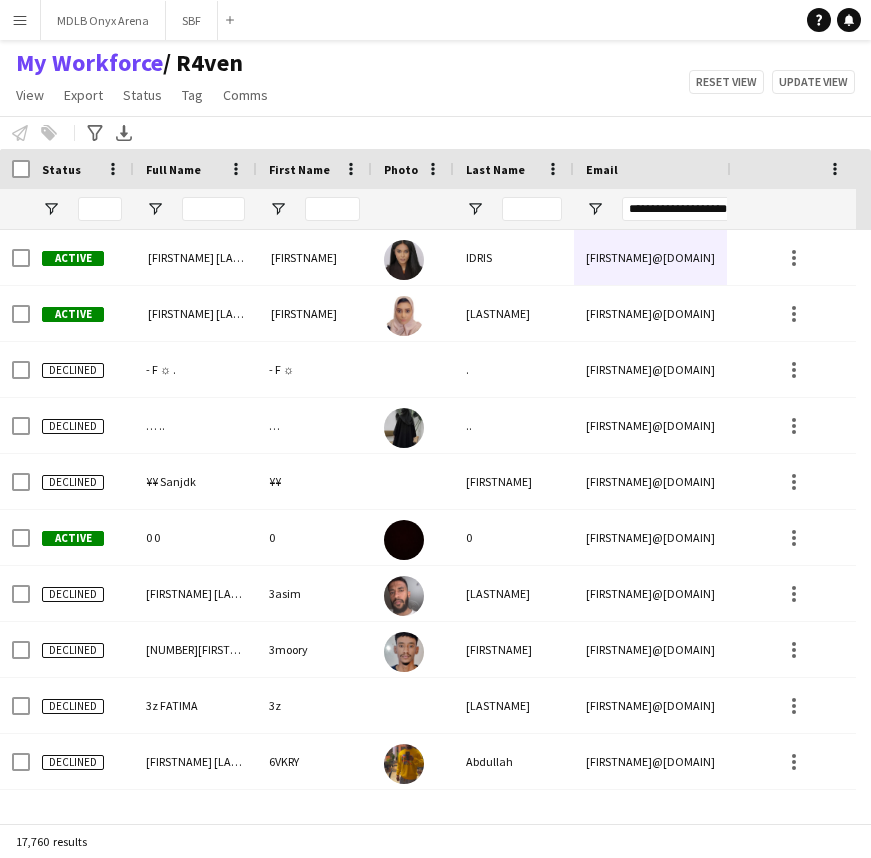 scroll, scrollTop: 0, scrollLeft: 0, axis: both 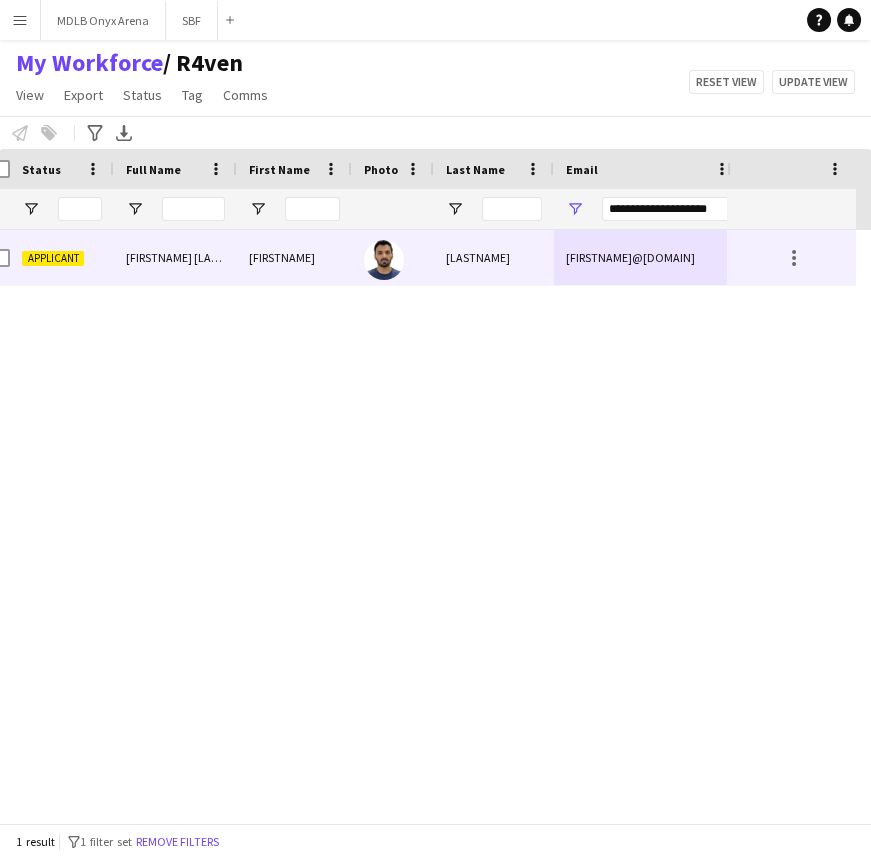 type on "**********" 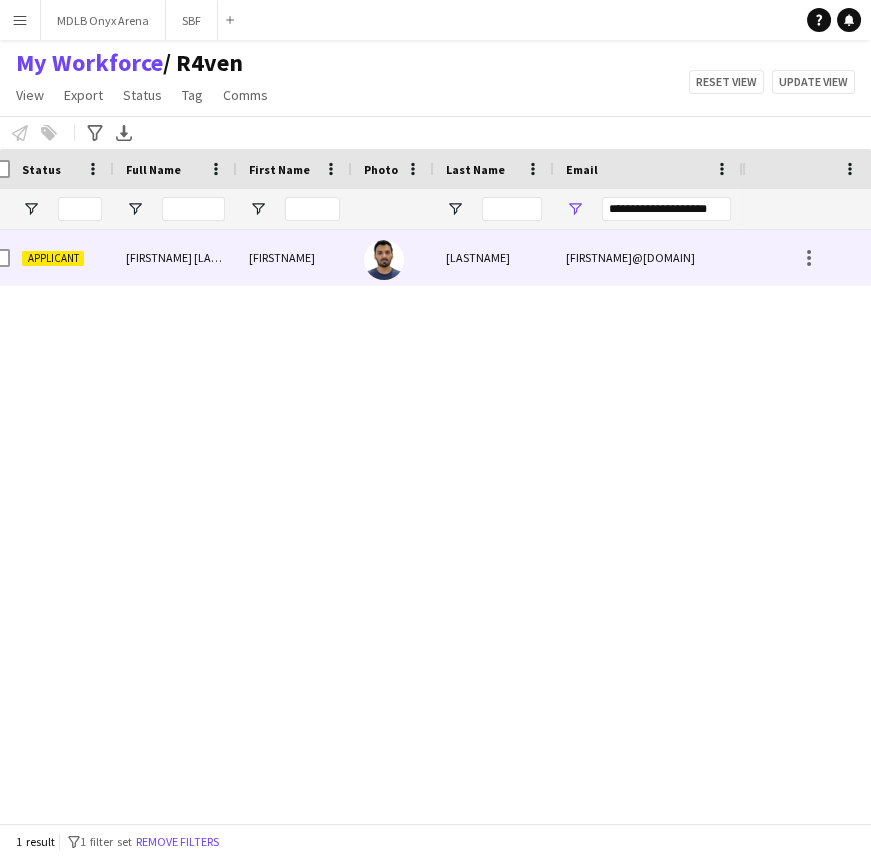click on "[LASTNAME]" at bounding box center [494, 257] 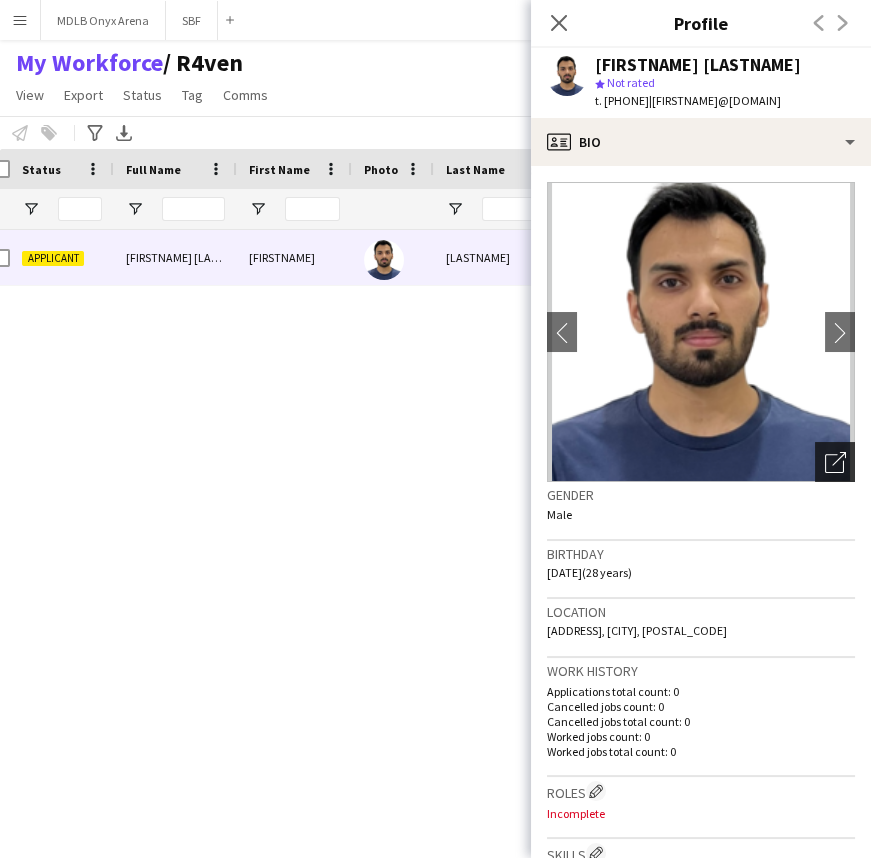 click on "Open photos pop-in" 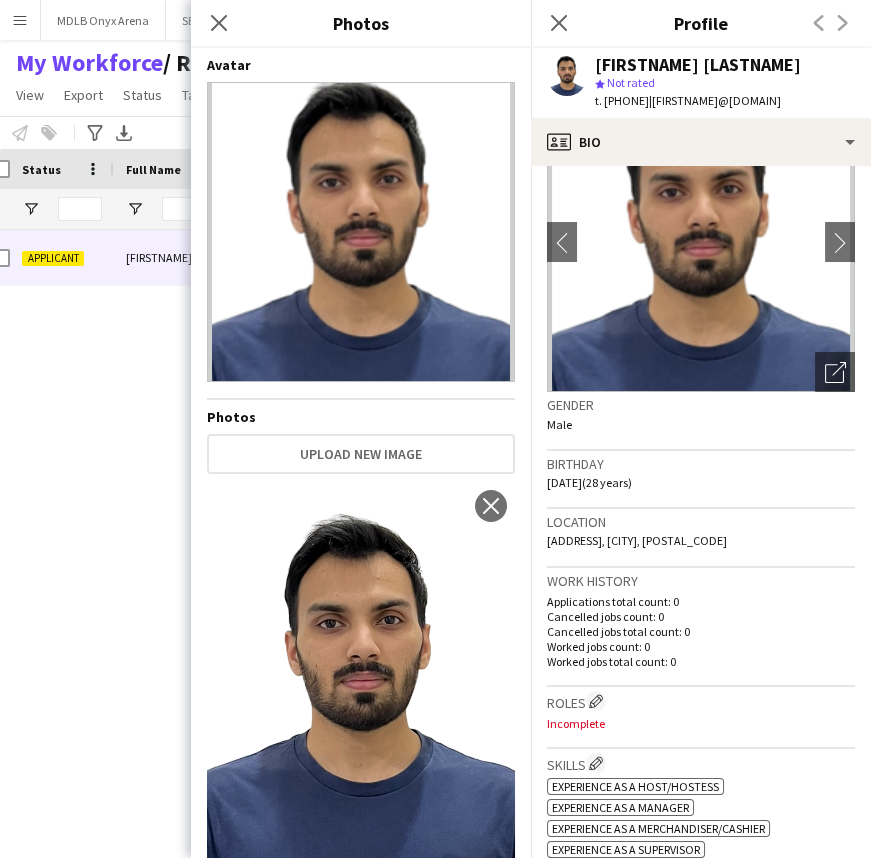 scroll, scrollTop: 0, scrollLeft: 0, axis: both 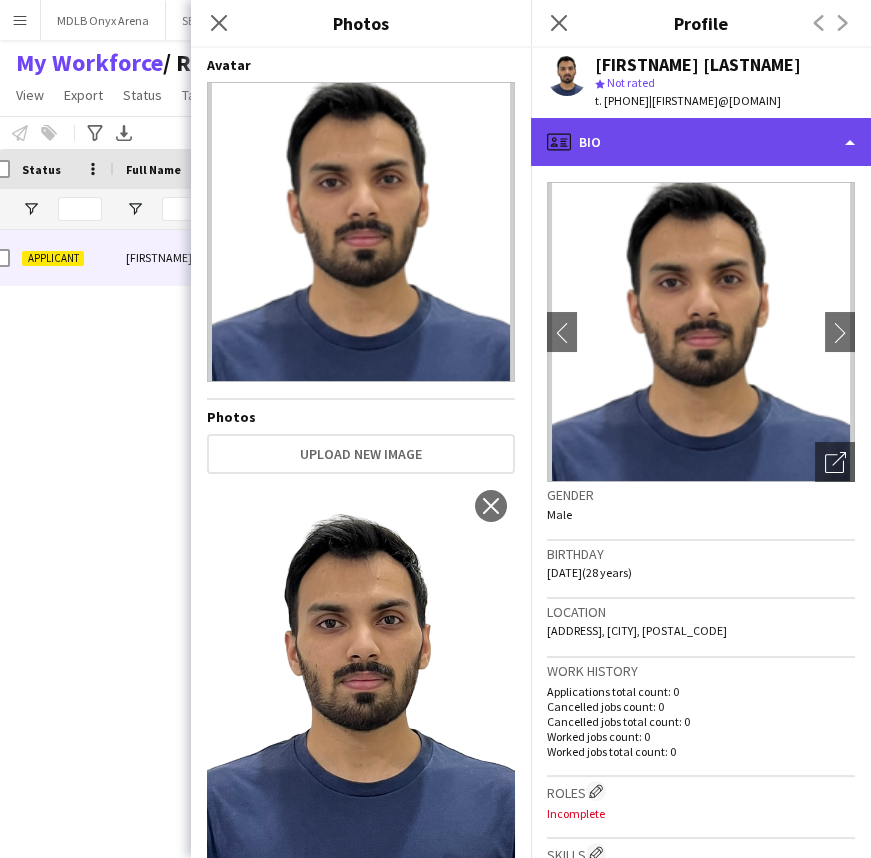 click on "profile
Bio" 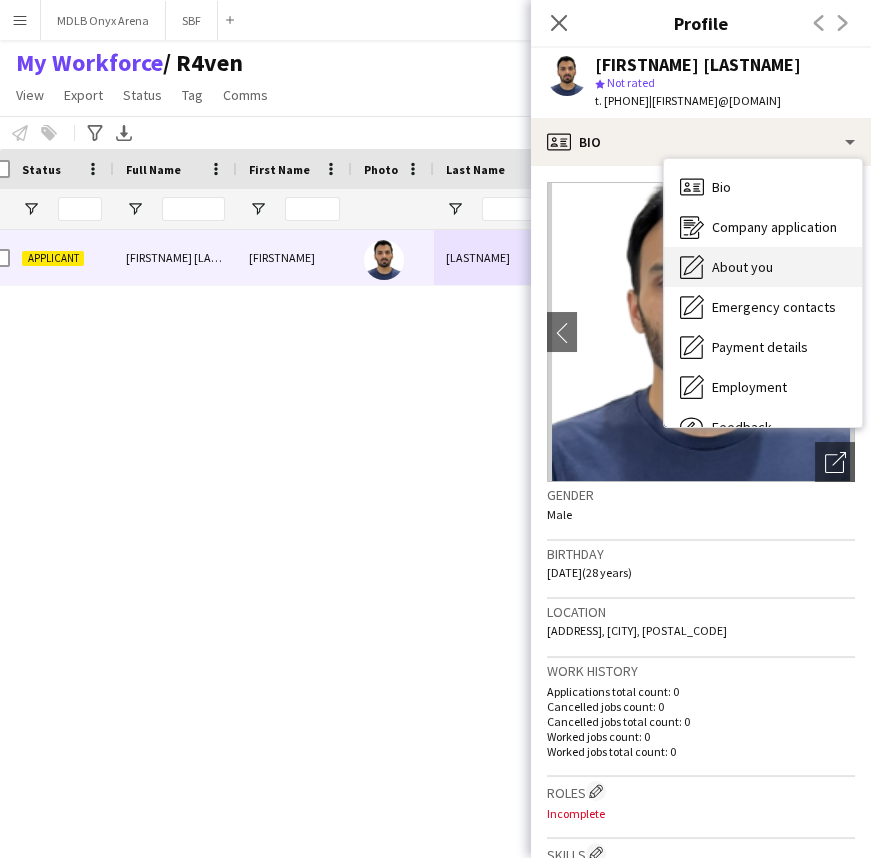 click on "About you
About you" at bounding box center [763, 267] 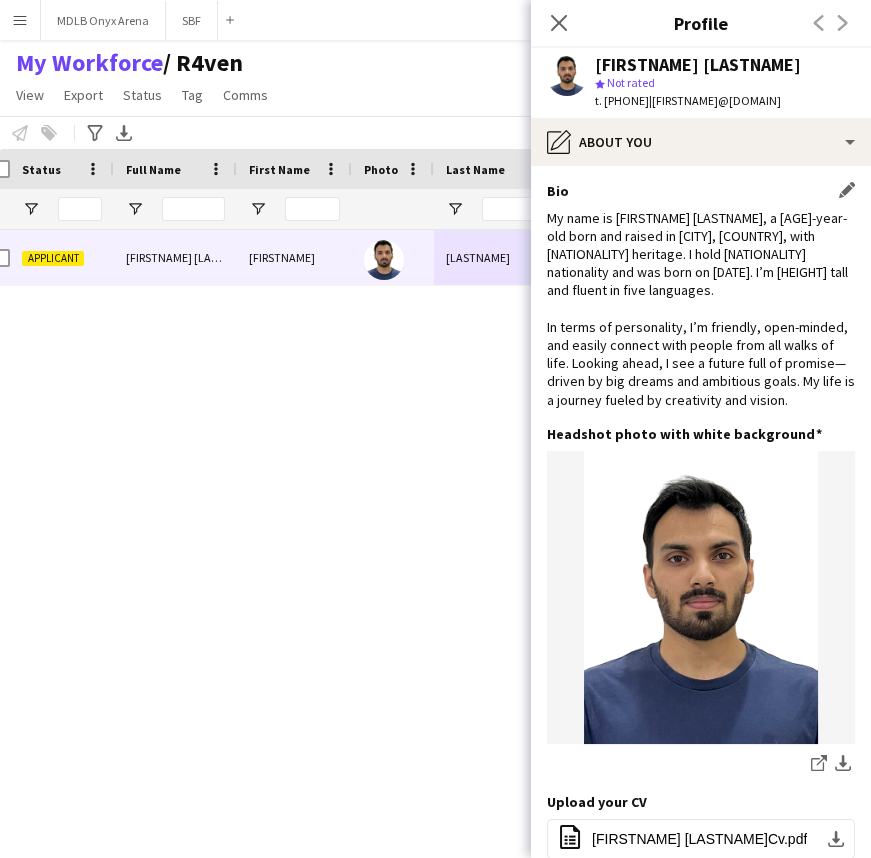 click on "My name is [FIRSTNAME] [LASTNAME], a [AGE]-year-old born and raised in [CITY], [COUNTRY], with [NATIONALITY] heritage. I hold [NATIONALITY] nationality and was born on [DATE]. I’m [HEIGHT] tall and fluent in five languages.
In terms of personality, I’m friendly, open-minded, and easily connect with people from all walks of life. Looking ahead, I see a future full of promise—driven by big dreams and ambitious goals. My life is a journey fueled by creativity and vision." 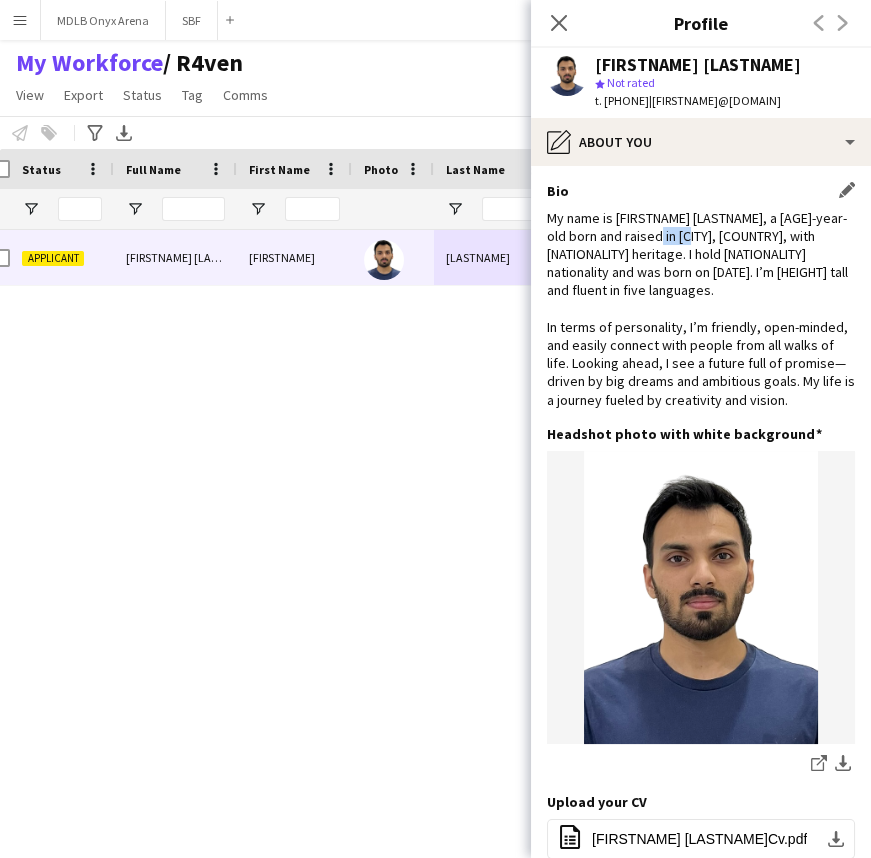 click on "My name is [FIRSTNAME] [LASTNAME], a [AGE]-year-old born and raised in [CITY], [COUNTRY], with [NATIONALITY] heritage. I hold [NATIONALITY] nationality and was born on [DATE]. I’m [HEIGHT] tall and fluent in five languages.
In terms of personality, I’m friendly, open-minded, and easily connect with people from all walks of life. Looking ahead, I see a future full of promise—driven by big dreams and ambitious goals. My life is a journey fueled by creativity and vision." 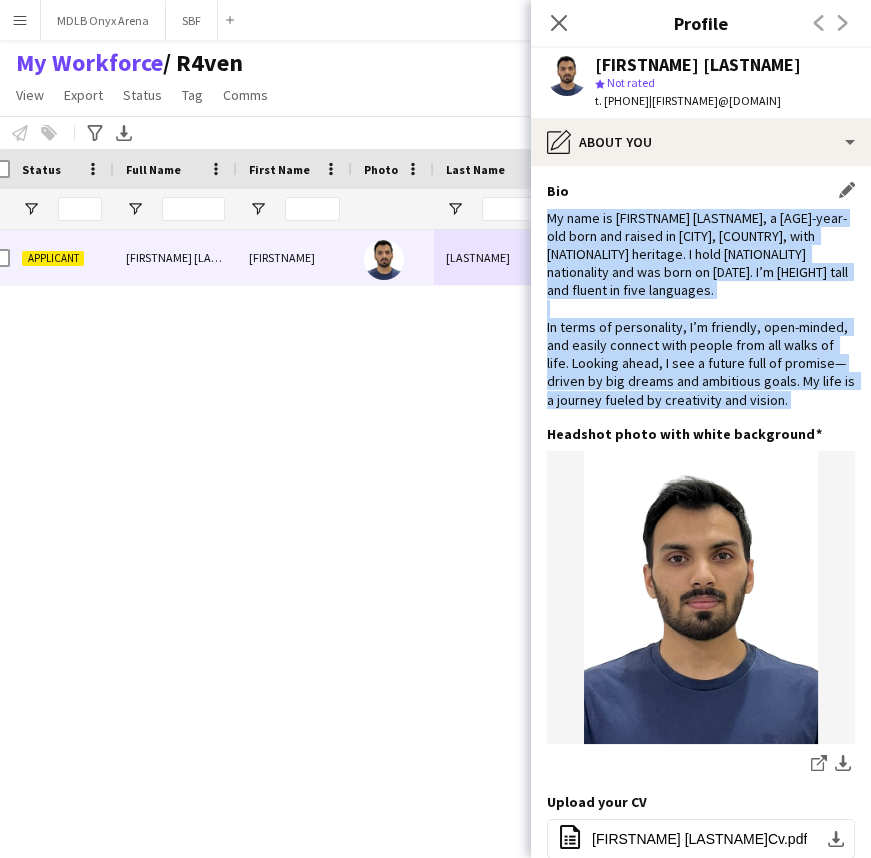 drag, startPoint x: 670, startPoint y: 229, endPoint x: 667, endPoint y: 366, distance: 137.03284 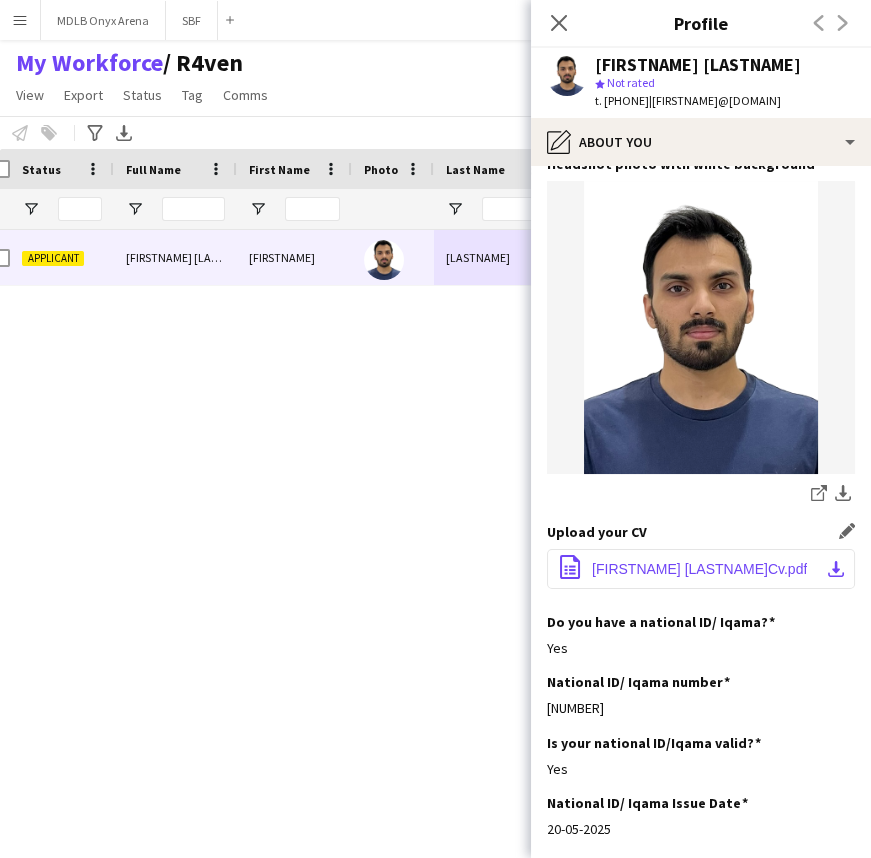 scroll, scrollTop: 272, scrollLeft: 0, axis: vertical 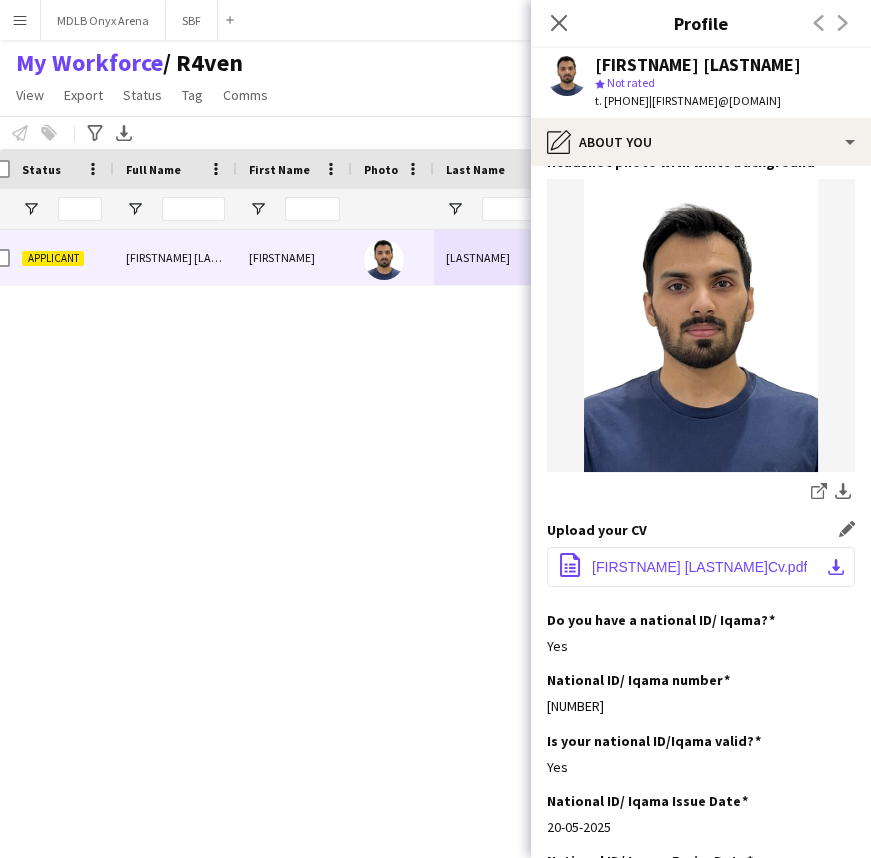 click on "[FIRSTNAME] [LASTNAME]Cv.pdf" 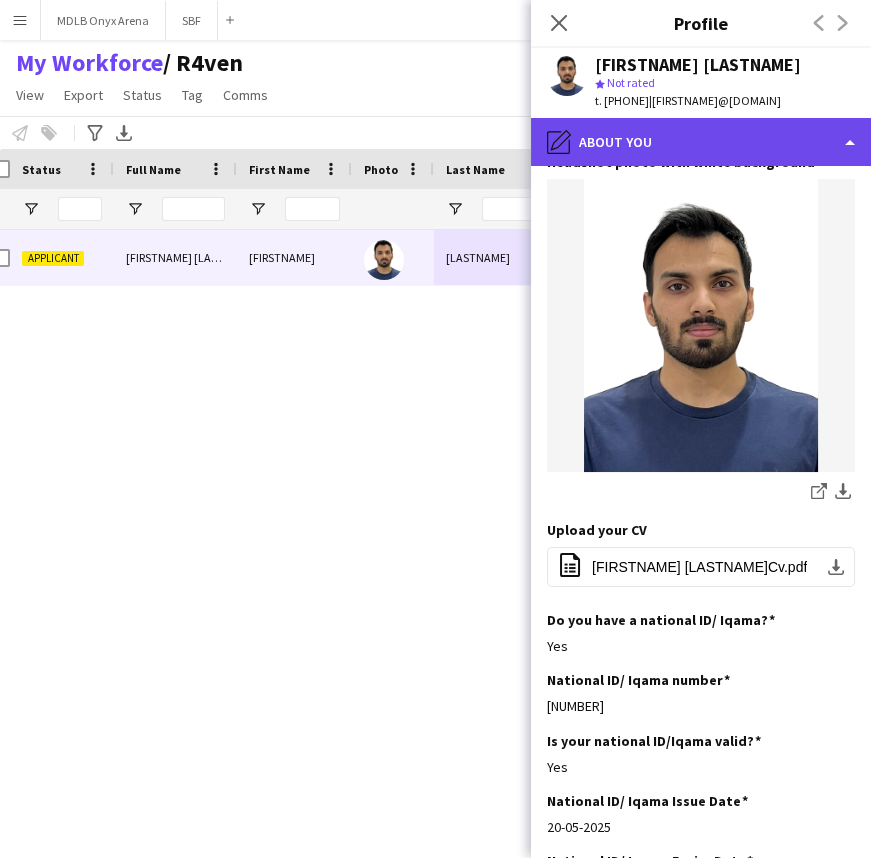 click on "pencil4
About you" 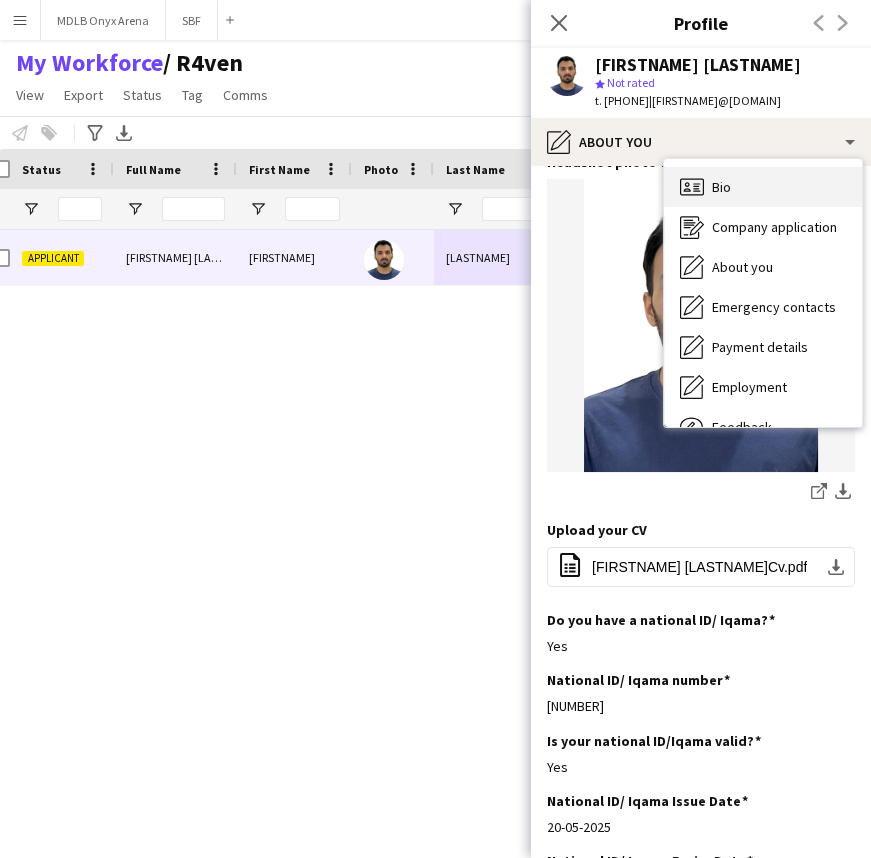 click on "Bio
Bio" at bounding box center (763, 187) 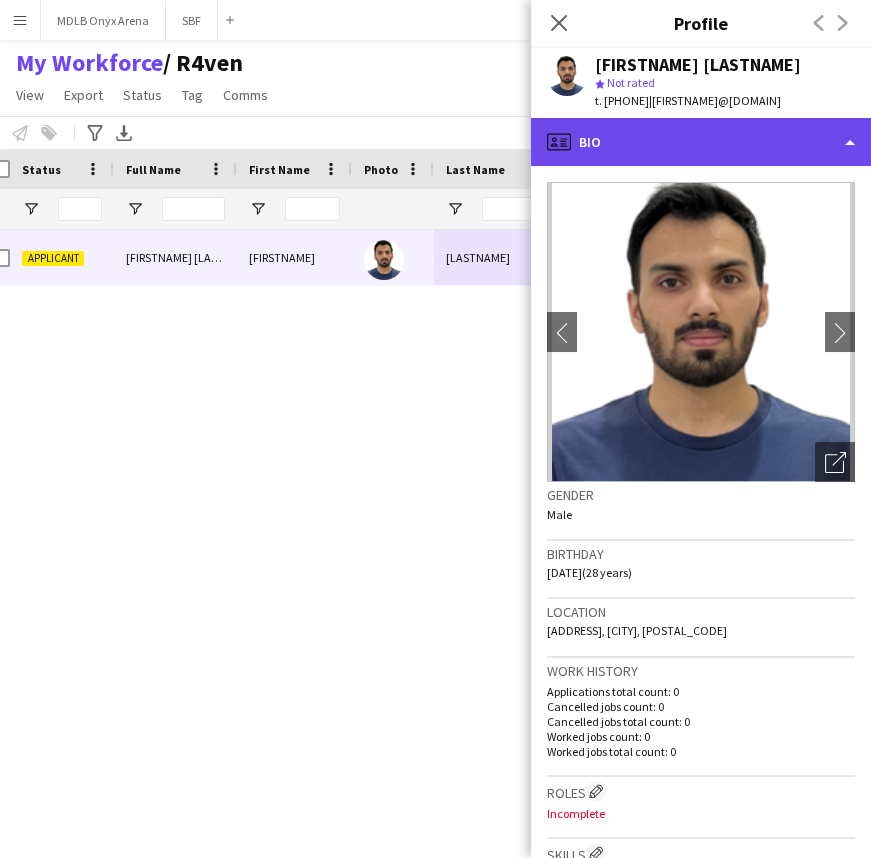 click on "profile
Bio" 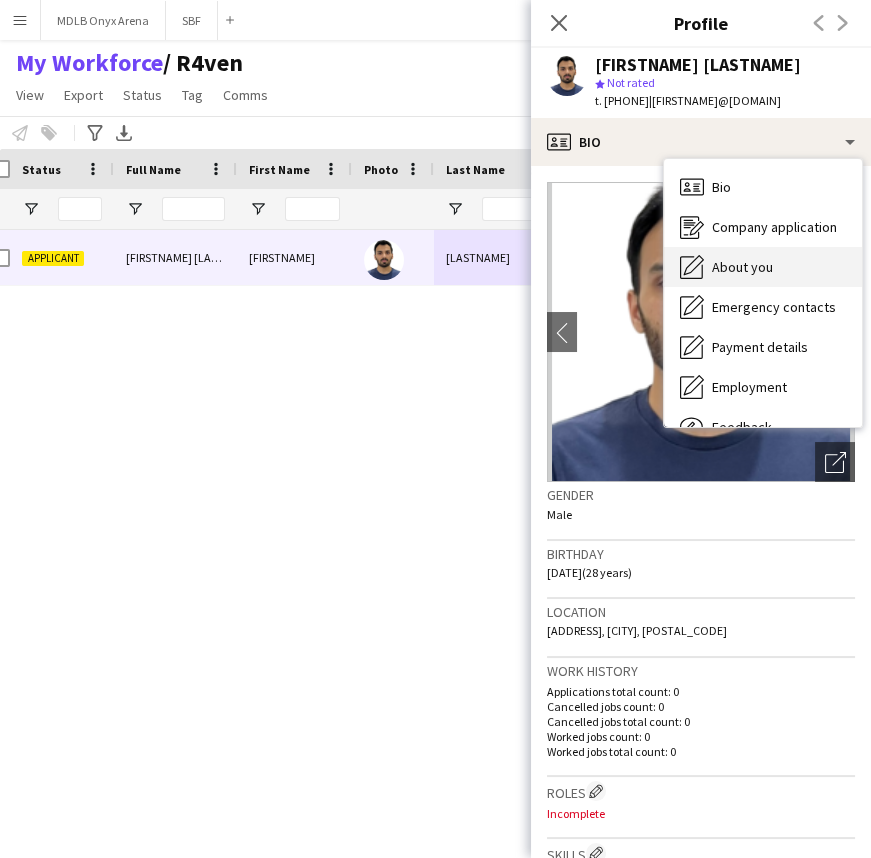 click on "About you
About you" at bounding box center (763, 267) 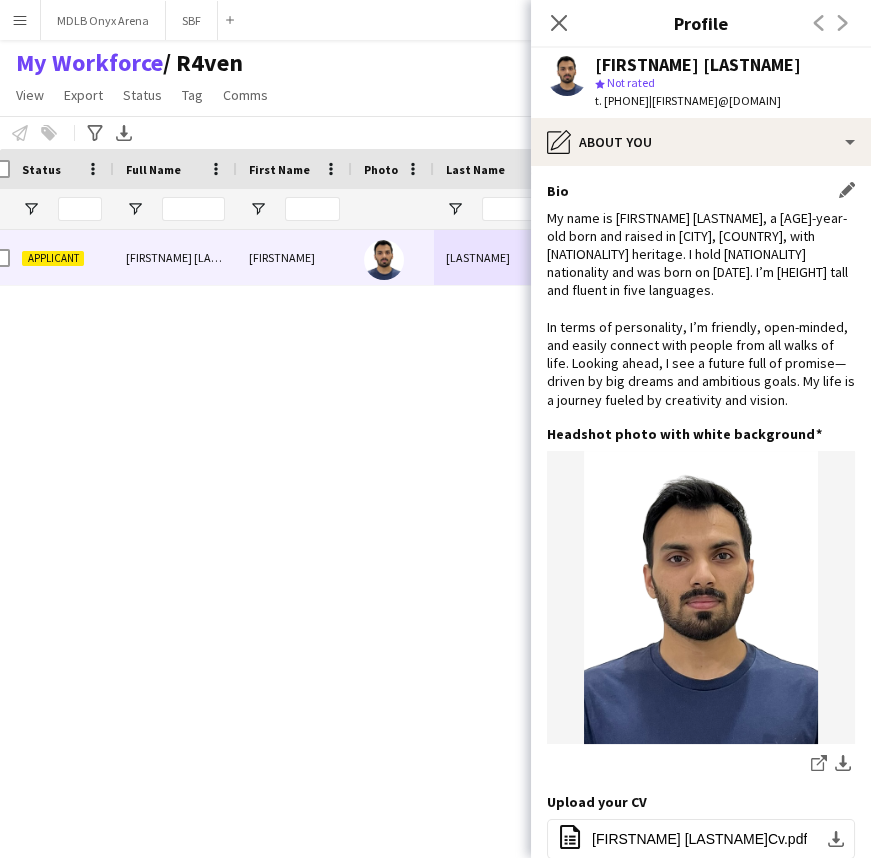click on "My name is Suhaib Idrees, a 27-year-old born and raised in Jeddah, Saudi Arabia, with Pakistani heritage. I hold Pakistani nationality and was born on June 22, 1997. I’m 172 cm tall and fluent in five languages.
In terms of personality, I’m friendly, open-minded, and easily connect with people from all walks of life. Looking ahead, I see a future full of promise—driven by big dreams and ambitious goals. My life is a journey fueled by creativity and vision." 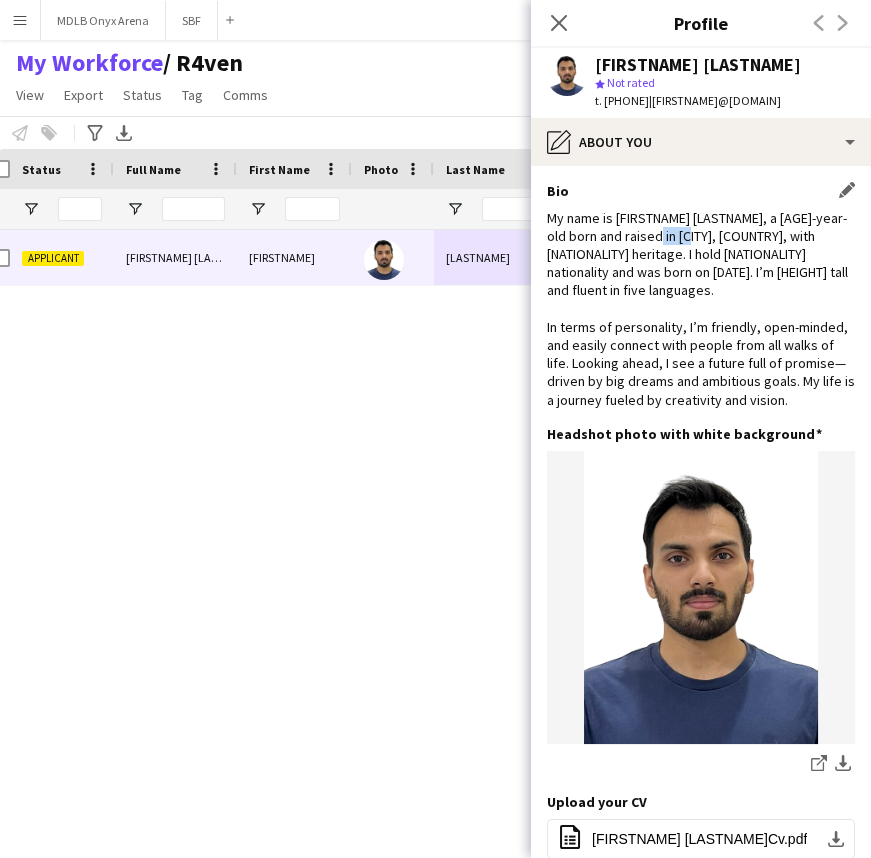 click on "My name is Suhaib Idrees, a 27-year-old born and raised in Jeddah, Saudi Arabia, with Pakistani heritage. I hold Pakistani nationality and was born on June 22, 1997. I’m 172 cm tall and fluent in five languages.
In terms of personality, I’m friendly, open-minded, and easily connect with people from all walks of life. Looking ahead, I see a future full of promise—driven by big dreams and ambitious goals. My life is a journey fueled by creativity and vision." 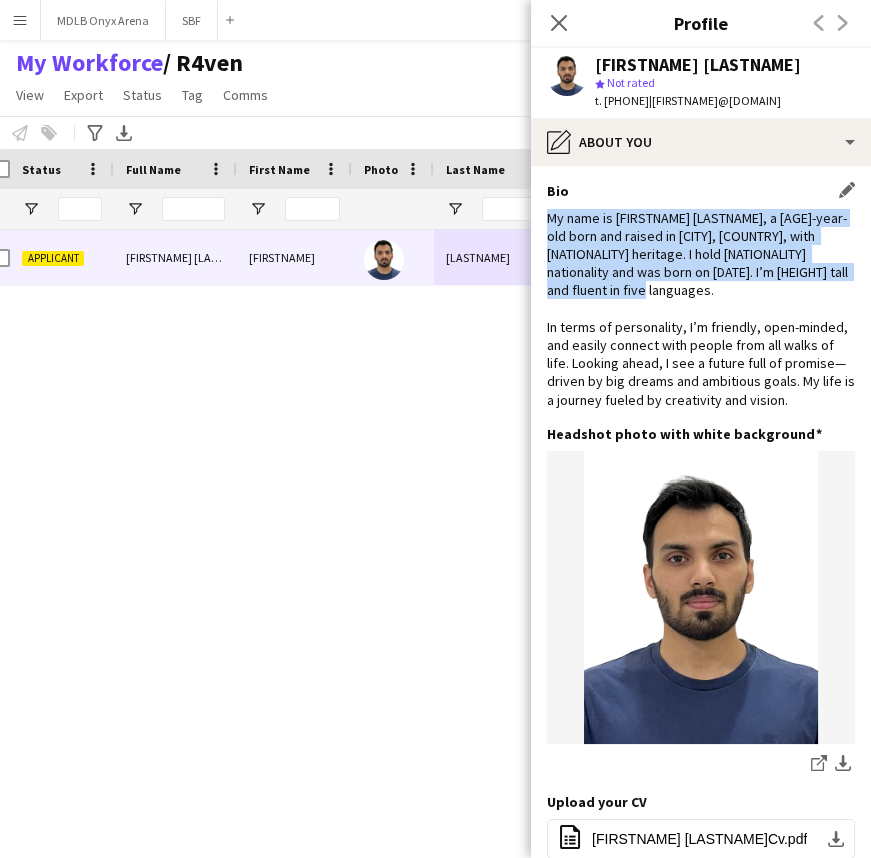 click on "My name is Suhaib Idrees, a 27-year-old born and raised in Jeddah, Saudi Arabia, with Pakistani heritage. I hold Pakistani nationality and was born on June 22, 1997. I’m 172 cm tall and fluent in five languages.
In terms of personality, I’m friendly, open-minded, and easily connect with people from all walks of life. Looking ahead, I see a future full of promise—driven by big dreams and ambitious goals. My life is a journey fueled by creativity and vision." 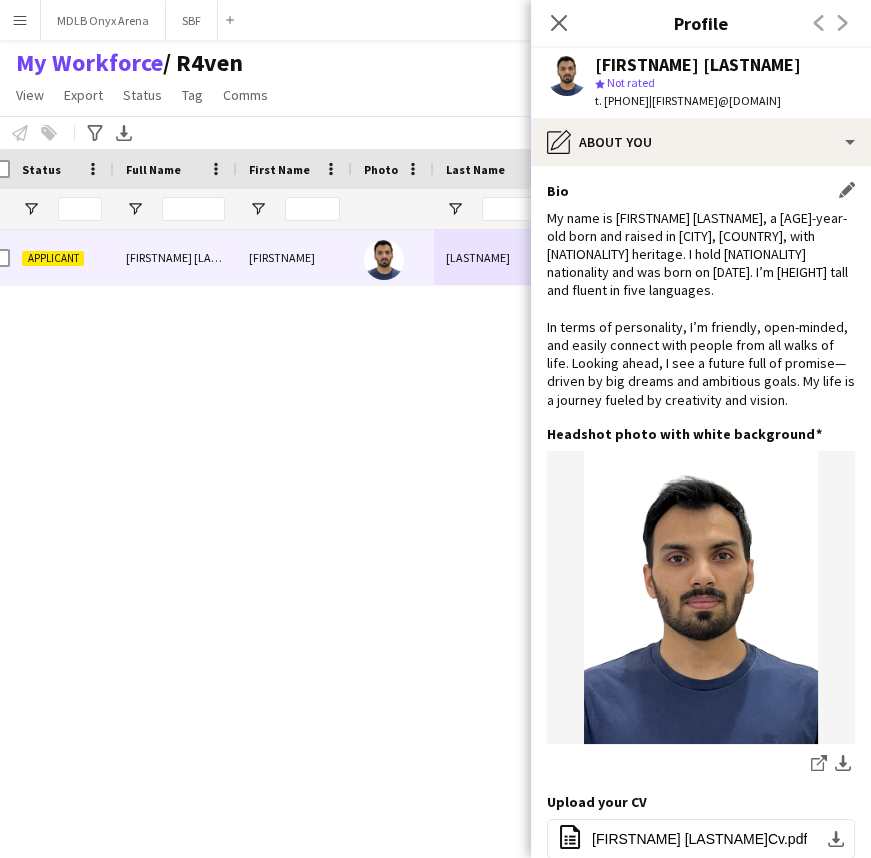 click on "My name is Suhaib Idrees, a 27-year-old born and raised in Jeddah, Saudi Arabia, with Pakistani heritage. I hold Pakistani nationality and was born on June 22, 1997. I’m 172 cm tall and fluent in five languages.
In terms of personality, I’m friendly, open-minded, and easily connect with people from all walks of life. Looking ahead, I see a future full of promise—driven by big dreams and ambitious goals. My life is a journey fueled by creativity and vision." 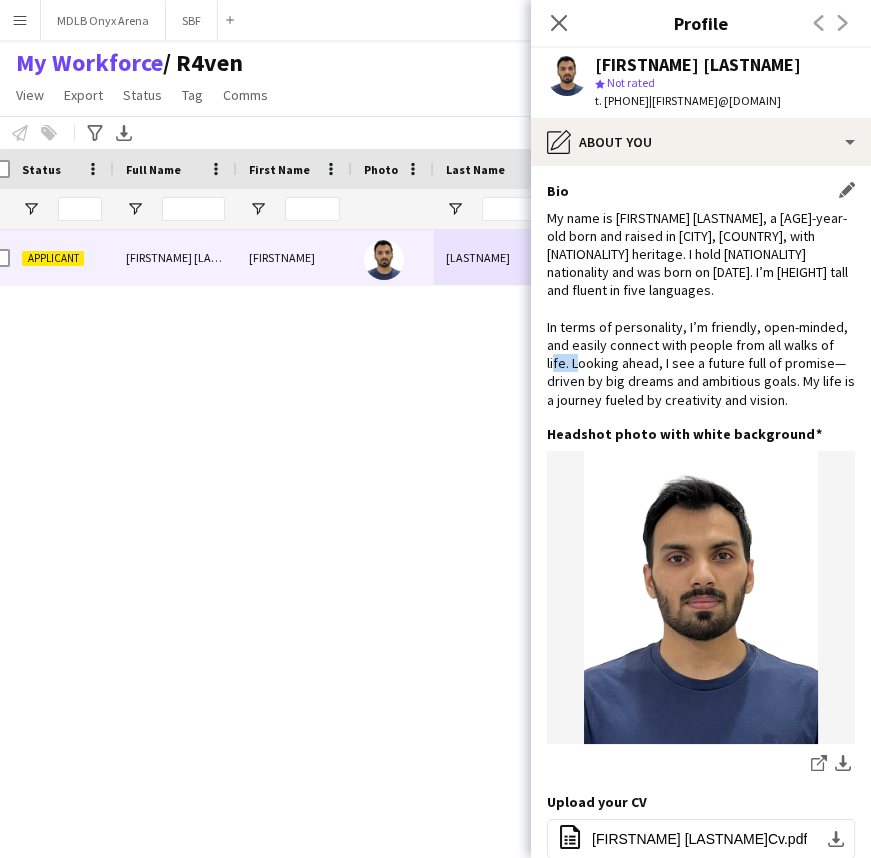 click on "My name is Suhaib Idrees, a 27-year-old born and raised in Jeddah, Saudi Arabia, with Pakistani heritage. I hold Pakistani nationality and was born on June 22, 1997. I’m 172 cm tall and fluent in five languages.
In terms of personality, I’m friendly, open-minded, and easily connect with people from all walks of life. Looking ahead, I see a future full of promise—driven by big dreams and ambitious goals. My life is a journey fueled by creativity and vision." 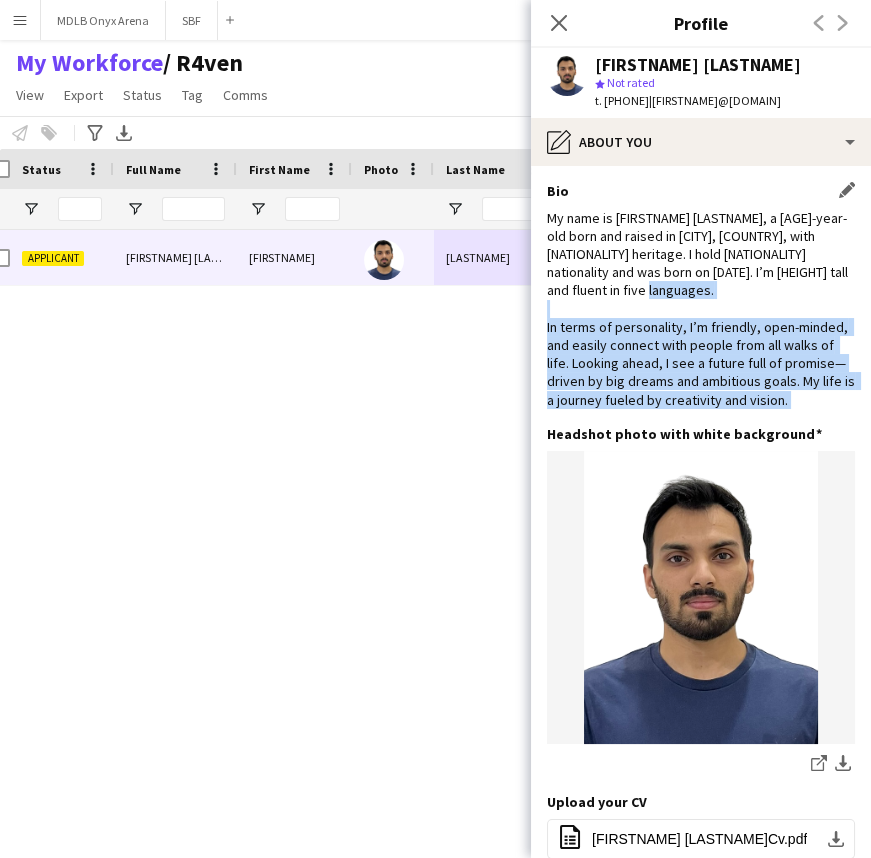 click on "My name is Suhaib Idrees, a 27-year-old born and raised in Jeddah, Saudi Arabia, with Pakistani heritage. I hold Pakistani nationality and was born on June 22, 1997. I’m 172 cm tall and fluent in five languages.
In terms of personality, I’m friendly, open-minded, and easily connect with people from all walks of life. Looking ahead, I see a future full of promise—driven by big dreams and ambitious goals. My life is a journey fueled by creativity and vision." 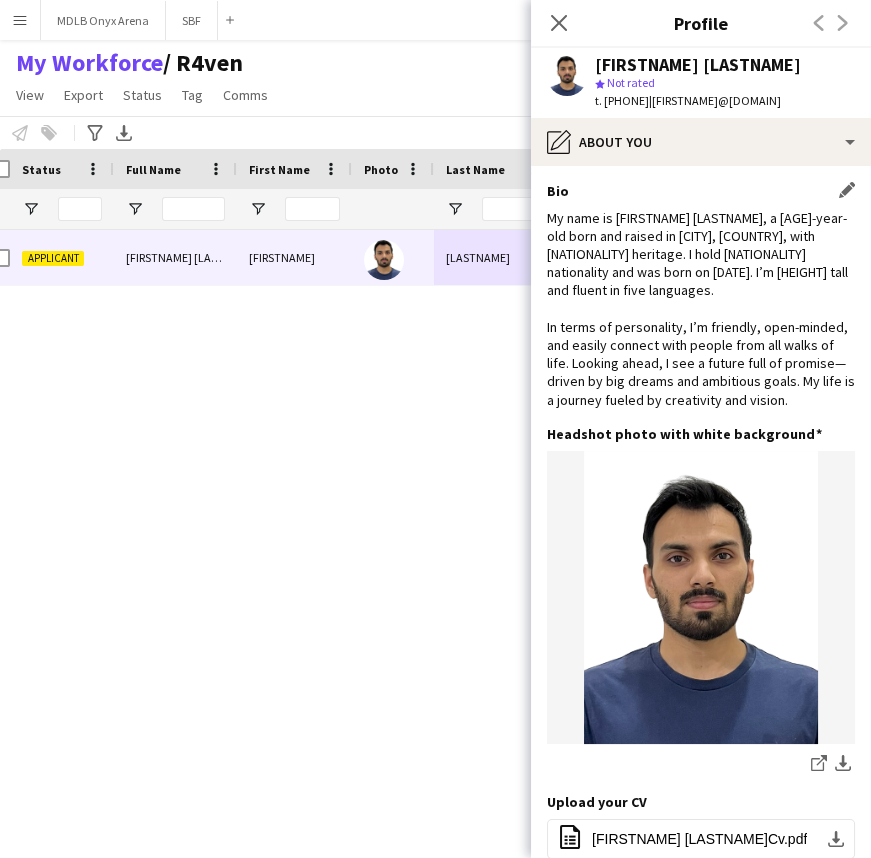 click on "My name is Suhaib Idrees, a 27-year-old born and raised in Jeddah, Saudi Arabia, with Pakistani heritage. I hold Pakistani nationality and was born on June 22, 1997. I’m 172 cm tall and fluent in five languages.
In terms of personality, I’m friendly, open-minded, and easily connect with people from all walks of life. Looking ahead, I see a future full of promise—driven by big dreams and ambitious goals. My life is a journey fueled by creativity and vision." 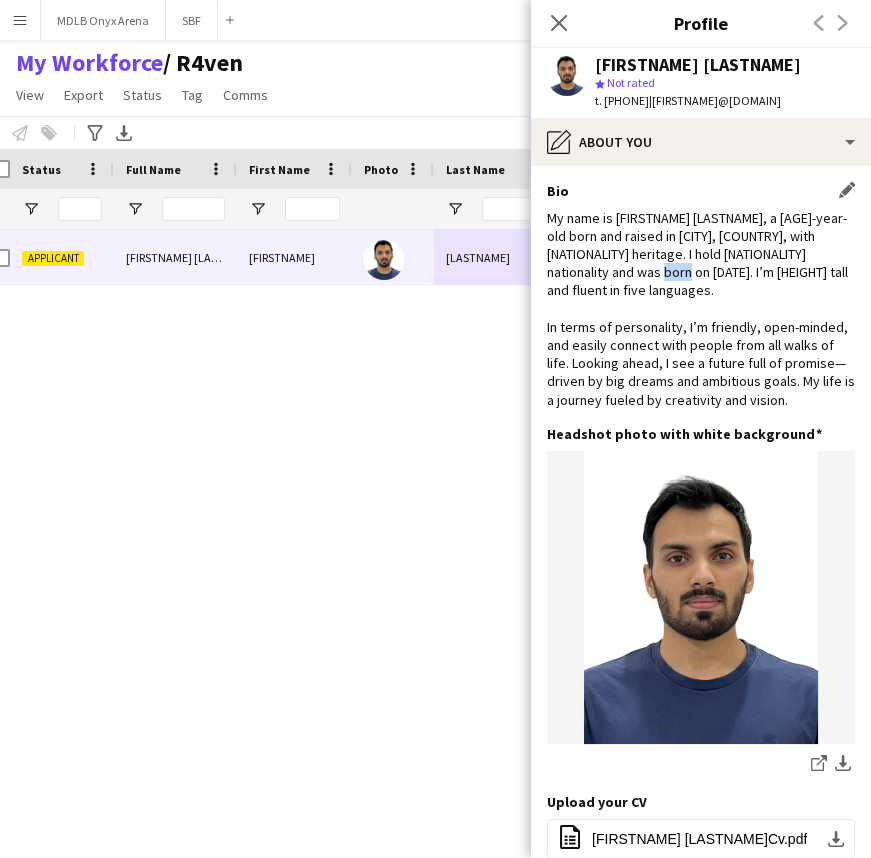 click on "My name is Suhaib Idrees, a 27-year-old born and raised in Jeddah, Saudi Arabia, with Pakistani heritage. I hold Pakistani nationality and was born on June 22, 1997. I’m 172 cm tall and fluent in five languages.
In terms of personality, I’m friendly, open-minded, and easily connect with people from all walks of life. Looking ahead, I see a future full of promise—driven by big dreams and ambitious goals. My life is a journey fueled by creativity and vision." 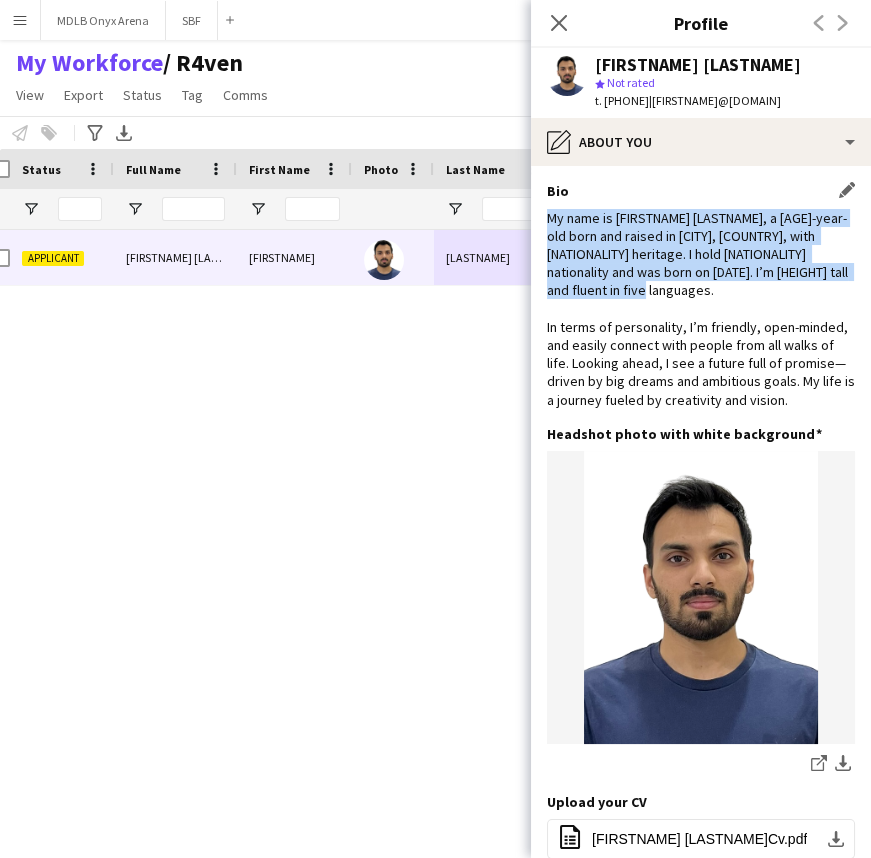 click on "My name is Suhaib Idrees, a 27-year-old born and raised in Jeddah, Saudi Arabia, with Pakistani heritage. I hold Pakistani nationality and was born on June 22, 1997. I’m 172 cm tall and fluent in five languages.
In terms of personality, I’m friendly, open-minded, and easily connect with people from all walks of life. Looking ahead, I see a future full of promise—driven by big dreams and ambitious goals. My life is a journey fueled by creativity and vision." 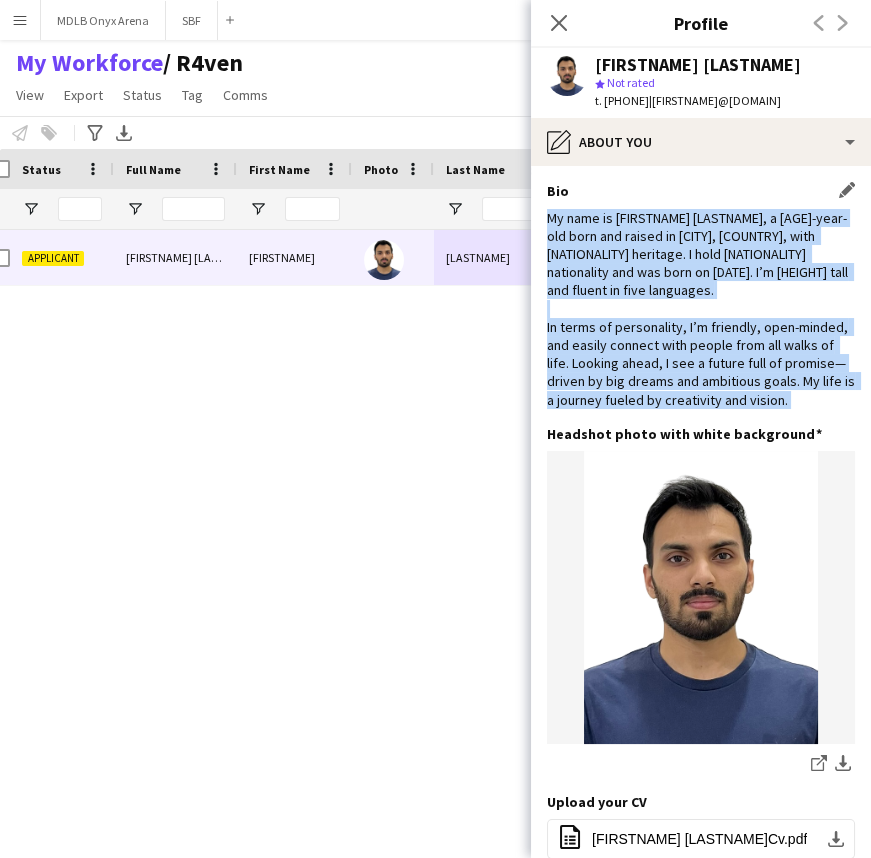 drag, startPoint x: 623, startPoint y: 276, endPoint x: 620, endPoint y: 365, distance: 89.050545 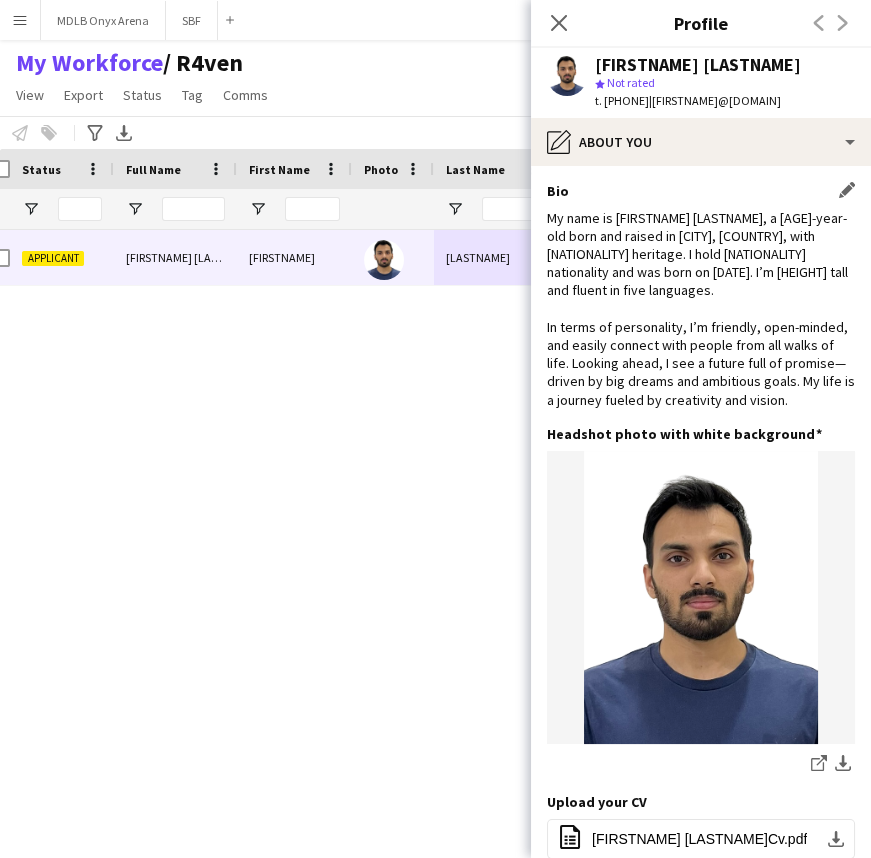 click on "My name is Suhaib Idrees, a 27-year-old born and raised in Jeddah, Saudi Arabia, with Pakistani heritage. I hold Pakistani nationality and was born on June 22, 1997. I’m 172 cm tall and fluent in five languages.
In terms of personality, I’m friendly, open-minded, and easily connect with people from all walks of life. Looking ahead, I see a future full of promise—driven by big dreams and ambitious goals. My life is a journey fueled by creativity and vision." 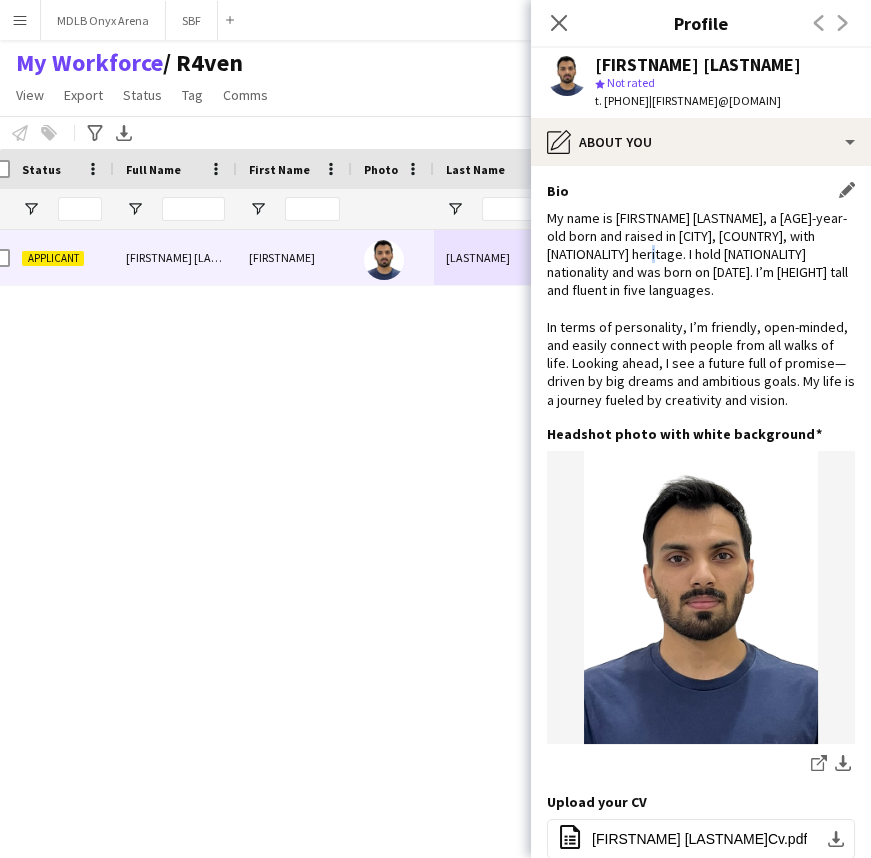 click on "My name is Suhaib Idrees, a 27-year-old born and raised in Jeddah, Saudi Arabia, with Pakistani heritage. I hold Pakistani nationality and was born on June 22, 1997. I’m 172 cm tall and fluent in five languages.
In terms of personality, I’m friendly, open-minded, and easily connect with people from all walks of life. Looking ahead, I see a future full of promise—driven by big dreams and ambitious goals. My life is a journey fueled by creativity and vision." 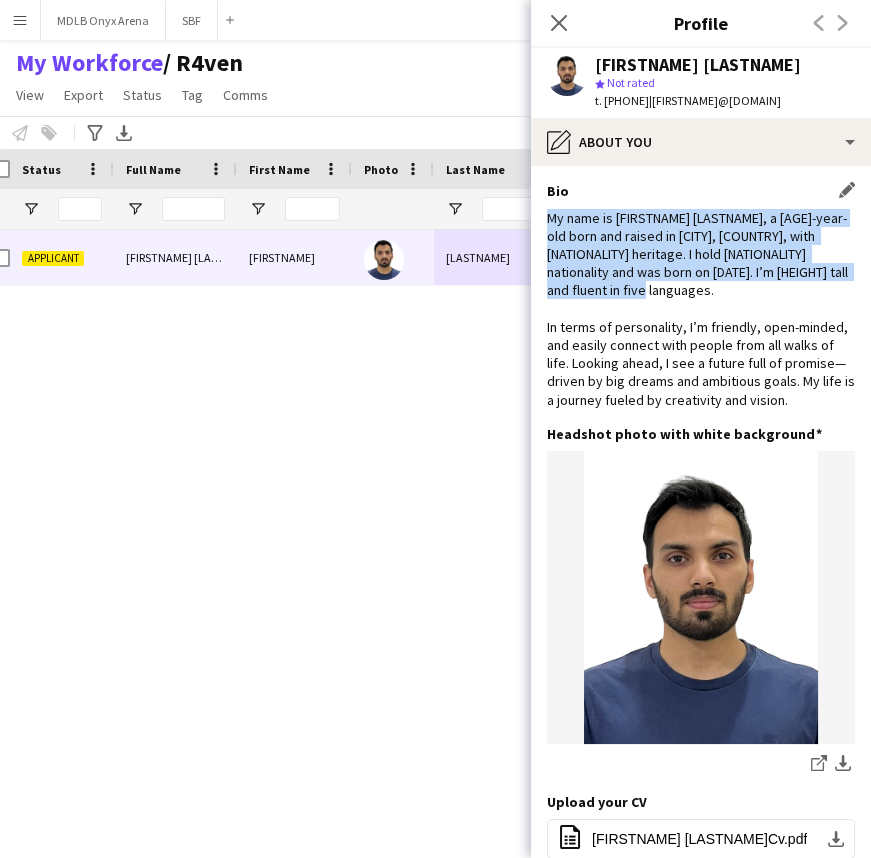 click on "My name is Suhaib Idrees, a 27-year-old born and raised in Jeddah, Saudi Arabia, with Pakistani heritage. I hold Pakistani nationality and was born on June 22, 1997. I’m 172 cm tall and fluent in five languages.
In terms of personality, I’m friendly, open-minded, and easily connect with people from all walks of life. Looking ahead, I see a future full of promise—driven by big dreams and ambitious goals. My life is a journey fueled by creativity and vision." 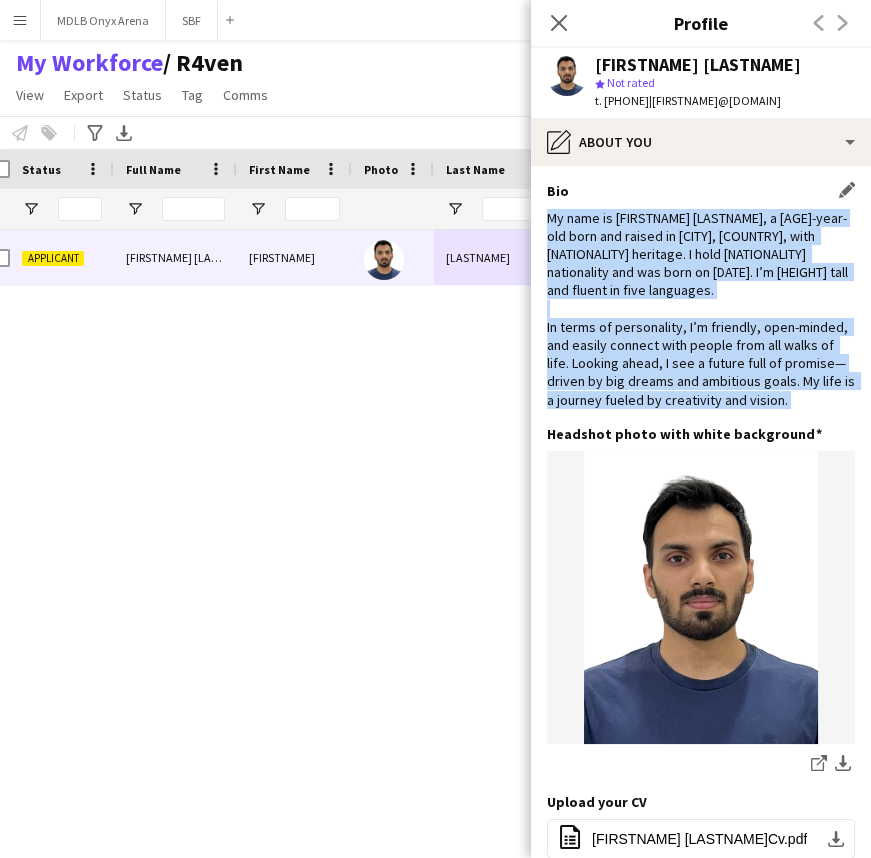 drag, startPoint x: 635, startPoint y: 259, endPoint x: 652, endPoint y: 372, distance: 114.27161 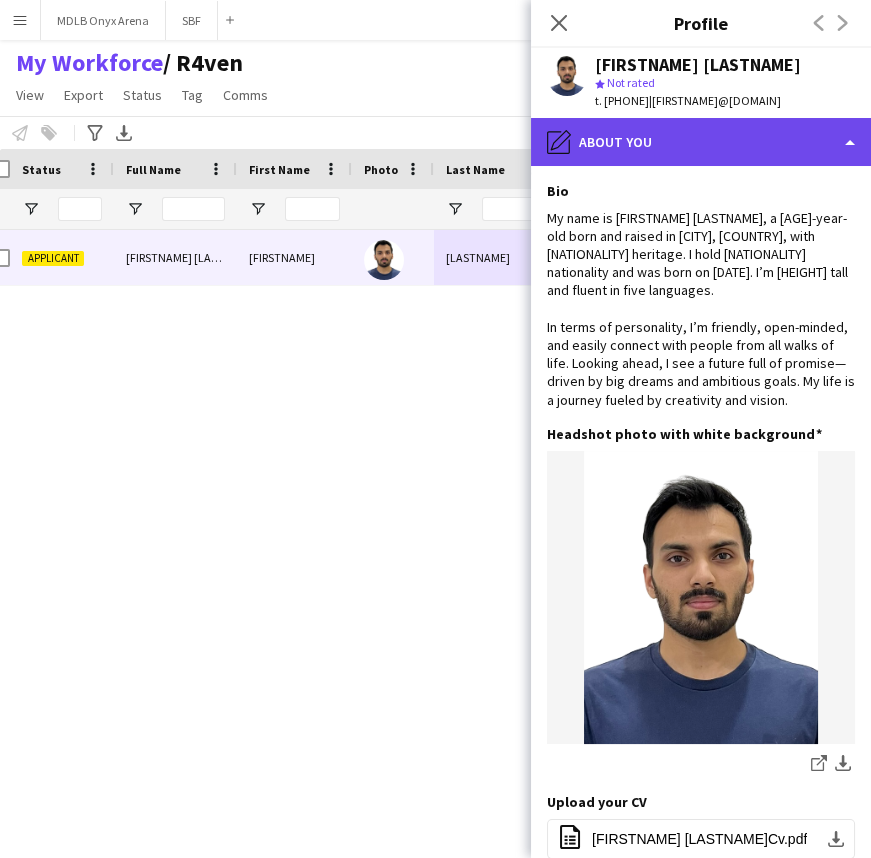 click on "pencil4
About you" 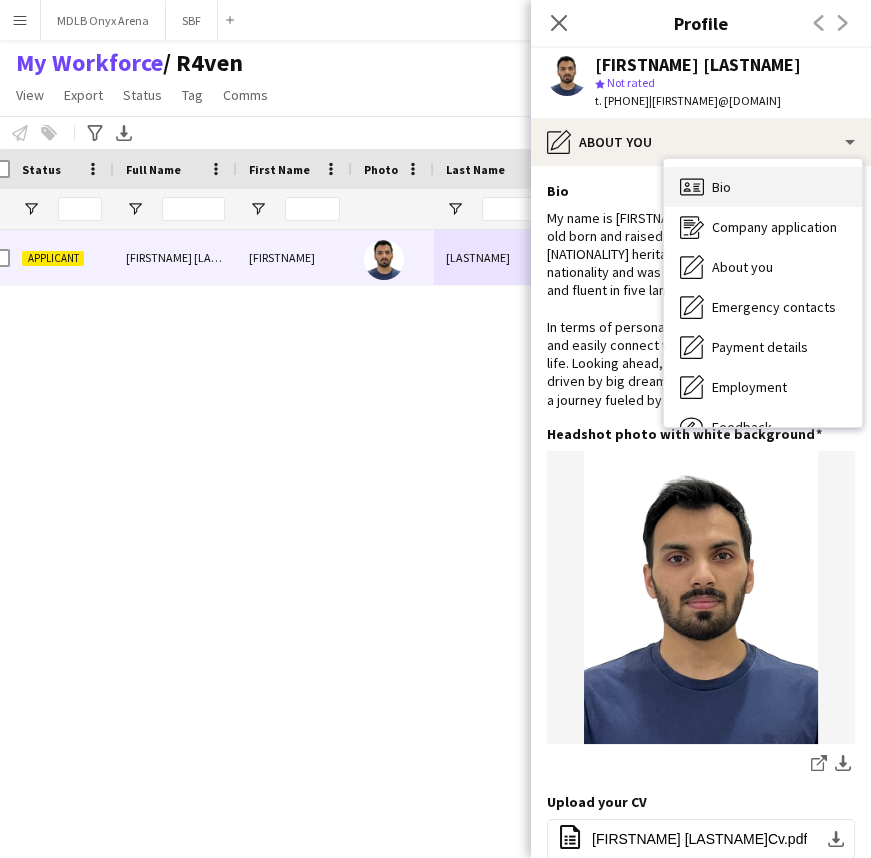 click on "Bio
Bio" at bounding box center [763, 187] 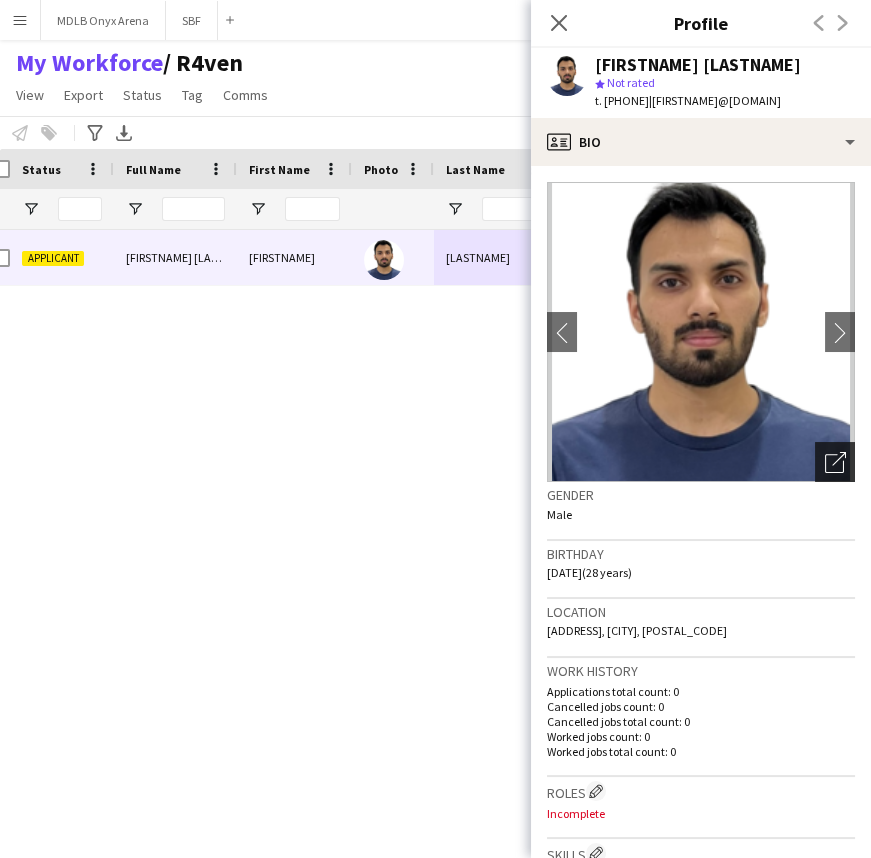 click 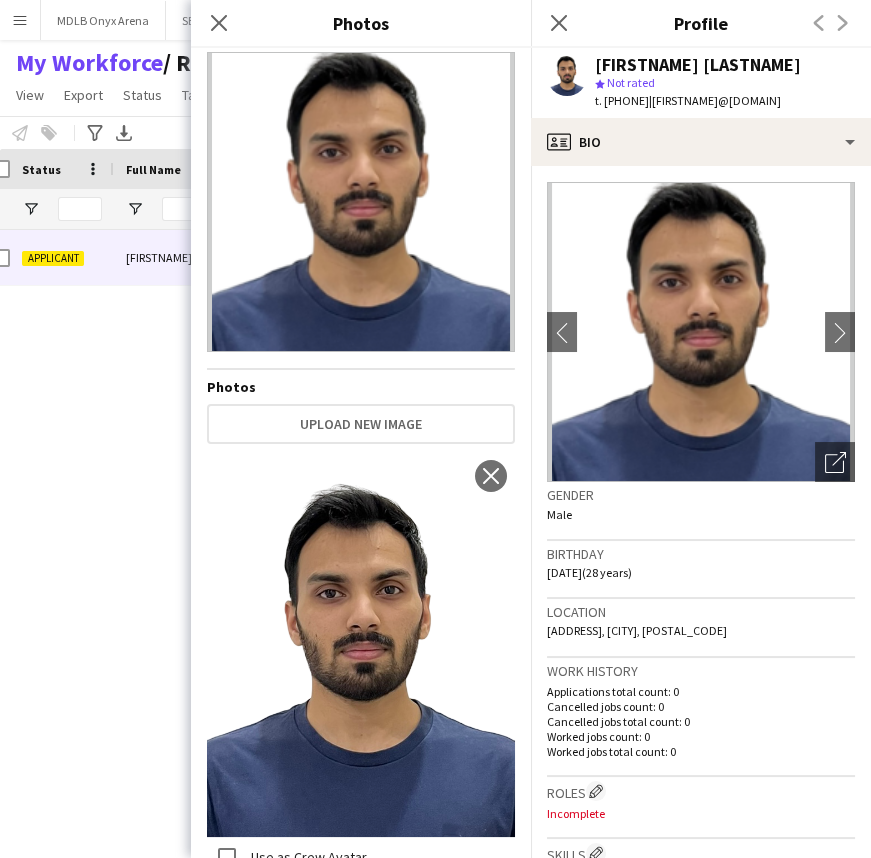 scroll, scrollTop: 0, scrollLeft: 0, axis: both 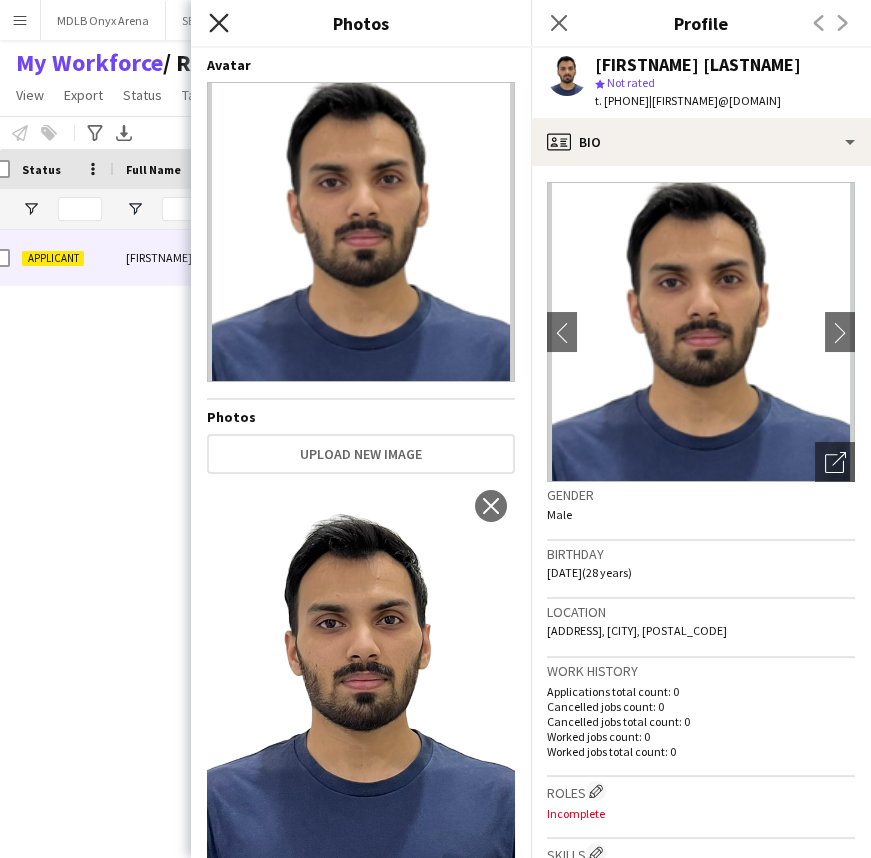 click on "Close pop-in" 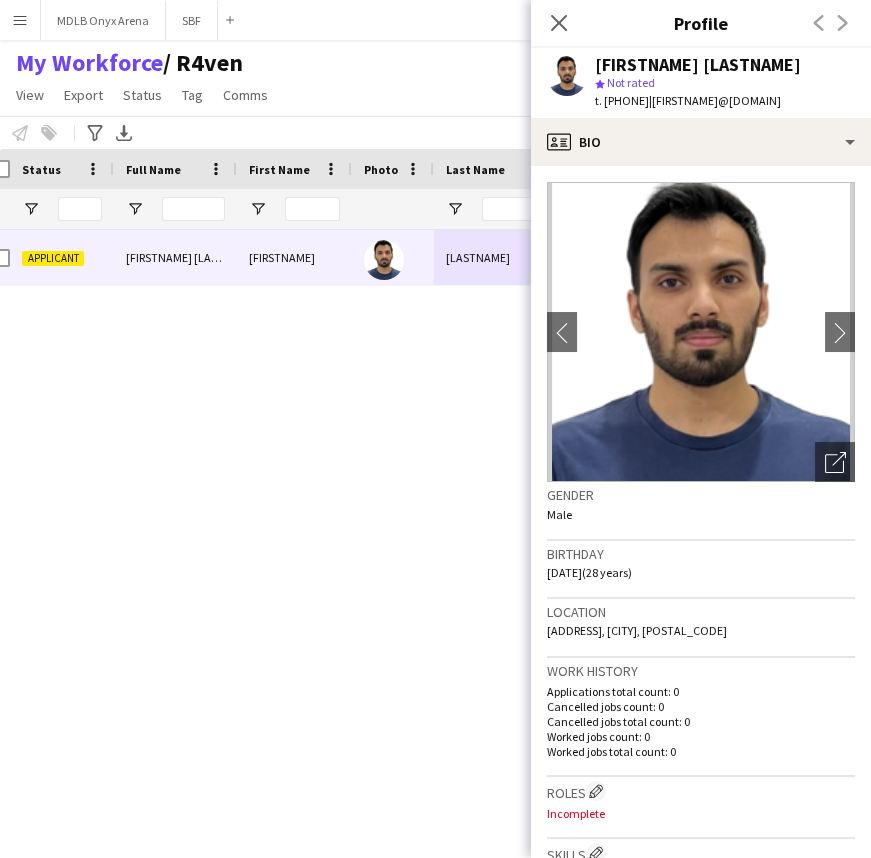 click on "Not rated" 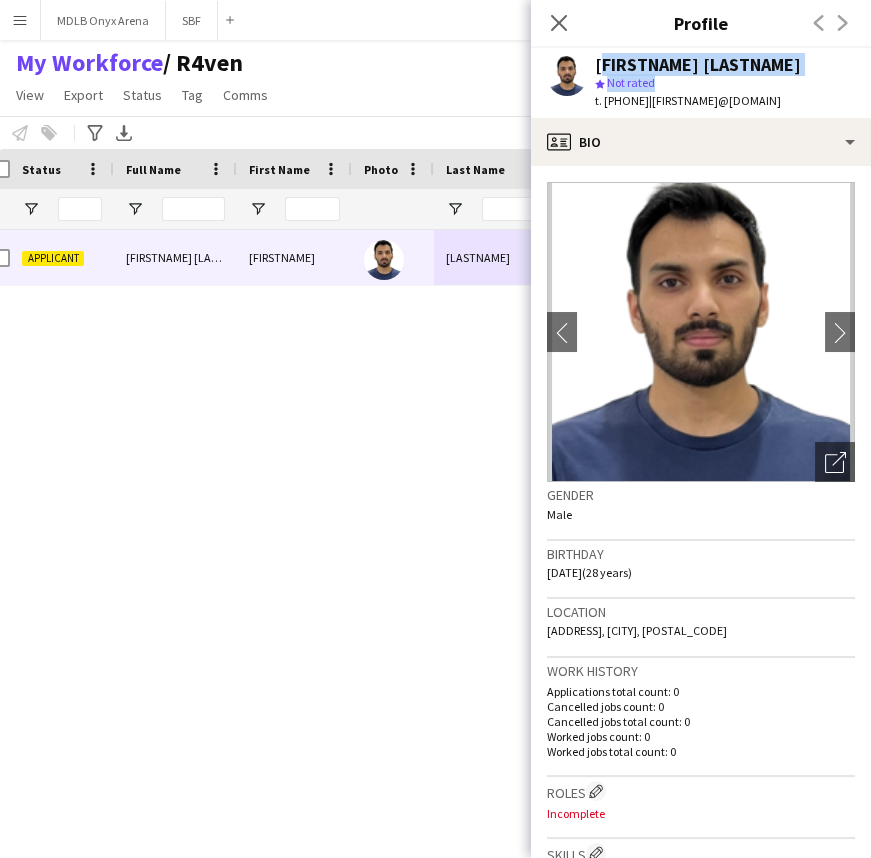 drag, startPoint x: 638, startPoint y: 74, endPoint x: 640, endPoint y: 60, distance: 14.142136 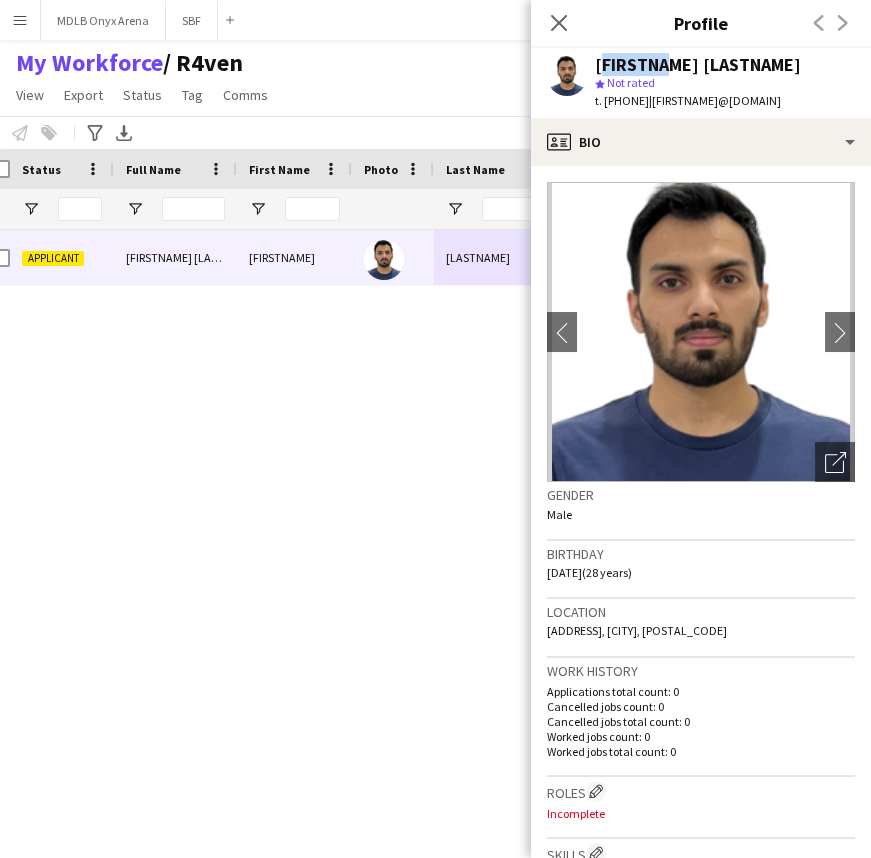 click on "Suhaib Idrees" 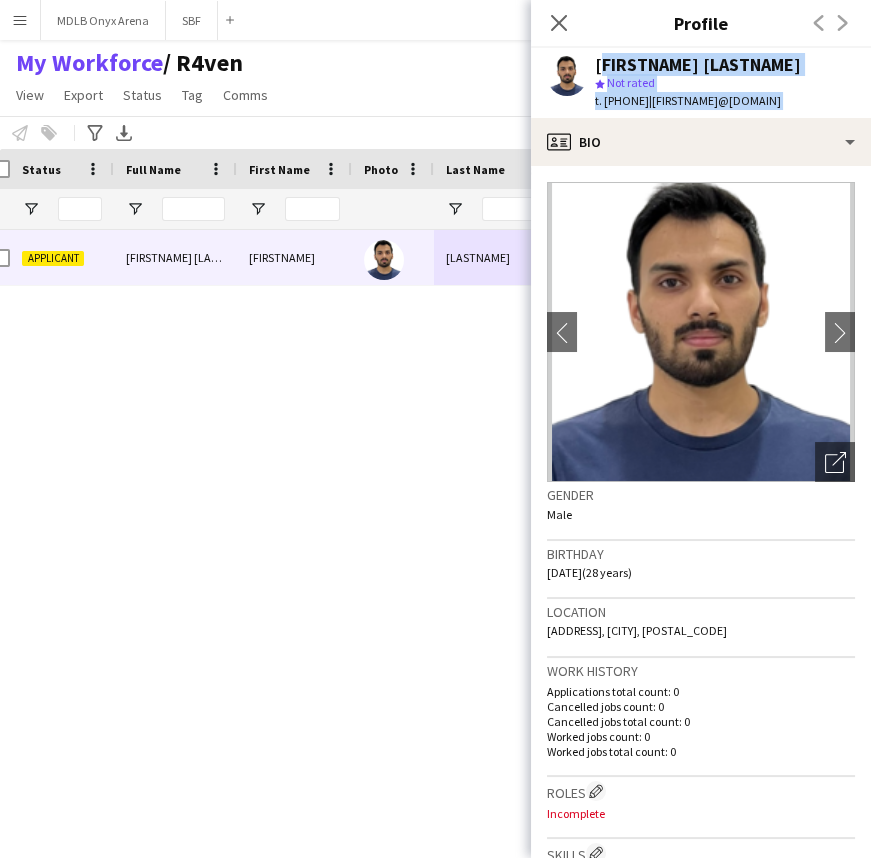 drag, startPoint x: 640, startPoint y: 60, endPoint x: 651, endPoint y: 100, distance: 41.484936 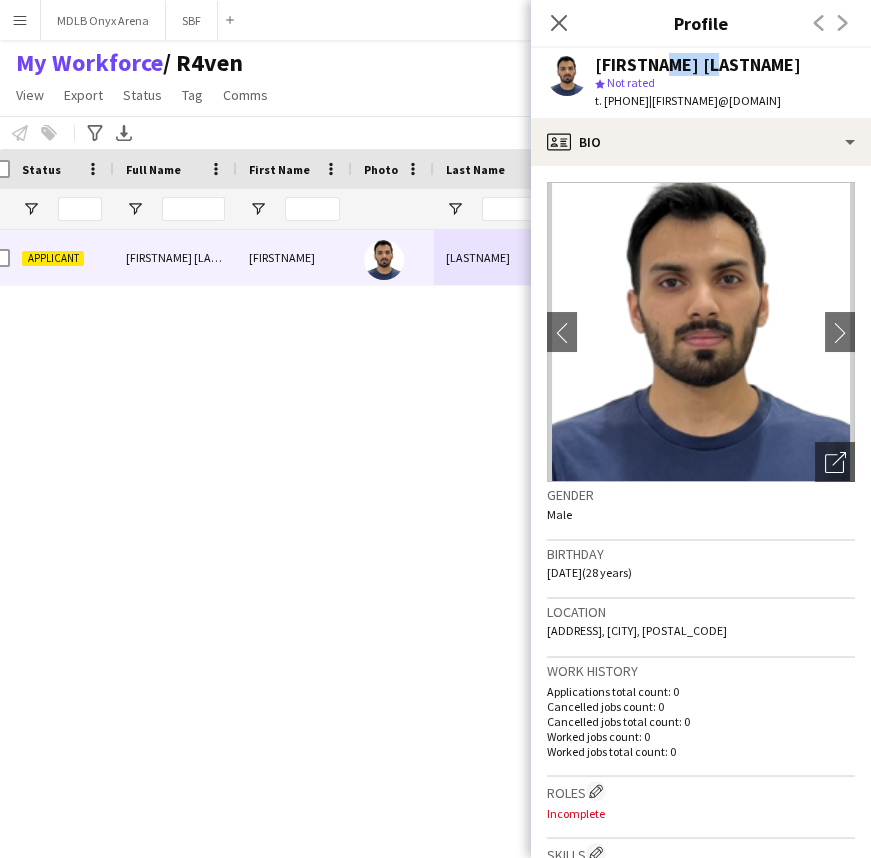 click on "Suhaib Idrees" 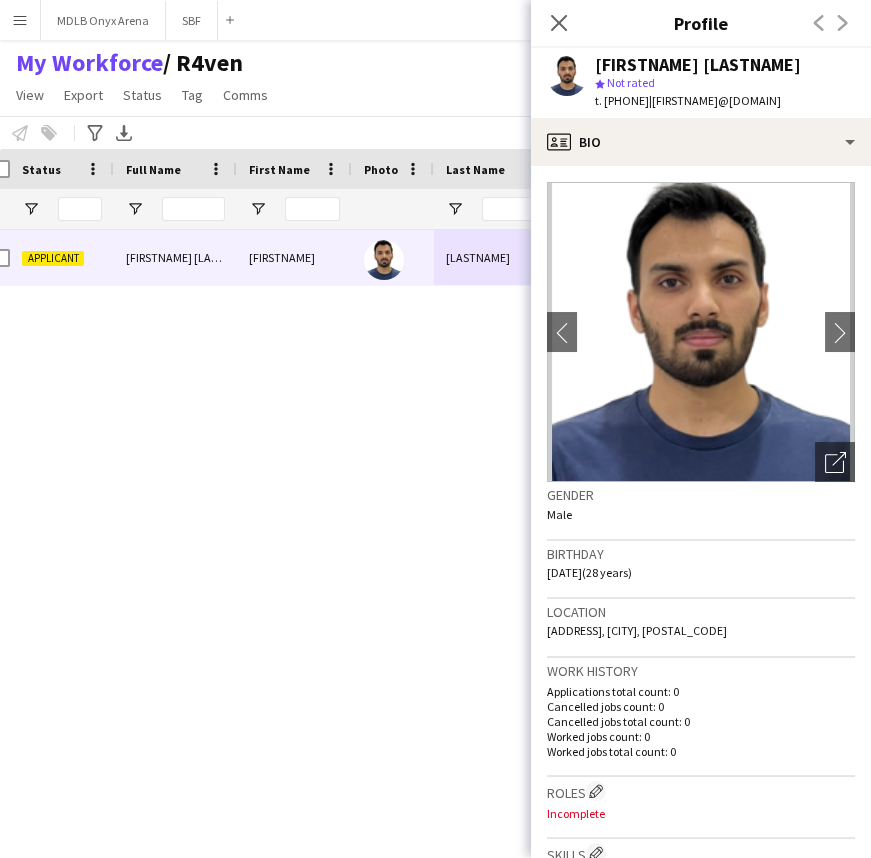 click on "star
Not rated" 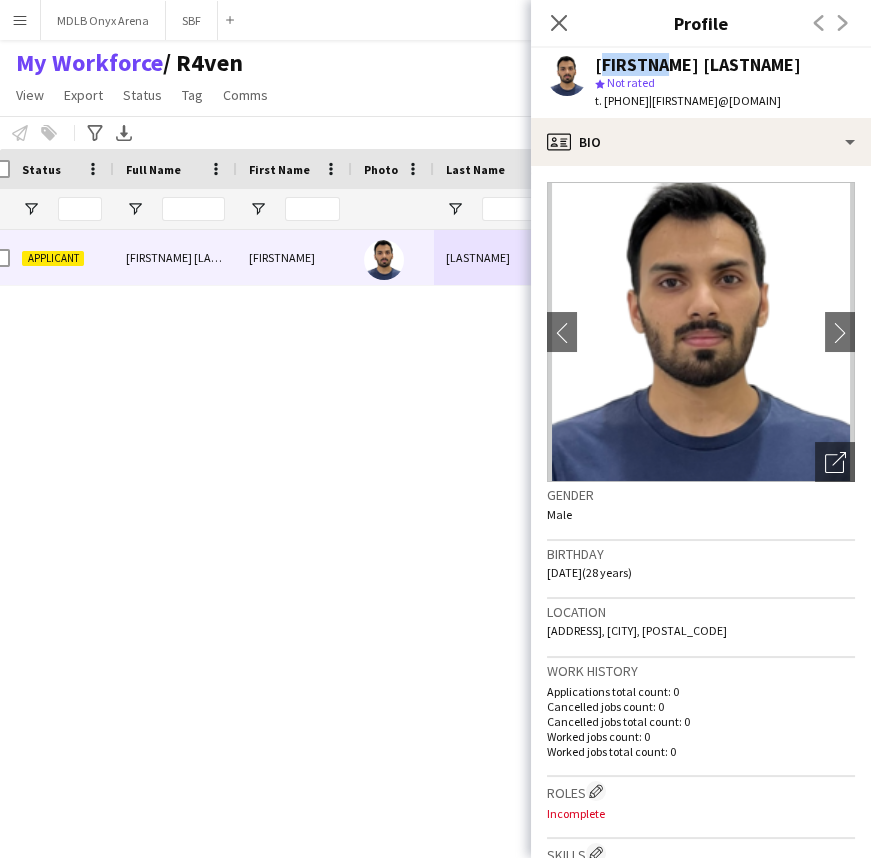 click on "Suhaib Idrees" 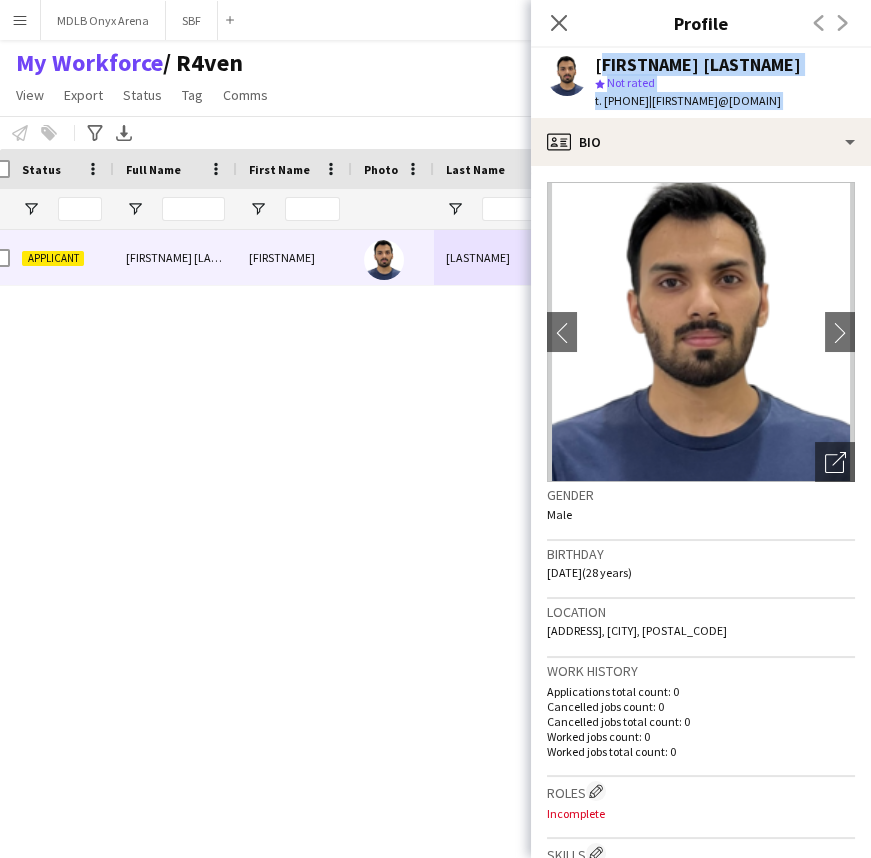 drag, startPoint x: 627, startPoint y: 67, endPoint x: 638, endPoint y: 100, distance: 34.785053 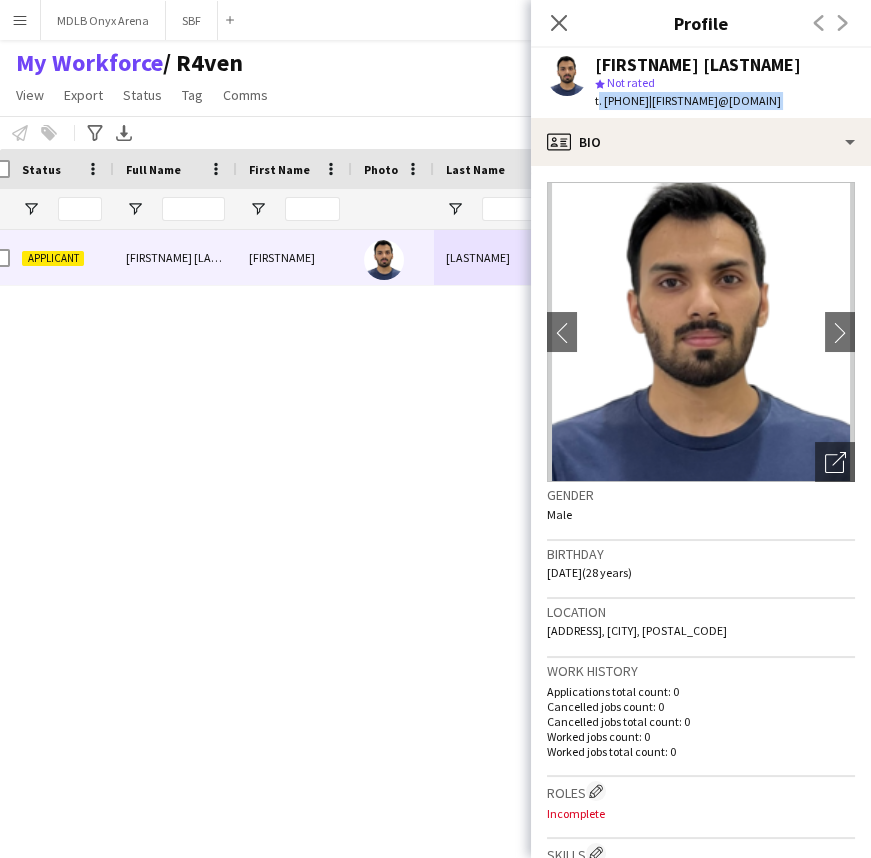 click on "t. +966595980076" 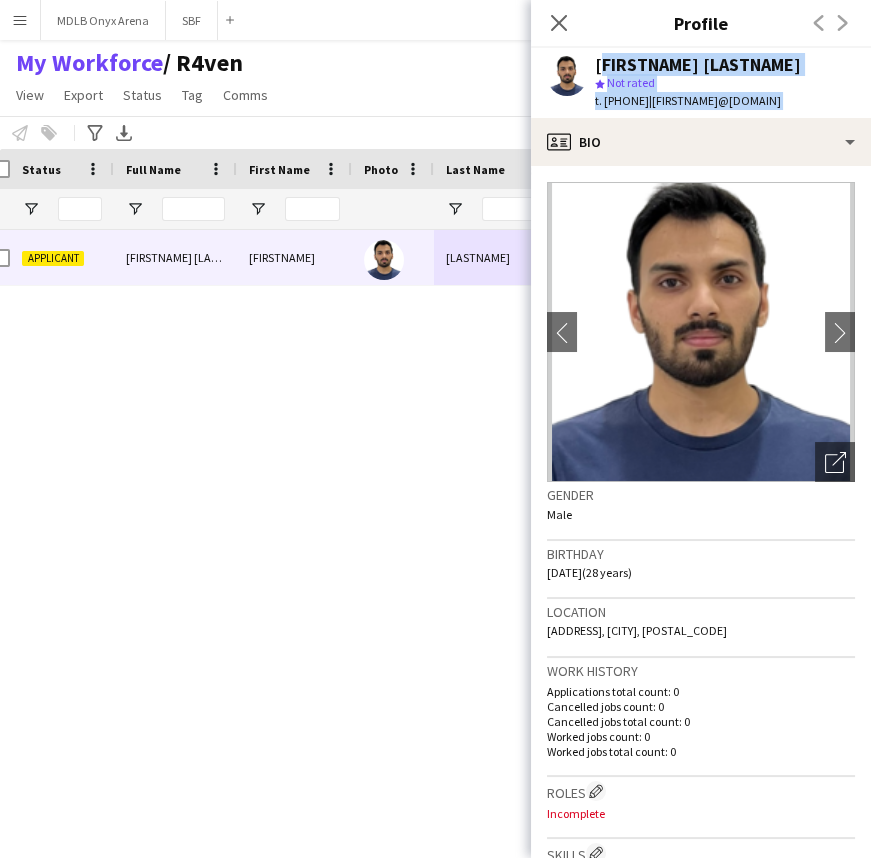 drag, startPoint x: 638, startPoint y: 100, endPoint x: 648, endPoint y: 58, distance: 43.174065 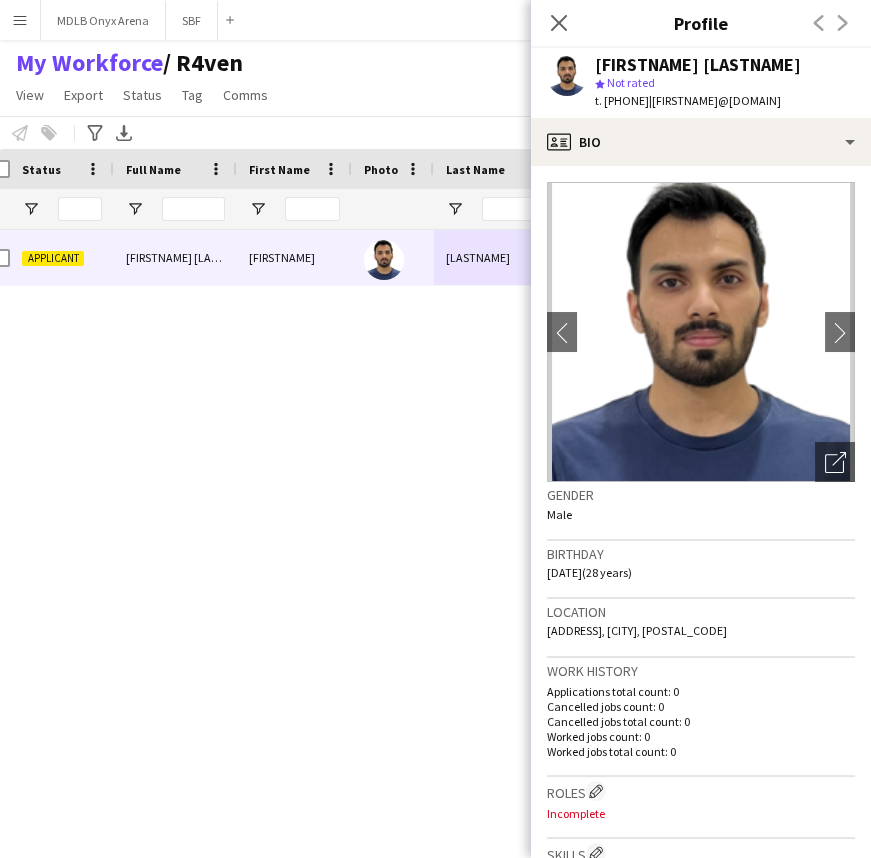click on "Suhaib Idrees" 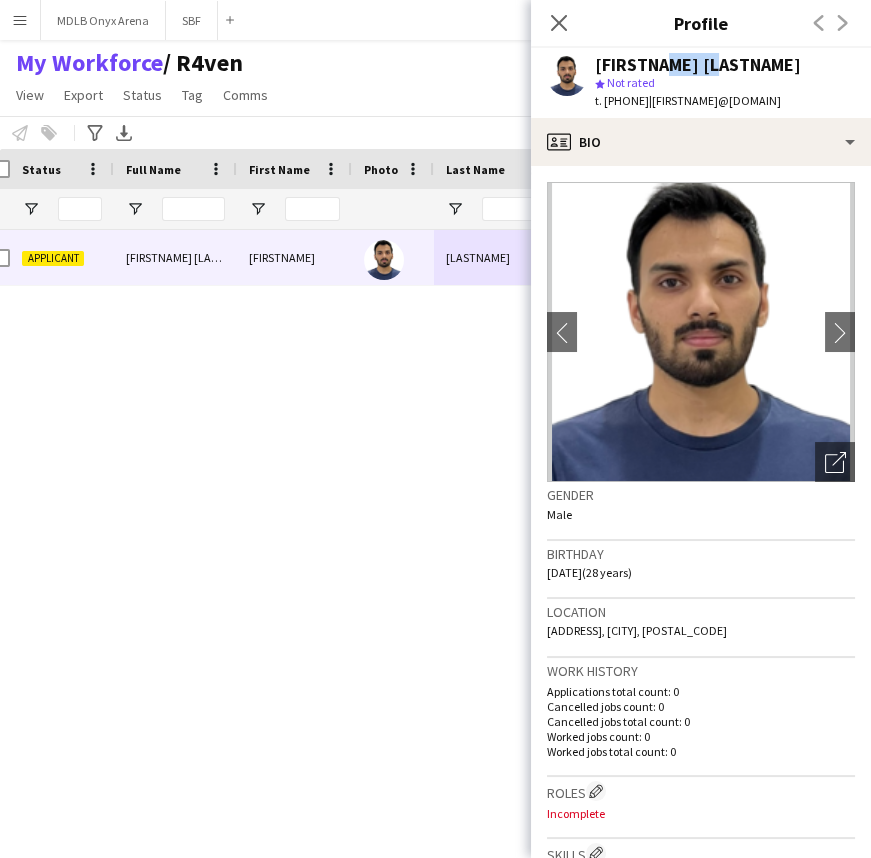 click on "Suhaib Idrees" 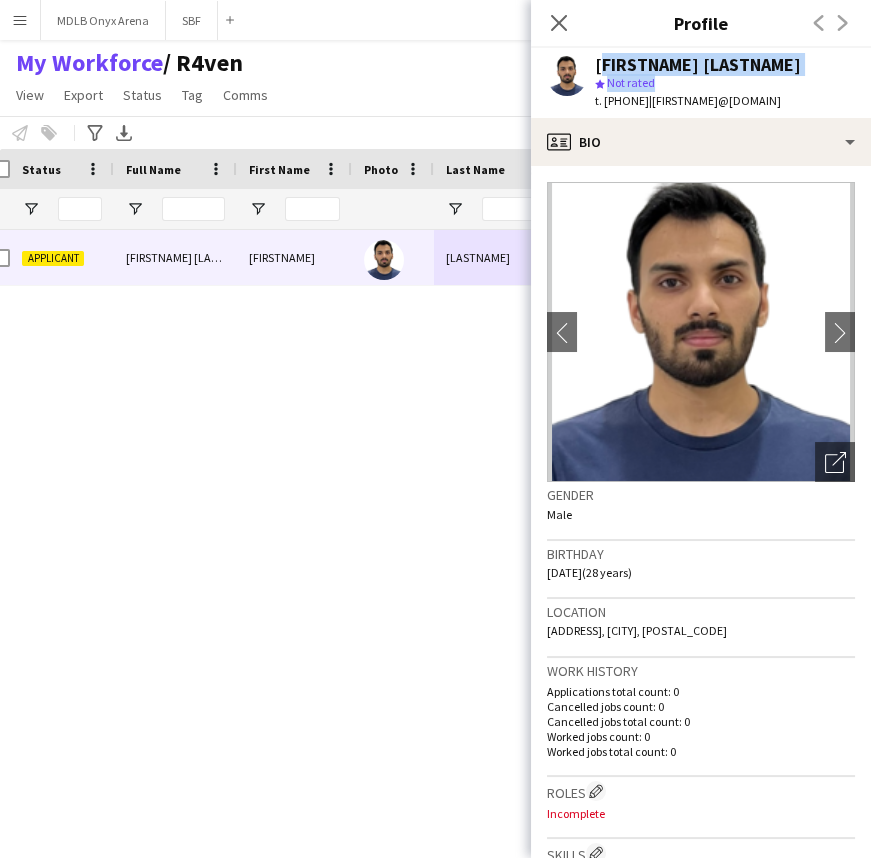 drag, startPoint x: 668, startPoint y: 63, endPoint x: 670, endPoint y: 90, distance: 27.073973 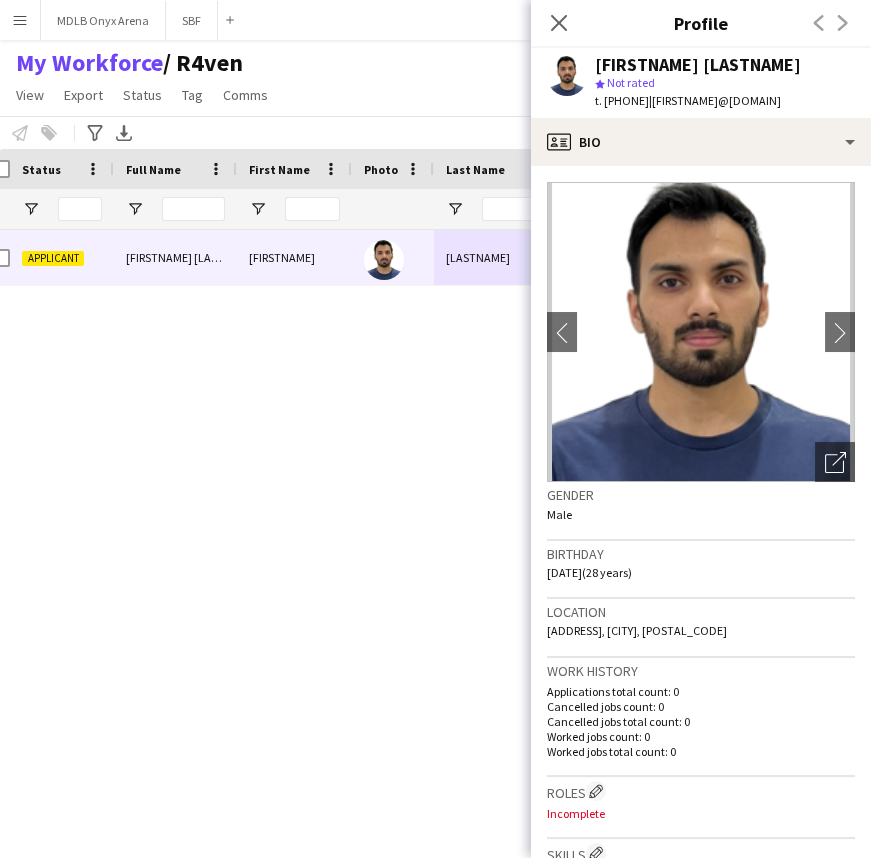 click on "t. +966595980076" 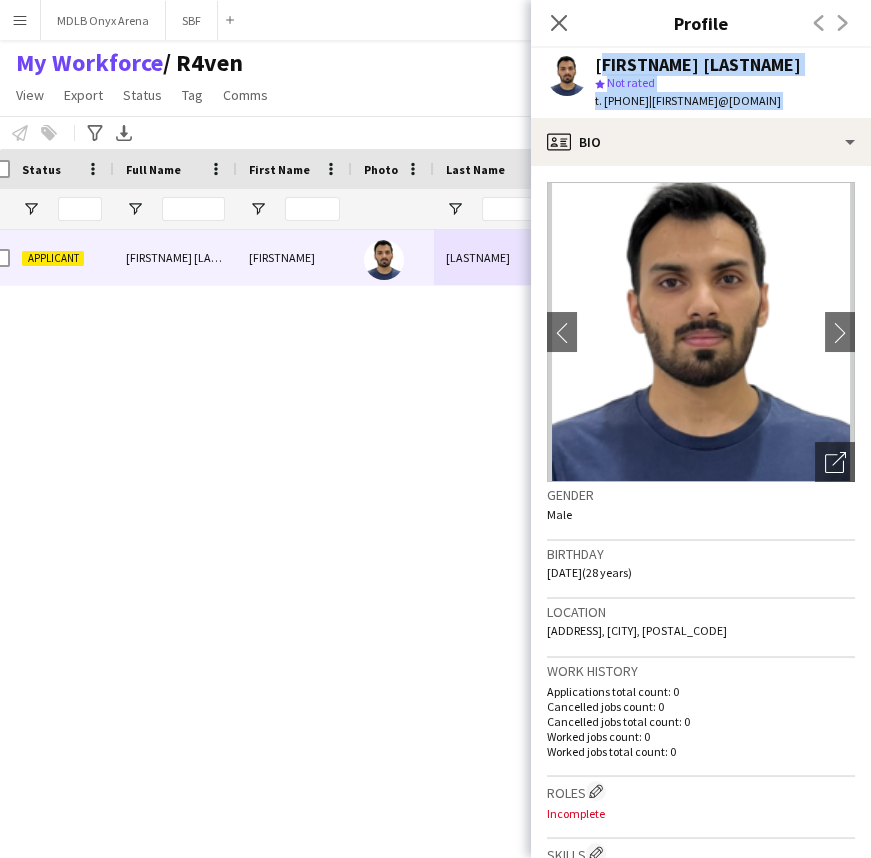 drag, startPoint x: 670, startPoint y: 95, endPoint x: 672, endPoint y: 63, distance: 32.06244 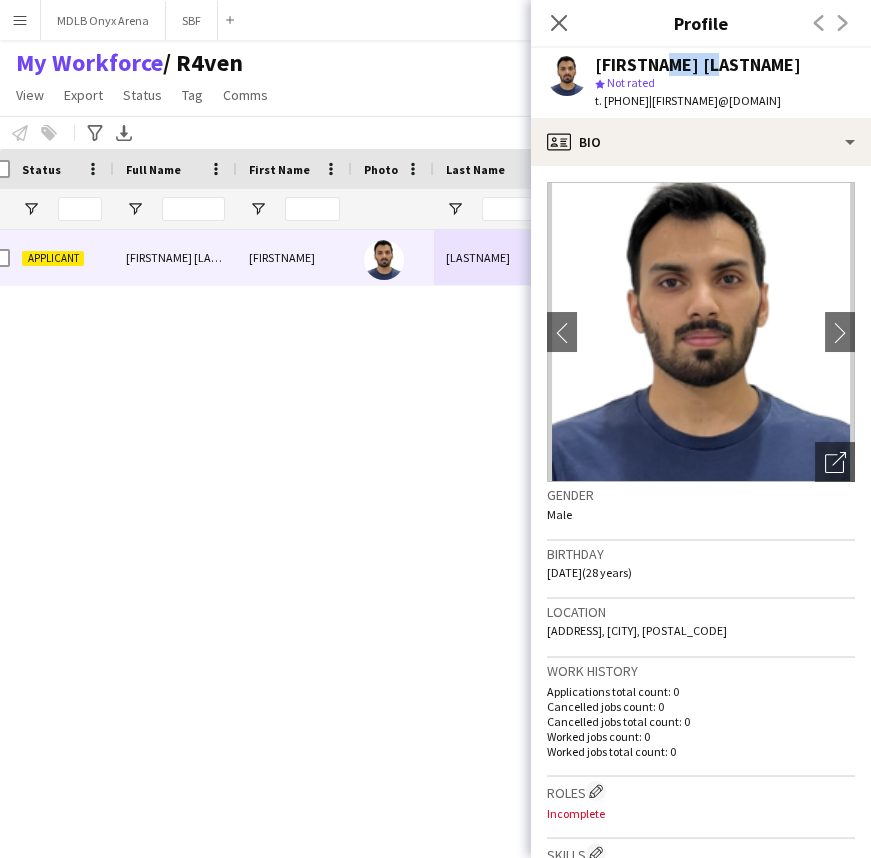 click on "Suhaib Idrees" 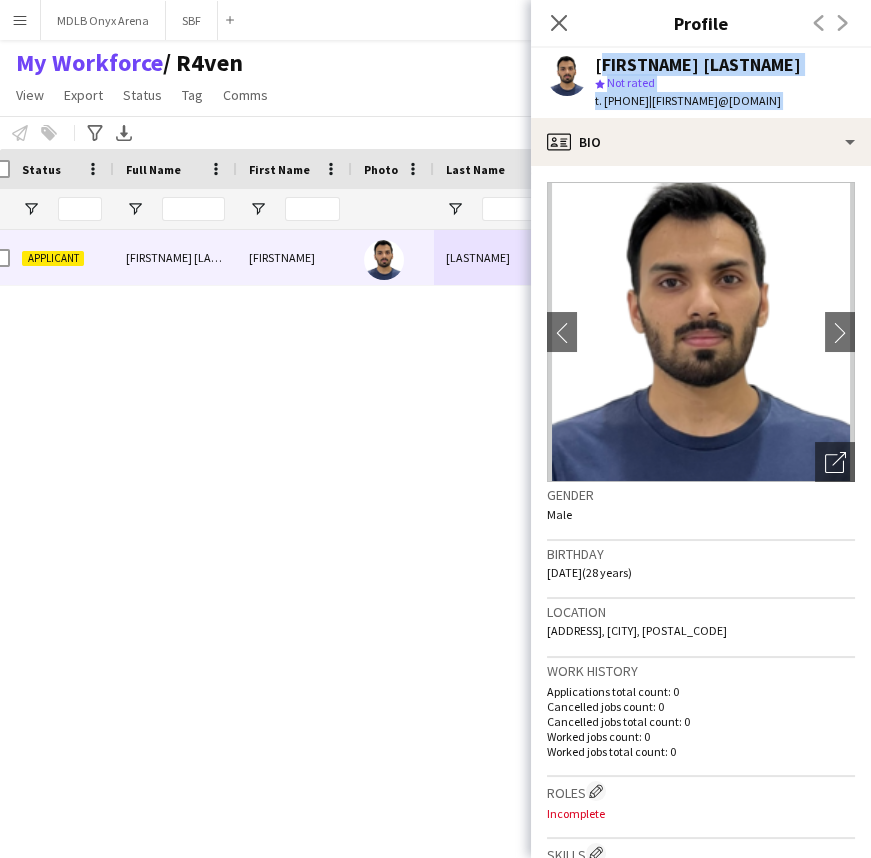 drag, startPoint x: 672, startPoint y: 63, endPoint x: 700, endPoint y: 95, distance: 42.520584 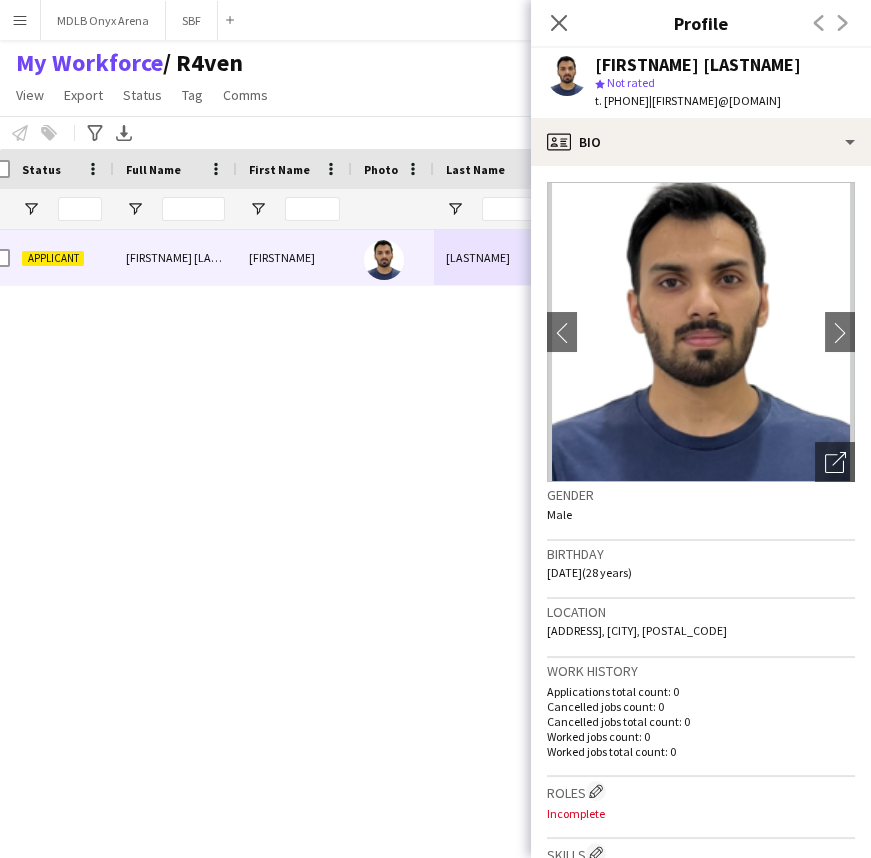 click on "|   suhaib0989@gmail.com" 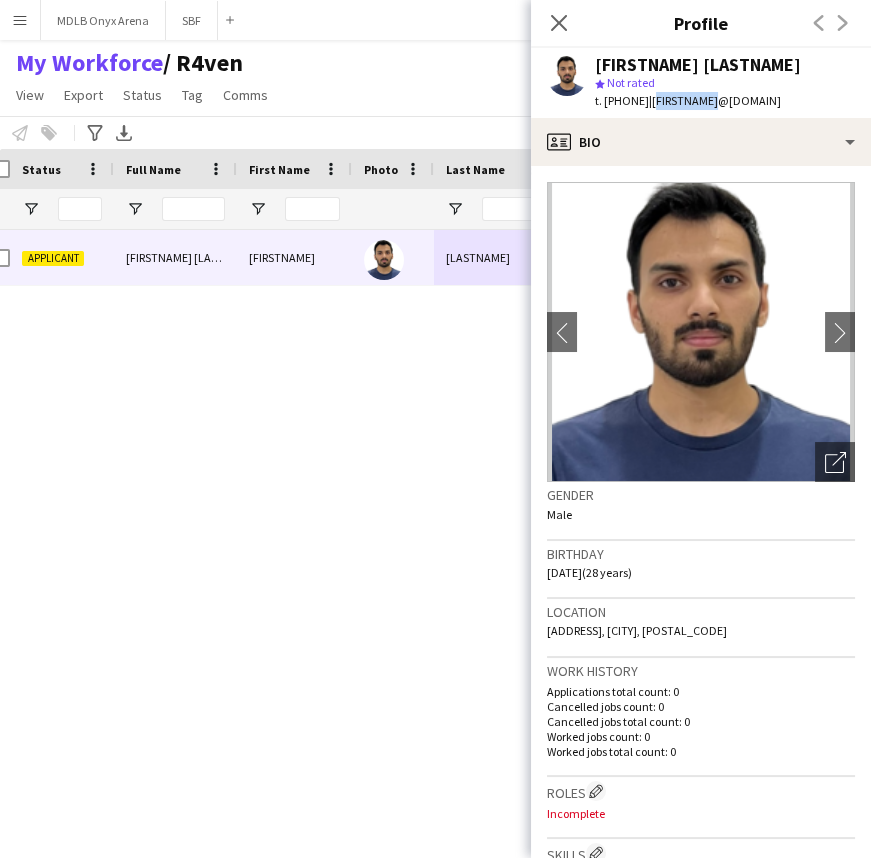 click on "|   suhaib0989@gmail.com" 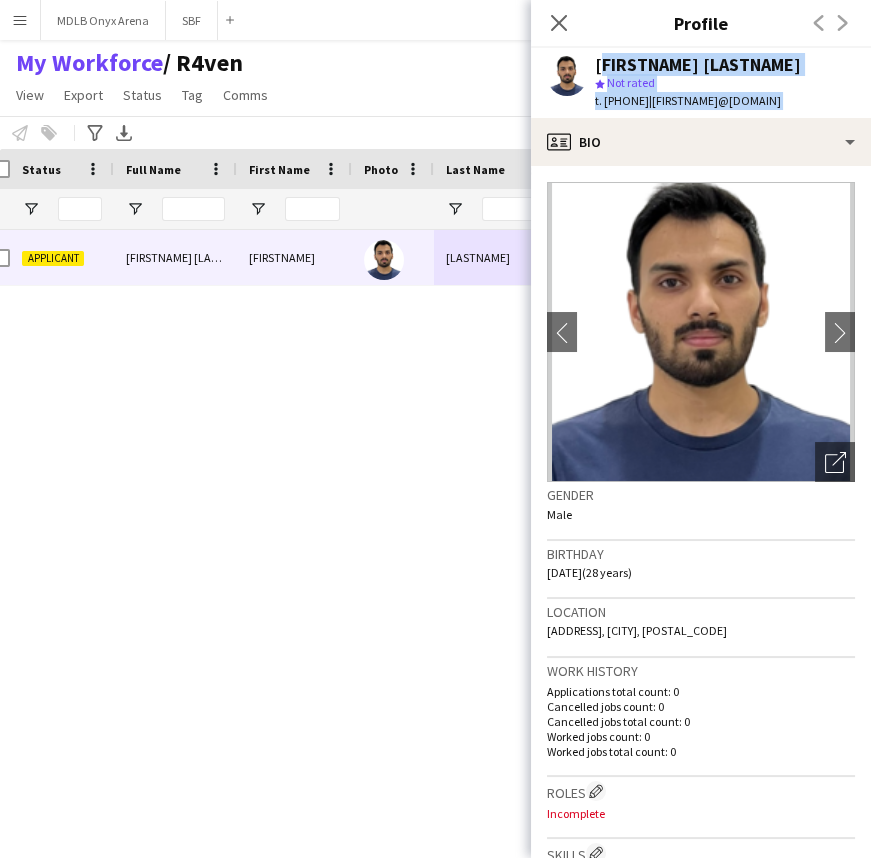 drag, startPoint x: 699, startPoint y: 100, endPoint x: 683, endPoint y: 68, distance: 35.77709 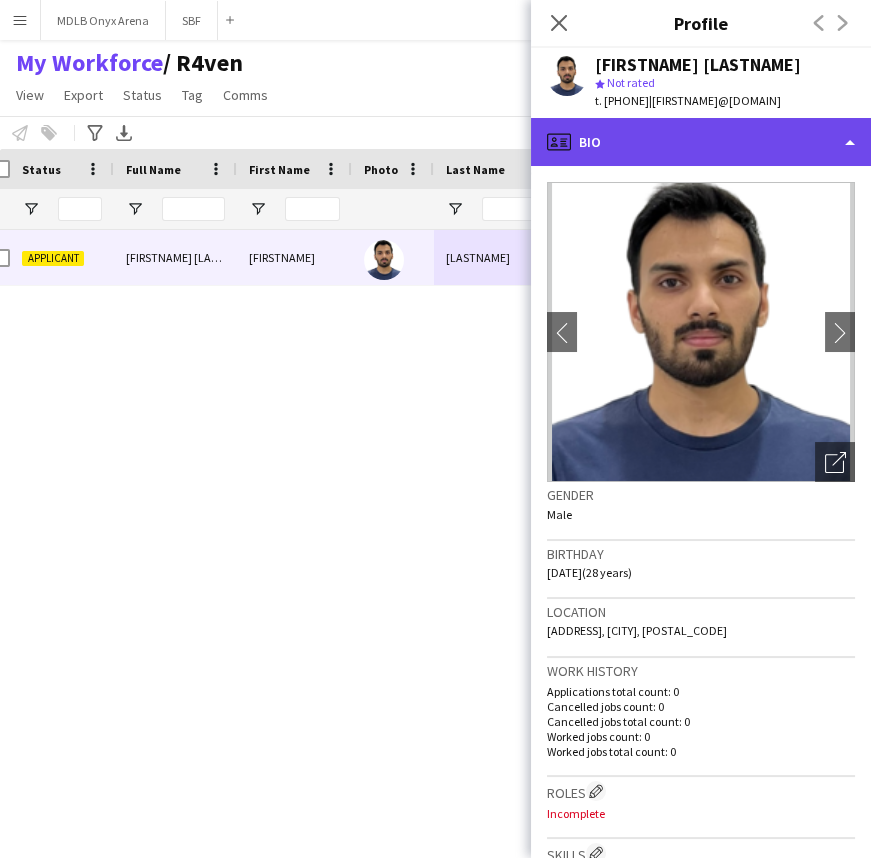 click on "profile
Bio" 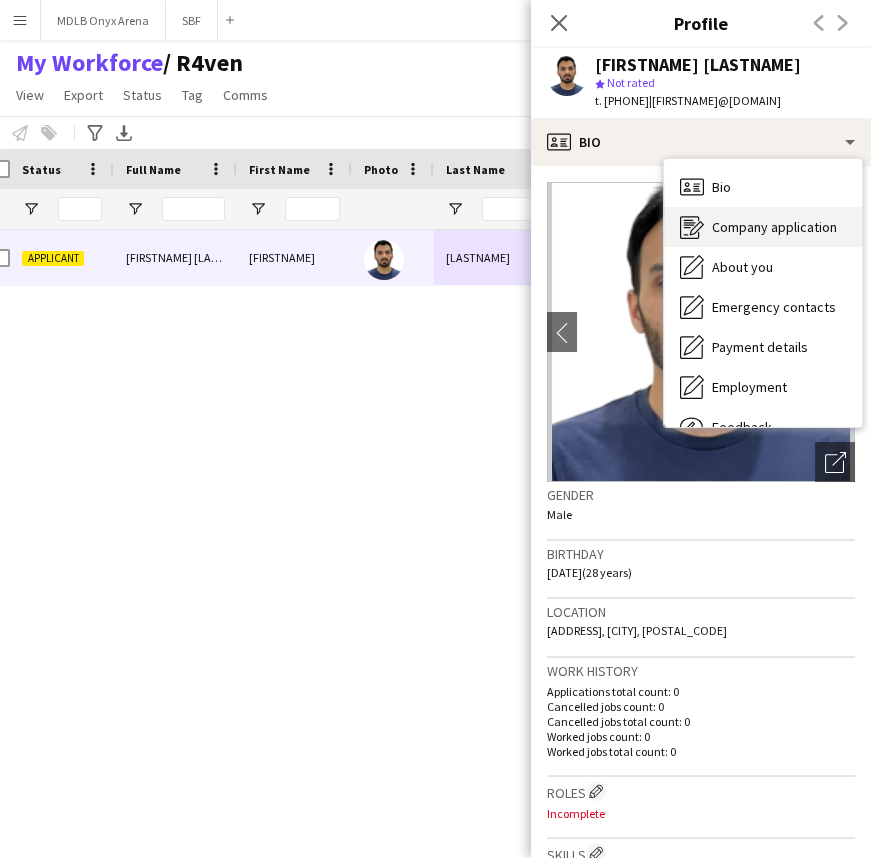 click on "Company application
Company application" at bounding box center [763, 227] 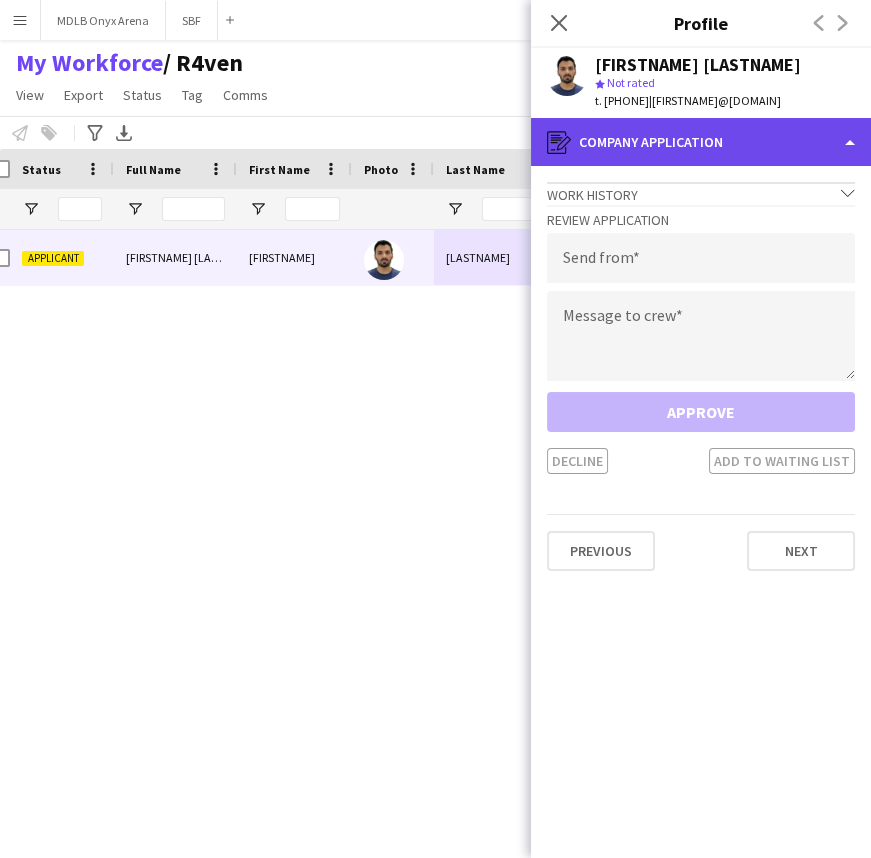 click on "register
Company application" 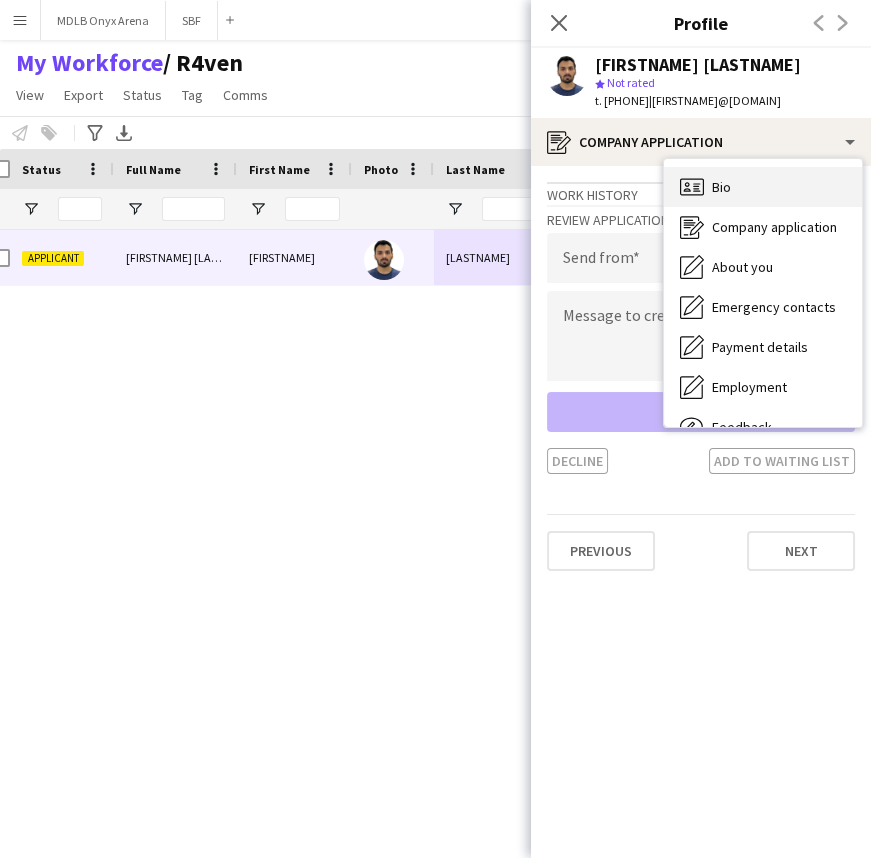 click on "Bio
Bio" at bounding box center (763, 187) 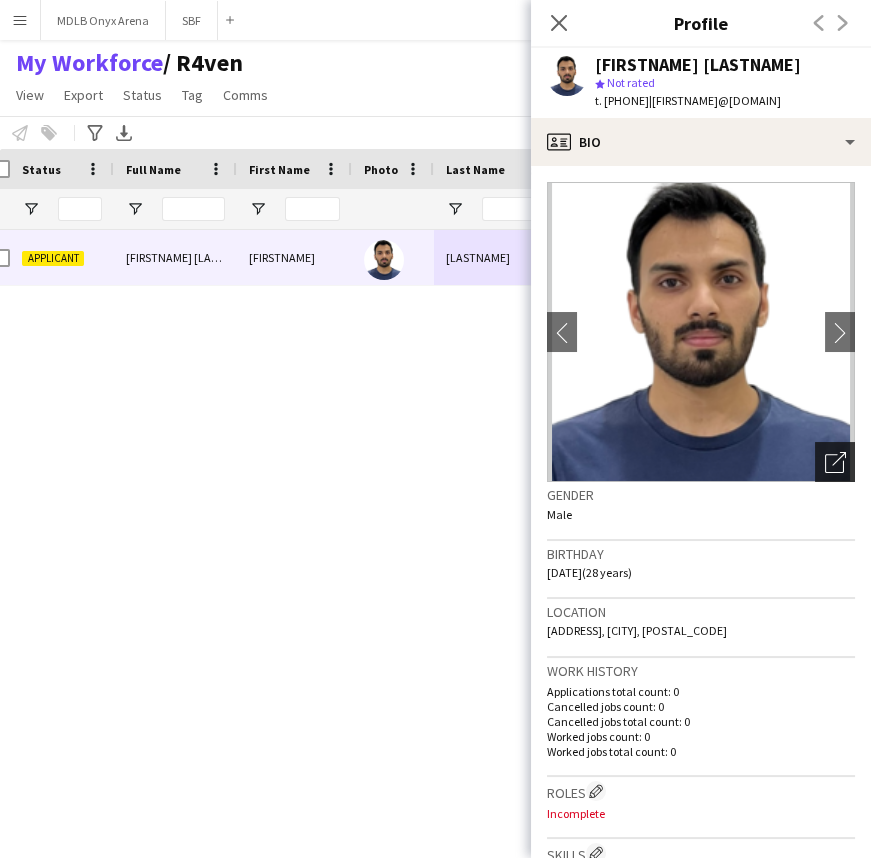 click on "Open photos pop-in" 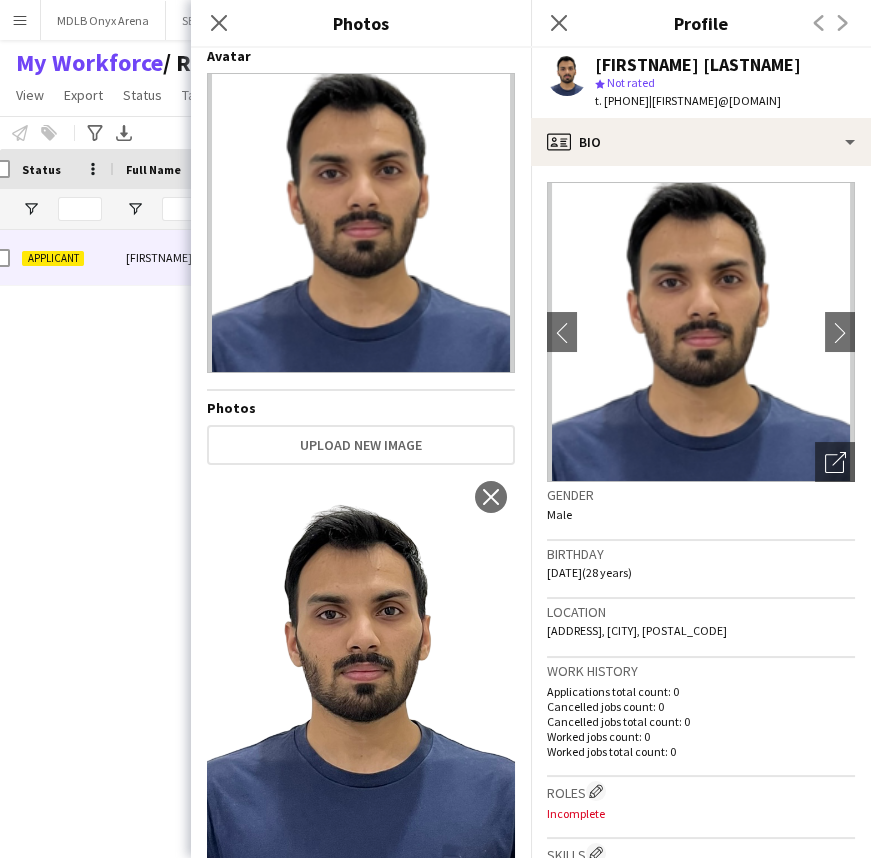 scroll, scrollTop: 0, scrollLeft: 0, axis: both 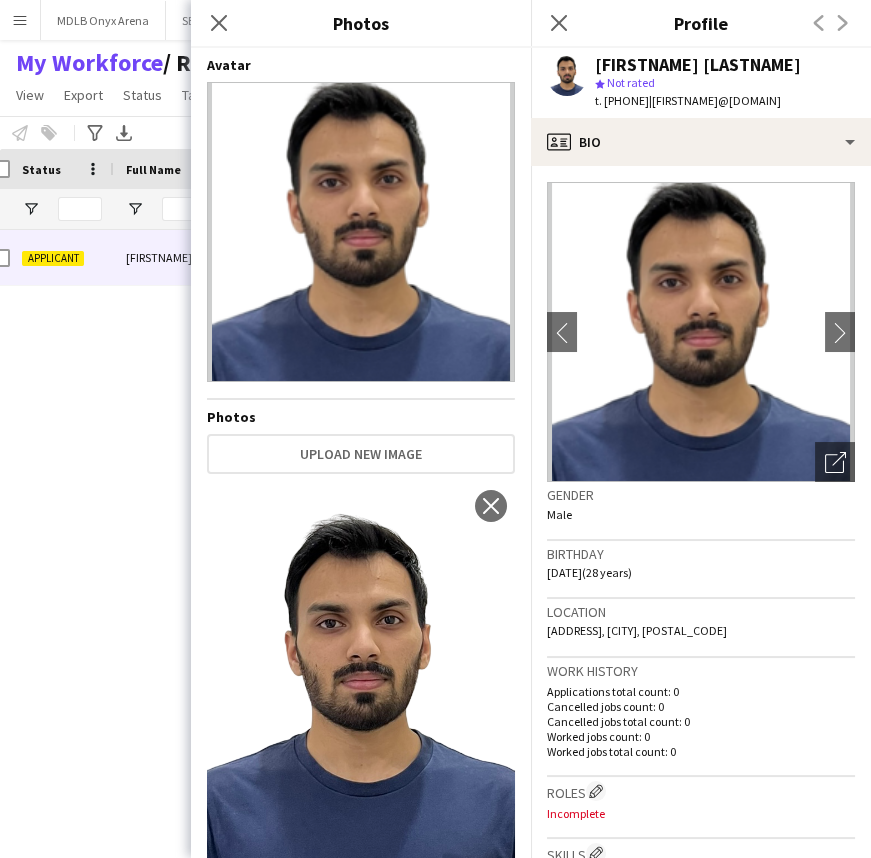 click on "Gender   Male" 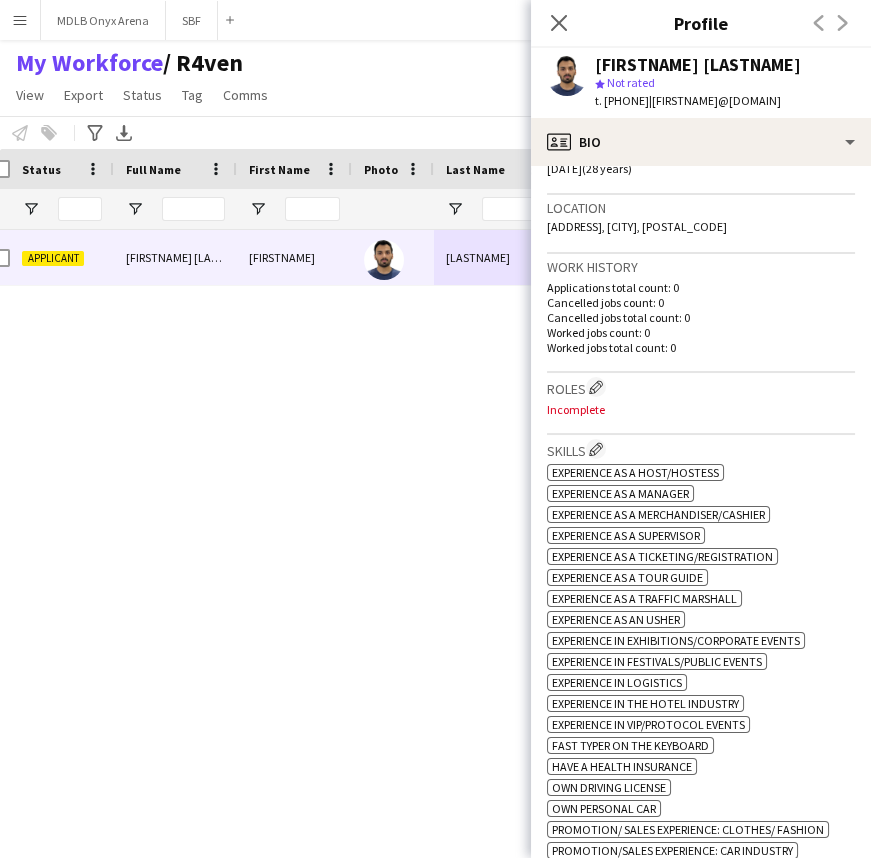 scroll, scrollTop: 363, scrollLeft: 0, axis: vertical 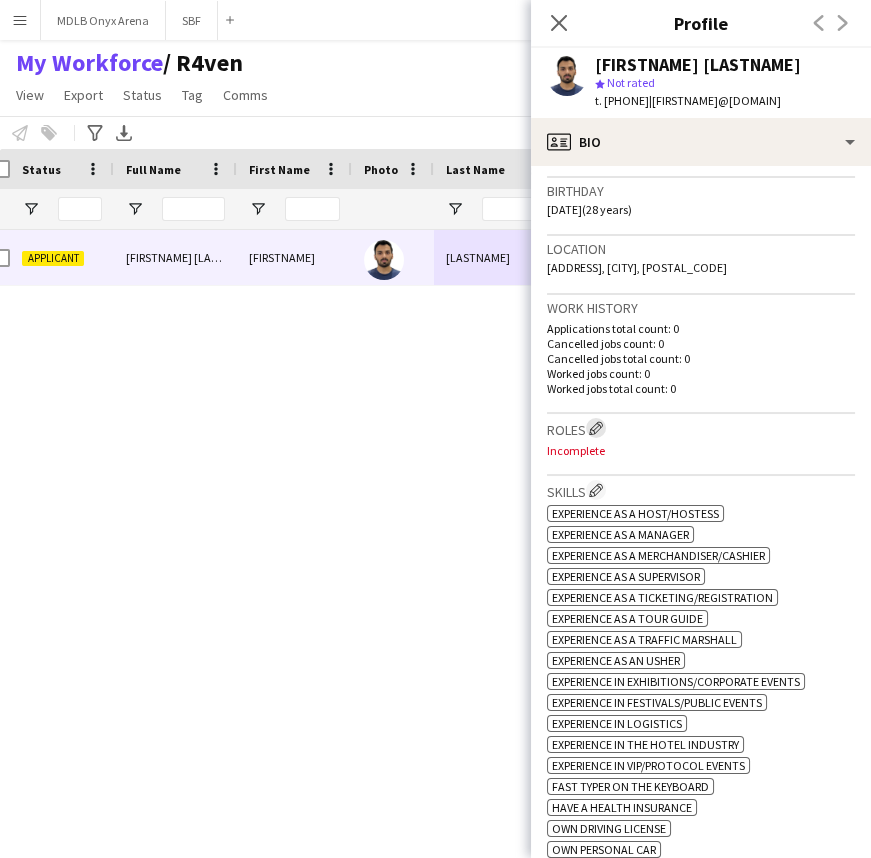 click on "Edit crew company roles" 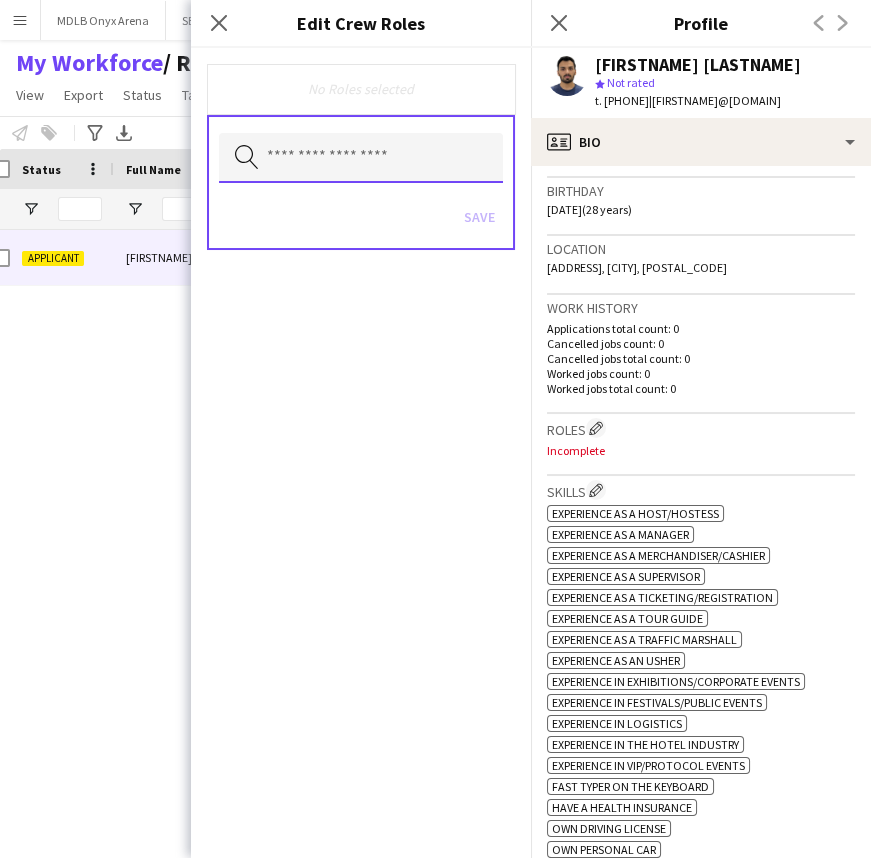 click at bounding box center (361, 158) 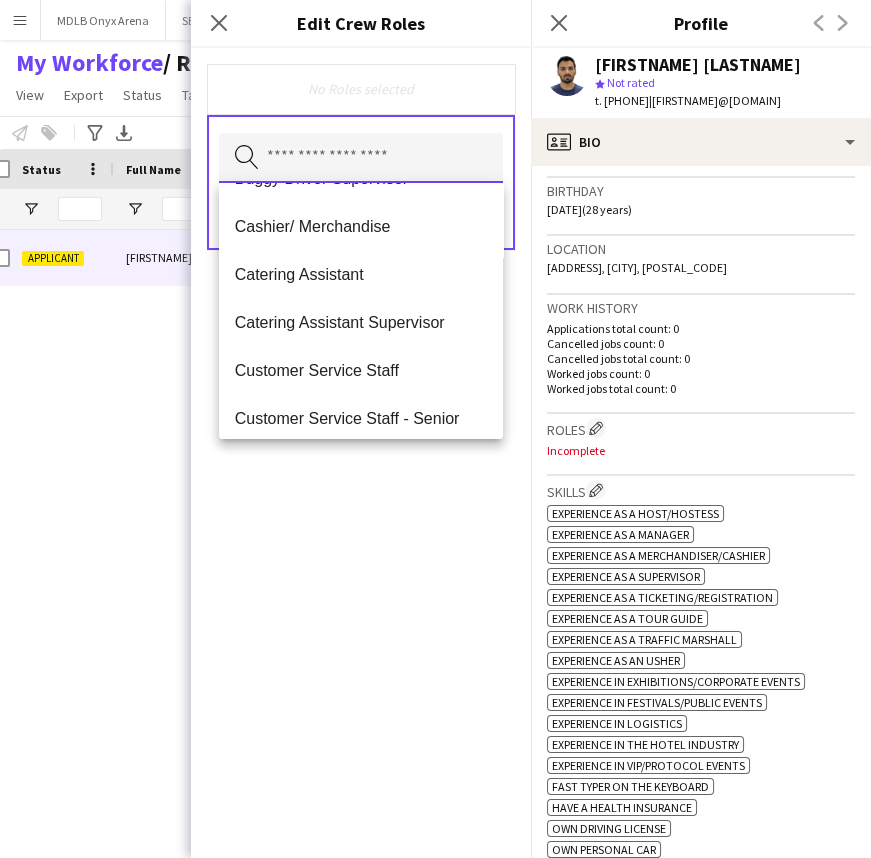 scroll, scrollTop: 181, scrollLeft: 0, axis: vertical 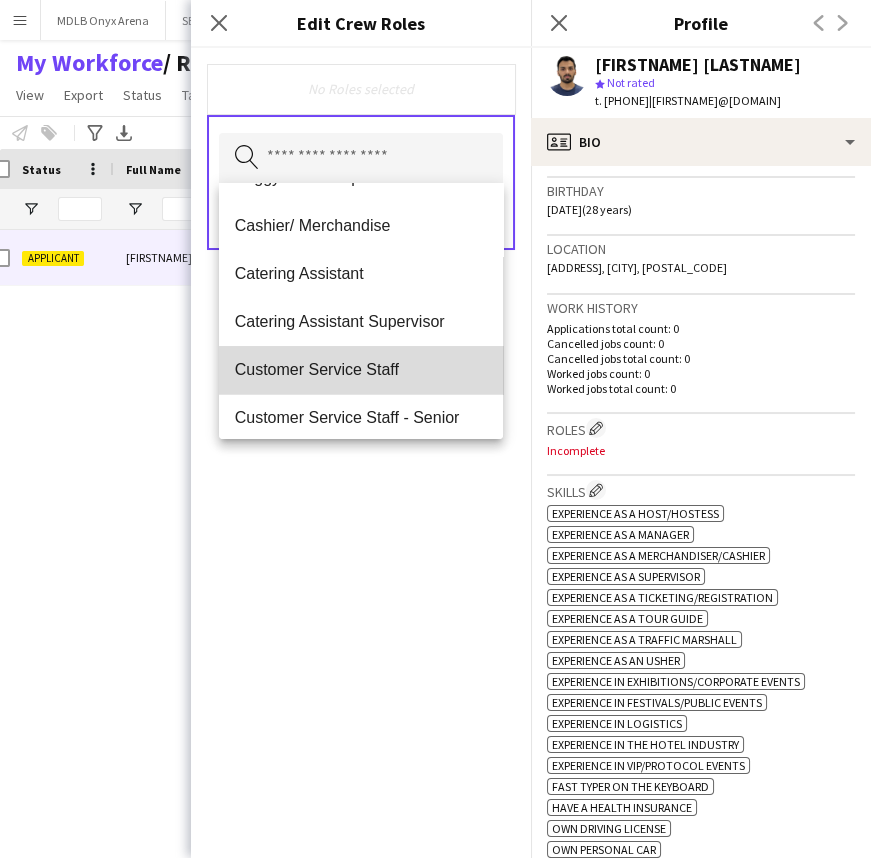click on "Customer Service Staff" at bounding box center [361, 369] 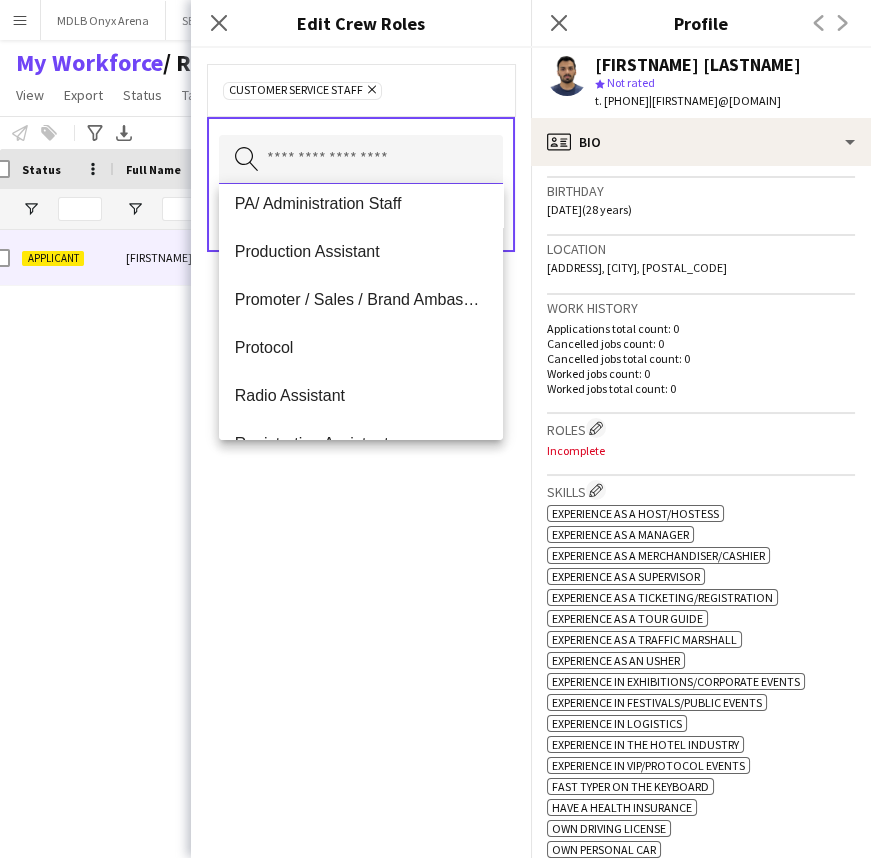 scroll, scrollTop: 1000, scrollLeft: 0, axis: vertical 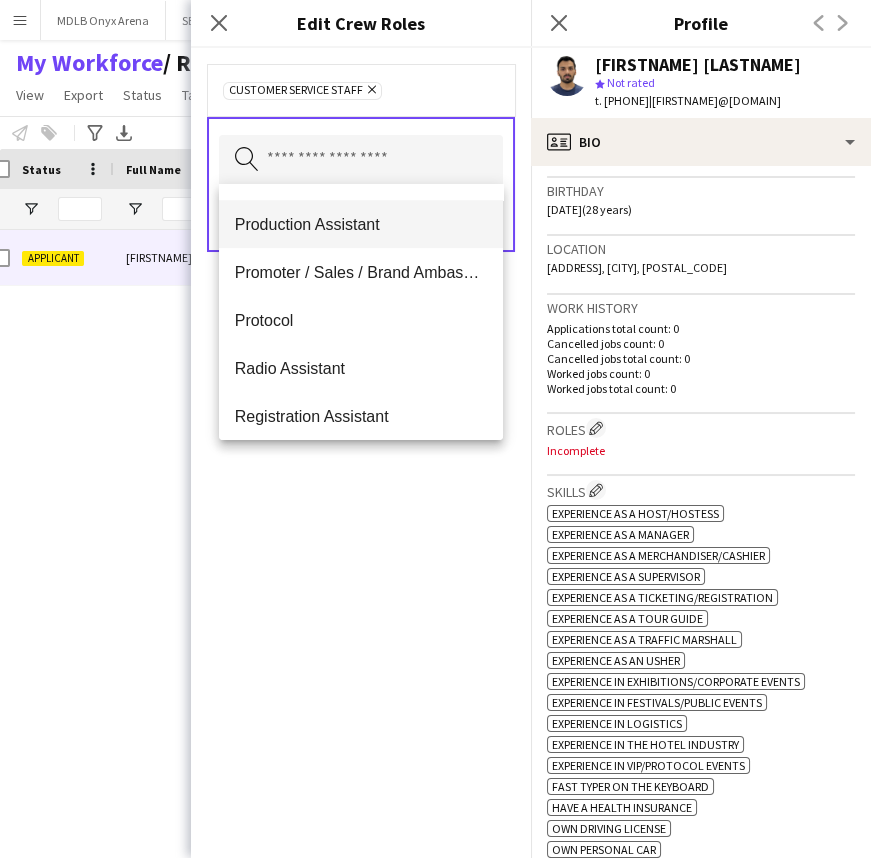 click on "Production Assistant" at bounding box center (361, 224) 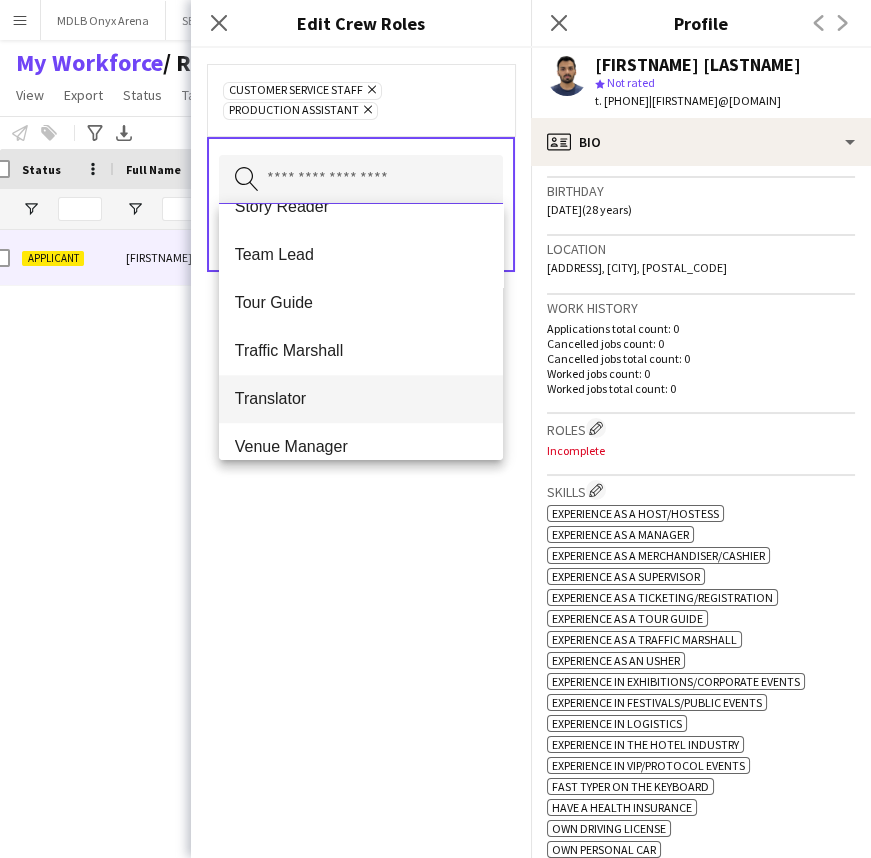 scroll, scrollTop: 1967, scrollLeft: 0, axis: vertical 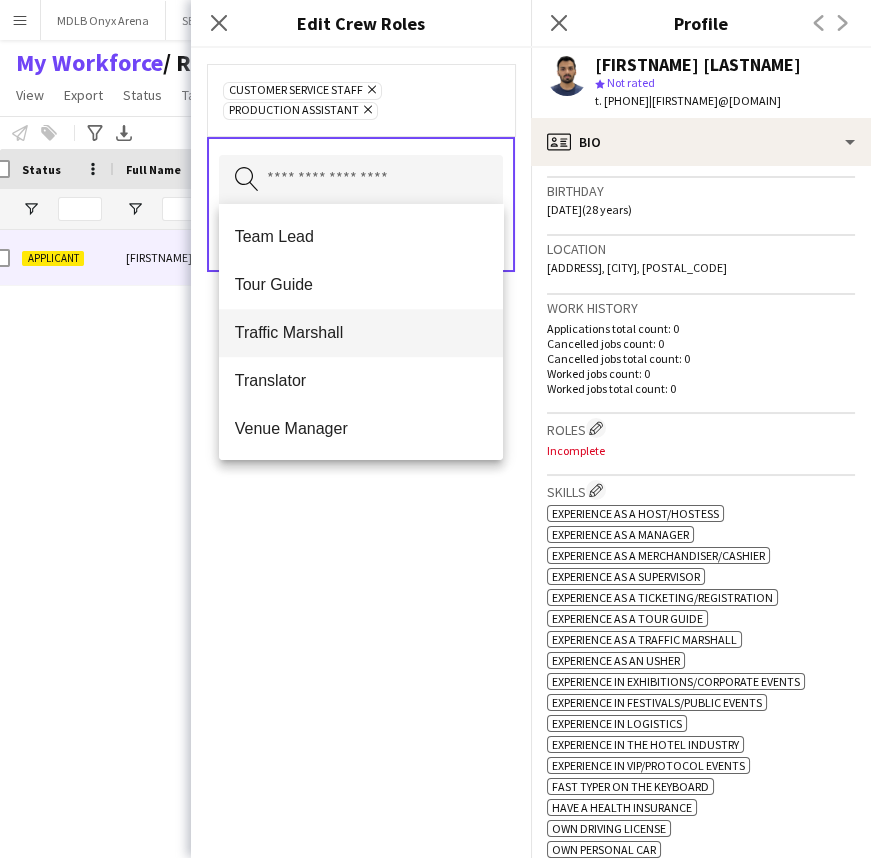 click on "Traffic Marshall" at bounding box center (361, 333) 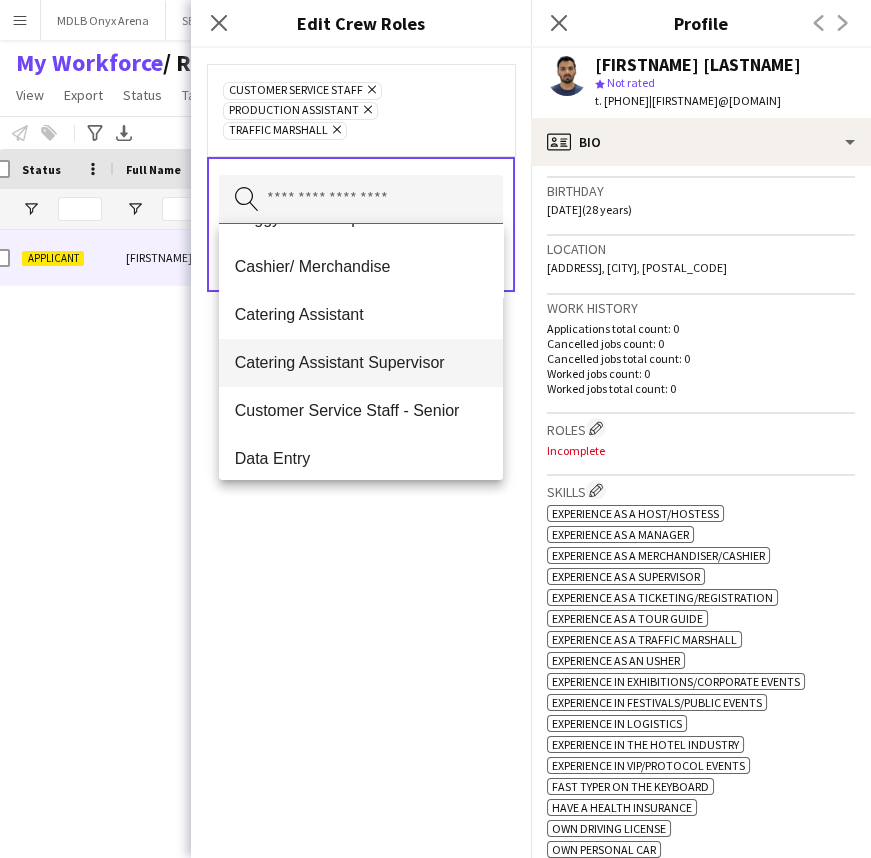 scroll, scrollTop: 272, scrollLeft: 0, axis: vertical 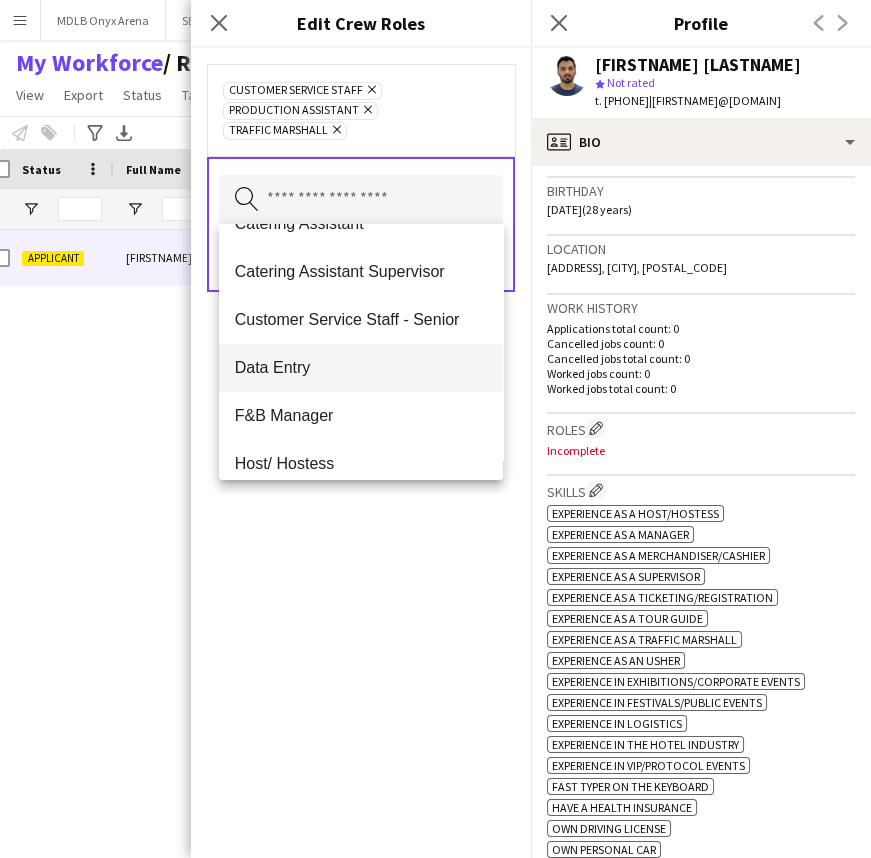 click on "Data Entry" at bounding box center (361, 367) 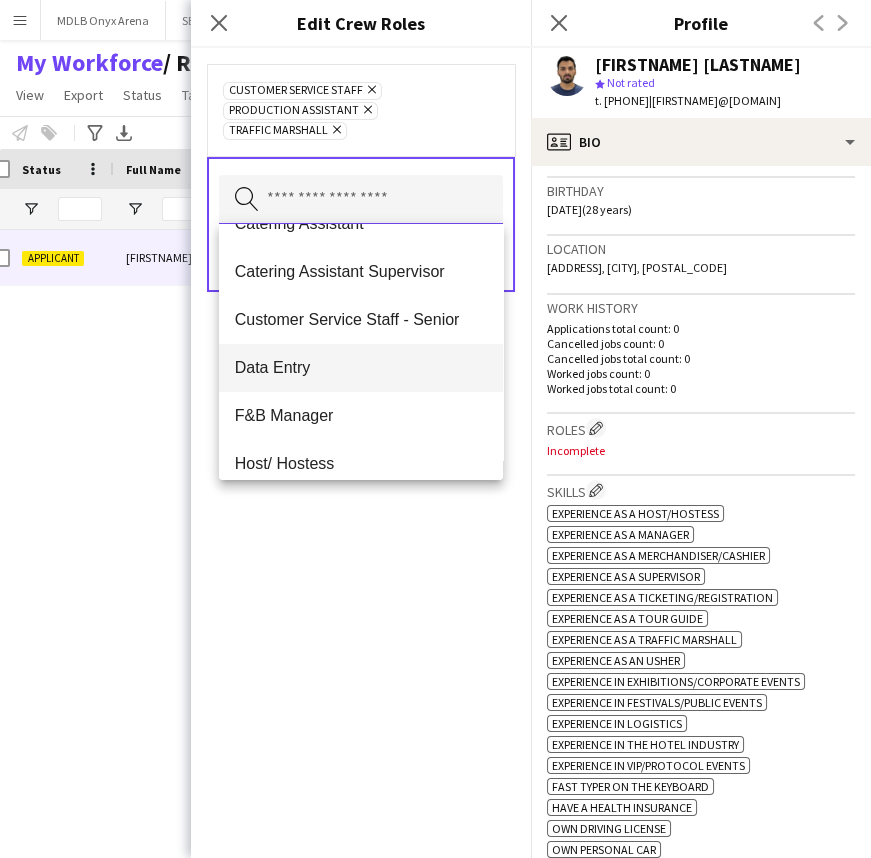 type 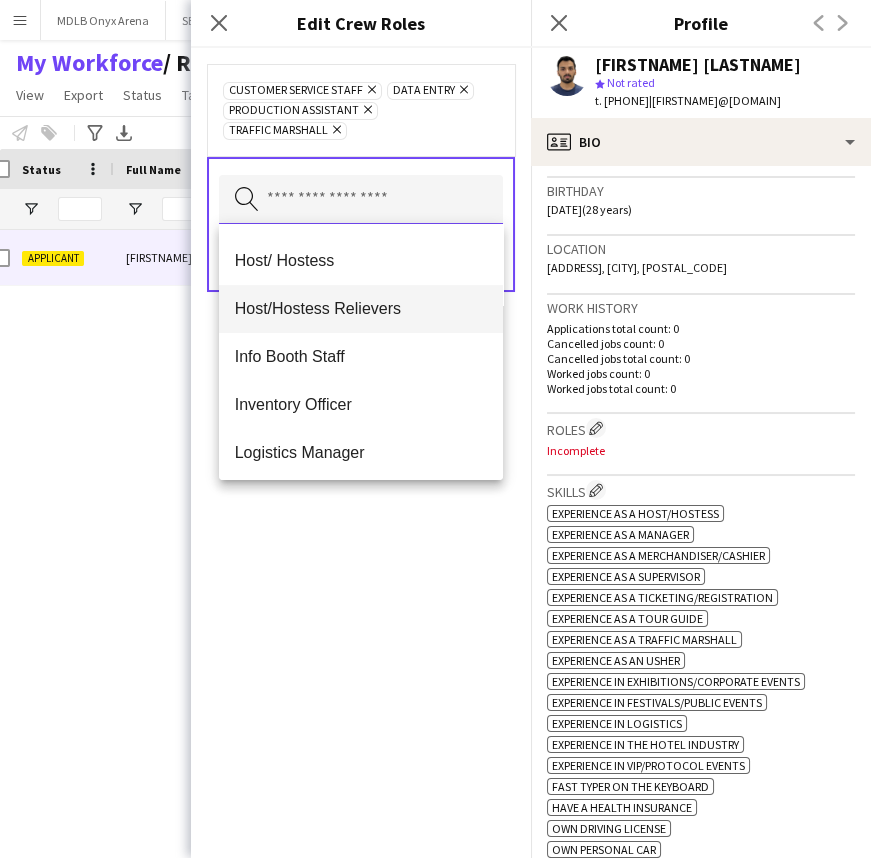scroll, scrollTop: 454, scrollLeft: 0, axis: vertical 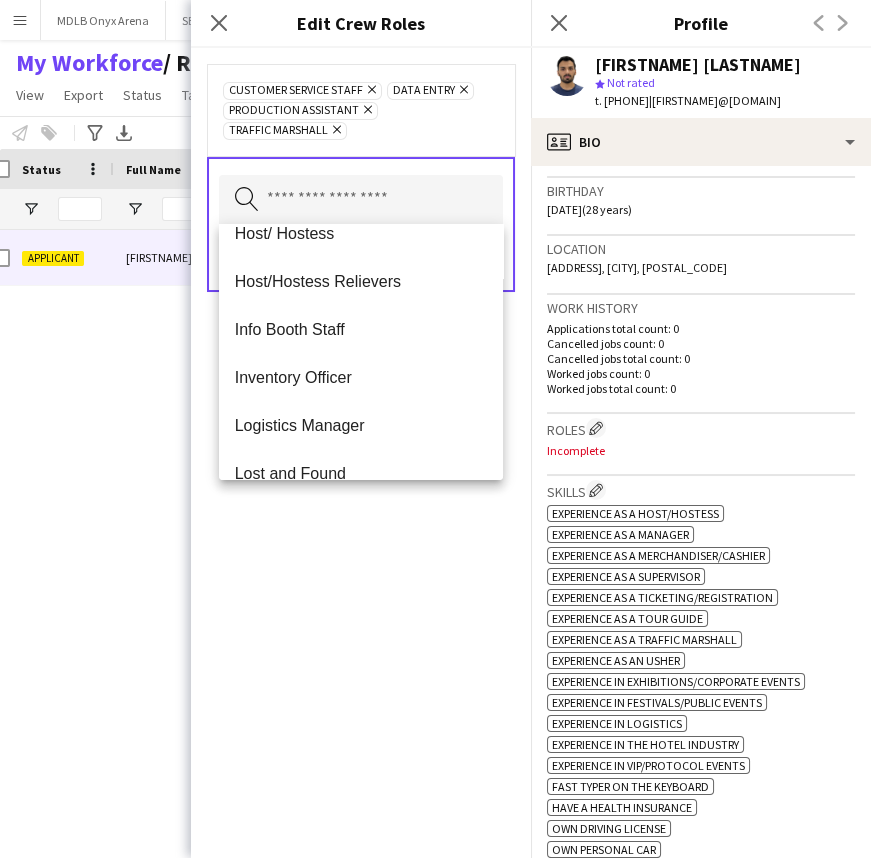click on "Customer Service Staff
Remove
Data Entry
Remove
Production Assistant
Remove
Traffic Marshall
Remove
Search by role type
Save" 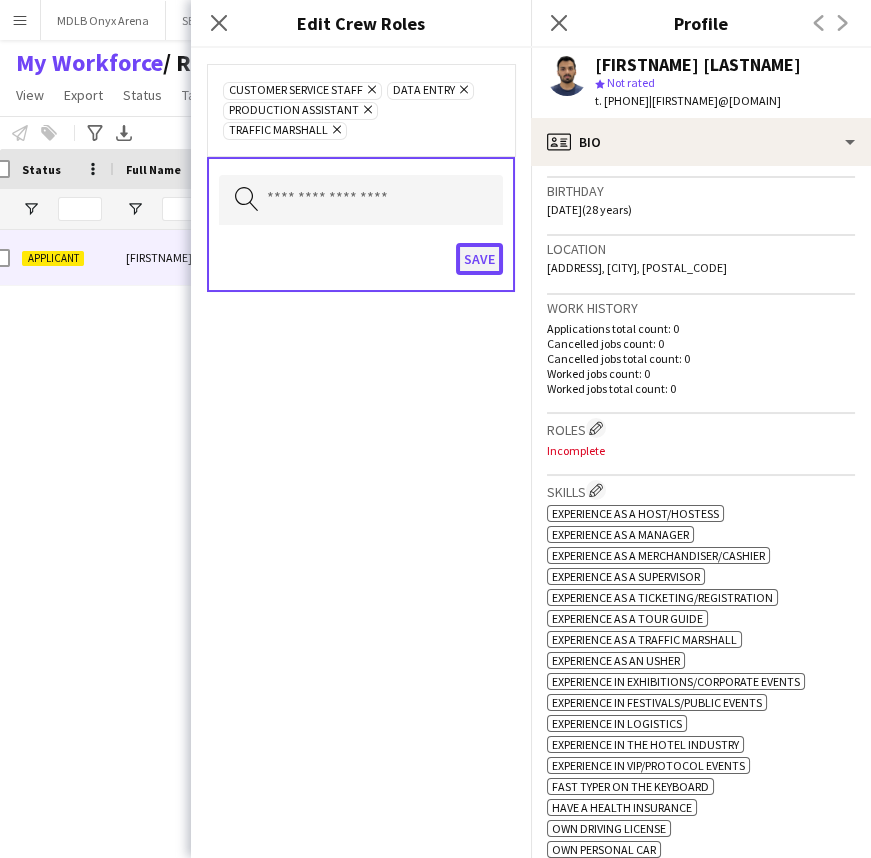click on "Save" 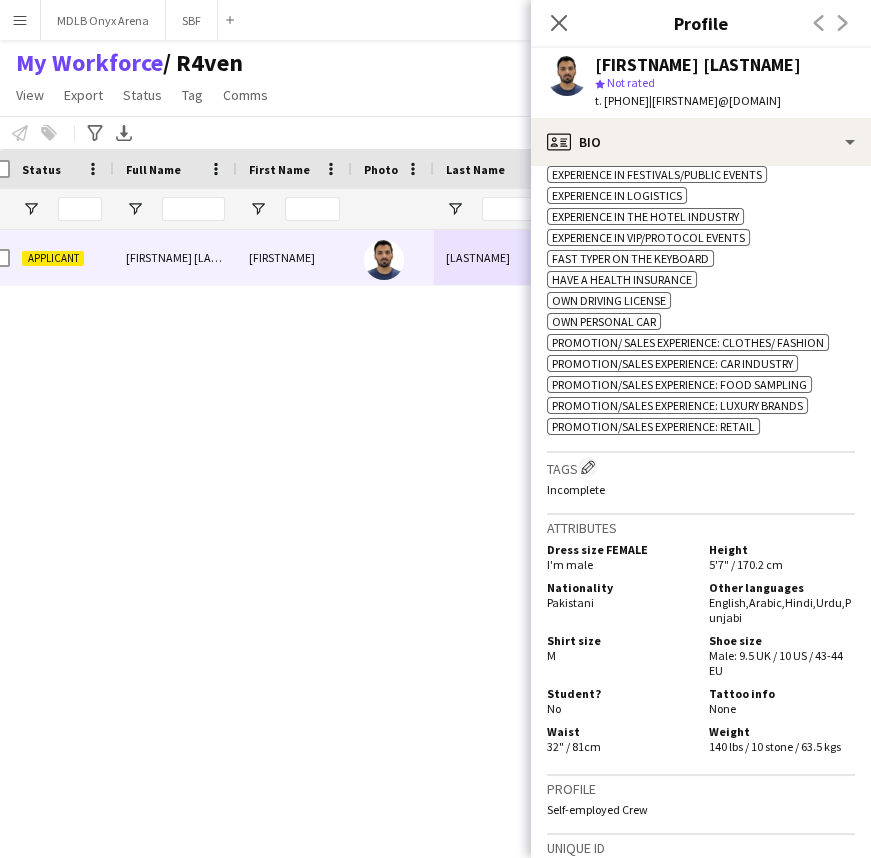 scroll, scrollTop: 1000, scrollLeft: 0, axis: vertical 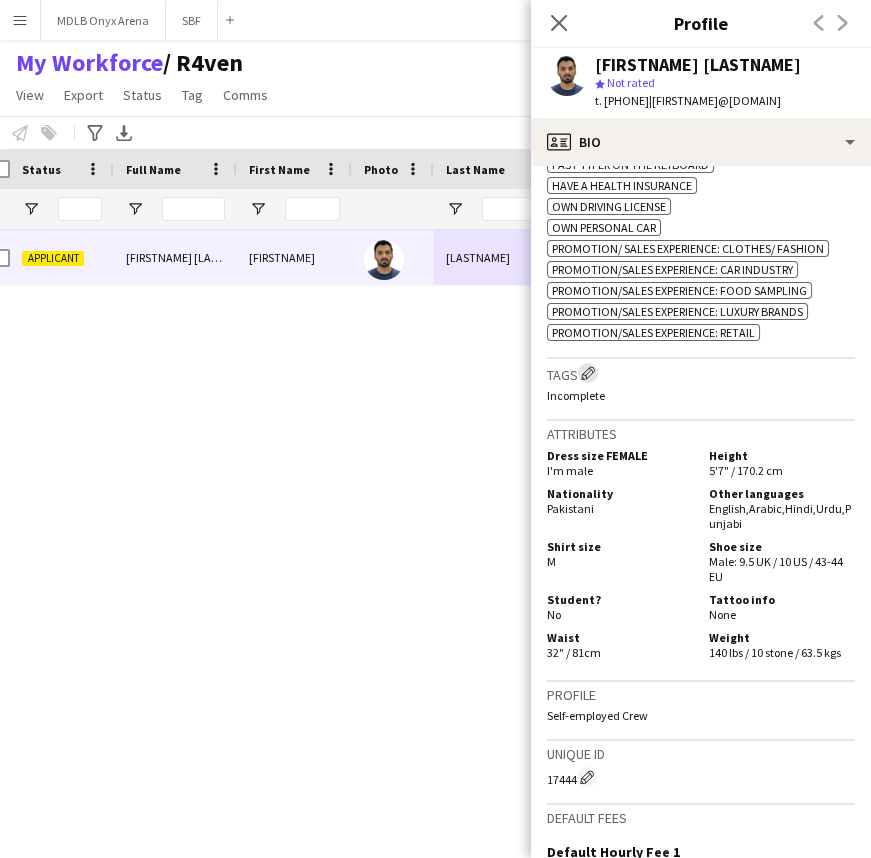 click on "Edit crew company tags" 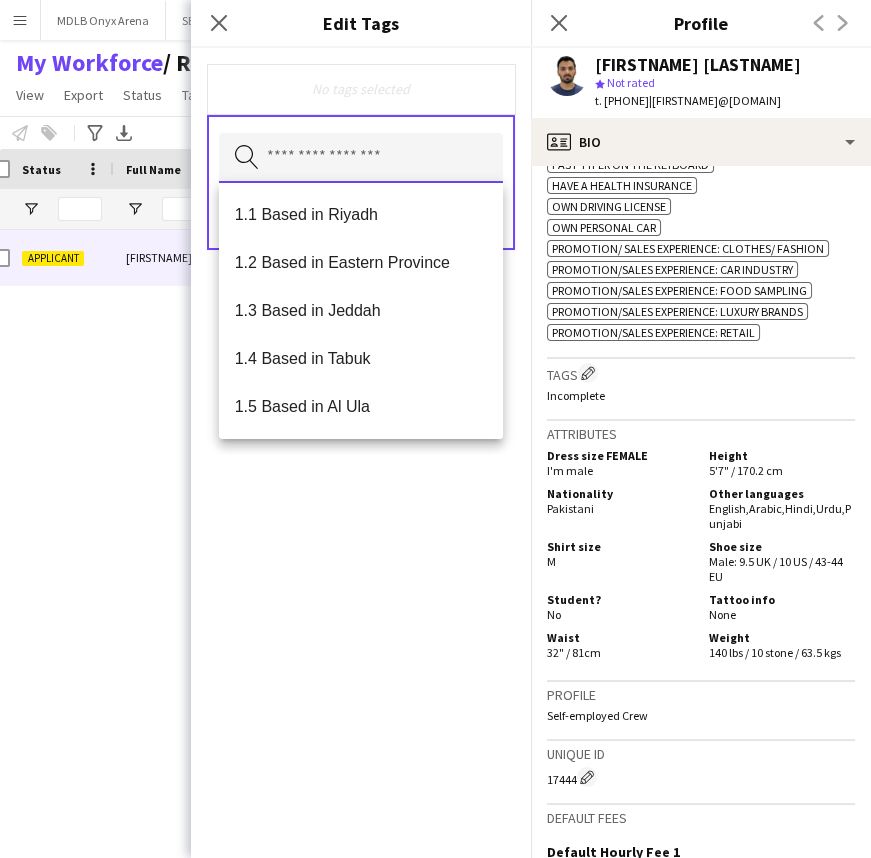 click at bounding box center (361, 158) 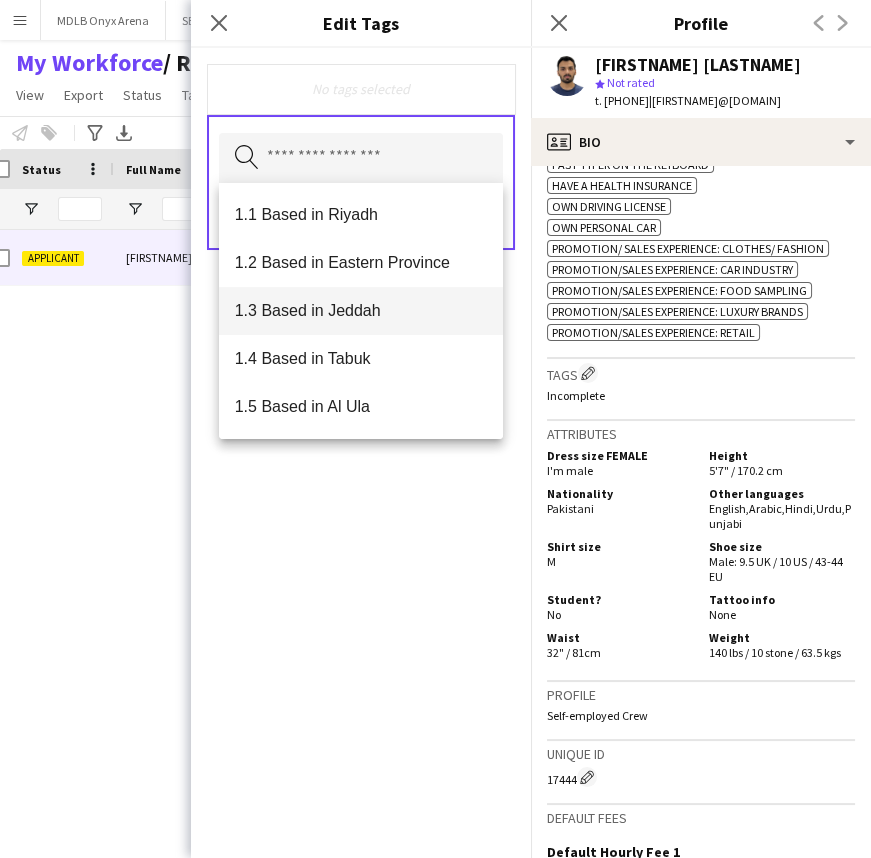 click on "1.3 Based in Jeddah" at bounding box center (361, 310) 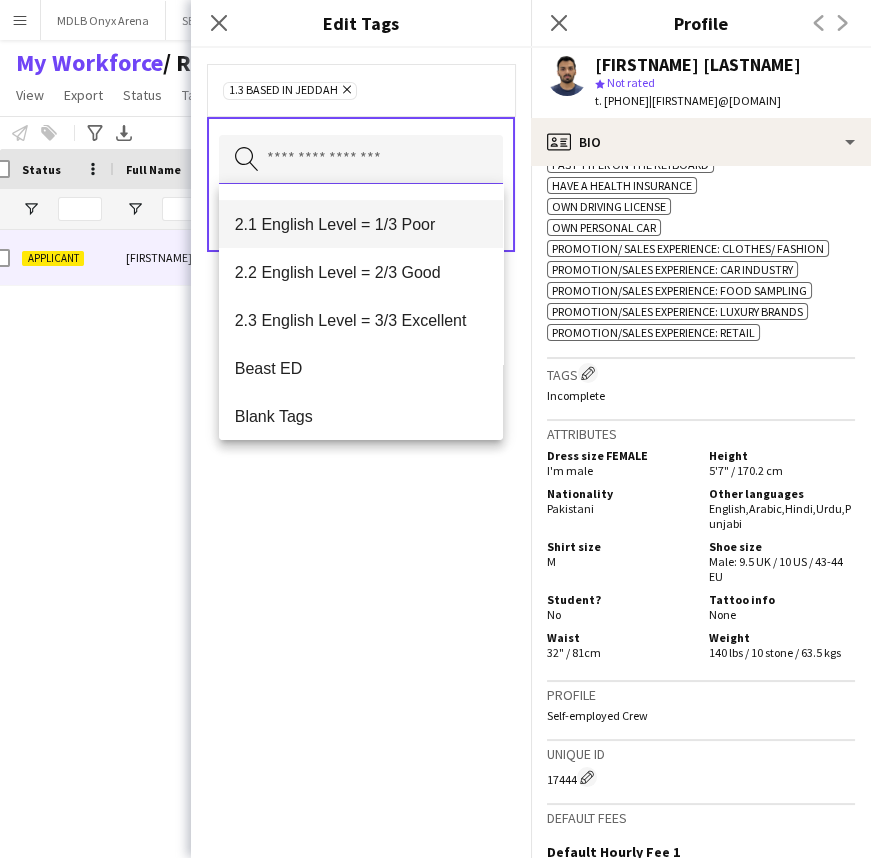 scroll, scrollTop: 363, scrollLeft: 0, axis: vertical 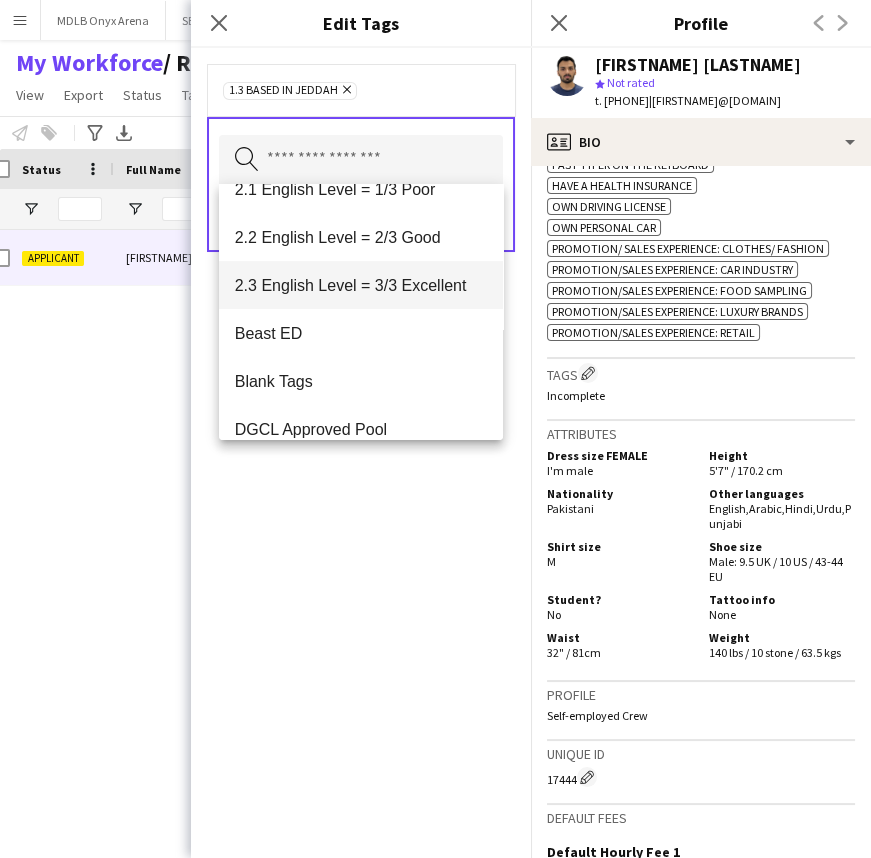 click on "2.3 English Level = 3/3 Excellent" at bounding box center [361, 285] 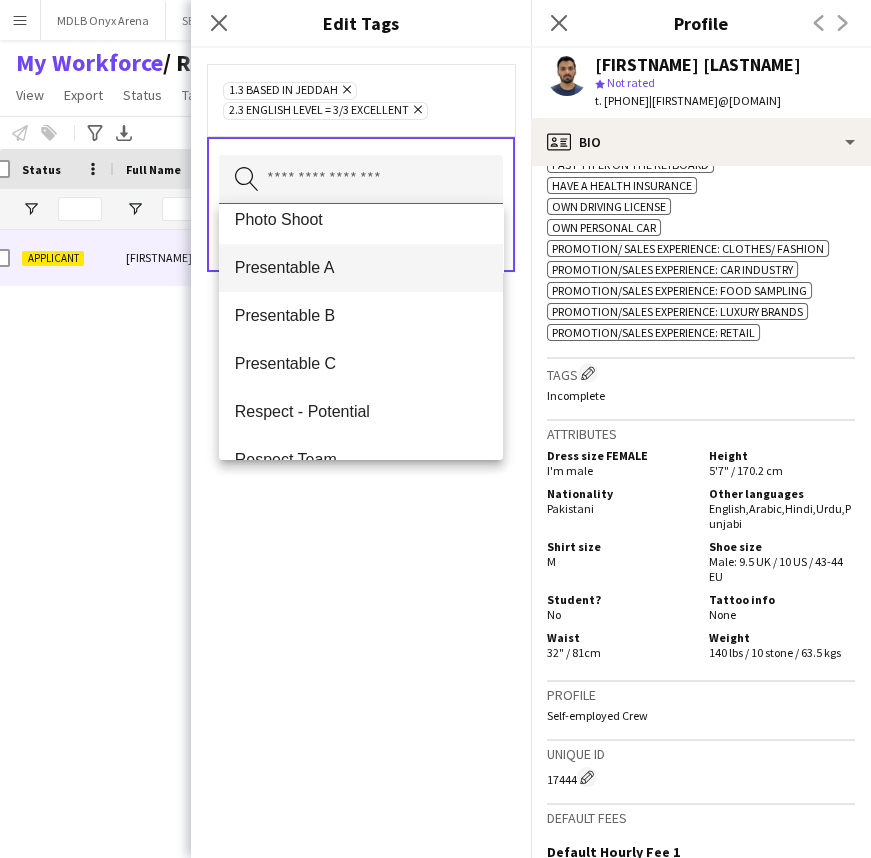 scroll, scrollTop: 1454, scrollLeft: 0, axis: vertical 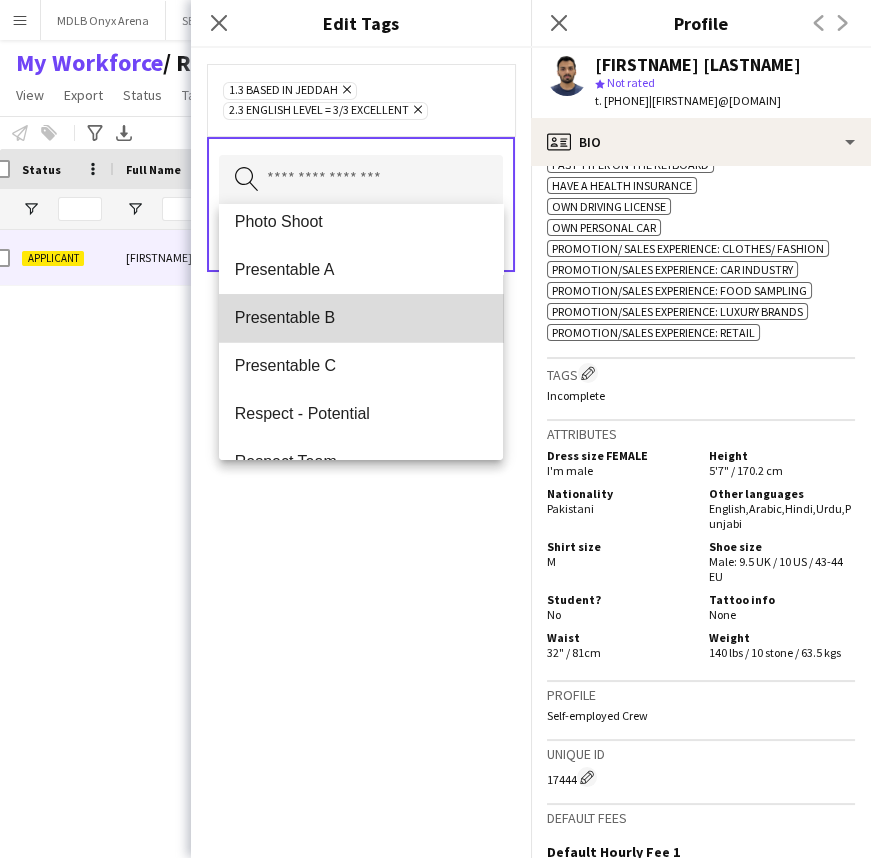 click on "Presentable B" at bounding box center (361, 318) 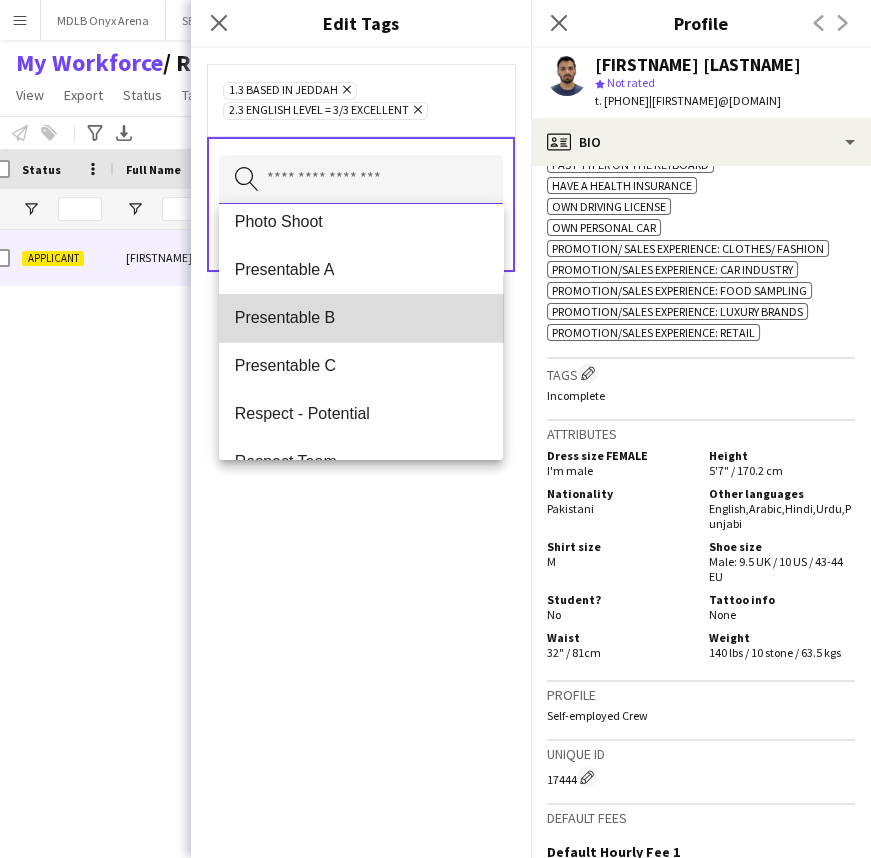 type 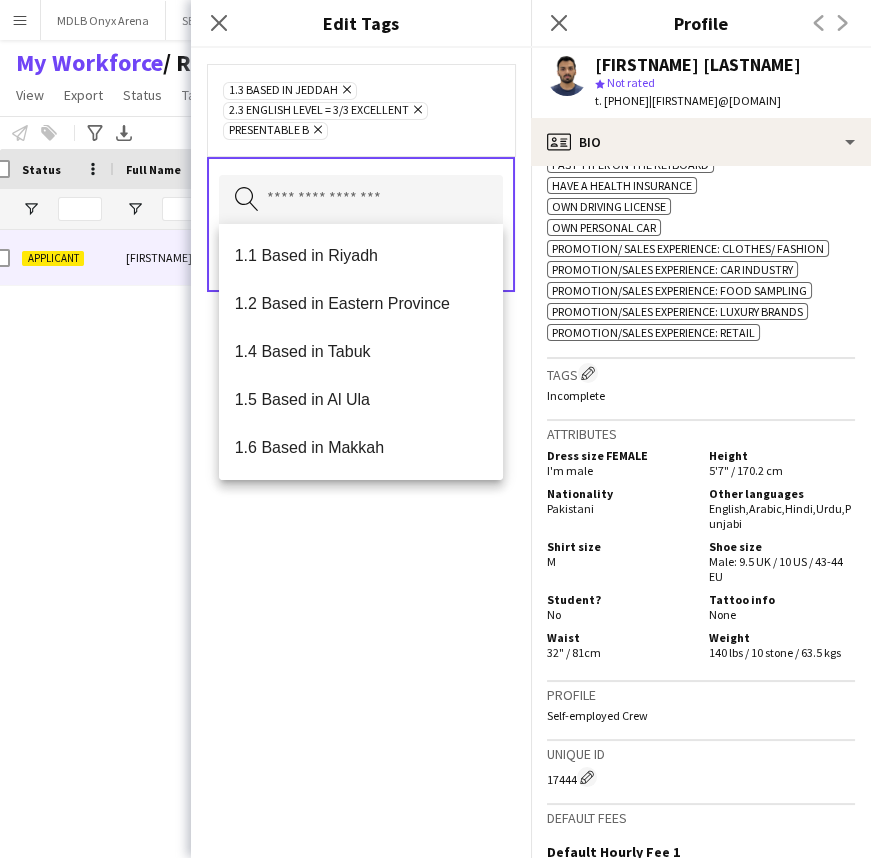 click on "1.3 Based in Jeddah
Remove
2.3 English Level = 3/3 Excellent
Remove
Presentable B
Remove" 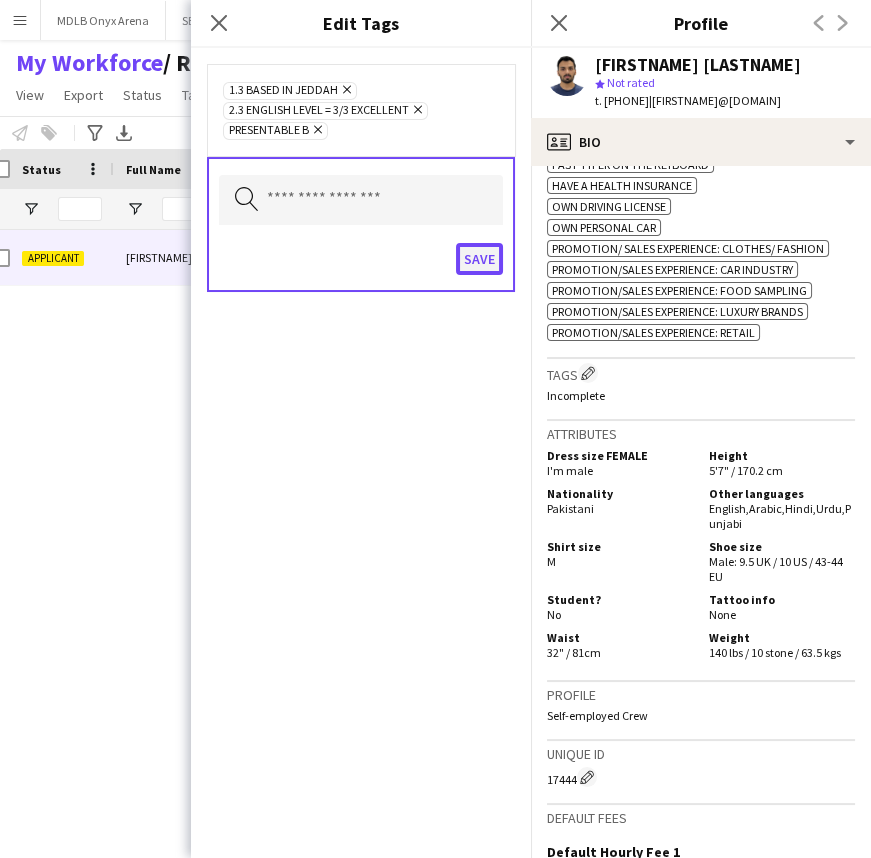 click on "Save" 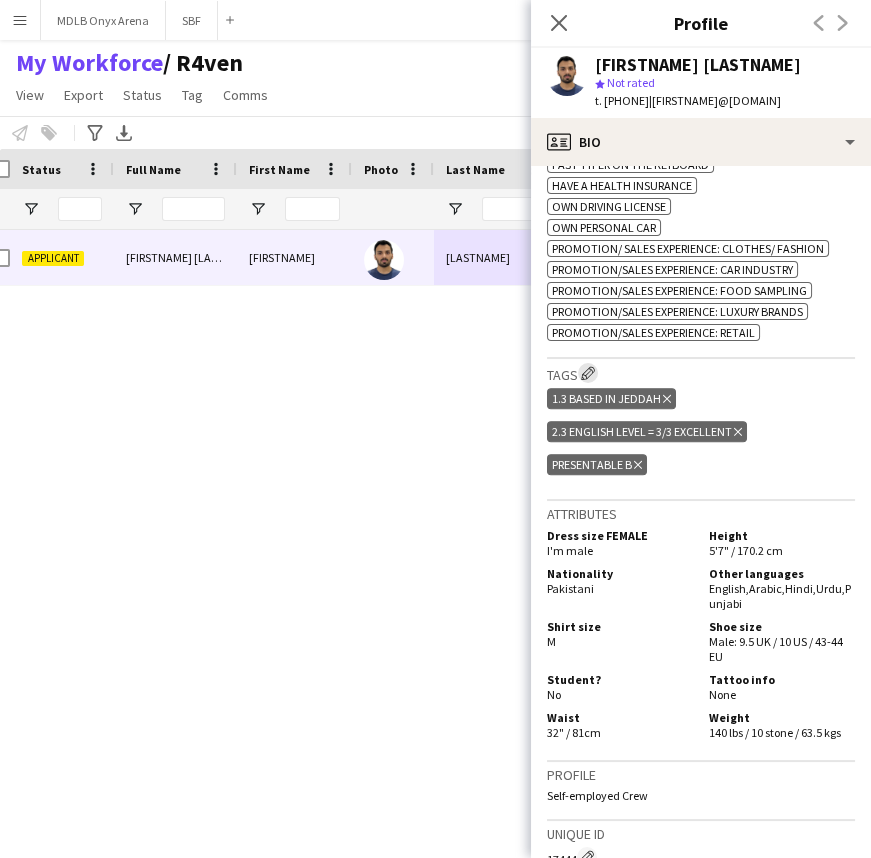 click on "Edit crew company tags" 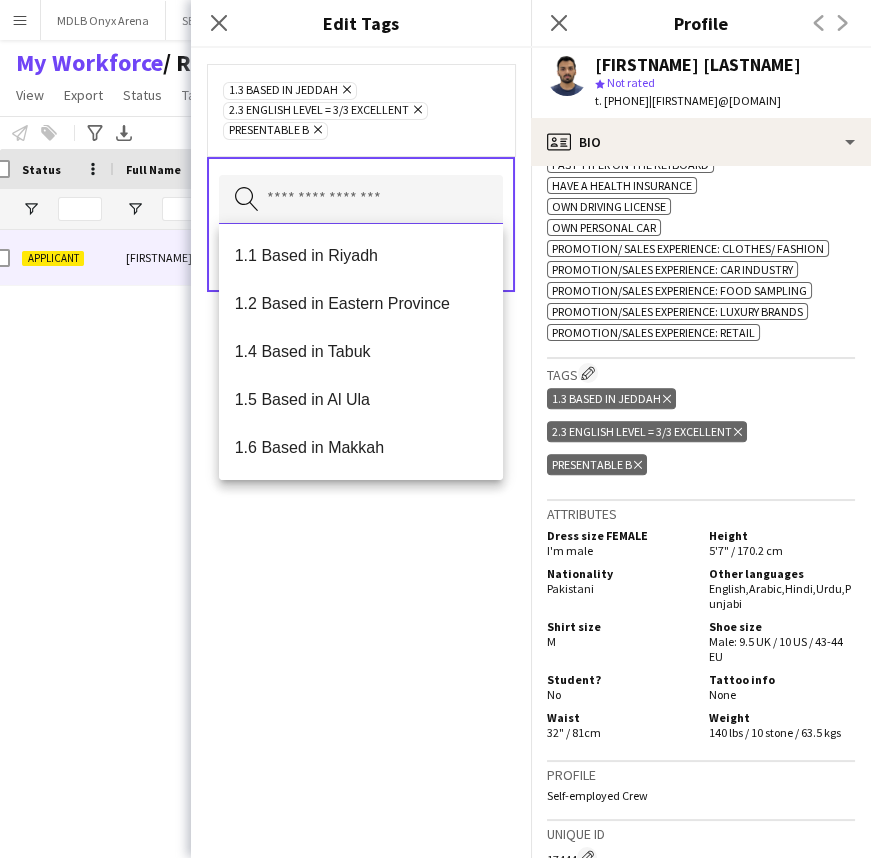 click at bounding box center [361, 200] 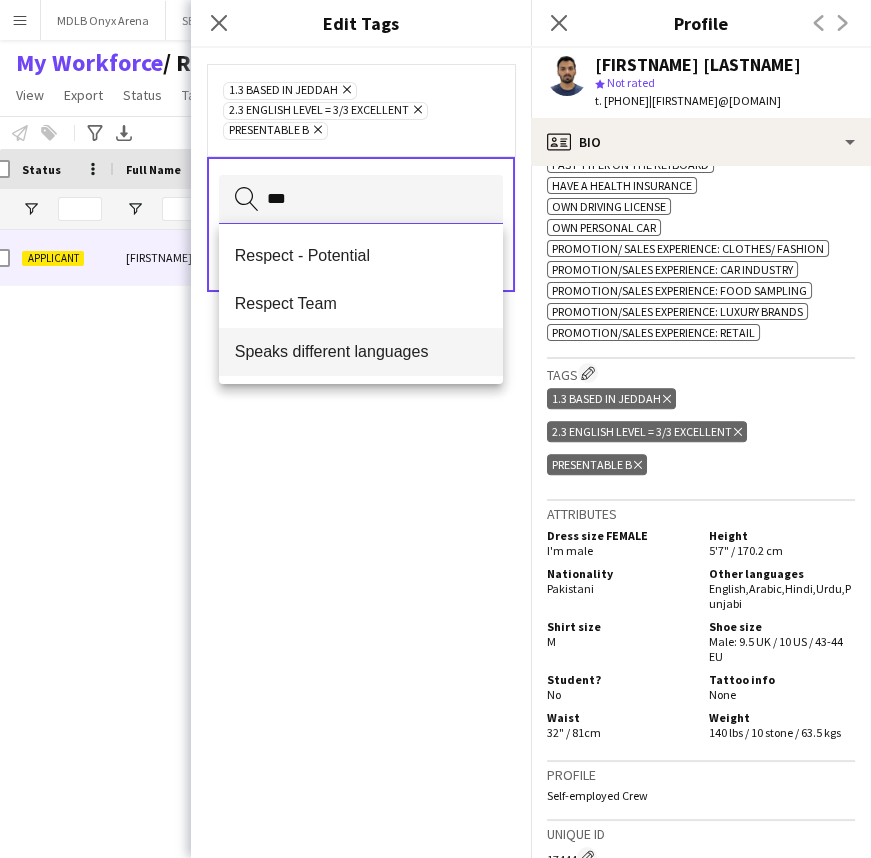 type on "***" 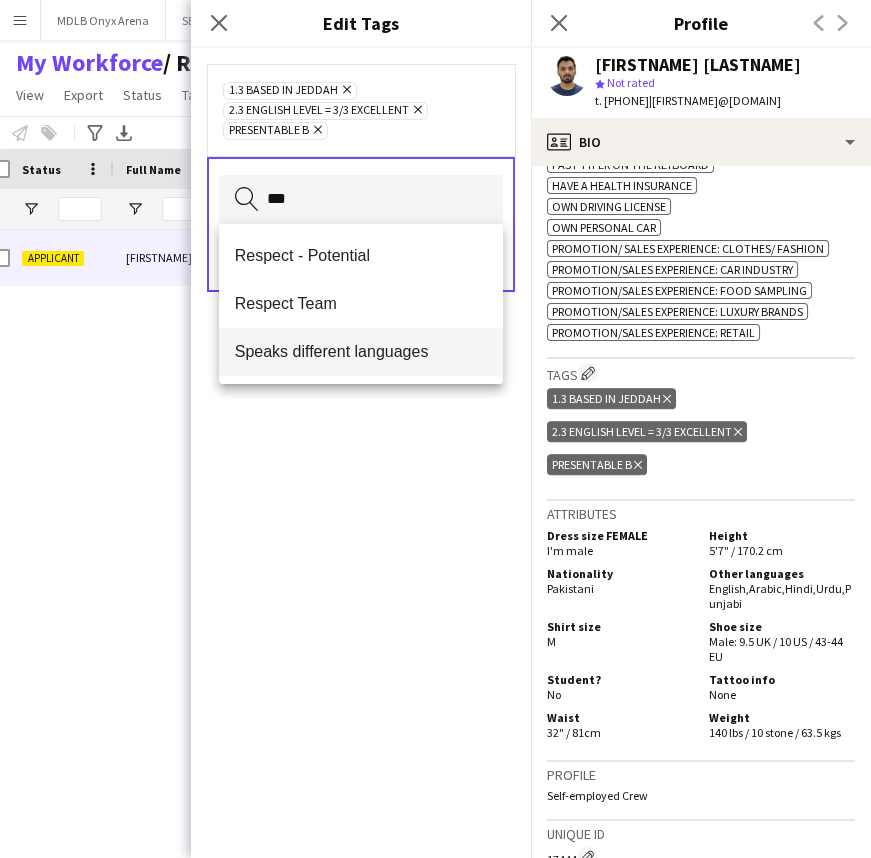 click on "Speaks different languages" at bounding box center (361, 351) 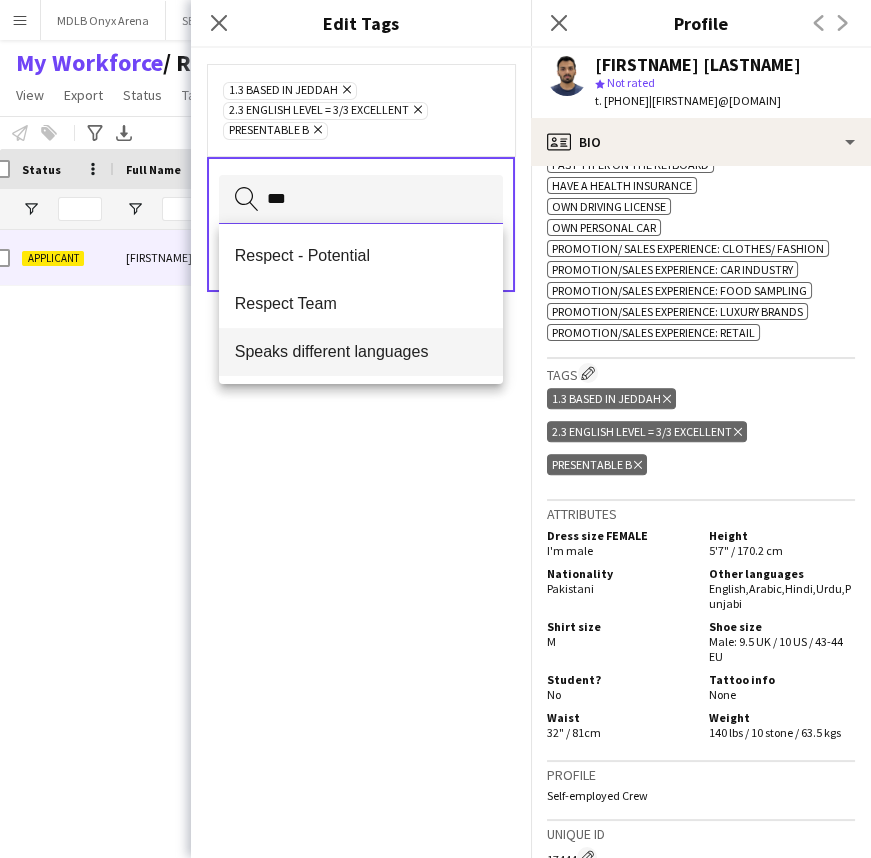 type 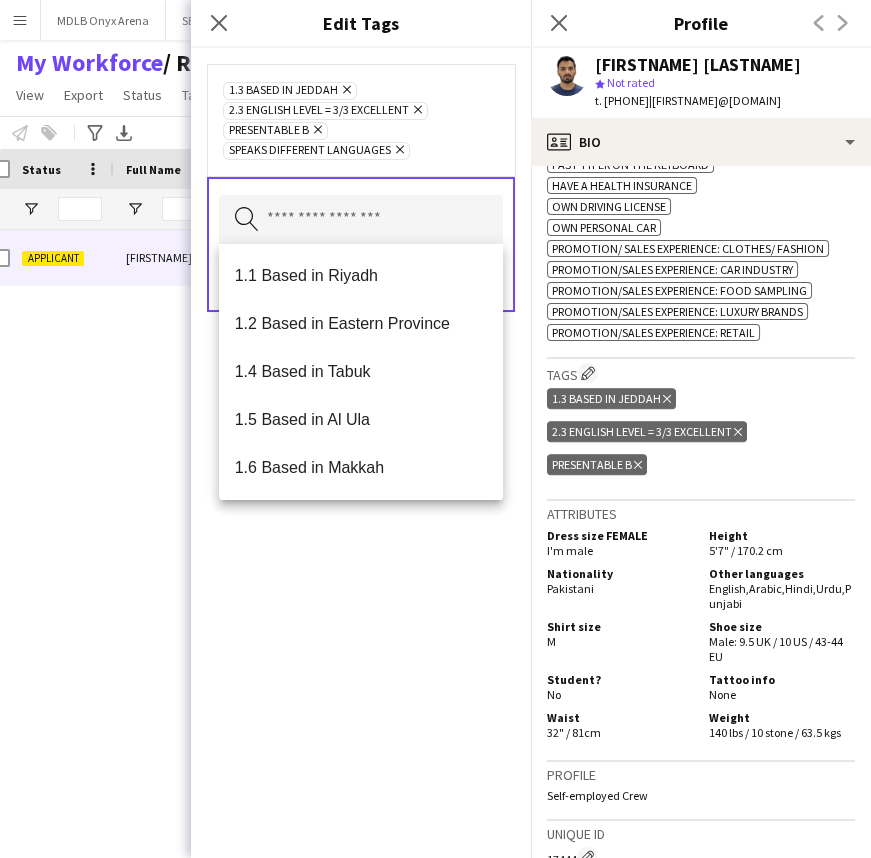 click on "1.3 Based in Jeddah
Remove
2.3 English Level = 3/3 Excellent
Remove
Presentable B
Remove
Speaks different languages
Remove" 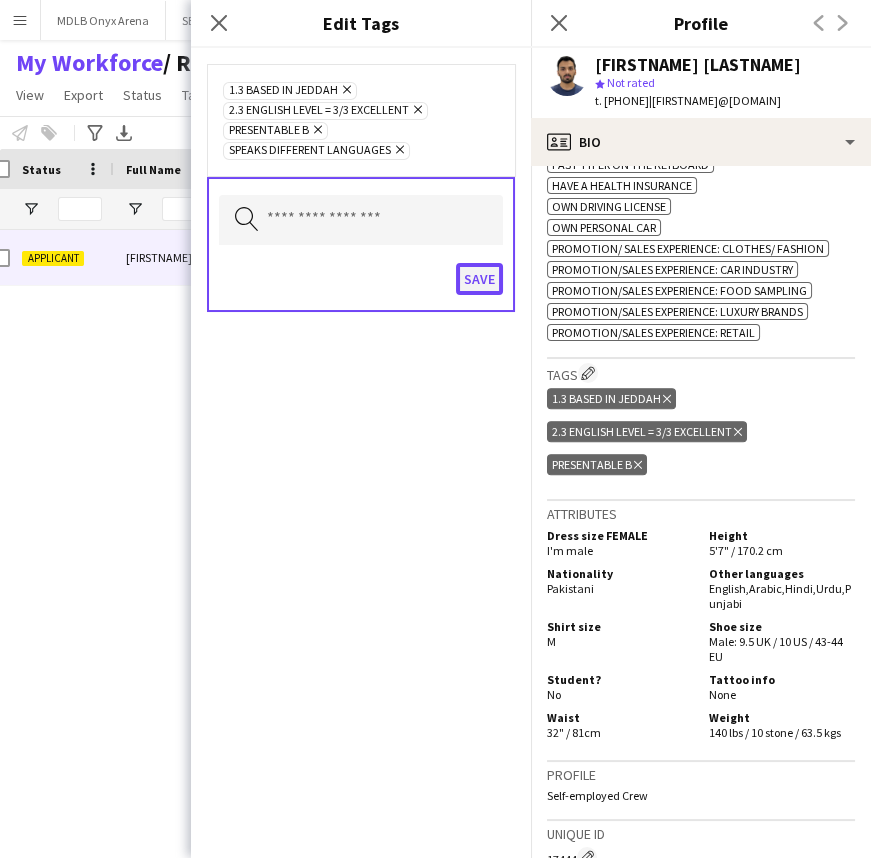 click on "Save" 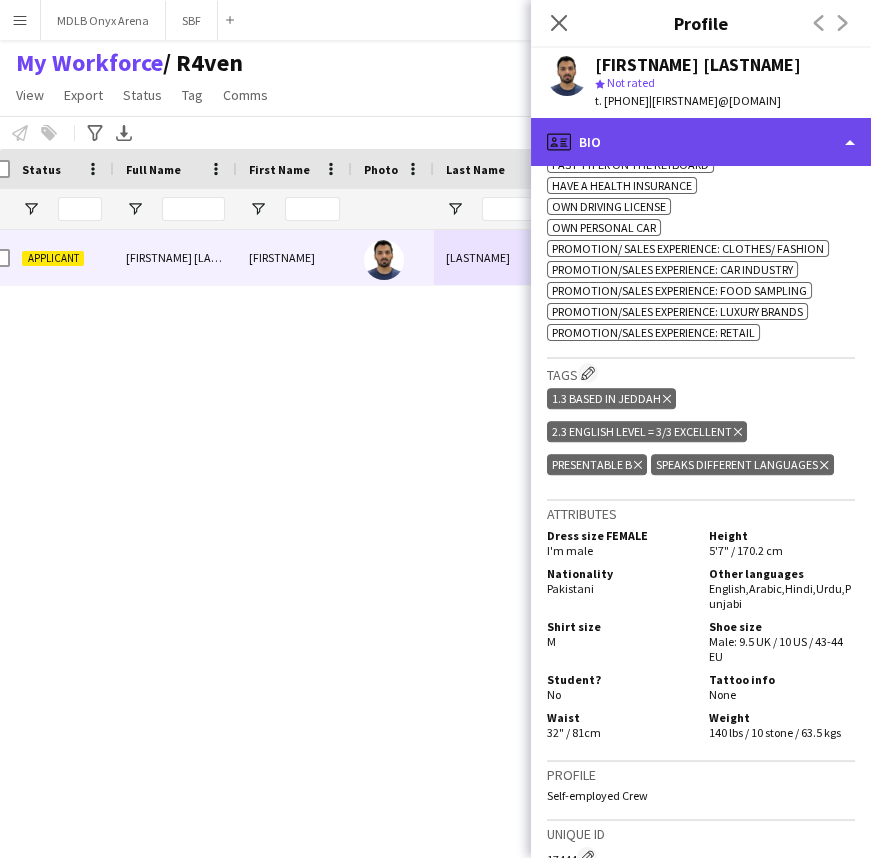 click on "profile
Bio" 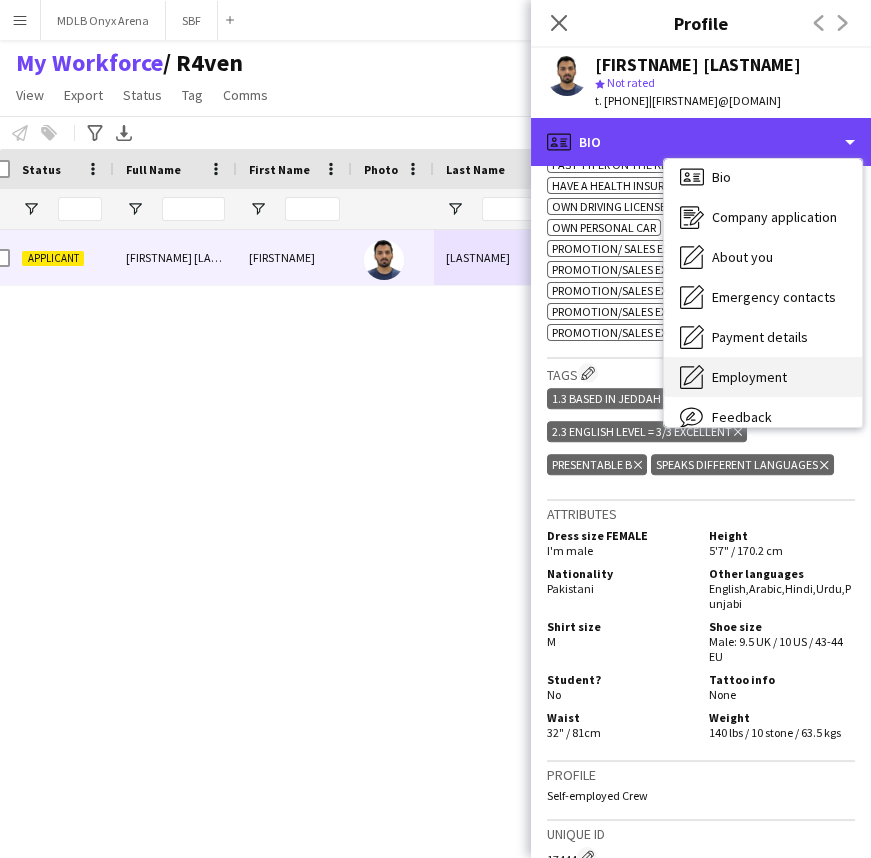 scroll, scrollTop: 0, scrollLeft: 0, axis: both 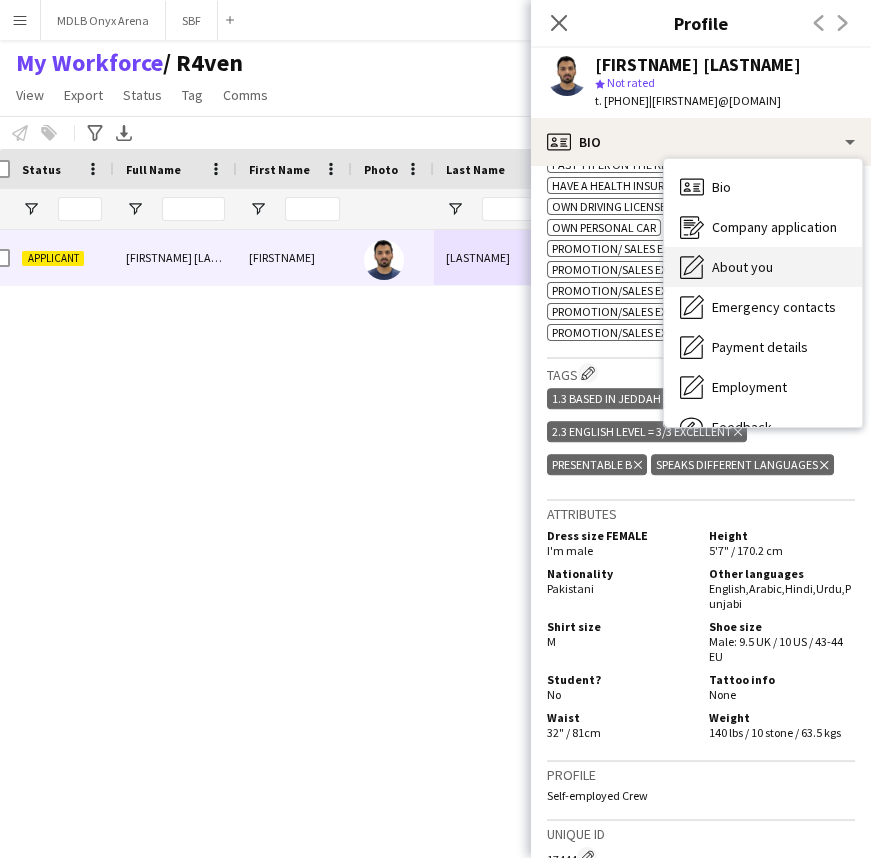 click on "About you
About you" at bounding box center [763, 267] 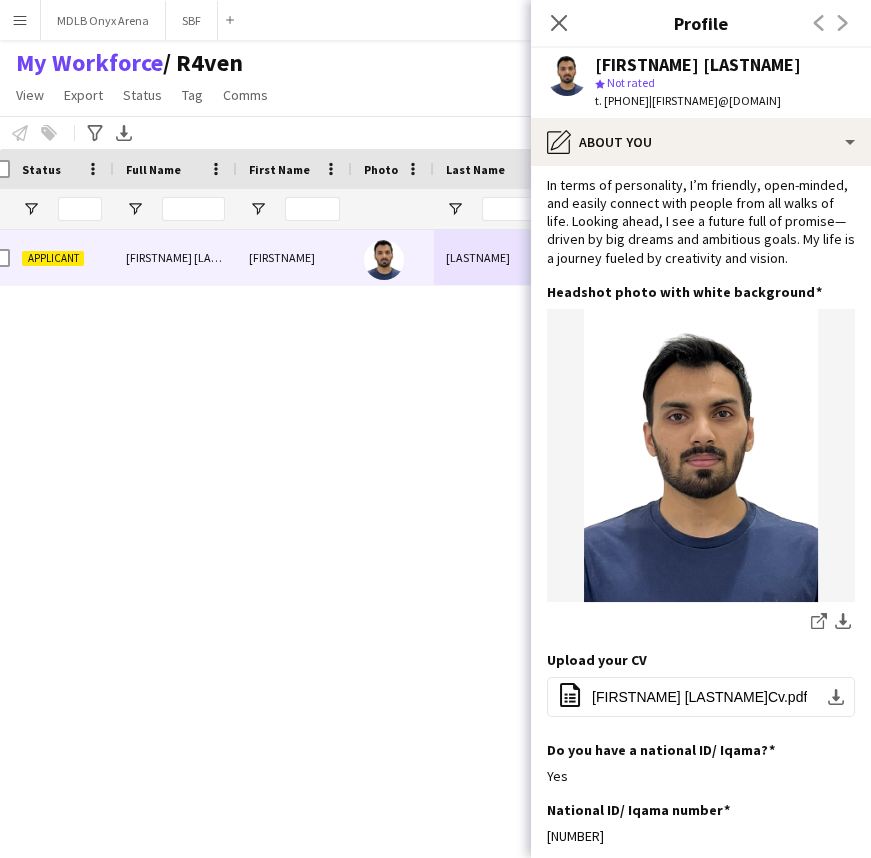 scroll, scrollTop: 0, scrollLeft: 0, axis: both 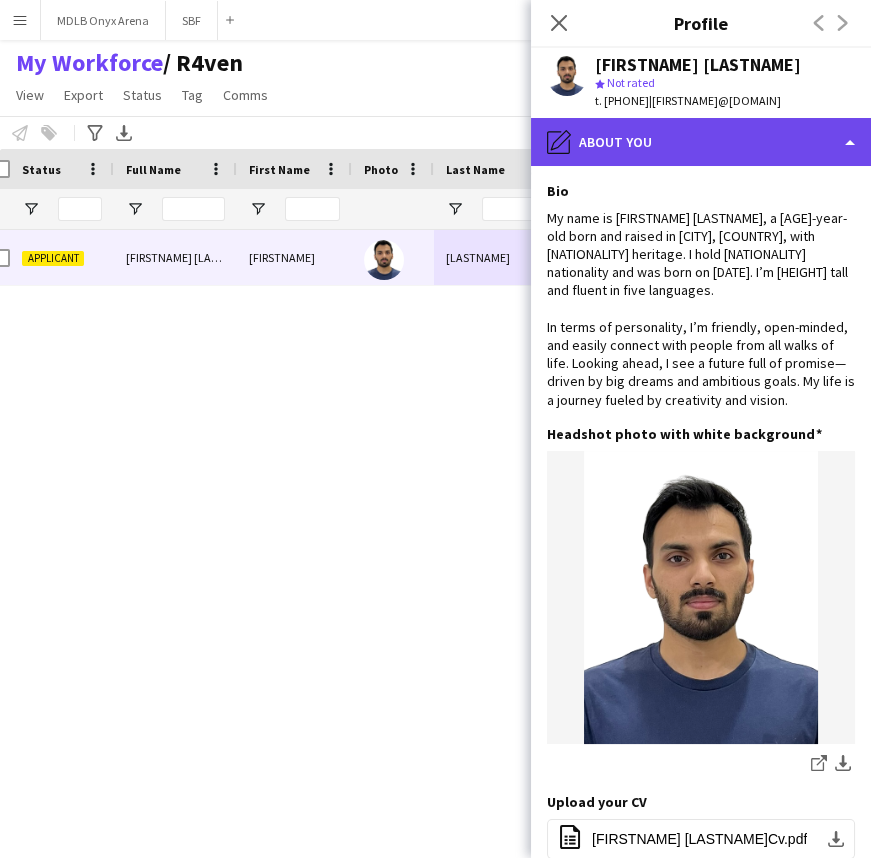 click on "pencil4
About you" 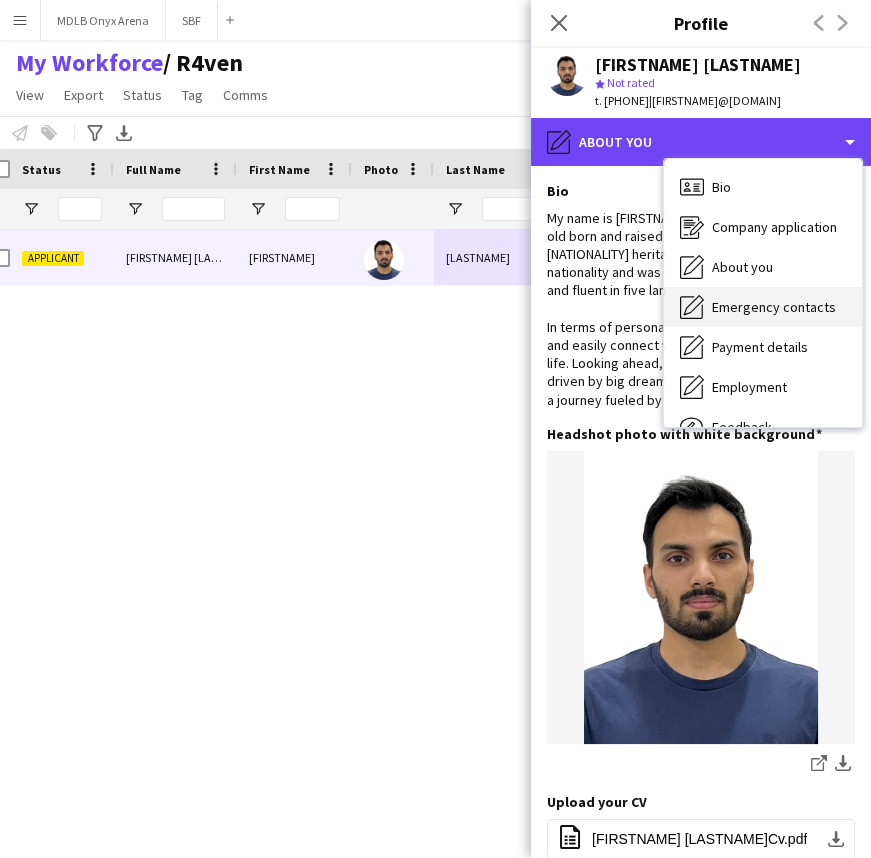 scroll, scrollTop: 67, scrollLeft: 0, axis: vertical 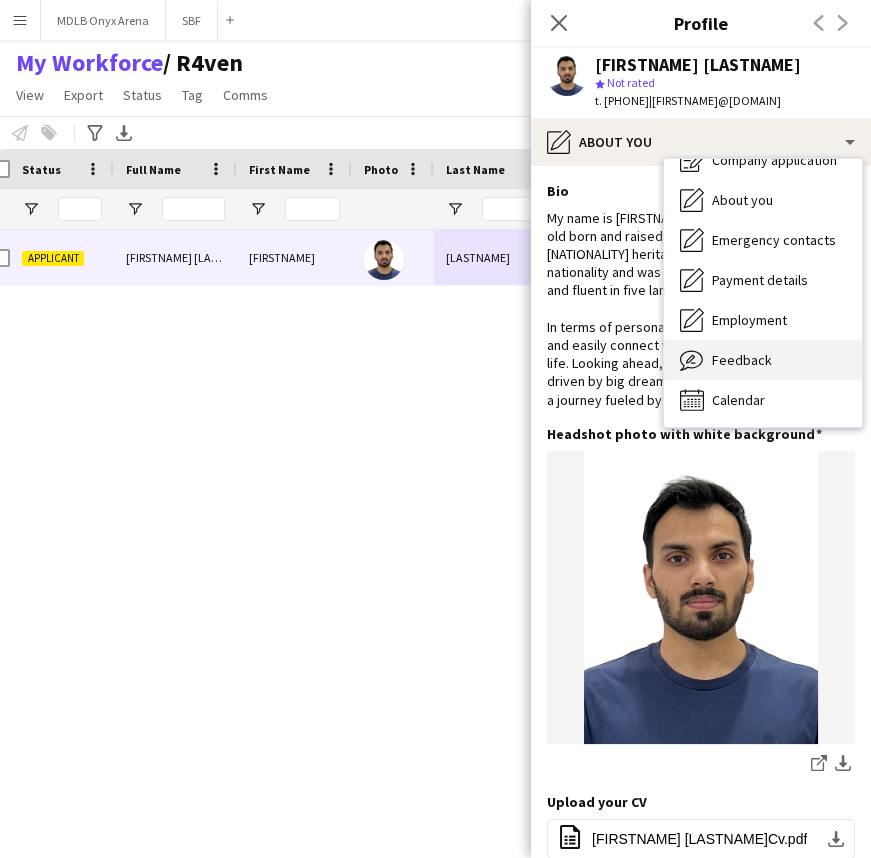 click on "Feedback" at bounding box center (742, 360) 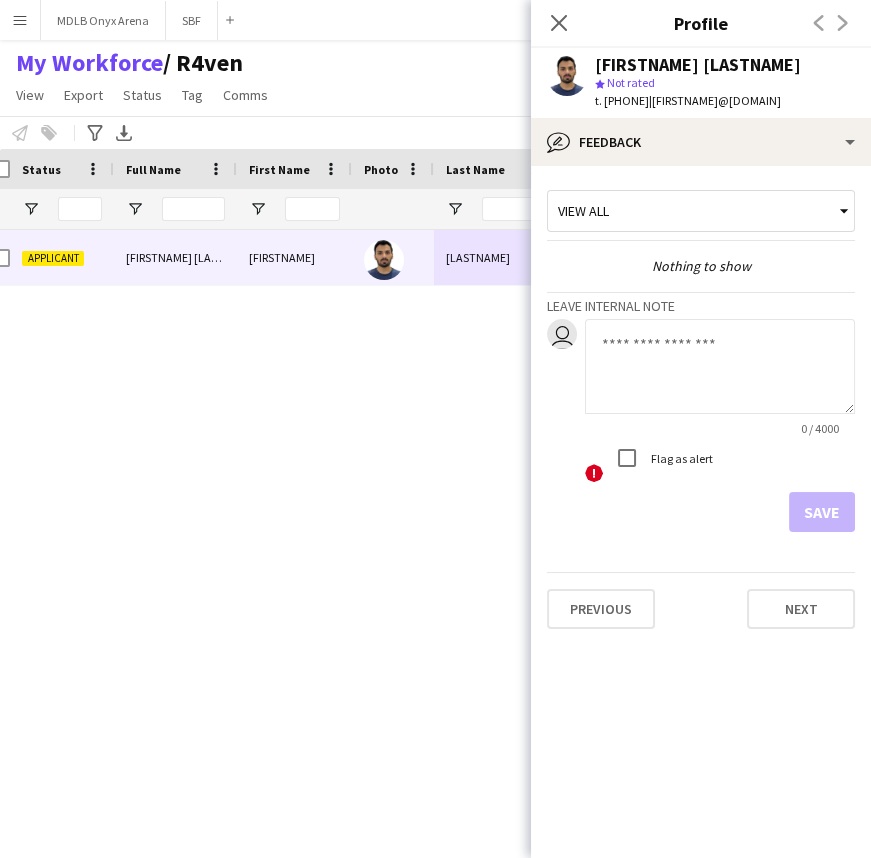 click 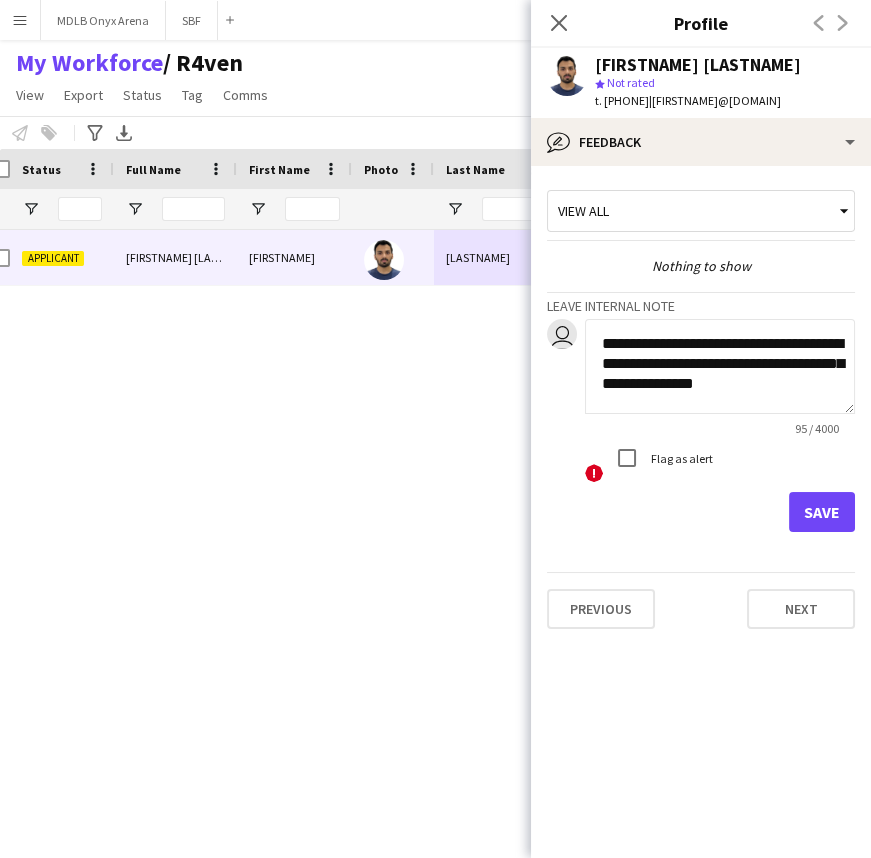 scroll, scrollTop: 0, scrollLeft: 0, axis: both 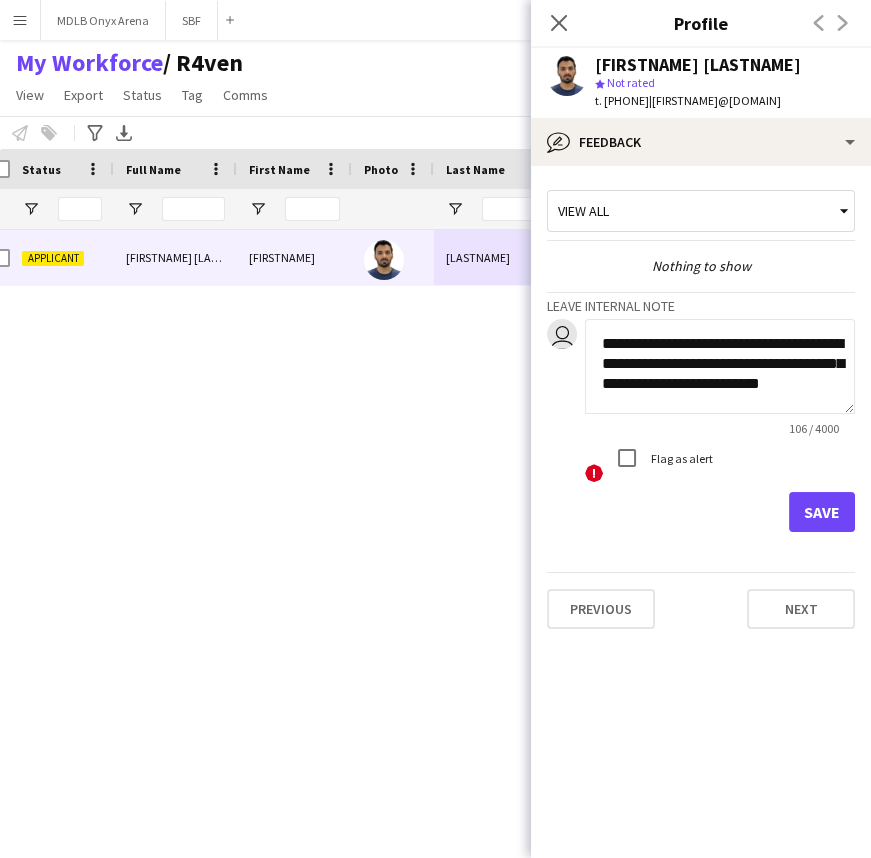 drag, startPoint x: 738, startPoint y: 392, endPoint x: 740, endPoint y: 377, distance: 15.132746 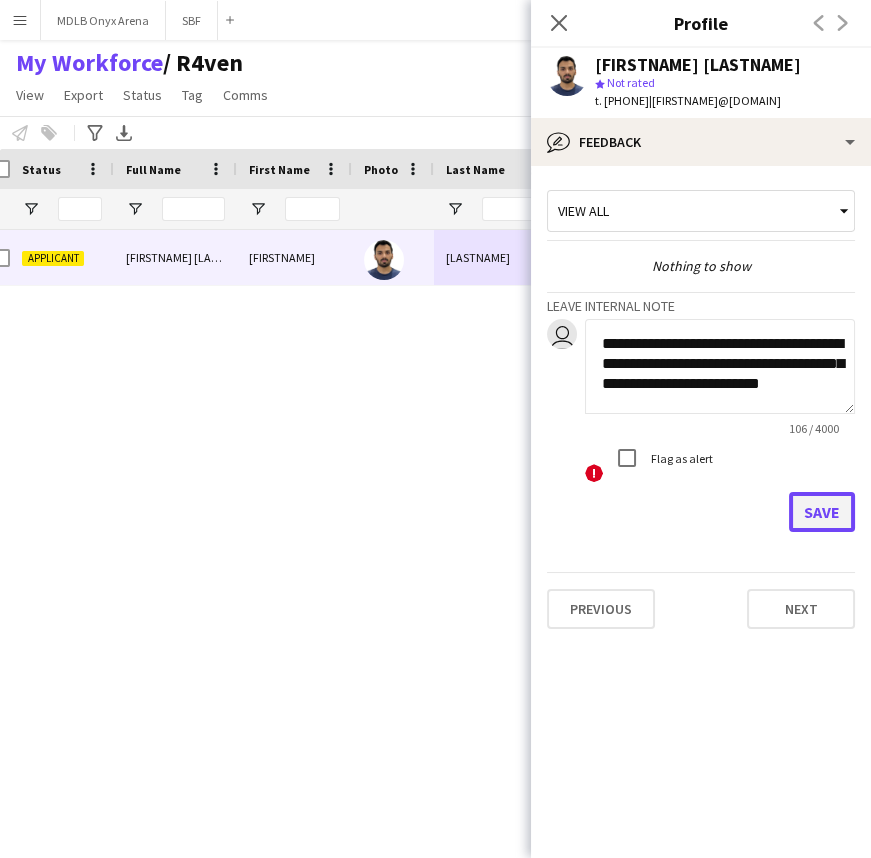 click on "Save" 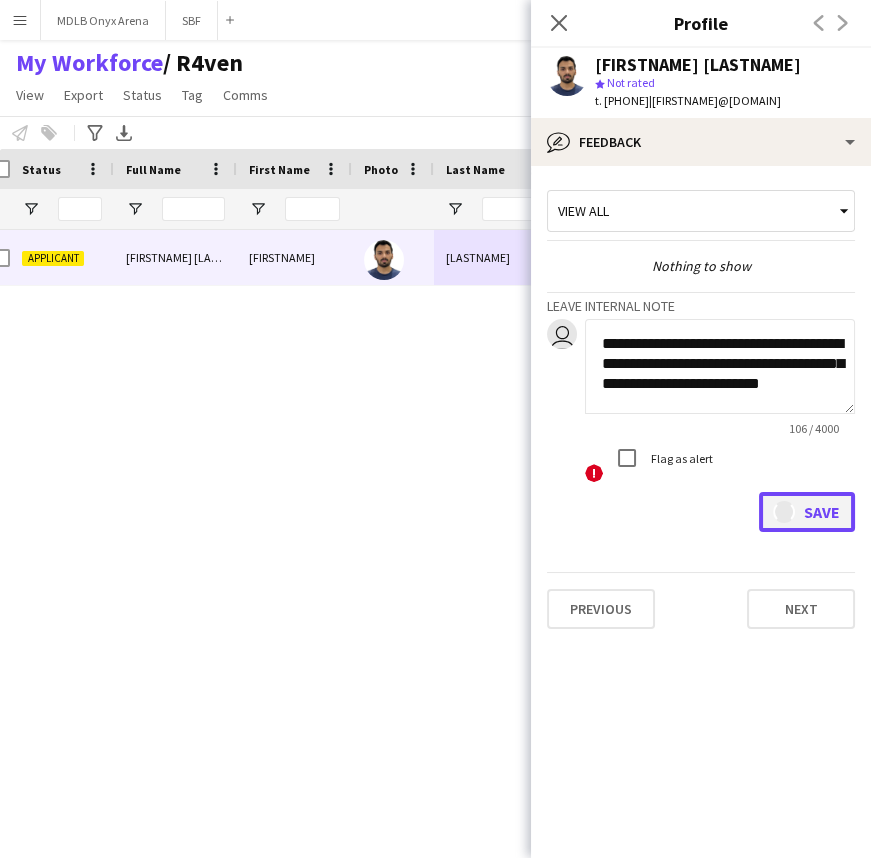 type 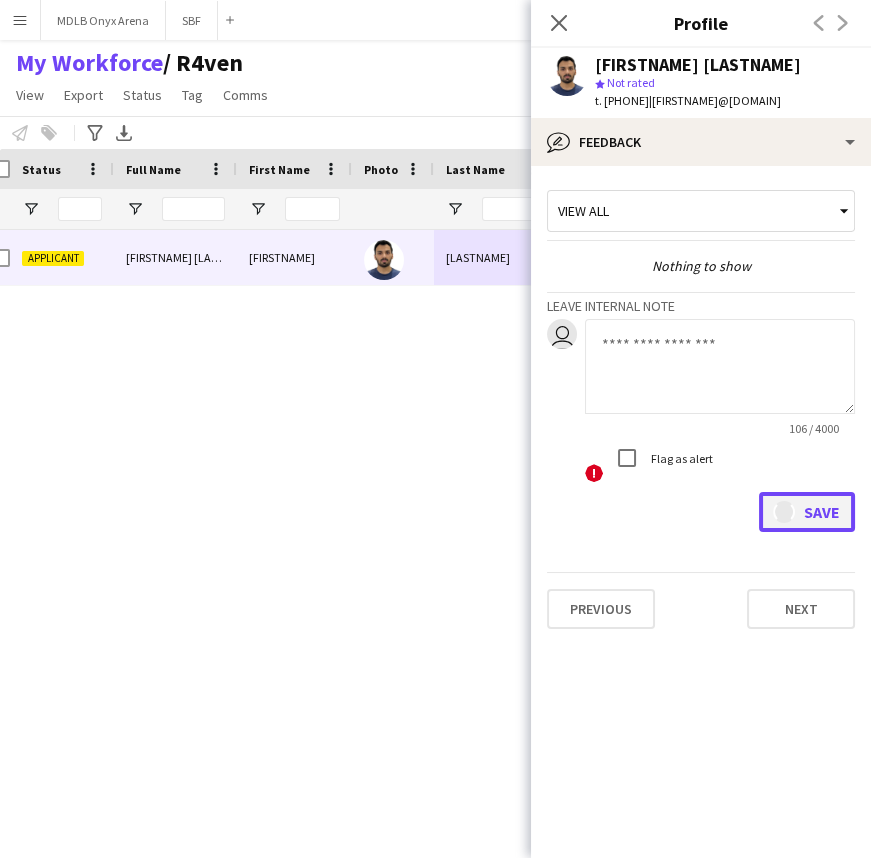 scroll, scrollTop: 0, scrollLeft: 0, axis: both 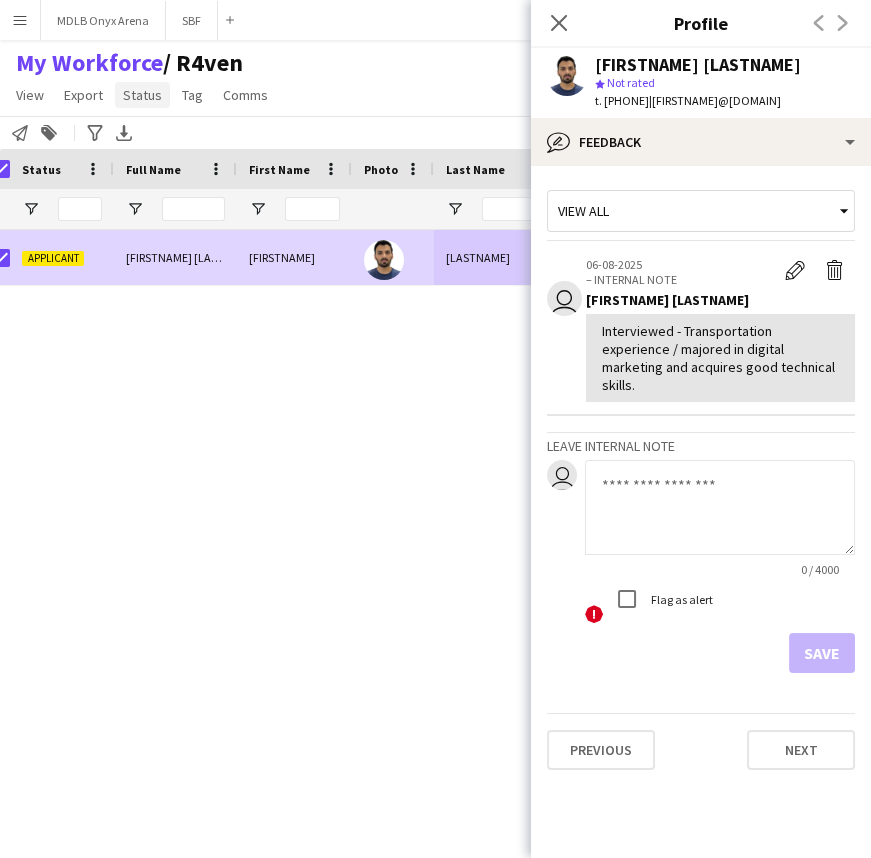 click on "Status" 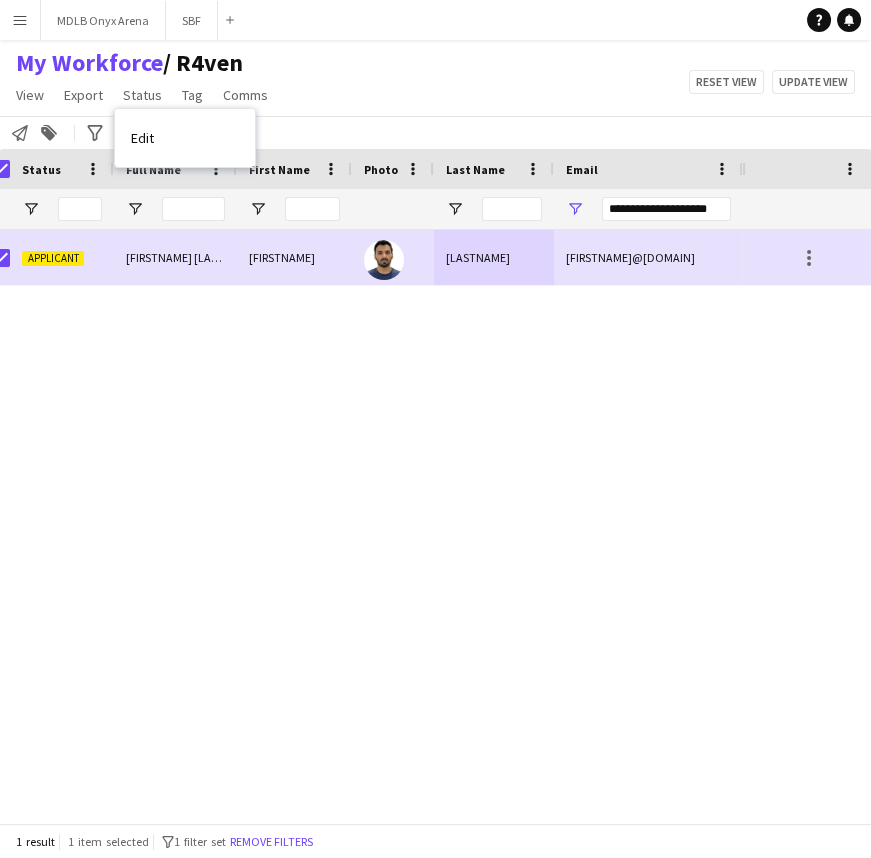 scroll, scrollTop: 0, scrollLeft: 0, axis: both 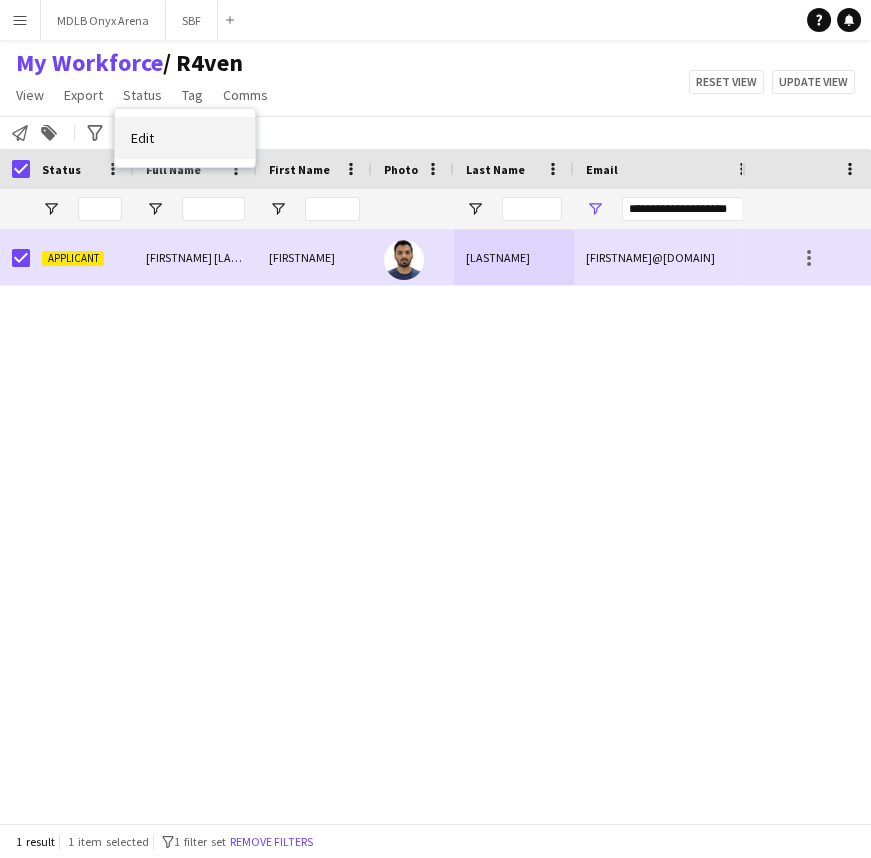 click on "Edit" at bounding box center (185, 138) 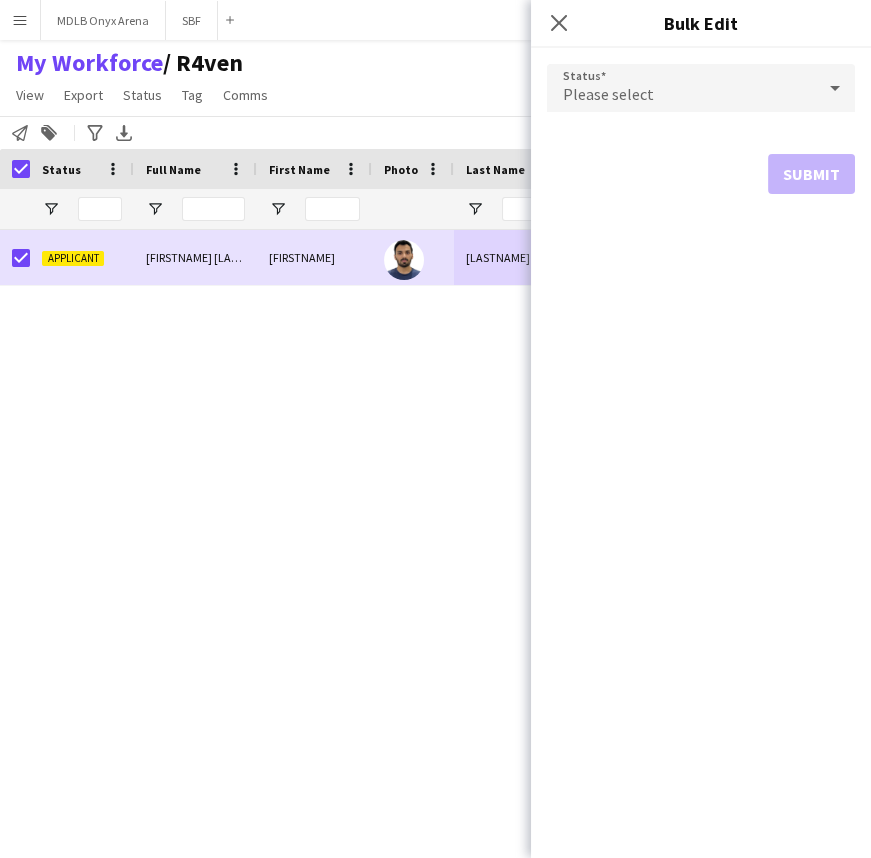 click on "Please select" at bounding box center [681, 88] 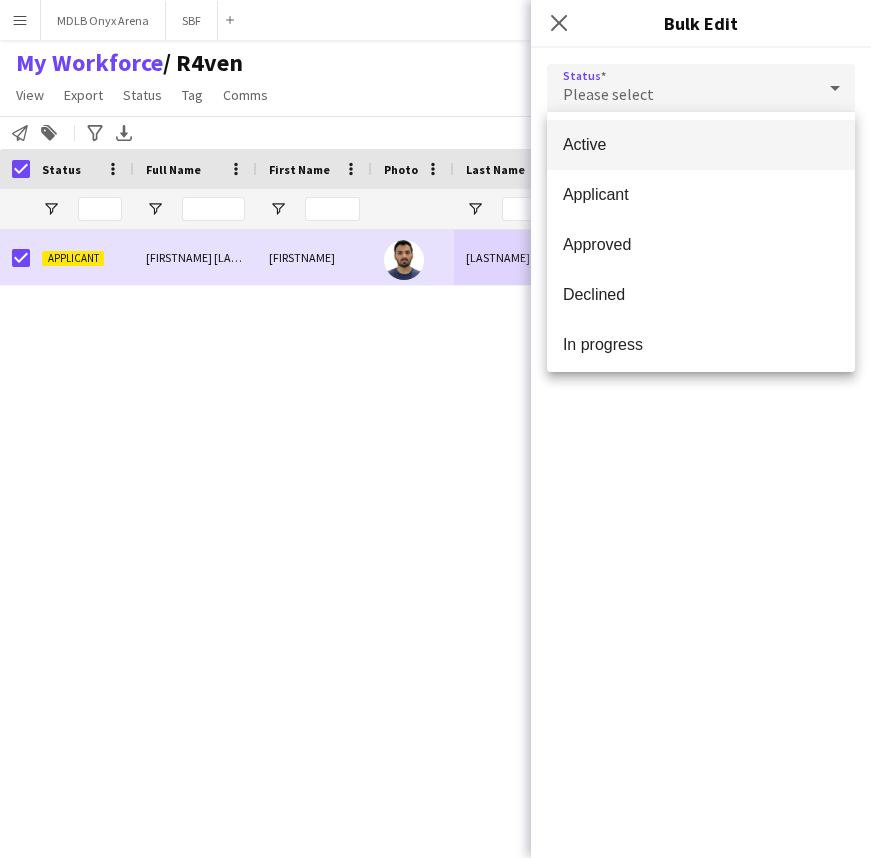 click on "Active" at bounding box center (701, 144) 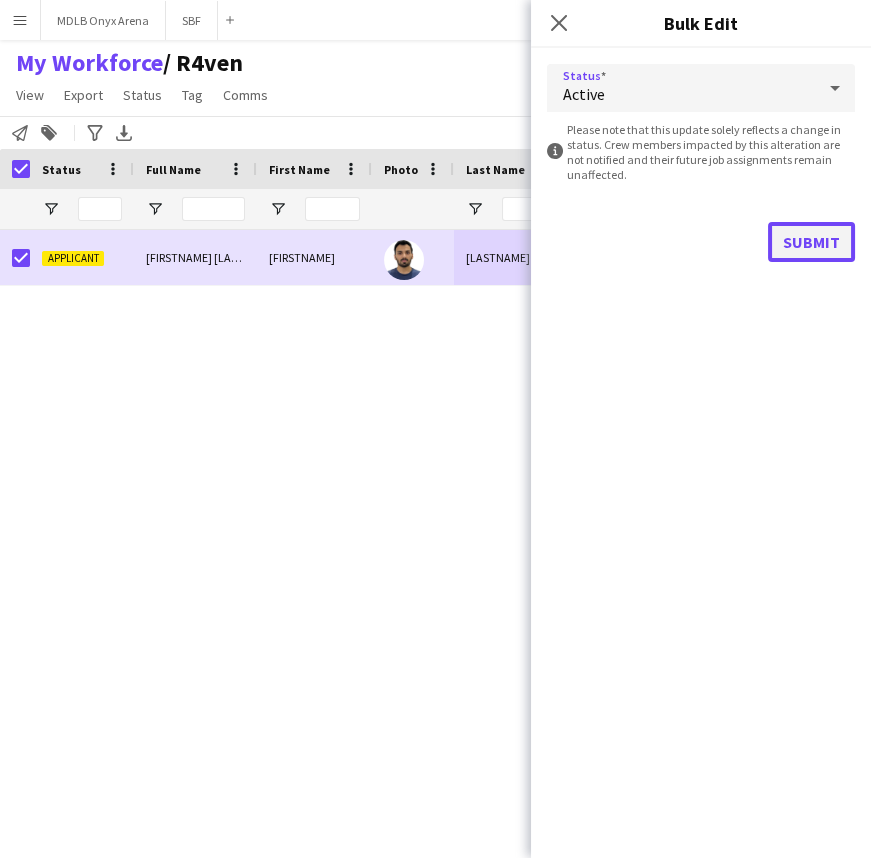 click on "Submit" 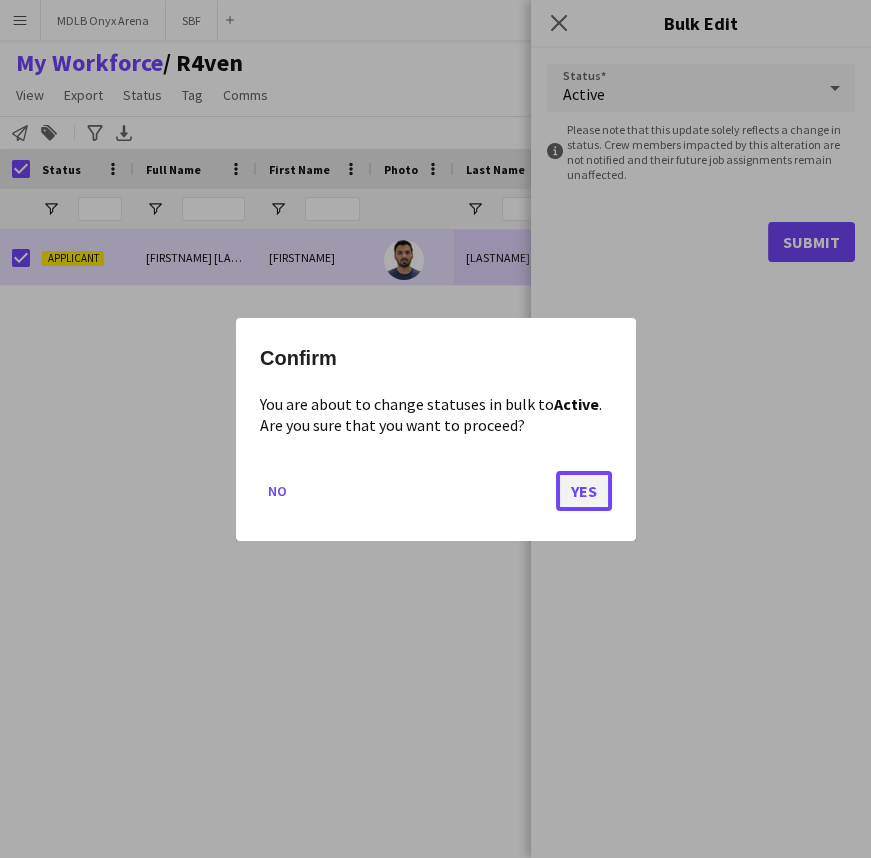 click on "Yes" 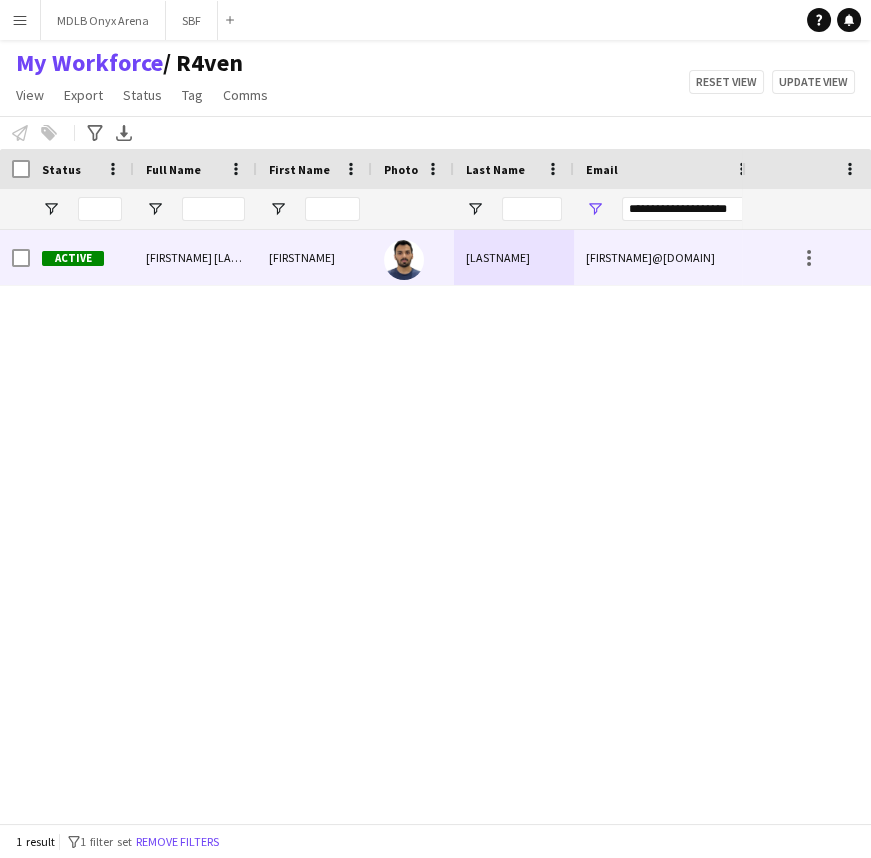click on "Active" at bounding box center [82, 257] 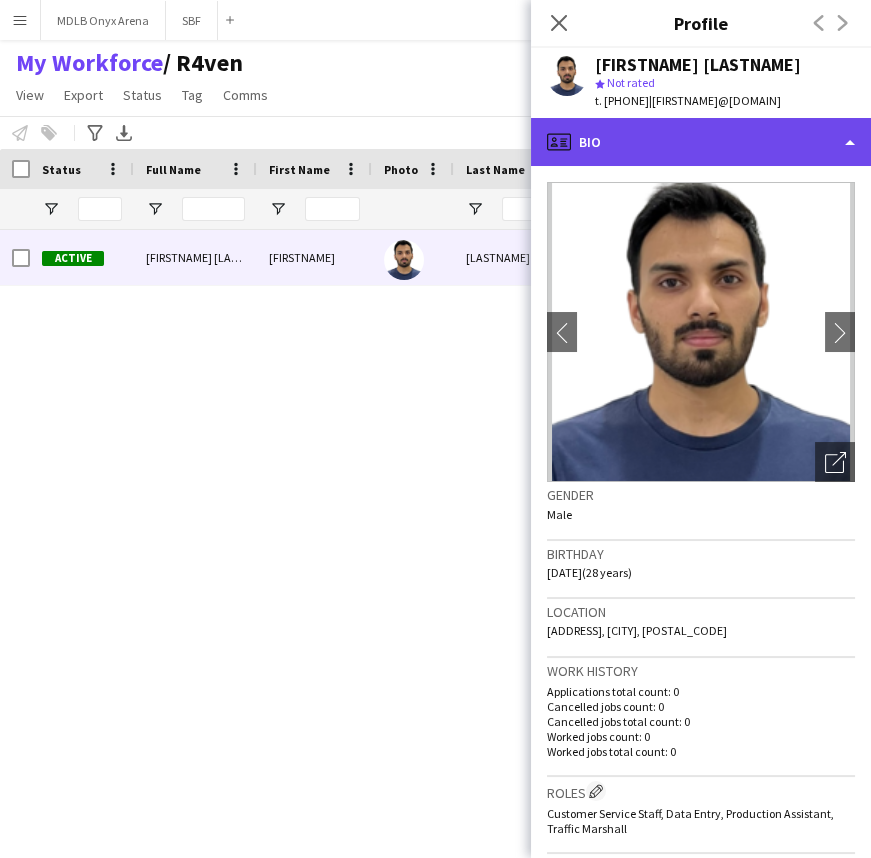click on "profile
Bio" 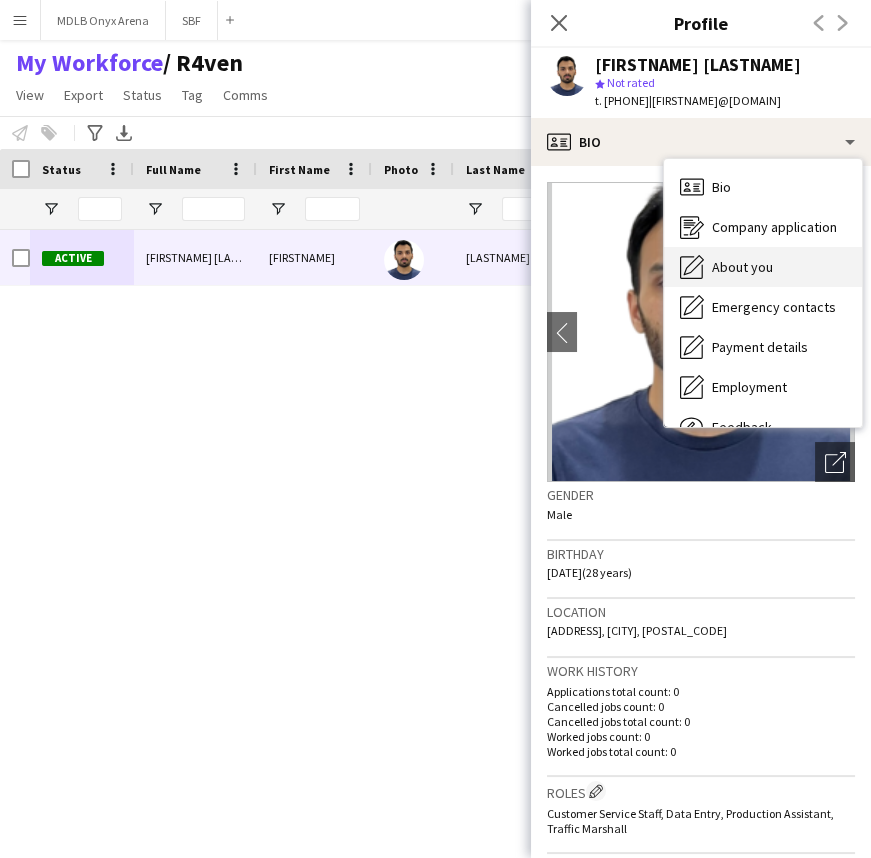 click on "About you" at bounding box center [742, 267] 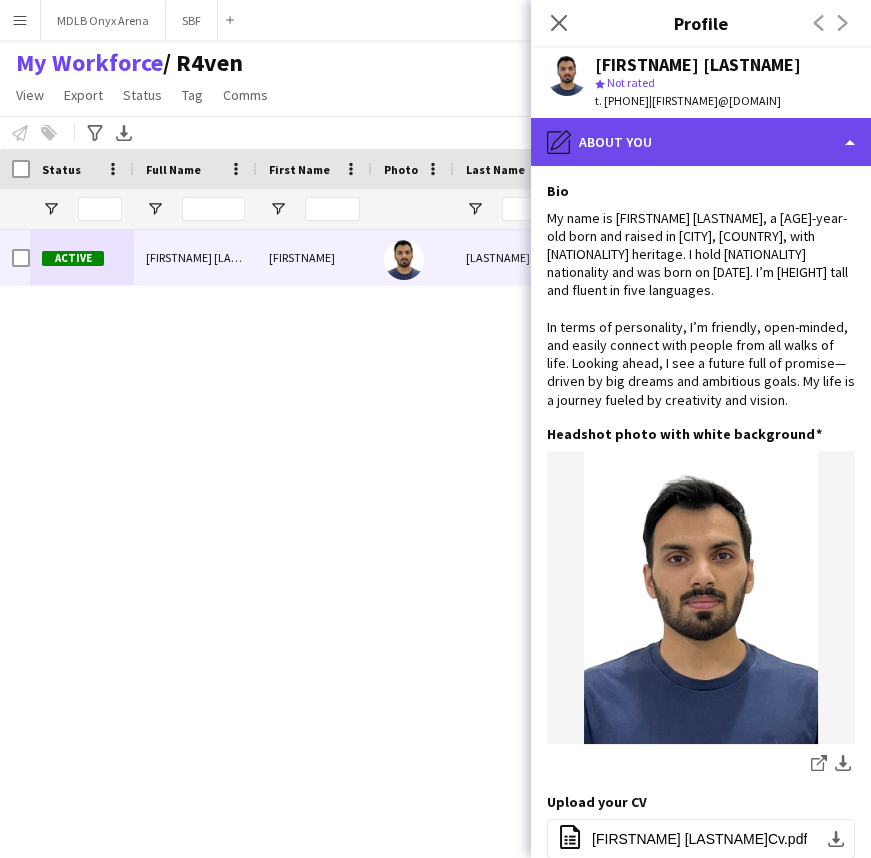 click on "pencil4
About you" 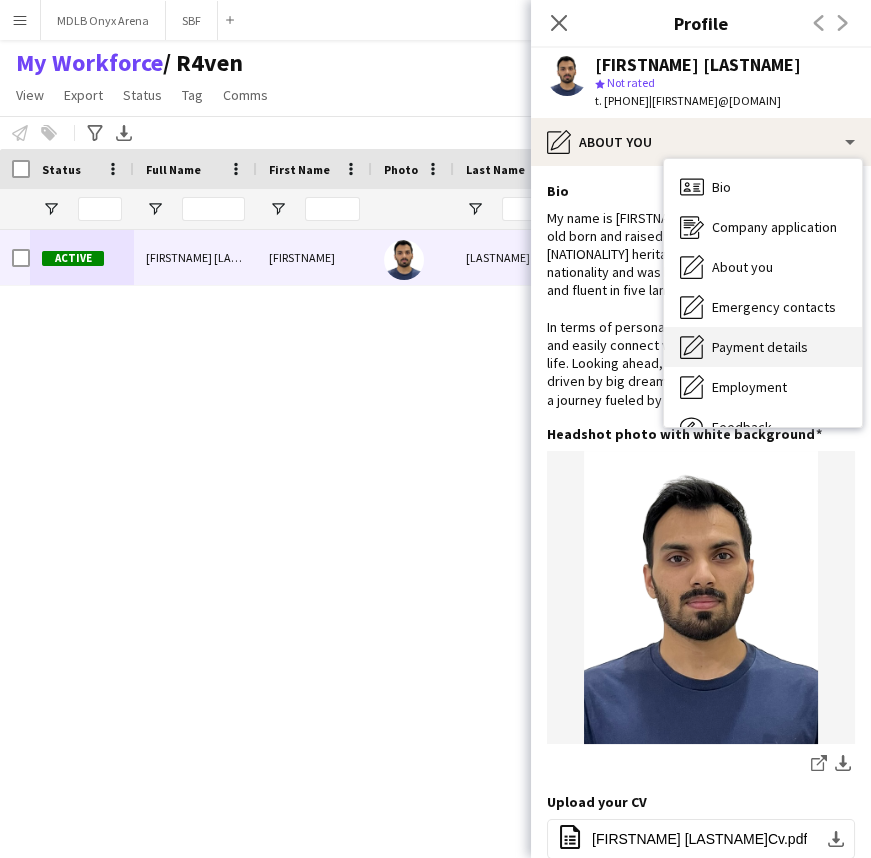 click on "Payment details" at bounding box center (760, 347) 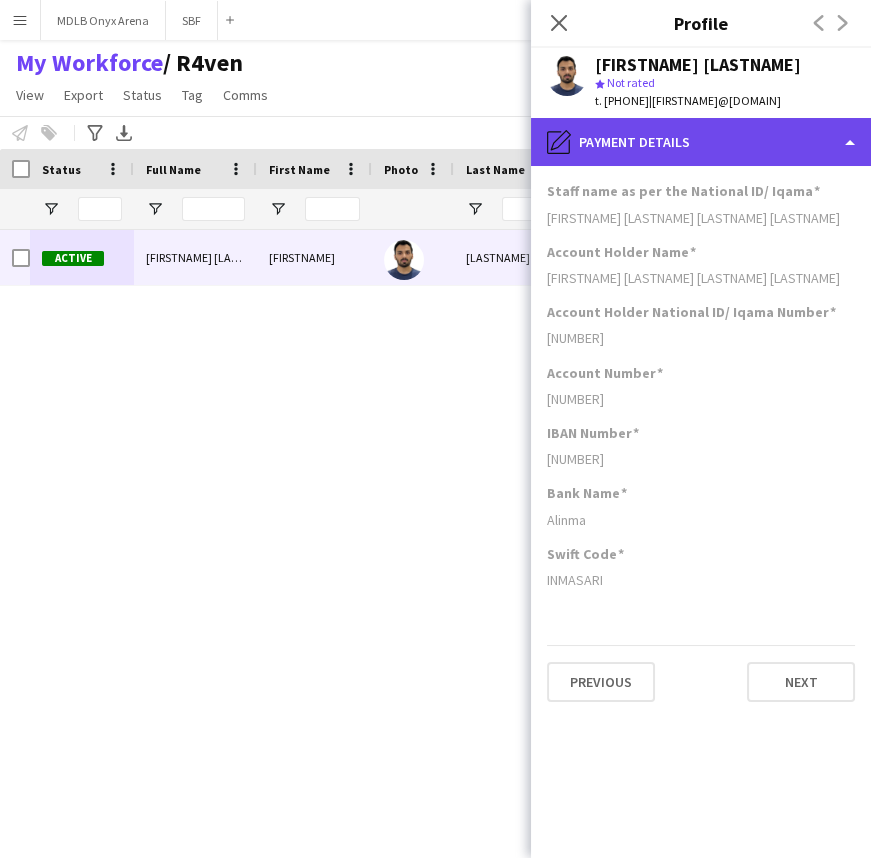 click on "pencil4
Payment details" 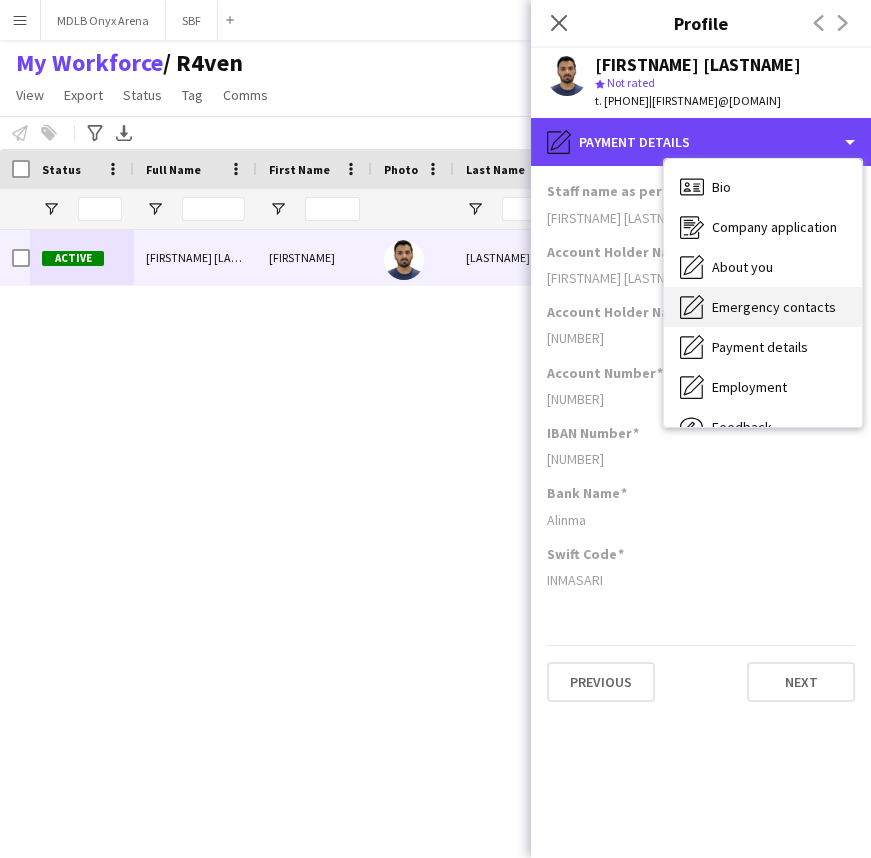 scroll, scrollTop: 67, scrollLeft: 0, axis: vertical 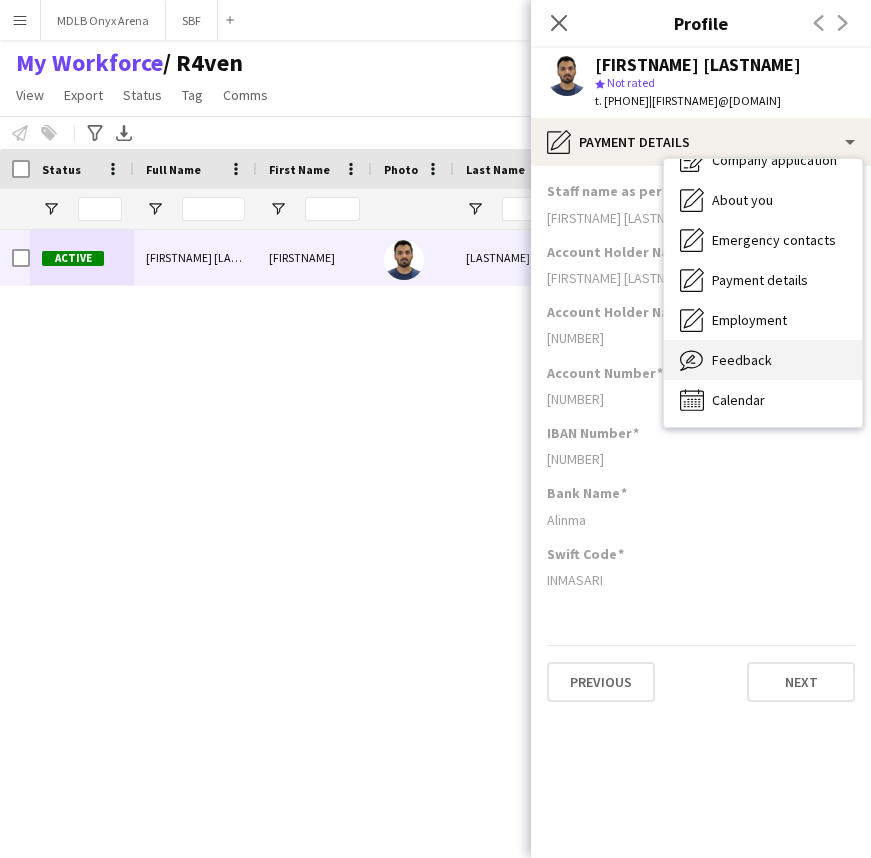 click on "Feedback
Feedback" at bounding box center (763, 360) 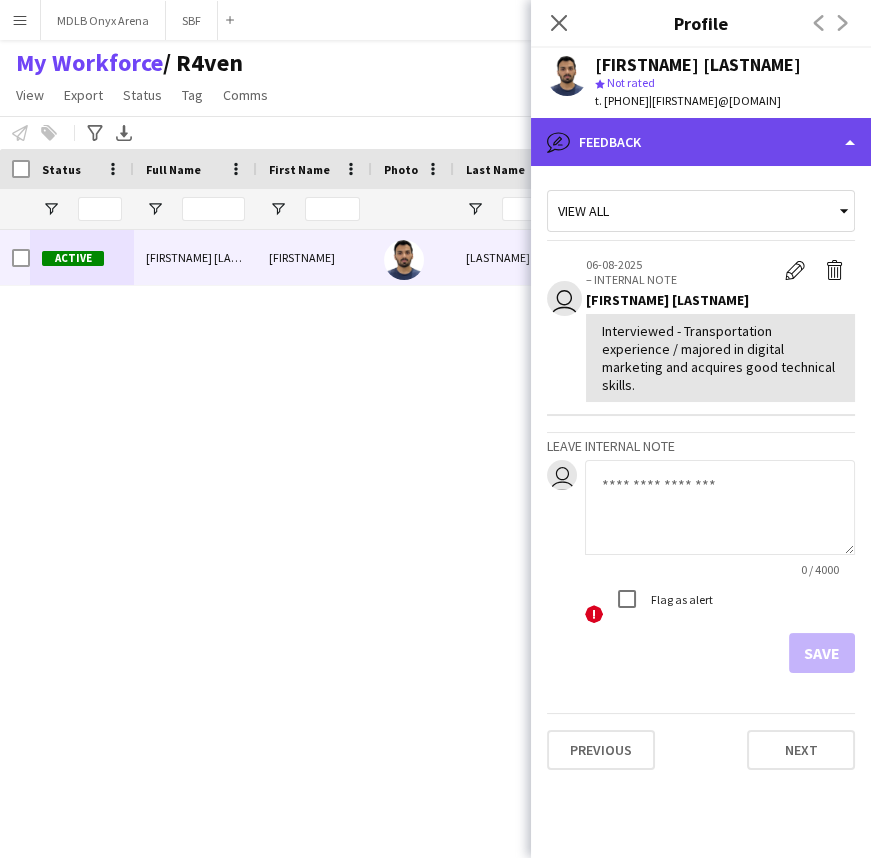 click on "bubble-pencil
Feedback" 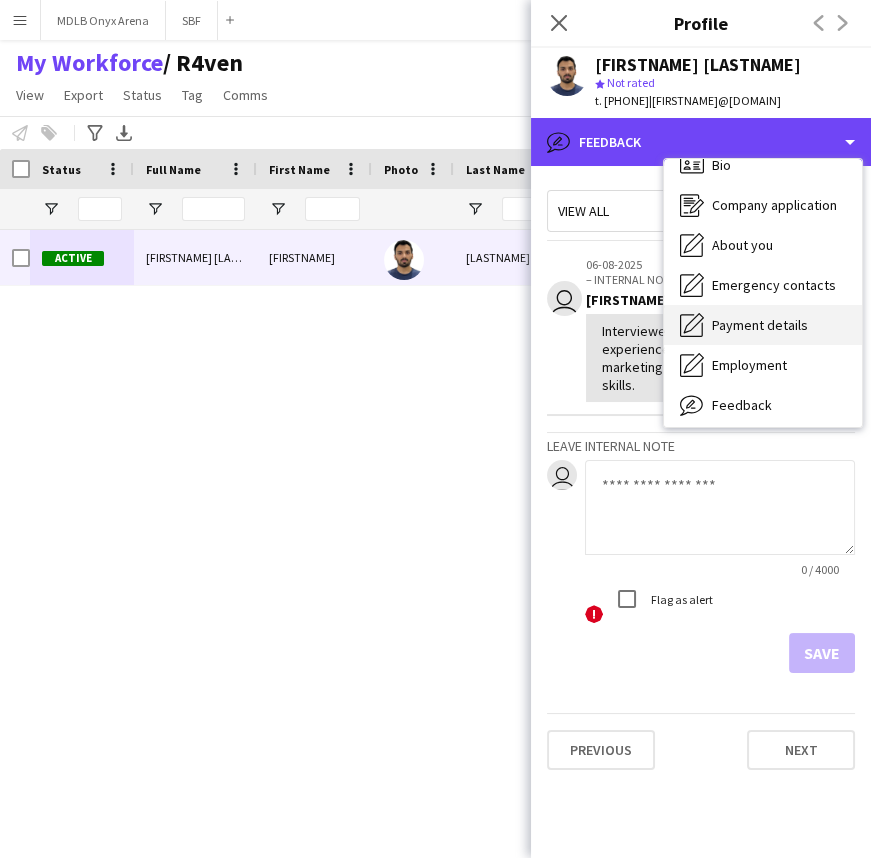 scroll, scrollTop: 0, scrollLeft: 0, axis: both 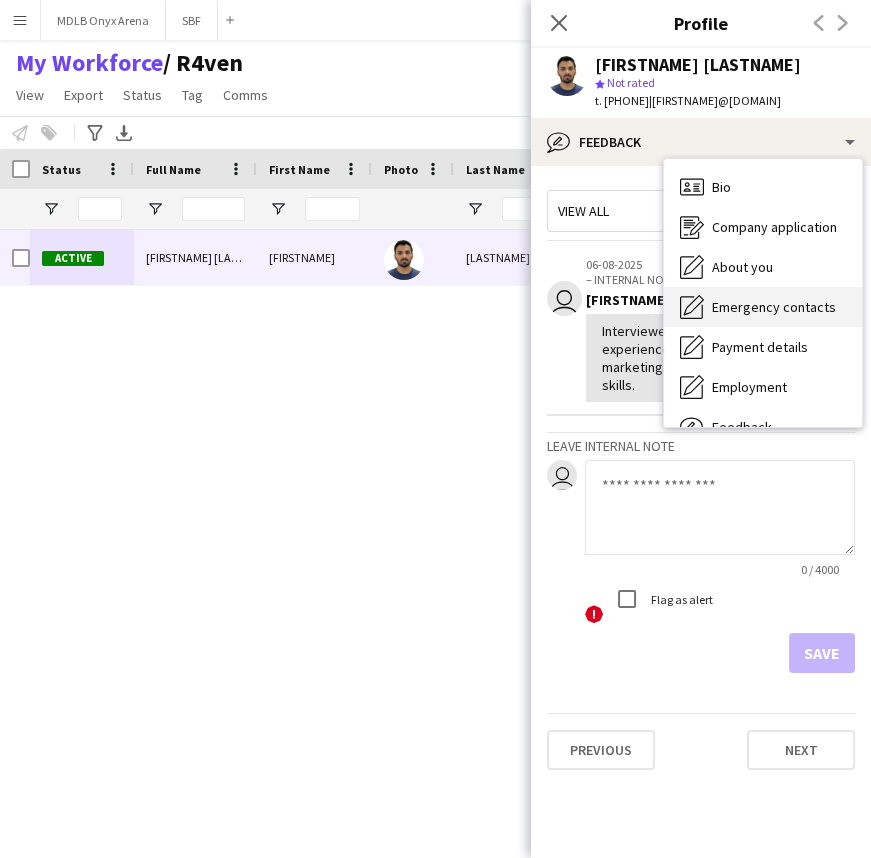 click on "Emergency contacts
Emergency contacts" at bounding box center (763, 307) 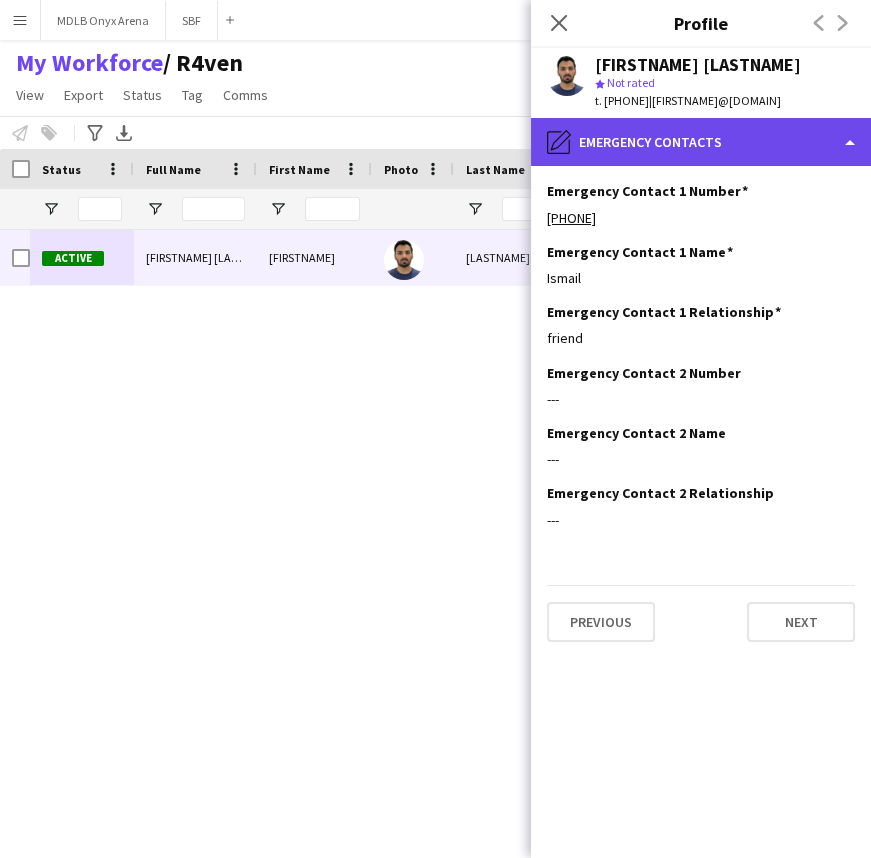 click on "pencil4
Emergency contacts" 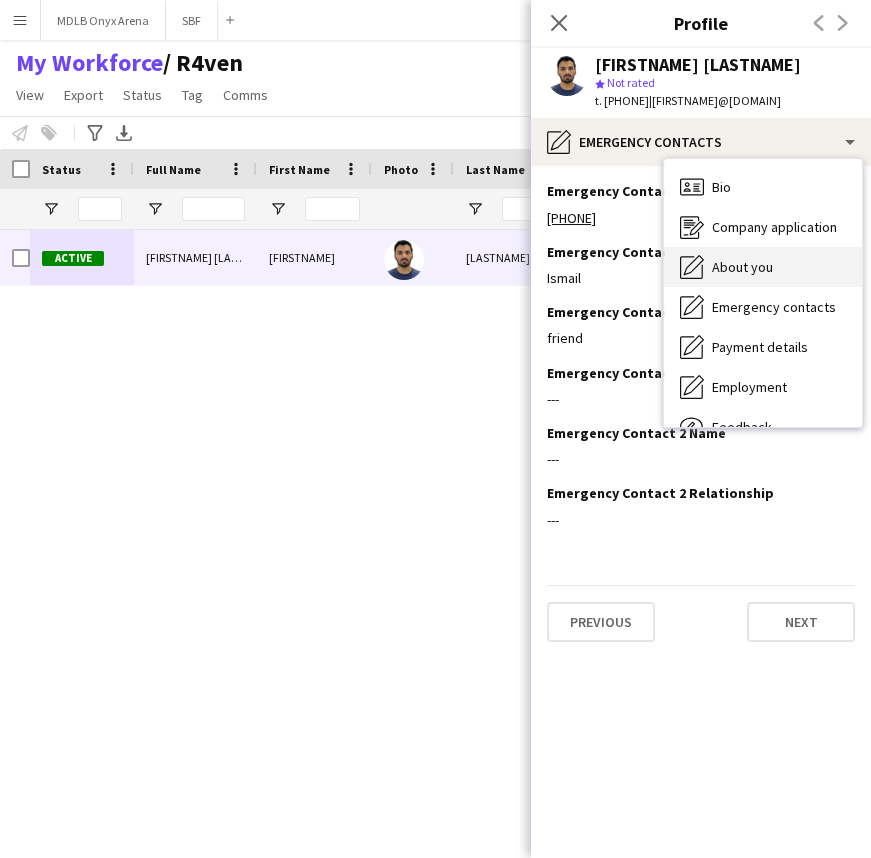 click on "About you" at bounding box center [742, 267] 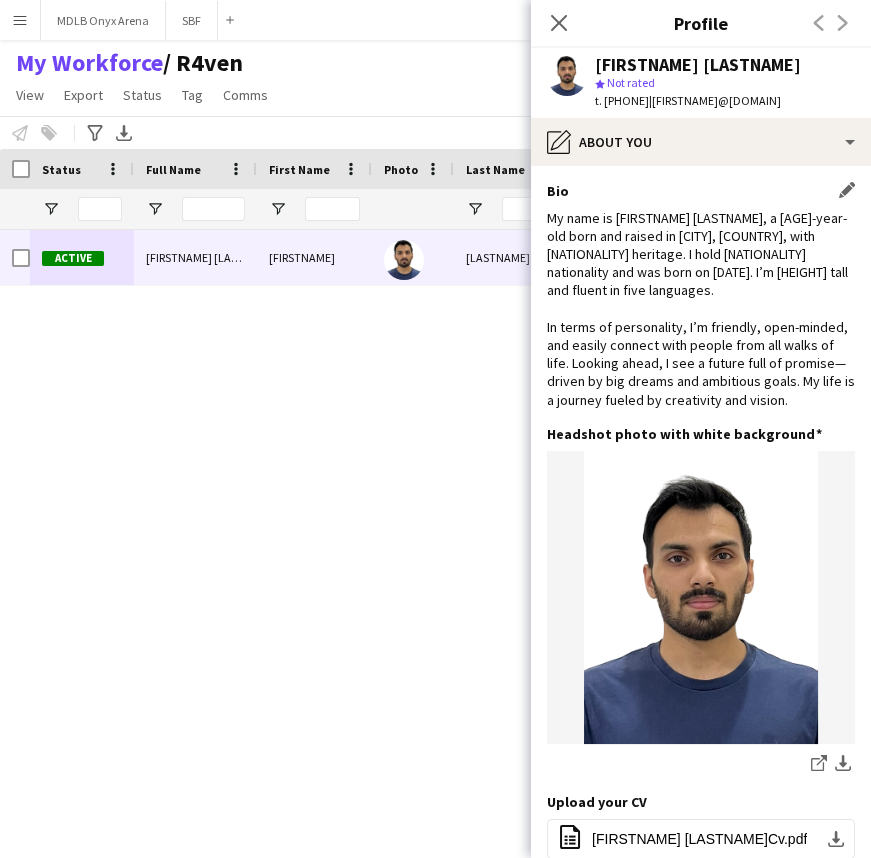 click on "My name is Suhaib Idrees, a 27-year-old born and raised in Jeddah, Saudi Arabia, with Pakistani heritage. I hold Pakistani nationality and was born on June 22, 1997. I’m 172 cm tall and fluent in five languages.
In terms of personality, I’m friendly, open-minded, and easily connect with people from all walks of life. Looking ahead, I see a future full of promise—driven by big dreams and ambitious goals. My life is a journey fueled by creativity and vision." 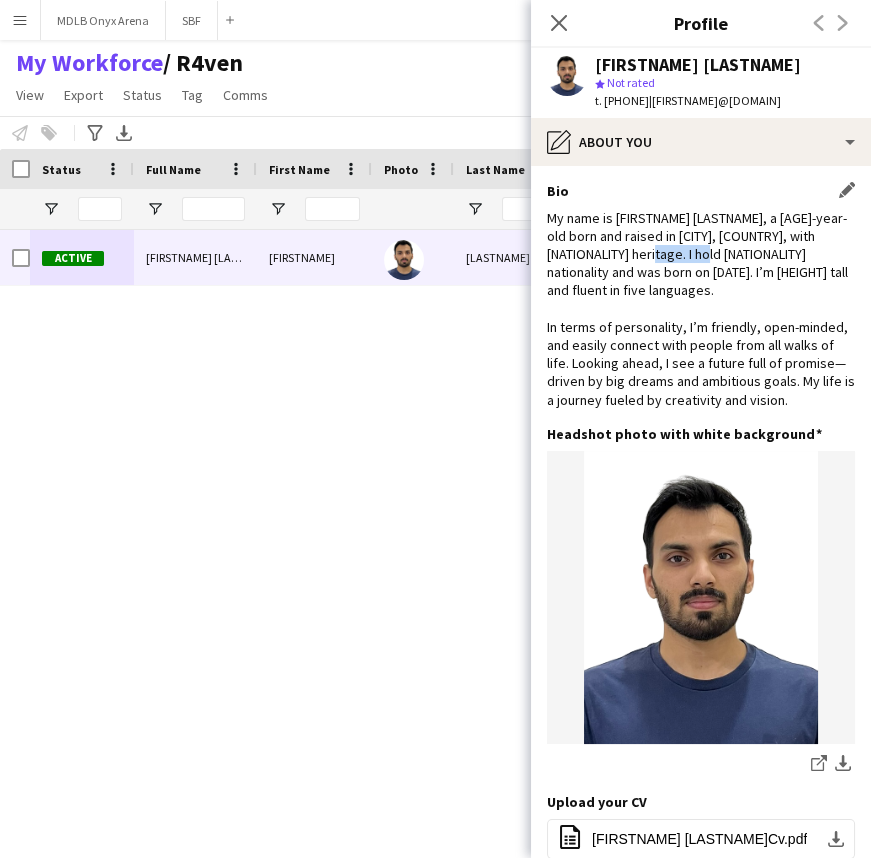 click on "My name is Suhaib Idrees, a 27-year-old born and raised in Jeddah, Saudi Arabia, with Pakistani heritage. I hold Pakistani nationality and was born on June 22, 1997. I’m 172 cm tall and fluent in five languages.
In terms of personality, I’m friendly, open-minded, and easily connect with people from all walks of life. Looking ahead, I see a future full of promise—driven by big dreams and ambitious goals. My life is a journey fueled by creativity and vision." 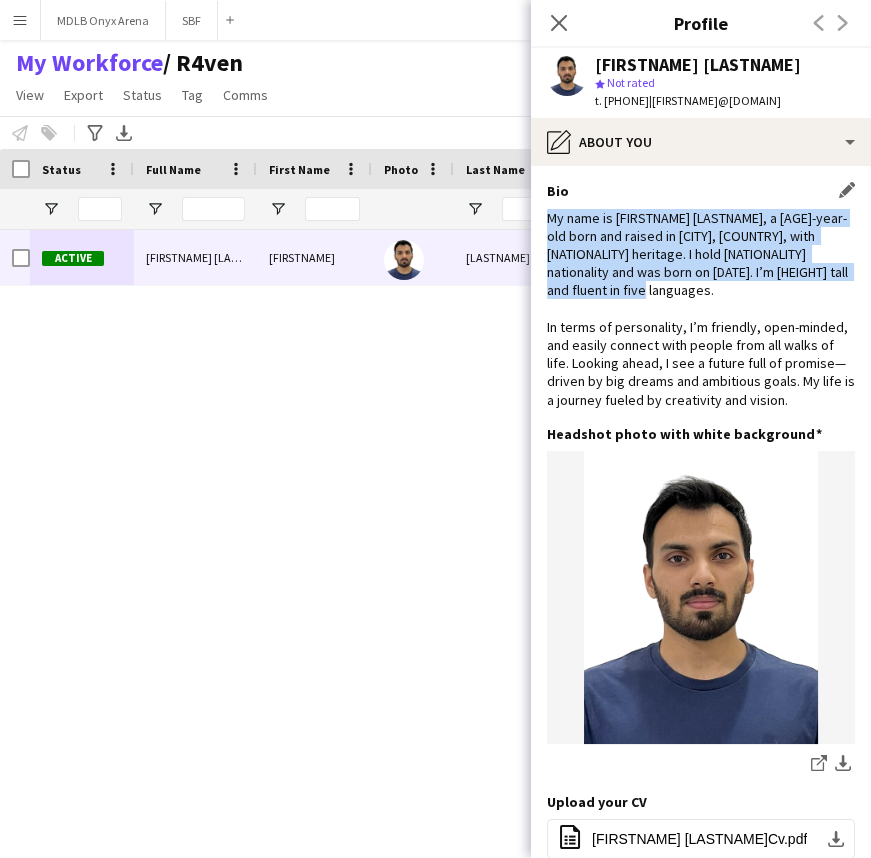 click on "My name is Suhaib Idrees, a 27-year-old born and raised in Jeddah, Saudi Arabia, with Pakistani heritage. I hold Pakistani nationality and was born on June 22, 1997. I’m 172 cm tall and fluent in five languages.
In terms of personality, I’m friendly, open-minded, and easily connect with people from all walks of life. Looking ahead, I see a future full of promise—driven by big dreams and ambitious goals. My life is a journey fueled by creativity and vision." 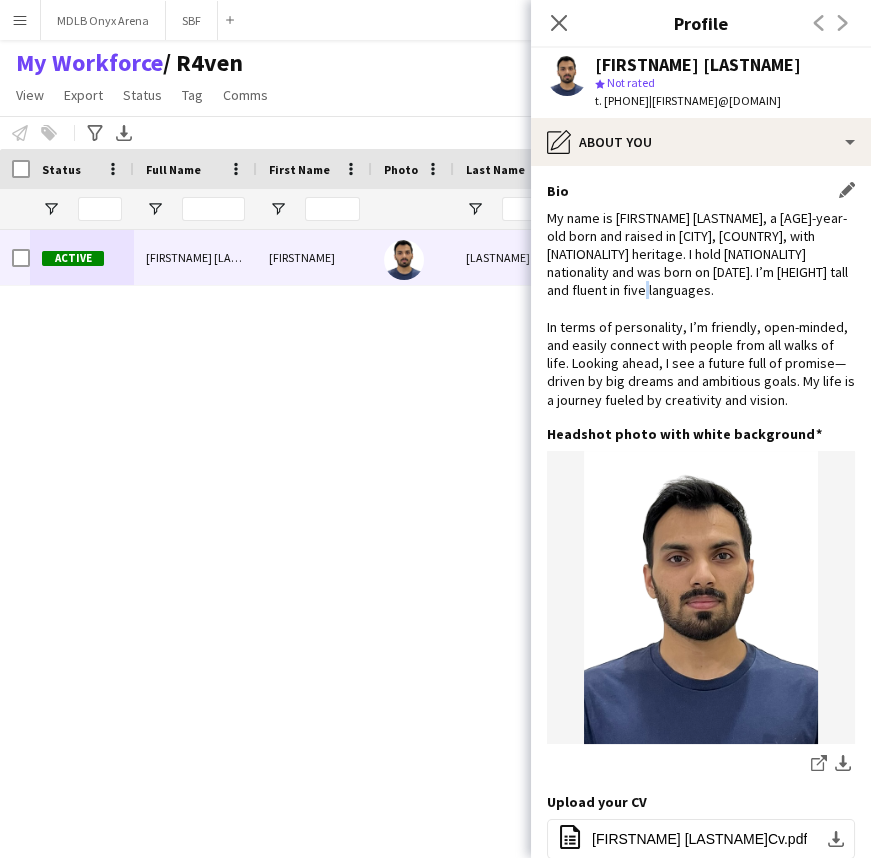 click on "My name is Suhaib Idrees, a 27-year-old born and raised in Jeddah, Saudi Arabia, with Pakistani heritage. I hold Pakistani nationality and was born on June 22, 1997. I’m 172 cm tall and fluent in five languages.
In terms of personality, I’m friendly, open-minded, and easily connect with people from all walks of life. Looking ahead, I see a future full of promise—driven by big dreams and ambitious goals. My life is a journey fueled by creativity and vision." 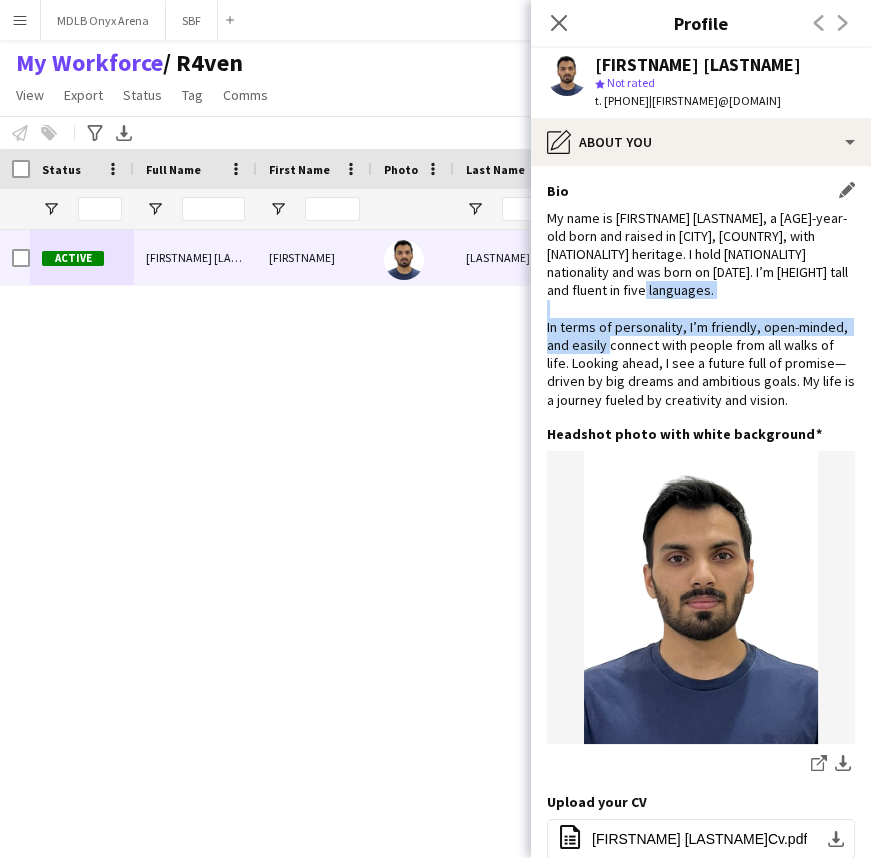 drag, startPoint x: 662, startPoint y: 315, endPoint x: 665, endPoint y: 341, distance: 26.172504 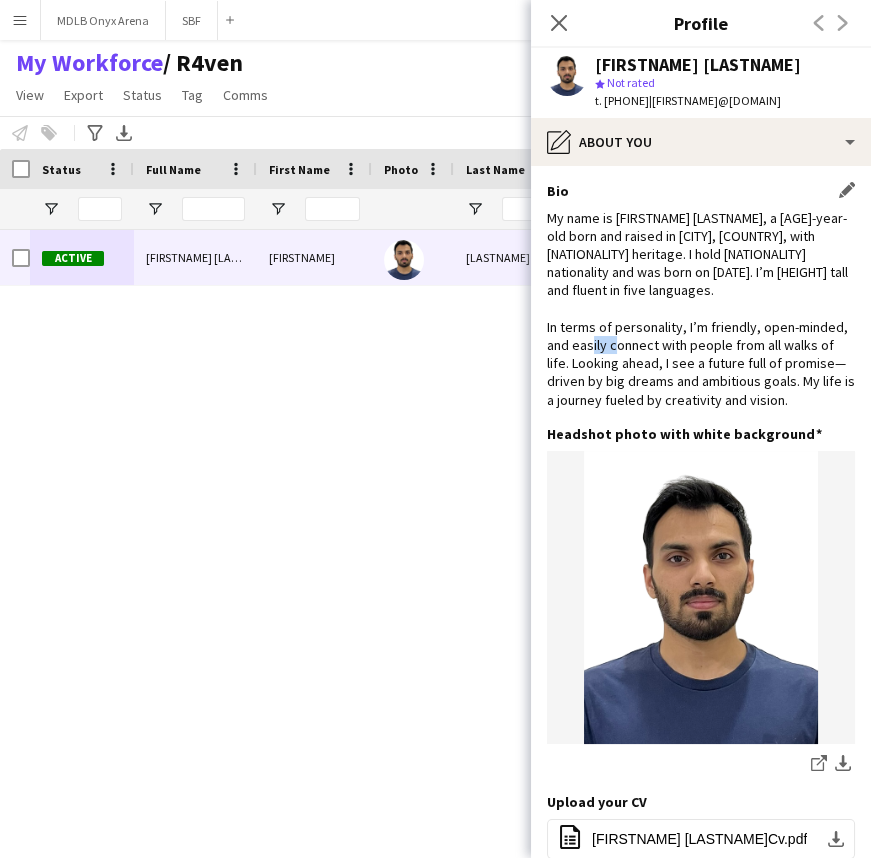 click on "My name is Suhaib Idrees, a 27-year-old born and raised in Jeddah, Saudi Arabia, with Pakistani heritage. I hold Pakistani nationality and was born on June 22, 1997. I’m 172 cm tall and fluent in five languages.
In terms of personality, I’m friendly, open-minded, and easily connect with people from all walks of life. Looking ahead, I see a future full of promise—driven by big dreams and ambitious goals. My life is a journey fueled by creativity and vision." 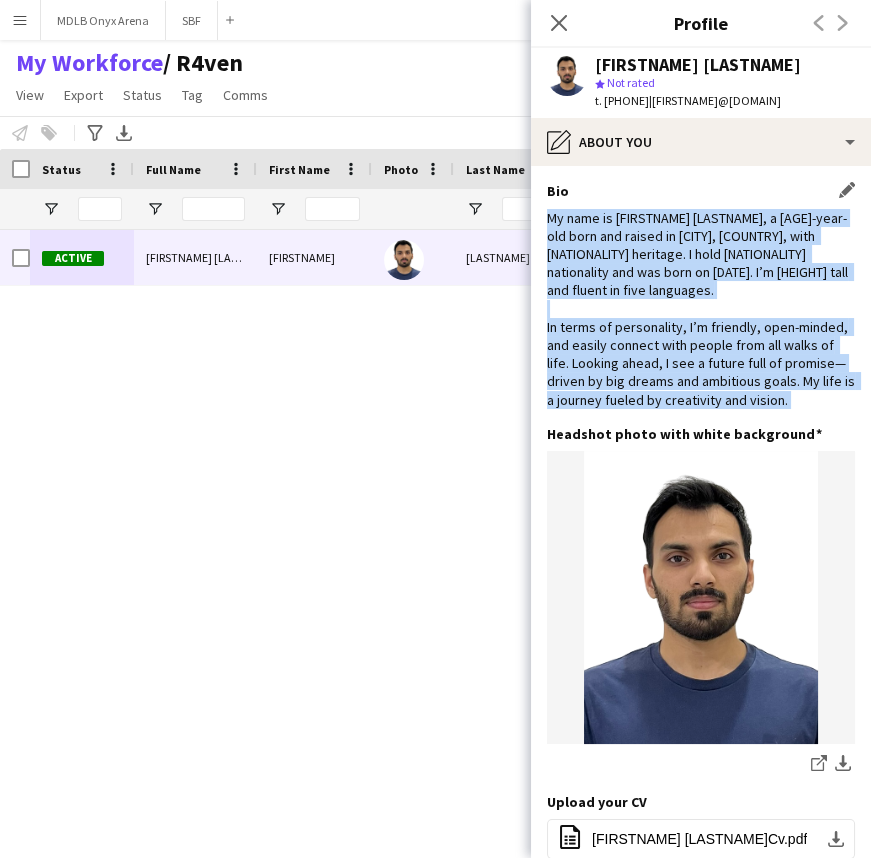 drag, startPoint x: 665, startPoint y: 341, endPoint x: 649, endPoint y: 216, distance: 126.01984 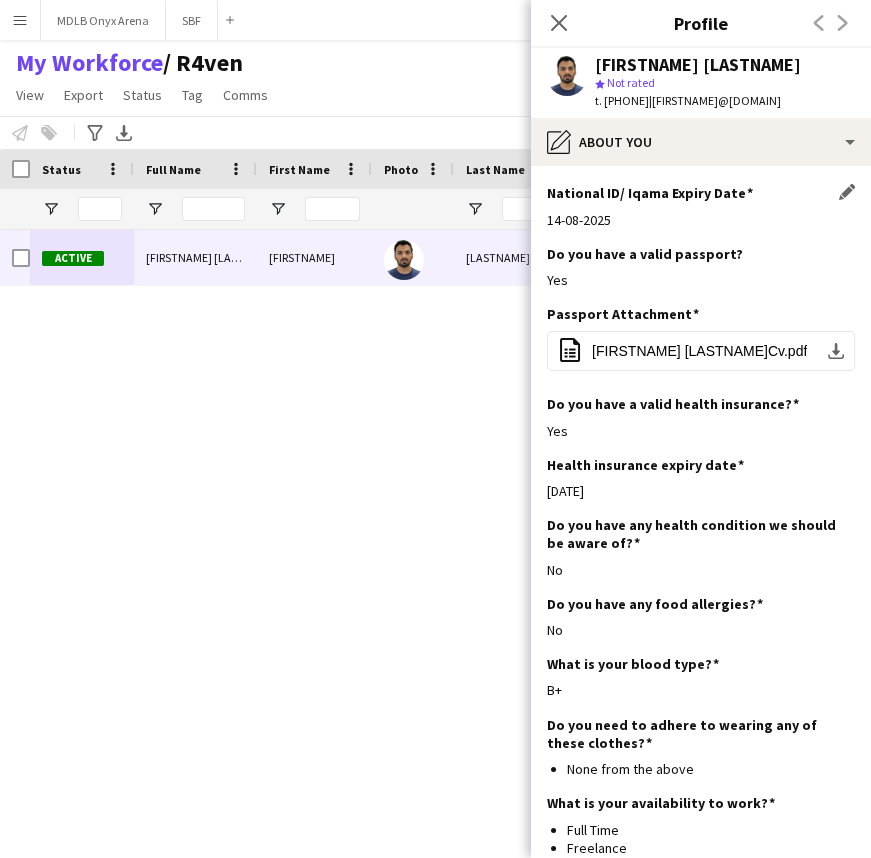scroll, scrollTop: 920, scrollLeft: 0, axis: vertical 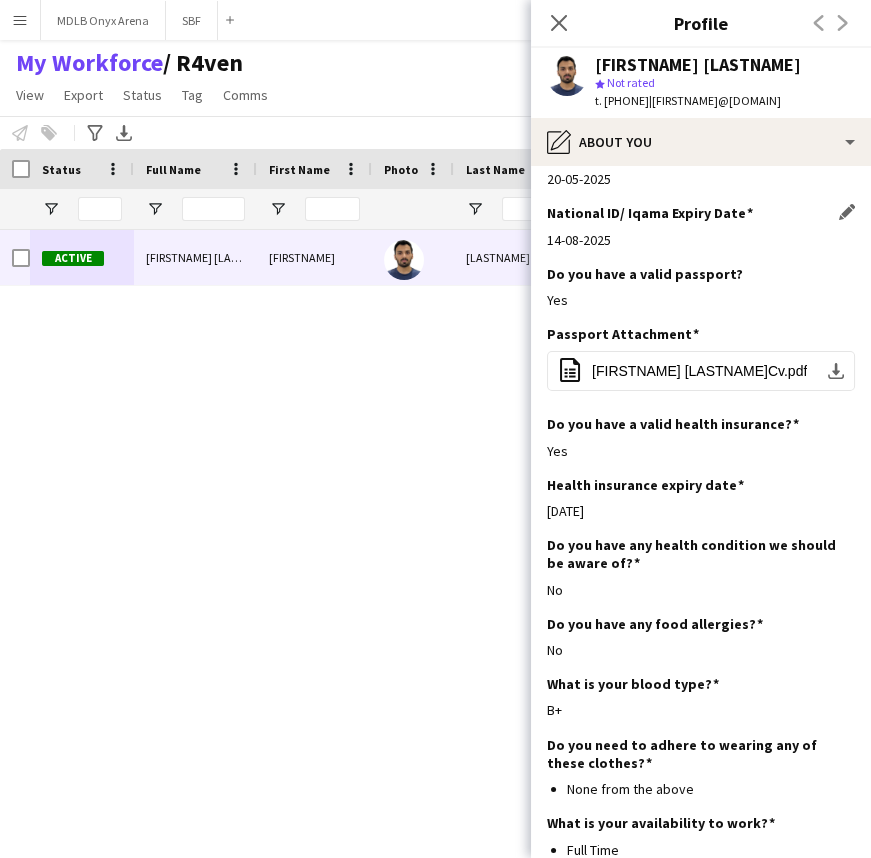 click on "suhaib passport 1.pdf" 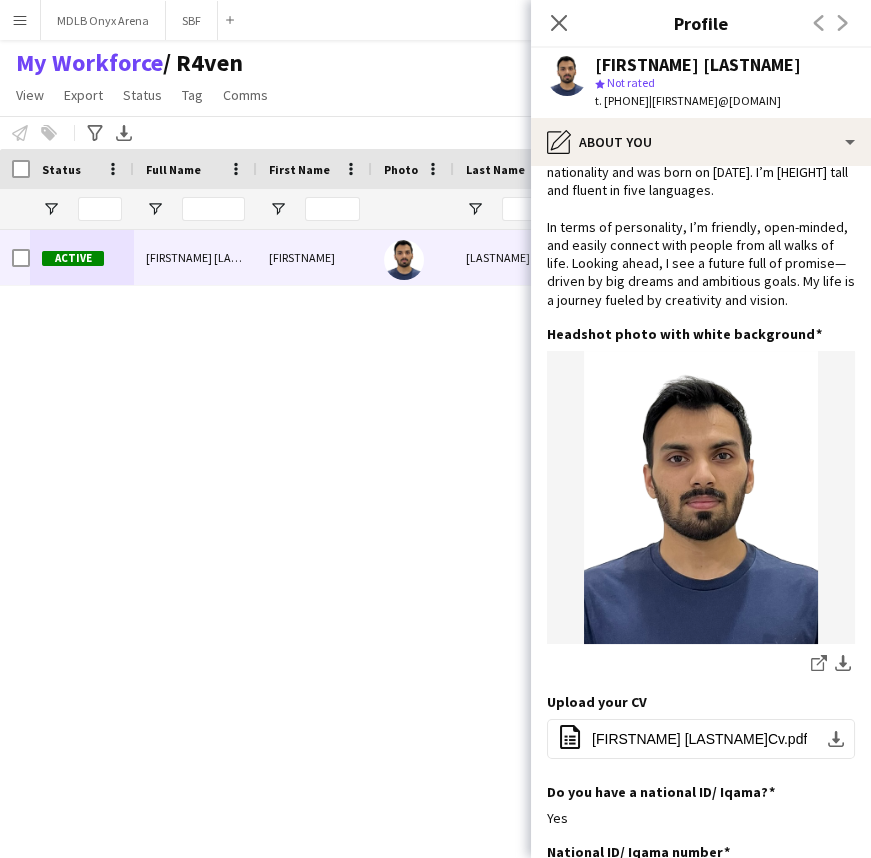scroll, scrollTop: 0, scrollLeft: 0, axis: both 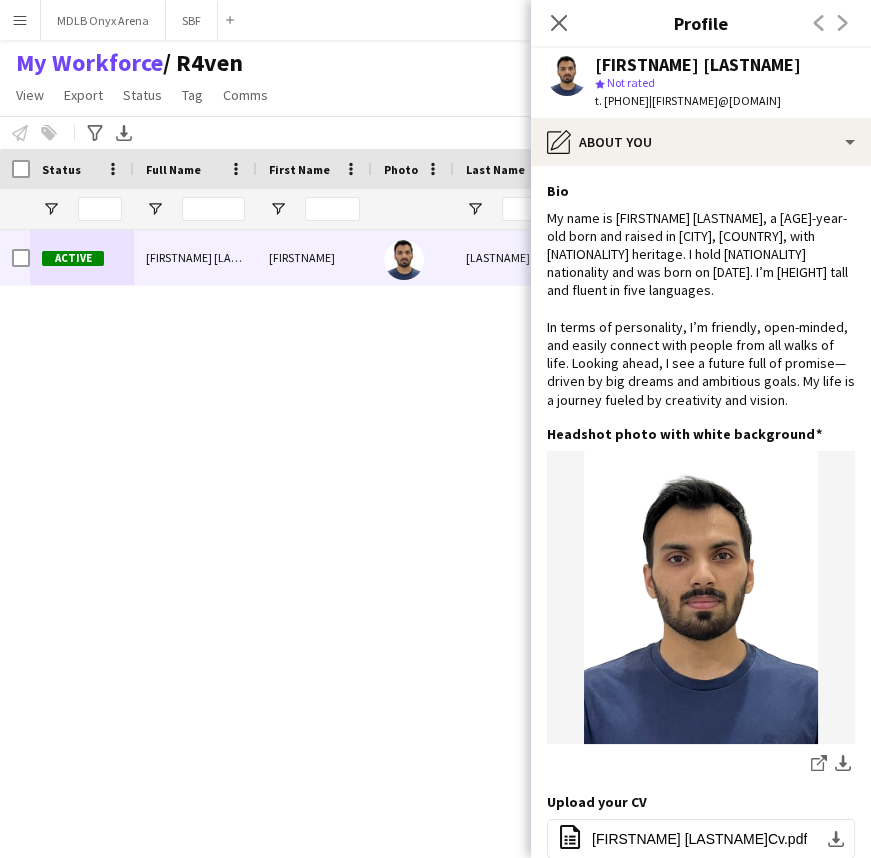 click on "My name is Suhaib Idrees, a 27-year-old born and raised in Jeddah, Saudi Arabia, with Pakistani heritage. I hold Pakistani nationality and was born on June 22, 1997. I’m 172 cm tall and fluent in five languages.
In terms of personality, I’m friendly, open-minded, and easily connect with people from all walks of life. Looking ahead, I see a future full of promise—driven by big dreams and ambitious goals. My life is a journey fueled by creativity and vision." 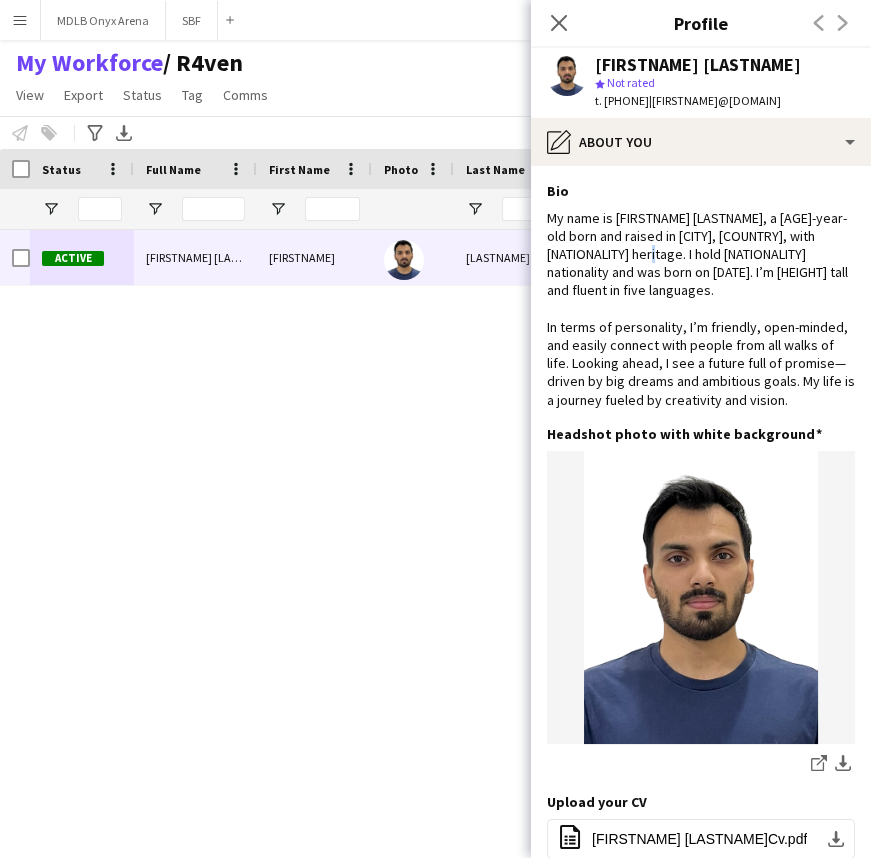 click on "My name is Suhaib Idrees, a 27-year-old born and raised in Jeddah, Saudi Arabia, with Pakistani heritage. I hold Pakistani nationality and was born on June 22, 1997. I’m 172 cm tall and fluent in five languages.
In terms of personality, I’m friendly, open-minded, and easily connect with people from all walks of life. Looking ahead, I see a future full of promise—driven by big dreams and ambitious goals. My life is a journey fueled by creativity and vision." 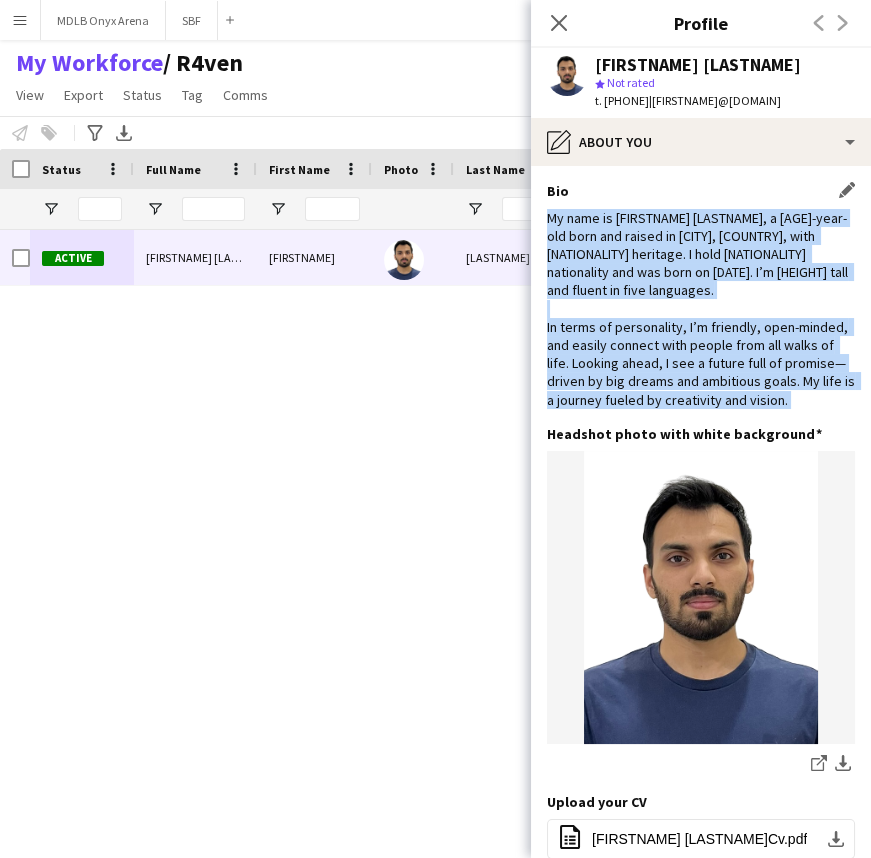 drag, startPoint x: 631, startPoint y: 257, endPoint x: 641, endPoint y: 353, distance: 96.519424 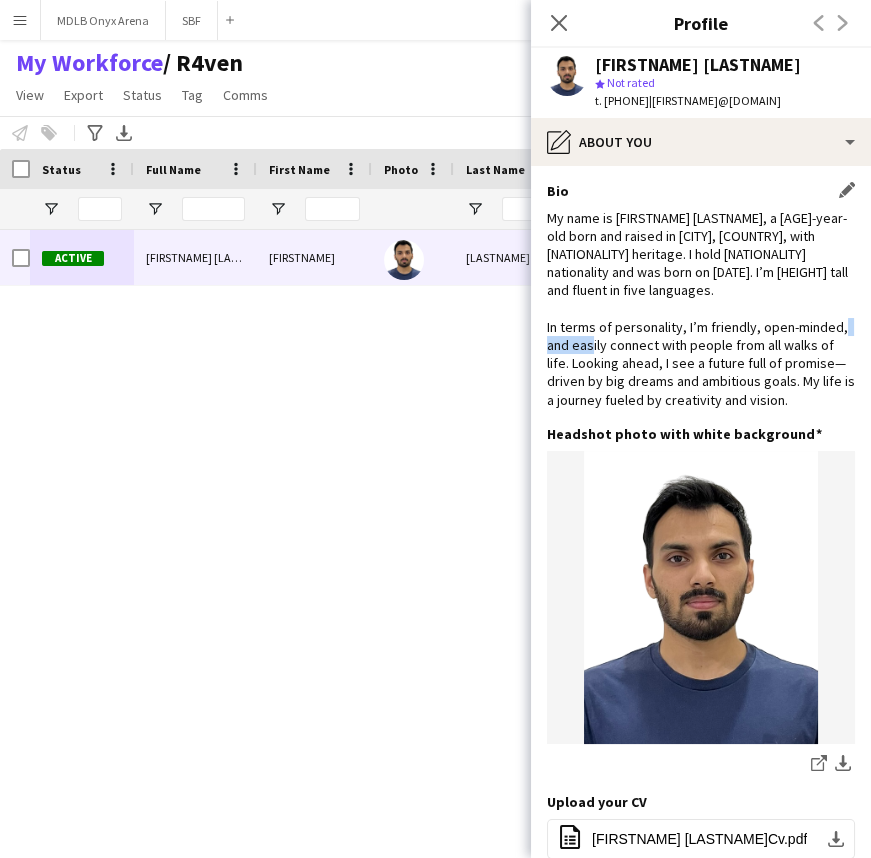 click on "My name is Suhaib Idrees, a 27-year-old born and raised in Jeddah, Saudi Arabia, with Pakistani heritage. I hold Pakistani nationality and was born on June 22, 1997. I’m 172 cm tall and fluent in five languages.
In terms of personality, I’m friendly, open-minded, and easily connect with people from all walks of life. Looking ahead, I see a future full of promise—driven by big dreams and ambitious goals. My life is a journey fueled by creativity and vision." 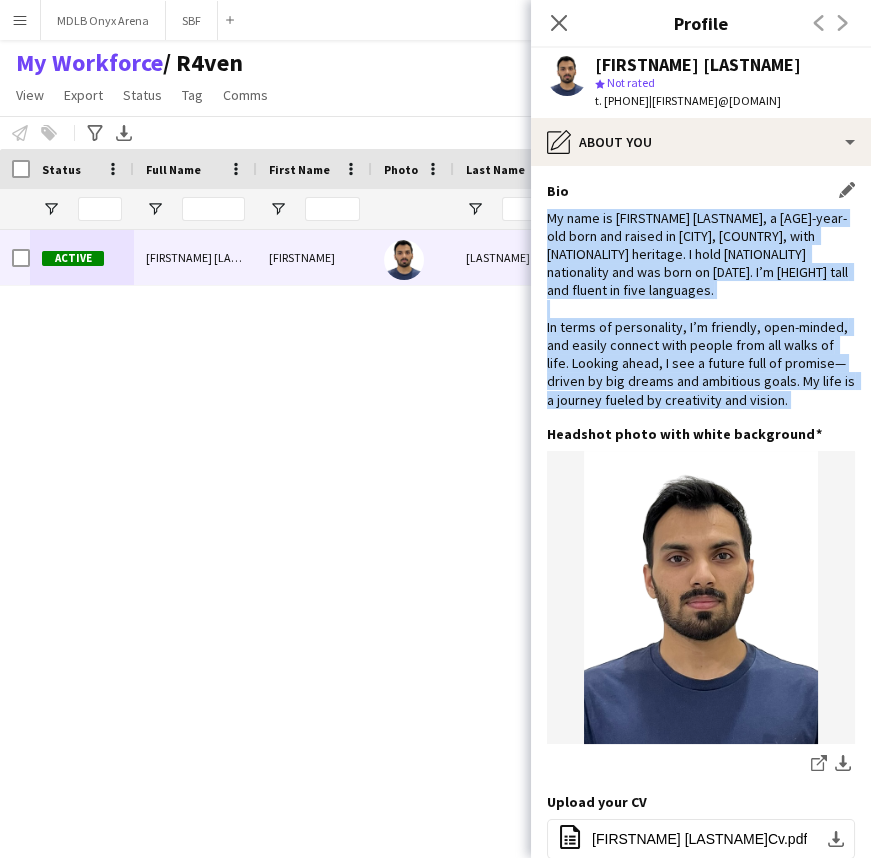 drag, startPoint x: 641, startPoint y: 353, endPoint x: 640, endPoint y: 297, distance: 56.008926 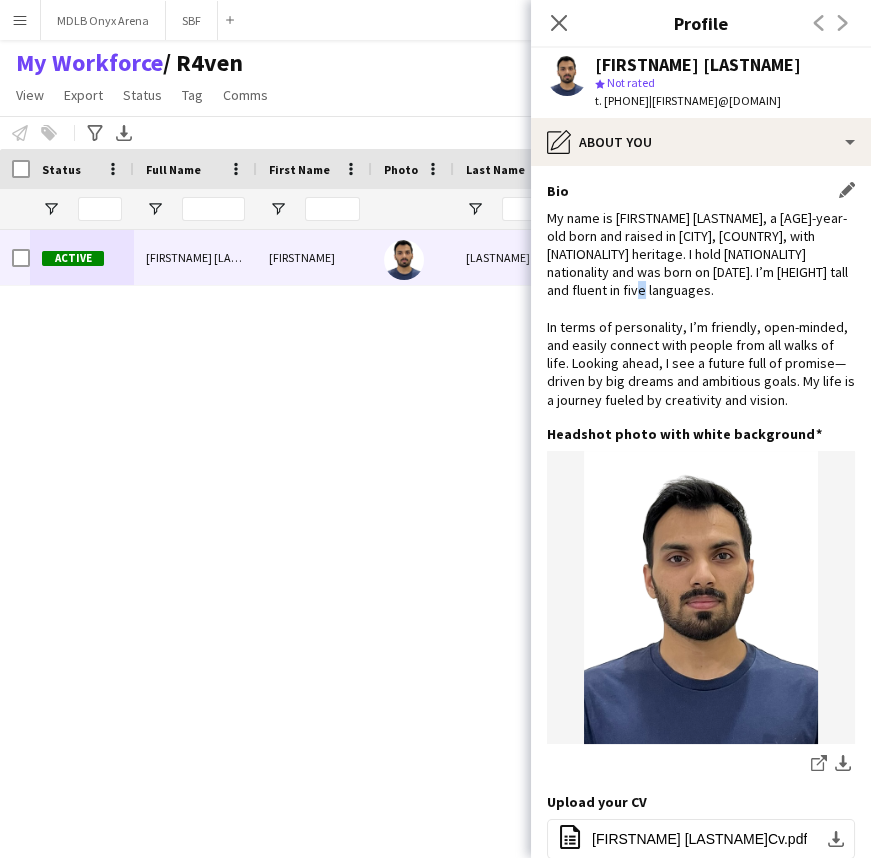 click on "My name is Suhaib Idrees, a 27-year-old born and raised in Jeddah, Saudi Arabia, with Pakistani heritage. I hold Pakistani nationality and was born on June 22, 1997. I’m 172 cm tall and fluent in five languages.
In terms of personality, I’m friendly, open-minded, and easily connect with people from all walks of life. Looking ahead, I see a future full of promise—driven by big dreams and ambitious goals. My life is a journey fueled by creativity and vision." 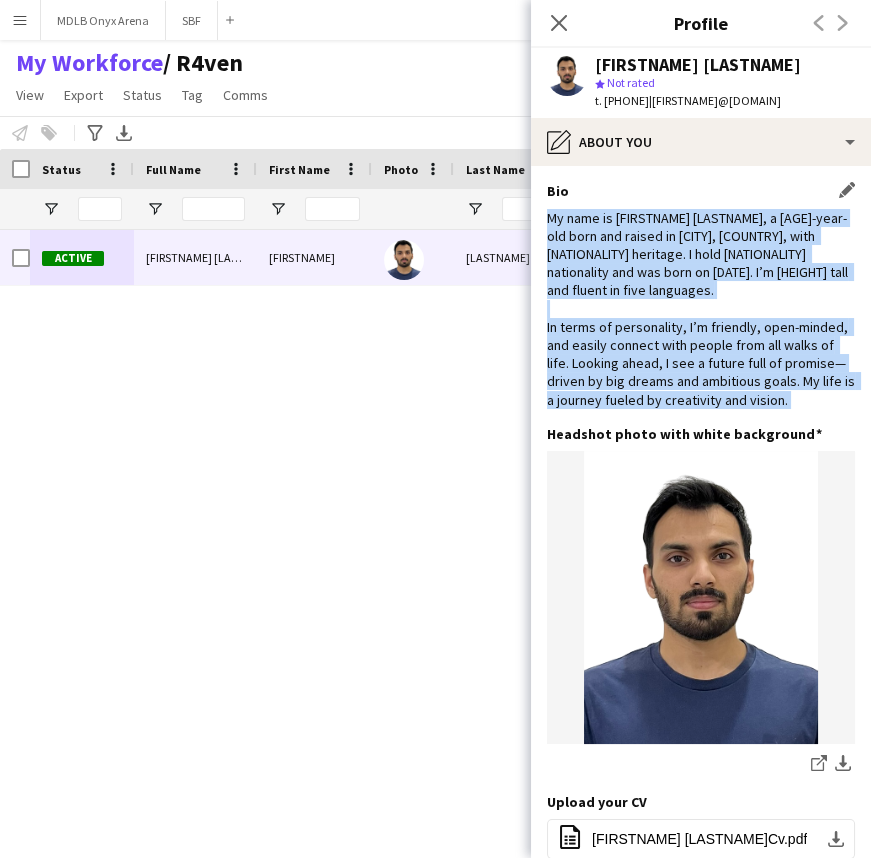 drag, startPoint x: 640, startPoint y: 297, endPoint x: 648, endPoint y: 345, distance: 48.6621 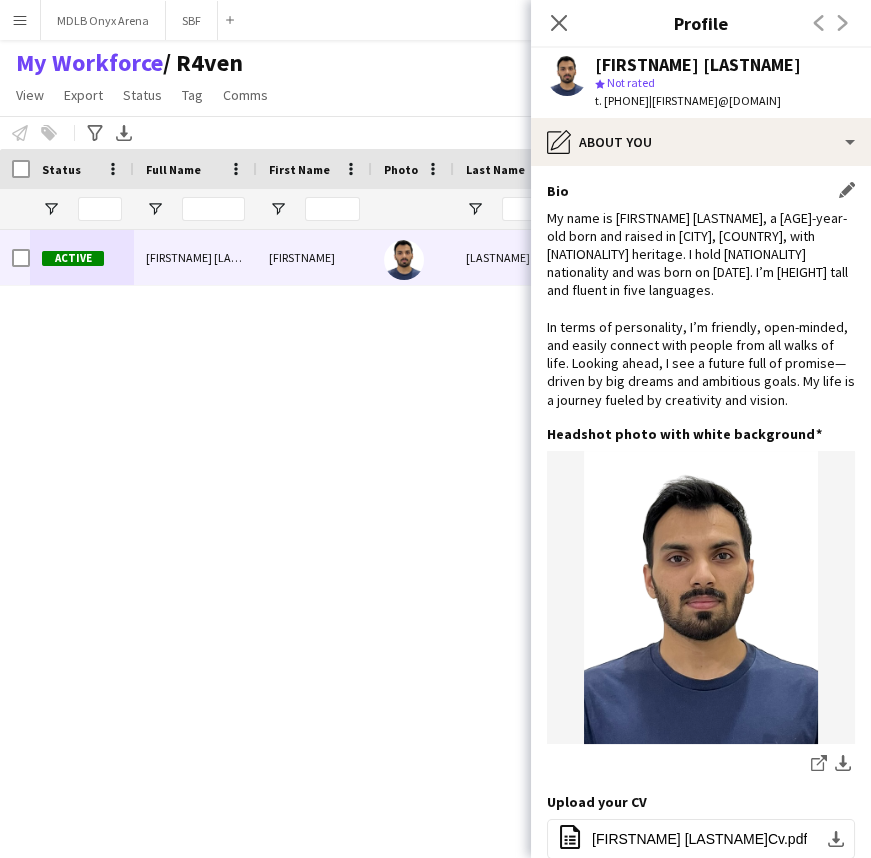 click on "My name is Suhaib Idrees, a 27-year-old born and raised in Jeddah, Saudi Arabia, with Pakistani heritage. I hold Pakistani nationality and was born on June 22, 1997. I’m 172 cm tall and fluent in five languages.
In terms of personality, I’m friendly, open-minded, and easily connect with people from all walks of life. Looking ahead, I see a future full of promise—driven by big dreams and ambitious goals. My life is a journey fueled by creativity and vision." 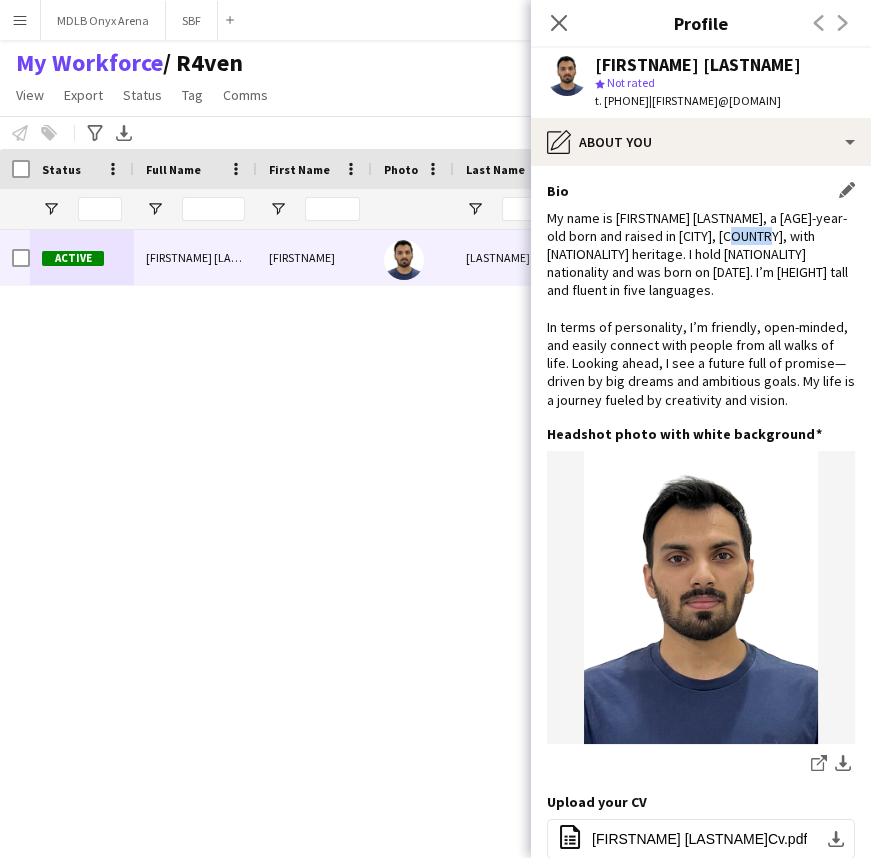 click on "My name is Suhaib Idrees, a 27-year-old born and raised in Jeddah, Saudi Arabia, with Pakistani heritage. I hold Pakistani nationality and was born on June 22, 1997. I’m 172 cm tall and fluent in five languages.
In terms of personality, I’m friendly, open-minded, and easily connect with people from all walks of life. Looking ahead, I see a future full of promise—driven by big dreams and ambitious goals. My life is a journey fueled by creativity and vision." 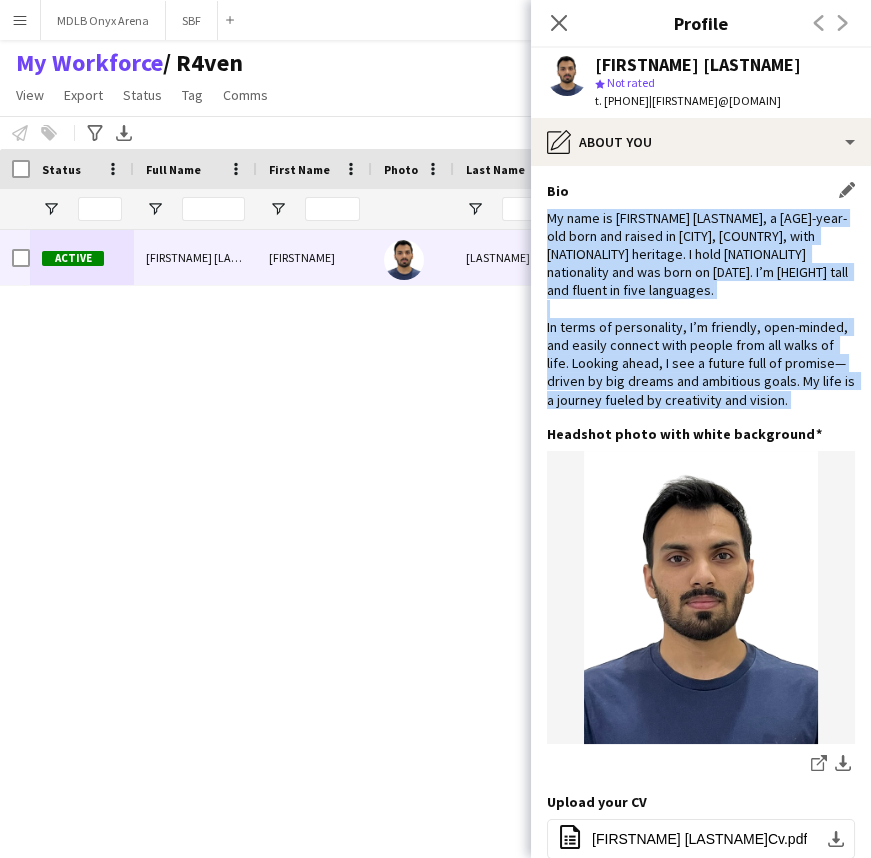 drag, startPoint x: 740, startPoint y: 240, endPoint x: 749, endPoint y: 326, distance: 86.46965 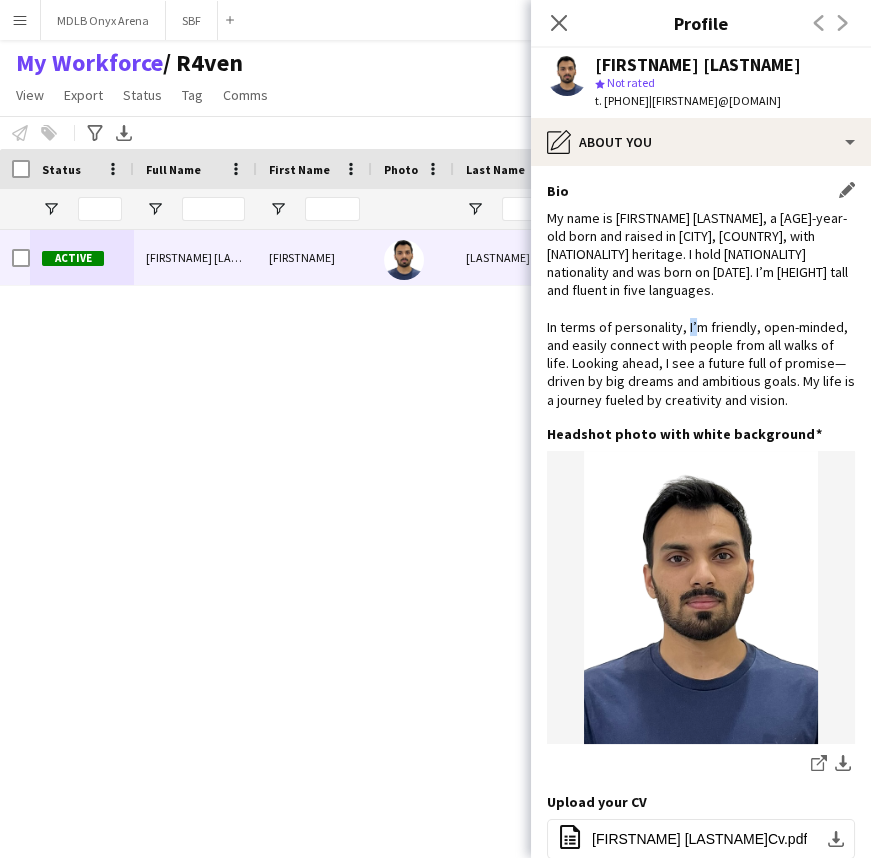 click on "My name is Suhaib Idrees, a 27-year-old born and raised in Jeddah, Saudi Arabia, with Pakistani heritage. I hold Pakistani nationality and was born on June 22, 1997. I’m 172 cm tall and fluent in five languages.
In terms of personality, I’m friendly, open-minded, and easily connect with people from all walks of life. Looking ahead, I see a future full of promise—driven by big dreams and ambitious goals. My life is a journey fueled by creativity and vision." 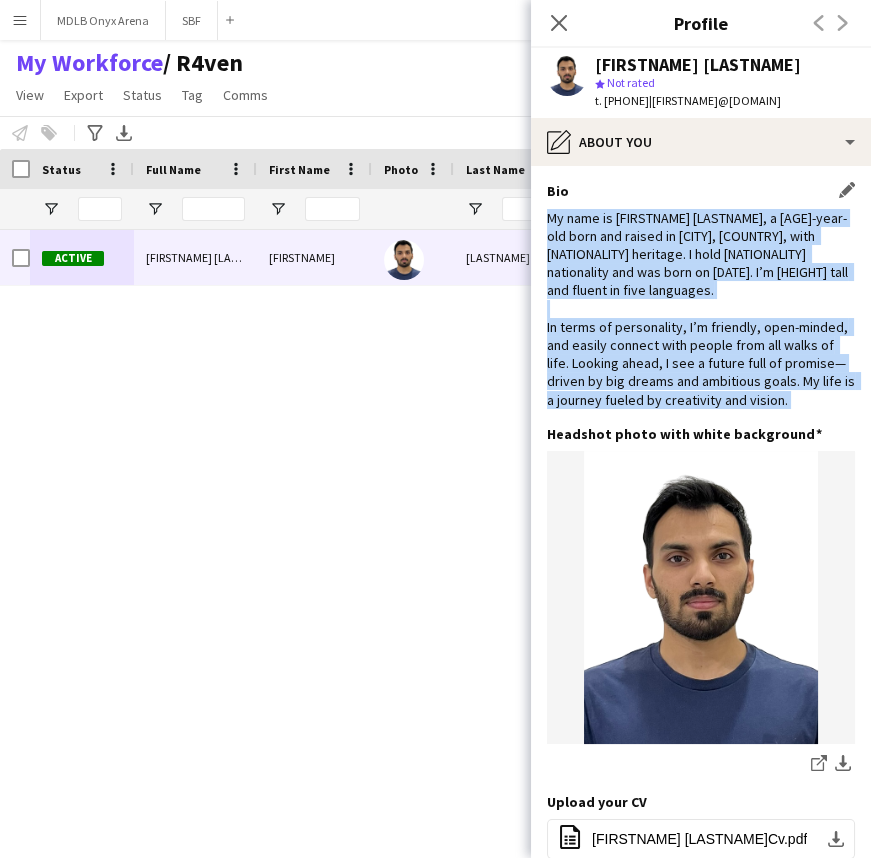 drag, startPoint x: 749, startPoint y: 326, endPoint x: 733, endPoint y: 291, distance: 38.483765 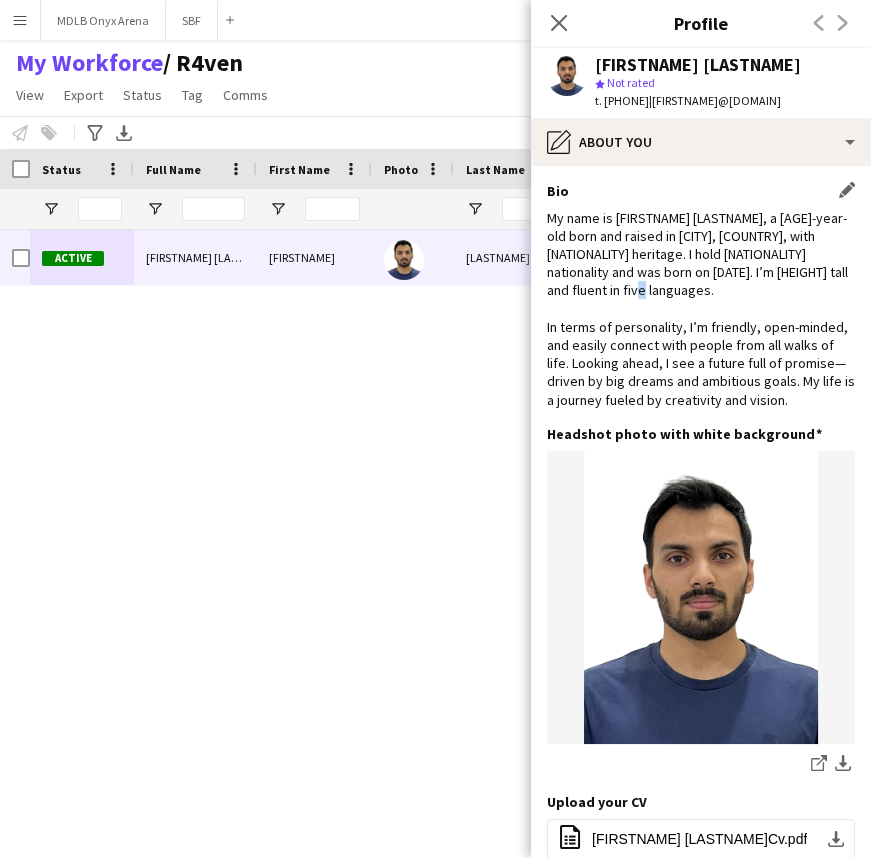 click on "My name is Suhaib Idrees, a 27-year-old born and raised in Jeddah, Saudi Arabia, with Pakistani heritage. I hold Pakistani nationality and was born on June 22, 1997. I’m 172 cm tall and fluent in five languages.
In terms of personality, I’m friendly, open-minded, and easily connect with people from all walks of life. Looking ahead, I see a future full of promise—driven by big dreams and ambitious goals. My life is a journey fueled by creativity and vision." 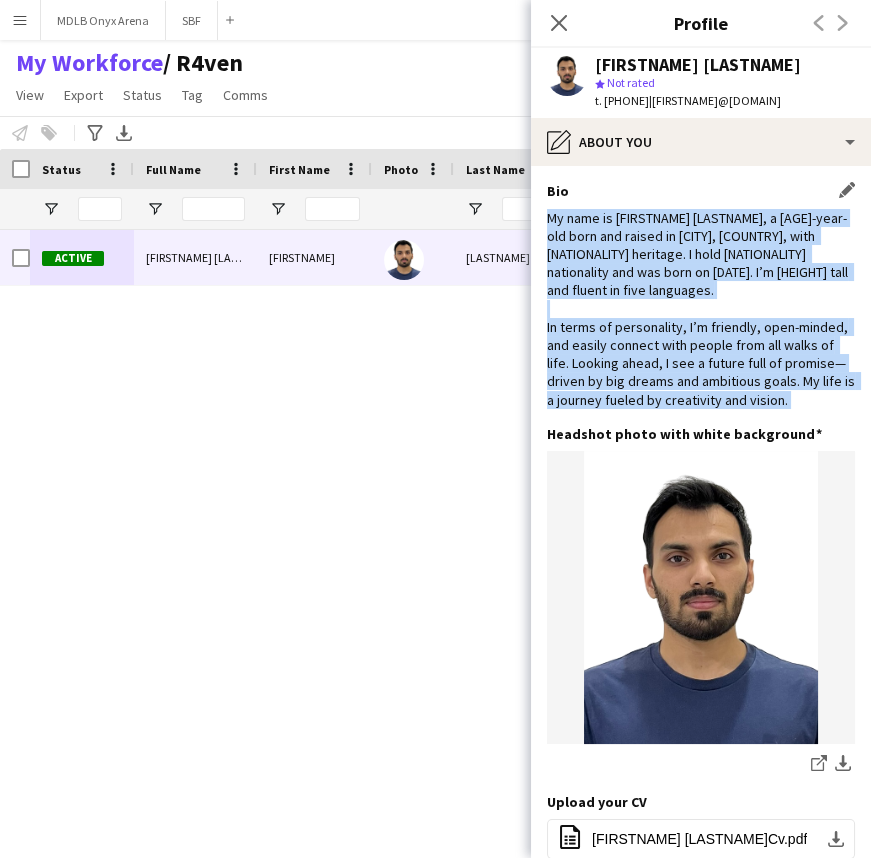drag, startPoint x: 733, startPoint y: 291, endPoint x: 718, endPoint y: 368, distance: 78.44743 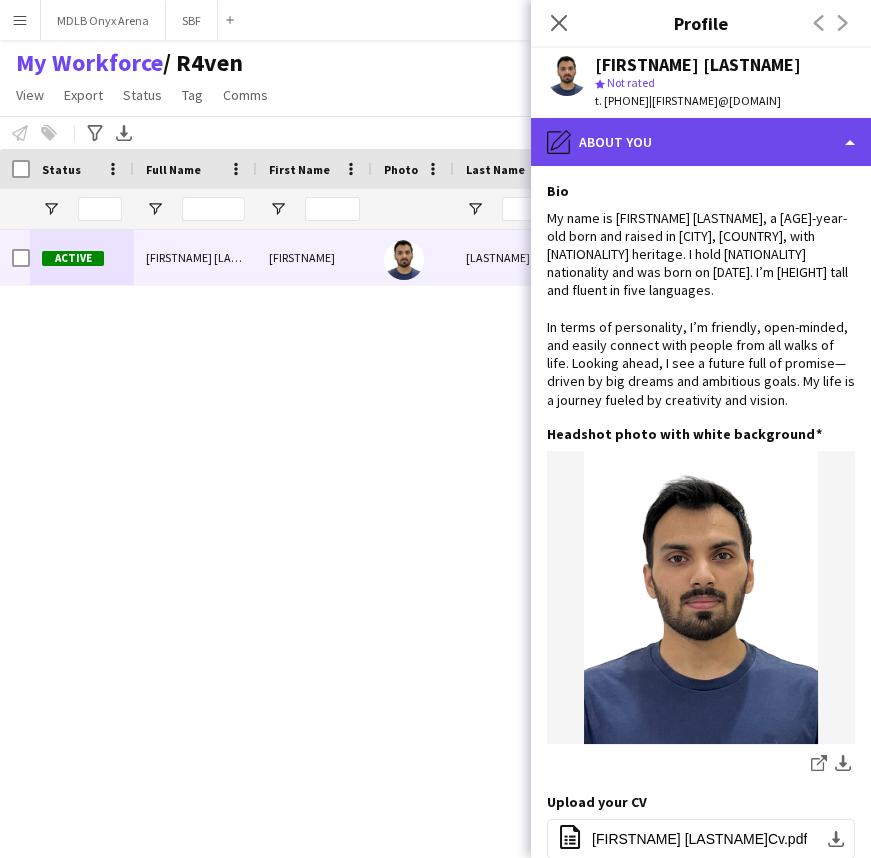 click on "pencil4
About you" 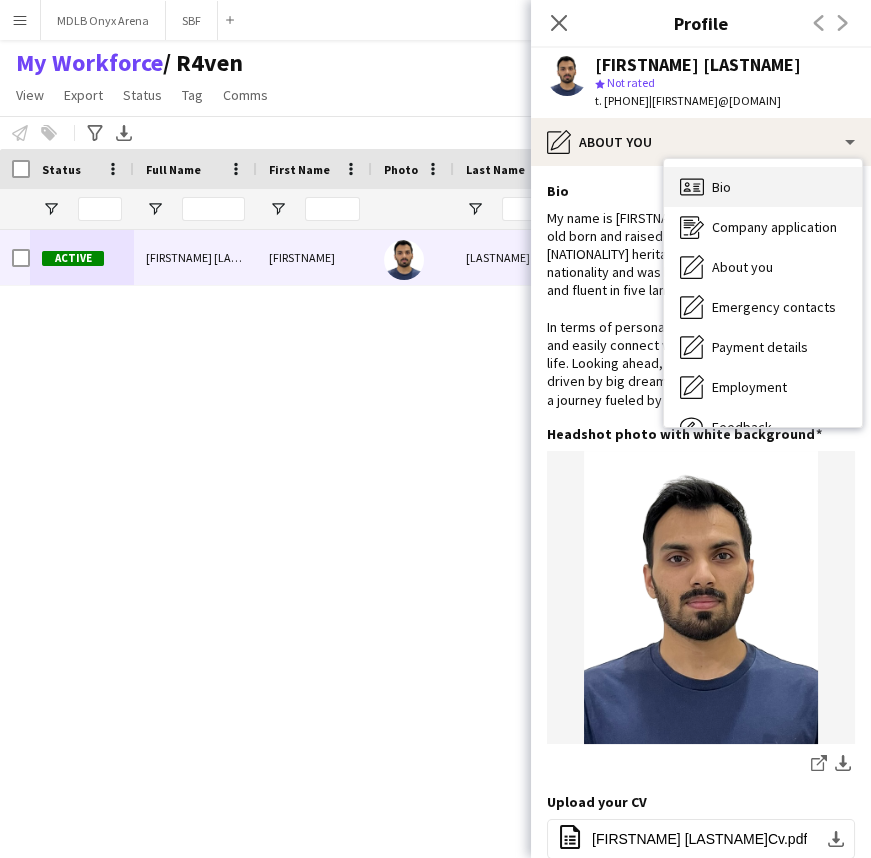click on "Bio
Bio" at bounding box center (763, 187) 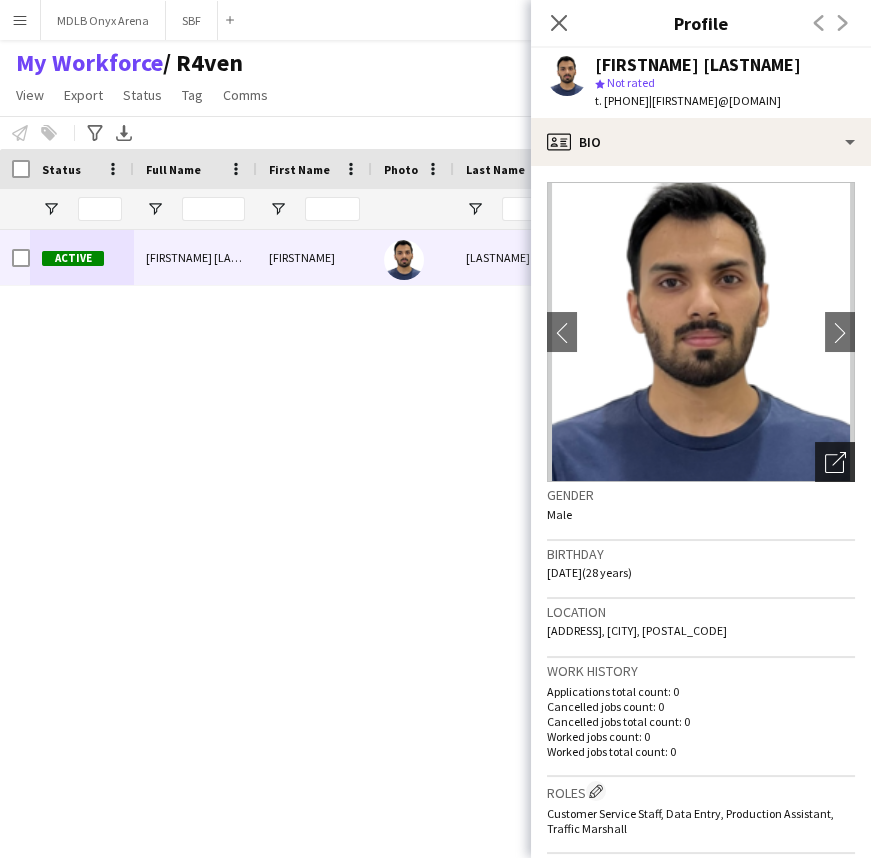 click on "Open photos pop-in" 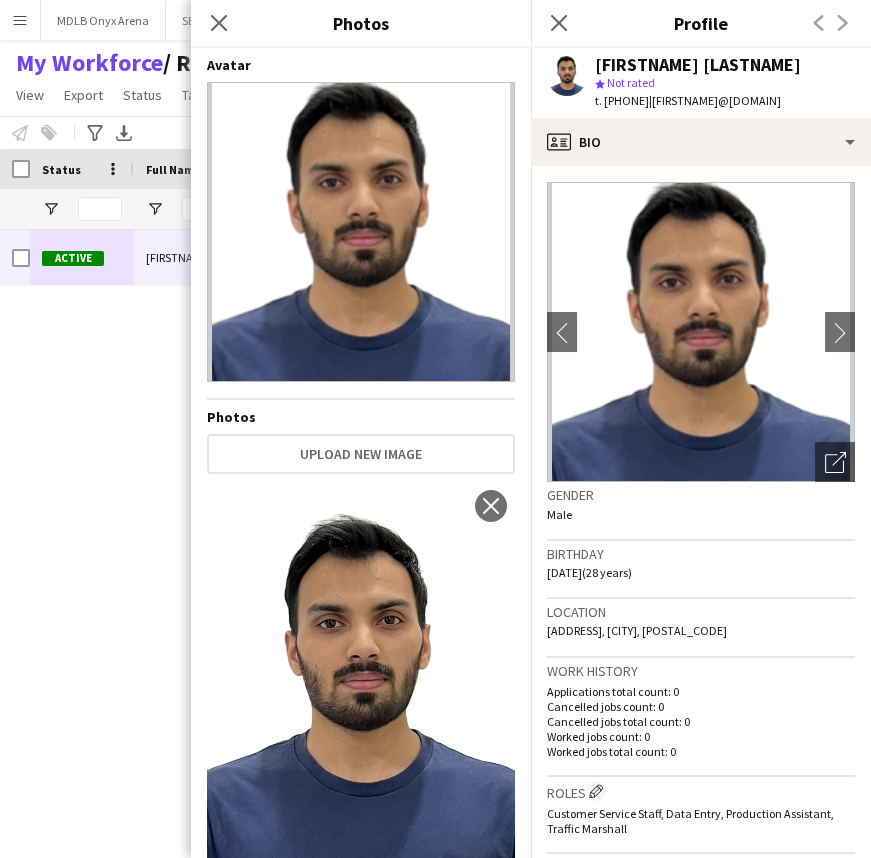 scroll, scrollTop: 30, scrollLeft: 0, axis: vertical 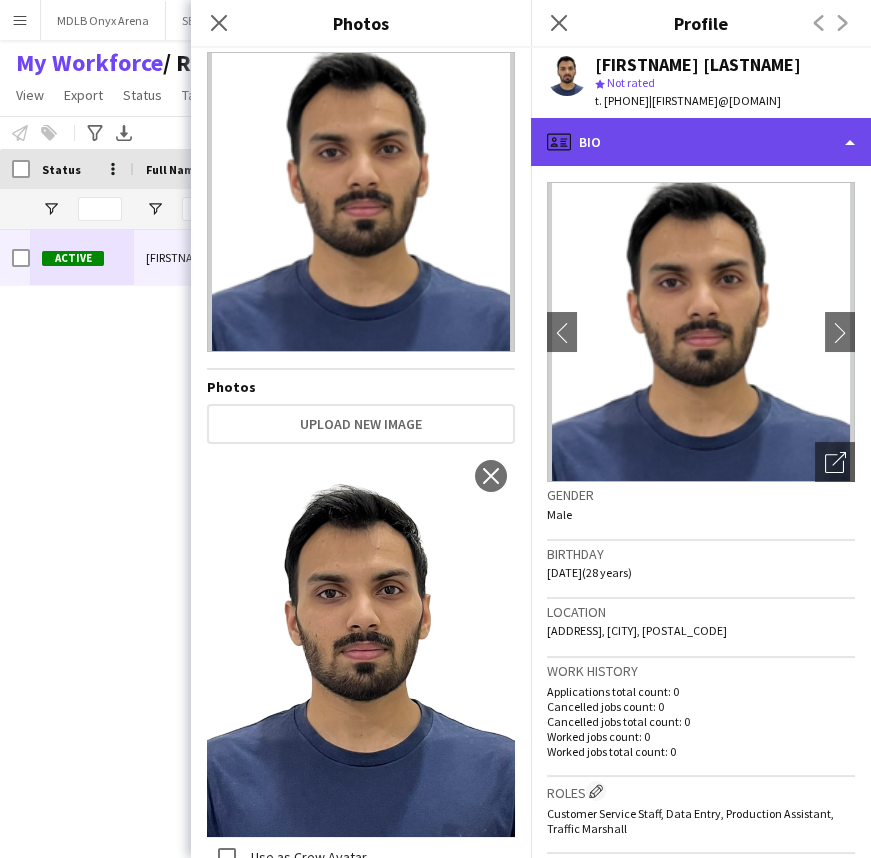 click on "profile
Bio" 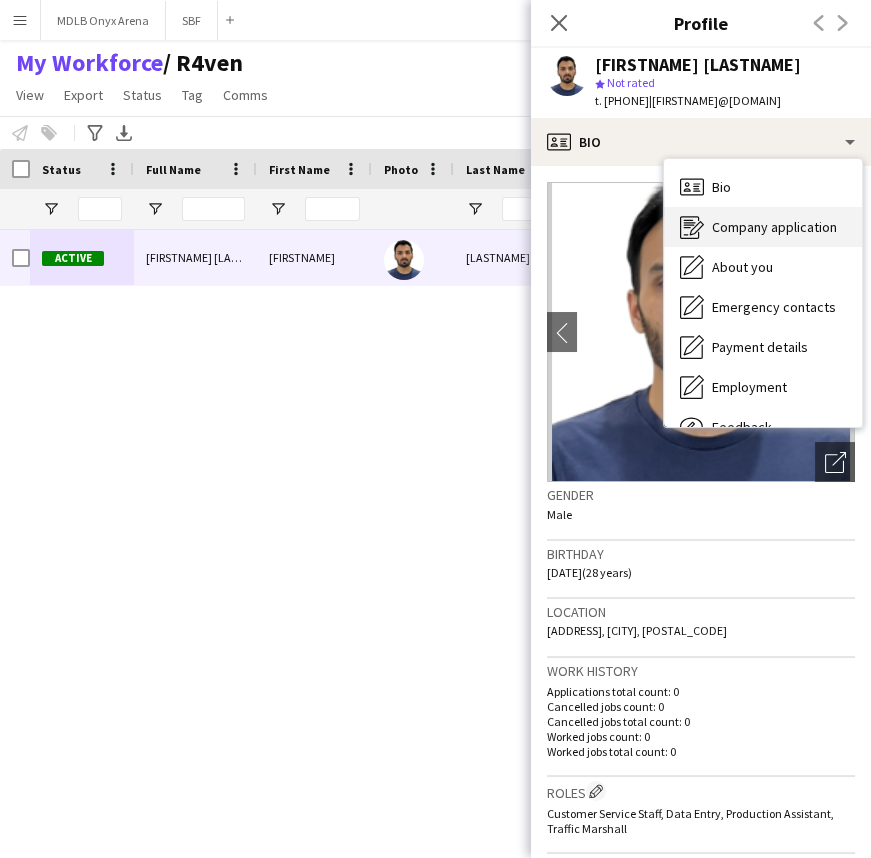 click on "Company application
Company application" at bounding box center (763, 227) 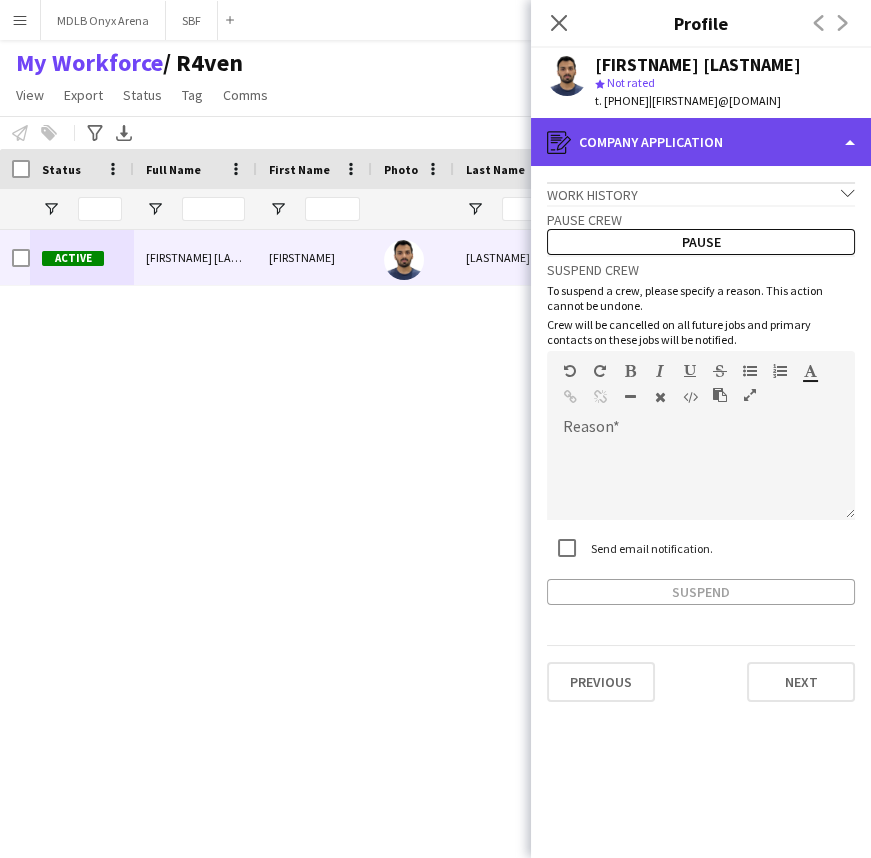click on "register
Company application" 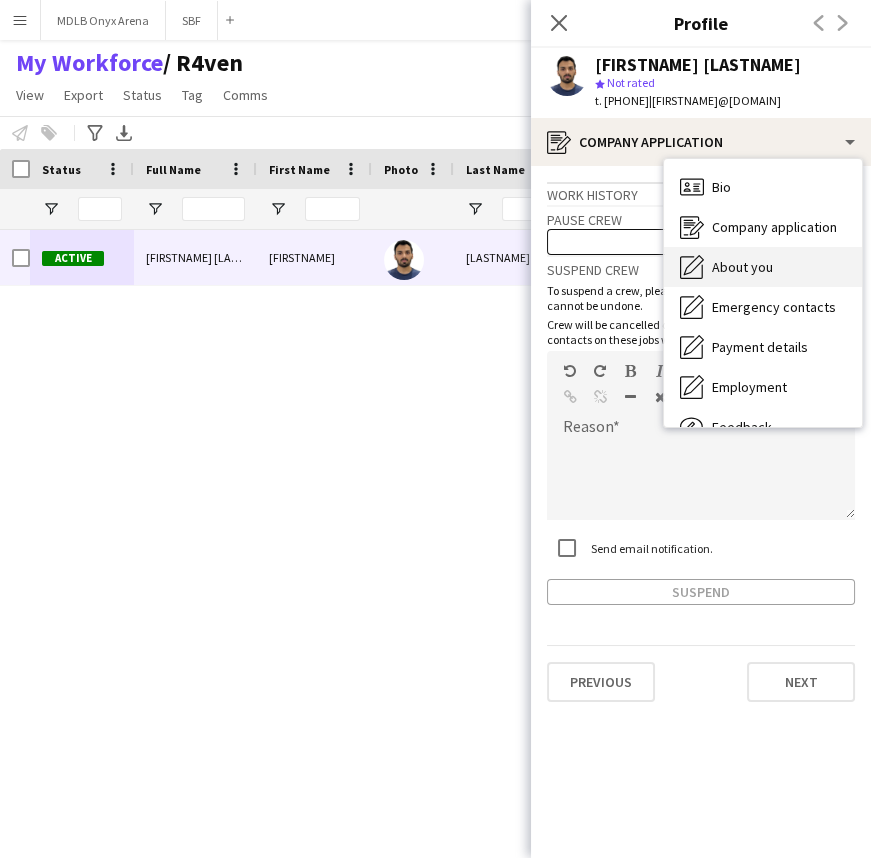 click on "About you" at bounding box center (742, 267) 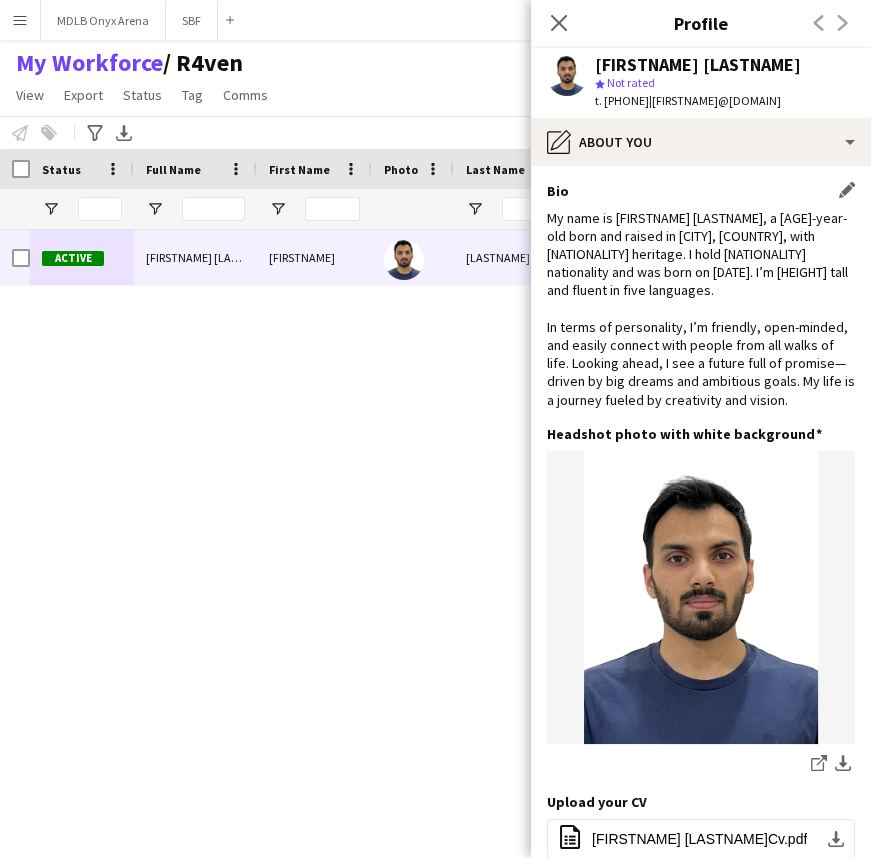 click on "My name is Suhaib Idrees, a 27-year-old born and raised in Jeddah, Saudi Arabia, with Pakistani heritage. I hold Pakistani nationality and was born on June 22, 1997. I’m 172 cm tall and fluent in five languages.
In terms of personality, I’m friendly, open-minded, and easily connect with people from all walks of life. Looking ahead, I see a future full of promise—driven by big dreams and ambitious goals. My life is a journey fueled by creativity and vision." 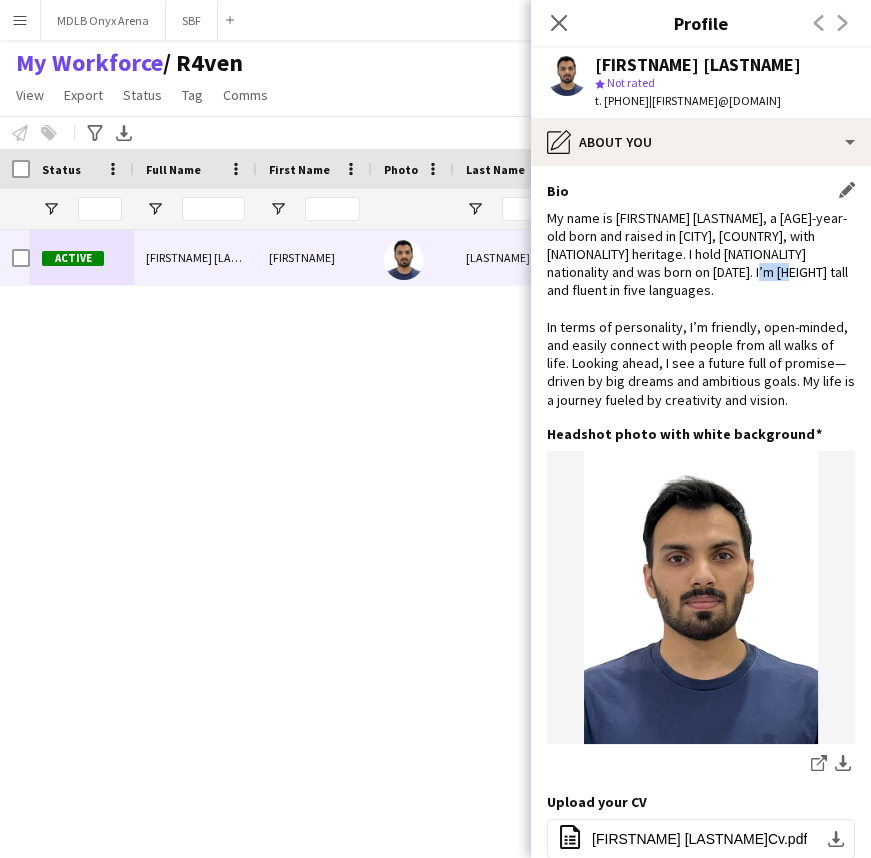 click on "My name is Suhaib Idrees, a 27-year-old born and raised in Jeddah, Saudi Arabia, with Pakistani heritage. I hold Pakistani nationality and was born on June 22, 1997. I’m 172 cm tall and fluent in five languages.
In terms of personality, I’m friendly, open-minded, and easily connect with people from all walks of life. Looking ahead, I see a future full of promise—driven by big dreams and ambitious goals. My life is a journey fueled by creativity and vision." 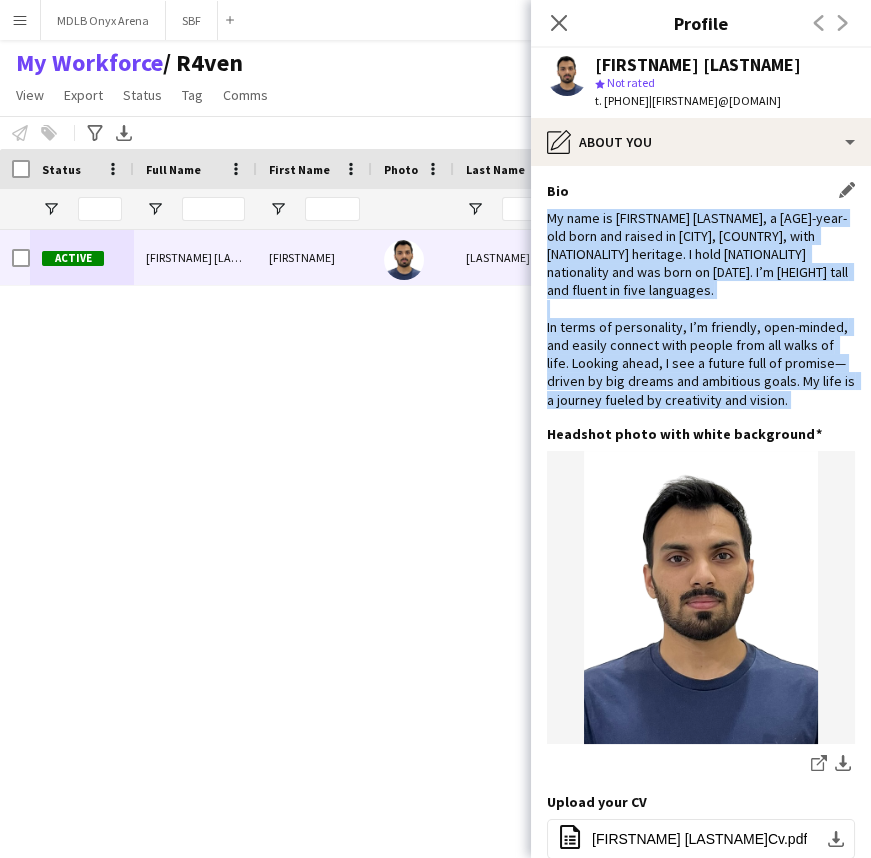drag, startPoint x: 730, startPoint y: 270, endPoint x: 729, endPoint y: 351, distance: 81.00617 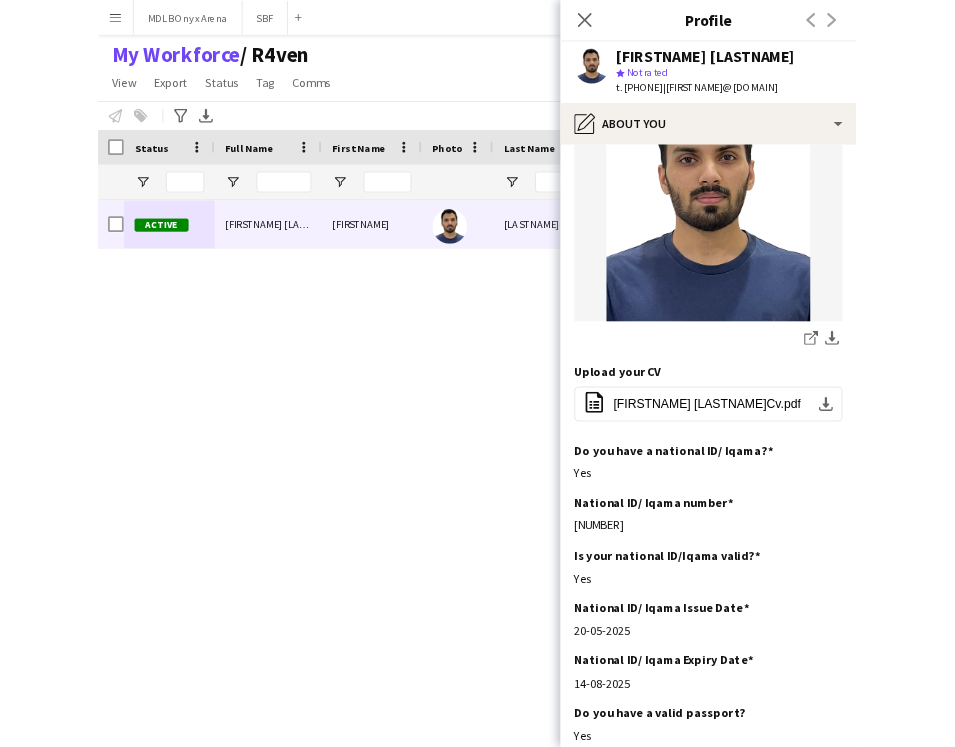 scroll, scrollTop: 0, scrollLeft: 0, axis: both 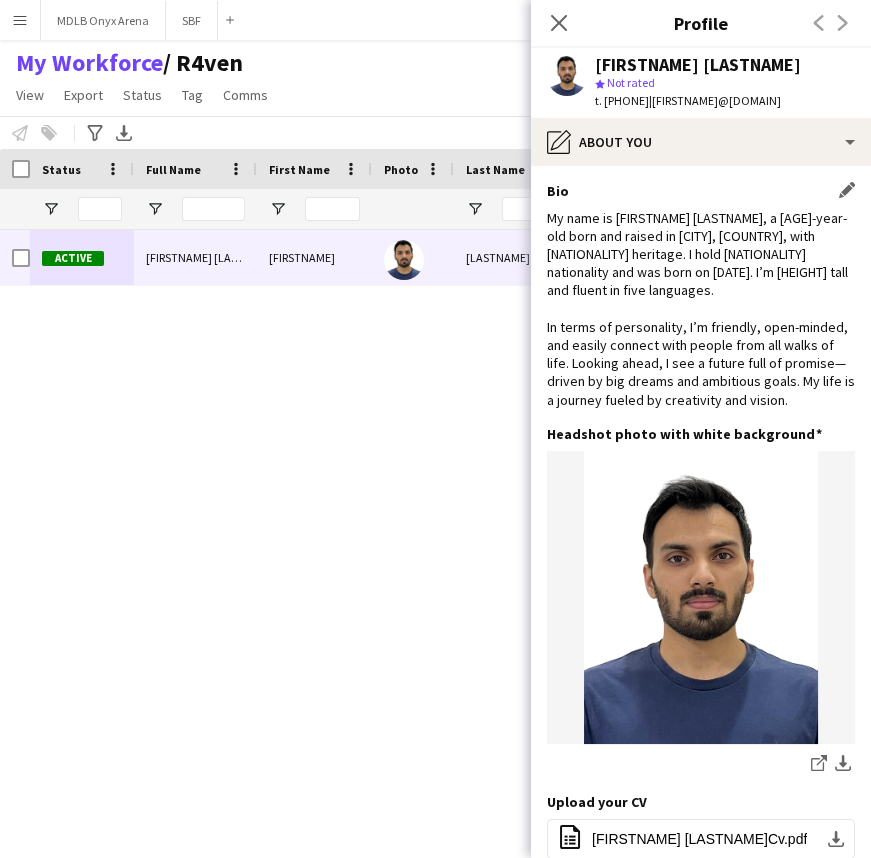 click on "My name is Suhaib Idrees, a 27-year-old born and raised in Jeddah, Saudi Arabia, with Pakistani heritage. I hold Pakistani nationality and was born on June 22, 1997. I’m 172 cm tall and fluent in five languages.
In terms of personality, I’m friendly, open-minded, and easily connect with people from all walks of life. Looking ahead, I see a future full of promise—driven by big dreams and ambitious goals. My life is a journey fueled by creativity and vision." 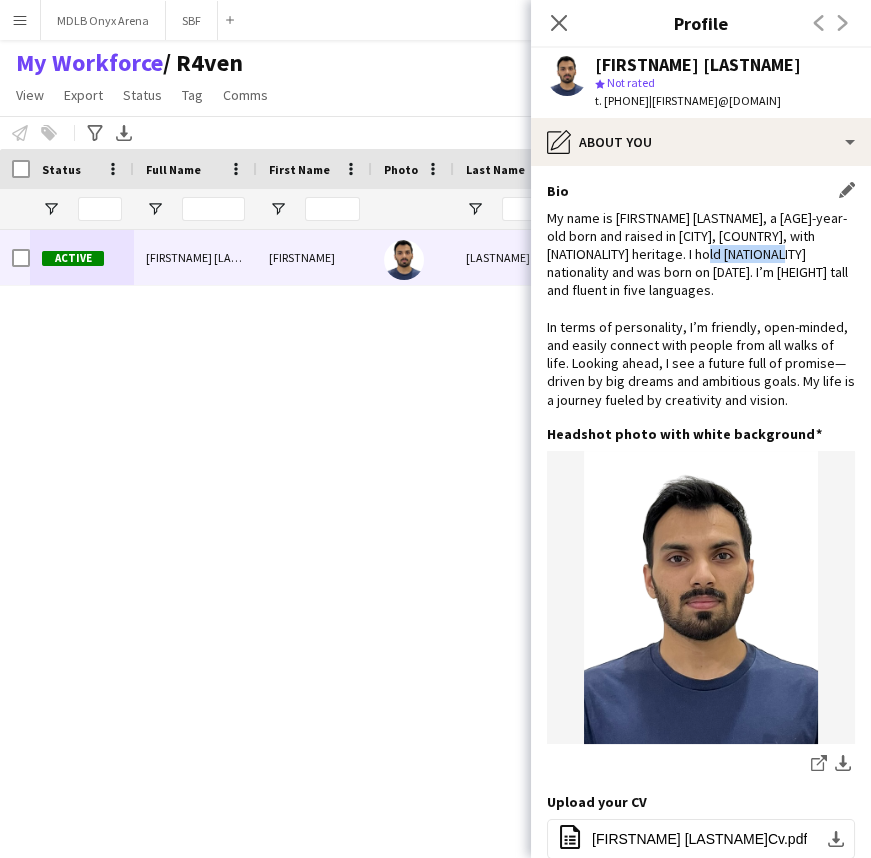 click on "My name is Suhaib Idrees, a 27-year-old born and raised in Jeddah, Saudi Arabia, with Pakistani heritage. I hold Pakistani nationality and was born on June 22, 1997. I’m 172 cm tall and fluent in five languages.
In terms of personality, I’m friendly, open-minded, and easily connect with people from all walks of life. Looking ahead, I see a future full of promise—driven by big dreams and ambitious goals. My life is a journey fueled by creativity and vision." 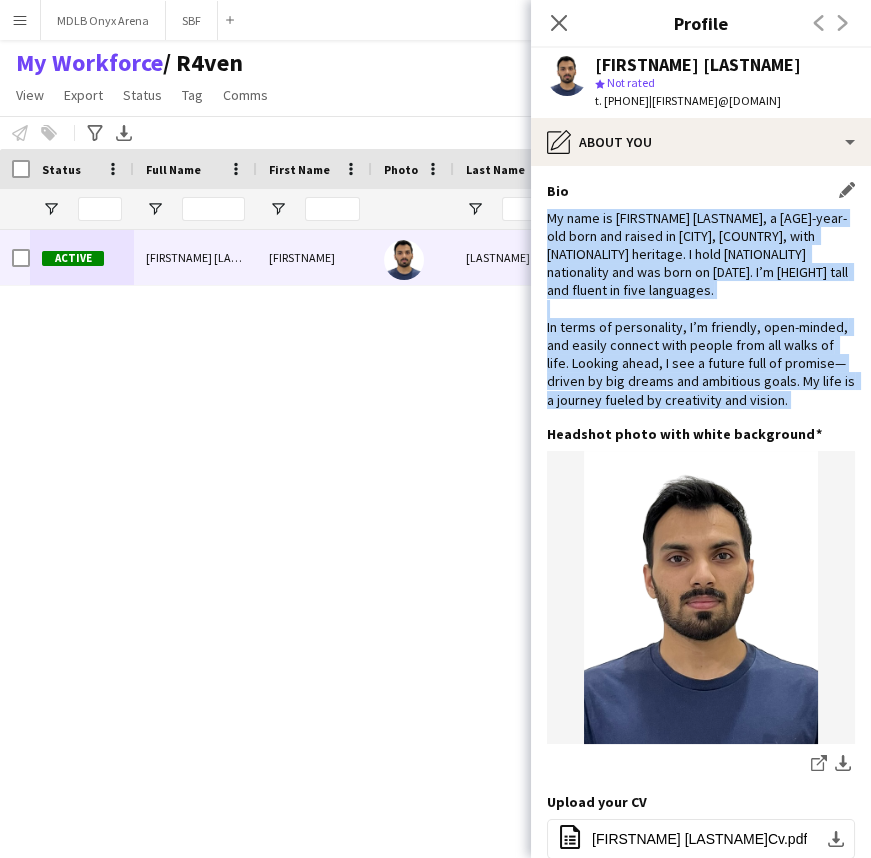 drag, startPoint x: 742, startPoint y: 260, endPoint x: 732, endPoint y: 362, distance: 102.48902 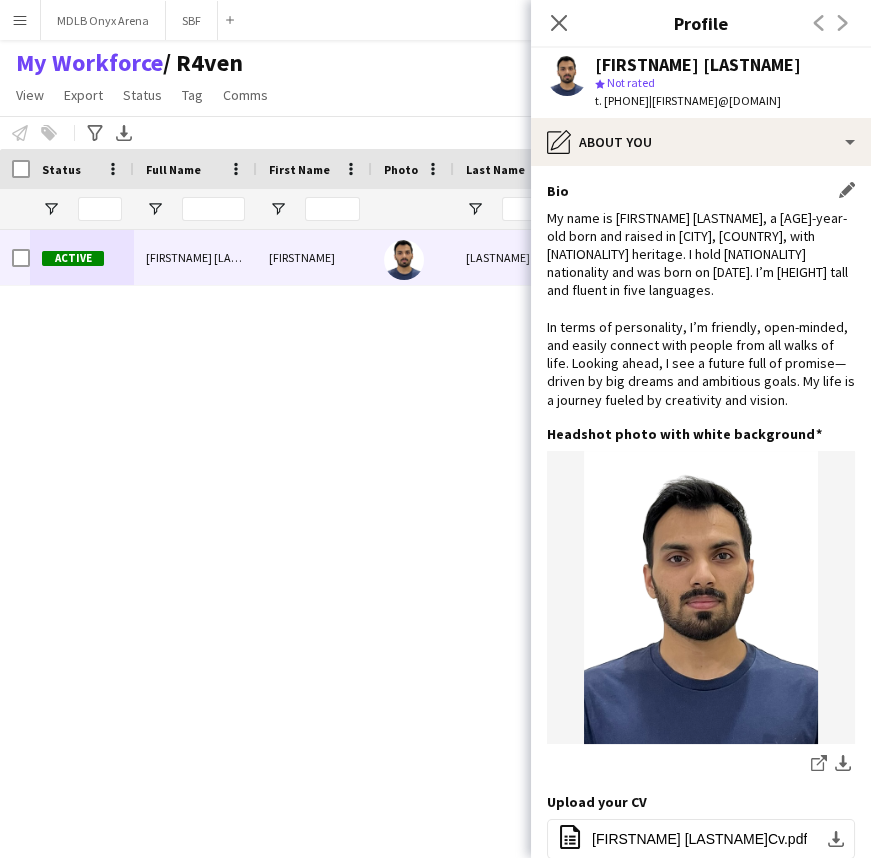 click on "My name is Suhaib Idrees, a 27-year-old born and raised in Jeddah, Saudi Arabia, with Pakistani heritage. I hold Pakistani nationality and was born on June 22, 1997. I’m 172 cm tall and fluent in five languages.
In terms of personality, I’m friendly, open-minded, and easily connect with people from all walks of life. Looking ahead, I see a future full of promise—driven by big dreams and ambitious goals. My life is a journey fueled by creativity and vision." 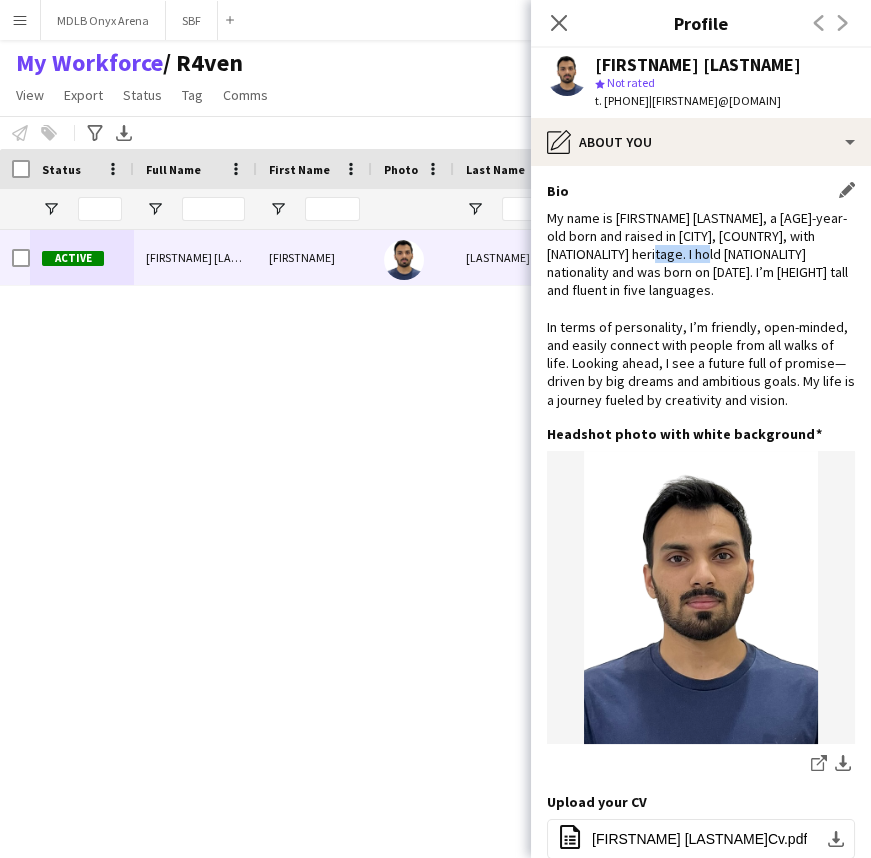 click on "My name is Suhaib Idrees, a 27-year-old born and raised in Jeddah, Saudi Arabia, with Pakistani heritage. I hold Pakistani nationality and was born on June 22, 1997. I’m 172 cm tall and fluent in five languages.
In terms of personality, I’m friendly, open-minded, and easily connect with people from all walks of life. Looking ahead, I see a future full of promise—driven by big dreams and ambitious goals. My life is a journey fueled by creativity and vision." 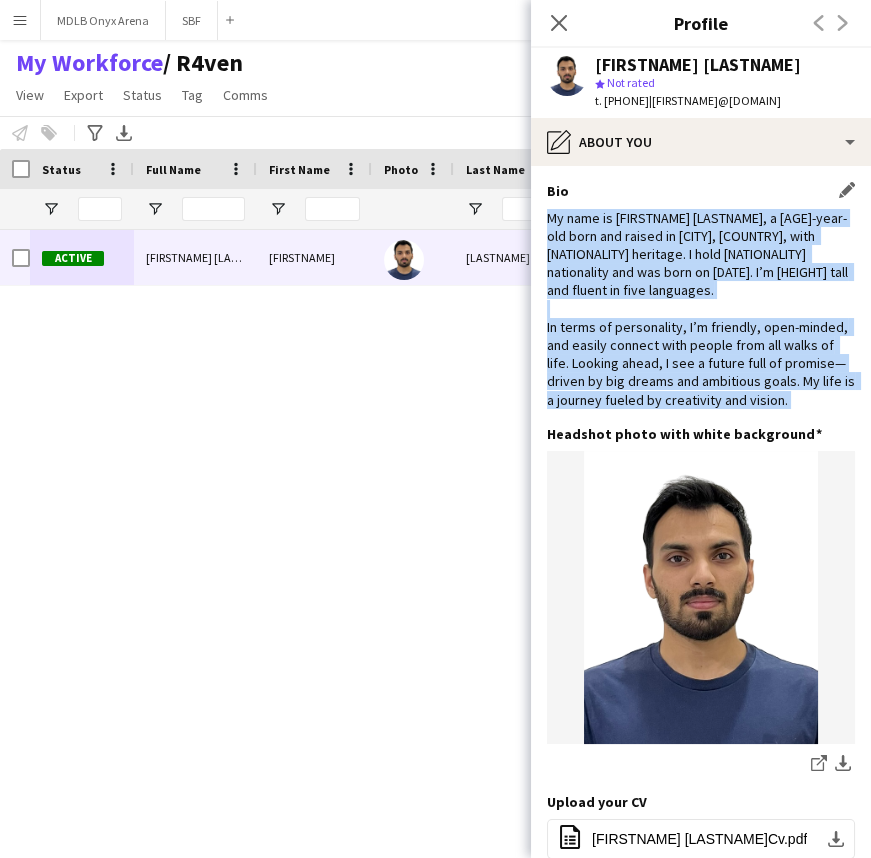 drag, startPoint x: 682, startPoint y: 246, endPoint x: 686, endPoint y: 360, distance: 114.07015 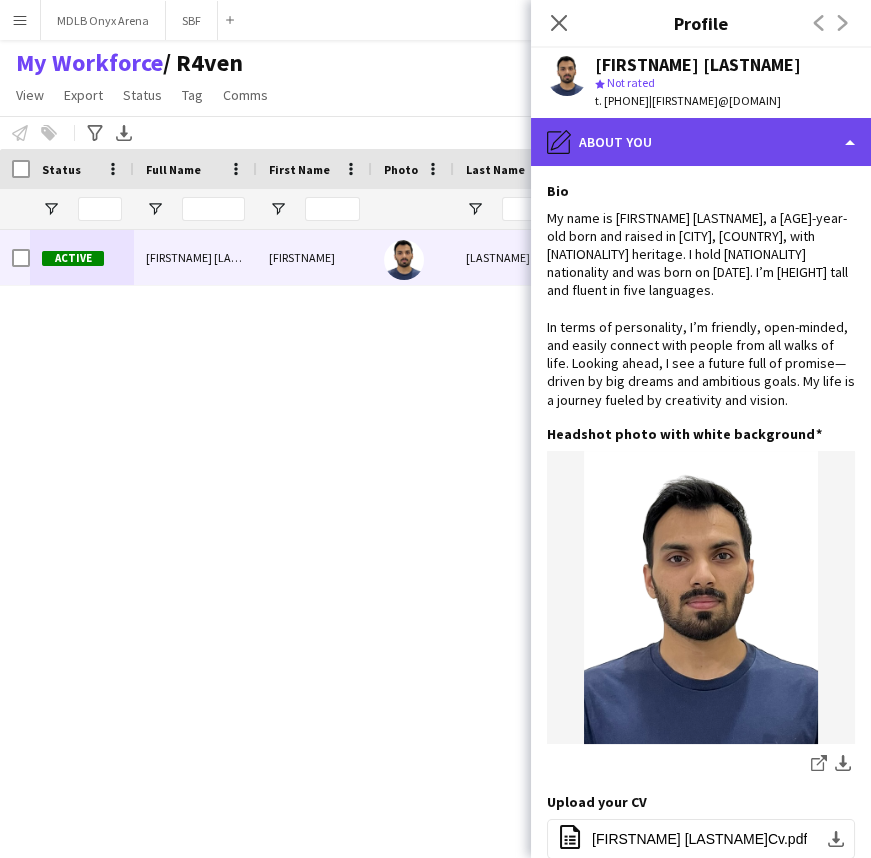 click on "pencil4
About you" 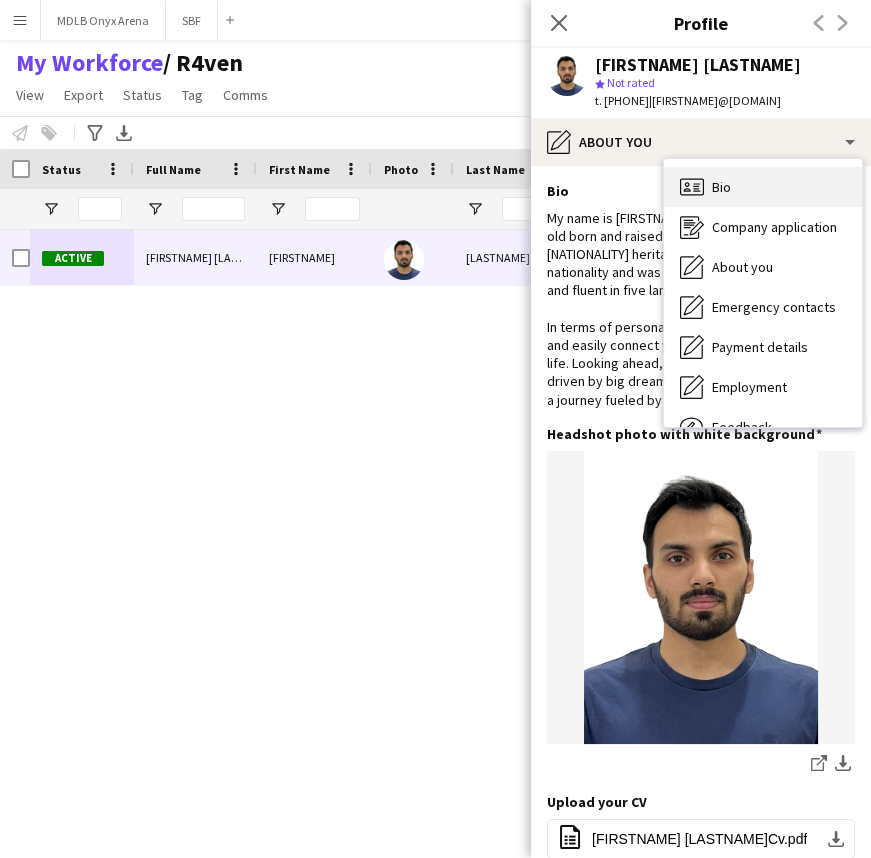 click on "Bio
Bio" at bounding box center (763, 187) 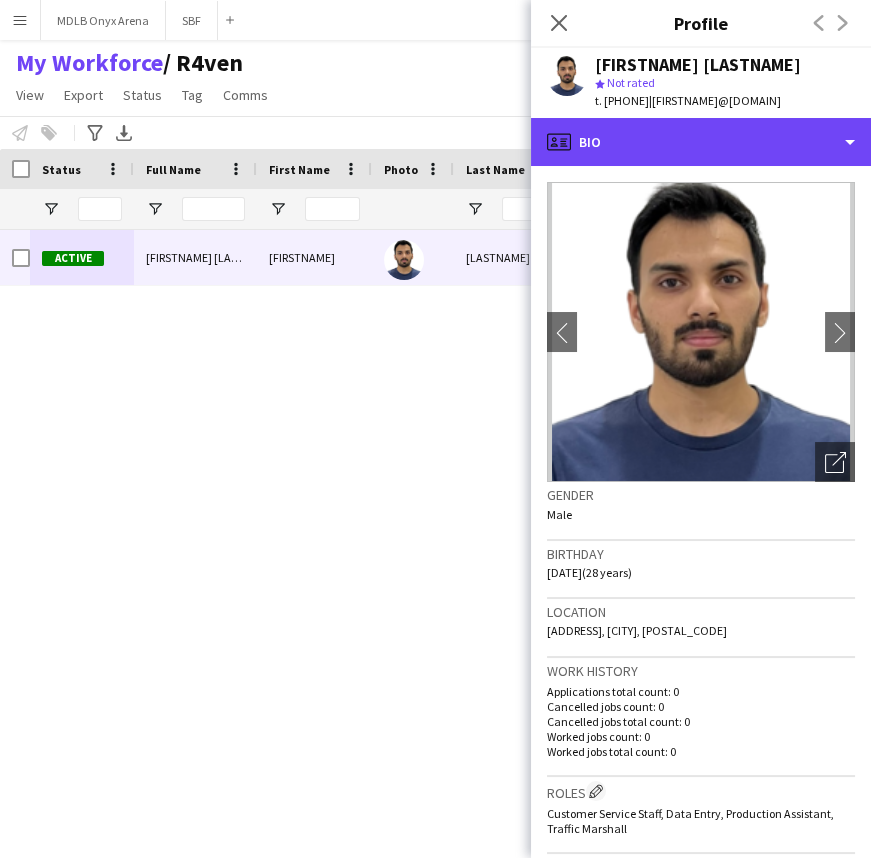 click on "profile
Bio
Bio
Bio
Company application
Company application
About you
About you
Emergency contacts
Emergency contacts
Payment details
Payment details
Employment
Employment
Feedback
Feedback
Calendar
Calendar
chevron-left
chevron-right
Open photos pop-in
Gender   Male   Birthday   22-06-1997   (28 years)   Location   as safa, Jeddah, 21471   Work history   Applications total count: 0   Cancelled jobs count: 0   Cancelled jobs total count: 0   Worked jobs count: 0   Worked jobs total count: 0   Roles
Edit crew company roles
Skills" 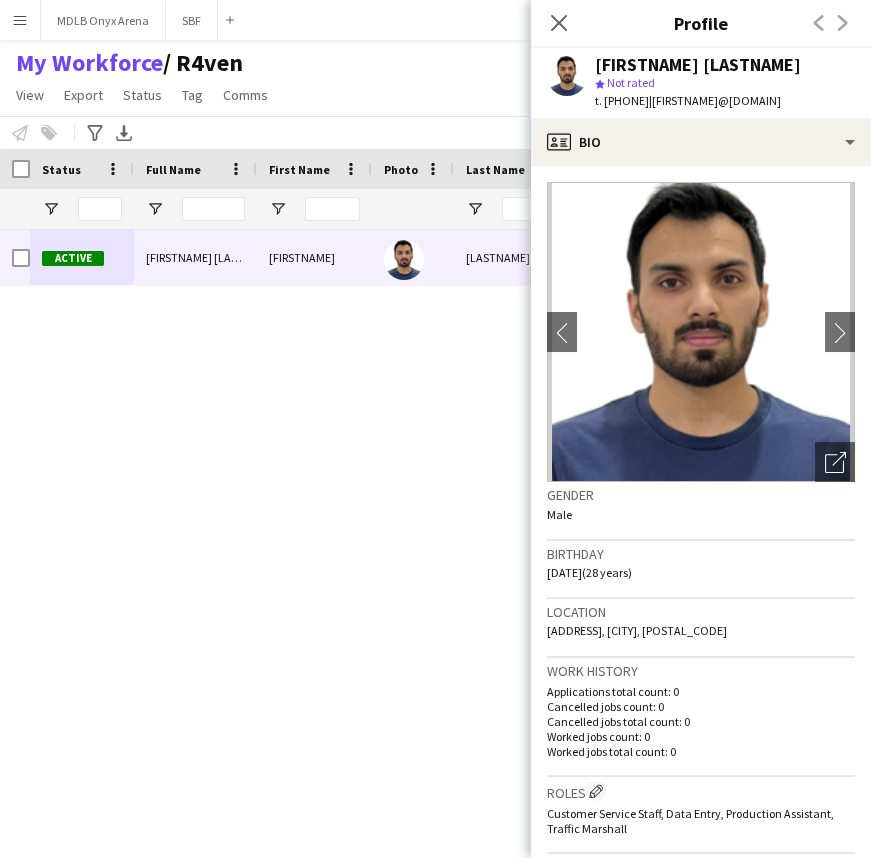 click on "|   suhaib0989@gmail.com" 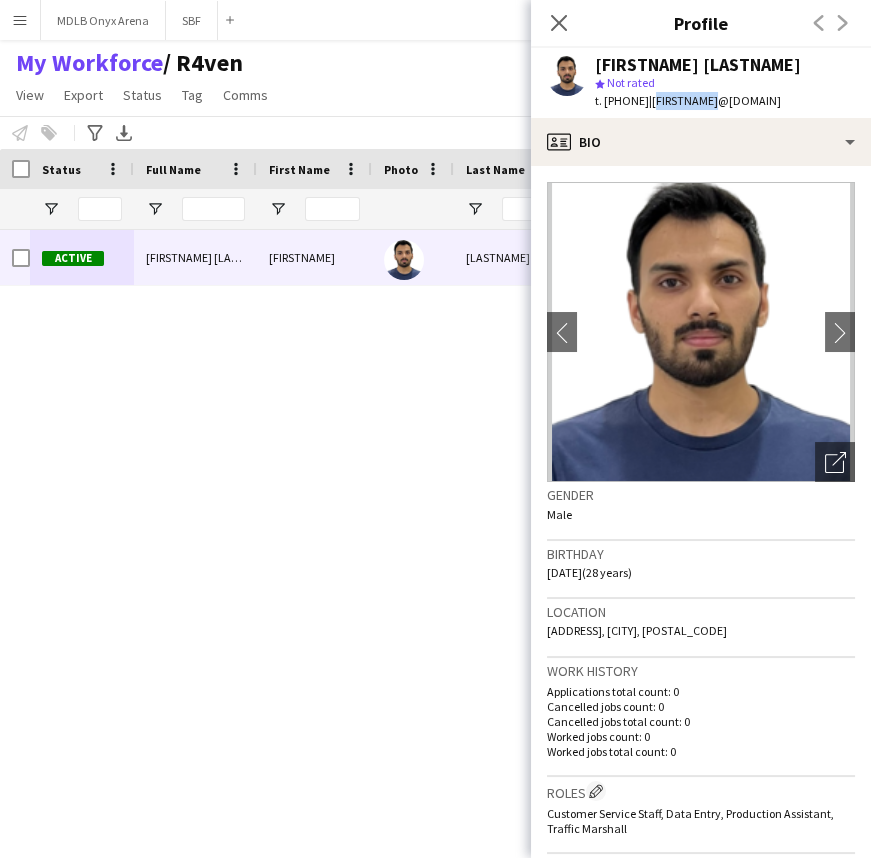 click on "|   suhaib0989@gmail.com" 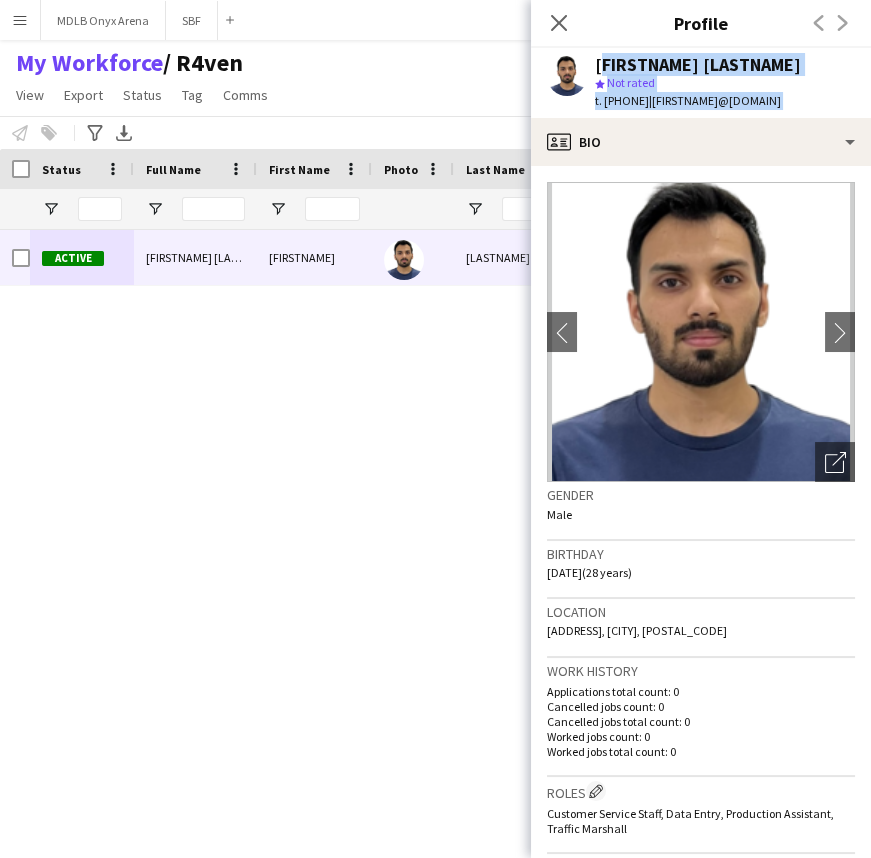drag, startPoint x: 693, startPoint y: 95, endPoint x: 689, endPoint y: 66, distance: 29.274563 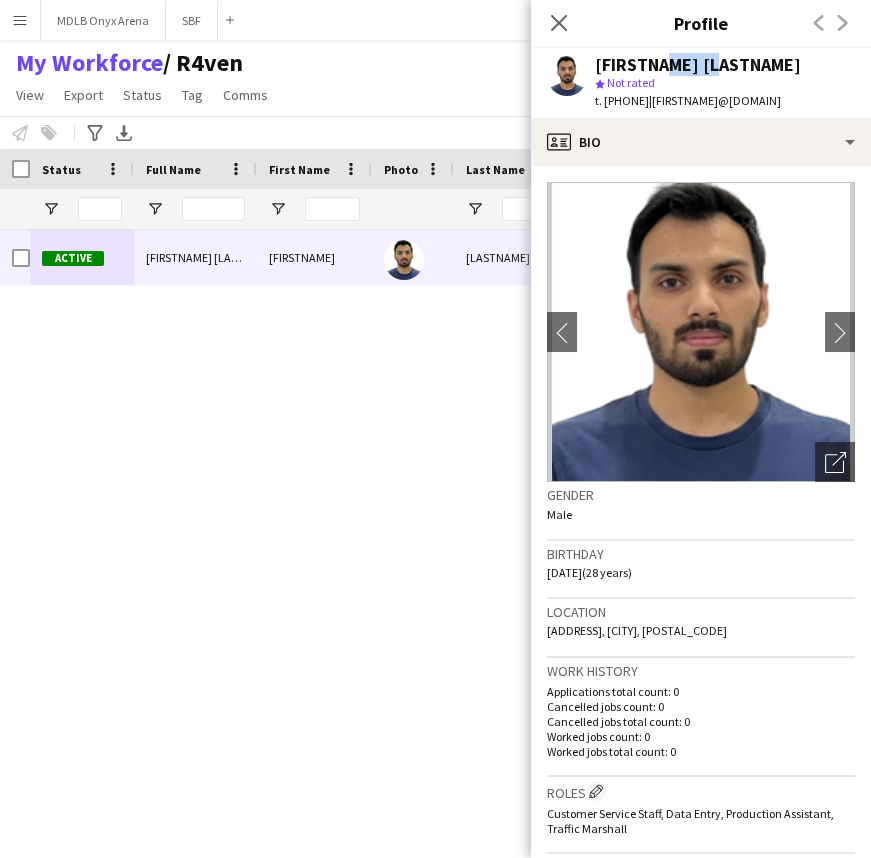 click on "Suhaib Idrees" 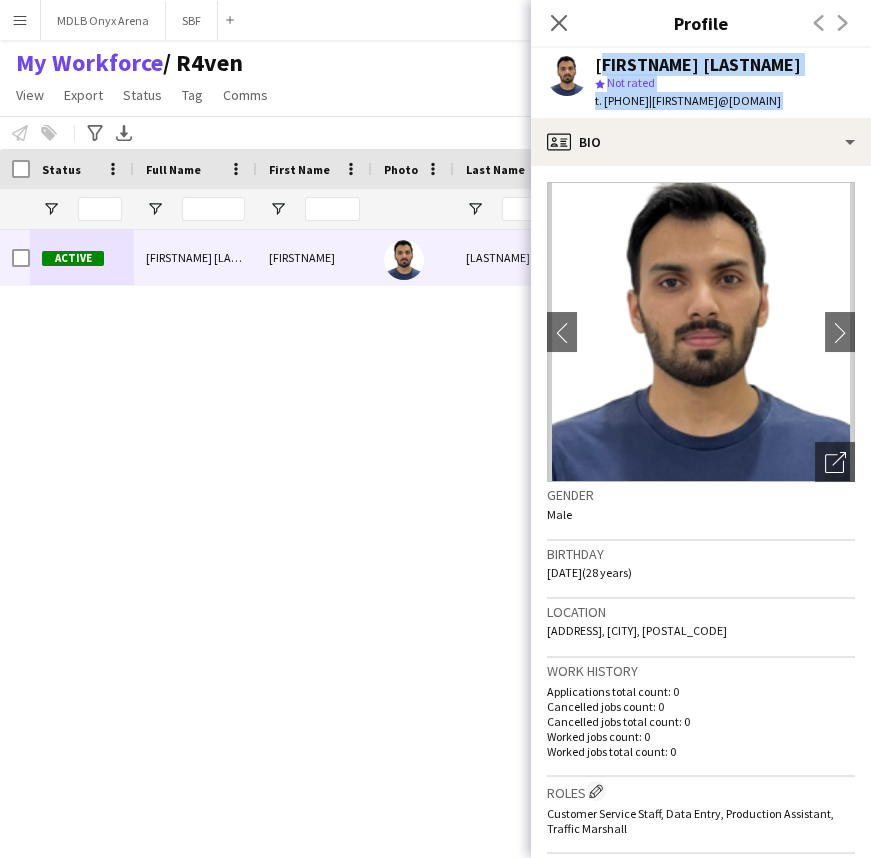 drag, startPoint x: 689, startPoint y: 66, endPoint x: 690, endPoint y: 102, distance: 36.013885 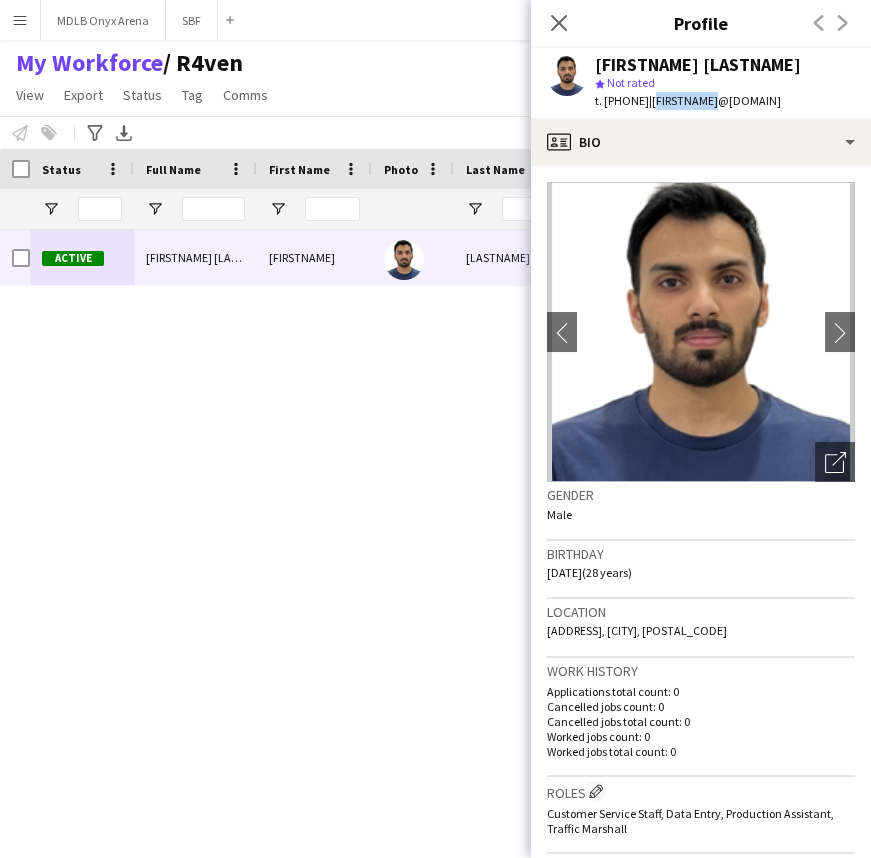 click on "|   suhaib0989@gmail.com" 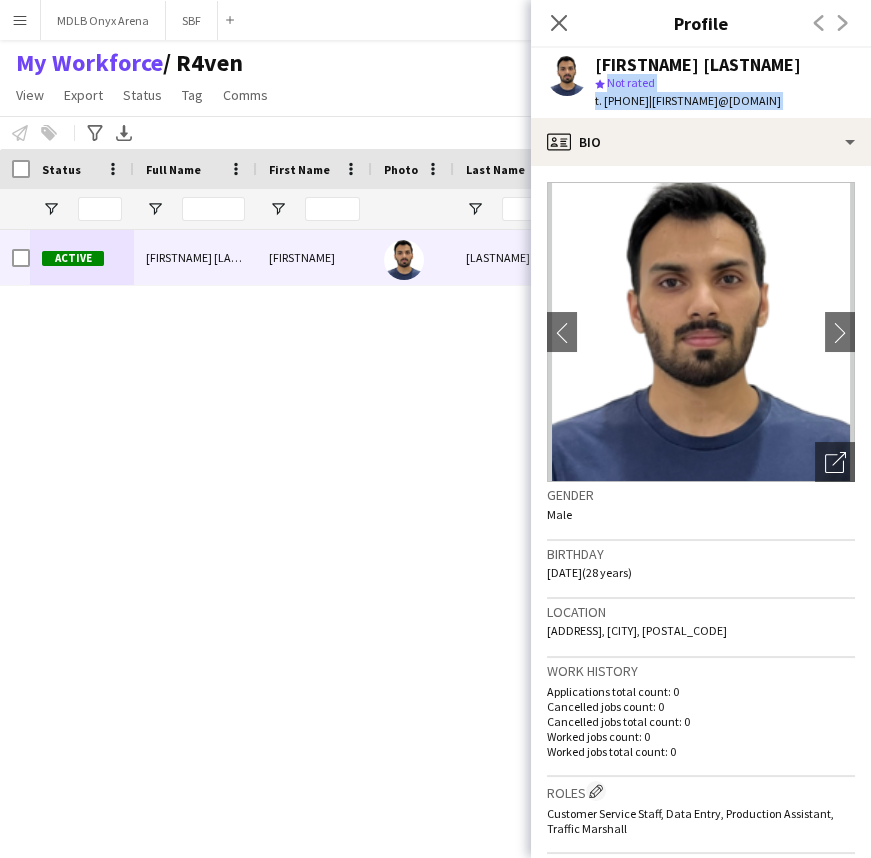 drag, startPoint x: 690, startPoint y: 102, endPoint x: 686, endPoint y: 74, distance: 28.284271 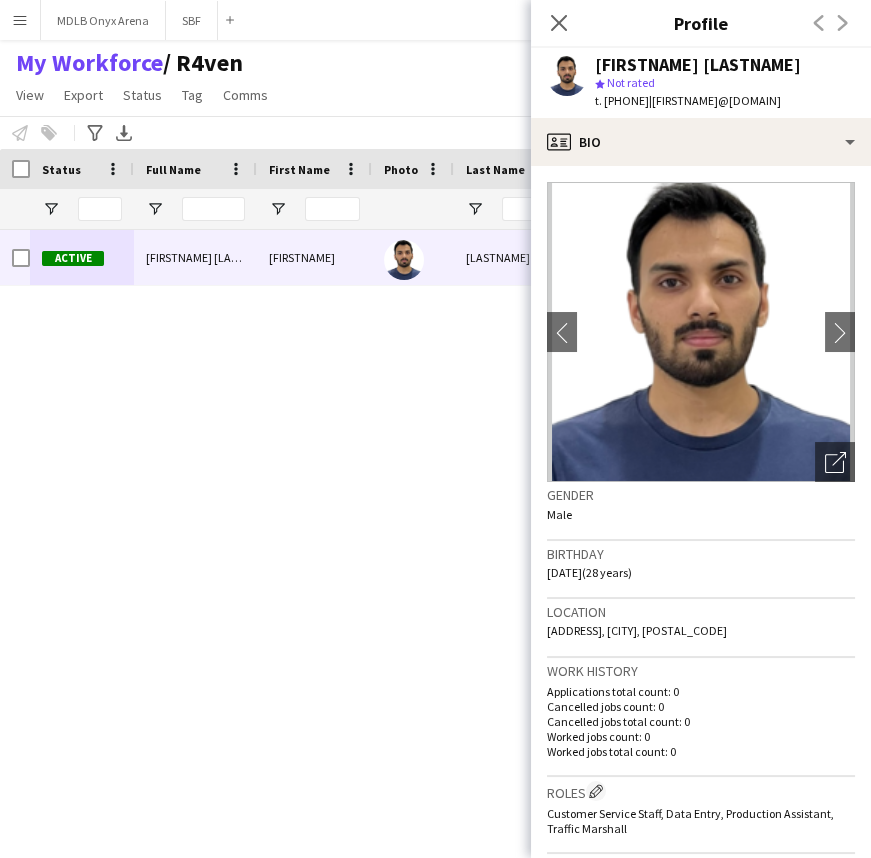 click on "Suhaib Idrees" 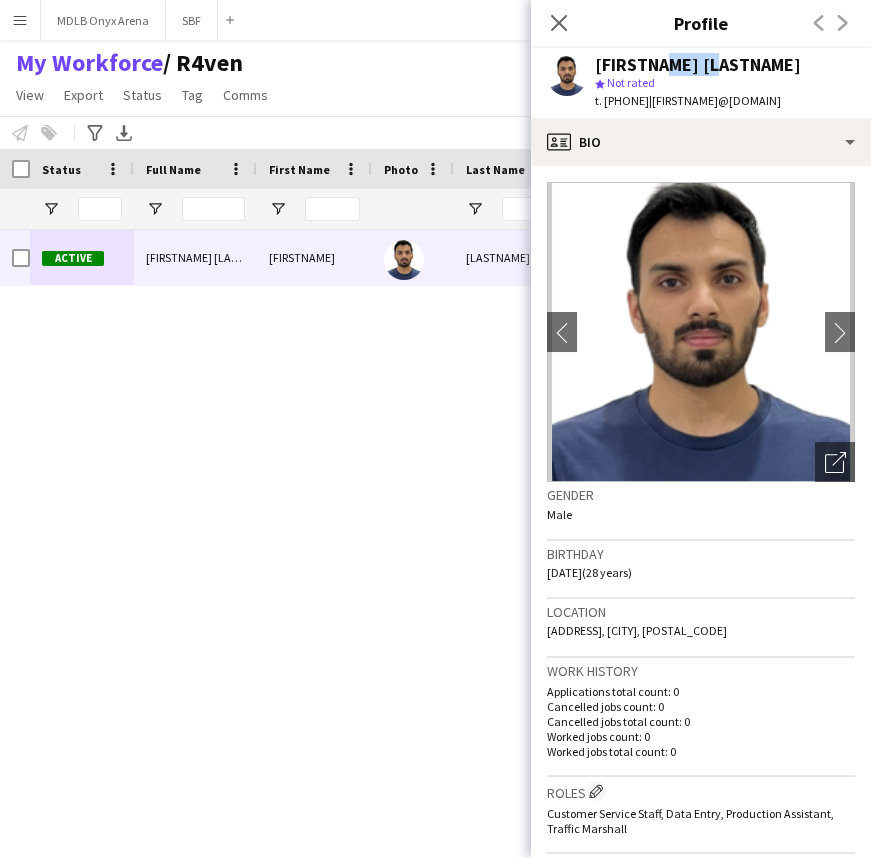 click on "Suhaib Idrees" 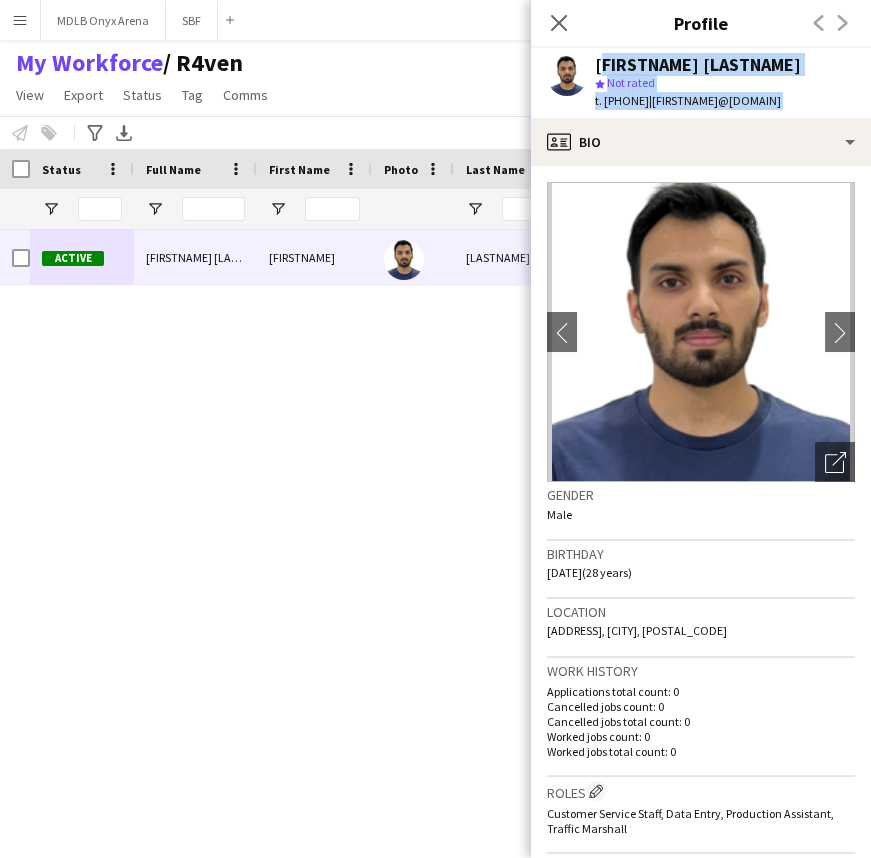 drag, startPoint x: 686, startPoint y: 69, endPoint x: 690, endPoint y: 100, distance: 31.257 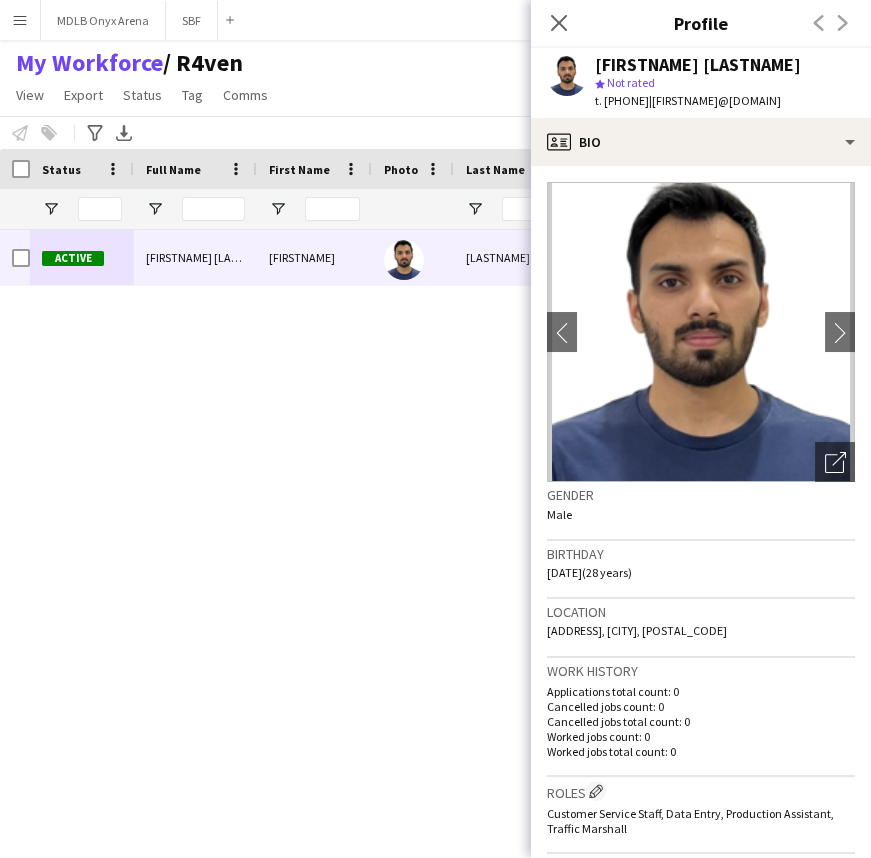 click on "Suhaib Idrees" 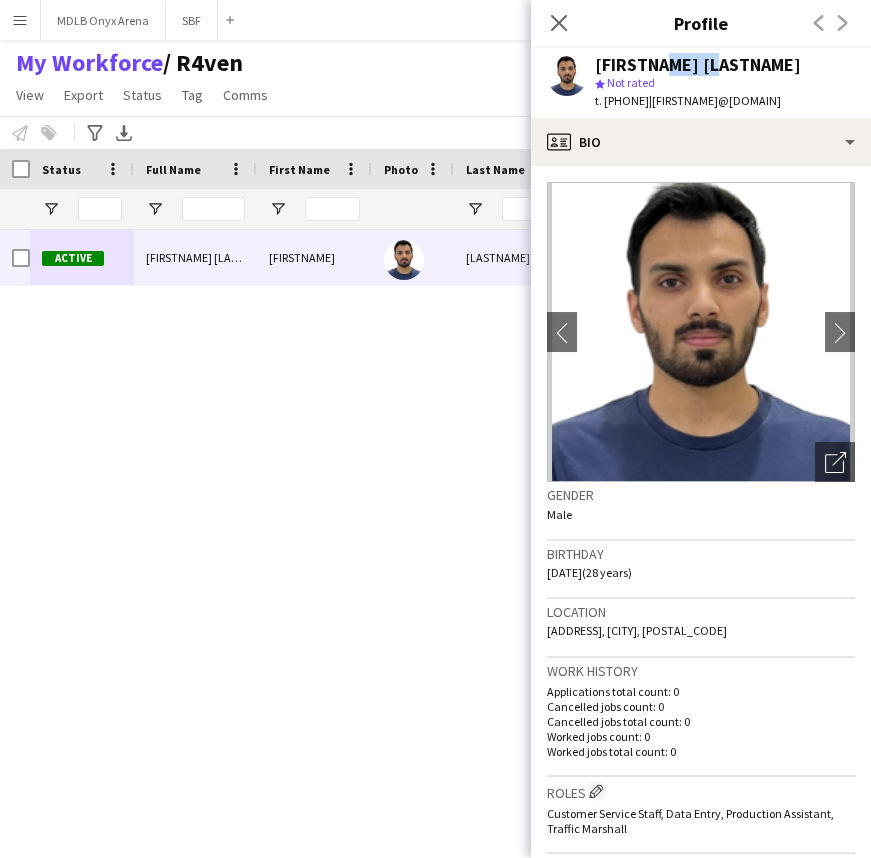 click on "Suhaib Idrees" 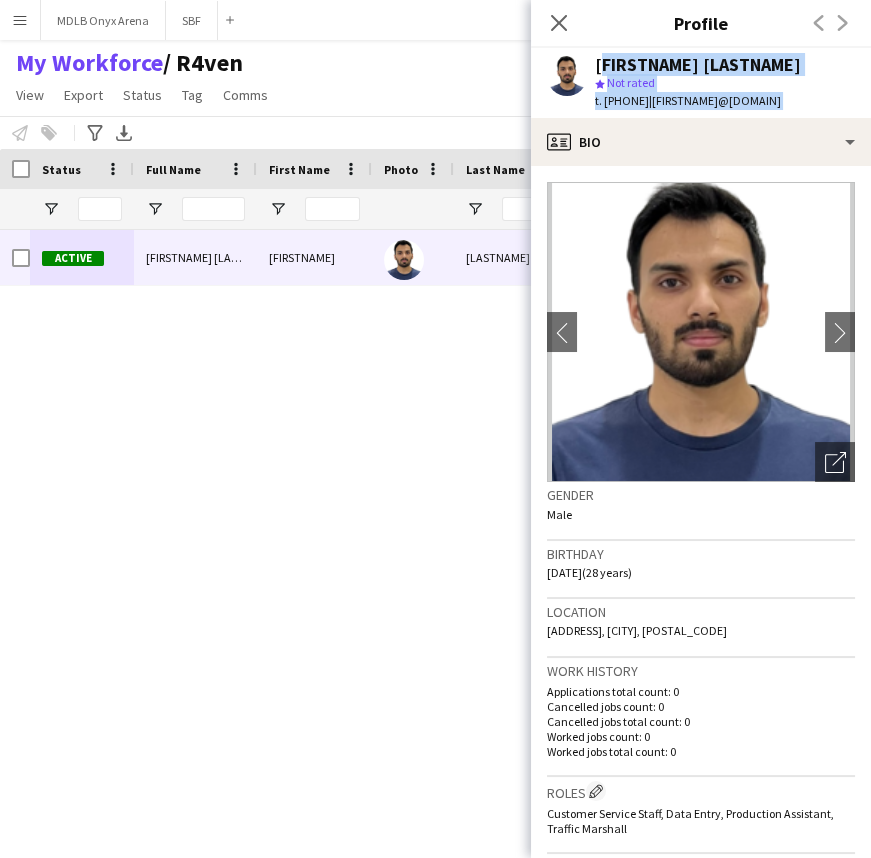 drag, startPoint x: 674, startPoint y: 70, endPoint x: 672, endPoint y: 100, distance: 30.066593 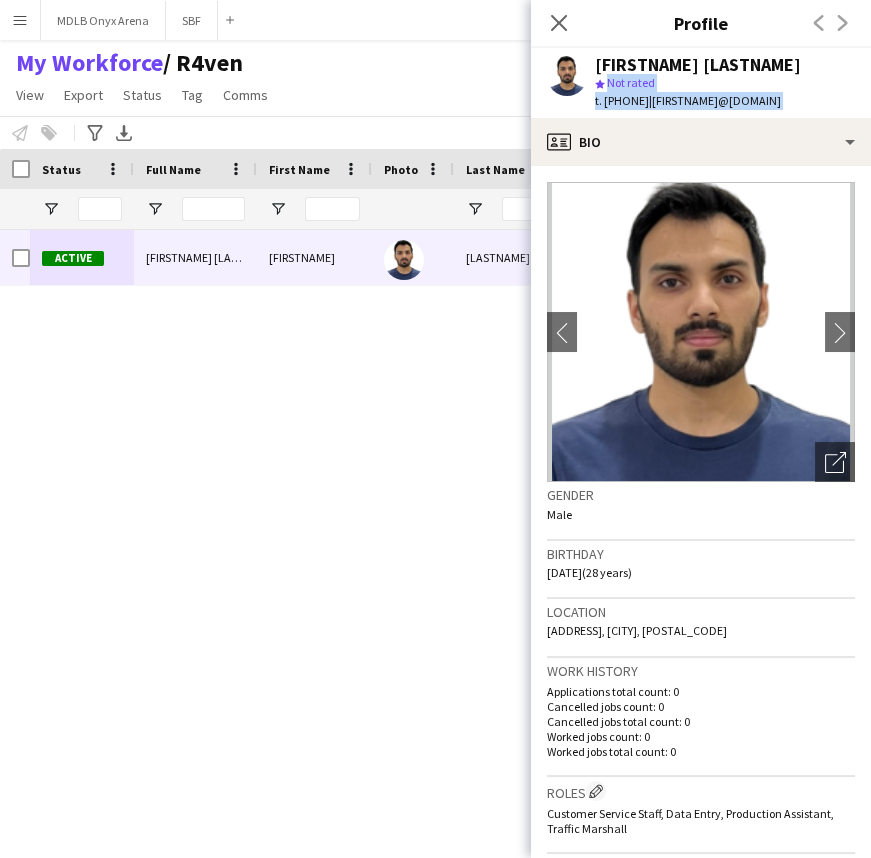 drag, startPoint x: 672, startPoint y: 100, endPoint x: 672, endPoint y: 73, distance: 27 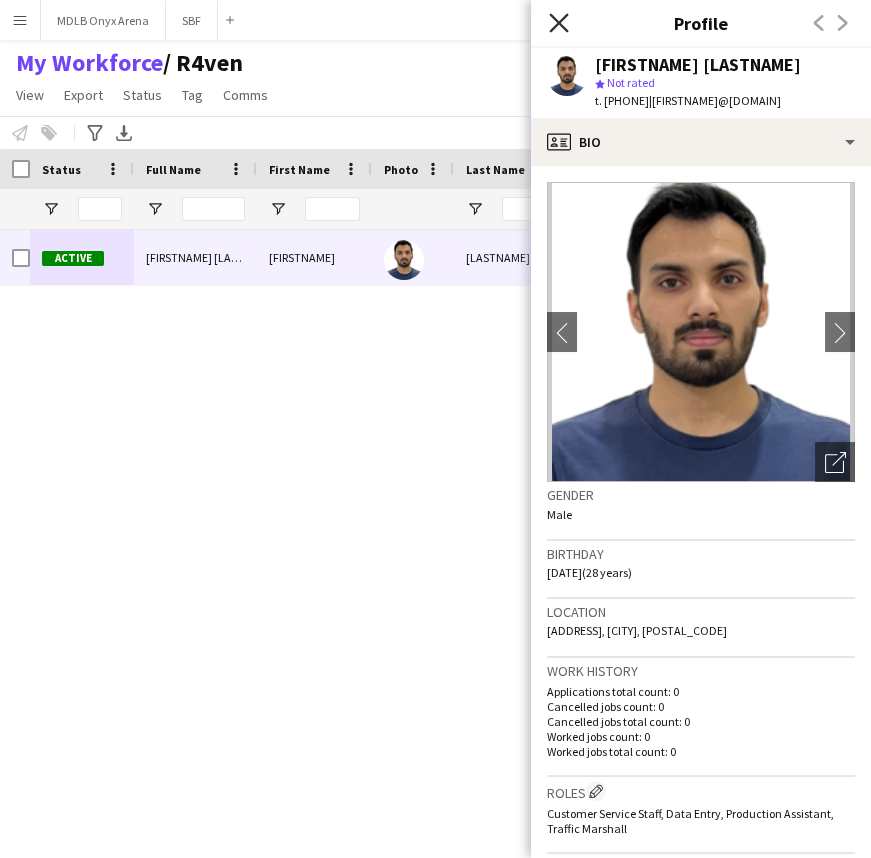 click 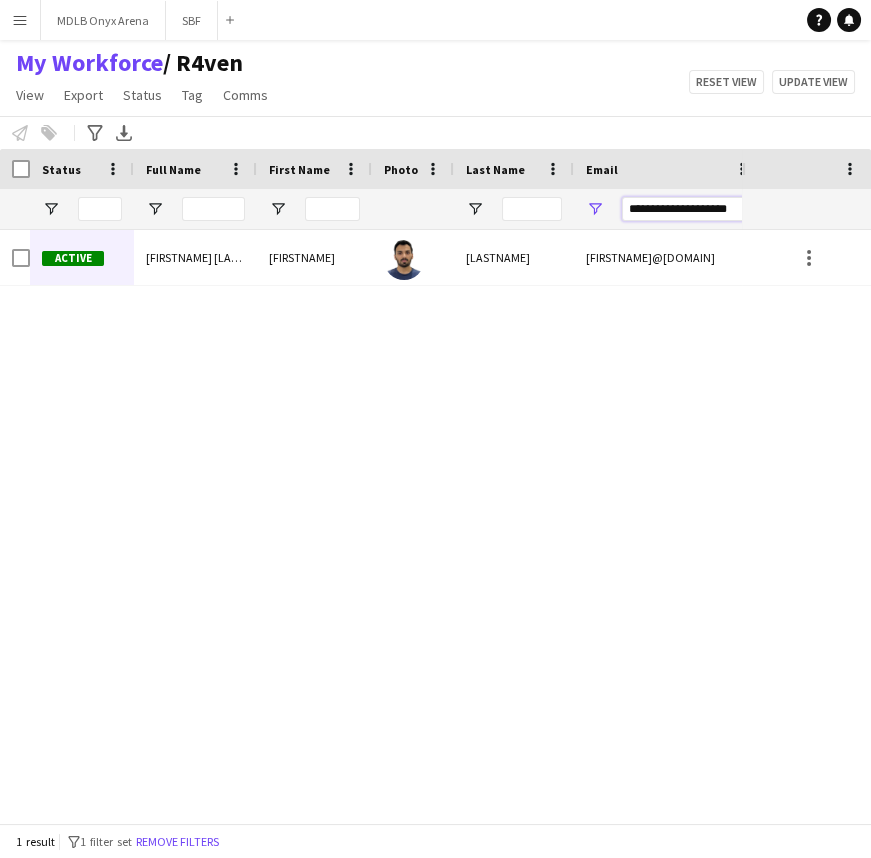 click on "**********" at bounding box center [686, 209] 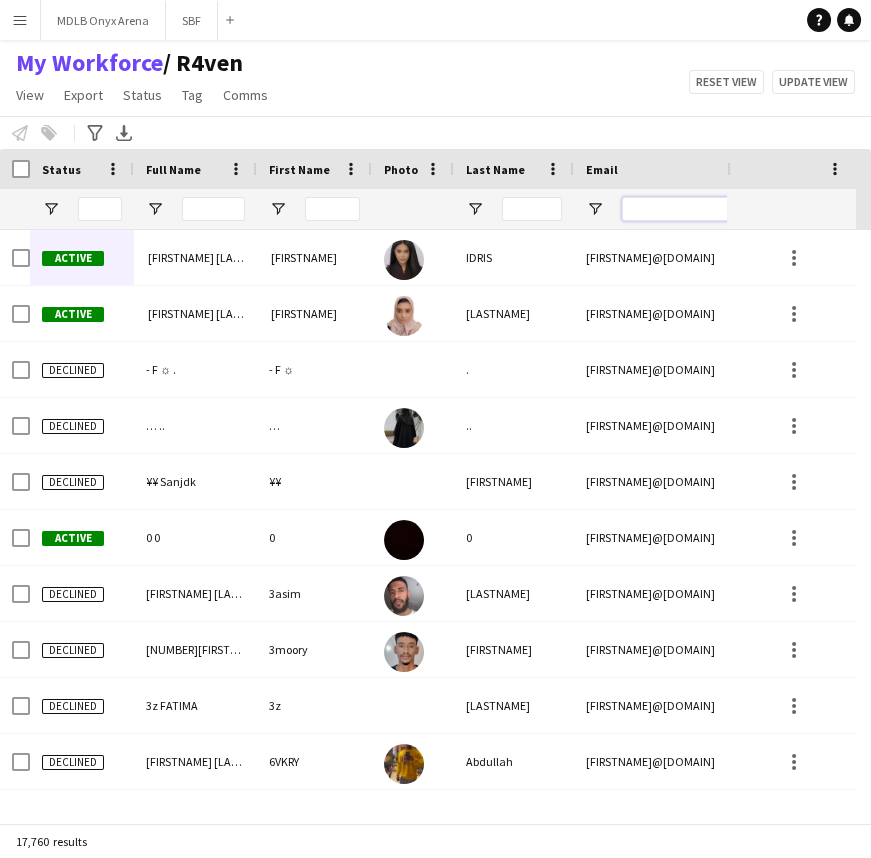 type 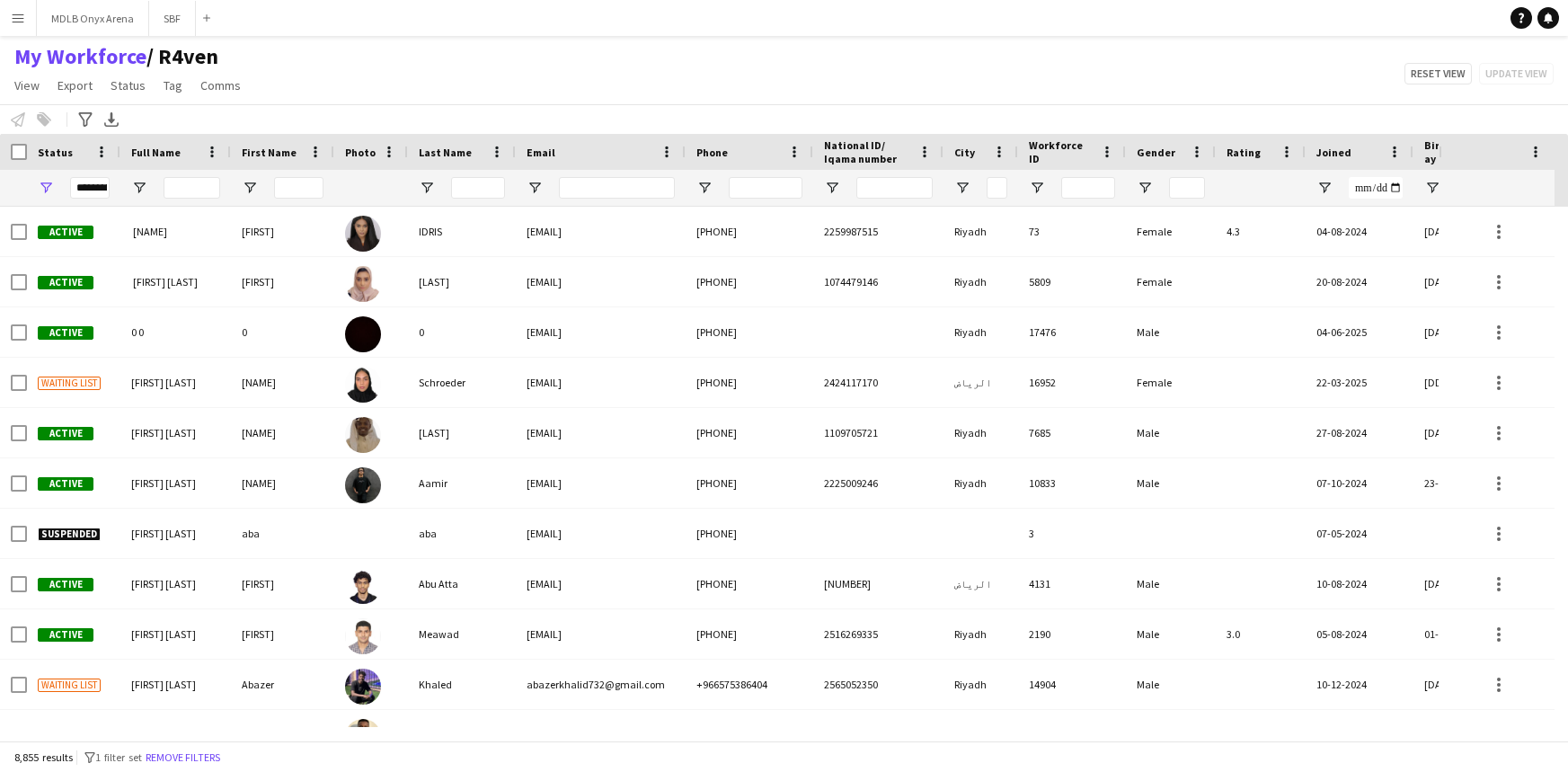 scroll, scrollTop: 0, scrollLeft: 0, axis: both 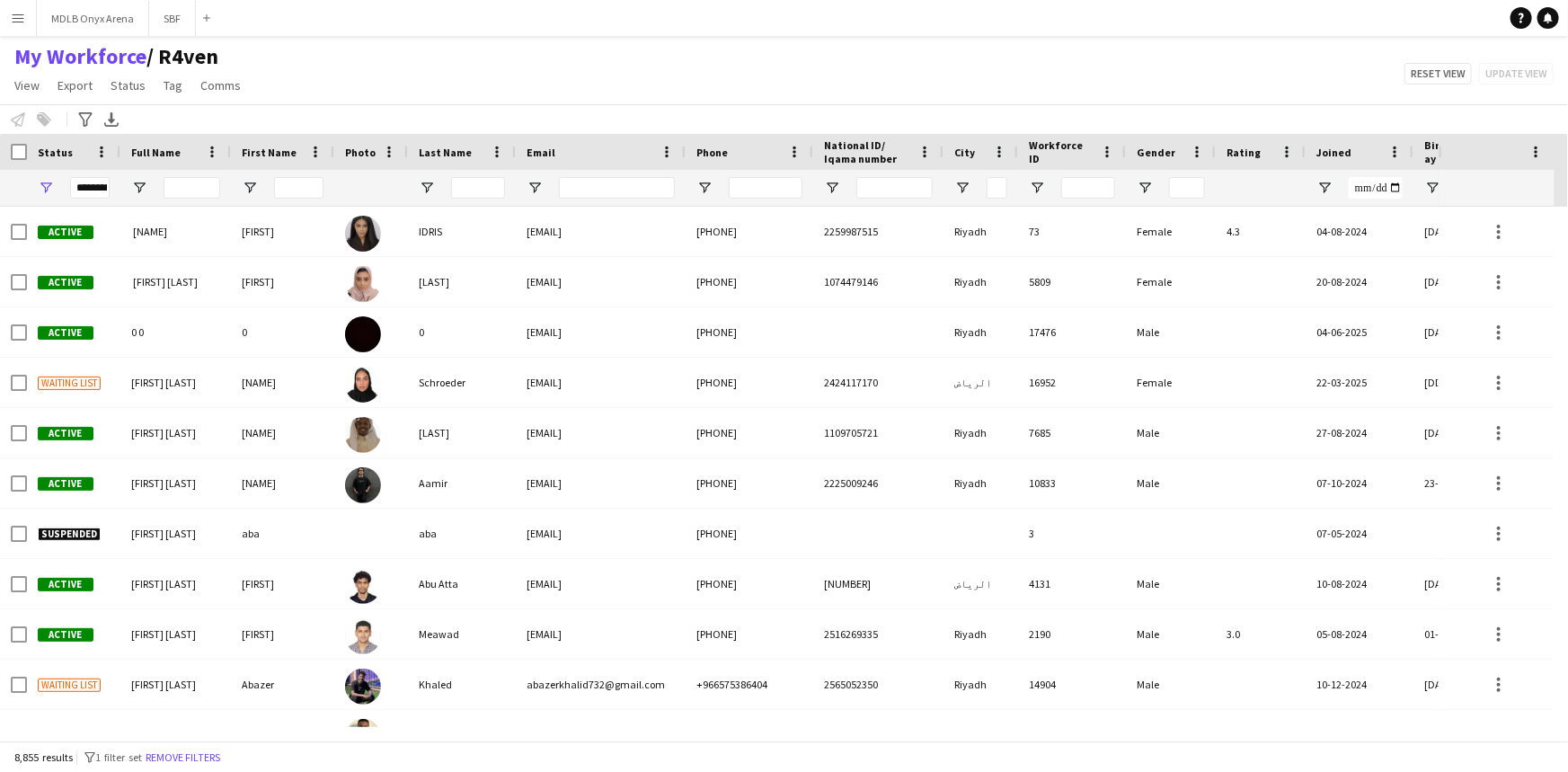 click on "Menu" at bounding box center (18, 18) 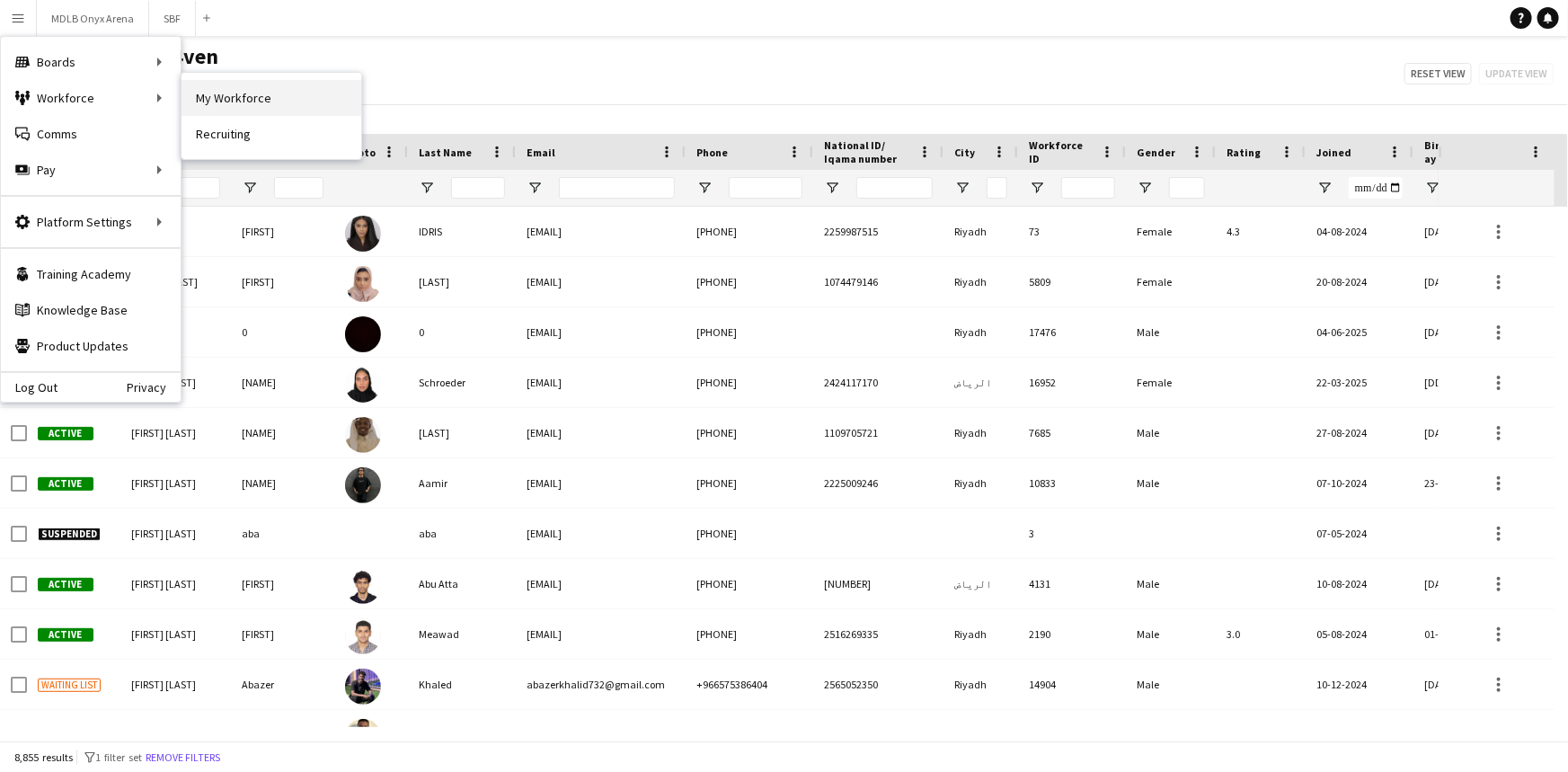 click on "My Workforce" at bounding box center (271, 98) 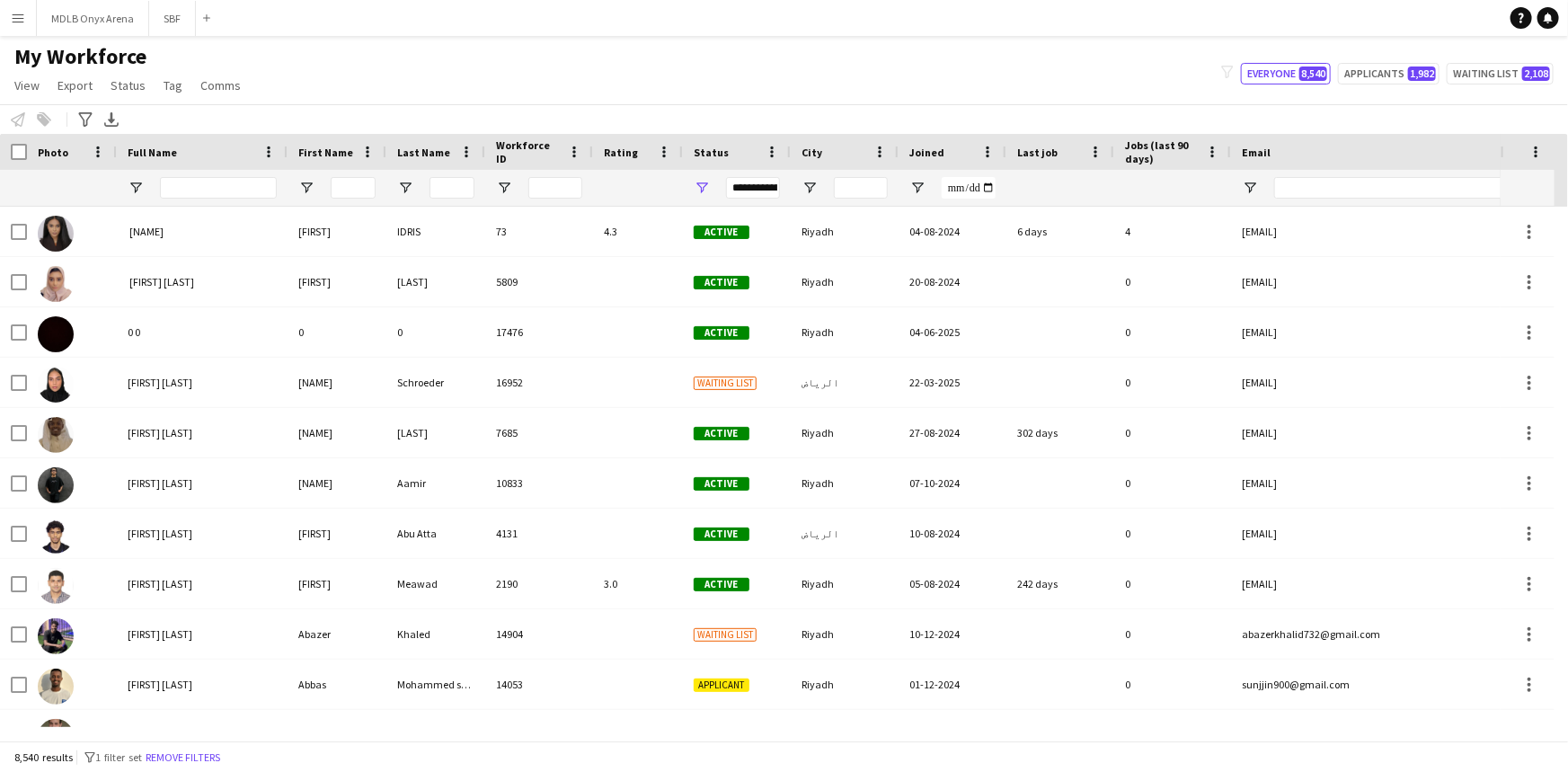 drag, startPoint x: 150, startPoint y: 195, endPoint x: 168, endPoint y: 192, distance: 18.24829 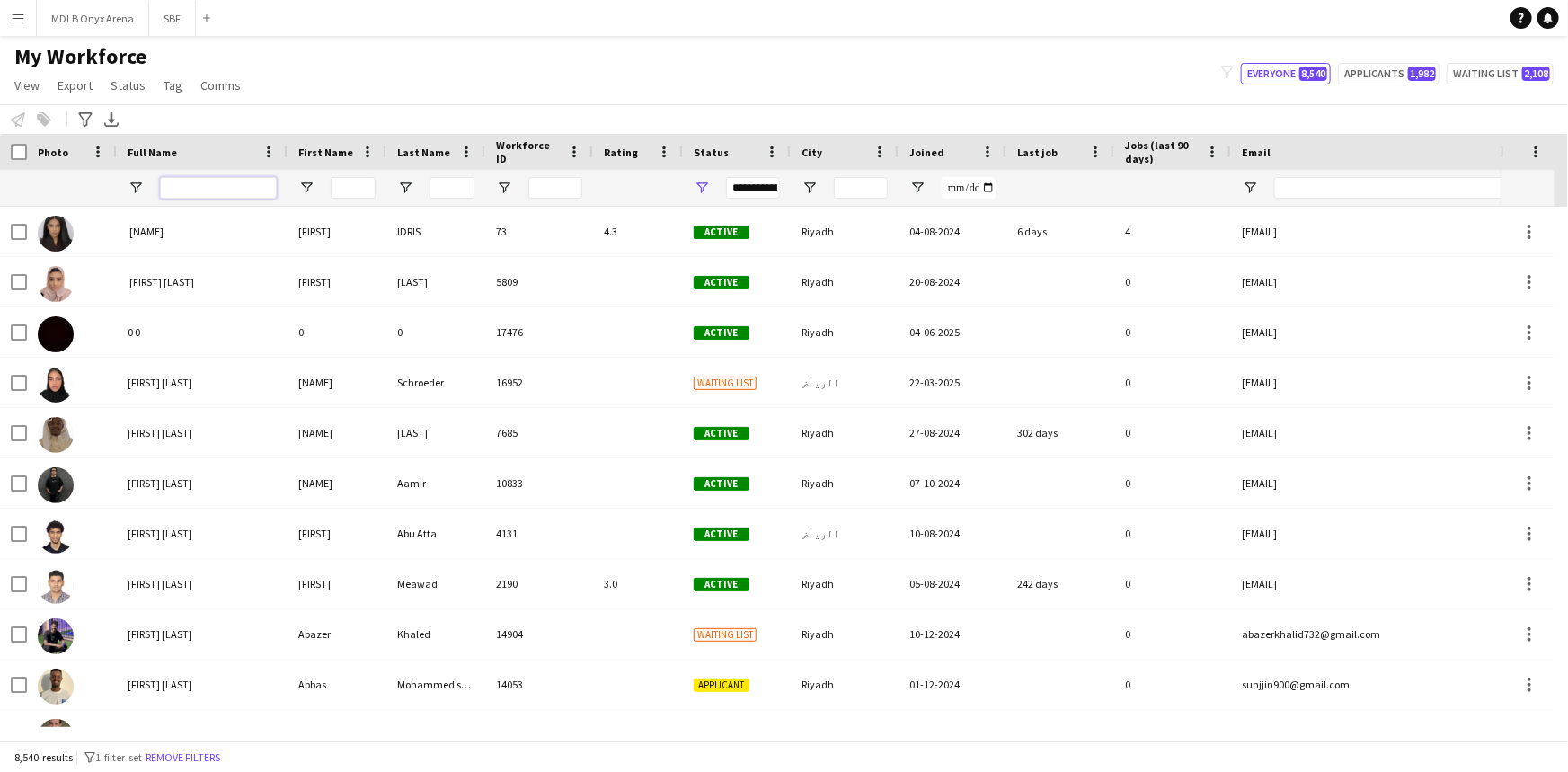 click at bounding box center (218, 188) 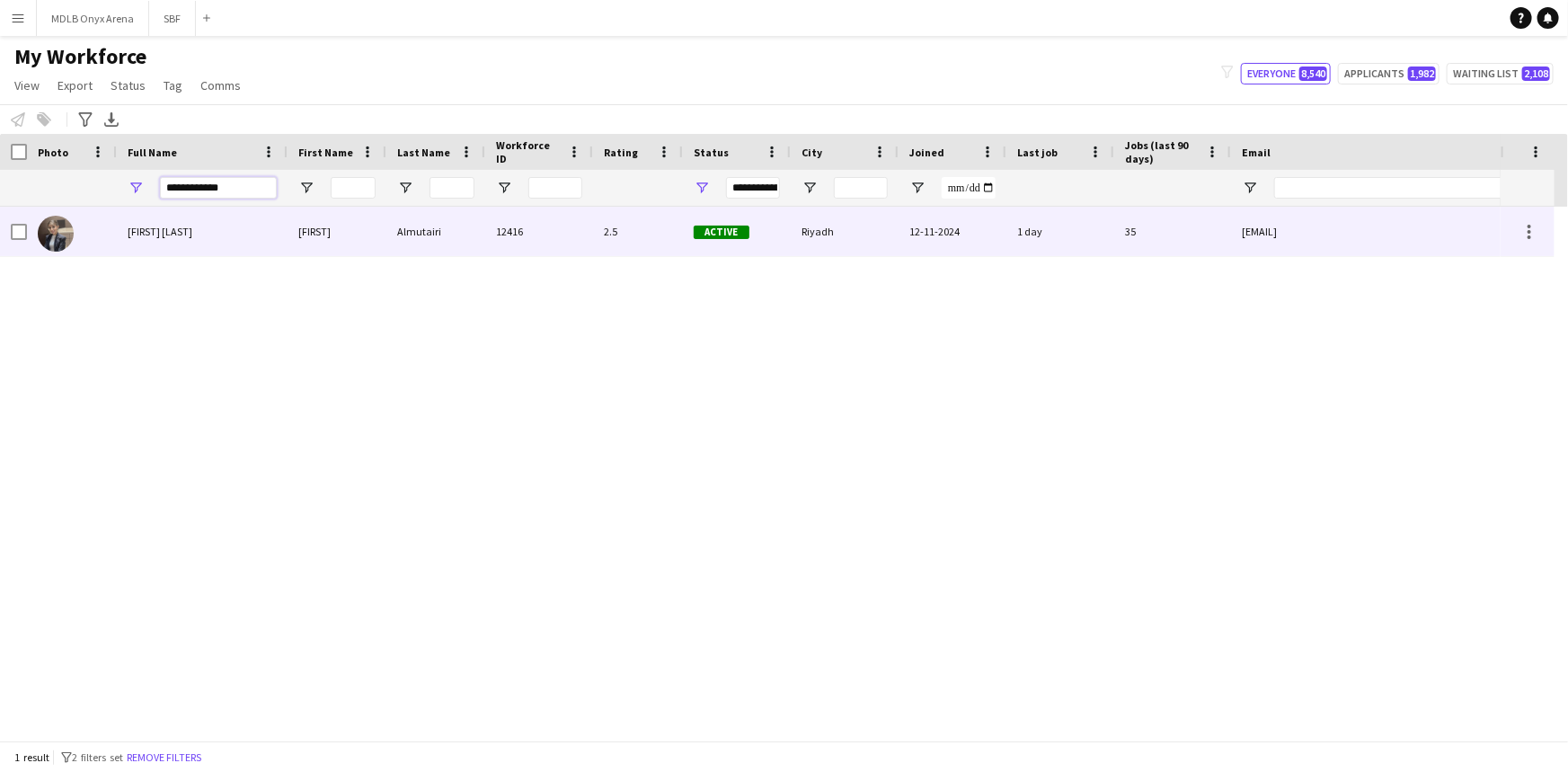 type on "**********" 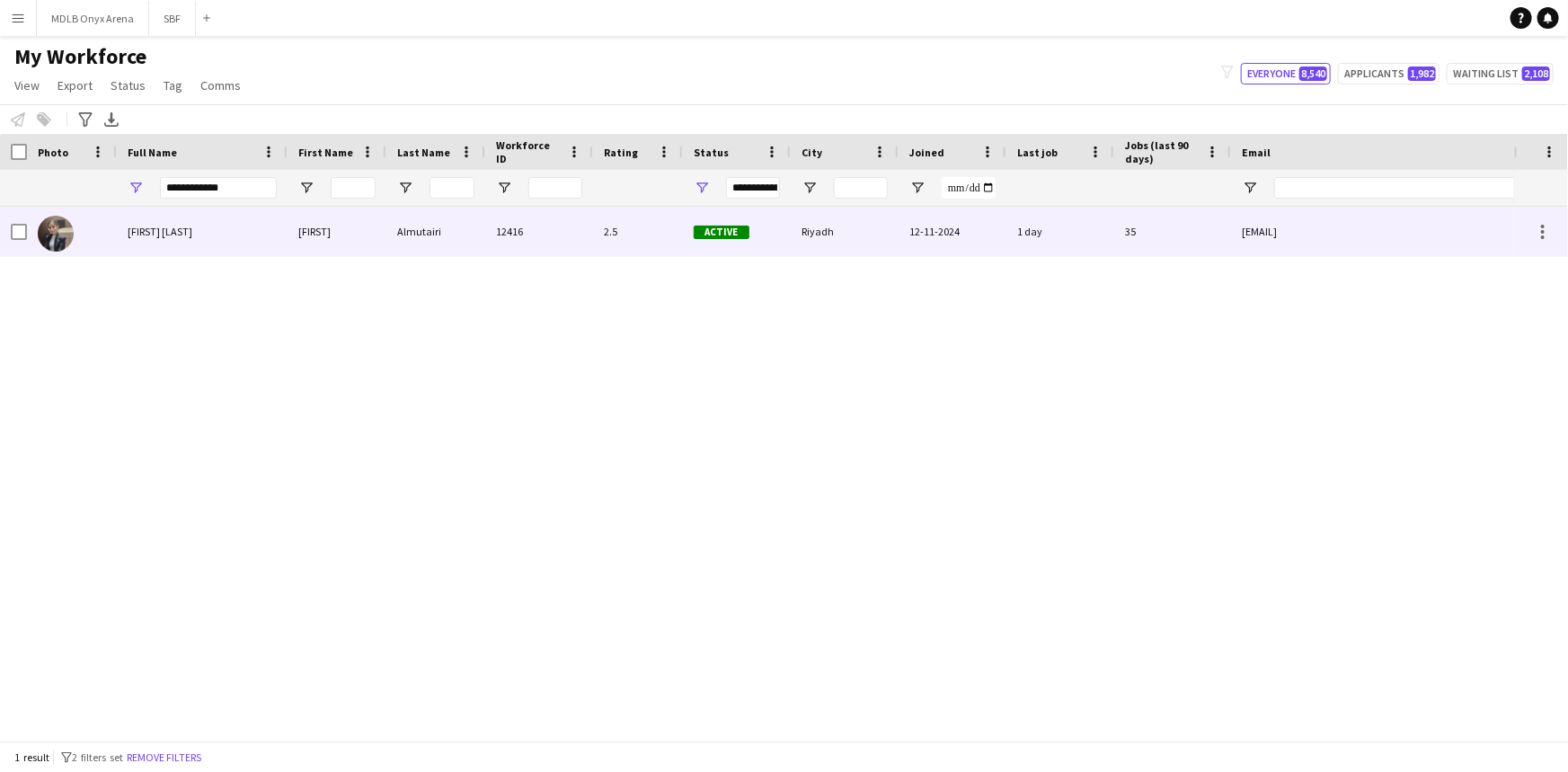click on "Reema Almutairi" at bounding box center (202, 231) 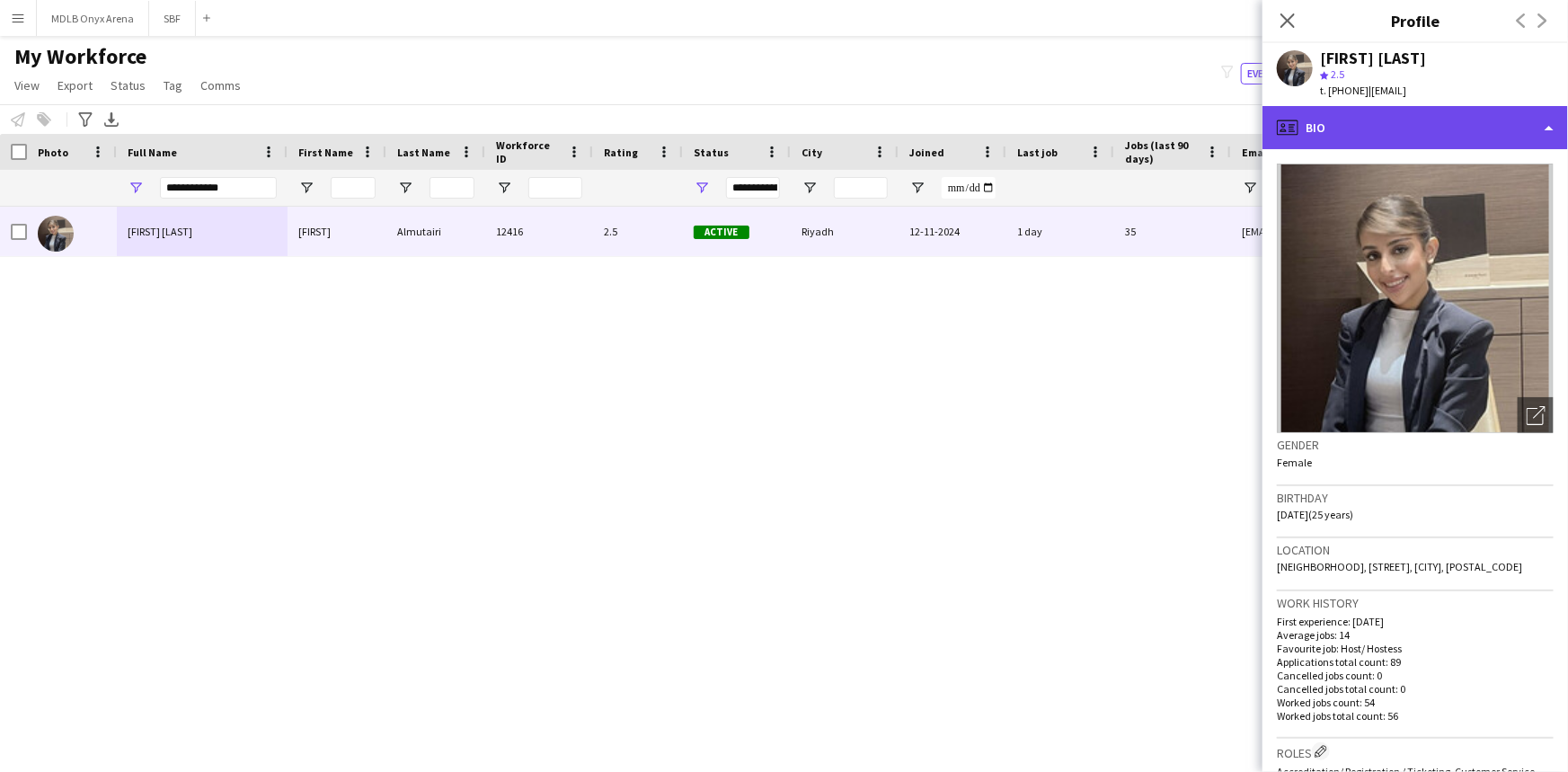 click on "profile
Bio" 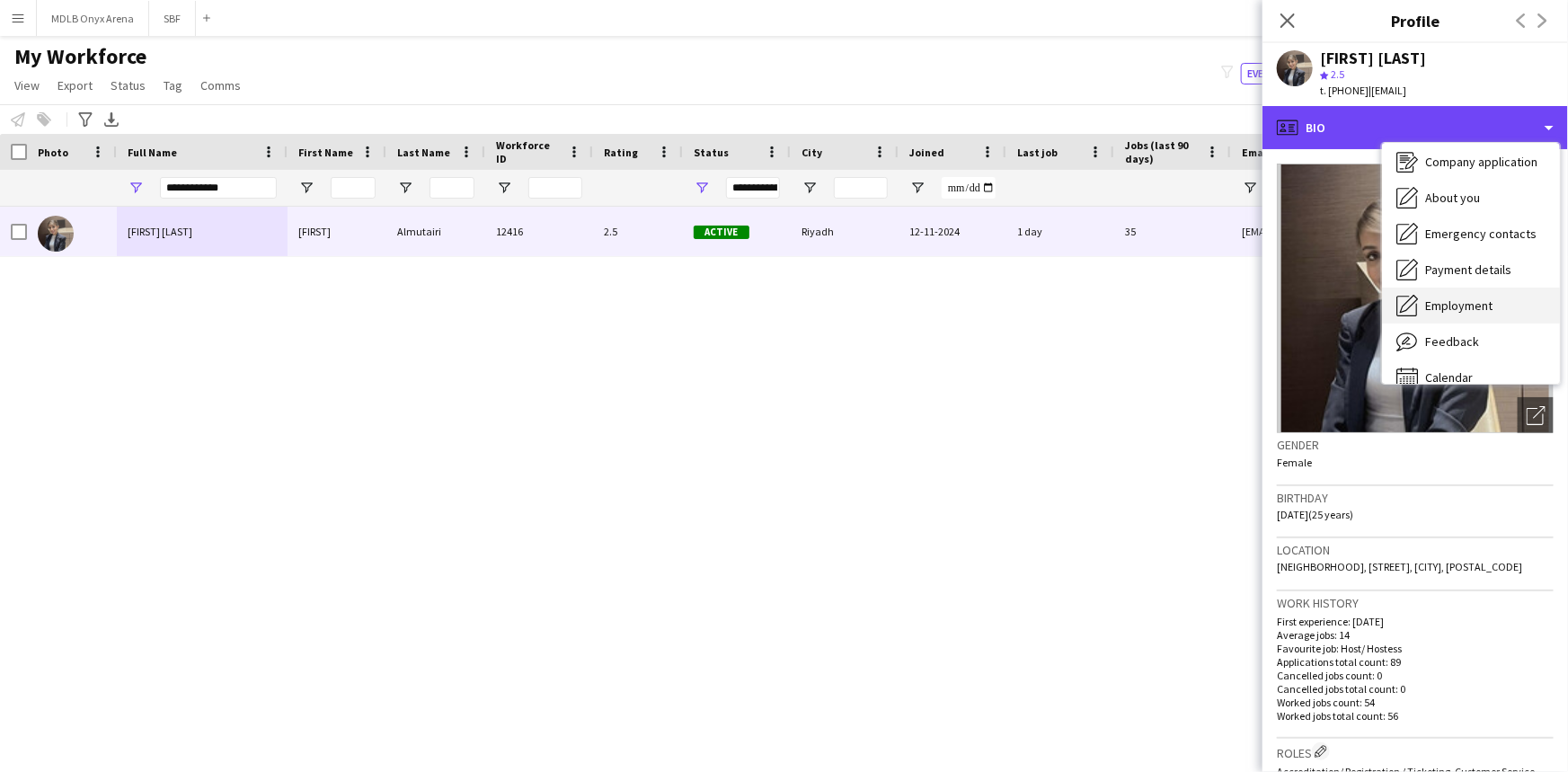 scroll, scrollTop: 60, scrollLeft: 0, axis: vertical 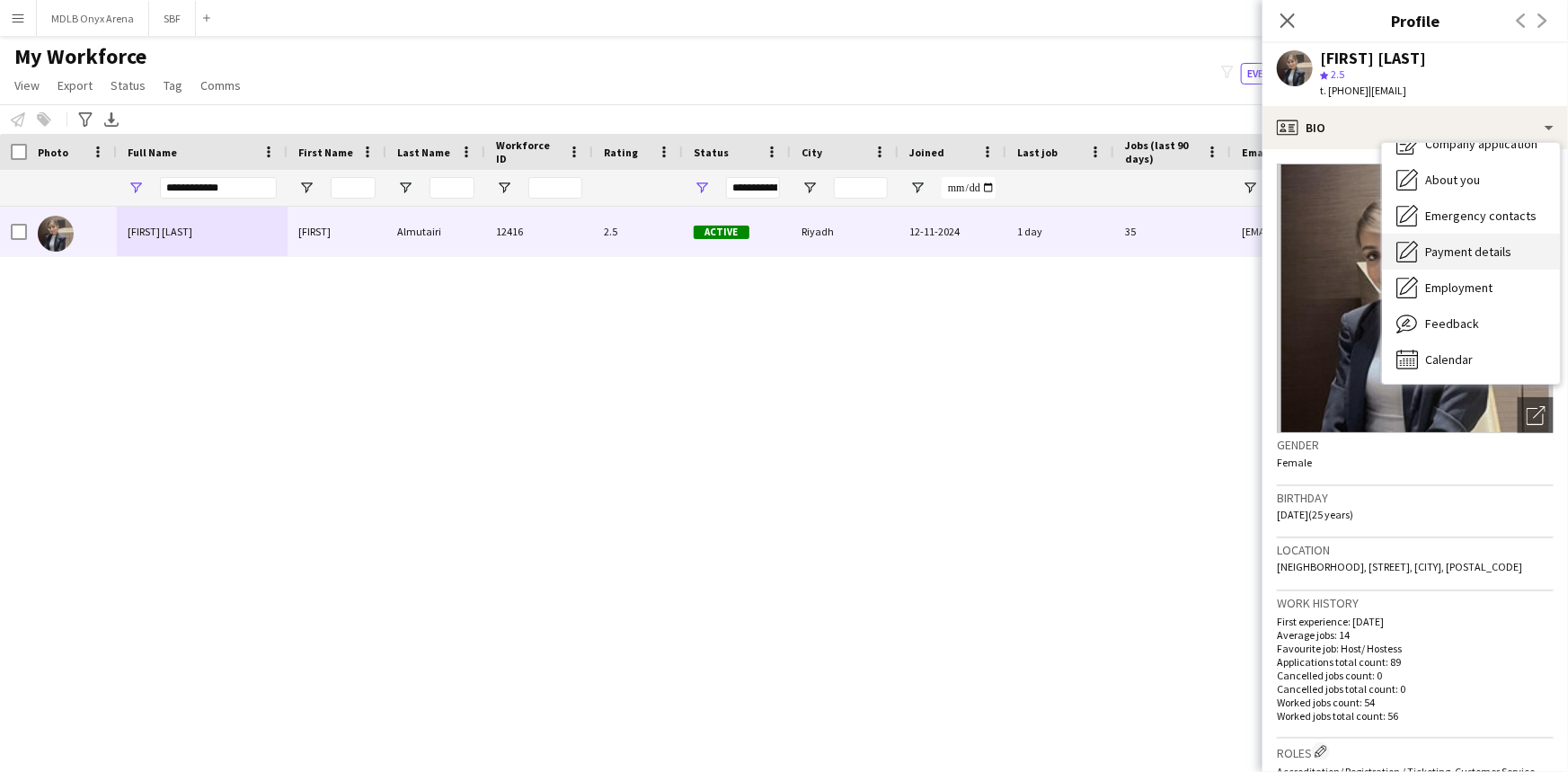 click on "Payment details" at bounding box center (1468, 252) 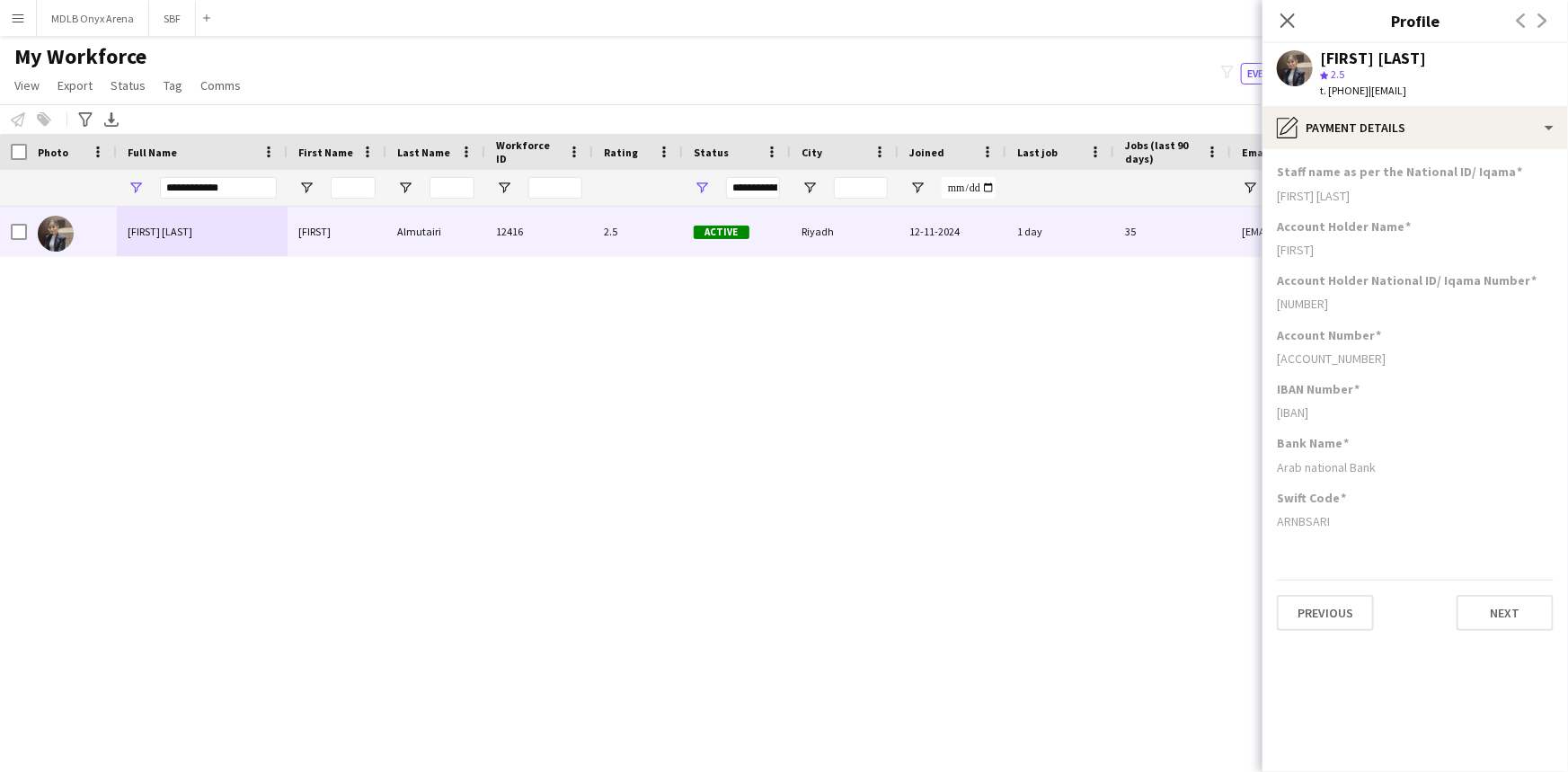 click on "Arab national Bank" 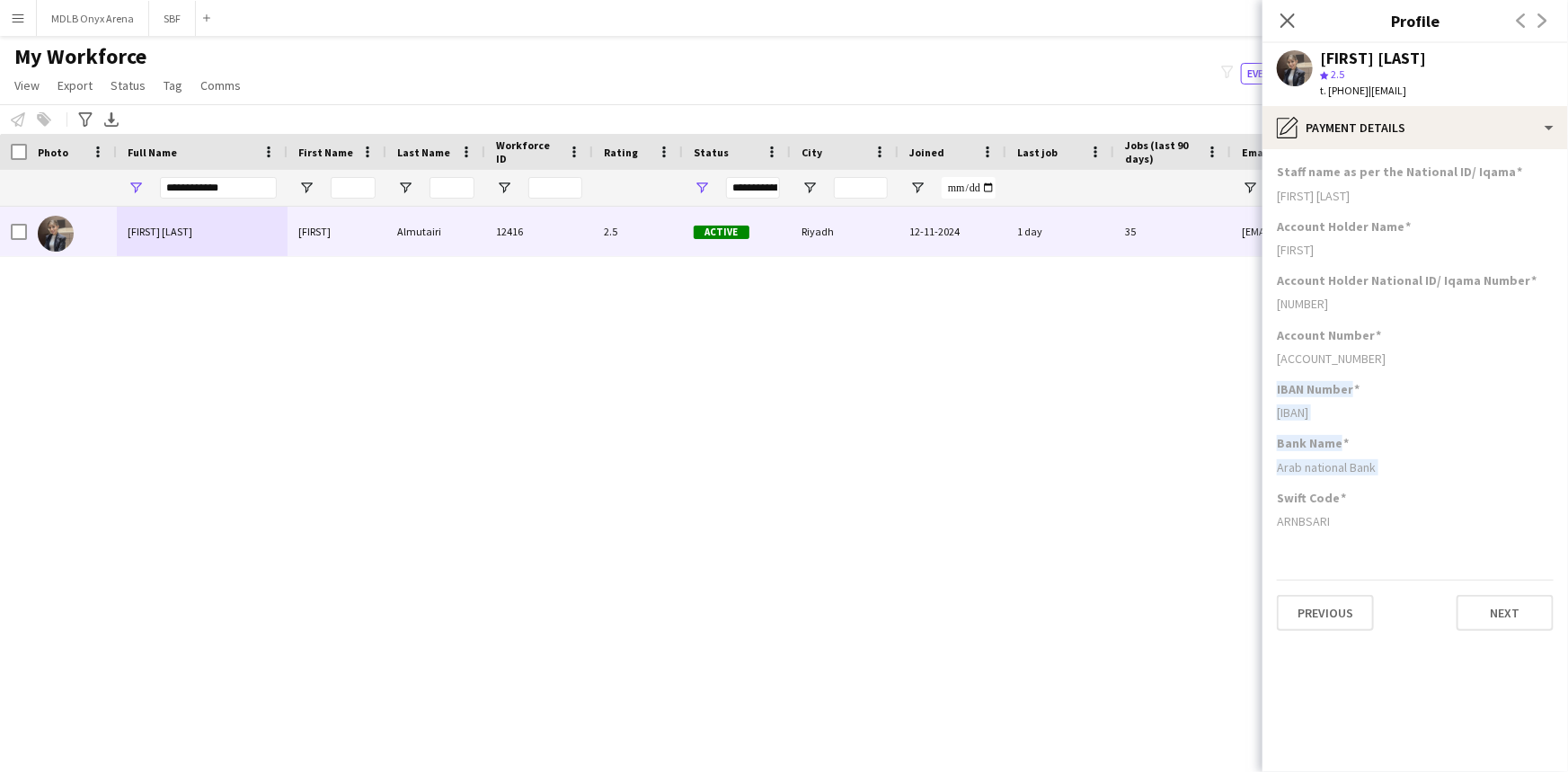 drag, startPoint x: 1386, startPoint y: 467, endPoint x: 1378, endPoint y: 404, distance: 63.505905 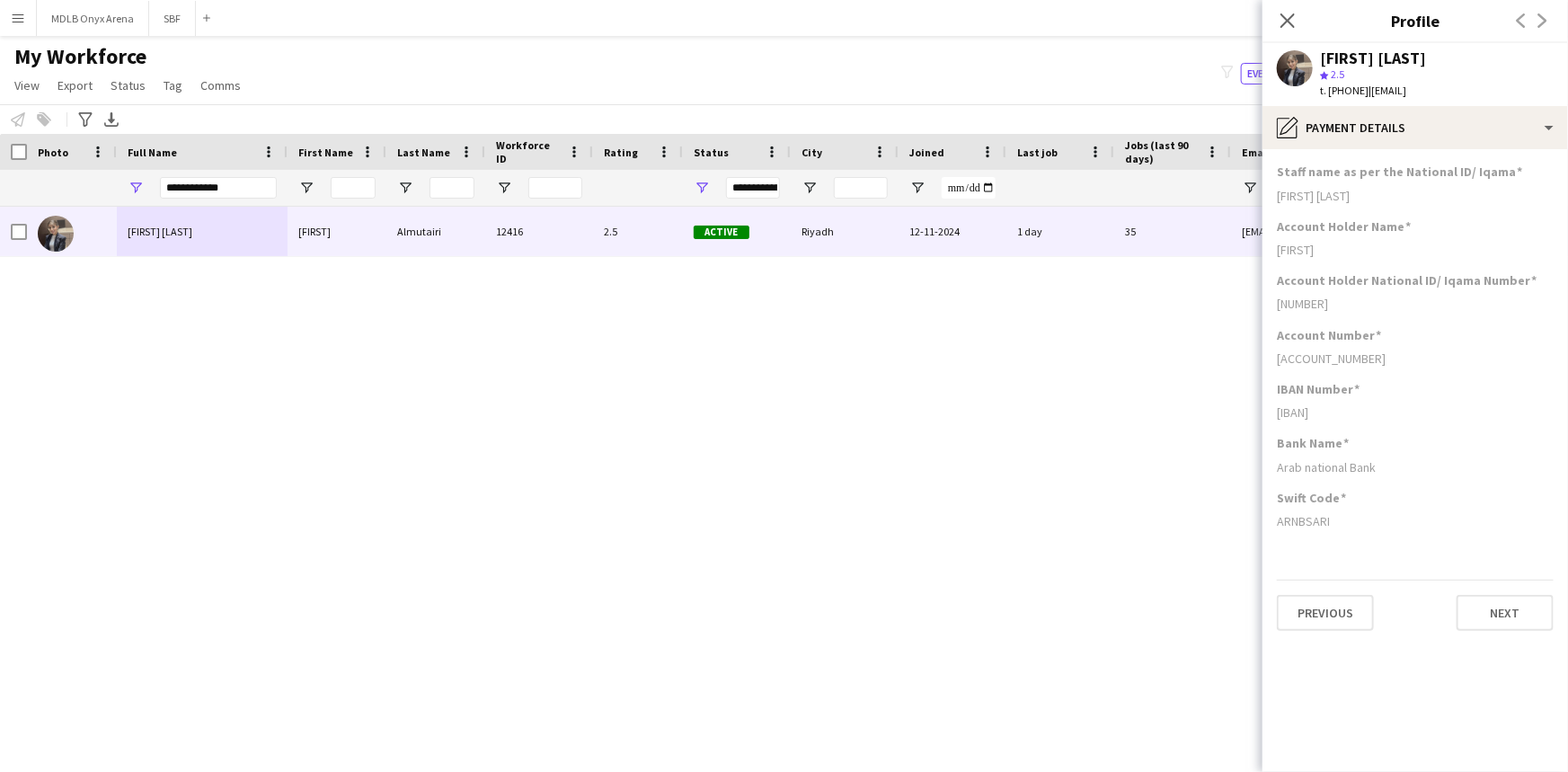 click on "Swift Code  ARNBSARI" 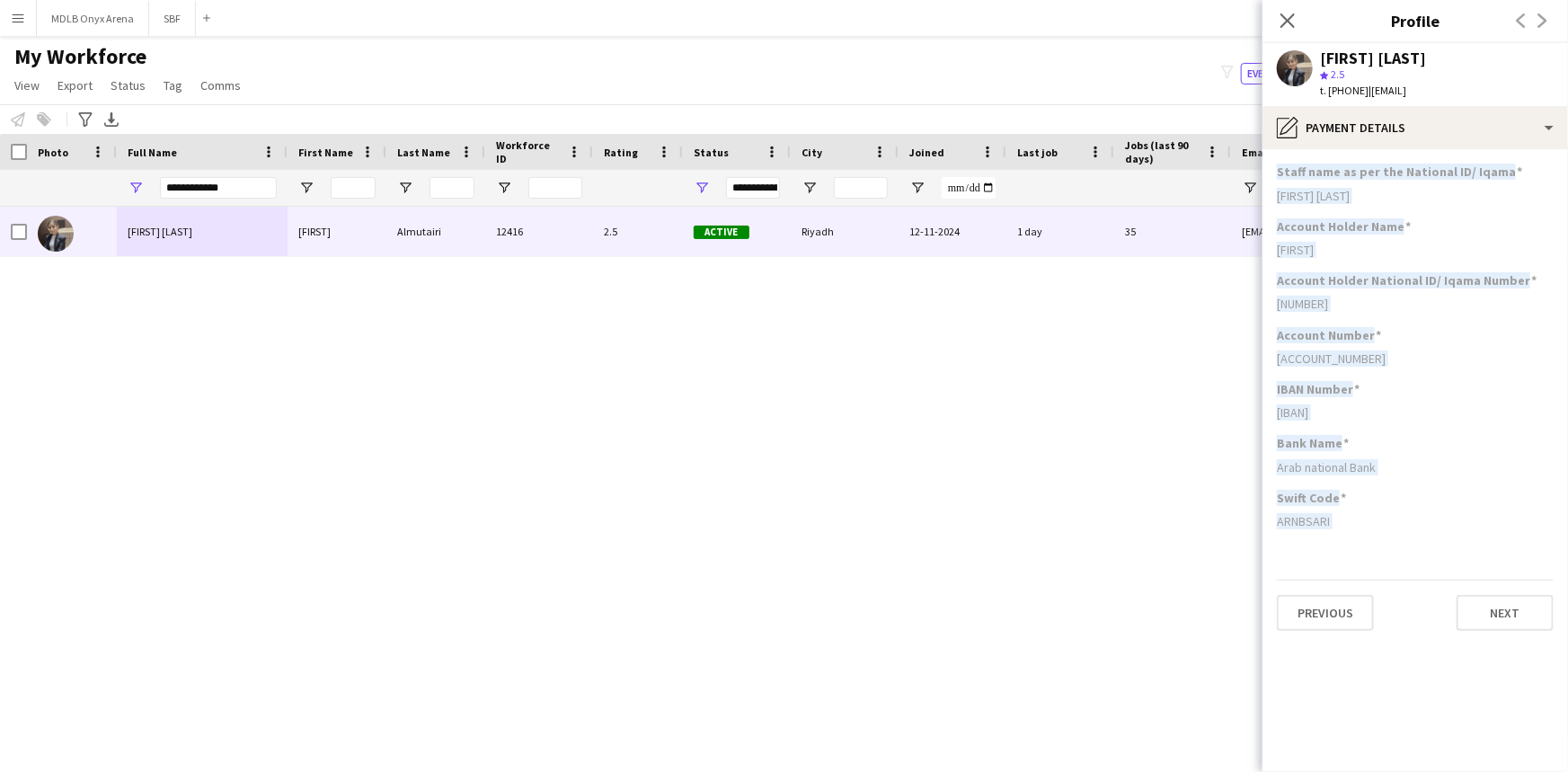 drag, startPoint x: 1369, startPoint y: 524, endPoint x: 1351, endPoint y: 168, distance: 356.45477 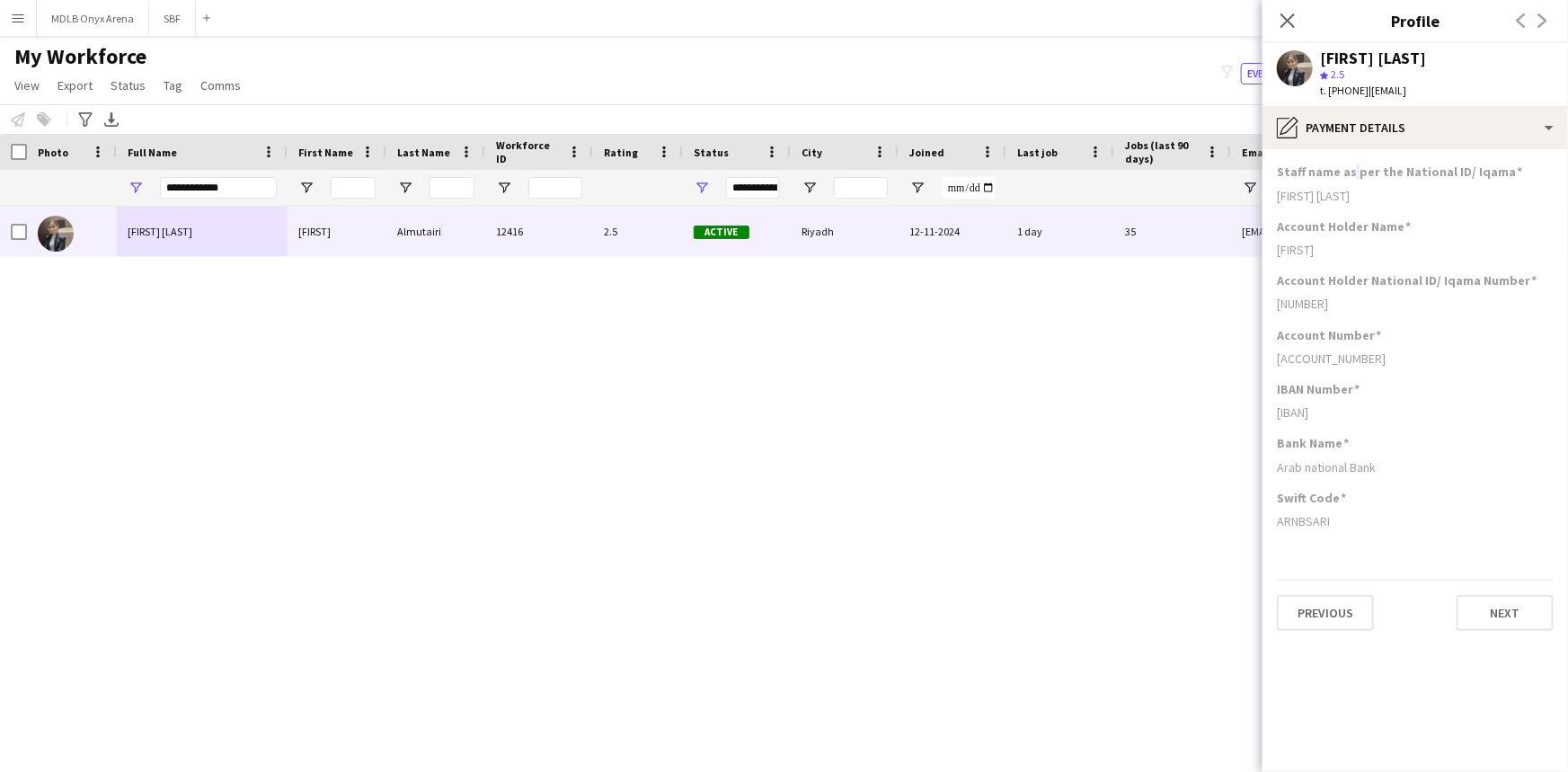 click on "Staff name as per the National ID/ Iqama" 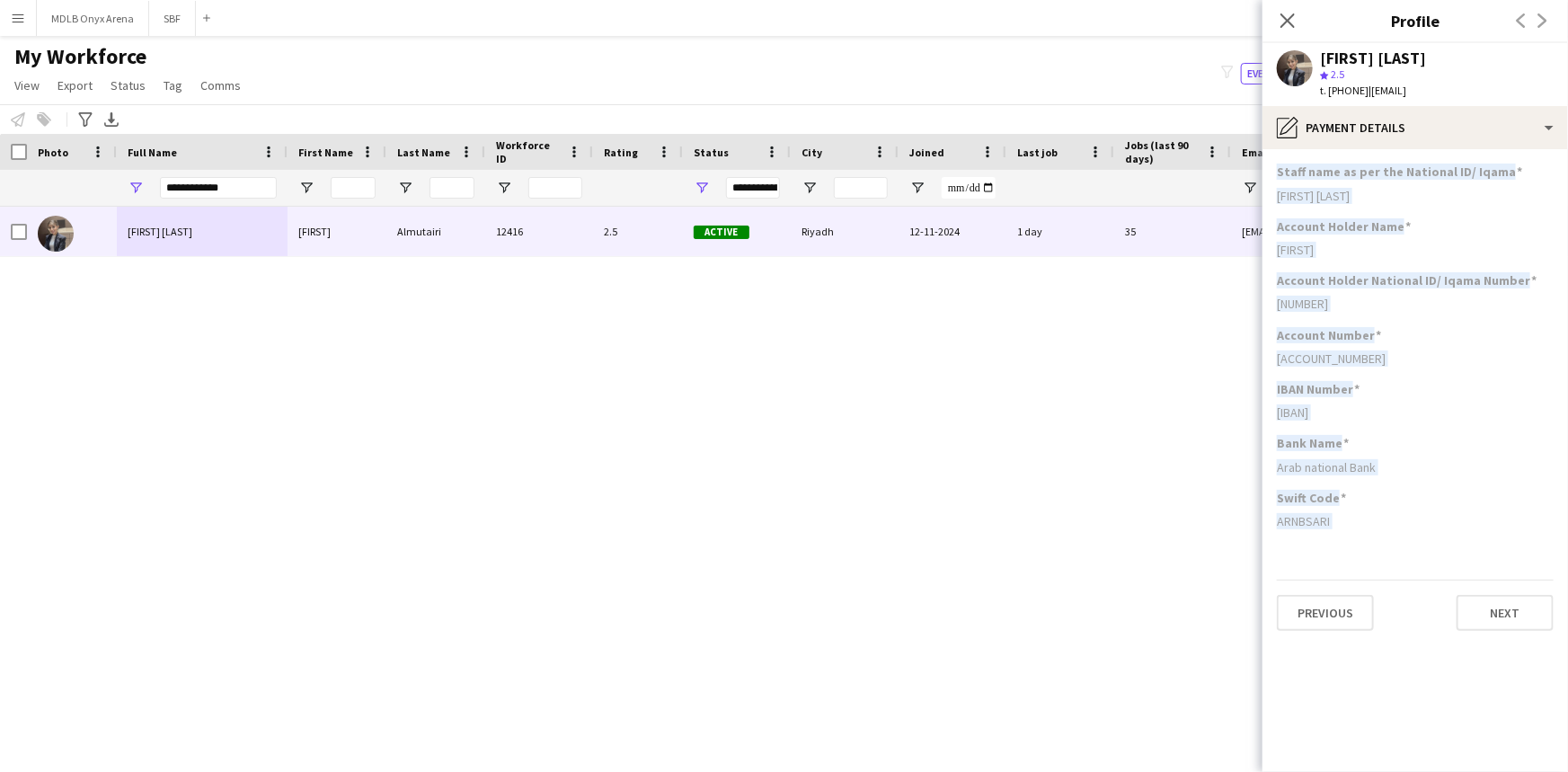 drag, startPoint x: 1351, startPoint y: 168, endPoint x: 1370, endPoint y: 519, distance: 351.51387 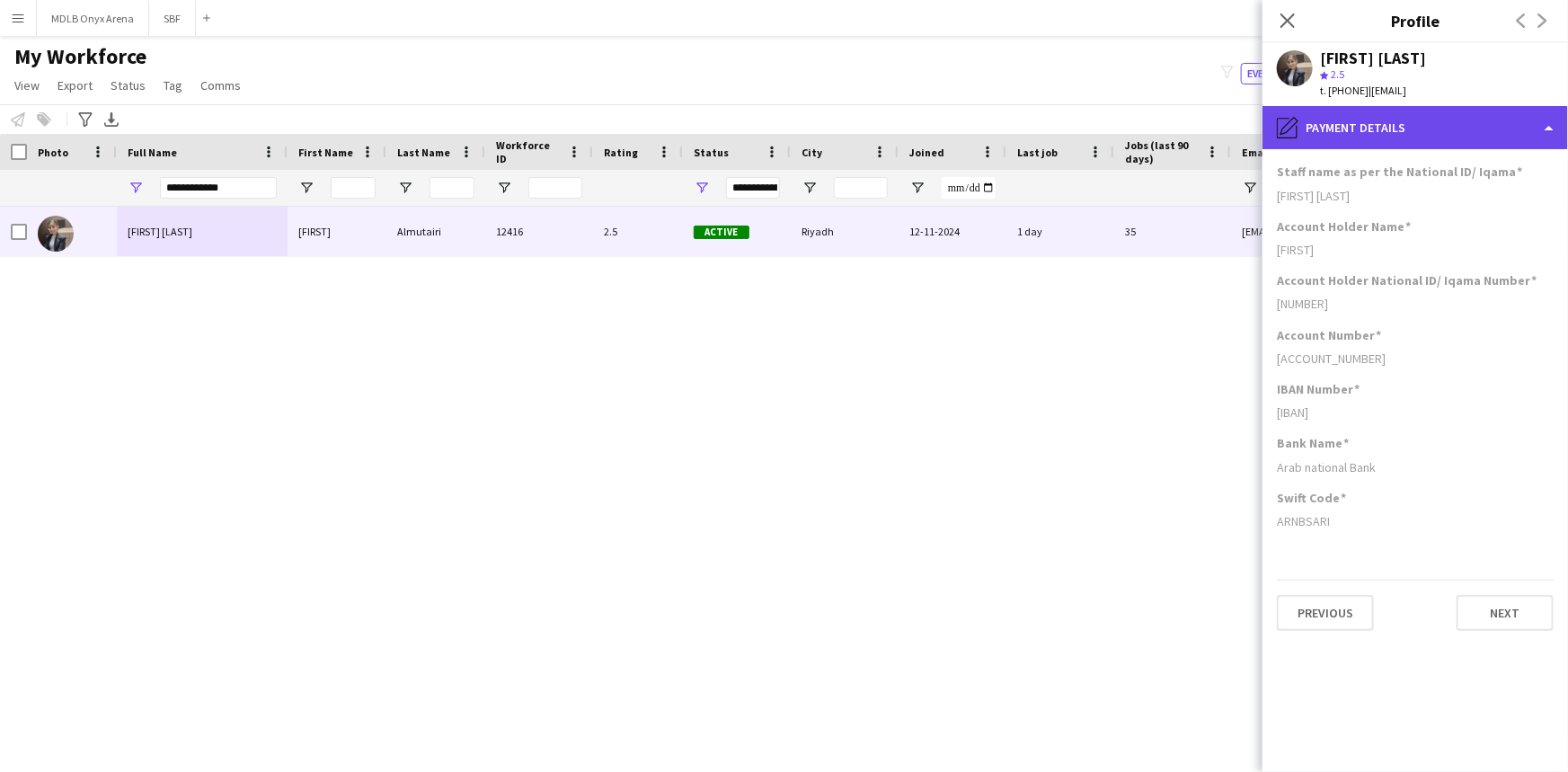 click on "pencil4
Payment details" 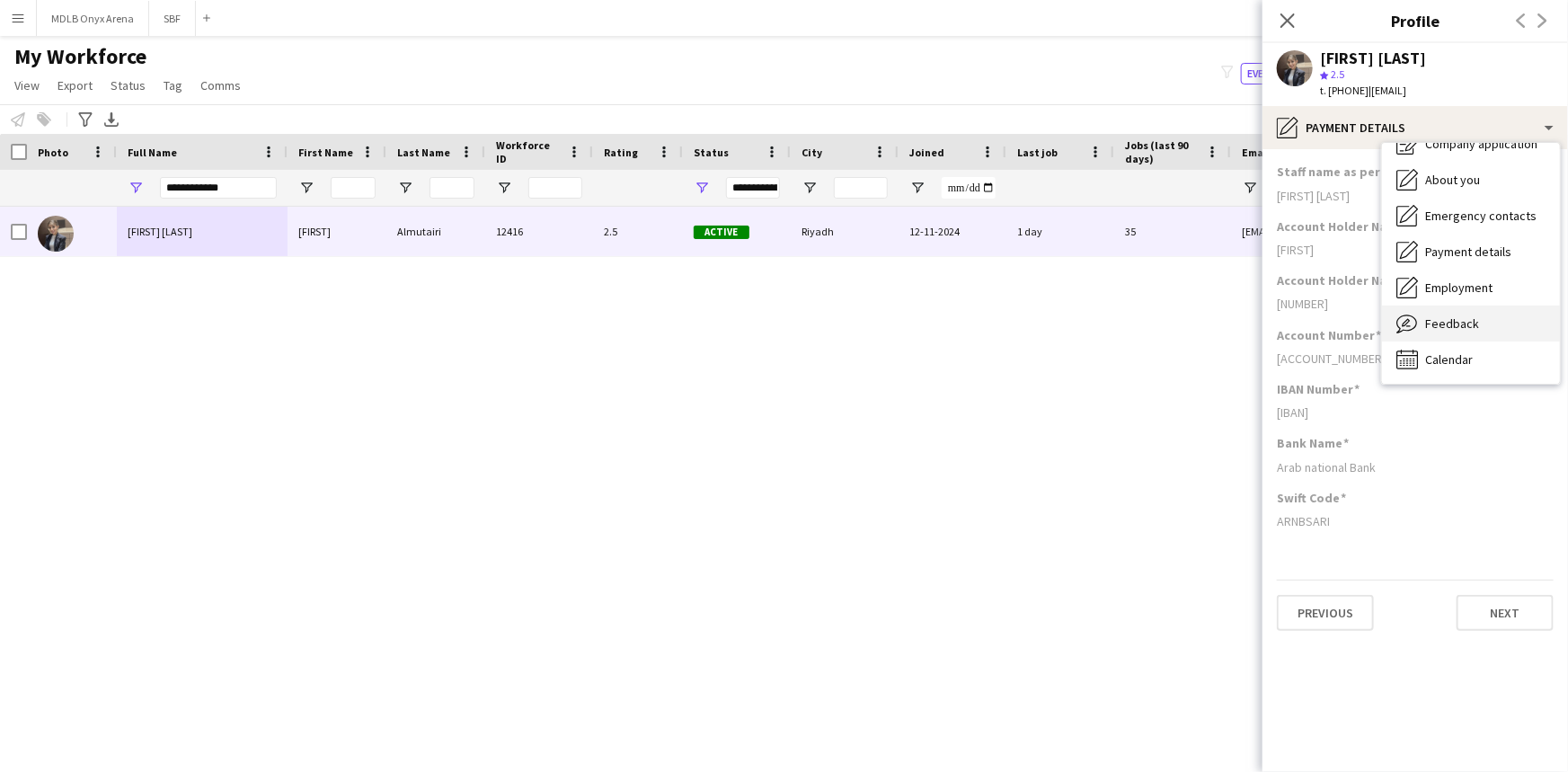 click on "Feedback" at bounding box center [1452, 324] 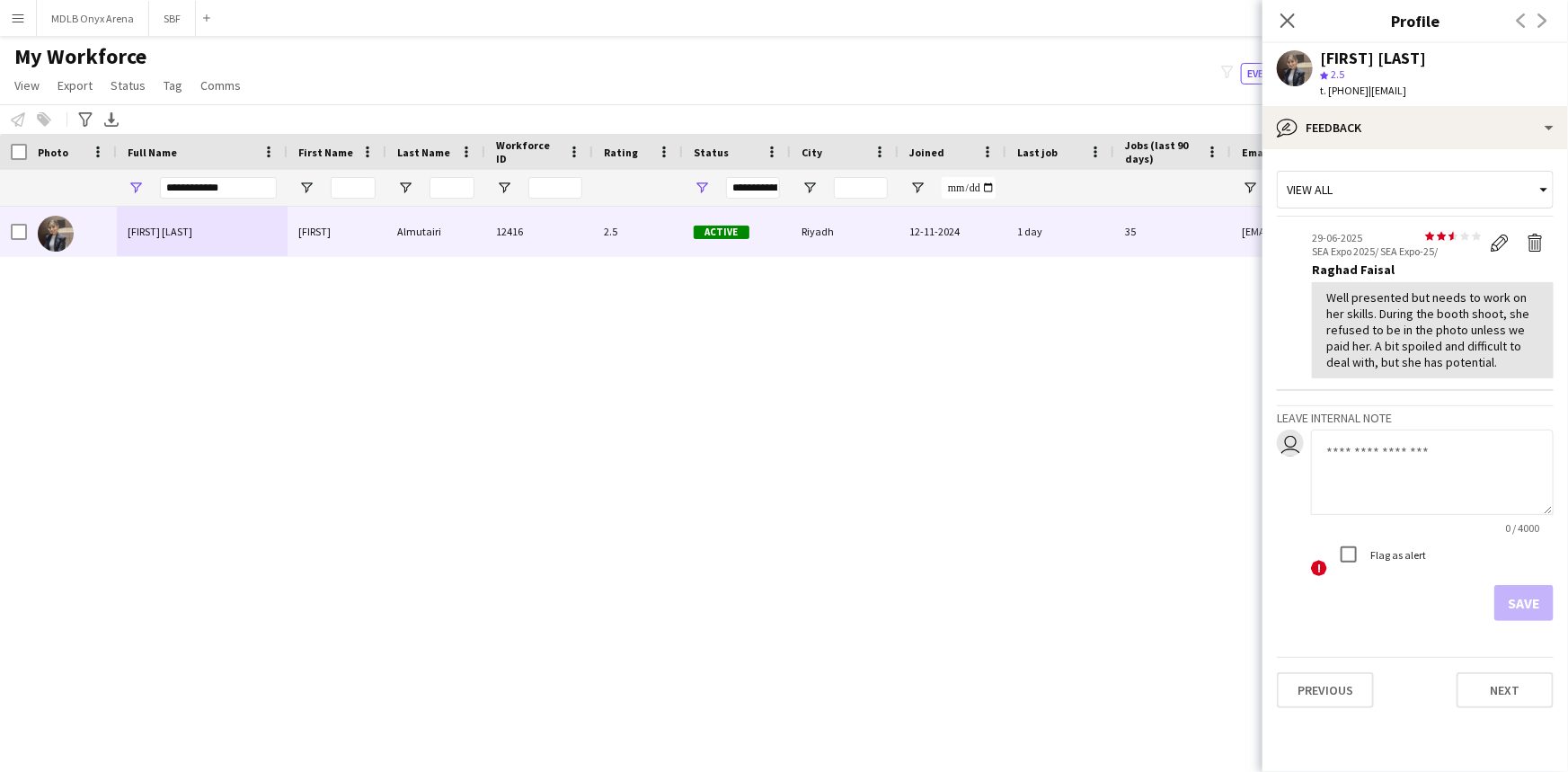 click on "Well presented but needs to work on her skills. During the booth shoot, she refused to be in the photo unless we paid her. A bit spoiled and difficult to deal with, but she has potential." 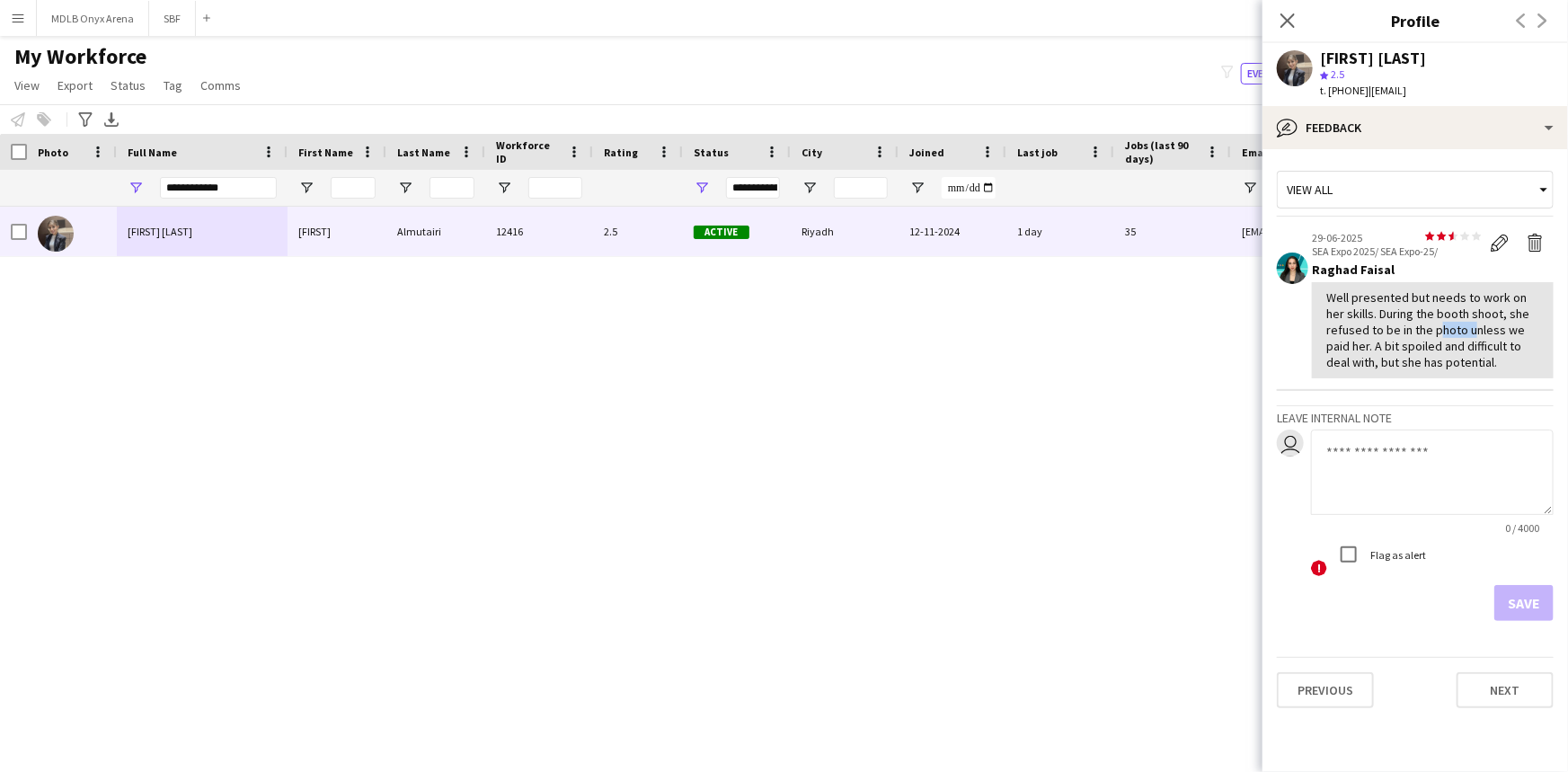 click on "Well presented but needs to work on her skills. During the booth shoot, she refused to be in the photo unless we paid her. A bit spoiled and difficult to deal with, but she has potential." 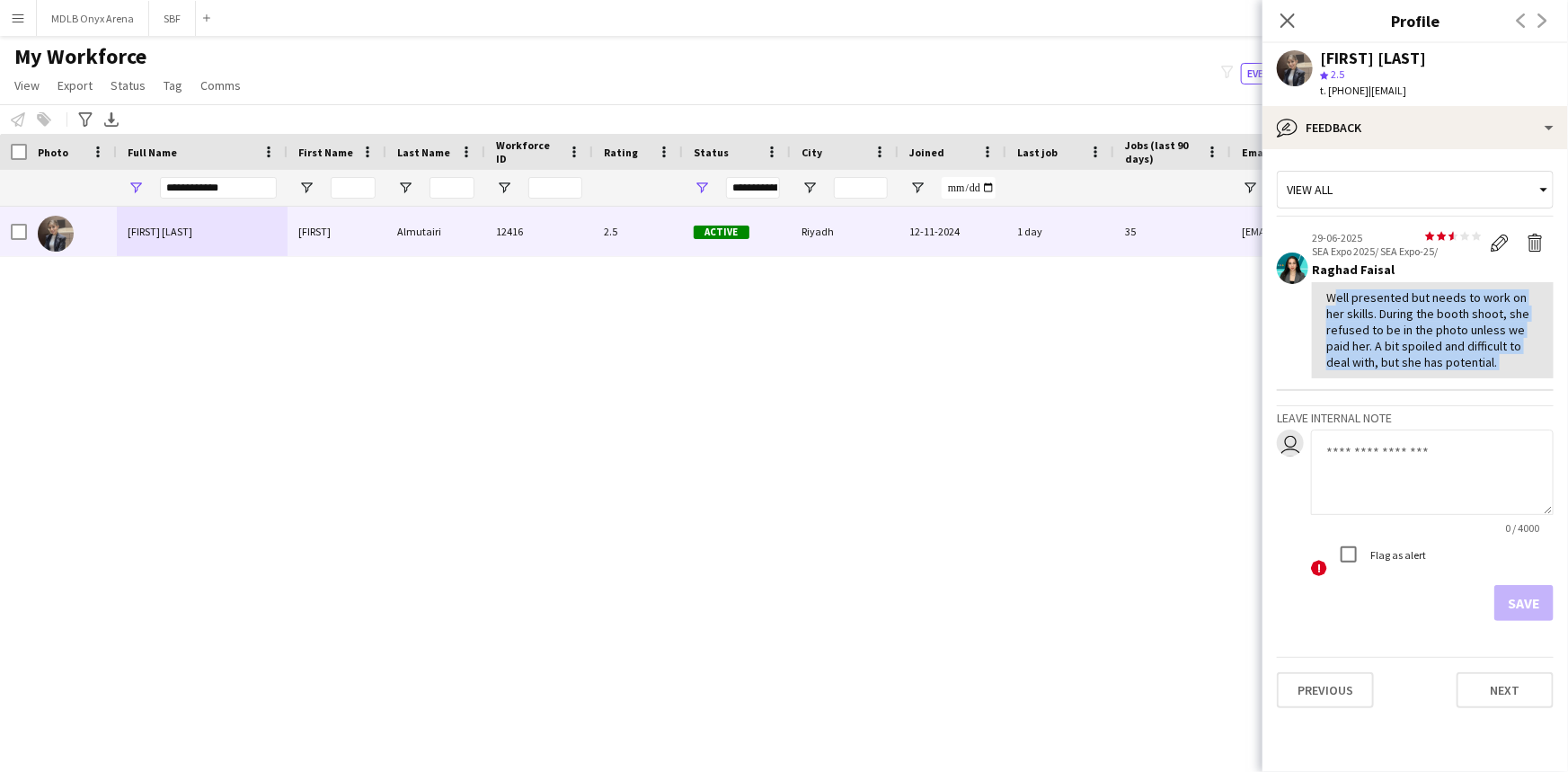 click on "Well presented but needs to work on her skills. During the booth shoot, she refused to be in the photo unless we paid her. A bit spoiled and difficult to deal with, but she has potential." 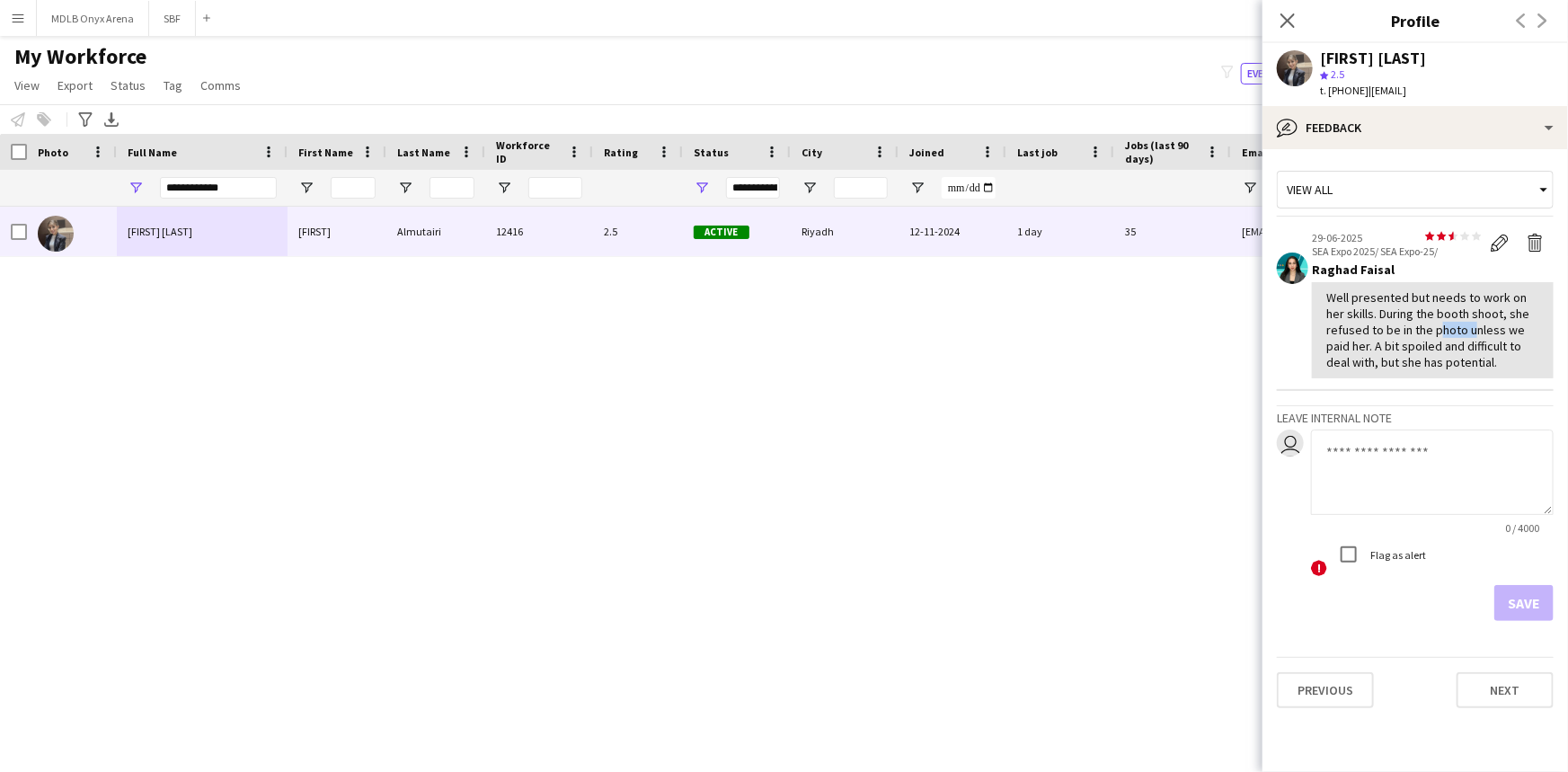 click on "Well presented but needs to work on her skills. During the booth shoot, she refused to be in the photo unless we paid her. A bit spoiled and difficult to deal with, but she has potential." 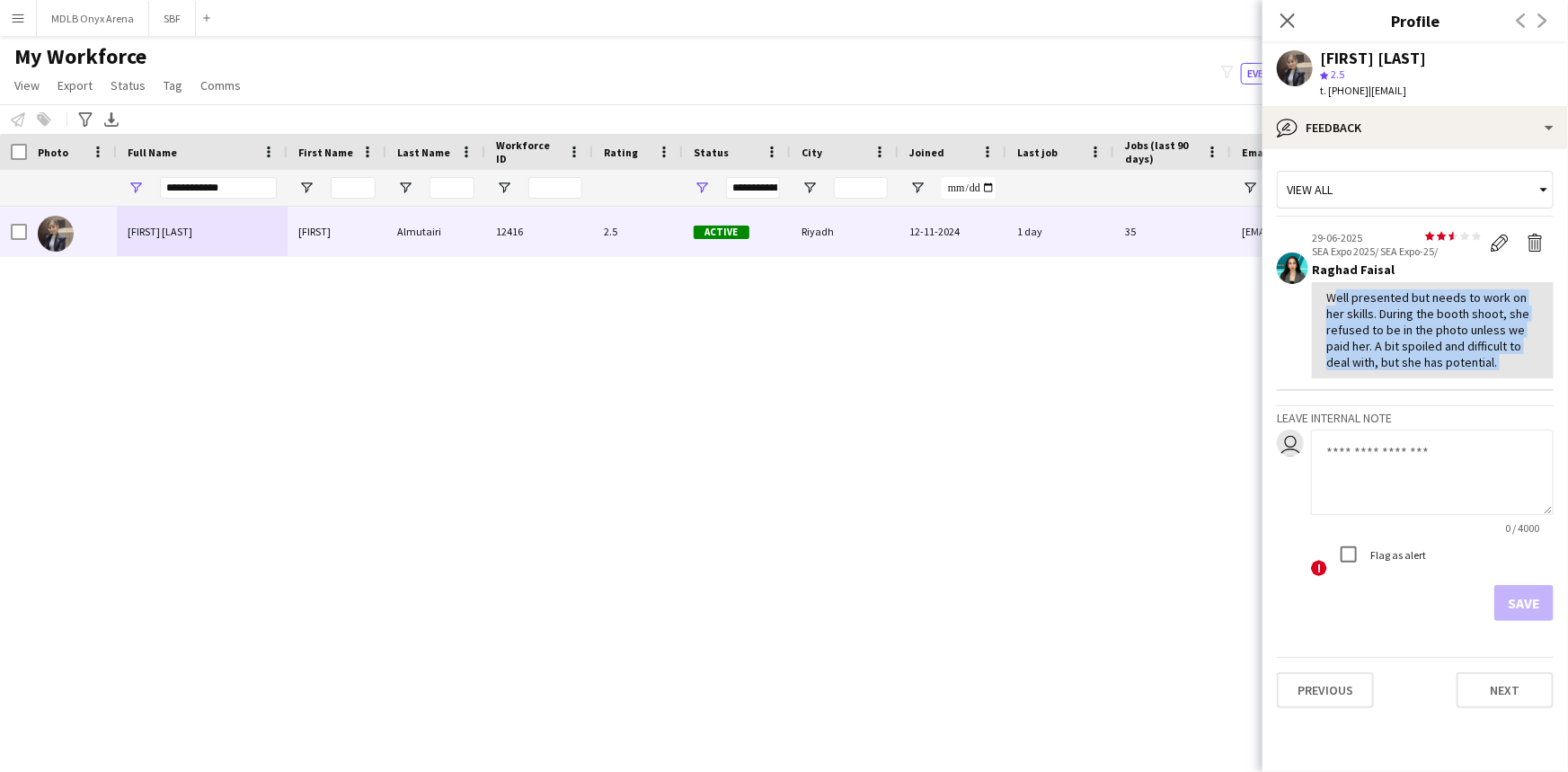 click on "Well presented but needs to work on her skills. During the booth shoot, she refused to be in the photo unless we paid her. A bit spoiled and difficult to deal with, but she has potential." 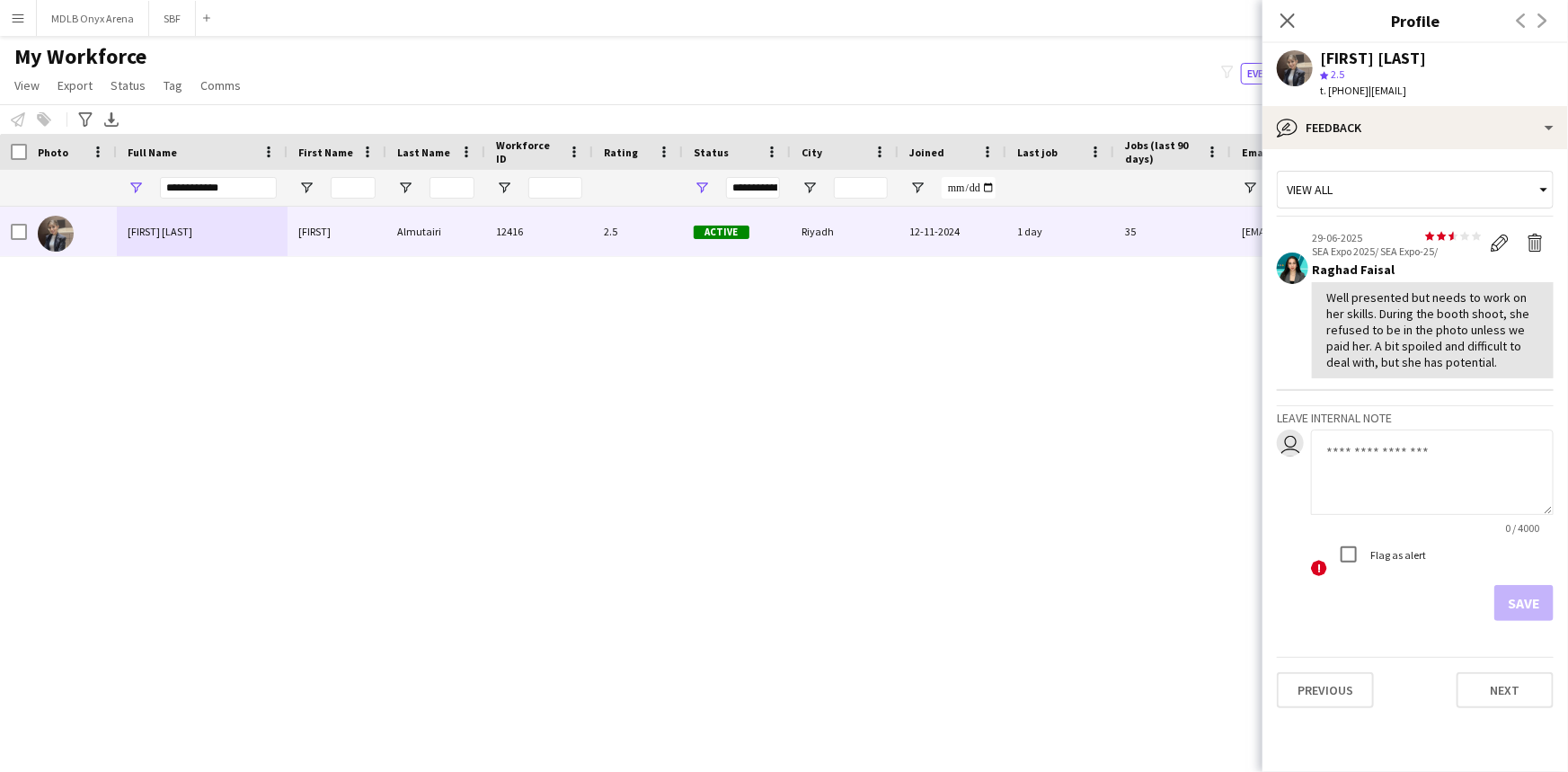 click on "Well presented but needs to work on her skills. During the booth shoot, she refused to be in the photo unless we paid her. A bit spoiled and difficult to deal with, but she has potential." 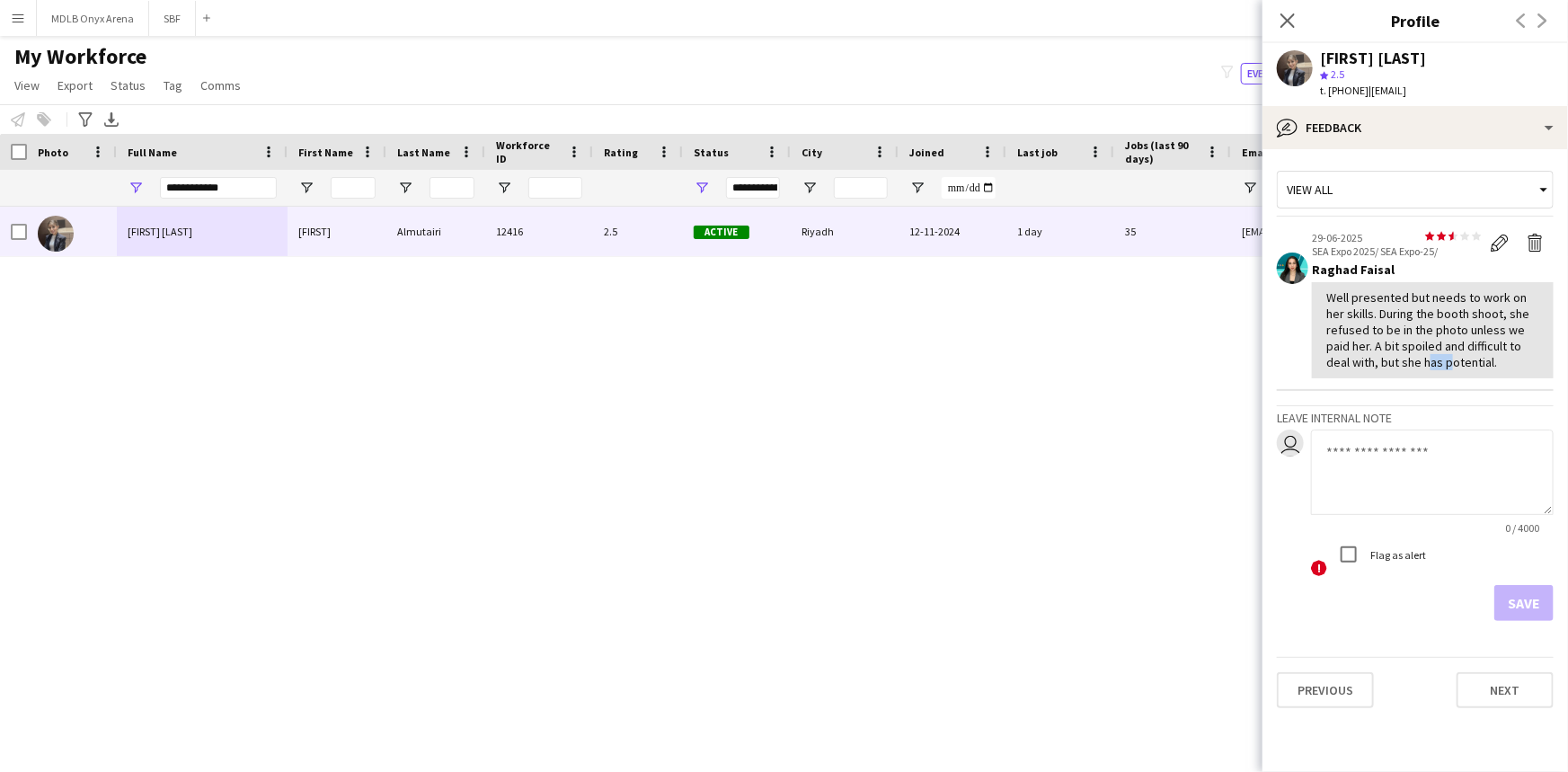 click on "Well presented but needs to work on her skills. During the booth shoot, she refused to be in the photo unless we paid her. A bit spoiled and difficult to deal with, but she has potential." 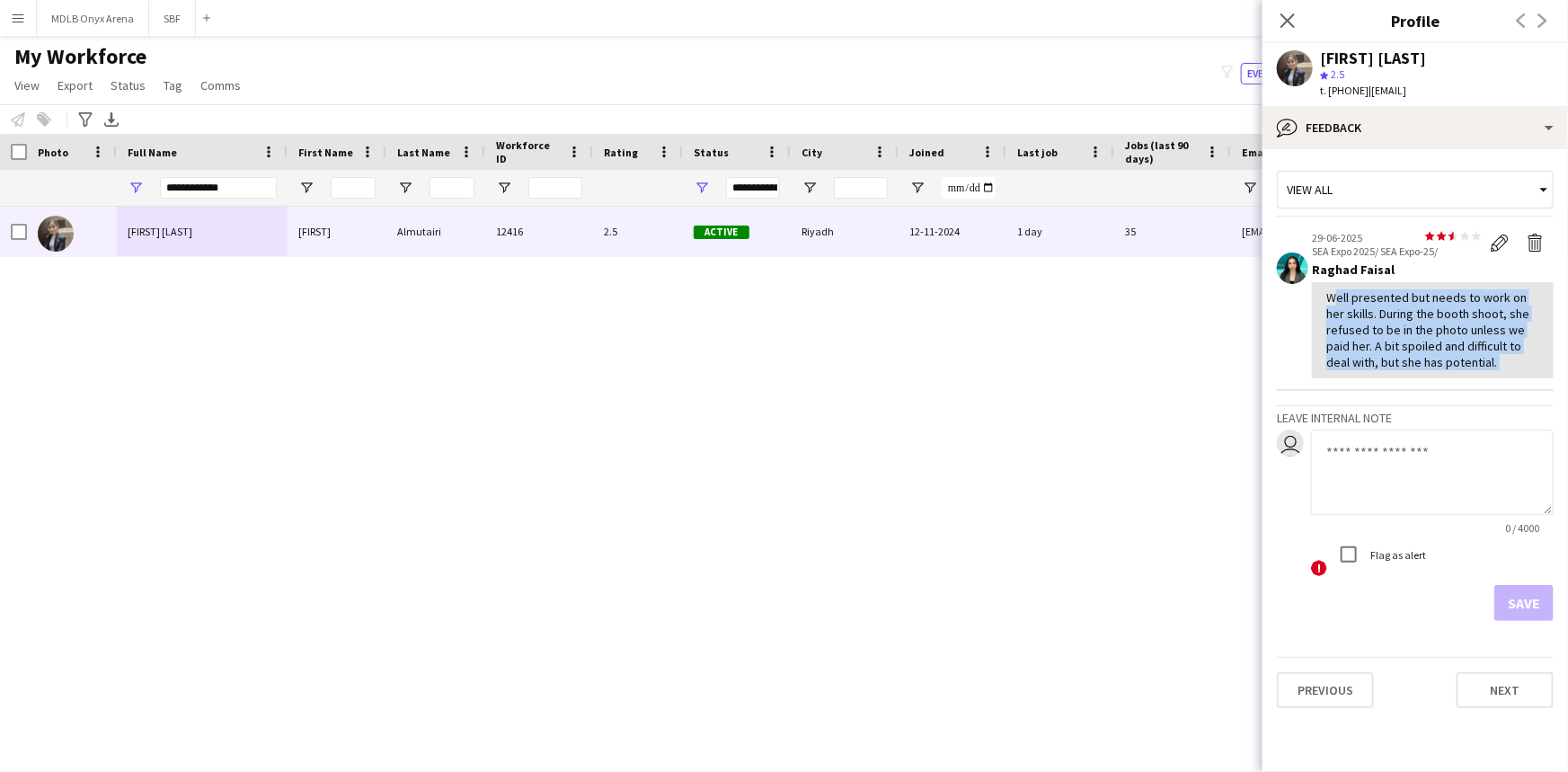 click on "Well presented but needs to work on her skills. During the booth shoot, she refused to be in the photo unless we paid her. A bit spoiled and difficult to deal with, but she has potential." 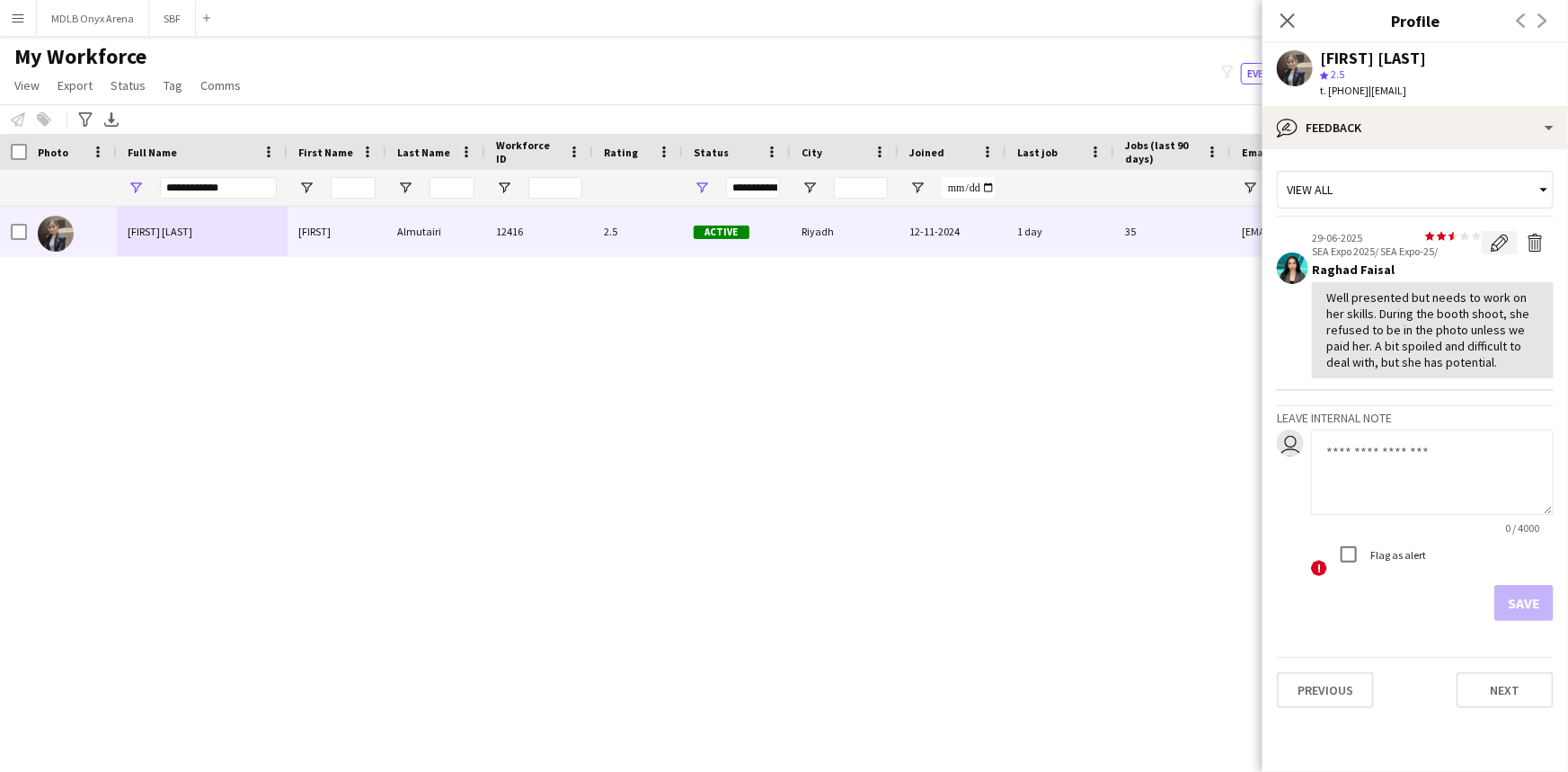 click on "Edit feedback" 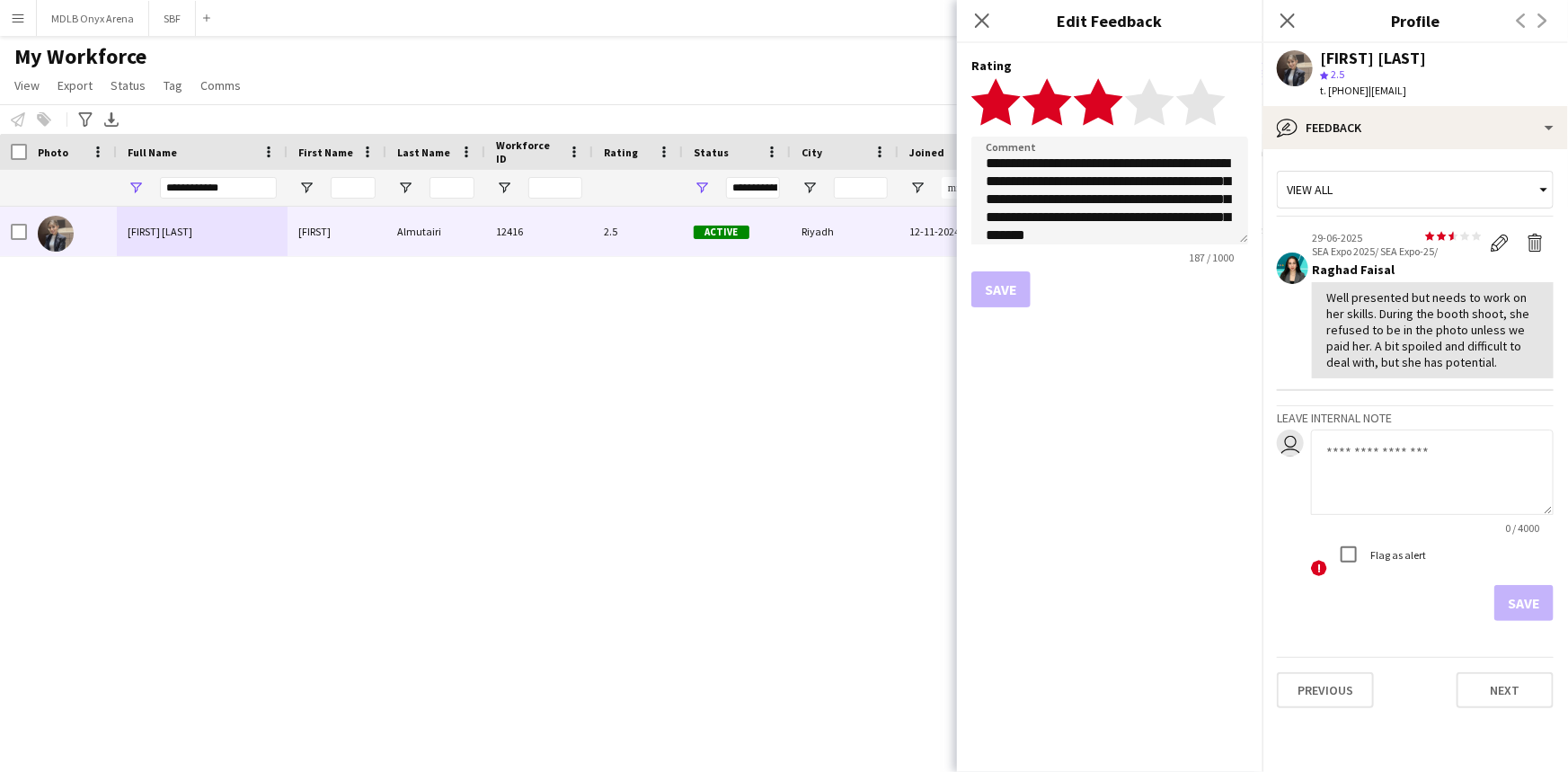 click 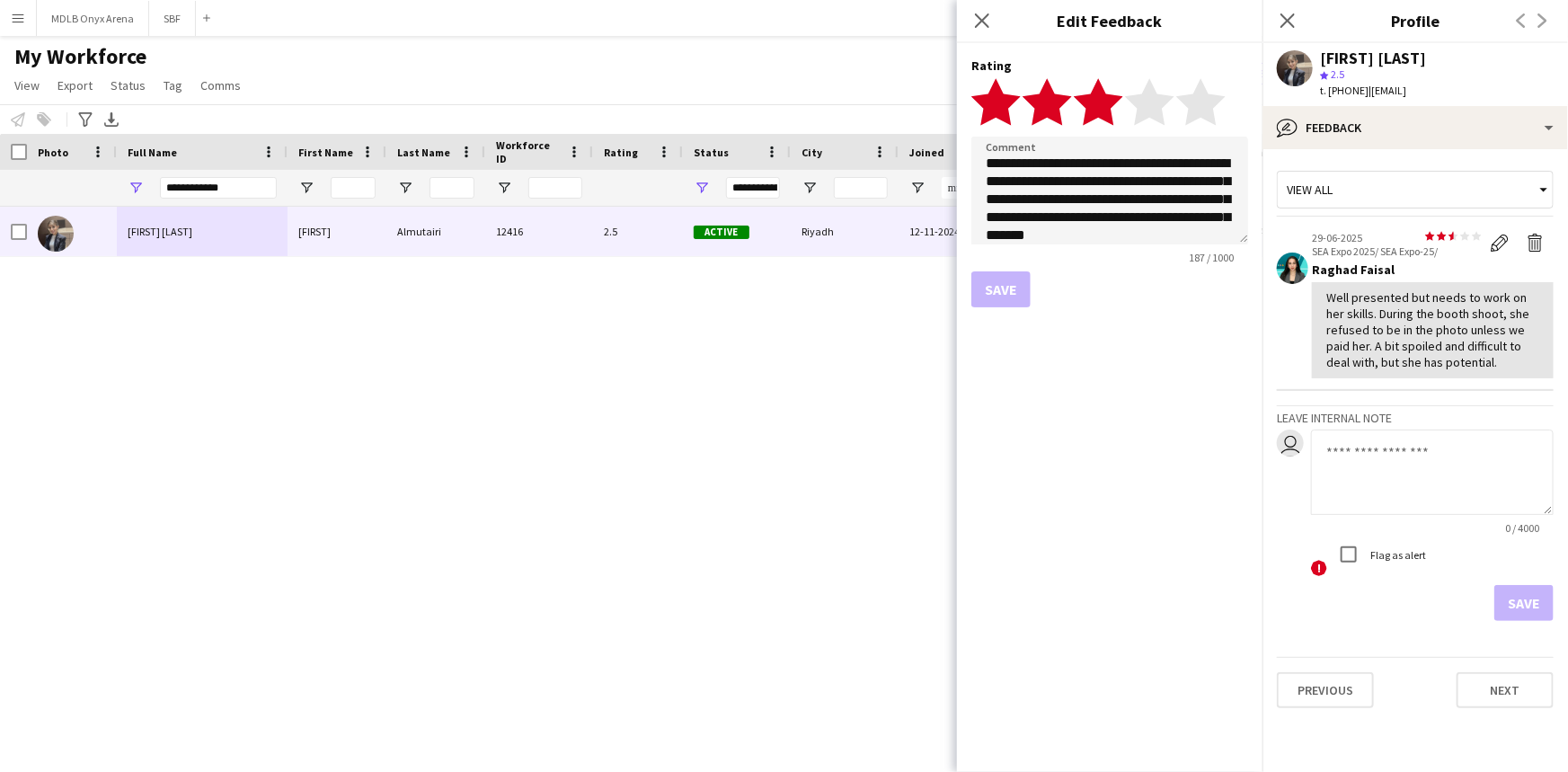 click on "187 / 1000" 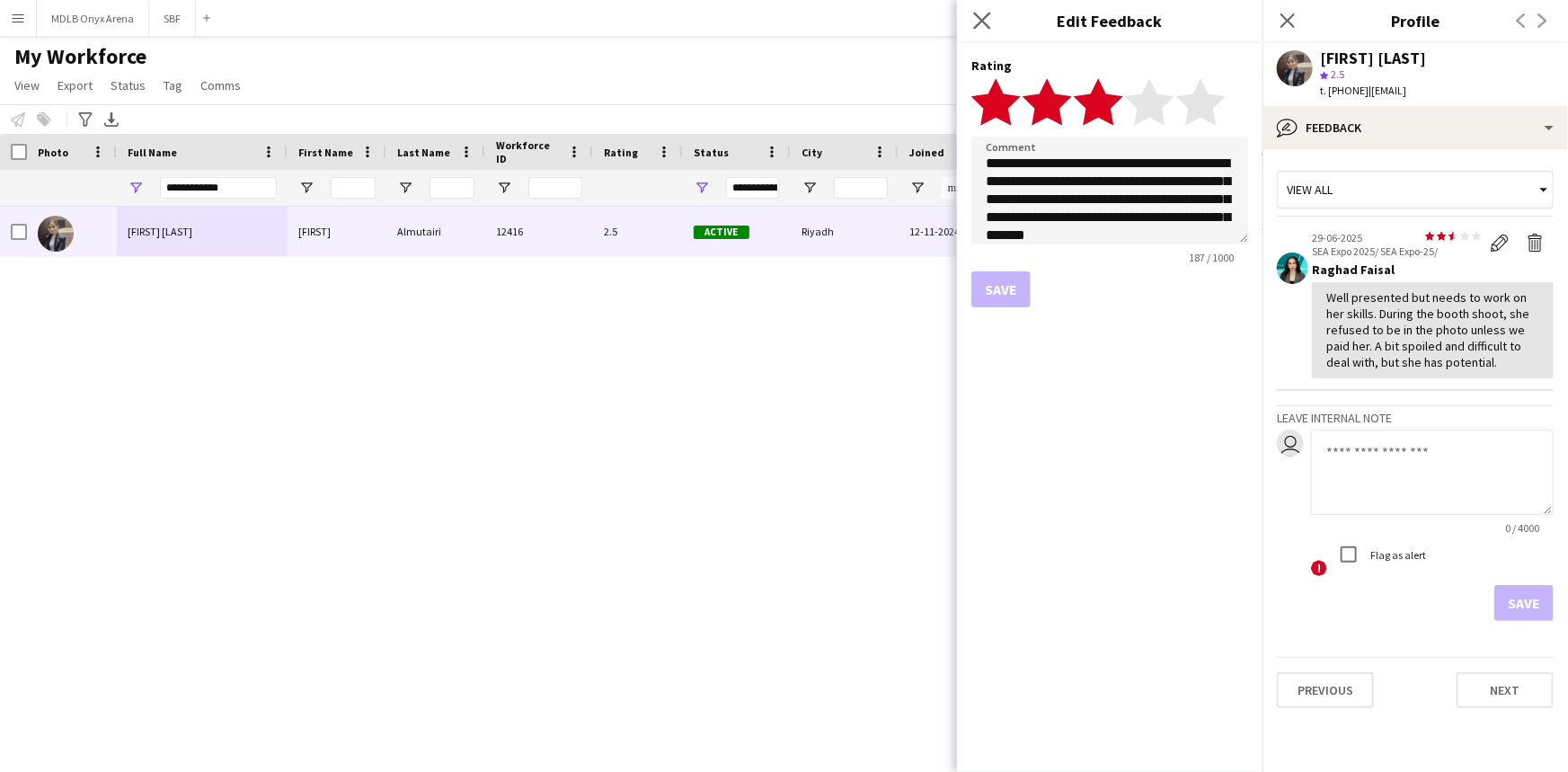 click on "Close pop-in" 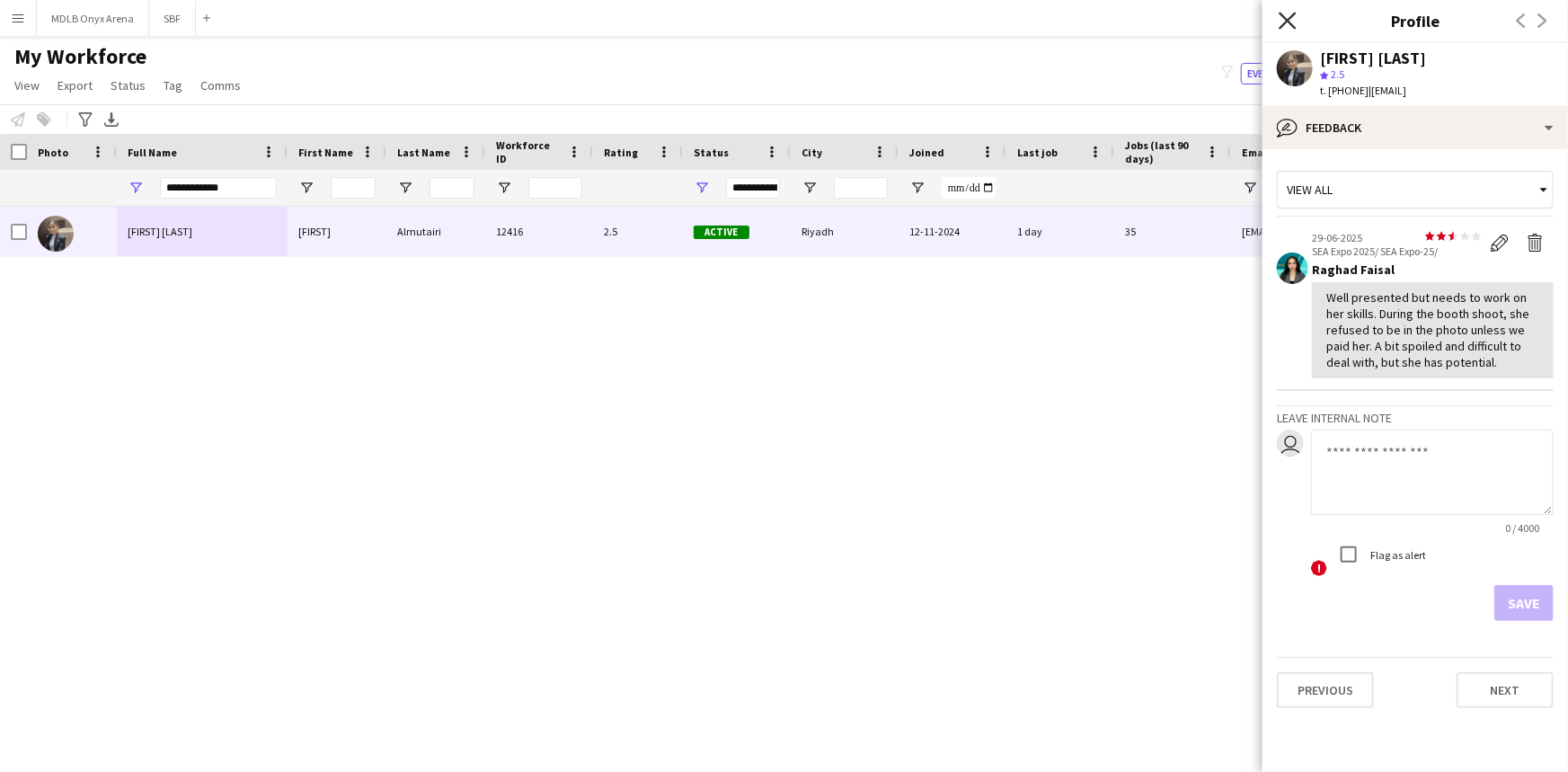 click 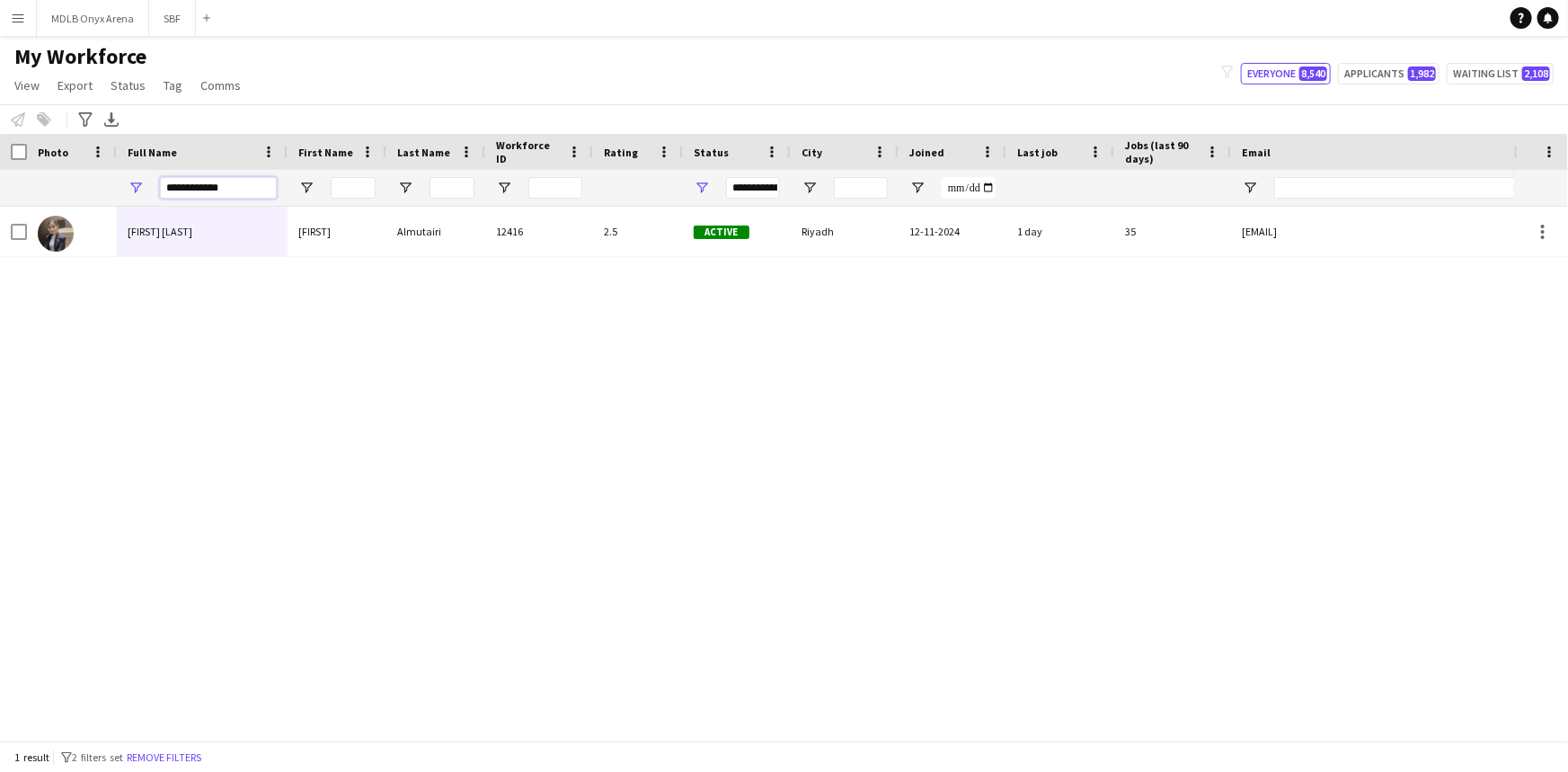 click on "**********" at bounding box center [218, 188] 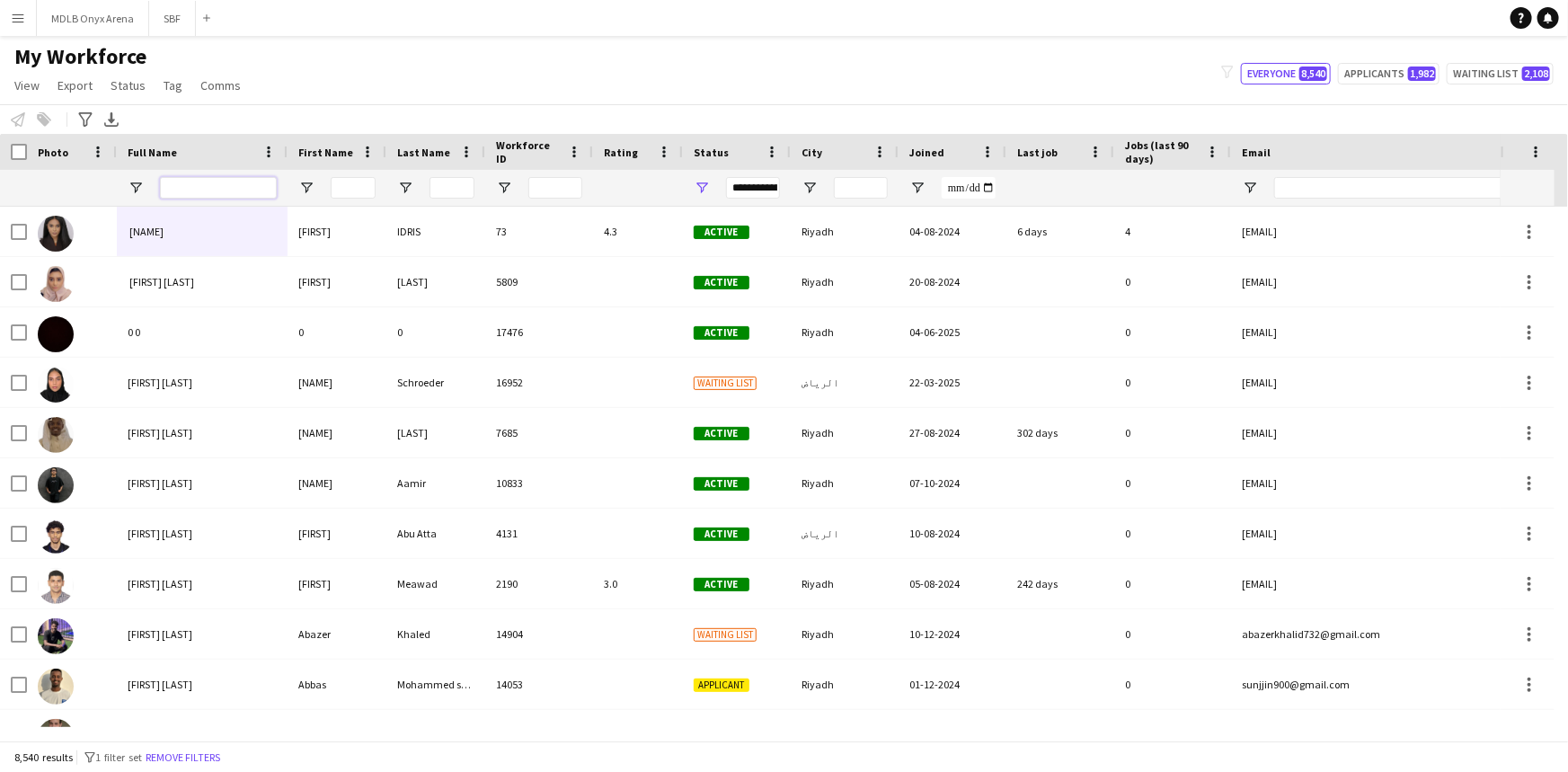 type 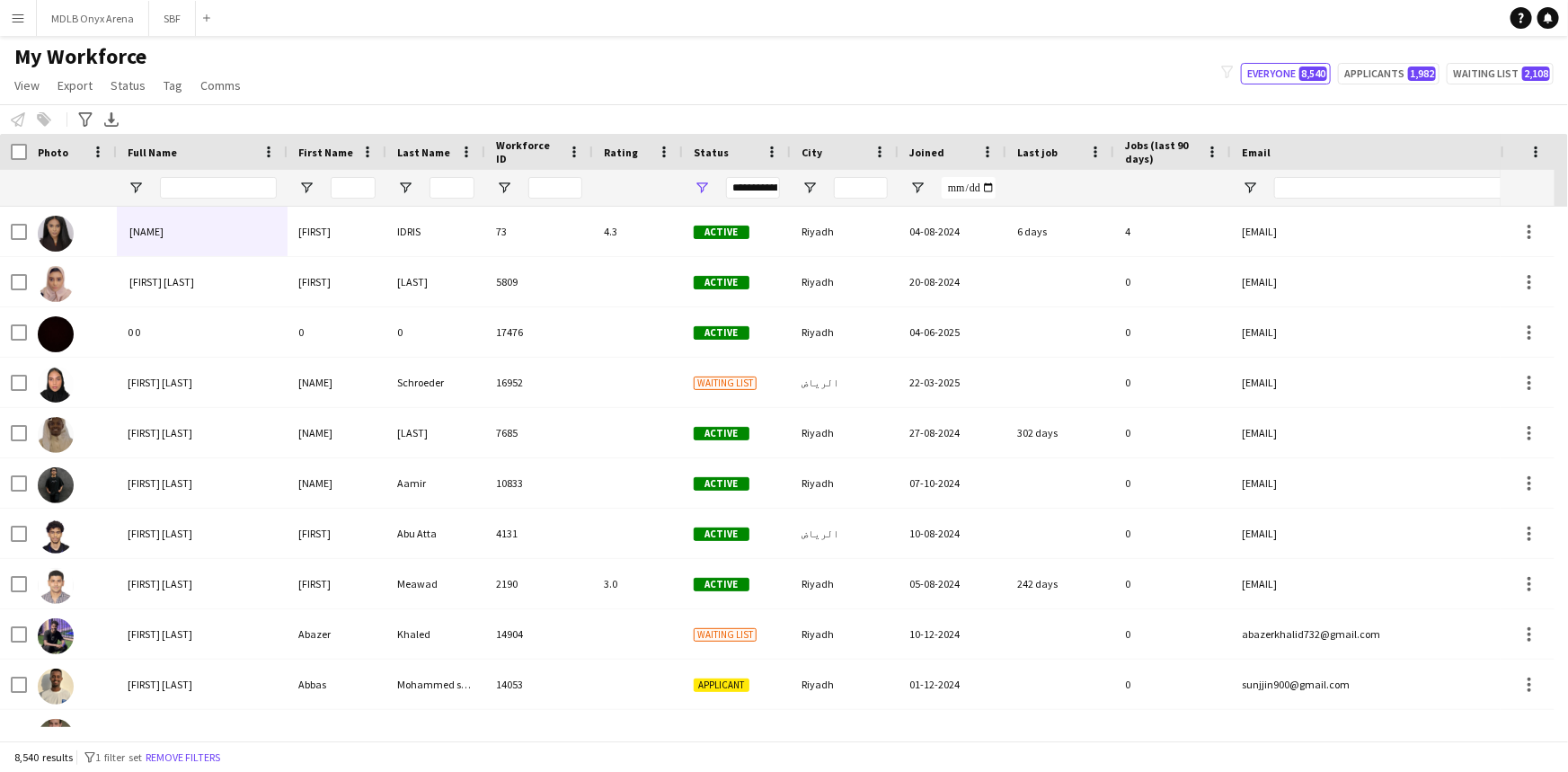 click on "Notify workforce
Add to tag
Select at least one crew to tag him or her.
Advanced filters
Advanced filters   Availability   Start Time   End Time   Skills   Role types   Worked with these clients...   Address
Address
Distance from address (km)   Clear   View results
Export XLSX" 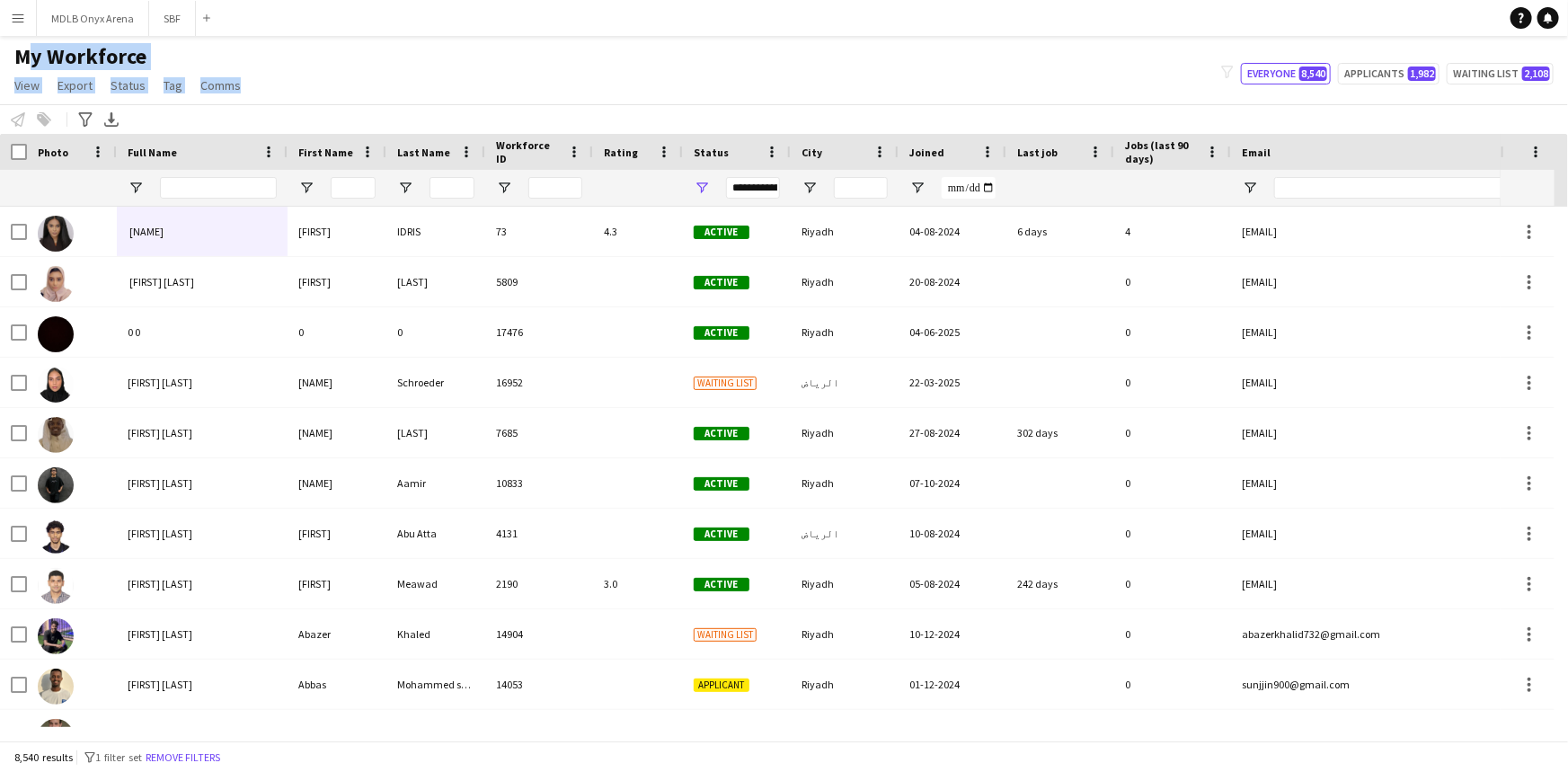 drag, startPoint x: 300, startPoint y: 101, endPoint x: 7, endPoint y: 53, distance: 296.90571 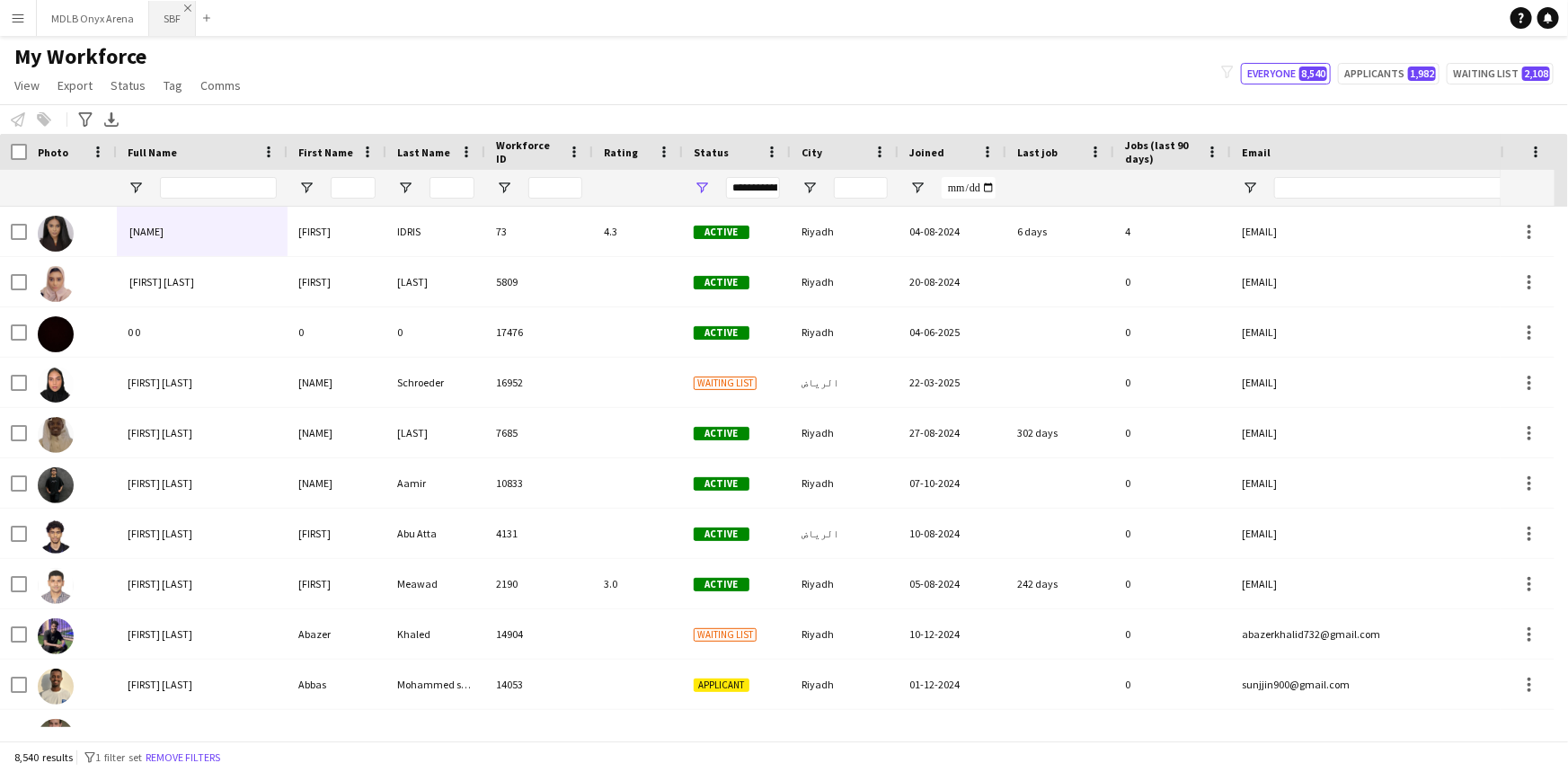 click on "Close" at bounding box center [188, 8] 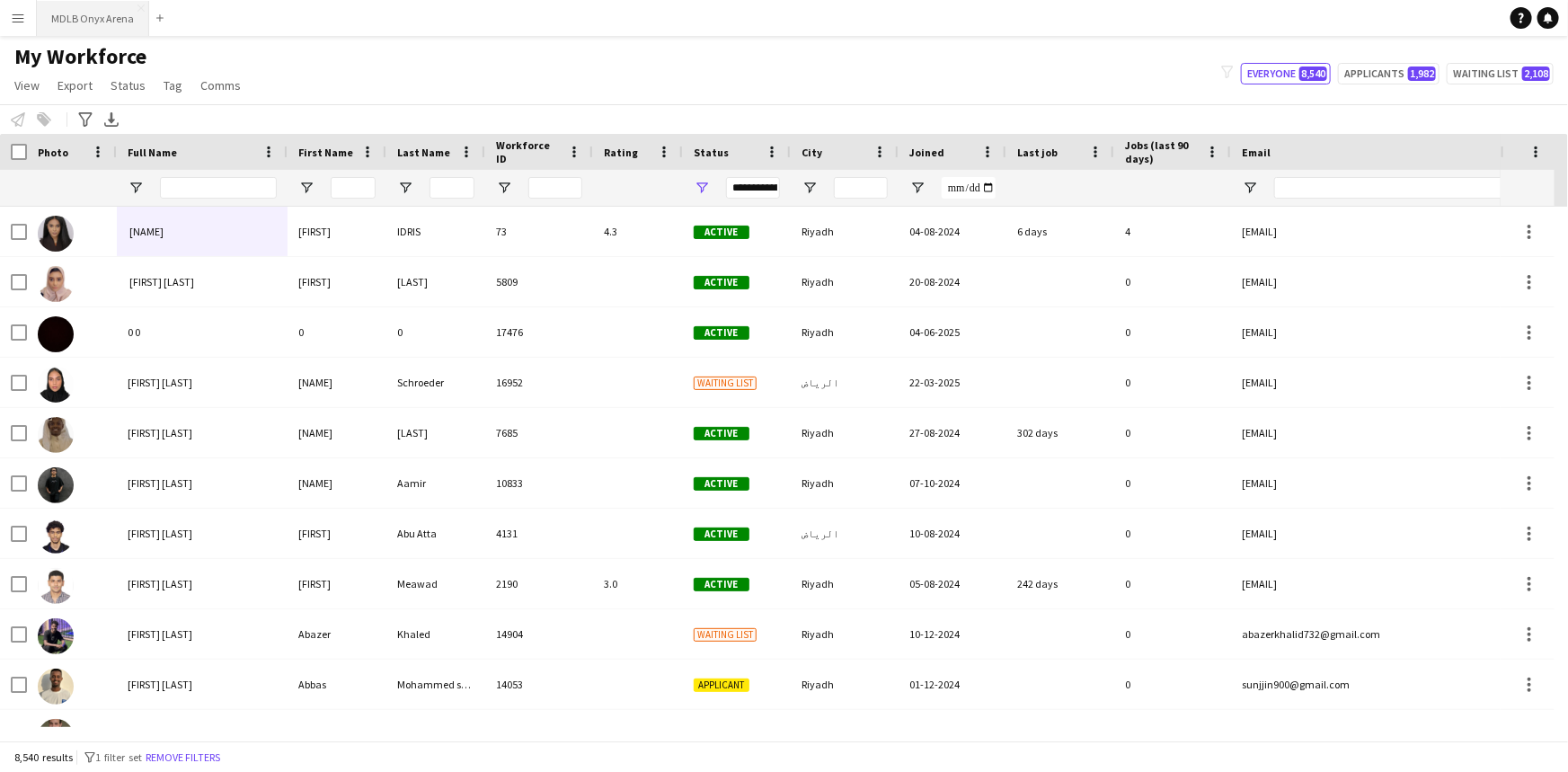 click on "MDLB Onyx Arena
Close" at bounding box center [93, 18] 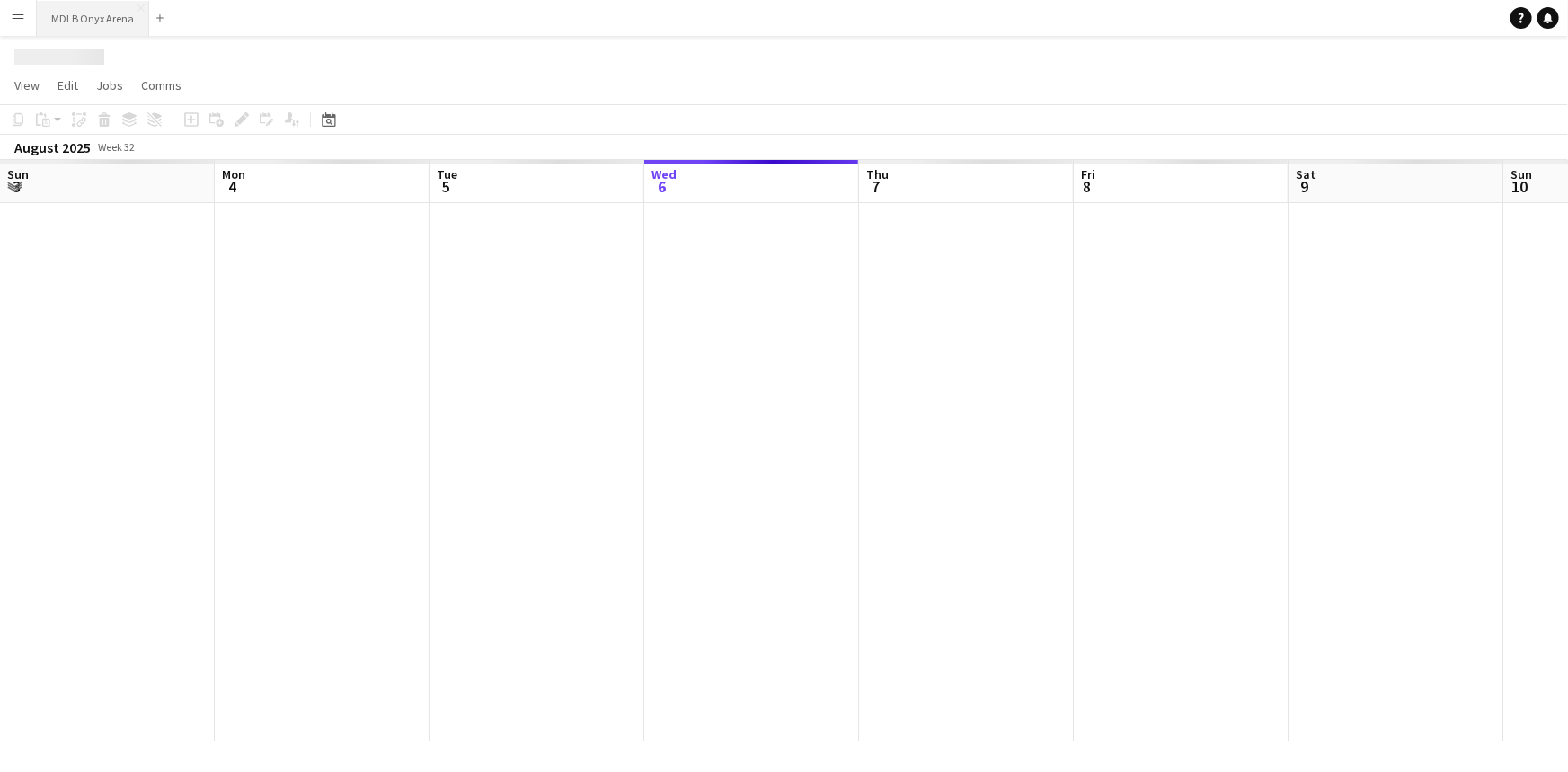 scroll, scrollTop: 0, scrollLeft: 430, axis: horizontal 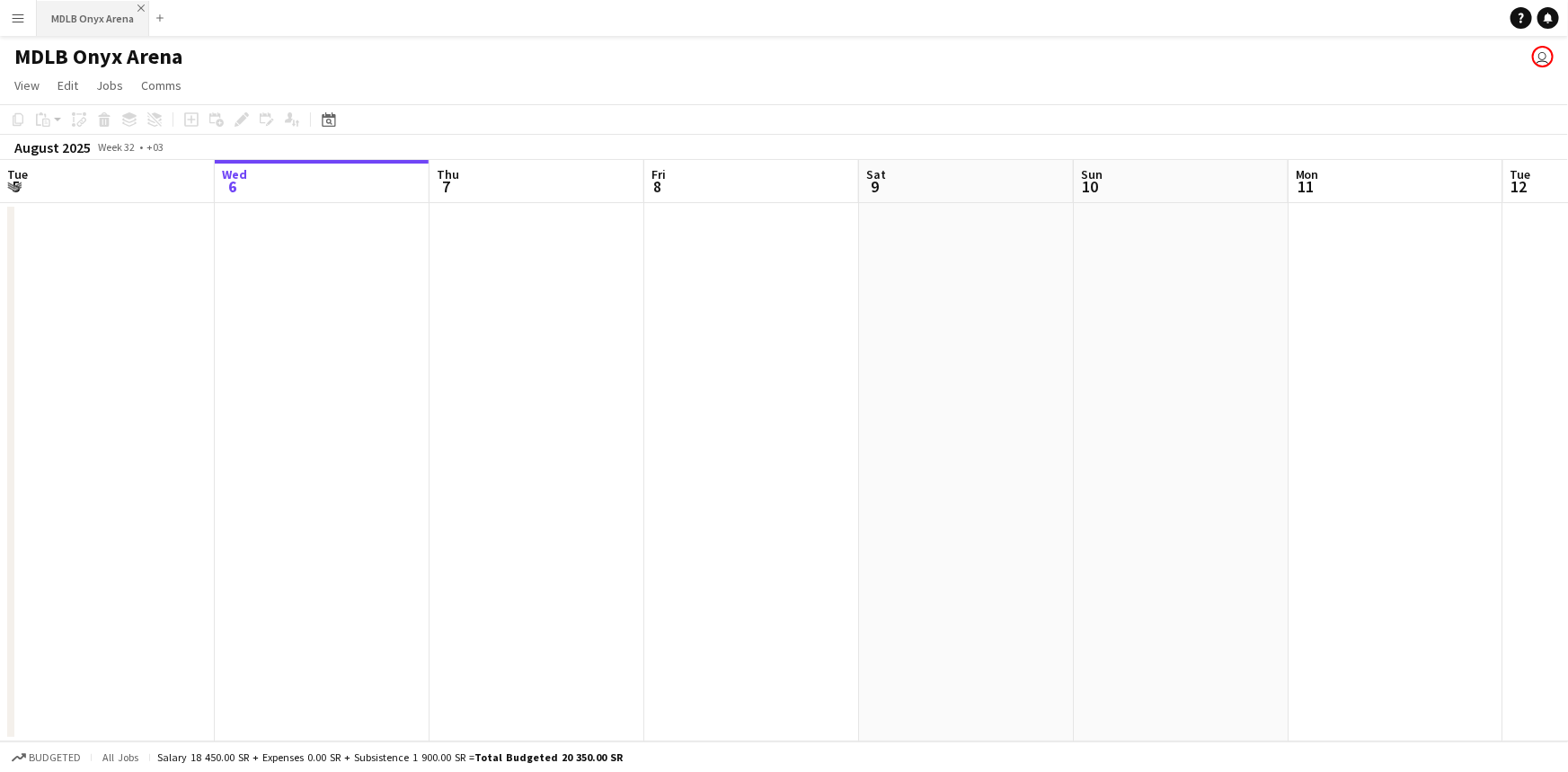 click on "Close" at bounding box center [141, 8] 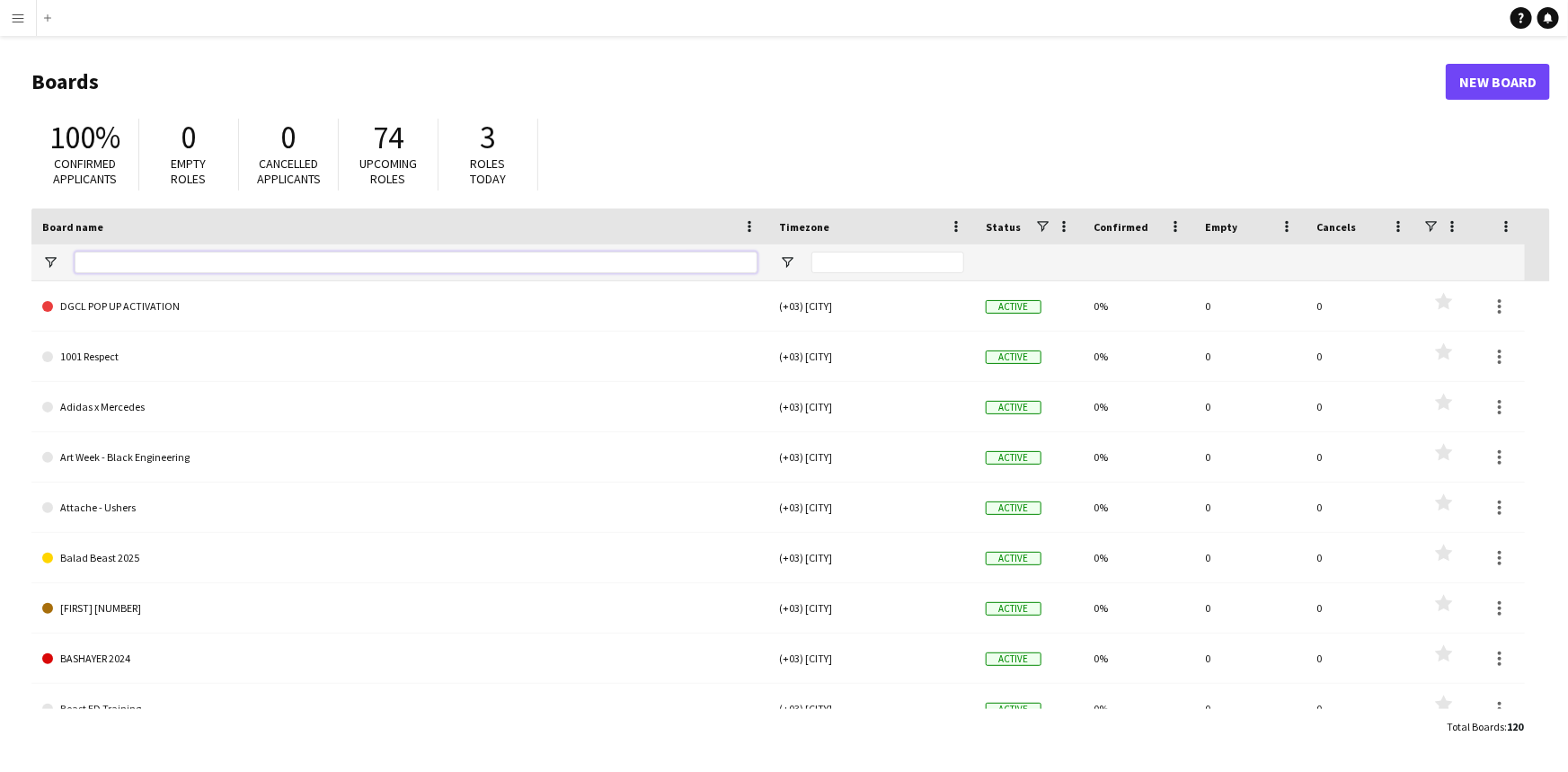 click at bounding box center (416, 262) 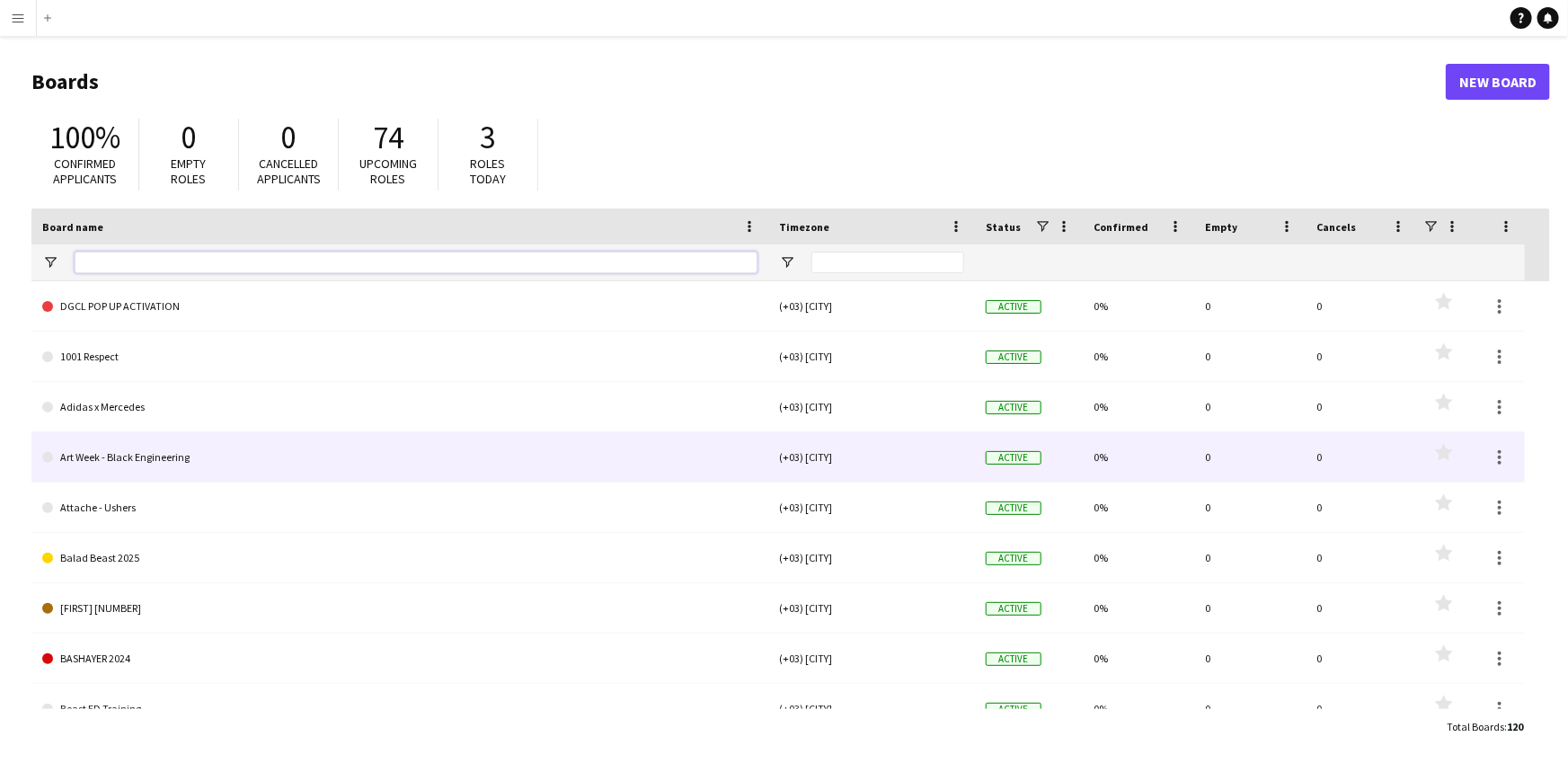 scroll, scrollTop: 430, scrollLeft: 0, axis: vertical 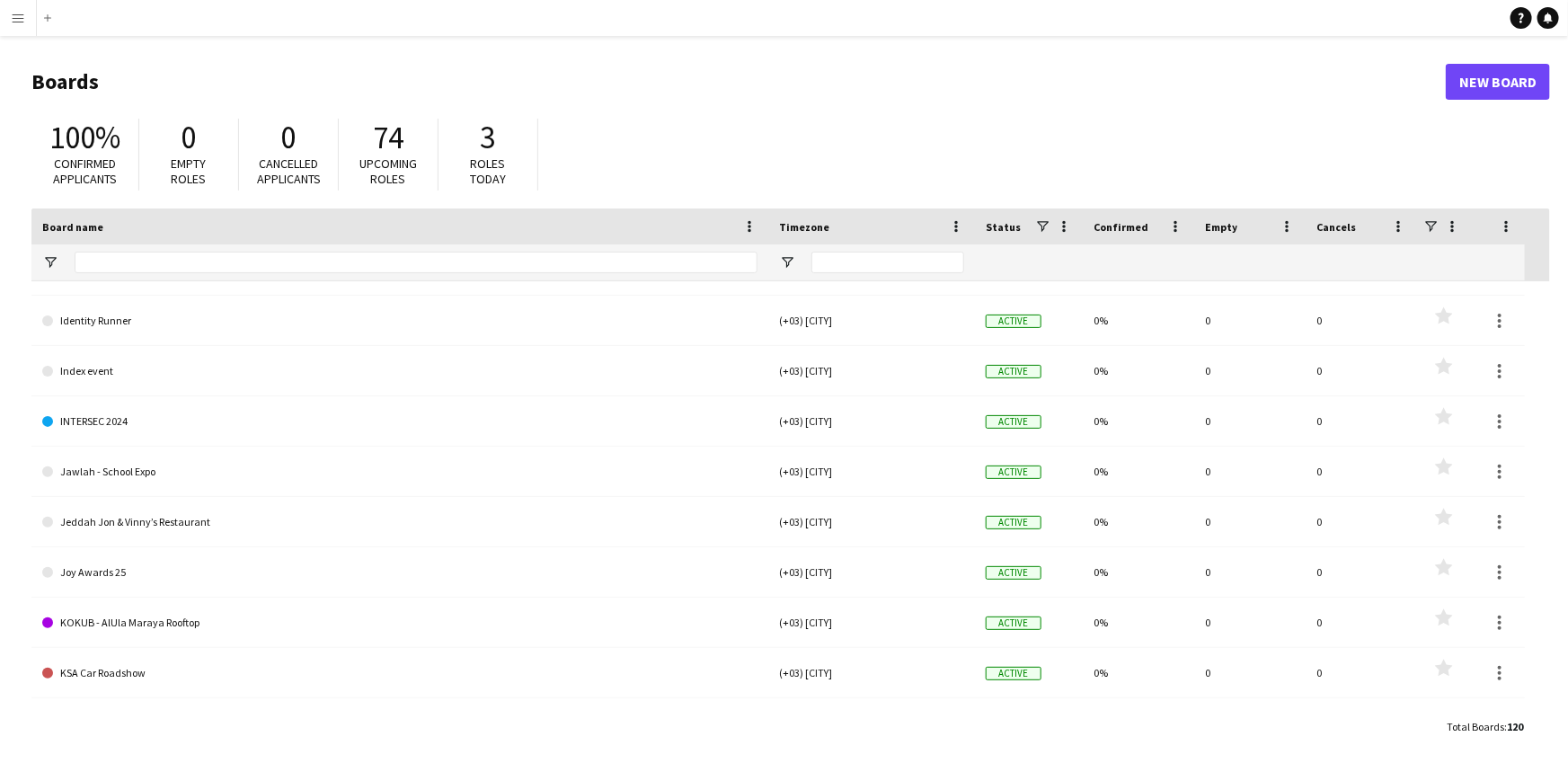 click on "Menu" at bounding box center [18, 18] 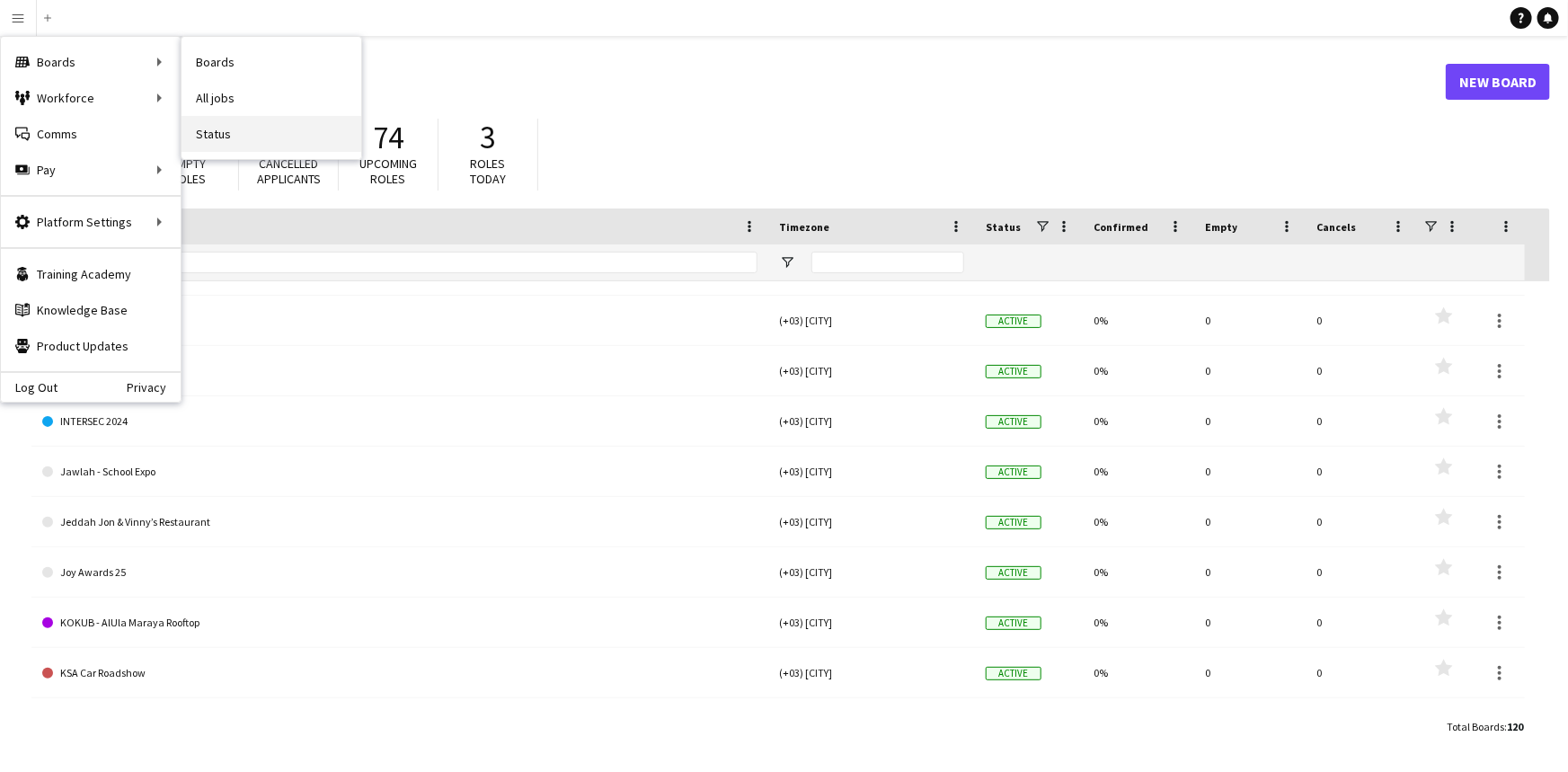 click on "Status" at bounding box center (271, 134) 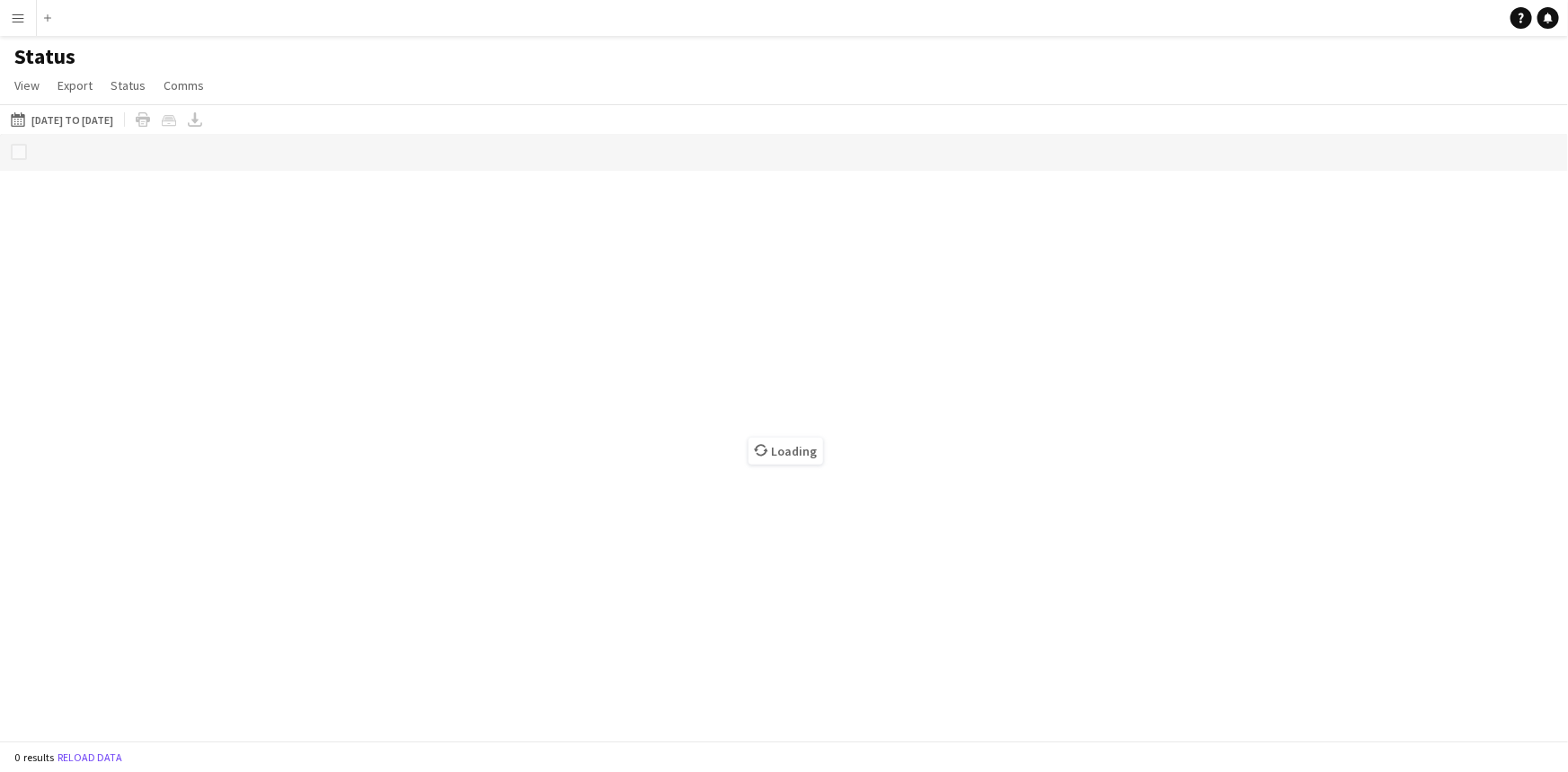 drag, startPoint x: 76, startPoint y: 63, endPoint x: 12, endPoint y: 54, distance: 64.629715 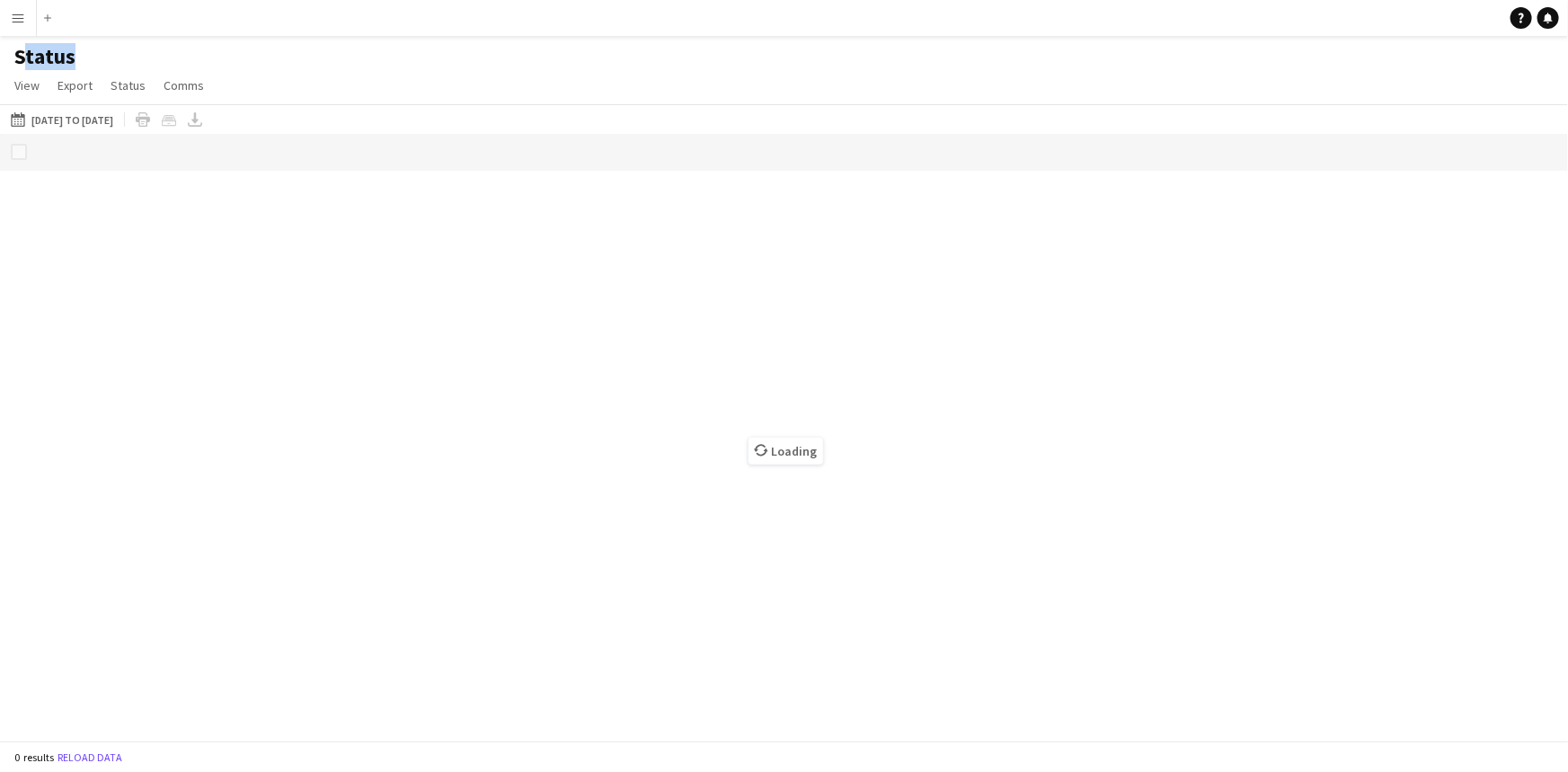 drag, startPoint x: 103, startPoint y: 57, endPoint x: 114, endPoint y: 72, distance: 18.601075 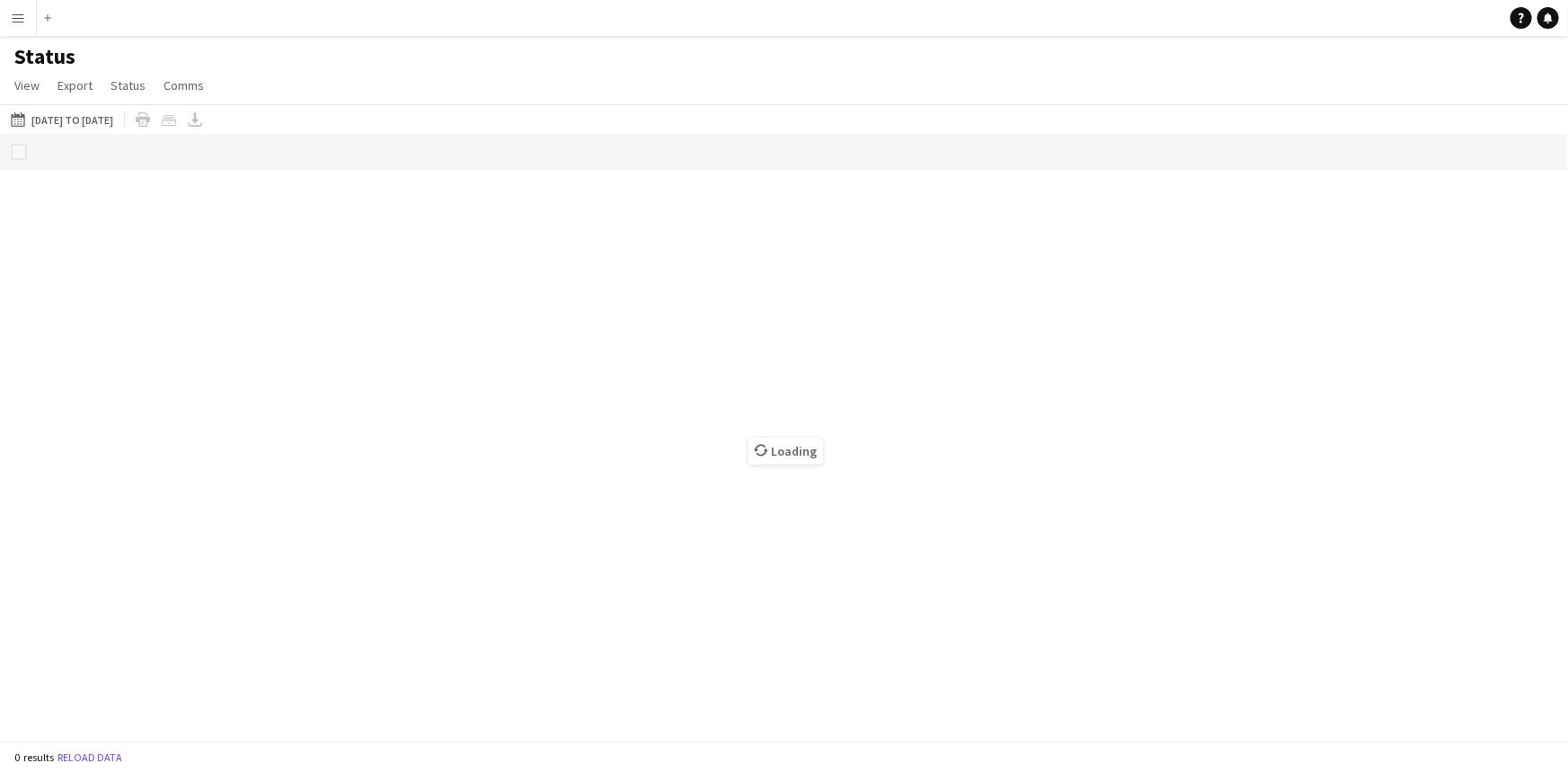 click on "Status   View   Views  Default view Attendance Sheet Confirmed Staff Pre Event List New view Update view Delete view Edit name Customise view Customise filters Reset Filters Reset View Reset All  Export  Export as XLSX Export as CSV Export as PDF Crew files as ZIP  Status  Confirm attendance Check-in Check-out Clear confirm attendance Clear check-in Clear check-out  Comms  Send notification Chat" 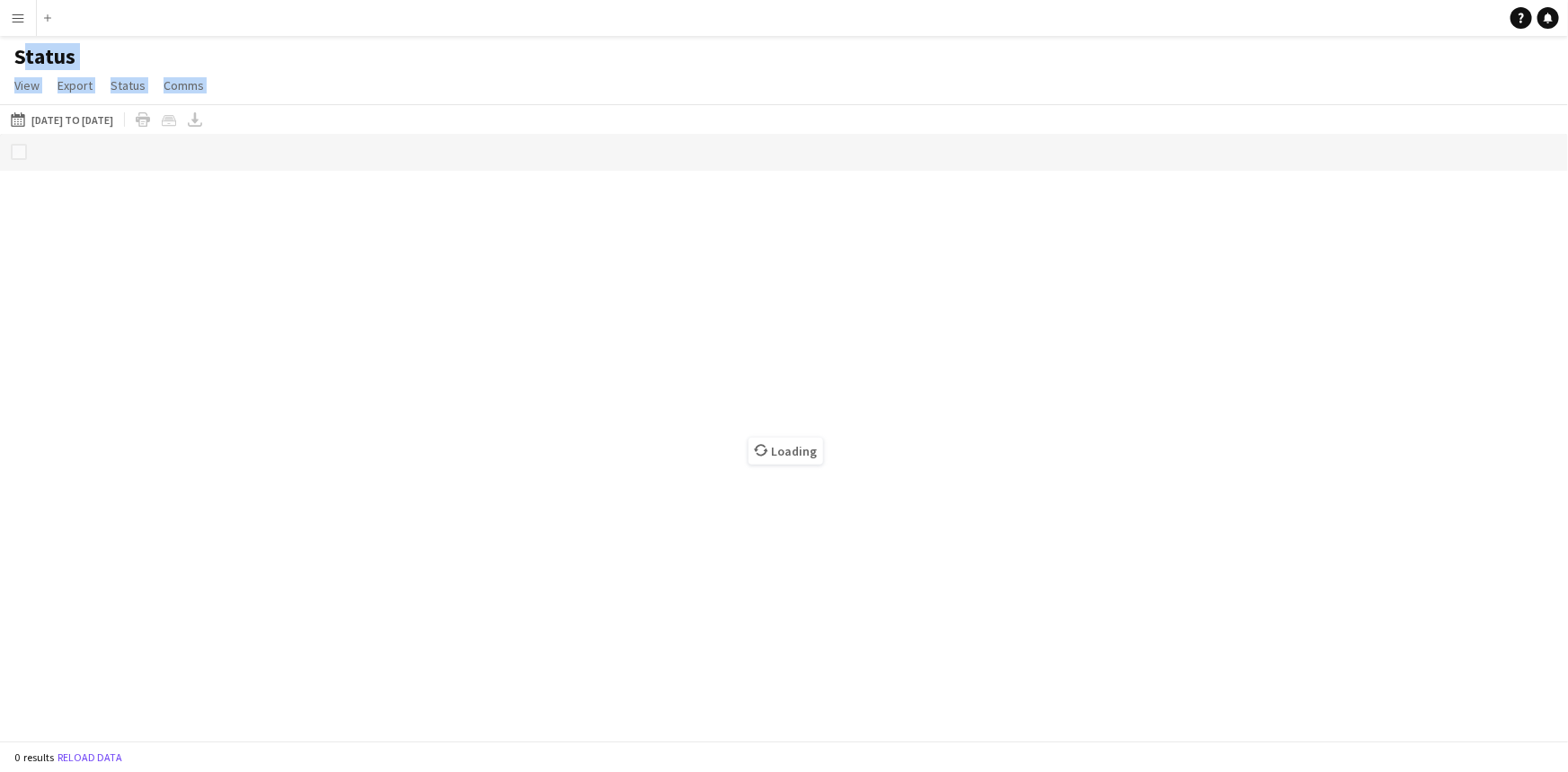 drag, startPoint x: 156, startPoint y: 47, endPoint x: 237, endPoint y: 93, distance: 93.15042 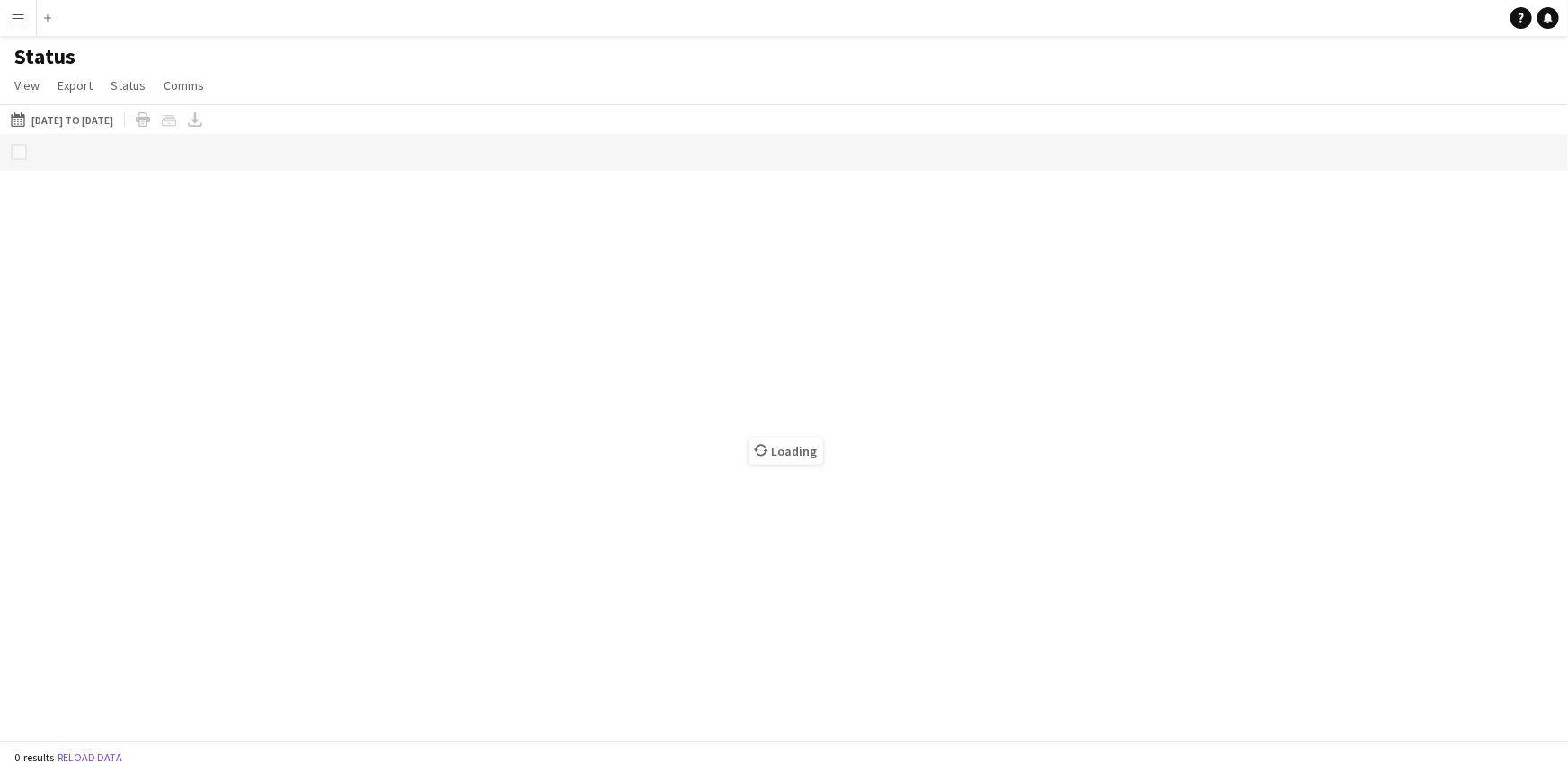 click on "Status" 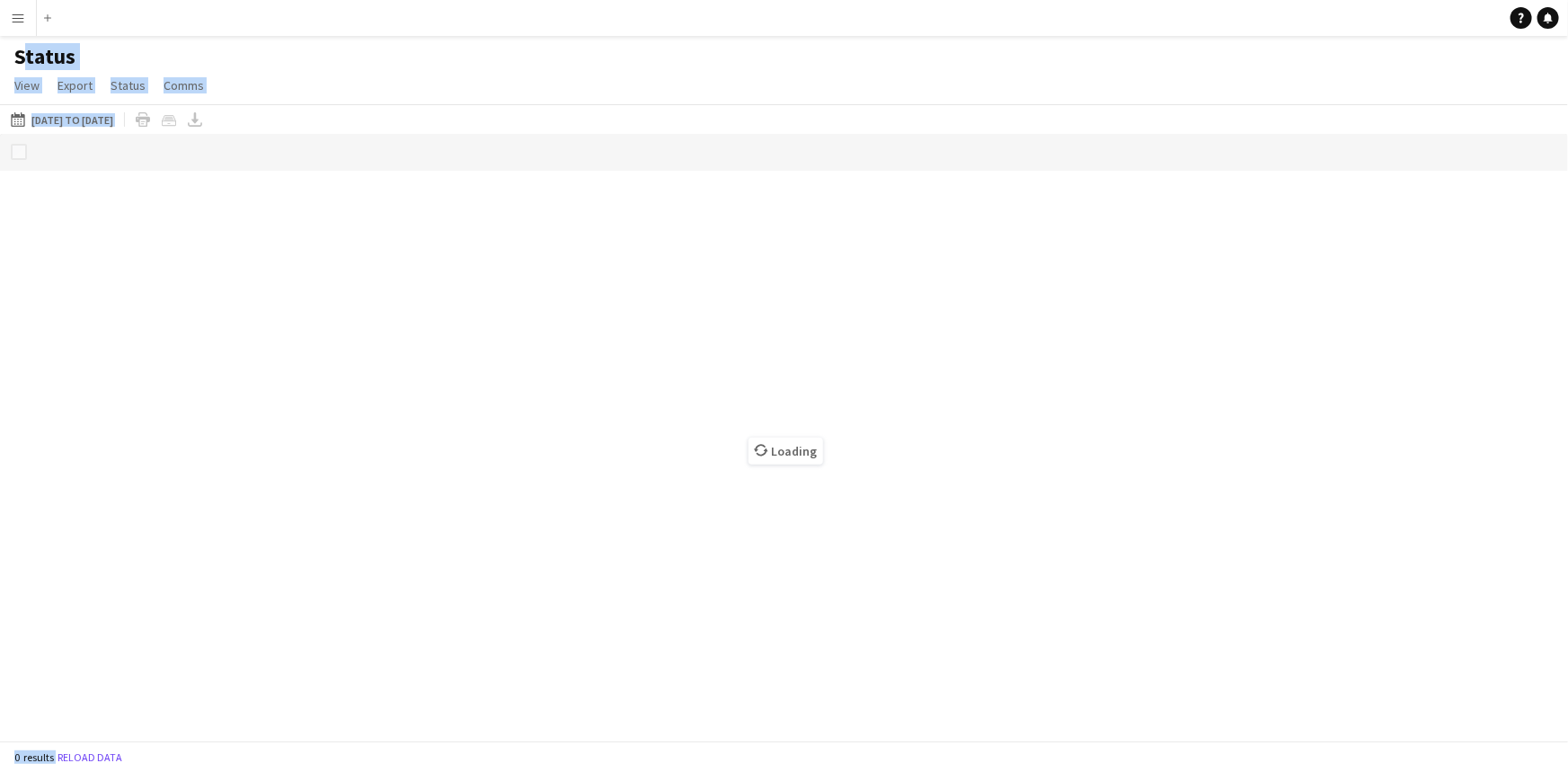 drag, startPoint x: 162, startPoint y: 49, endPoint x: 258, endPoint y: 134, distance: 128.22246 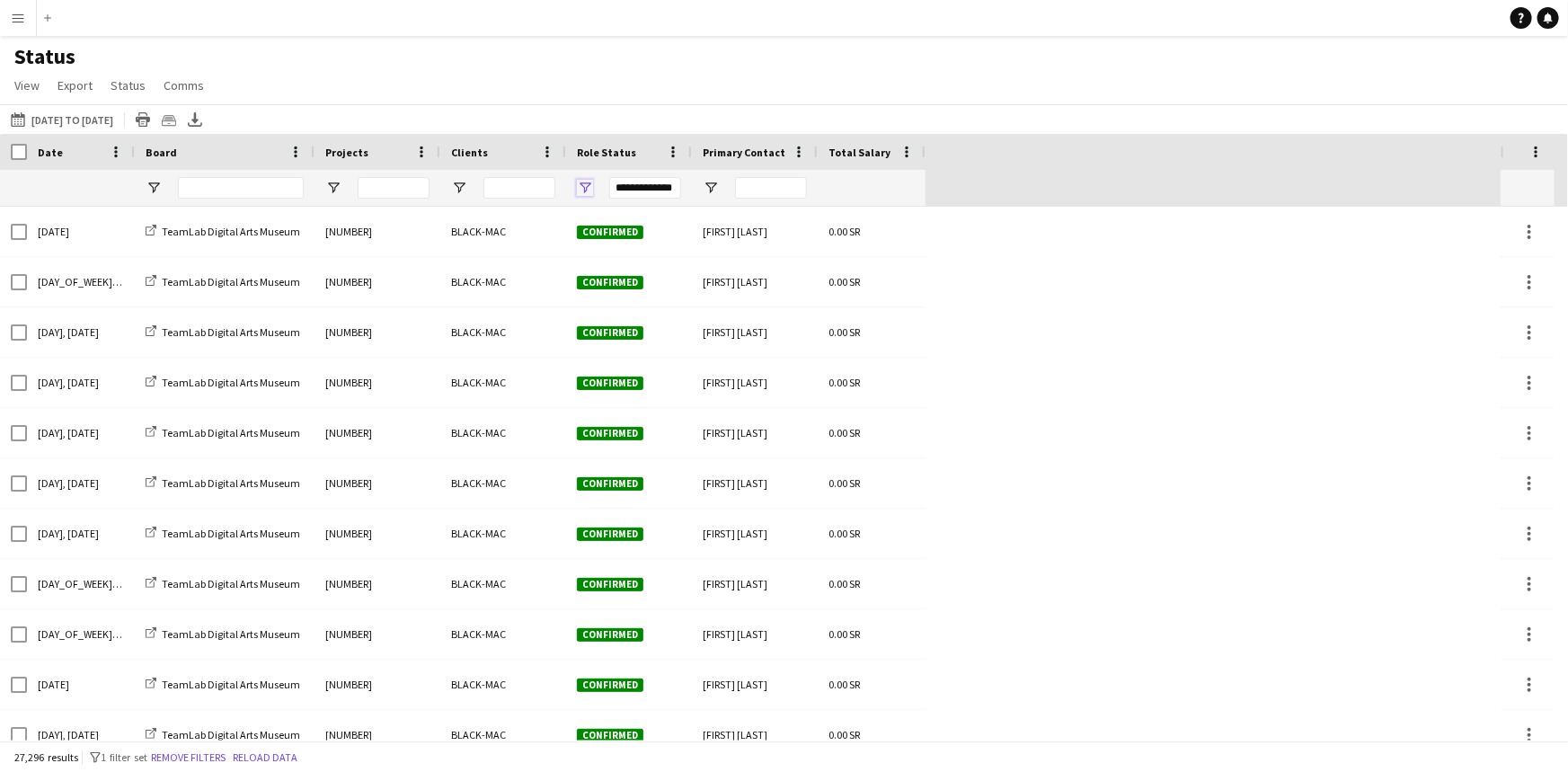 click at bounding box center [585, 188] 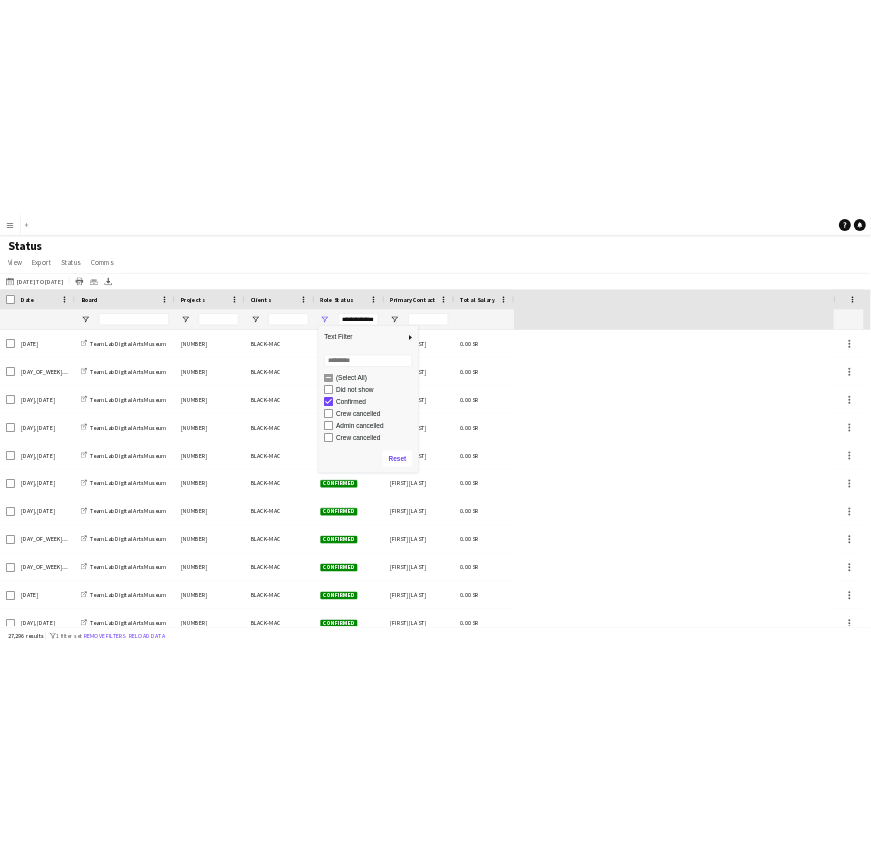 scroll, scrollTop: 0, scrollLeft: 0, axis: both 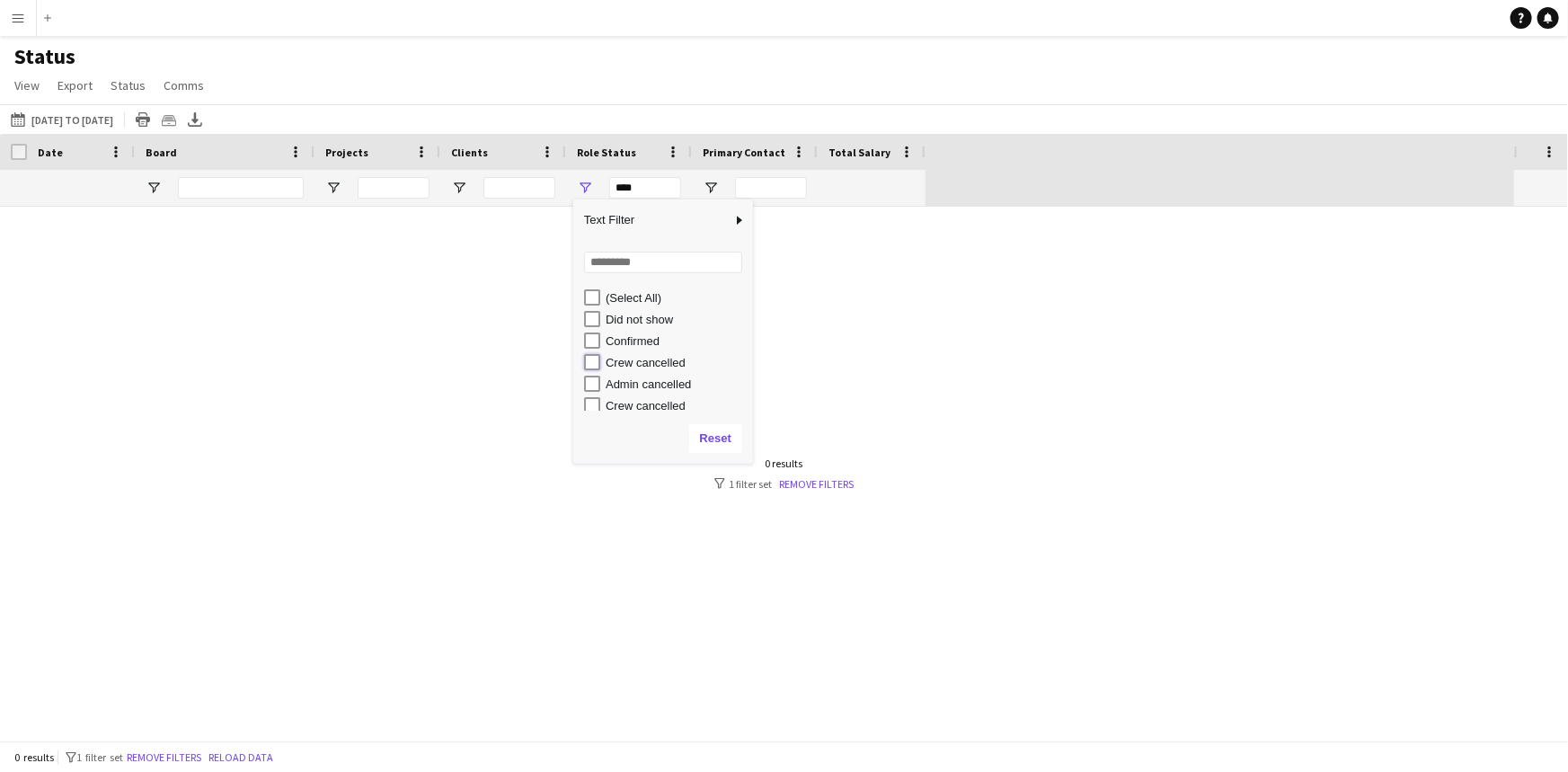 type on "**********" 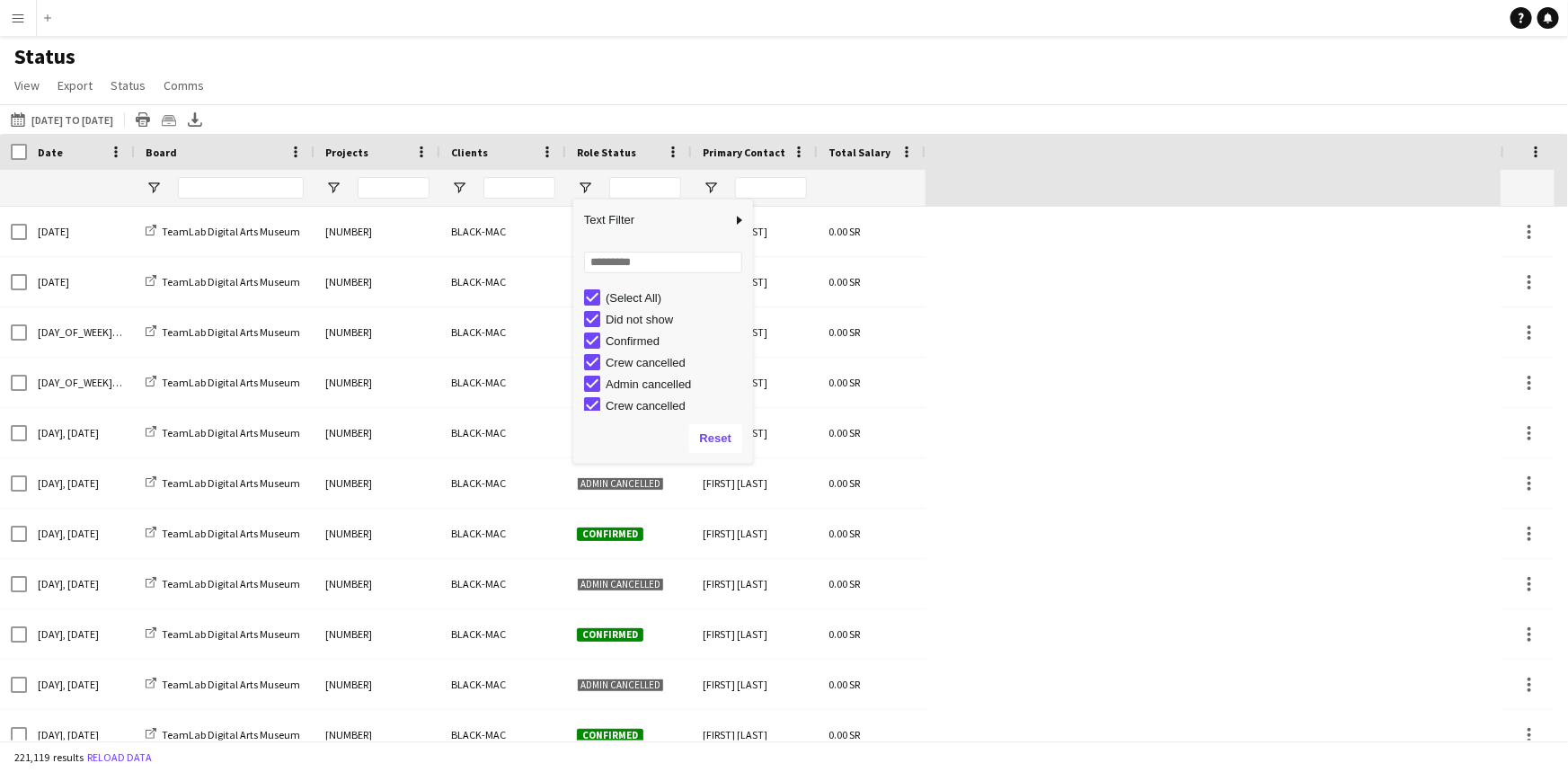 click on "Status   View   Views  Default view Attendance Sheet Confirmed Staff Pre Event List New view Update view Delete view Edit name Customise view Customise filters Reset Filters Reset View Reset All  Export  Export as XLSX Export as CSV Export as PDF Crew files as ZIP  Status  Confirm attendance Check-in Check-out Clear confirm attendance Clear check-in Clear check-out  Comms  Send notification Chat" 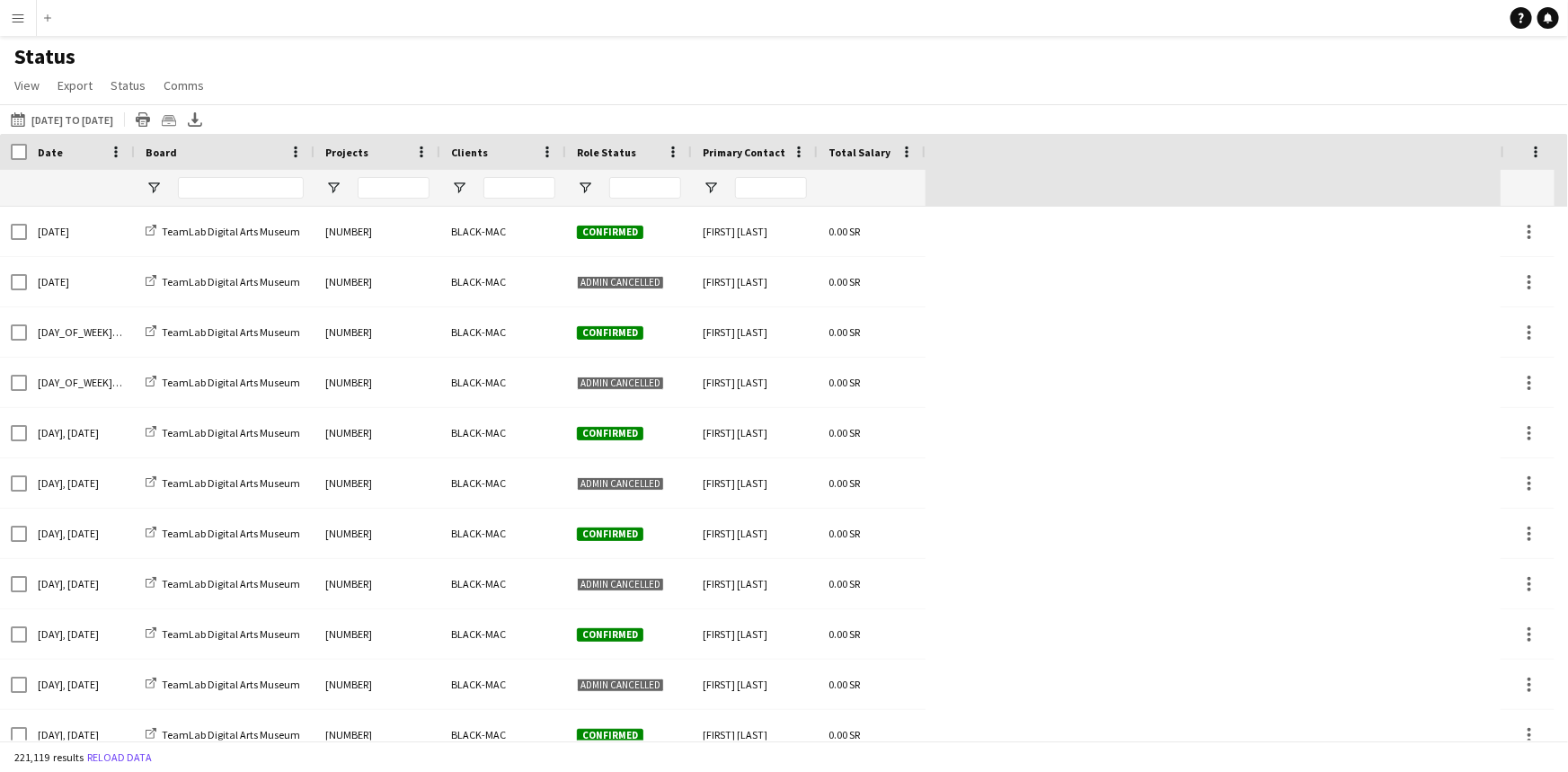 click on "Status   View   Views  Default view Attendance Sheet Confirmed Staff Pre Event List New view Update view Delete view Edit name Customise view Customise filters Reset Filters Reset View Reset All  Export  Export as XLSX Export as CSV Export as PDF Crew files as ZIP  Status  Confirm attendance Check-in Check-out Clear confirm attendance Clear check-in Clear check-out  Comms  Send notification Chat
06-08-2025 to 12-08-2025
01-07-2024 to 31-05-2025
Today   This Week   This Month   Yesterday   Last Week   Last Month   Tomorrow   Next Week   Next Month  AUG 2025 AUG 2025 Monday M Tuesday T Wednesday W Thursday T Friday F Saturday S Sunday S  AUG   1   2   3   4   5   6   7   8   9   10   11   12   13   14   15   16   17   18   19   20   21   22   23   24   25   26   27   28   29   30   31
Comparison range
Comparison range
Apply
Print table" 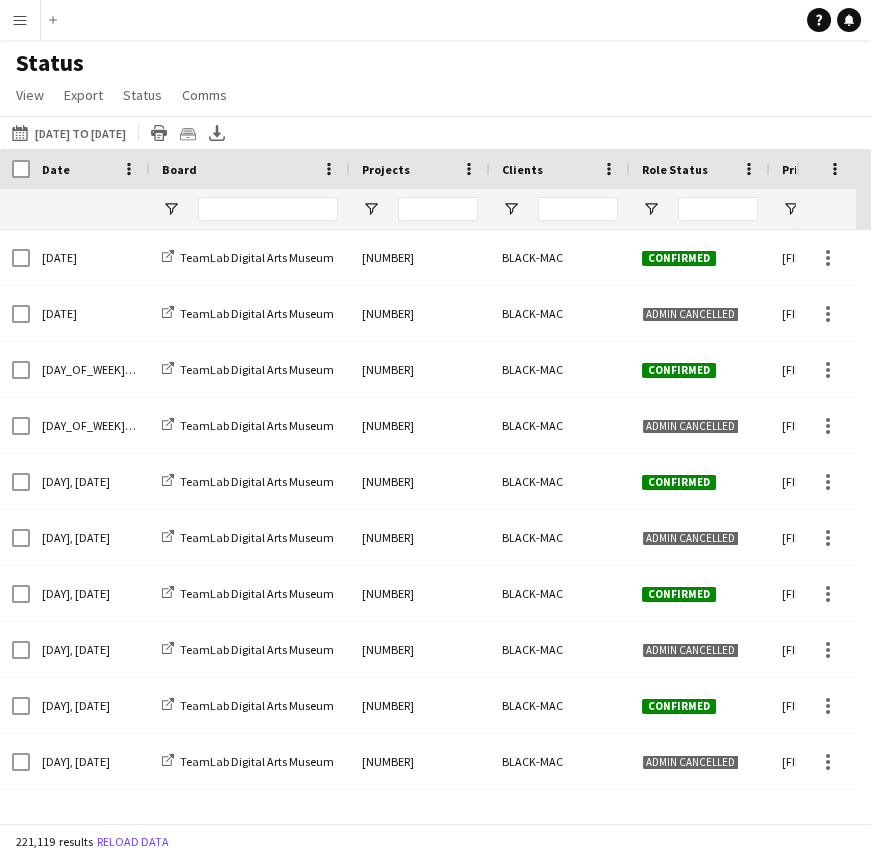 click on "Menu" at bounding box center (20, 20) 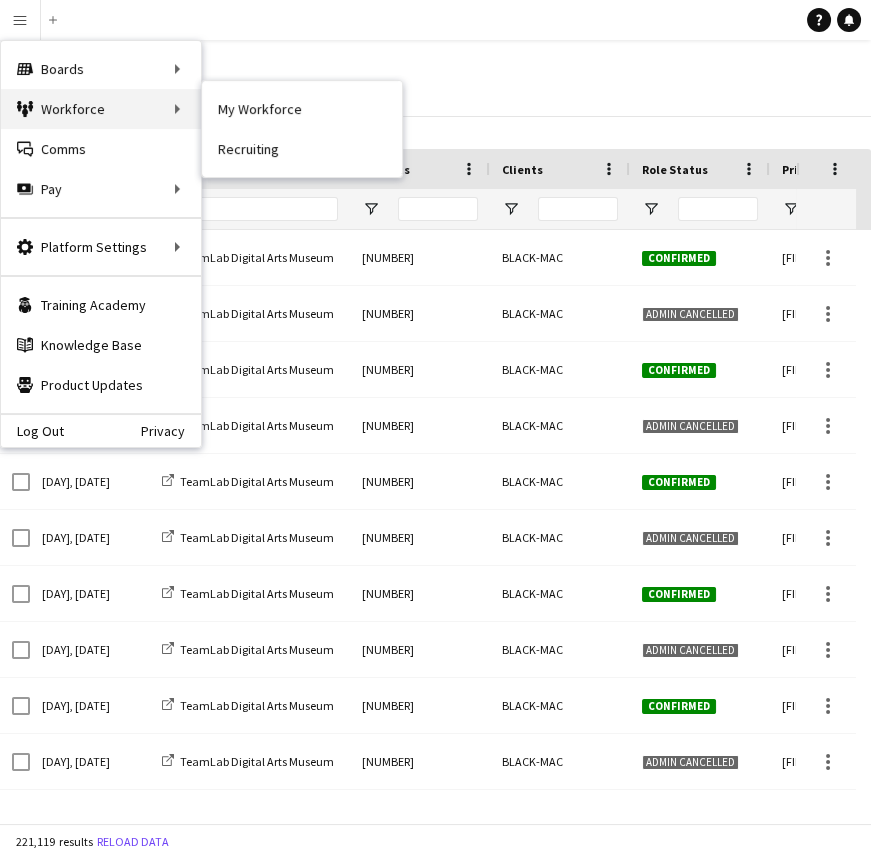 click on "Workforce
Workforce" at bounding box center (101, 109) 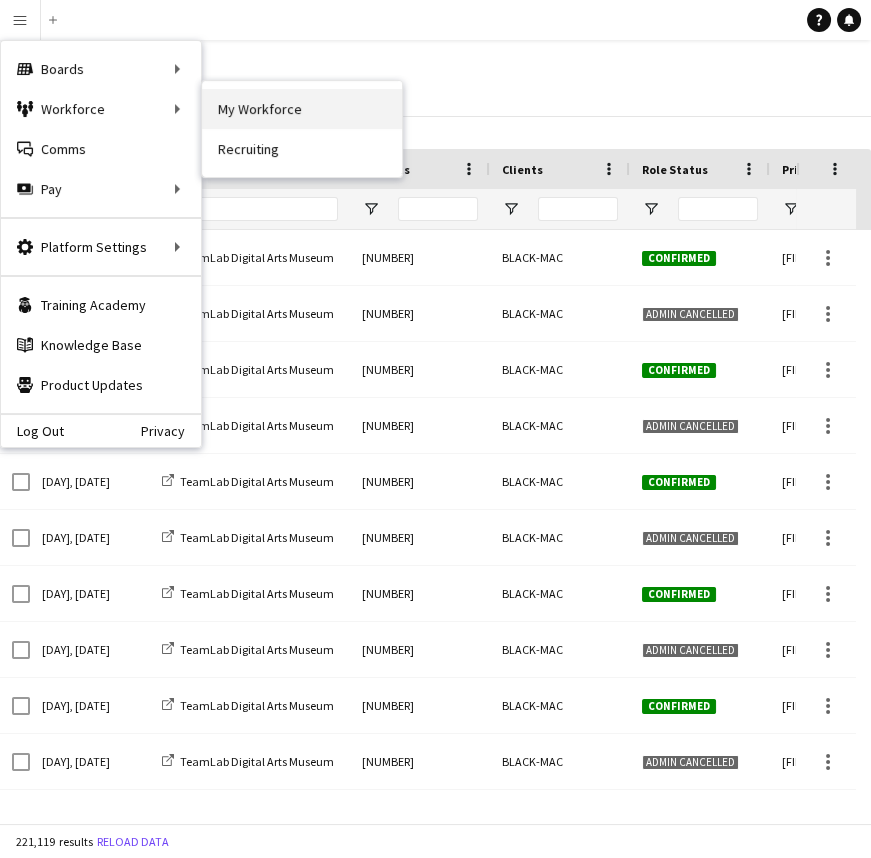 click on "My Workforce" at bounding box center [302, 109] 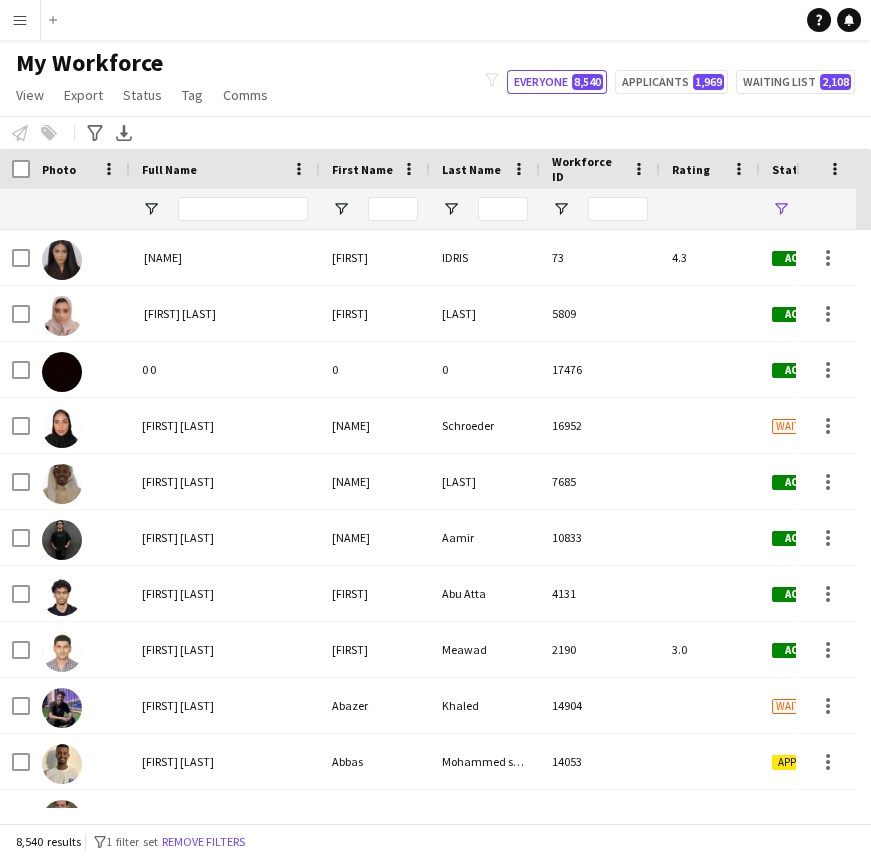 scroll, scrollTop: 0, scrollLeft: 140, axis: horizontal 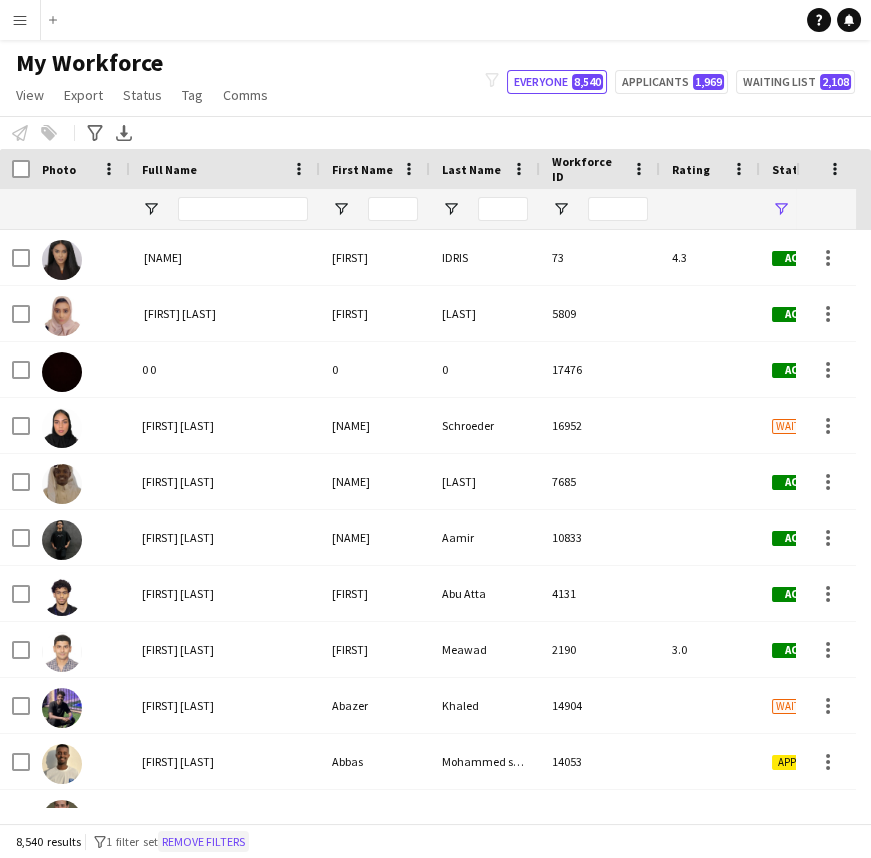 click on "Remove filters" 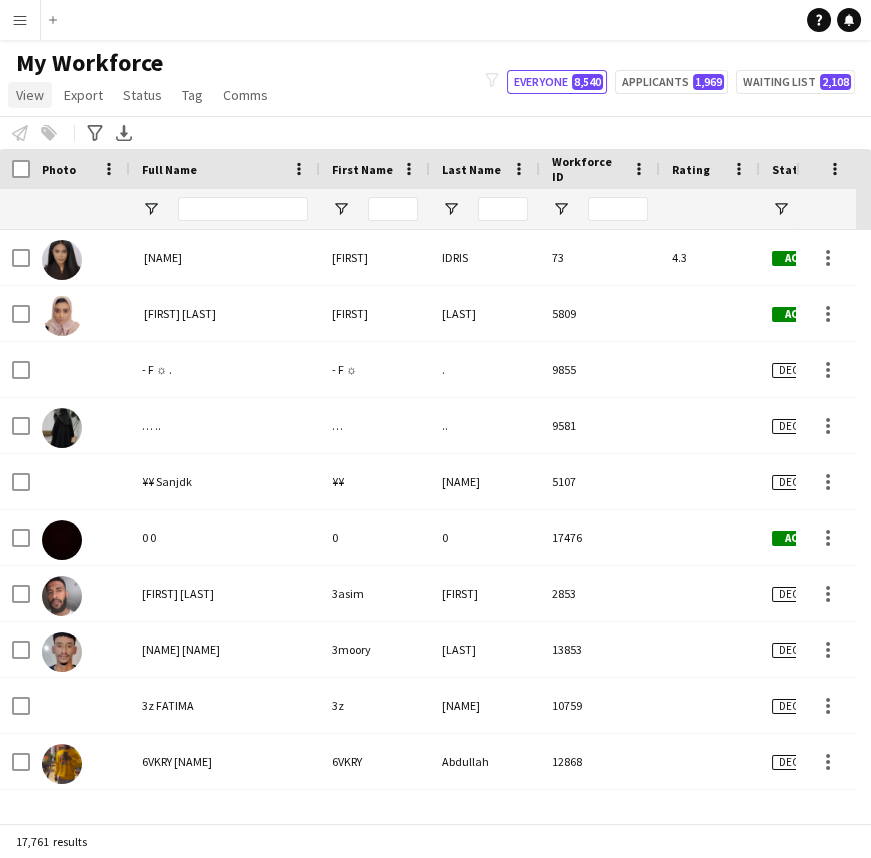 click on "View" 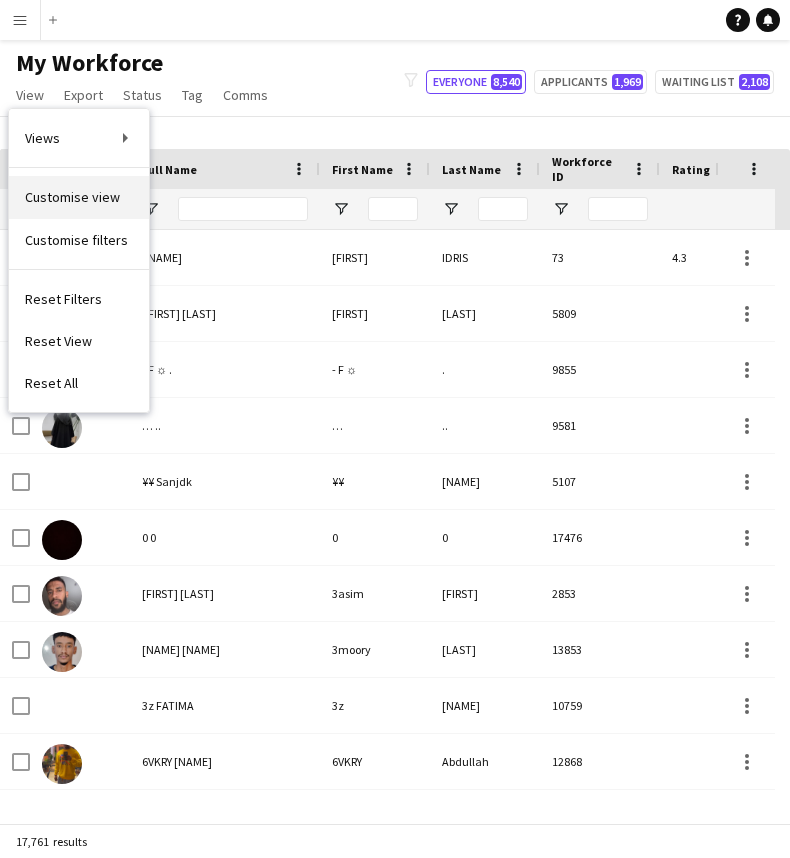 click on "Customise view" at bounding box center (72, 197) 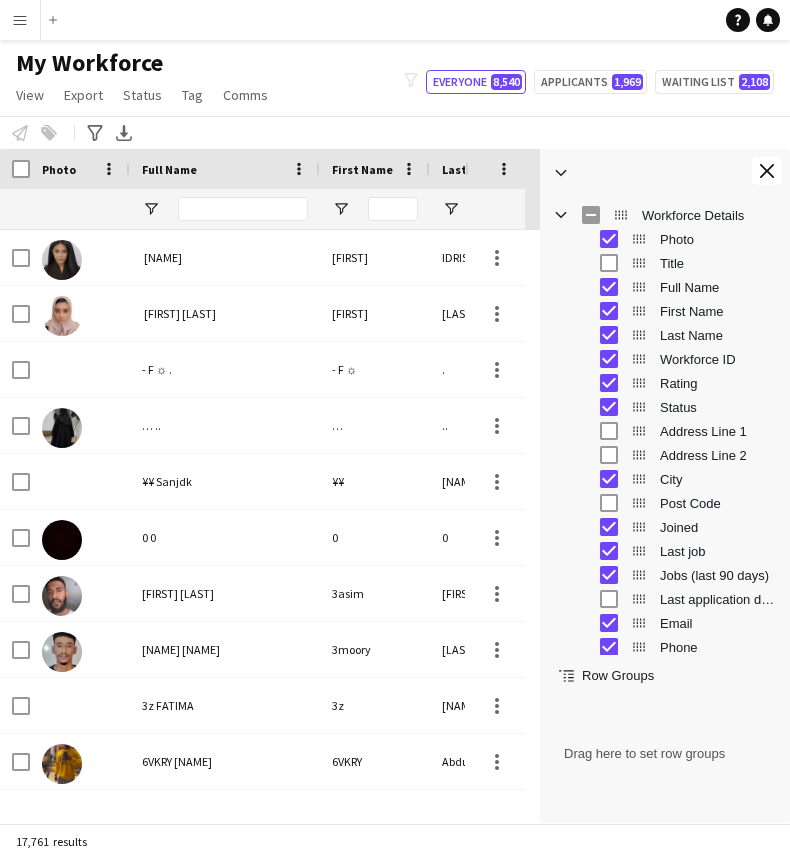 drag, startPoint x: 641, startPoint y: 635, endPoint x: 660, endPoint y: 357, distance: 278.64853 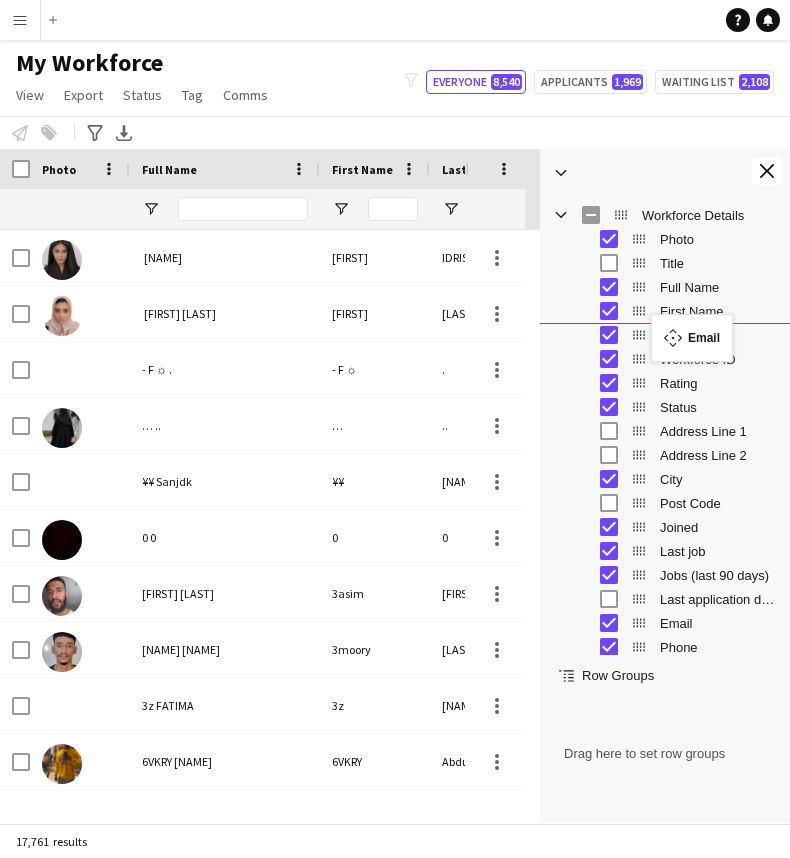drag, startPoint x: 640, startPoint y: 624, endPoint x: 661, endPoint y: 326, distance: 298.739 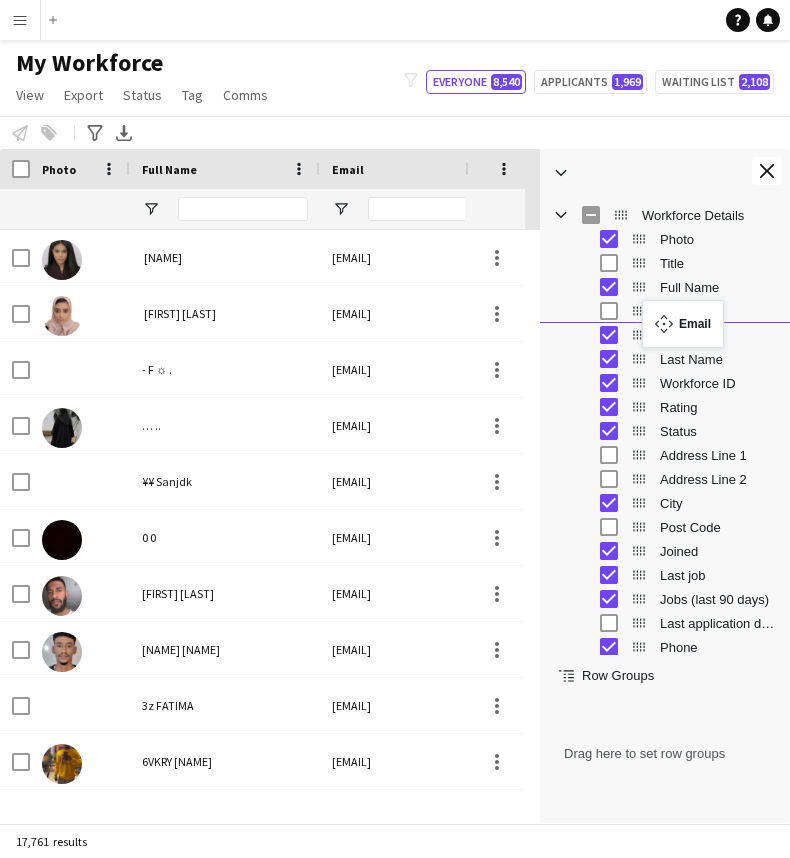 drag, startPoint x: 644, startPoint y: 339, endPoint x: 652, endPoint y: 310, distance: 30.083218 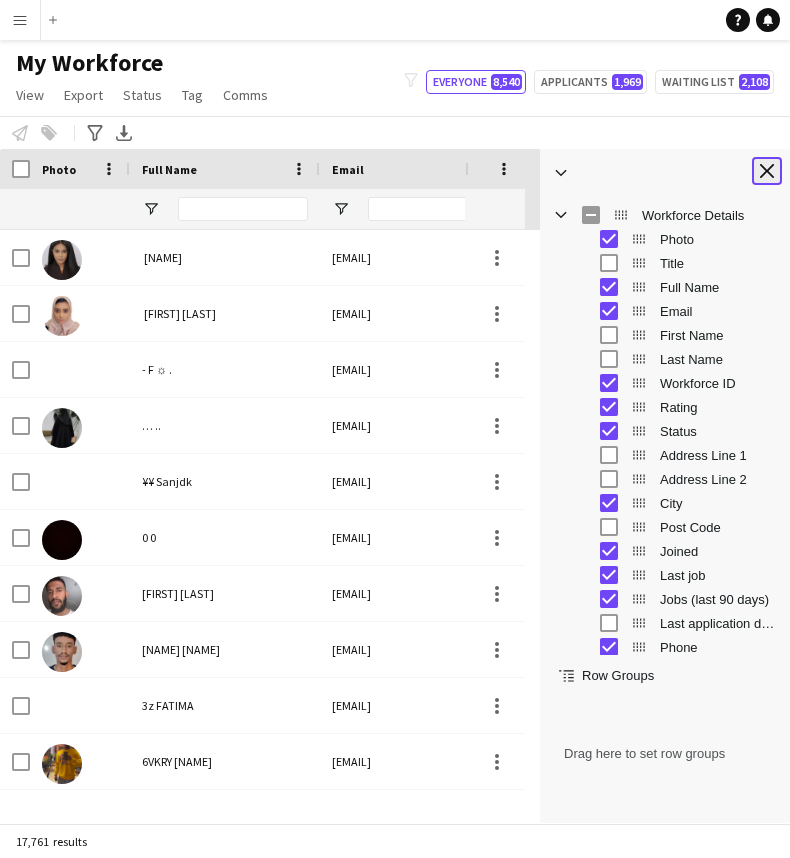 click on "Close tool panel" 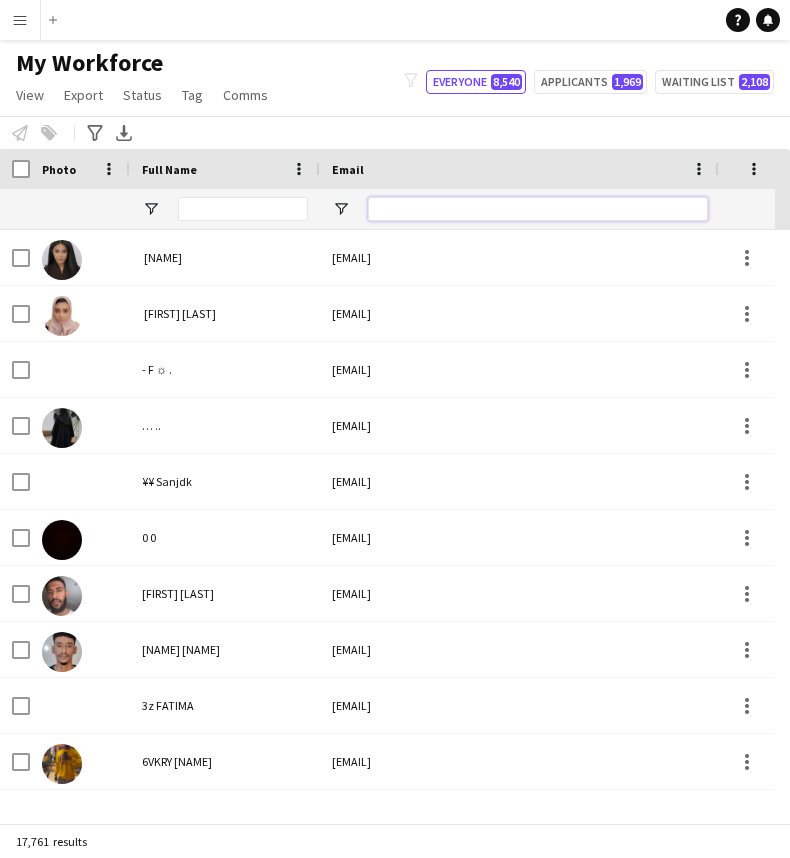 click at bounding box center [538, 209] 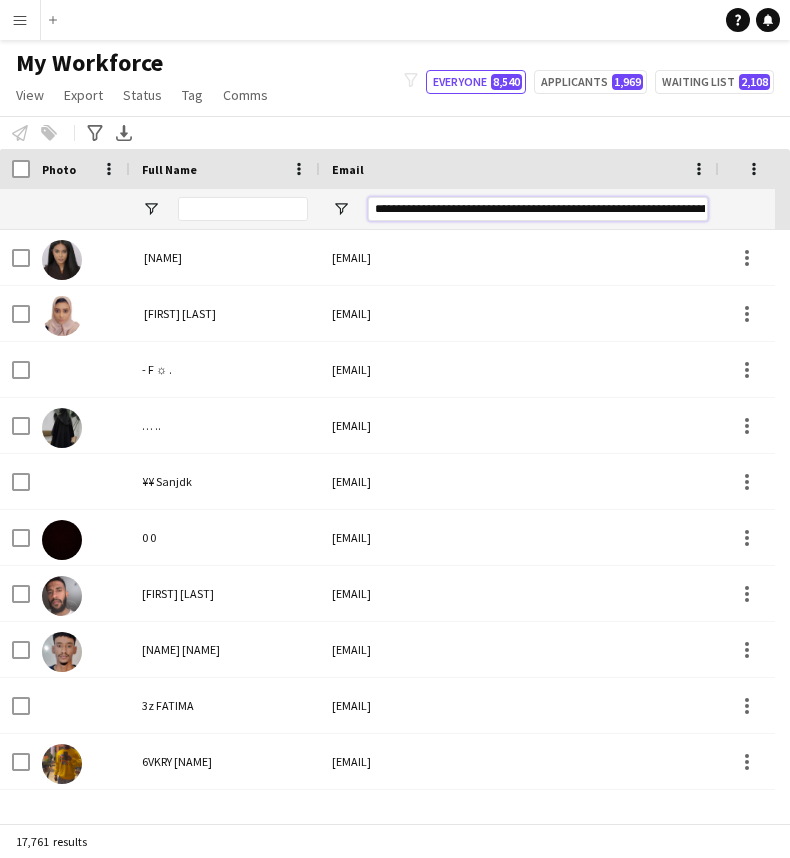 scroll, scrollTop: 0, scrollLeft: 1298, axis: horizontal 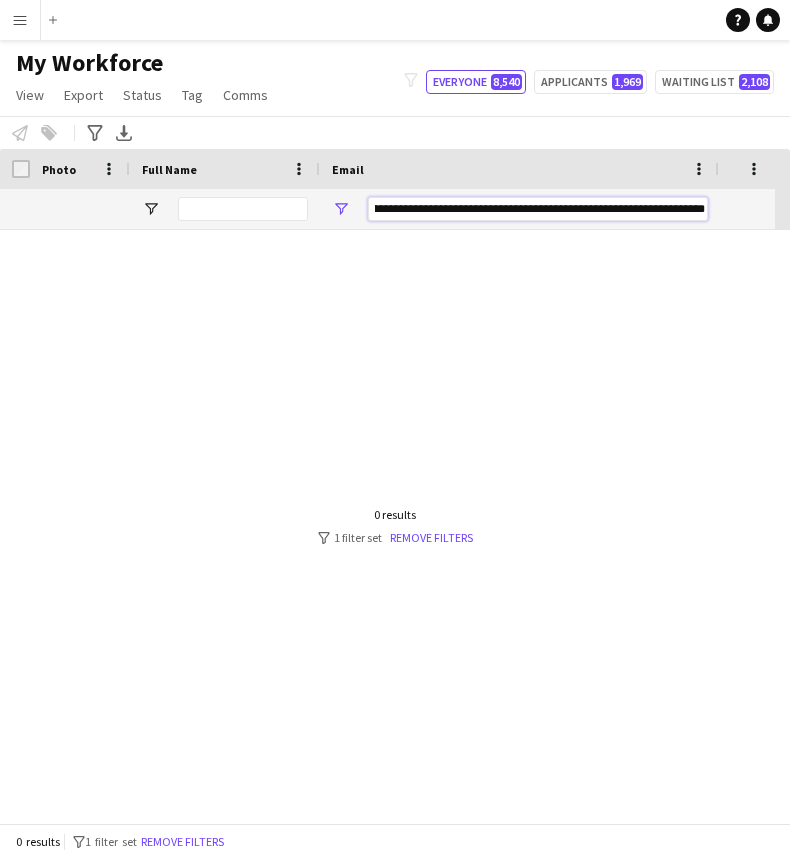 click on "**********" at bounding box center [538, 209] 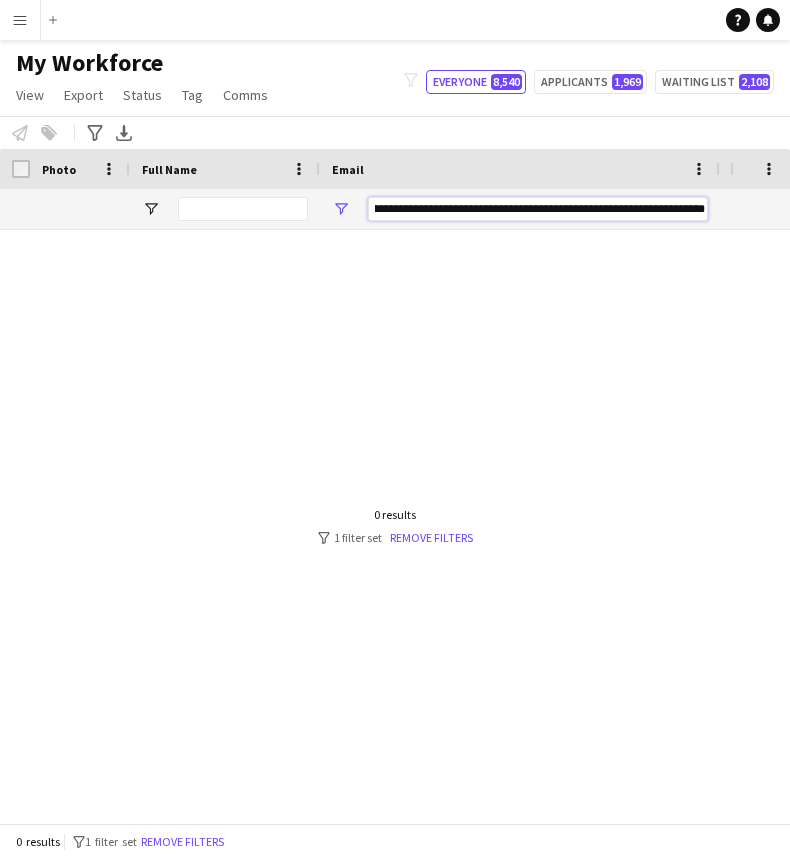 click on "**********" at bounding box center (538, 209) 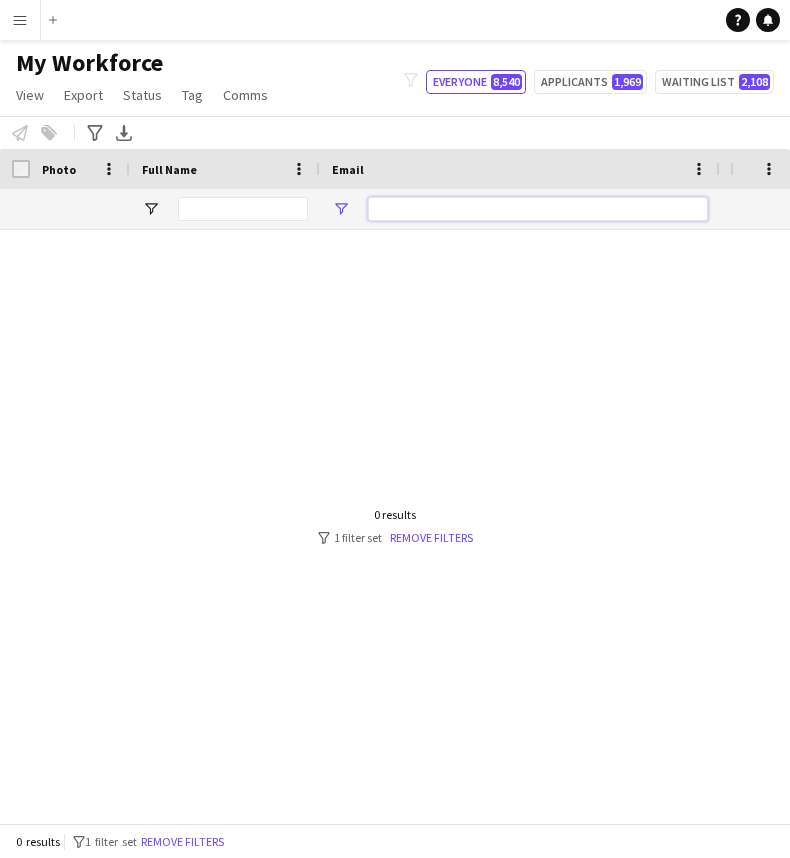 scroll, scrollTop: 0, scrollLeft: 0, axis: both 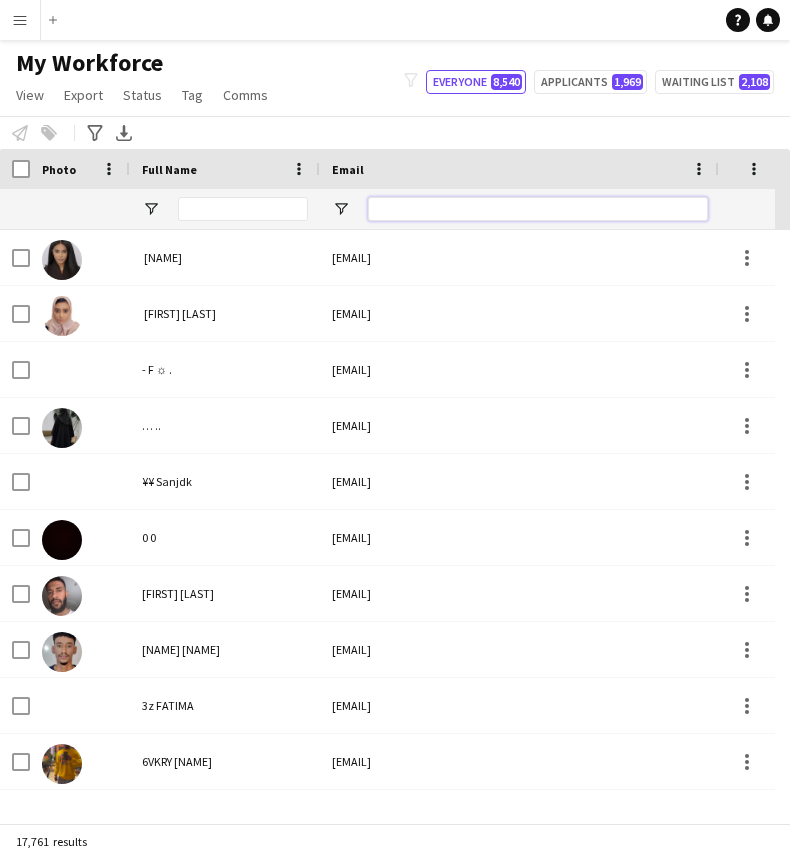 click at bounding box center (538, 209) 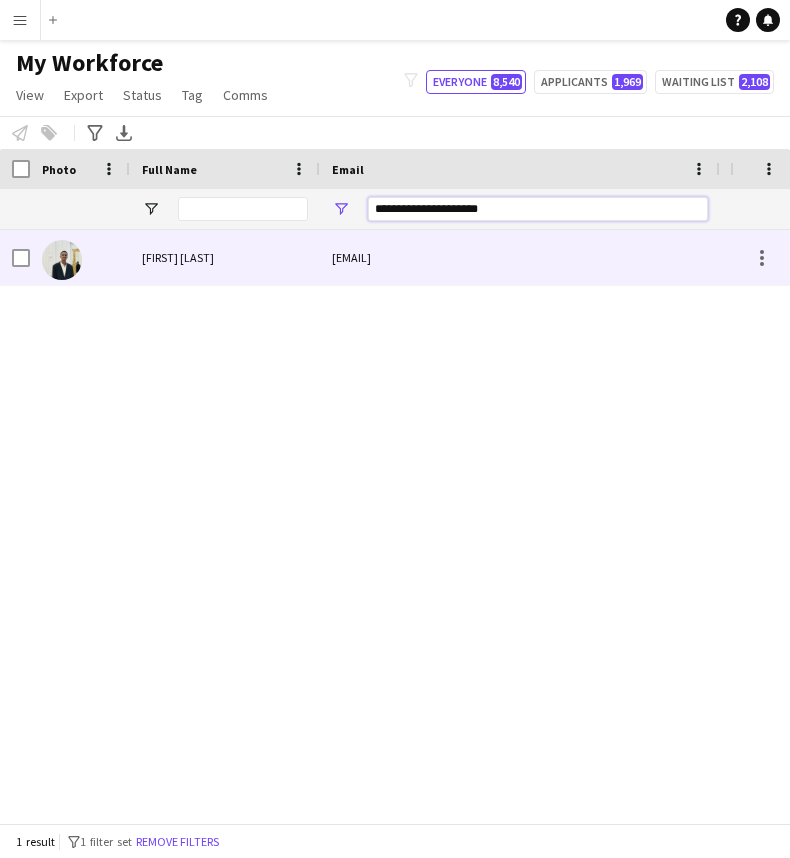 type on "**********" 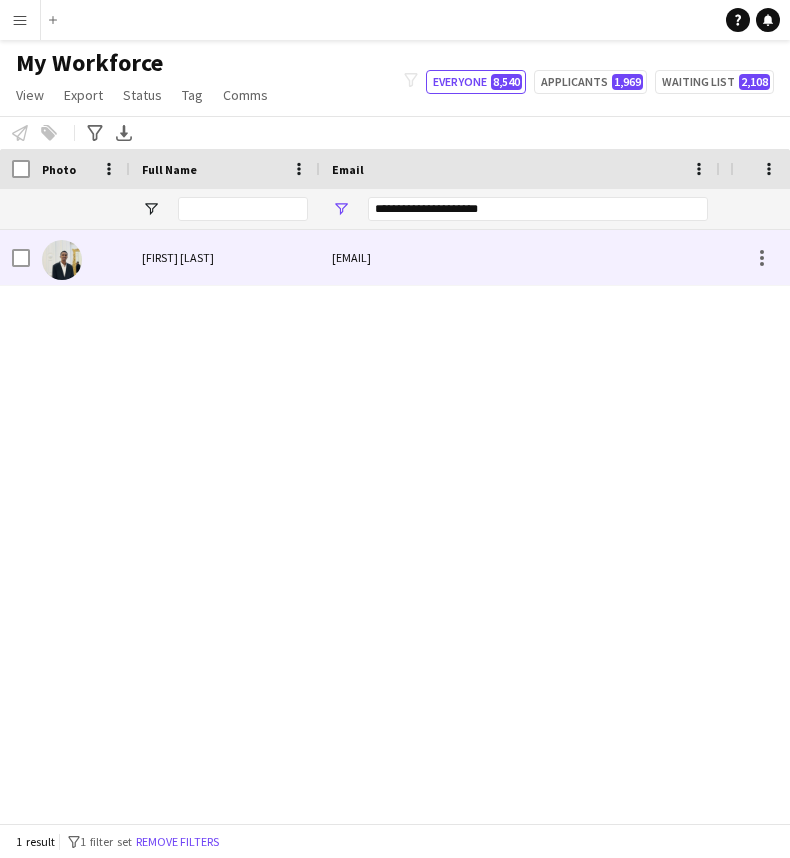 click on "Mohamed Elsadeg" at bounding box center [225, 257] 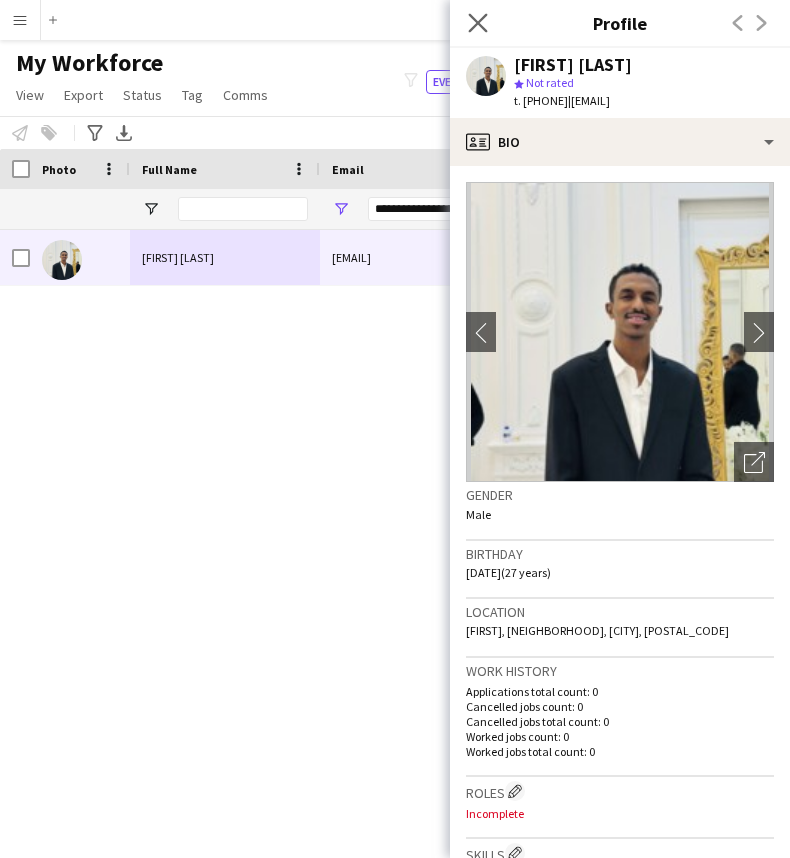 click on "Close pop-in" 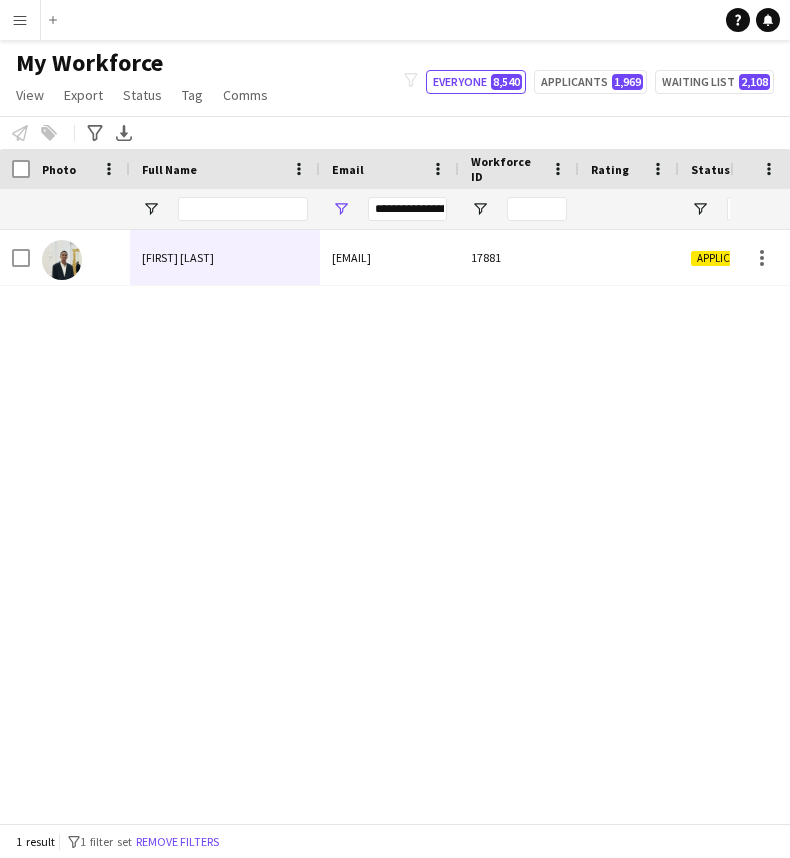 drag, startPoint x: 715, startPoint y: 170, endPoint x: 453, endPoint y: 176, distance: 262.0687 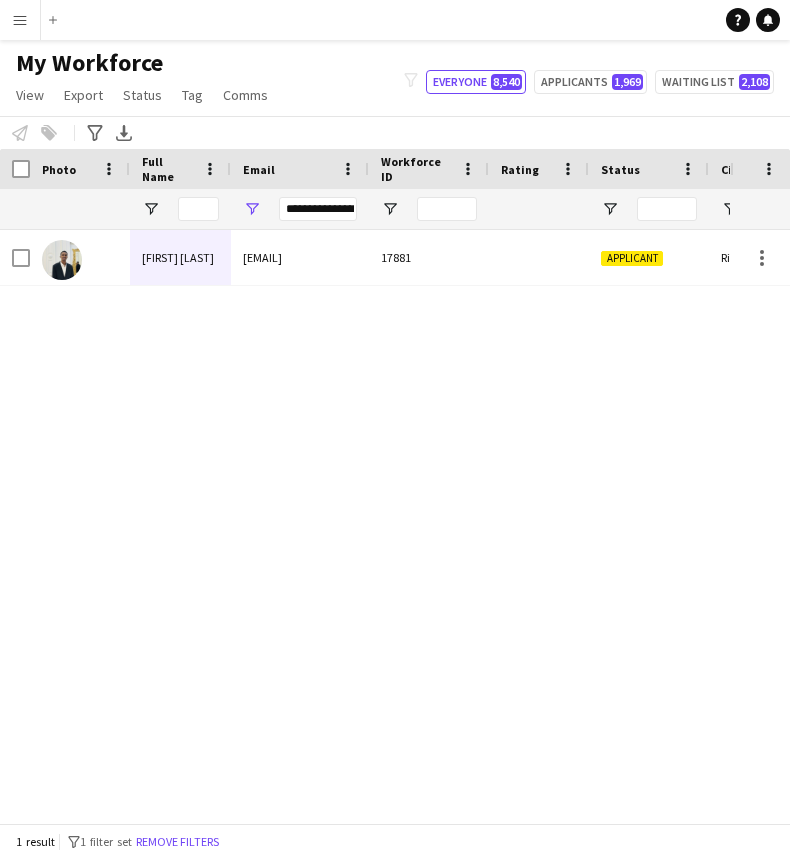 drag, startPoint x: 315, startPoint y: 171, endPoint x: 223, endPoint y: 174, distance: 92.0489 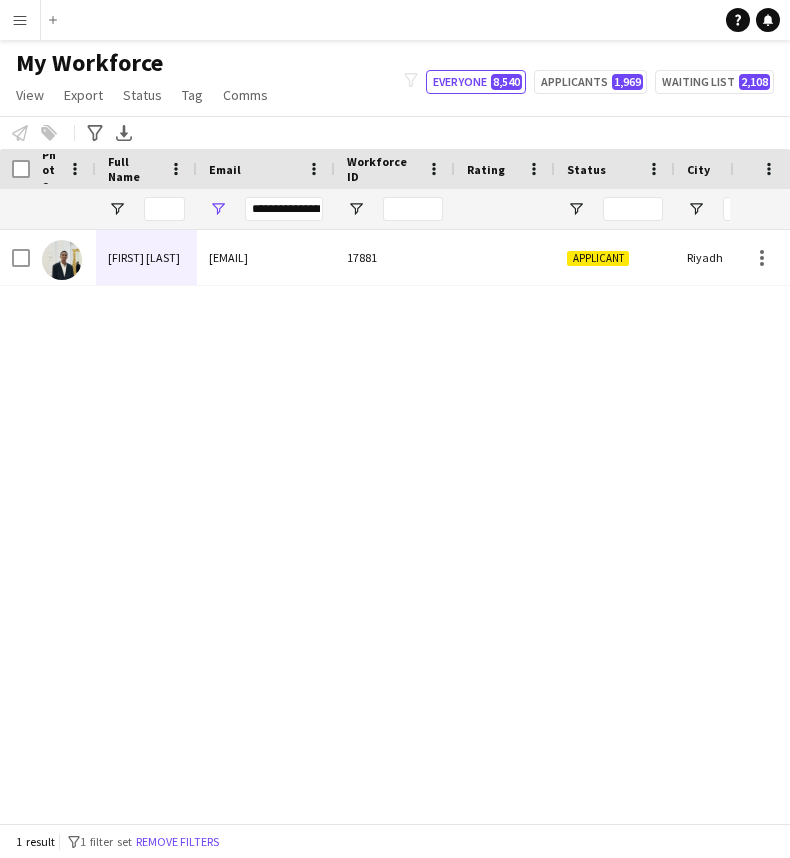 drag, startPoint x: 127, startPoint y: 170, endPoint x: 88, endPoint y: 173, distance: 39.115215 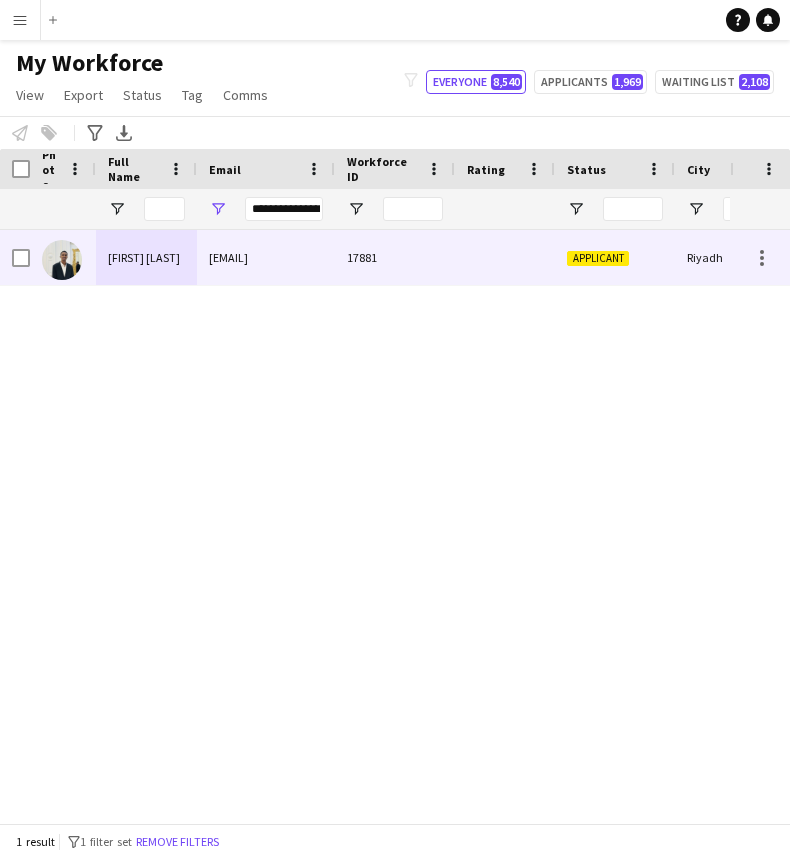 click at bounding box center [505, 257] 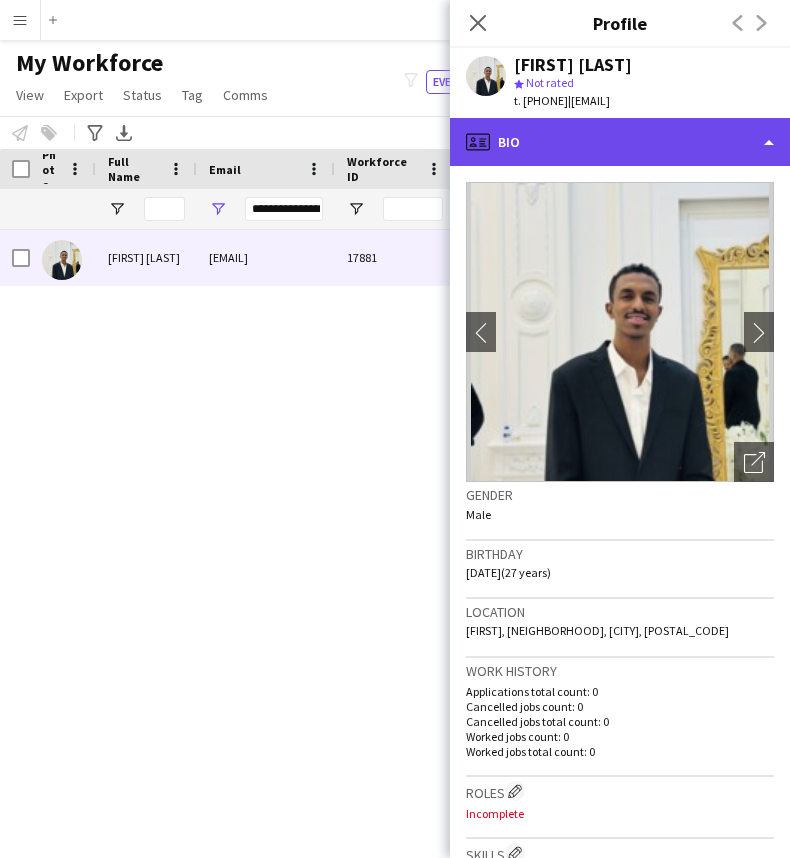 click on "profile
Bio" 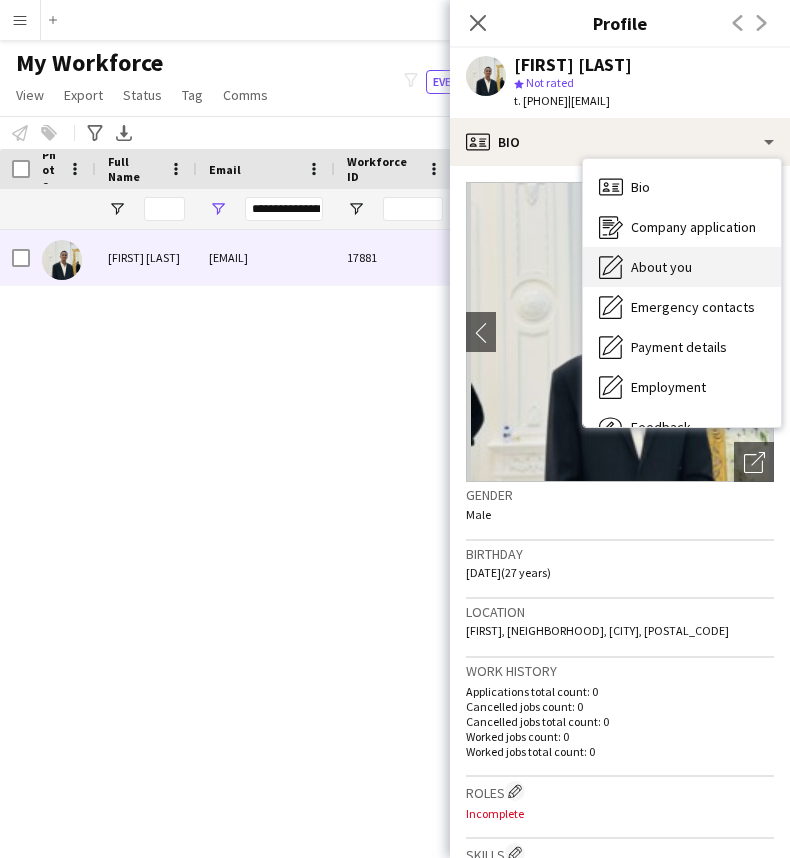 click on "About you
About you" at bounding box center [682, 267] 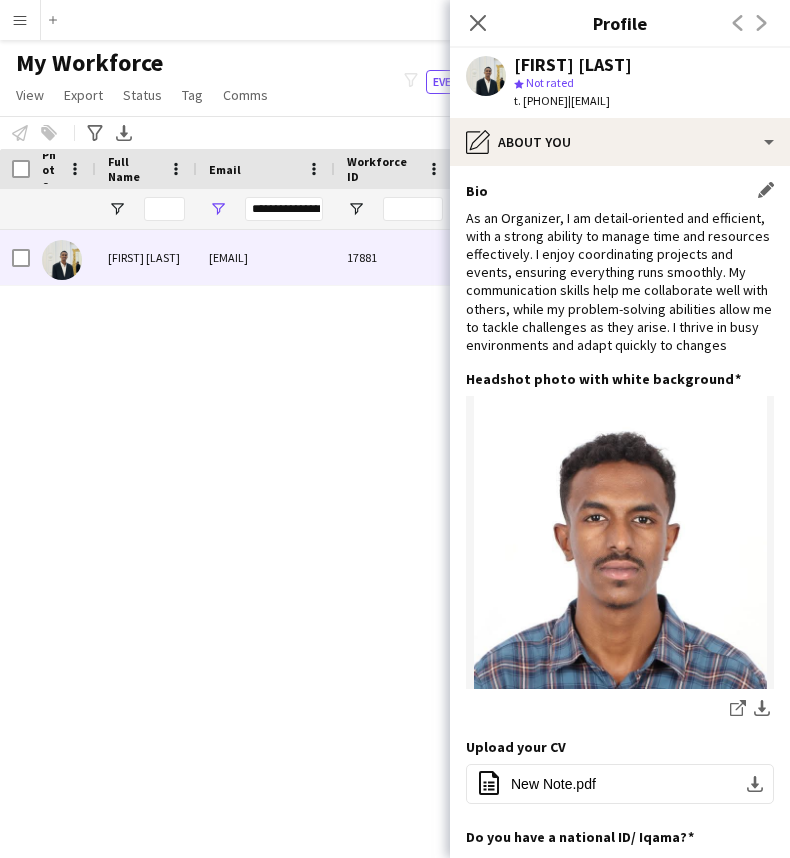 click on "As an Organizer, I am detail-oriented and efficient, with a strong ability to manage time and resources effectively. I enjoy coordinating projects and events, ensuring everything runs smoothly. My communication skills help me collaborate well with others, while my problem-solving abilities allow me to tackle challenges as they arise. I thrive in busy environments and adapt quickly to changes" 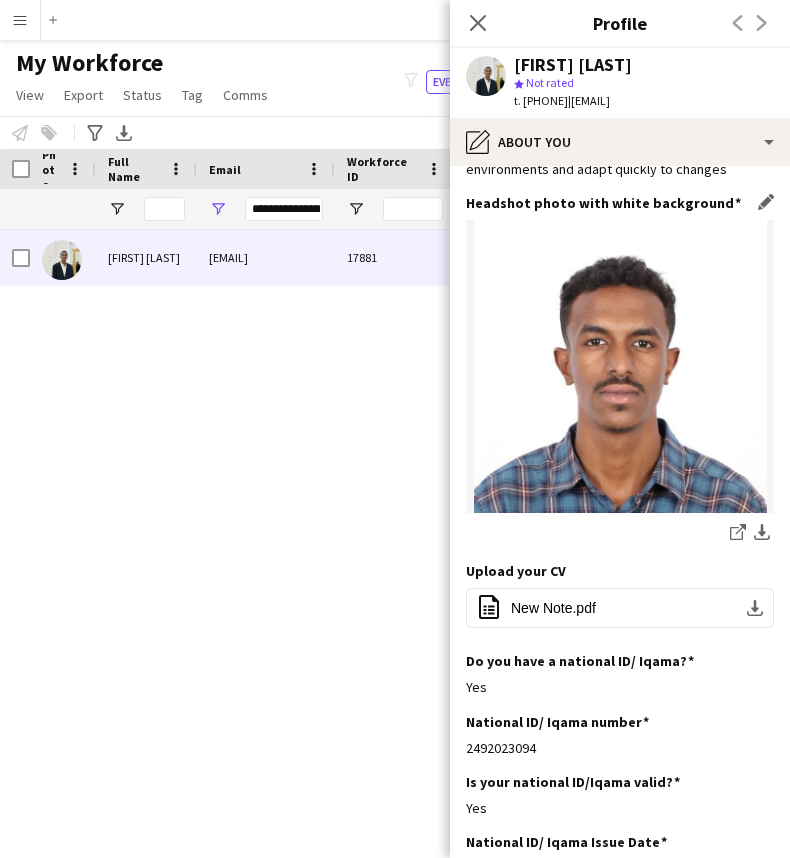 scroll, scrollTop: 181, scrollLeft: 0, axis: vertical 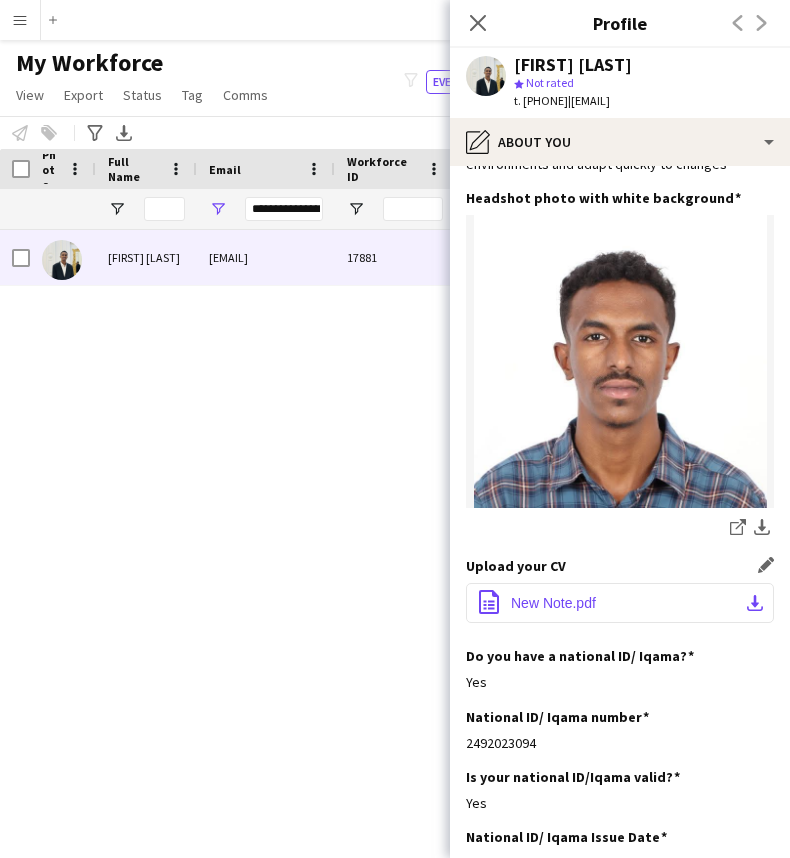 click on "New Note.pdf" 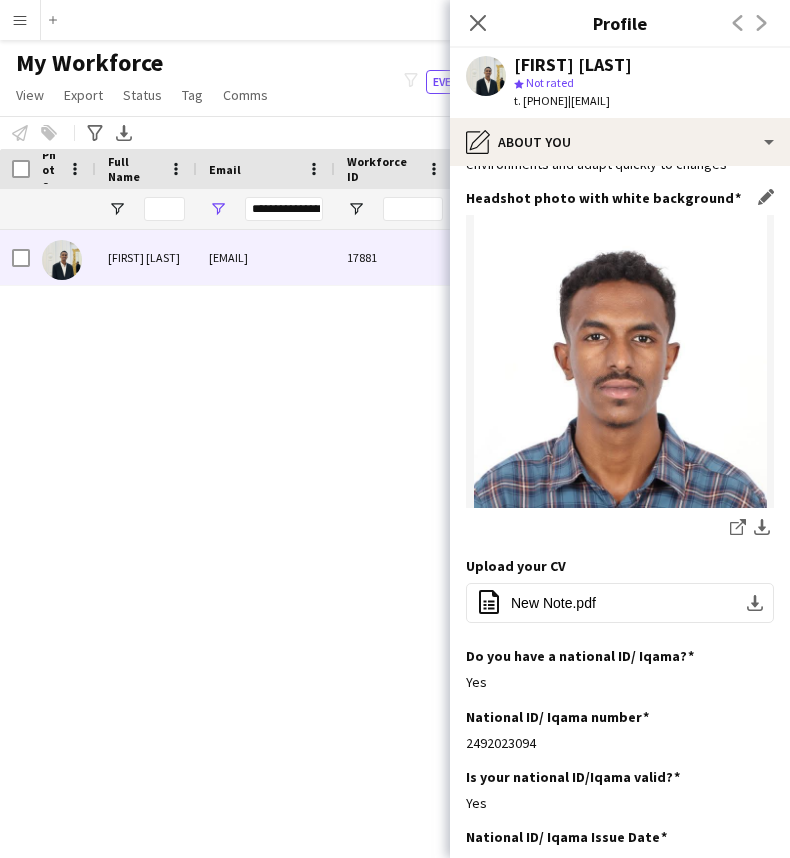 scroll, scrollTop: 0, scrollLeft: 0, axis: both 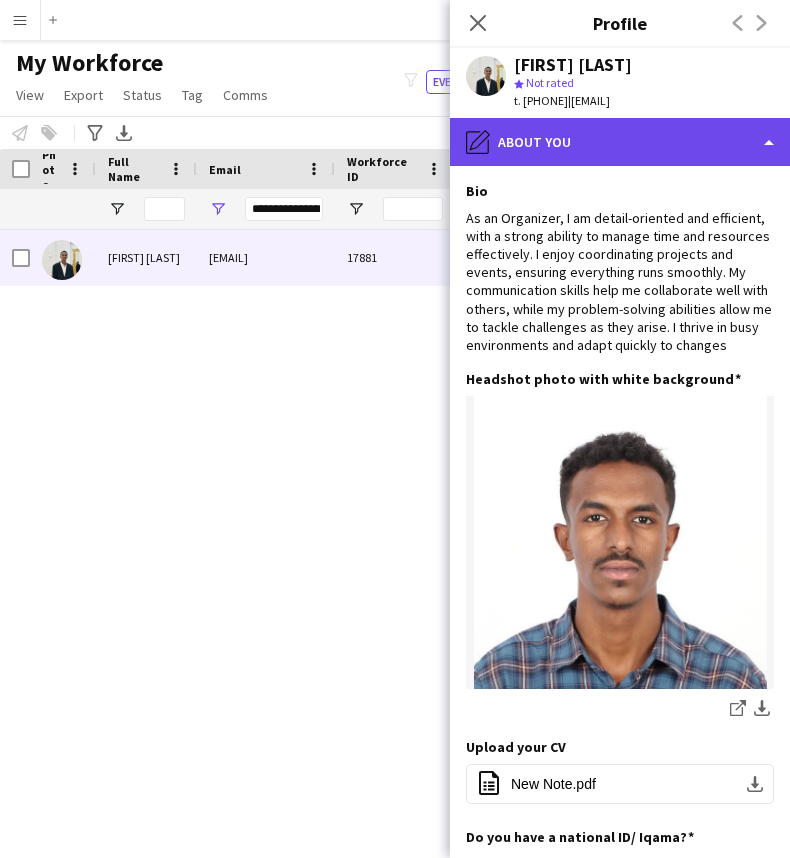 click on "pencil4
About you" 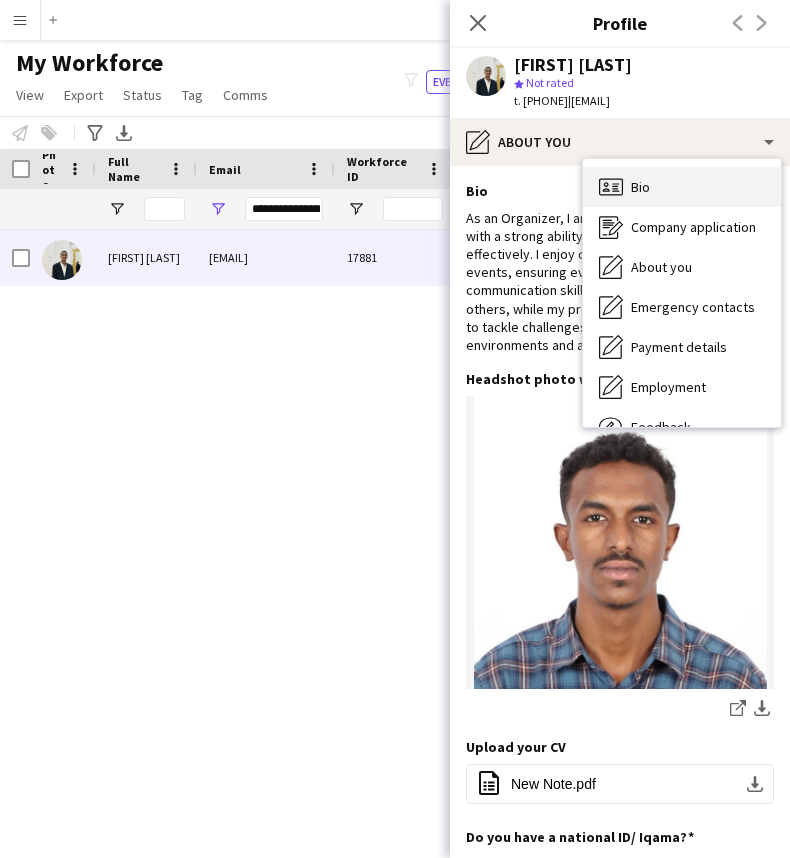 click on "Bio
Bio" at bounding box center [682, 187] 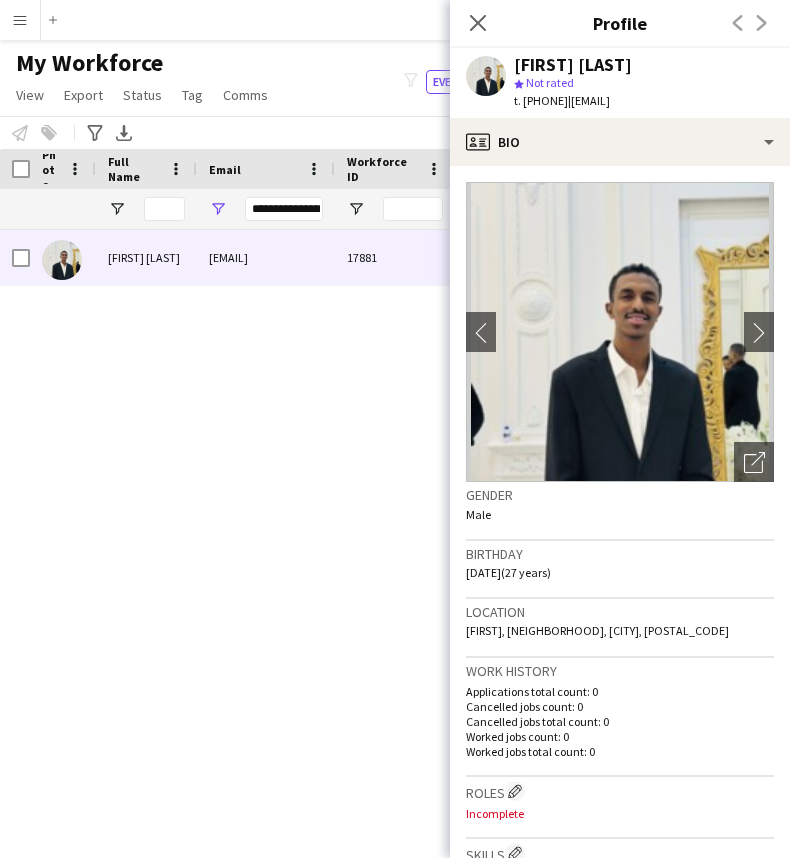 click on "Mohamed Elsadeg" 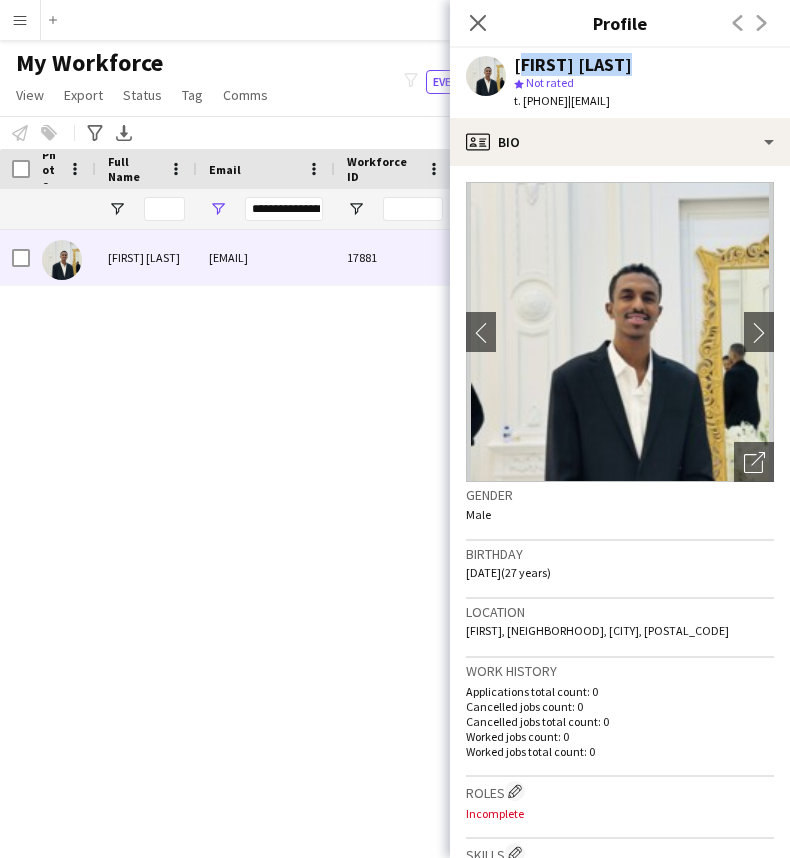 click on "Mohamed Elsadeg" 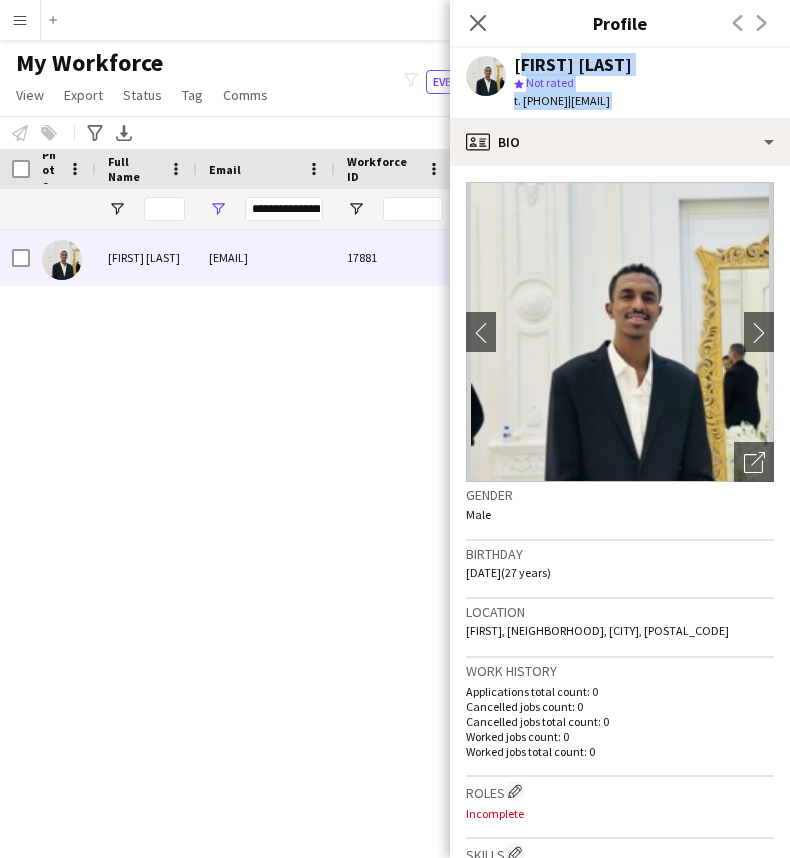 drag, startPoint x: 700, startPoint y: 64, endPoint x: 694, endPoint y: 116, distance: 52.34501 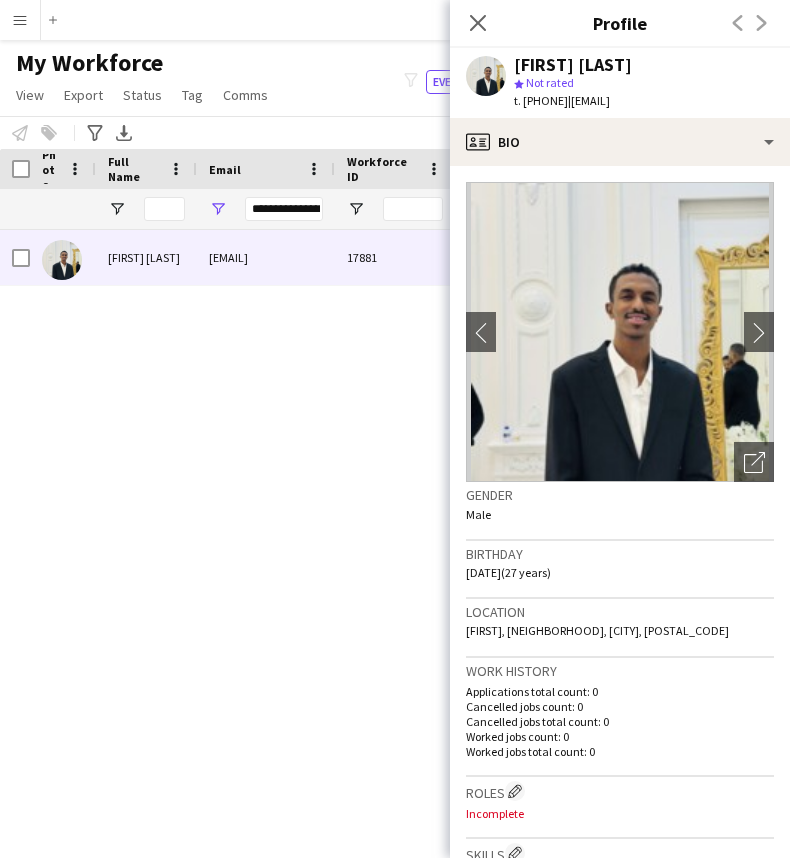 click on "Mohamed Elsadeg
star
Not rated   t. +966542513860   |   malsadeg501@gmail.com" 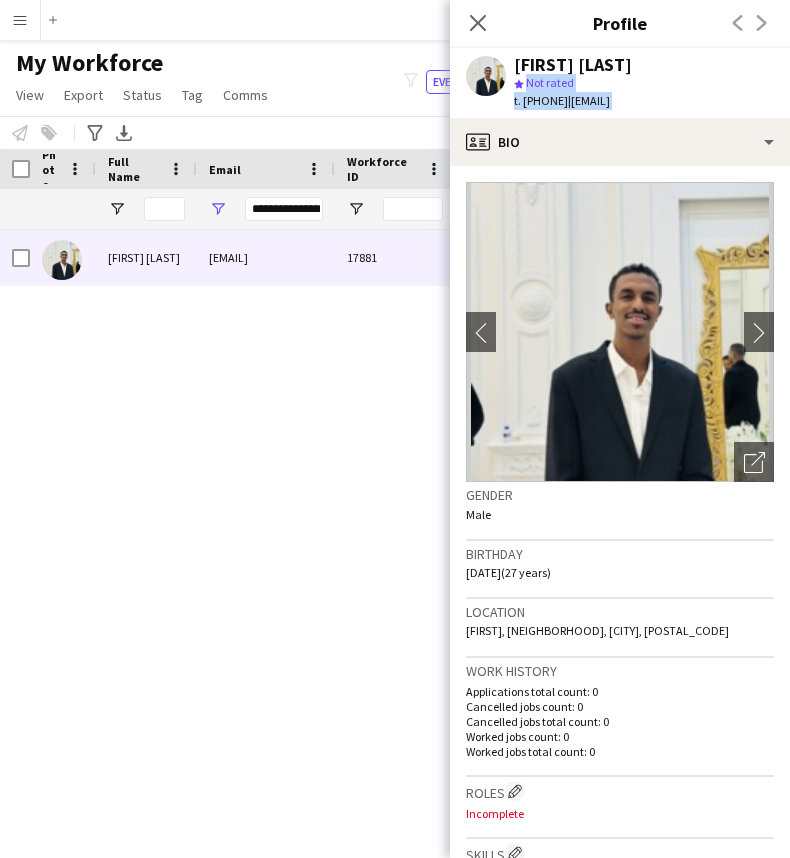 drag, startPoint x: 694, startPoint y: 116, endPoint x: 702, endPoint y: 74, distance: 42.755116 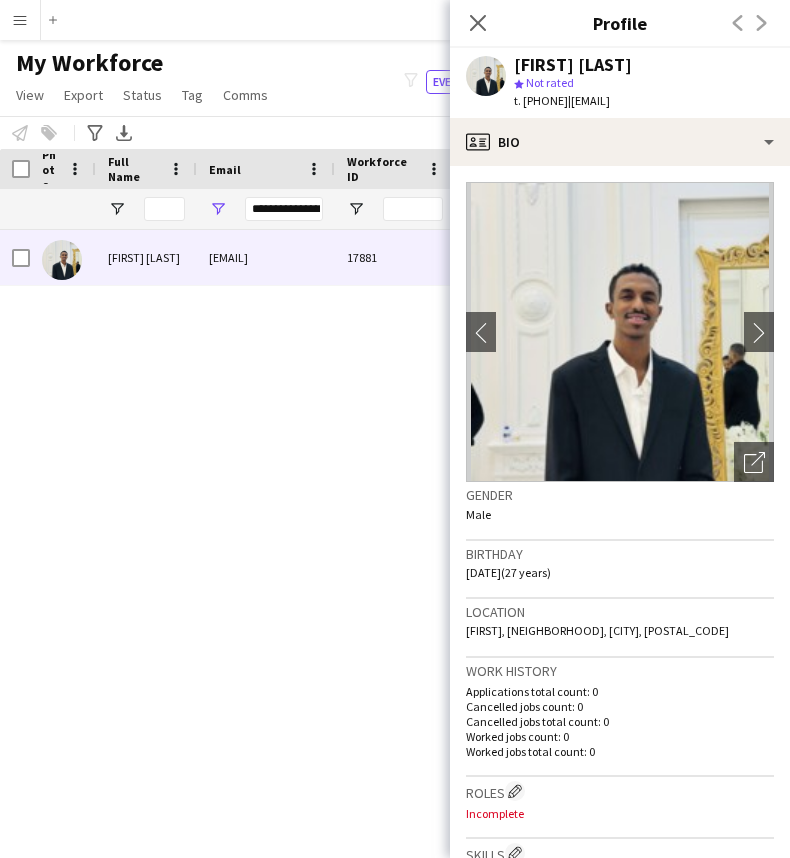 click on "Mohamed Elsadeg" 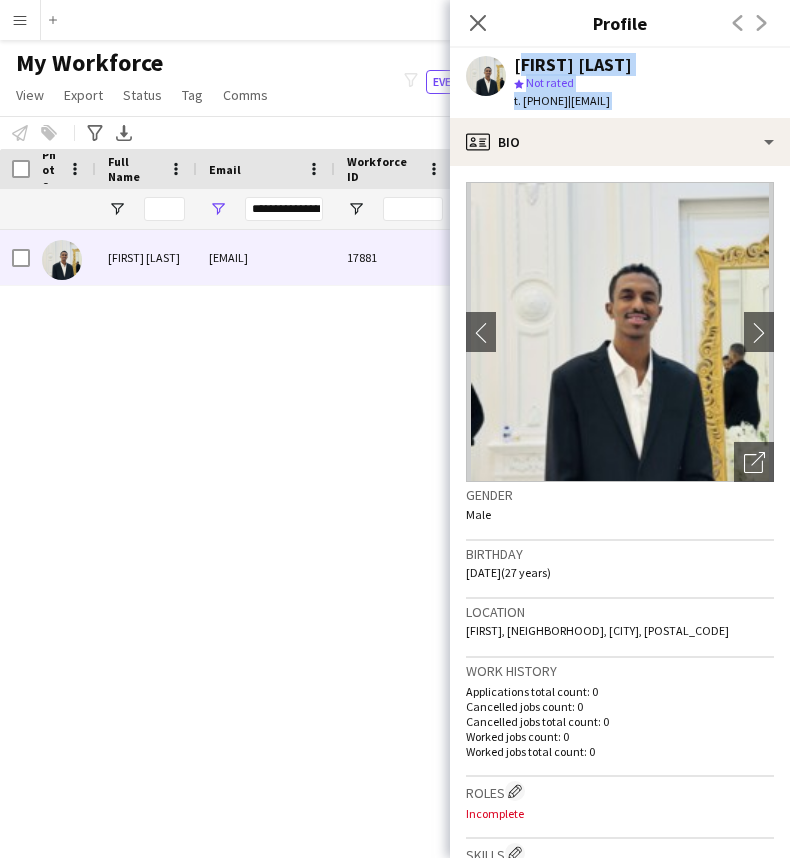 drag, startPoint x: 703, startPoint y: 67, endPoint x: 700, endPoint y: 106, distance: 39.115215 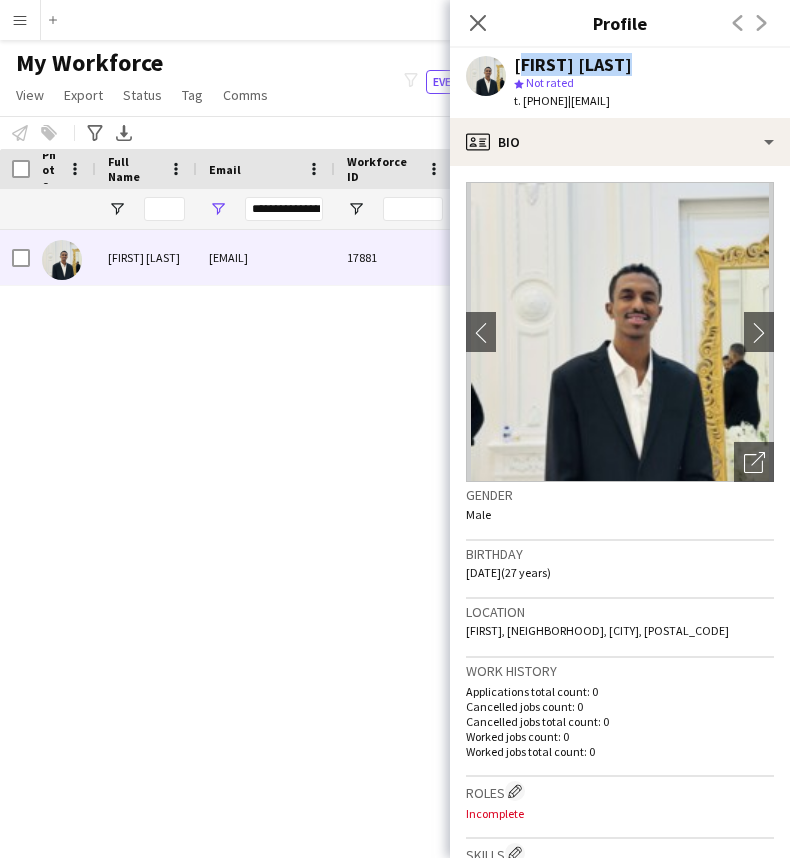click on "Mohamed Elsadeg" 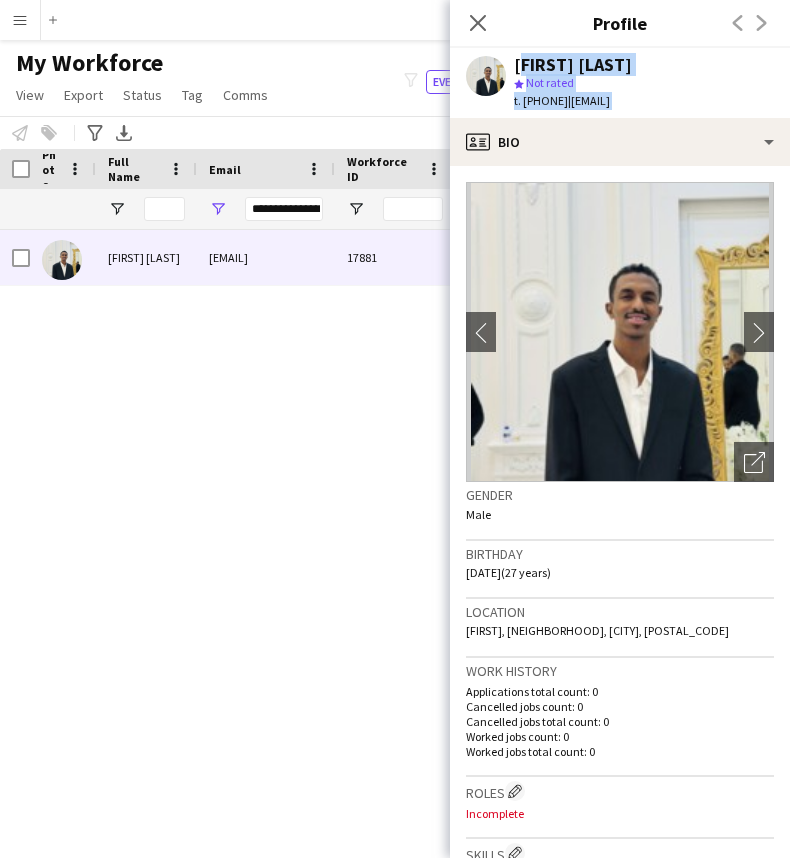 drag, startPoint x: 708, startPoint y: 70, endPoint x: 709, endPoint y: 106, distance: 36.013885 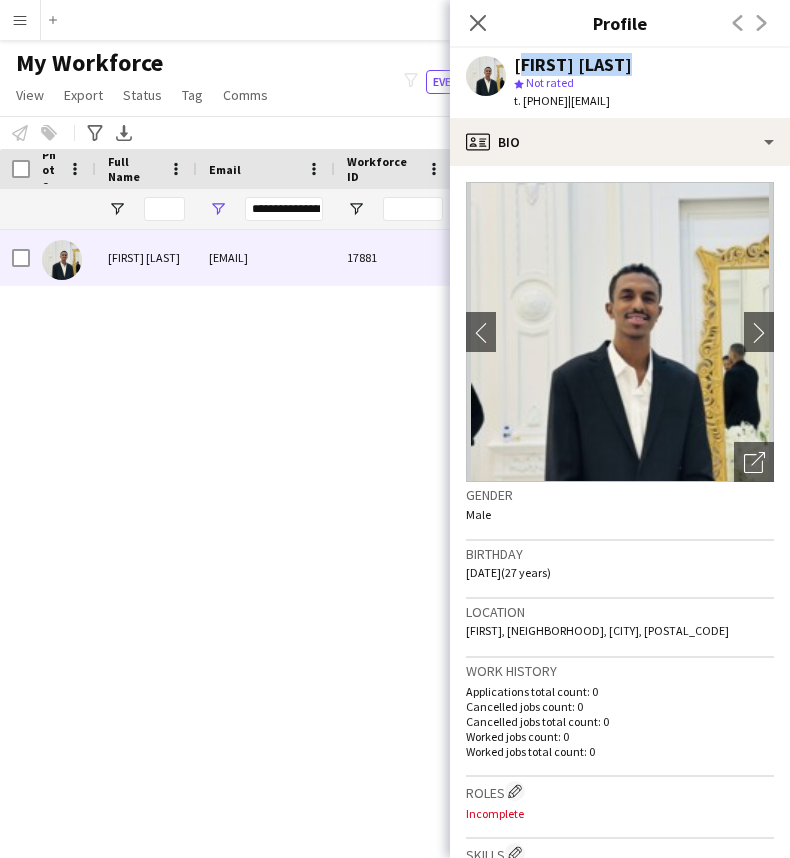 click on "Mohamed Elsadeg" 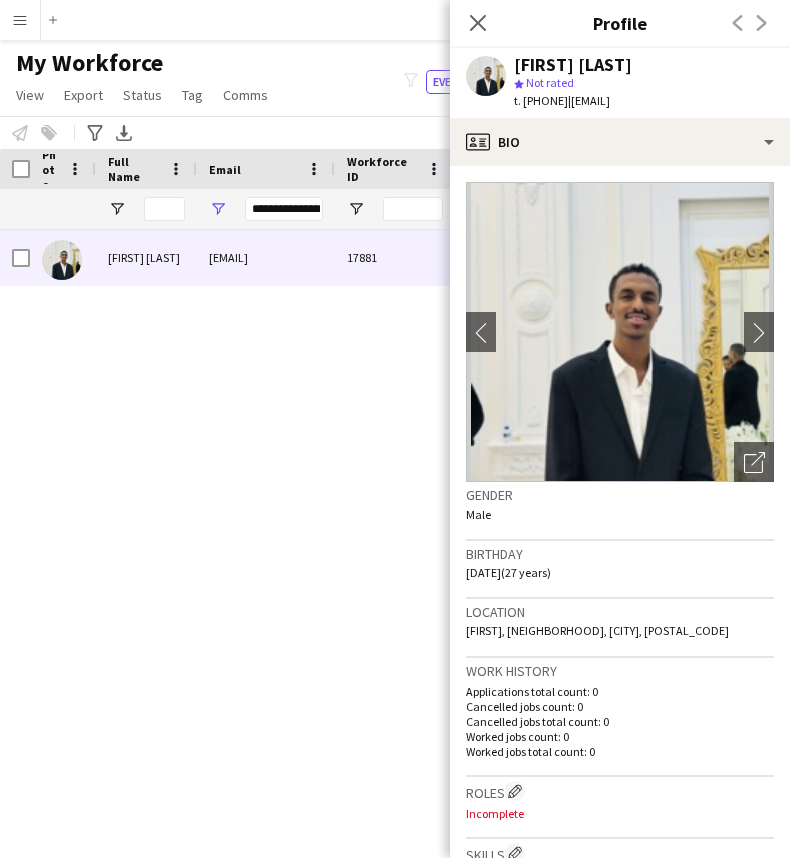 click on "star
Not rated" 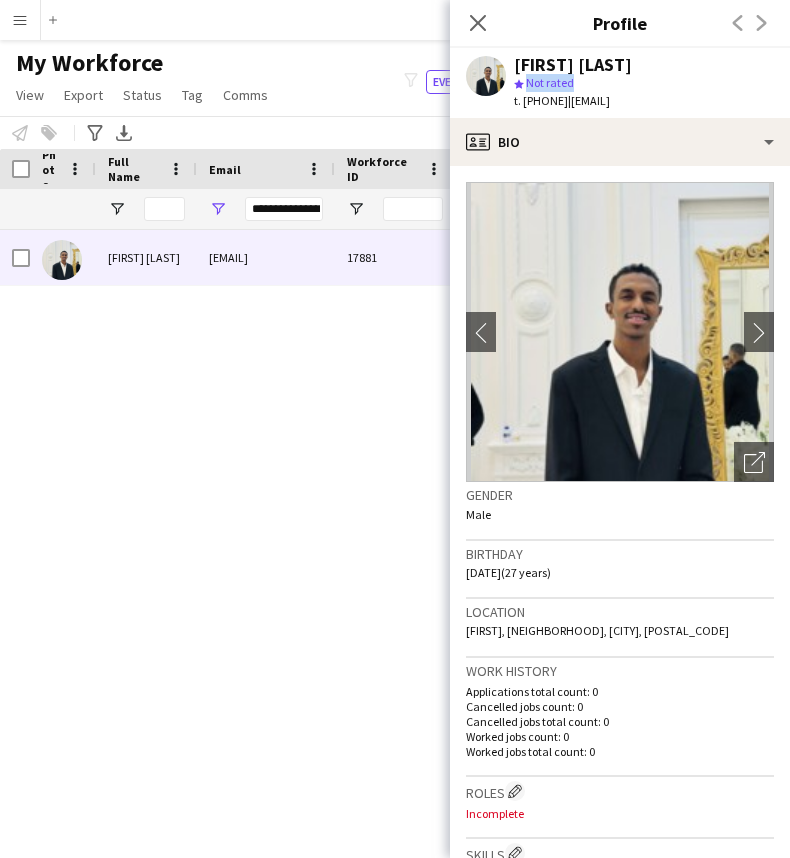 click on "star
Not rated" 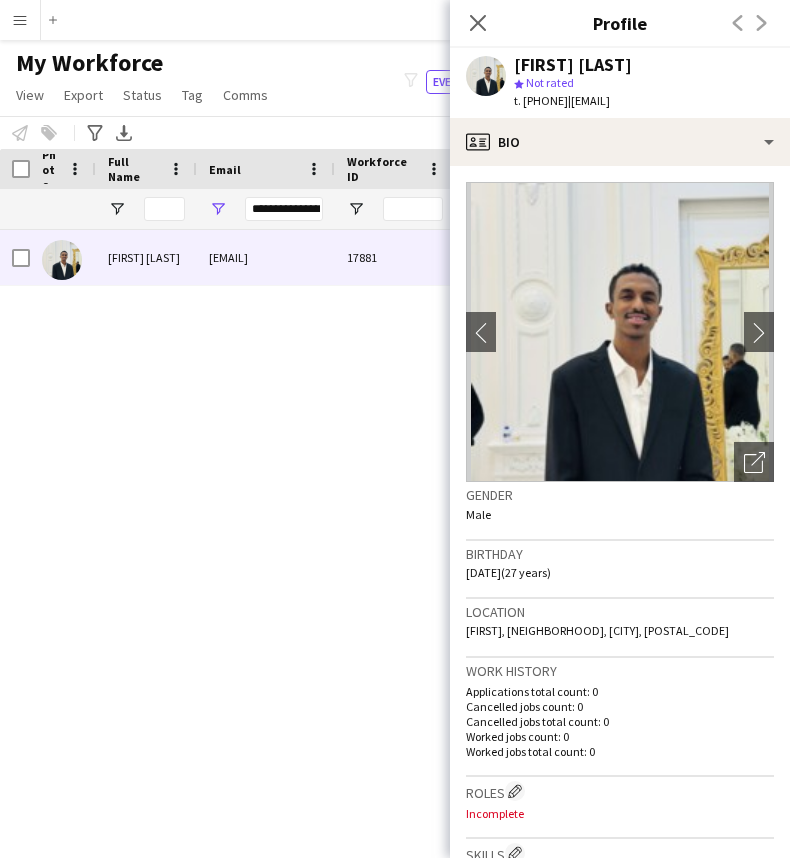 click on "Mohamed Elsadeg" 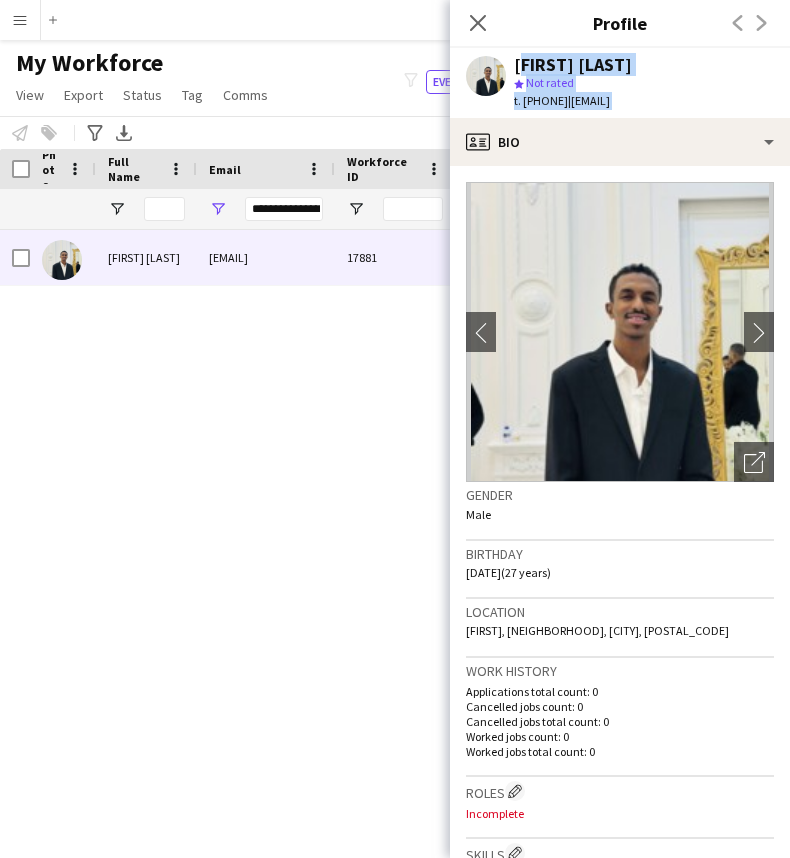 drag, startPoint x: 726, startPoint y: 57, endPoint x: 730, endPoint y: 98, distance: 41.19466 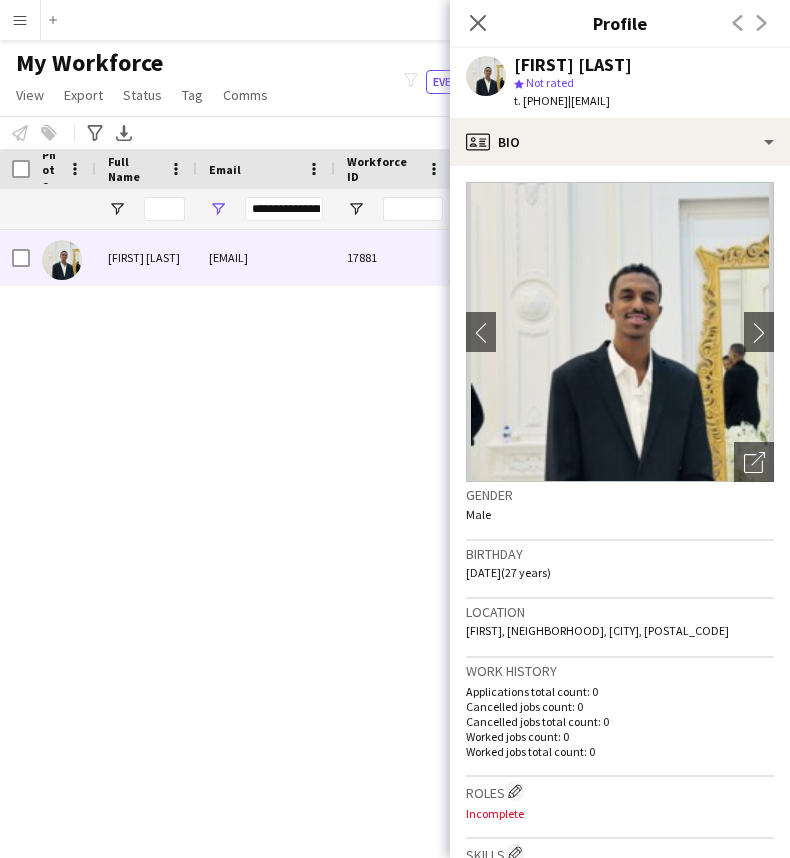 click on "Mohamed Elsadeg" 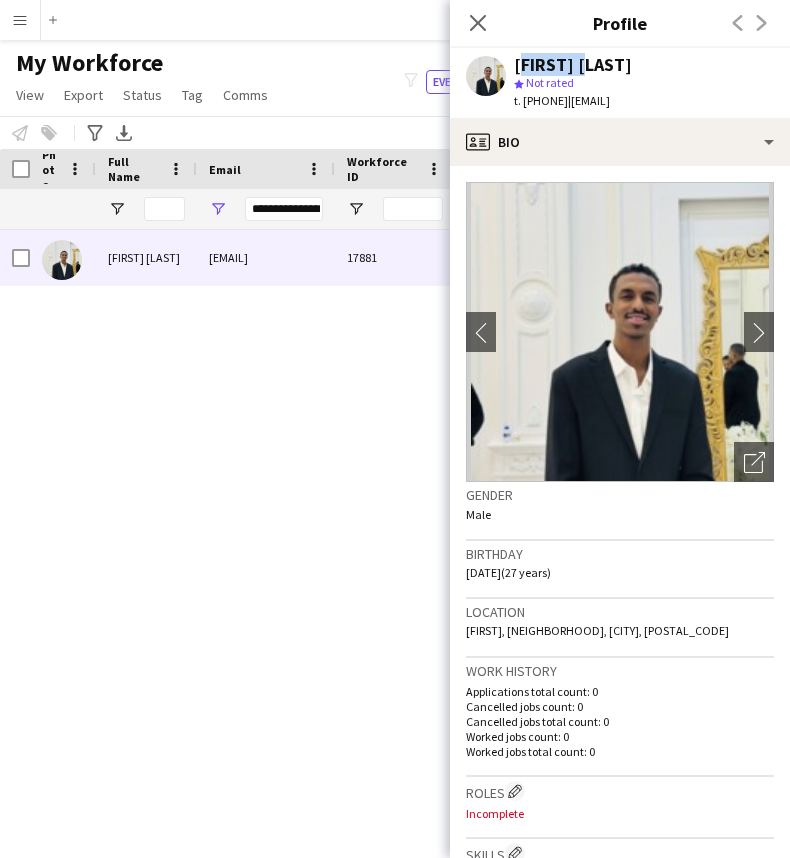 click on "Mohamed Elsadeg" 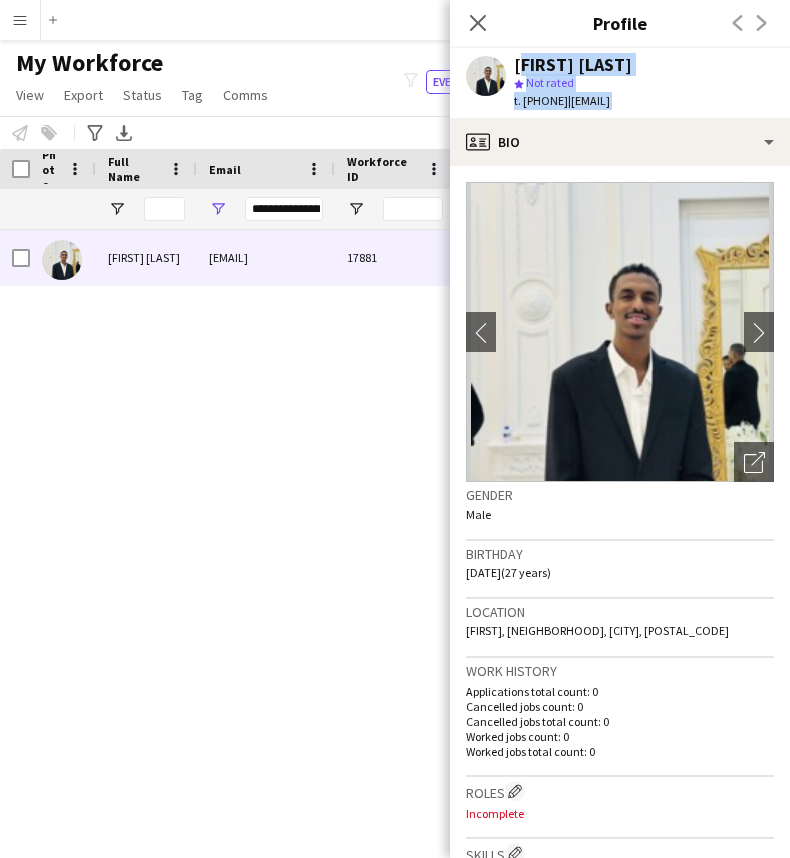 drag, startPoint x: 570, startPoint y: 68, endPoint x: 583, endPoint y: 93, distance: 28.178005 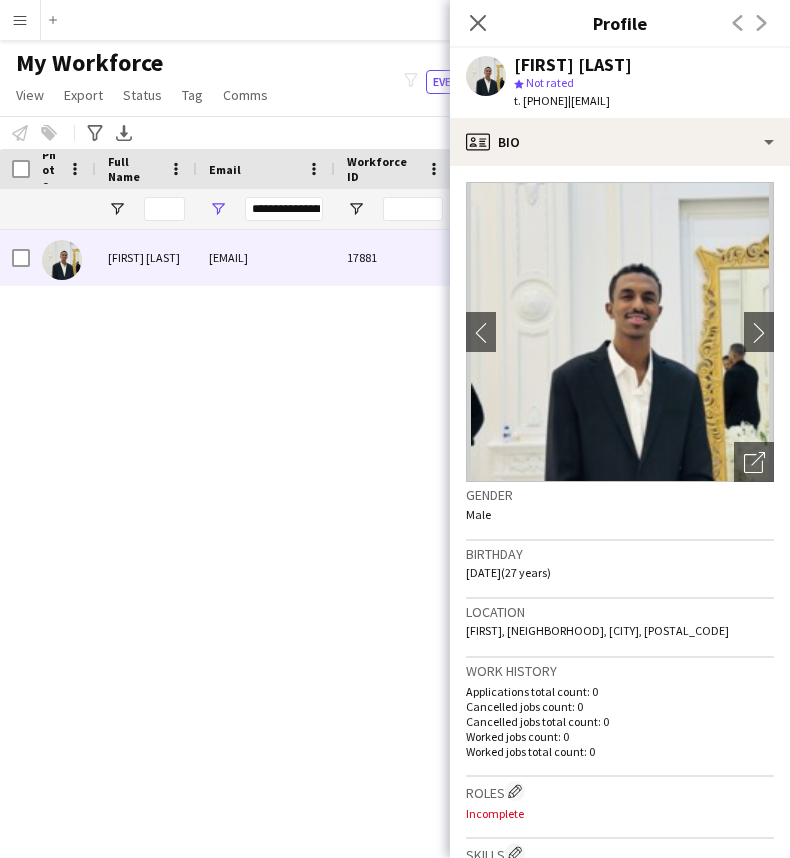 click on "Mohamed Elsadeg" 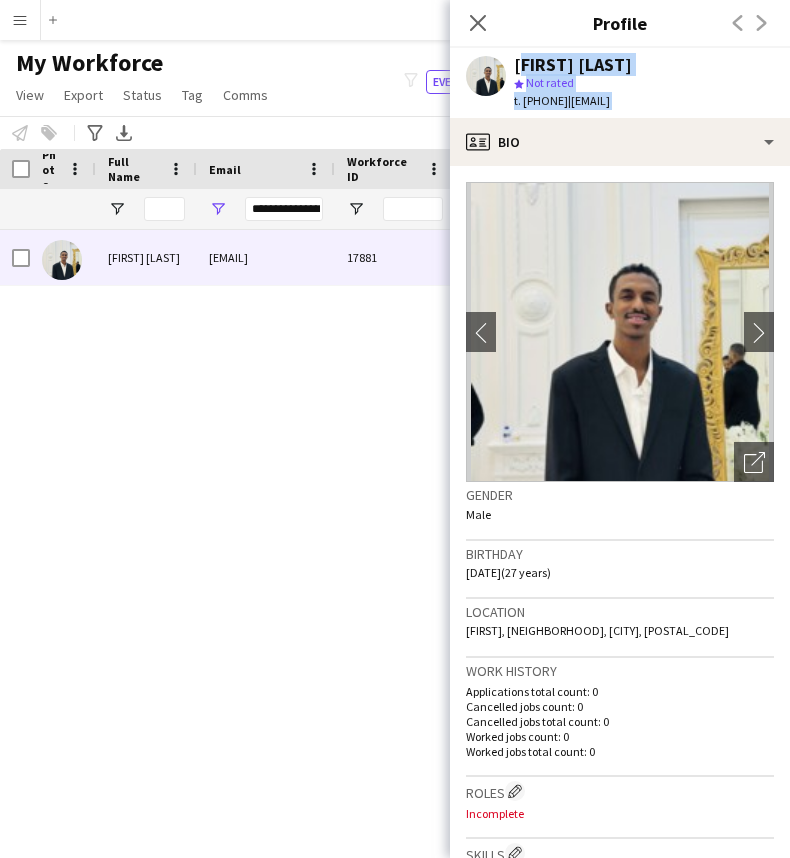 drag, startPoint x: 676, startPoint y: 64, endPoint x: 706, endPoint y: 100, distance: 46.8615 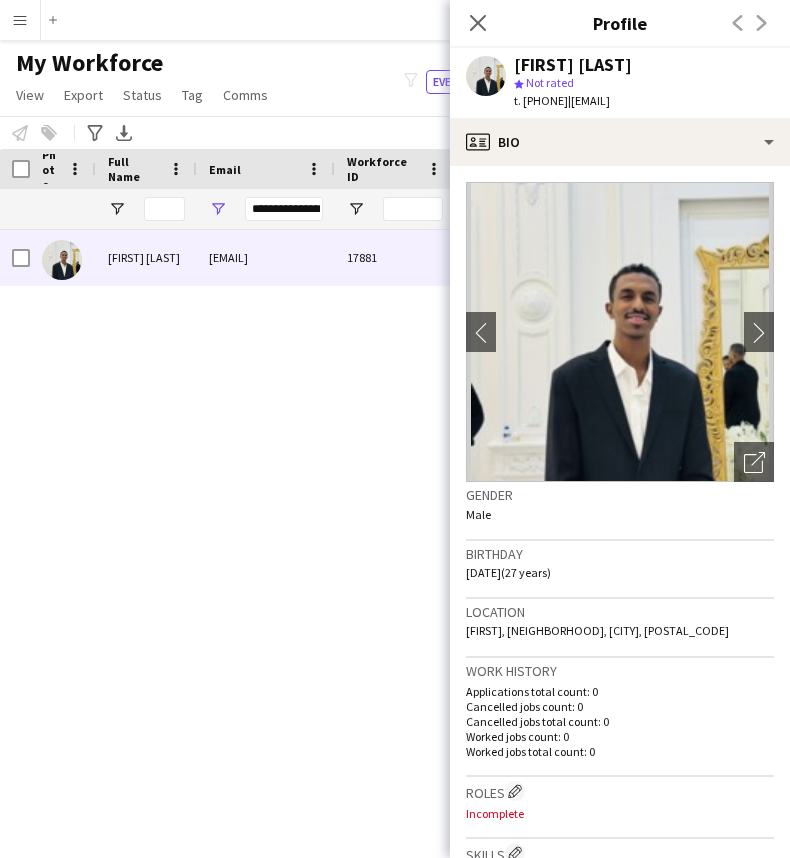 click on "star
Not rated" 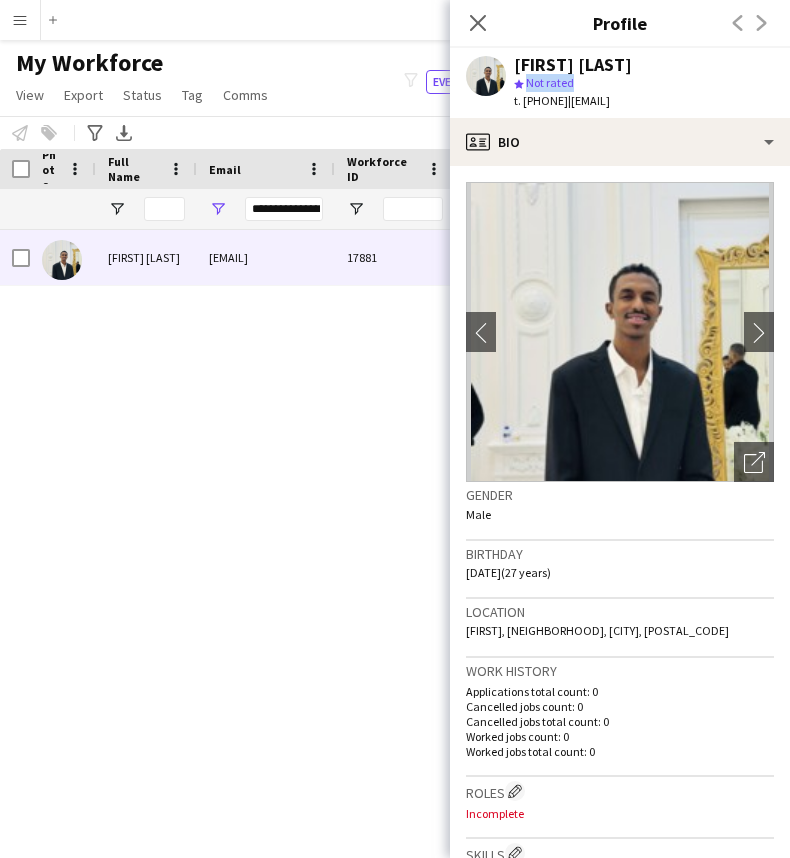 click on "star
Not rated" 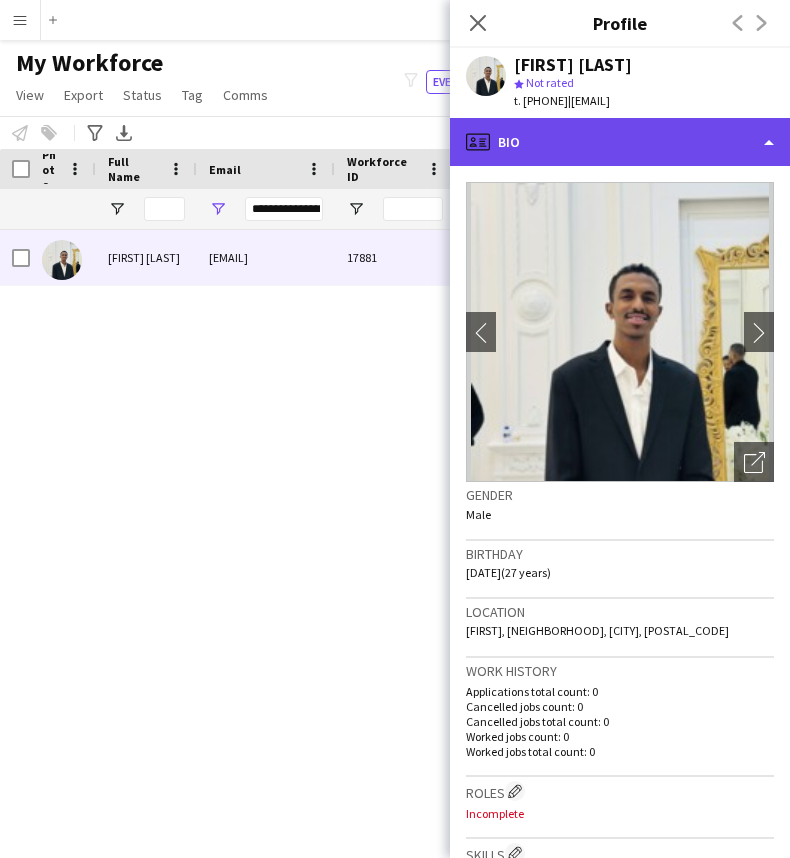 click on "profile
Bio" 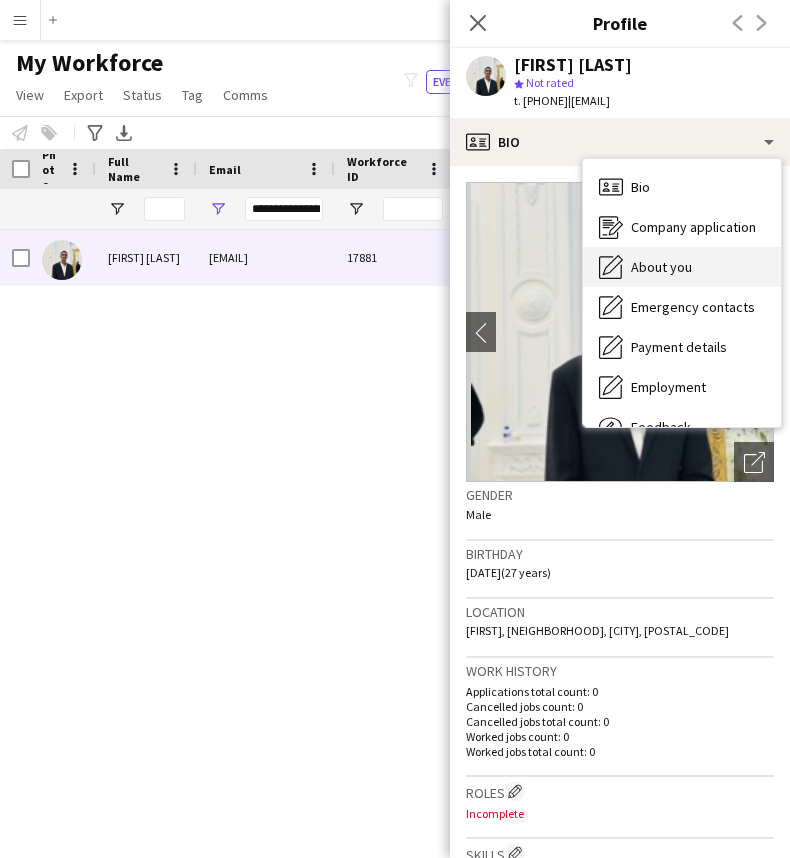 click on "About you" at bounding box center [661, 267] 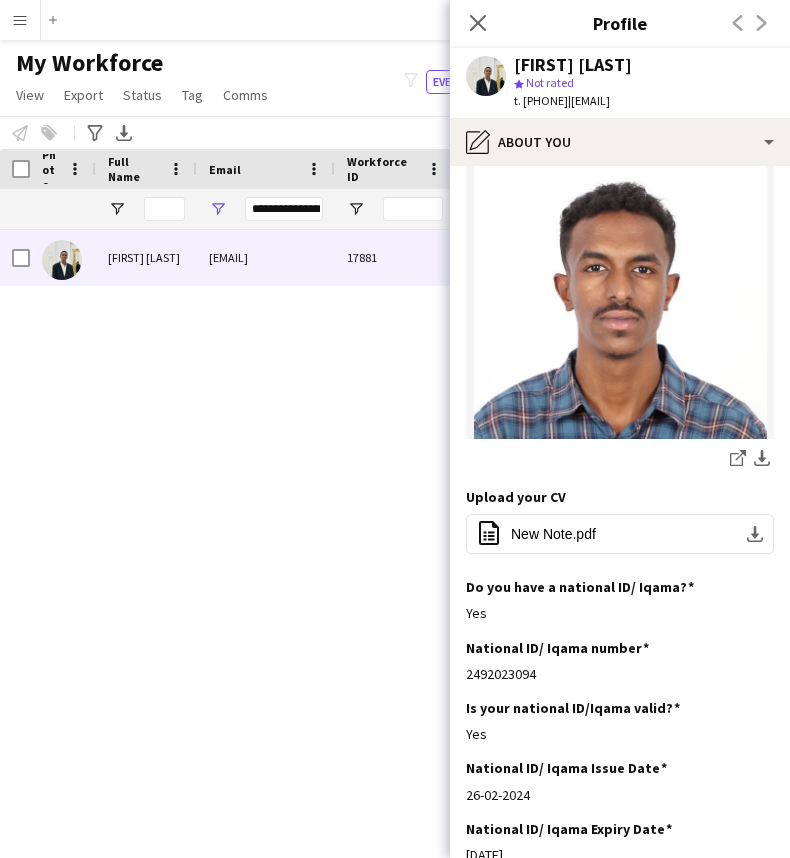 scroll, scrollTop: 272, scrollLeft: 0, axis: vertical 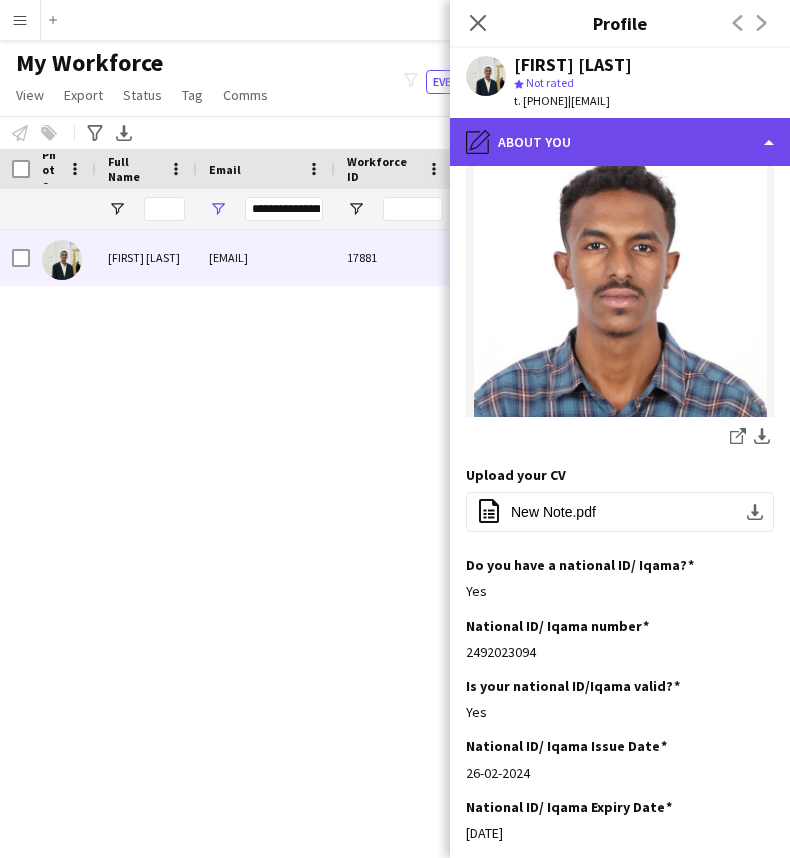 click on "pencil4
About you" 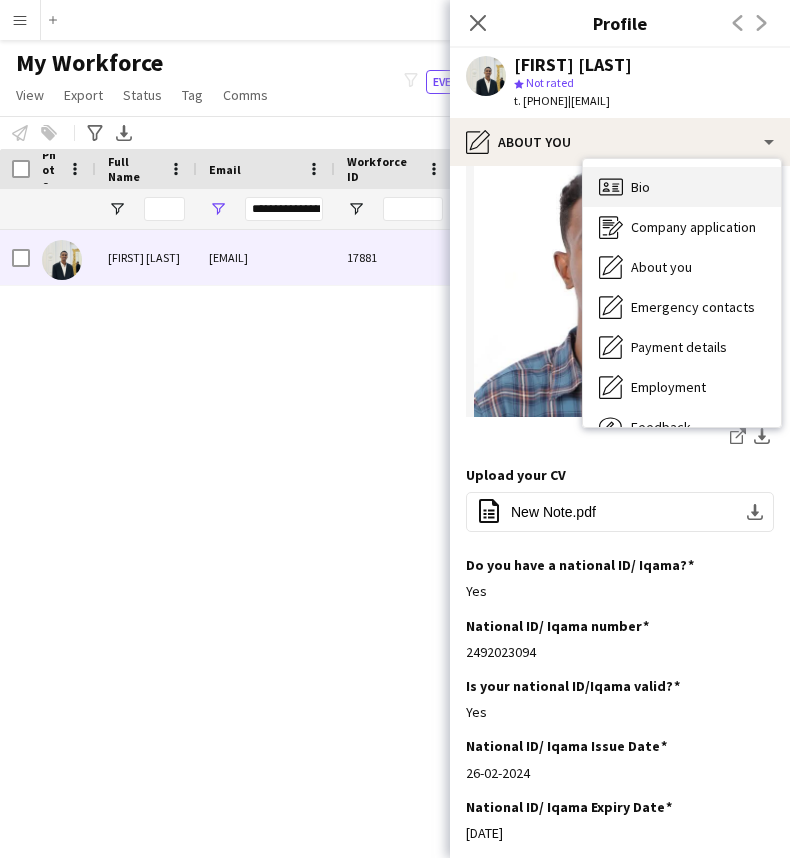 click on "Bio" at bounding box center (640, 187) 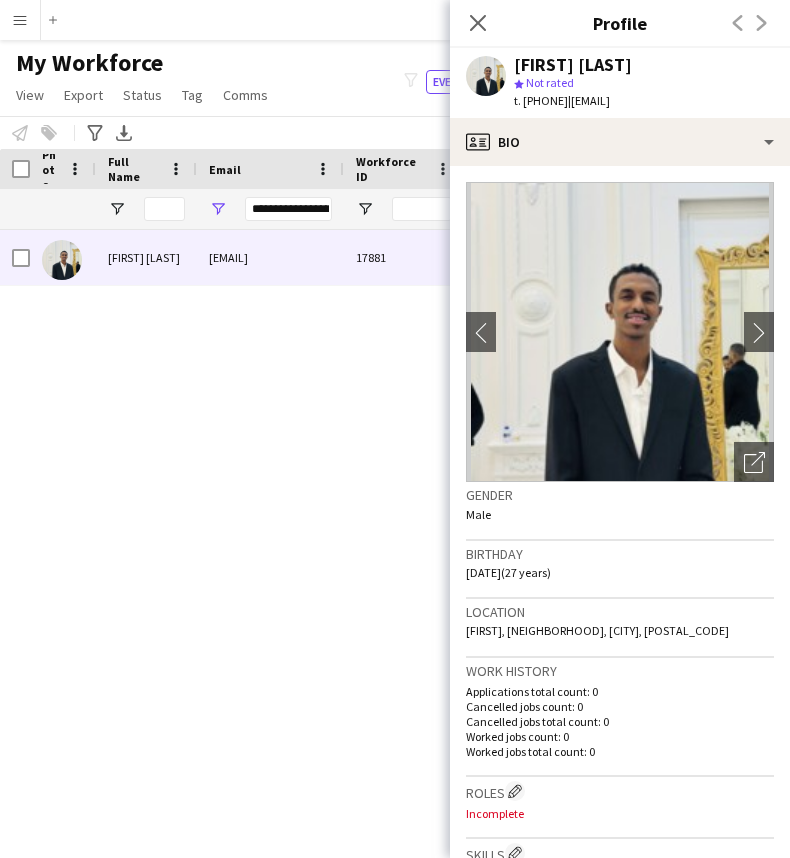 click at bounding box center (343, 169) 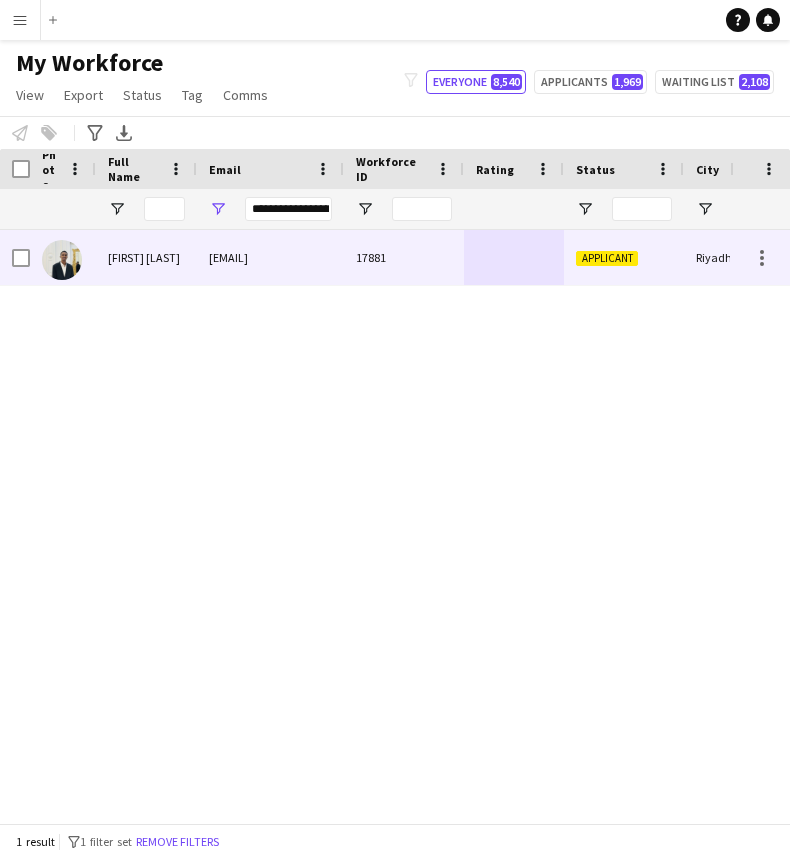 click on "malsadeg501@gmail.com" at bounding box center [270, 257] 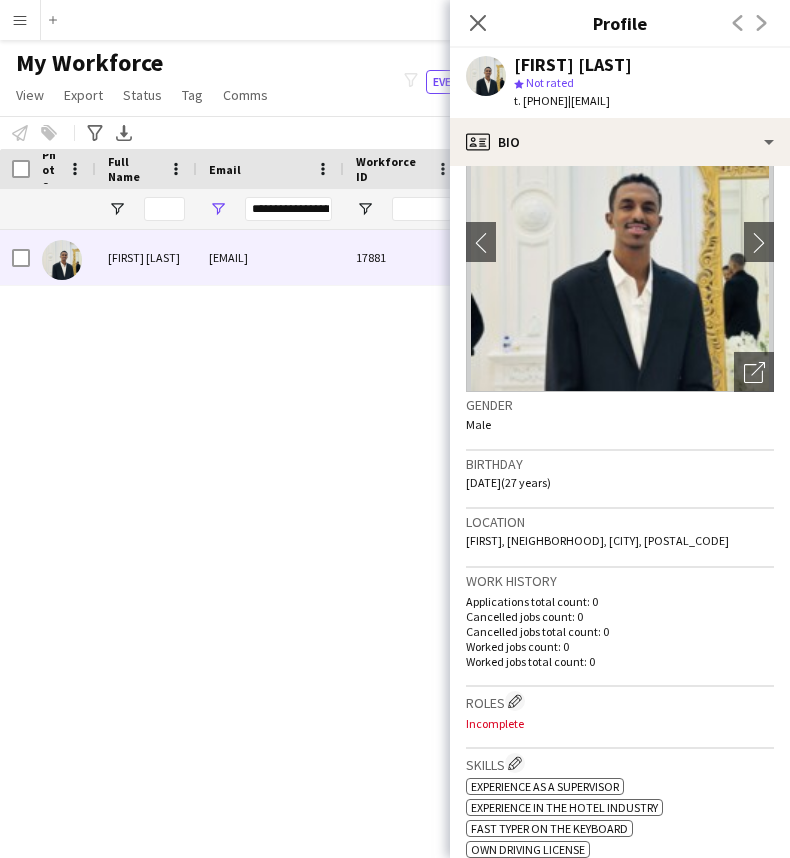 scroll, scrollTop: 181, scrollLeft: 0, axis: vertical 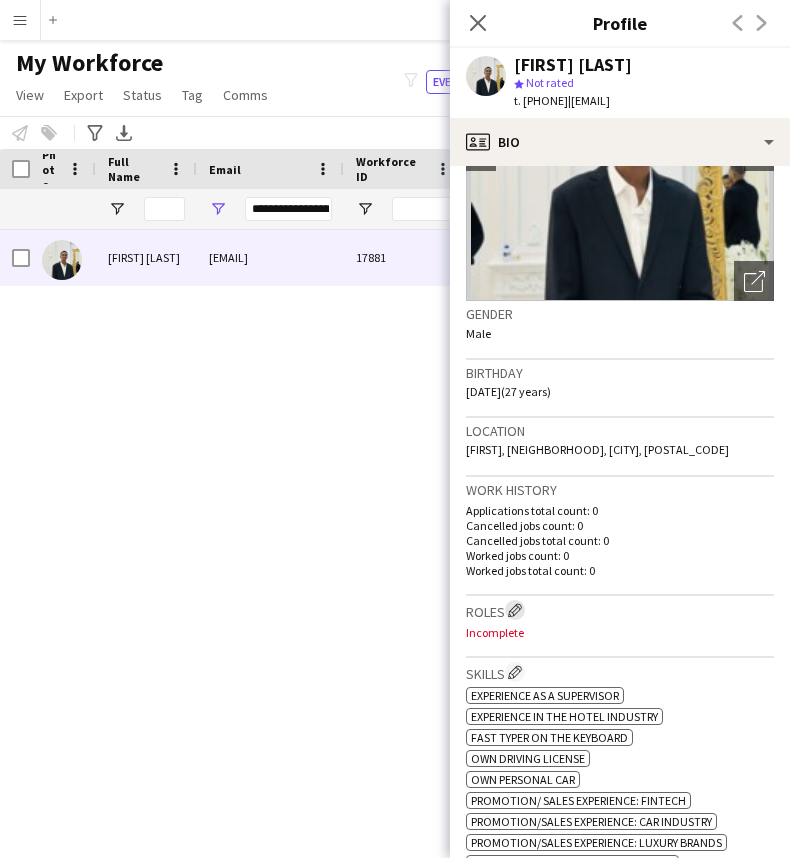 click on "Edit crew company roles" 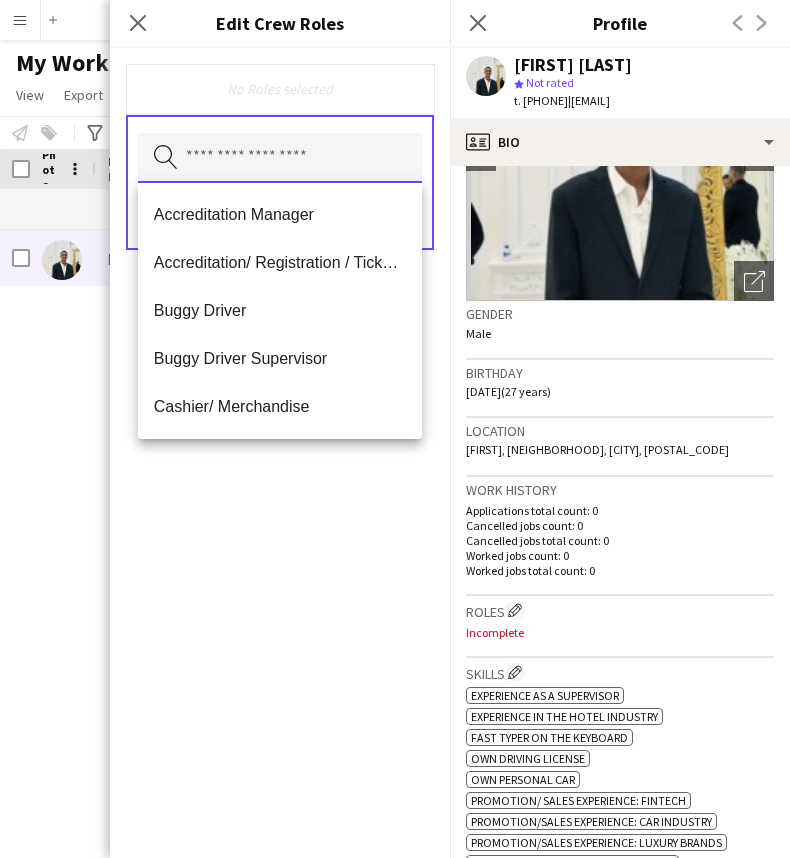 click at bounding box center (280, 158) 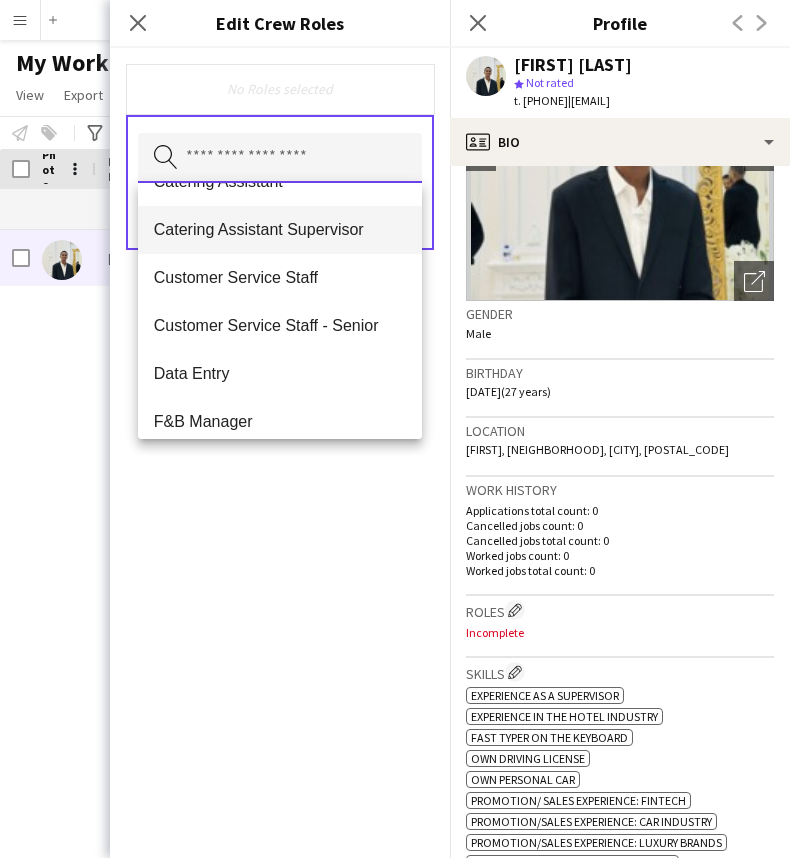 scroll, scrollTop: 272, scrollLeft: 0, axis: vertical 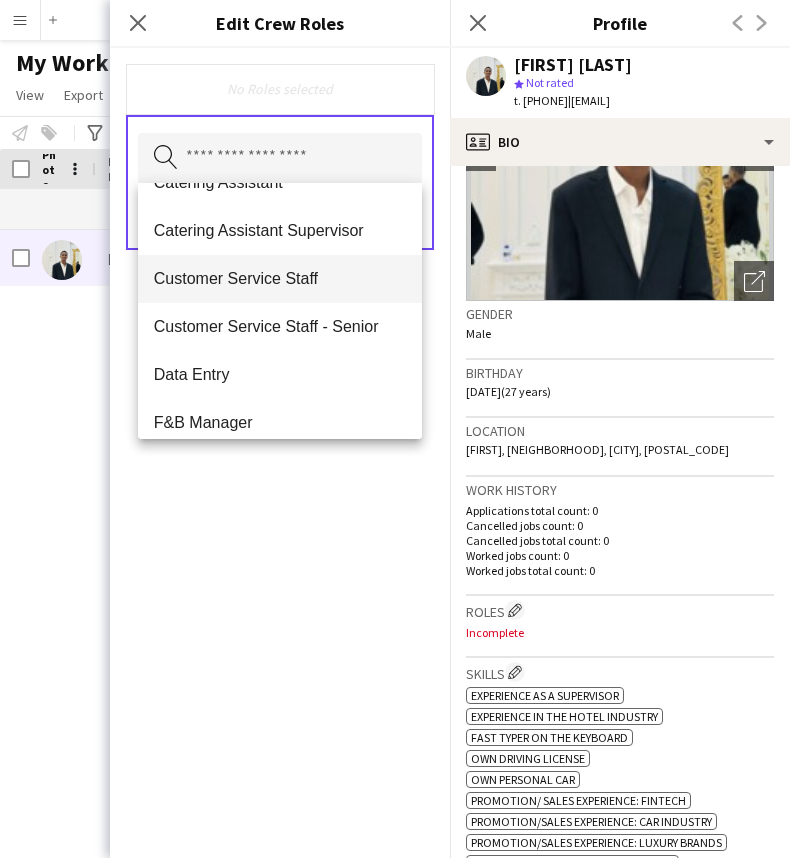 click on "Customer Service Staff" at bounding box center [280, 278] 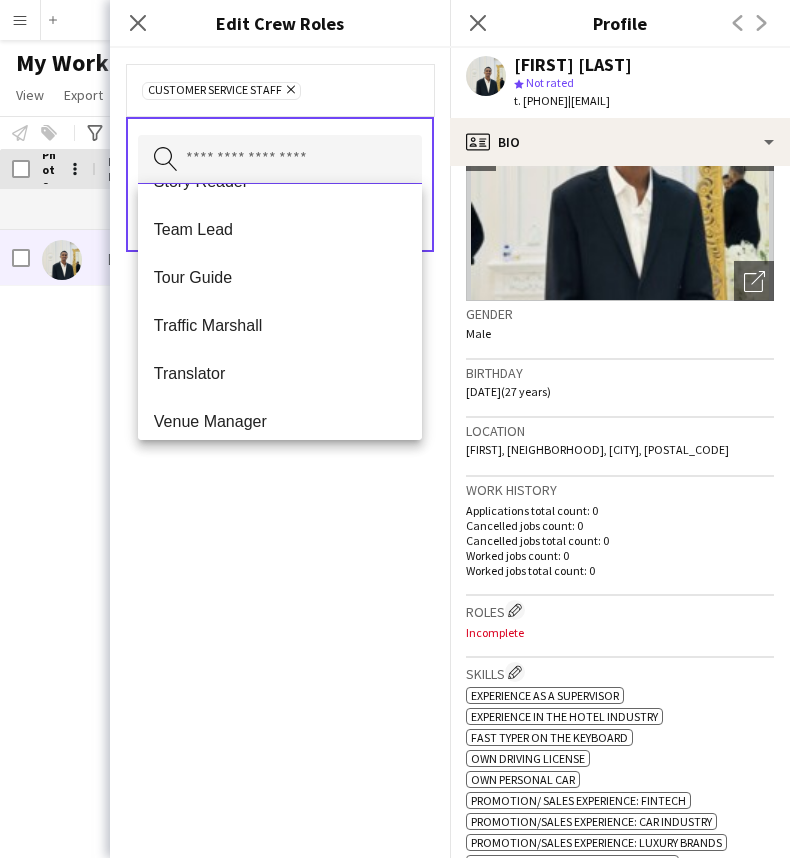 scroll, scrollTop: 2015, scrollLeft: 0, axis: vertical 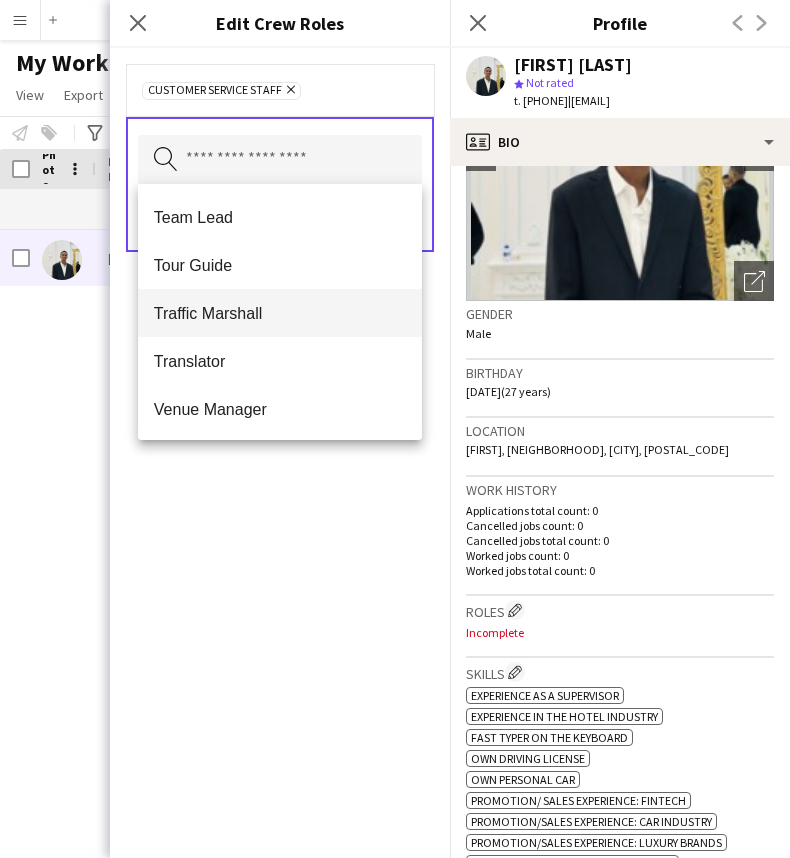 click on "Traffic Marshall" at bounding box center (280, 313) 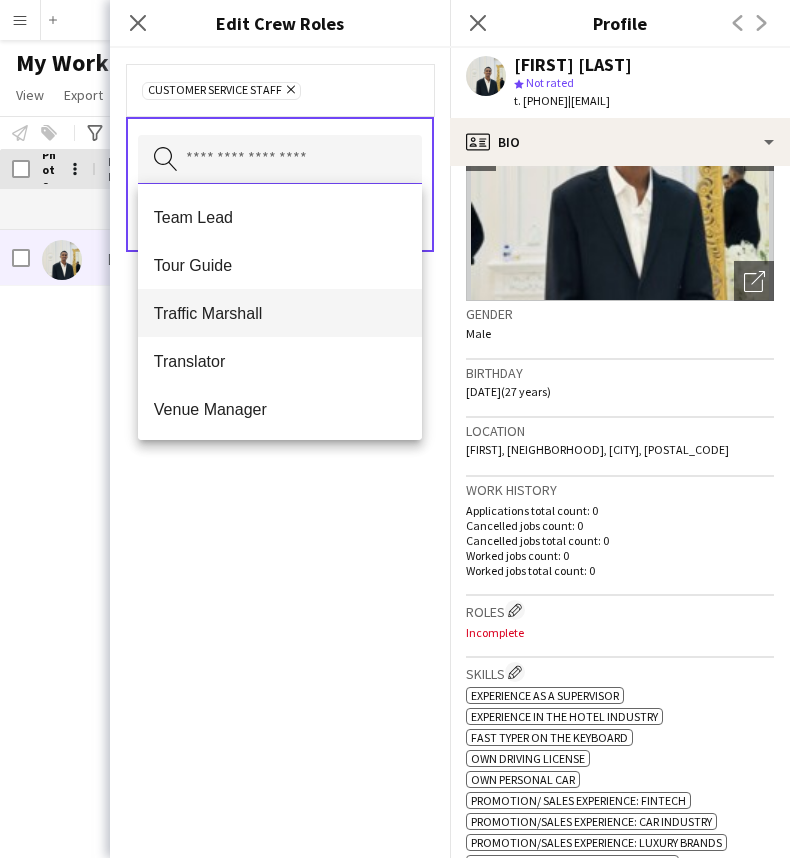 type 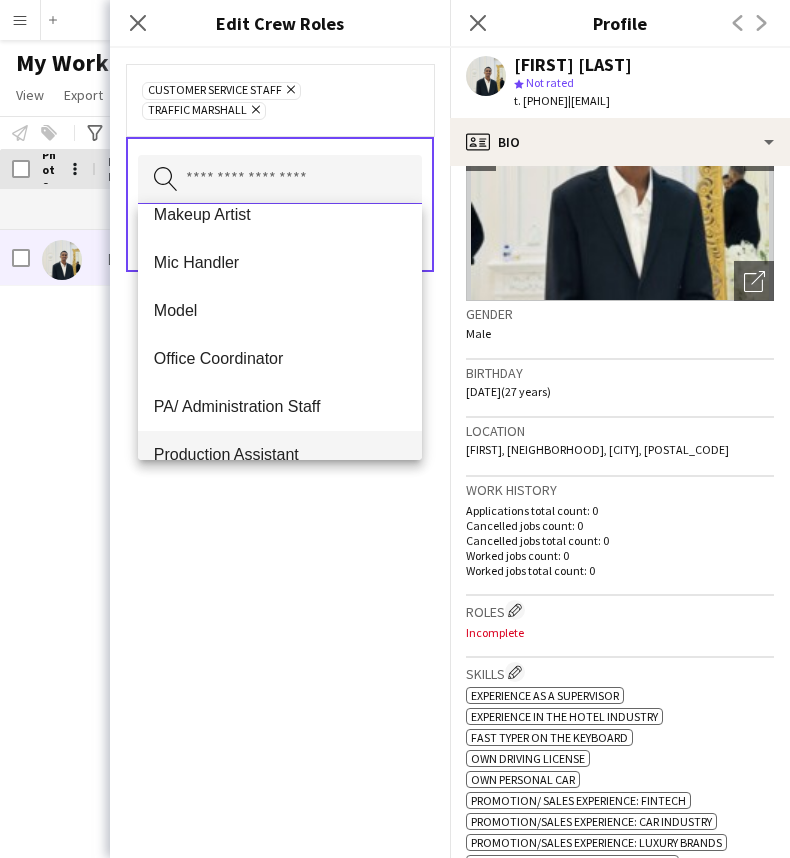 scroll, scrollTop: 818, scrollLeft: 0, axis: vertical 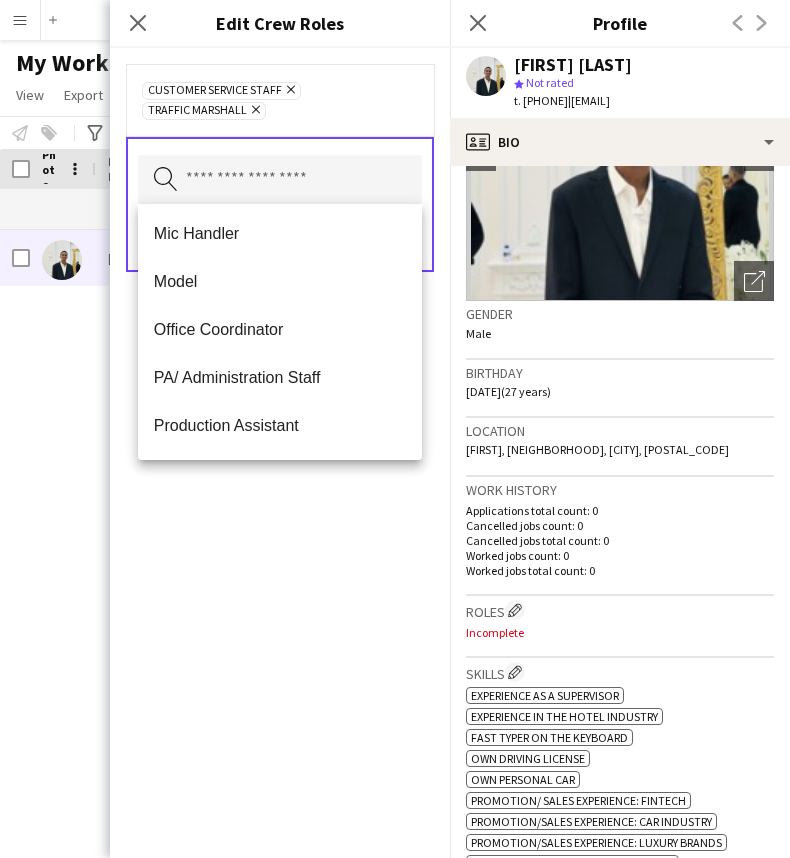 click on "Customer Service Staff
Remove
Traffic Marshall
Remove
Search by role type
Save" 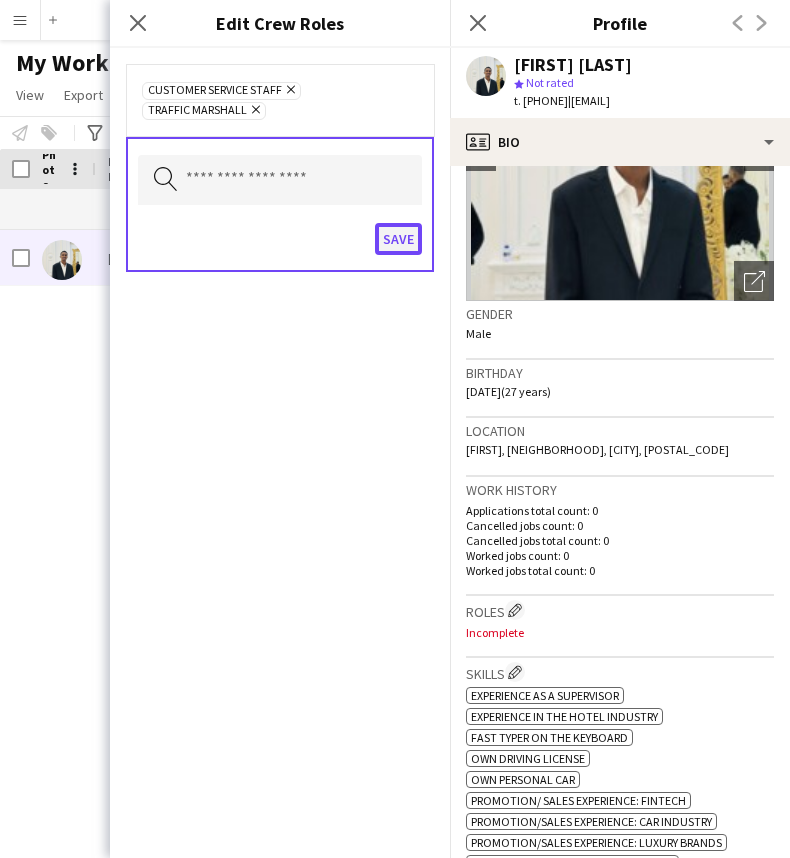 click on "Save" 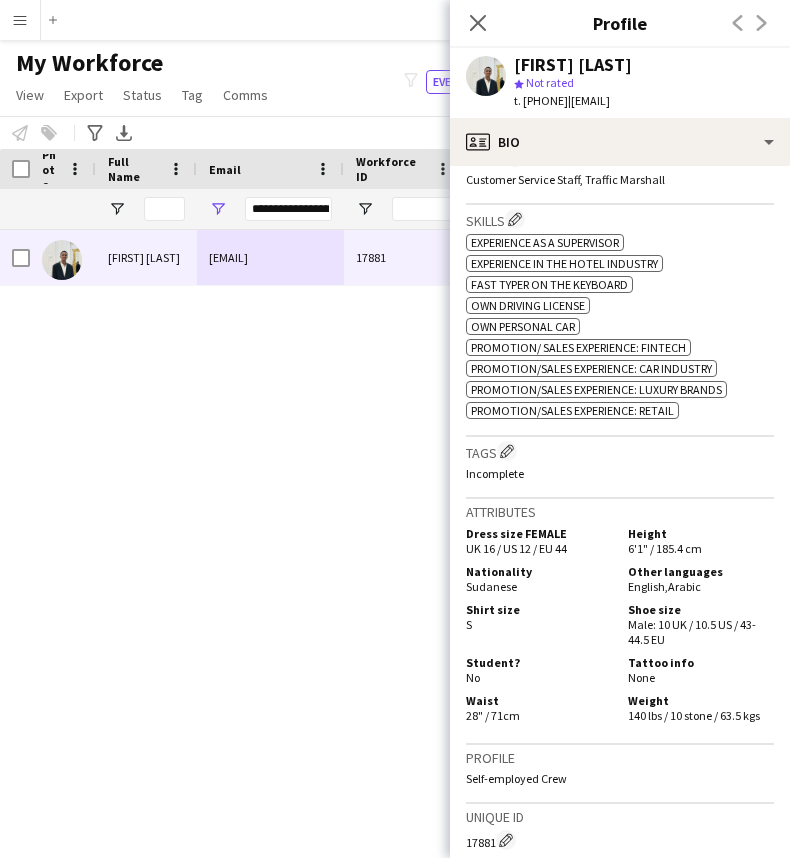 scroll, scrollTop: 636, scrollLeft: 0, axis: vertical 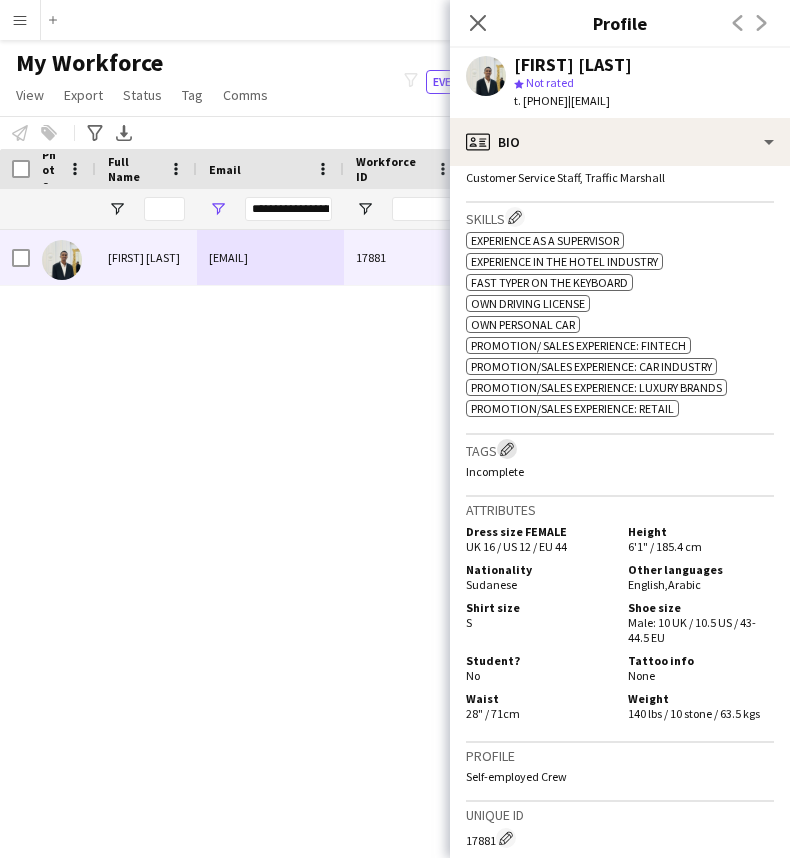 click on "Edit crew company tags" 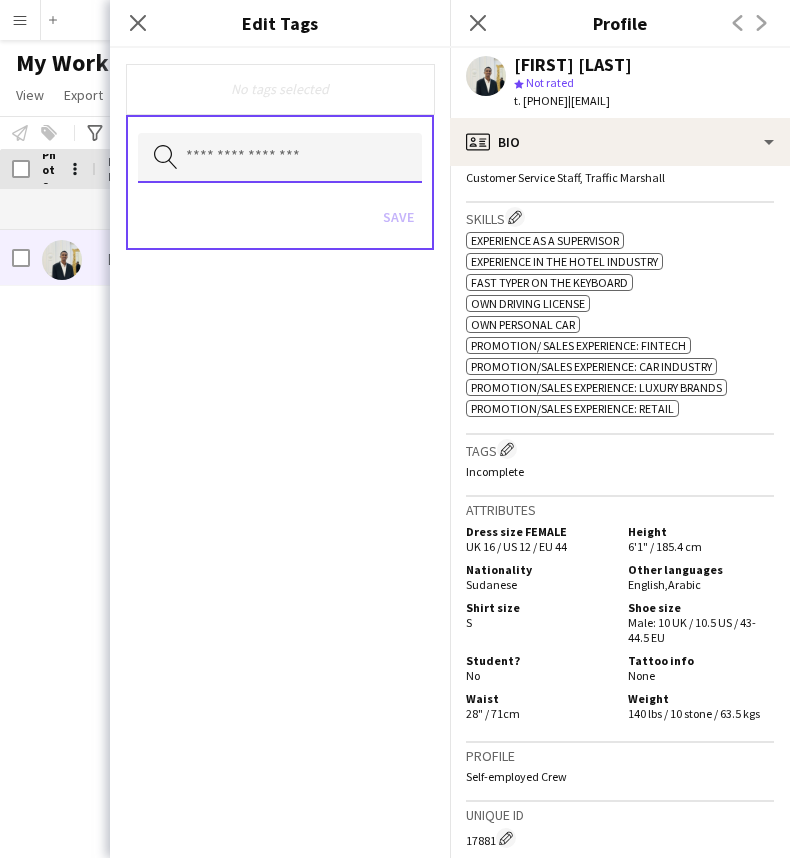 click at bounding box center (280, 158) 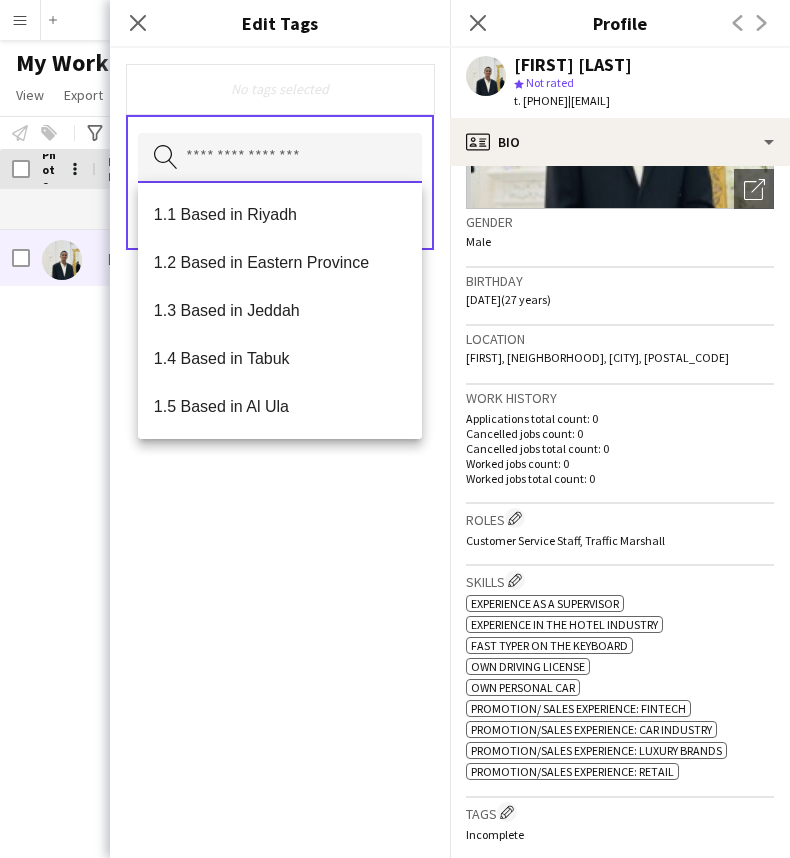 scroll, scrollTop: 181, scrollLeft: 0, axis: vertical 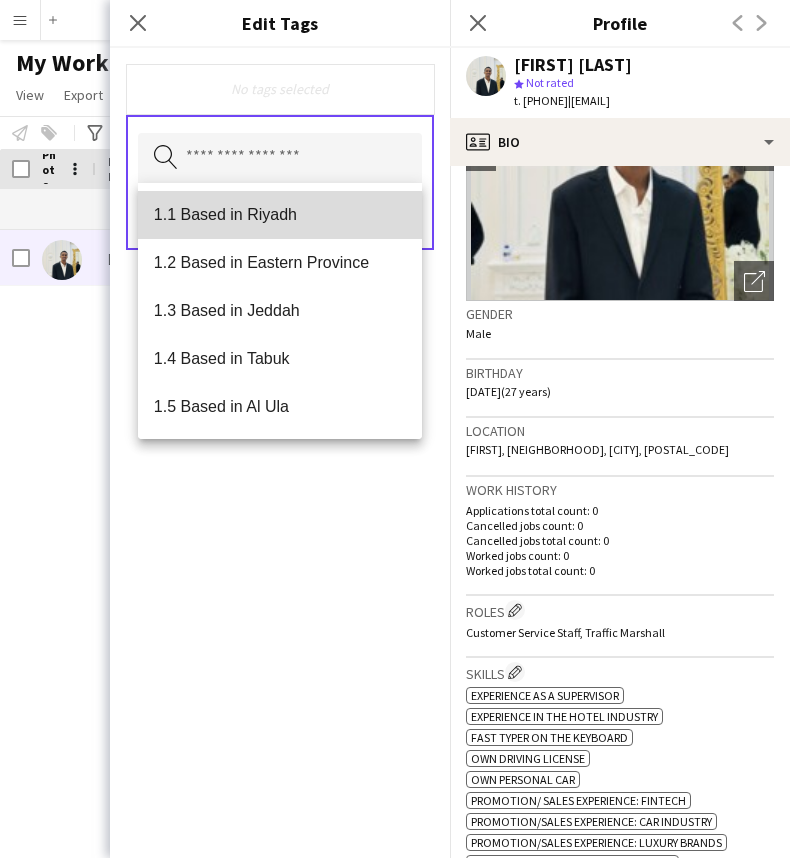 click on "1.1 Based in Riyadh" at bounding box center (280, 214) 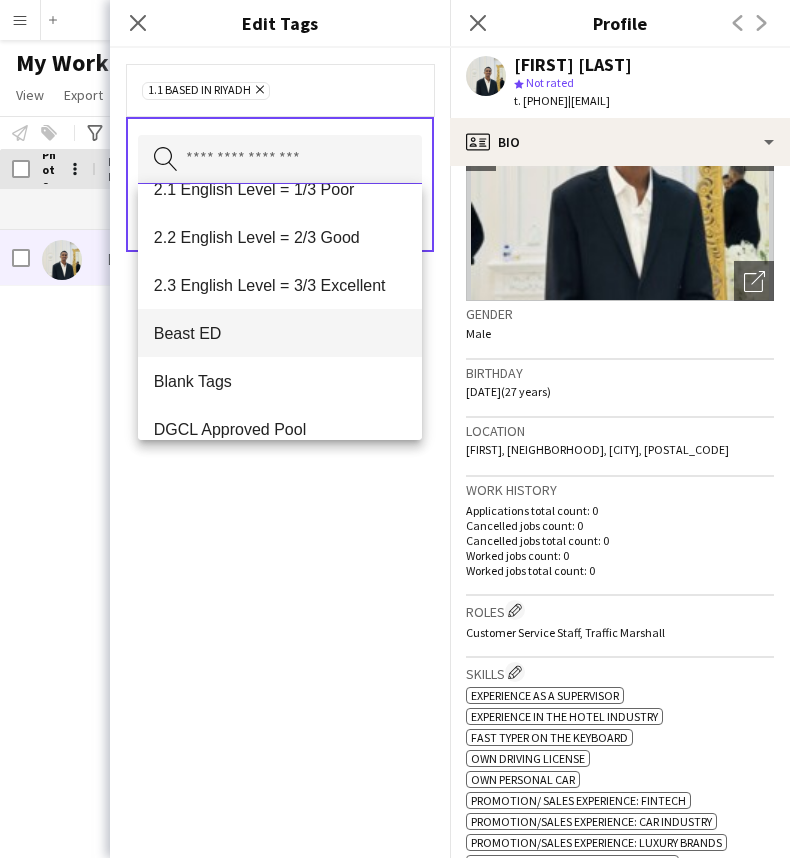 scroll, scrollTop: 272, scrollLeft: 0, axis: vertical 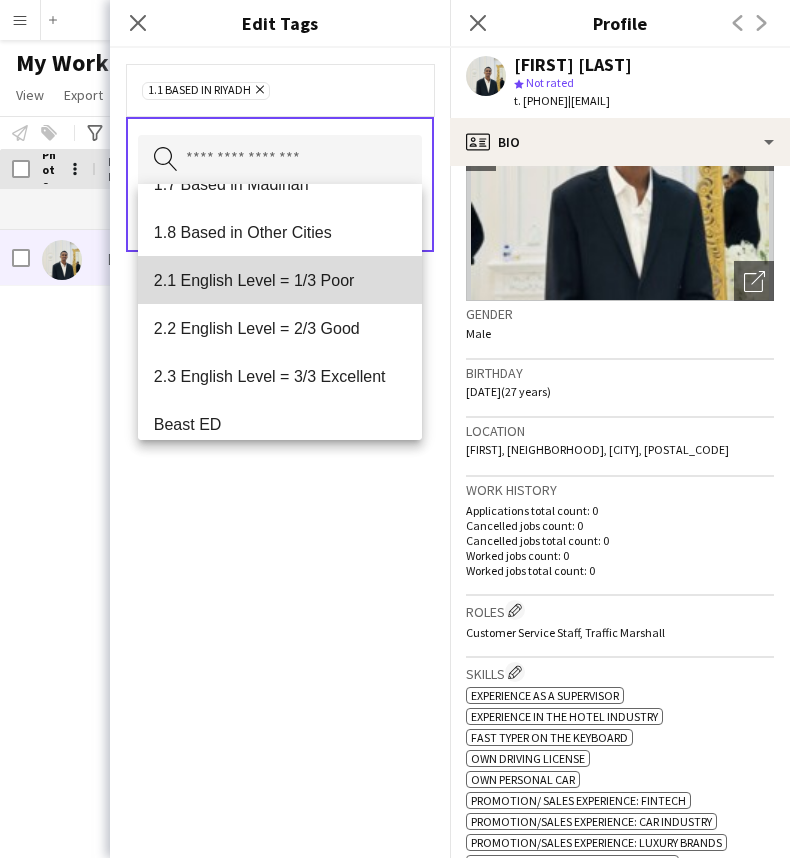 click on "2.1 English Level = 1/3 Poor" at bounding box center [280, 280] 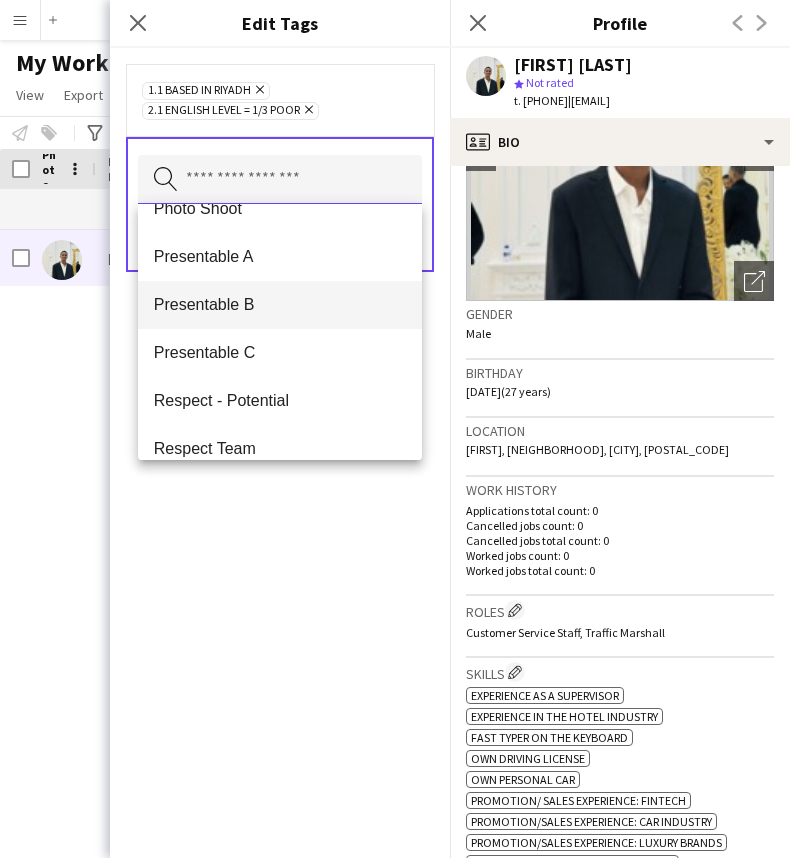 scroll, scrollTop: 1454, scrollLeft: 0, axis: vertical 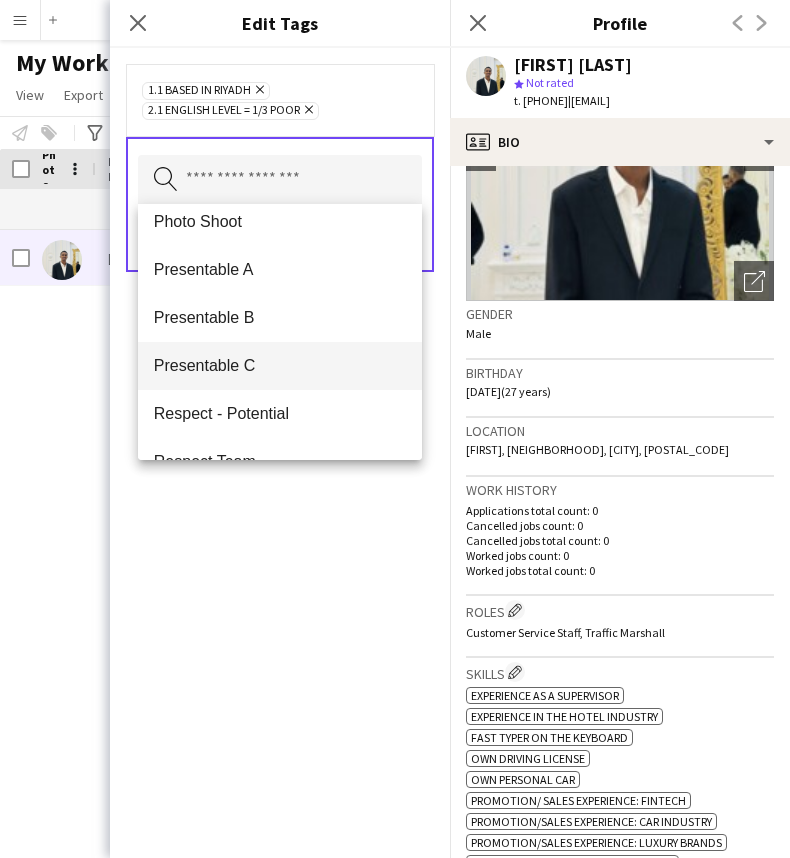 click on "Presentable C" at bounding box center (280, 366) 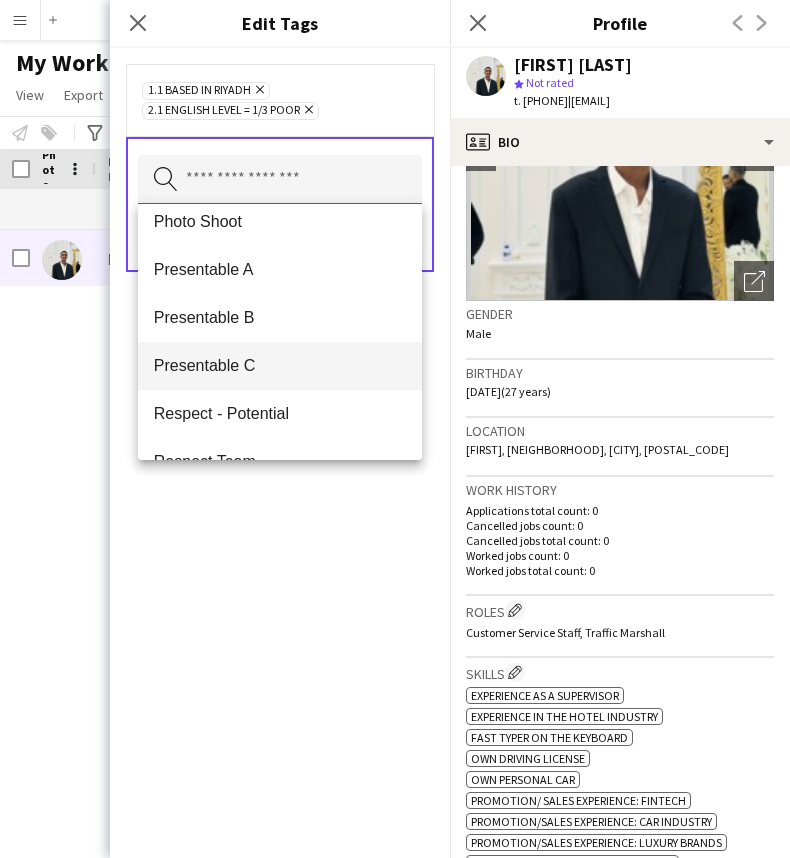 type 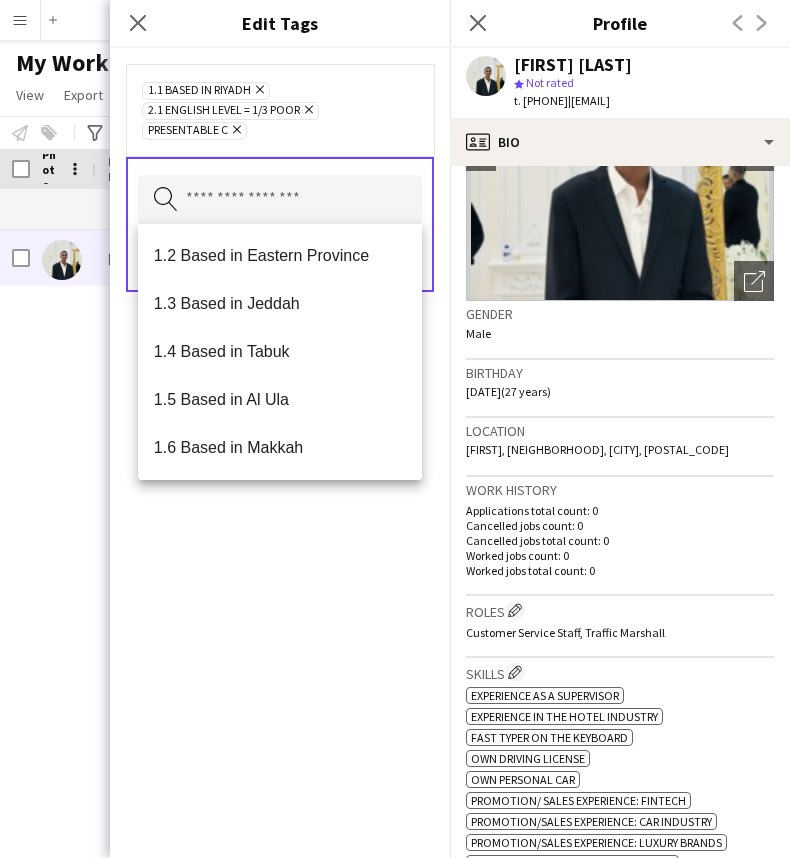 click on "1.1 Based in Riyadh
Remove
2.1 English Level = 1/3 Poor
Remove
Presentable C
Remove
Search by tag name
Save" 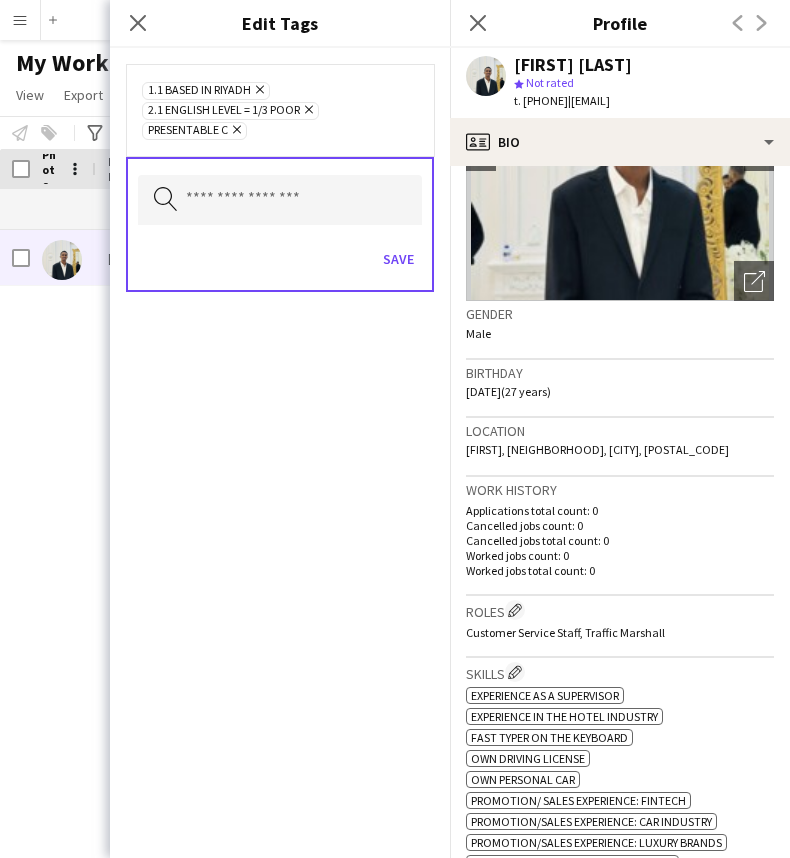 click on "Save" 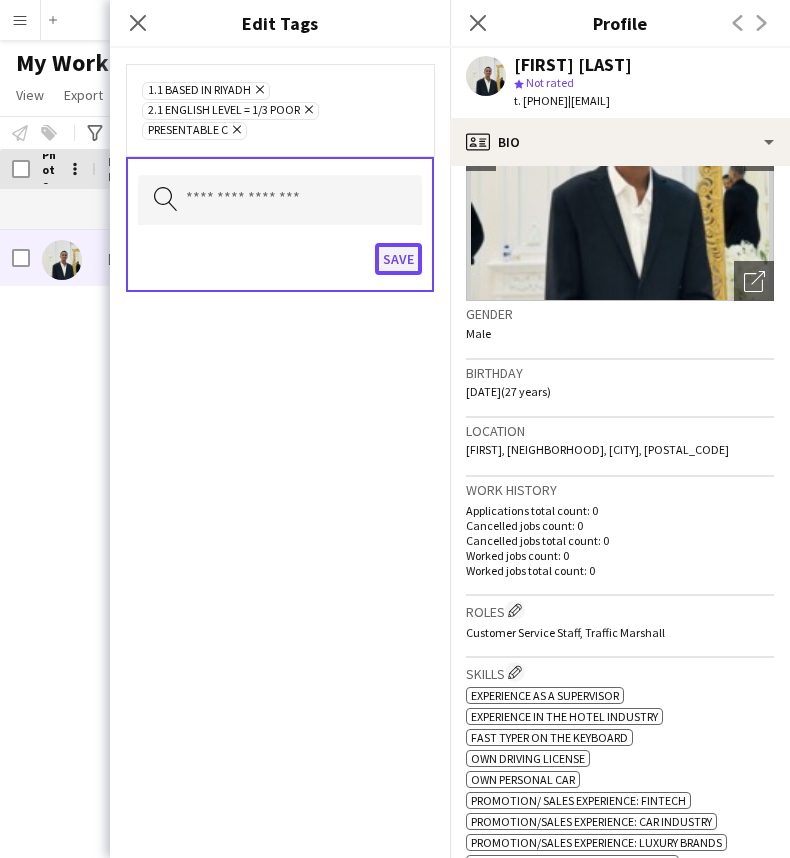 click on "Save" 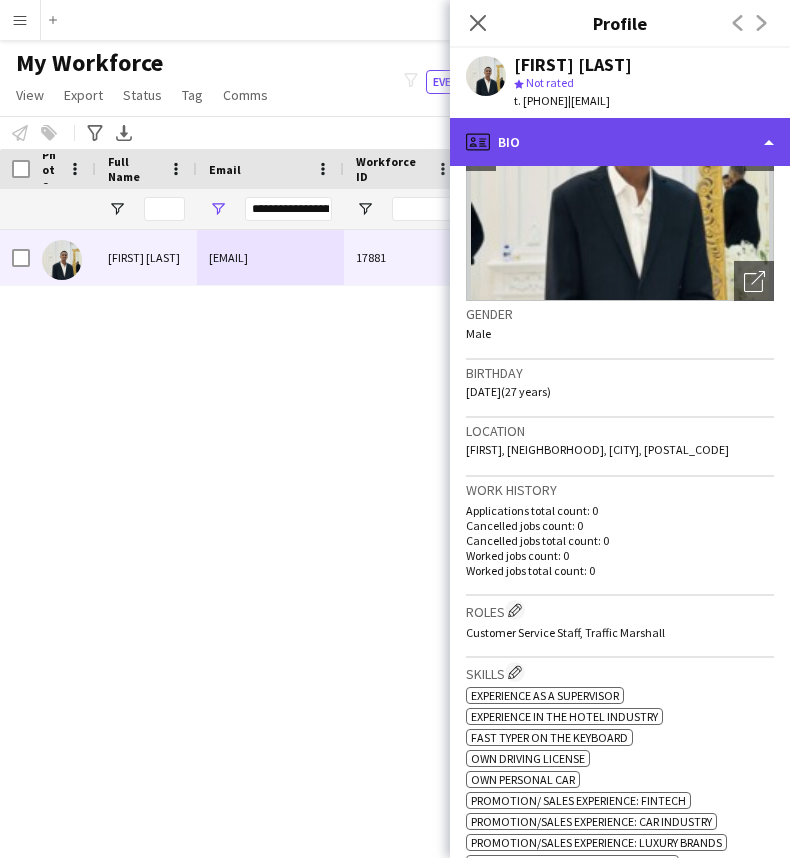 click on "profile
Bio" 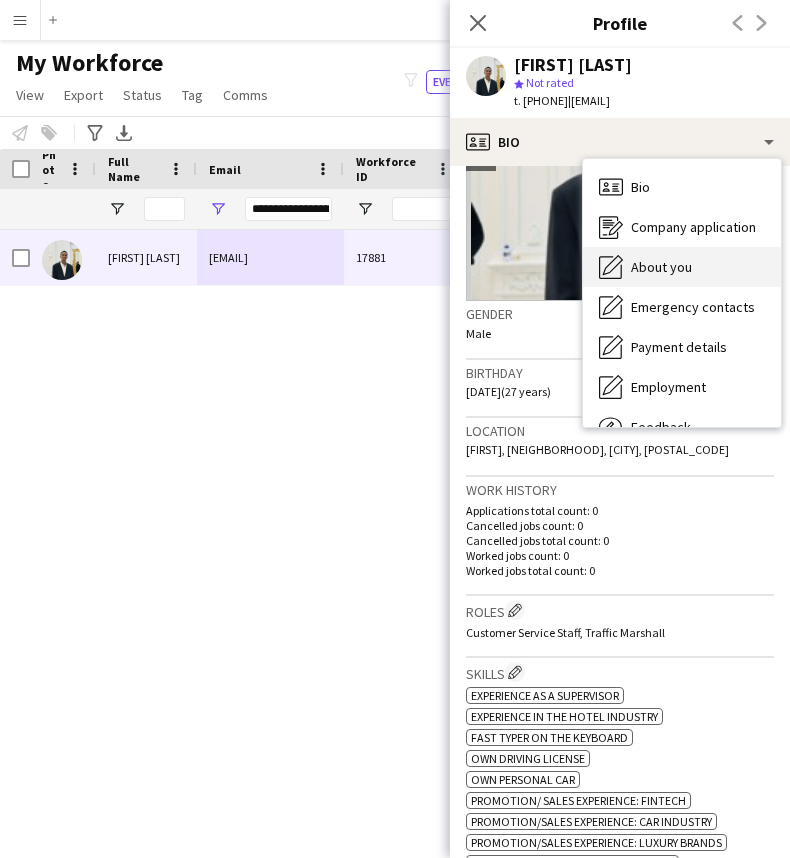 click on "About you
About you" at bounding box center [682, 267] 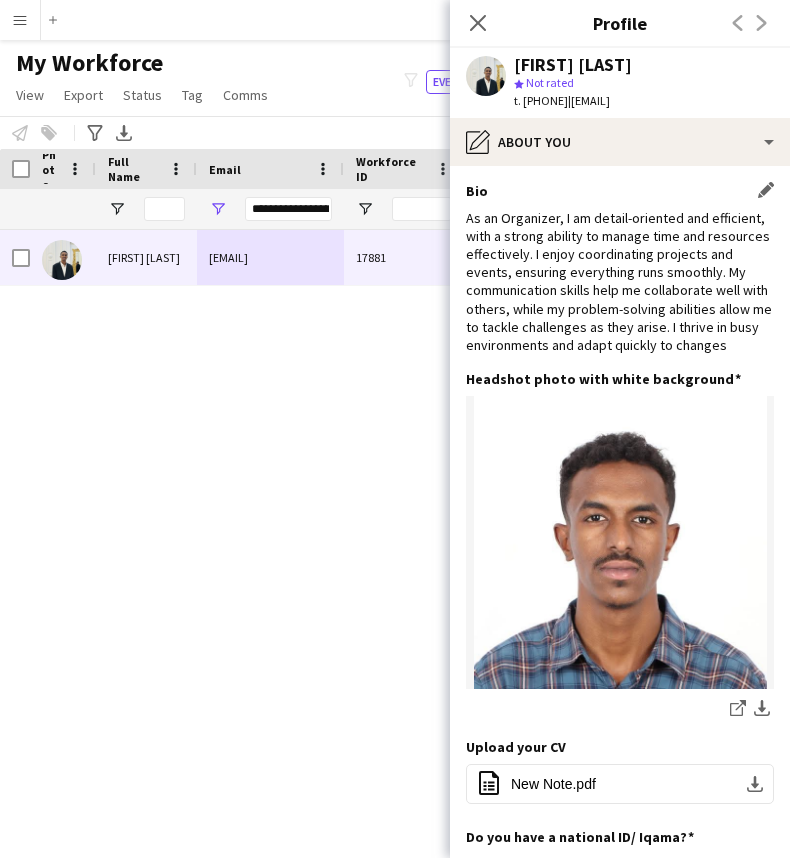 click on "As an Organizer, I am detail-oriented and efficient, with a strong ability to manage time and resources effectively. I enjoy coordinating projects and events, ensuring everything runs smoothly. My communication skills help me collaborate well with others, while my problem-solving abilities allow me to tackle challenges as they arise. I thrive in busy environments and adapt quickly to changes" 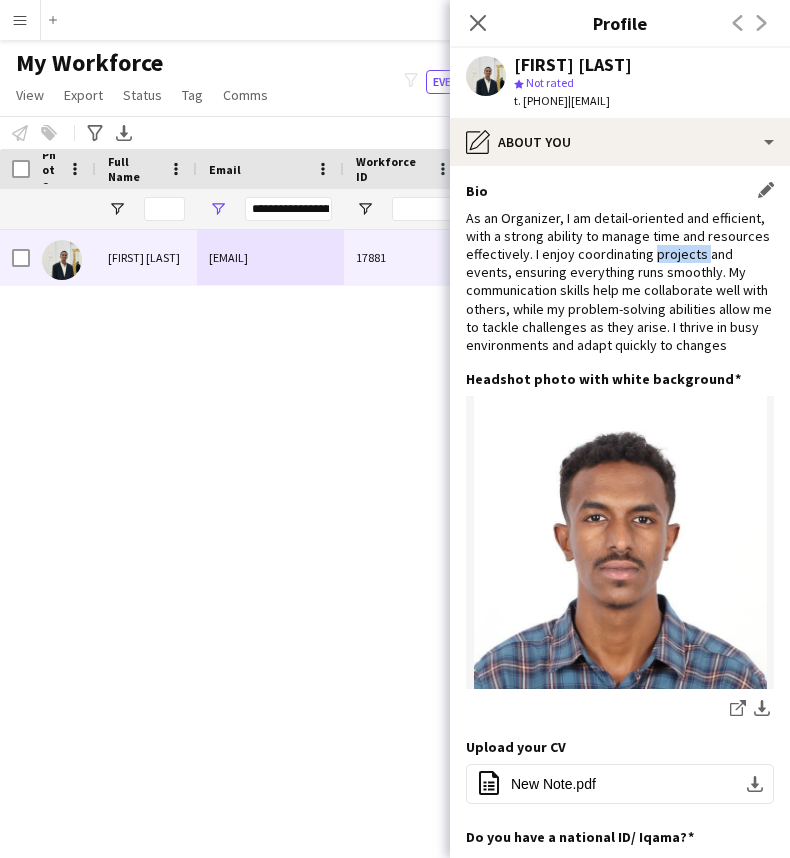 click on "As an Organizer, I am detail-oriented and efficient, with a strong ability to manage time and resources effectively. I enjoy coordinating projects and events, ensuring everything runs smoothly. My communication skills help me collaborate well with others, while my problem-solving abilities allow me to tackle challenges as they arise. I thrive in busy environments and adapt quickly to changes" 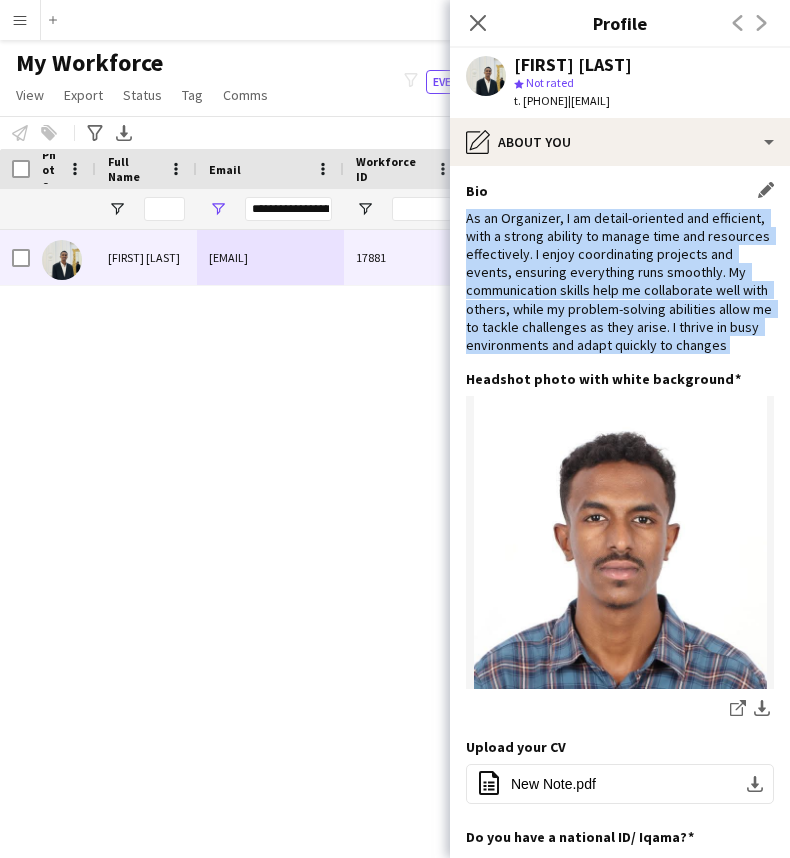 click on "As an Organizer, I am detail-oriented and efficient, with a strong ability to manage time and resources effectively. I enjoy coordinating projects and events, ensuring everything runs smoothly. My communication skills help me collaborate well with others, while my problem-solving abilities allow me to tackle challenges as they arise. I thrive in busy environments and adapt quickly to changes" 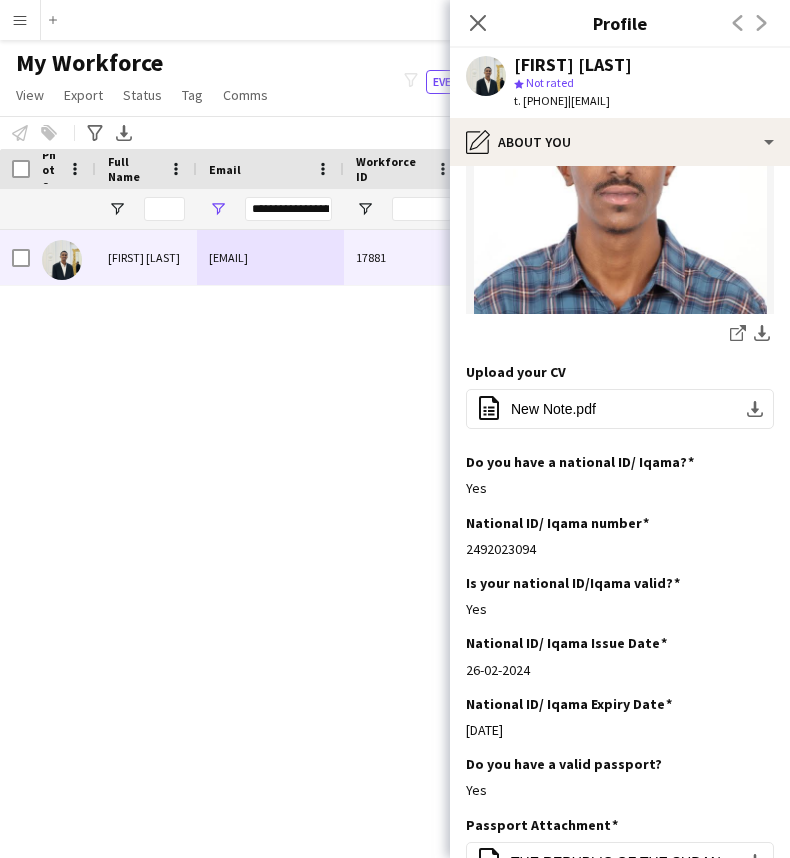 scroll, scrollTop: 0, scrollLeft: 0, axis: both 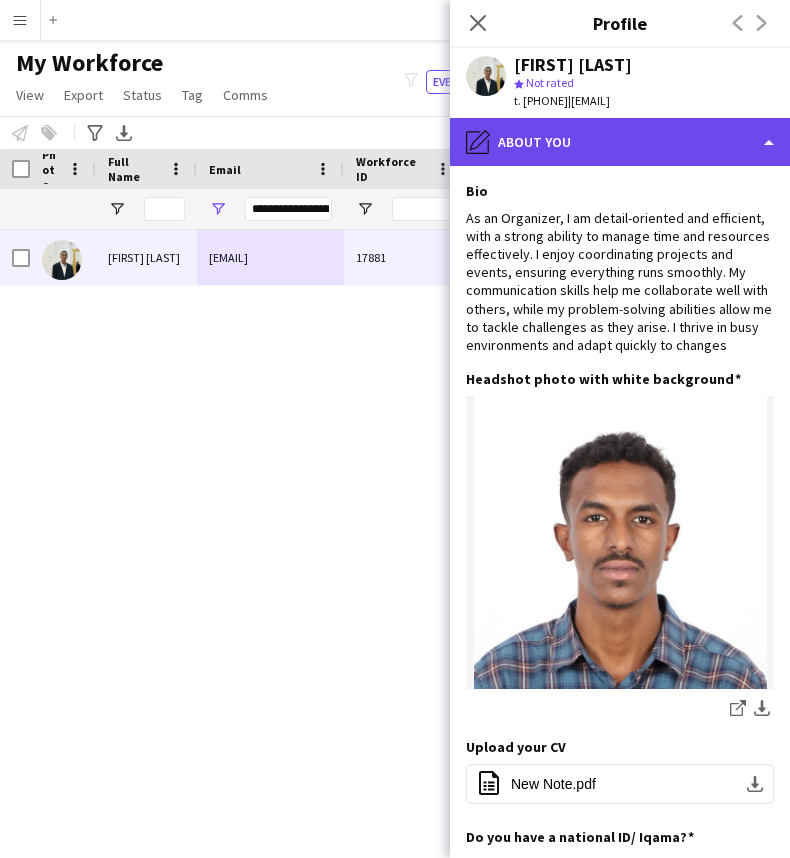 click on "pencil4
About you" 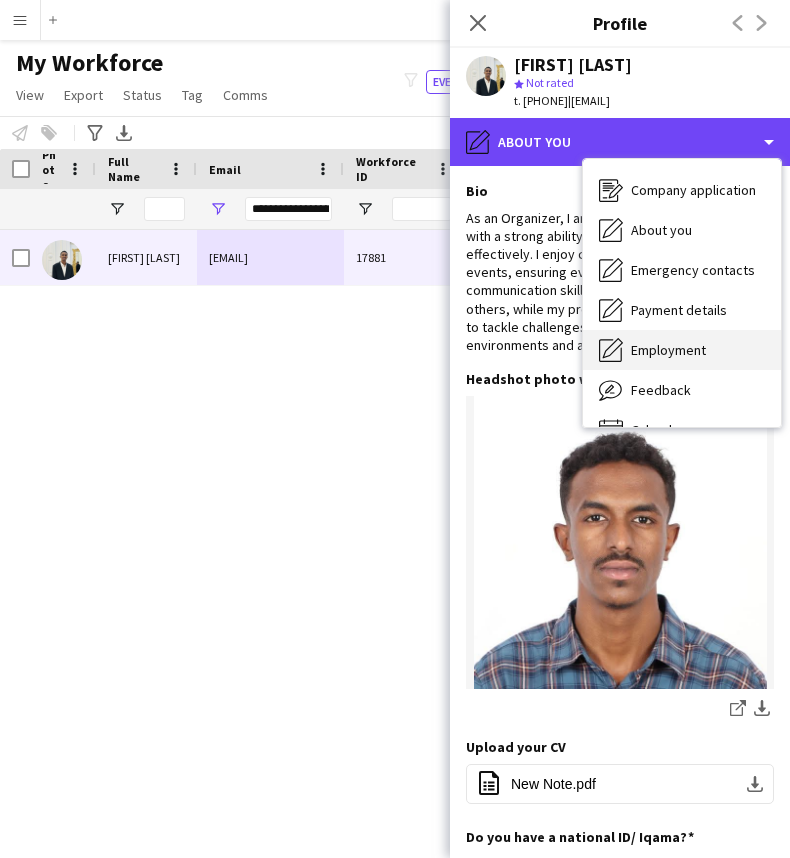 scroll, scrollTop: 67, scrollLeft: 0, axis: vertical 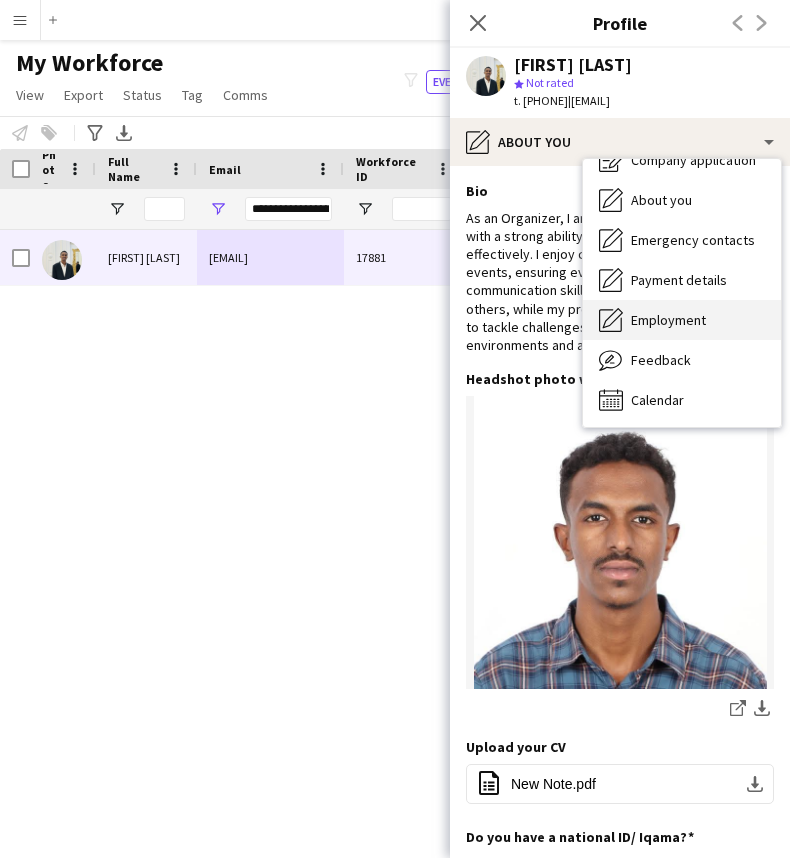 click on "Employment
Employment" at bounding box center [682, 320] 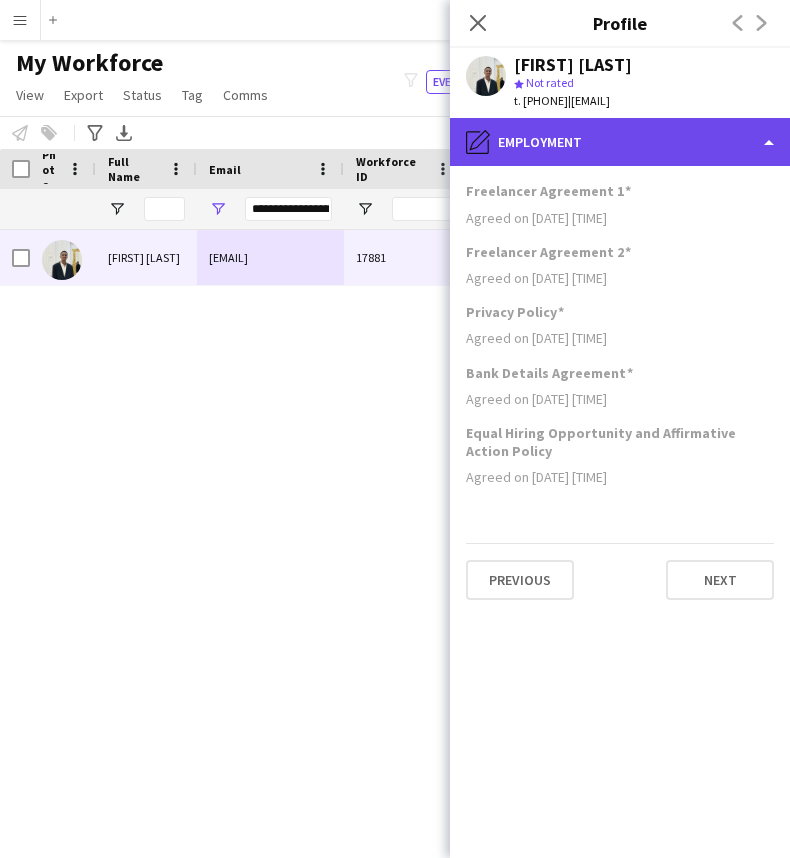 click on "pencil4
Employment" 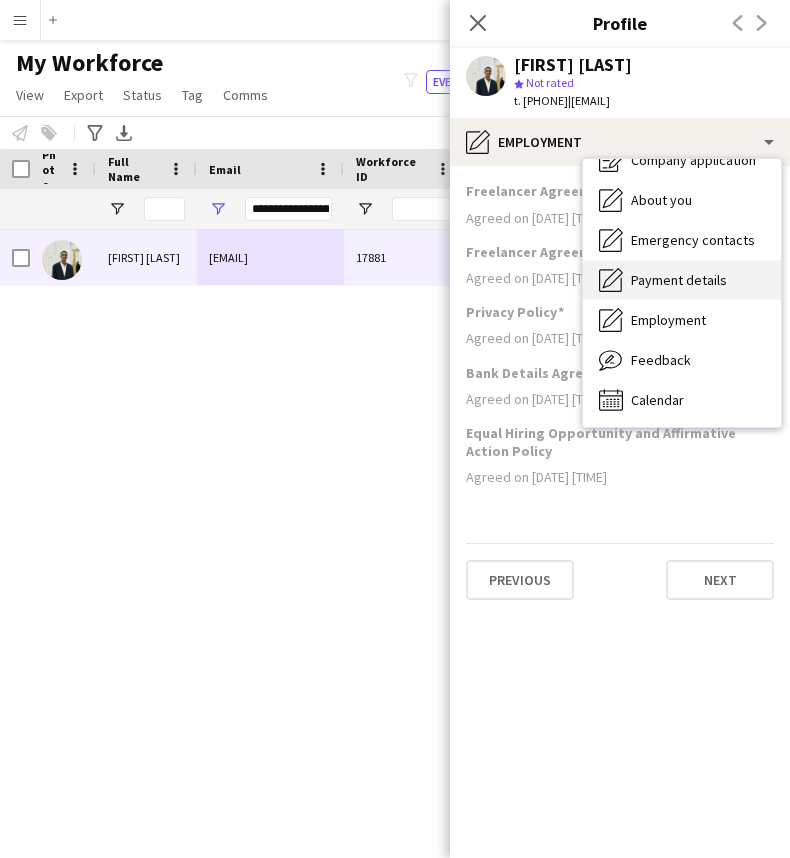 click on "Payment details
Payment details" at bounding box center [682, 280] 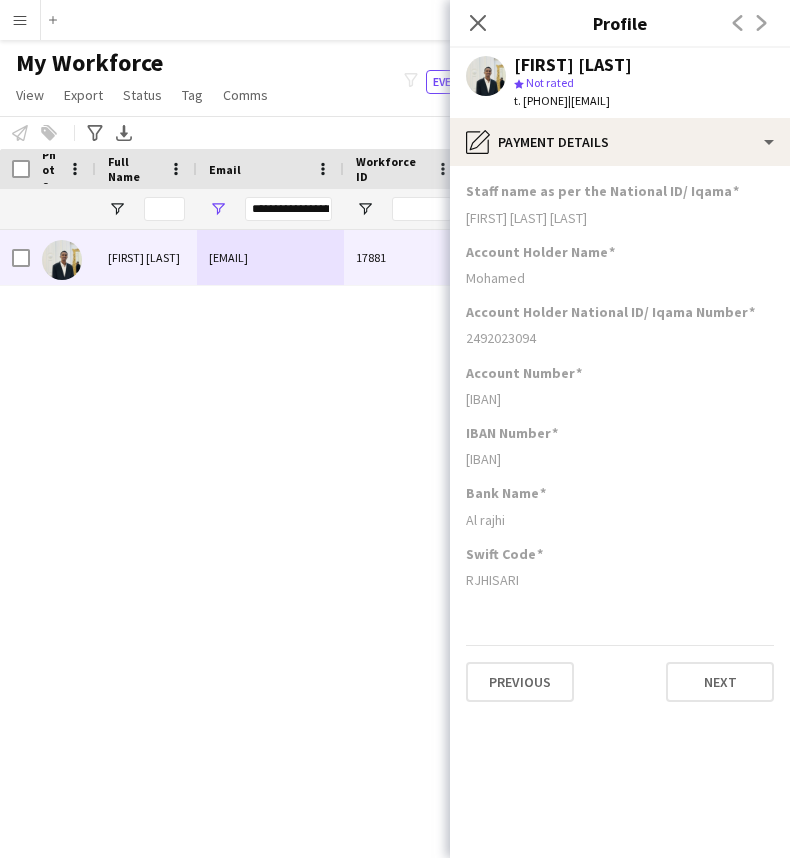 click on "RJHISARI" 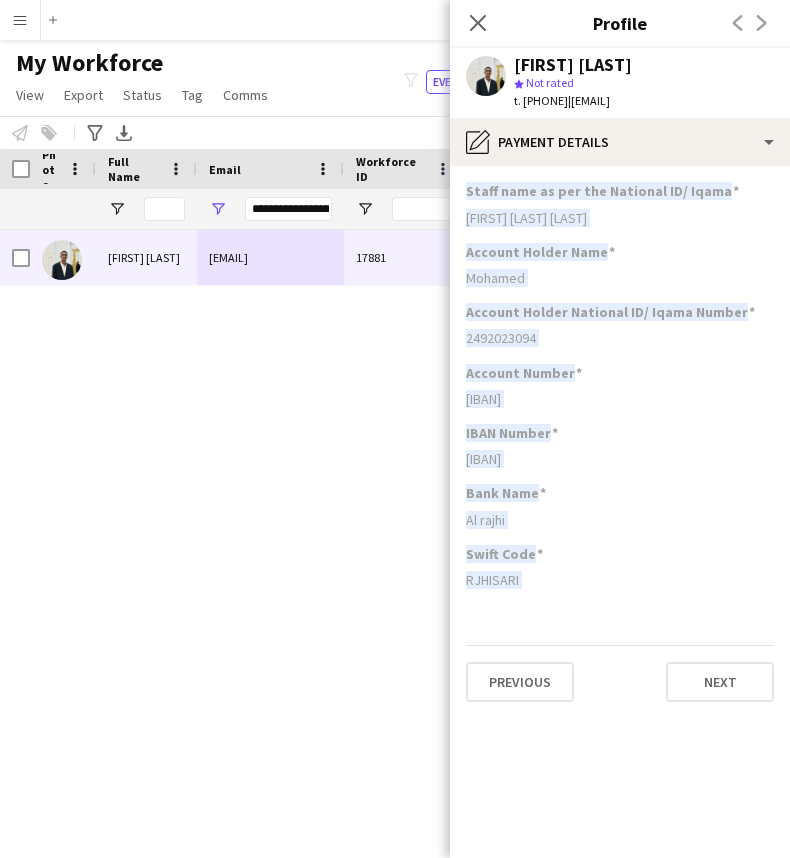 drag, startPoint x: 600, startPoint y: 578, endPoint x: 624, endPoint y: 194, distance: 384.74927 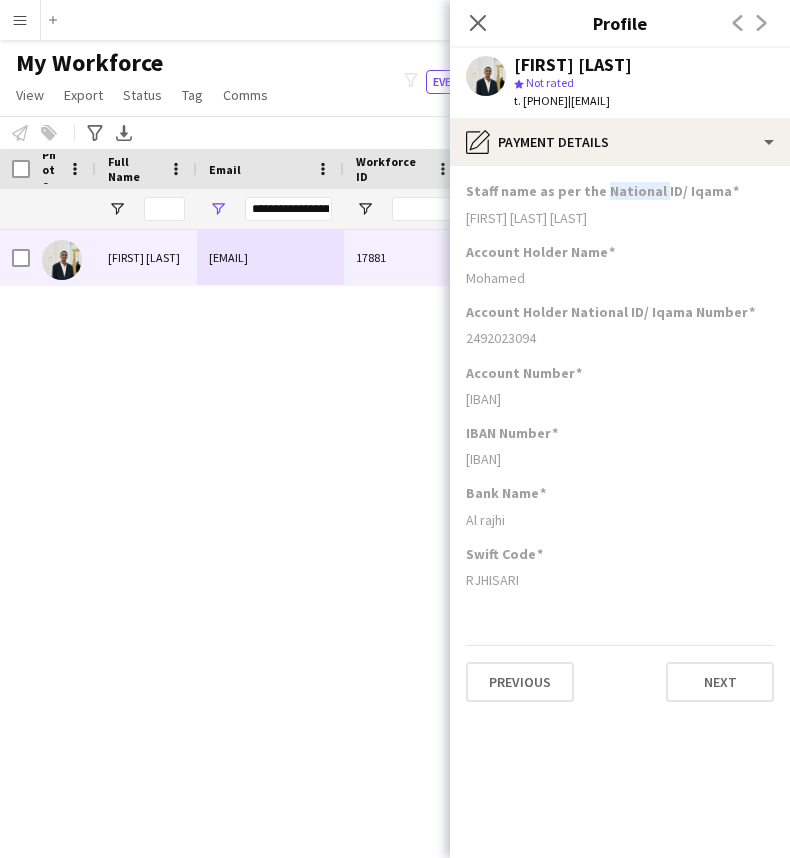click on "Staff name as per the National ID/ Iqama" 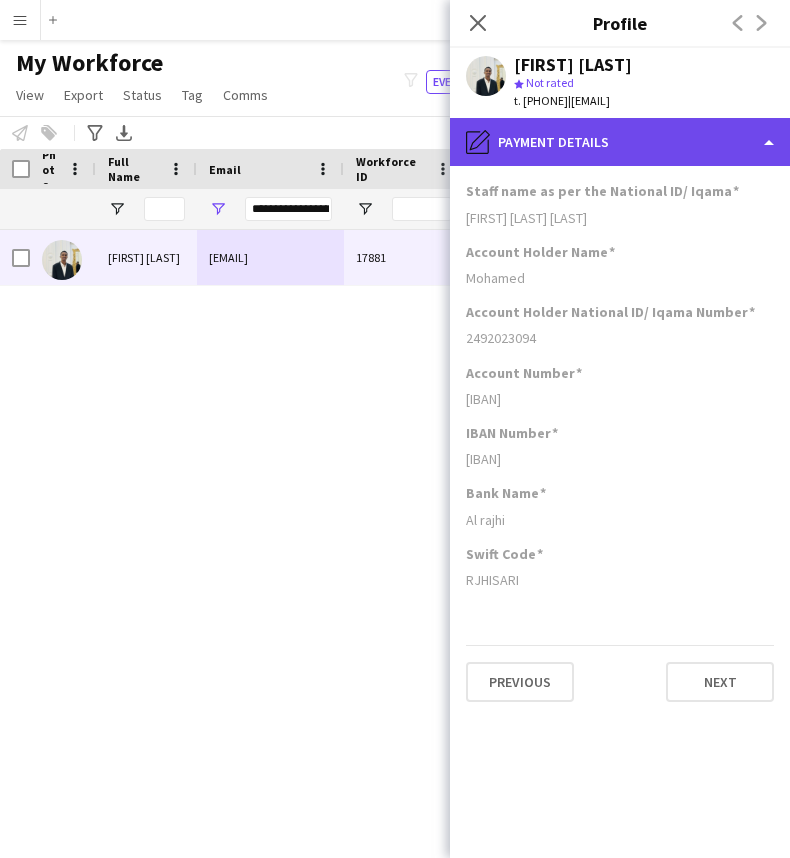click on "pencil4
Payment details" 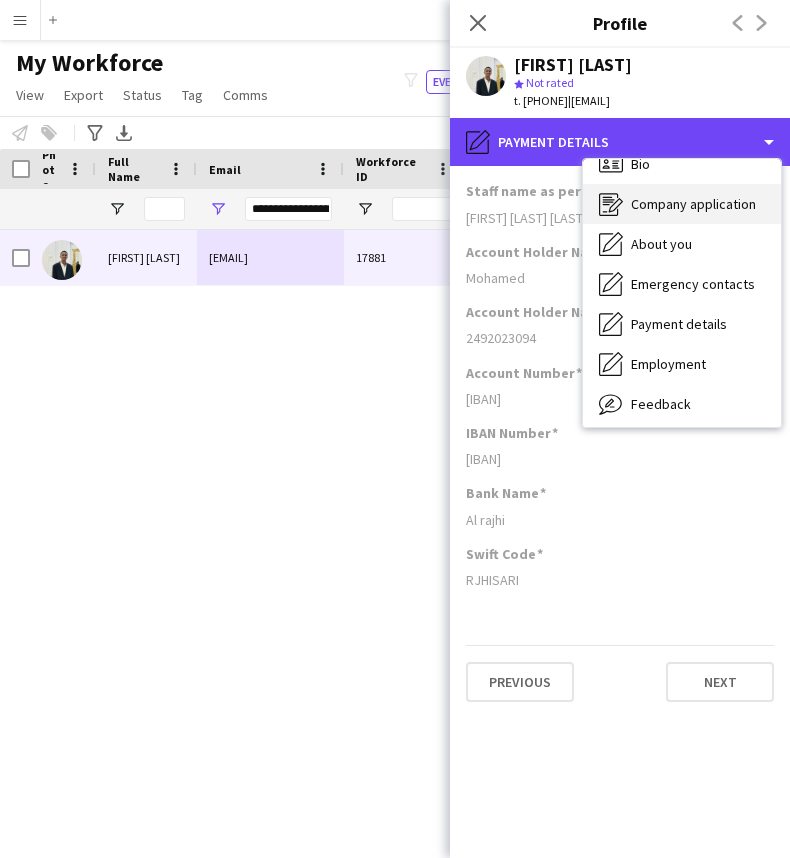 scroll, scrollTop: 0, scrollLeft: 0, axis: both 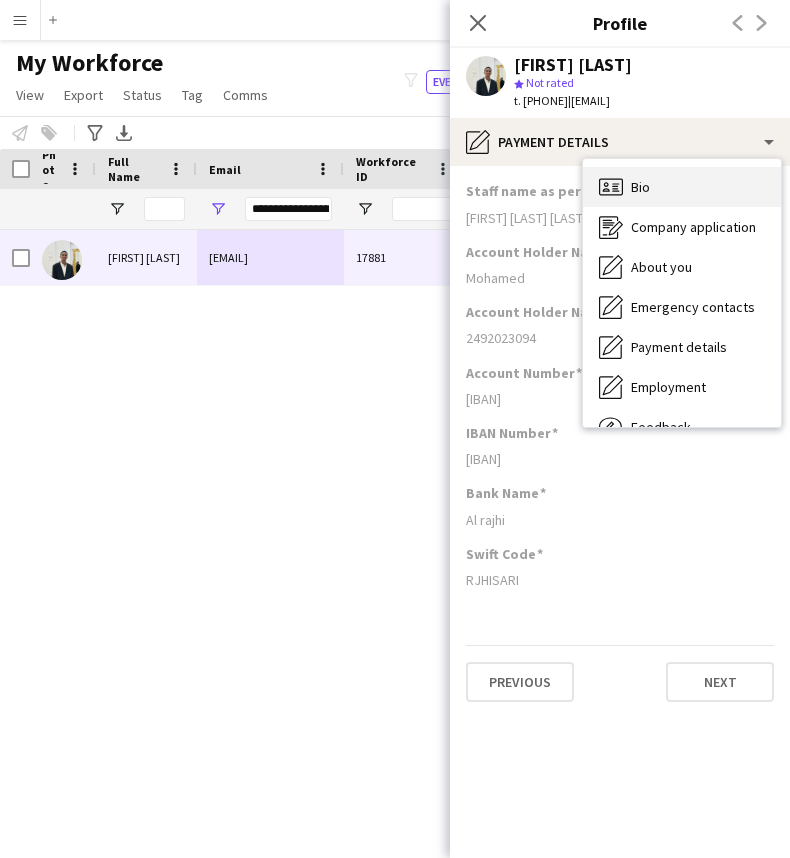 click on "Bio
Bio" at bounding box center (682, 187) 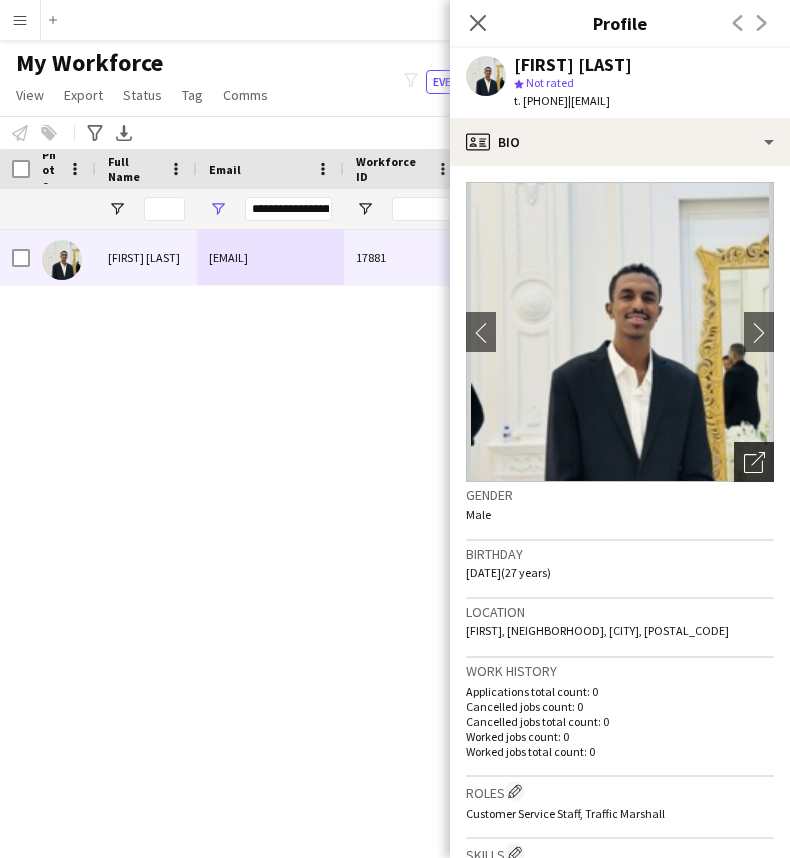 click on "Open photos pop-in" 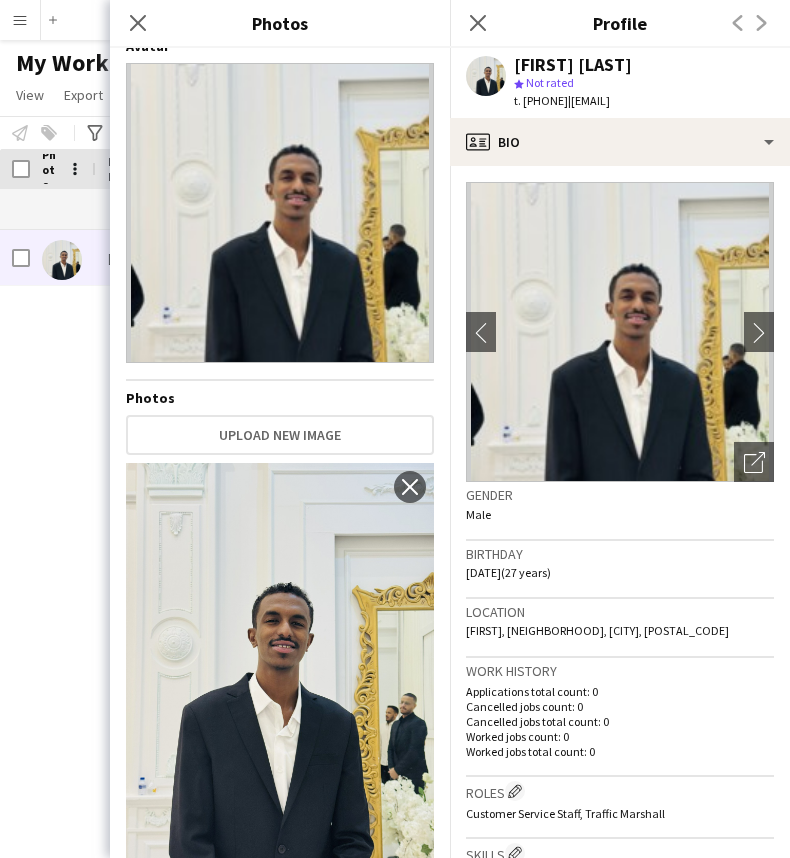 scroll, scrollTop: 0, scrollLeft: 0, axis: both 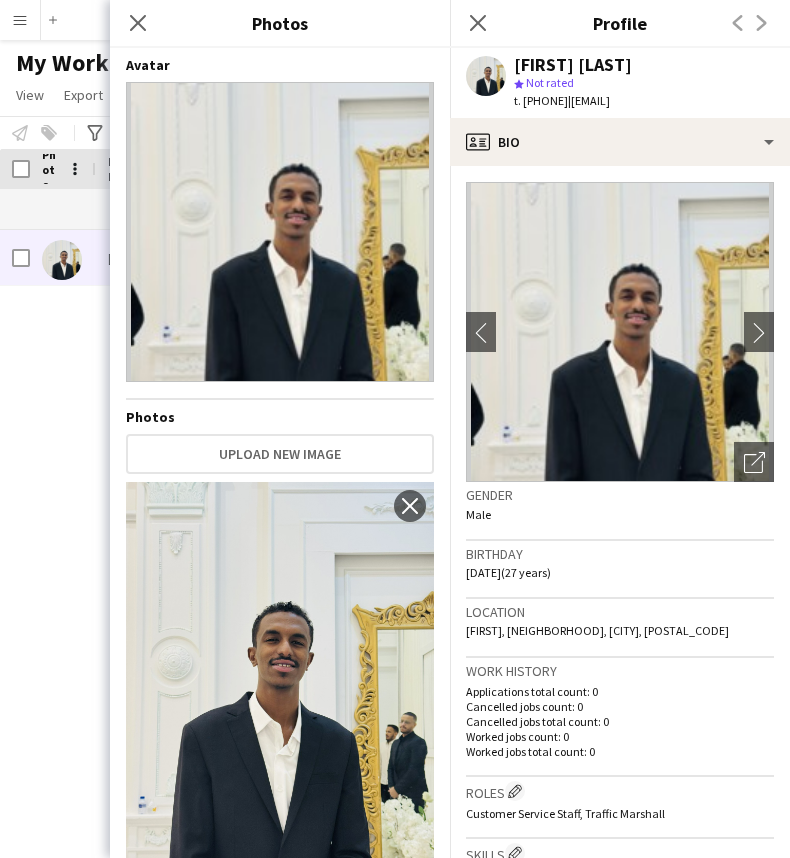 click on "Location" 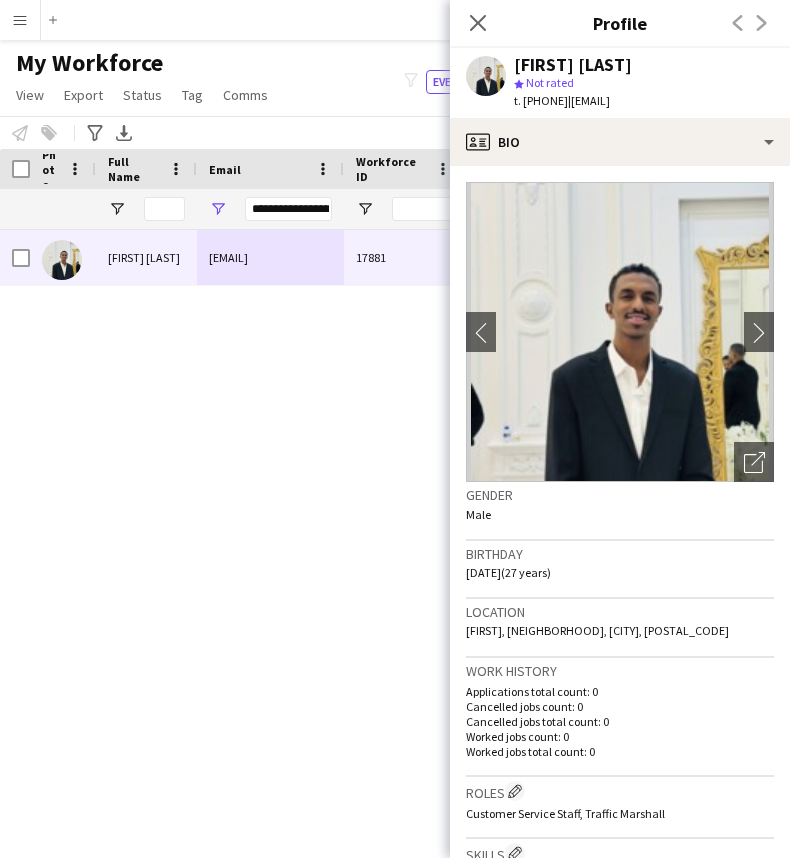 drag, startPoint x: 479, startPoint y: 26, endPoint x: 445, endPoint y: 53, distance: 43.416588 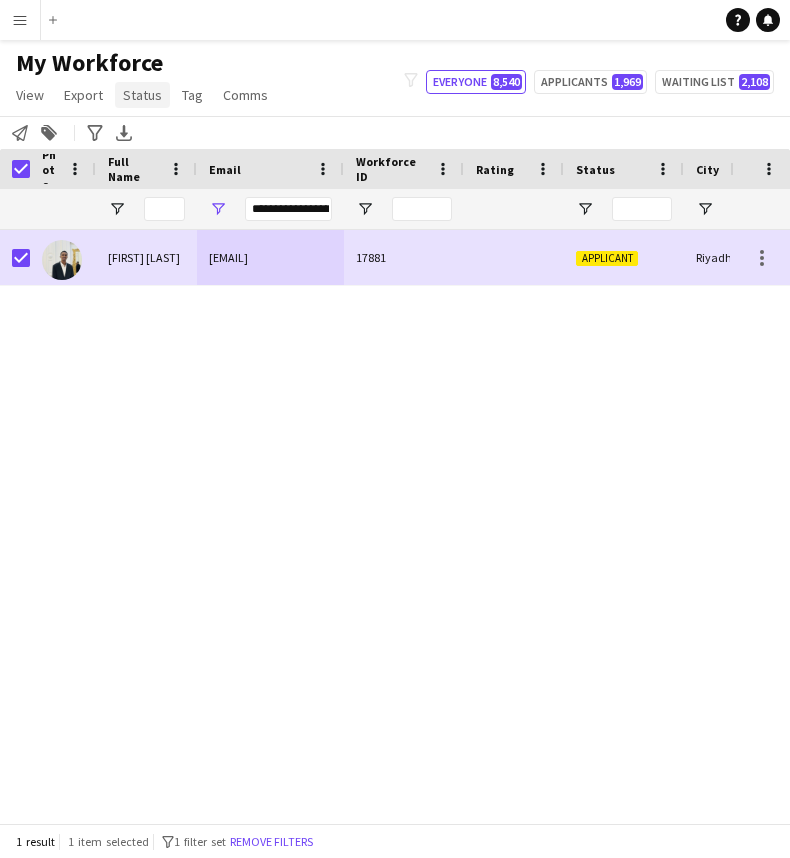 click on "Status" 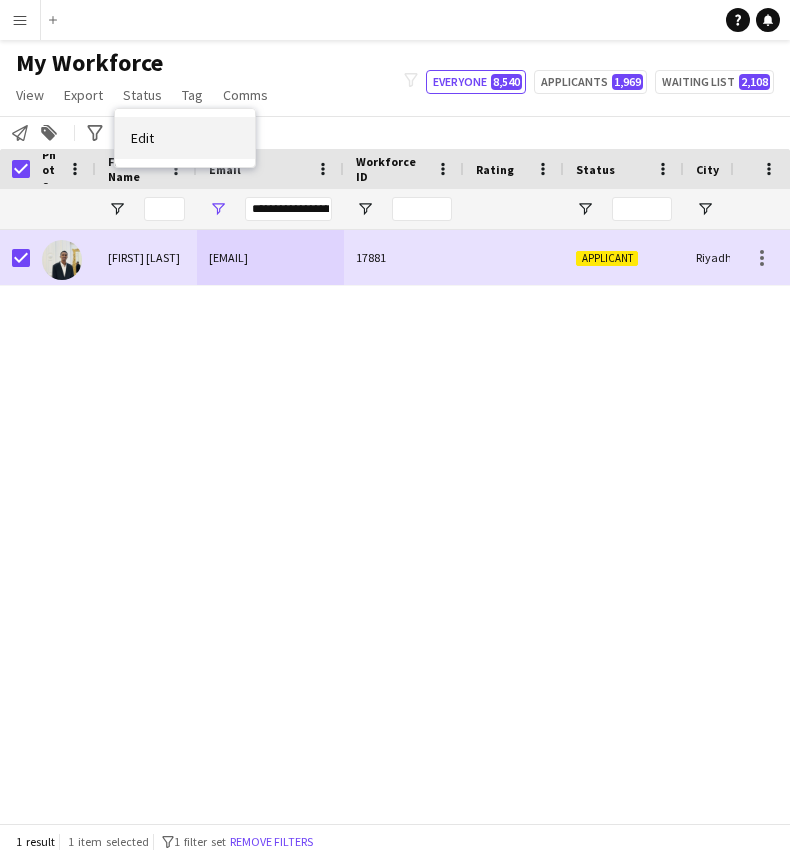 click on "Edit" at bounding box center (185, 138) 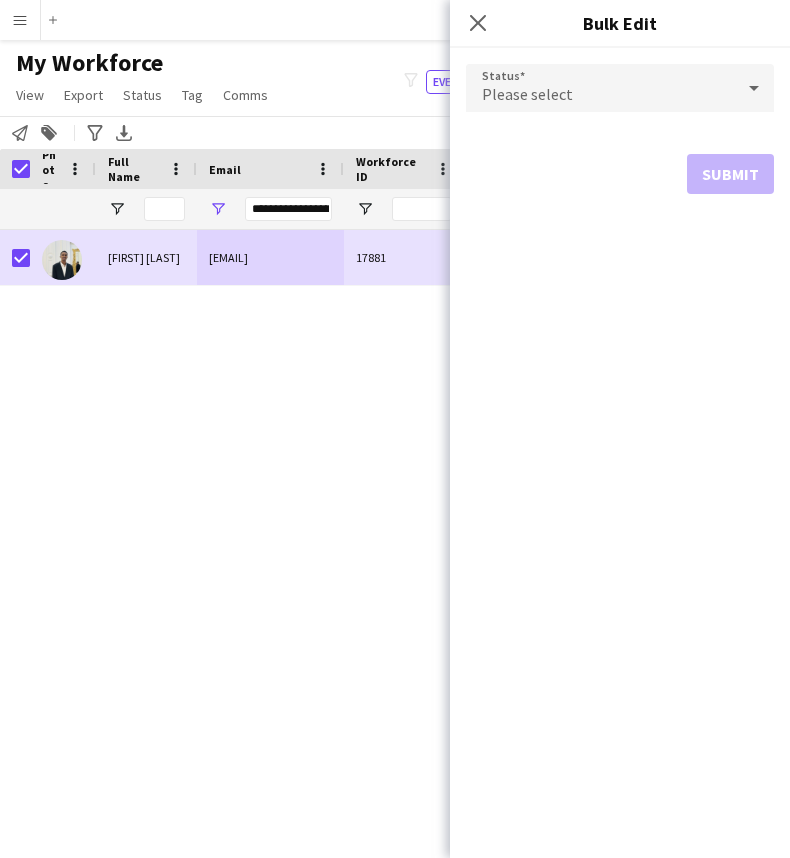 click on "Please select" at bounding box center [600, 88] 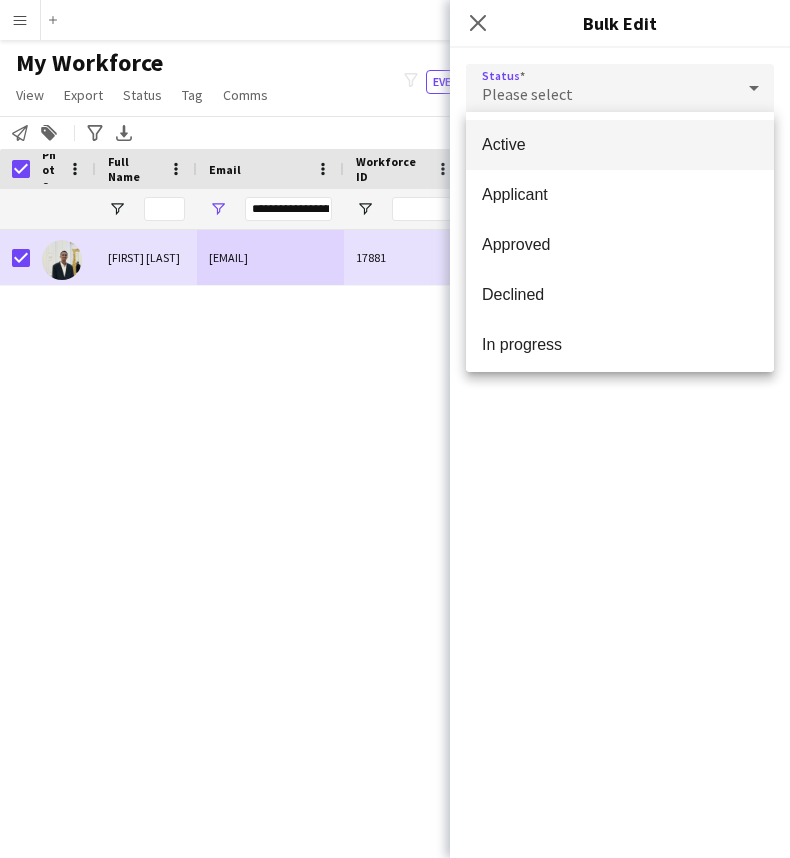 click on "Active" at bounding box center (620, 144) 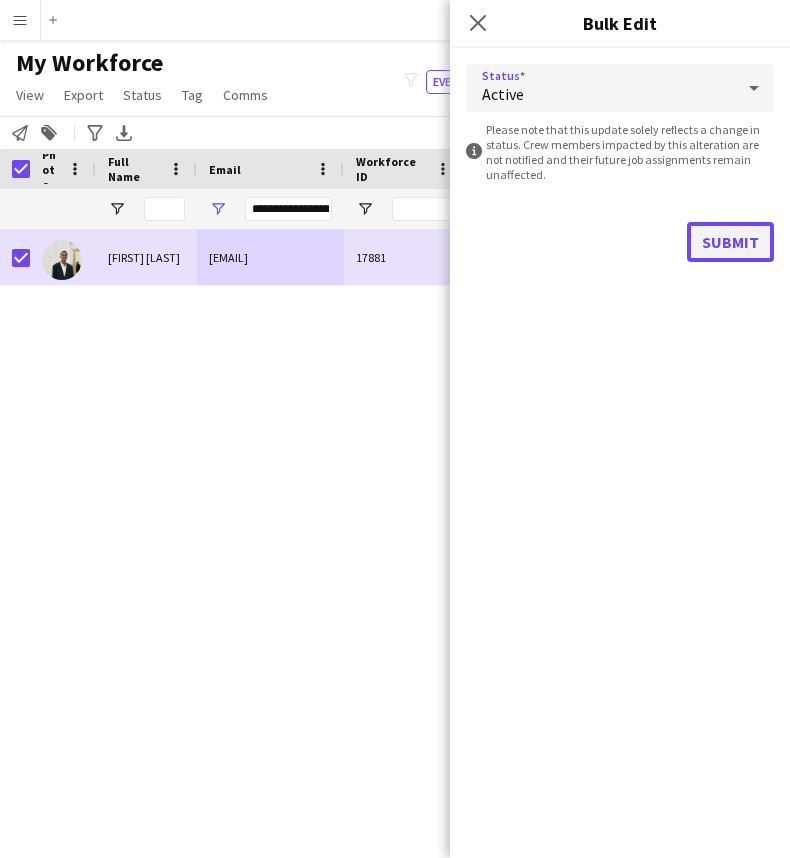 click on "Submit" 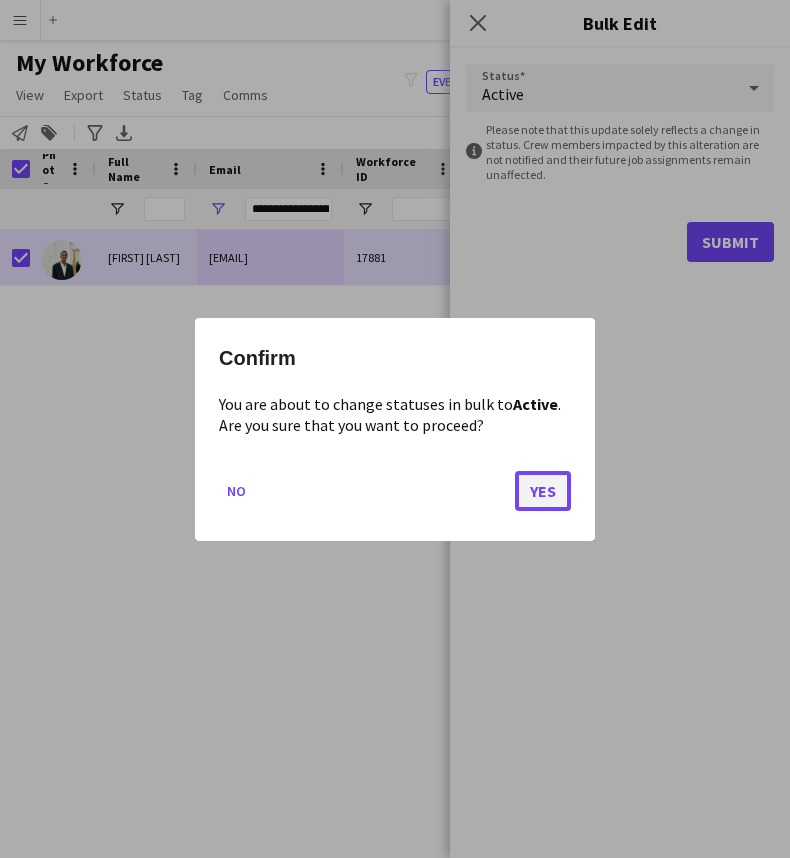 click on "Yes" 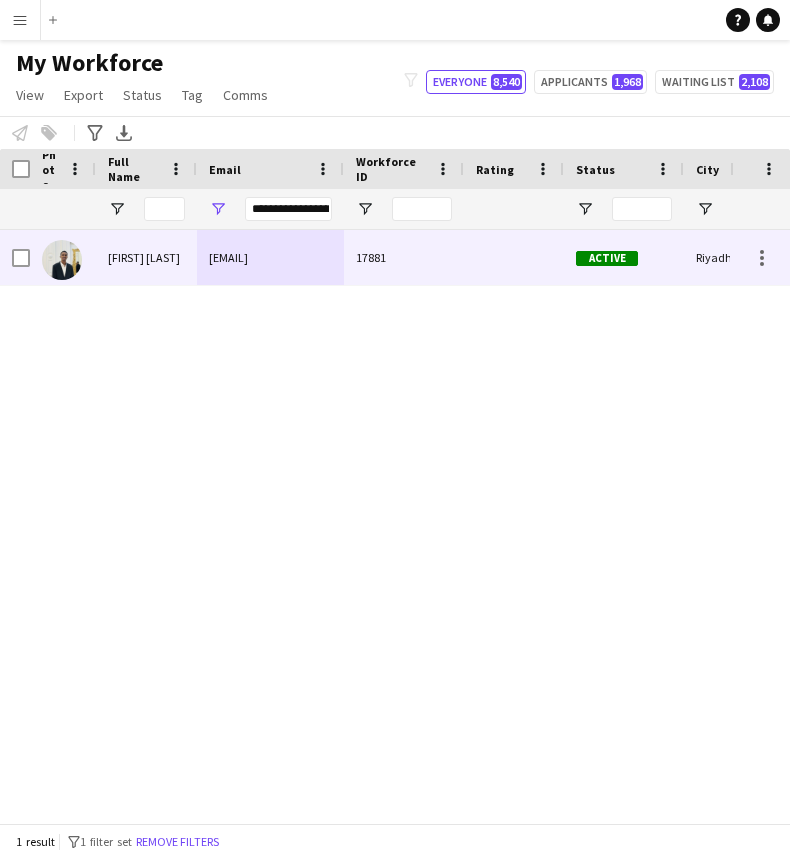 click on "Mohamed Elsadeg" at bounding box center [144, 257] 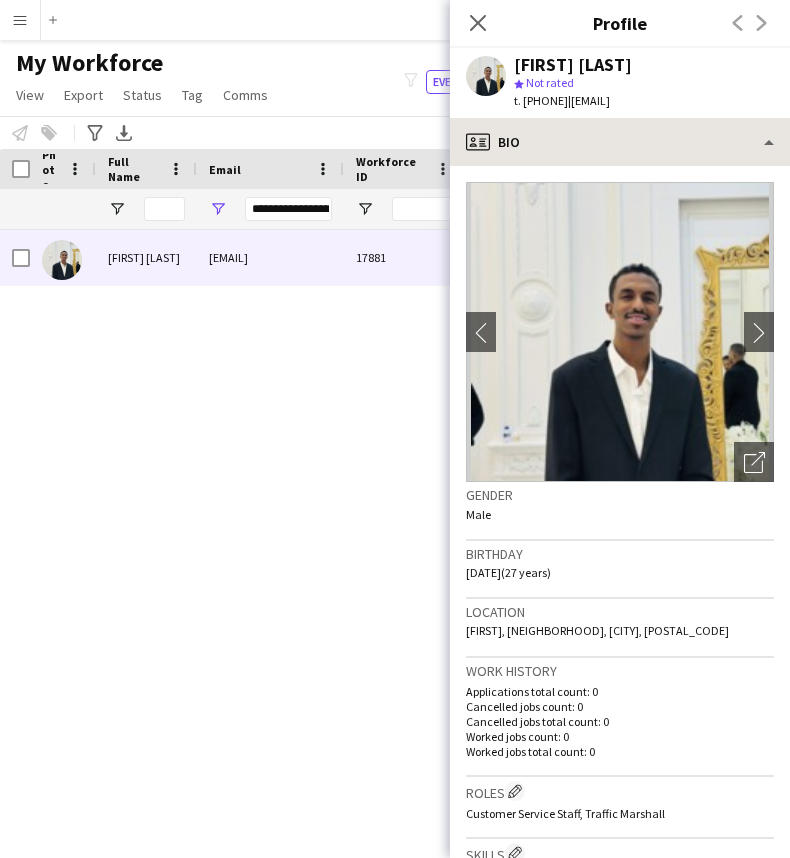 scroll, scrollTop: 0, scrollLeft: 0, axis: both 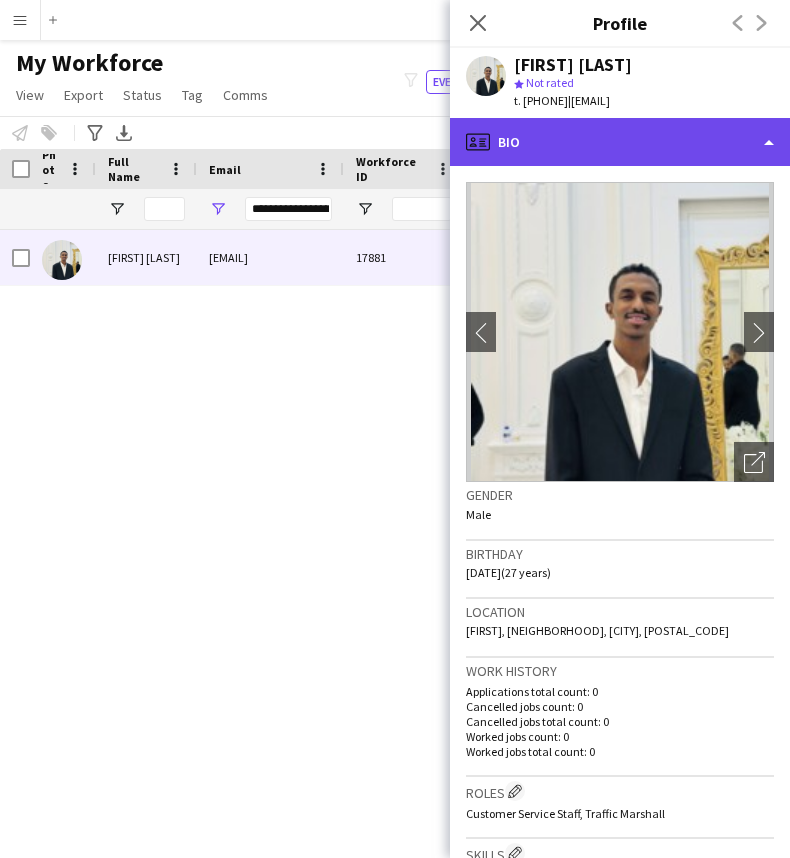 click on "profile
Bio" 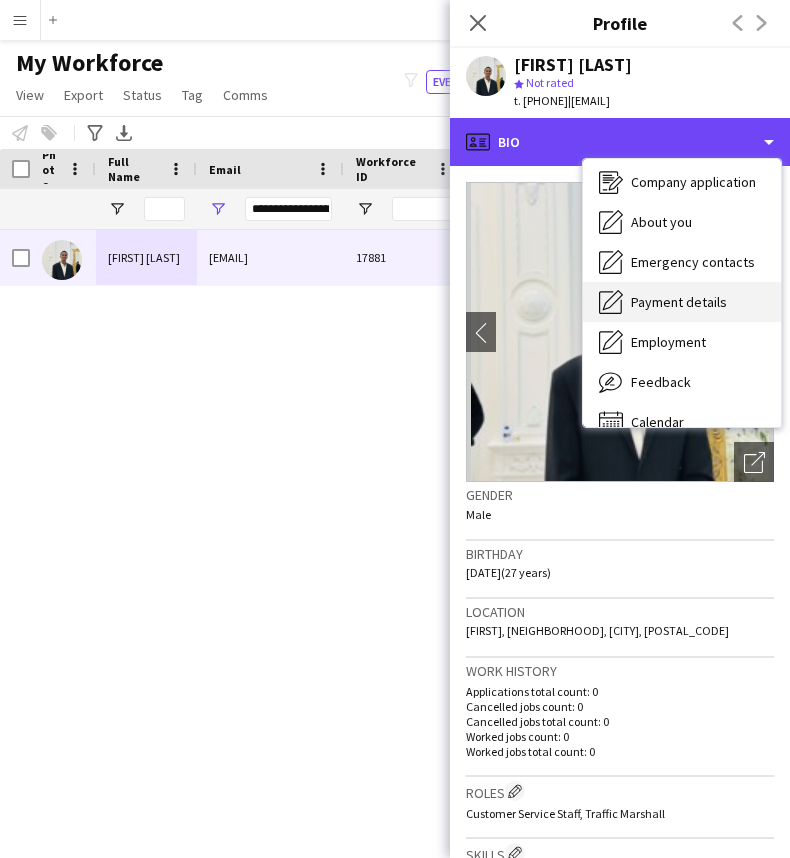 scroll, scrollTop: 67, scrollLeft: 0, axis: vertical 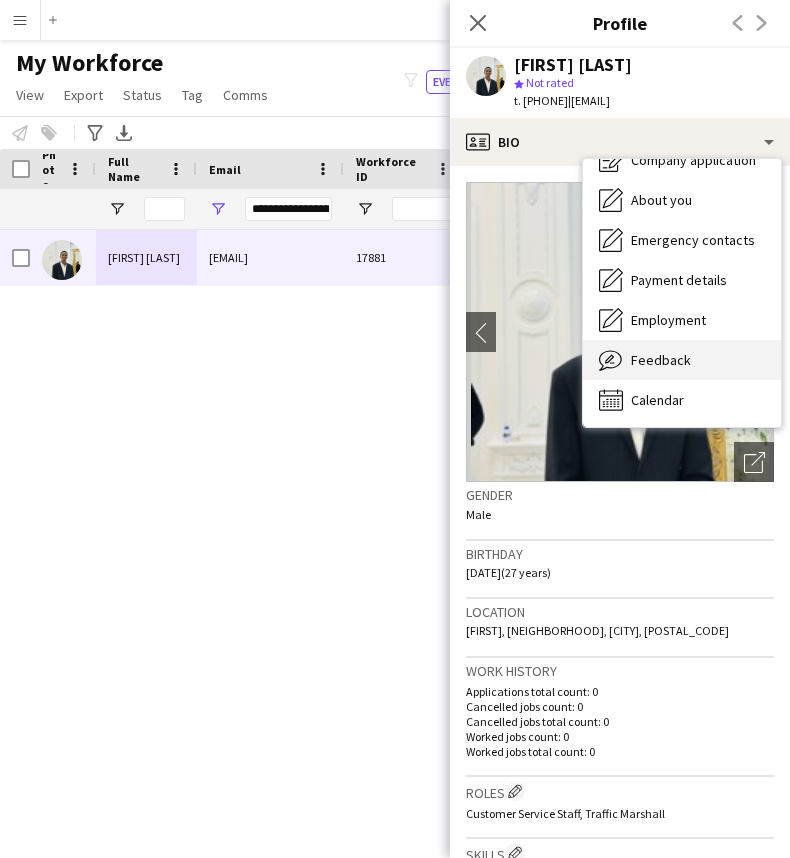 click on "Feedback" at bounding box center [661, 360] 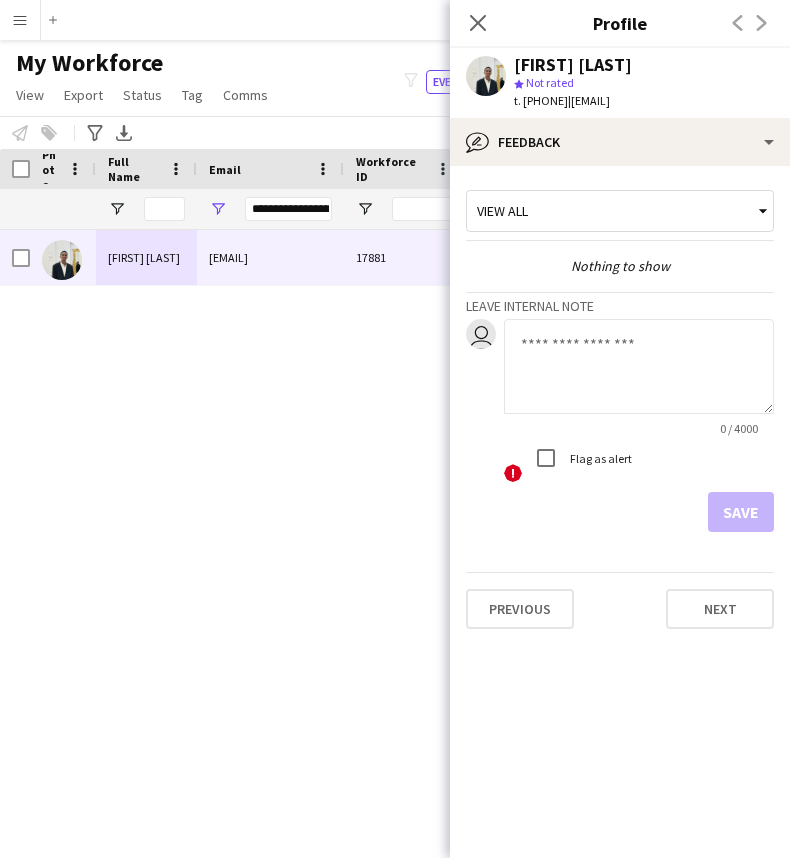 click 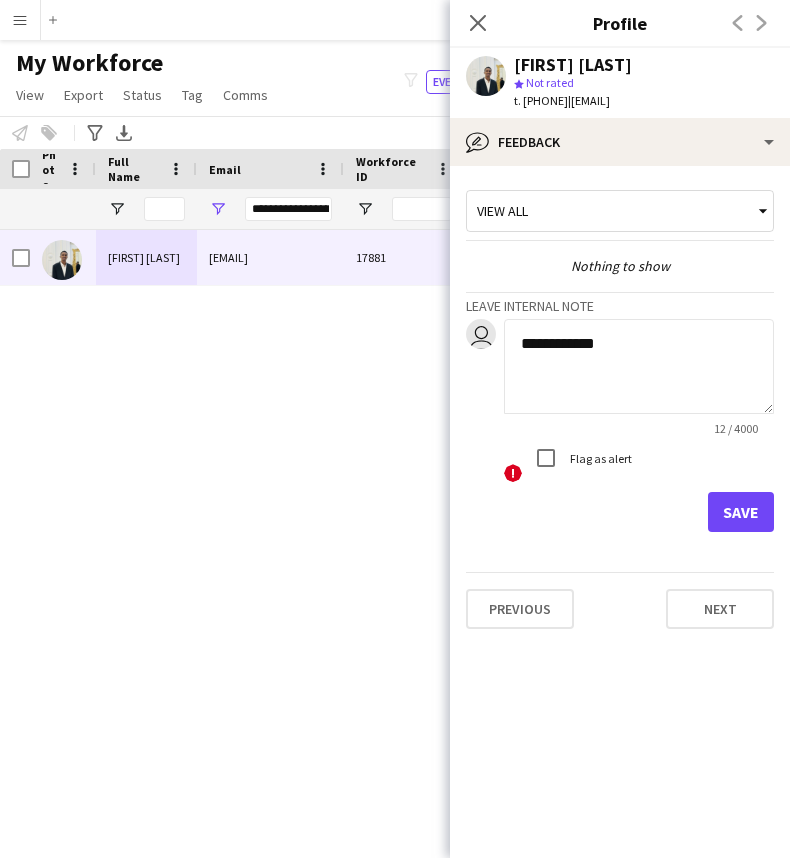 type on "**********" 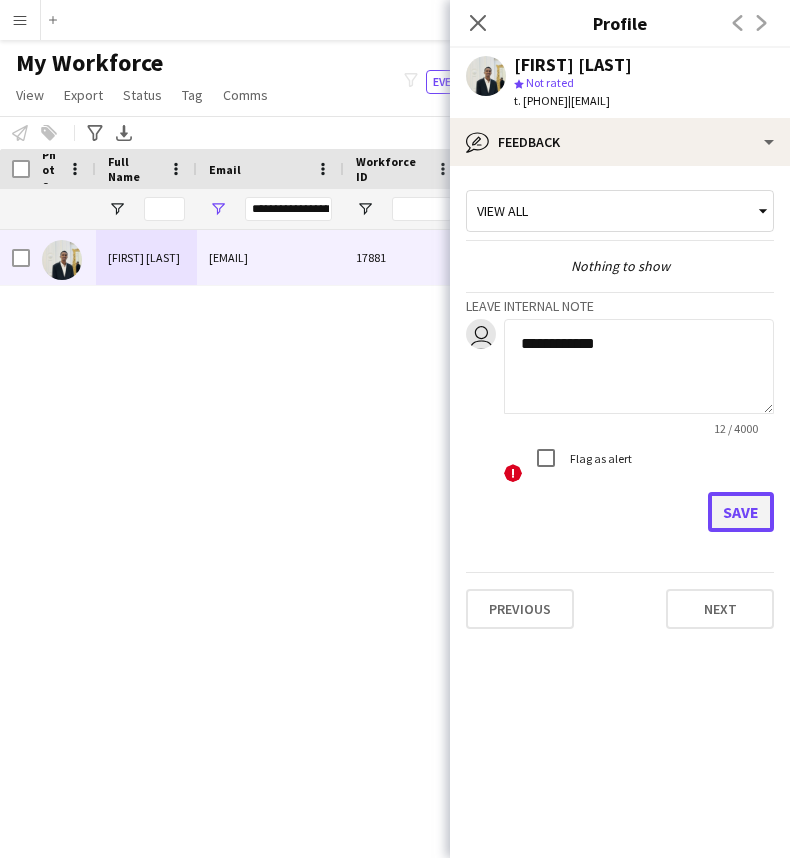 click on "Save" 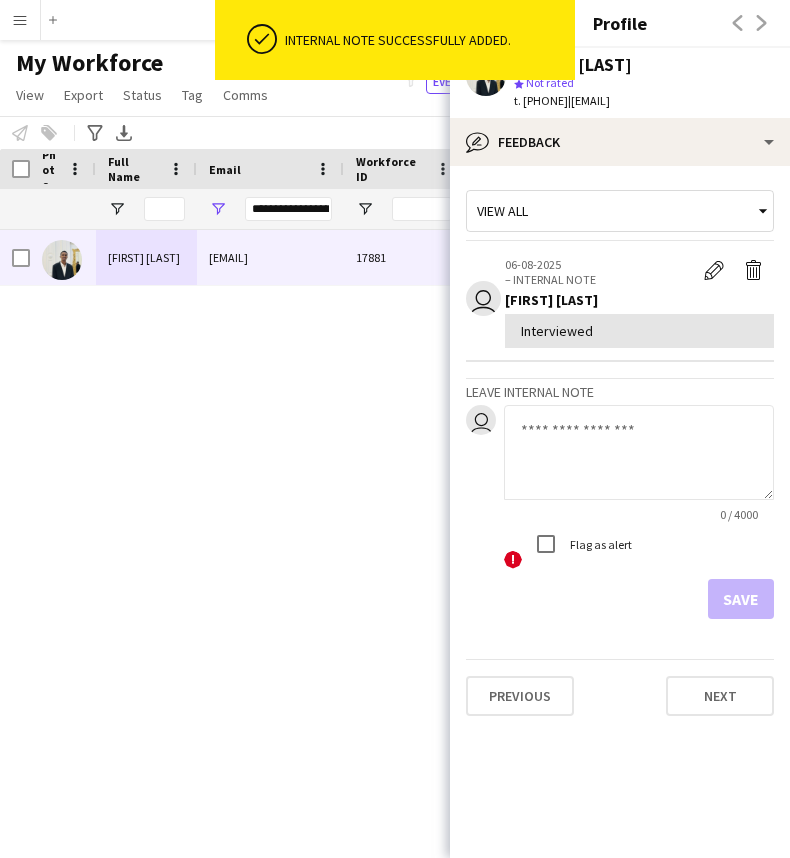 click on "Mohamed Elsadeg" 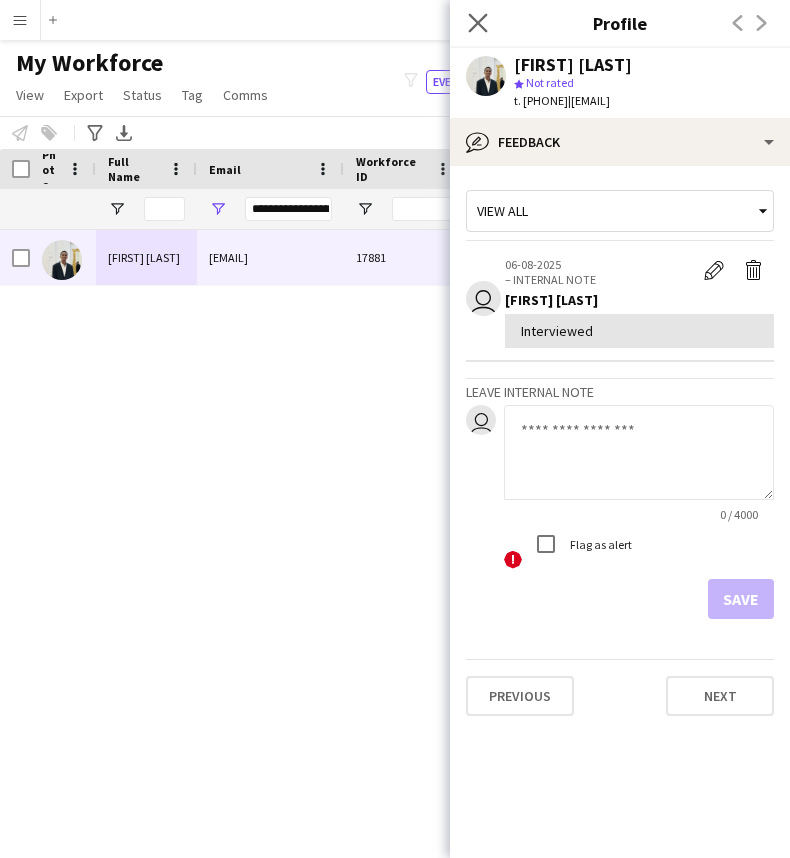 click on "Close pop-in" 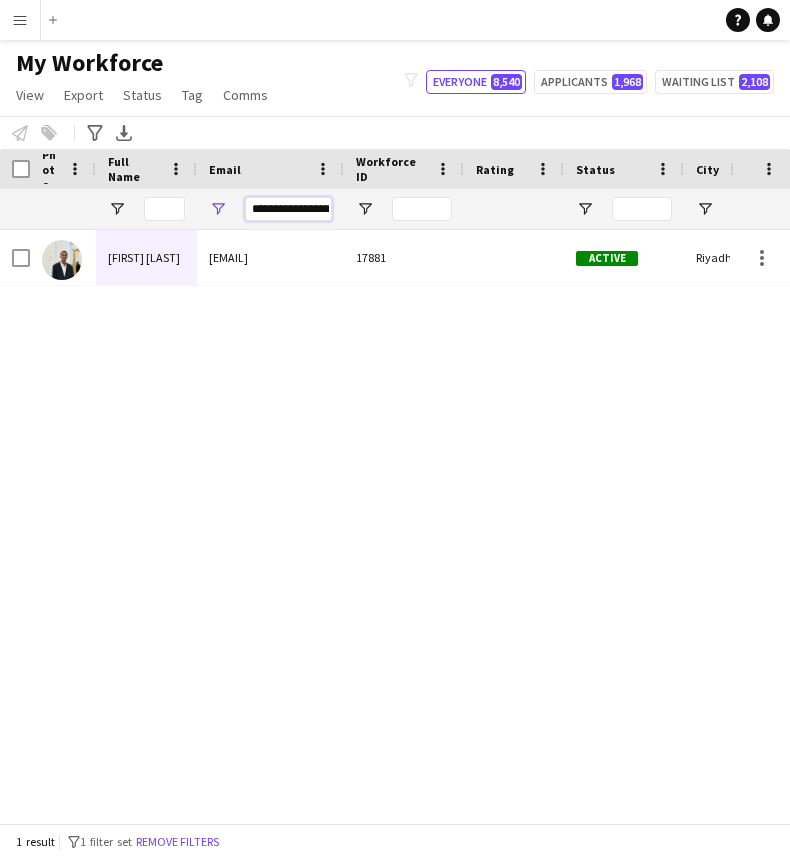 click on "**********" at bounding box center (288, 209) 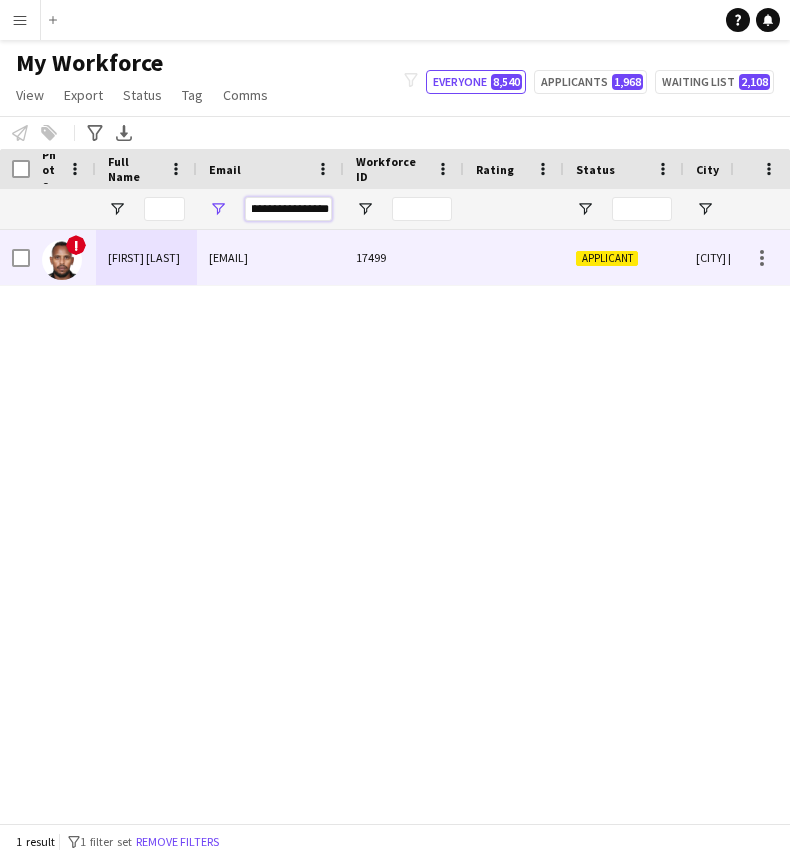 type on "**********" 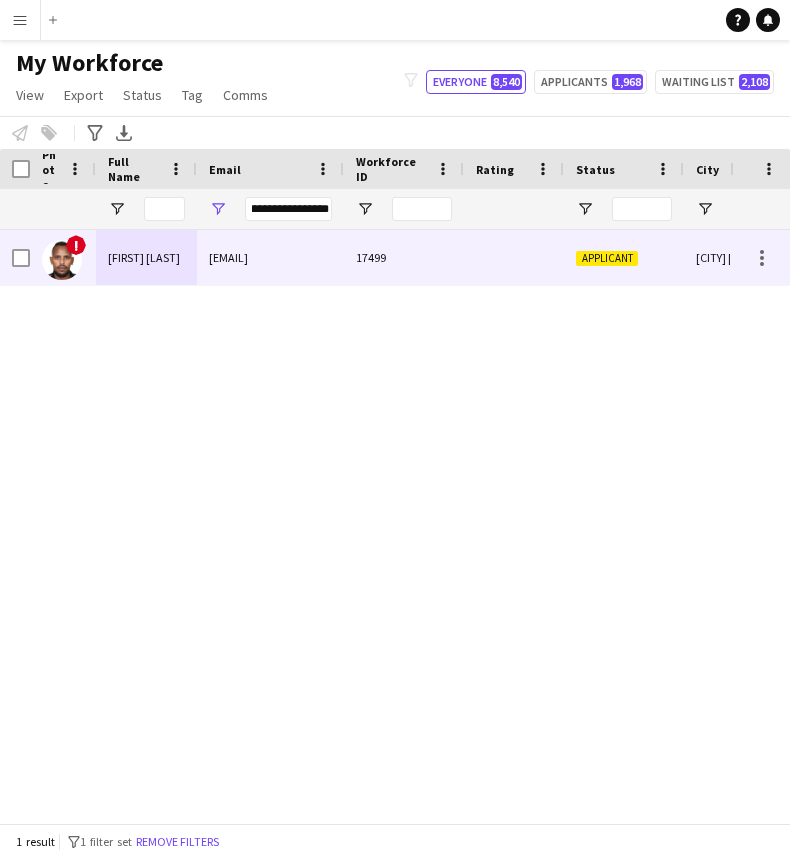 click on "ahmedkamalosman95@gmail.com" at bounding box center [270, 257] 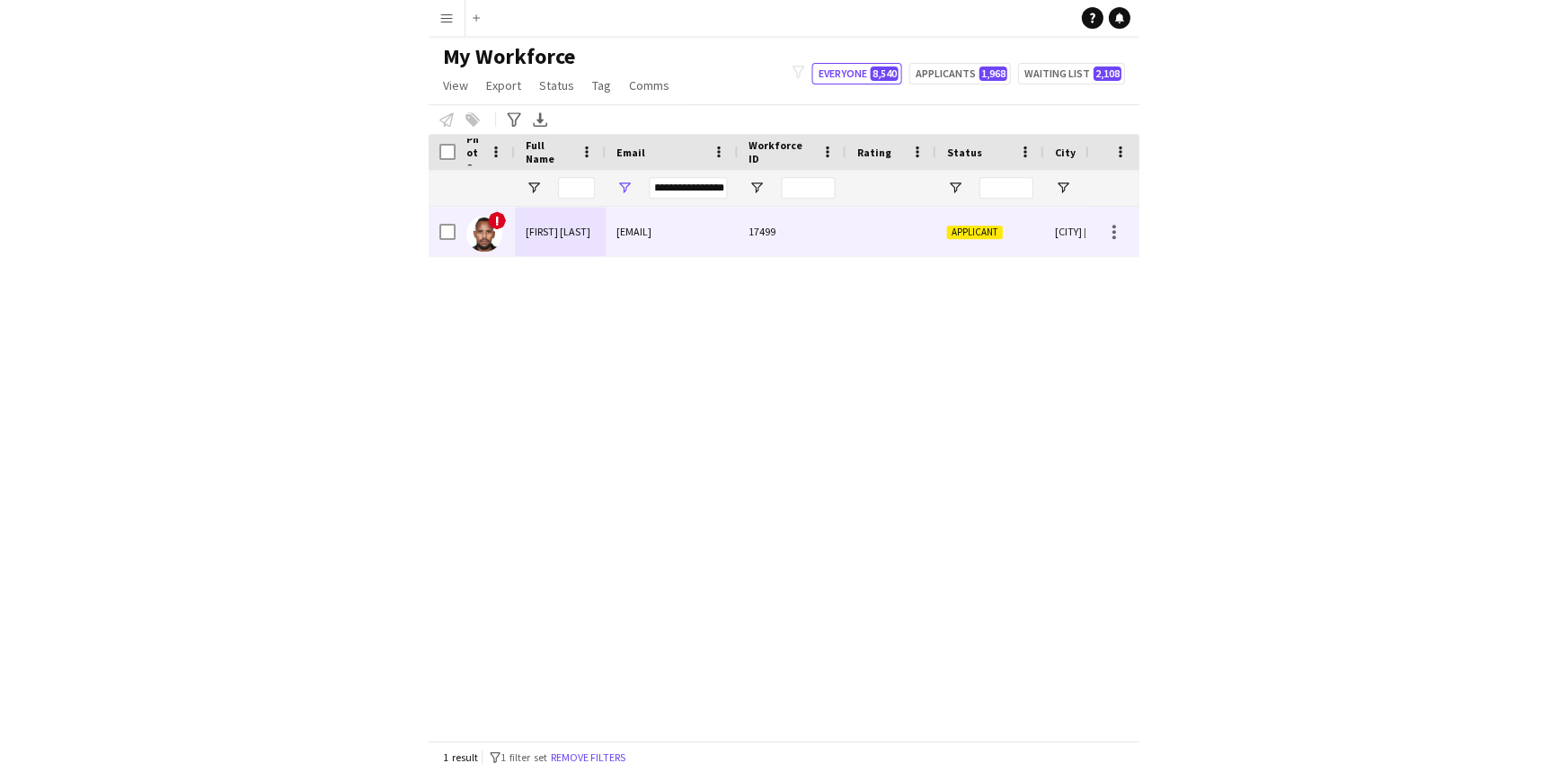 scroll, scrollTop: 0, scrollLeft: 0, axis: both 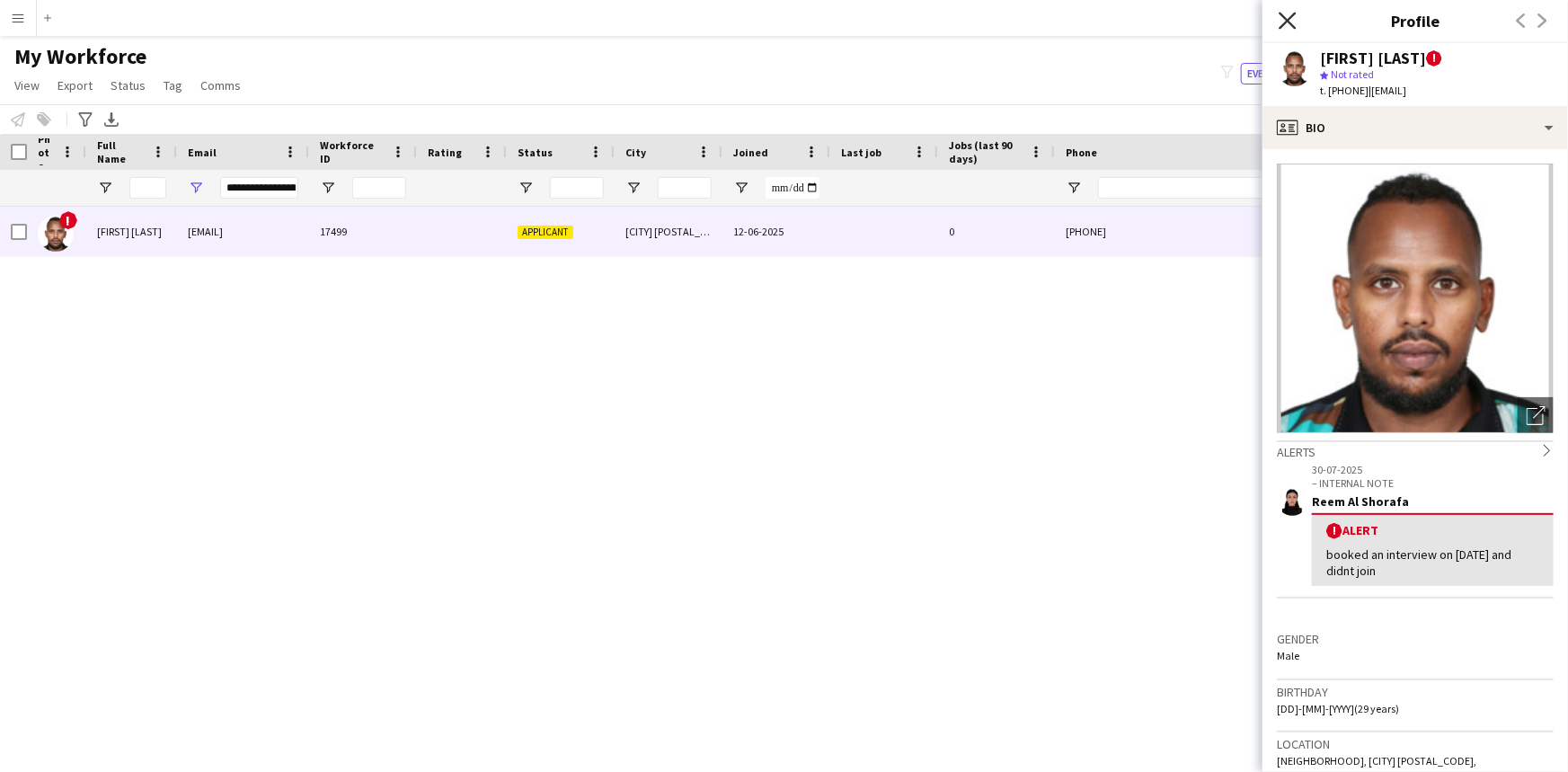 click 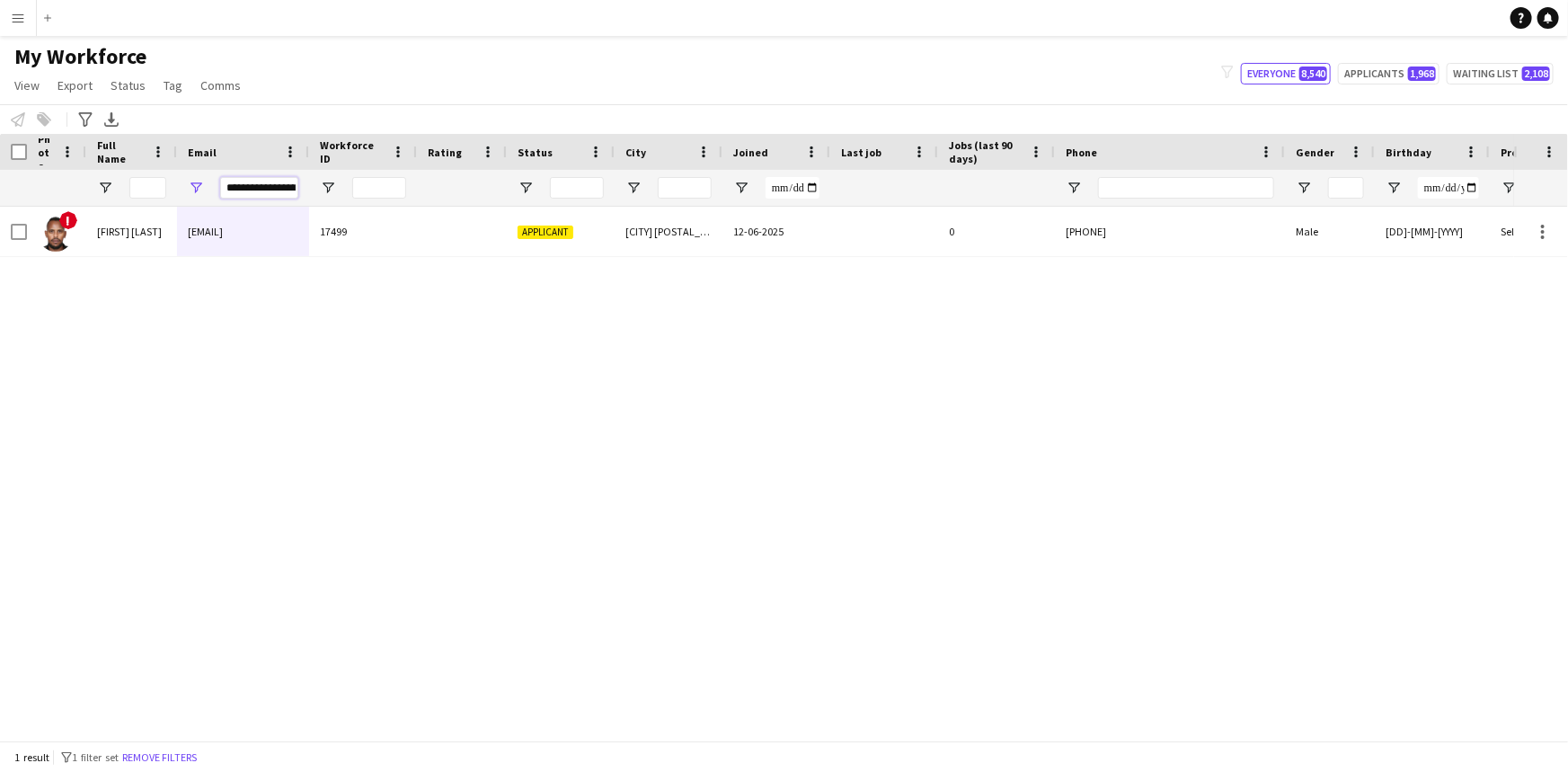 click on "**********" at bounding box center (259, 188) 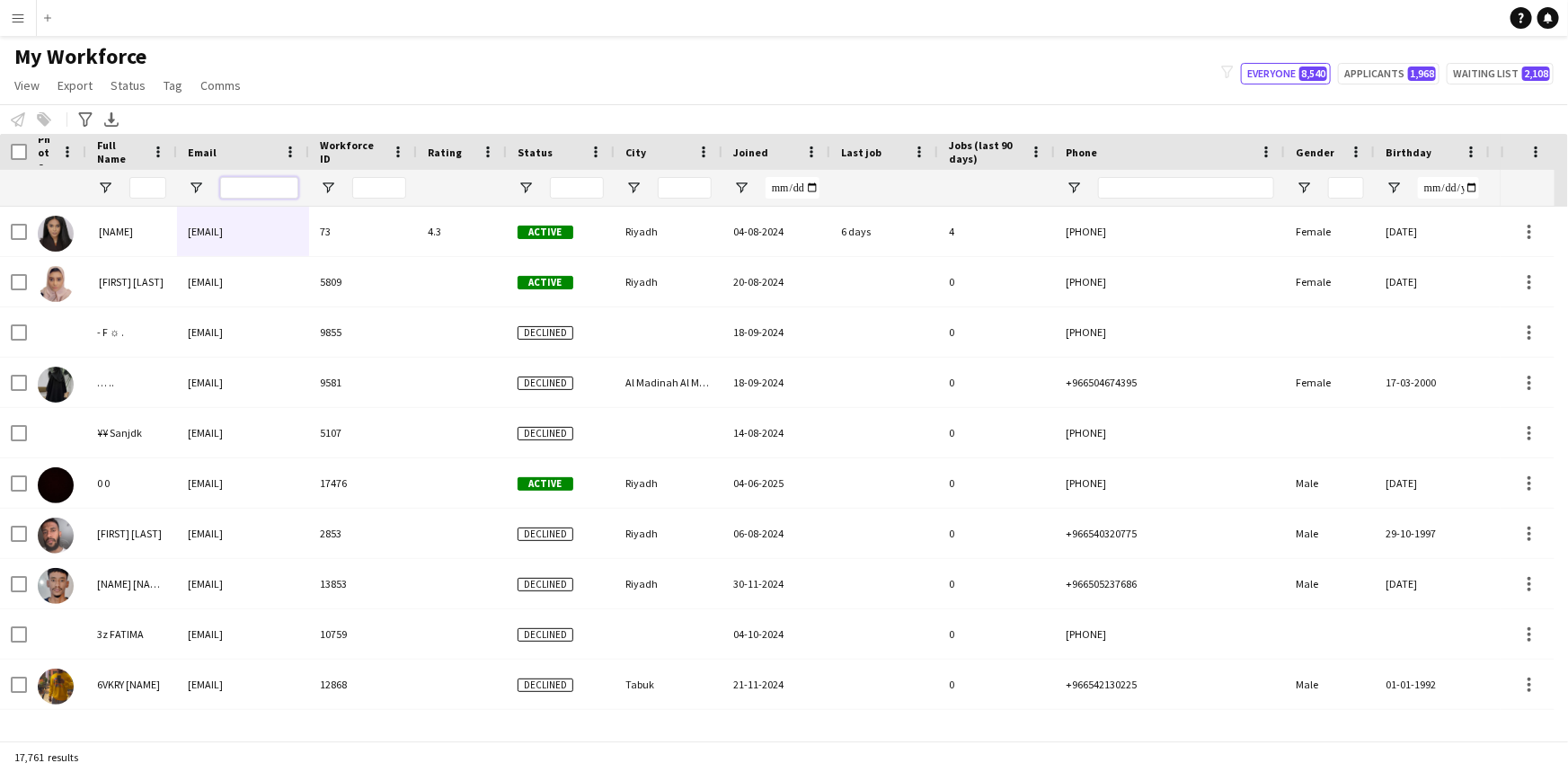 type 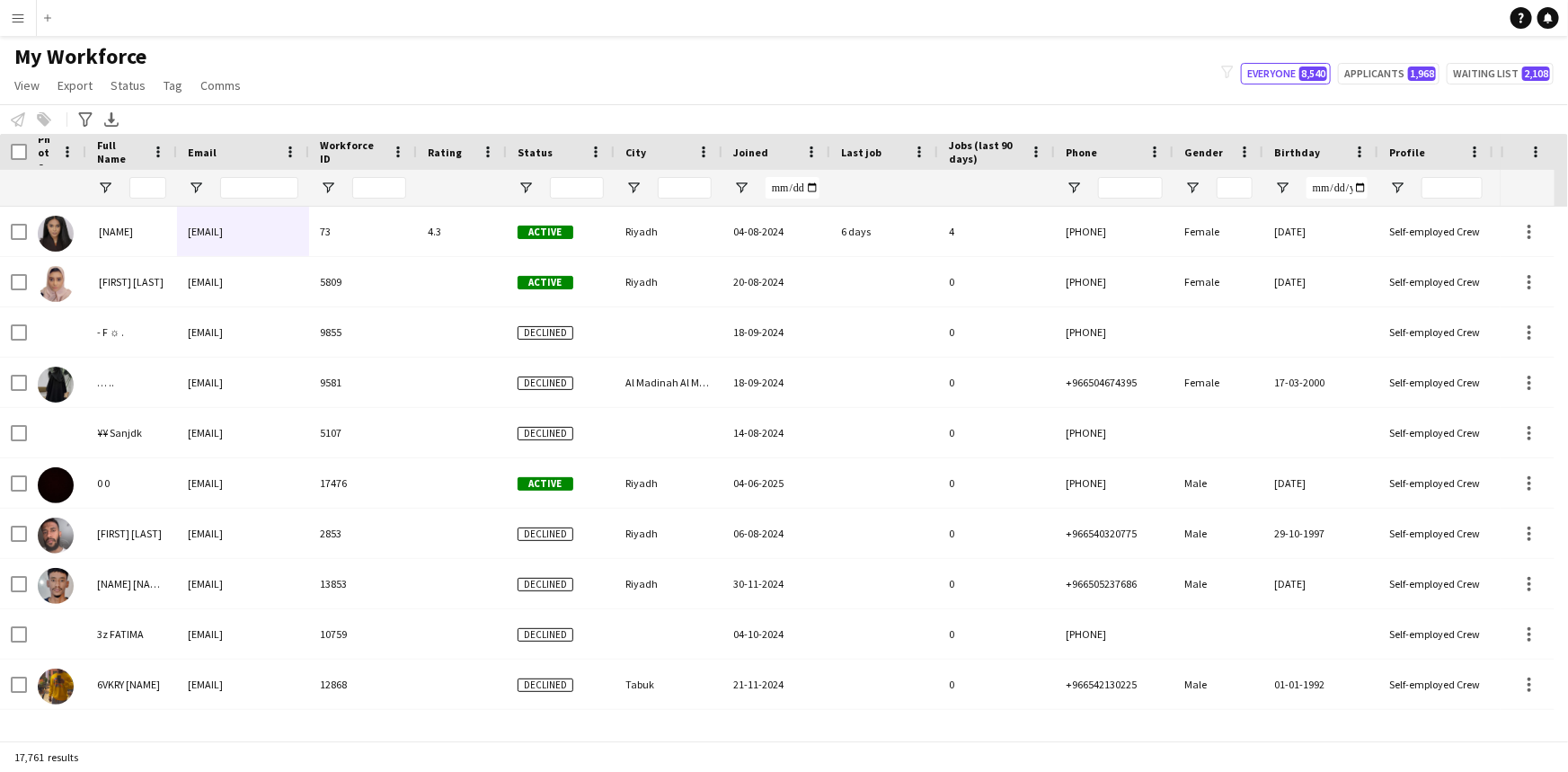drag, startPoint x: 1284, startPoint y: 152, endPoint x: 1173, endPoint y: 159, distance: 111.2205 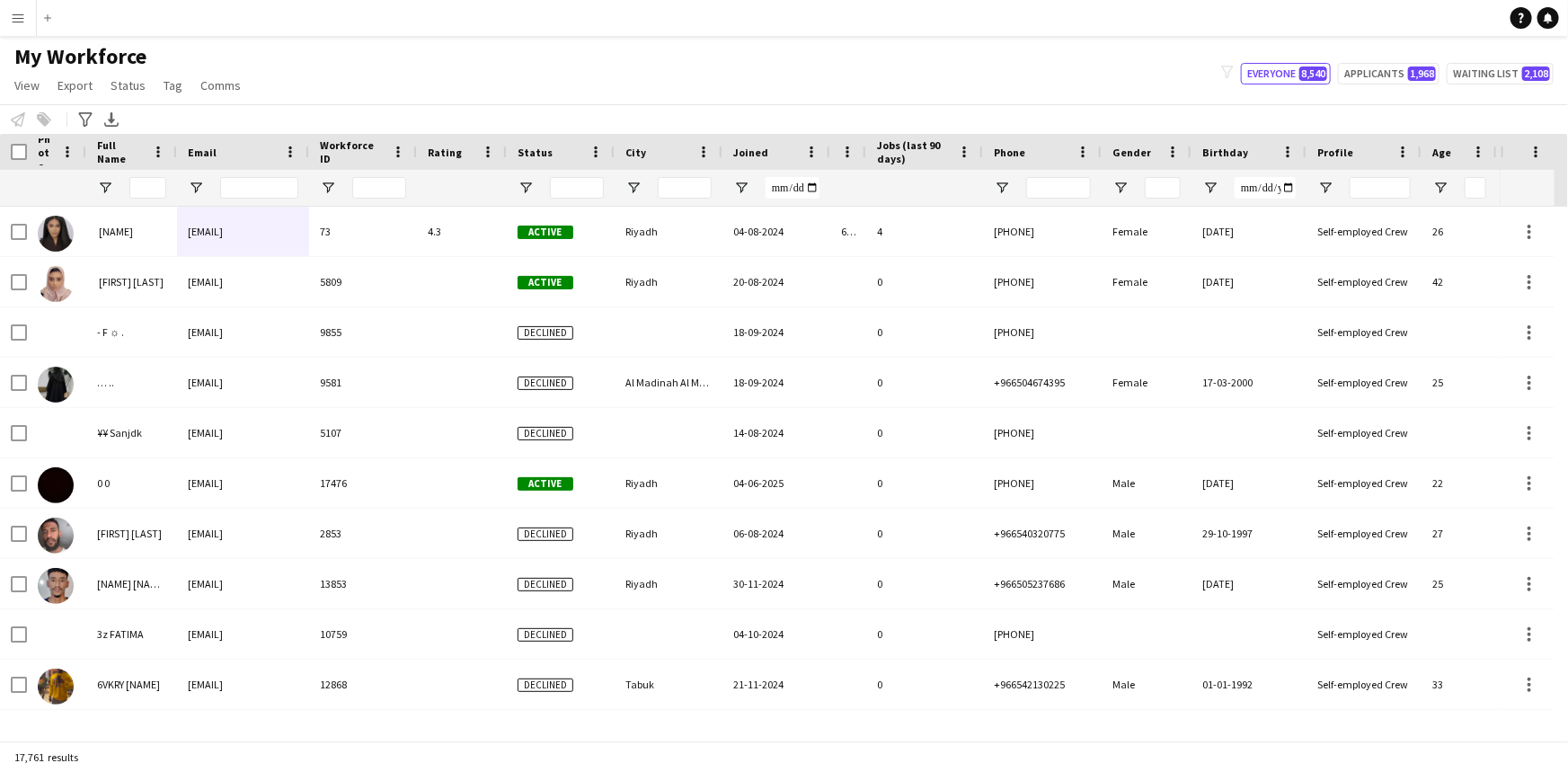 drag, startPoint x: 935, startPoint y: 147, endPoint x: 862, endPoint y: 153, distance: 73.24616 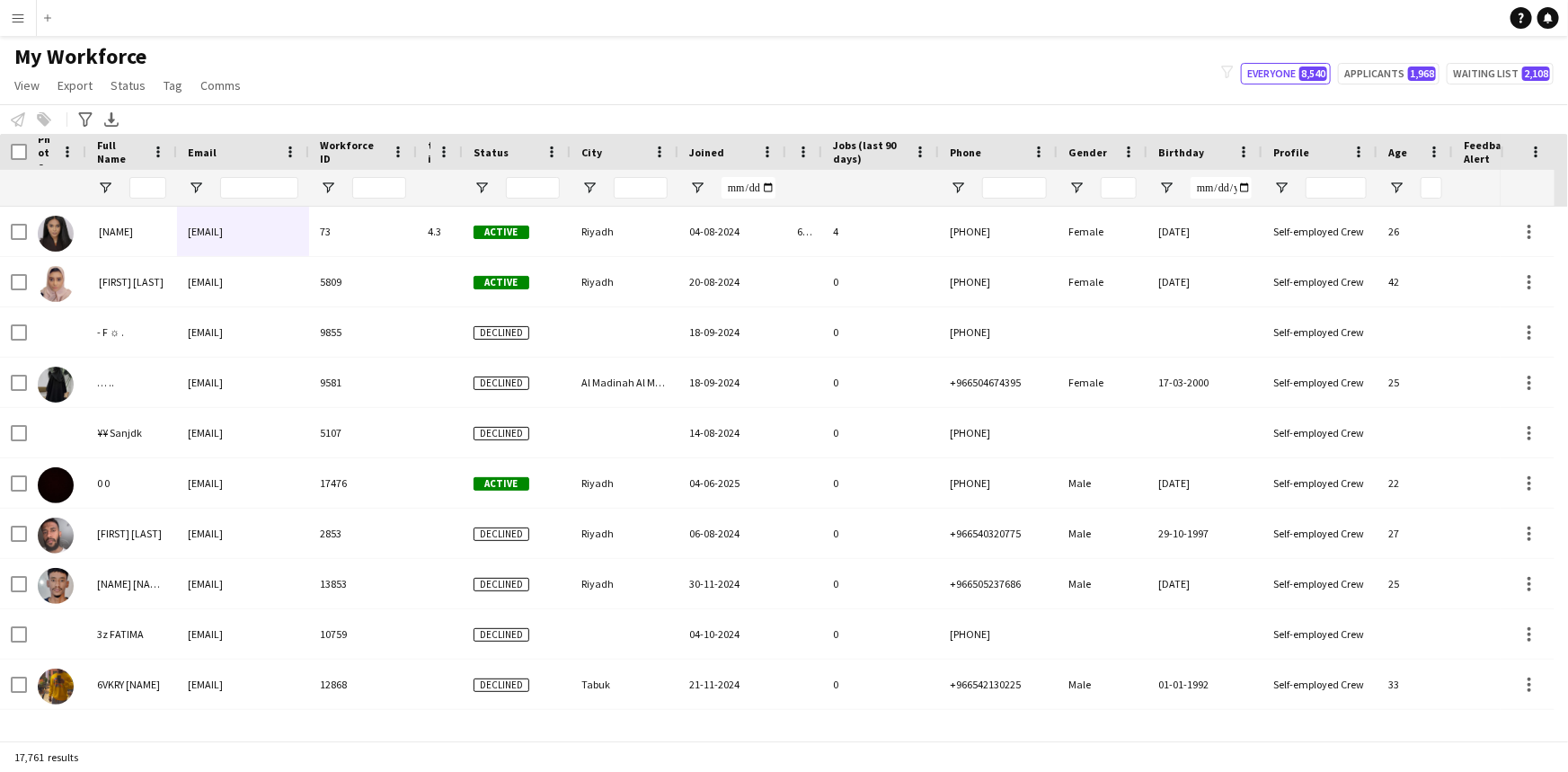 drag, startPoint x: 504, startPoint y: 151, endPoint x: 459, endPoint y: 164, distance: 46.84015 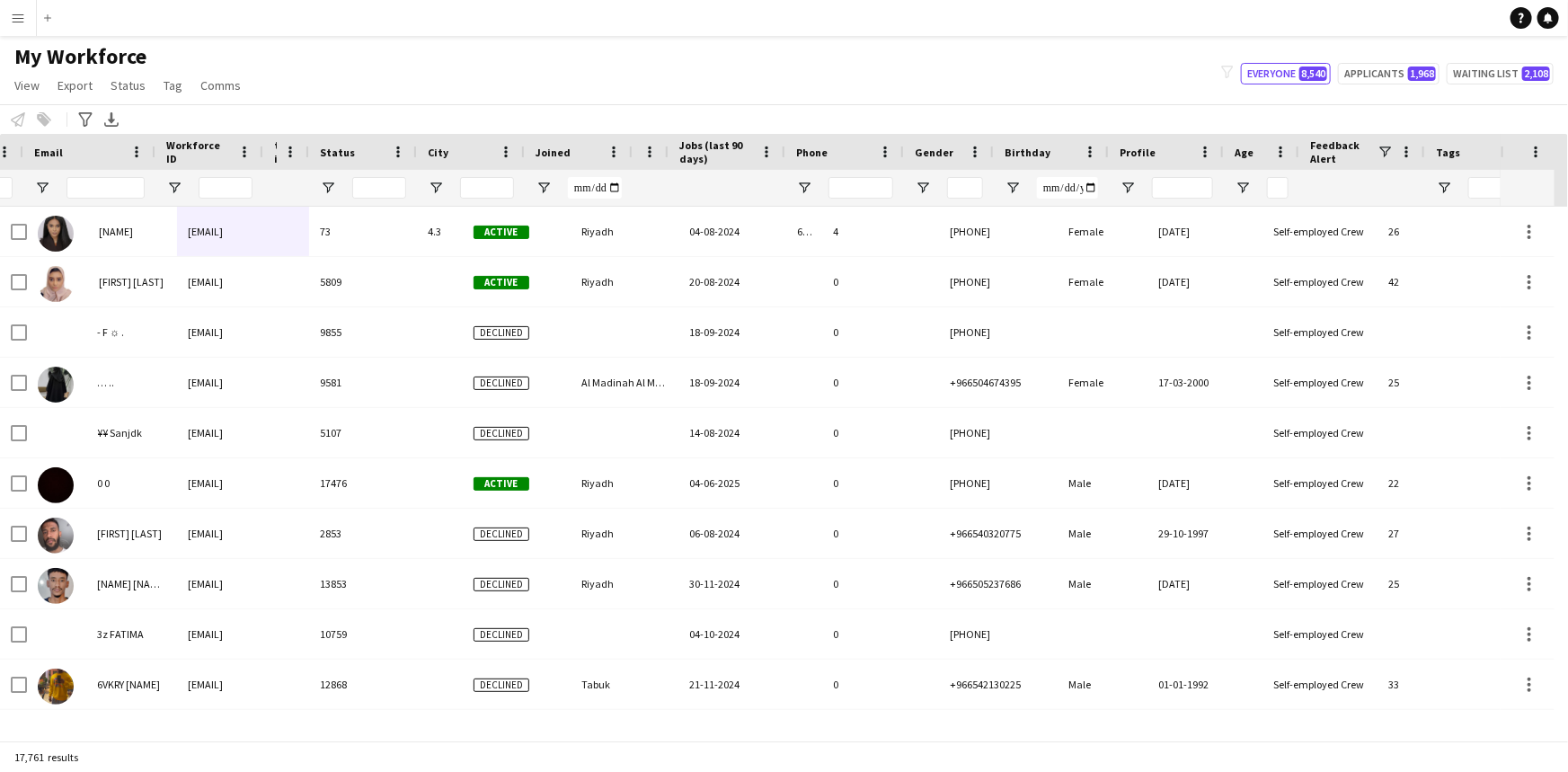 scroll, scrollTop: 0, scrollLeft: 154, axis: horizontal 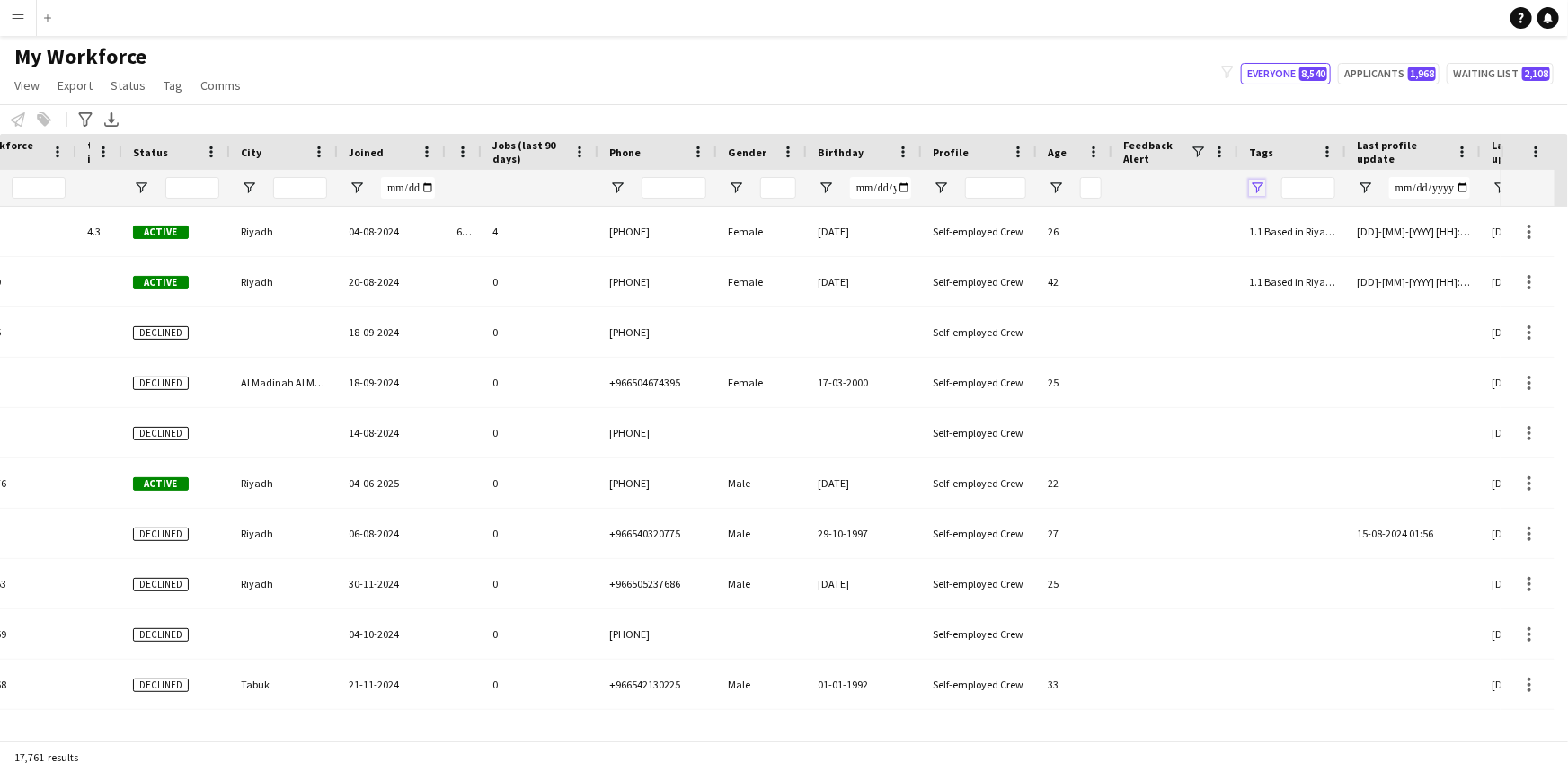 click at bounding box center [1257, 188] 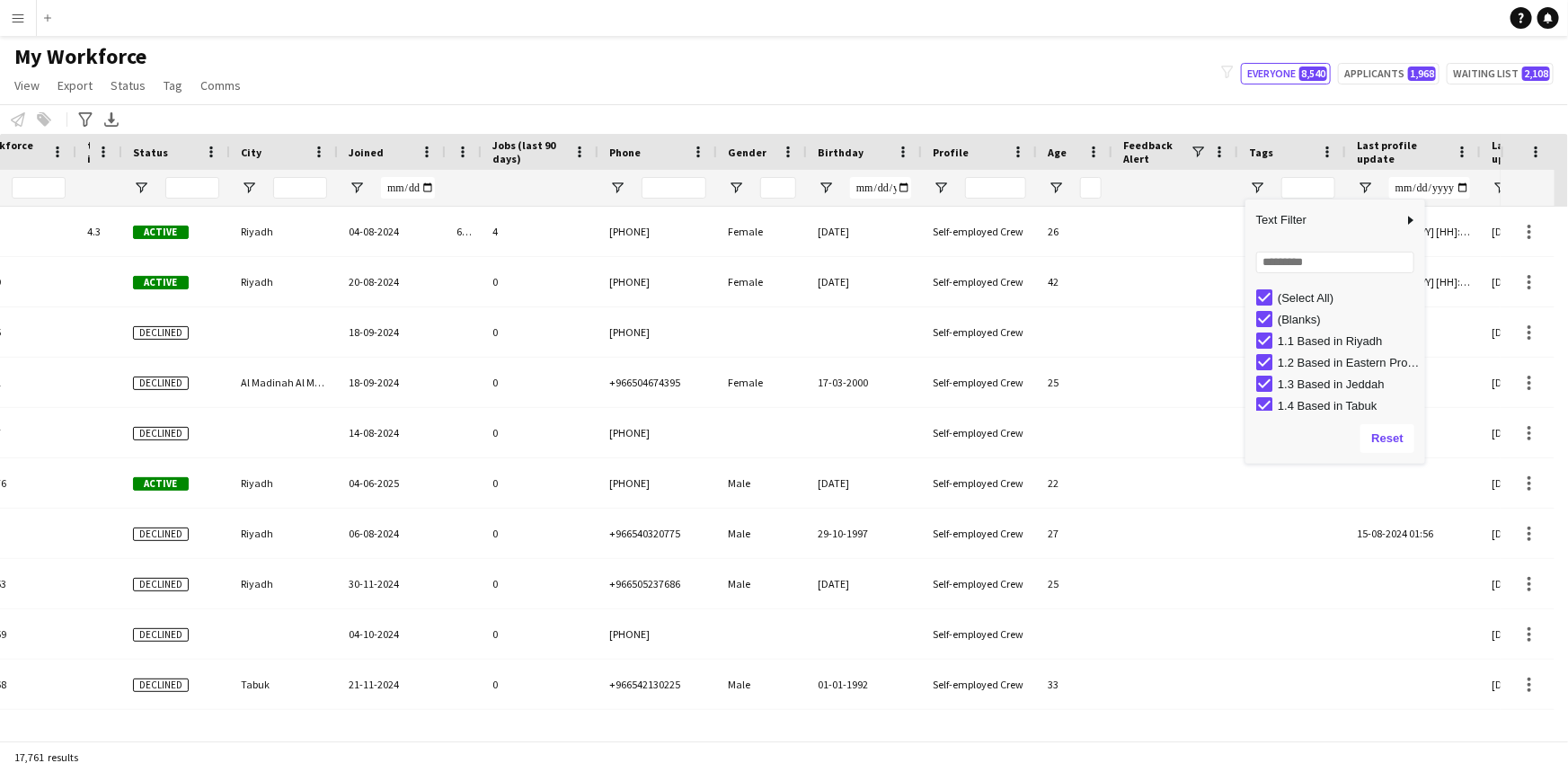 click on "(Select All)" at bounding box center (1341, 297) 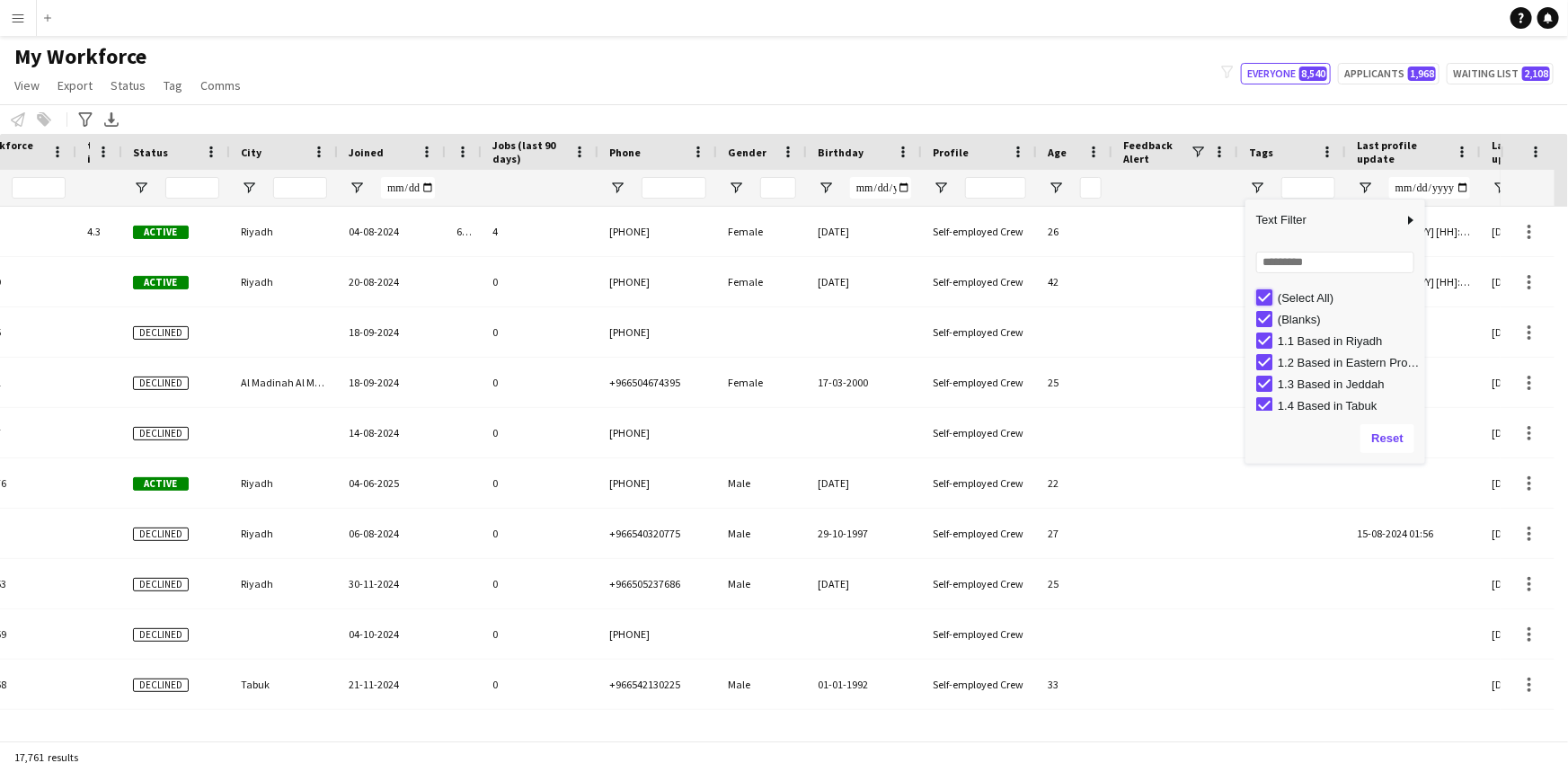 type on "***" 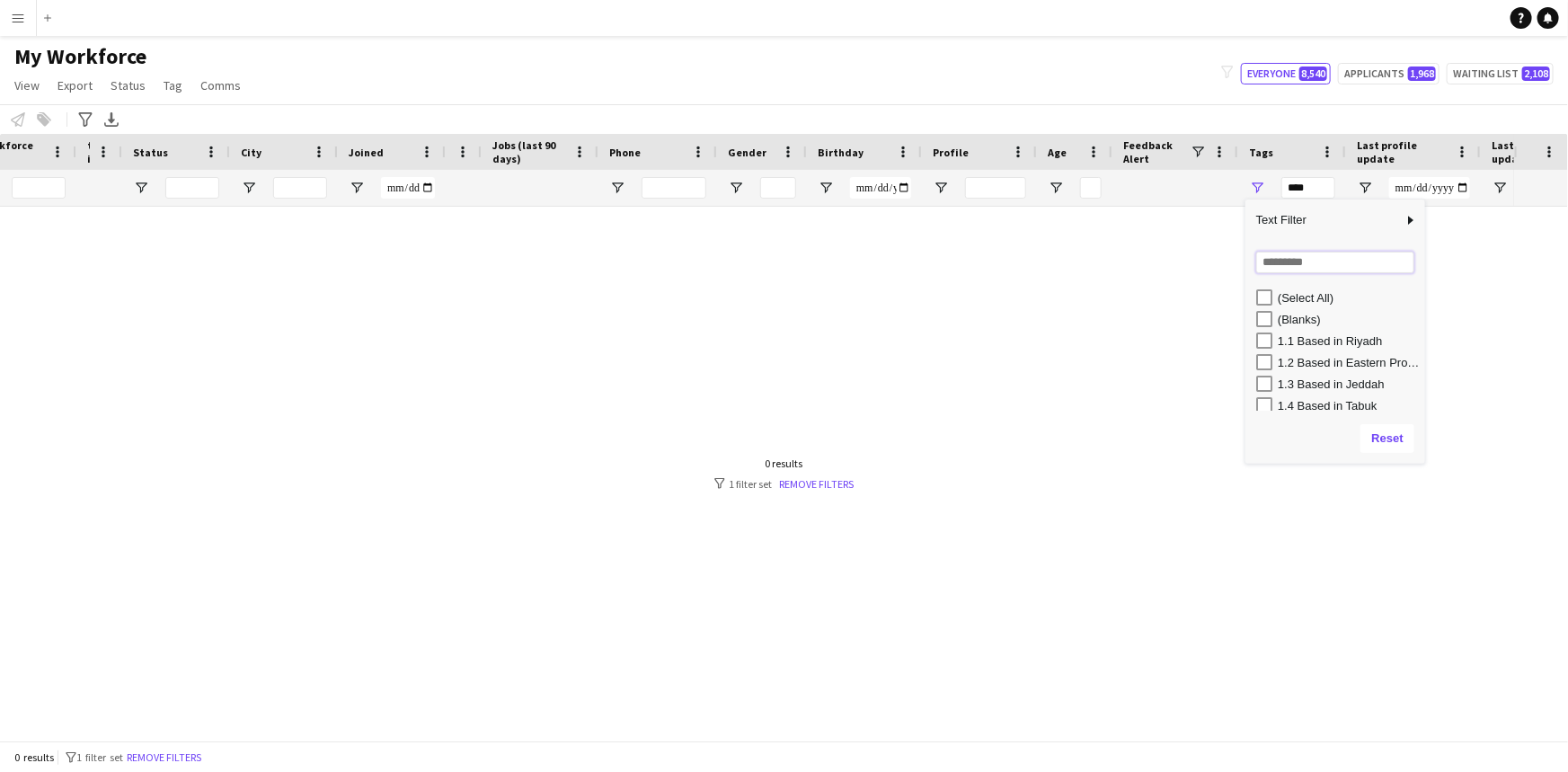 click at bounding box center (1335, 262) 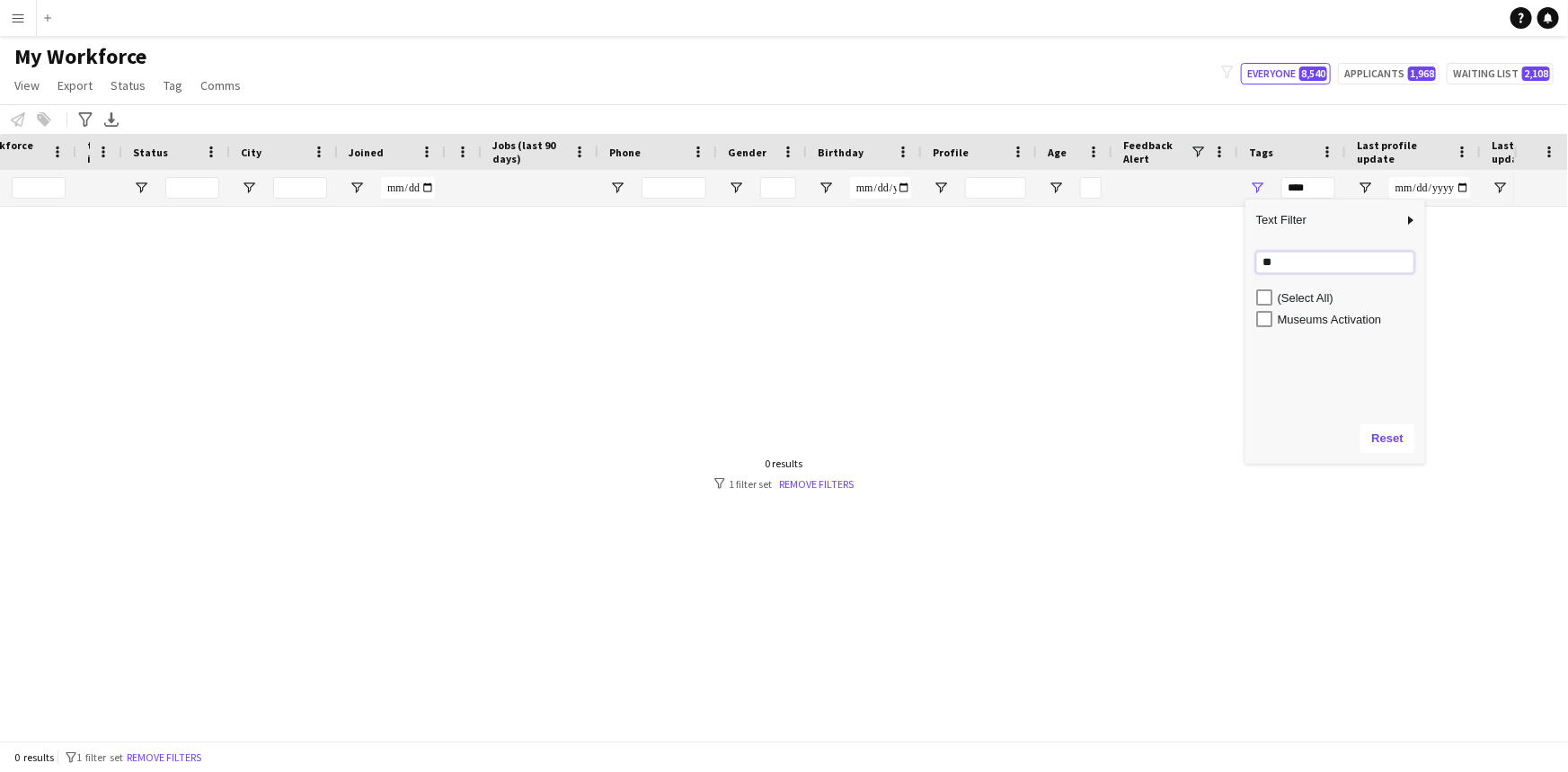 type on "**" 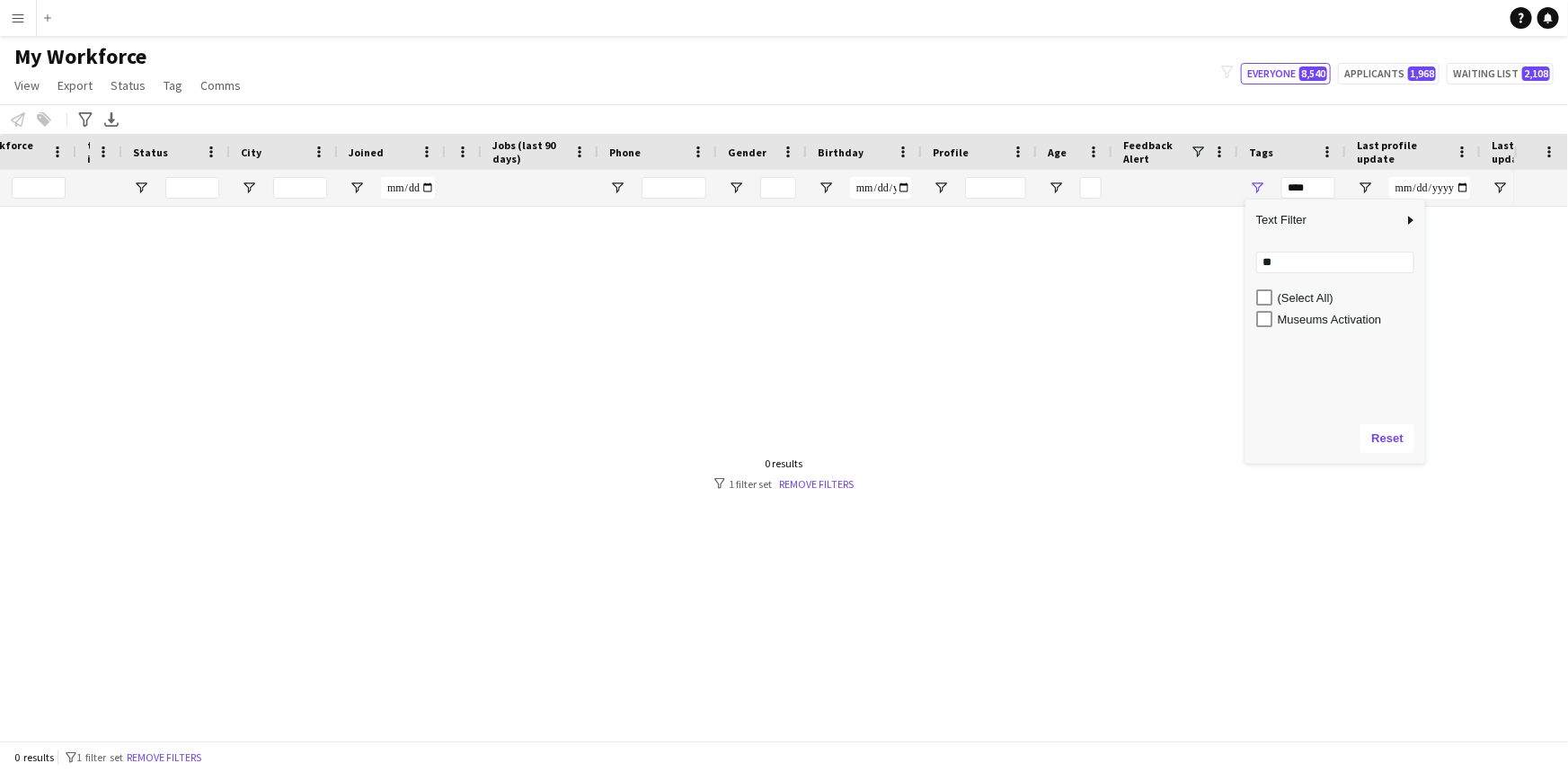 click on "Museums Activation" at bounding box center (1341, 319) 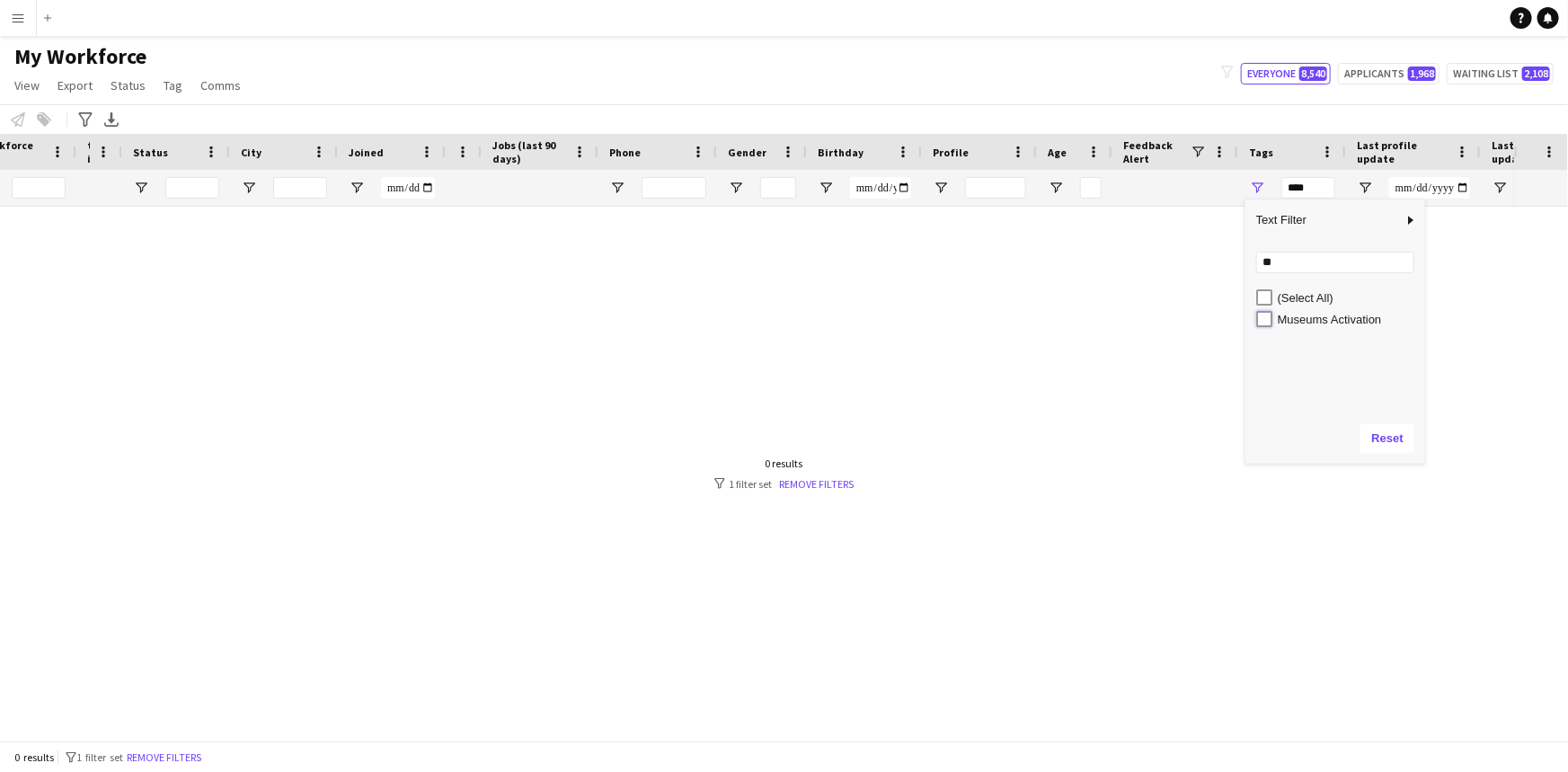 type on "**********" 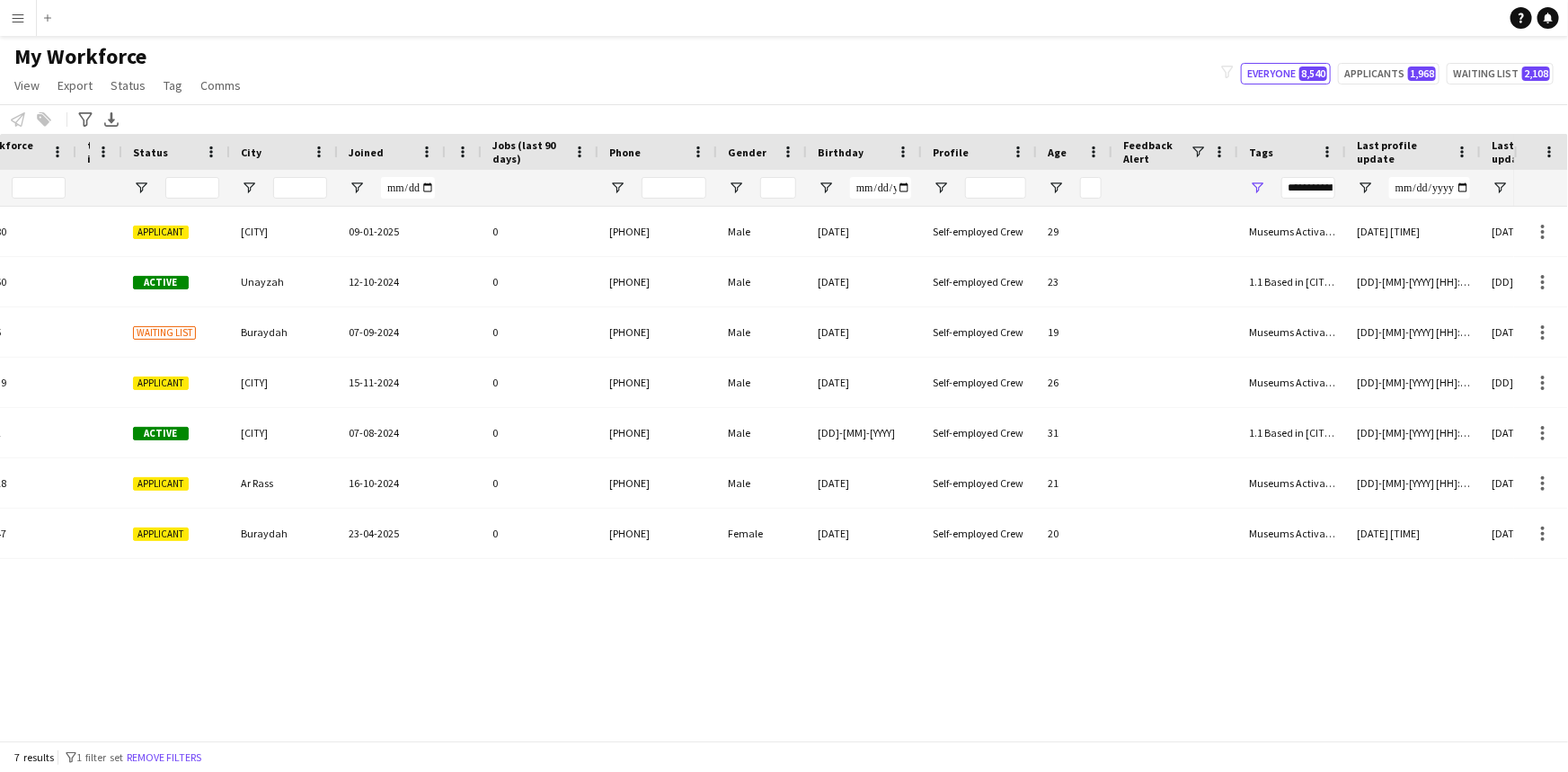 scroll, scrollTop: 0, scrollLeft: 0, axis: both 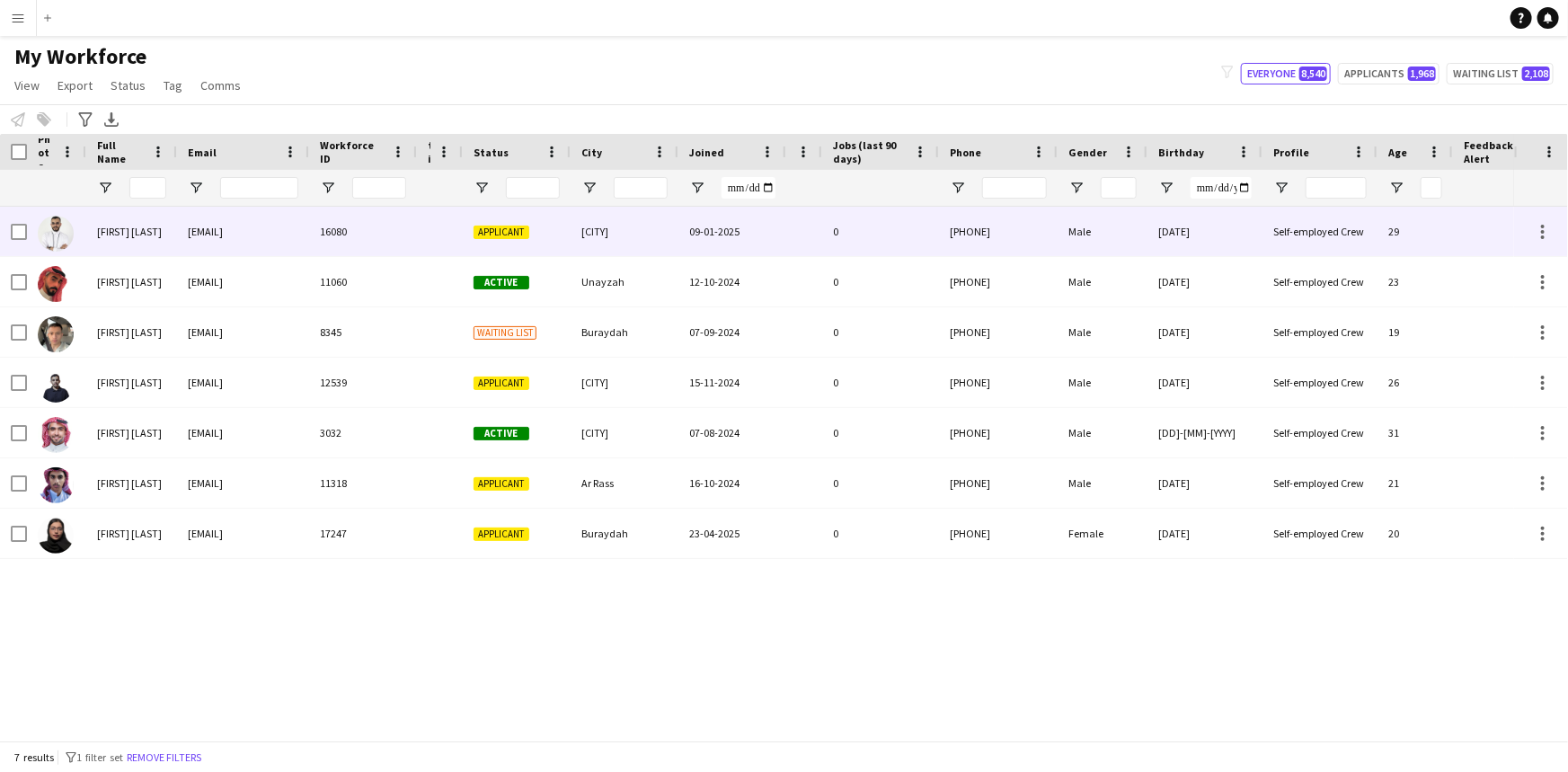 click on "bander-almuhana@hotmail.com" at bounding box center [243, 231] 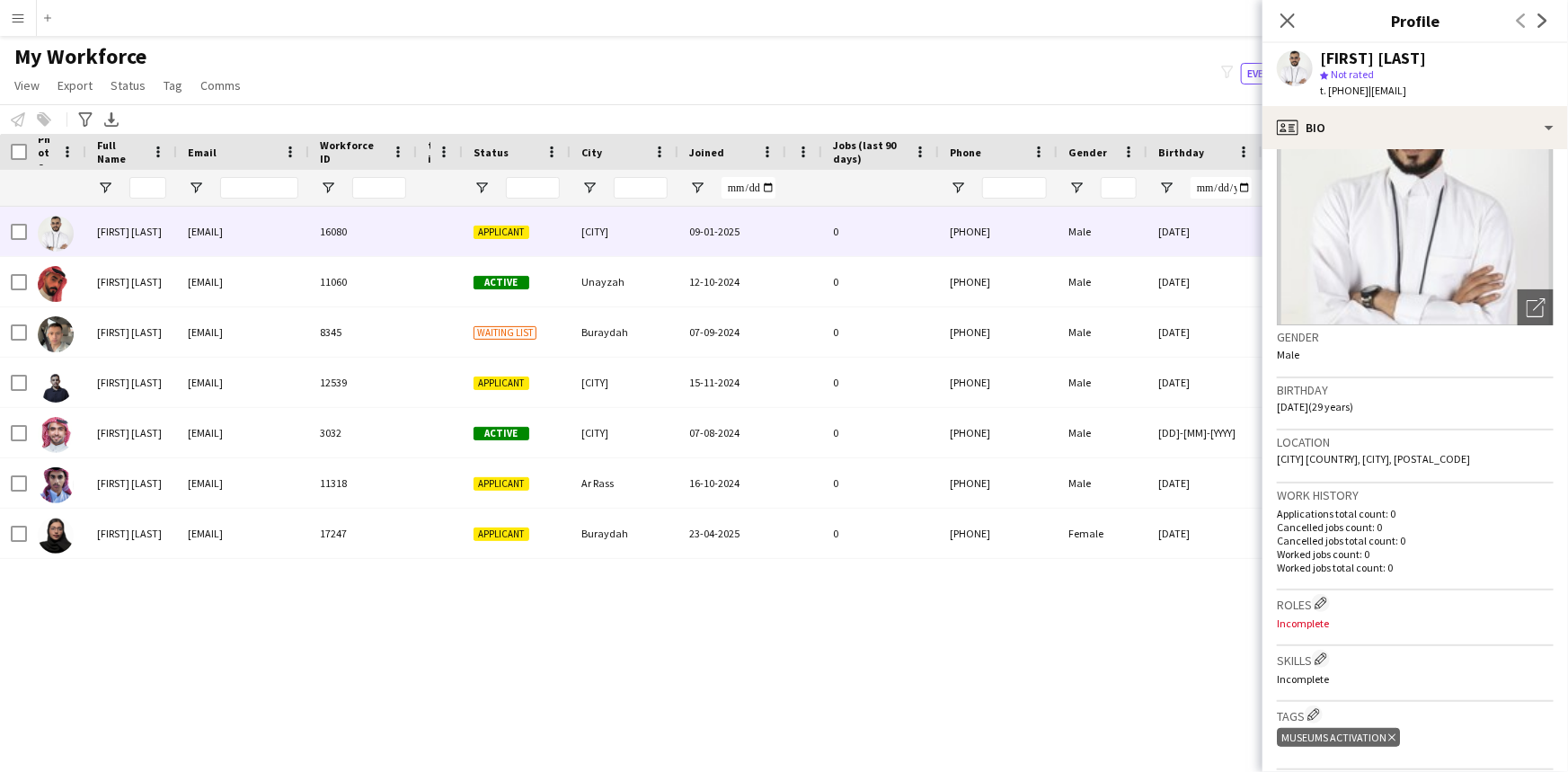 scroll, scrollTop: 0, scrollLeft: 0, axis: both 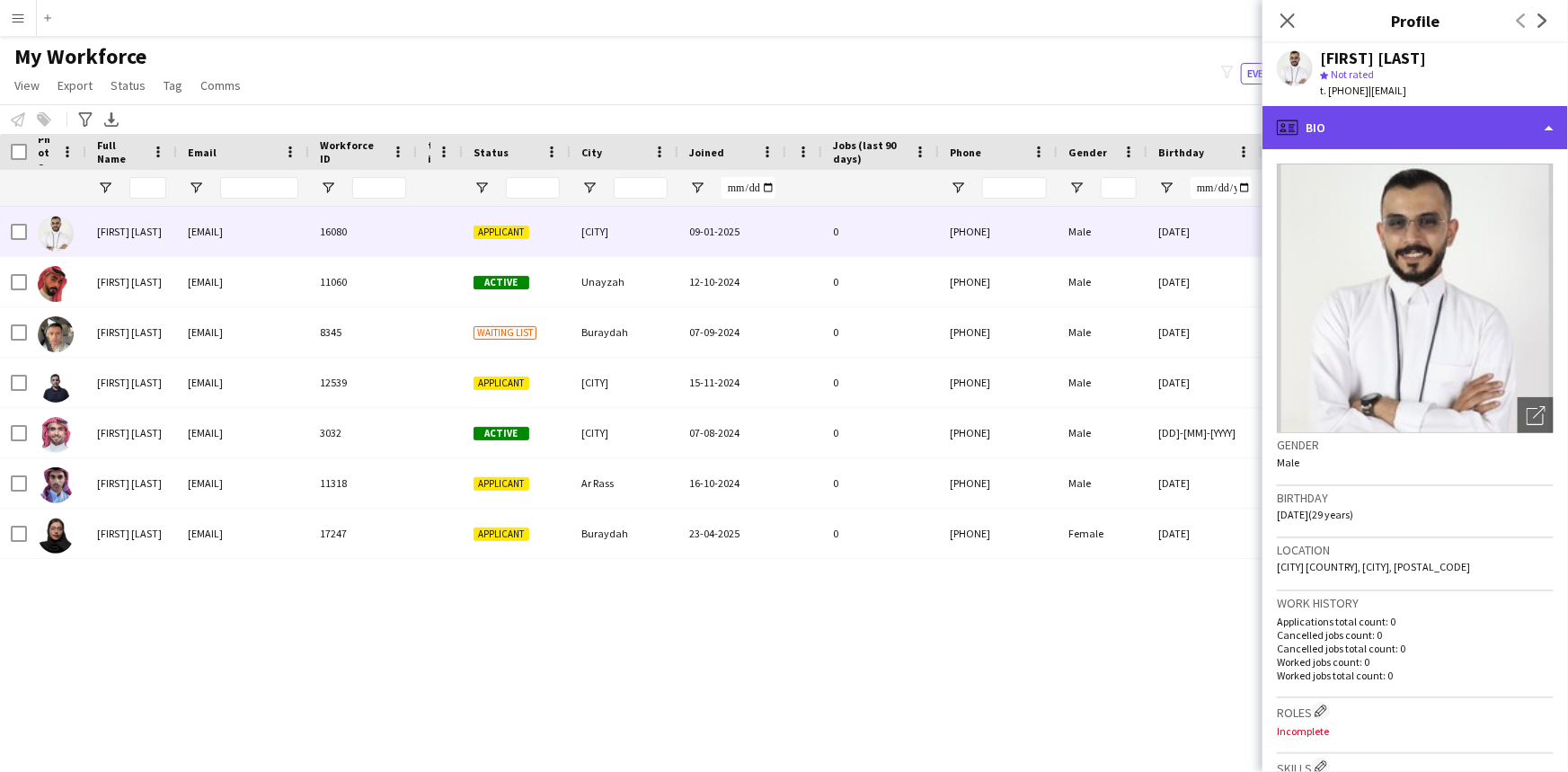 click on "profile
Bio" 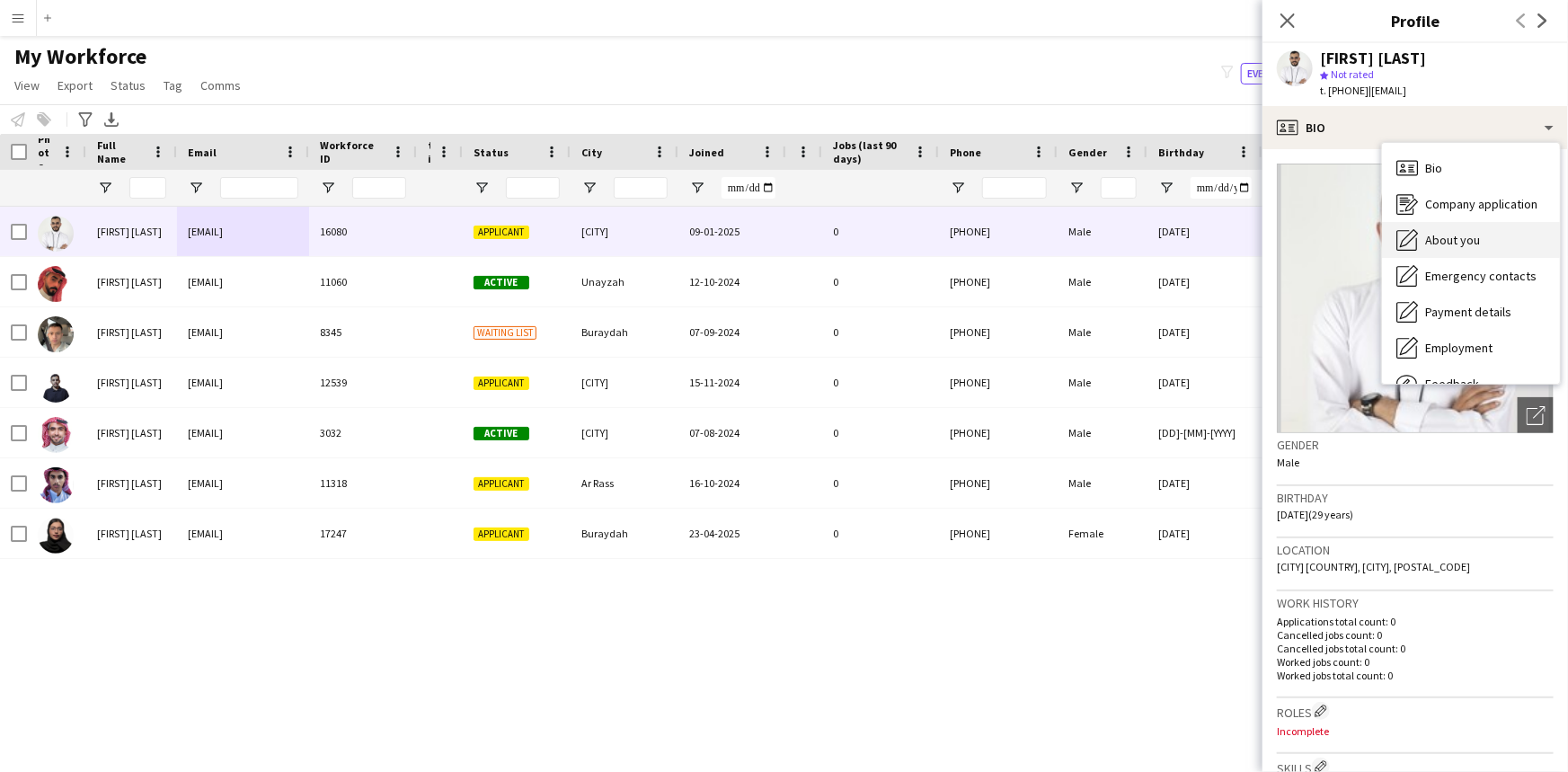 click on "About you" at bounding box center (1452, 240) 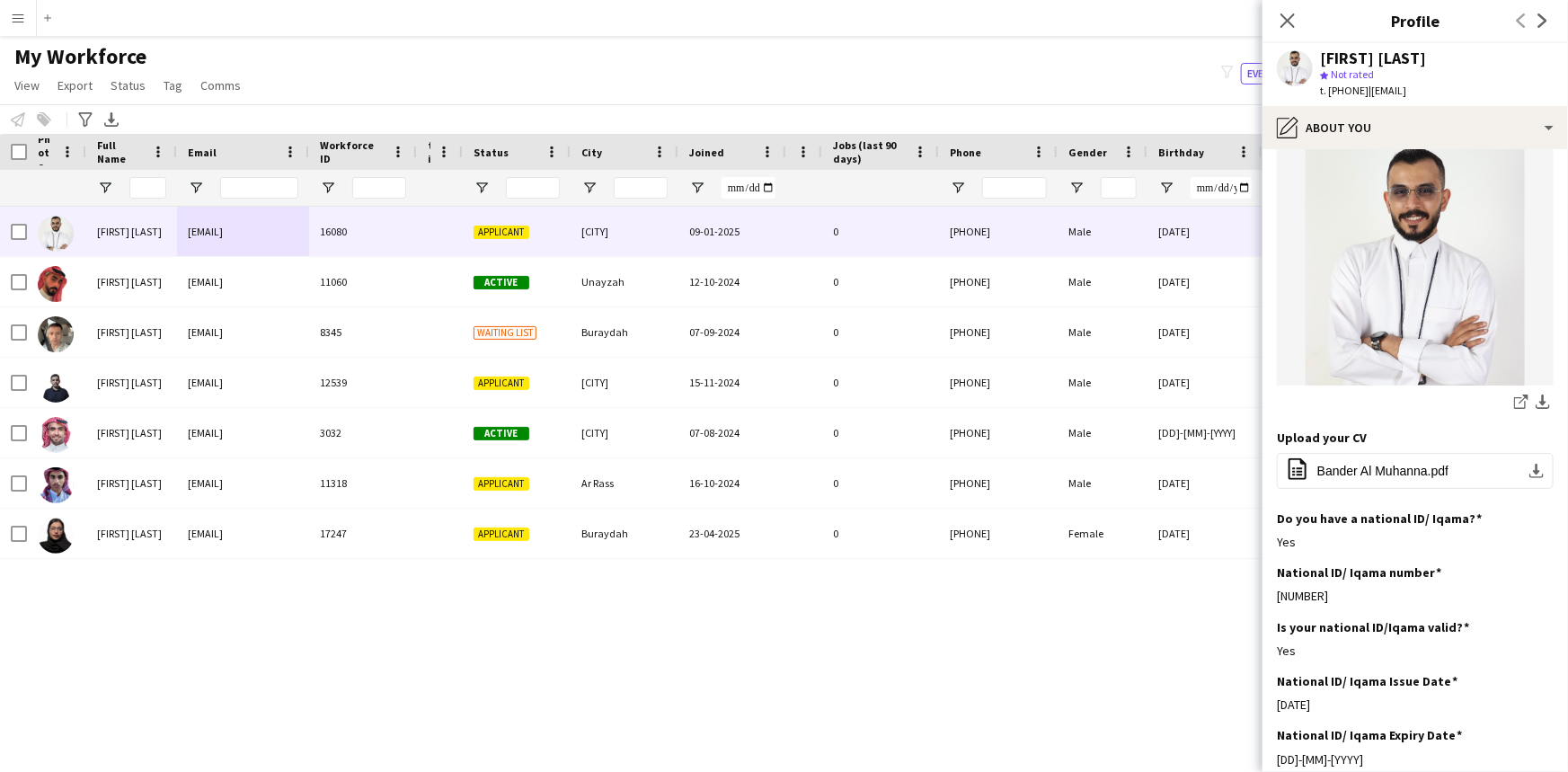 scroll, scrollTop: 408, scrollLeft: 0, axis: vertical 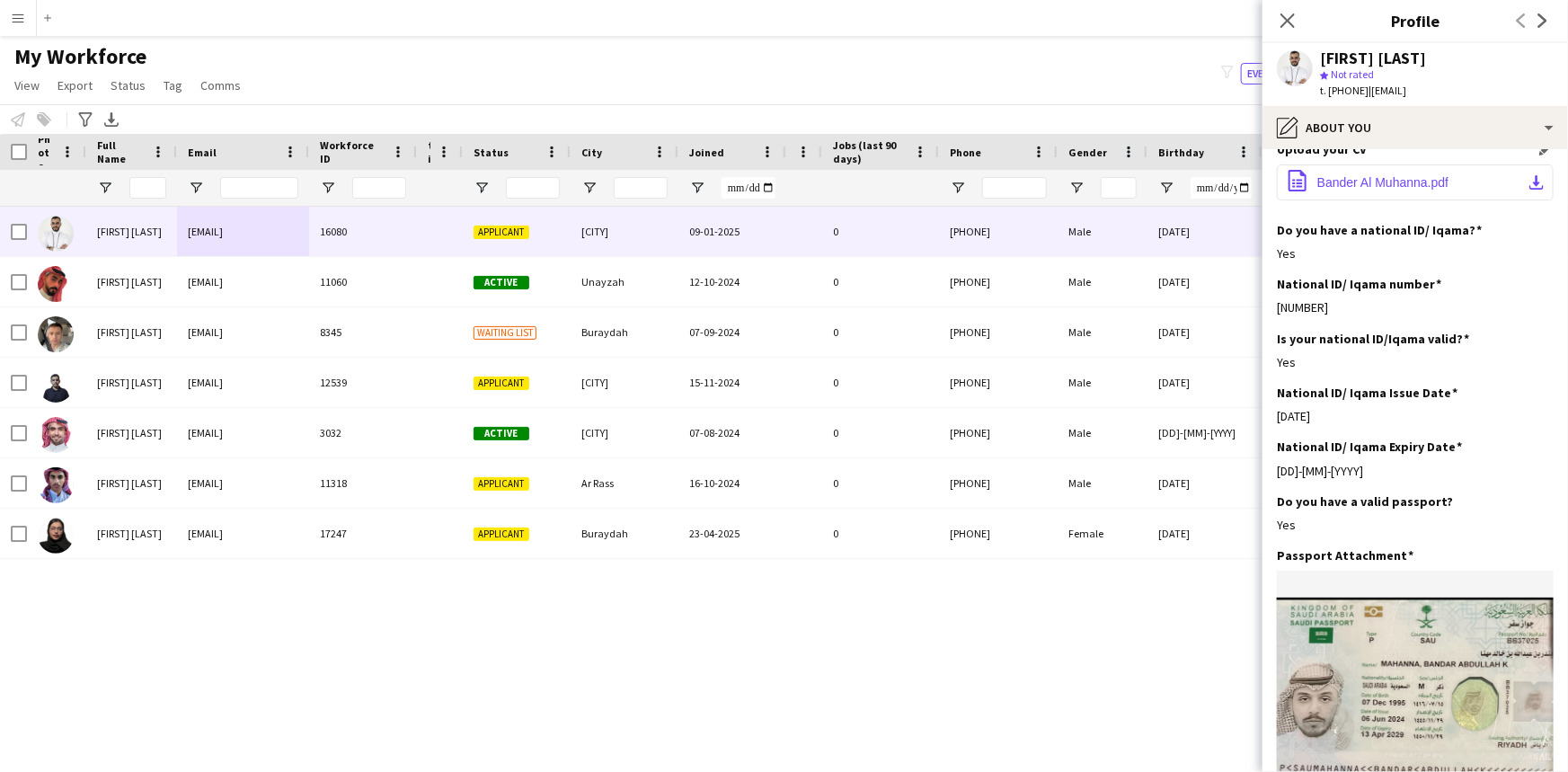 click on "office-file-sheet
Bander Al Muhanna.pdf
download-bottom" 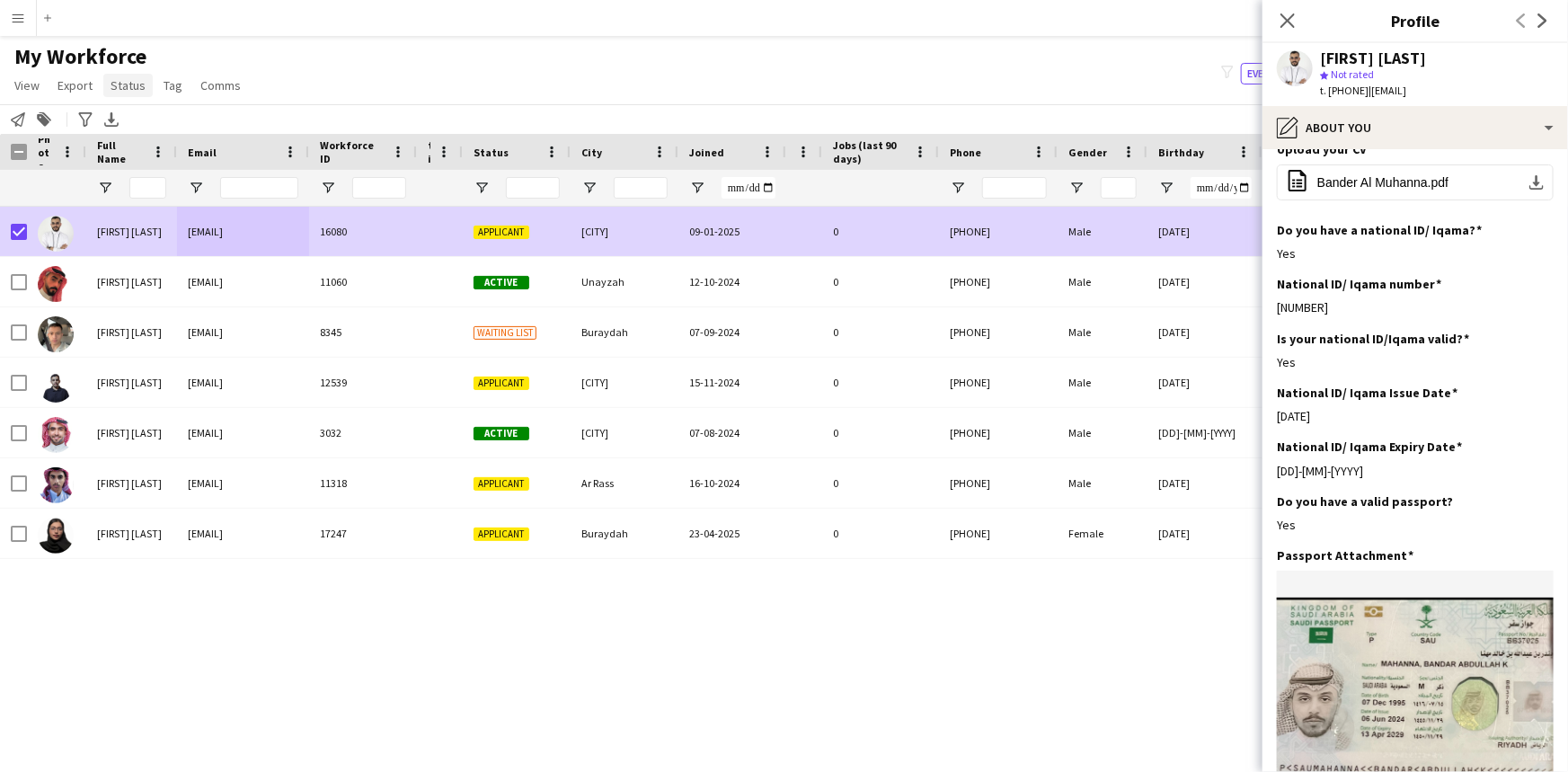 click on "Status" 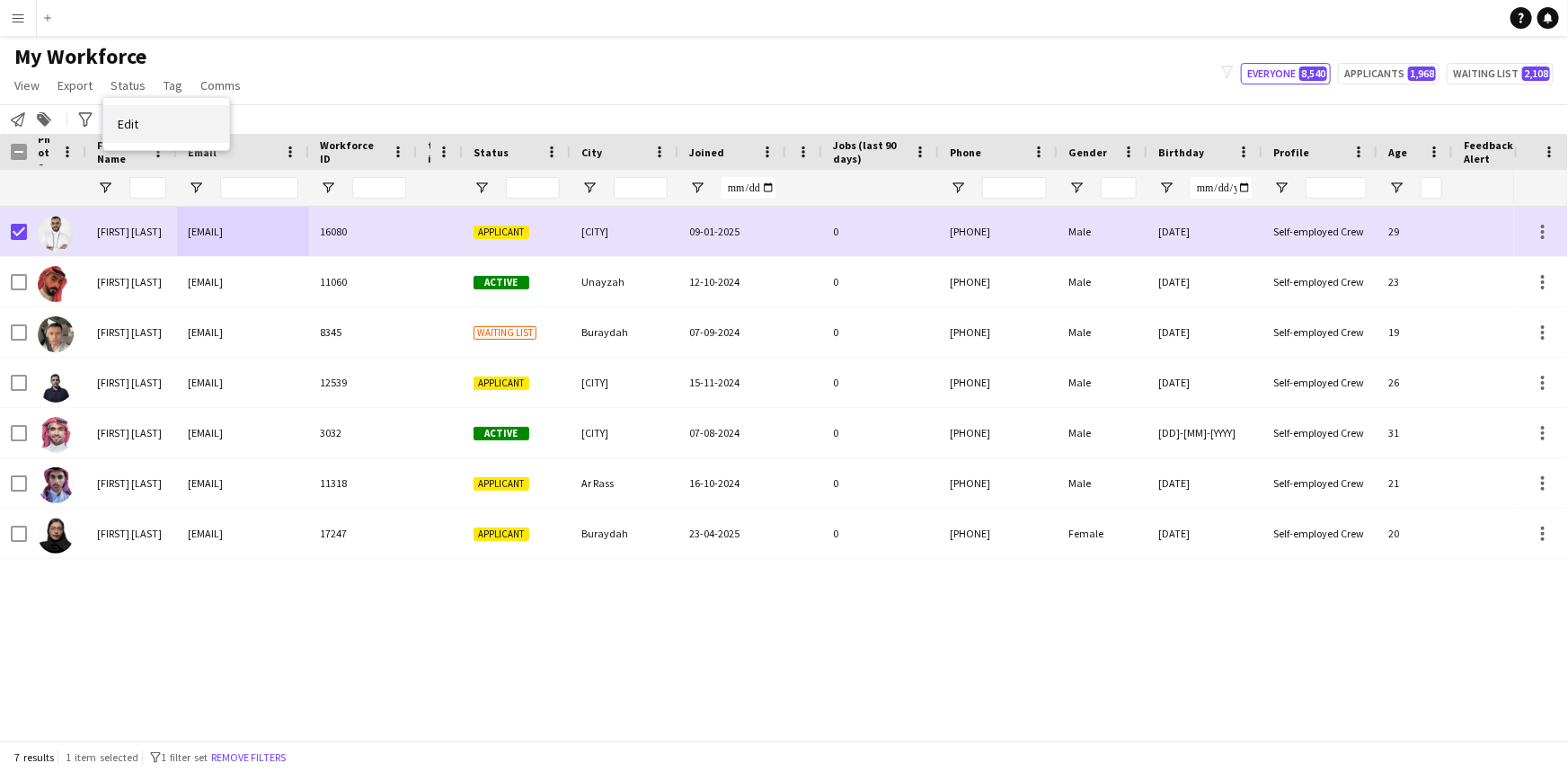 click on "Edit" at bounding box center [166, 124] 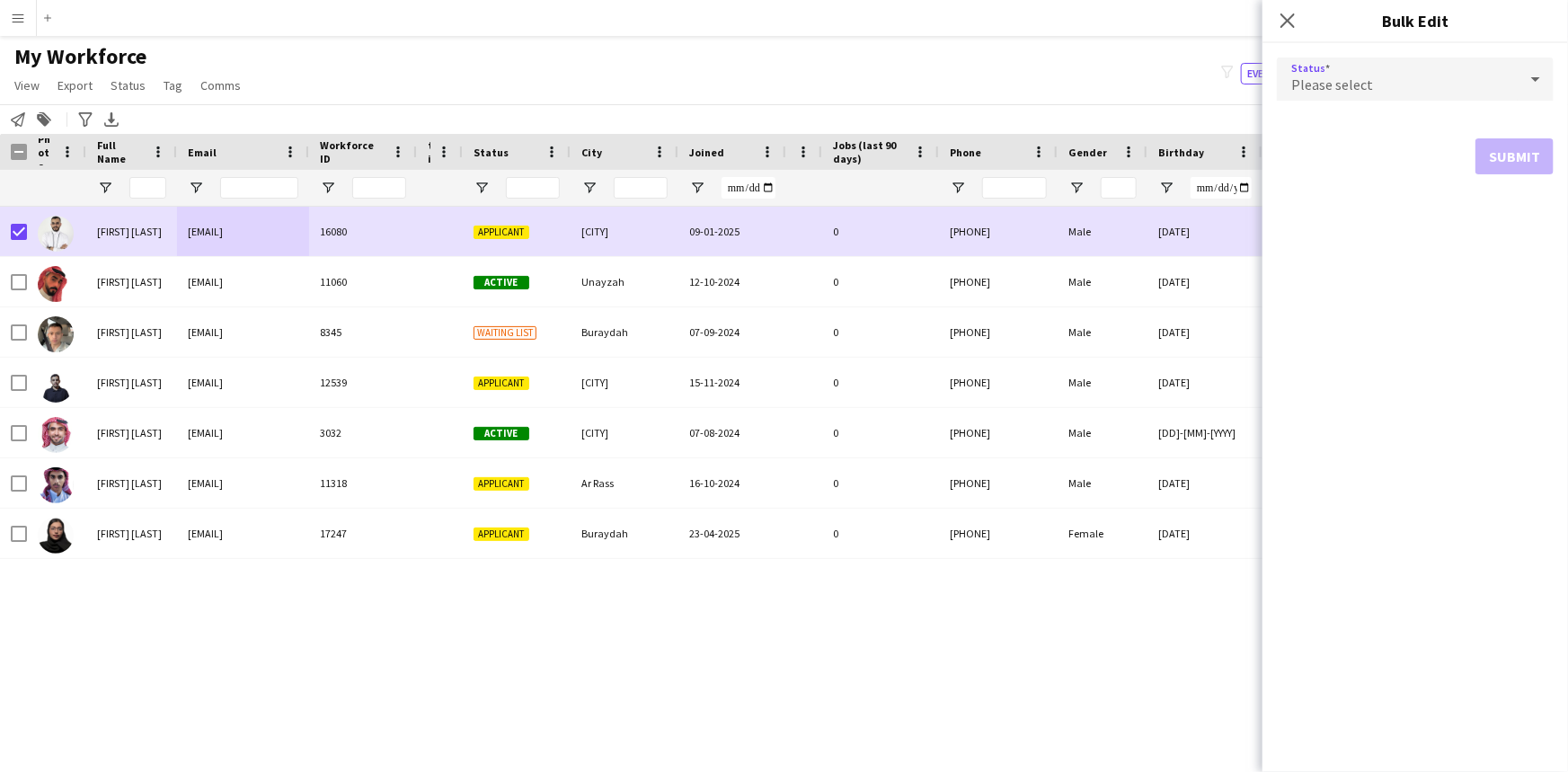 click on "Please select" at bounding box center (1332, 84) 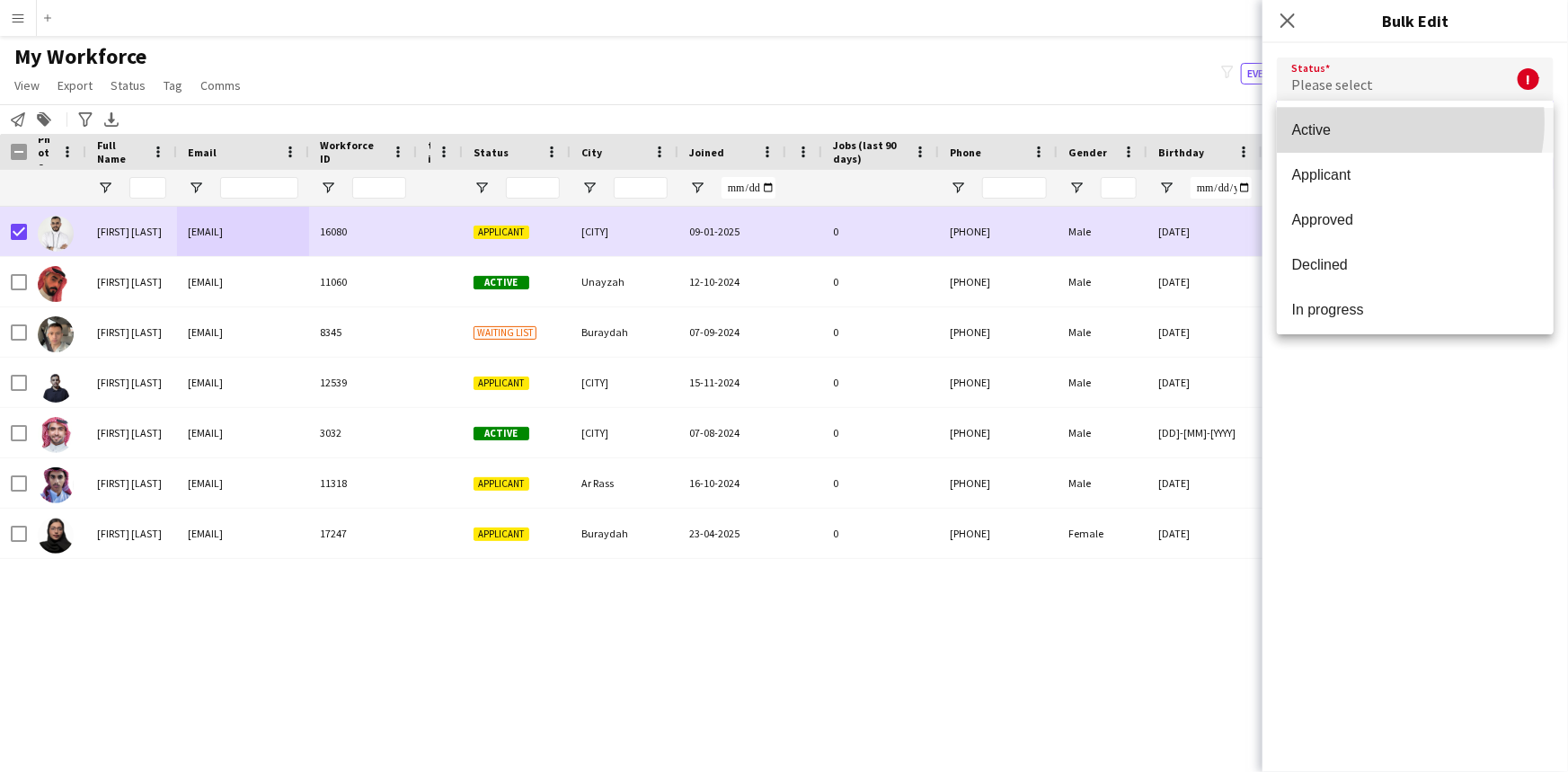 click on "Active" at bounding box center [1415, 129] 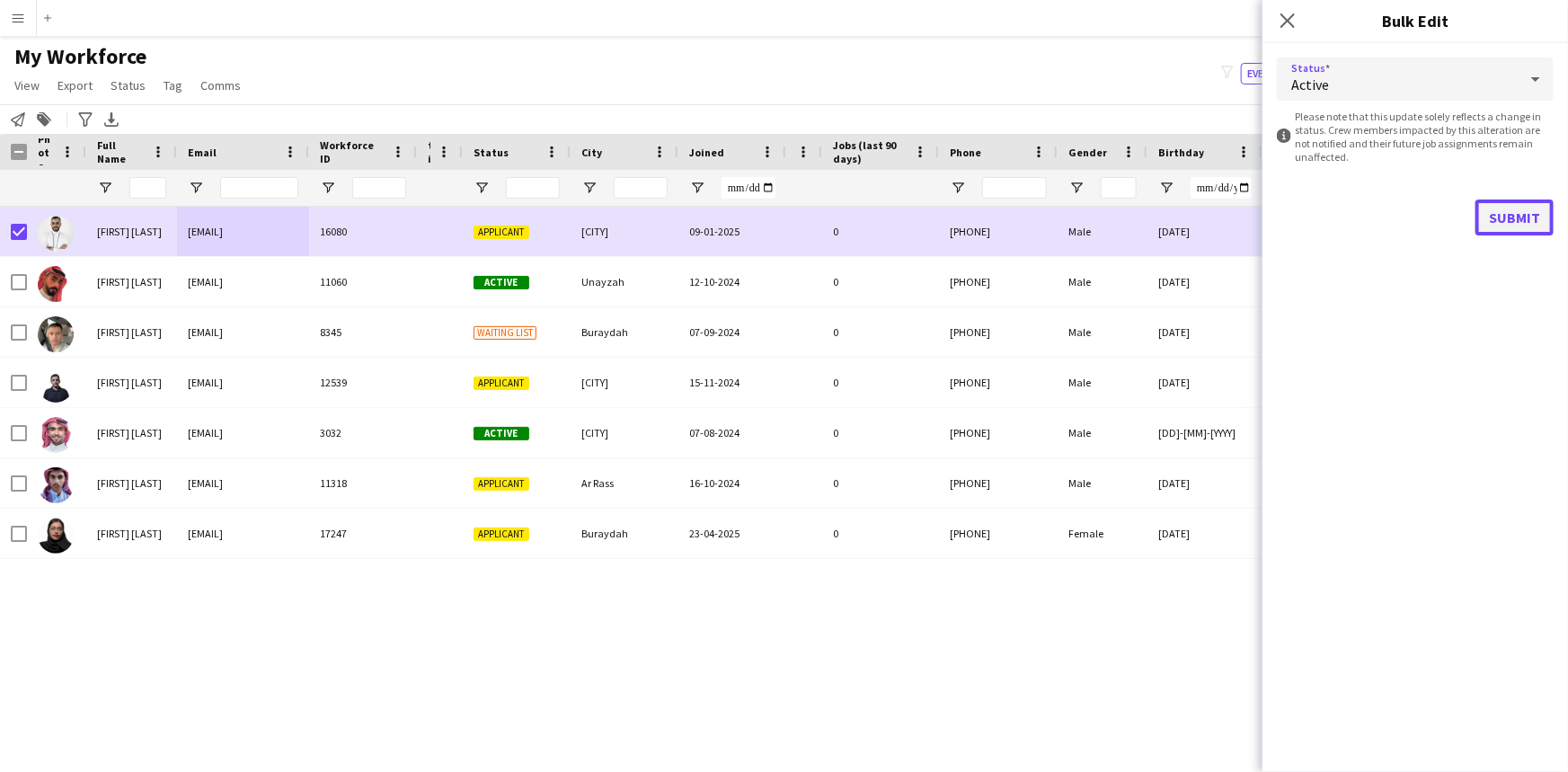 click on "Submit" 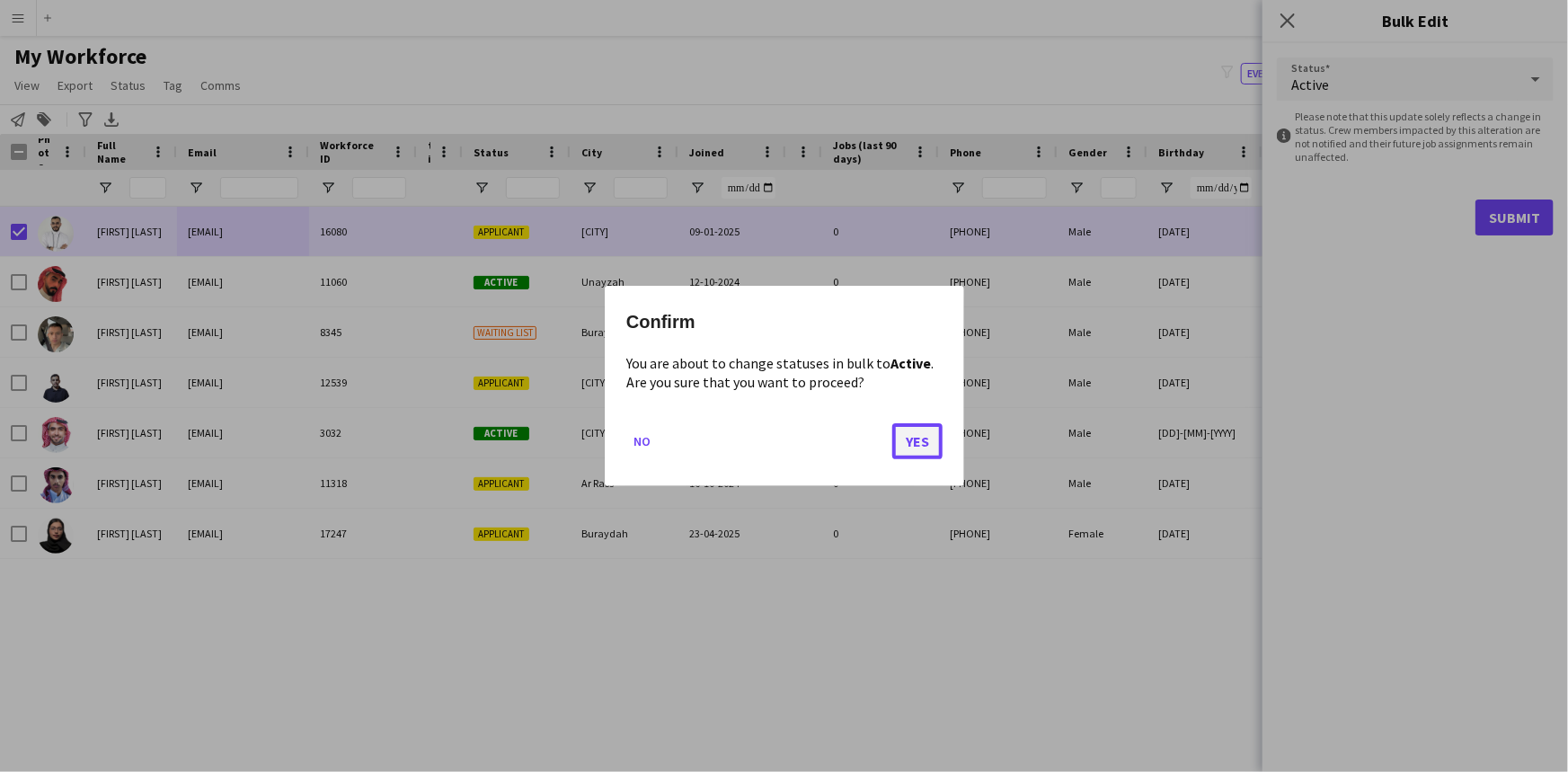 click on "Yes" 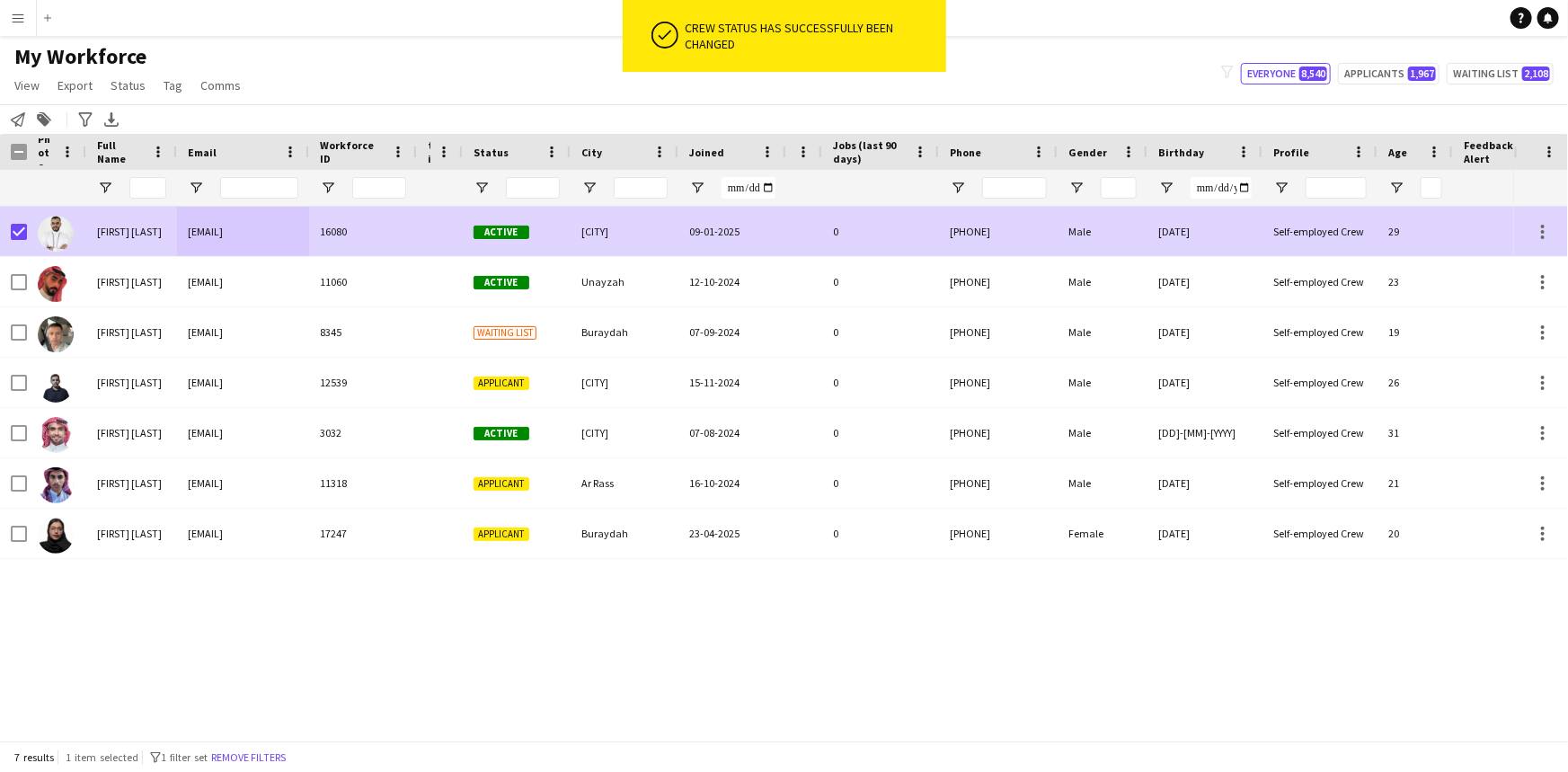 click on "Bander Al muhana" at bounding box center (131, 231) 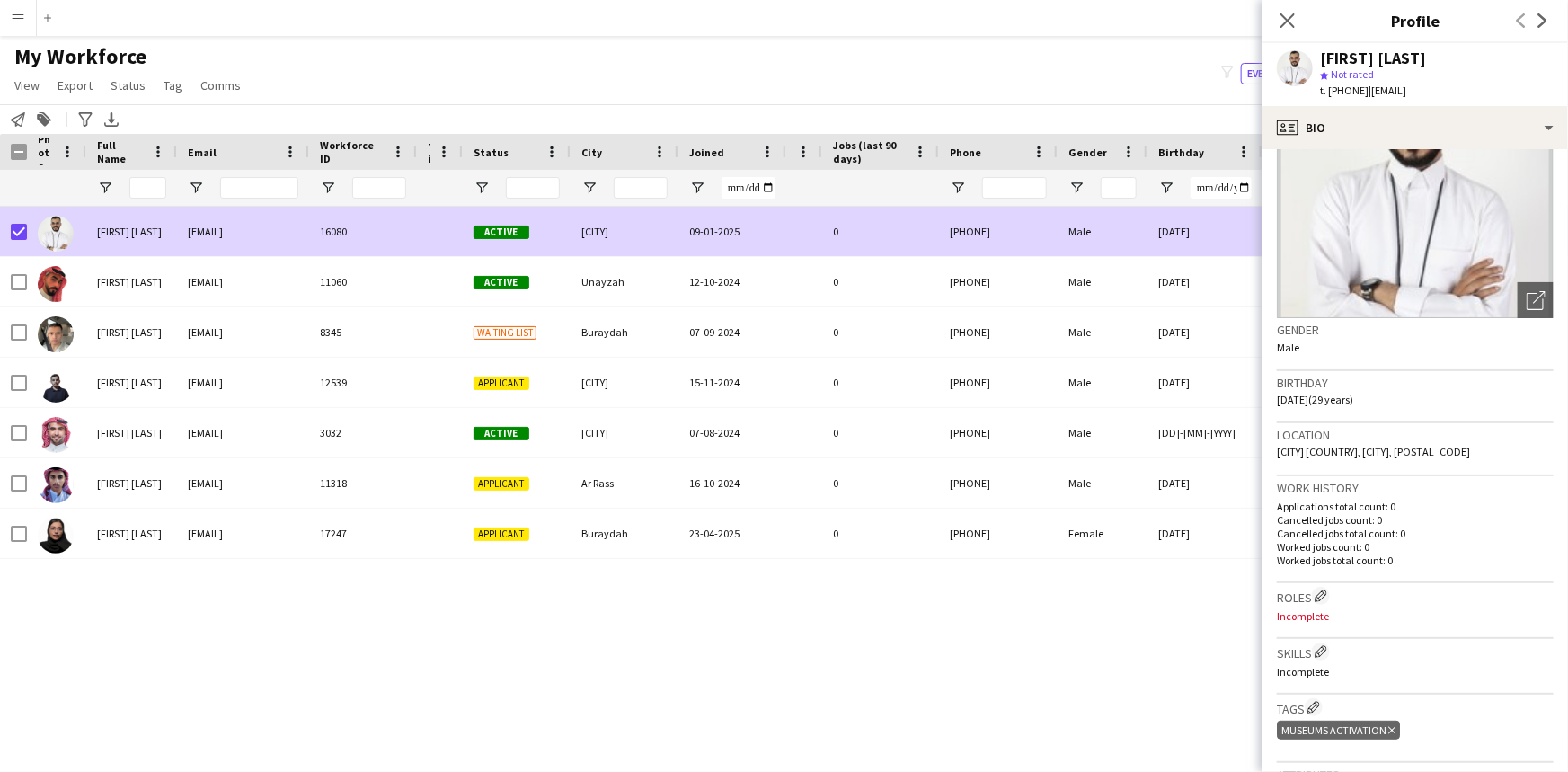 scroll, scrollTop: 244, scrollLeft: 0, axis: vertical 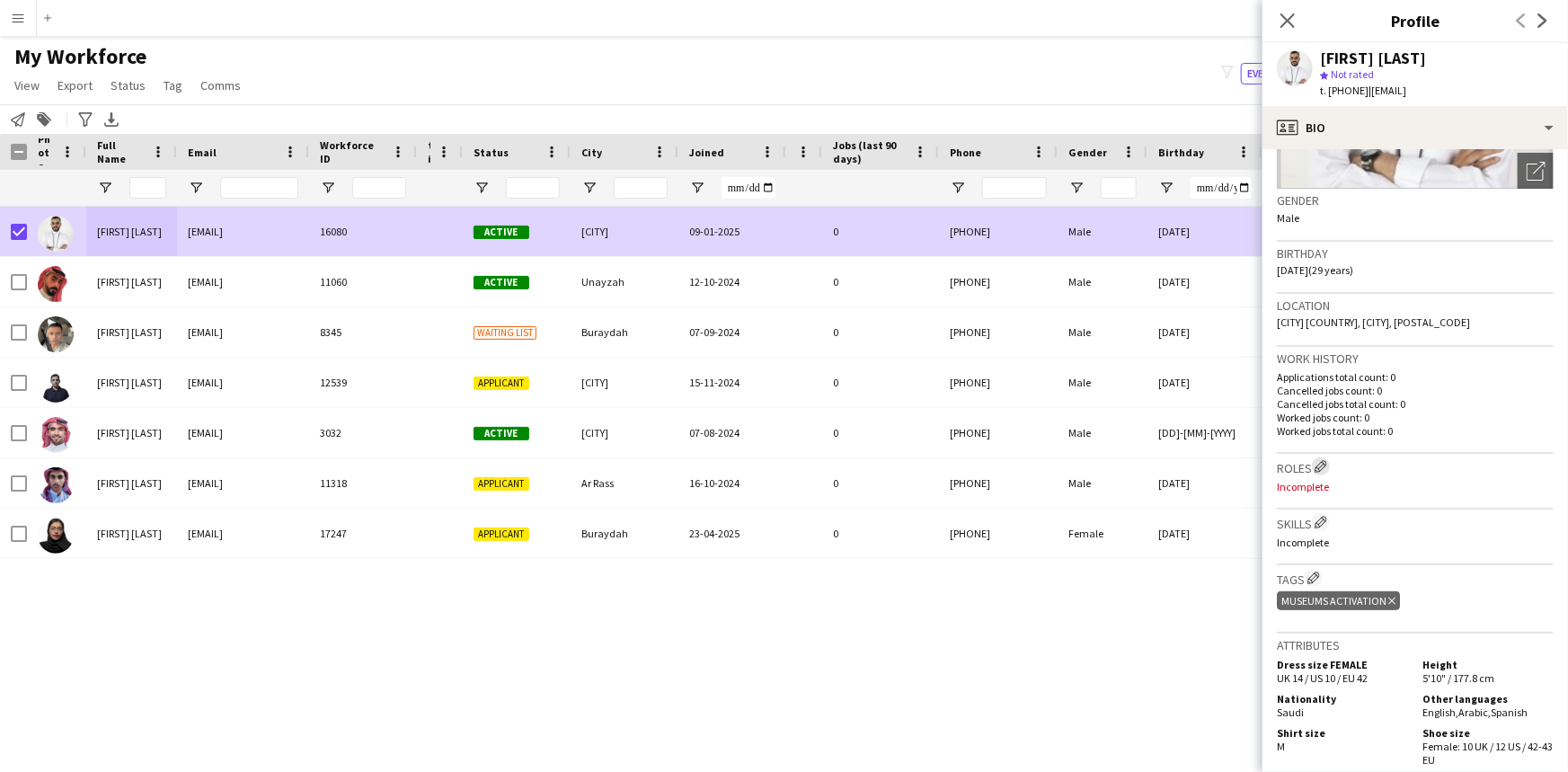 click on "Edit crew company roles" 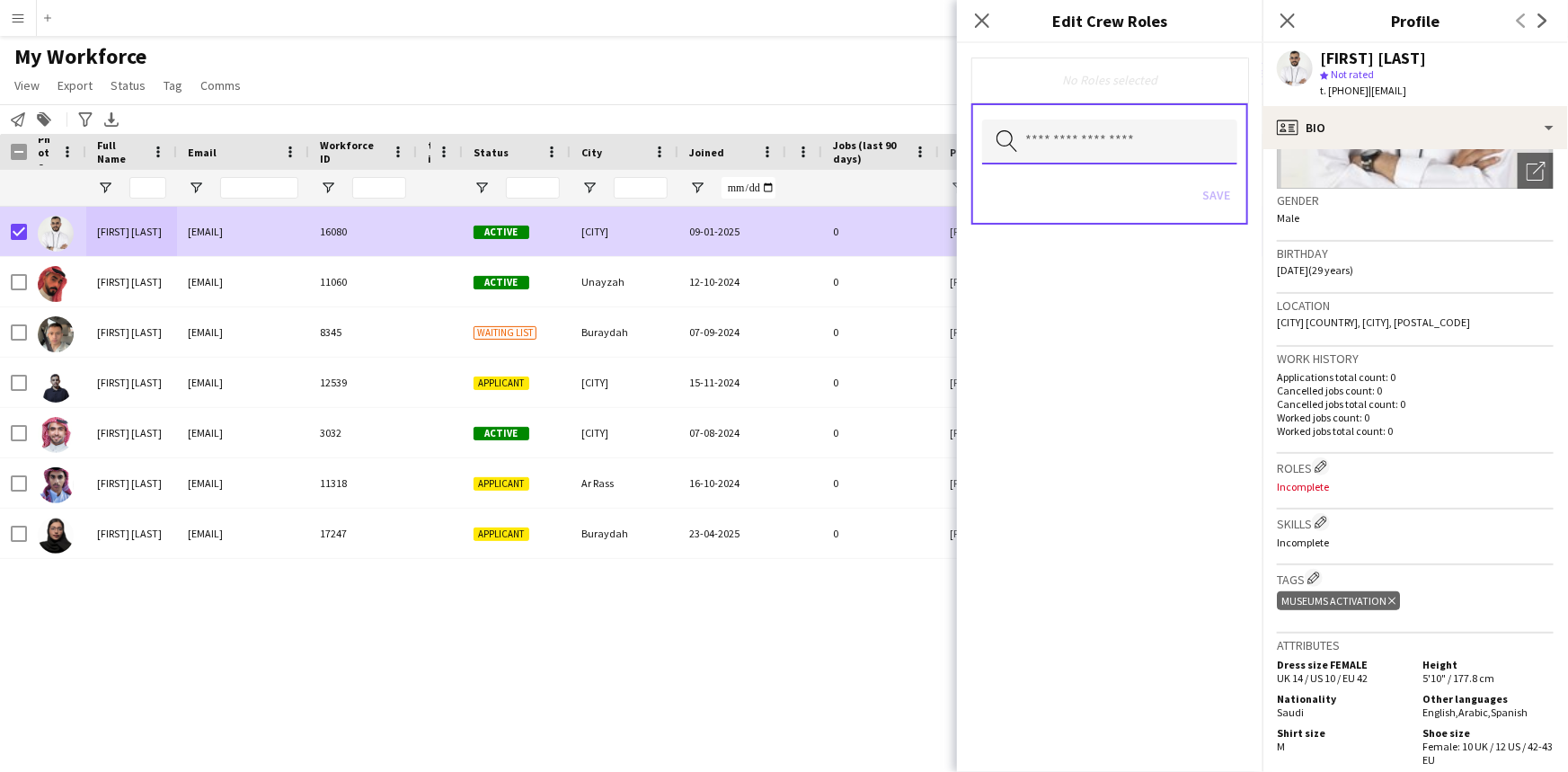 click at bounding box center [1110, 142] 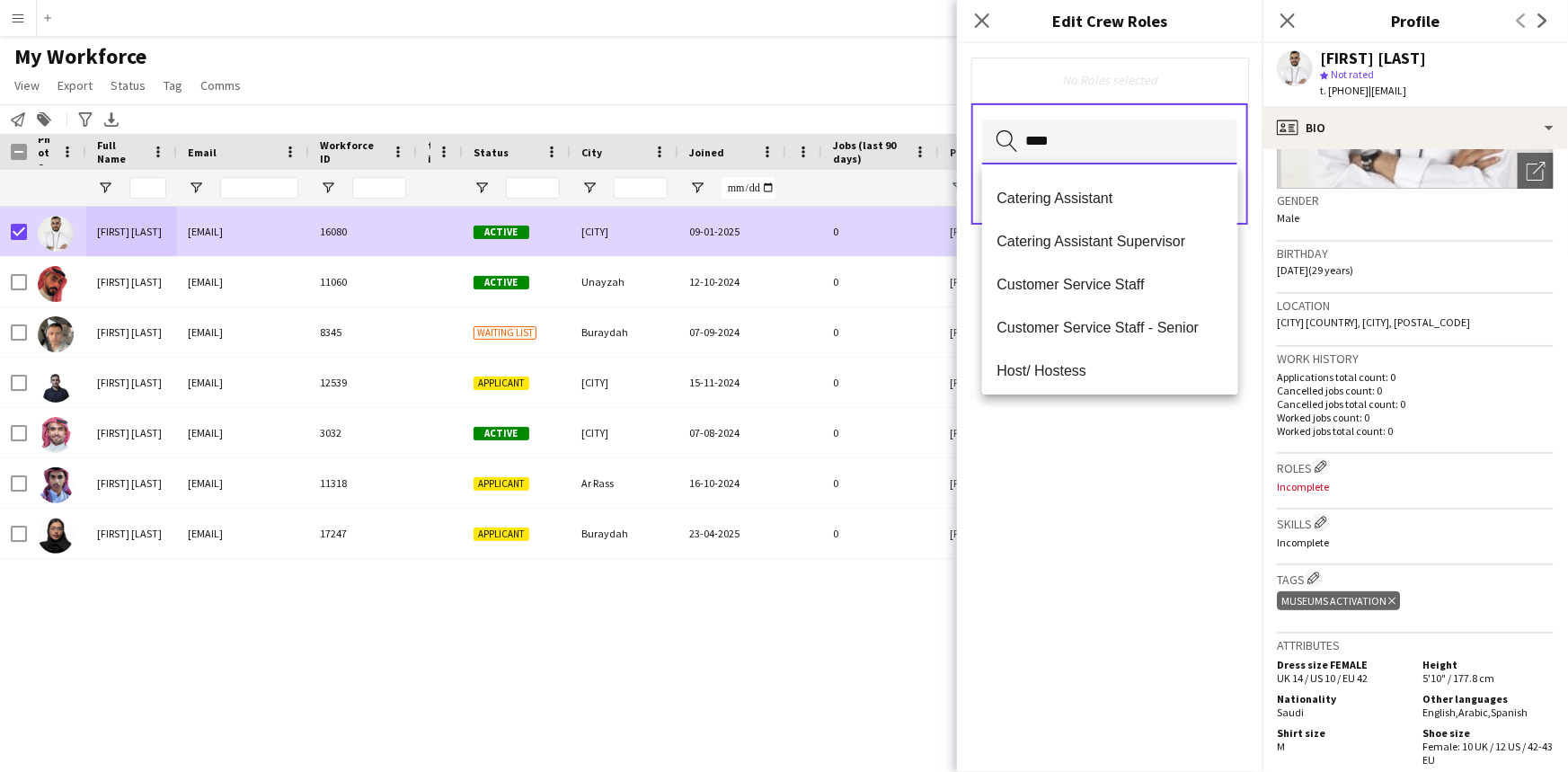 scroll, scrollTop: 0, scrollLeft: 0, axis: both 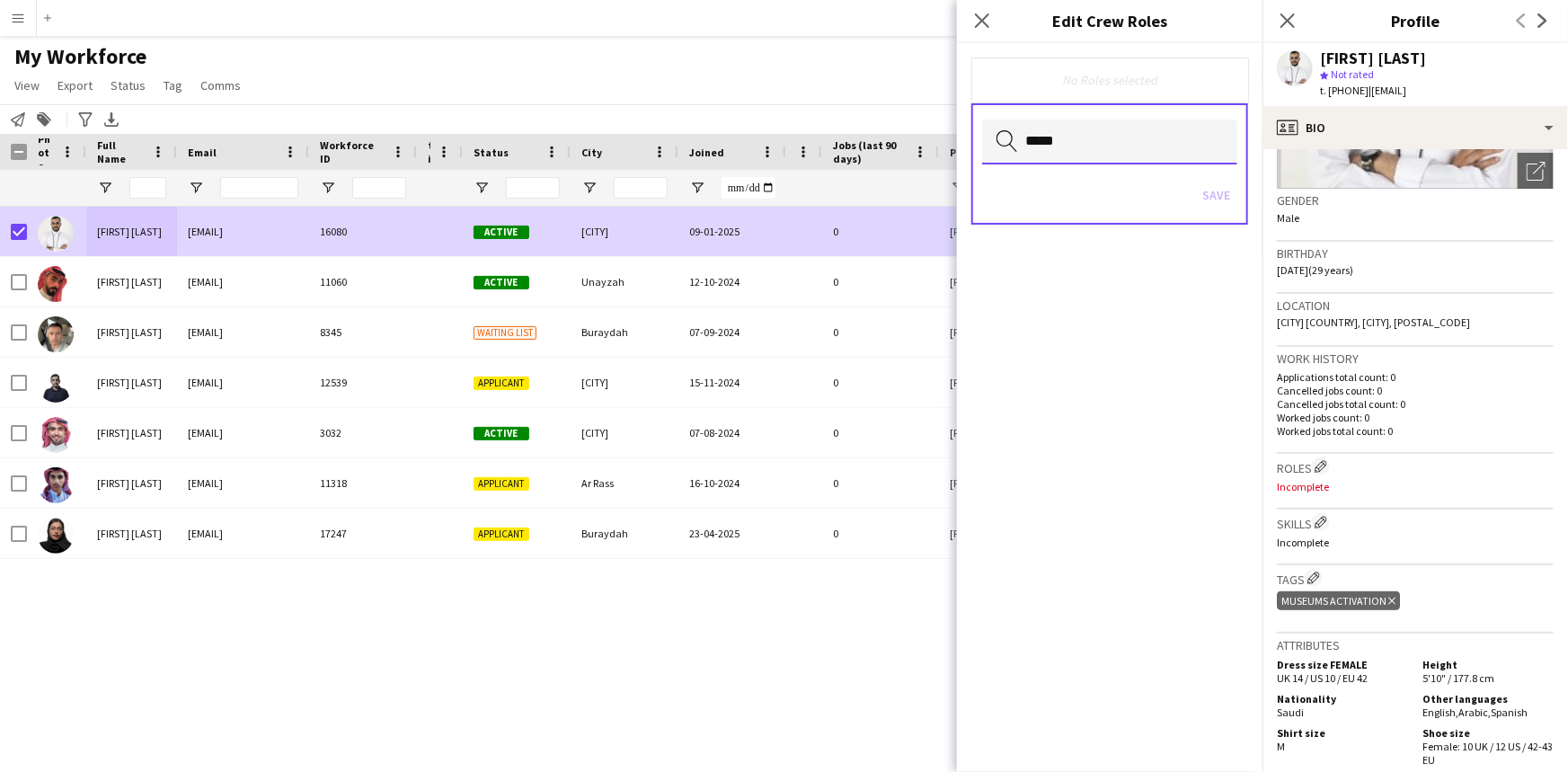 click on "*****" at bounding box center [1110, 142] 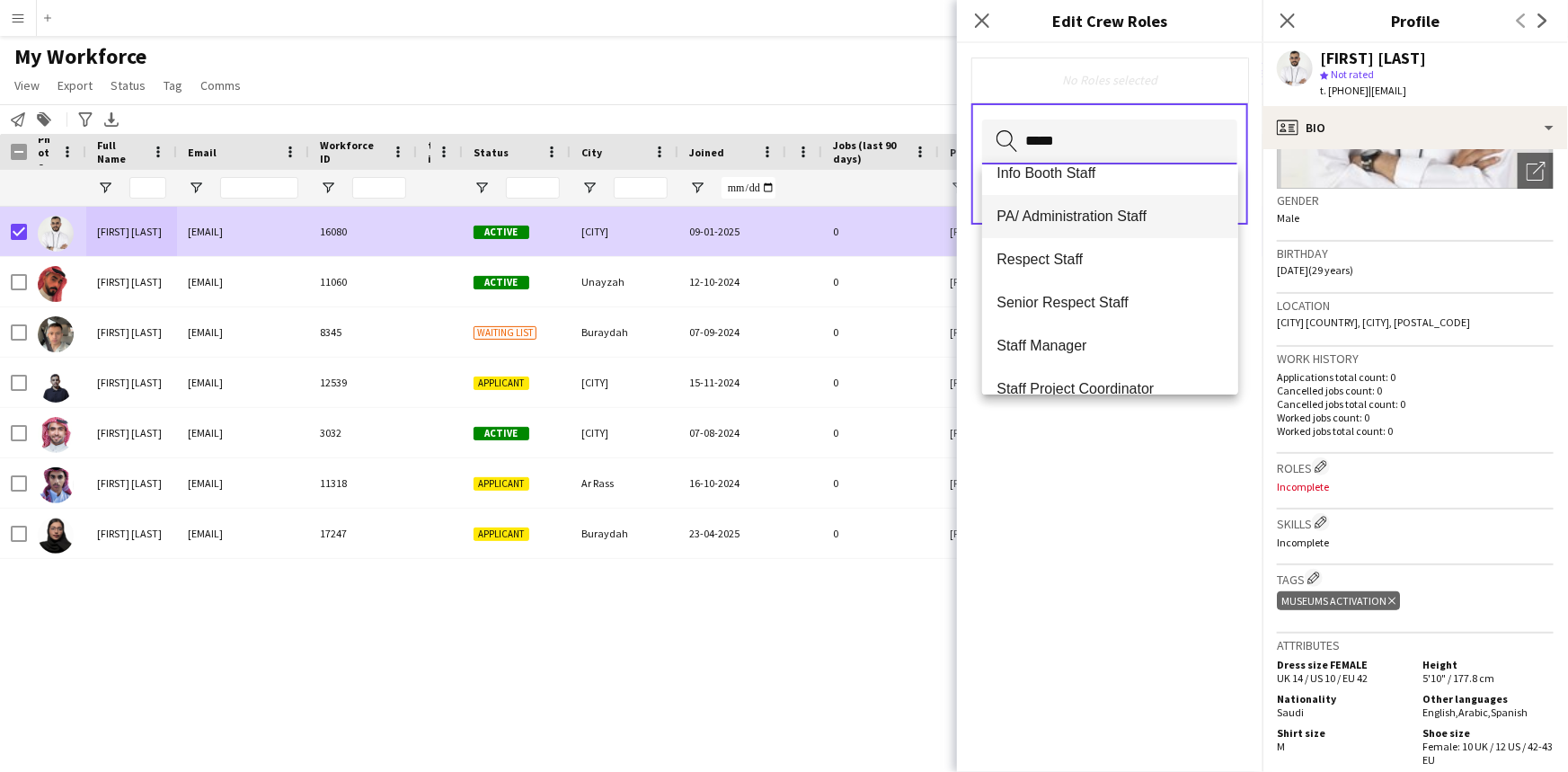 scroll, scrollTop: 216, scrollLeft: 0, axis: vertical 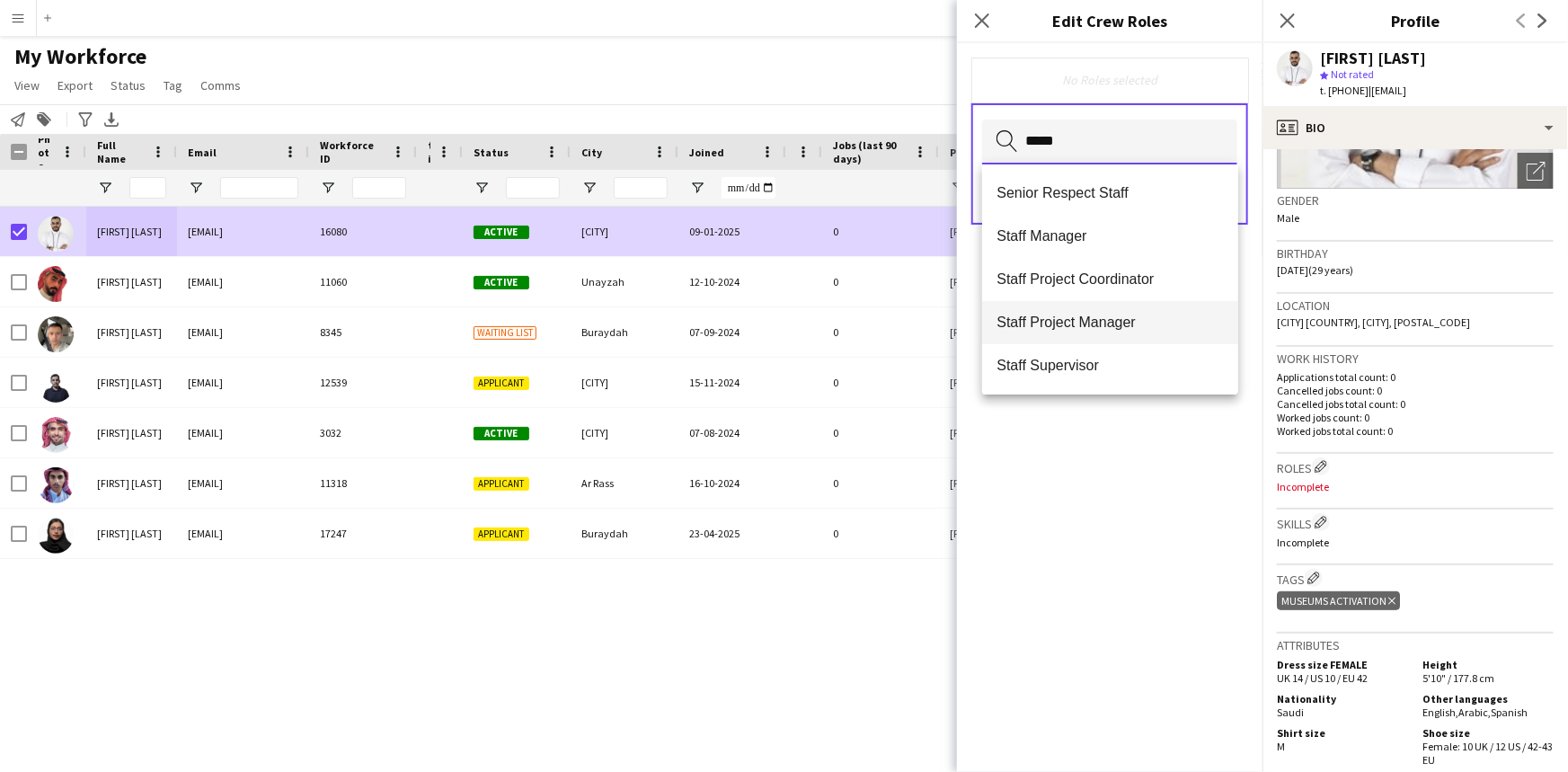 type on "*****" 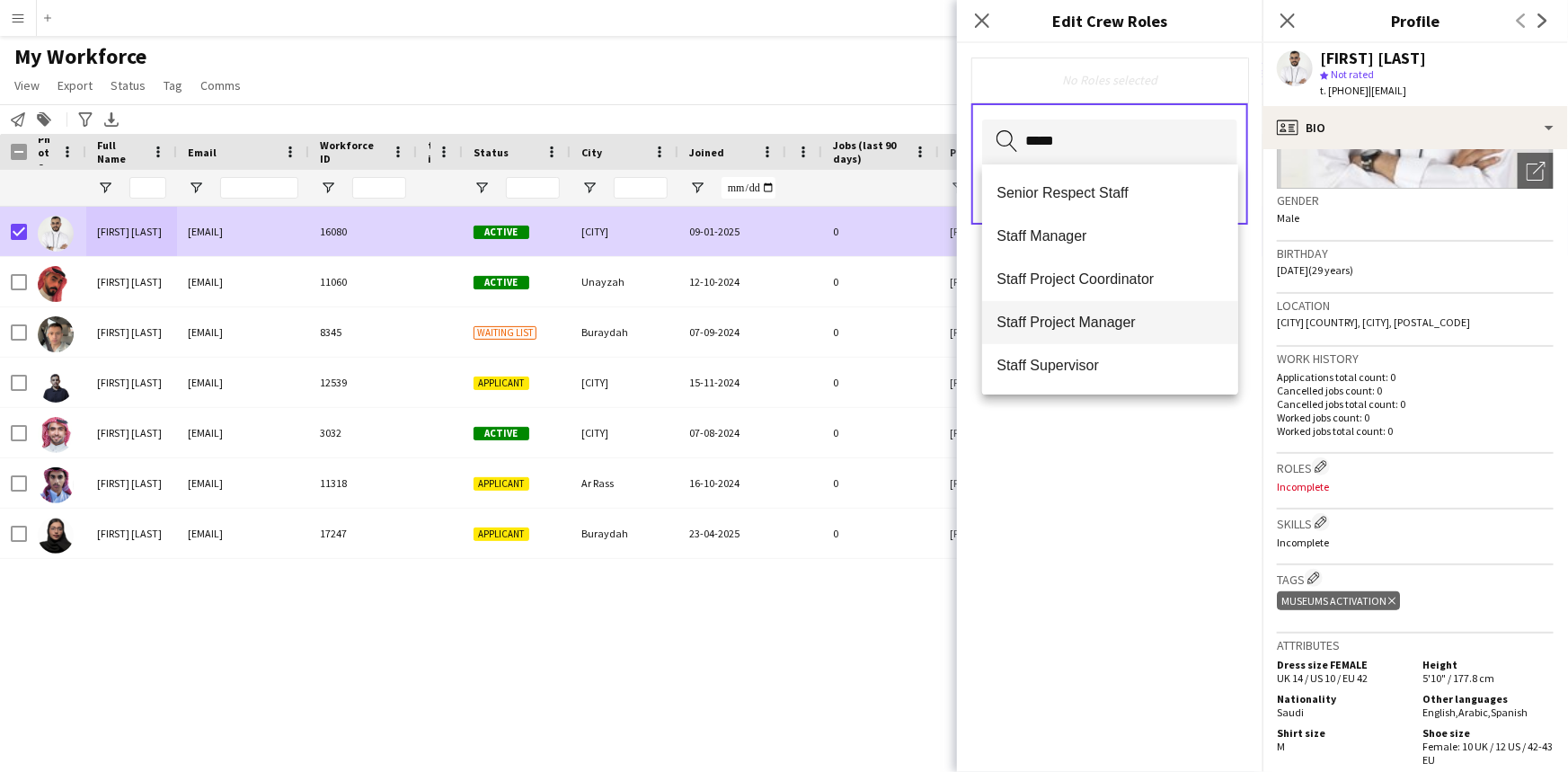click on "Staff Project Manager" at bounding box center (1110, 322) 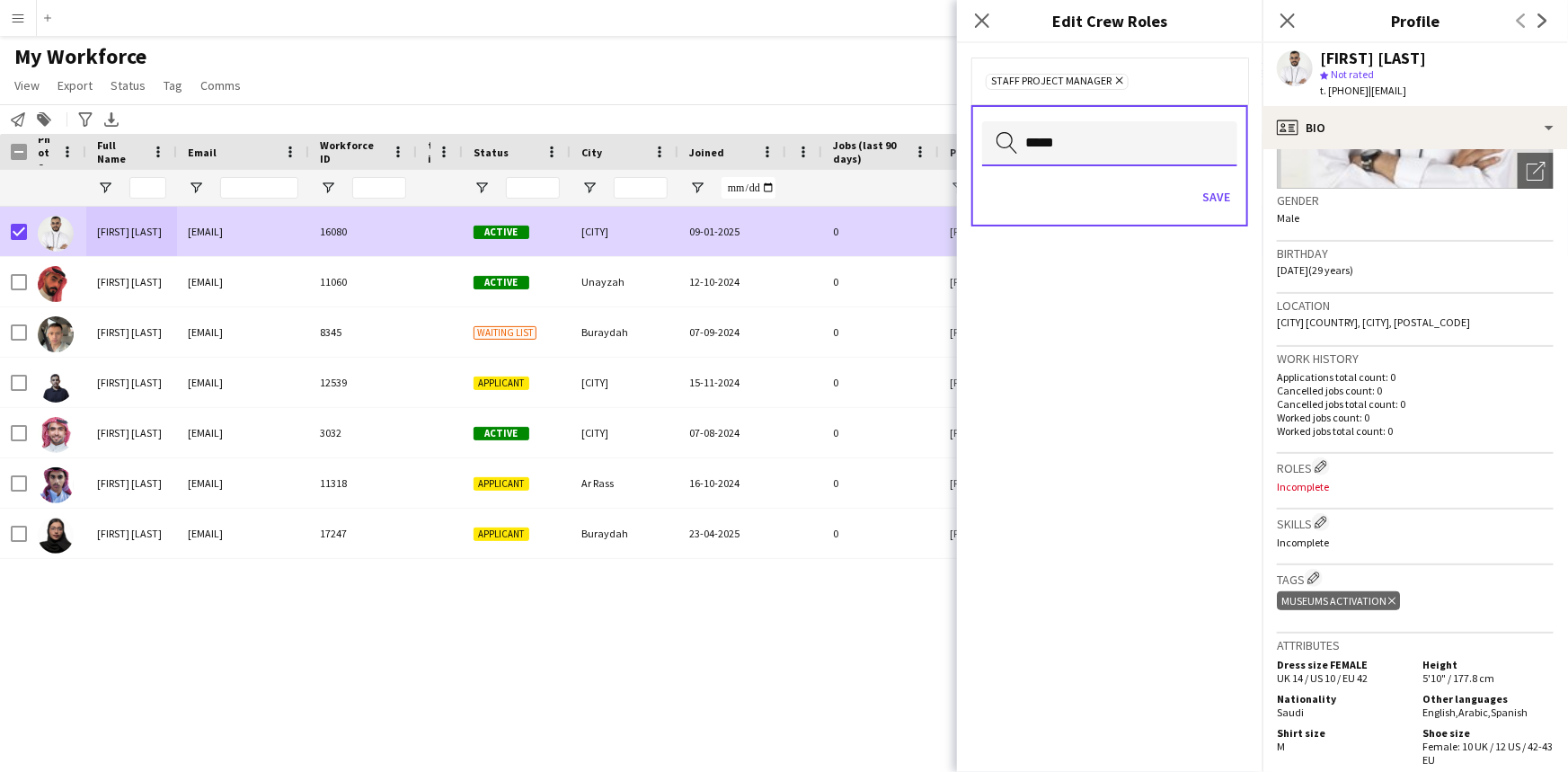 click on "*****" at bounding box center [1110, 144] 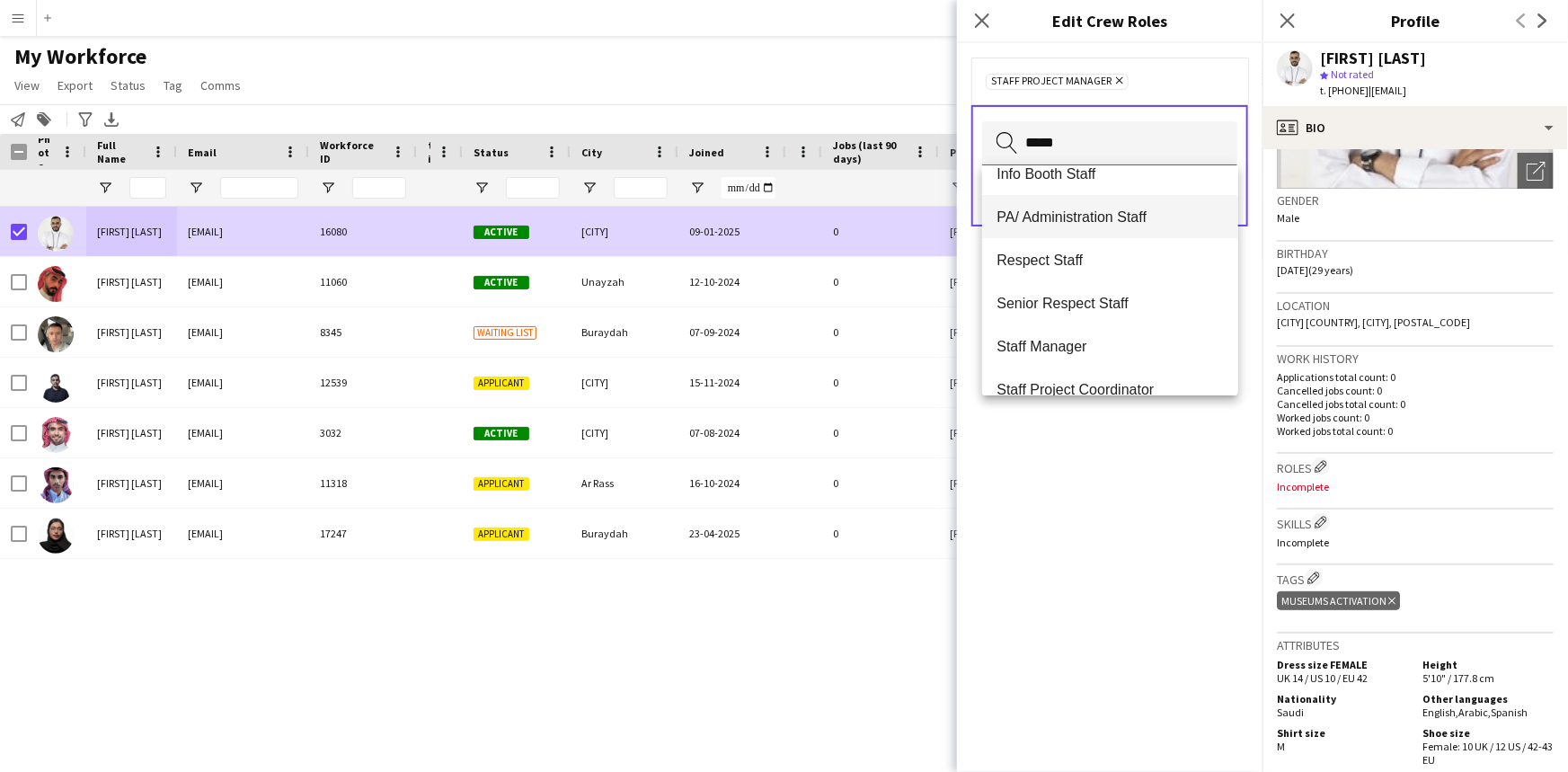 scroll, scrollTop: 172, scrollLeft: 0, axis: vertical 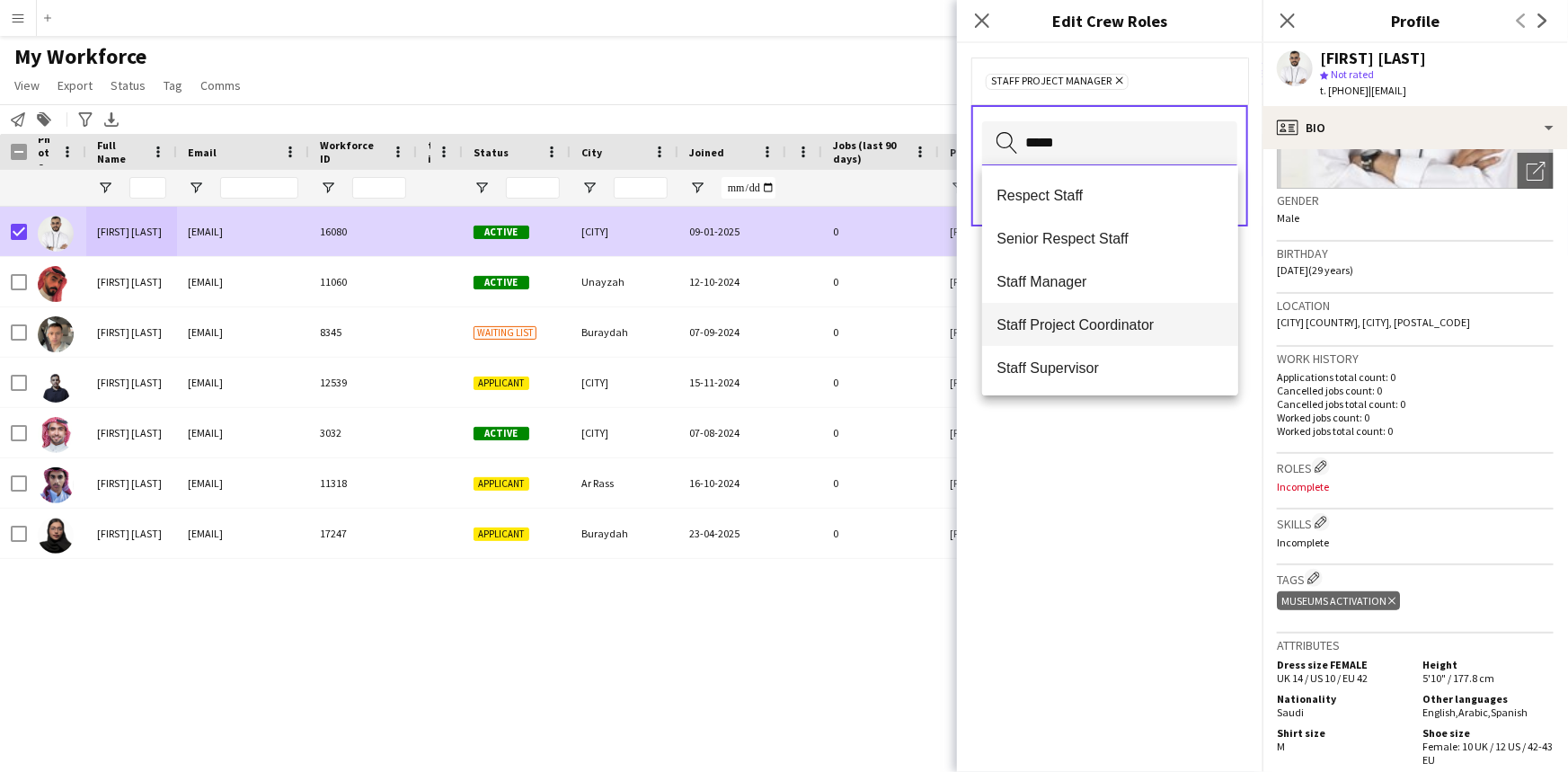 type on "*****" 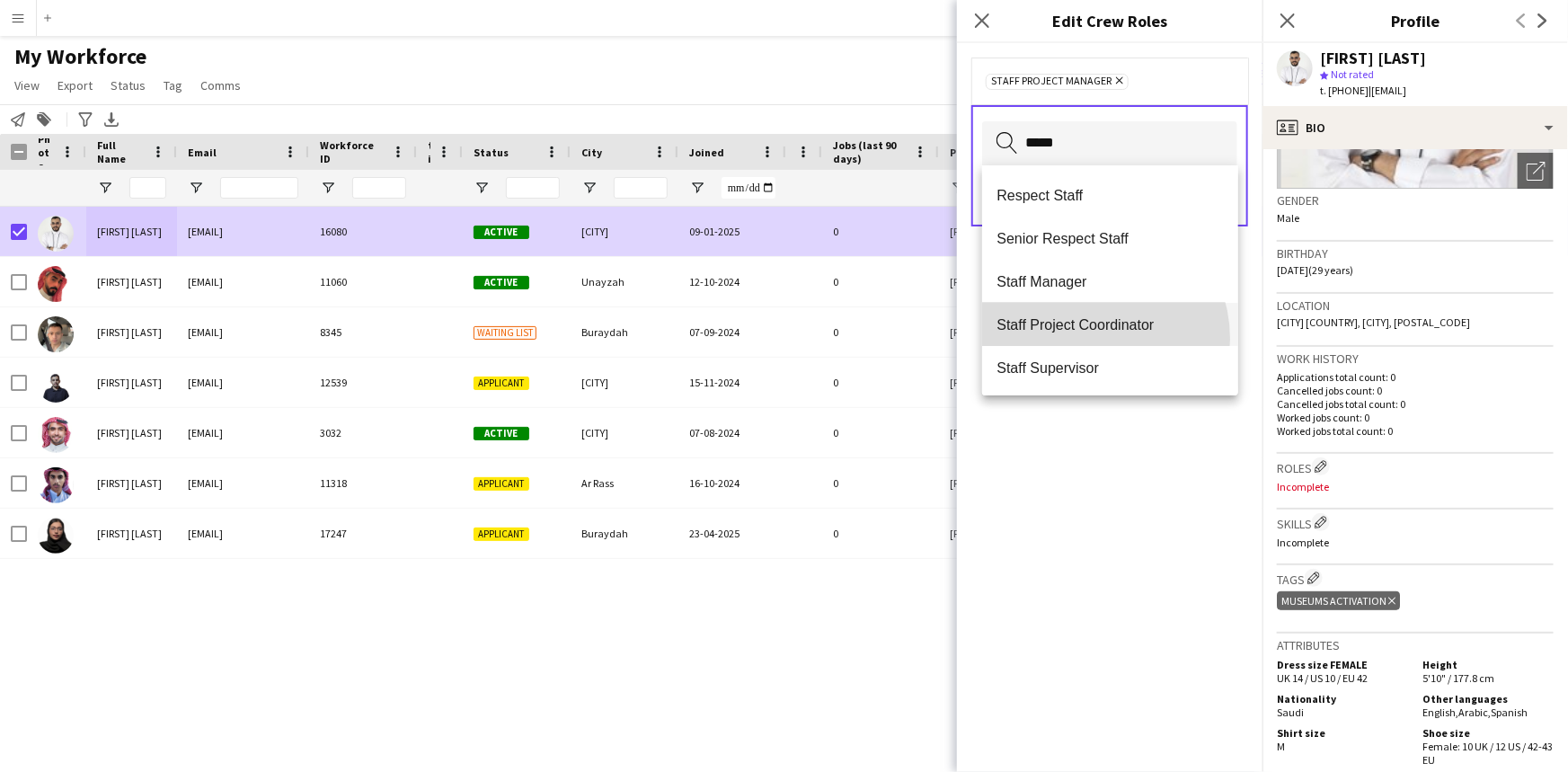 click on "Staff Project Coordinator" at bounding box center [1110, 324] 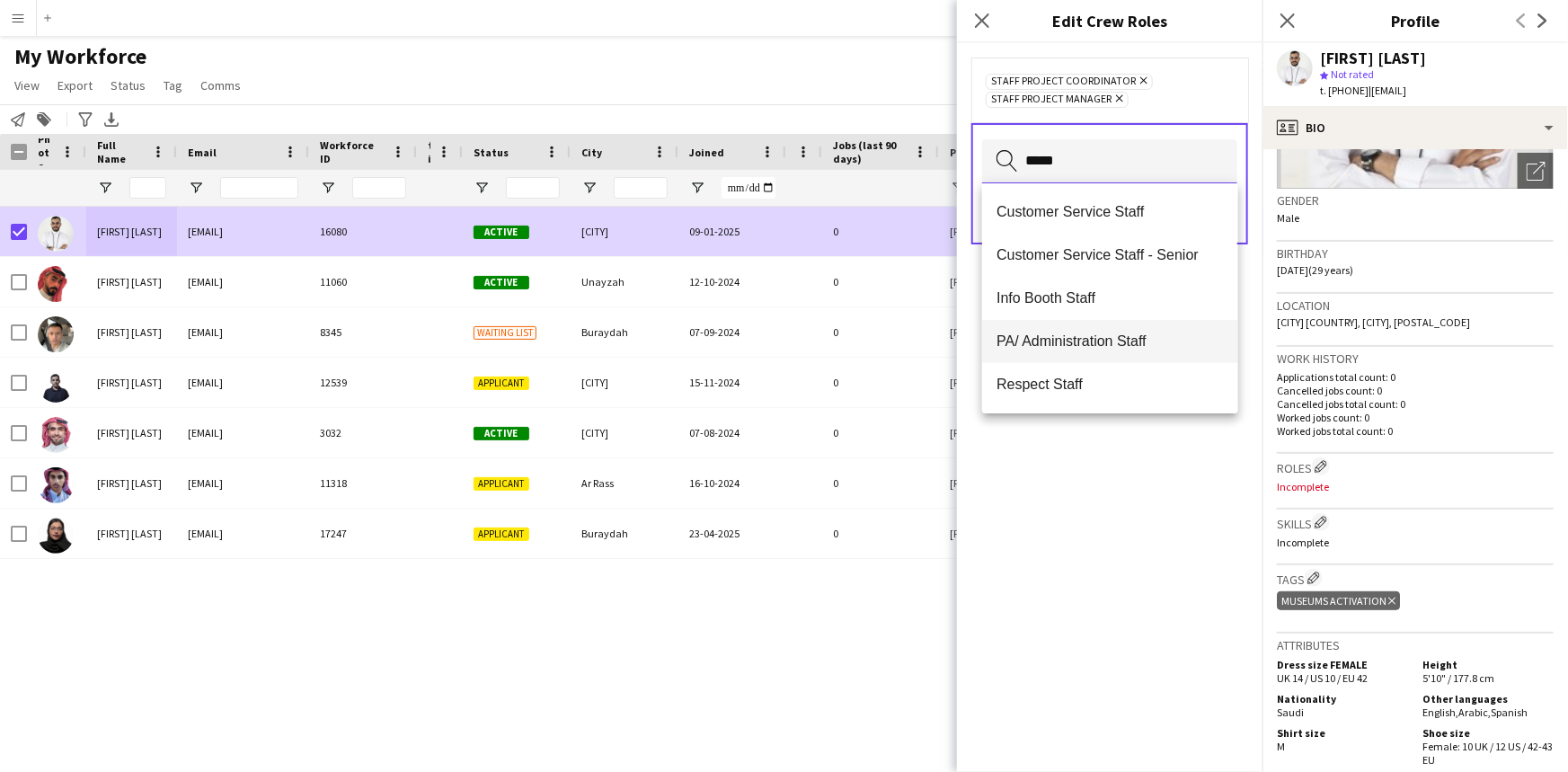 scroll, scrollTop: 129, scrollLeft: 0, axis: vertical 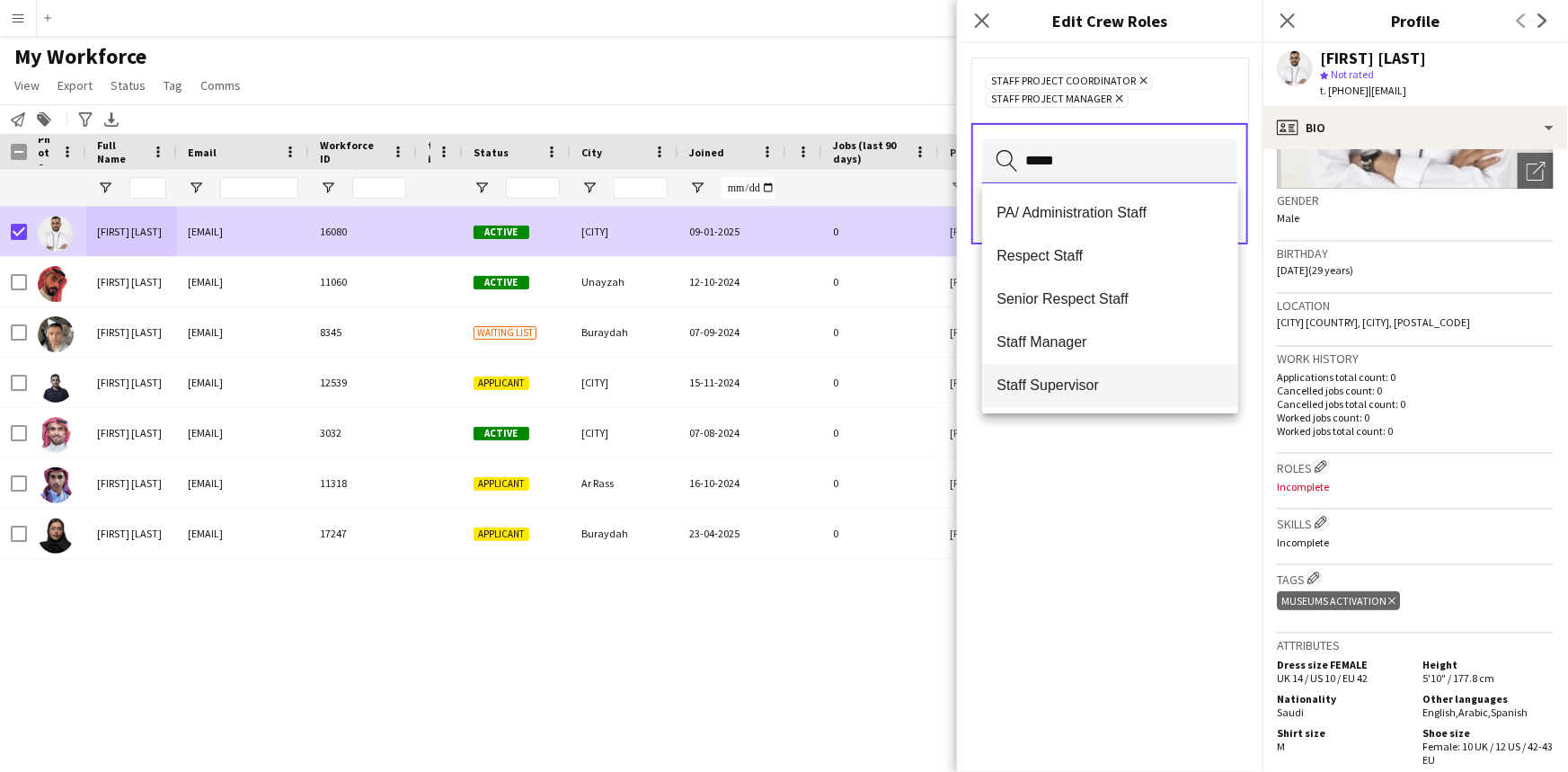 type on "*****" 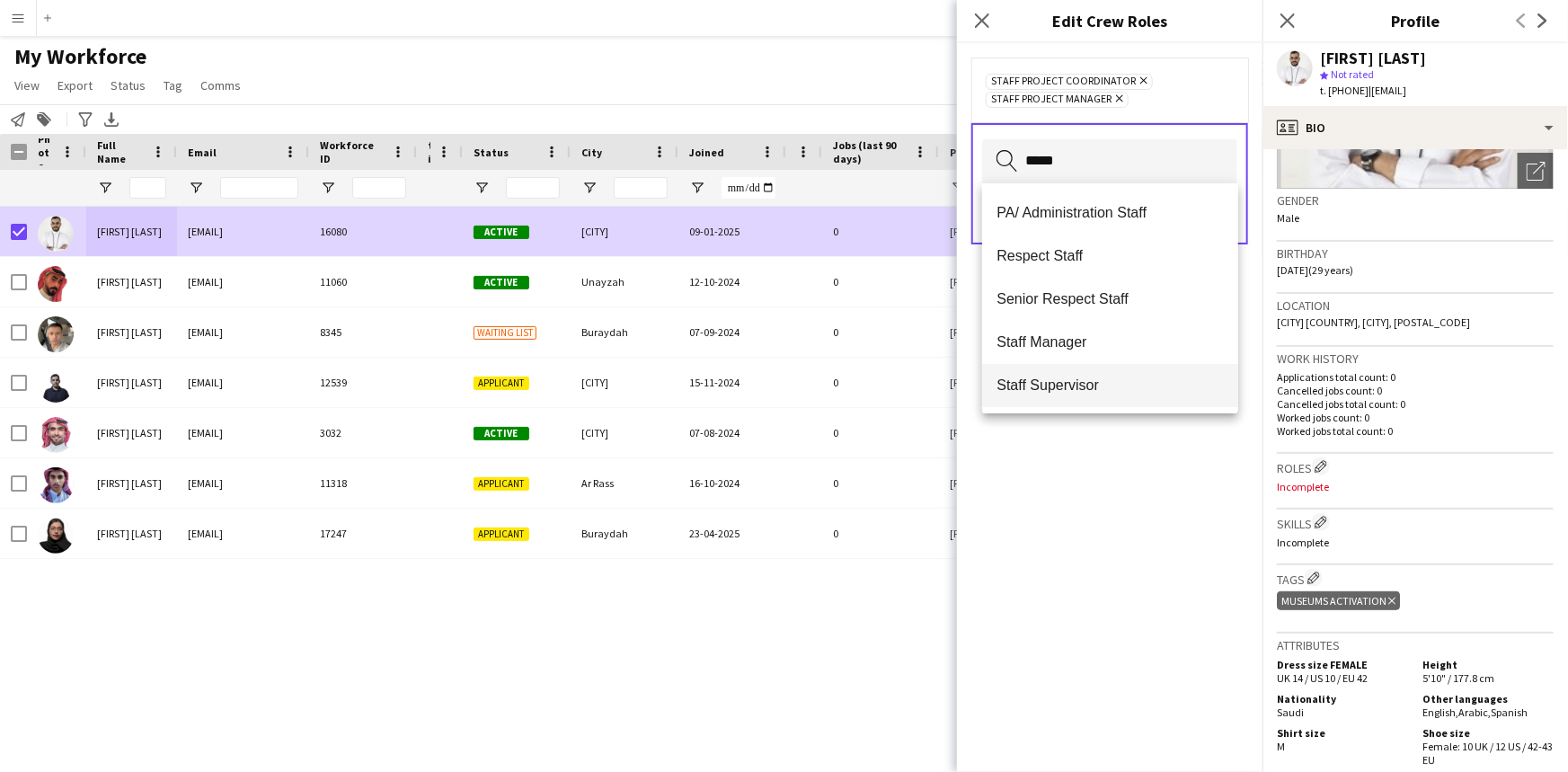 click on "Staff Supervisor" at bounding box center (1110, 385) 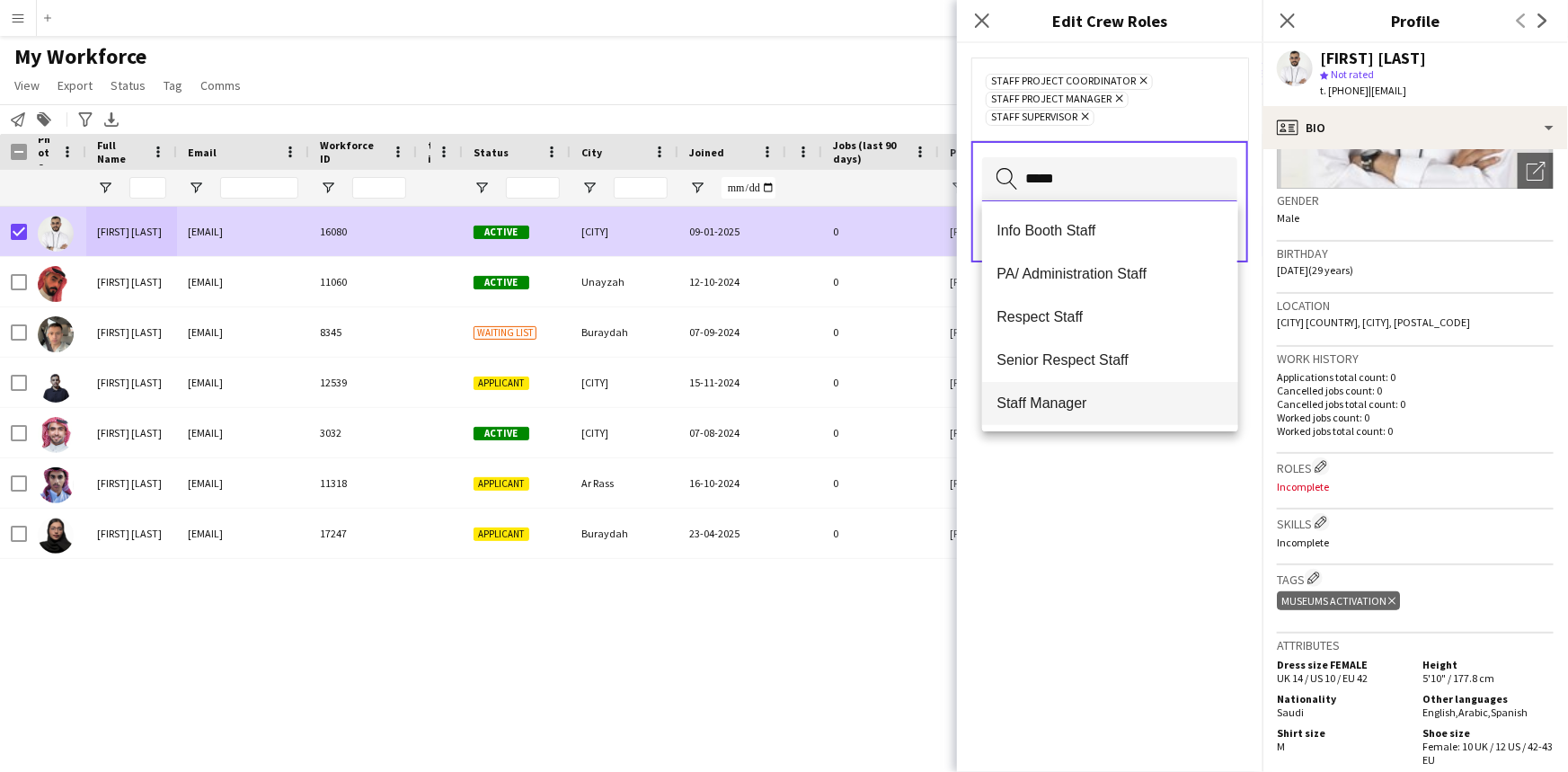 type on "*****" 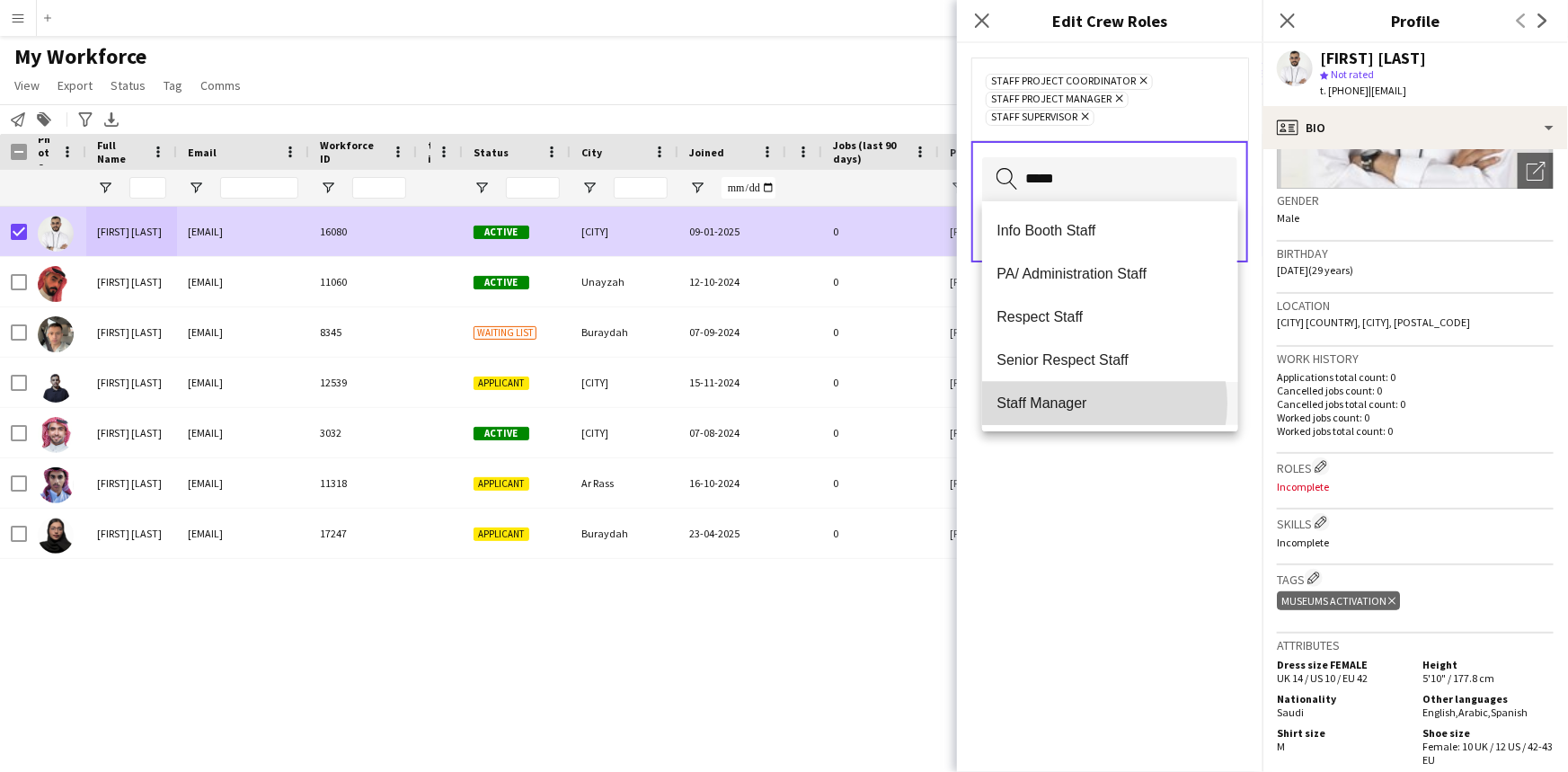 click on "Staff Manager" at bounding box center (1110, 403) 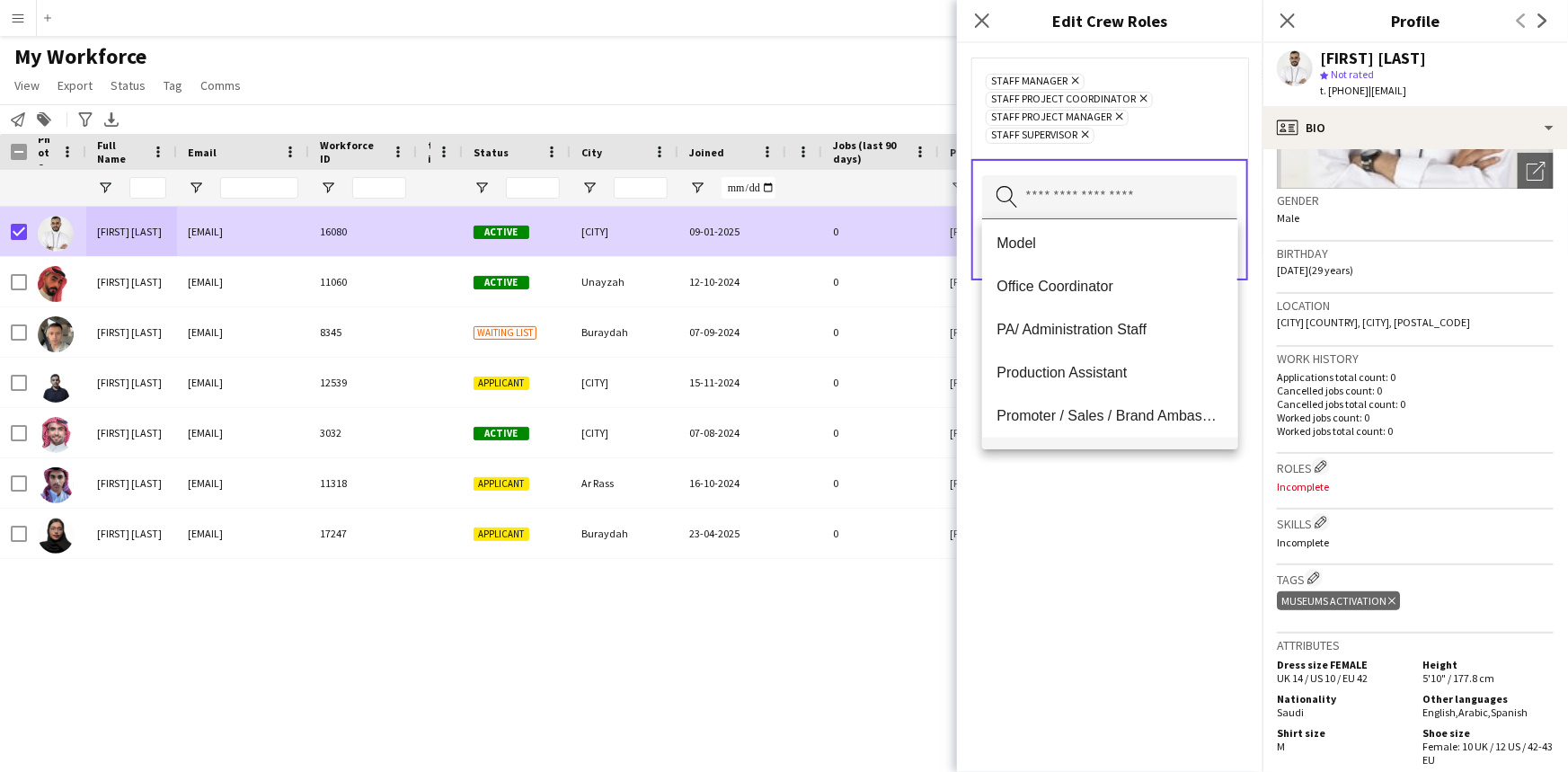 scroll, scrollTop: 899, scrollLeft: 0, axis: vertical 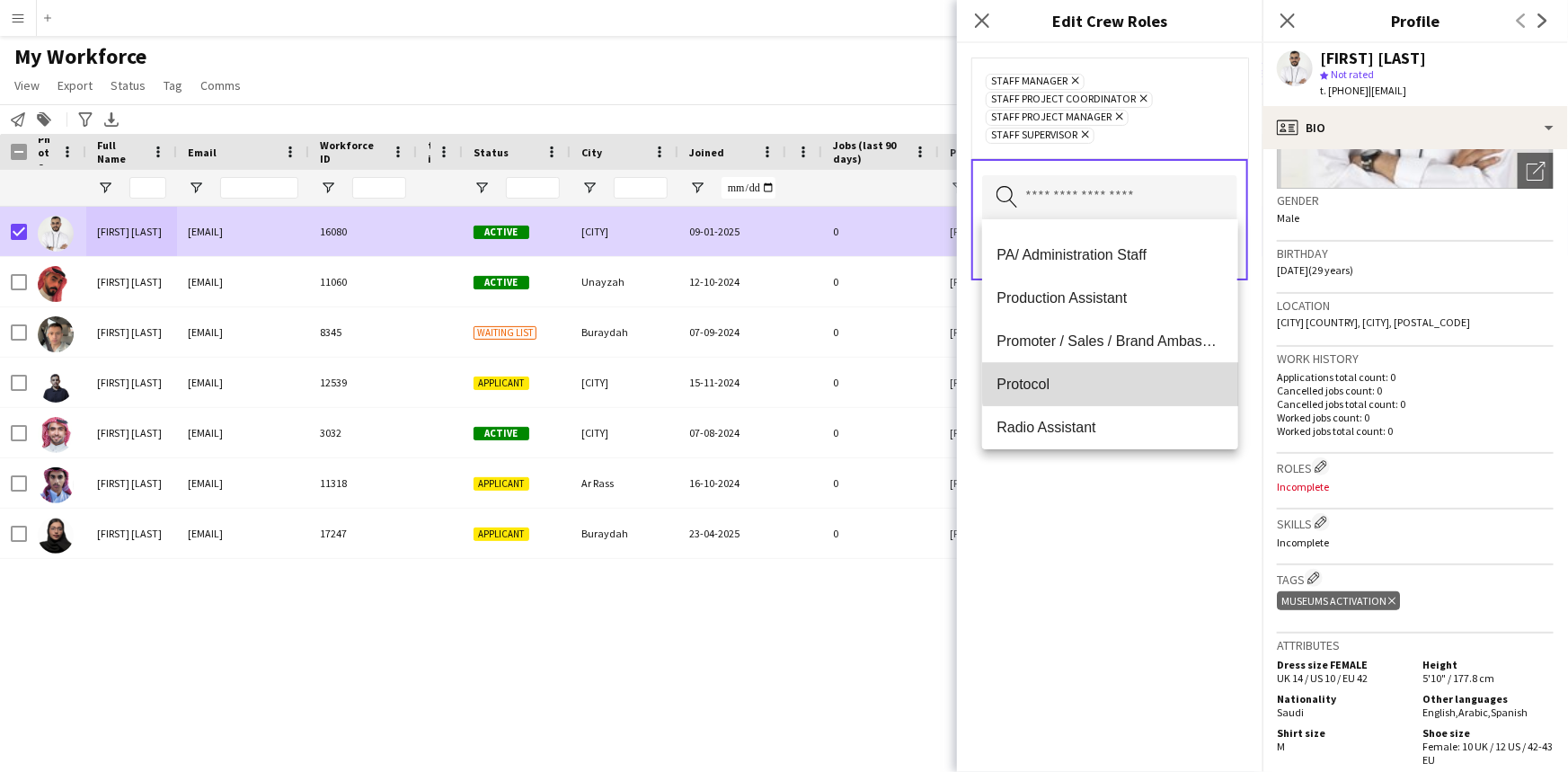 click on "Protocol" at bounding box center [1110, 384] 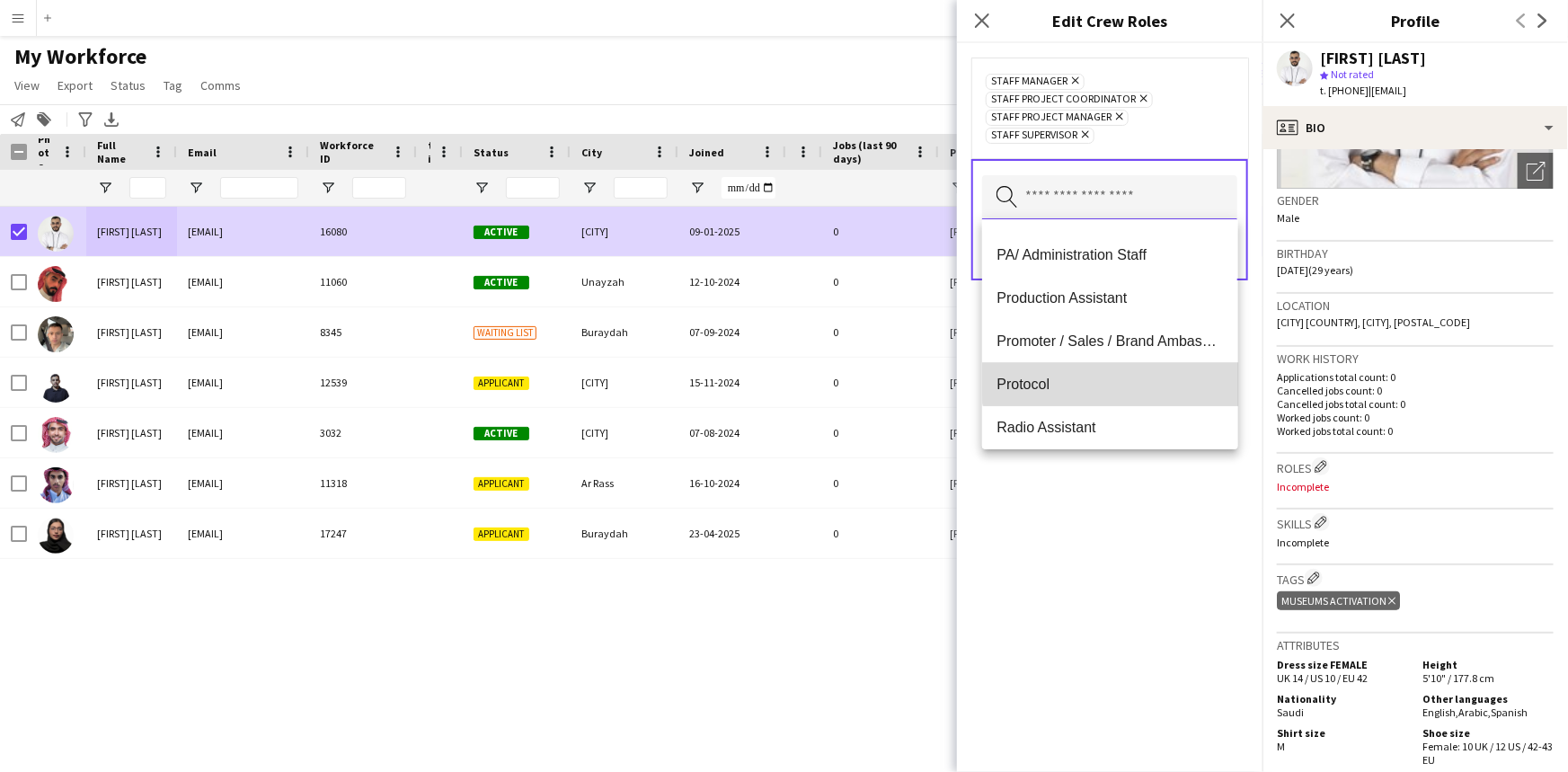 type 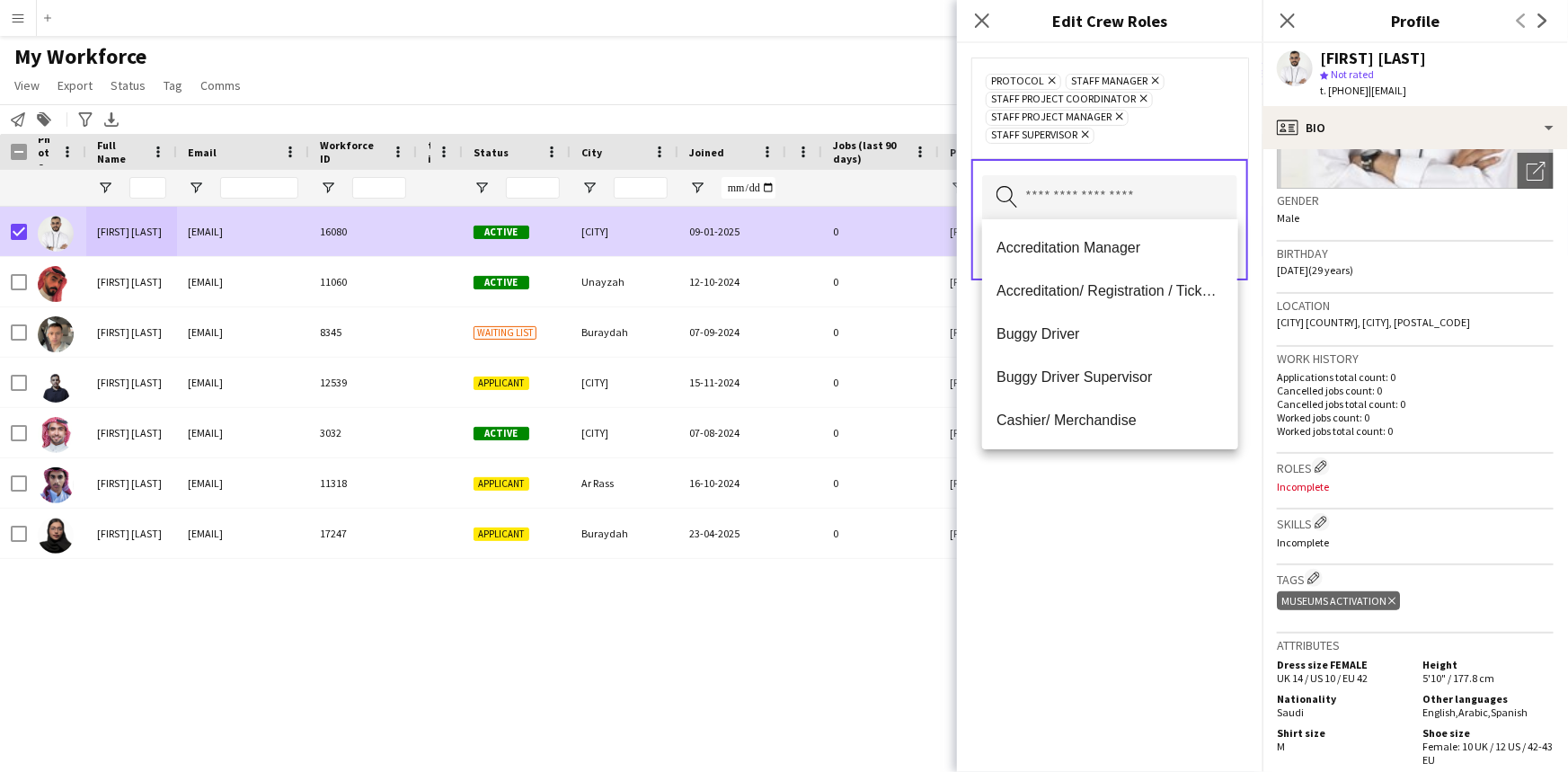 click on "Protocol
Remove
Staff Manager
Remove
Staff Project Coordinator
Remove
Staff Project Manager
Remove
Staff Supervisor
Remove
Search by role type
Save" 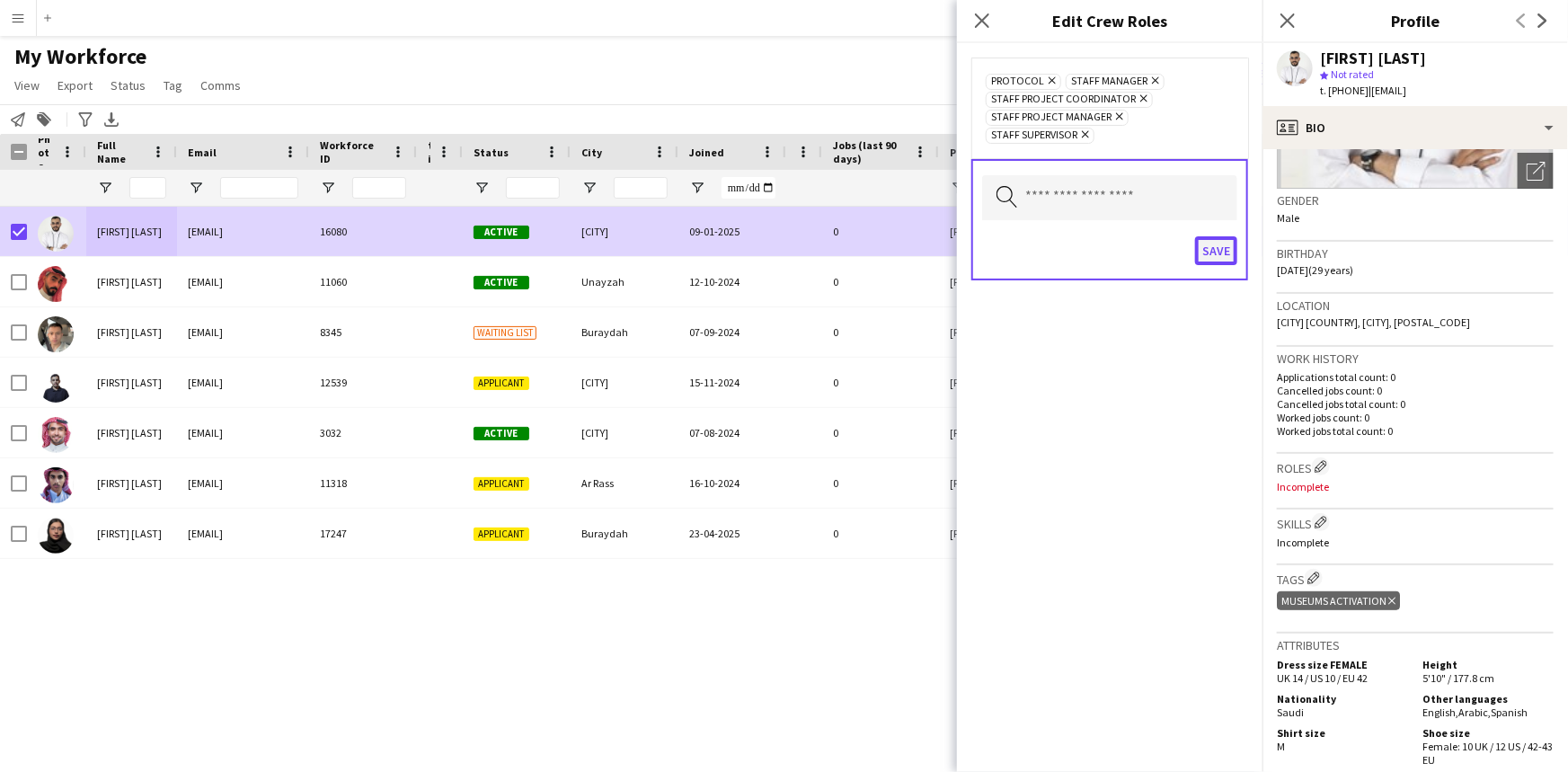 click on "Save" 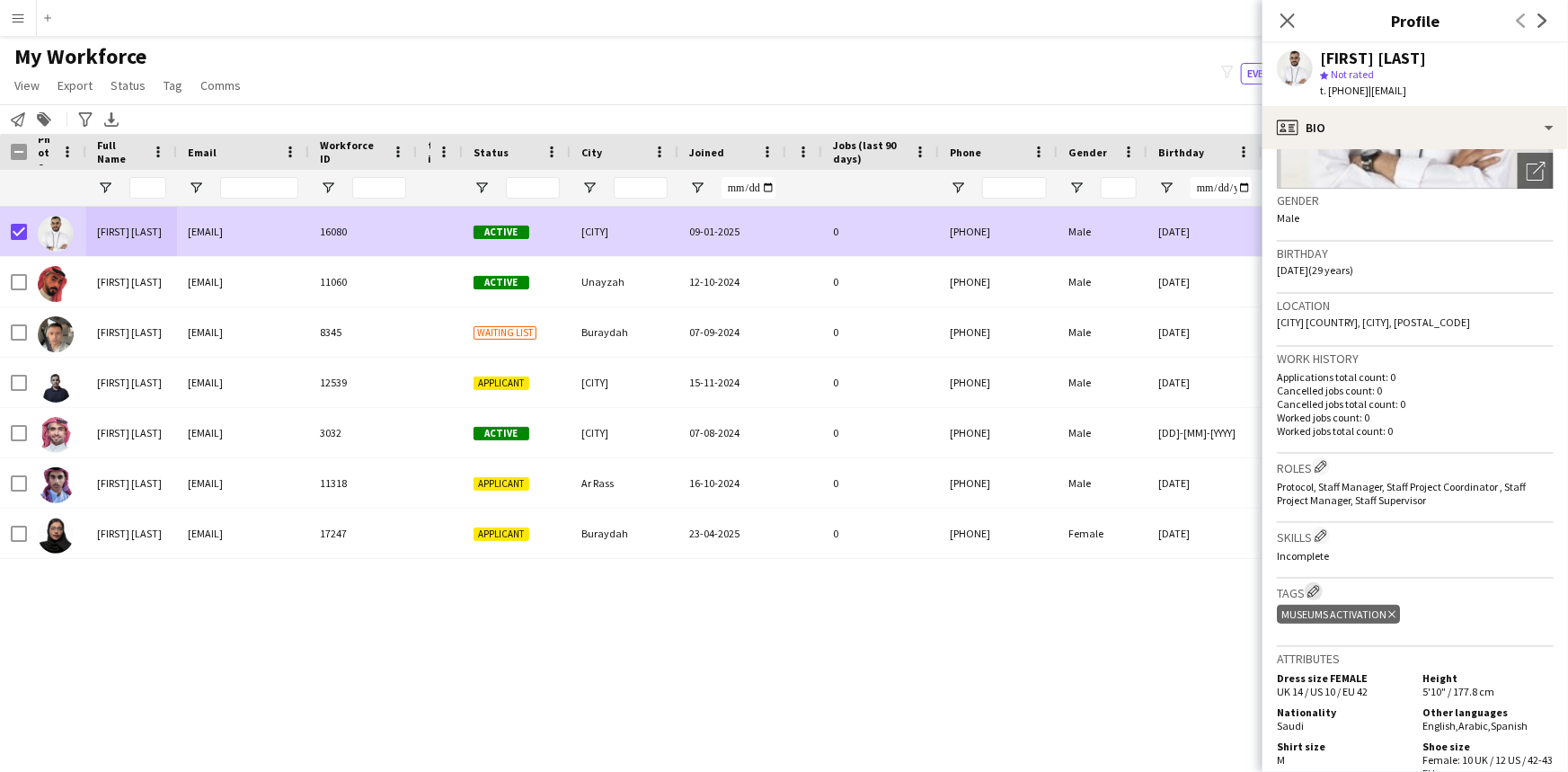 click on "Edit crew company tags" 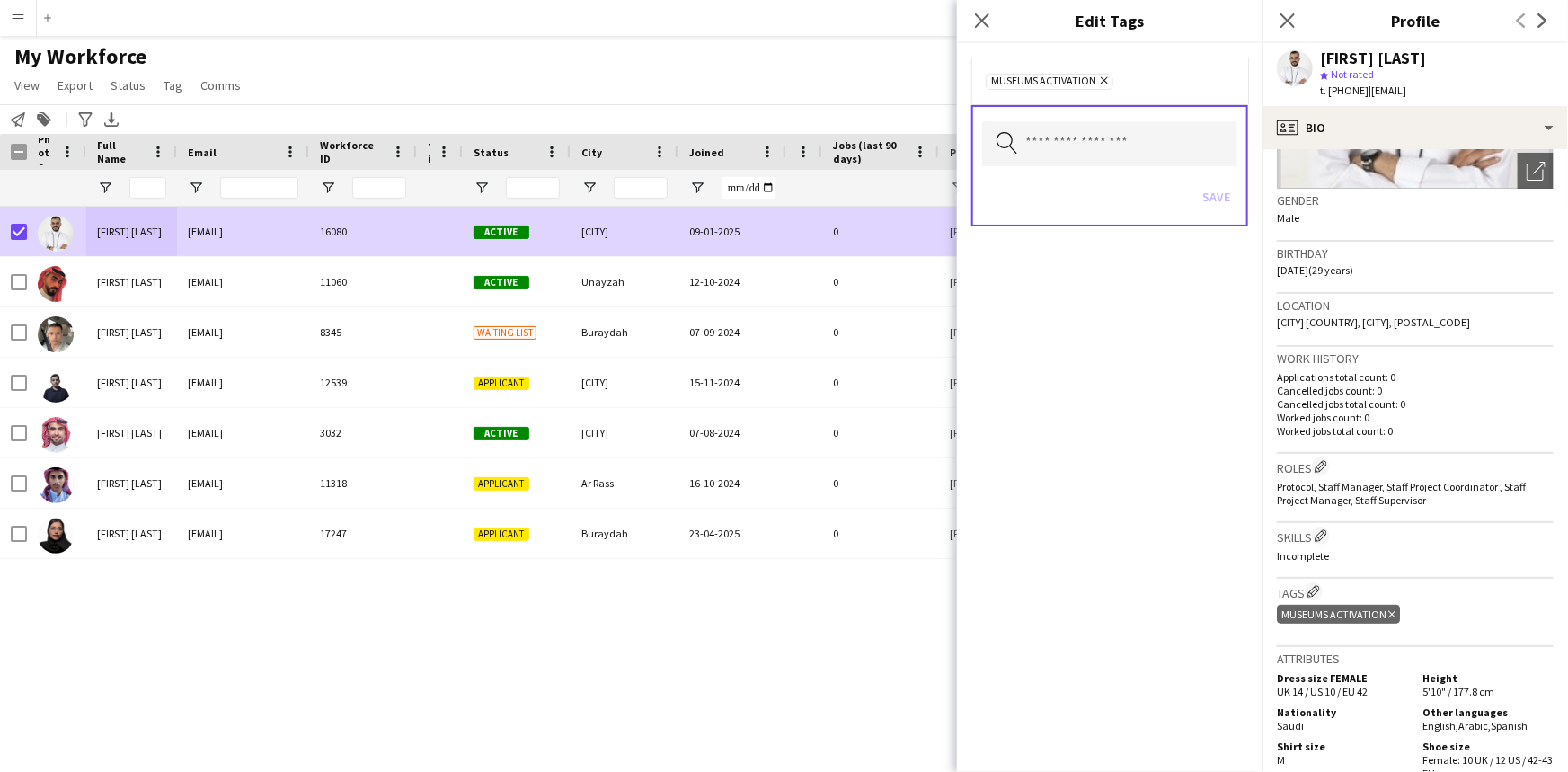 click on "Delete tag" 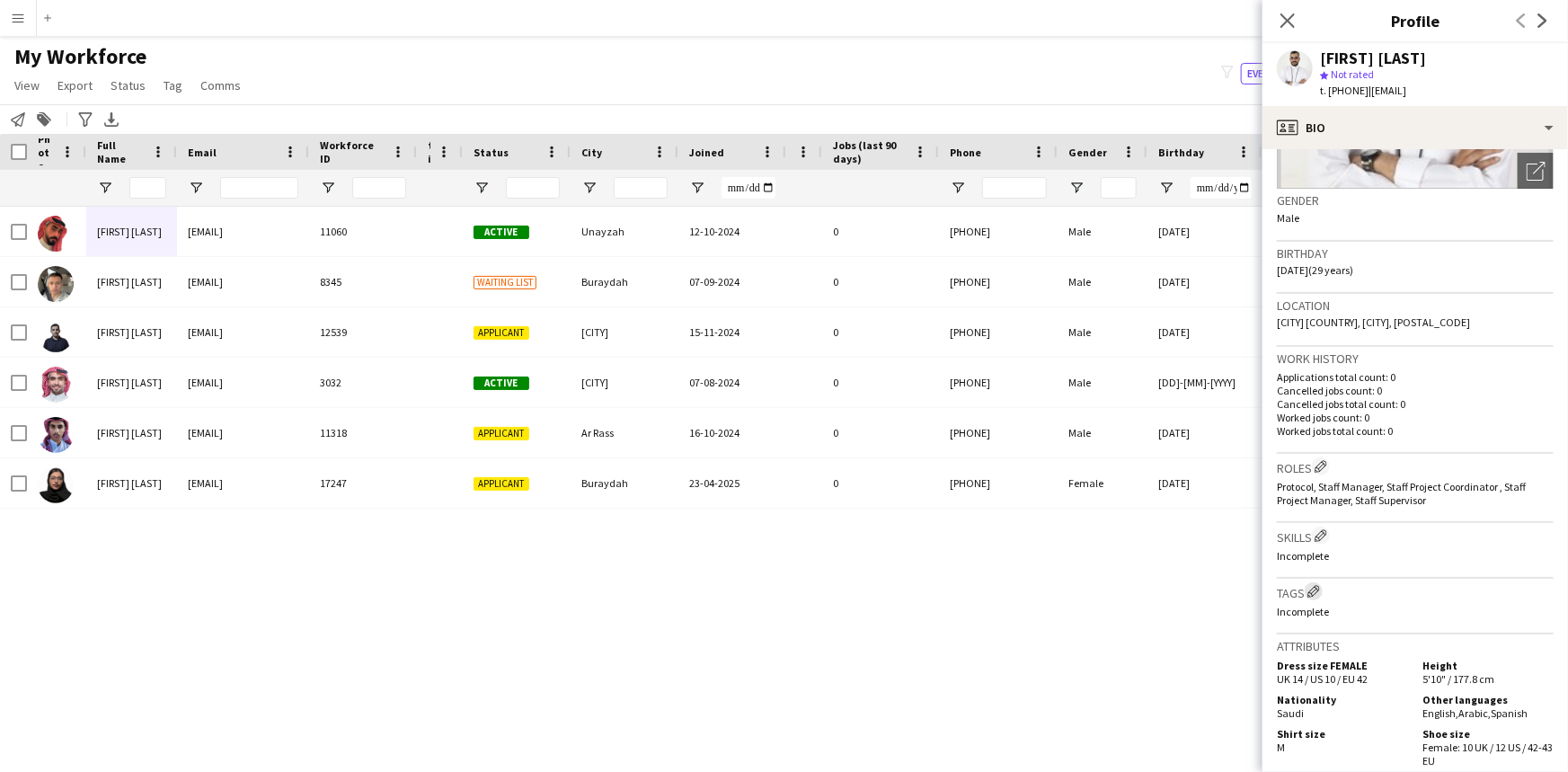 click on "Edit crew company tags" 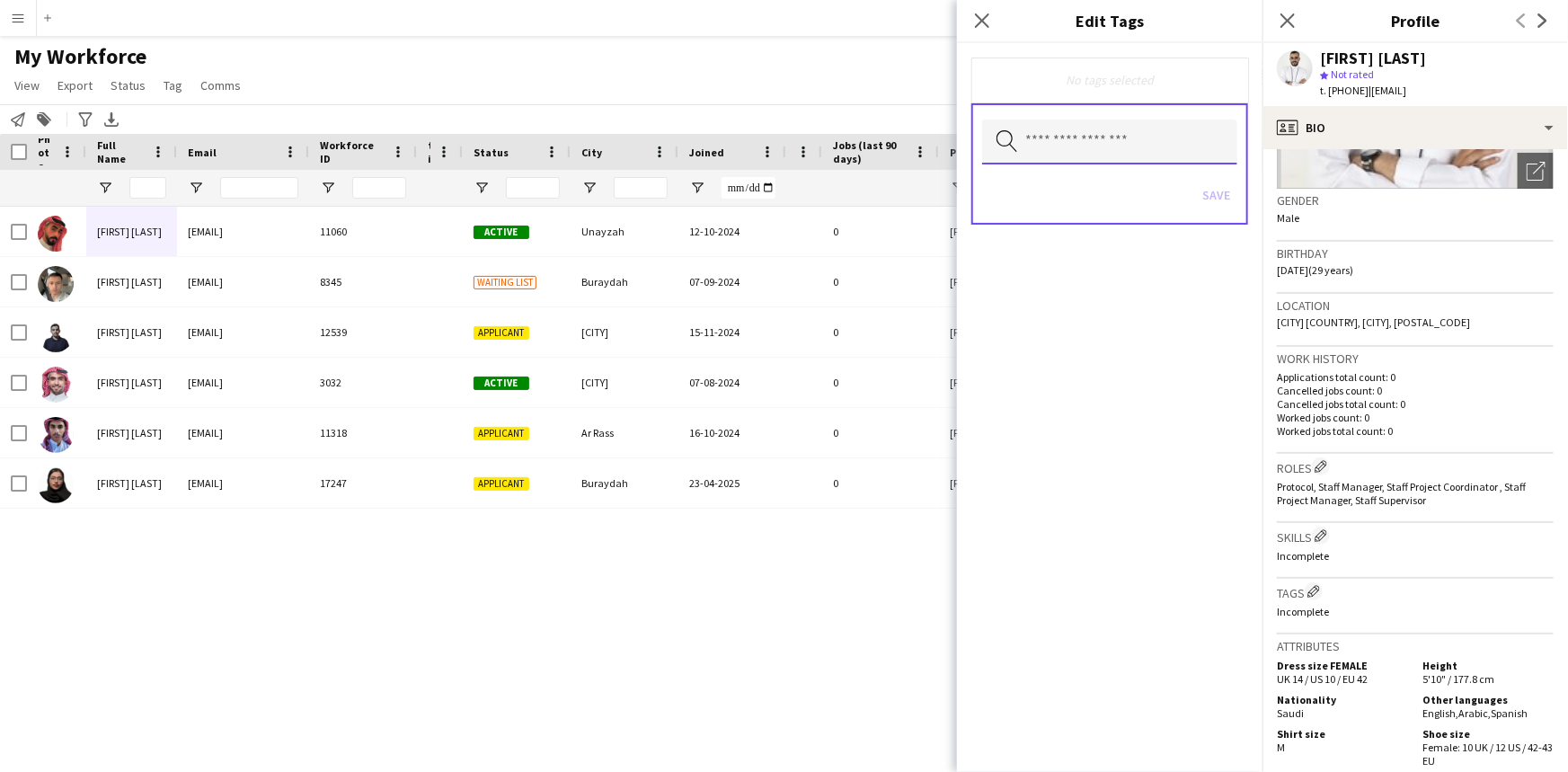 click at bounding box center [1110, 142] 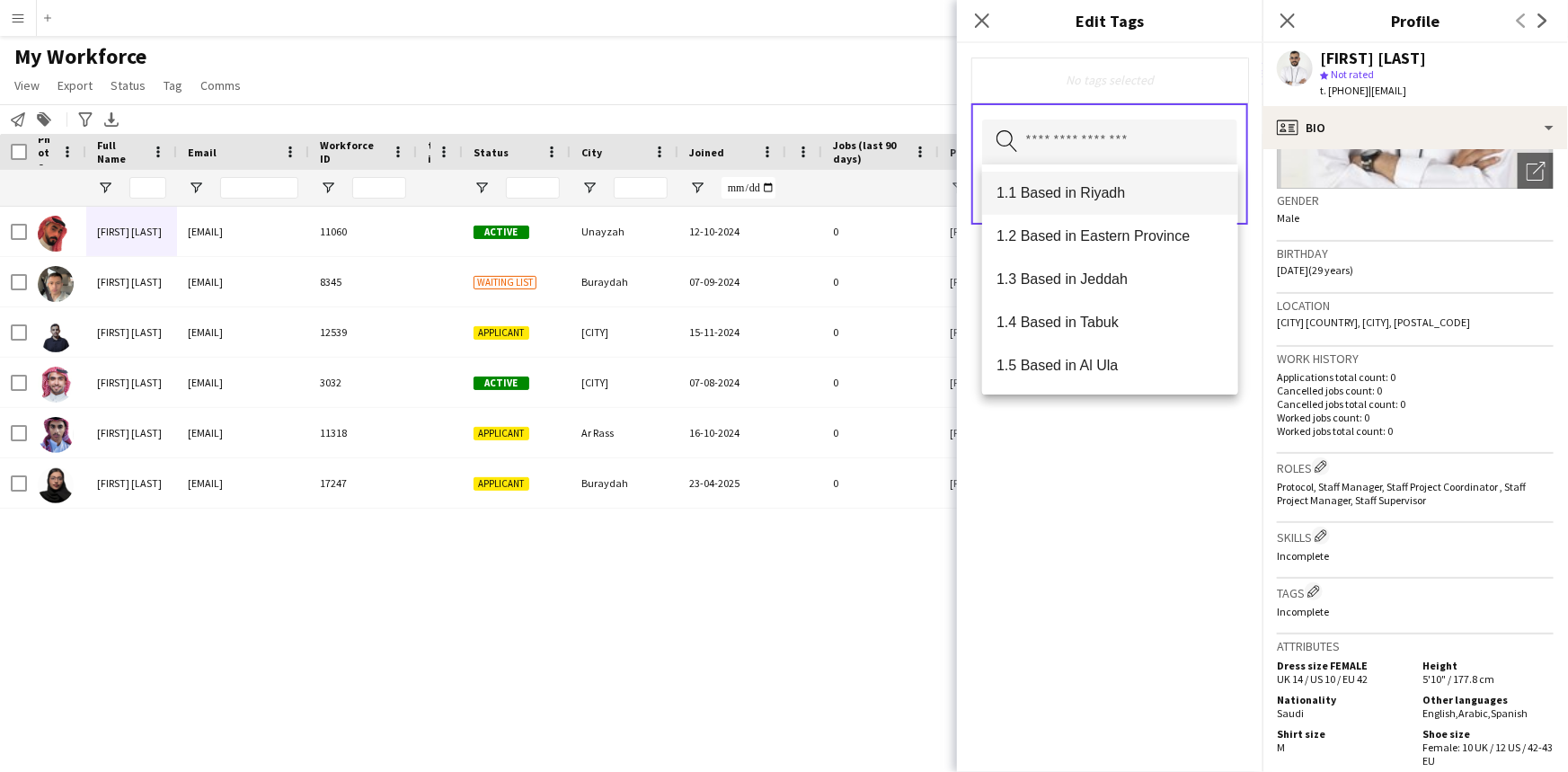 click on "1.1 Based in Riyadh" at bounding box center [1110, 192] 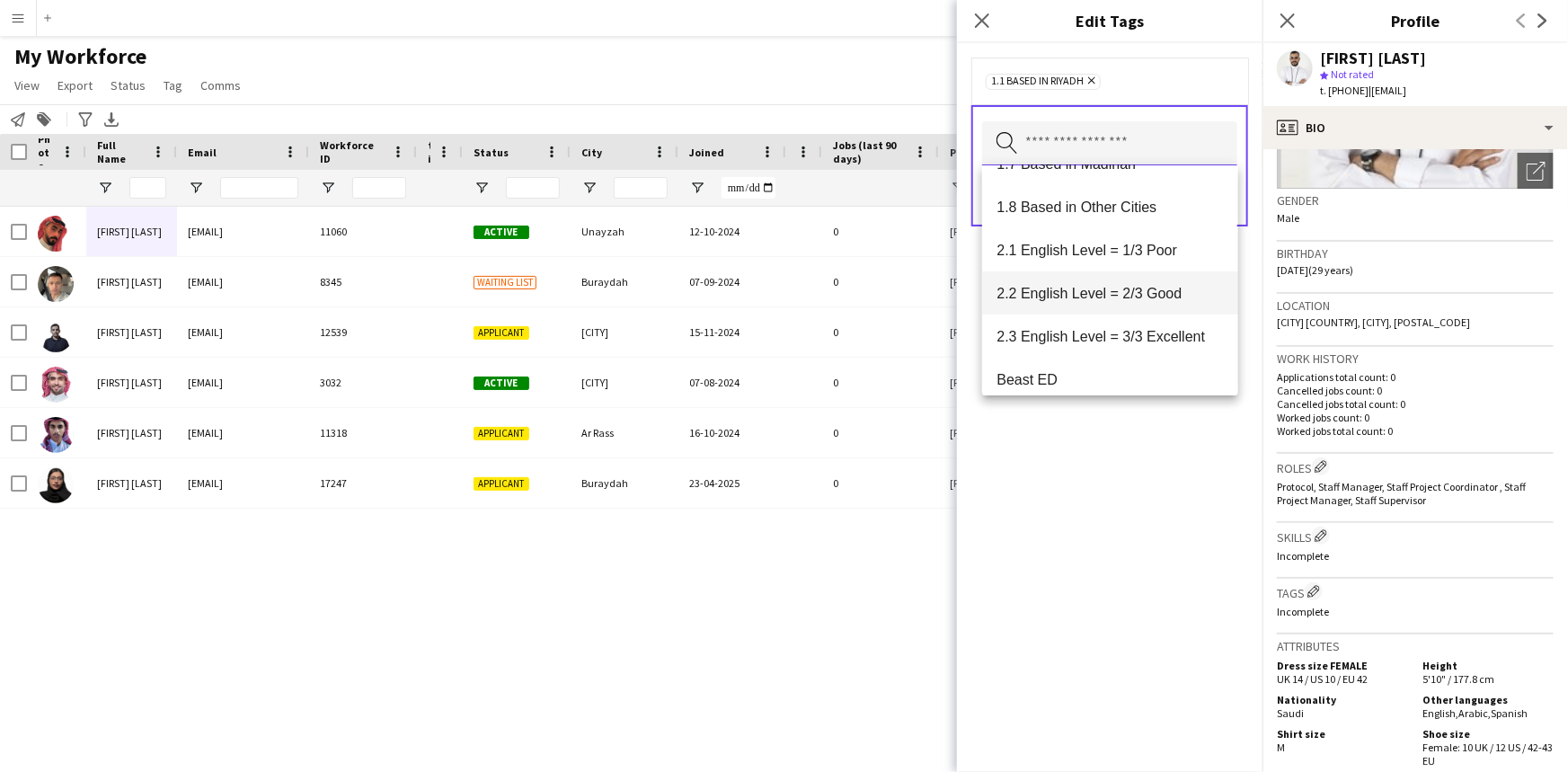 scroll, scrollTop: 244, scrollLeft: 0, axis: vertical 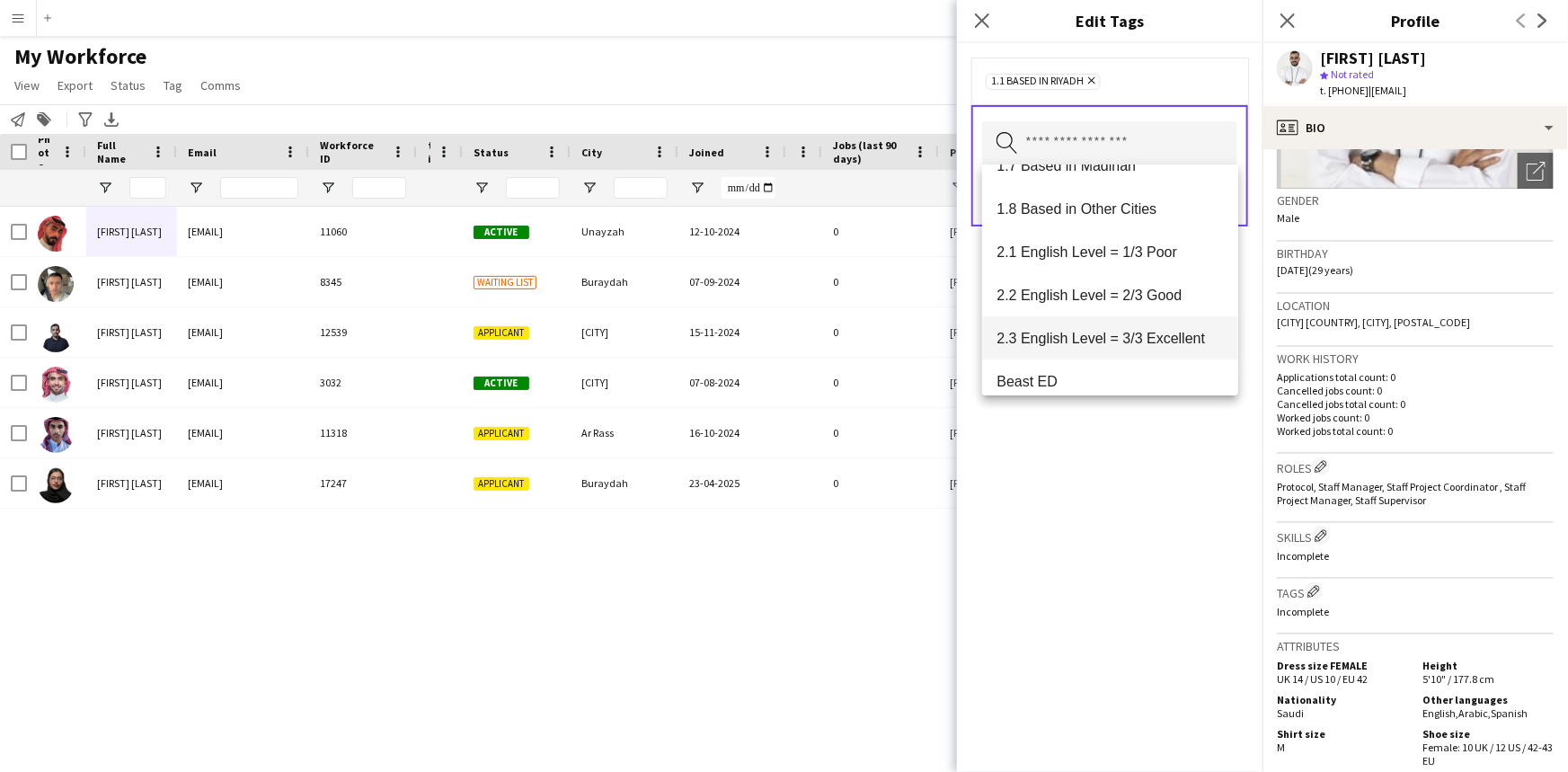 click on "2.3 English Level = 3/3 Excellent" at bounding box center (1110, 338) 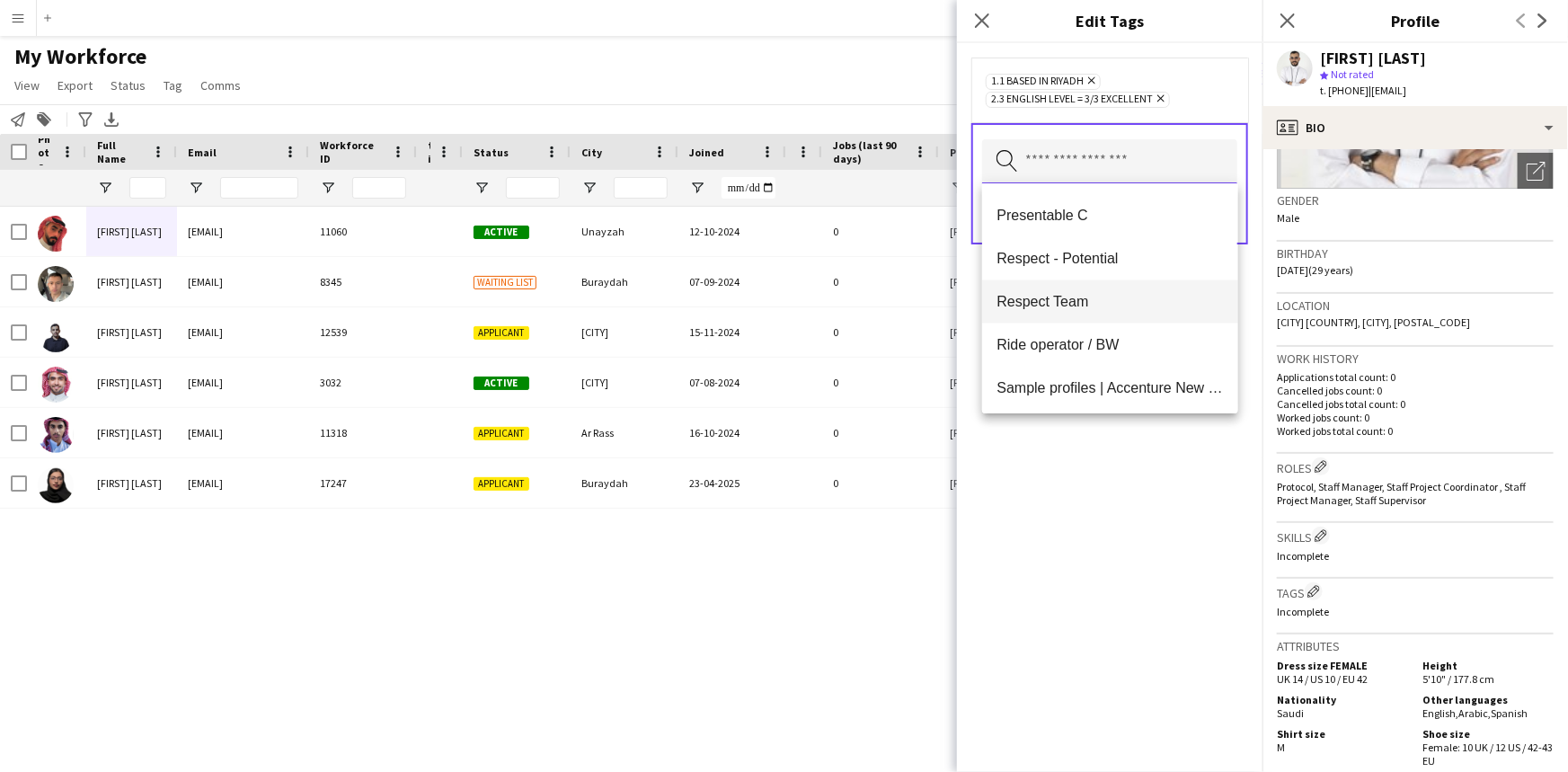 scroll, scrollTop: 1269, scrollLeft: 0, axis: vertical 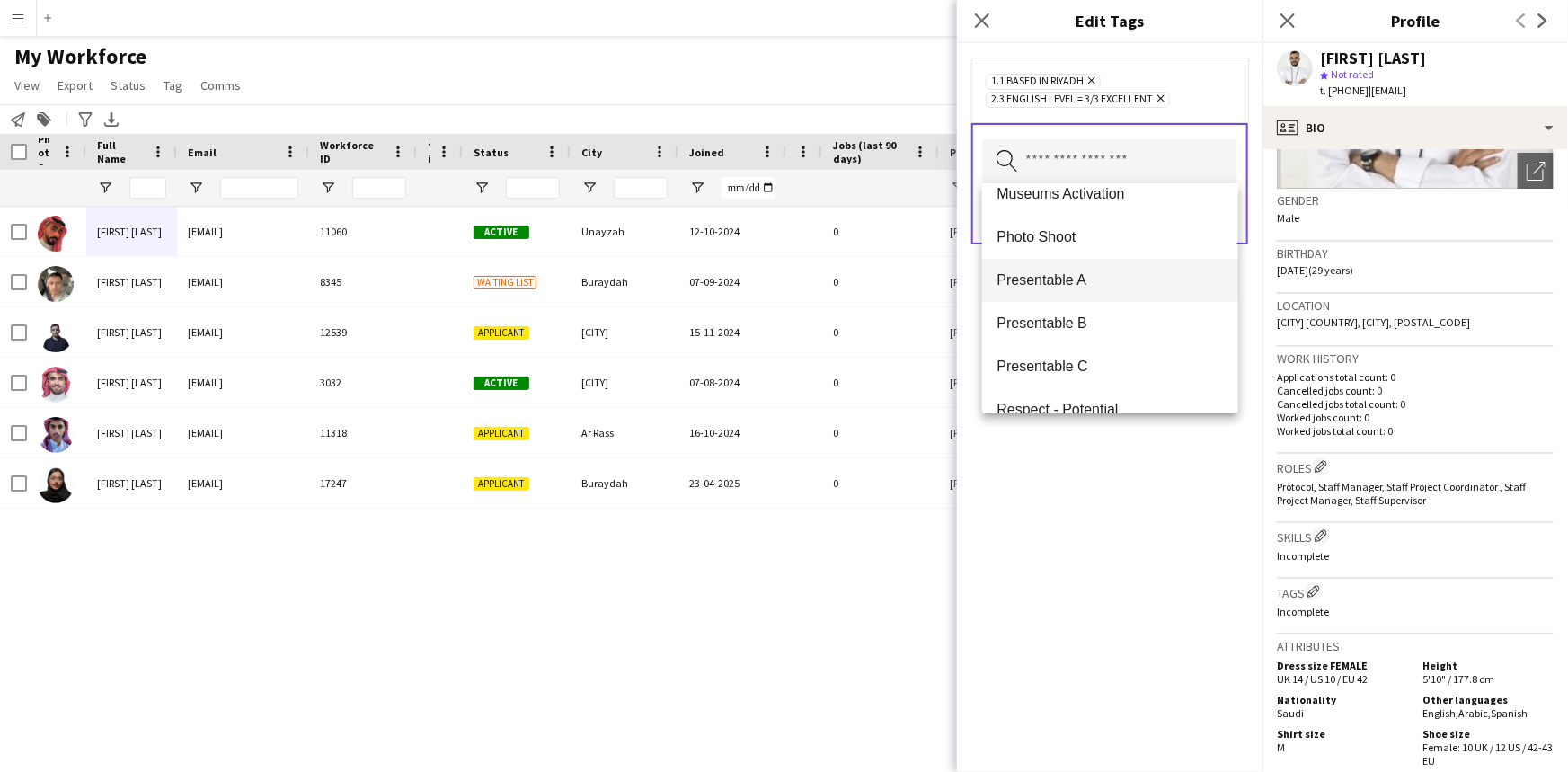 click on "Presentable A" at bounding box center (1110, 280) 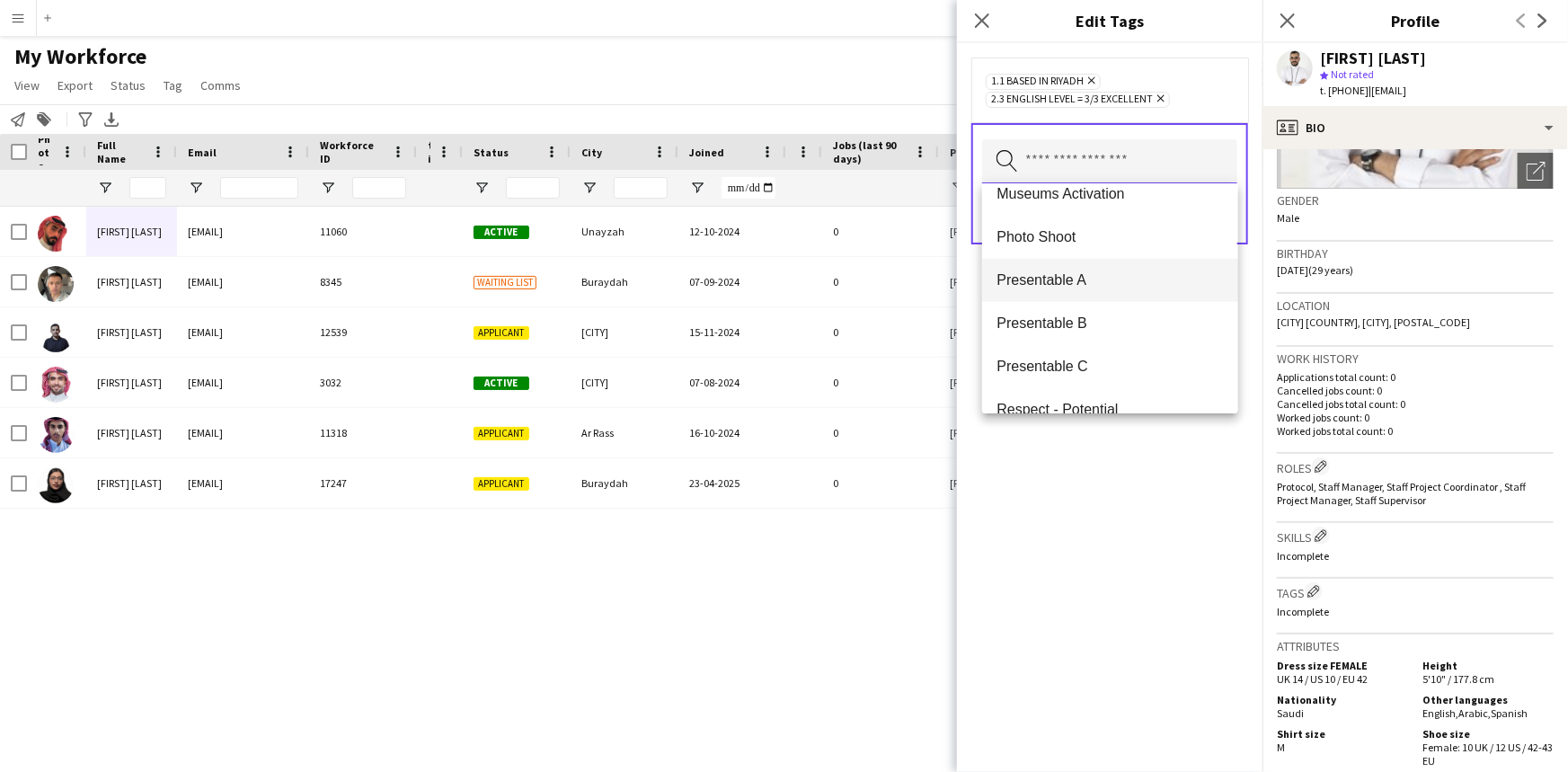type 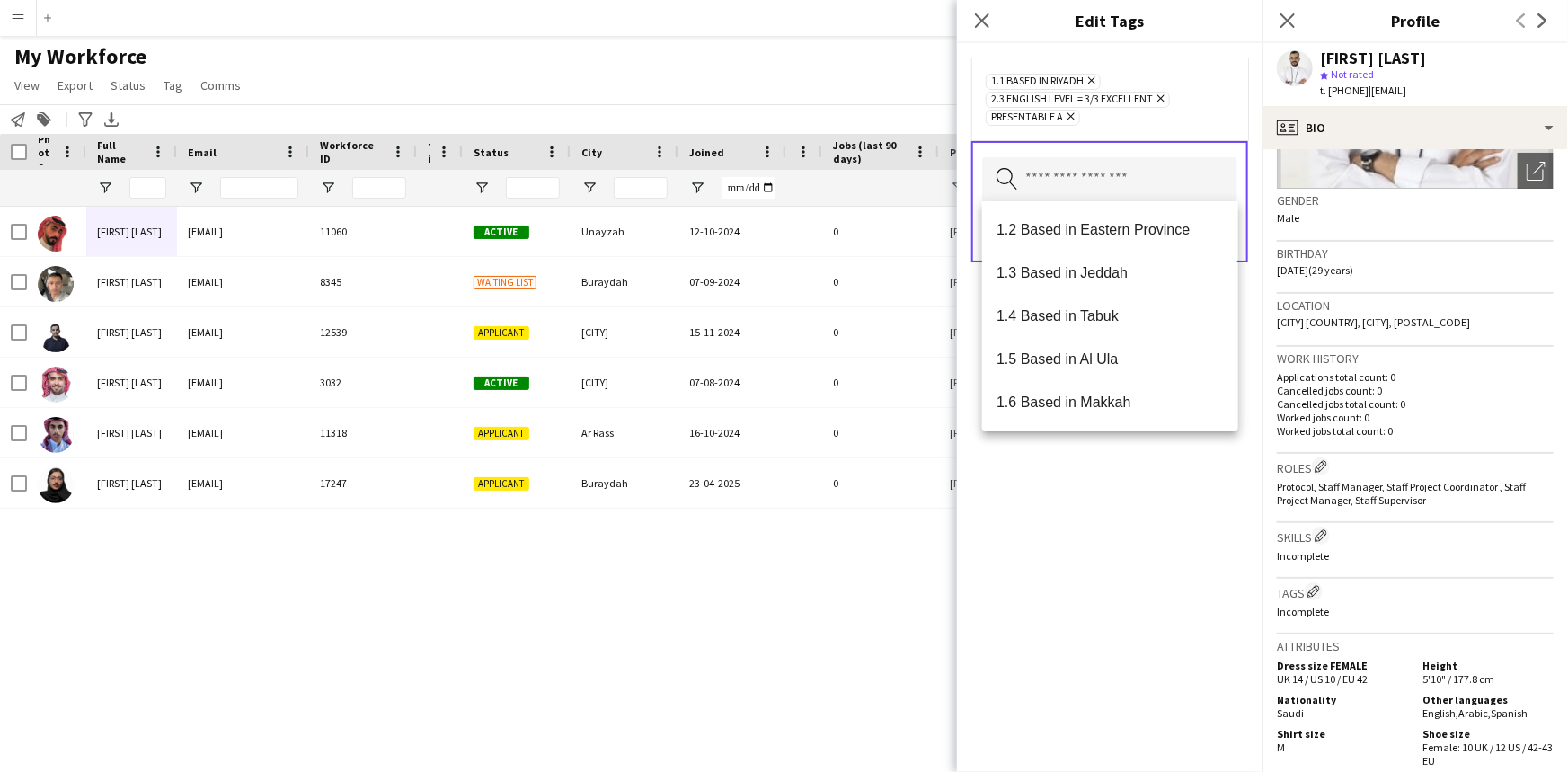 click on "Location" 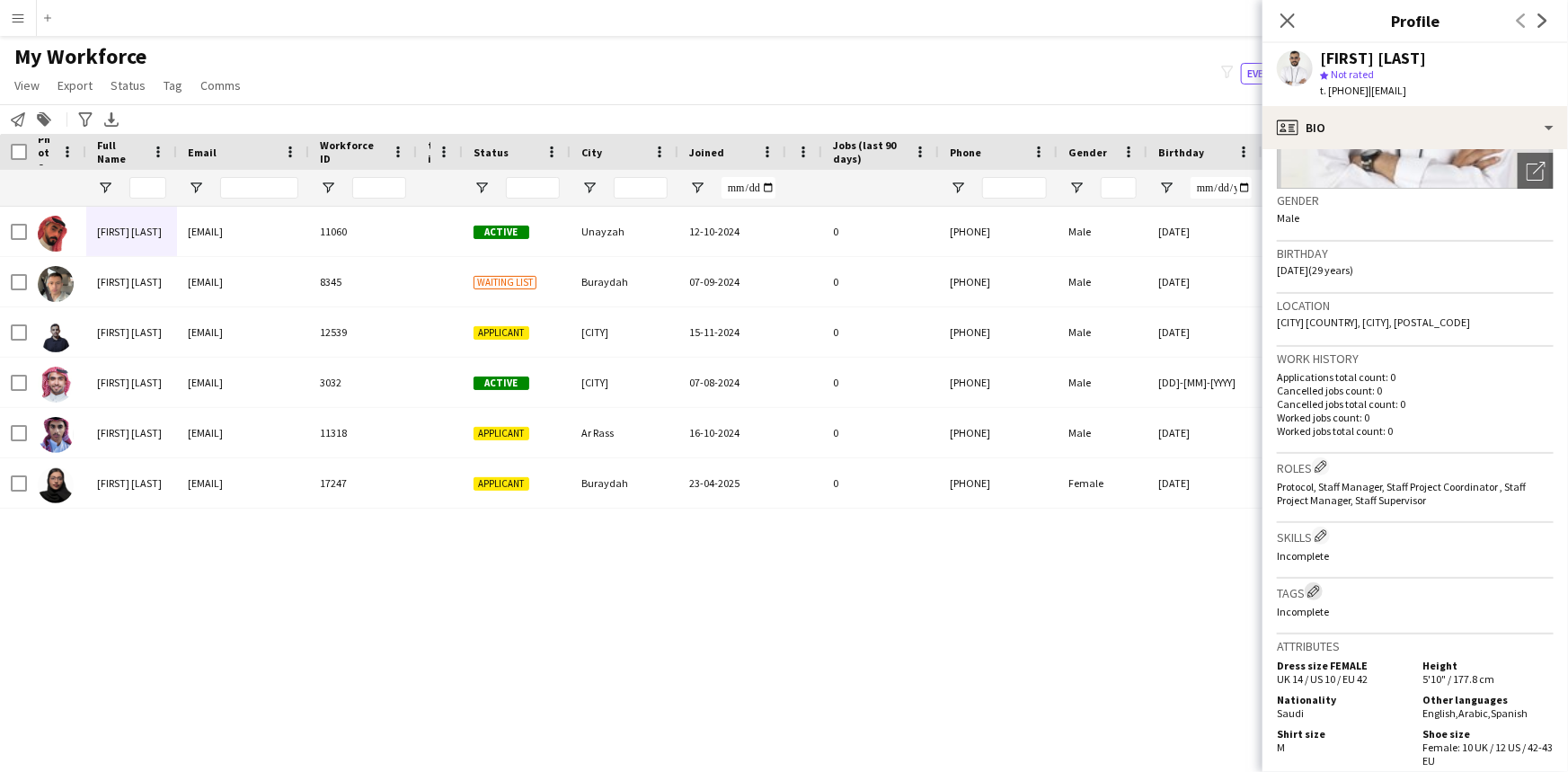 click on "Edit crew company tags" 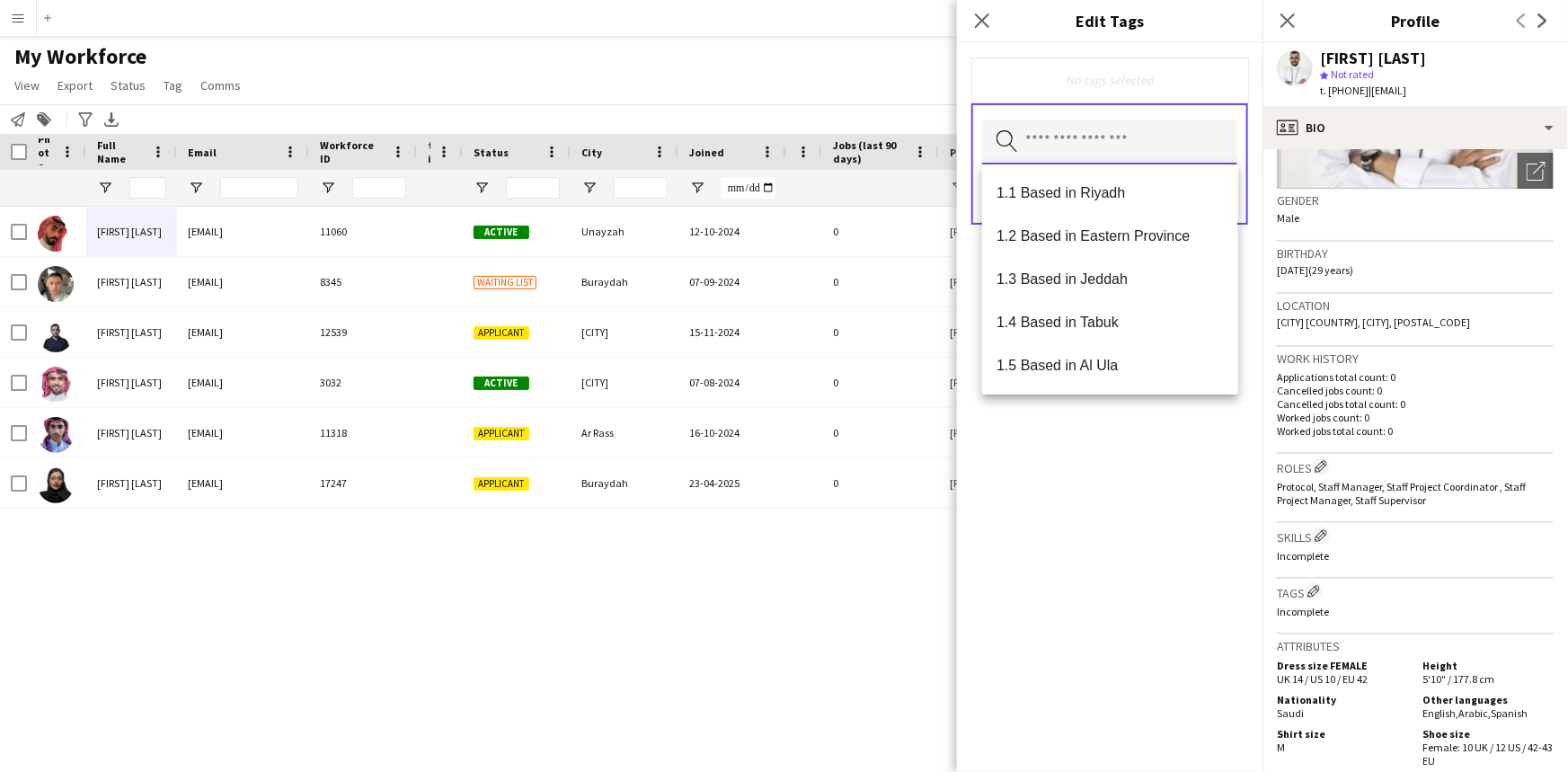 click at bounding box center (1110, 142) 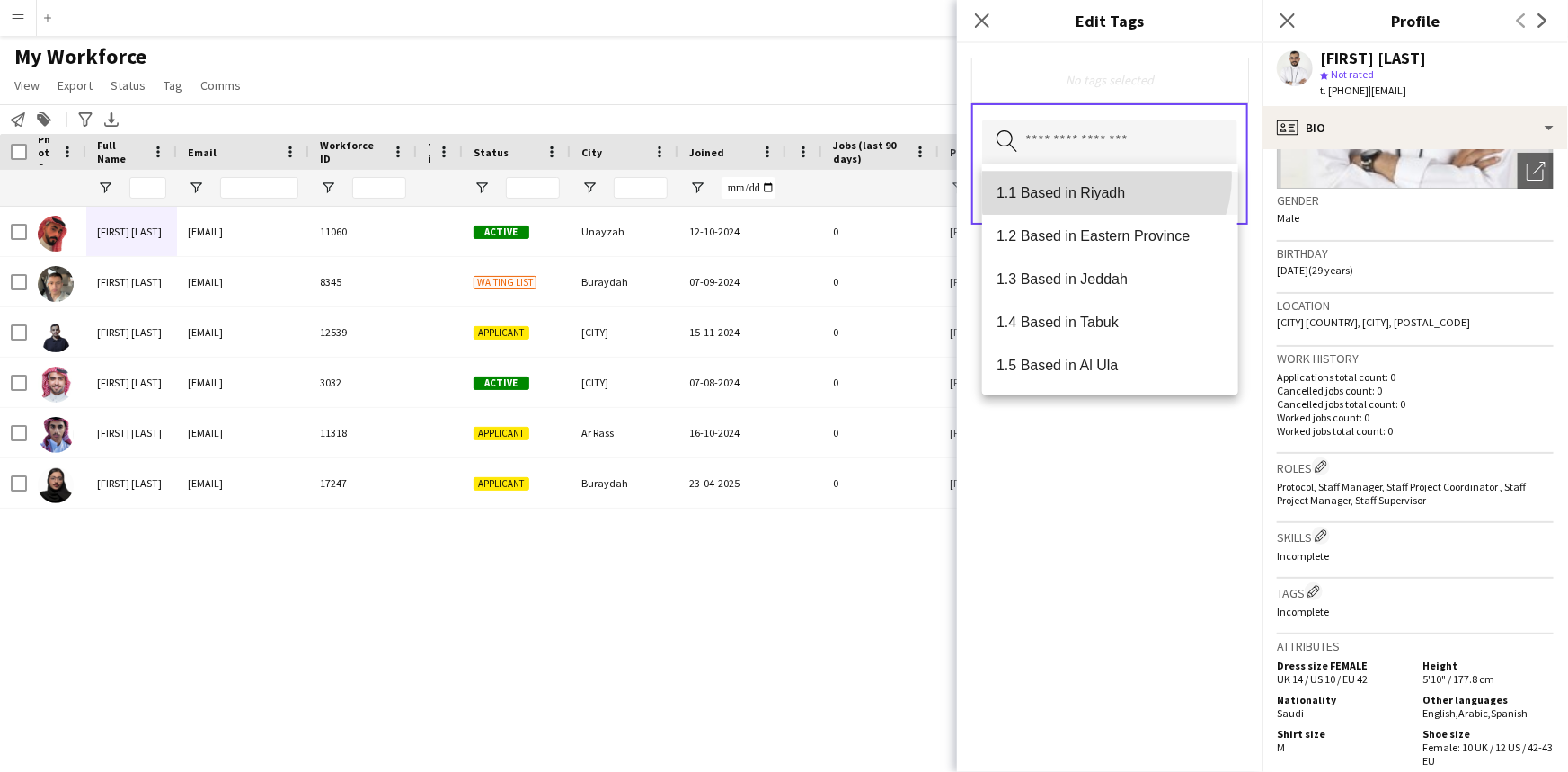 click on "1.1 Based in Riyadh" at bounding box center [1110, 193] 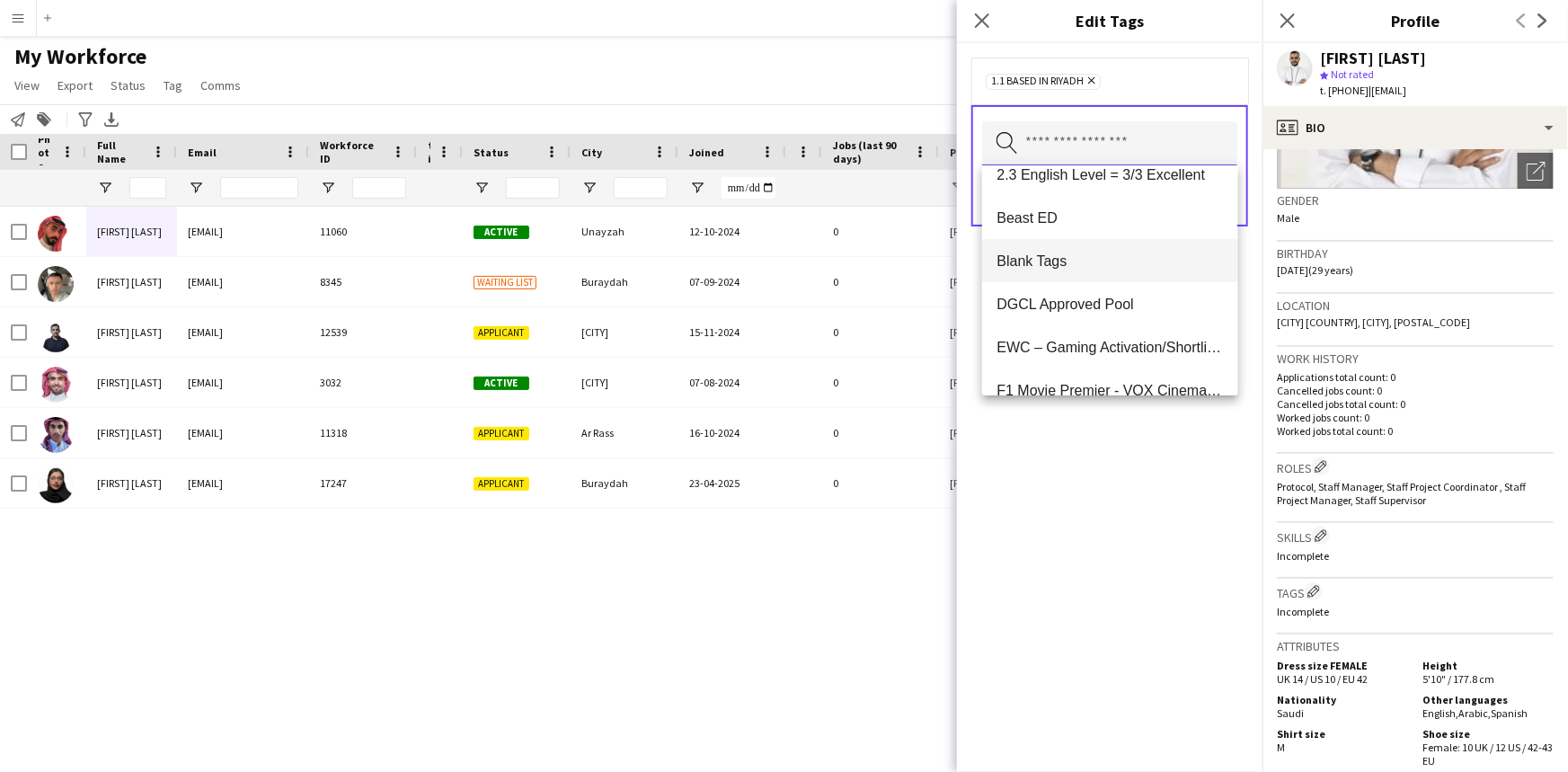 scroll, scrollTop: 326, scrollLeft: 0, axis: vertical 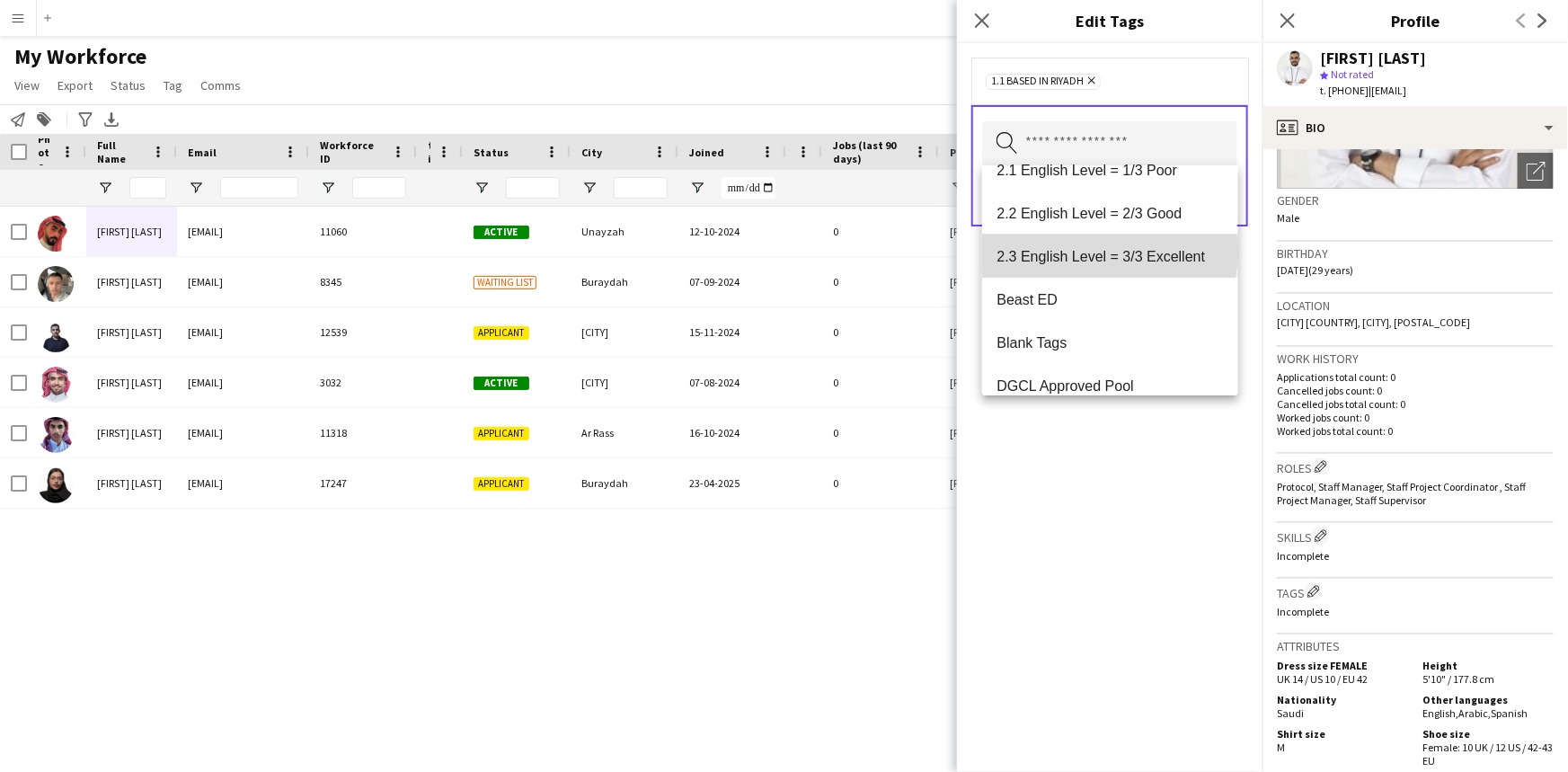 click on "2.3 English Level = 3/3 Excellent" at bounding box center [1110, 256] 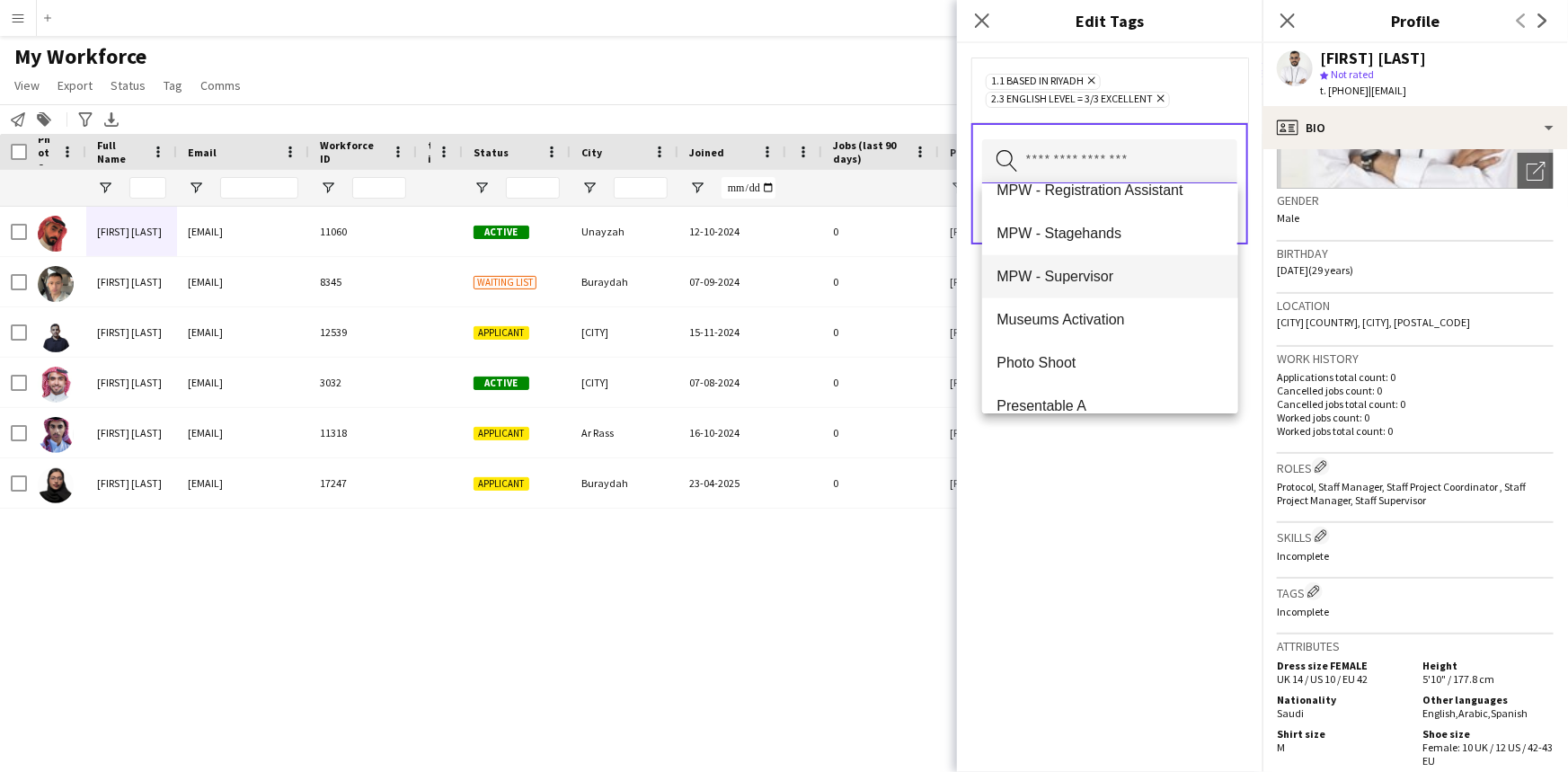 scroll, scrollTop: 1307, scrollLeft: 0, axis: vertical 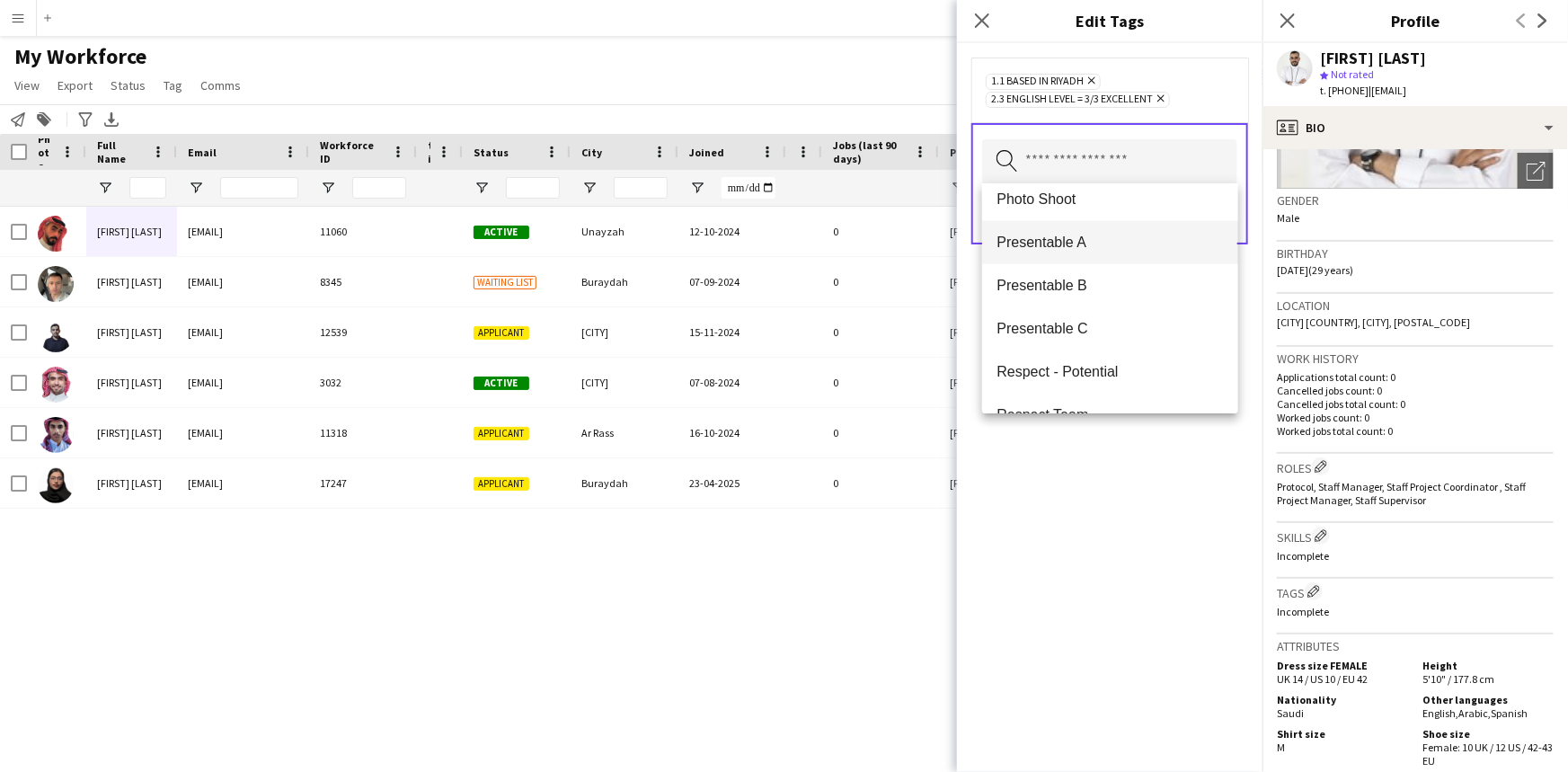 click on "Presentable A" at bounding box center [1110, 242] 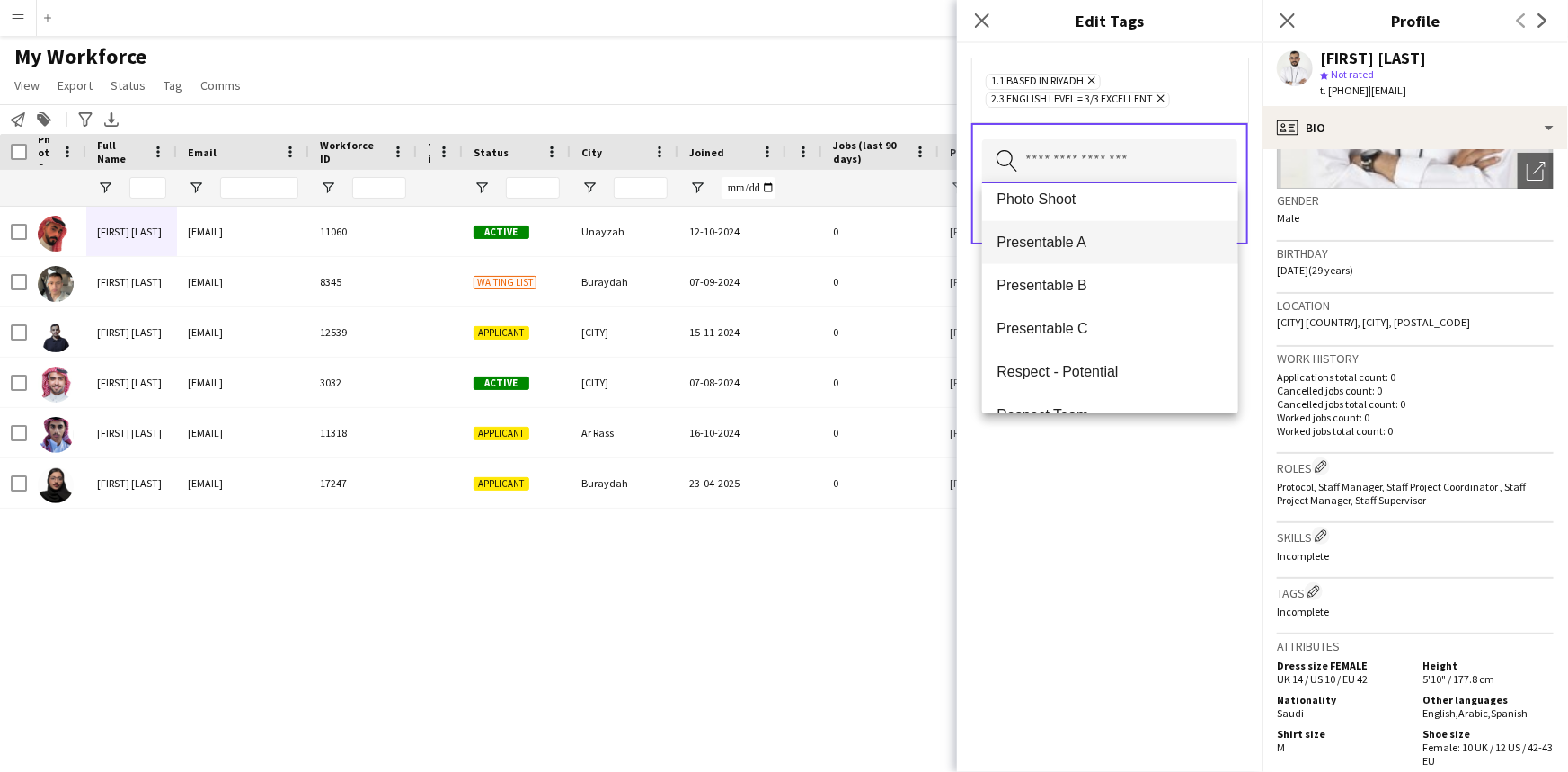 type 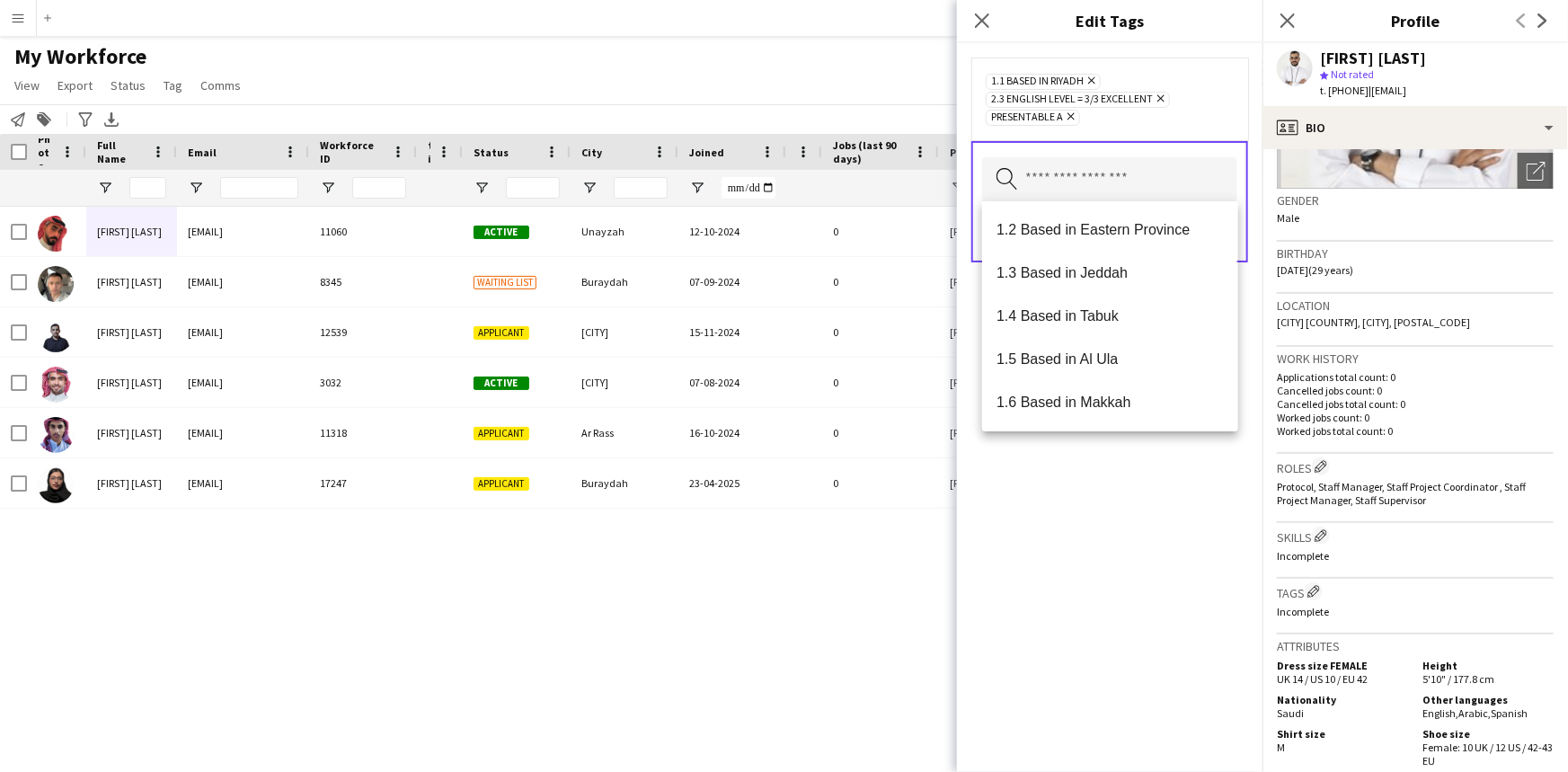 click on "1.1 Based in Riyadh
Remove
2.3 English Level = 3/3 Excellent
Remove
Presentable A
Remove
Search by tag name
Save" 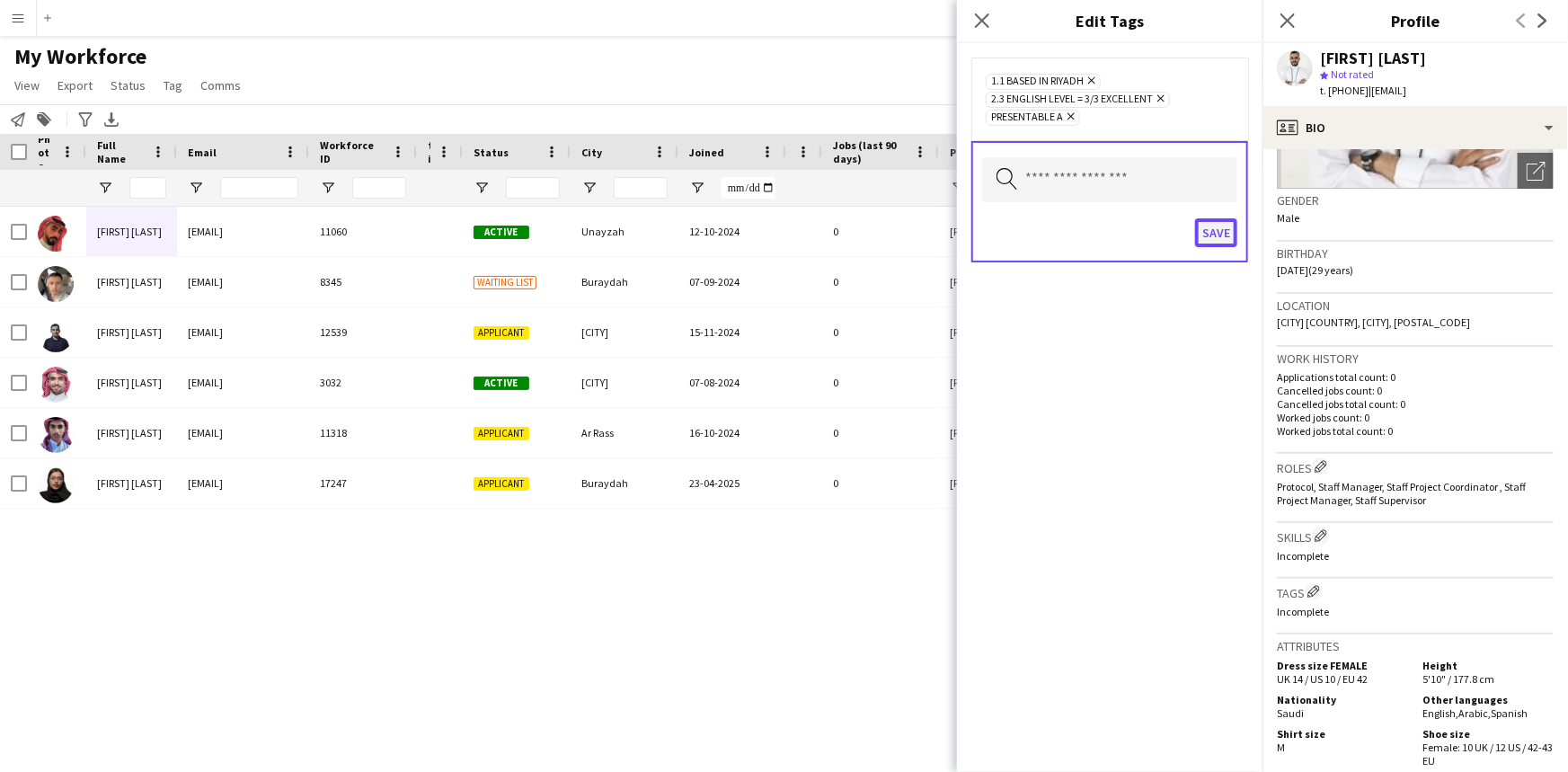 click on "Save" 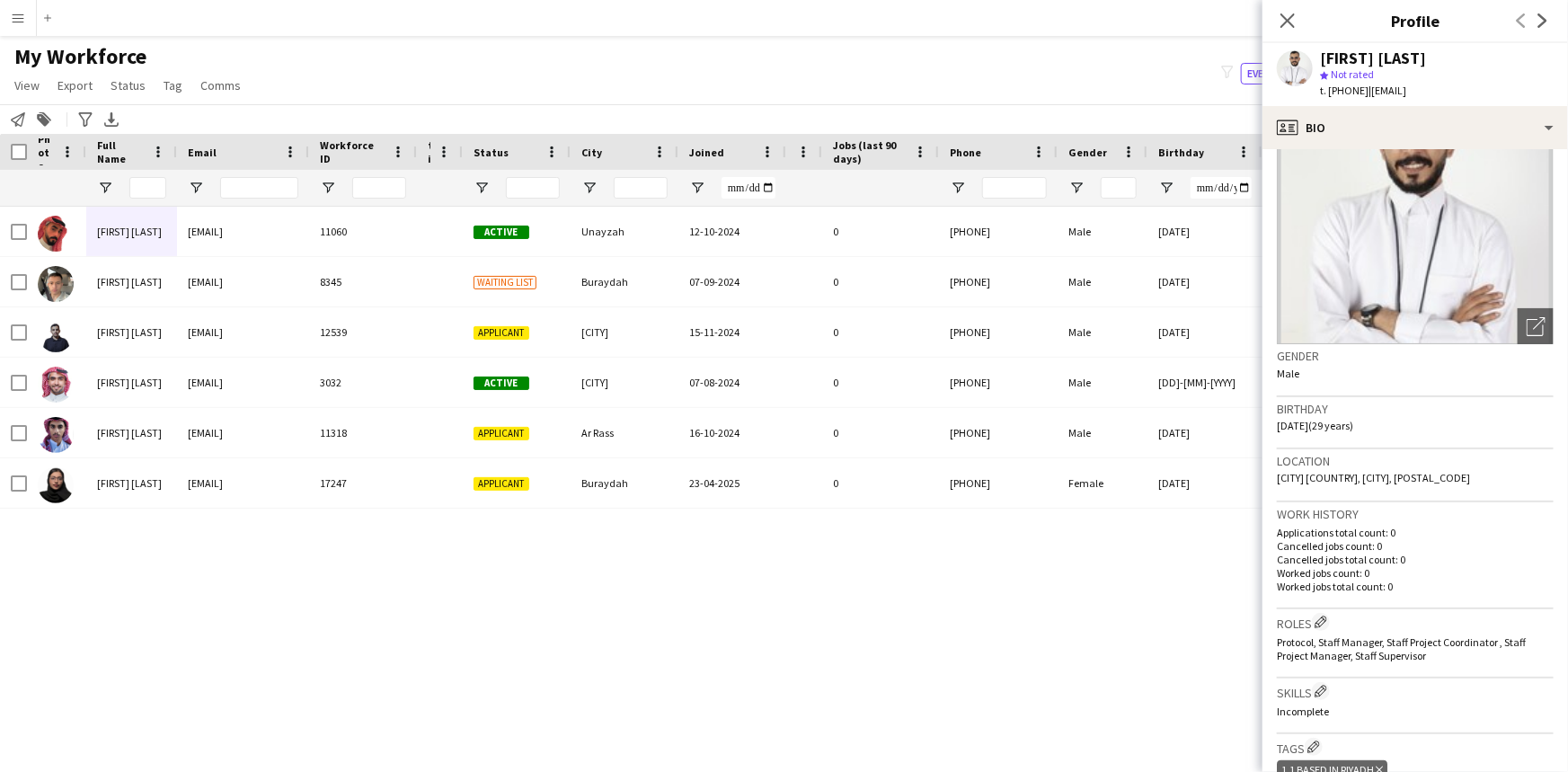 scroll, scrollTop: 0, scrollLeft: 0, axis: both 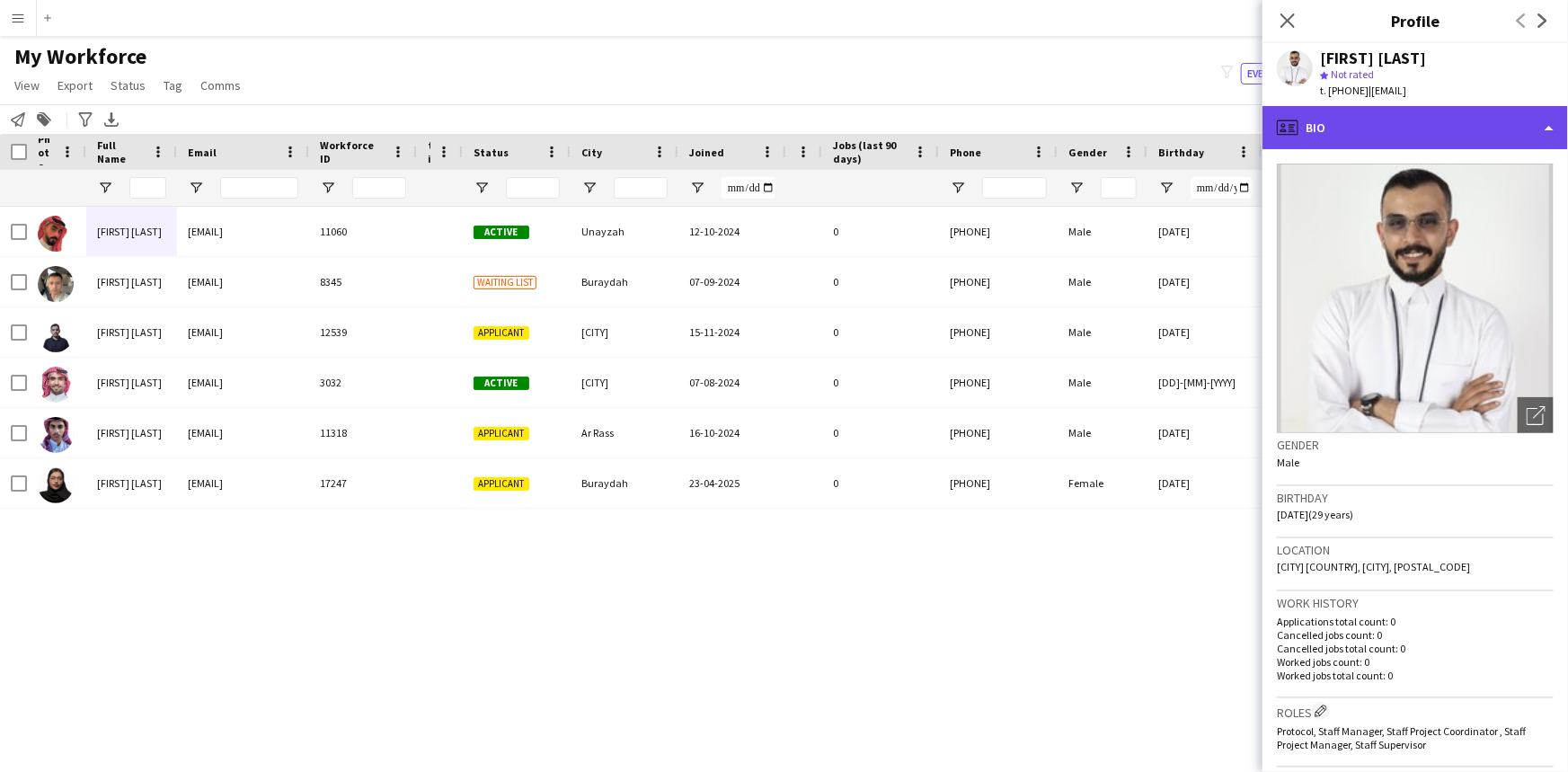 click on "profile
Bio" 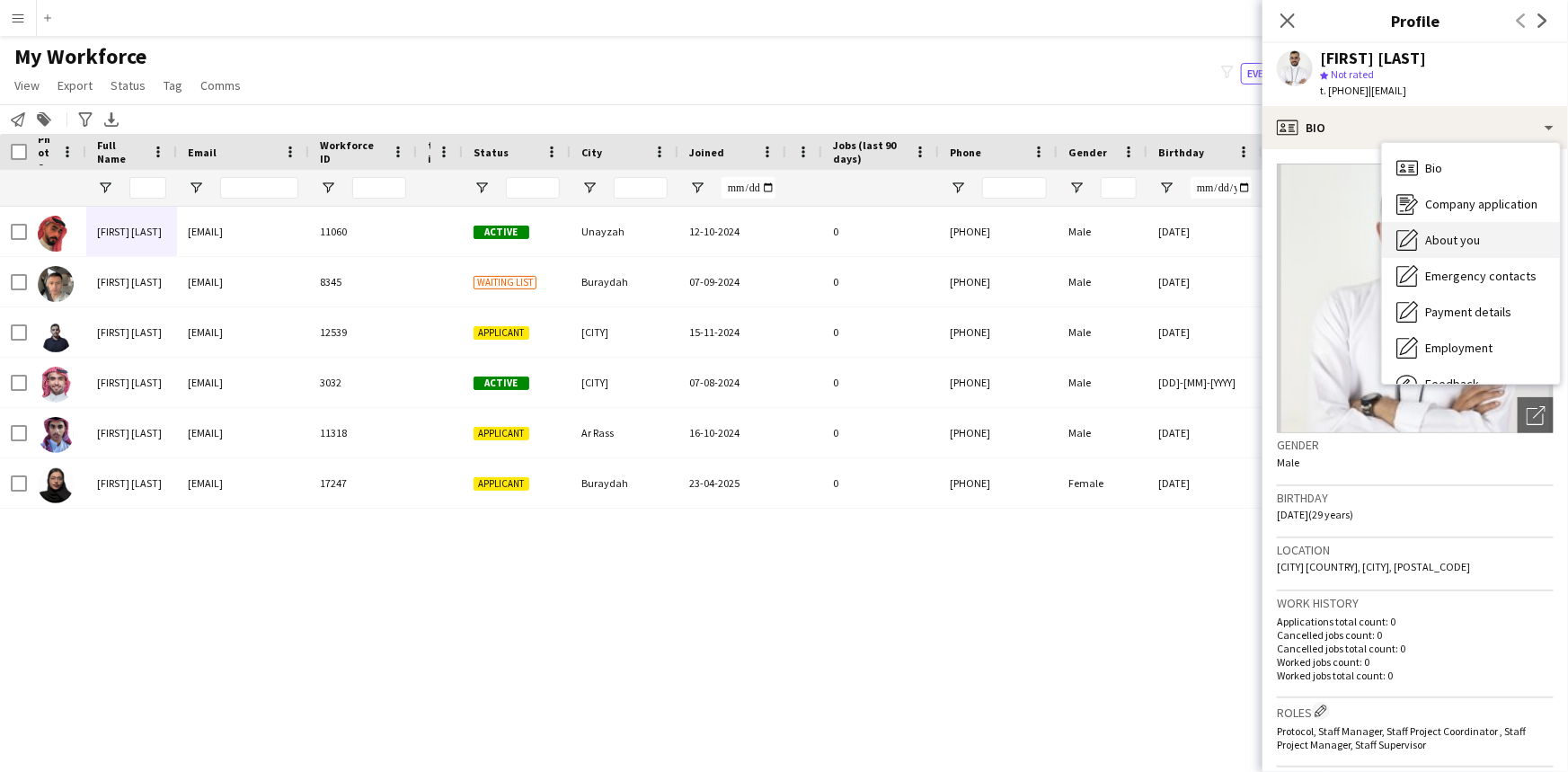 click on "About you
About you" at bounding box center [1471, 240] 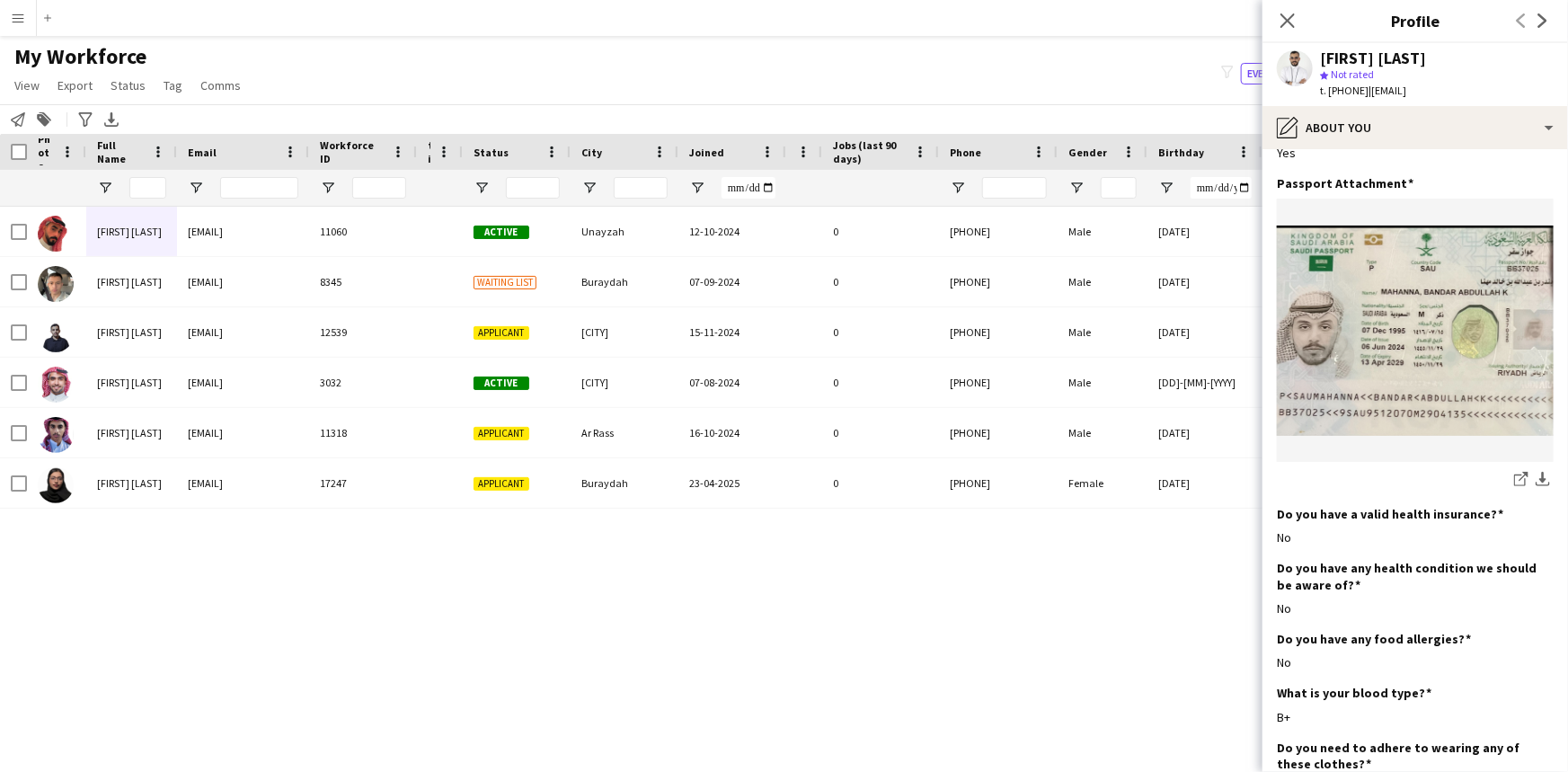 scroll, scrollTop: 735, scrollLeft: 0, axis: vertical 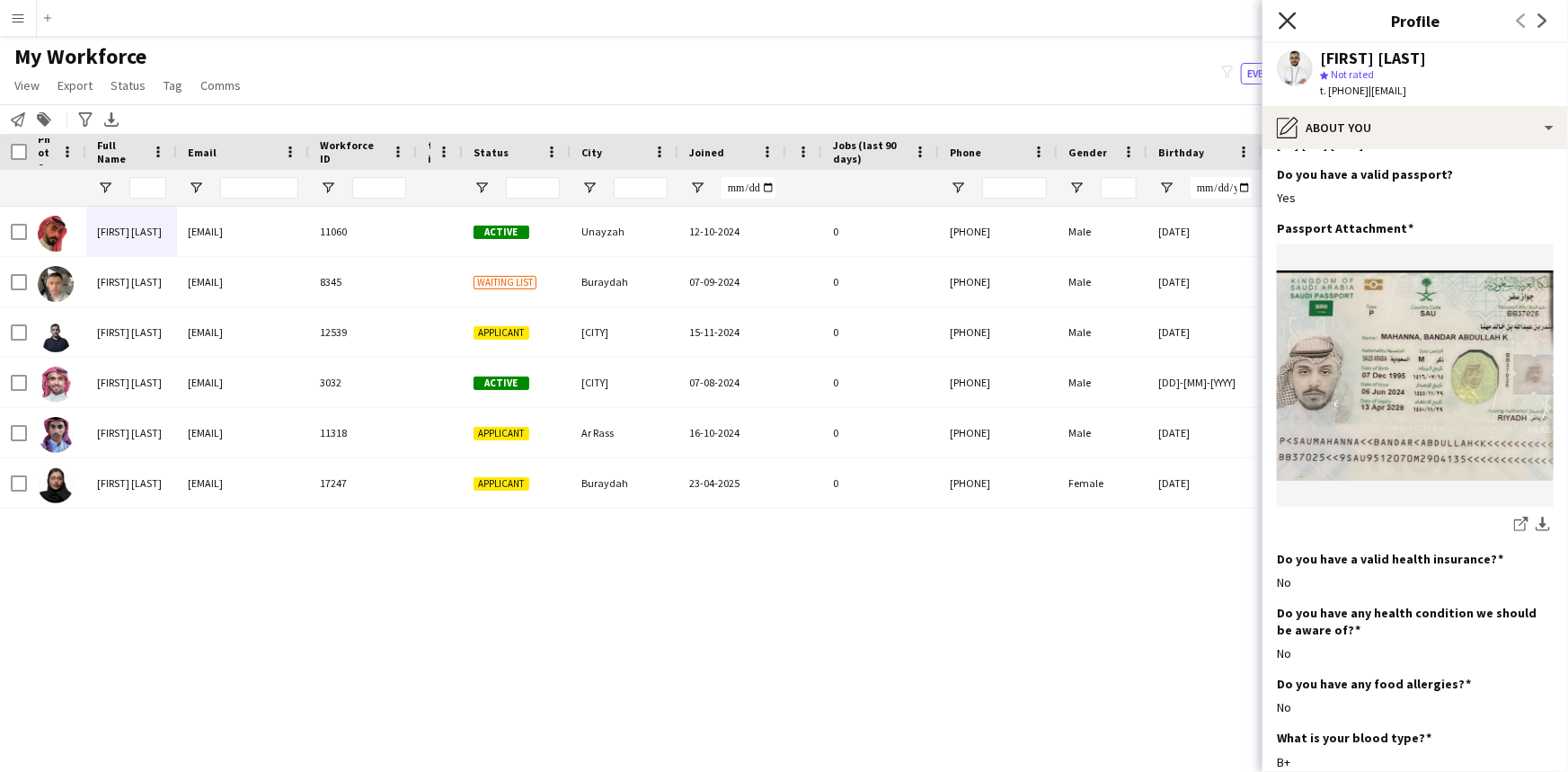 click 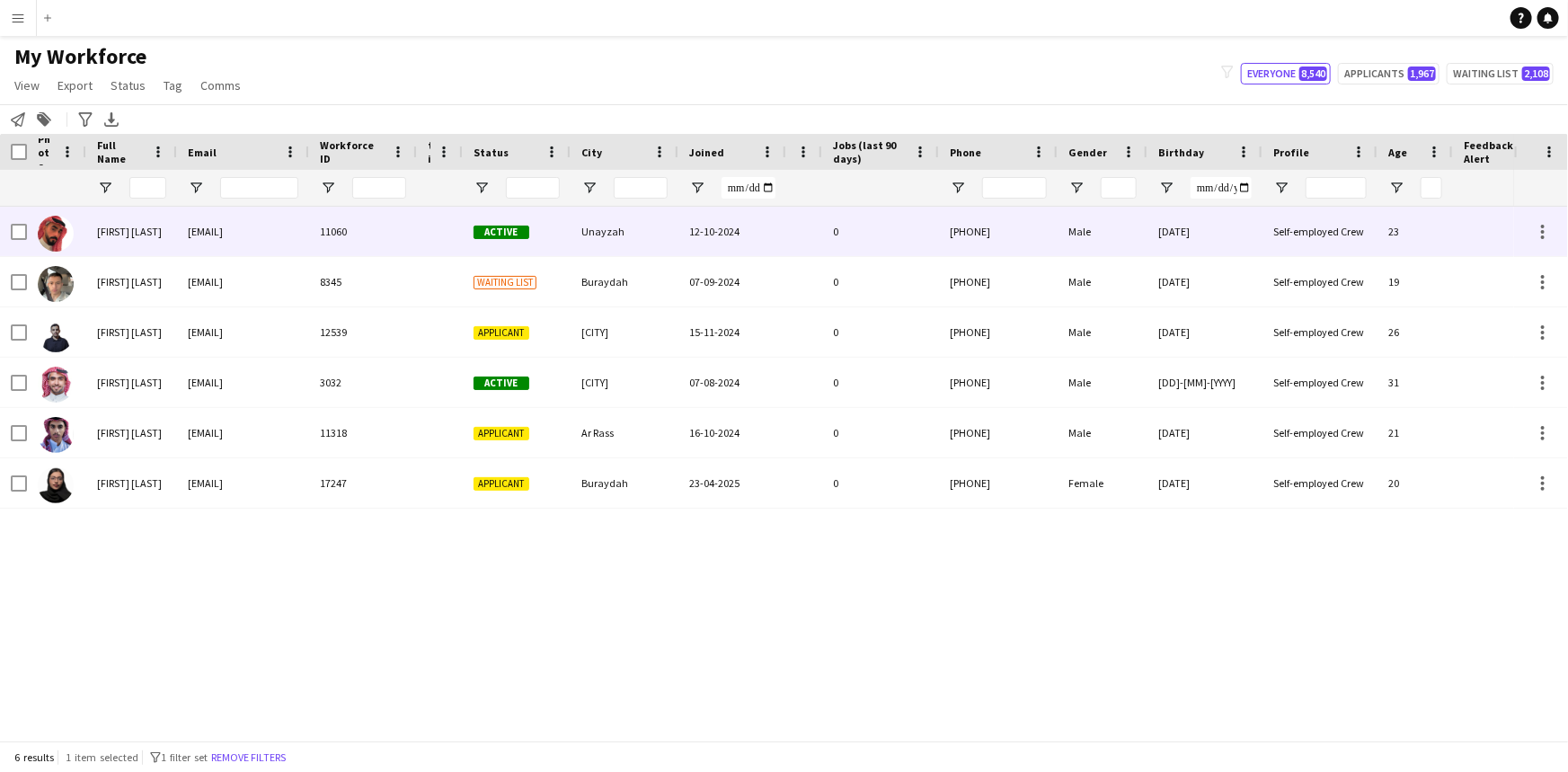 click on "11060" at bounding box center [363, 231] 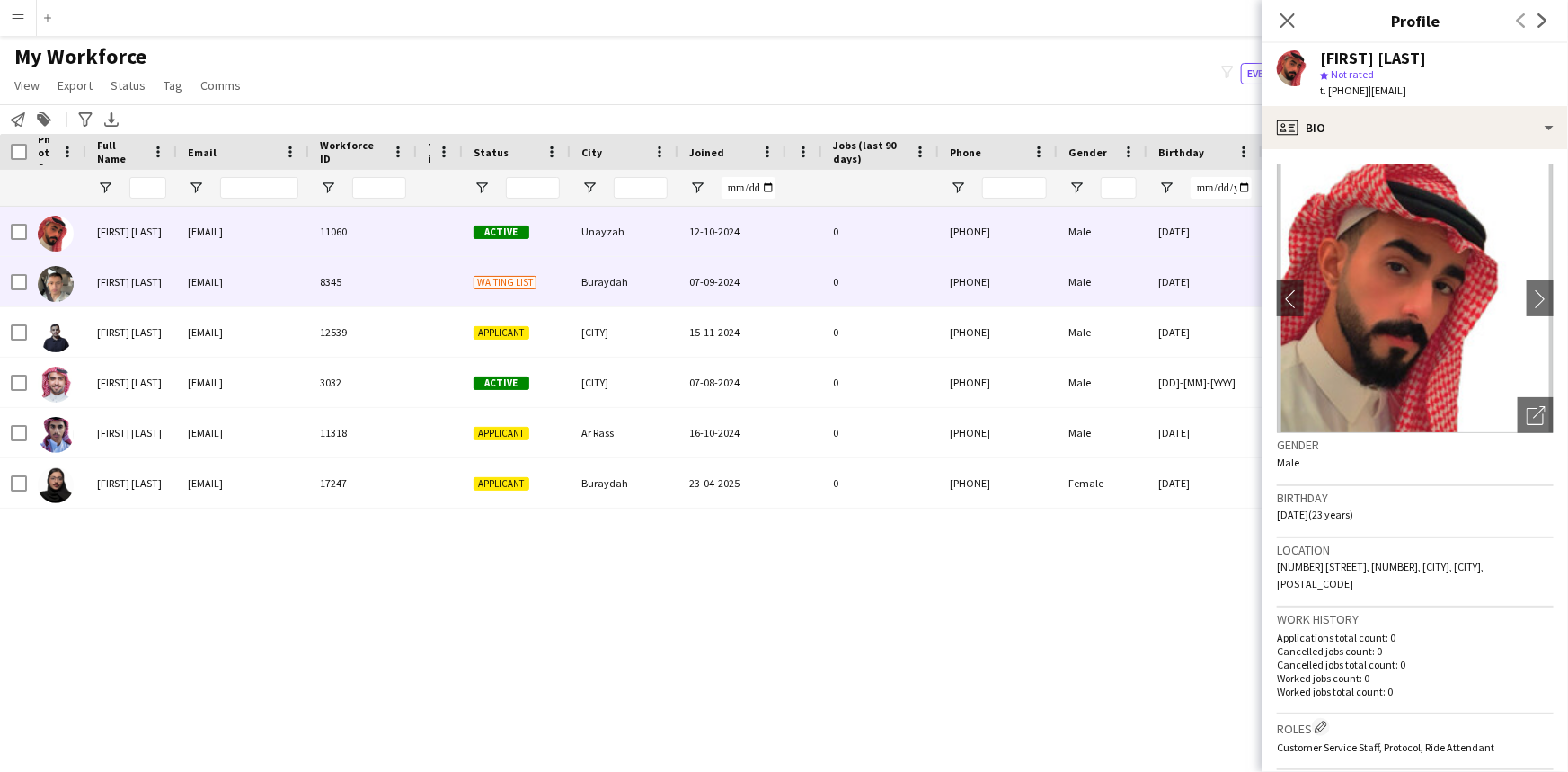 click on "8345" at bounding box center [363, 281] 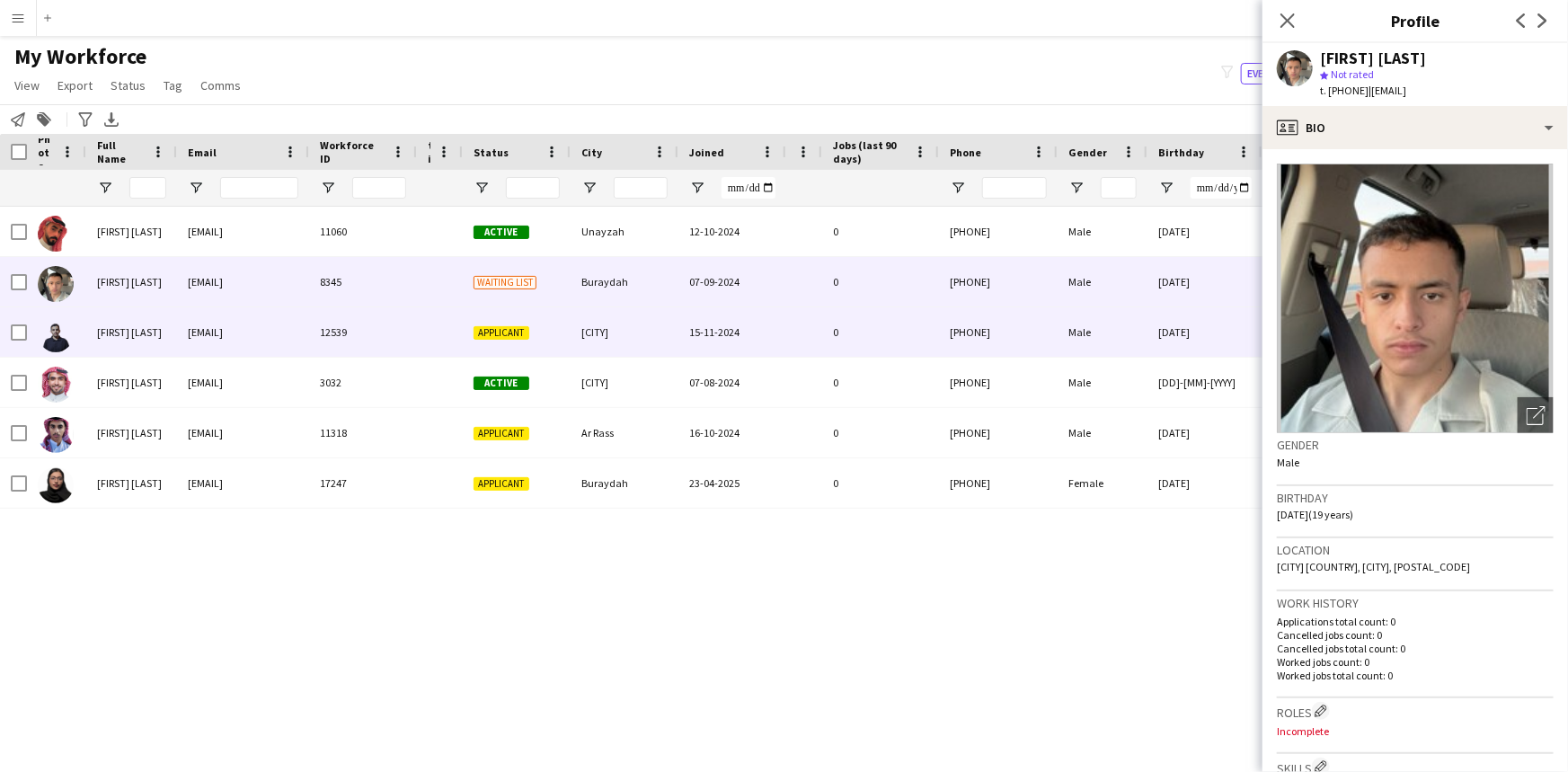click on "12539" at bounding box center (363, 332) 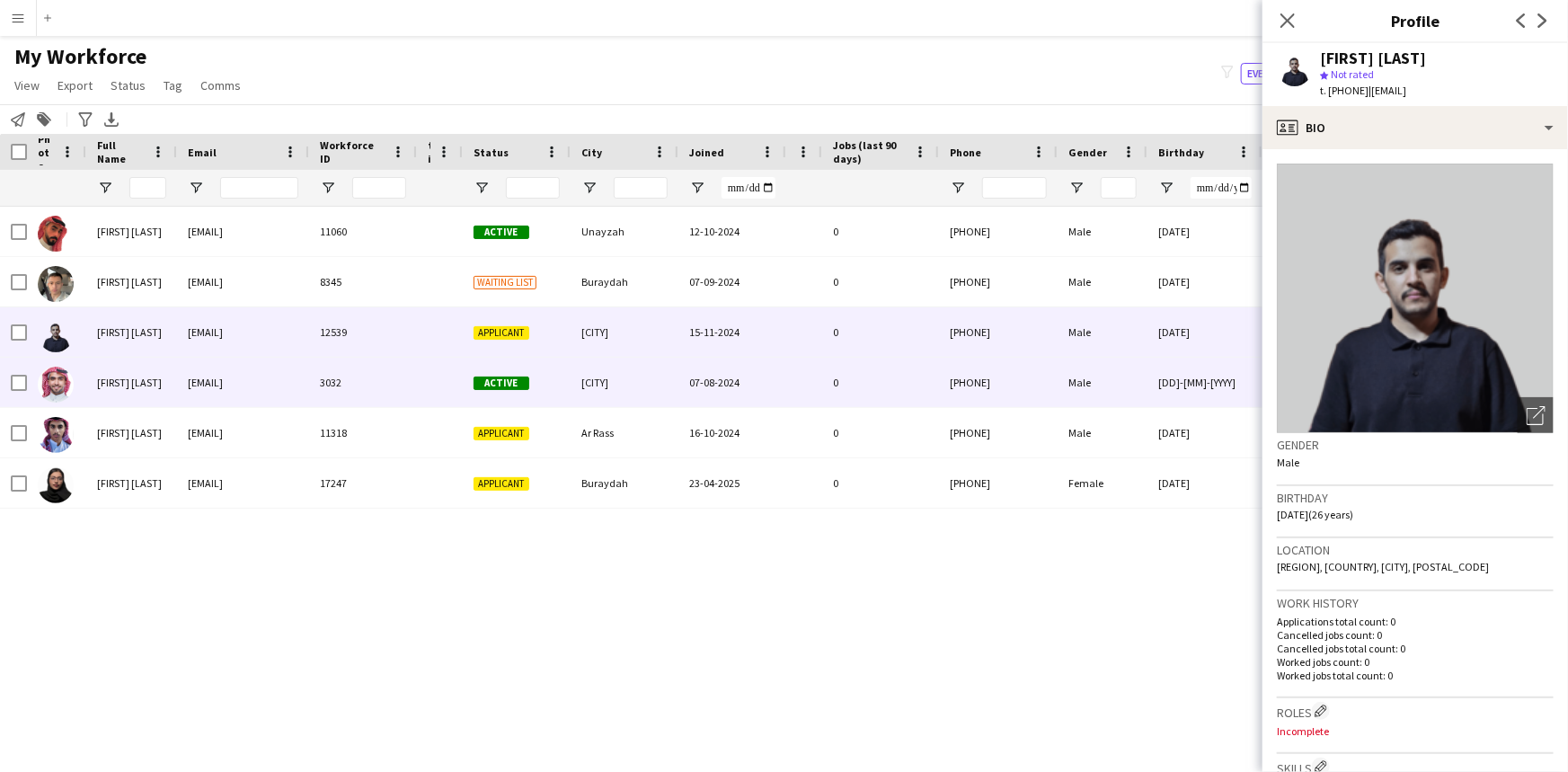 click on "3032" at bounding box center [363, 382] 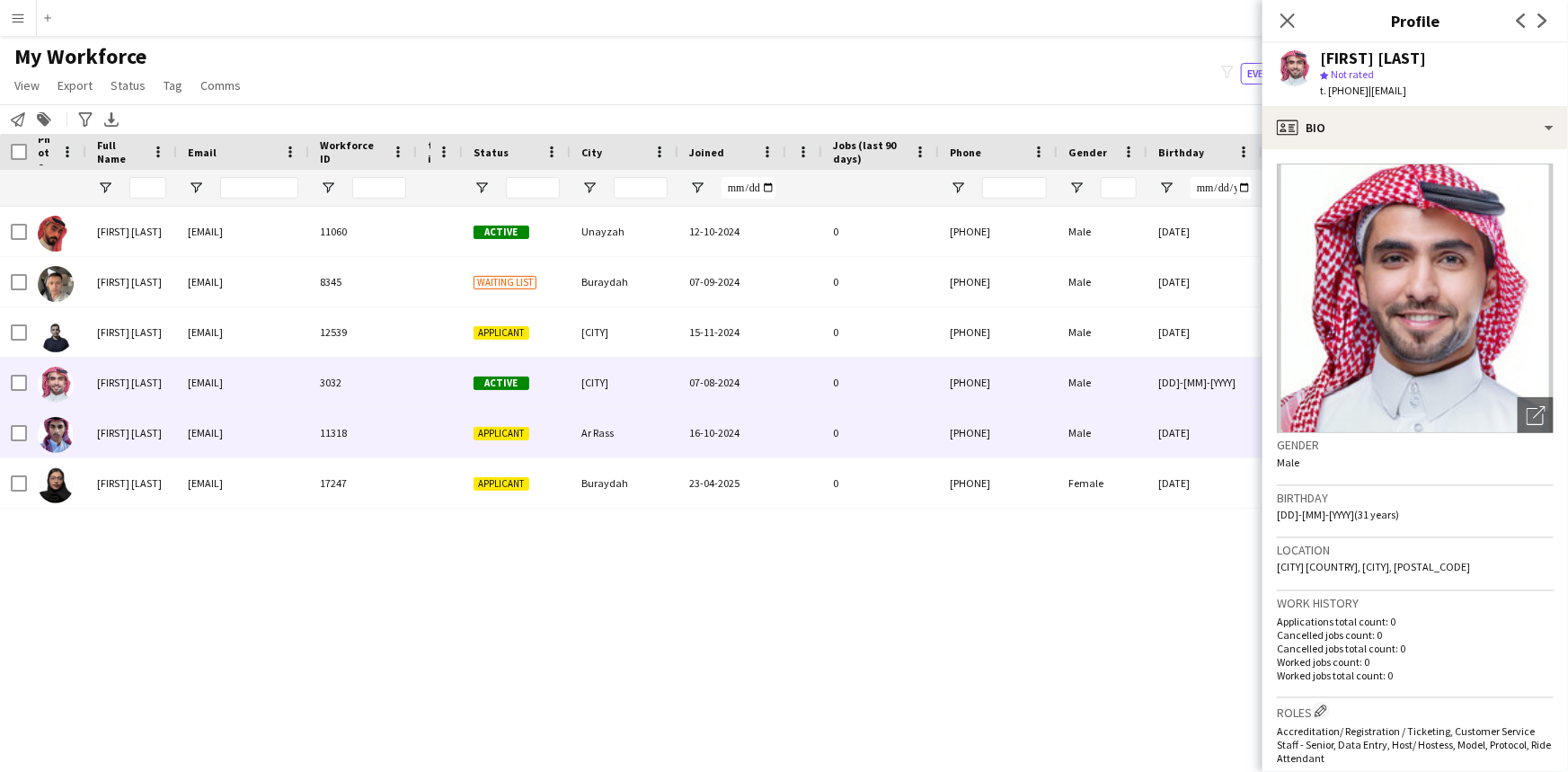 click on "11318" at bounding box center (363, 432) 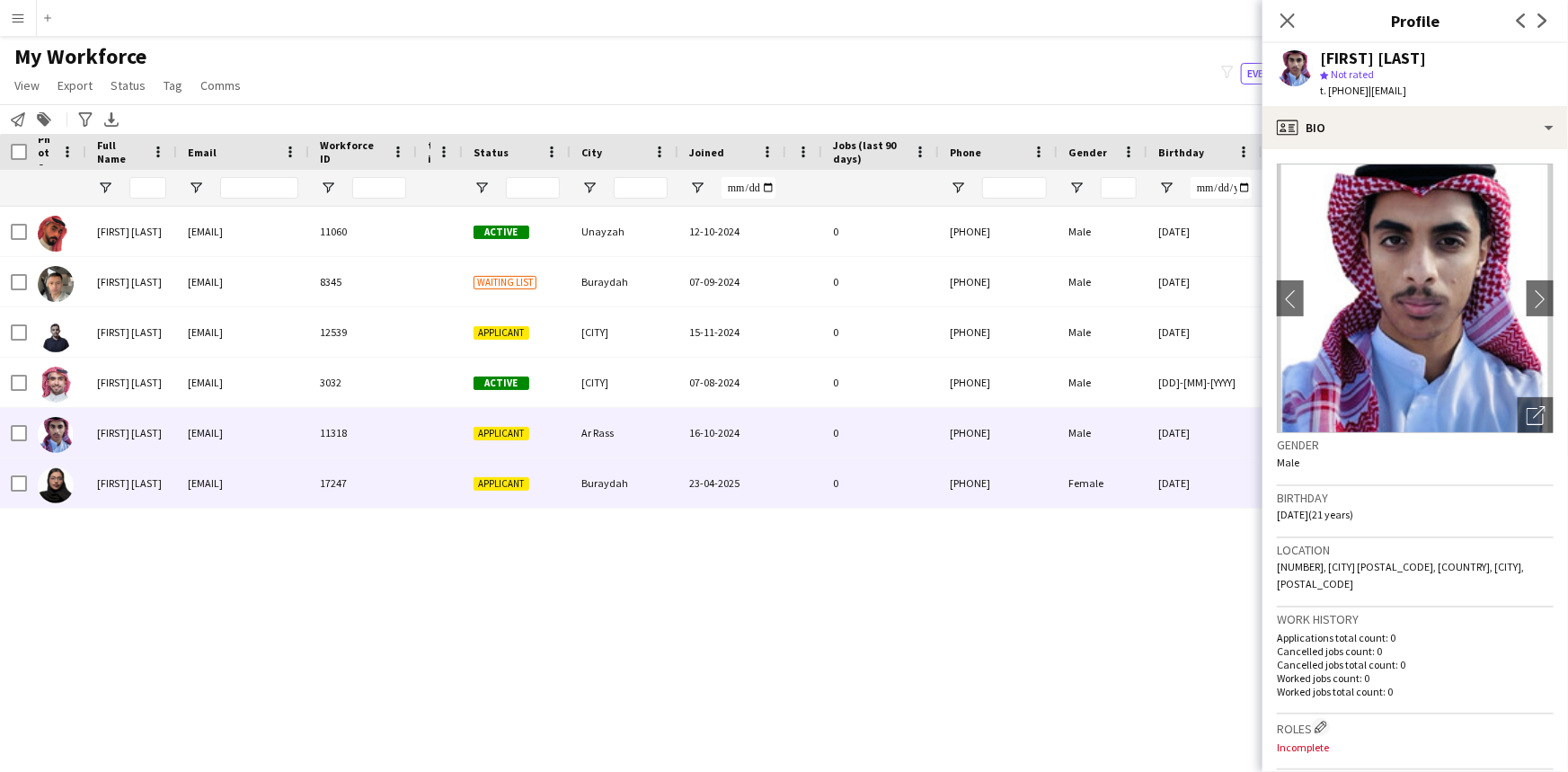 click on "17247" at bounding box center [363, 483] 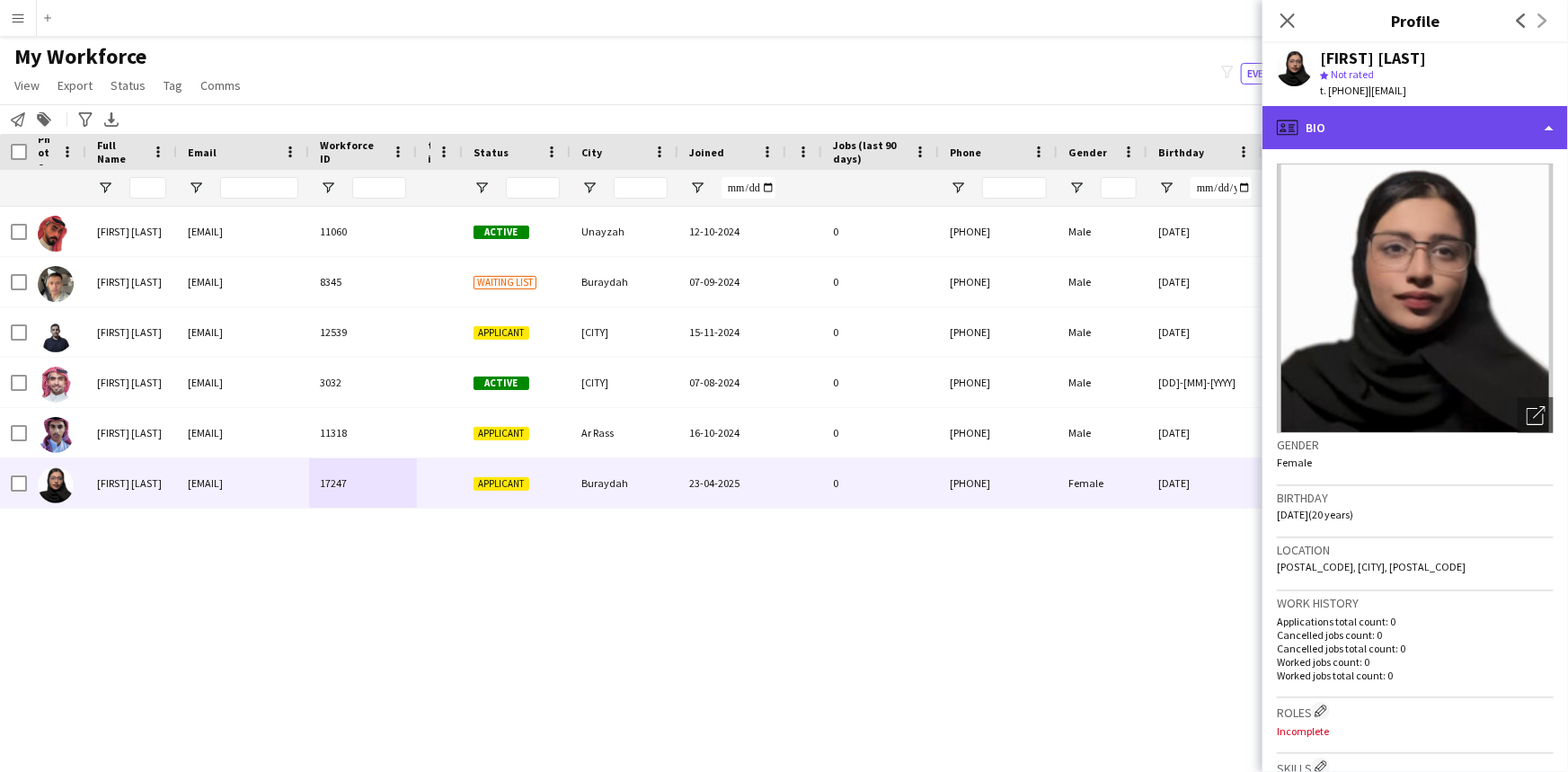 click on "profile
Bio" 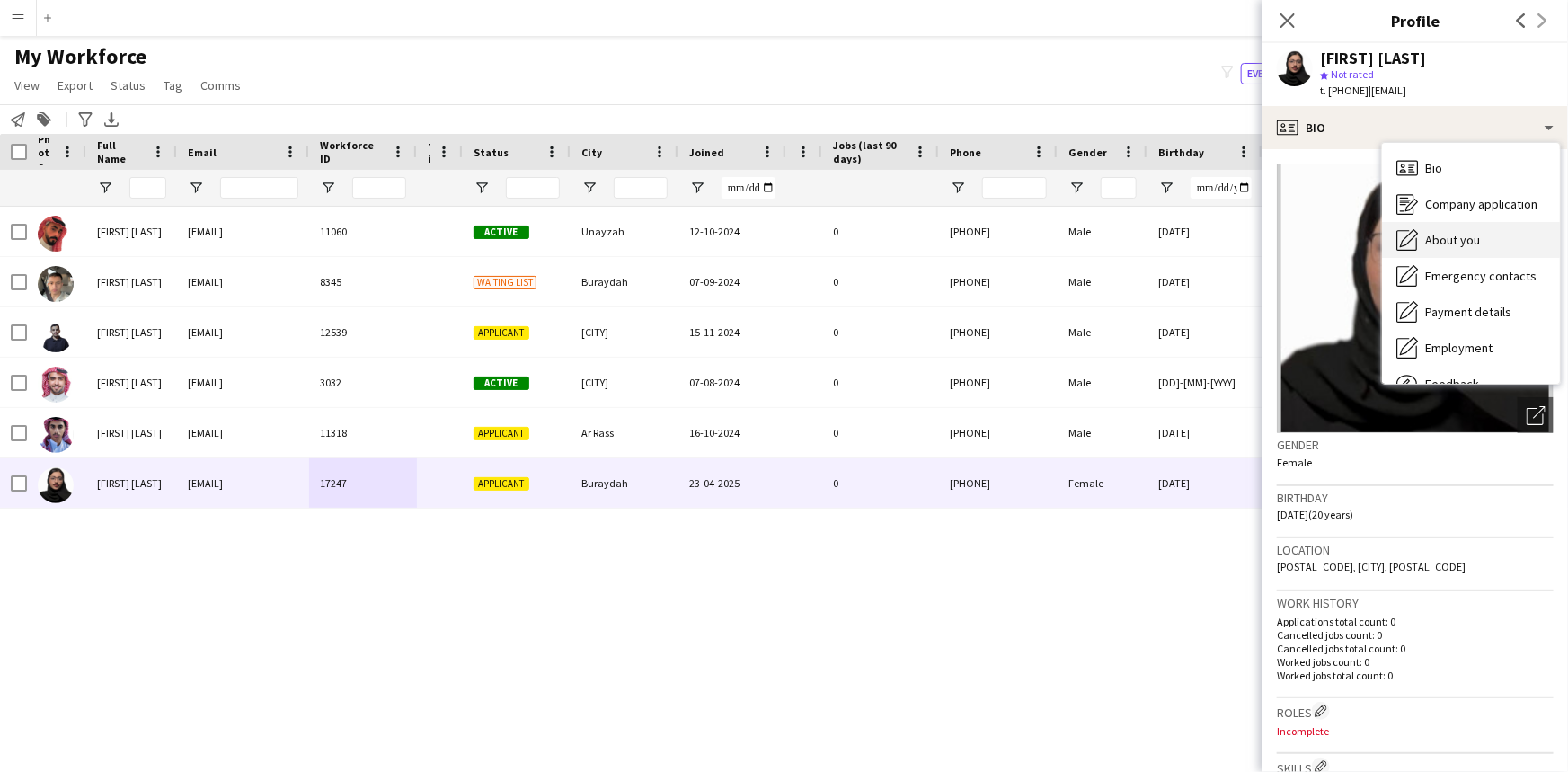 click on "About you
About you" at bounding box center [1471, 240] 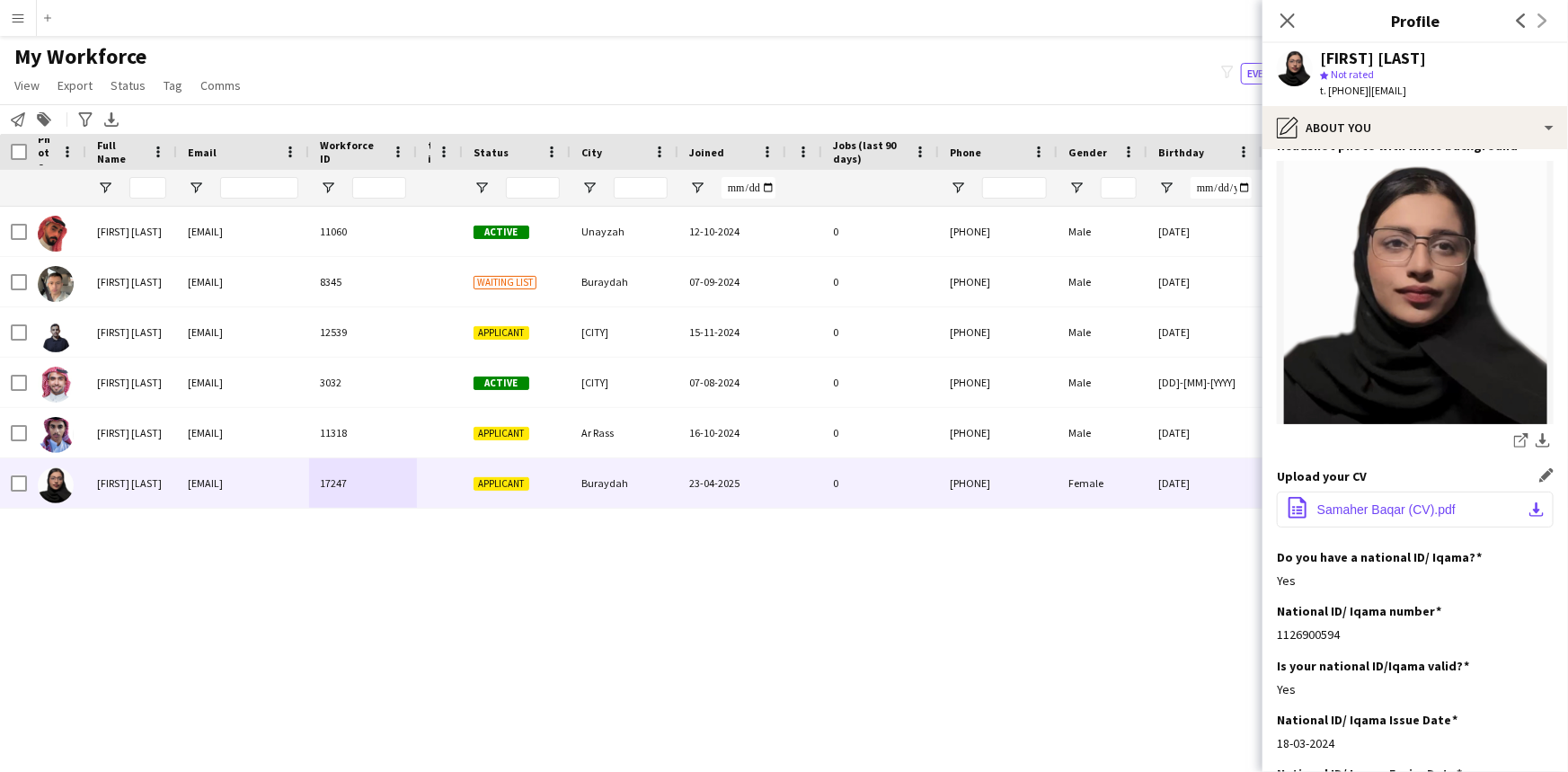 click on "Samaher Baqar (CV).pdf" 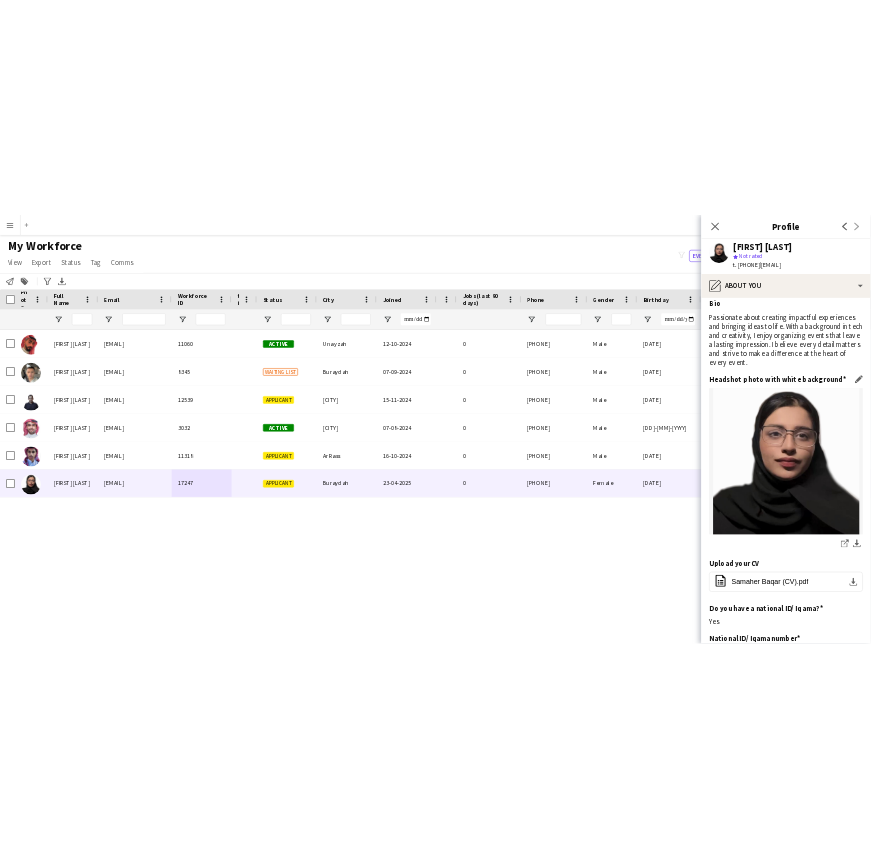 scroll, scrollTop: 0, scrollLeft: 0, axis: both 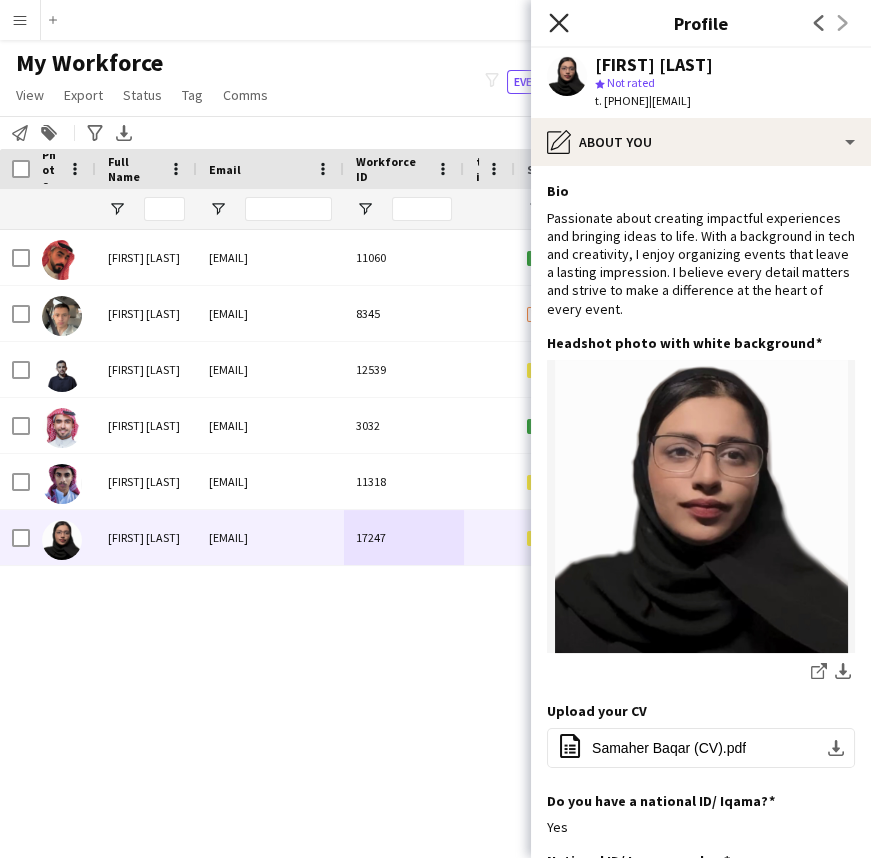 click on "Close pop-in" 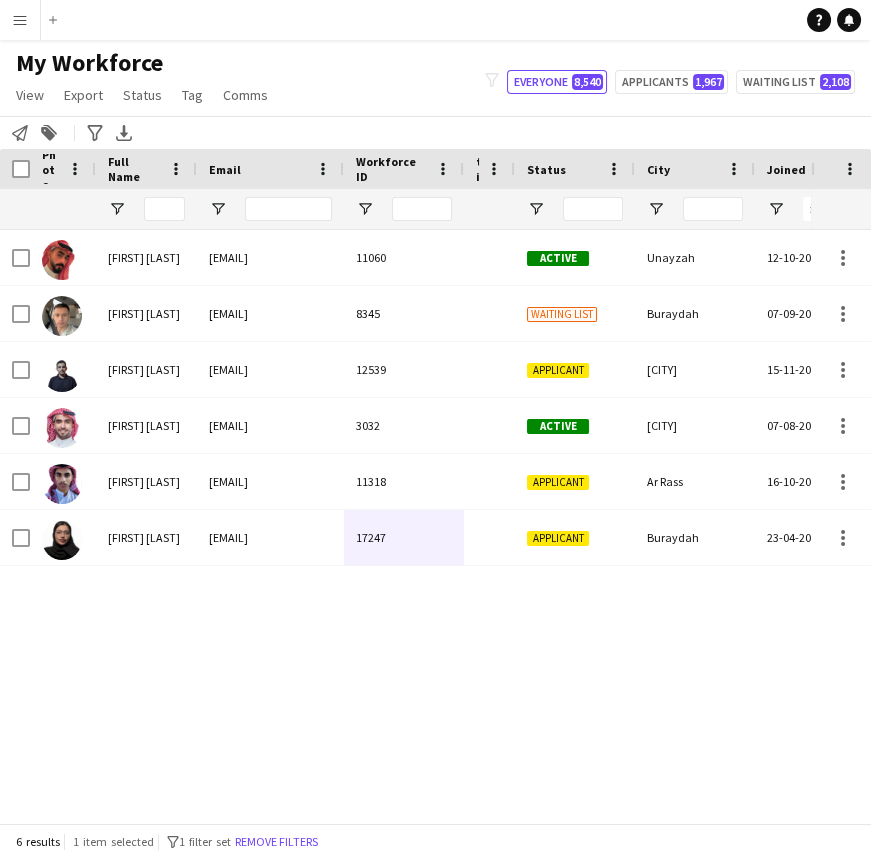 click on "Faisal Alshuayfani faisal.ms119@gmail.com 11060 Active Unayzah 12-10-2024 0
Hassan Alsulmi hassauu11@icloud.com 8345 Waiting list Buraydah 07-09-2024 0
Khaled Al Harbi alhrbyhlwd2@gmail.com 12539 Applicant الرس 15-11-2024 0
Mohammed Alothman mdalothman7@gmail.com 3032 Active Buraidah 07-08-2024 0
Salman Alharbi salmanalharbi.sa20@gmail.com 11318 Applicant Ar Rass 16-10-2024 0" at bounding box center (405, 519) 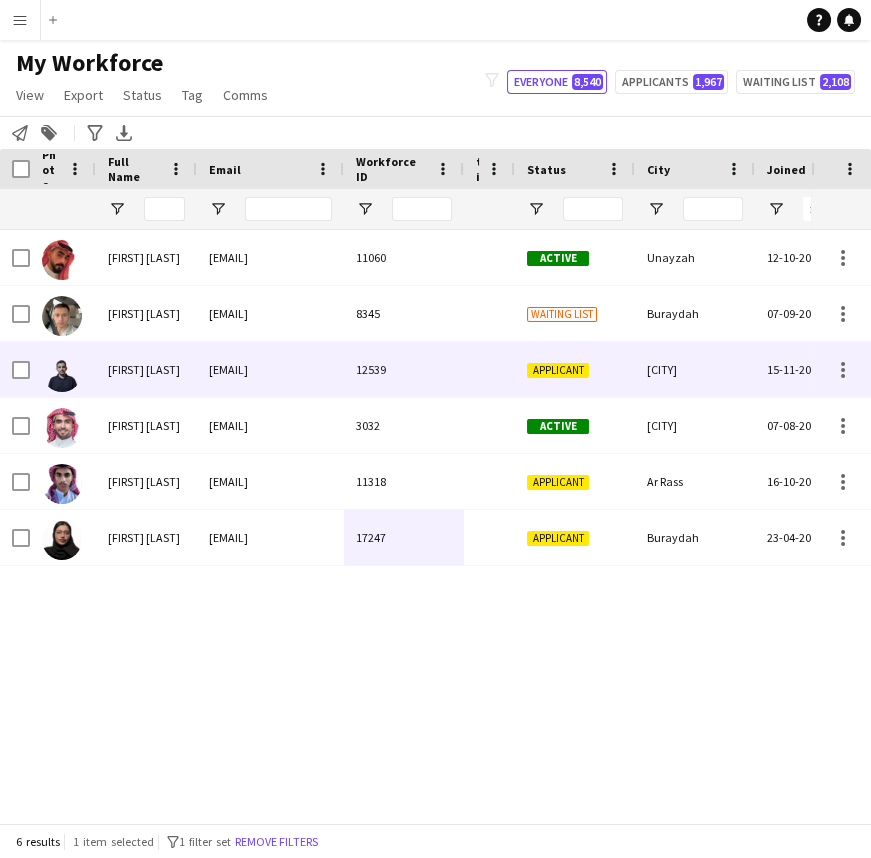 click on "Khaled Al Harbi" at bounding box center [146, 369] 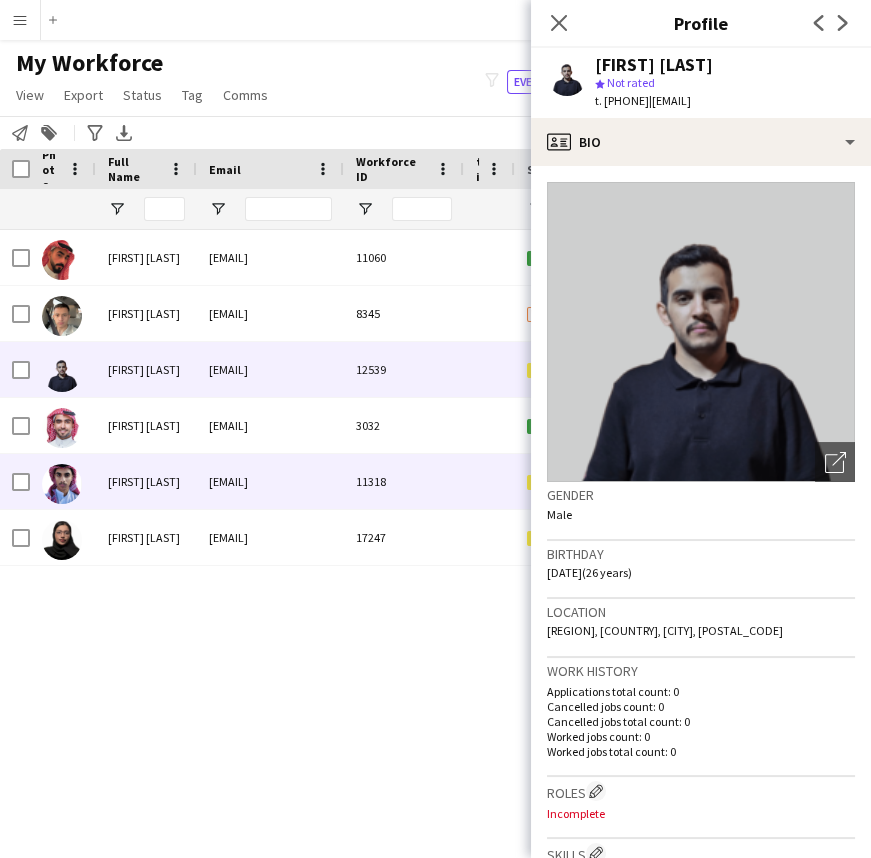 click on "salmanalharbi.sa20@gmail.com" at bounding box center [270, 481] 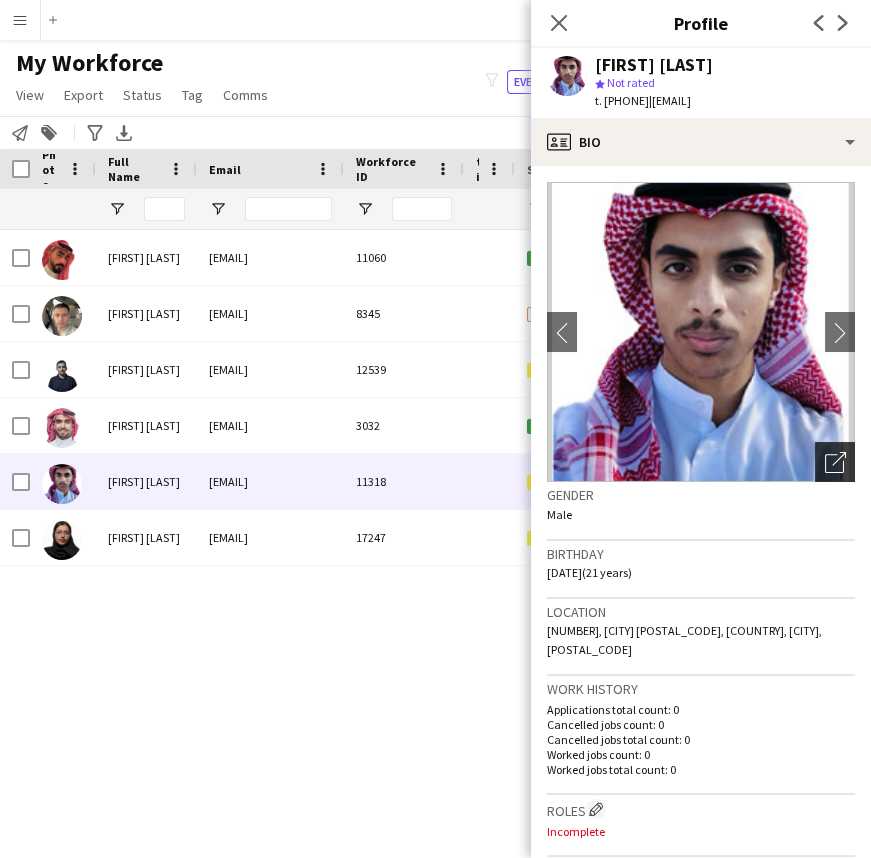 click on "Open photos pop-in" 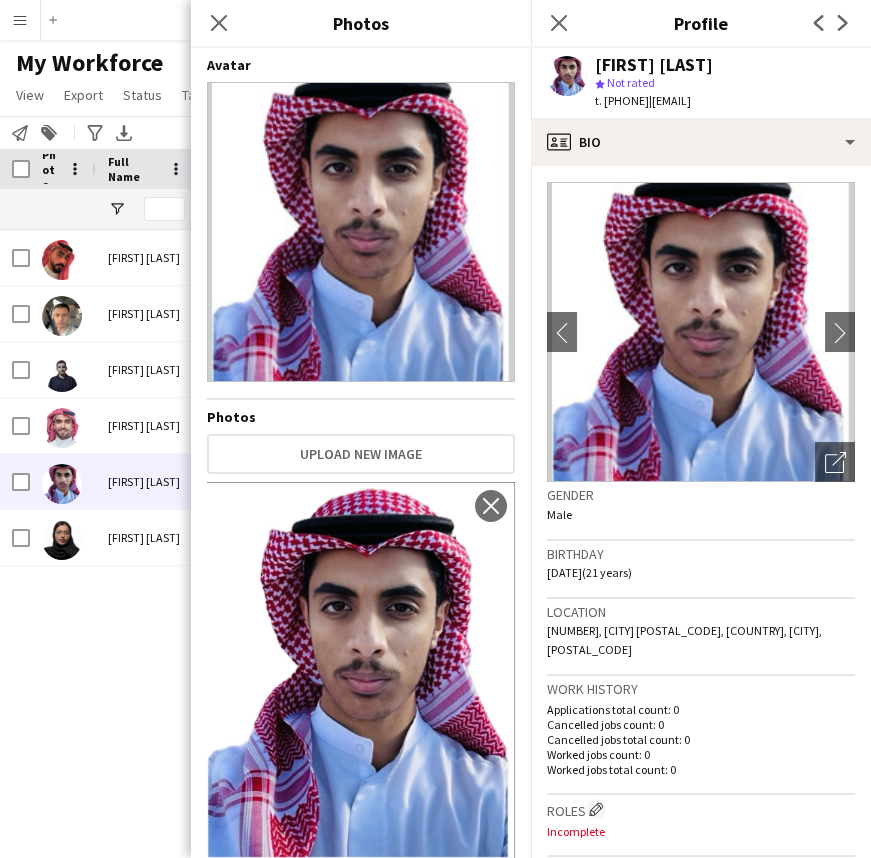 scroll, scrollTop: 27, scrollLeft: 0, axis: vertical 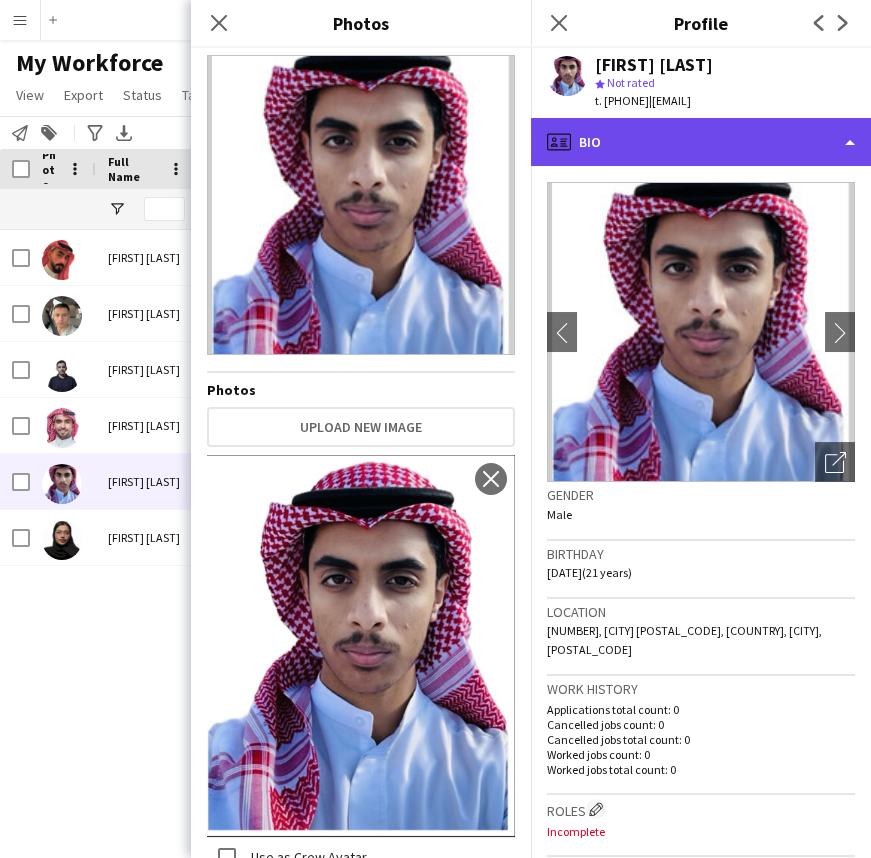 click on "profile
Bio" 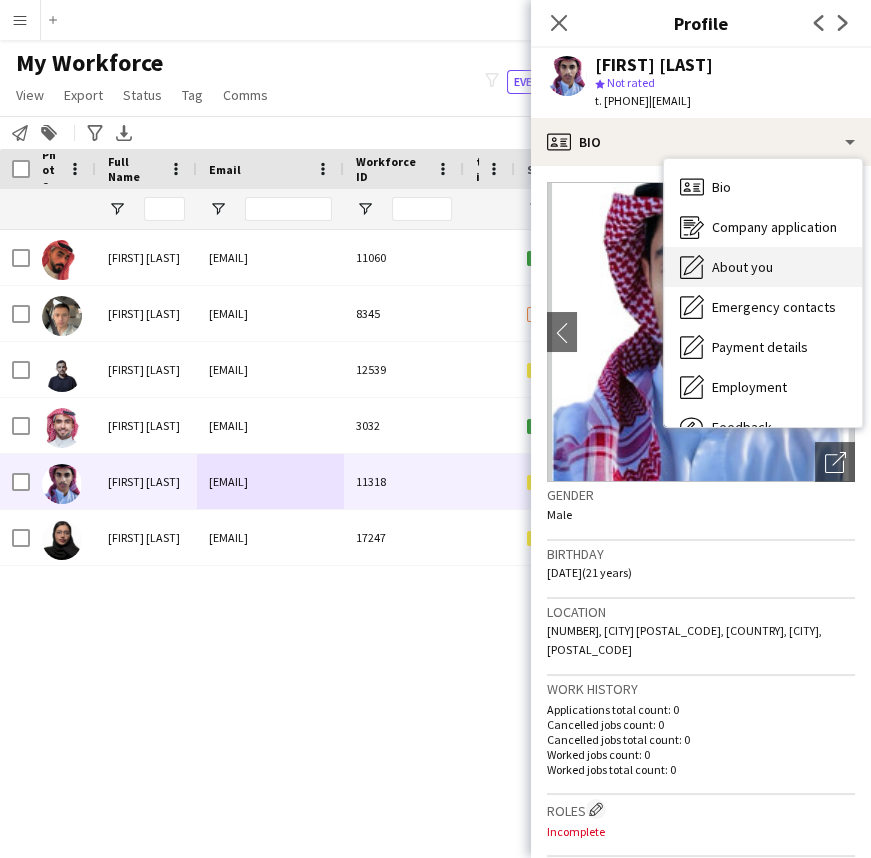 click on "About you
About you" at bounding box center (763, 267) 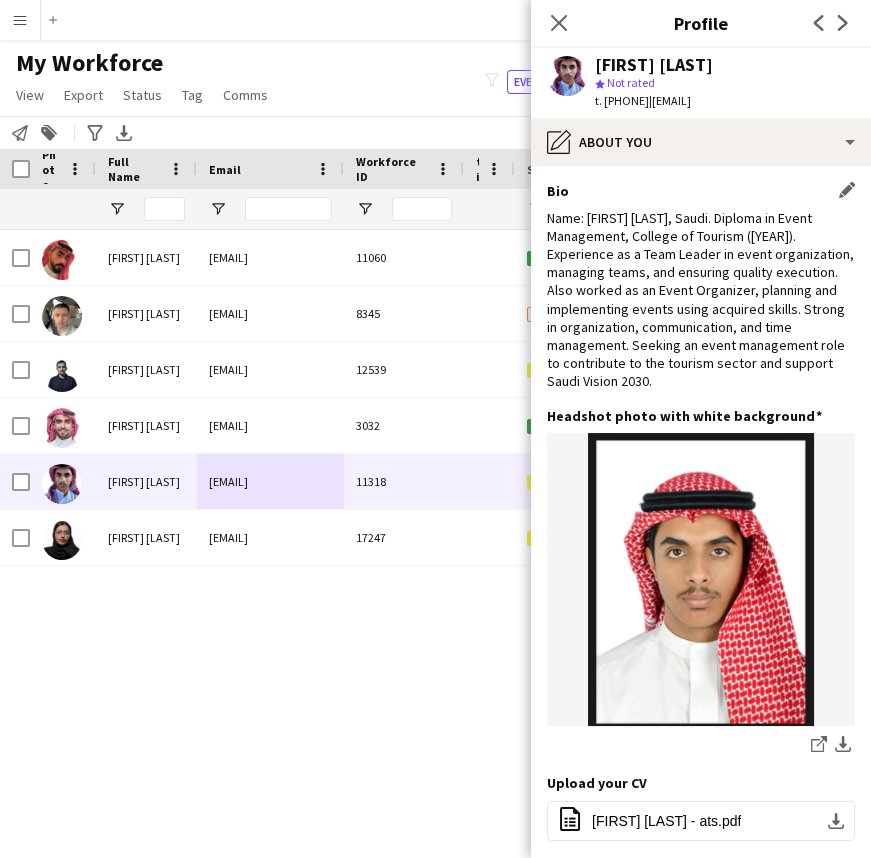 click on "Name: Salman [Alharbi], Saudi. Diploma in Event Management, College of Tourism (2024). Experience as a Team Leader in event organization, managing teams, and ensuring quality execution. Also worked as an Event Organizer, planning and implementing events using acquired skills. Strong in organization, communication, and time management. Seeking an event management role to contribute to the tourism sector and support Saudi Vision 2030." 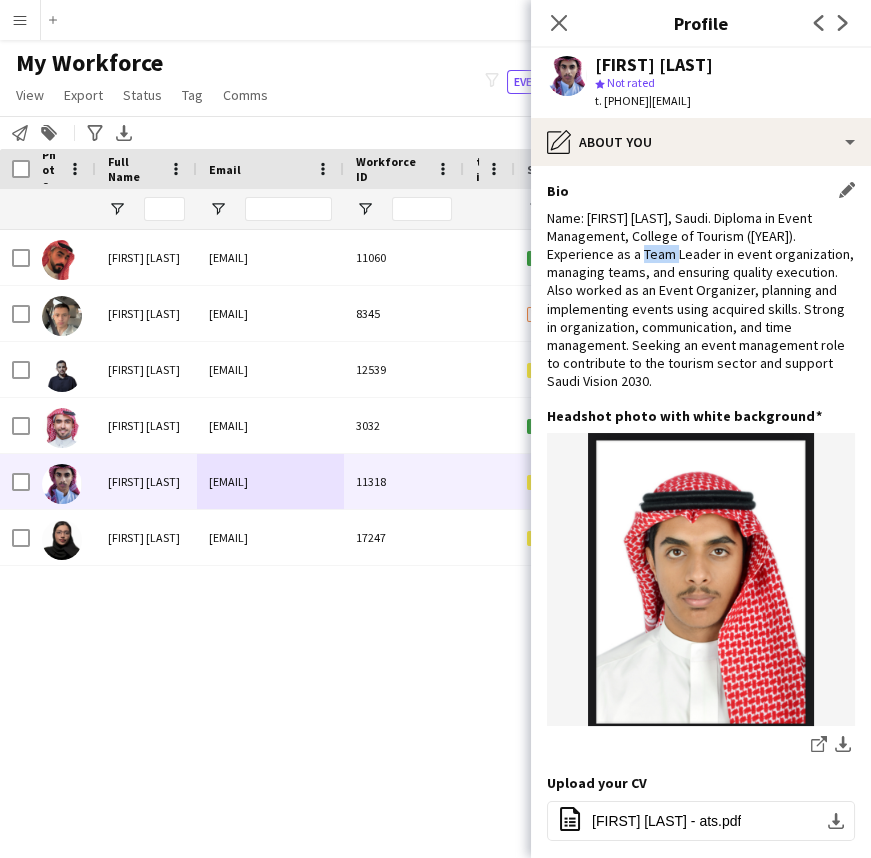 click on "Name: Salman [Alharbi], Saudi. Diploma in Event Management, College of Tourism (2024). Experience as a Team Leader in event organization, managing teams, and ensuring quality execution. Also worked as an Event Organizer, planning and implementing events using acquired skills. Strong in organization, communication, and time management. Seeking an event management role to contribute to the tourism sector and support Saudi Vision 2030." 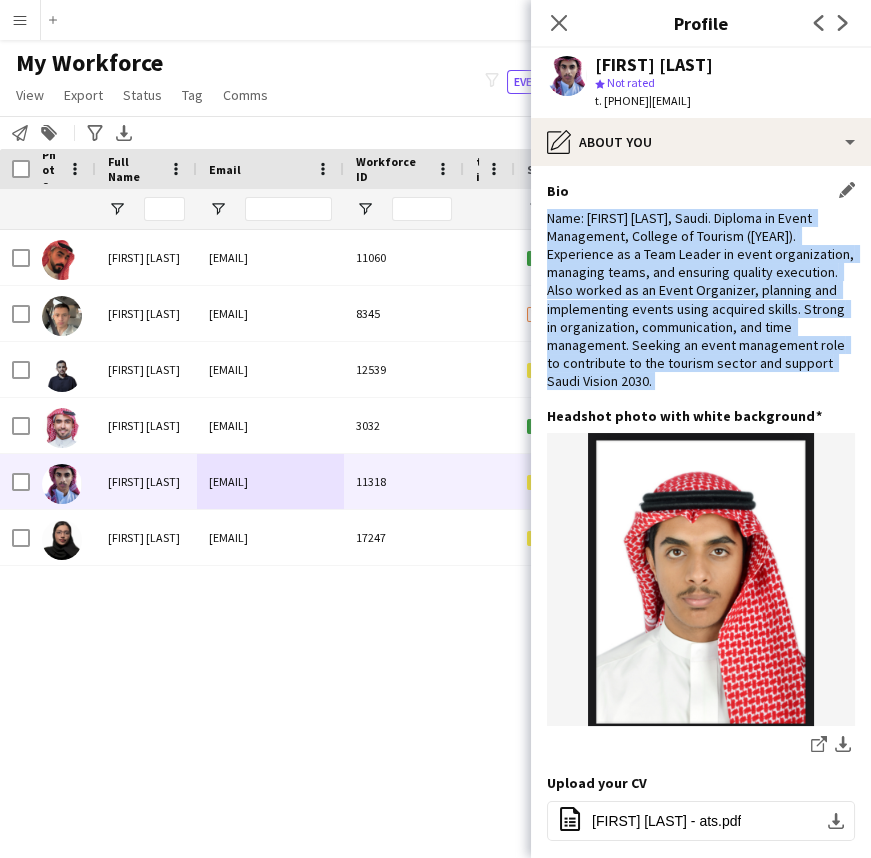 click on "Name: Salman [Alharbi], Saudi. Diploma in Event Management, College of Tourism (2024). Experience as a Team Leader in event organization, managing teams, and ensuring quality execution. Also worked as an Event Organizer, planning and implementing events using acquired skills. Strong in organization, communication, and time management. Seeking an event management role to contribute to the tourism sector and support Saudi Vision 2030." 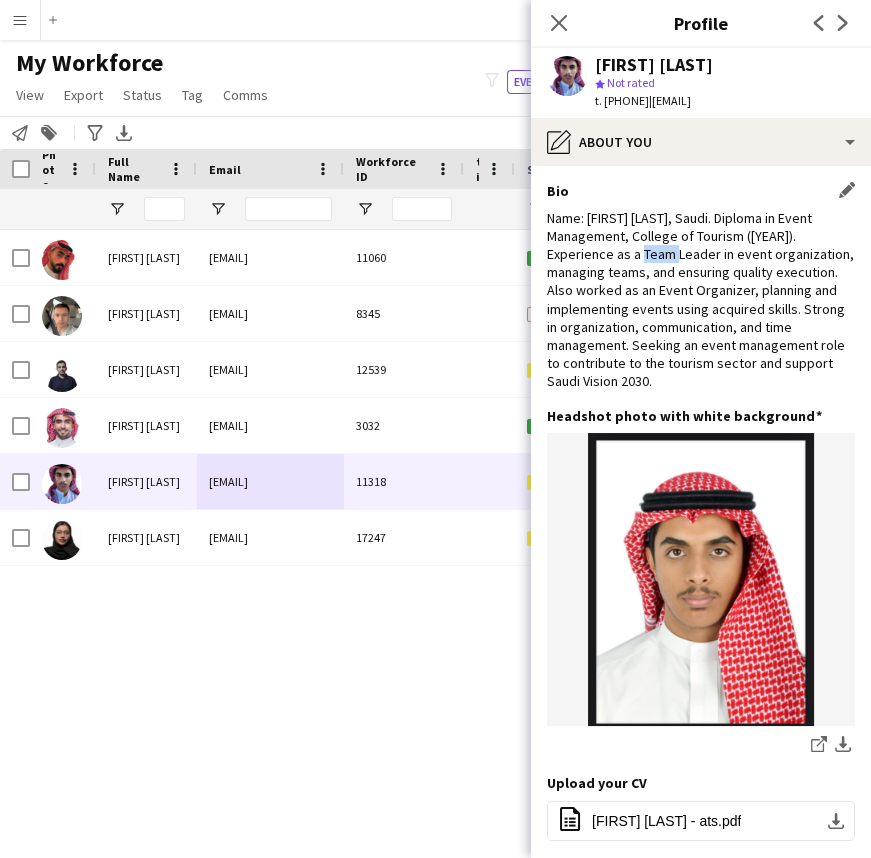 click on "Name: Salman [Alharbi], Saudi. Diploma in Event Management, College of Tourism (2024). Experience as a Team Leader in event organization, managing teams, and ensuring quality execution. Also worked as an Event Organizer, planning and implementing events using acquired skills. Strong in organization, communication, and time management. Seeking an event management role to contribute to the tourism sector and support Saudi Vision 2030." 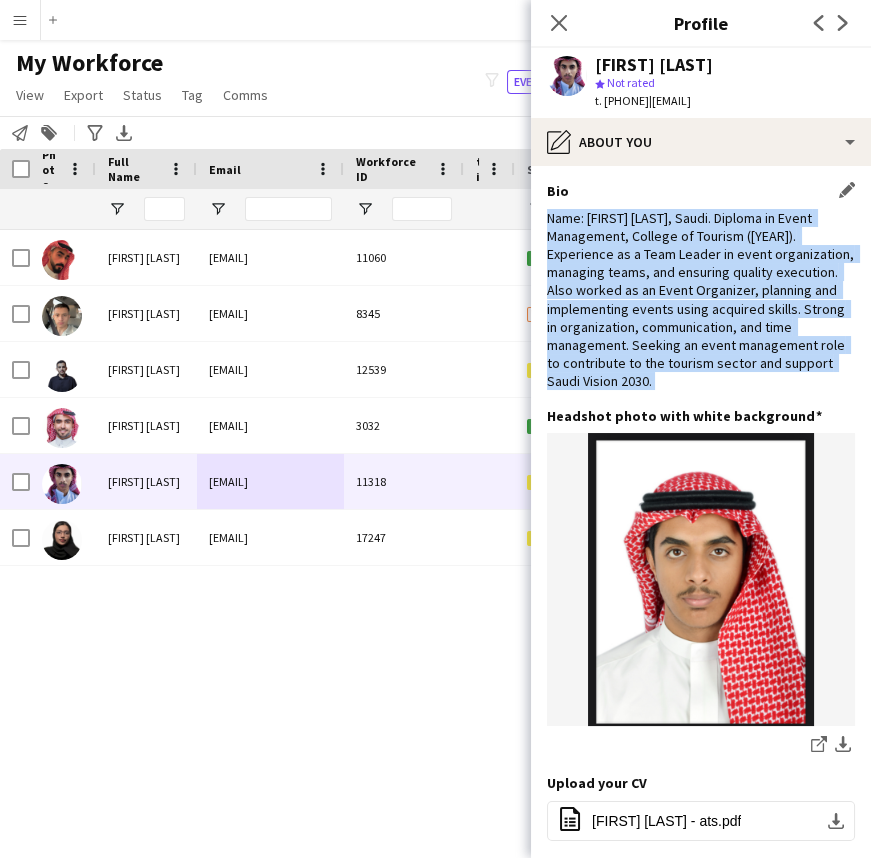 click on "Name: Salman [Alharbi], Saudi. Diploma in Event Management, College of Tourism (2024). Experience as a Team Leader in event organization, managing teams, and ensuring quality execution. Also worked as an Event Organizer, planning and implementing events using acquired skills. Strong in organization, communication, and time management. Seeking an event management role to contribute to the tourism sector and support Saudi Vision 2030." 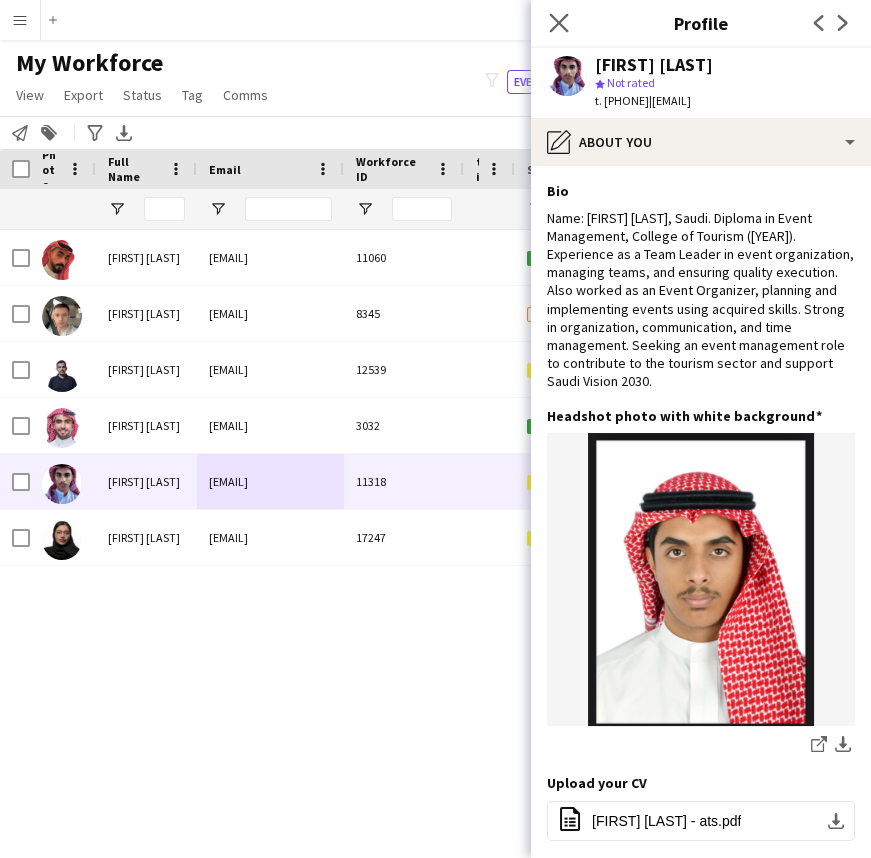 click on "Close pop-in" 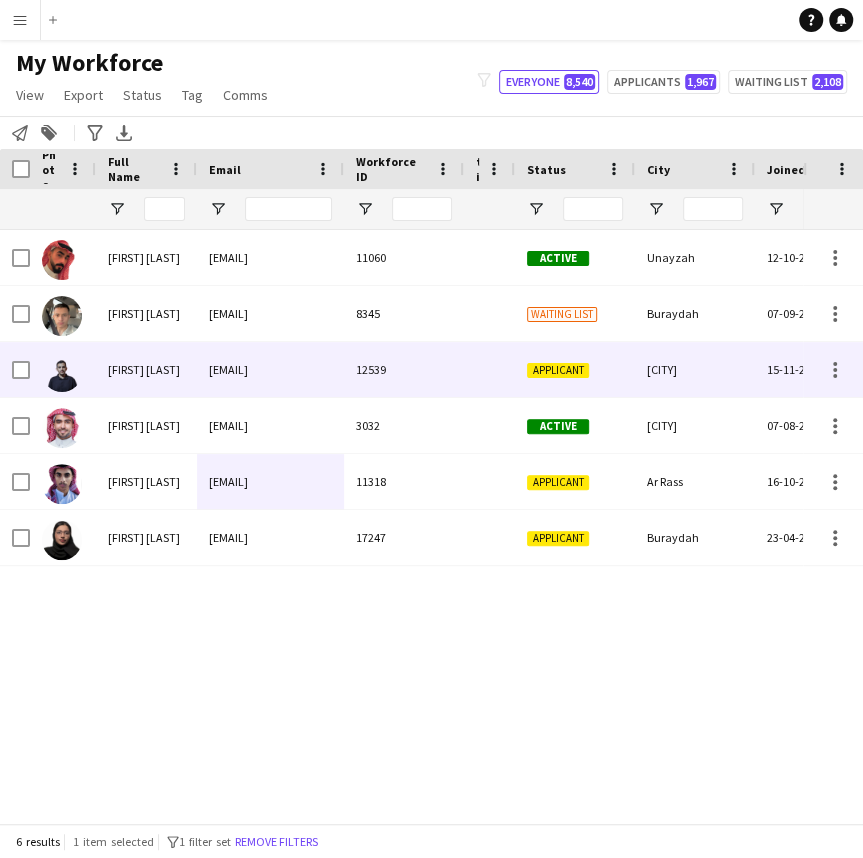 scroll, scrollTop: 0, scrollLeft: 130, axis: horizontal 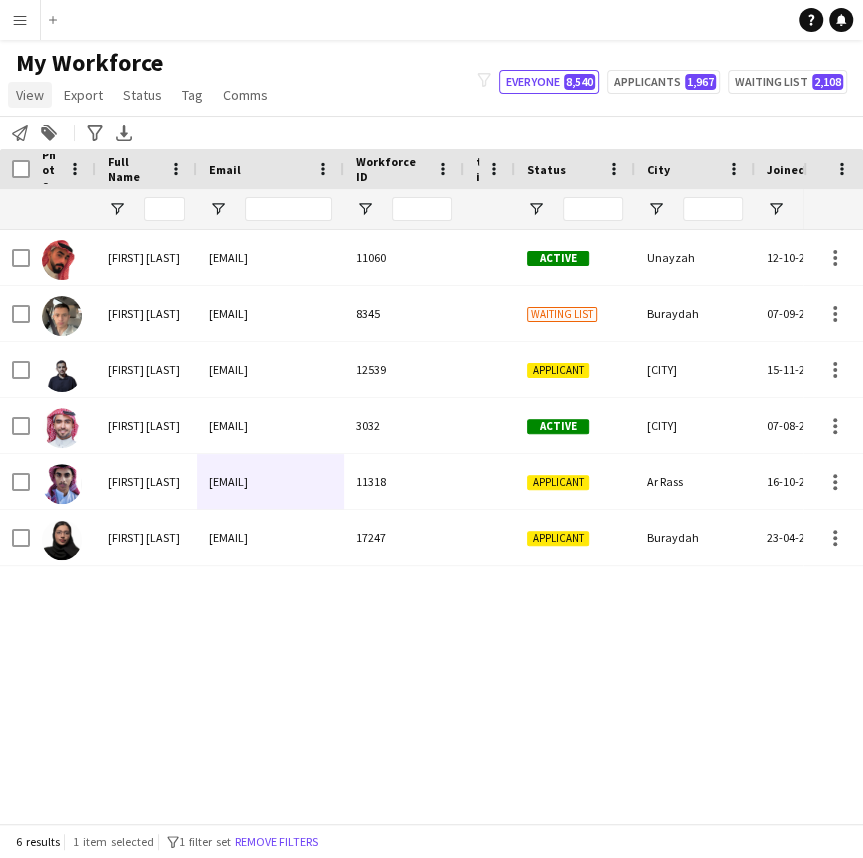 click on "View" 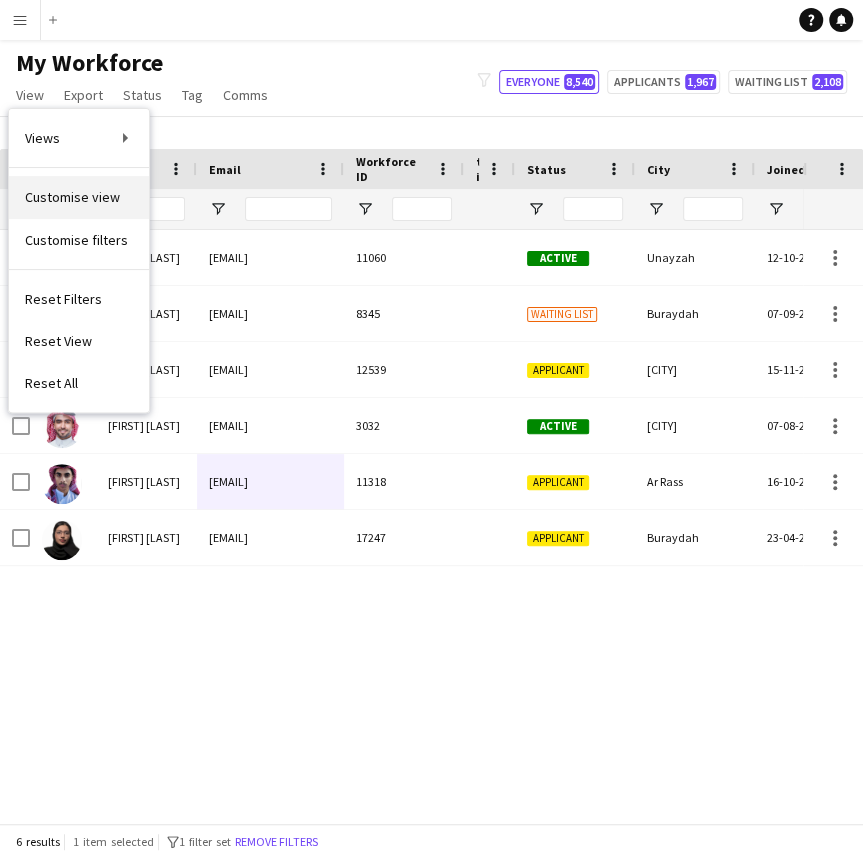 click on "Customise view" at bounding box center [72, 197] 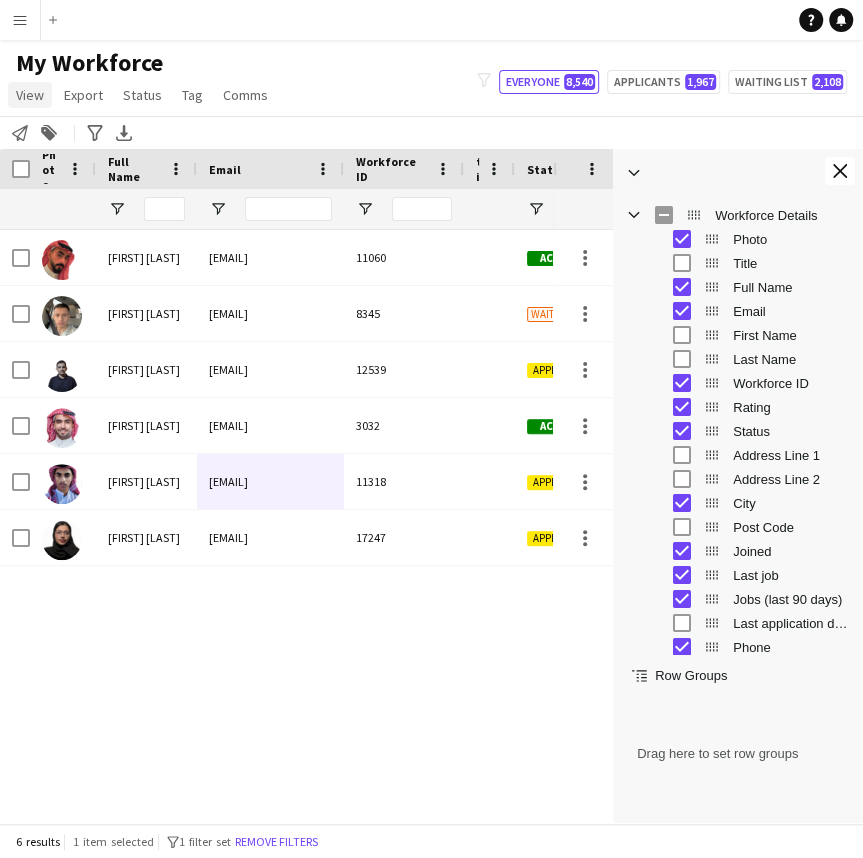 click on "View" 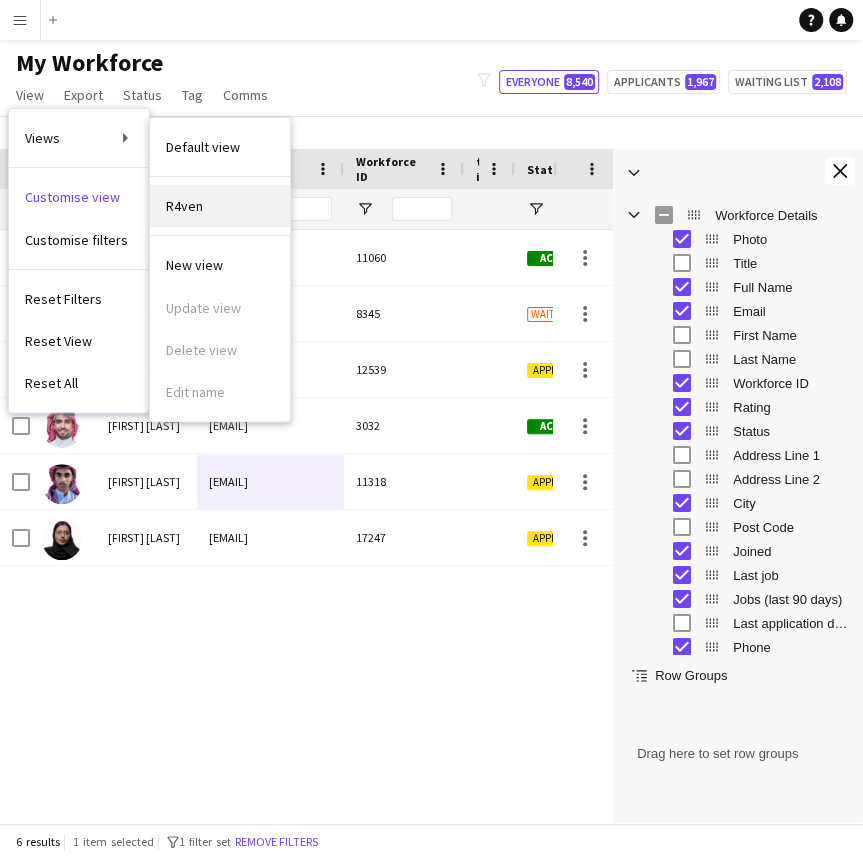 click on "R4ven" at bounding box center (220, 206) 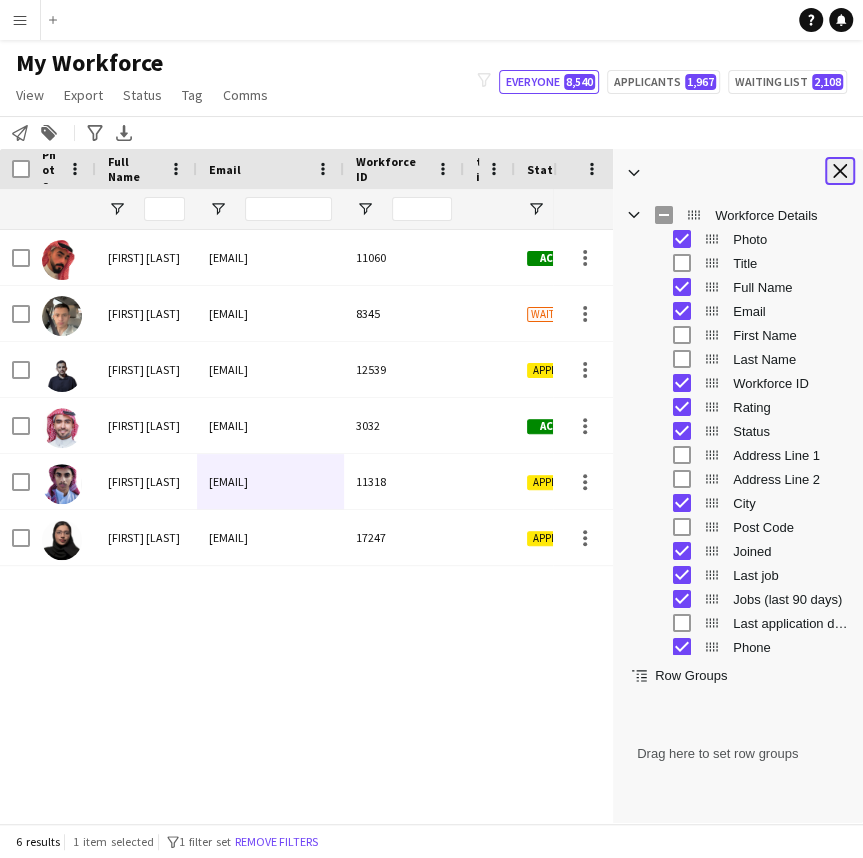 click on "Close tool panel" 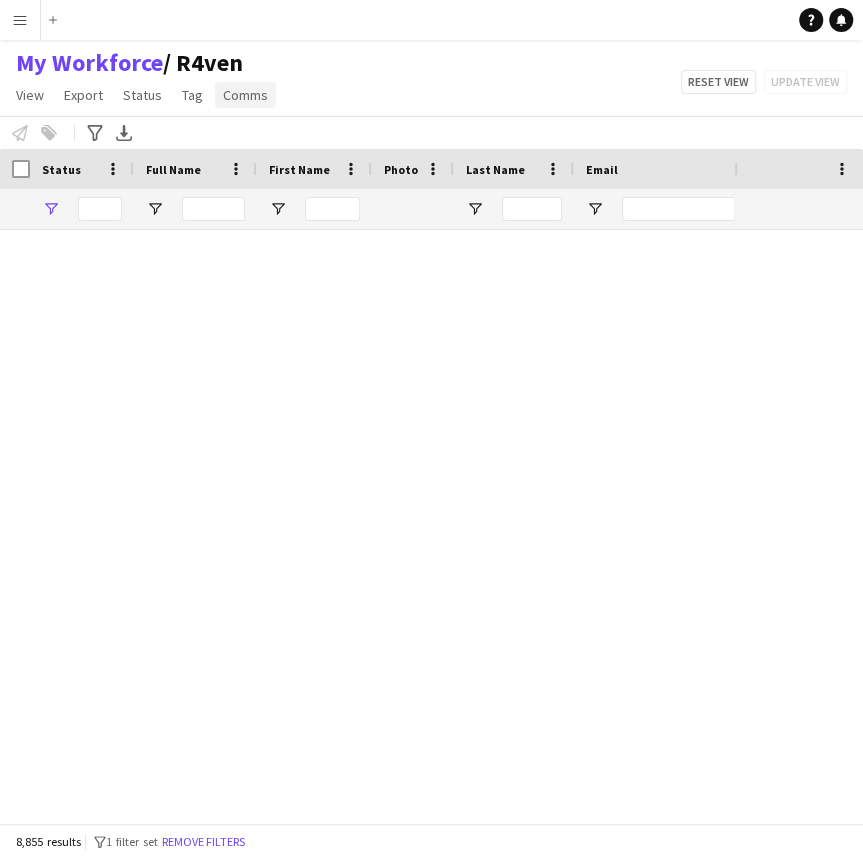 type on "**********" 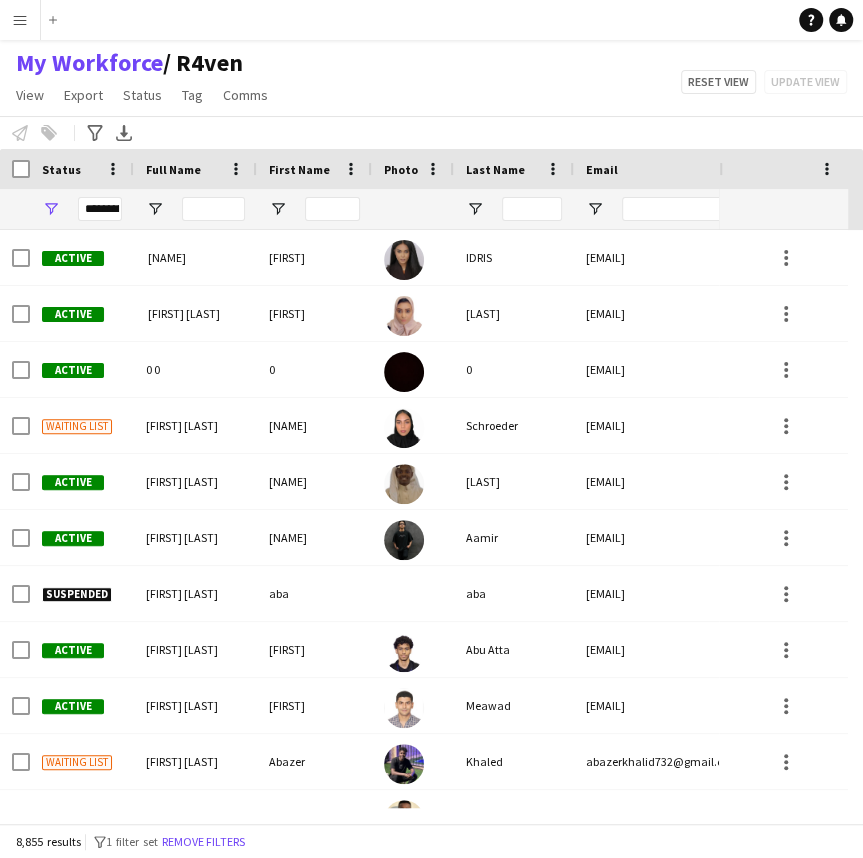 click on "/ R4ven" 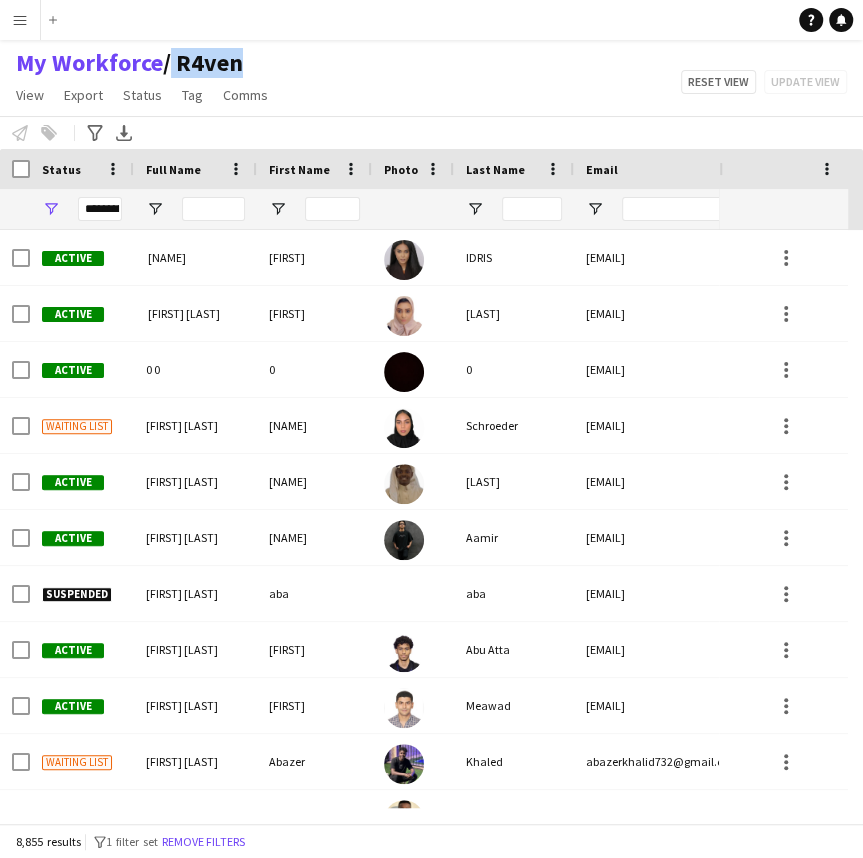 click on "/ R4ven" 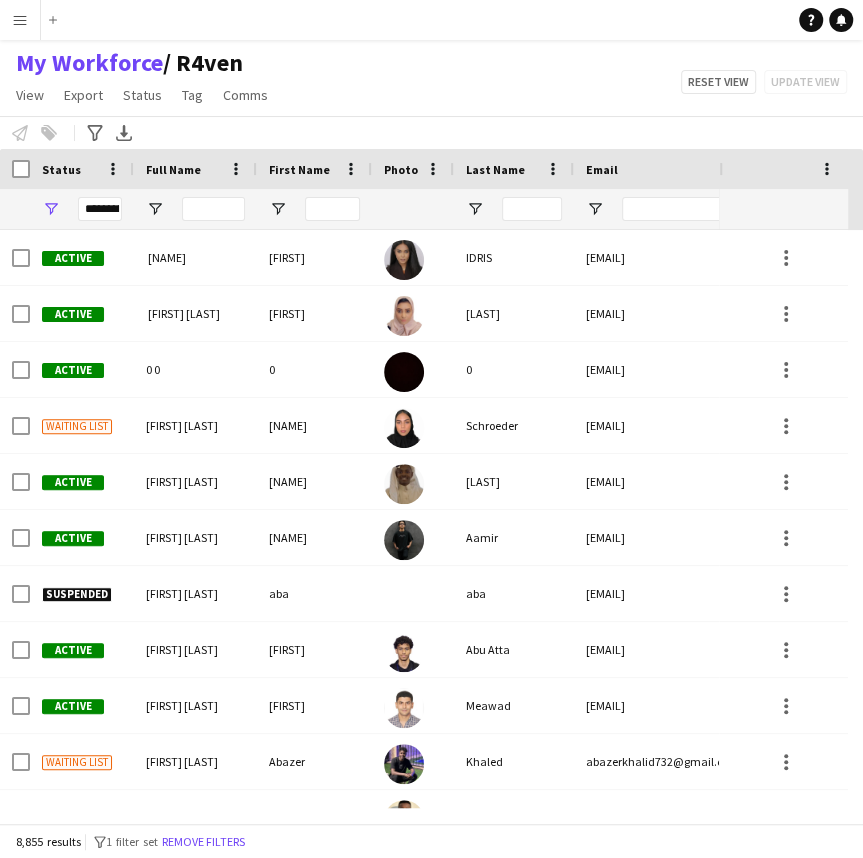 click on "/ R4ven" 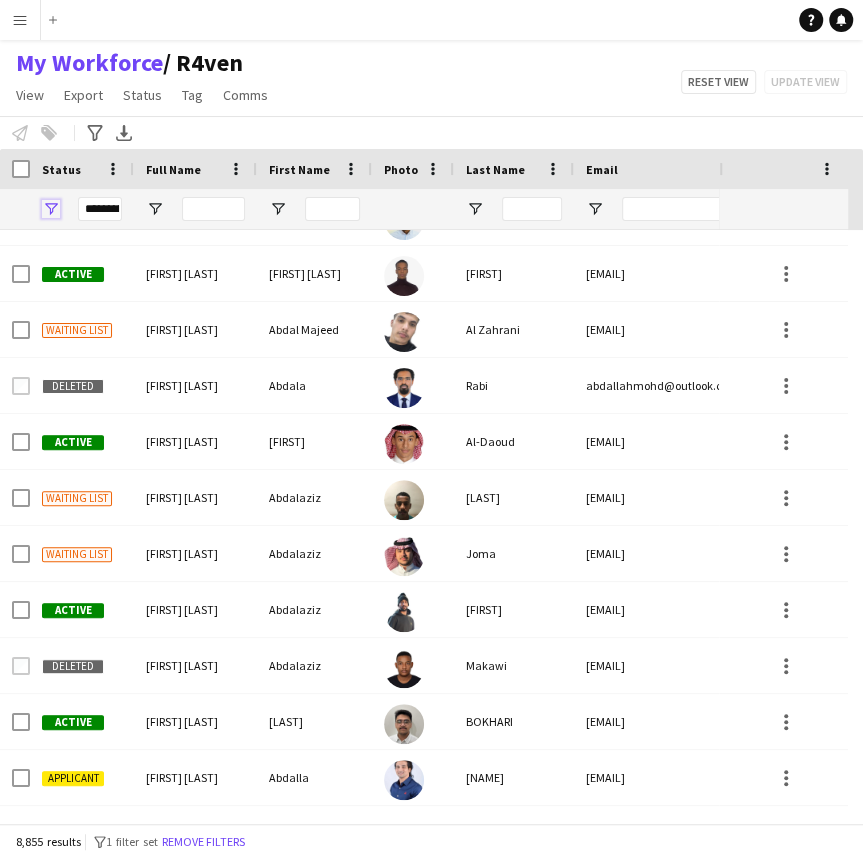 click at bounding box center (51, 209) 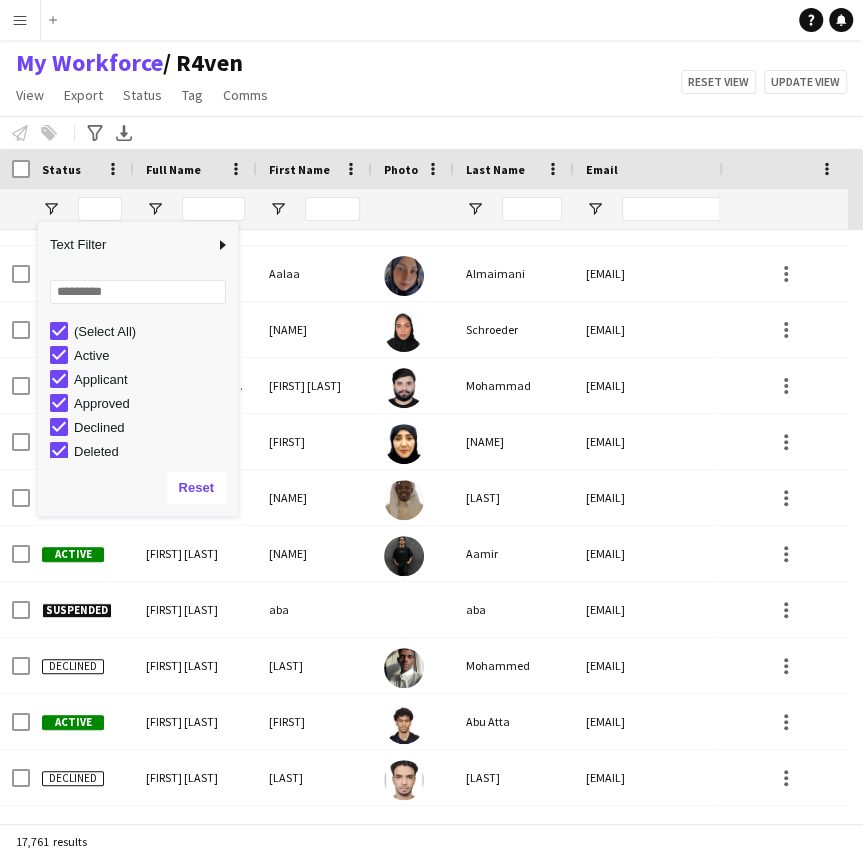 click on "My Workforce    / R4ven   View   Views  Default view R4ven New view Update view Delete view Edit name Customise view Customise filters Reset Filters Reset View Reset All  Export  New starters report Export as XLSX Export as PDF  Status  Edit  Tag  New tag  Edit tag  1.1 Based in Riyadh (2925) 1.2 Based in Eastern Province (92) 1.3 Based in Jeddah (1030) 1.4 Based in Tabuk (56) 1.5 Based in Al Ula (252) 1.6 Based in Makkah (56) 1.7 Based in Madinah (32) 1.8 Based in Other Cities (27) 2.1 English Level = 1/3 Poor (766) 2.2 English Level = 2/3 Good (1626) 2.3 English Level = 3/3 Excellent  (1233) Beast ED (57) Blank Tags (306) DGCL Approved Pool  (21) EWC – Gaming Activation/Shortlisted staff (1) F1 Movie Premier - VOX Cinemas, Red Sea Mall Jeddah (18) F1 Movie Premiere - VOX Cinemas, VIA Riyadh (21) Gold Star - Staff ⭐ (10) Gold Star - Supervisors ⭐⭐ (5) Models - AlUla Based (3) Models - Jeddah Based  (4) Models - Riyadh Based (44) MPW - Ballroom  (2) MPW - Dinner Seating (2) MPW - Headset (2)  Untag" 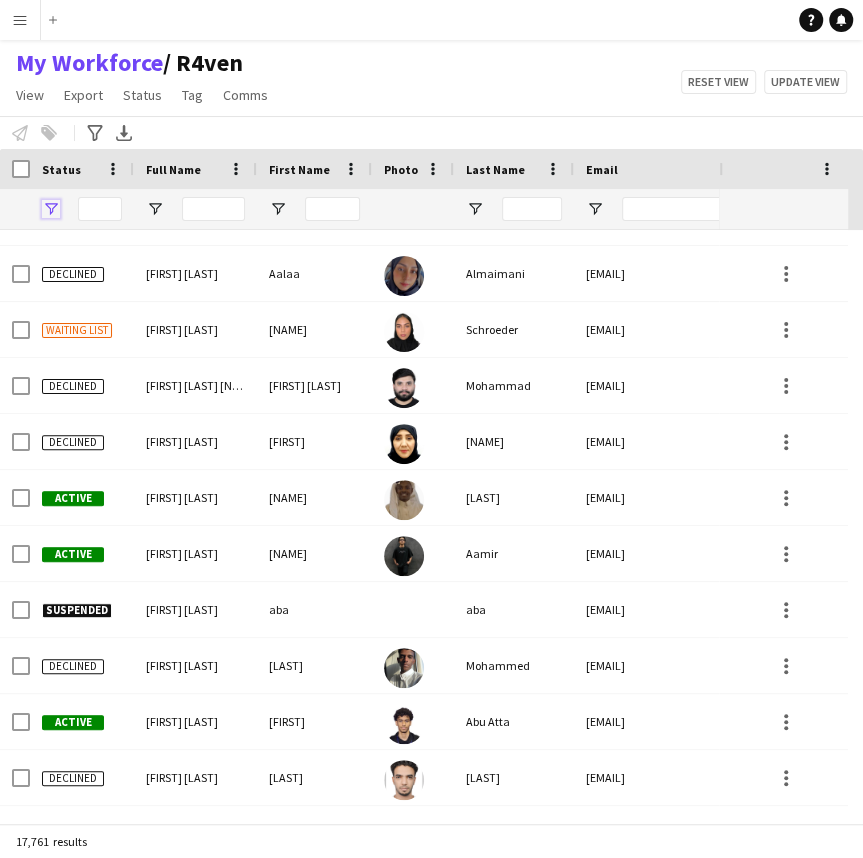 click at bounding box center (51, 209) 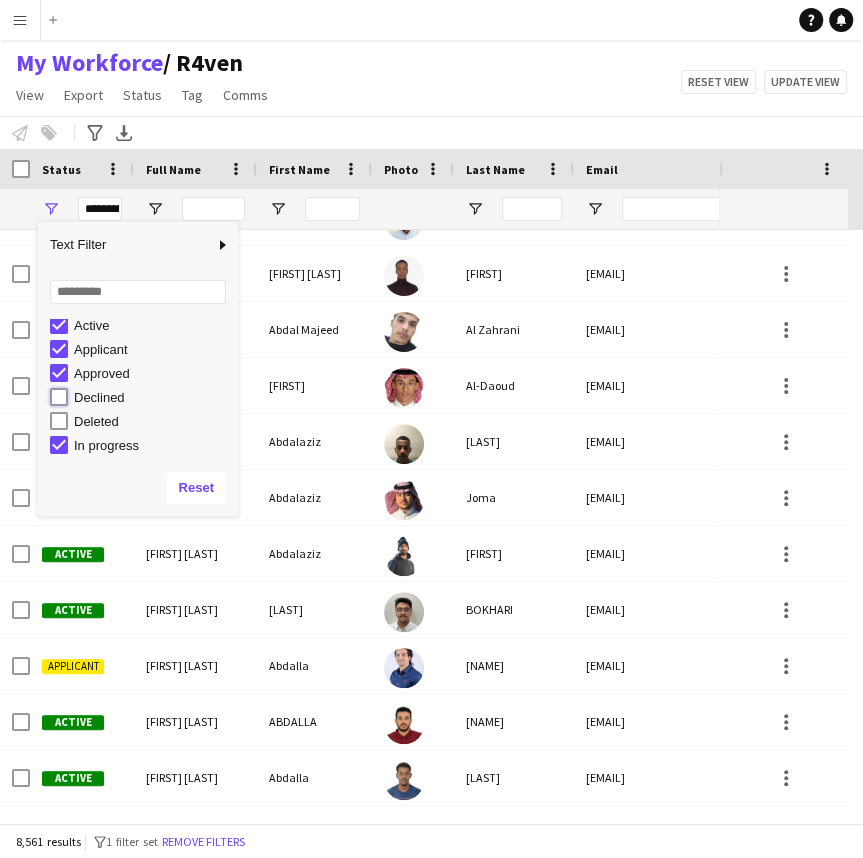 type on "**********" 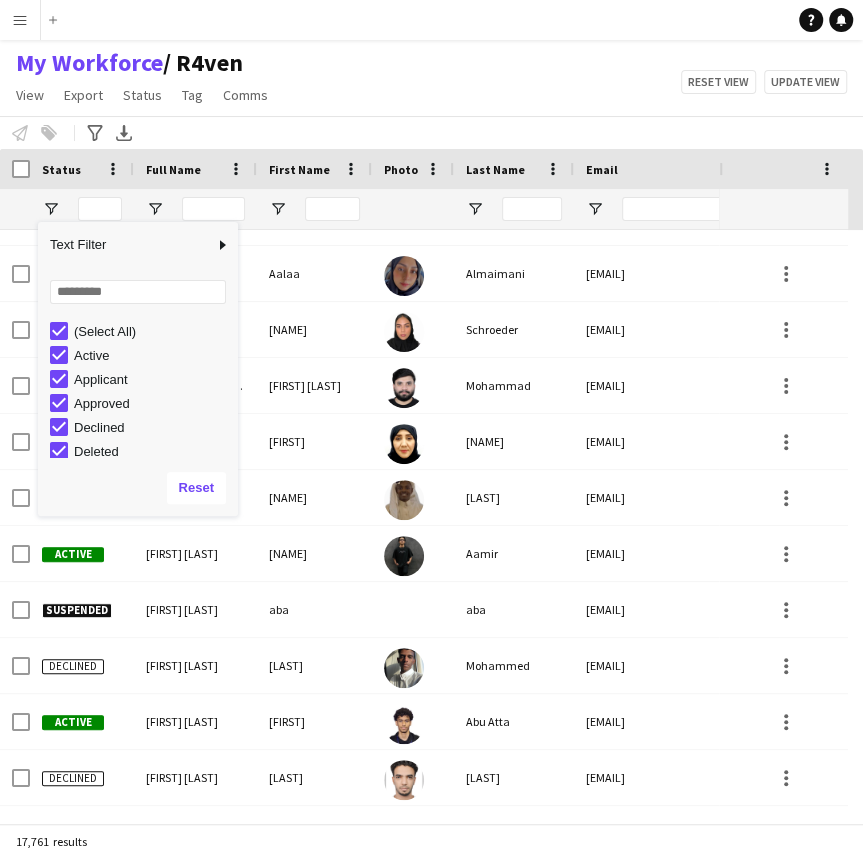 click on "My Workforce    / R4ven   View   Views  Default view R4ven New view Update view Delete view Edit name Customise view Customise filters Reset Filters Reset View Reset All  Export  New starters report Export as XLSX Export as PDF  Status  Edit  Tag  New tag  Edit tag  1.1 Based in Riyadh (2925) 1.2 Based in Eastern Province (92) 1.3 Based in Jeddah (1030) 1.4 Based in Tabuk (56) 1.5 Based in Al Ula (252) 1.6 Based in Makkah (56) 1.7 Based in Madinah (32) 1.8 Based in Other Cities (27) 2.1 English Level = 1/3 Poor (766) 2.2 English Level = 2/3 Good (1626) 2.3 English Level = 3/3 Excellent  (1233) Beast ED (57) Blank Tags (306) DGCL Approved Pool  (21) EWC – Gaming Activation/Shortlisted staff (1) F1 Movie Premier - VOX Cinemas, Red Sea Mall Jeddah (18) F1 Movie Premiere - VOX Cinemas, VIA Riyadh (21) Gold Star - Staff ⭐ (10) Gold Star - Supervisors ⭐⭐ (5) Models - AlUla Based (3) Models - Jeddah Based  (4) Models - Riyadh Based (44) MPW - Ballroom  (2) MPW - Dinner Seating (2) MPW - Headset (2)  Untag" 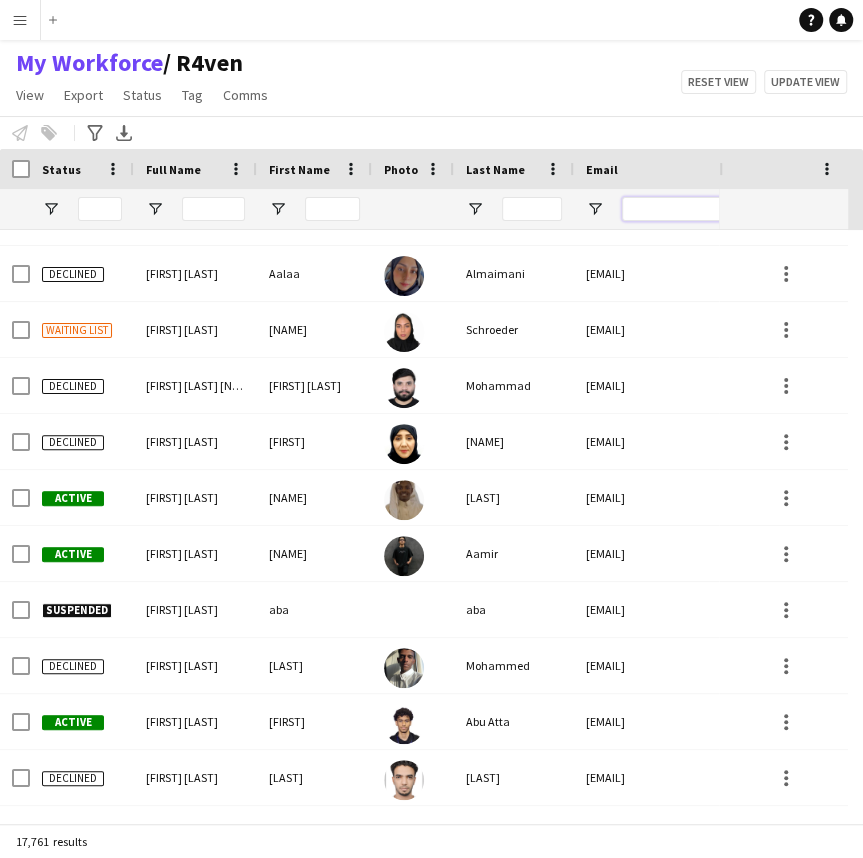 click at bounding box center (686, 209) 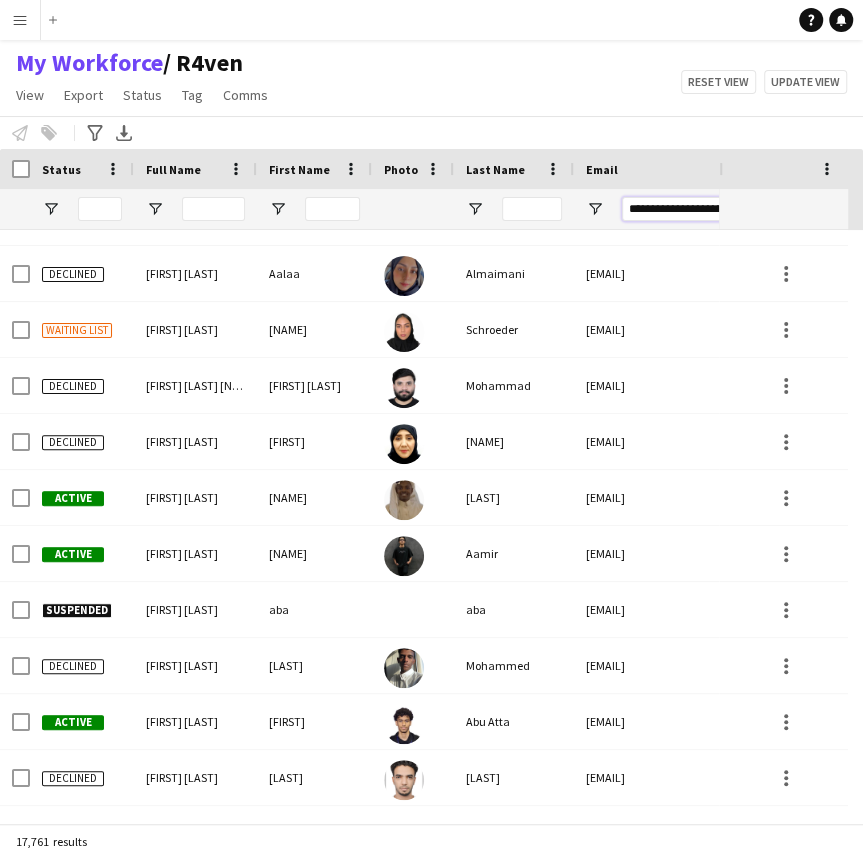 scroll, scrollTop: 0, scrollLeft: 20, axis: horizontal 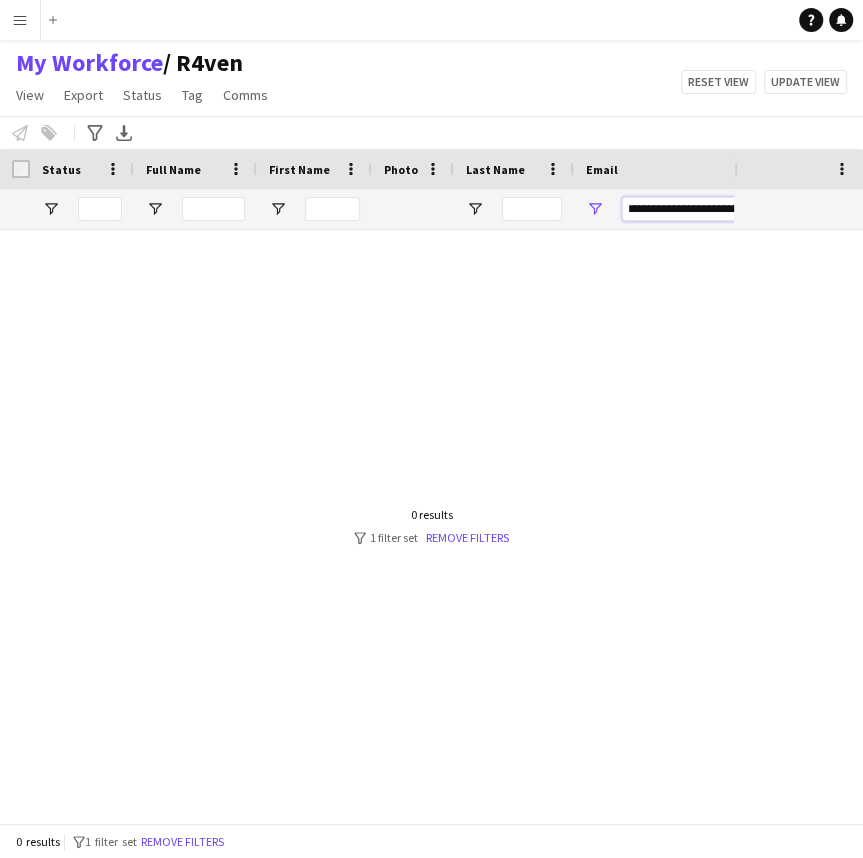 click on "**********" at bounding box center (686, 209) 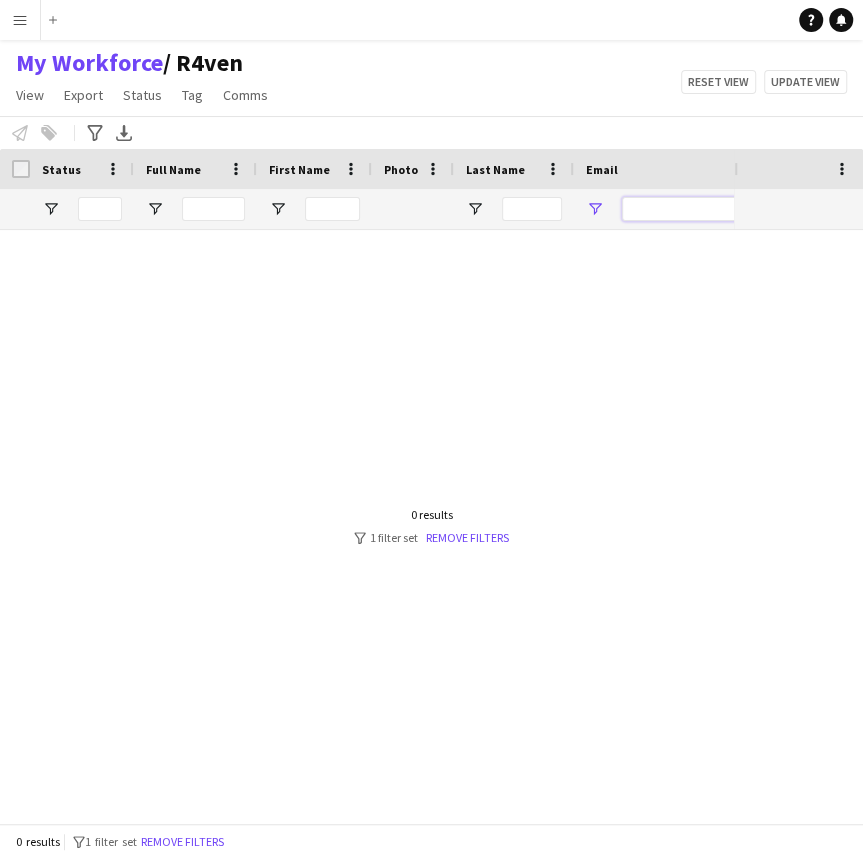 scroll, scrollTop: 0, scrollLeft: 0, axis: both 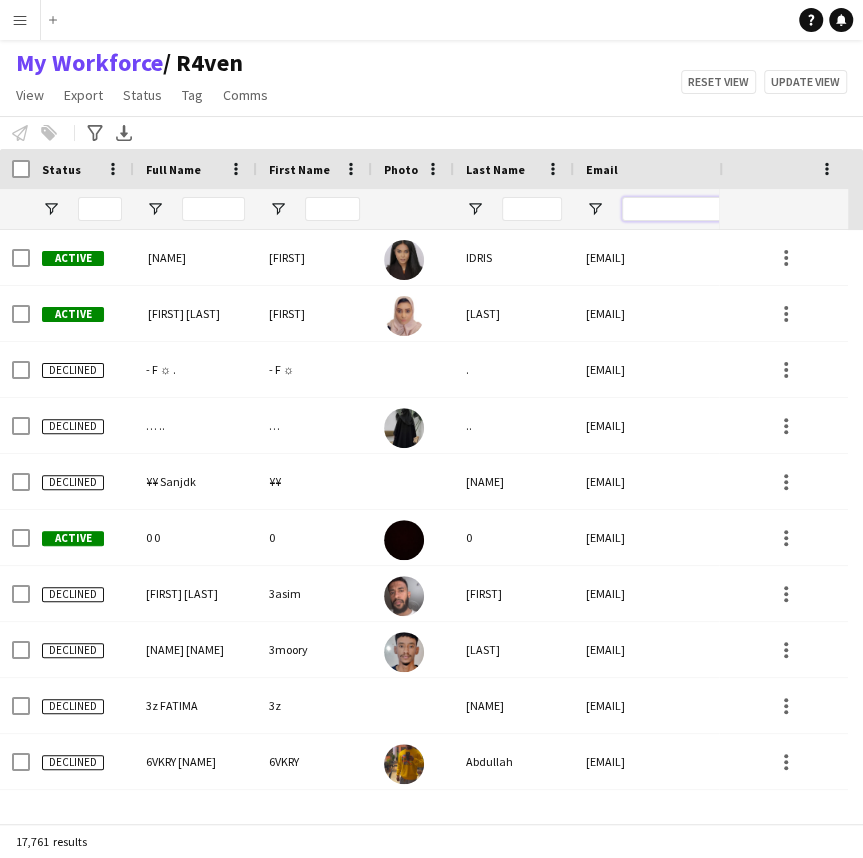 click at bounding box center (686, 209) 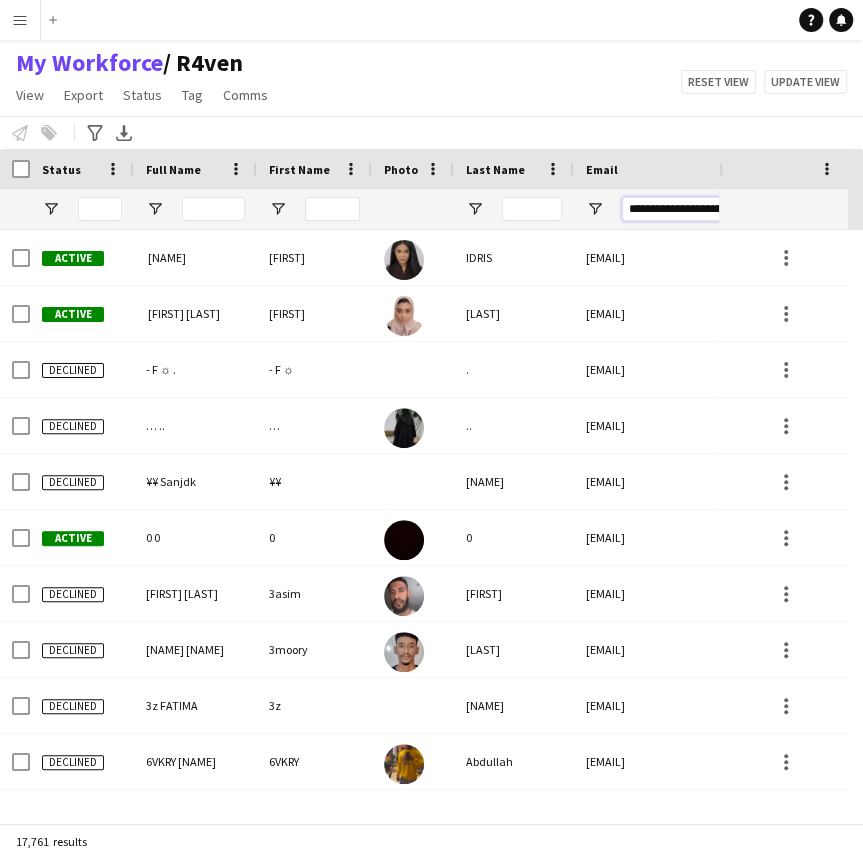 scroll, scrollTop: 0, scrollLeft: 18, axis: horizontal 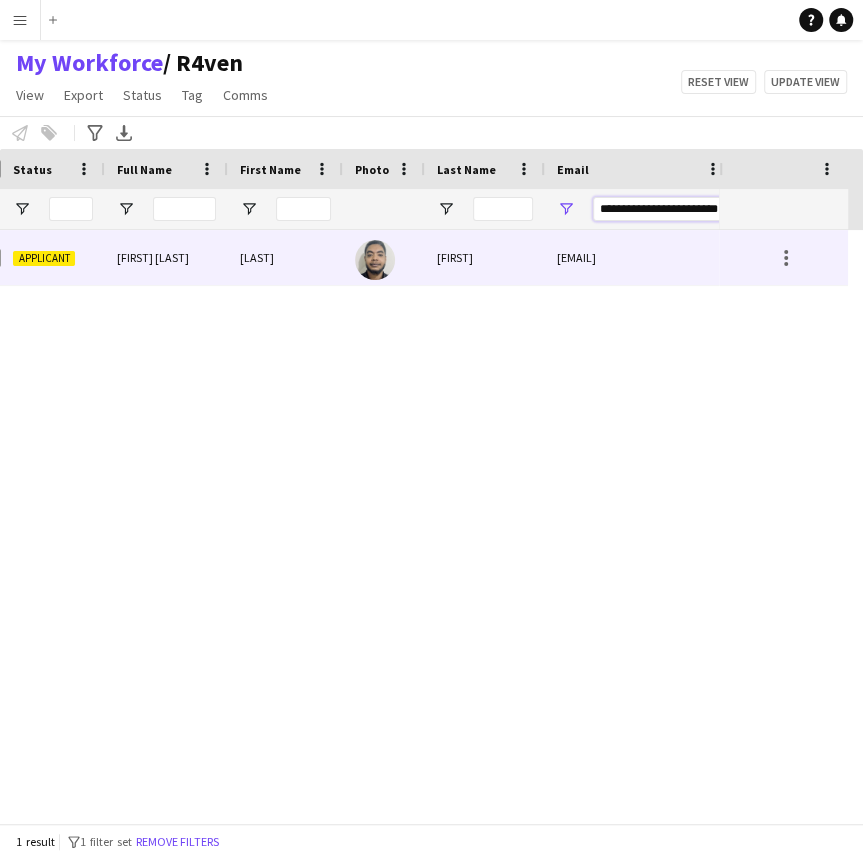 type on "**********" 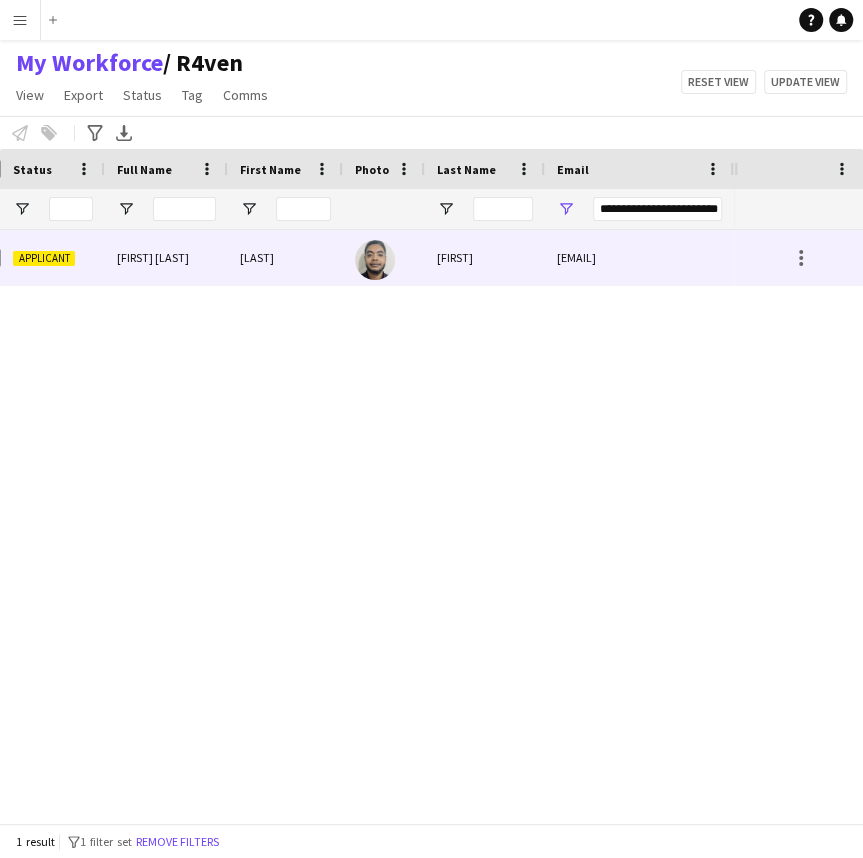 scroll, scrollTop: 0, scrollLeft: 0, axis: both 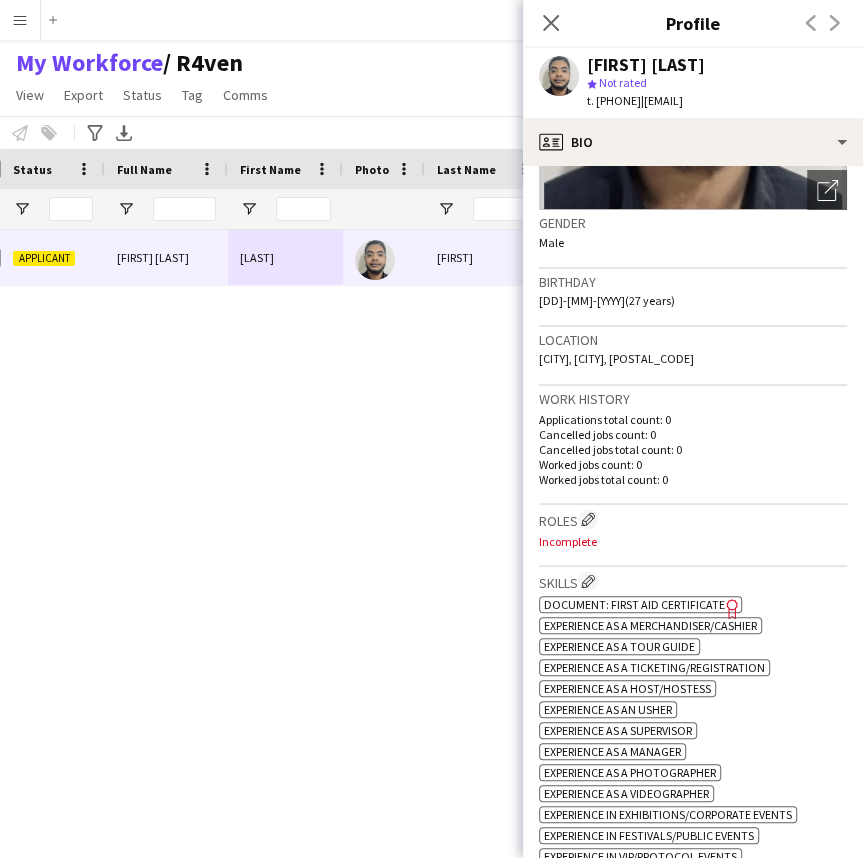 click on "Document: First Aid Certificate" 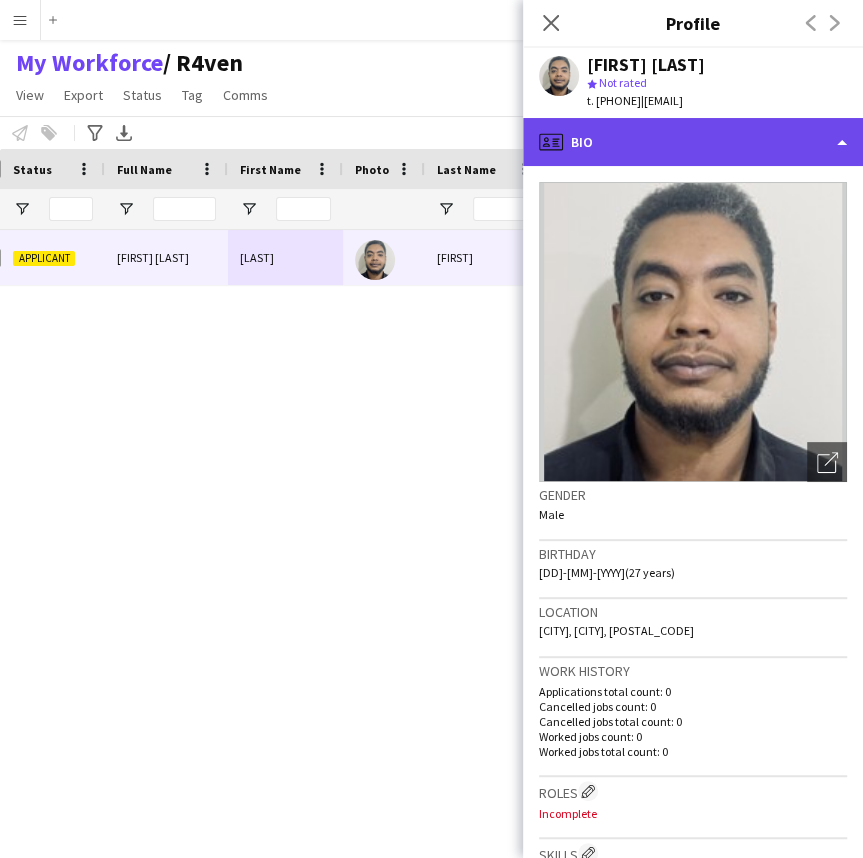 click on "profile
Bio" 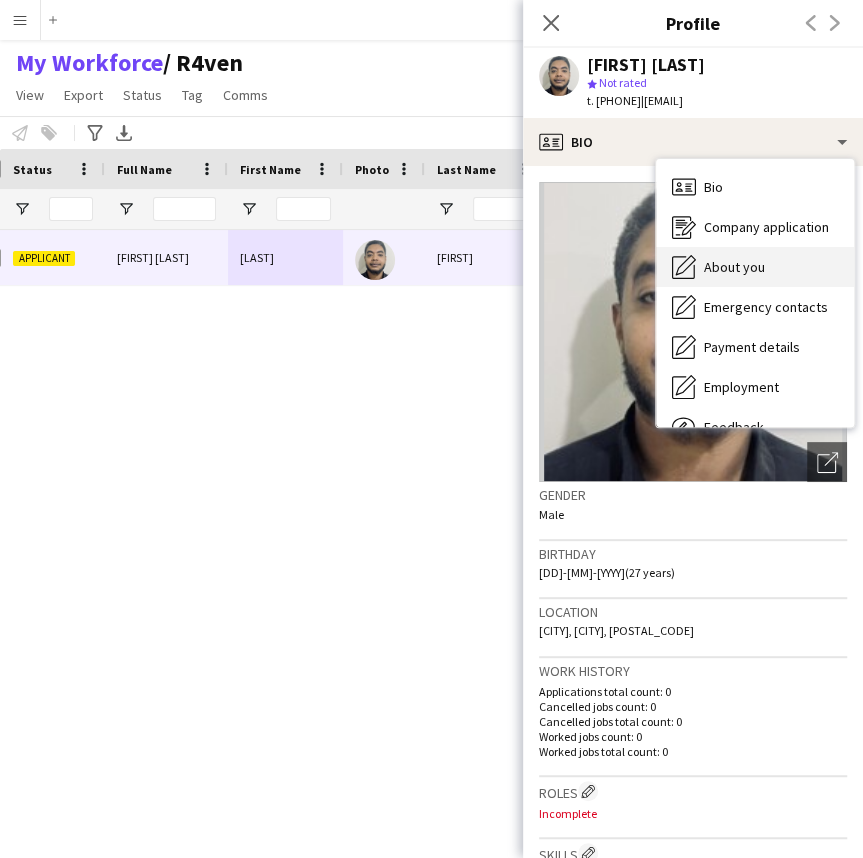 click on "About you" at bounding box center (734, 267) 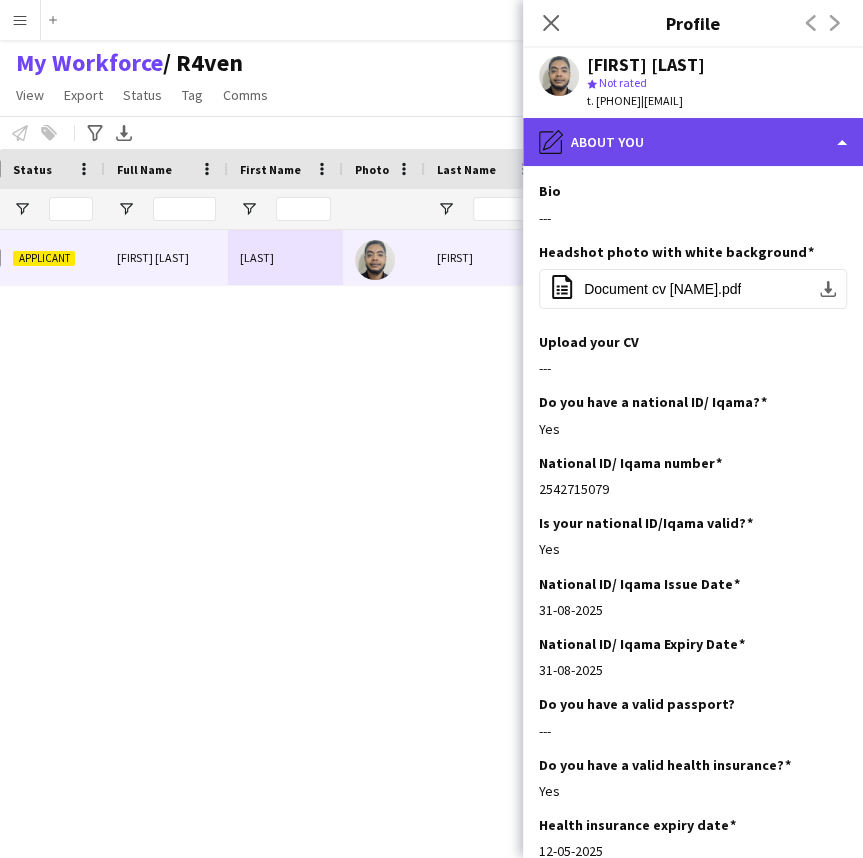 click on "pencil4
About you" 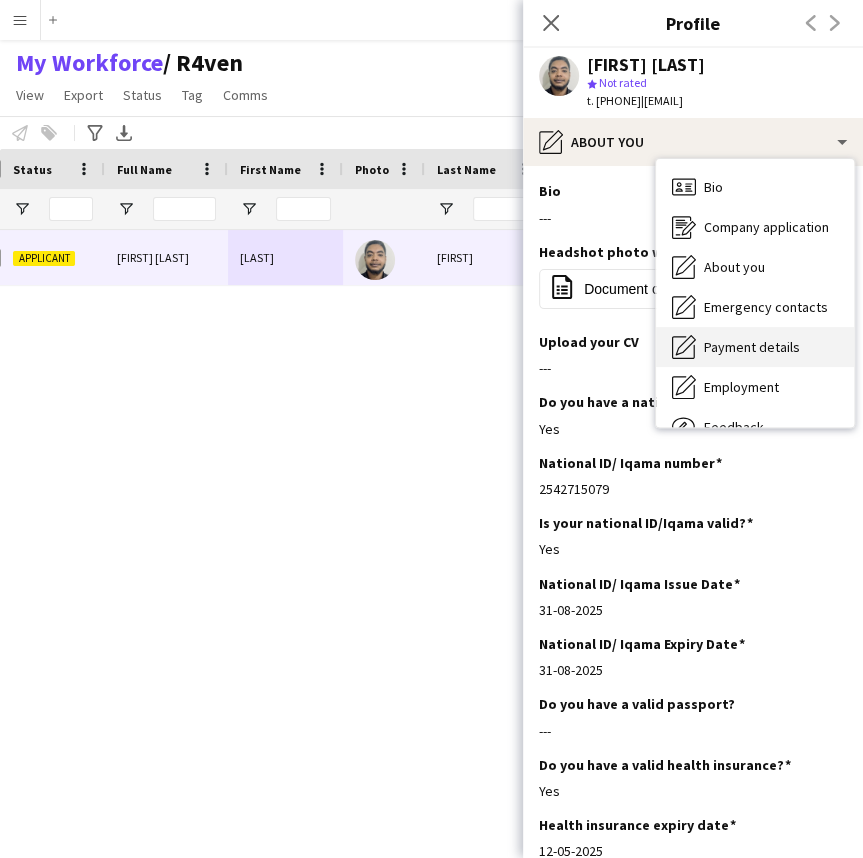click on "Payment details
Payment details" at bounding box center (755, 347) 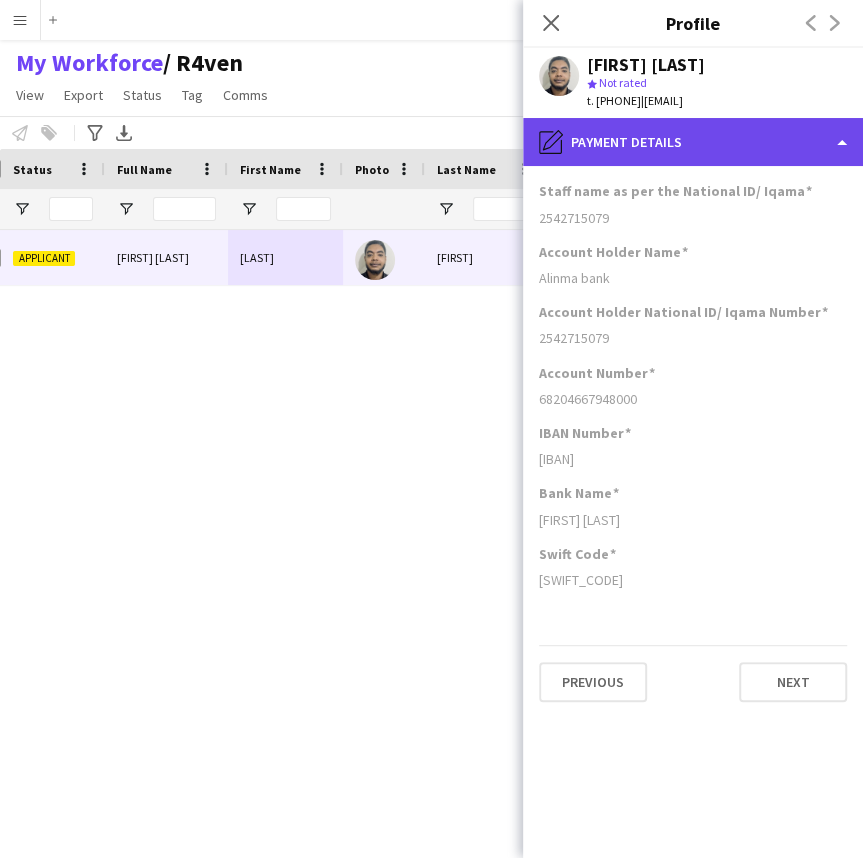 click on "pencil4
Payment details" 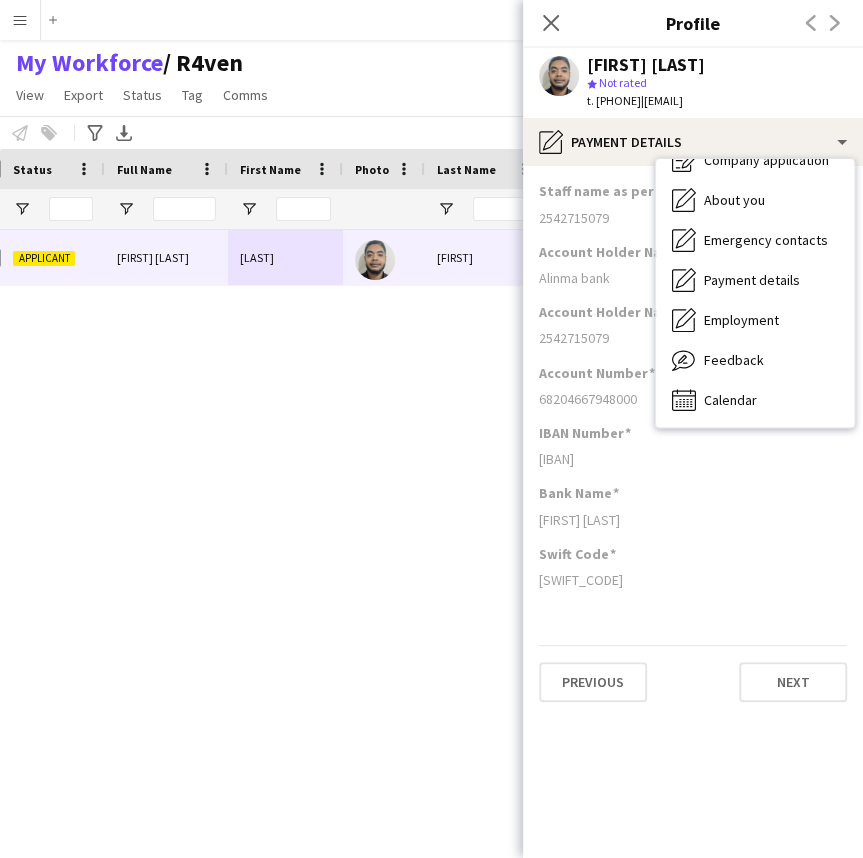 click on "Staff name as per the National ID/ Iqama  2542715079  Account Holder Name  Alinma bank  Account Holder National ID/ Iqama Number  2542715079  Account Number  68204667948000  IBAN Number  SA1005000068204667948000  Bank Name  Eltayeb Abdelqadir   Swift Code   INMASARIXXX   Previous   Next" 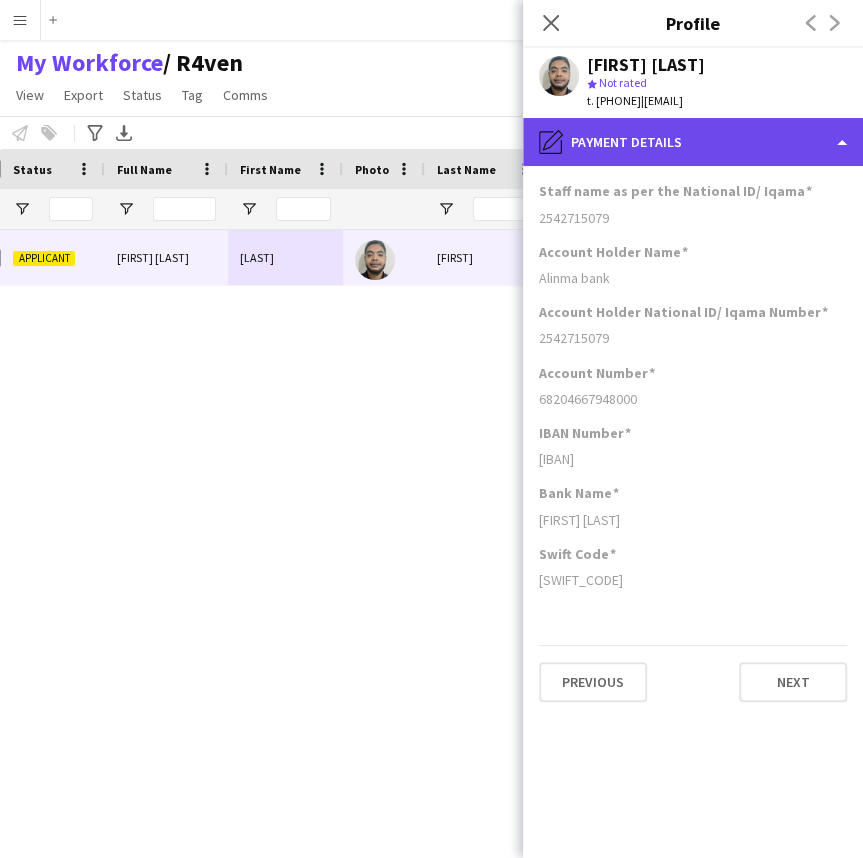 click on "pencil4
Payment details" 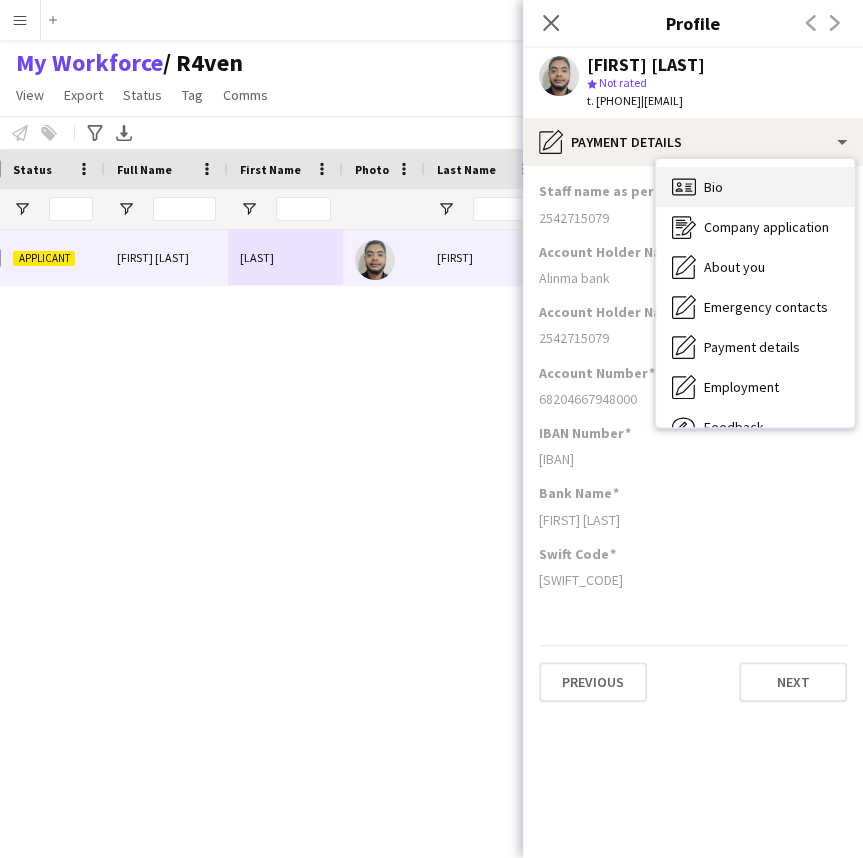 click on "Bio
Bio" at bounding box center (755, 187) 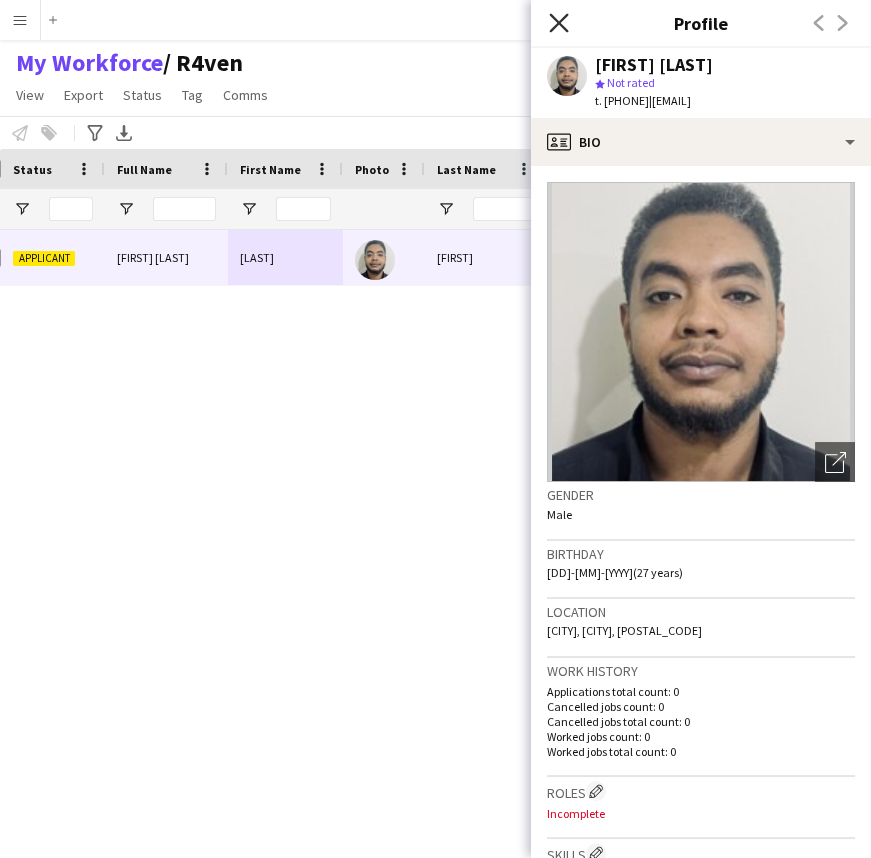 click on "Close pop-in" 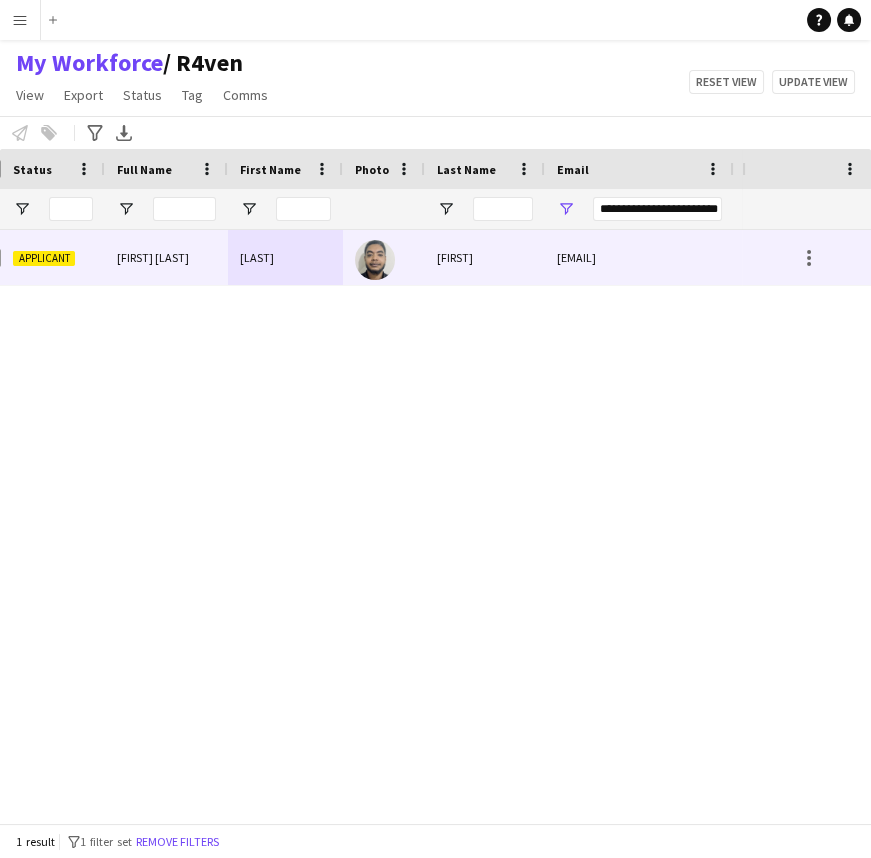 click on "eltayebsalah@hotmail.com" at bounding box center [639, 257] 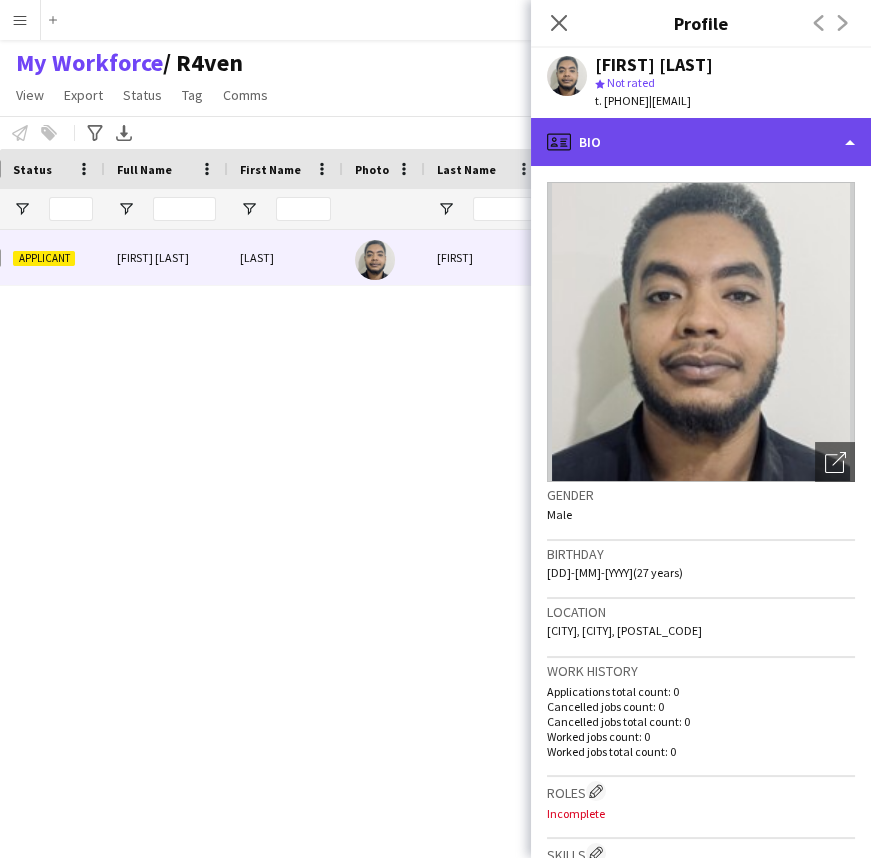 click on "profile
Bio" 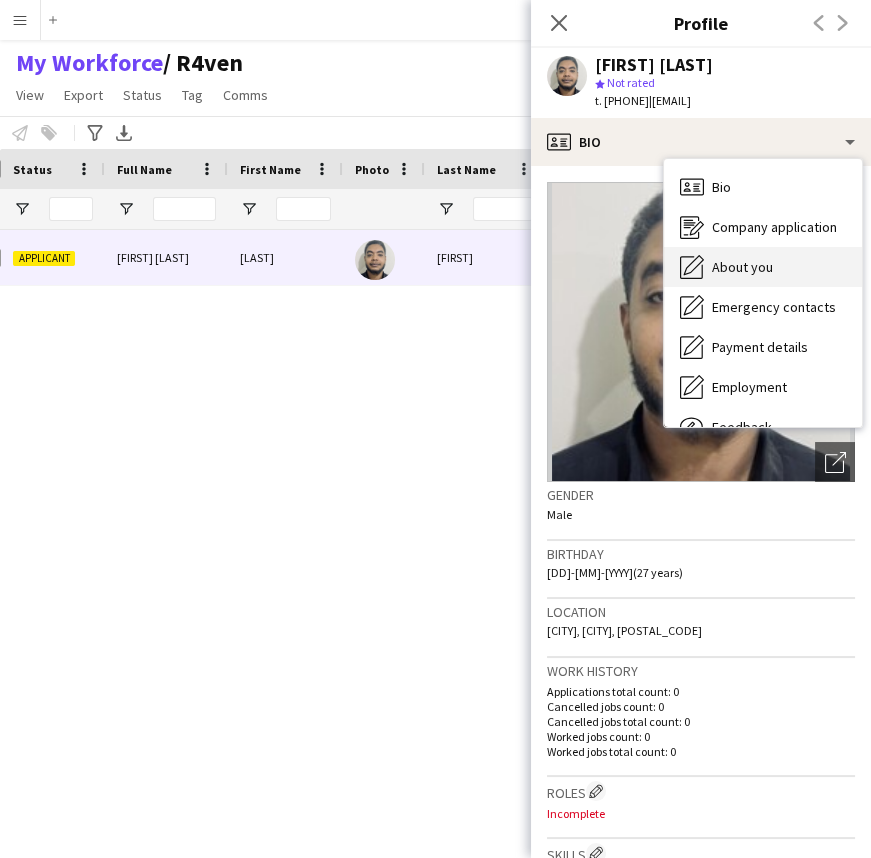 click on "About you
About you" at bounding box center [763, 267] 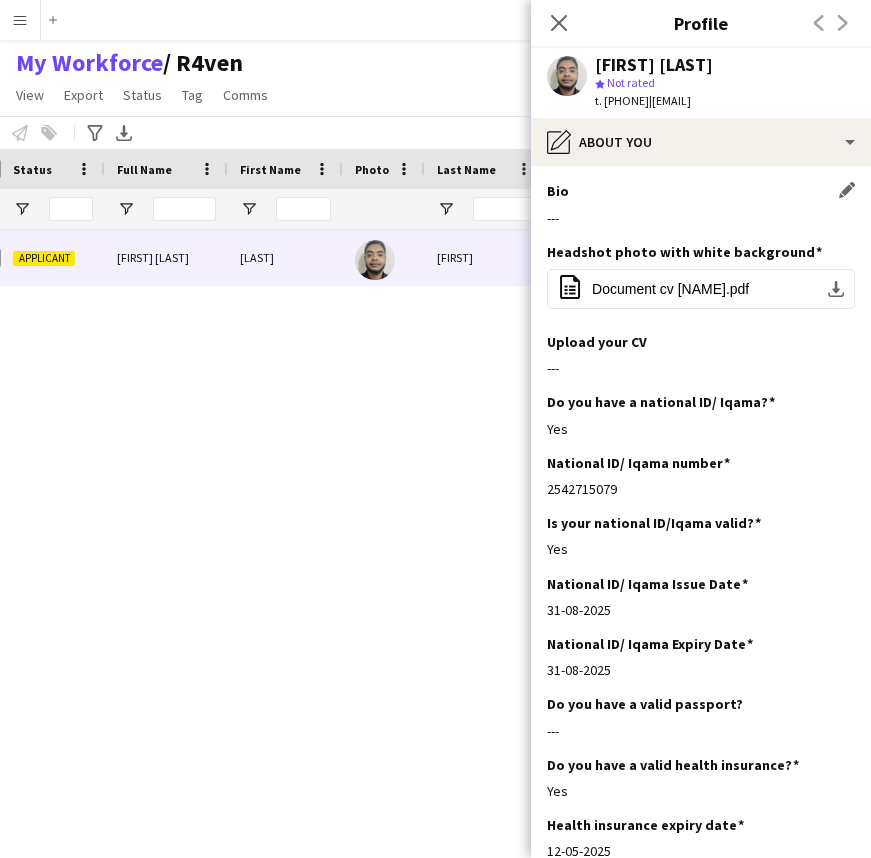 click on "---" 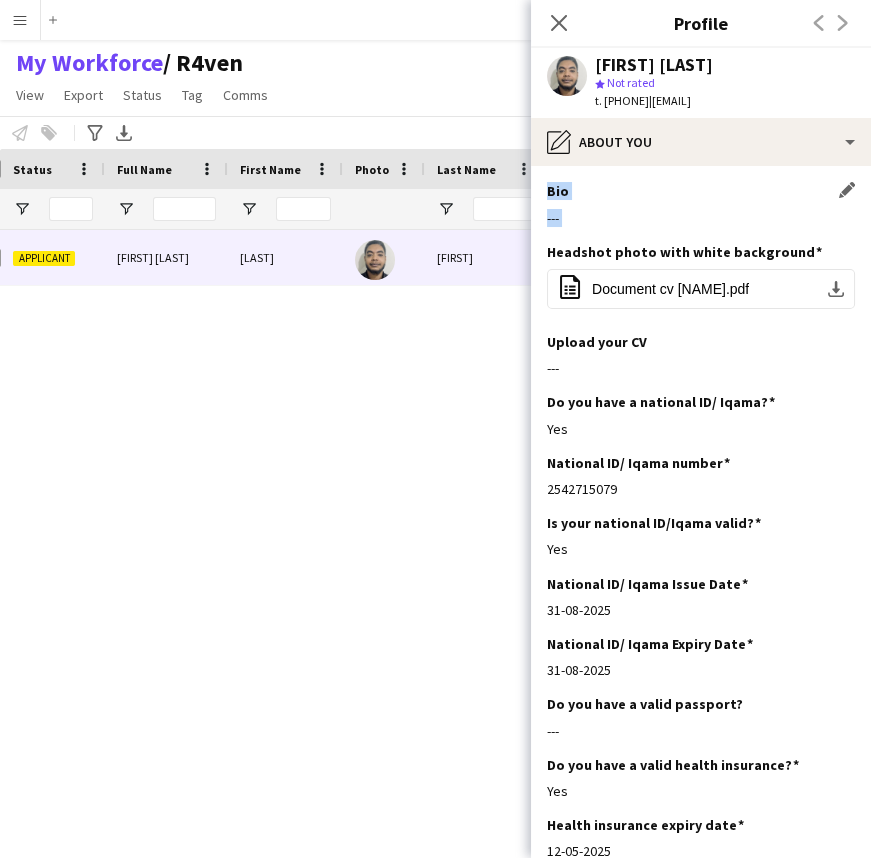 drag, startPoint x: 648, startPoint y: 211, endPoint x: 649, endPoint y: 187, distance: 24.020824 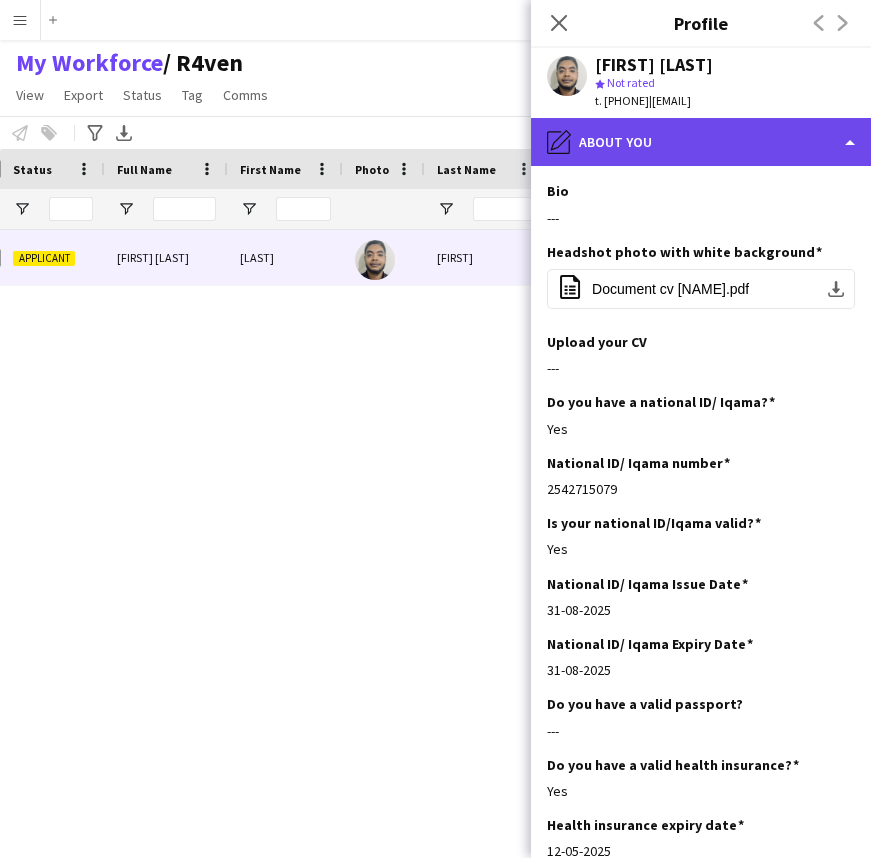 click on "pencil4
About you" 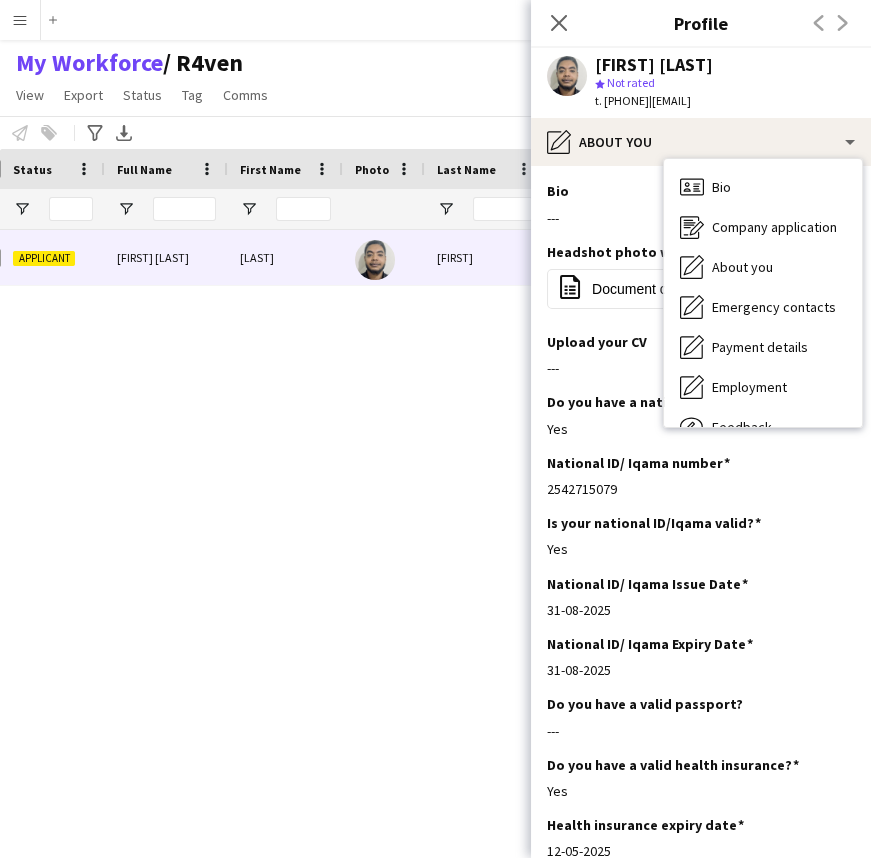click on "Bio
Edit this field" 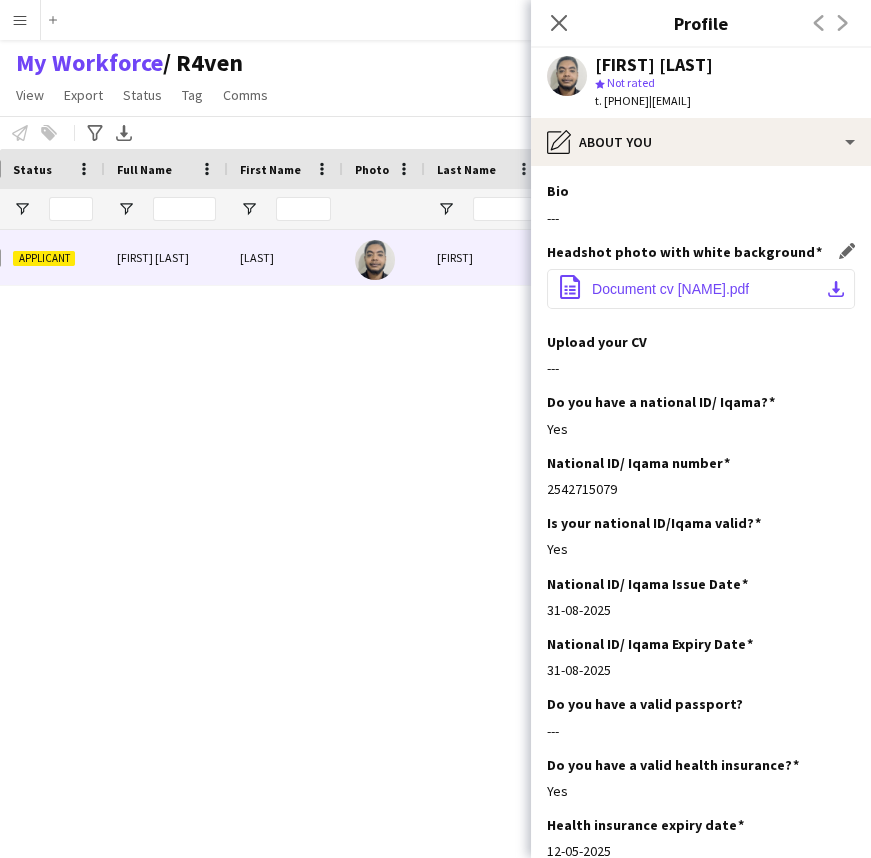 click on "Document cv tayeb.pdf" 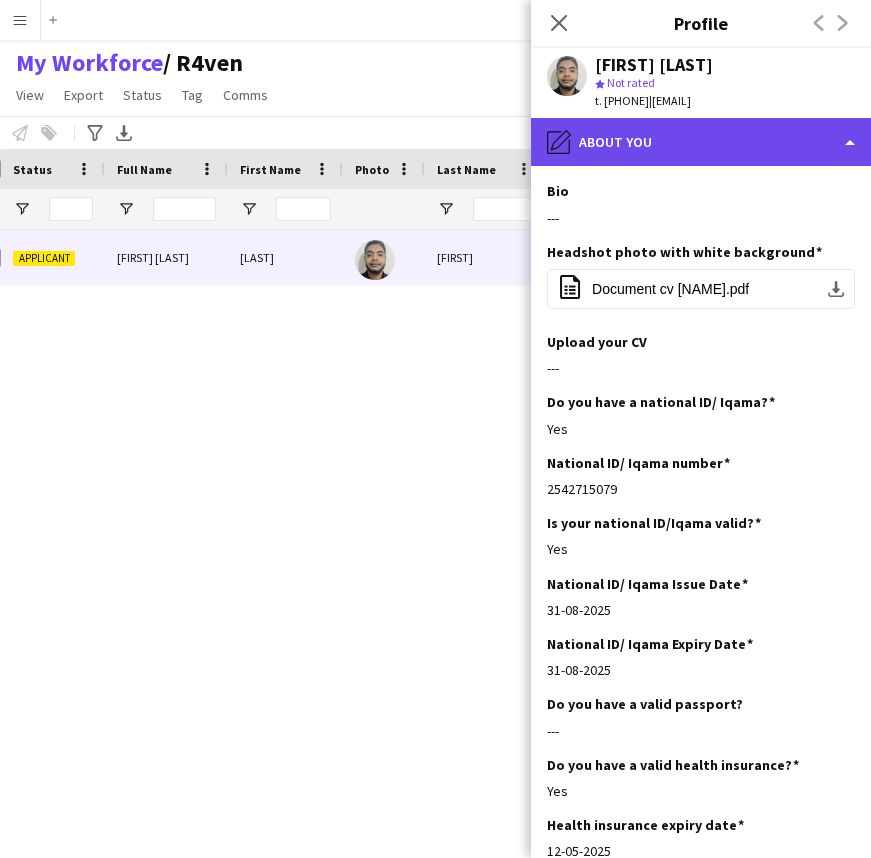 click on "pencil4
About you" 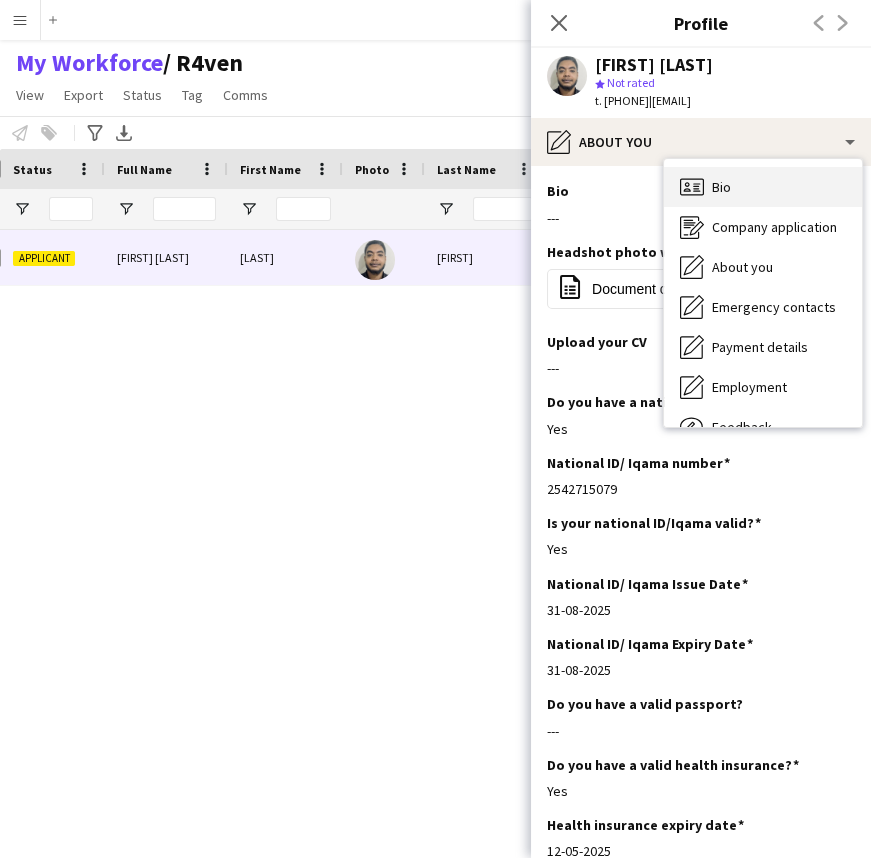 click on "Bio" at bounding box center [721, 187] 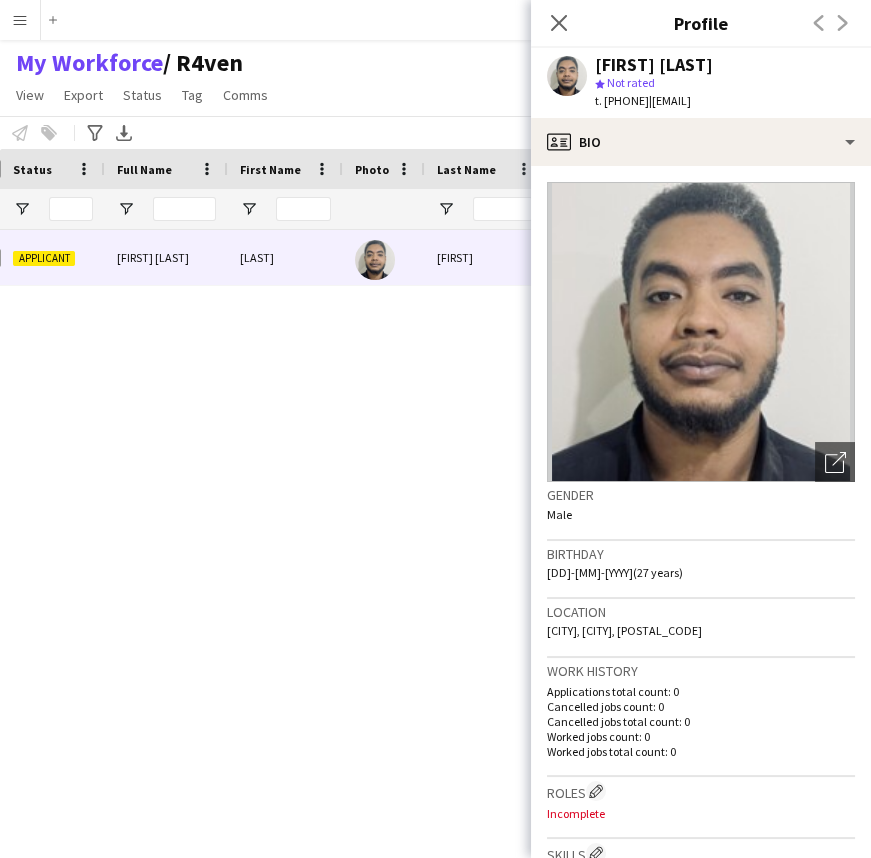 click on "Eltayeb Abdelqadir" 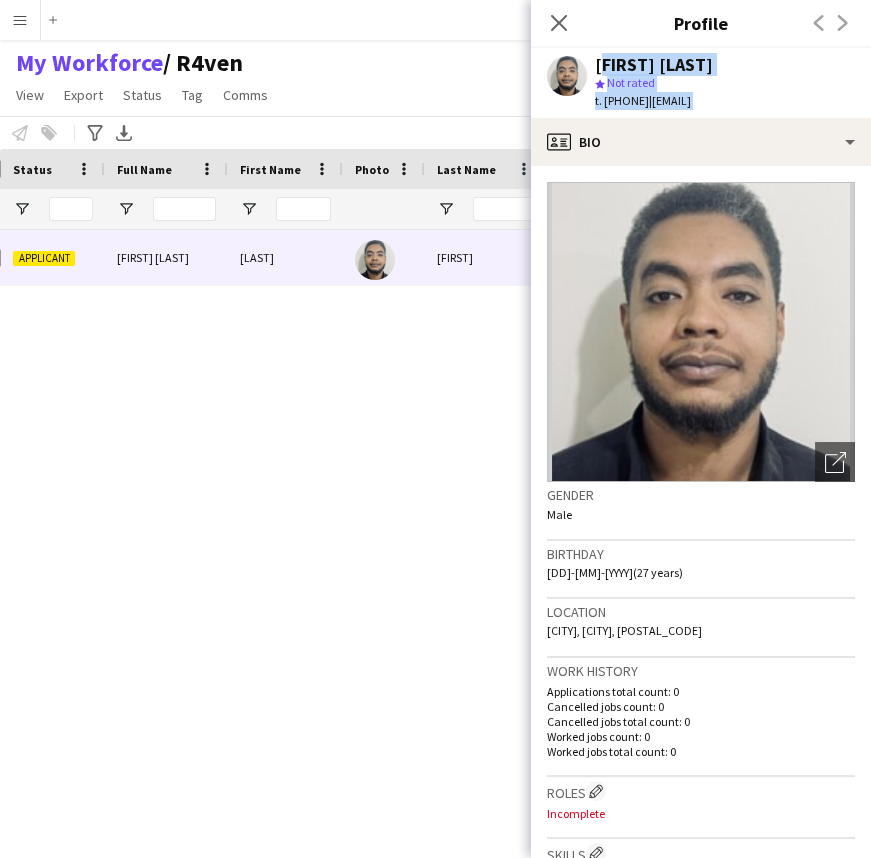drag, startPoint x: 672, startPoint y: 69, endPoint x: 680, endPoint y: 110, distance: 41.773197 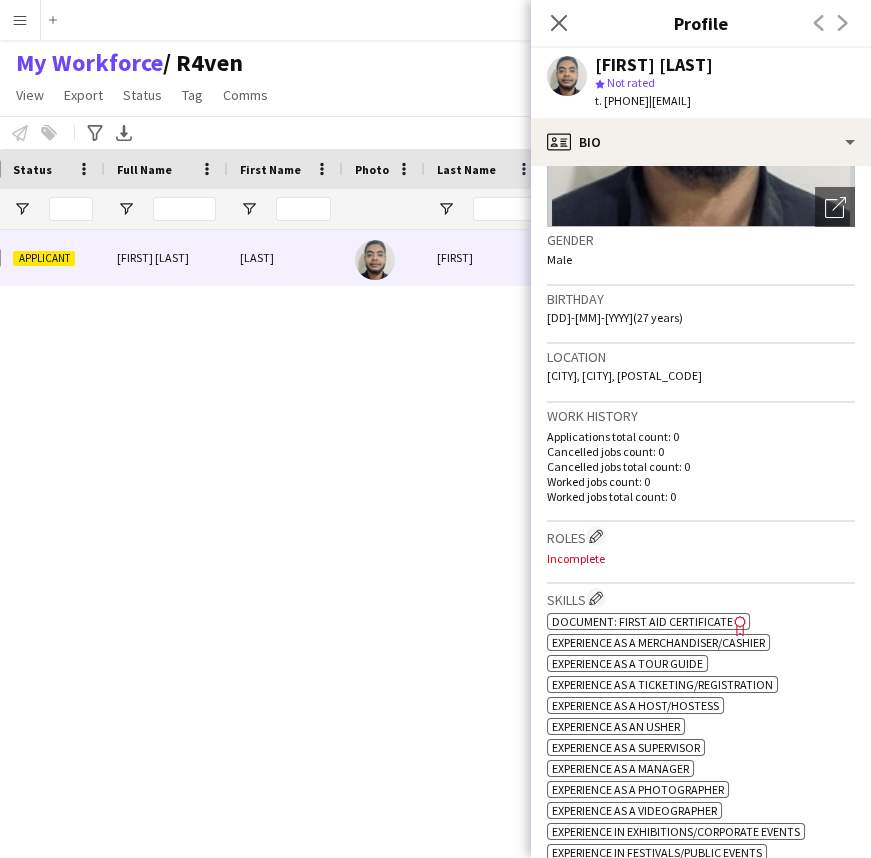 scroll, scrollTop: 272, scrollLeft: 0, axis: vertical 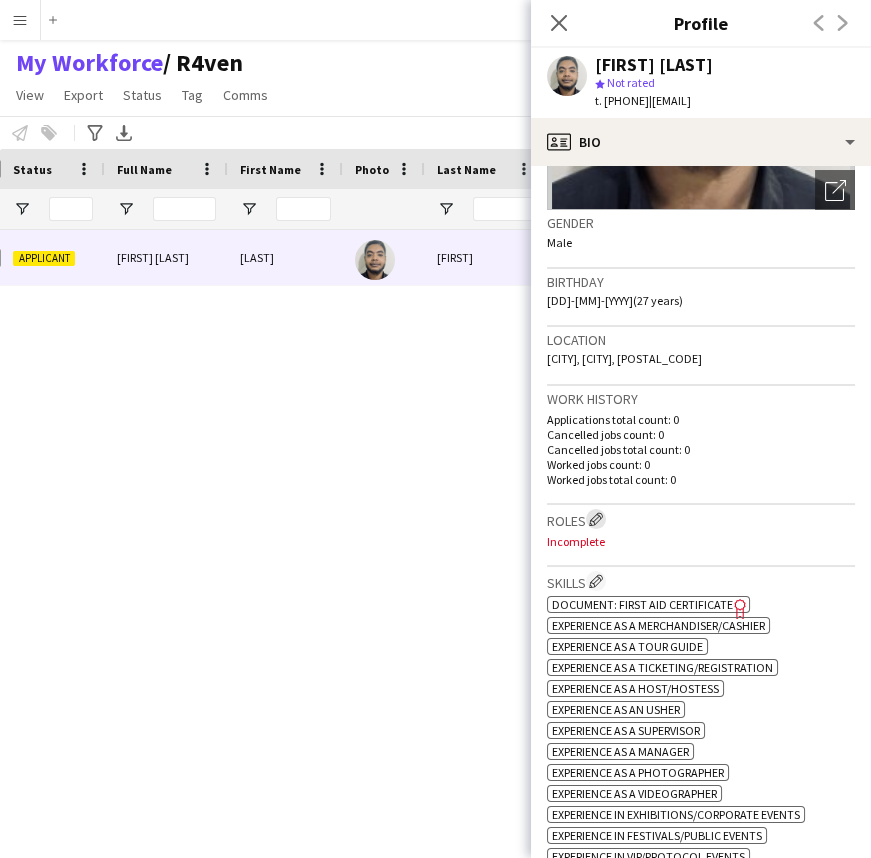 click on "Edit crew company roles" 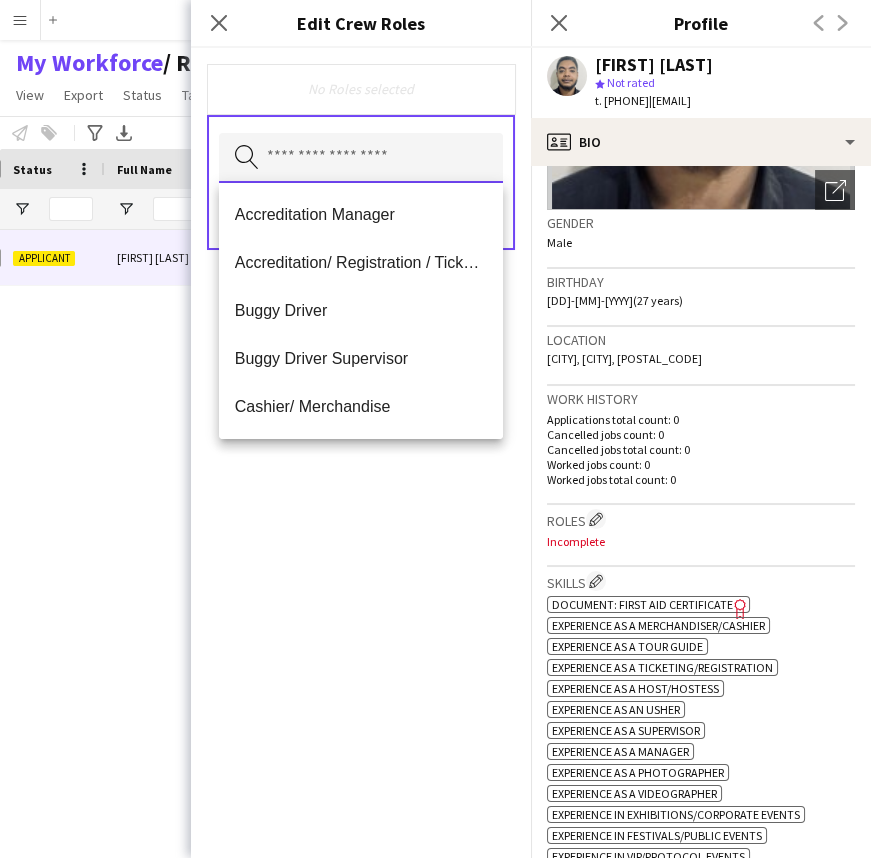 click at bounding box center [361, 158] 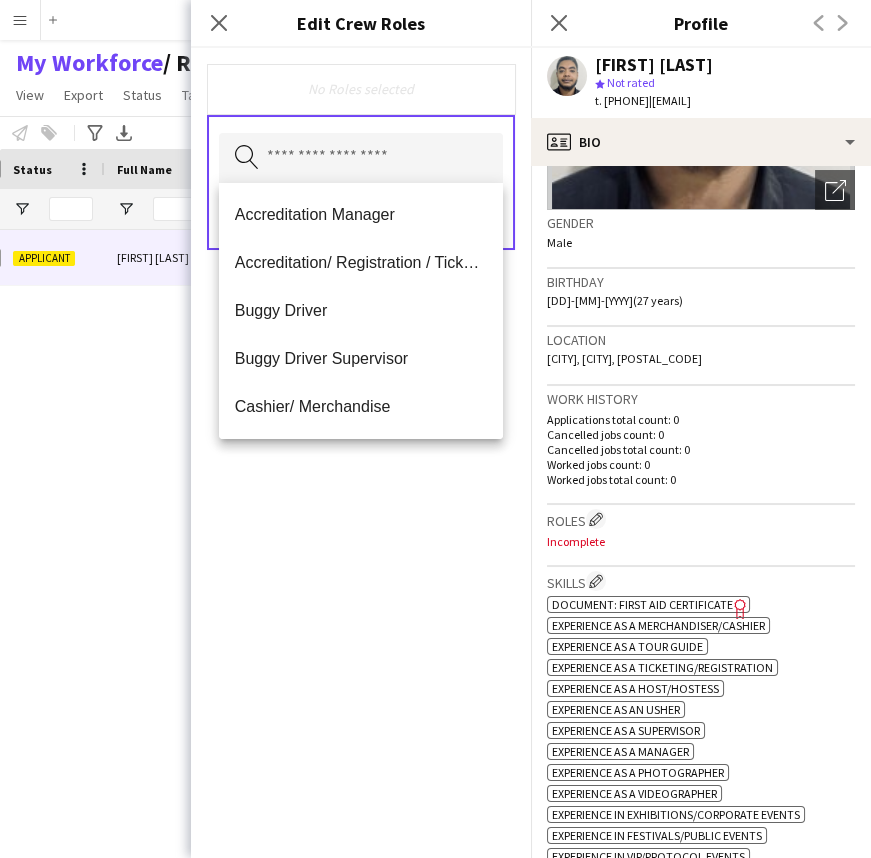 click on "No Roles selected" 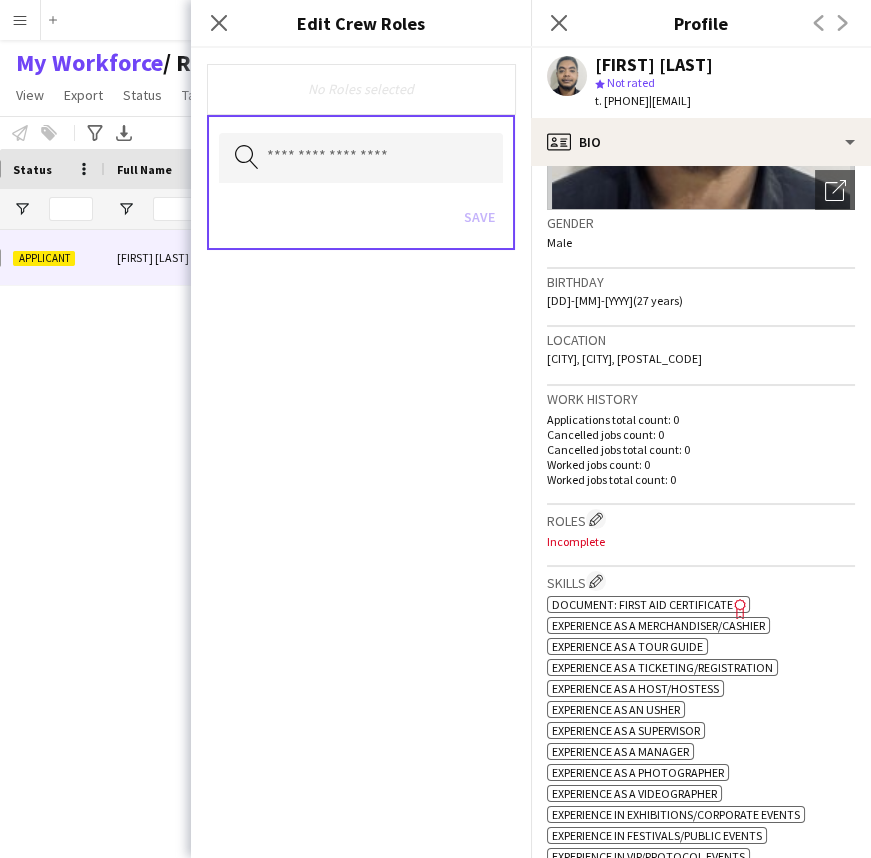 click on "Birthday" 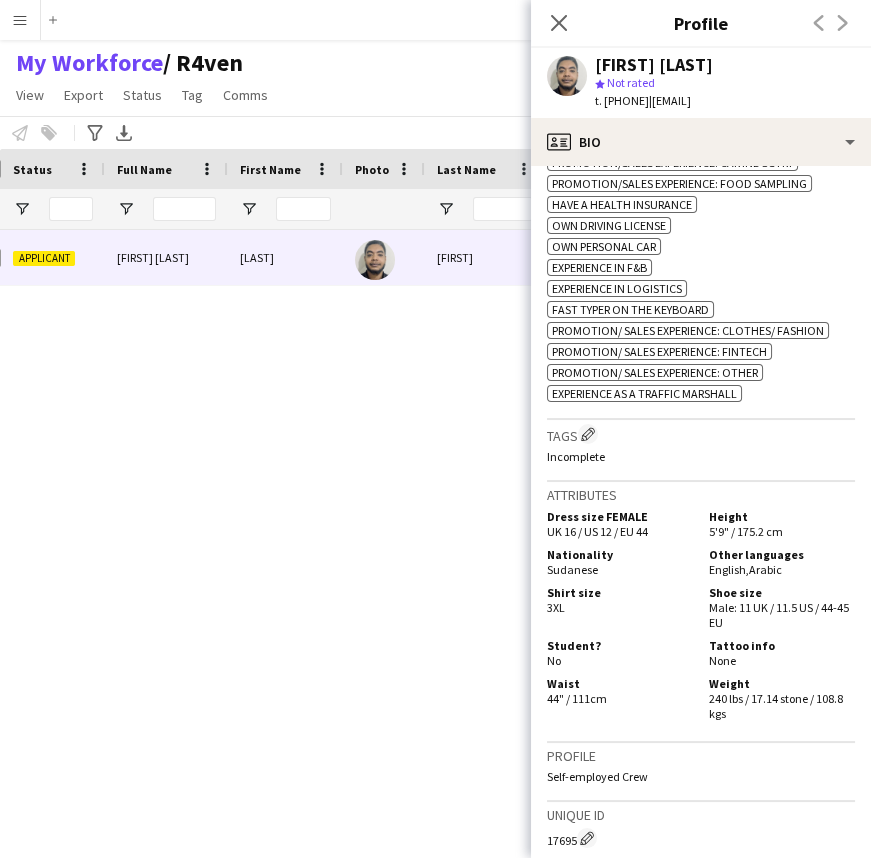 scroll, scrollTop: 1181, scrollLeft: 0, axis: vertical 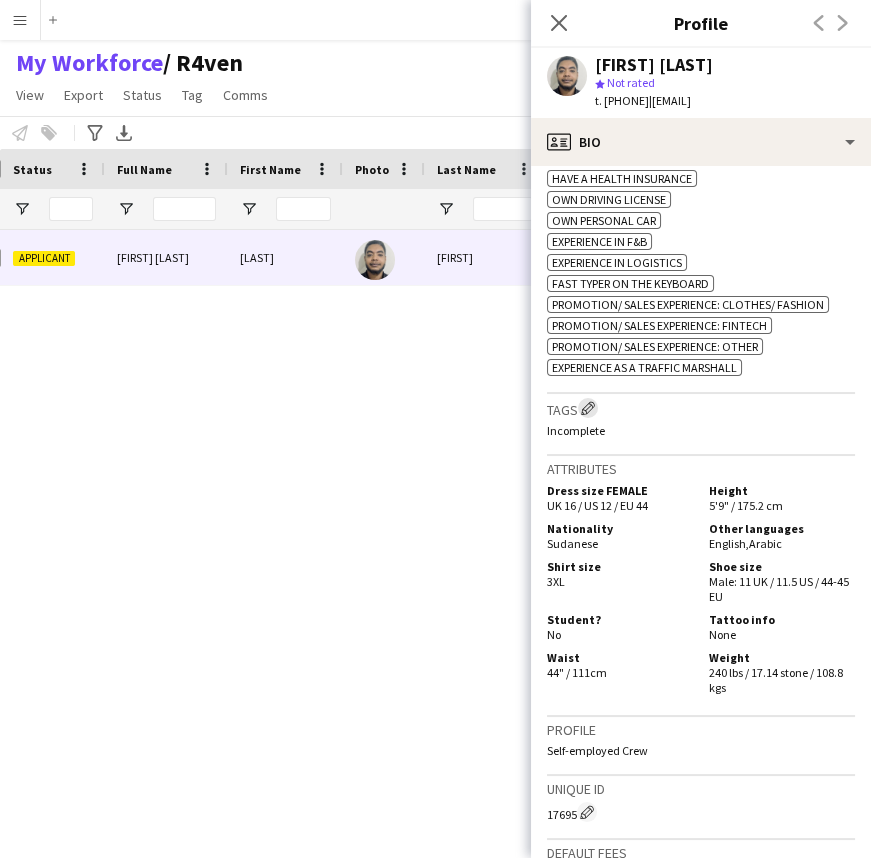 click on "Edit crew company tags" 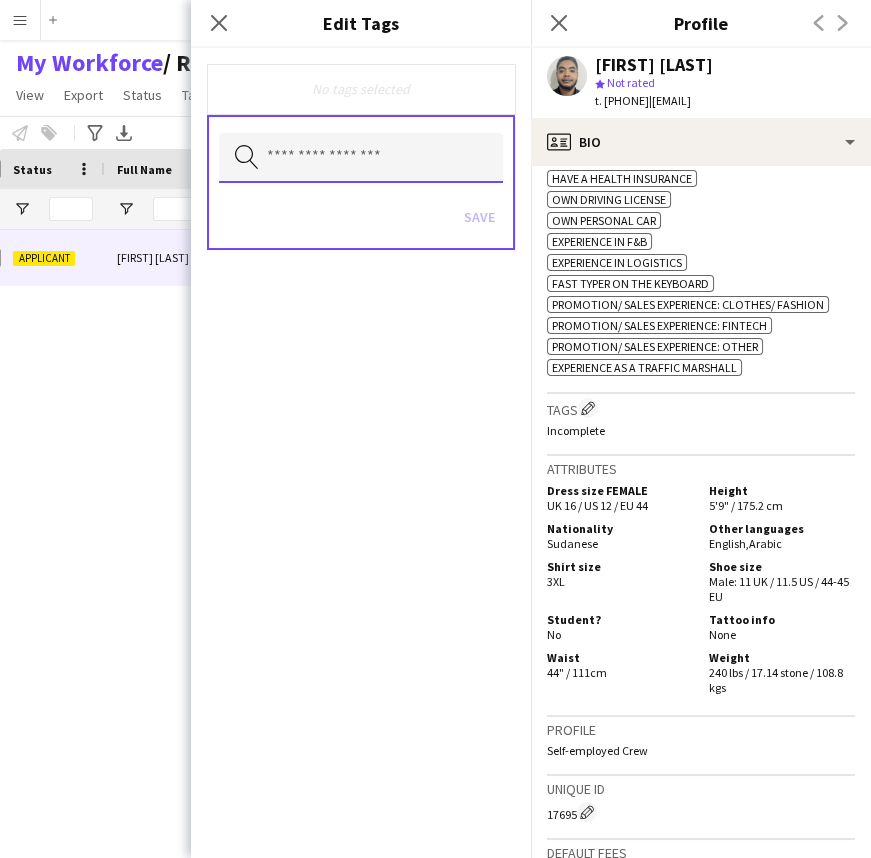 click at bounding box center [361, 158] 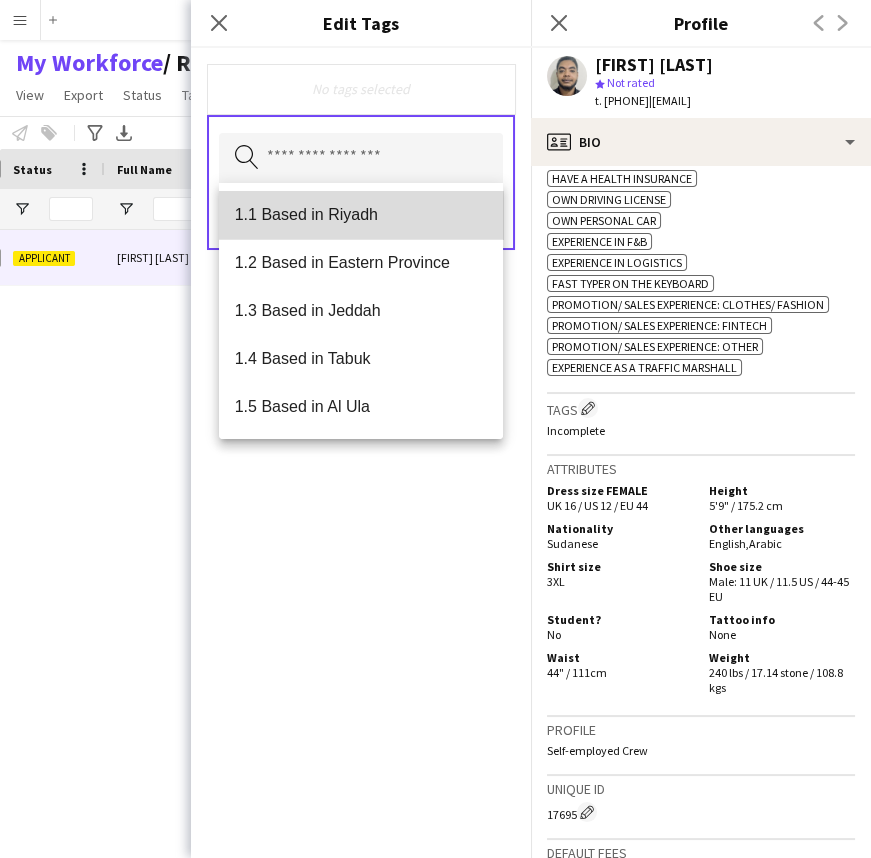 click on "1.1 Based in Riyadh" at bounding box center [361, 214] 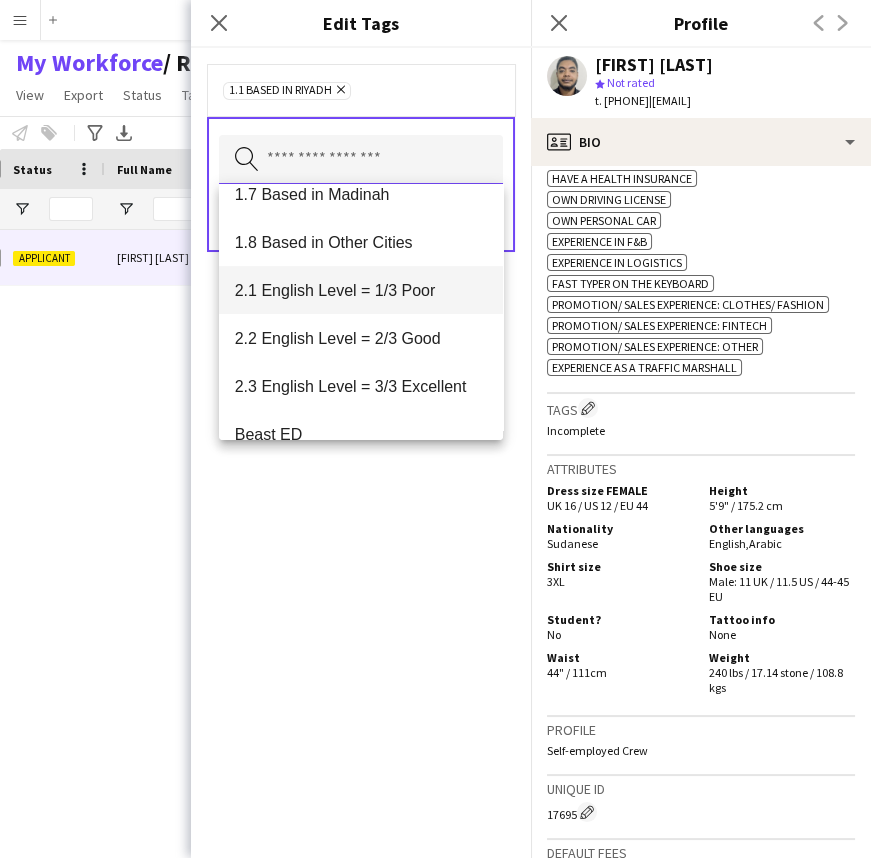 scroll, scrollTop: 272, scrollLeft: 0, axis: vertical 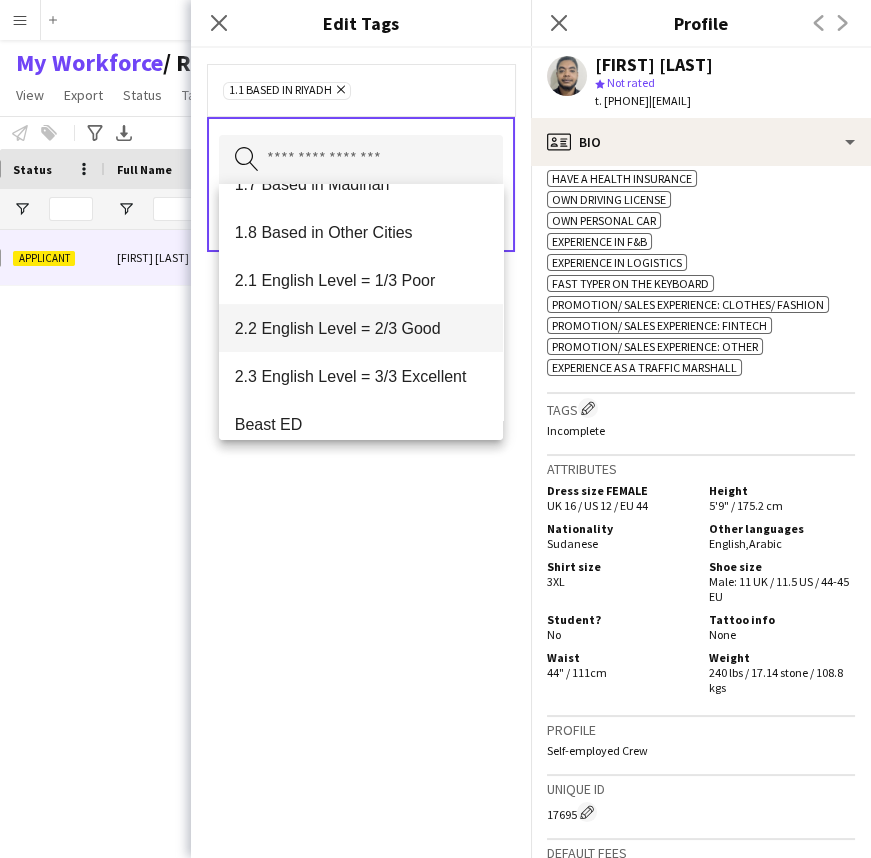 click on "2.2 English Level = 2/3 Good" at bounding box center (361, 328) 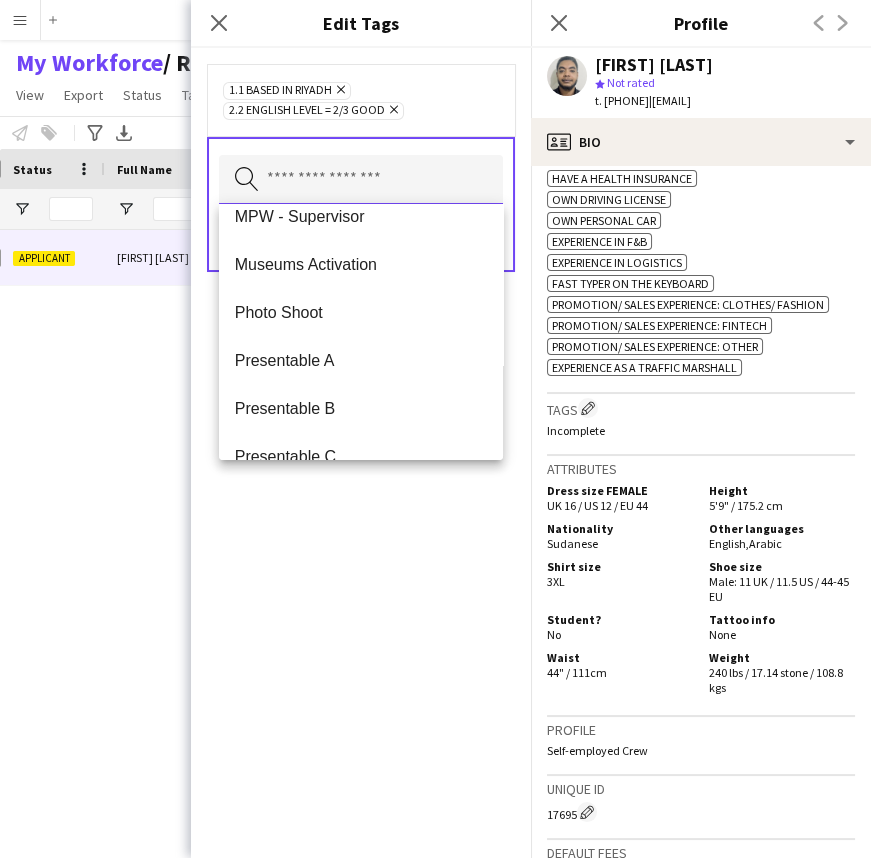 scroll, scrollTop: 1454, scrollLeft: 0, axis: vertical 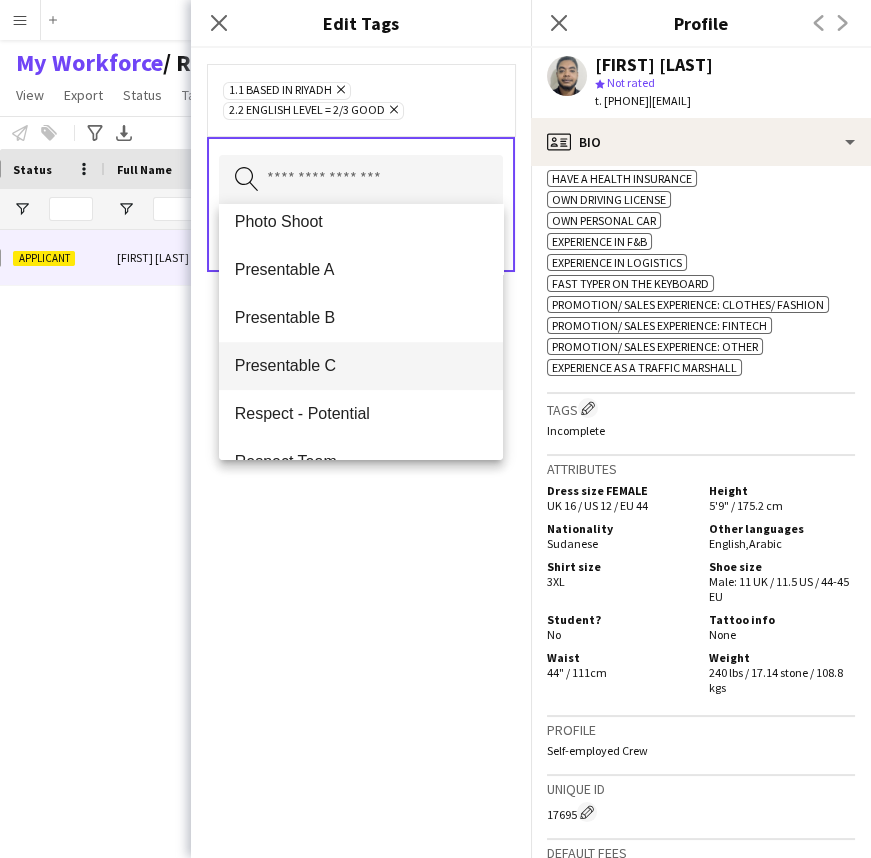 click on "Presentable C" at bounding box center (361, 366) 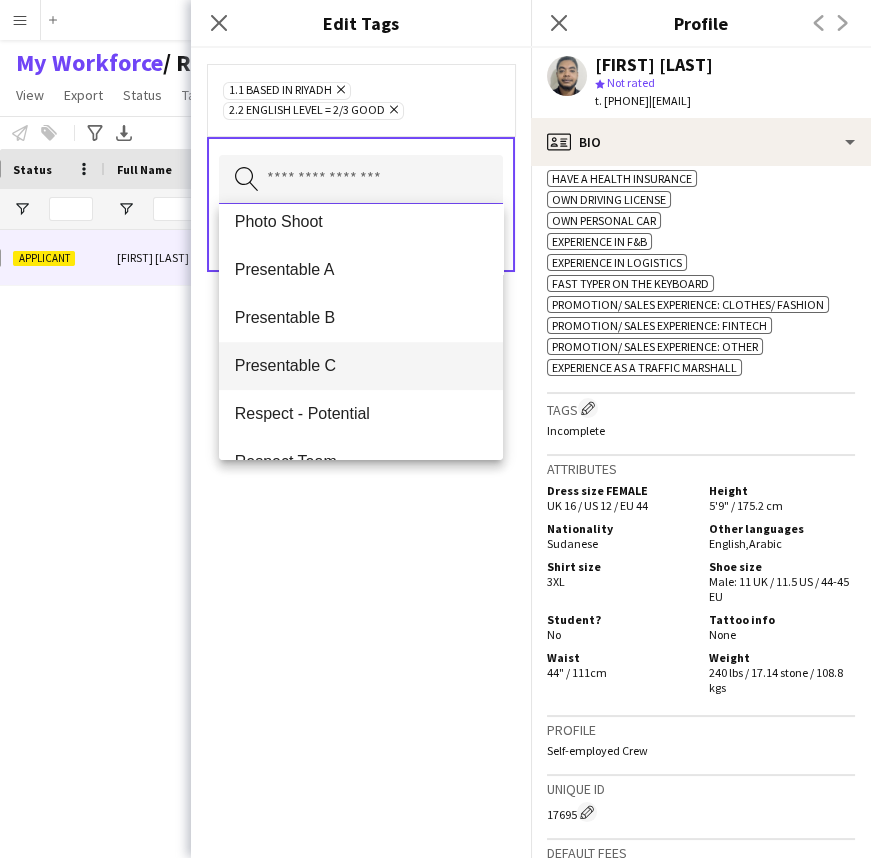 type 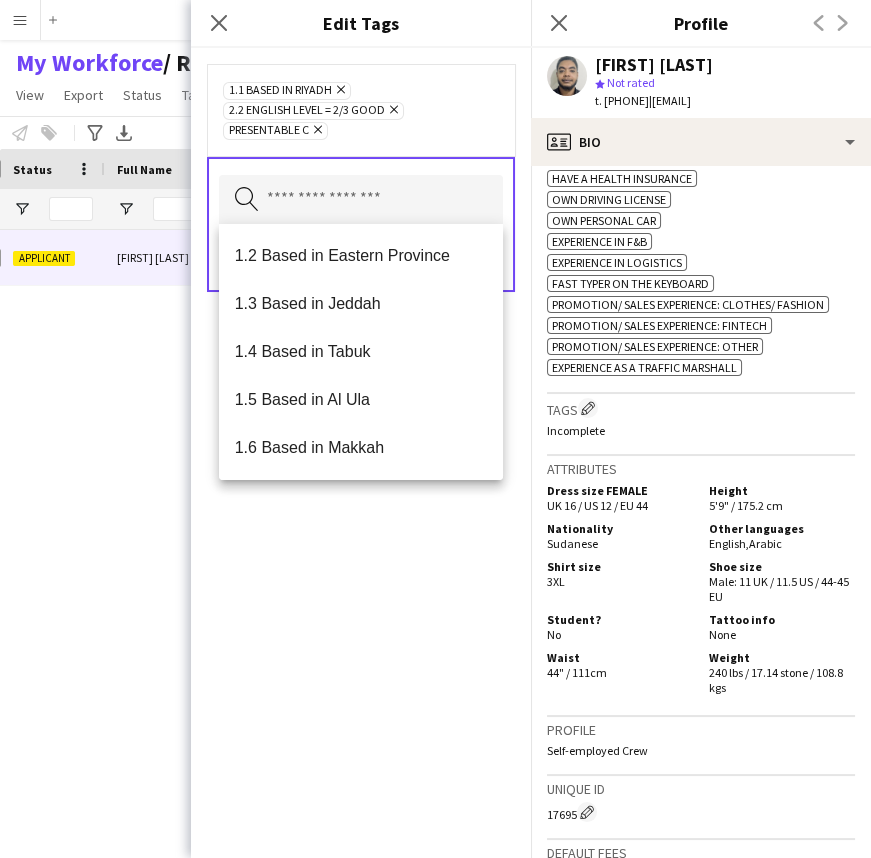 click on "1.1 Based in Riyadh
Remove
2.2 English Level = 2/3 Good
Remove
Presentable C
Remove" 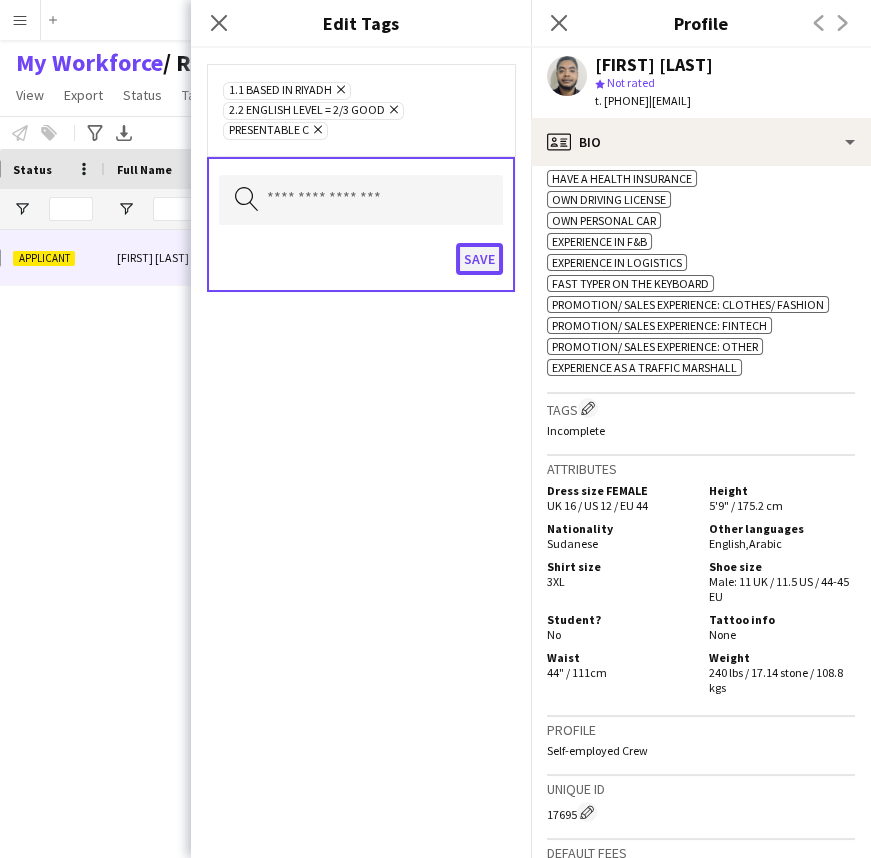 click on "Save" 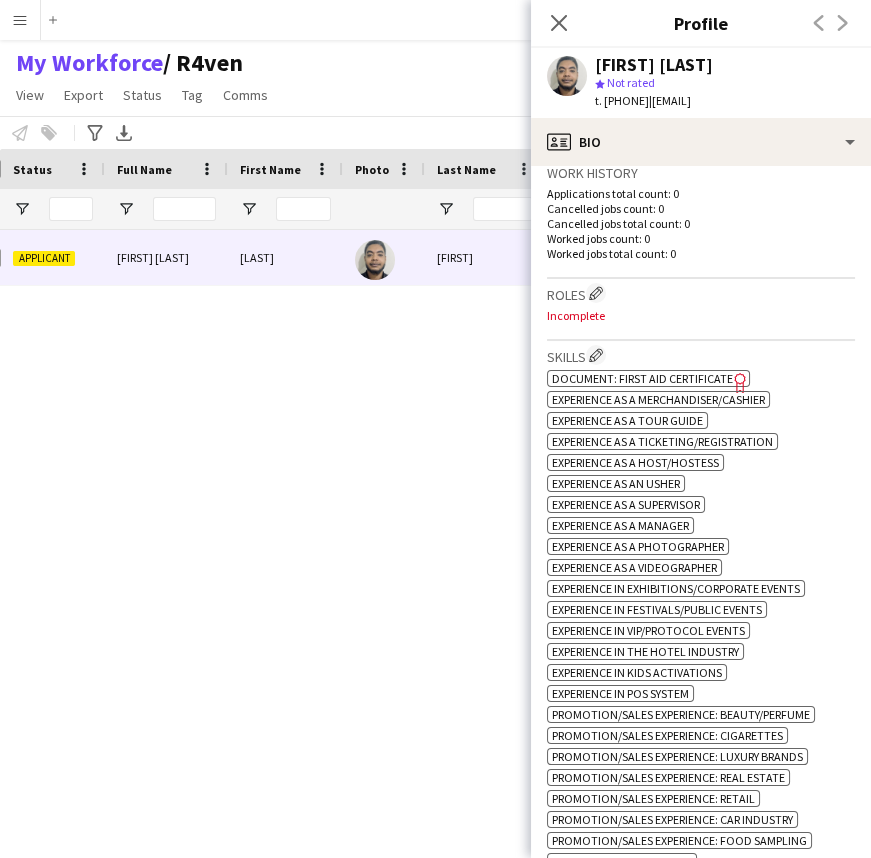 scroll, scrollTop: 454, scrollLeft: 0, axis: vertical 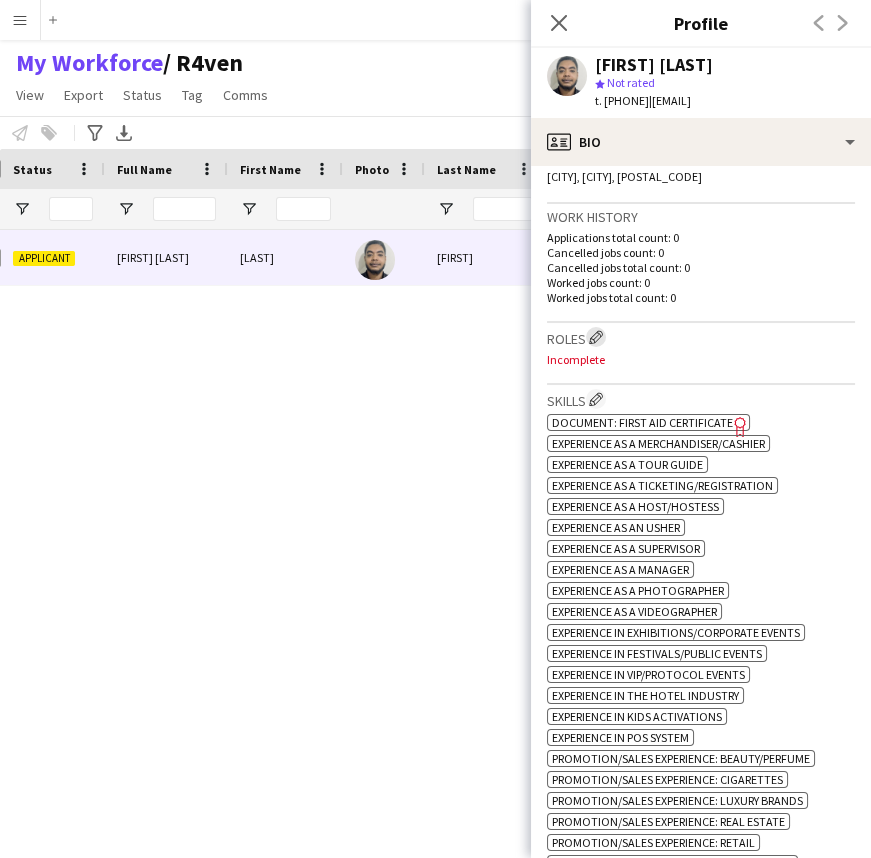 click on "Edit crew company roles" 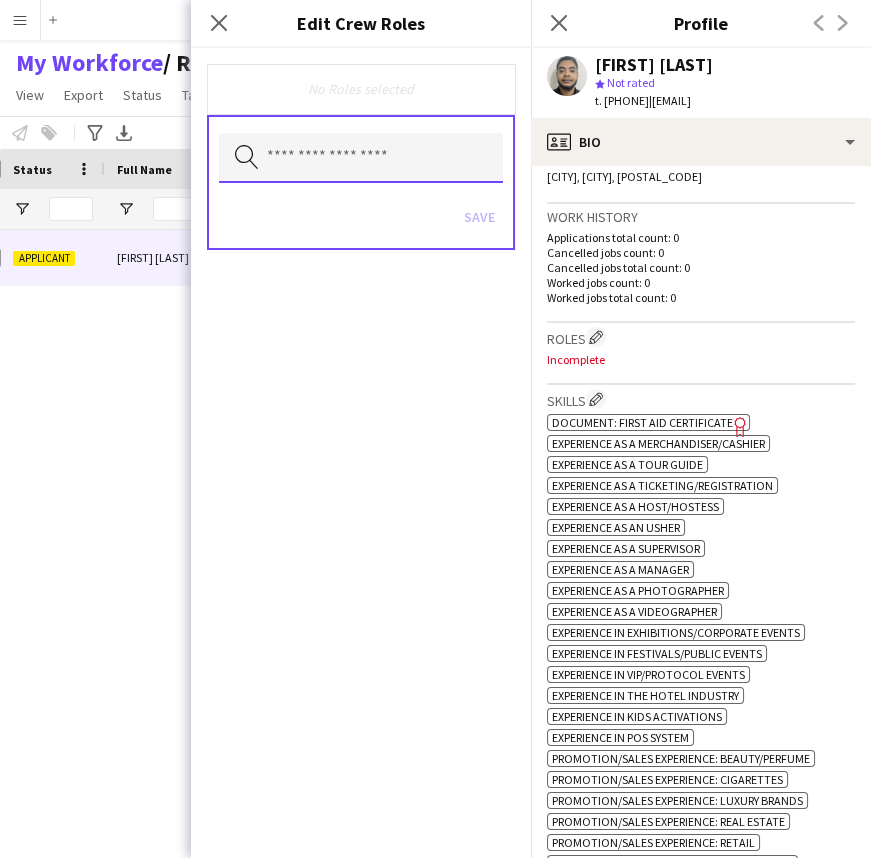 click at bounding box center (361, 158) 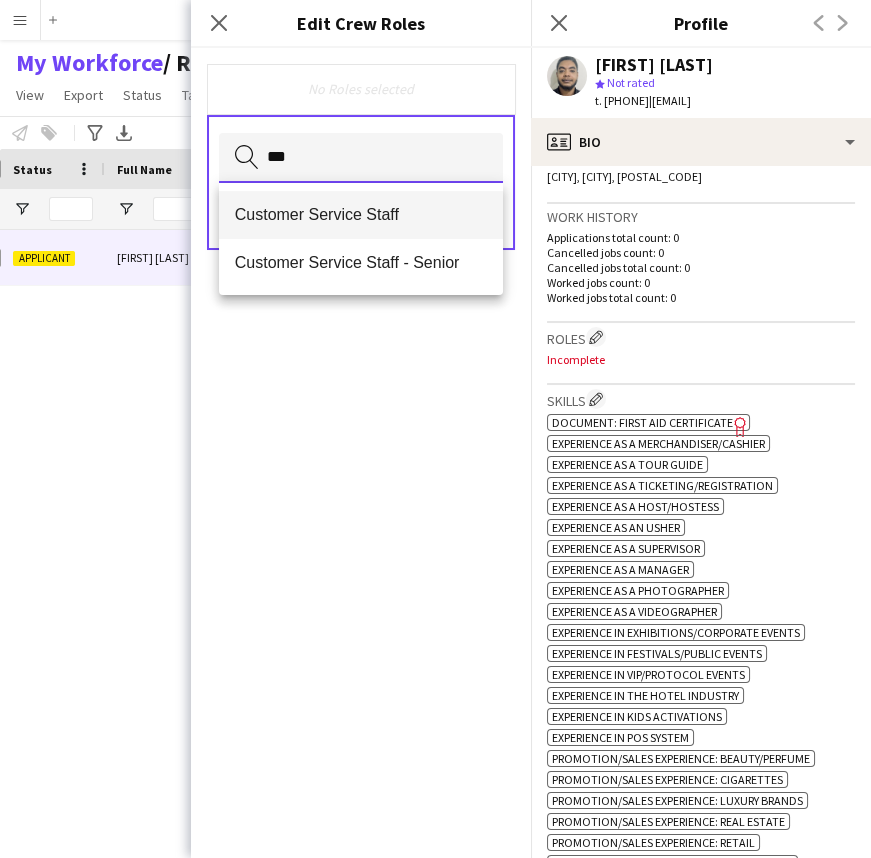 type on "***" 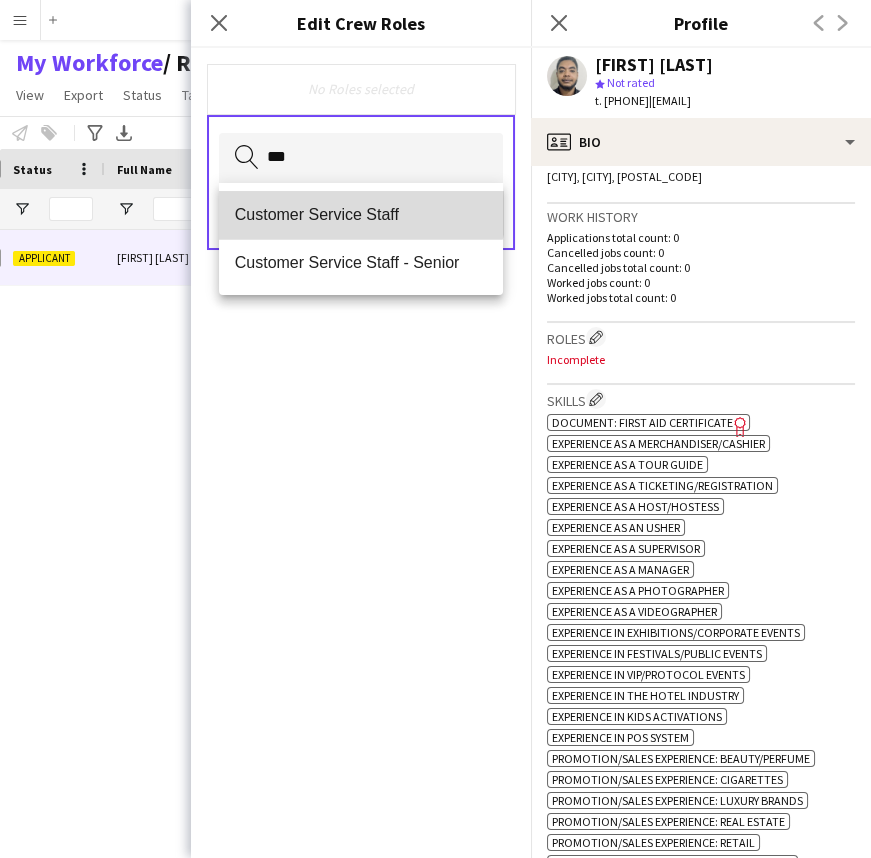 click on "Customer Service Staff" at bounding box center (361, 214) 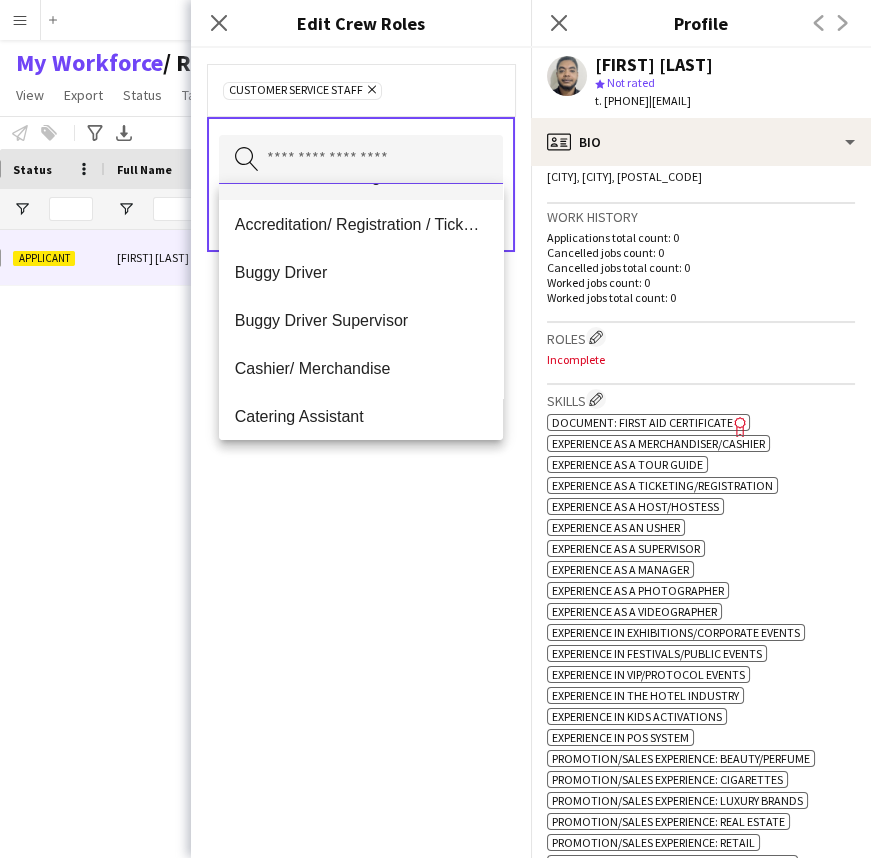 scroll, scrollTop: 0, scrollLeft: 0, axis: both 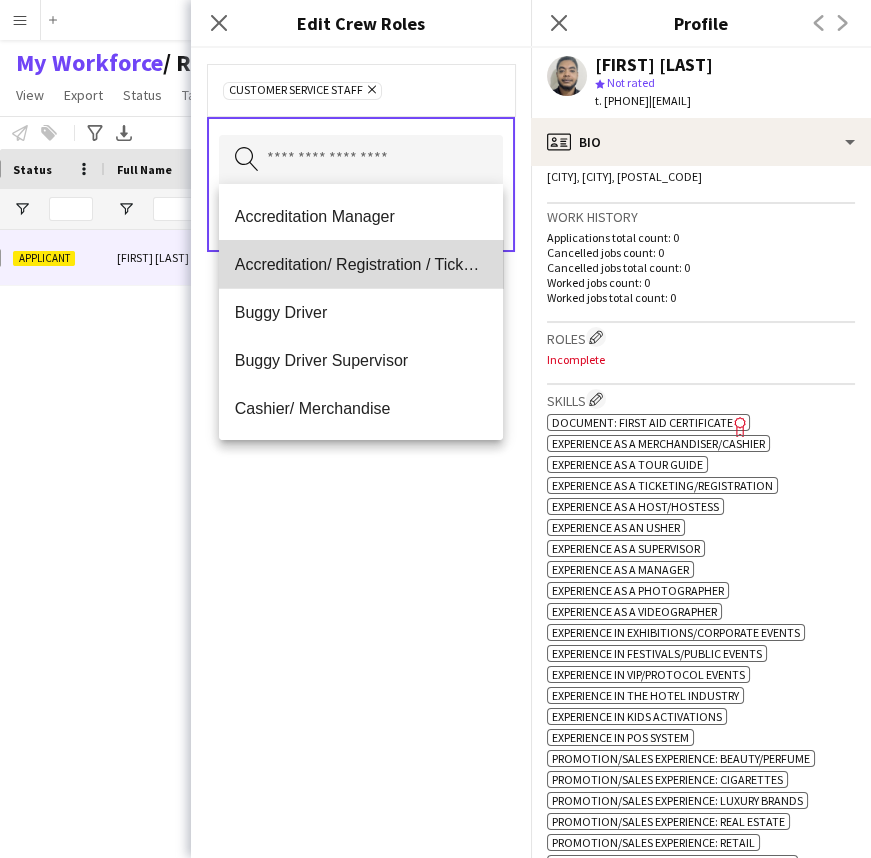 click on "Accreditation/ Registration / Ticketing" at bounding box center (361, 264) 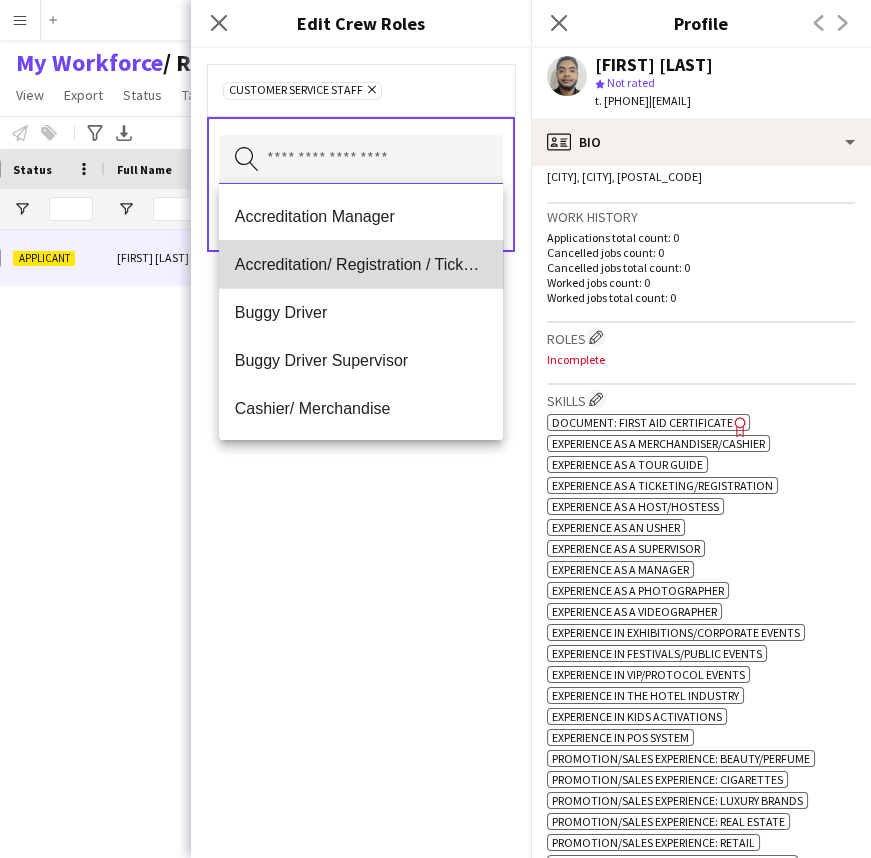 scroll, scrollTop: 0, scrollLeft: 0, axis: both 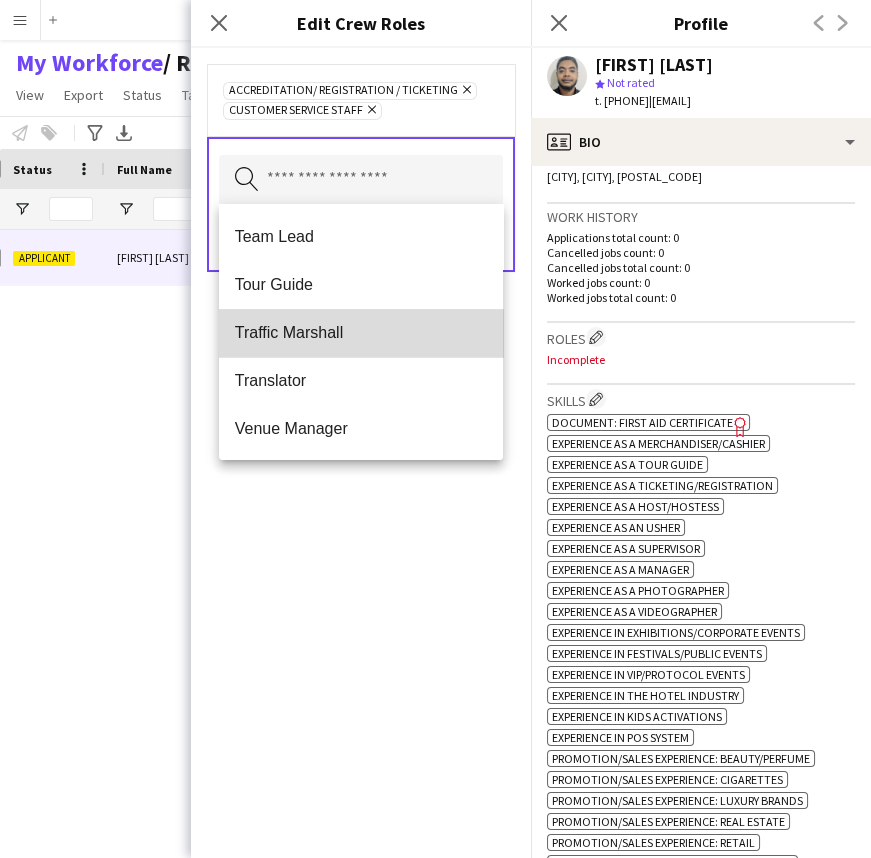 click on "Traffic Marshall" at bounding box center (361, 333) 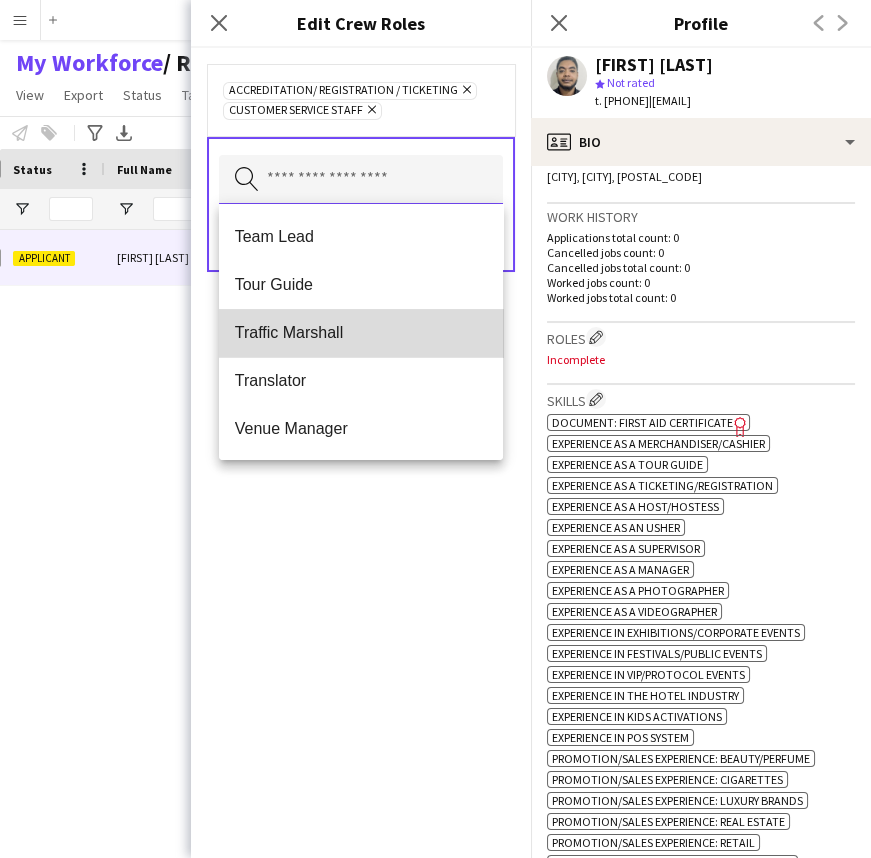 type 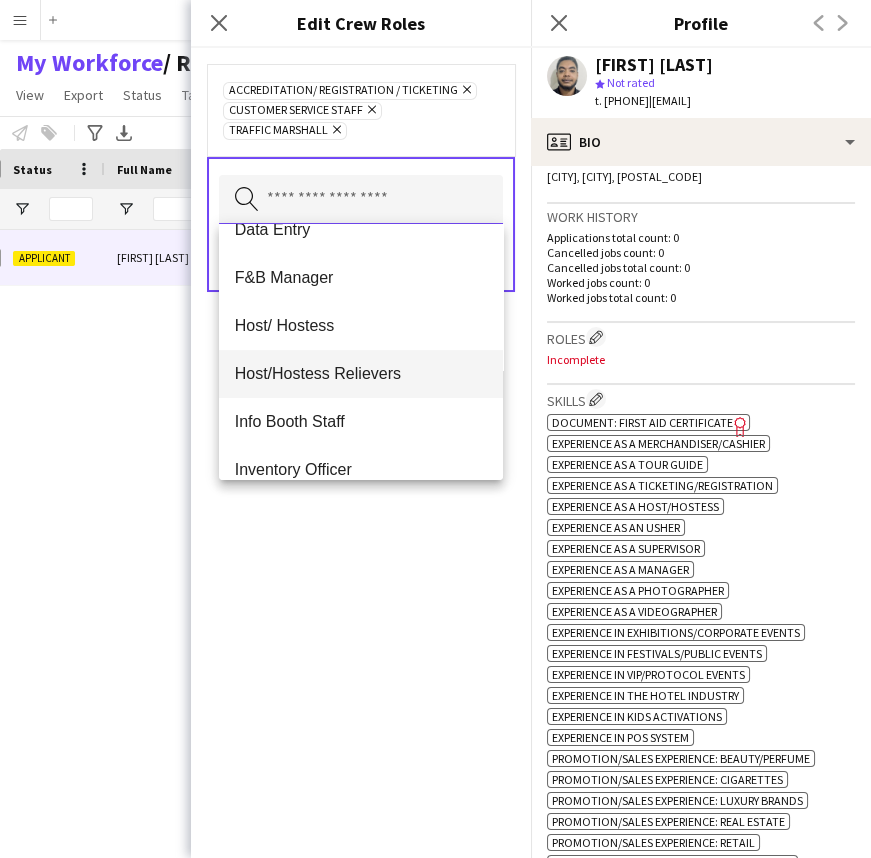 scroll, scrollTop: 363, scrollLeft: 0, axis: vertical 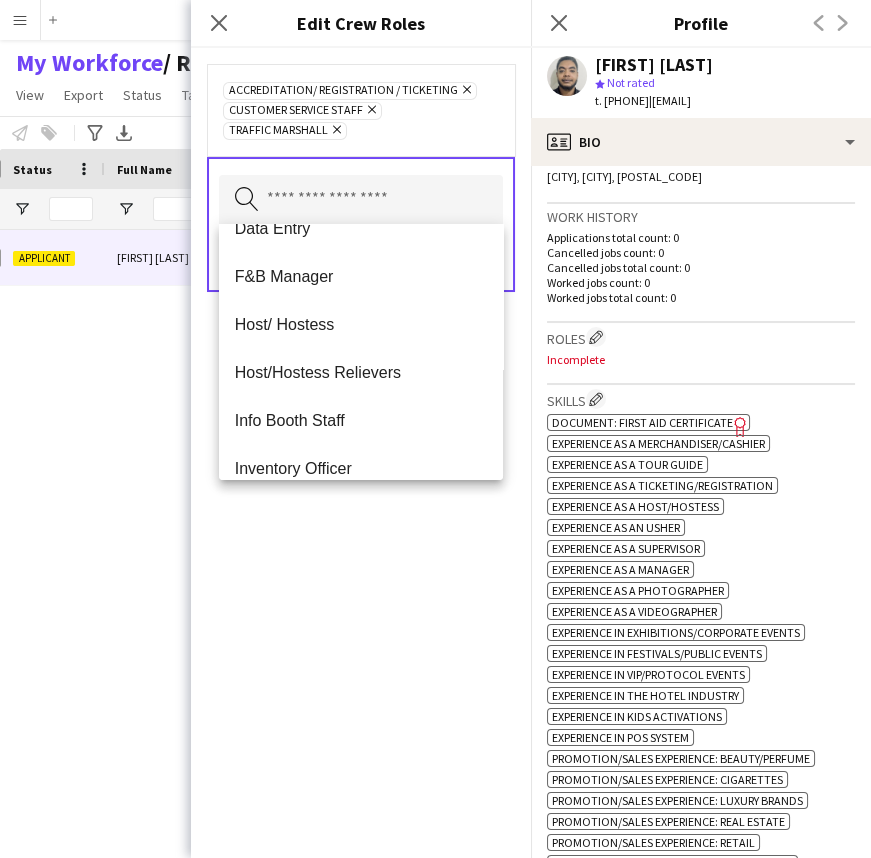 click on "Accreditation/ Registration / Ticketing
Remove
Customer Service Staff
Remove
Traffic Marshall
Remove
Search by role type
Save" 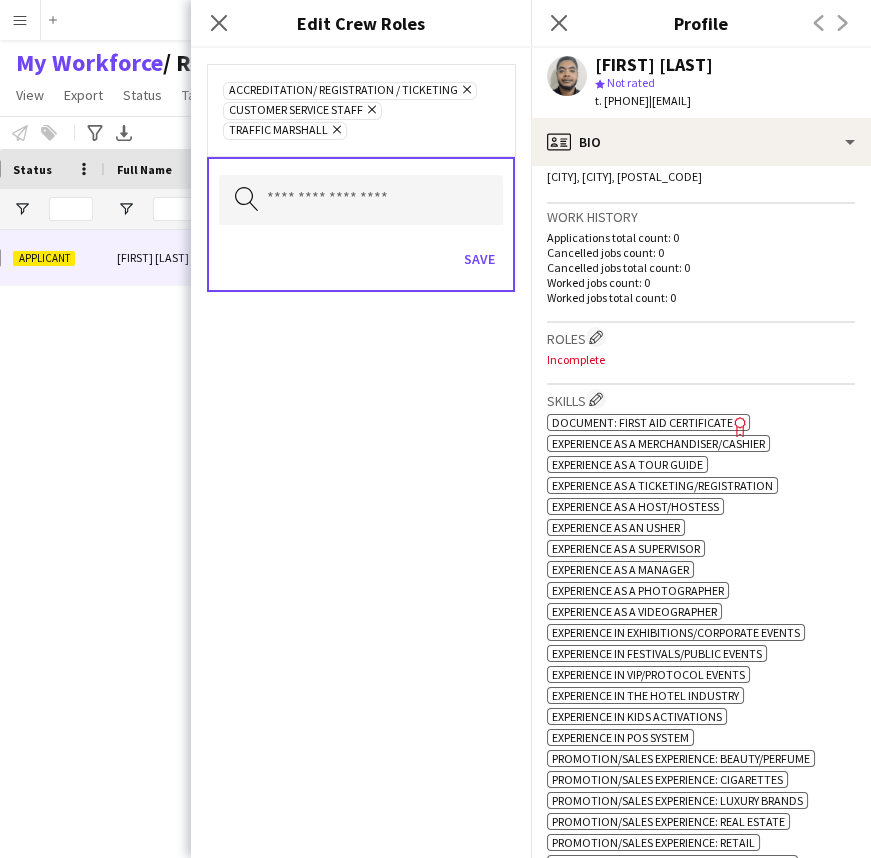 click on "Save" 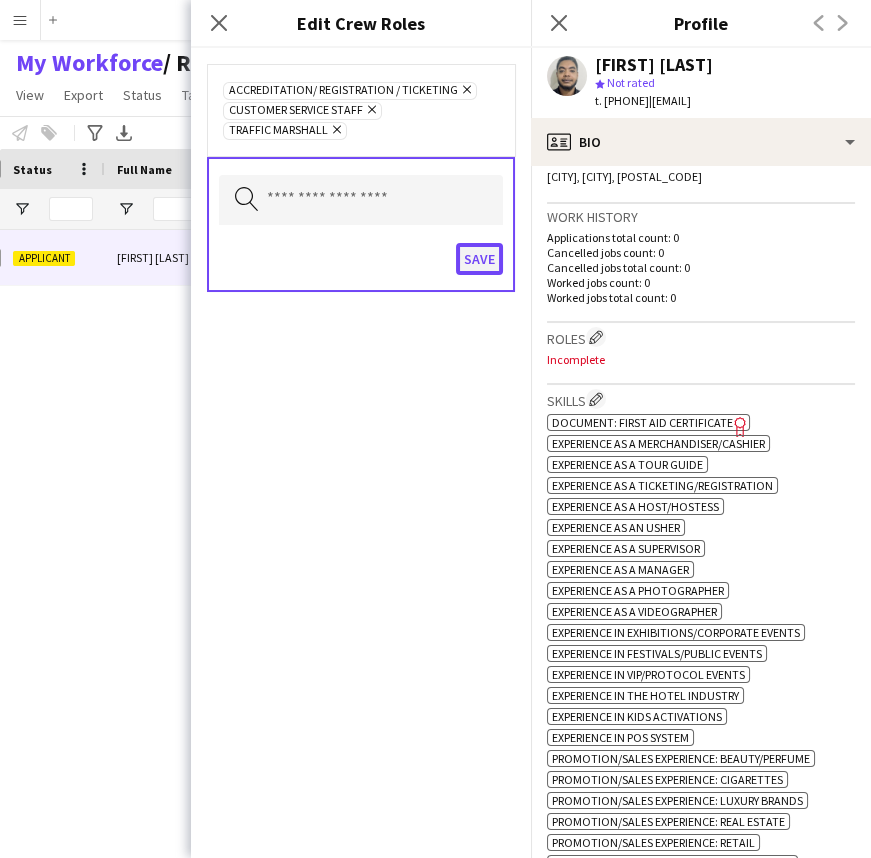 click on "Save" 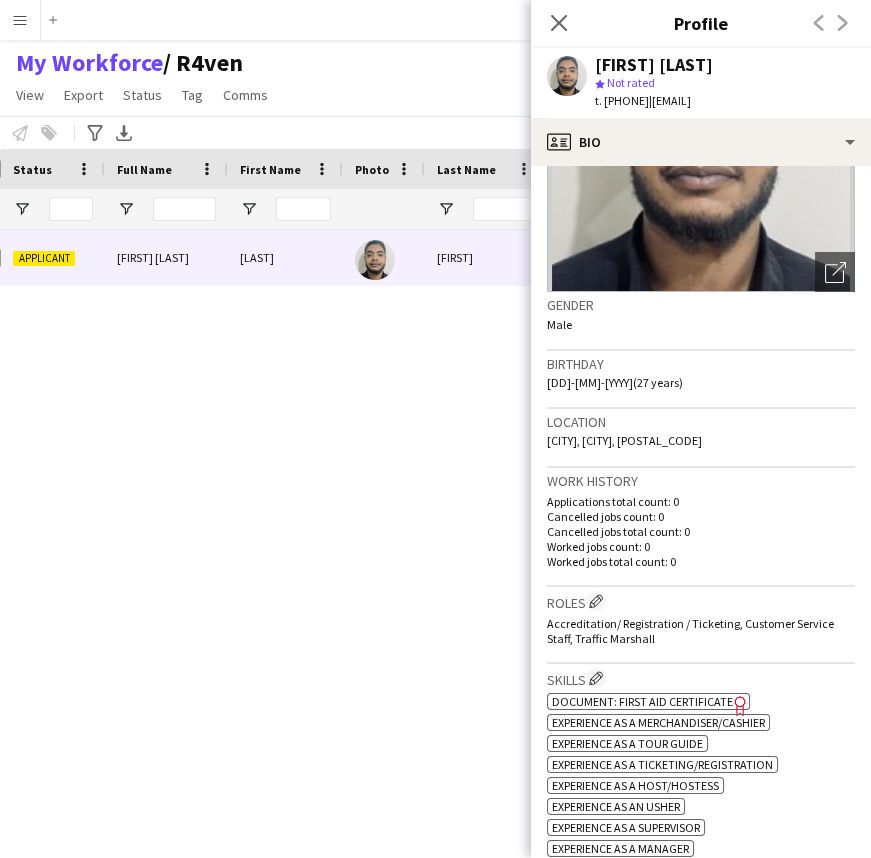 scroll, scrollTop: 272, scrollLeft: 0, axis: vertical 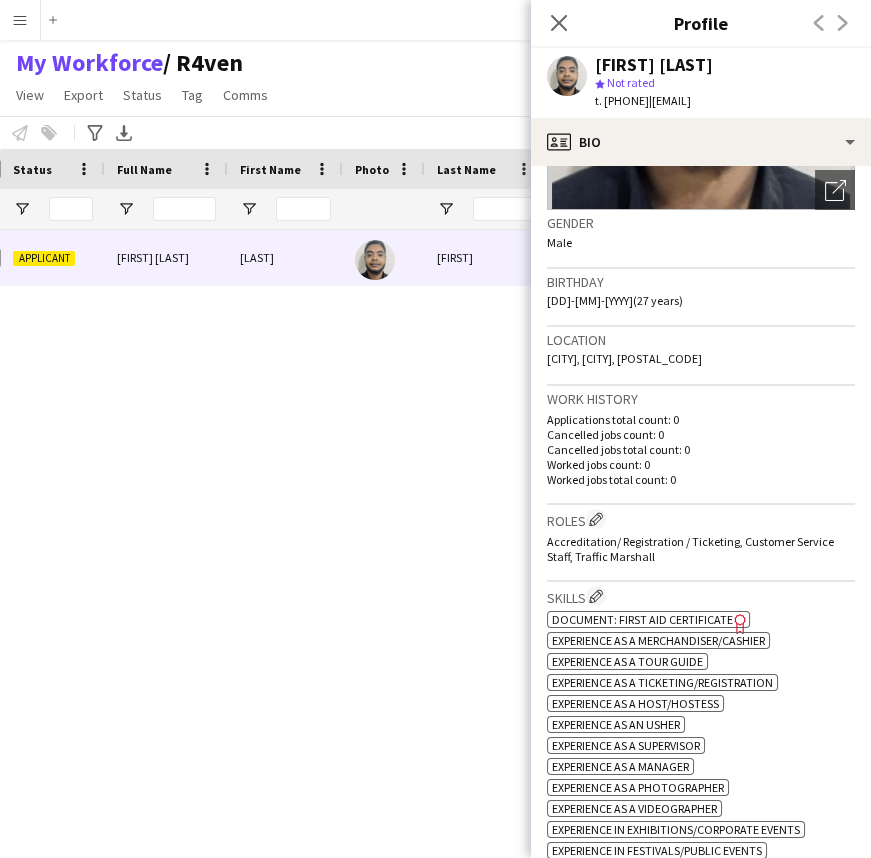 click on "Roles
Edit crew company roles
Accreditation/ Registration / Ticketing, Customer Service Staff, Traffic Marshall" 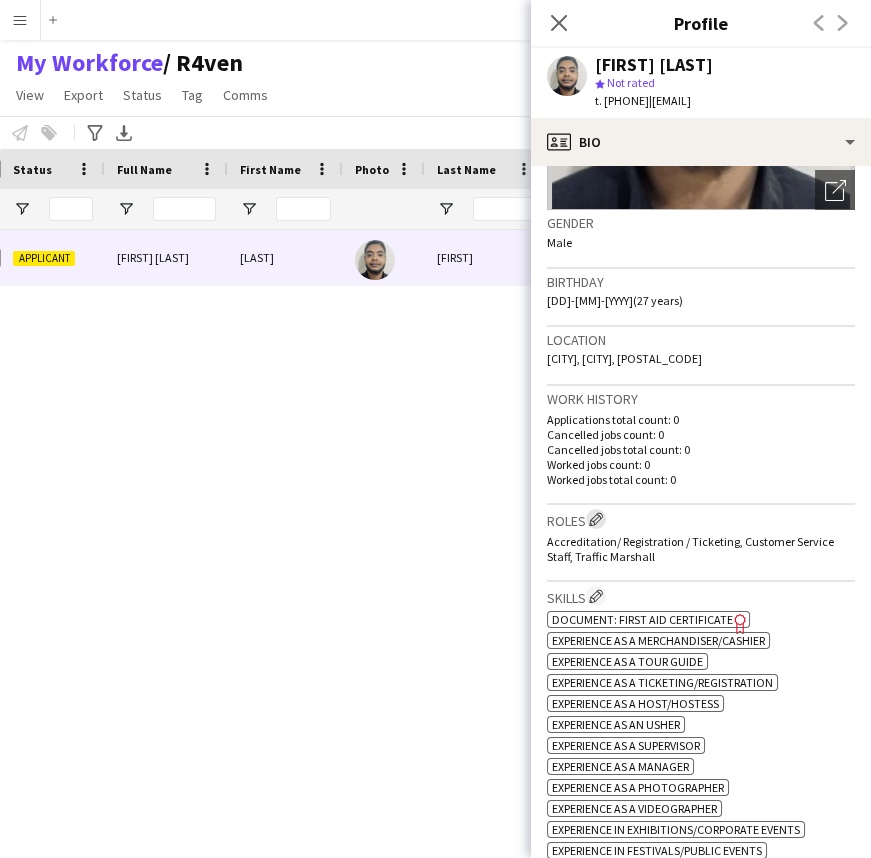 click on "Edit crew company roles" 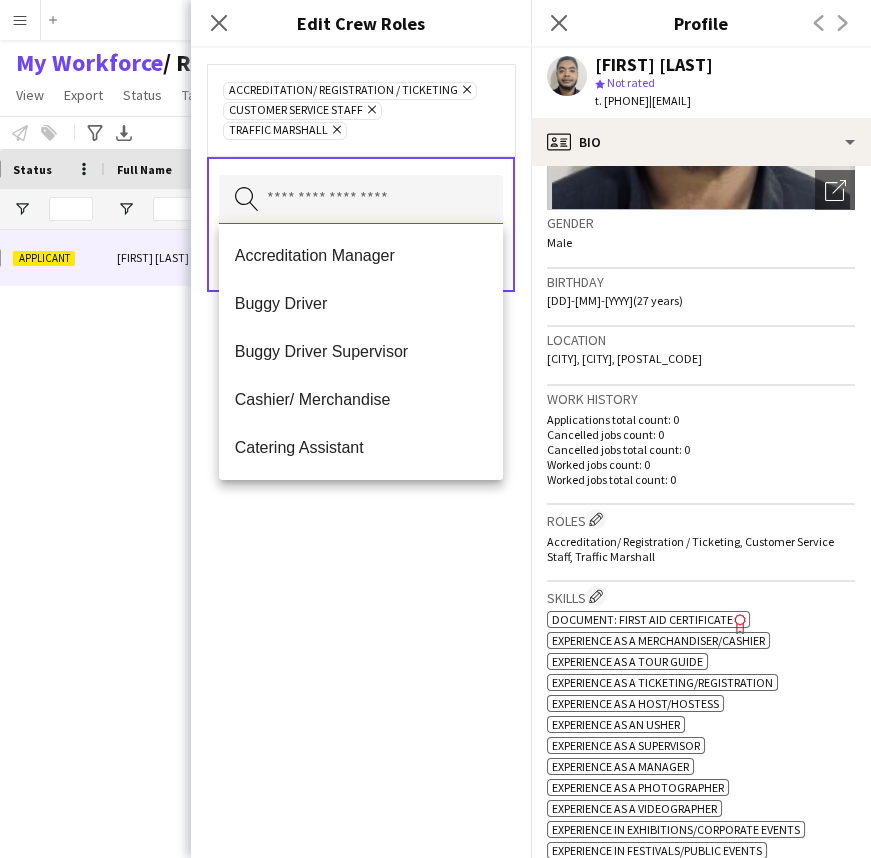 click at bounding box center (361, 200) 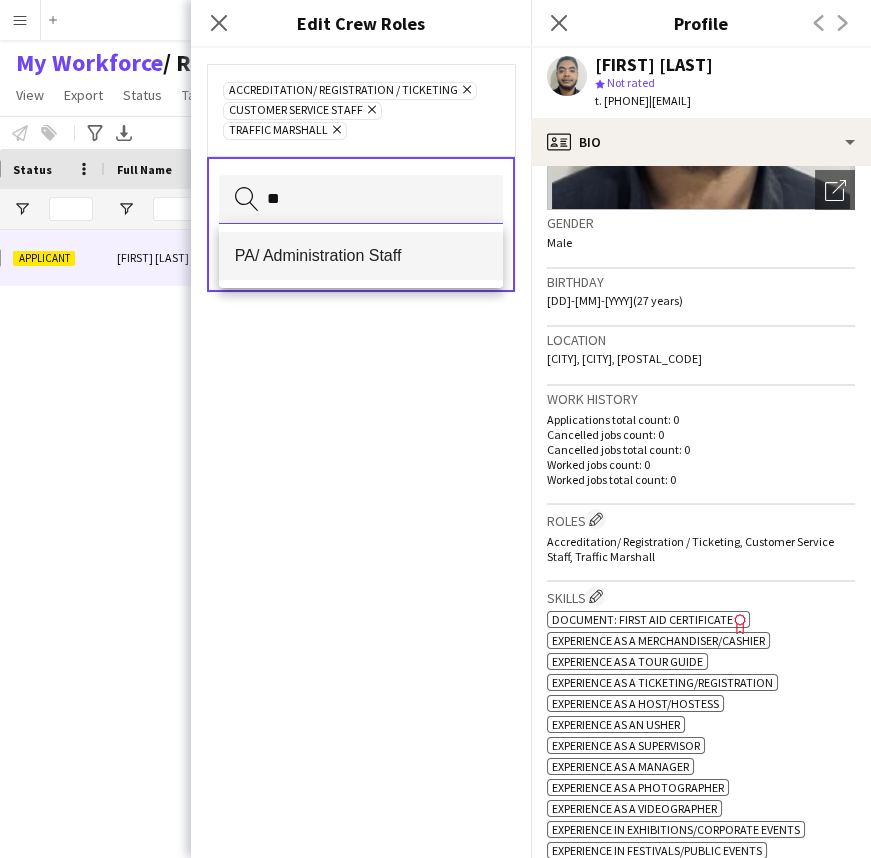 type on "**" 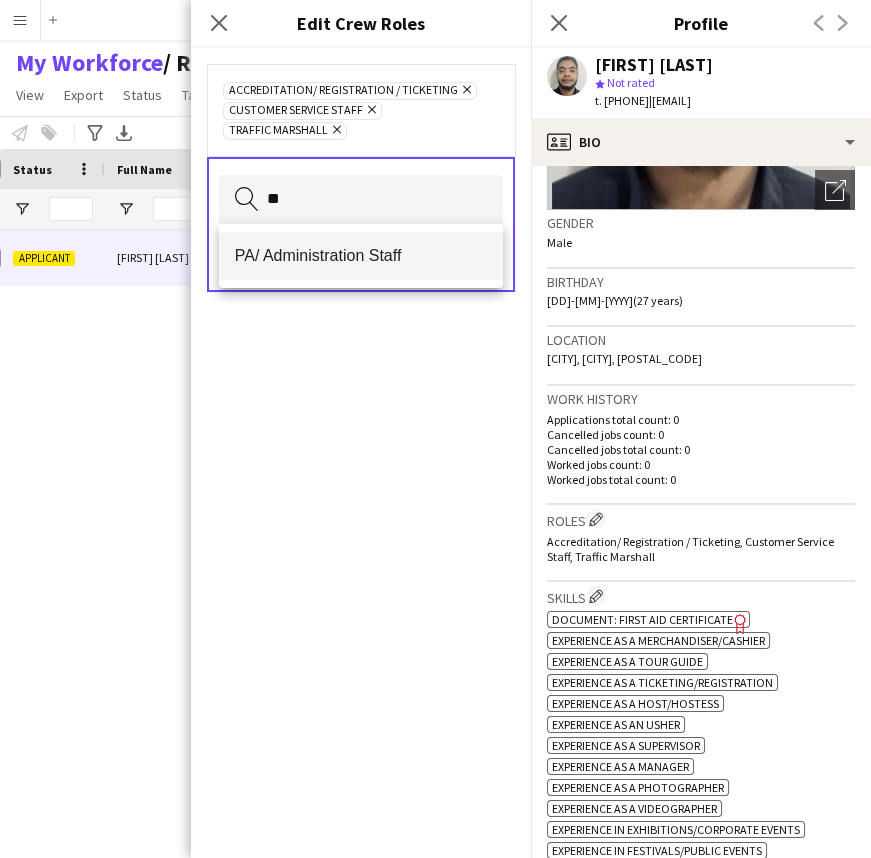 click on "PA/ Administration Staff" at bounding box center [361, 256] 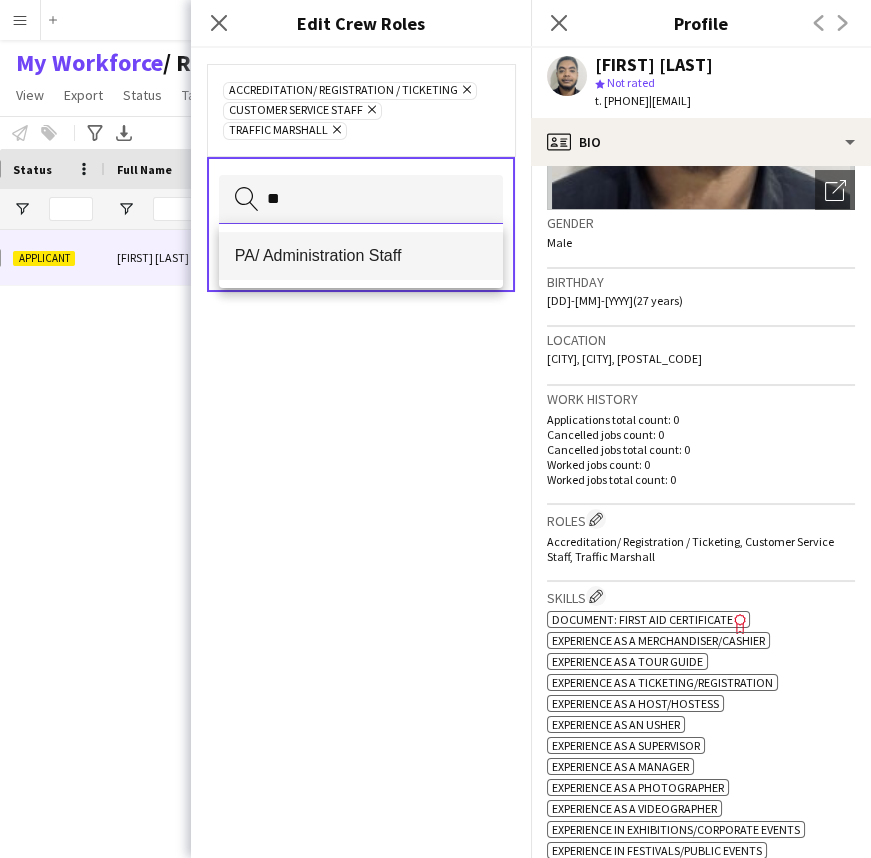type 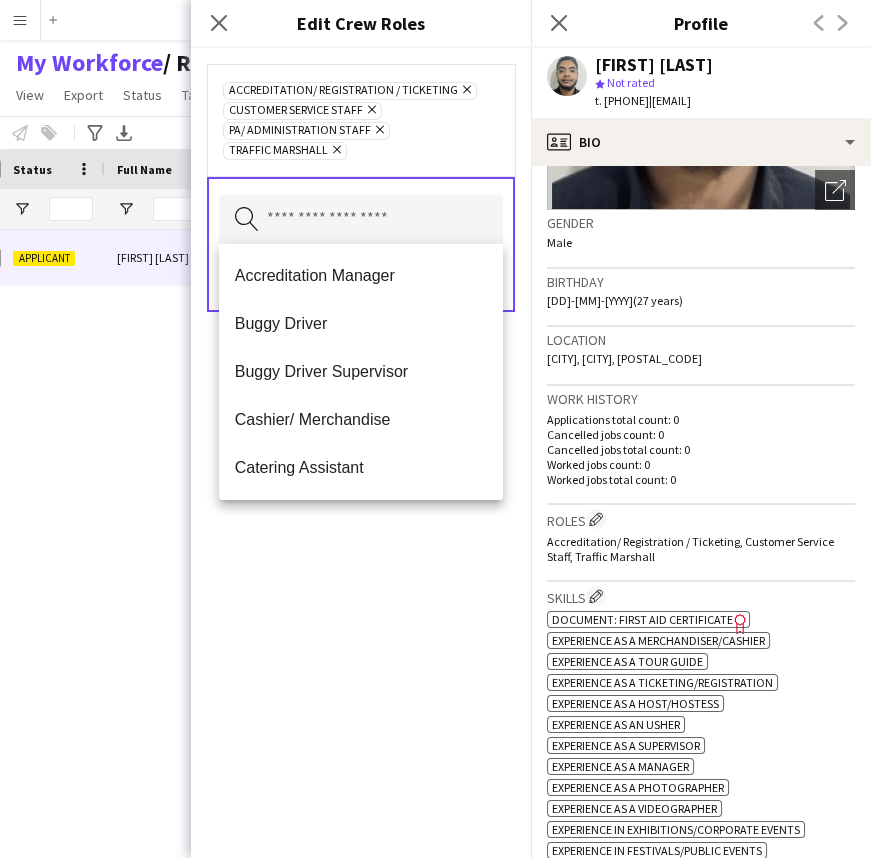 click on "Accreditation/ Registration / Ticketing
Remove
Customer Service Staff
Remove
PA/ Administration Staff
Remove
Traffic Marshall
Remove" 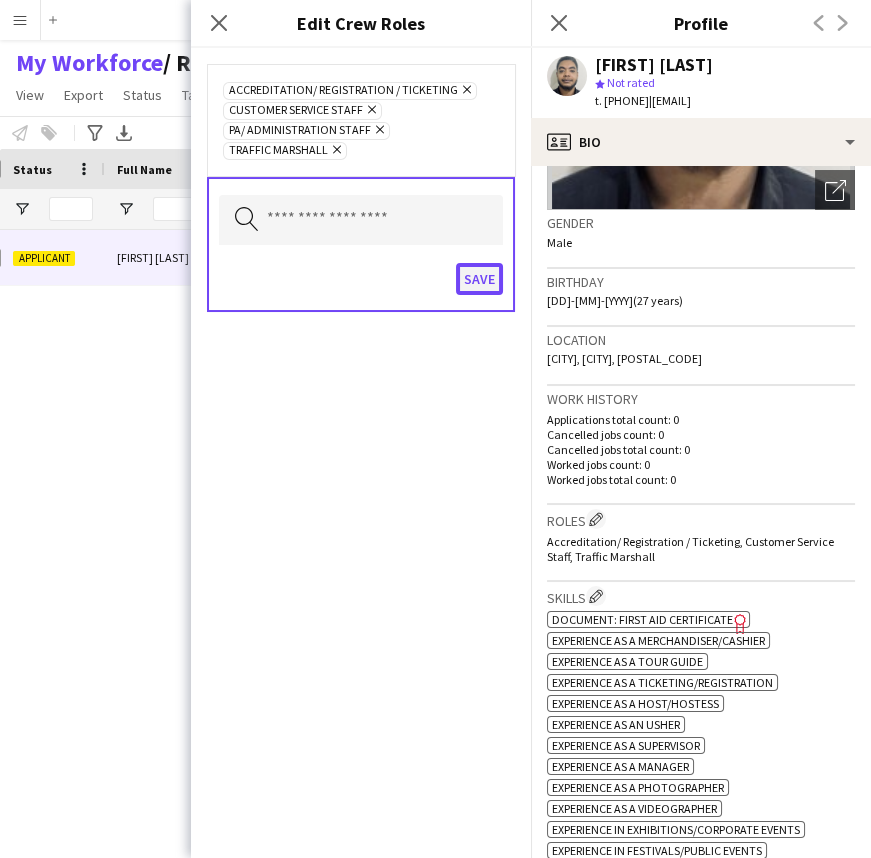click on "Save" 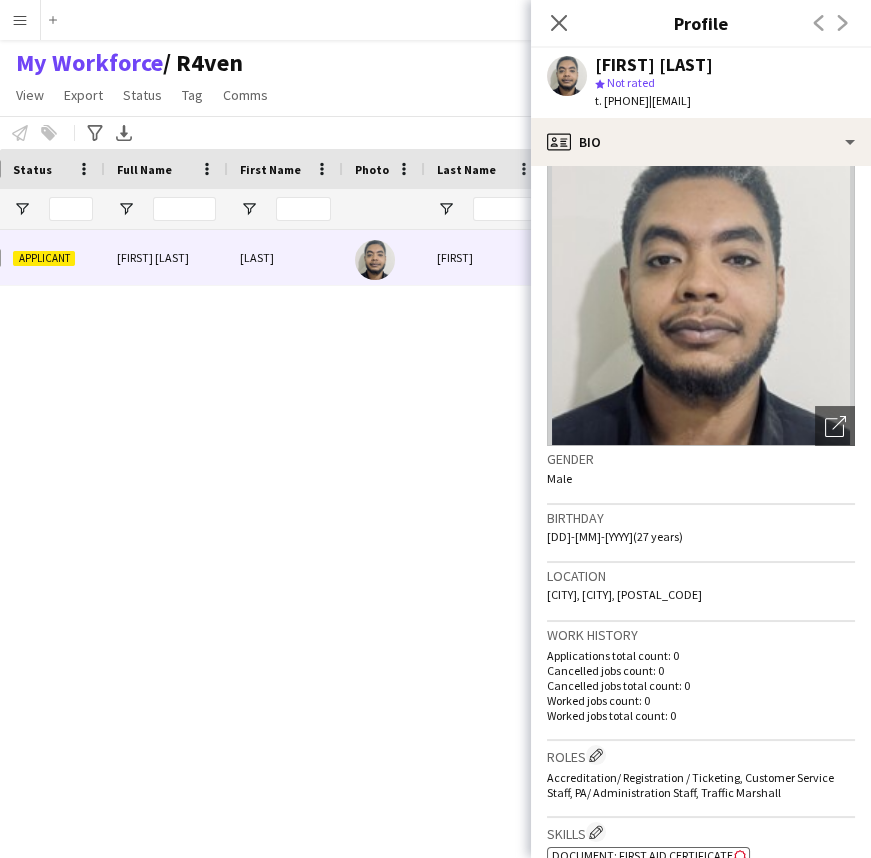 scroll, scrollTop: 0, scrollLeft: 0, axis: both 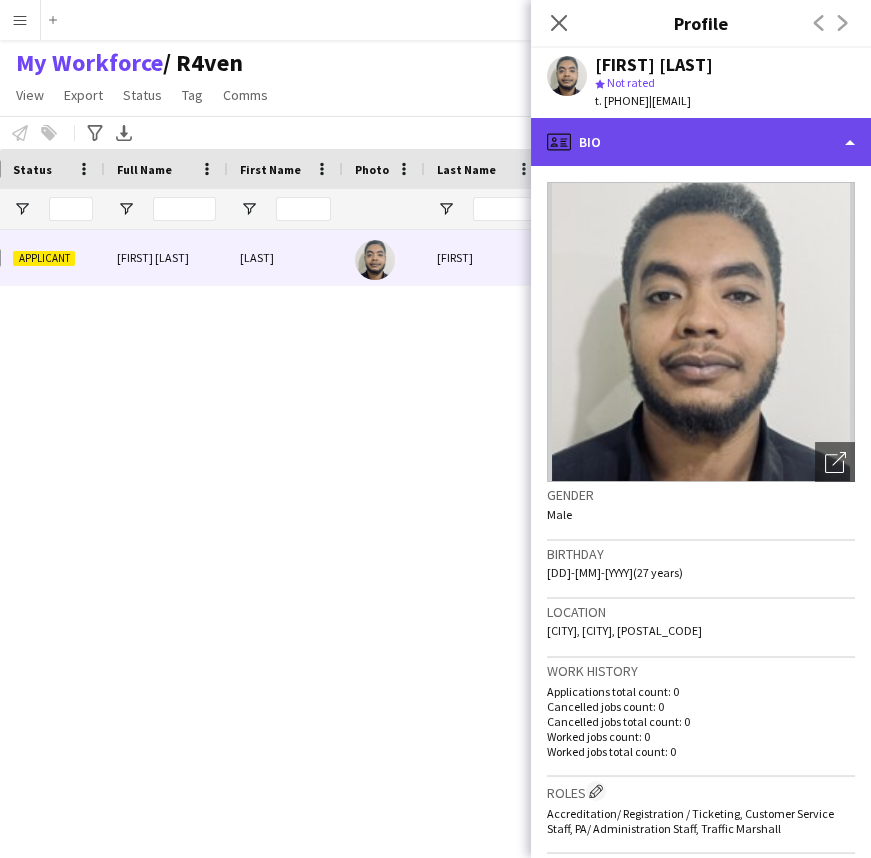 click on "profile
Bio" 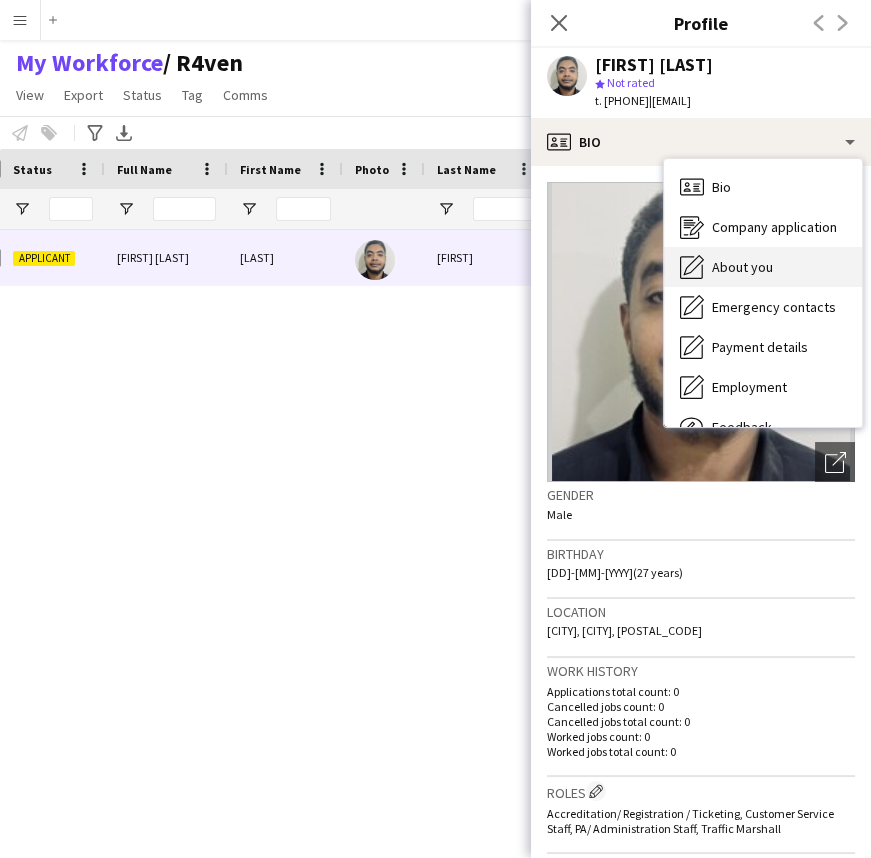 click on "About you
About you" at bounding box center [763, 267] 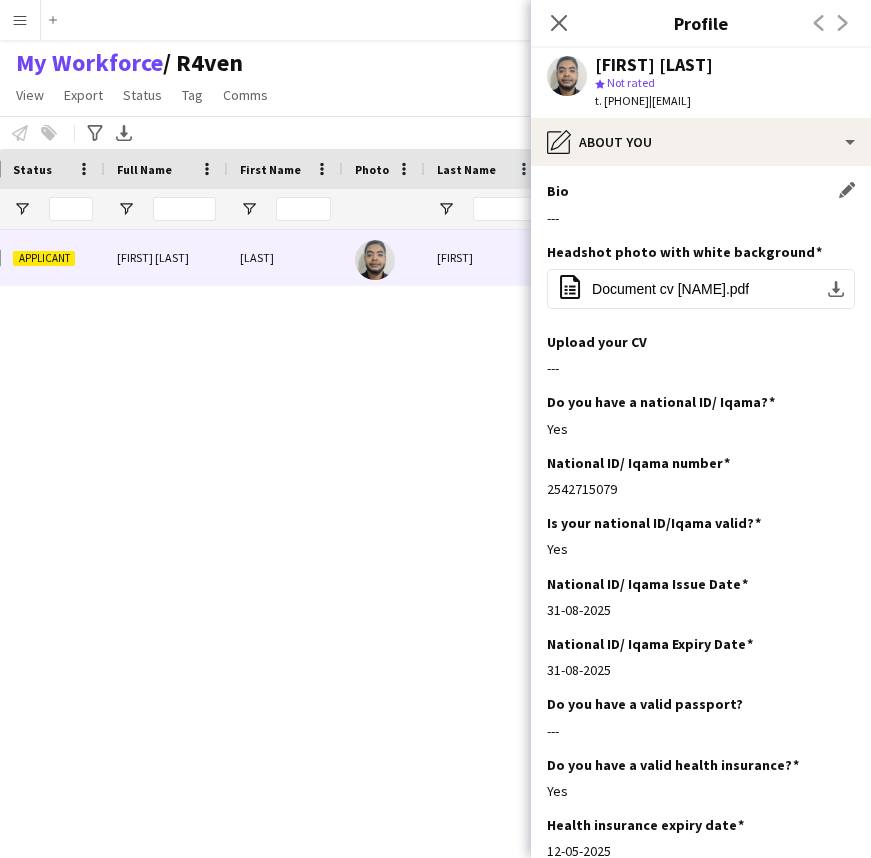 click on "---" 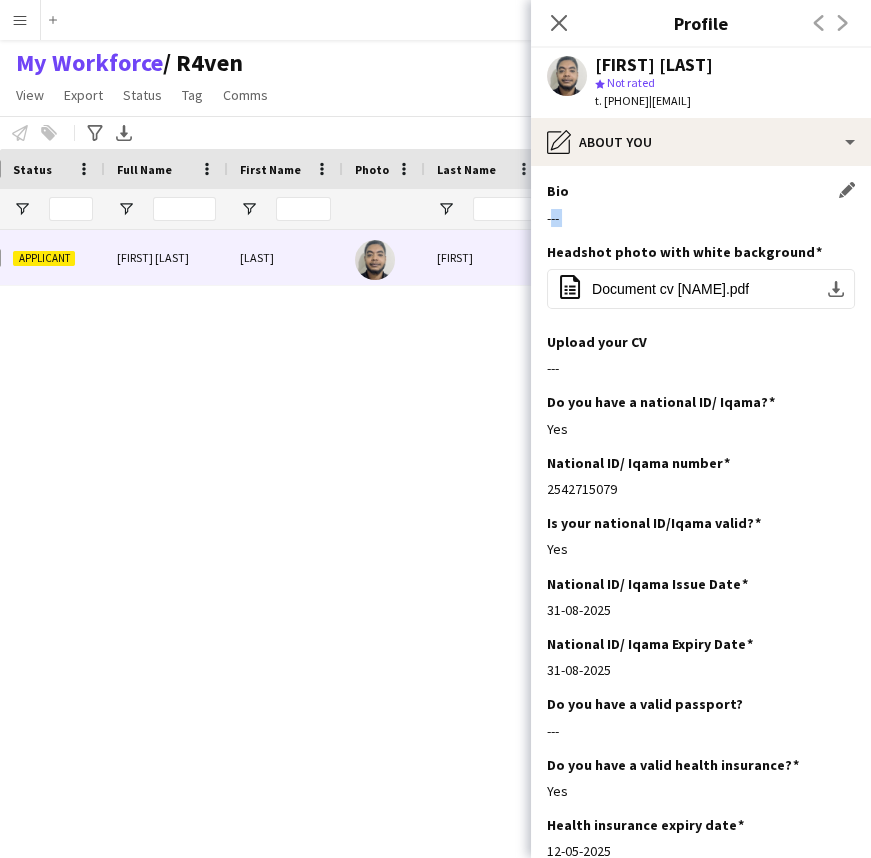 click on "---" 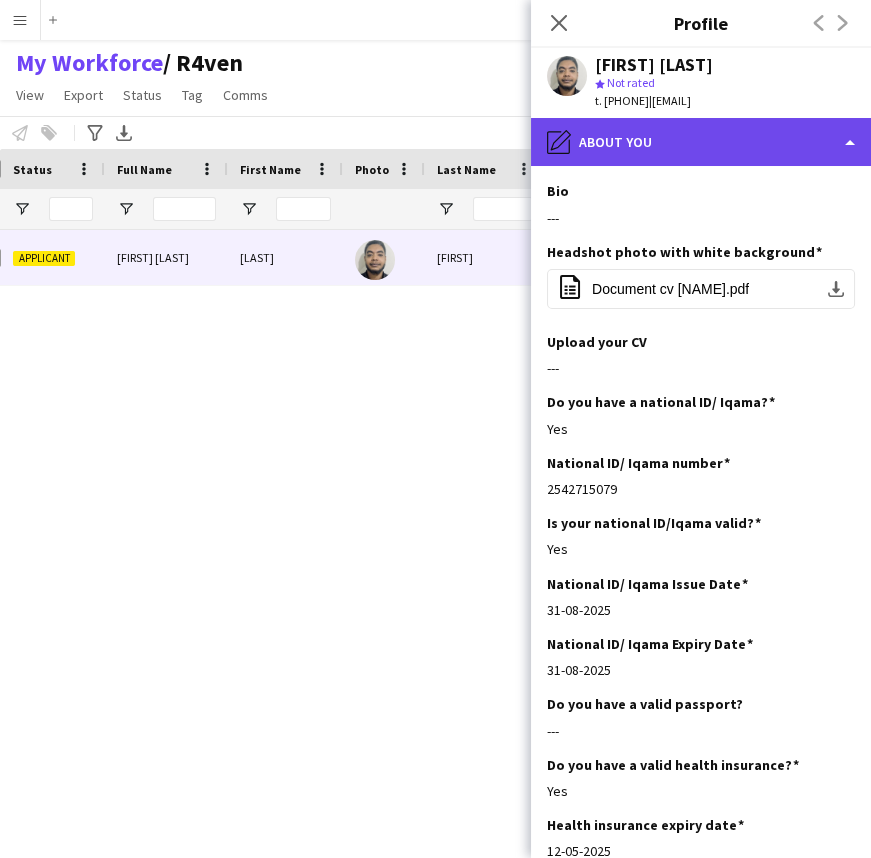click on "pencil4
About you" 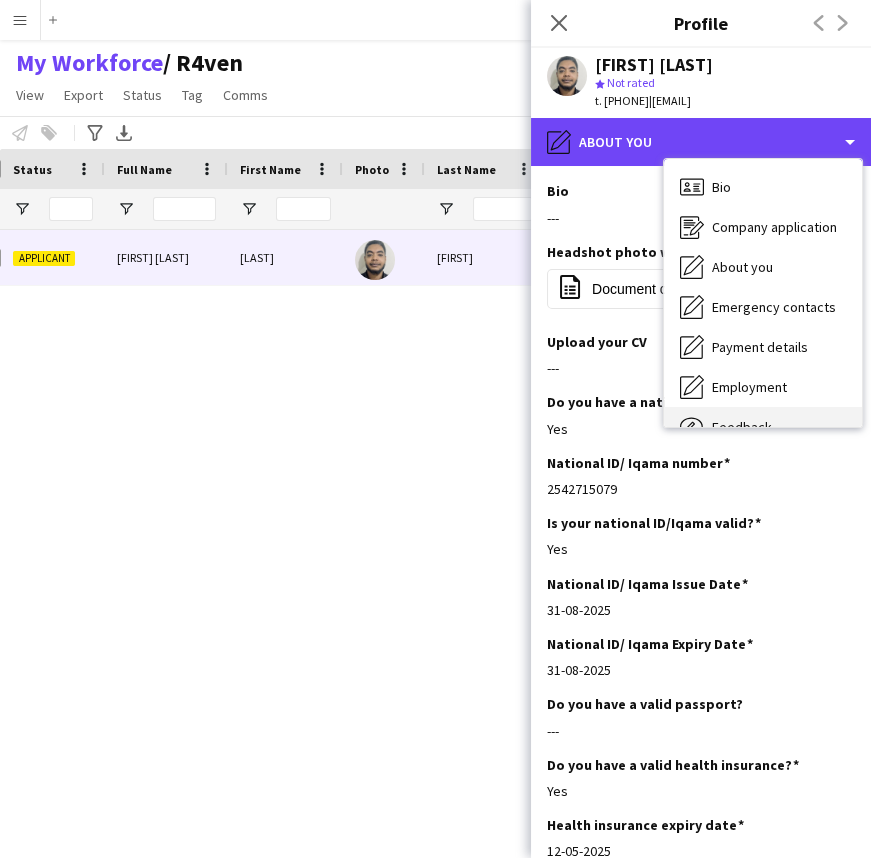 scroll, scrollTop: 67, scrollLeft: 0, axis: vertical 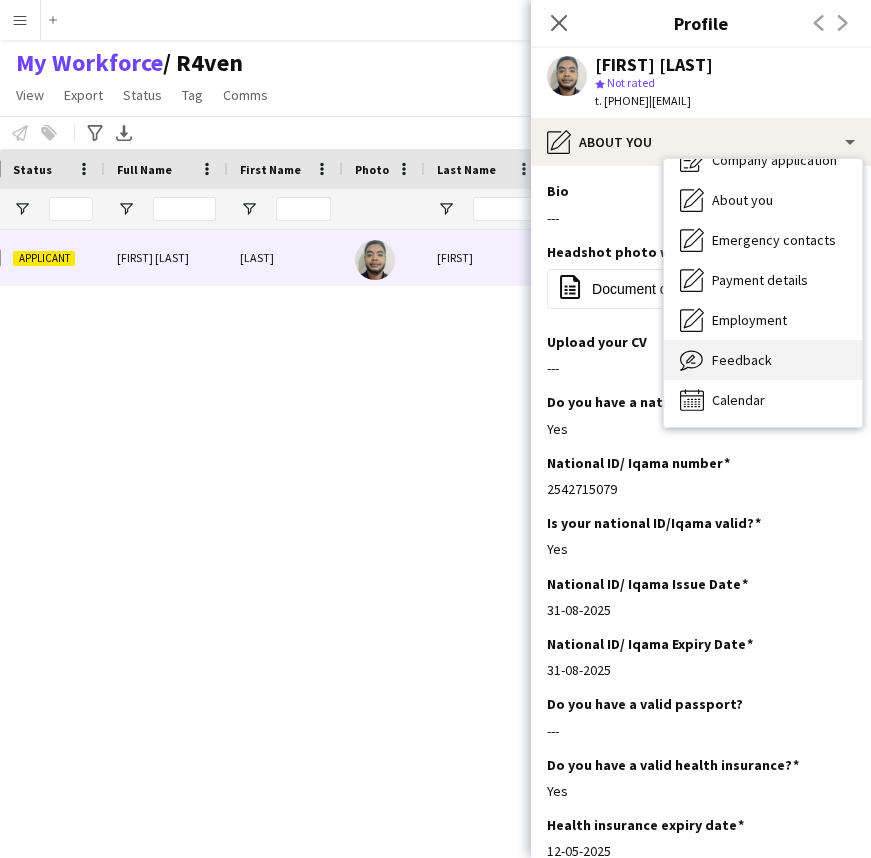 click on "Feedback" at bounding box center [742, 360] 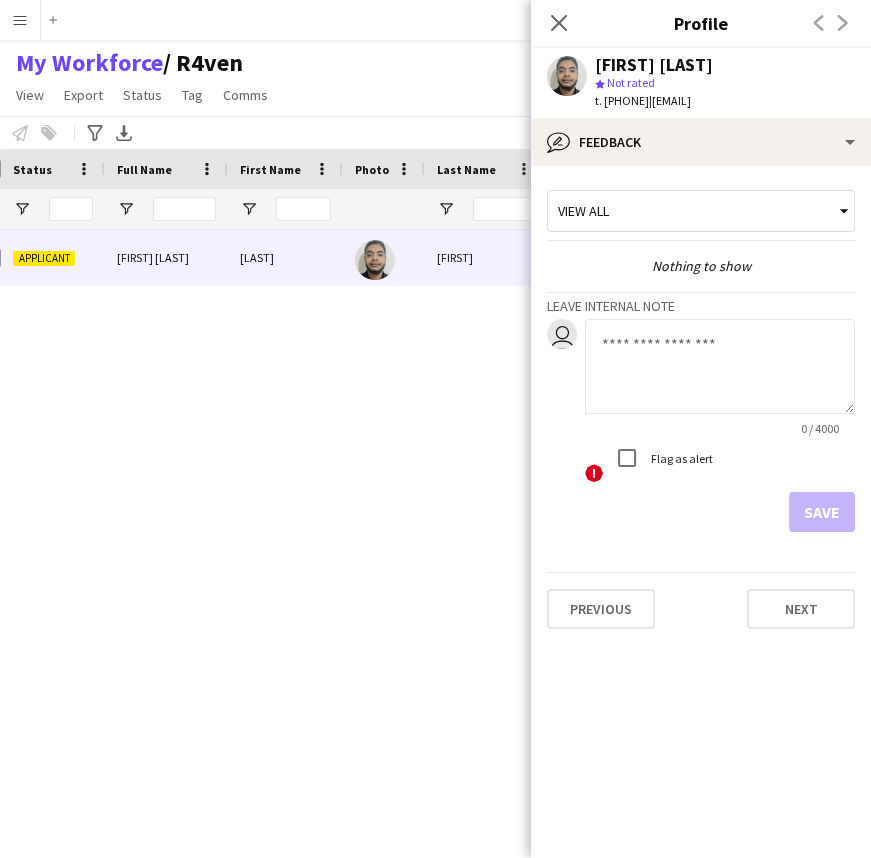 click 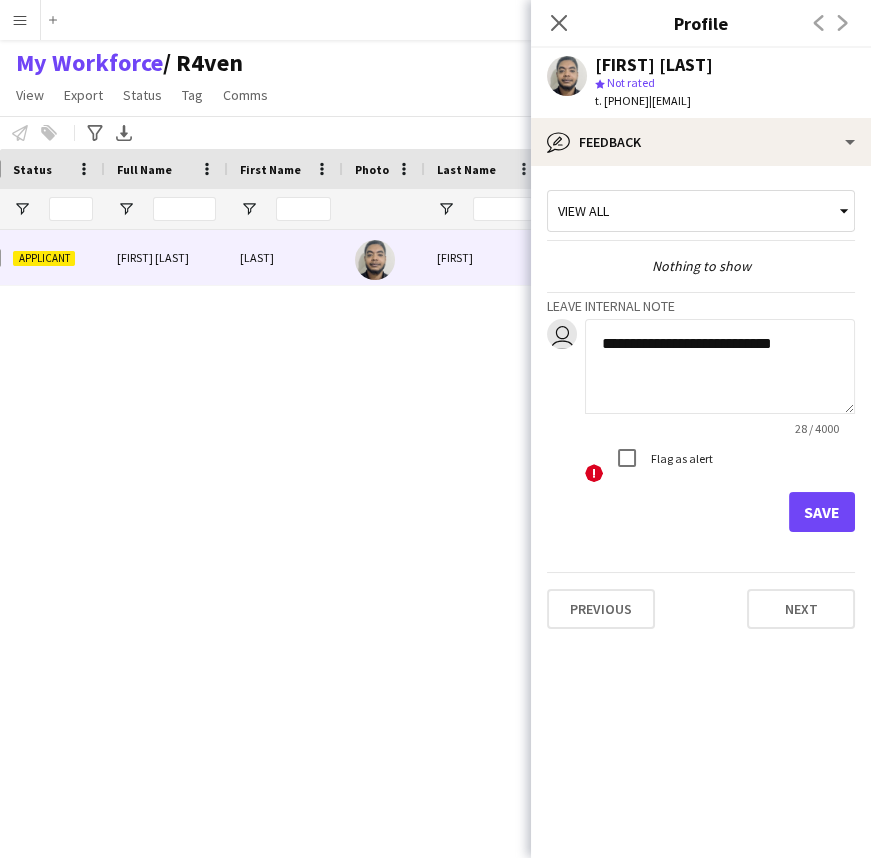 type on "**********" 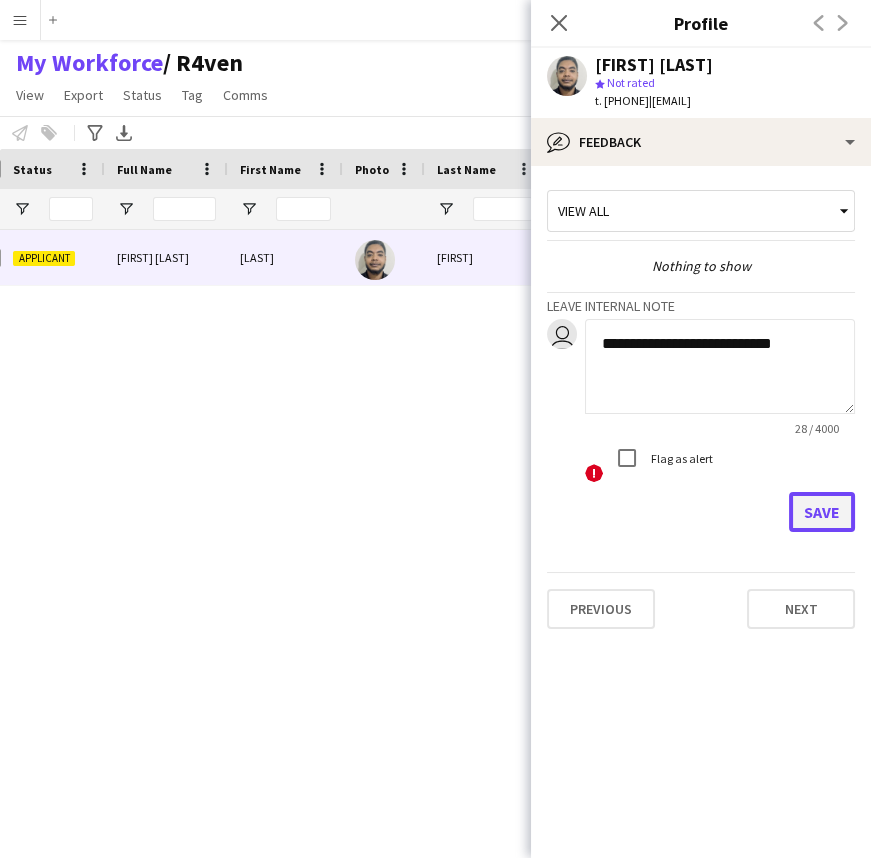 click on "Save" 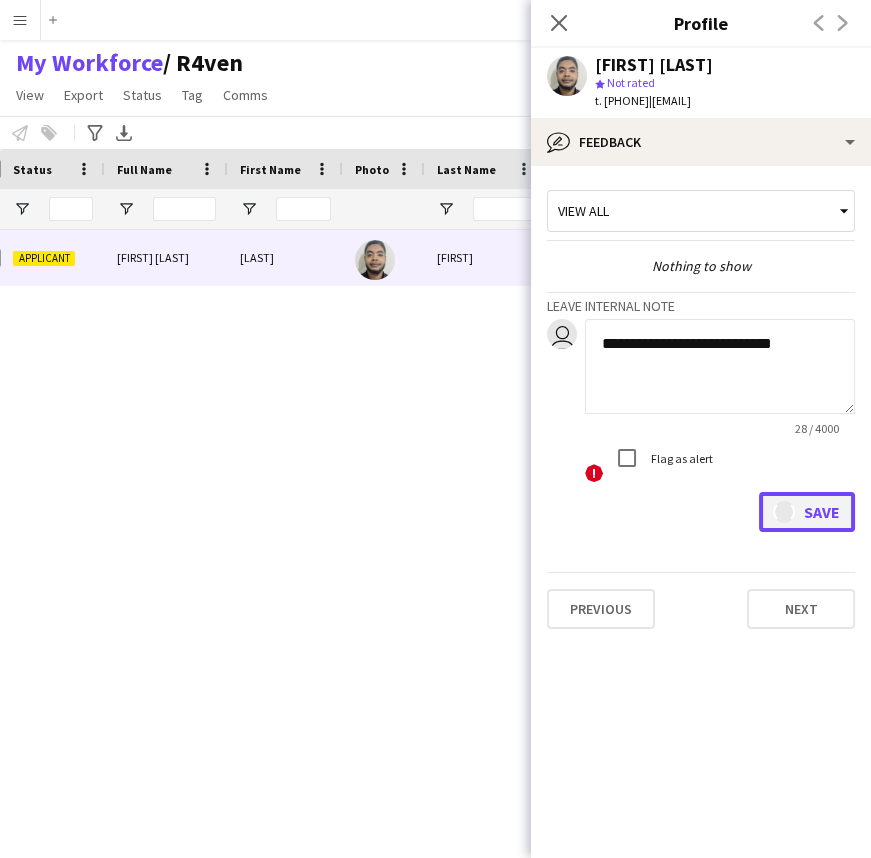 type 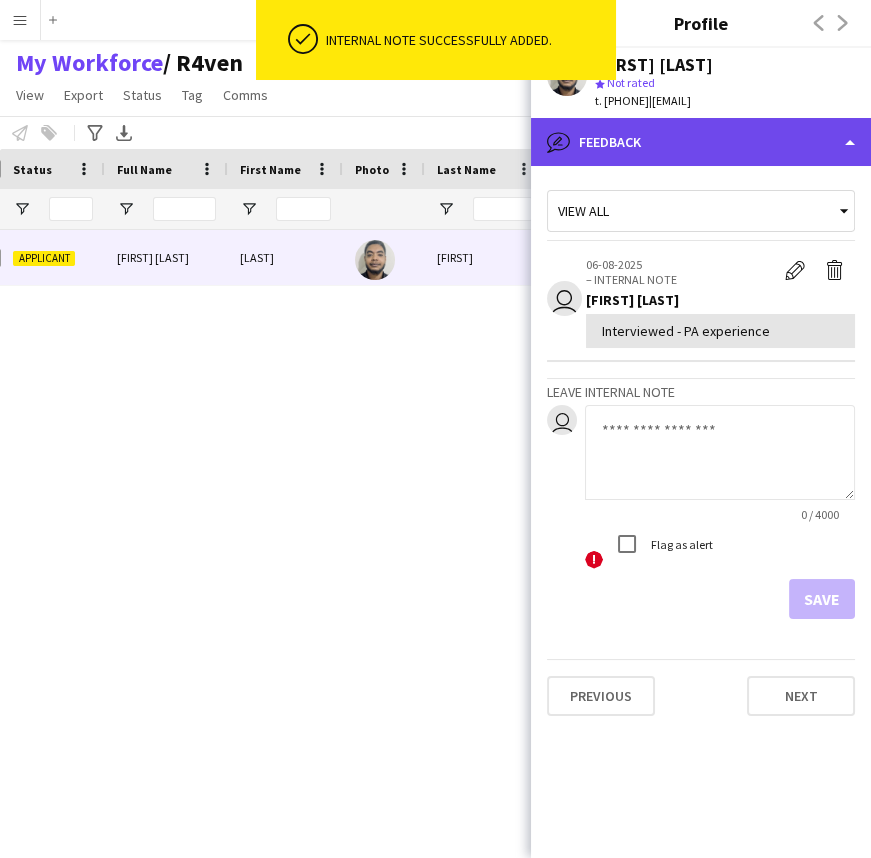 click on "bubble-pencil
Feedback" 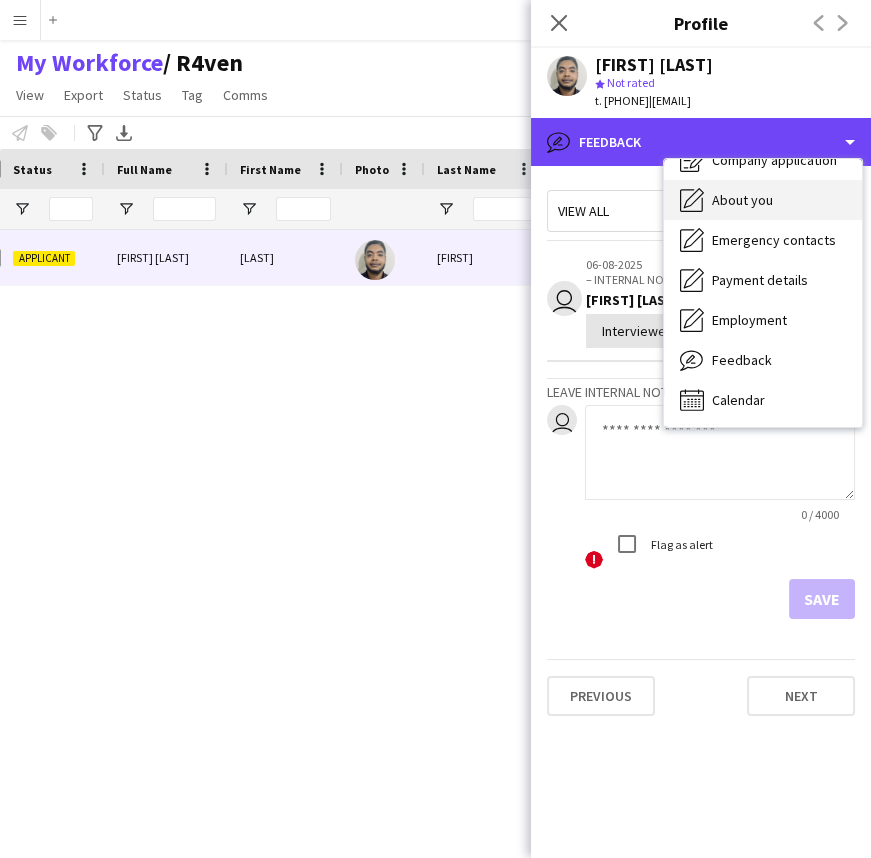 scroll, scrollTop: 0, scrollLeft: 0, axis: both 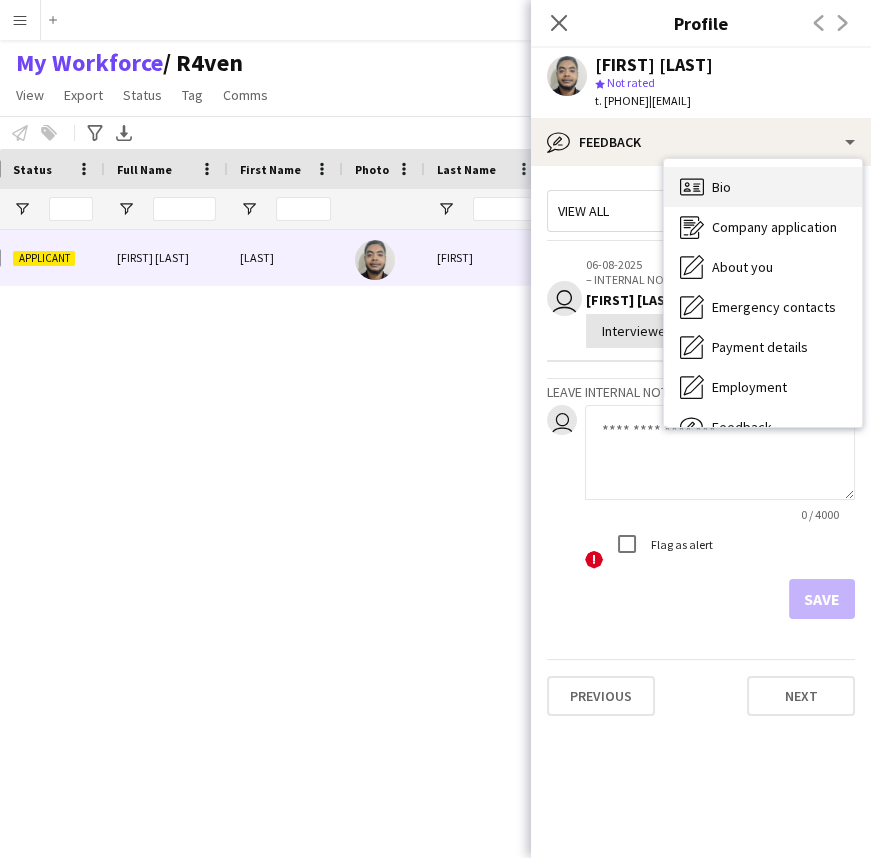 click on "Bio
Bio" at bounding box center [763, 187] 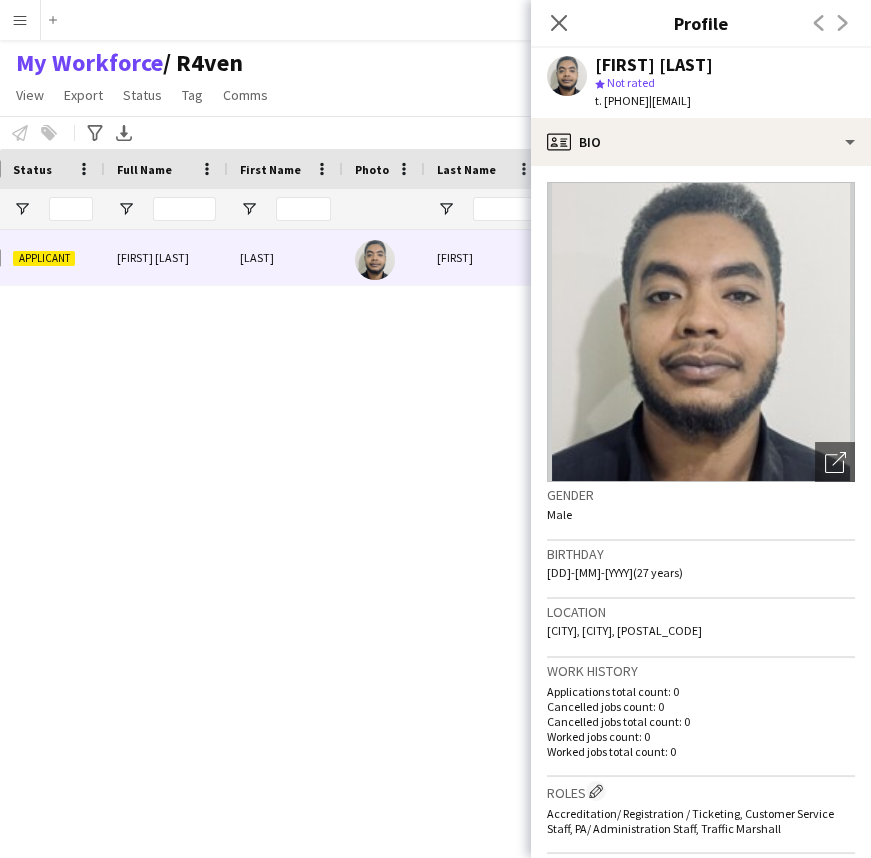scroll, scrollTop: 0, scrollLeft: 0, axis: both 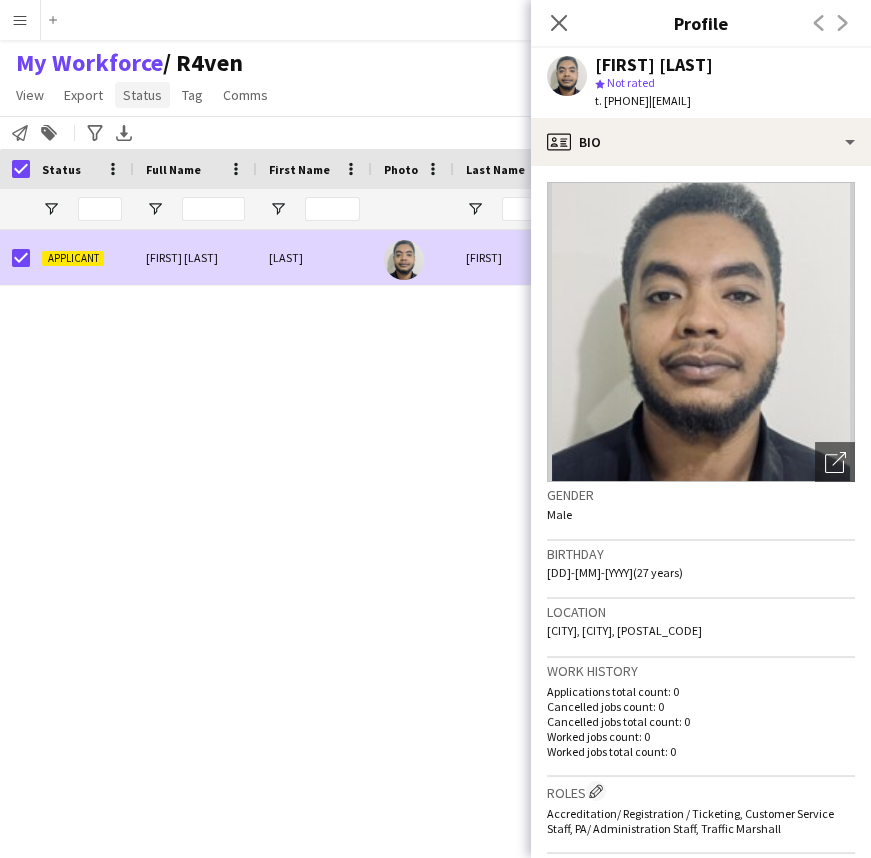 click on "Status" 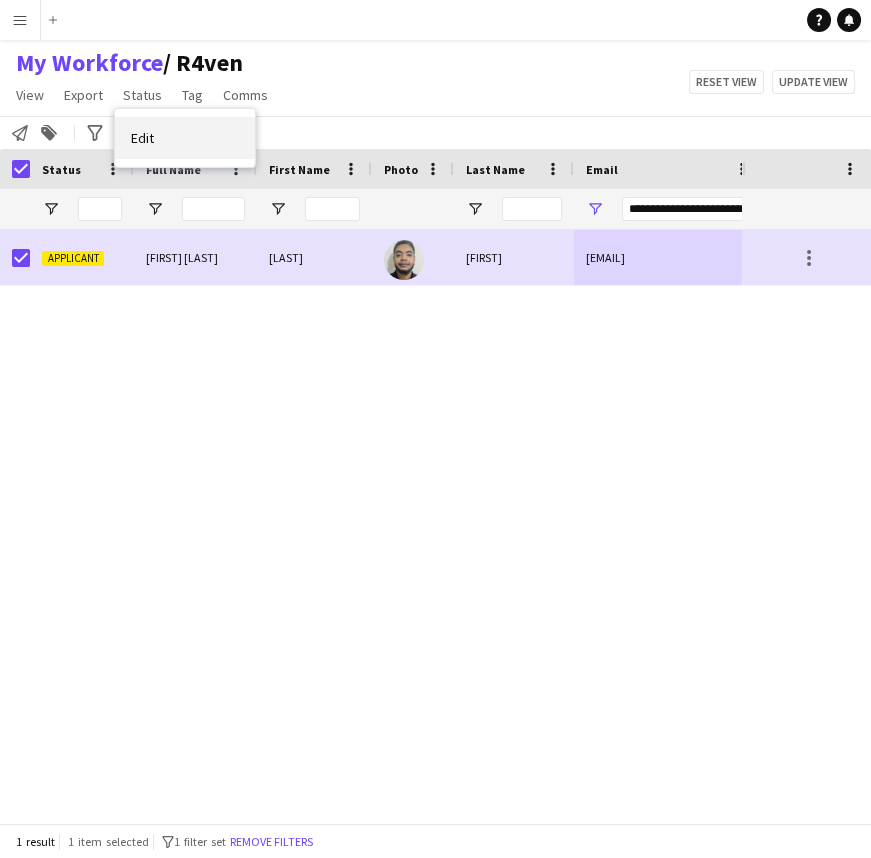 click on "Edit" at bounding box center (185, 138) 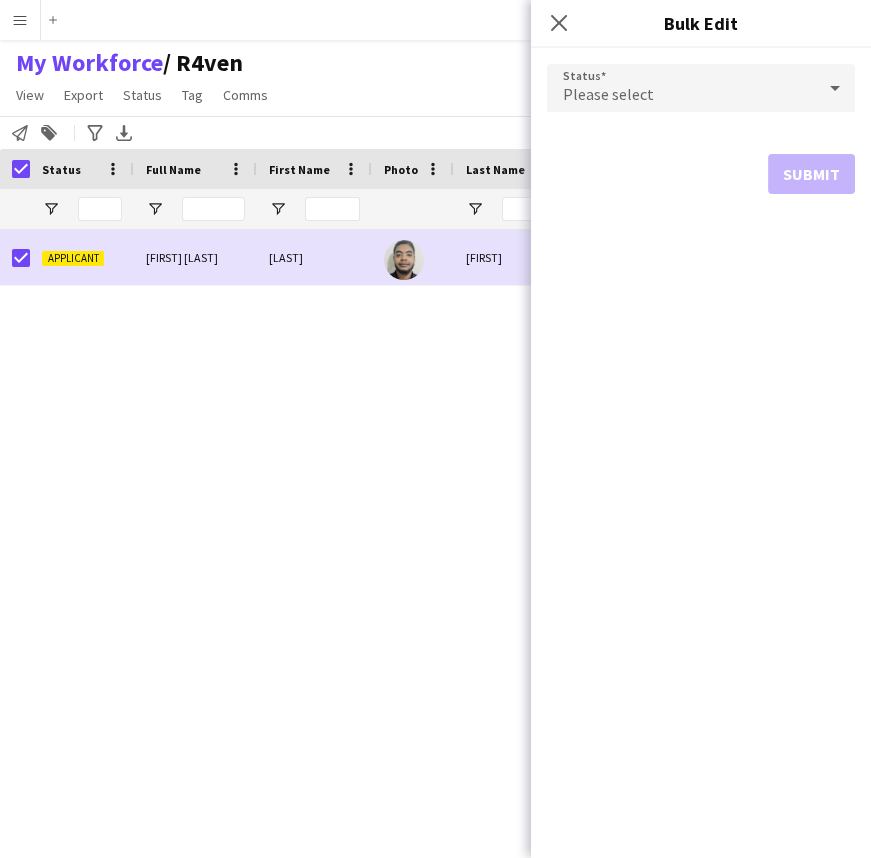 click on "Please select" at bounding box center (681, 88) 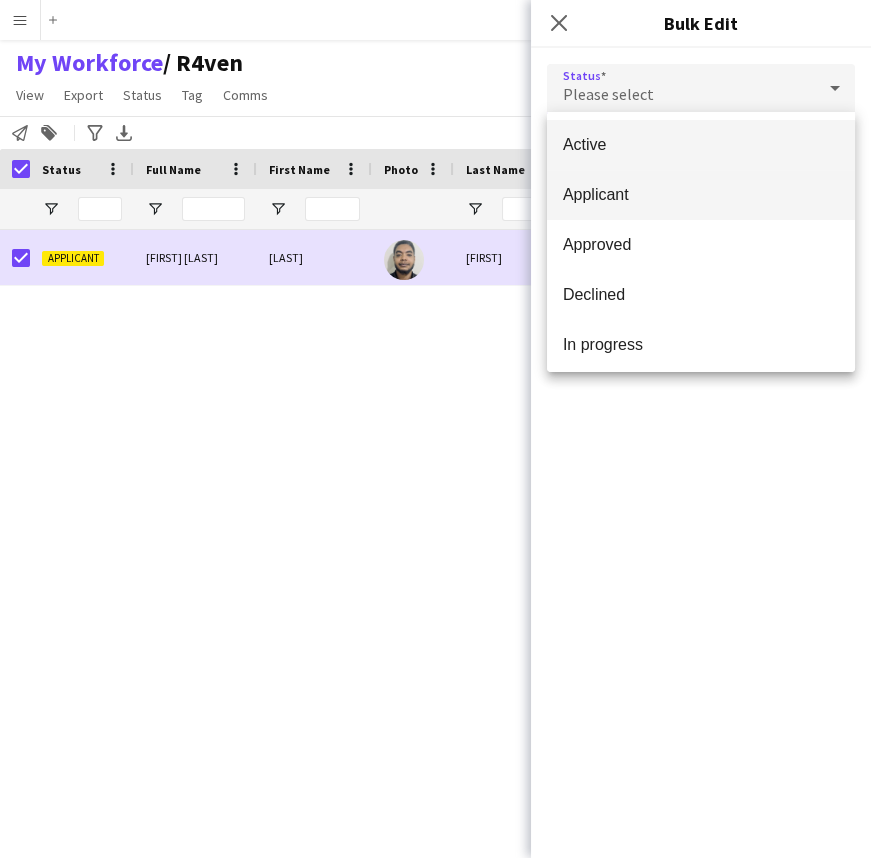 click on "Applicant" at bounding box center [701, 195] 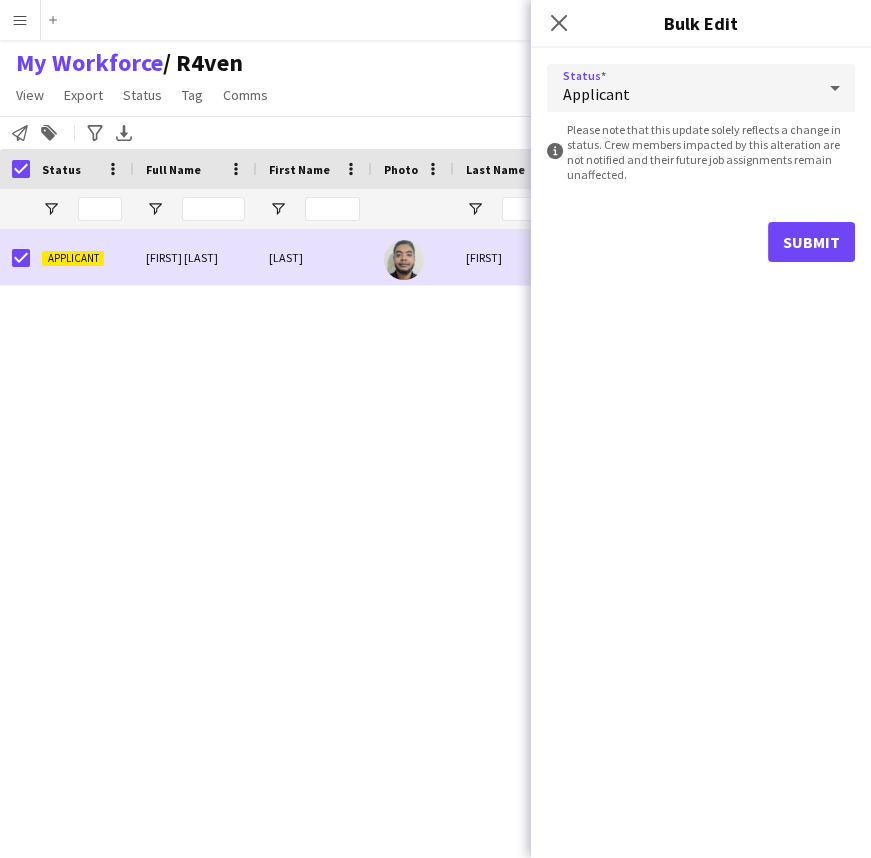 click on "Applicant" at bounding box center [681, 88] 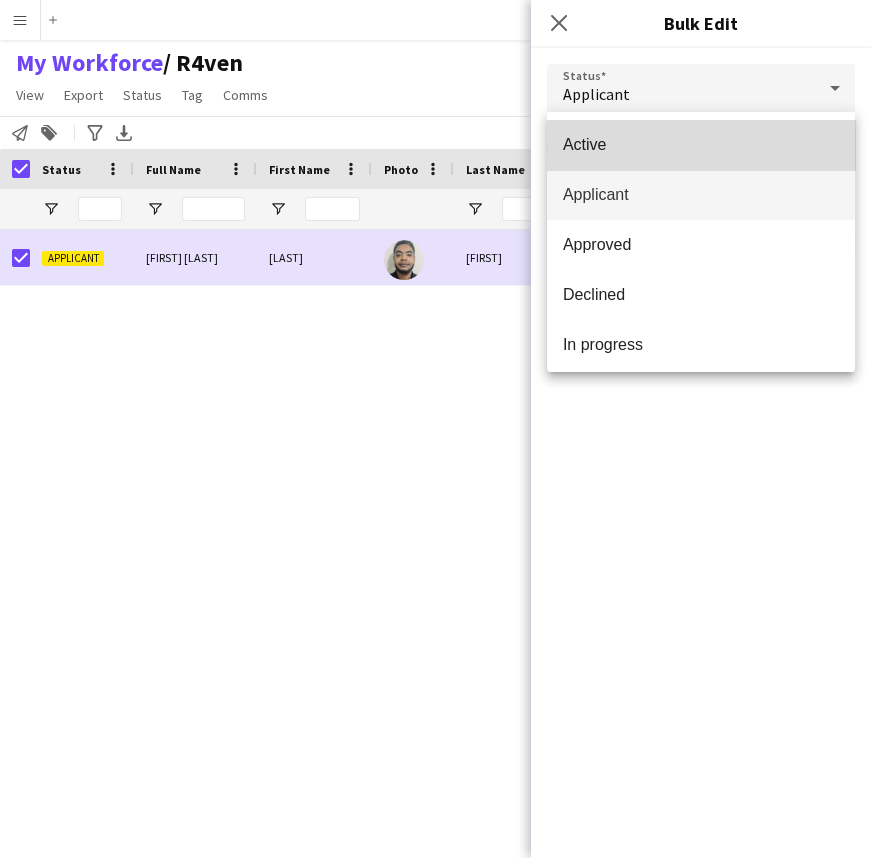 click on "Active" at bounding box center (701, 144) 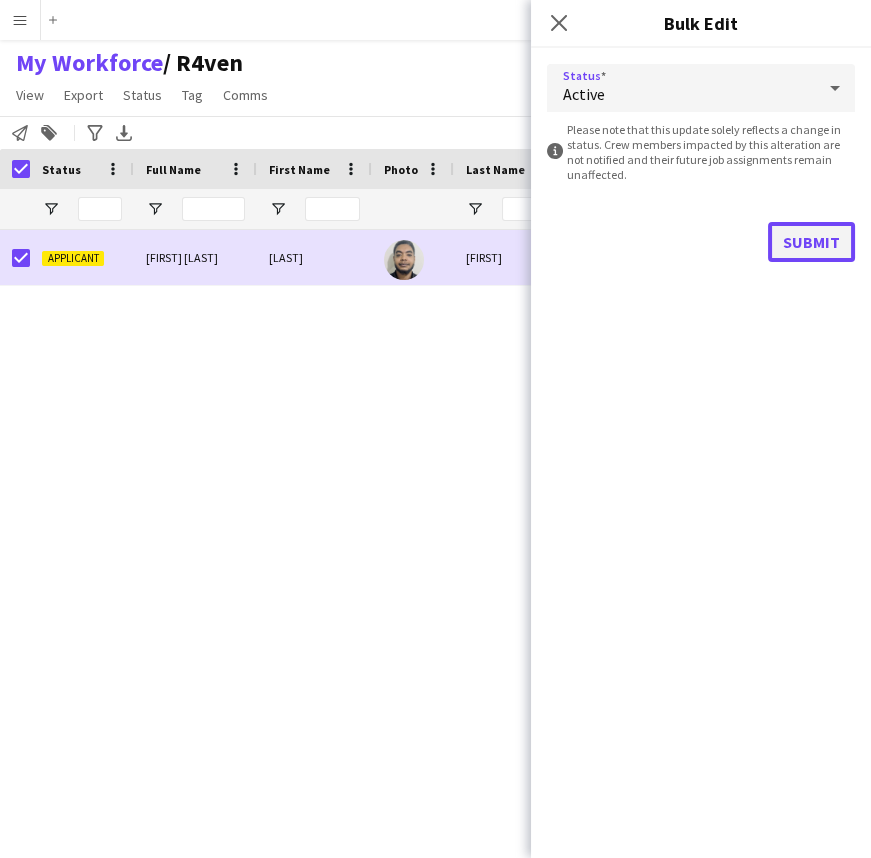 click on "Submit" 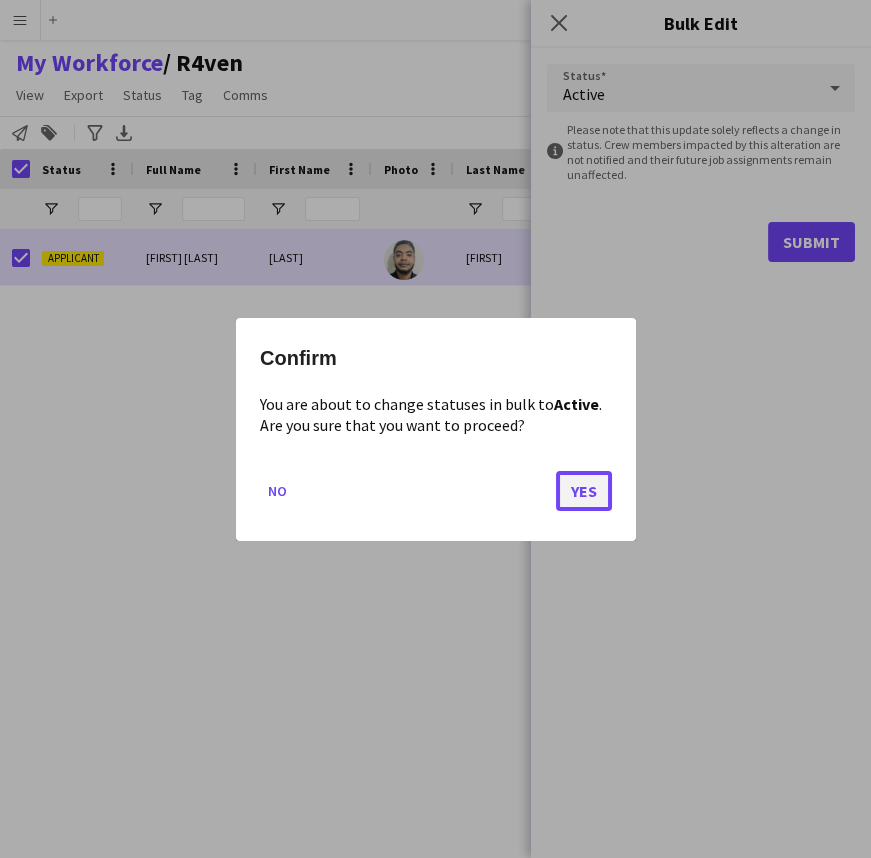 click on "Yes" 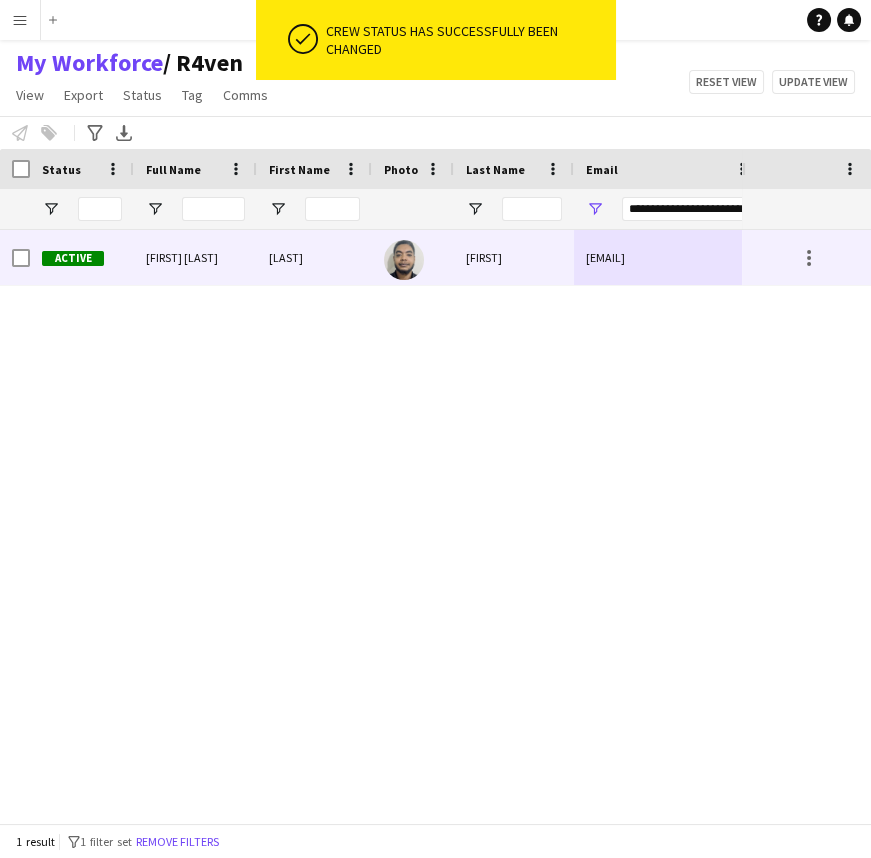 click on "Eltayeb Abdelqadir" at bounding box center [195, 257] 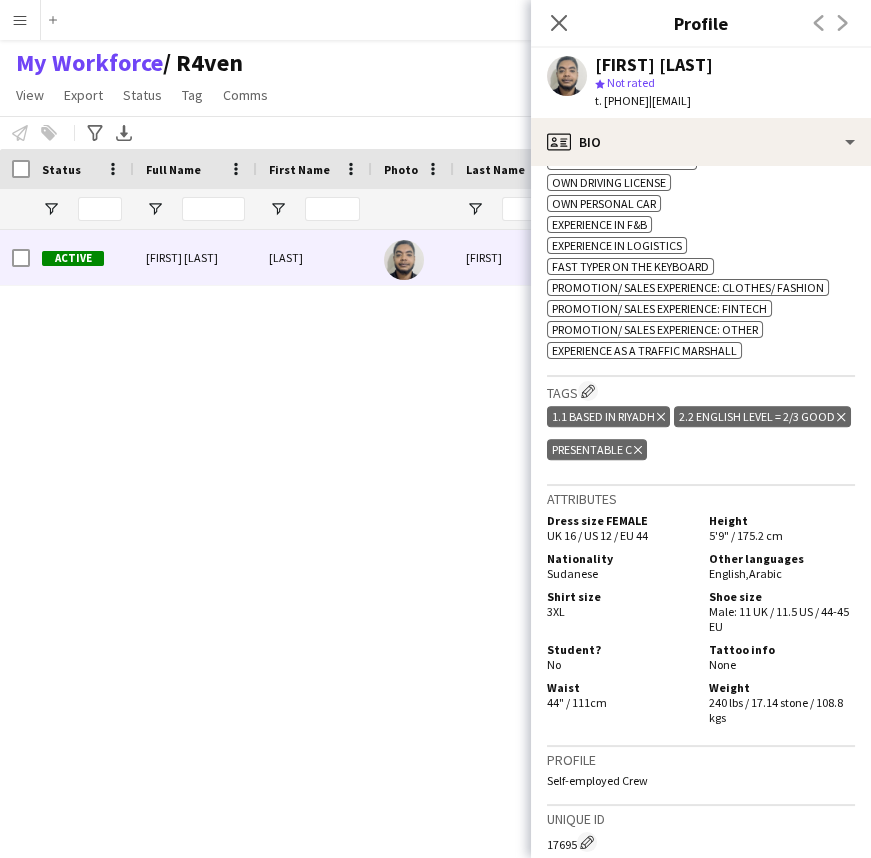 scroll, scrollTop: 1181, scrollLeft: 0, axis: vertical 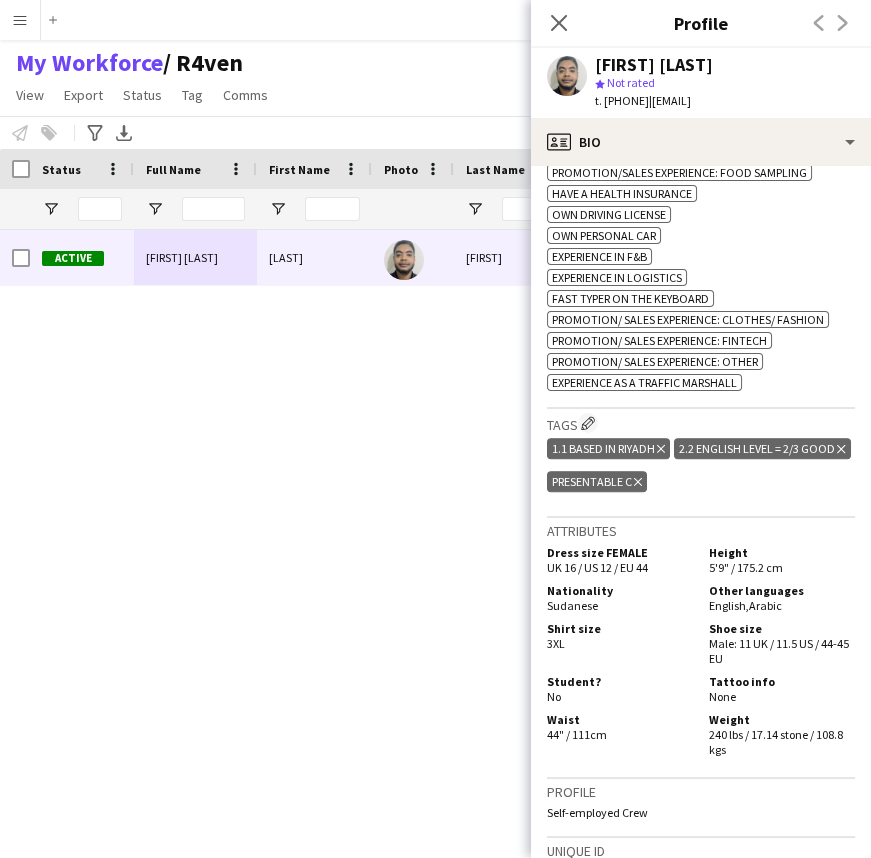 click 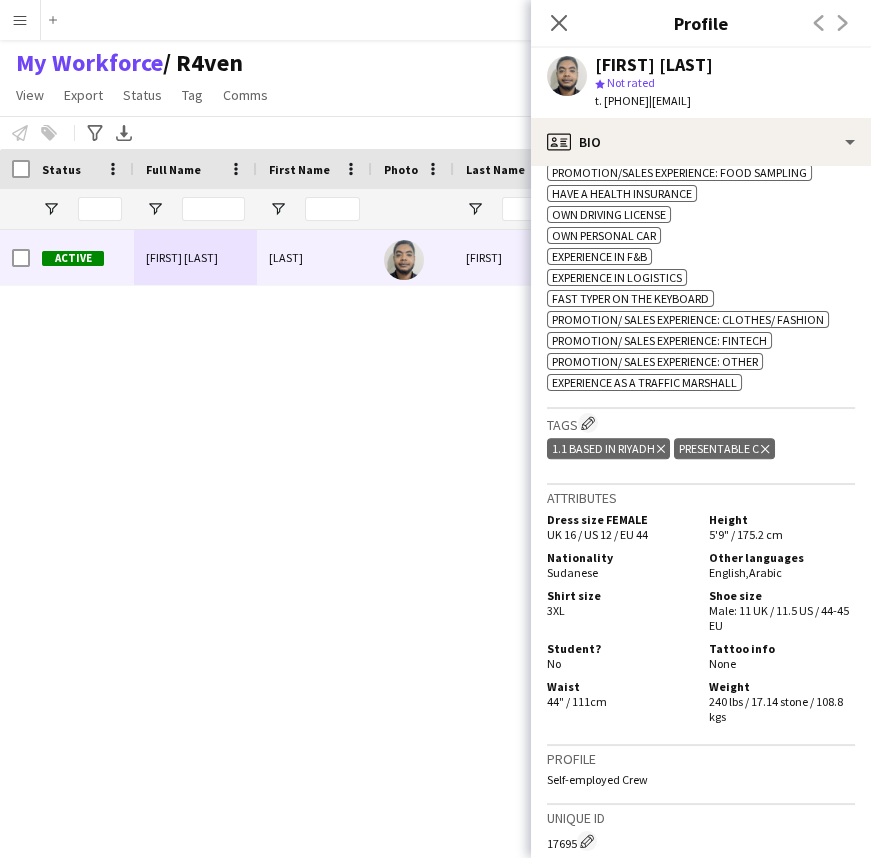 click on "Tags
Edit crew company tags" 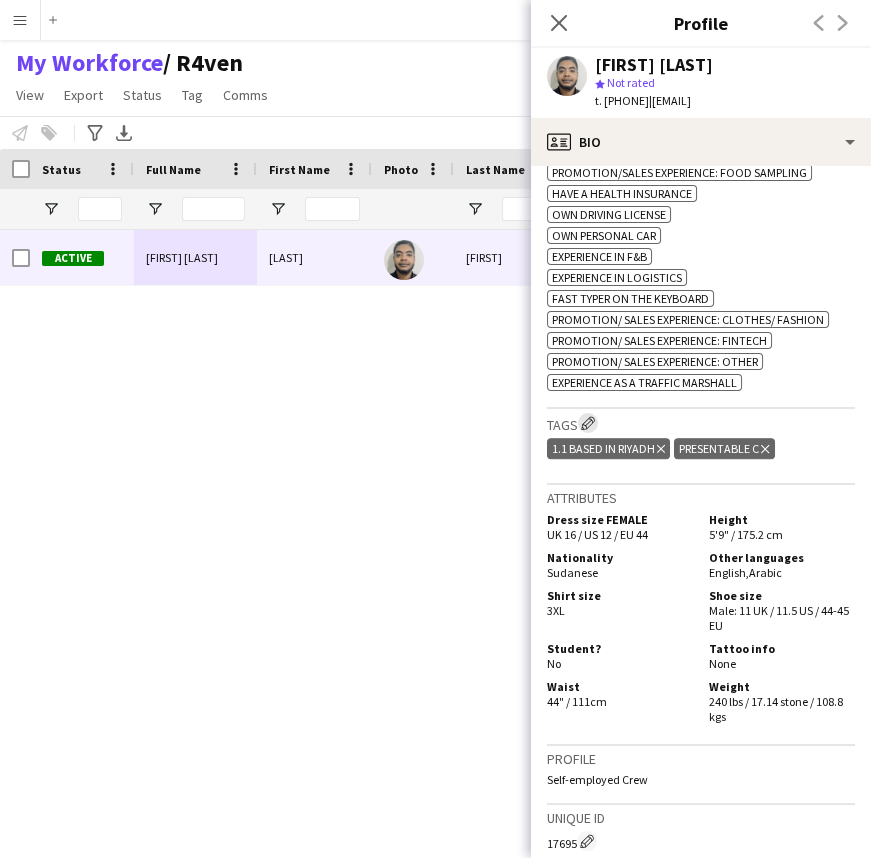 click on "Edit crew company tags" 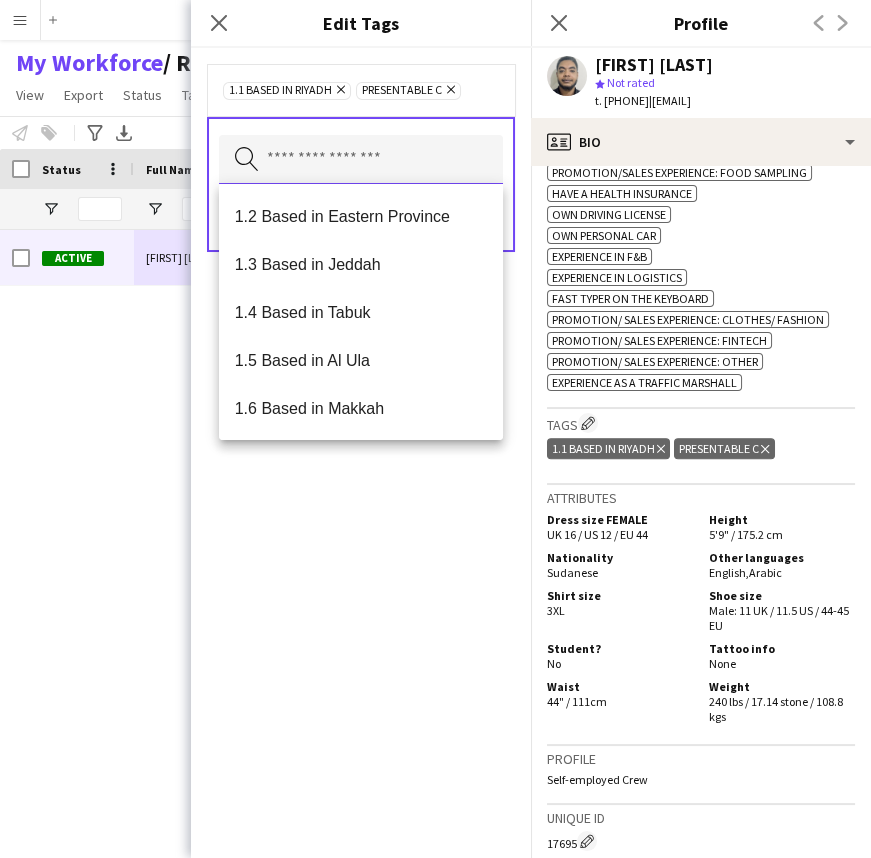 click at bounding box center [361, 160] 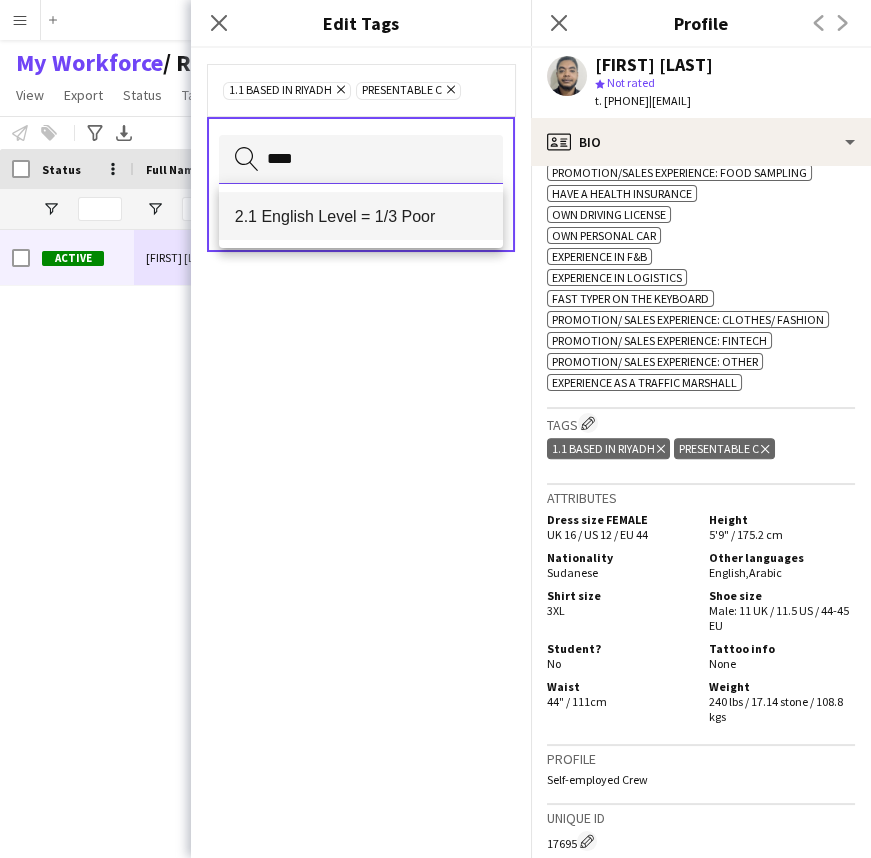 type on "****" 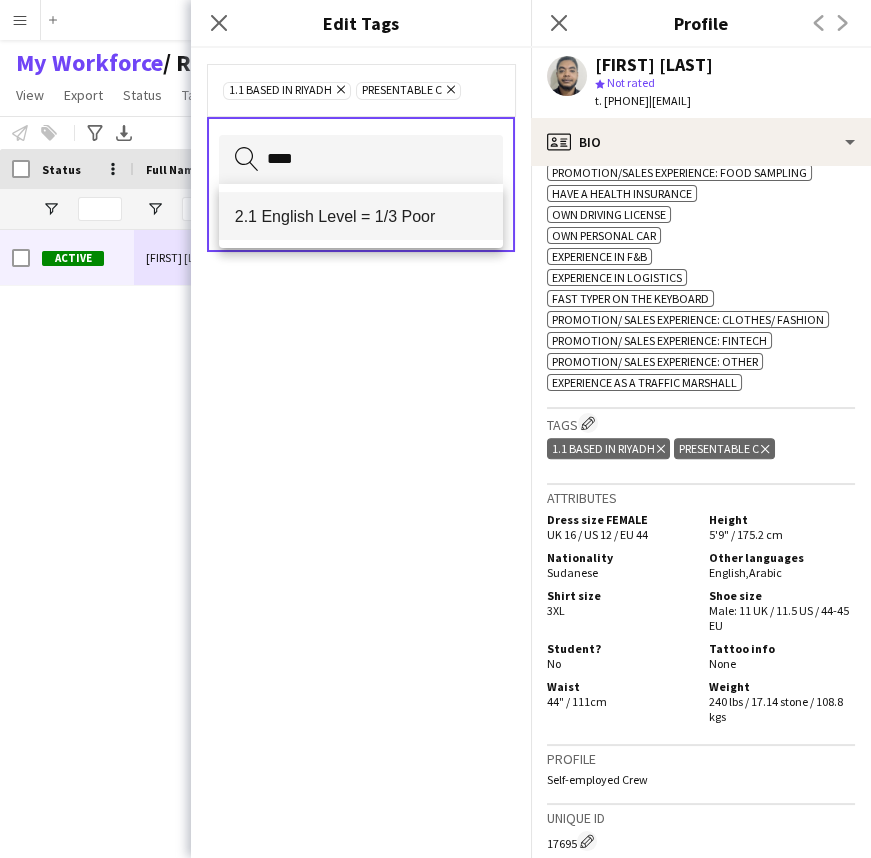 click on "2.1 English Level = 1/3 Poor" at bounding box center (361, 216) 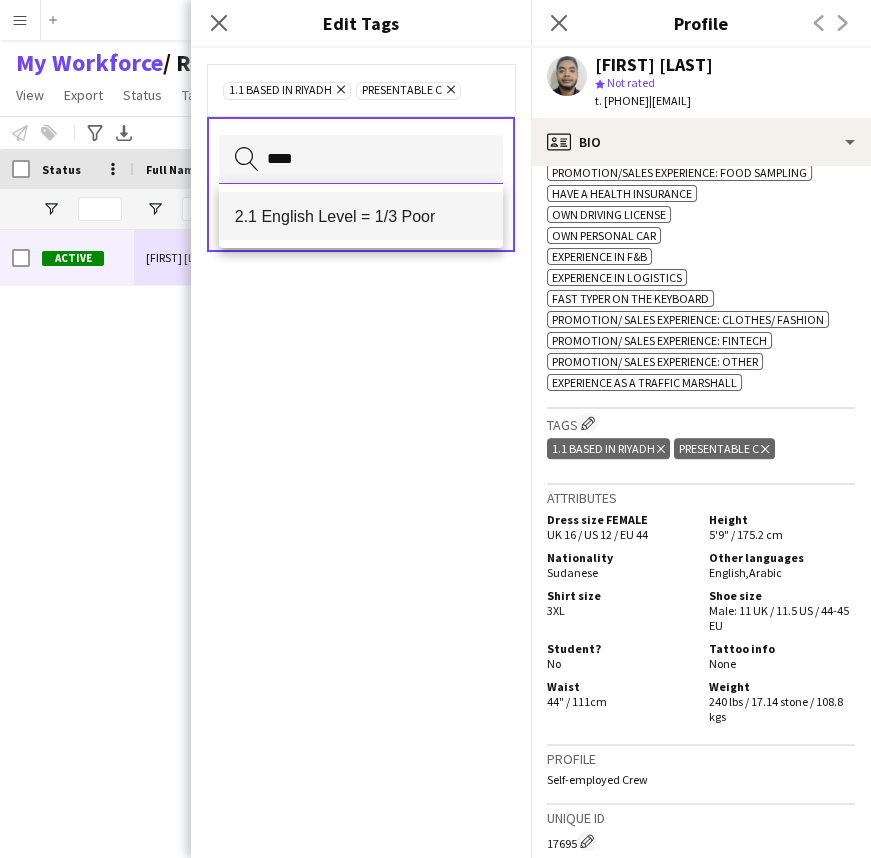 type 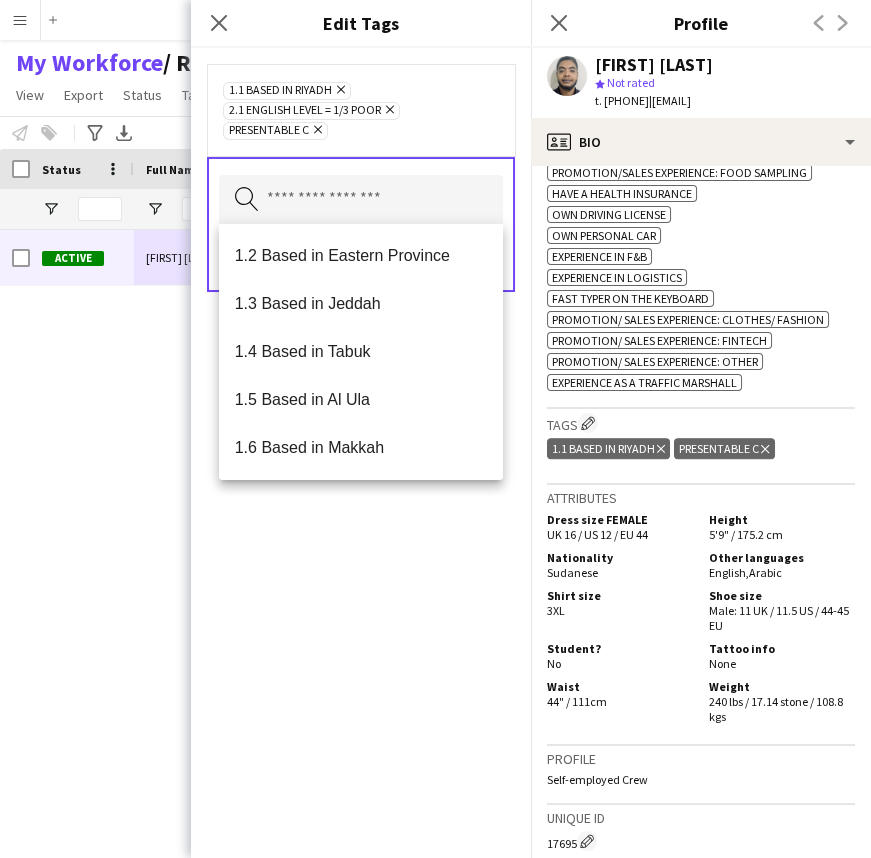 click on "1.1 Based in Riyadh
Remove
2.1 English Level = 1/3 Poor
Remove
Presentable C
Remove" 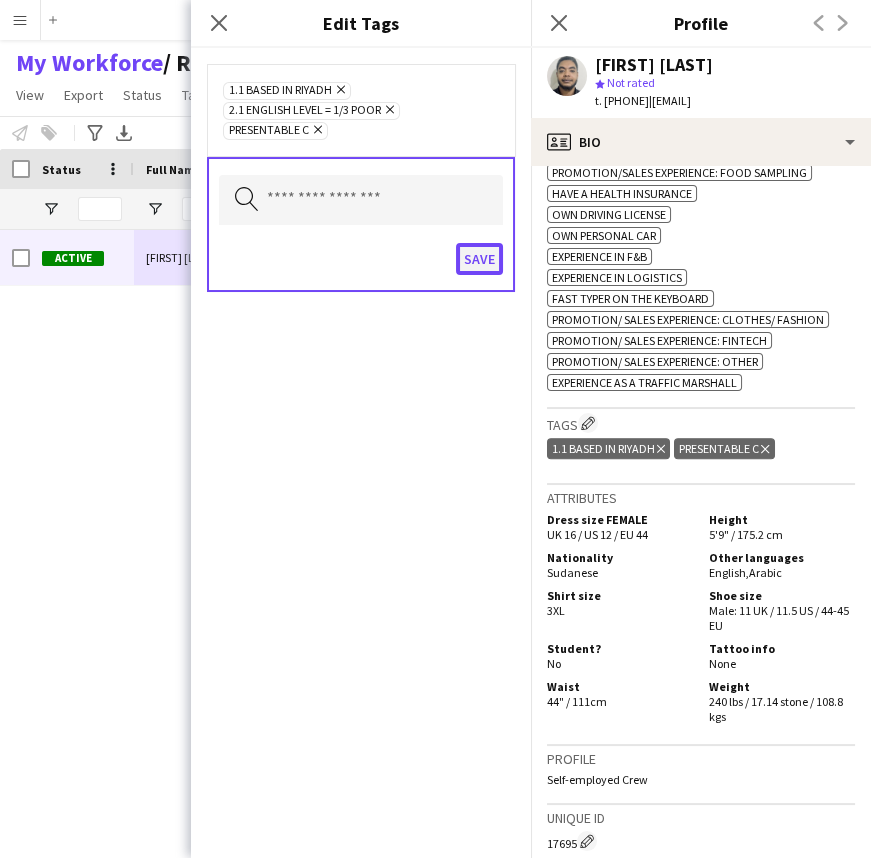 click on "Save" 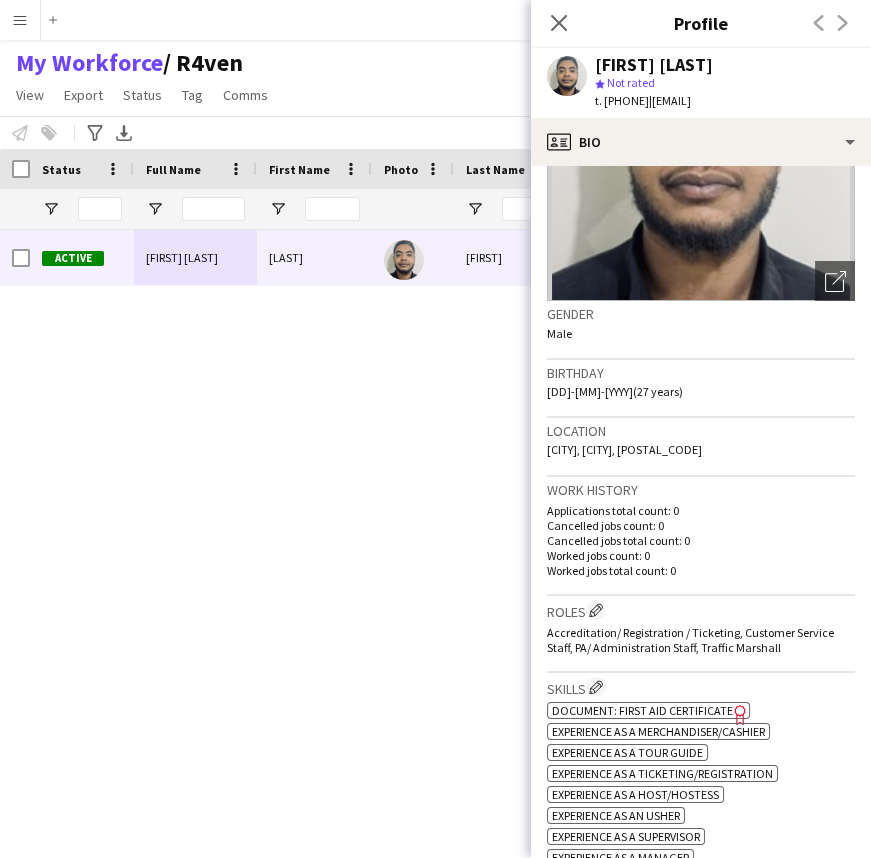 scroll, scrollTop: 0, scrollLeft: 0, axis: both 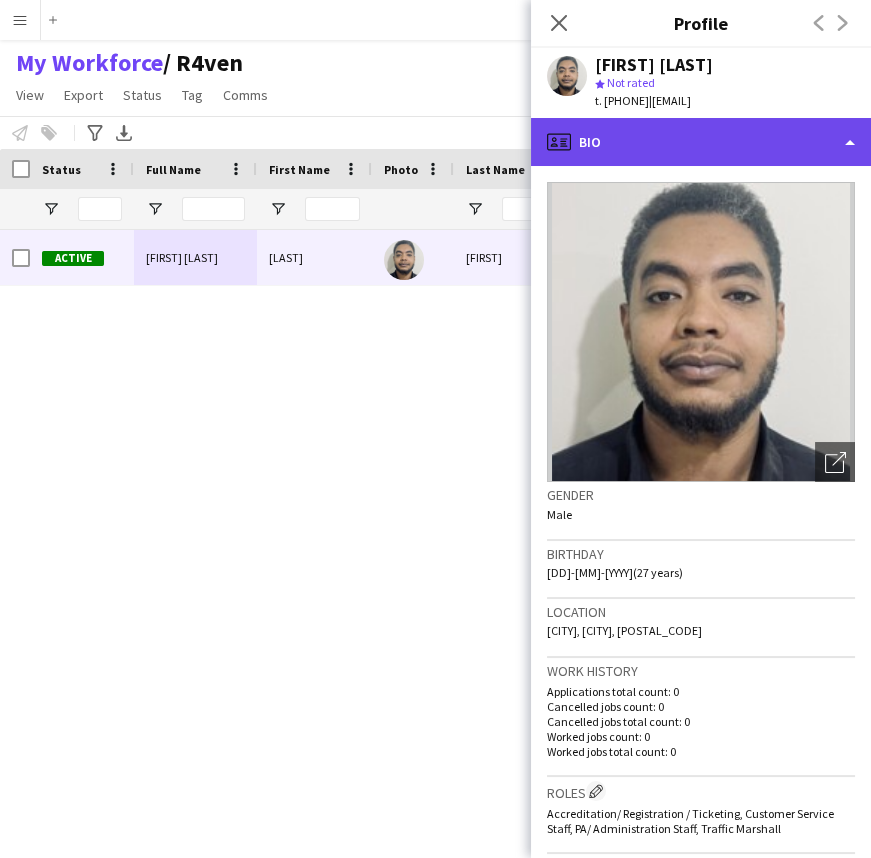click on "profile
Bio" 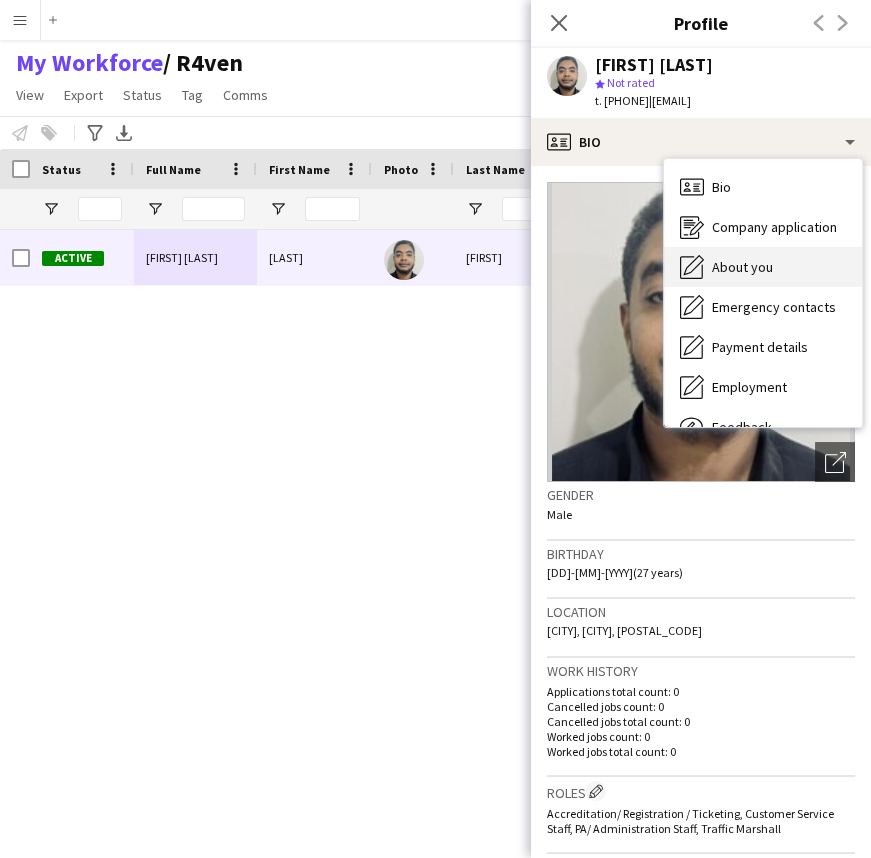 click on "About you
About you" at bounding box center (763, 267) 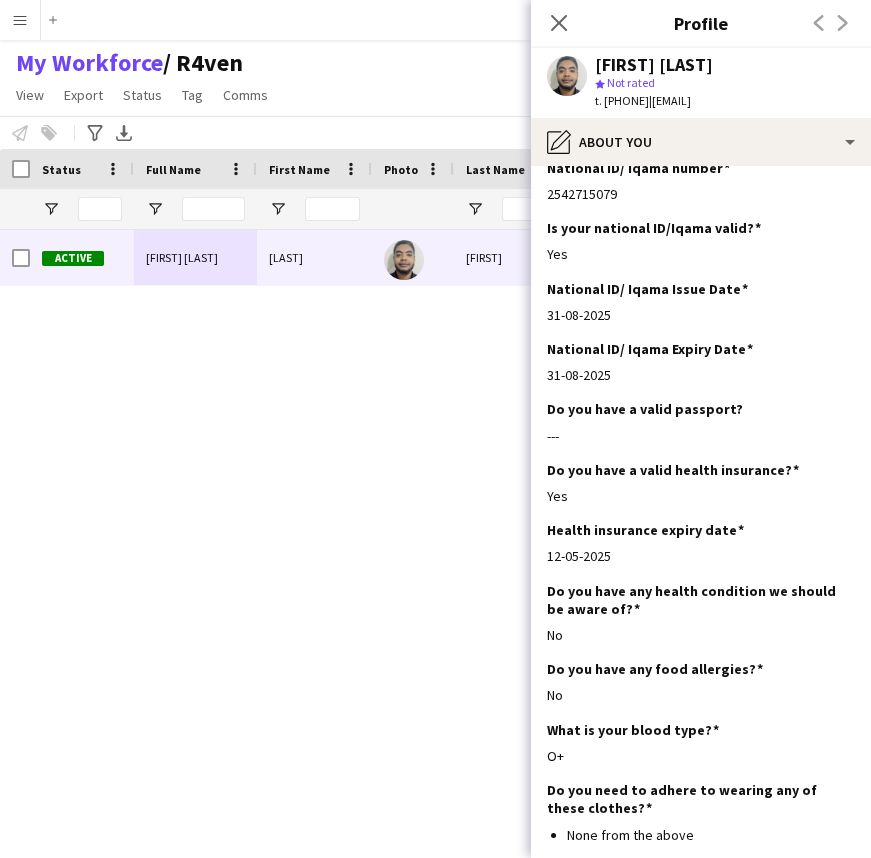 scroll, scrollTop: 0, scrollLeft: 0, axis: both 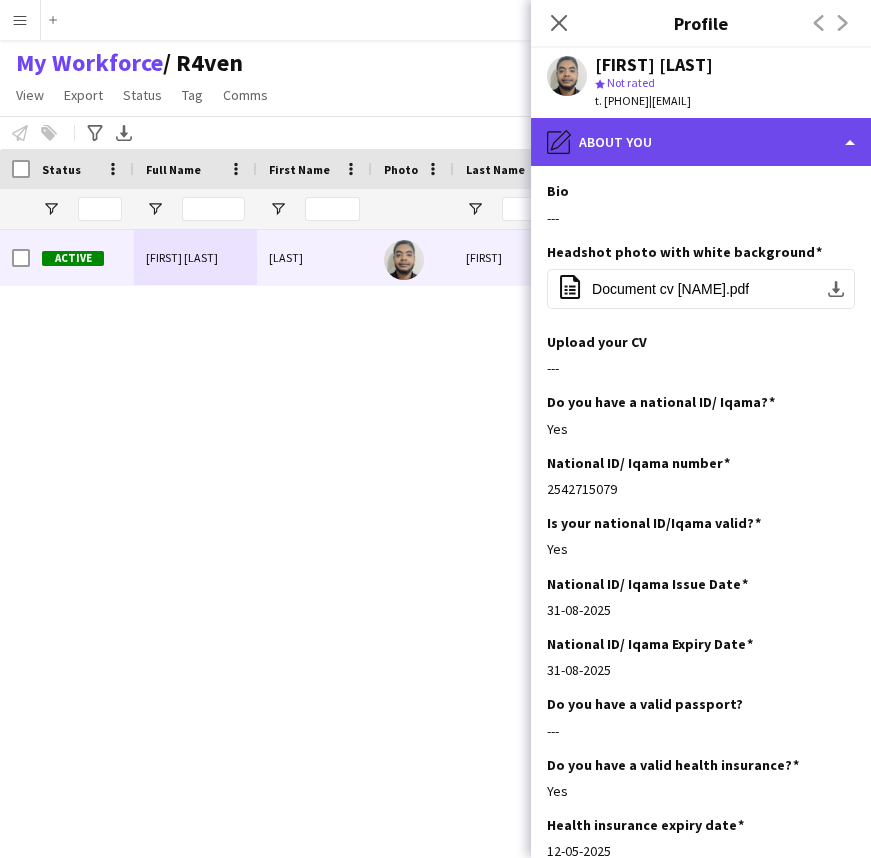 click on "pencil4
About you" 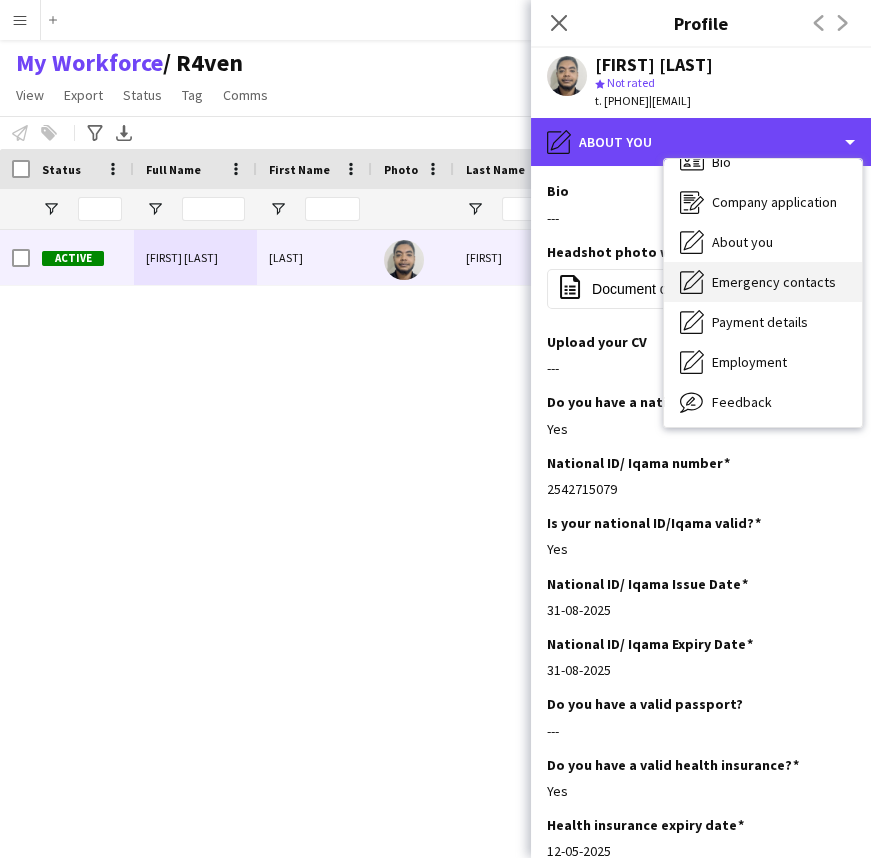 scroll, scrollTop: 67, scrollLeft: 0, axis: vertical 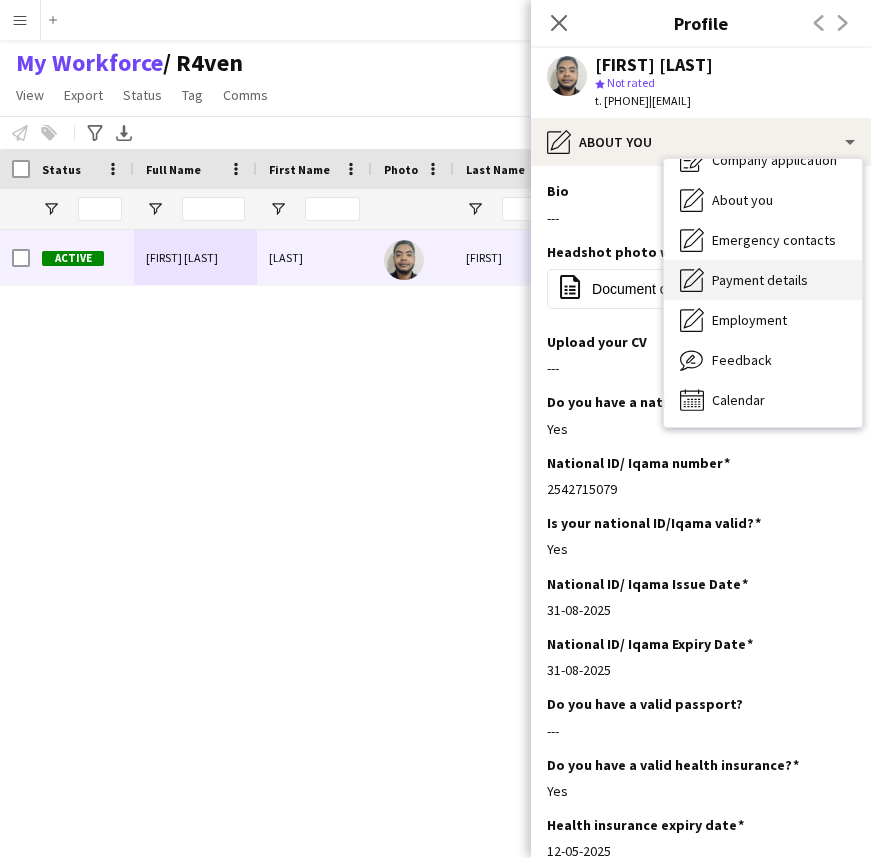 click on "Payment details" at bounding box center (760, 280) 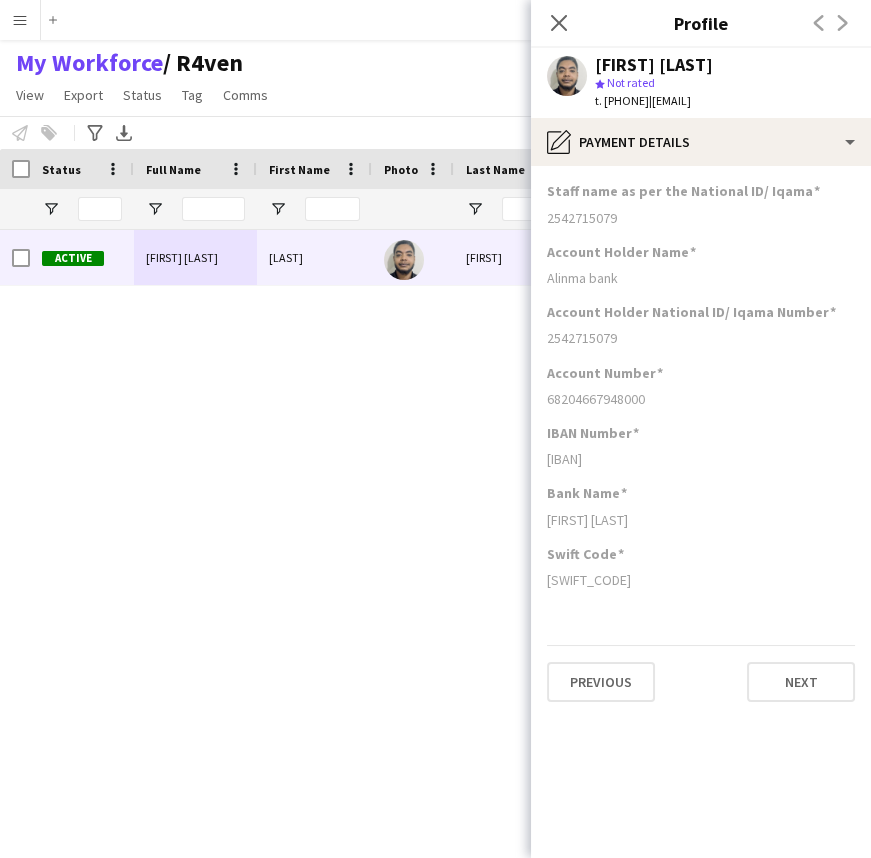click on "Swift Code" 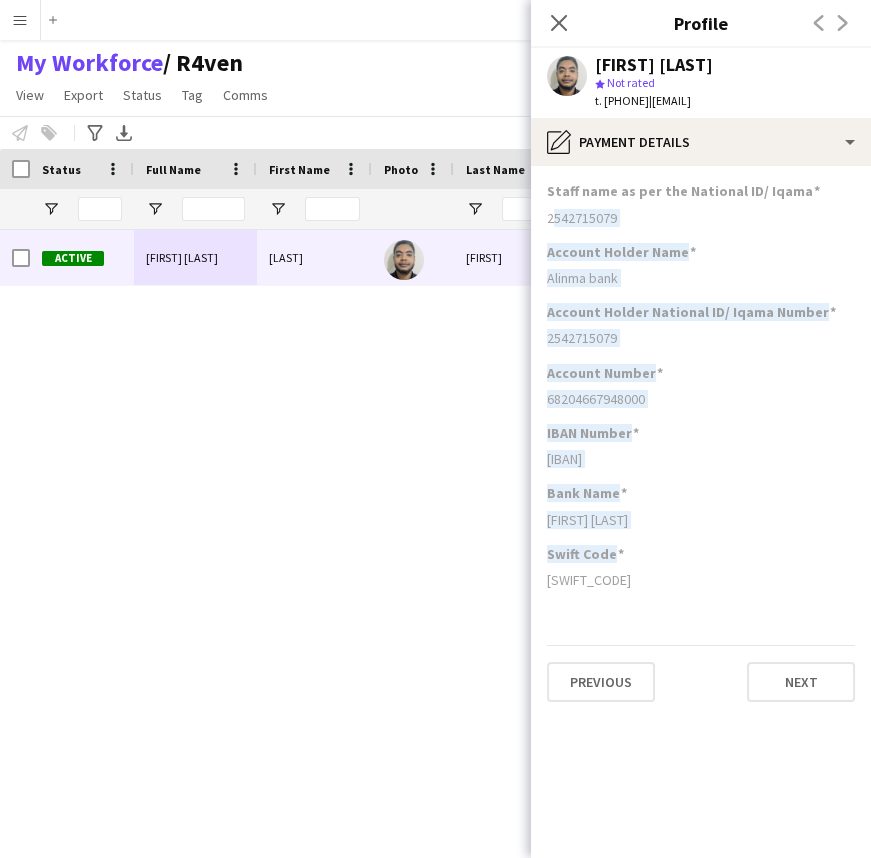 drag, startPoint x: 634, startPoint y: 561, endPoint x: 683, endPoint y: 239, distance: 325.7069 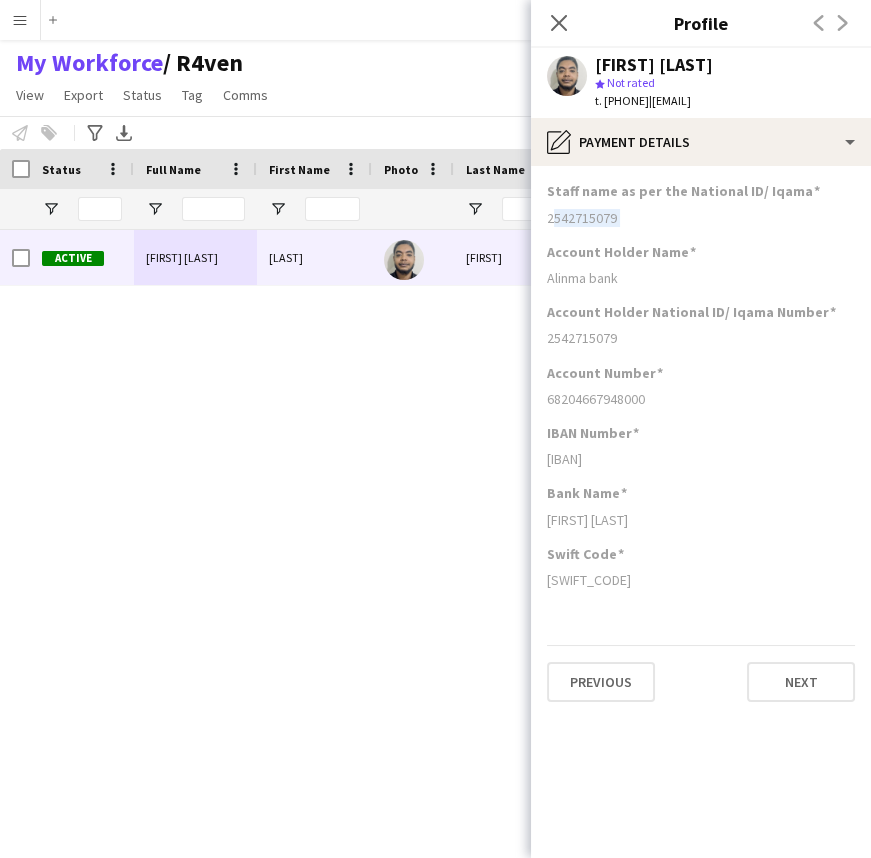 drag, startPoint x: 705, startPoint y: 214, endPoint x: 713, endPoint y: 200, distance: 16.124516 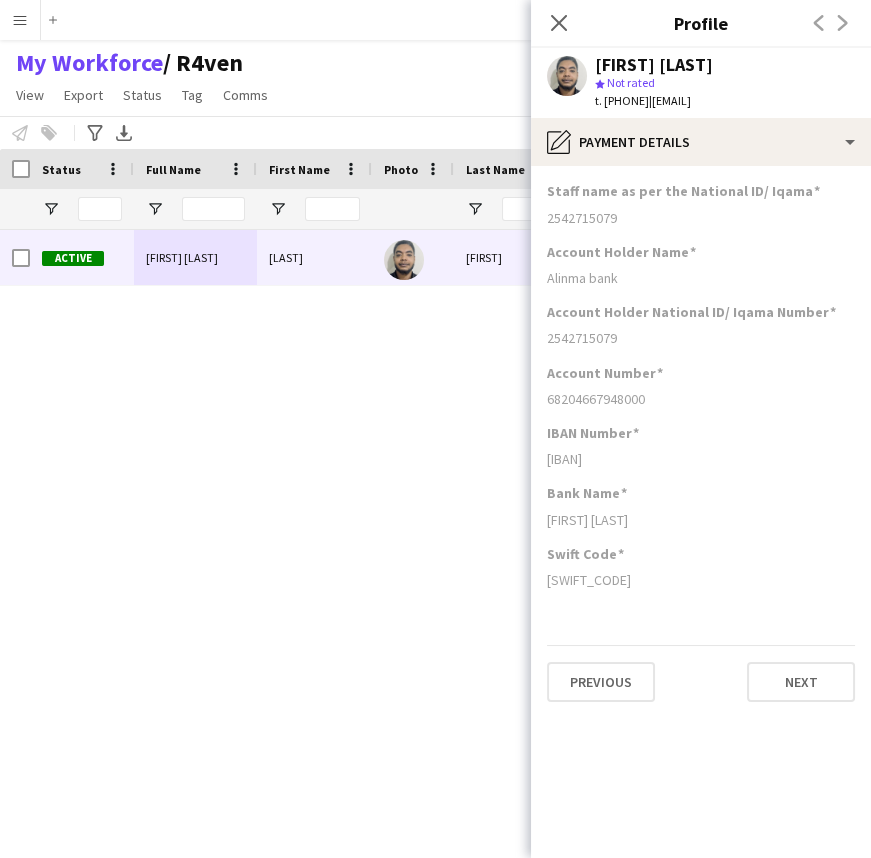 click on "Staff name as per the National ID/ Iqama" 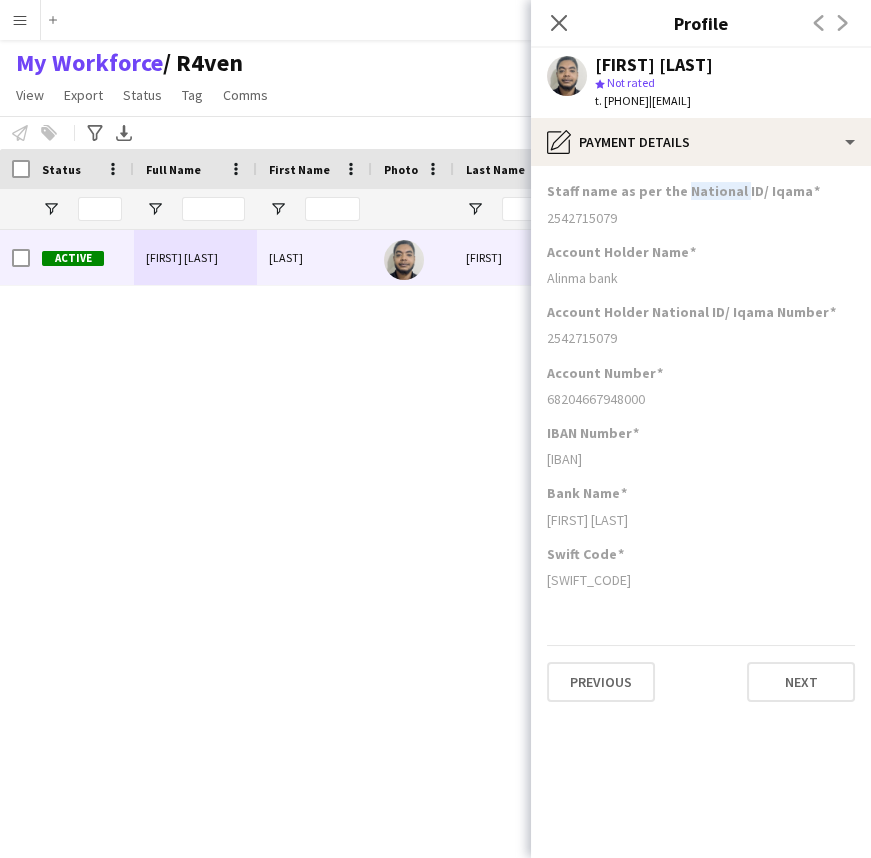 click on "Staff name as per the National ID/ Iqama" 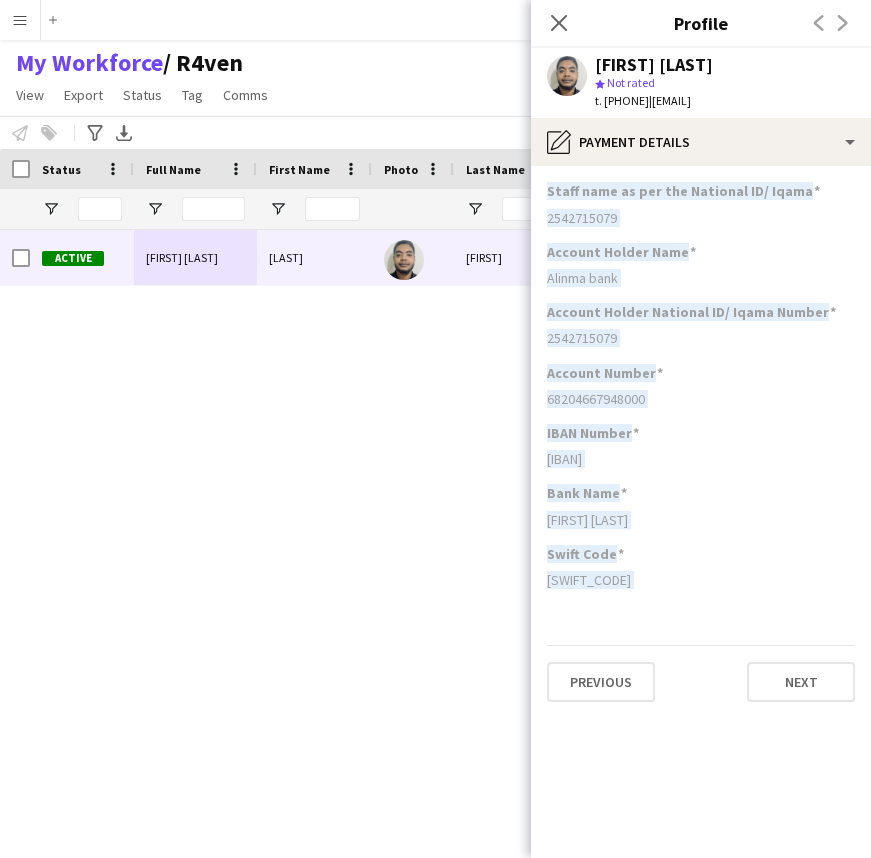 drag, startPoint x: 714, startPoint y: 197, endPoint x: 661, endPoint y: 574, distance: 380.70724 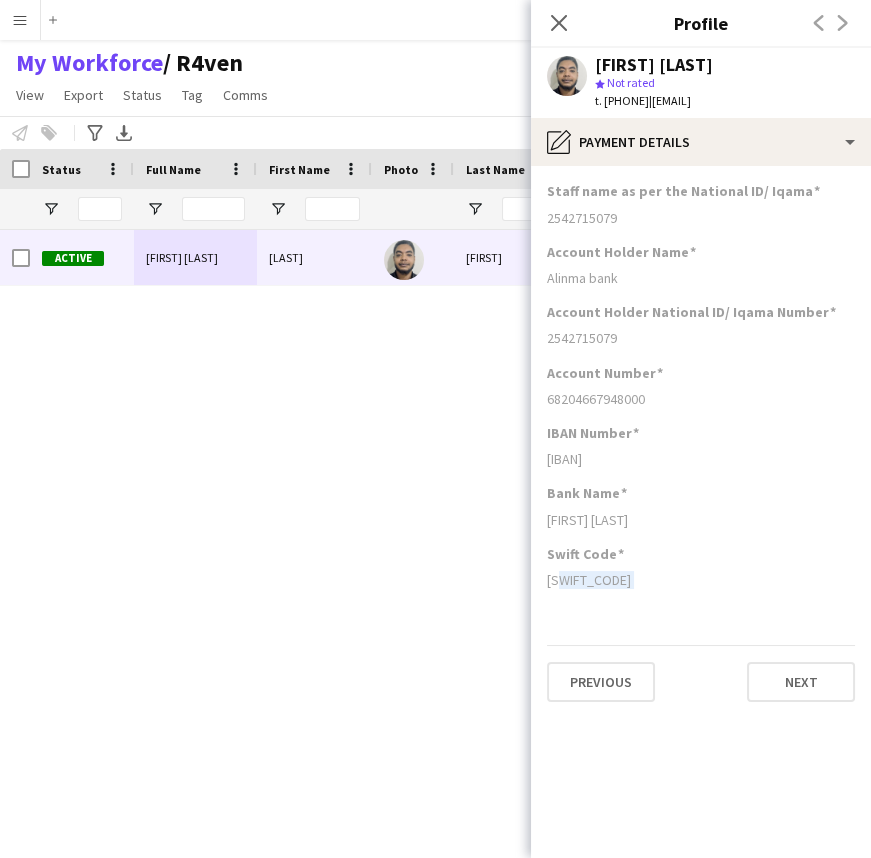 click on "INMASARIXXX" 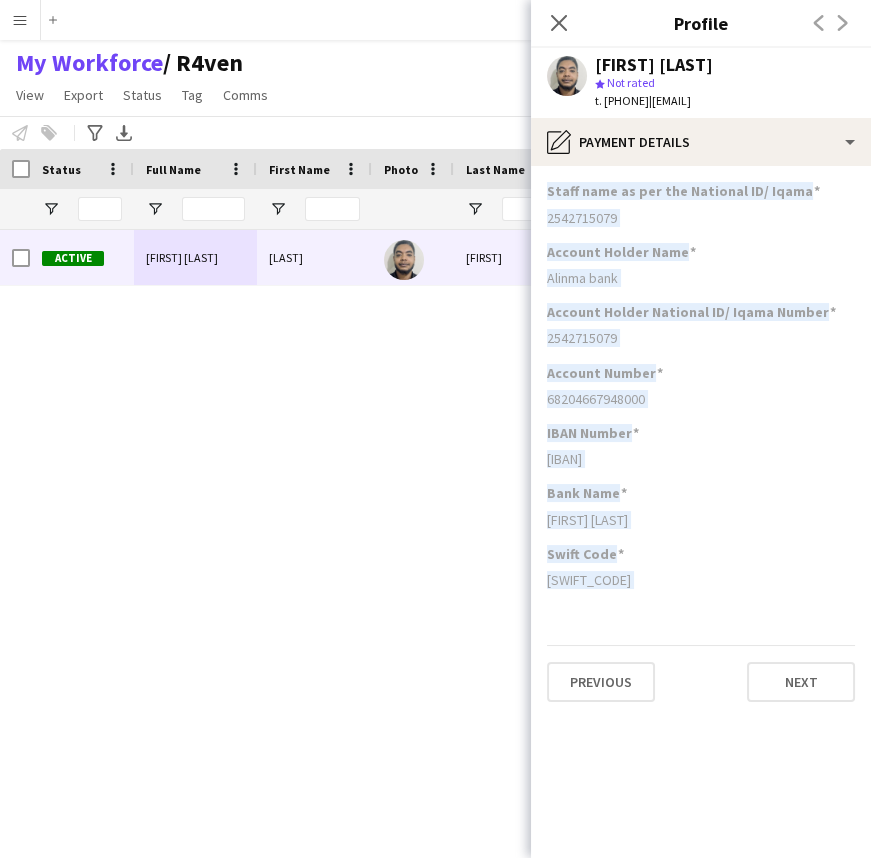 drag, startPoint x: 661, startPoint y: 574, endPoint x: 712, endPoint y: 200, distance: 377.46124 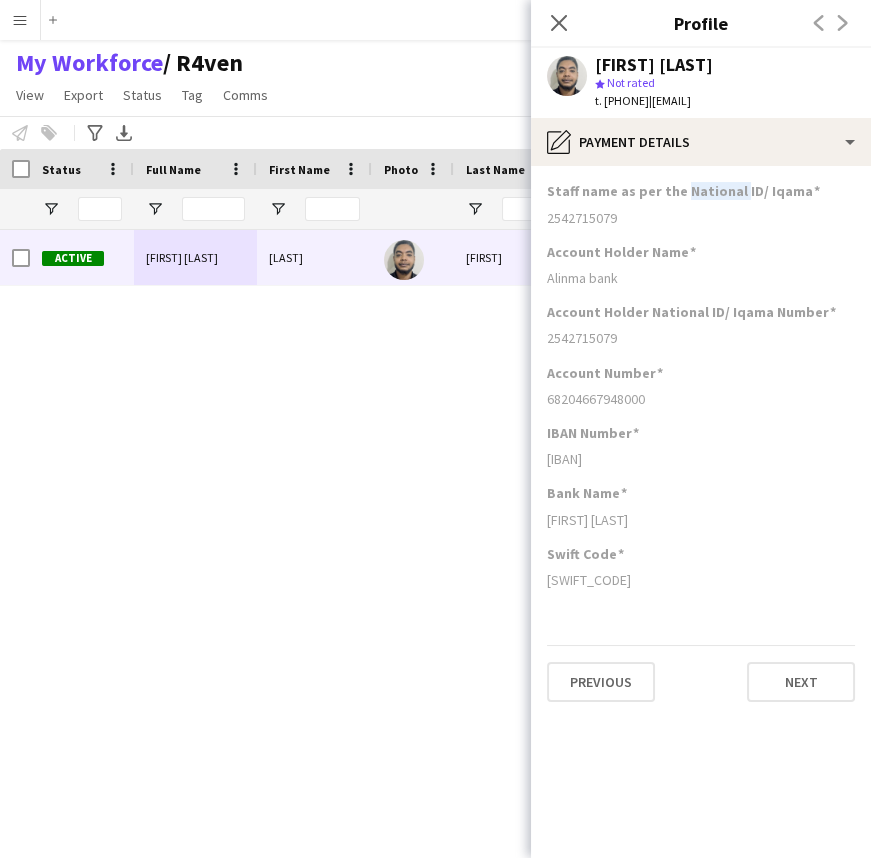 click on "Staff name as per the National ID/ Iqama" 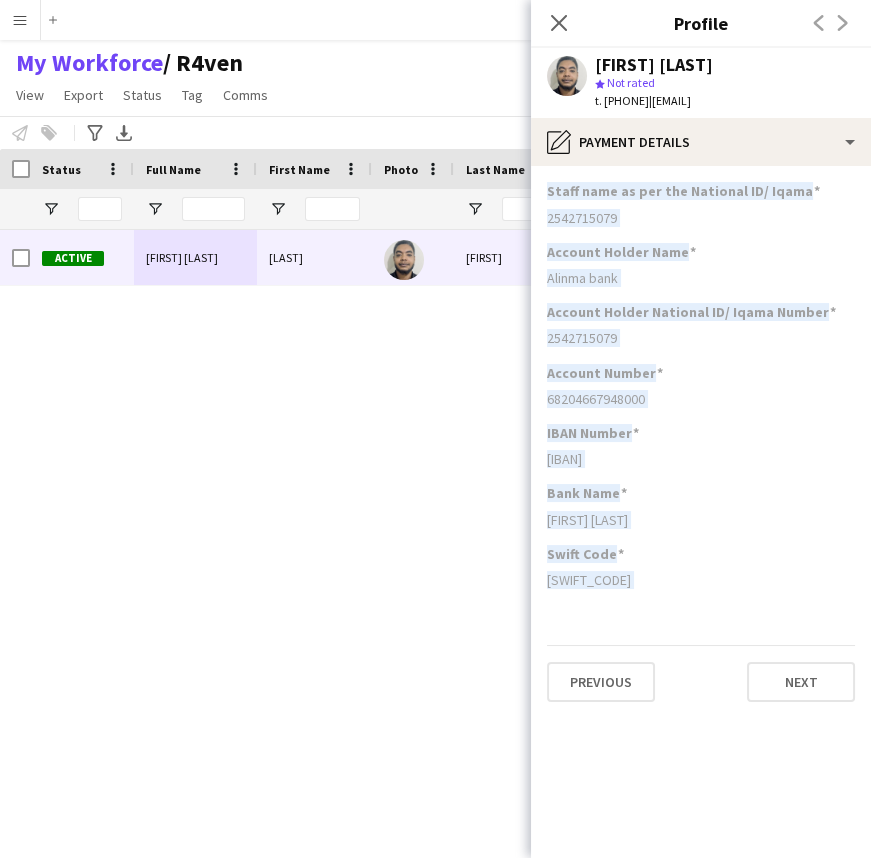 drag, startPoint x: 712, startPoint y: 200, endPoint x: 702, endPoint y: 582, distance: 382.13086 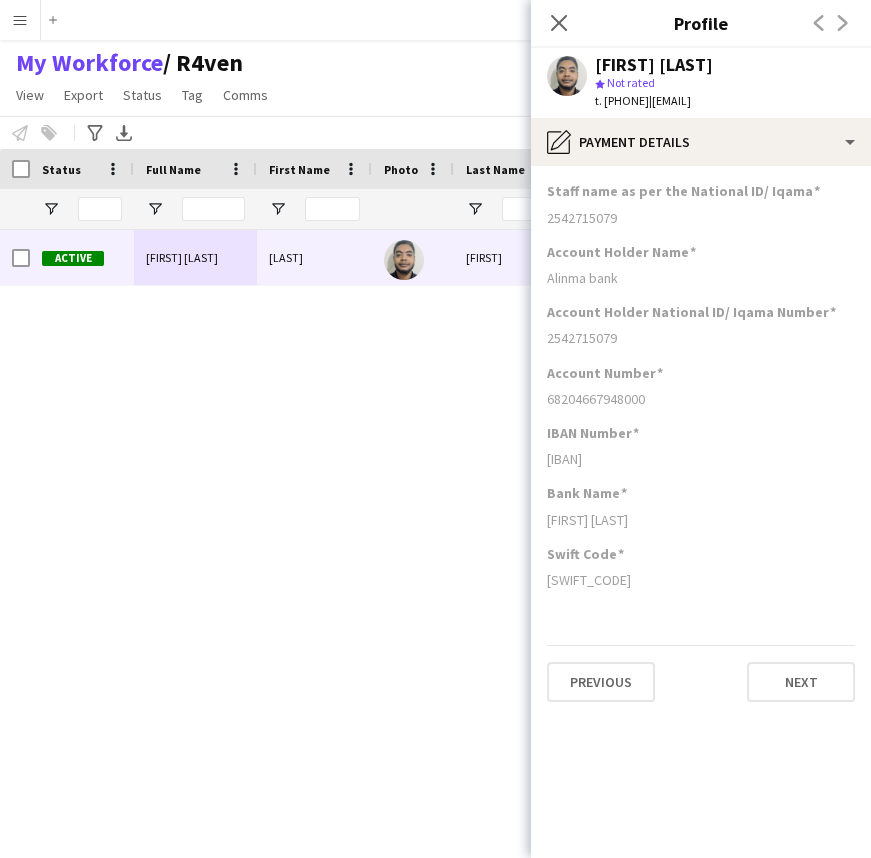 click on "2542715079" 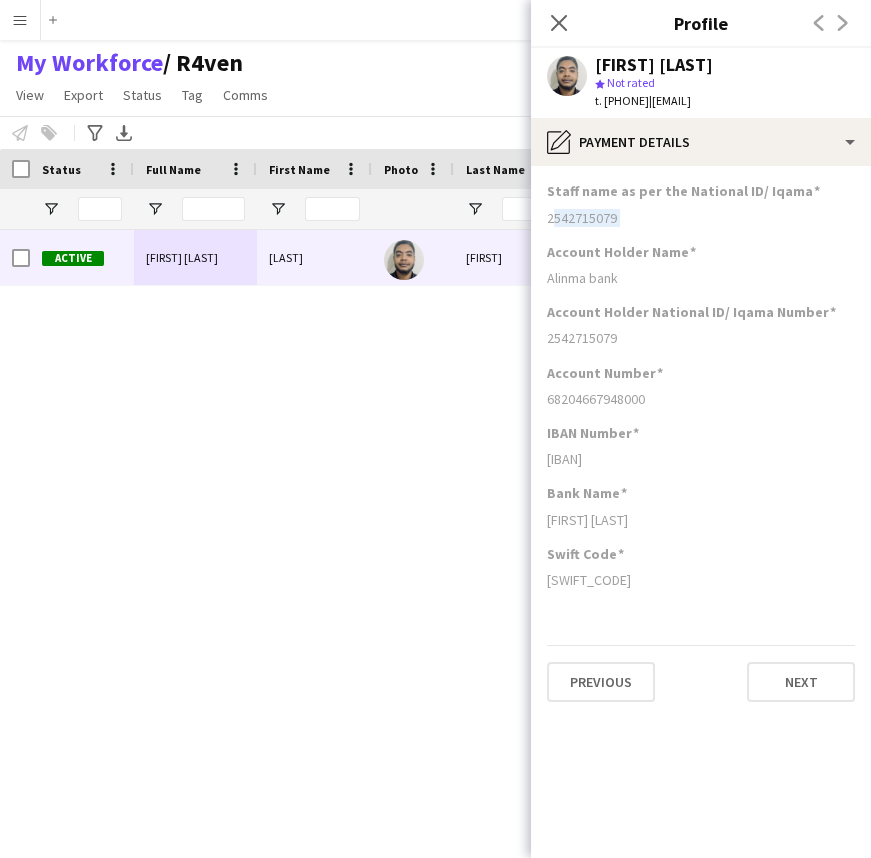 click on "2542715079" 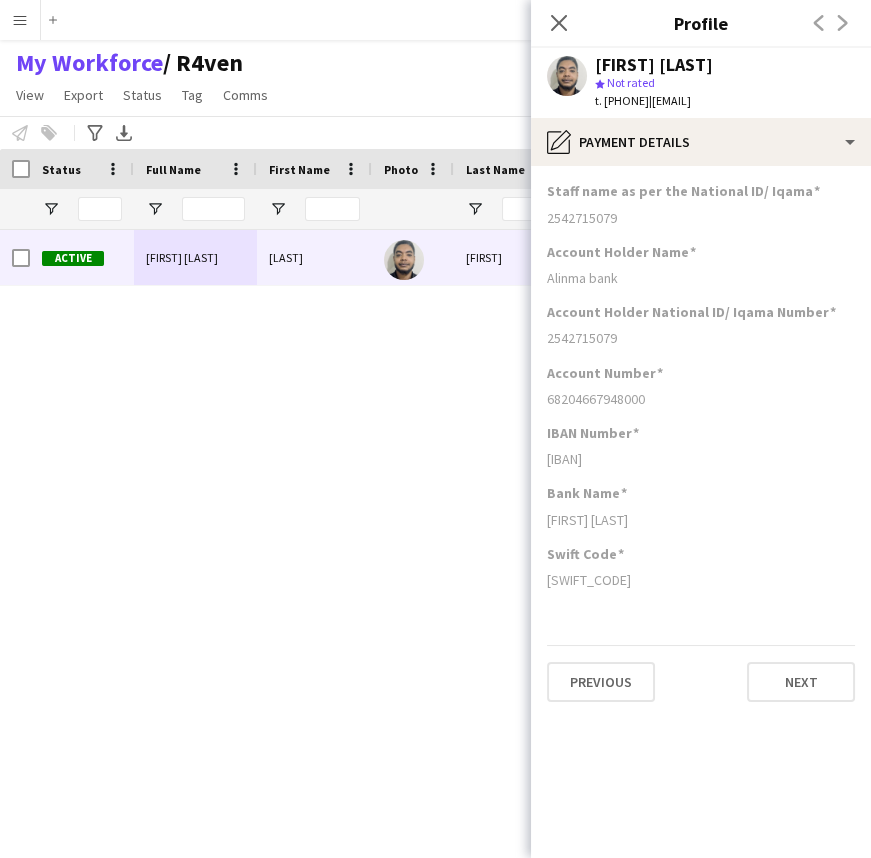 click on "Staff name as per the National ID/ Iqama" 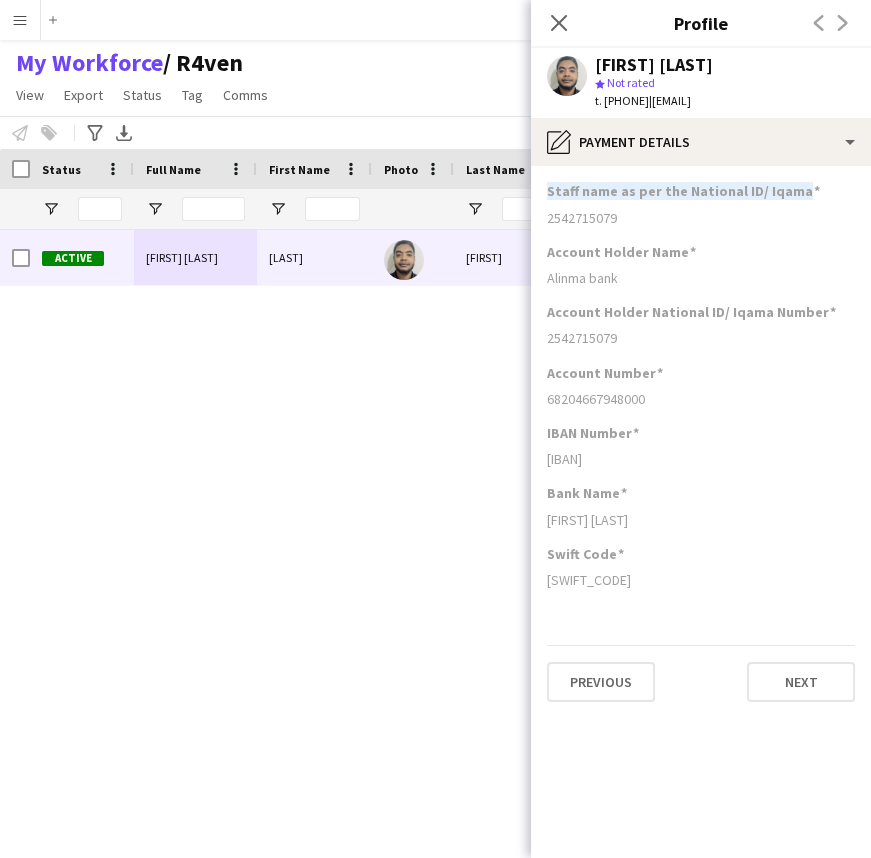 drag, startPoint x: 552, startPoint y: 196, endPoint x: 803, endPoint y: 193, distance: 251.01793 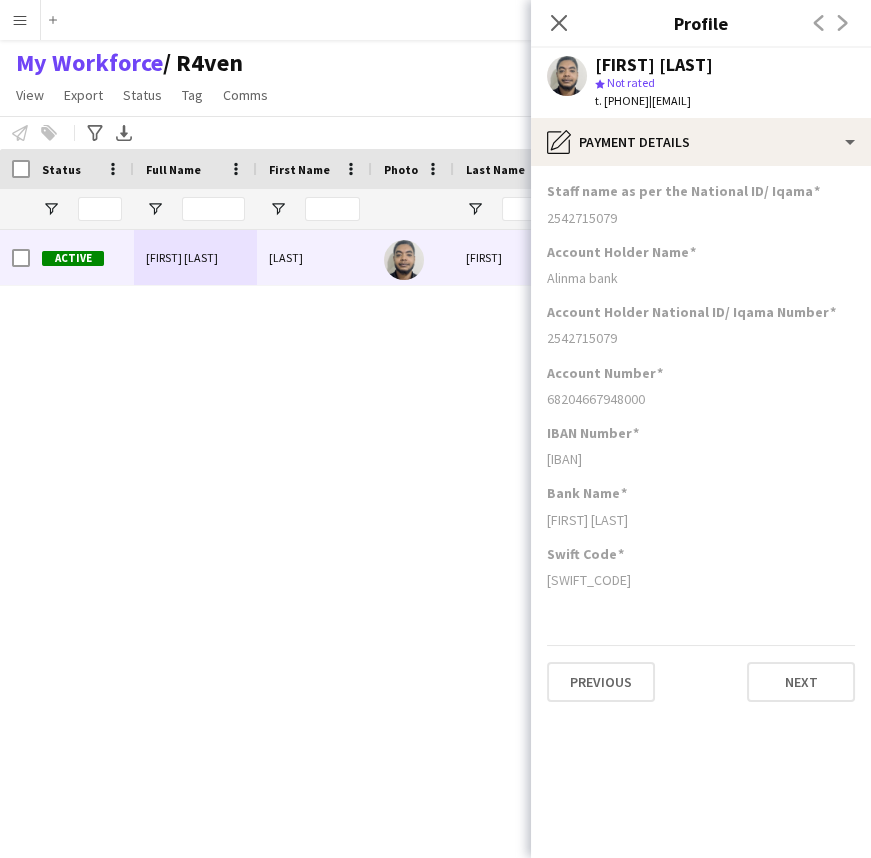 click on "2542715079" 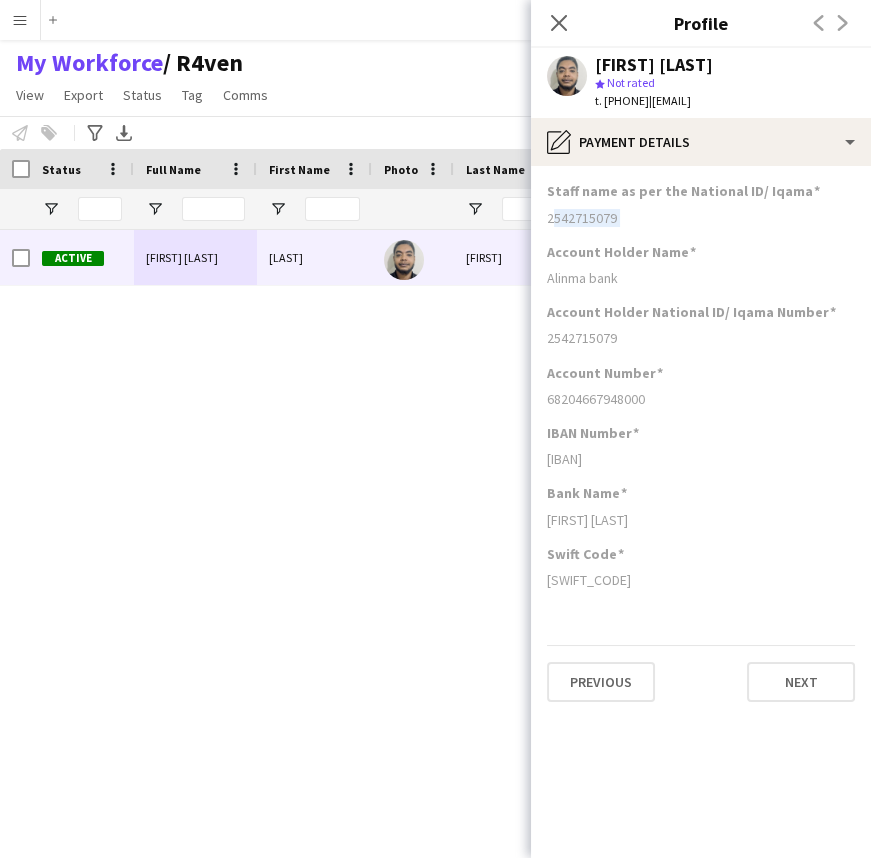 click on "2542715079" 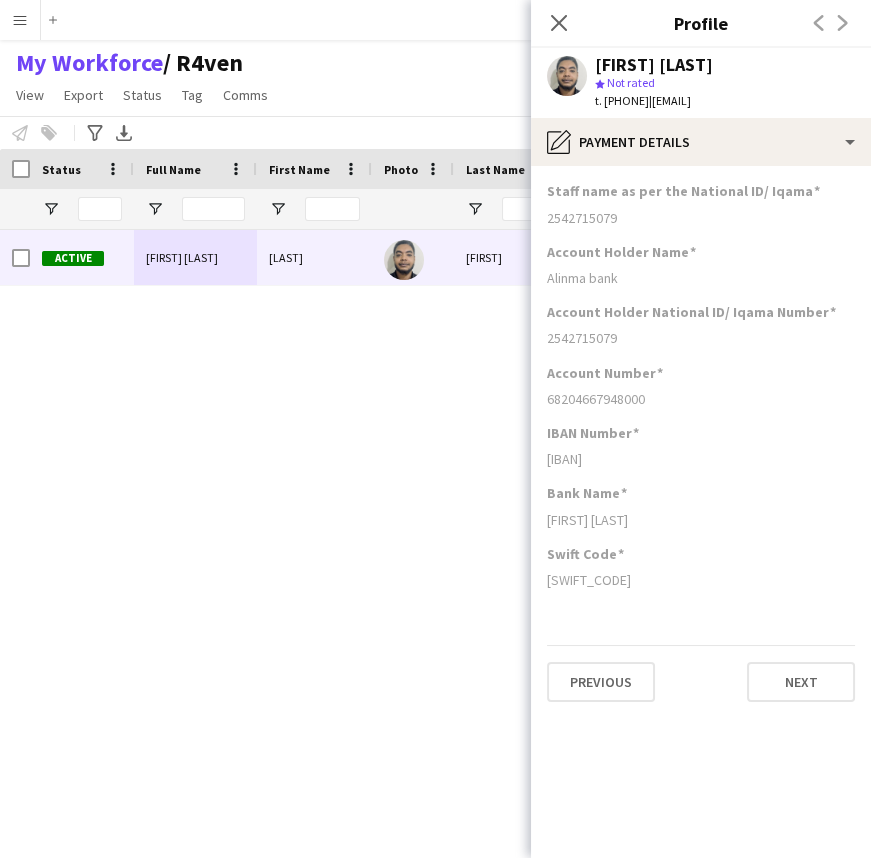 click on "2542715079" 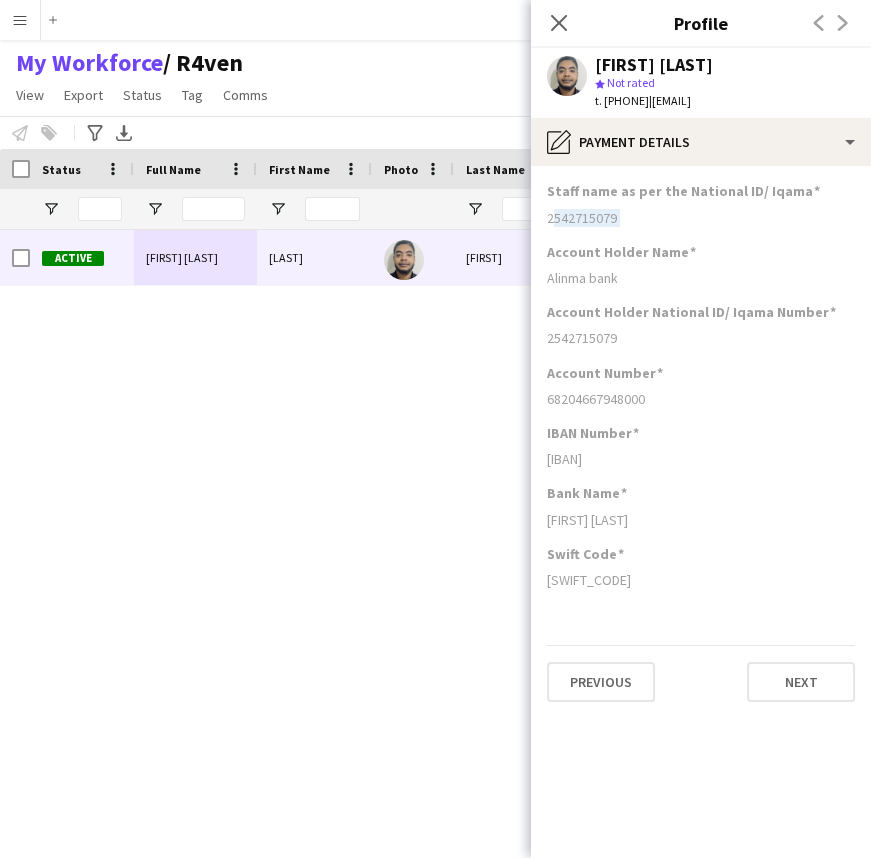 click on "2542715079" 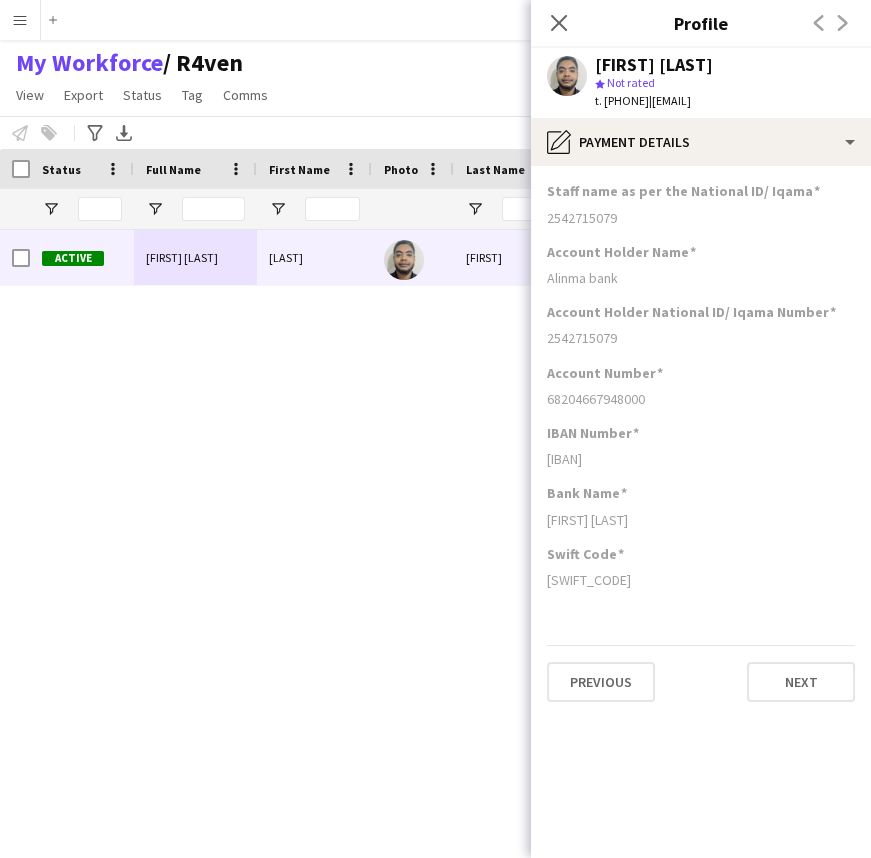 click on "Account Holder Name" 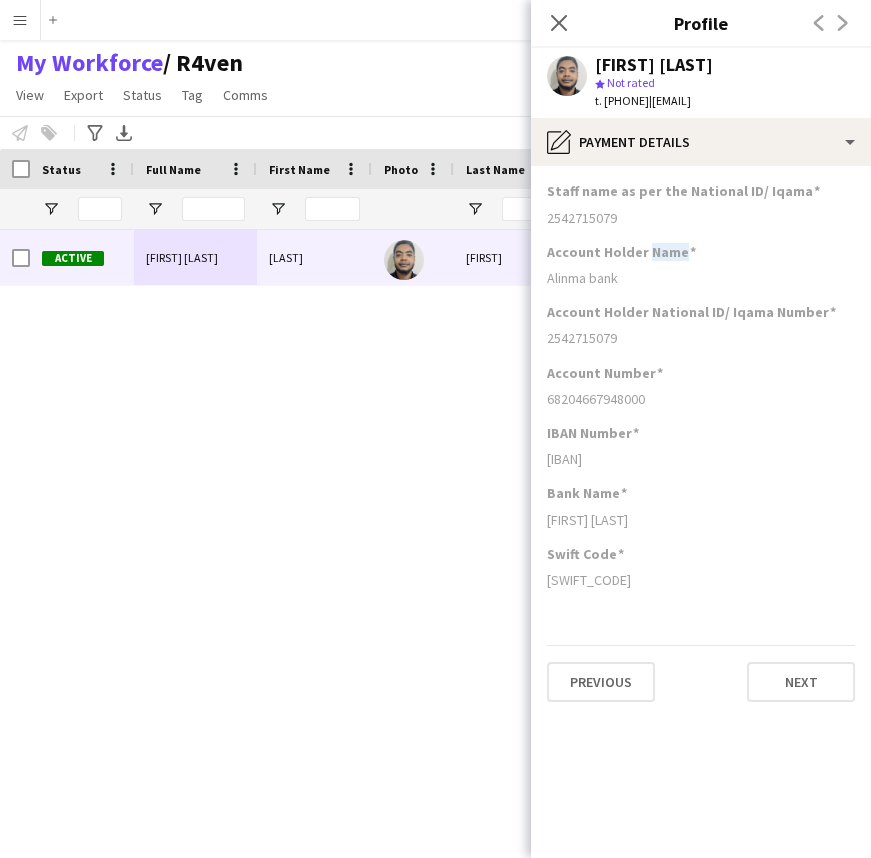 click on "Account Holder Name" 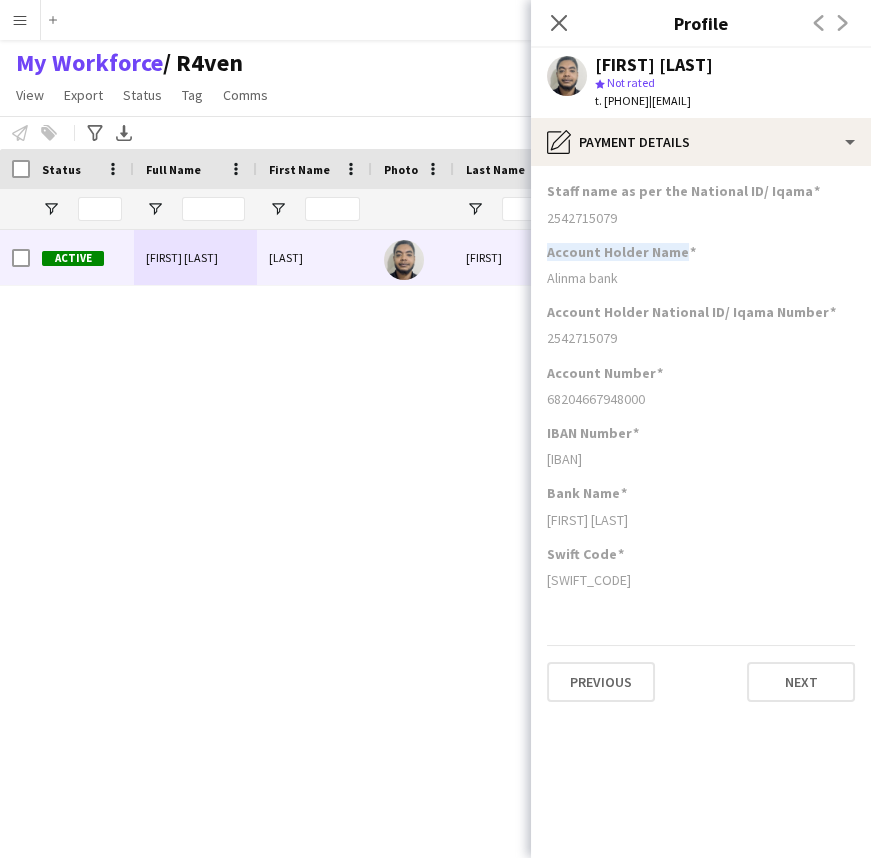 click on "Account Holder Name" 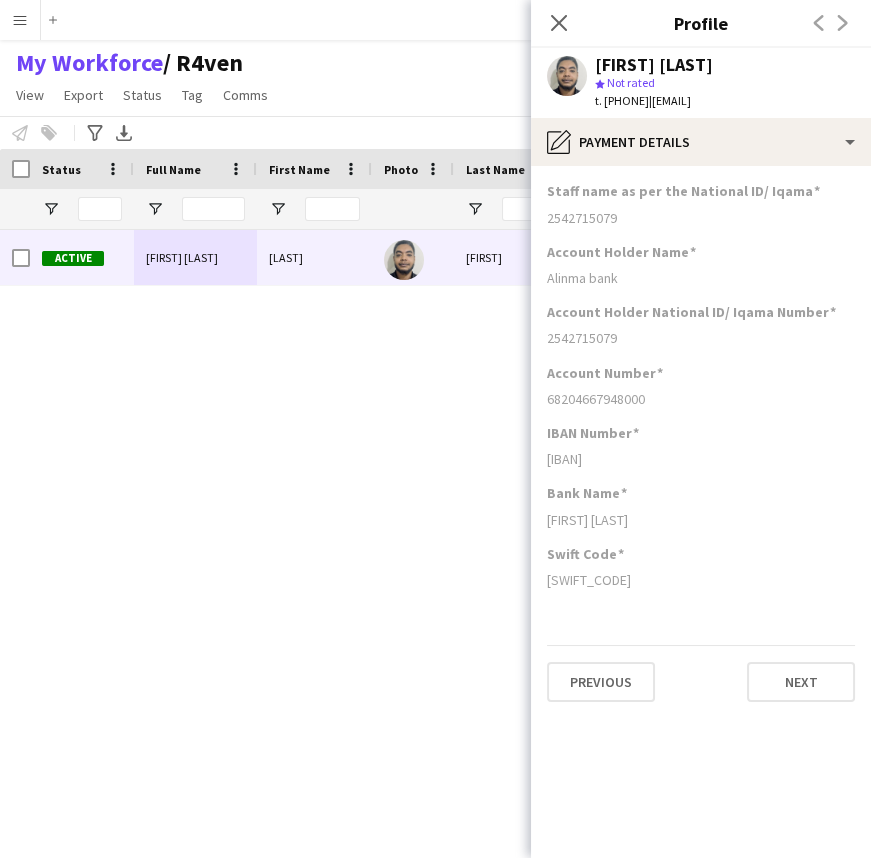 click on "Alinma bank" 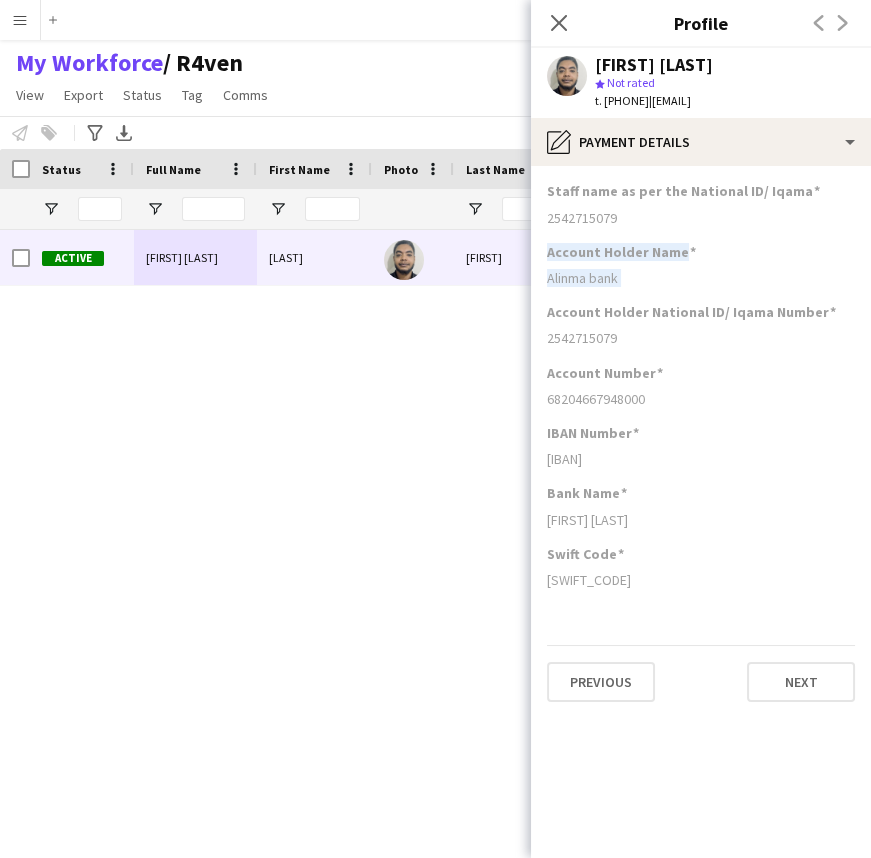 drag, startPoint x: 678, startPoint y: 260, endPoint x: 678, endPoint y: 278, distance: 18 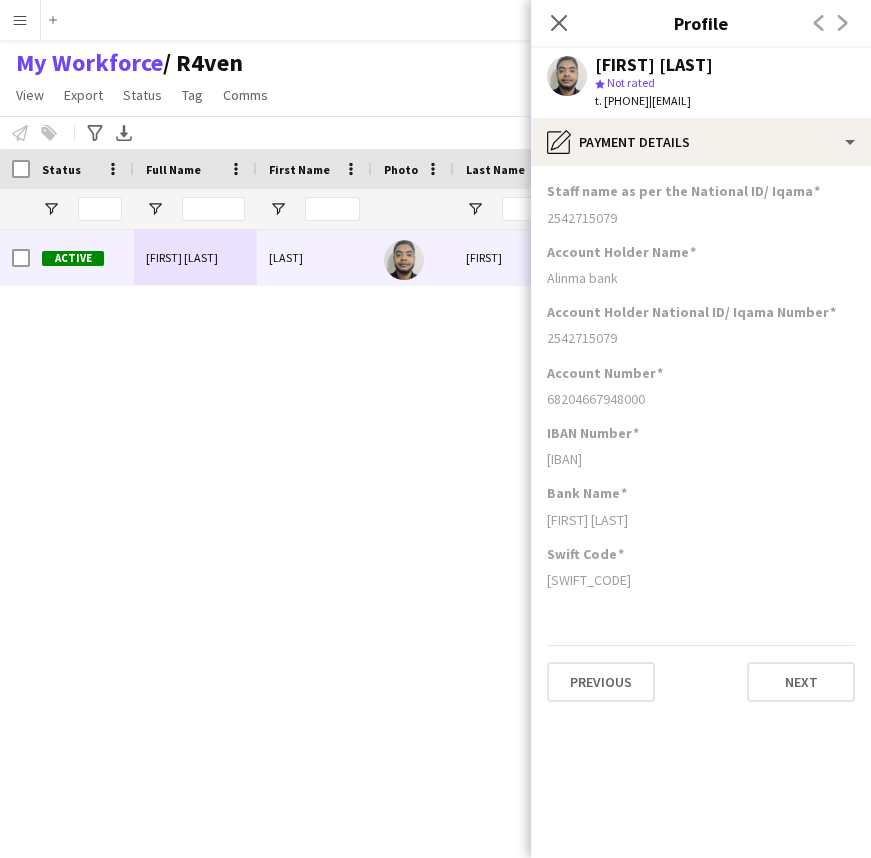 click on "Account Holder Name" 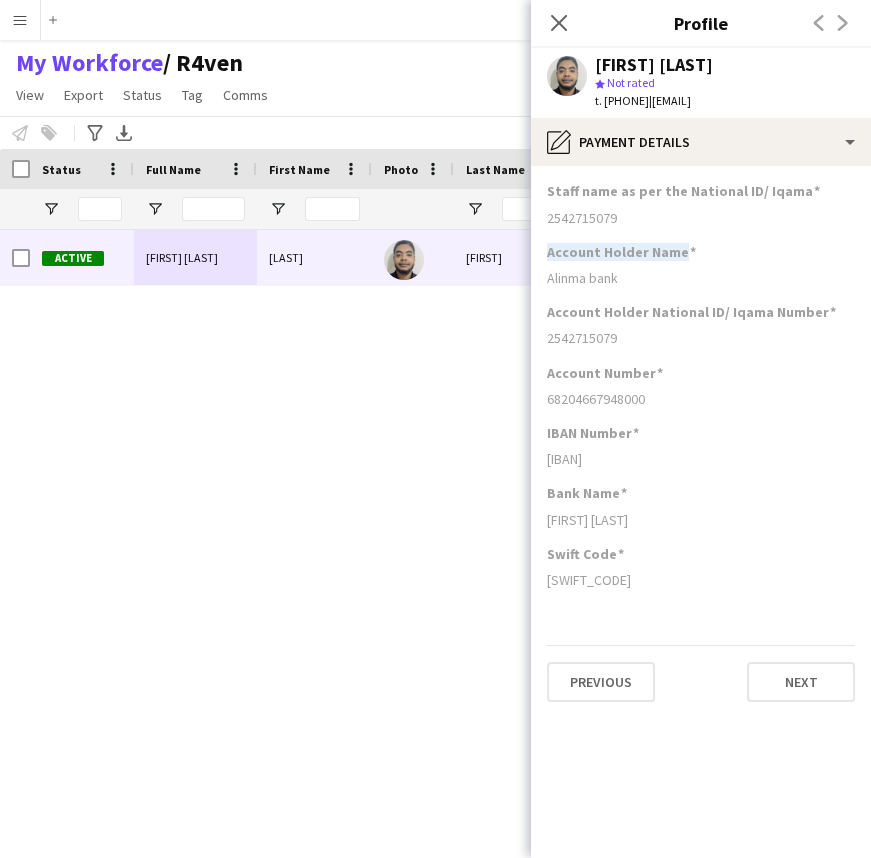 click on "Account Holder Name" 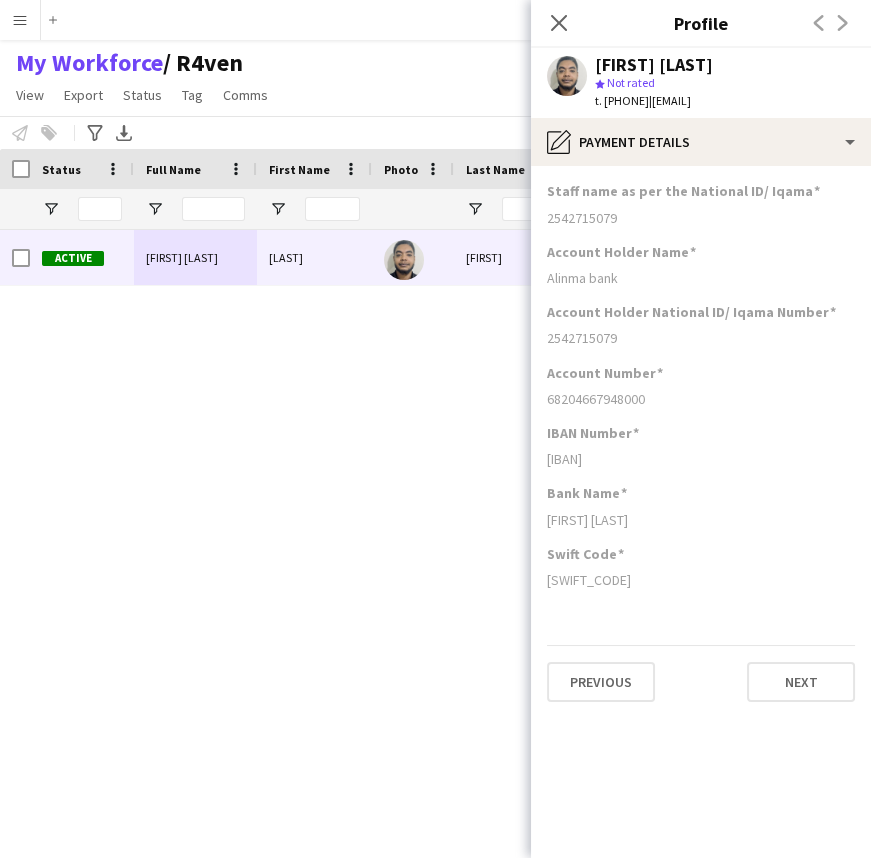 click on "Account Number  68204667948000" 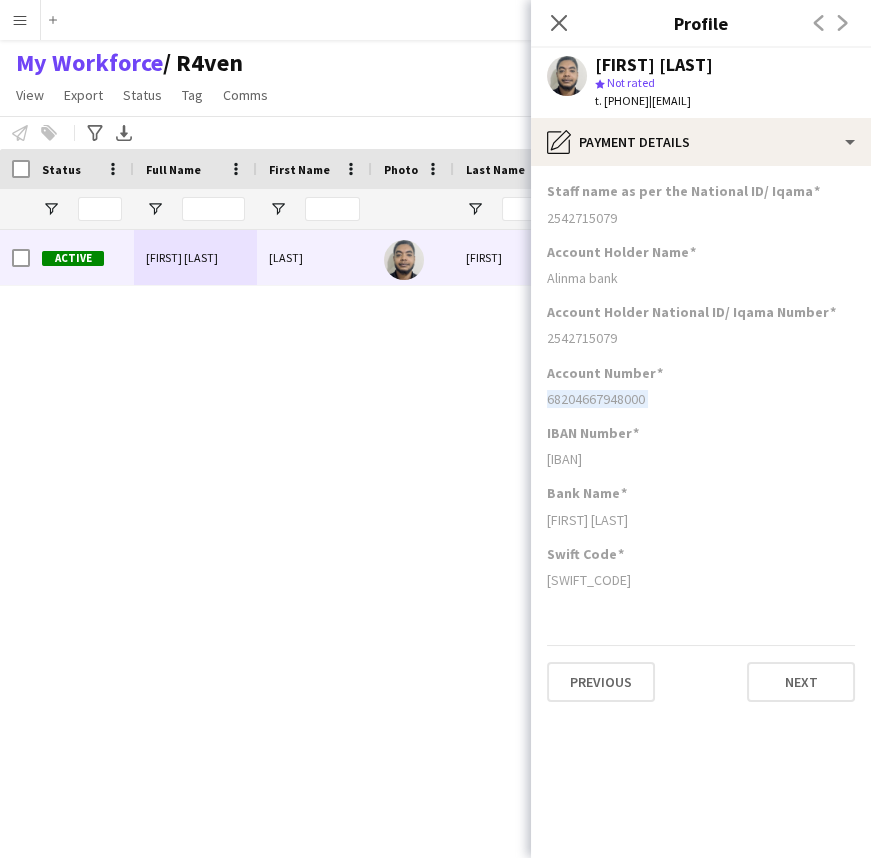 drag, startPoint x: 697, startPoint y: 375, endPoint x: 697, endPoint y: 387, distance: 12 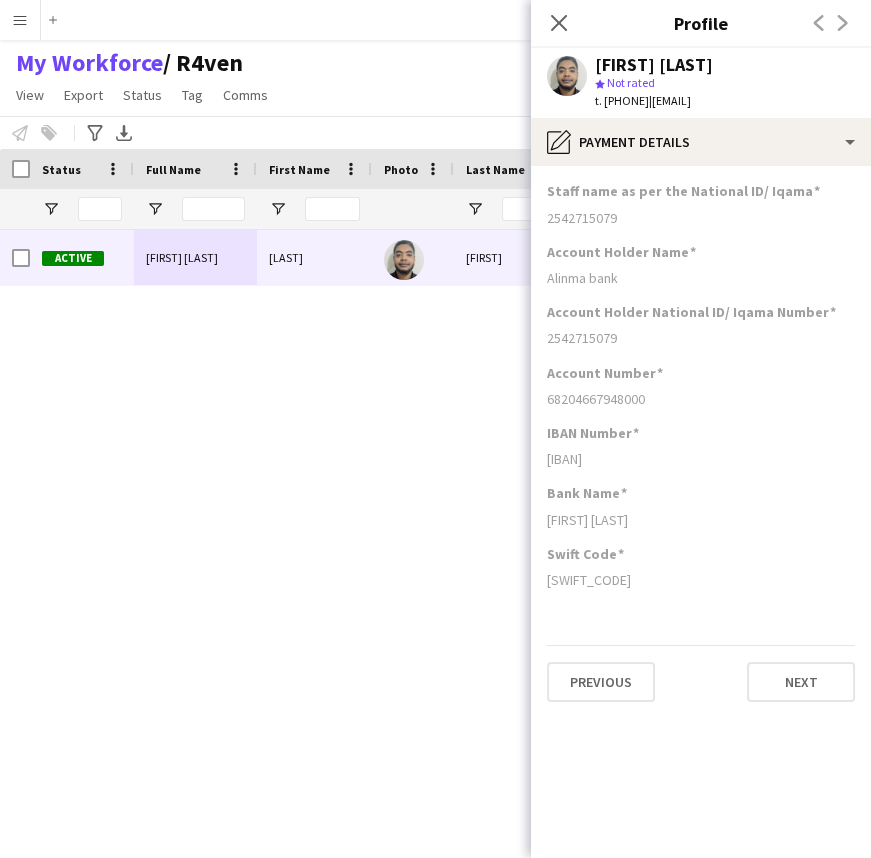 click on "Bank Name" 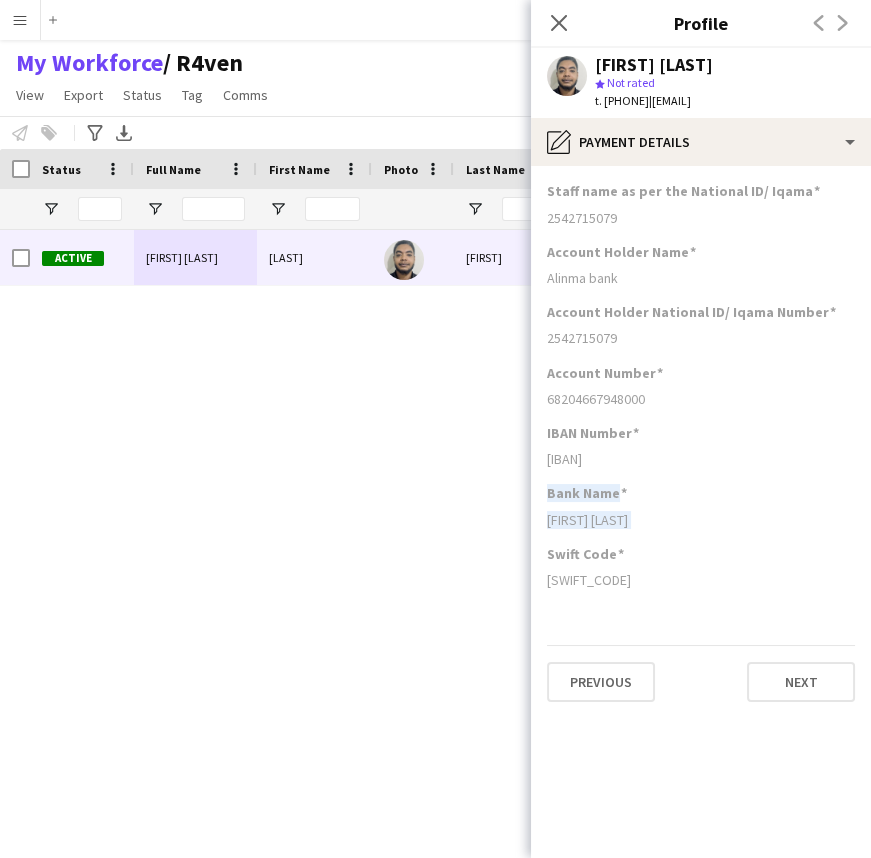 drag, startPoint x: 644, startPoint y: 493, endPoint x: 652, endPoint y: 518, distance: 26.24881 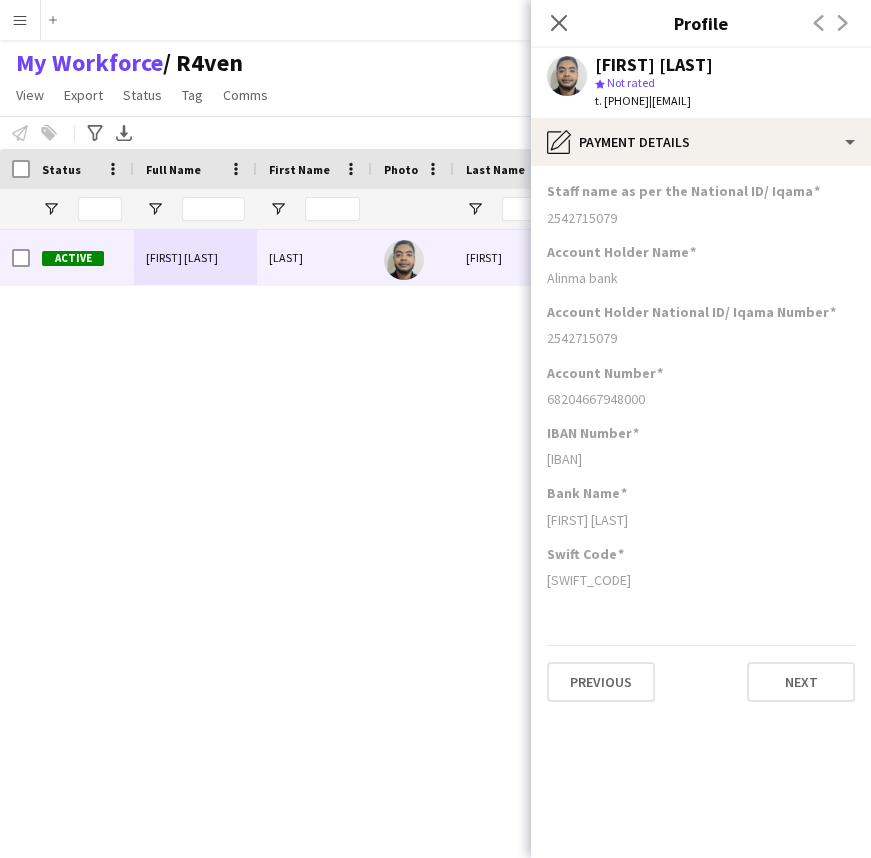 click on "Alinma bank" 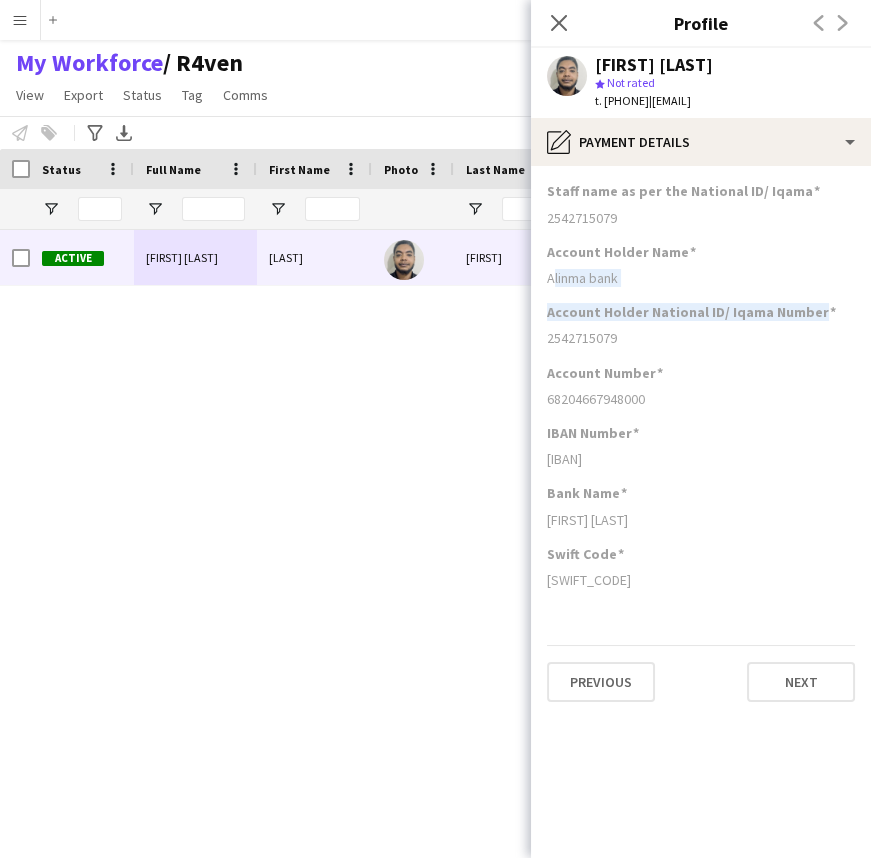 drag, startPoint x: 638, startPoint y: 280, endPoint x: 637, endPoint y: 325, distance: 45.01111 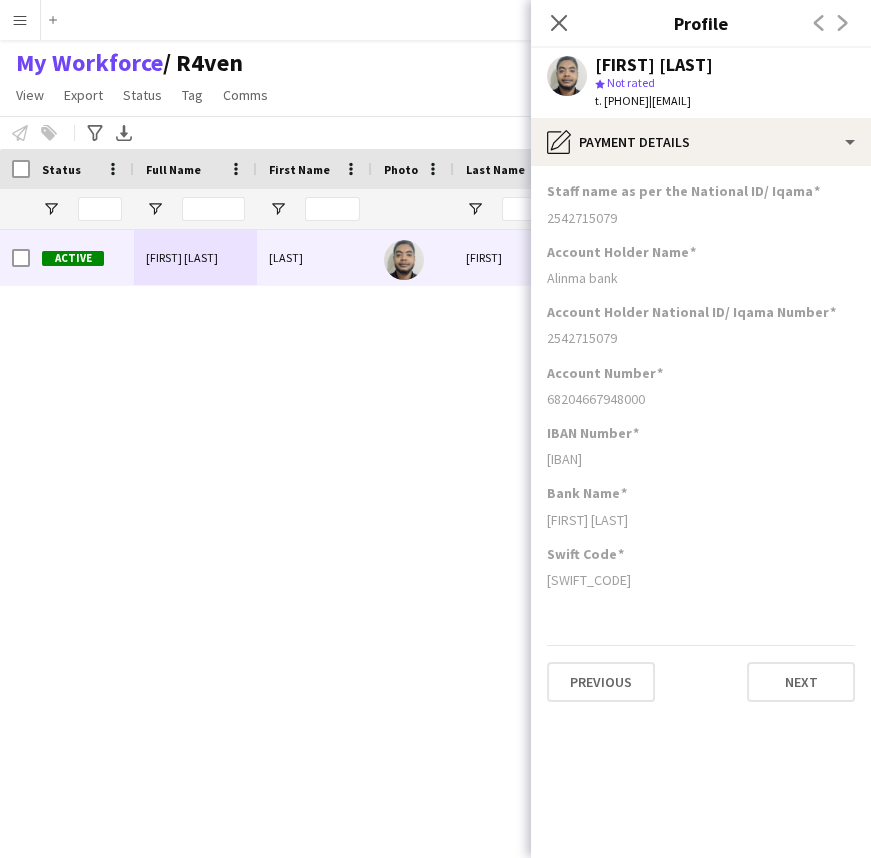 click on "Bank Name" 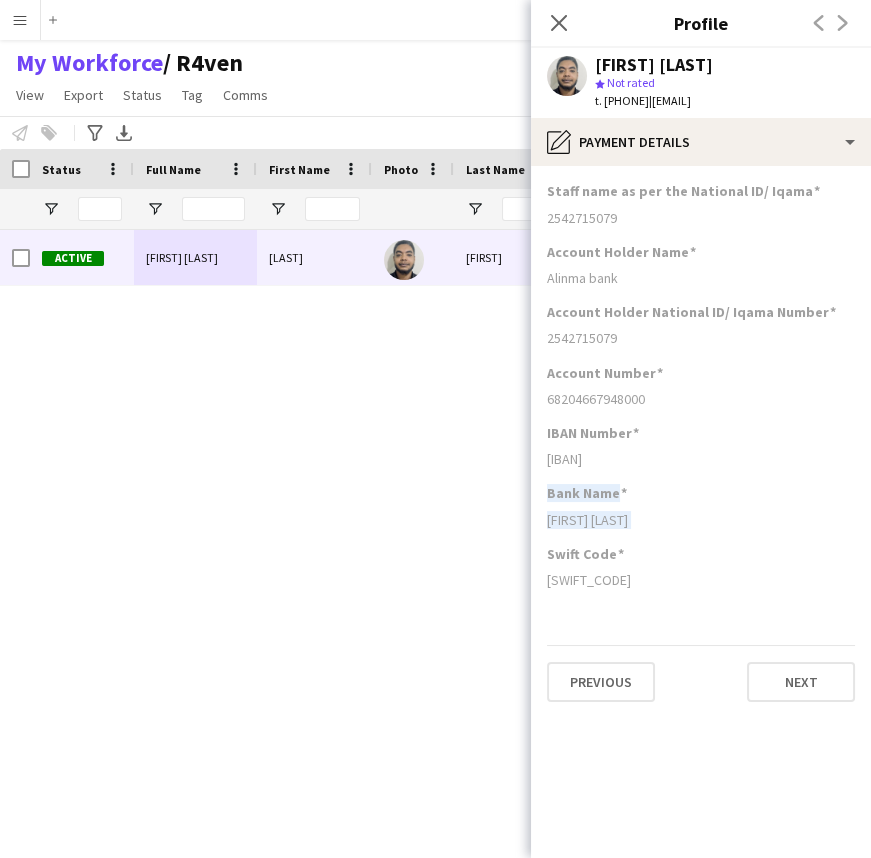drag, startPoint x: 639, startPoint y: 486, endPoint x: 640, endPoint y: 522, distance: 36.013885 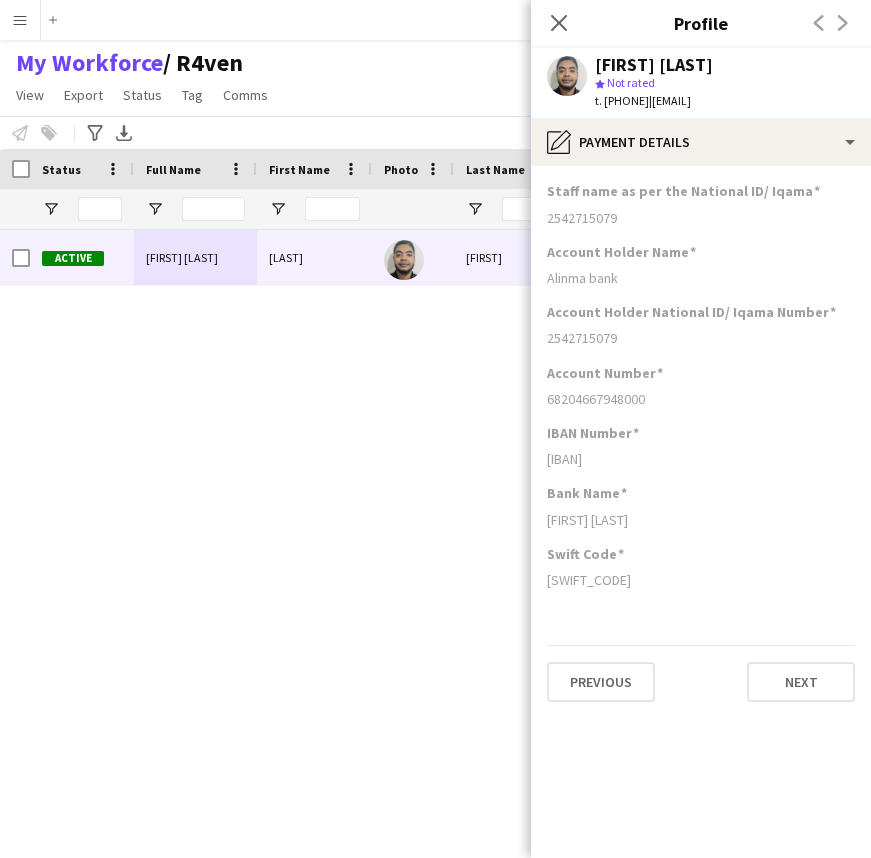 click on "Eltayeb Abdelqadir" 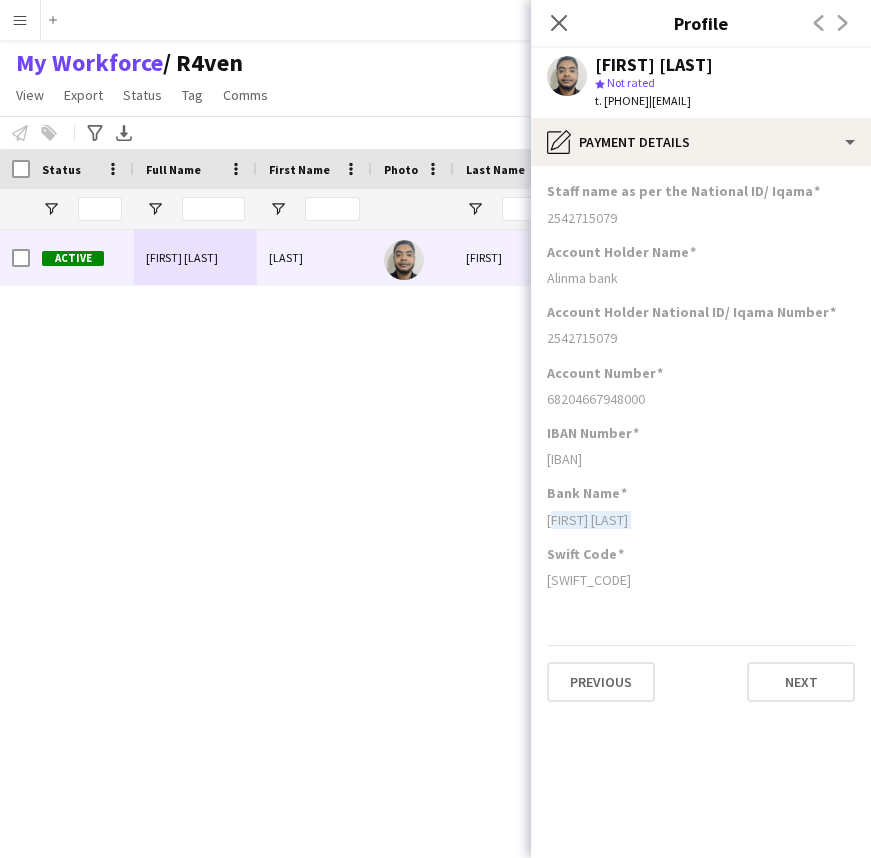 click on "Eltayeb Abdelqadir" 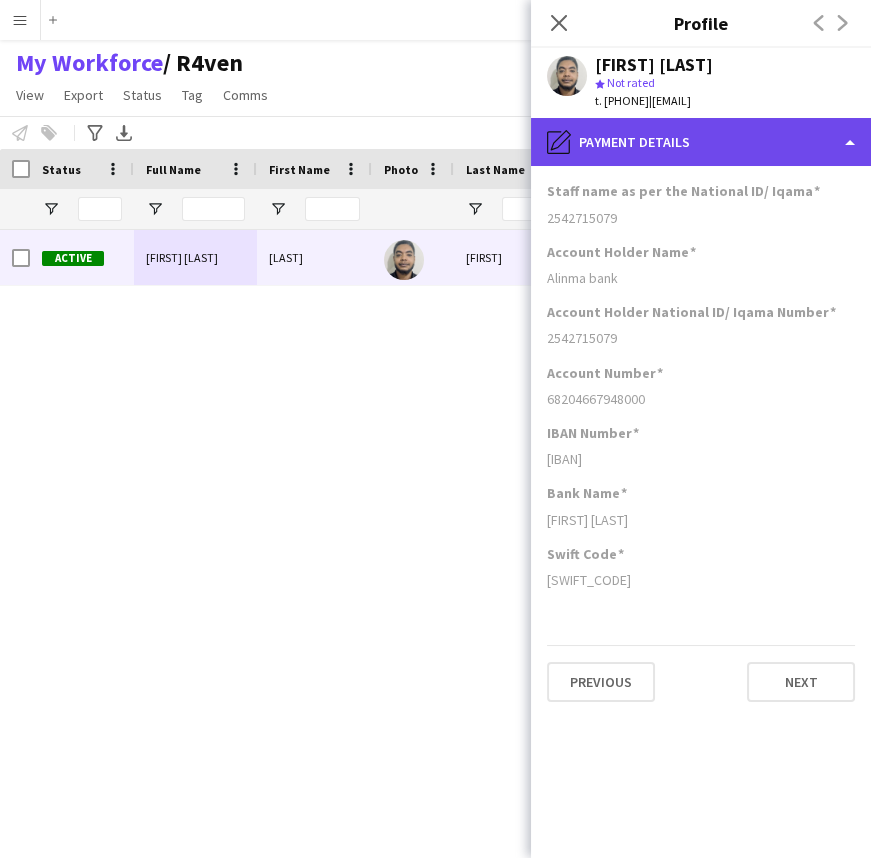 click on "pencil4
Payment details" 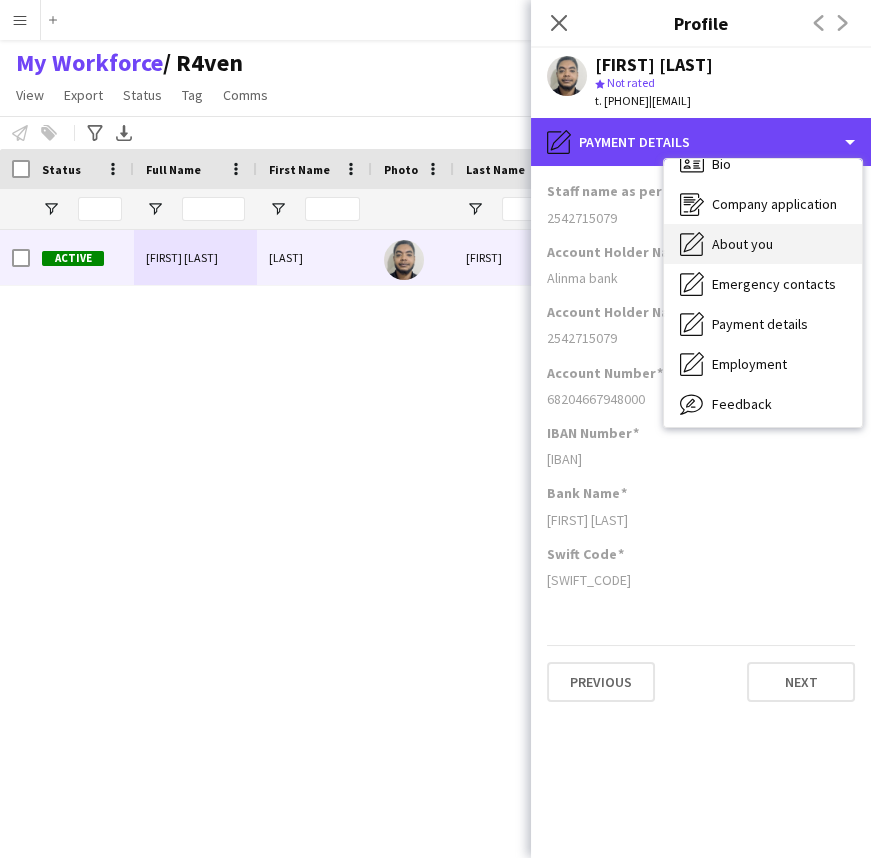 scroll, scrollTop: 0, scrollLeft: 0, axis: both 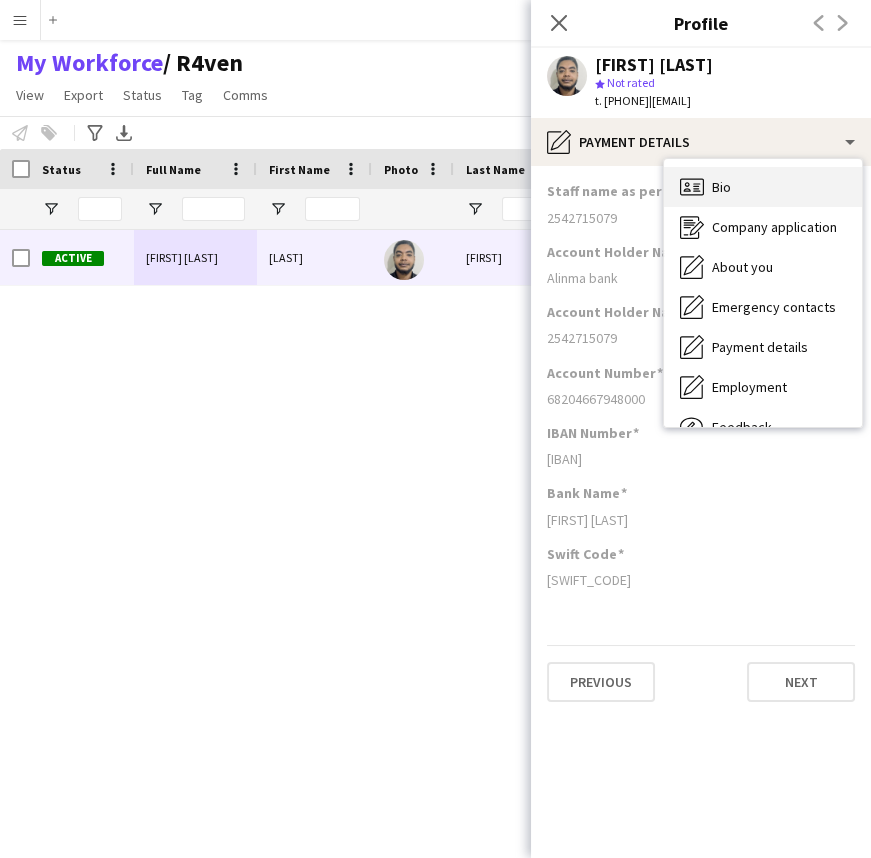 click on "Bio
Bio" at bounding box center (763, 187) 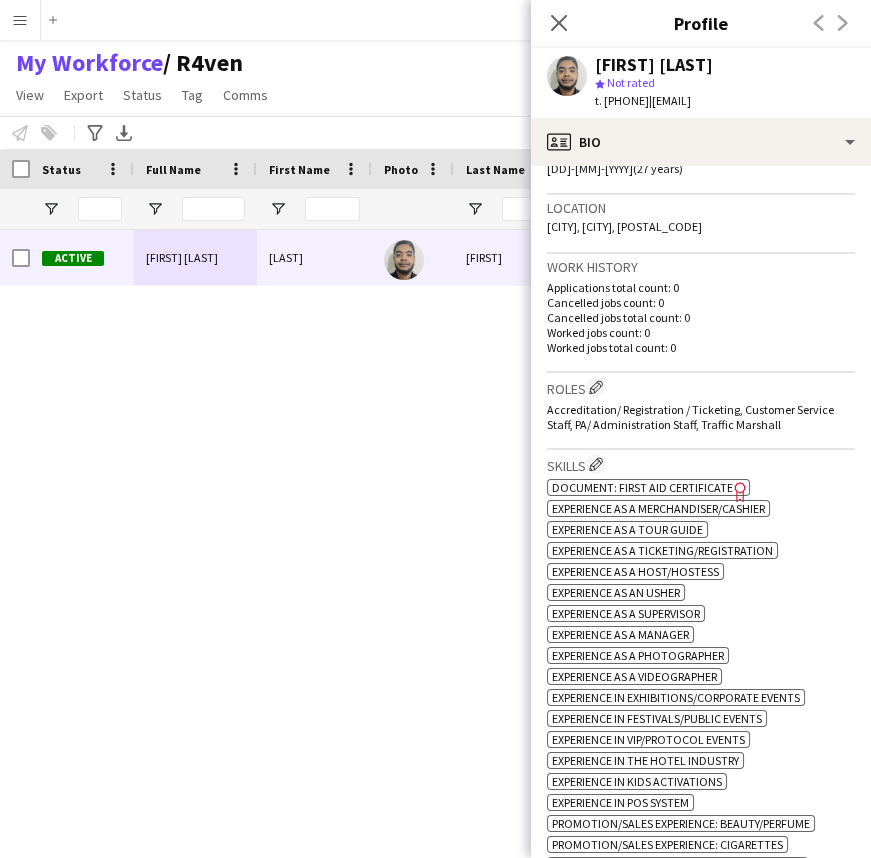 scroll, scrollTop: 454, scrollLeft: 0, axis: vertical 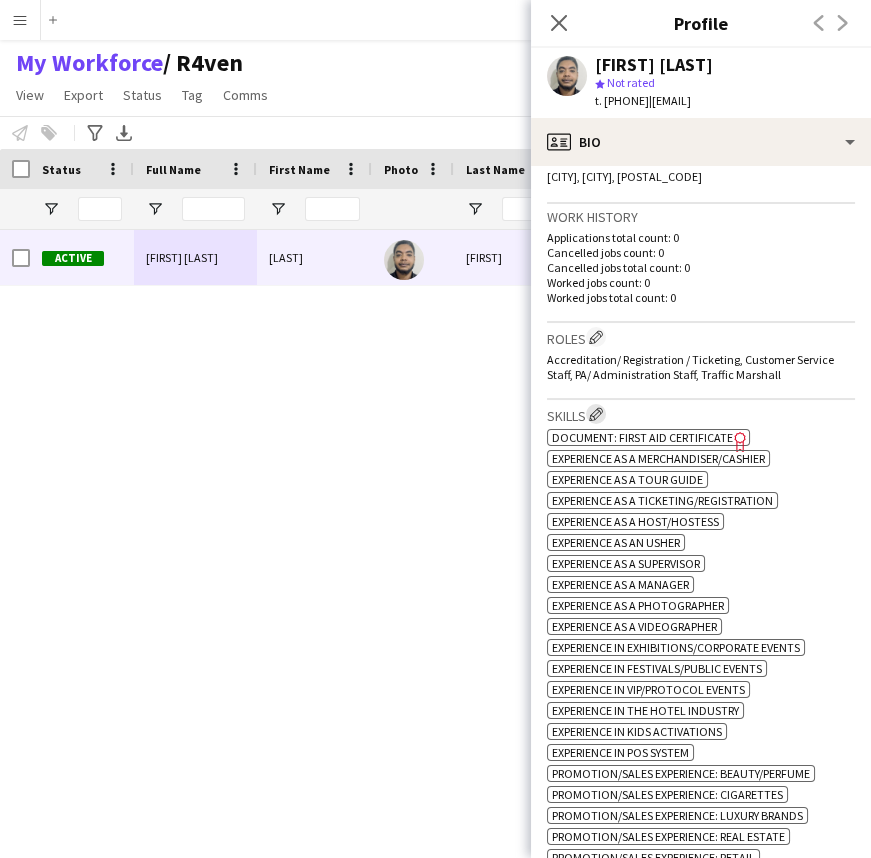 click on "Edit crew company skills" 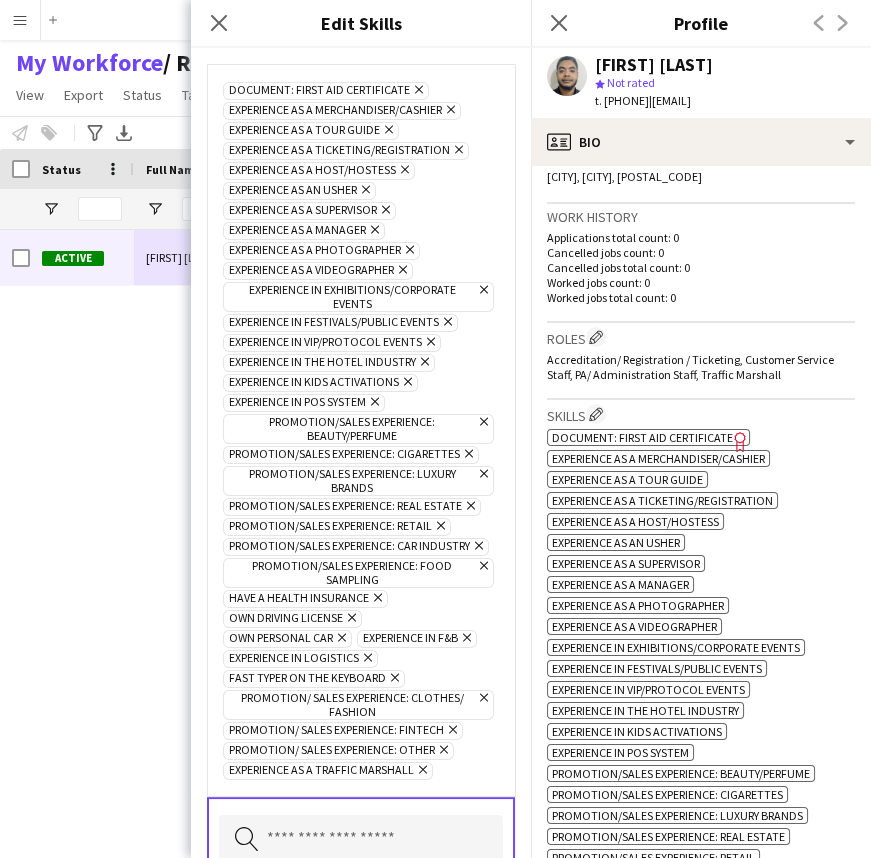 click on "Remove" 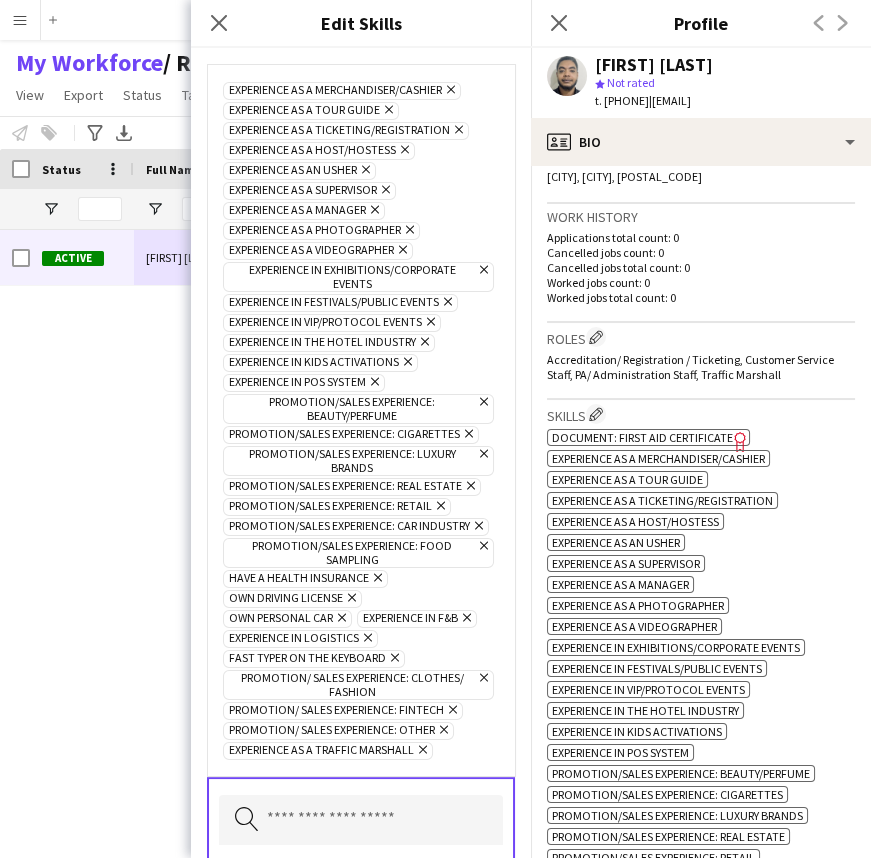 scroll, scrollTop: 143, scrollLeft: 0, axis: vertical 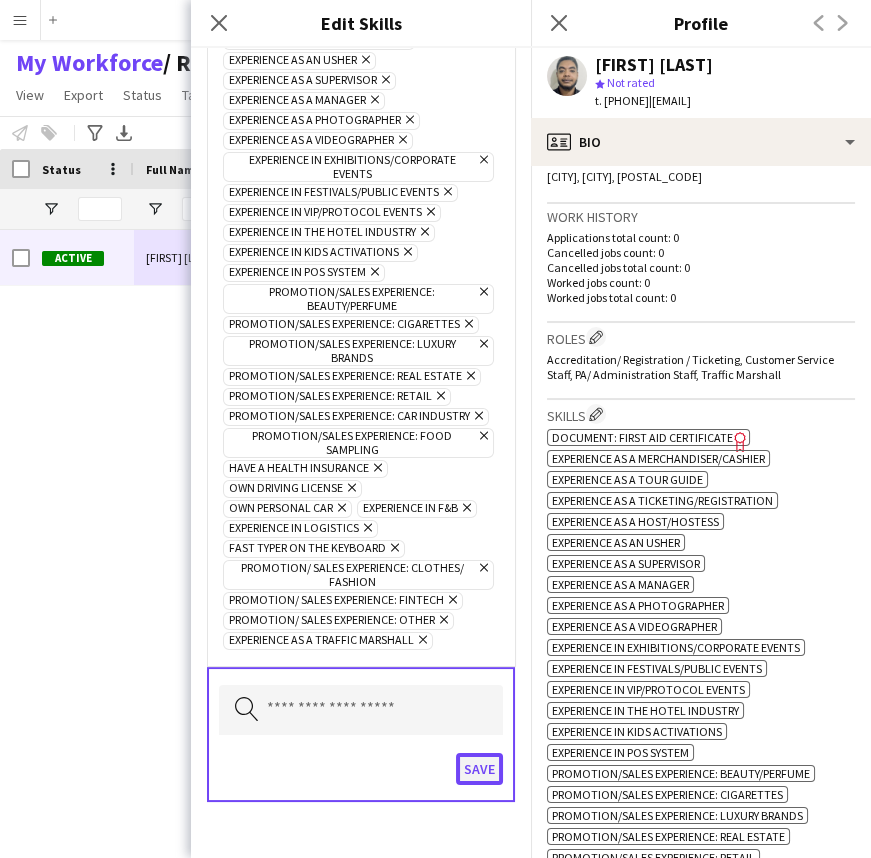 click on "Save" 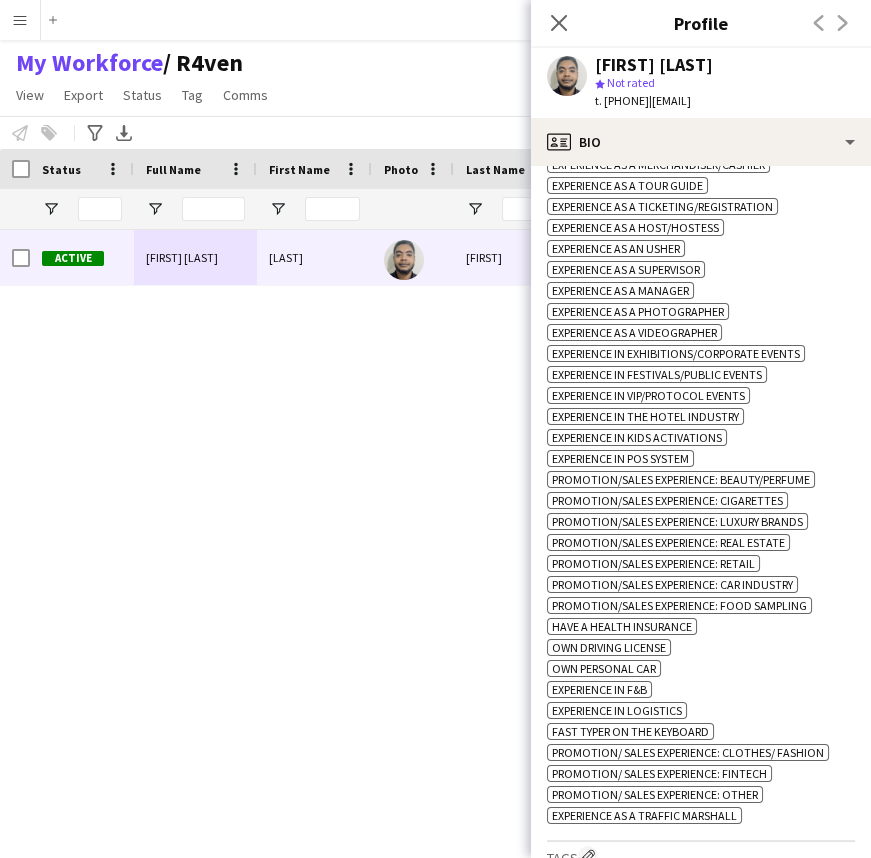 scroll, scrollTop: 90, scrollLeft: 0, axis: vertical 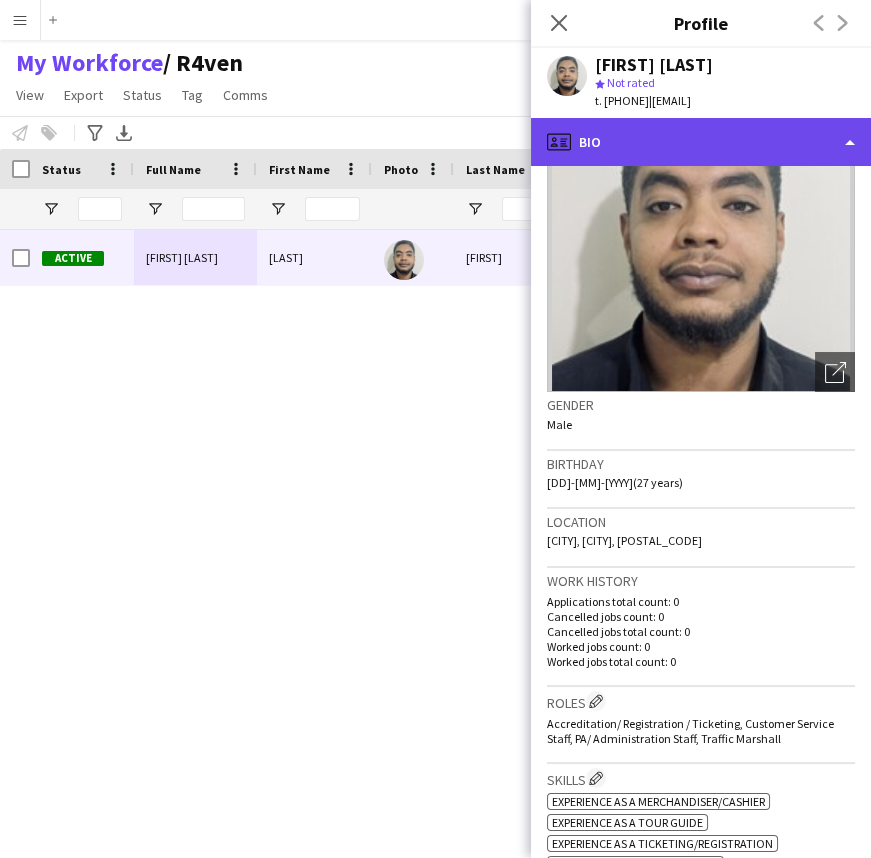 click on "profile
Bio" 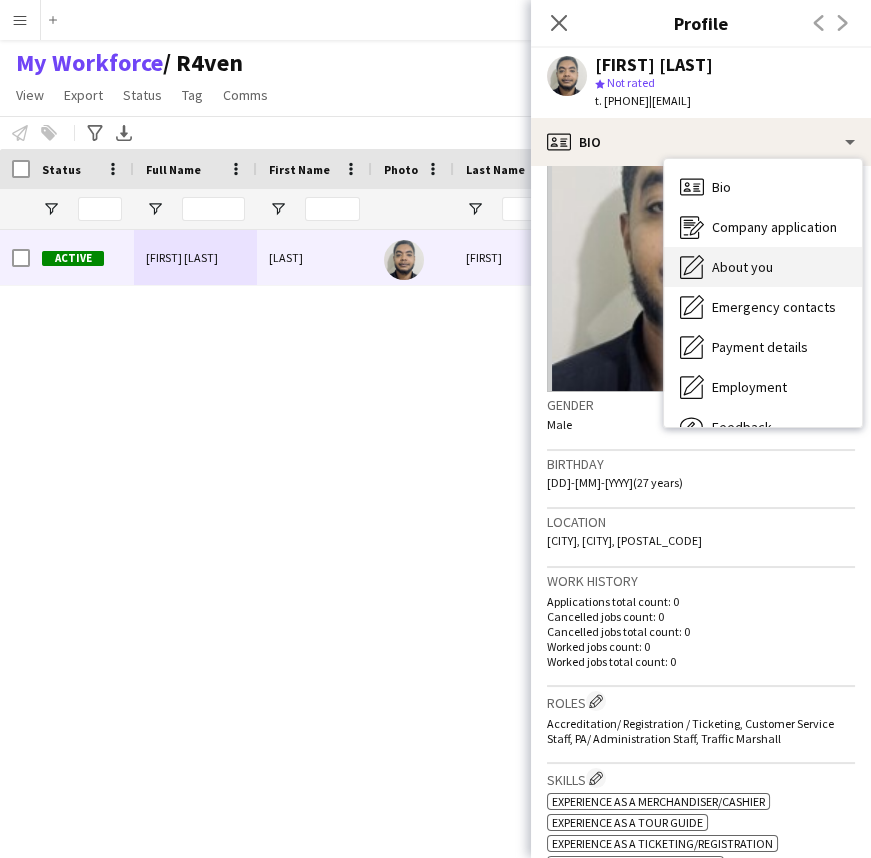 click on "About you" at bounding box center [742, 267] 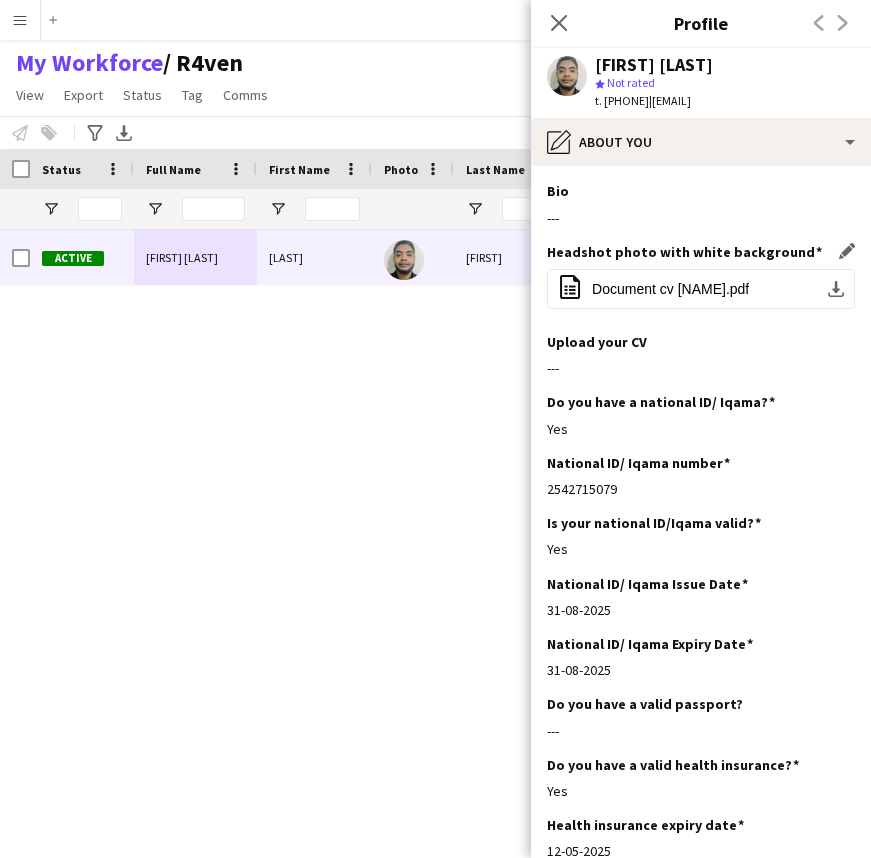 click on "Headshot photo with white background" 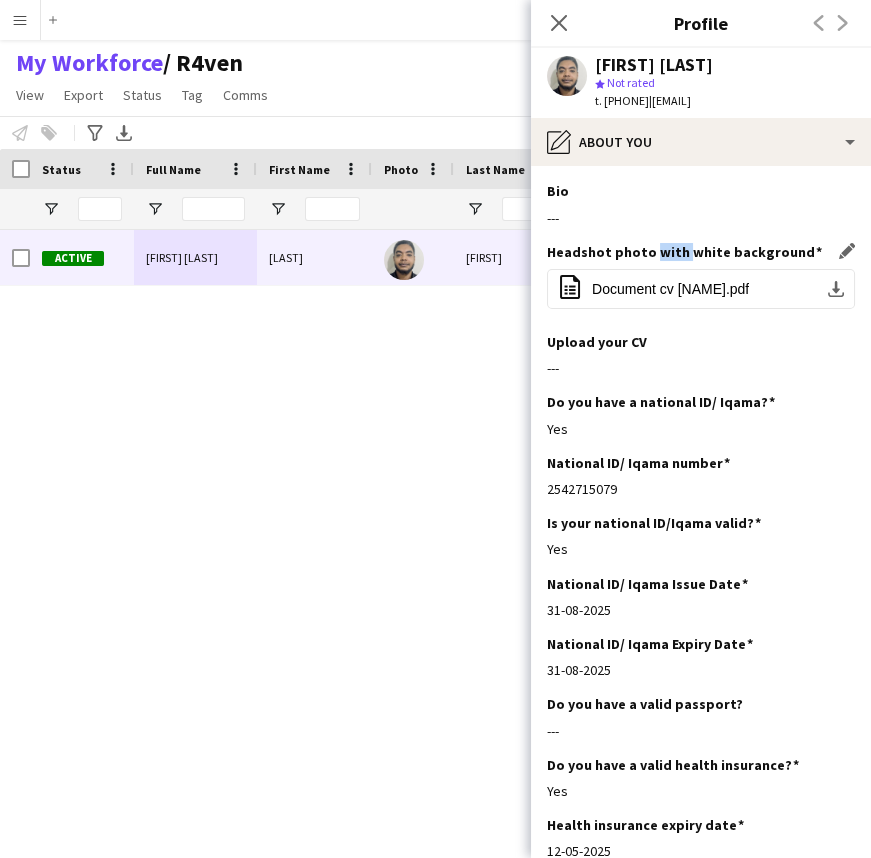 click on "Headshot photo with white background" 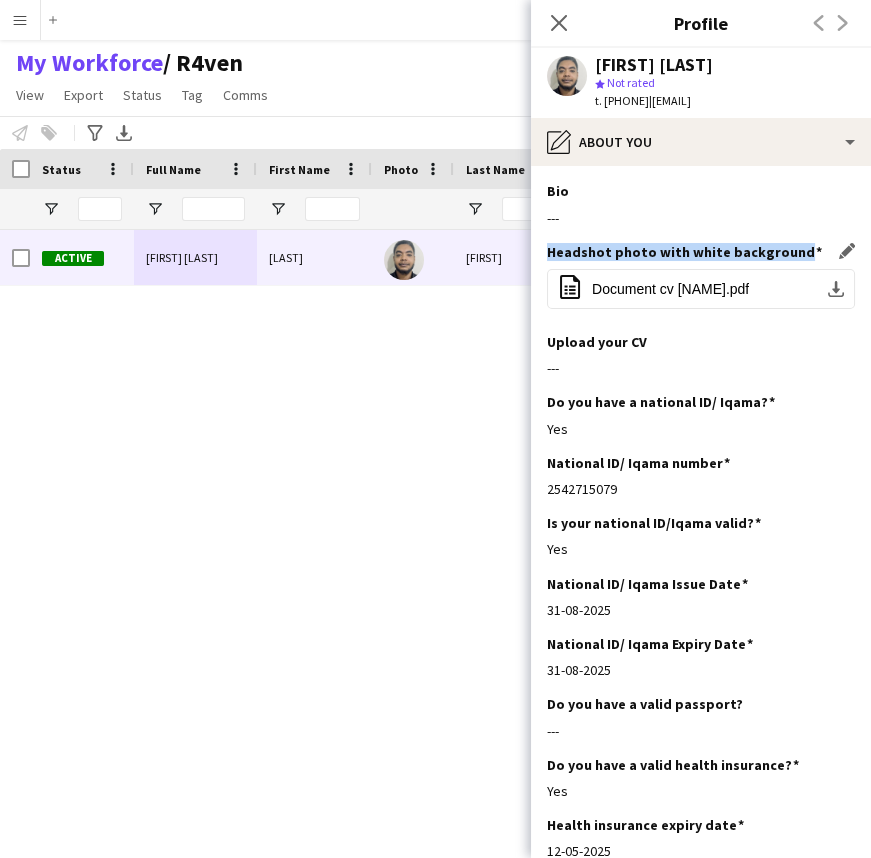 click on "Headshot photo with white background" 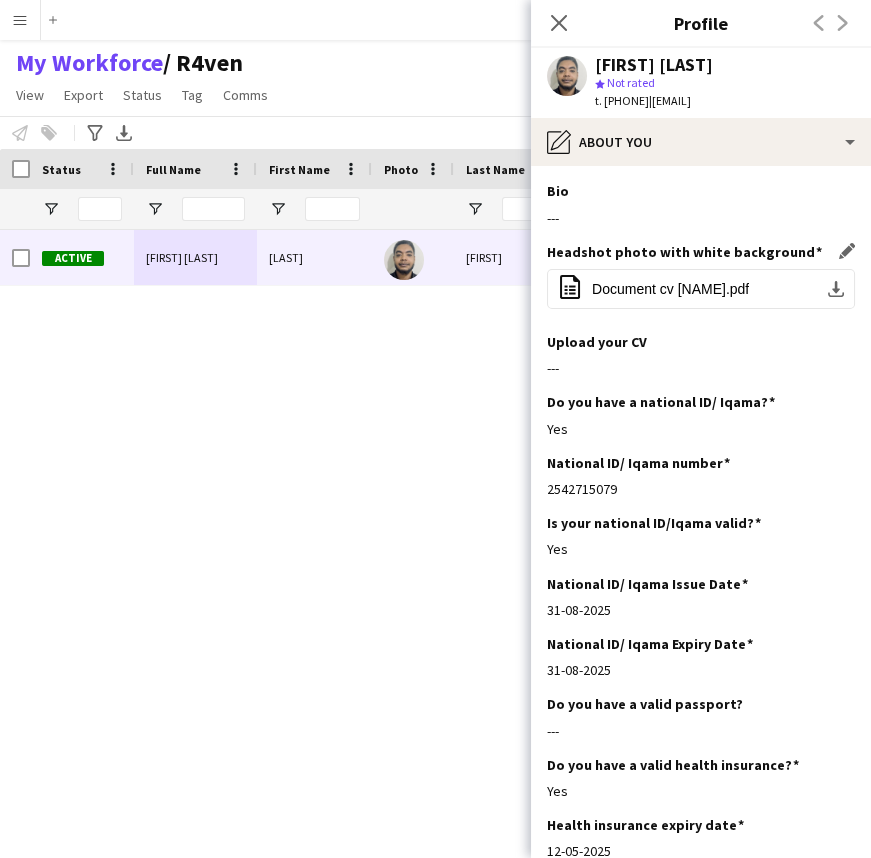 click on "Headshot photo with white background" 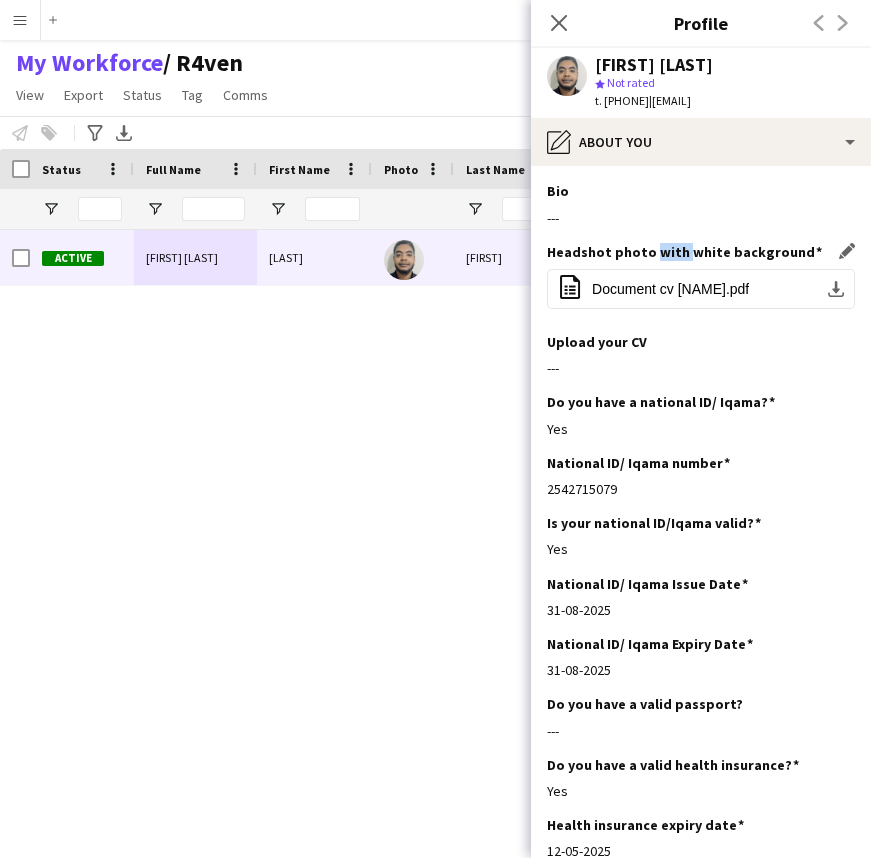 click on "Headshot photo with white background" 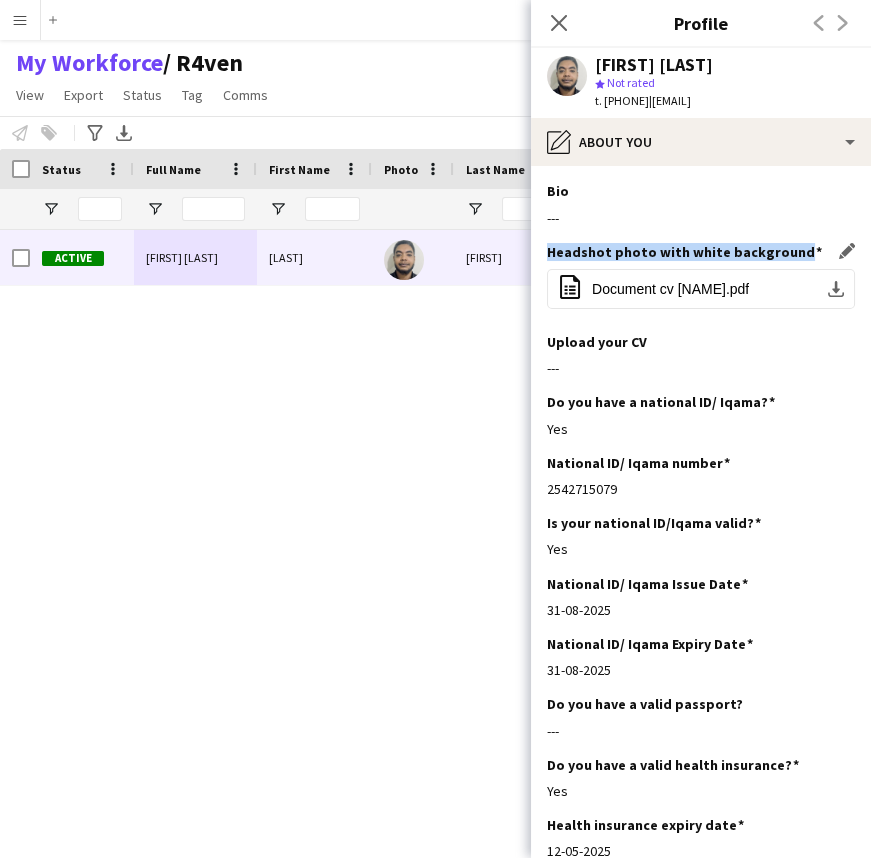 click on "Headshot photo with white background" 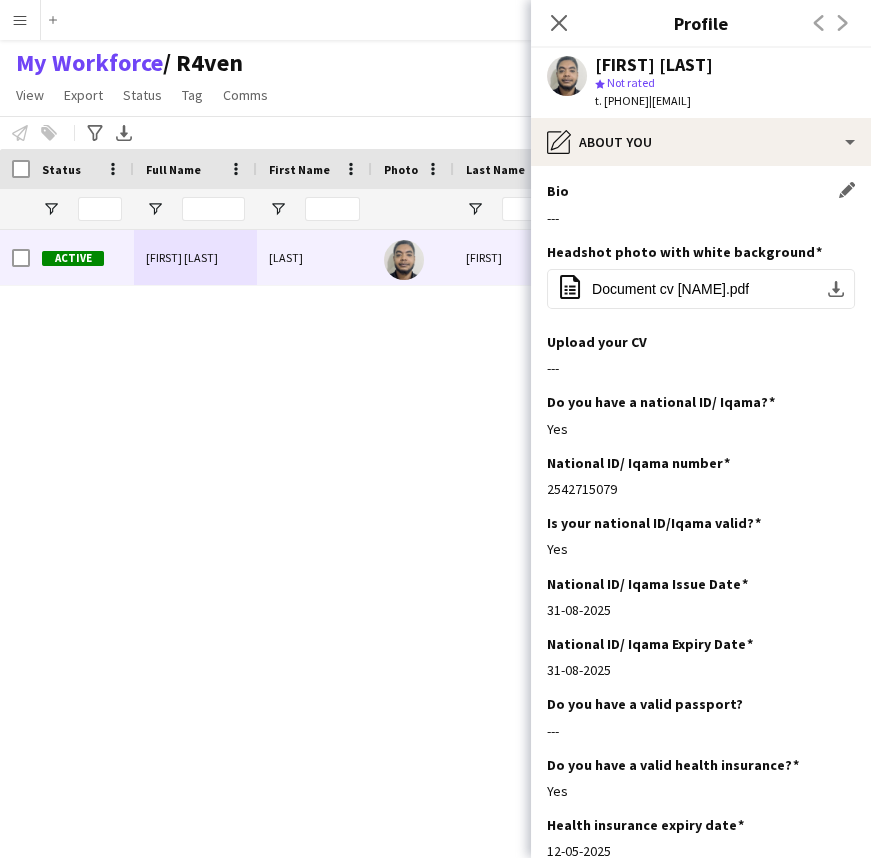 click on "---" 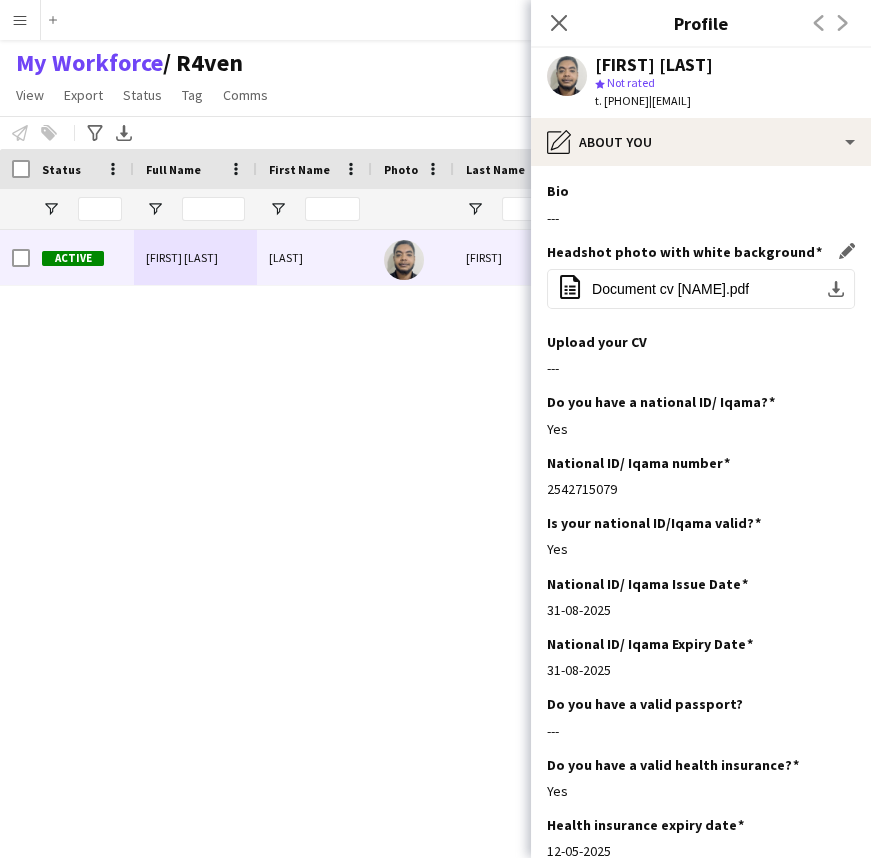 click on "Headshot photo with white background" 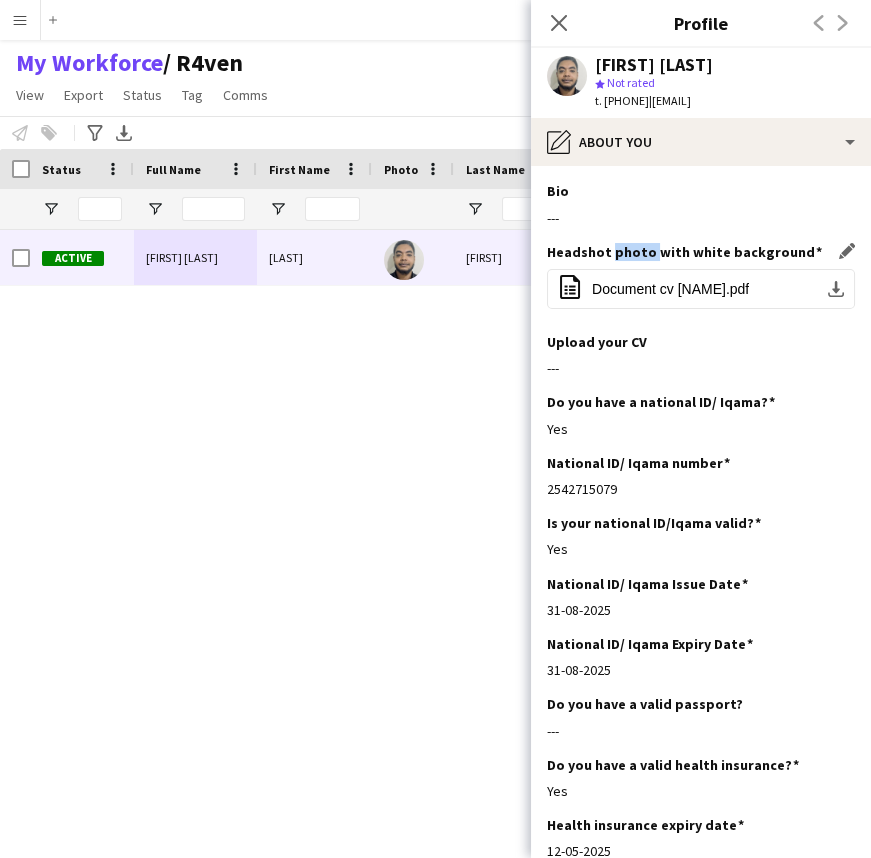 click on "Headshot photo with white background" 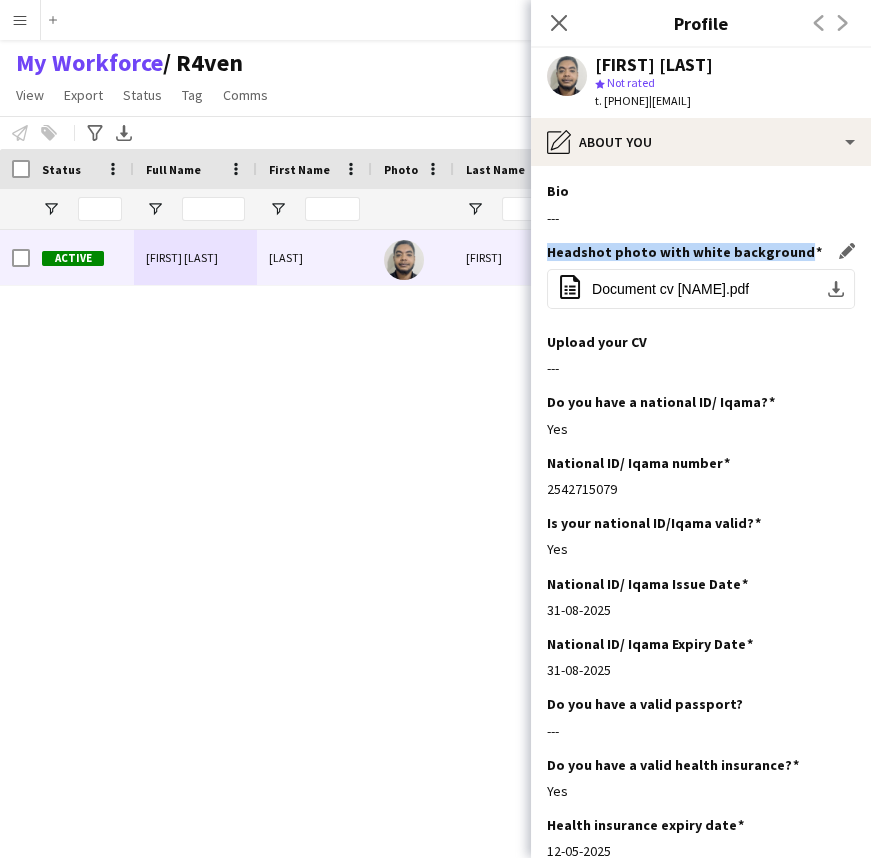 click on "Headshot photo with white background" 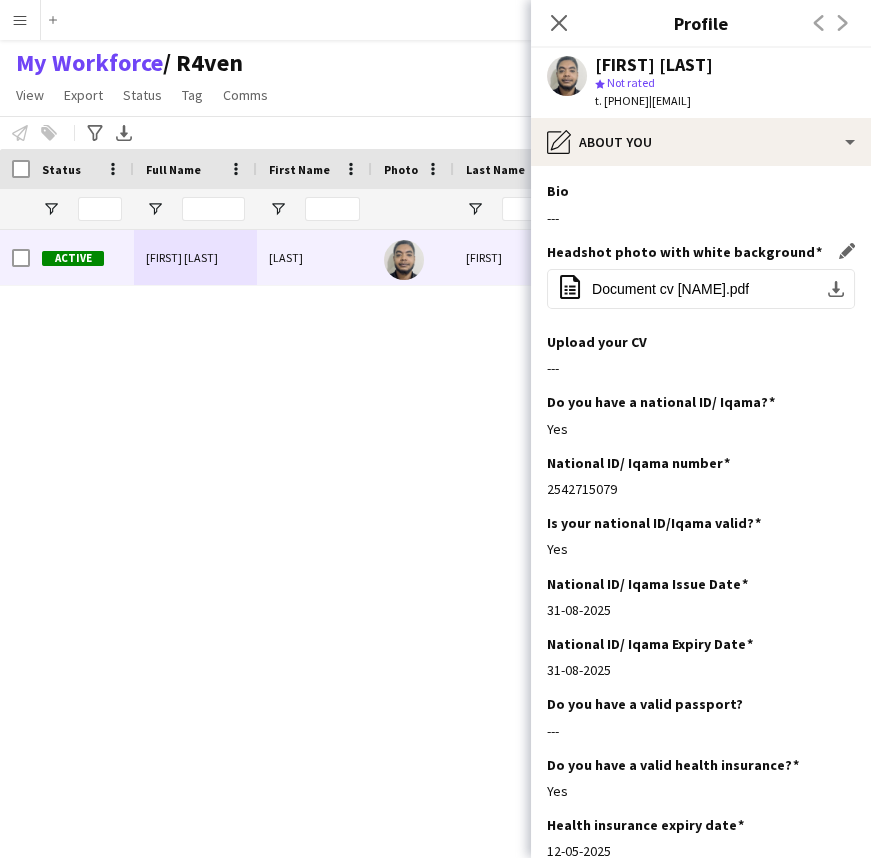 click on "Headshot photo with white background" 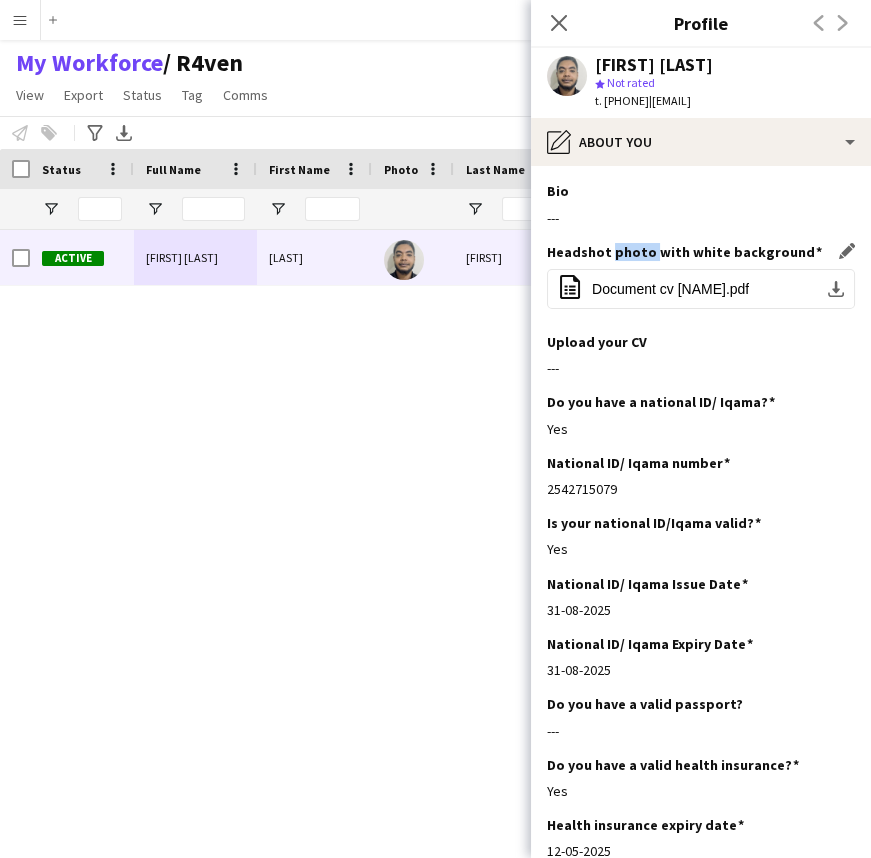 click on "Headshot photo with white background" 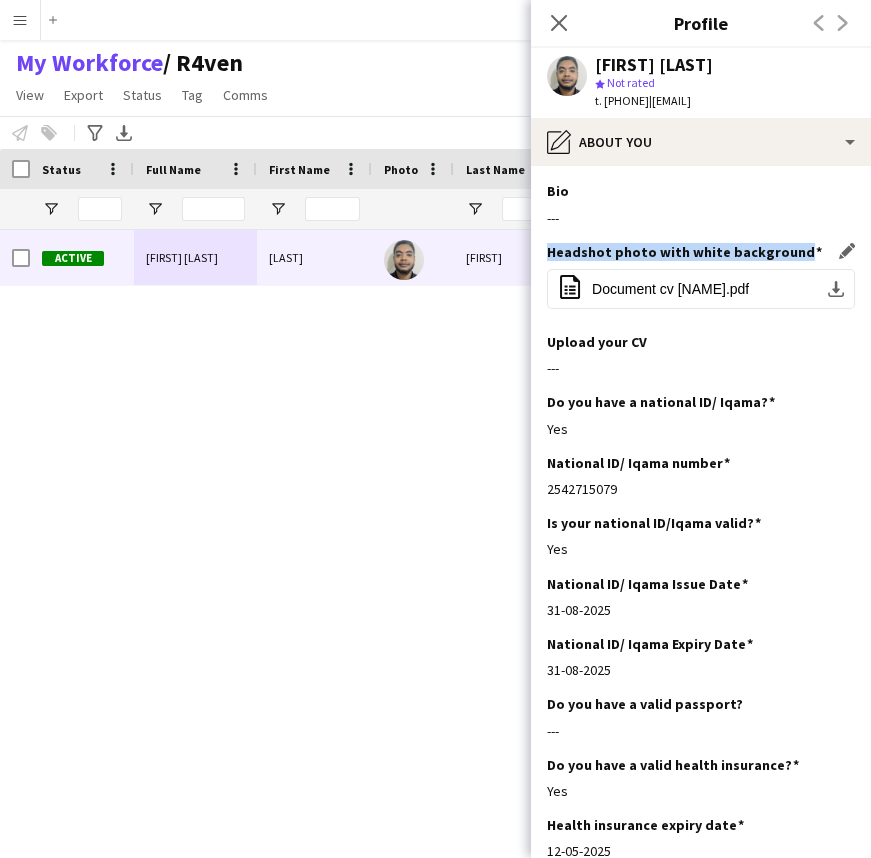 click on "Headshot photo with white background" 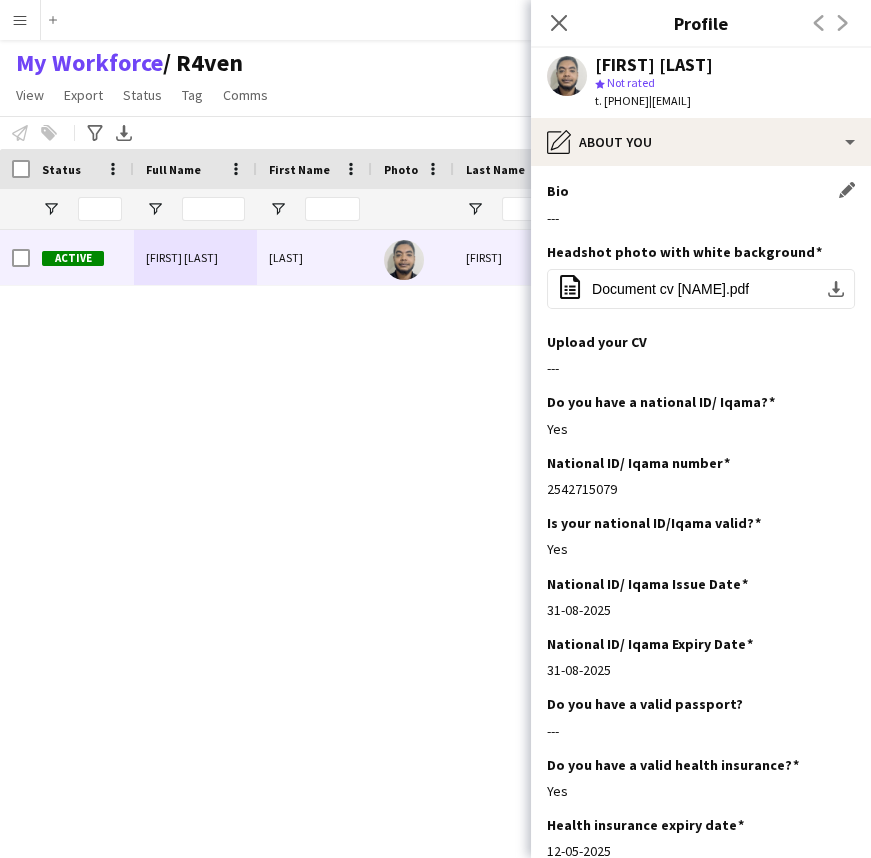 click on "---" 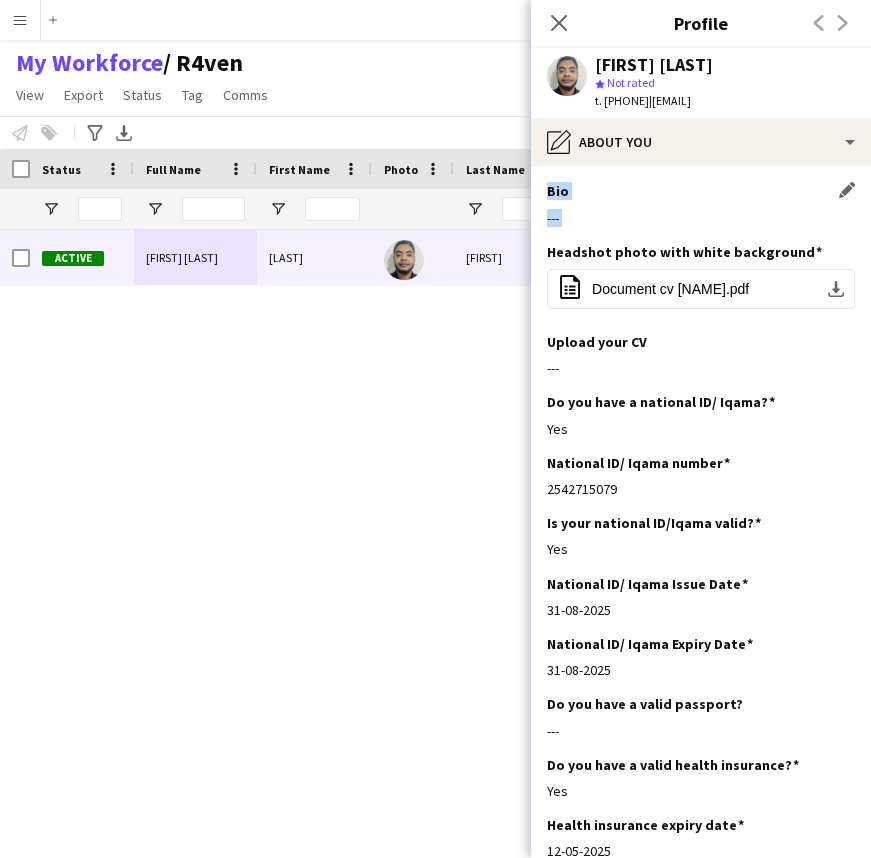 drag, startPoint x: 623, startPoint y: 216, endPoint x: 634, endPoint y: 185, distance: 32.89377 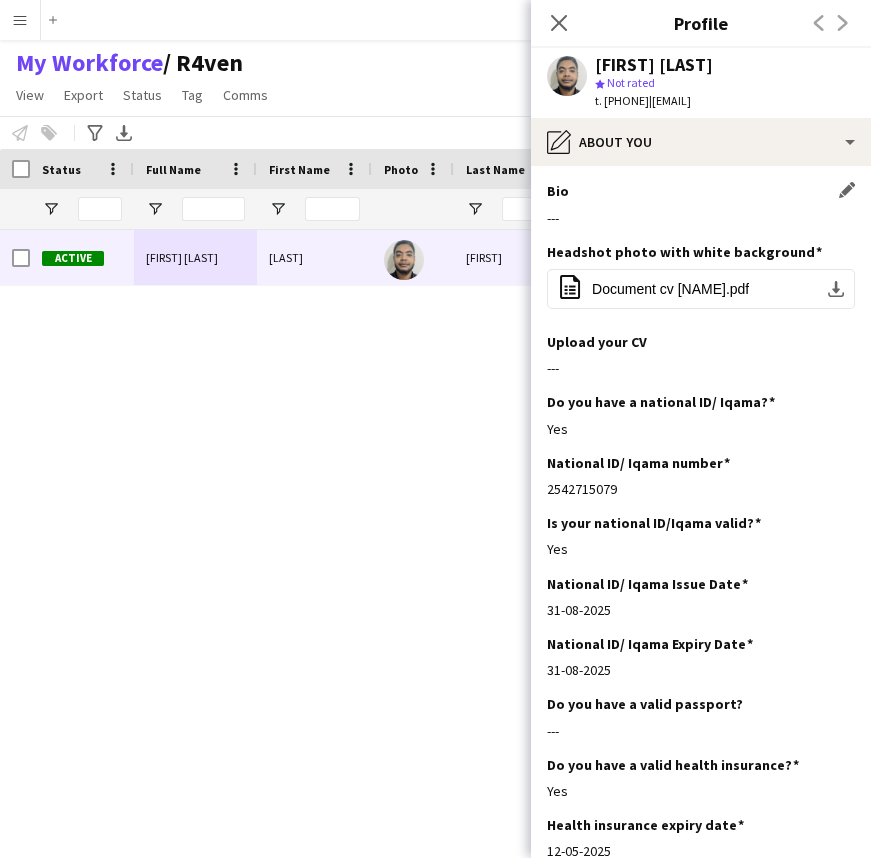click on "Bio
Edit this field" 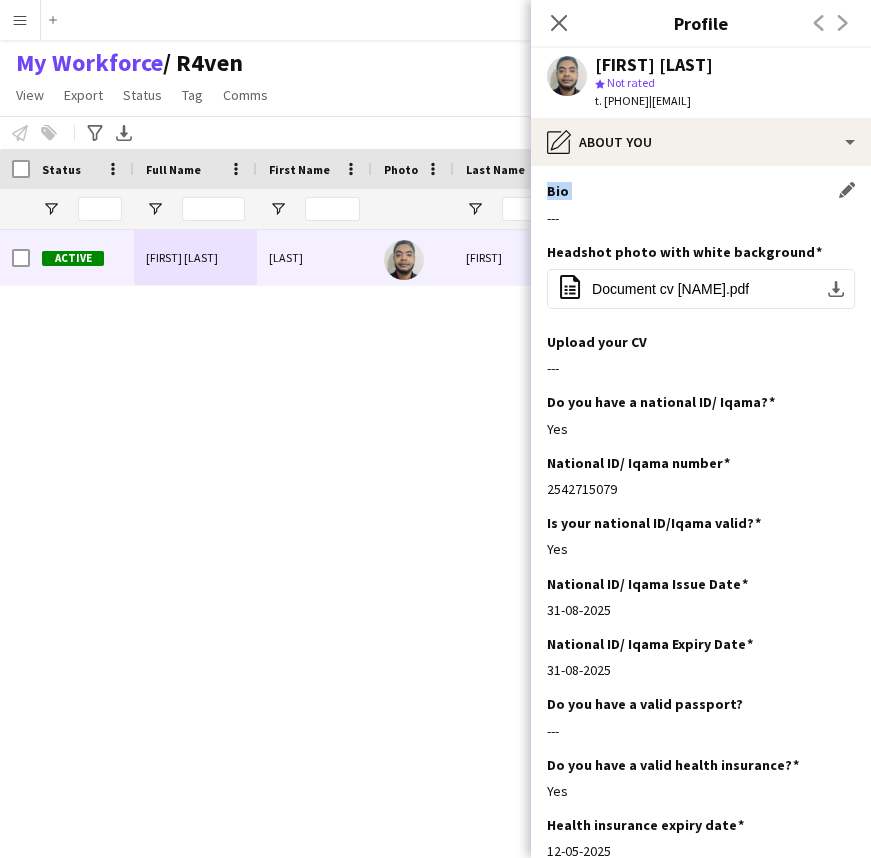 click on "Bio
Edit this field" 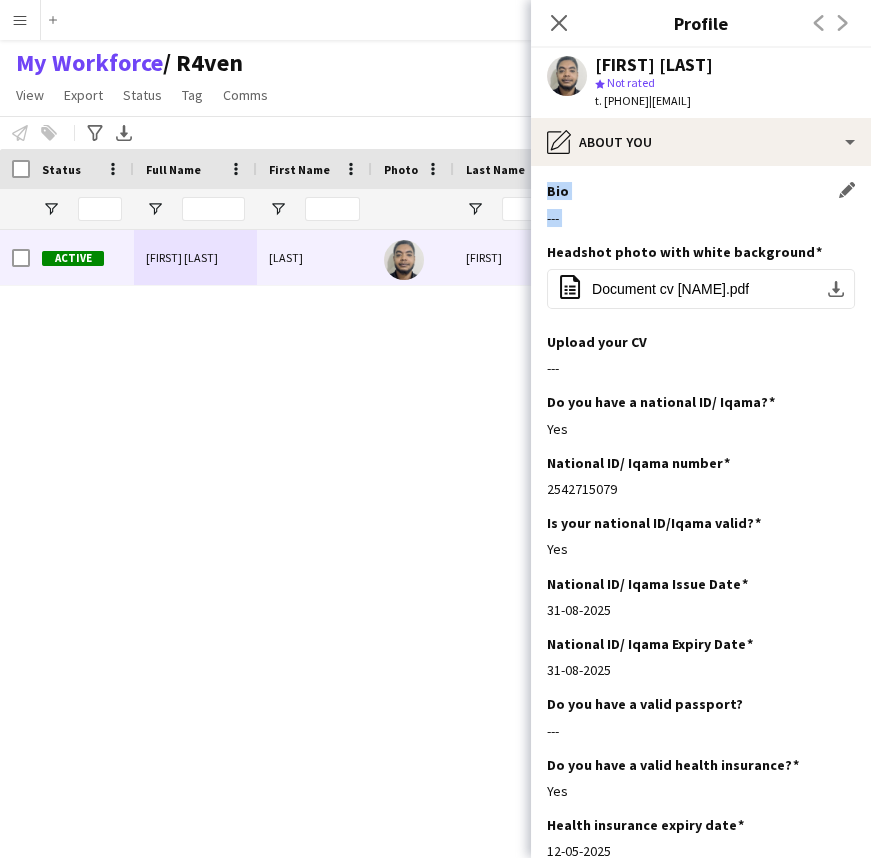 drag, startPoint x: 634, startPoint y: 185, endPoint x: 634, endPoint y: 215, distance: 30 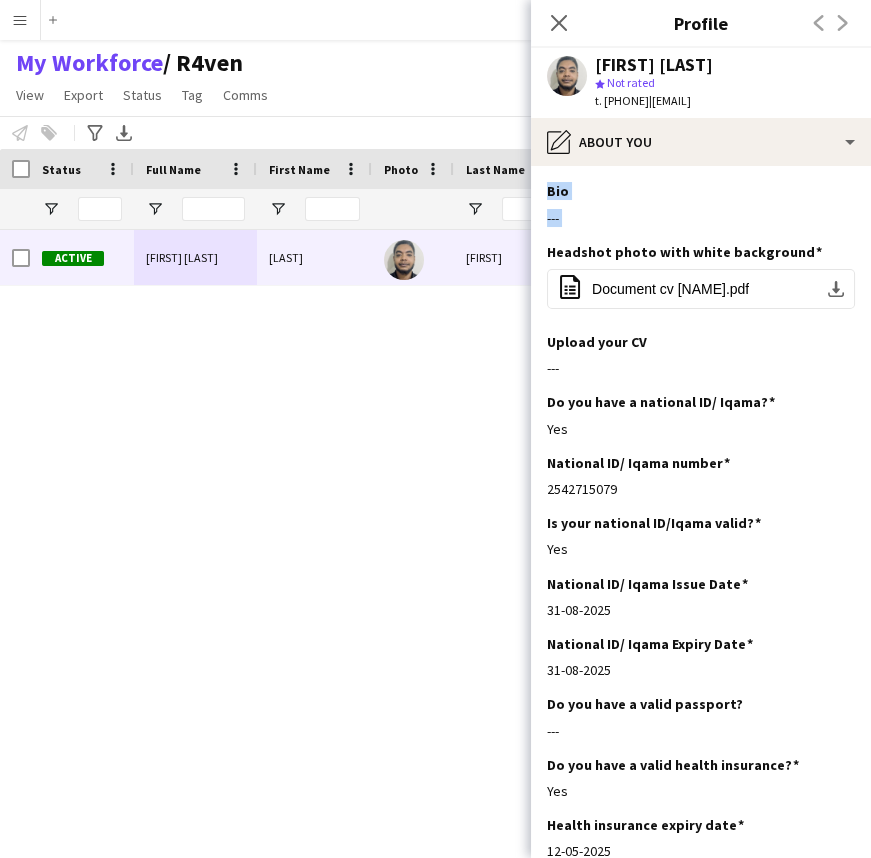 drag, startPoint x: 634, startPoint y: 215, endPoint x: 662, endPoint y: 179, distance: 45.607018 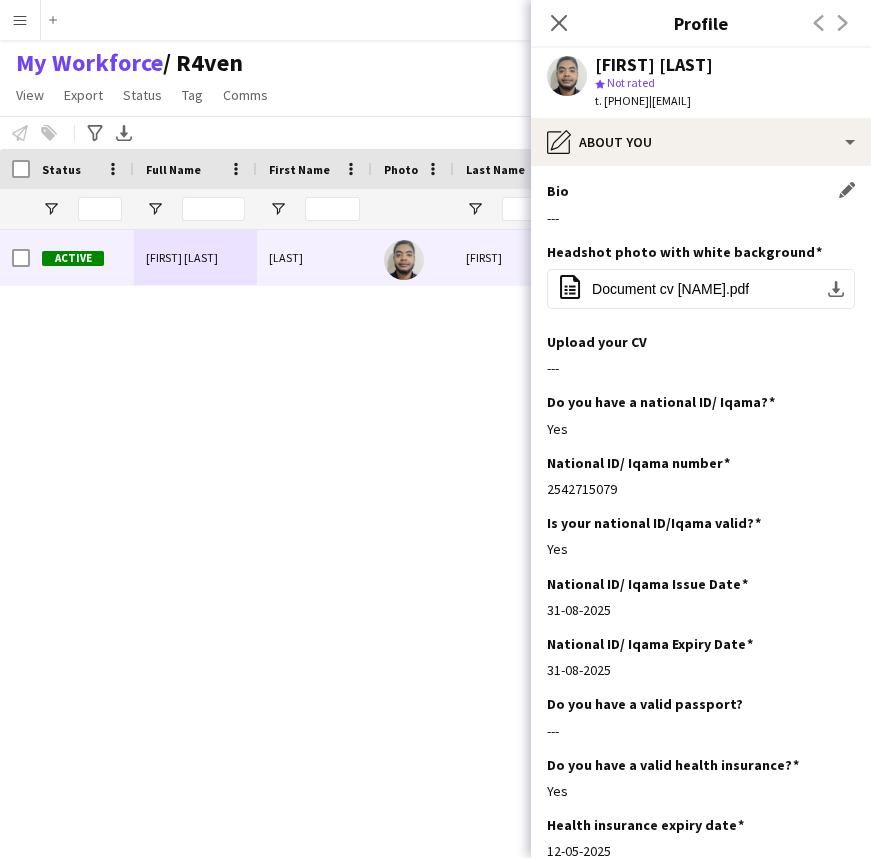 click on "Bio
Edit this field" 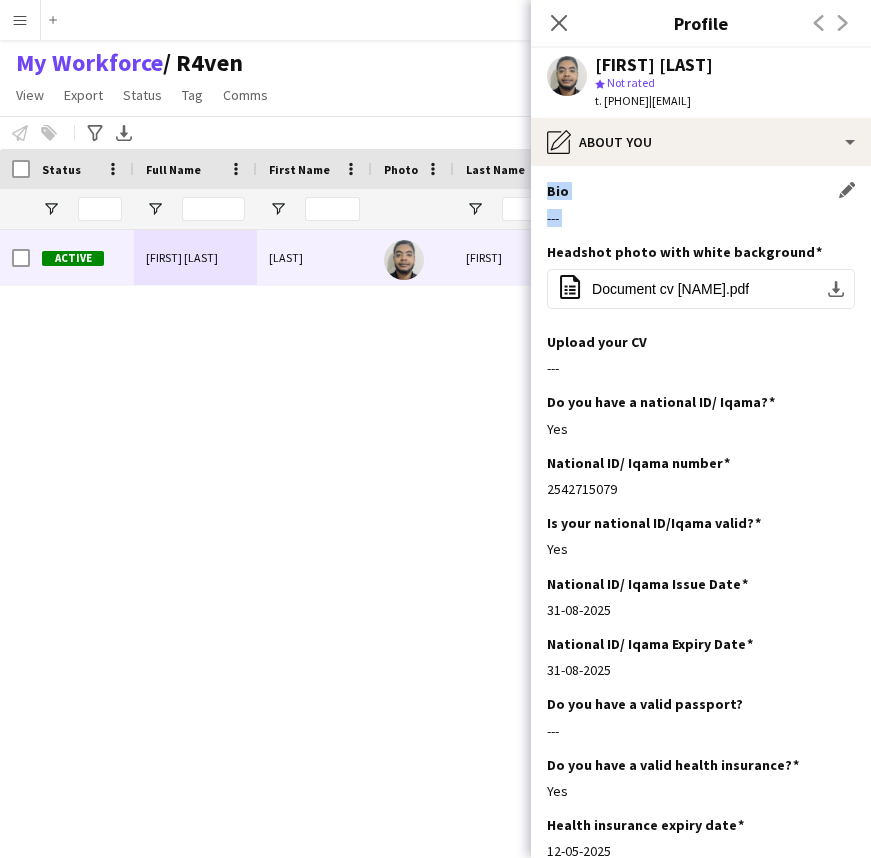 drag, startPoint x: 659, startPoint y: 193, endPoint x: 654, endPoint y: 214, distance: 21.587032 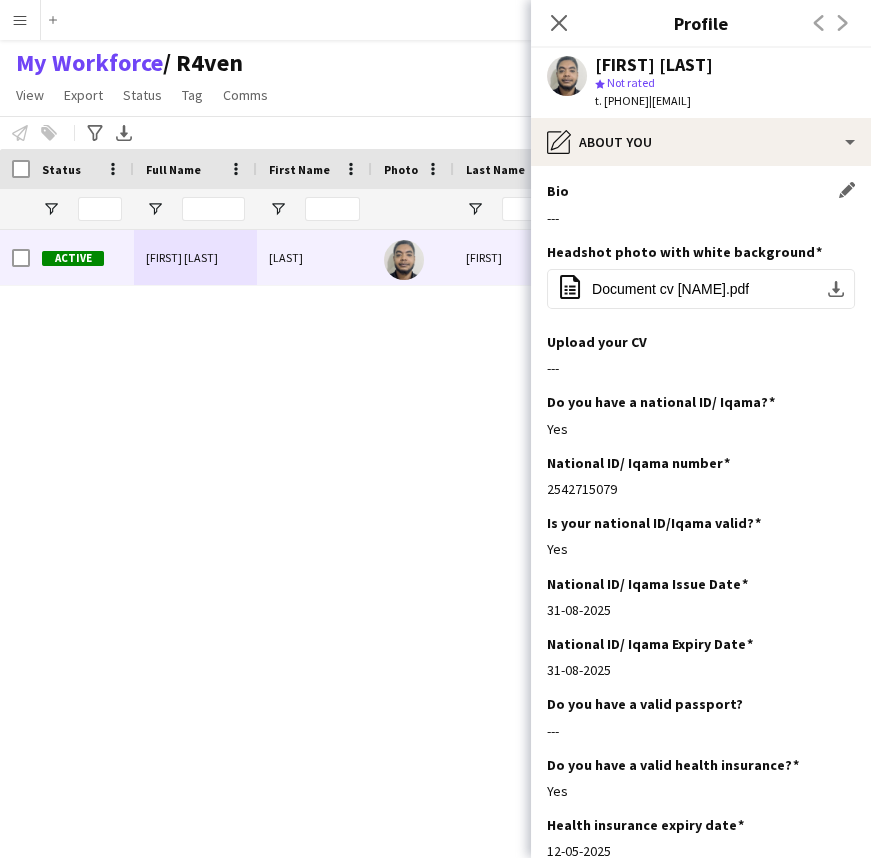 click on "---" 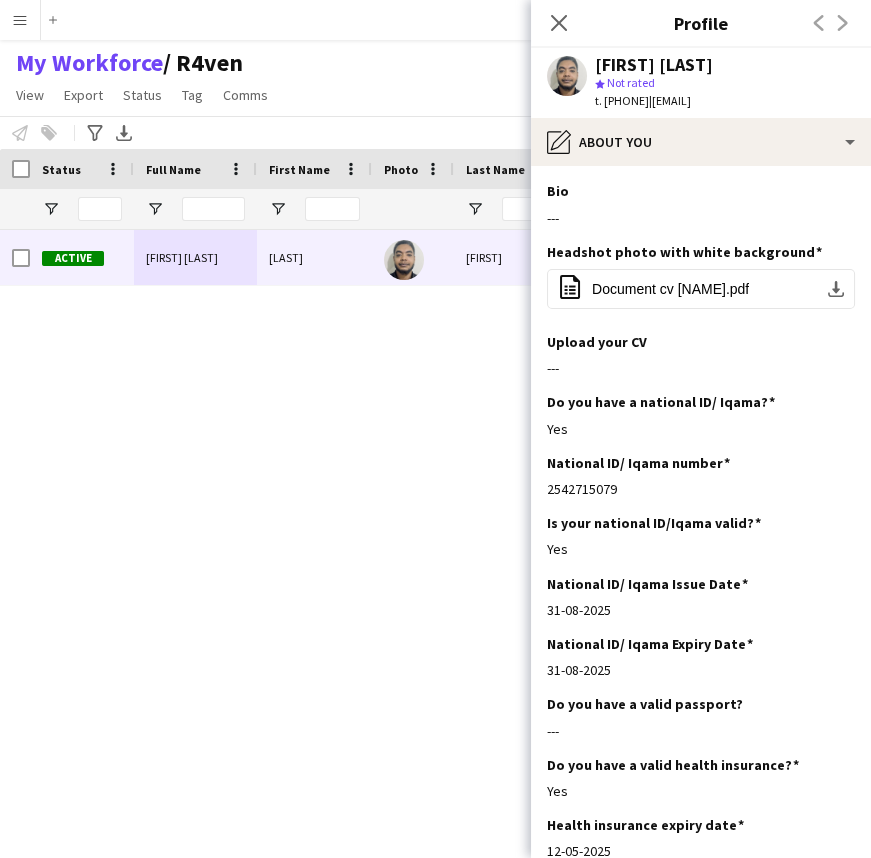 click on "Bio
Edit this field
---  Headshot photo with white background
Edit this field
office-file-sheet
Document cv tayeb.pdf
download-bottom
Upload your CV
Edit this field
---  Do you have a national ID/ Iqama?
Edit this field
Yes  National ID/ Iqama number
Edit this field
2542715079  Is your national ID/Iqama valid?
Edit this field
Yes  National ID/ Iqama Issue Date
Edit this field
31-08-2025  National ID/ Iqama Expiry Date
Edit this field
31-08-2025  Do you have a valid passport?
Edit this field" 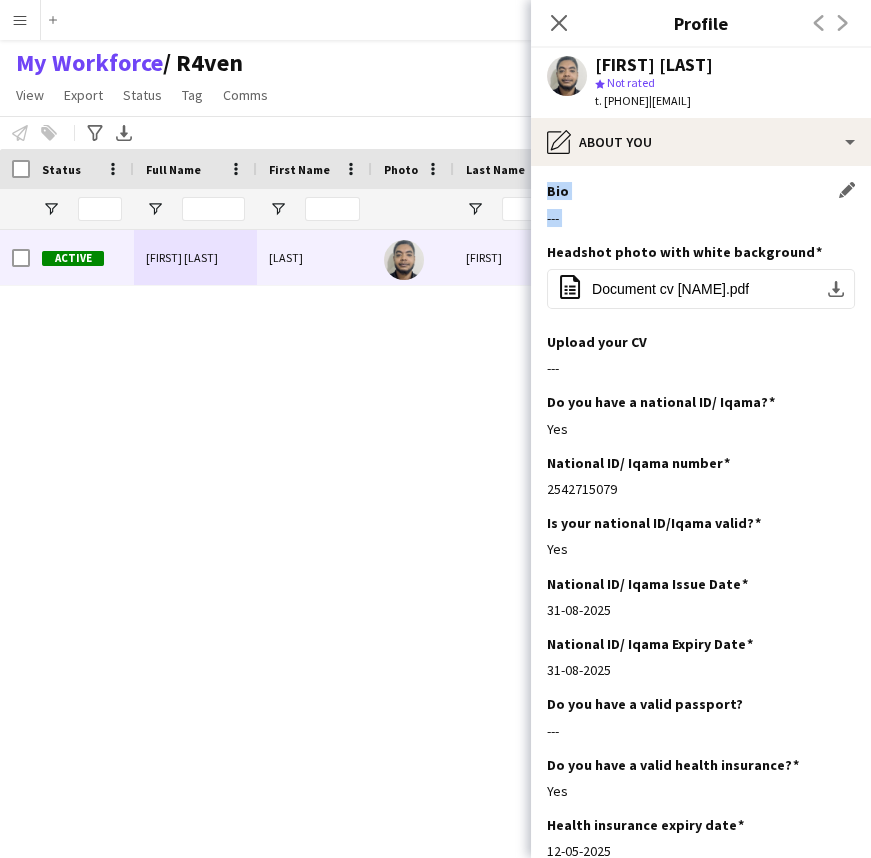 drag, startPoint x: 663, startPoint y: 177, endPoint x: 646, endPoint y: 219, distance: 45.310043 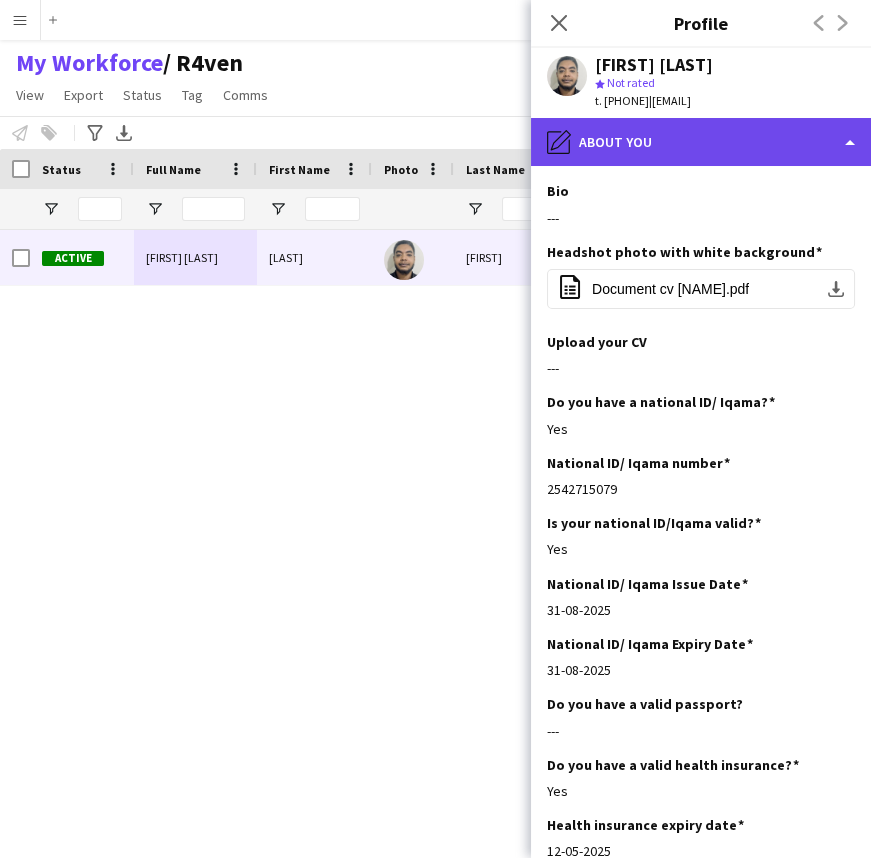 click on "pencil4
About you" 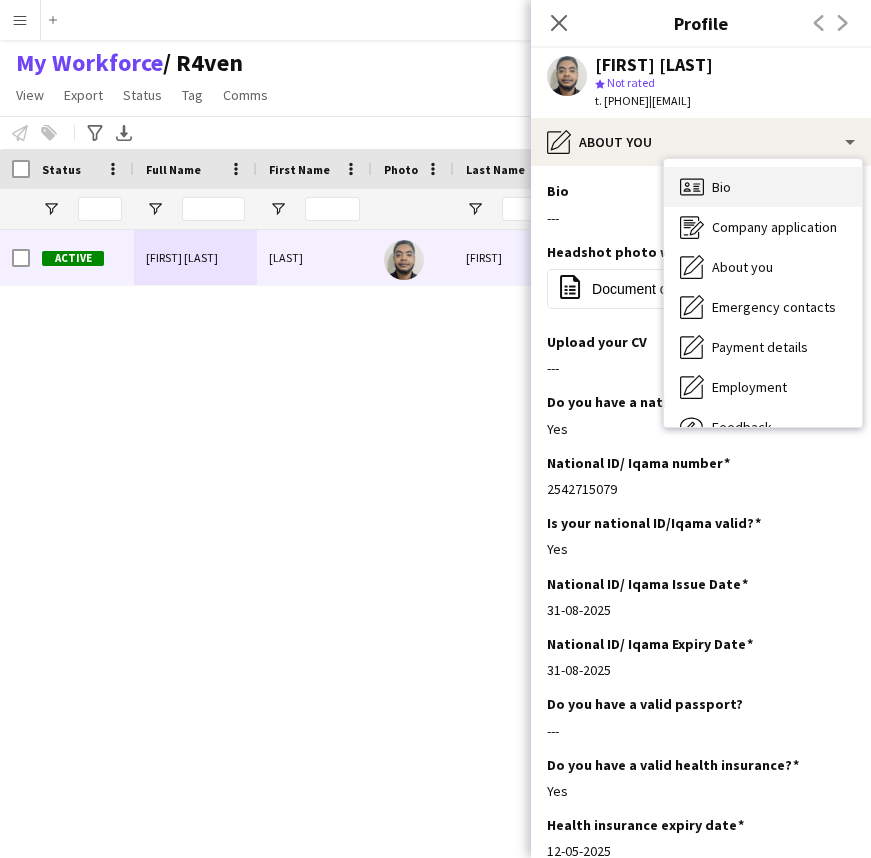 click on "Bio
Bio" at bounding box center [763, 187] 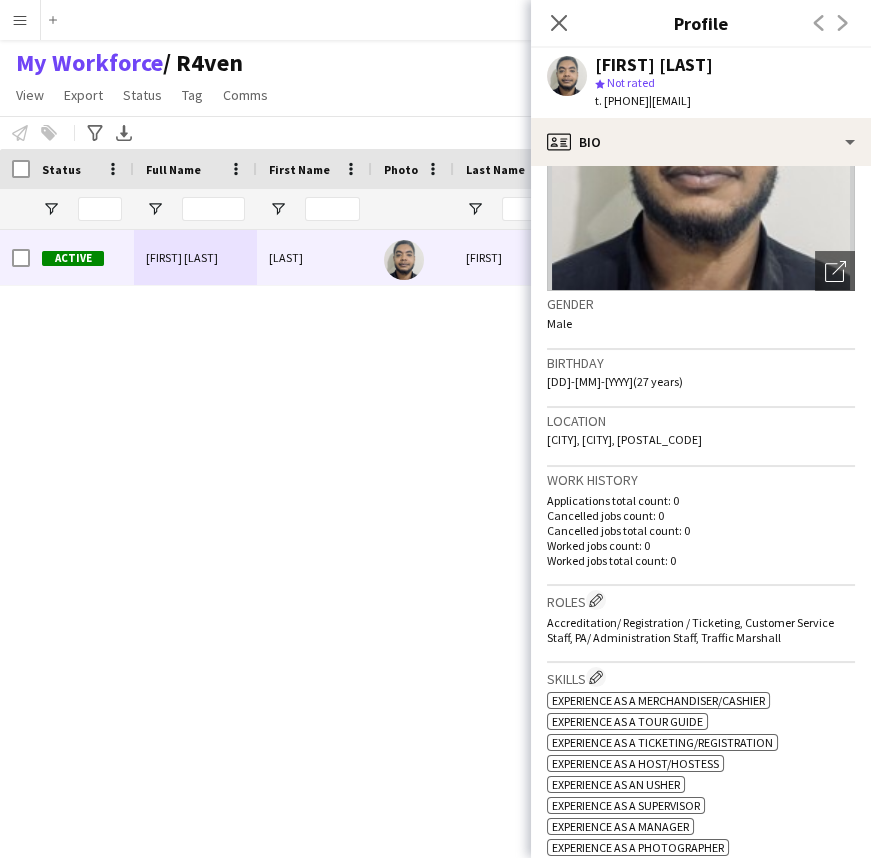 scroll, scrollTop: 0, scrollLeft: 0, axis: both 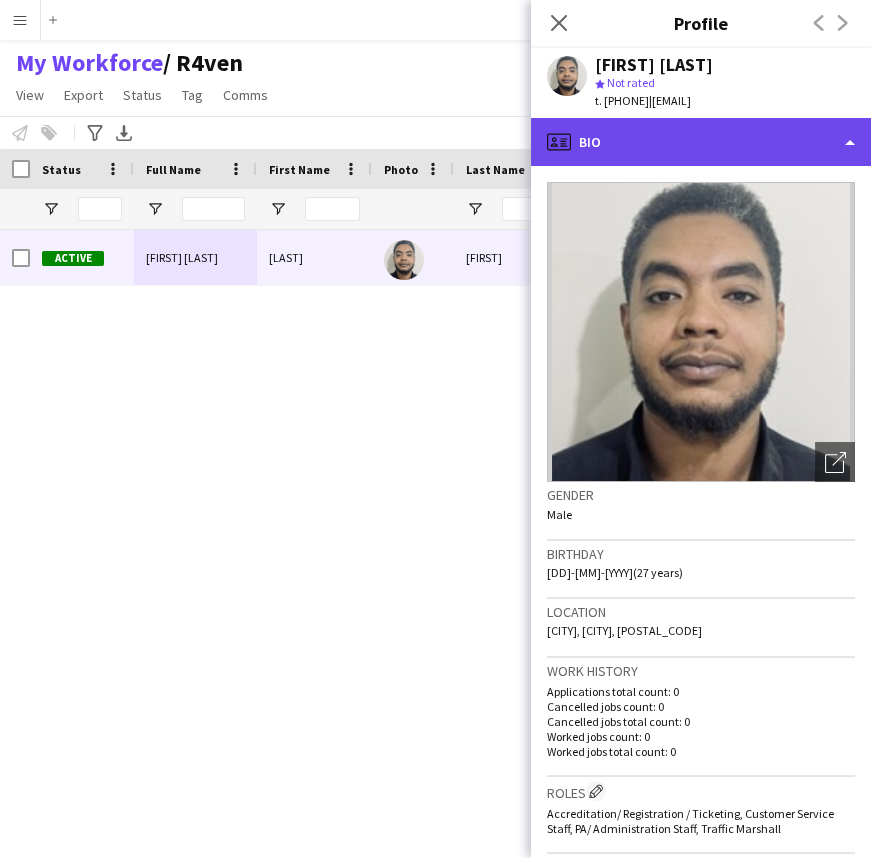 click on "profile
Bio" 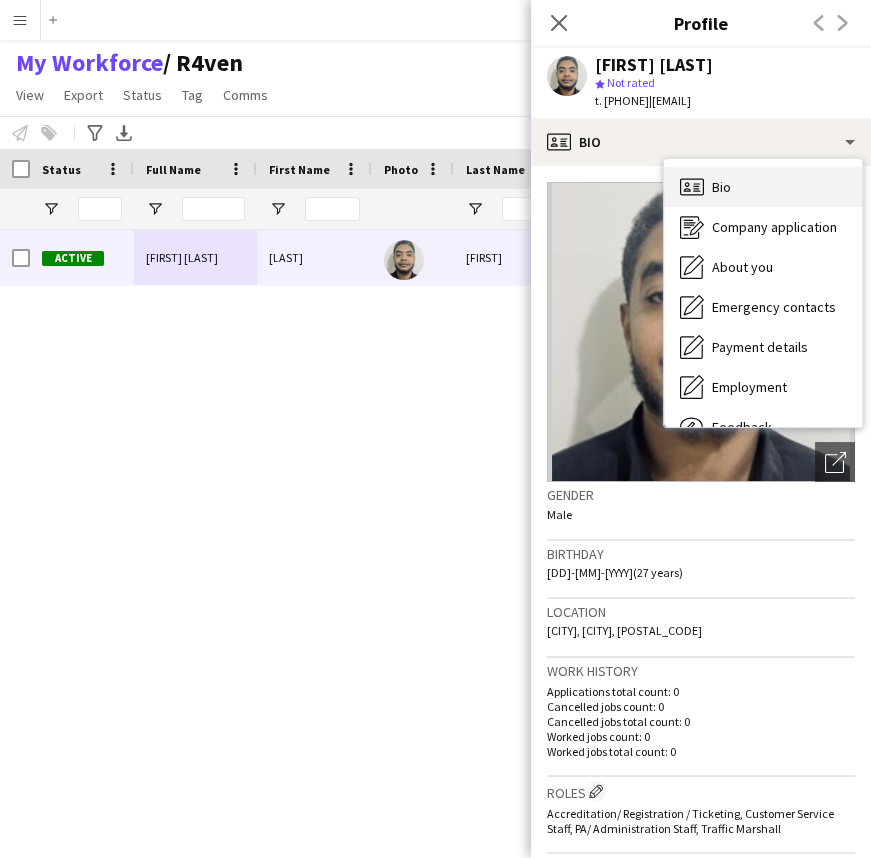 click on "Bio
Bio" at bounding box center (763, 187) 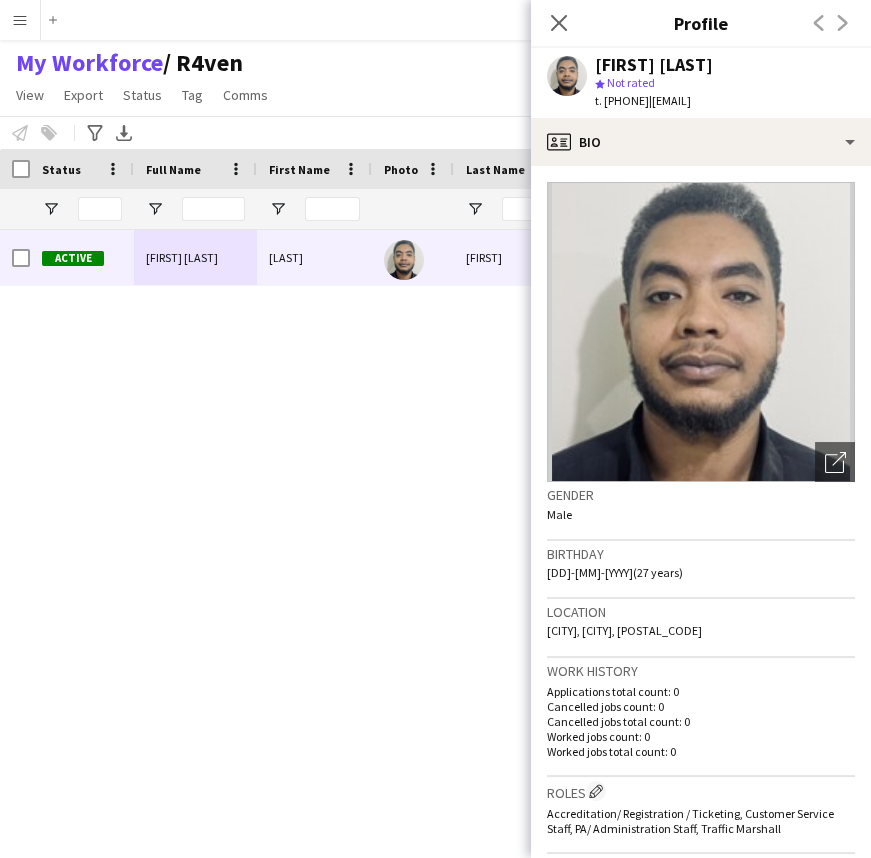 click on "Eltayeb Abdelqadir" 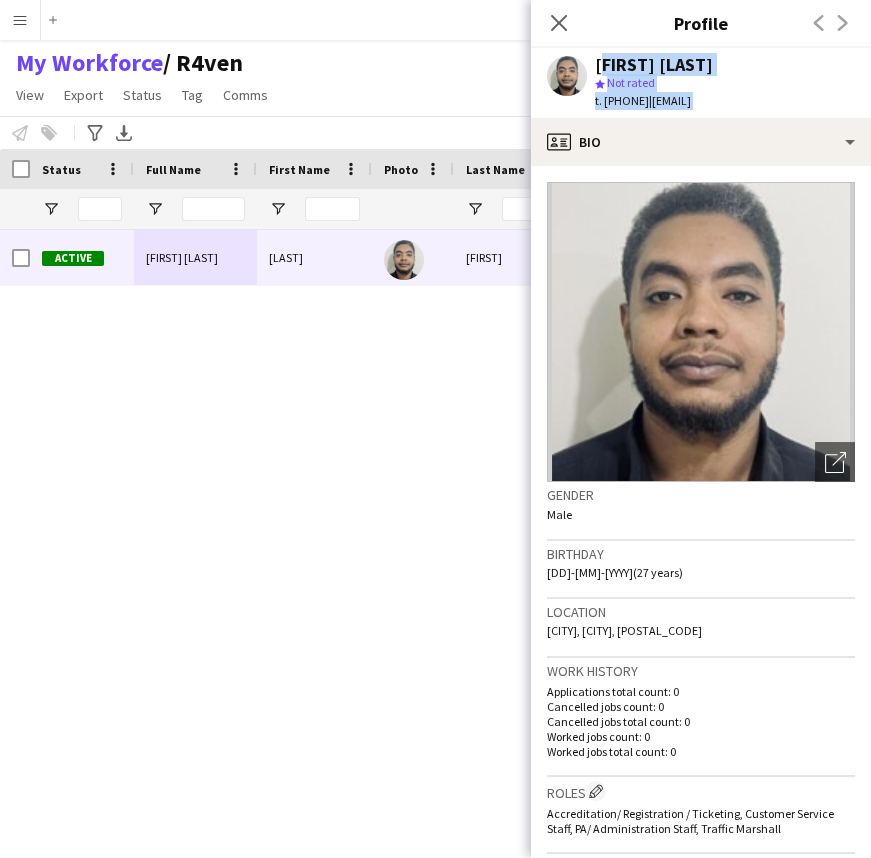 drag, startPoint x: 668, startPoint y: 62, endPoint x: 687, endPoint y: 104, distance: 46.09772 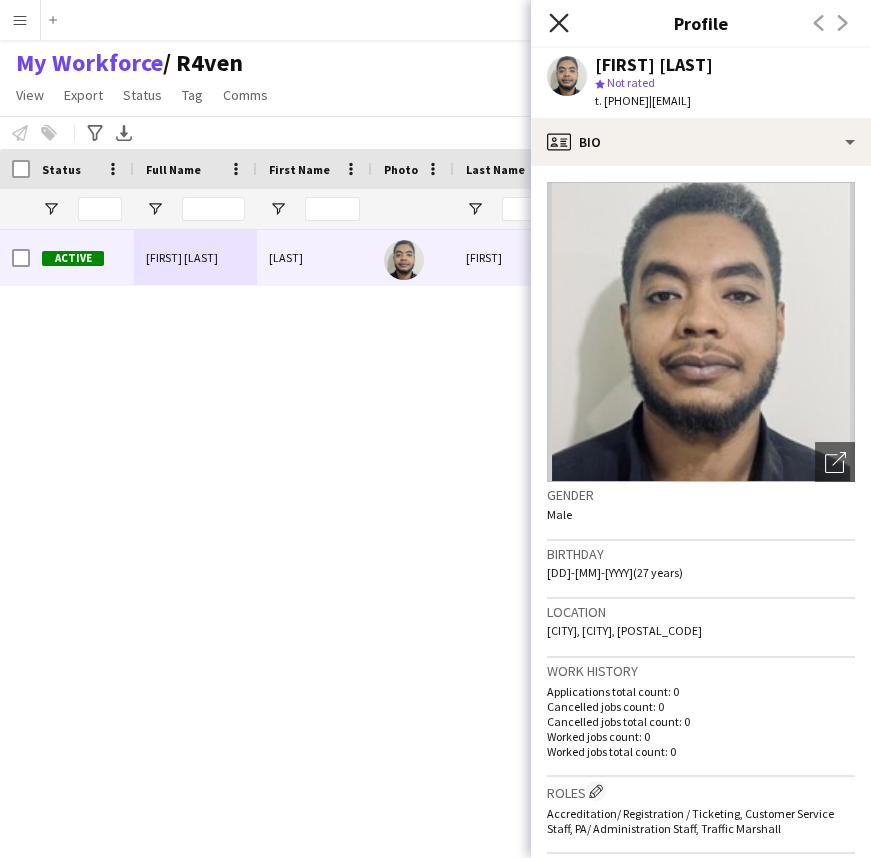 click on "Close pop-in" 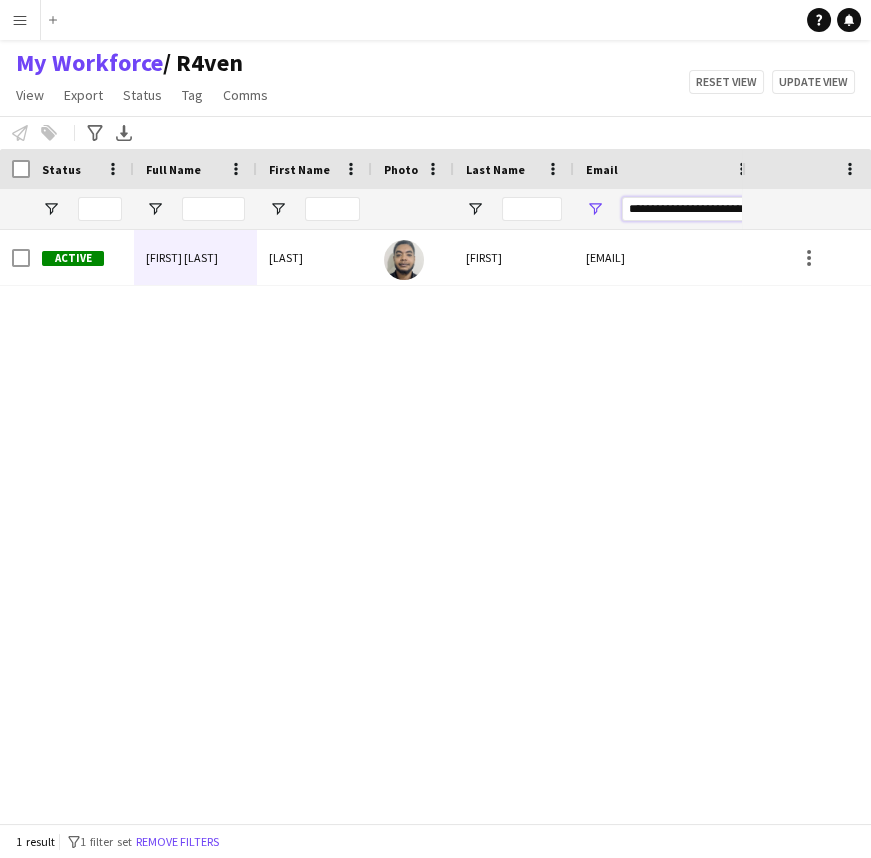 click on "**********" at bounding box center [686, 209] 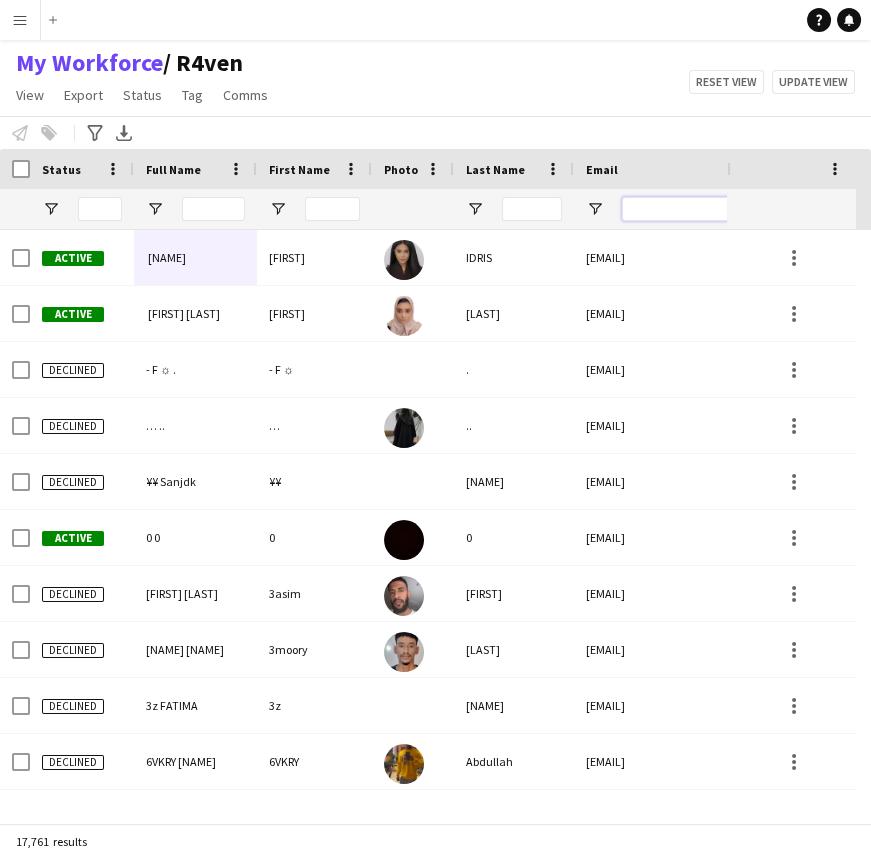 click at bounding box center (686, 209) 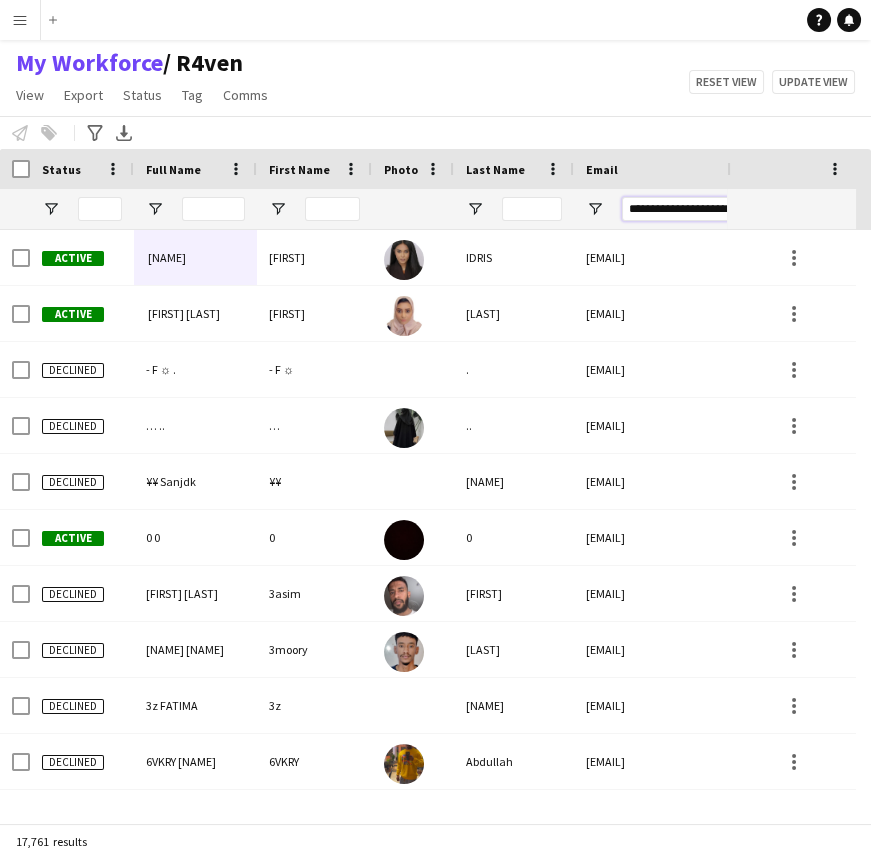 scroll, scrollTop: 0, scrollLeft: 22, axis: horizontal 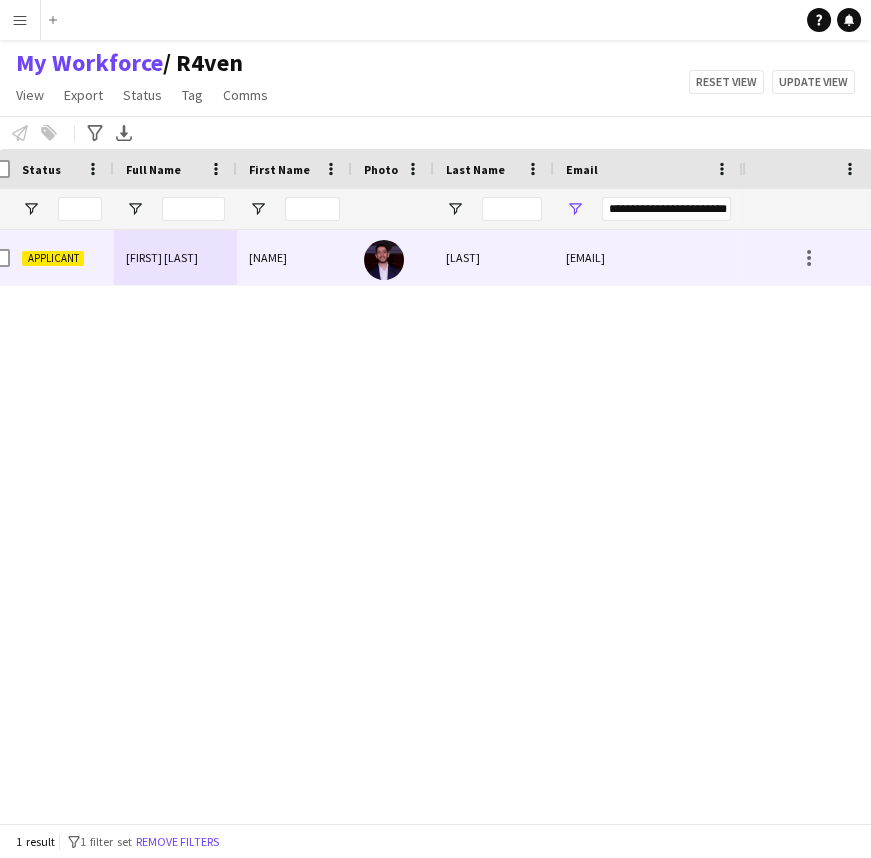 click on "Nedal" at bounding box center [294, 257] 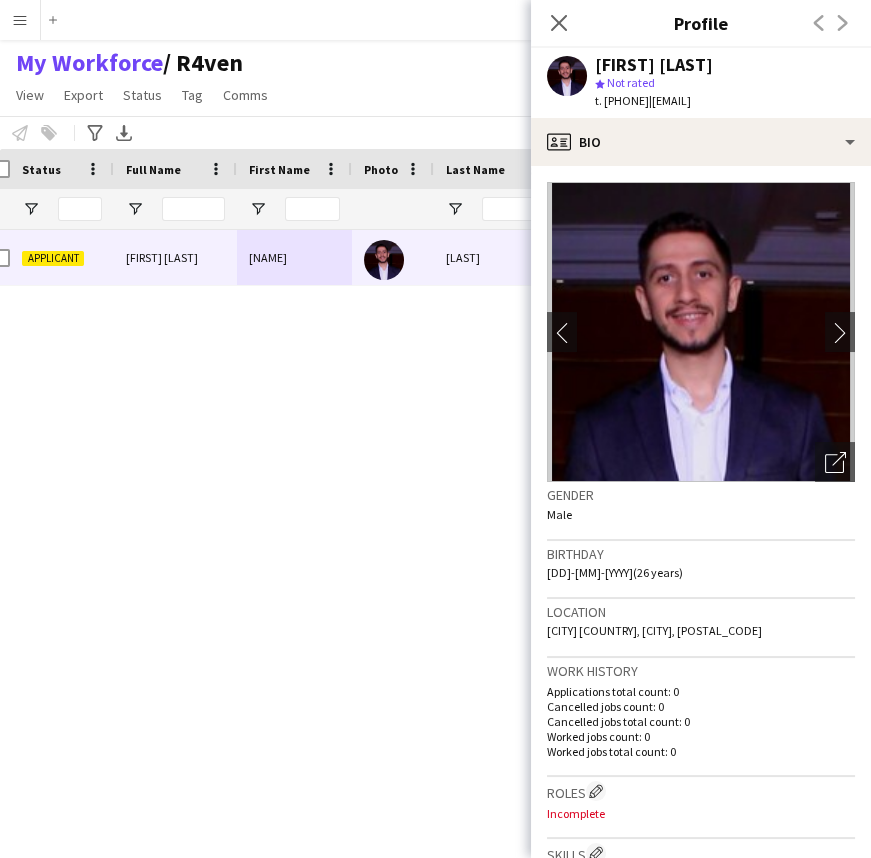 drag, startPoint x: 555, startPoint y: 10, endPoint x: 538, endPoint y: 0, distance: 19.723083 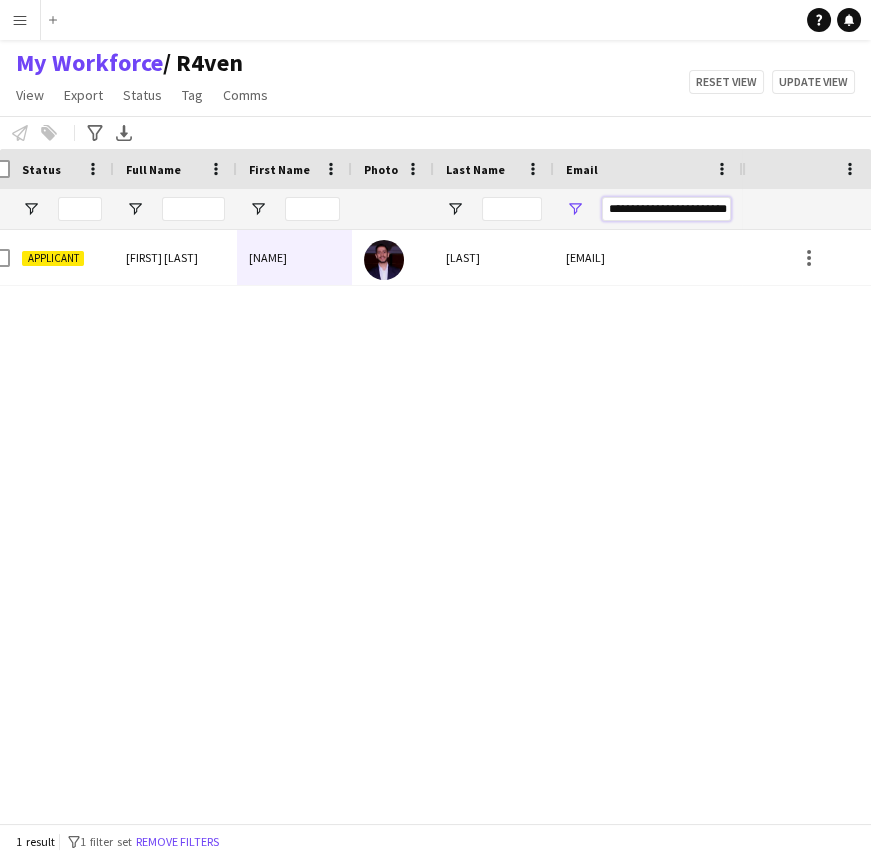 click on "**********" at bounding box center [666, 209] 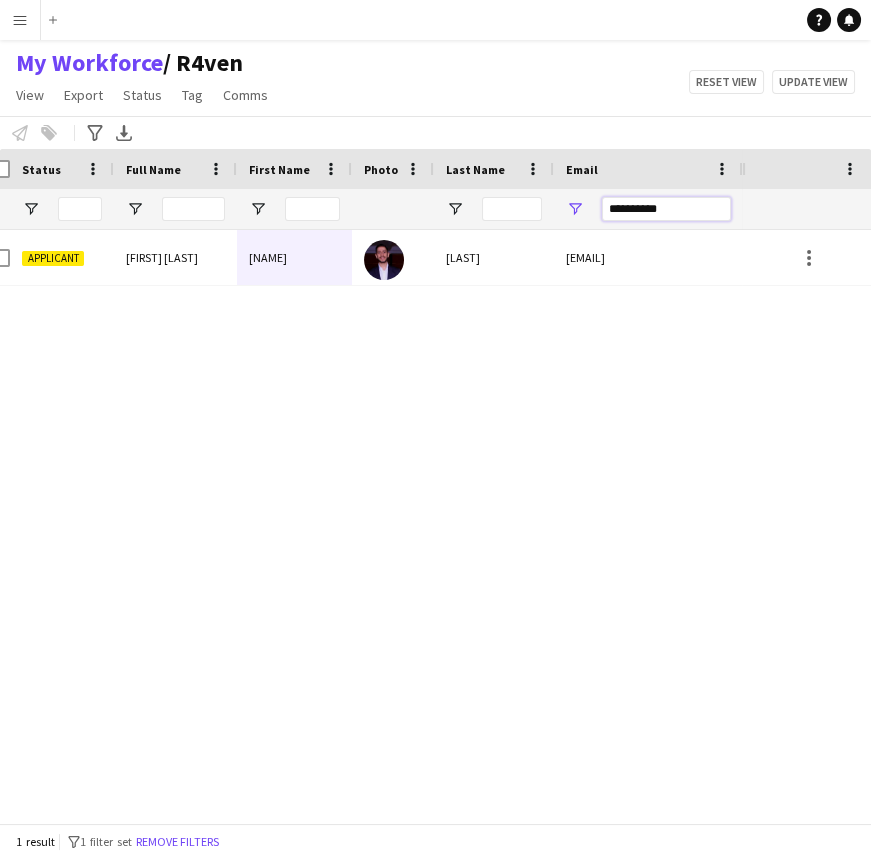 click on "**********" at bounding box center (666, 209) 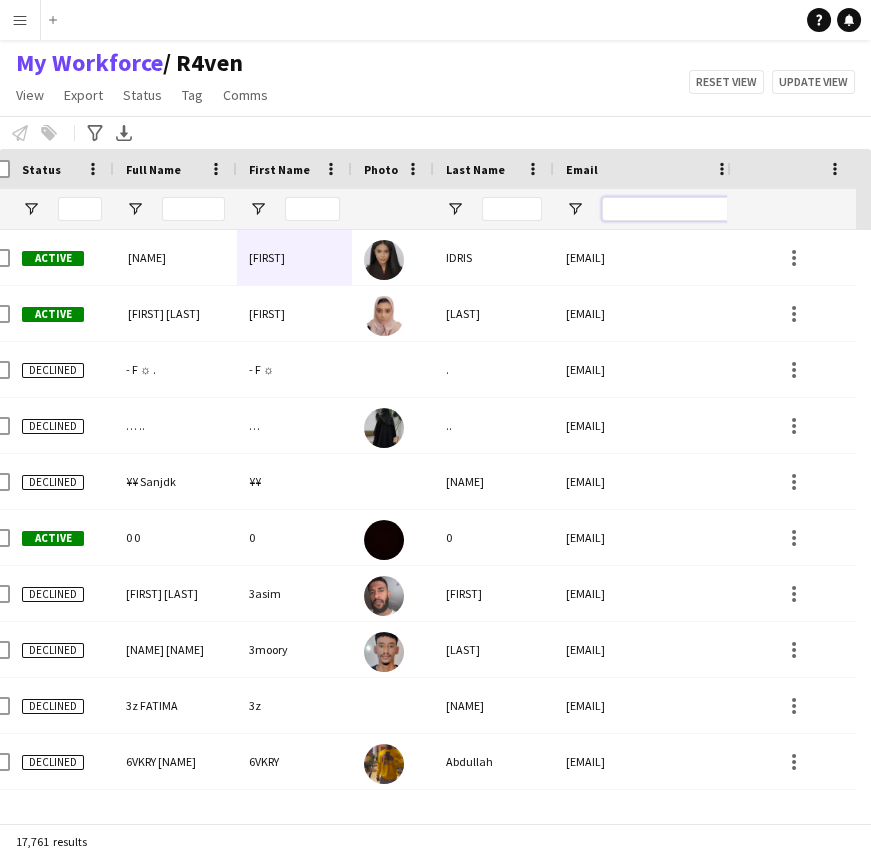 type 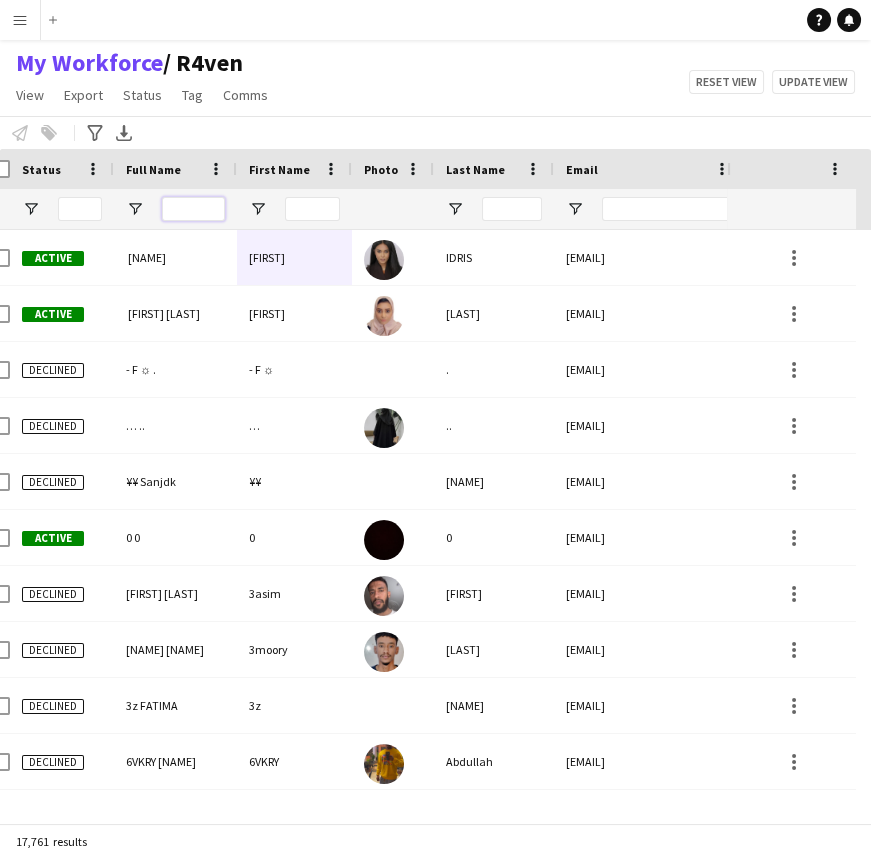 click at bounding box center [193, 209] 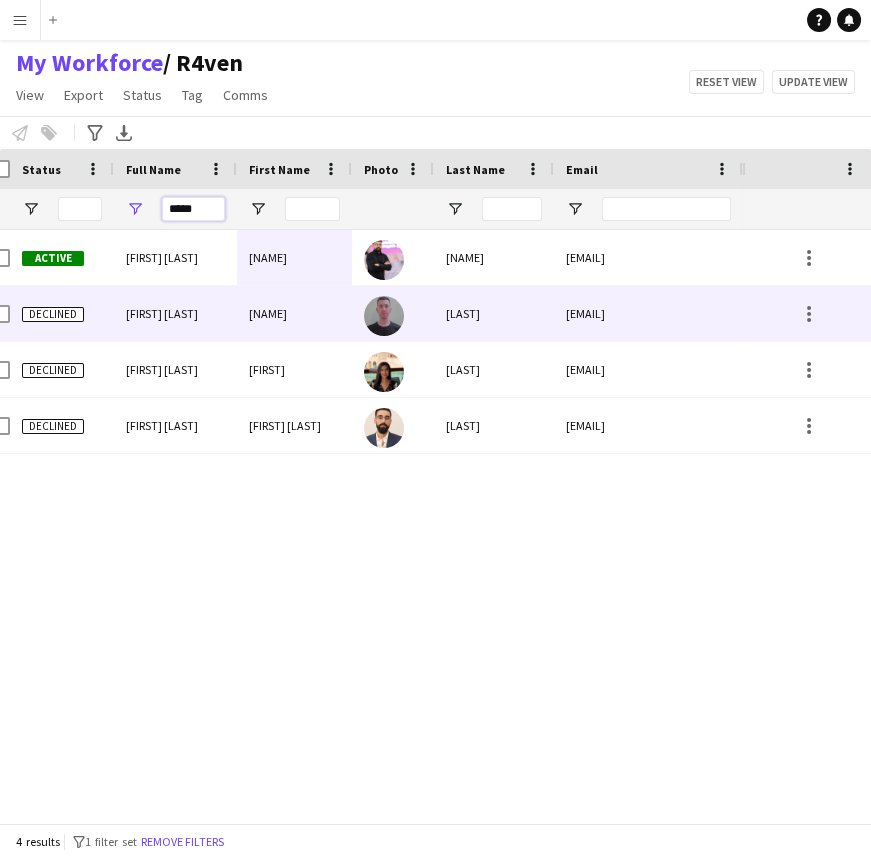 type on "*****" 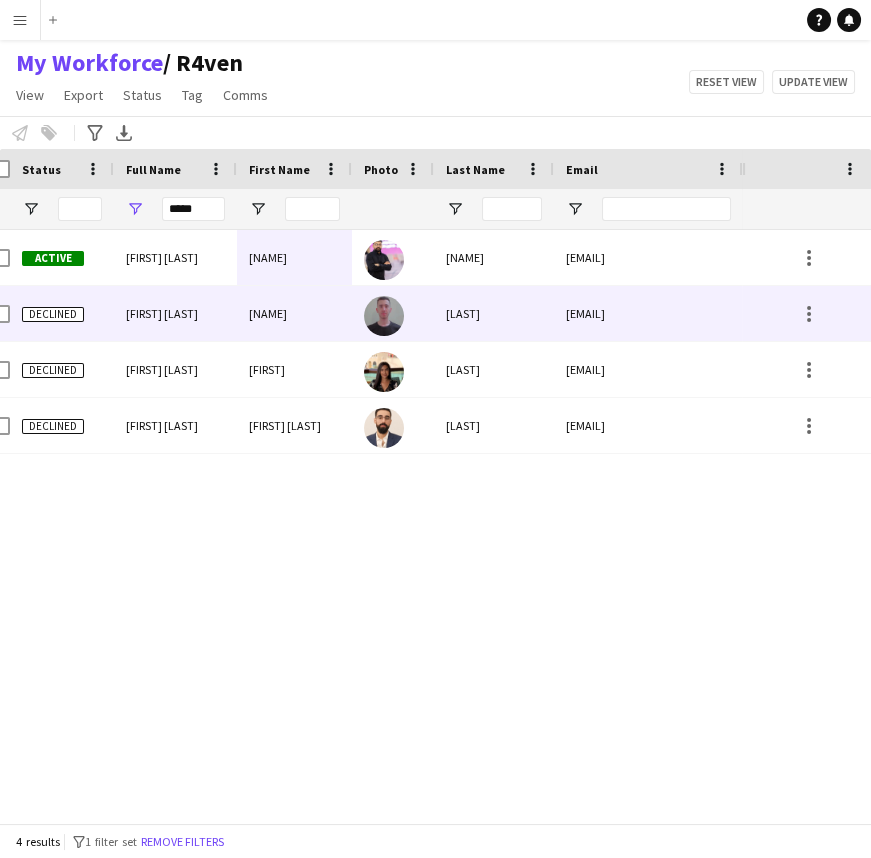 click on "kamel azba" at bounding box center [175, 257] 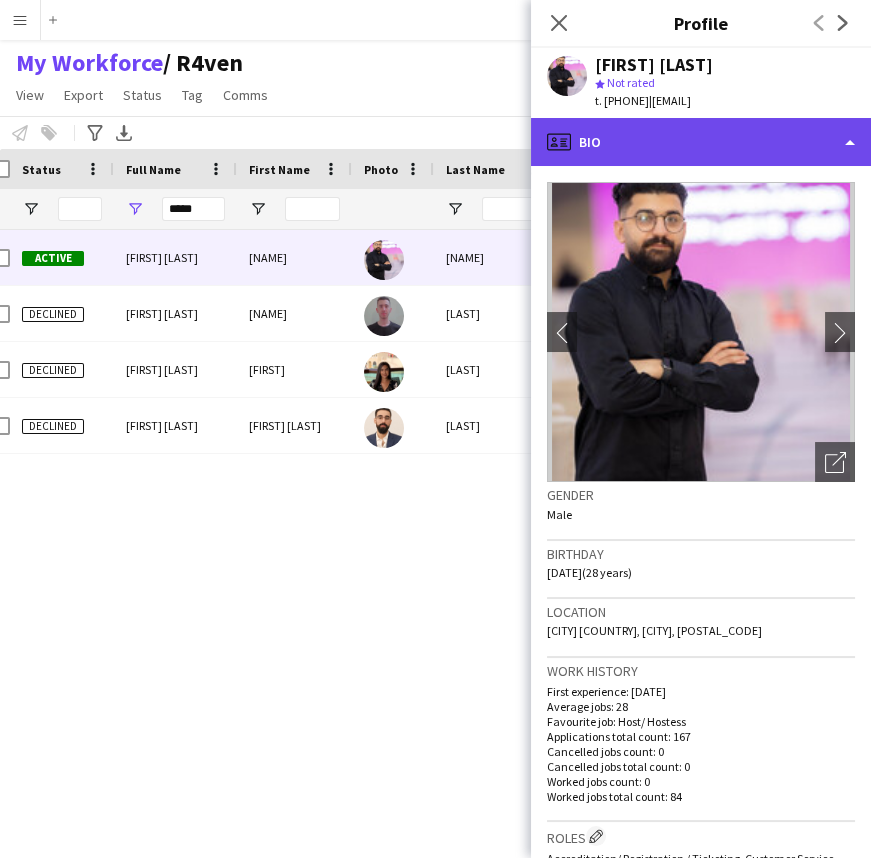 click on "profile
Bio" 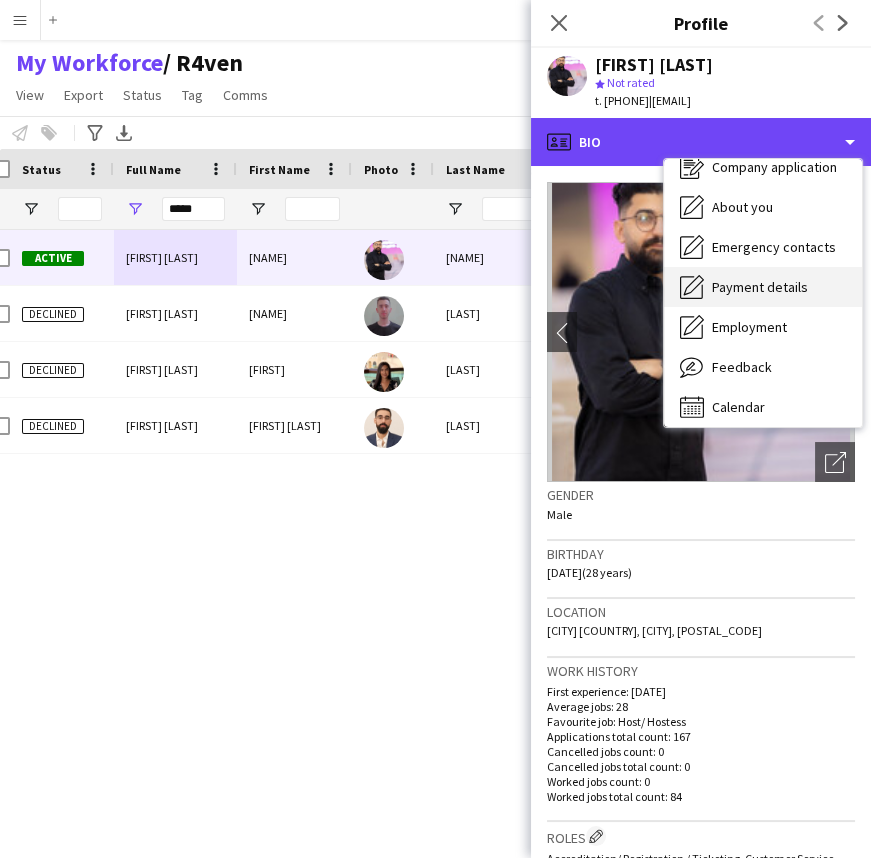 scroll, scrollTop: 67, scrollLeft: 0, axis: vertical 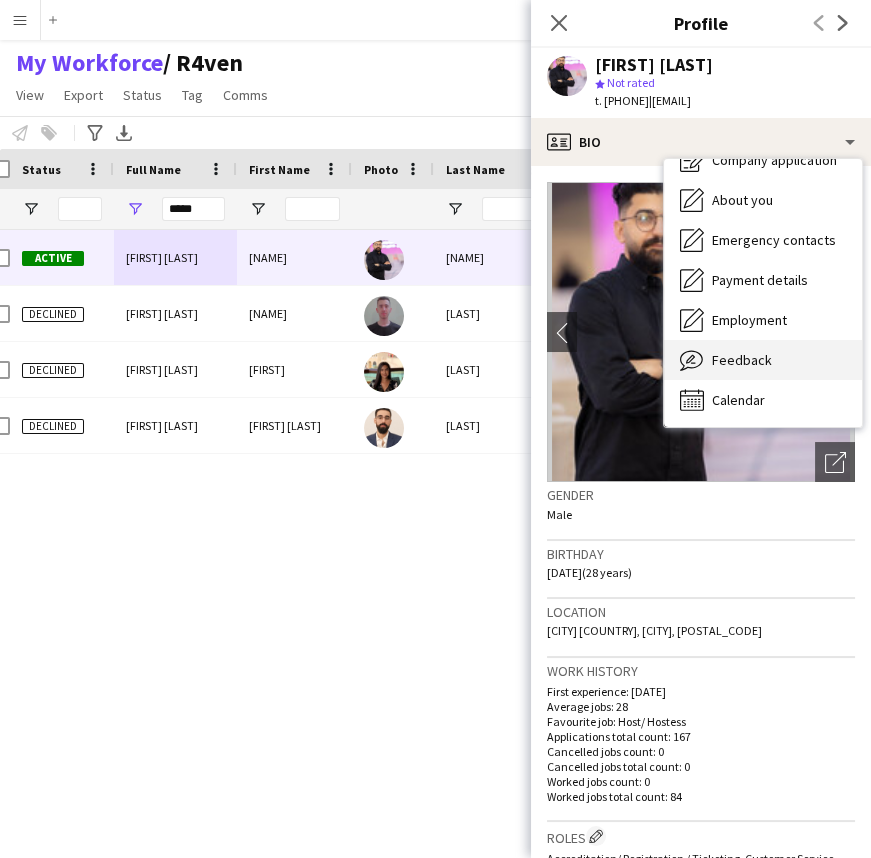 click on "Feedback" at bounding box center [742, 360] 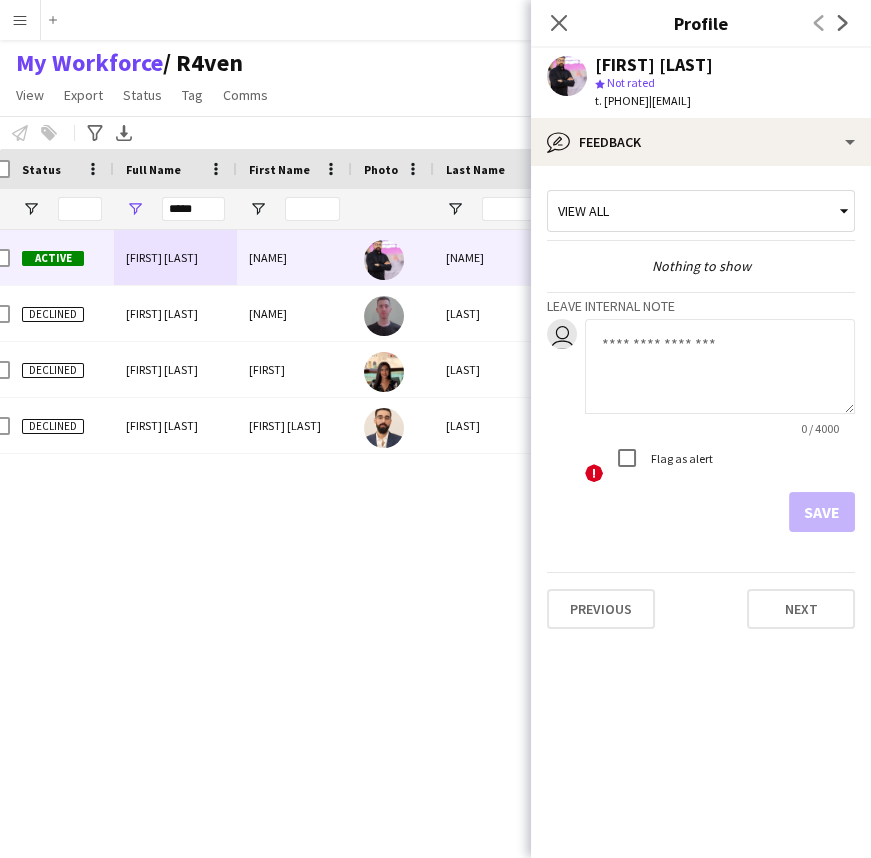 click 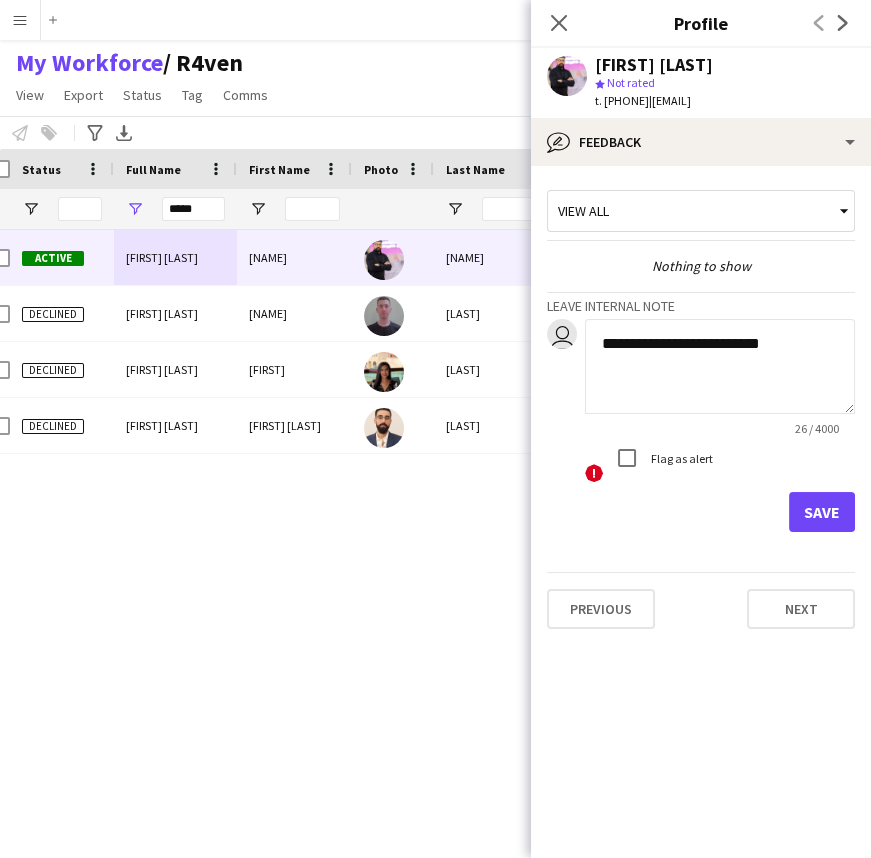 click on "Previous   Next" 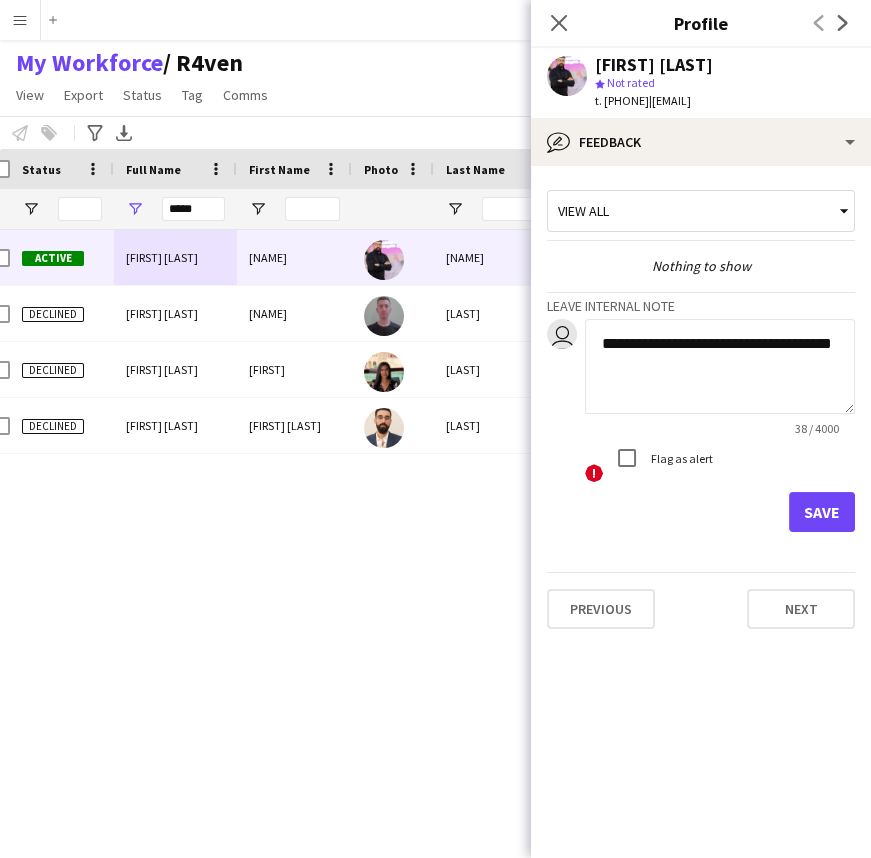 type on "**********" 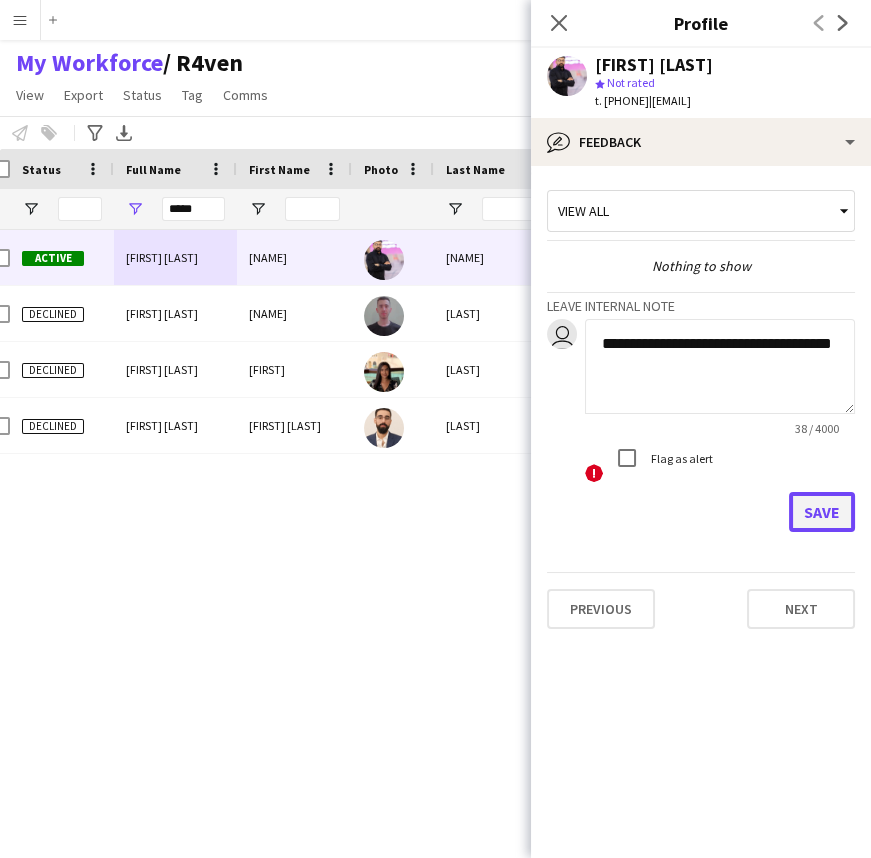 click on "Save" 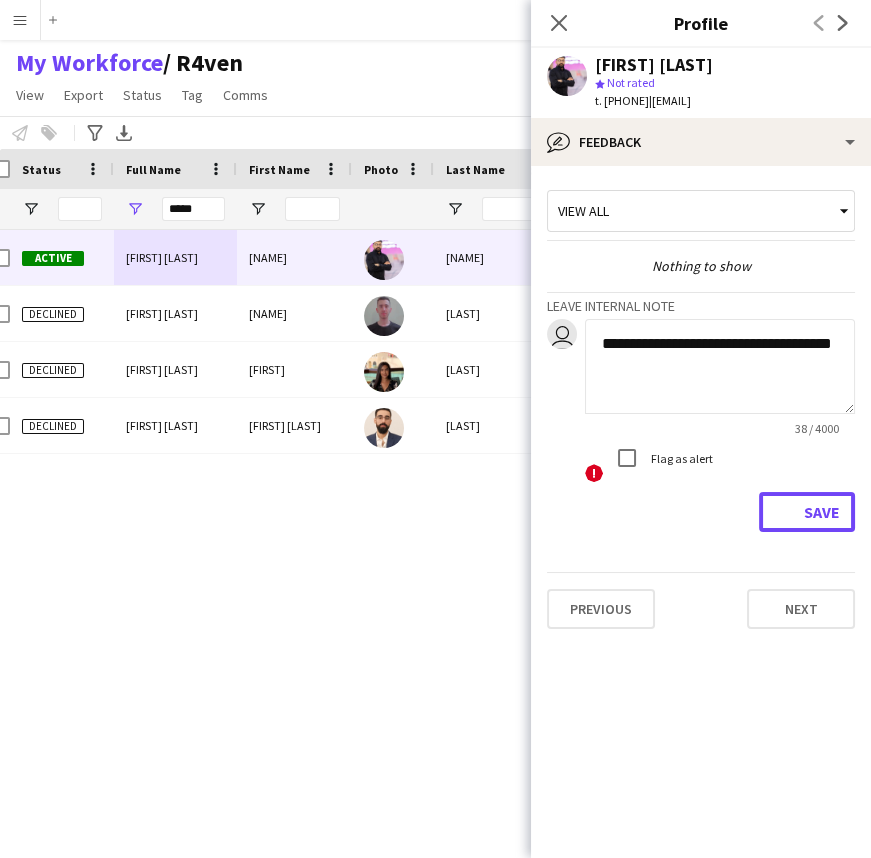 type 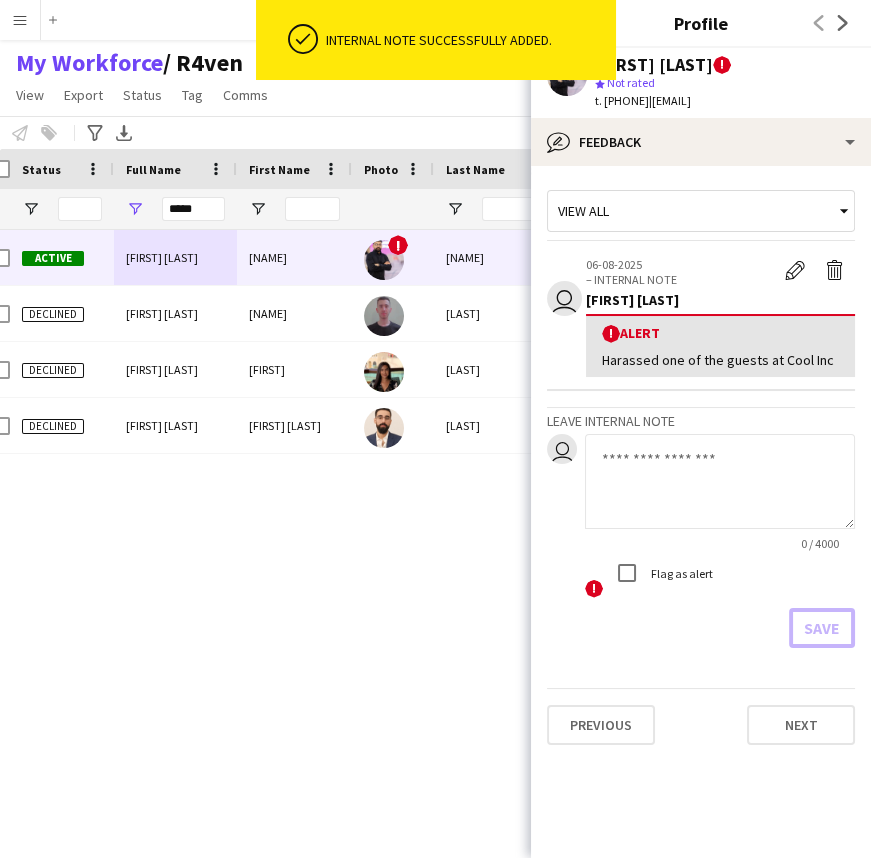 type 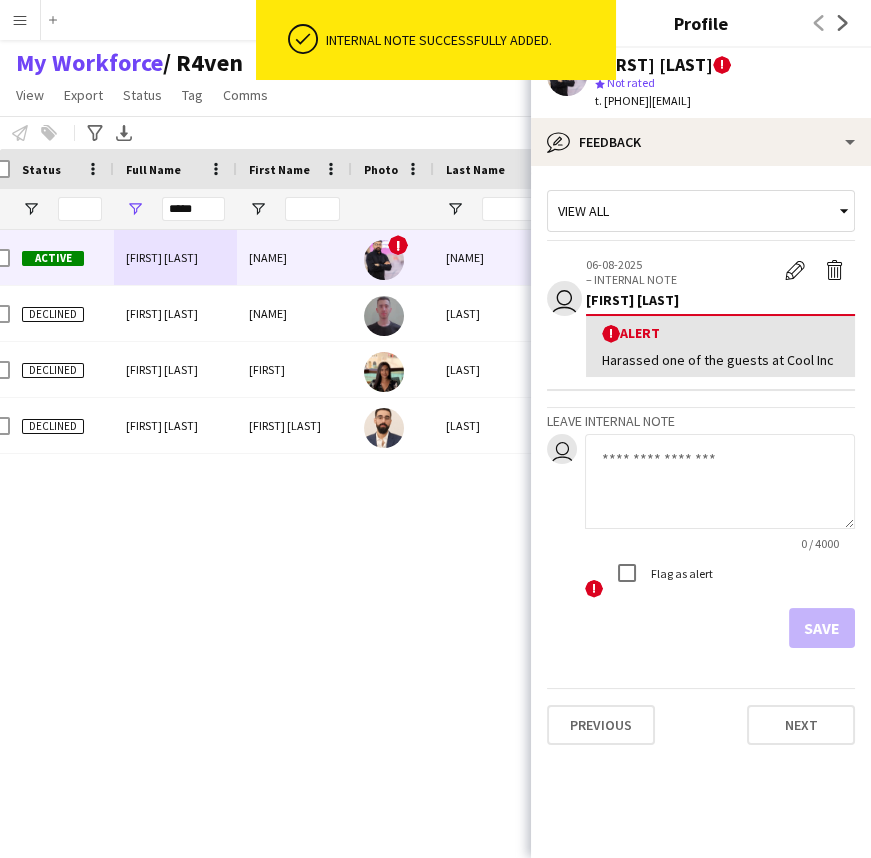 click on "star
Not rated" 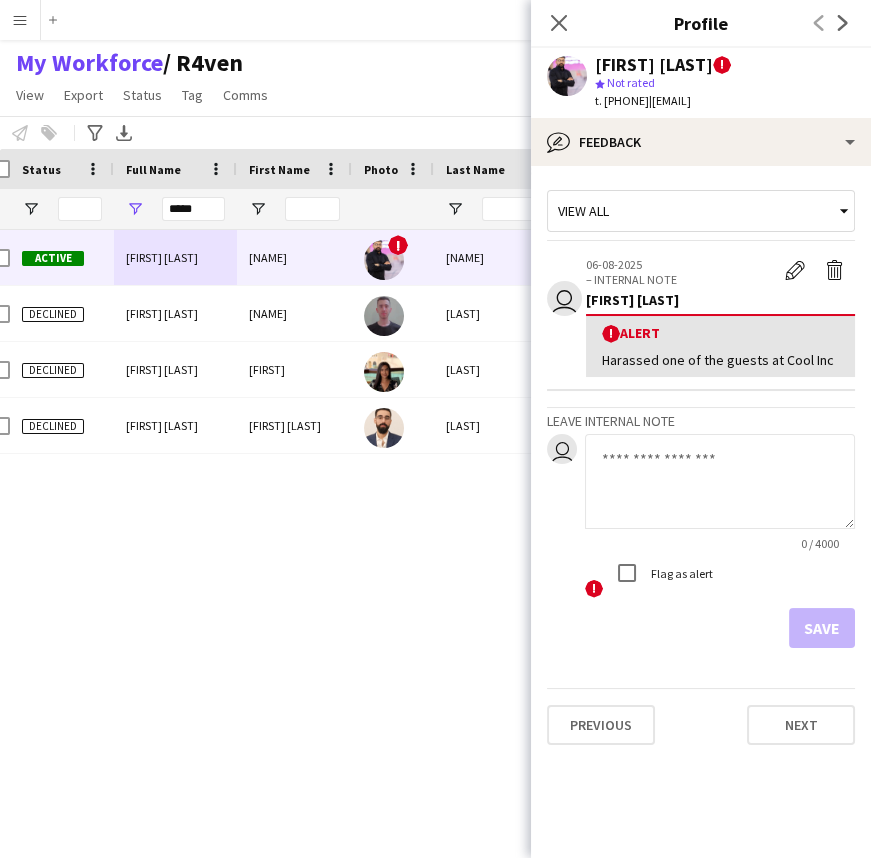 click on "star
Not rated" 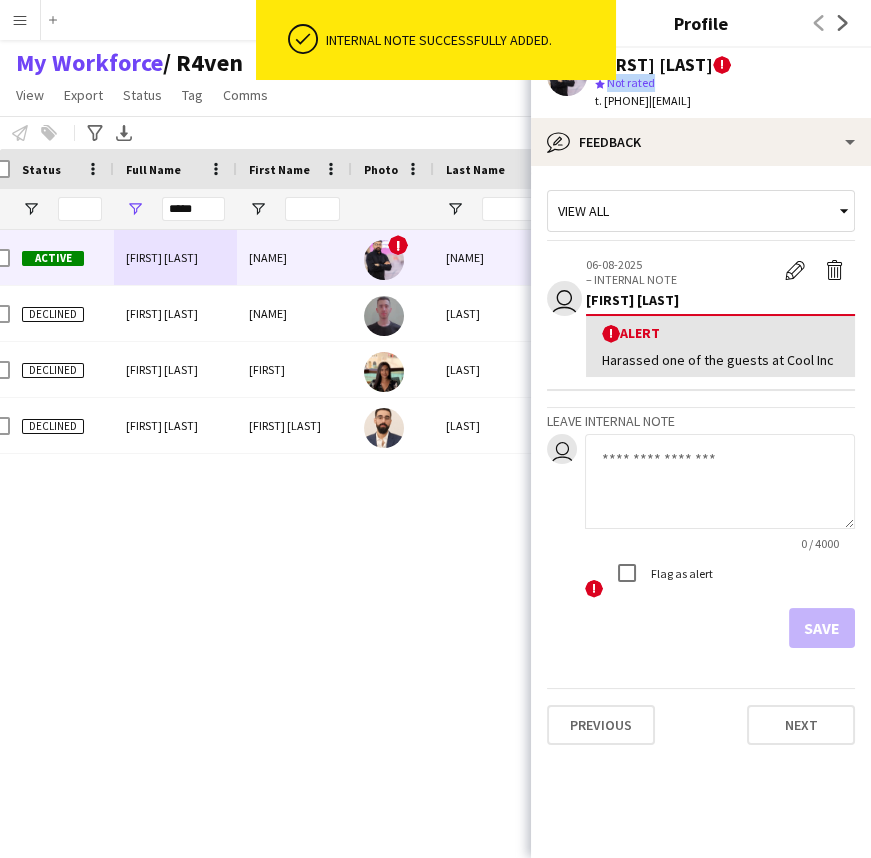 click on "star
Not rated" 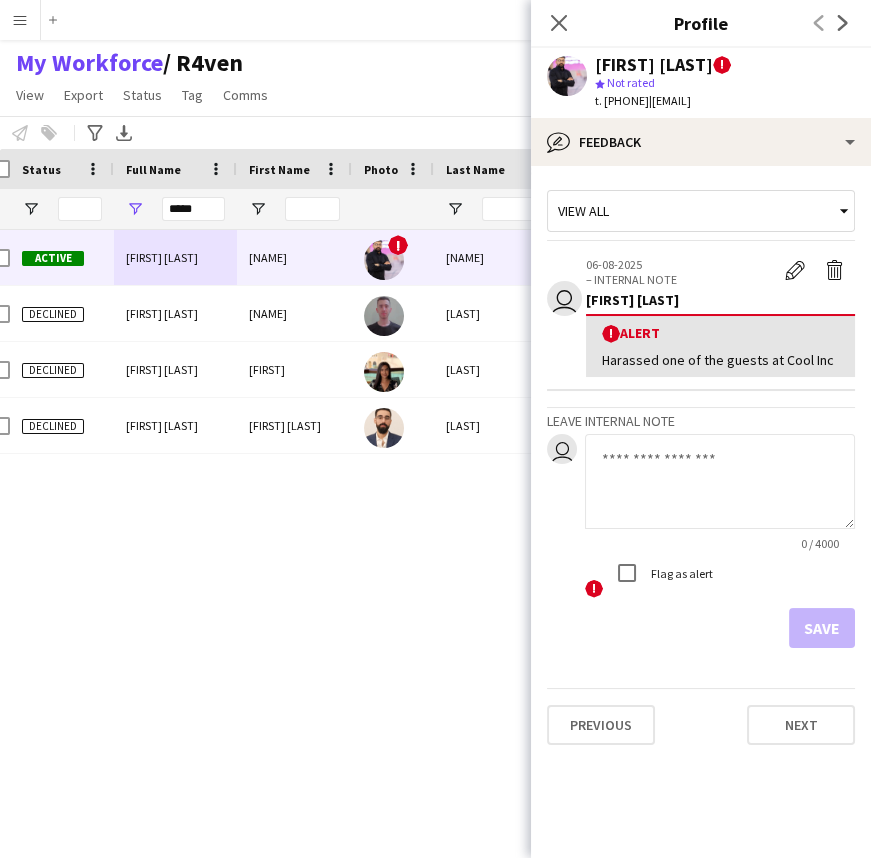 click on "kamel azba  !
star
Not rated   t. +966556949737   |   kekoazba@gmail.com" 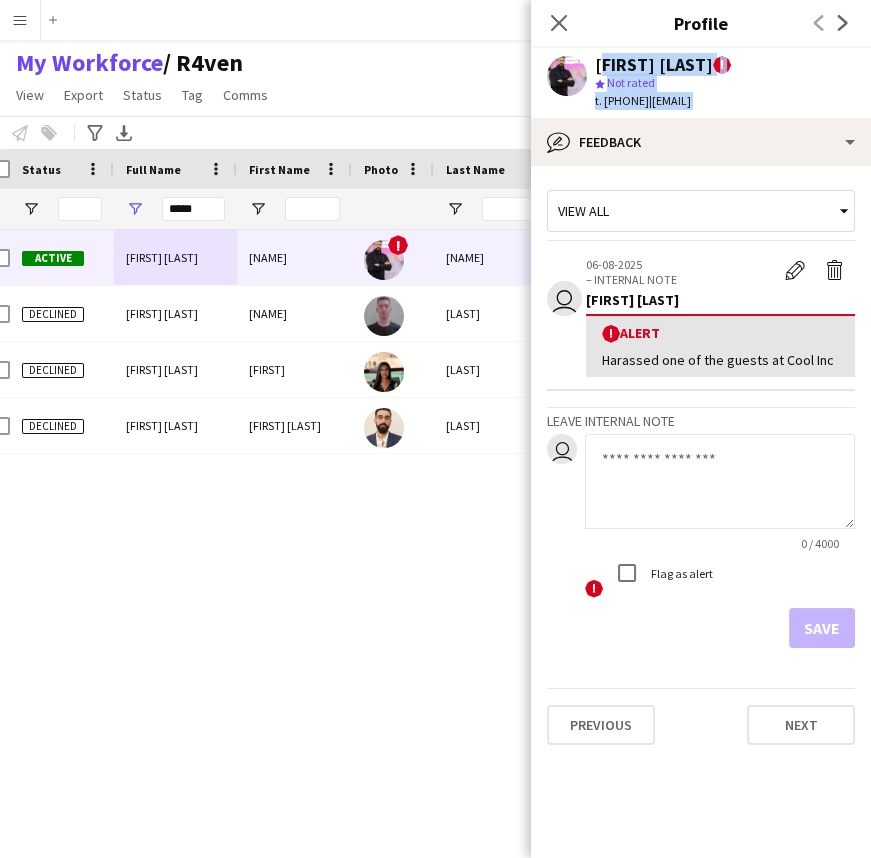 drag, startPoint x: 750, startPoint y: 111, endPoint x: 718, endPoint y: 72, distance: 50.447994 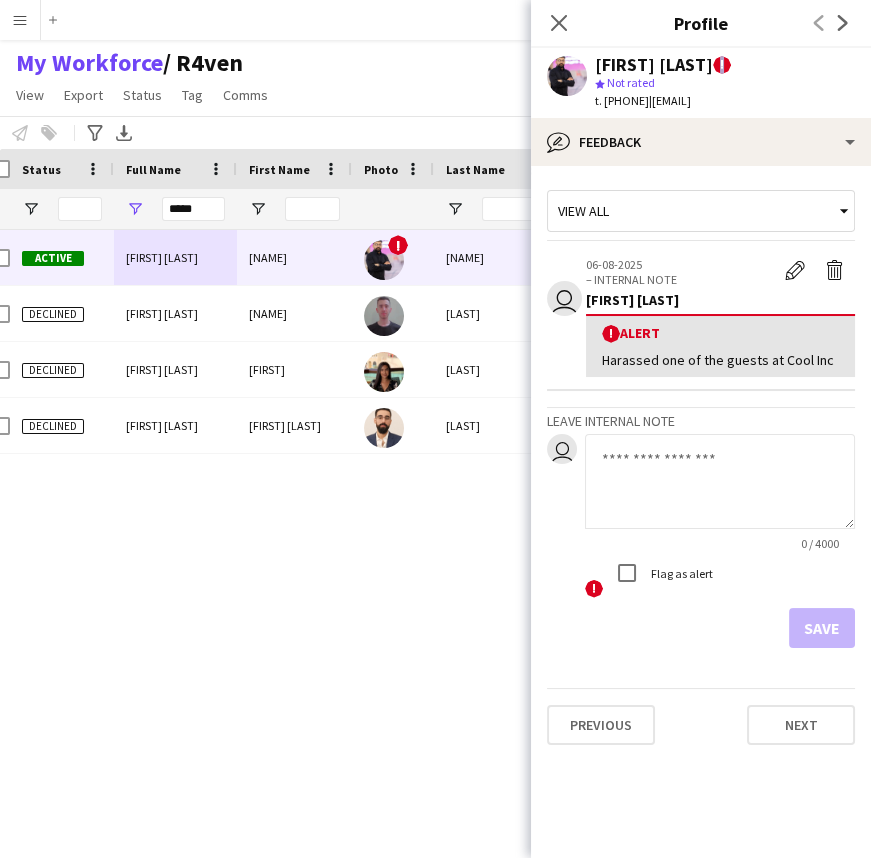 click on "kamel azba  !" 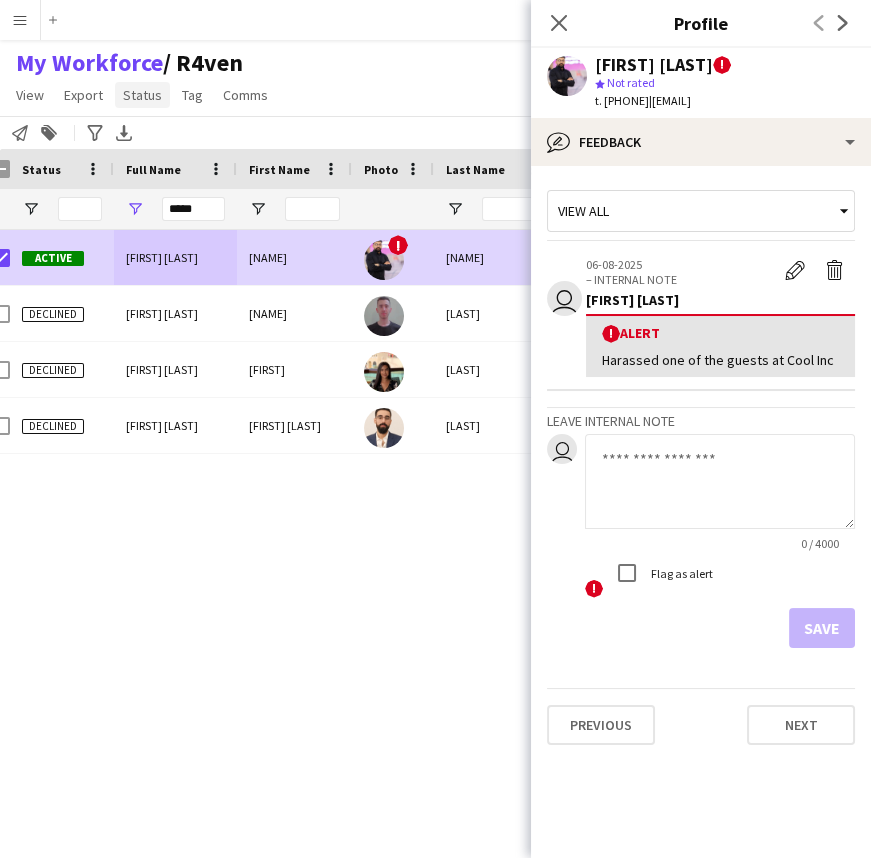 click on "Status" 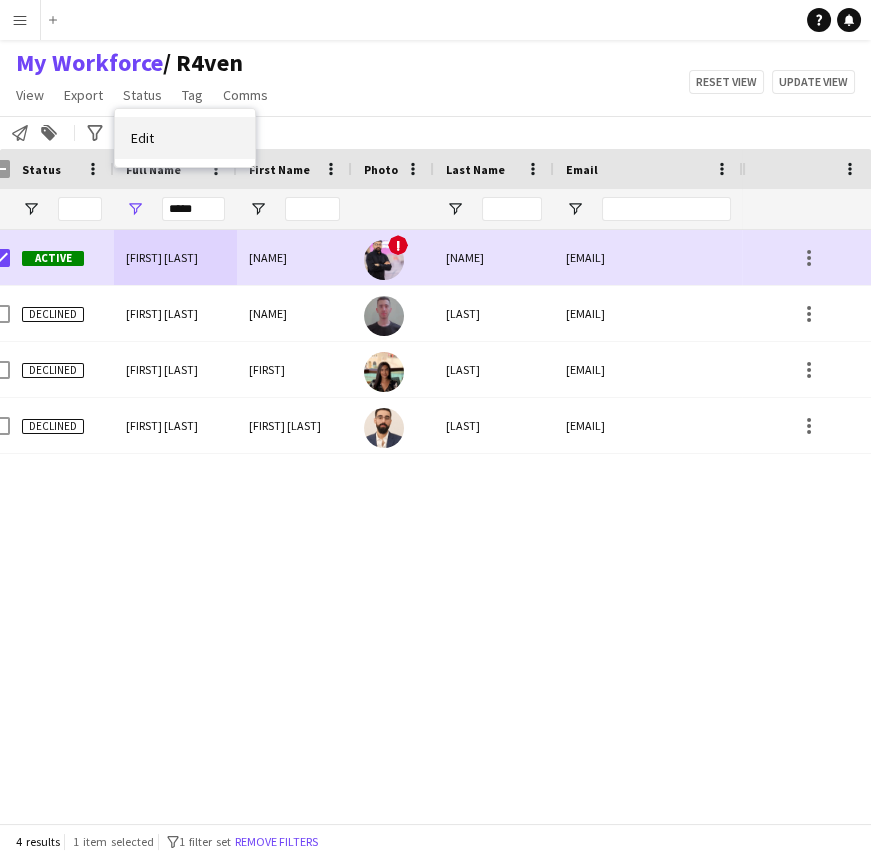 click on "Edit" at bounding box center [185, 138] 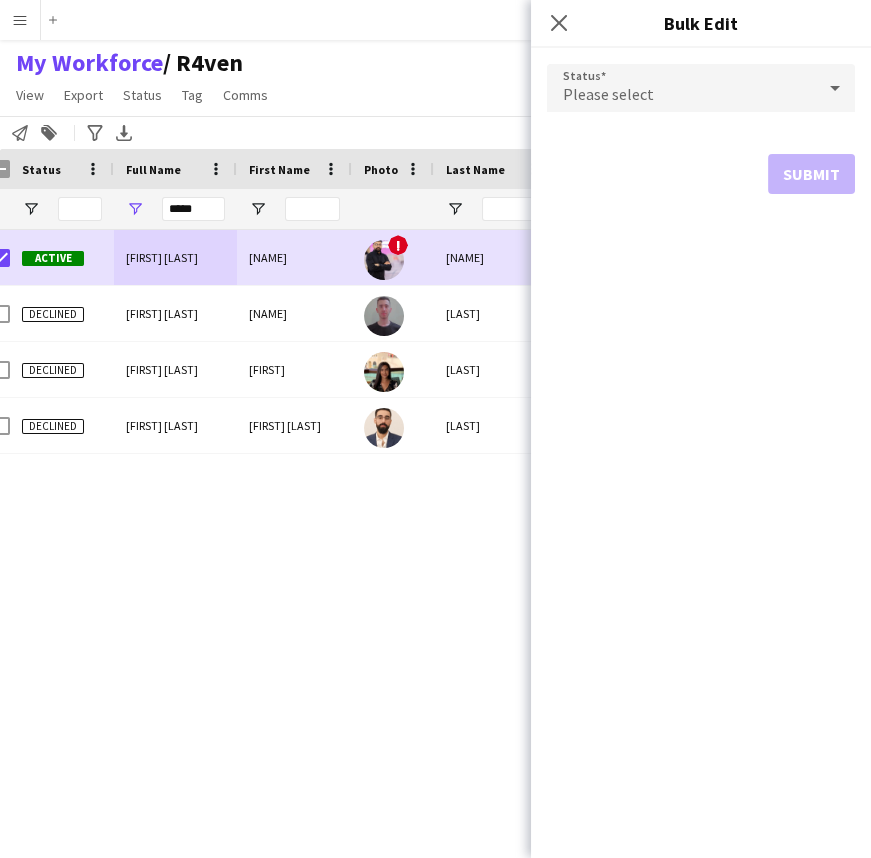 click on "Status  Please select  Submit" 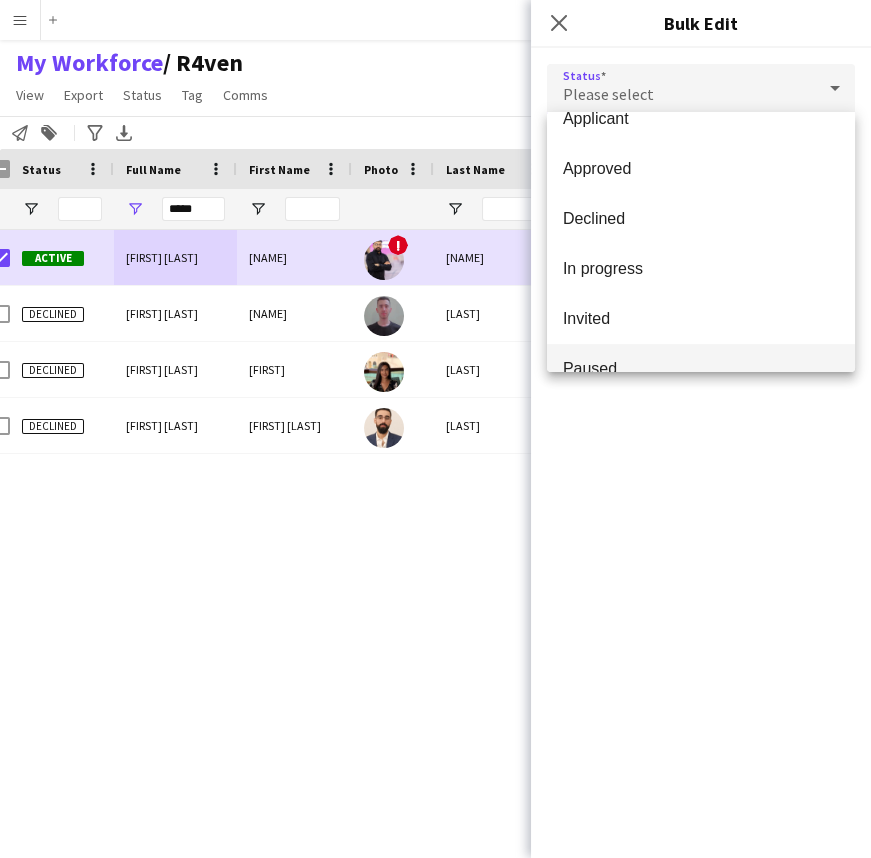 scroll, scrollTop: 0, scrollLeft: 0, axis: both 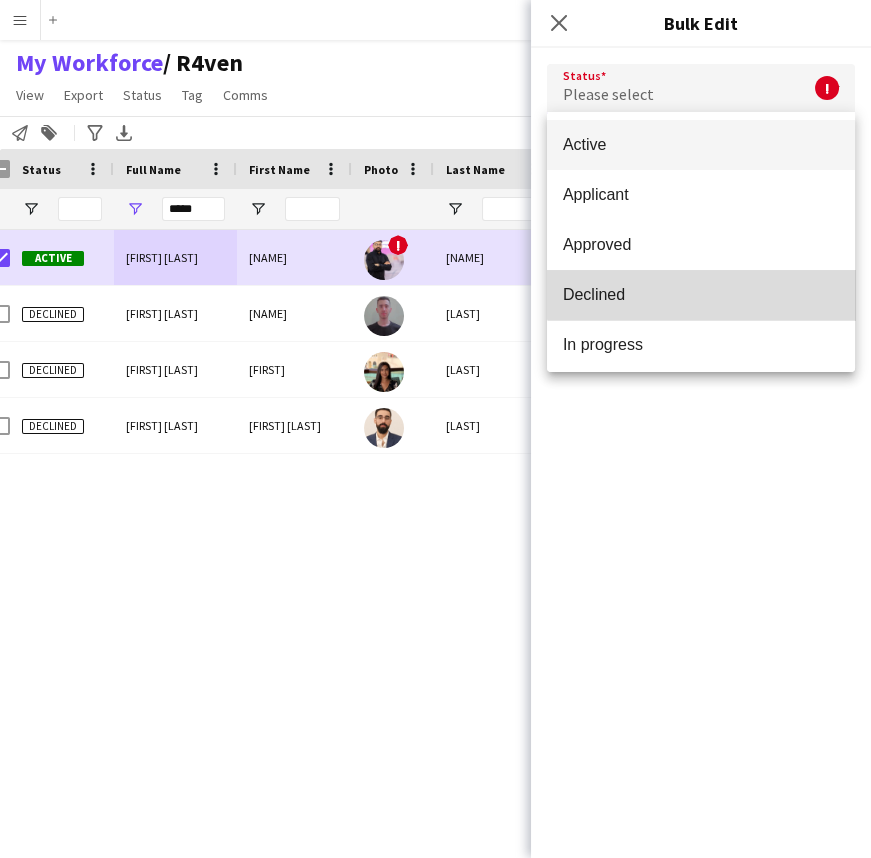 click on "Declined" at bounding box center (701, 295) 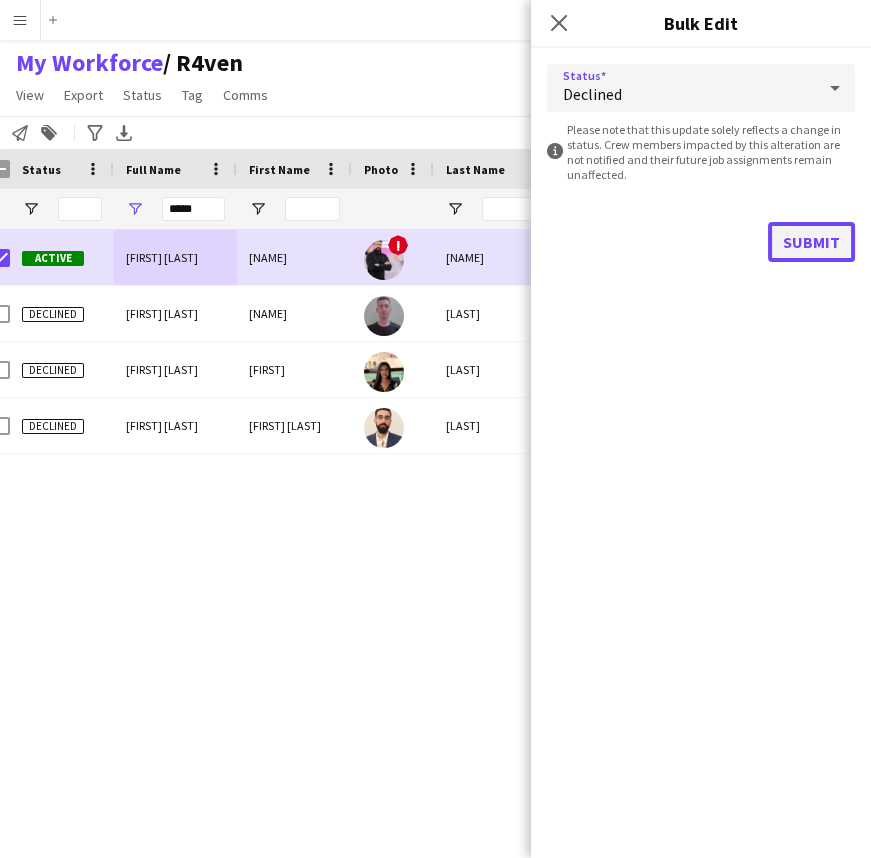 click on "Submit" 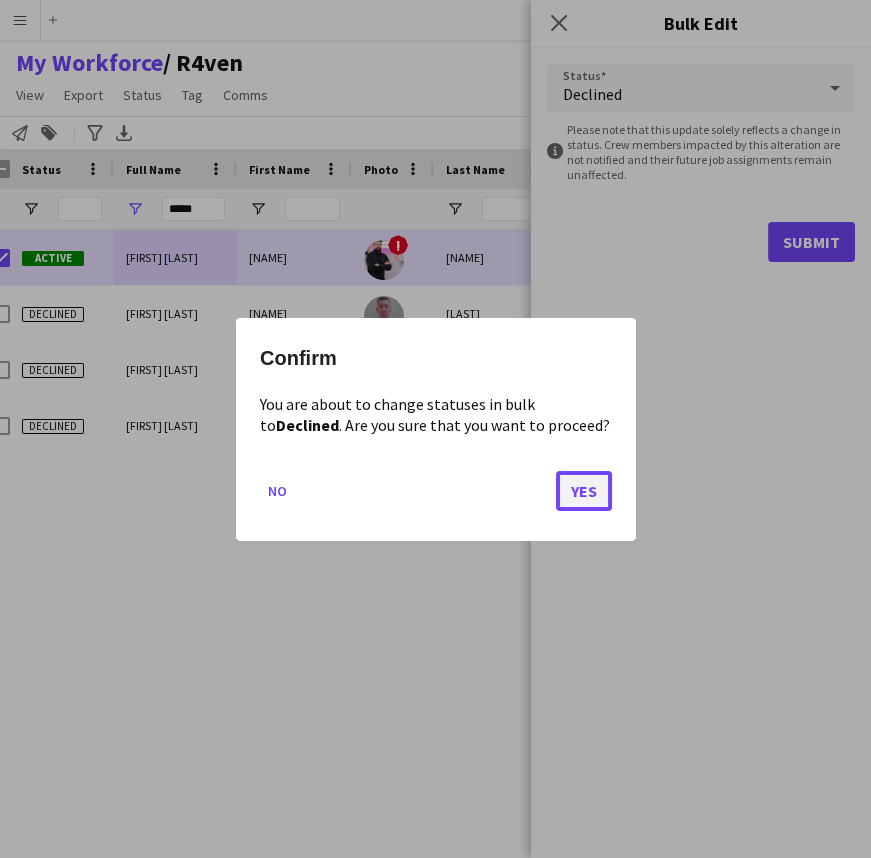 click on "Yes" 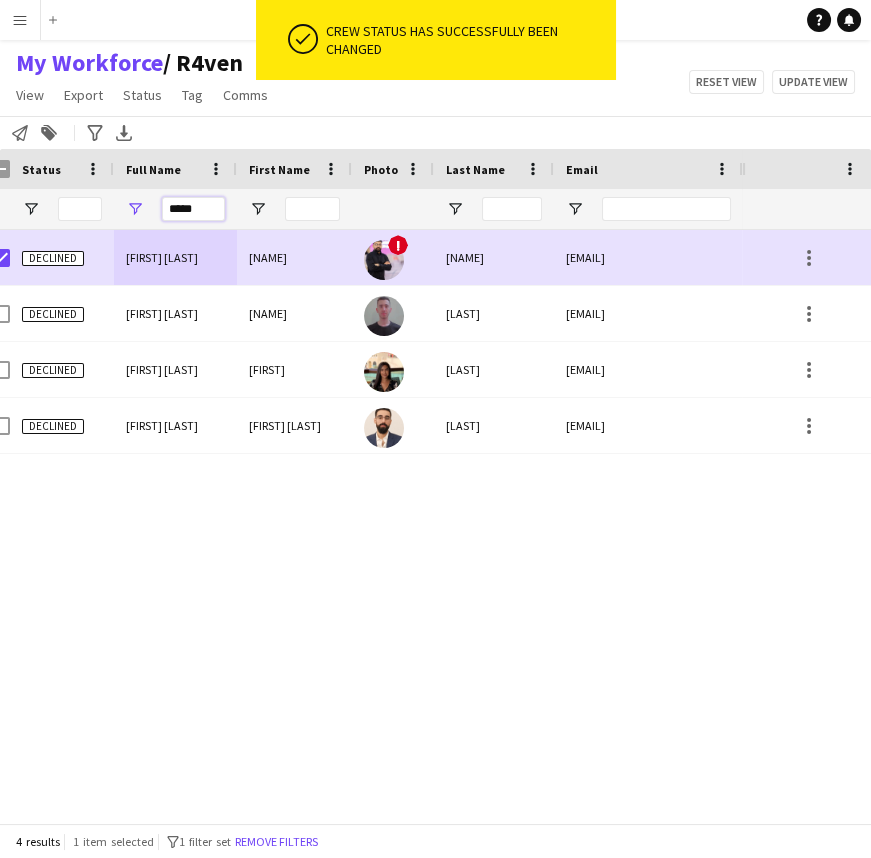 click on "*****" at bounding box center [193, 209] 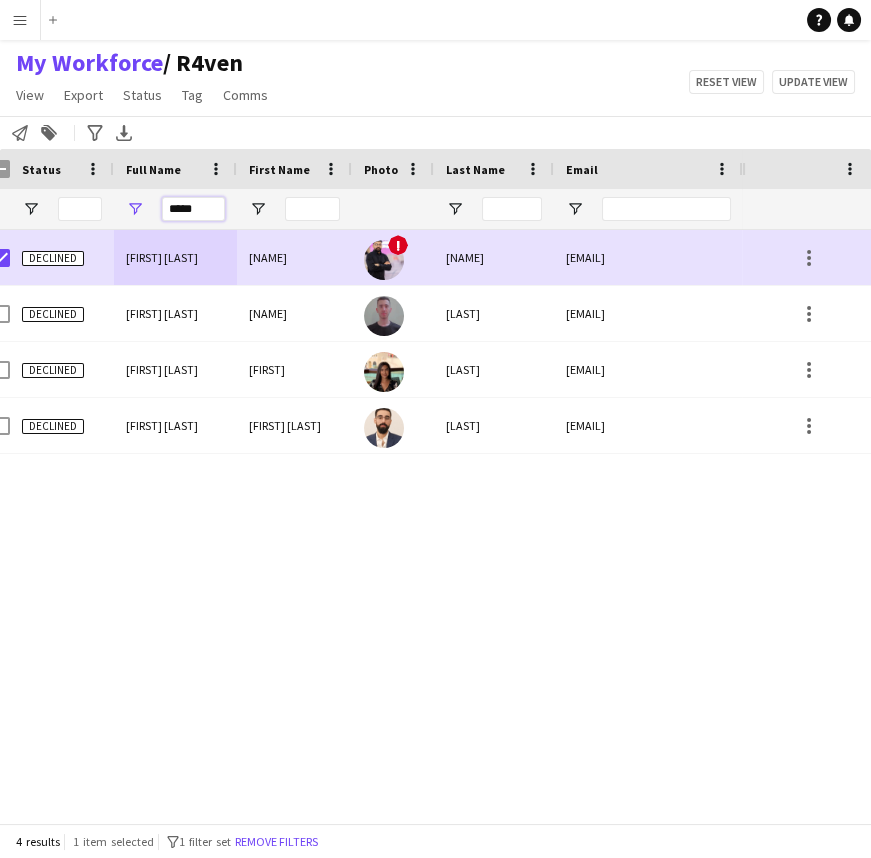 click on "*****" at bounding box center [193, 209] 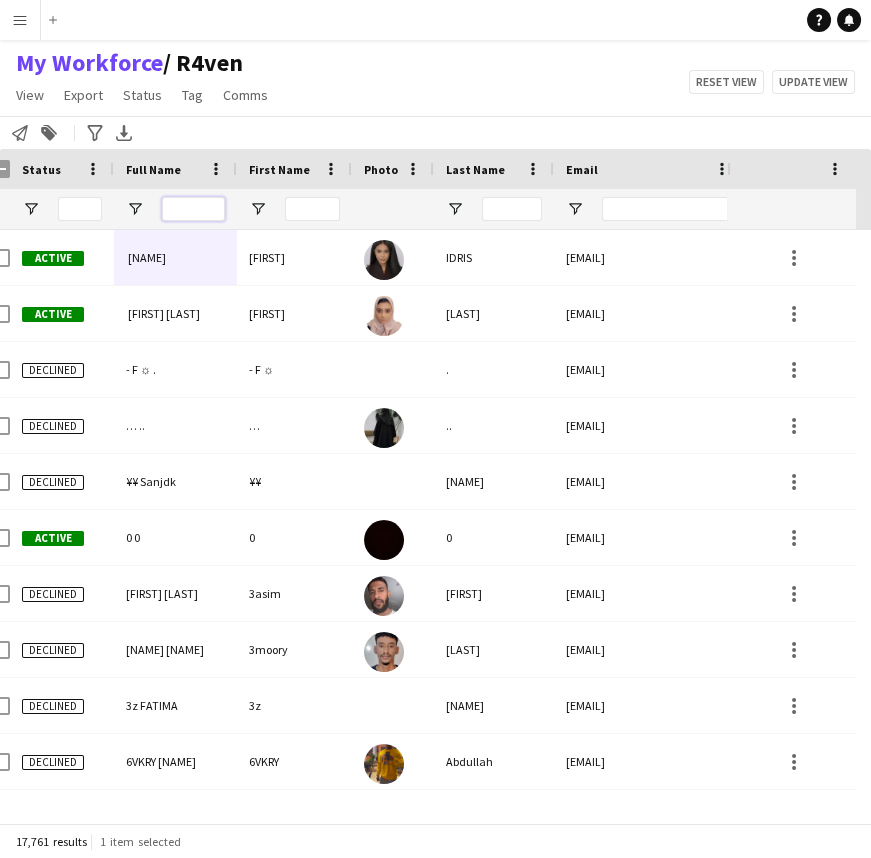 type 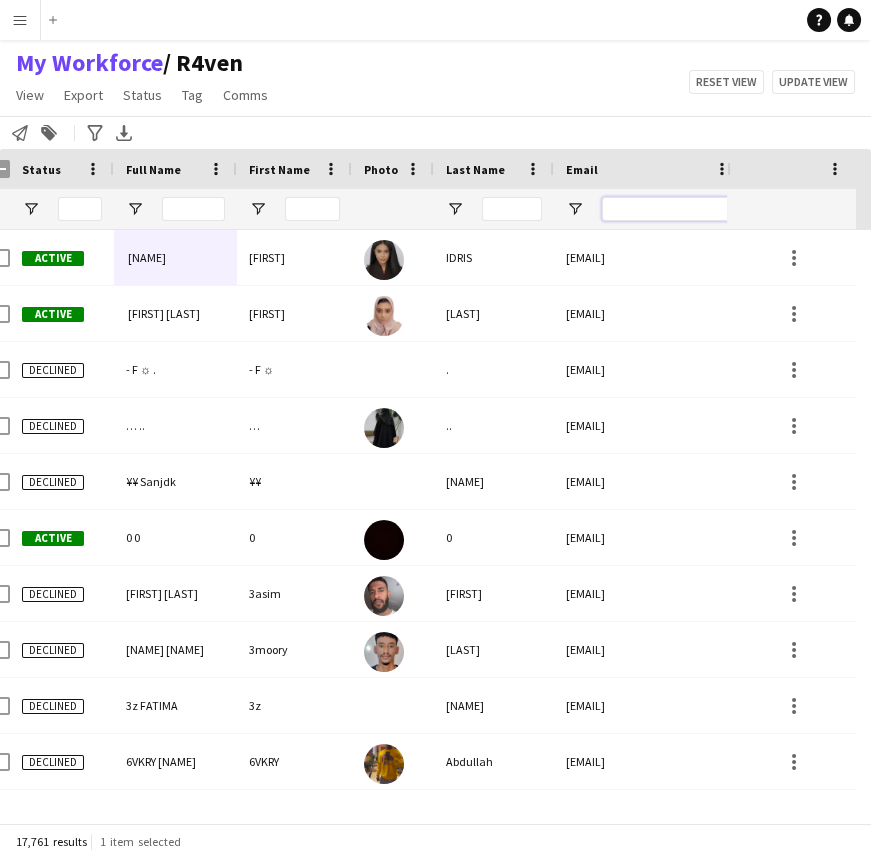 click at bounding box center [666, 209] 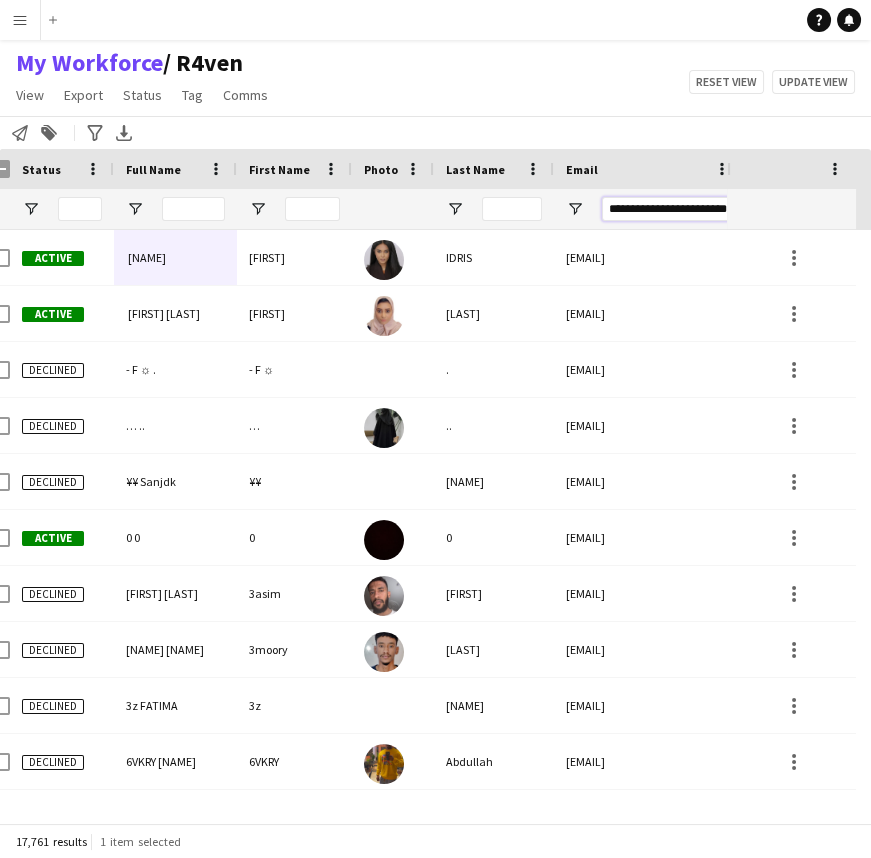 scroll, scrollTop: 0, scrollLeft: 22, axis: horizontal 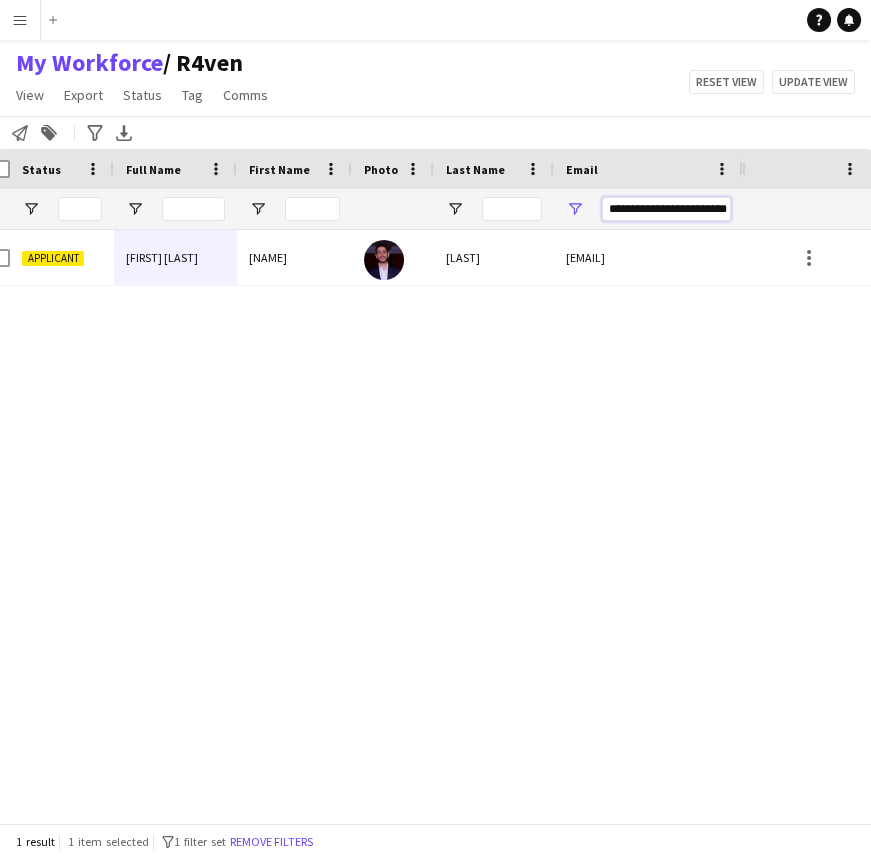 type on "**********" 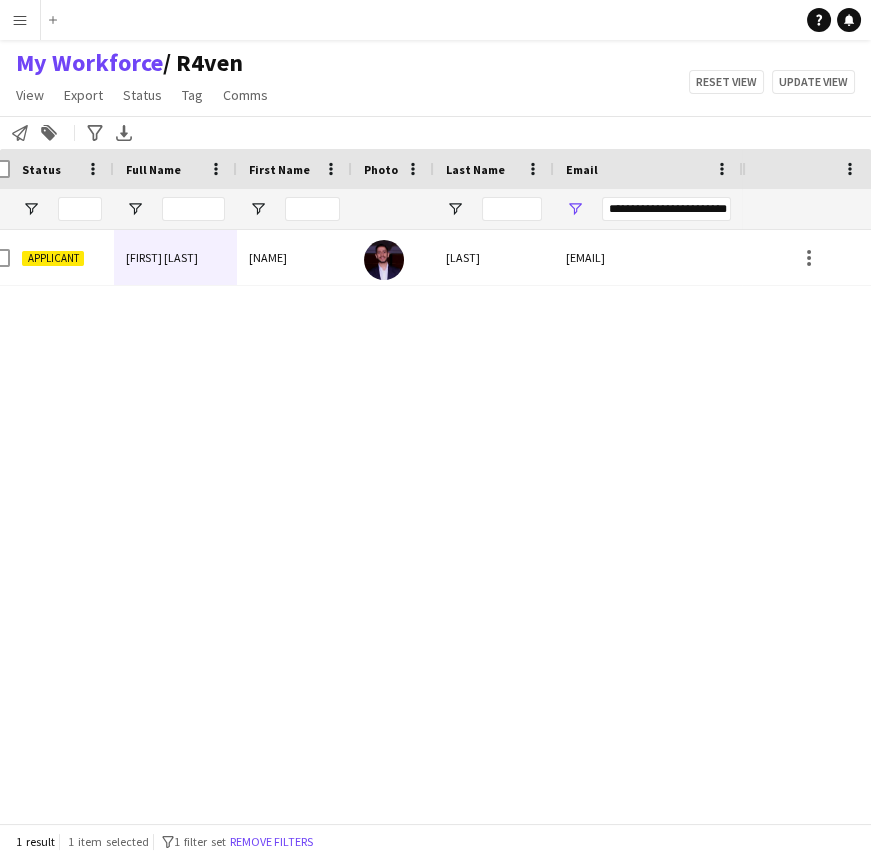 scroll, scrollTop: 0, scrollLeft: 0, axis: both 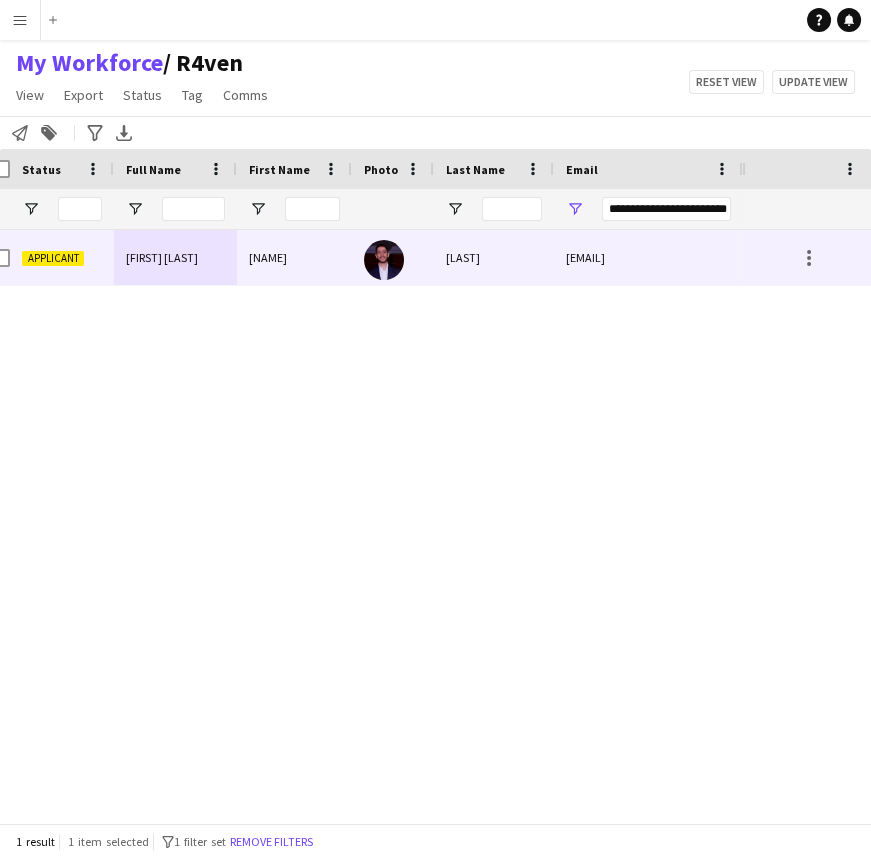 click on "nedalabuzaid99@gmail.com" at bounding box center (648, 257) 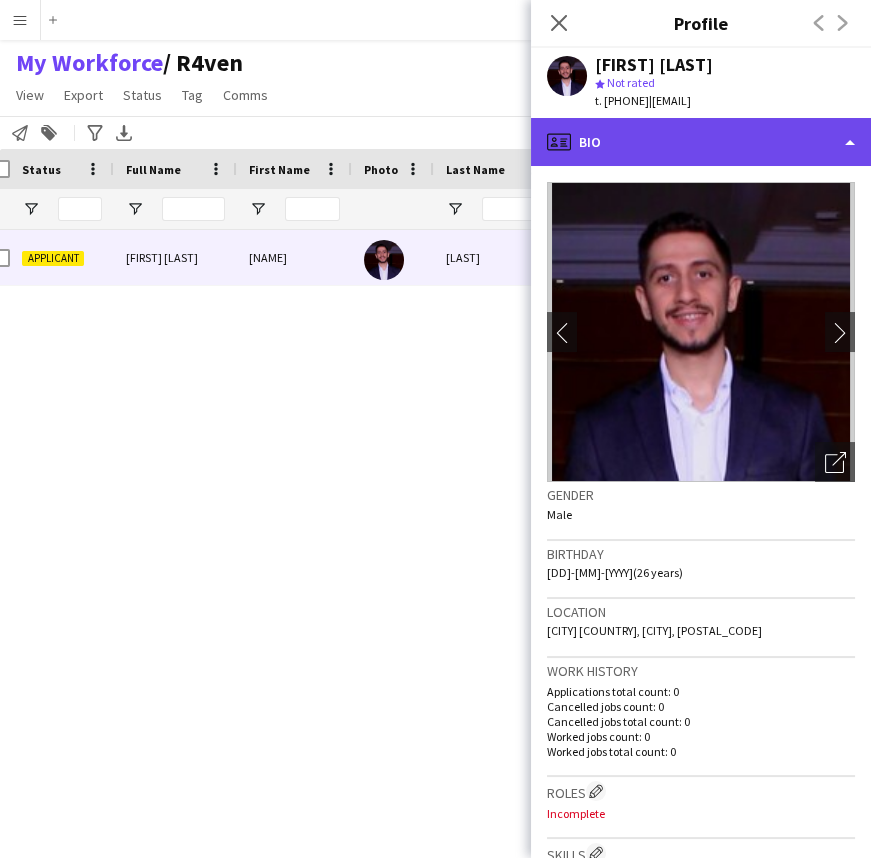 click on "profile
Bio" 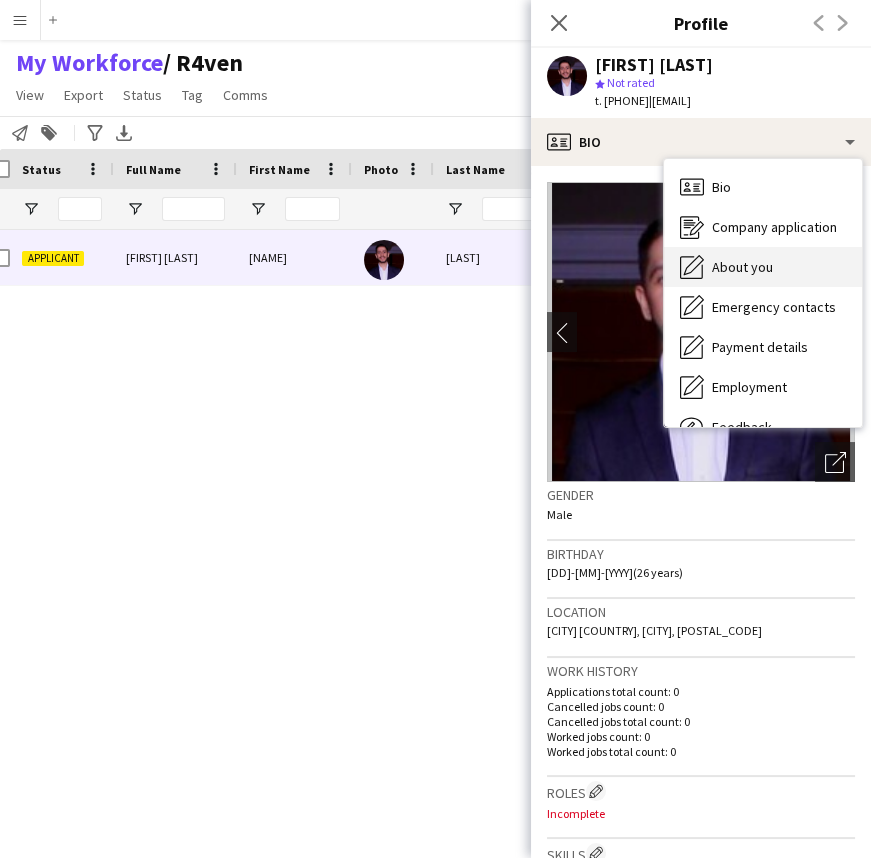 click on "About you" at bounding box center (742, 267) 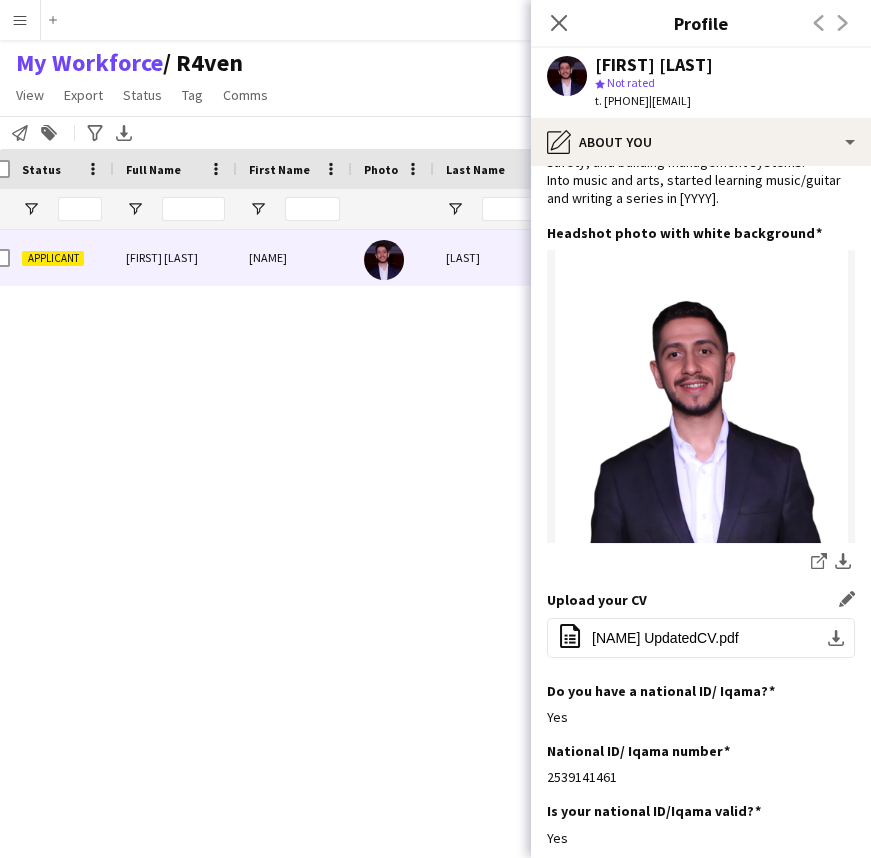 scroll, scrollTop: 272, scrollLeft: 0, axis: vertical 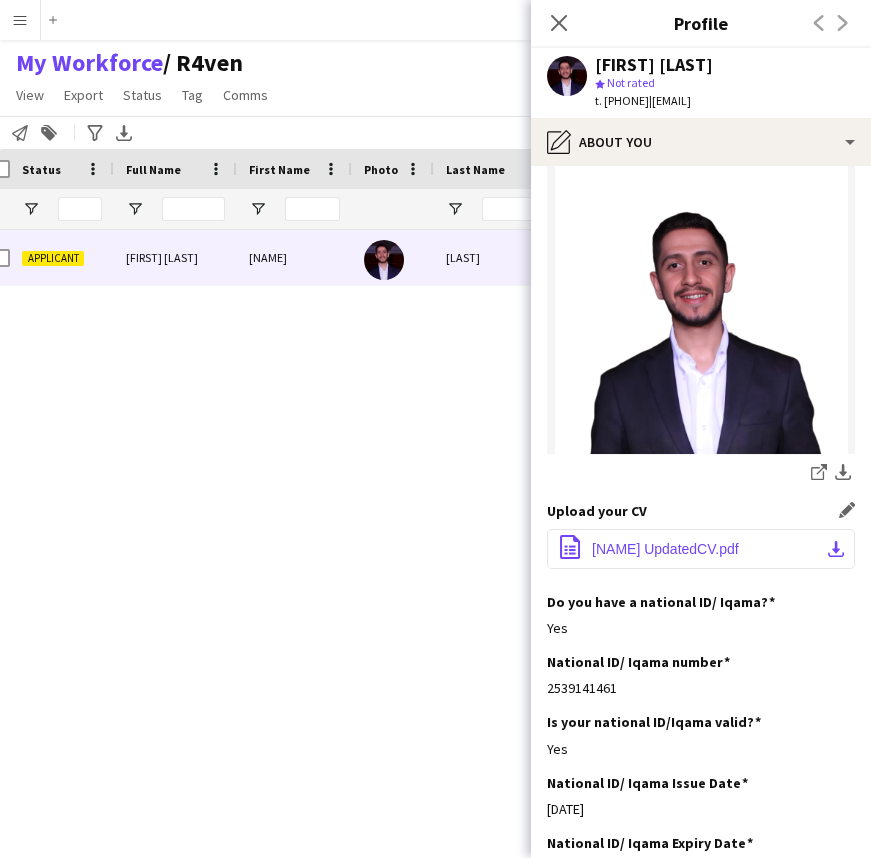 click on "Nedal Abuzaid UpdatedCV.pdf" 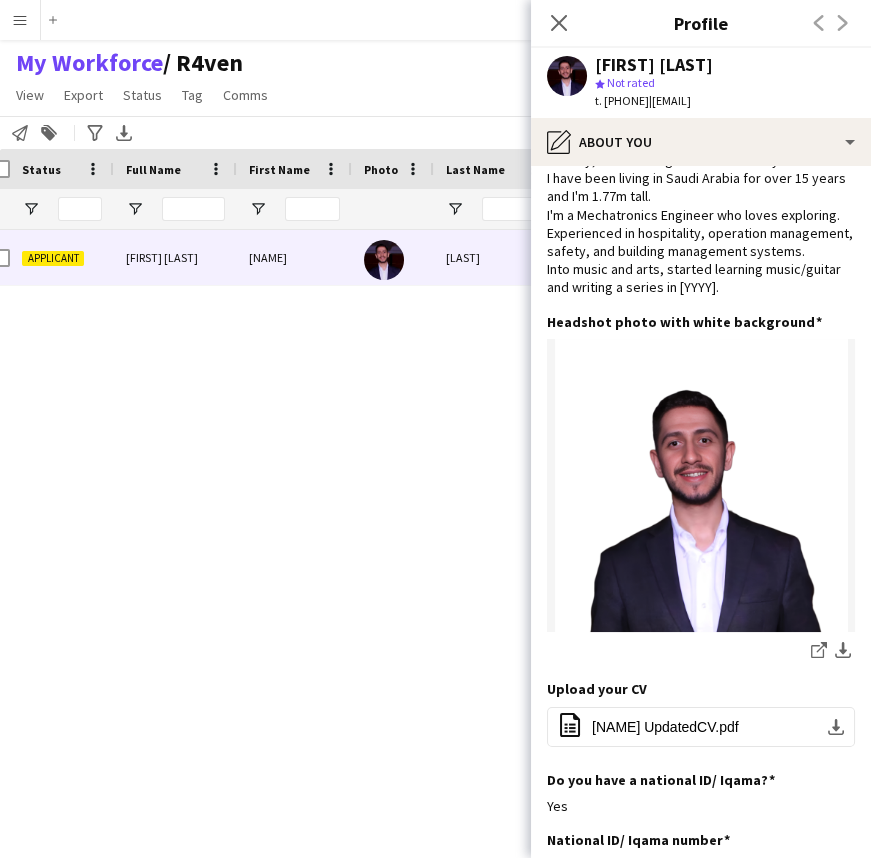 scroll, scrollTop: 0, scrollLeft: 0, axis: both 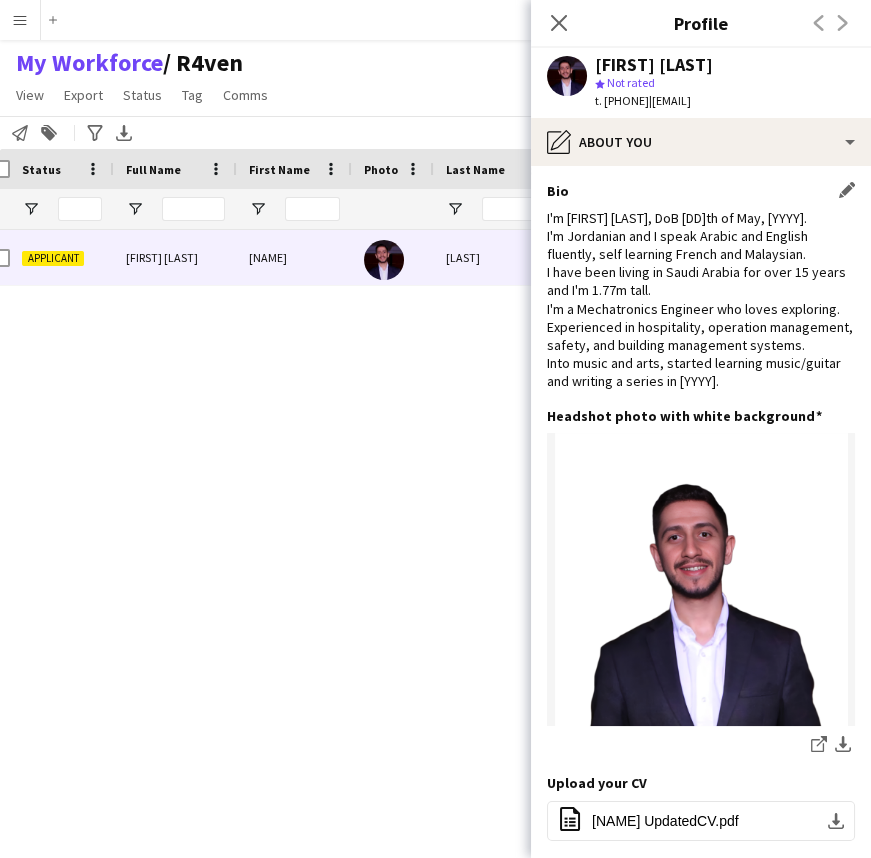 click on "I'm Nedal Abuzaid, DoB 16th of May, 1999.
I'm Jordanian and I speak Arabic and English fluently, self learning French and Malaysian.
I have been living in Saudi Arabia for over 15 years and I'm 1.77m tall.
I'm a Mechatronics Engineer who loves exploring. Experienced in hospitality, operation management, safety, and building management systems.
Into music and arts, started learning music/guitar and writing a series in 2023." 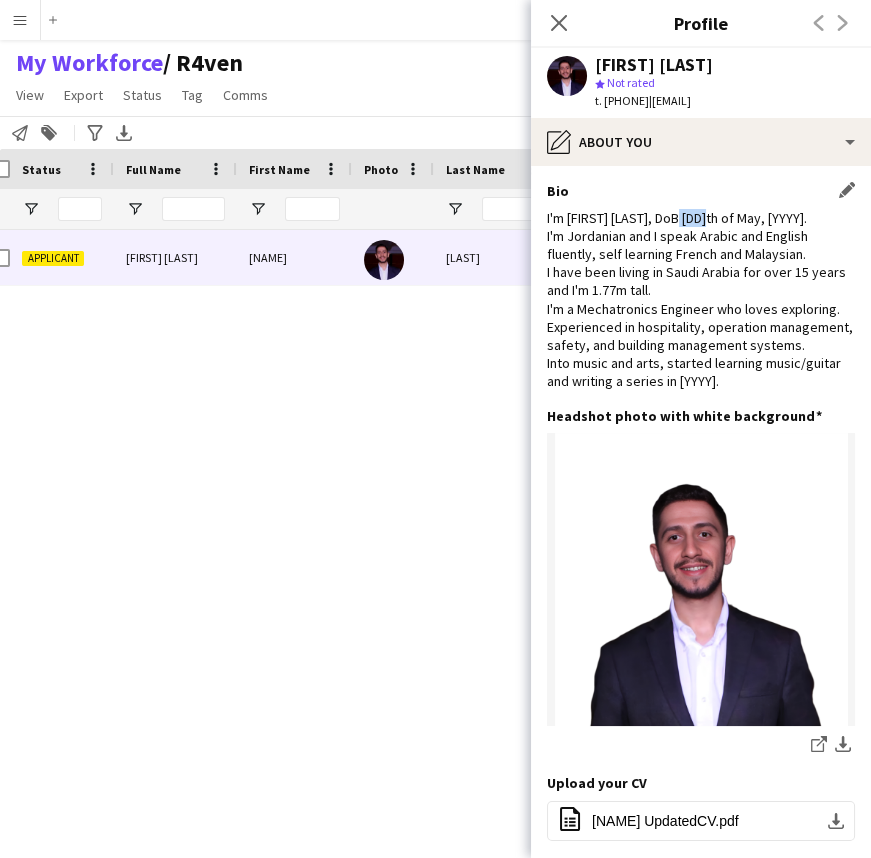 click on "I'm Nedal Abuzaid, DoB 16th of May, 1999.
I'm Jordanian and I speak Arabic and English fluently, self learning French and Malaysian.
I have been living in Saudi Arabia for over 15 years and I'm 1.77m tall.
I'm a Mechatronics Engineer who loves exploring. Experienced in hospitality, operation management, safety, and building management systems.
Into music and arts, started learning music/guitar and writing a series in 2023." 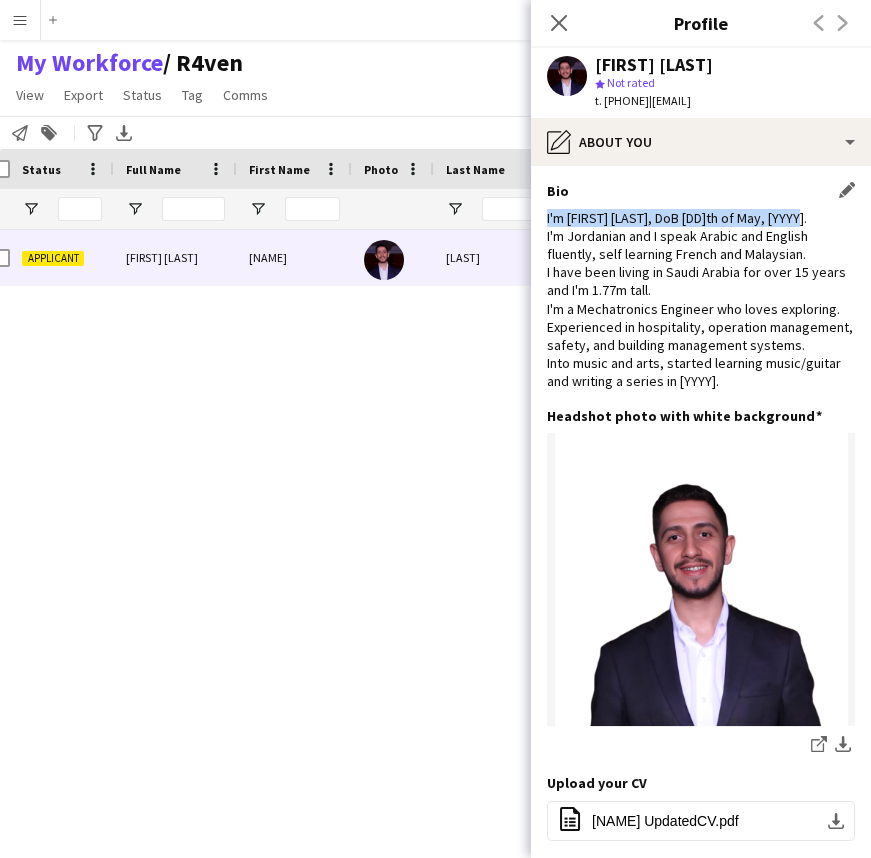 click on "I'm Nedal Abuzaid, DoB 16th of May, 1999.
I'm Jordanian and I speak Arabic and English fluently, self learning French and Malaysian.
I have been living in Saudi Arabia for over 15 years and I'm 1.77m tall.
I'm a Mechatronics Engineer who loves exploring. Experienced in hospitality, operation management, safety, and building management systems.
Into music and arts, started learning music/guitar and writing a series in 2023." 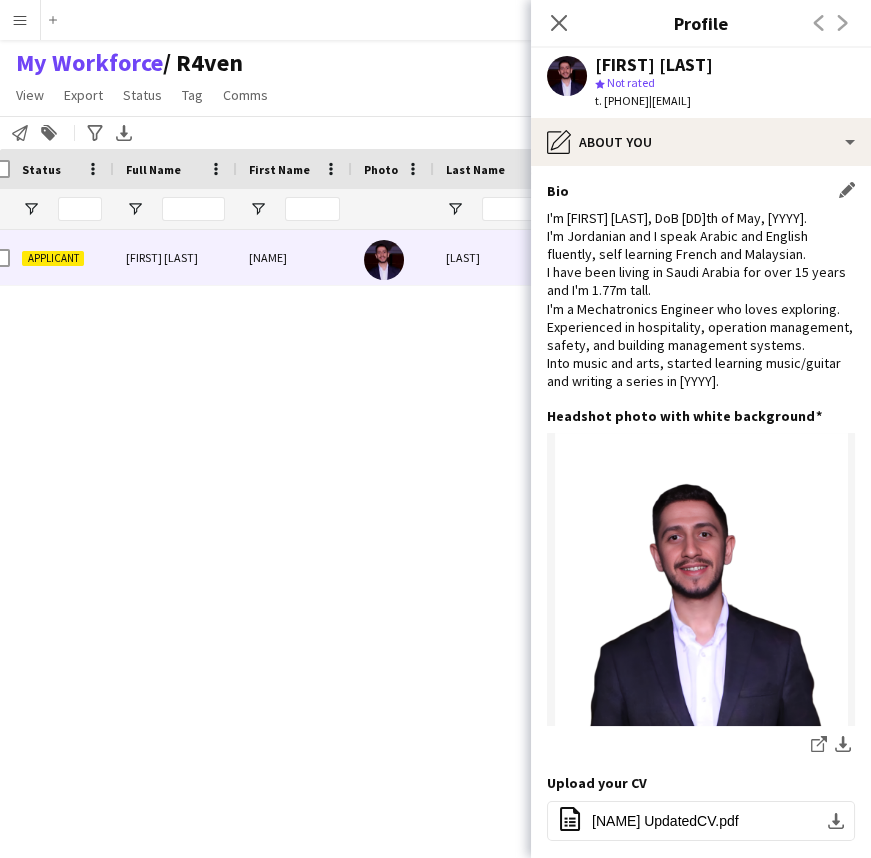 click on "I'm Nedal Abuzaid, DoB 16th of May, 1999.
I'm Jordanian and I speak Arabic and English fluently, self learning French and Malaysian.
I have been living in Saudi Arabia for over 15 years and I'm 1.77m tall.
I'm a Mechatronics Engineer who loves exploring. Experienced in hospitality, operation management, safety, and building management systems.
Into music and arts, started learning music/guitar and writing a series in 2023." 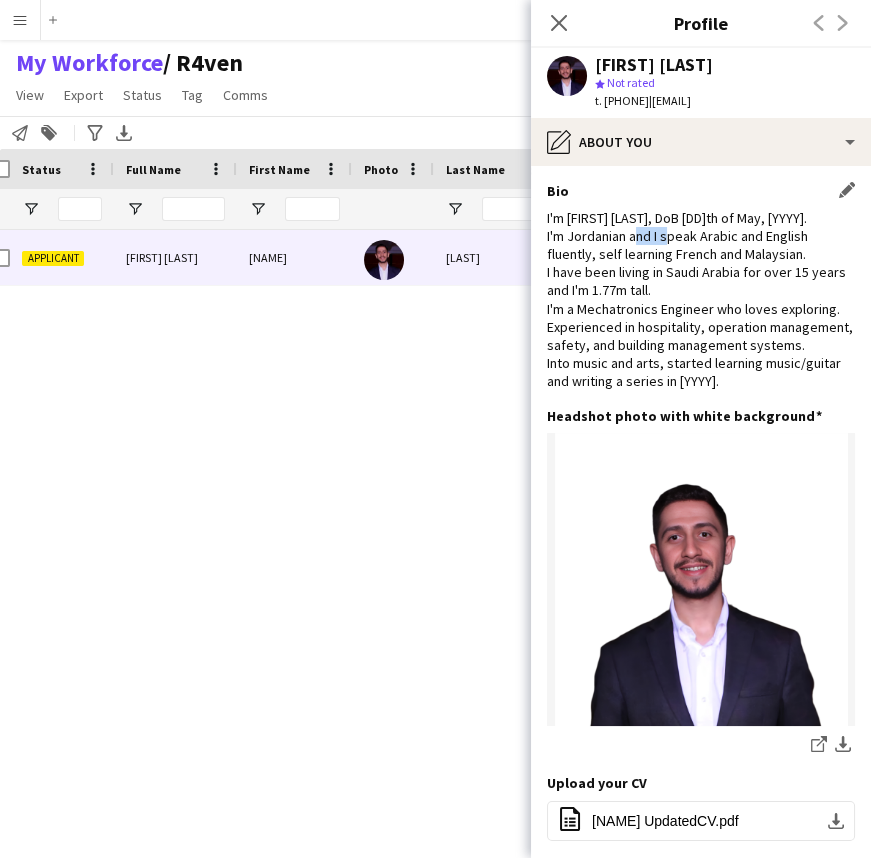 click on "I'm Nedal Abuzaid, DoB 16th of May, 1999.
I'm Jordanian and I speak Arabic and English fluently, self learning French and Malaysian.
I have been living in Saudi Arabia for over 15 years and I'm 1.77m tall.
I'm a Mechatronics Engineer who loves exploring. Experienced in hospitality, operation management, safety, and building management systems.
Into music and arts, started learning music/guitar and writing a series in 2023." 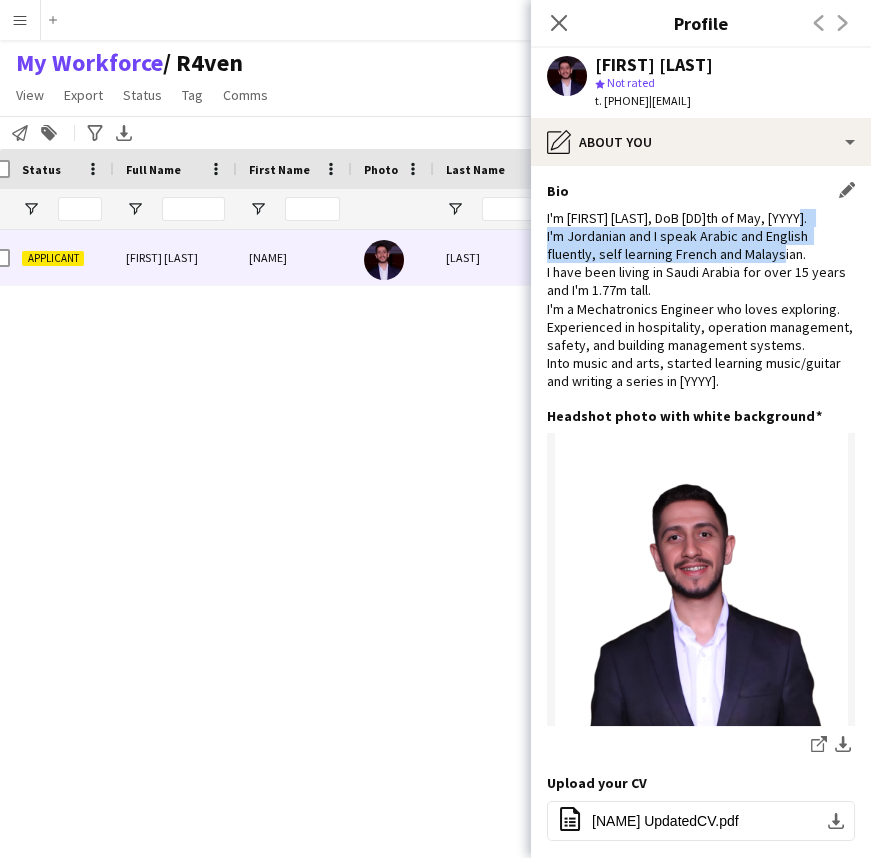 click on "I'm Nedal Abuzaid, DoB 16th of May, 1999.
I'm Jordanian and I speak Arabic and English fluently, self learning French and Malaysian.
I have been living in Saudi Arabia for over 15 years and I'm 1.77m tall.
I'm a Mechatronics Engineer who loves exploring. Experienced in hospitality, operation management, safety, and building management systems.
Into music and arts, started learning music/guitar and writing a series in 2023." 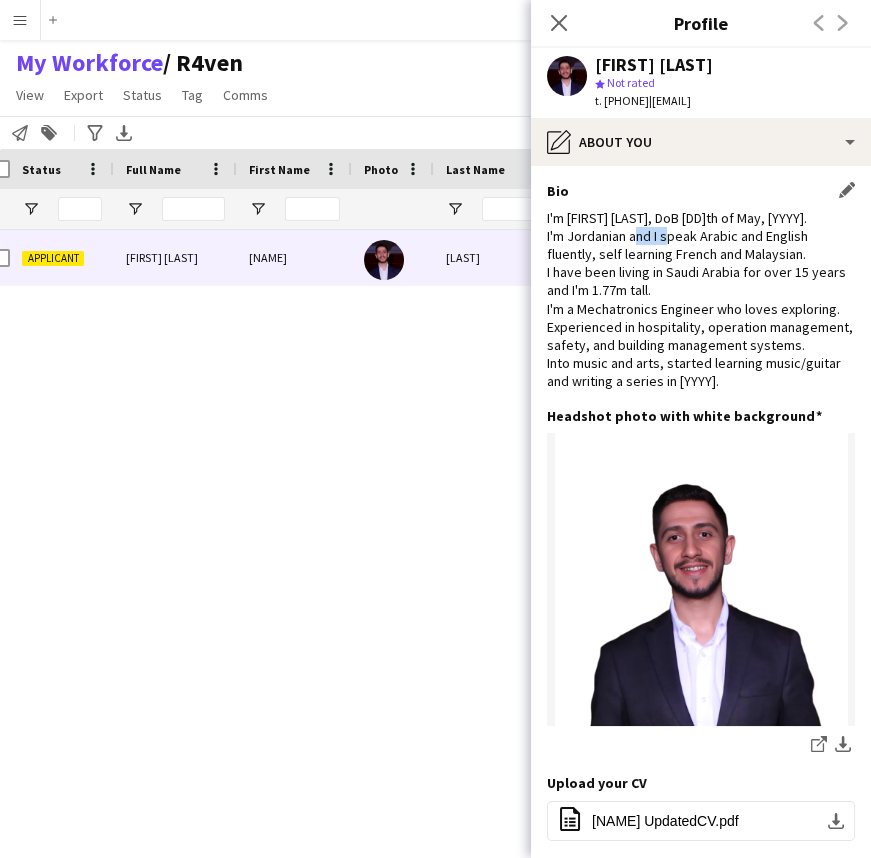 click on "I'm Nedal Abuzaid, DoB 16th of May, 1999.
I'm Jordanian and I speak Arabic and English fluently, self learning French and Malaysian.
I have been living in Saudi Arabia for over 15 years and I'm 1.77m tall.
I'm a Mechatronics Engineer who loves exploring. Experienced in hospitality, operation management, safety, and building management systems.
Into music and arts, started learning music/guitar and writing a series in 2023." 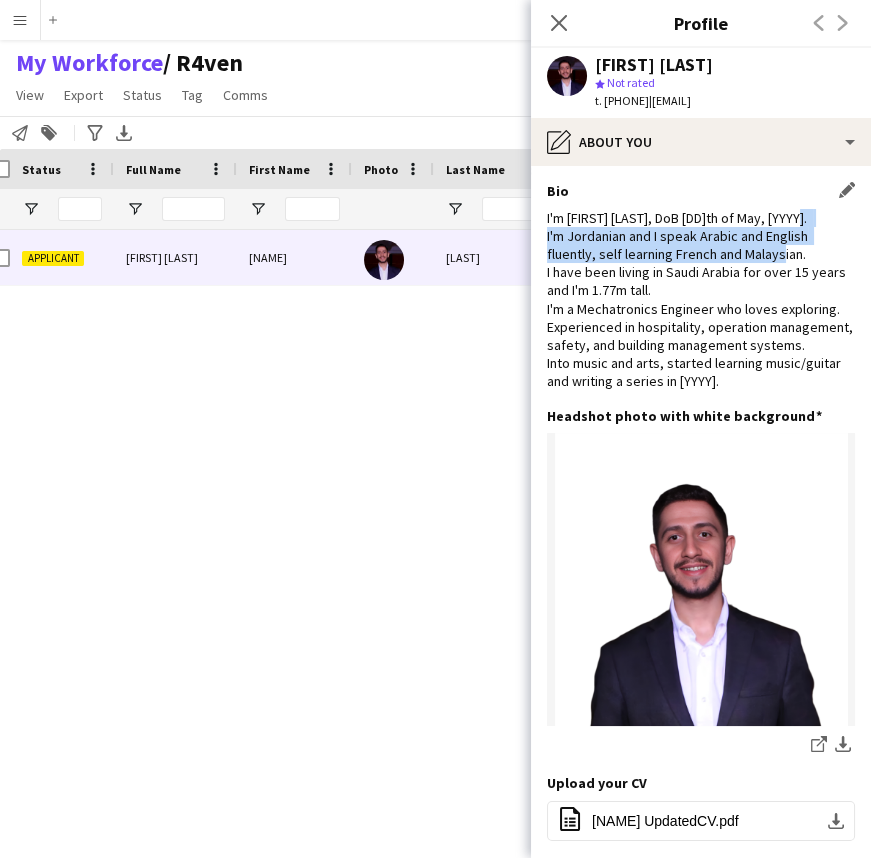 click on "I'm Nedal Abuzaid, DoB 16th of May, 1999.
I'm Jordanian and I speak Arabic and English fluently, self learning French and Malaysian.
I have been living in Saudi Arabia for over 15 years and I'm 1.77m tall.
I'm a Mechatronics Engineer who loves exploring. Experienced in hospitality, operation management, safety, and building management systems.
Into music and arts, started learning music/guitar and writing a series in 2023." 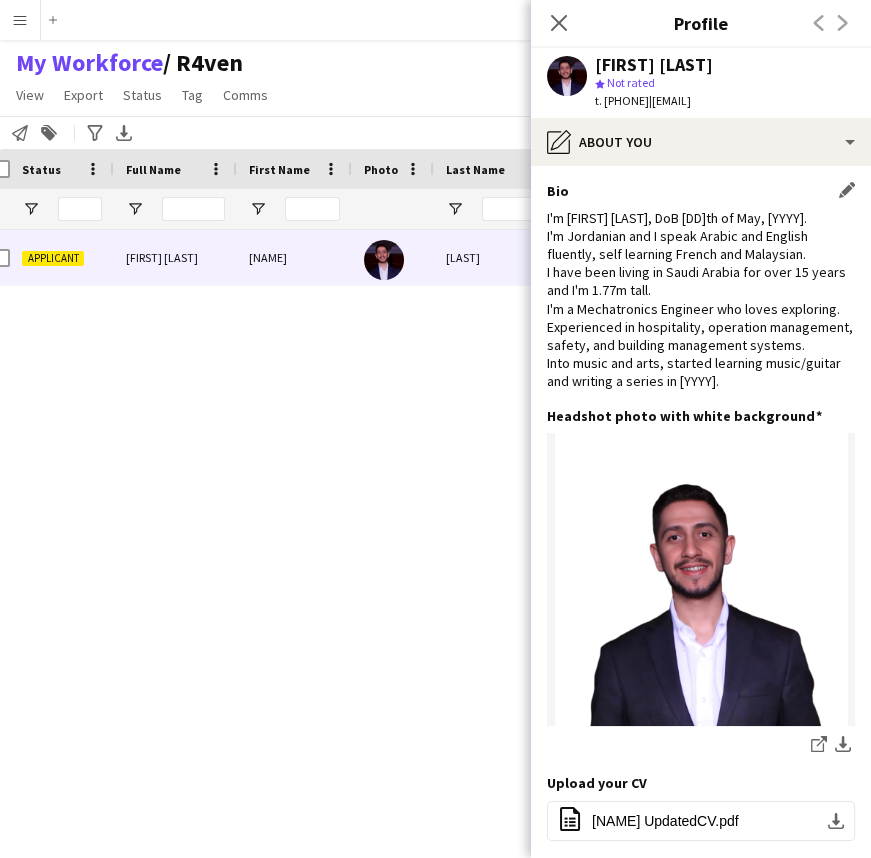 click on "I'm Nedal Abuzaid, DoB 16th of May, 1999.
I'm Jordanian and I speak Arabic and English fluently, self learning French and Malaysian.
I have been living in Saudi Arabia for over 15 years and I'm 1.77m tall.
I'm a Mechatronics Engineer who loves exploring. Experienced in hospitality, operation management, safety, and building management systems.
Into music and arts, started learning music/guitar and writing a series in 2023." 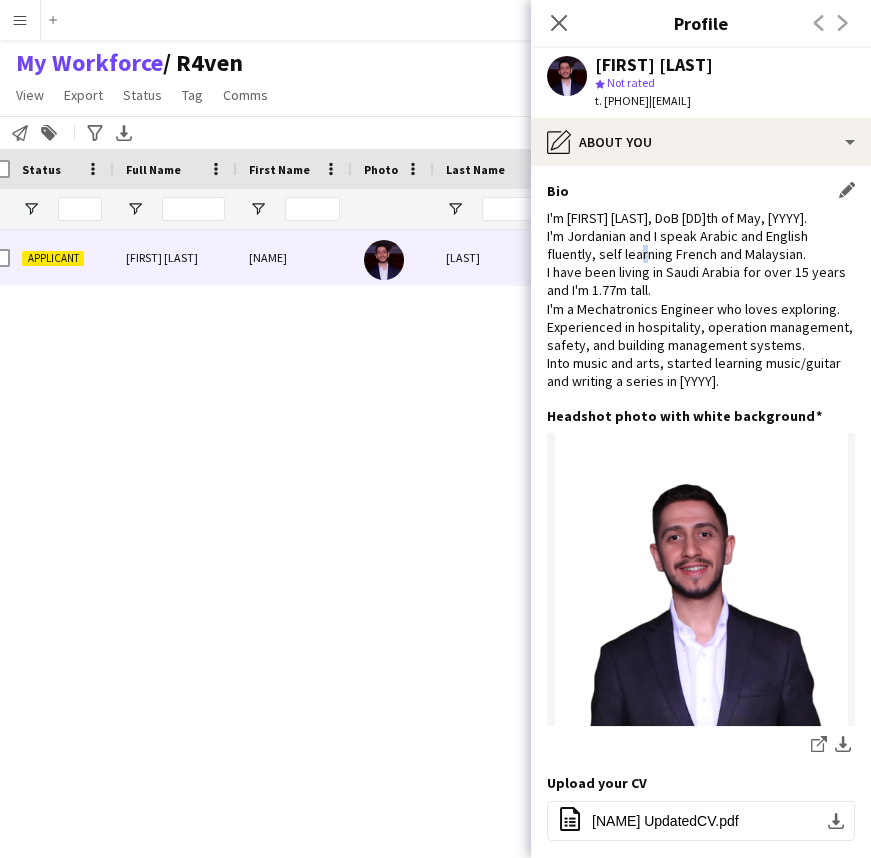click on "I'm Nedal Abuzaid, DoB 16th of May, 1999.
I'm Jordanian and I speak Arabic and English fluently, self learning French and Malaysian.
I have been living in Saudi Arabia for over 15 years and I'm 1.77m tall.
I'm a Mechatronics Engineer who loves exploring. Experienced in hospitality, operation management, safety, and building management systems.
Into music and arts, started learning music/guitar and writing a series in 2023." 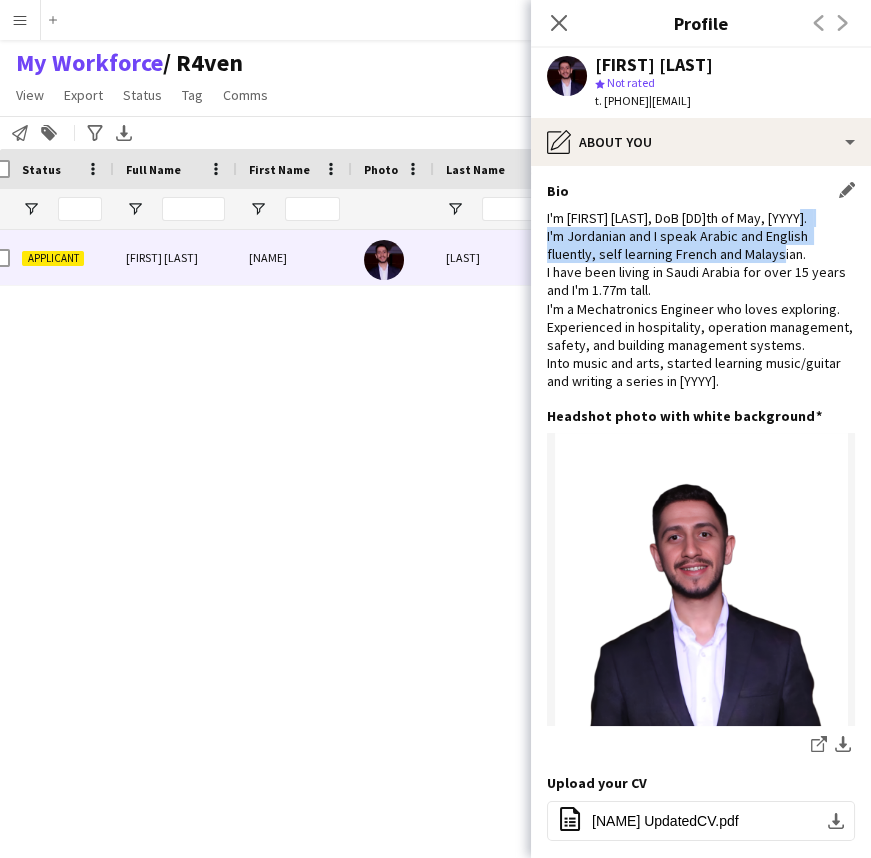 click on "I'm Nedal Abuzaid, DoB 16th of May, 1999.
I'm Jordanian and I speak Arabic and English fluently, self learning French and Malaysian.
I have been living in Saudi Arabia for over 15 years and I'm 1.77m tall.
I'm a Mechatronics Engineer who loves exploring. Experienced in hospitality, operation management, safety, and building management systems.
Into music and arts, started learning music/guitar and writing a series in 2023." 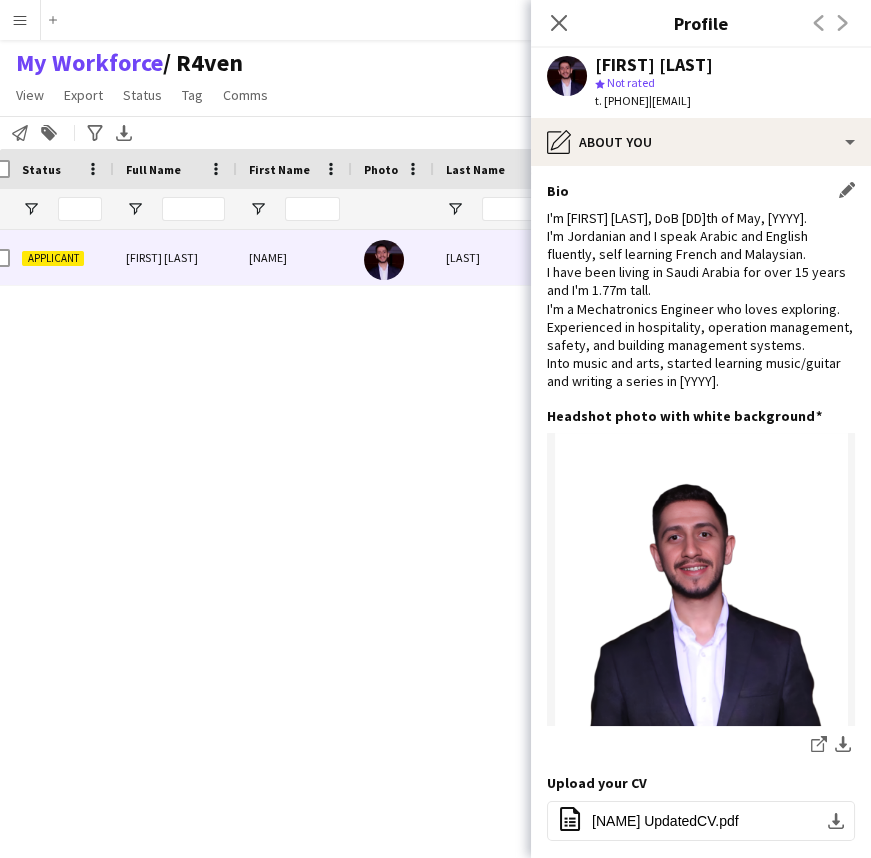 click on "I'm Nedal Abuzaid, DoB 16th of May, 1999.
I'm Jordanian and I speak Arabic and English fluently, self learning French and Malaysian.
I have been living in Saudi Arabia for over 15 years and I'm 1.77m tall.
I'm a Mechatronics Engineer who loves exploring. Experienced in hospitality, operation management, safety, and building management systems.
Into music and arts, started learning music/guitar and writing a series in 2023." 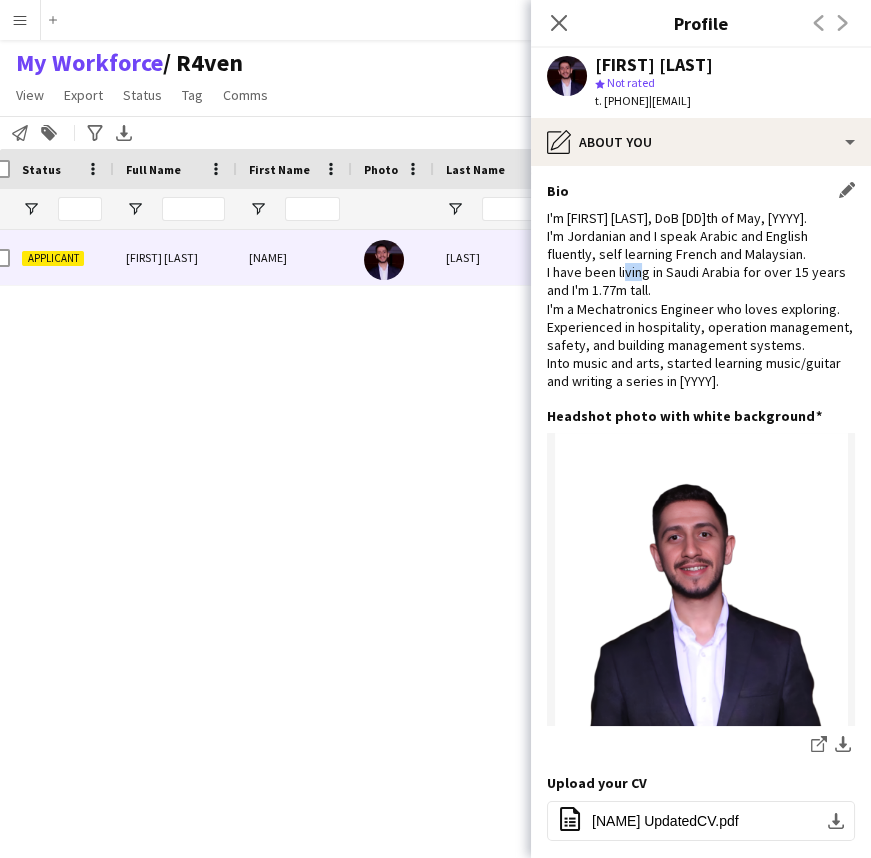 click on "I'm Nedal Abuzaid, DoB 16th of May, 1999.
I'm Jordanian and I speak Arabic and English fluently, self learning French and Malaysian.
I have been living in Saudi Arabia for over 15 years and I'm 1.77m tall.
I'm a Mechatronics Engineer who loves exploring. Experienced in hospitality, operation management, safety, and building management systems.
Into music and arts, started learning music/guitar and writing a series in 2023." 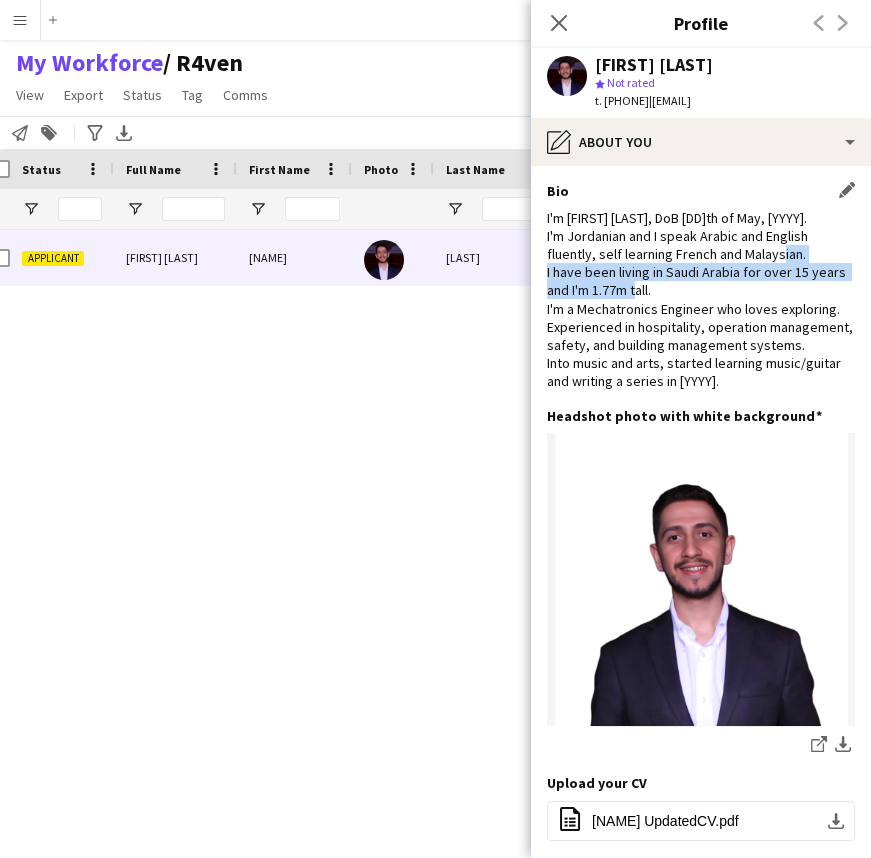 click on "I'm Nedal Abuzaid, DoB 16th of May, 1999.
I'm Jordanian and I speak Arabic and English fluently, self learning French and Malaysian.
I have been living in Saudi Arabia for over 15 years and I'm 1.77m tall.
I'm a Mechatronics Engineer who loves exploring. Experienced in hospitality, operation management, safety, and building management systems.
Into music and arts, started learning music/guitar and writing a series in 2023." 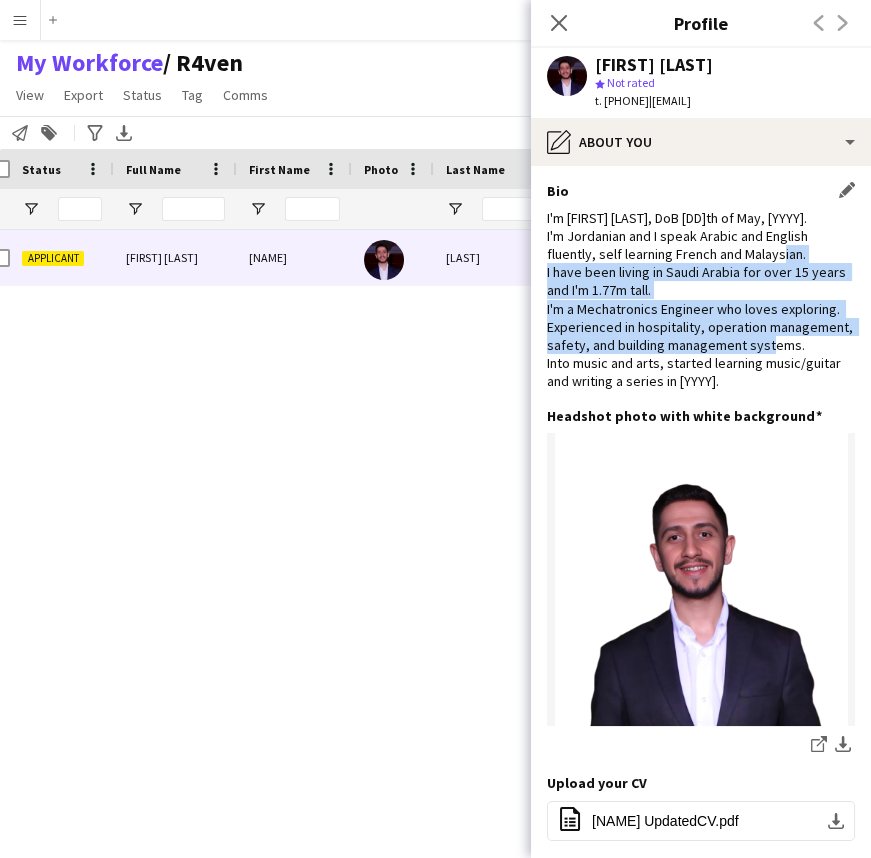 drag, startPoint x: 656, startPoint y: 275, endPoint x: 656, endPoint y: 332, distance: 57 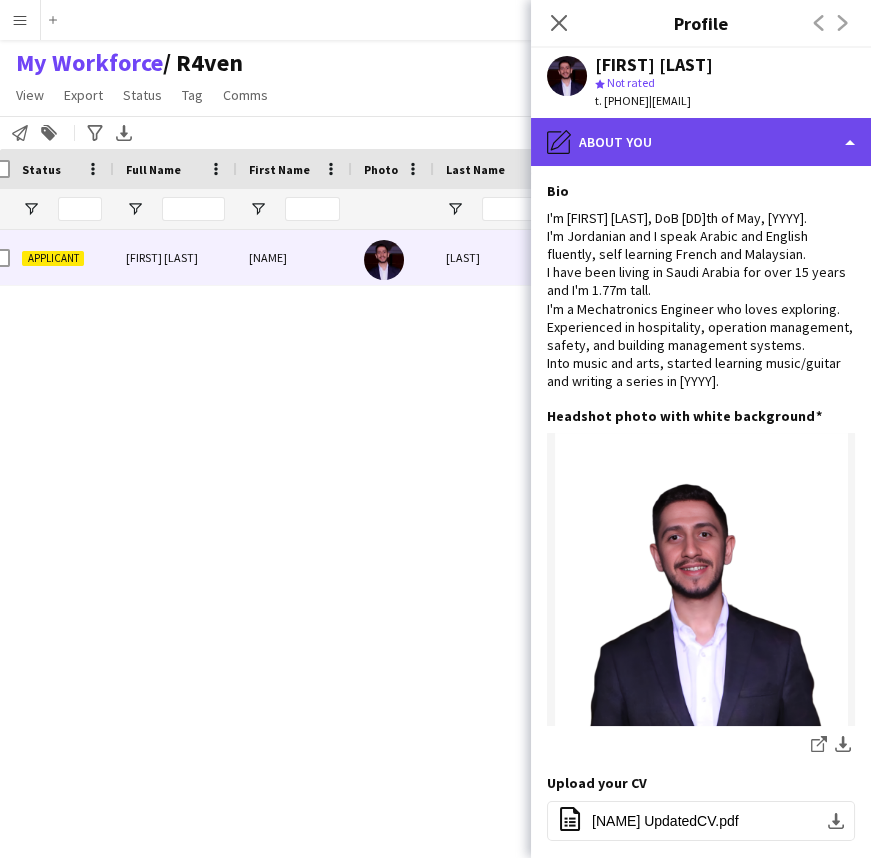 click on "pencil4
About you" 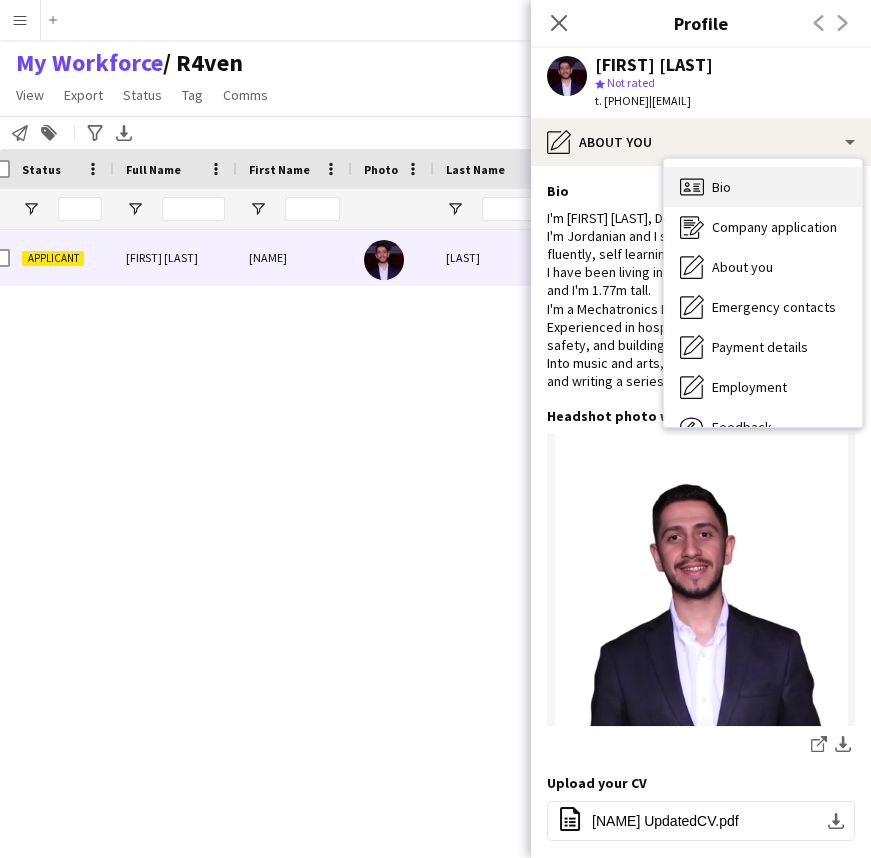 click on "Bio
Bio" at bounding box center (763, 187) 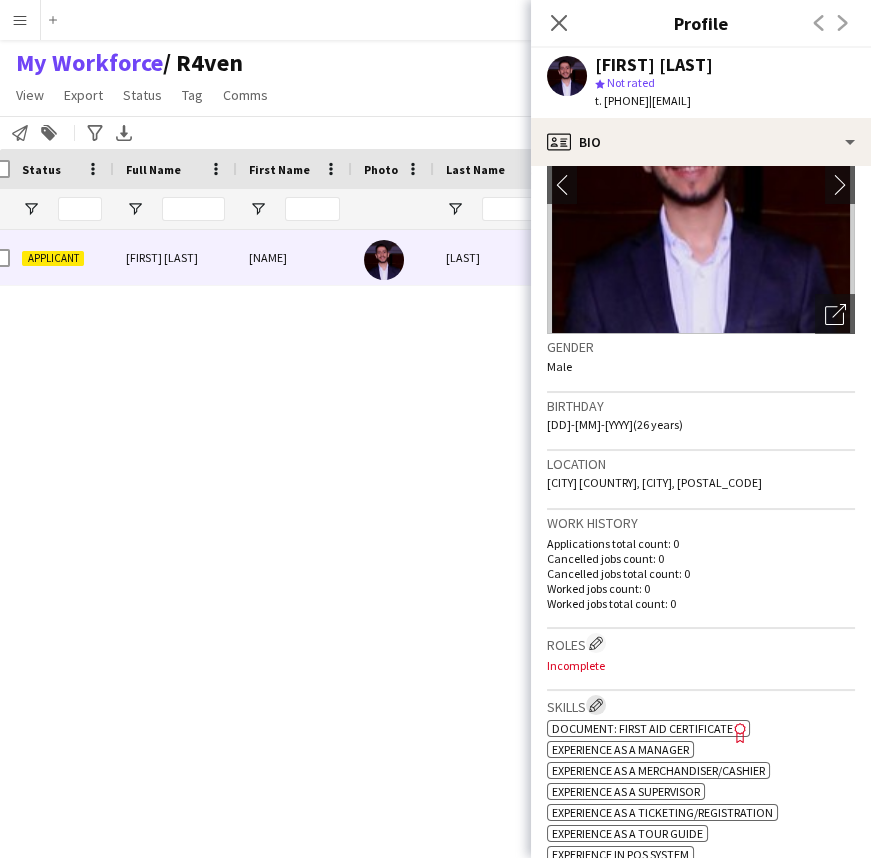 scroll, scrollTop: 181, scrollLeft: 0, axis: vertical 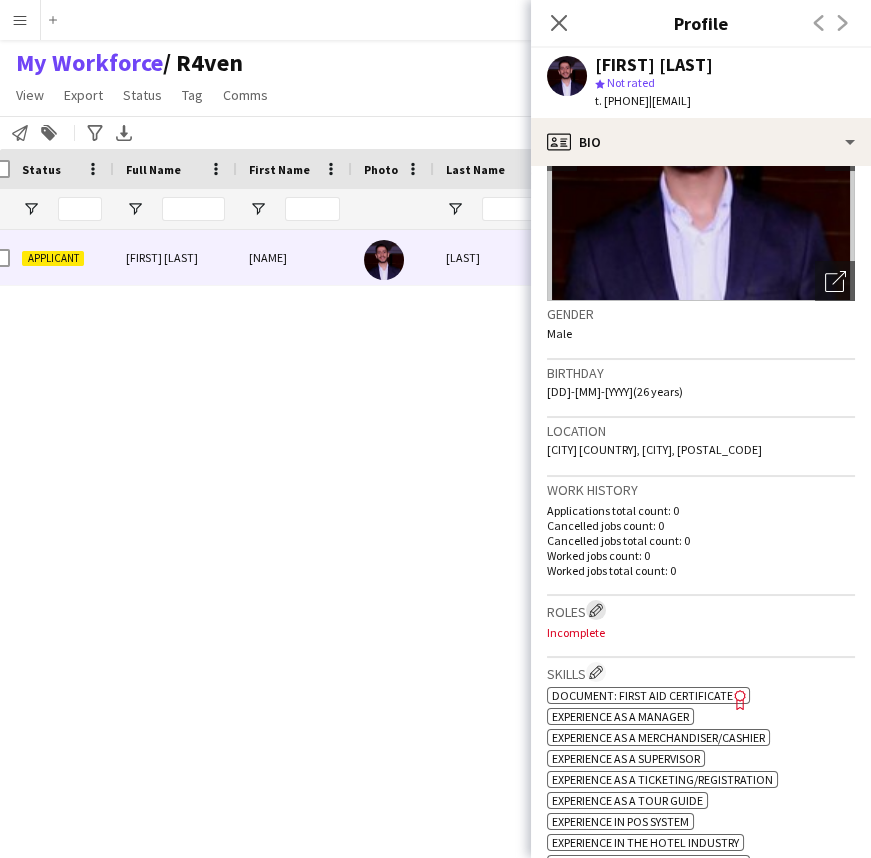 click on "Edit crew company roles" 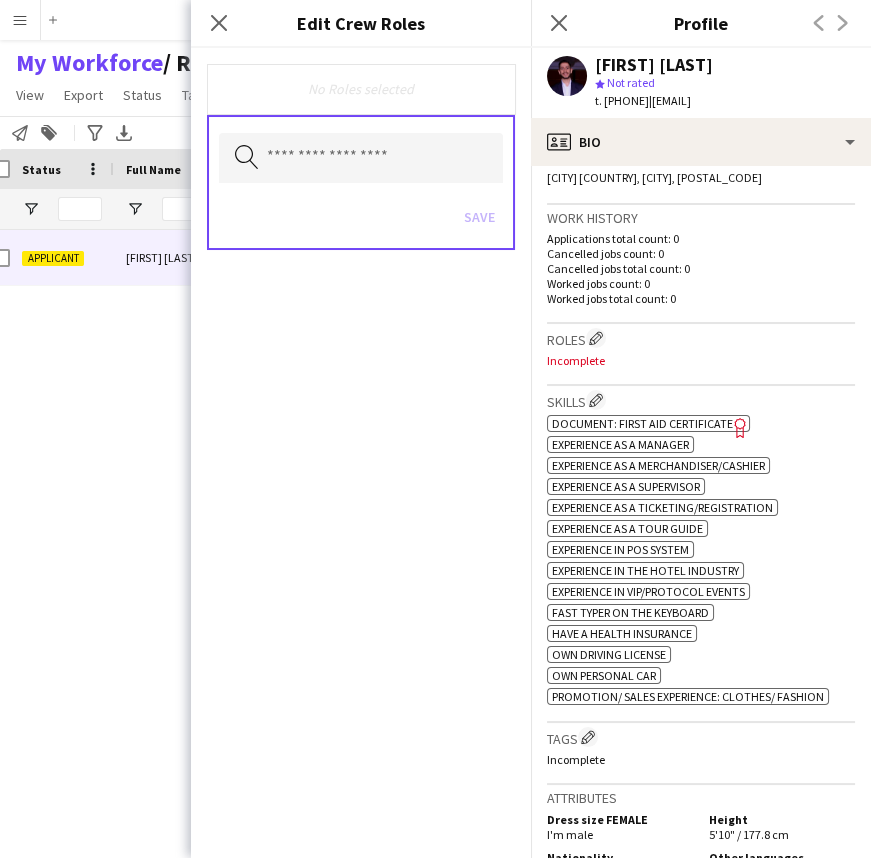 scroll, scrollTop: 454, scrollLeft: 0, axis: vertical 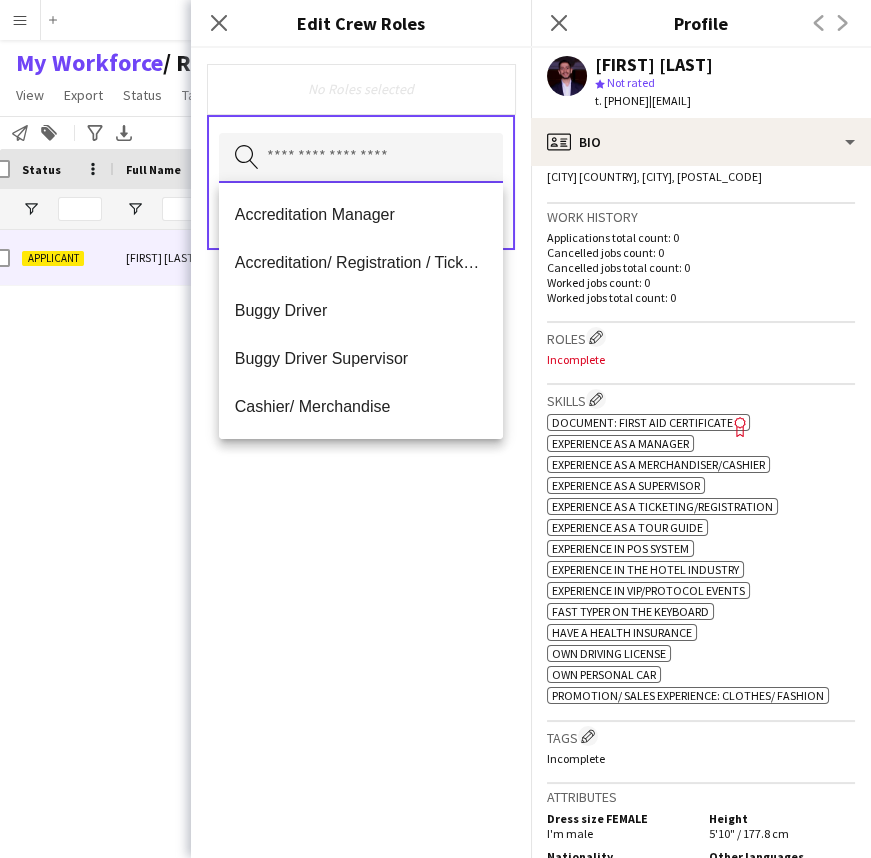 click at bounding box center [361, 158] 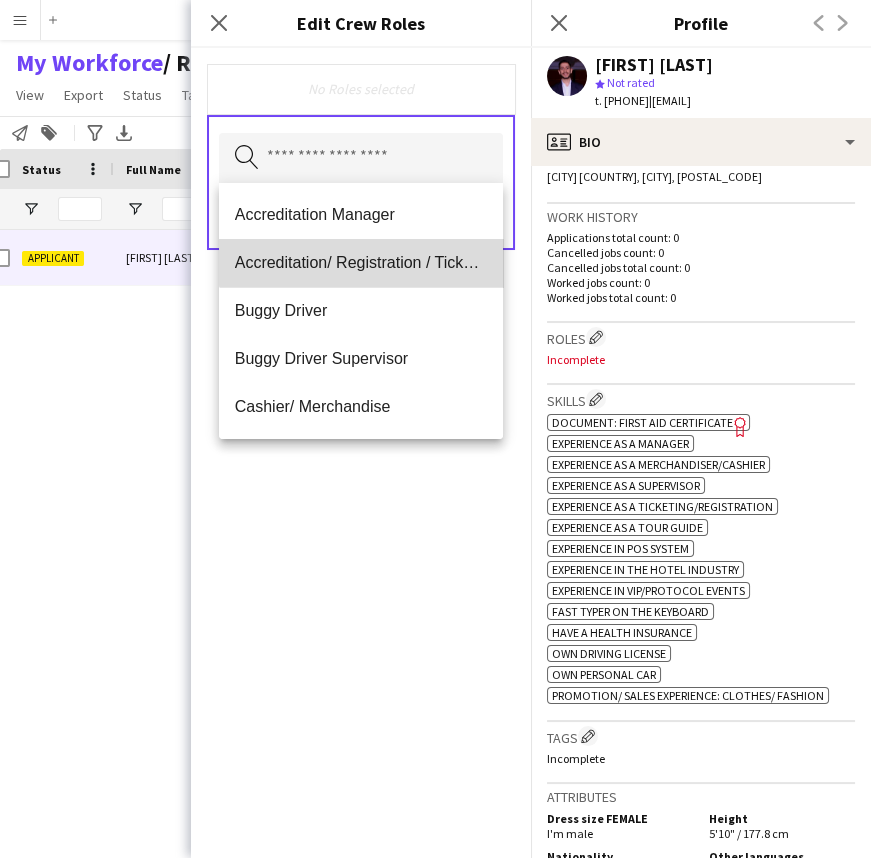 click on "Accreditation/ Registration / Ticketing" at bounding box center (361, 263) 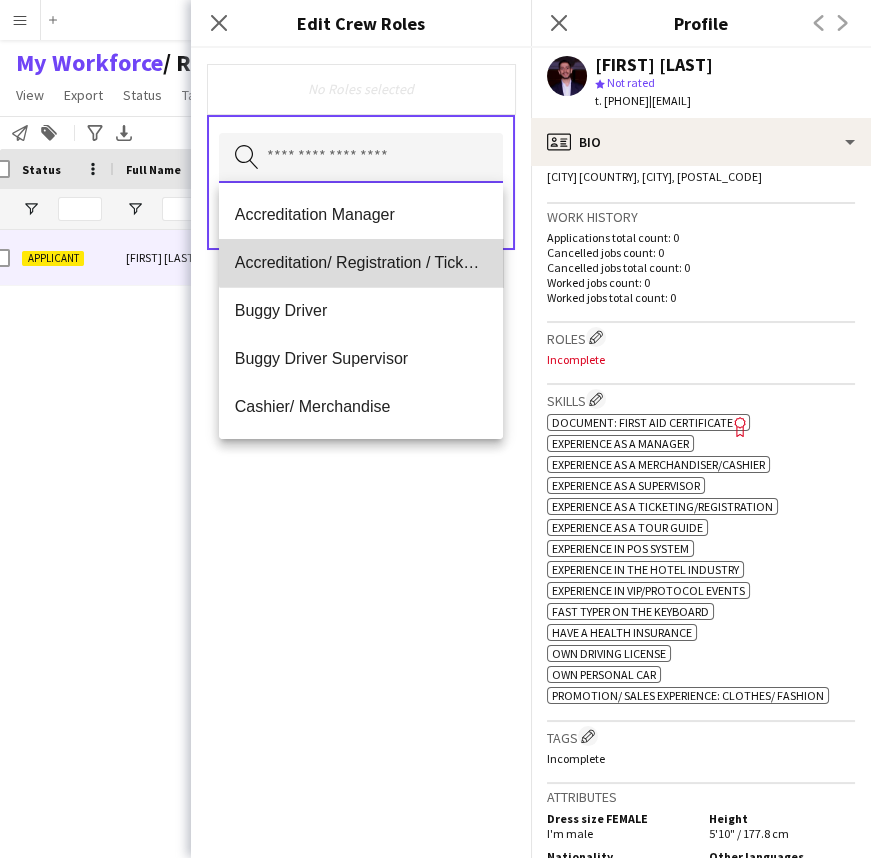 scroll, scrollTop: 0, scrollLeft: 0, axis: both 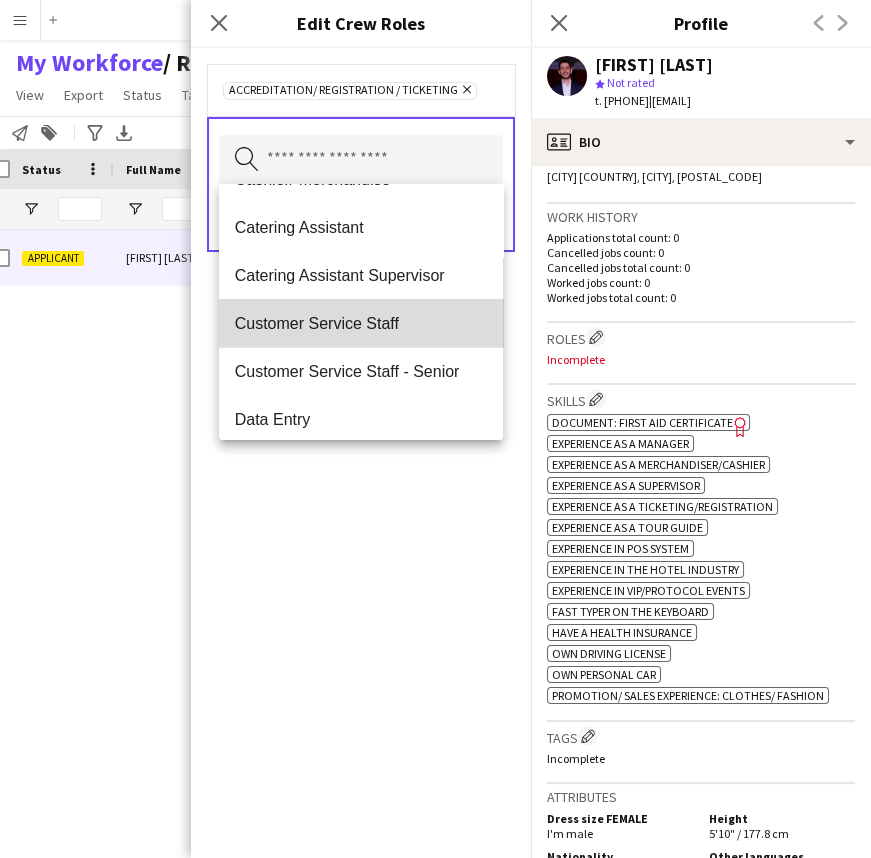 click on "Customer Service Staff" at bounding box center (361, 323) 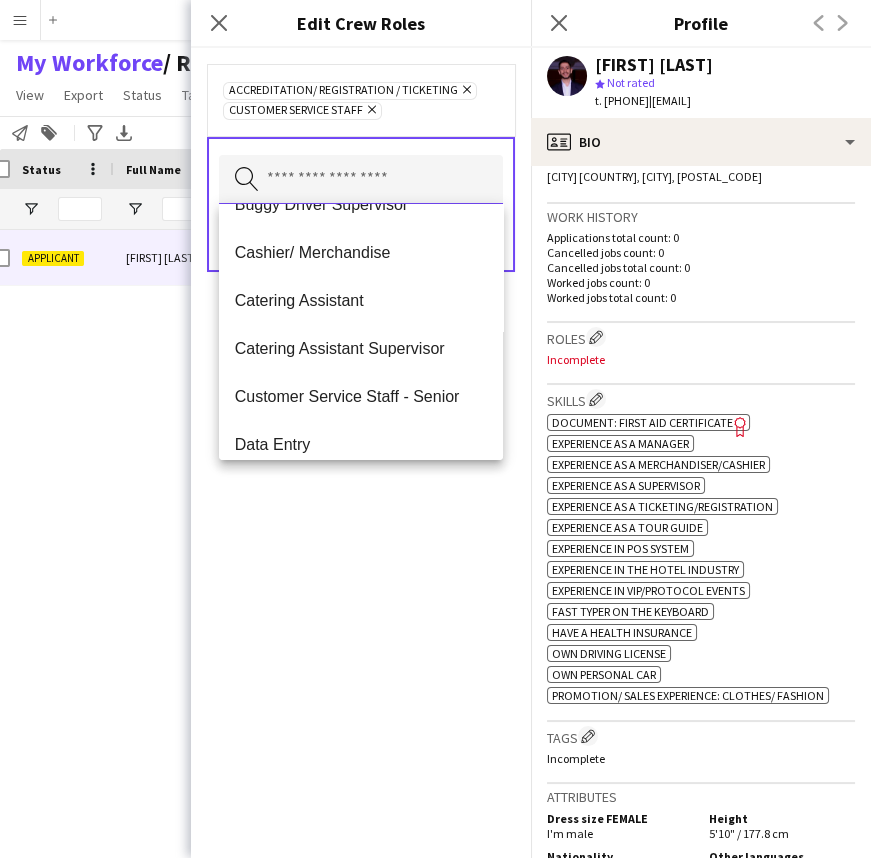 scroll, scrollTop: 272, scrollLeft: 0, axis: vertical 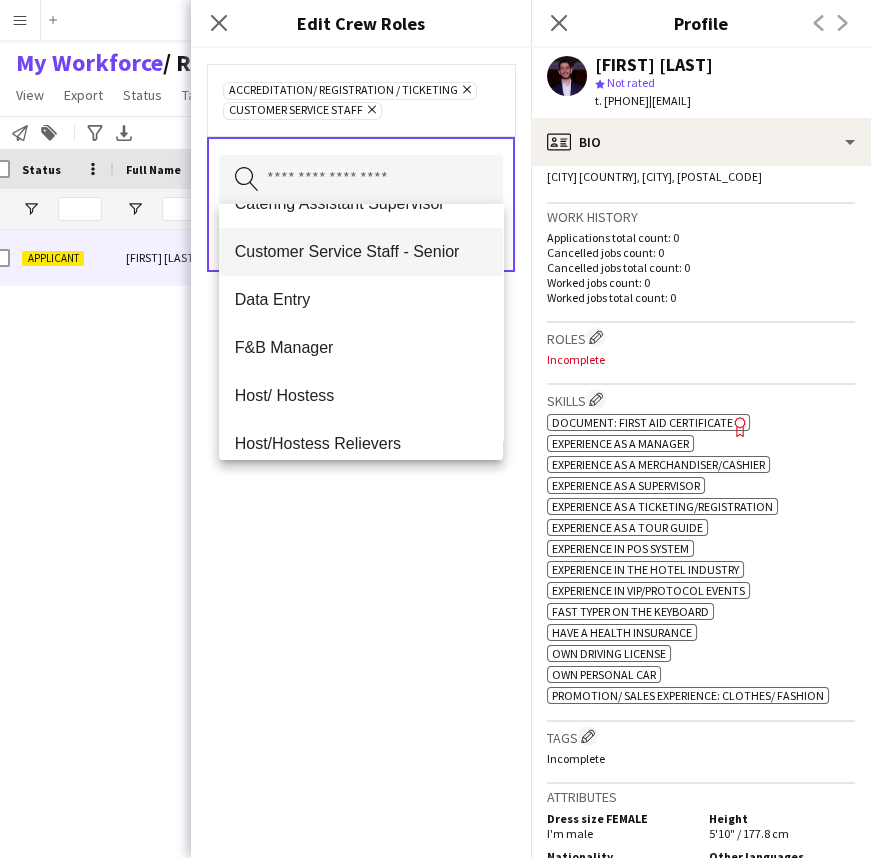click on "Customer Service Staff - Senior" at bounding box center (361, 251) 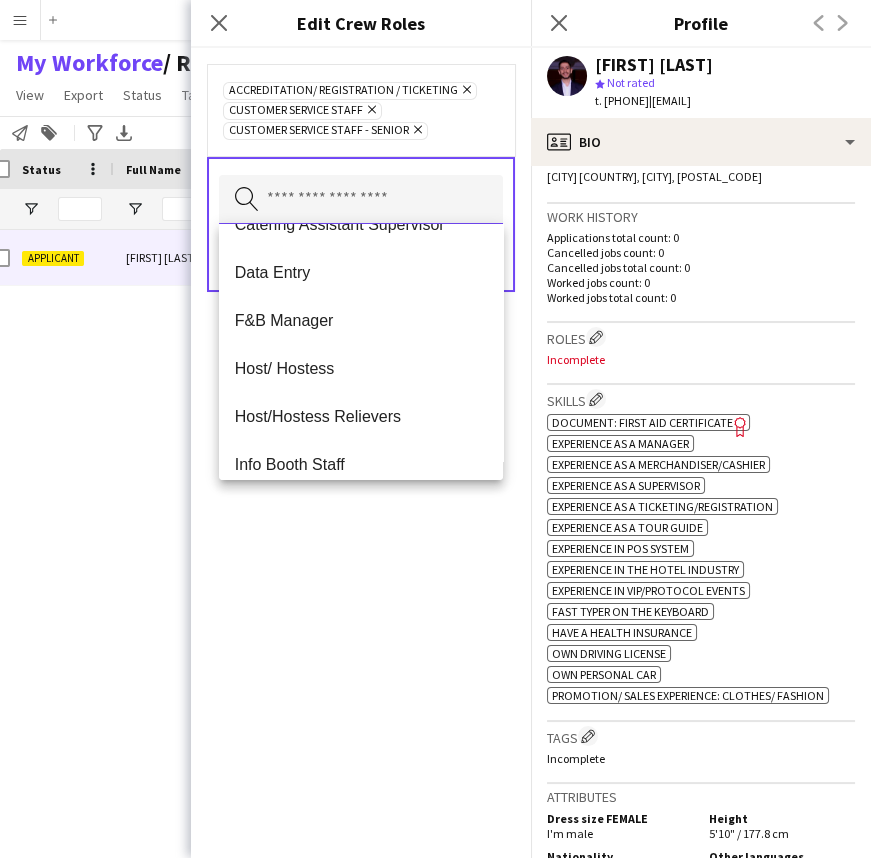 scroll, scrollTop: 272, scrollLeft: 0, axis: vertical 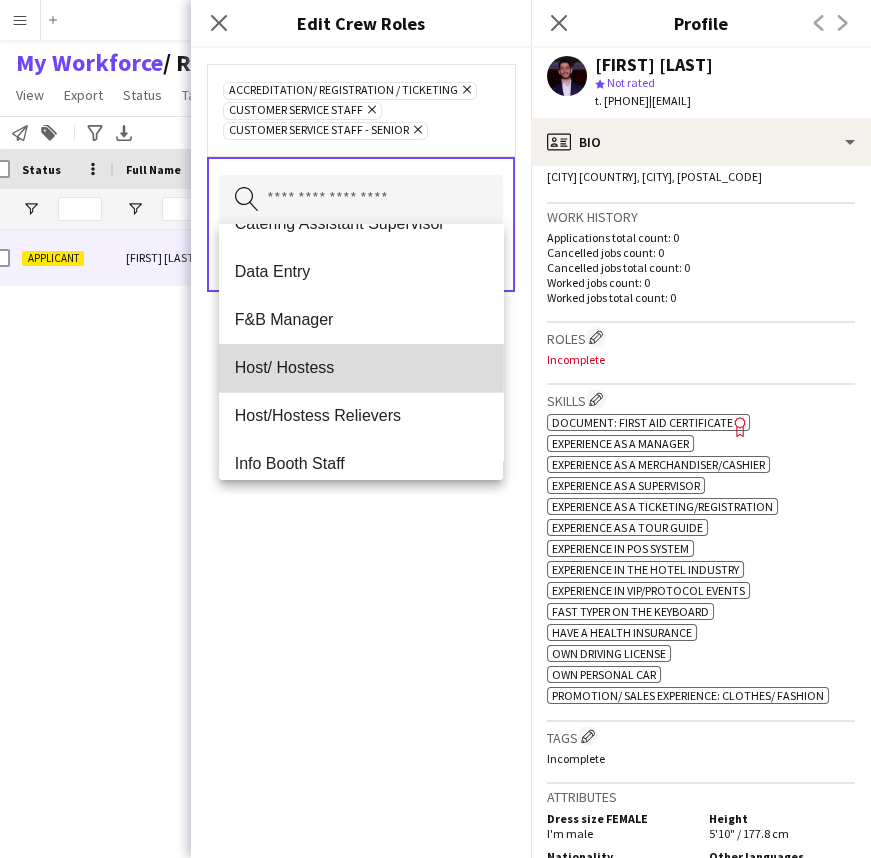 click on "Host/ Hostess" at bounding box center (361, 367) 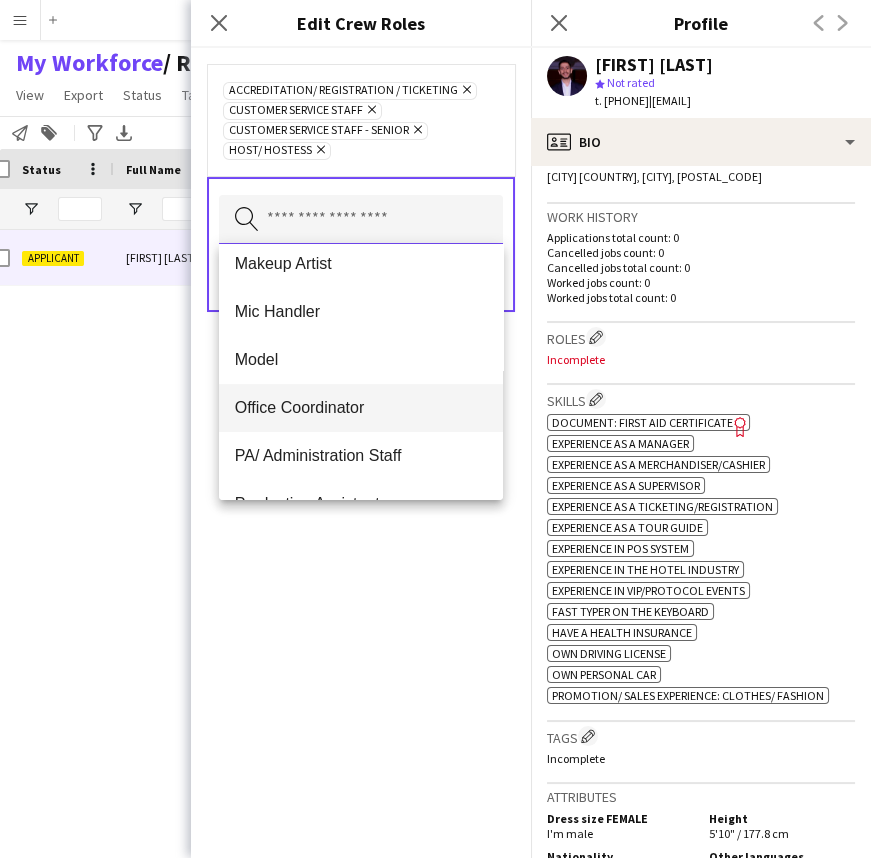 scroll, scrollTop: 727, scrollLeft: 0, axis: vertical 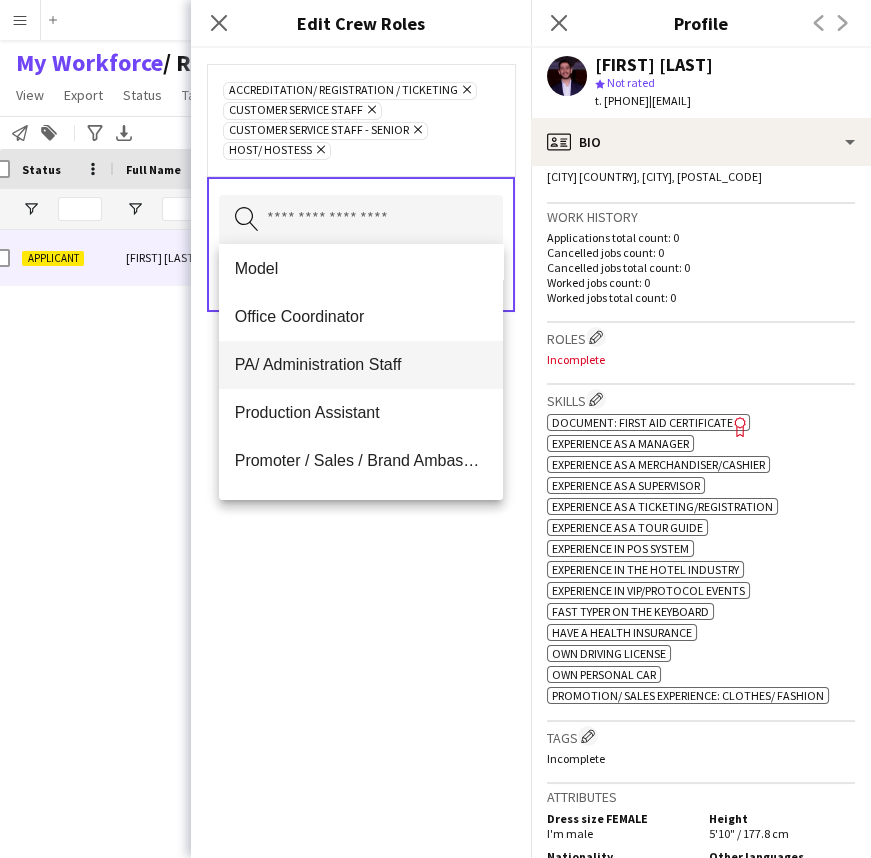 click on "PA/ Administration Staff" at bounding box center (361, 364) 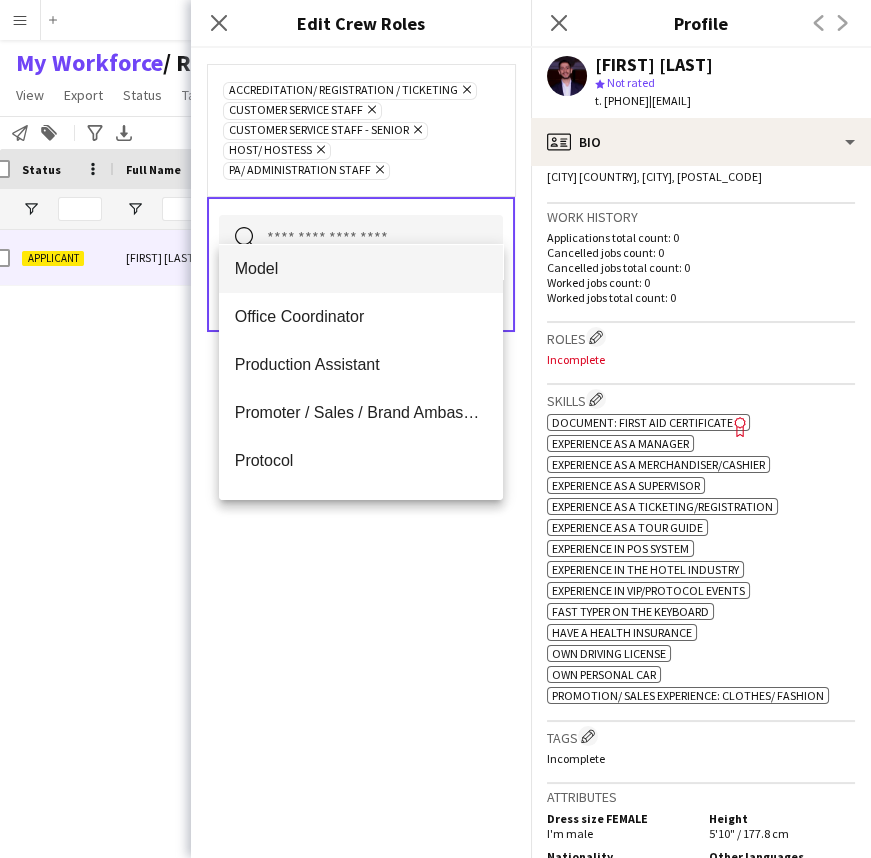 scroll, scrollTop: 818, scrollLeft: 0, axis: vertical 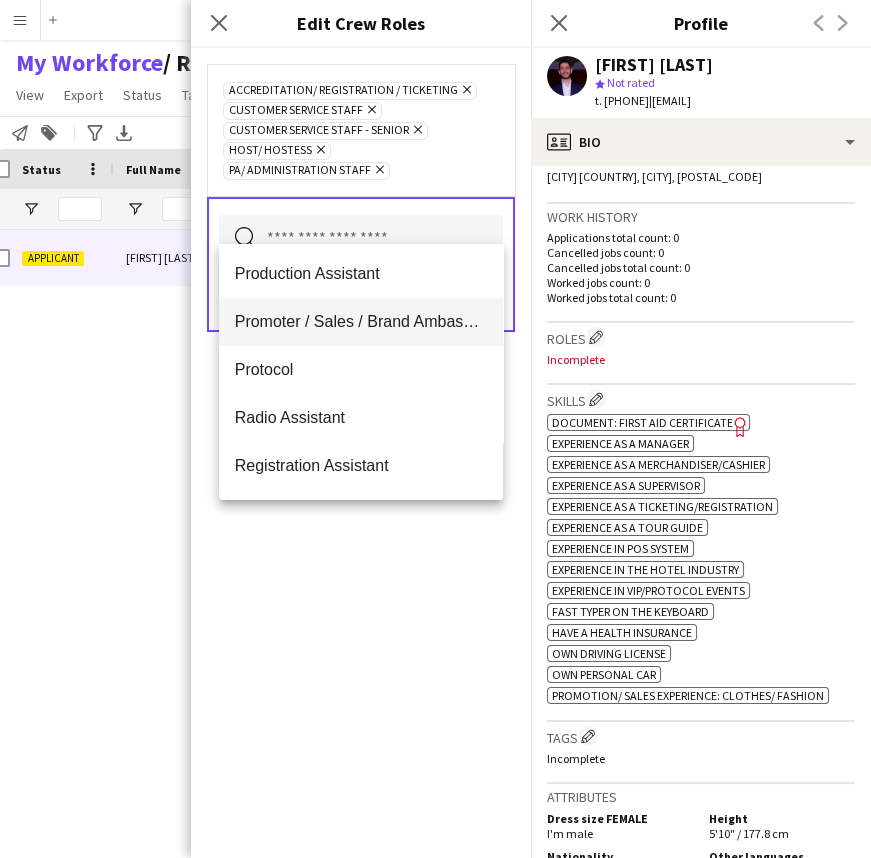 click on "Promoter / Sales / Brand Ambassador" at bounding box center [361, 322] 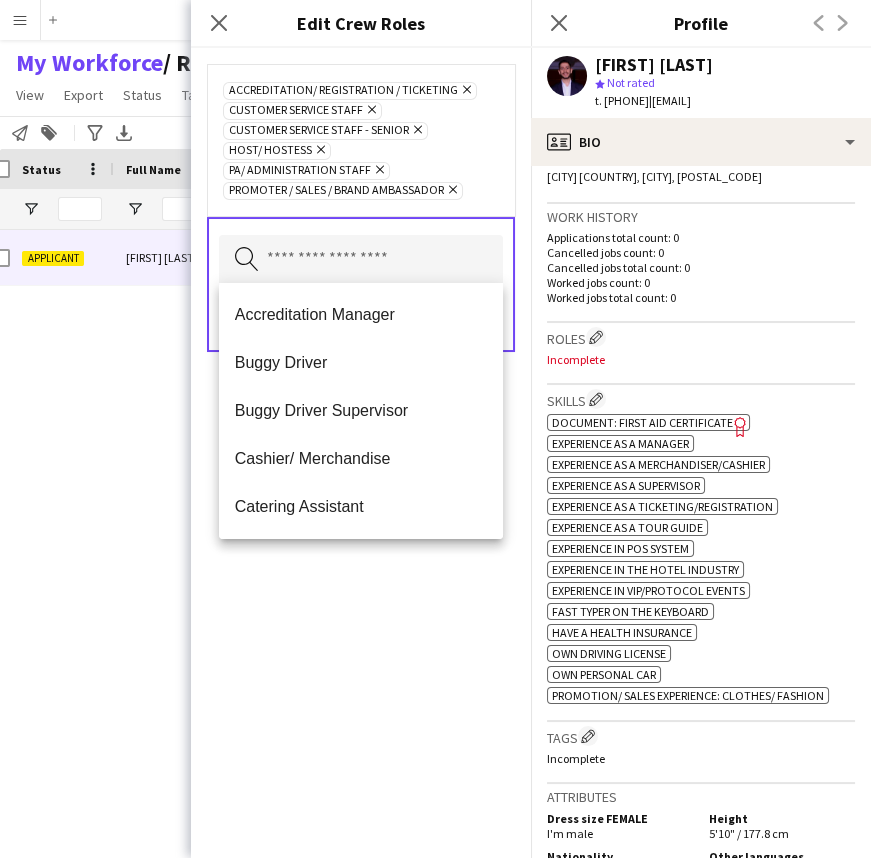 scroll, scrollTop: 0, scrollLeft: 0, axis: both 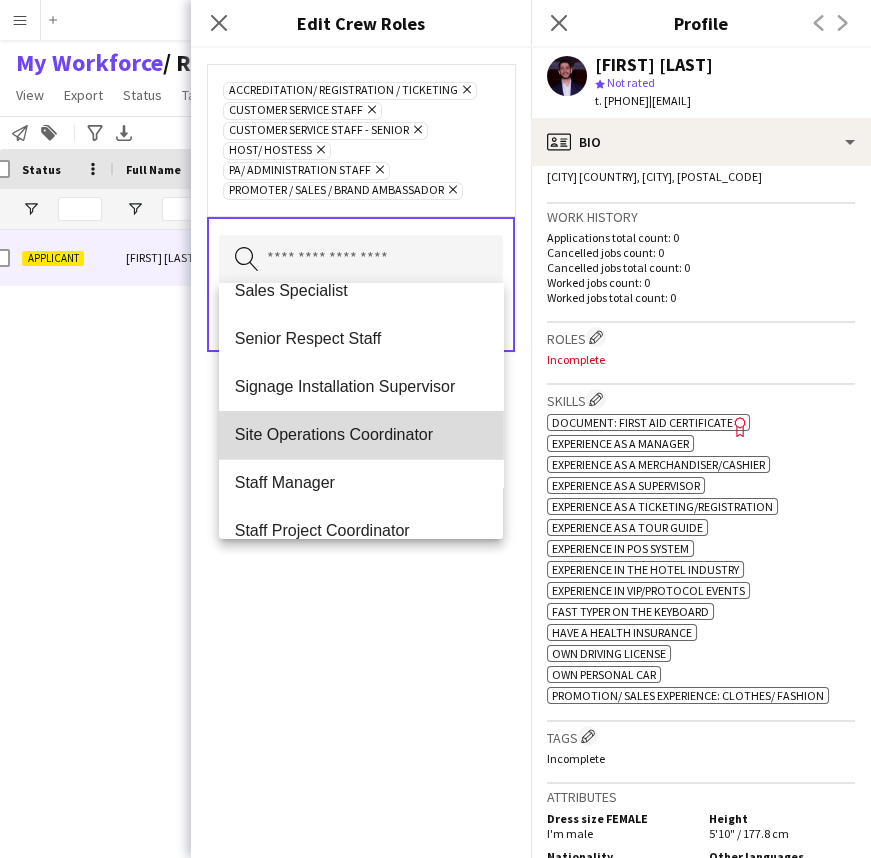 click on "Site Operations Coordinator" at bounding box center [361, 434] 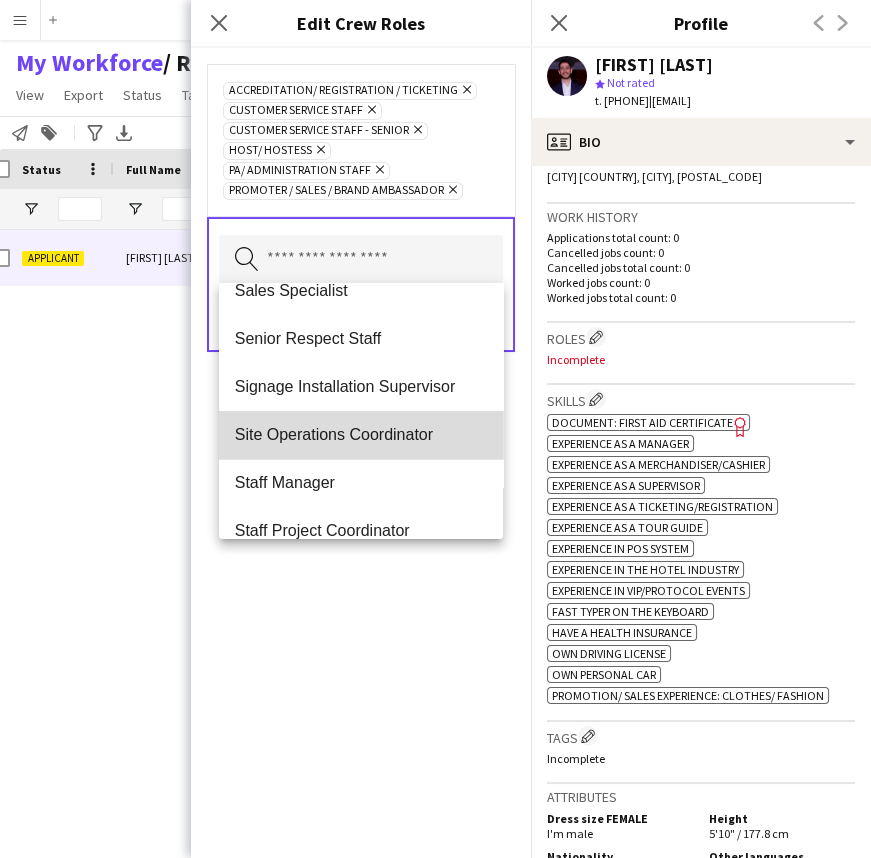 type 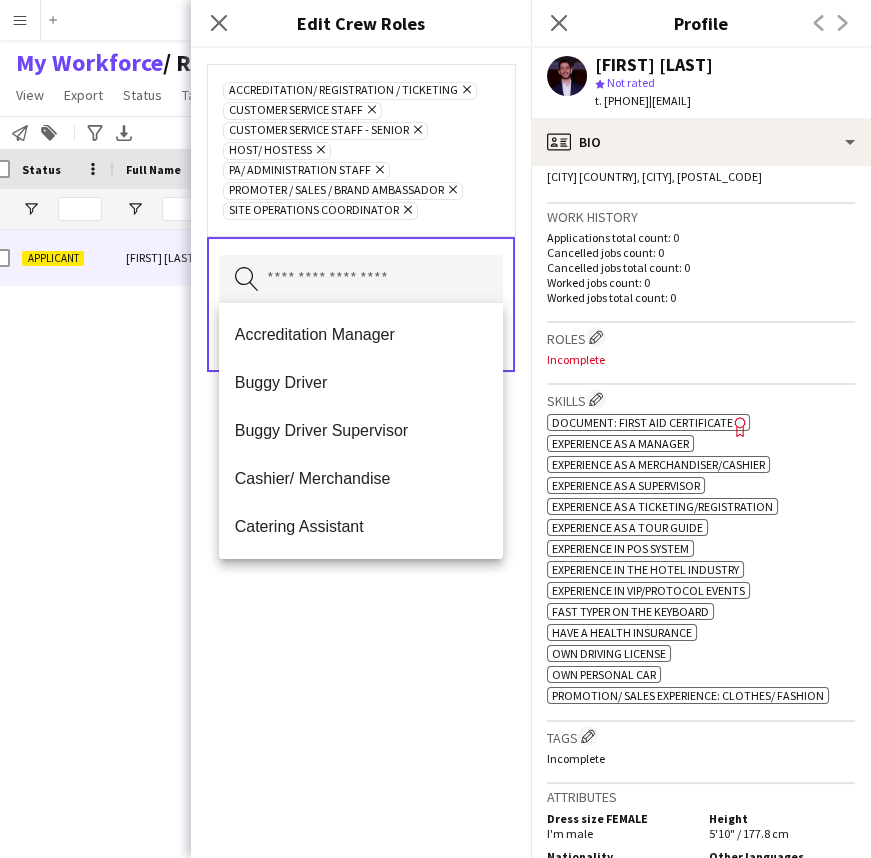 click on "Accreditation/ Registration / Ticketing
Remove
Customer Service Staff
Remove
Customer Service Staff - Senior
Remove
Host/ Hostess
Remove
PA/ Administration Staff
Remove
Promoter / Sales / Brand Ambassador
Remove
Site Operations Coordinator
Remove
Search by role type
Save" 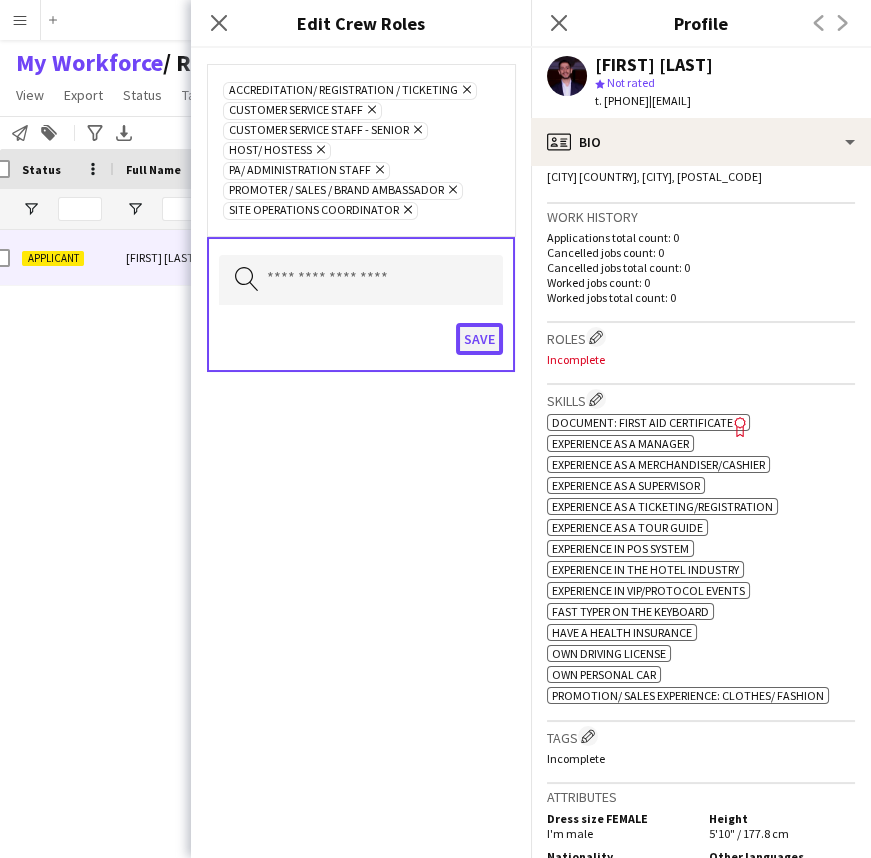 click on "Save" 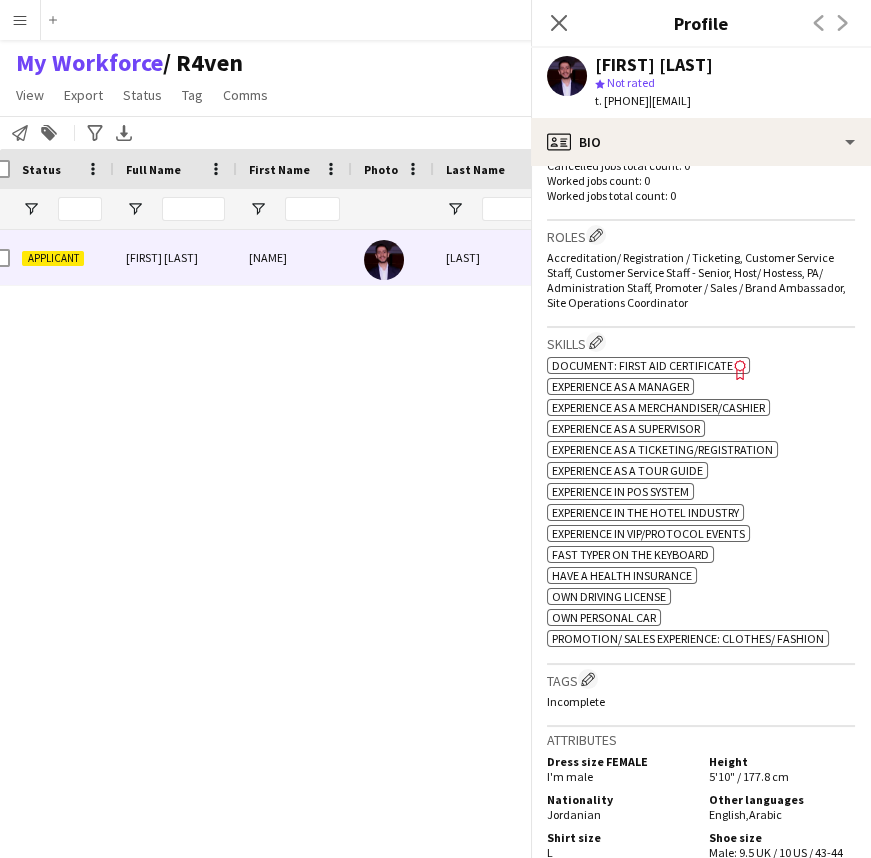scroll, scrollTop: 636, scrollLeft: 0, axis: vertical 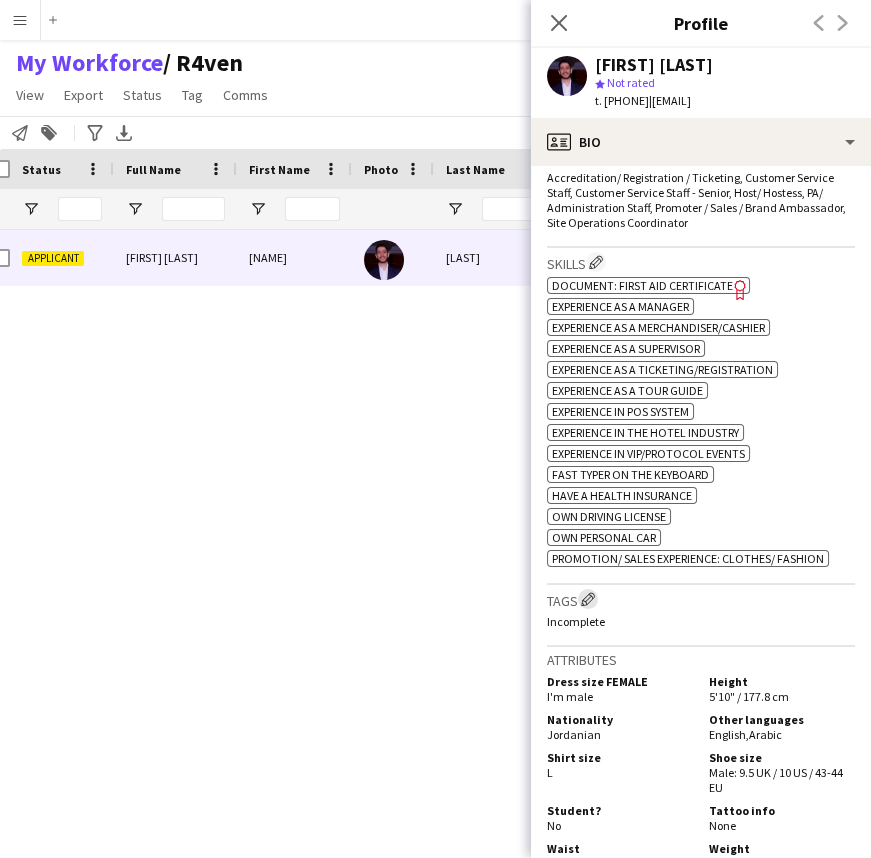 click on "Edit crew company tags" 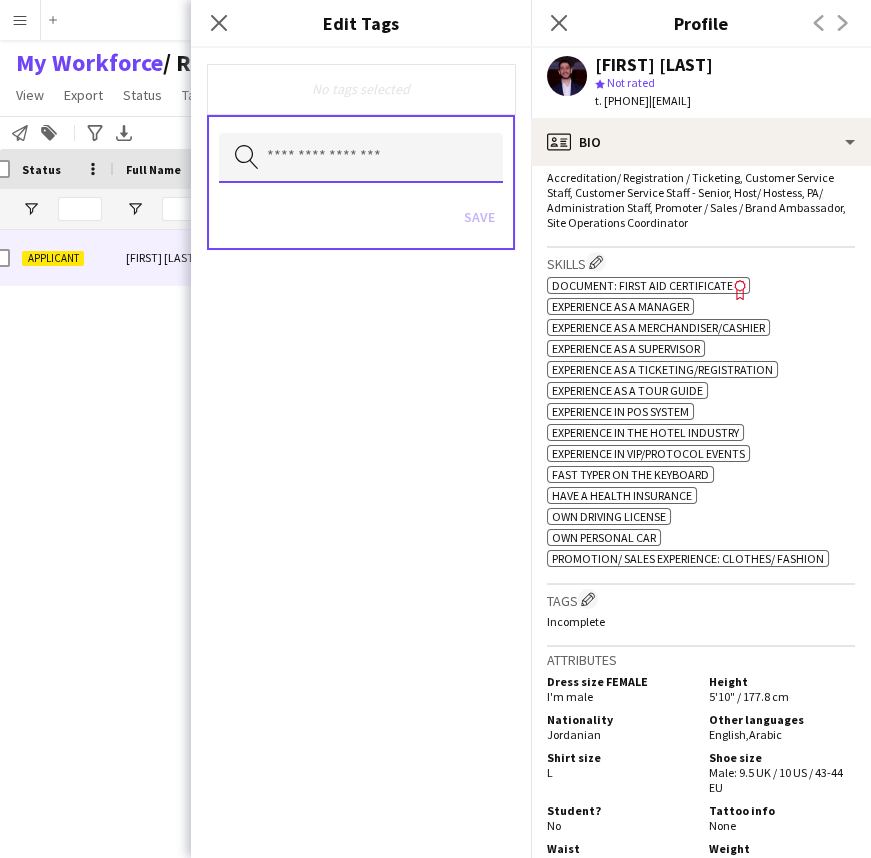 click at bounding box center (361, 158) 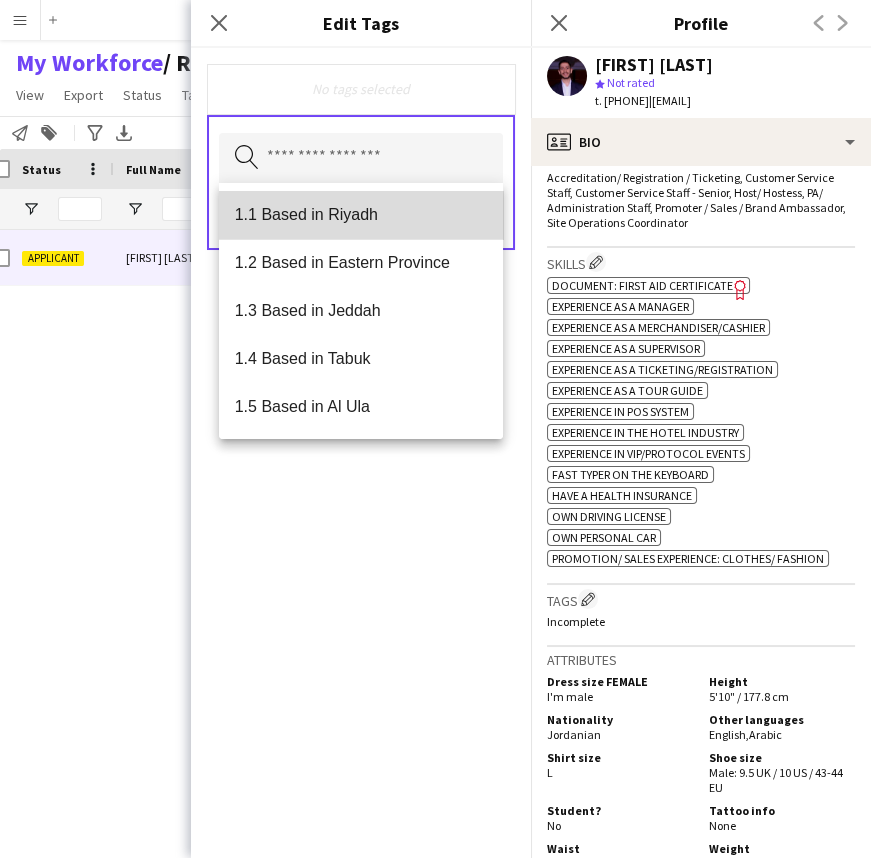 click on "1.1 Based in Riyadh" at bounding box center (361, 214) 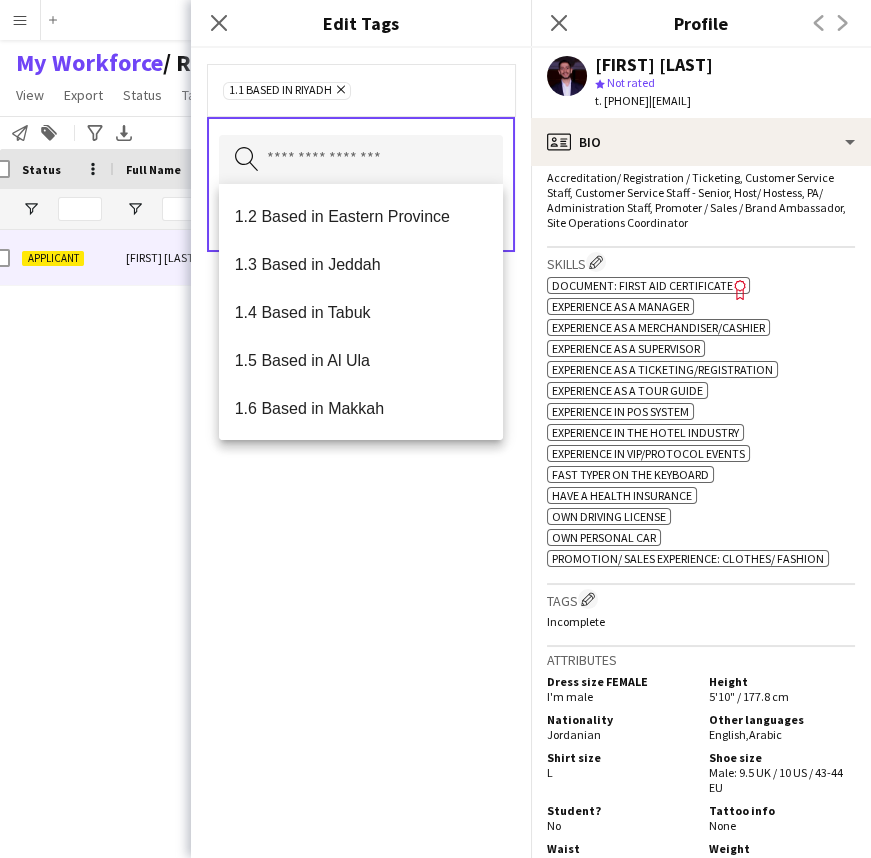 click on "Remove" 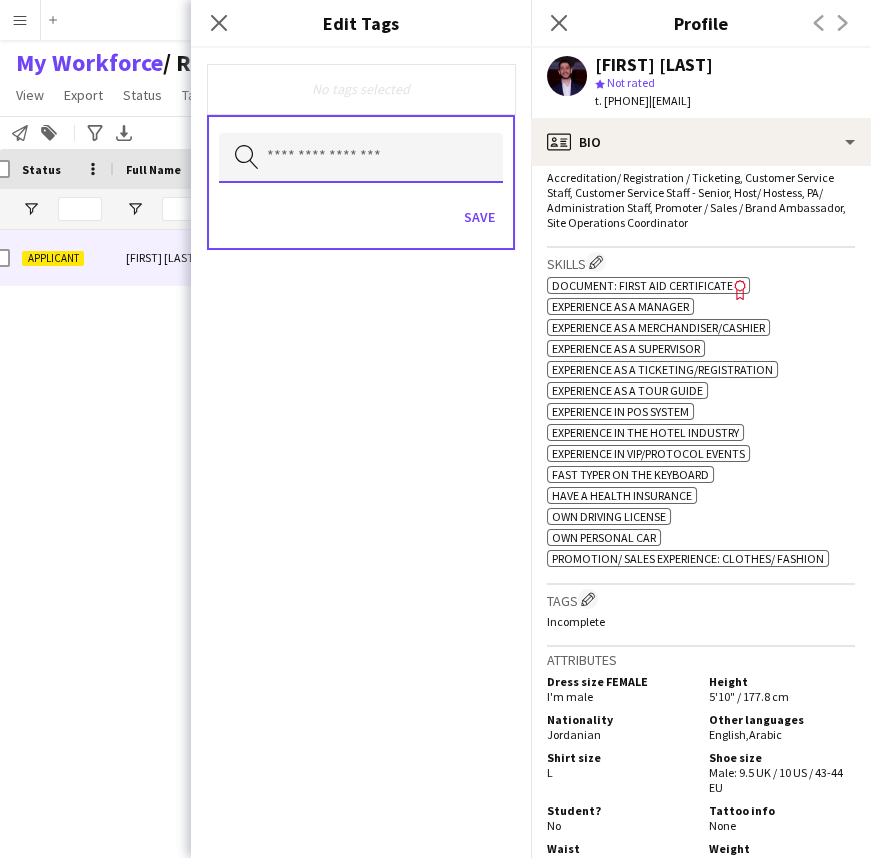 click at bounding box center [361, 158] 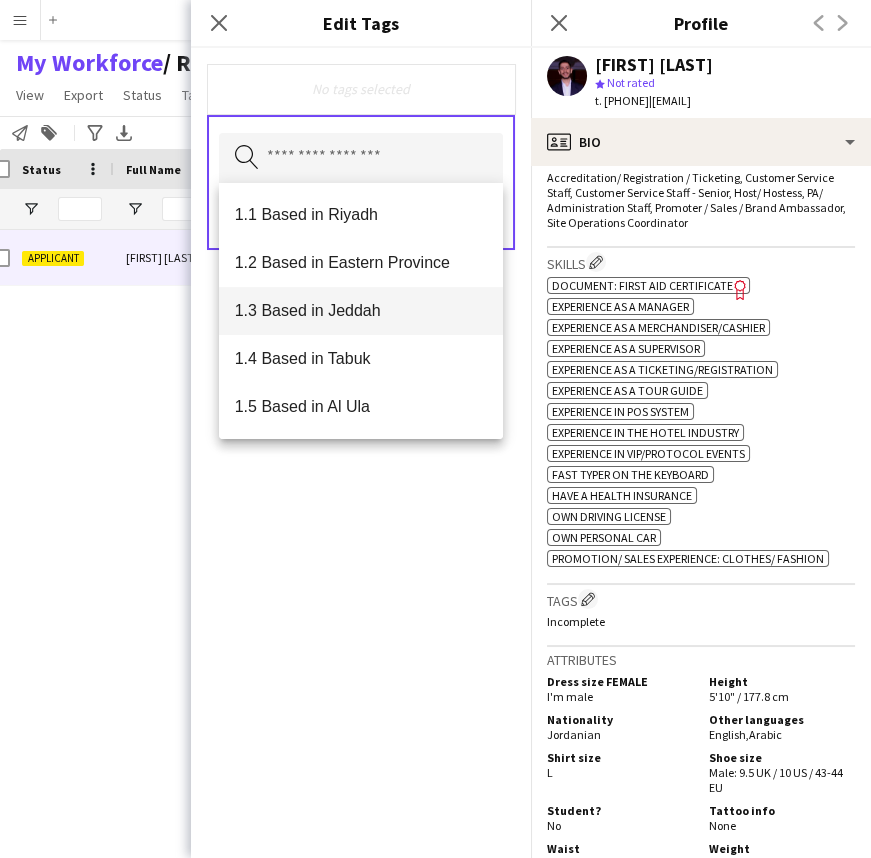 click on "1.3 Based in Jeddah" at bounding box center [361, 310] 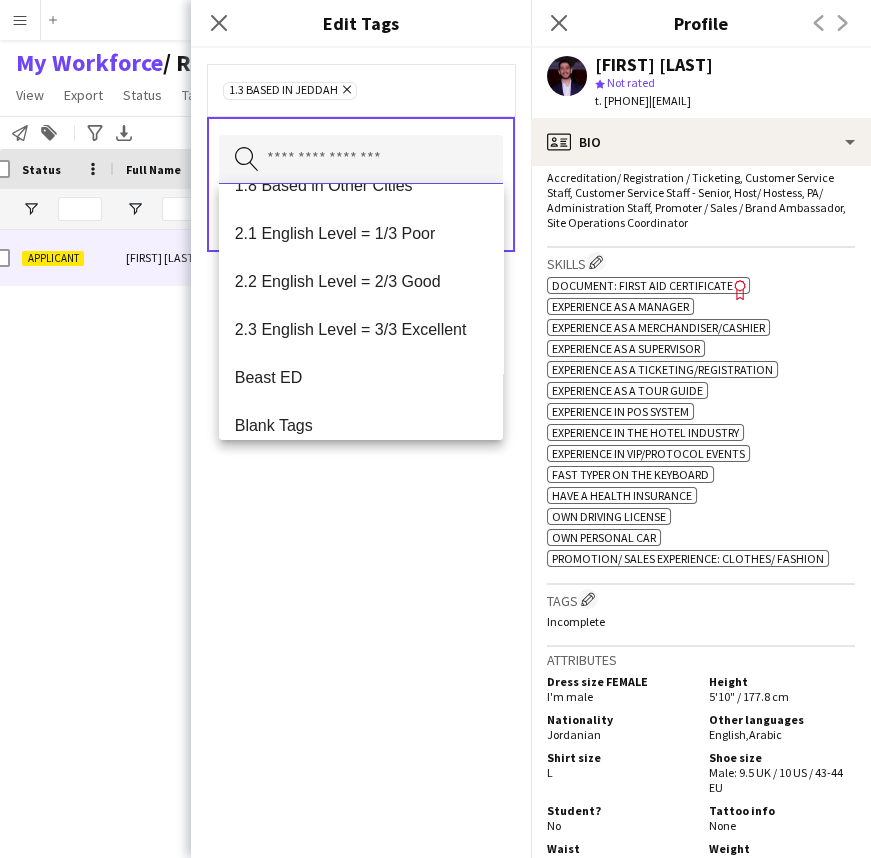 scroll, scrollTop: 363, scrollLeft: 0, axis: vertical 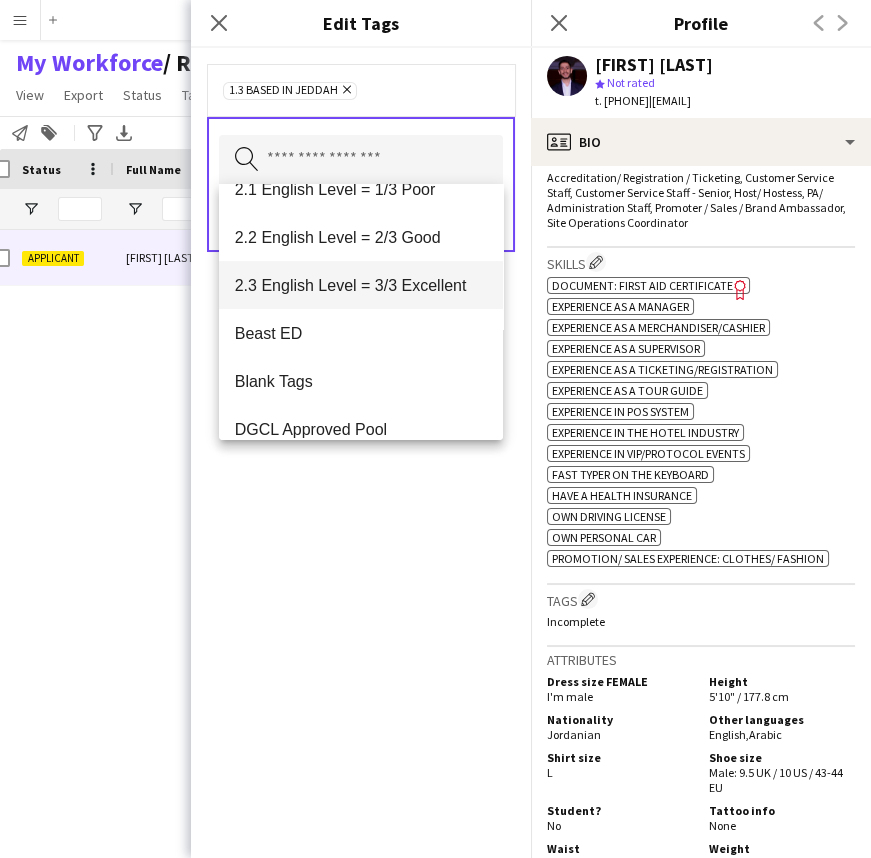 click on "2.3 English Level = 3/3 Excellent" at bounding box center [361, 285] 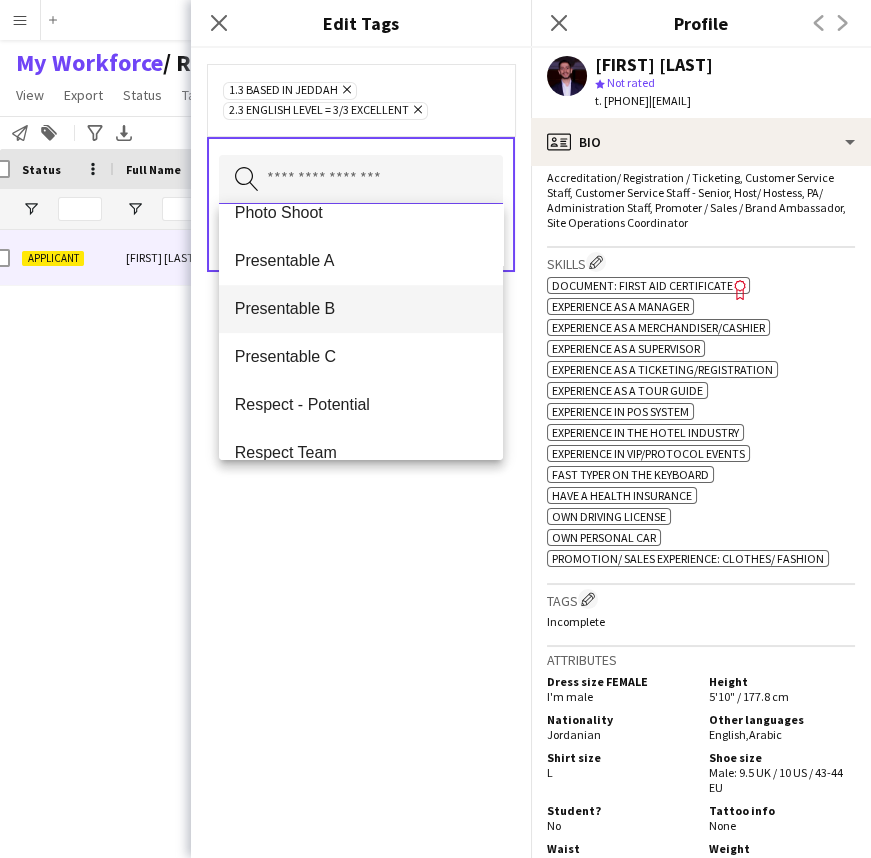scroll, scrollTop: 1454, scrollLeft: 0, axis: vertical 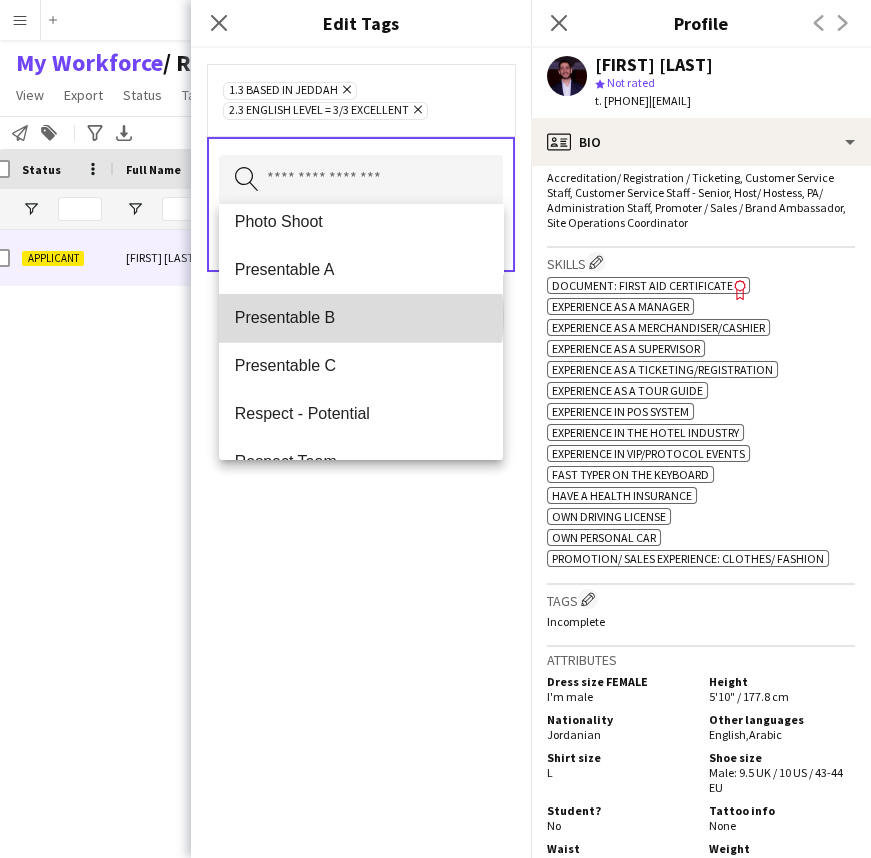 click on "Presentable B" at bounding box center [361, 317] 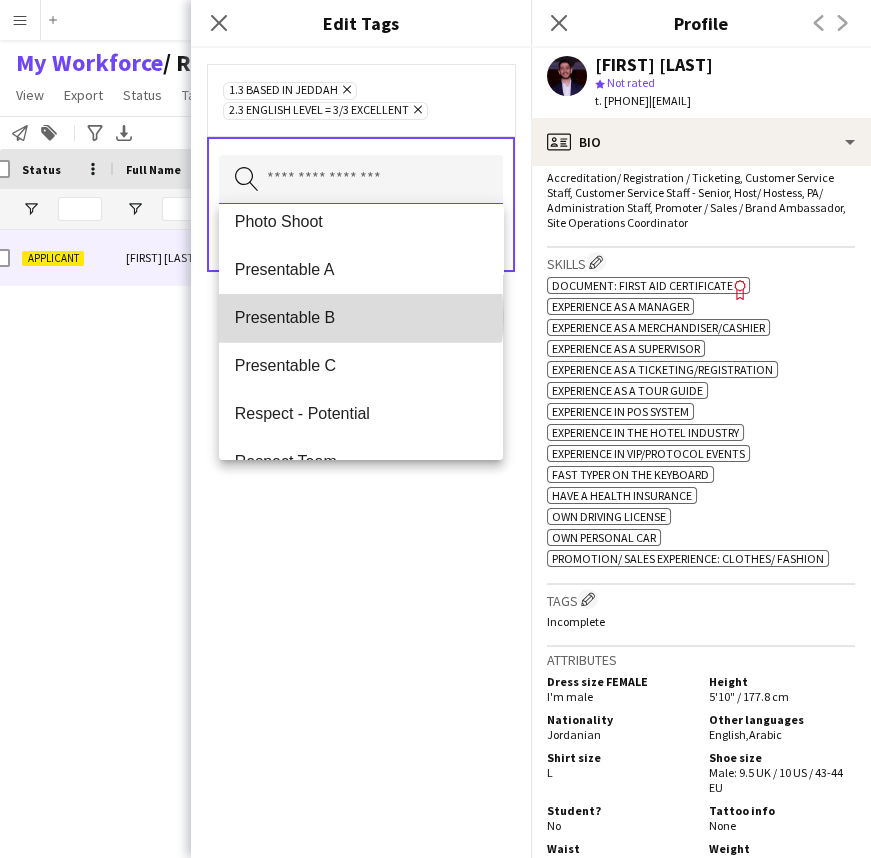 type 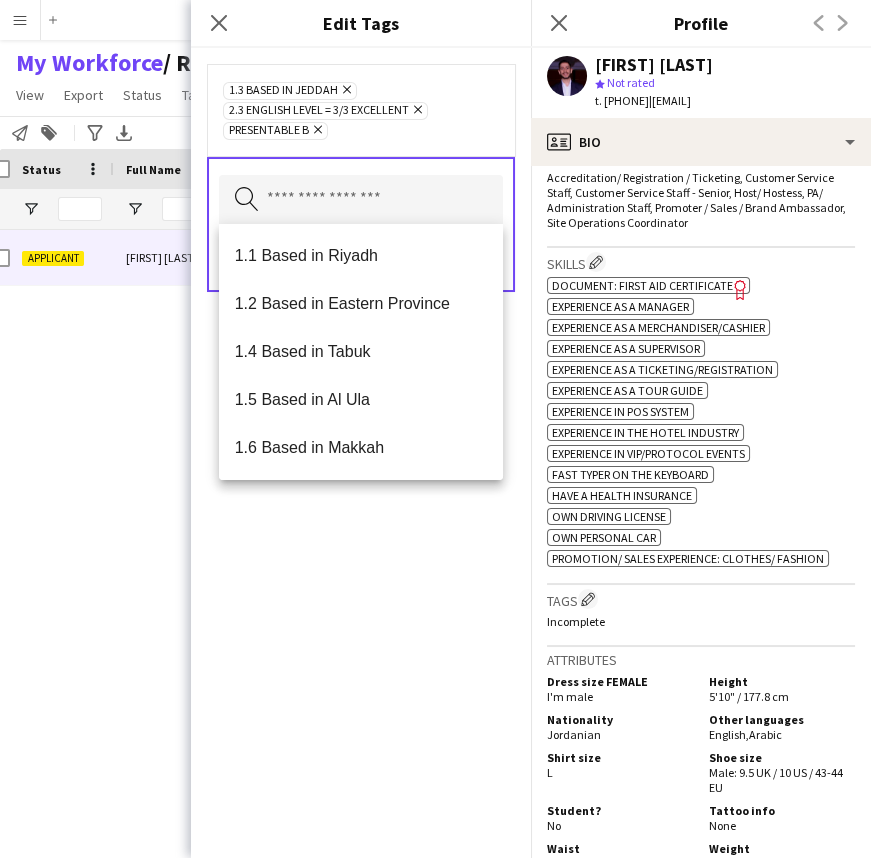 click on "1.3 Based in Jeddah
Remove
2.3 English Level = 3/3 Excellent
Remove
Presentable B
Remove
Search by tag name
Save" 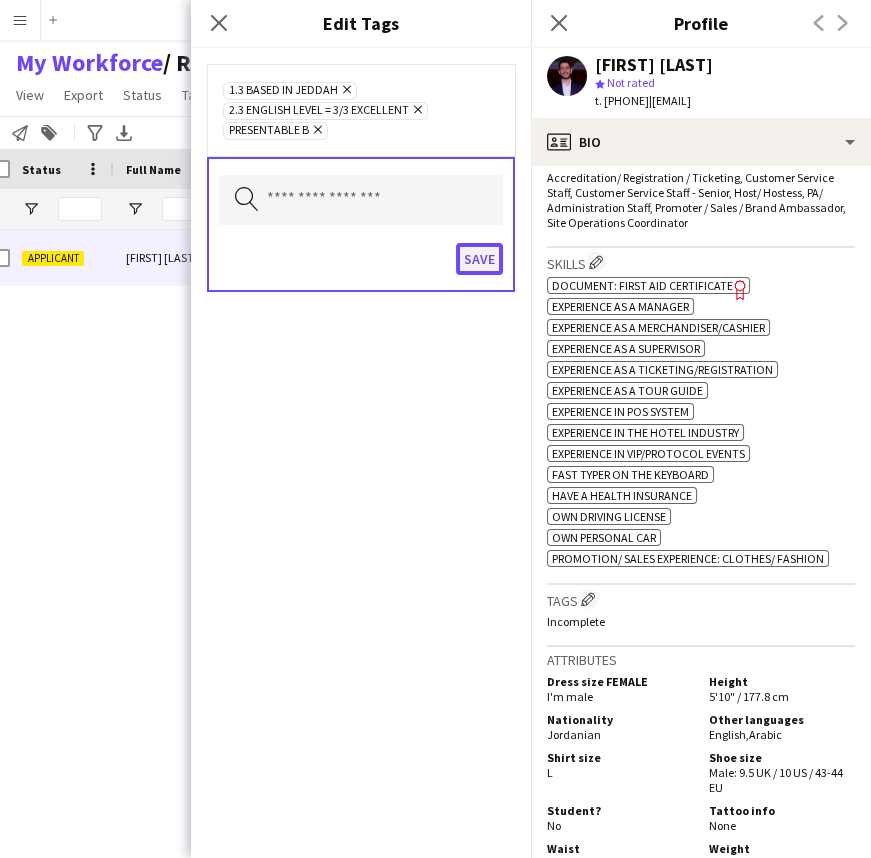 click on "Save" 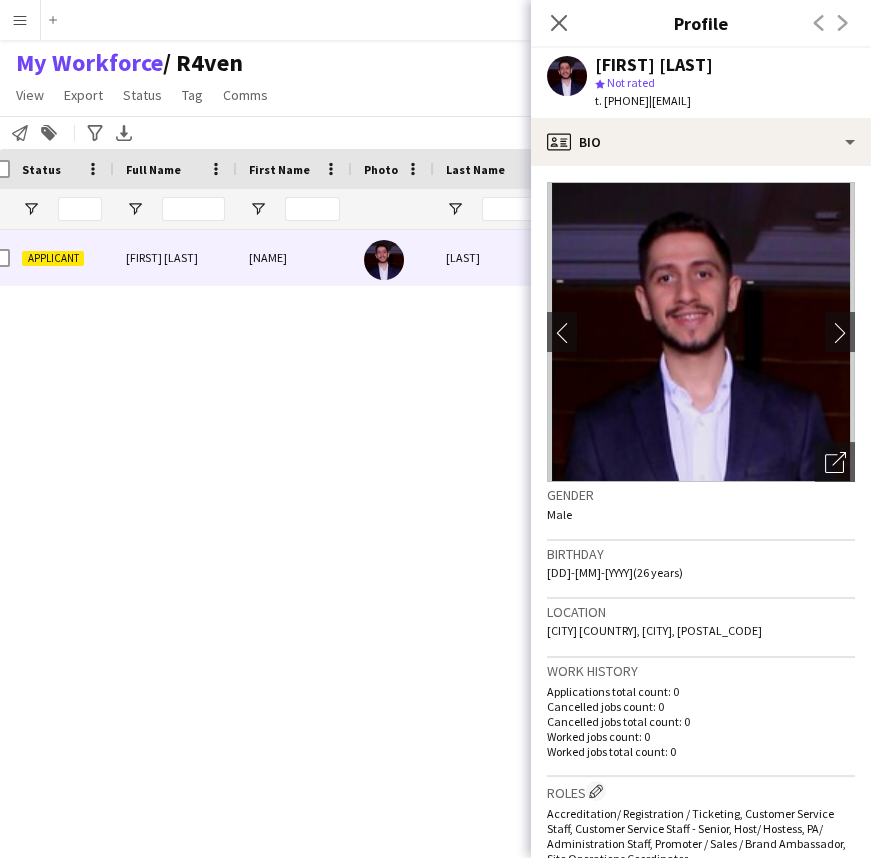 scroll, scrollTop: 0, scrollLeft: 0, axis: both 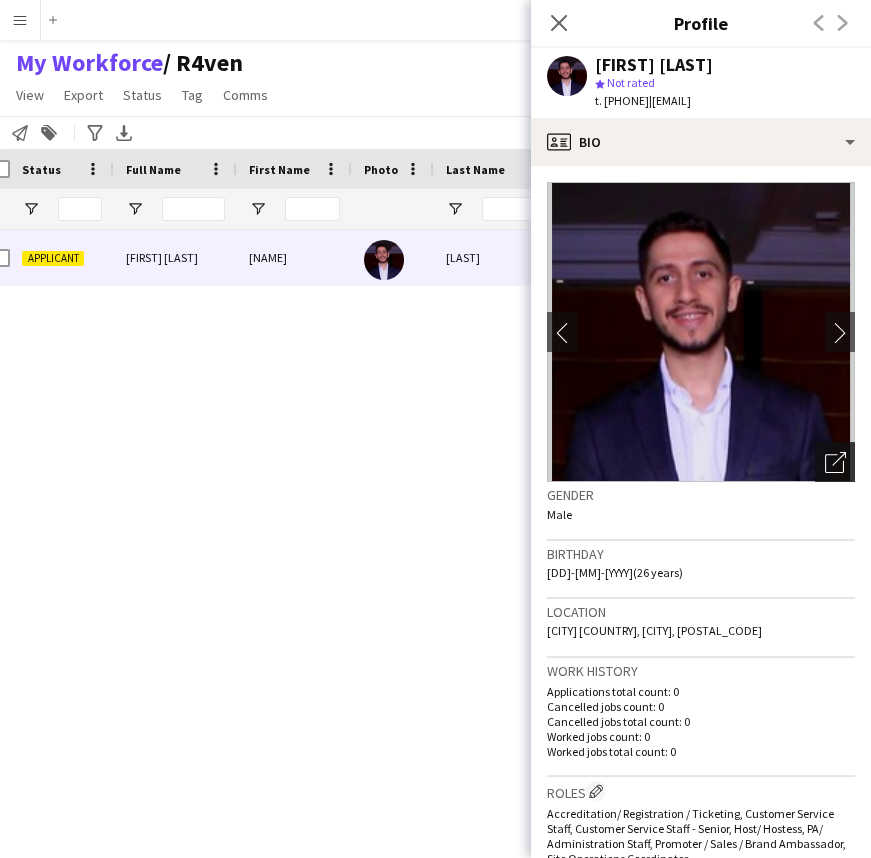 click on "Open photos pop-in" 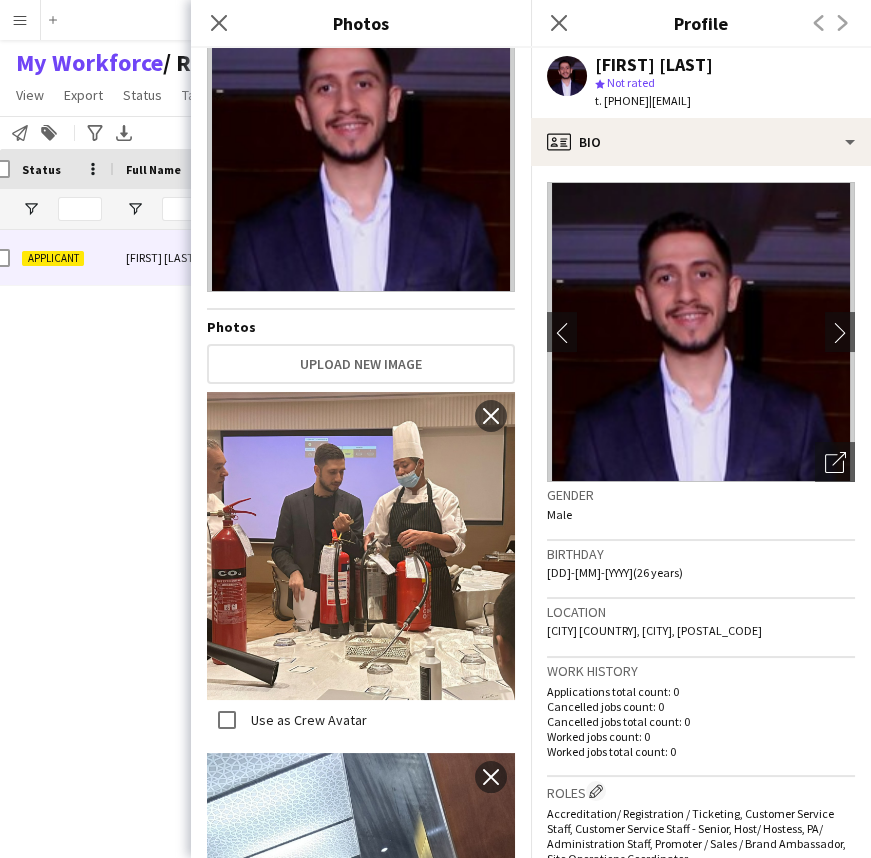 scroll, scrollTop: 0, scrollLeft: 0, axis: both 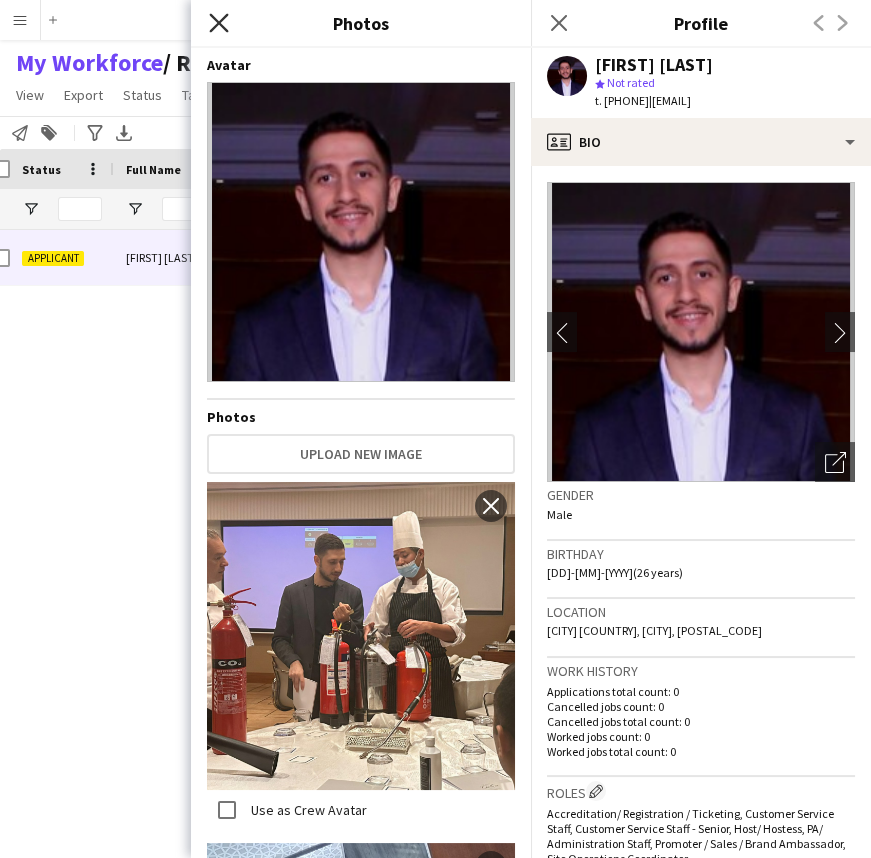 click on "Close pop-in" 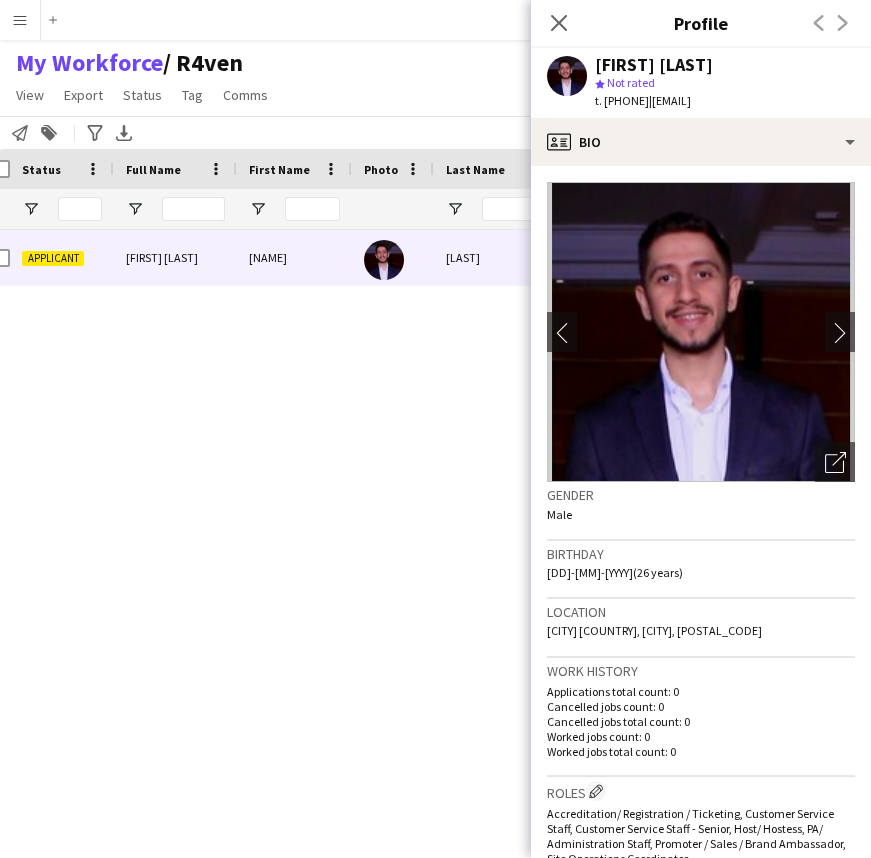 click on "Nedal Abuzaid" 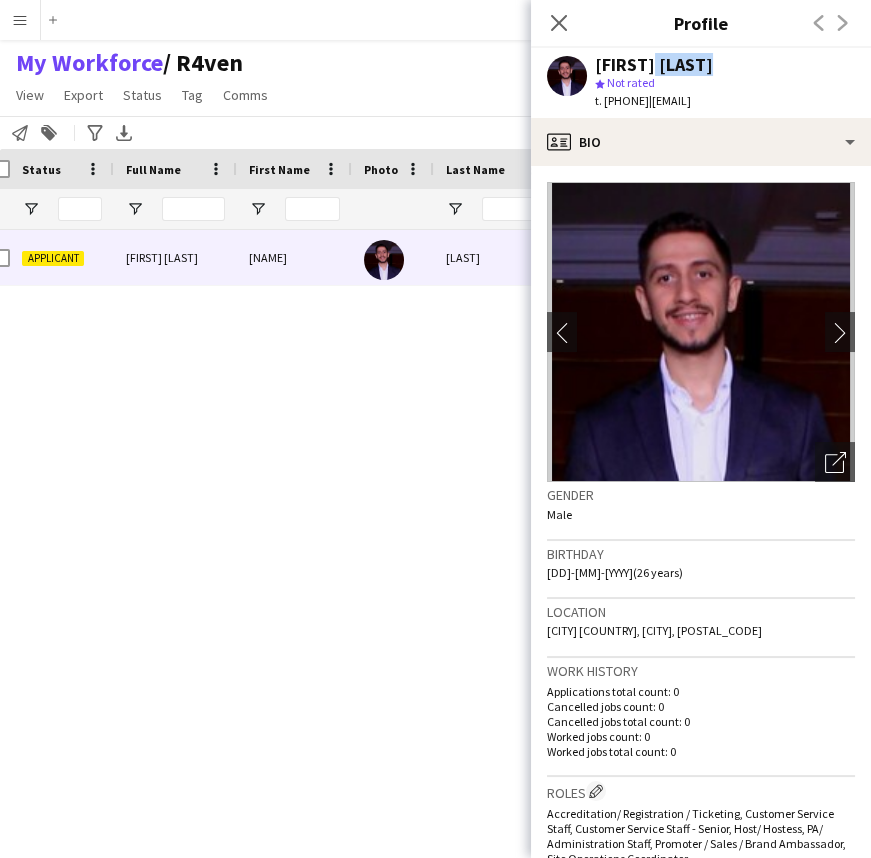 click on "Nedal Abuzaid" 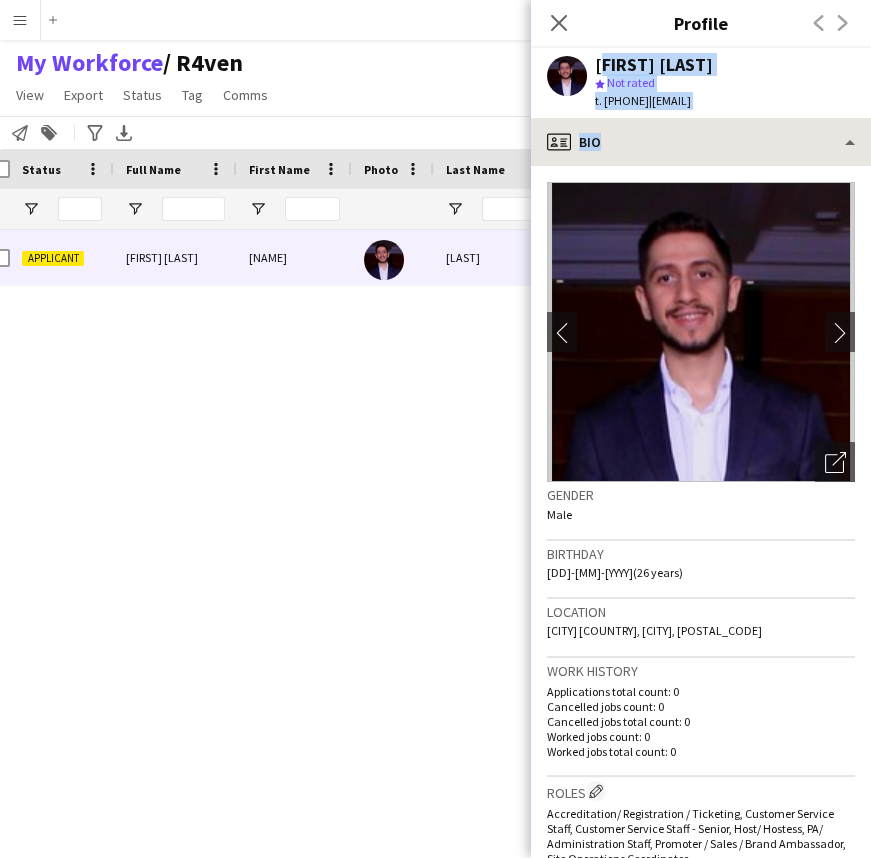 drag, startPoint x: 650, startPoint y: 60, endPoint x: 662, endPoint y: 118, distance: 59.22837 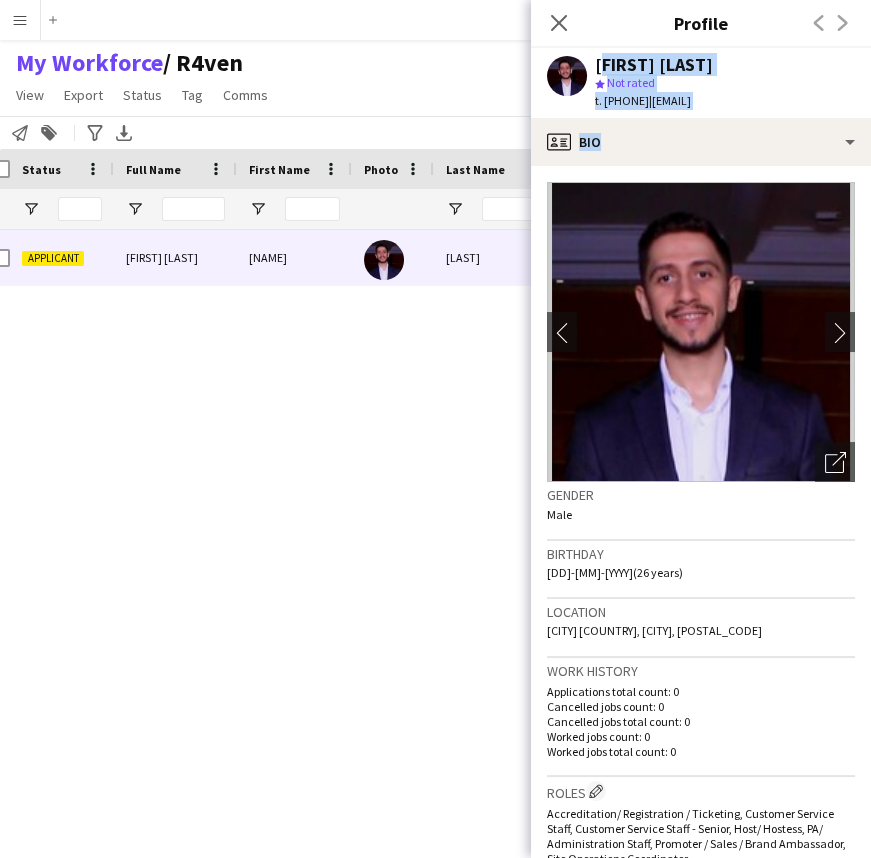 click on "t. +966531498010" 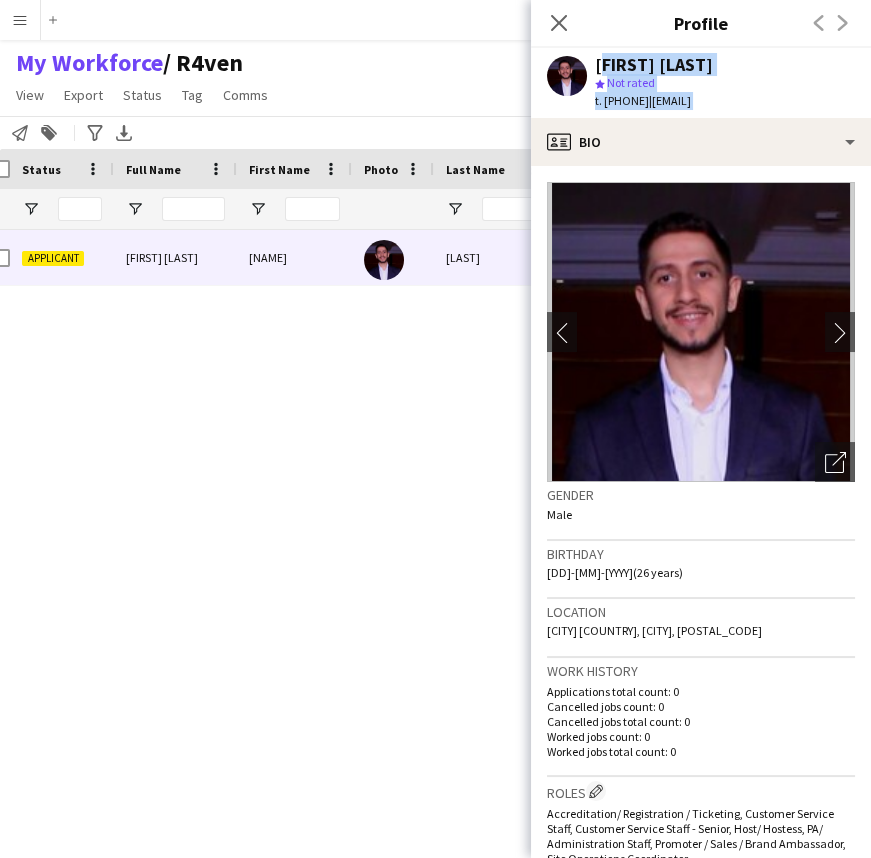 drag, startPoint x: 681, startPoint y: 104, endPoint x: 675, endPoint y: 59, distance: 45.39824 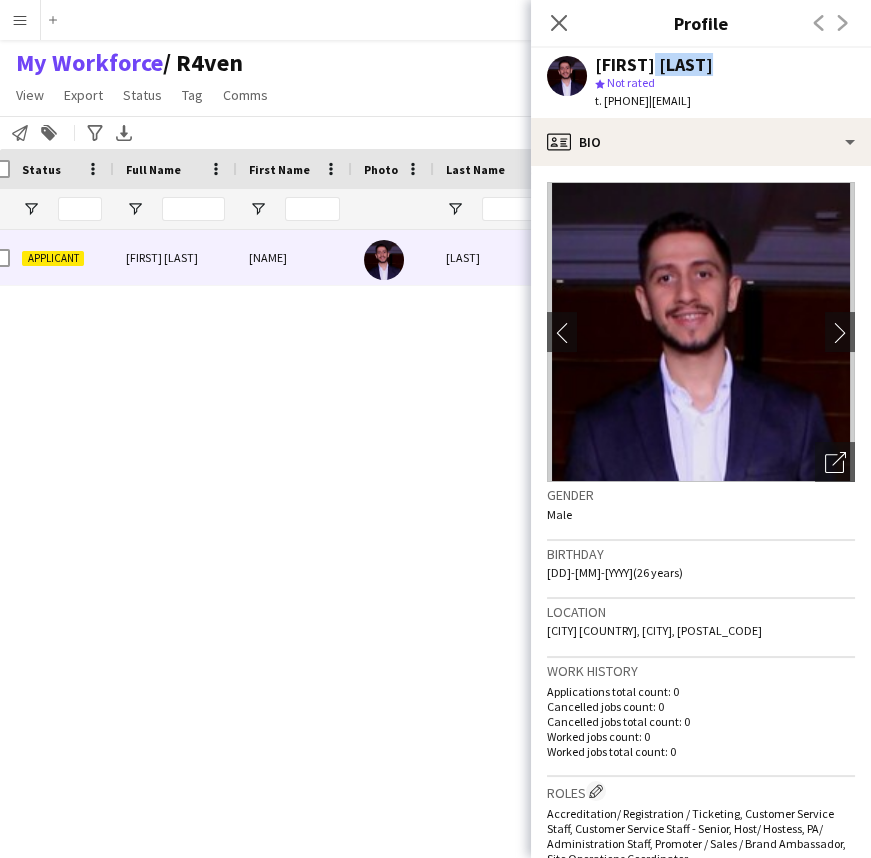 click on "Nedal Abuzaid" 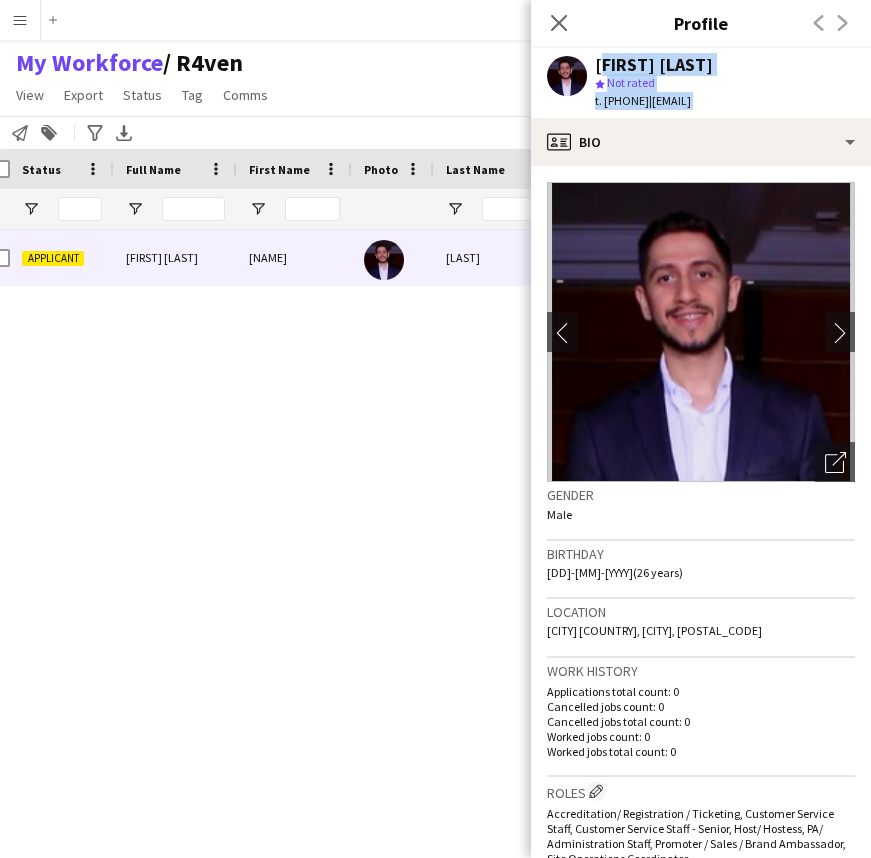 drag, startPoint x: 675, startPoint y: 59, endPoint x: 740, endPoint y: 109, distance: 82.006096 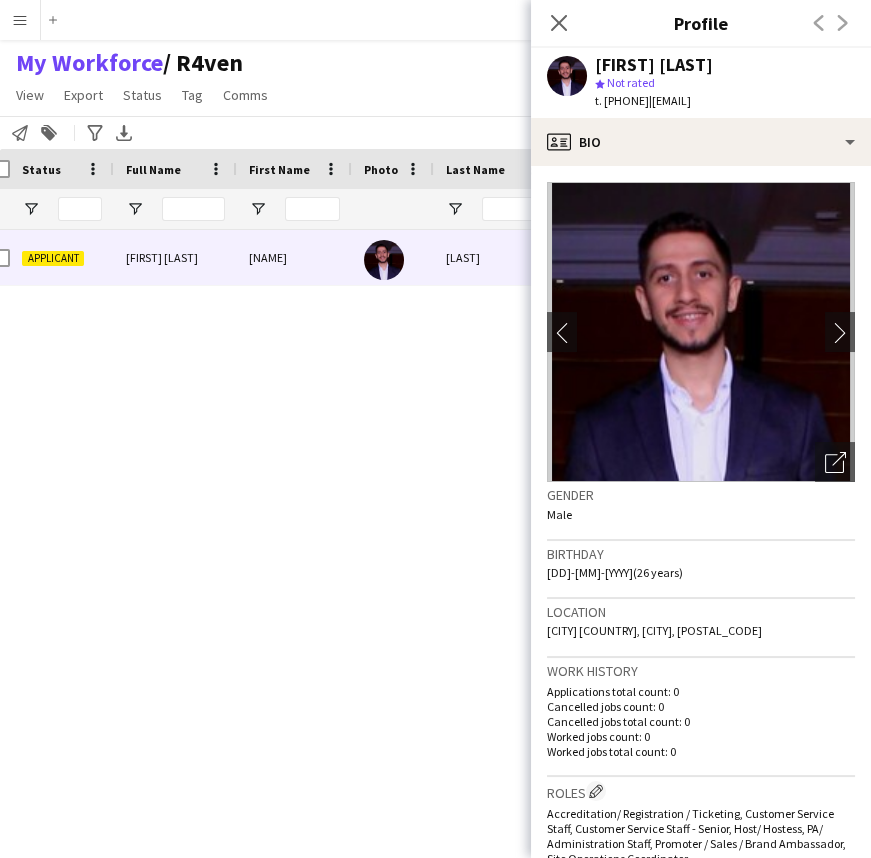 click on "|   nedalabuzaid99@gmail.com" 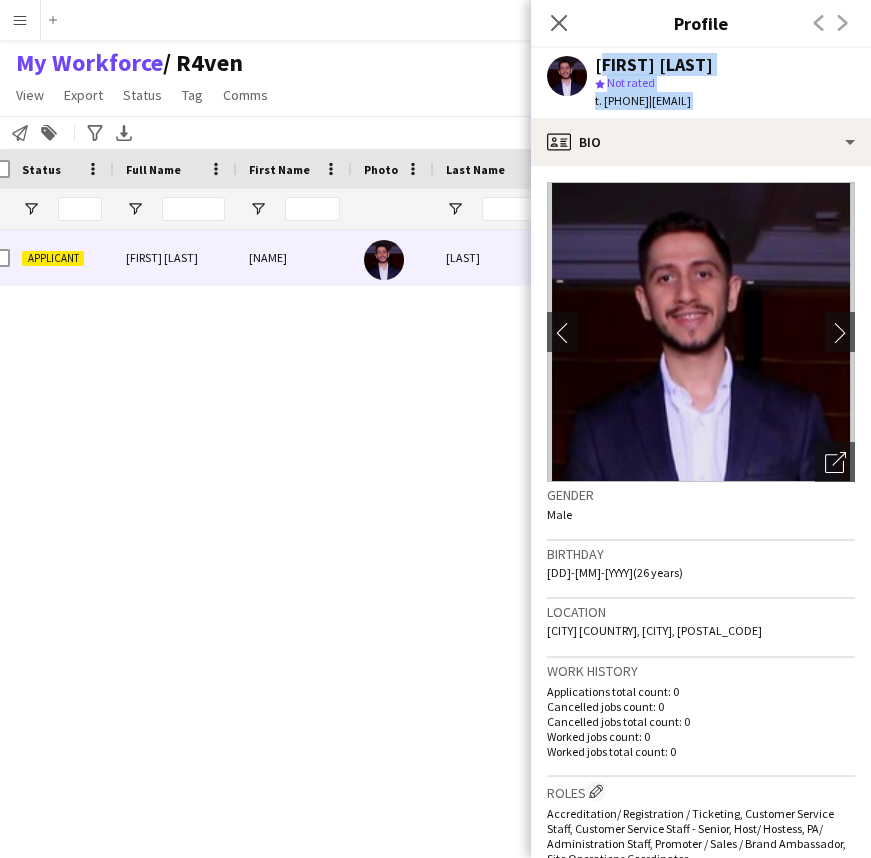 drag, startPoint x: 736, startPoint y: 93, endPoint x: 710, endPoint y: 70, distance: 34.713108 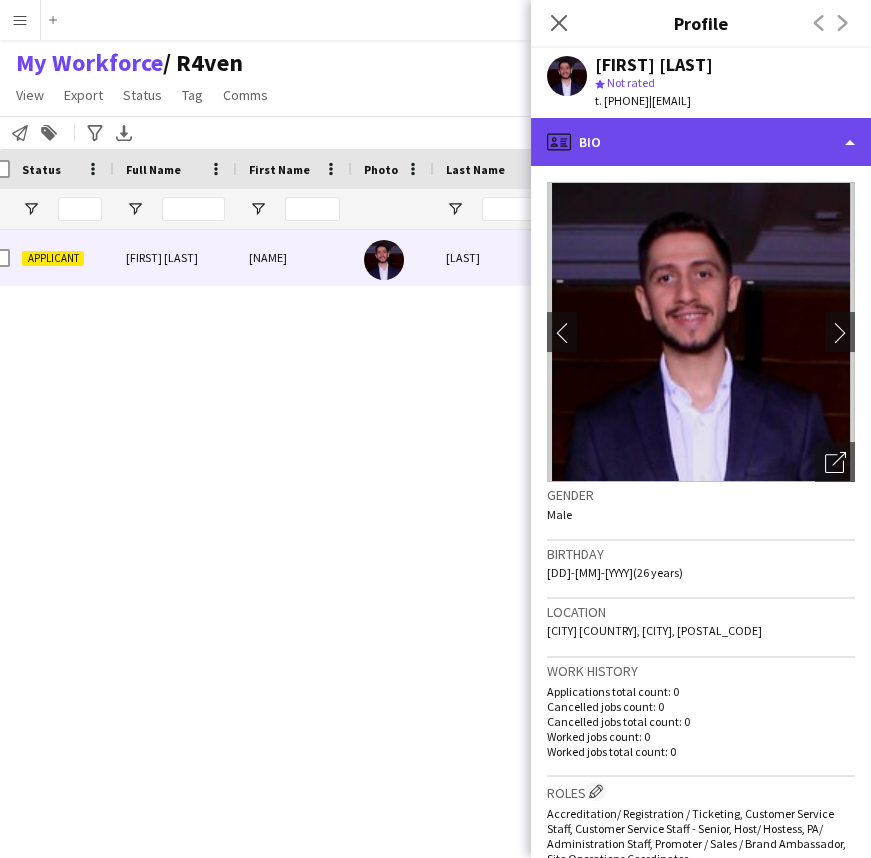 click on "profile
Bio" 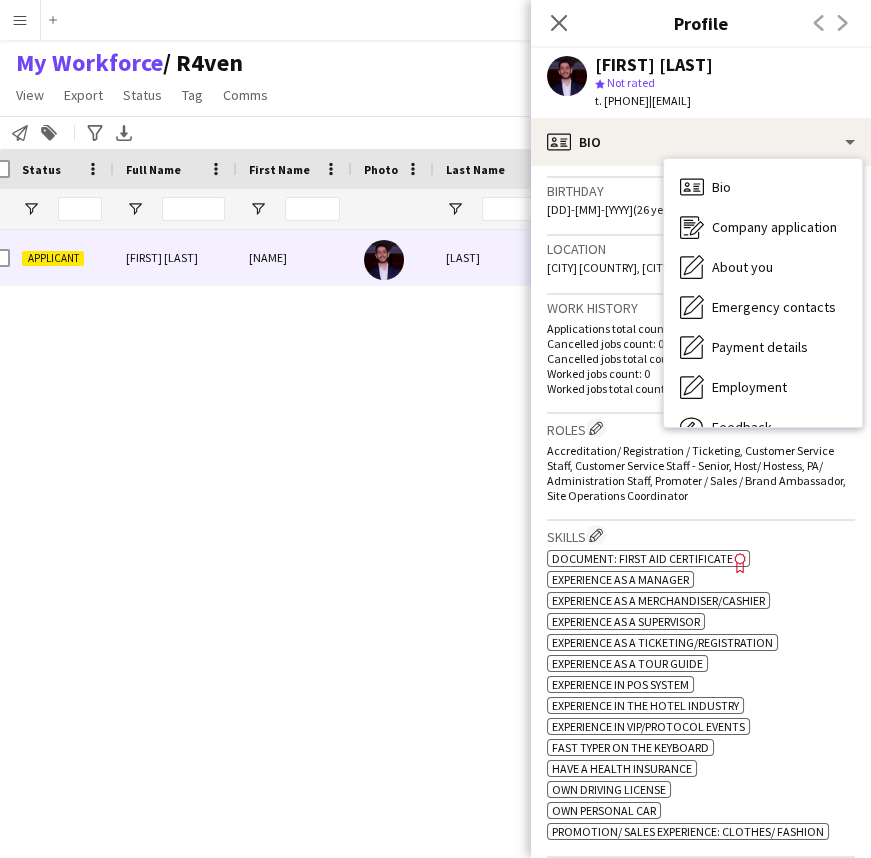 click on "Accreditation/ Registration / Ticketing, Customer Service Staff, Customer Service Staff - Senior, Host/ Hostess, PA/ Administration Staff, Promoter / Sales / Brand Ambassador, Site Operations Coordinator" 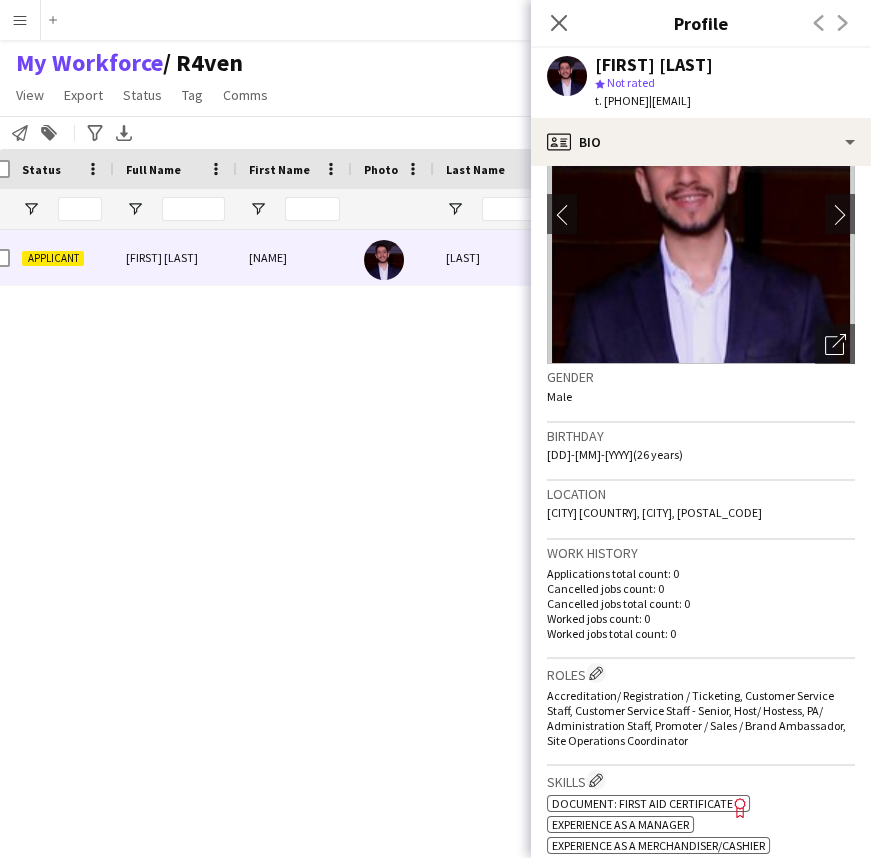 scroll, scrollTop: 0, scrollLeft: 0, axis: both 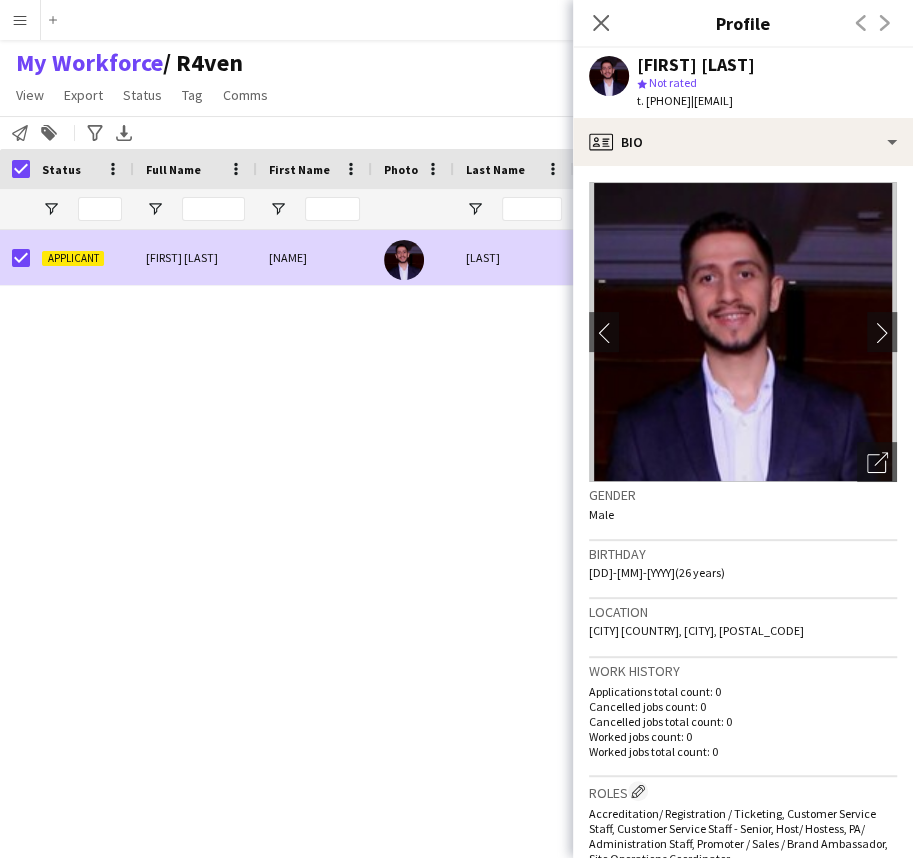 click on "View   Views  Default view R4ven New view Update view Delete view Edit name Customise view Customise filters Reset Filters Reset View Reset All  Export  New starters report Export as XLSX Export as PDF  Status  Edit  Tag  New tag  Edit tag  1.1 Based in Riyadh (2924) 1.2 Based in Eastern Province (92) 1.3 Based in Jeddah (1030) 1.4 Based in Tabuk (56) 1.5 Based in Al Ula (252) 1.6 Based in Makkah (56) 1.7 Based in Madinah (32) 1.8 Based in Other Cities (27) 2.1 English Level = 1/3 Poor (766) 2.2 English Level = 2/3 Good (1625) 2.3 English Level = 3/3 Excellent  (1232) Beast ED (57) Blank Tags (306) DGCL Approved Pool  (21) EWC – Gaming Activation/Shortlisted staff (1) F1 Movie Premier - VOX Cinemas, Red Sea Mall Jeddah (18) F1 Movie Premiere - VOX Cinemas, VIA Riyadh (21) Gold Star - Staff ⭐ (10) Gold Star - Supervisors ⭐⭐ (5) Models - AlUla Based (3) Models - Jeddah Based  (4) Models - Riyadh Based (44) MPW - Ballroom  (2) MPW - Dinner Seating (2) MPW - Headset (2) MPW - Makeup artist (1)  Untag" 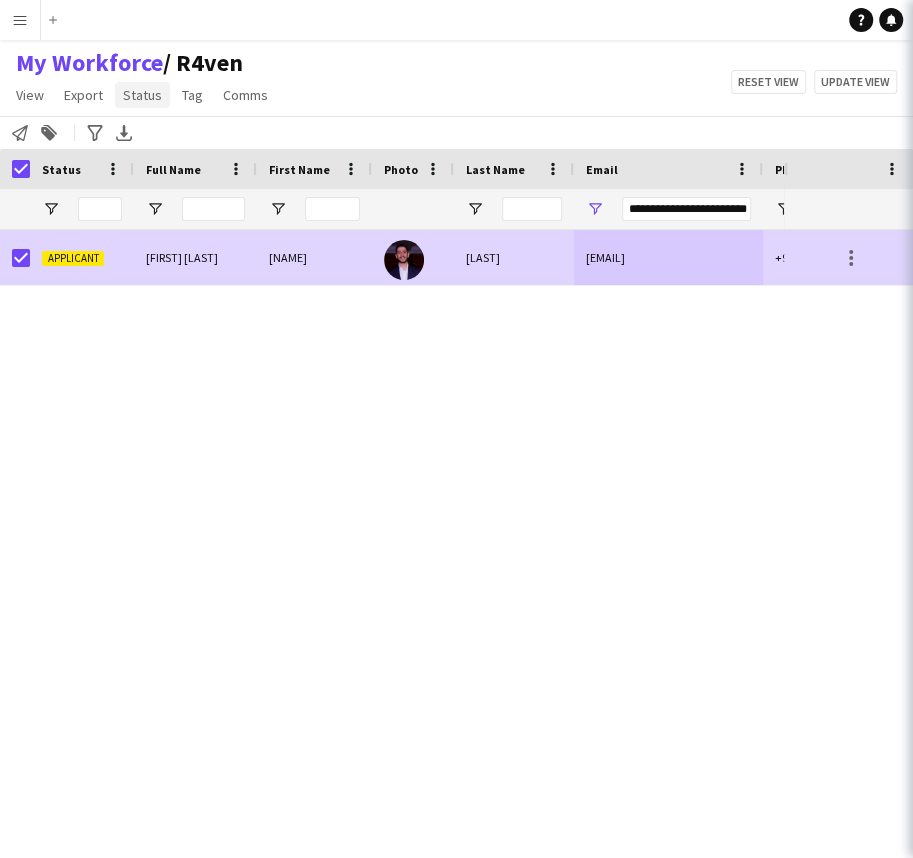 click on "Status" 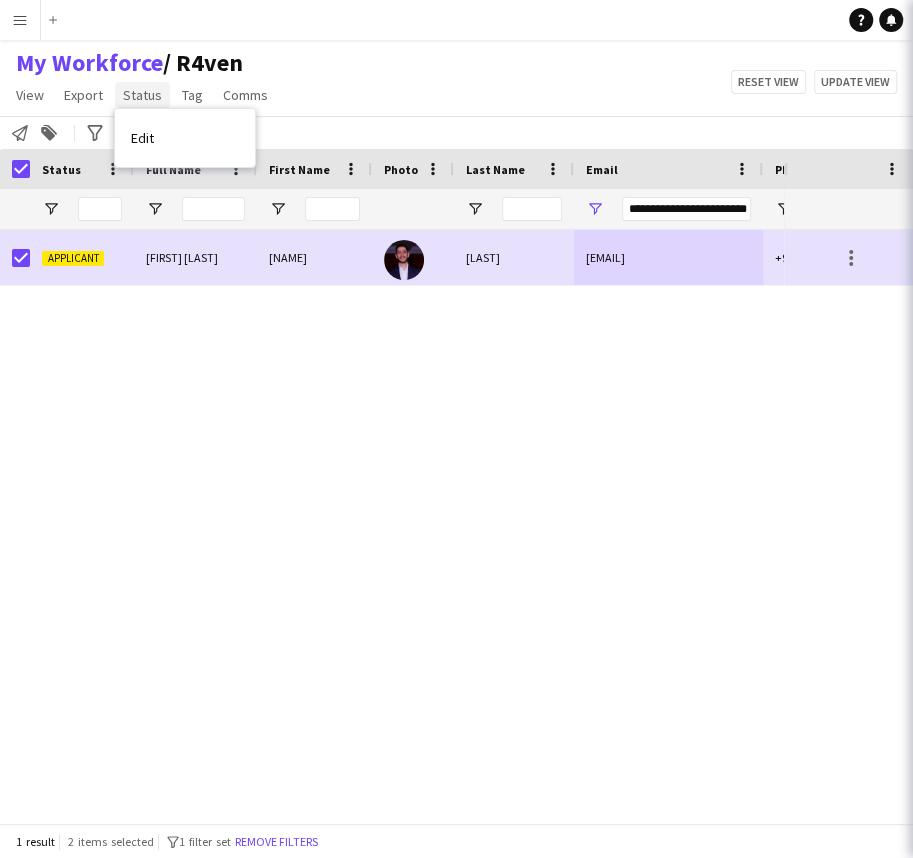 click on "Status" 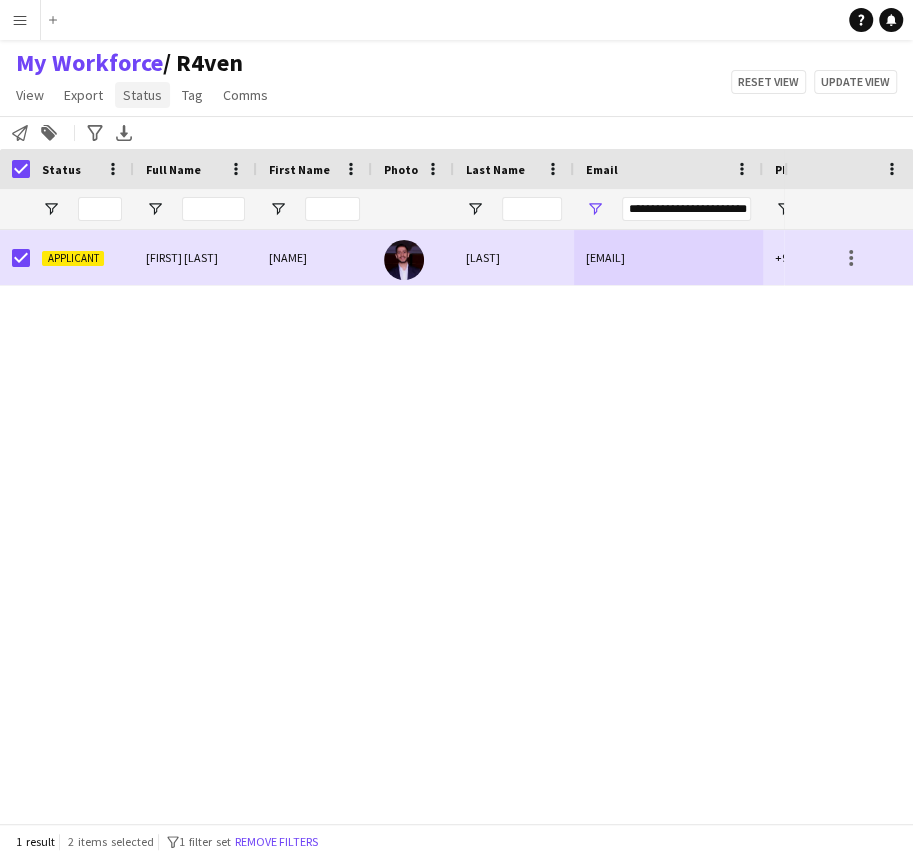 click on "Status" 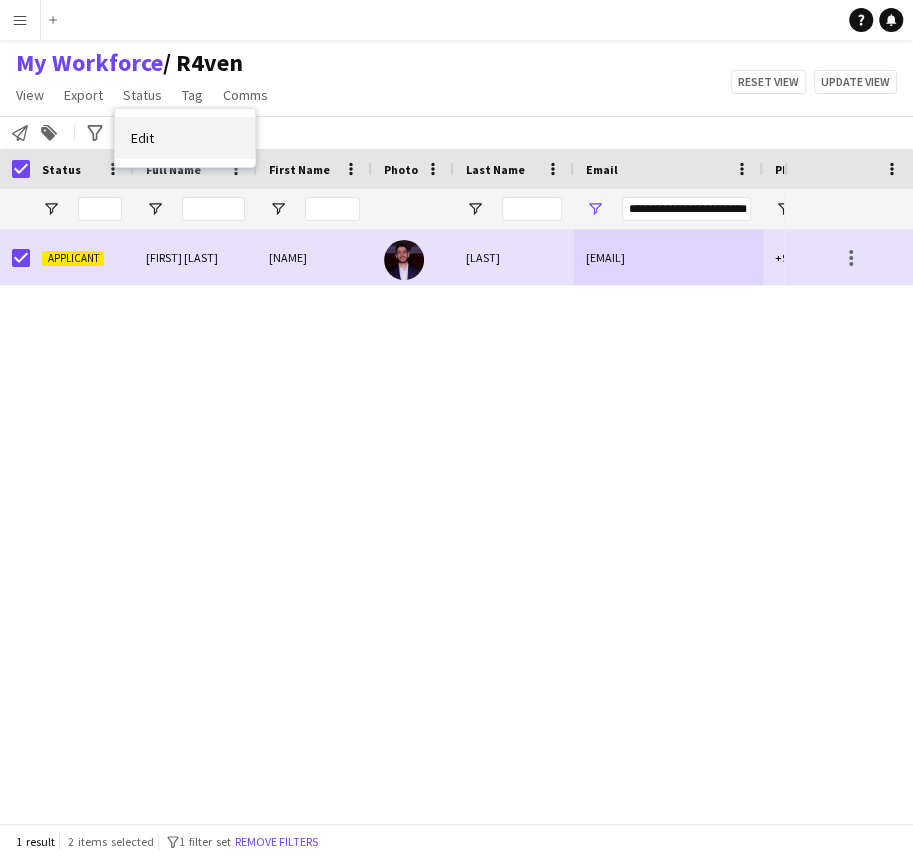 click on "Edit" at bounding box center (142, 138) 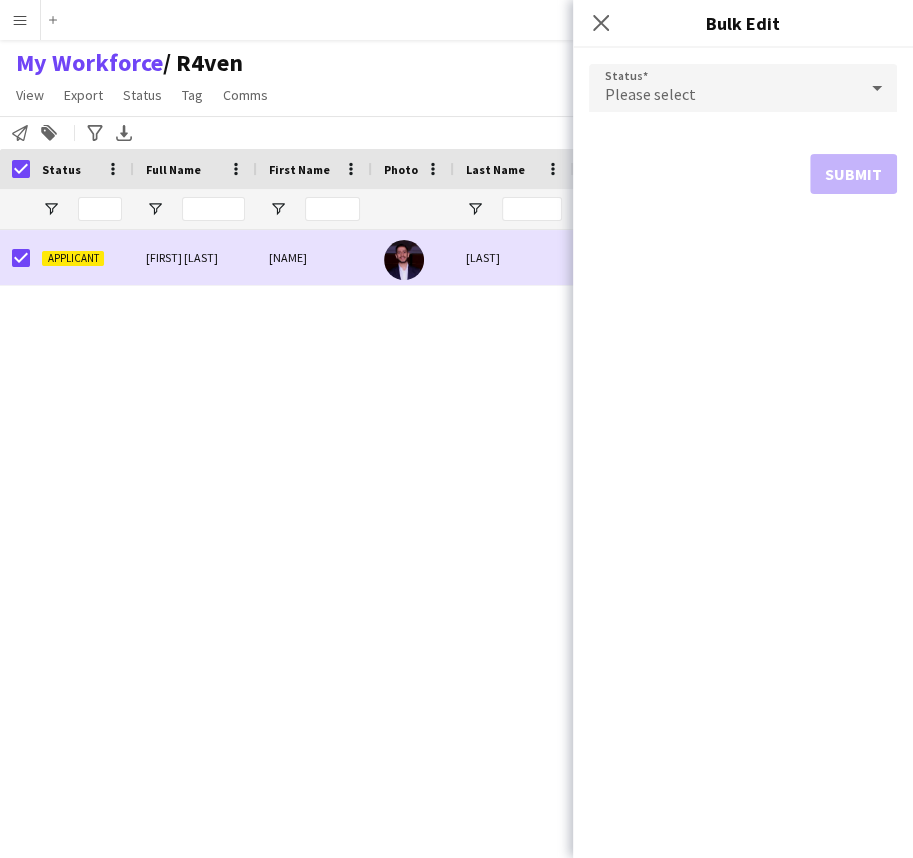 click on "Please select" at bounding box center (723, 88) 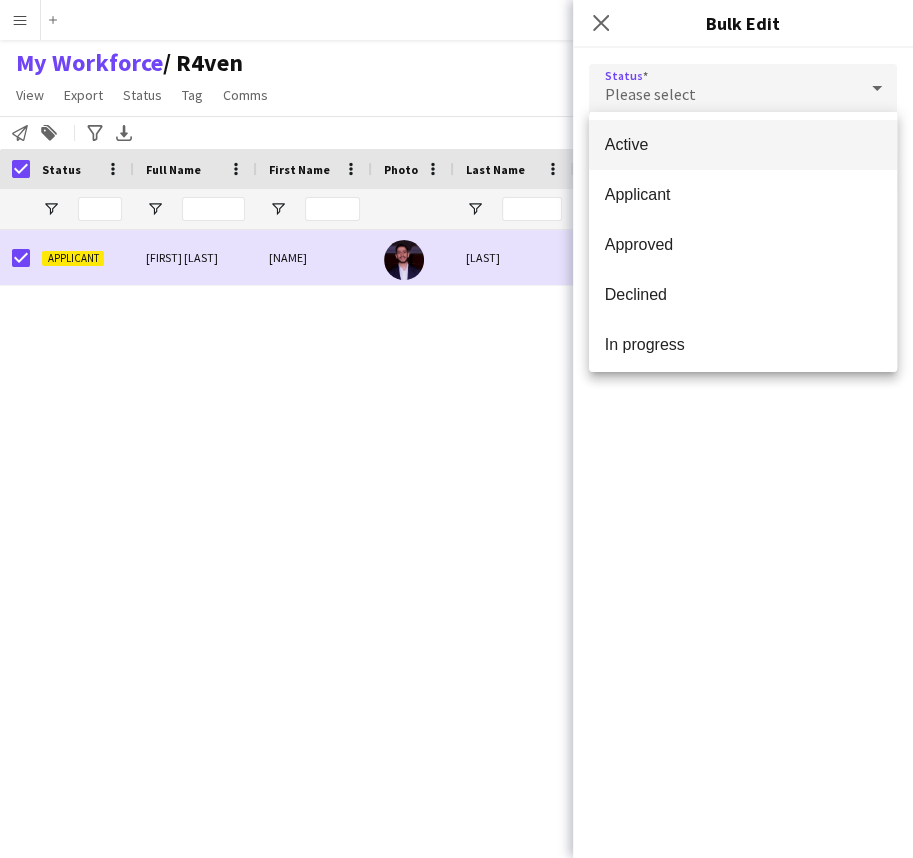 click on "Active" at bounding box center [743, 144] 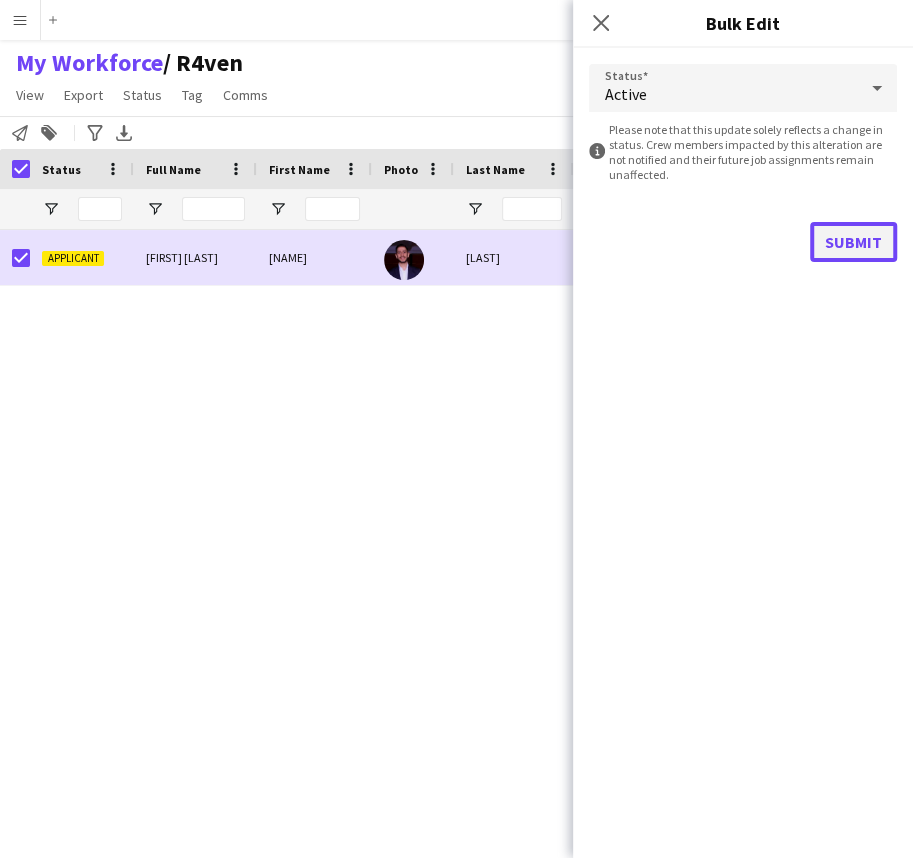 click on "Submit" 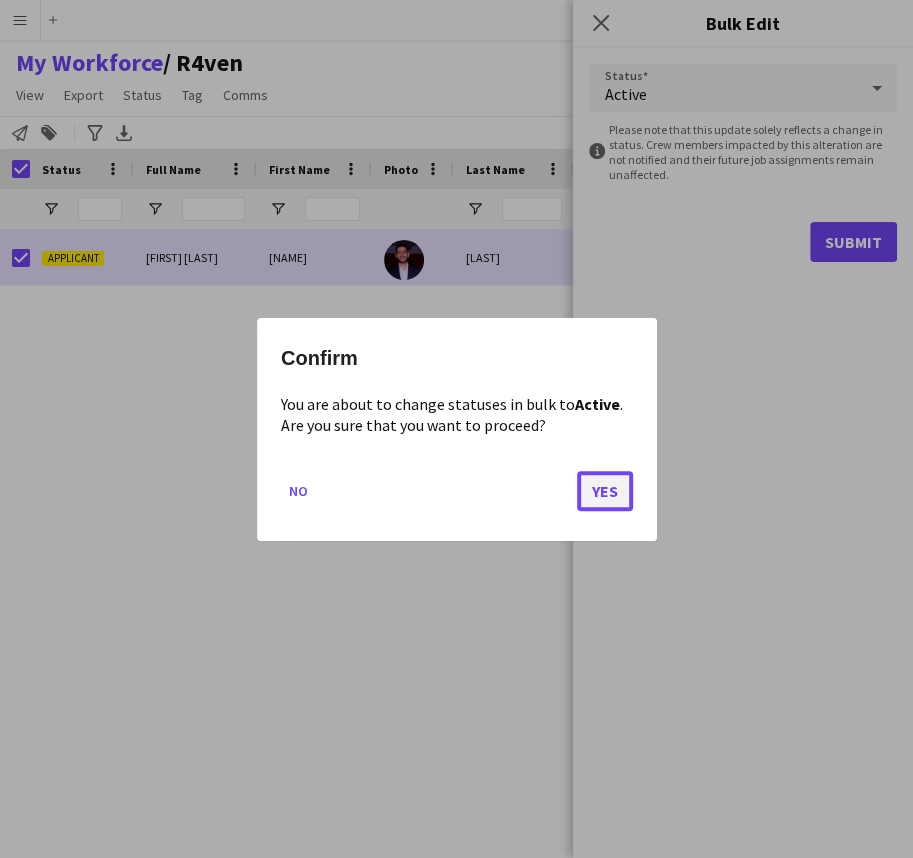 click on "Yes" 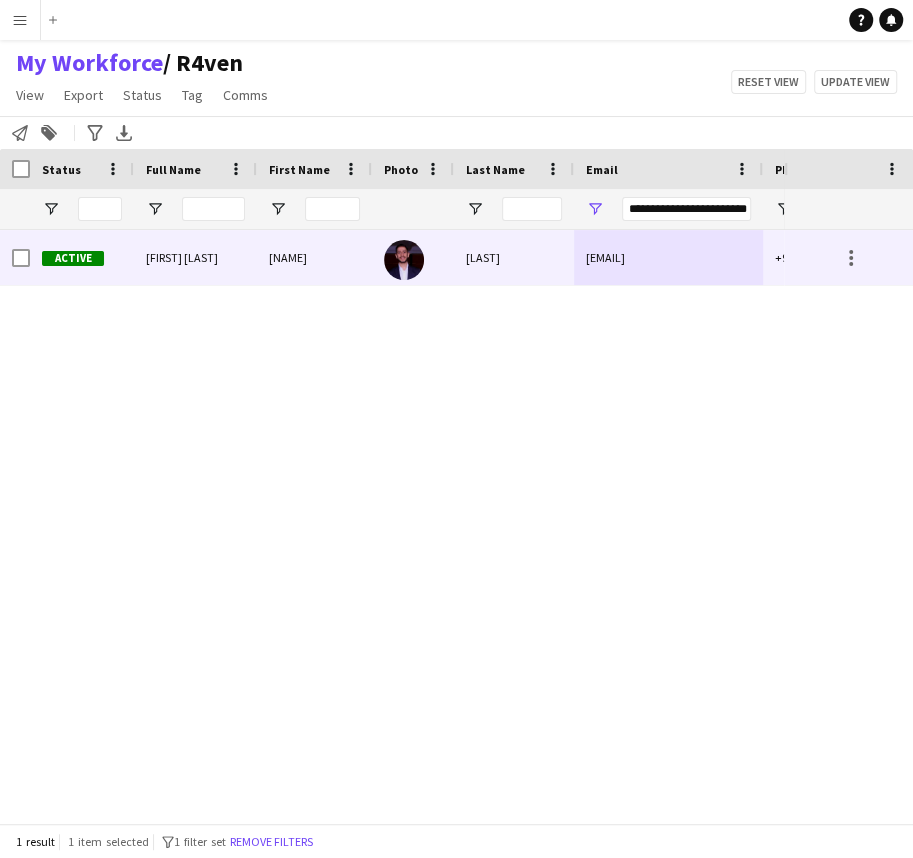 click on "Abuzaid" at bounding box center (514, 257) 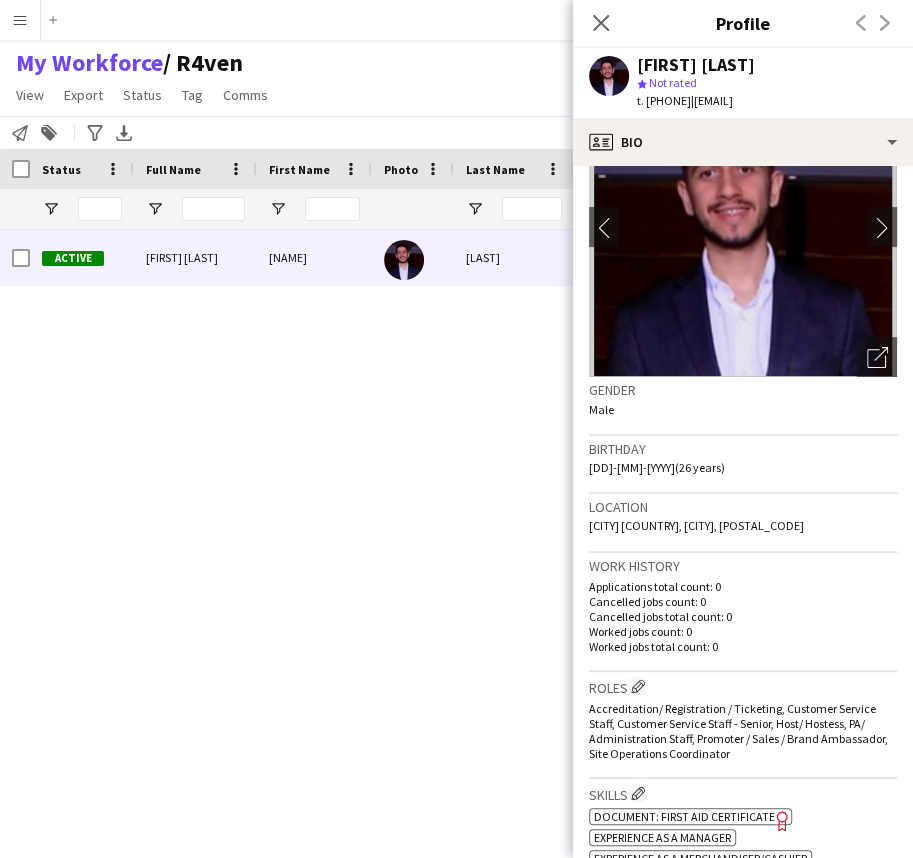 scroll, scrollTop: 0, scrollLeft: 0, axis: both 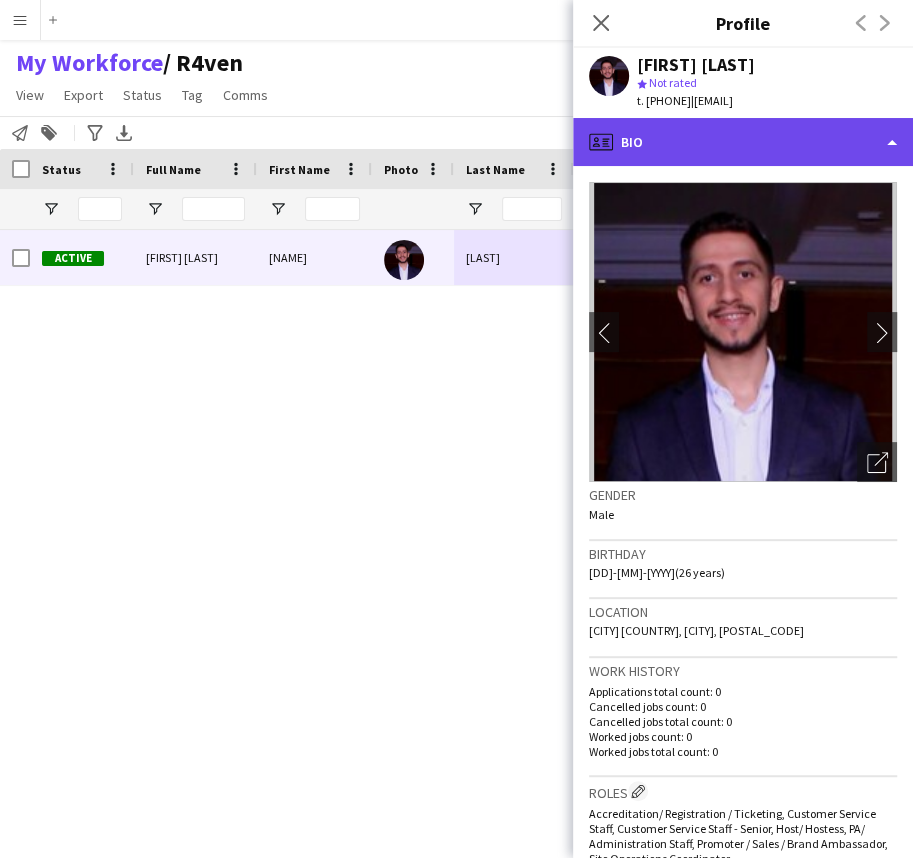 click on "profile
Bio" 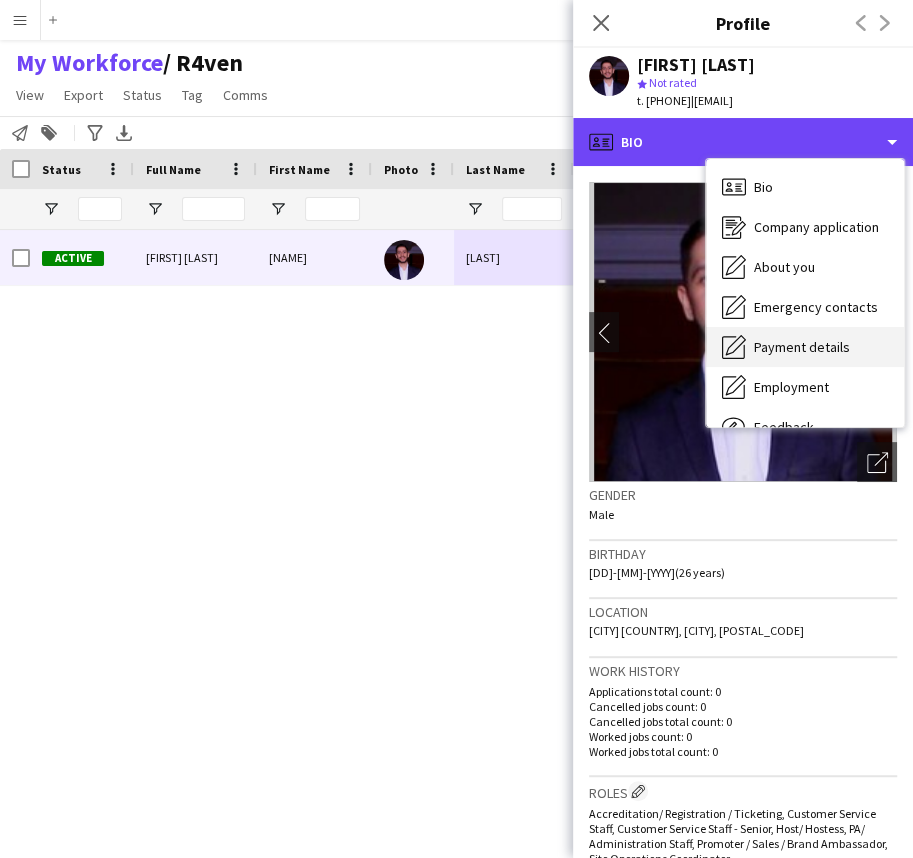 scroll, scrollTop: 67, scrollLeft: 0, axis: vertical 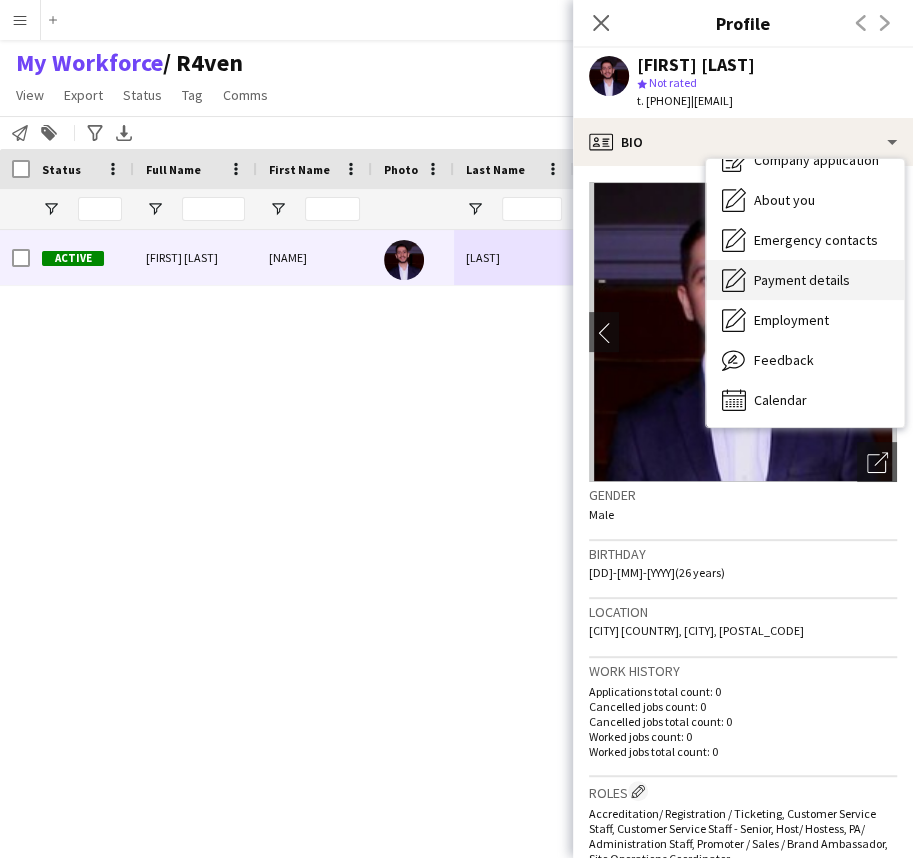 click on "Payment details" at bounding box center (802, 280) 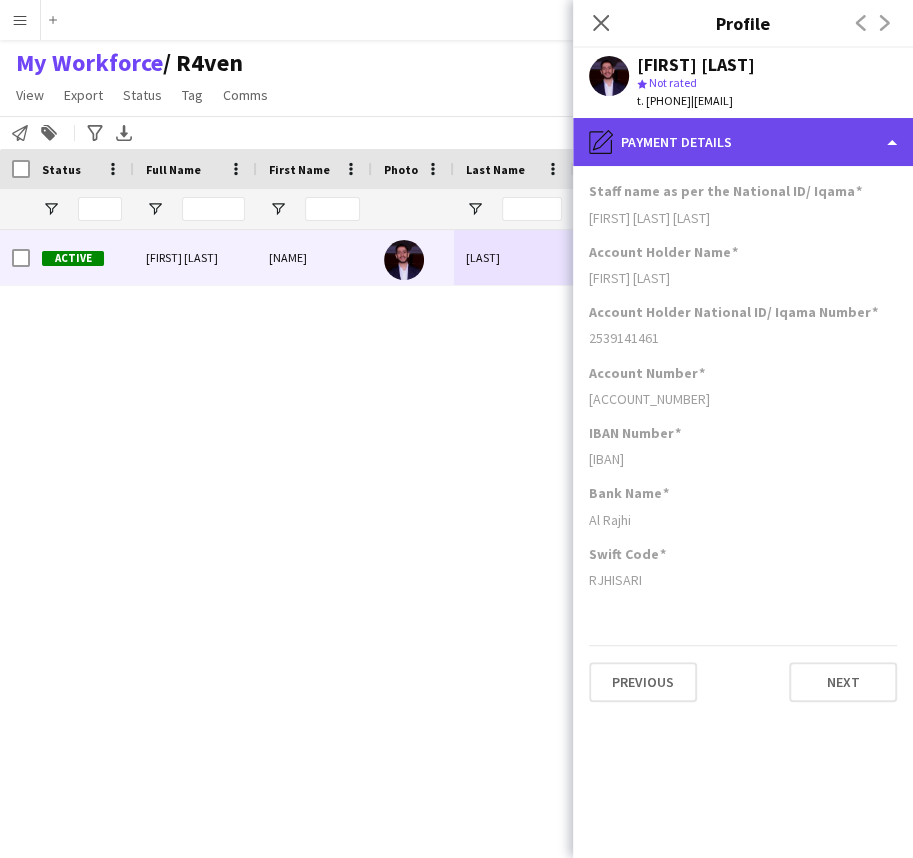 click on "pencil4
Payment details" 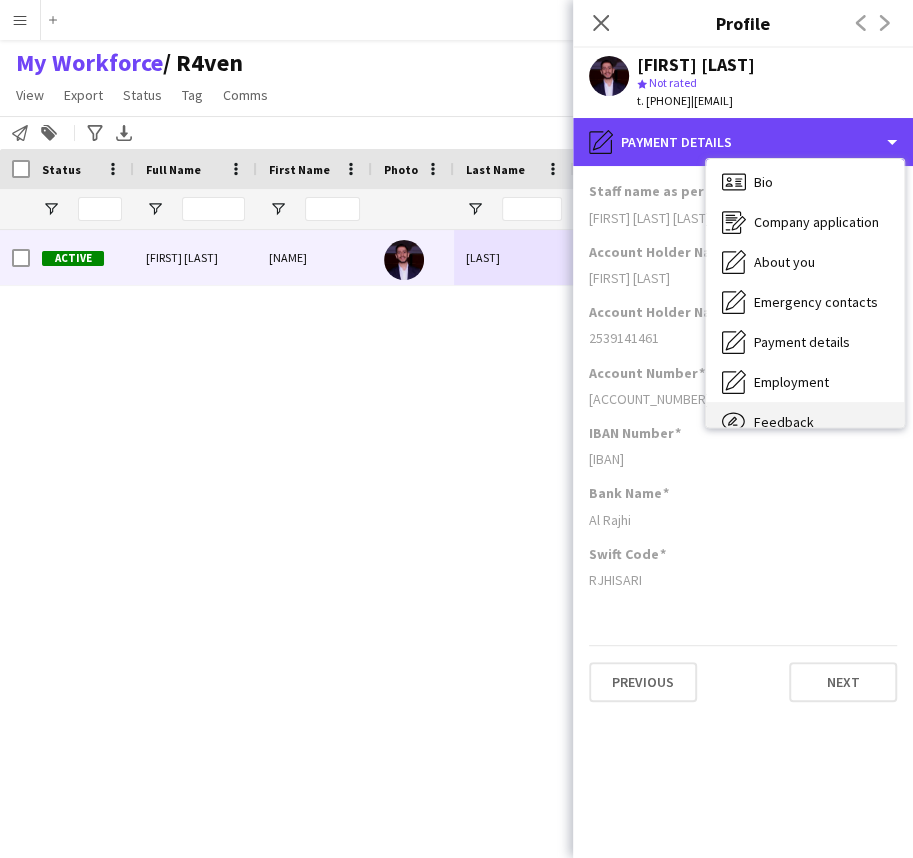 scroll, scrollTop: 0, scrollLeft: 0, axis: both 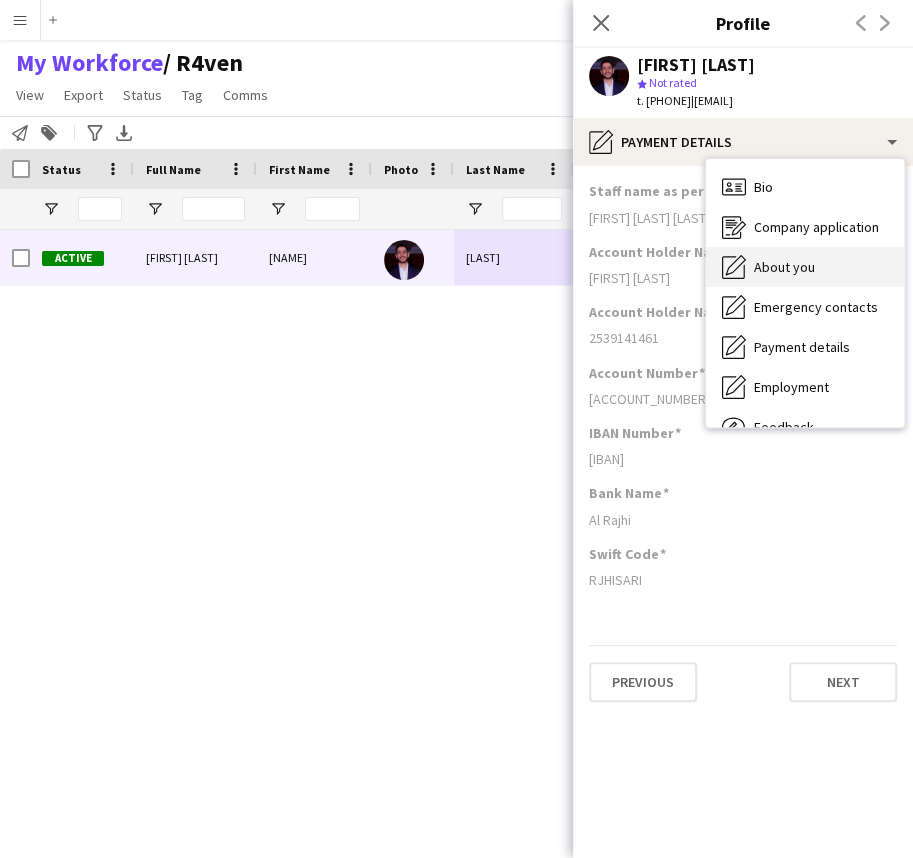 click on "About you
About you" at bounding box center (805, 267) 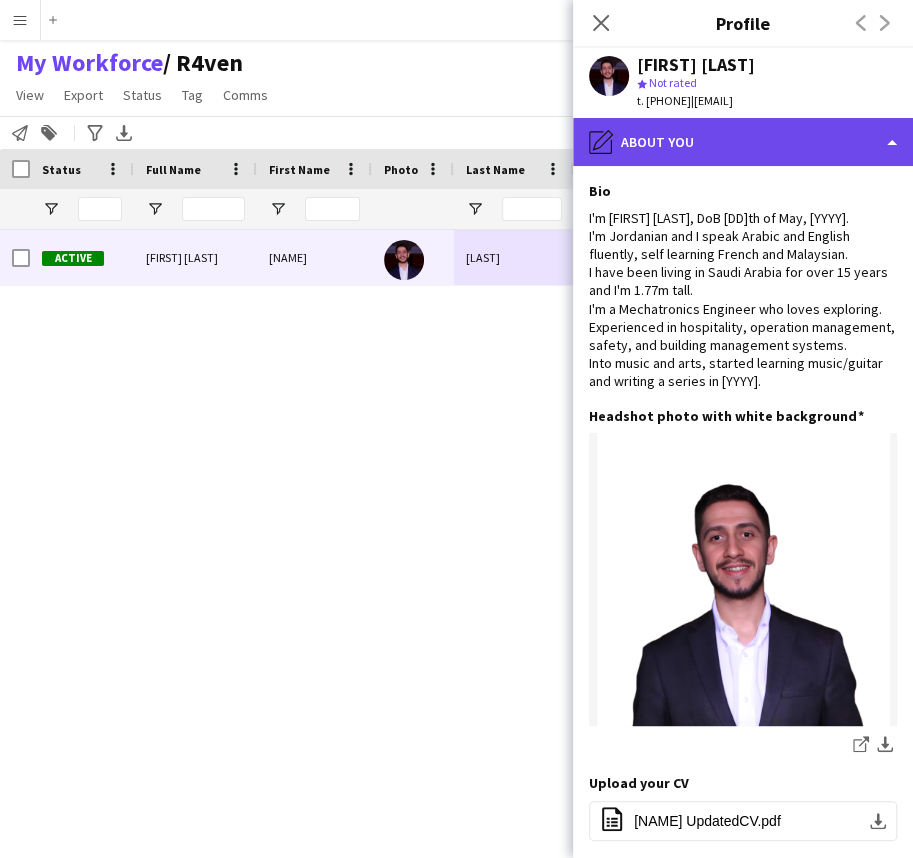 click on "pencil4
About you" 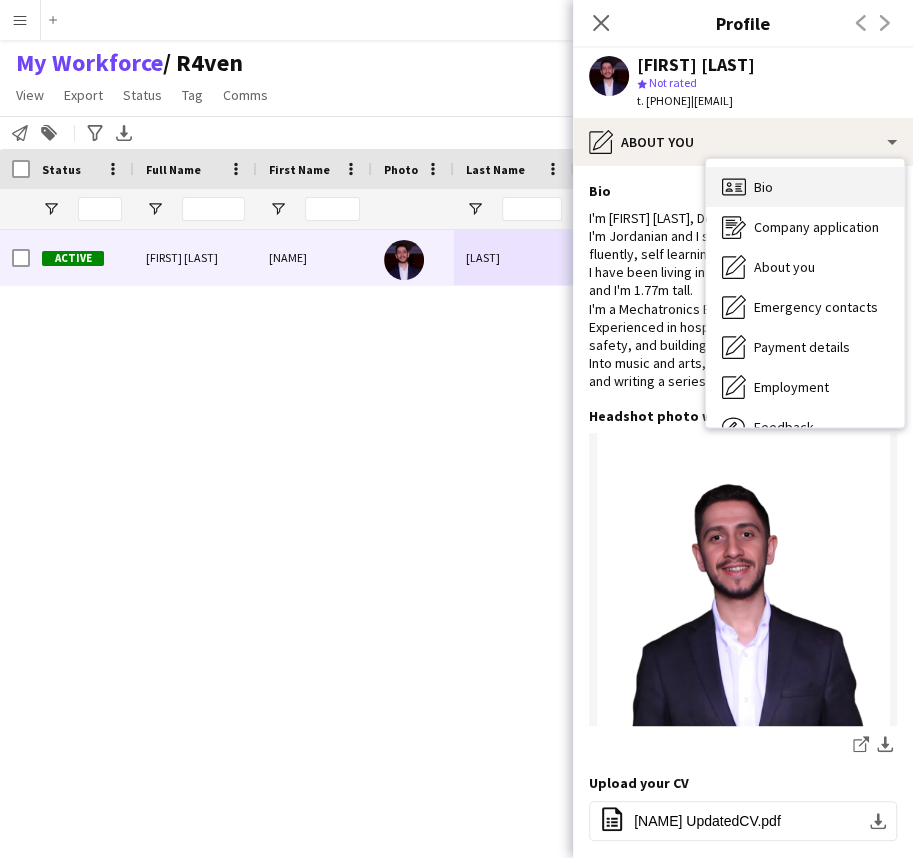 click on "Bio
Bio" at bounding box center [805, 187] 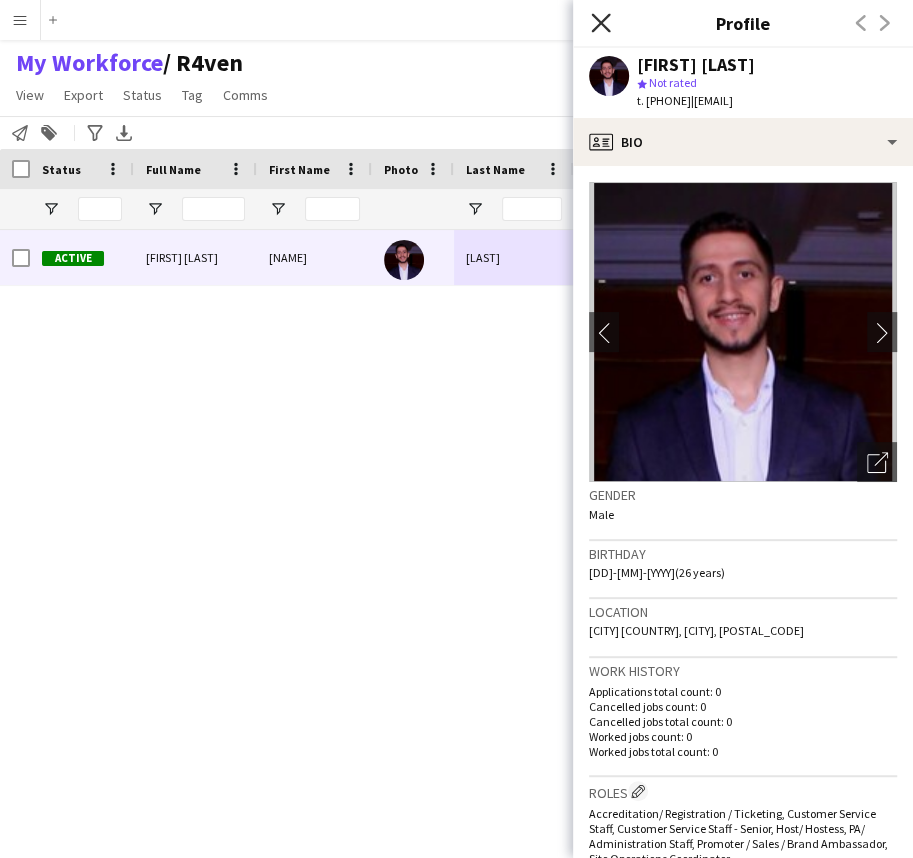 click on "Close pop-in" 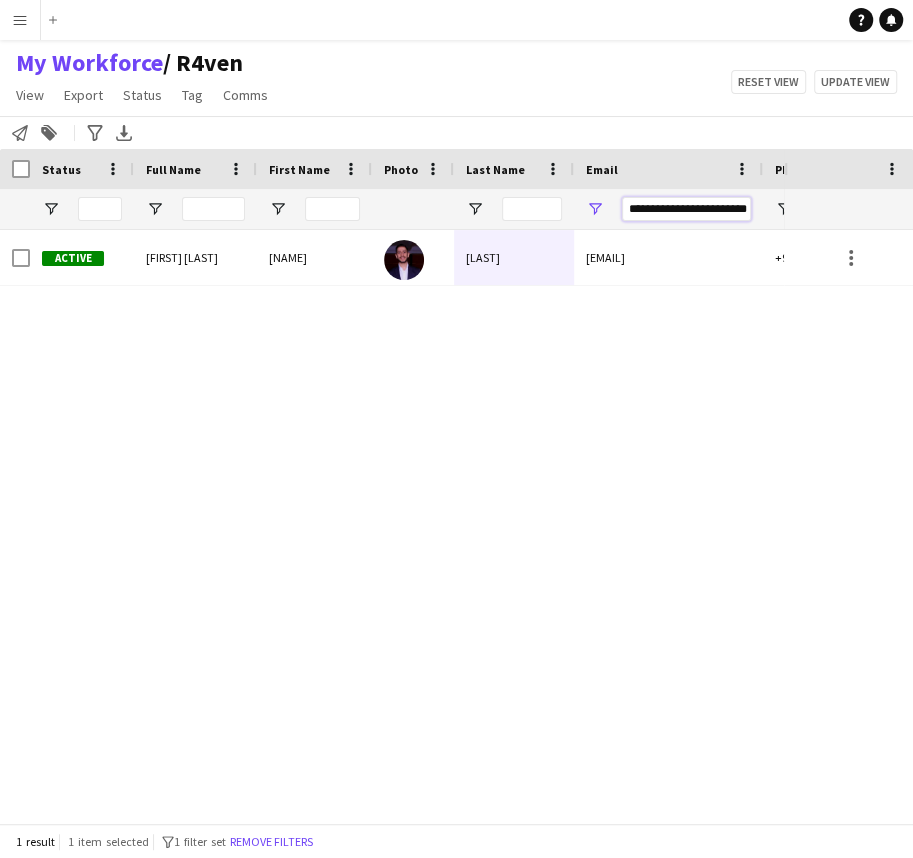 click on "**********" at bounding box center (686, 209) 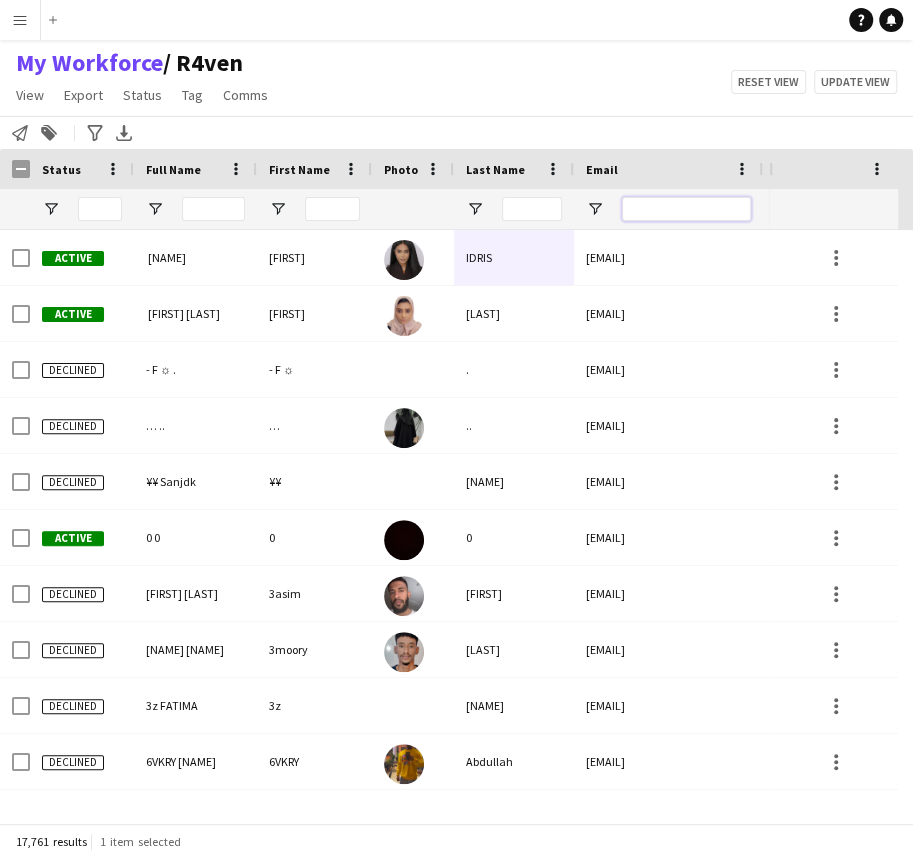 paste on "**********" 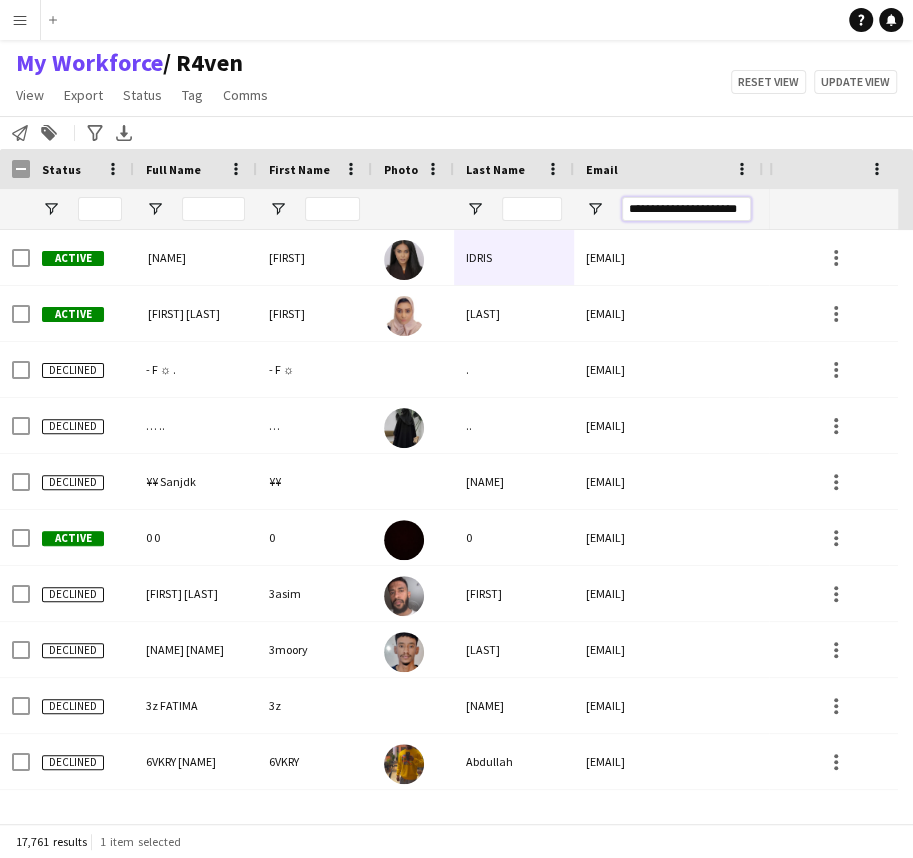 scroll, scrollTop: 0, scrollLeft: 6, axis: horizontal 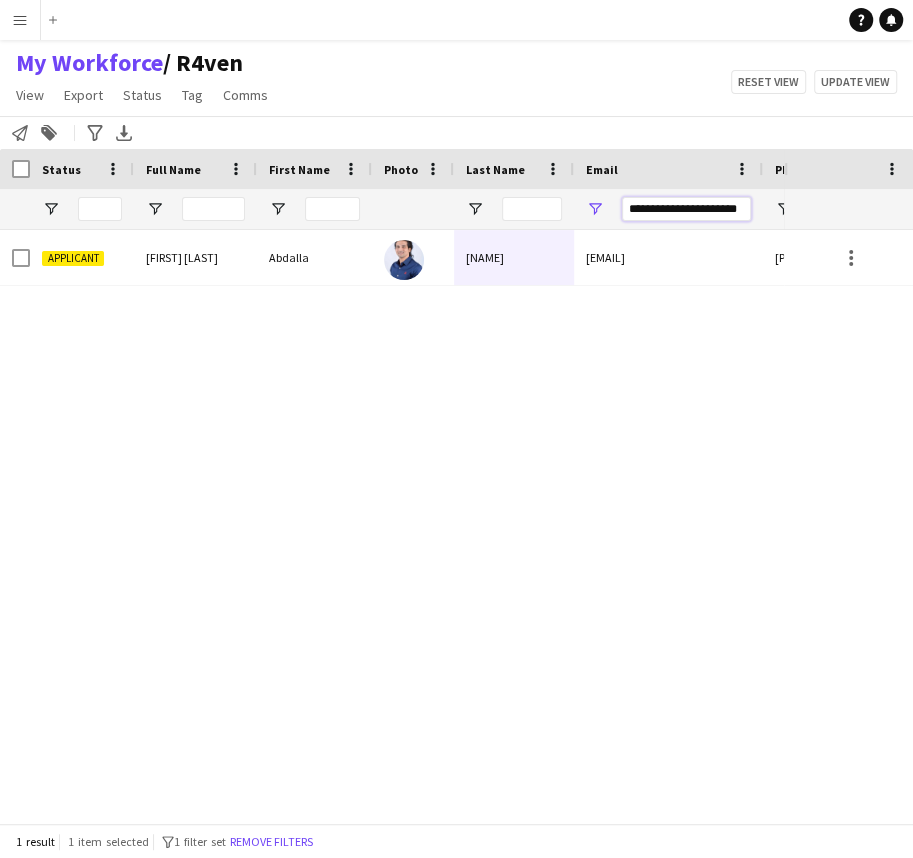 click on "**********" at bounding box center (686, 209) 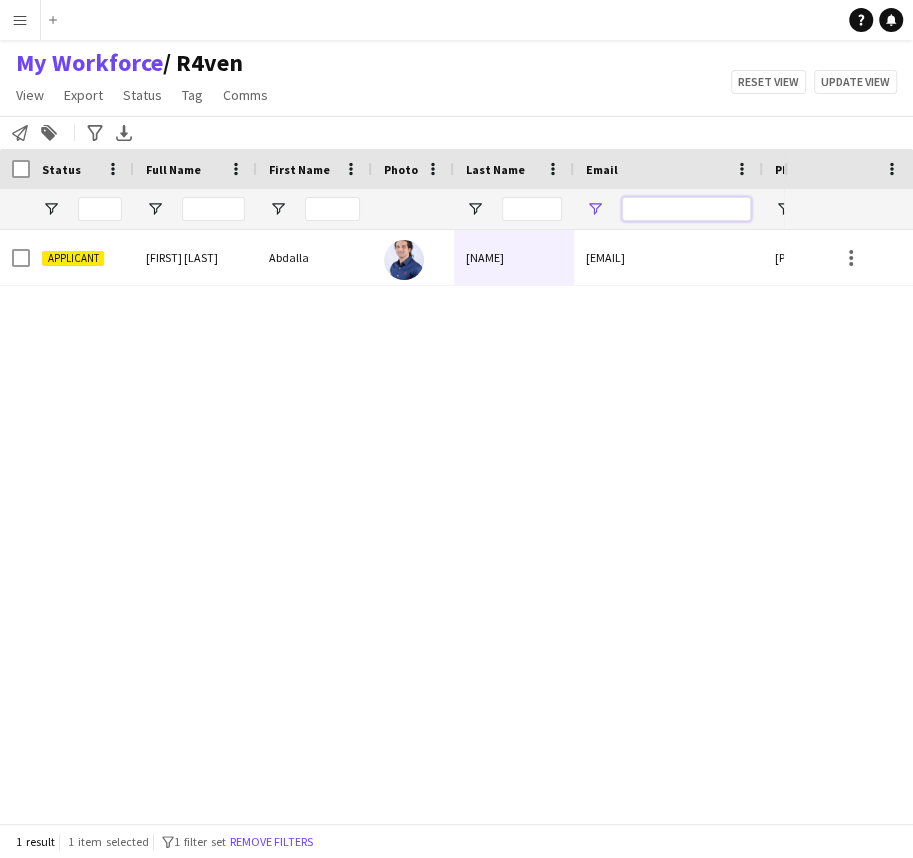 scroll, scrollTop: 0, scrollLeft: 0, axis: both 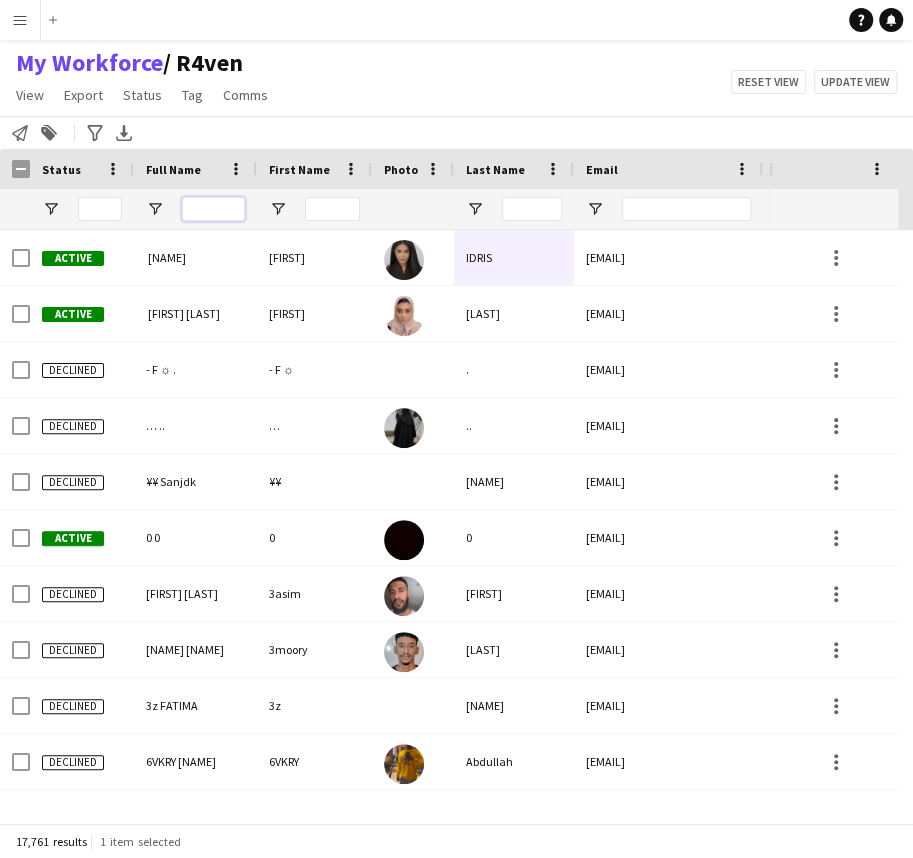 click at bounding box center [213, 209] 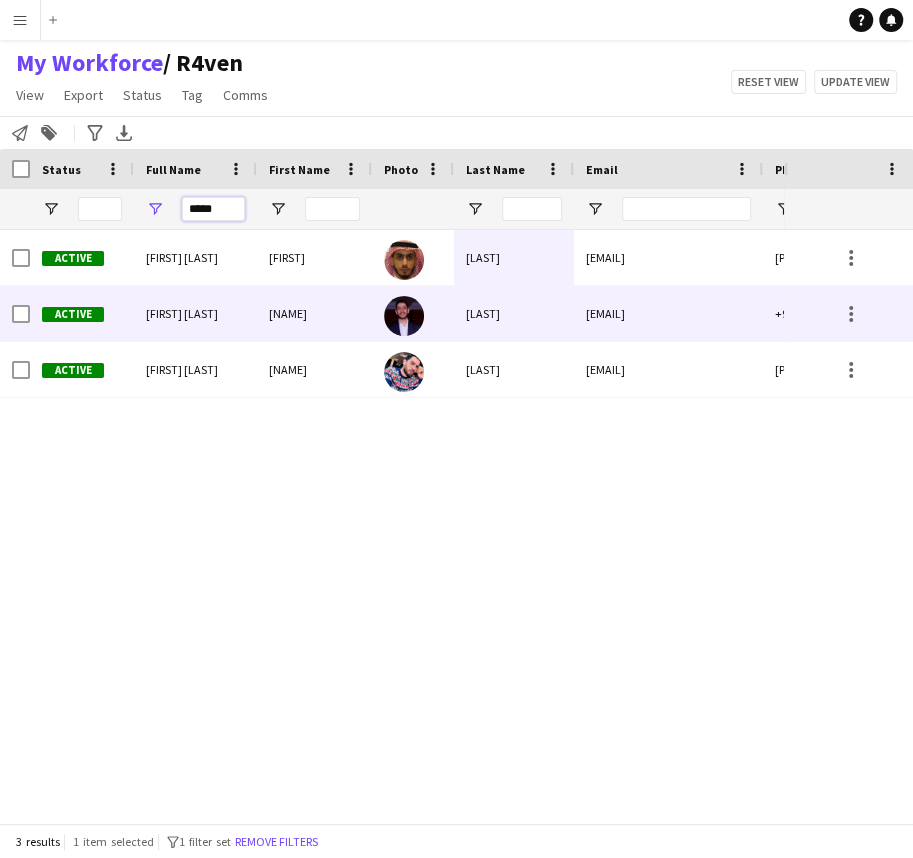 type on "*****" 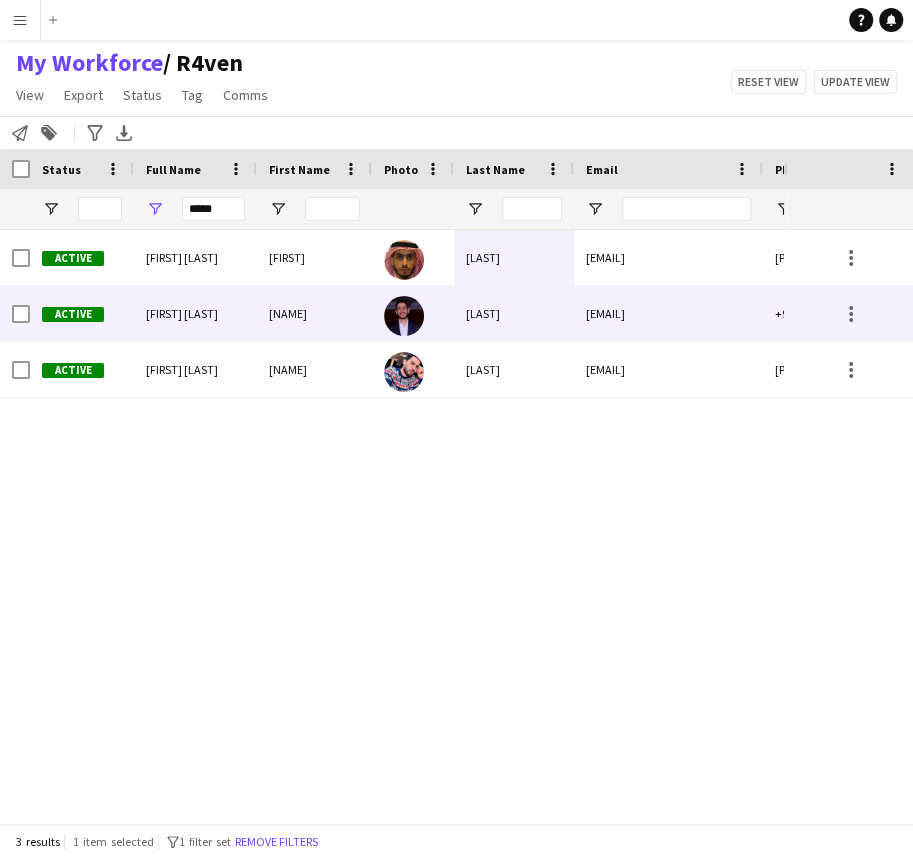 click on "Nedal Abuzaid" at bounding box center (195, 313) 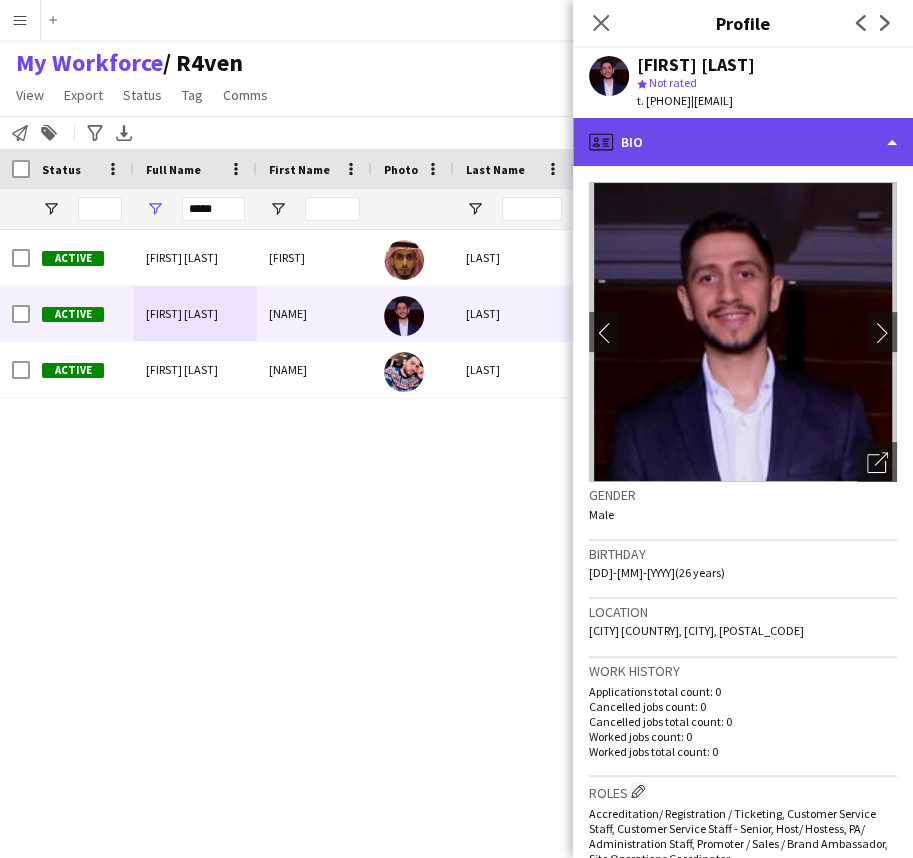 click on "profile
Bio" 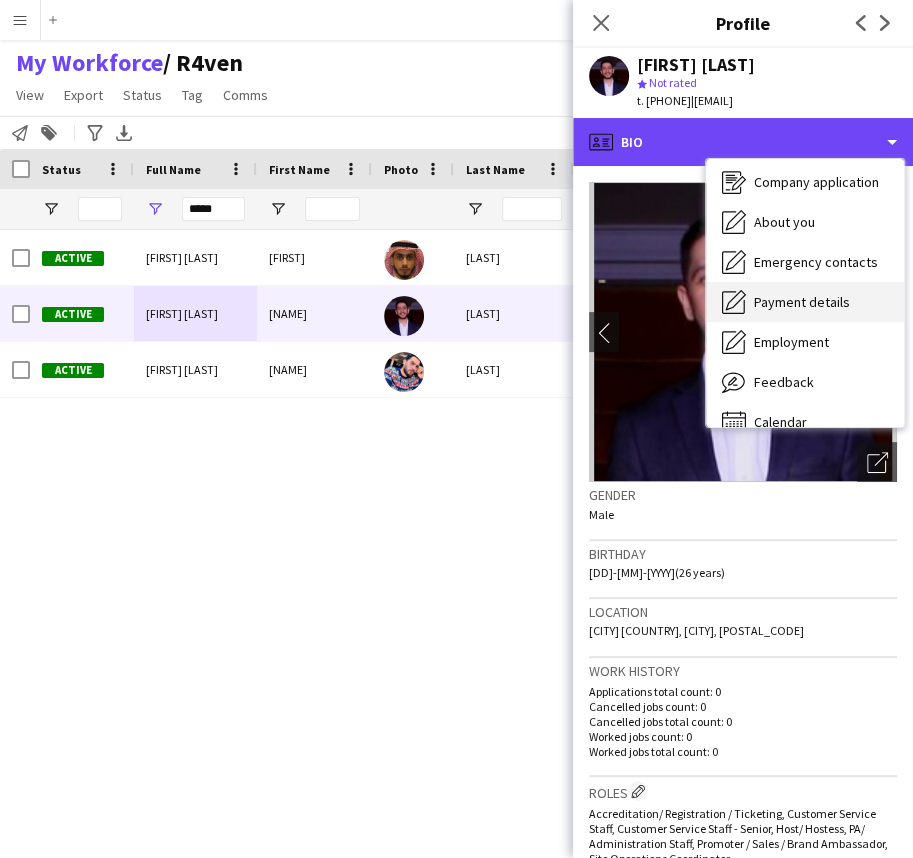 scroll, scrollTop: 67, scrollLeft: 0, axis: vertical 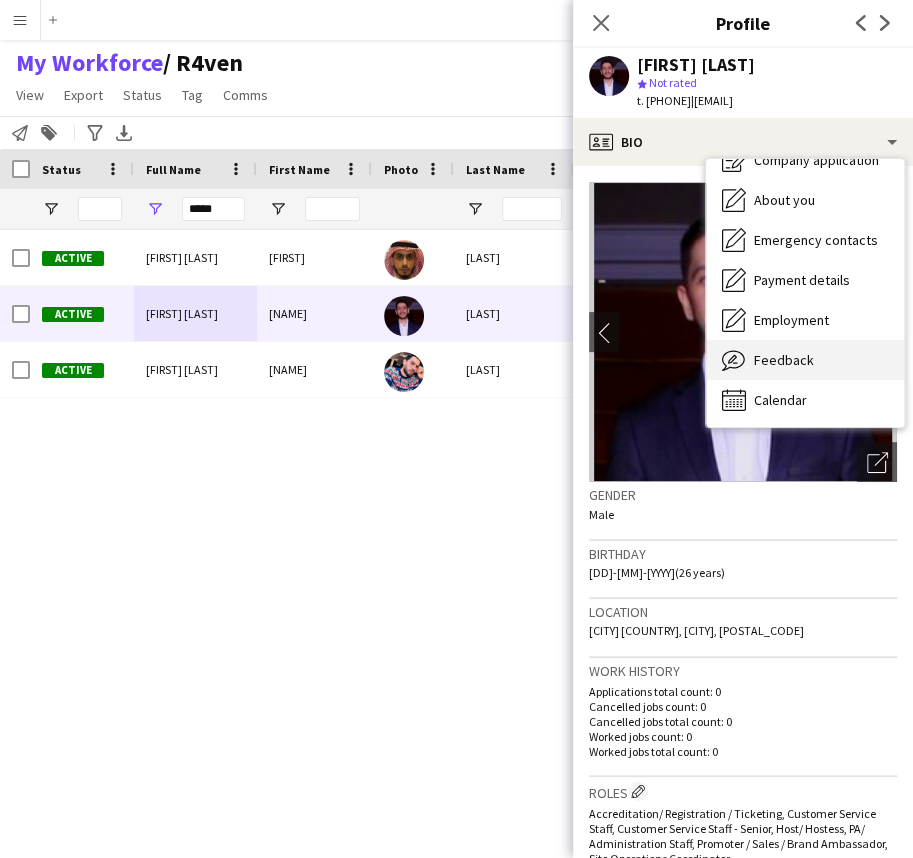 click on "Feedback" at bounding box center (784, 360) 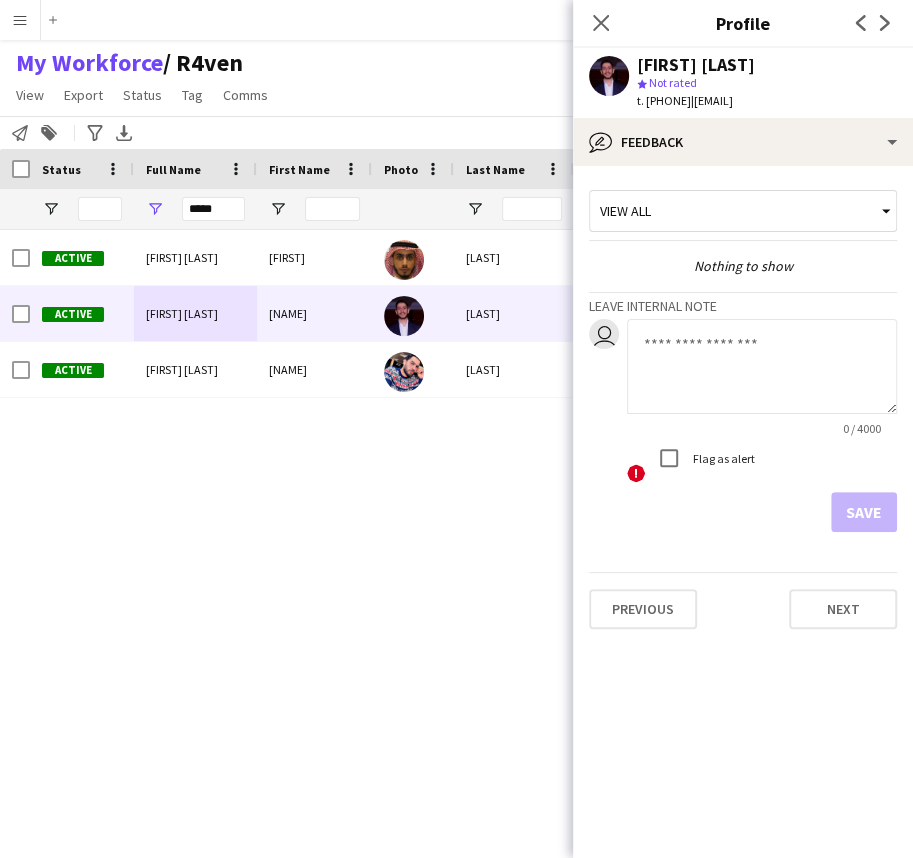 click 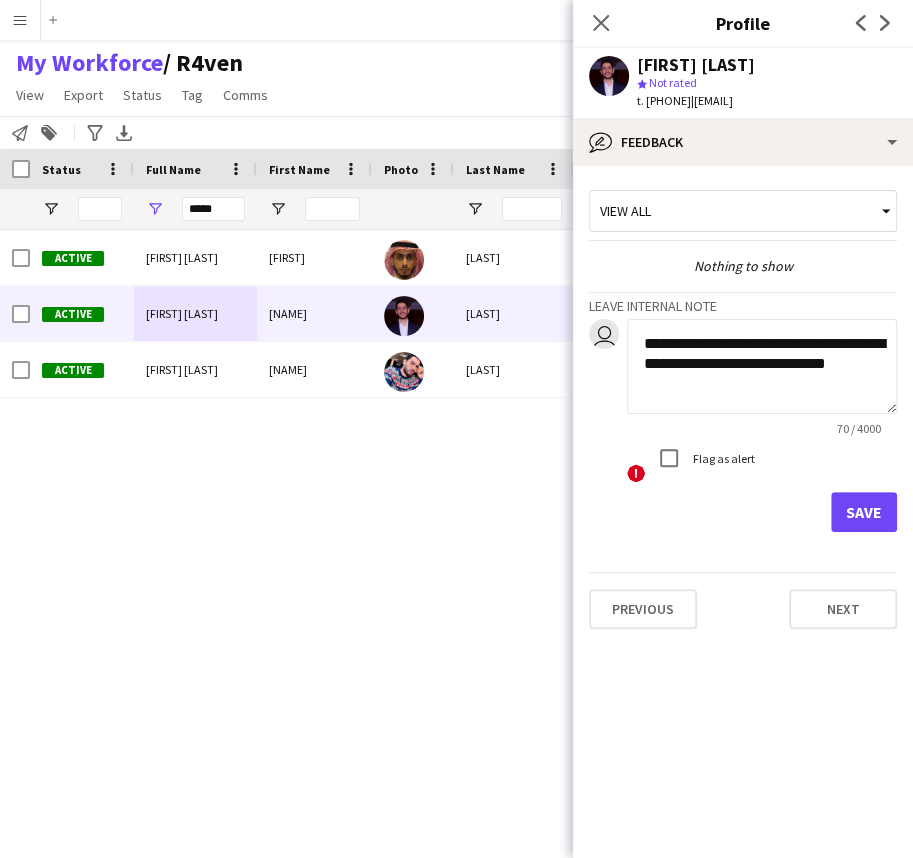 type on "**********" 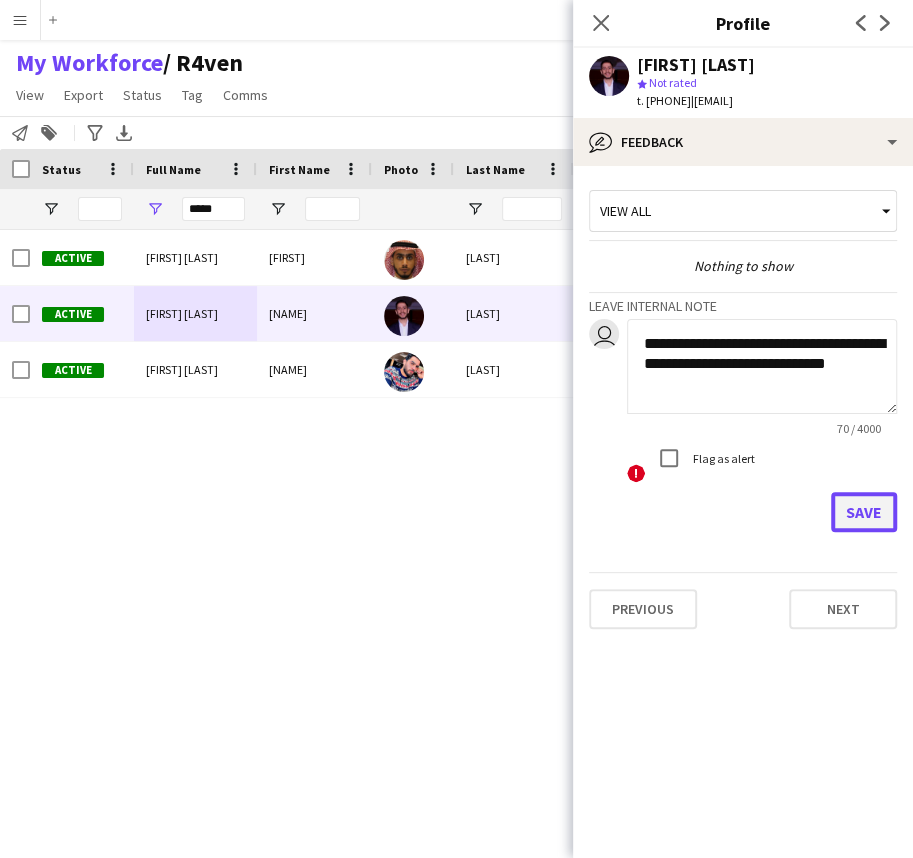 click on "Save" 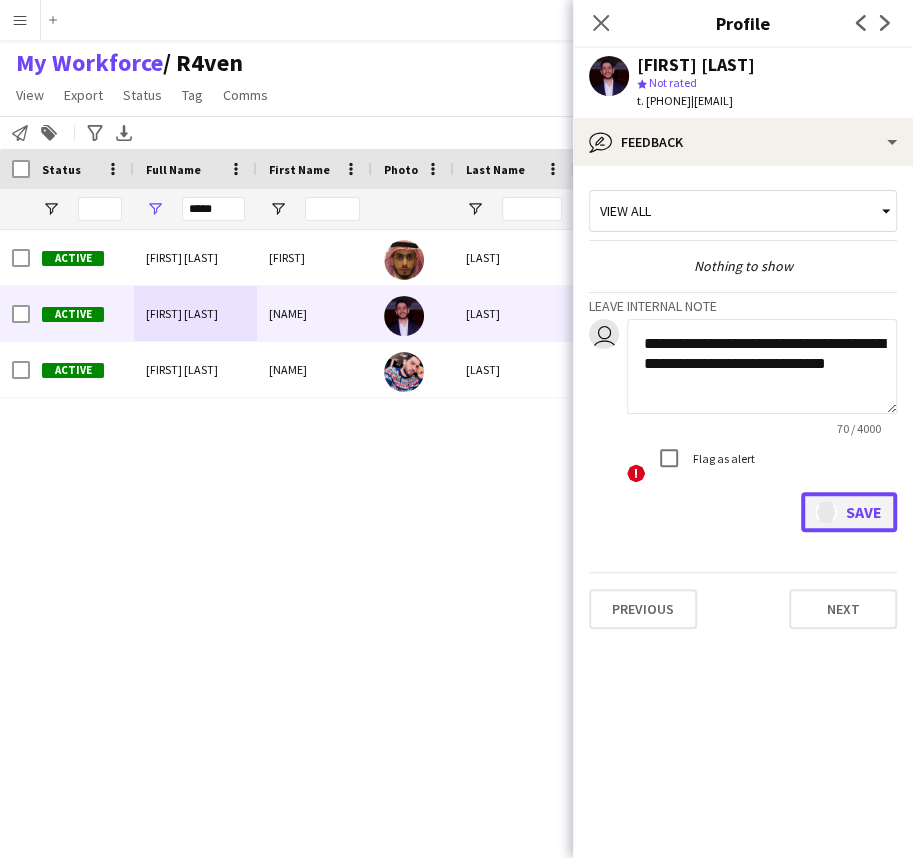 type 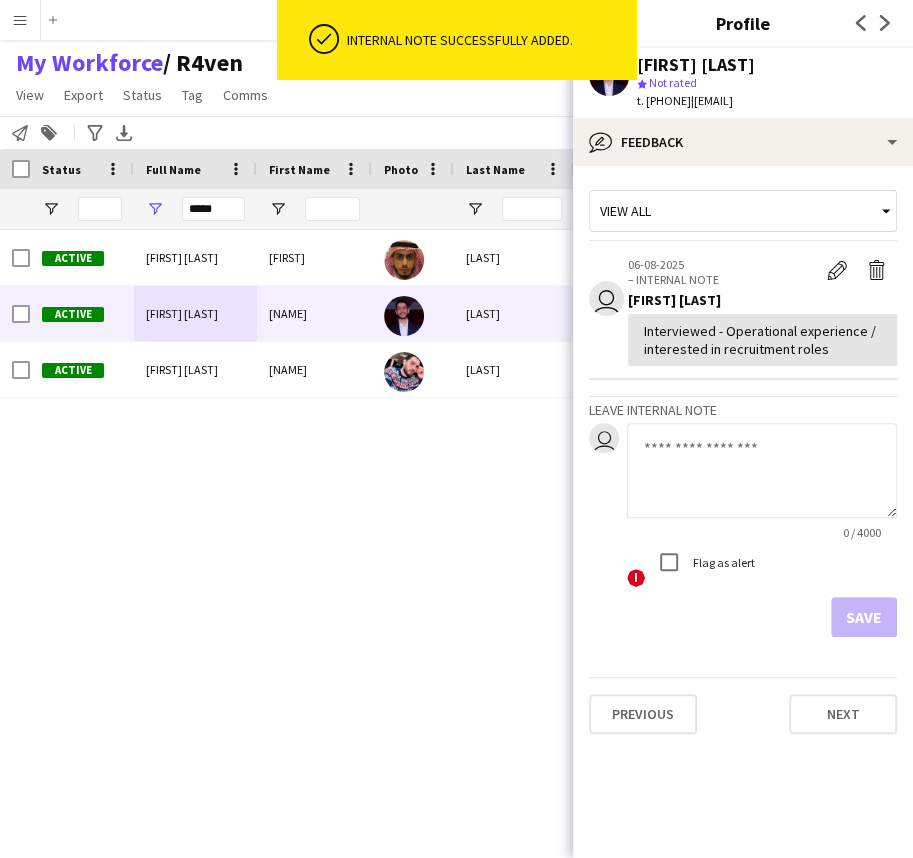 click on "Active Mohanned Alqethmi Mohanned
Alqethmi alqethmi6@gmail.com +966556055366 1090536150
Active Nedal Abuzaid Nedal
Abuzaid nedalabuzaid99@gmail.com +966531498010 2539141461
Active Nedal Alfares Nedal
Alfares faresn369@gmail.com +966564440010 2127532402" at bounding box center [392, 519] 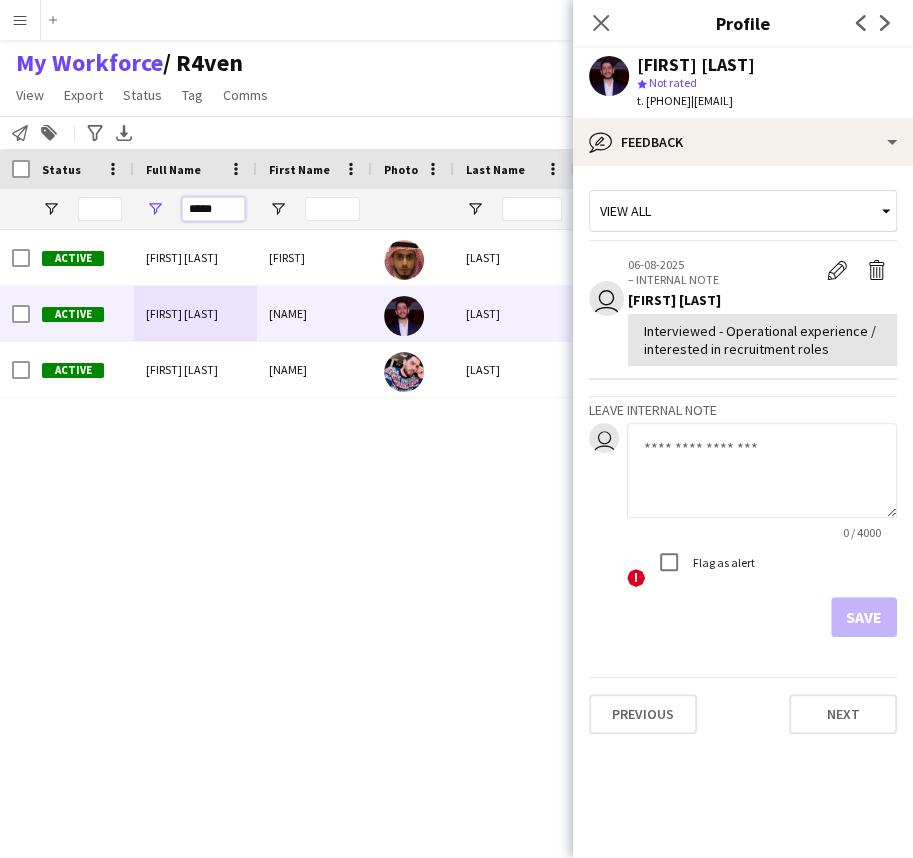 click on "*****" at bounding box center (213, 209) 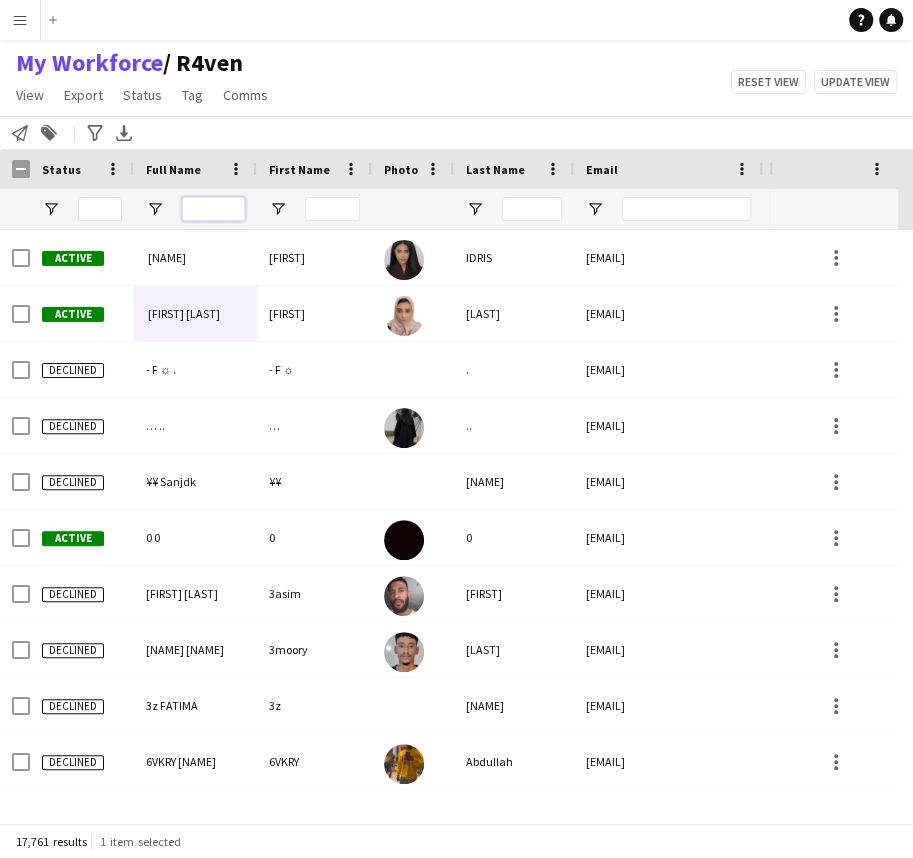 type 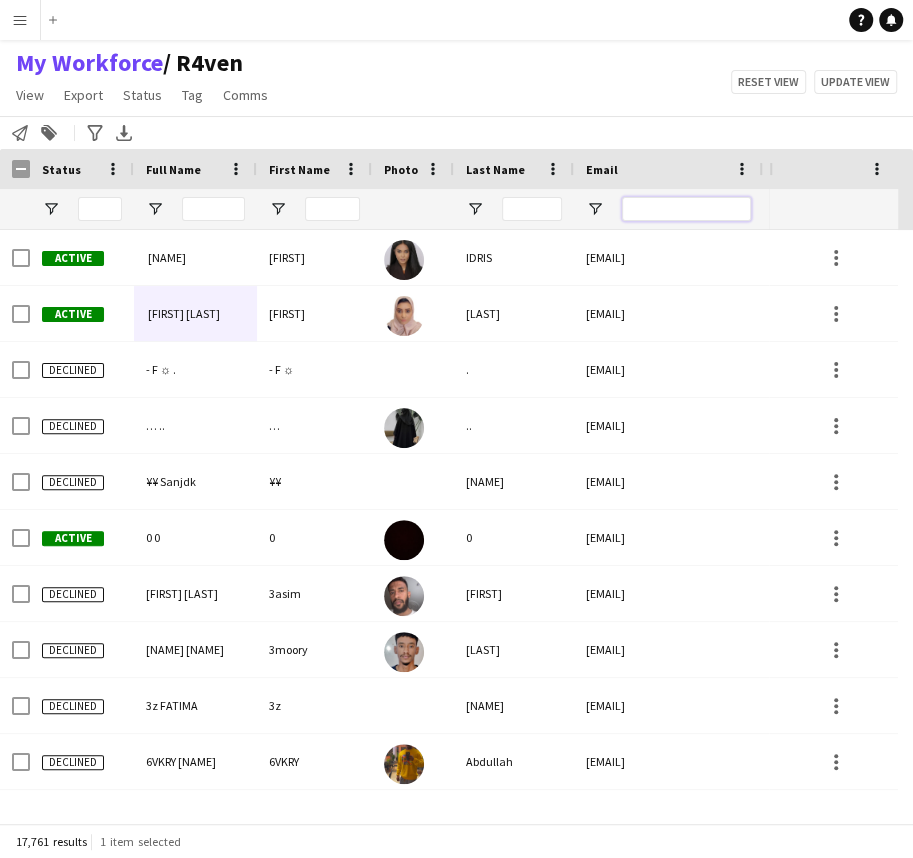 click at bounding box center [686, 209] 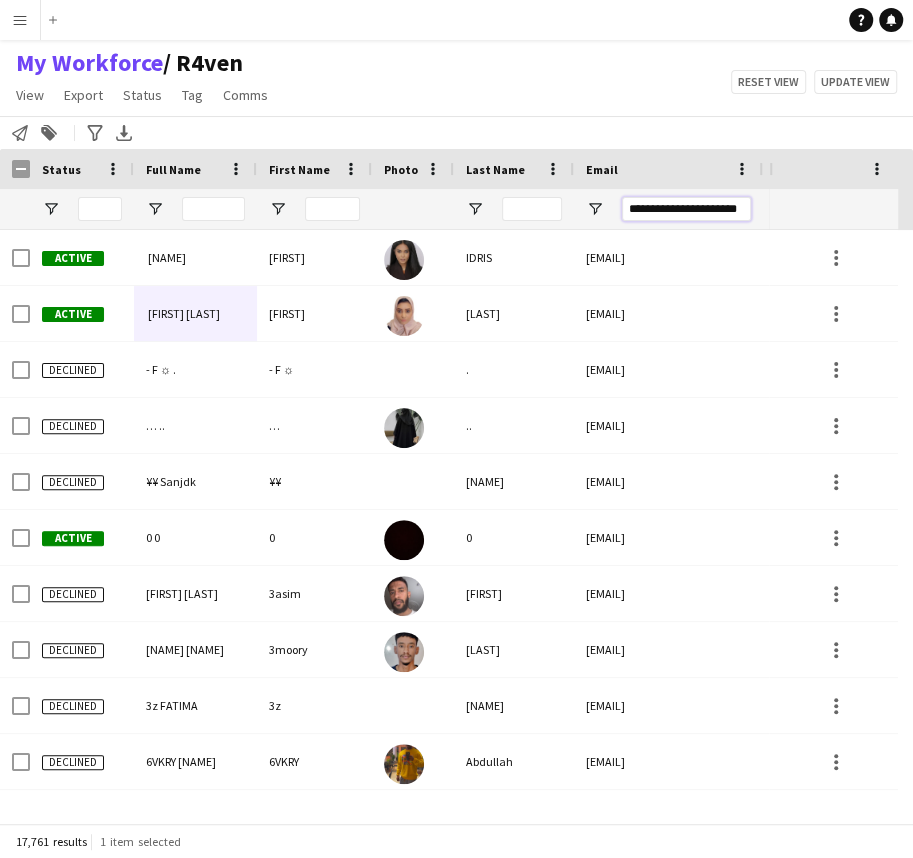 scroll, scrollTop: 0, scrollLeft: 6, axis: horizontal 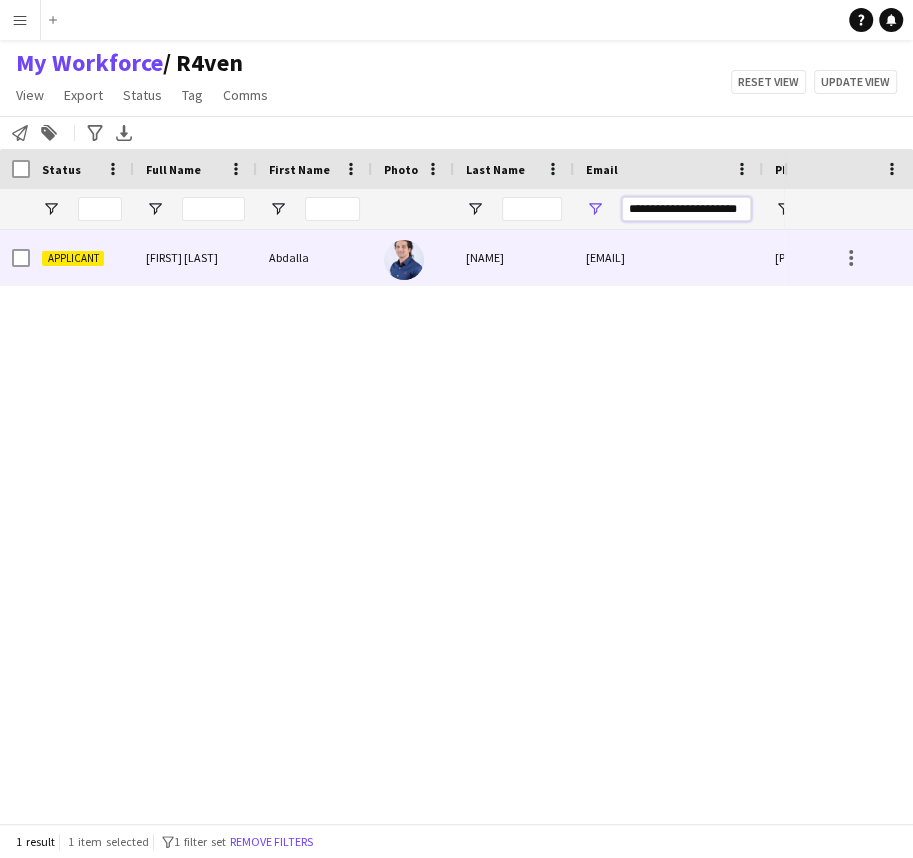 type on "**********" 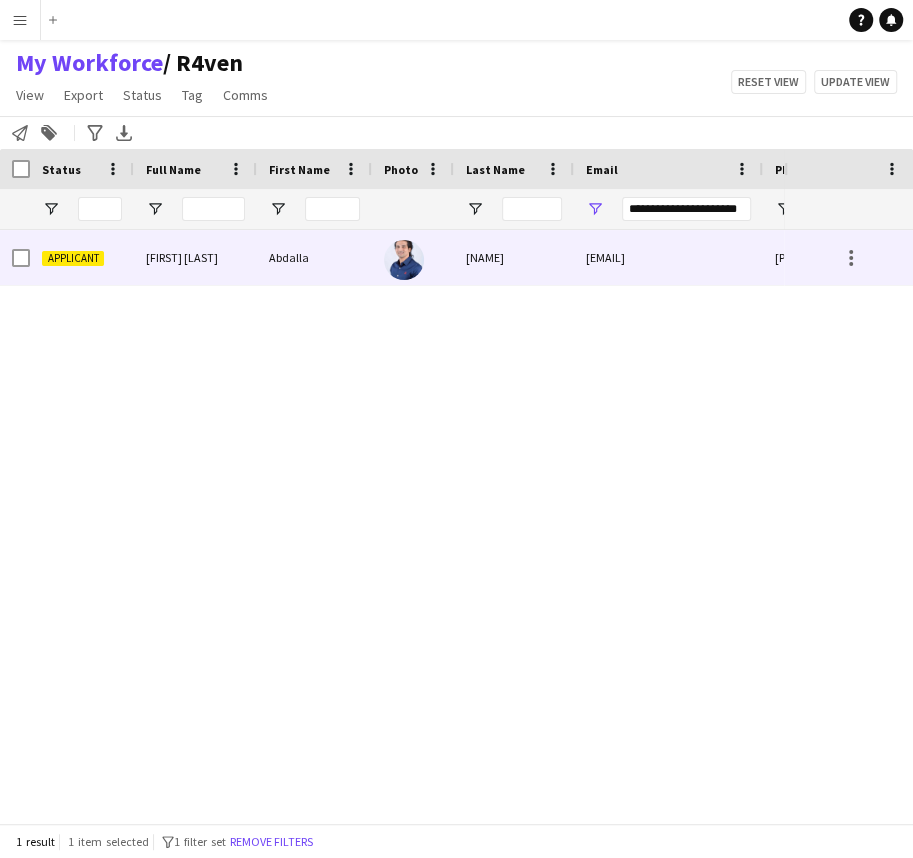 click on "jazefabdalla@gmail.com" at bounding box center (668, 257) 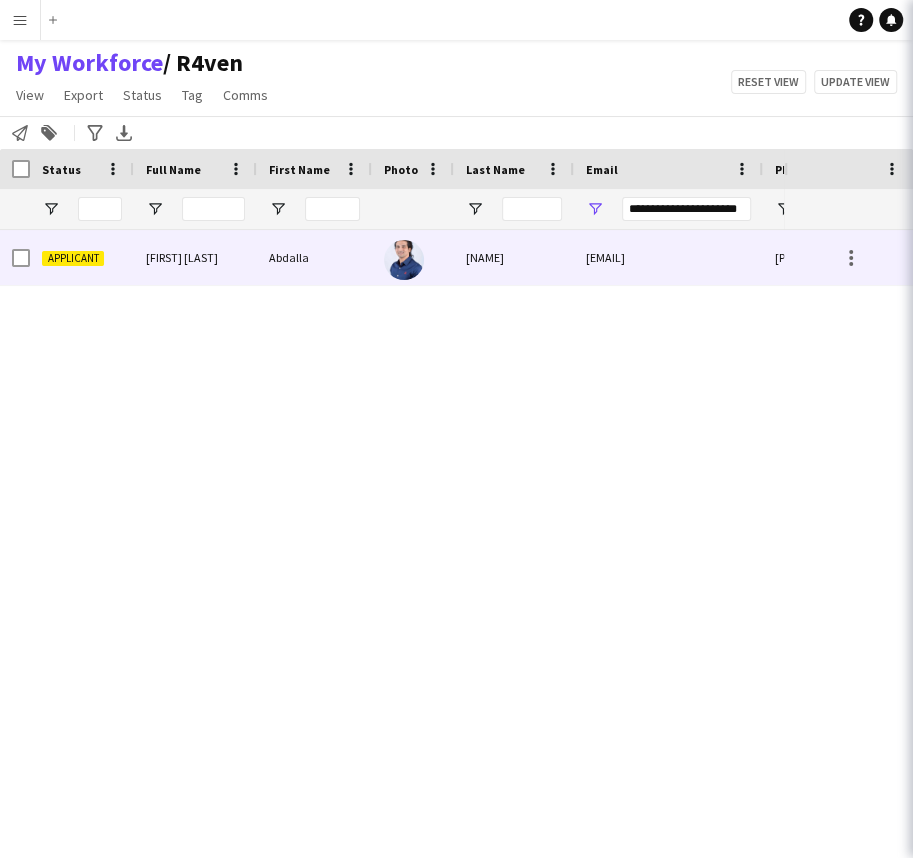 scroll, scrollTop: 0, scrollLeft: 0, axis: both 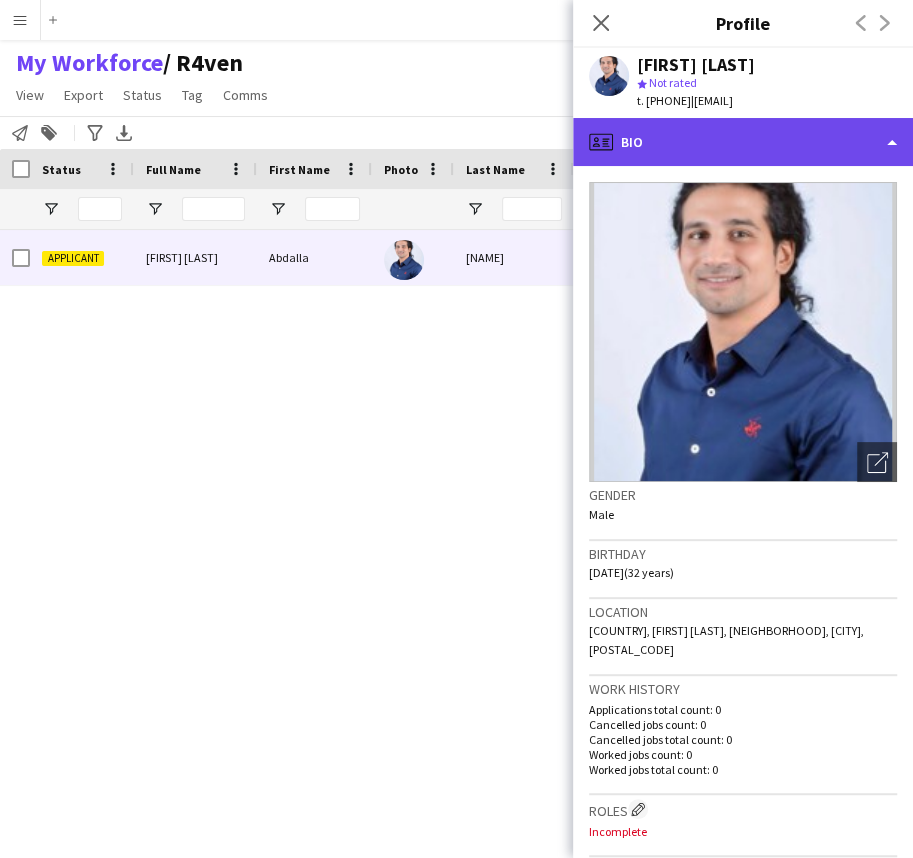 click on "profile
Bio" 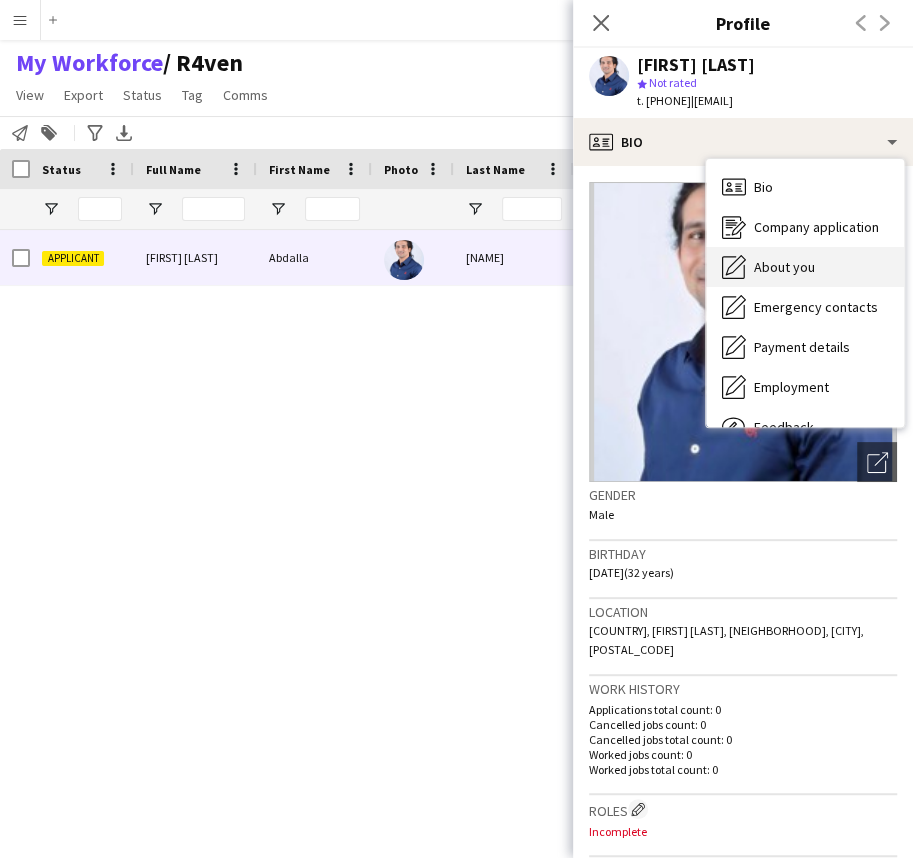 click on "About you
About you" at bounding box center [805, 267] 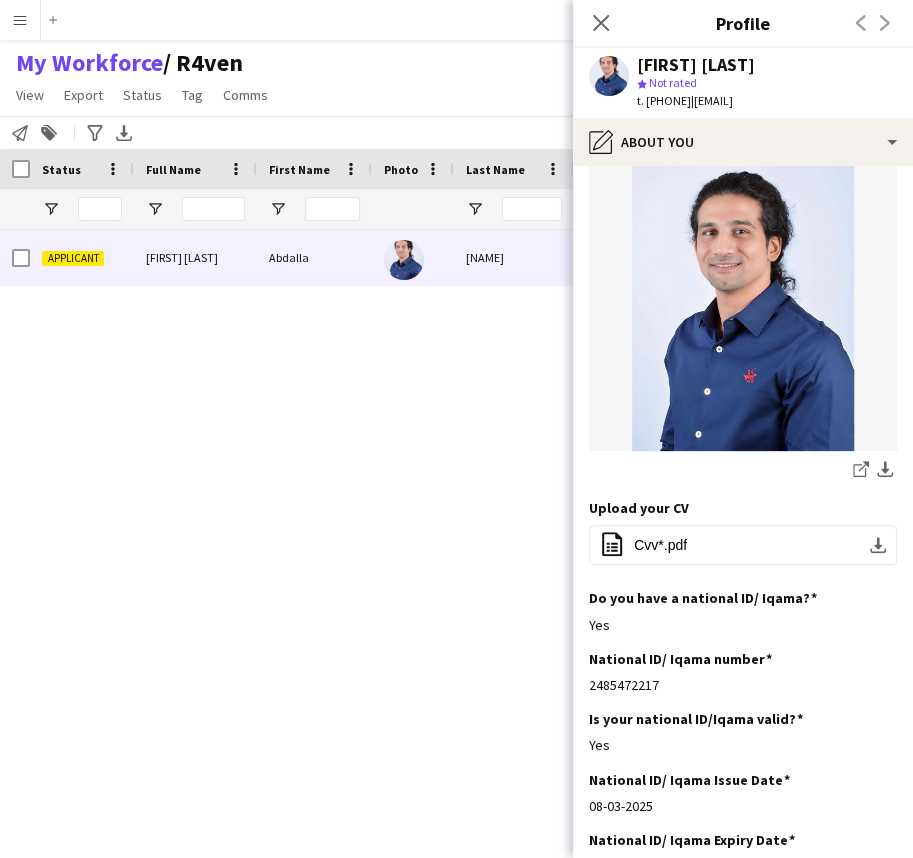 scroll, scrollTop: 272, scrollLeft: 0, axis: vertical 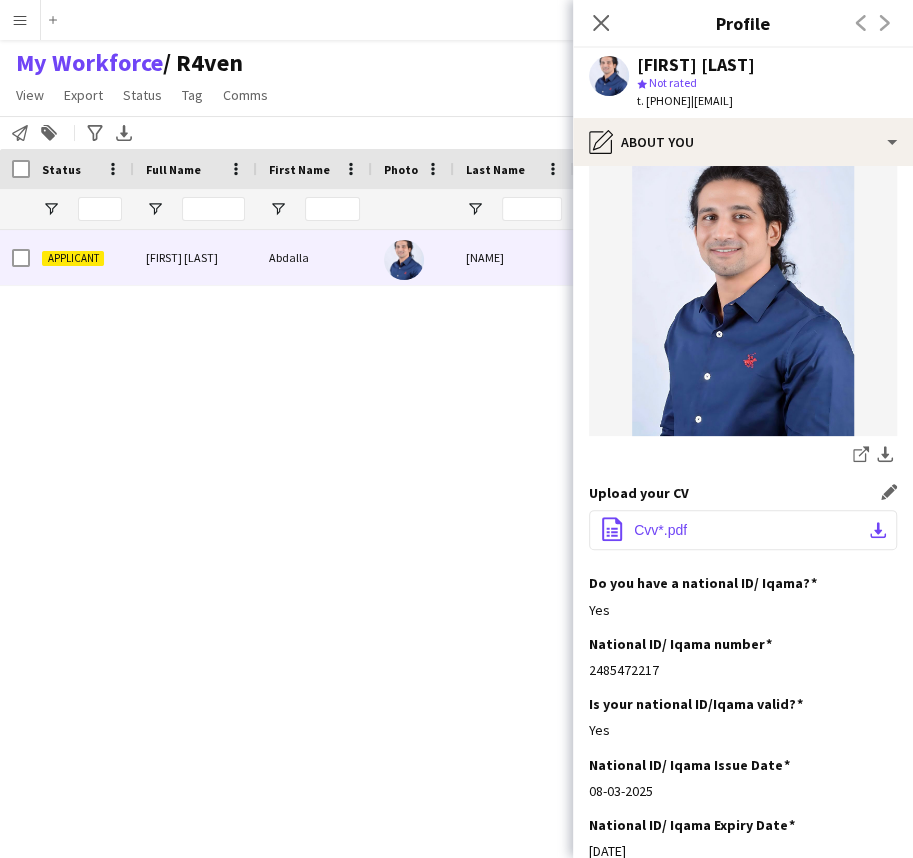 click on "Cvv*.pdf" 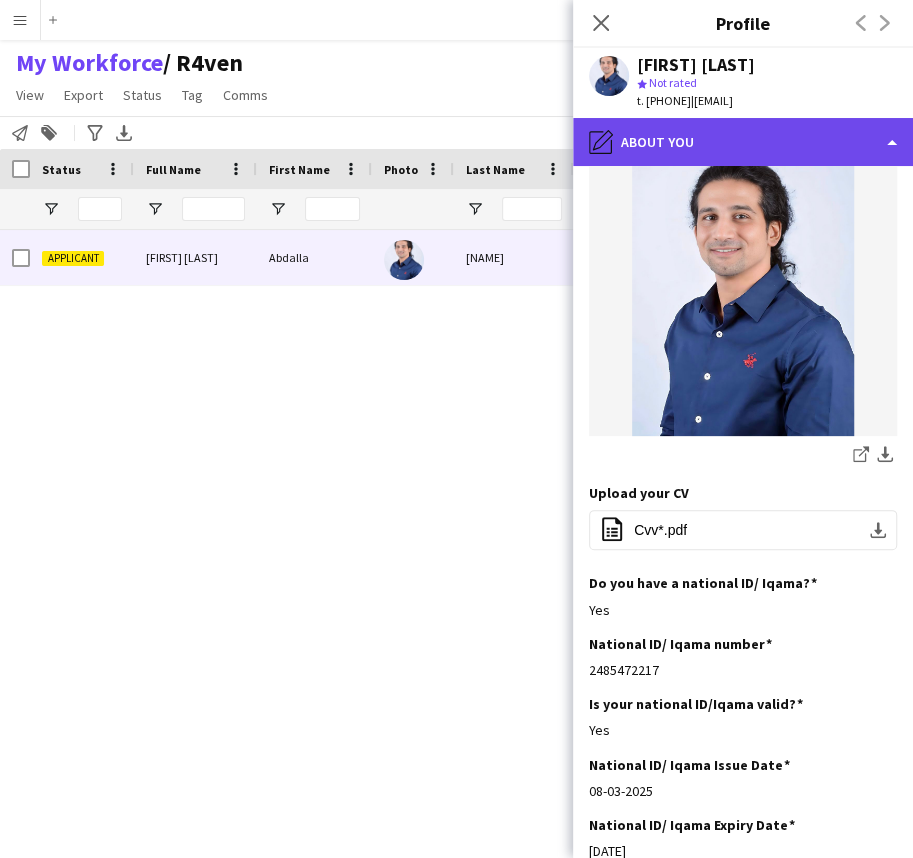 click on "pencil4
About you" 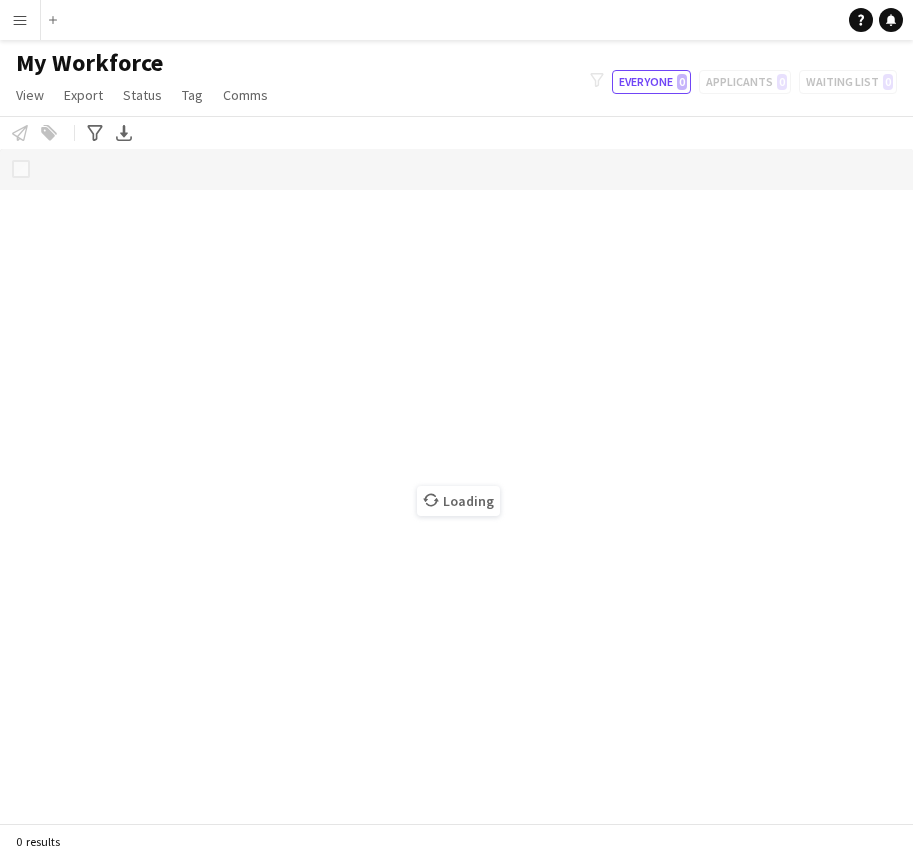 scroll, scrollTop: 0, scrollLeft: 0, axis: both 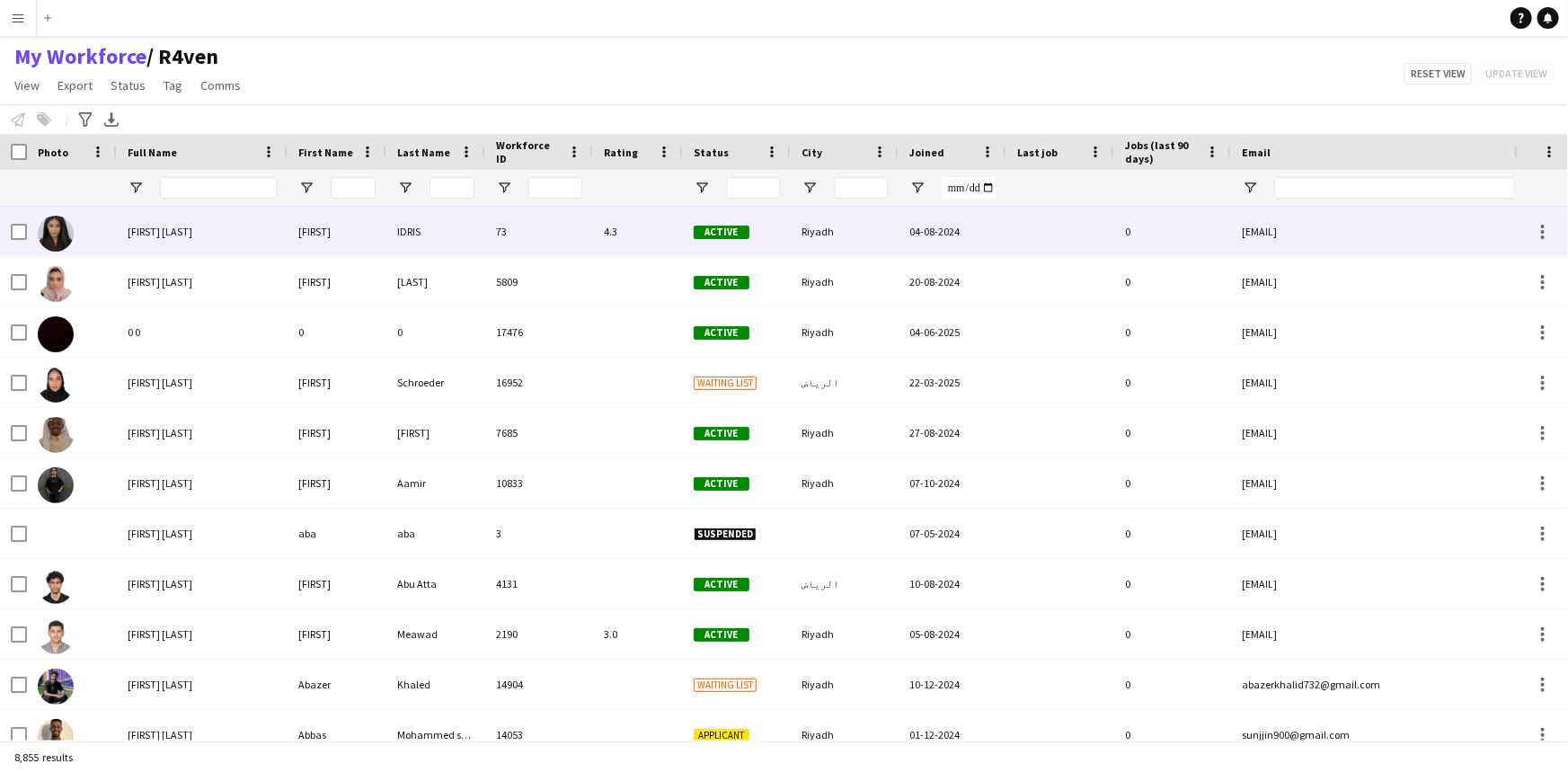 type on "**********" 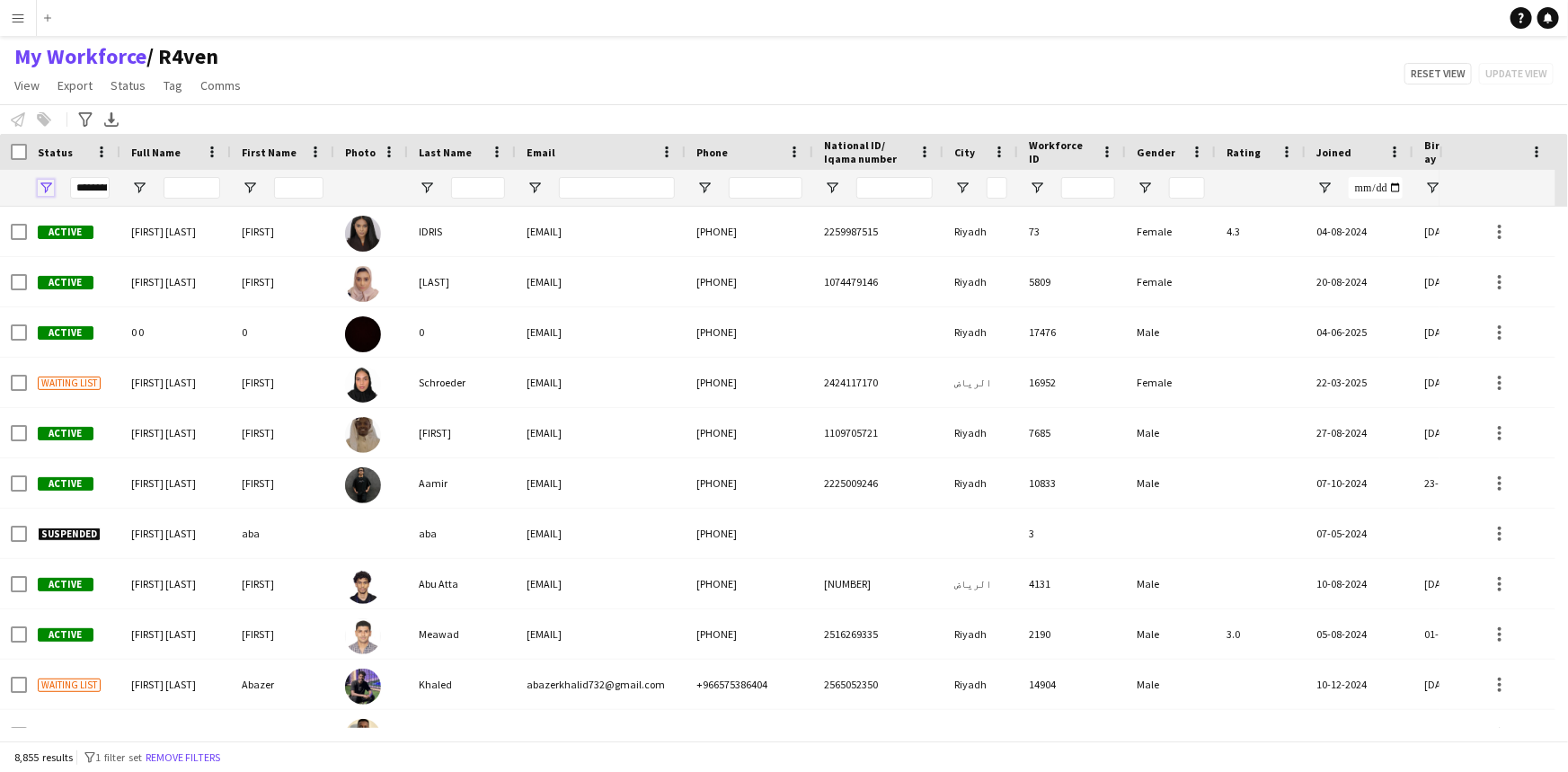 click at bounding box center [46, 188] 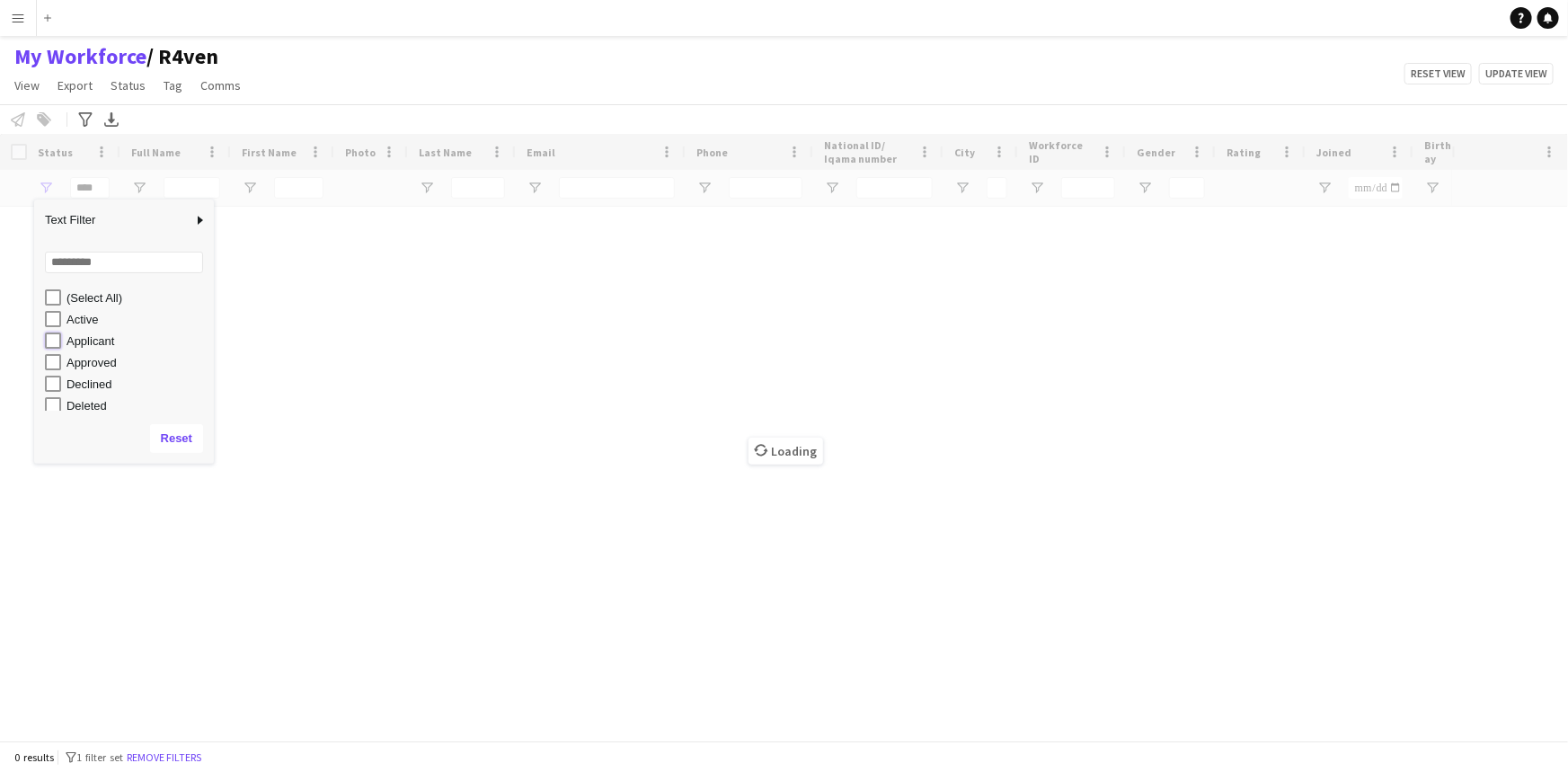 type on "**********" 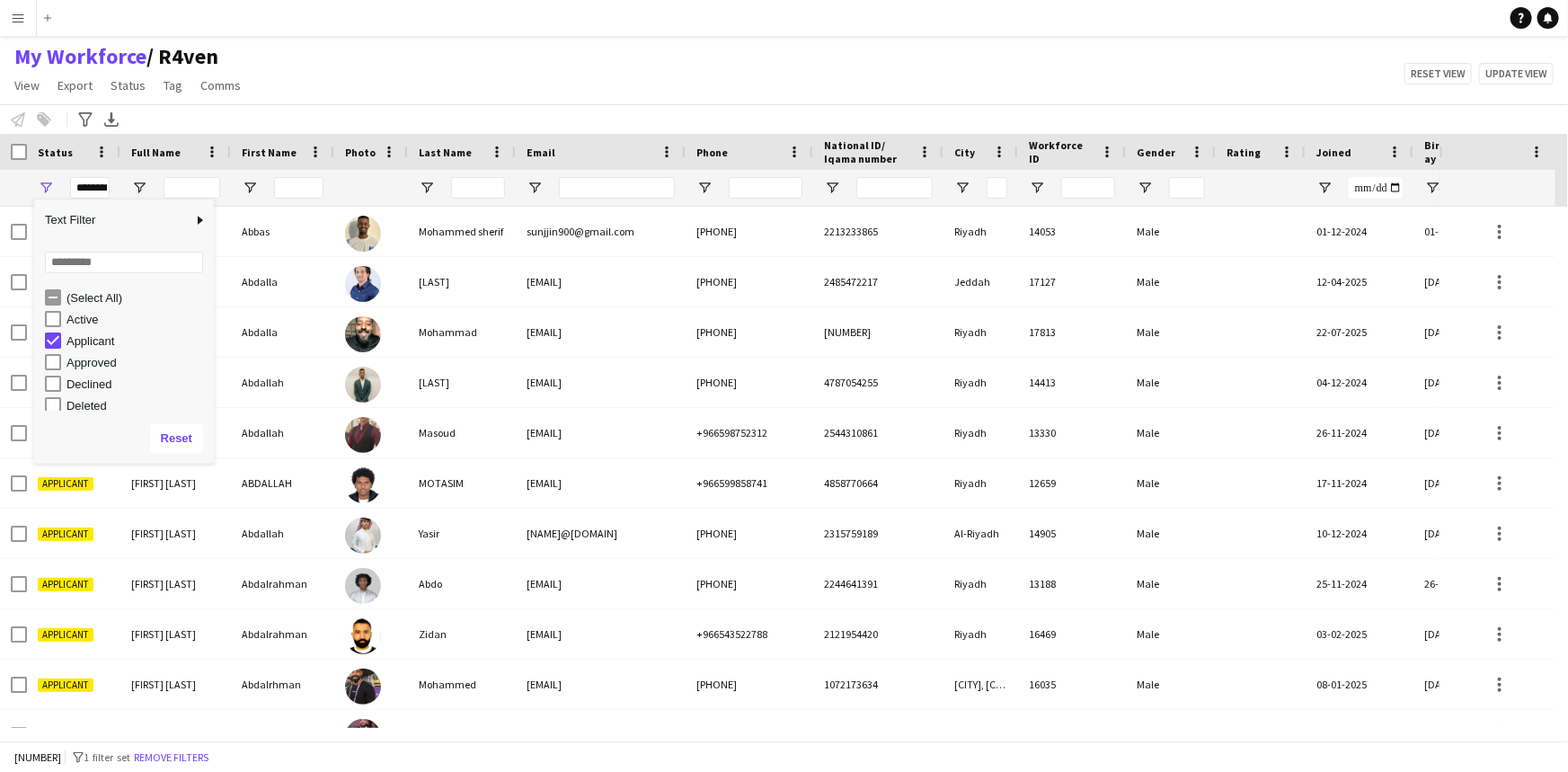 click on "My Workforce    / R4ven   View   Views  Default view R4ven New view Update view Delete view Edit name Customise view Customise filters Reset Filters Reset View Reset All  Export  New starters report Export as XLSX Export as PDF  Status  Edit  Tag  New tag  Edit tag  1.1 Based in Riyadh (2931) 1.2 Based in Eastern Province (92) 1.3 Based in Jeddah (1033) 1.4 Based in Tabuk (56) 1.5 Based in Al Ula (252) 1.6 Based in Makkah (56) 1.7 Based in Madinah (32) 1.8 Based in Other Cities (27) 2.1 English Level = 1/3 Poor (769) 2.2 English Level = 2/3 Good (1626) 2.3 English Level = 3/3 Excellent  (1239) Beast ED (57) Blank Tags (306) DGCL Approved Pool  (21) EWC – Gaming Activation/Shortlisted staff (1) F1 Movie Premier - VOX Cinemas, Red Sea Mall Jeddah (18) F1 Movie Premiere - VOX Cinemas, VIA Riyadh (21) Gold Star - Staff ⭐ (10) Gold Star - Supervisors ⭐⭐ (5) Models - AlUla Based (3) Models - Jeddah Based  (4) Models - Riyadh Based (44) MPW - Ballroom  (2) MPW - Dinner Seating (2) MPW - Headset (2)  Untag" 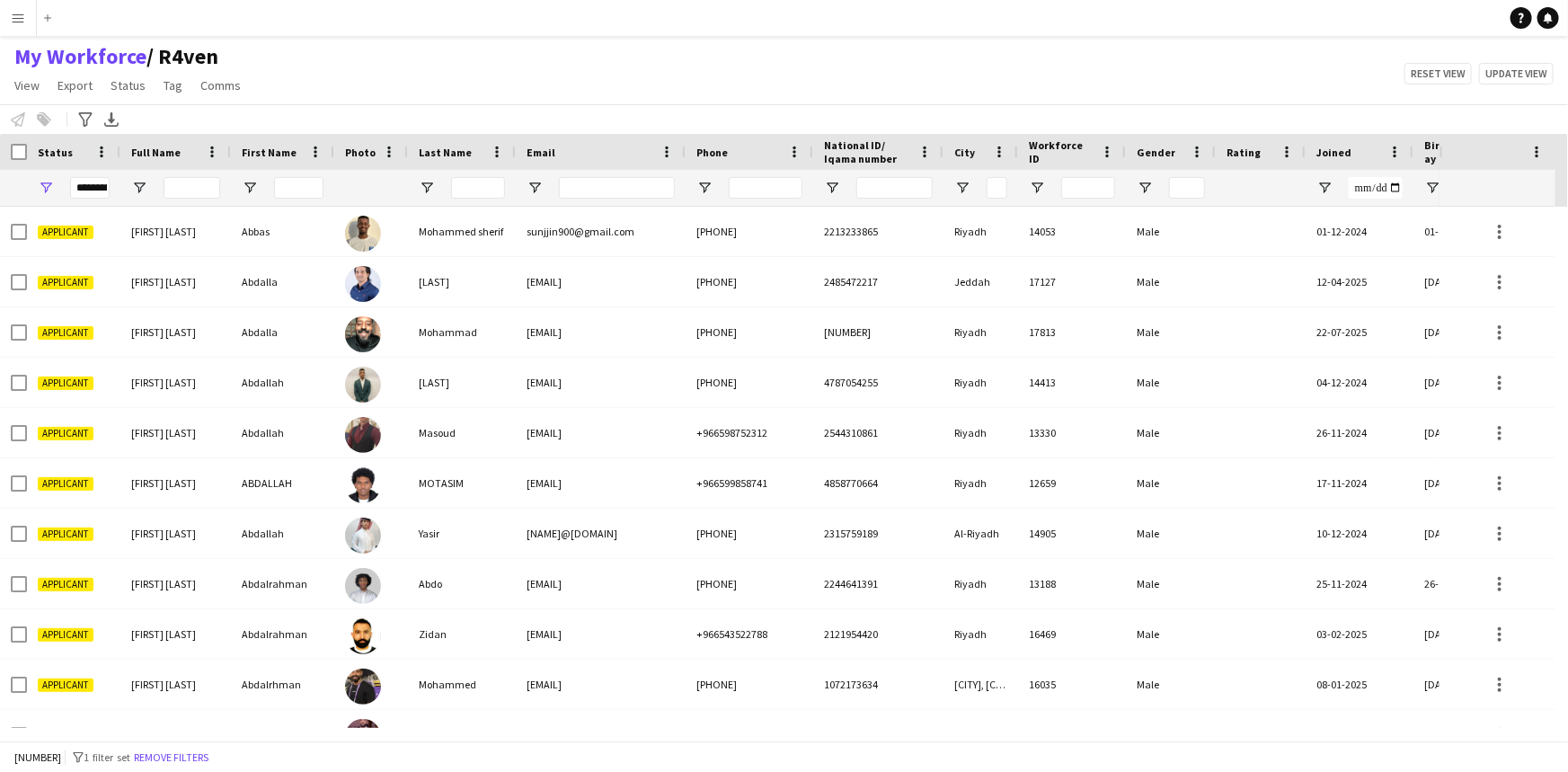 scroll, scrollTop: 0, scrollLeft: 283, axis: horizontal 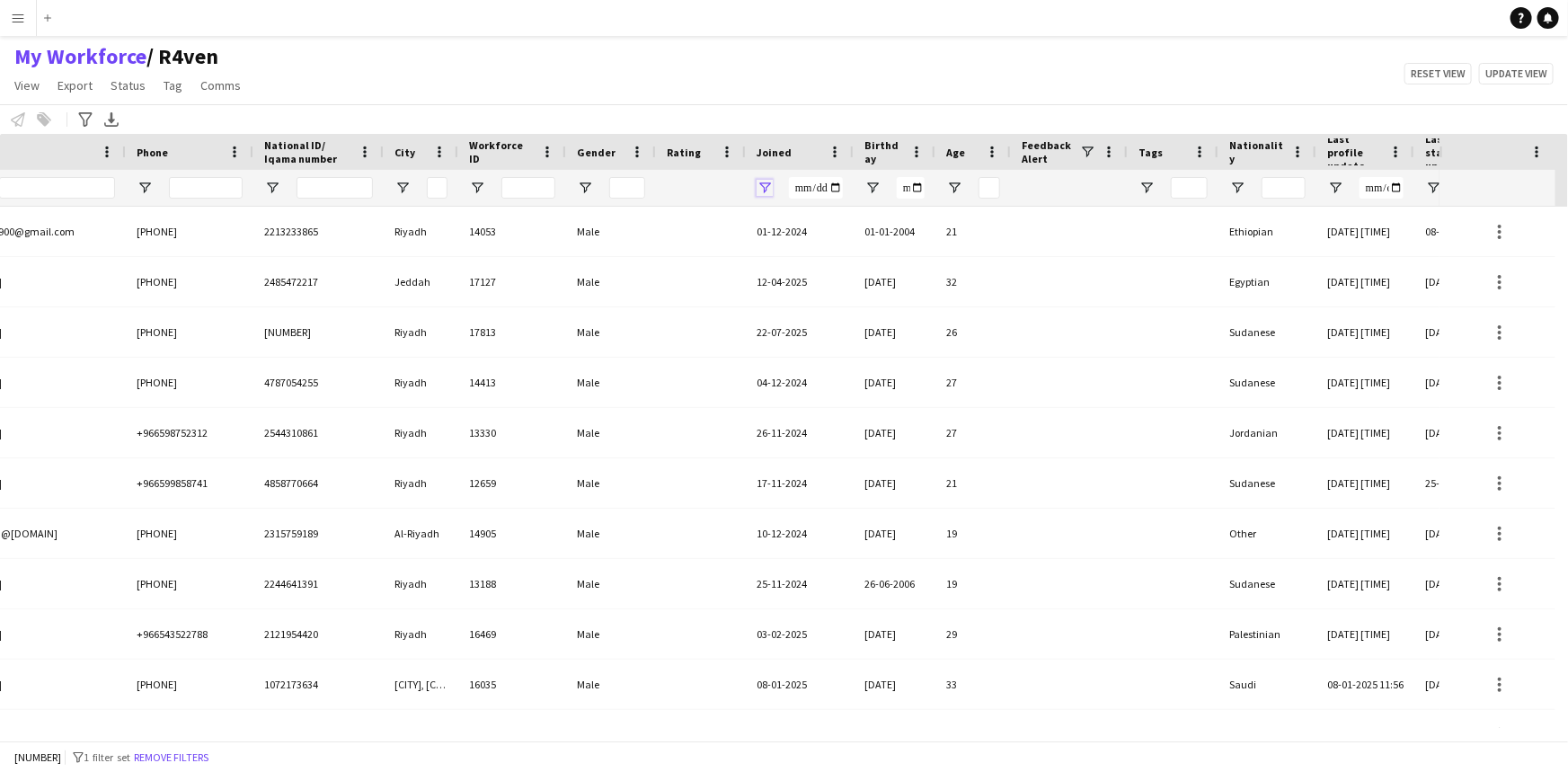 click at bounding box center (765, 188) 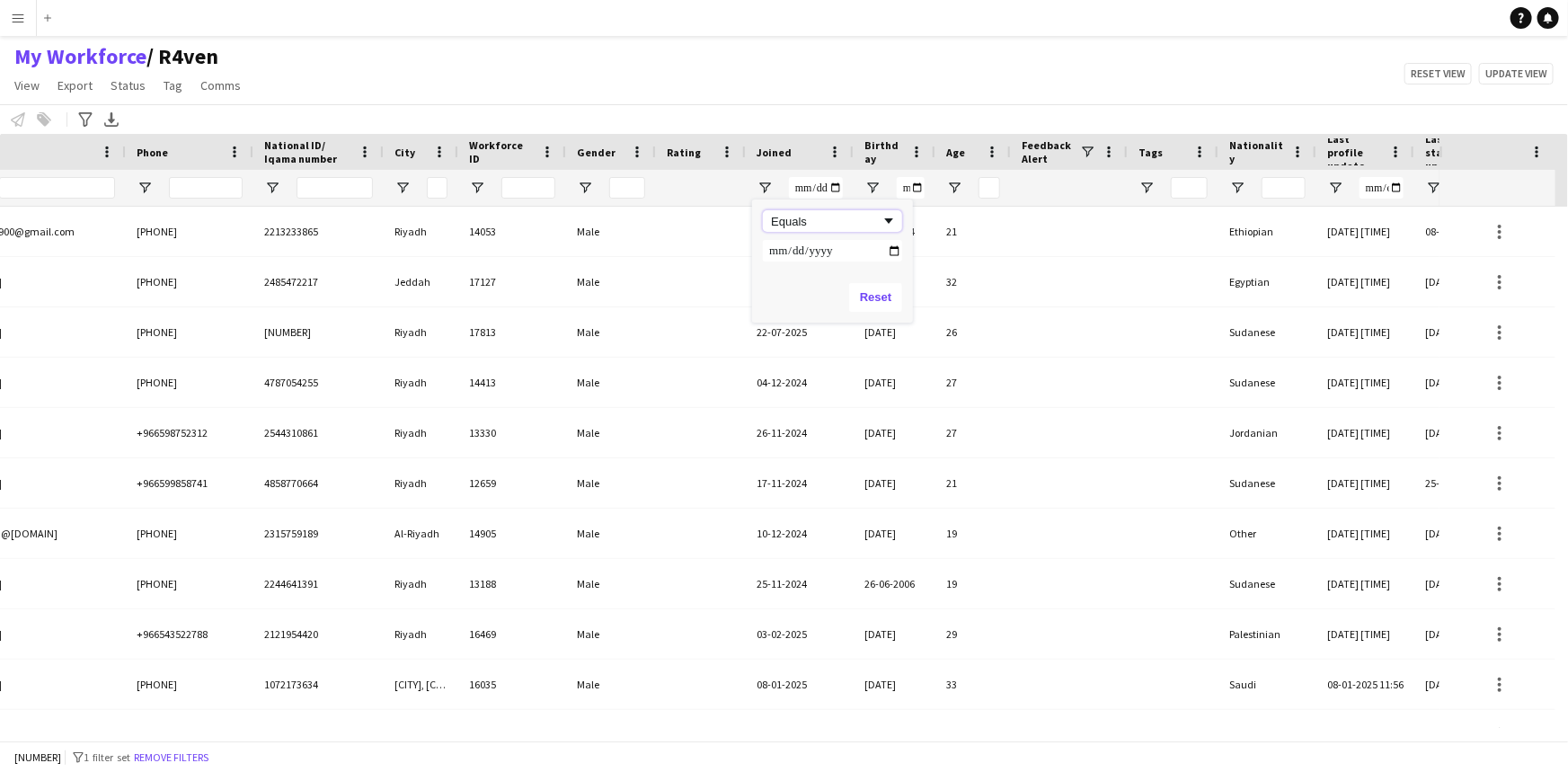 click on "Equals" at bounding box center [826, 221] 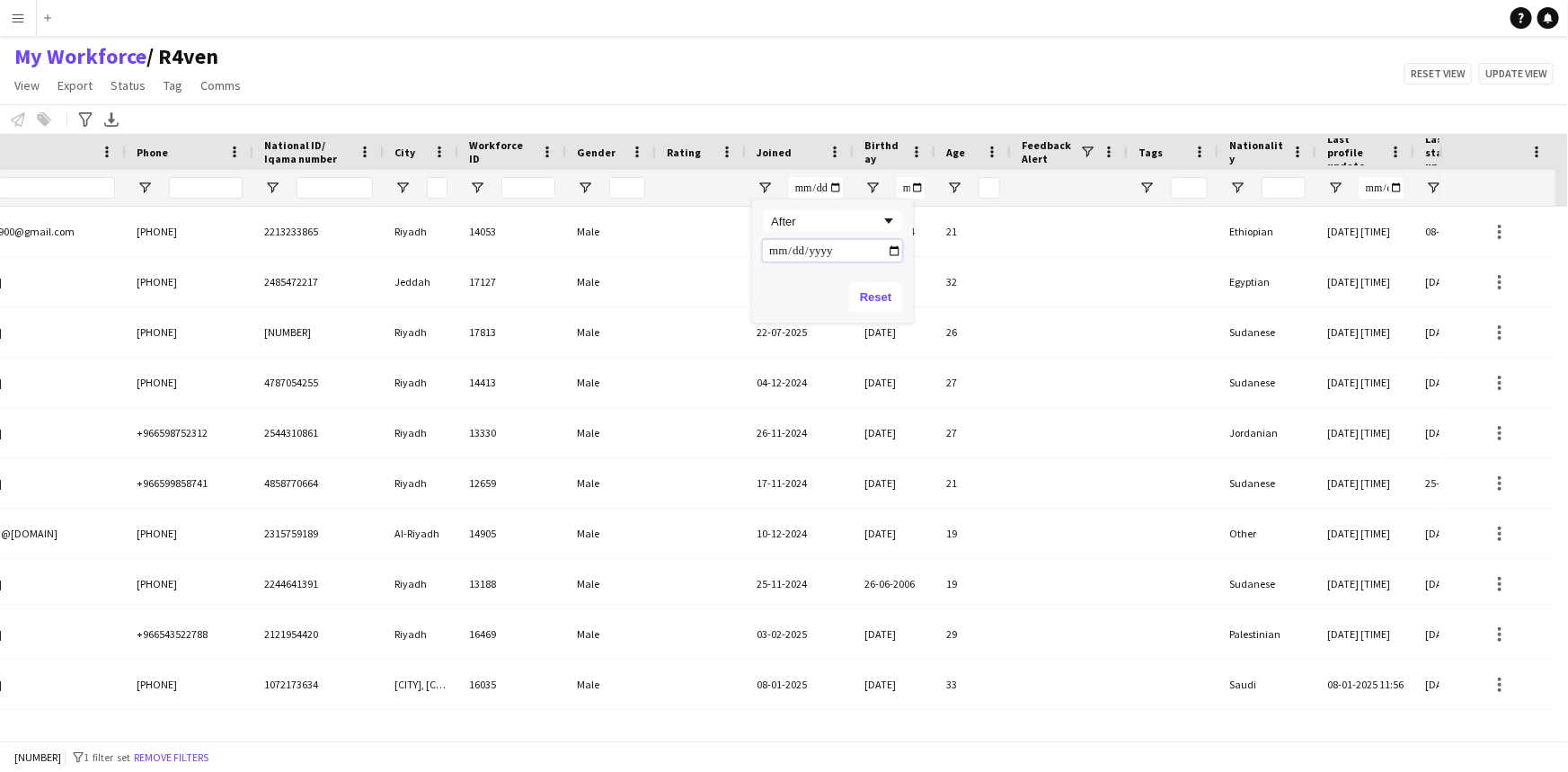click at bounding box center [832, 251] 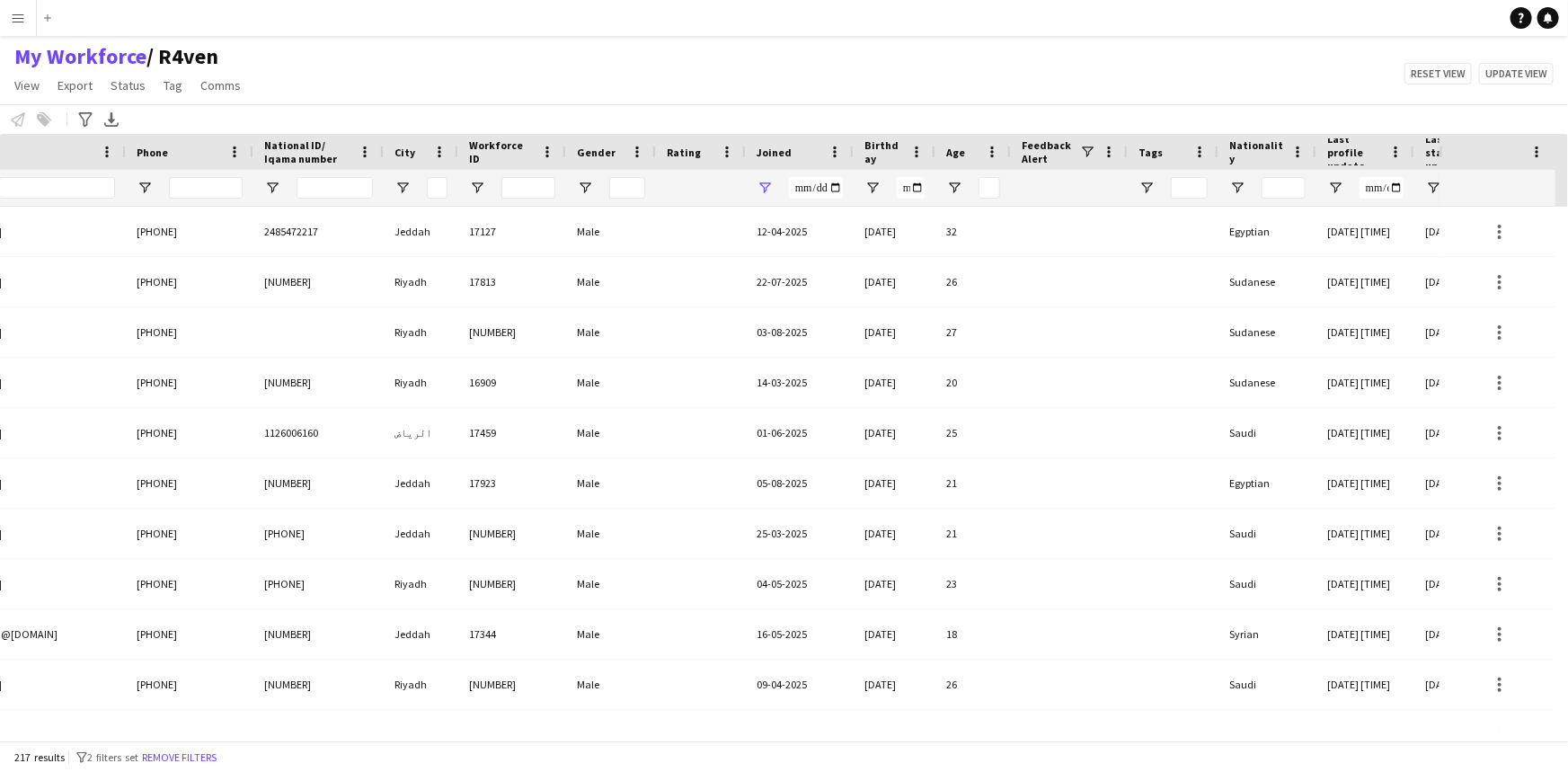 click on "My Workforce    / R4ven   View   Views  Default view R4ven New view Update view Delete view Edit name Customise view Customise filters Reset Filters Reset View Reset All  Export  New starters report Export as XLSX Export as PDF  Status  Edit  Tag  New tag  Edit tag  1.1 Based in Riyadh (2931) 1.2 Based in Eastern Province (92) 1.3 Based in Jeddah (1033) 1.4 Based in Tabuk (56) 1.5 Based in Al Ula (252) 1.6 Based in Makkah (56) 1.7 Based in Madinah (32) 1.8 Based in Other Cities (27) 2.1 English Level = 1/3 Poor (769) 2.2 English Level = 2/3 Good (1626) 2.3 English Level = 3/3 Excellent  (1239) Beast ED (57) Blank Tags (306) DGCL Approved Pool  (21) EWC – Gaming Activation/Shortlisted staff (1) F1 Movie Premier - VOX Cinemas, Red Sea Mall Jeddah (18) F1 Movie Premiere - VOX Cinemas, VIA Riyadh (21) Gold Star - Staff ⭐ (10) Gold Star - Supervisors ⭐⭐ (5) Models - AlUla Based (3) Models - Jeddah Based  (4) Models - Riyadh Based (44) MPW - Ballroom  (2) MPW - Dinner Seating (2) MPW - Headset (2)  Untag" 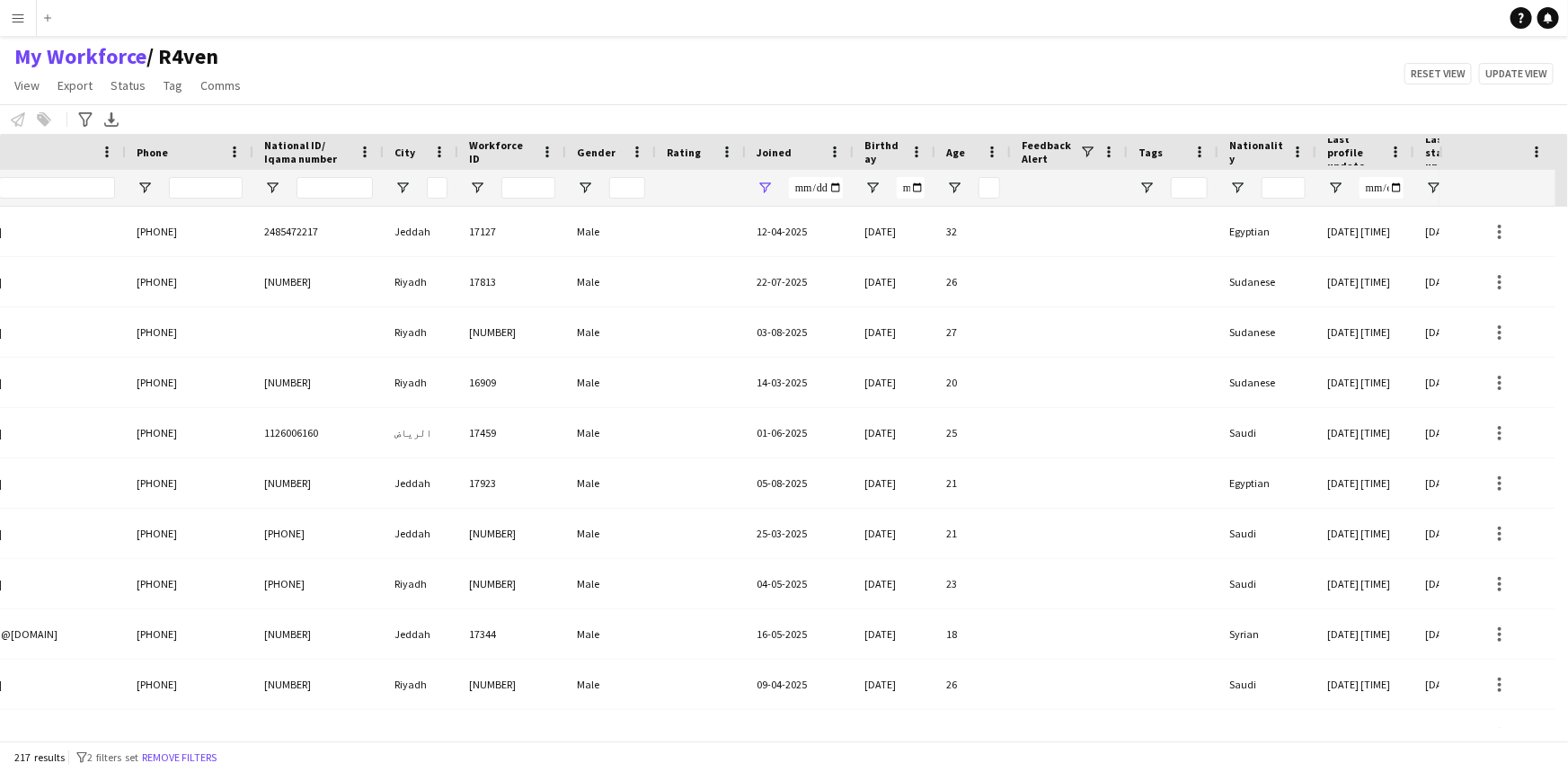 scroll, scrollTop: 0, scrollLeft: 93, axis: horizontal 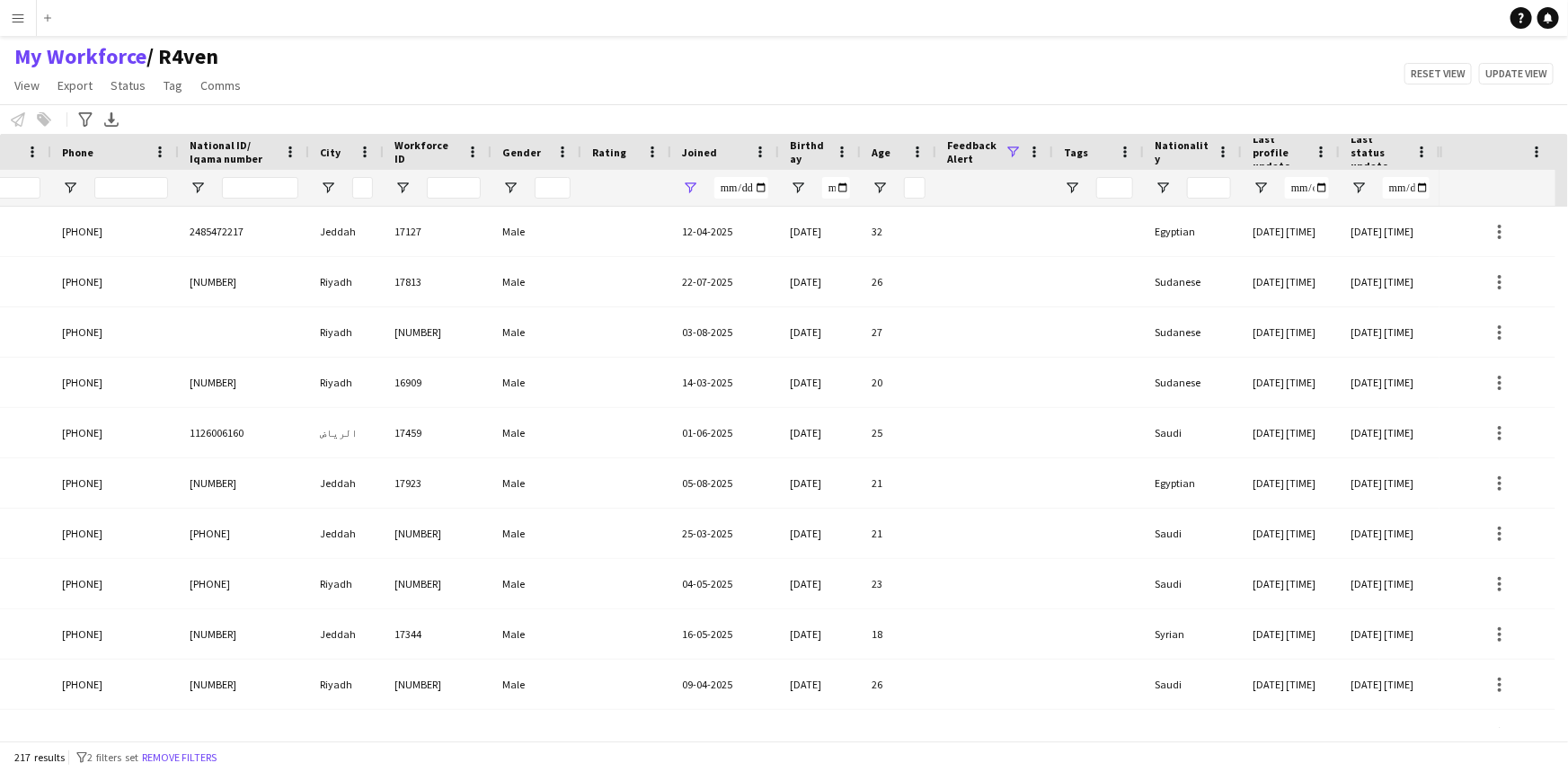 click at bounding box center [1013, 152] 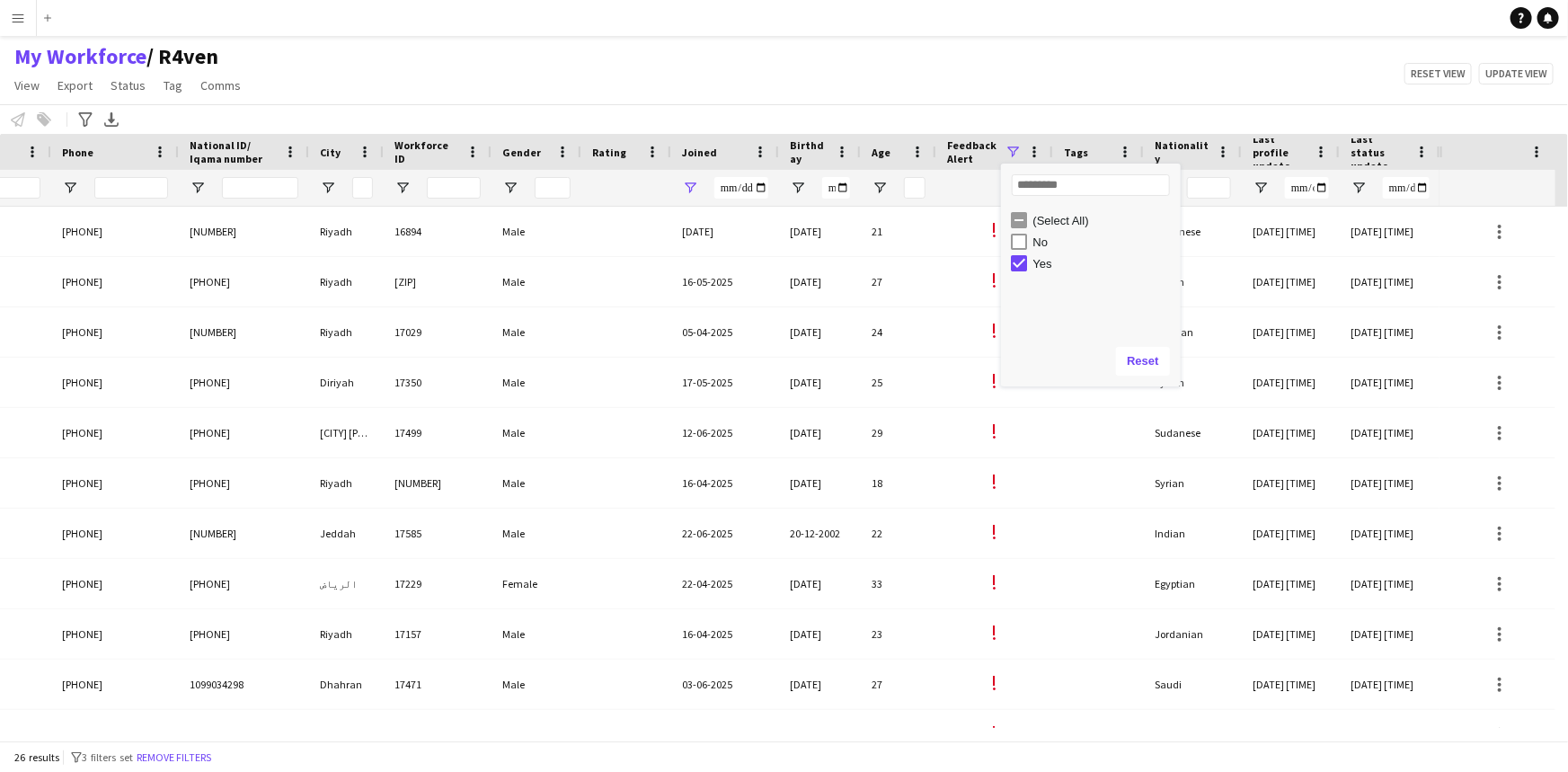click on "My Workforce    / R4ven   View   Views  Default view R4ven New view Update view Delete view Edit name Customise view Customise filters Reset Filters Reset View Reset All  Export  New starters report Export as XLSX Export as PDF  Status  Edit  Tag  New tag  Edit tag  1.1 Based in Riyadh (2931) 1.2 Based in Eastern Province (92) 1.3 Based in Jeddah (1033) 1.4 Based in Tabuk (56) 1.5 Based in Al Ula (252) 1.6 Based in Makkah (56) 1.7 Based in Madinah (32) 1.8 Based in Other Cities (27) 2.1 English Level = 1/3 Poor (769) 2.2 English Level = 2/3 Good (1626) 2.3 English Level = 3/3 Excellent  (1239) Beast ED (57) Blank Tags (306) DGCL Approved Pool  (21) EWC – Gaming Activation/Shortlisted staff (1) F1 Movie Premier - VOX Cinemas, Red Sea Mall Jeddah (18) F1 Movie Premiere - VOX Cinemas, VIA Riyadh (21) Gold Star - Staff ⭐ (10) Gold Star - Supervisors ⭐⭐ (5) Models - AlUla Based (3) Models - Jeddah Based  (4) Models - Riyadh Based (44) MPW - Ballroom  (2) MPW - Dinner Seating (2) MPW - Headset (2)  Untag" 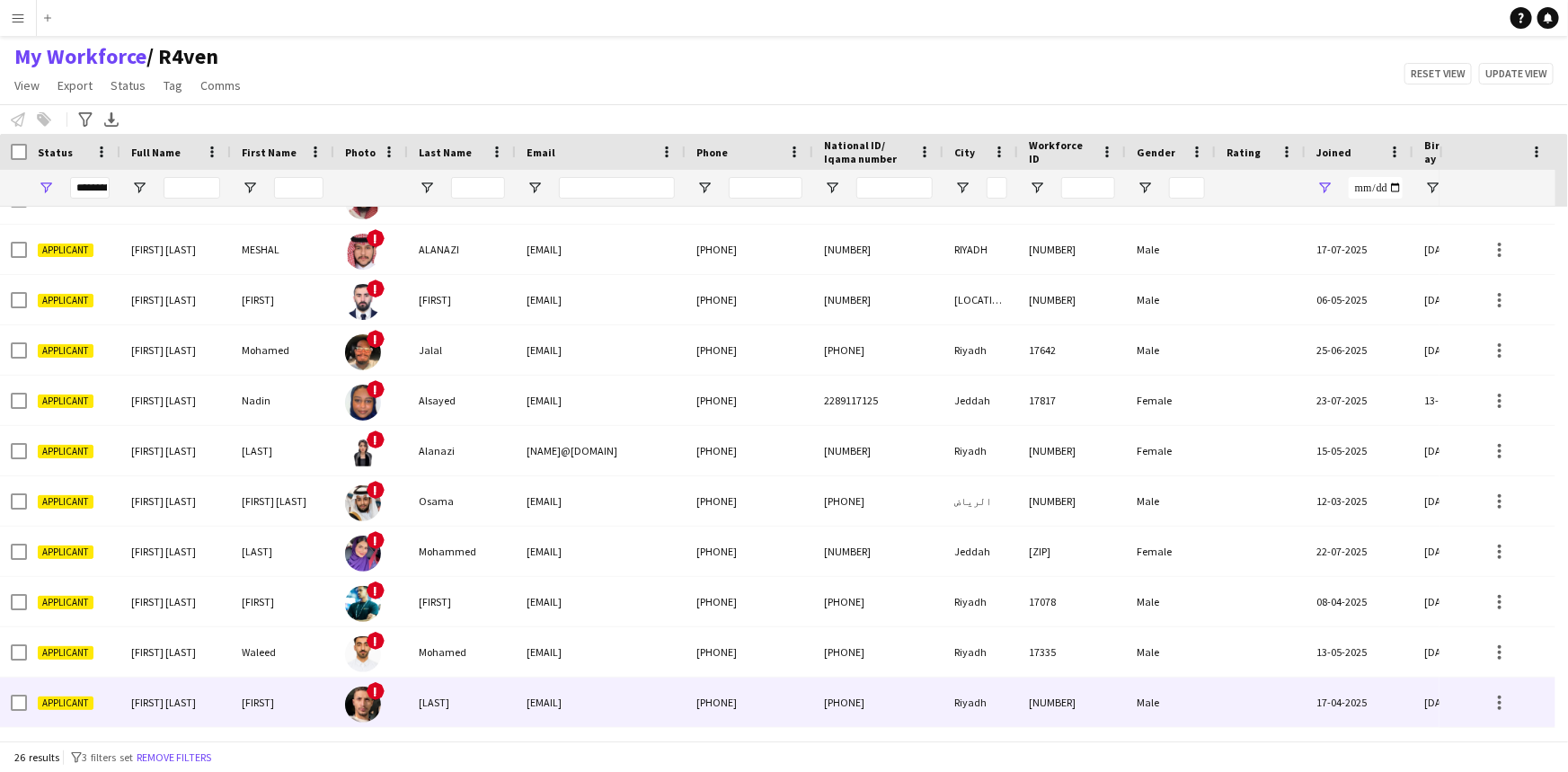 click on "Ziad" at bounding box center [282, 702] 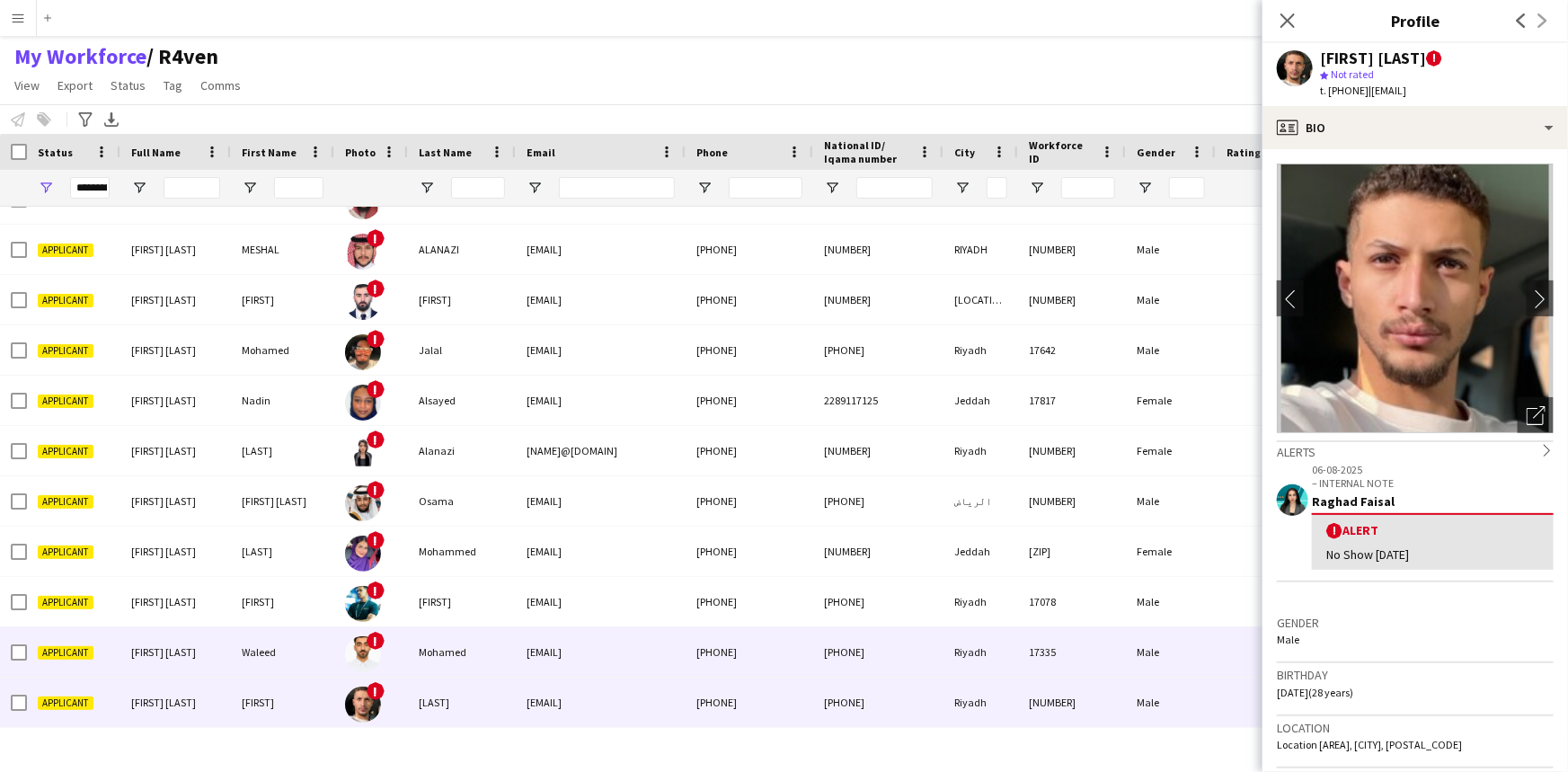 click on "Waleed" at bounding box center [282, 652] 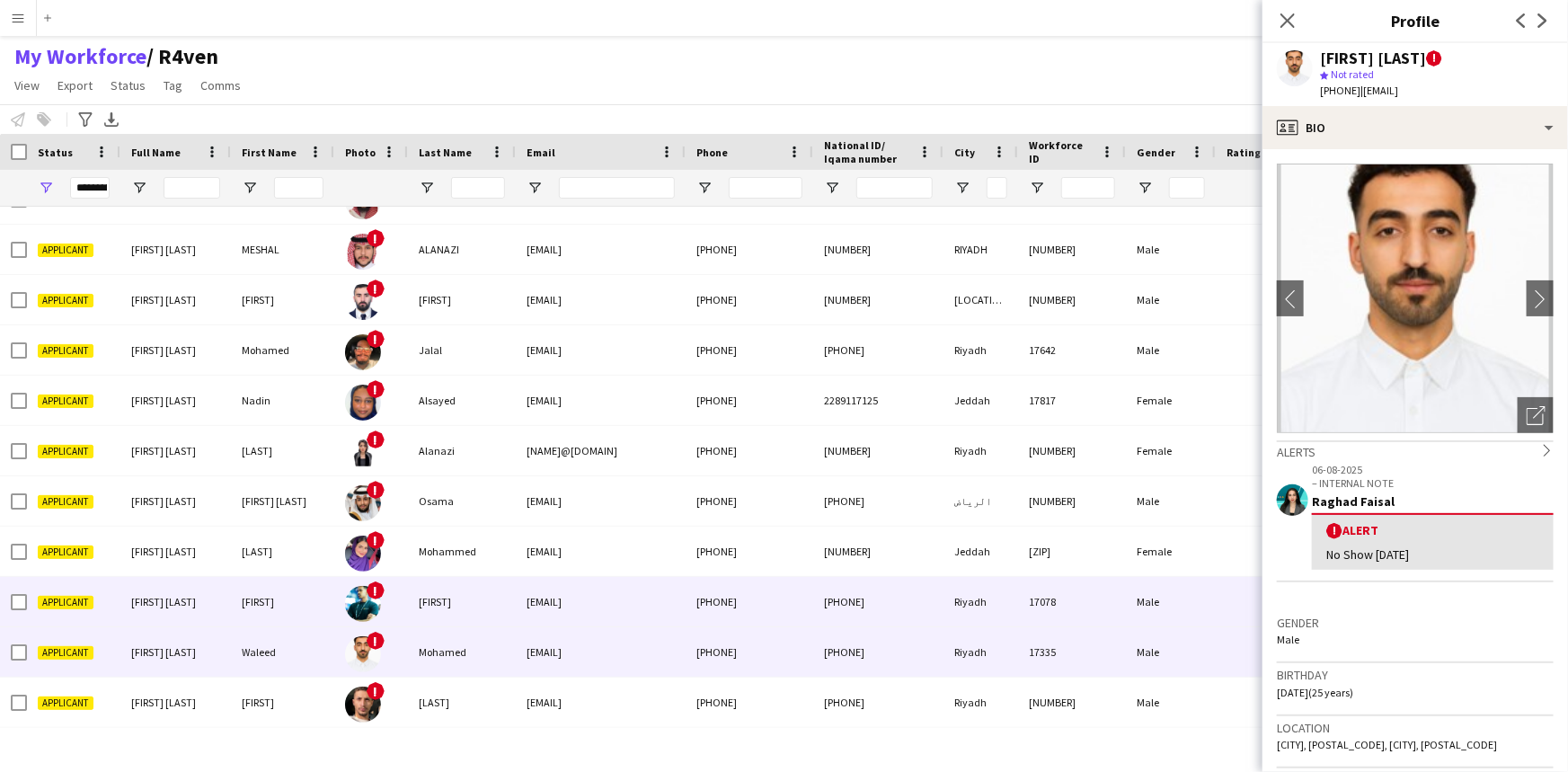 click on "[FIRST]" at bounding box center [282, 601] 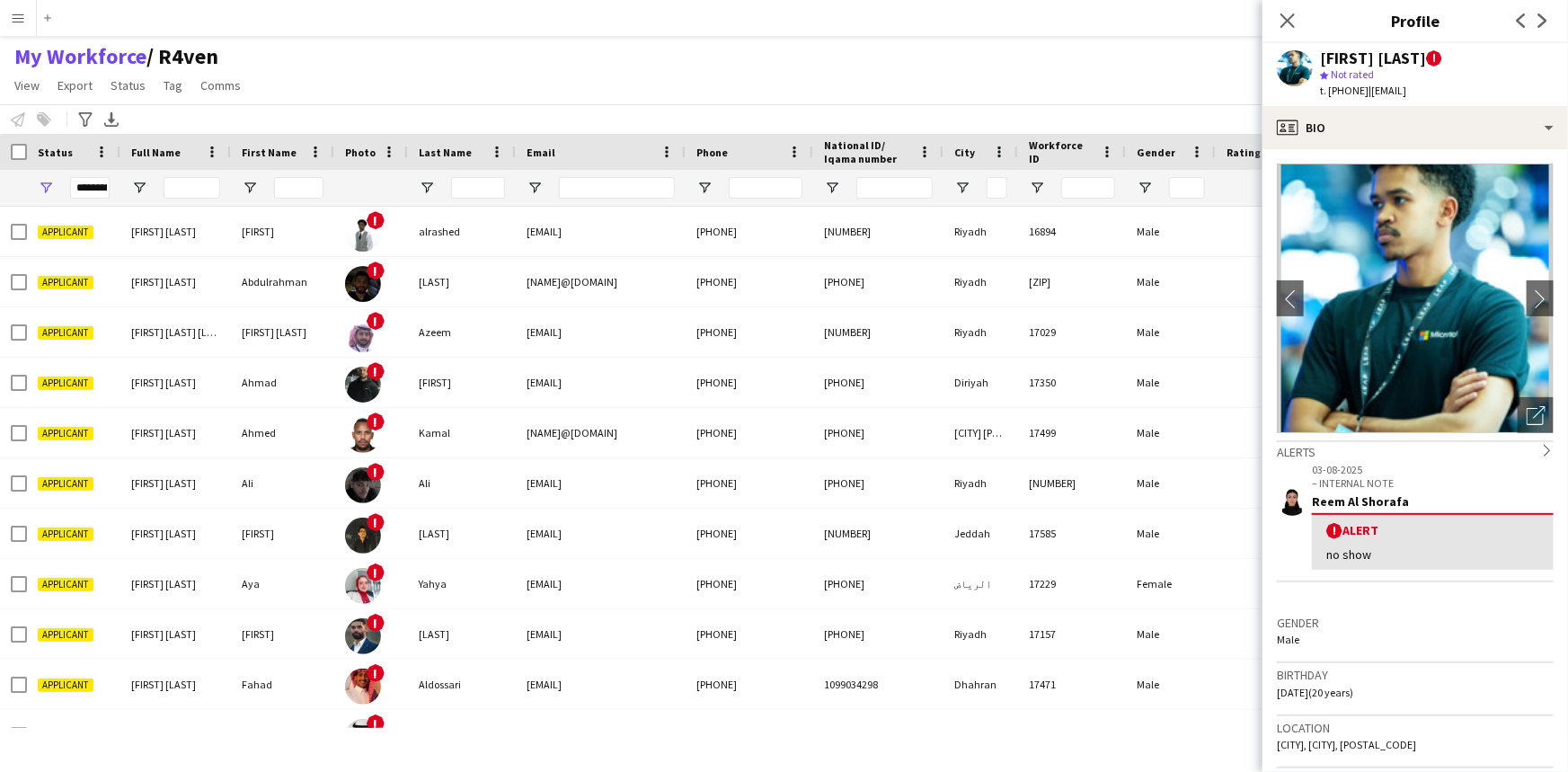 click on "My Workforce    / R4ven   View   Views  Default view R4ven New view Update view Delete view Edit name Customise view Customise filters Reset Filters Reset View Reset All  Export  New starters report Export as XLSX Export as PDF  Status  Edit  Tag  New tag  Edit tag  1.1 Based in Riyadh (2931) 1.2 Based in Eastern Province (92) 1.3 Based in Jeddah (1033) 1.4 Based in Tabuk (56) 1.5 Based in Al Ula (252) 1.6 Based in Makkah (56) 1.7 Based in Madinah (32) 1.8 Based in Other Cities (27) 2.1 English Level = 1/3 Poor (769) 2.2 English Level = 2/3 Good (1626) 2.3 English Level = 3/3 Excellent  (1239) Beast ED (57) Blank Tags (306) DGCL Approved Pool  (21) EWC – Gaming Activation/Shortlisted staff (1) F1 Movie Premier - VOX Cinemas, Red Sea Mall Jeddah (18) F1 Movie Premiere - VOX Cinemas, VIA Riyadh (21) Gold Star - Staff ⭐ (10) Gold Star - Supervisors ⭐⭐ (5) Models - AlUla Based (3) Models - Jeddah Based  (4) Models - Riyadh Based (44) MPW - Ballroom  (2) MPW - Dinner Seating (2) MPW - Headset (2)  Untag" 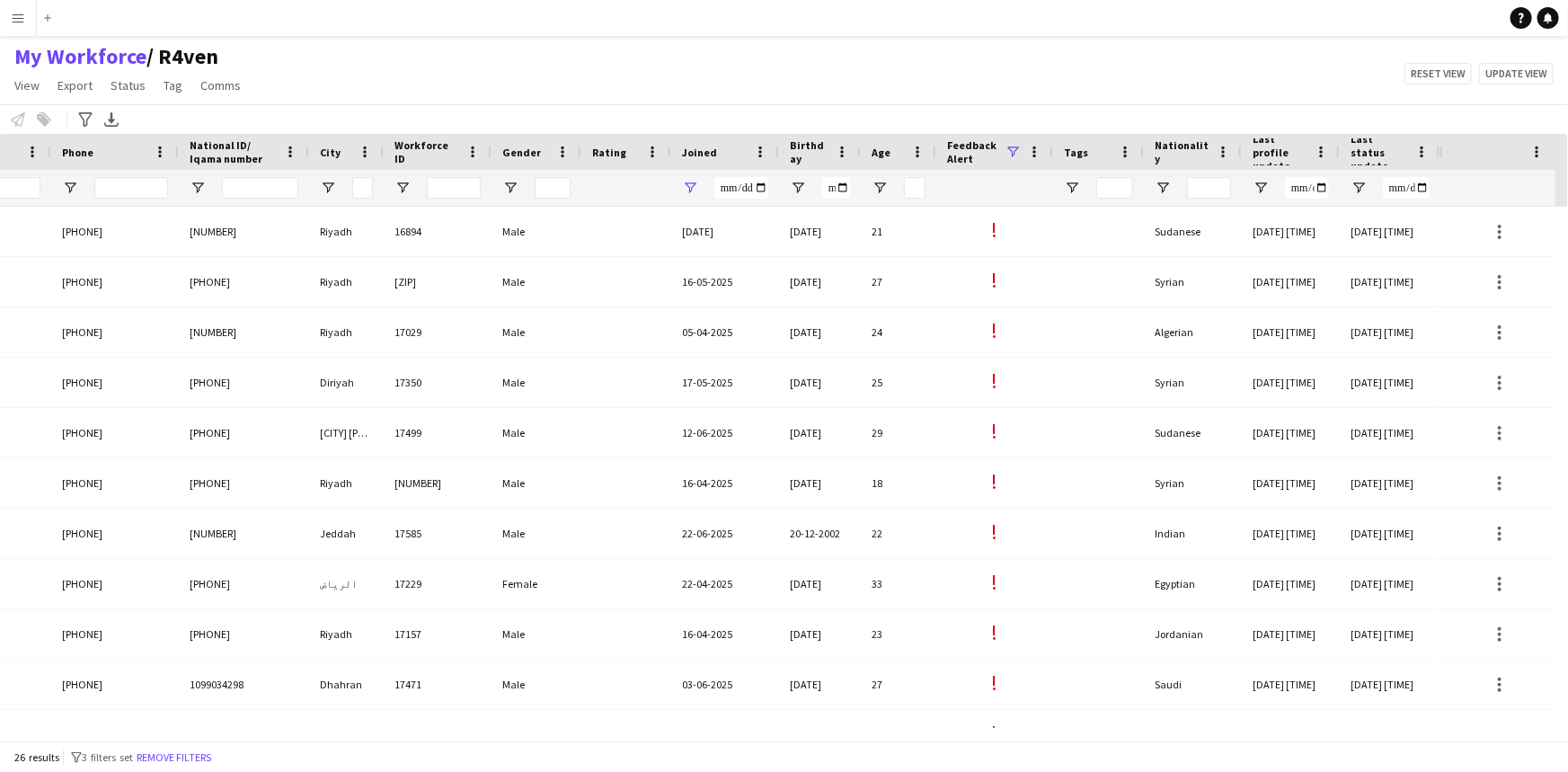 click at bounding box center [1013, 152] 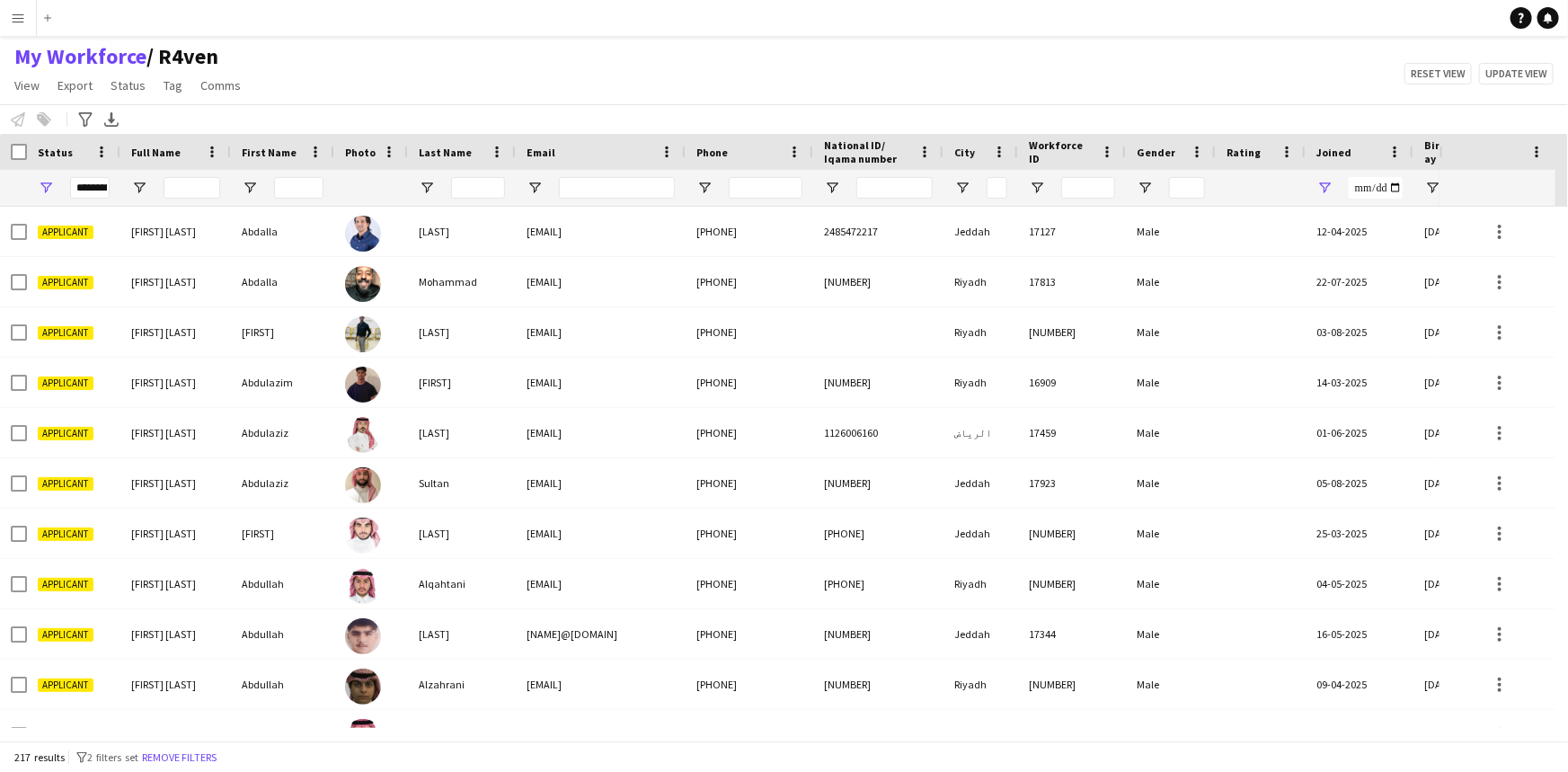 click on "My Workforce    / R4ven   View   Views  Default view R4ven New view Update view Delete view Edit name Customise view Customise filters Reset Filters Reset View Reset All  Export  New starters report Export as XLSX Export as PDF  Status  Edit  Tag  New tag  Edit tag  1.1 Based in Riyadh (2931) 1.2 Based in Eastern Province (92) 1.3 Based in Jeddah (1033) 1.4 Based in Tabuk (56) 1.5 Based in Al Ula (252) 1.6 Based in Makkah (56) 1.7 Based in Madinah (32) 1.8 Based in Other Cities (27) 2.1 English Level = 1/3 Poor (769) 2.2 English Level = 2/3 Good (1626) 2.3 English Level = 3/3 Excellent  (1239) Beast ED (57) Blank Tags (306) DGCL Approved Pool  (21) EWC – Gaming Activation/Shortlisted staff (1) F1 Movie Premier - VOX Cinemas, Red Sea Mall Jeddah (18) F1 Movie Premiere - VOX Cinemas, VIA Riyadh (21) Gold Star - Staff ⭐ (10) Gold Star - Supervisors ⭐⭐ (5) Models - AlUla Based (3) Models - Jeddah Based  (4) Models - Riyadh Based (44) MPW - Ballroom  (2) MPW - Dinner Seating (2) MPW - Headset (2)  Untag" 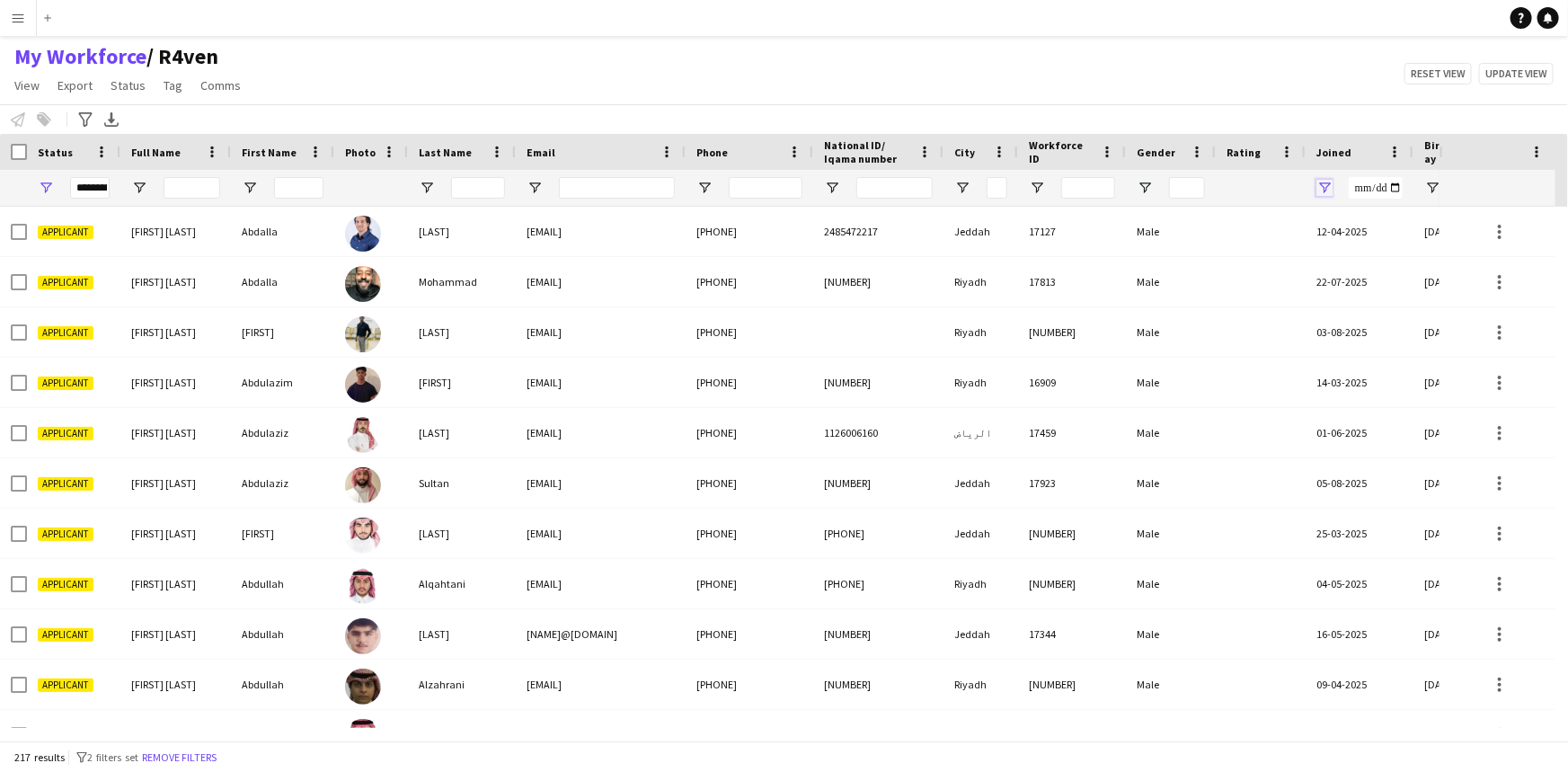 click at bounding box center [1324, 188] 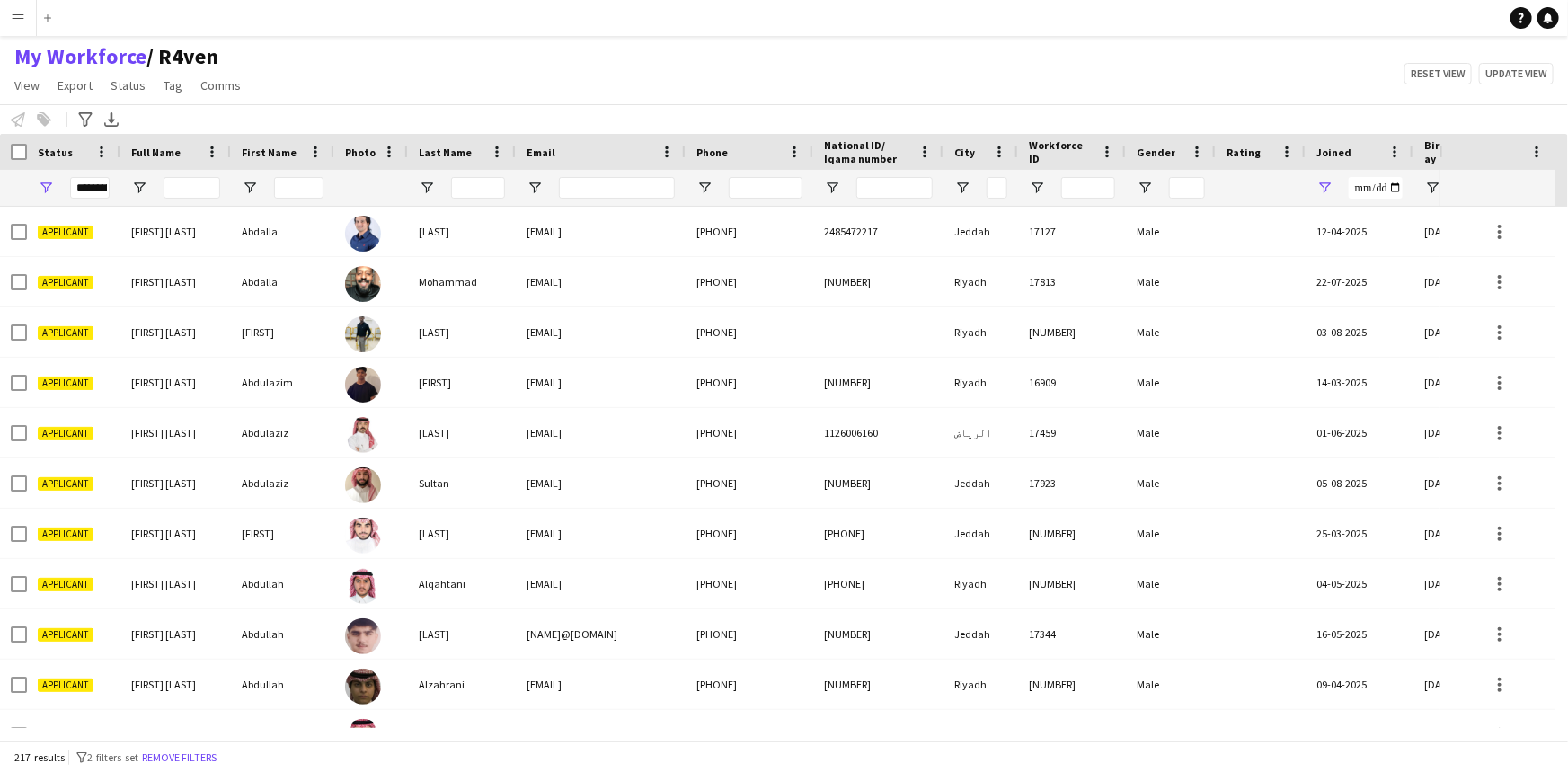 click on "My Workforce    / R4ven   View   Views  Default view R4ven New view Update view Delete view Edit name Customise view Customise filters Reset Filters Reset View Reset All  Export  New starters report Export as XLSX Export as PDF  Status  Edit  Tag  New tag  Edit tag  1.1 Based in Riyadh (2931) 1.2 Based in Eastern Province (92) 1.3 Based in Jeddah (1033) 1.4 Based in Tabuk (56) 1.5 Based in Al Ula (252) 1.6 Based in Makkah (56) 1.7 Based in Madinah (32) 1.8 Based in Other Cities (27) 2.1 English Level = 1/3 Poor (769) 2.2 English Level = 2/3 Good (1626) 2.3 English Level = 3/3 Excellent  (1239) Beast ED (57) Blank Tags (306) DGCL Approved Pool  (21) EWC – Gaming Activation/Shortlisted staff (1) F1 Movie Premier - VOX Cinemas, Red Sea Mall Jeddah (18) F1 Movie Premiere - VOX Cinemas, VIA Riyadh (21) Gold Star - Staff ⭐ (10) Gold Star - Supervisors ⭐⭐ (5) Models - AlUla Based (3) Models - Jeddah Based  (4) Models - Riyadh Based (44) MPW - Ballroom  (2) MPW - Dinner Seating (2) MPW - Headset (2)  Untag" 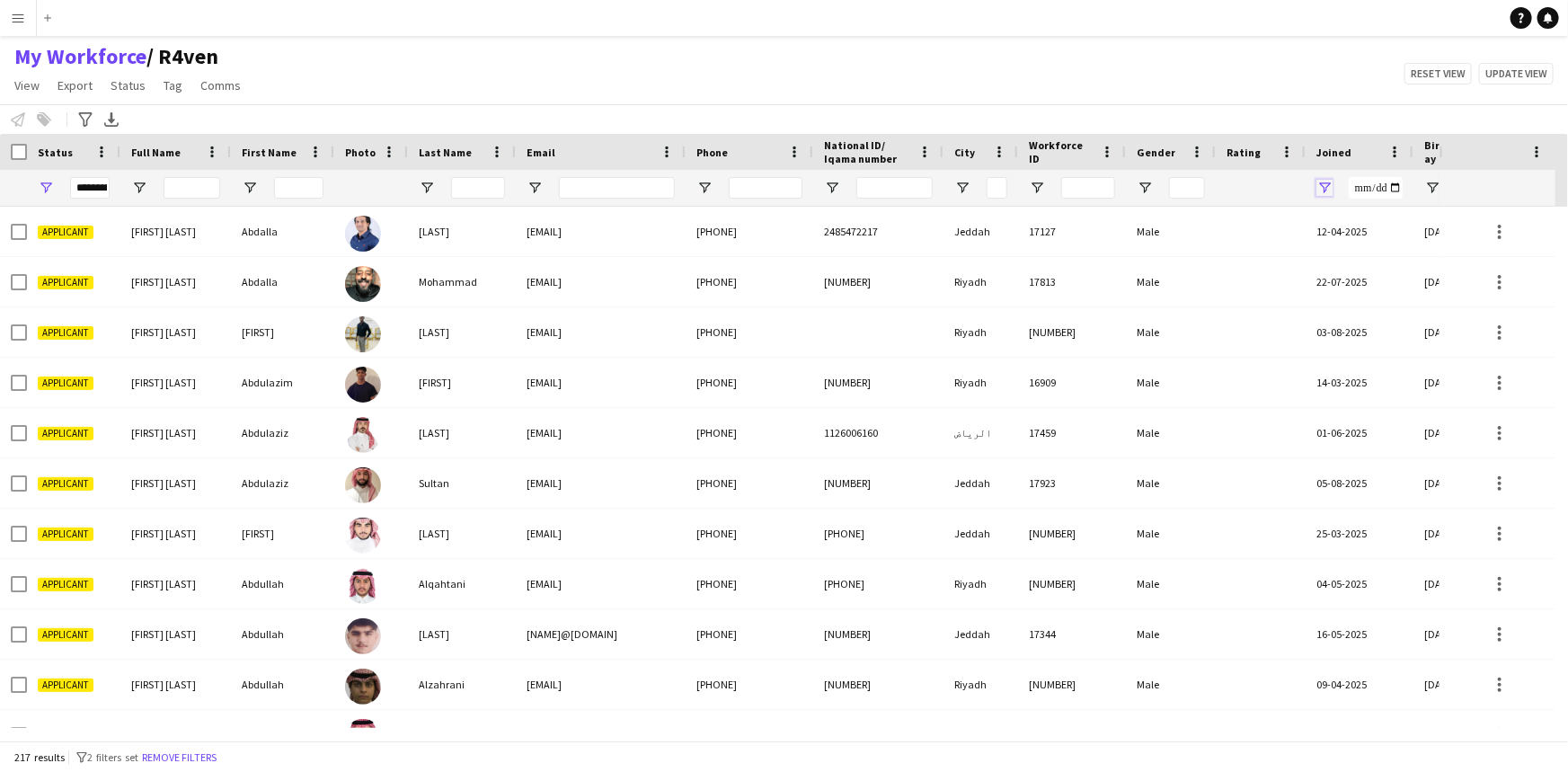 click at bounding box center (1324, 188) 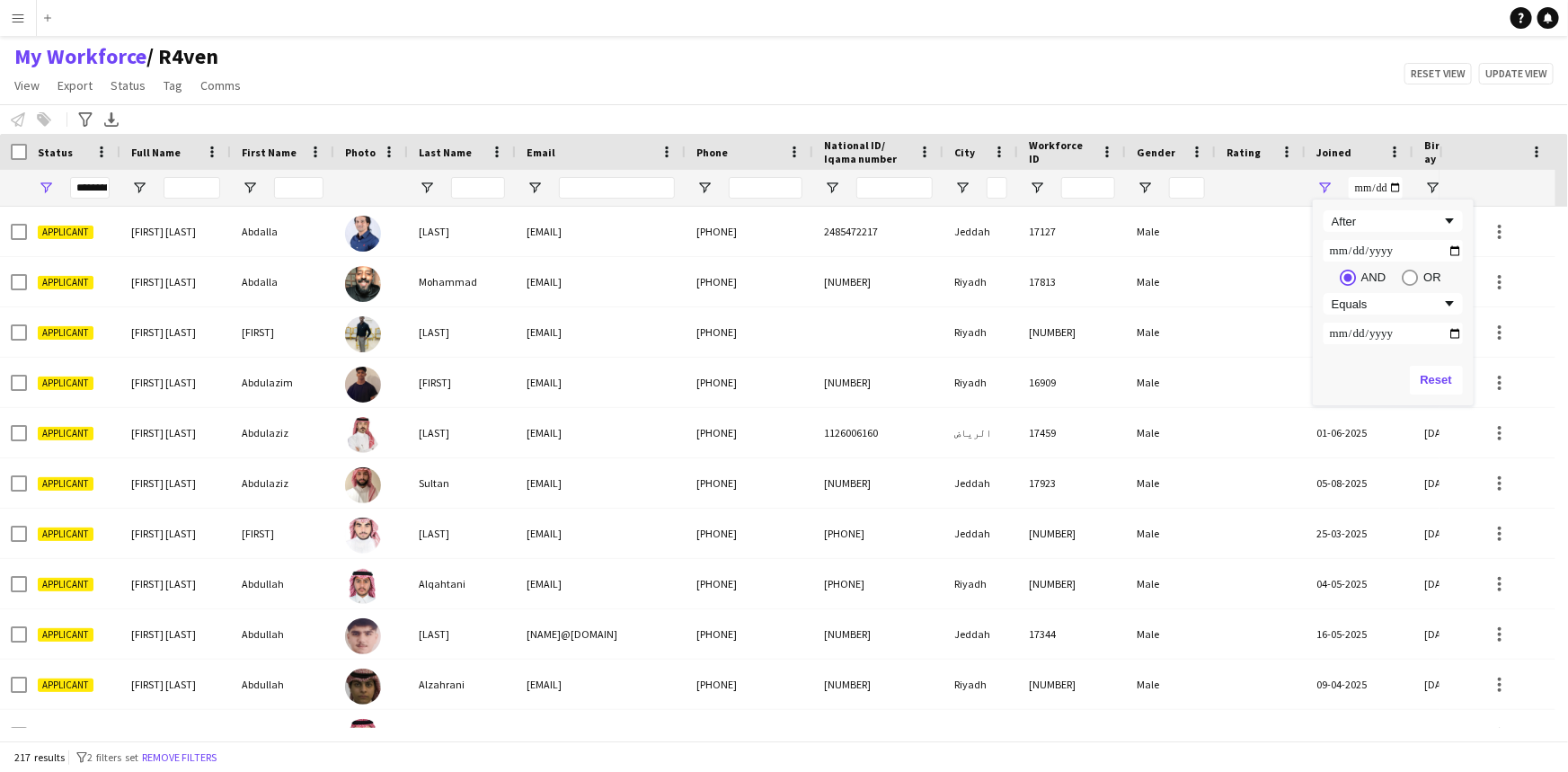 type 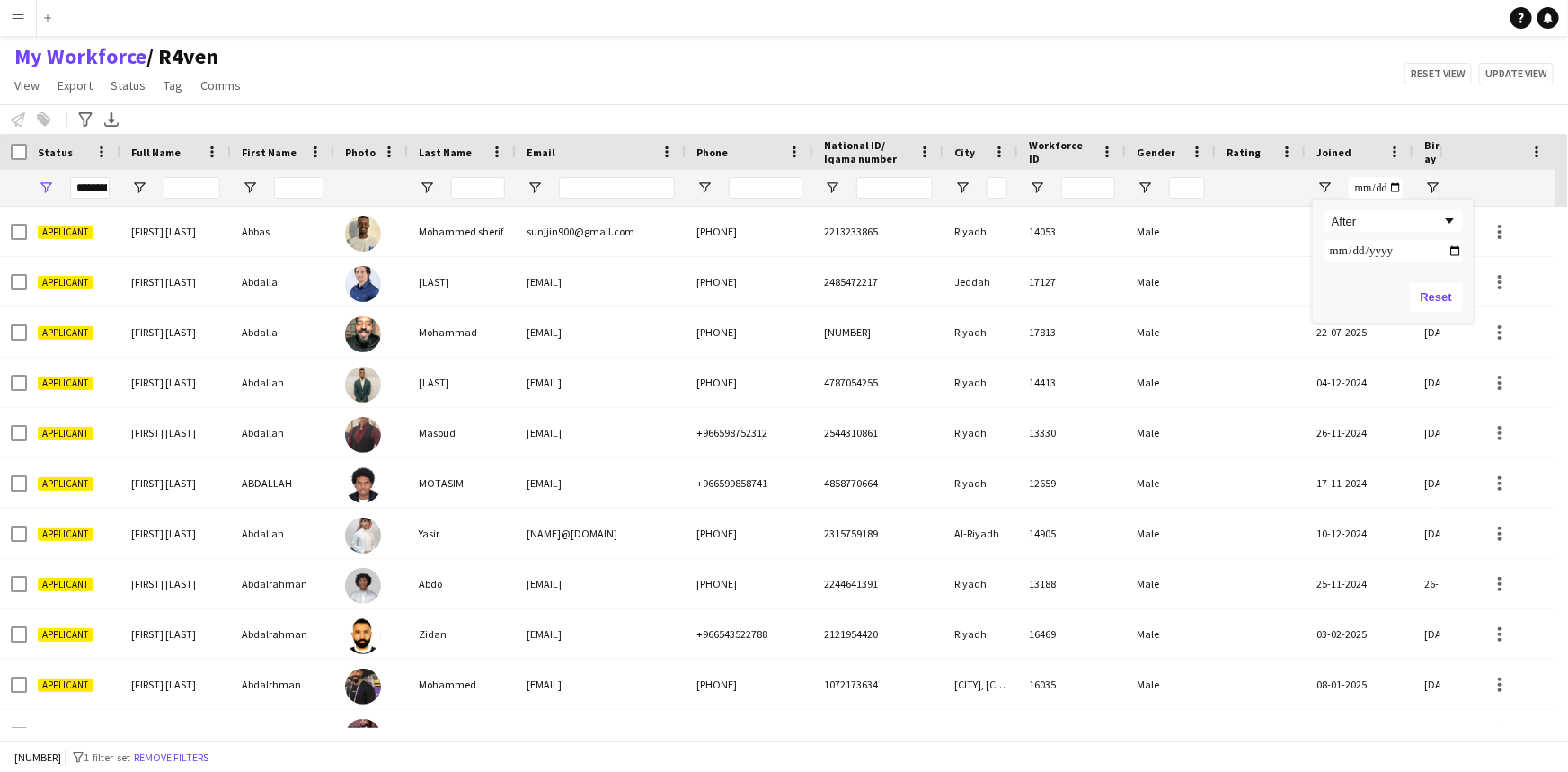 type on "**********" 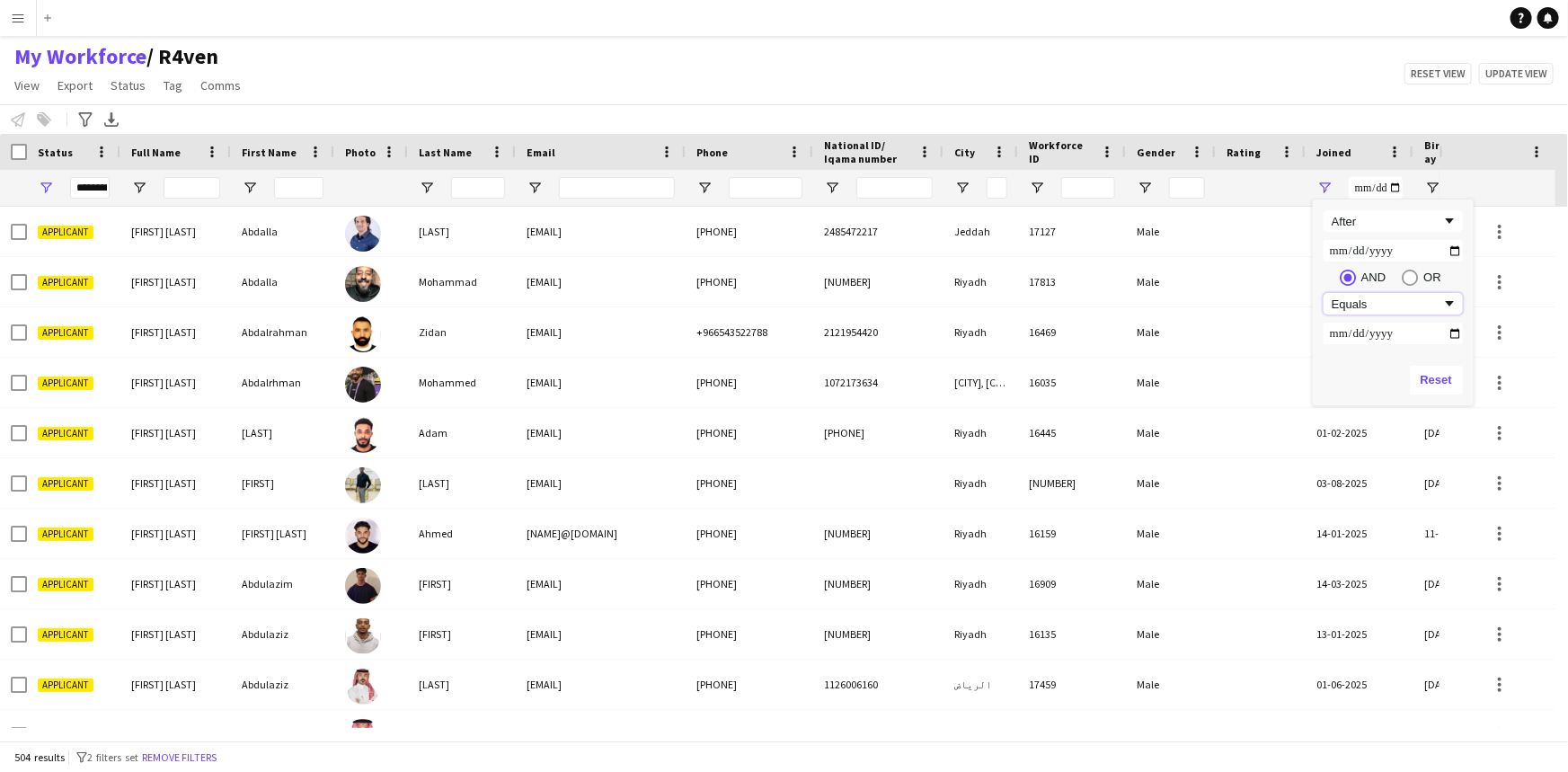 click on "Equals" at bounding box center [1386, 304] 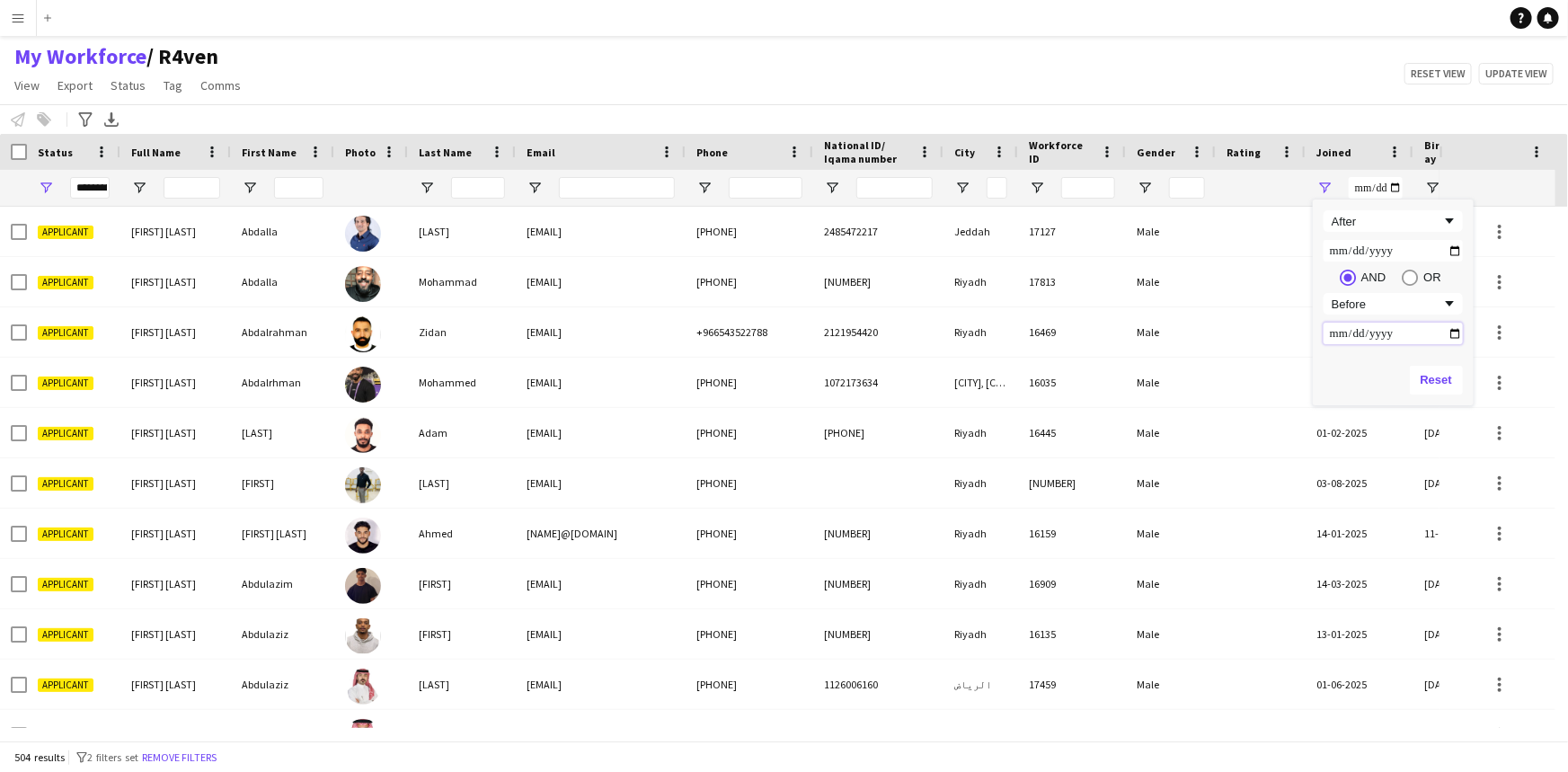 click at bounding box center (1393, 333) 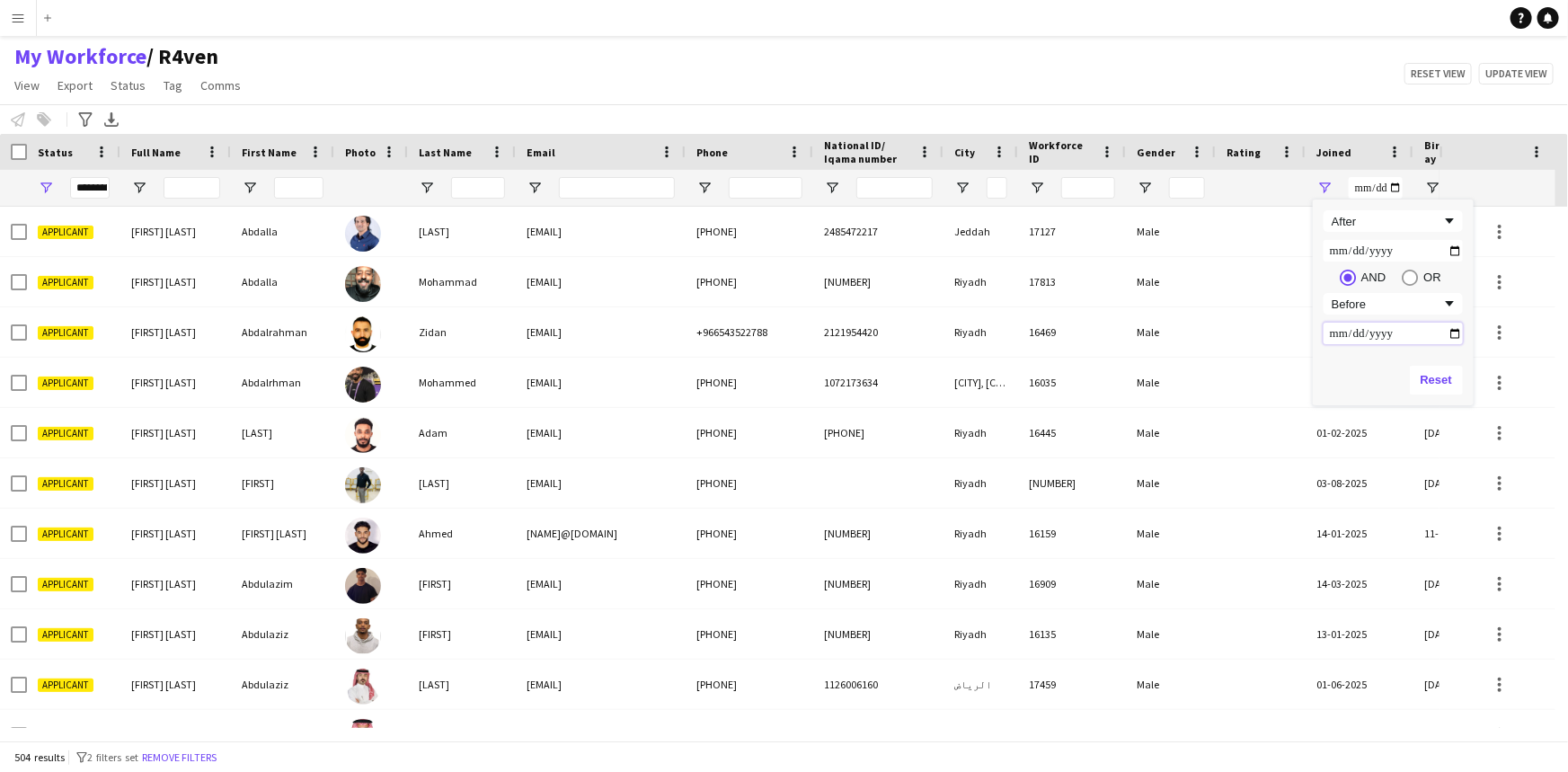 type on "**********" 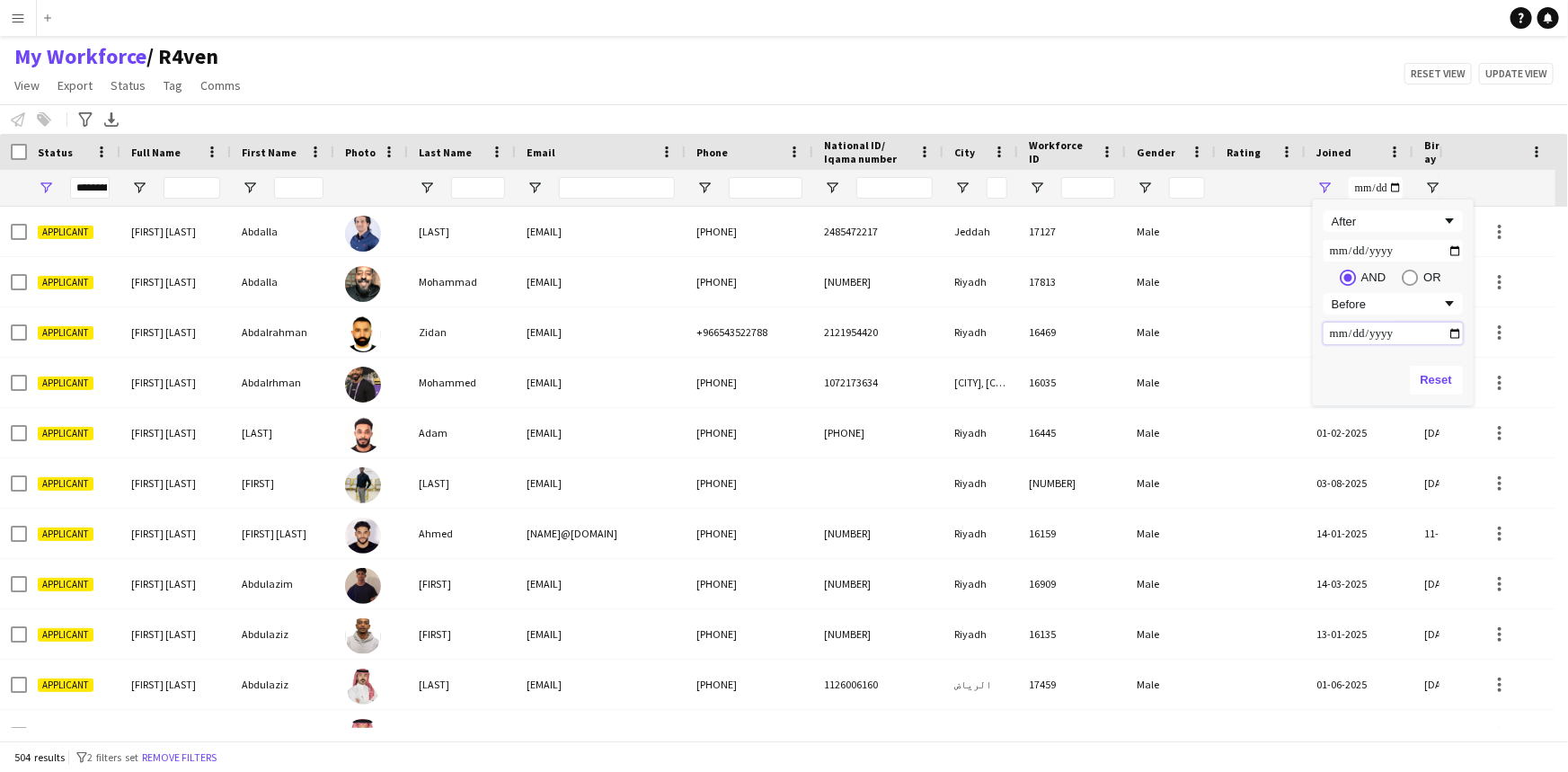 type on "**********" 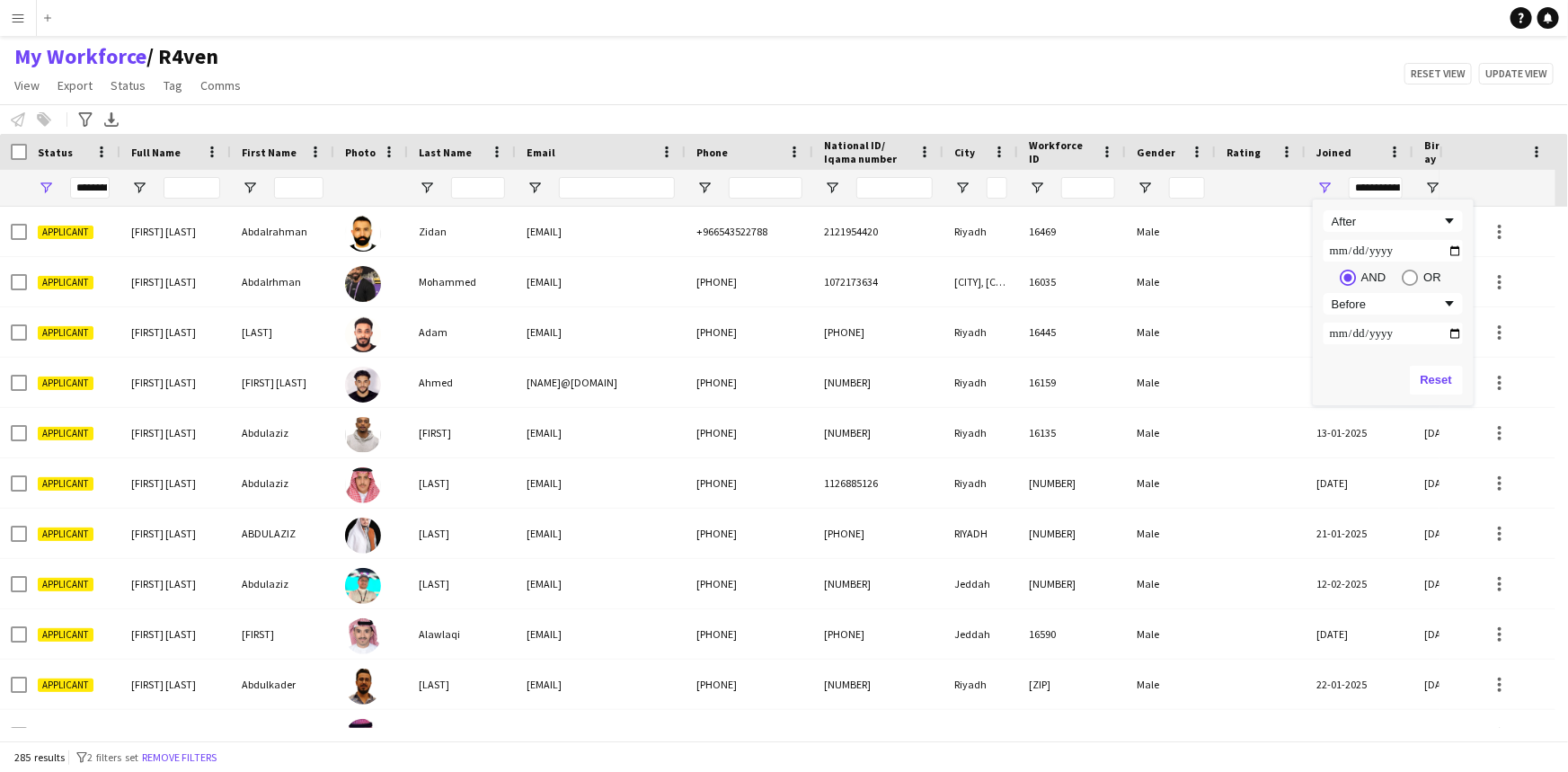 click on "Notify workforce
Add to tag
Select at least one crew to tag him or her.
Advanced filters
Advanced filters   Availability   Start Time   End Time   Skills   Role types   Worked with these clients...   Address
Address
Distance from address (km)   Clear   View results
Export XLSX" 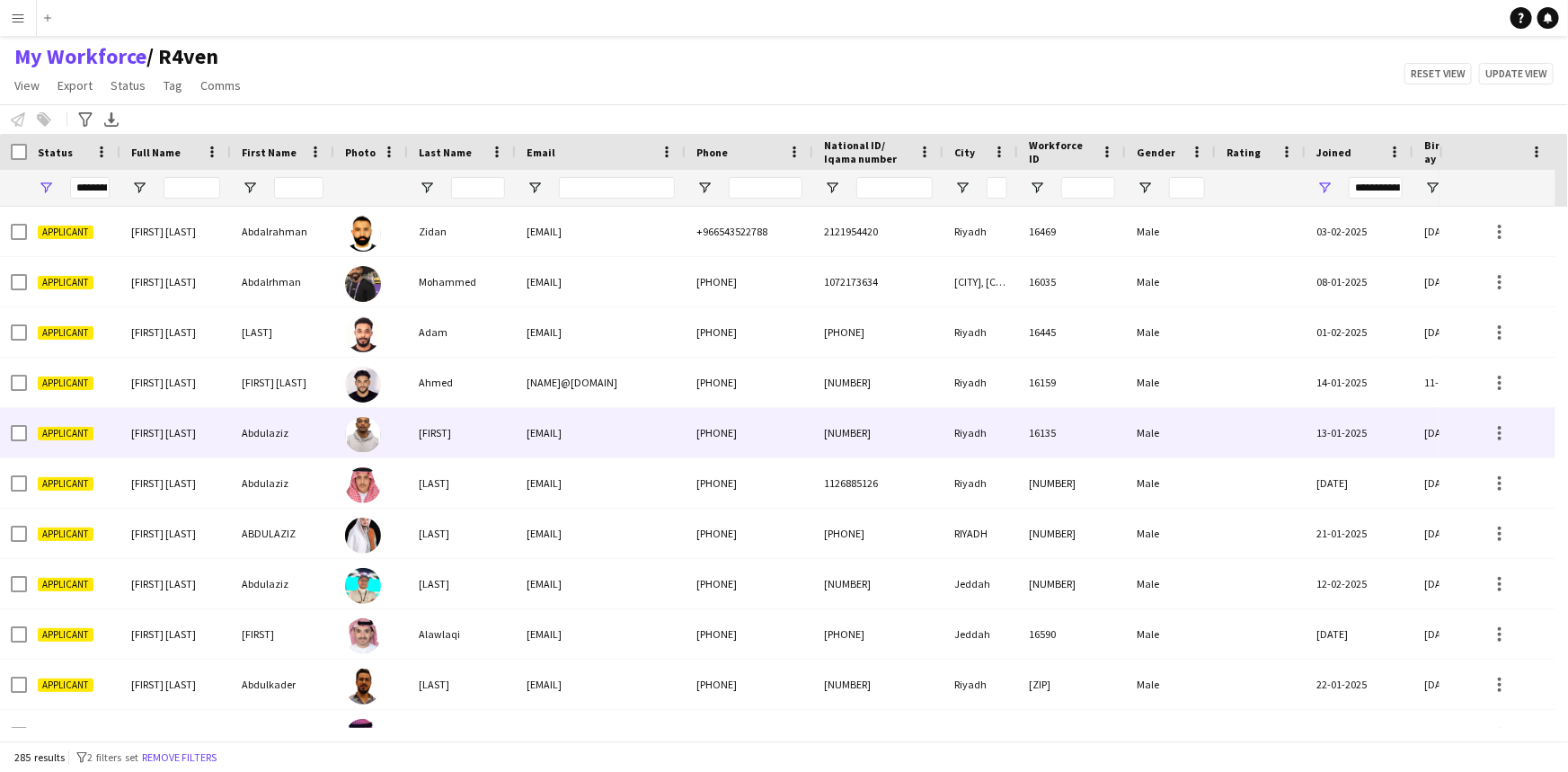 scroll, scrollTop: 44, scrollLeft: 0, axis: vertical 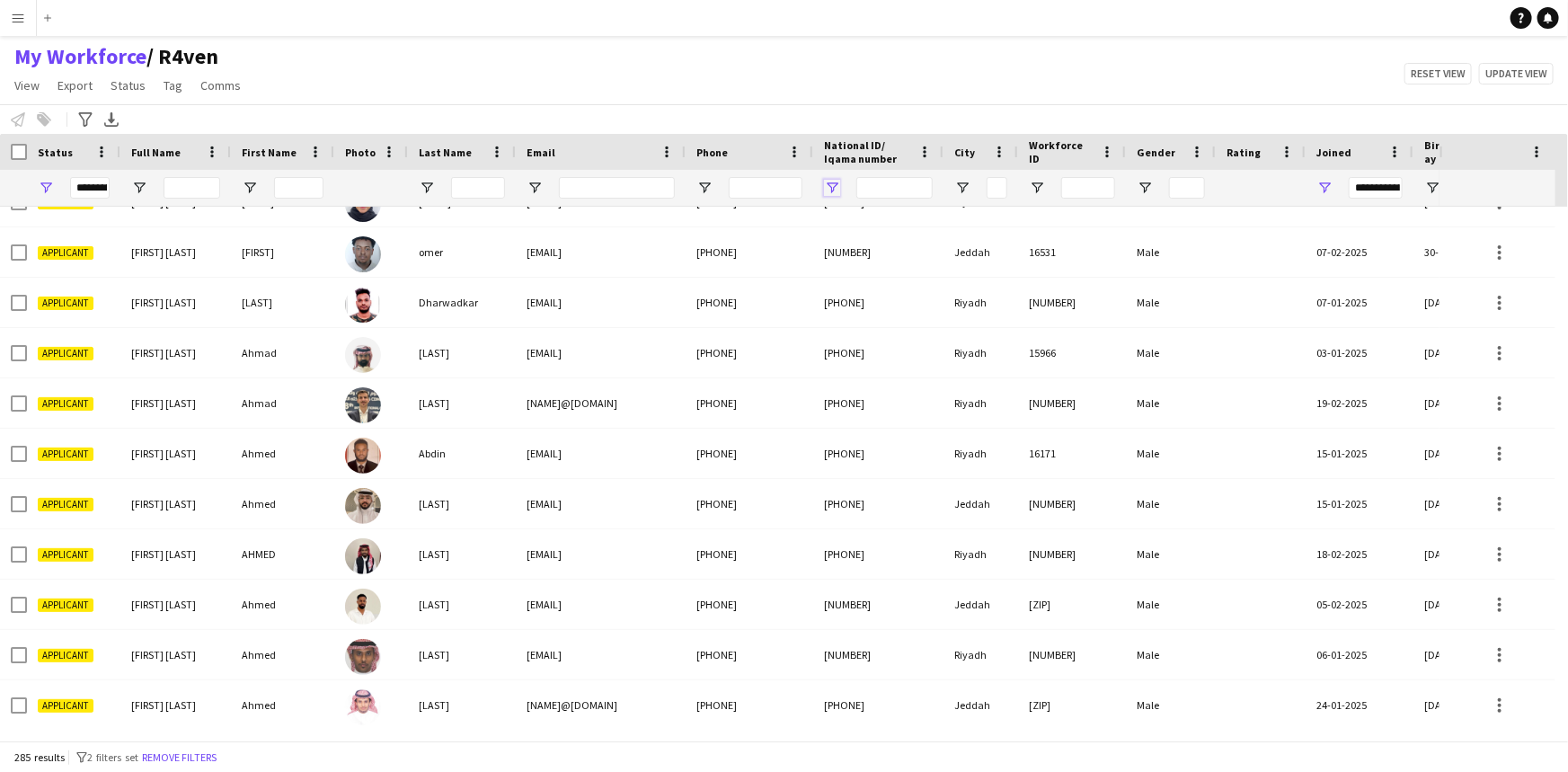 click at bounding box center [832, 188] 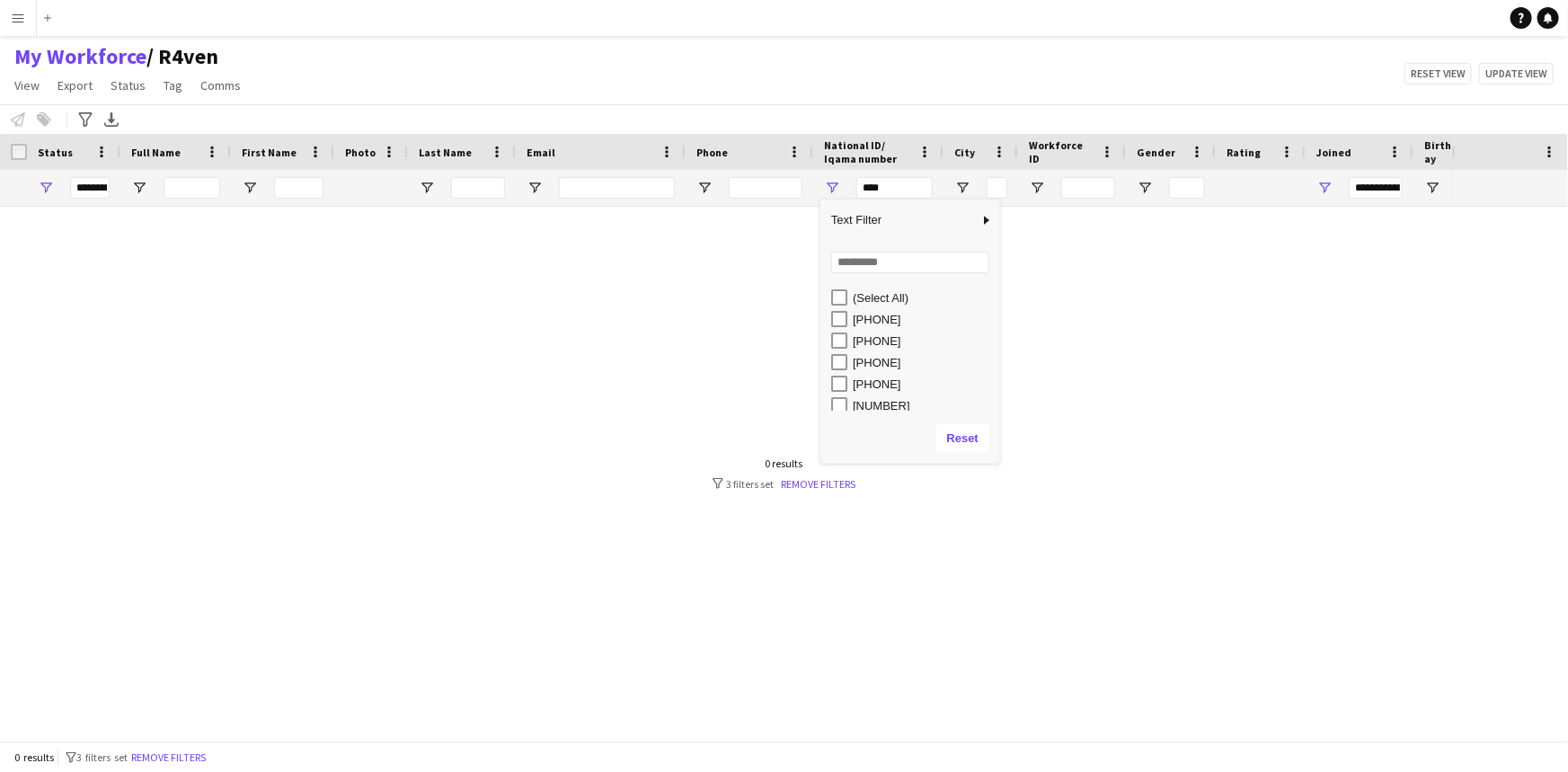 click on "1058124890
1071658320
1071735375
(Select All)
1014162828
1055001935" at bounding box center [910, 349] 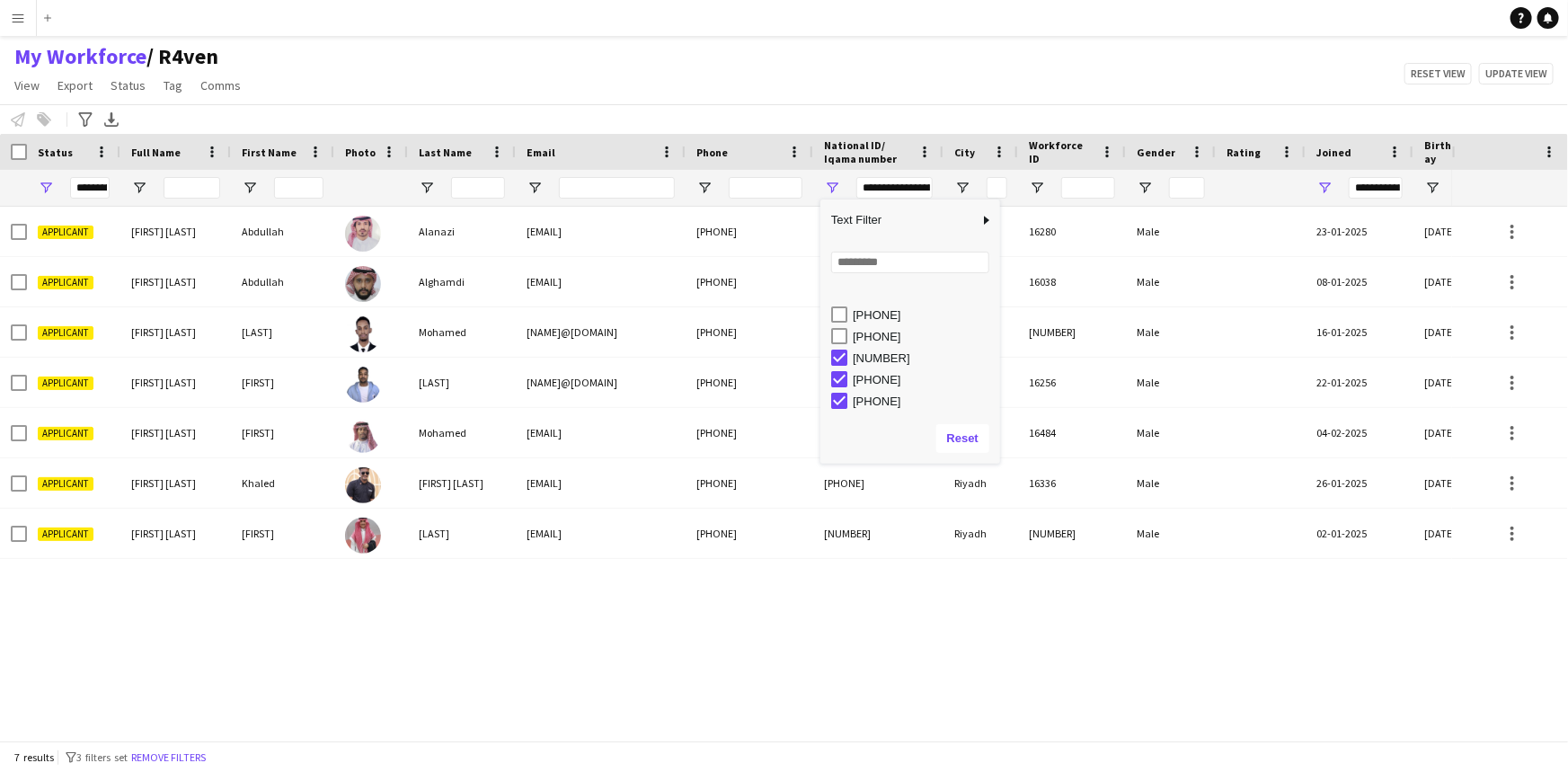 scroll, scrollTop: 6044, scrollLeft: 0, axis: vertical 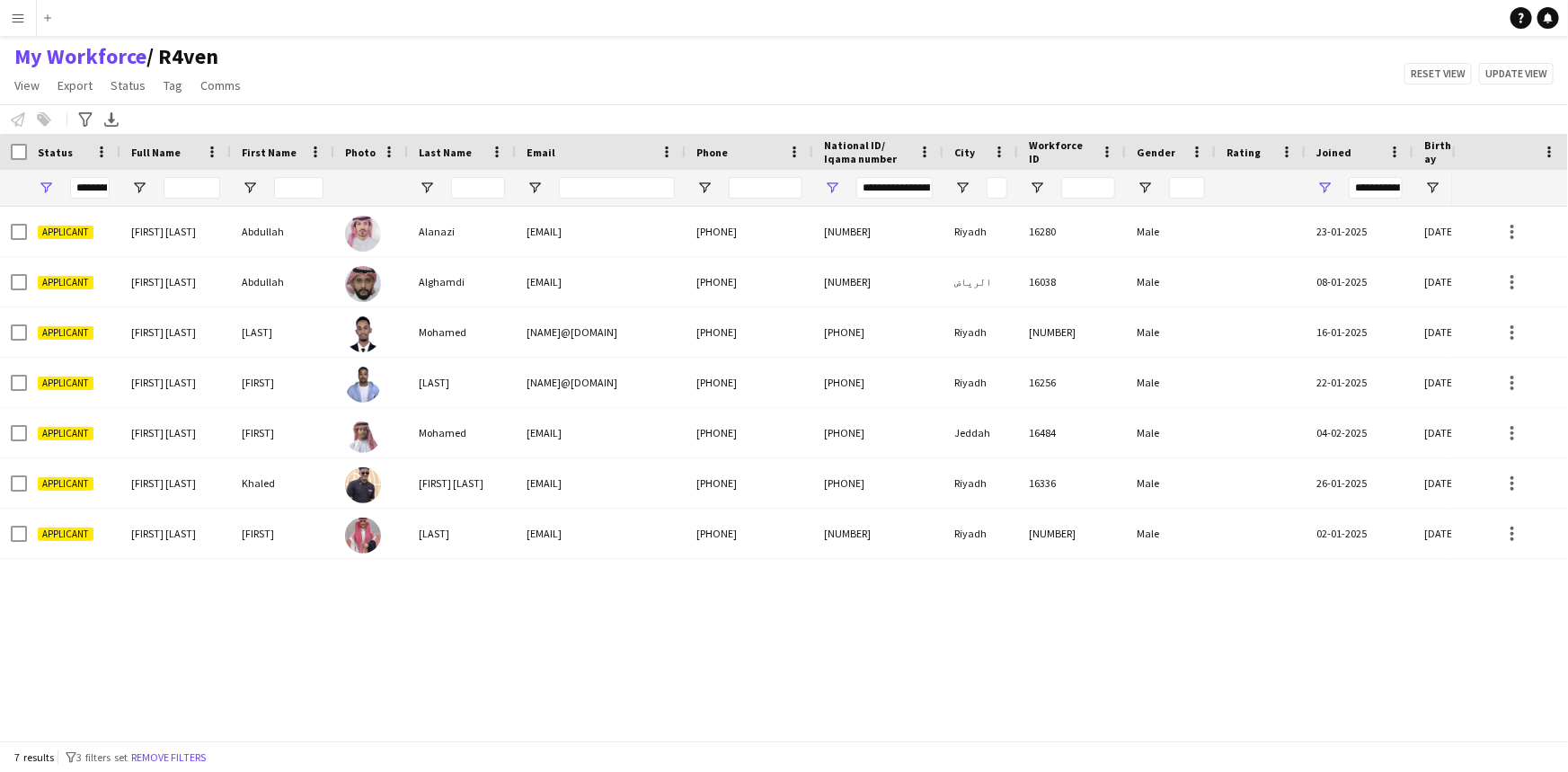 click on "Applicant Abdullah Alanazi Abdullah
Alanazi x3a5bmw@gmail.com +966508597283 8542276901 Riyadh 16280 Male 23-01-2025 18-12-1996 28
Applicant بندر الحمادي بندر
الحمادي  balhmad38@gmail.com +966544775115 8228901311 Riyadh 15944 Male 02-01-2025 17-09-2005 19
Applicant Hussam Jammaa Hussam
Jammaa hussam.jammaa0@gmail.com +966541931573 4798449379 Riyadh  16256 Male 22-01-2025 12-10-1995 29
Riyadh" at bounding box center (726, 467) 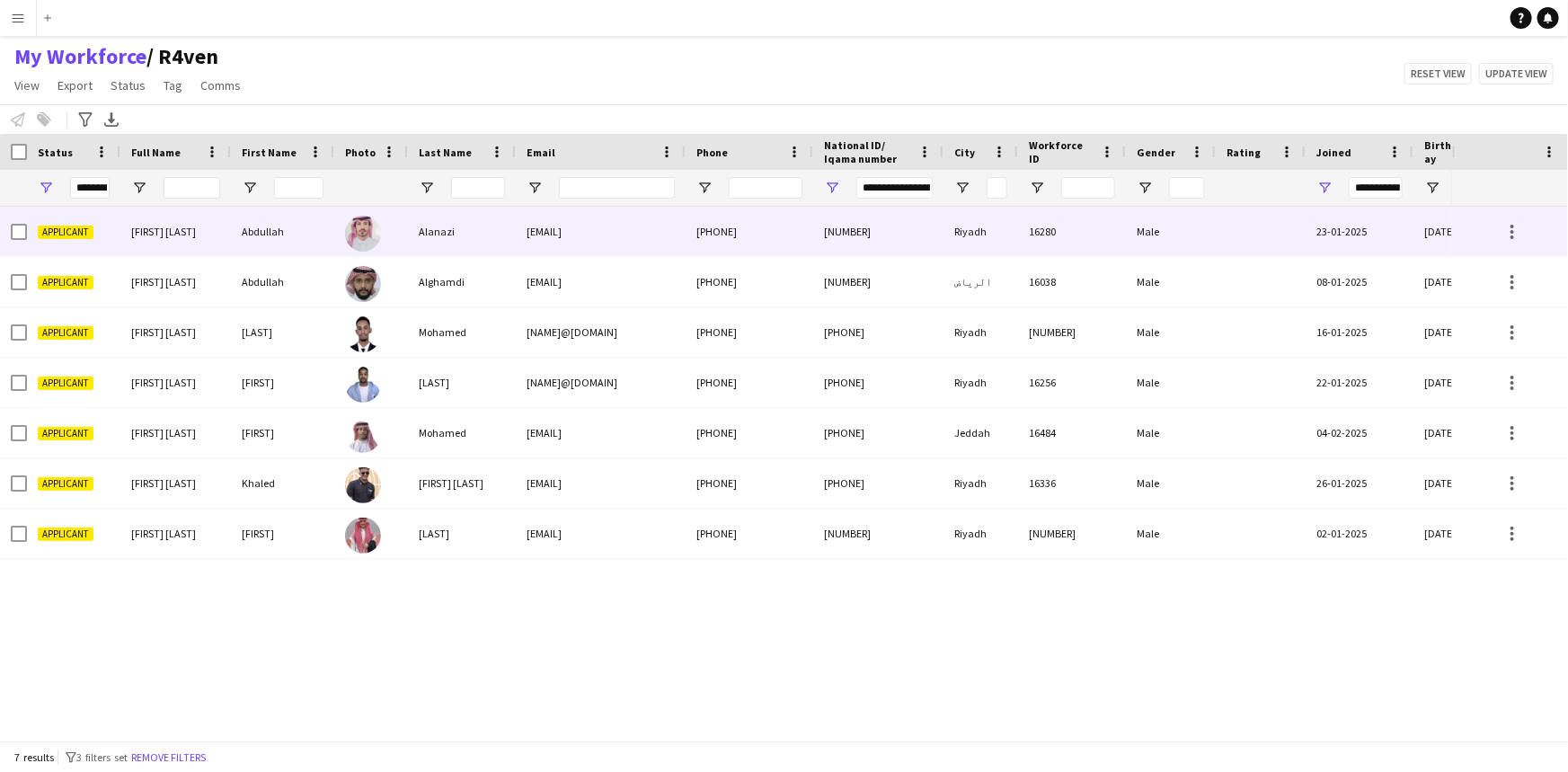 click on "Alanazi" at bounding box center (462, 231) 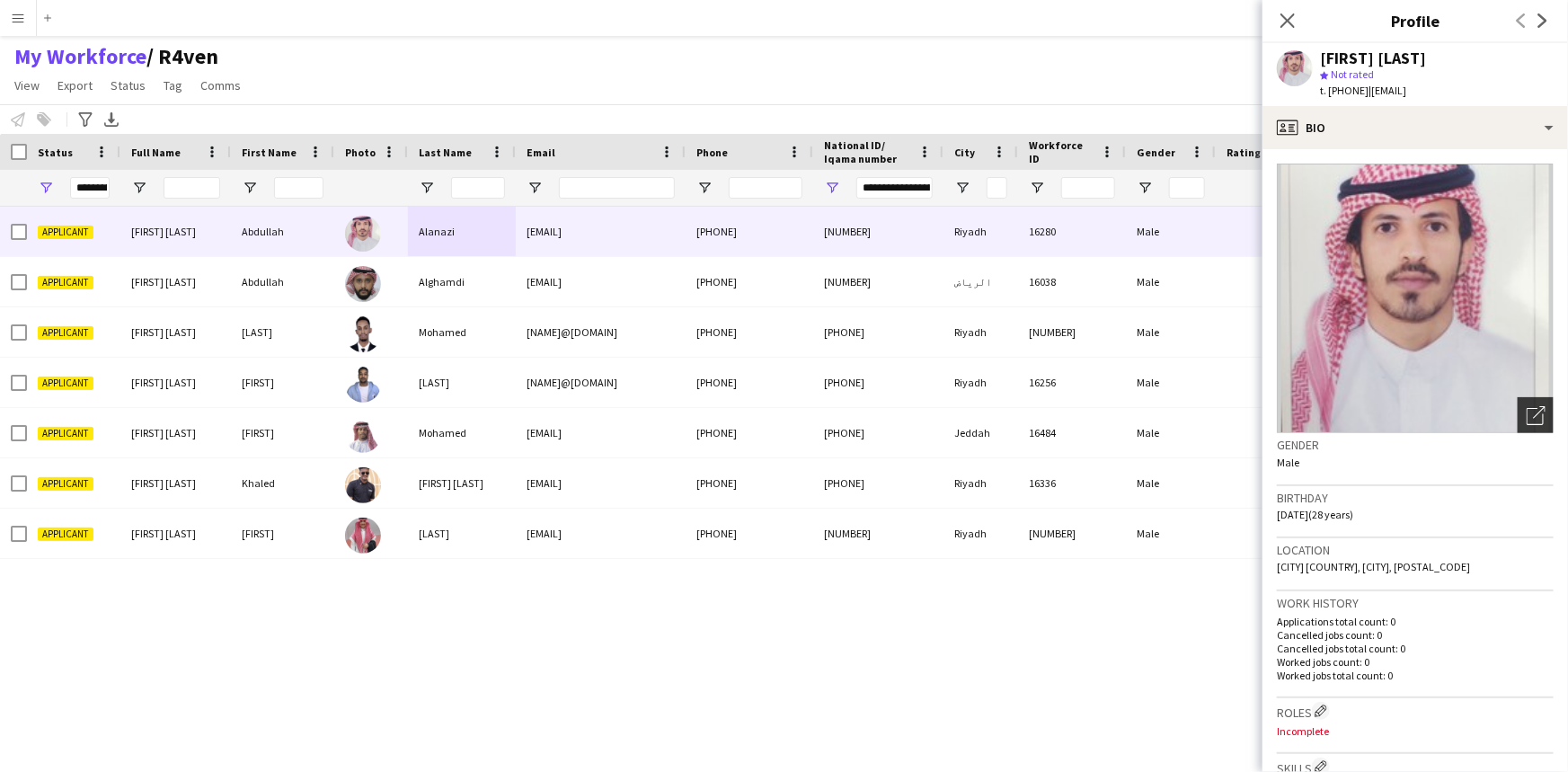 click on "Open photos pop-in" 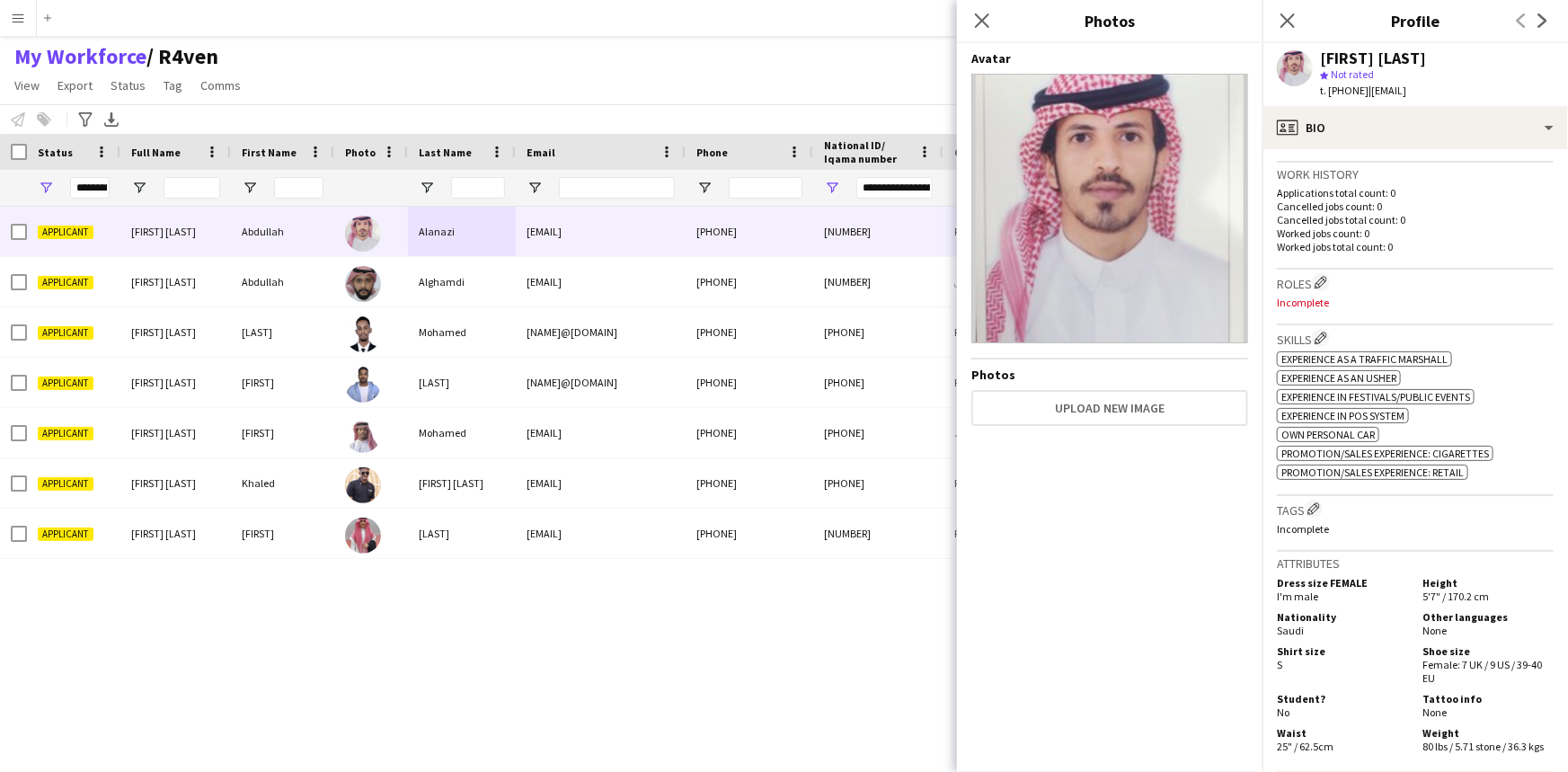 scroll, scrollTop: 408, scrollLeft: 0, axis: vertical 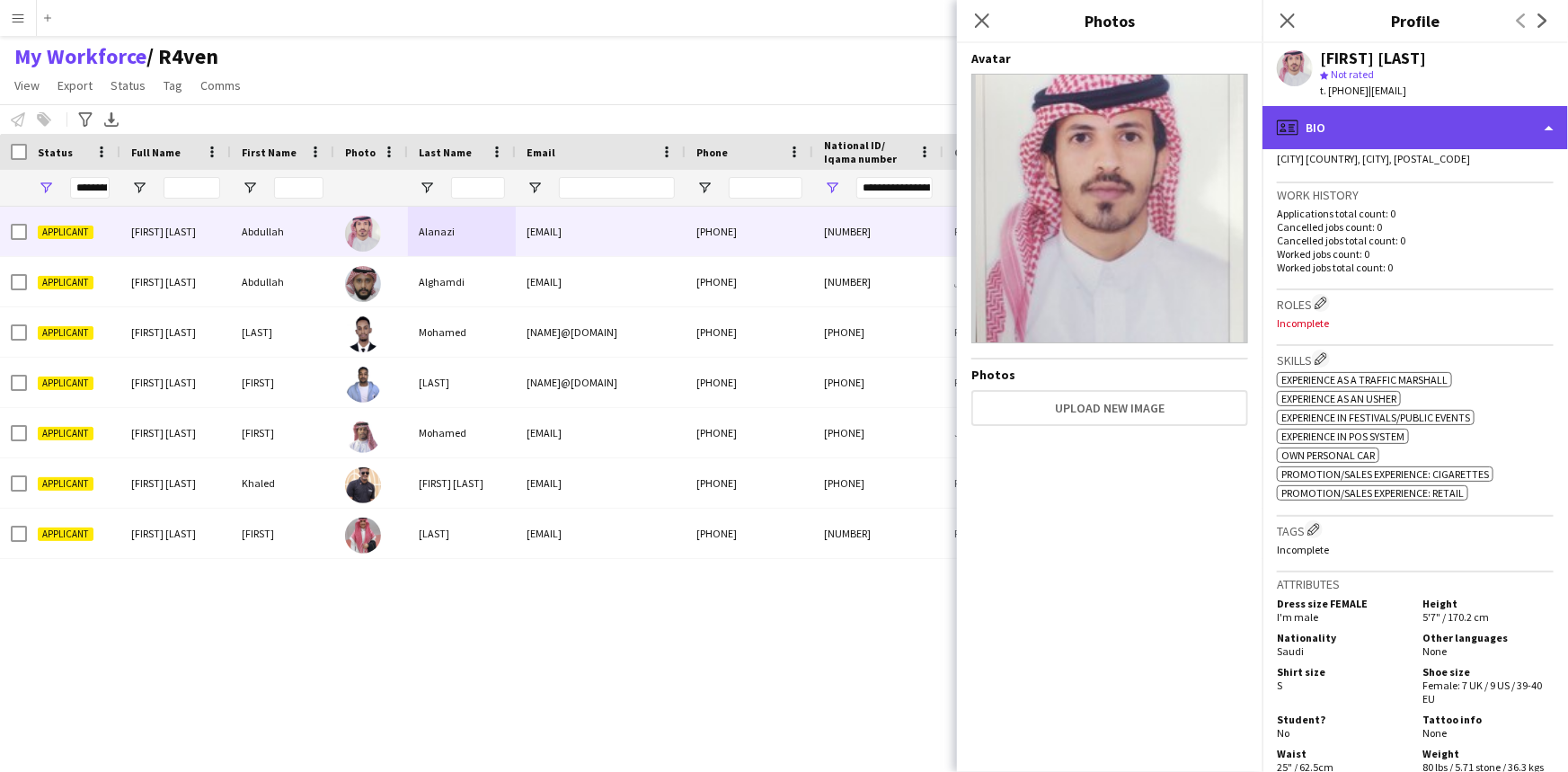 click on "profile
Bio" 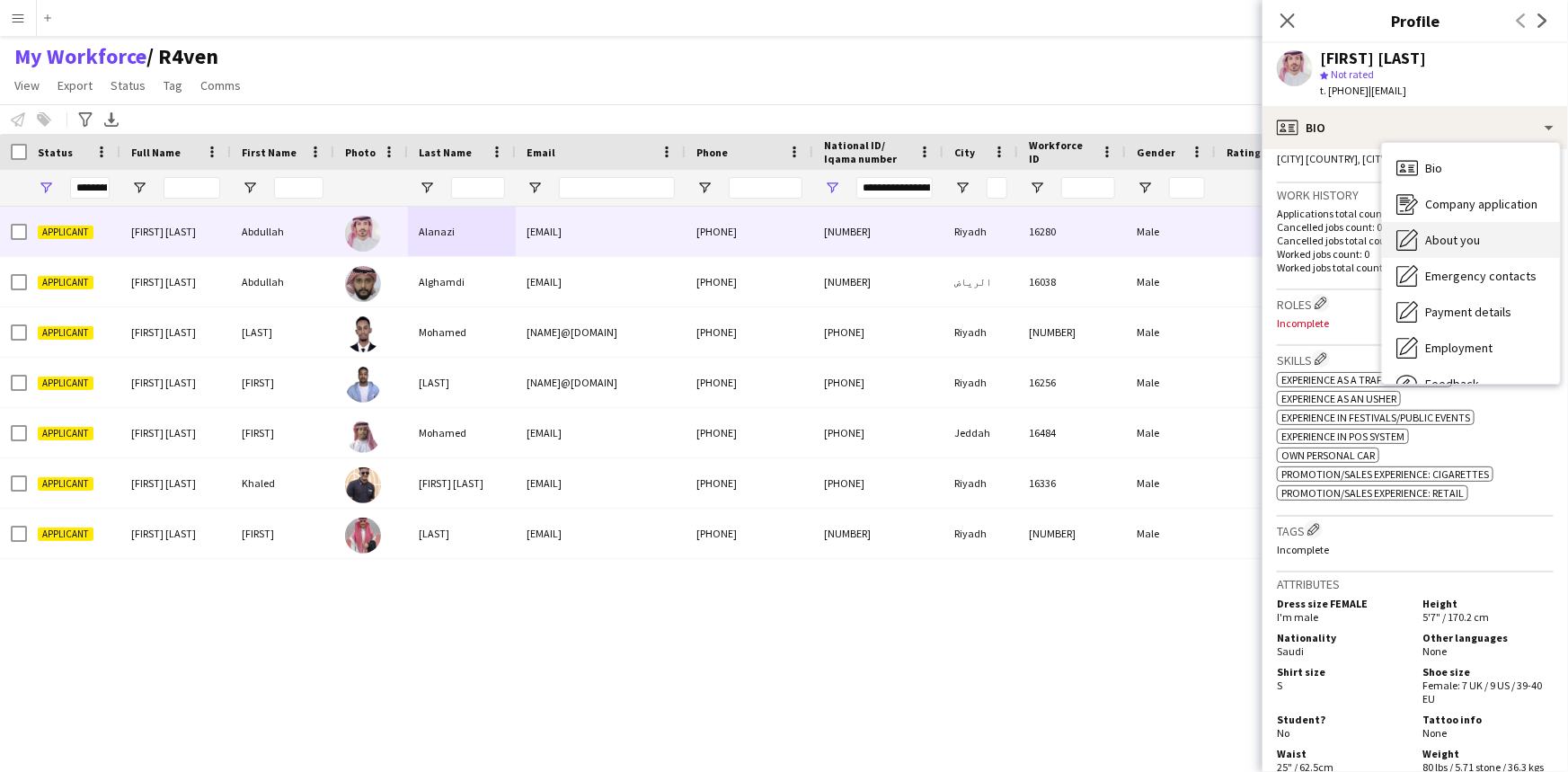 click on "About you" at bounding box center (1452, 240) 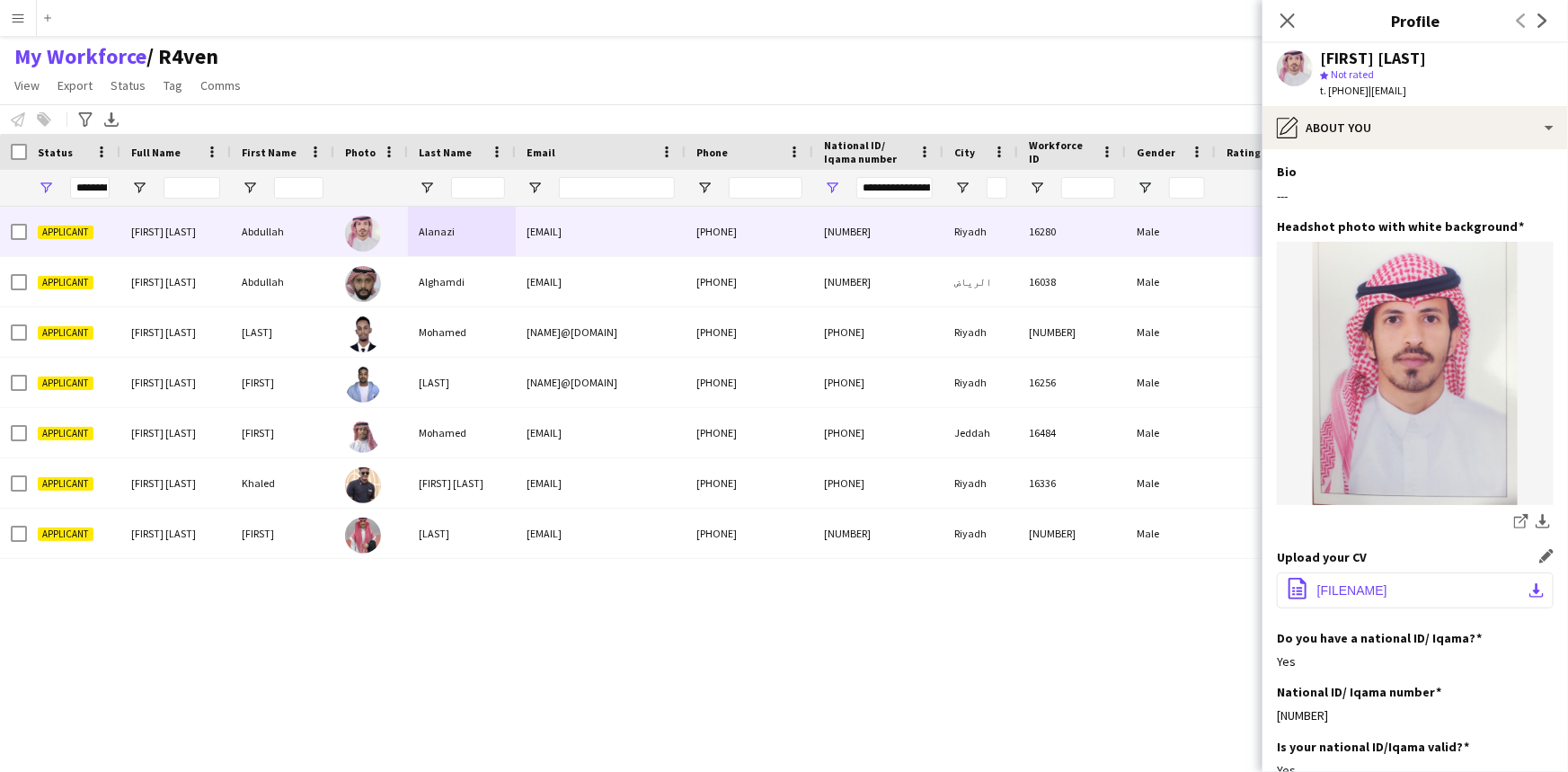 click on "office-file-sheet" 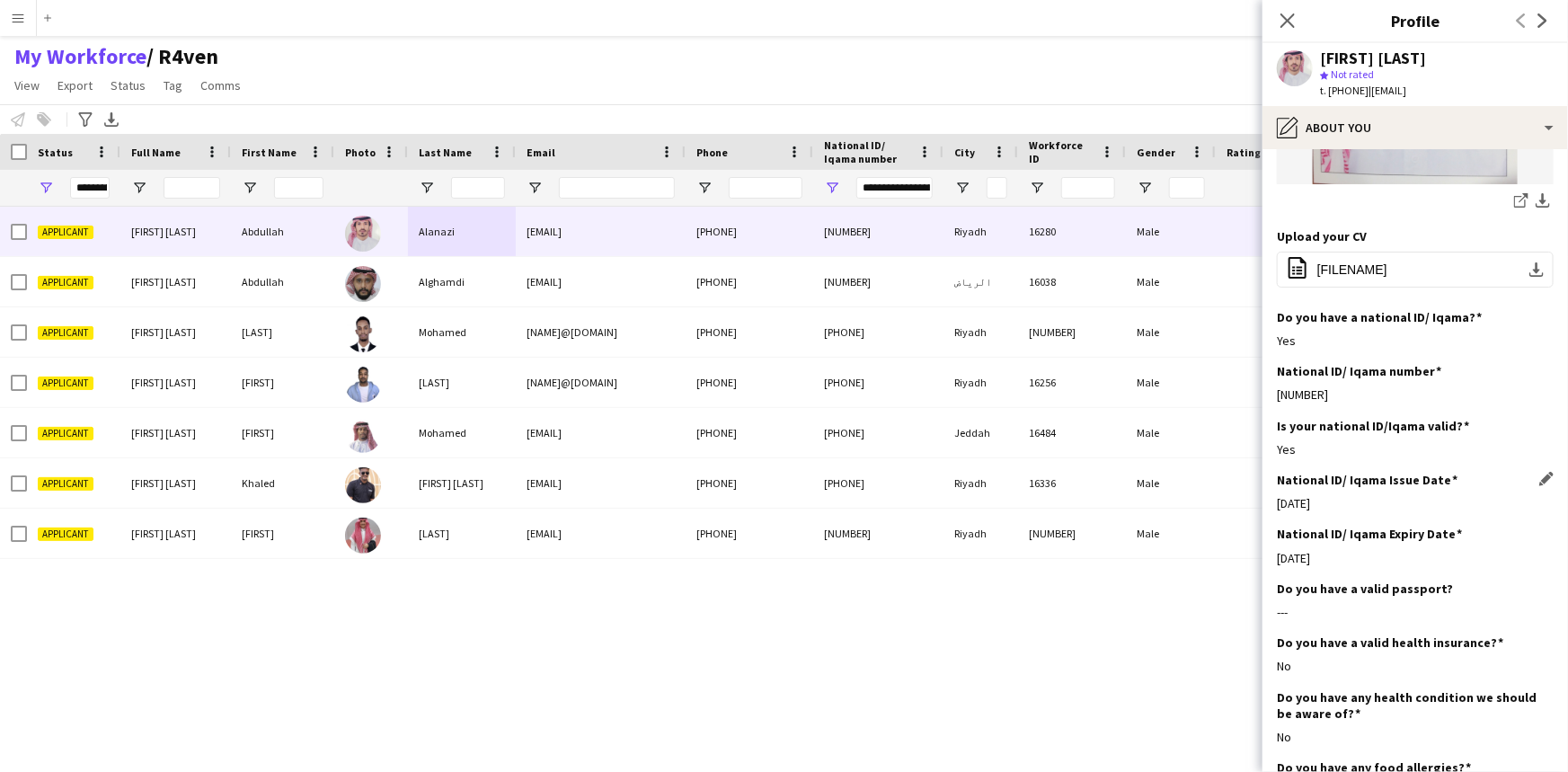 scroll, scrollTop: 326, scrollLeft: 0, axis: vertical 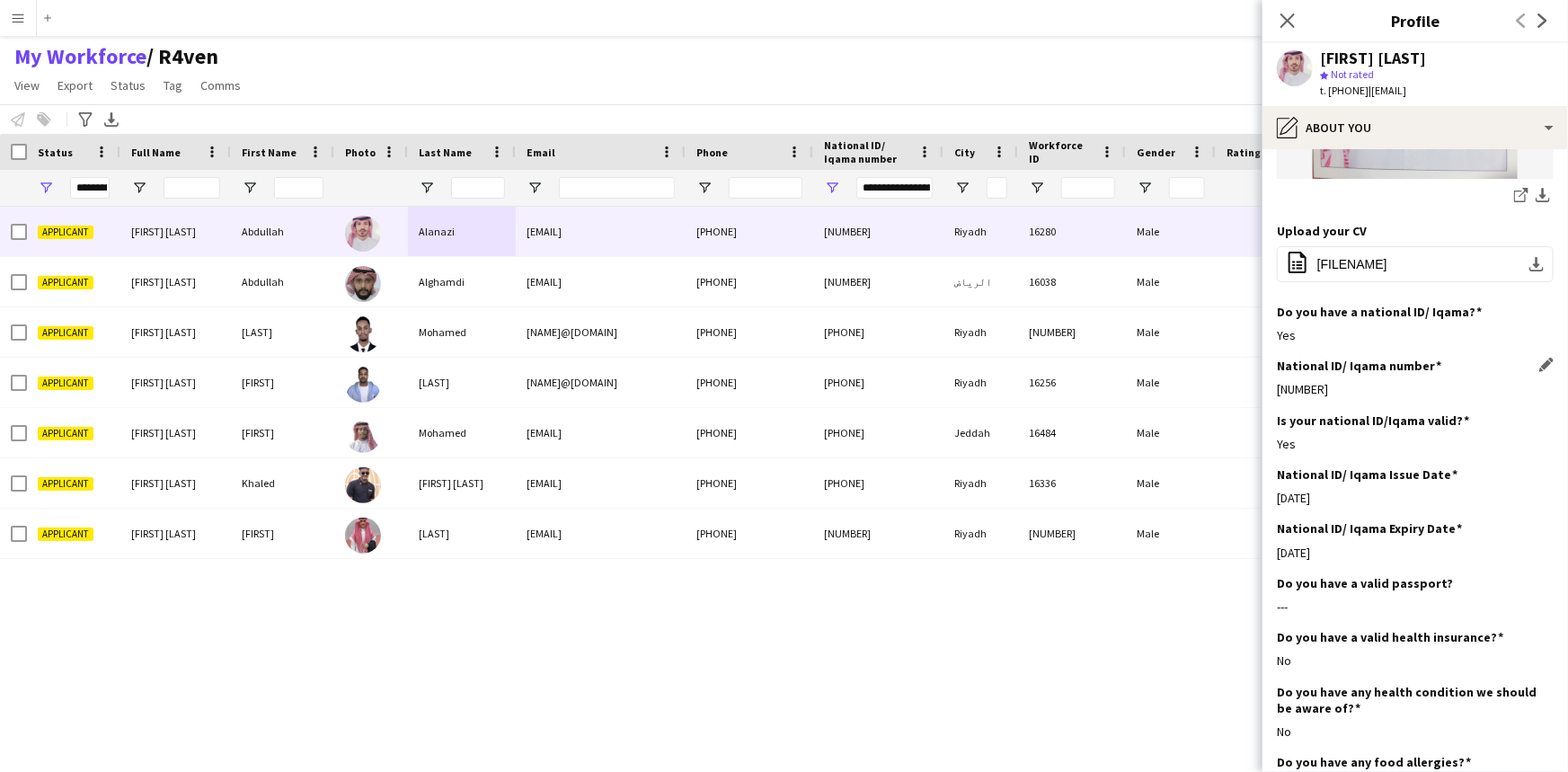 click on "8542276901" 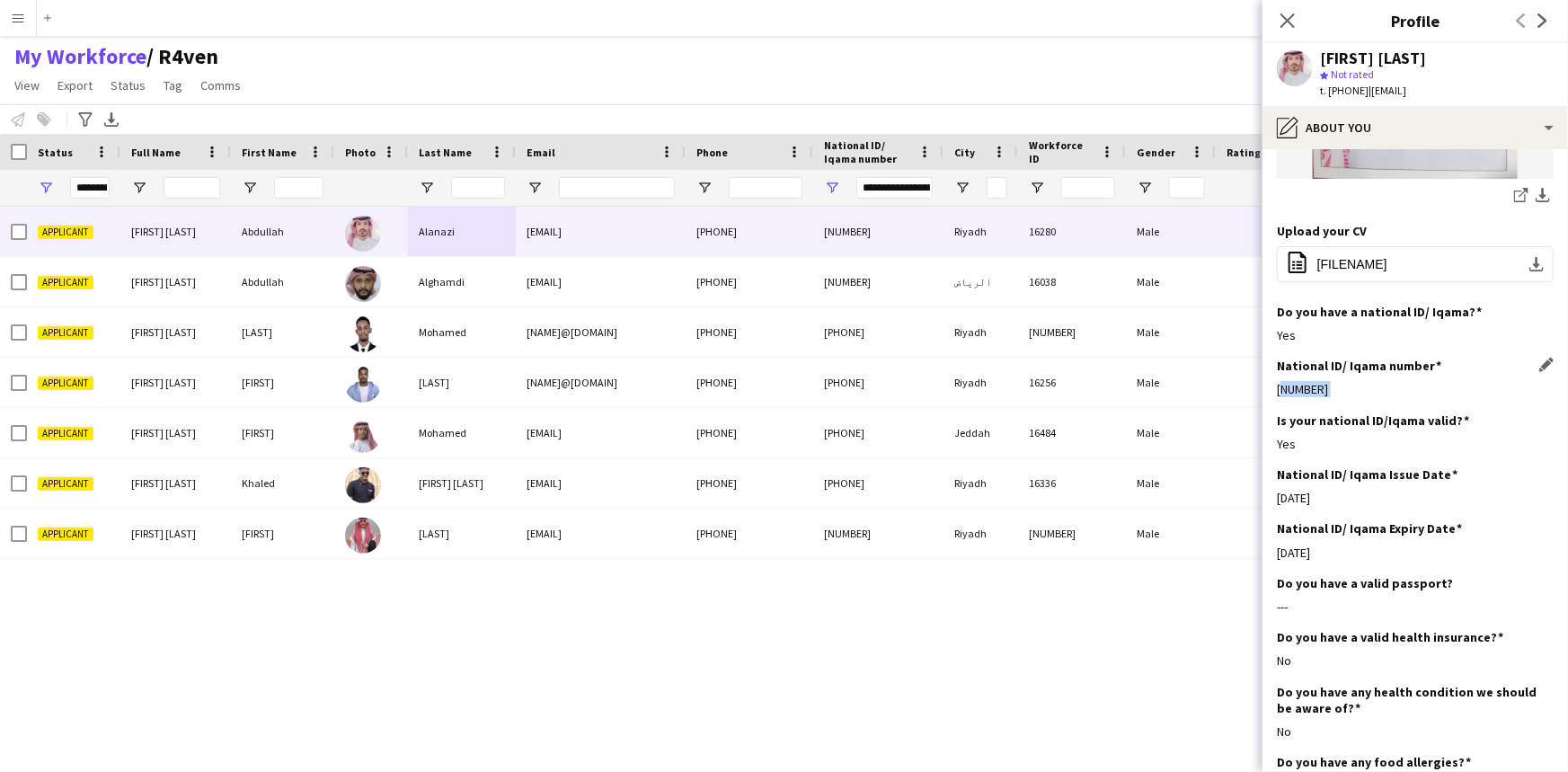 click on "8542276901" 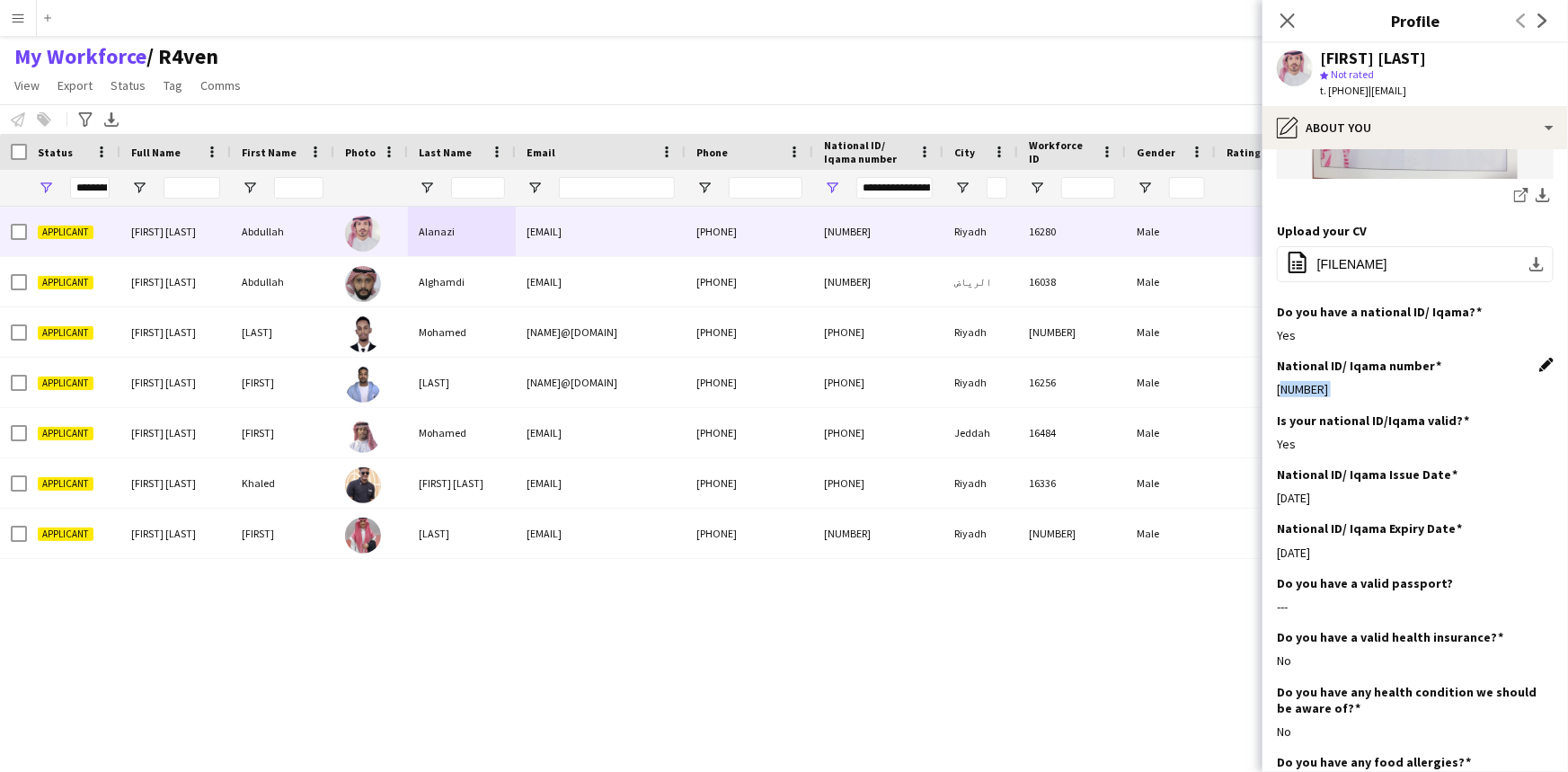 click on "Edit this field" 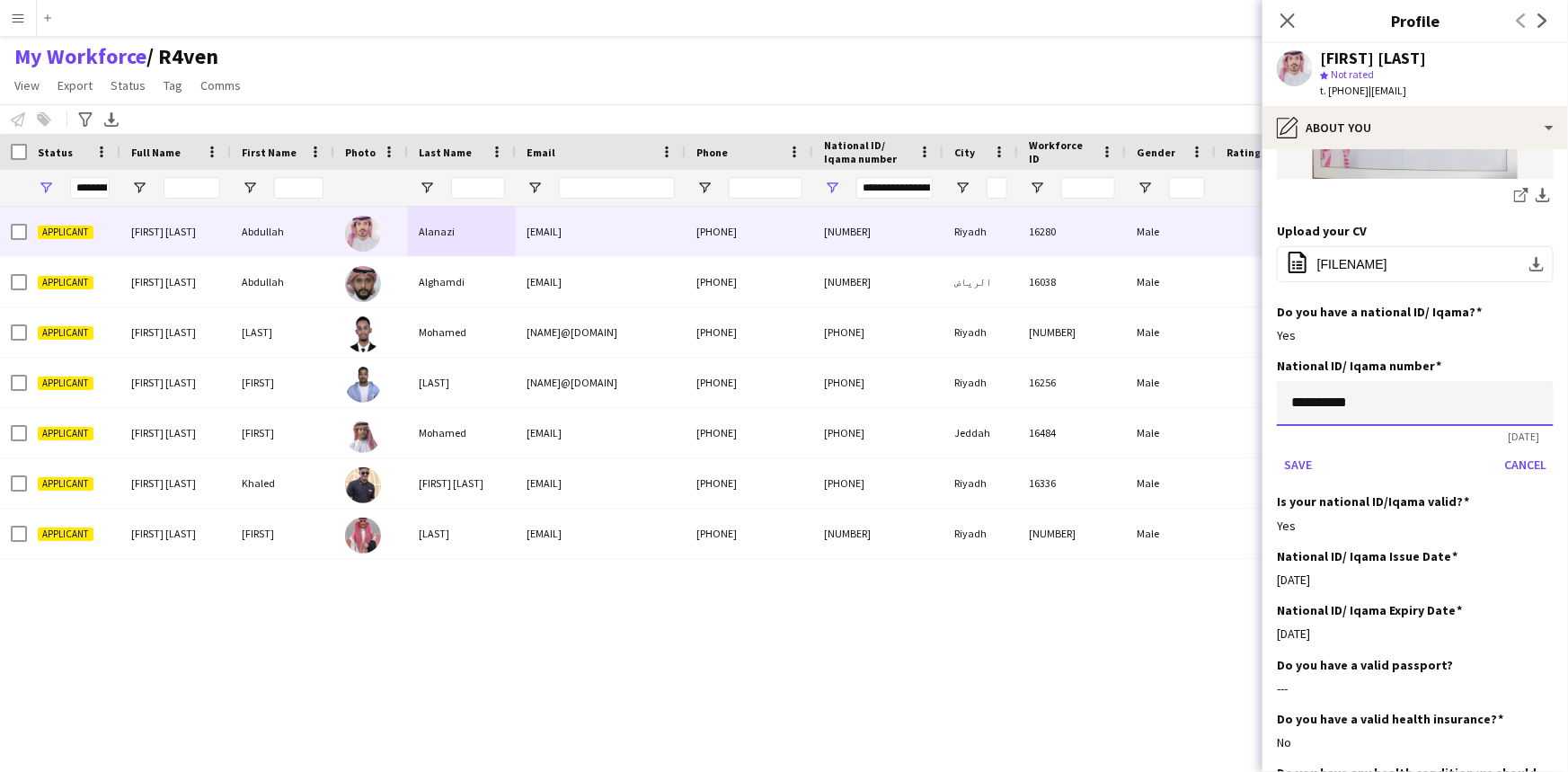 click on "**********" 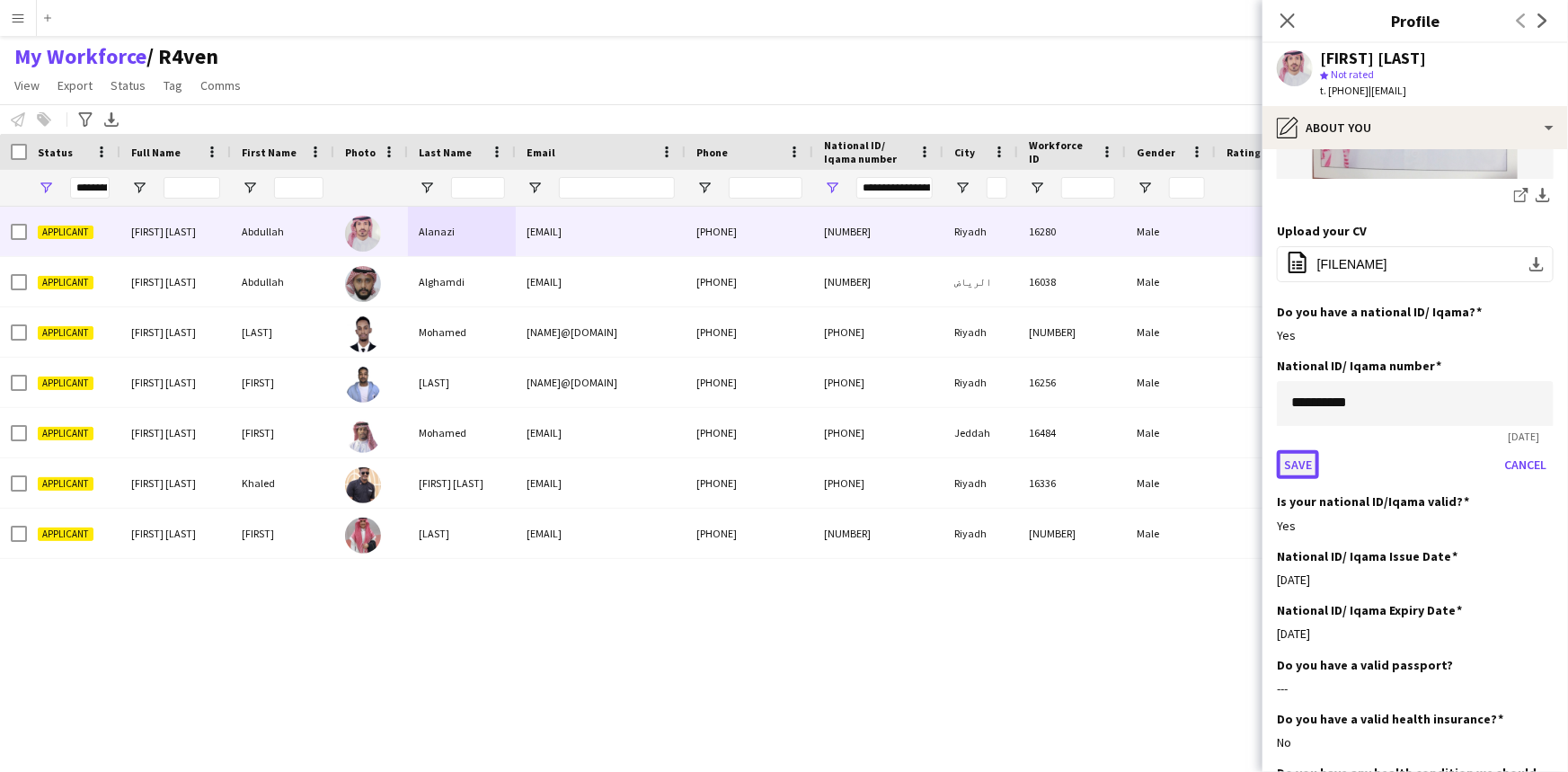click on "Save" 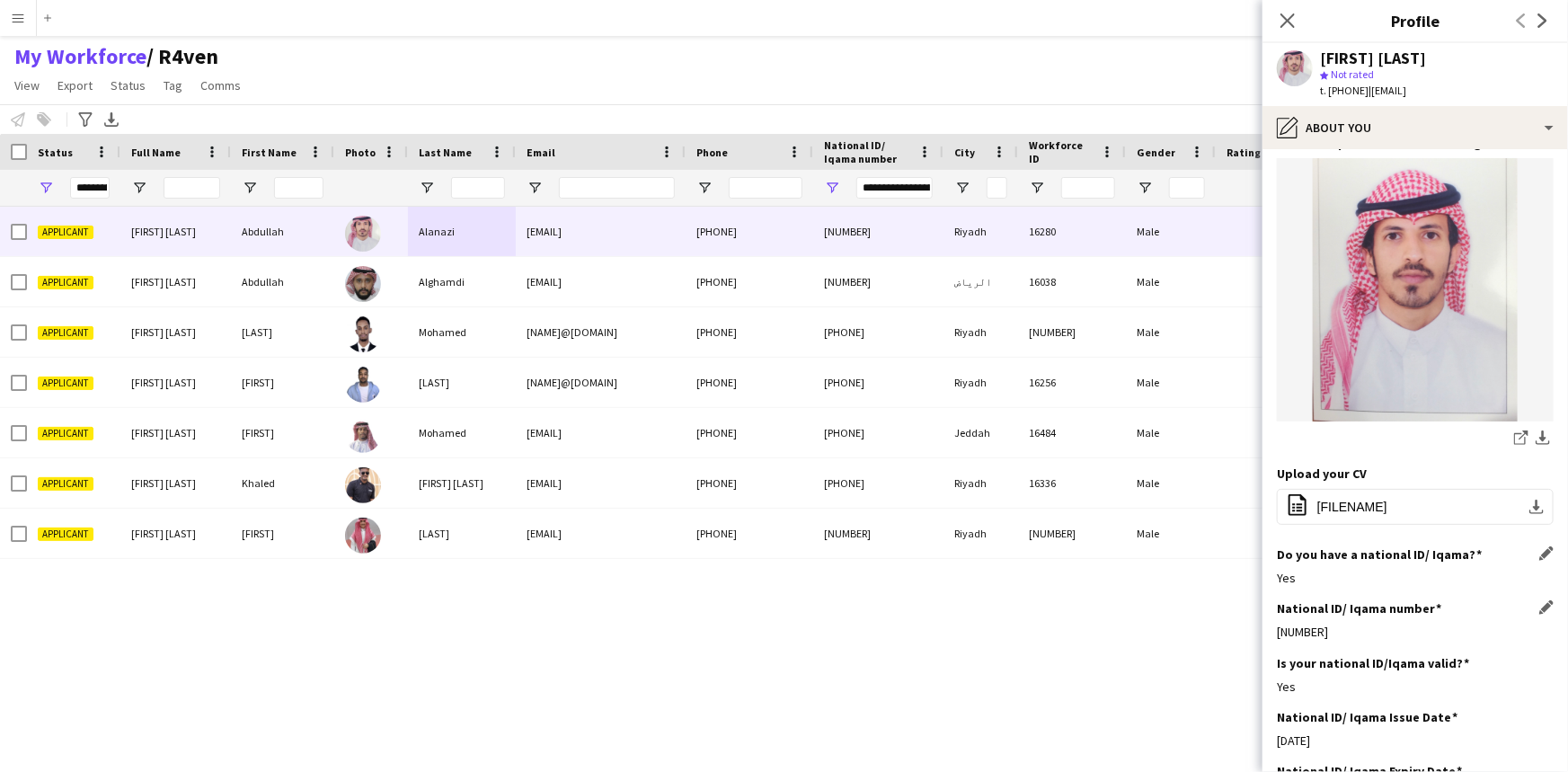 scroll, scrollTop: 0, scrollLeft: 0, axis: both 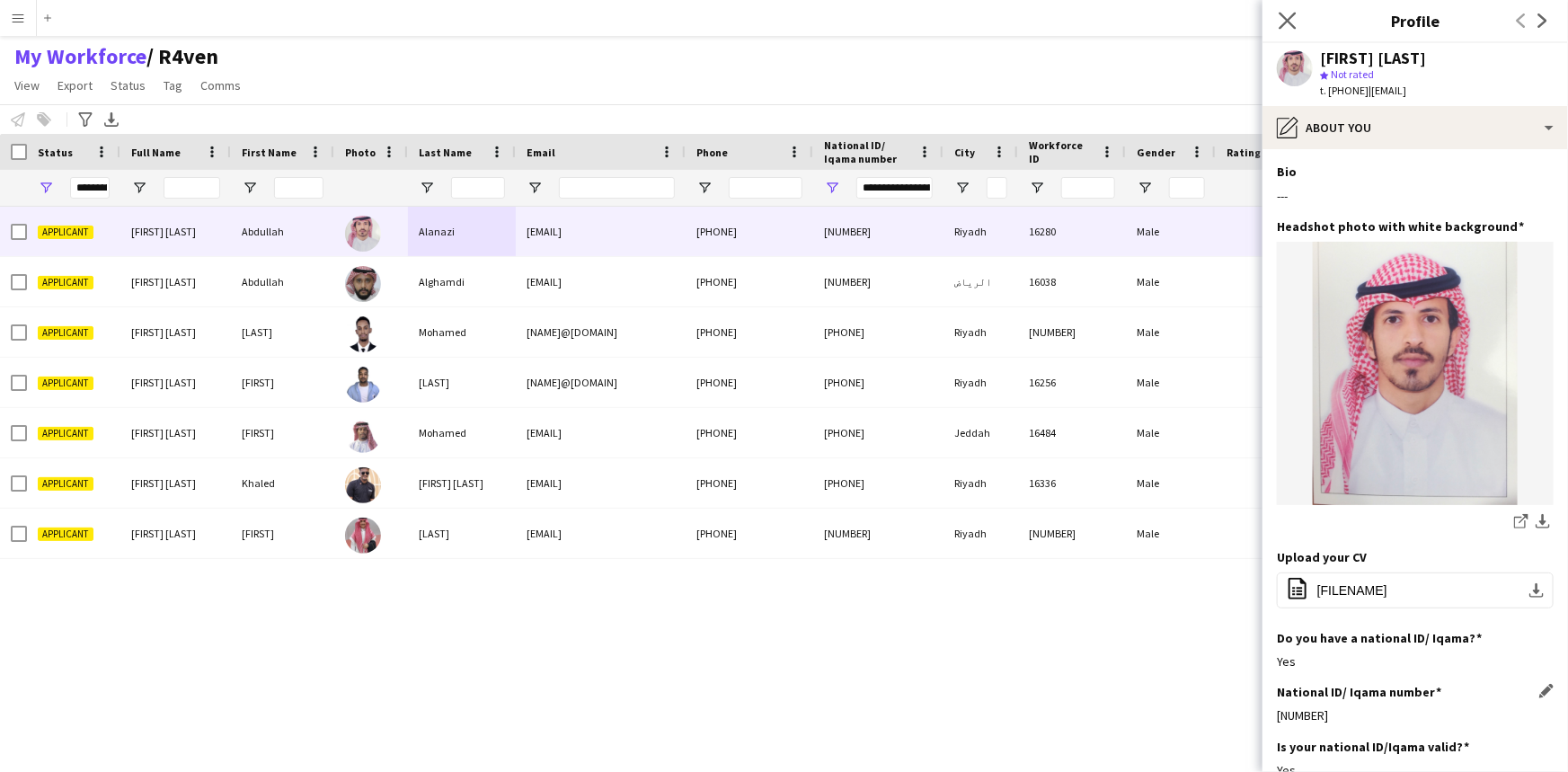 click on "Close pop-in" 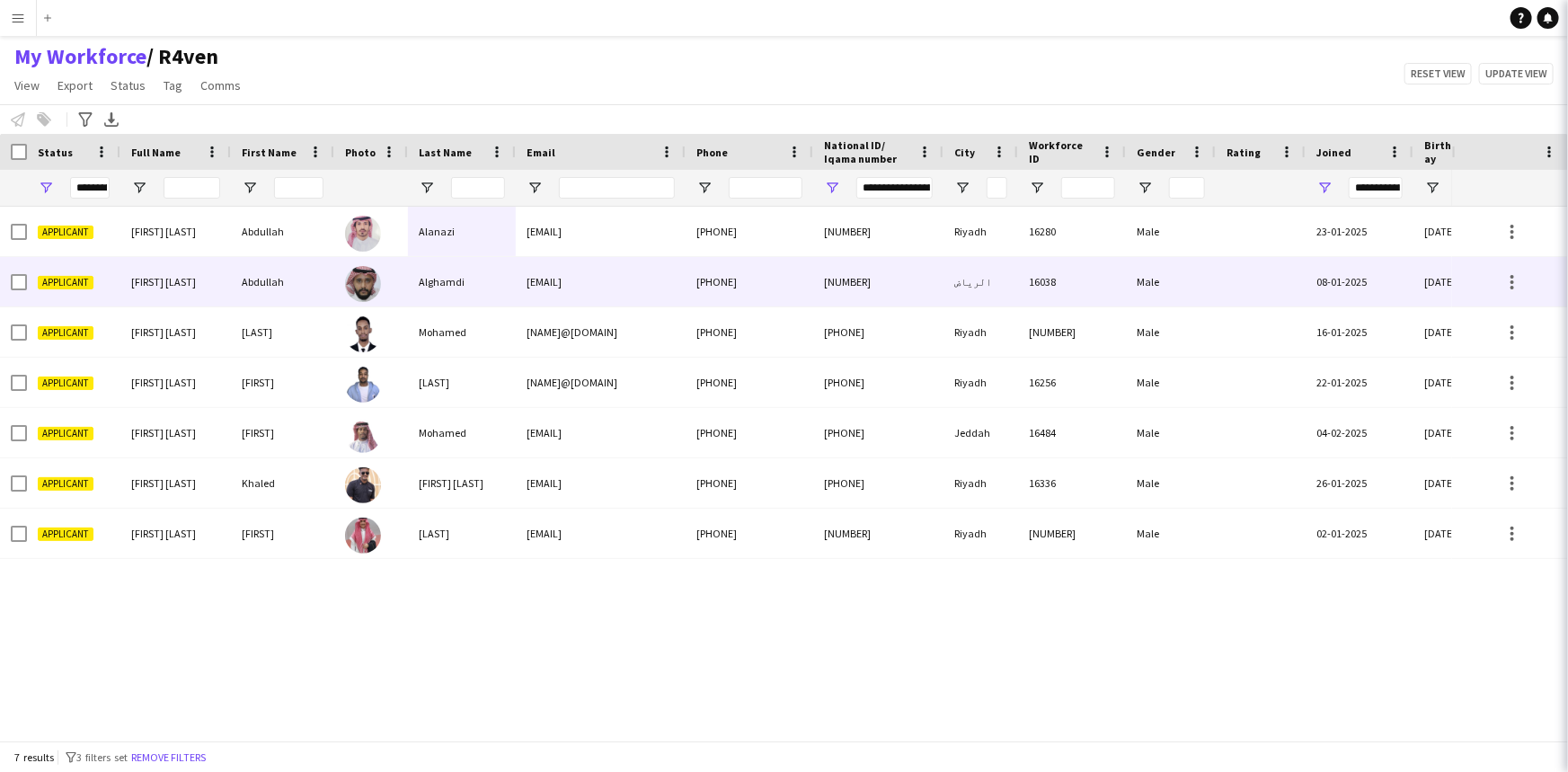 click on "Abdullah" at bounding box center [282, 281] 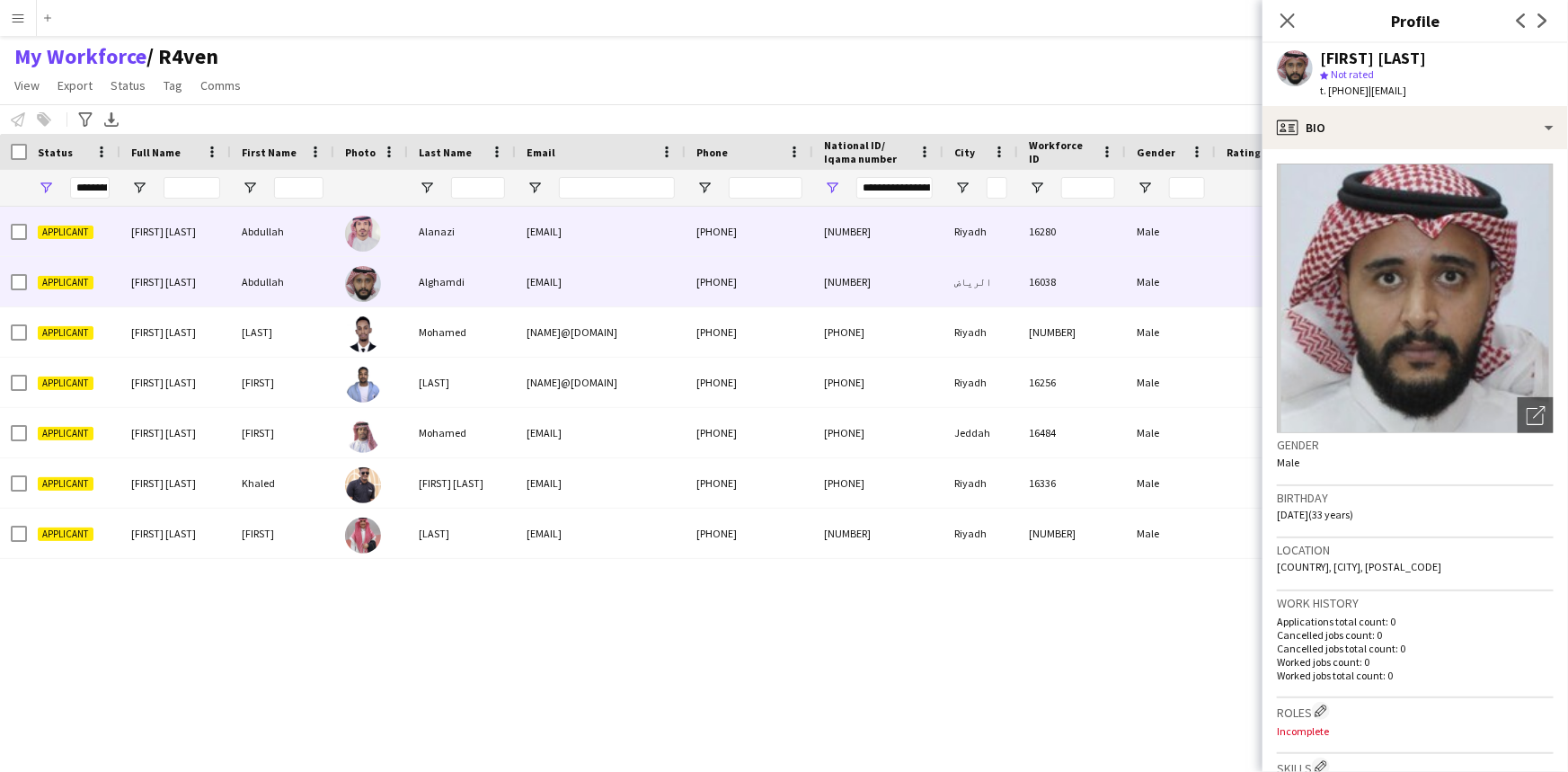 click on "8542276901" at bounding box center [878, 231] 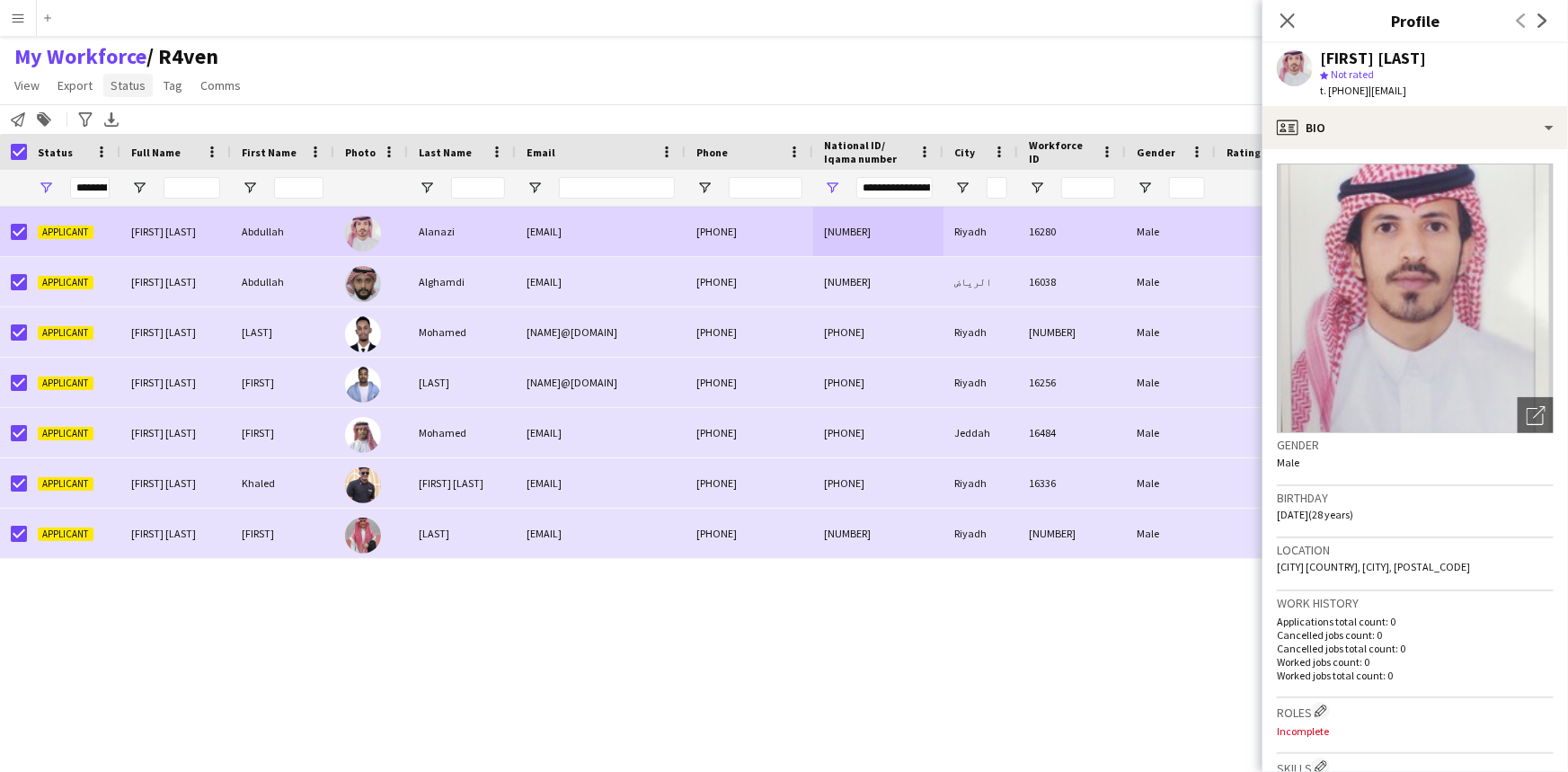 click on "Status" 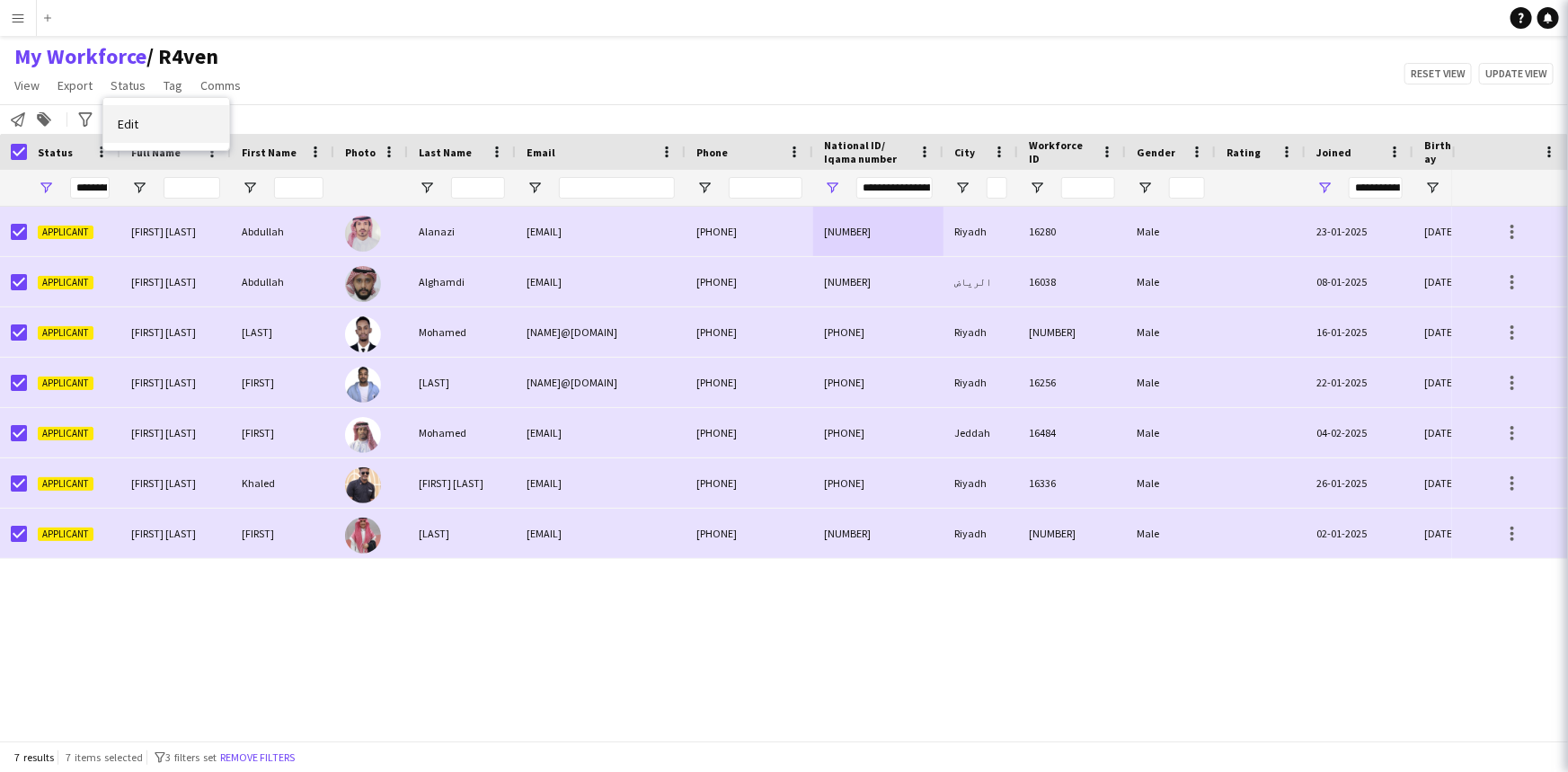 click on "Edit" at bounding box center (166, 124) 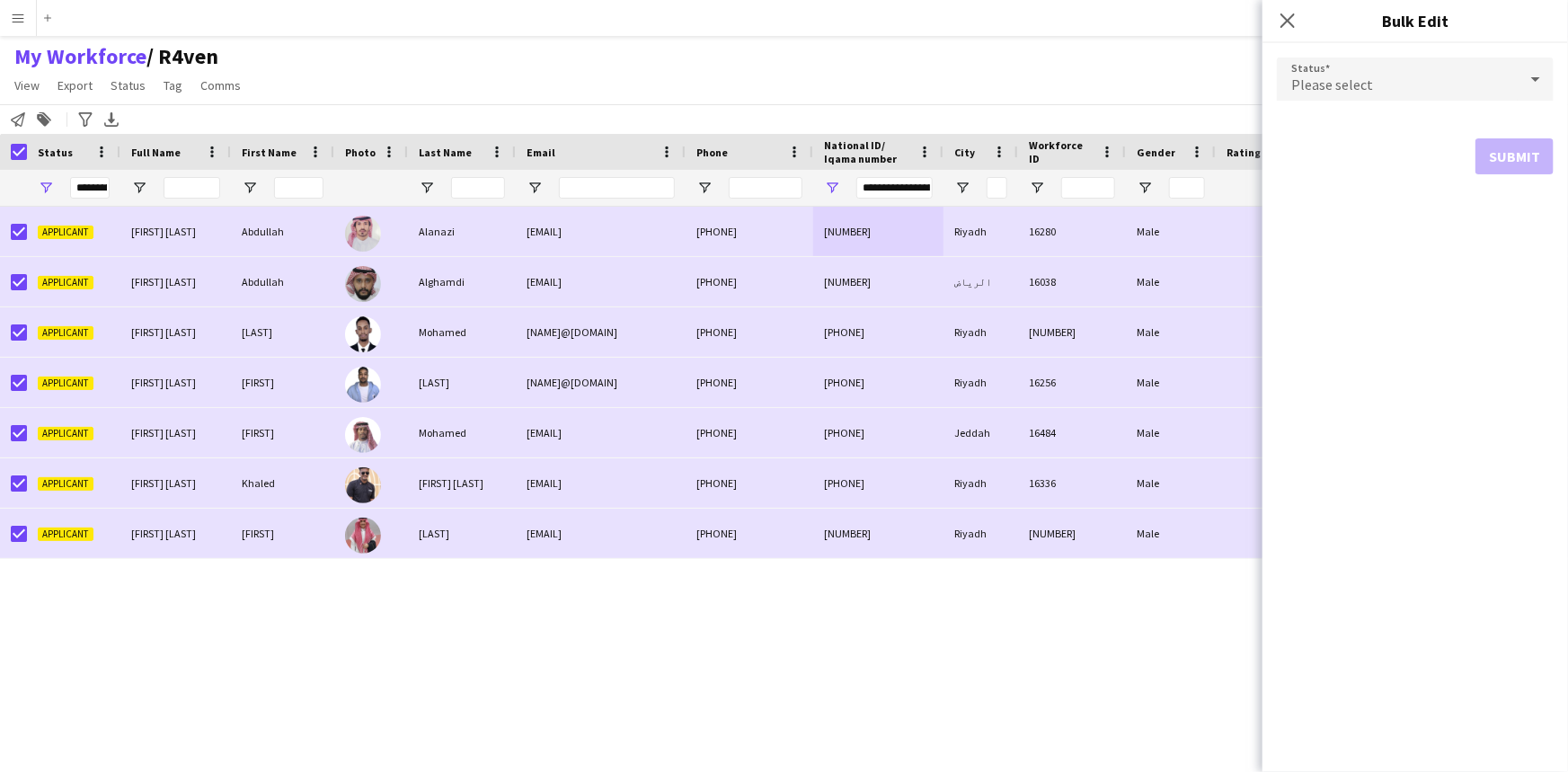 click on "Please select" at bounding box center (1397, 79) 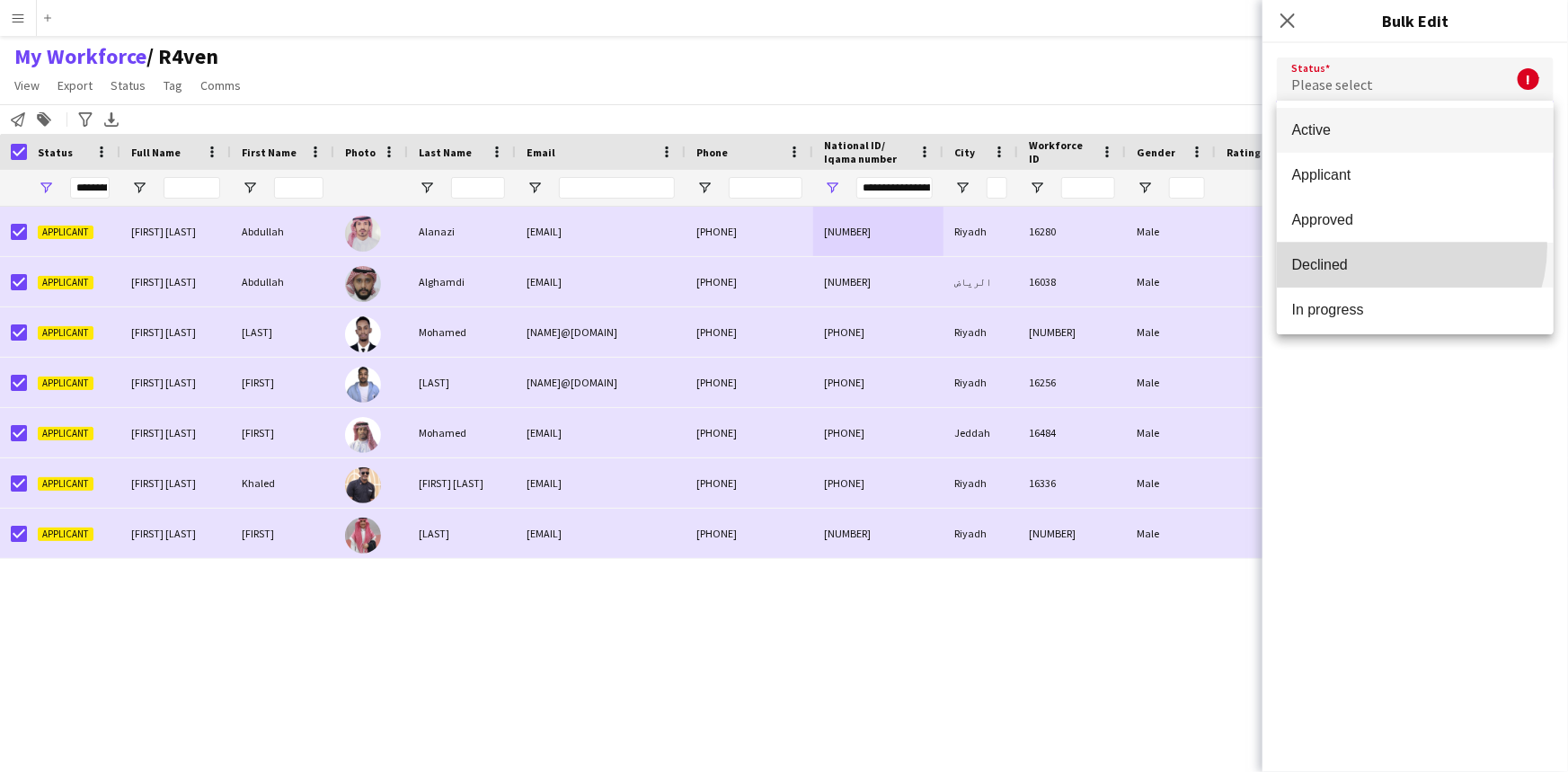 click on "Declined" at bounding box center (1415, 265) 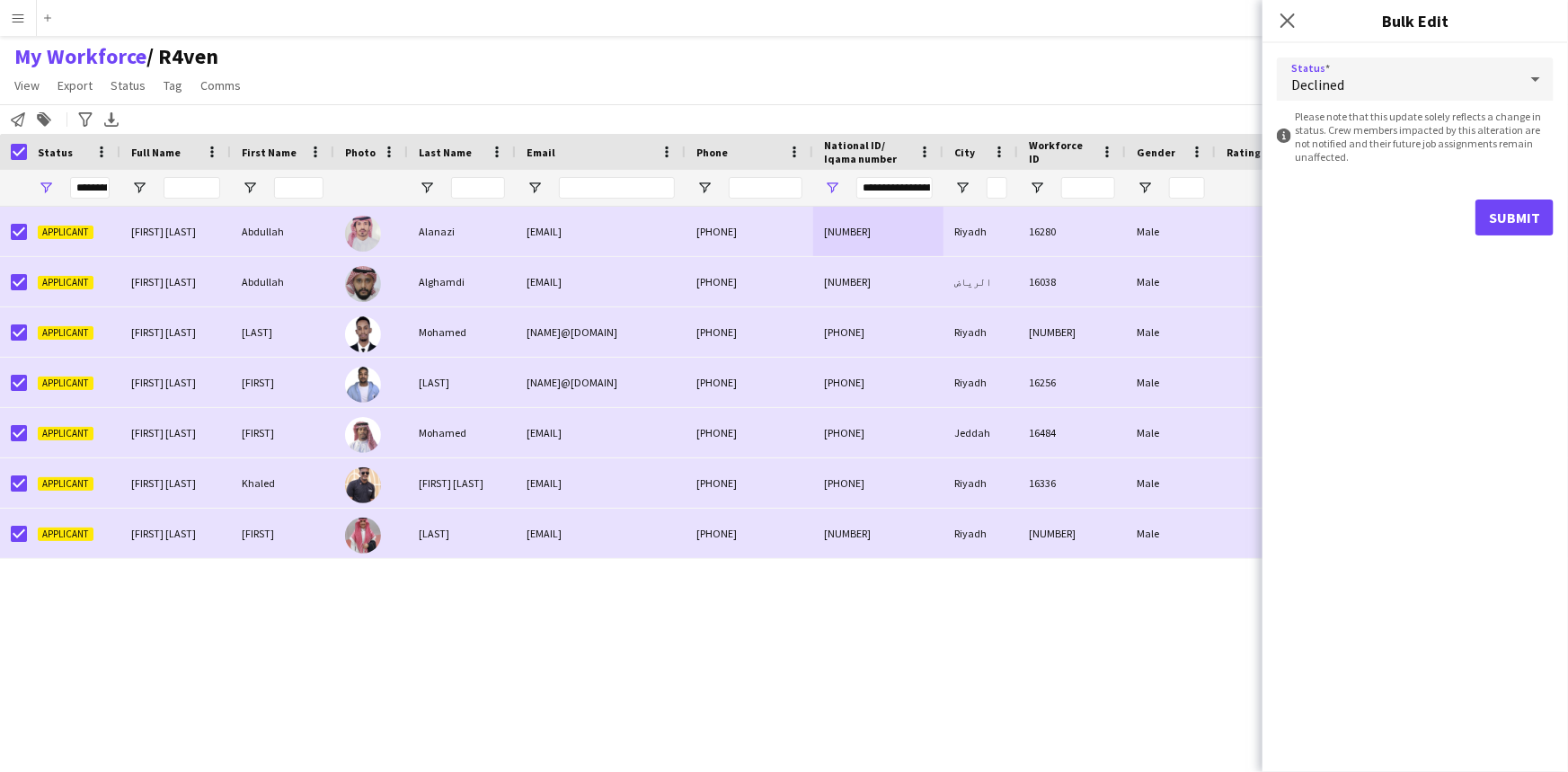 click on "Status  Declined
information-circle
Please note that this update solely reflects a change in status. Crew members impacted by this alteration are not notified and their future job assignments remain unaffected.   Submit" 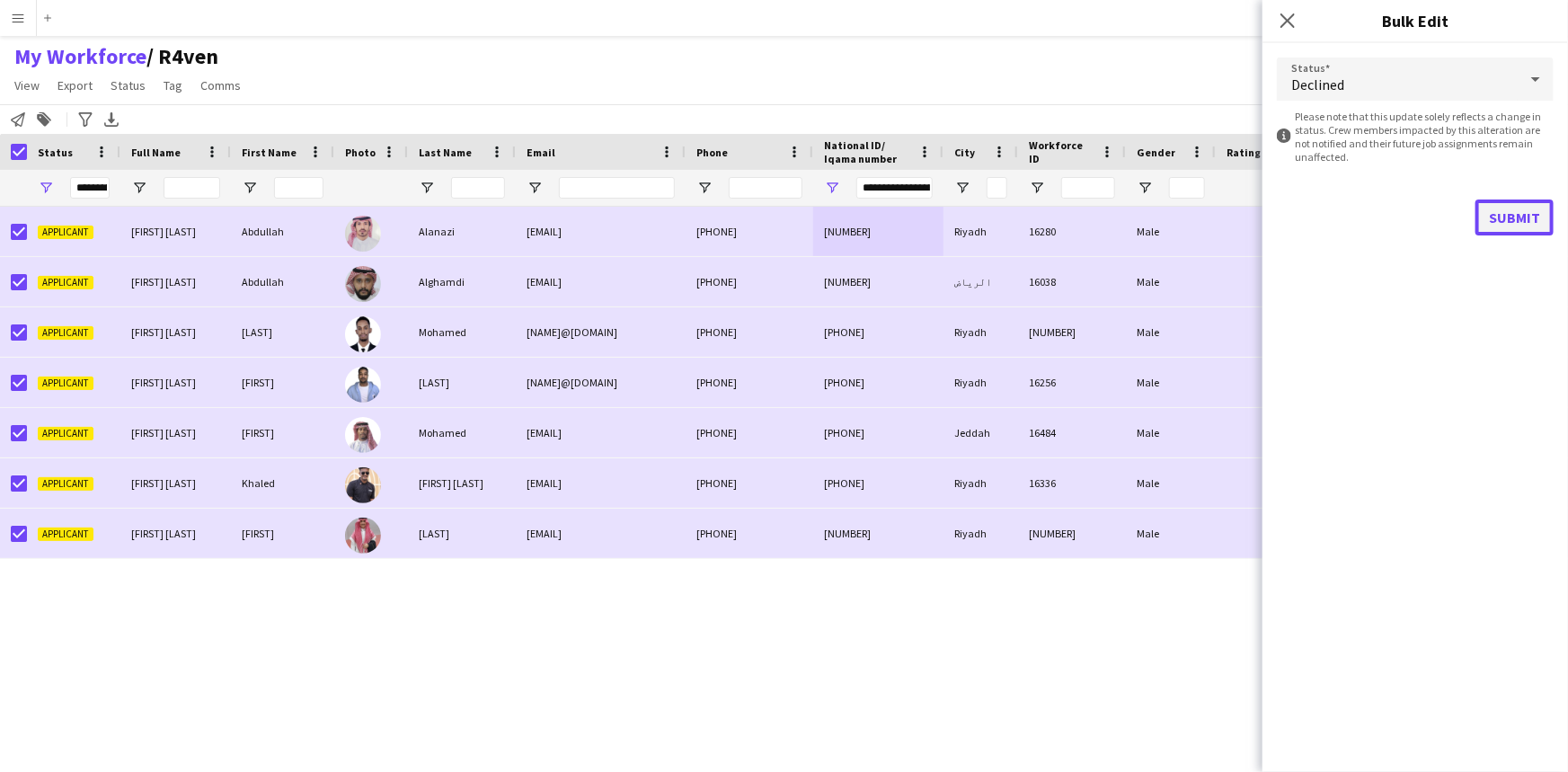 click on "Submit" 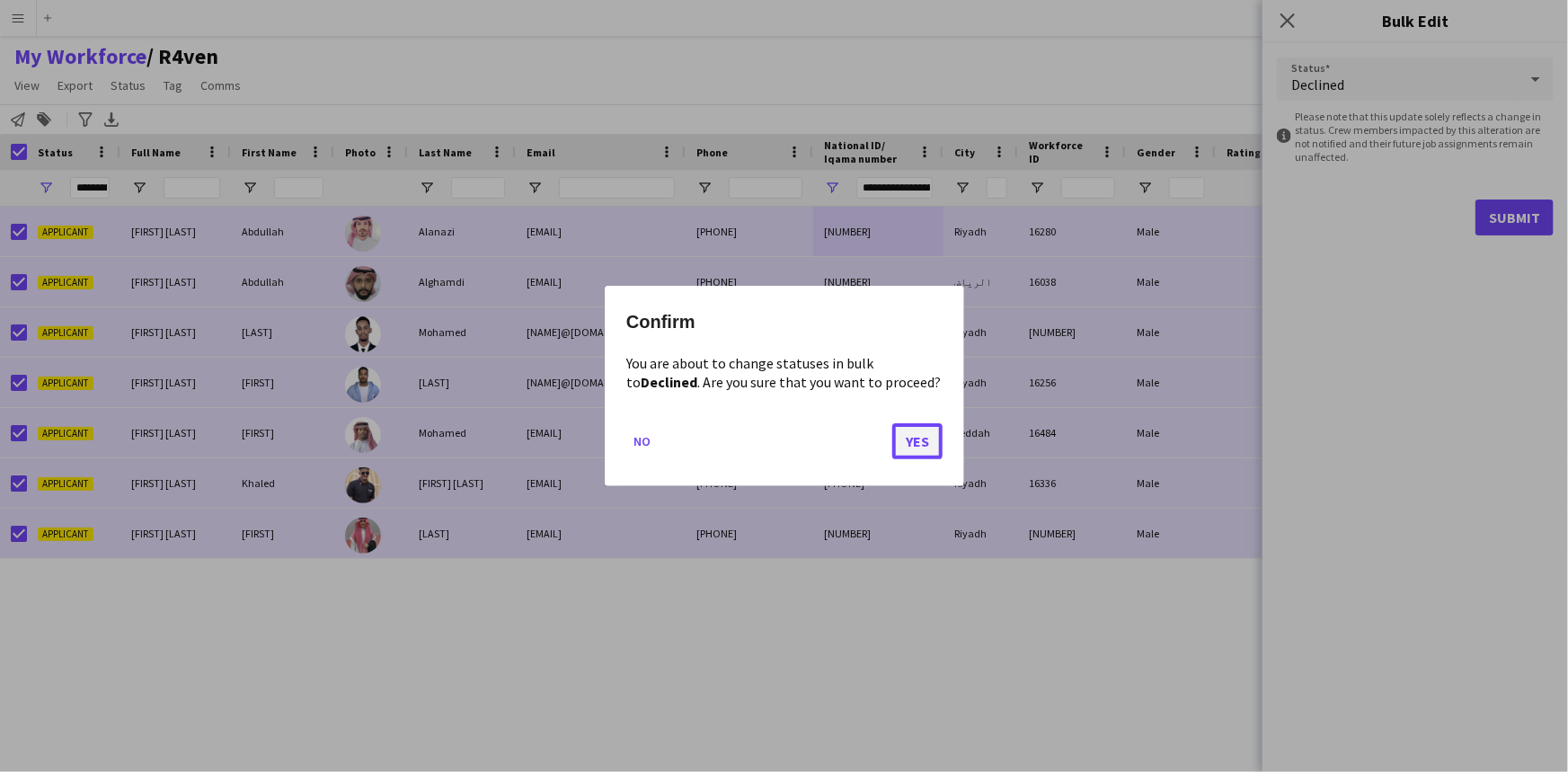click on "Yes" 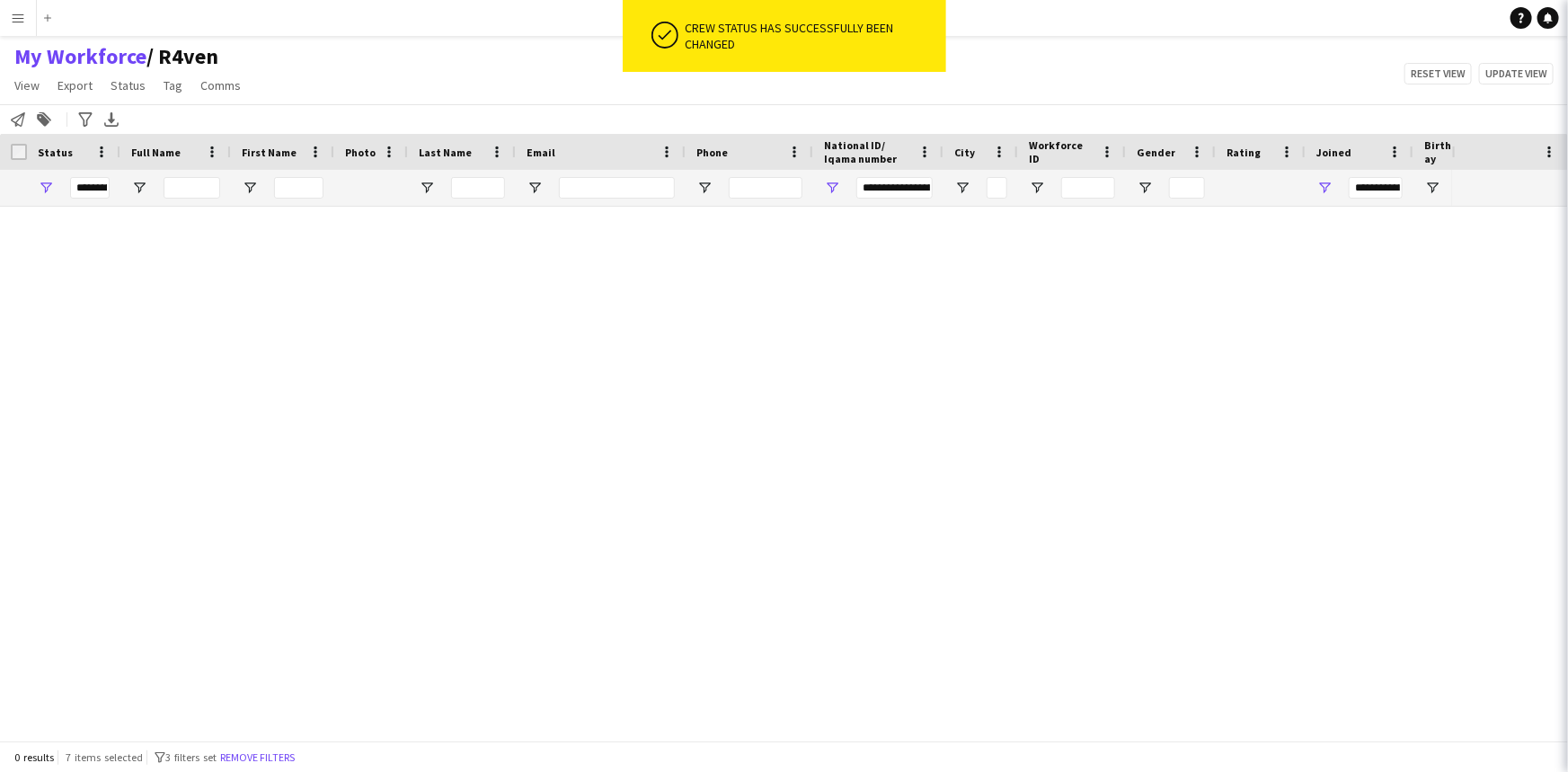 type on "***" 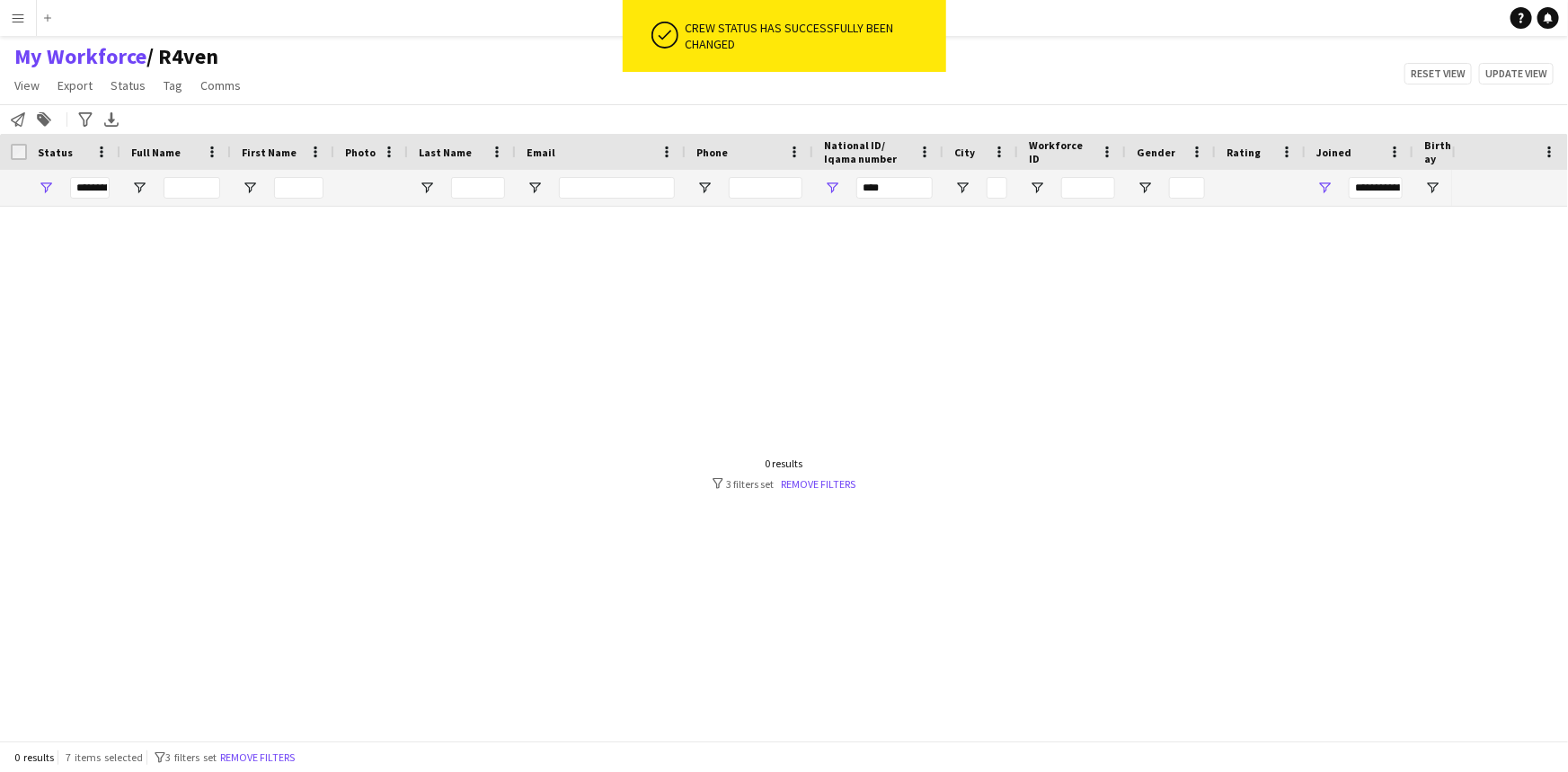 click on "My Workforce    / R4ven   View   Views  Default view R4ven New view Update view Delete view Edit name Customise view Customise filters Reset Filters Reset View Reset All  Export  New starters report Export as XLSX Export as PDF  Status  Edit  Tag  New tag  Edit tag  1.1 Based in Riyadh (2931) 1.2 Based in Eastern Province (92) 1.3 Based in Jeddah (1033) 1.4 Based in Tabuk (56) 1.5 Based in Al Ula (252) 1.6 Based in Makkah (56) 1.7 Based in Madinah (32) 1.8 Based in Other Cities (27) 2.1 English Level = 1/3 Poor (769) 2.2 English Level = 2/3 Good (1626) 2.3 English Level = 3/3 Excellent  (1239) Beast ED (57) Blank Tags (306) DGCL Approved Pool  (21) EWC – Gaming Activation/Shortlisted staff (1) F1 Movie Premier - VOX Cinemas, Red Sea Mall Jeddah (18) F1 Movie Premiere - VOX Cinemas, VIA Riyadh (21) Gold Star - Staff ⭐ (10) Gold Star - Supervisors ⭐⭐ (5) Models - AlUla Based (3) Models - Jeddah Based  (4) Models - Riyadh Based (44) MPW - Ballroom  (2) MPW - Dinner Seating (2) MPW - Headset (2)  Untag" 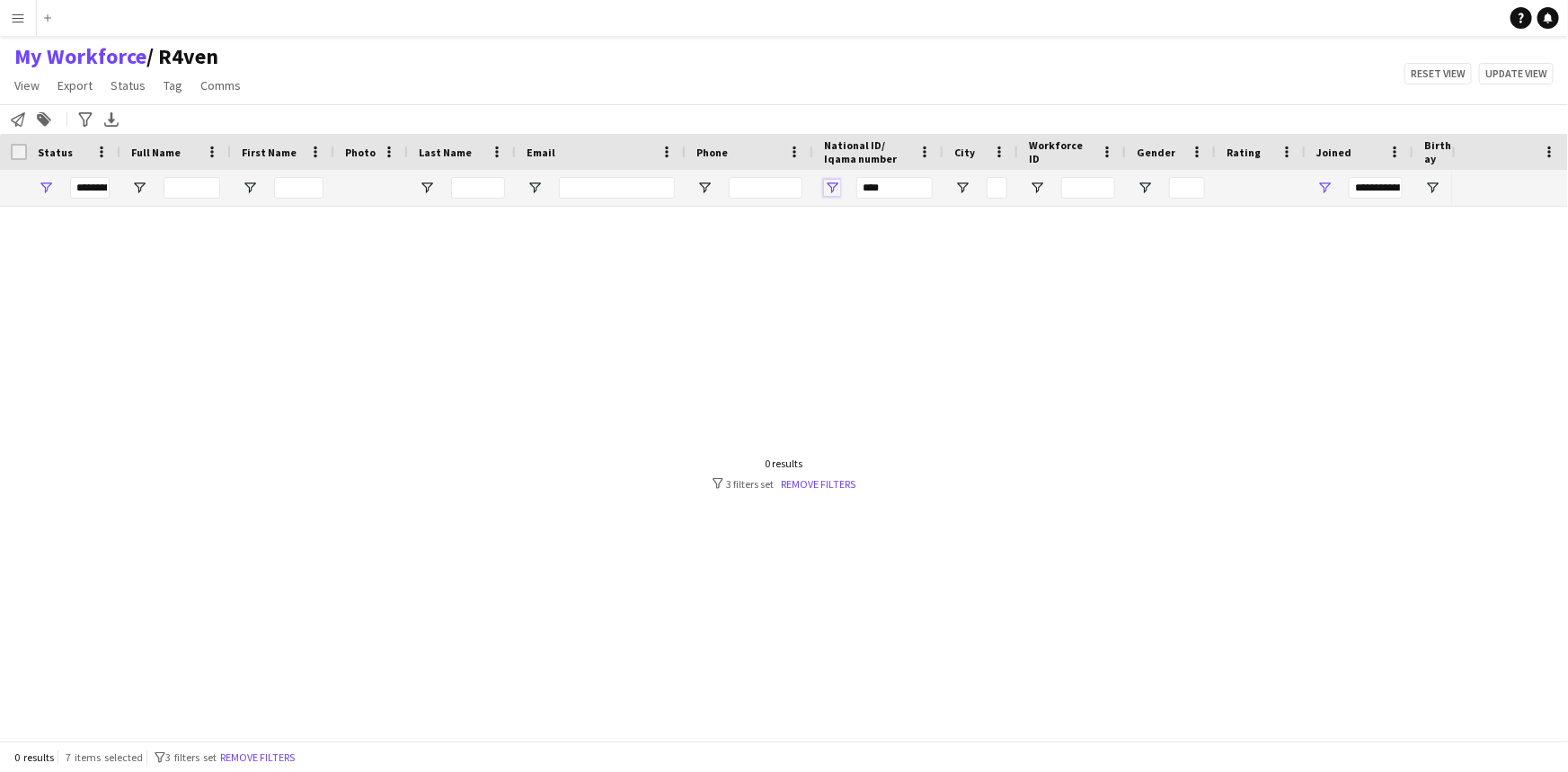 click at bounding box center [832, 188] 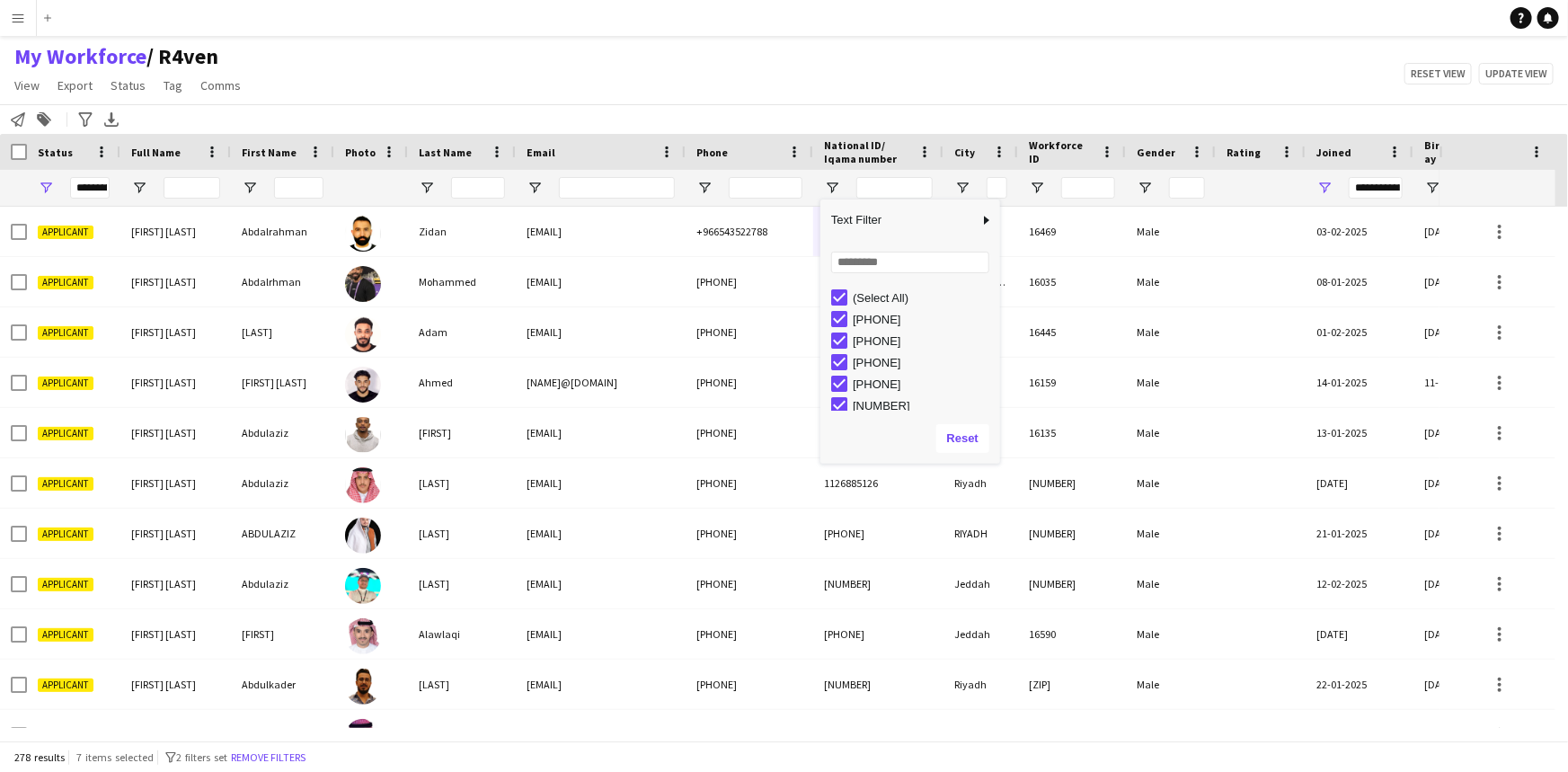 click on "My Workforce    / R4ven   View   Views  Default view R4ven New view Update view Delete view Edit name Customise view Customise filters Reset Filters Reset View Reset All  Export  New starters report Export as XLSX Export as PDF  Status  Edit  Tag  New tag  Edit tag  1.1 Based in Riyadh (2931) 1.2 Based in Eastern Province (92) 1.3 Based in Jeddah (1033) 1.4 Based in Tabuk (56) 1.5 Based in Al Ula (252) 1.6 Based in Makkah (56) 1.7 Based in Madinah (32) 1.8 Based in Other Cities (27) 2.1 English Level = 1/3 Poor (769) 2.2 English Level = 2/3 Good (1626) 2.3 English Level = 3/3 Excellent  (1239) Beast ED (57) Blank Tags (306) DGCL Approved Pool  (21) EWC – Gaming Activation/Shortlisted staff (1) F1 Movie Premier - VOX Cinemas, Red Sea Mall Jeddah (18) F1 Movie Premiere - VOX Cinemas, VIA Riyadh (21) Gold Star - Staff ⭐ (10) Gold Star - Supervisors ⭐⭐ (5) Models - AlUla Based (3) Models - Jeddah Based  (4) Models - Riyadh Based (44) MPW - Ballroom  (2) MPW - Dinner Seating (2) MPW - Headset (2)  Untag" 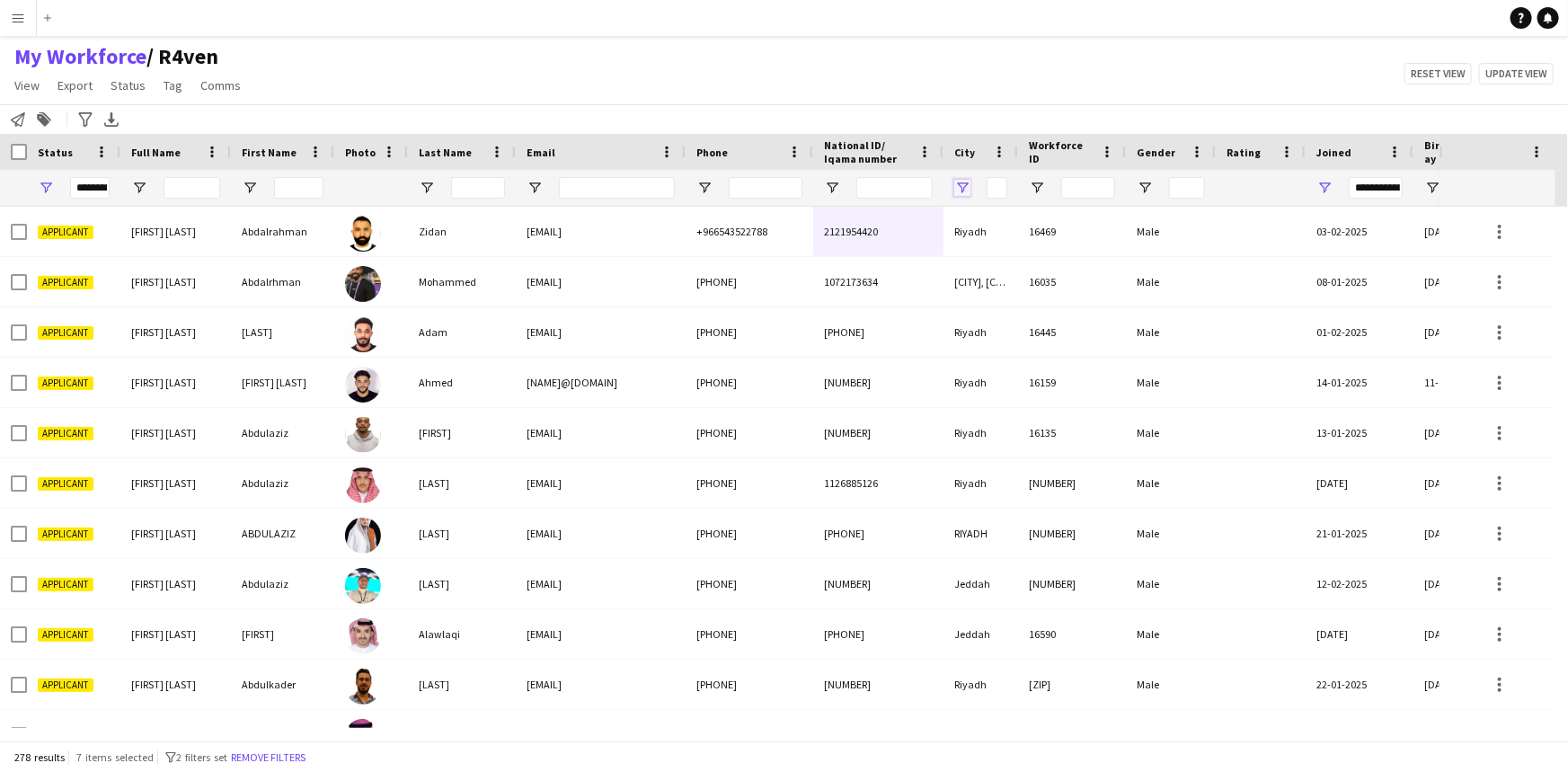 click at bounding box center (962, 188) 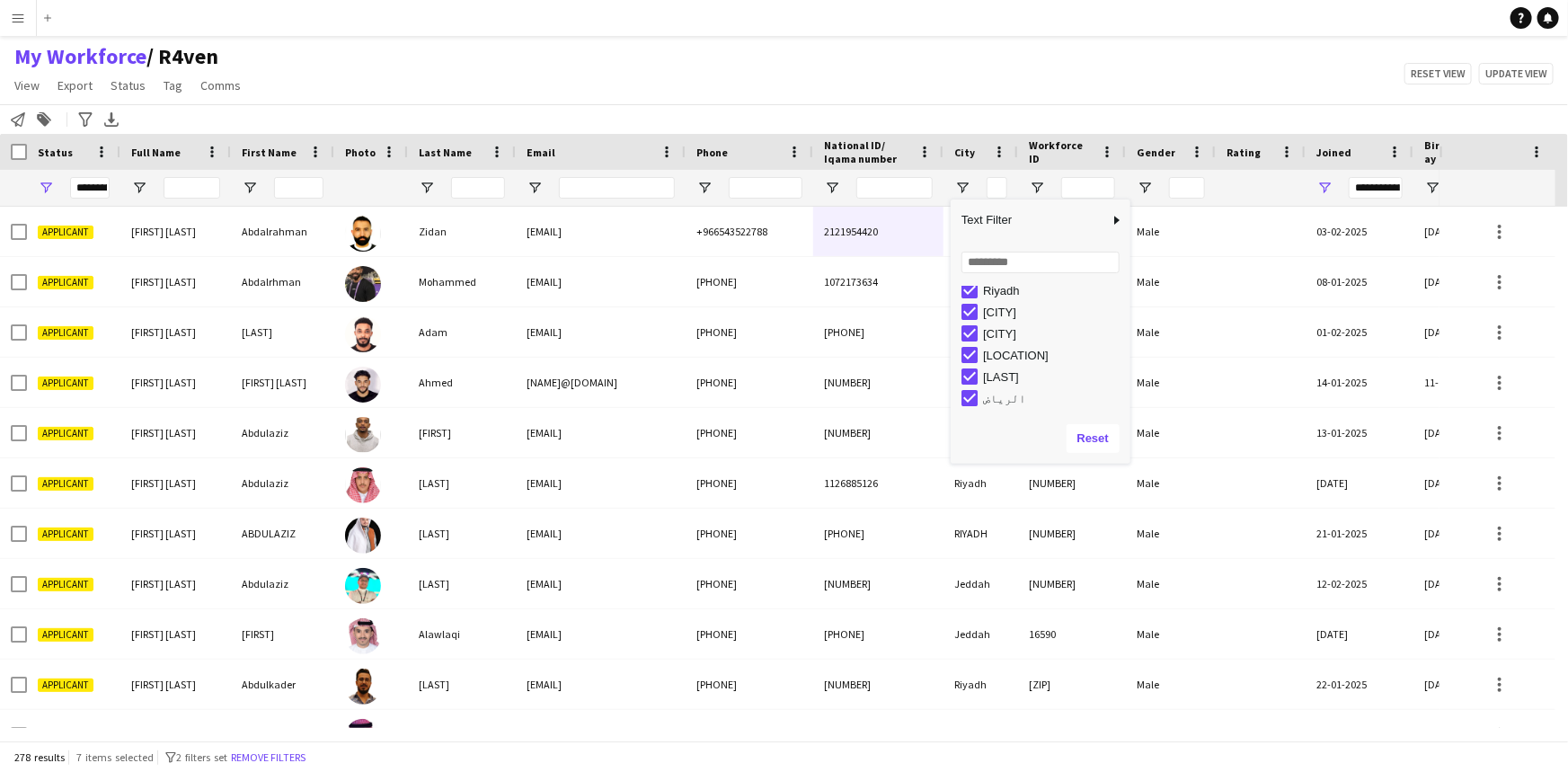 scroll, scrollTop: 263, scrollLeft: 0, axis: vertical 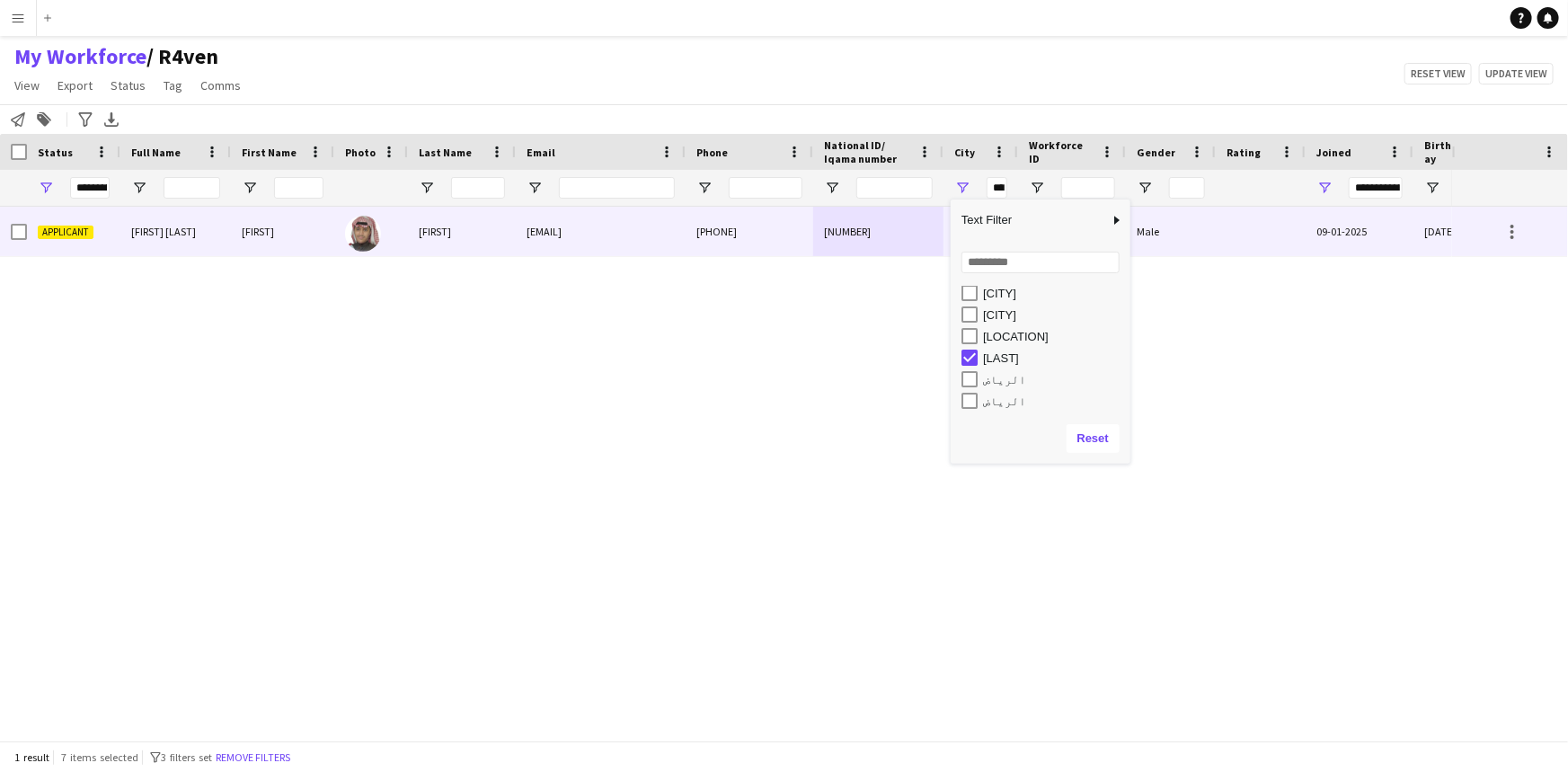 click on "moh" at bounding box center [462, 231] 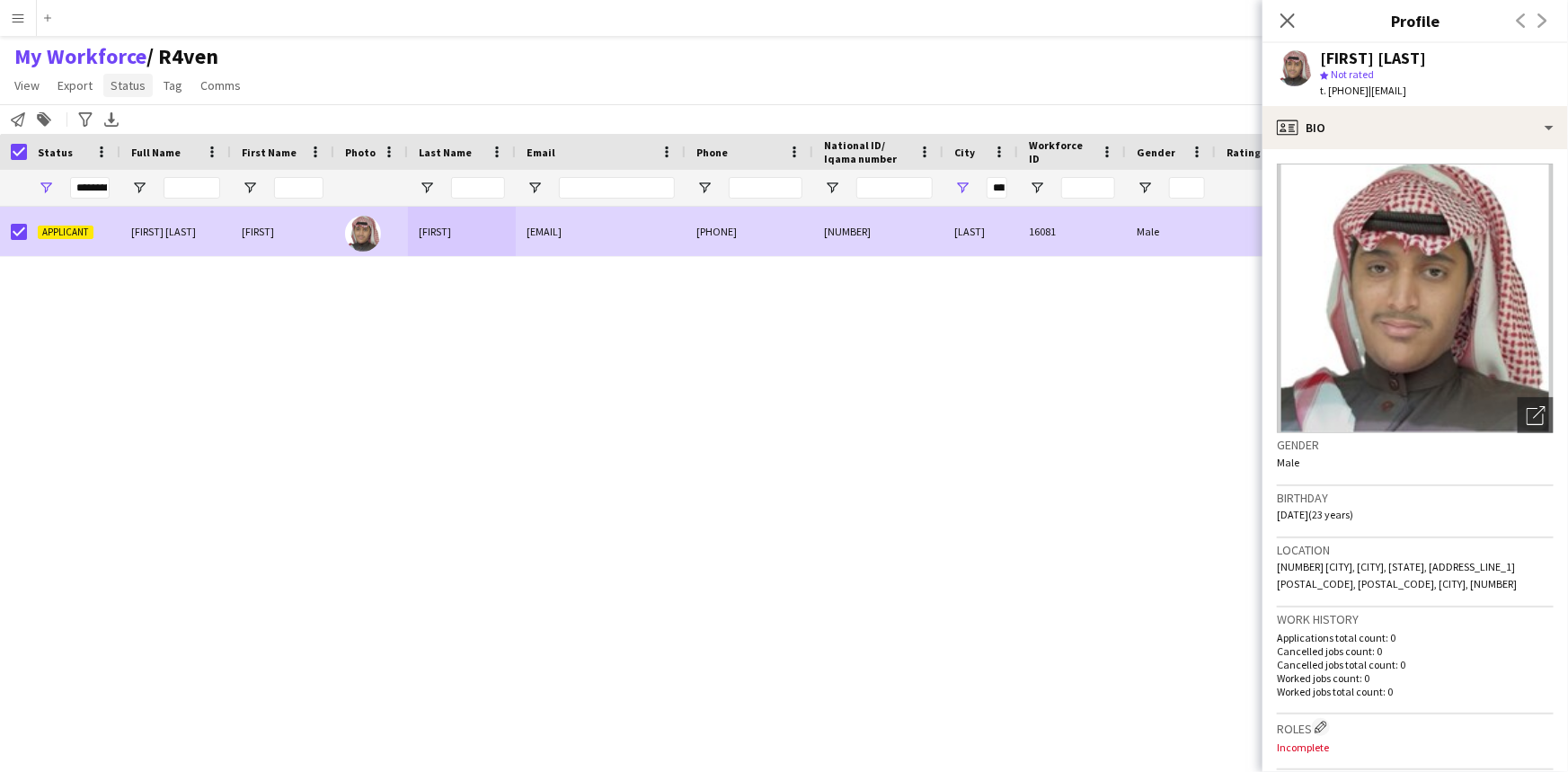 click on "Status" 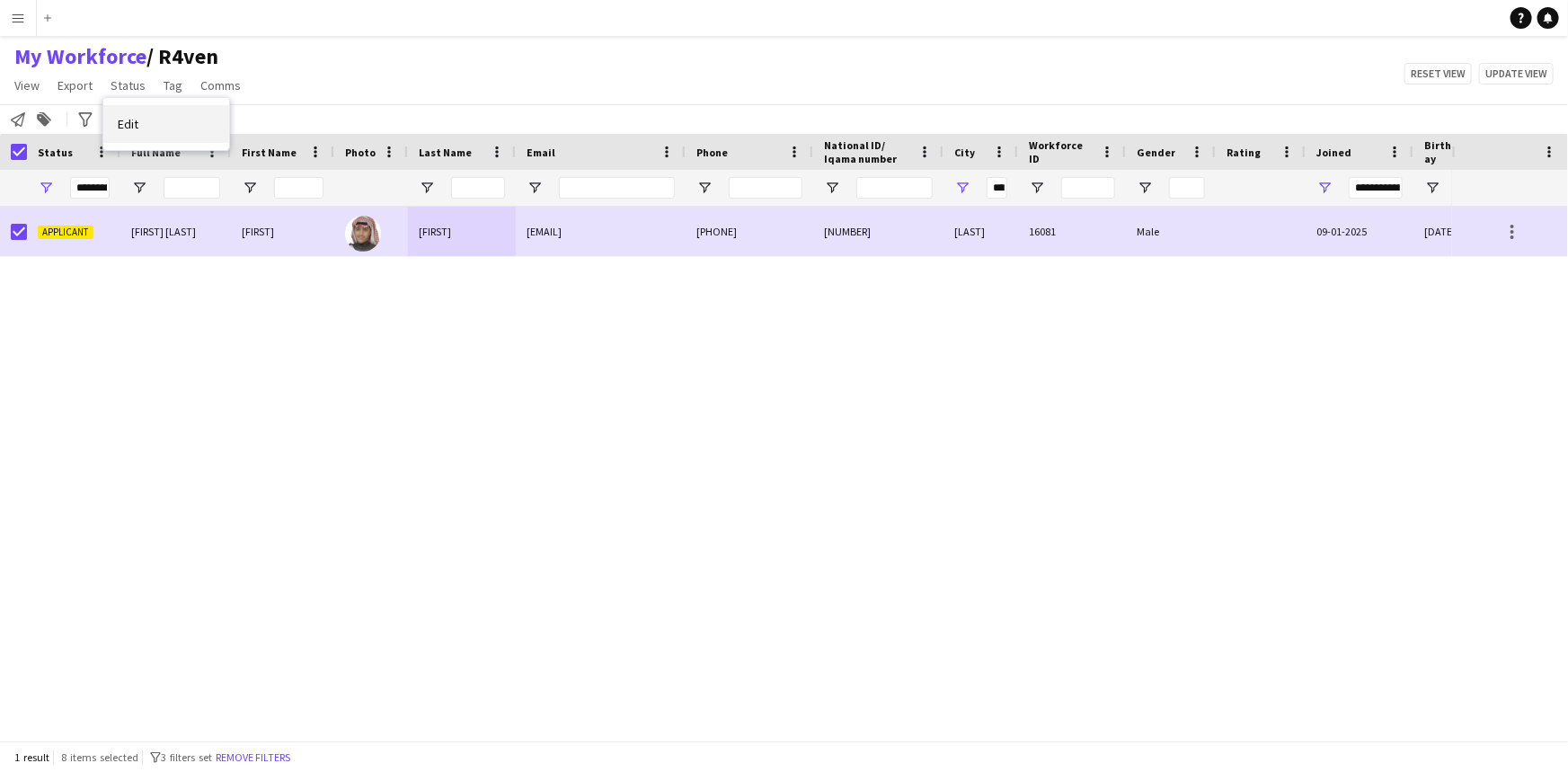 click on "Edit" at bounding box center [166, 124] 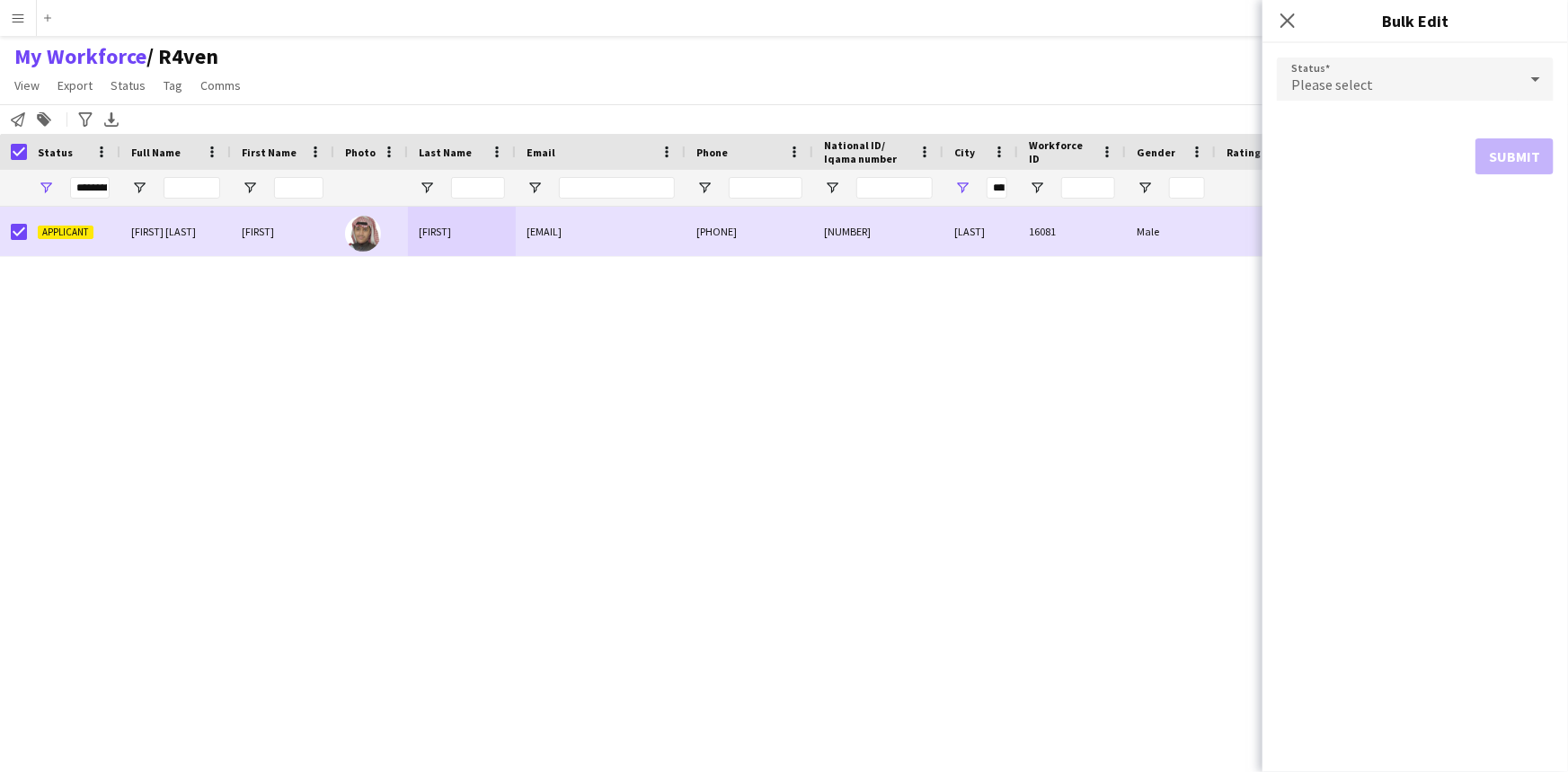 click on "Please select" at bounding box center [1397, 79] 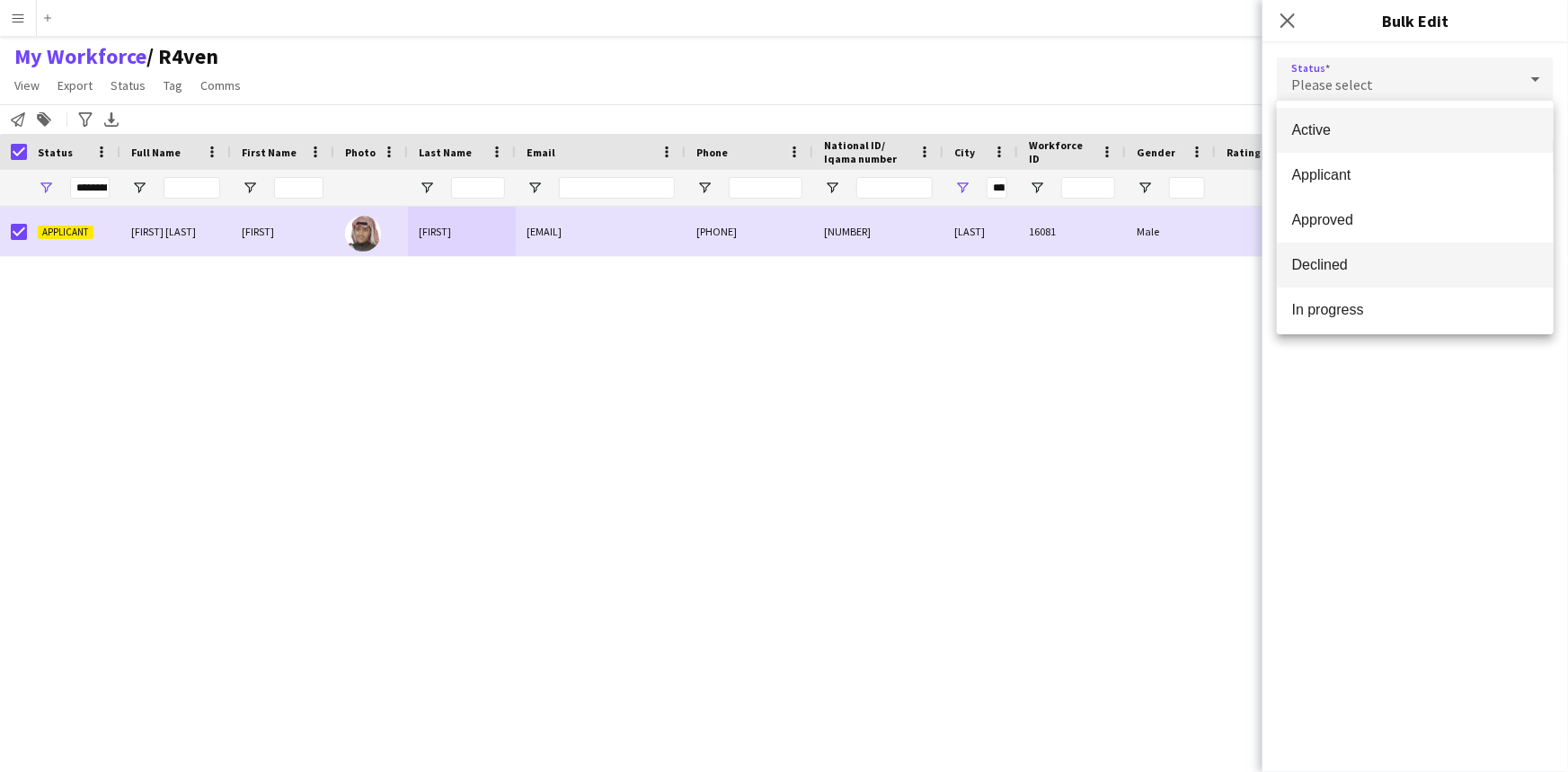 click on "Declined" at bounding box center (1415, 264) 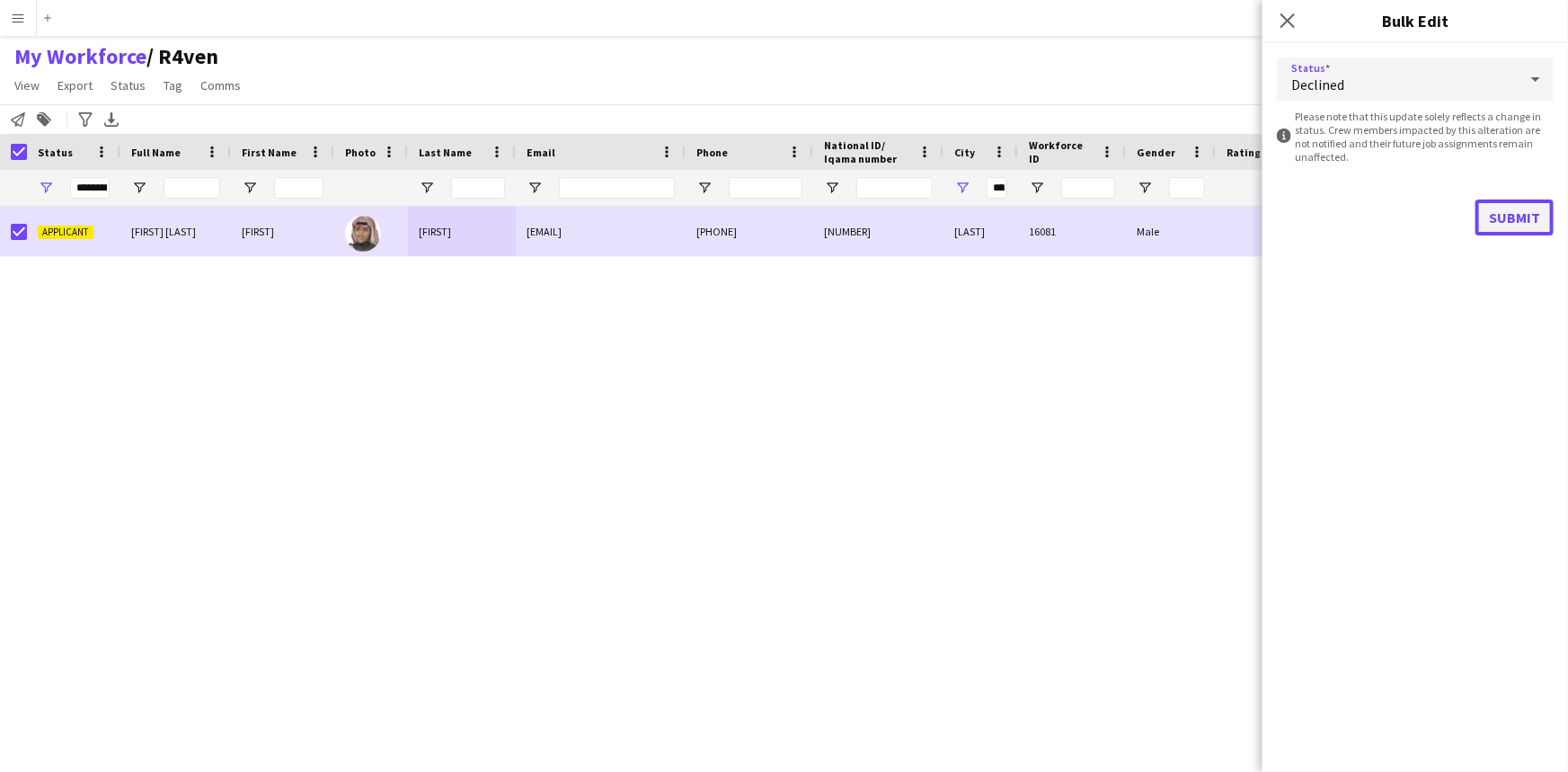 click on "Submit" 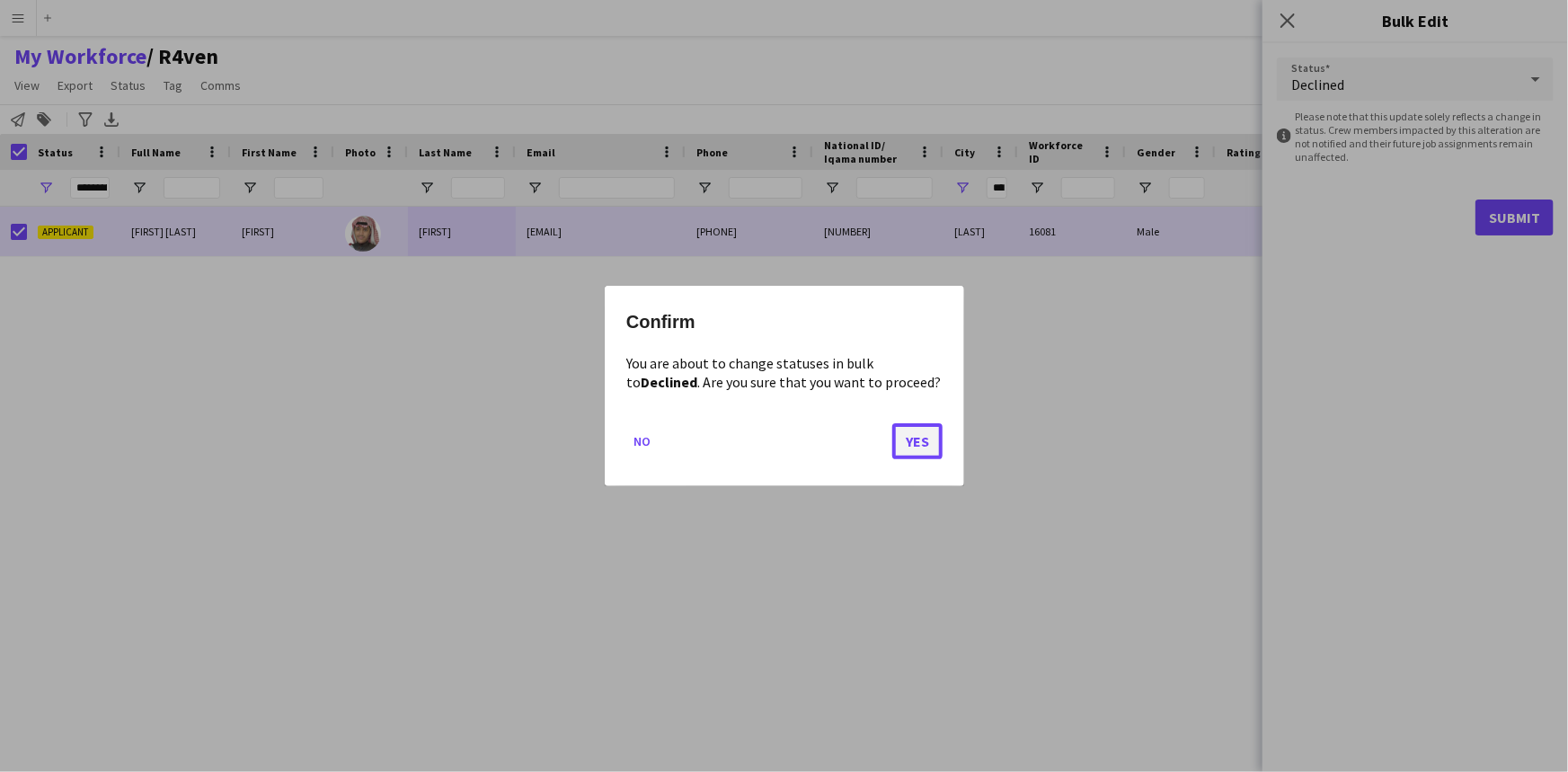 click on "Yes" 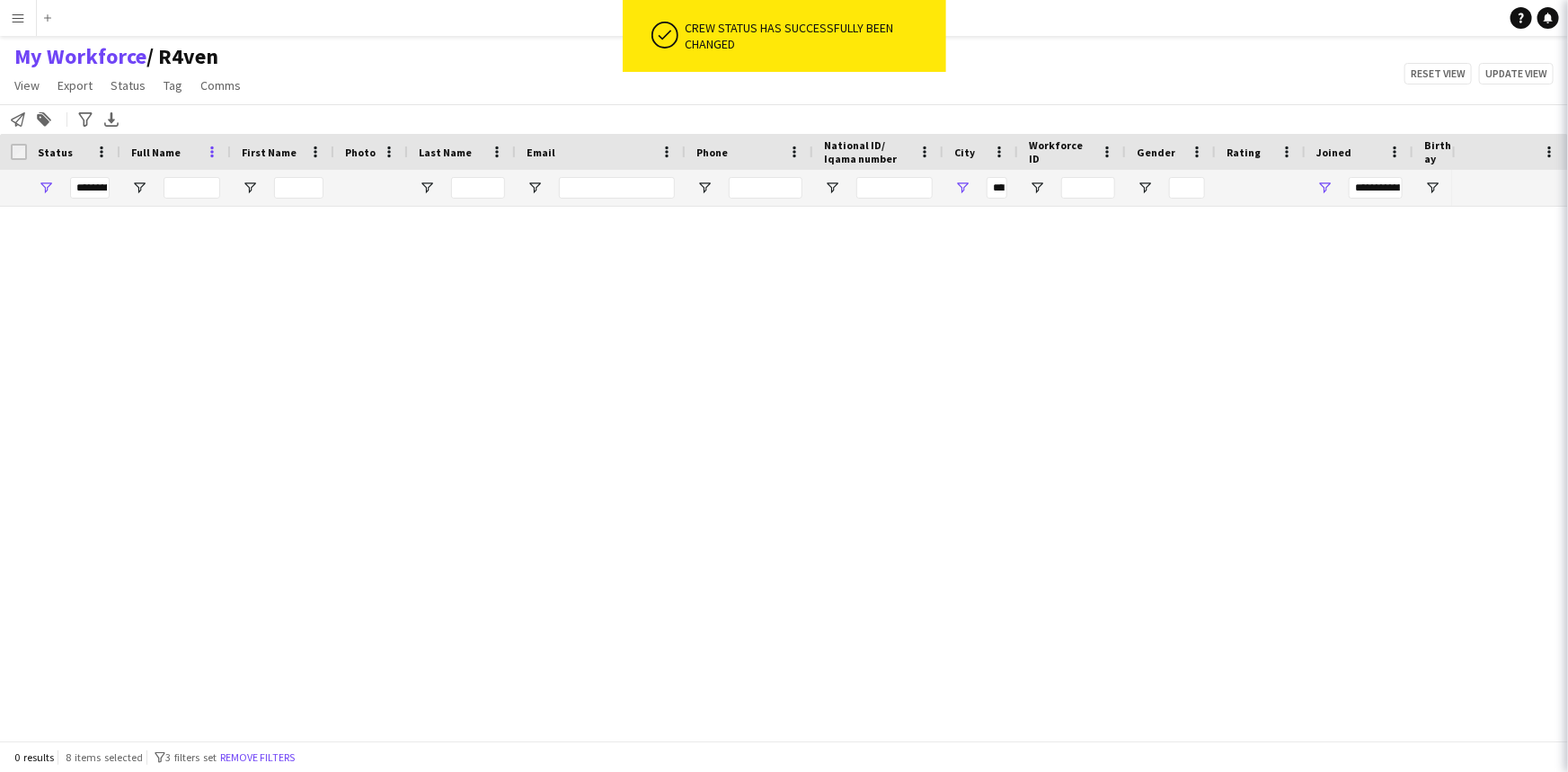 type on "***" 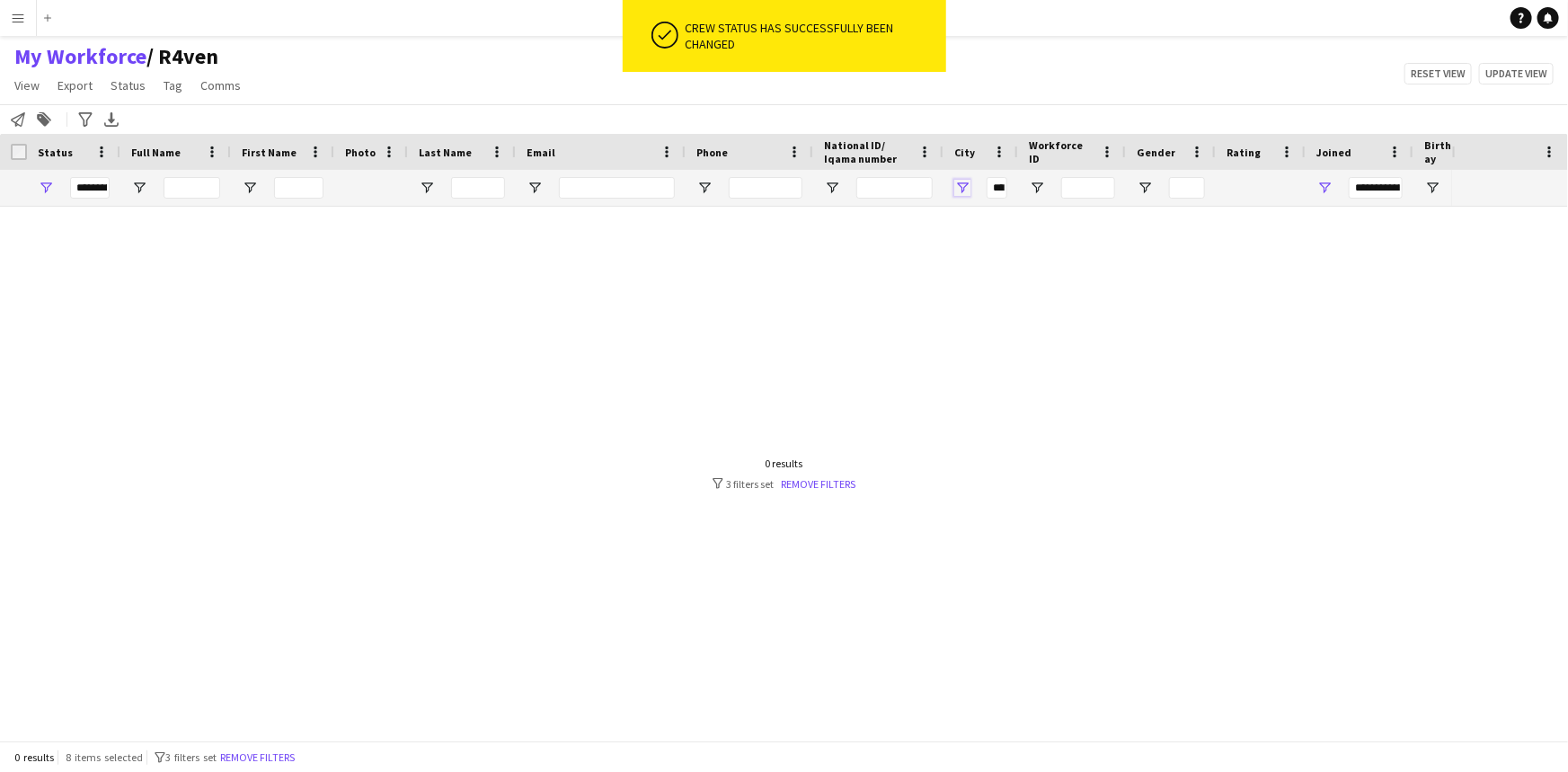 click at bounding box center [962, 188] 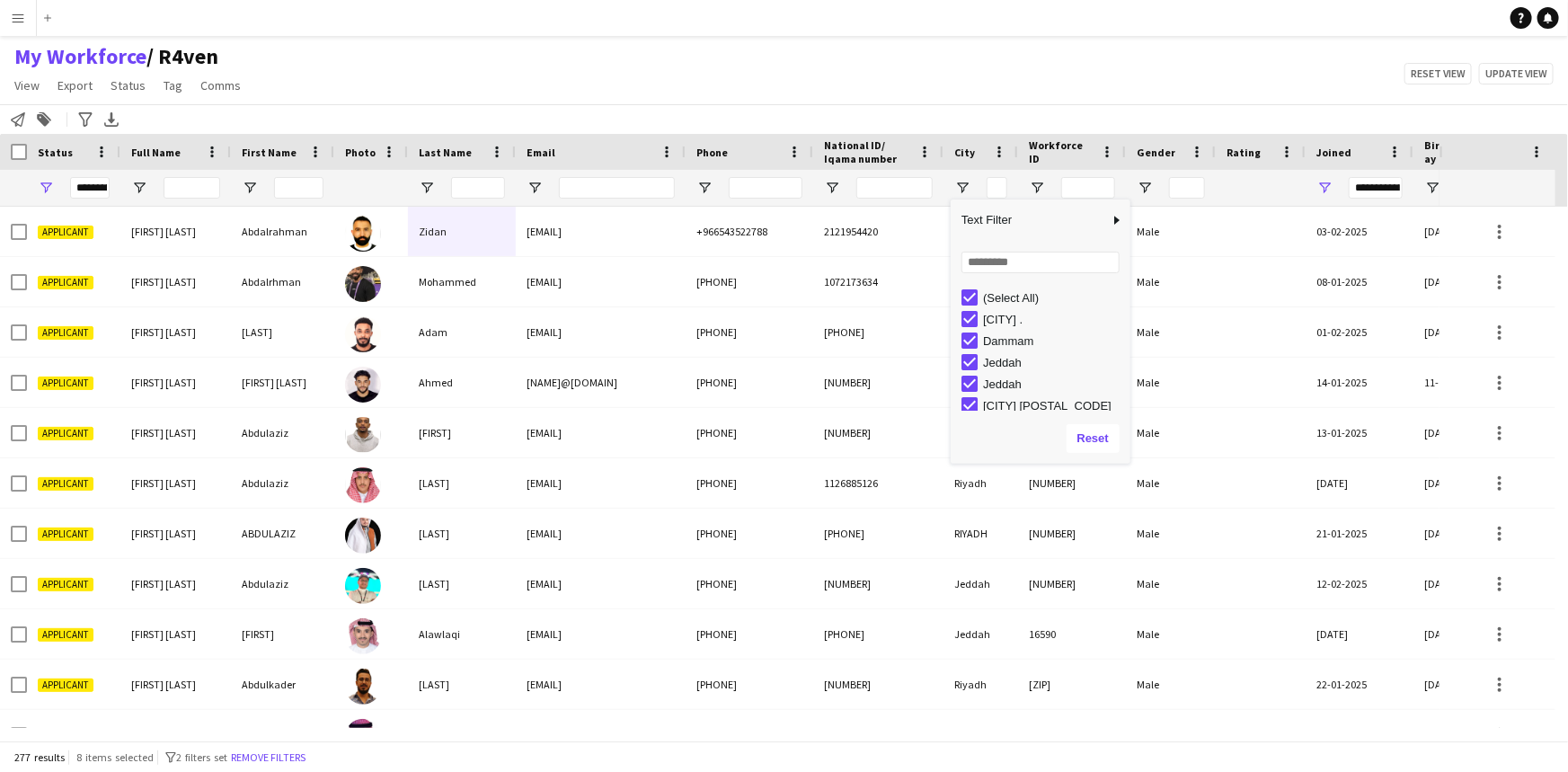 click on "My Workforce    / R4ven   View   Views  Default view R4ven New view Update view Delete view Edit name Customise view Customise filters Reset Filters Reset View Reset All  Export  New starters report Export as XLSX Export as PDF  Status  Edit  Tag  New tag  Edit tag  1.1 Based in Riyadh (2931) 1.2 Based in Eastern Province (92) 1.3 Based in Jeddah (1033) 1.4 Based in Tabuk (56) 1.5 Based in Al Ula (252) 1.6 Based in Makkah (56) 1.7 Based in Madinah (32) 1.8 Based in Other Cities (27) 2.1 English Level = 1/3 Poor (769) 2.2 English Level = 2/3 Good (1626) 2.3 English Level = 3/3 Excellent  (1239) Beast ED (57) Blank Tags (306) DGCL Approved Pool  (21) EWC – Gaming Activation/Shortlisted staff (1) F1 Movie Premier - VOX Cinemas, Red Sea Mall Jeddah (18) F1 Movie Premiere - VOX Cinemas, VIA Riyadh (21) Gold Star - Staff ⭐ (10) Gold Star - Supervisors ⭐⭐ (5) Models - AlUla Based (3) Models - Jeddah Based  (4) Models - Riyadh Based (44) MPW - Ballroom  (2) MPW - Dinner Seating (2) MPW - Headset (2)  Untag" 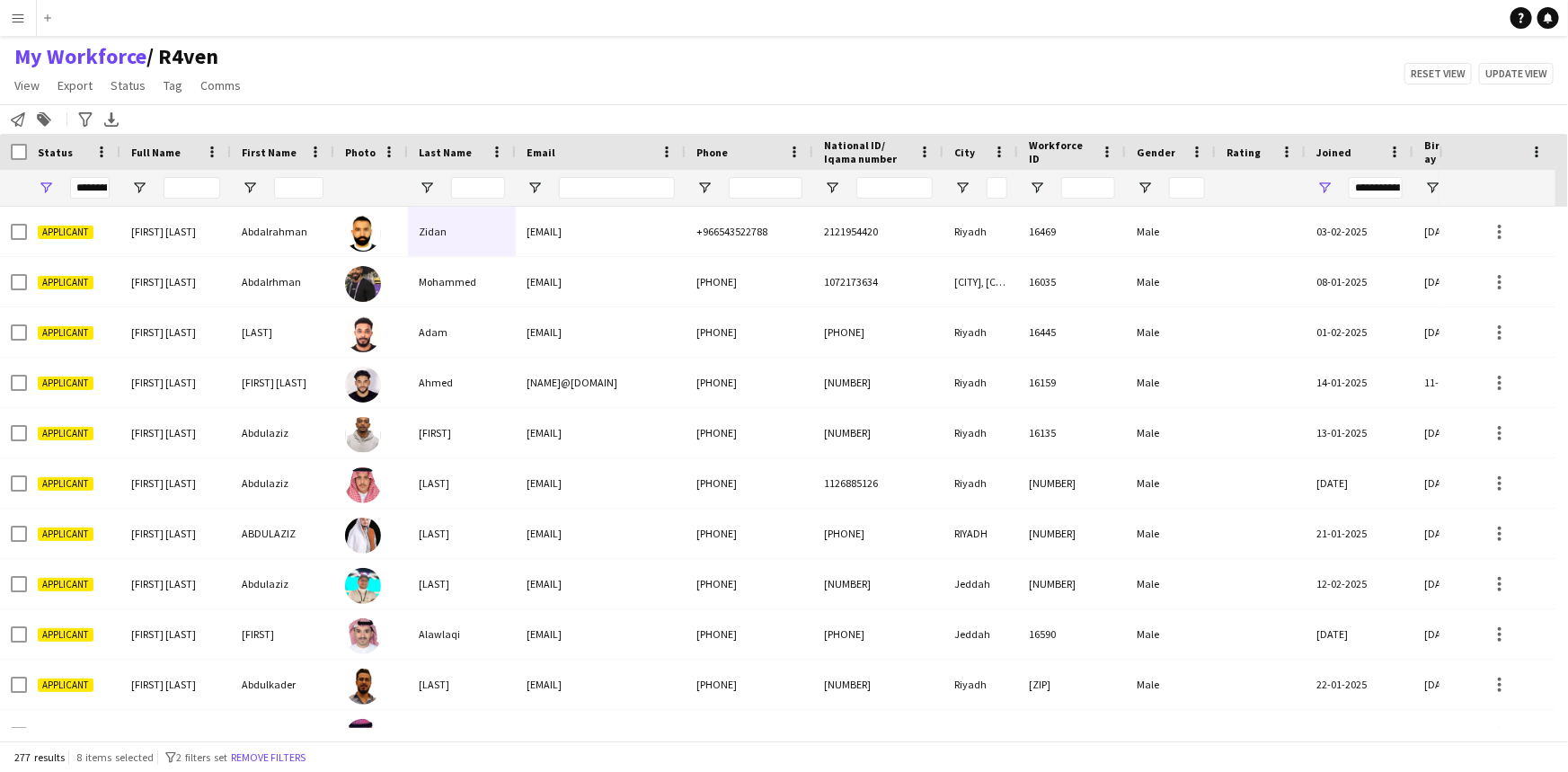 scroll, scrollTop: 0, scrollLeft: 308, axis: horizontal 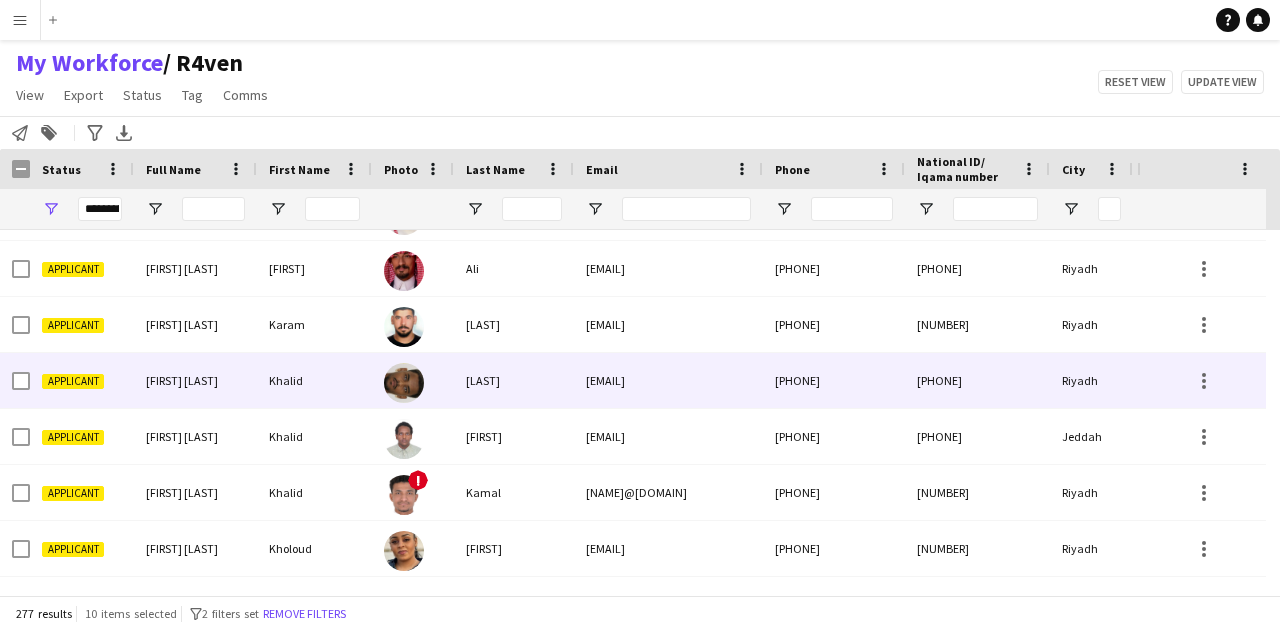 click at bounding box center [15, 380] 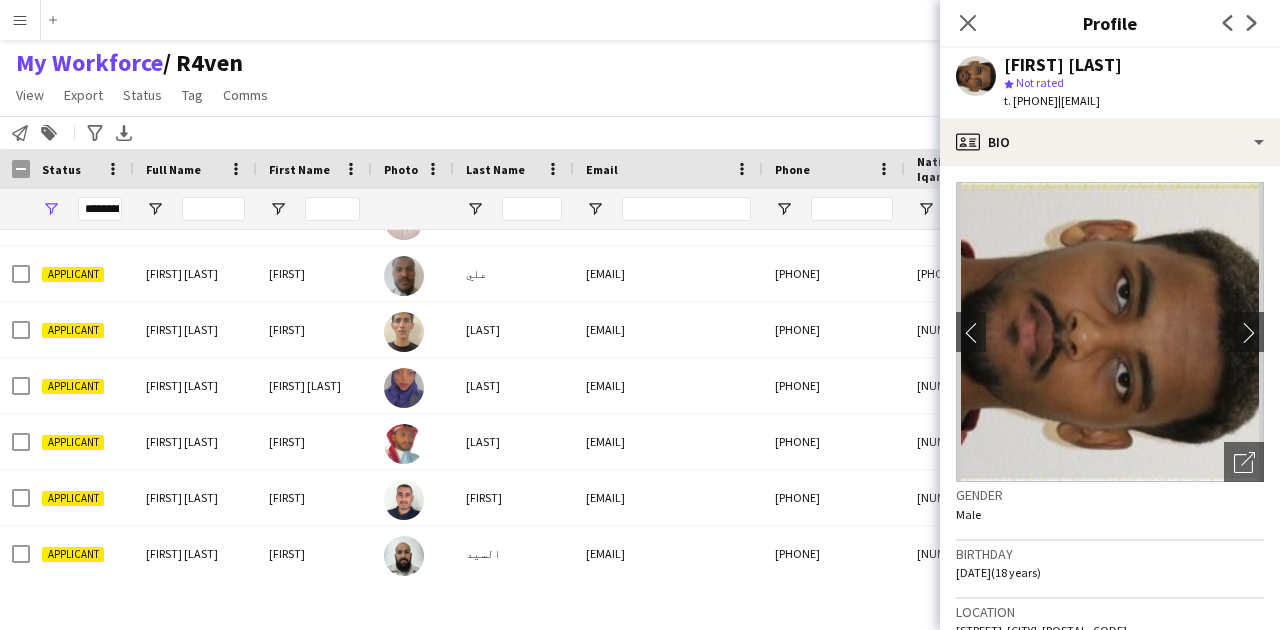 click on "My Workforce    / R4ven   View   Views  Default view R4ven New view Update view Delete view Edit name Customise view Customise filters Reset Filters Reset View Reset All  Export  New starters report Export as XLSX Export as PDF  Status  Edit  Tag  New tag  Edit tag  1.1 Based in Riyadh (2931) 1.2 Based in Eastern Province (92) 1.3 Based in Jeddah (1033) 1.4 Based in Tabuk (56) 1.5 Based in Al Ula (252) 1.6 Based in Makkah (56) 1.7 Based in Madinah (32) 1.8 Based in Other Cities (27) 2.1 English Level = 1/3 Poor (769) 2.2 English Level = 2/3 Good (1626) 2.3 English Level = 3/3 Excellent  (1239) Beast ED (57) Blank Tags (306) DGCL Approved Pool  (21) EWC – Gaming Activation/Shortlisted staff (1) F1 Movie Premier - VOX Cinemas, Red Sea Mall Jeddah (18) F1 Movie Premiere - VOX Cinemas, VIA Riyadh (21) Gold Star - Staff ⭐ (10) Gold Star - Supervisors ⭐⭐ (5) Models - AlUla Based (3) Models - Jeddah Based  (4) Models - Riyadh Based (44) MPW - Ballroom  (2) MPW - Dinner Seating (2) MPW - Headset (2)  Untag" 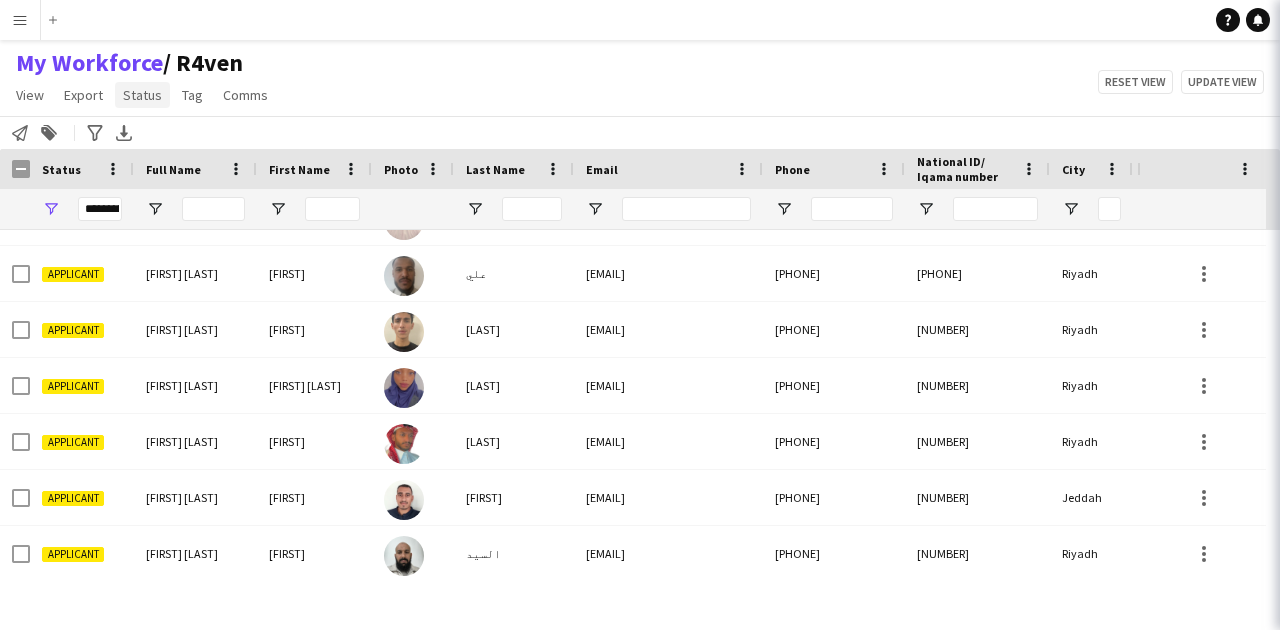 click on "Status" 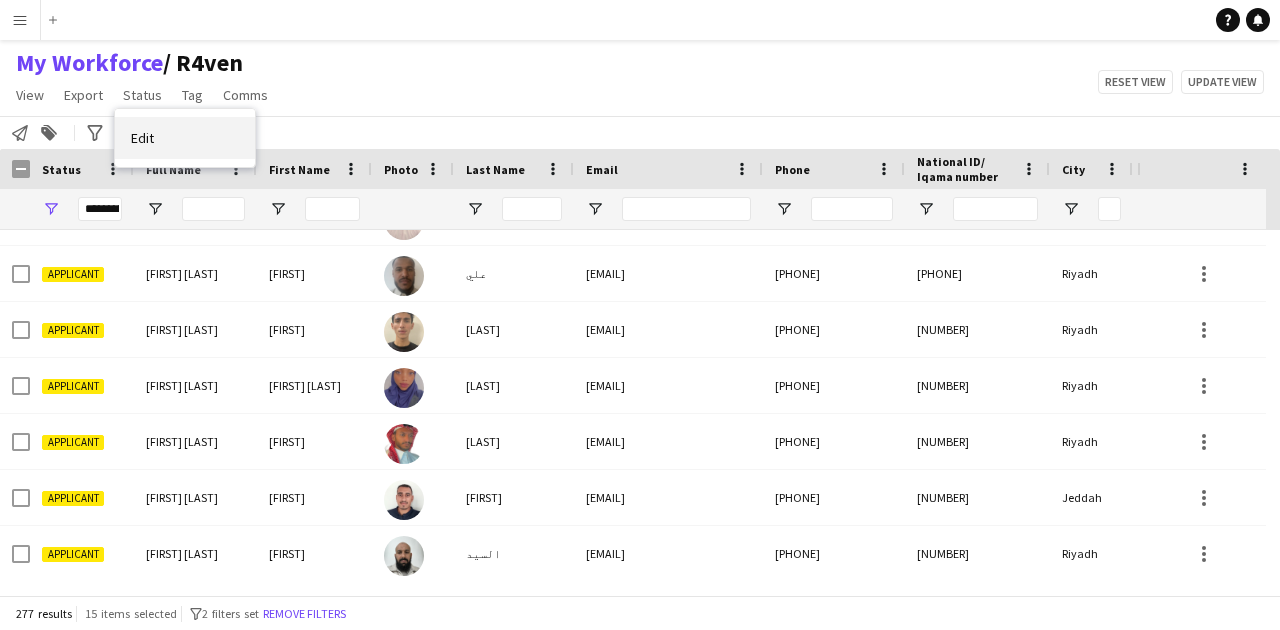 click on "Edit" at bounding box center [142, 138] 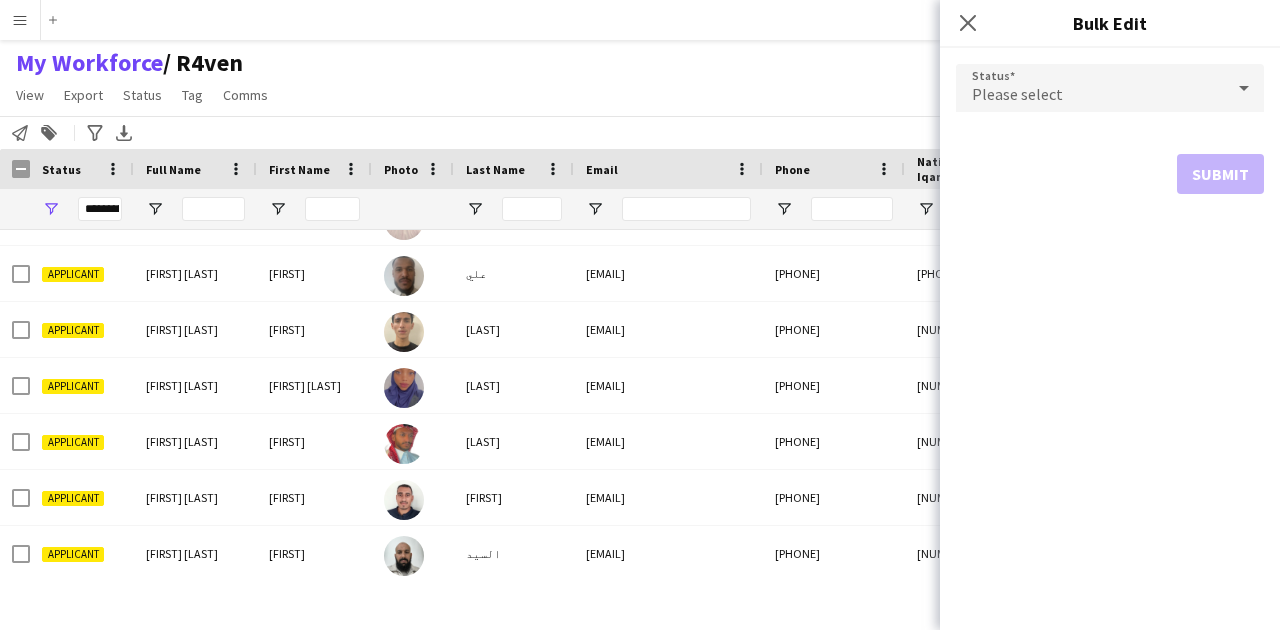 click on "Please select" at bounding box center [1090, 88] 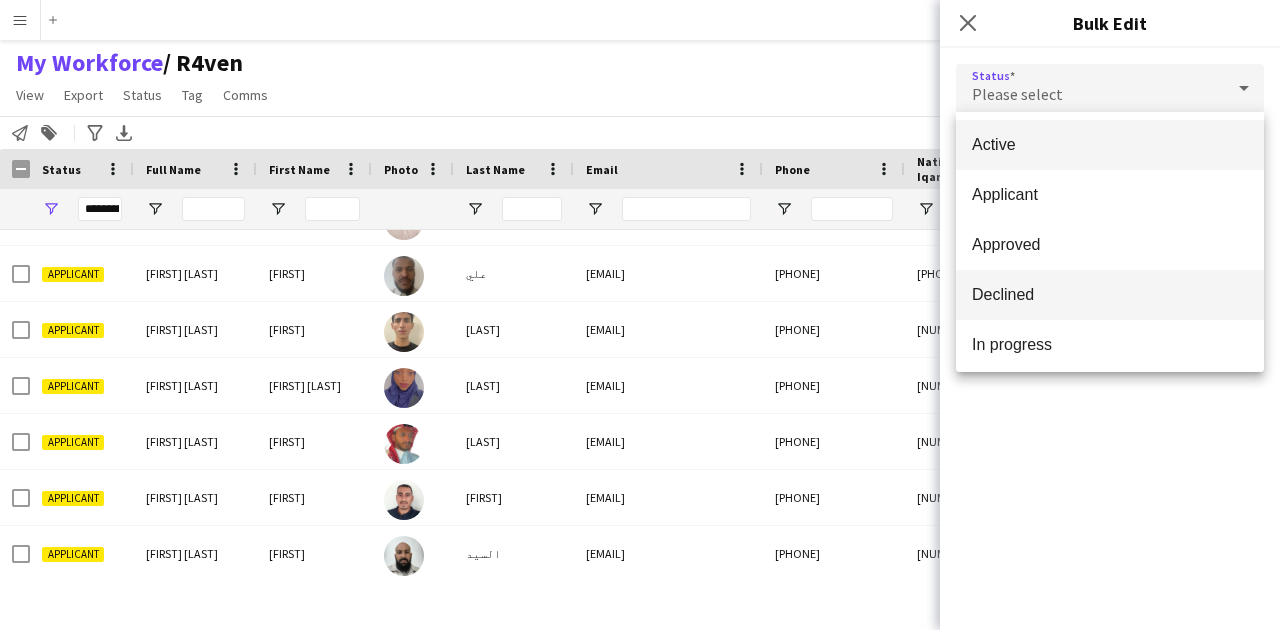 click on "Declined" at bounding box center [1110, 294] 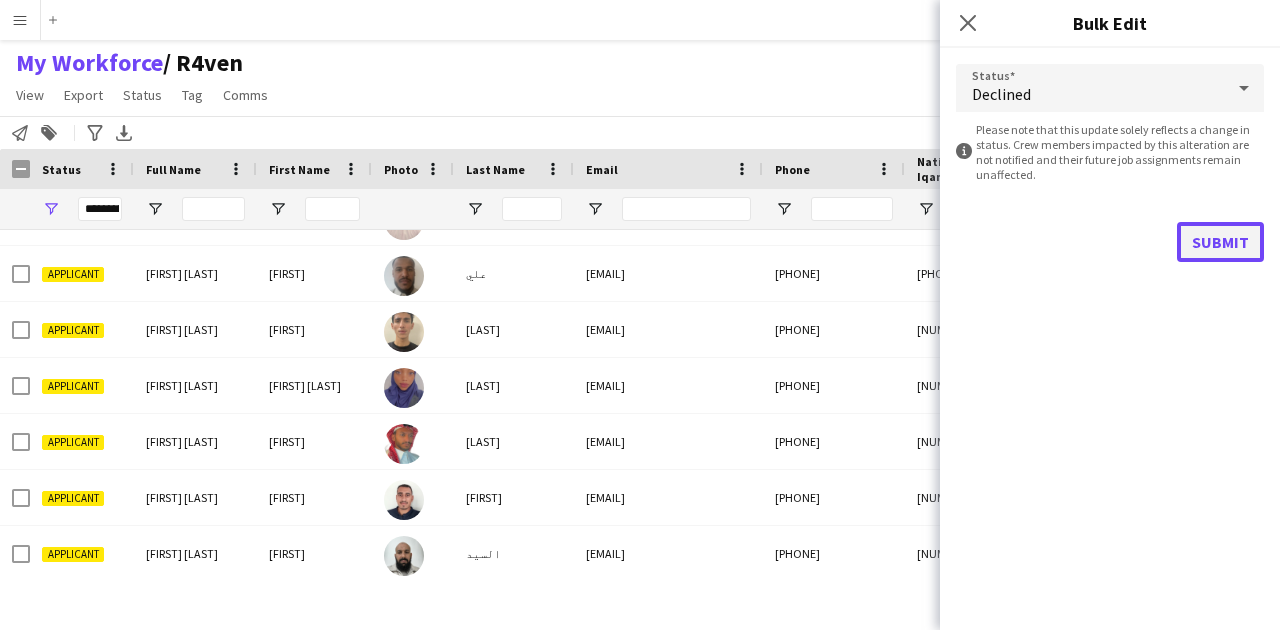 click on "Submit" 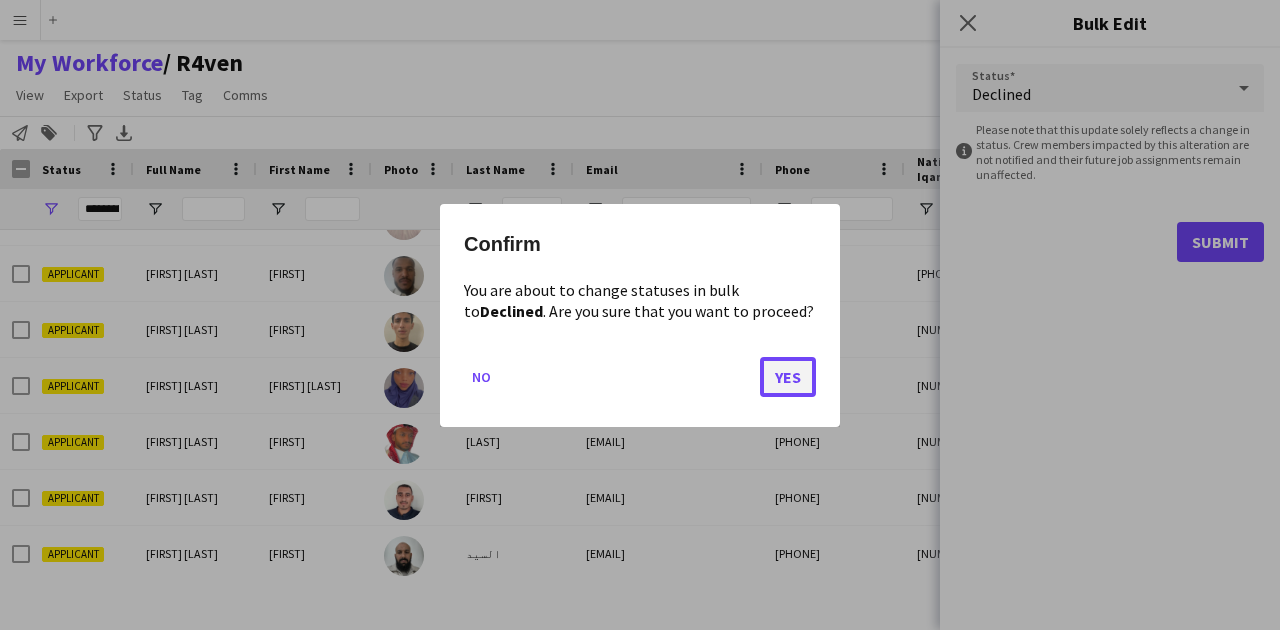 click on "Yes" 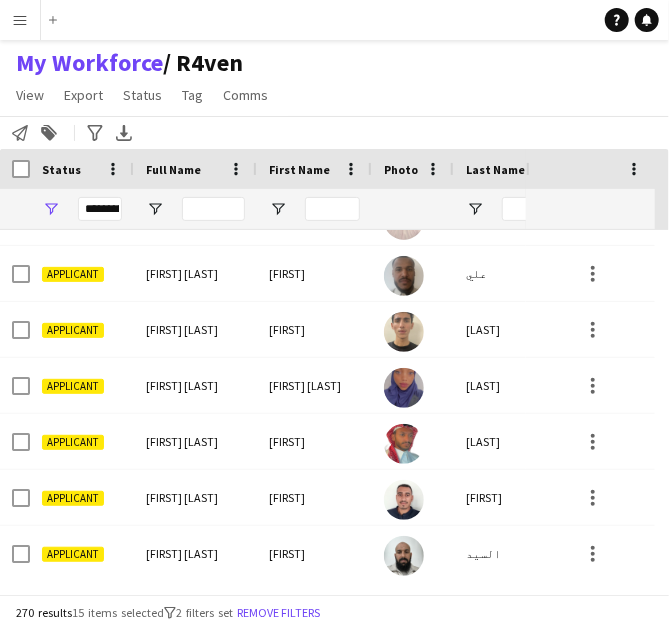 click on "My Workforce    / R4ven   View   Views  Default view R4ven New view Update view Delete view Edit name Customise view Customise filters Reset Filters Reset View Reset All  Export  New starters report Export as XLSX Export as PDF  Status  Edit  Tag  New tag  Edit tag  1.1 Based in Riyadh (2931) 1.2 Based in Eastern Province (92) 1.3 Based in Jeddah (1033) 1.4 Based in Tabuk (56) 1.5 Based in Al Ula (252) 1.6 Based in Makkah (56) 1.7 Based in Madinah (32) 1.8 Based in Other Cities (27) 2.1 English Level = 1/3 Poor (769) 2.2 English Level = 2/3 Good (1626) 2.3 English Level = 3/3 Excellent  (1239) Beast ED (57) Blank Tags (306) DGCL Approved Pool  (21) EWC – Gaming Activation/Shortlisted staff (1) F1 Movie Premier - VOX Cinemas, Red Sea Mall Jeddah (18) F1 Movie Premiere - VOX Cinemas, VIA Riyadh (21) Gold Star - Staff ⭐ (10) Gold Star - Supervisors ⭐⭐ (5) Models - AlUla Based (3) Models - Jeddah Based  (4) Models - Riyadh Based (44) MPW - Ballroom  (2) MPW - Dinner Seating (2) MPW - Headset (2)  Untag" 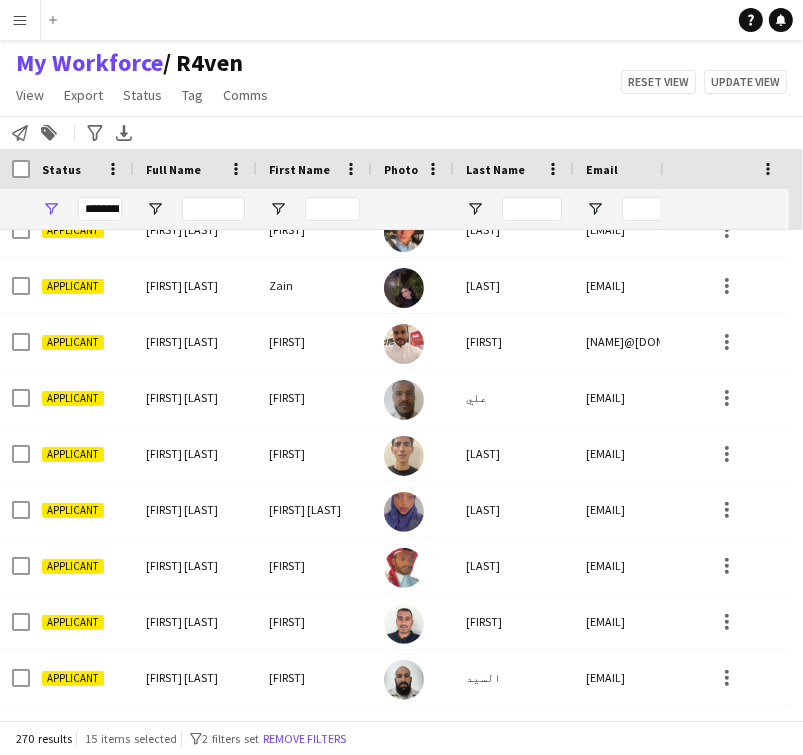 scroll, scrollTop: 14644, scrollLeft: 0, axis: vertical 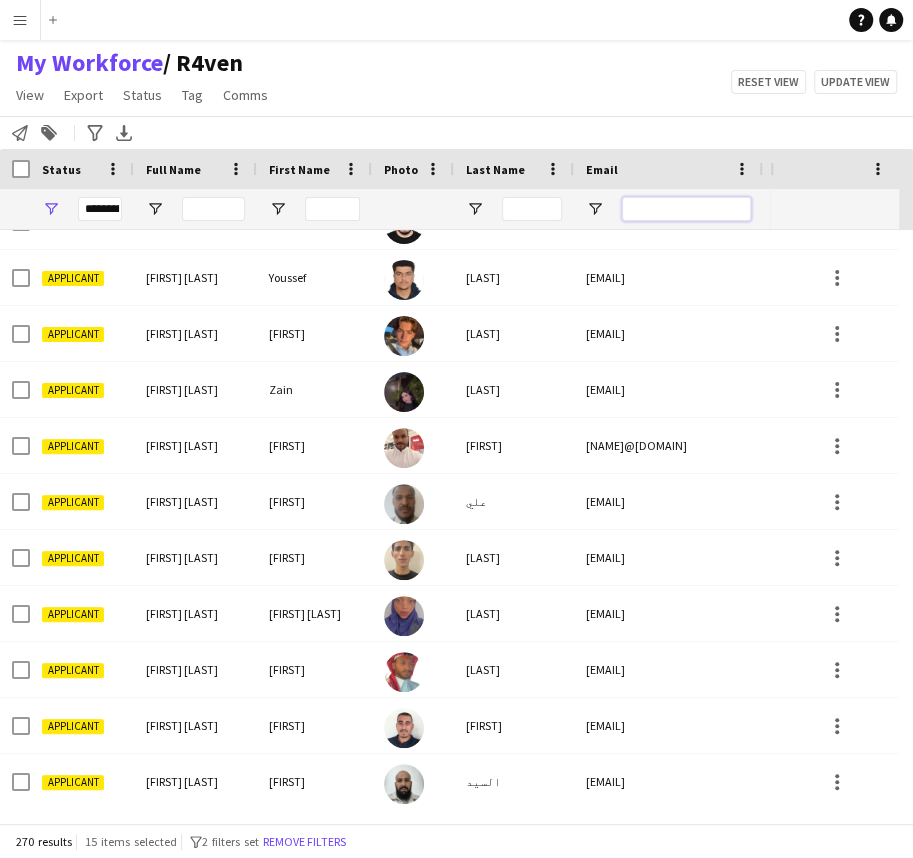 click at bounding box center (686, 209) 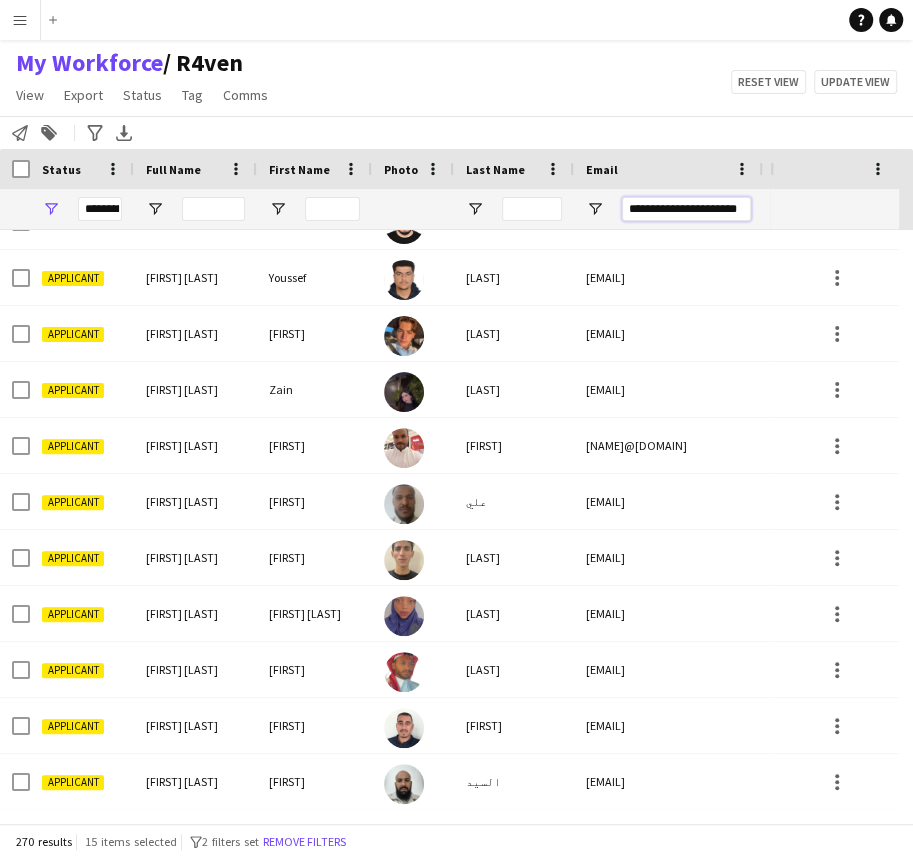 scroll, scrollTop: 0, scrollLeft: 6, axis: horizontal 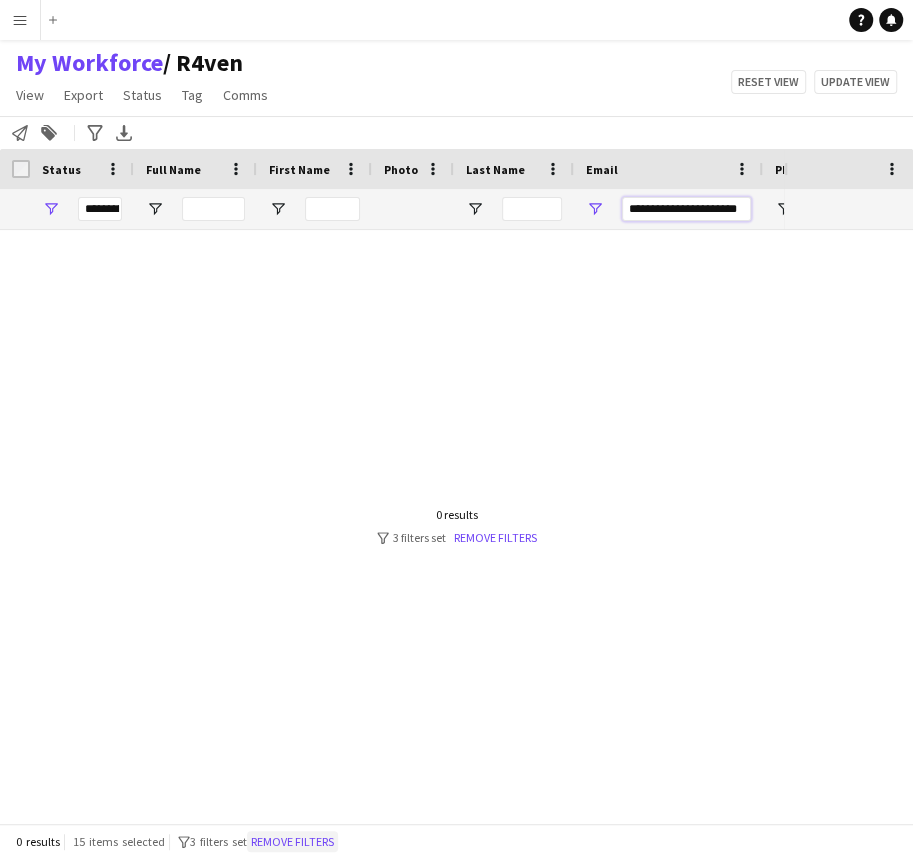 type on "**********" 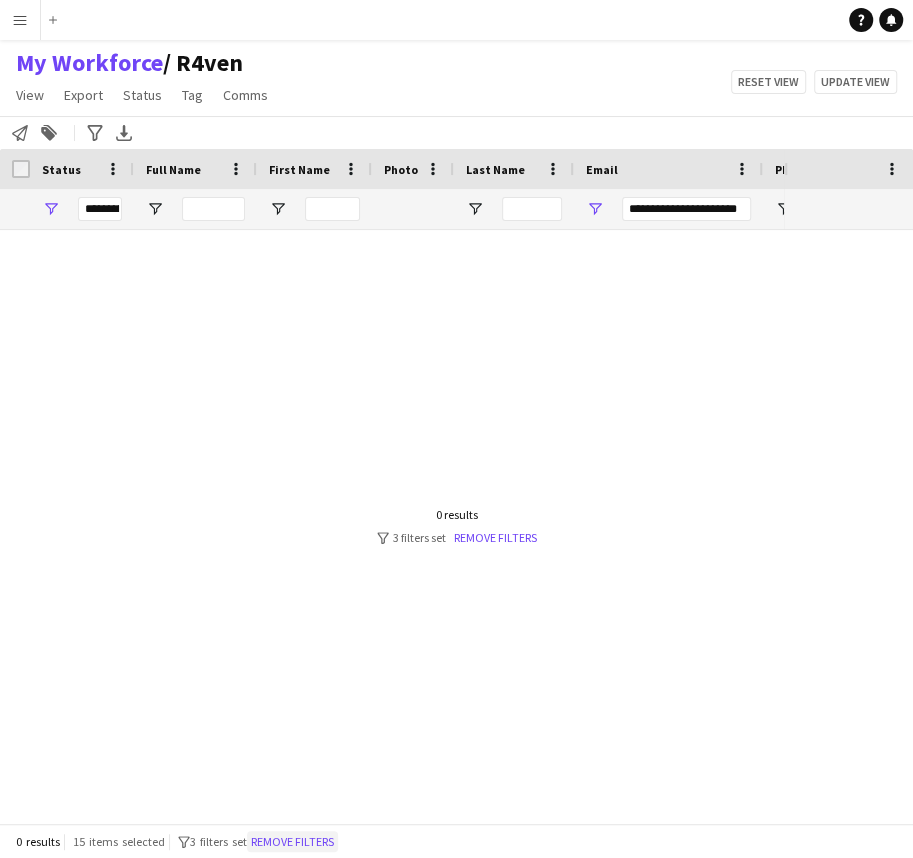 click on "Remove filters" 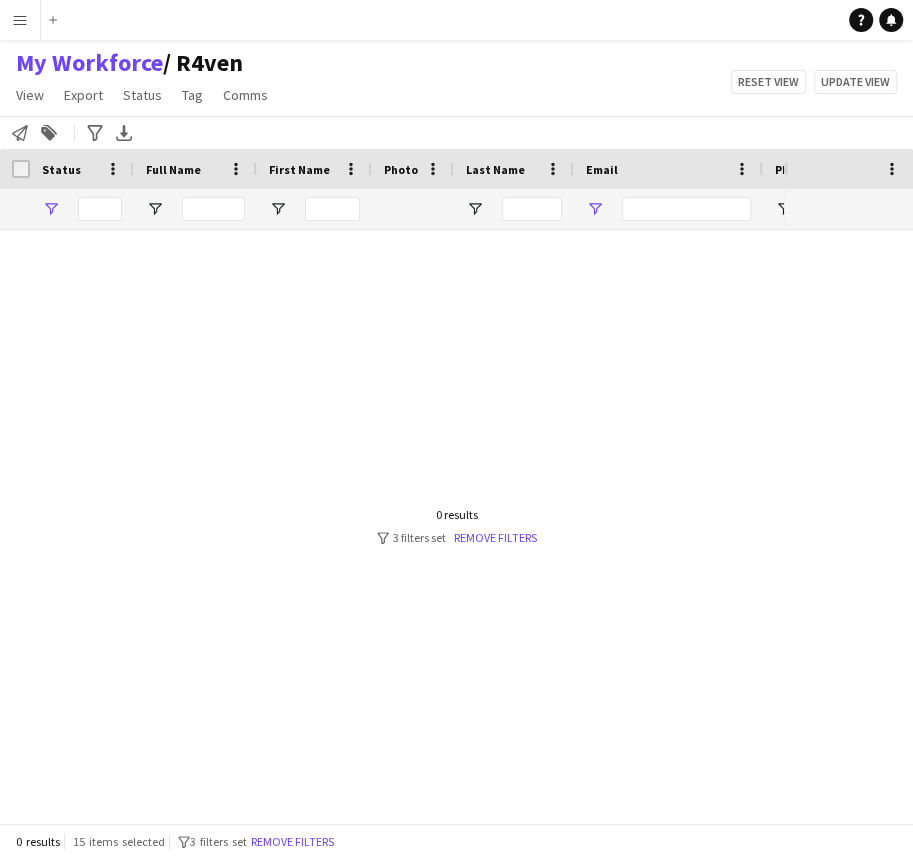 scroll, scrollTop: 0, scrollLeft: 0, axis: both 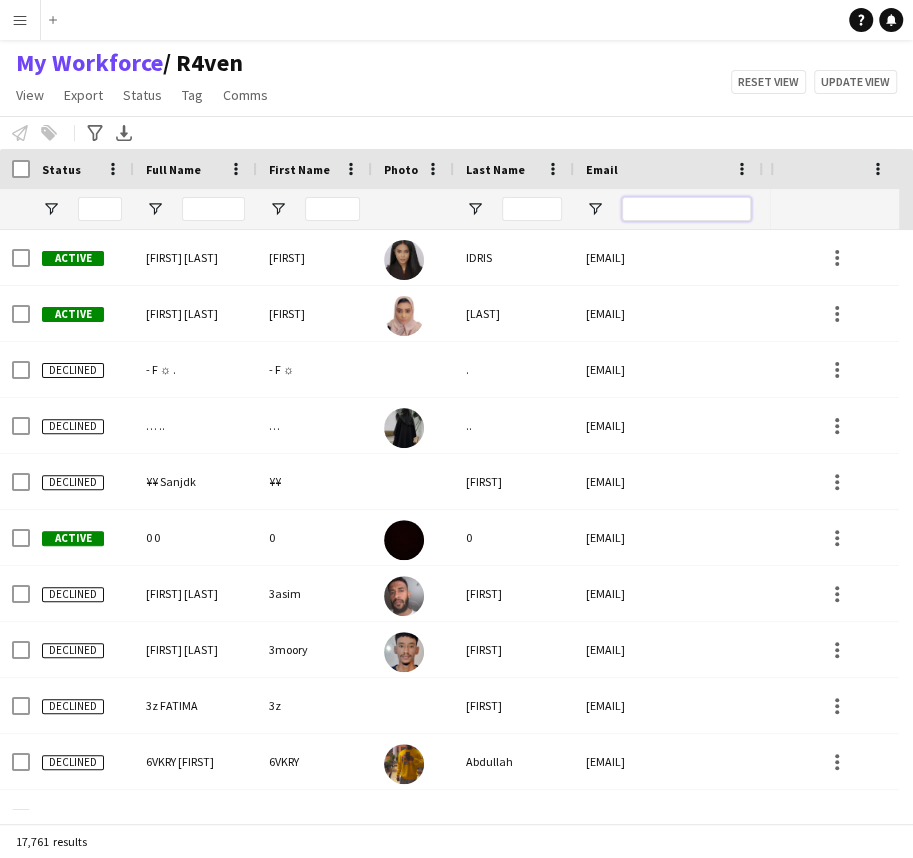 click at bounding box center (686, 209) 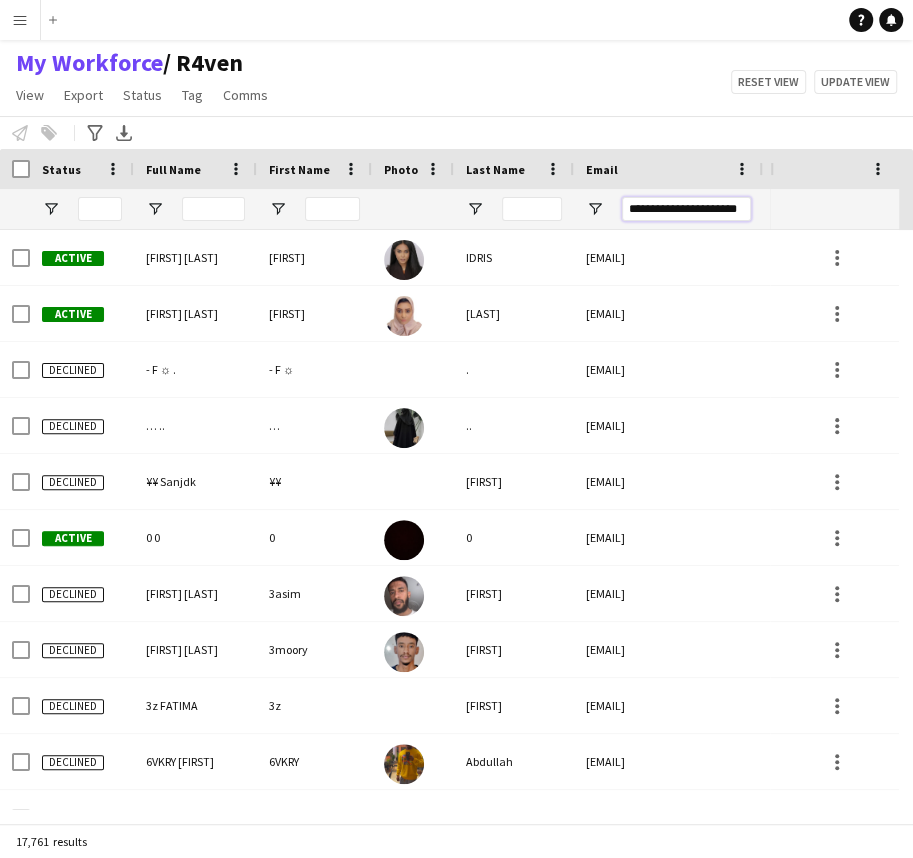scroll, scrollTop: 0, scrollLeft: 6, axis: horizontal 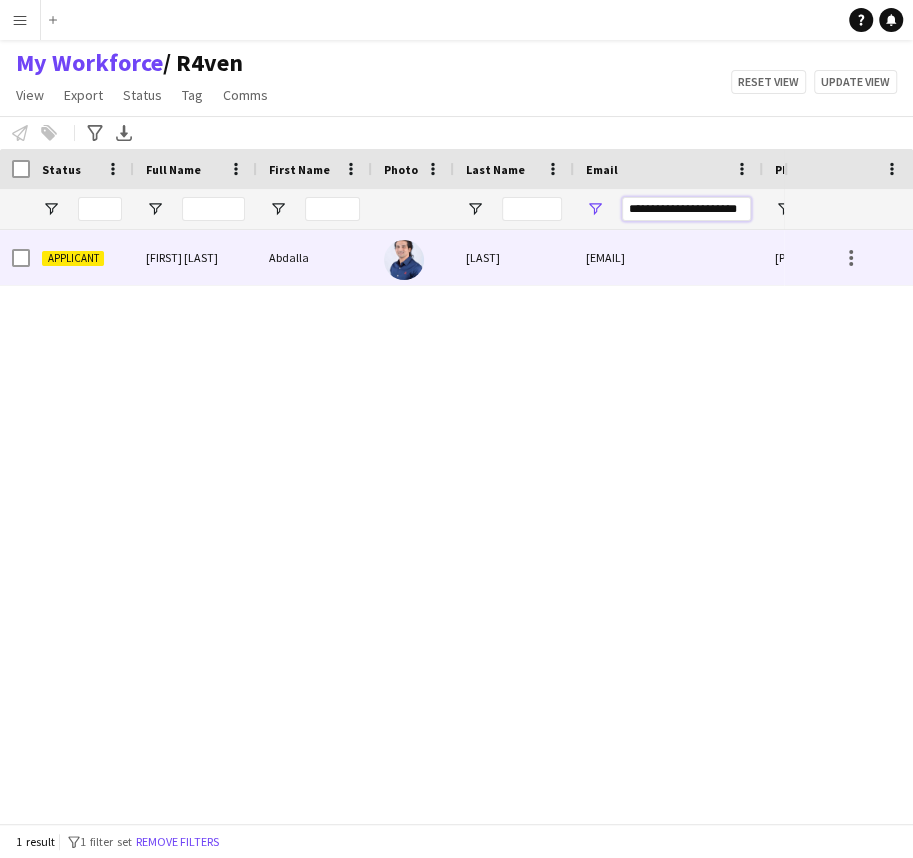 type on "**********" 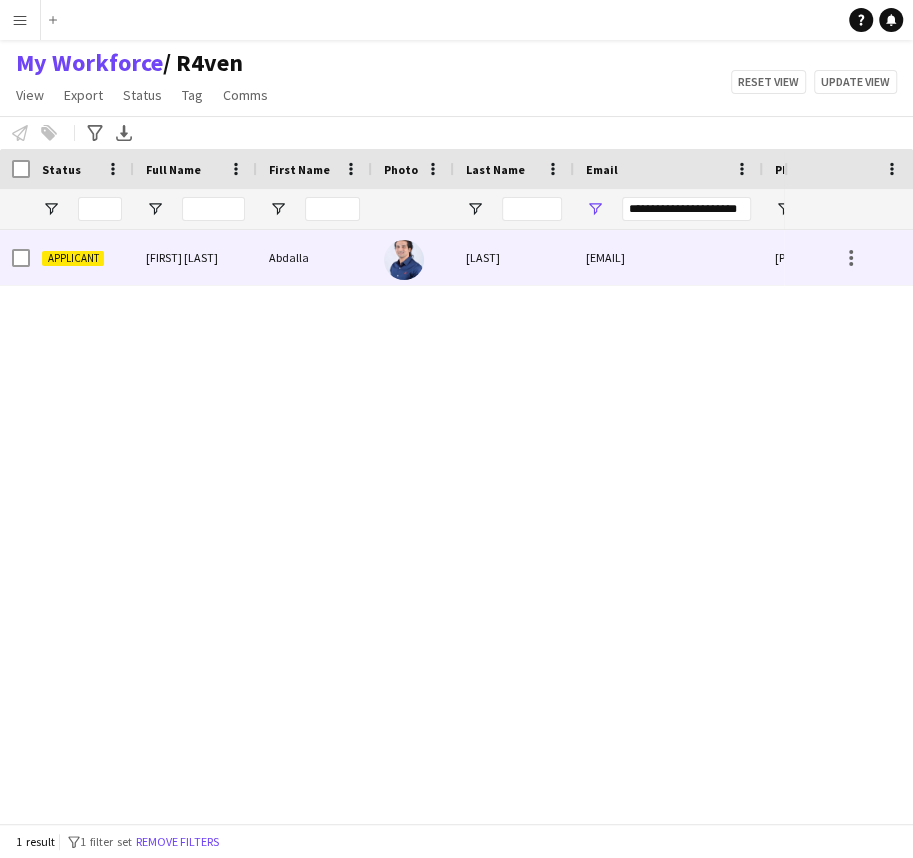 click on "Abdalla" at bounding box center (314, 257) 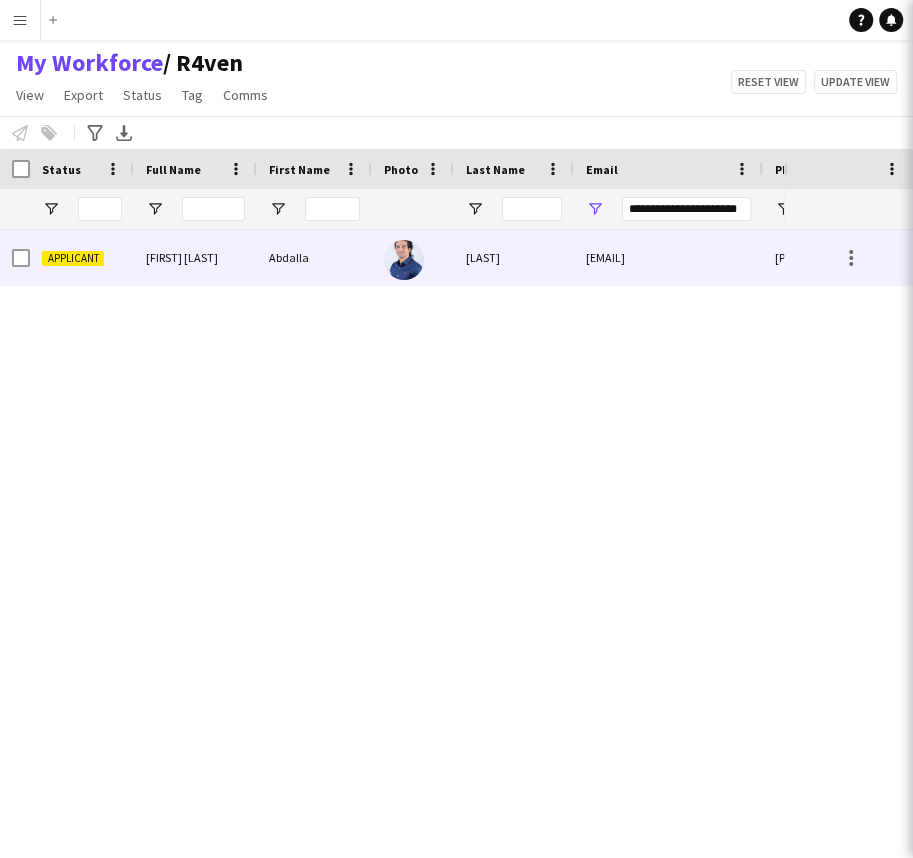 scroll, scrollTop: 0, scrollLeft: 0, axis: both 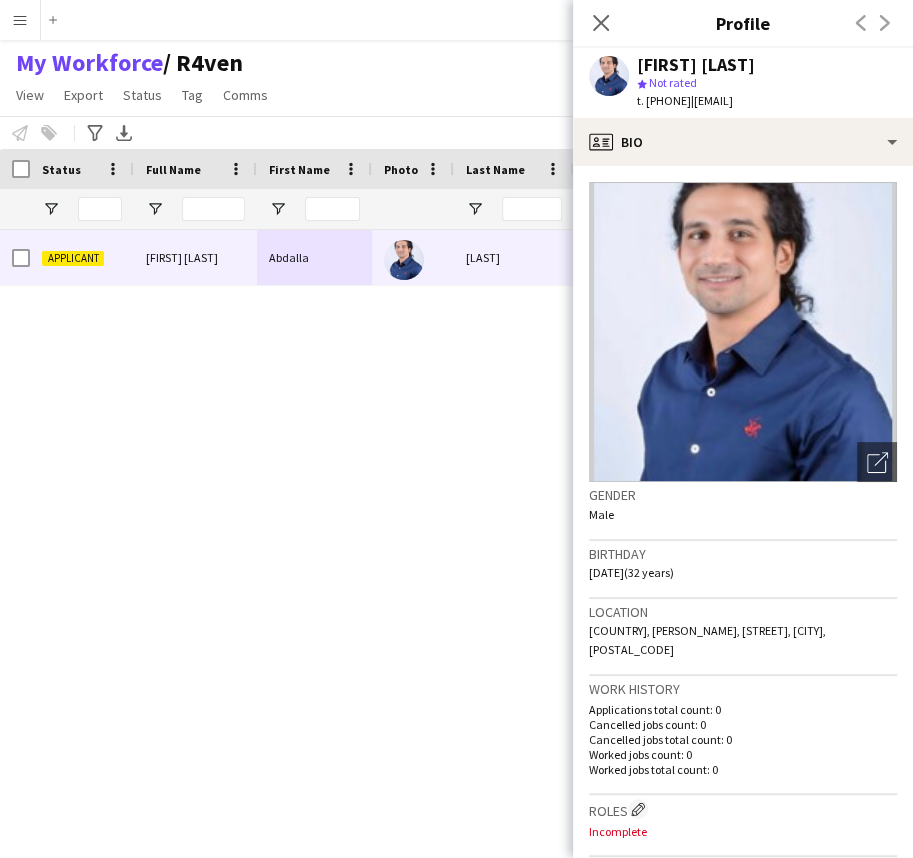 click on "Birthday   27-04-1993   (32 years)" 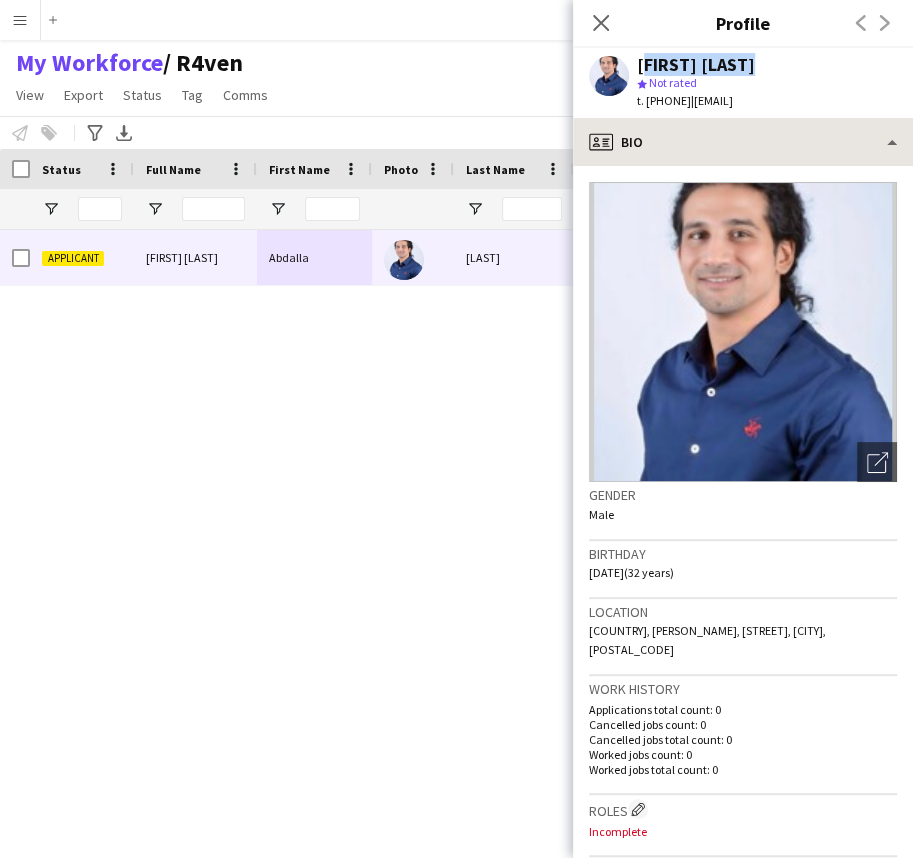 drag, startPoint x: 699, startPoint y: 67, endPoint x: 690, endPoint y: 118, distance: 51.78803 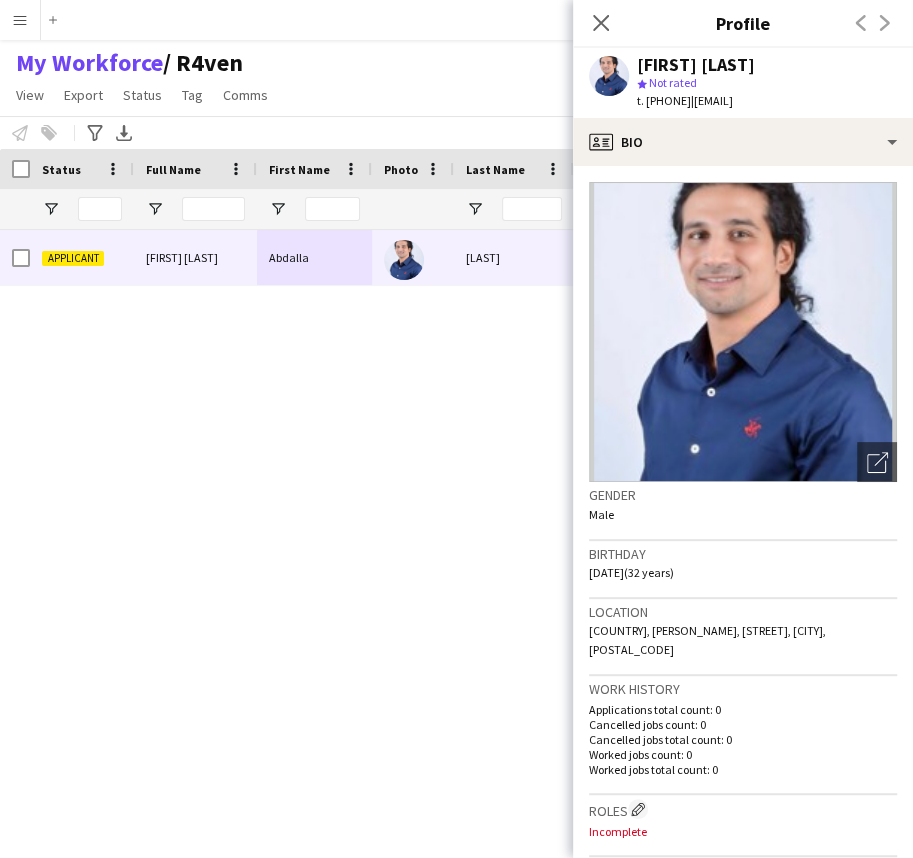 click on "t. +966541630019" 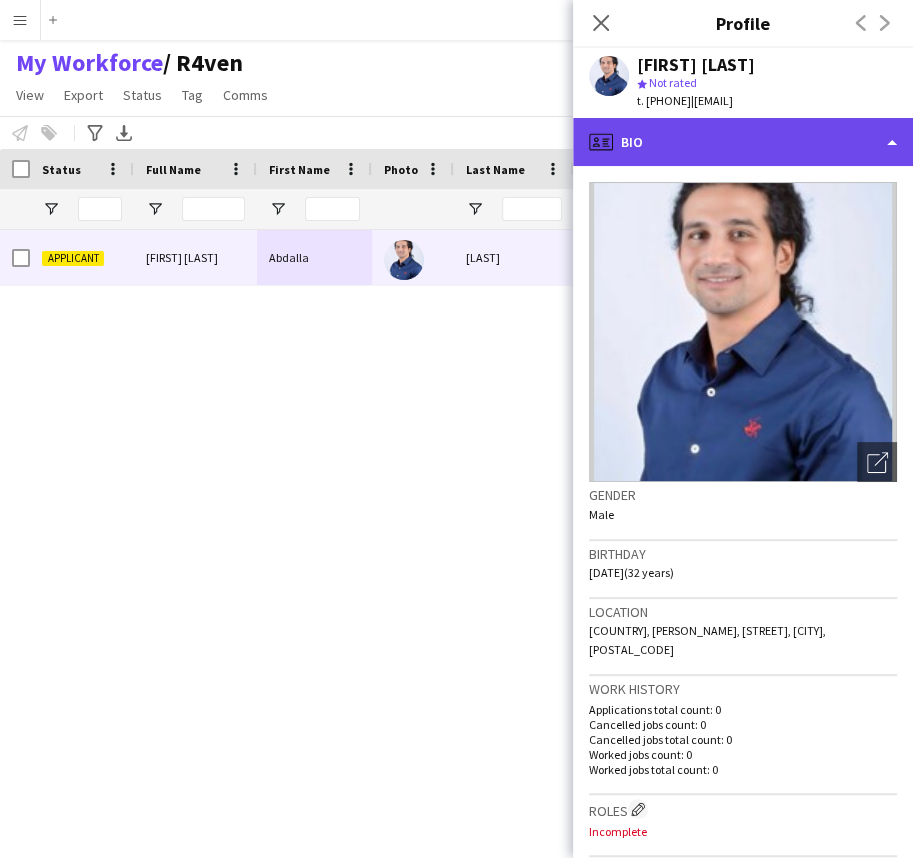 click on "profile
Bio" 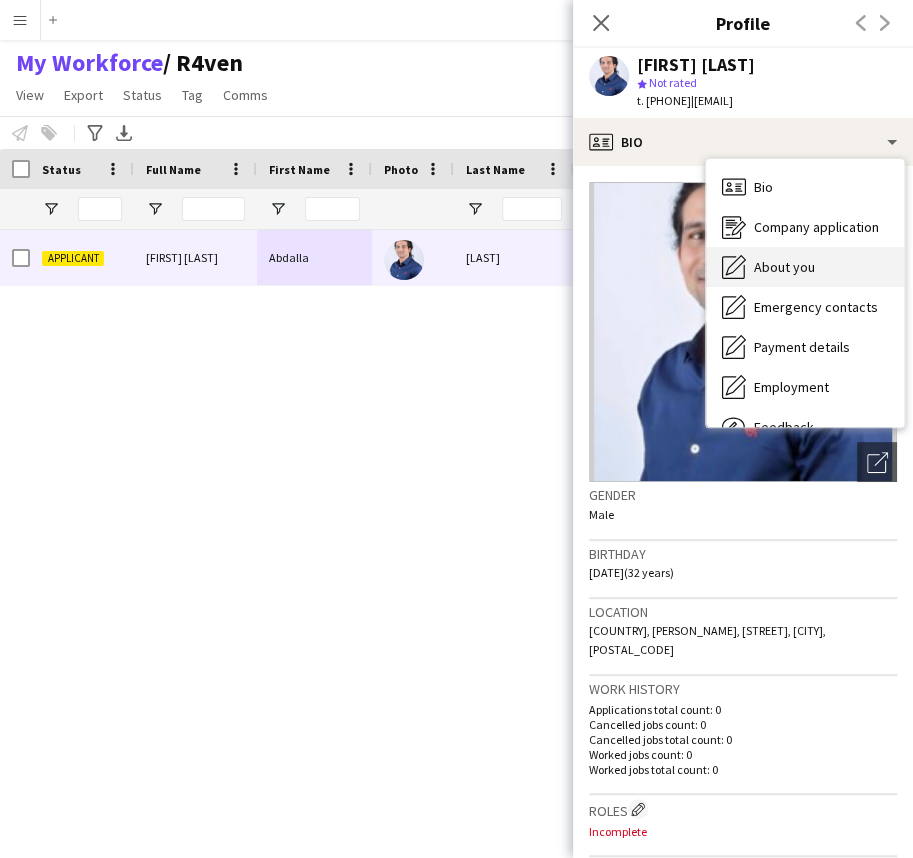 click on "About you" 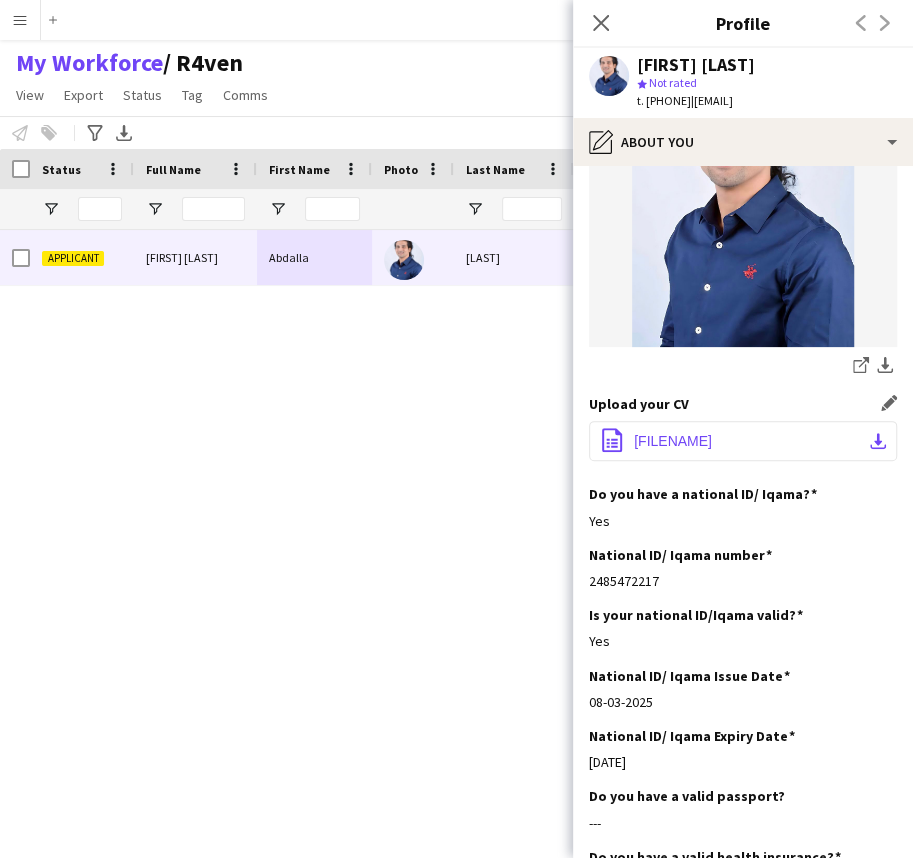 scroll, scrollTop: 363, scrollLeft: 0, axis: vertical 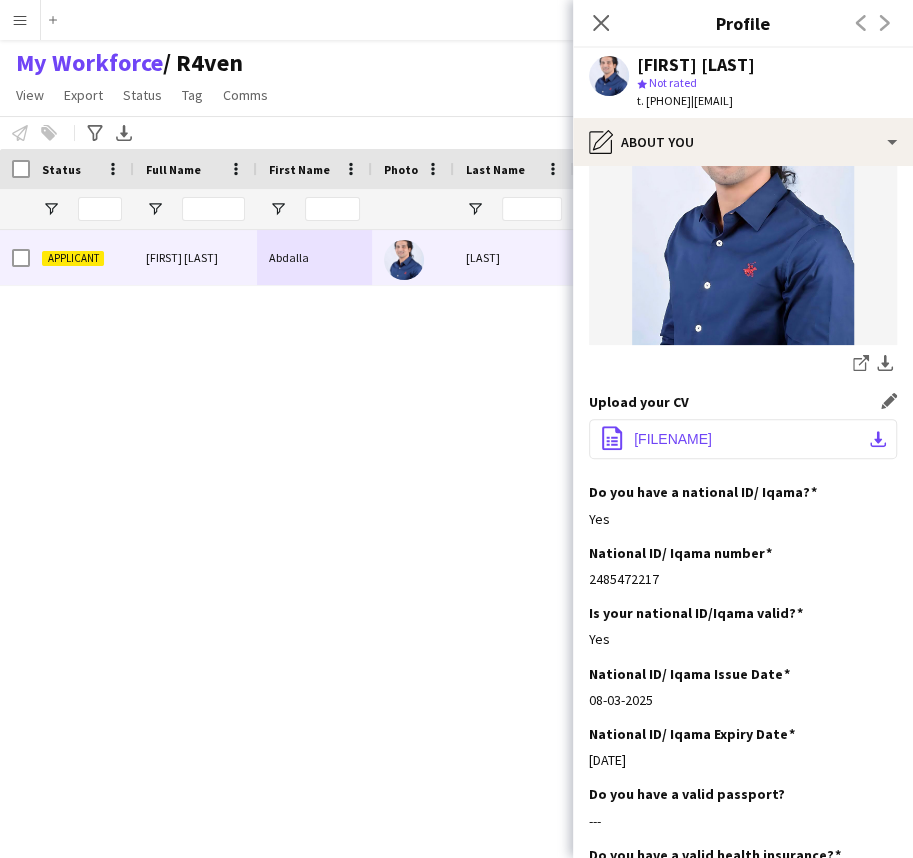 click on "office-file-sheet
Cvv*.pdf
download-bottom" 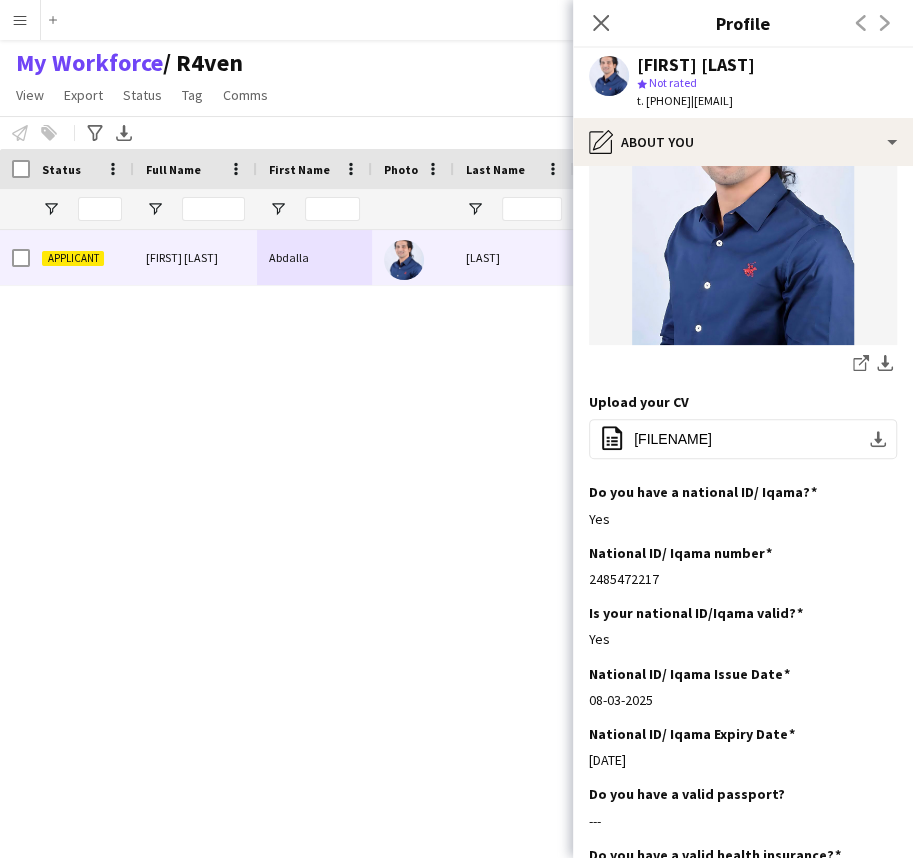 scroll, scrollTop: 0, scrollLeft: 0, axis: both 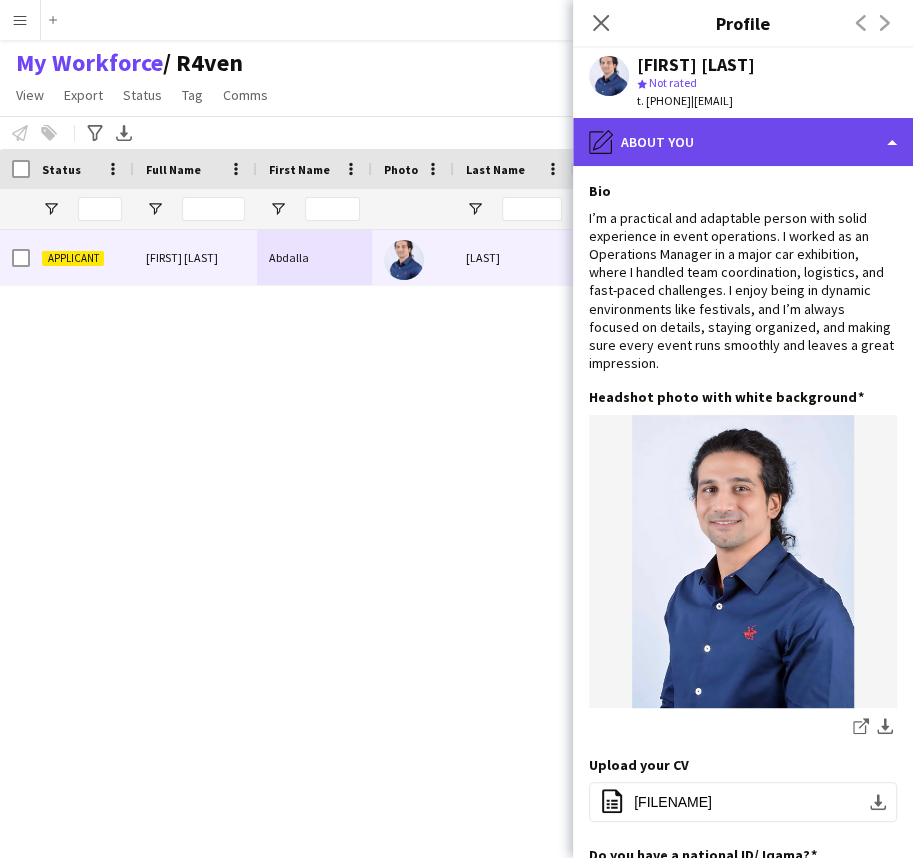 click on "pencil4
About you" 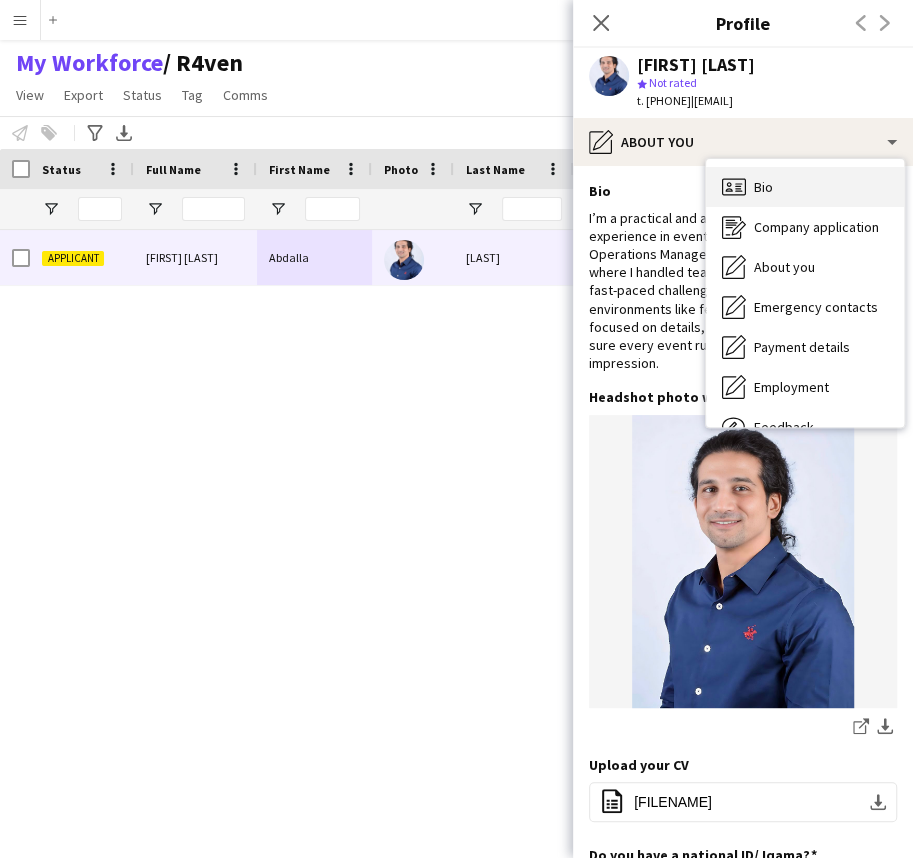 click on "Bio
Bio" at bounding box center [805, 187] 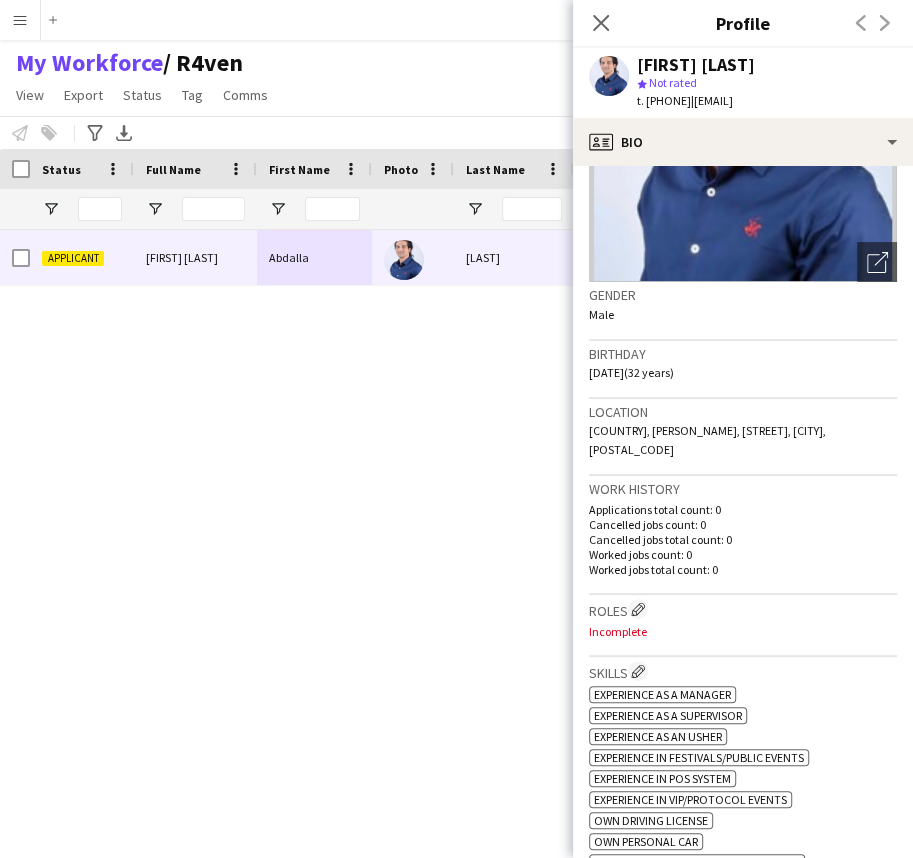 scroll, scrollTop: 272, scrollLeft: 0, axis: vertical 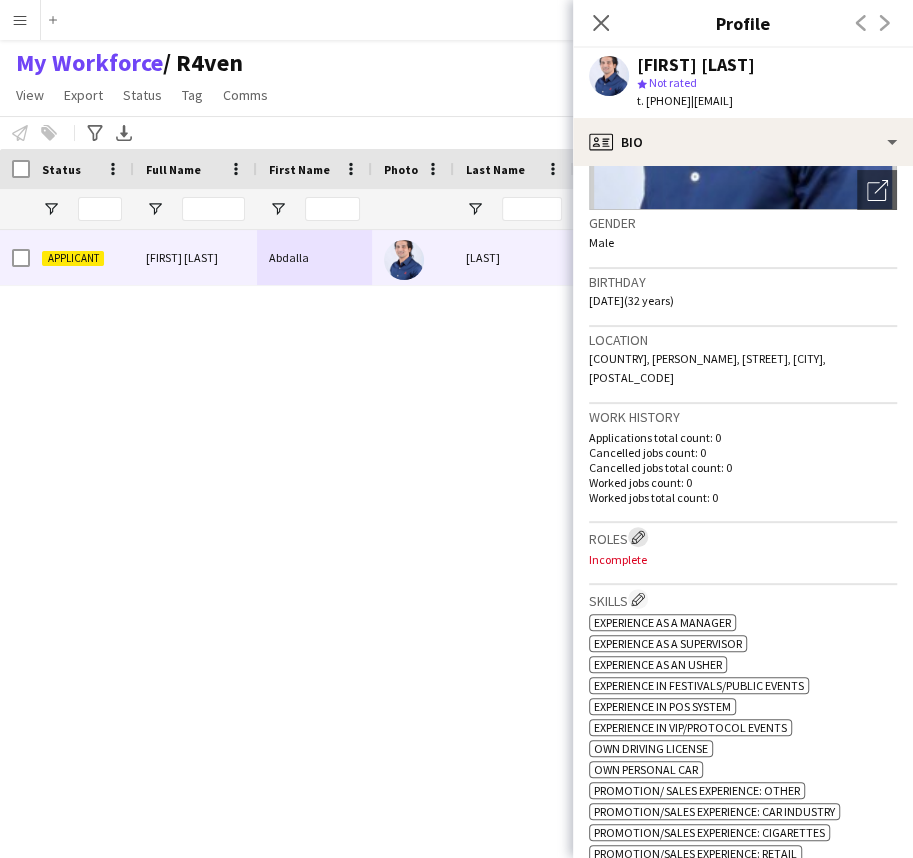 click on "Edit crew company roles" 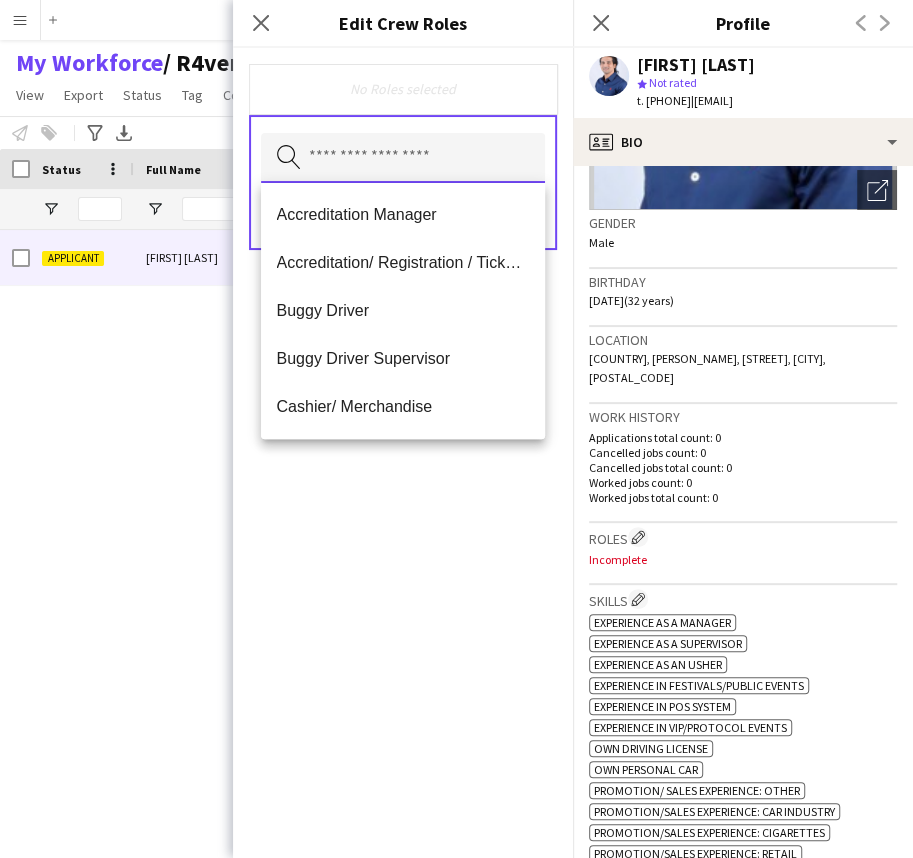 click at bounding box center (403, 158) 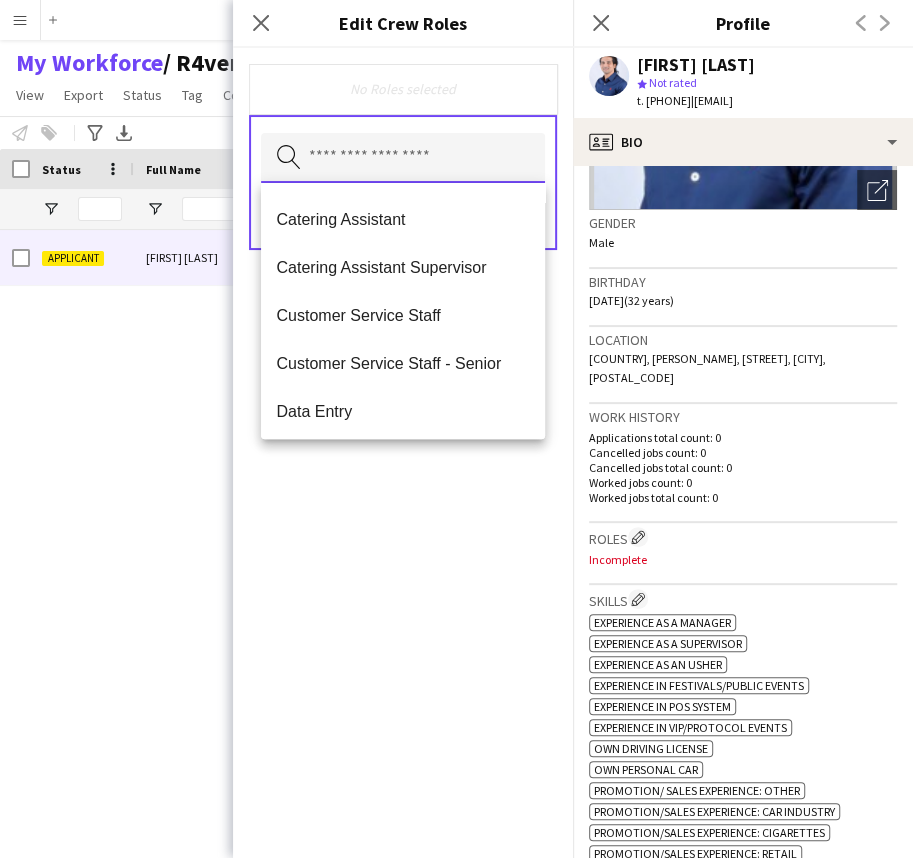 scroll, scrollTop: 0, scrollLeft: 0, axis: both 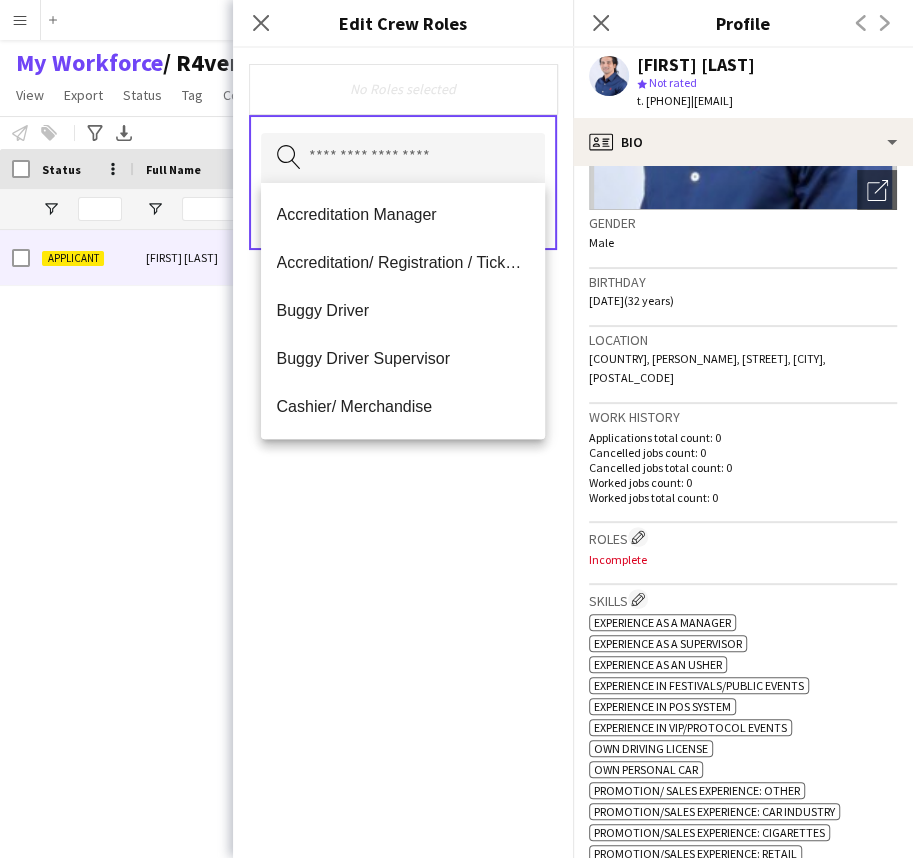 click on "Search by role type
Save" 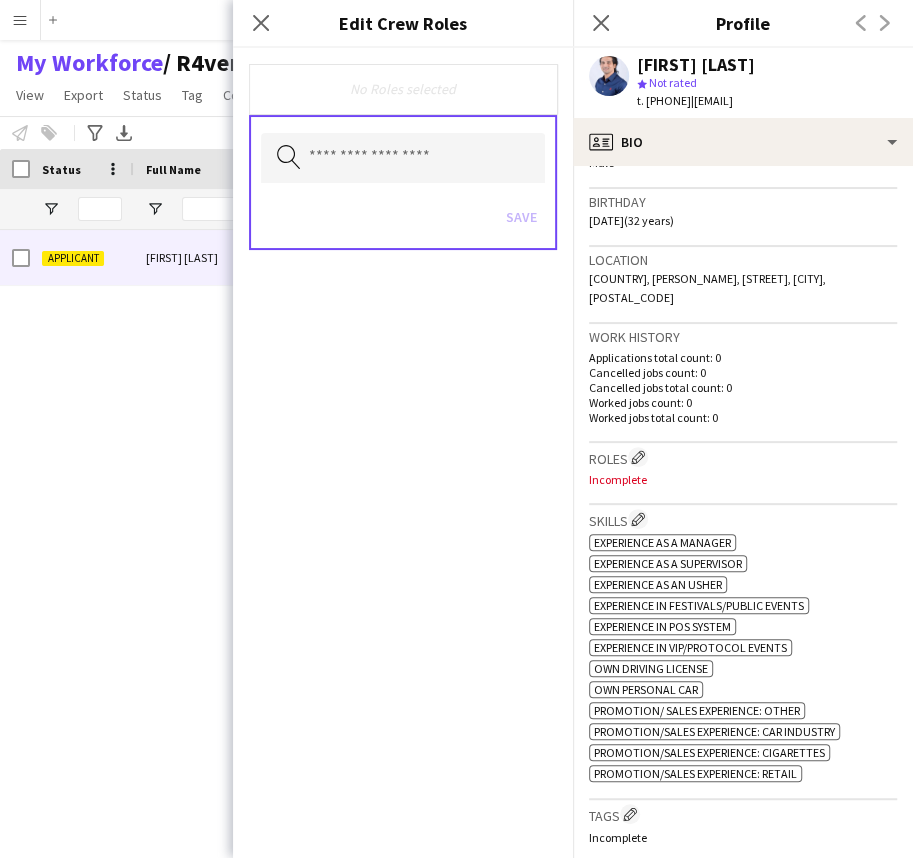 scroll, scrollTop: 727, scrollLeft: 0, axis: vertical 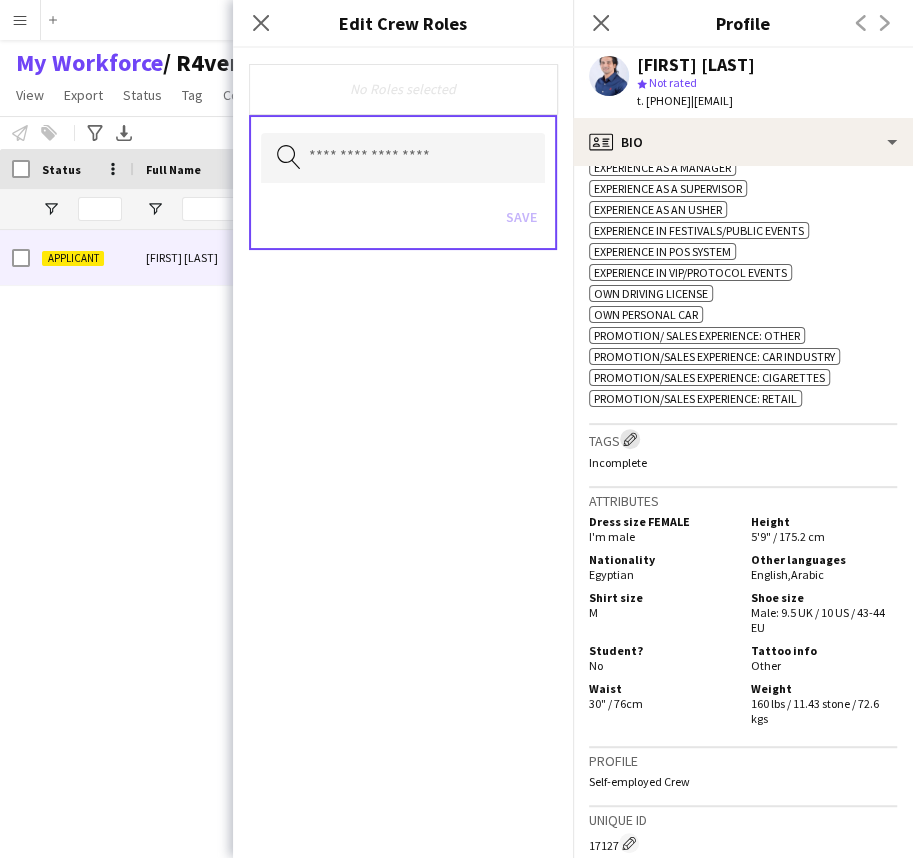 click on "Edit crew company tags" 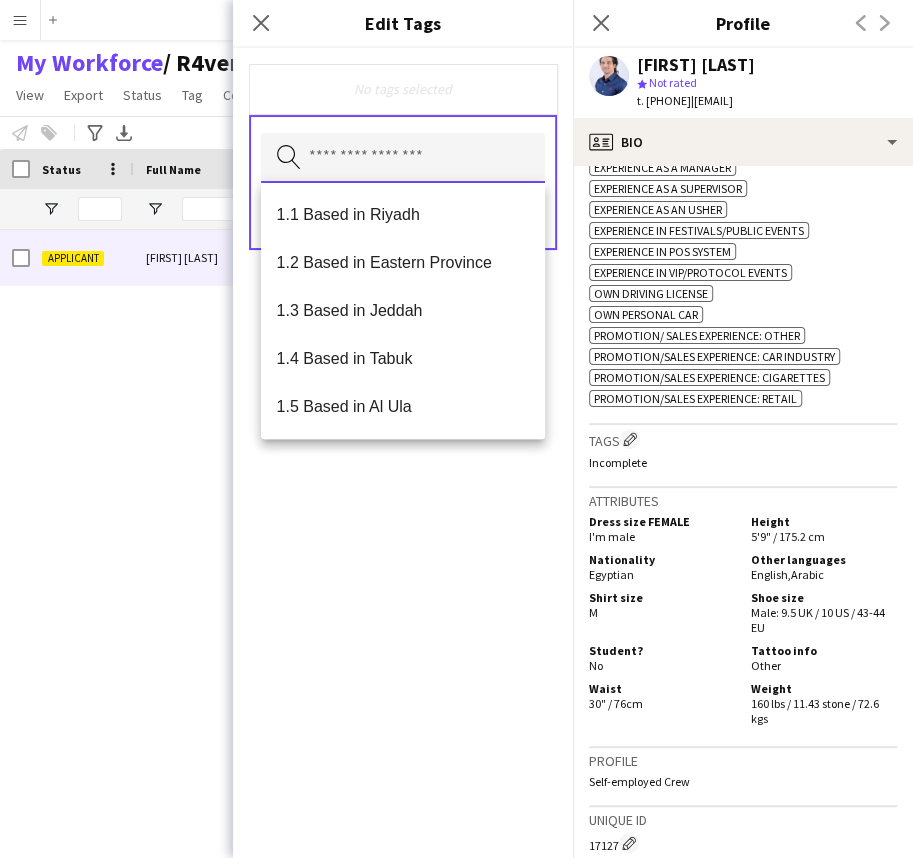 click at bounding box center (403, 158) 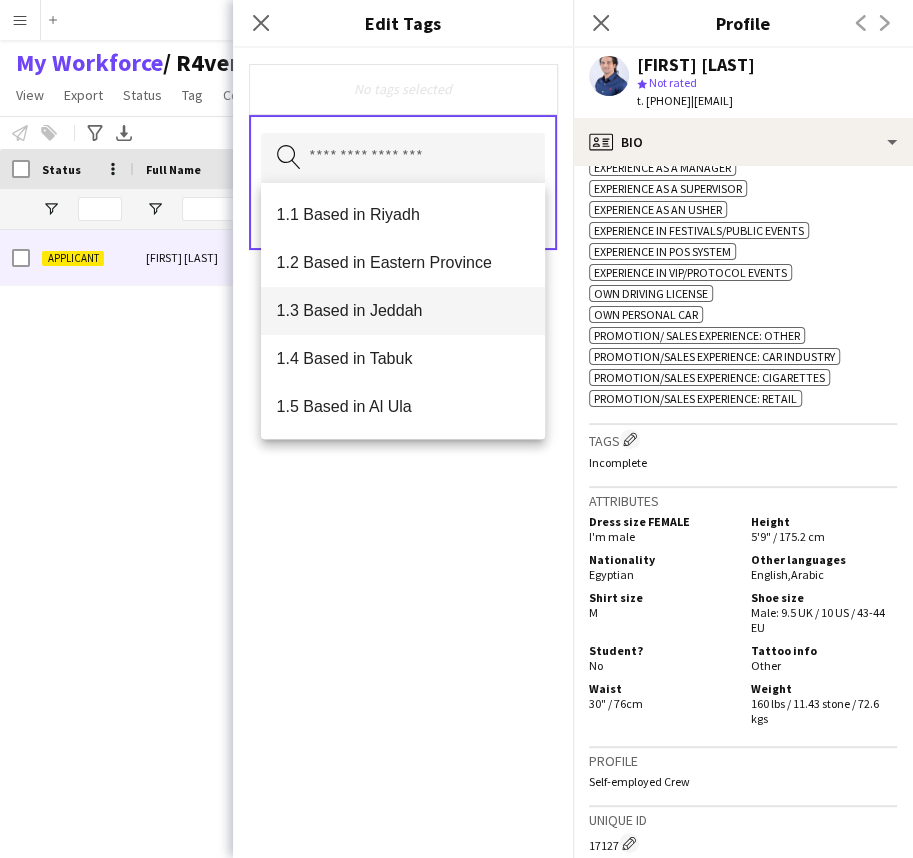 click on "1.3 Based in Jeddah" at bounding box center (403, 311) 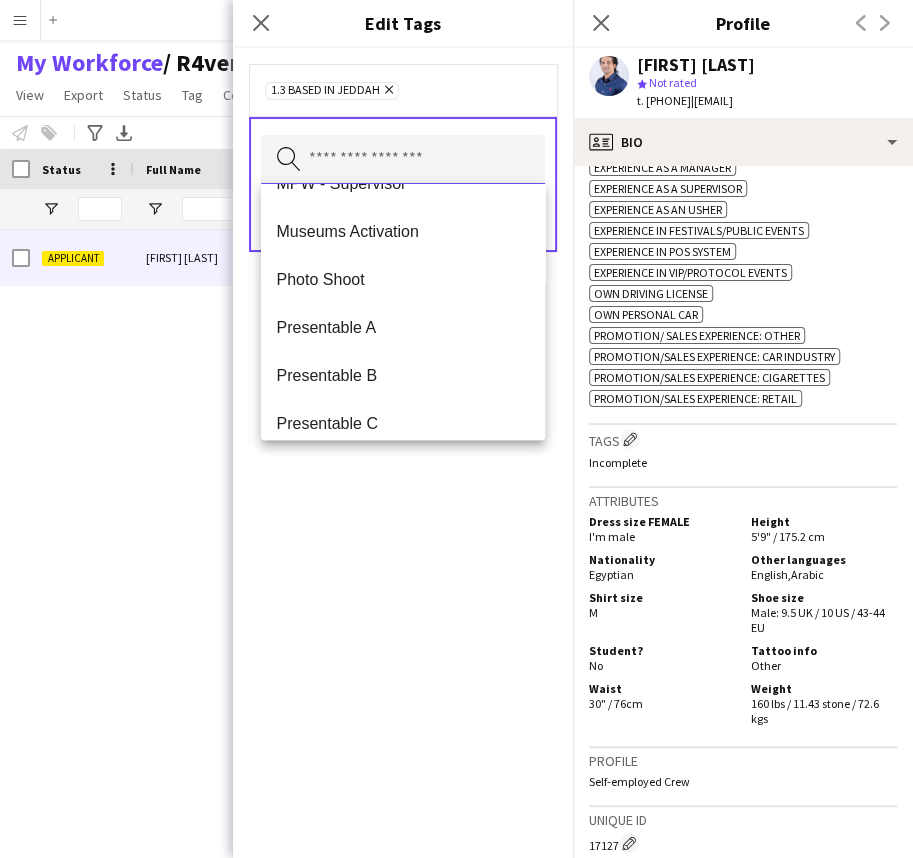 scroll, scrollTop: 1454, scrollLeft: 0, axis: vertical 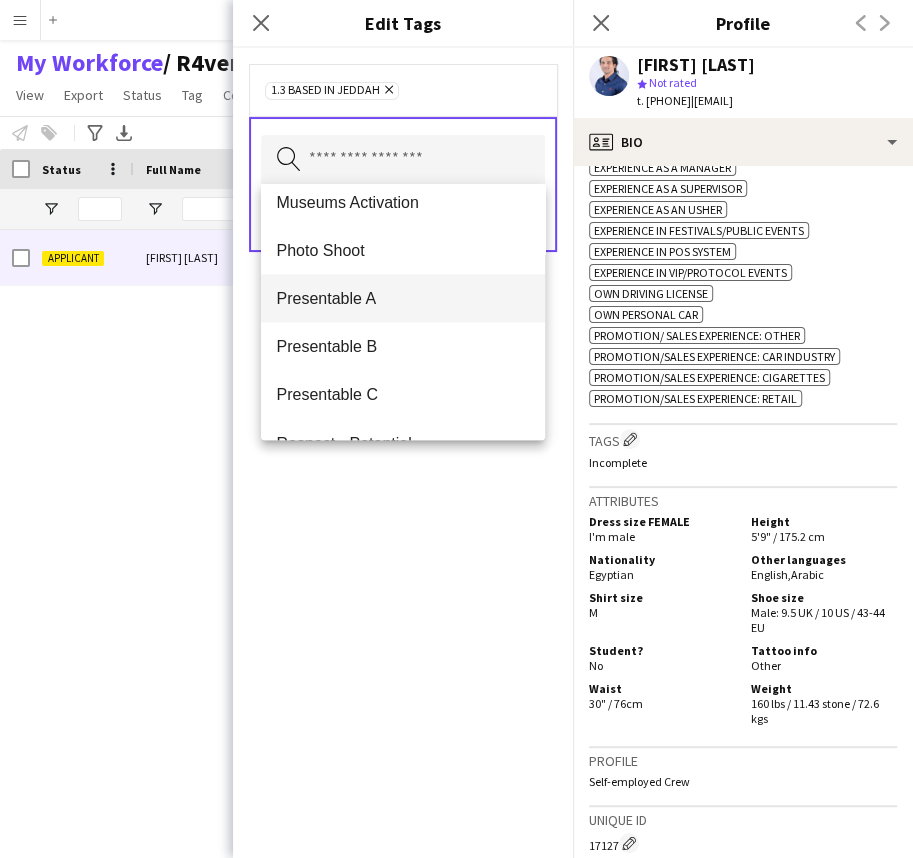 click on "Presentable A" at bounding box center (403, 298) 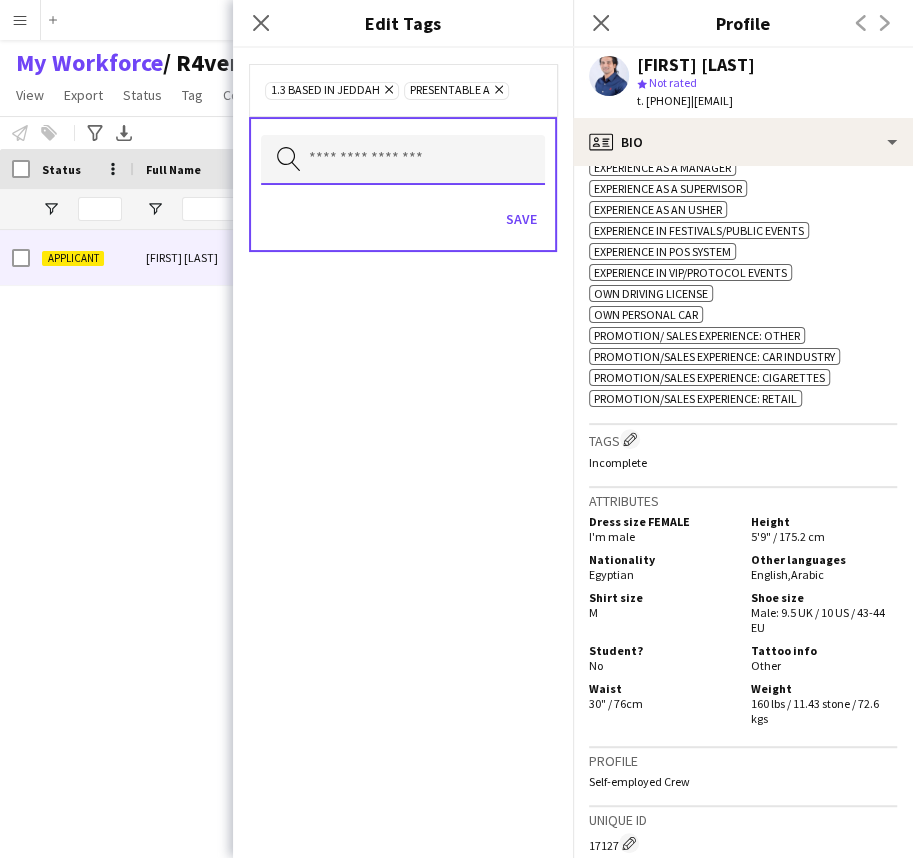 type 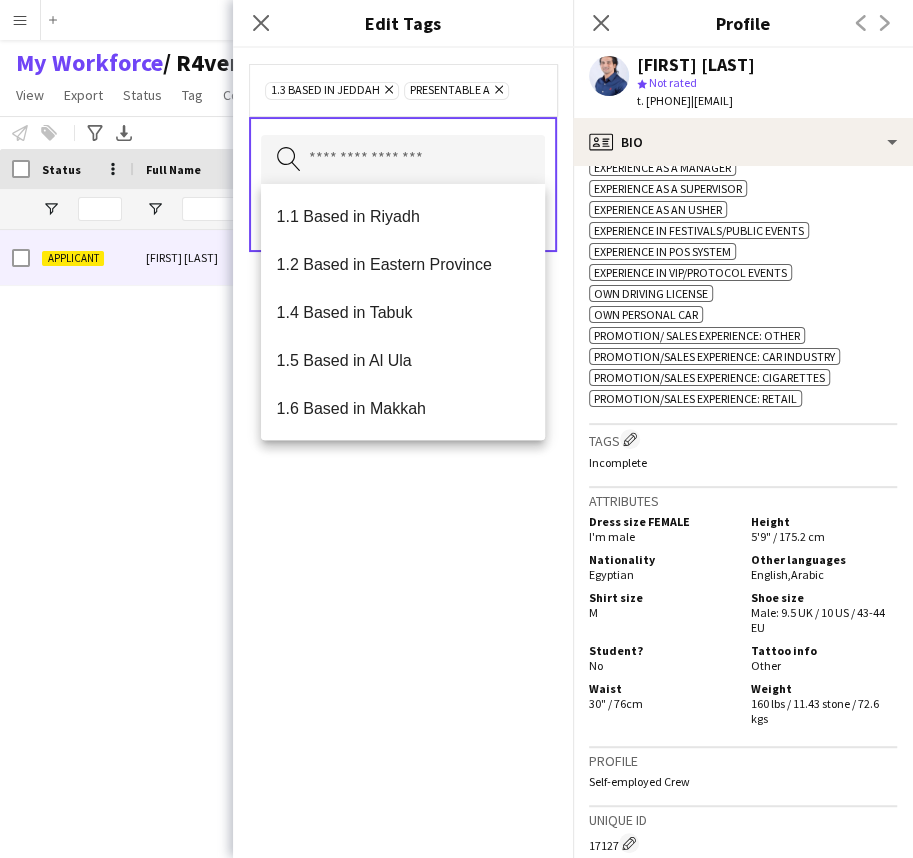 click on "1.3 Based in Jeddah
Remove
Presentable A
Remove
Search by tag name
Save" 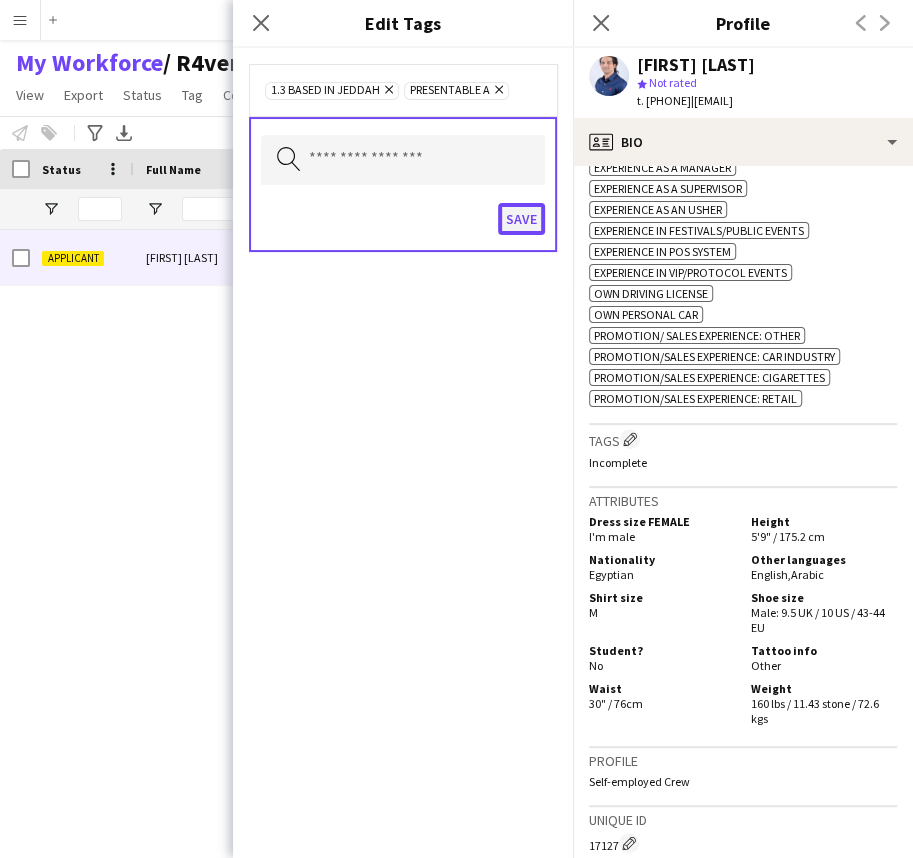 click on "Save" 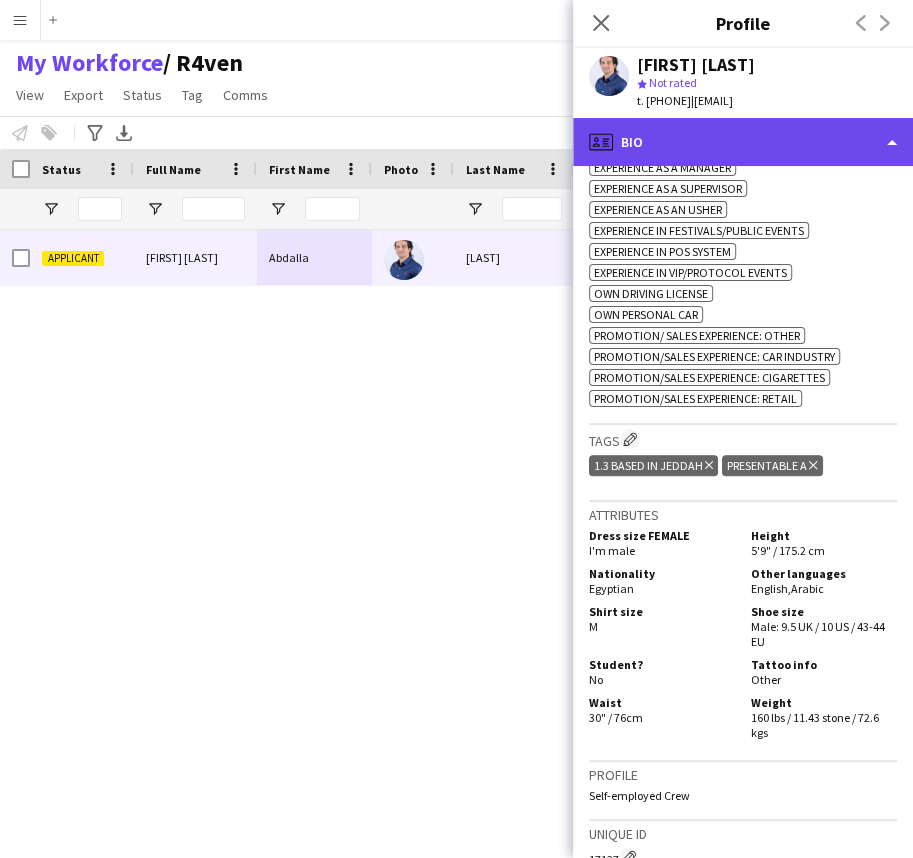 click on "profile
Bio" 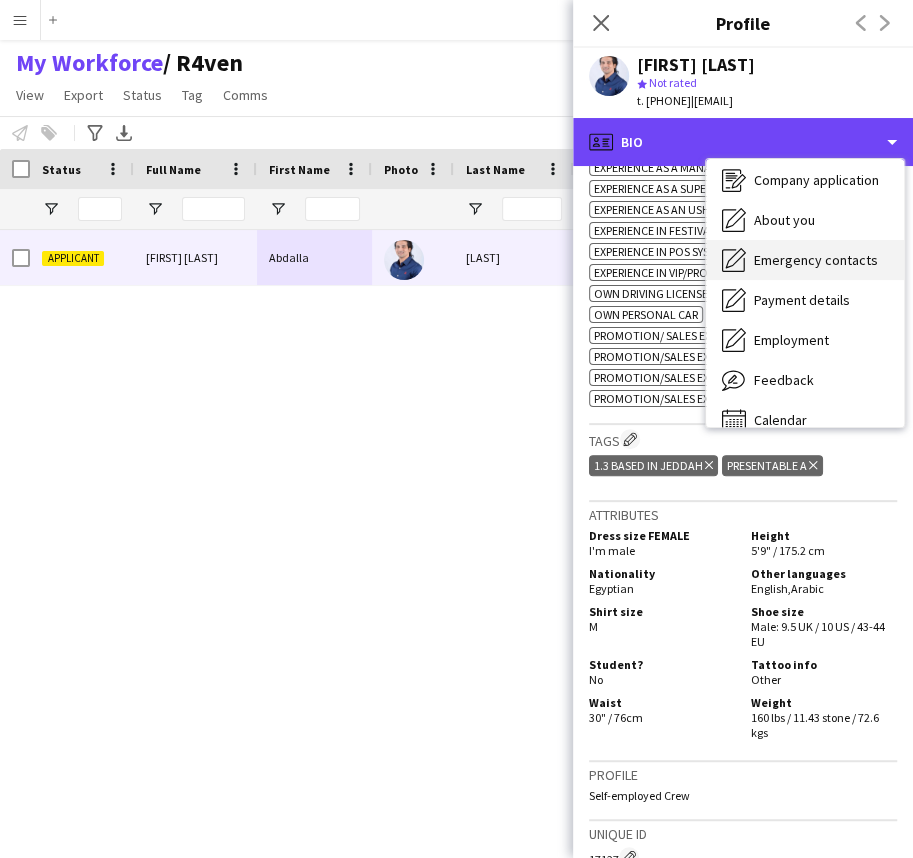 scroll, scrollTop: 67, scrollLeft: 0, axis: vertical 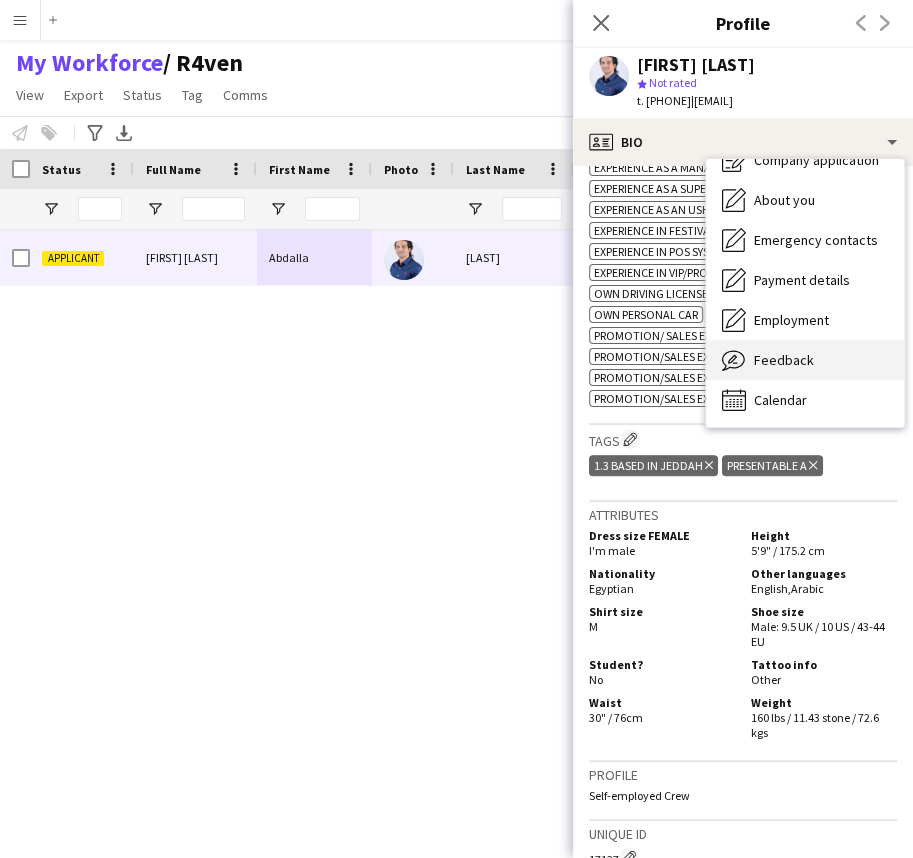 click on "Feedback" at bounding box center (784, 360) 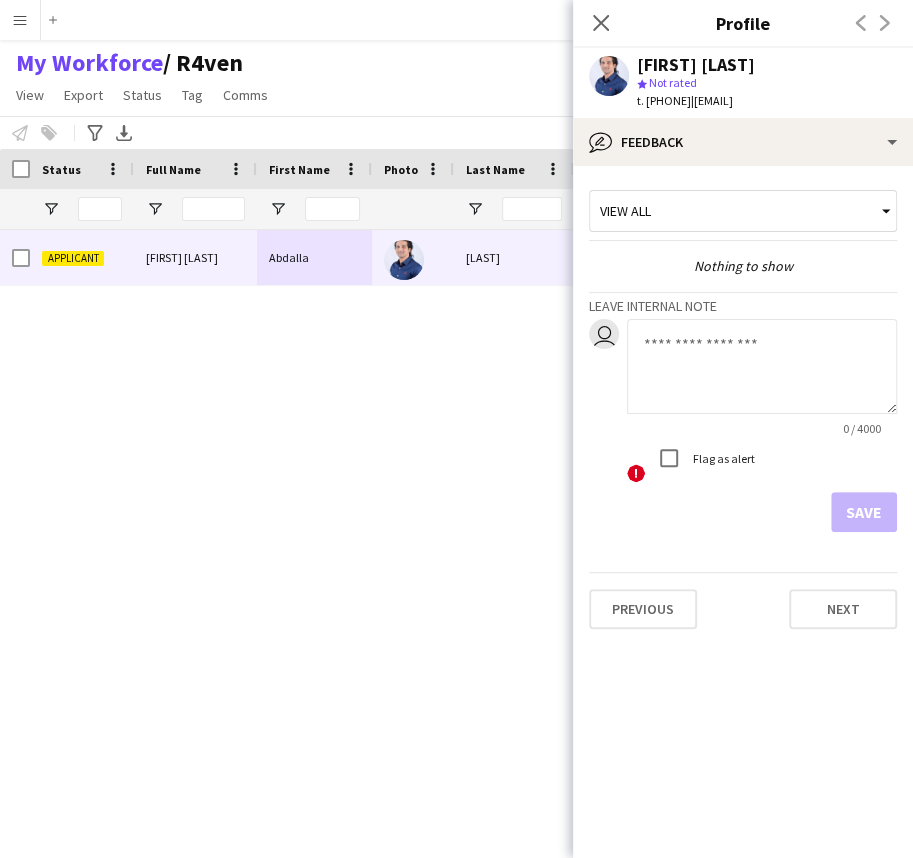 click 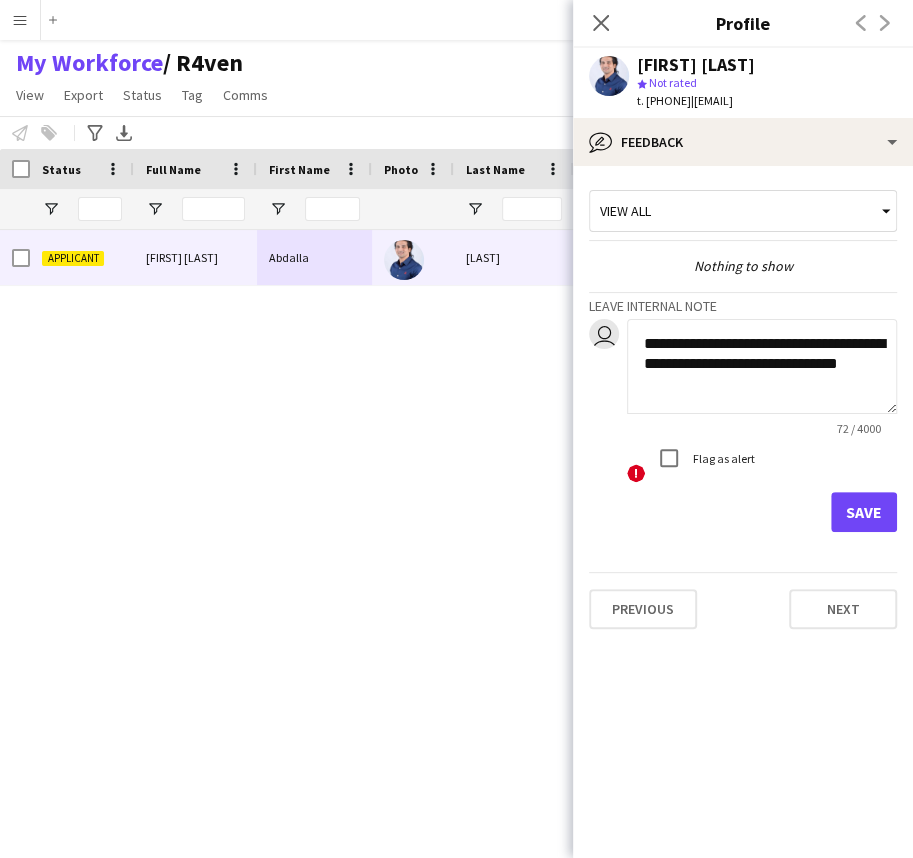 type on "**********" 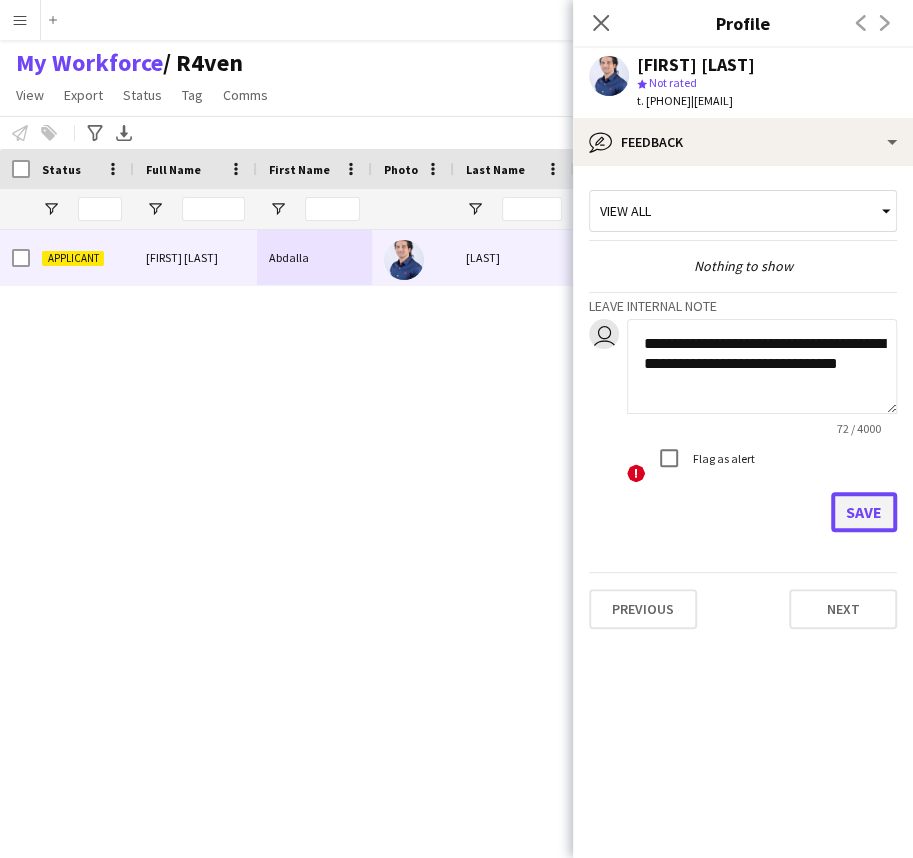 click on "Save" 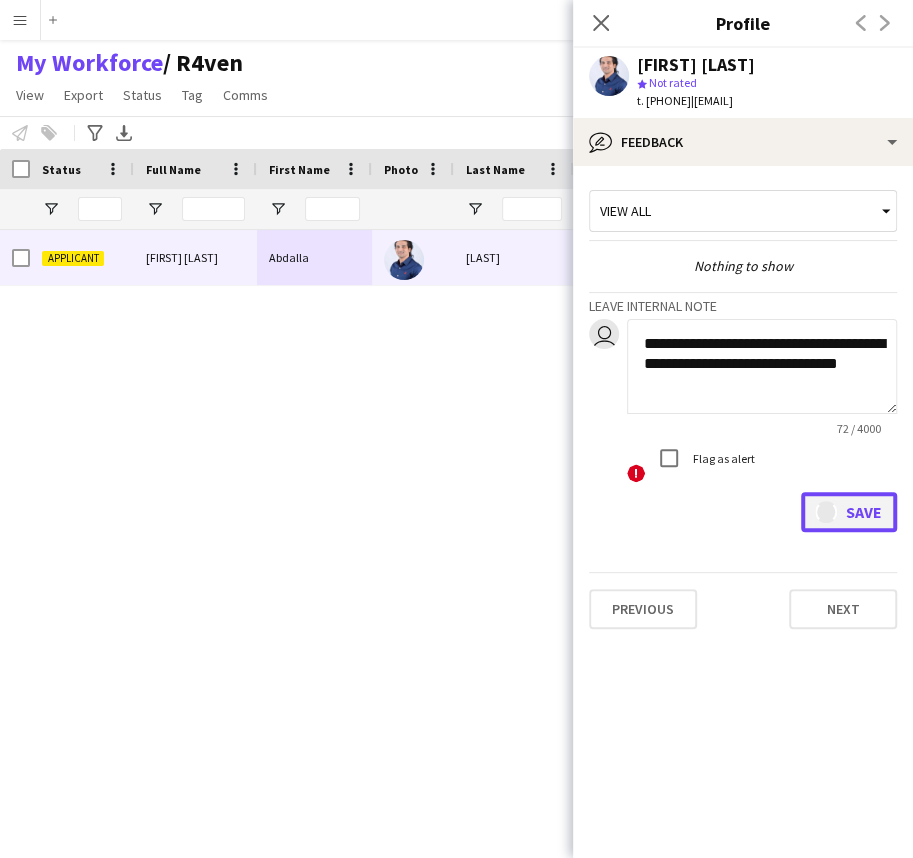 type 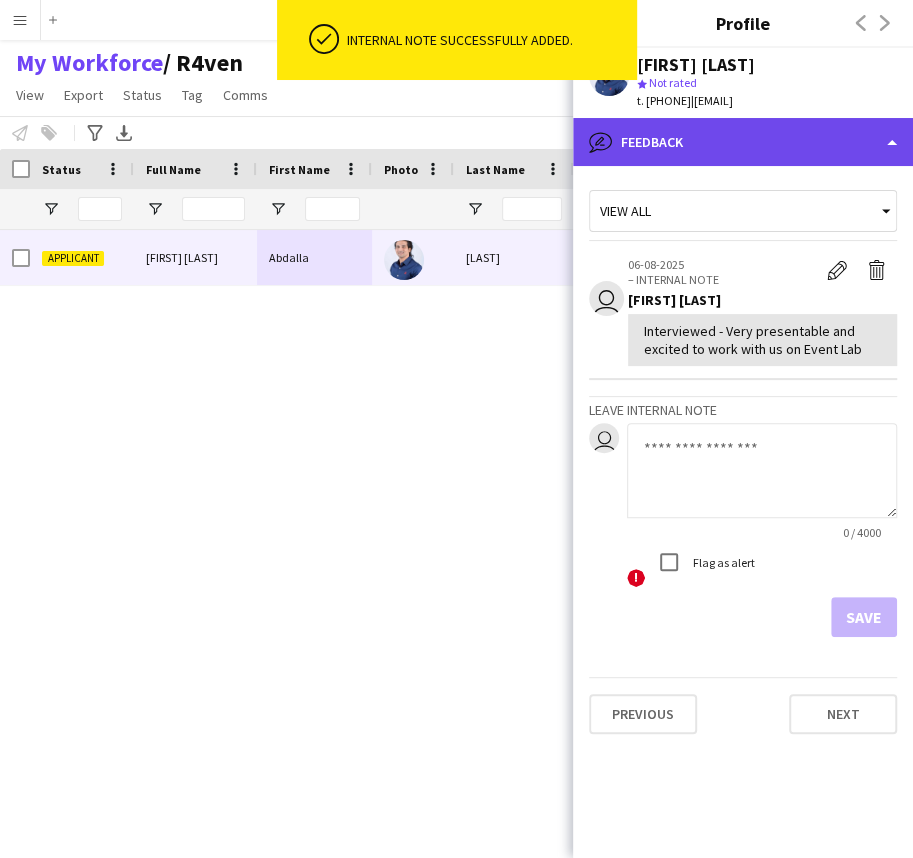 click on "bubble-pencil
Feedback" 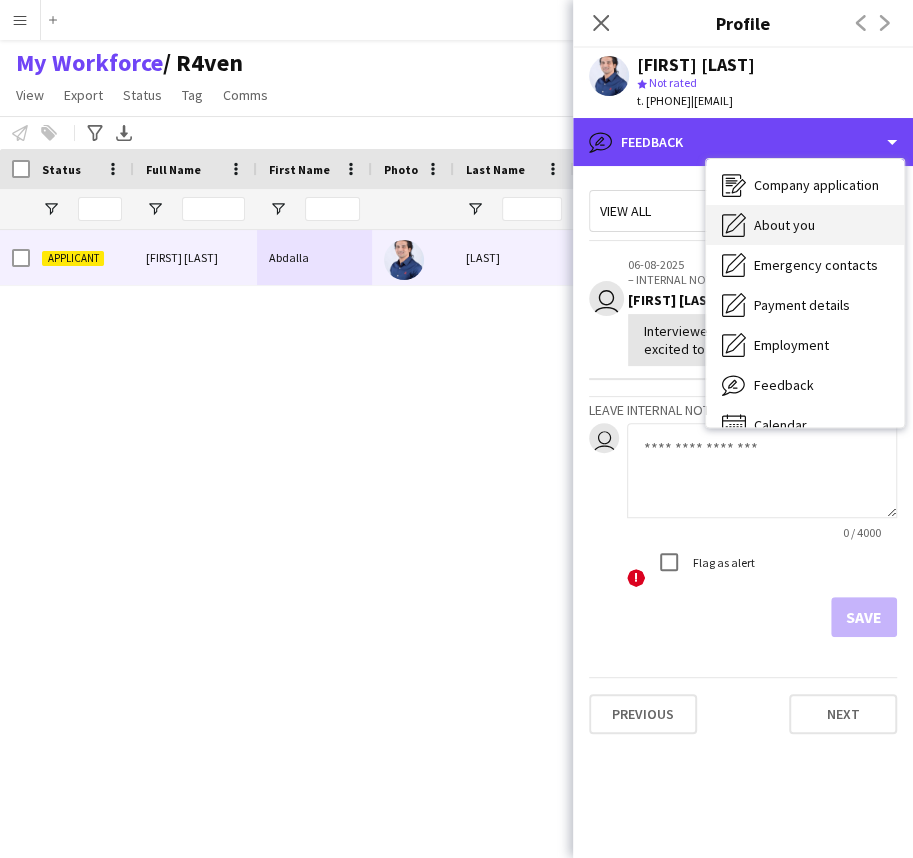 scroll, scrollTop: 0, scrollLeft: 0, axis: both 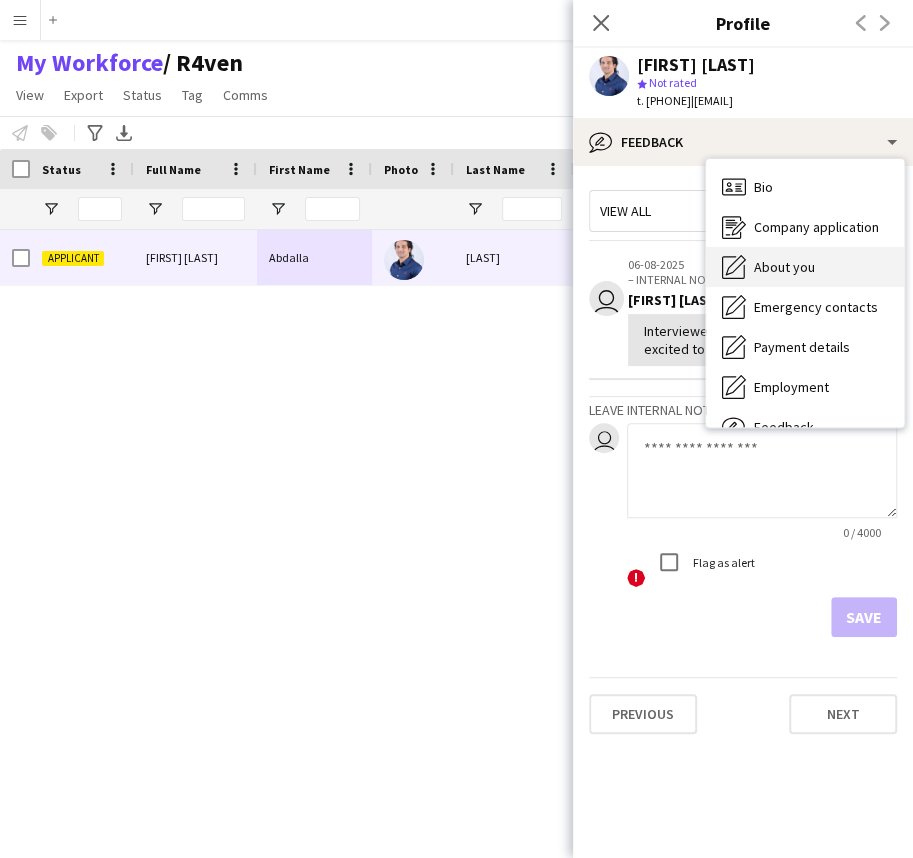 click on "About you
About you" at bounding box center (805, 267) 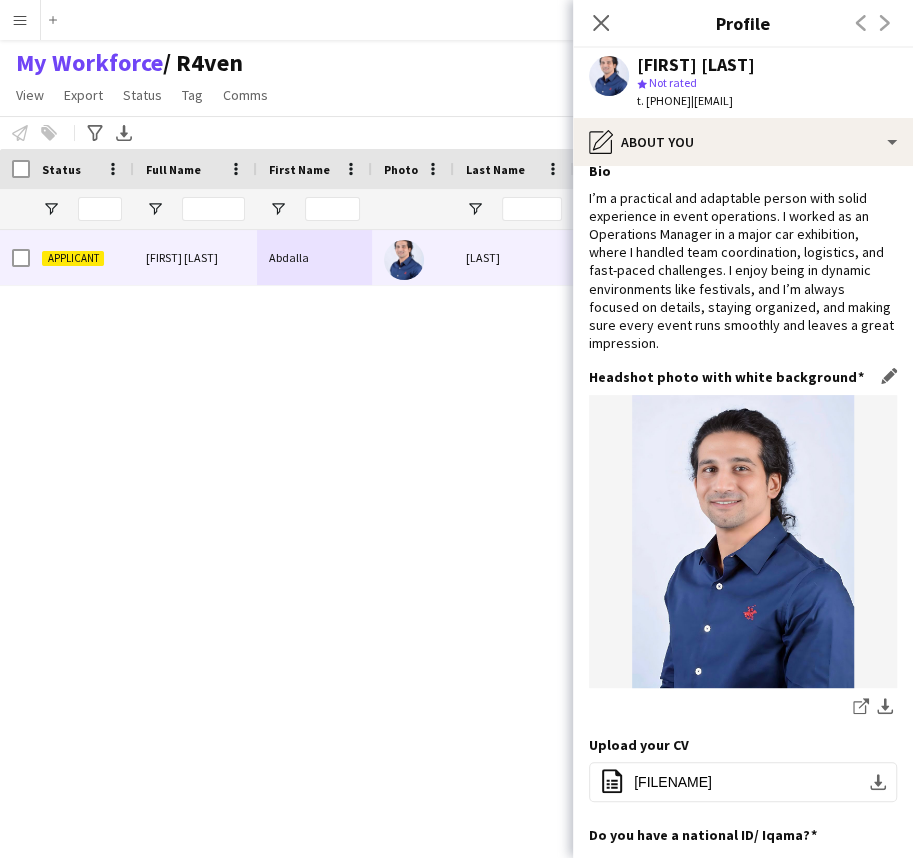scroll, scrollTop: 0, scrollLeft: 0, axis: both 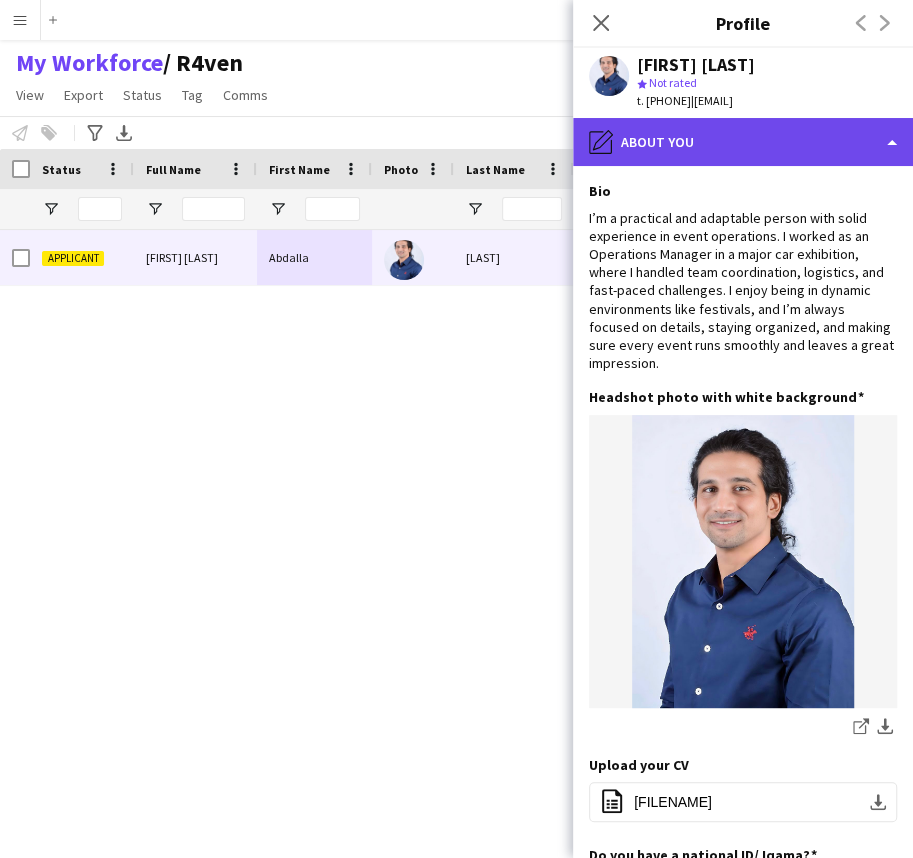click on "pencil4
About you" 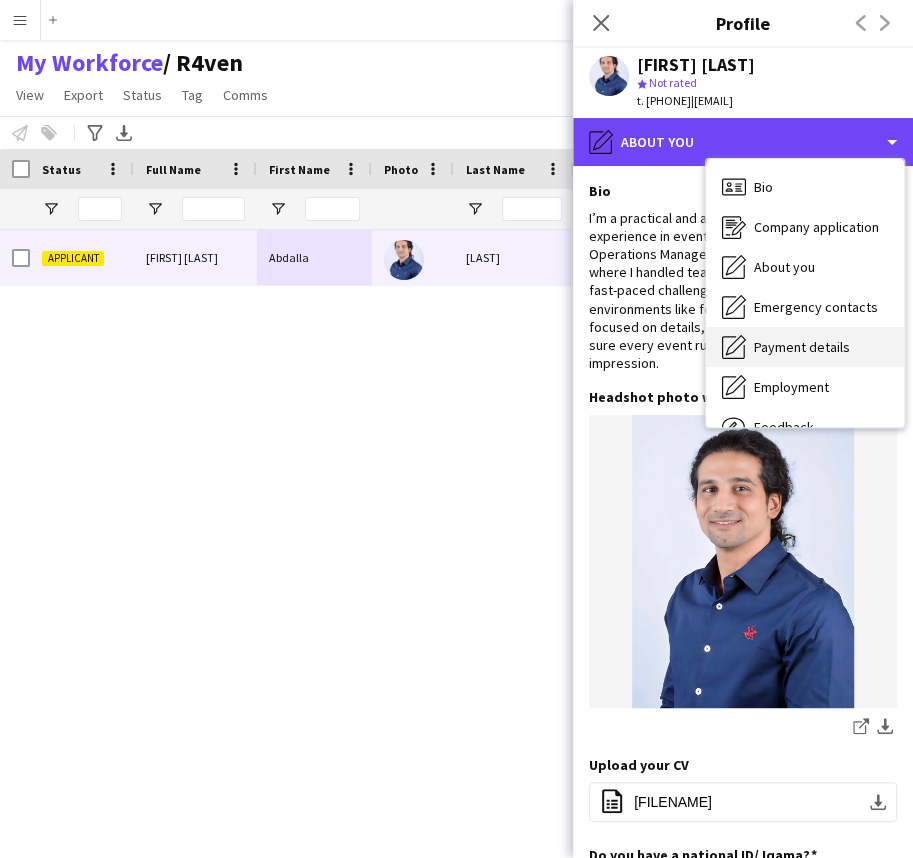 scroll, scrollTop: 67, scrollLeft: 0, axis: vertical 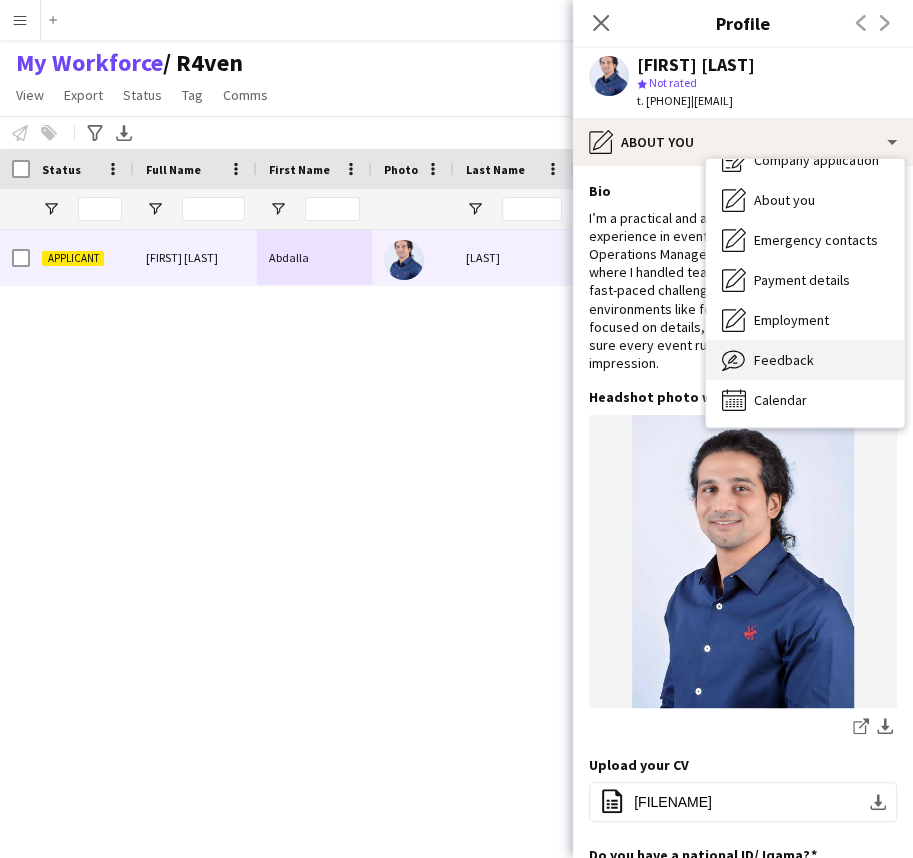 click on "Feedback" at bounding box center [784, 360] 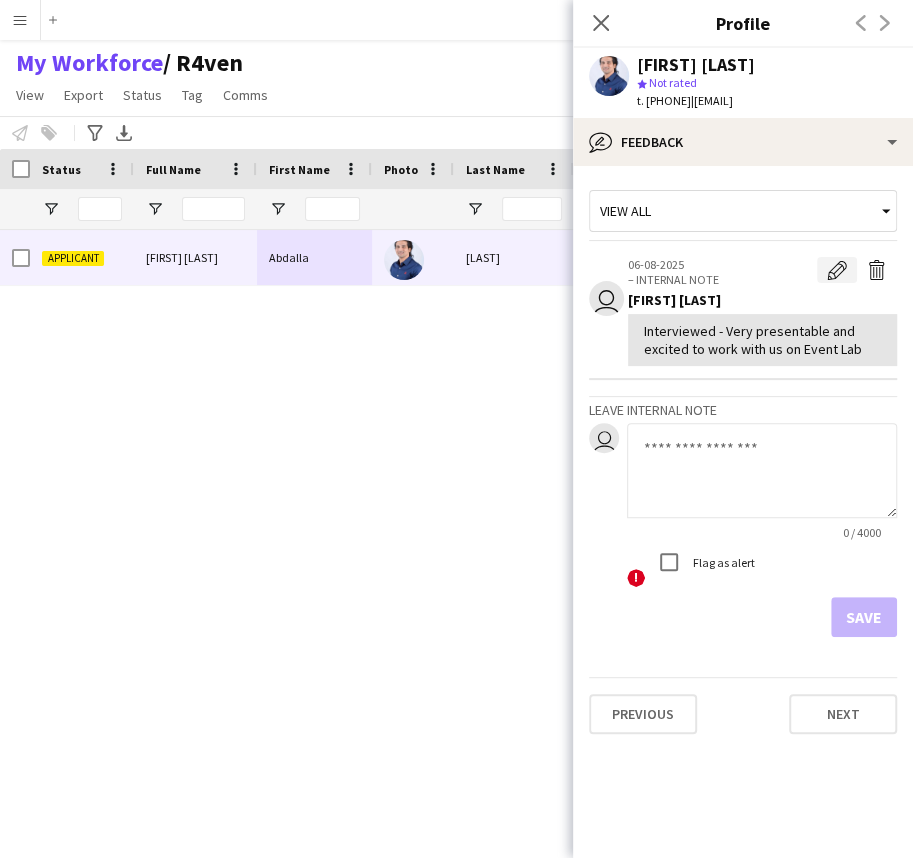 click on "Edit internal note" 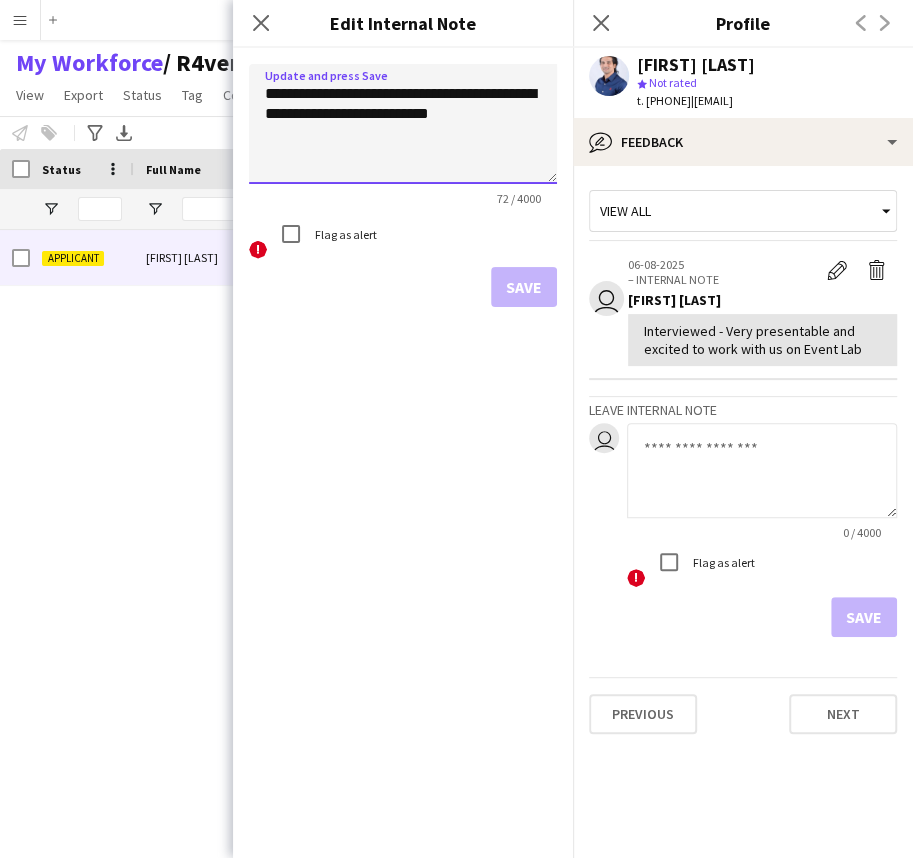 click on "**********" 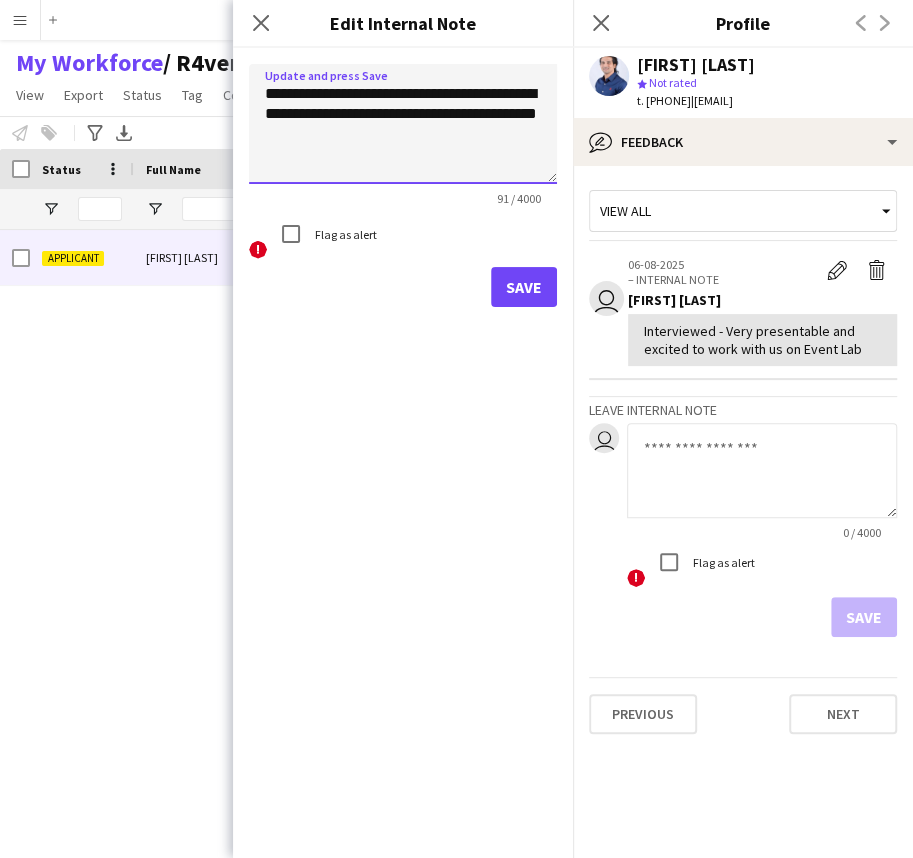 type on "**********" 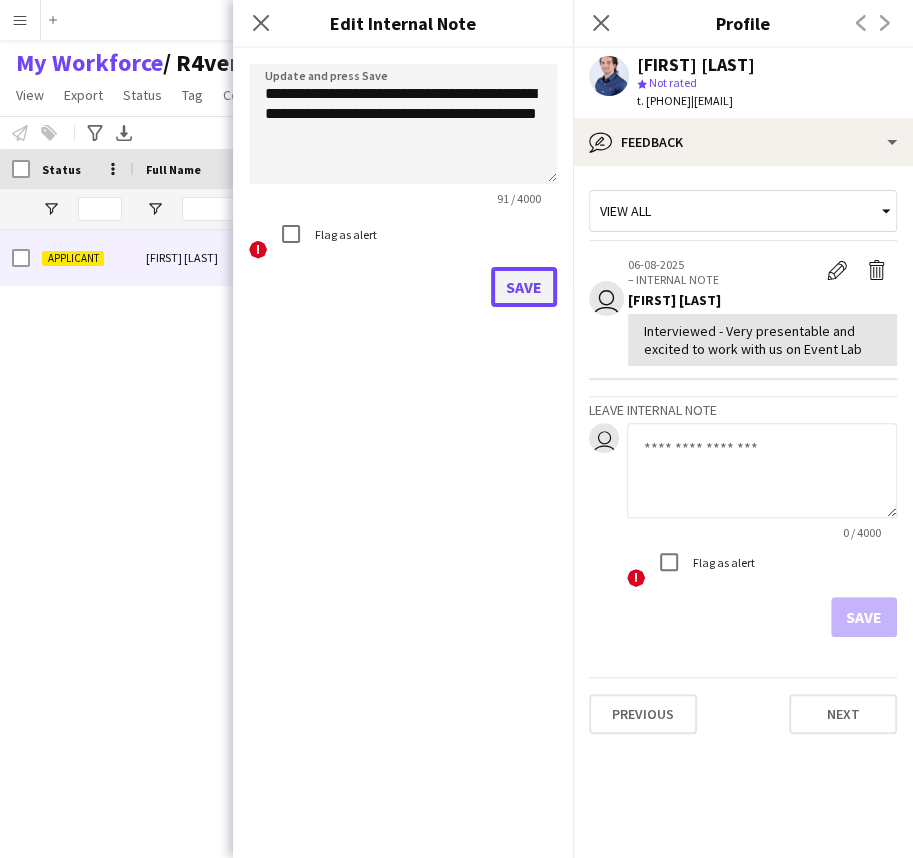 click on "Save" 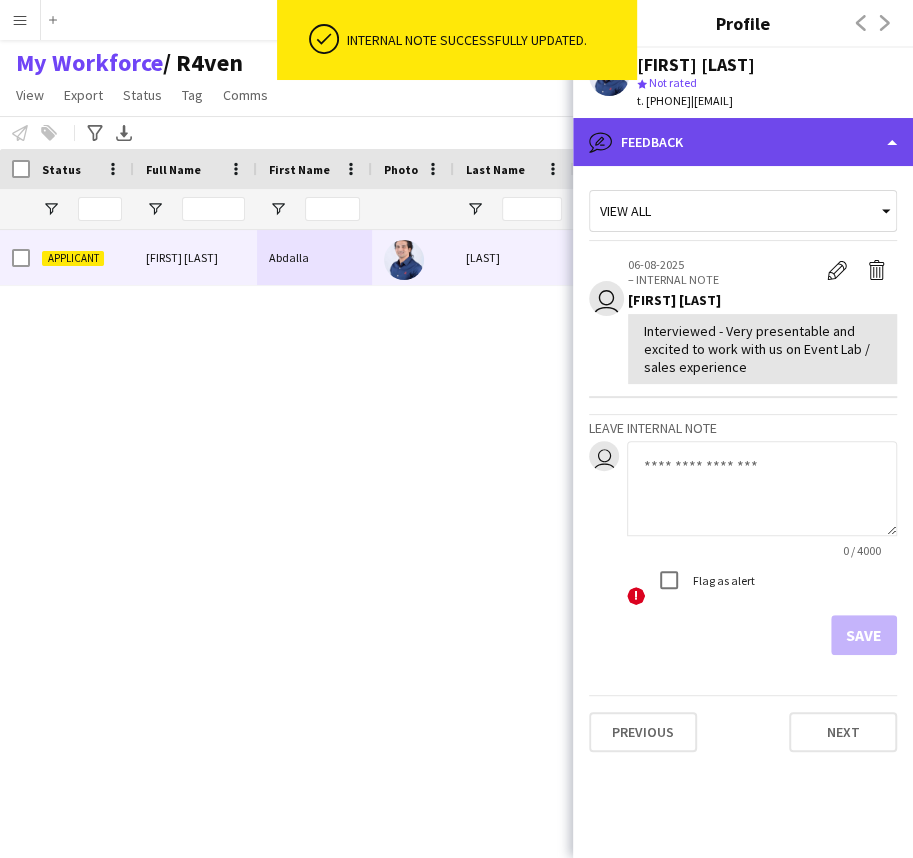 click on "bubble-pencil
Feedback" 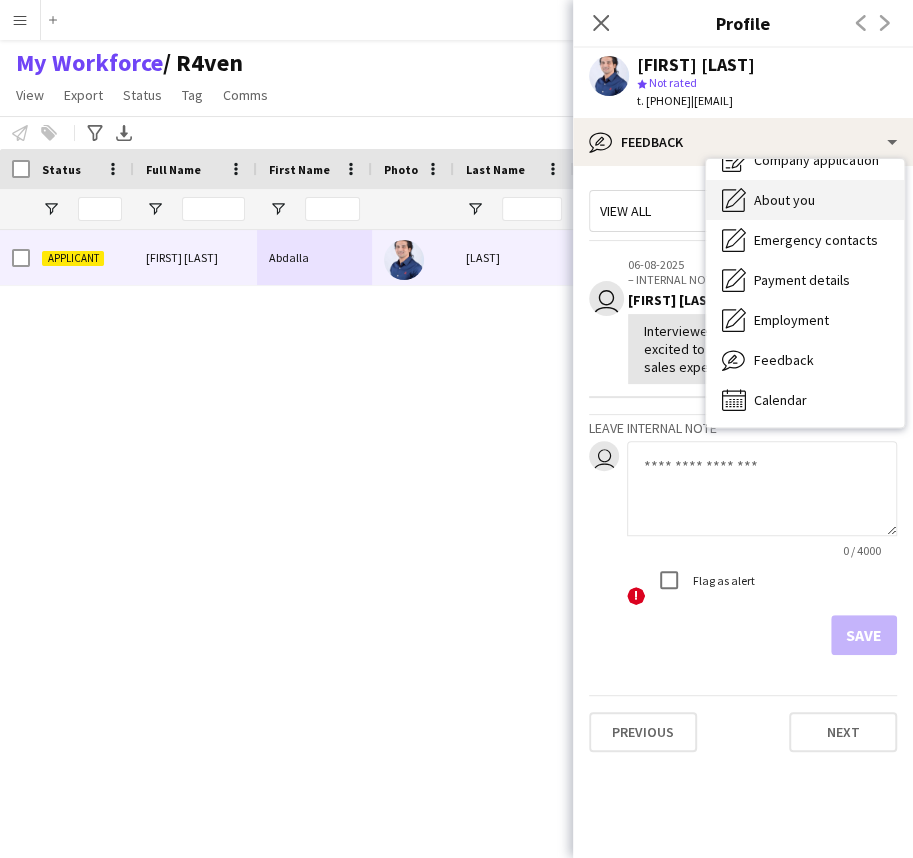 click on "About you
About you" at bounding box center [805, 200] 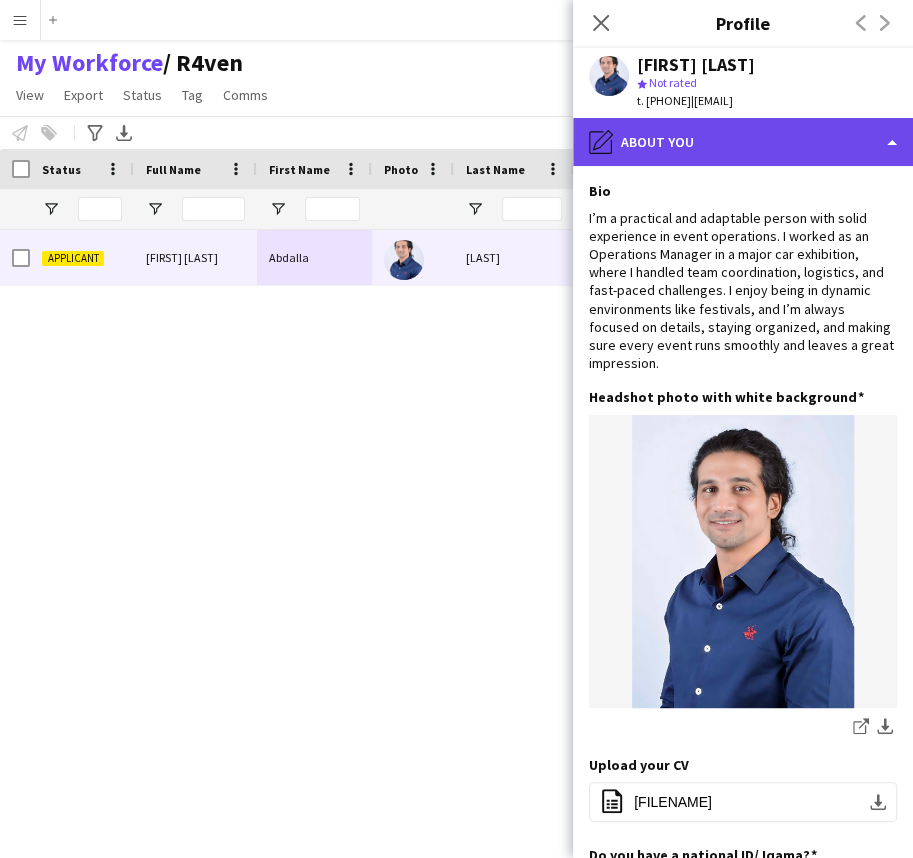 click on "pencil4
About you" 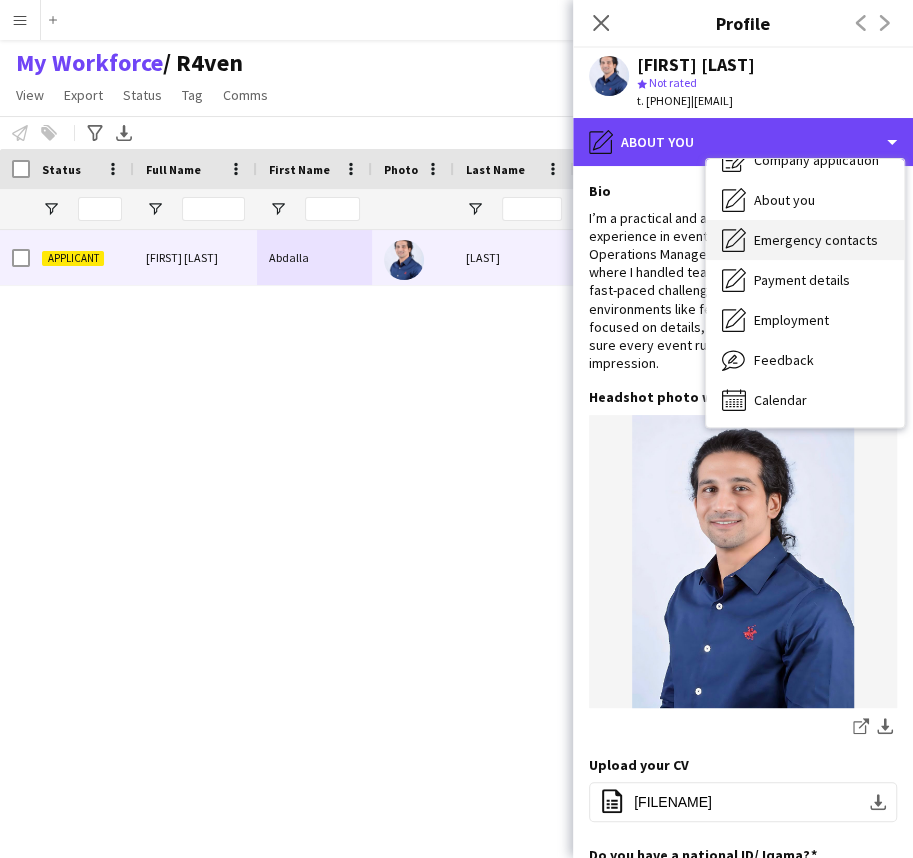 scroll, scrollTop: 0, scrollLeft: 0, axis: both 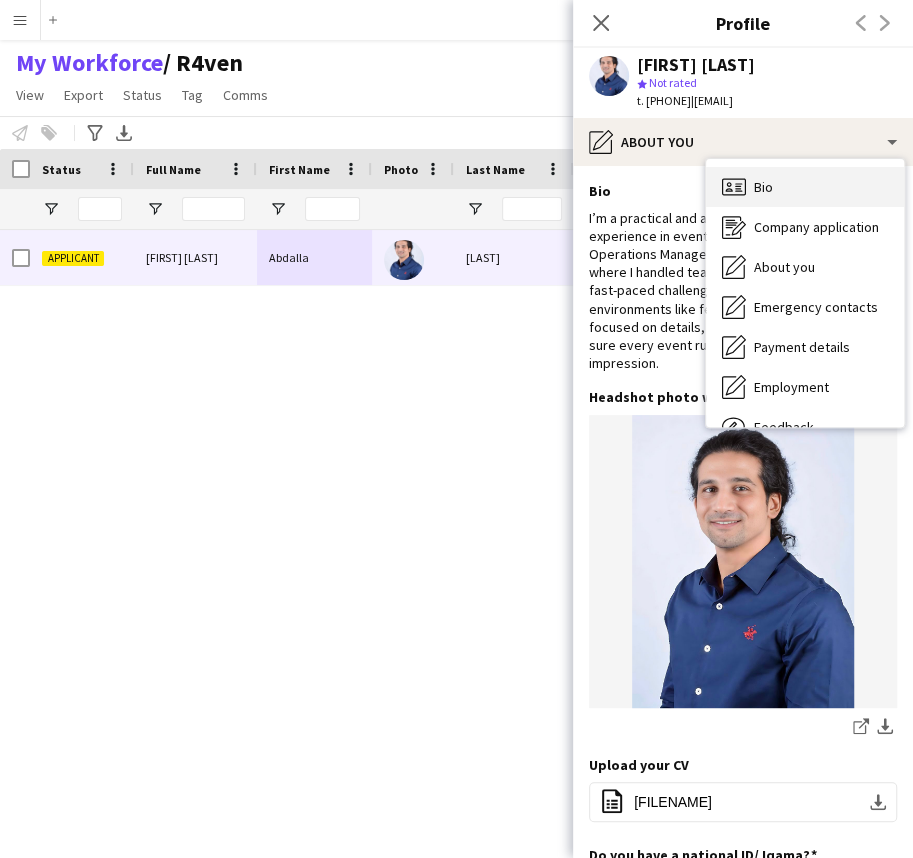 click on "Bio
Bio" at bounding box center [805, 187] 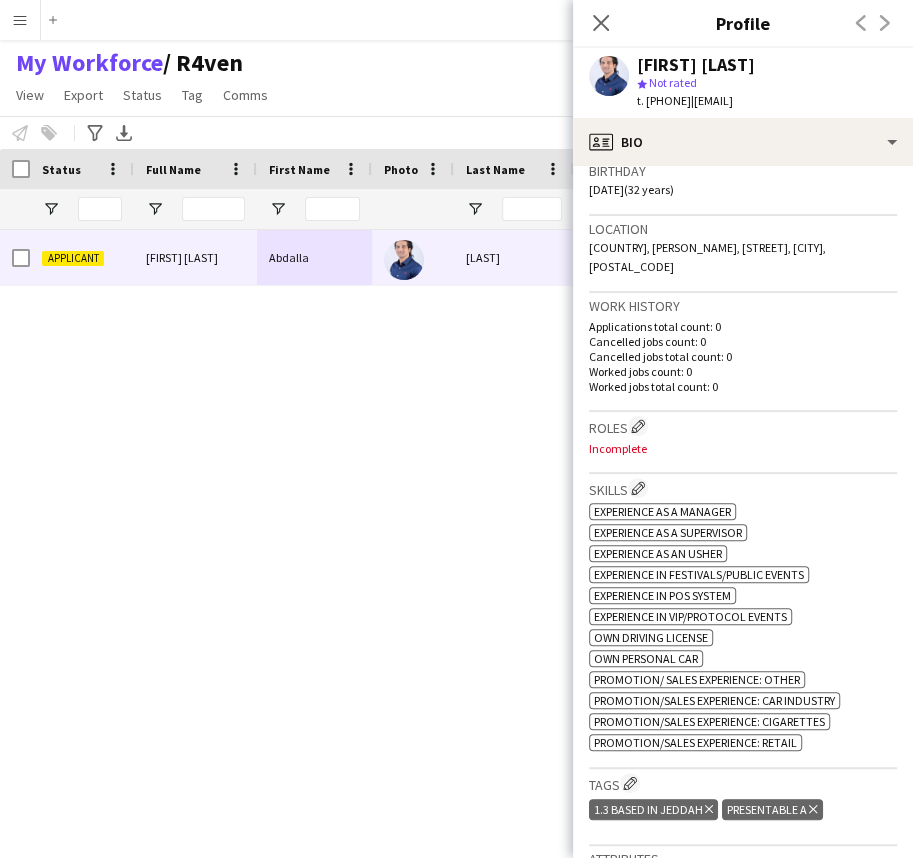 scroll, scrollTop: 454, scrollLeft: 0, axis: vertical 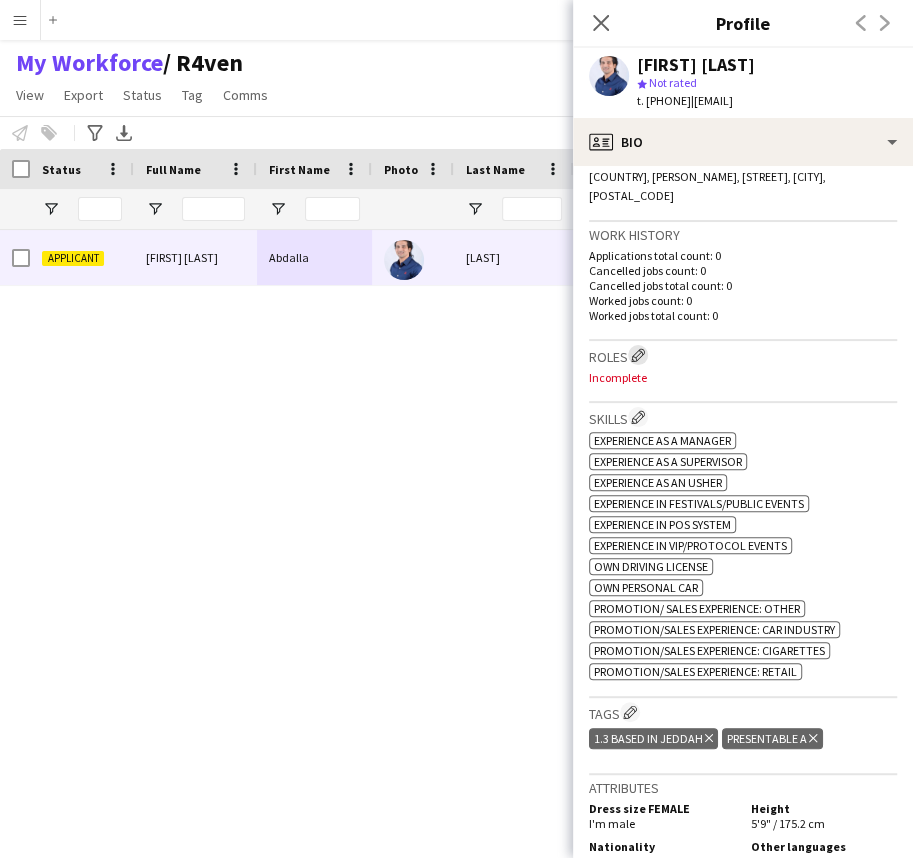 click on "Edit crew company roles" 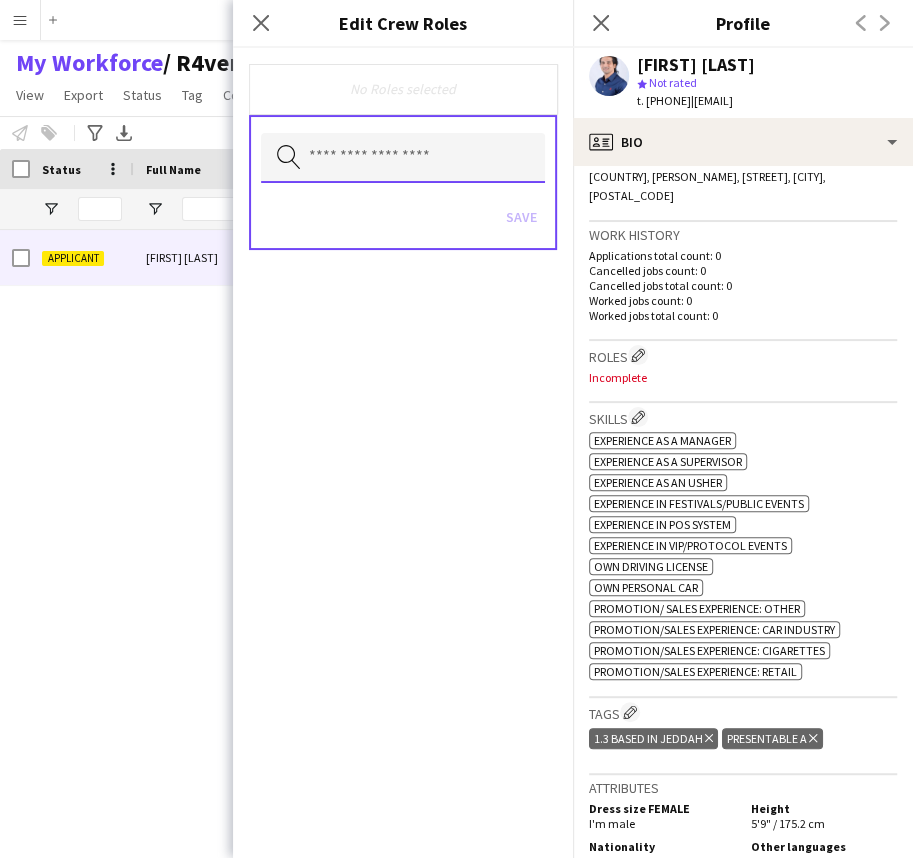 click at bounding box center (403, 158) 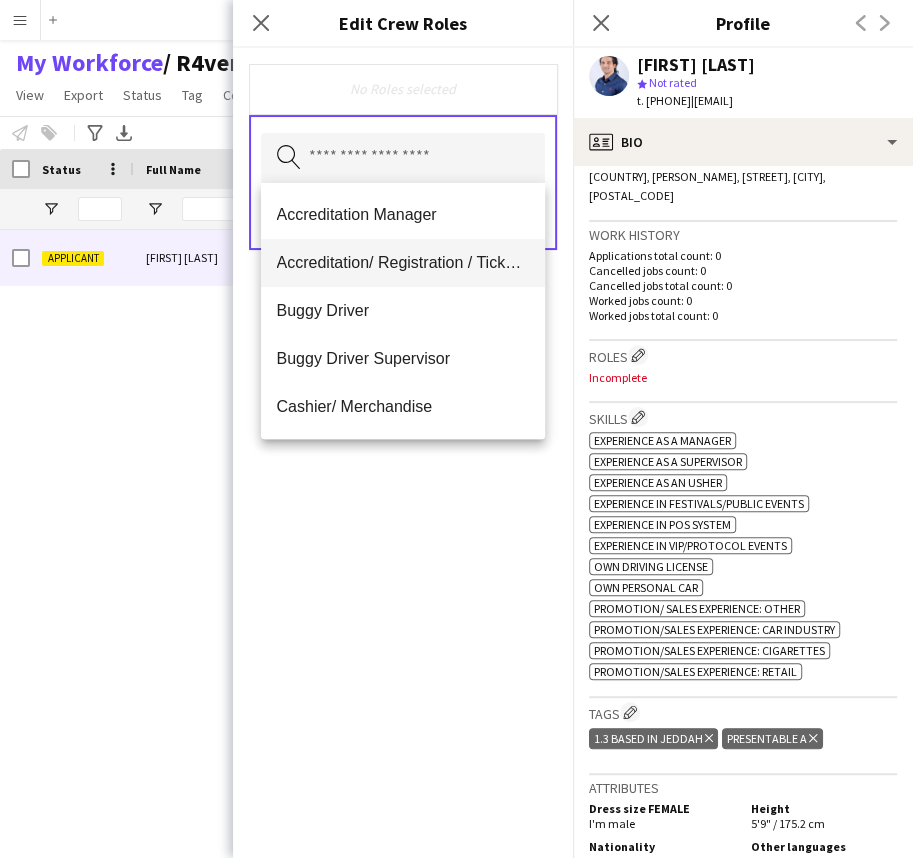 click on "Accreditation/ Registration / Ticketing" at bounding box center [403, 263] 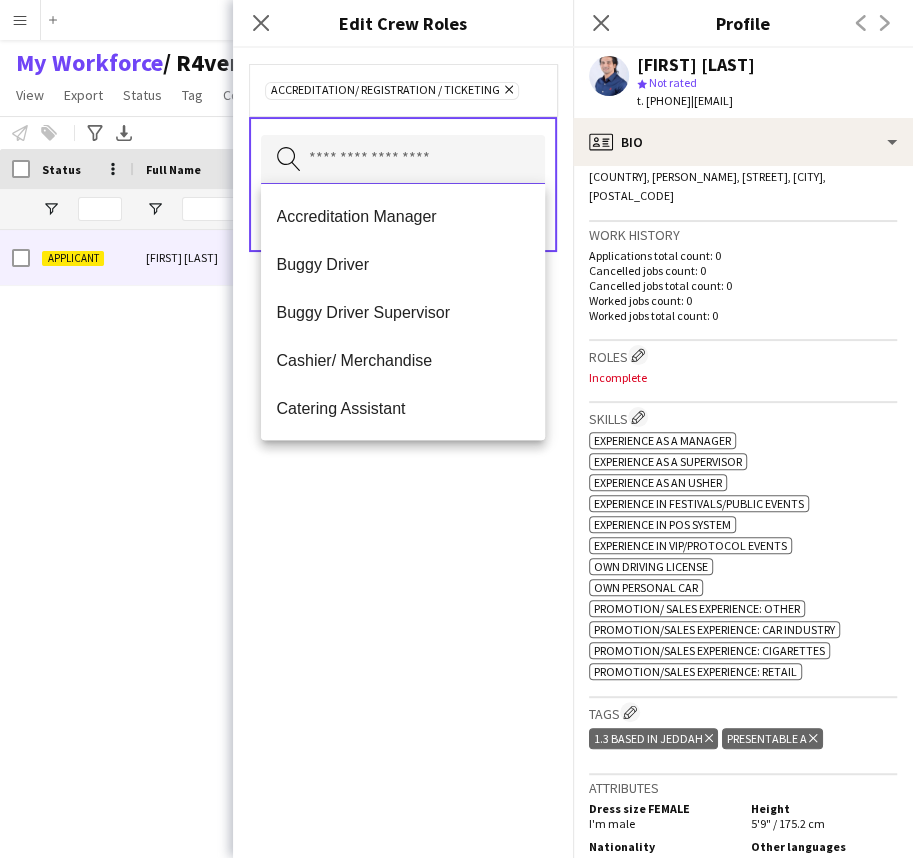 scroll, scrollTop: 0, scrollLeft: 0, axis: both 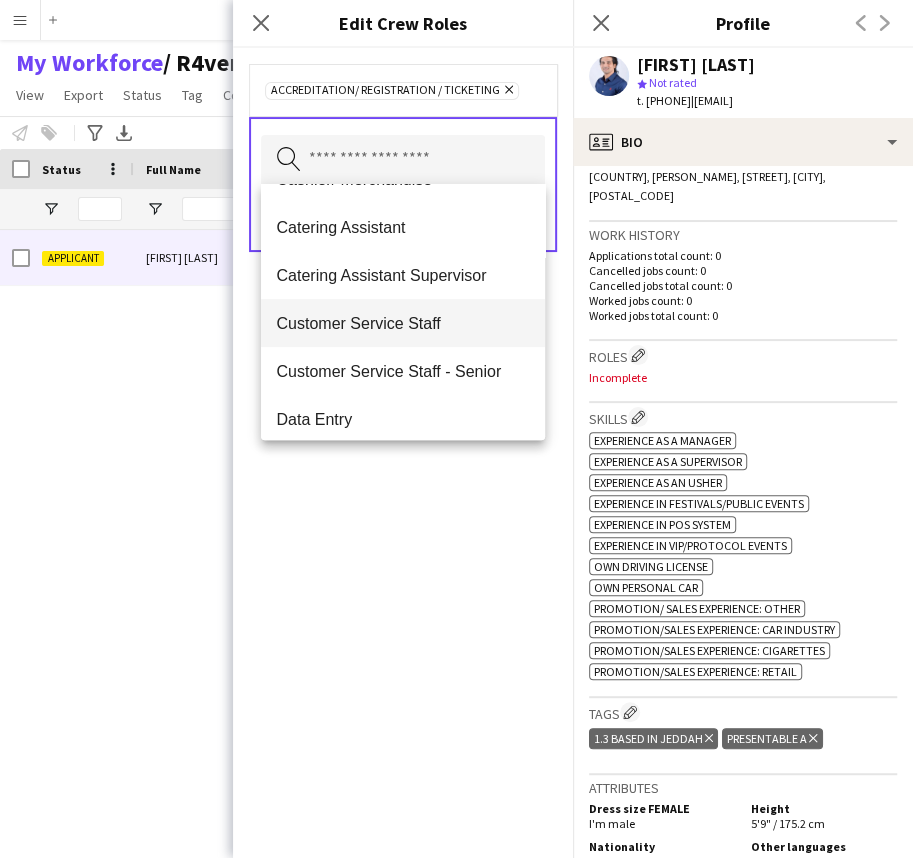 click on "Customer Service Staff" at bounding box center [403, 323] 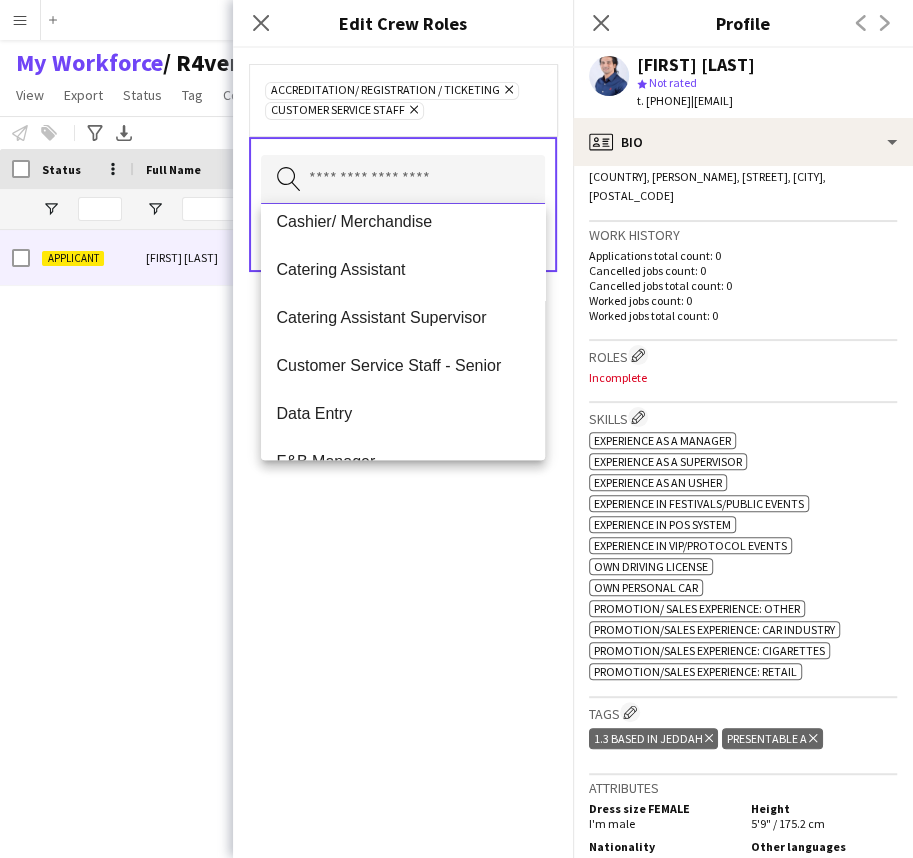 scroll, scrollTop: 272, scrollLeft: 0, axis: vertical 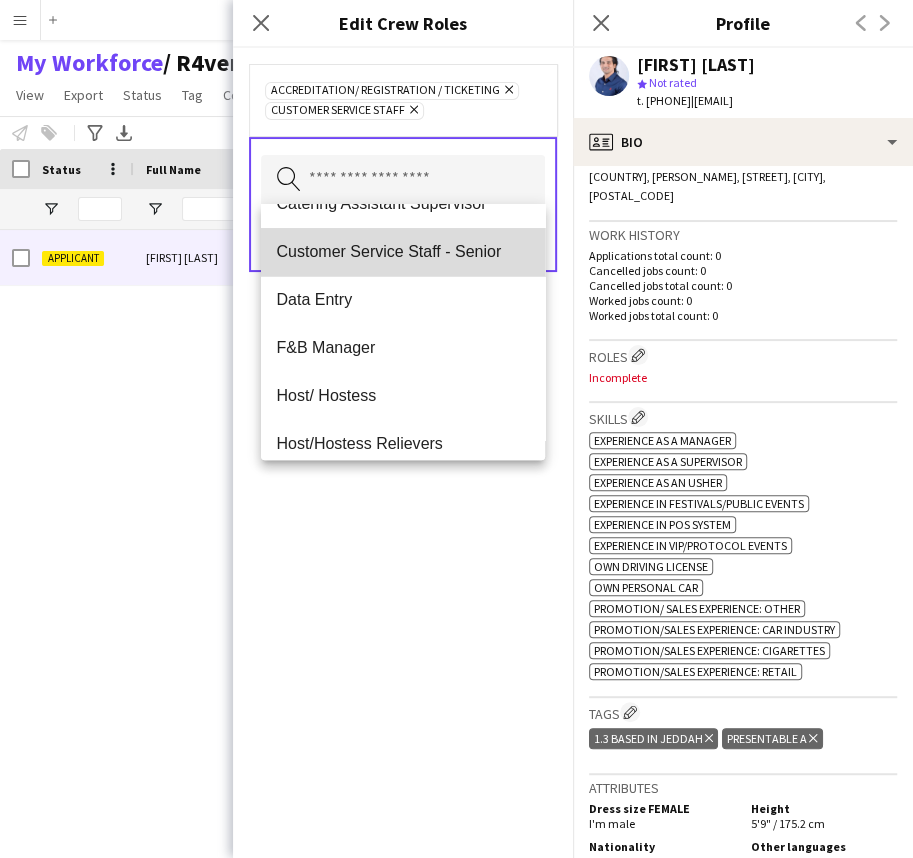 click on "Customer Service Staff - Senior" at bounding box center (403, 252) 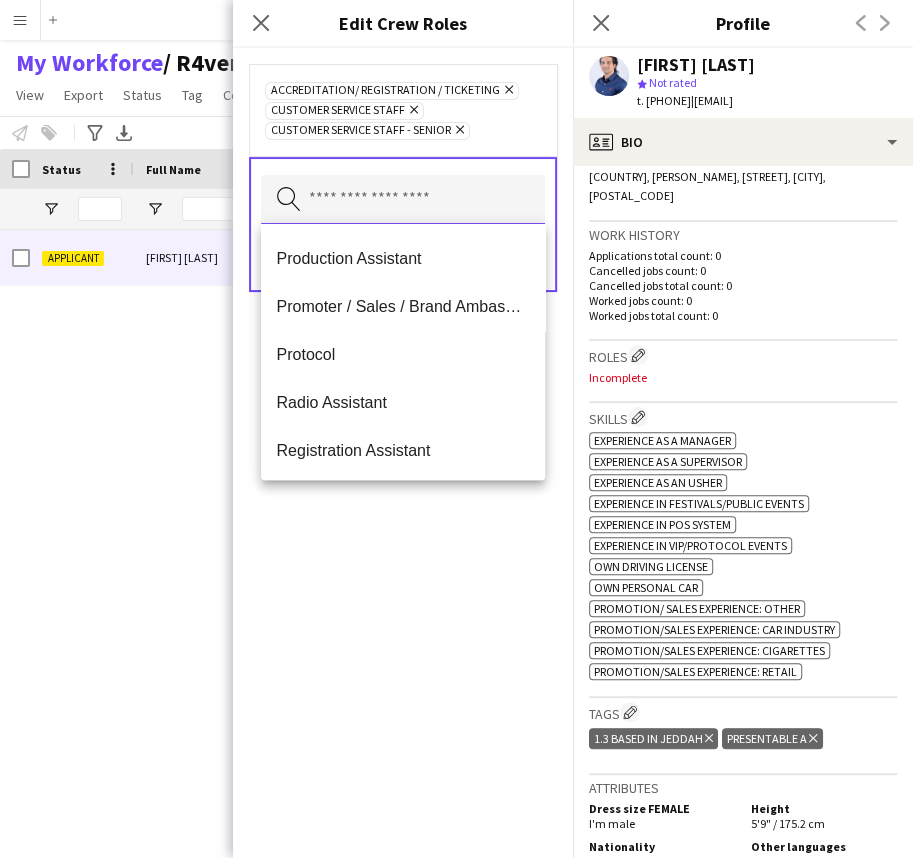 scroll, scrollTop: 818, scrollLeft: 0, axis: vertical 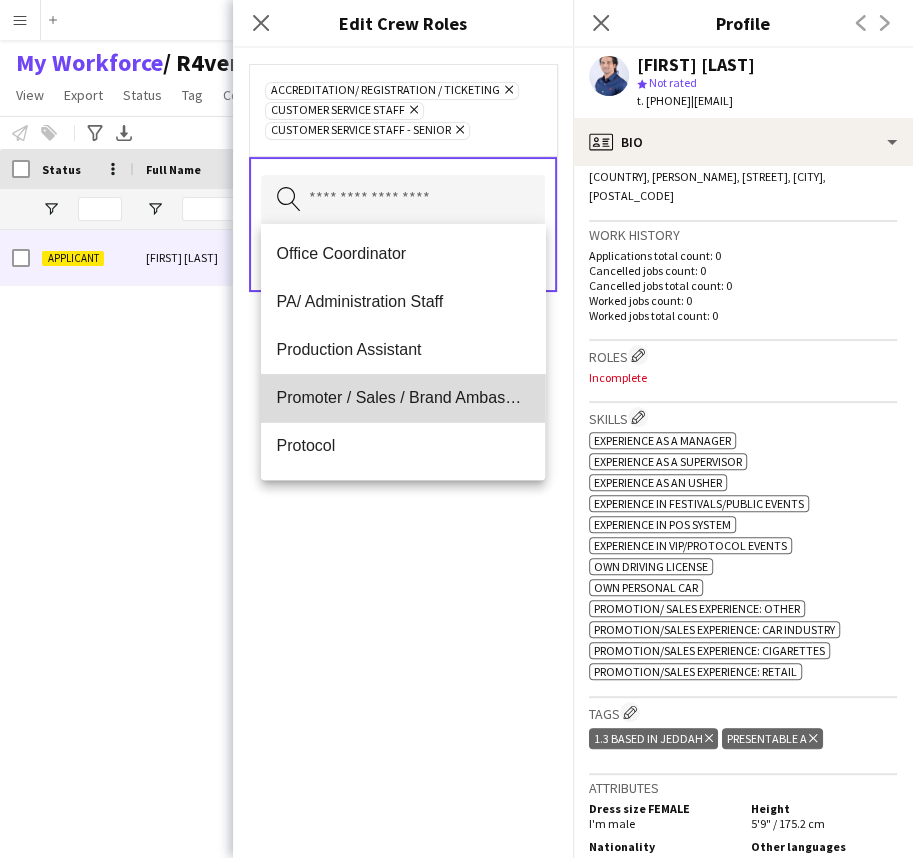 click on "Promoter / Sales / Brand Ambassador" at bounding box center (403, 398) 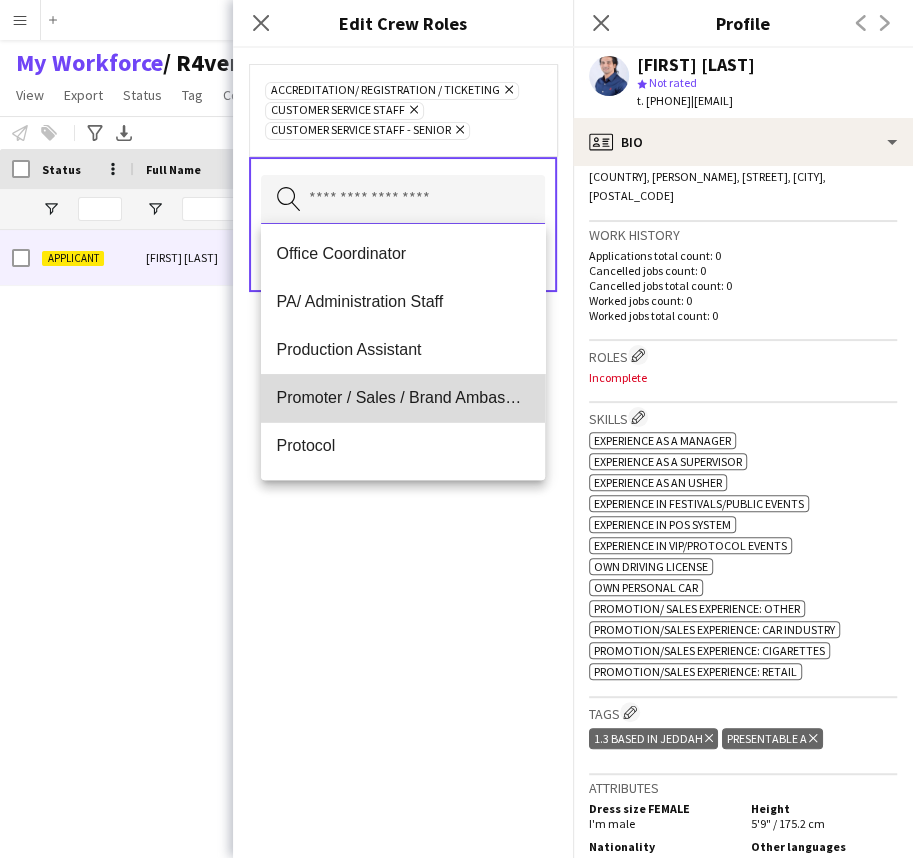 type 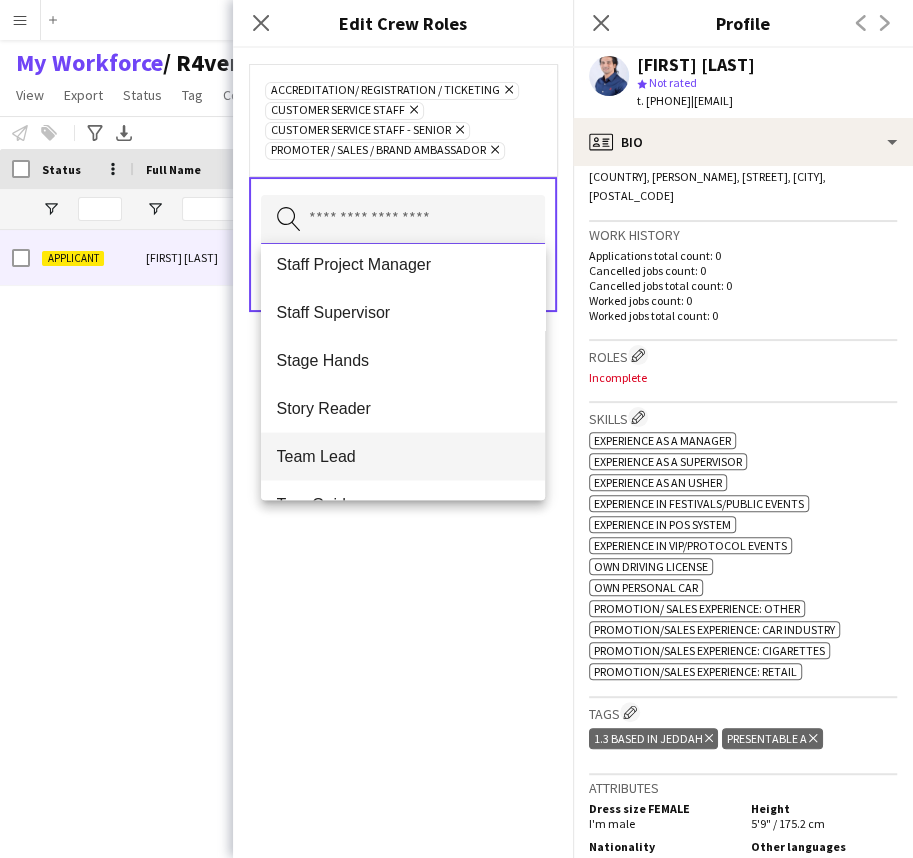 scroll, scrollTop: 1690, scrollLeft: 0, axis: vertical 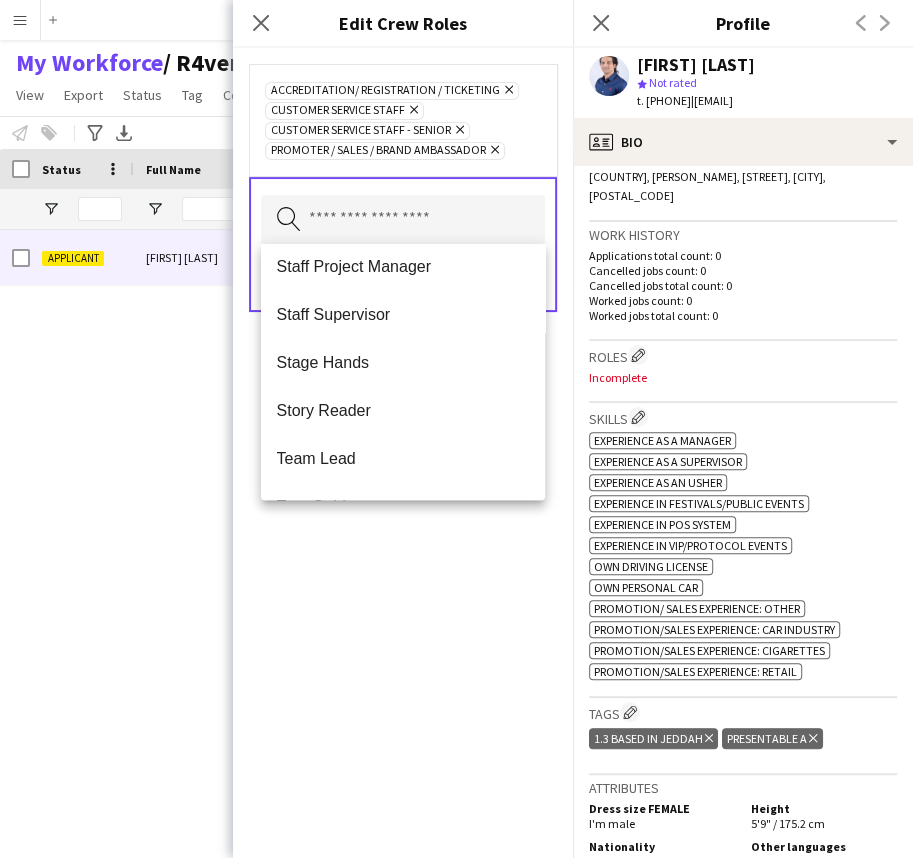 click on "Accreditation/ Registration / Ticketing
Remove
Customer Service Staff
Remove
Customer Service Staff - Senior
Remove
Promoter / Sales / Brand Ambassador
Remove
Search by role type
Save" 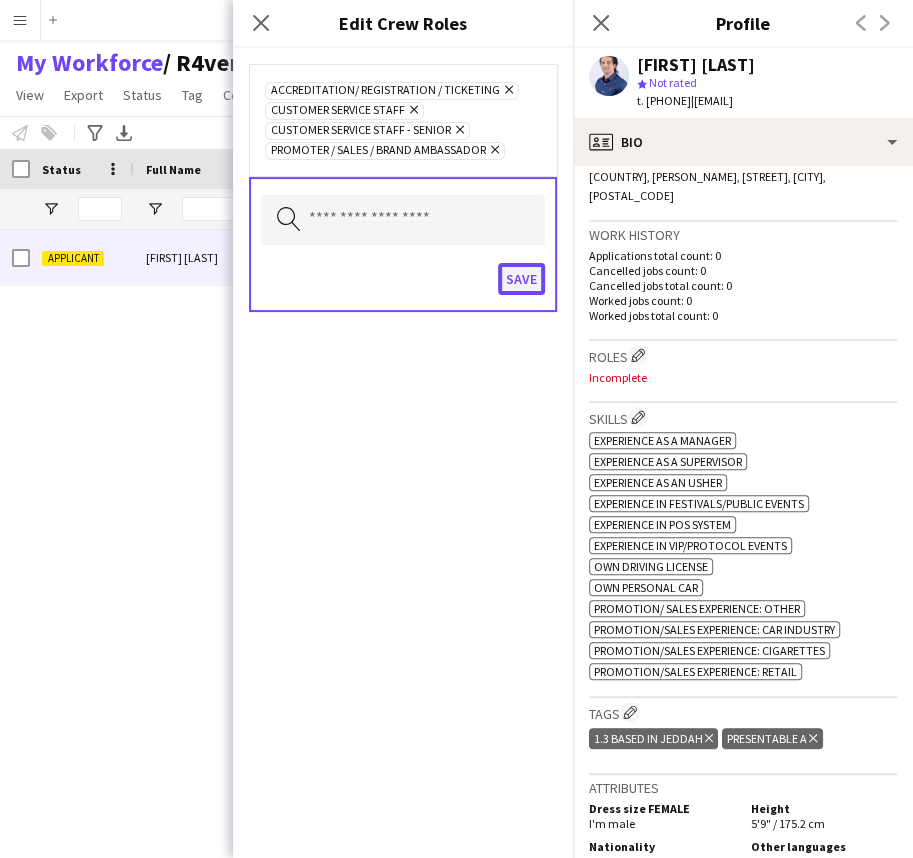 click on "Save" 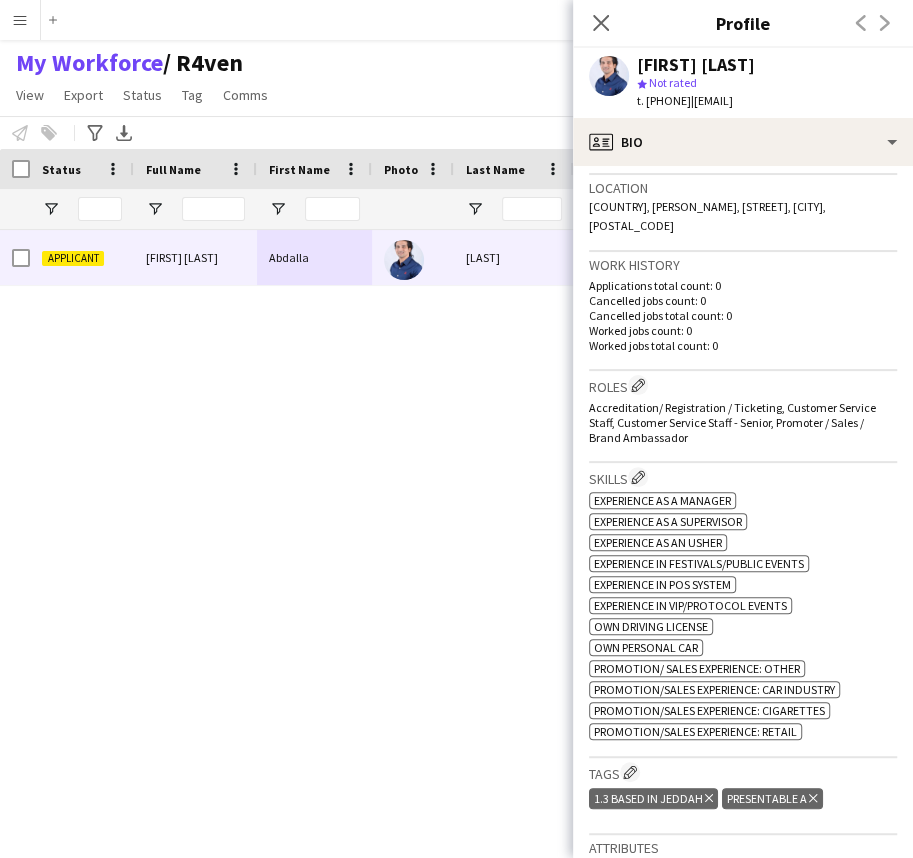 scroll, scrollTop: 363, scrollLeft: 0, axis: vertical 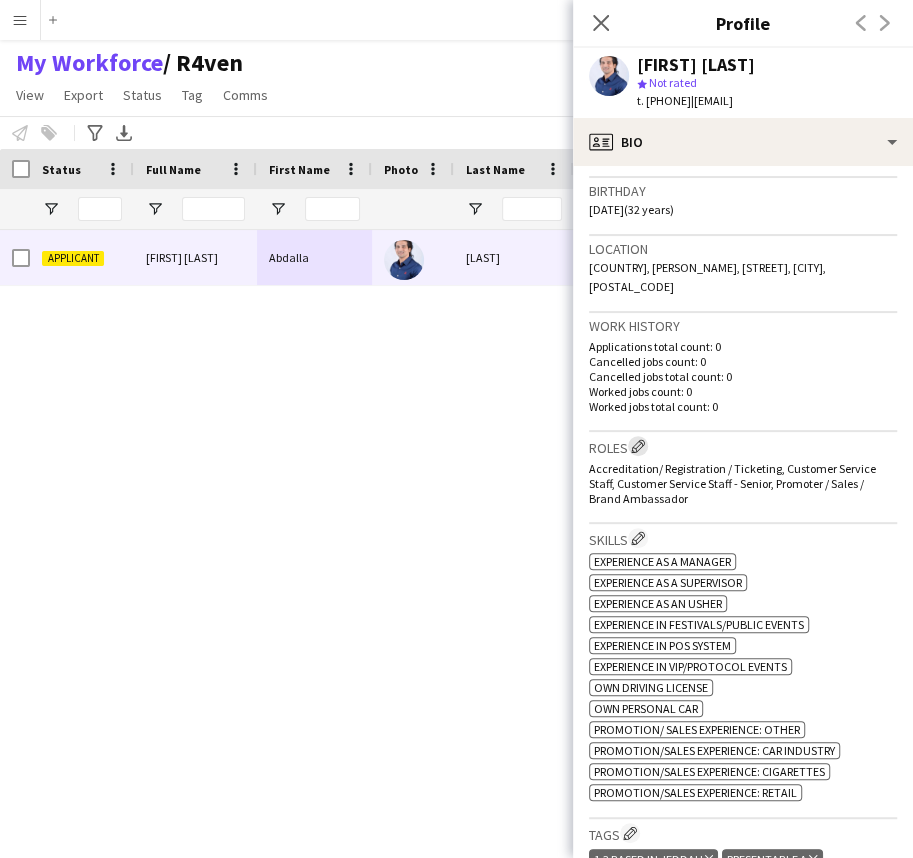 click on "Edit crew company roles" 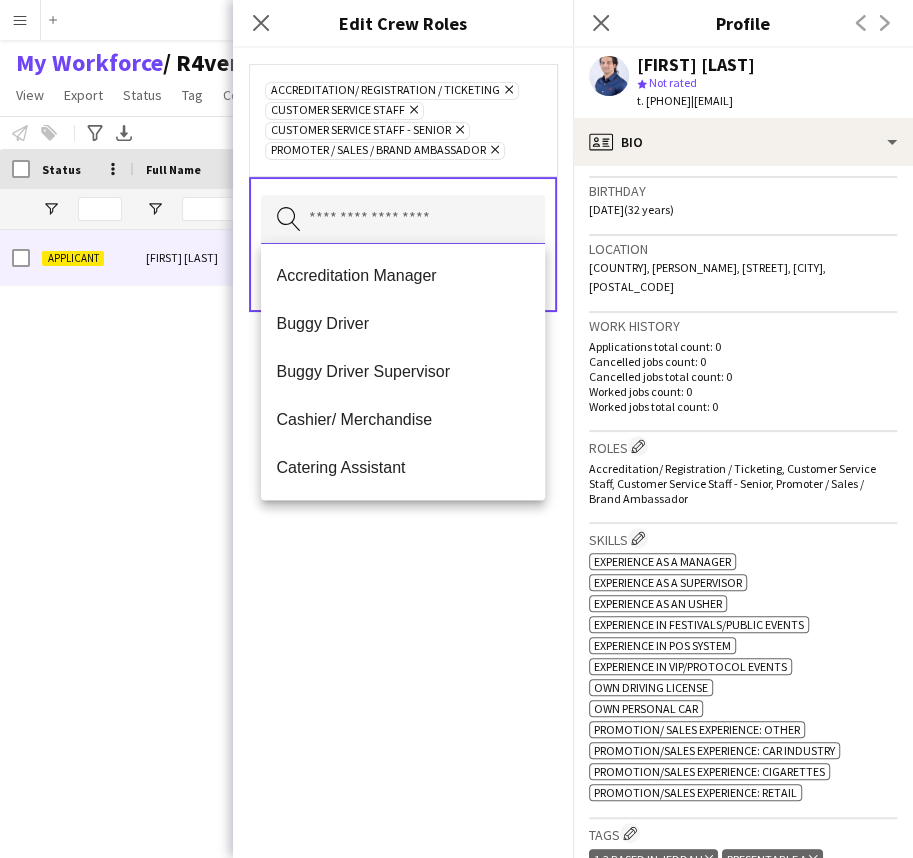 click at bounding box center (403, 220) 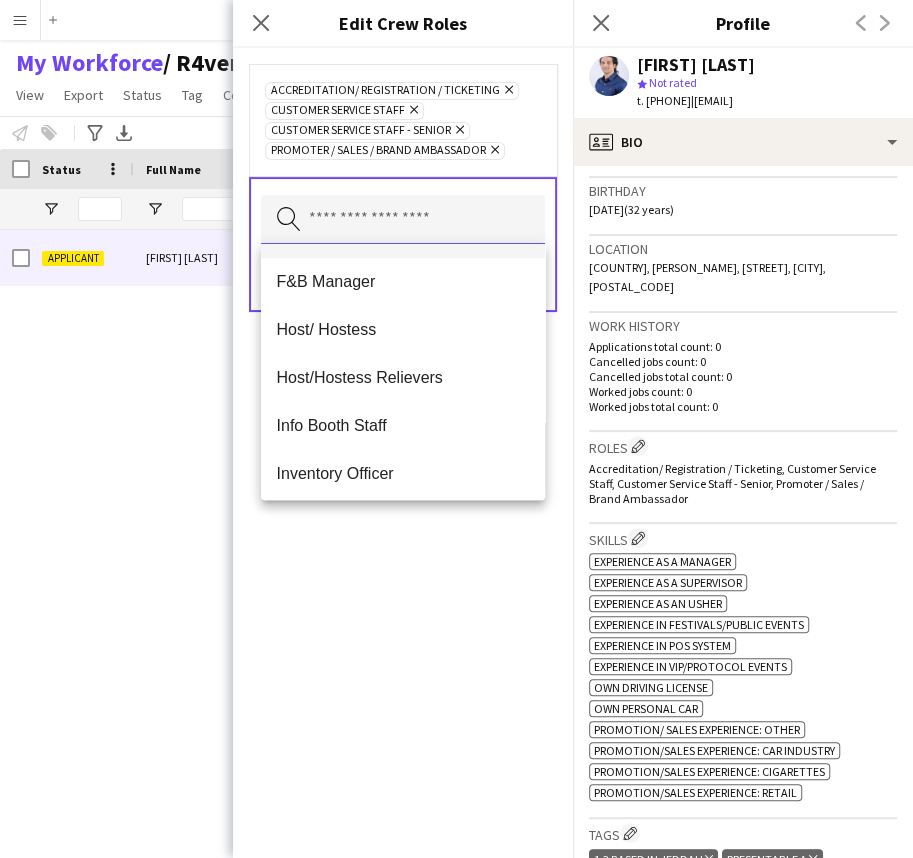 scroll, scrollTop: 272, scrollLeft: 0, axis: vertical 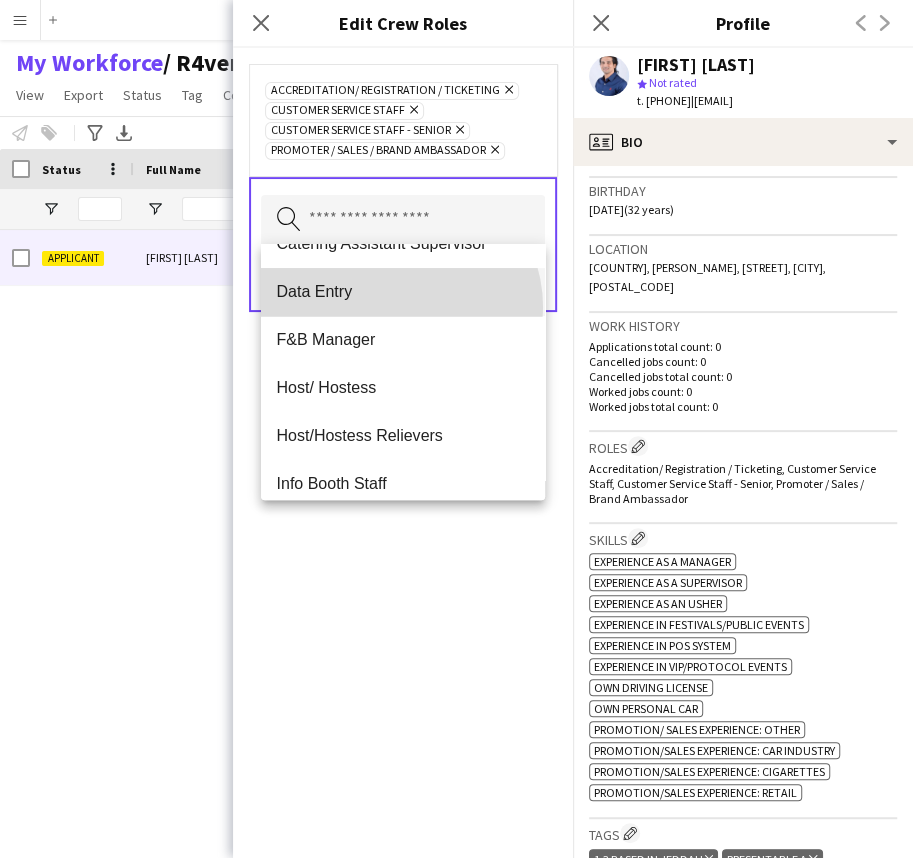 click on "Data Entry" at bounding box center (403, 292) 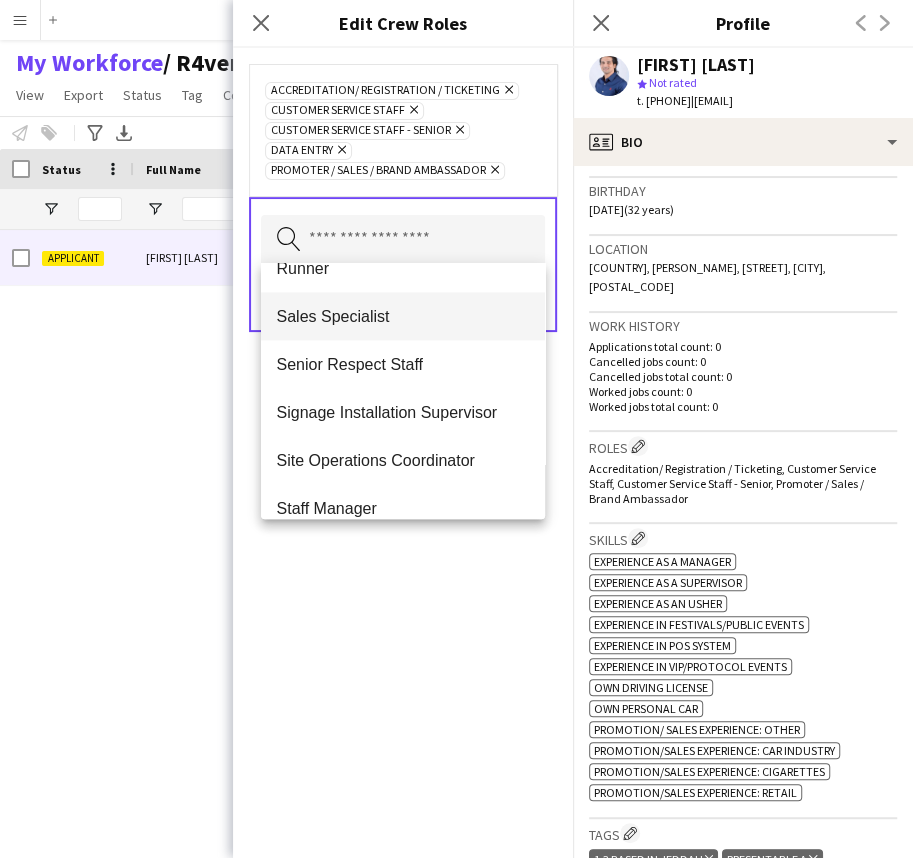 scroll, scrollTop: 1363, scrollLeft: 0, axis: vertical 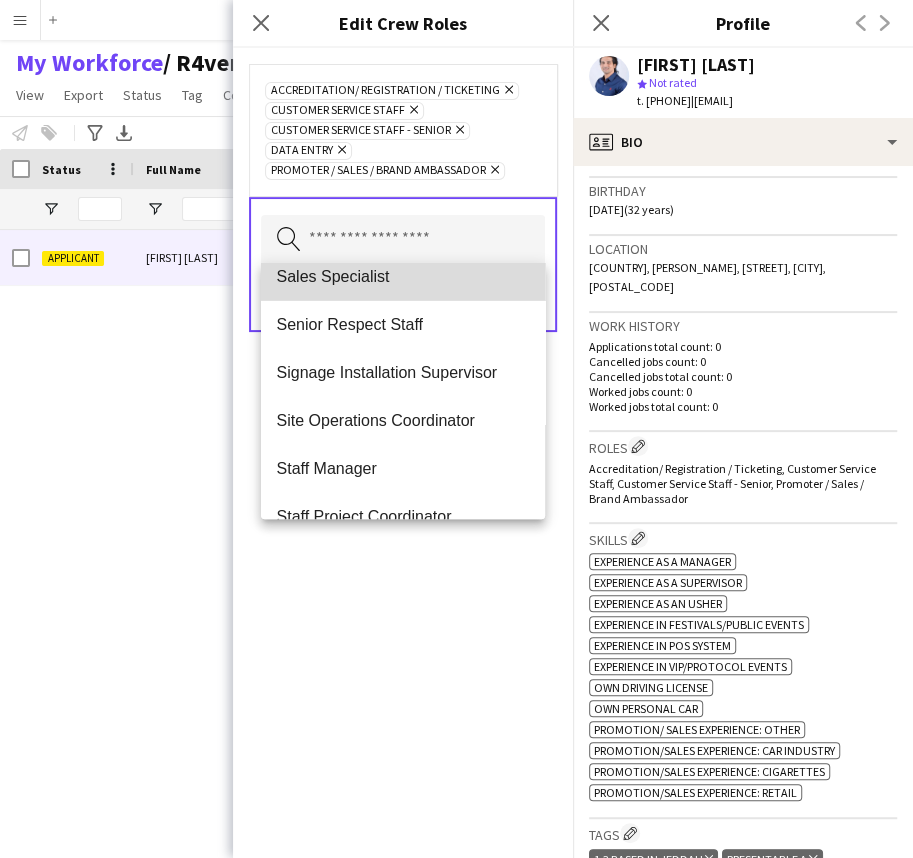 click on "Sales Specialist" at bounding box center (403, 276) 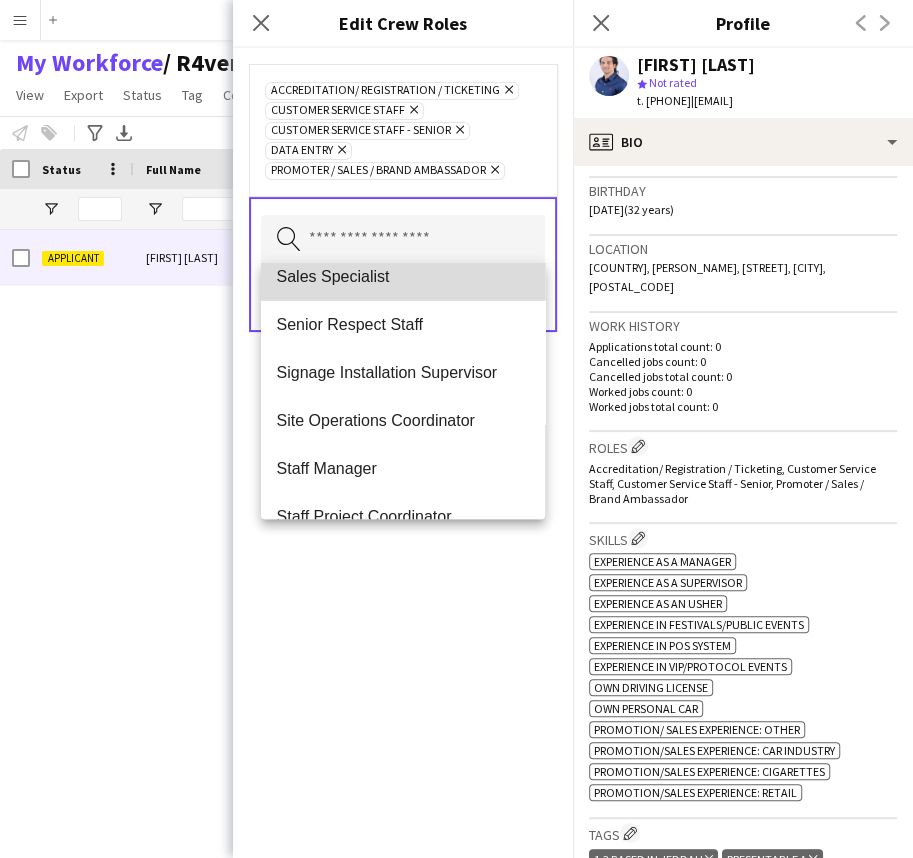 type 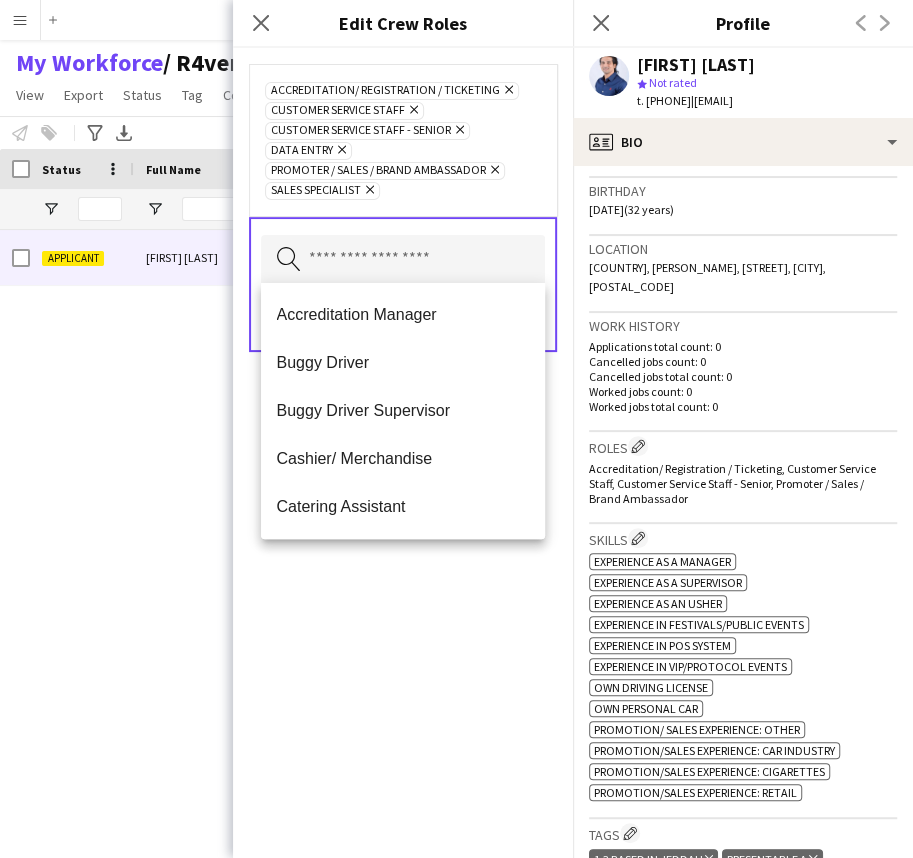 click on "Accreditation/ Registration / Ticketing
Remove
Customer Service Staff
Remove
Customer Service Staff - Senior
Remove
Data Entry
Remove
Promoter / Sales / Brand Ambassador
Remove
Sales Specialist
Remove
Search by role type
Save" 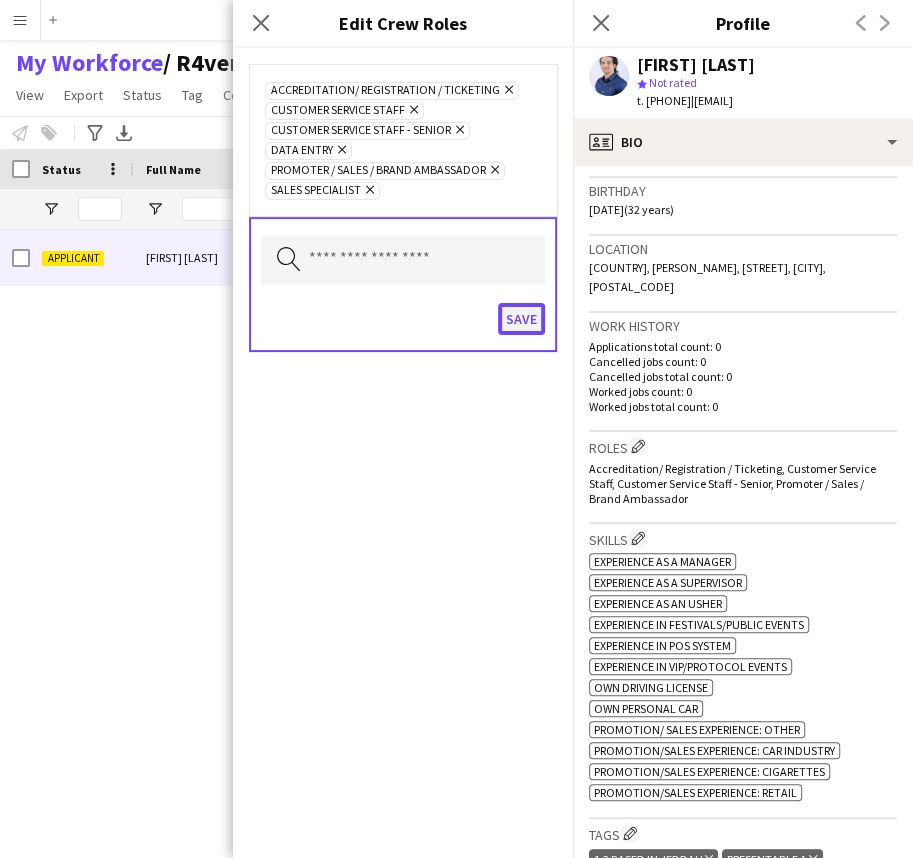 click on "Save" 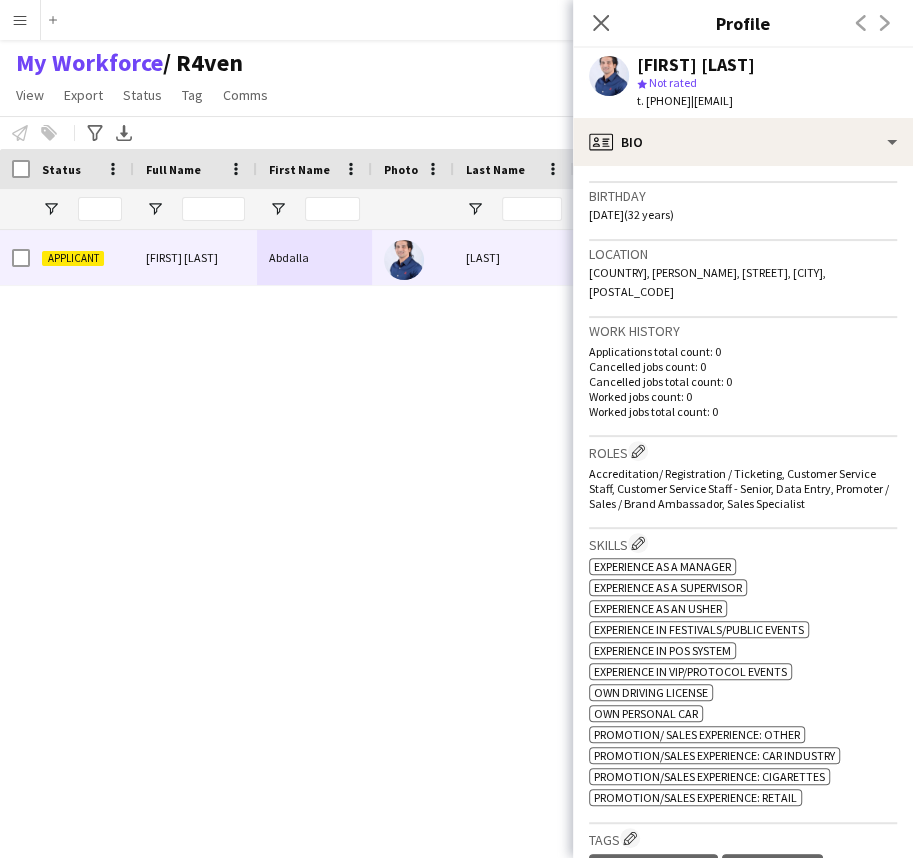 scroll, scrollTop: 636, scrollLeft: 0, axis: vertical 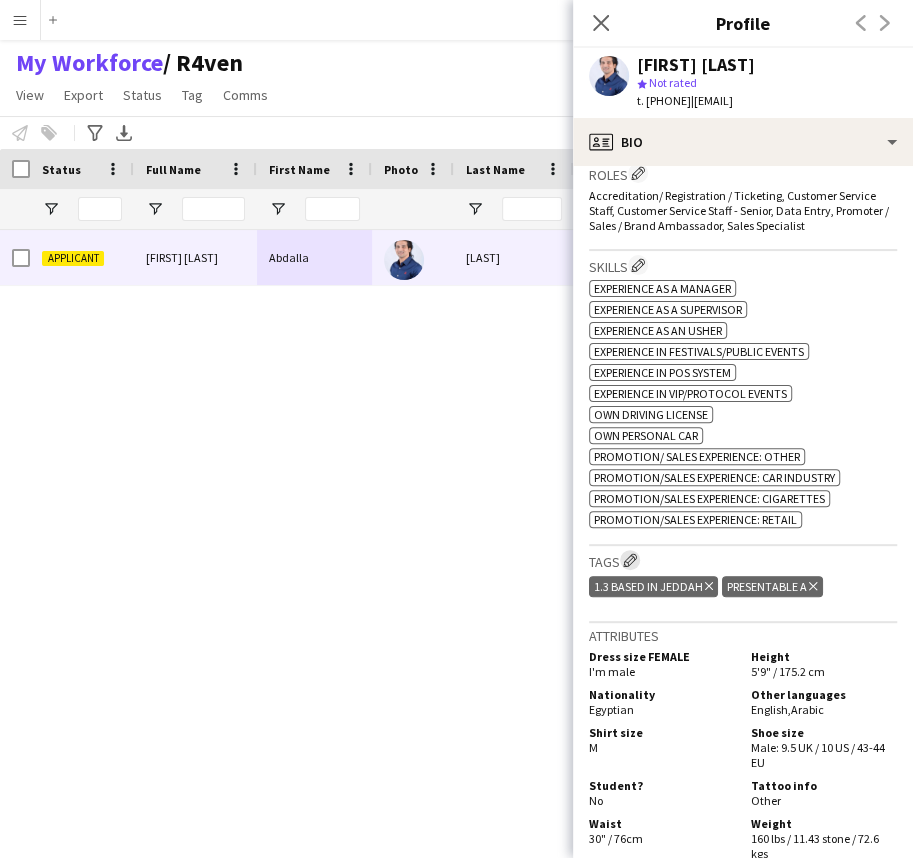 click on "Edit crew company tags" 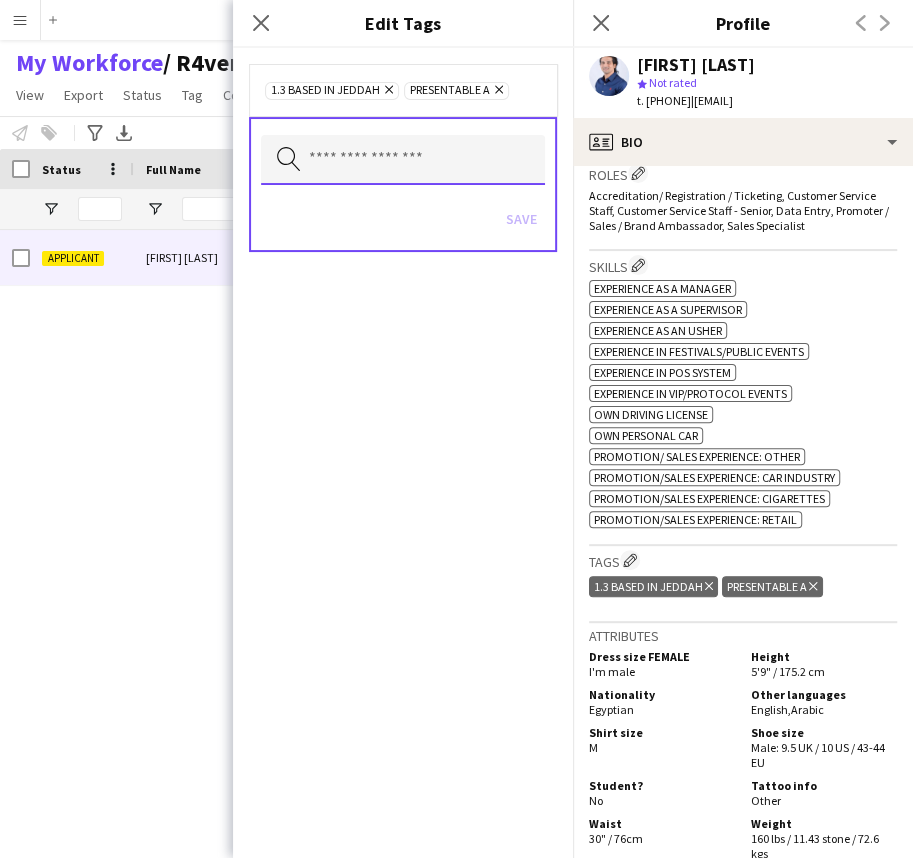 click at bounding box center (403, 160) 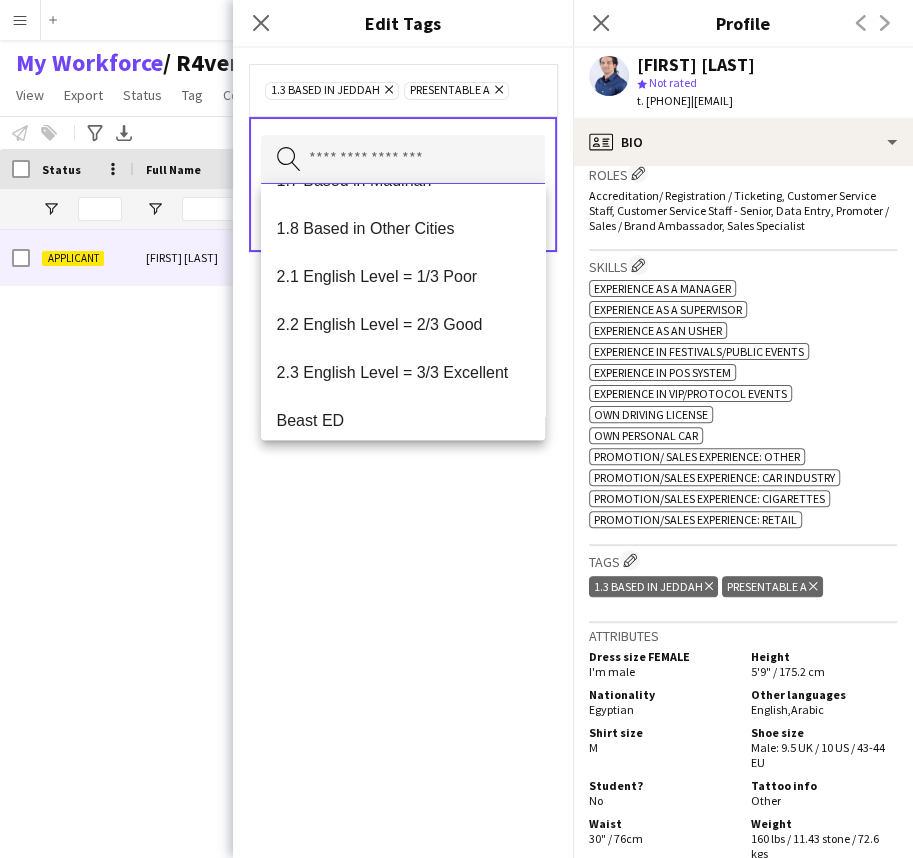 scroll, scrollTop: 272, scrollLeft: 0, axis: vertical 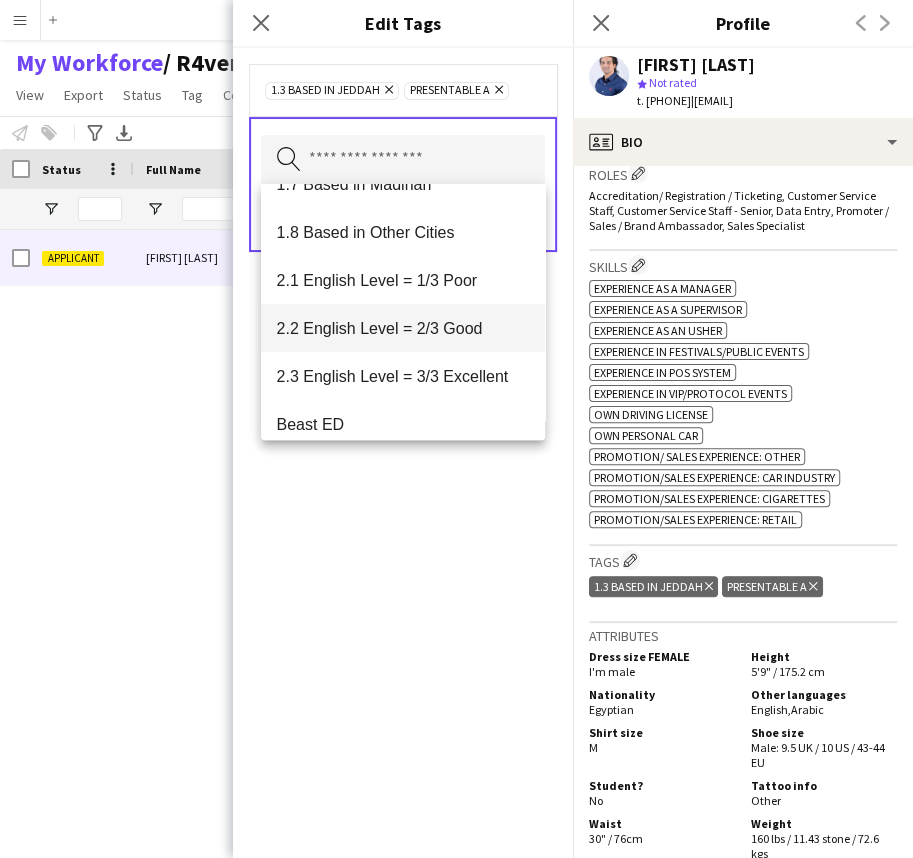 click on "2.2 English Level = 2/3 Good" at bounding box center (403, 328) 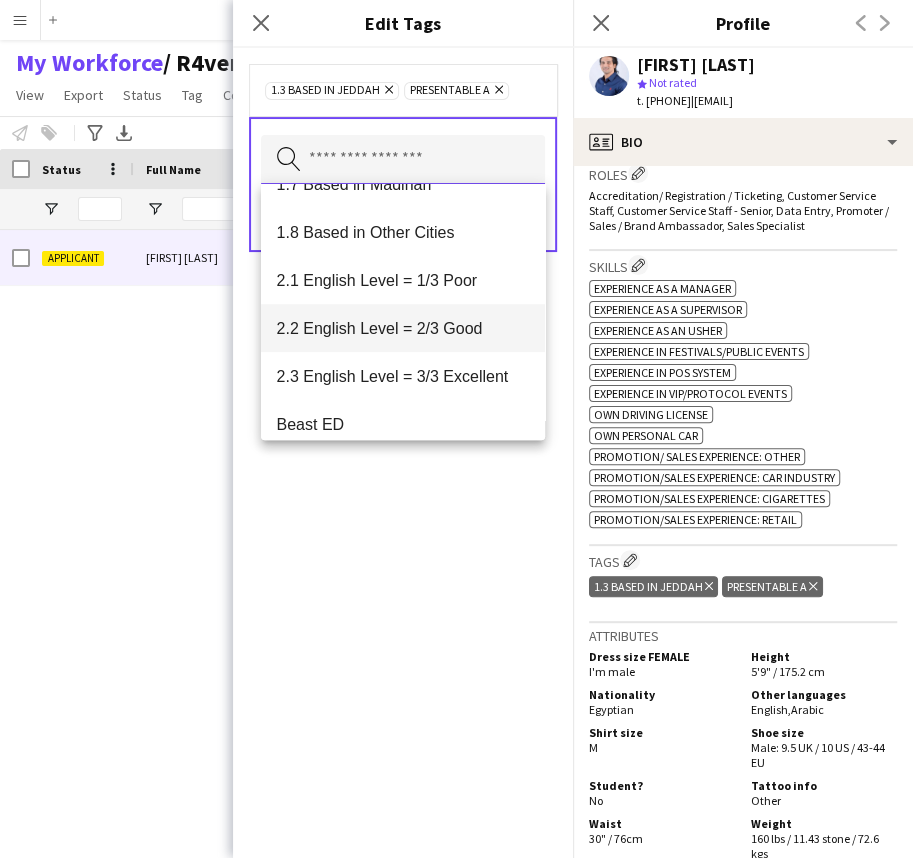 type 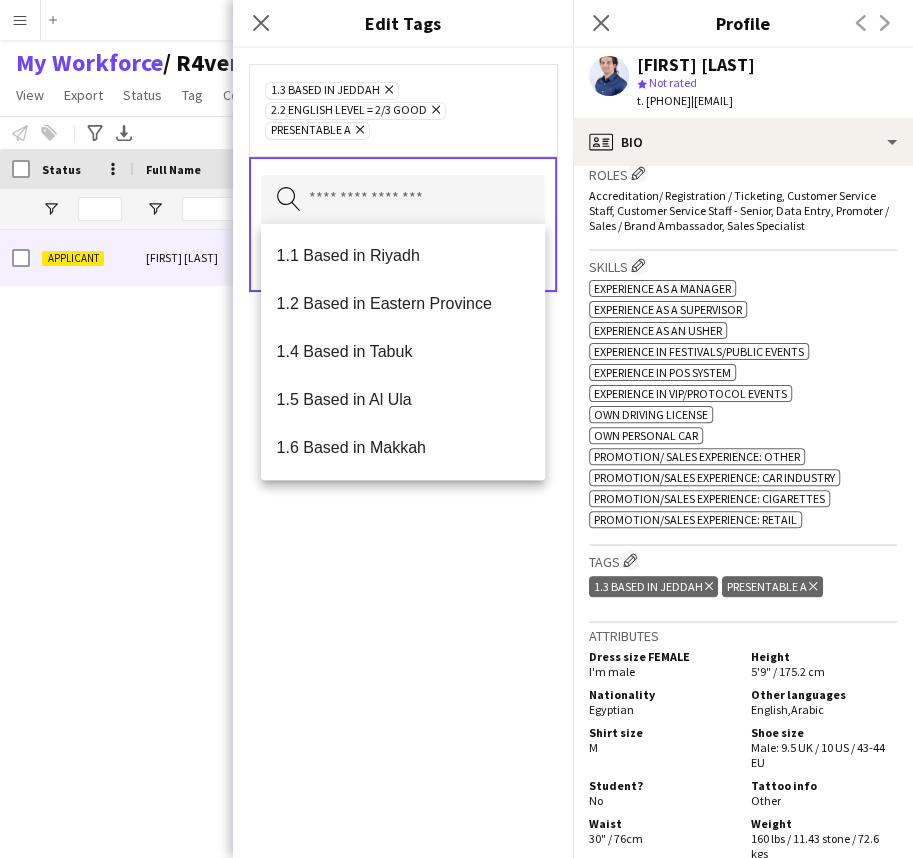 click on "1.3 Based in Jeddah
Remove
2.2 English Level = 2/3 Good
Remove
Presentable A
Remove
Search by tag name
Save" 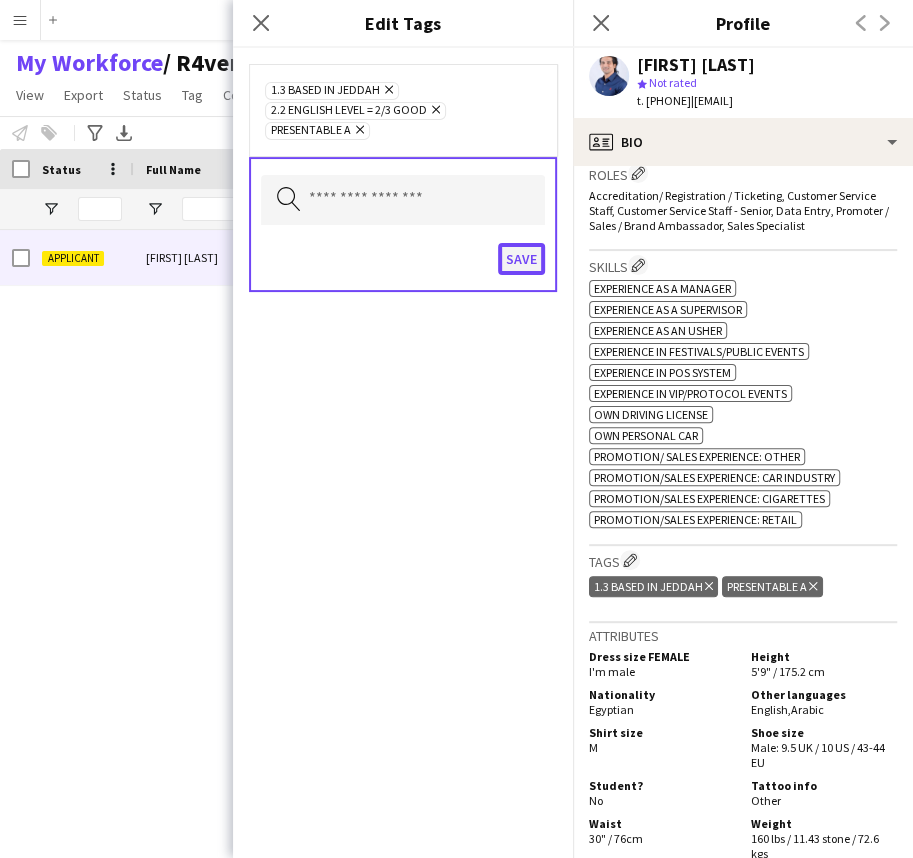 click on "Save" 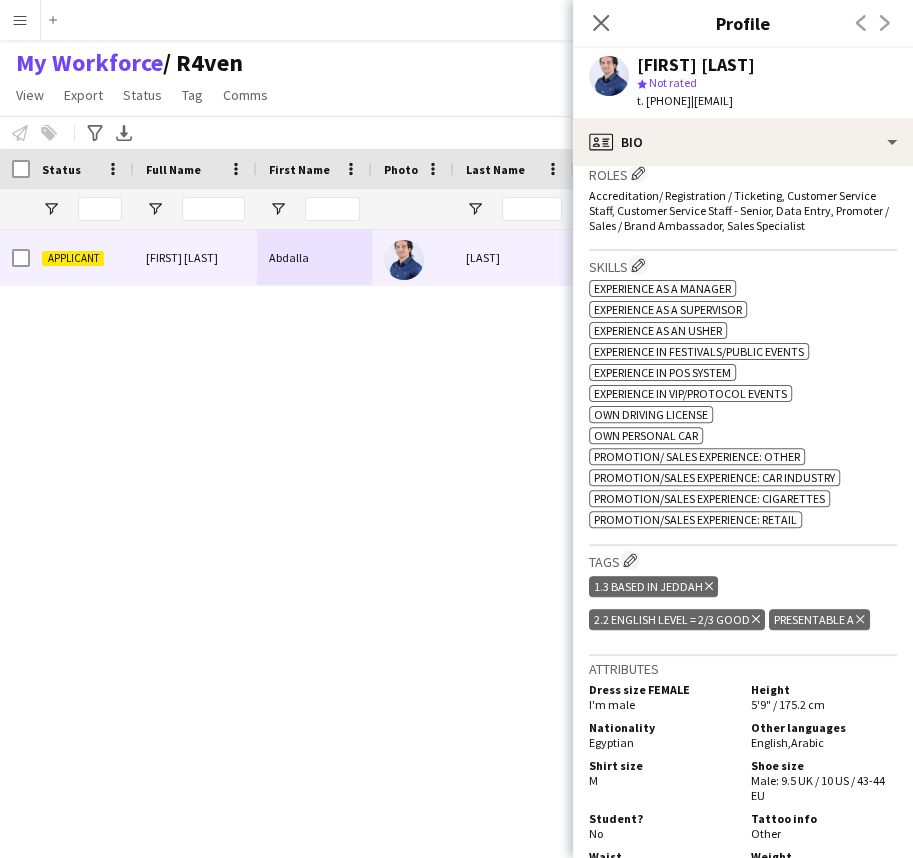 click on "Experience as a Manager" 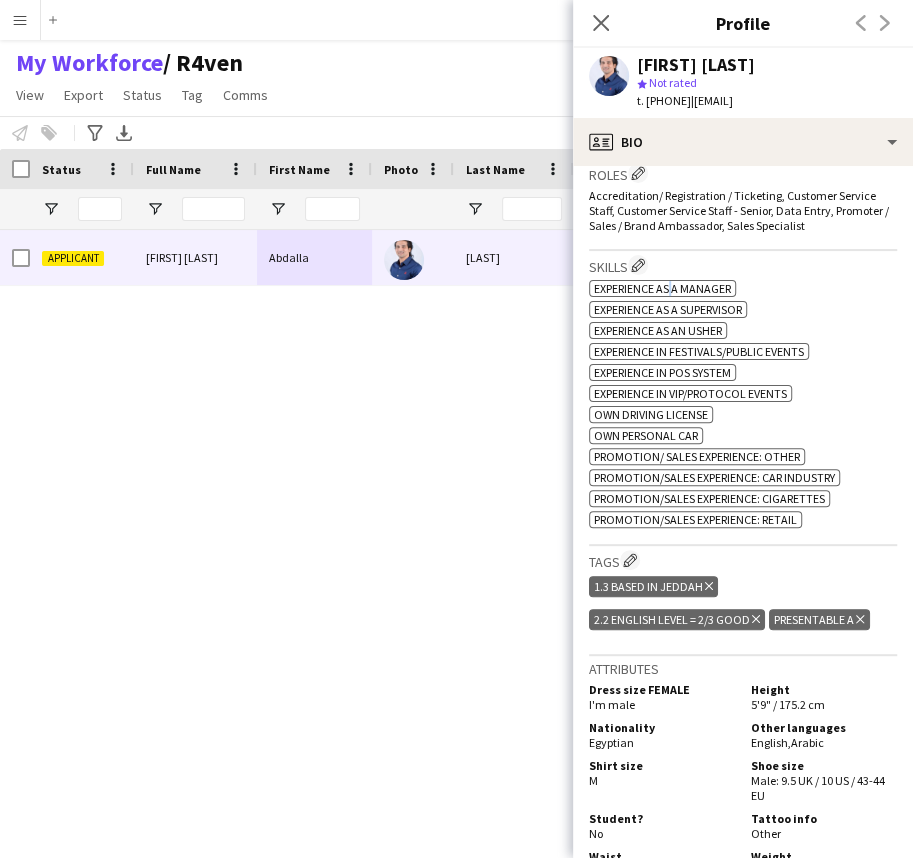 click on "Experience as a Manager" 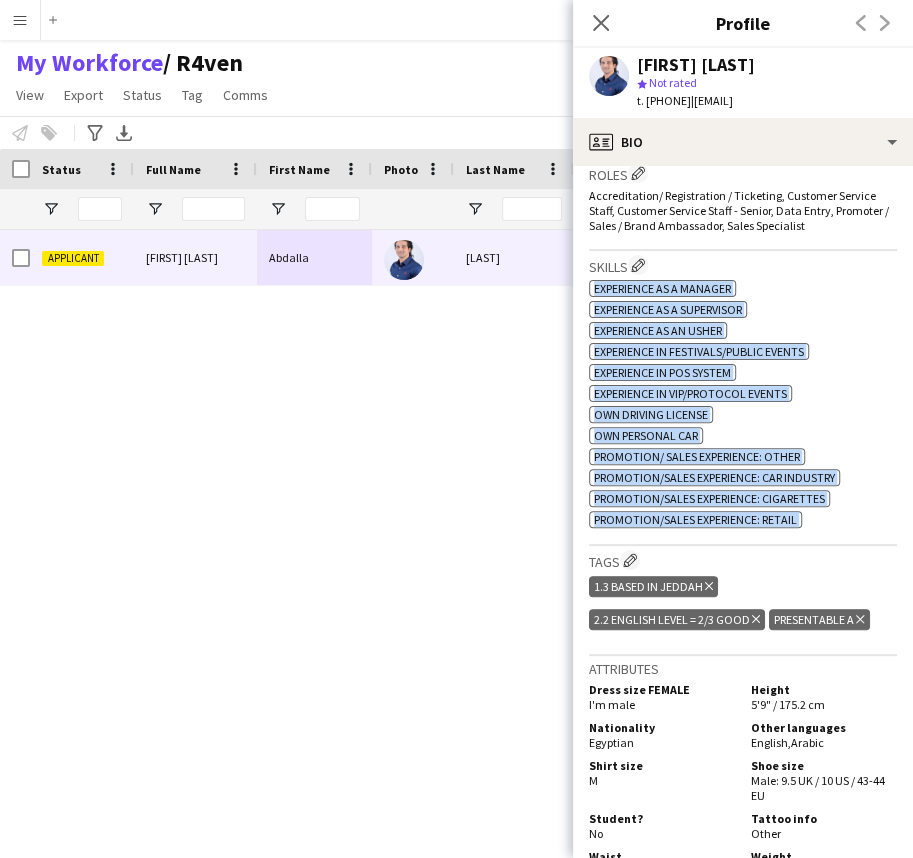 drag, startPoint x: 669, startPoint y: 270, endPoint x: 708, endPoint y: 524, distance: 256.97665 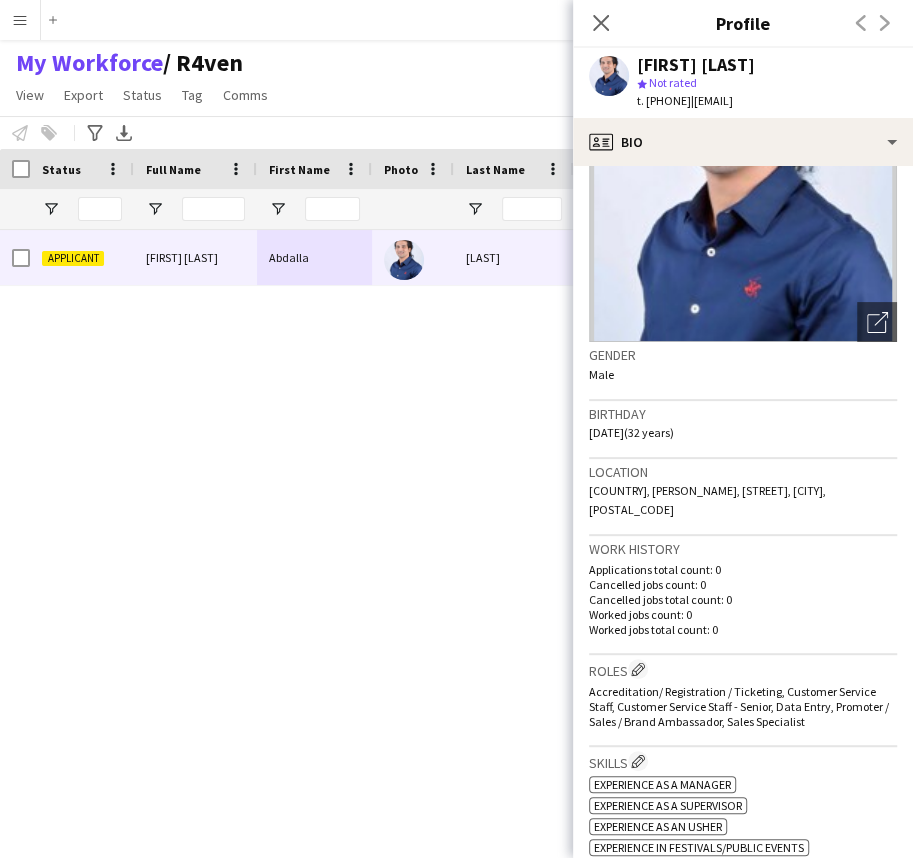 scroll, scrollTop: 0, scrollLeft: 0, axis: both 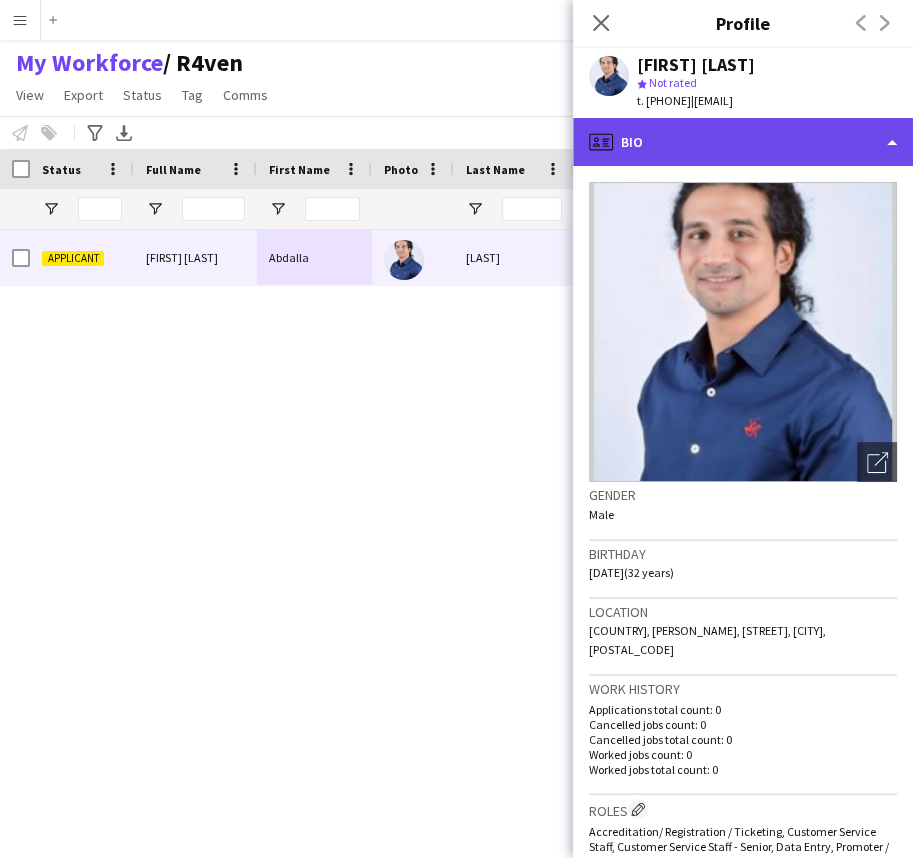 click on "profile
Bio" 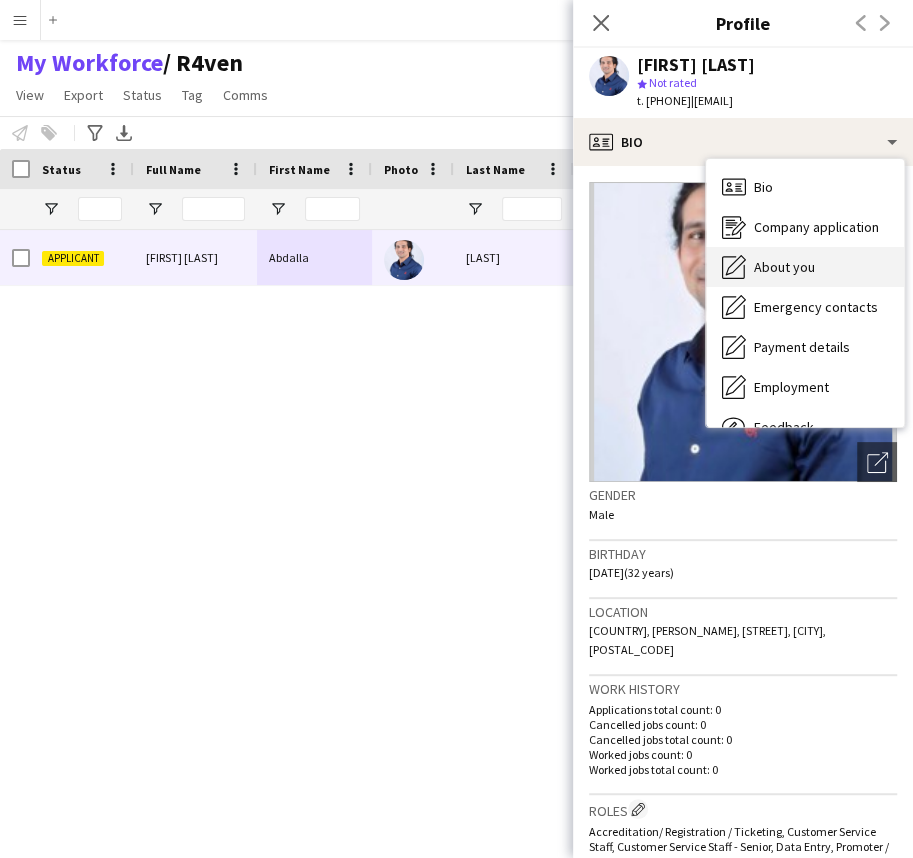click on "About you
About you" at bounding box center [805, 267] 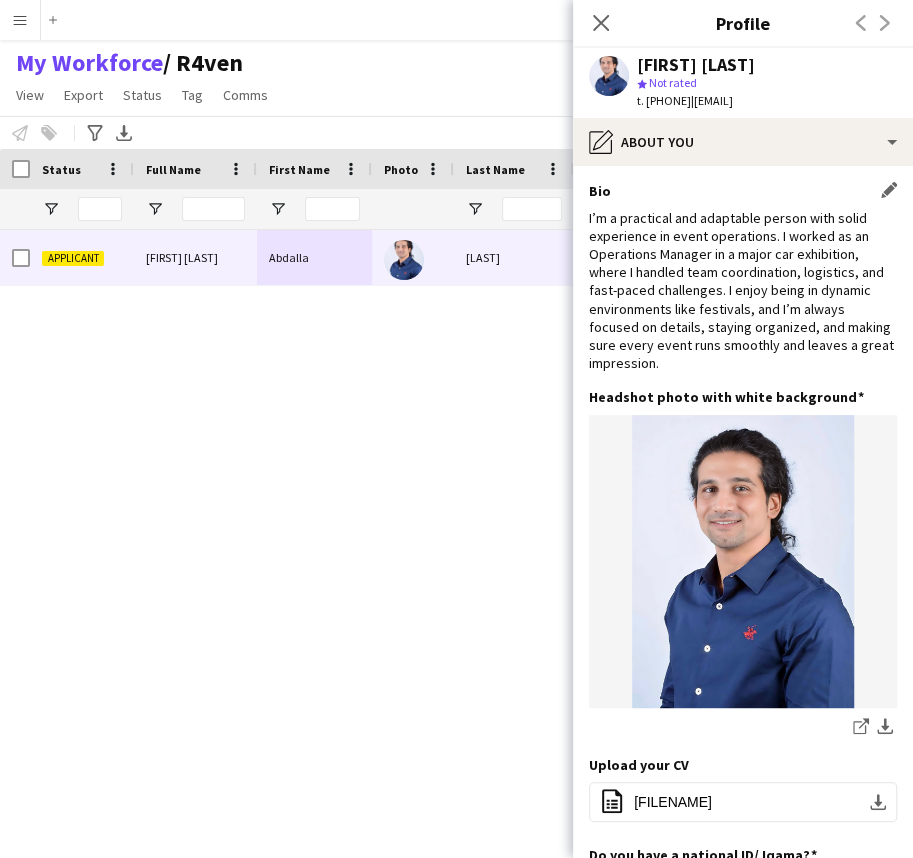 click on "I’m a practical and adaptable person with solid experience in event operations. I worked as an Operations Manager in a major car exhibition, where I handled team coordination, logistics, and fast-paced challenges. I enjoy being in dynamic environments like festivals, and I’m always focused on details, staying organized, and making sure every event runs smoothly and leaves a great impression." 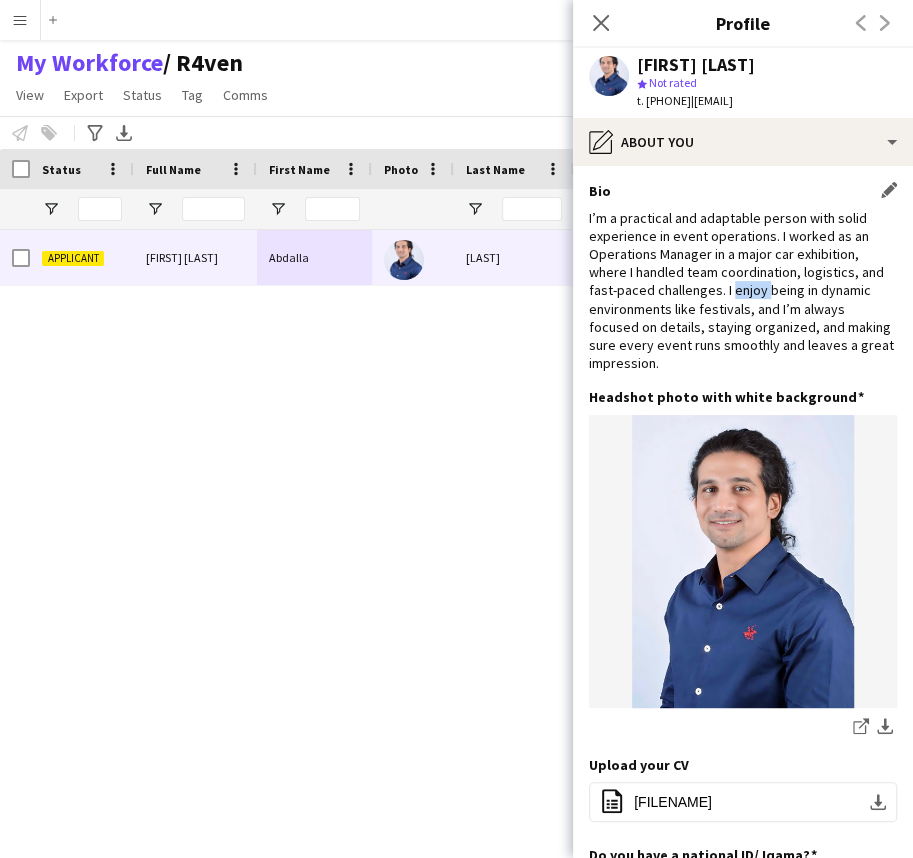 click on "I’m a practical and adaptable person with solid experience in event operations. I worked as an Operations Manager in a major car exhibition, where I handled team coordination, logistics, and fast-paced challenges. I enjoy being in dynamic environments like festivals, and I’m always focused on details, staying organized, and making sure every event runs smoothly and leaves a great impression." 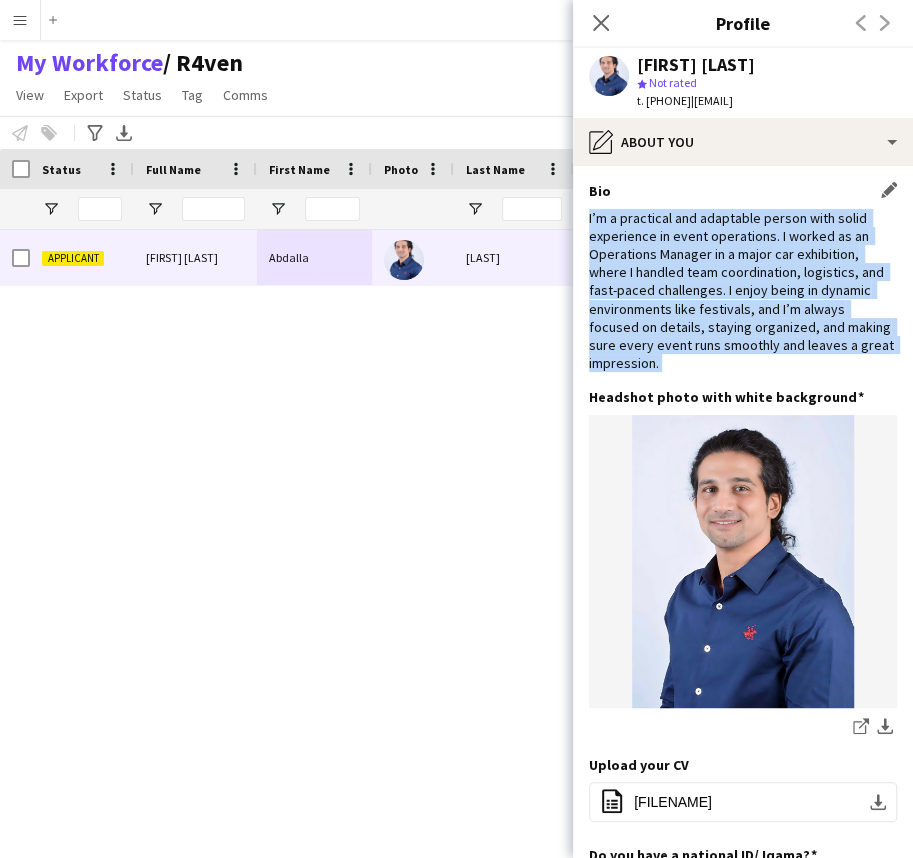 click on "I’m a practical and adaptable person with solid experience in event operations. I worked as an Operations Manager in a major car exhibition, where I handled team coordination, logistics, and fast-paced challenges. I enjoy being in dynamic environments like festivals, and I’m always focused on details, staying organized, and making sure every event runs smoothly and leaves a great impression." 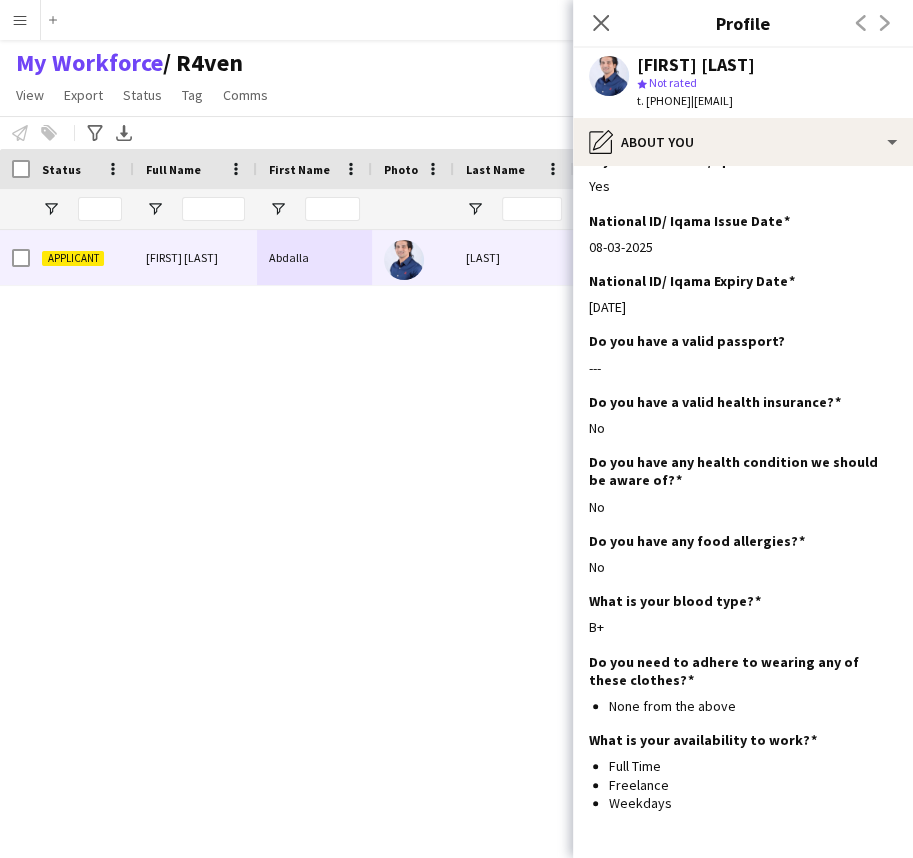scroll, scrollTop: 898, scrollLeft: 0, axis: vertical 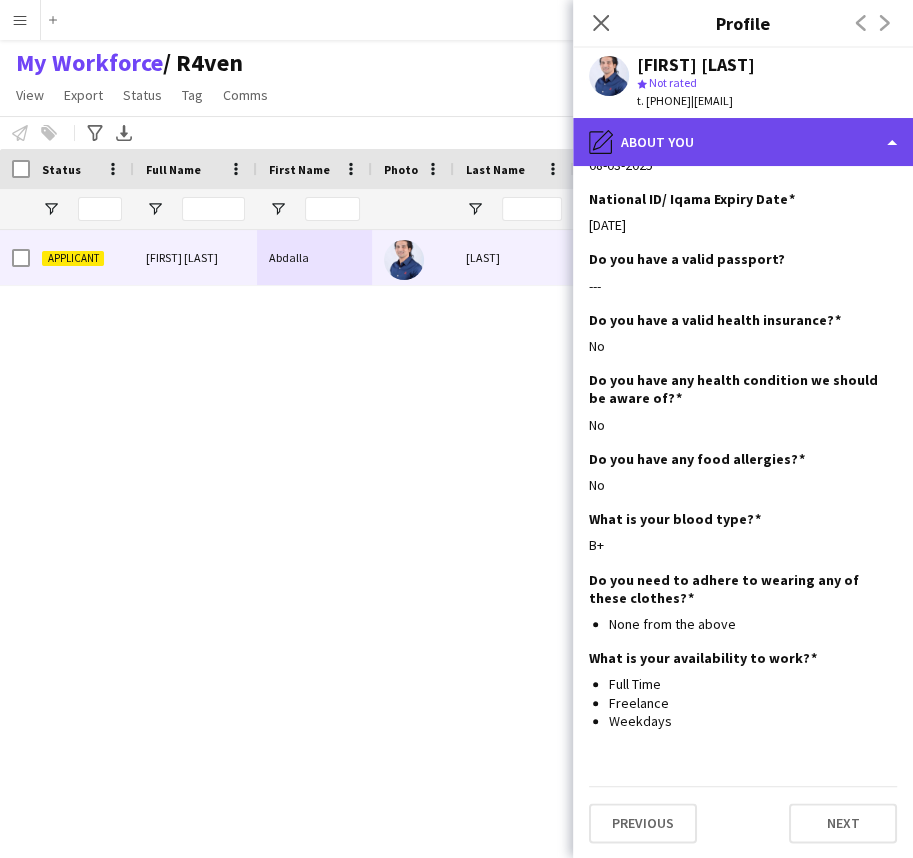 click on "pencil4
About you" 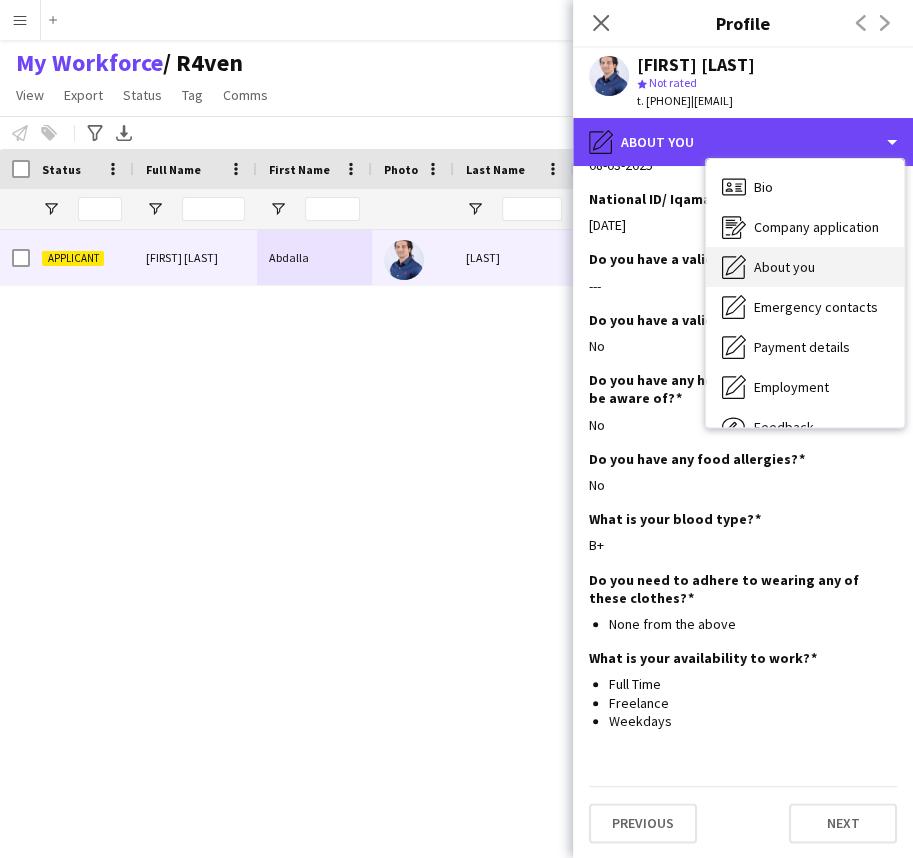 scroll, scrollTop: 67, scrollLeft: 0, axis: vertical 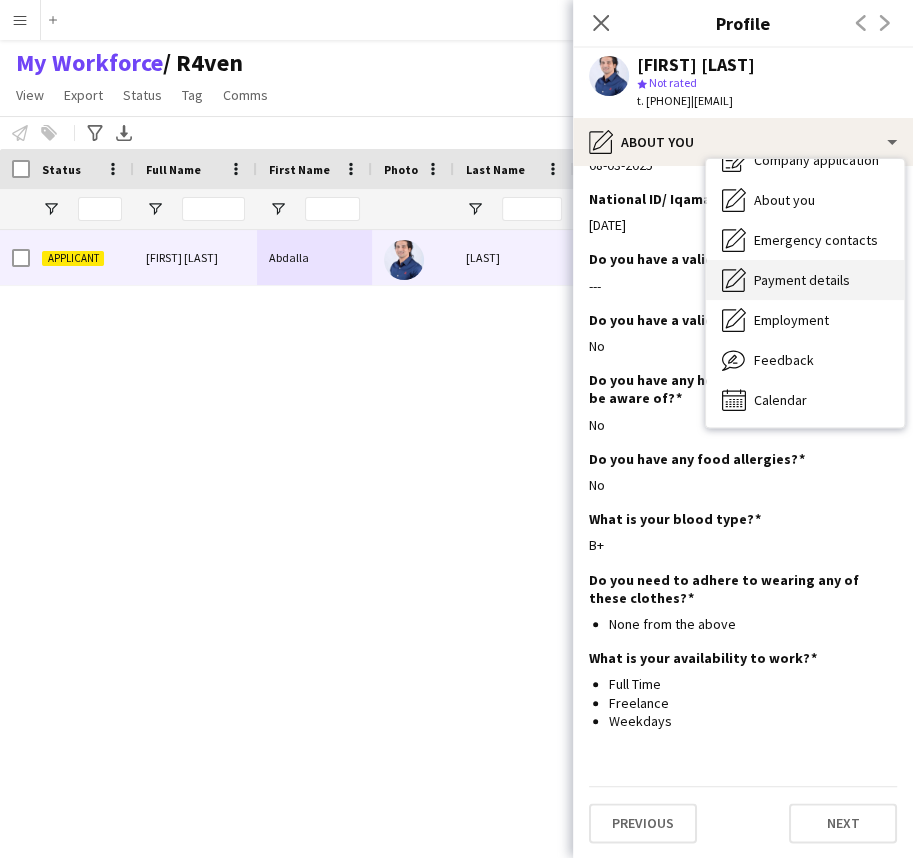 click on "Payment details" at bounding box center (802, 280) 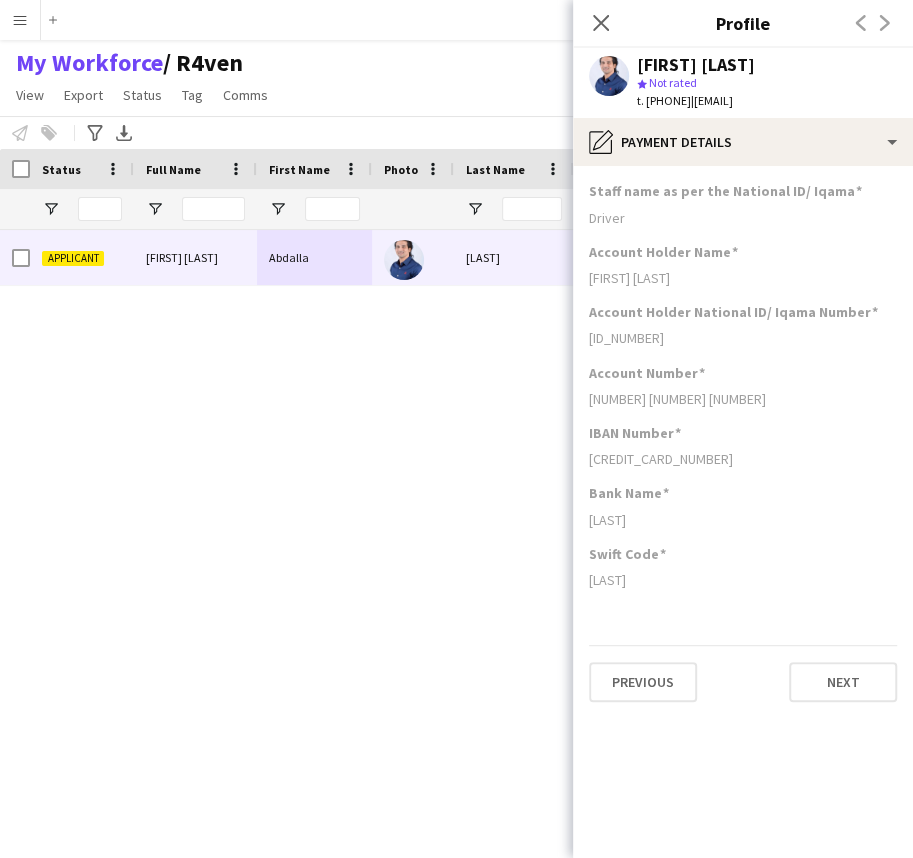 scroll, scrollTop: 0, scrollLeft: 0, axis: both 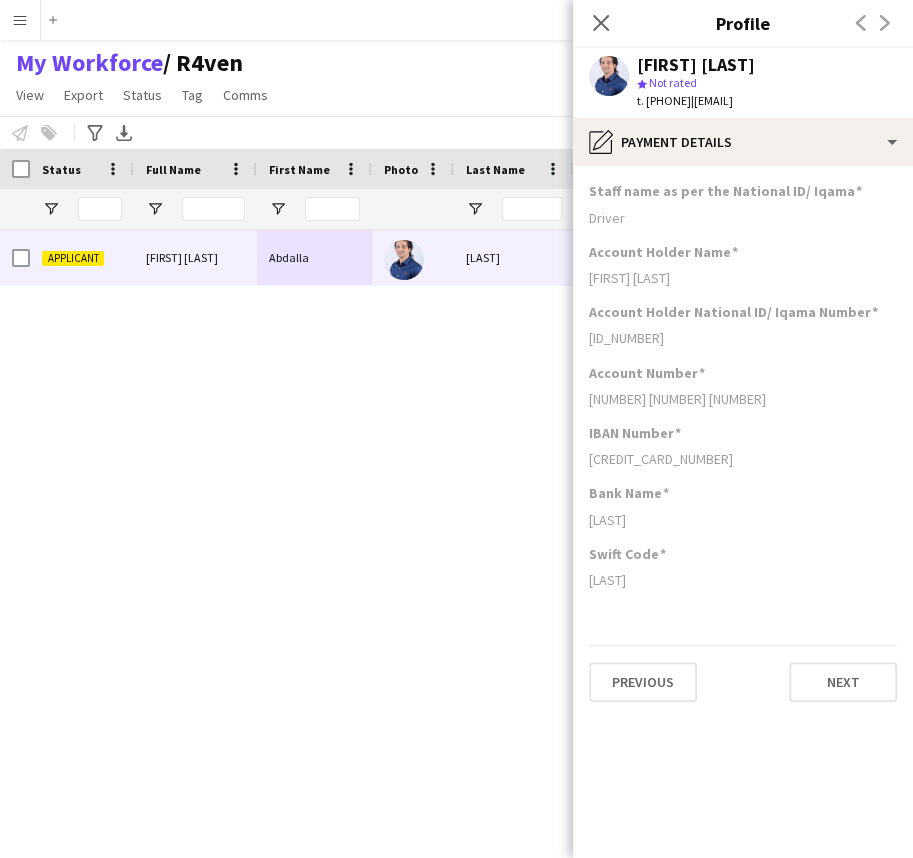 click on "ALBISARIXXX" 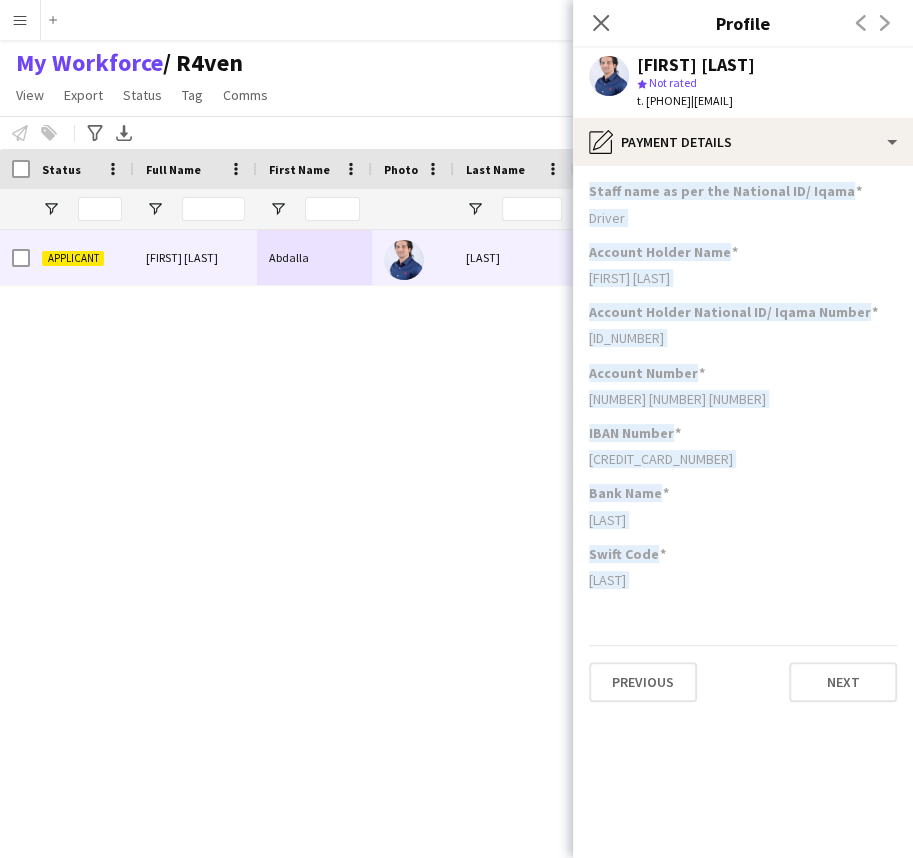 drag, startPoint x: 629, startPoint y: 570, endPoint x: 719, endPoint y: 188, distance: 392.45892 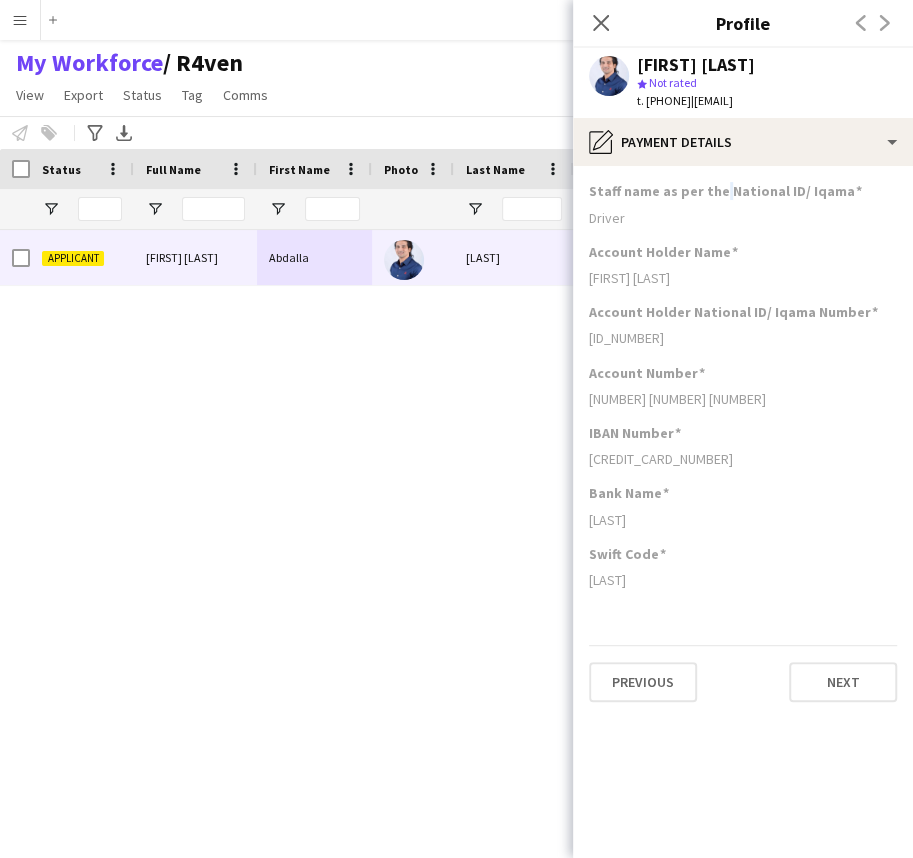 click on "Staff name as per the National ID/ Iqama" 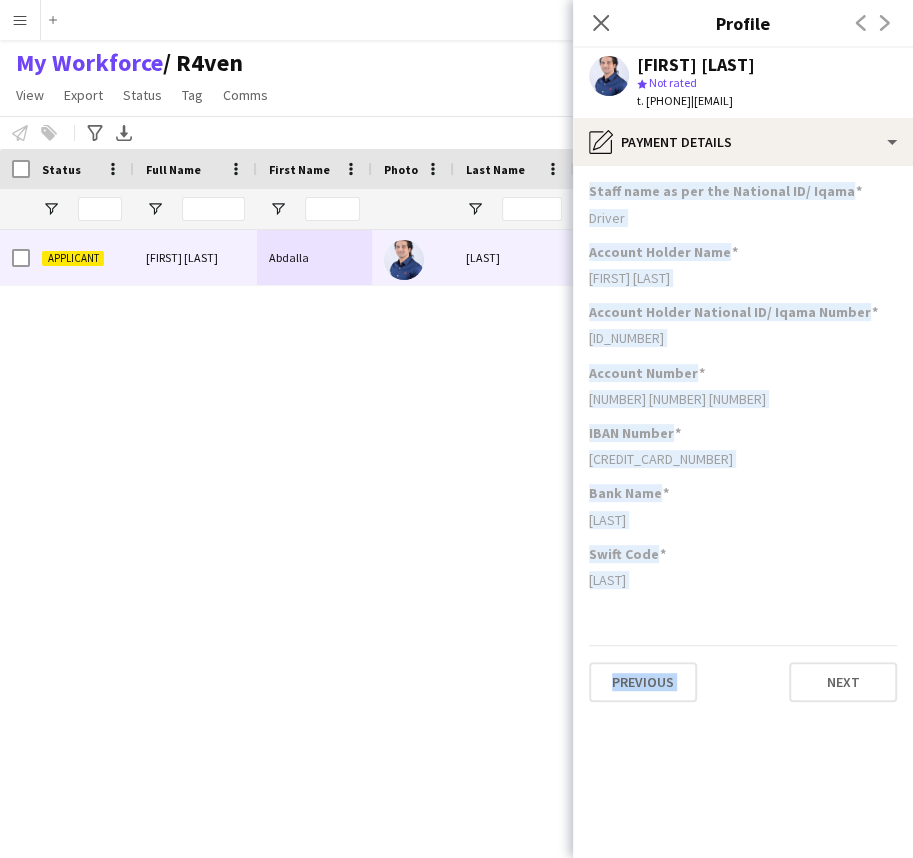 drag, startPoint x: 719, startPoint y: 188, endPoint x: 680, endPoint y: 605, distance: 418.81976 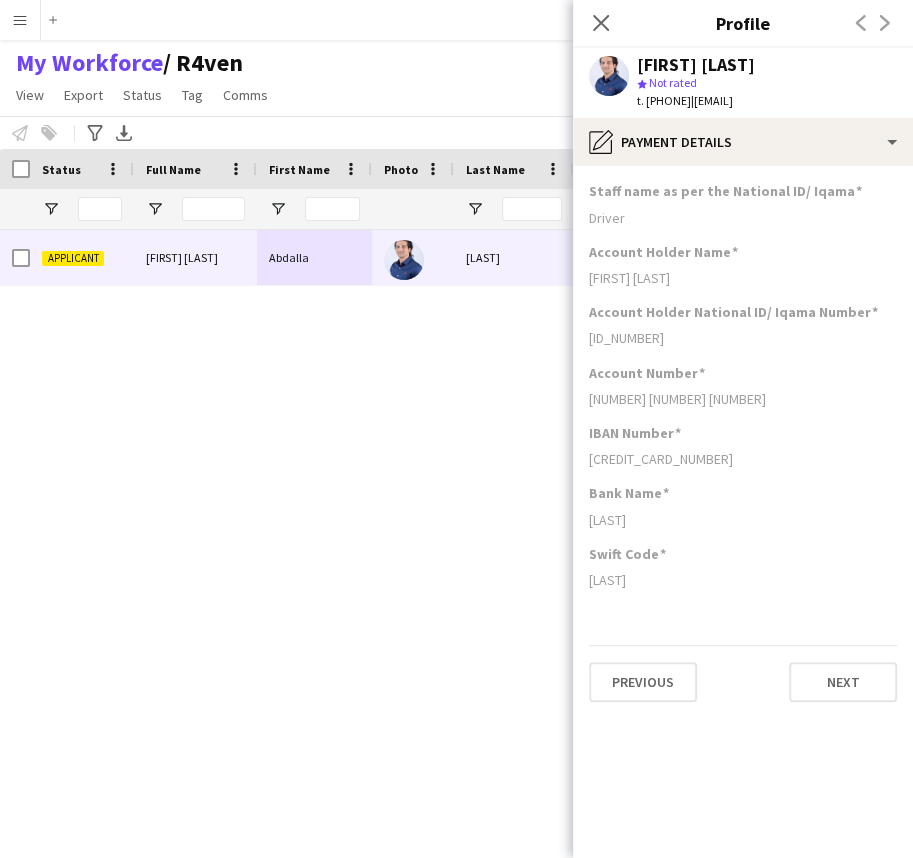 click on "ALBISARIXXX" 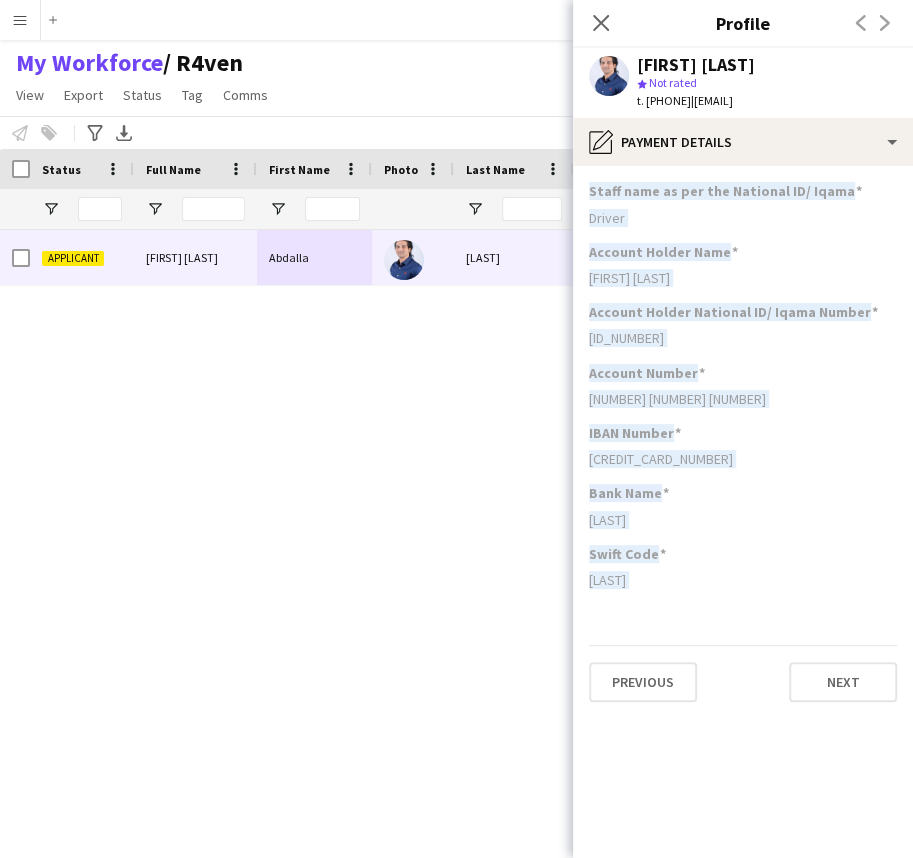 drag, startPoint x: 699, startPoint y: 587, endPoint x: 761, endPoint y: 196, distance: 395.88507 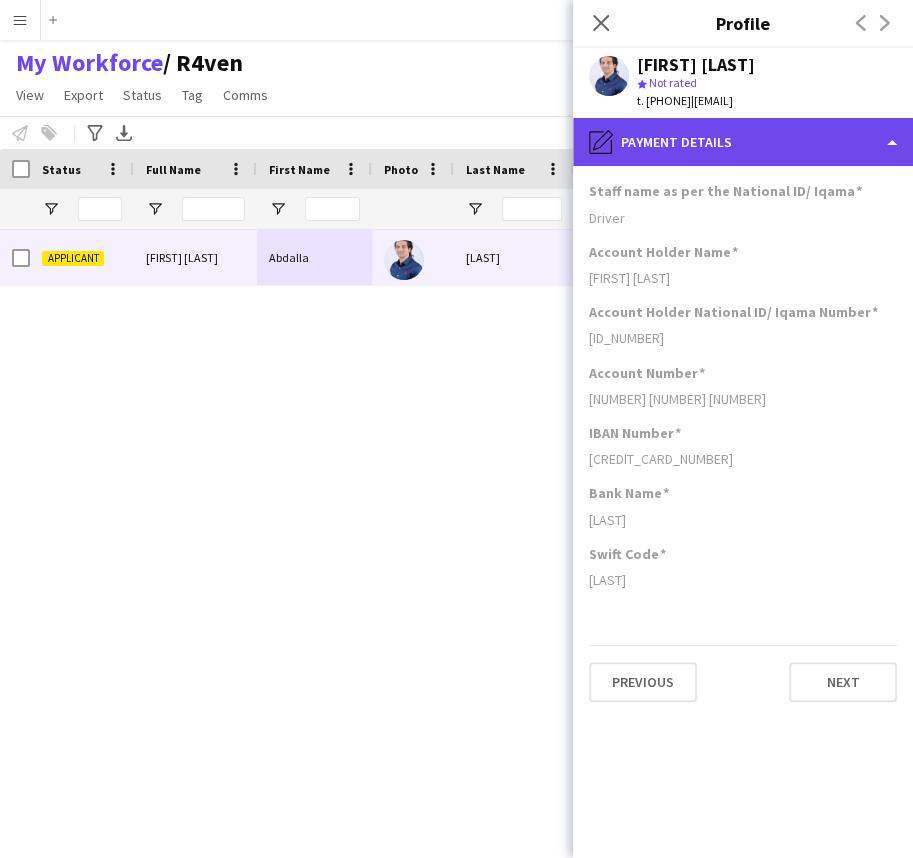 click on "pencil4
Payment details" 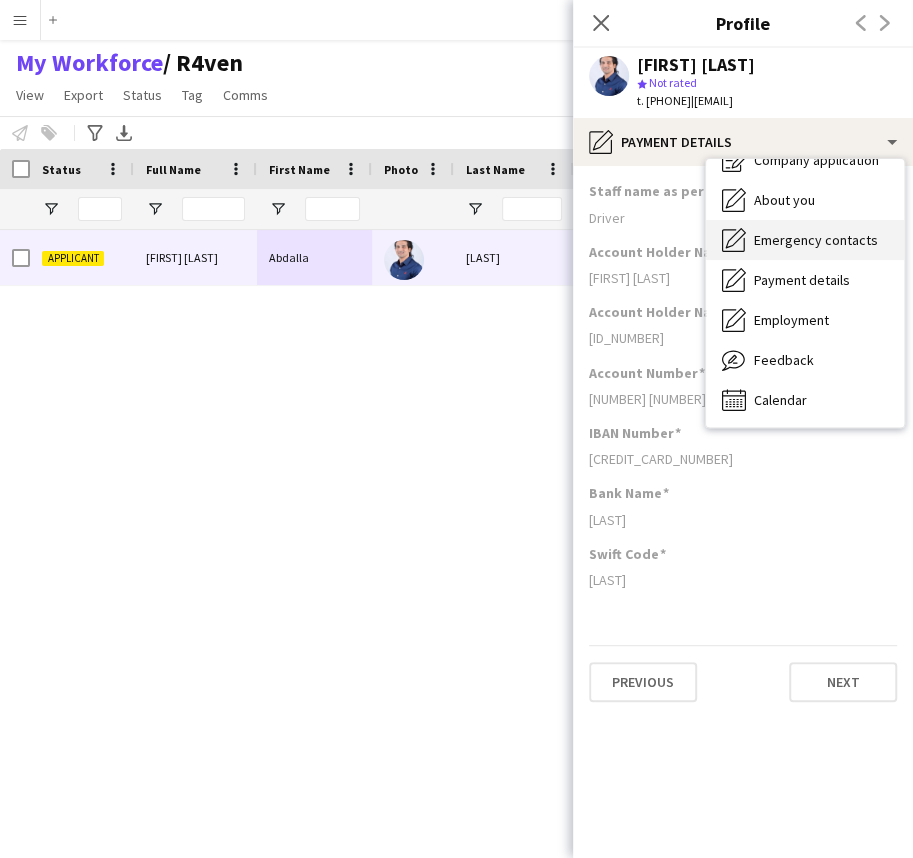 click on "Emergency contacts" at bounding box center [816, 240] 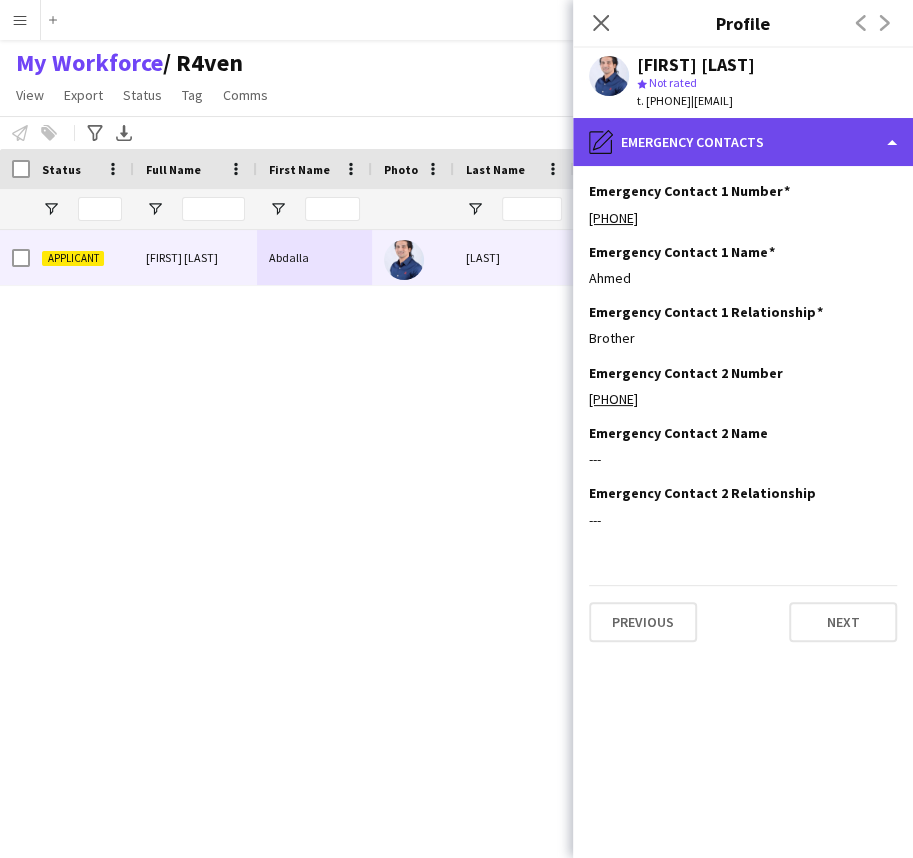 click on "pencil4
Emergency contacts" 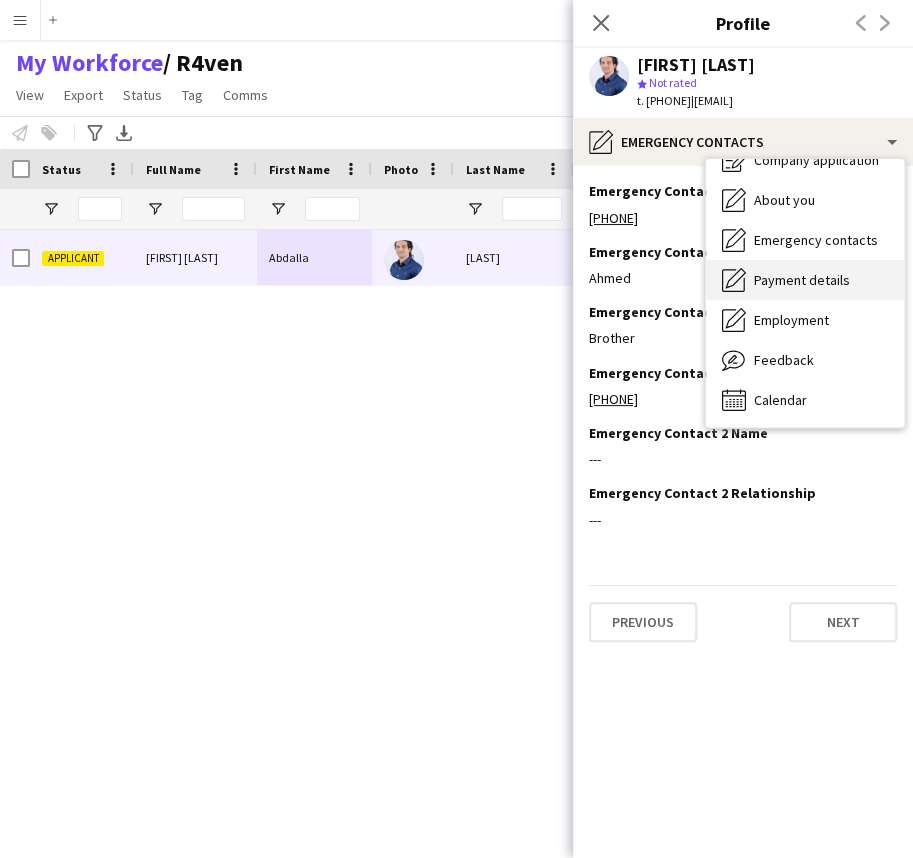 click on "Payment details" at bounding box center [802, 280] 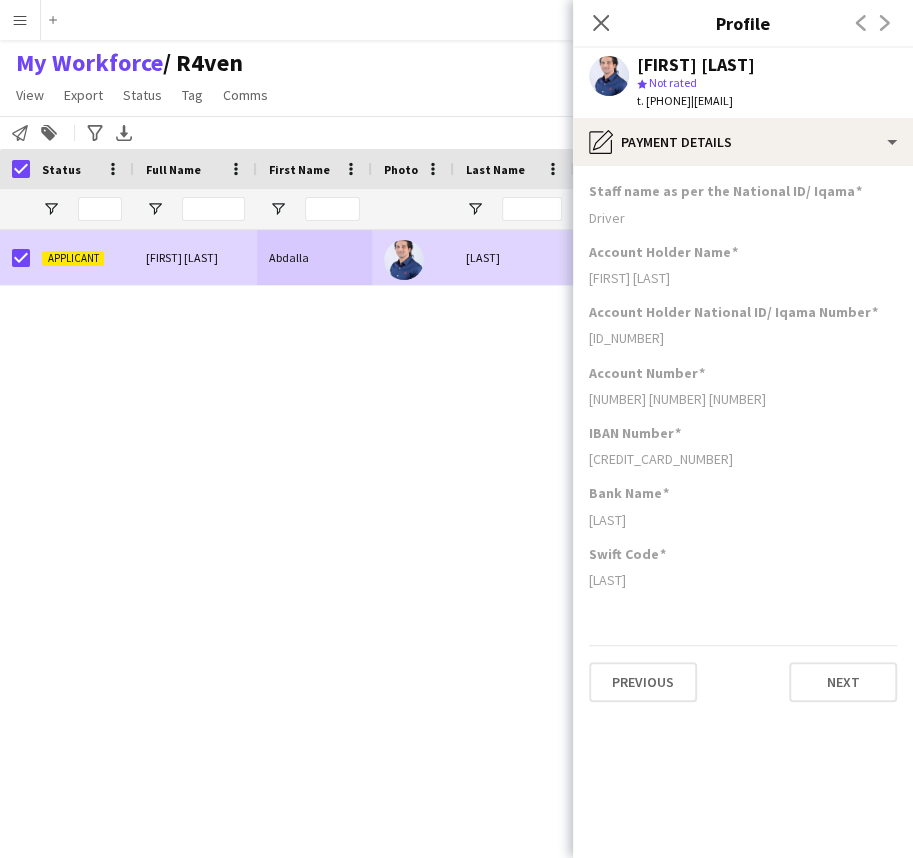 click on "View   Views  Default view R4ven New view Update view Delete view Edit name Customise view Customise filters Reset Filters Reset View Reset All  Export  New starters report Export as XLSX Export as PDF  Status  Edit  Tag  New tag  Edit tag  1.1 Based in Riyadh (2931) 1.2 Based in Eastern Province (92) 1.3 Based in Jeddah (1033) 1.4 Based in Tabuk (56) 1.5 Based in Al Ula (252) 1.6 Based in Makkah (56) 1.7 Based in Madinah (32) 1.8 Based in Other Cities (27) 2.1 English Level = 1/3 Poor (769) 2.2 English Level = 2/3 Good (1626) 2.3 English Level = 3/3 Excellent  (1239) Beast ED (57) Blank Tags (306) DGCL Approved Pool  (21) EWC – Gaming Activation/Shortlisted staff (1) F1 Movie Premier - VOX Cinemas, Red Sea Mall Jeddah (18) F1 Movie Premiere - VOX Cinemas, VIA Riyadh (21) Gold Star - Staff ⭐ (10) Gold Star - Supervisors ⭐⭐ (5) Models - AlUla Based (3) Models - Jeddah Based  (4) Models - Riyadh Based (44) MPW - Ballroom  (2) MPW - Dinner Seating (2) MPW - Headset (2) MPW - Makeup artist (1)  Untag" 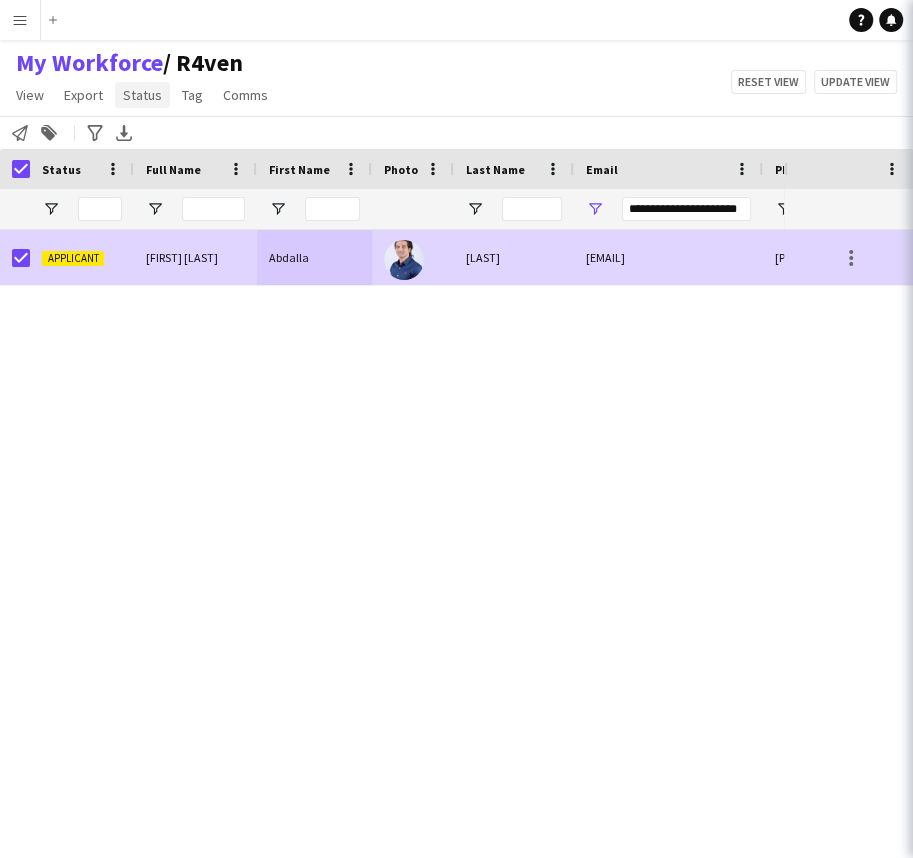 click on "Status" 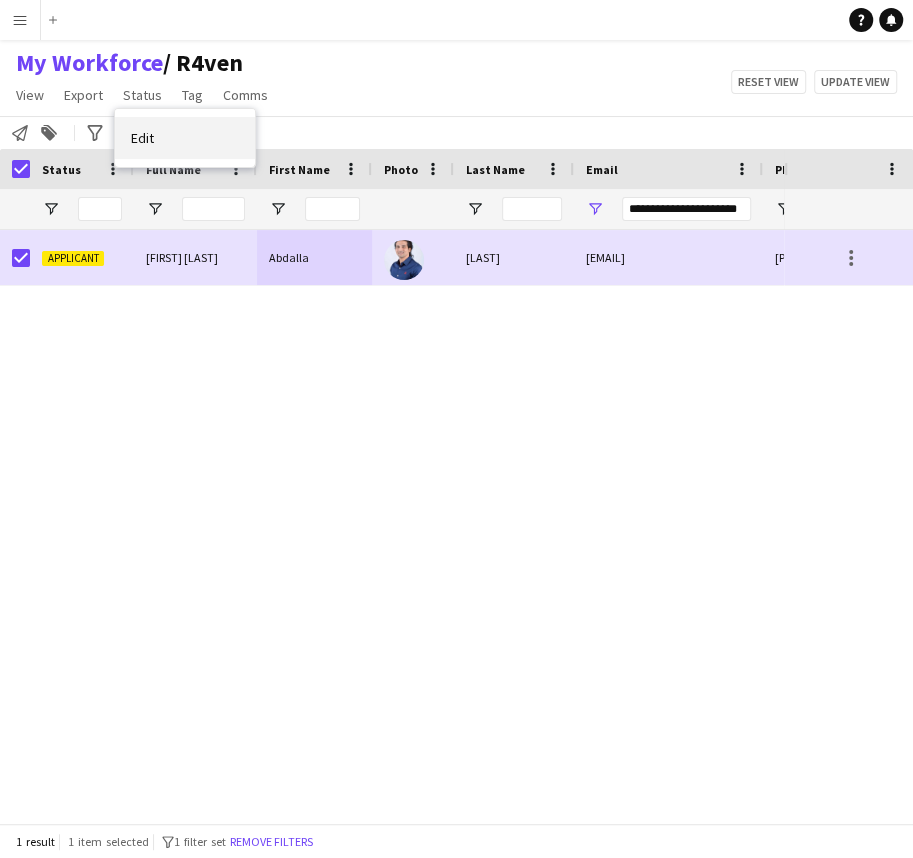 click on "Edit" at bounding box center [185, 138] 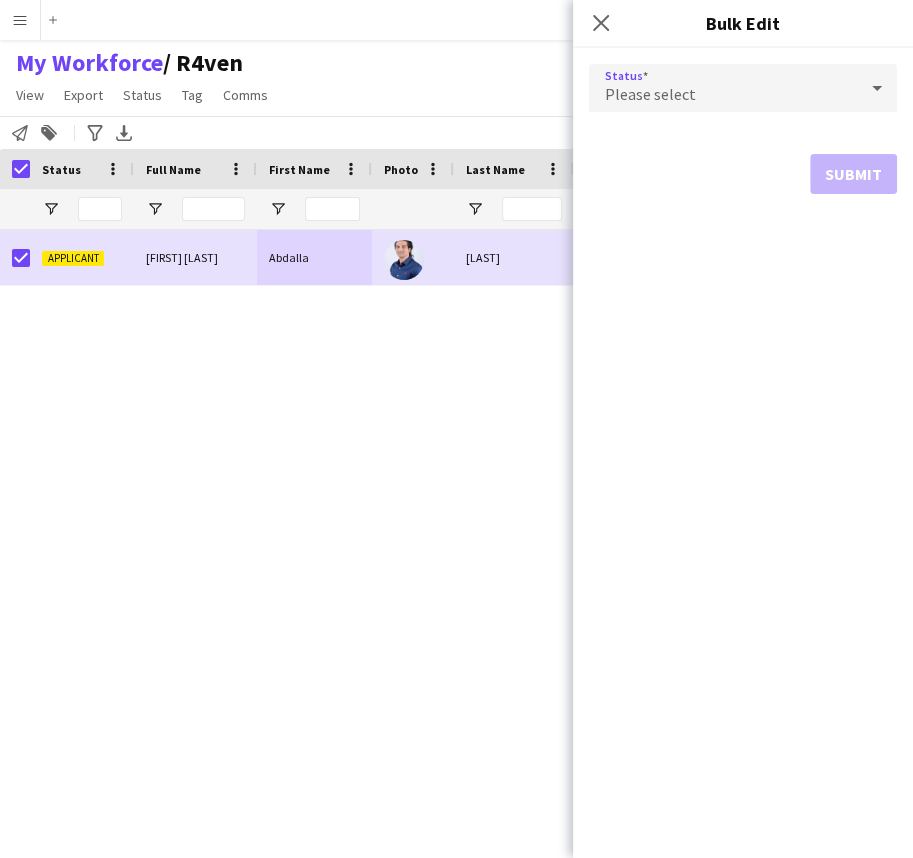 click on "Please select" at bounding box center (650, 94) 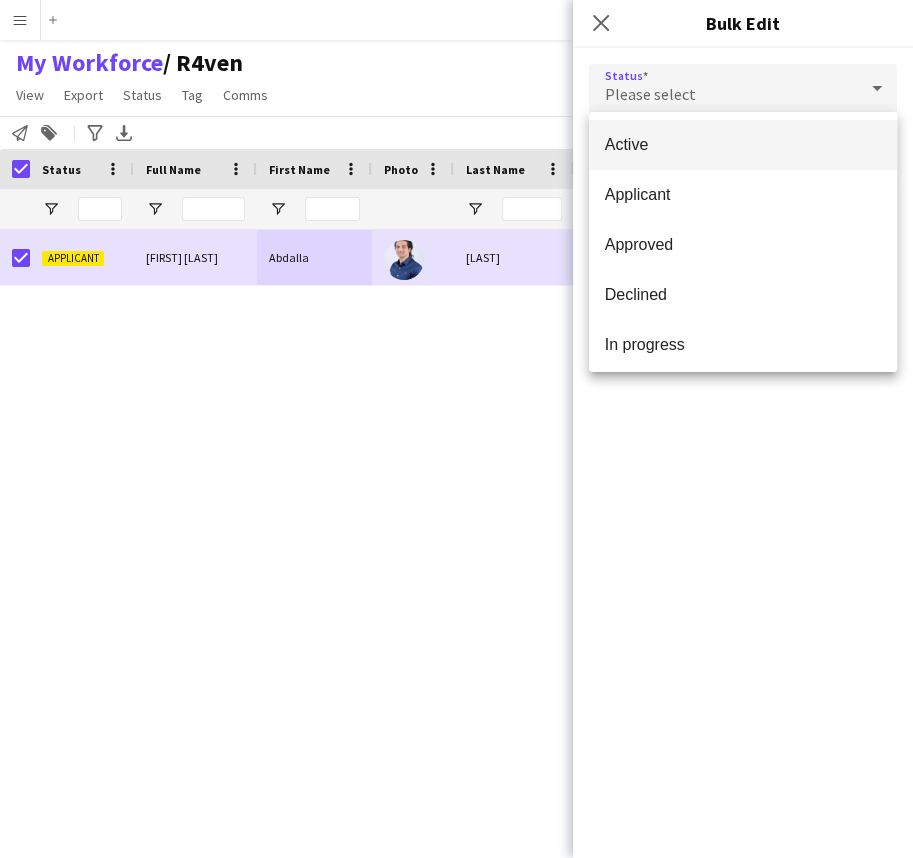 click on "Active" at bounding box center [743, 144] 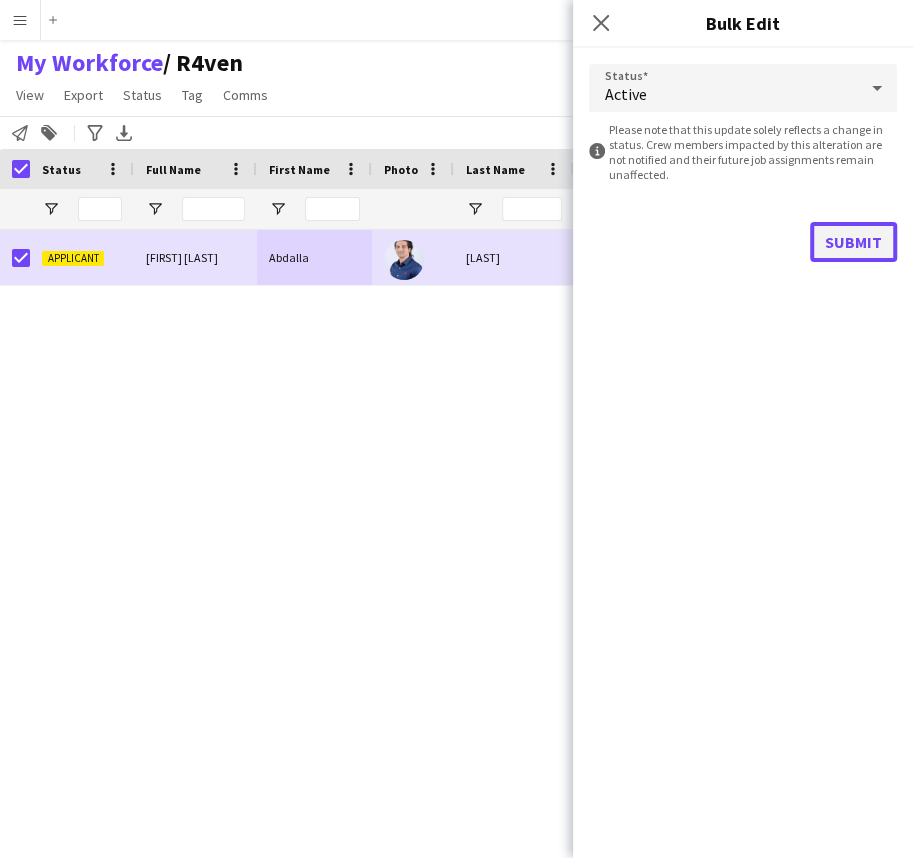 click on "Submit" 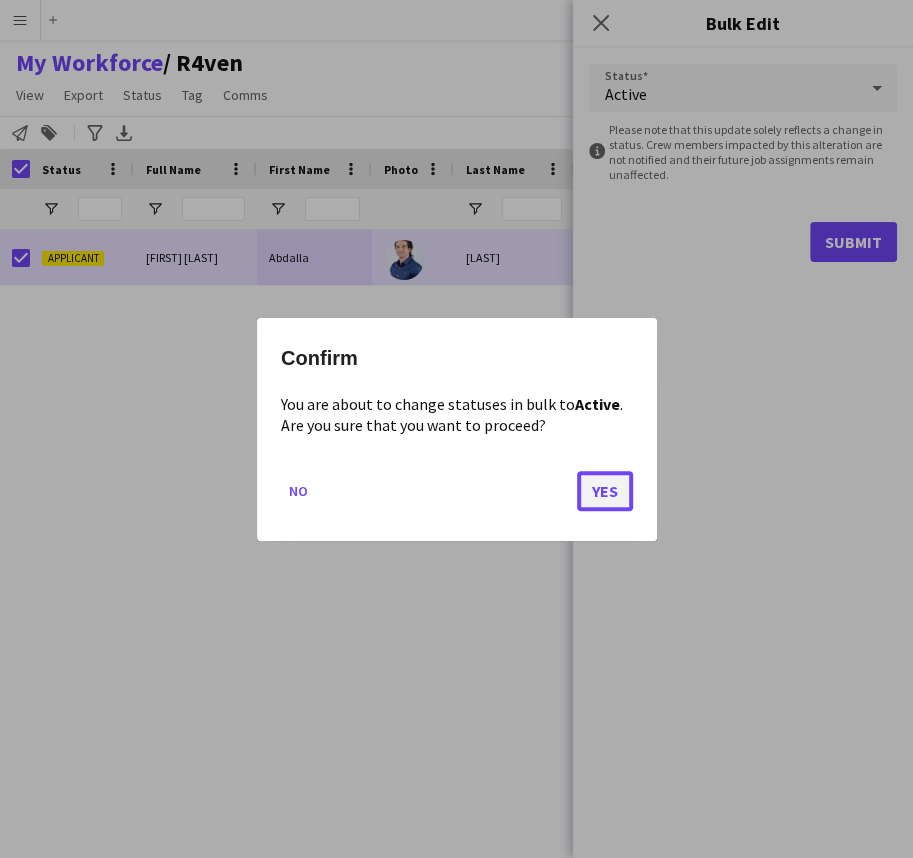 click on "Yes" 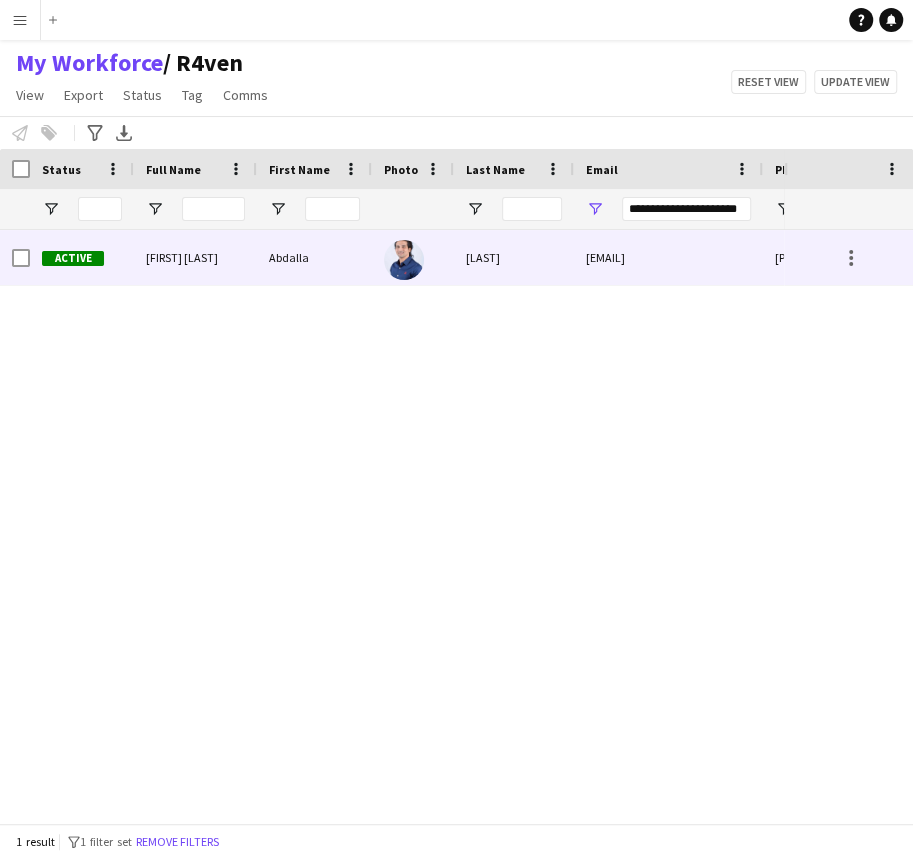 click on "Active" at bounding box center (73, 258) 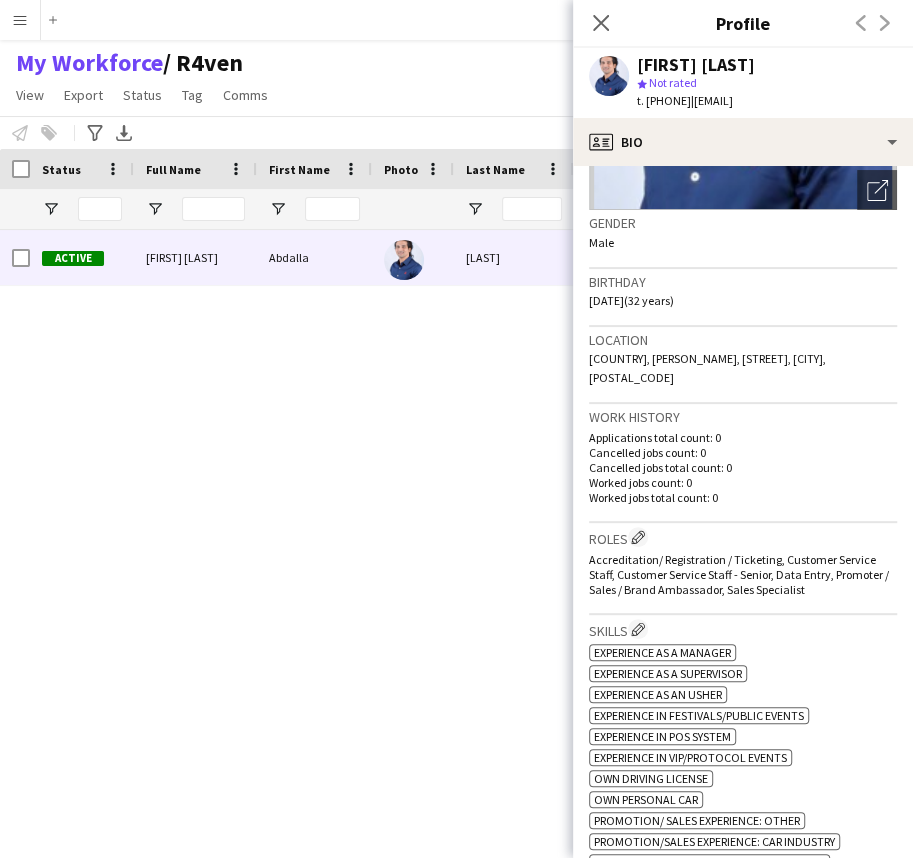 scroll, scrollTop: 0, scrollLeft: 0, axis: both 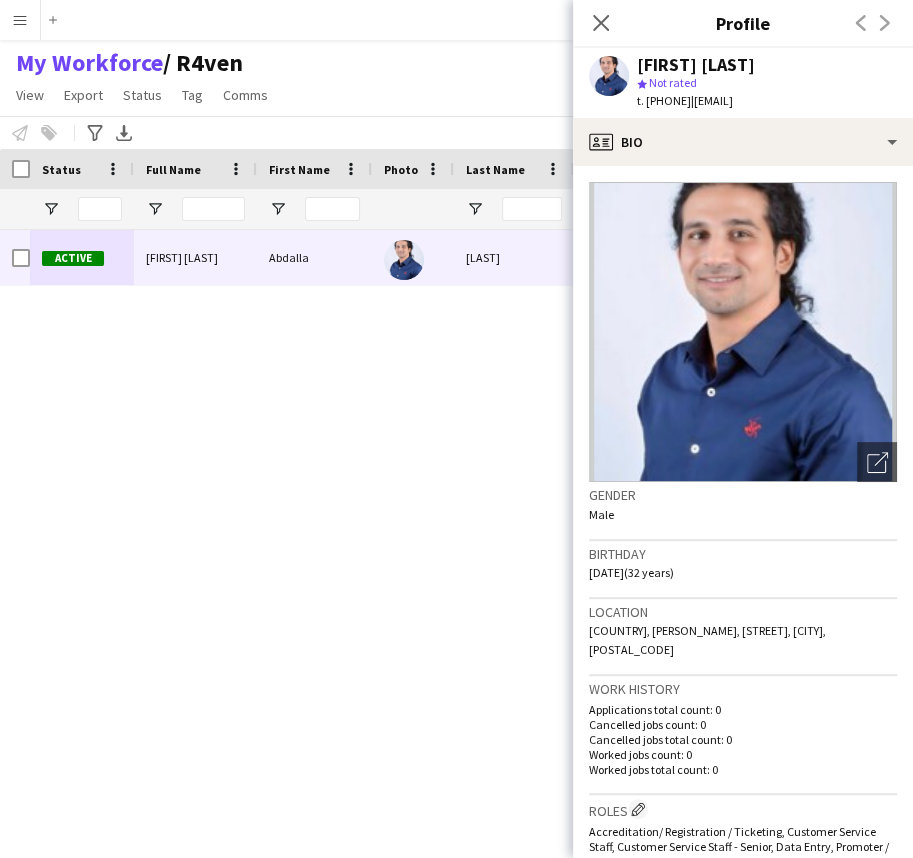 click 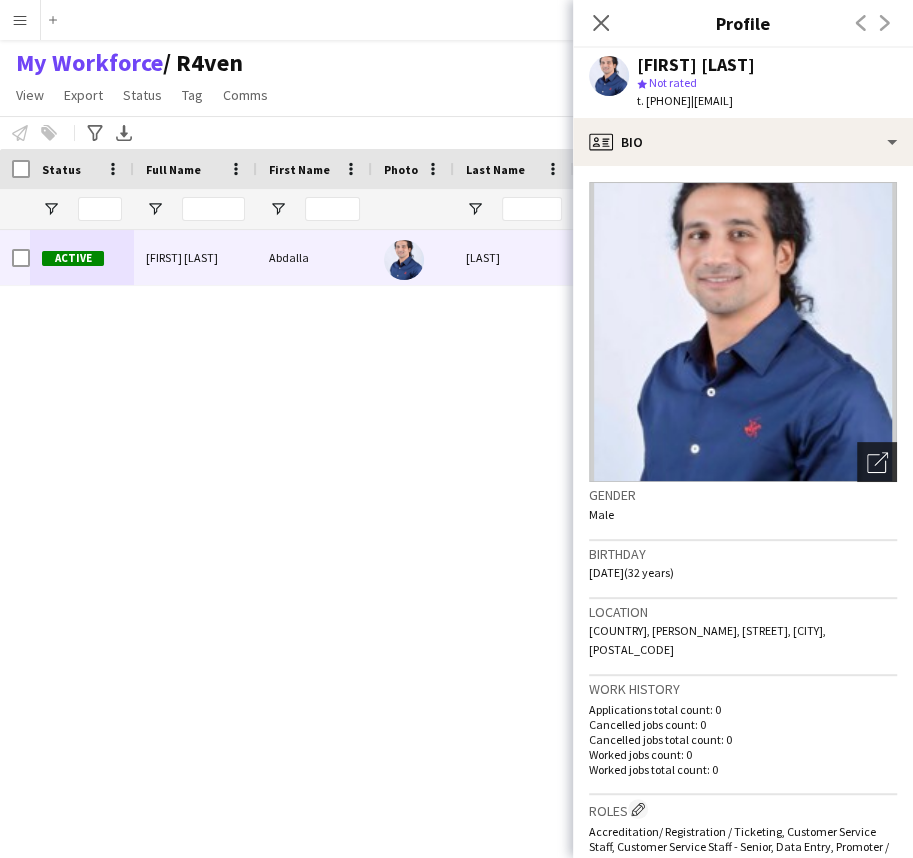 click on "Open photos pop-in" 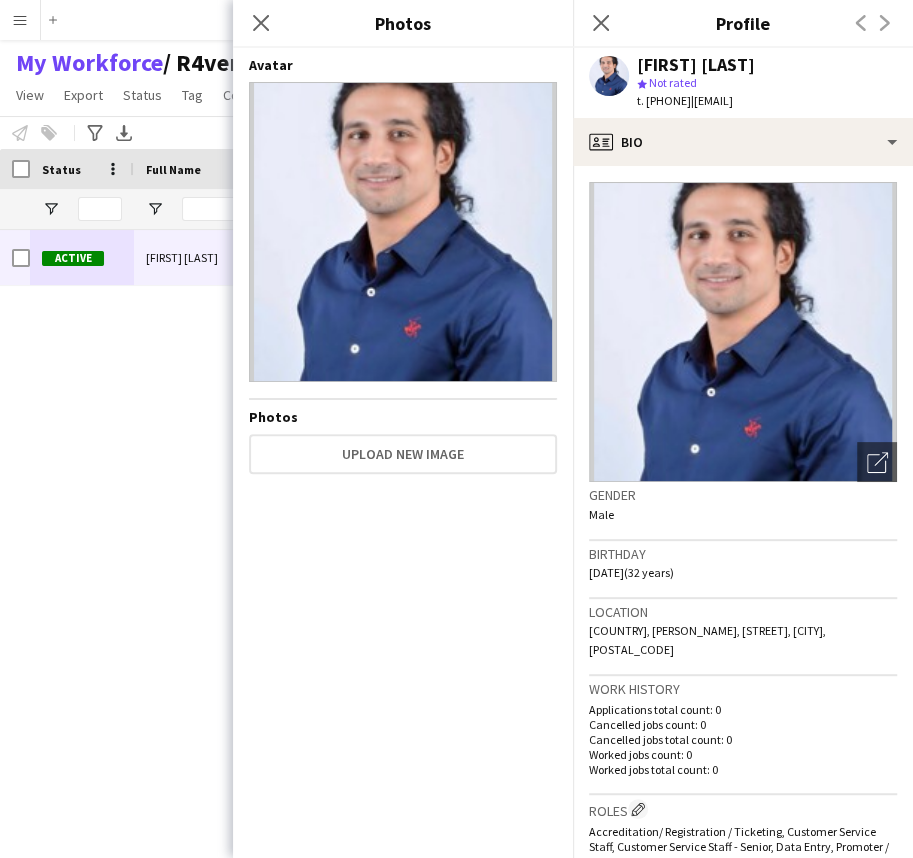 click on "t. +966541630019" 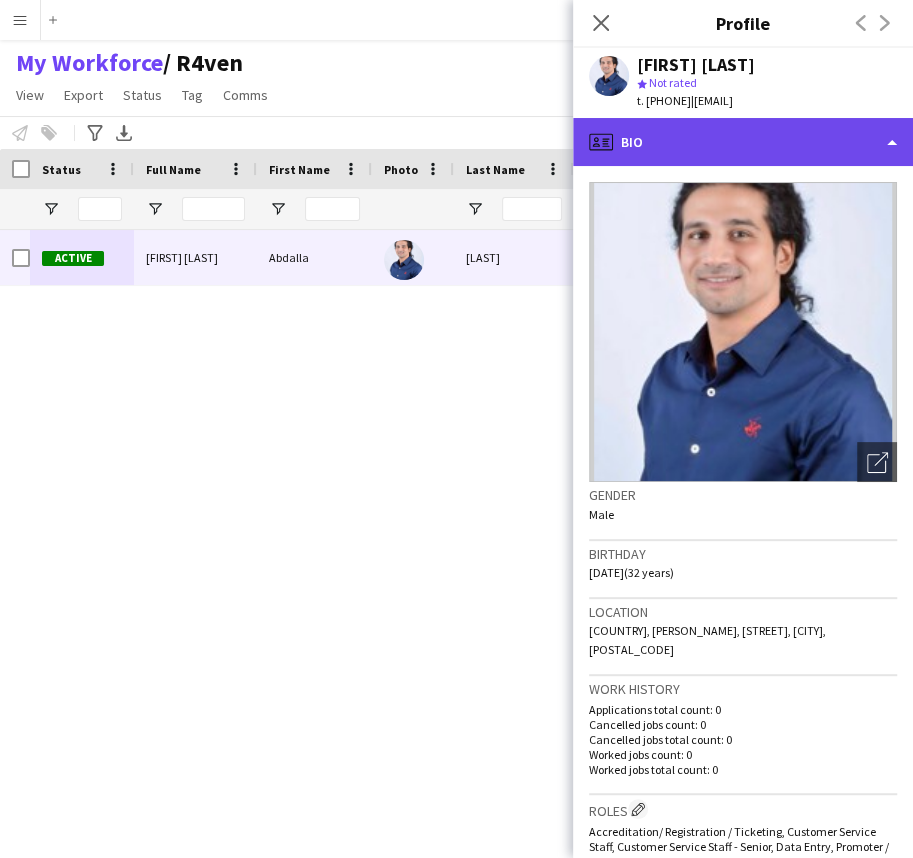 click on "profile
Bio" 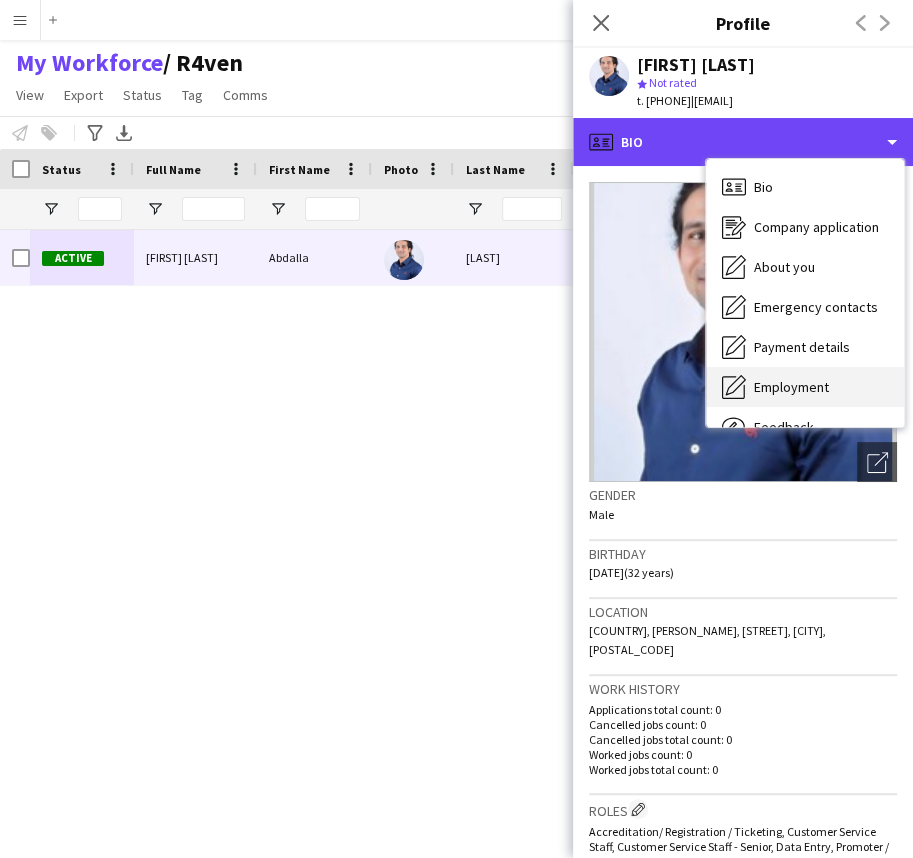 scroll, scrollTop: 67, scrollLeft: 0, axis: vertical 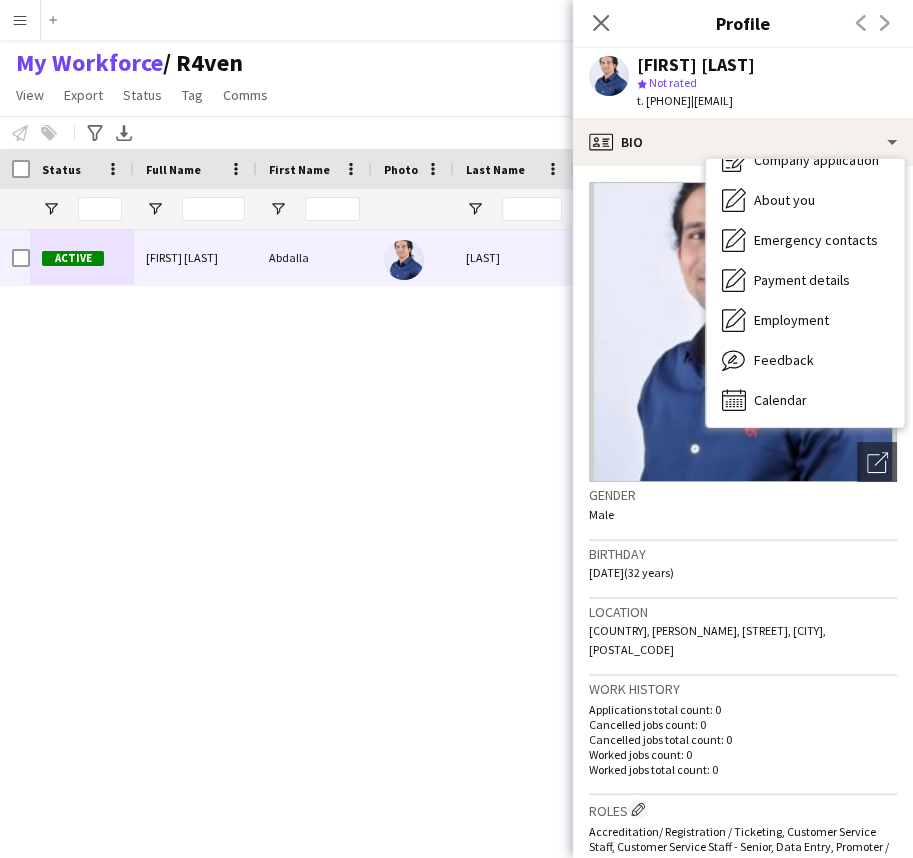 click on "Birthday   27-04-1993   (32 years)" 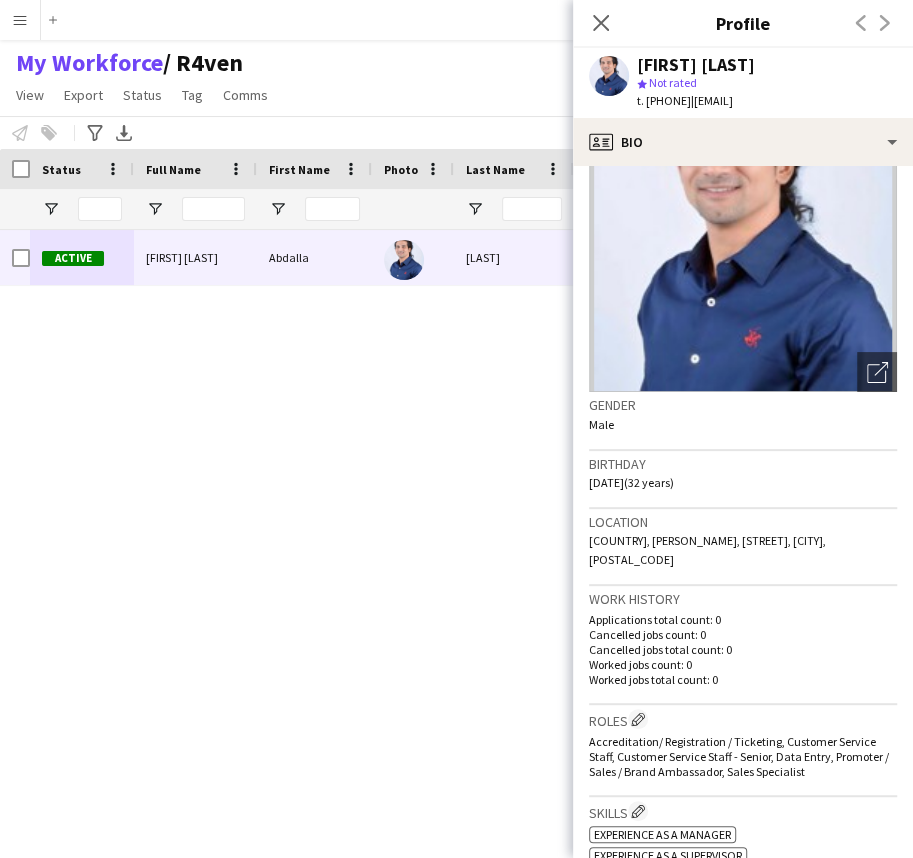 scroll, scrollTop: 0, scrollLeft: 0, axis: both 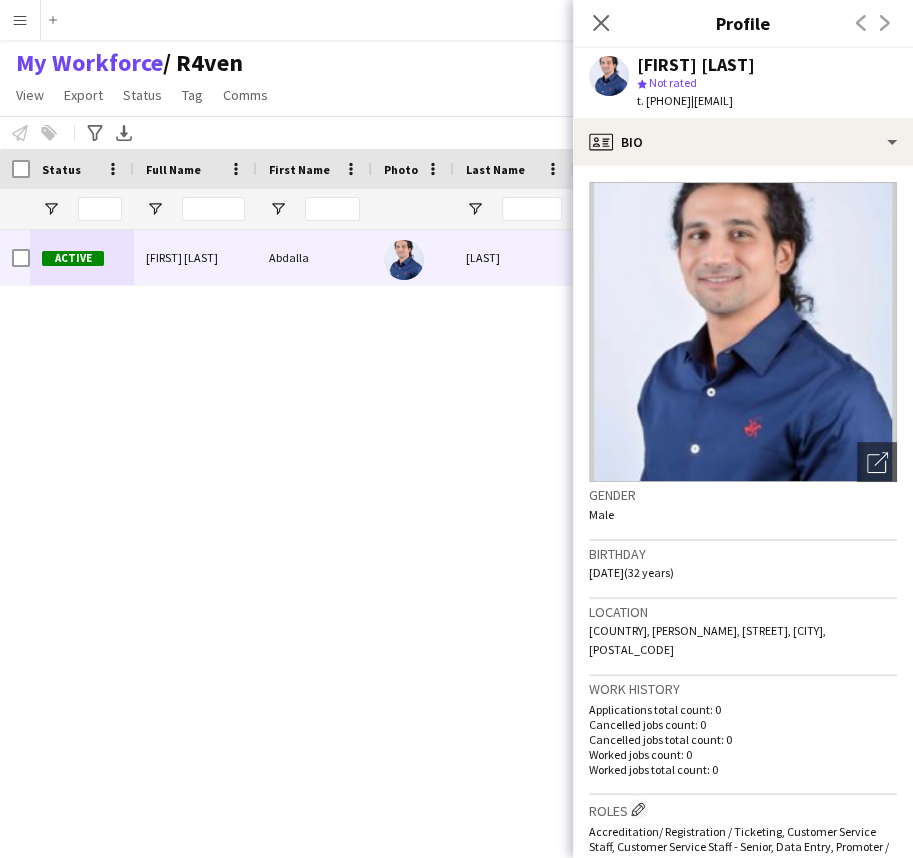 click on "star
Not rated" 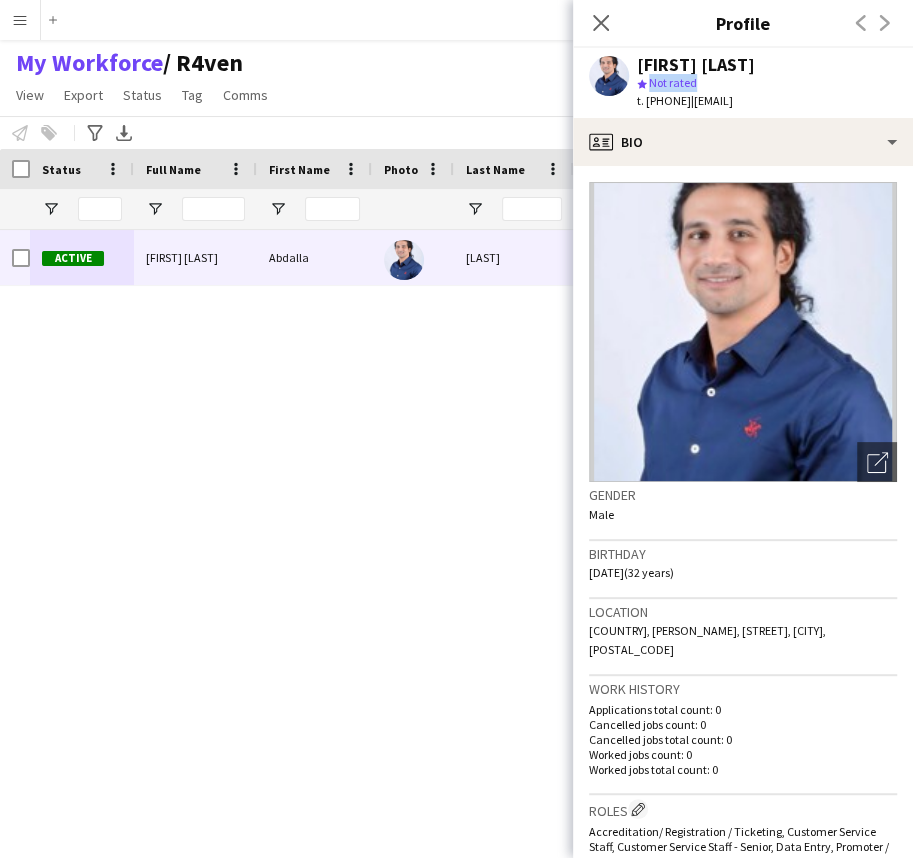 click on "star
Not rated" 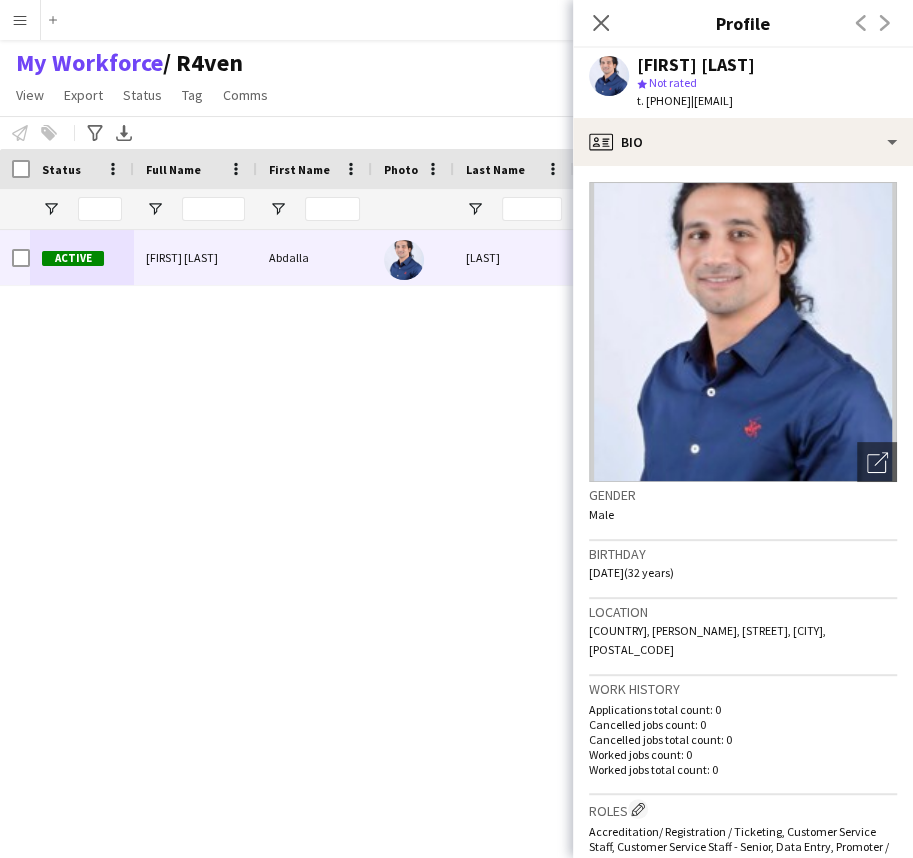 click on "Abdalla abdlhalem" 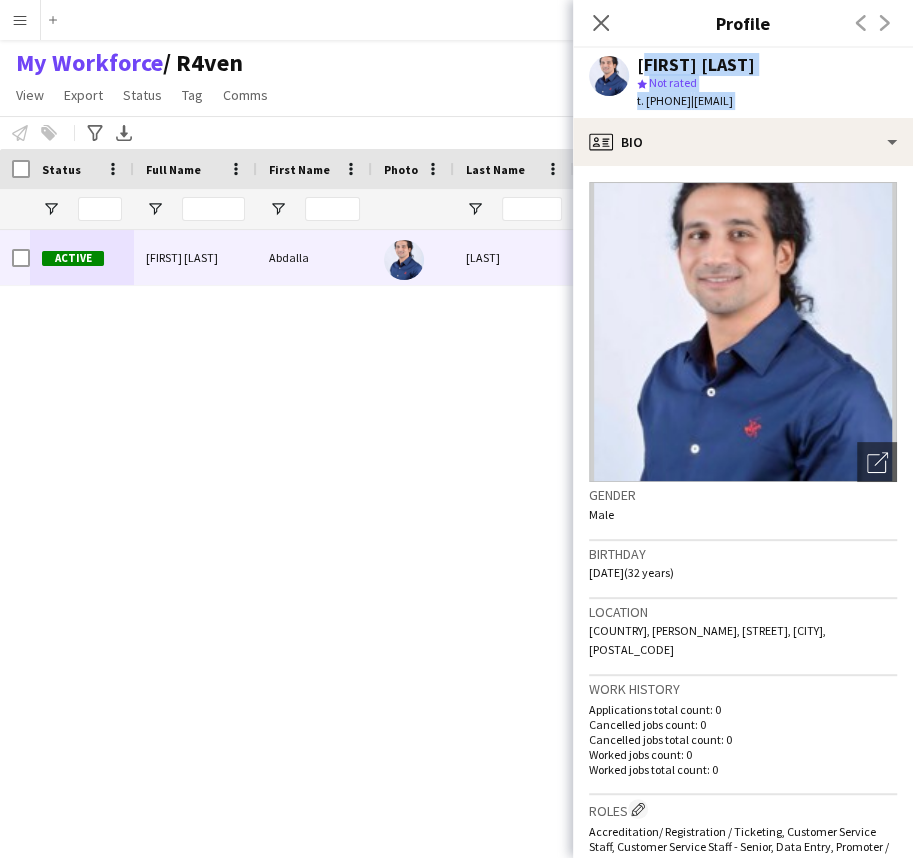 drag, startPoint x: 727, startPoint y: 67, endPoint x: 732, endPoint y: 101, distance: 34.36568 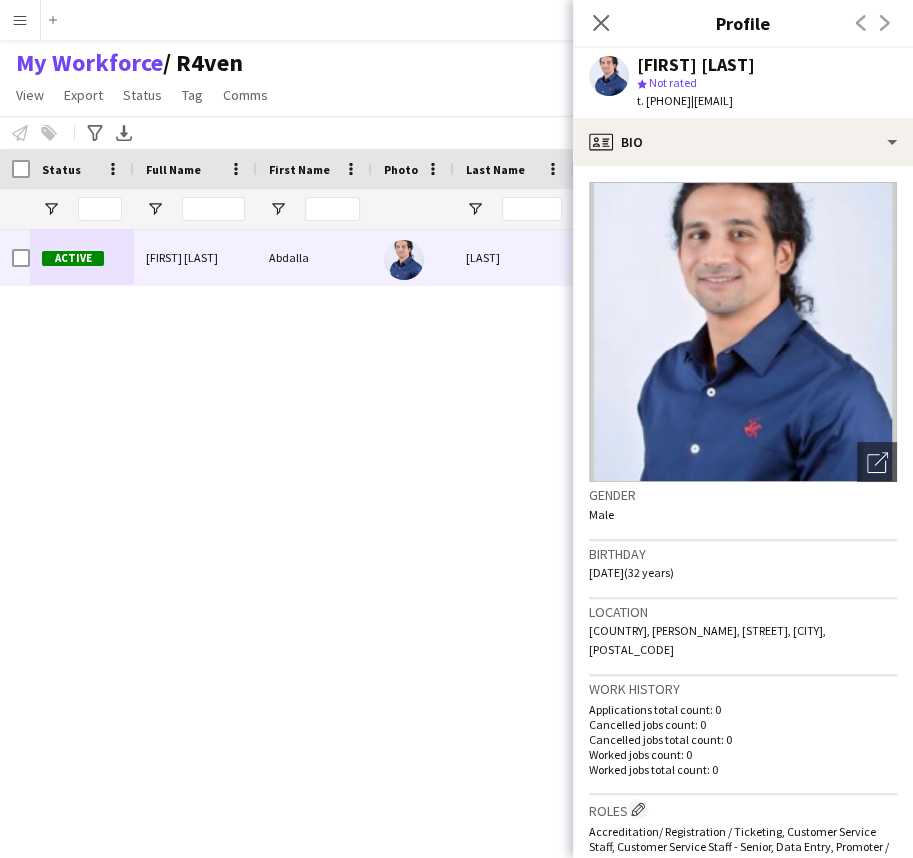 click on "Abdalla abdlhalem" 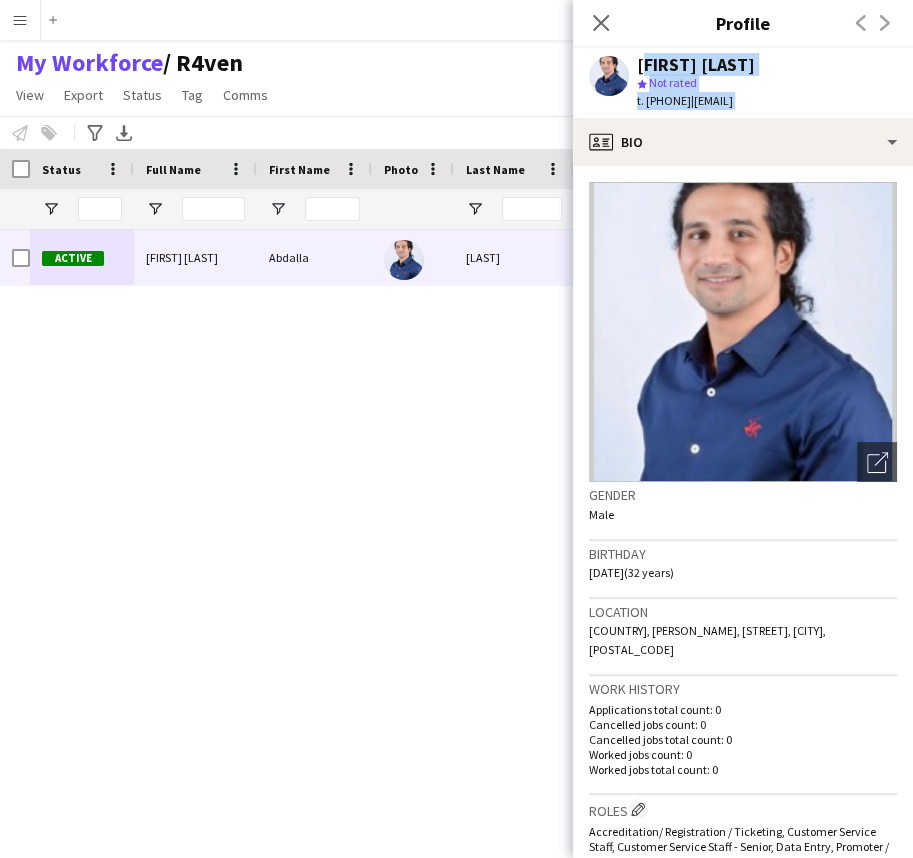 drag, startPoint x: 725, startPoint y: 67, endPoint x: 722, endPoint y: 96, distance: 29.15476 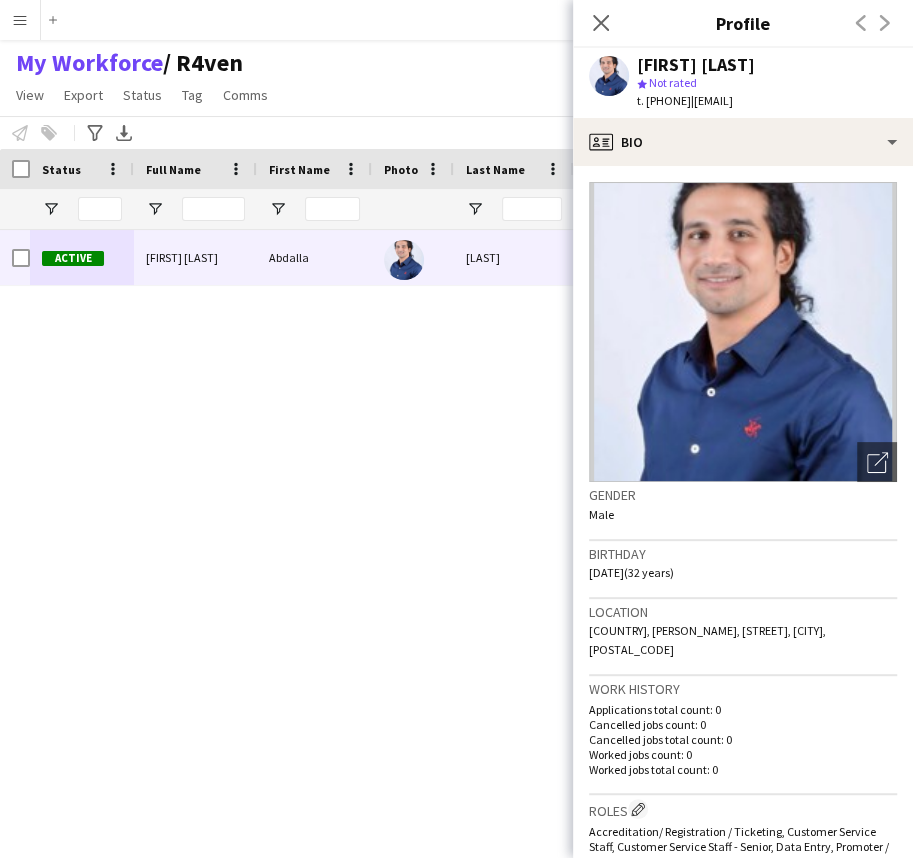 click on "Abdalla abdlhalem" 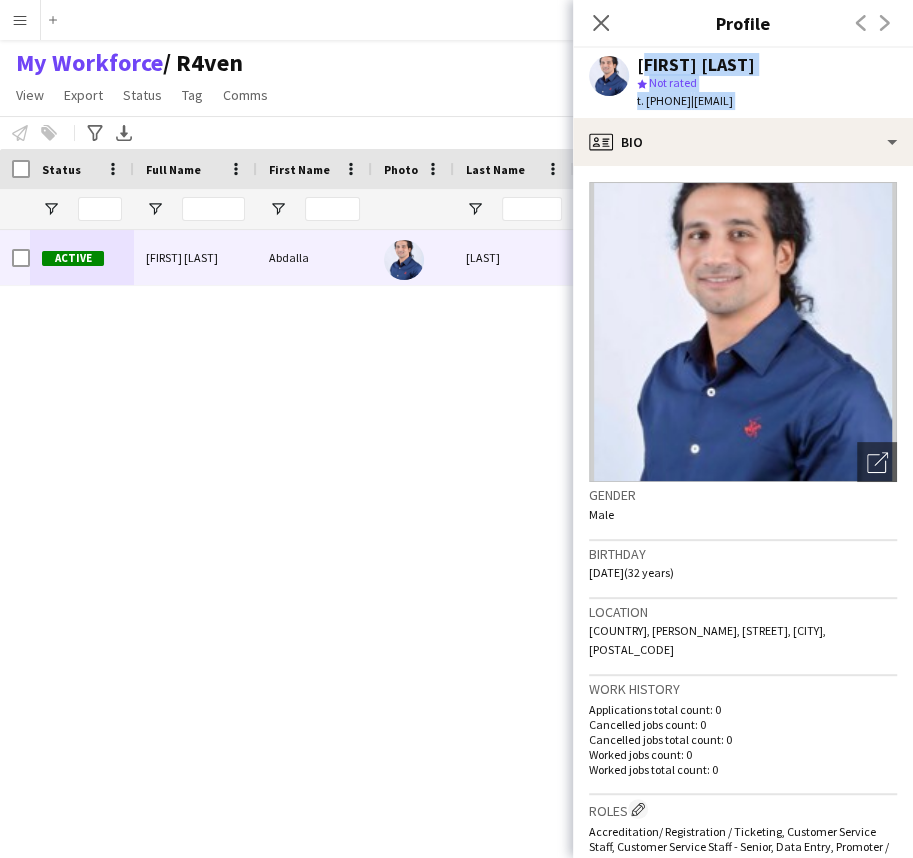 drag, startPoint x: 752, startPoint y: 70, endPoint x: 751, endPoint y: 96, distance: 26.019224 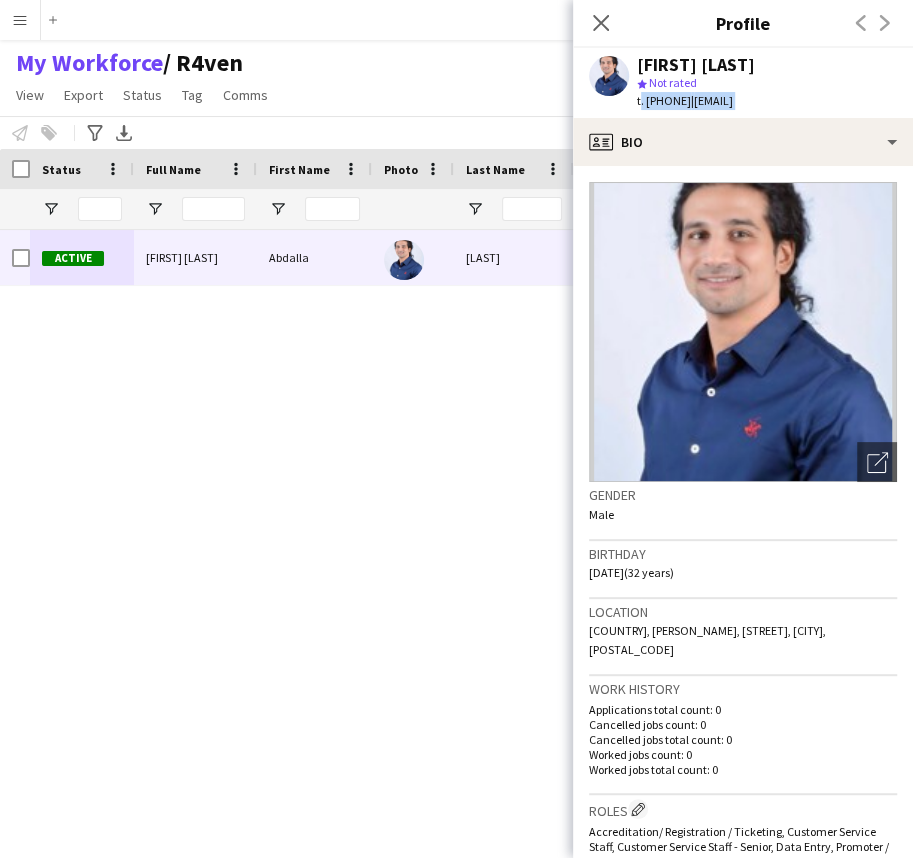 click on "|   jazefabdalla@gmail.com" 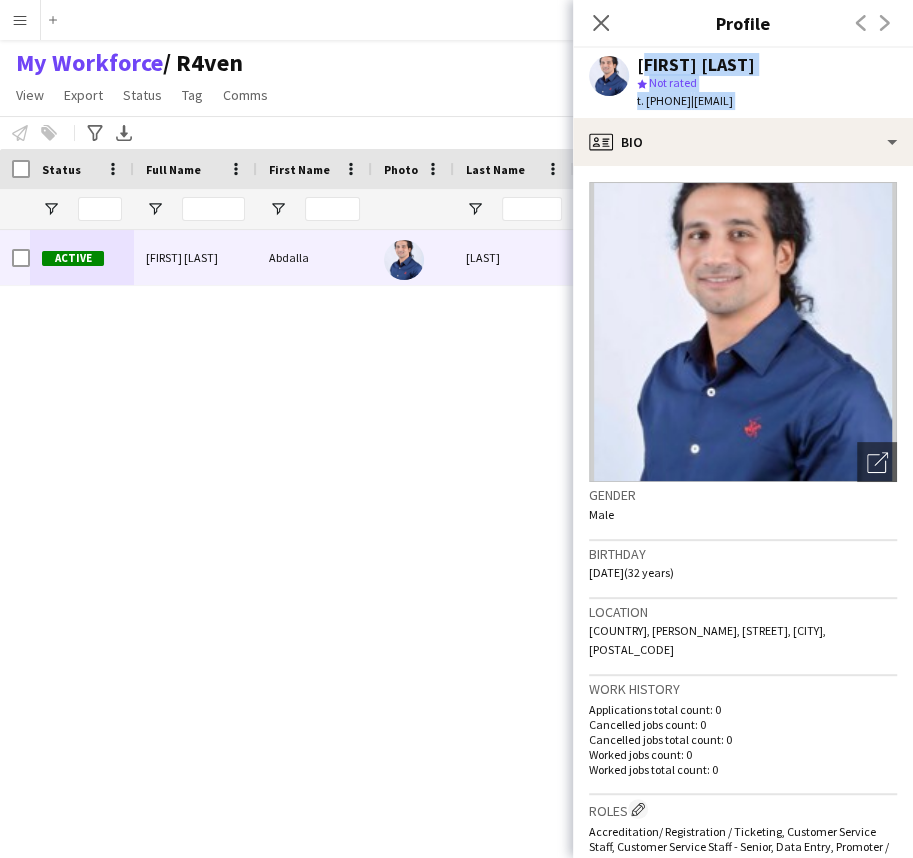 drag, startPoint x: 751, startPoint y: 96, endPoint x: 742, endPoint y: 66, distance: 31.320919 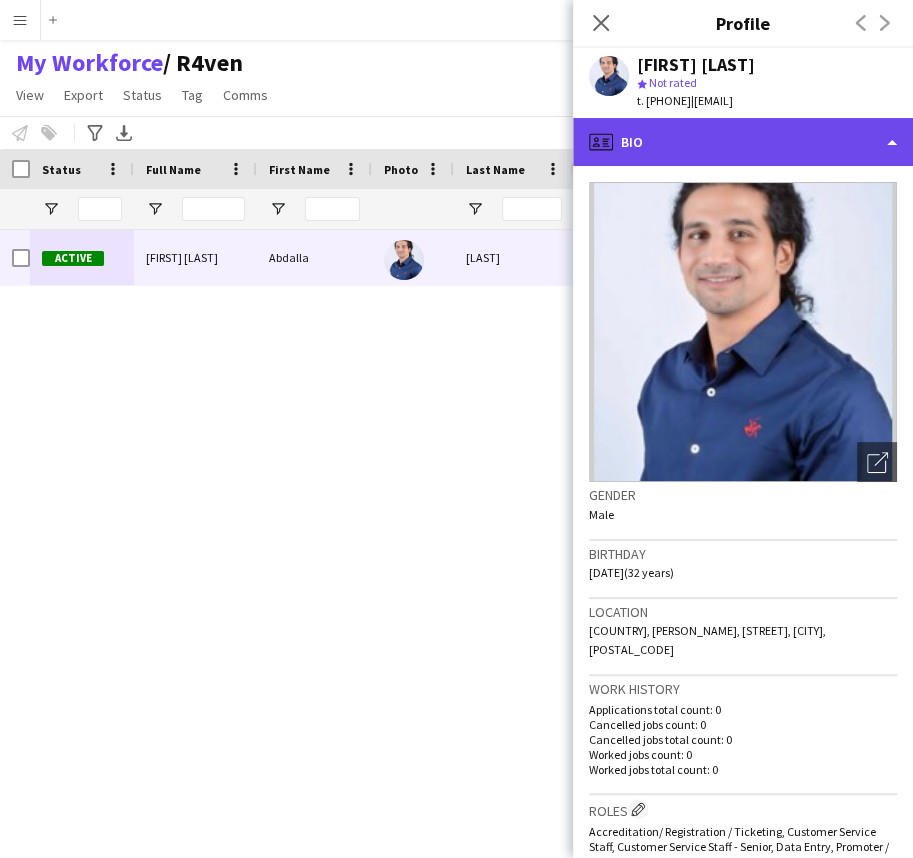 drag, startPoint x: 901, startPoint y: 330, endPoint x: 779, endPoint y: 119, distance: 243.73141 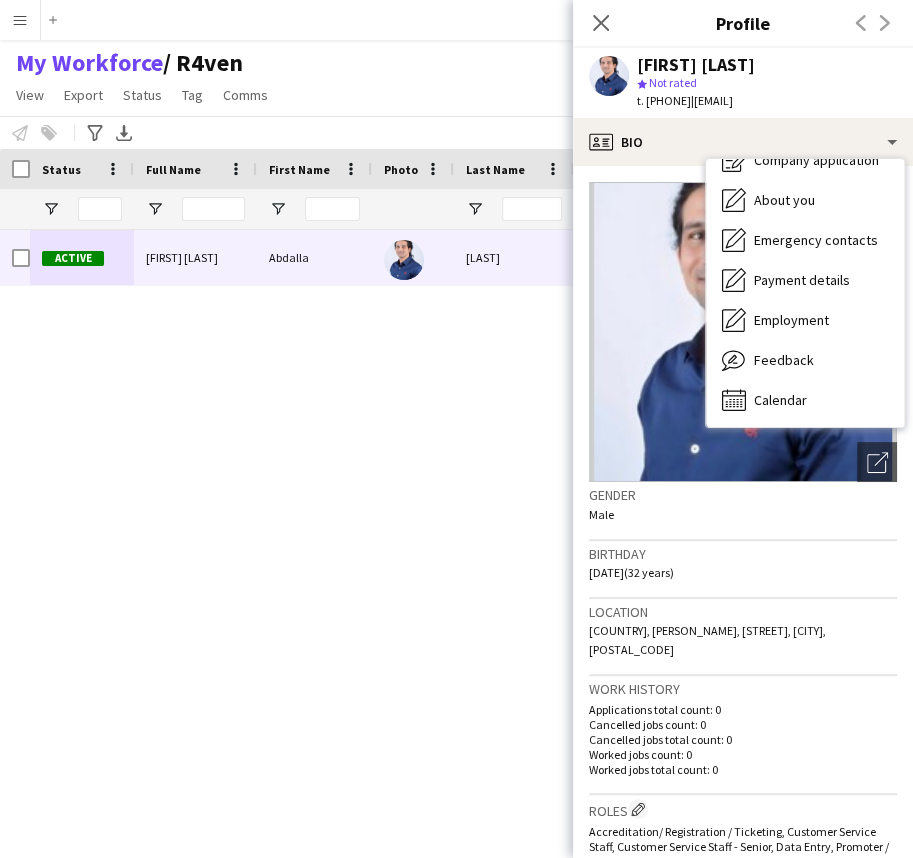 click on "|   jazefabdalla@gmail.com" 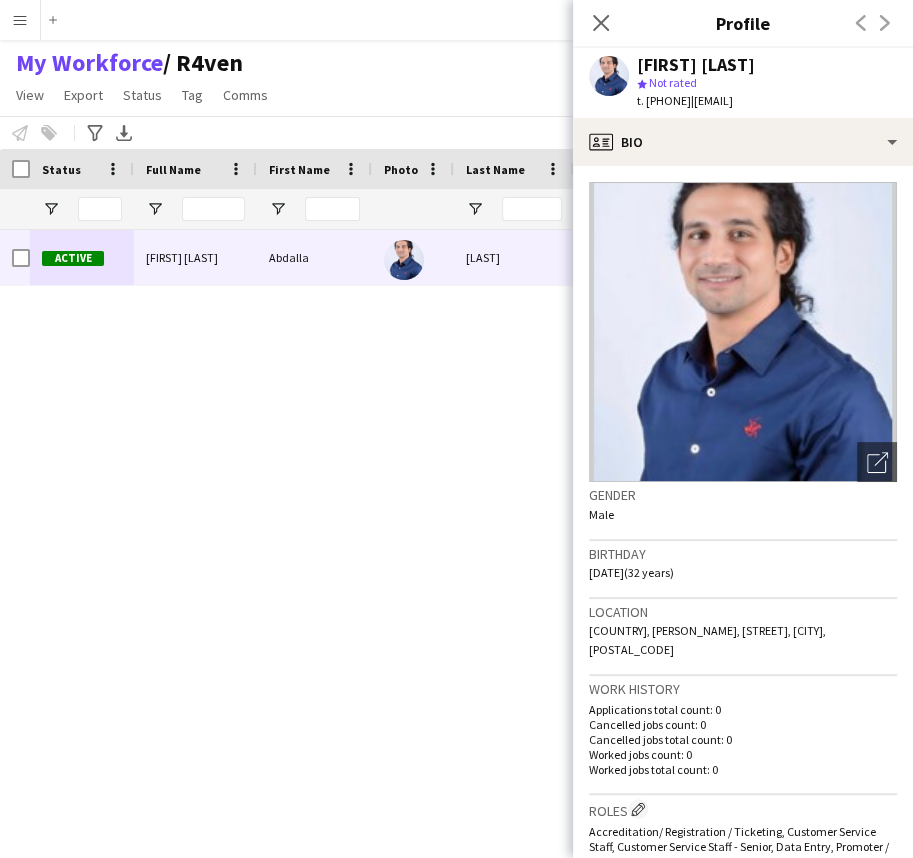 click on "|   jazefabdalla@gmail.com" 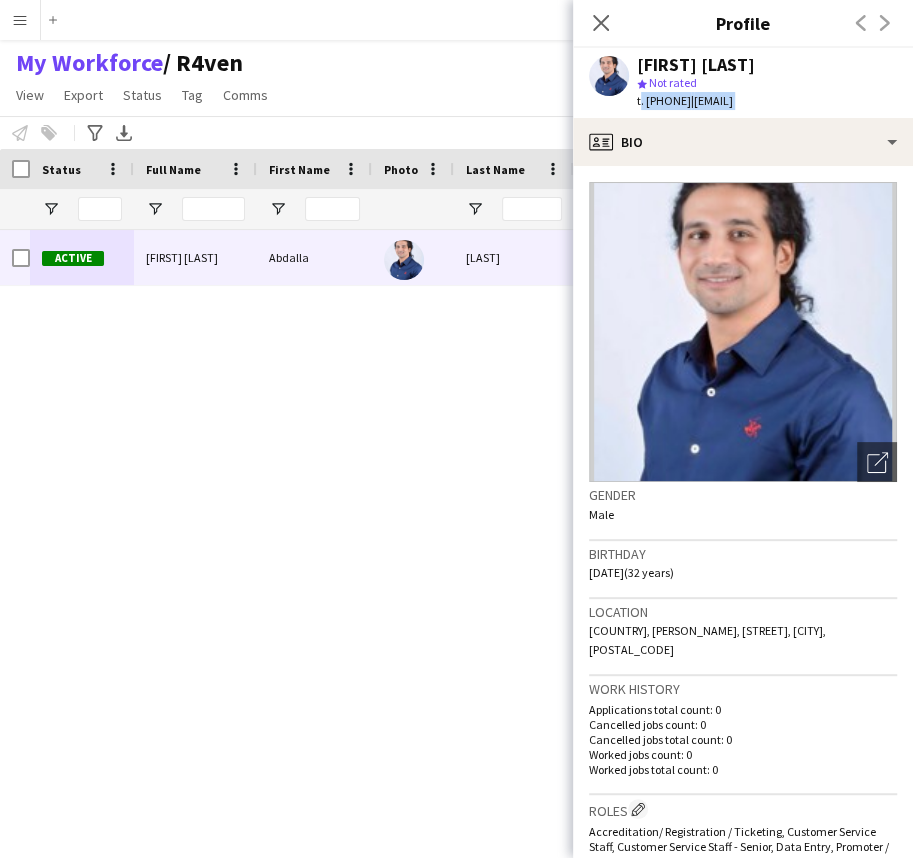 click on "|   jazefabdalla@gmail.com" 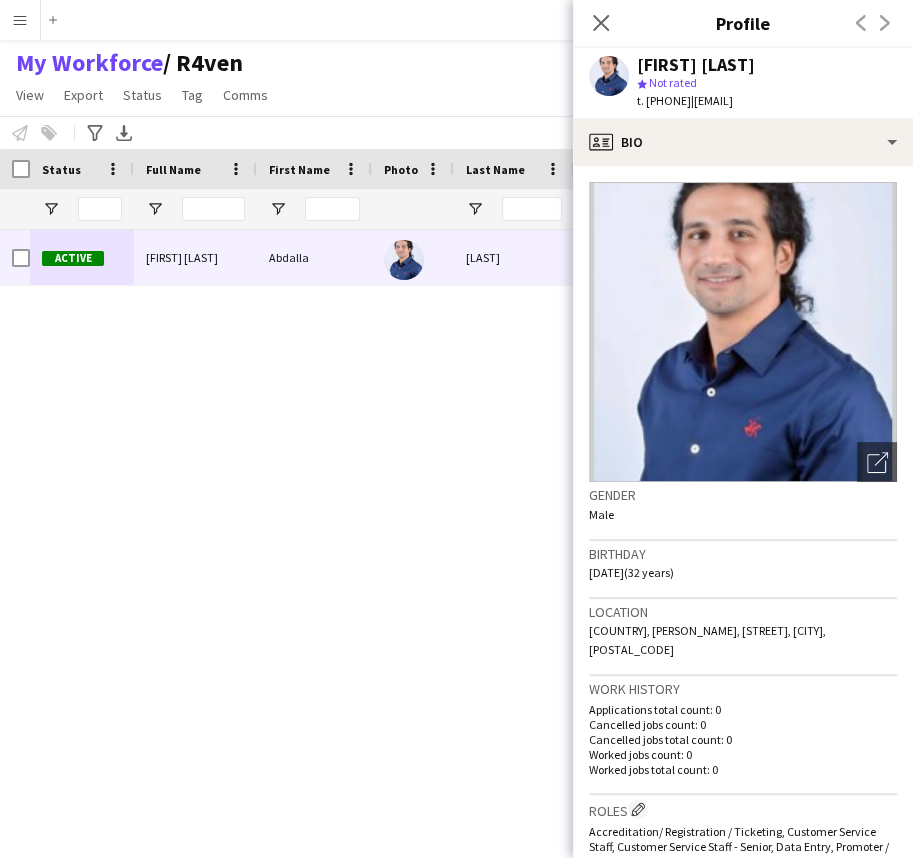 click on "Abdalla abdlhalem" 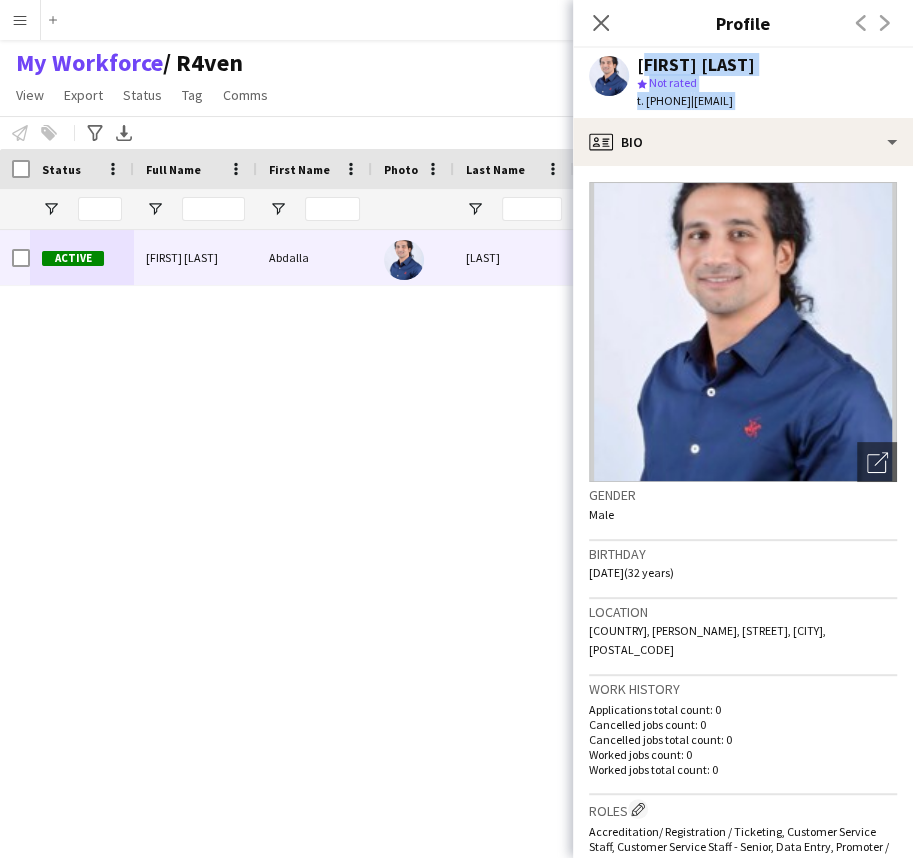 drag, startPoint x: 790, startPoint y: 66, endPoint x: 792, endPoint y: 100, distance: 34.058773 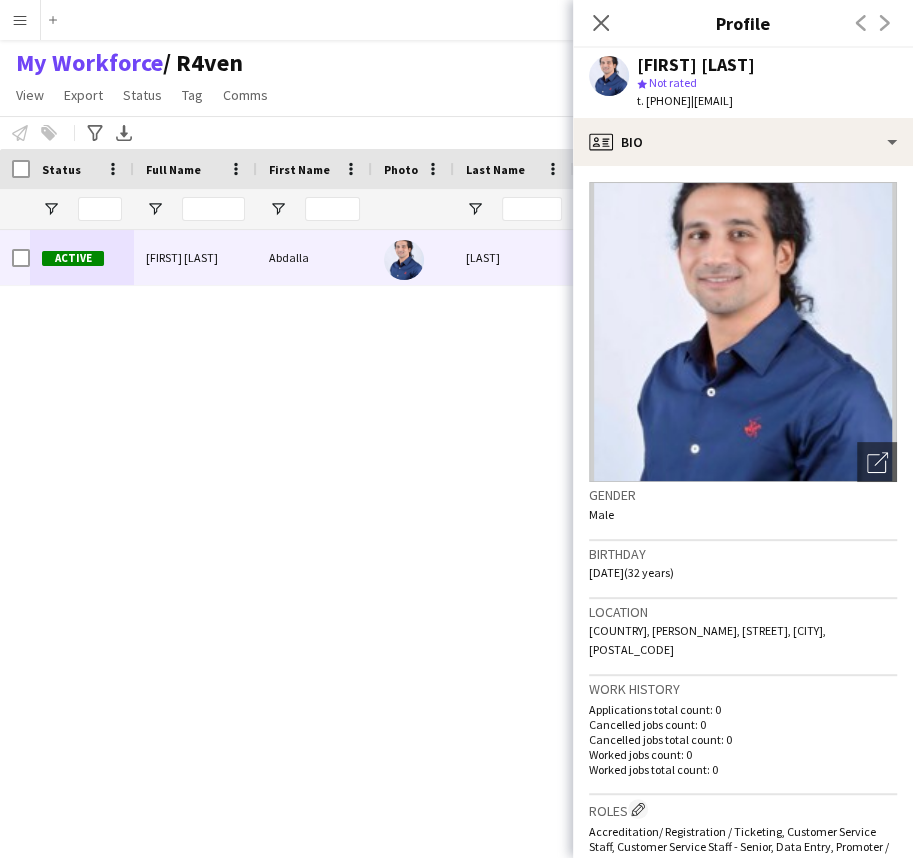 click on "Abdalla abdlhalem
star
Not rated   t. +966541630019   |   jazefabdalla@gmail.com" 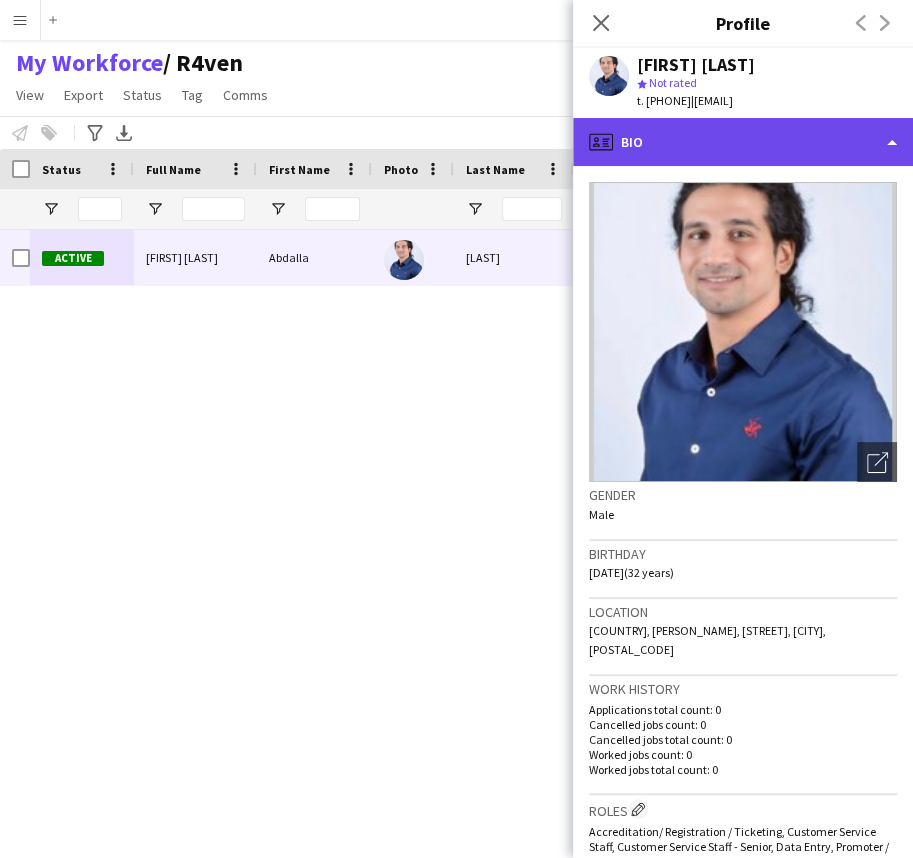 click on "profile
Bio" 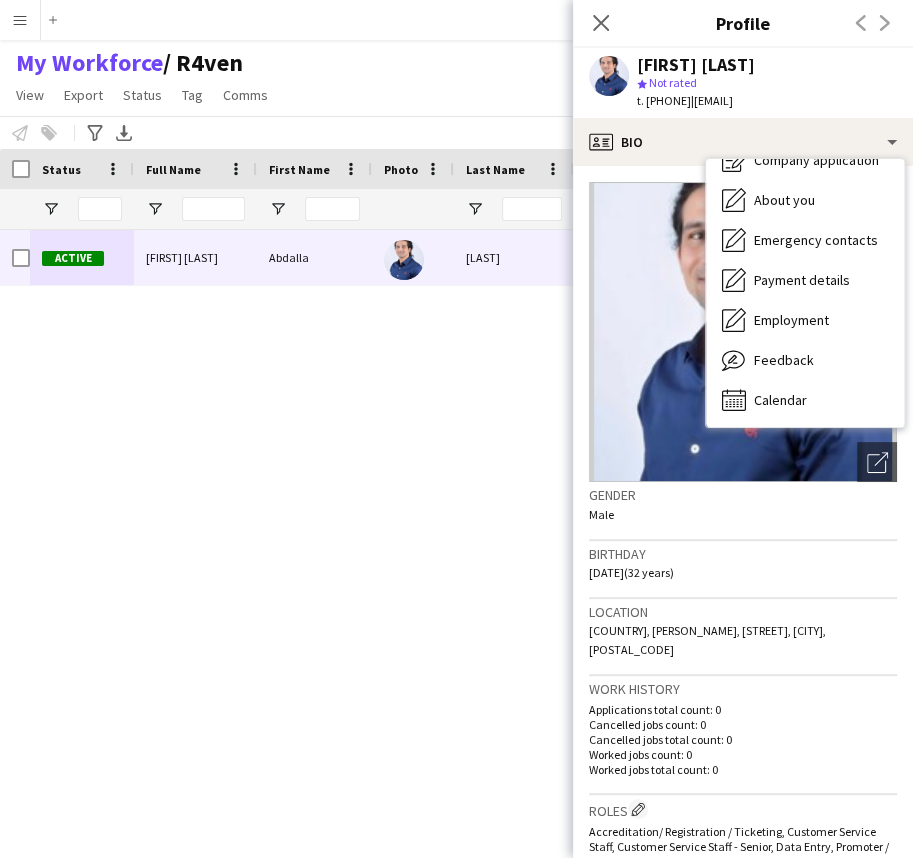click on "Birthday" 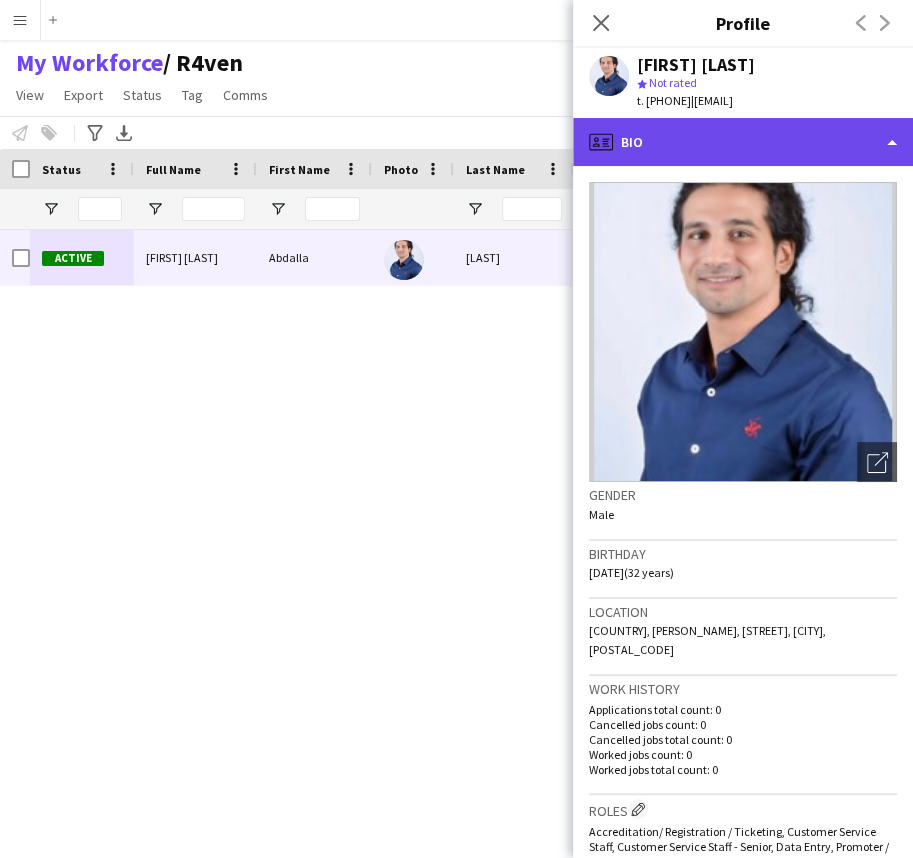 click on "profile
Bio" 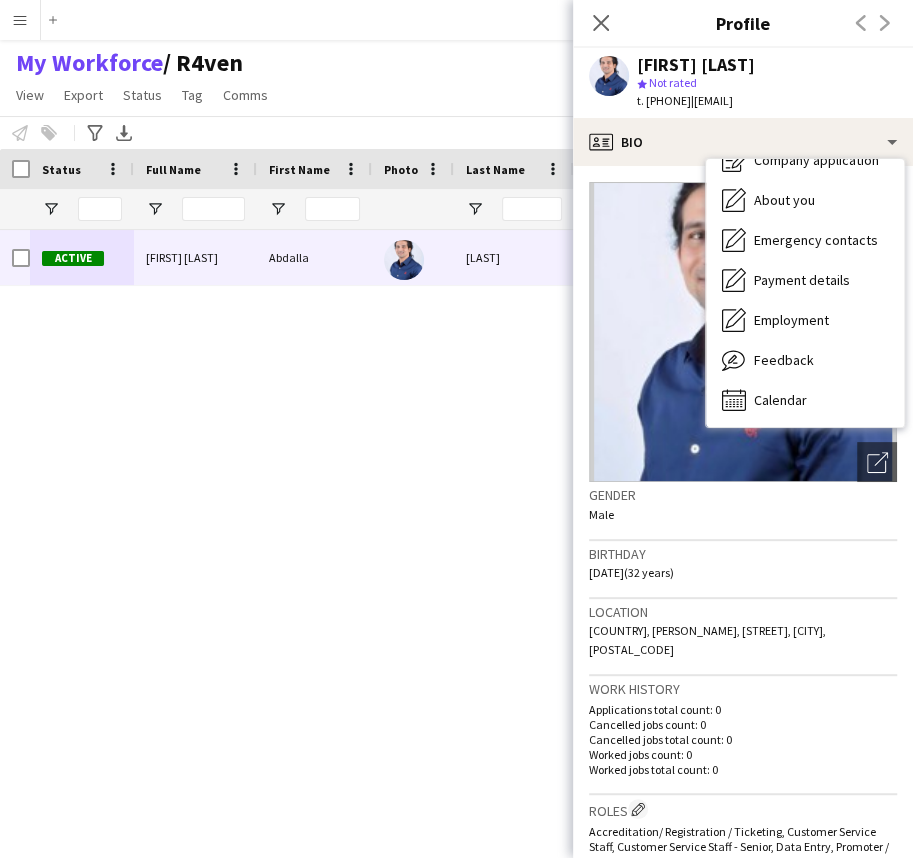 click on "Location   Palestine, Mohamed el tawwel,moshrfa, Jeddah, 23335" 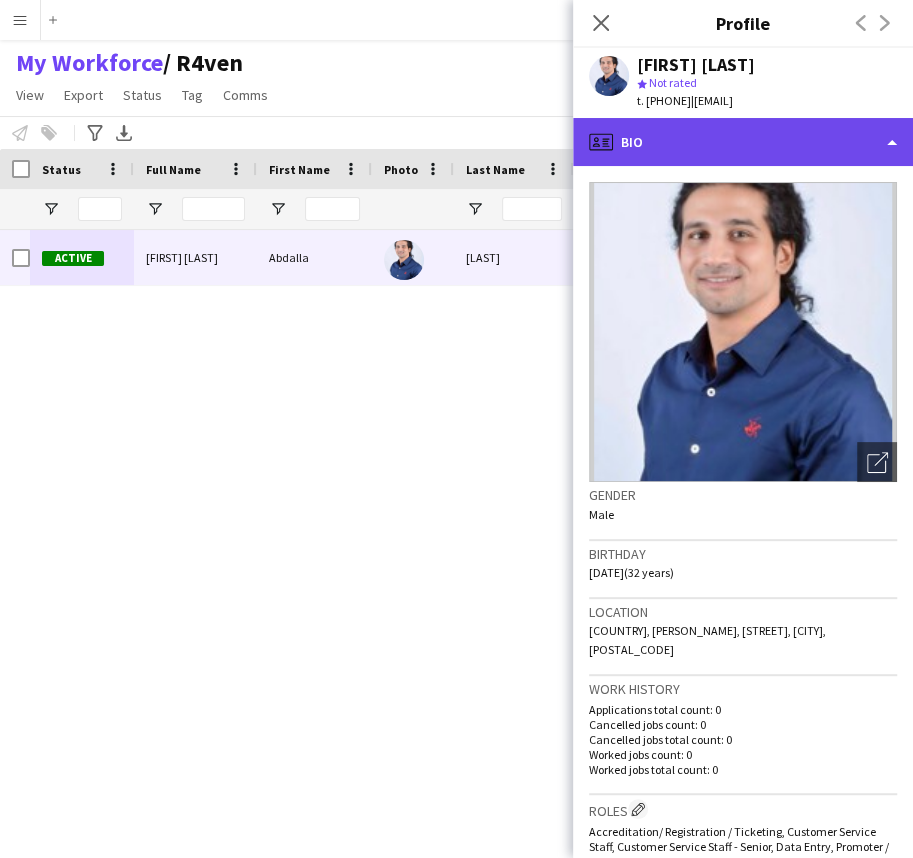 click on "profile
Bio" 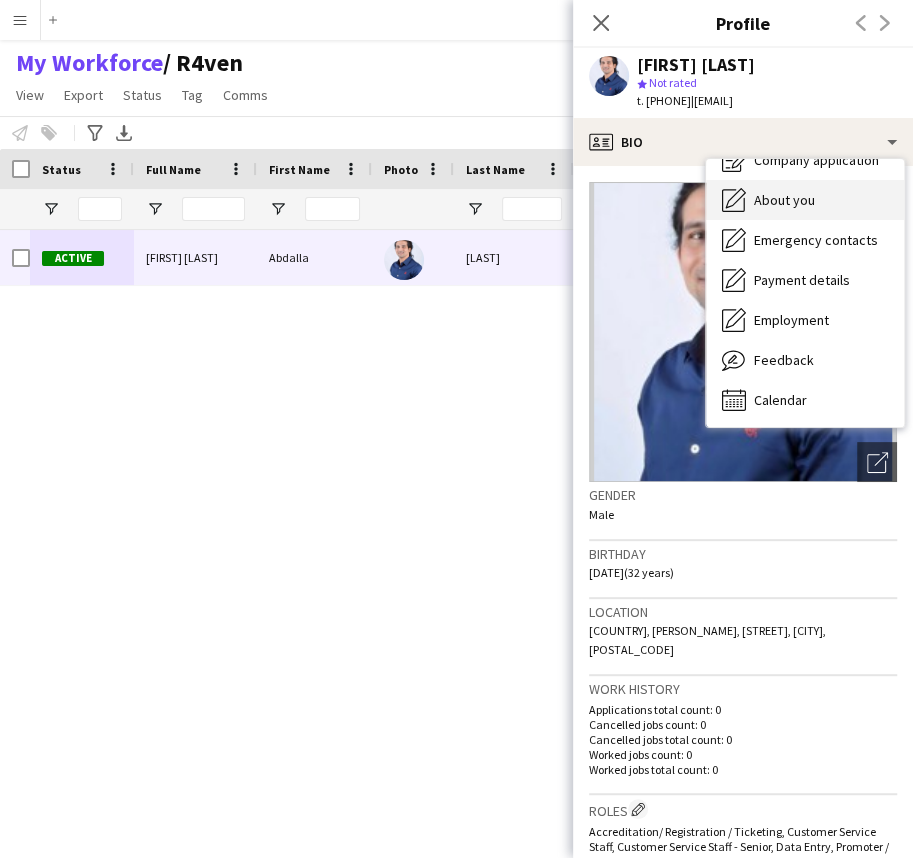 click on "About you
About you" at bounding box center [805, 200] 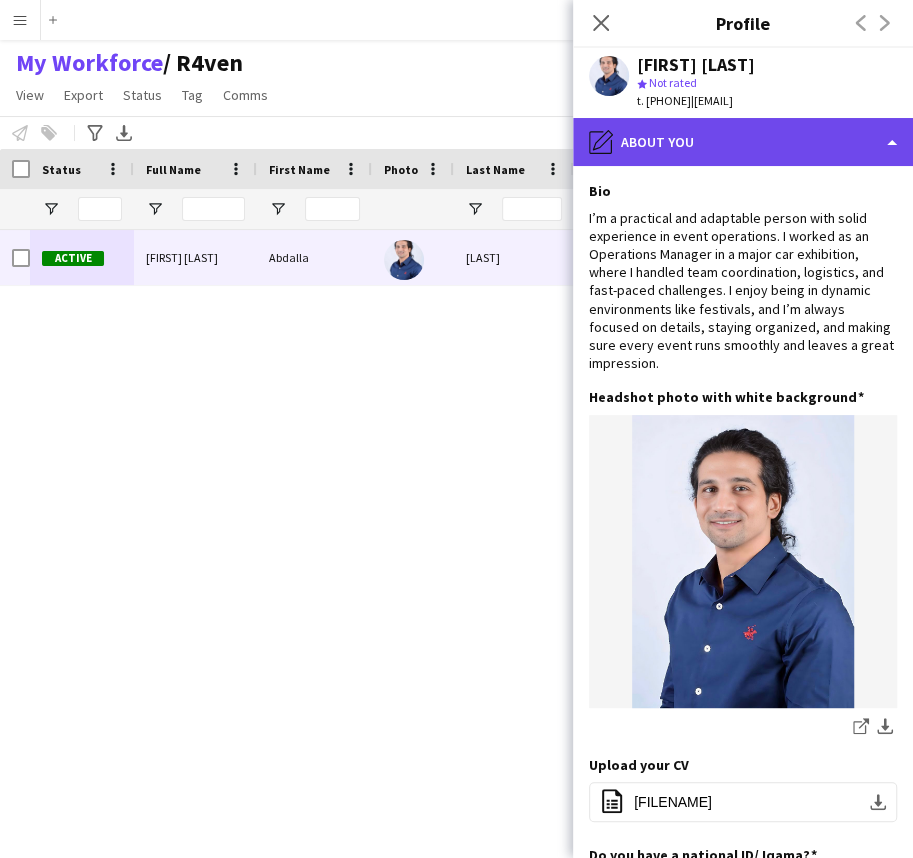 click on "pencil4
About you" 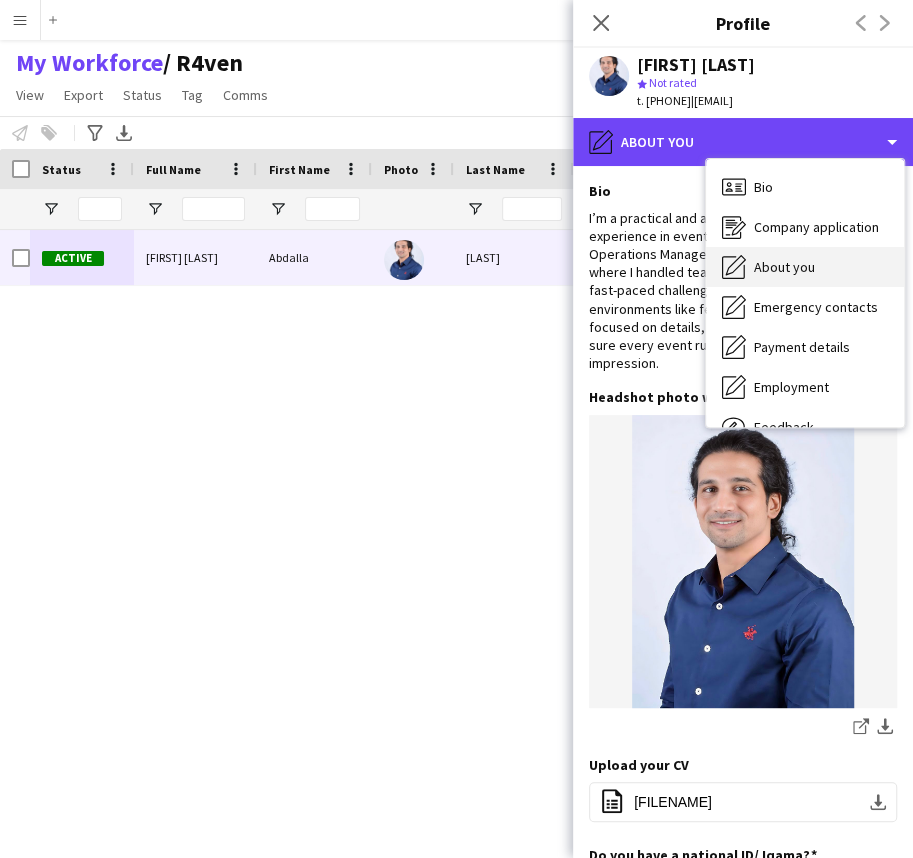 scroll, scrollTop: 0, scrollLeft: 0, axis: both 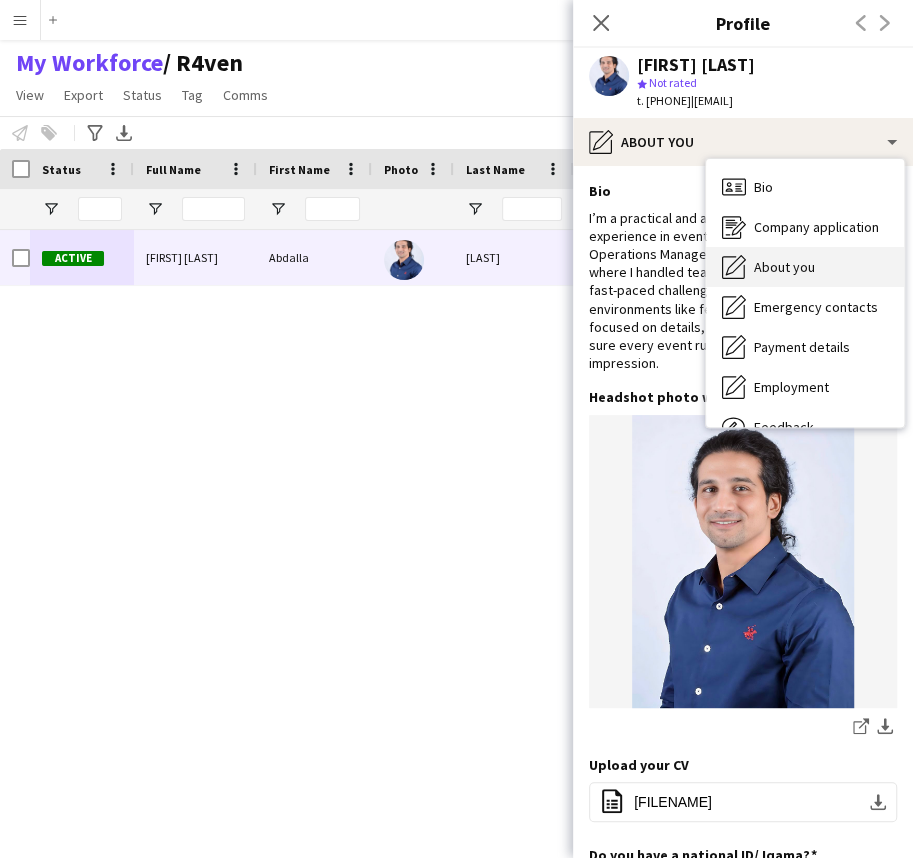 click on "Bio" at bounding box center (763, 187) 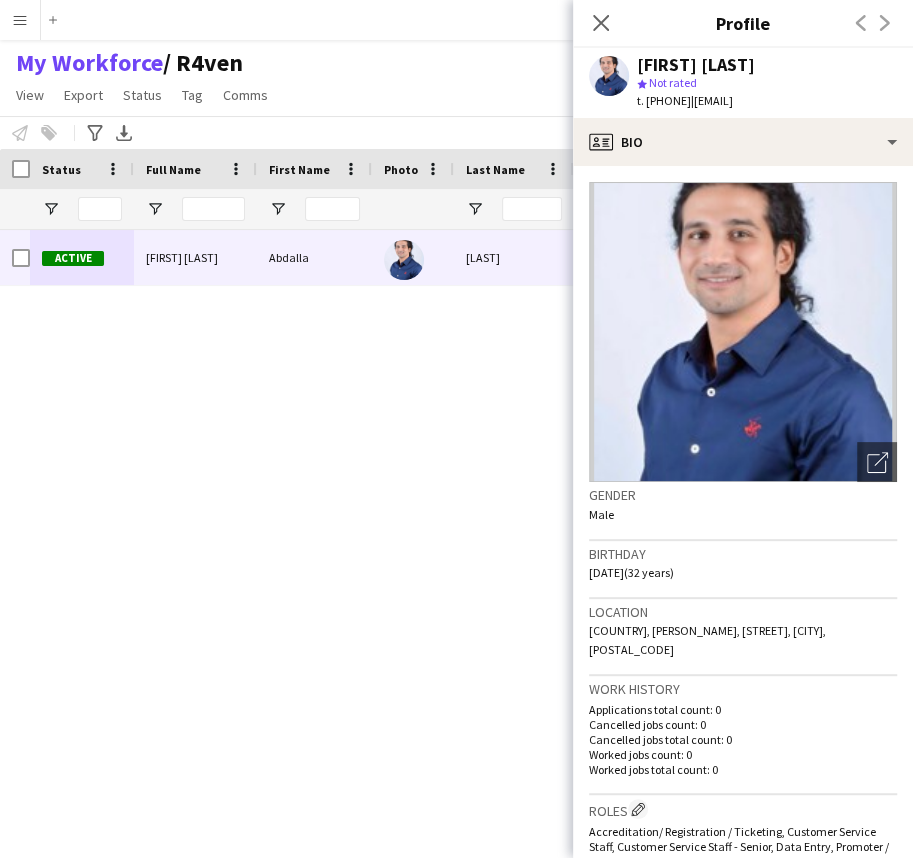 click on "Close pop-in
Profile
Previous
Next" 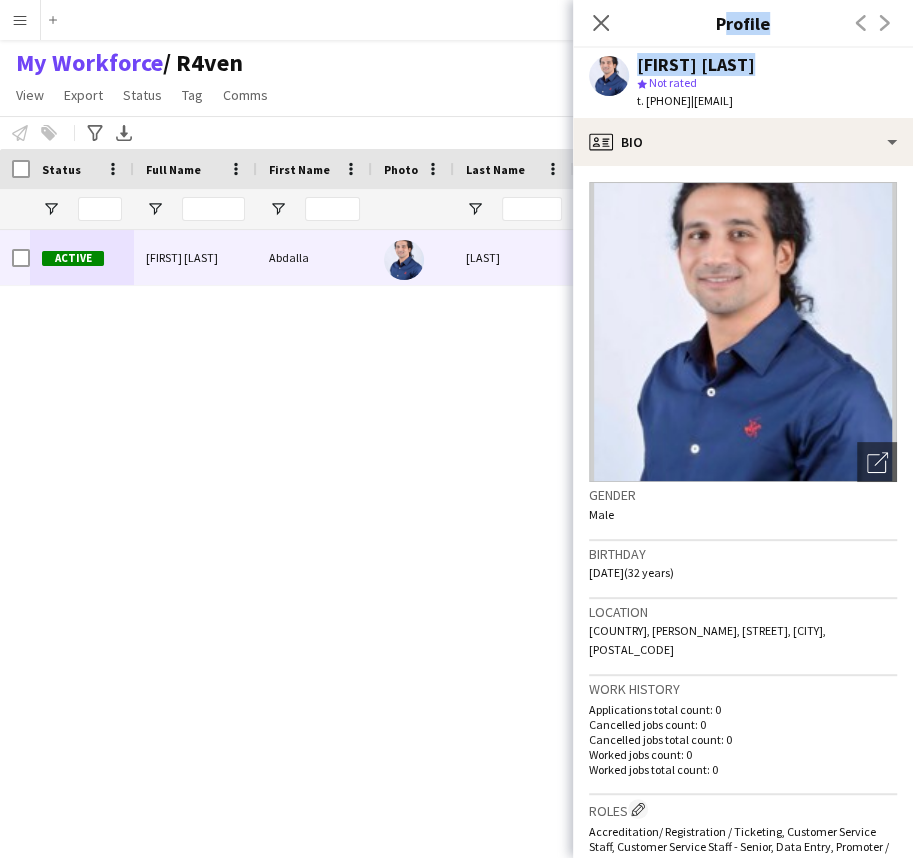 drag, startPoint x: 772, startPoint y: 45, endPoint x: 772, endPoint y: 59, distance: 14 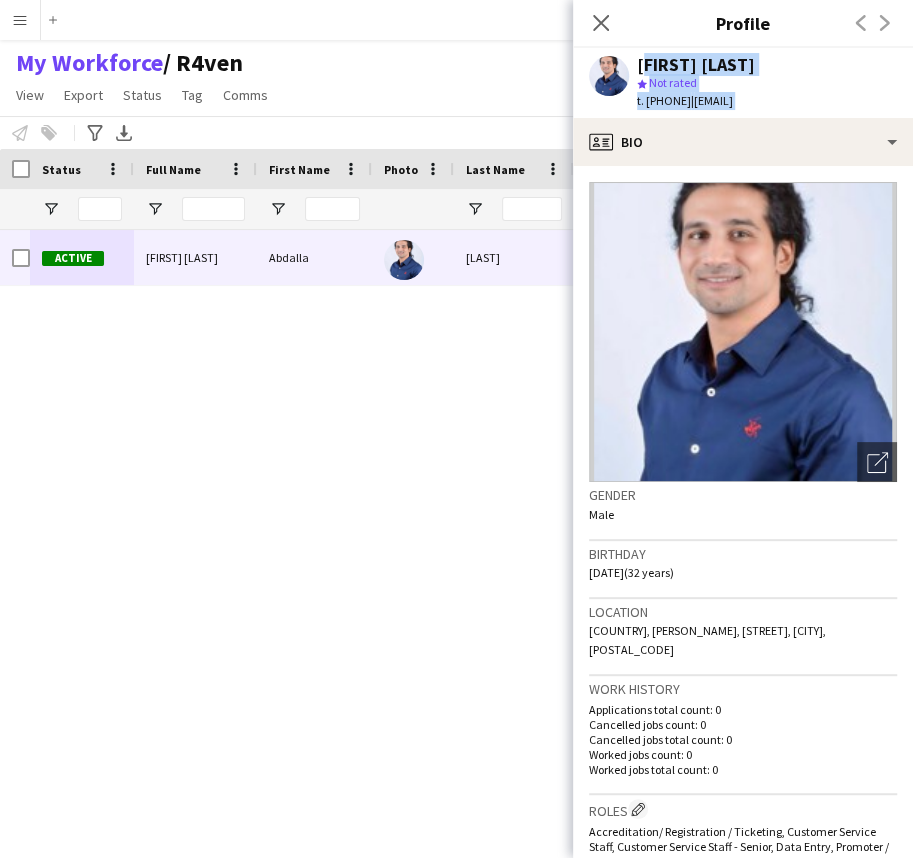 drag, startPoint x: 772, startPoint y: 59, endPoint x: 772, endPoint y: 95, distance: 36 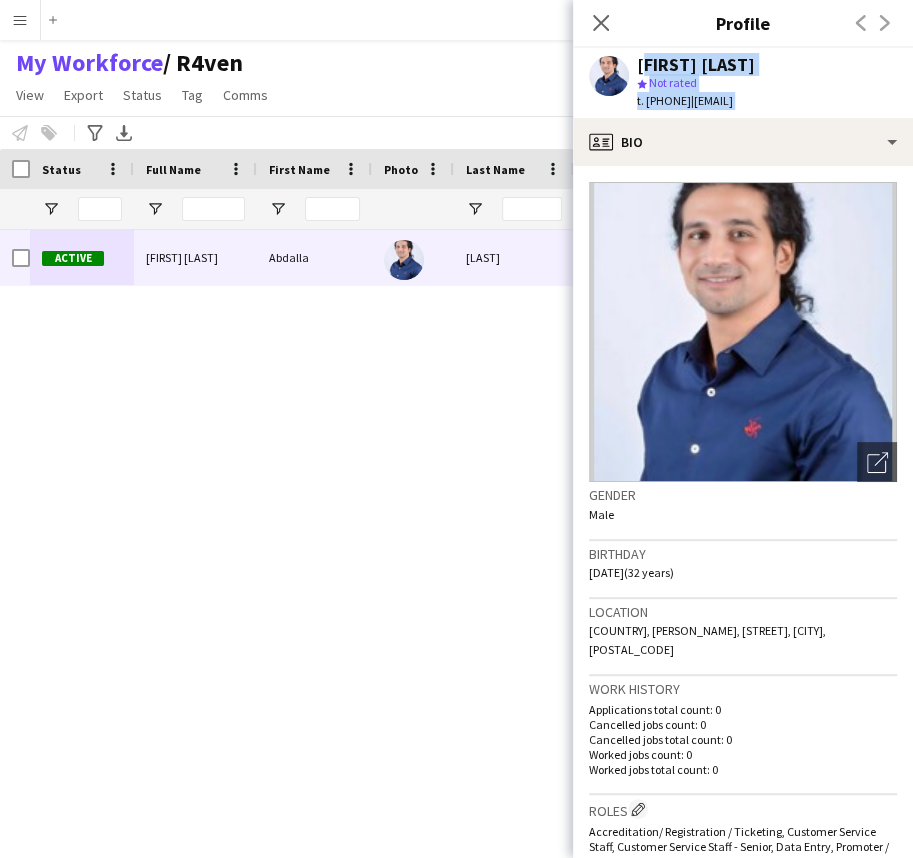 drag, startPoint x: 772, startPoint y: 95, endPoint x: 785, endPoint y: 57, distance: 40.16217 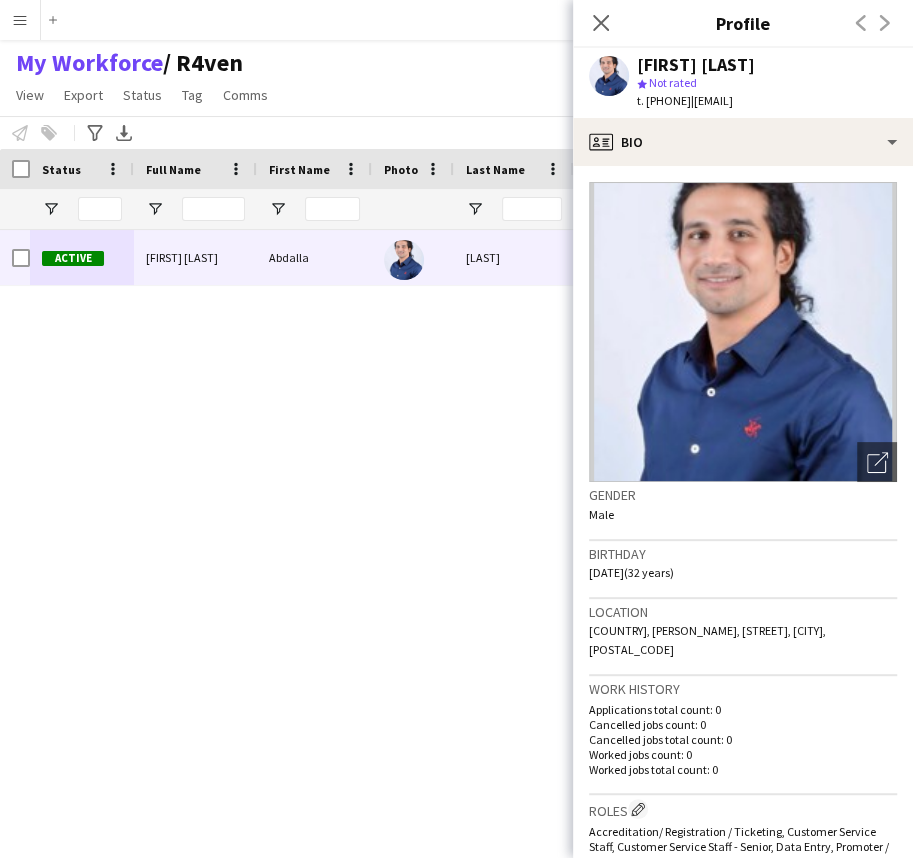 click on "Abdalla abdlhalem" 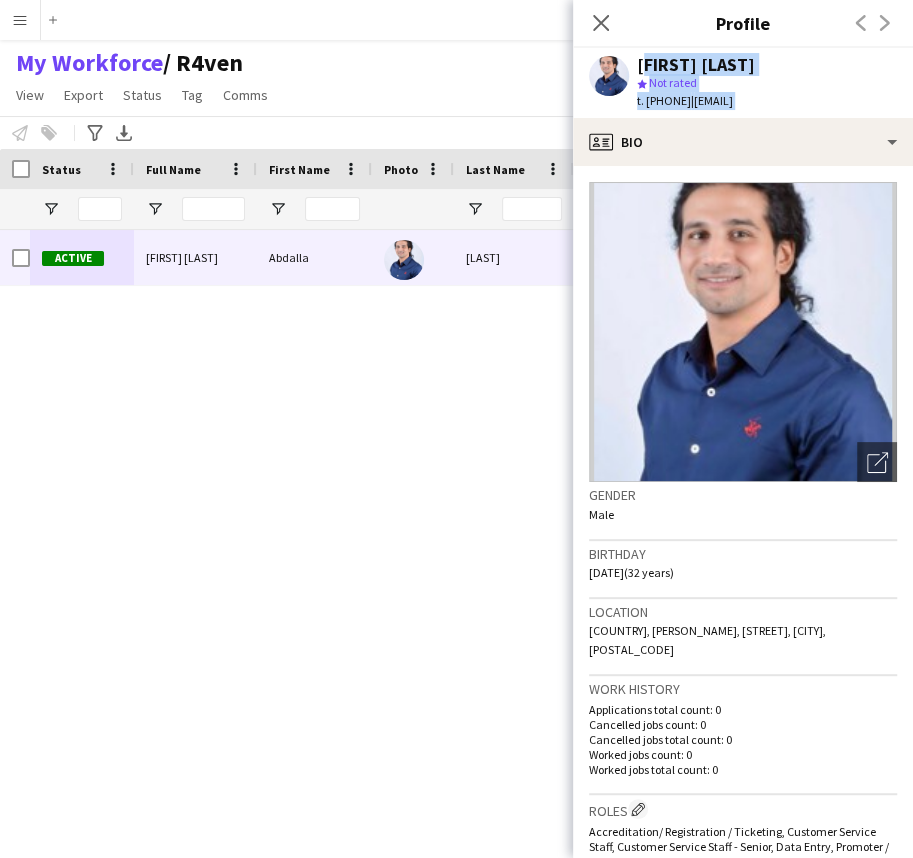 drag, startPoint x: 801, startPoint y: 64, endPoint x: 805, endPoint y: 107, distance: 43.185646 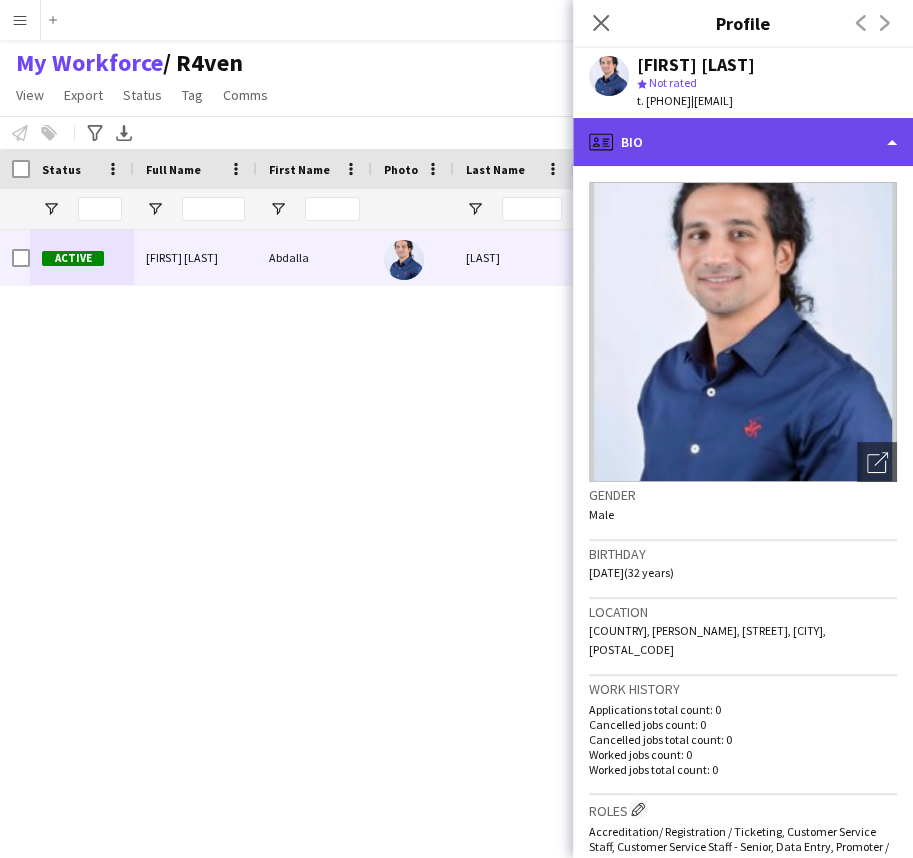 click on "profile
Bio" 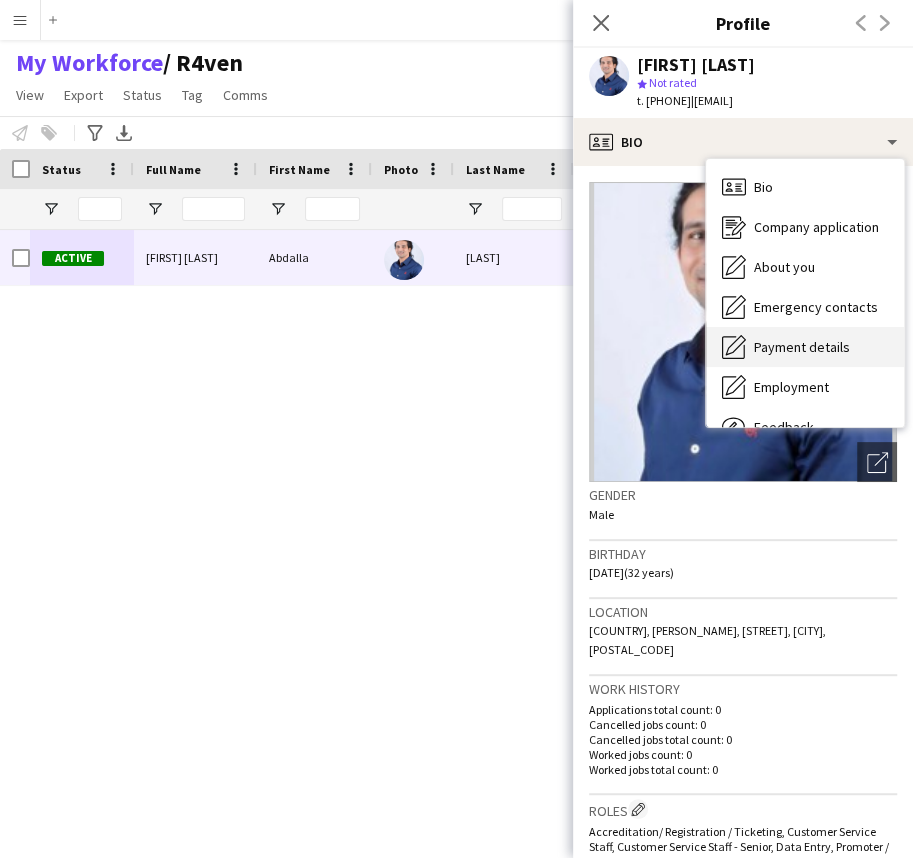 click on "Payment details" at bounding box center [802, 347] 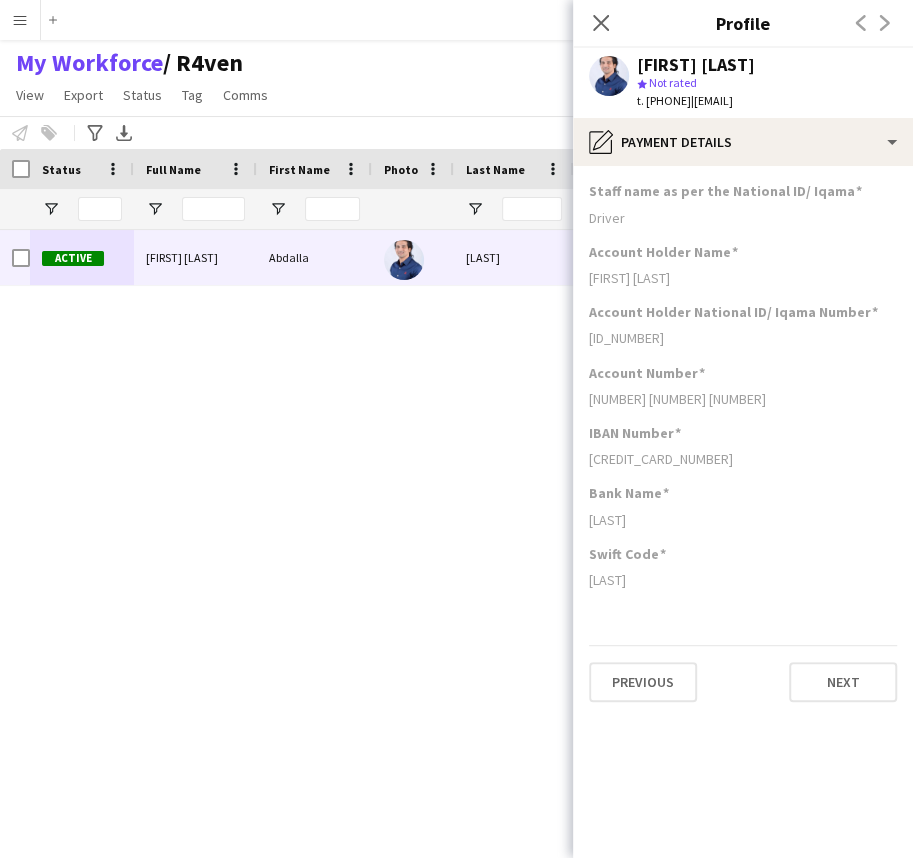 click on "Driver" 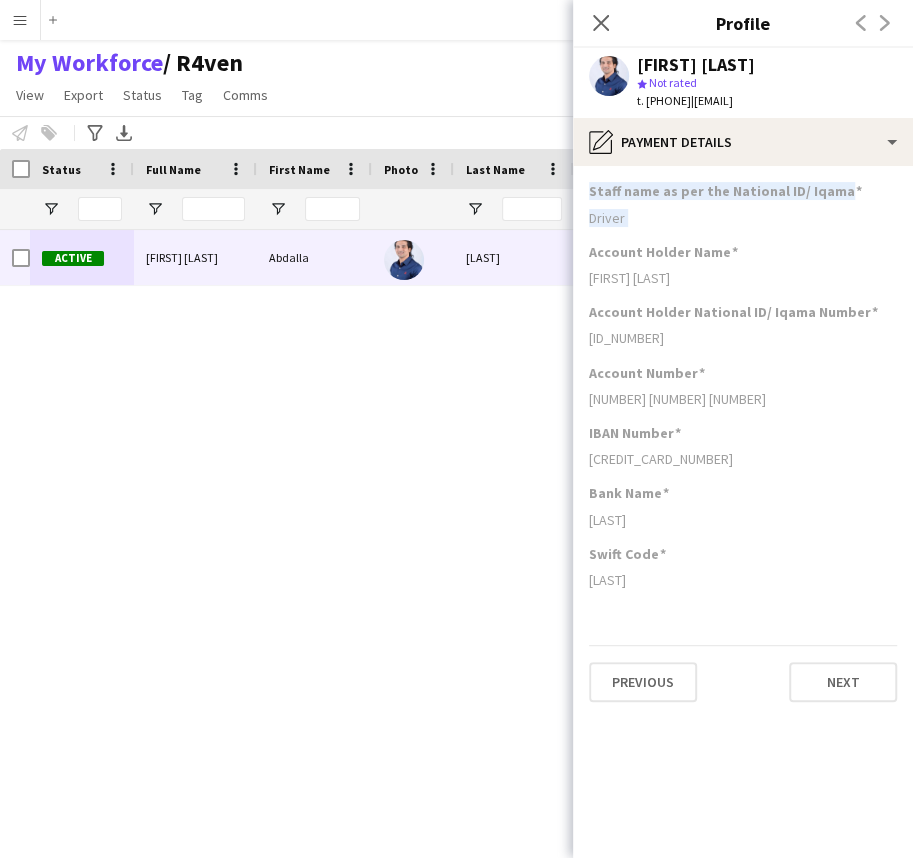 drag, startPoint x: 667, startPoint y: 219, endPoint x: 641, endPoint y: 182, distance: 45.221676 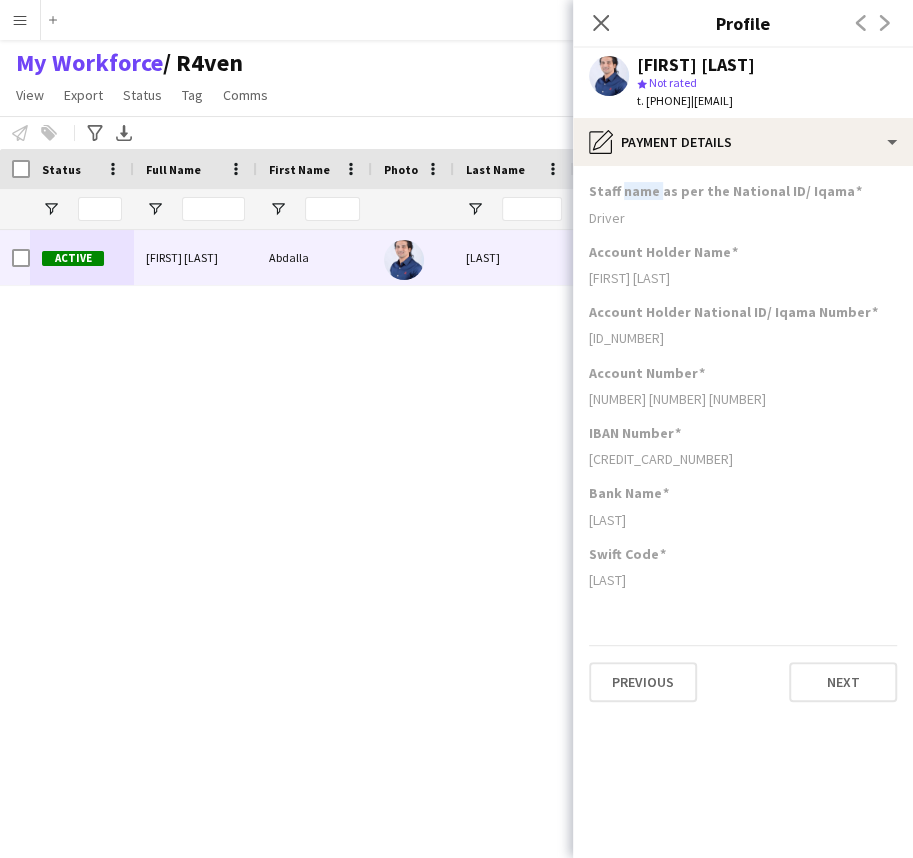 click on "Staff name as per the National ID/ Iqama" 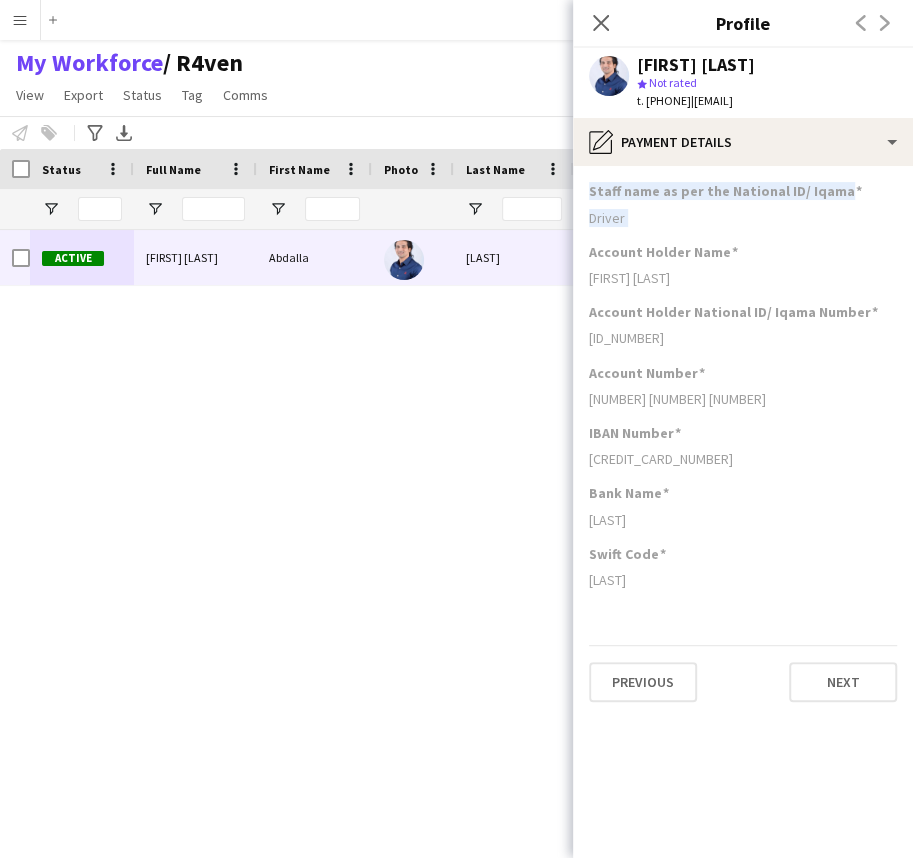 drag, startPoint x: 641, startPoint y: 182, endPoint x: 641, endPoint y: 209, distance: 27 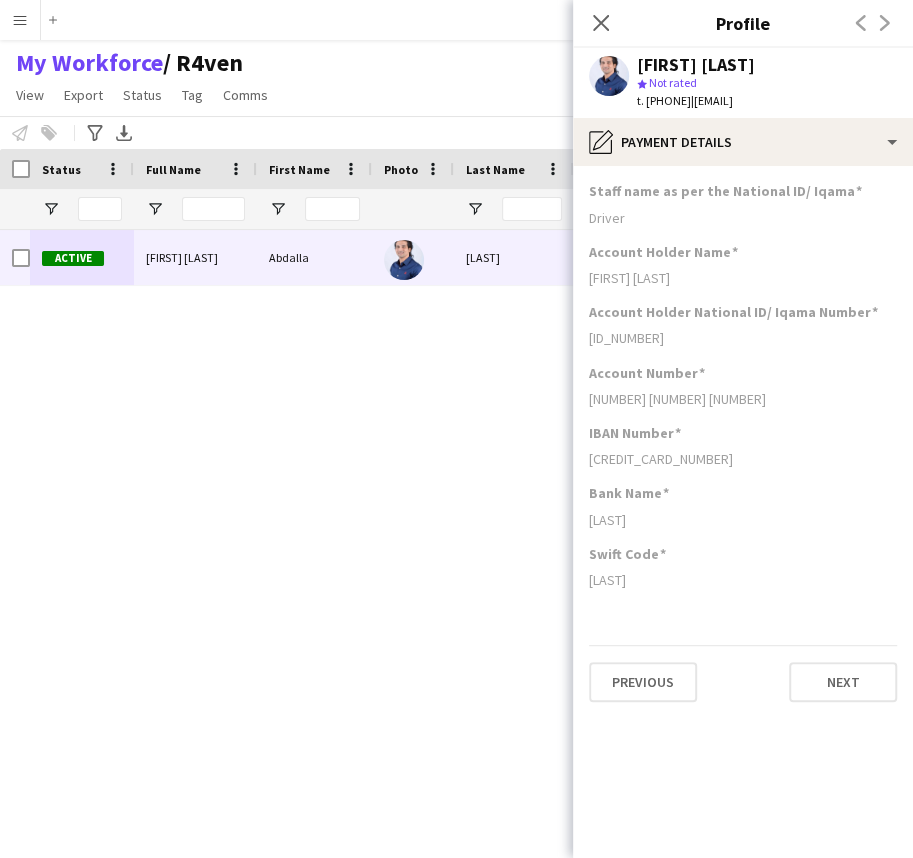 click on "Staff name as per the National ID/ Iqama" 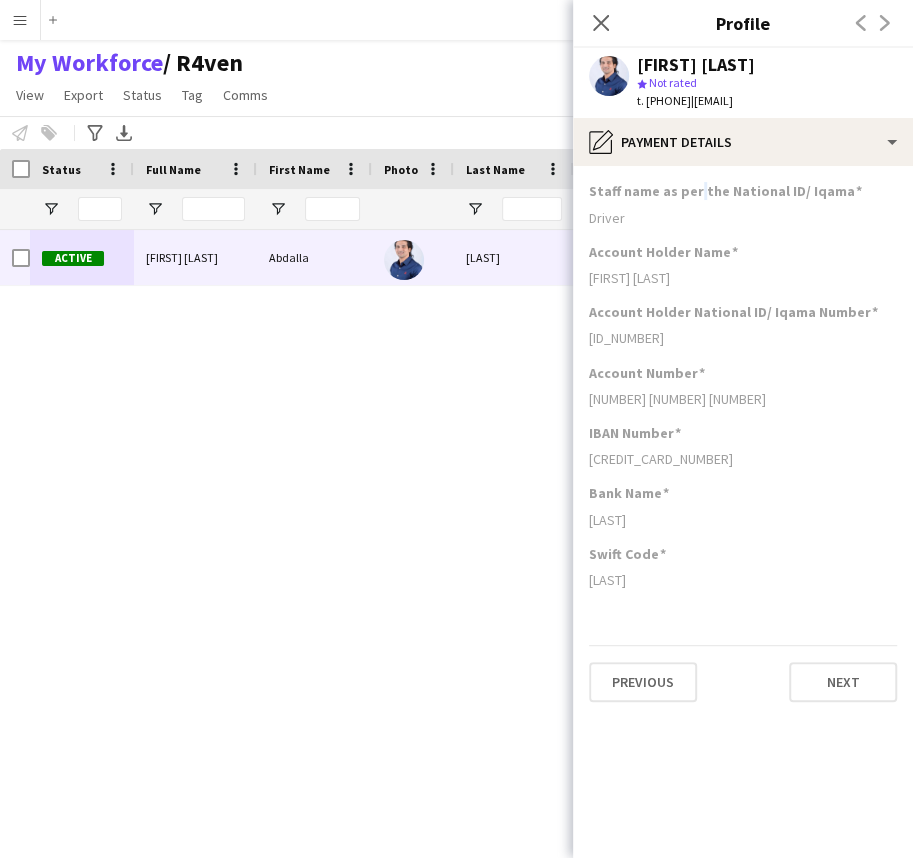click on "Staff name as per the National ID/ Iqama" 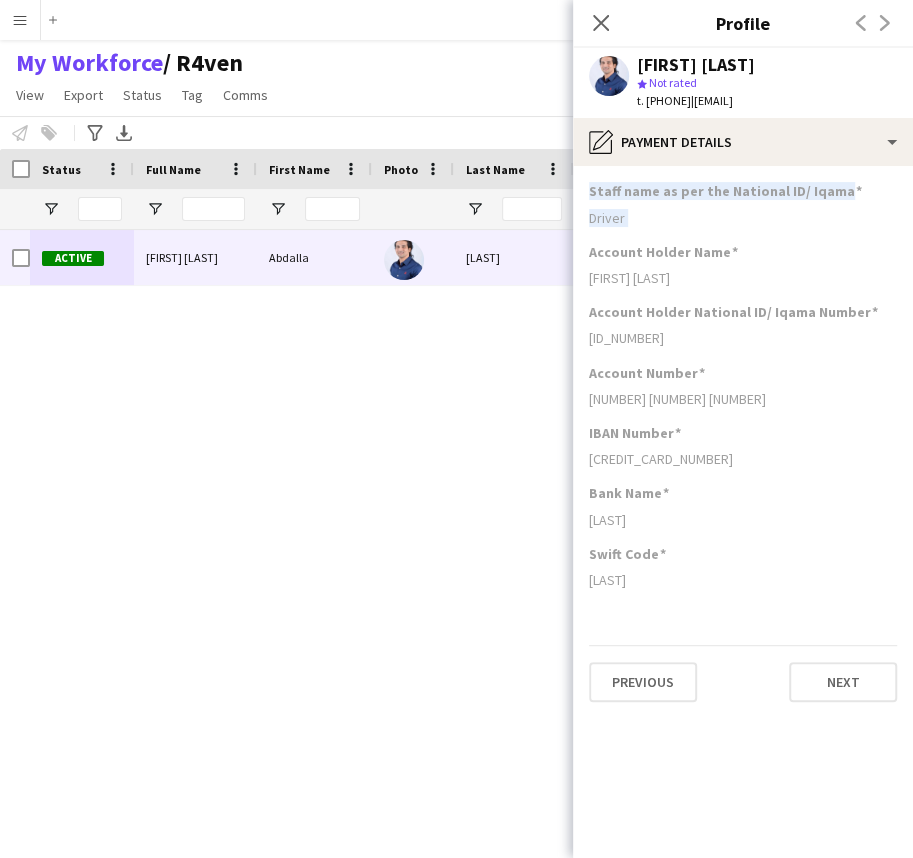 drag, startPoint x: 695, startPoint y: 195, endPoint x: 684, endPoint y: 216, distance: 23.70654 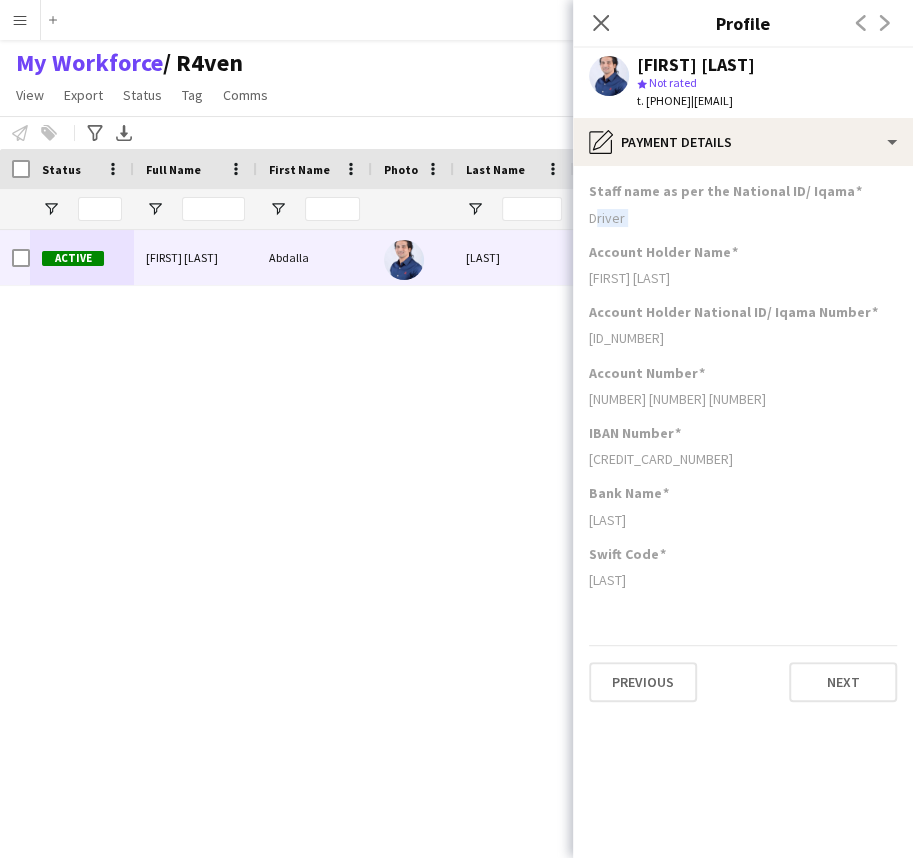 click on "Driver" 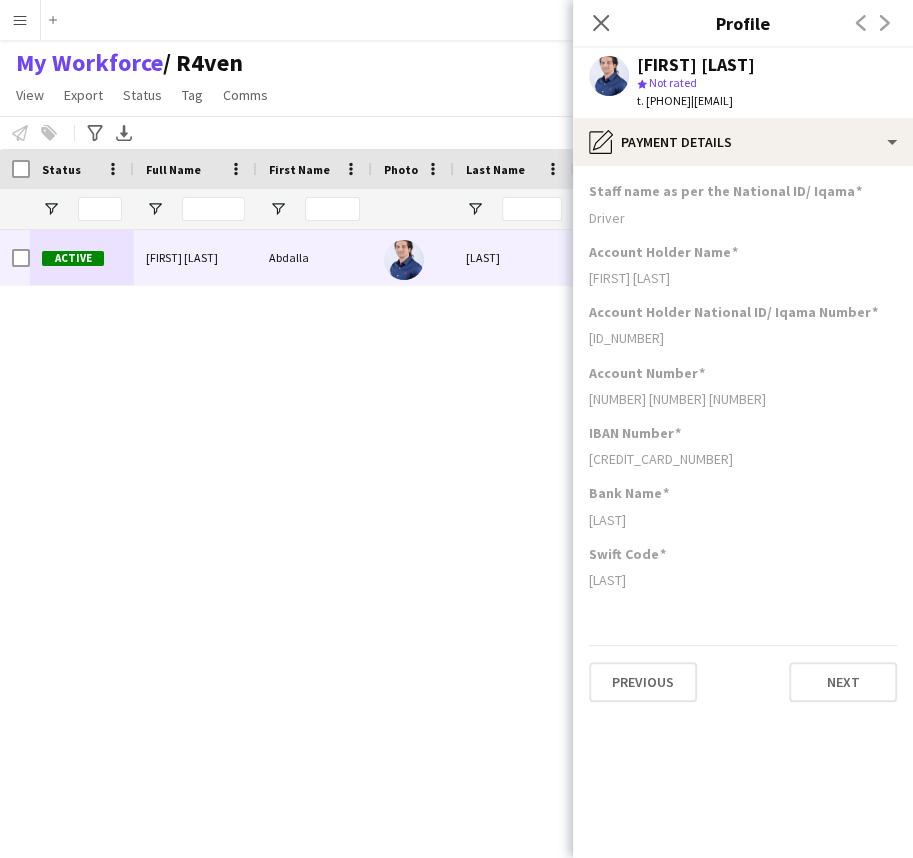 click on "Staff name as per the National ID/ Iqama" 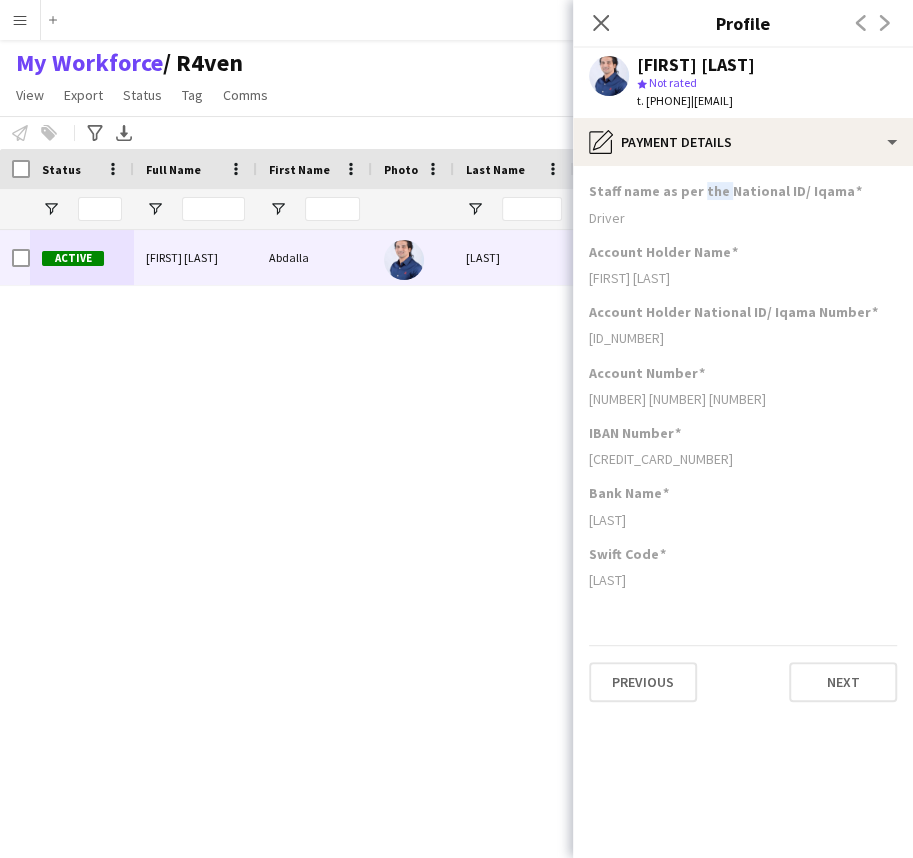 click on "Staff name as per the National ID/ Iqama" 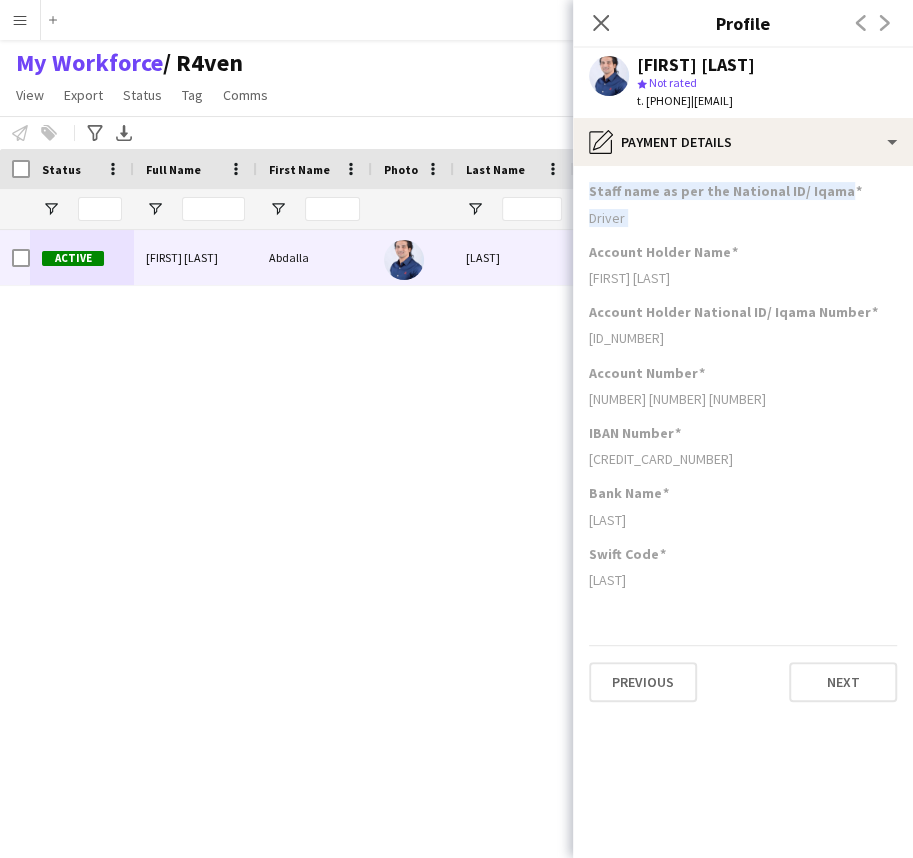 drag, startPoint x: 705, startPoint y: 185, endPoint x: 702, endPoint y: 217, distance: 32.140316 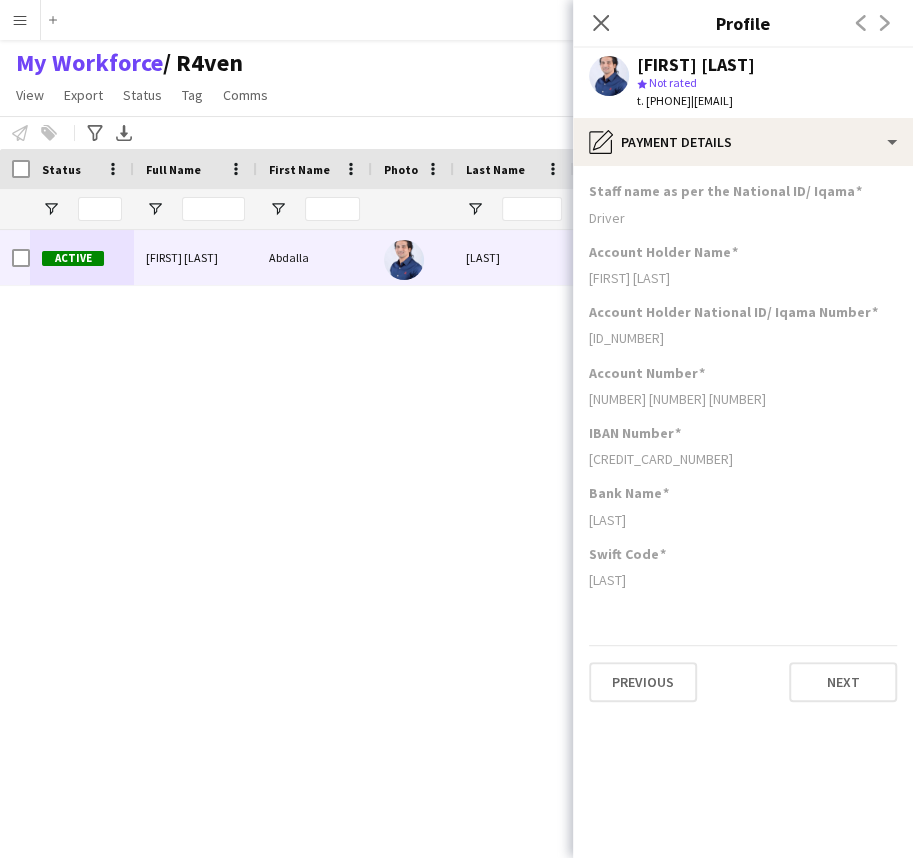 click on "Sultan bqabs" 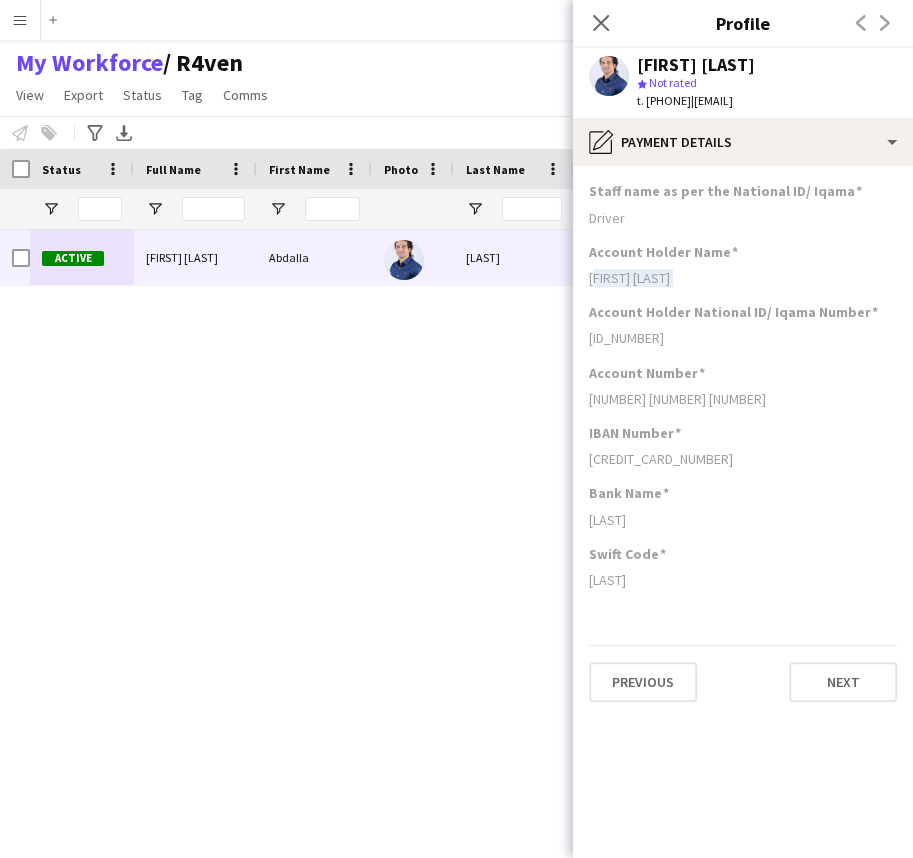 click on "Sultan bqabs" 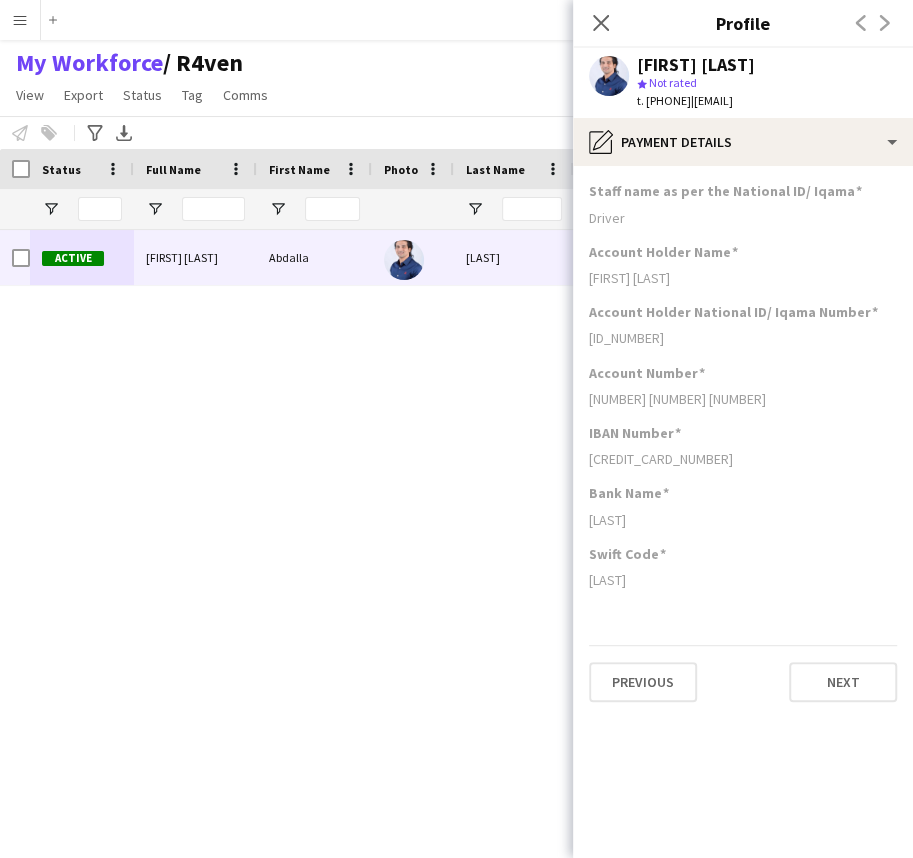 click on "Sultan bqabs" 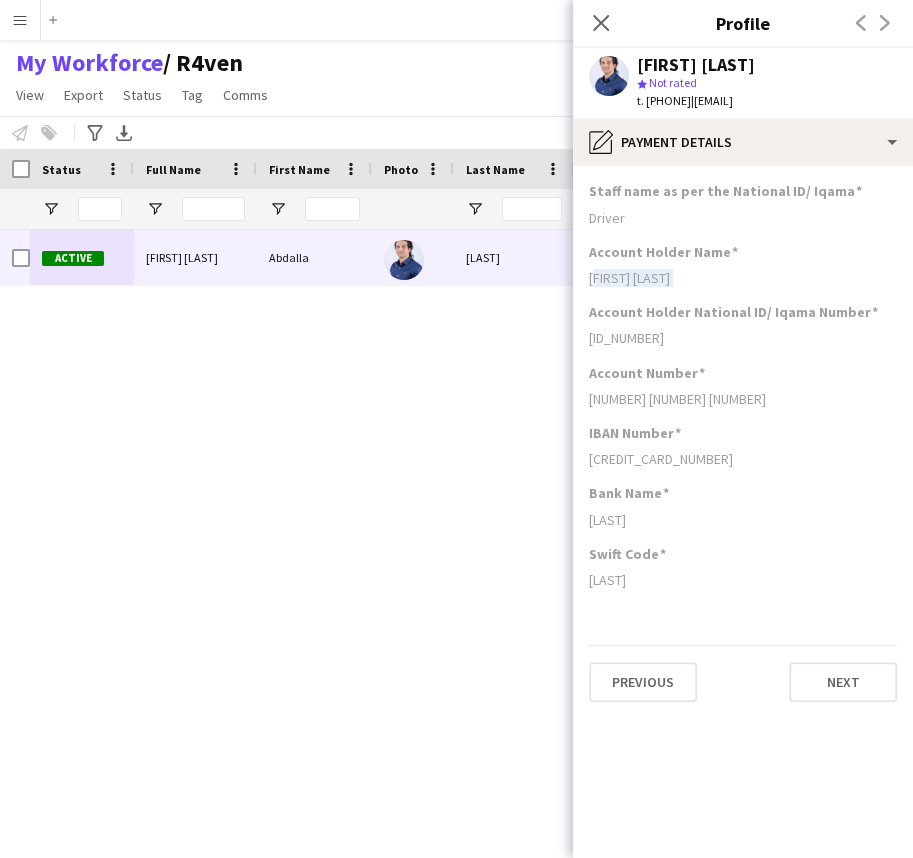 click on "Sultan bqabs" 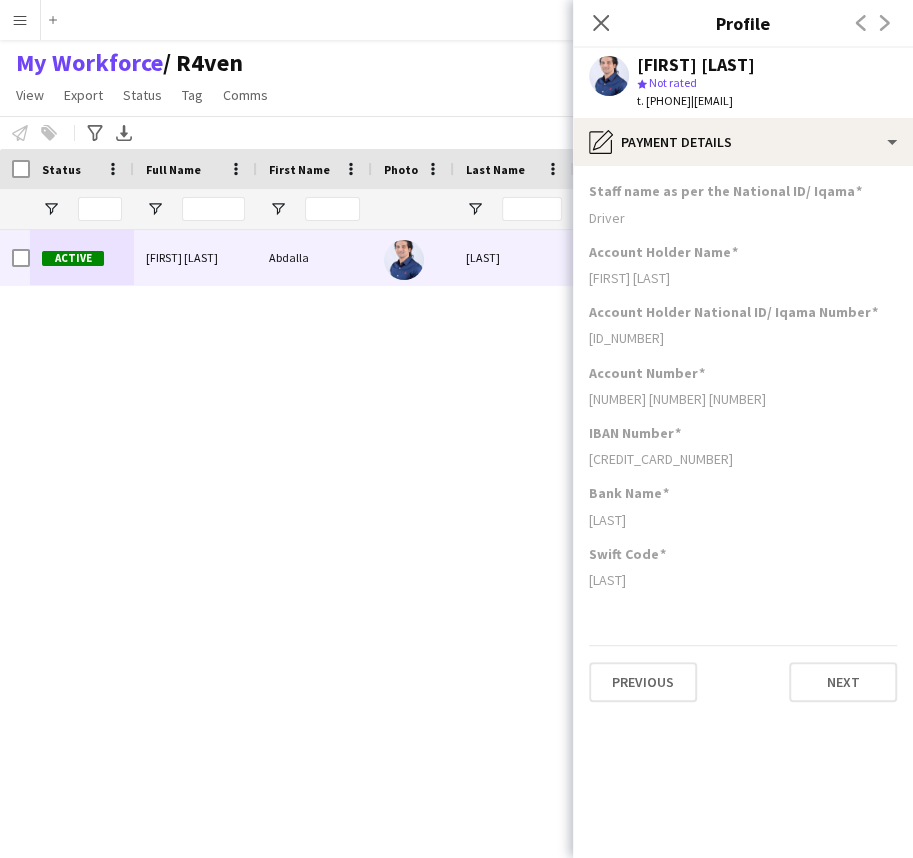 click on "Sultan bqabs" 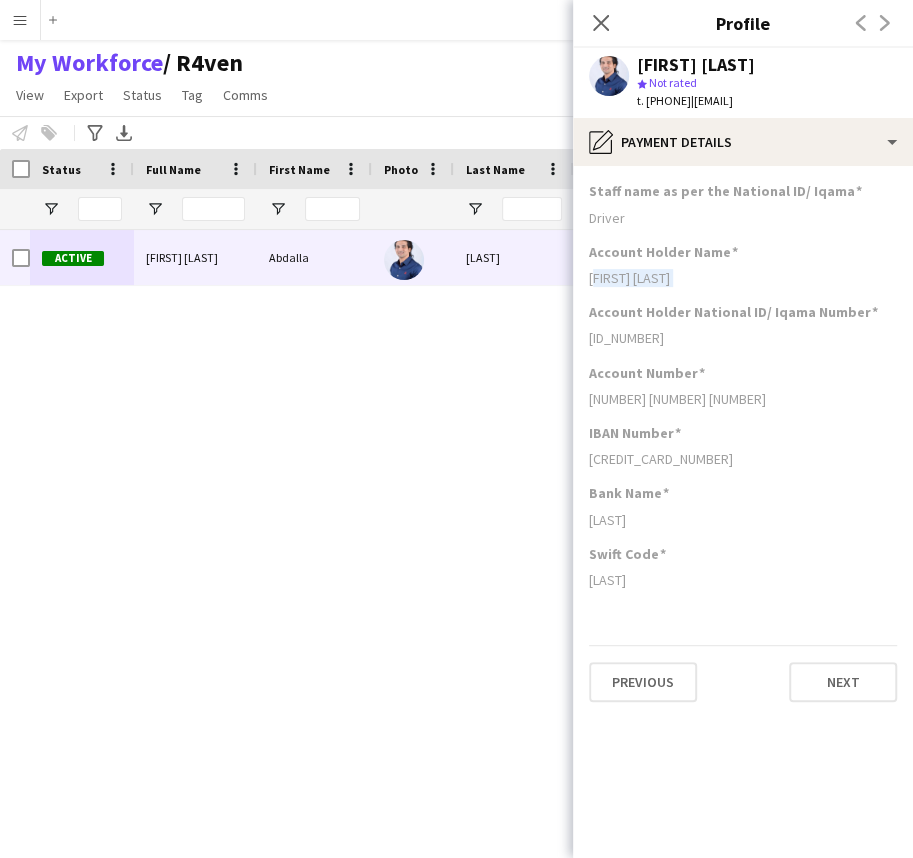 click on "Sultan bqabs" 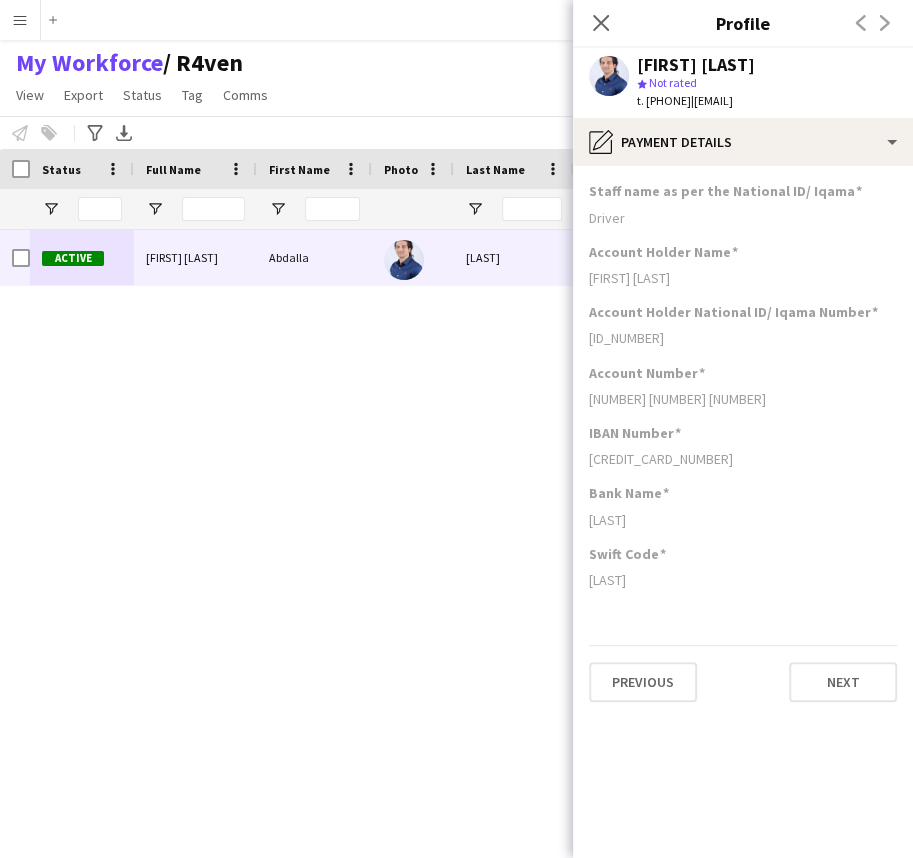 click on "Sultan bqabs" 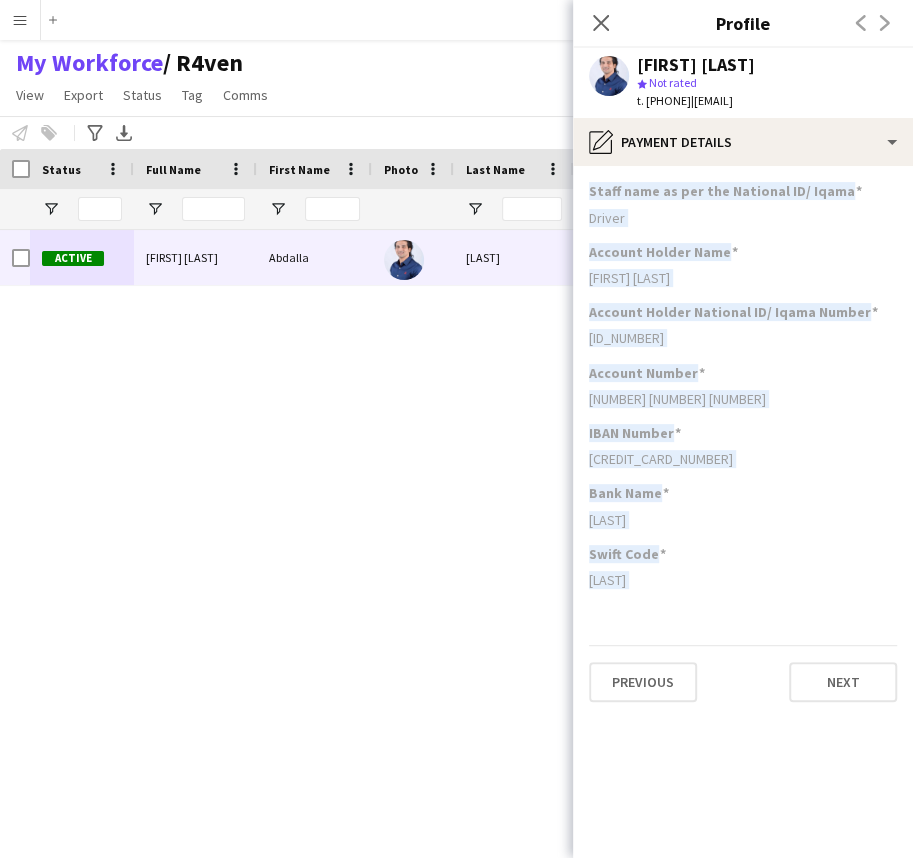 drag, startPoint x: 665, startPoint y: 570, endPoint x: 644, endPoint y: 195, distance: 375.58755 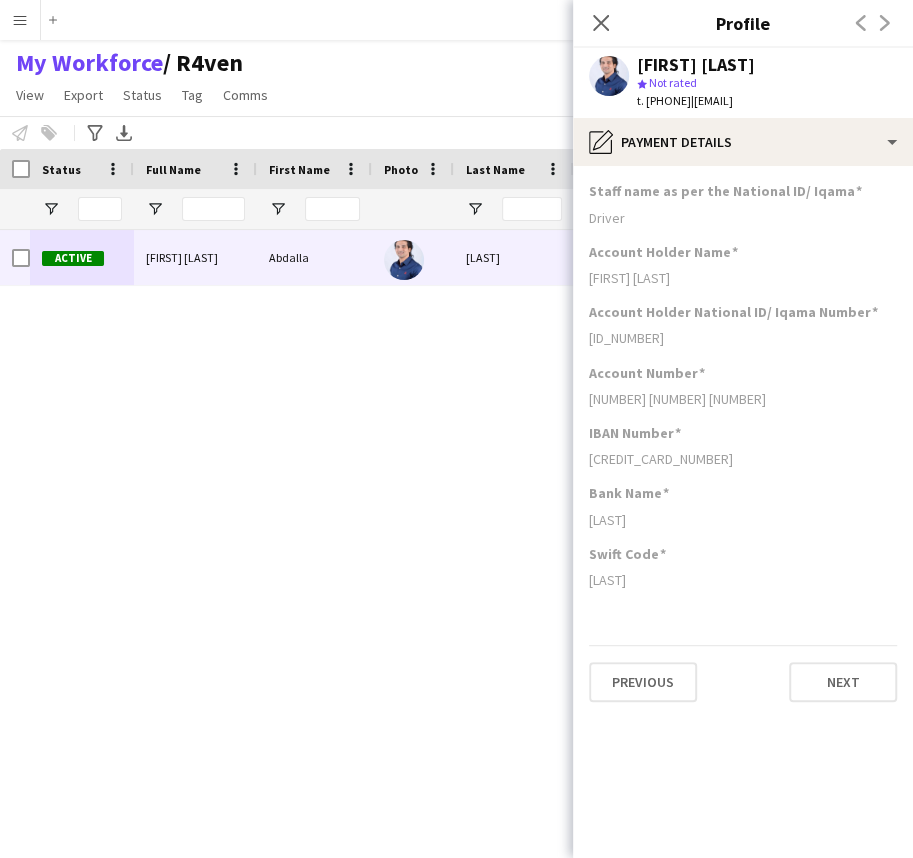 click on "Abdalla abdlhalem" 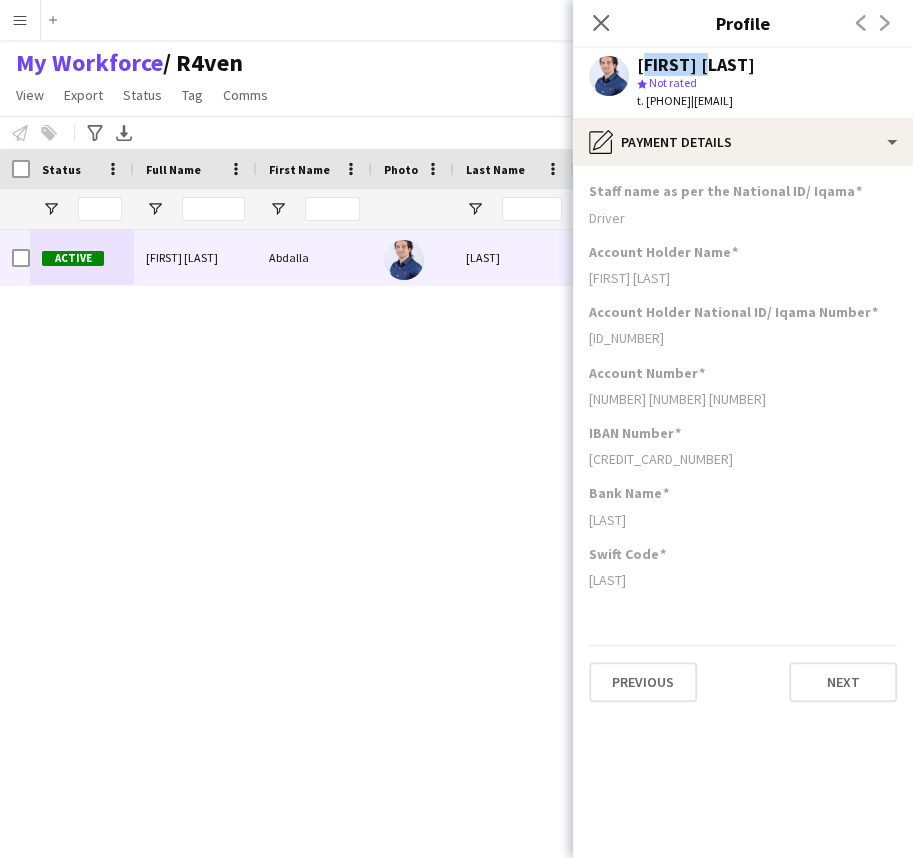 click on "Abdalla abdlhalem" 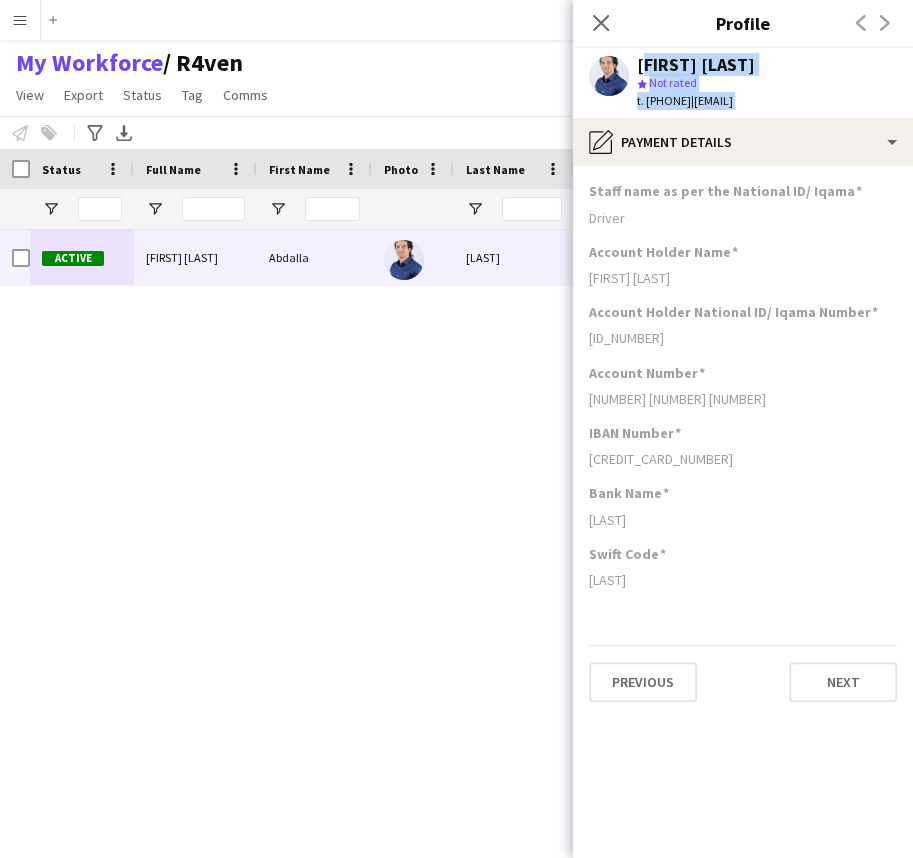 drag, startPoint x: 659, startPoint y: 61, endPoint x: 765, endPoint y: 105, distance: 114.76933 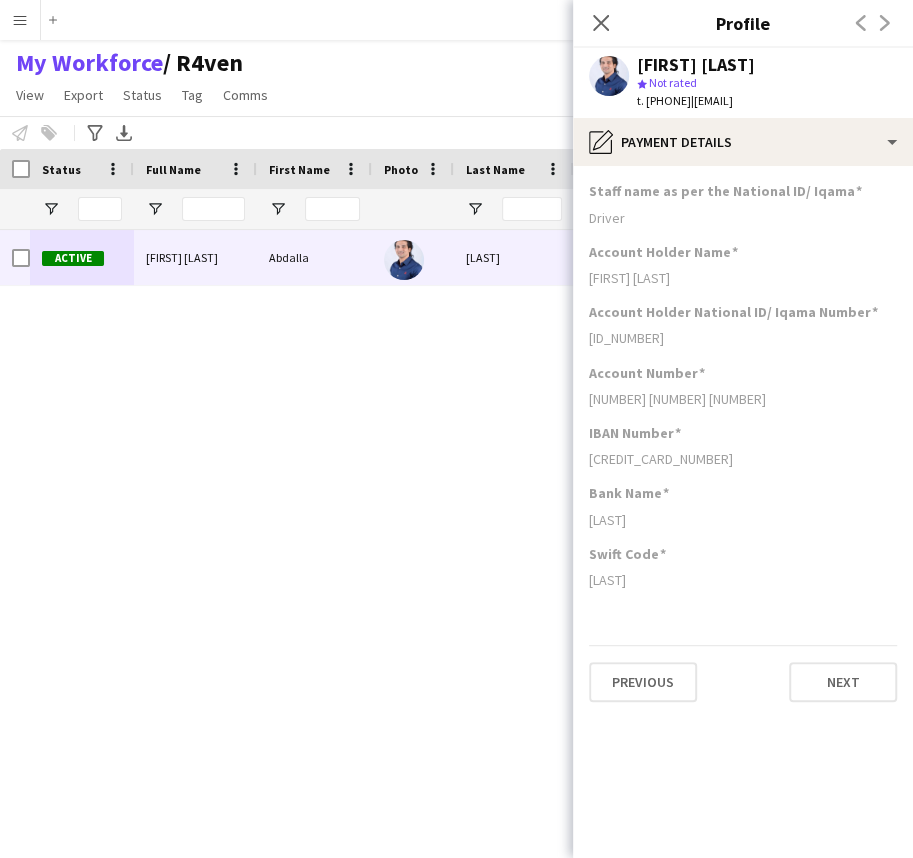 click on "Account Holder Name  Sultan bqabs" 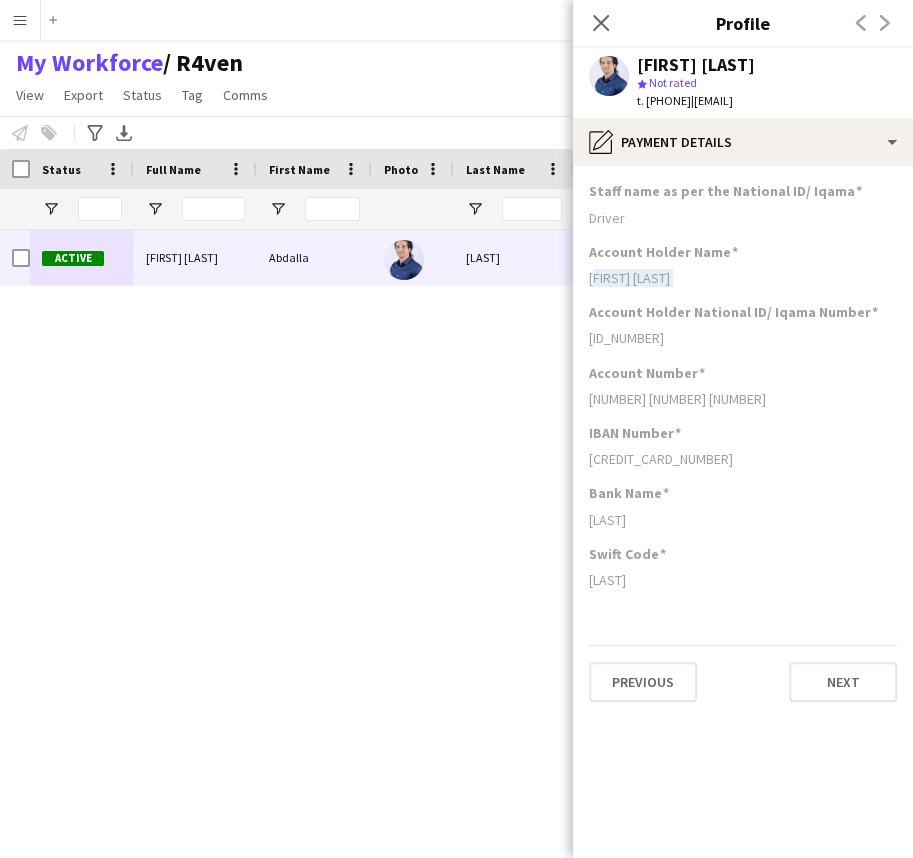 click on "Account Holder Name  Sultan bqabs" 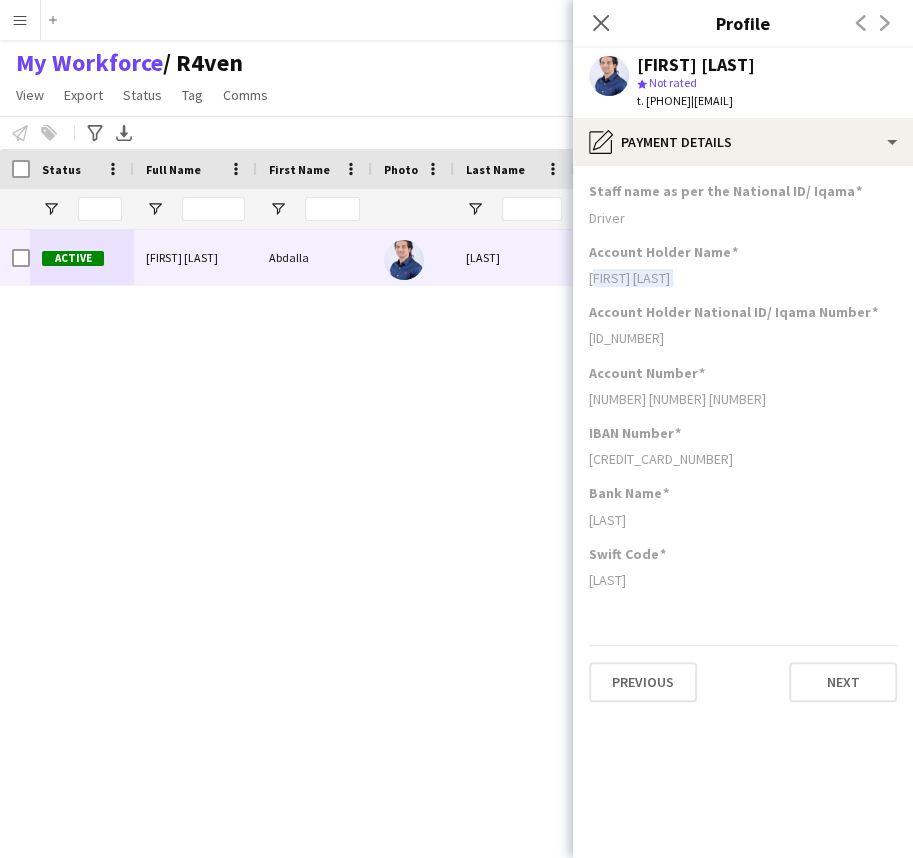 click on "Sultan bqabs" 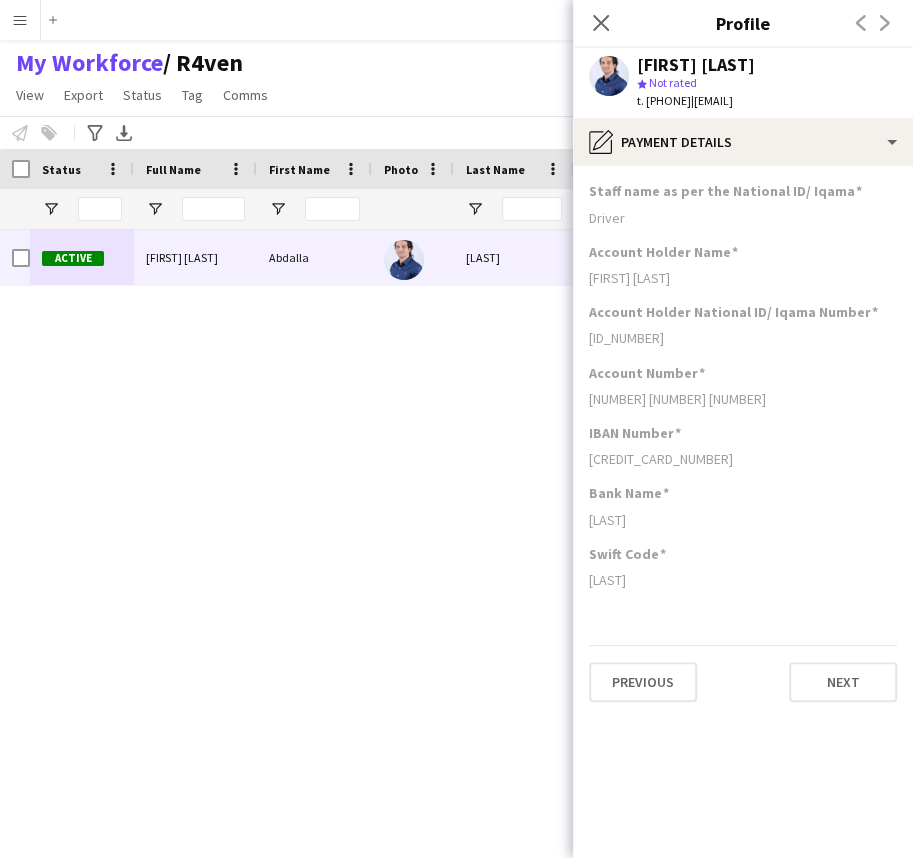 click on "Staff name as per the National ID/ Iqama  Driver" 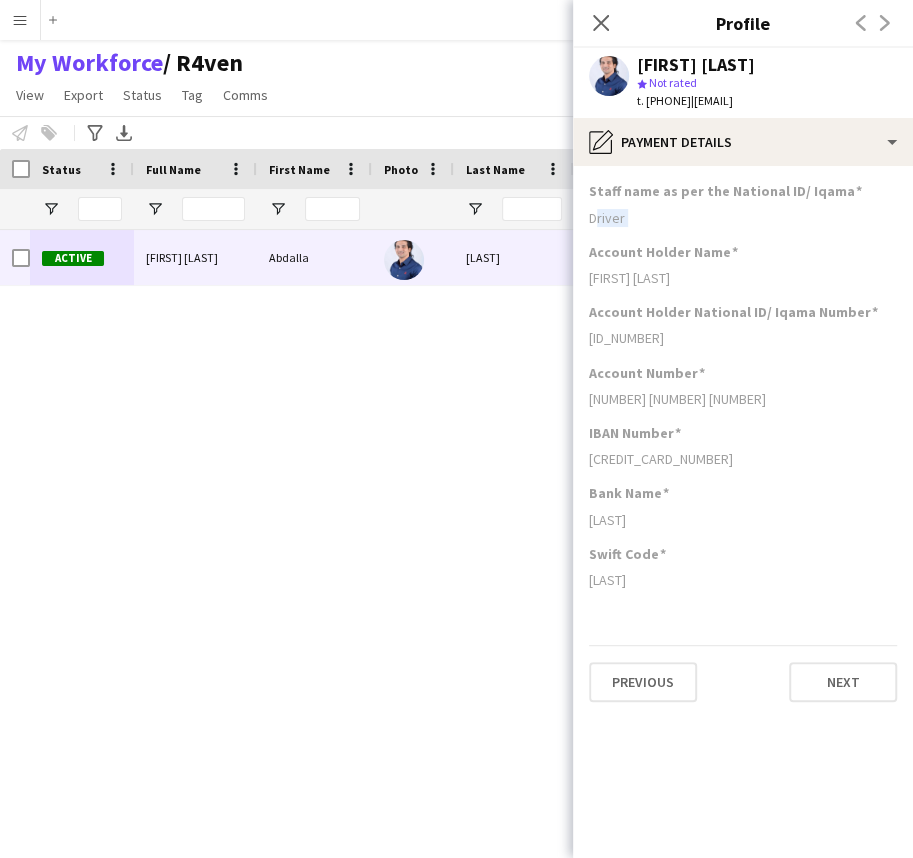 click on "Staff name as per the National ID/ Iqama  Driver" 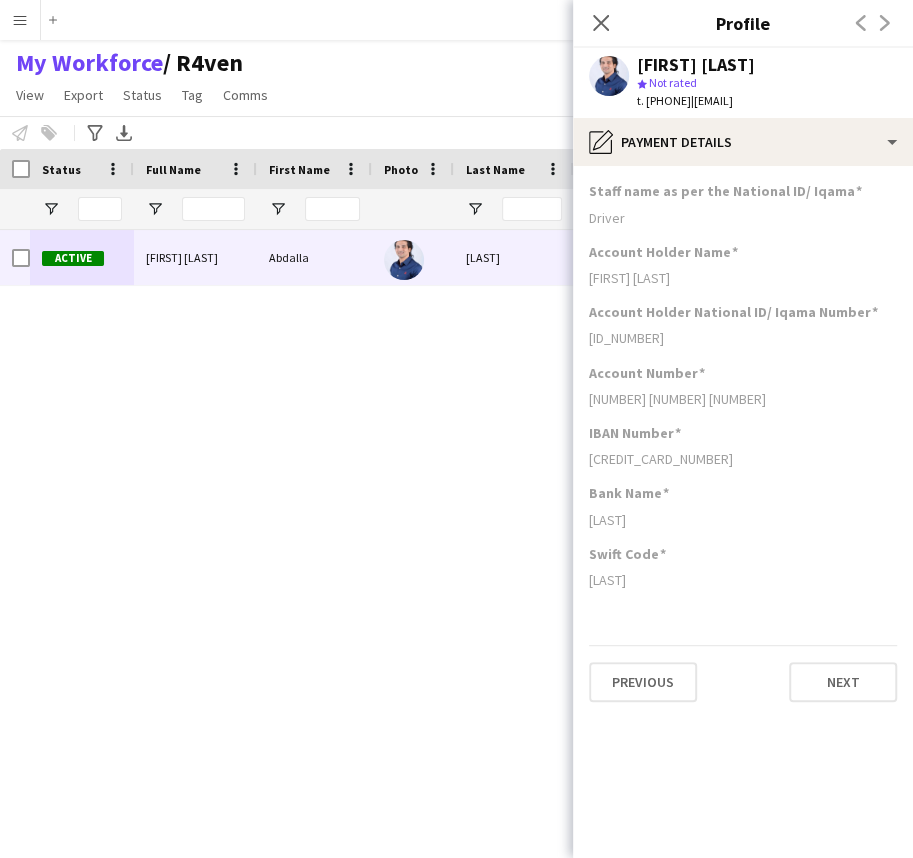 click on "Staff name as per the National ID/ Iqama" 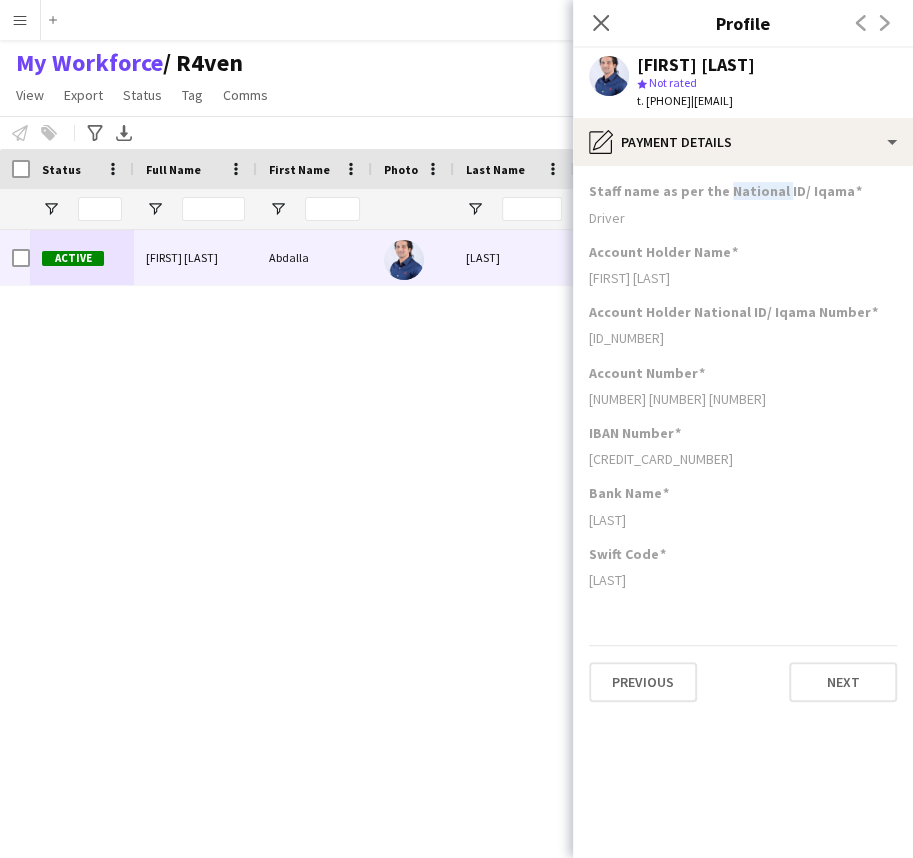 click on "Staff name as per the National ID/ Iqama" 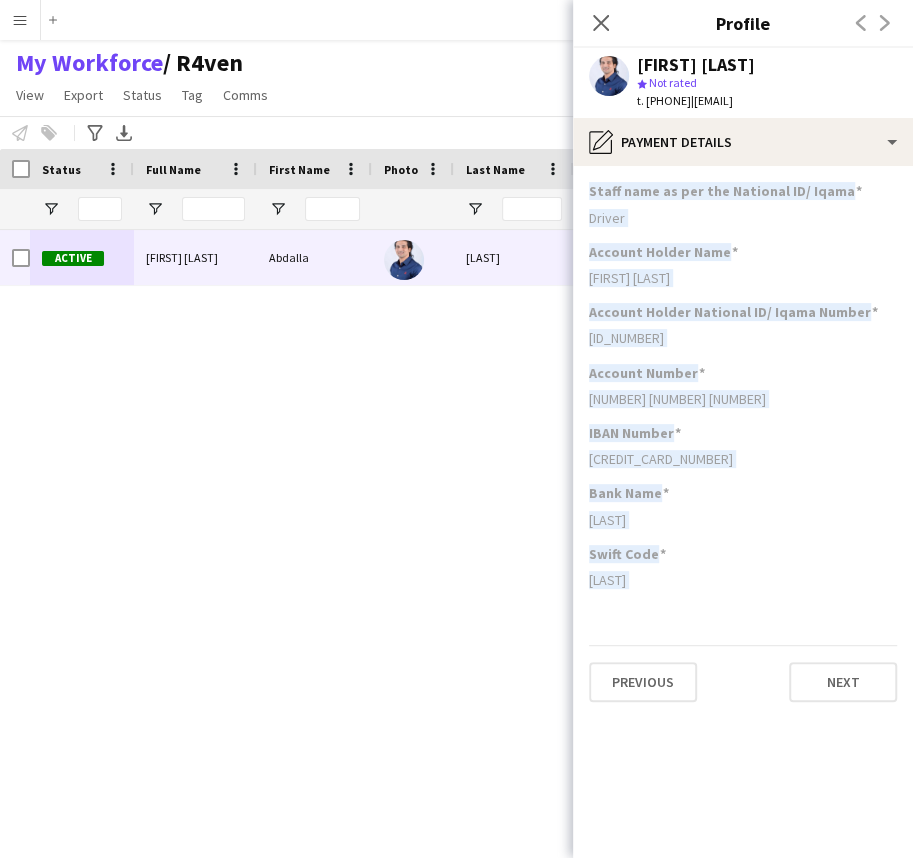 drag, startPoint x: 733, startPoint y: 194, endPoint x: 695, endPoint y: 566, distance: 373.93582 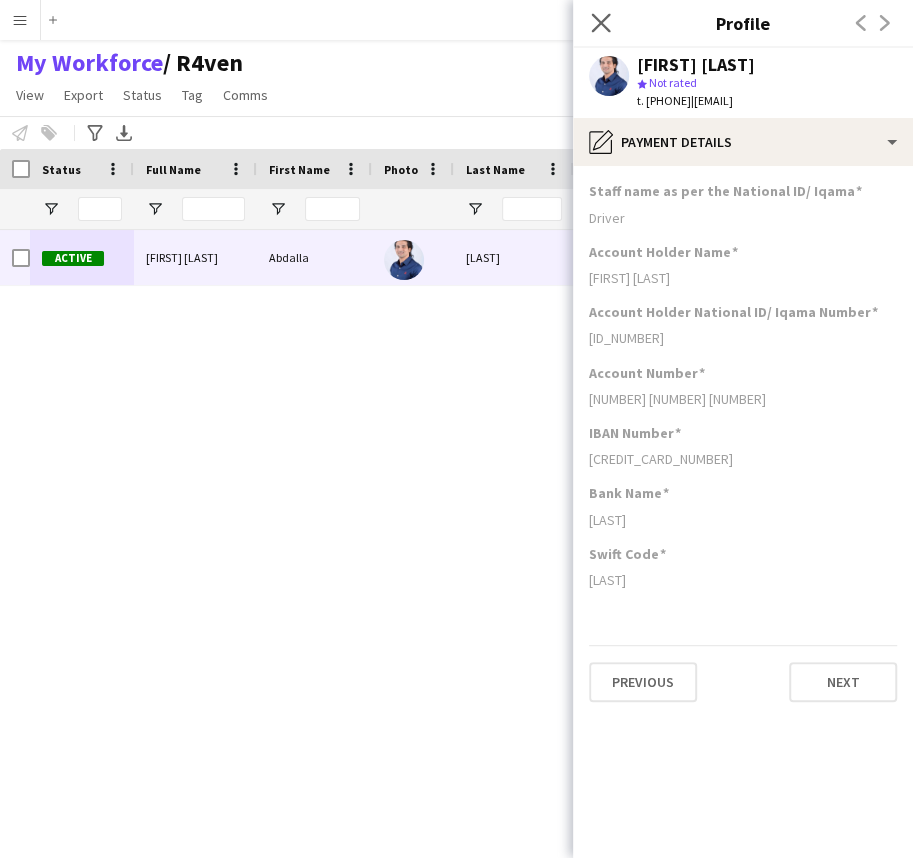 click on "Close pop-in" 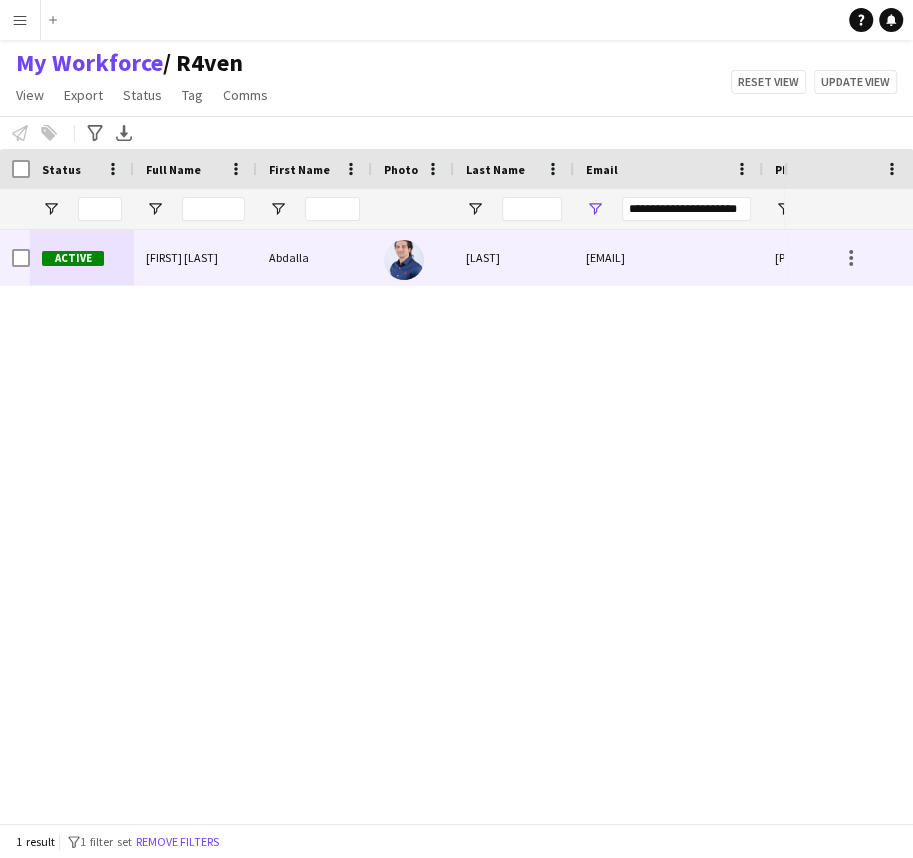 click on "jazefabdalla@gmail.com" at bounding box center (668, 257) 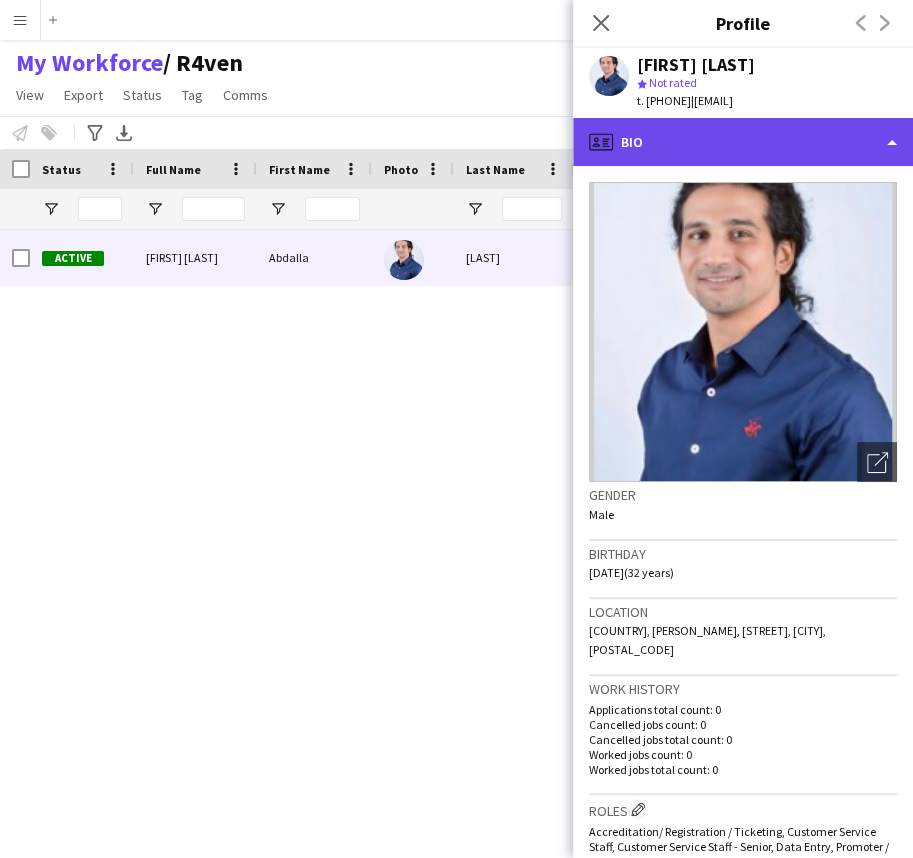 click on "profile
Bio" 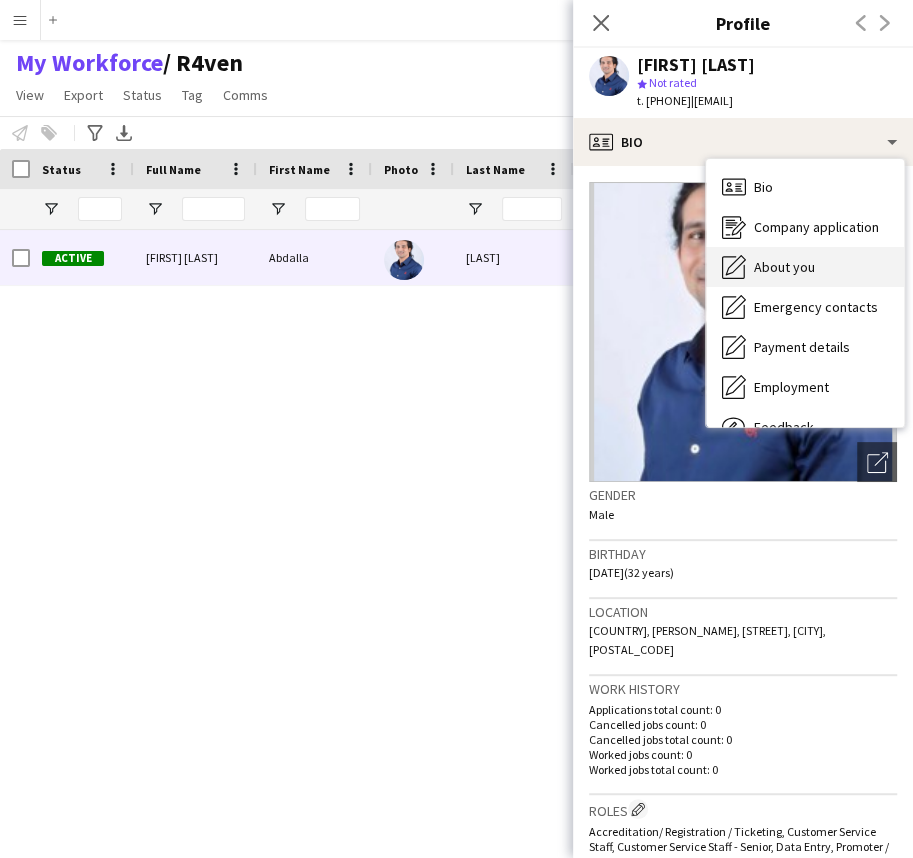 click on "About you
About you" at bounding box center [805, 267] 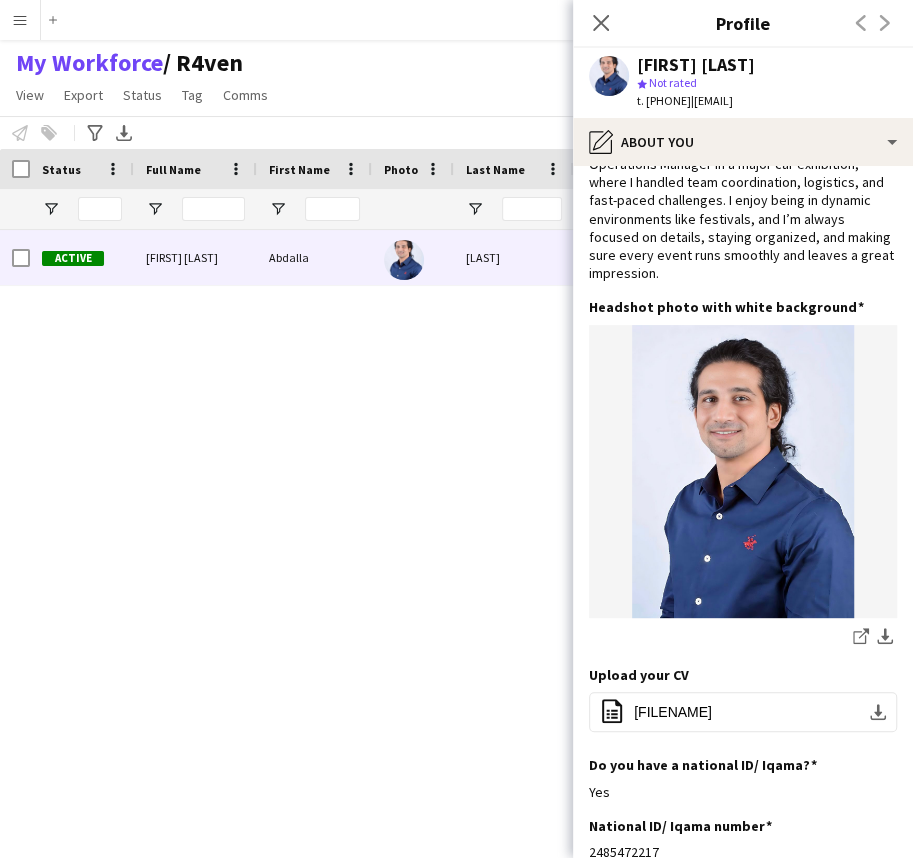 scroll, scrollTop: 0, scrollLeft: 0, axis: both 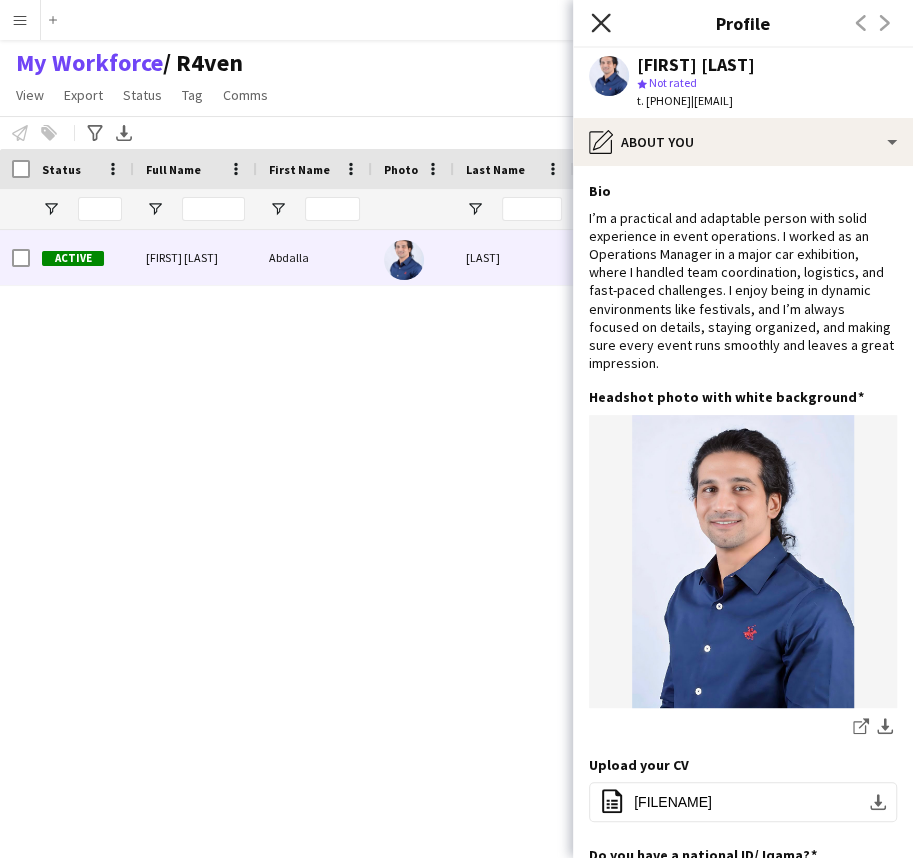 click on "Close pop-in" 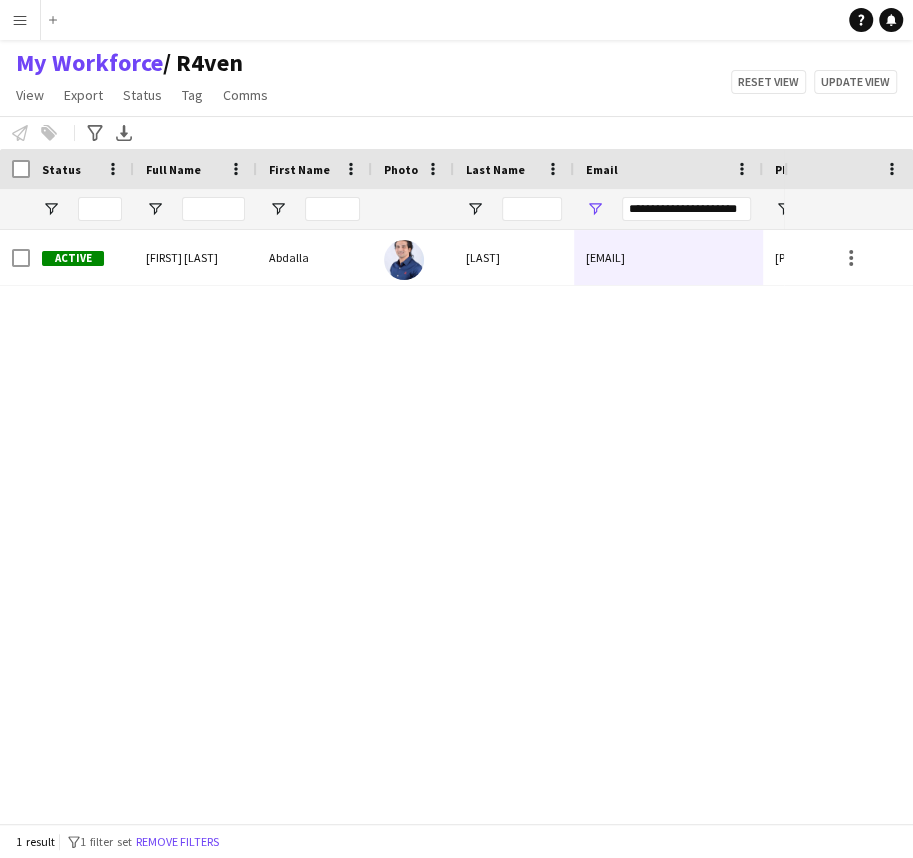 click on "Active Abdalla abdlhalem Abdalla
abdlhalem jazefabdalla@gmail.com +966541630019 2485472217" at bounding box center (392, 519) 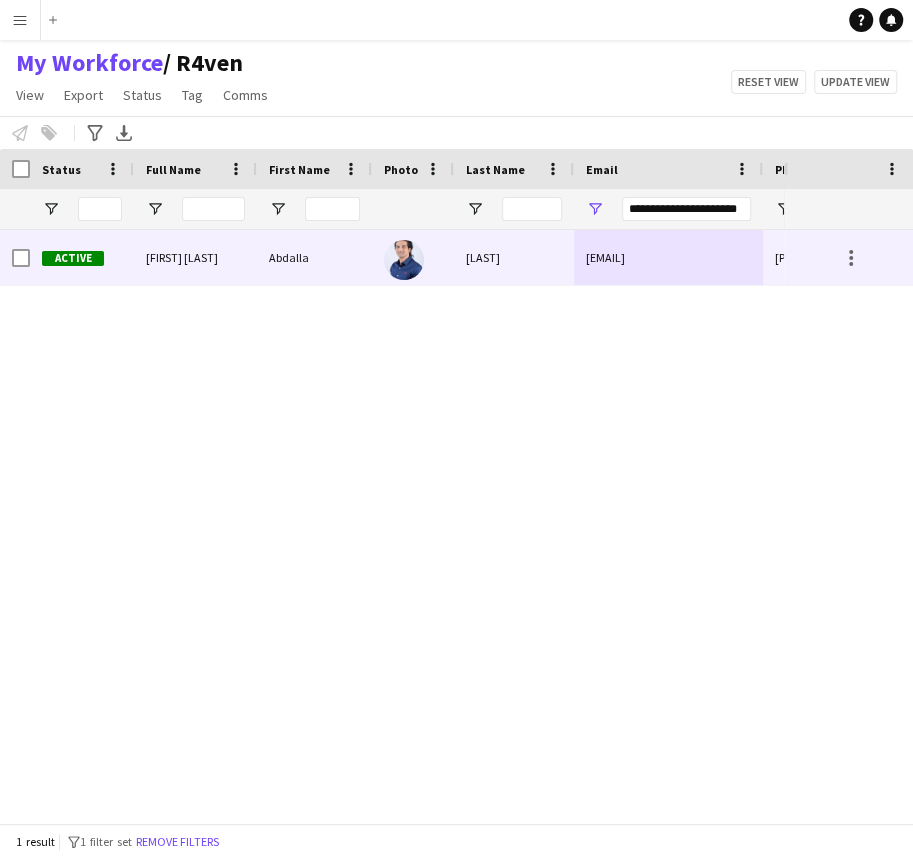 click on "abdlhalem" at bounding box center [514, 257] 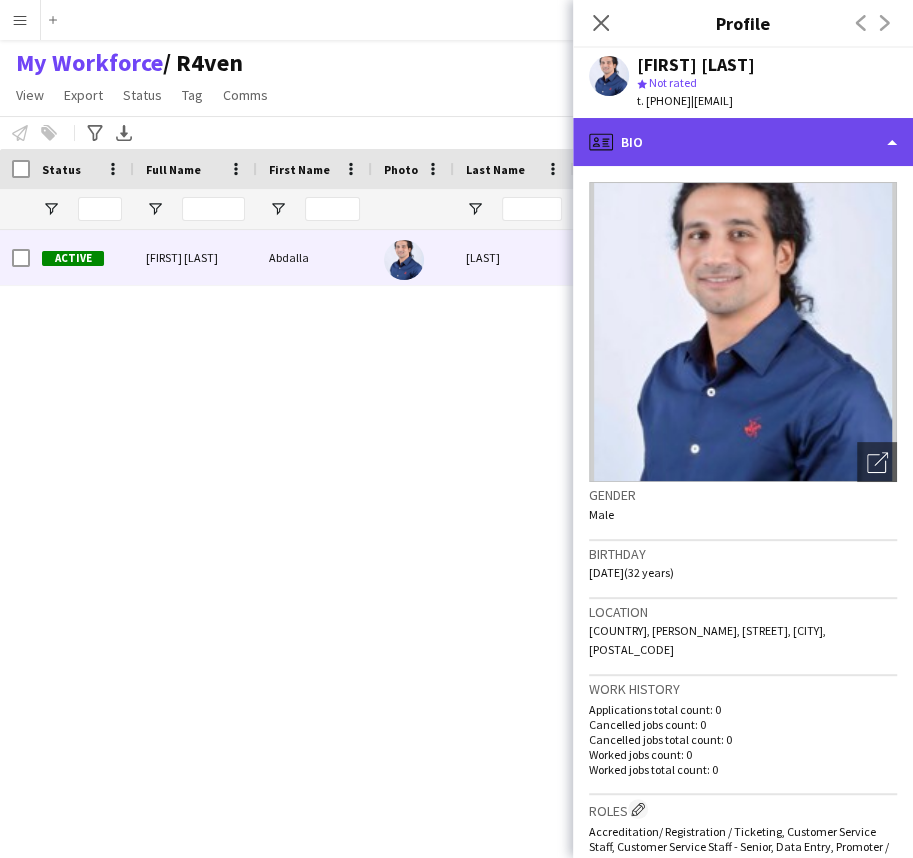 click on "profile
Bio" 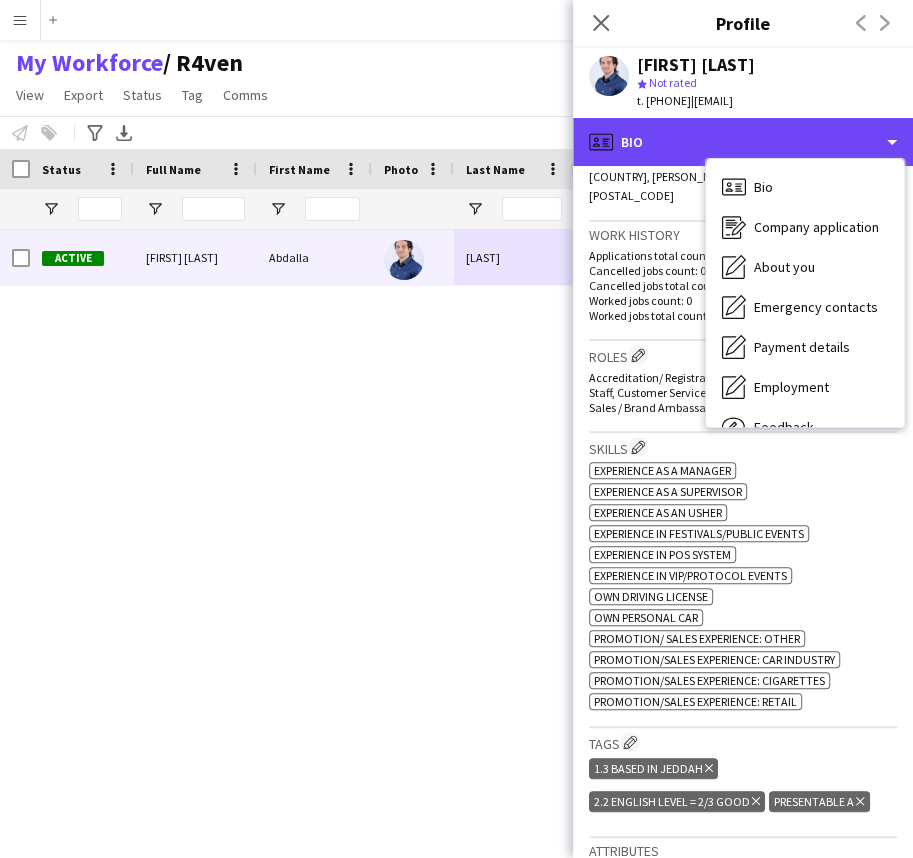 scroll, scrollTop: 0, scrollLeft: 0, axis: both 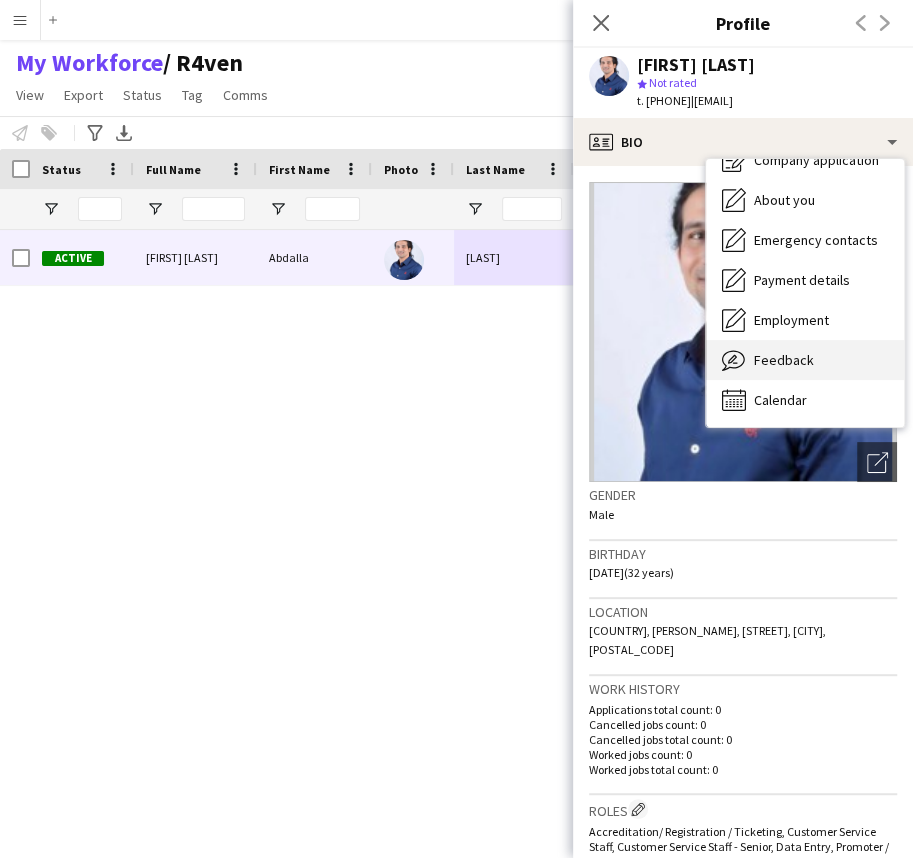 click on "Feedback" at bounding box center (784, 360) 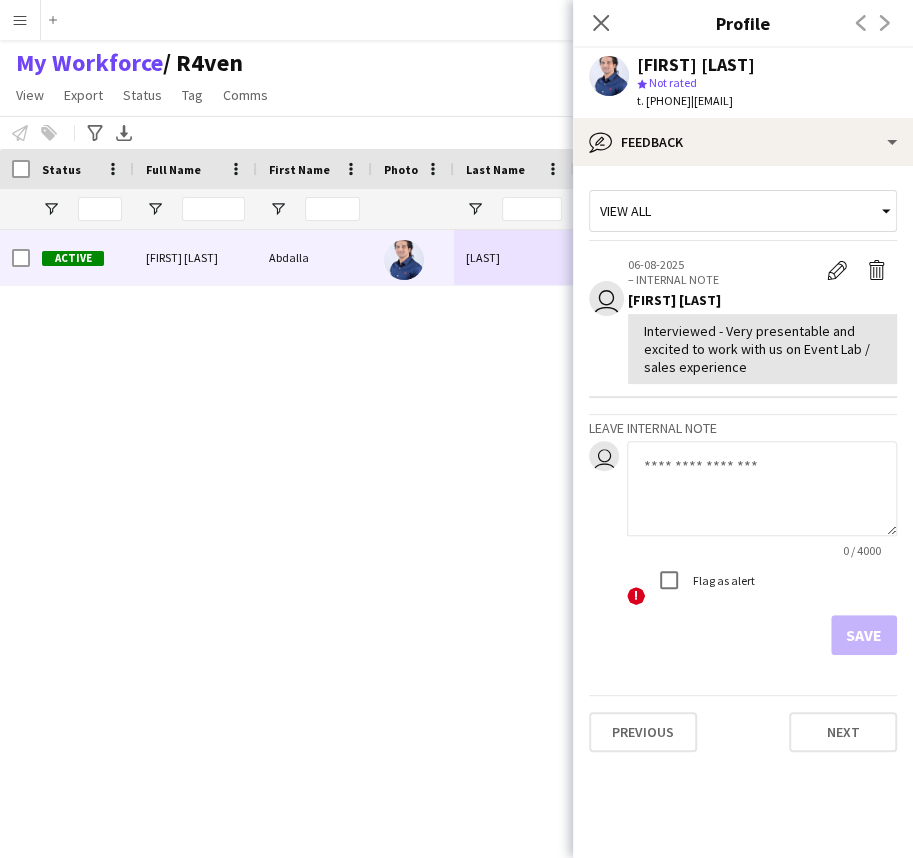 click on "Interviewed - Very presentable and excited to work with us on Event Lab / sales experience" 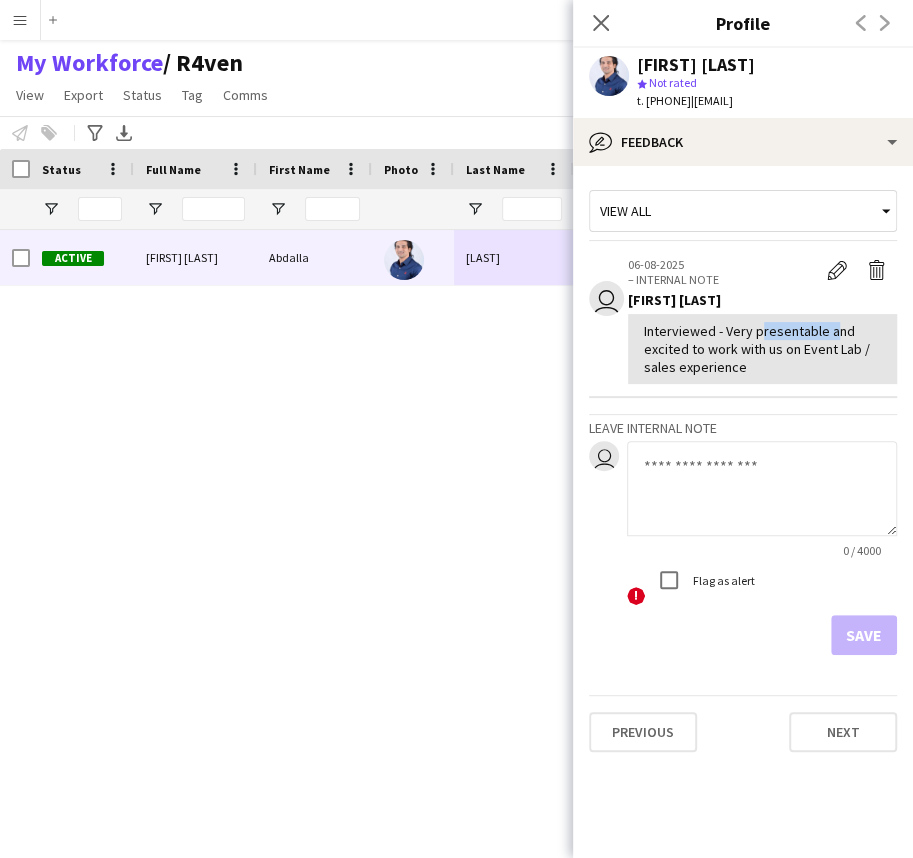 click on "Interviewed - Very presentable and excited to work with us on Event Lab / sales experience" 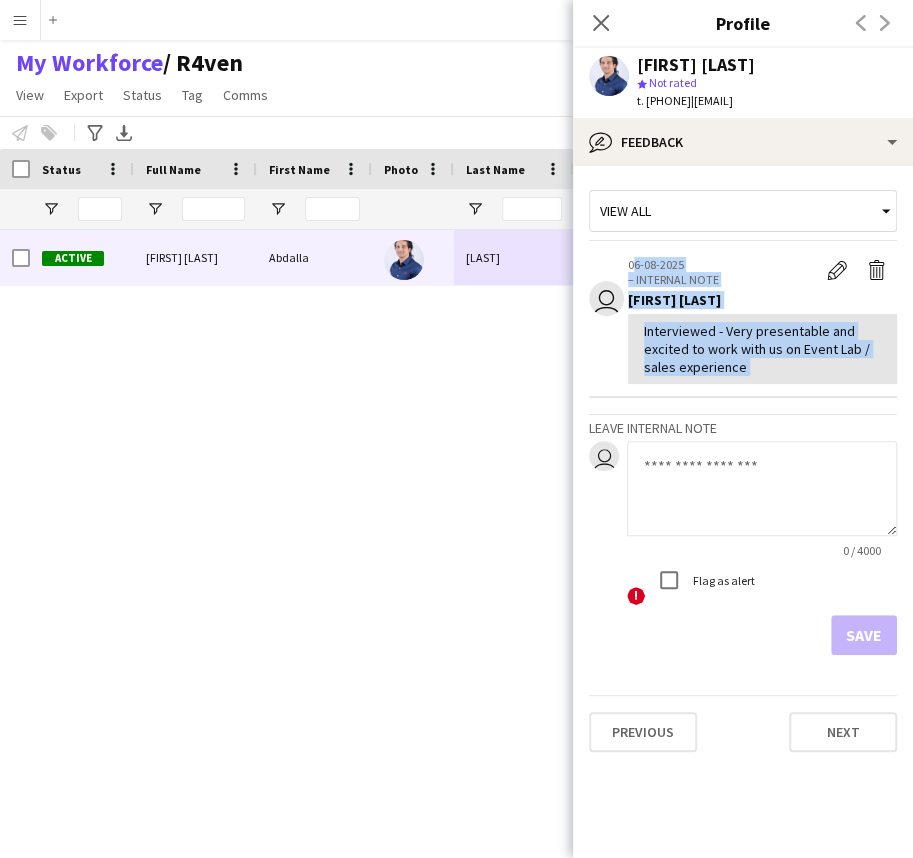 drag, startPoint x: 750, startPoint y: 339, endPoint x: 720, endPoint y: 265, distance: 79.84986 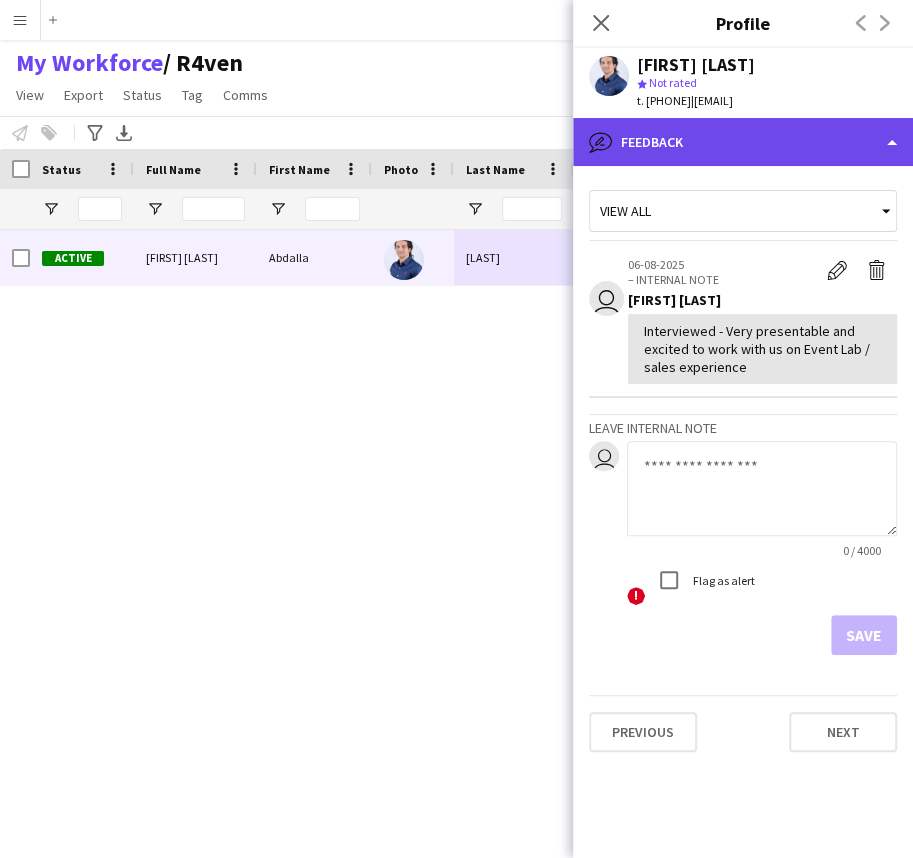 click on "bubble-pencil
Feedback" 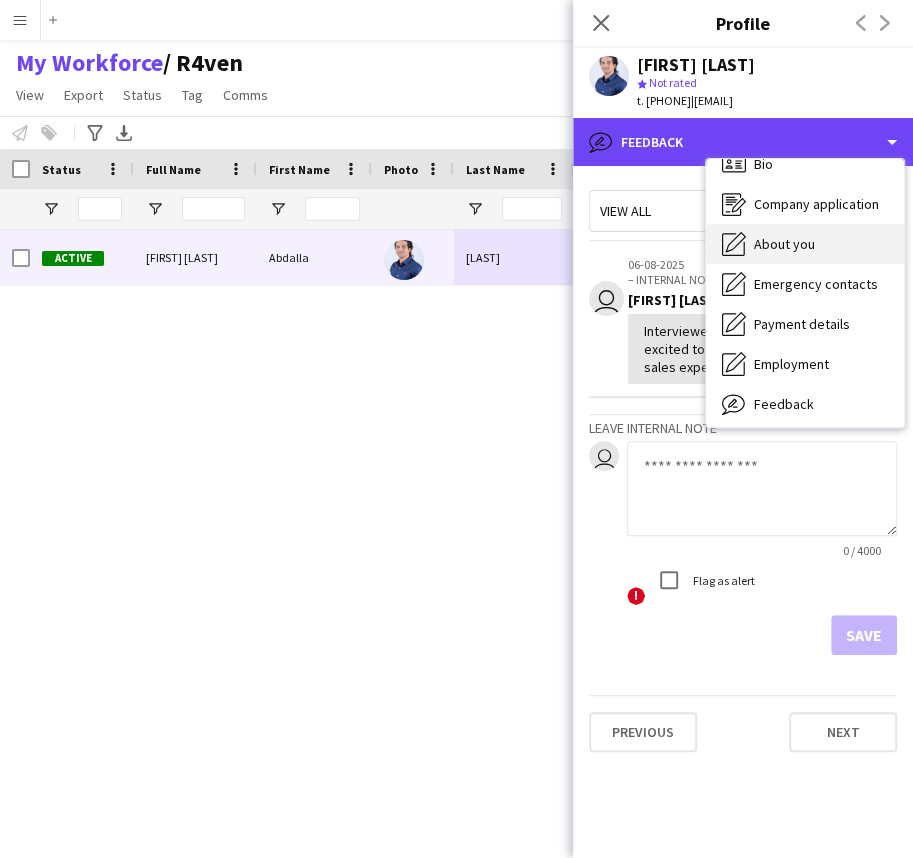 scroll, scrollTop: 0, scrollLeft: 0, axis: both 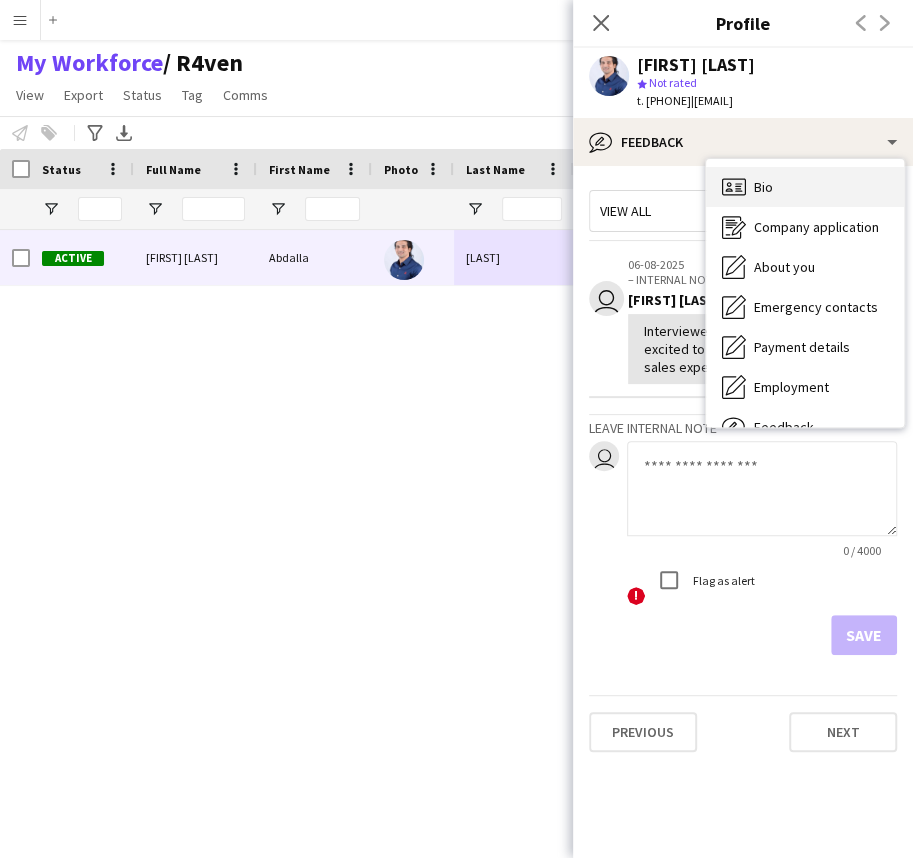 click on "Bio
Bio" at bounding box center [805, 187] 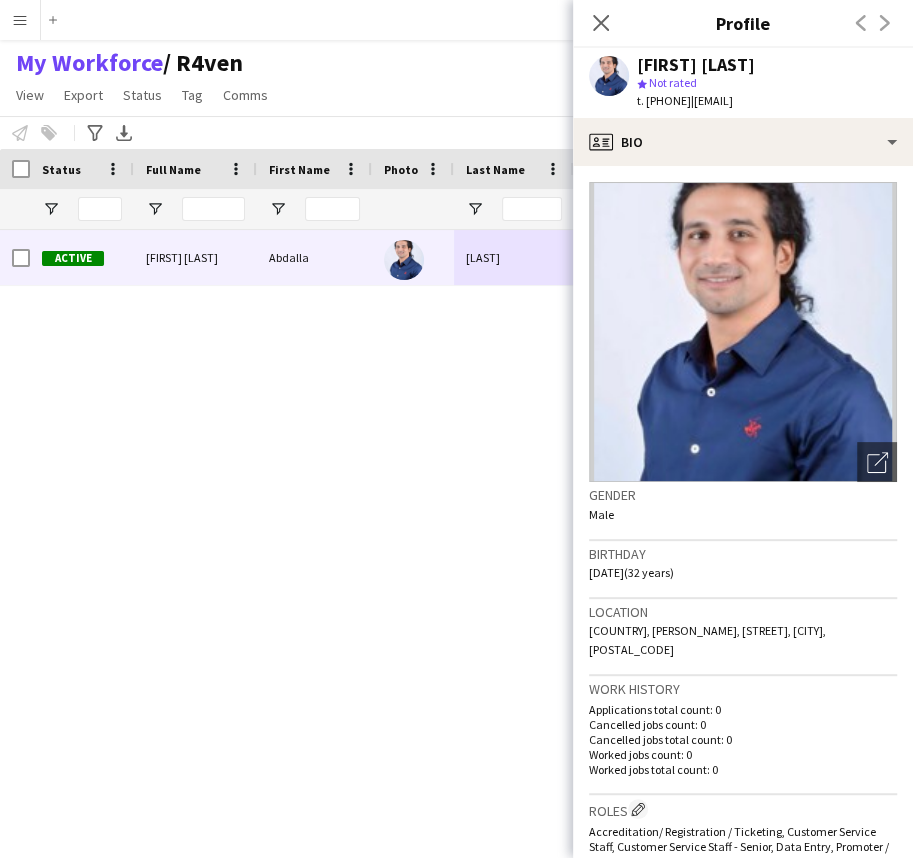 click on "Abdalla abdlhalem" 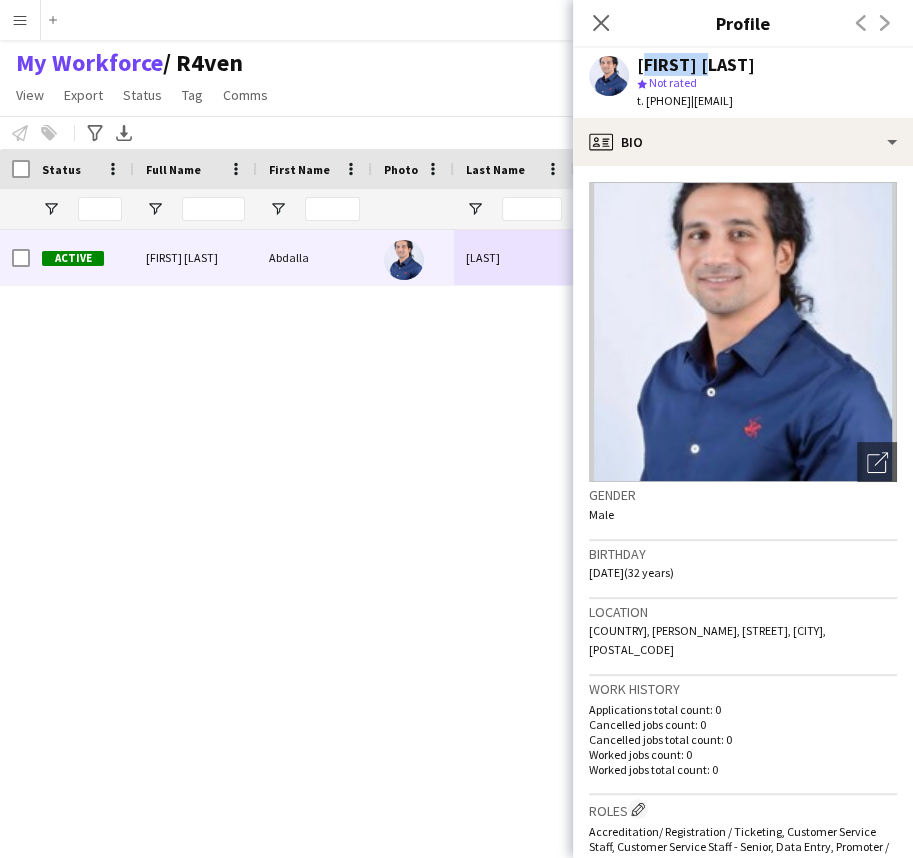 click on "Abdalla abdlhalem" 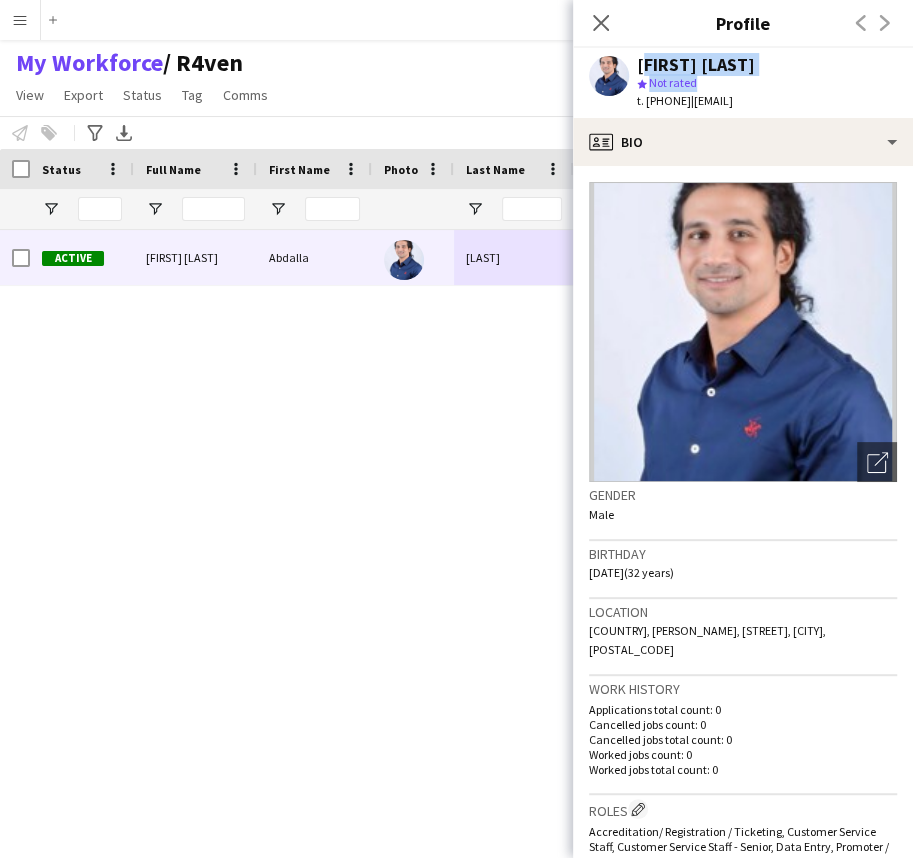 drag, startPoint x: 658, startPoint y: 70, endPoint x: 690, endPoint y: 90, distance: 37.735924 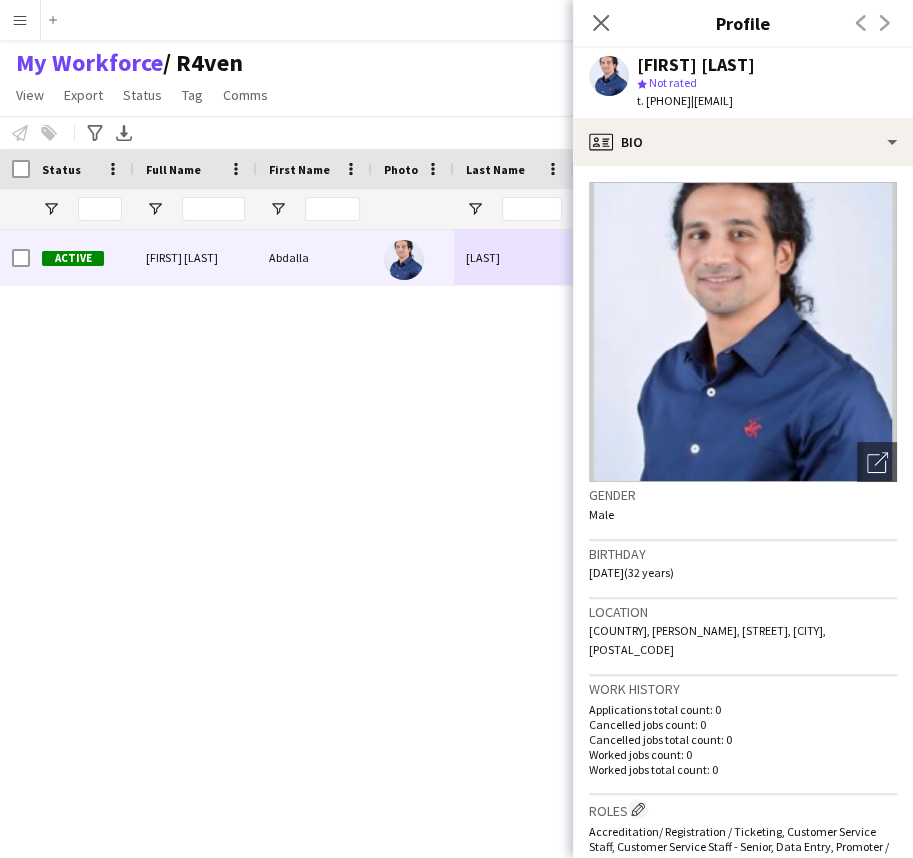 click on "t. +966541630019" 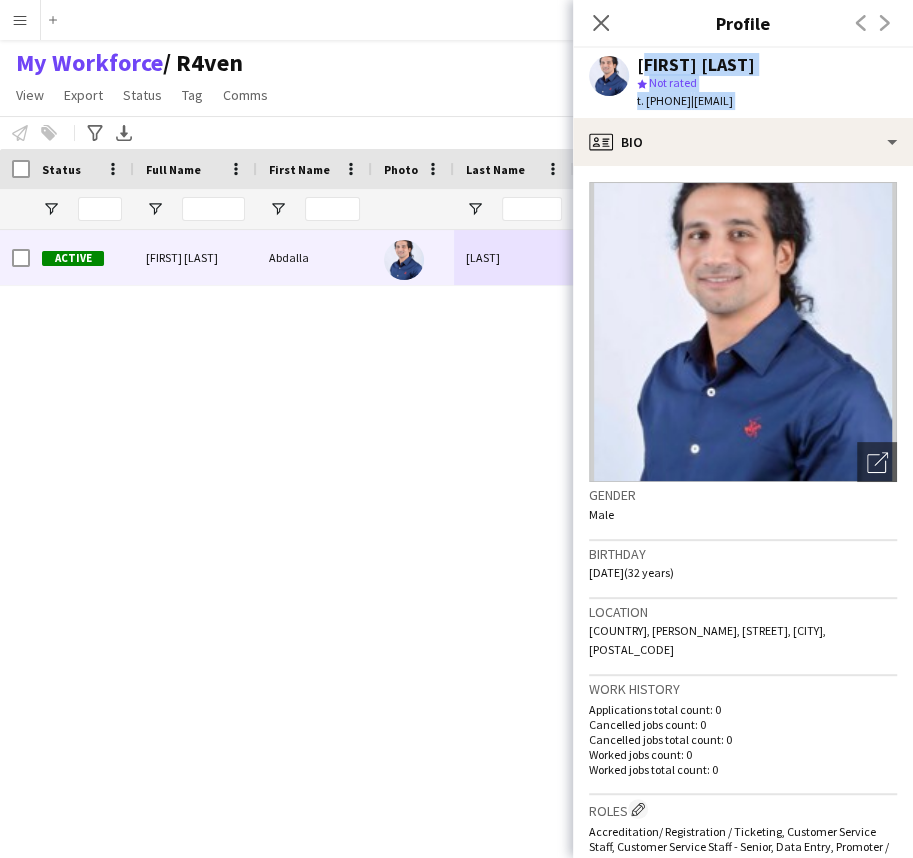 drag, startPoint x: 709, startPoint y: 97, endPoint x: 708, endPoint y: 68, distance: 29.017237 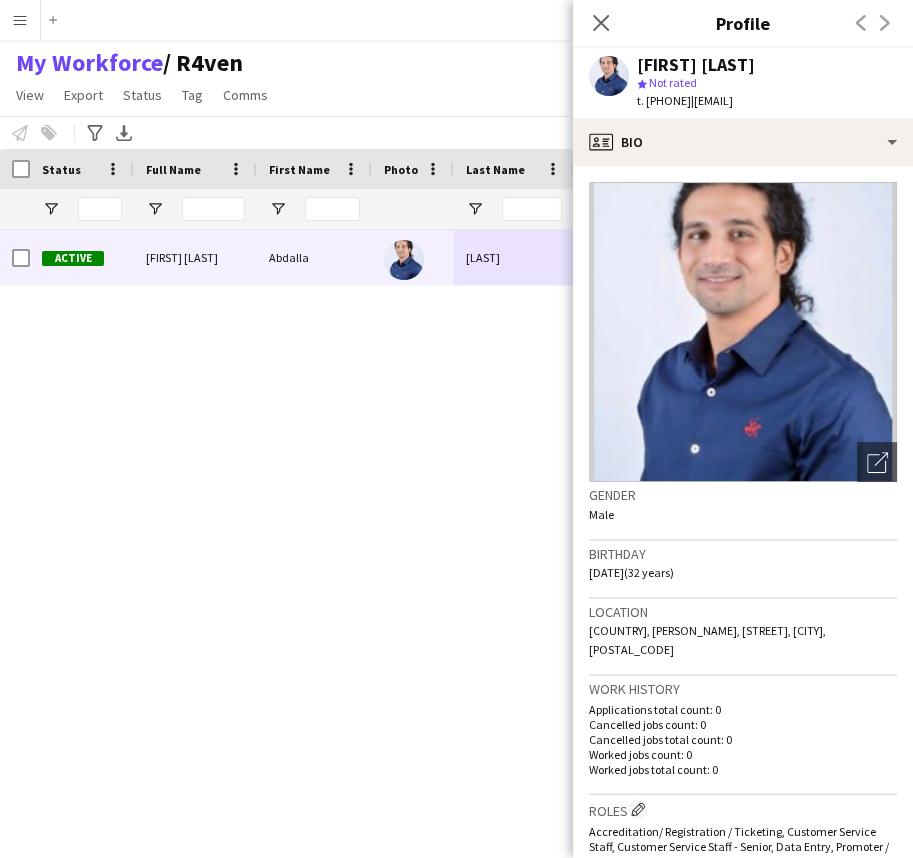click on "My Workforce    / R4ven   View   Views  Default view R4ven New view Update view Delete view Edit name Customise view Customise filters Reset Filters Reset View Reset All  Export  New starters report Export as XLSX Export as PDF  Status  Edit  Tag  New tag  Edit tag  1.1 Based in Riyadh (2931) 1.2 Based in Eastern Province (92) 1.3 Based in Jeddah (1033) 1.4 Based in Tabuk (56) 1.5 Based in Al Ula (252) 1.6 Based in Makkah (56) 1.7 Based in Madinah (32) 1.8 Based in Other Cities (27) 2.1 English Level = 1/3 Poor (769) 2.2 English Level = 2/3 Good (1626) 2.3 English Level = 3/3 Excellent  (1239) Beast ED (57) Blank Tags (306) DGCL Approved Pool  (21) EWC – Gaming Activation/Shortlisted staff (1) F1 Movie Premier - VOX Cinemas, Red Sea Mall Jeddah (18) F1 Movie Premiere - VOX Cinemas, VIA Riyadh (21) Gold Star - Staff ⭐ (10) Gold Star - Supervisors ⭐⭐ (5) Models - AlUla Based (3) Models - Jeddah Based  (4) Models - Riyadh Based (44) MPW - Ballroom  (2) MPW - Dinner Seating (2) MPW - Headset (2)  Untag" 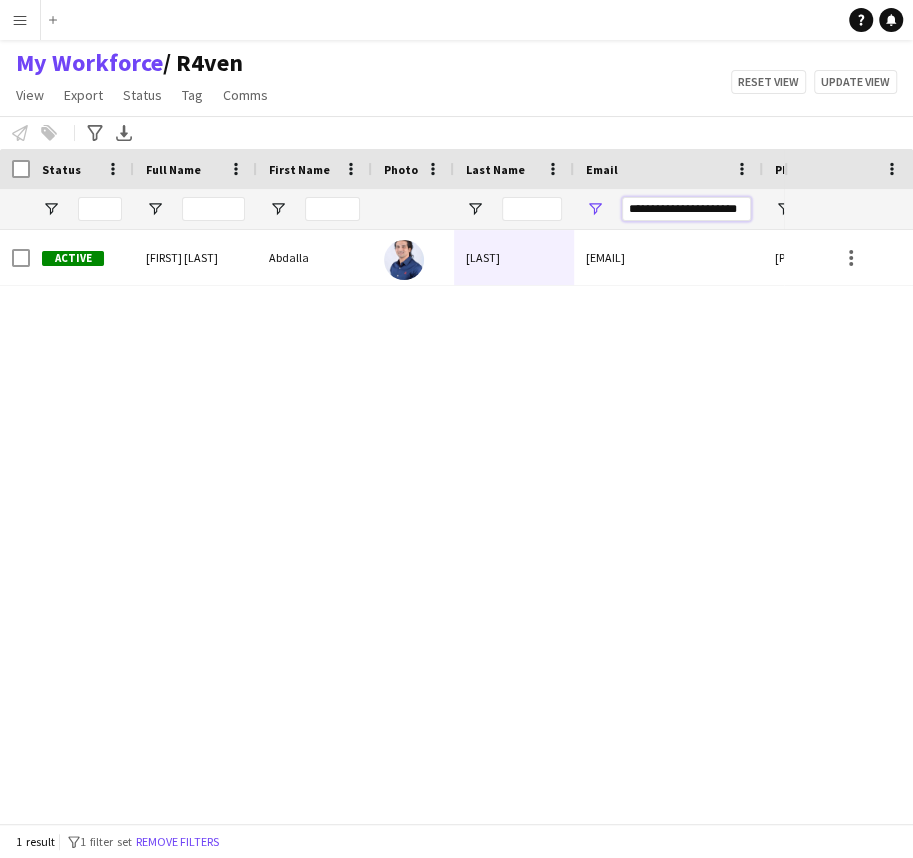 click on "**********" at bounding box center (686, 209) 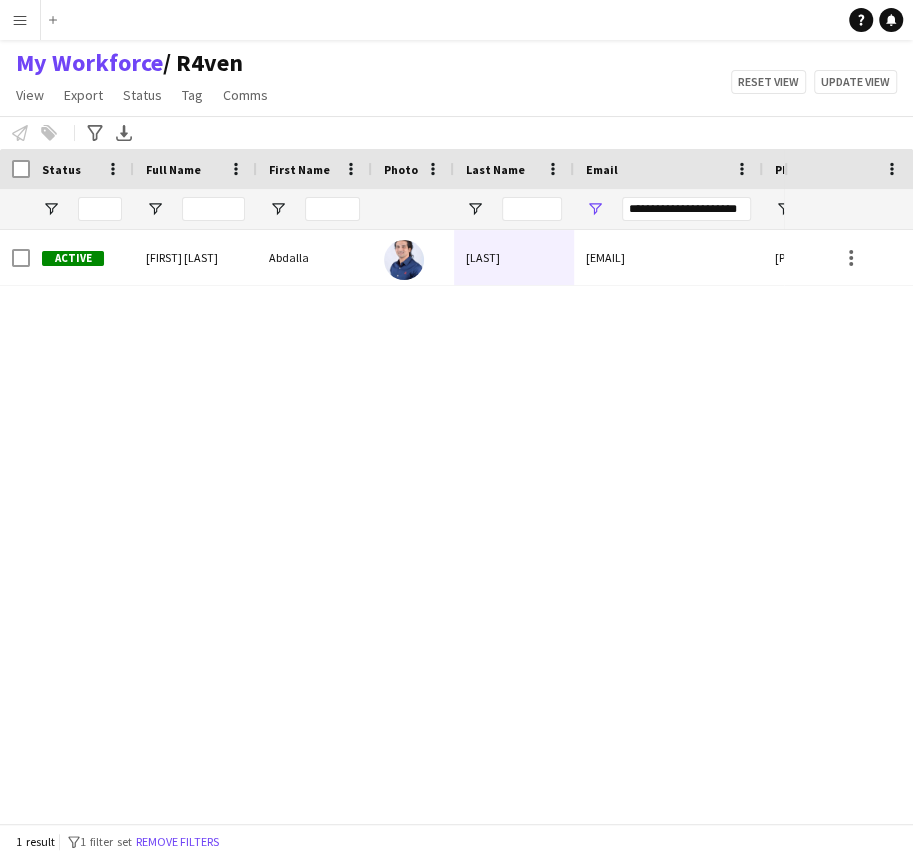 click on "Active Abdalla abdlhalem Abdalla
abdlhalem jazefabdalla@gmail.com +966541630019 2485472217" at bounding box center [392, 519] 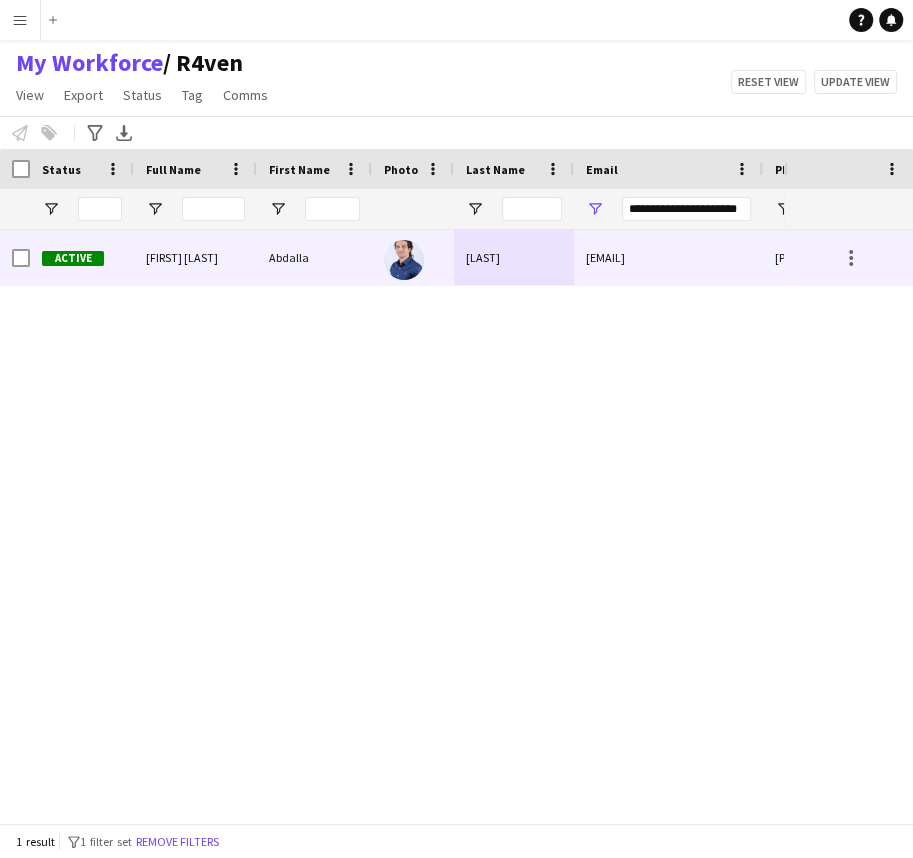 click on "Abdalla" at bounding box center (314, 257) 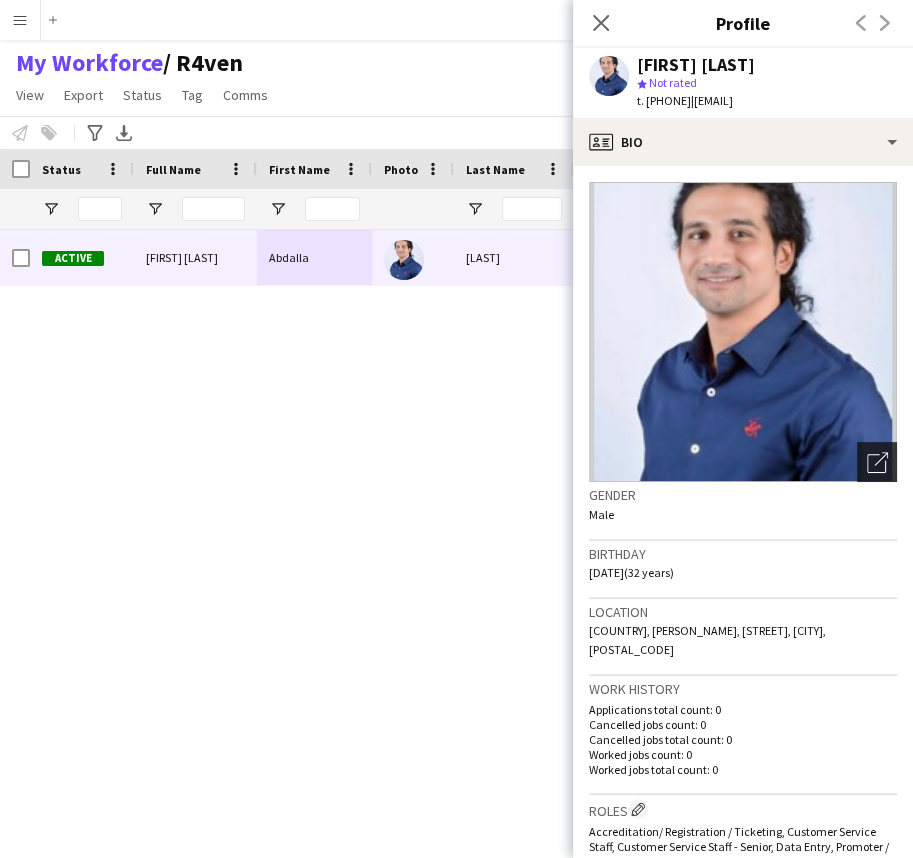 click on "Open photos pop-in" 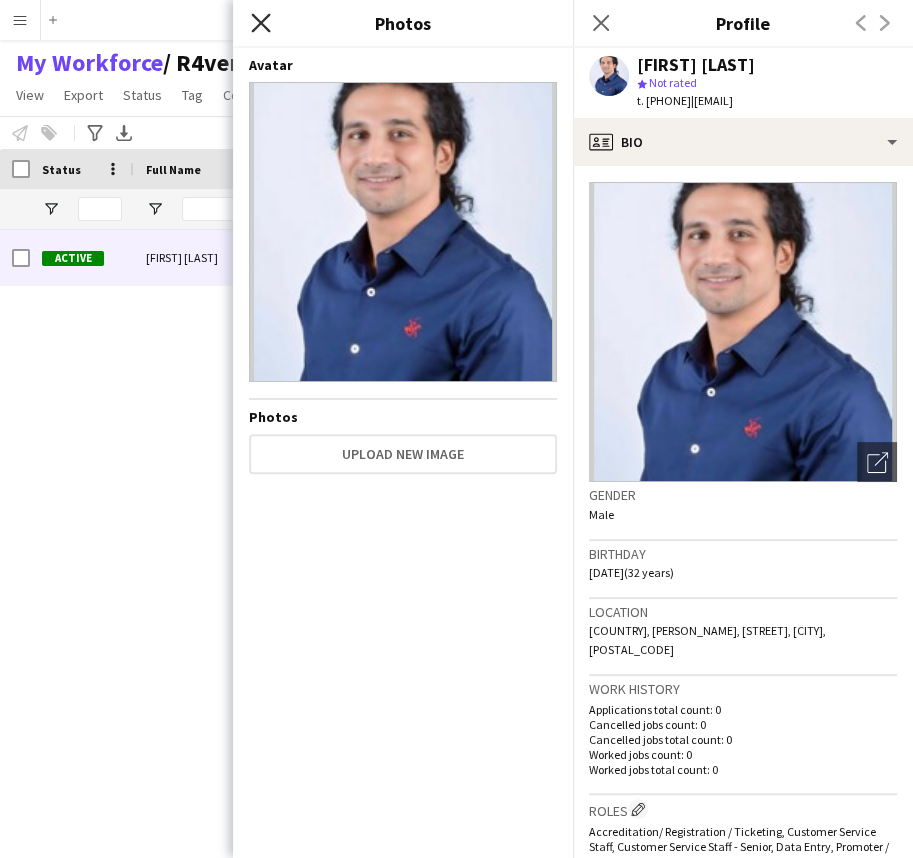 click on "Close pop-in" 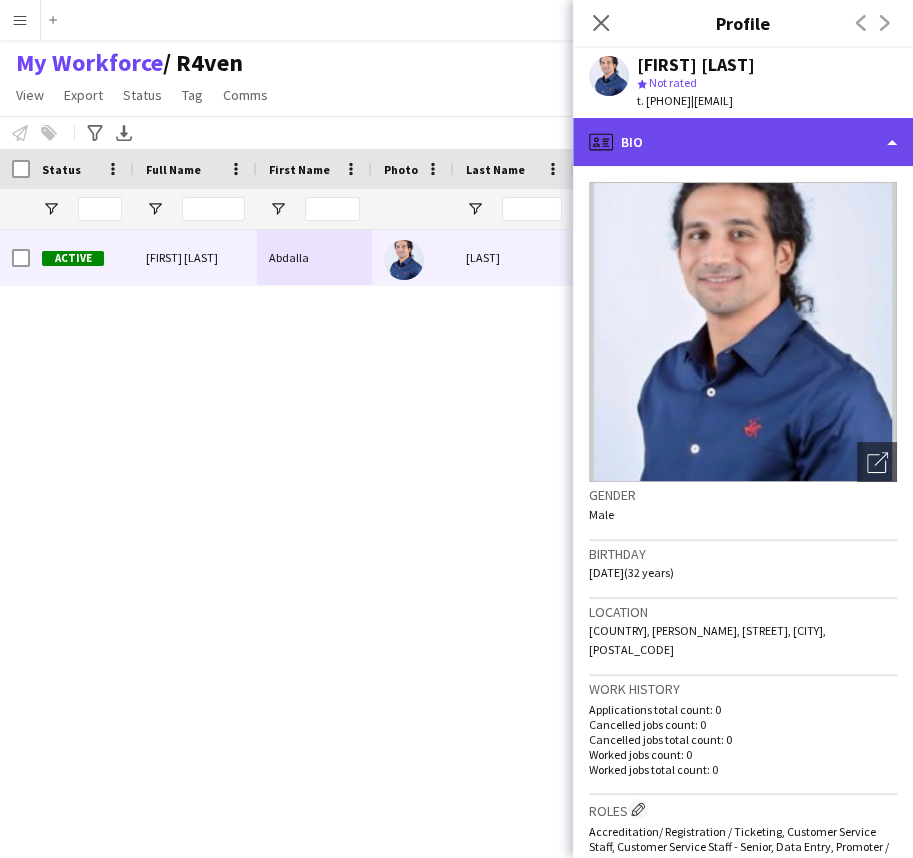 click on "profile
Bio" 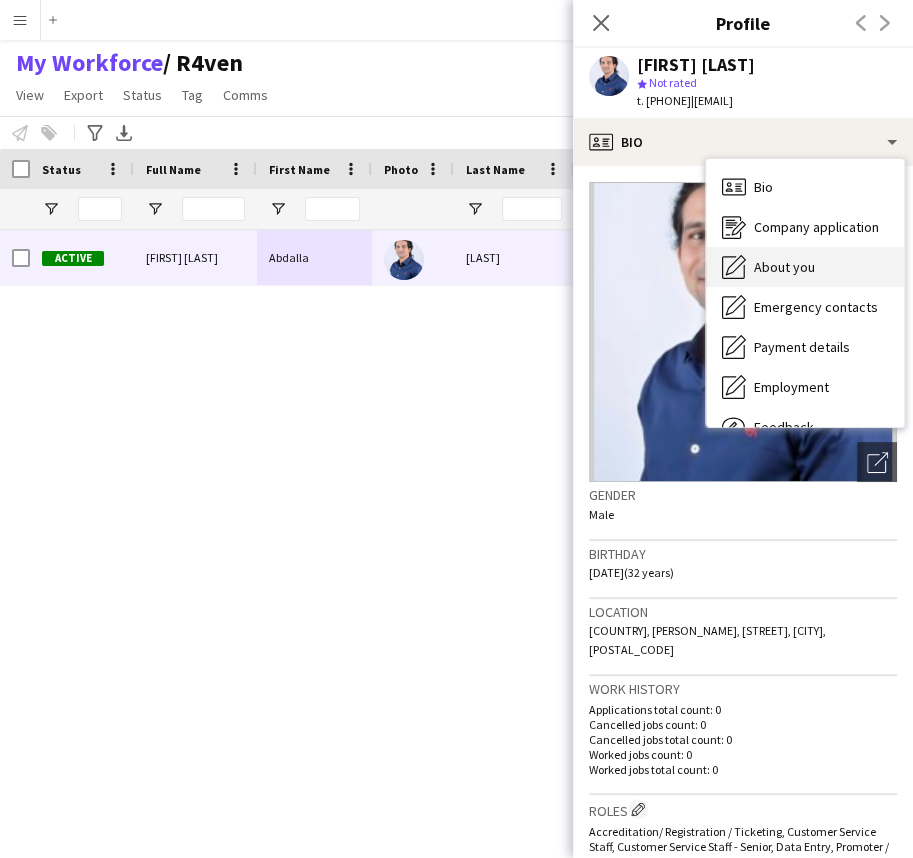 click on "About you" at bounding box center (784, 267) 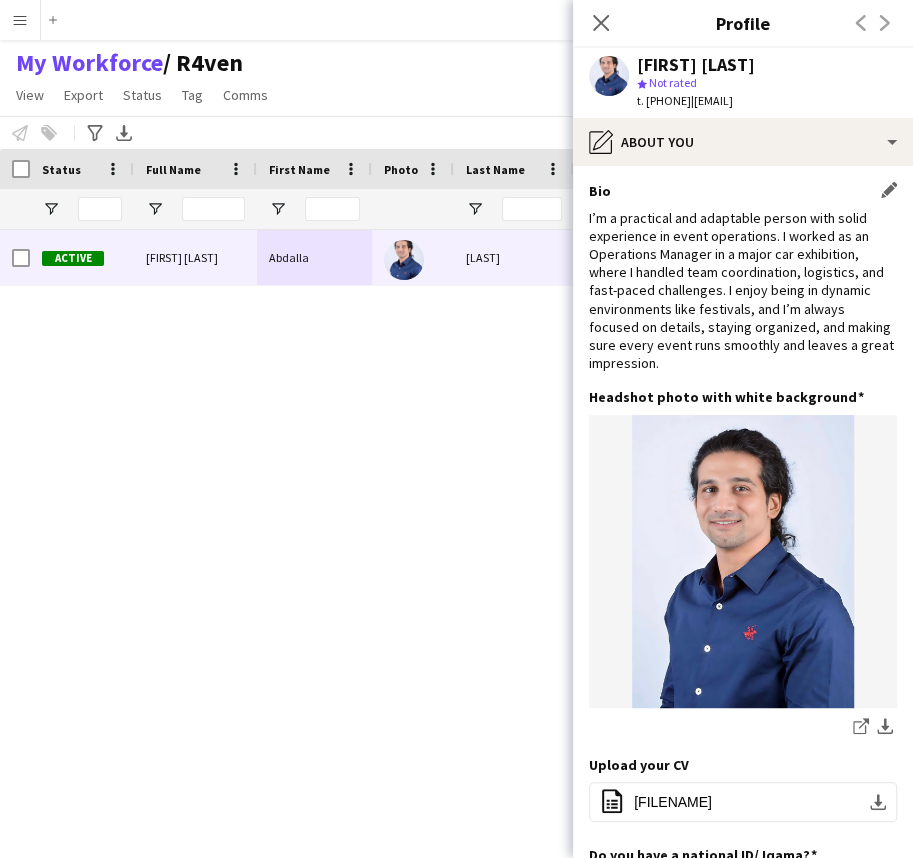 click on "I’m a practical and adaptable person with solid experience in event operations. I worked as an Operations Manager in a major car exhibition, where I handled team coordination, logistics, and fast-paced challenges. I enjoy being in dynamic environments like festivals, and I’m always focused on details, staying organized, and making sure every event runs smoothly and leaves a great impression." 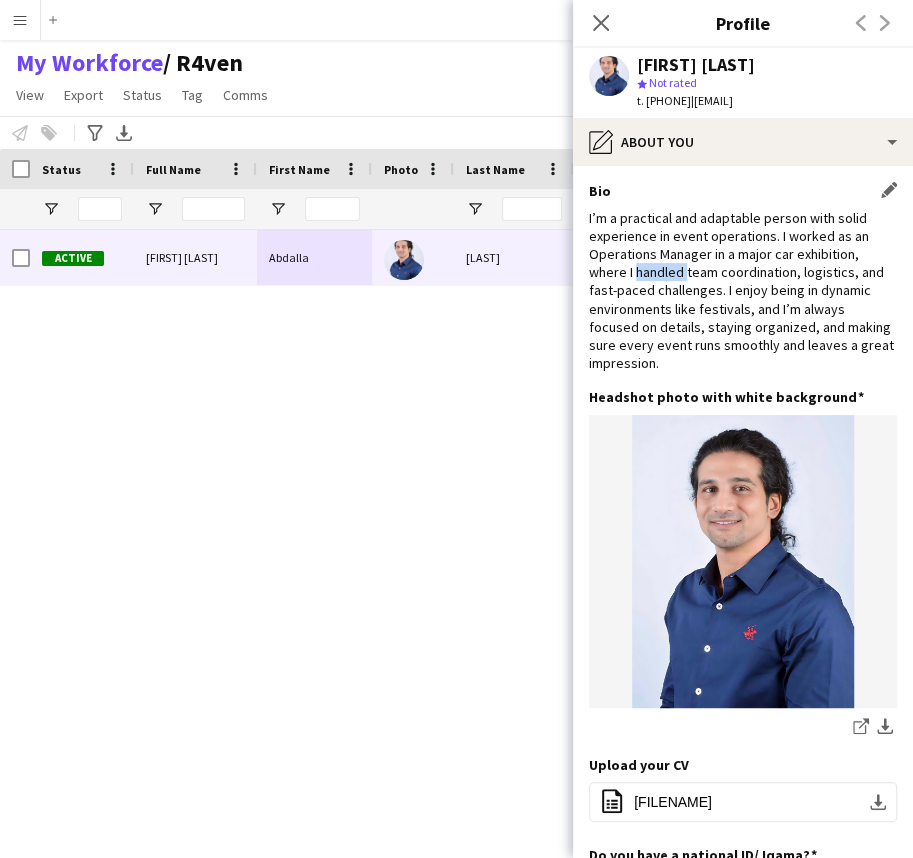 click on "I’m a practical and adaptable person with solid experience in event operations. I worked as an Operations Manager in a major car exhibition, where I handled team coordination, logistics, and fast-paced challenges. I enjoy being in dynamic environments like festivals, and I’m always focused on details, staying organized, and making sure every event runs smoothly and leaves a great impression." 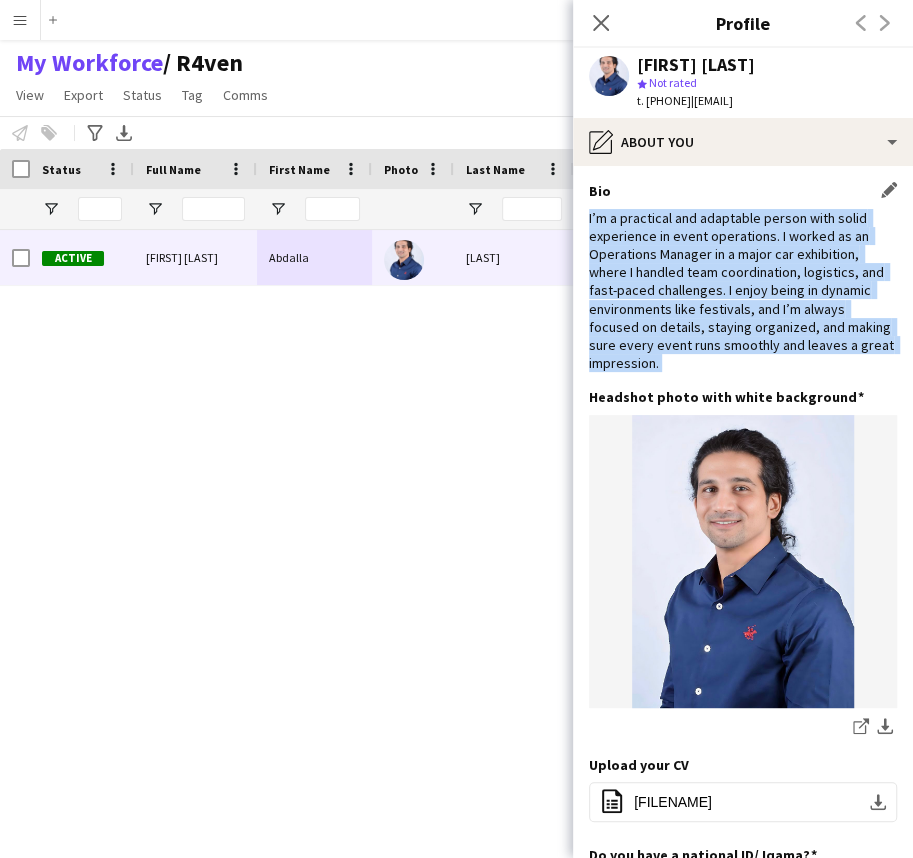 click on "I’m a practical and adaptable person with solid experience in event operations. I worked as an Operations Manager in a major car exhibition, where I handled team coordination, logistics, and fast-paced challenges. I enjoy being in dynamic environments like festivals, and I’m always focused on details, staying organized, and making sure every event runs smoothly and leaves a great impression." 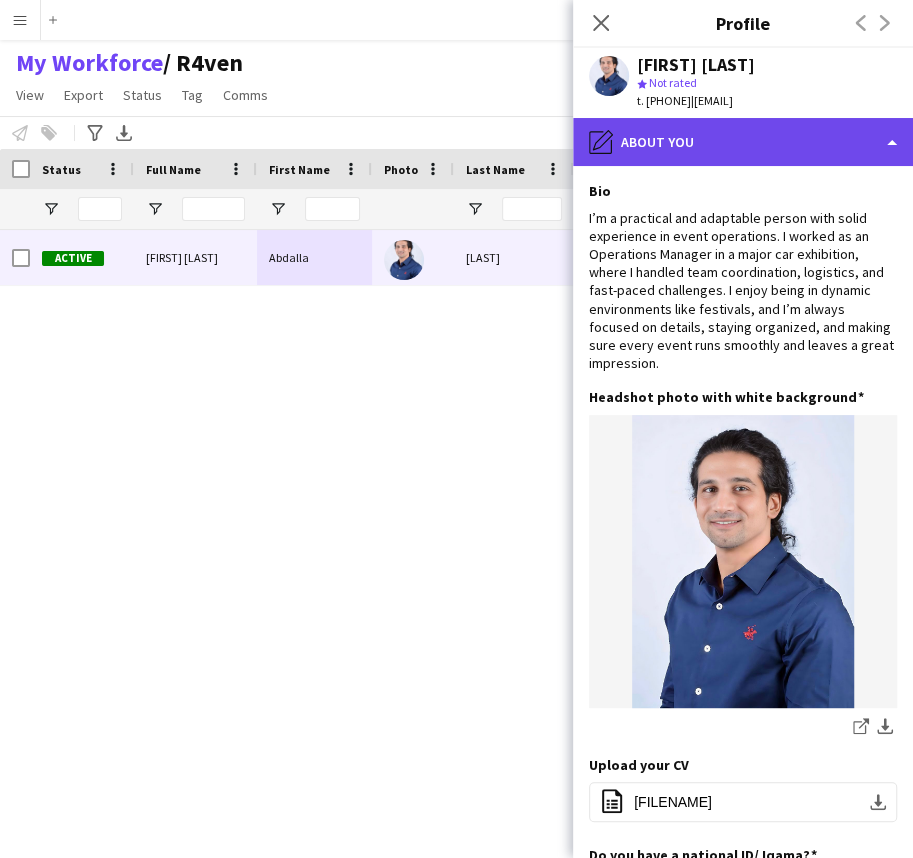 click on "pencil4
About you" 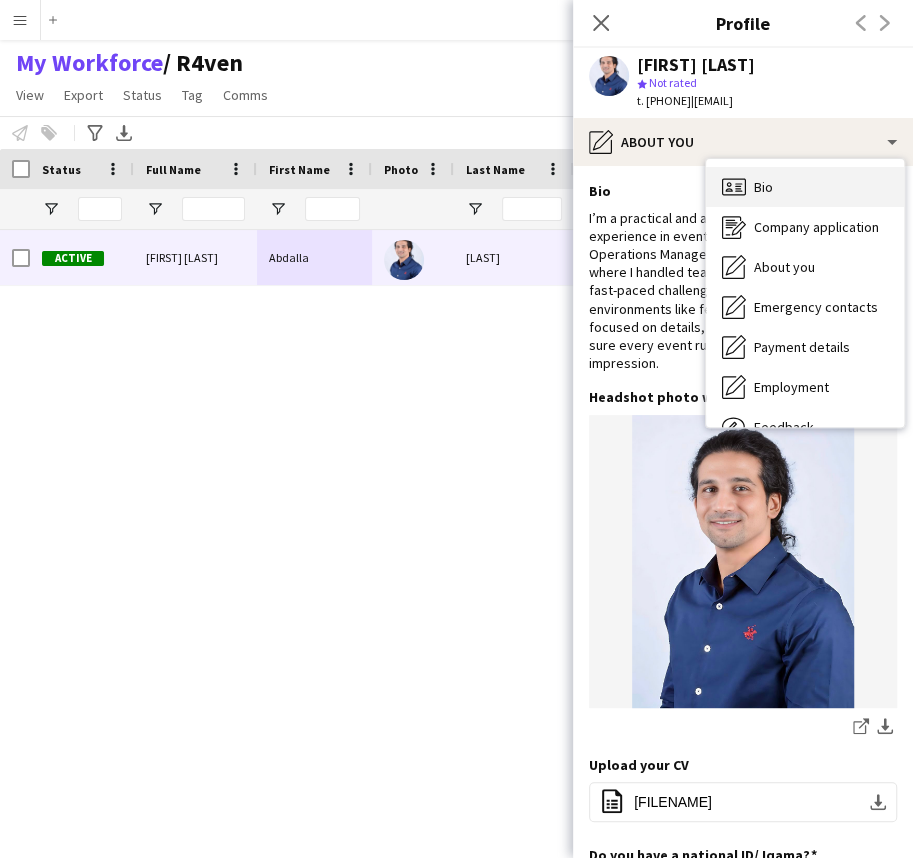 click on "Bio
Bio" at bounding box center (805, 187) 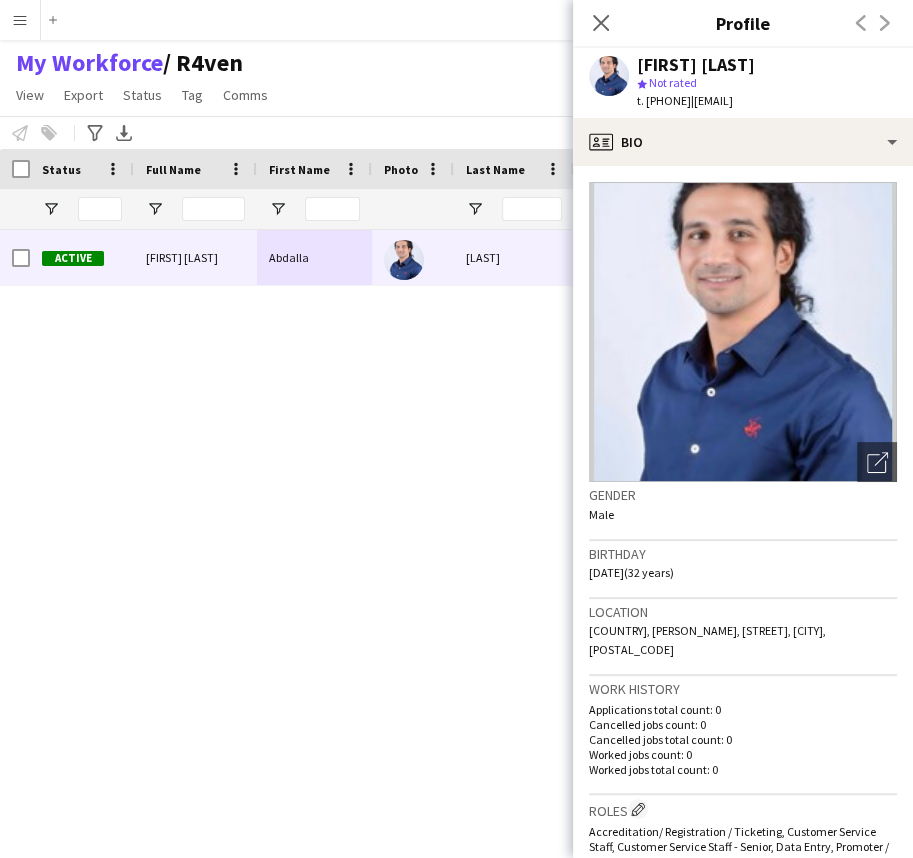 click on "Abdalla abdlhalem" 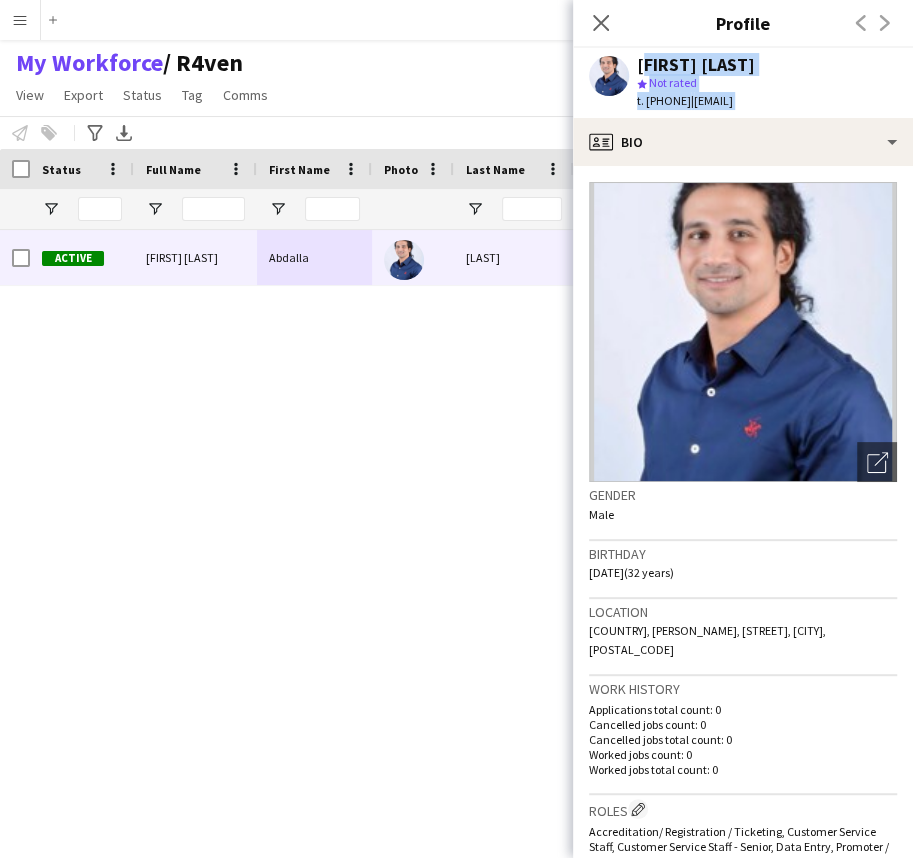 drag, startPoint x: 738, startPoint y: 61, endPoint x: 738, endPoint y: 100, distance: 39 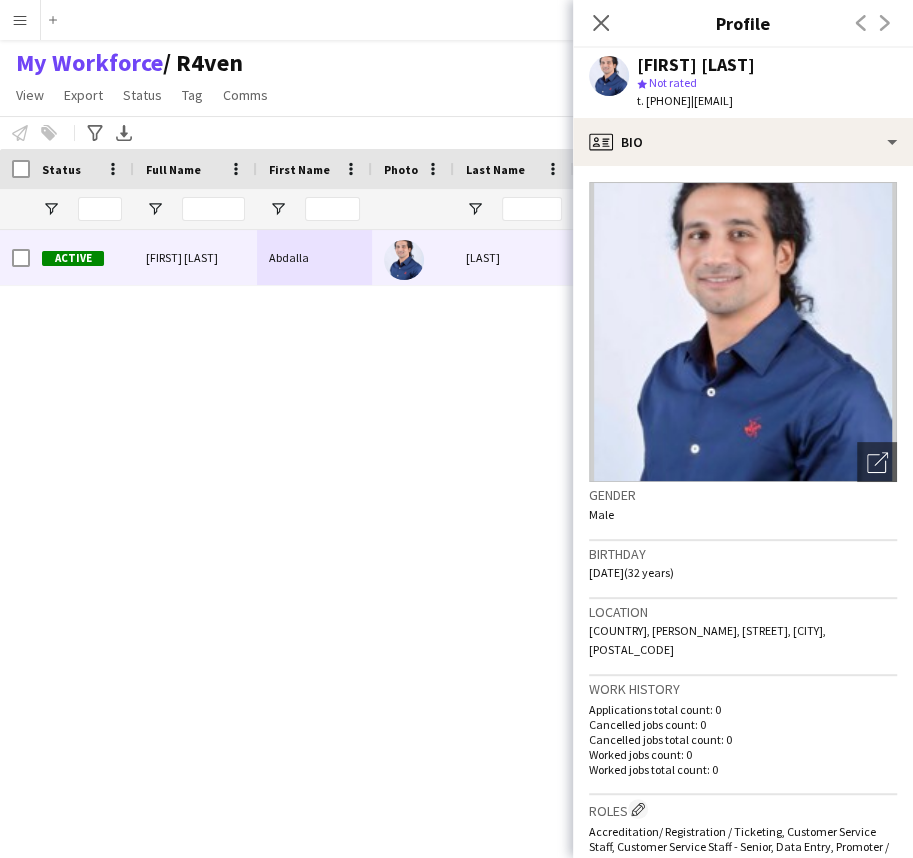 click on "Abdalla abdlhalem" 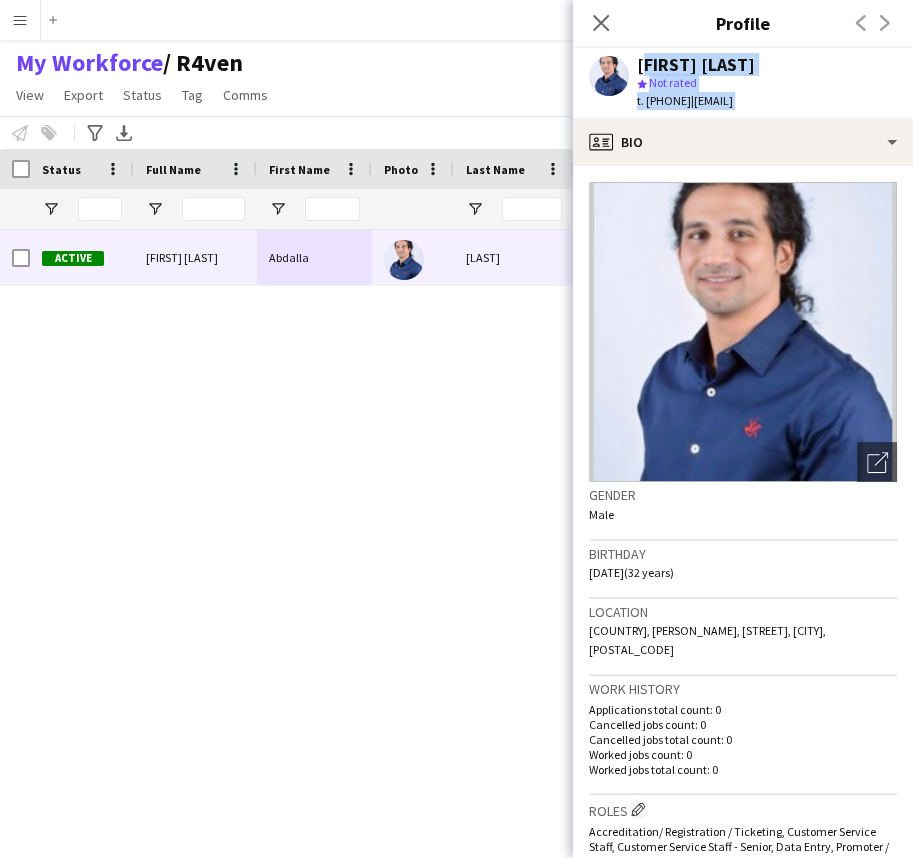 drag, startPoint x: 720, startPoint y: 67, endPoint x: 720, endPoint y: 110, distance: 43 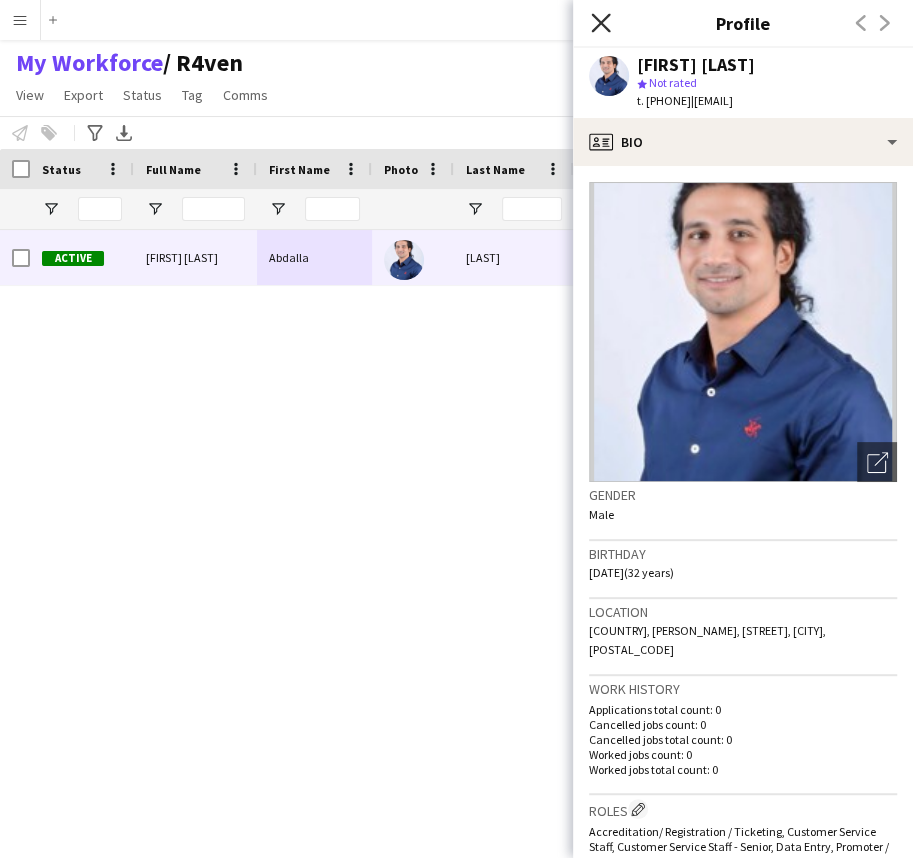 click on "Close pop-in" 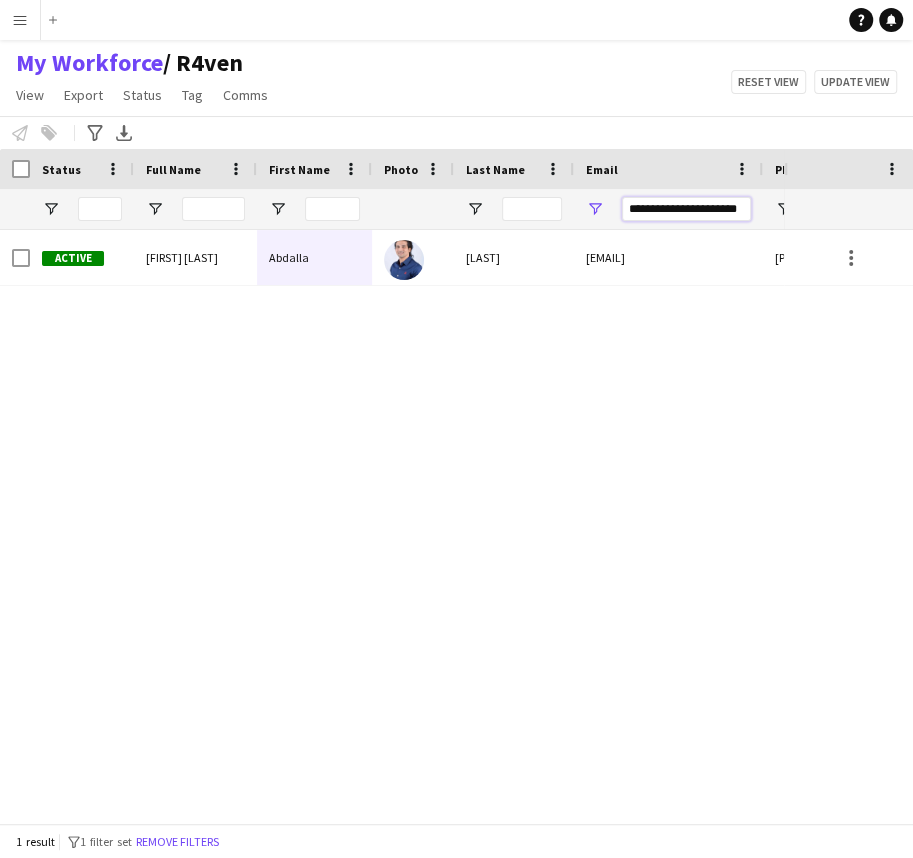 click on "**********" at bounding box center (686, 209) 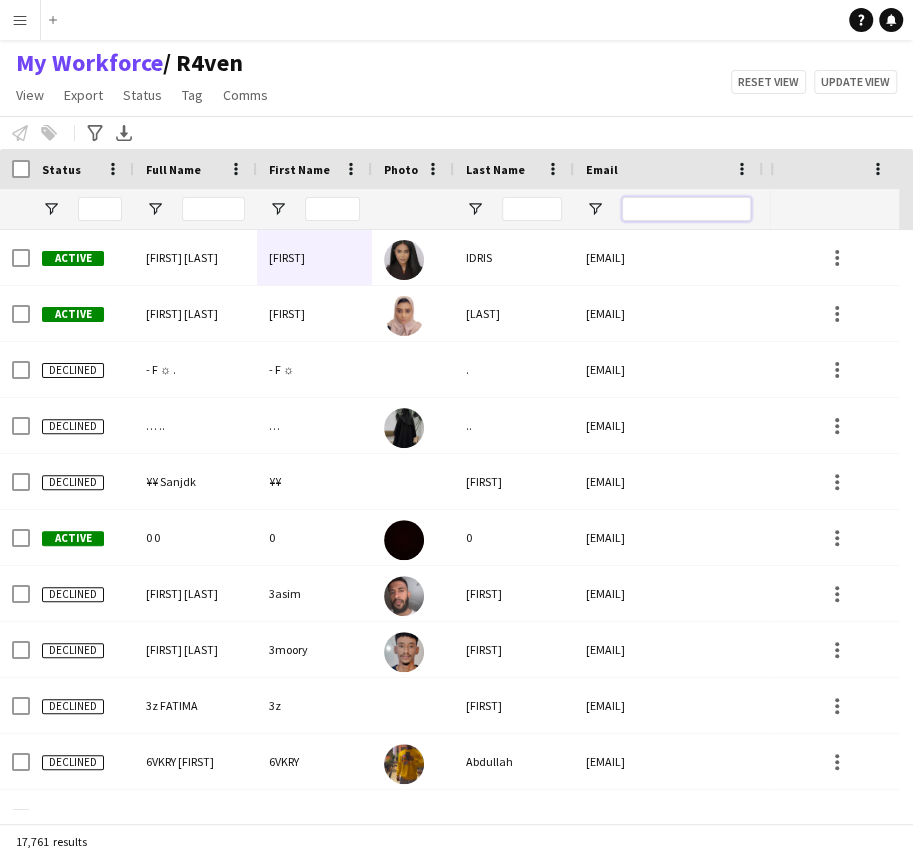 click at bounding box center [686, 209] 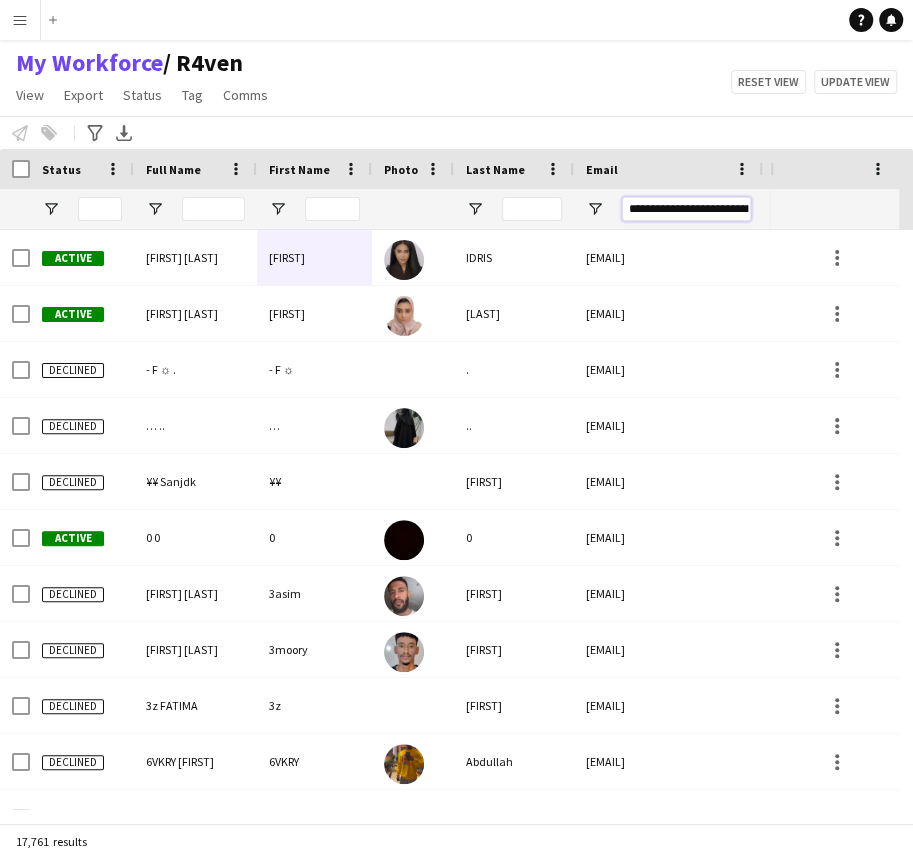 scroll, scrollTop: 0, scrollLeft: 55, axis: horizontal 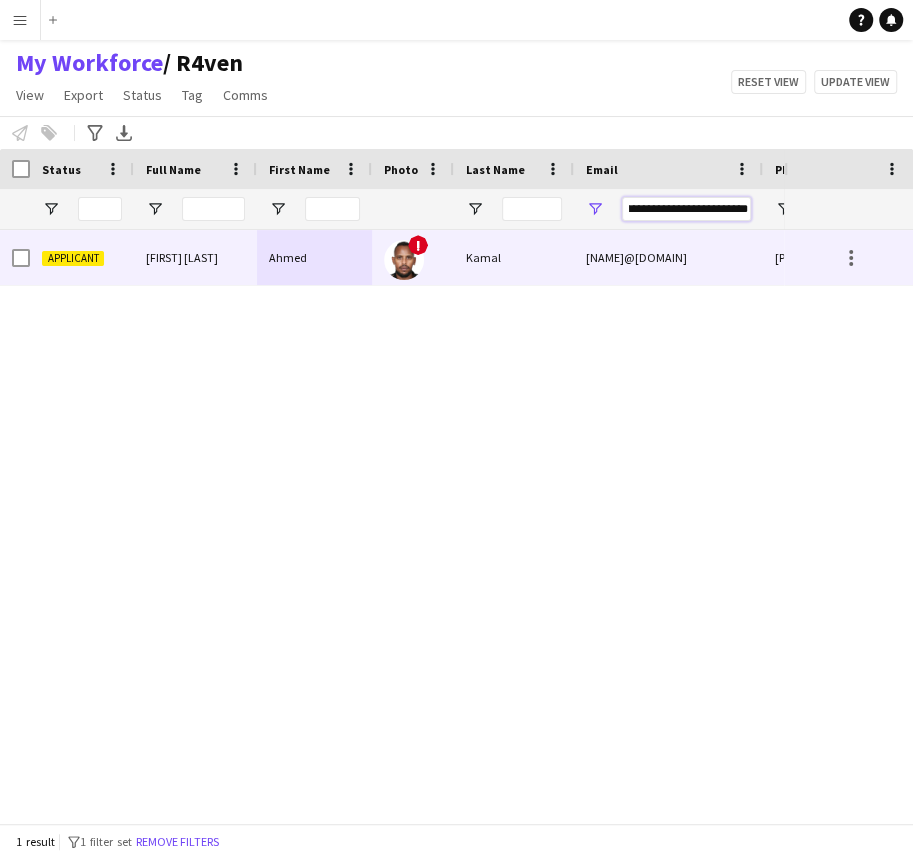 type on "**********" 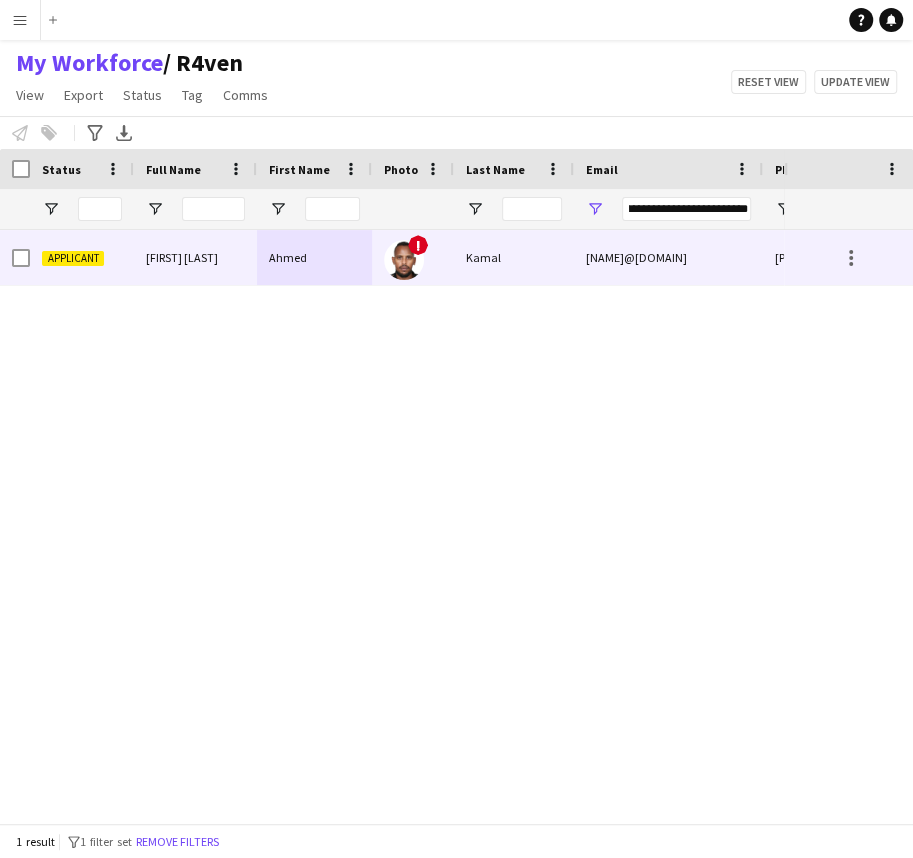 click on "Ahmed" at bounding box center [314, 257] 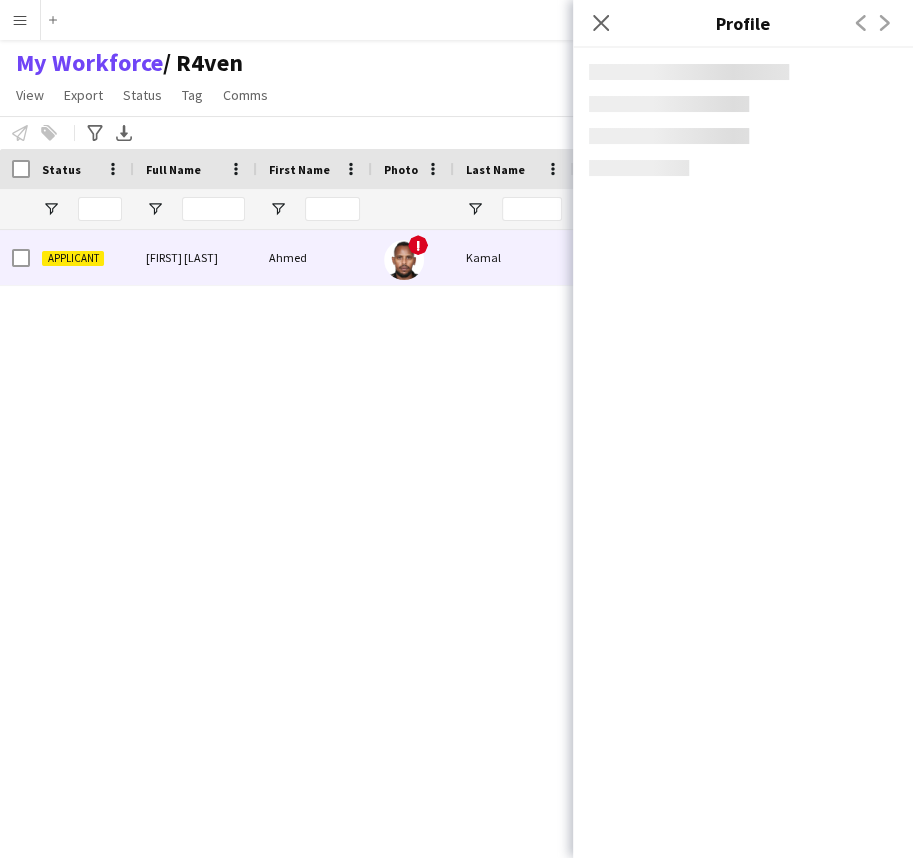 scroll, scrollTop: 0, scrollLeft: 0, axis: both 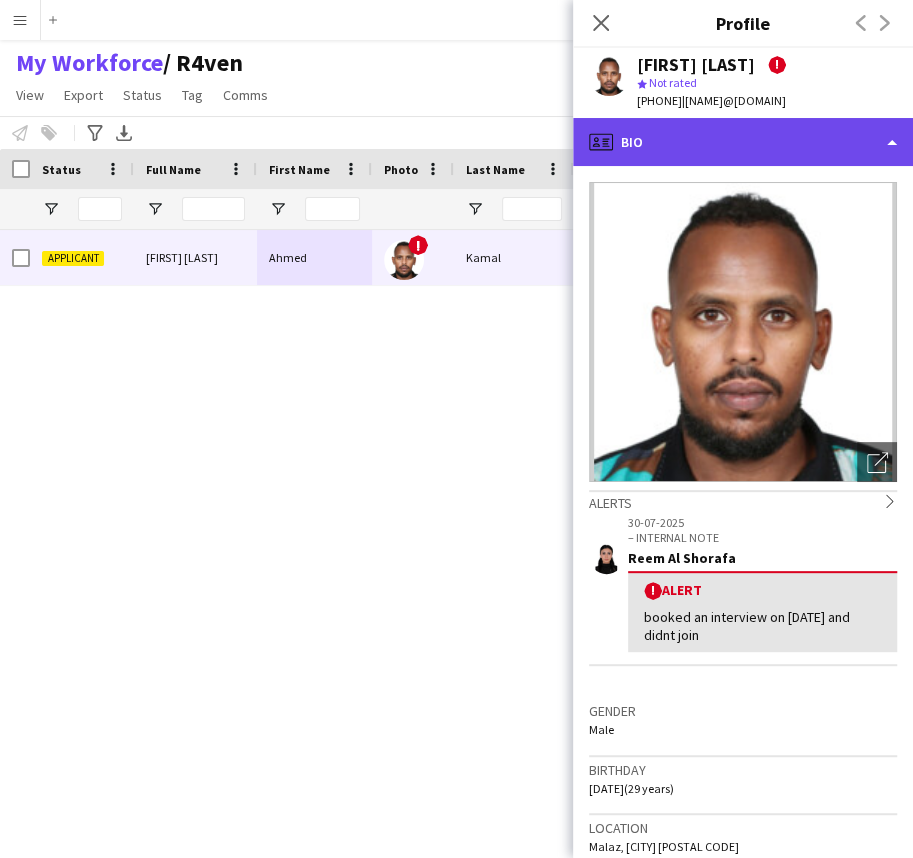 click on "profile
Bio" 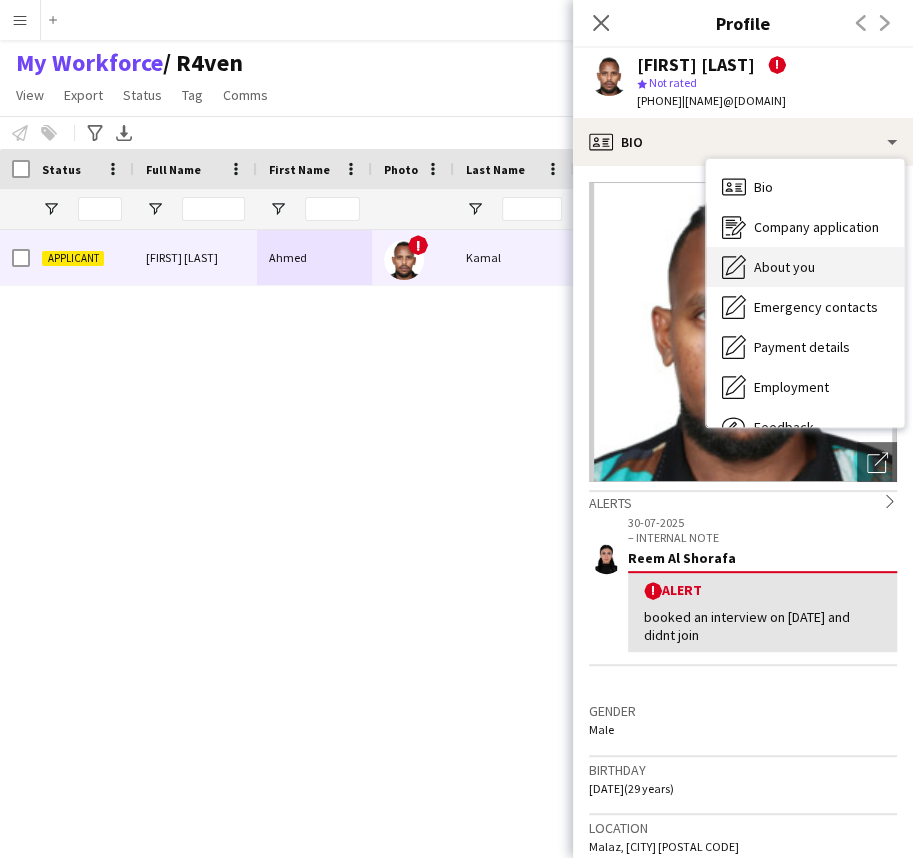click on "About you
About you" at bounding box center [805, 267] 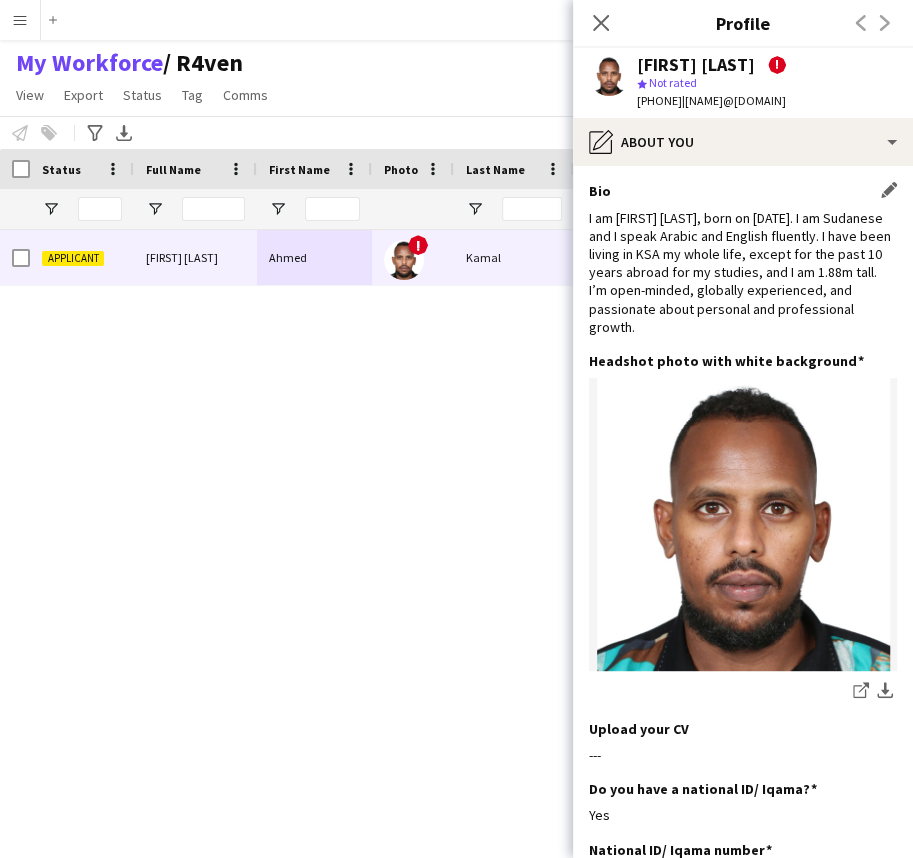 click on "I am Ahmed Kamal, born on 27th September, 1995. I am Sudanese and I speak Arabic and English fluently. I have been living in KSA my whole life, except for the past 10 years abroad for my studies, and I am 1.88m tall.
I’m open-minded, globally experienced, and passionate about personal and professional growth." 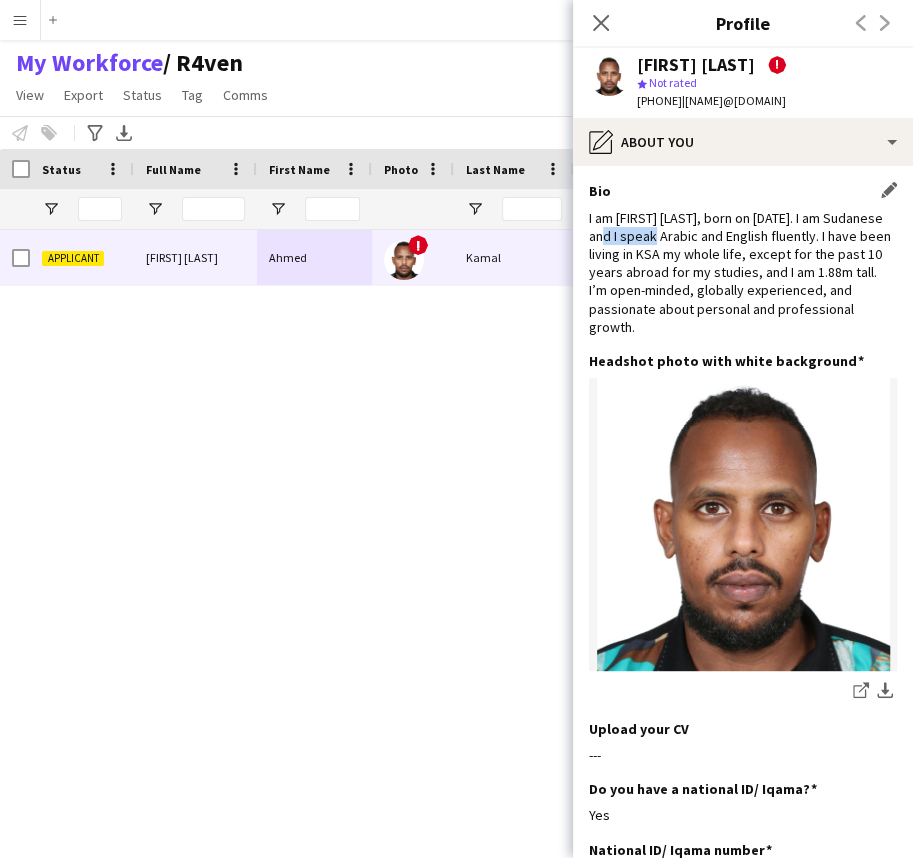 click on "I am Ahmed Kamal, born on 27th September, 1995. I am Sudanese and I speak Arabic and English fluently. I have been living in KSA my whole life, except for the past 10 years abroad for my studies, and I am 1.88m tall.
I’m open-minded, globally experienced, and passionate about personal and professional growth." 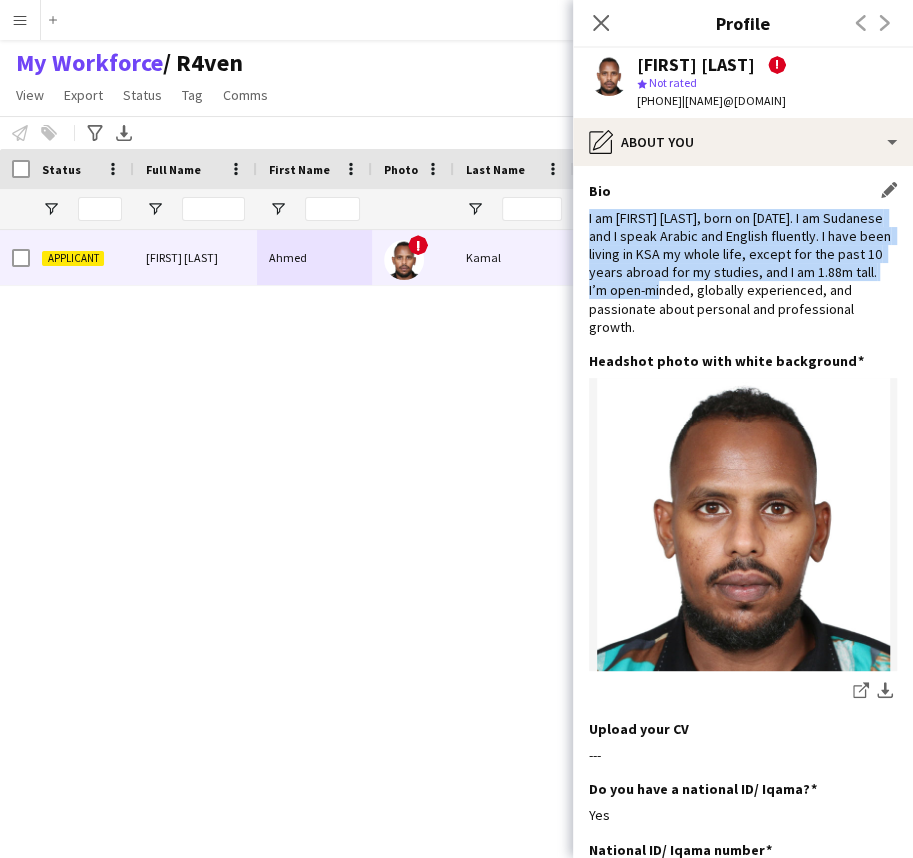 click on "I am Ahmed Kamal, born on 27th September, 1995. I am Sudanese and I speak Arabic and English fluently. I have been living in KSA my whole life, except for the past 10 years abroad for my studies, and I am 1.88m tall.
I’m open-minded, globally experienced, and passionate about personal and professional growth." 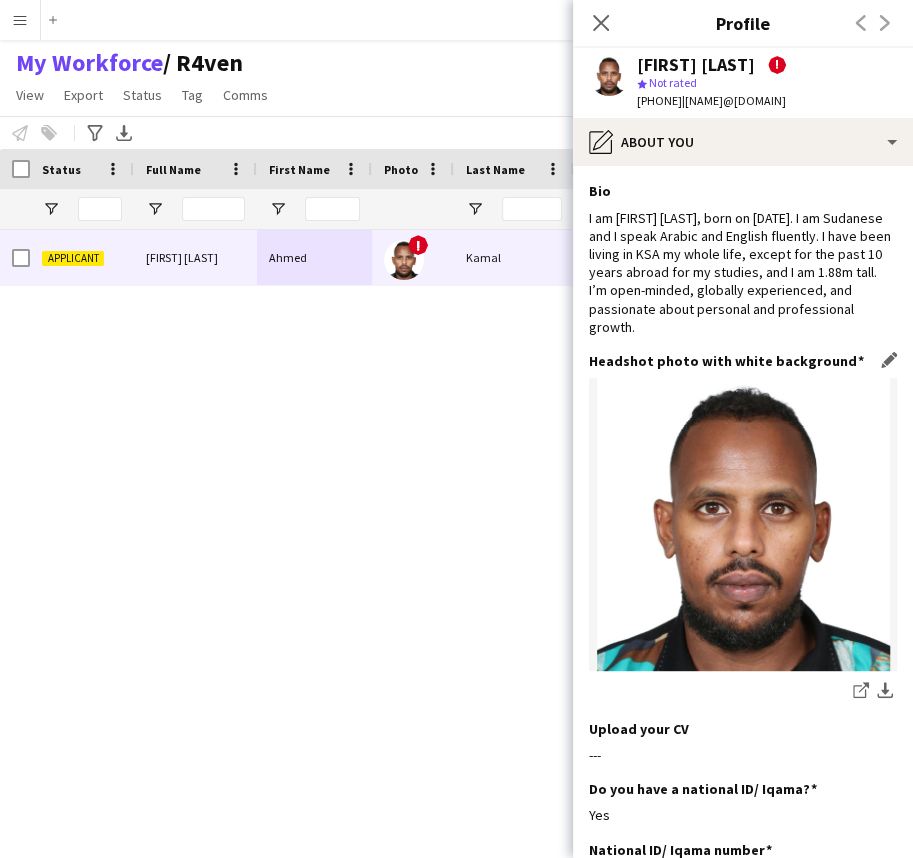 scroll, scrollTop: 0, scrollLeft: 0, axis: both 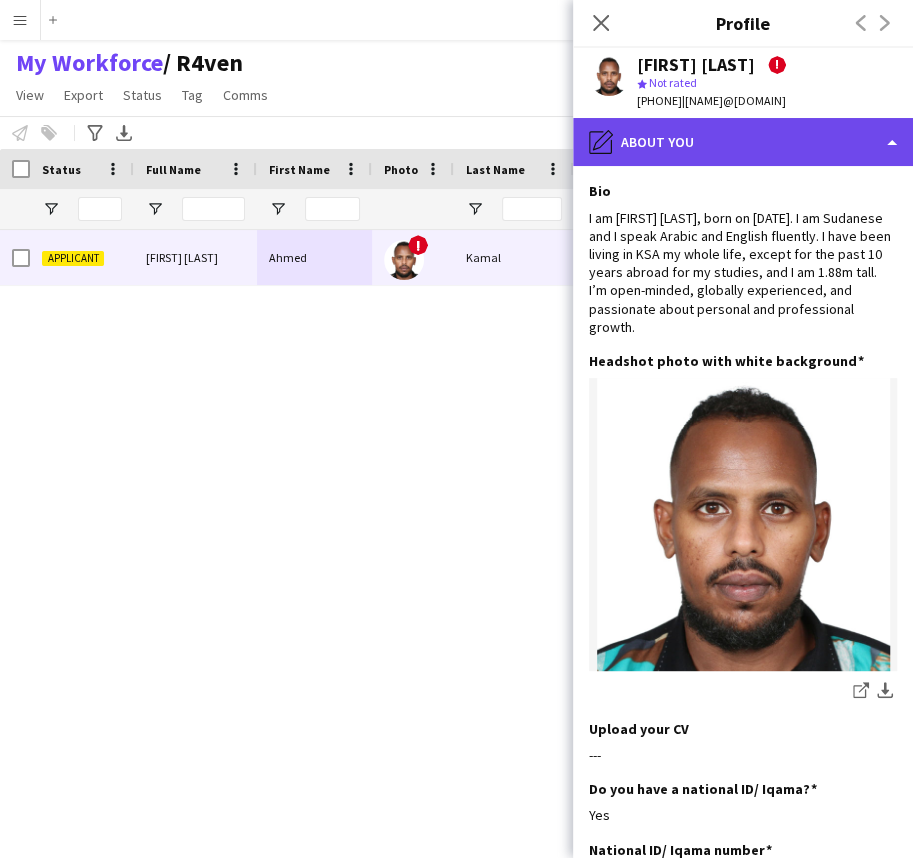 click on "pencil4
About you" 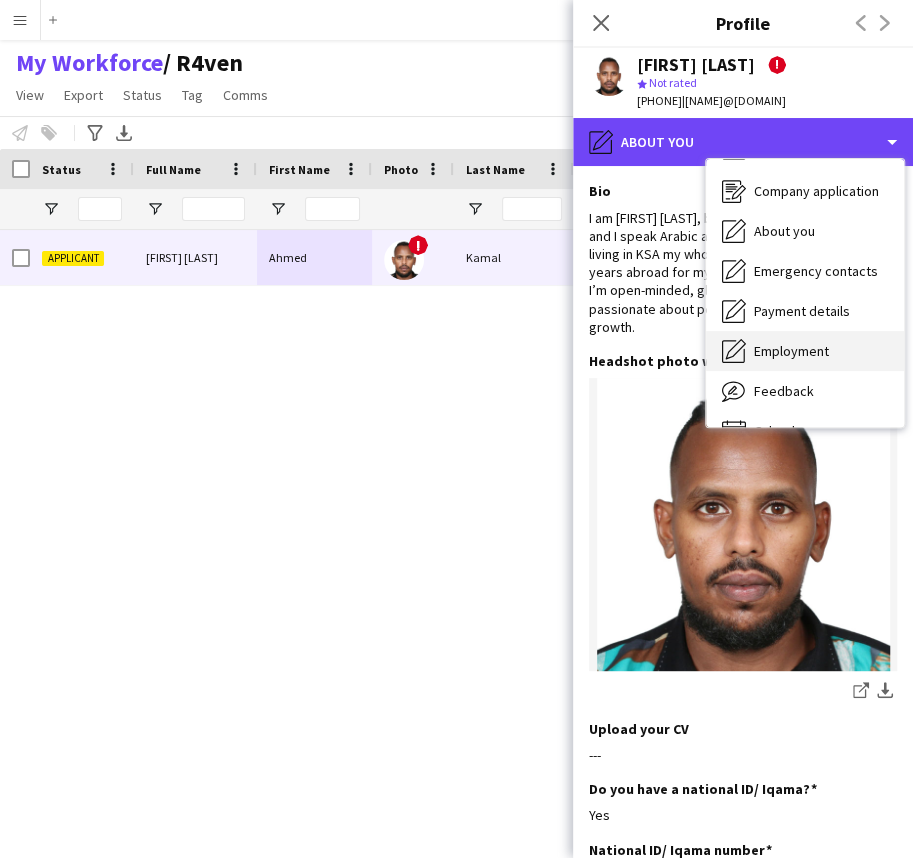 scroll, scrollTop: 67, scrollLeft: 0, axis: vertical 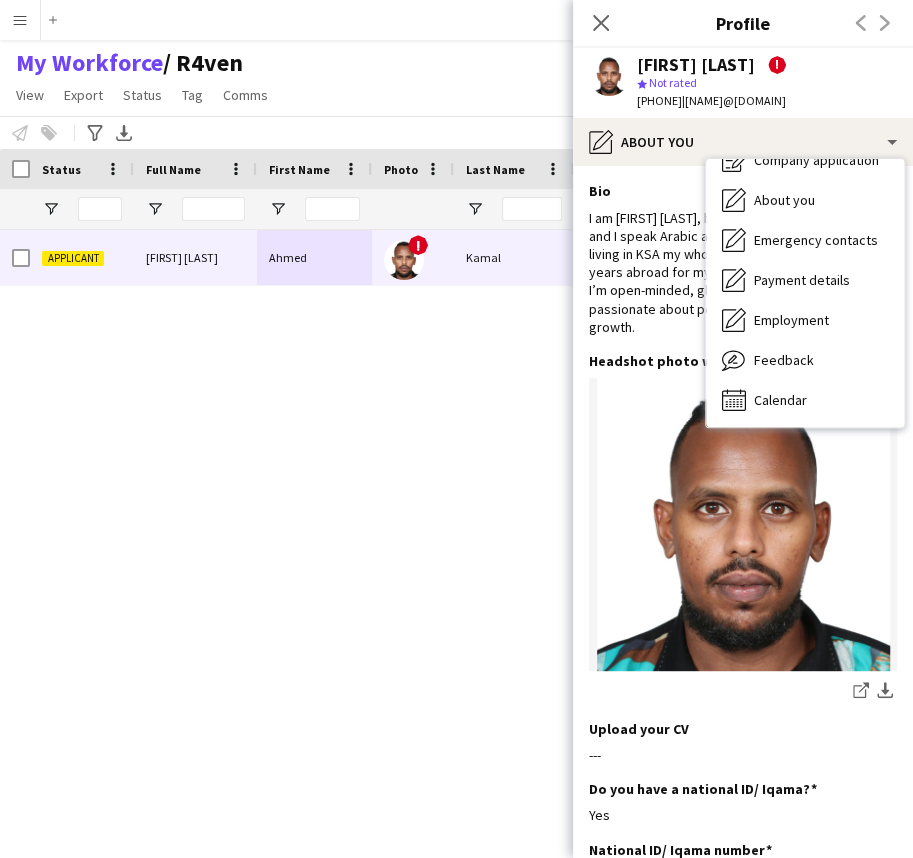 click on "I am Ahmed Kamal, born on 27th September, 1995. I am Sudanese and I speak Arabic and English fluently. I have been living in KSA my whole life, except for the past 10 years abroad for my studies, and I am 1.88m tall.
I’m open-minded, globally experienced, and passionate about personal and professional growth." 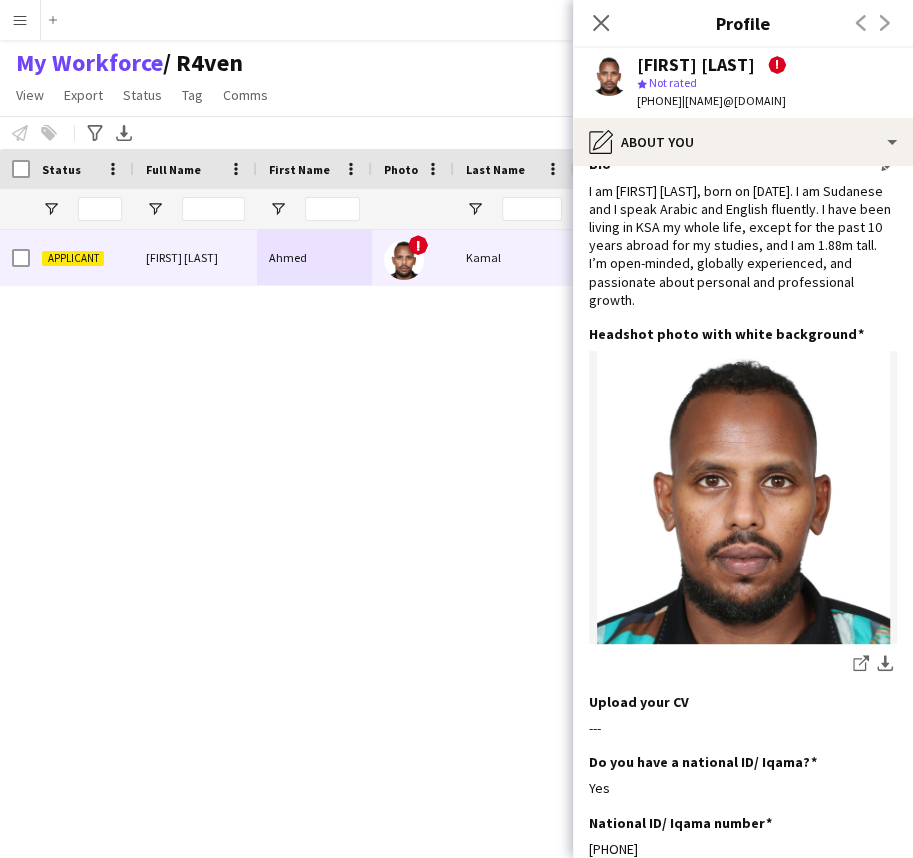 scroll, scrollTop: 0, scrollLeft: 0, axis: both 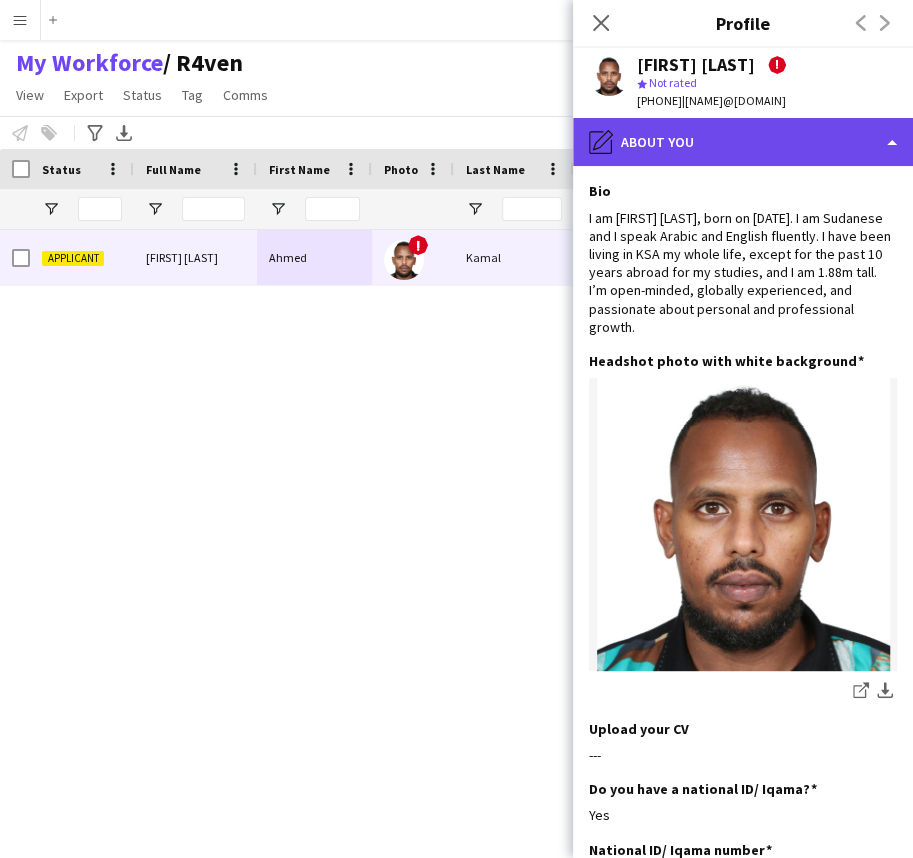 click on "pencil4
About you" 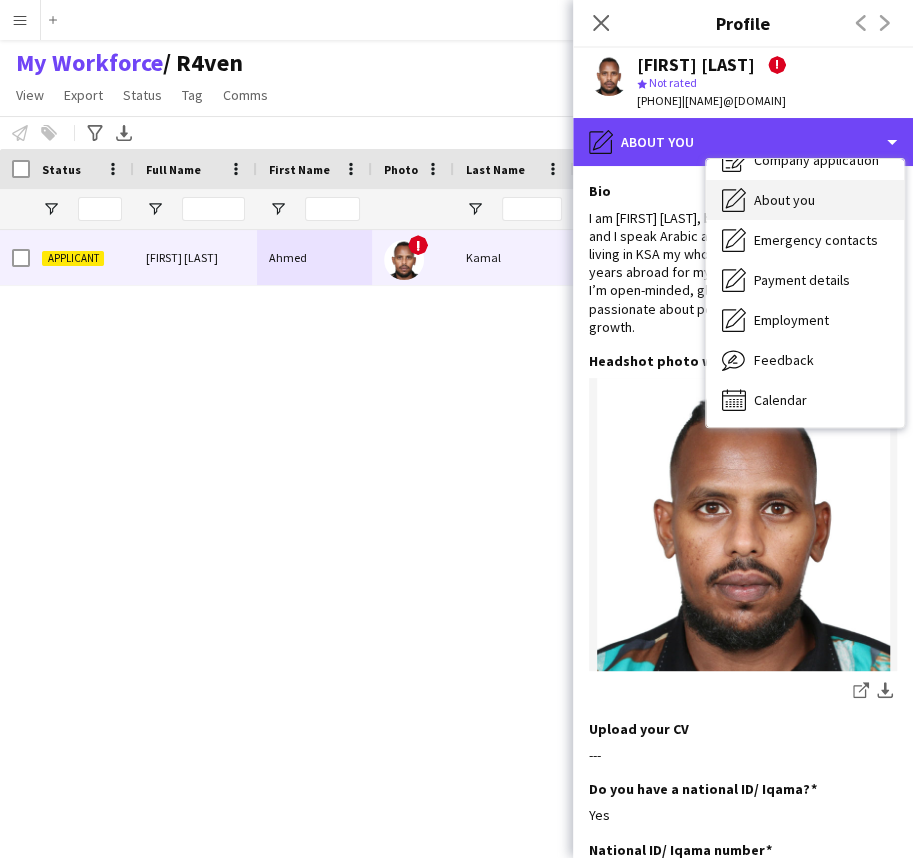 scroll, scrollTop: 0, scrollLeft: 0, axis: both 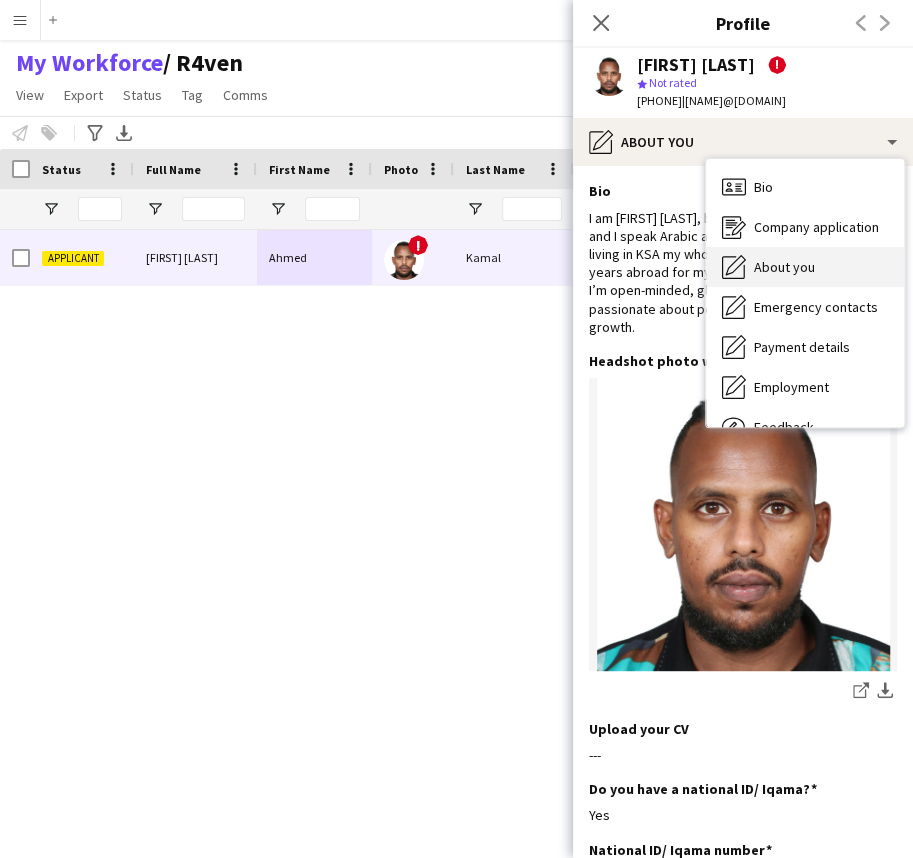 click on "Bio
Bio" at bounding box center (805, 187) 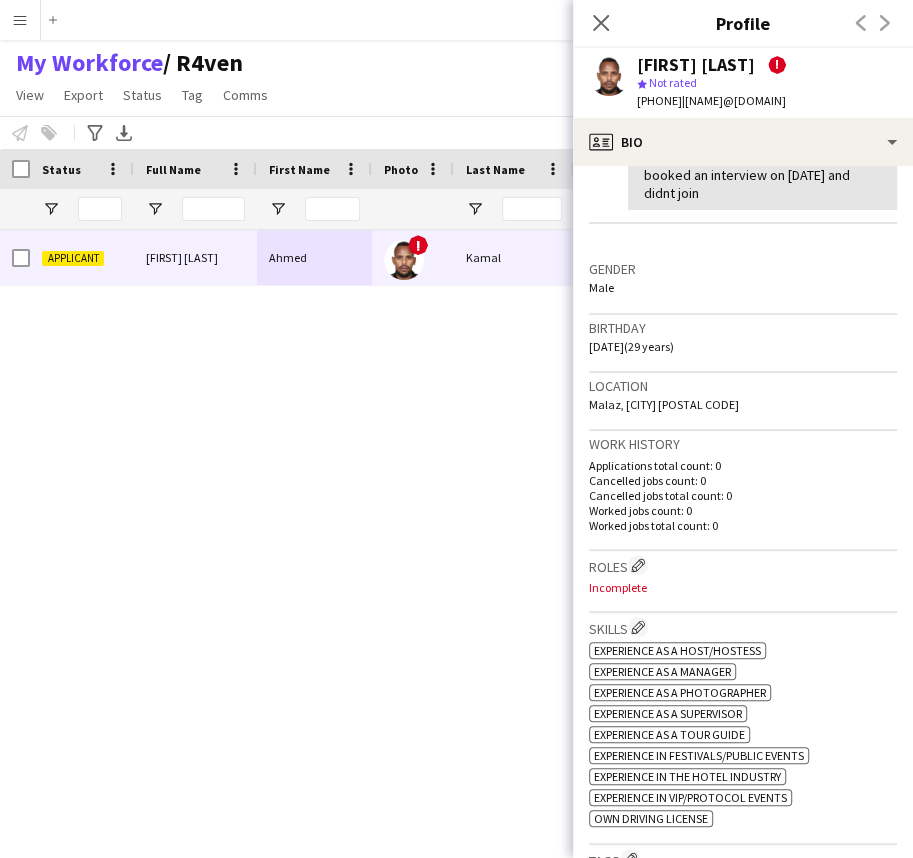scroll, scrollTop: 636, scrollLeft: 0, axis: vertical 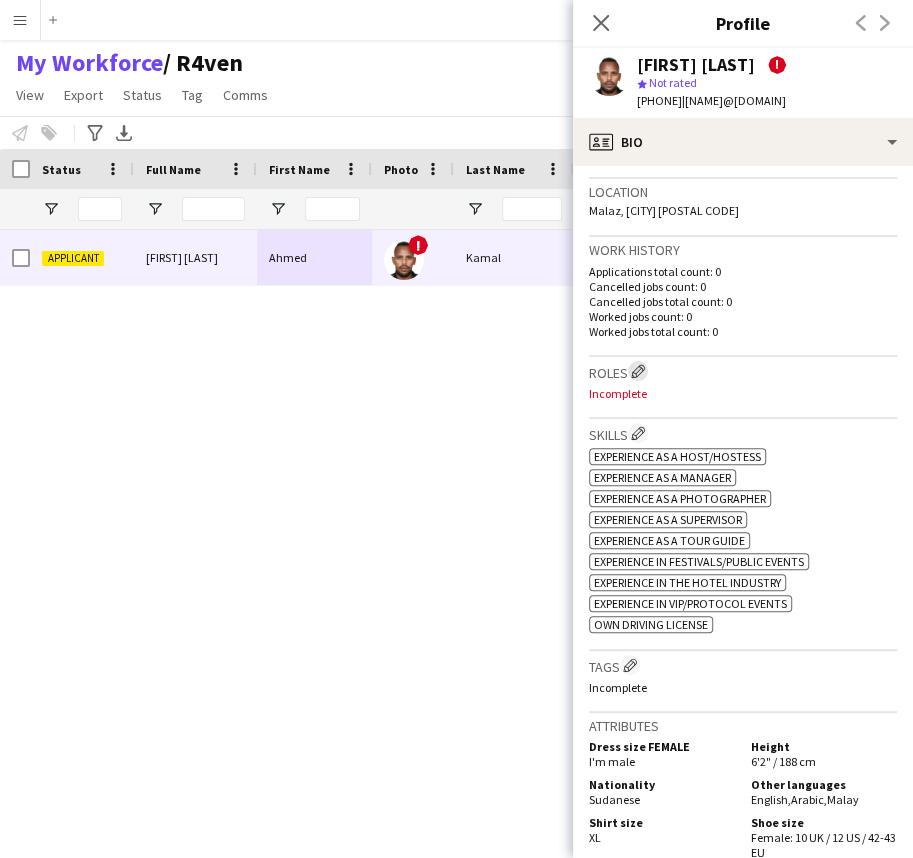 click on "Edit crew company roles" 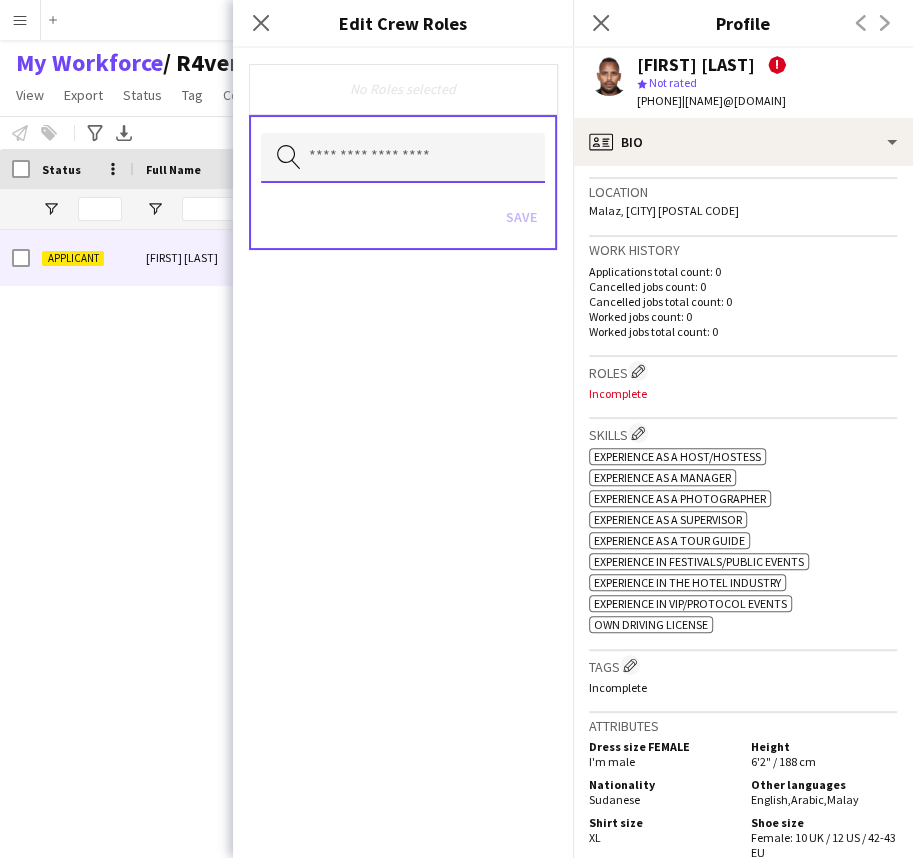 click at bounding box center (403, 158) 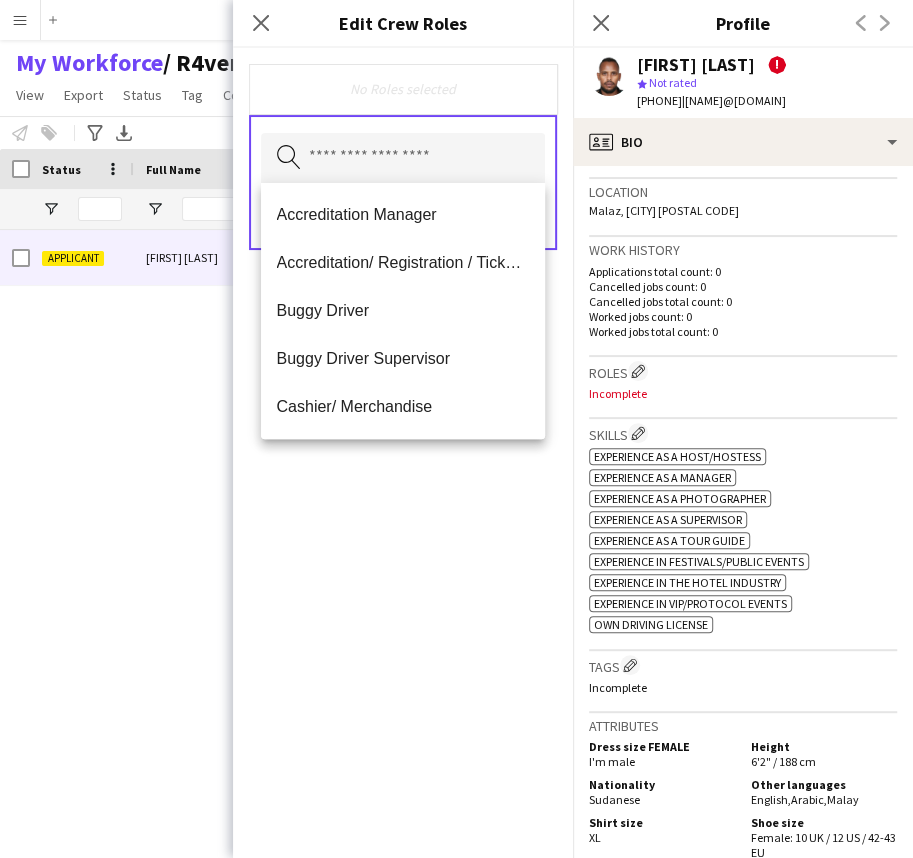 click on "Location   Malaz, Riyadh 0000, 12629" 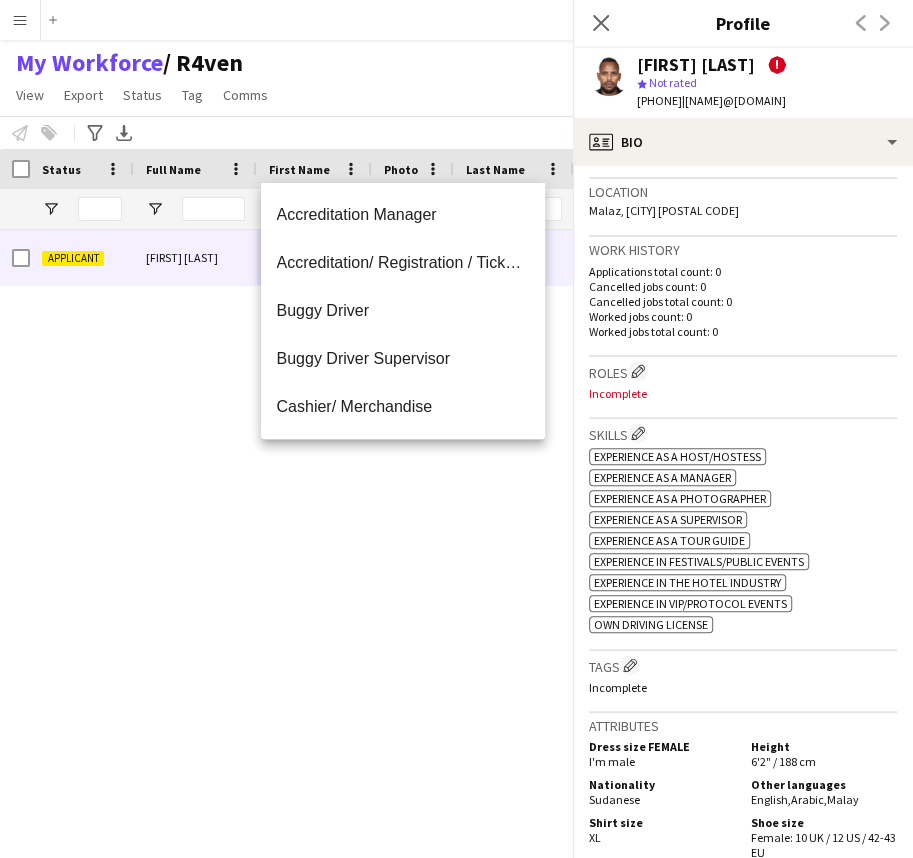 click on "Location   Malaz, Riyadh 0000, 12629" 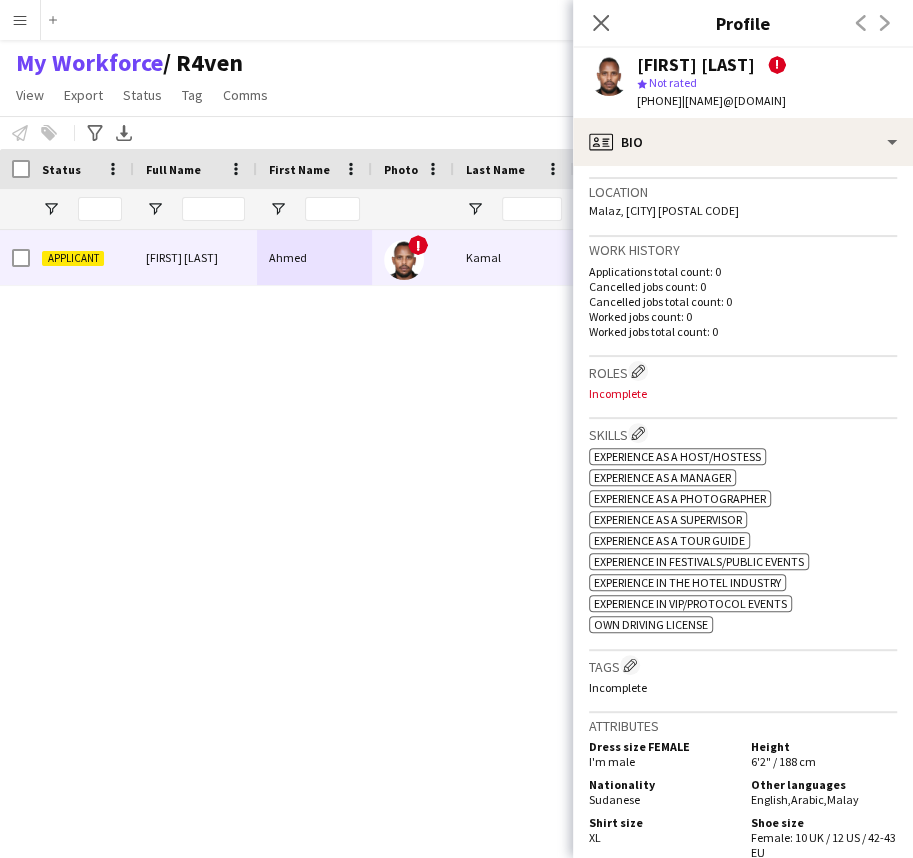 click on "Worked jobs count: 0" 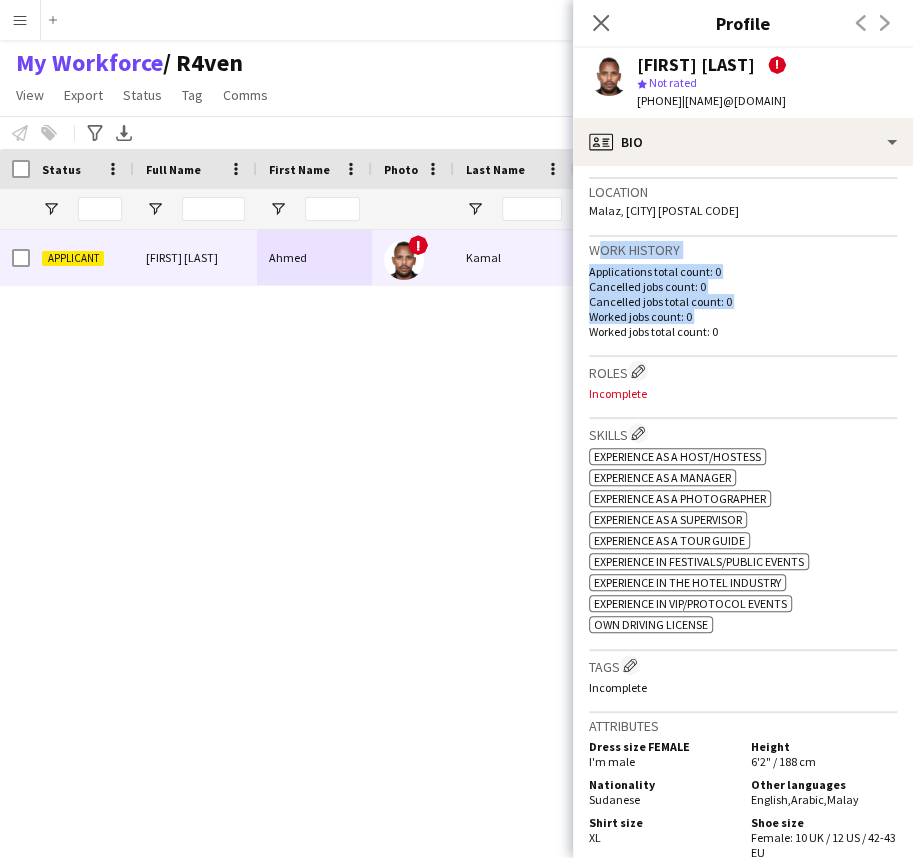 drag, startPoint x: 763, startPoint y: 339, endPoint x: 751, endPoint y: 273, distance: 67.08204 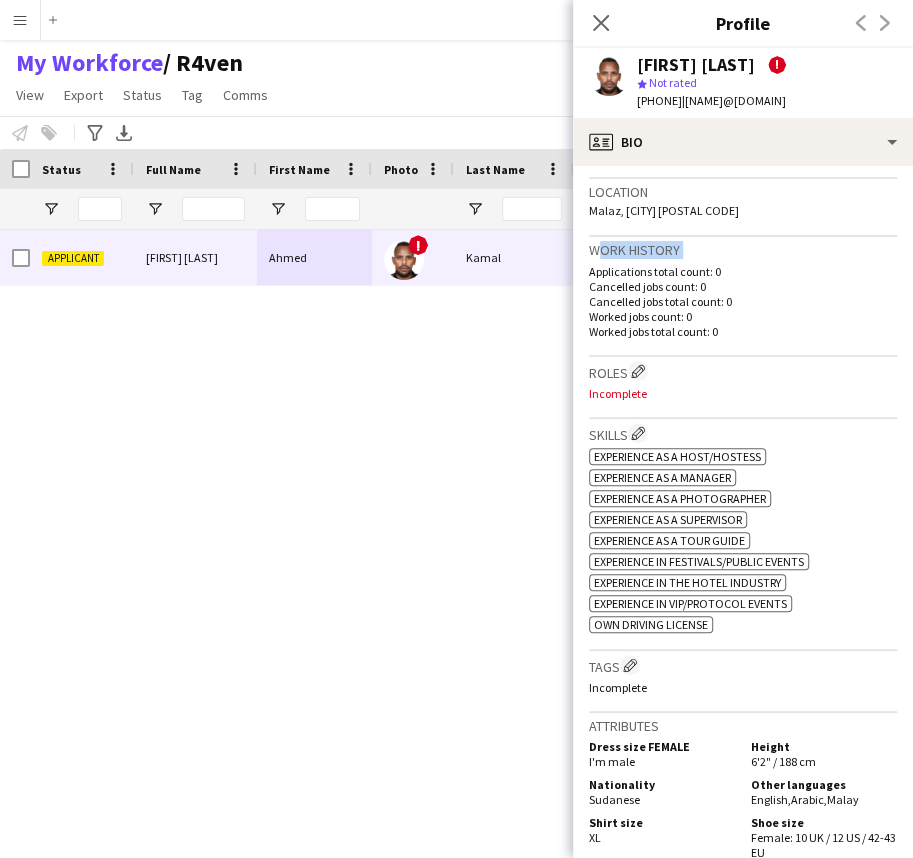 click on "Work history" 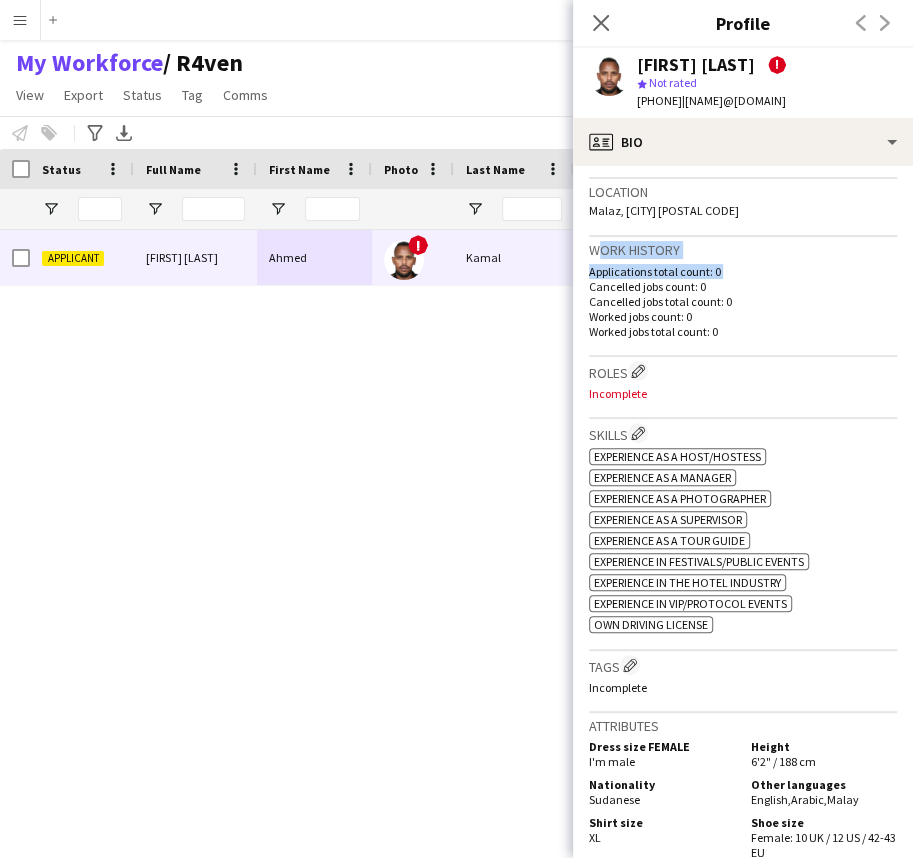 click on "Applications total count: 0" 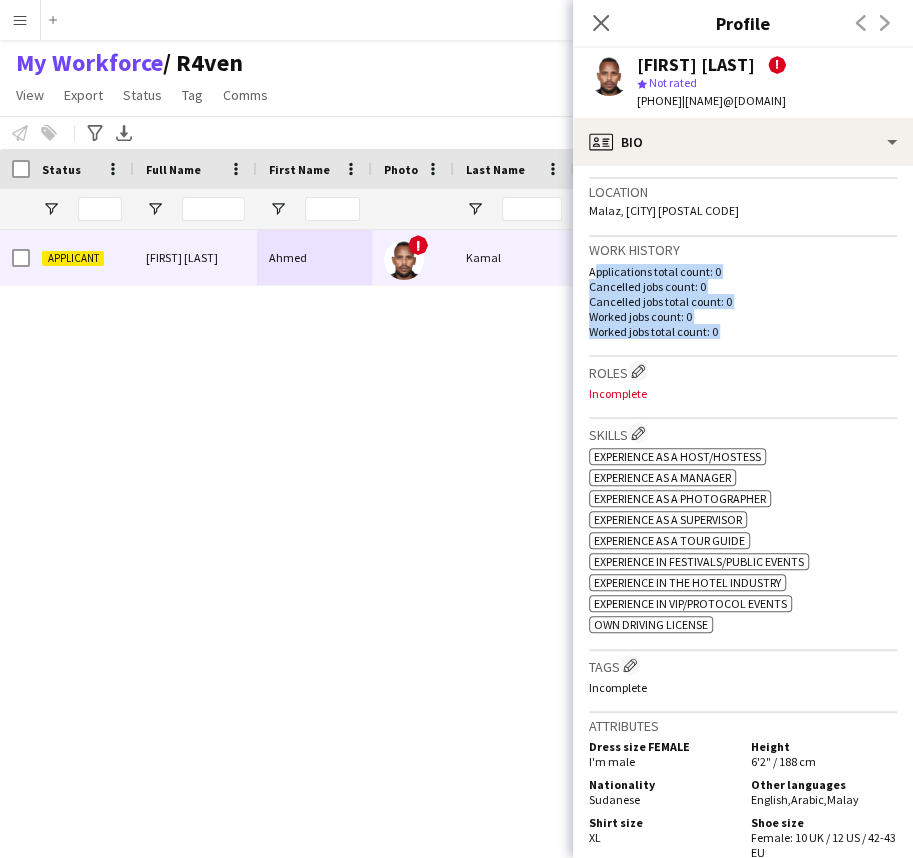 drag, startPoint x: 748, startPoint y: 280, endPoint x: 745, endPoint y: 350, distance: 70.064255 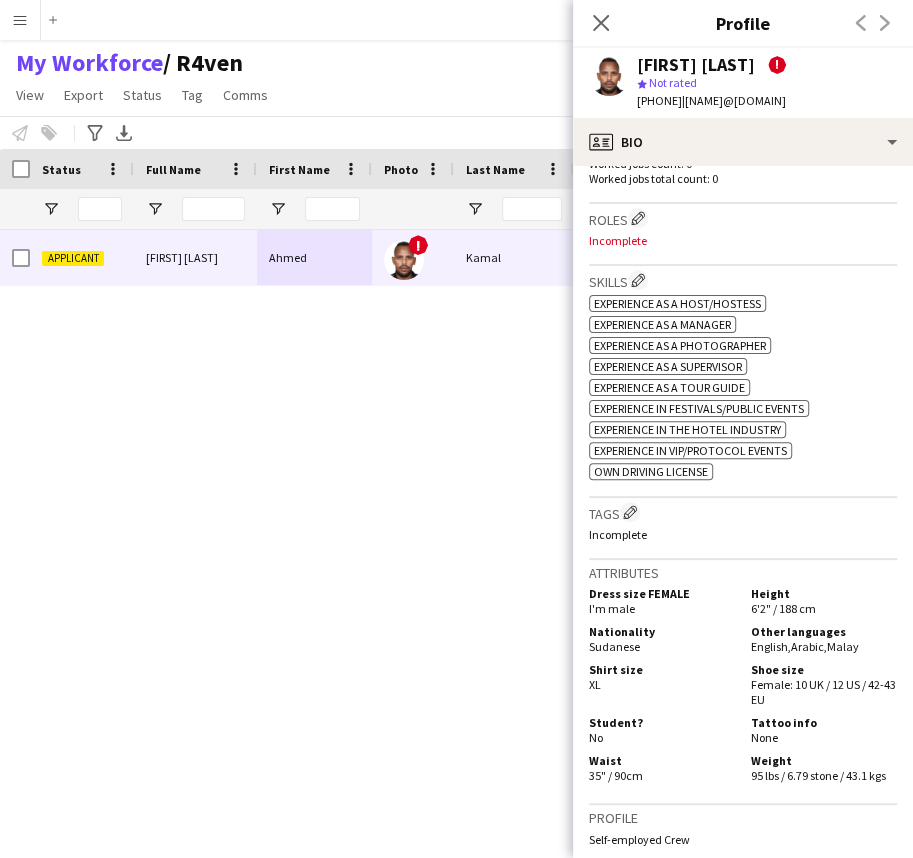 scroll, scrollTop: 818, scrollLeft: 0, axis: vertical 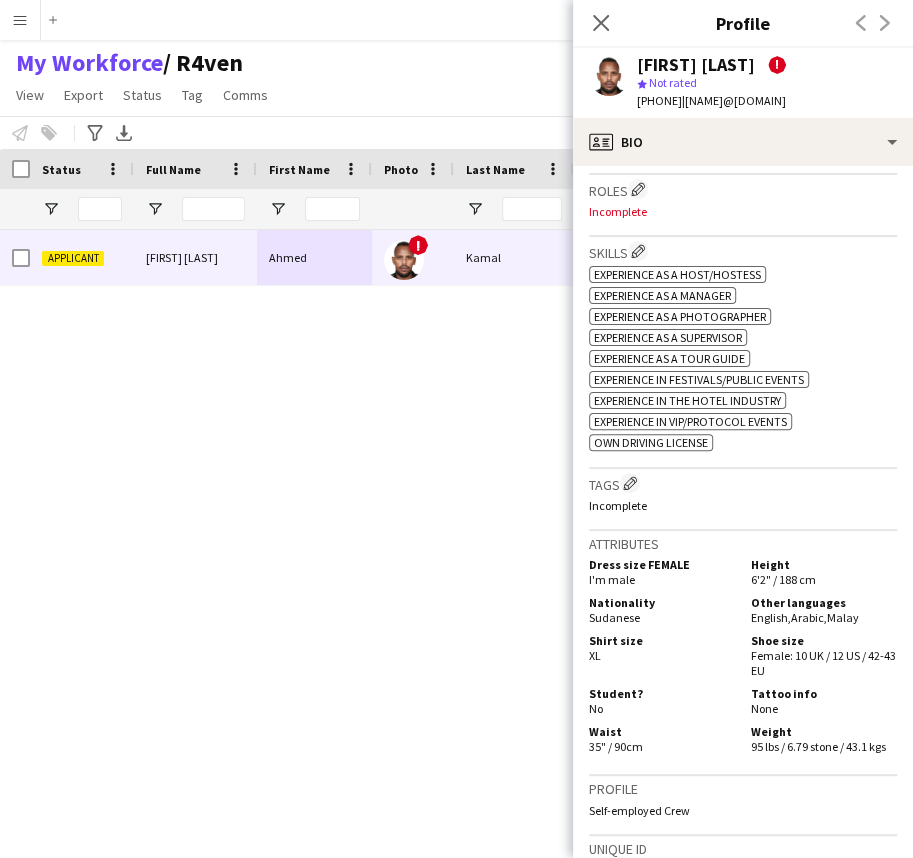 click on "Experience as a Host/Hostess" 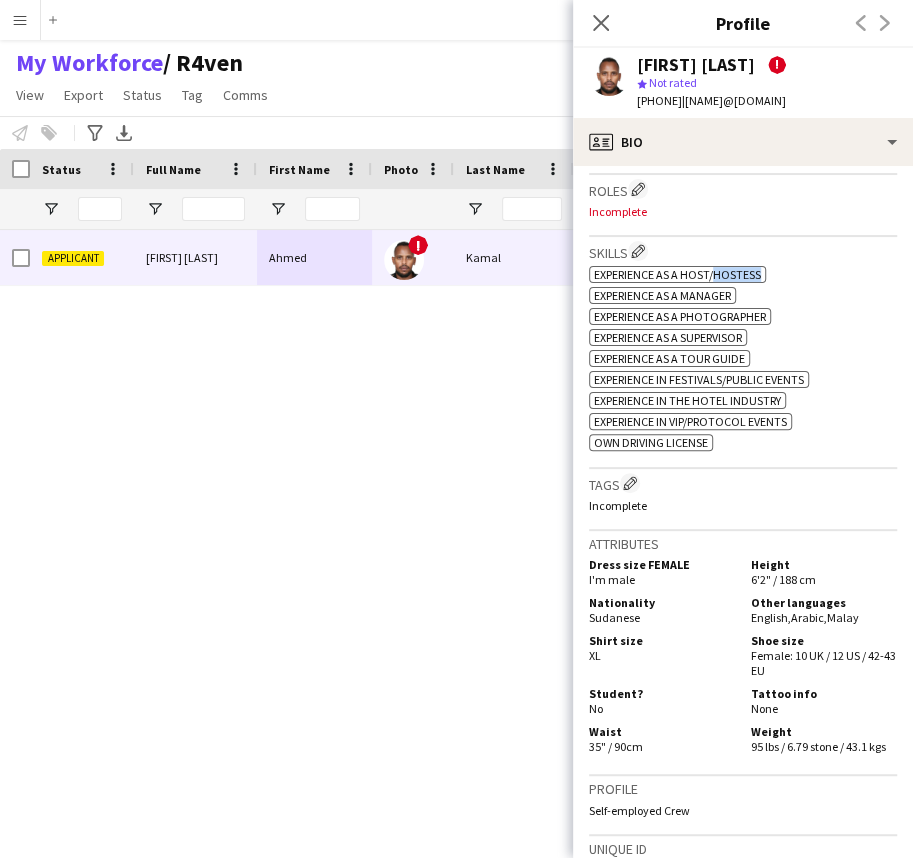 click on "Experience as a Host/Hostess" 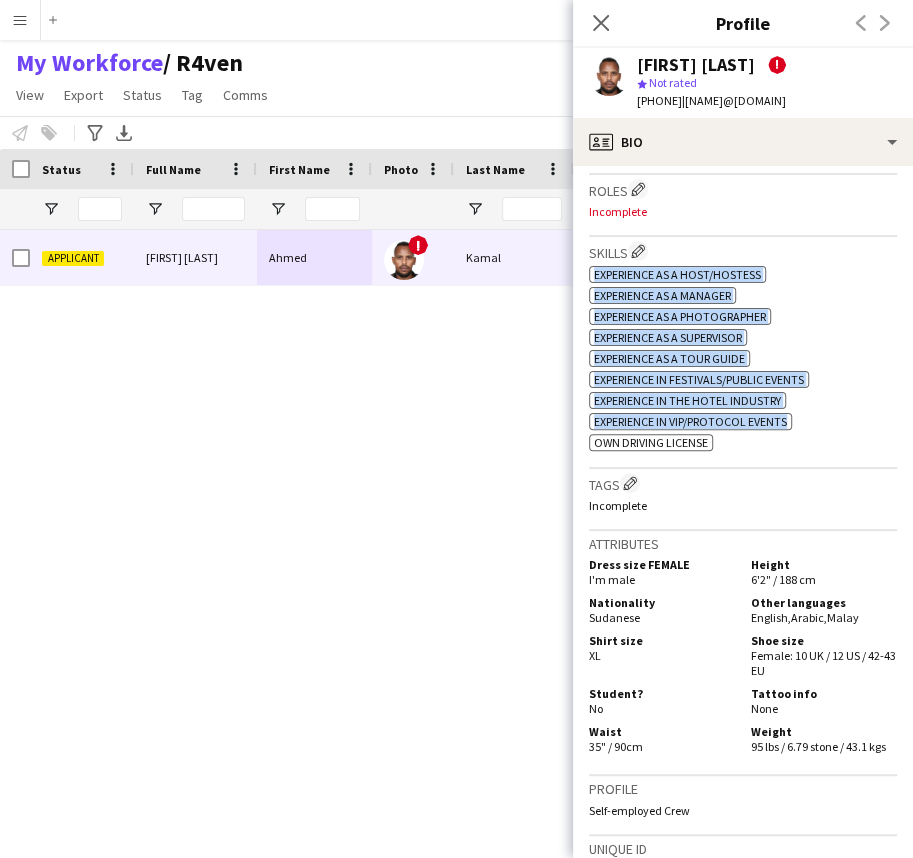 drag, startPoint x: 742, startPoint y: 295, endPoint x: 751, endPoint y: 457, distance: 162.2498 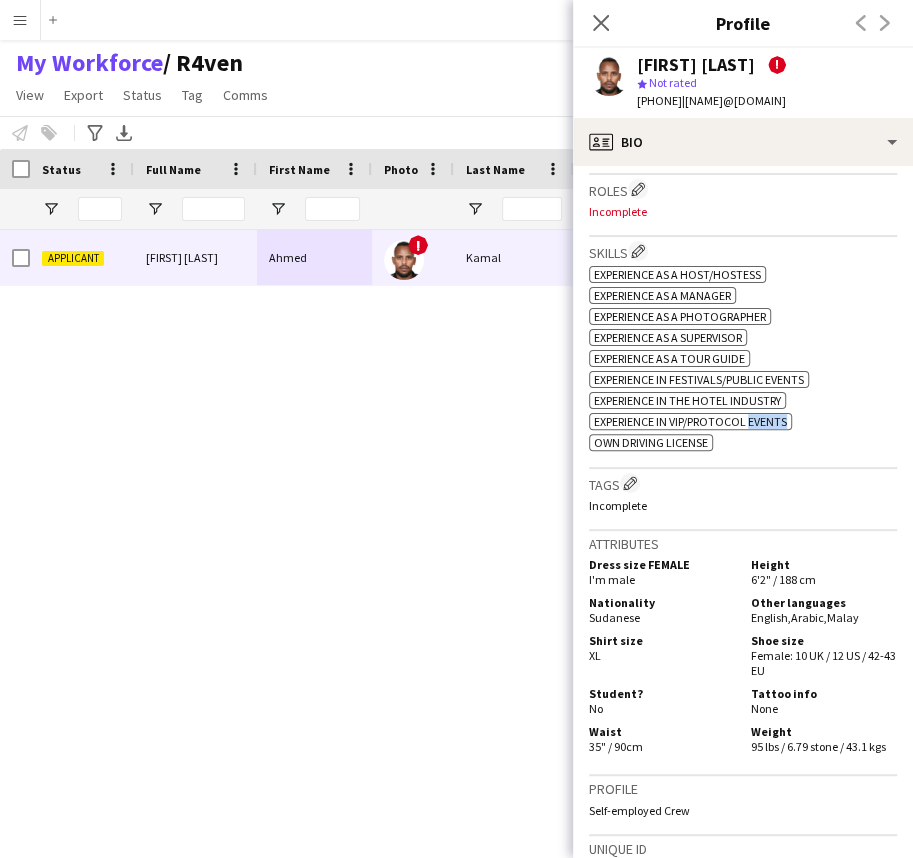 click on "ok-circled2
background
Layer 1
cross-circle-red
background
Layer 1
Experience as a Host/Hostess
Freelancer has uploaded a photo validation of skill. Click to see
ok-circled2
background
Layer 1
cross-circle-red
background
Layer 1
Experience as a Manager
Freelancer has uploaded a photo validation of skill. Click to see
ok-circled2
background
Layer 1
cross-circle-red
background
Layer 1
Experience as a Photographer
Freelancer has uploaded a photo validation of skill. Click to see
ok-circled2
background
Layer 1
cross-circle-red
background" 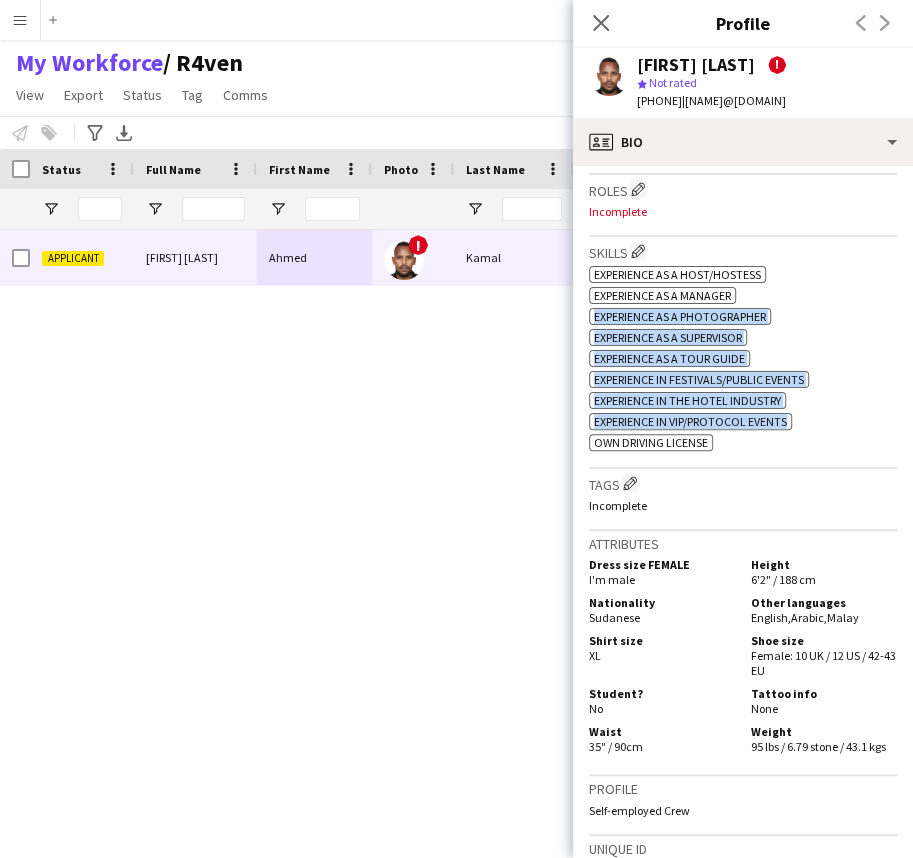 drag, startPoint x: 750, startPoint y: 461, endPoint x: 766, endPoint y: 355, distance: 107.200745 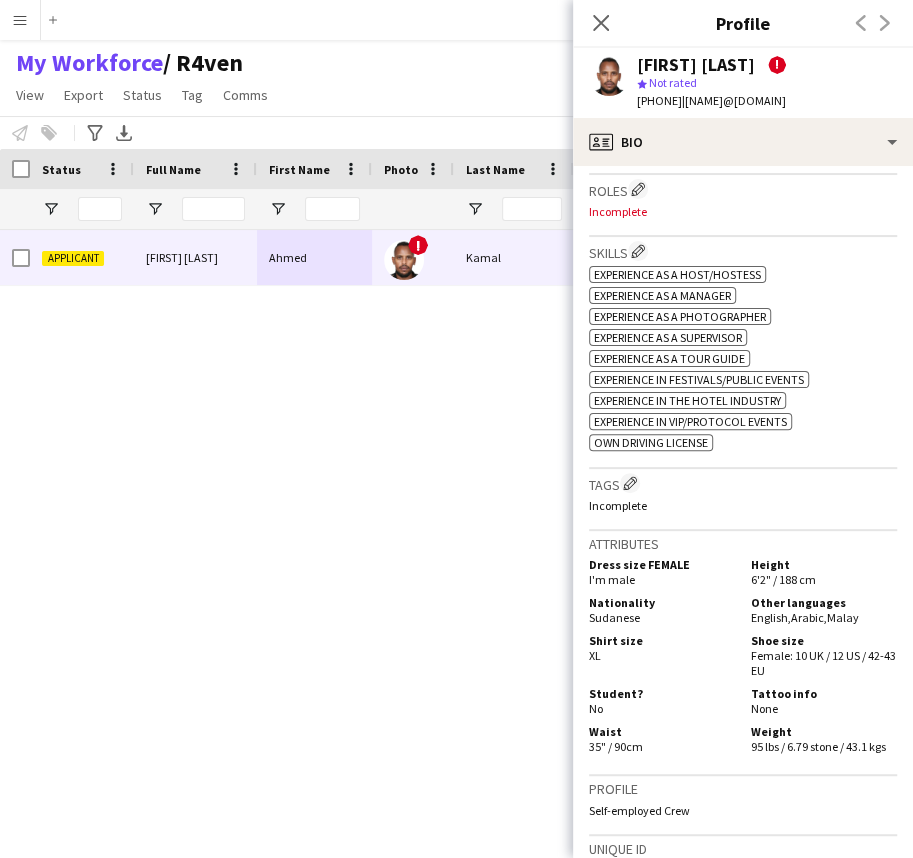 click on "ok-circled2
background
Layer 1
cross-circle-red
background
Layer 1
Experience as a Host/Hostess
Freelancer has uploaded a photo validation of skill. Click to see
ok-circled2
background
Layer 1
cross-circle-red
background
Layer 1
Experience as a Manager
Freelancer has uploaded a photo validation of skill. Click to see
ok-circled2
background
Layer 1
cross-circle-red
background
Layer 1
Experience as a Photographer
Freelancer has uploaded a photo validation of skill. Click to see
ok-circled2
background
Layer 1
cross-circle-red
background" 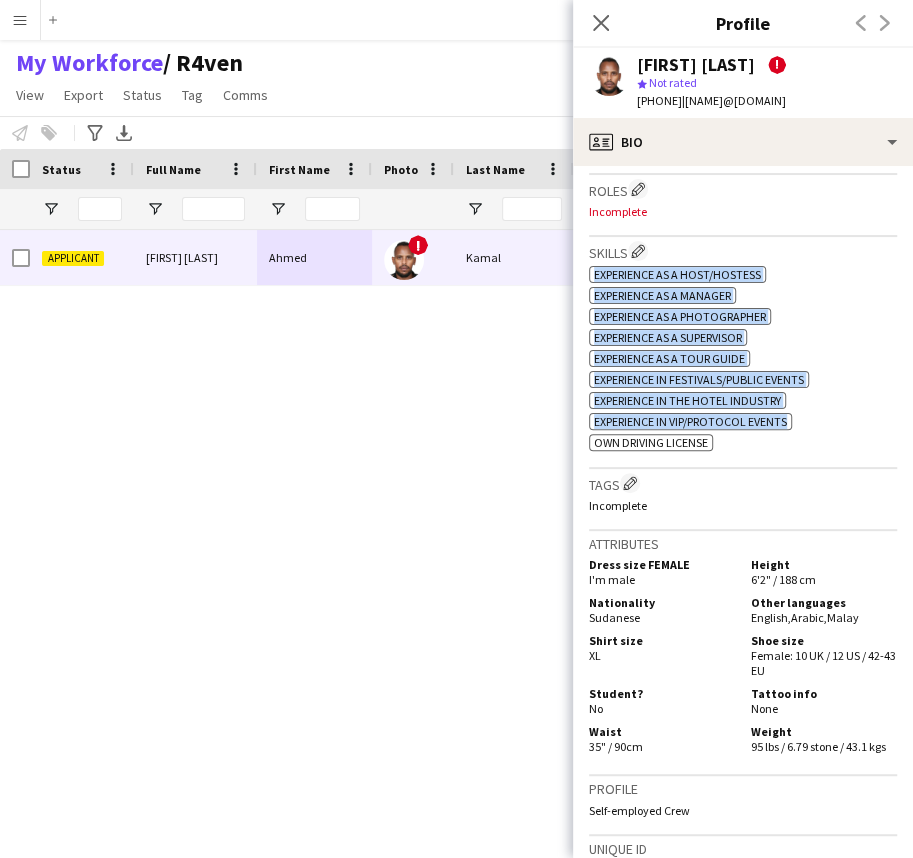 drag, startPoint x: 769, startPoint y: 293, endPoint x: 748, endPoint y: 464, distance: 172.28465 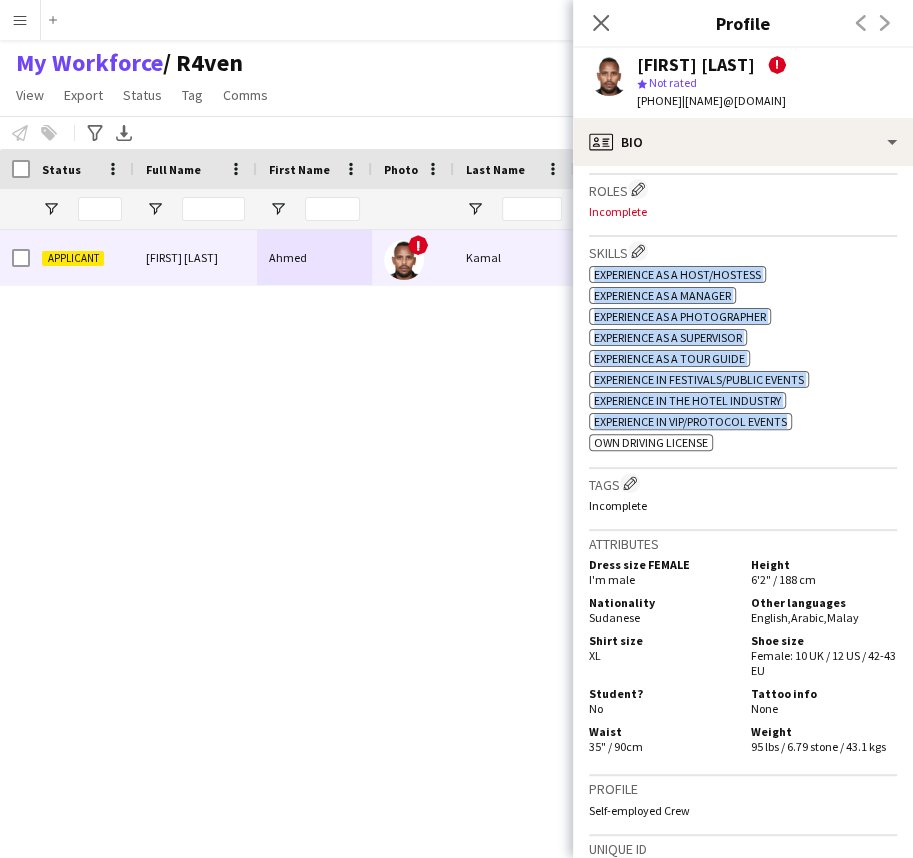 click on "ok-circled2
background
Layer 1
cross-circle-red
background
Layer 1
Experience as a Host/Hostess
Freelancer has uploaded a photo validation of skill. Click to see" 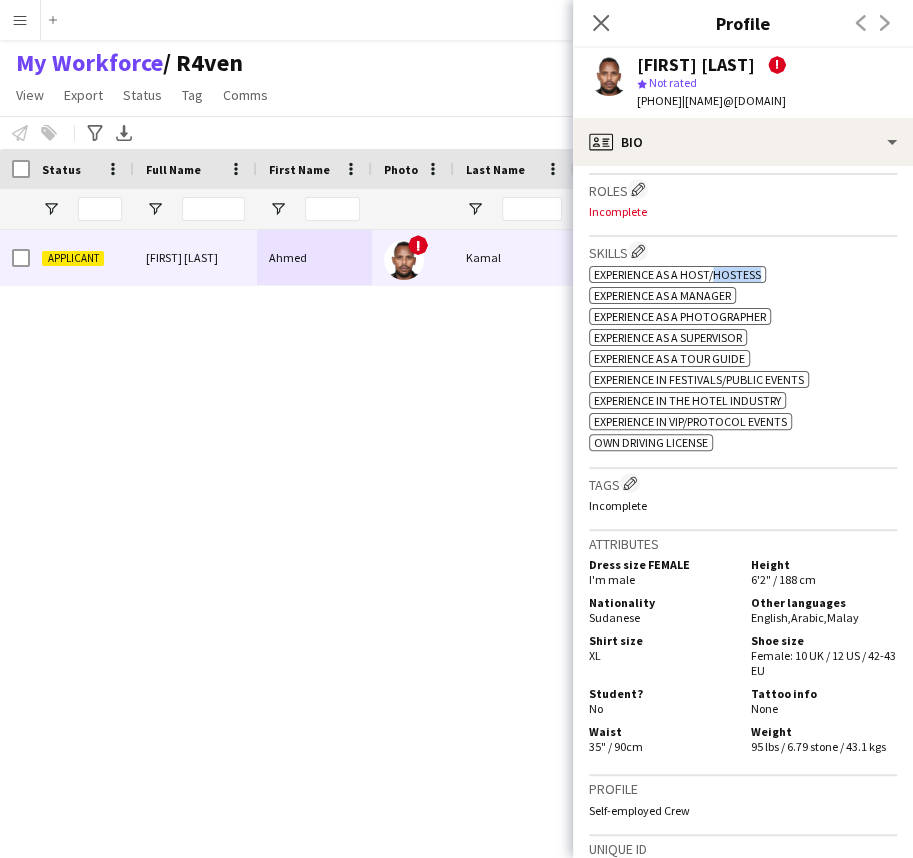 click on "ok-circled2
background
Layer 1
cross-circle-red
background
Layer 1
Experience as a Host/Hostess
Freelancer has uploaded a photo validation of skill. Click to see" 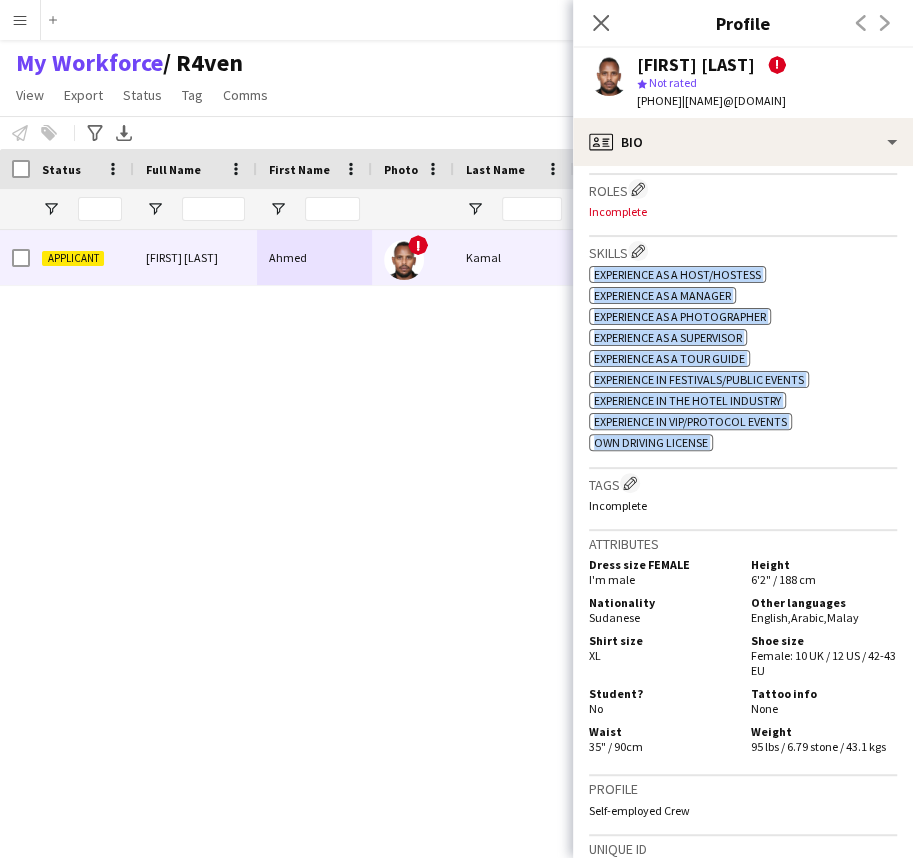 drag, startPoint x: 718, startPoint y: 300, endPoint x: 704, endPoint y: 475, distance: 175.55911 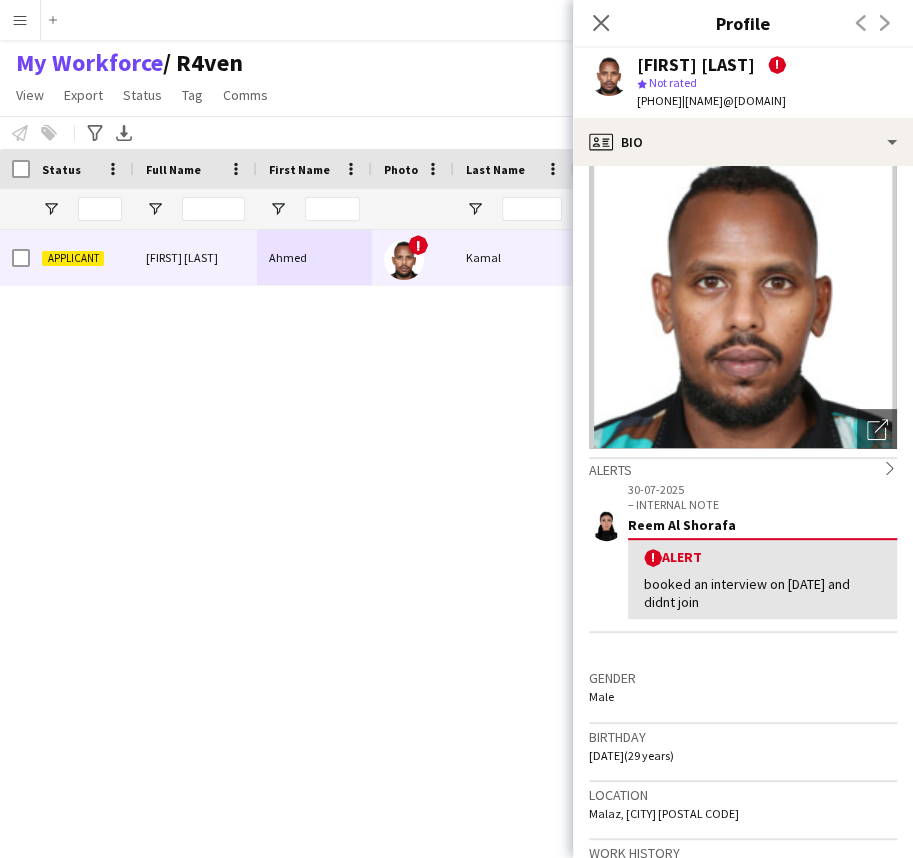 scroll, scrollTop: 0, scrollLeft: 0, axis: both 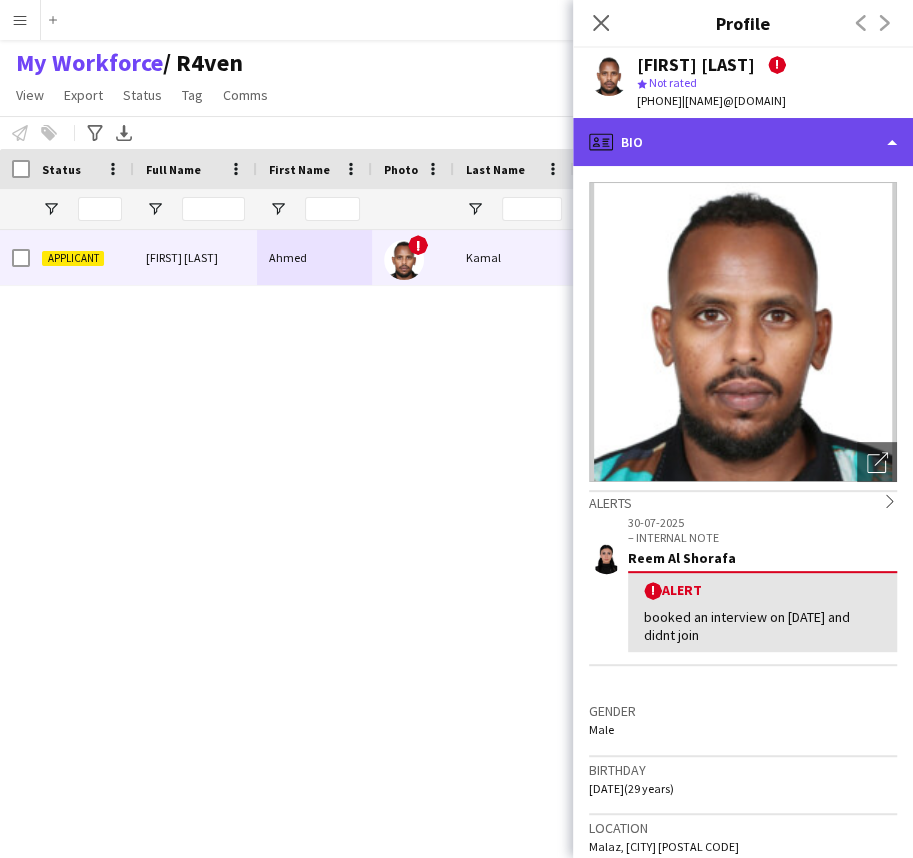 click on "profile
Bio" 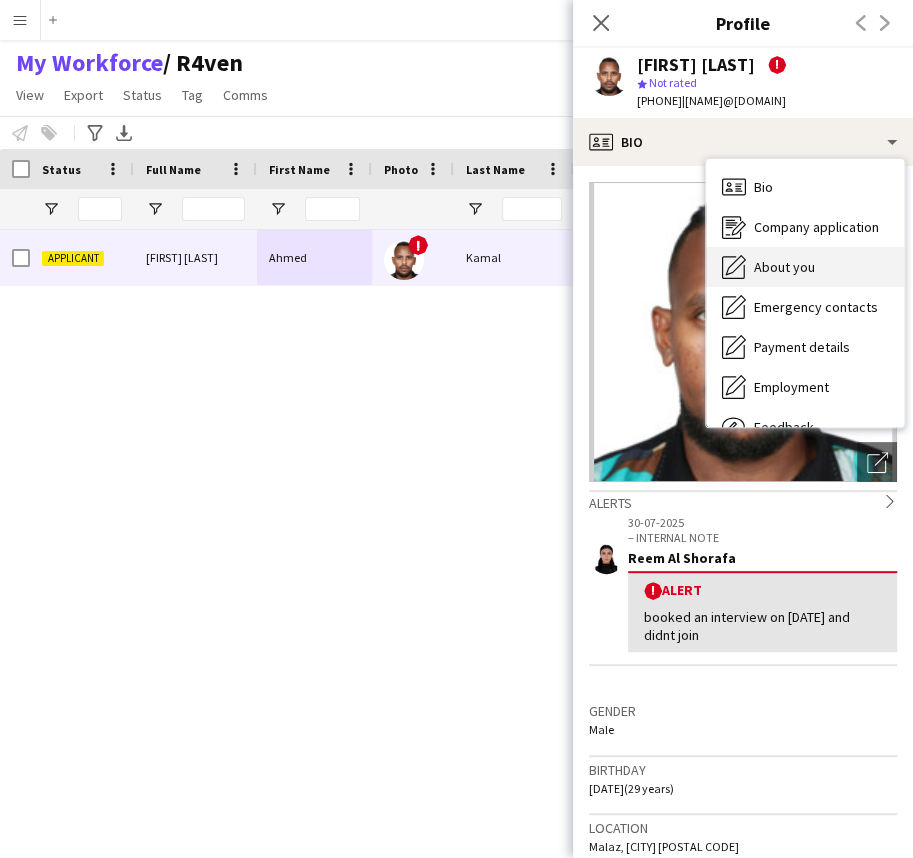 click on "About you" at bounding box center (784, 267) 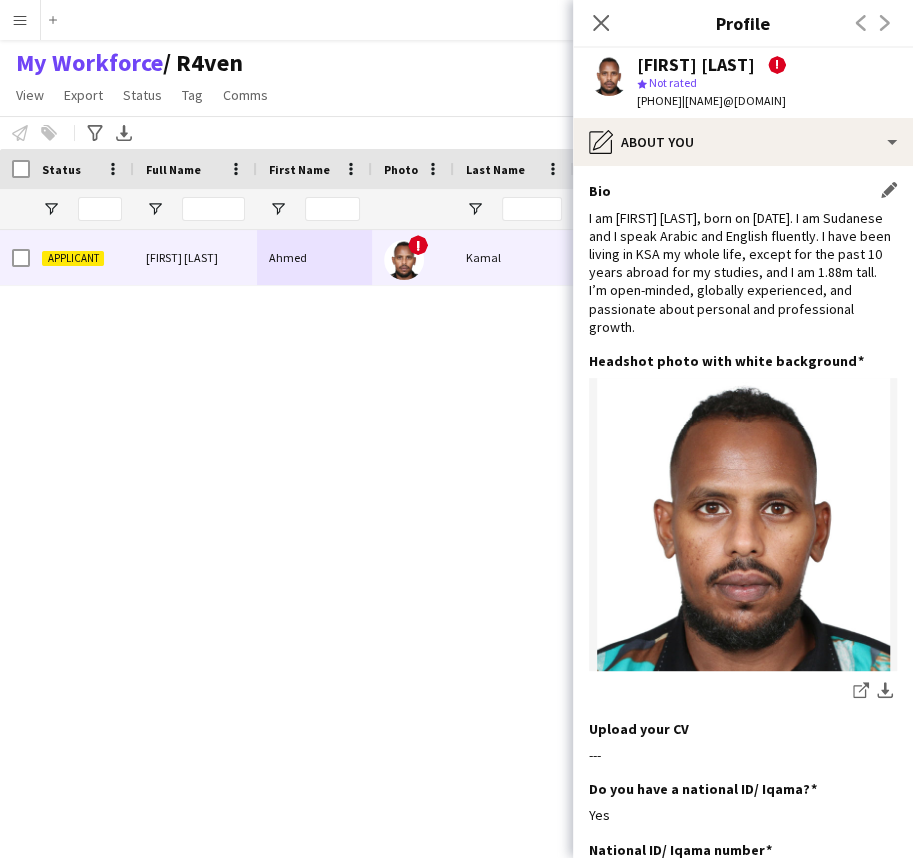 click on "I am Ahmed Kamal, born on 27th September, 1995. I am Sudanese and I speak Arabic and English fluently. I have been living in KSA my whole life, except for the past 10 years abroad for my studies, and I am 1.88m tall.
I’m open-minded, globally experienced, and passionate about personal and professional growth." 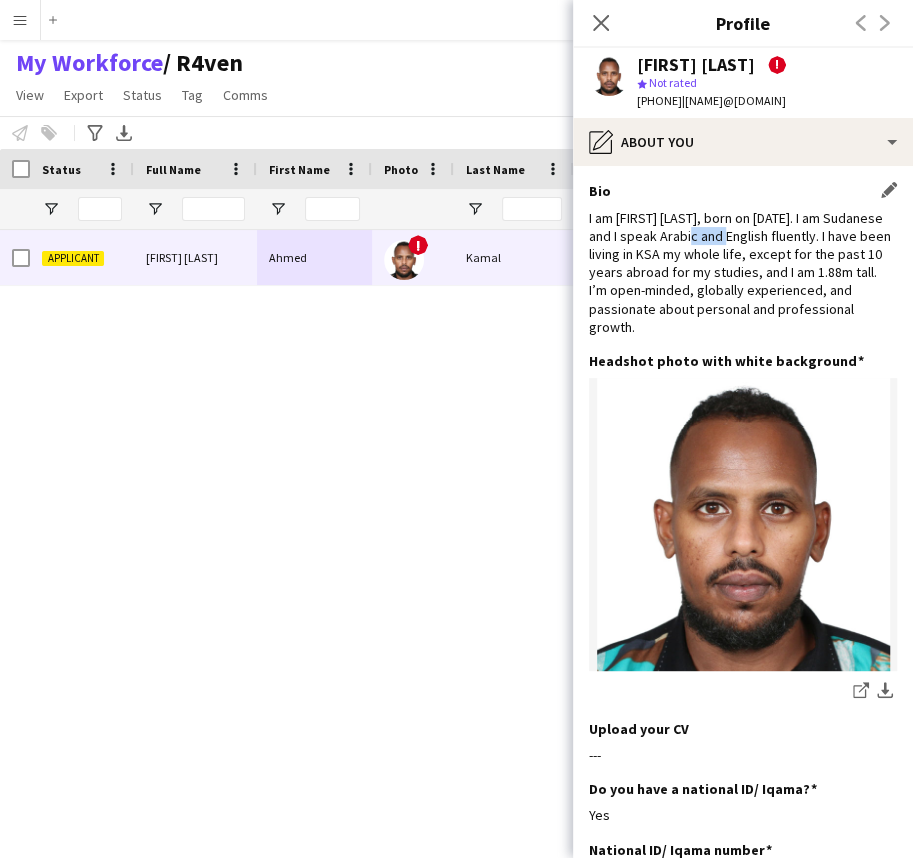 click on "I am Ahmed Kamal, born on 27th September, 1995. I am Sudanese and I speak Arabic and English fluently. I have been living in KSA my whole life, except for the past 10 years abroad for my studies, and I am 1.88m tall.
I’m open-minded, globally experienced, and passionate about personal and professional growth." 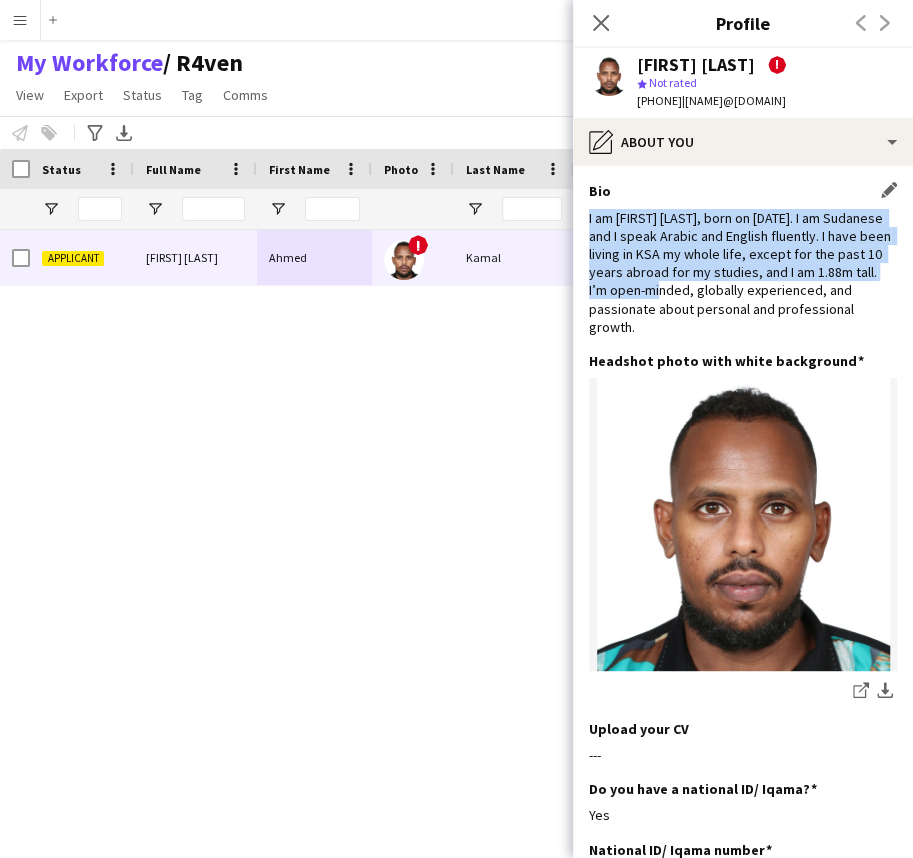 click on "I am Ahmed Kamal, born on 27th September, 1995. I am Sudanese and I speak Arabic and English fluently. I have been living in KSA my whole life, except for the past 10 years abroad for my studies, and I am 1.88m tall.
I’m open-minded, globally experienced, and passionate about personal and professional growth." 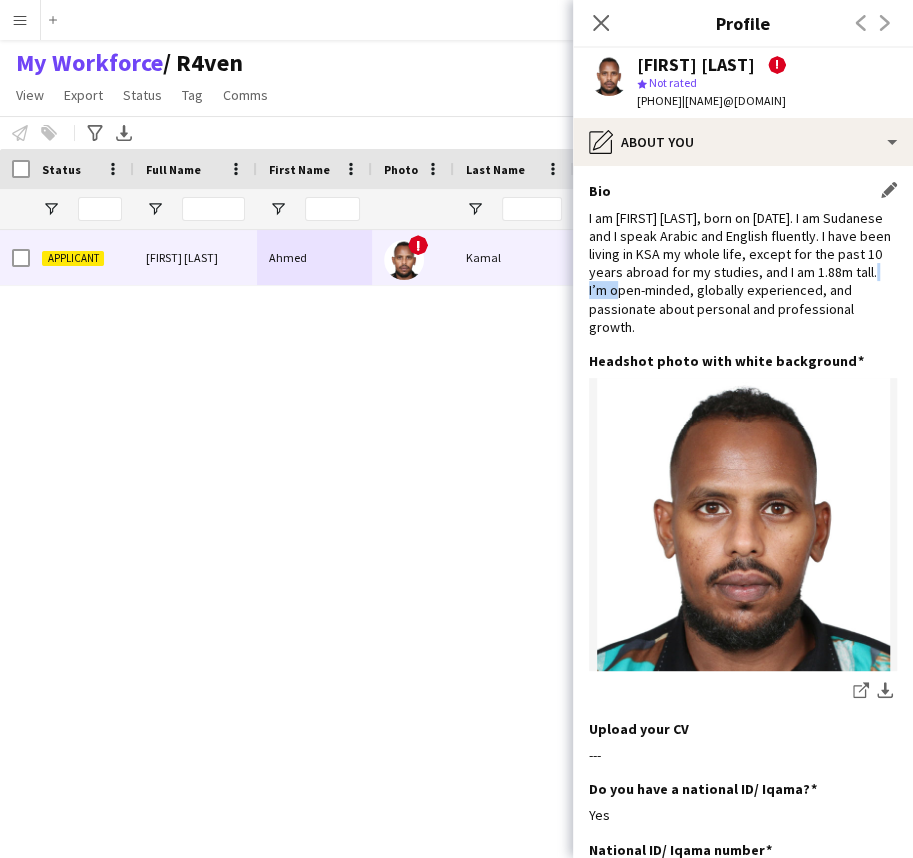 click on "I am Ahmed Kamal, born on 27th September, 1995. I am Sudanese and I speak Arabic and English fluently. I have been living in KSA my whole life, except for the past 10 years abroad for my studies, and I am 1.88m tall.
I’m open-minded, globally experienced, and passionate about personal and professional growth." 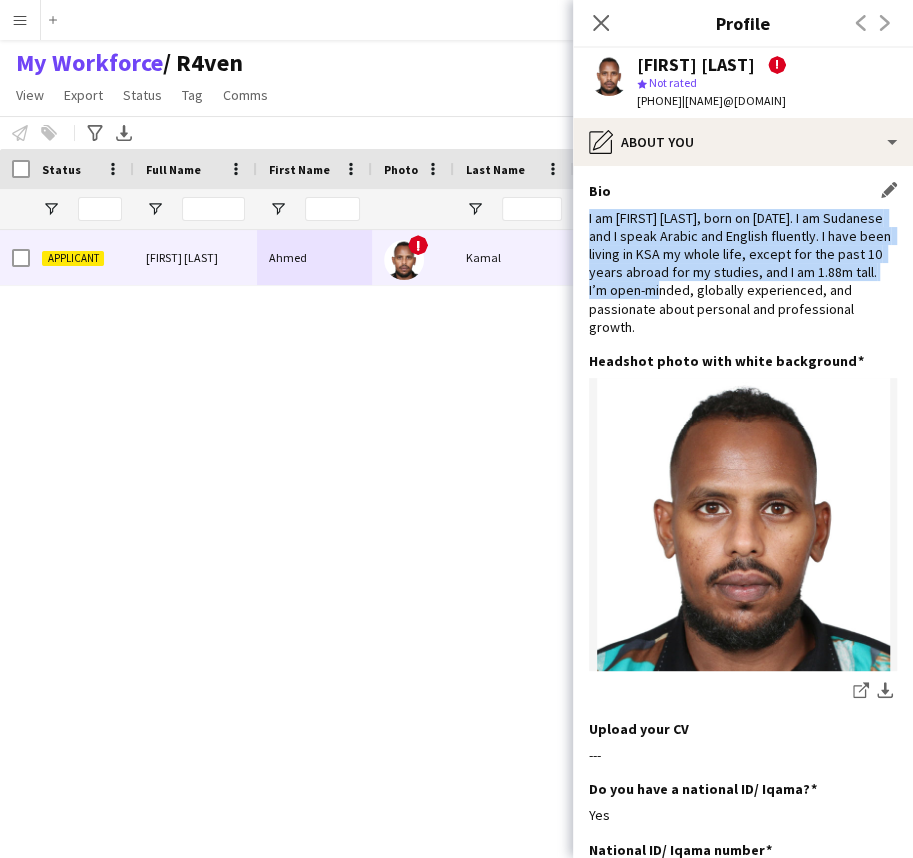 click on "I am Ahmed Kamal, born on 27th September, 1995. I am Sudanese and I speak Arabic and English fluently. I have been living in KSA my whole life, except for the past 10 years abroad for my studies, and I am 1.88m tall.
I’m open-minded, globally experienced, and passionate about personal and professional growth." 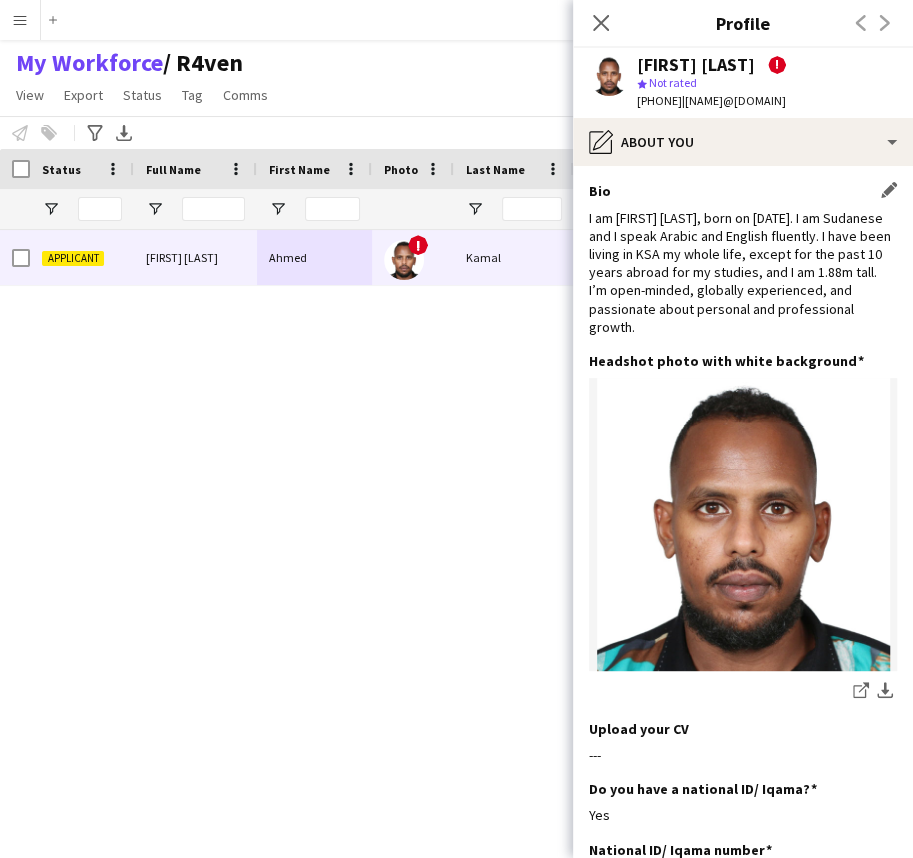click on "I am Ahmed Kamal, born on 27th September, 1995. I am Sudanese and I speak Arabic and English fluently. I have been living in KSA my whole life, except for the past 10 years abroad for my studies, and I am 1.88m tall.
I’m open-minded, globally experienced, and passionate about personal and professional growth." 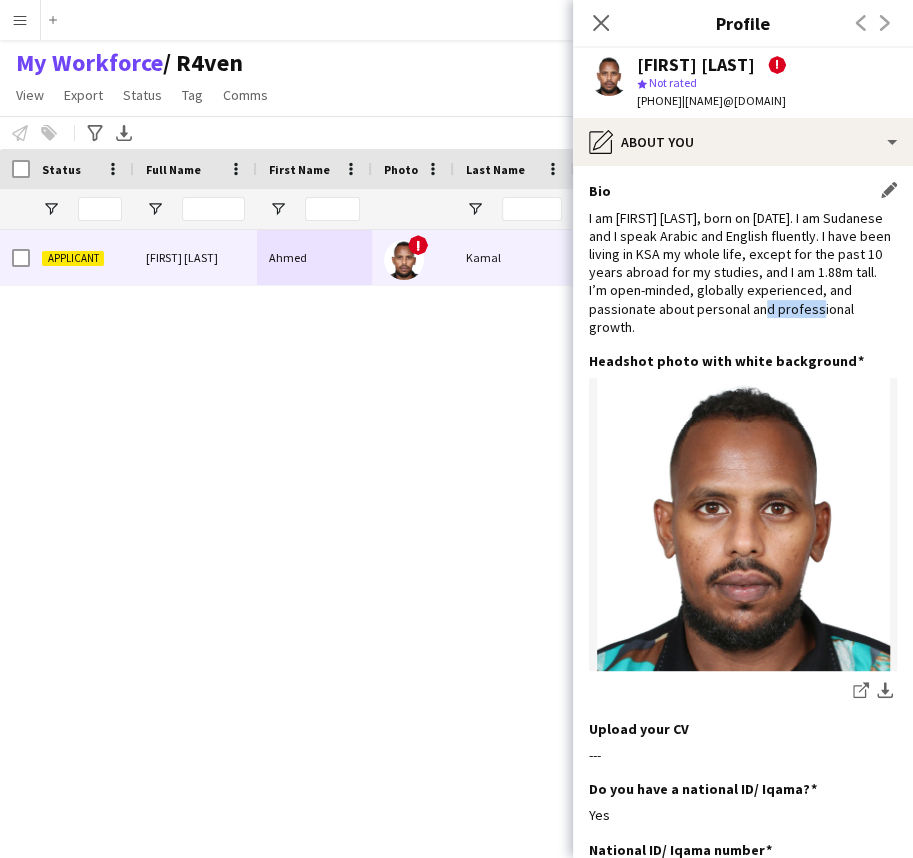 click on "I am Ahmed Kamal, born on 27th September, 1995. I am Sudanese and I speak Arabic and English fluently. I have been living in KSA my whole life, except for the past 10 years abroad for my studies, and I am 1.88m tall.
I’m open-minded, globally experienced, and passionate about personal and professional growth." 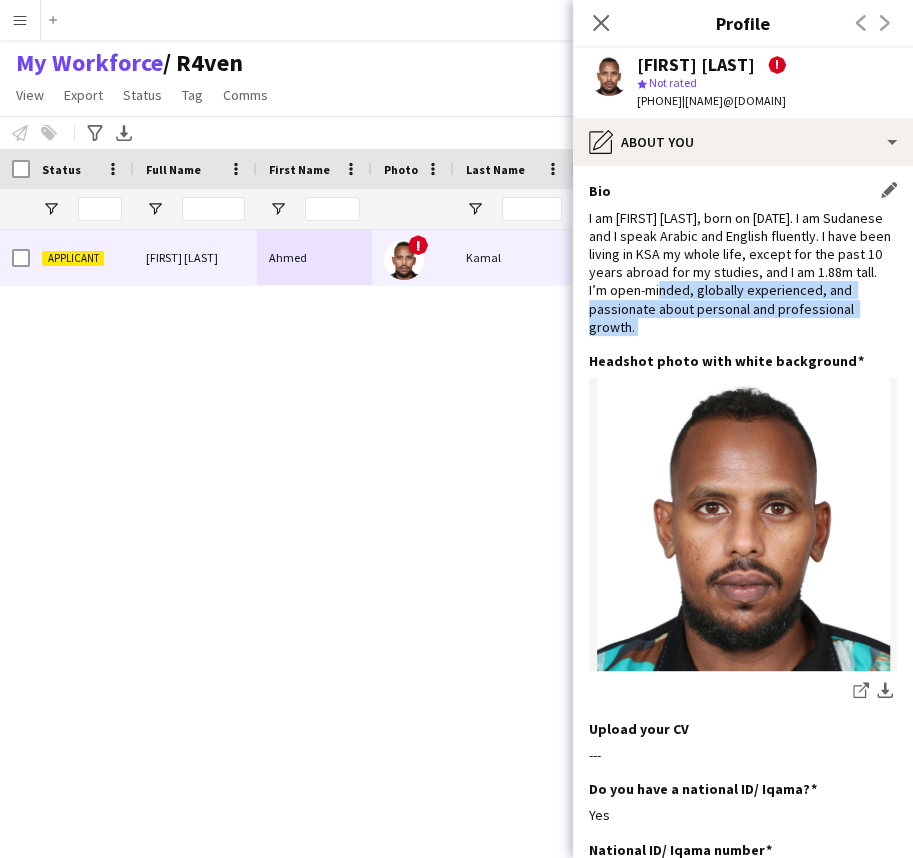 click on "I am Ahmed Kamal, born on 27th September, 1995. I am Sudanese and I speak Arabic and English fluently. I have been living in KSA my whole life, except for the past 10 years abroad for my studies, and I am 1.88m tall.
I’m open-minded, globally experienced, and passionate about personal and professional growth." 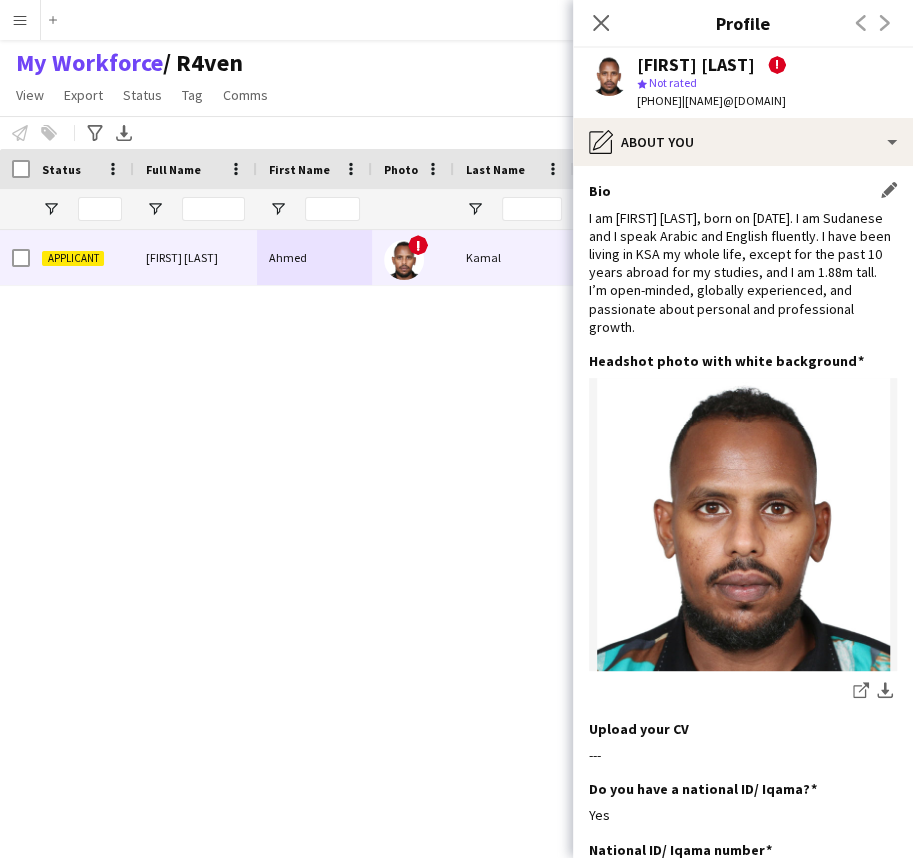 click on "I am Ahmed Kamal, born on 27th September, 1995. I am Sudanese and I speak Arabic and English fluently. I have been living in KSA my whole life, except for the past 10 years abroad for my studies, and I am 1.88m tall.
I’m open-minded, globally experienced, and passionate about personal and professional growth." 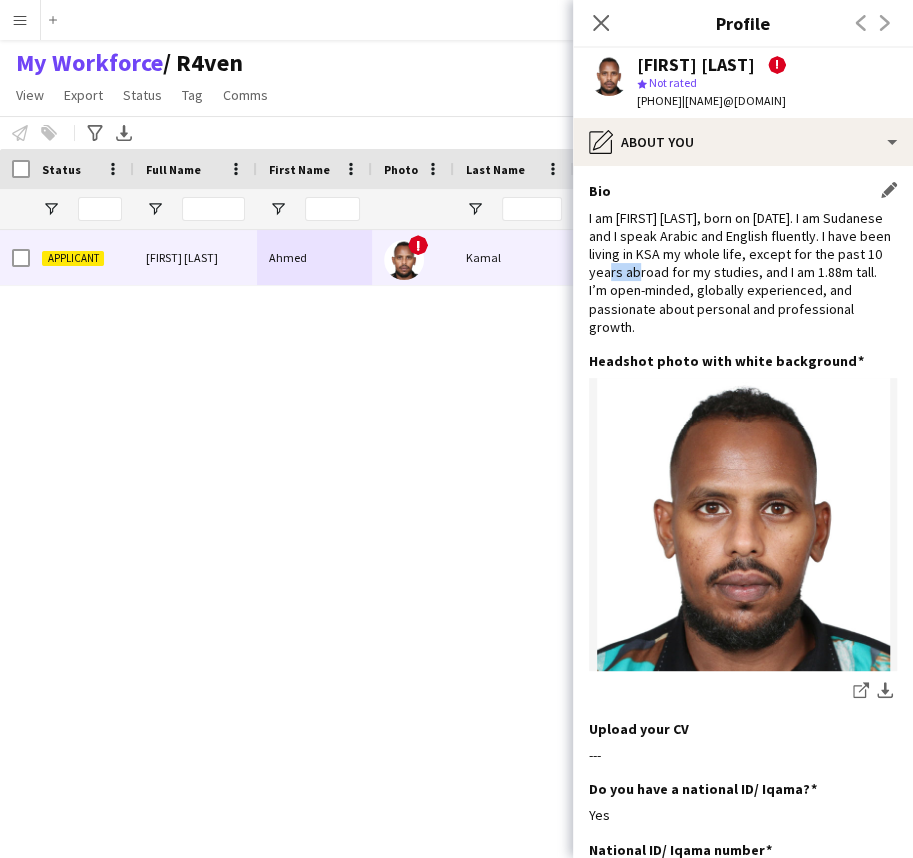 click on "I am Ahmed Kamal, born on 27th September, 1995. I am Sudanese and I speak Arabic and English fluently. I have been living in KSA my whole life, except for the past 10 years abroad for my studies, and I am 1.88m tall.
I’m open-minded, globally experienced, and passionate about personal and professional growth." 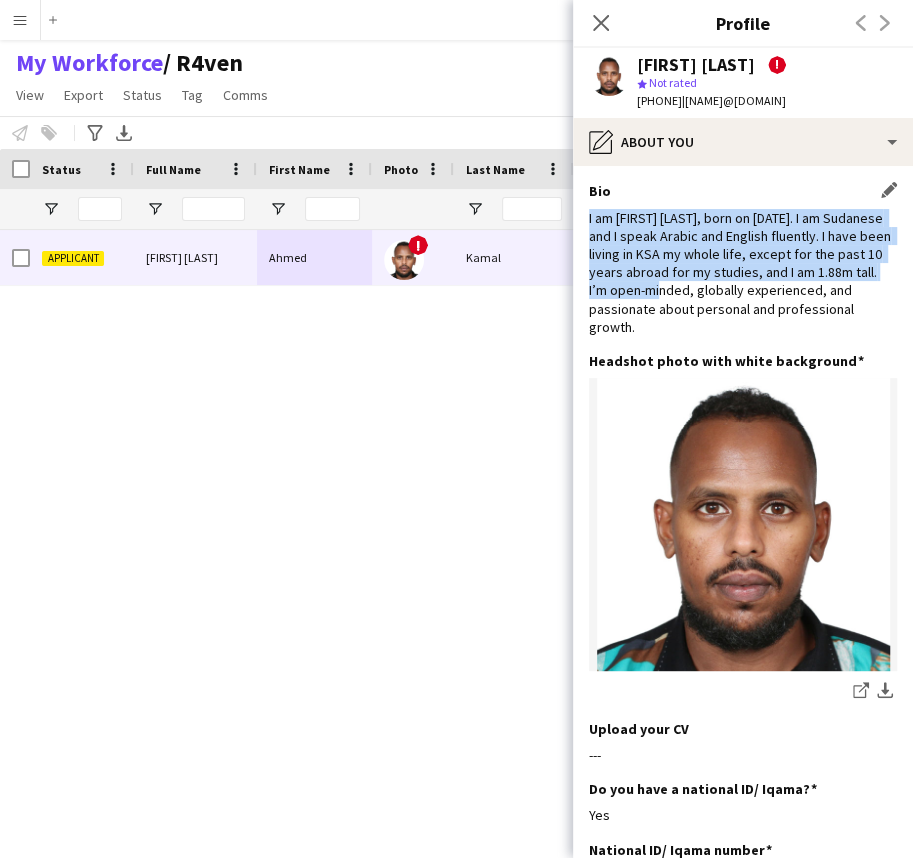 click on "I am Ahmed Kamal, born on 27th September, 1995. I am Sudanese and I speak Arabic and English fluently. I have been living in KSA my whole life, except for the past 10 years abroad for my studies, and I am 1.88m tall.
I’m open-minded, globally experienced, and passionate about personal and professional growth." 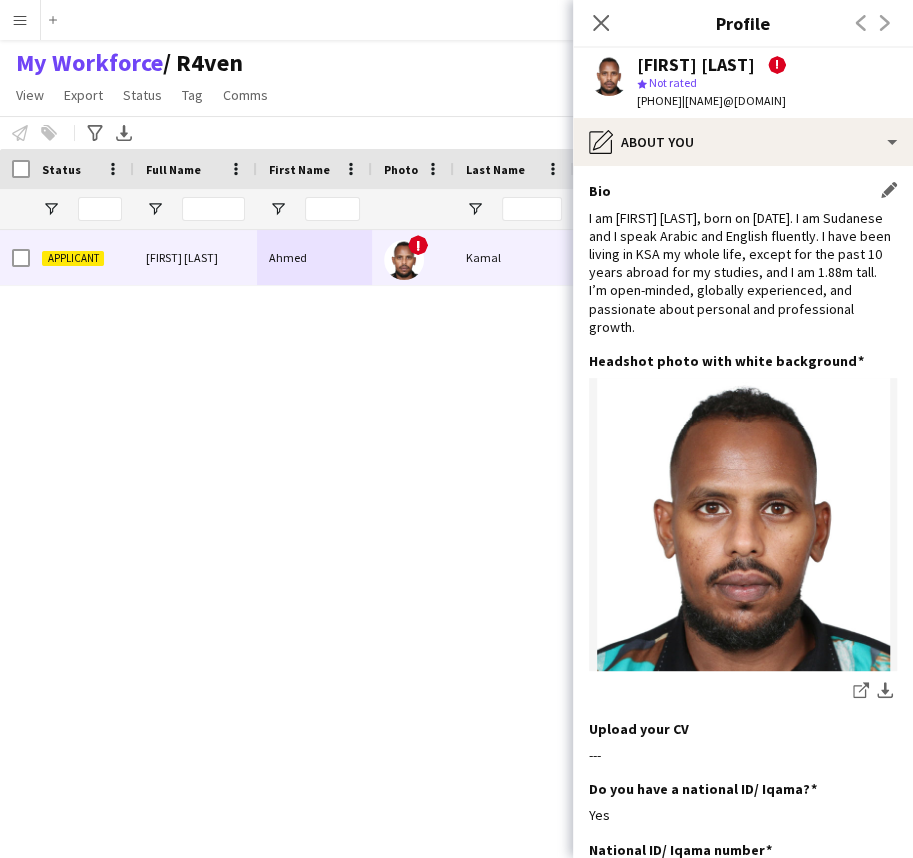 click on "I am Ahmed Kamal, born on 27th September, 1995. I am Sudanese and I speak Arabic and English fluently. I have been living in KSA my whole life, except for the past 10 years abroad for my studies, and I am 1.88m tall.
I’m open-minded, globally experienced, and passionate about personal and professional growth." 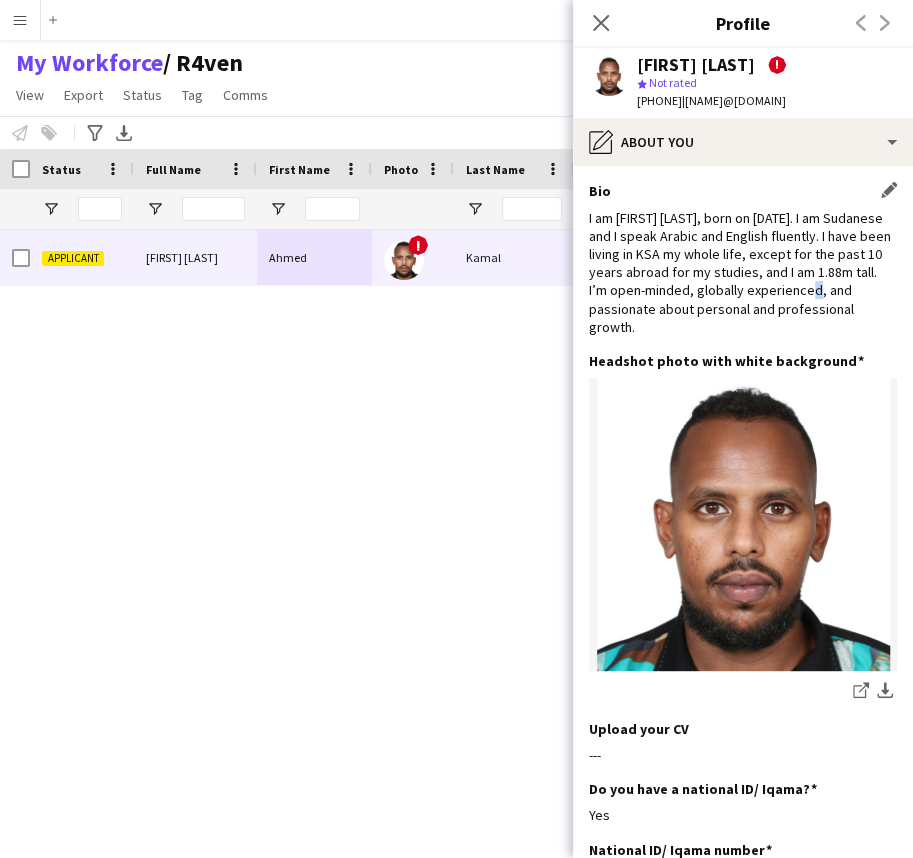 click on "I am Ahmed Kamal, born on 27th September, 1995. I am Sudanese and I speak Arabic and English fluently. I have been living in KSA my whole life, except for the past 10 years abroad for my studies, and I am 1.88m tall.
I’m open-minded, globally experienced, and passionate about personal and professional growth." 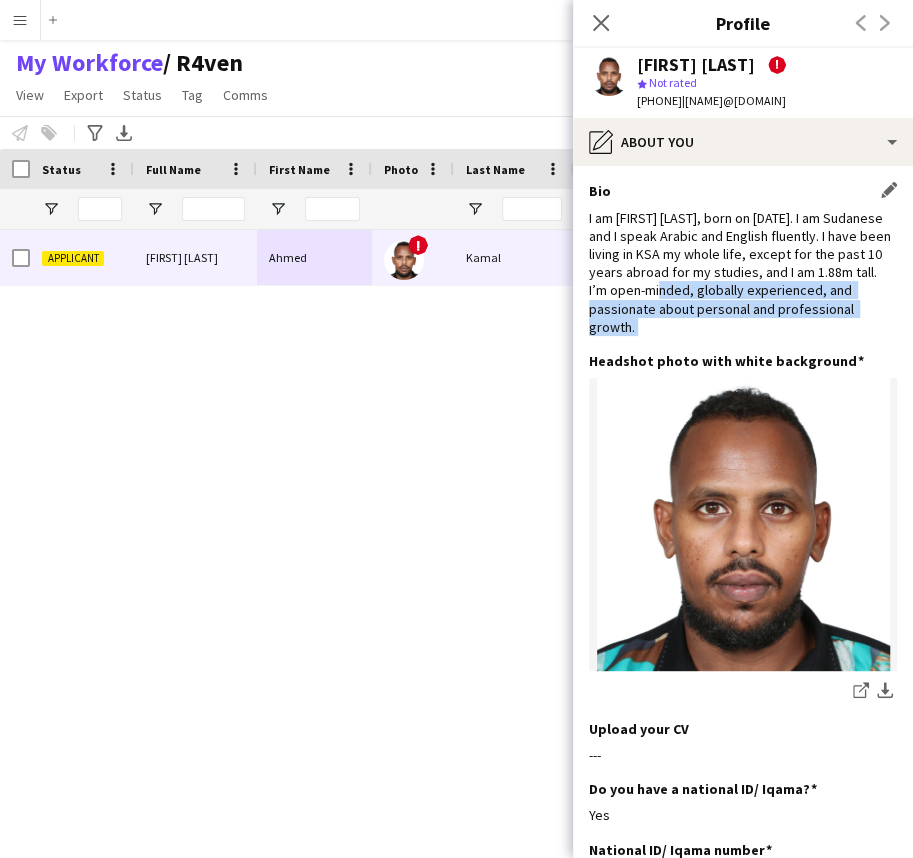 click on "I am Ahmed Kamal, born on 27th September, 1995. I am Sudanese and I speak Arabic and English fluently. I have been living in KSA my whole life, except for the past 10 years abroad for my studies, and I am 1.88m tall.
I’m open-minded, globally experienced, and passionate about personal and professional growth." 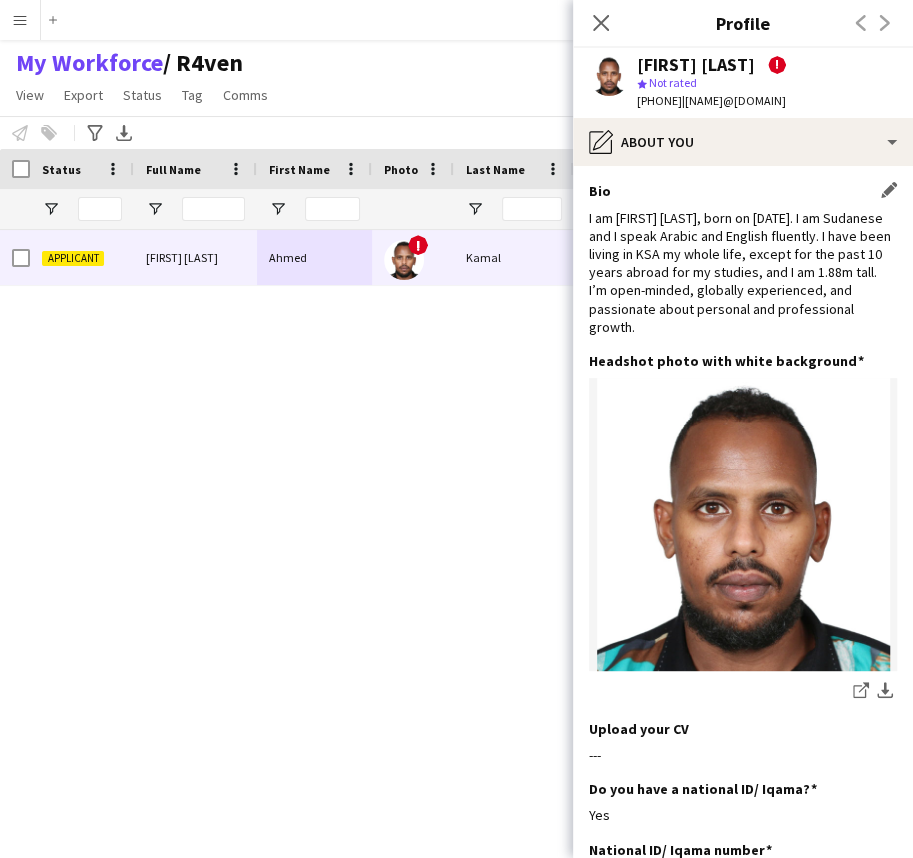 click on "I am Ahmed Kamal, born on 27th September, 1995. I am Sudanese and I speak Arabic and English fluently. I have been living in KSA my whole life, except for the past 10 years abroad for my studies, and I am 1.88m tall.
I’m open-minded, globally experienced, and passionate about personal and professional growth." 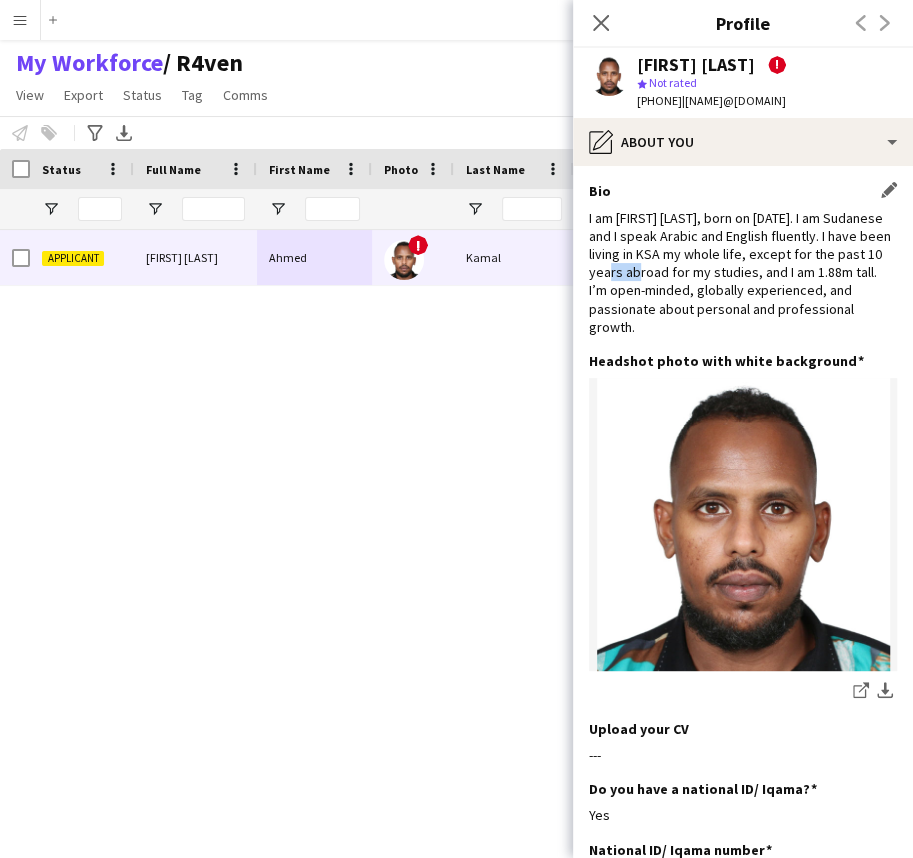 click on "I am Ahmed Kamal, born on 27th September, 1995. I am Sudanese and I speak Arabic and English fluently. I have been living in KSA my whole life, except for the past 10 years abroad for my studies, and I am 1.88m tall.
I’m open-minded, globally experienced, and passionate about personal and professional growth." 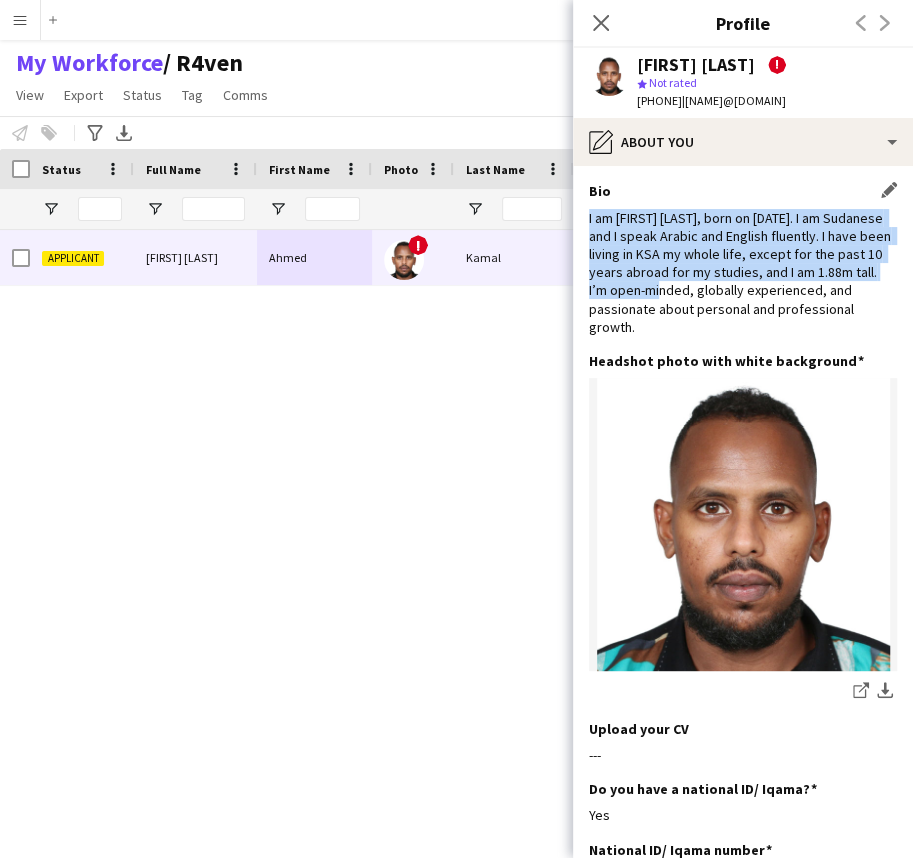 click on "I am Ahmed Kamal, born on 27th September, 1995. I am Sudanese and I speak Arabic and English fluently. I have been living in KSA my whole life, except for the past 10 years abroad for my studies, and I am 1.88m tall.
I’m open-minded, globally experienced, and passionate about personal and professional growth." 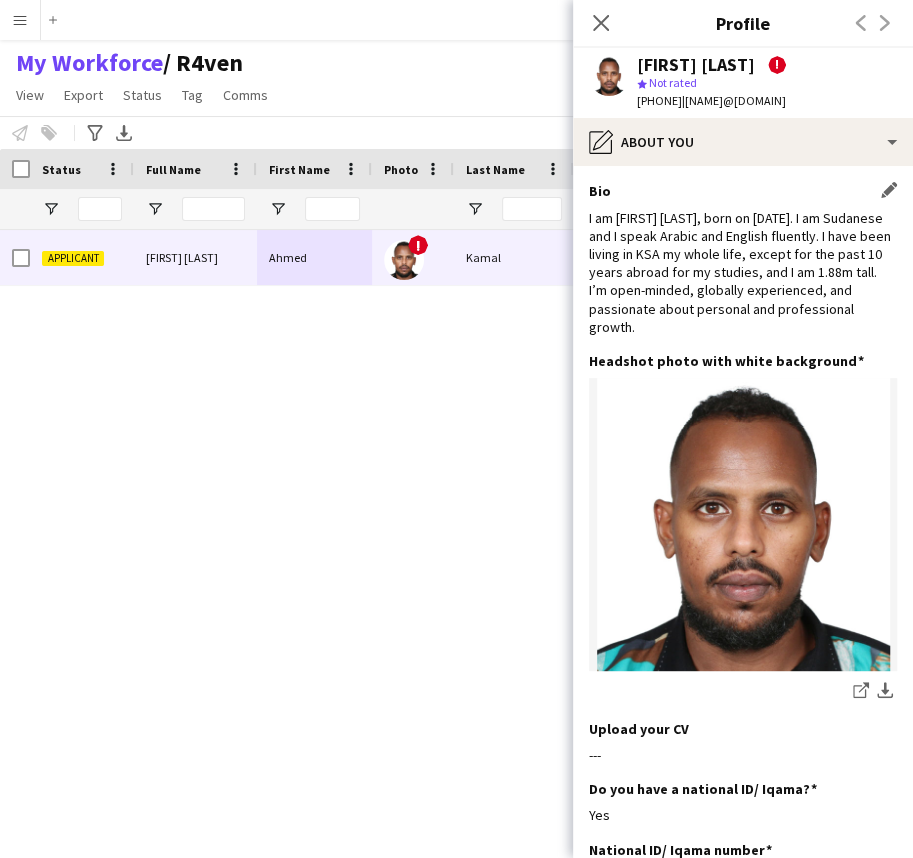 click on "I am Ahmed Kamal, born on 27th September, 1995. I am Sudanese and I speak Arabic and English fluently. I have been living in KSA my whole life, except for the past 10 years abroad for my studies, and I am 1.88m tall.
I’m open-minded, globally experienced, and passionate about personal and professional growth." 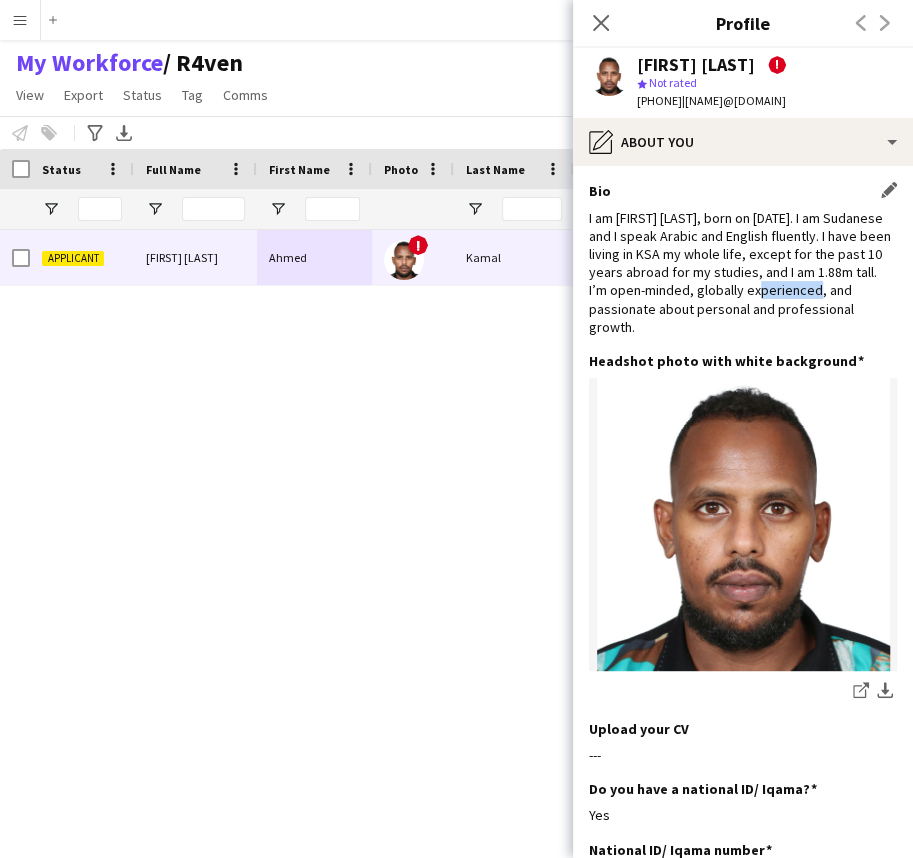 click on "I am Ahmed Kamal, born on 27th September, 1995. I am Sudanese and I speak Arabic and English fluently. I have been living in KSA my whole life, except for the past 10 years abroad for my studies, and I am 1.88m tall.
I’m open-minded, globally experienced, and passionate about personal and professional growth." 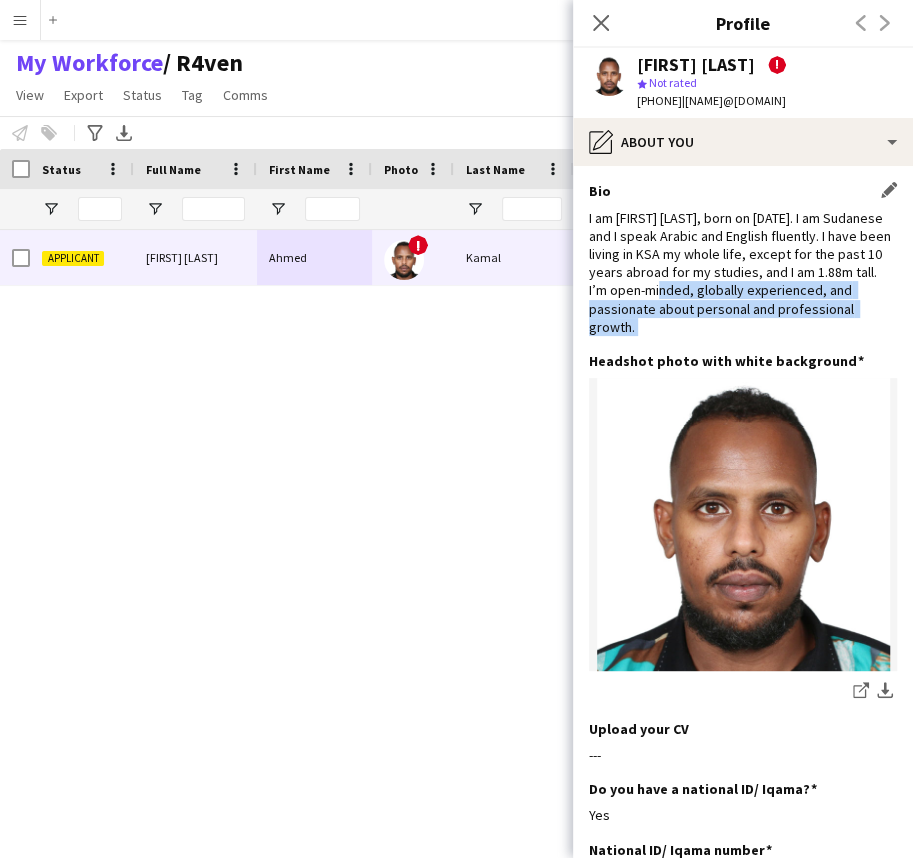 click on "I am Ahmed Kamal, born on 27th September, 1995. I am Sudanese and I speak Arabic and English fluently. I have been living in KSA my whole life, except for the past 10 years abroad for my studies, and I am 1.88m tall.
I’m open-minded, globally experienced, and passionate about personal and professional growth." 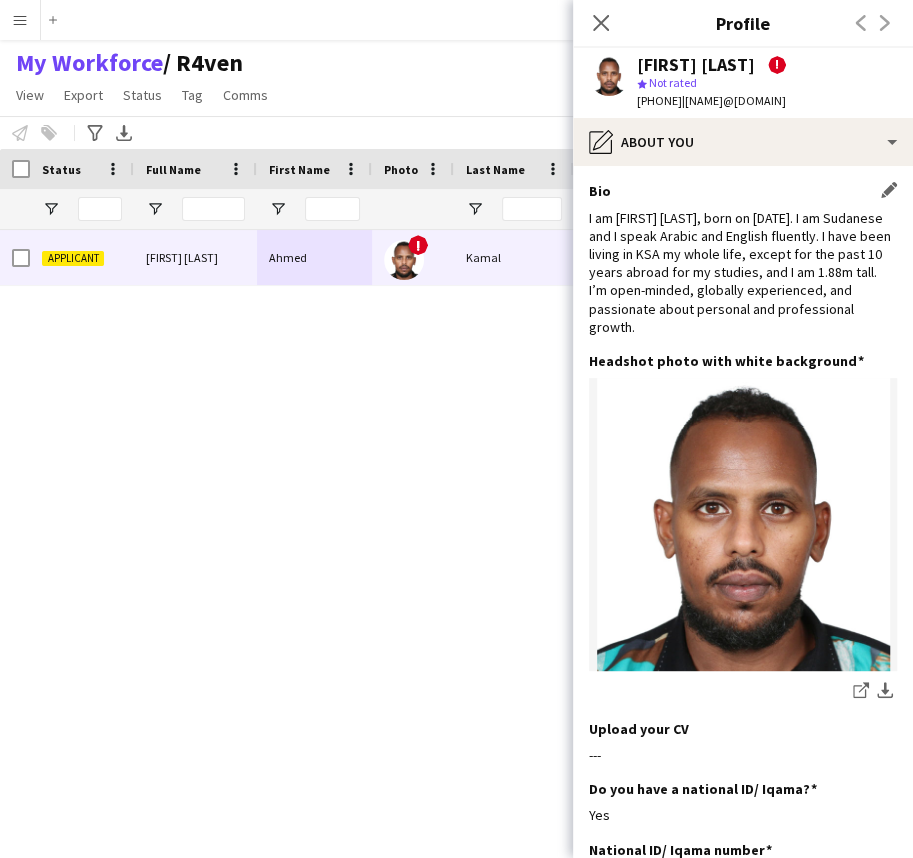 click on "I am Ahmed Kamal, born on 27th September, 1995. I am Sudanese and I speak Arabic and English fluently. I have been living in KSA my whole life, except for the past 10 years abroad for my studies, and I am 1.88m tall.
I’m open-minded, globally experienced, and passionate about personal and professional growth." 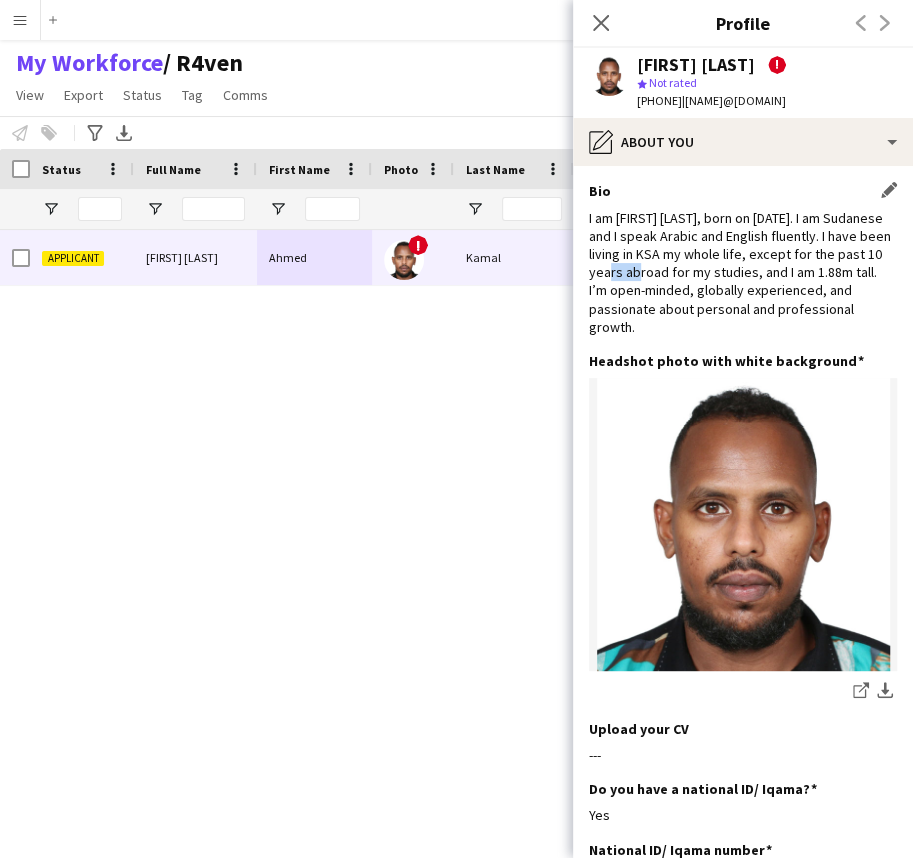 click on "I am Ahmed Kamal, born on 27th September, 1995. I am Sudanese and I speak Arabic and English fluently. I have been living in KSA my whole life, except for the past 10 years abroad for my studies, and I am 1.88m tall.
I’m open-minded, globally experienced, and passionate about personal and professional growth." 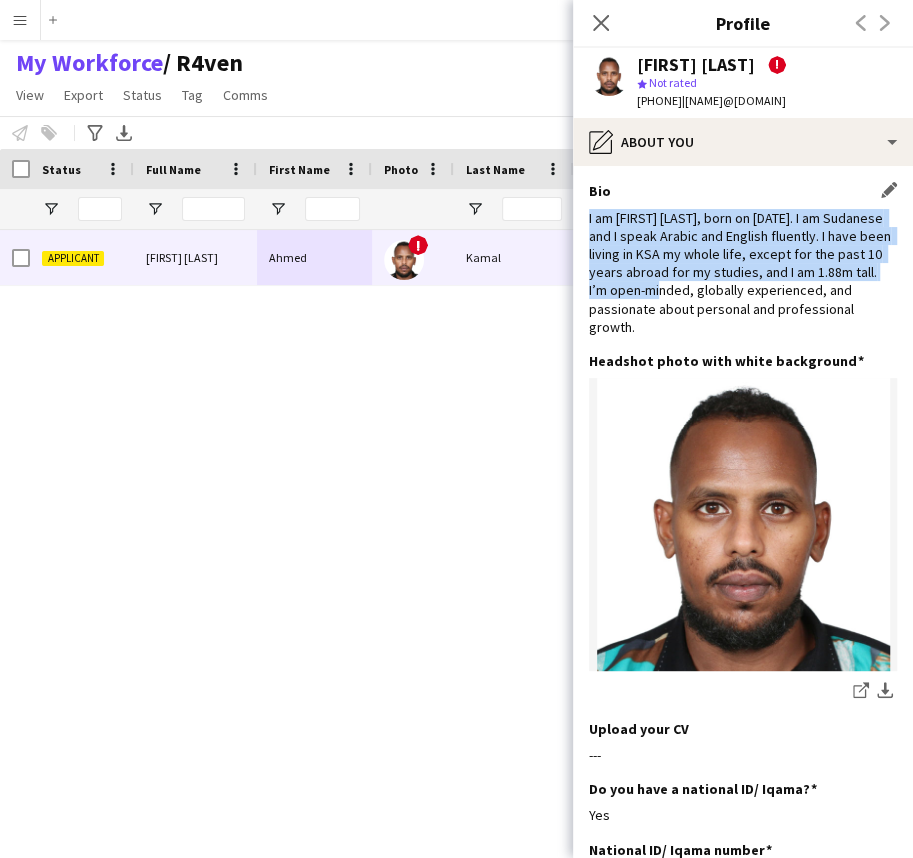 click on "I am Ahmed Kamal, born on 27th September, 1995. I am Sudanese and I speak Arabic and English fluently. I have been living in KSA my whole life, except for the past 10 years abroad for my studies, and I am 1.88m tall.
I’m open-minded, globally experienced, and passionate about personal and professional growth." 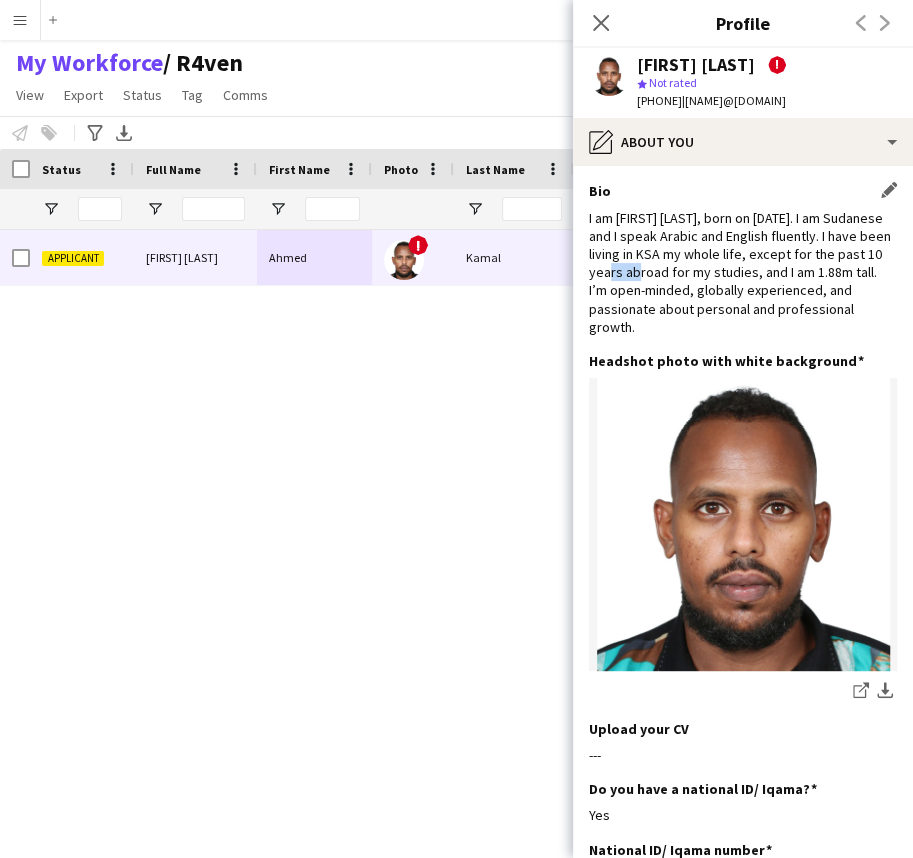 click on "I am Ahmed Kamal, born on 27th September, 1995. I am Sudanese and I speak Arabic and English fluently. I have been living in KSA my whole life, except for the past 10 years abroad for my studies, and I am 1.88m tall.
I’m open-minded, globally experienced, and passionate about personal and professional growth." 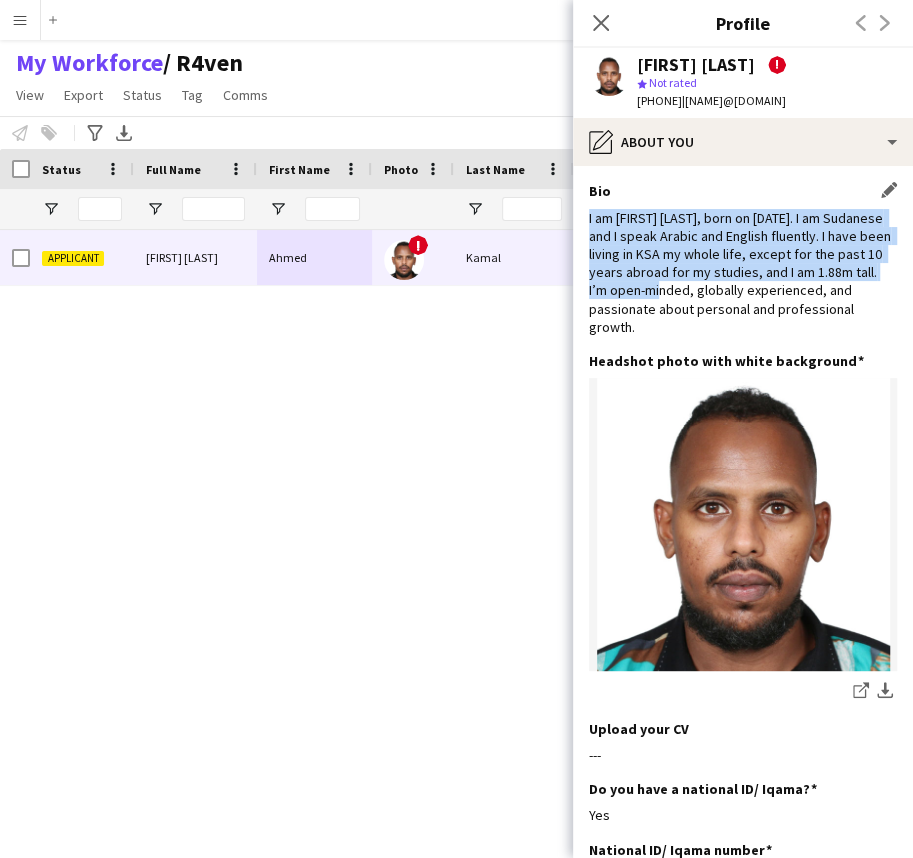 click on "I am Ahmed Kamal, born on 27th September, 1995. I am Sudanese and I speak Arabic and English fluently. I have been living in KSA my whole life, except for the past 10 years abroad for my studies, and I am 1.88m tall.
I’m open-minded, globally experienced, and passionate about personal and professional growth." 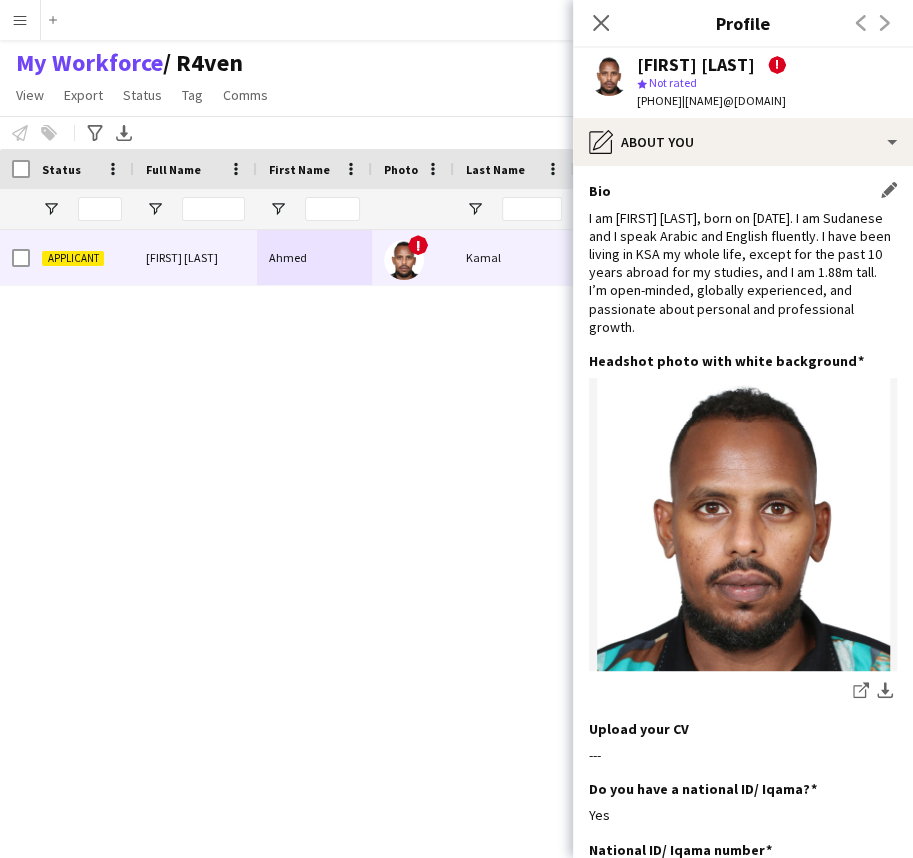 click on "I am Ahmed Kamal, born on 27th September, 1995. I am Sudanese and I speak Arabic and English fluently. I have been living in KSA my whole life, except for the past 10 years abroad for my studies, and I am 1.88m tall.
I’m open-minded, globally experienced, and passionate about personal and professional growth." 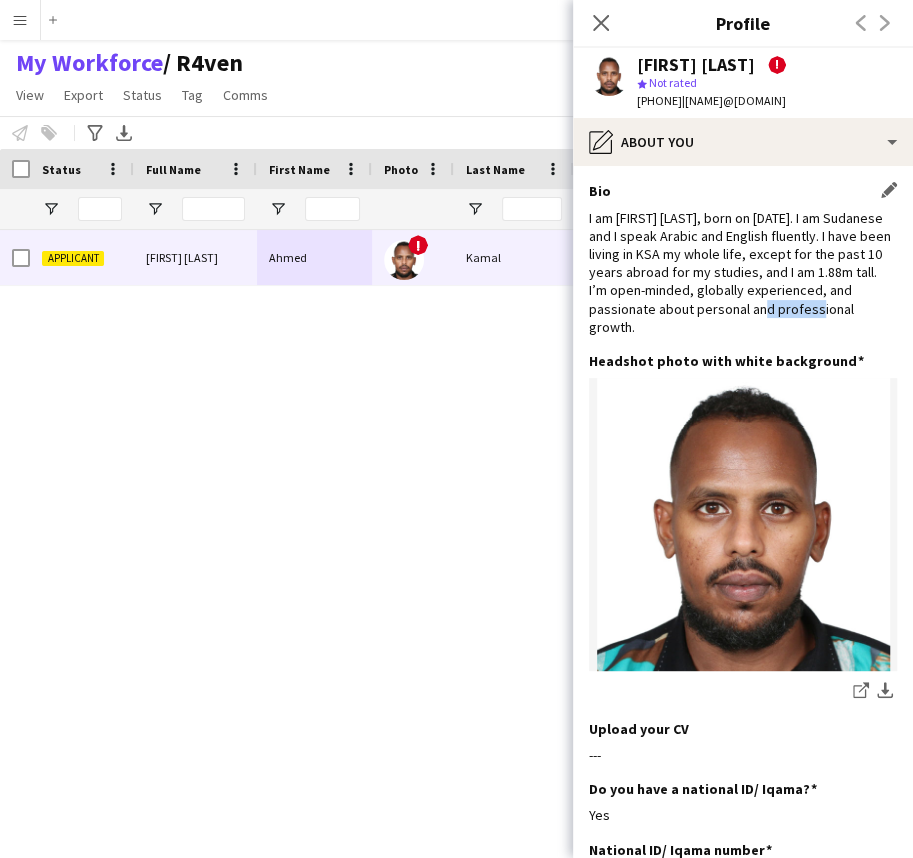 click on "I am Ahmed Kamal, born on 27th September, 1995. I am Sudanese and I speak Arabic and English fluently. I have been living in KSA my whole life, except for the past 10 years abroad for my studies, and I am 1.88m tall.
I’m open-minded, globally experienced, and passionate about personal and professional growth." 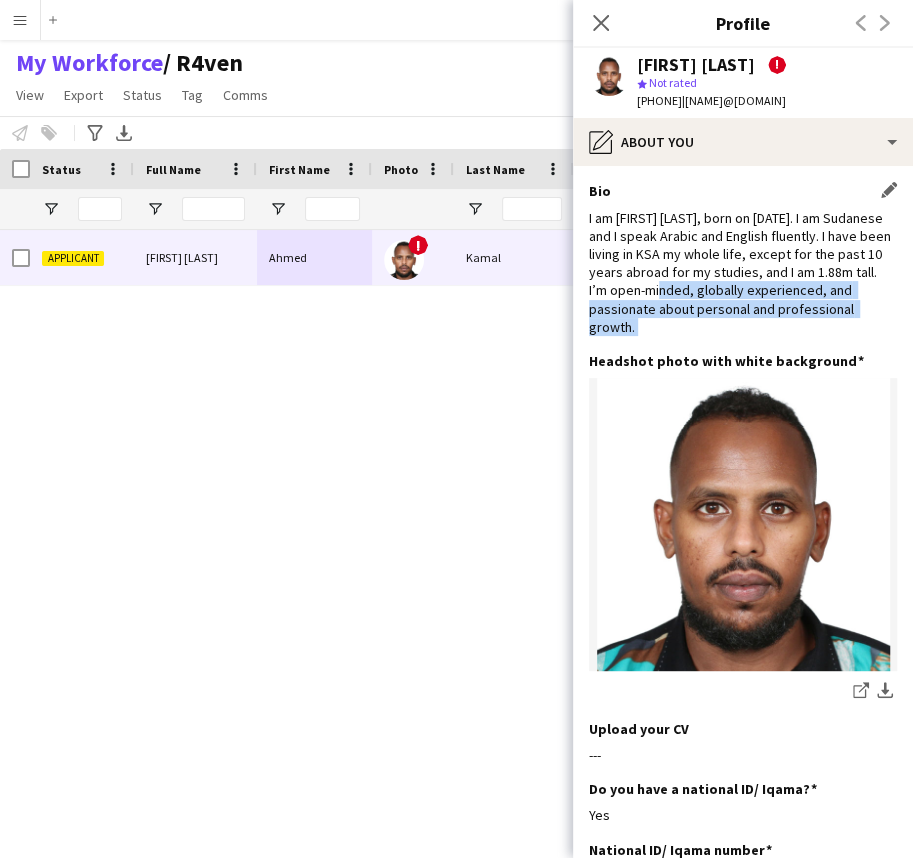 click on "I am Ahmed Kamal, born on 27th September, 1995. I am Sudanese and I speak Arabic and English fluently. I have been living in KSA my whole life, except for the past 10 years abroad for my studies, and I am 1.88m tall.
I’m open-minded, globally experienced, and passionate about personal and professional growth." 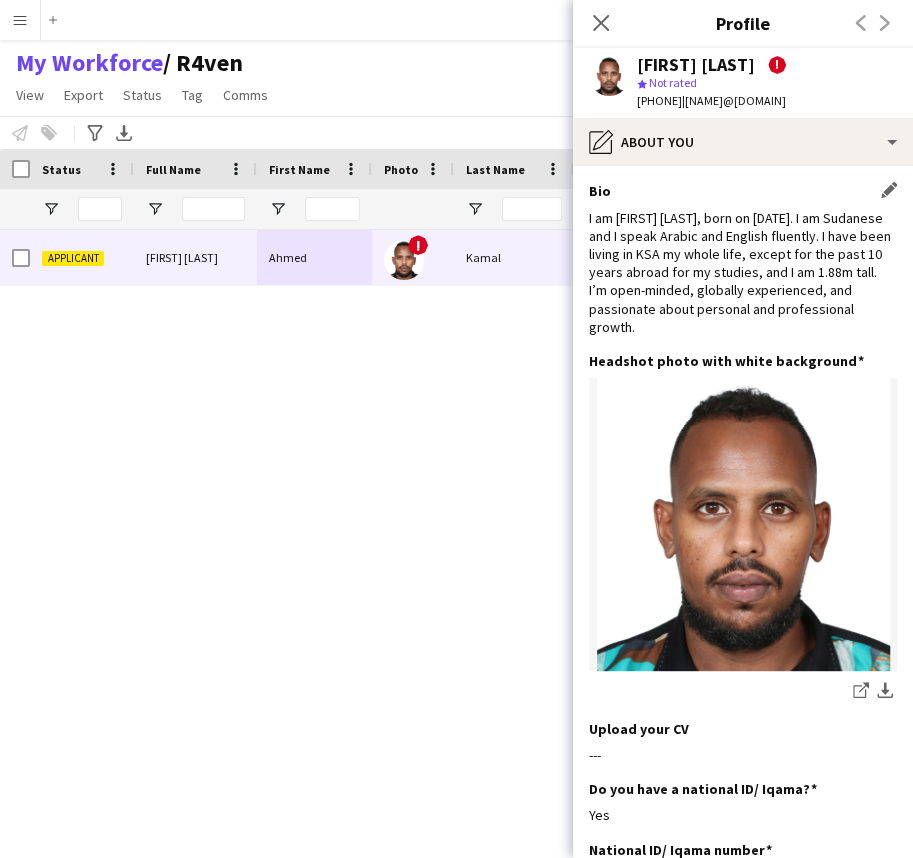 click on "I am Ahmed Kamal, born on 27th September, 1995. I am Sudanese and I speak Arabic and English fluently. I have been living in KSA my whole life, except for the past 10 years abroad for my studies, and I am 1.88m tall.
I’m open-minded, globally experienced, and passionate about personal and professional growth." 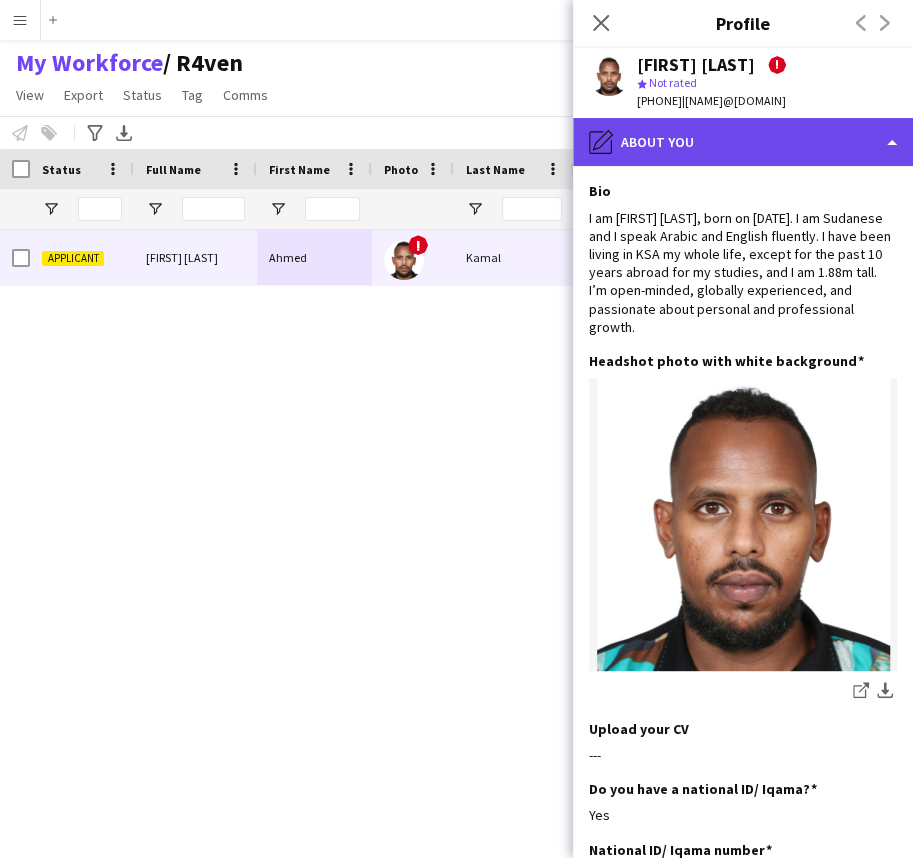 click on "pencil4
About you" 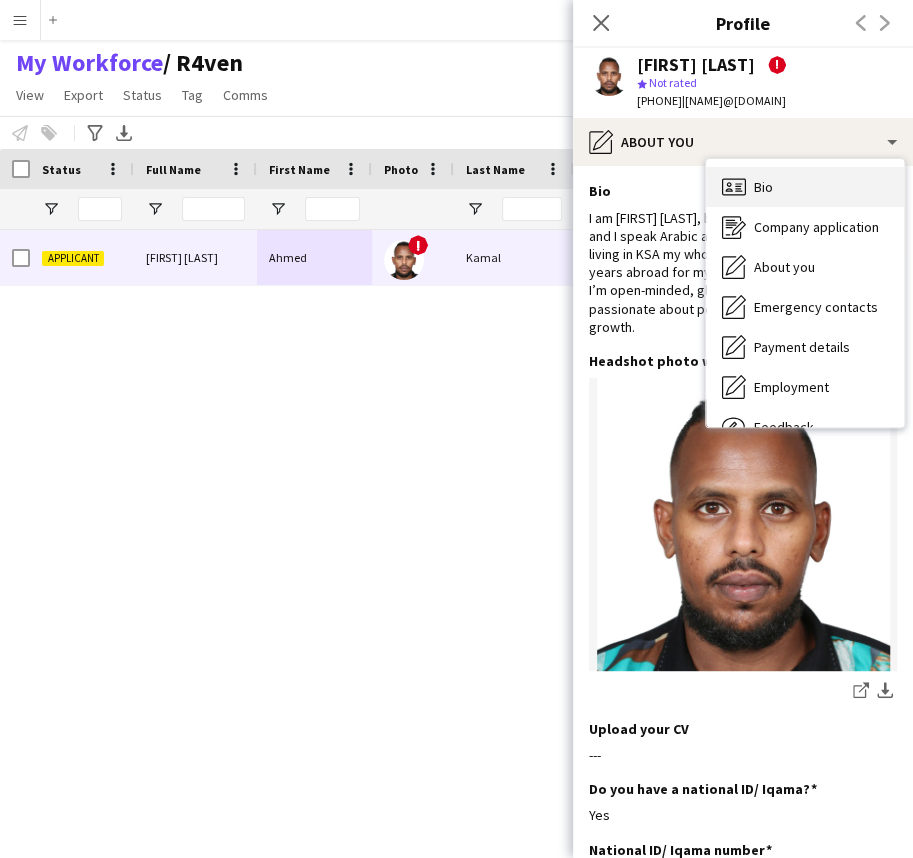 click on "Bio
Bio" at bounding box center (805, 187) 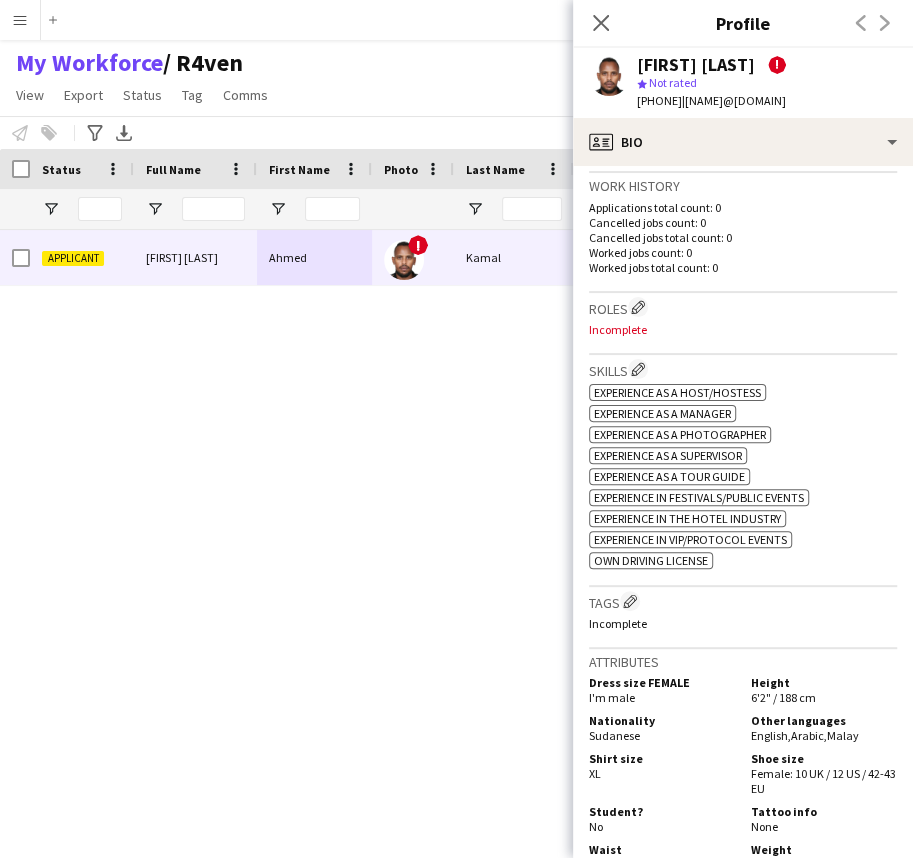 scroll, scrollTop: 727, scrollLeft: 0, axis: vertical 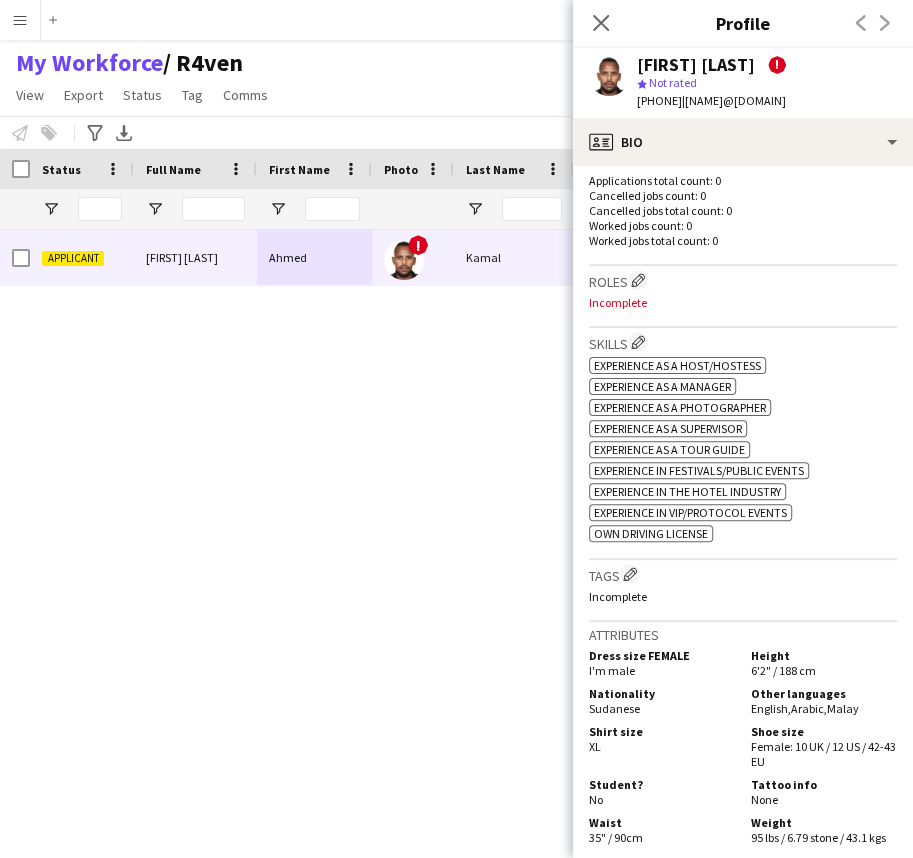 click on "ok-circled2
background
Layer 1
cross-circle-red
background
Layer 1
Experience as a Host/Hostess
Freelancer has uploaded a photo validation of skill. Click to see" 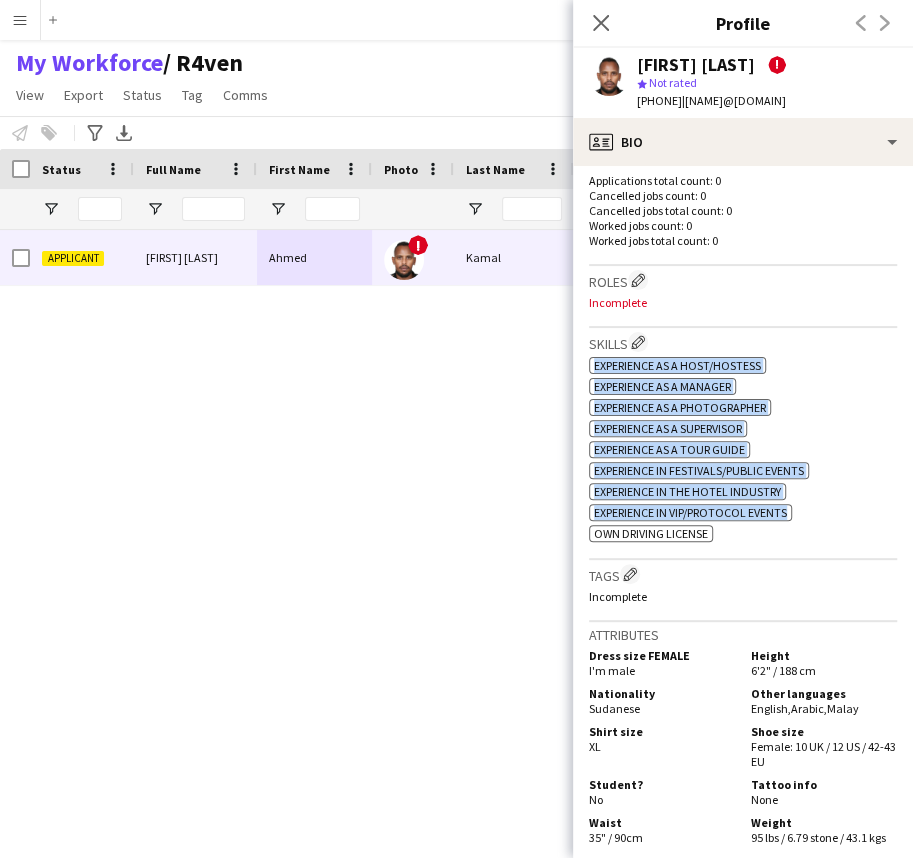 drag, startPoint x: 765, startPoint y: 388, endPoint x: 735, endPoint y: 555, distance: 169.67322 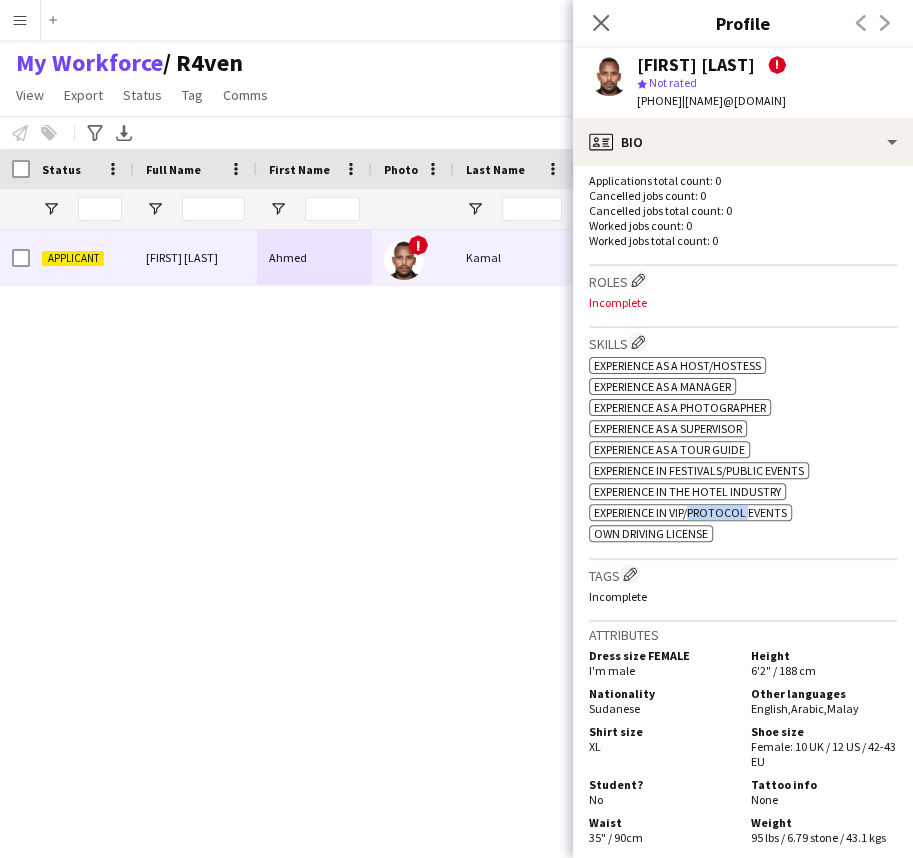 click on "ok-circled2
background
Layer 1
cross-circle-red
background
Layer 1
Experience as a Host/Hostess
Freelancer has uploaded a photo validation of skill. Click to see
ok-circled2
background
Layer 1
cross-circle-red
background
Layer 1
Experience as a Manager
Freelancer has uploaded a photo validation of skill. Click to see
ok-circled2
background
Layer 1
cross-circle-red
background
Layer 1
Experience as a Photographer
Freelancer has uploaded a photo validation of skill. Click to see
ok-circled2
background
Layer 1
cross-circle-red
background" 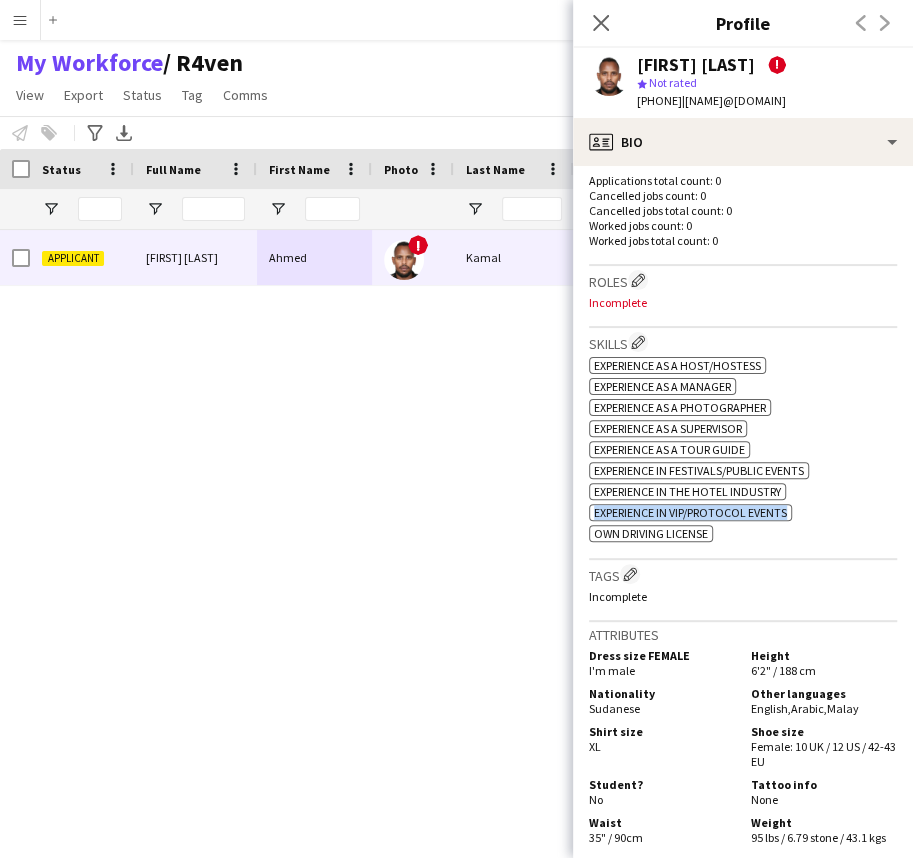 click on "ok-circled2
background
Layer 1
cross-circle-red
background
Layer 1
Experience as a Host/Hostess
Freelancer has uploaded a photo validation of skill. Click to see
ok-circled2
background
Layer 1
cross-circle-red
background
Layer 1
Experience as a Manager
Freelancer has uploaded a photo validation of skill. Click to see
ok-circled2
background
Layer 1
cross-circle-red
background
Layer 1
Experience as a Photographer
Freelancer has uploaded a photo validation of skill. Click to see
ok-circled2
background
Layer 1
cross-circle-red
background" 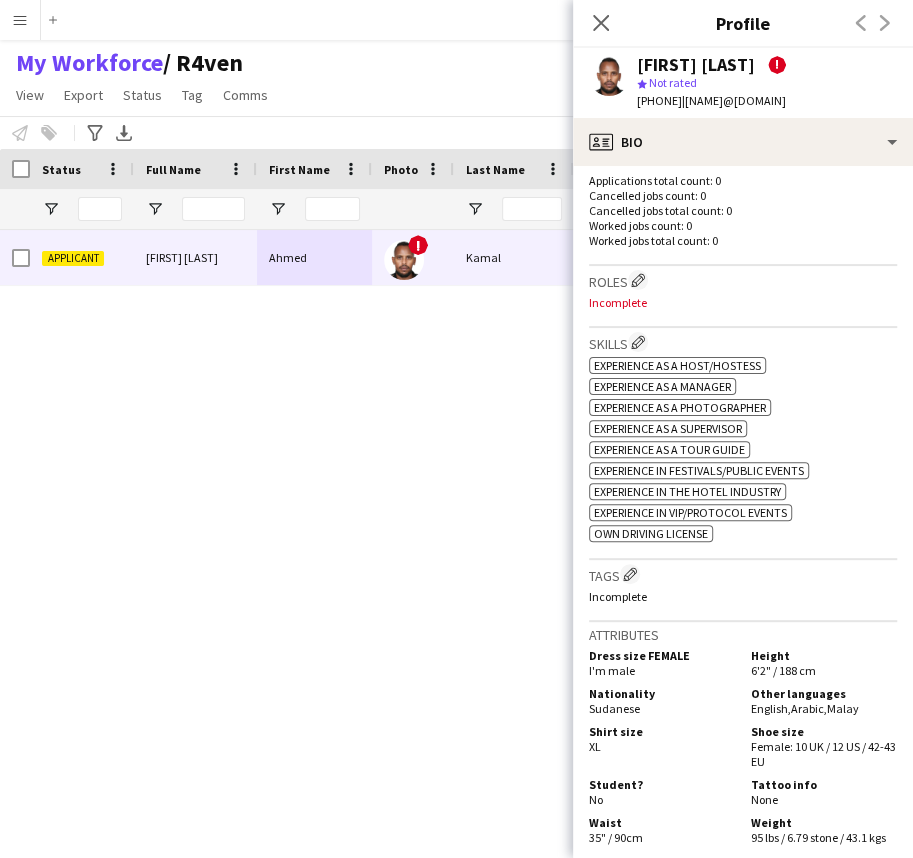 click on "Own Driving License" 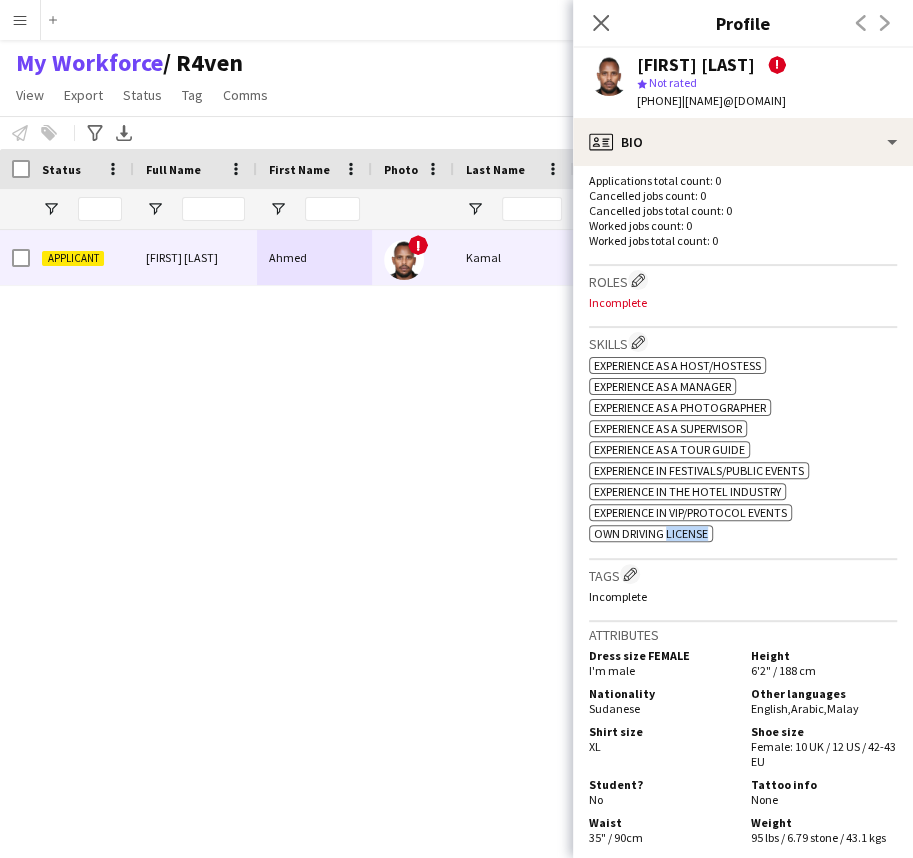 click on "Own Driving License" 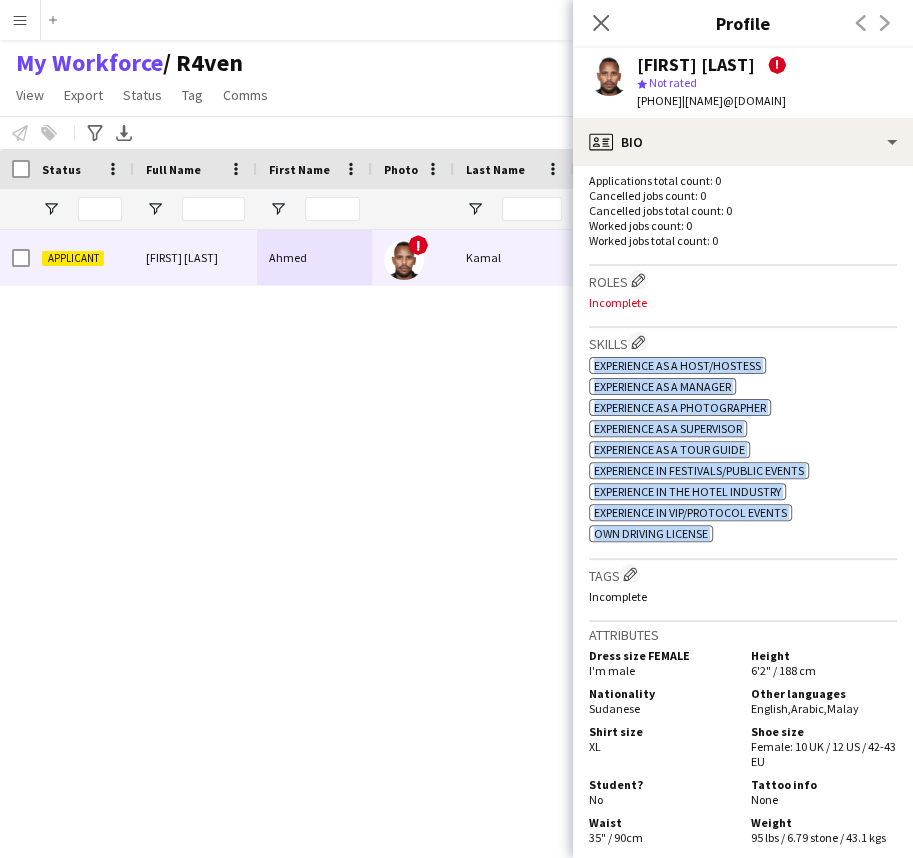 drag, startPoint x: 669, startPoint y: 559, endPoint x: 678, endPoint y: 386, distance: 173.23395 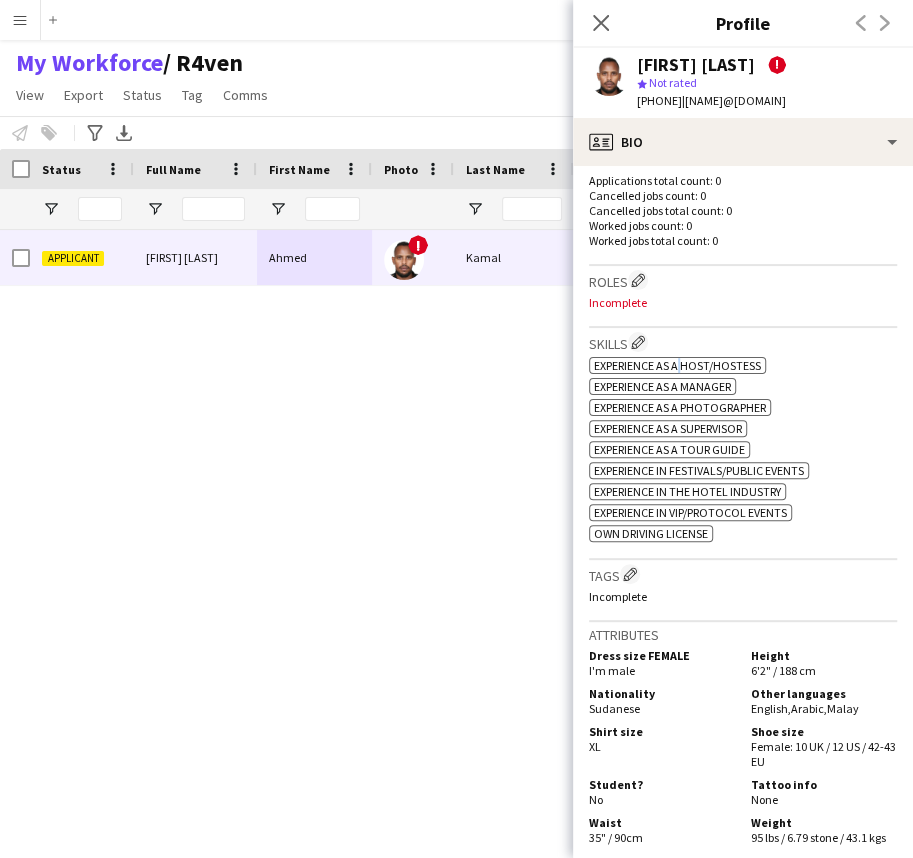 click on "Experience as a Host/Hostess" 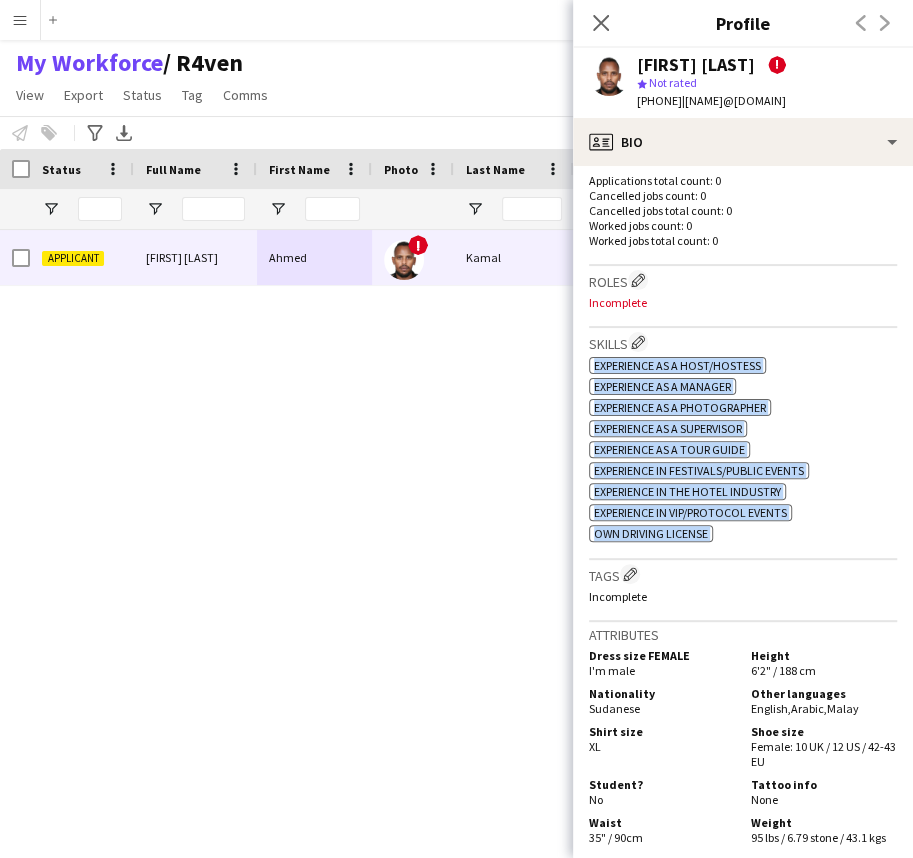 drag, startPoint x: 678, startPoint y: 386, endPoint x: 662, endPoint y: 566, distance: 180.70972 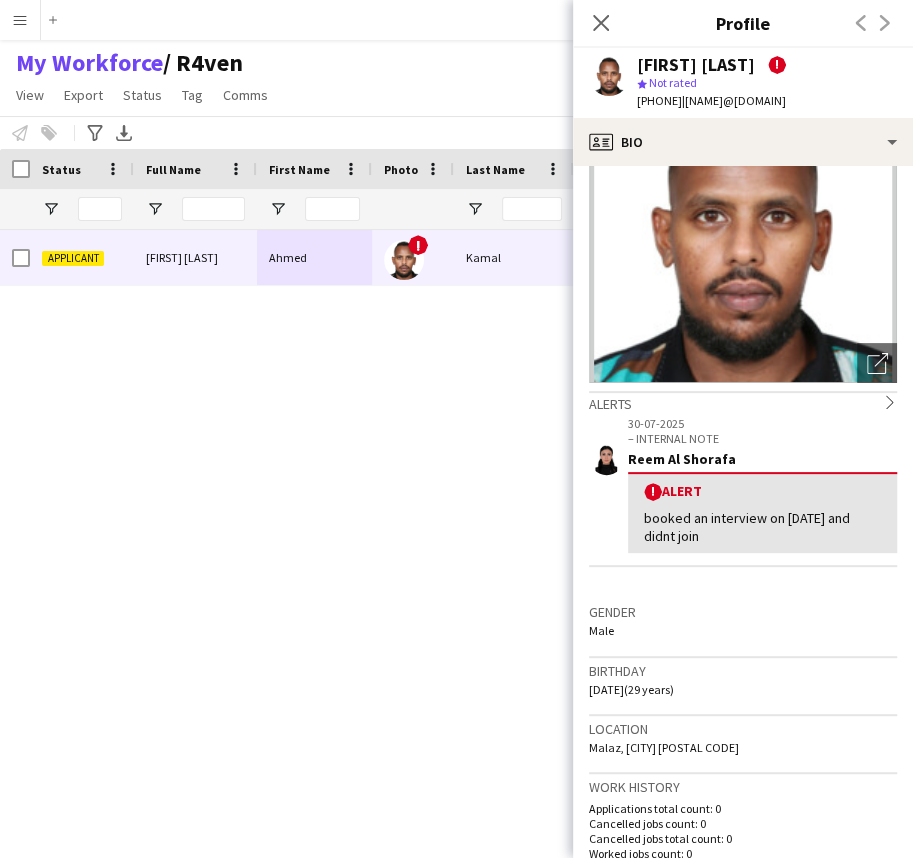 scroll, scrollTop: 0, scrollLeft: 0, axis: both 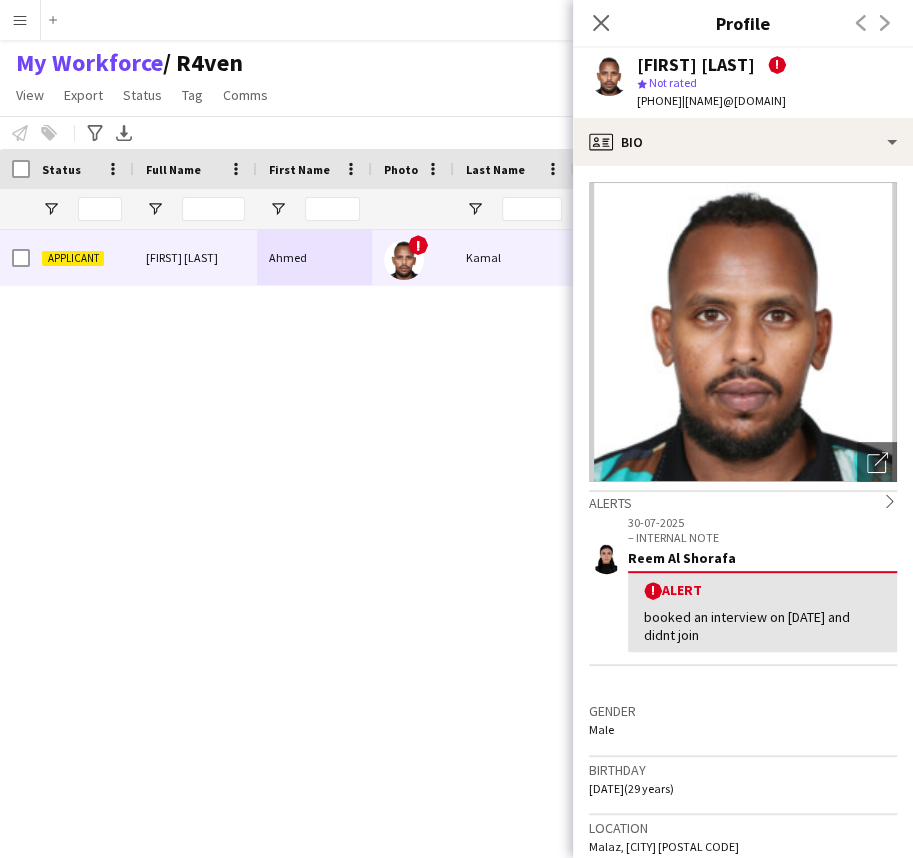 click on "t. +966549490012   |   ahmedkamalosman95@gmail.com" 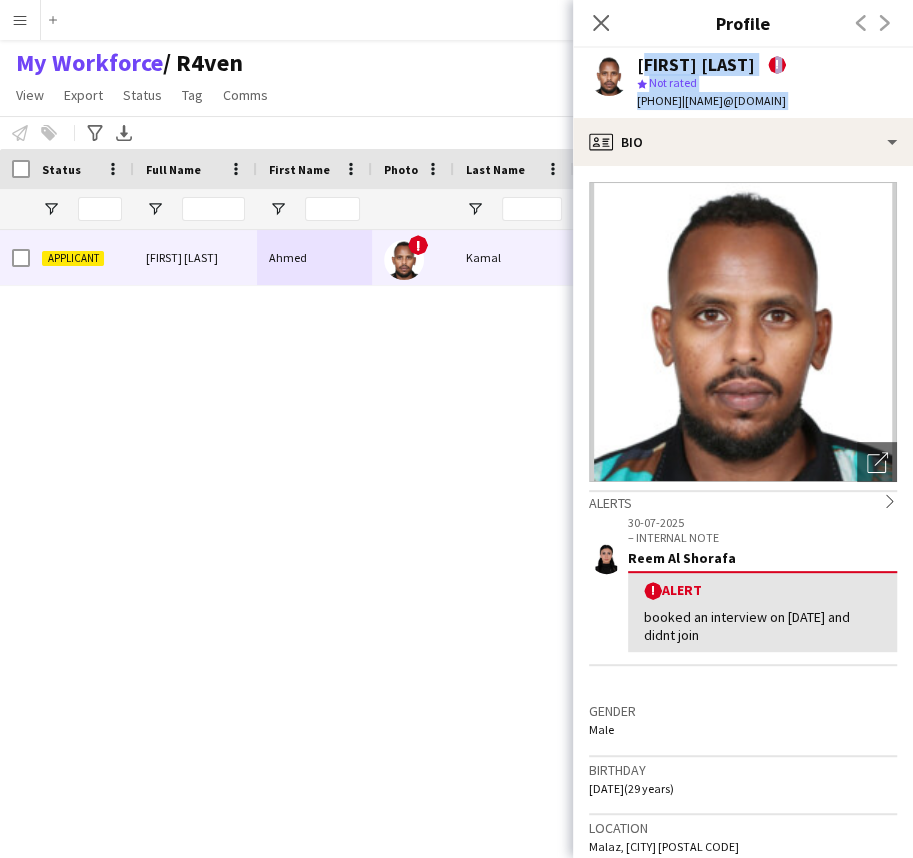 drag, startPoint x: 734, startPoint y: 110, endPoint x: 727, endPoint y: 70, distance: 40.60788 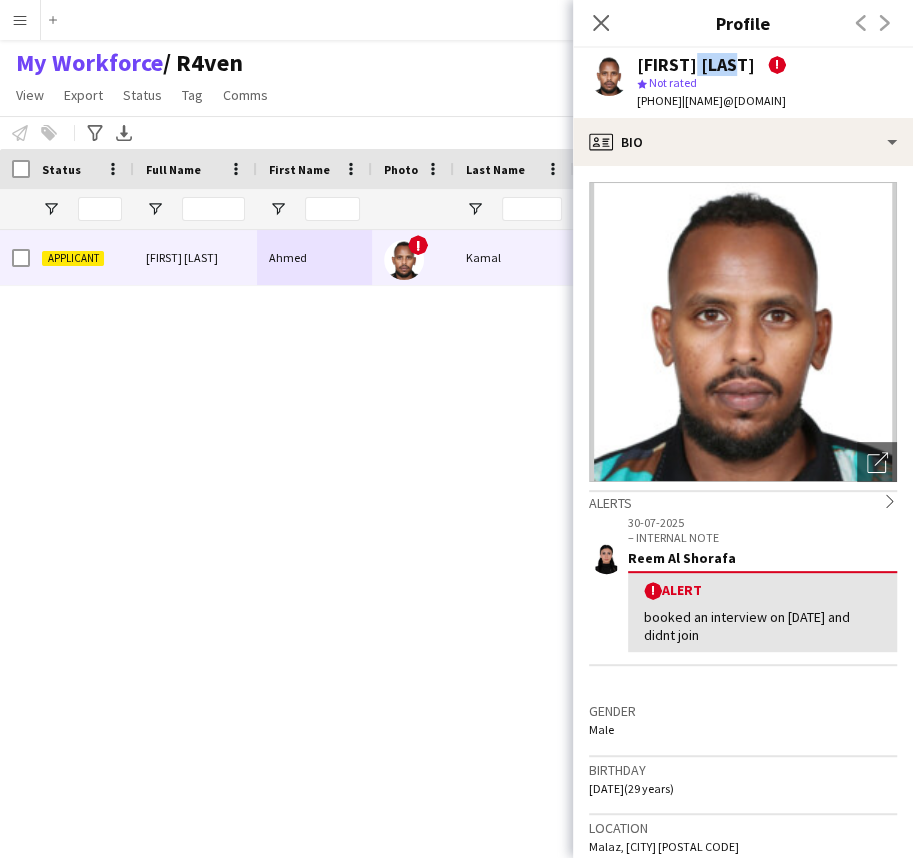 click on "Ahmed Kamal" 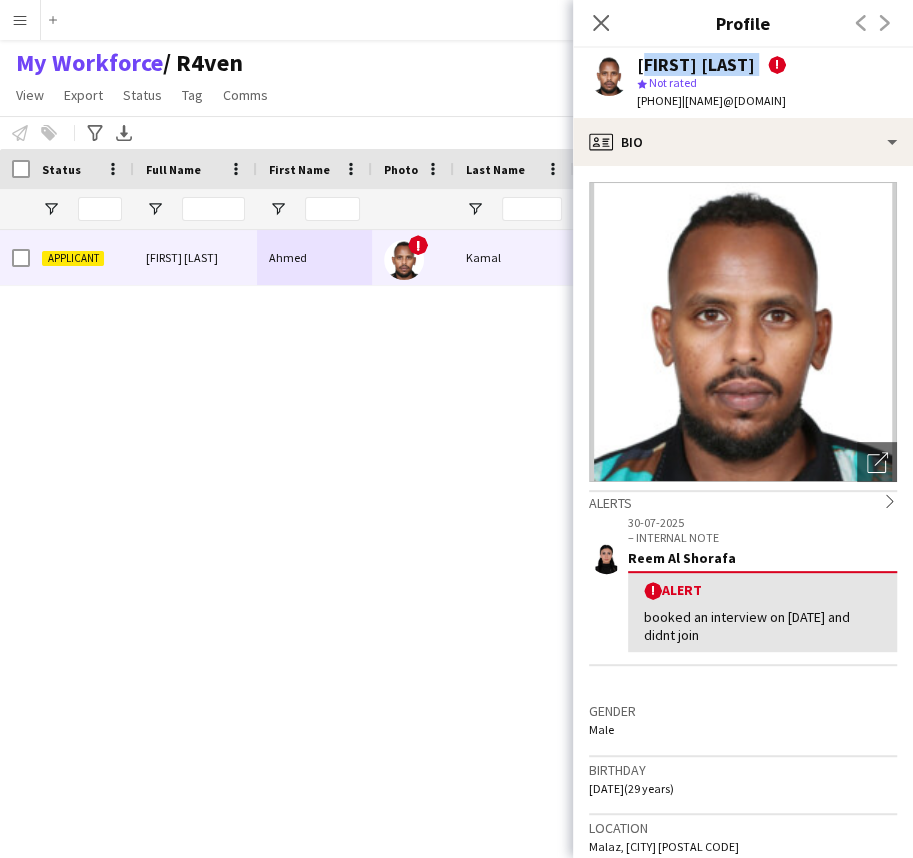 click on "Ahmed Kamal" 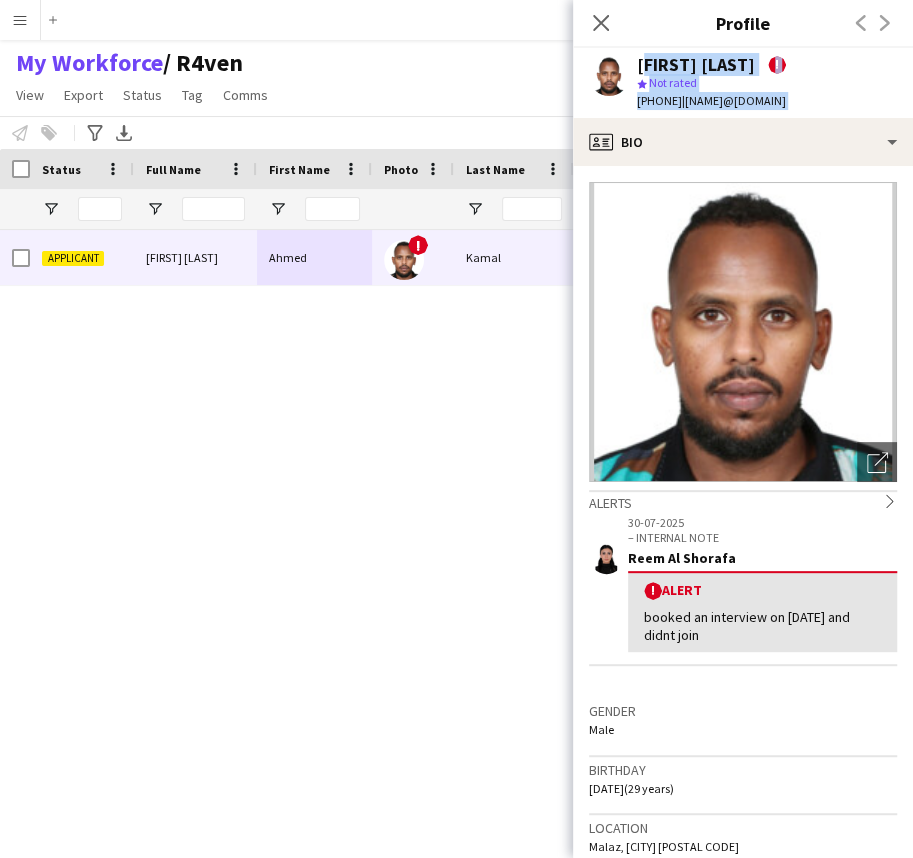 drag, startPoint x: 728, startPoint y: 76, endPoint x: 729, endPoint y: 112, distance: 36.013885 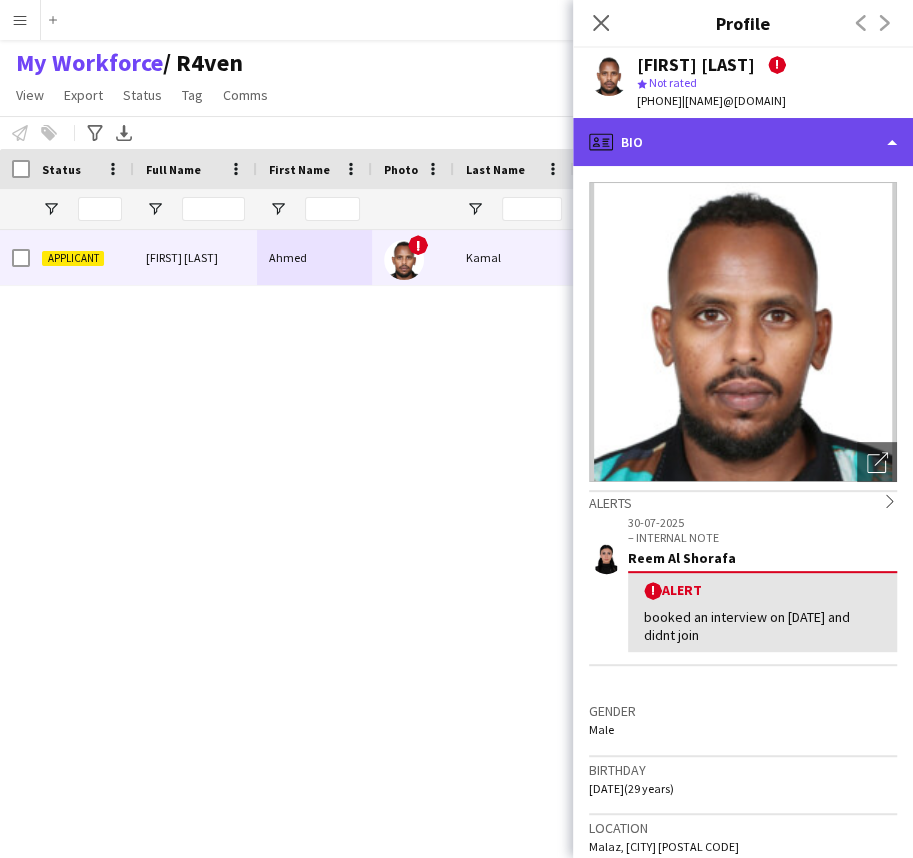 click on "profile
Bio" 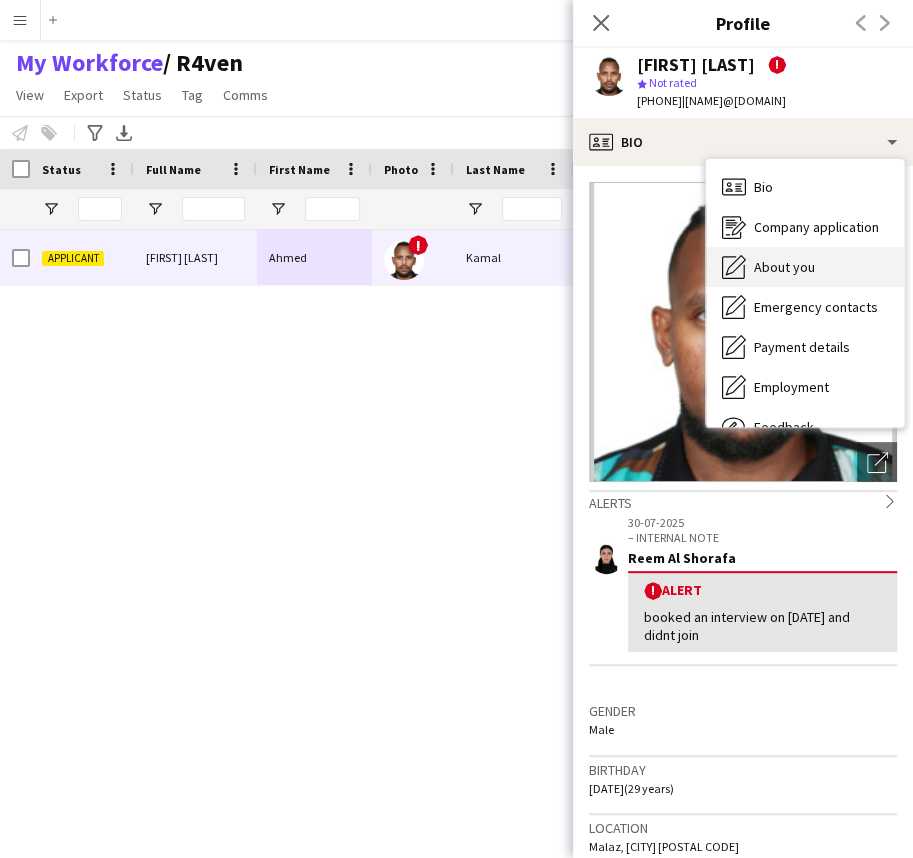 click on "About you
About you" at bounding box center [805, 267] 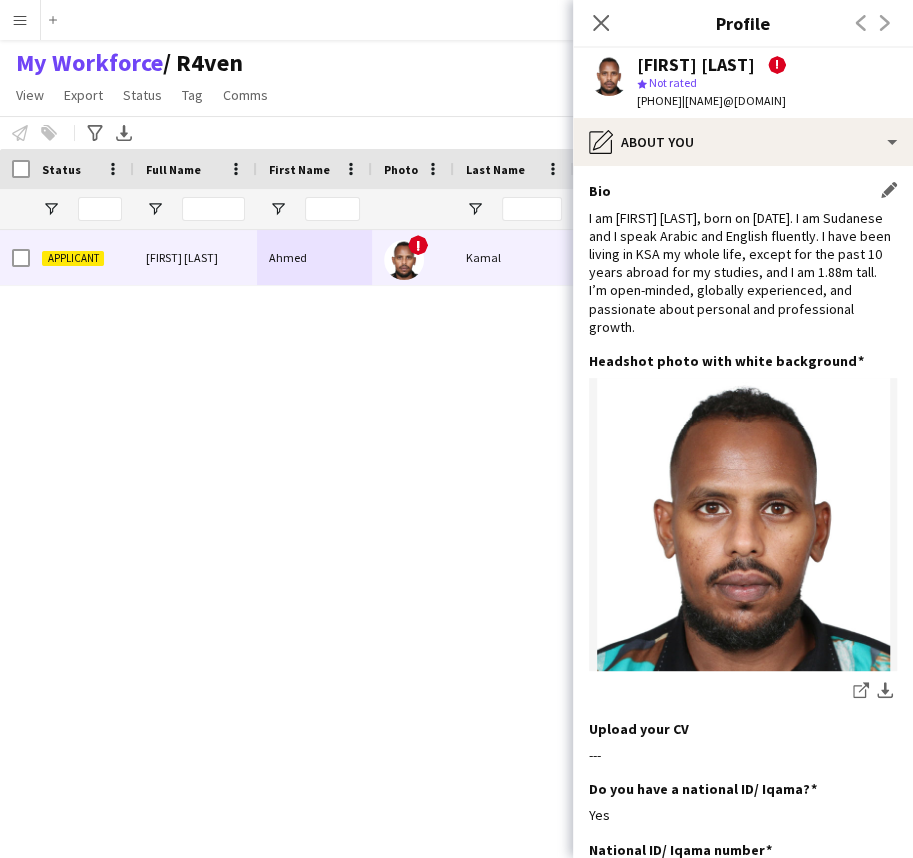 click on "I am Ahmed Kamal, born on 27th September, 1995. I am Sudanese and I speak Arabic and English fluently. I have been living in KSA my whole life, except for the past 10 years abroad for my studies, and I am 1.88m tall.
I’m open-minded, globally experienced, and passionate about personal and professional growth." 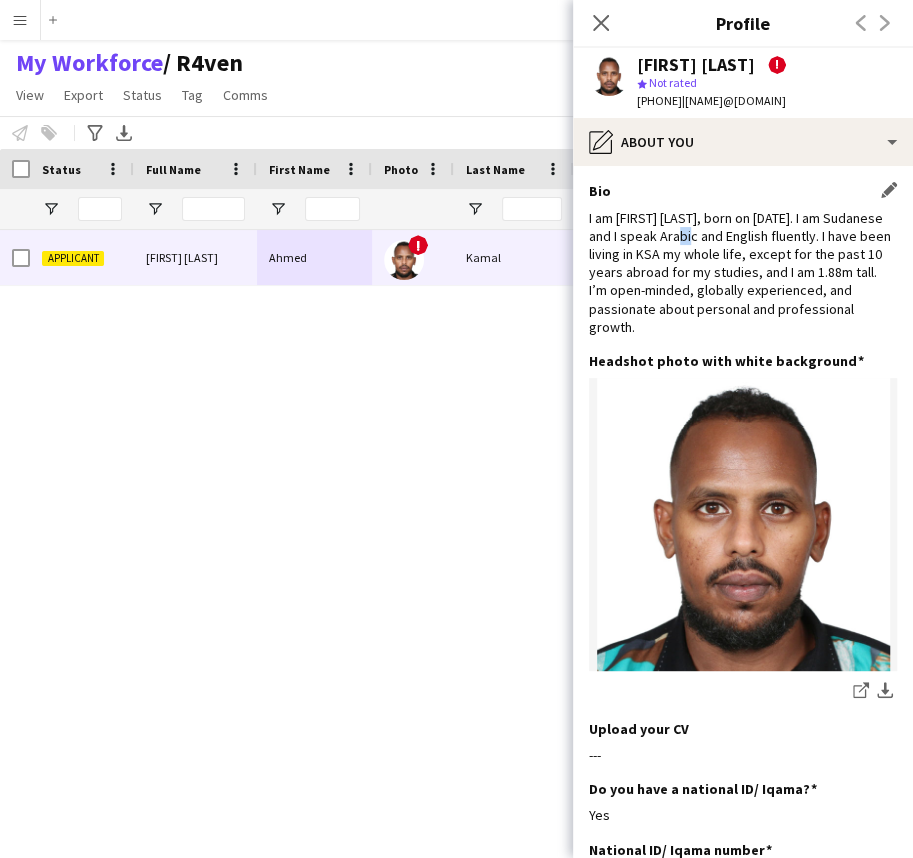 click on "I am Ahmed Kamal, born on 27th September, 1995. I am Sudanese and I speak Arabic and English fluently. I have been living in KSA my whole life, except for the past 10 years abroad for my studies, and I am 1.88m tall.
I’m open-minded, globally experienced, and passionate about personal and professional growth." 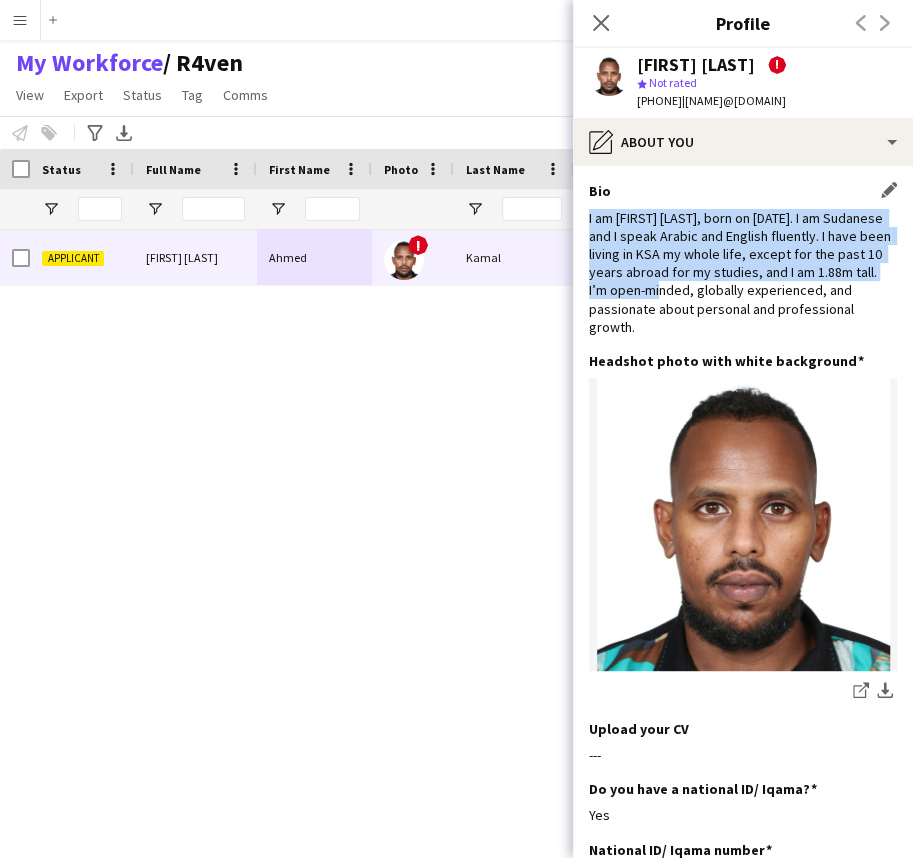 click on "I am Ahmed Kamal, born on 27th September, 1995. I am Sudanese and I speak Arabic and English fluently. I have been living in KSA my whole life, except for the past 10 years abroad for my studies, and I am 1.88m tall.
I’m open-minded, globally experienced, and passionate about personal and professional growth." 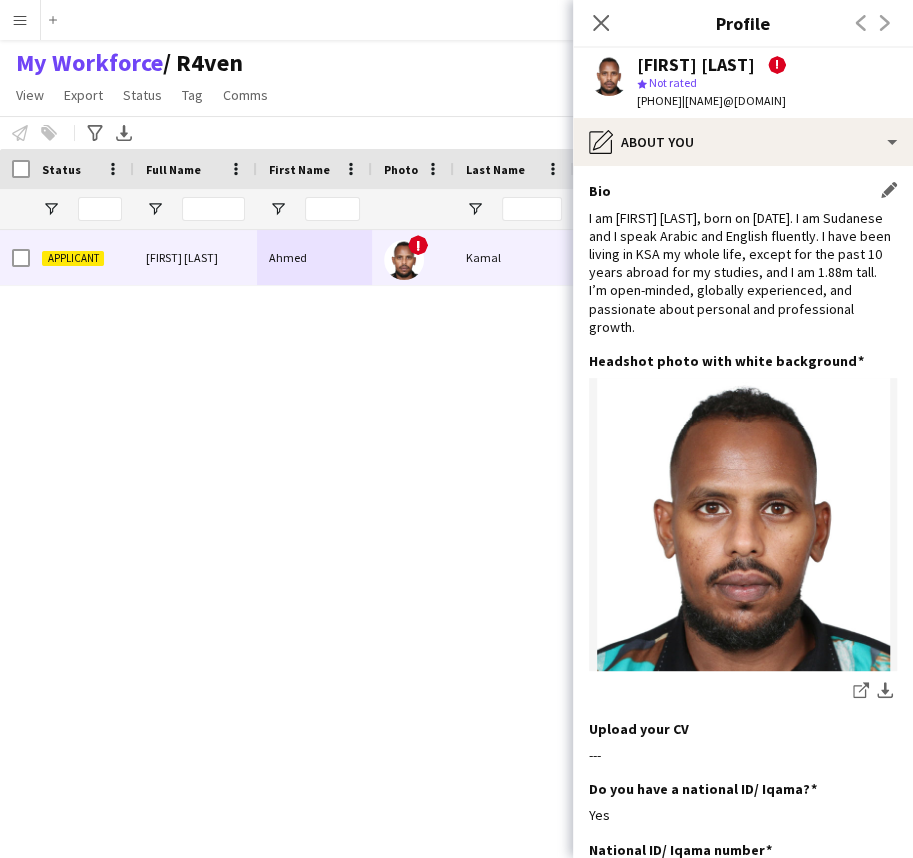 click on "I am Ahmed Kamal, born on 27th September, 1995. I am Sudanese and I speak Arabic and English fluently. I have been living in KSA my whole life, except for the past 10 years abroad for my studies, and I am 1.88m tall.
I’m open-minded, globally experienced, and passionate about personal and professional growth." 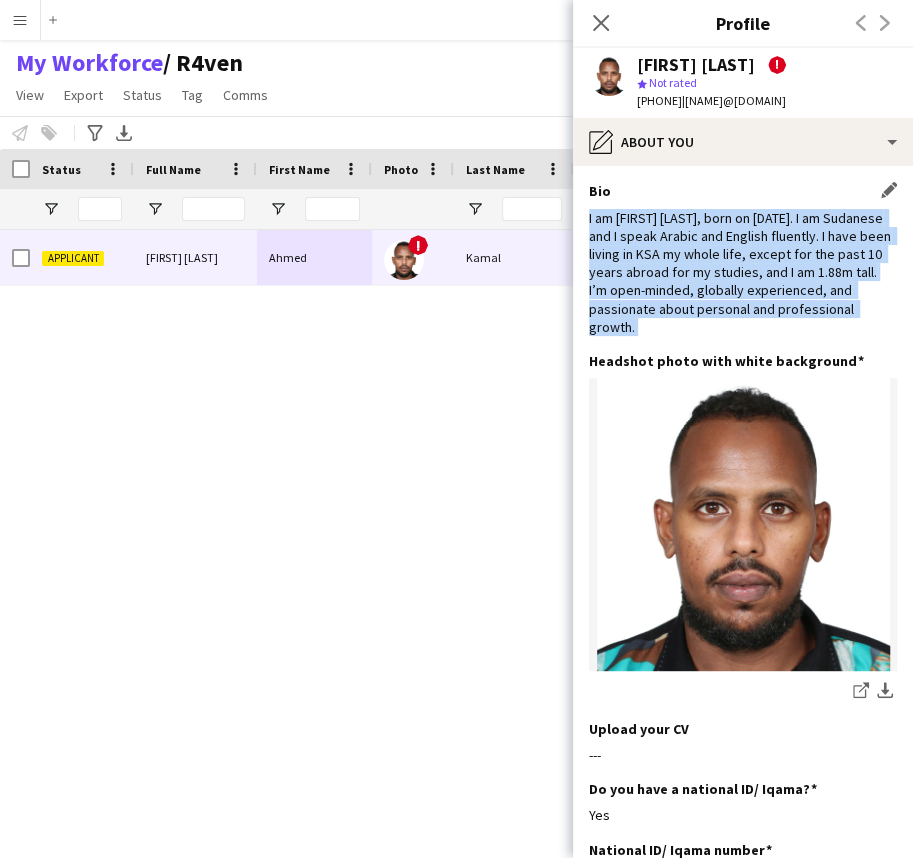 drag, startPoint x: 728, startPoint y: 356, endPoint x: 732, endPoint y: 273, distance: 83.09633 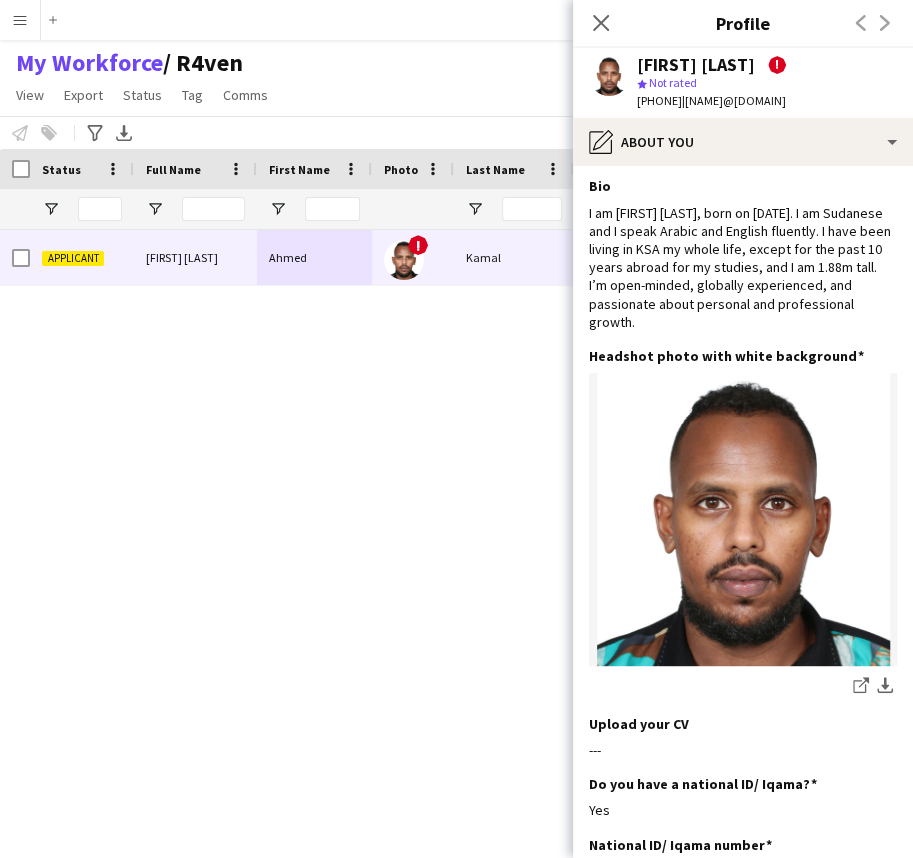 scroll, scrollTop: 0, scrollLeft: 0, axis: both 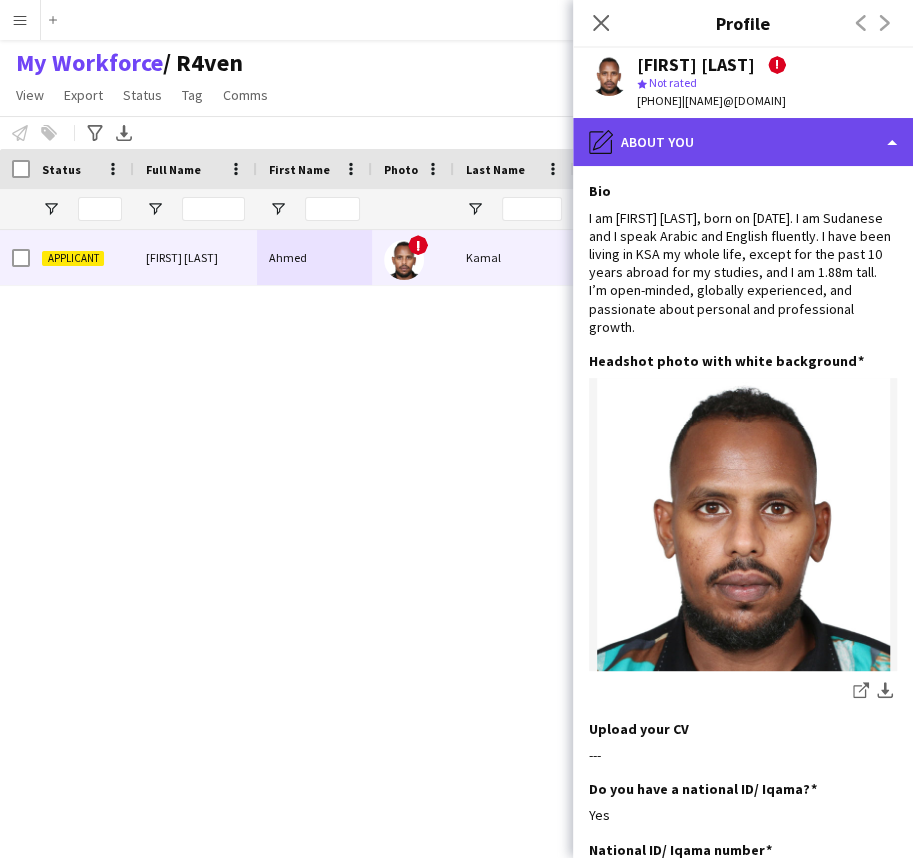 click on "pencil4
About you" 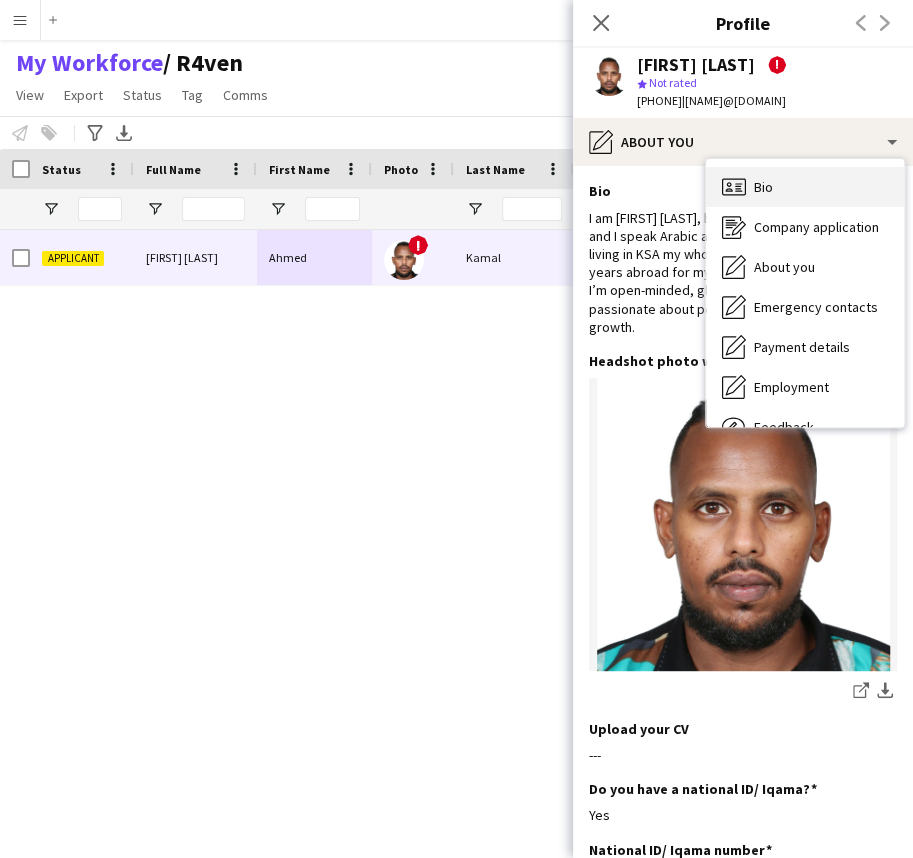 click on "Bio" at bounding box center (763, 187) 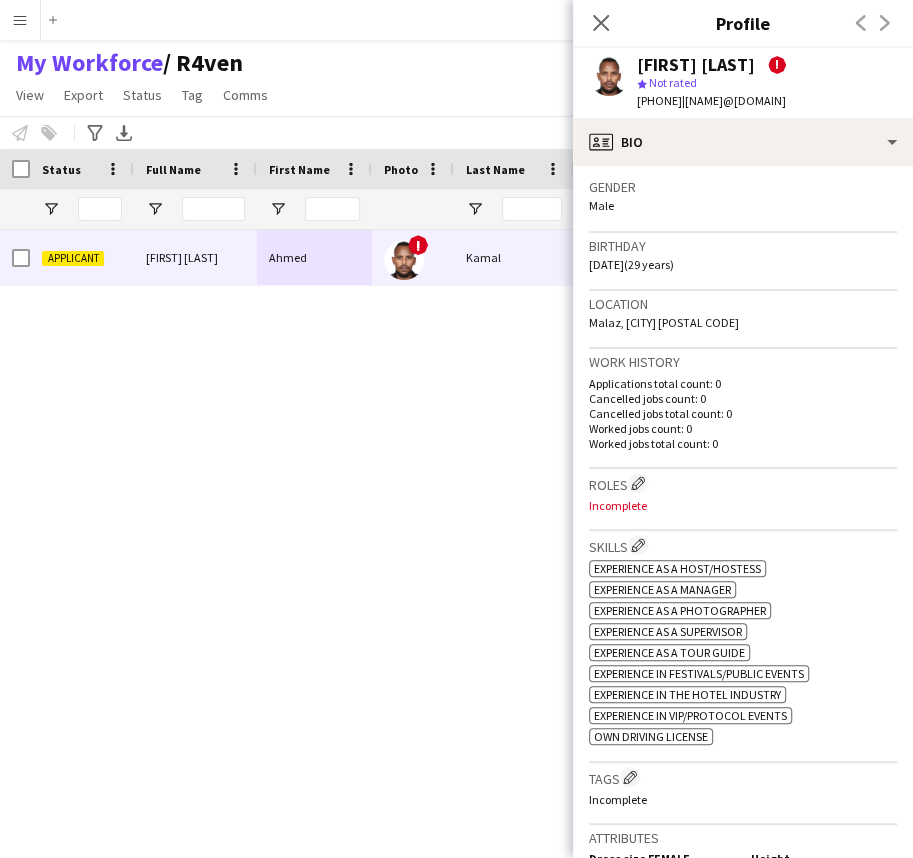 scroll, scrollTop: 545, scrollLeft: 0, axis: vertical 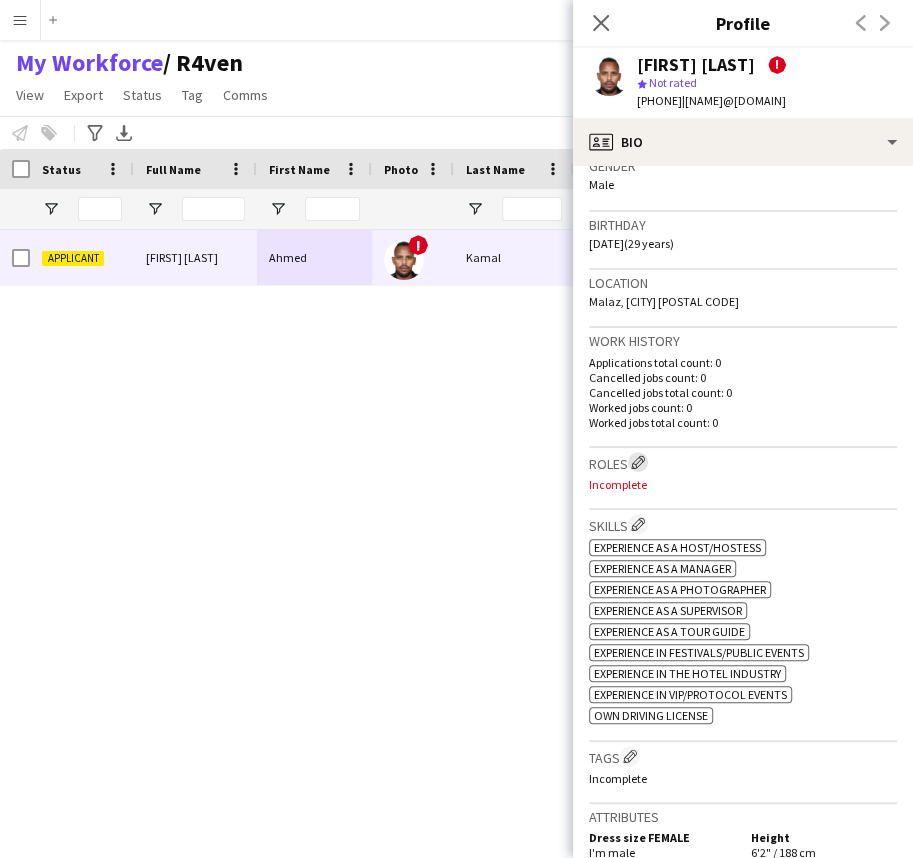 click on "Edit crew company roles" 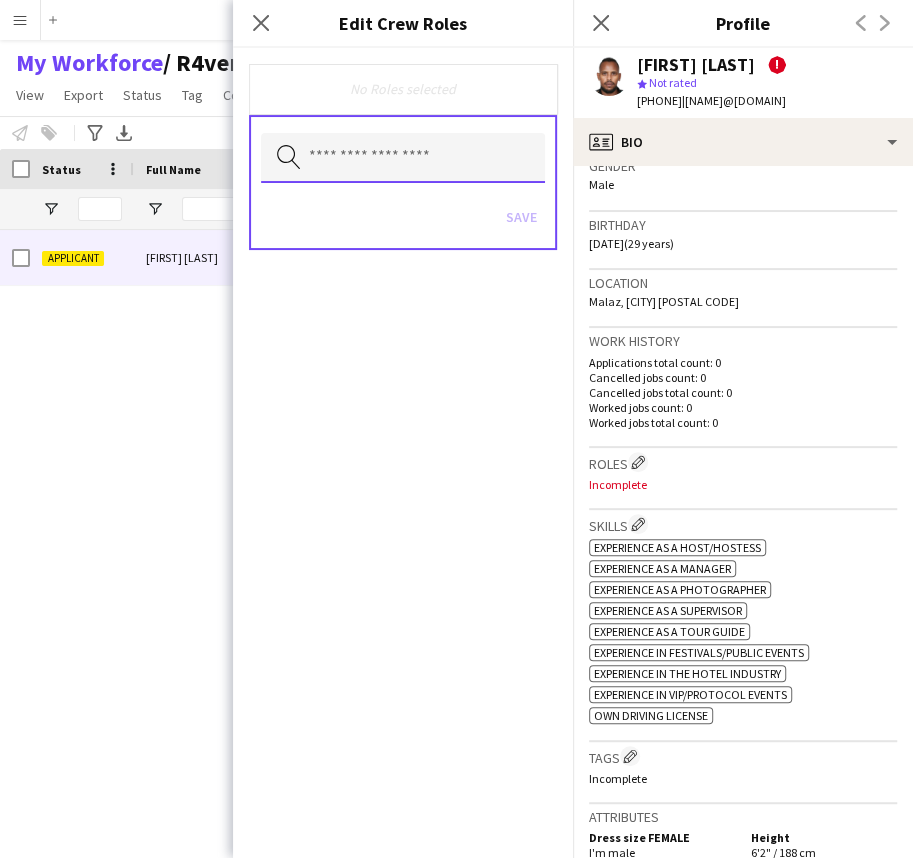 click at bounding box center (403, 158) 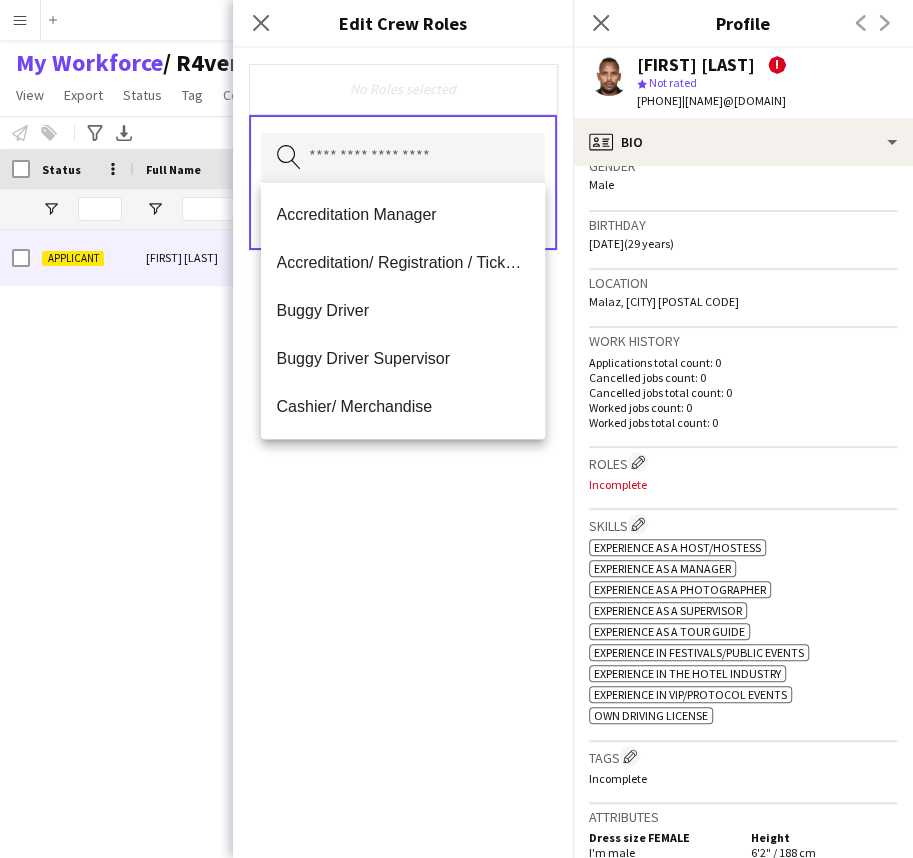click on "Birthday   27-09-1995   (29 years)" 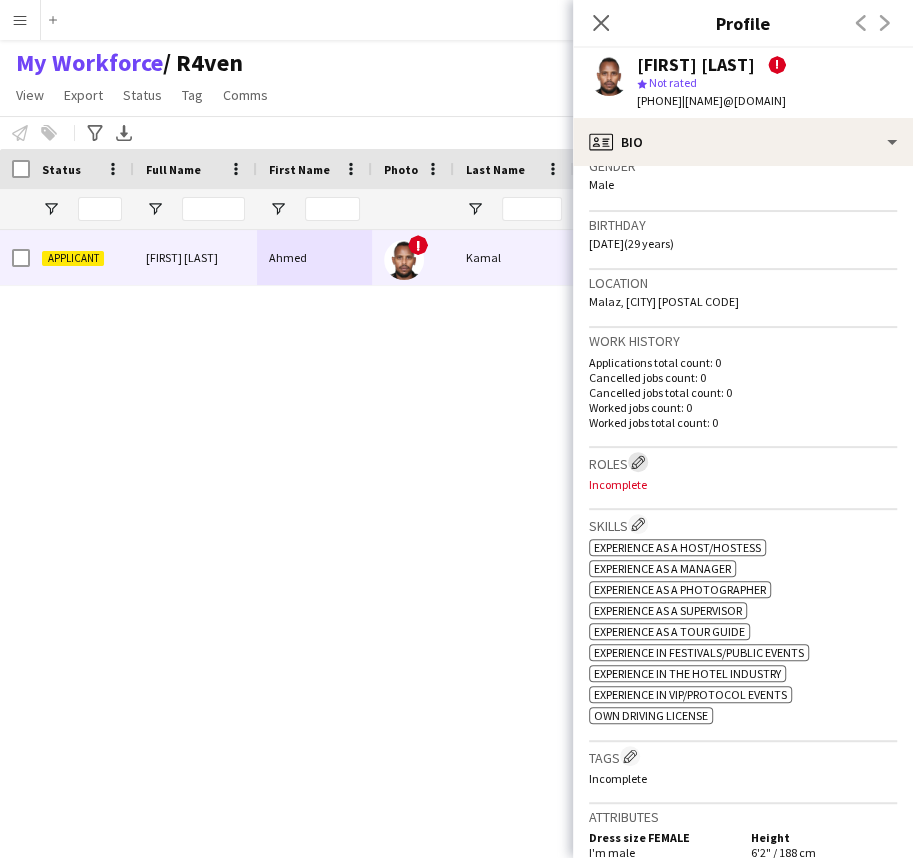 click on "Edit crew company roles" 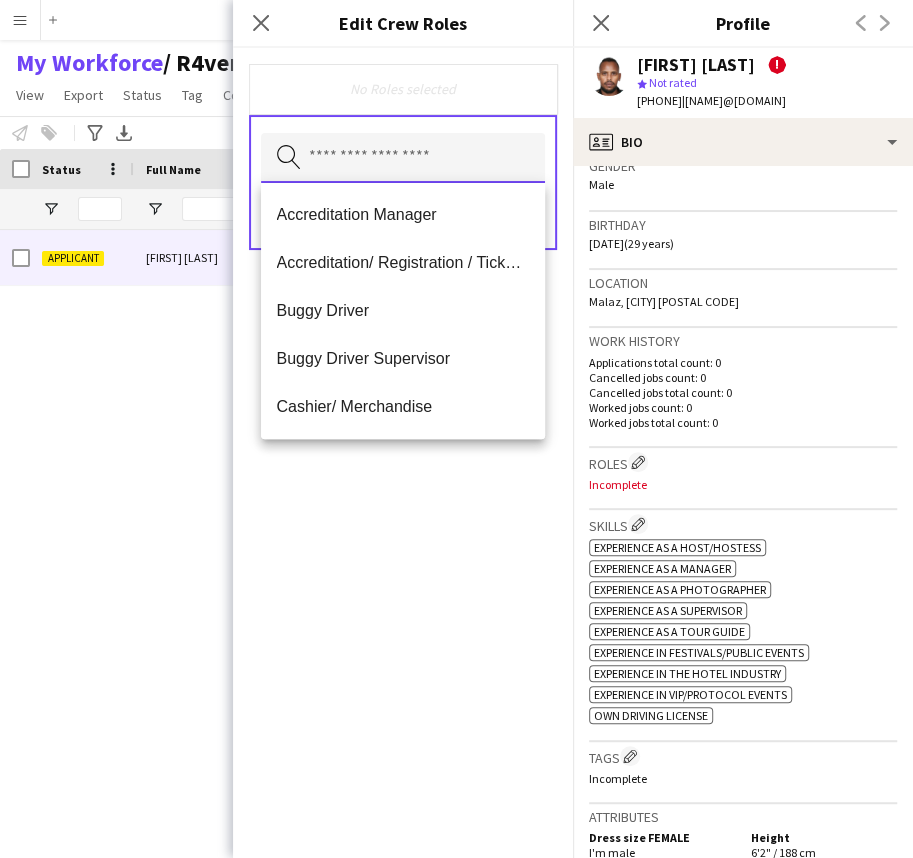 click at bounding box center [403, 158] 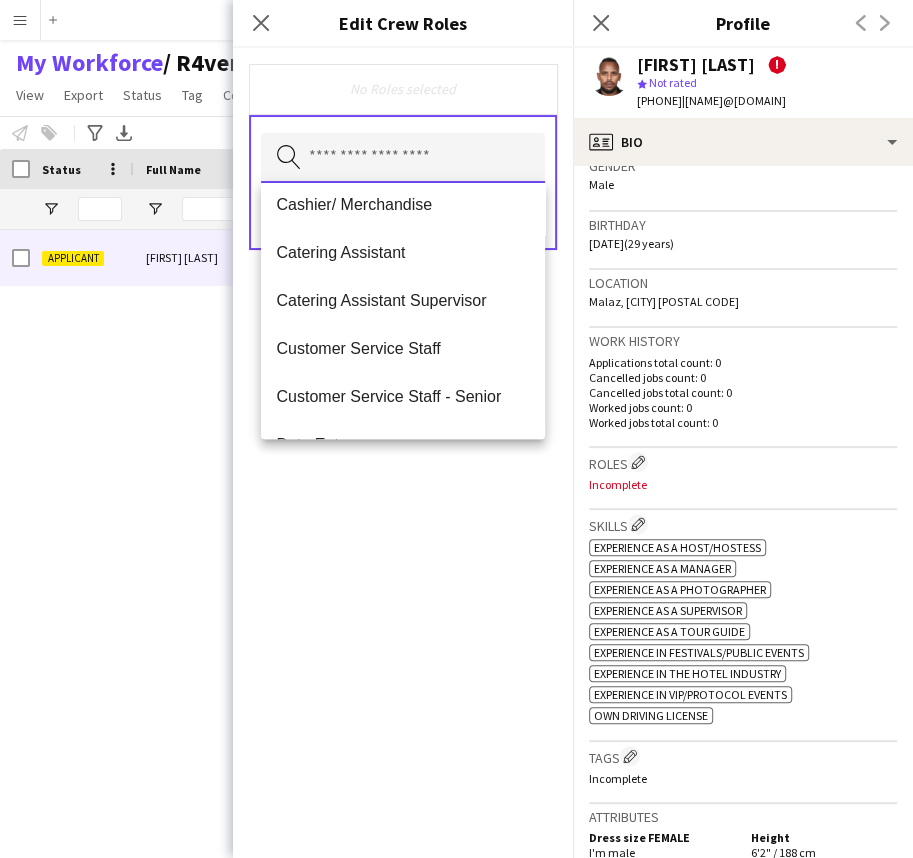 scroll, scrollTop: 0, scrollLeft: 0, axis: both 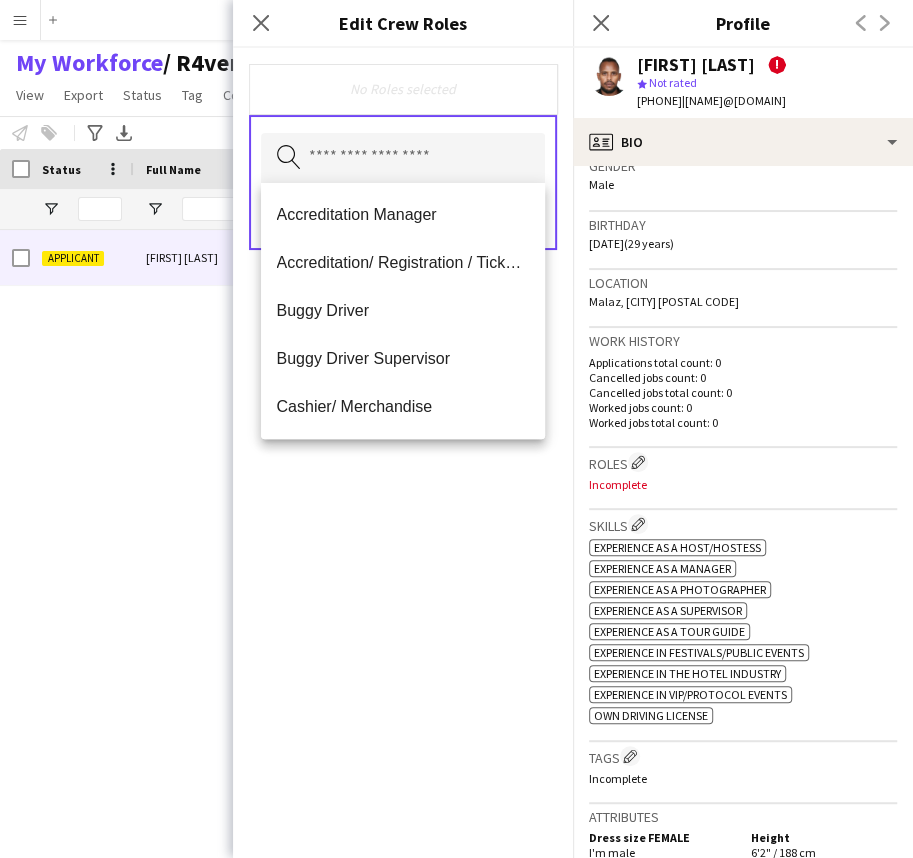 click on "Birthday" 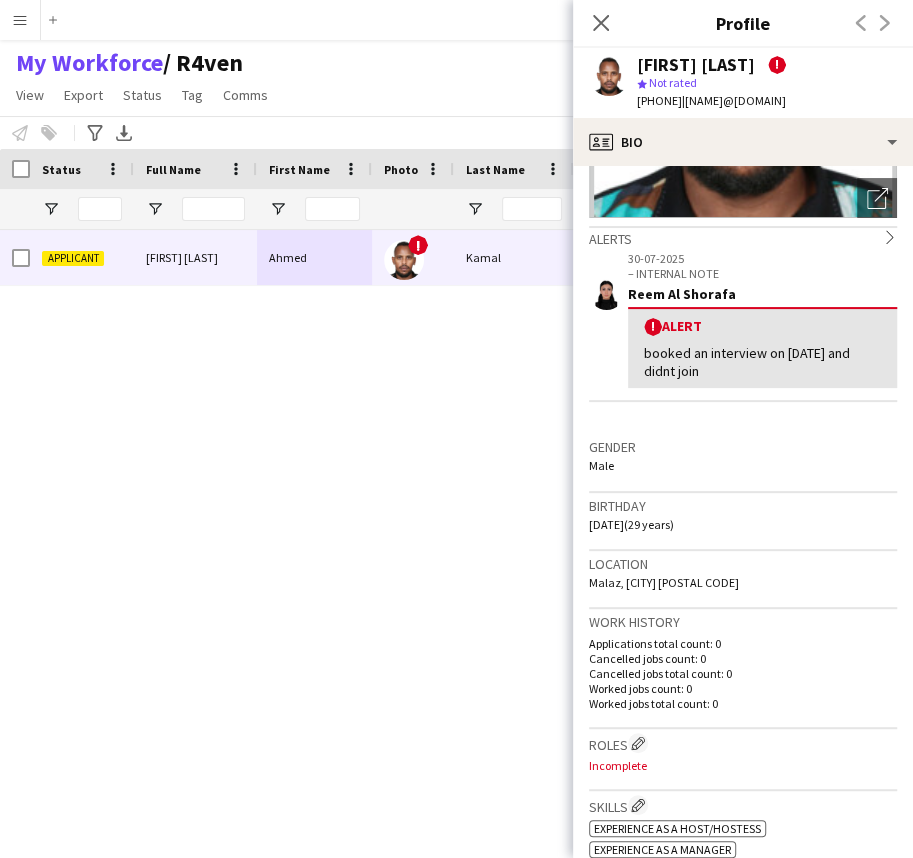 scroll, scrollTop: 363, scrollLeft: 0, axis: vertical 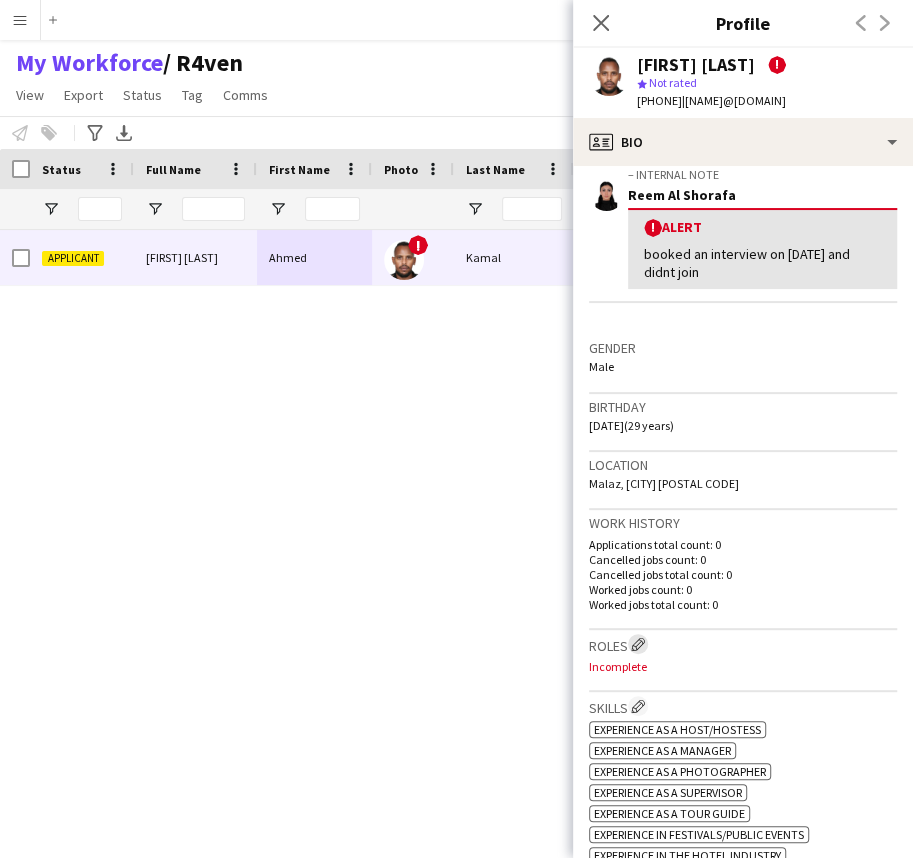 click on "Edit crew company roles" 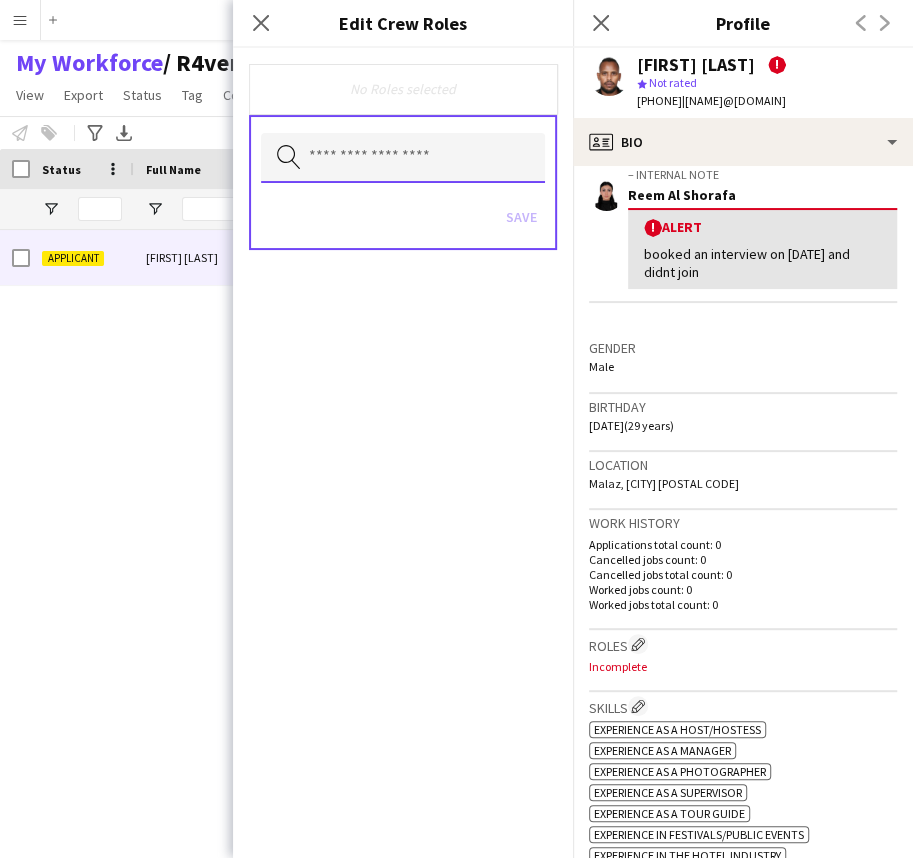 click at bounding box center [403, 158] 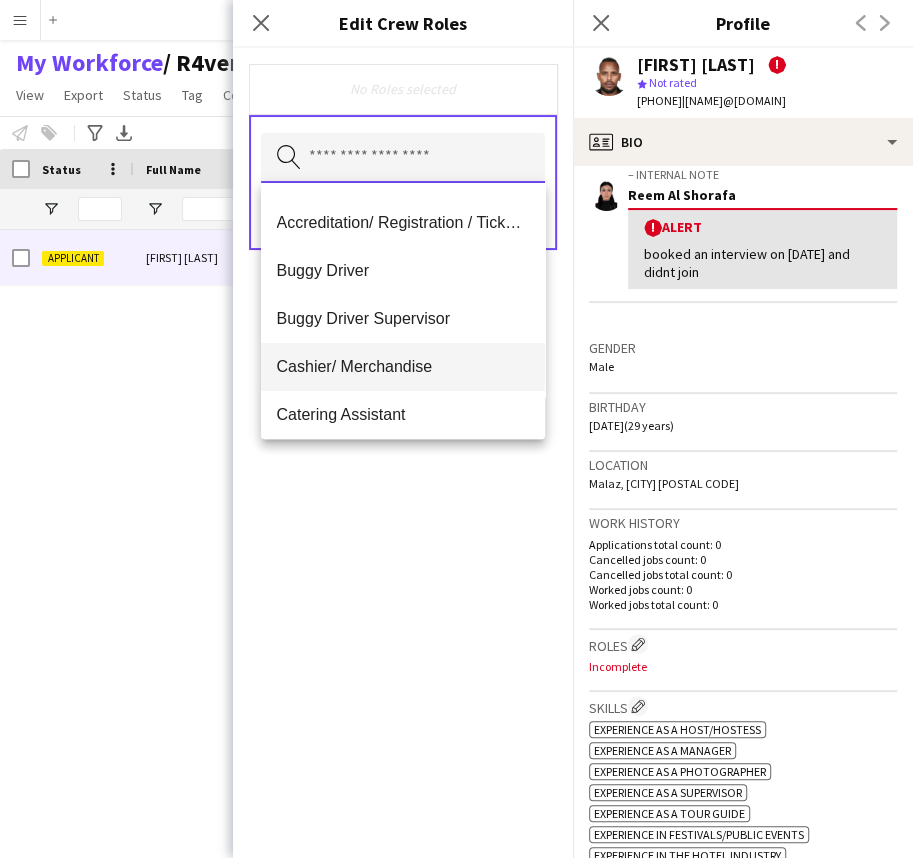 scroll, scrollTop: 0, scrollLeft: 0, axis: both 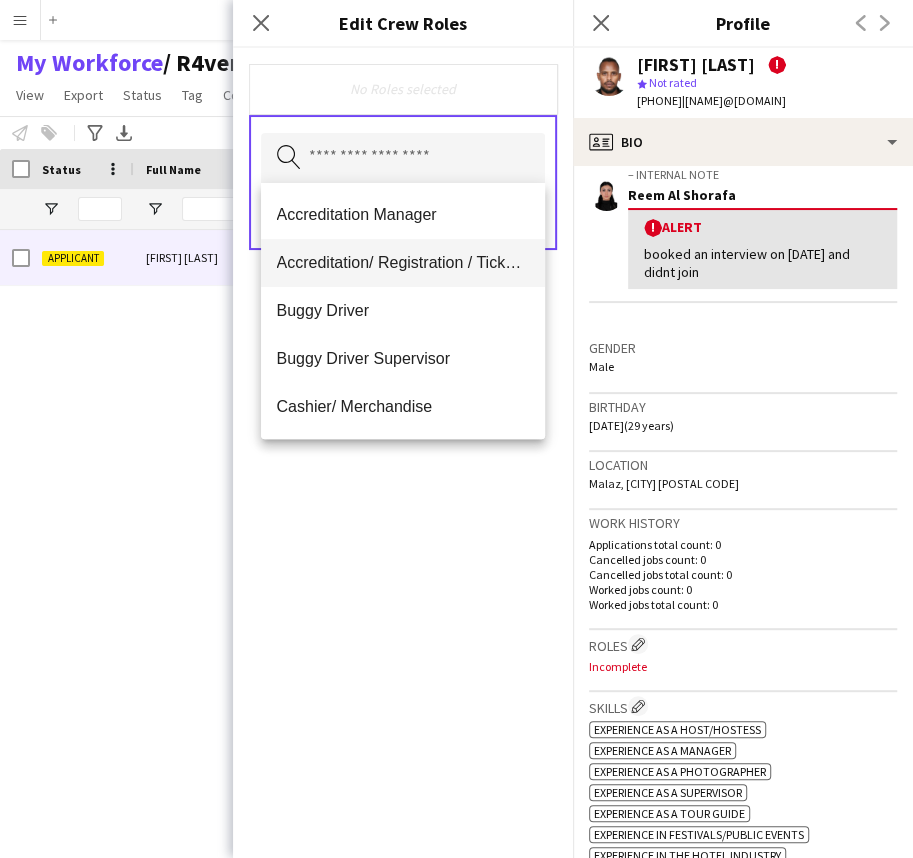 click on "Accreditation/ Registration / Ticketing" at bounding box center (403, 262) 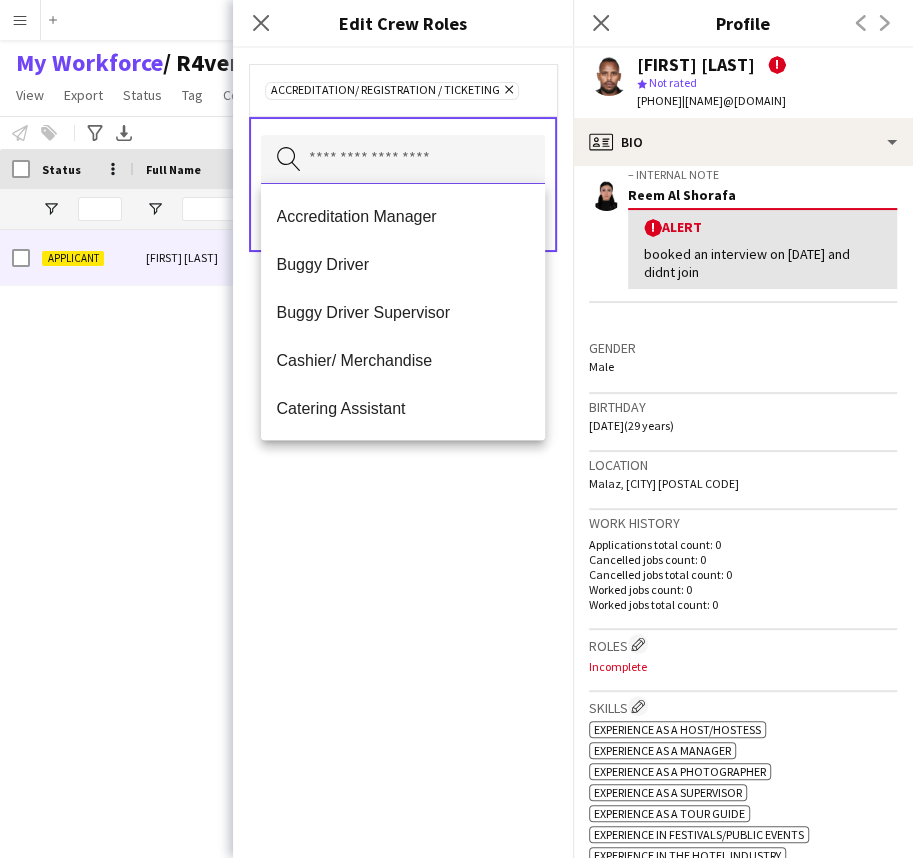 scroll, scrollTop: 0, scrollLeft: 0, axis: both 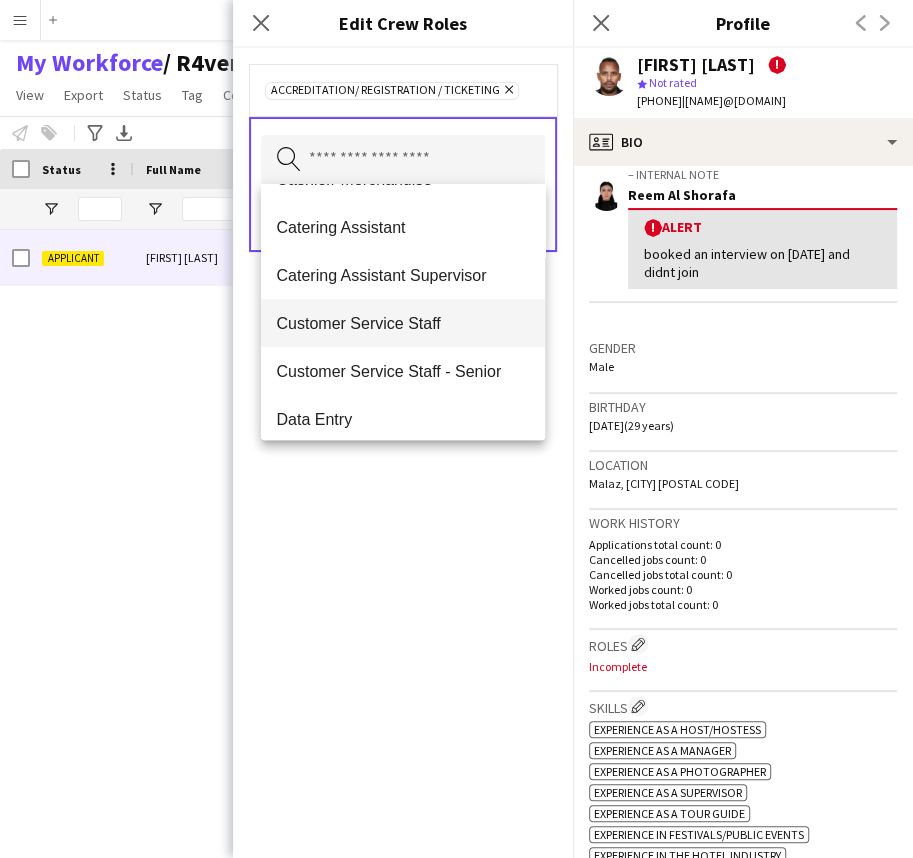 click on "Customer Service Staff" at bounding box center [403, 323] 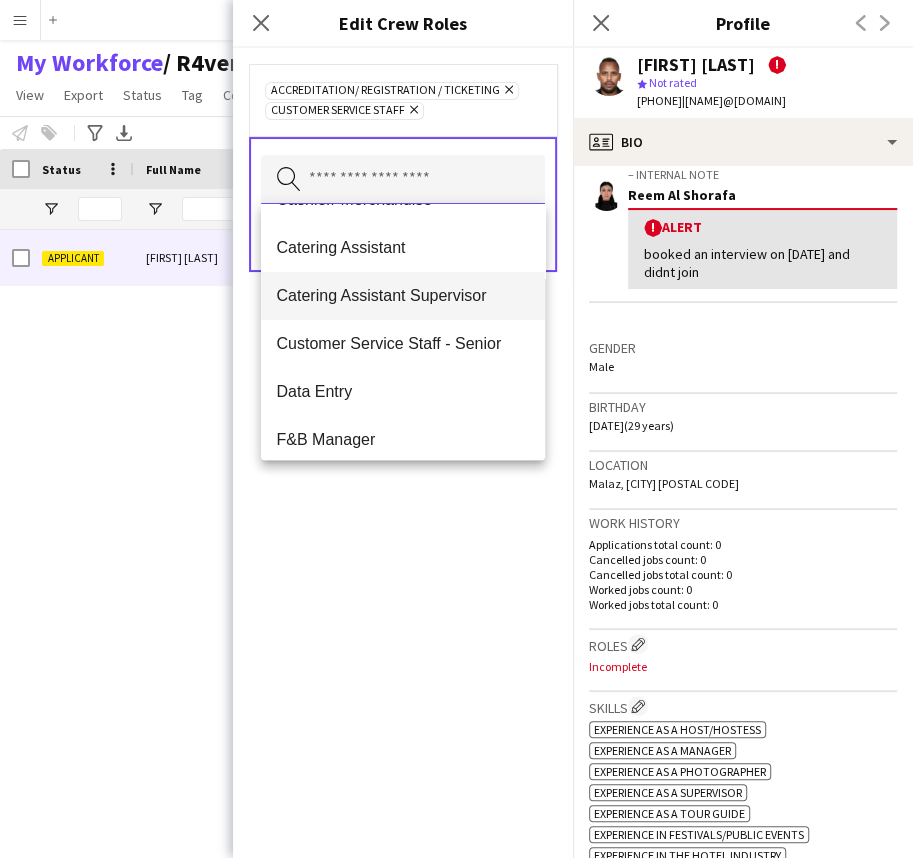 scroll, scrollTop: 181, scrollLeft: 0, axis: vertical 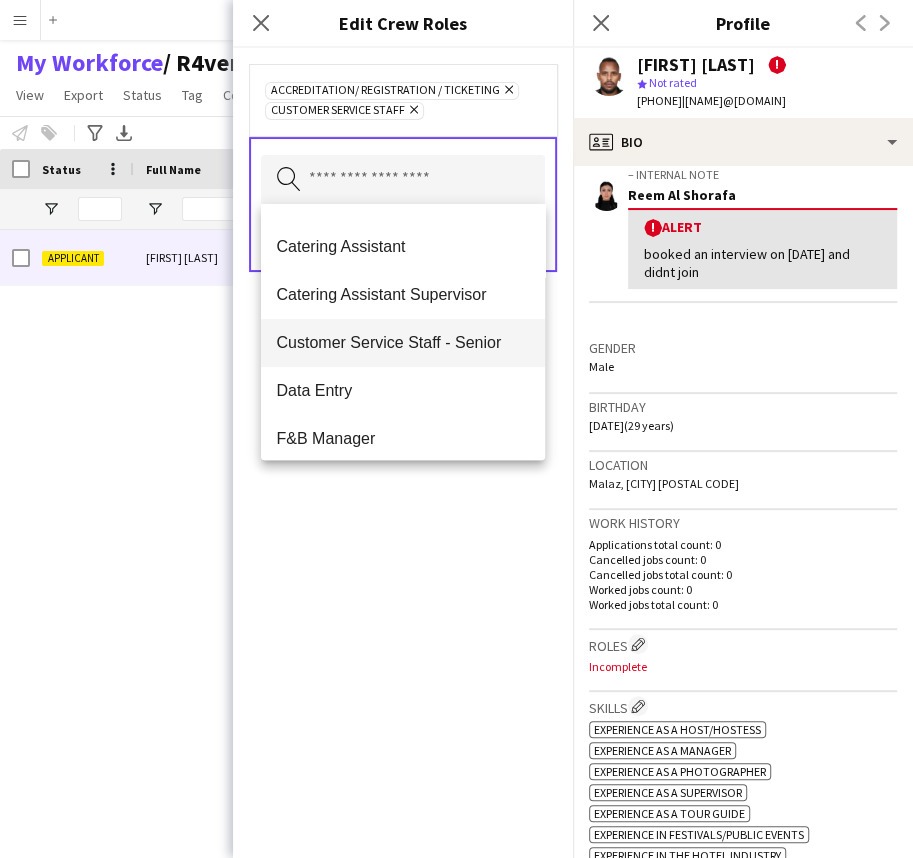 click on "Customer Service Staff - Senior" at bounding box center [403, 342] 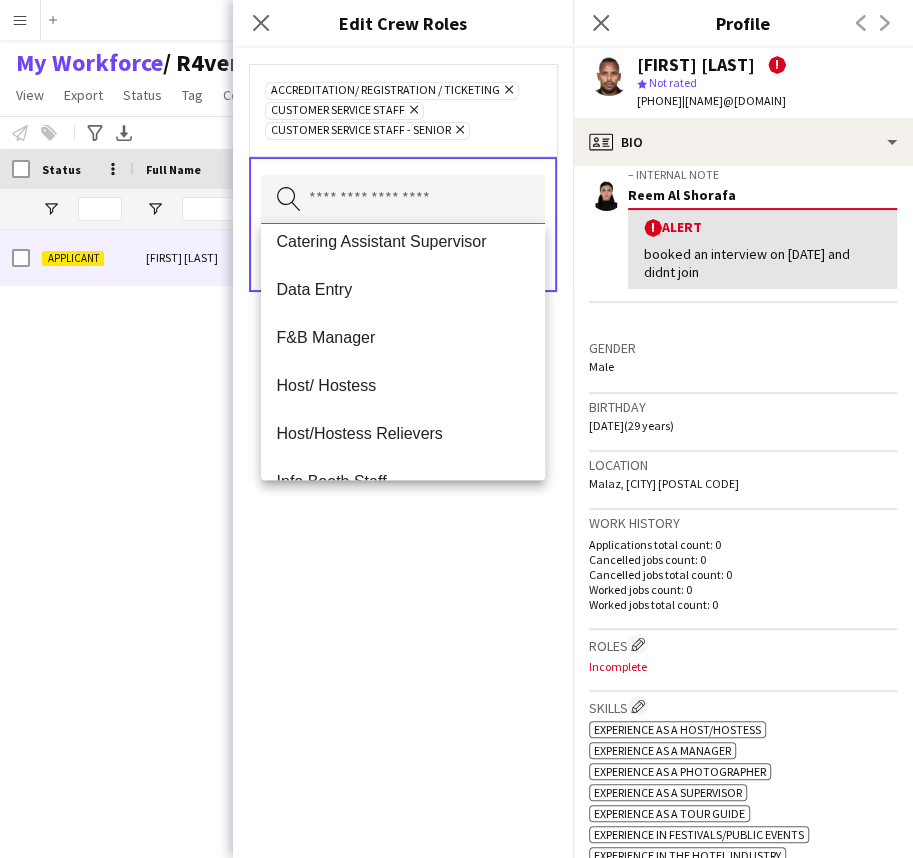 scroll, scrollTop: 272, scrollLeft: 0, axis: vertical 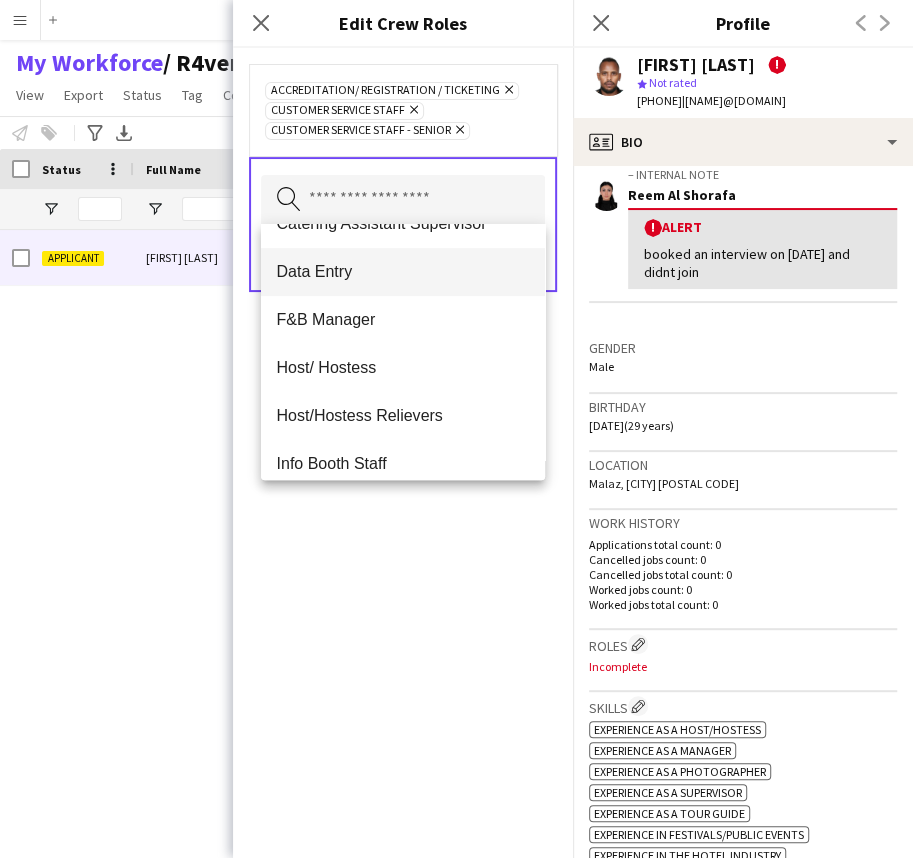 click on "Data Entry" at bounding box center (403, 271) 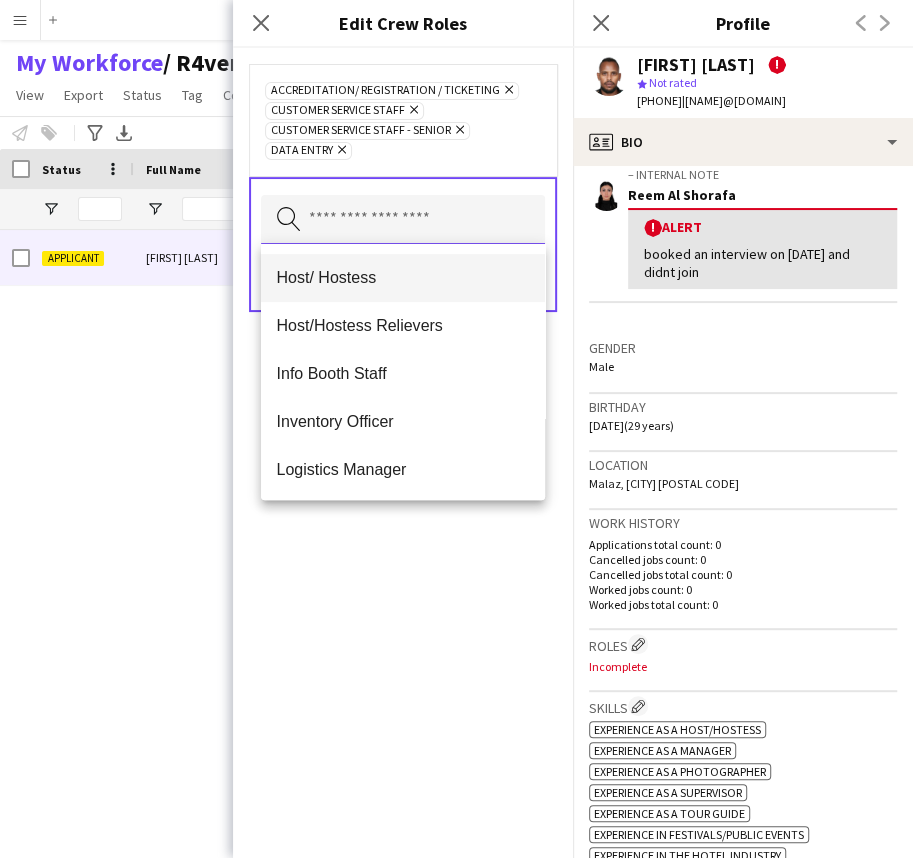 scroll, scrollTop: 363, scrollLeft: 0, axis: vertical 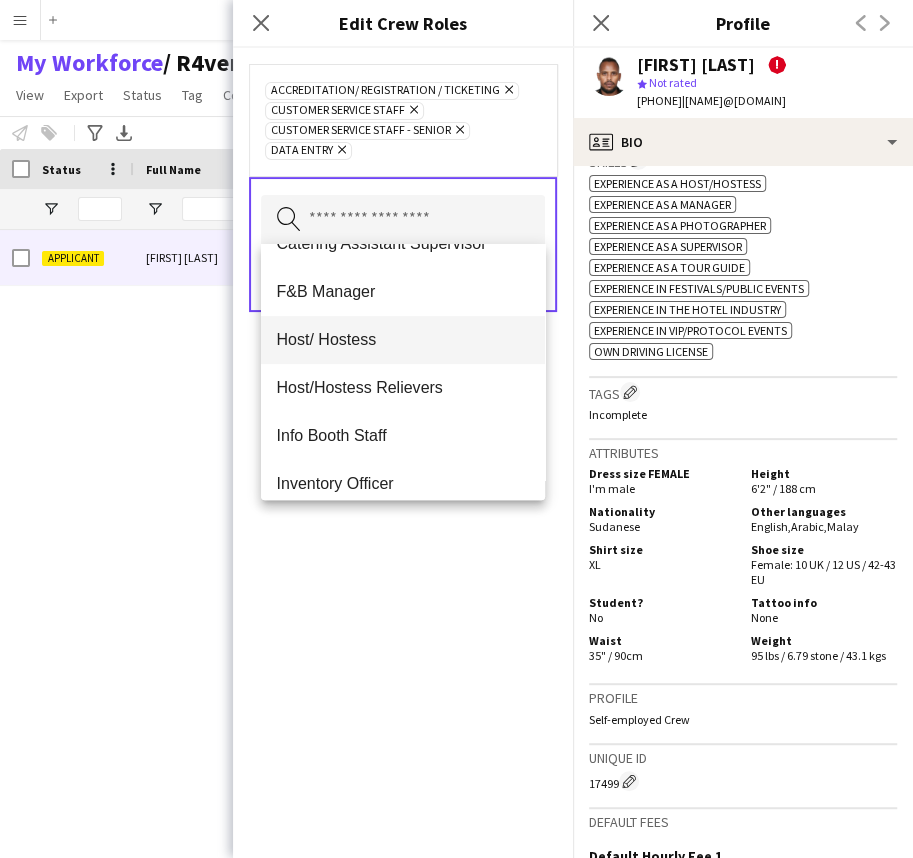 click on "Host/ Hostess" at bounding box center [403, 339] 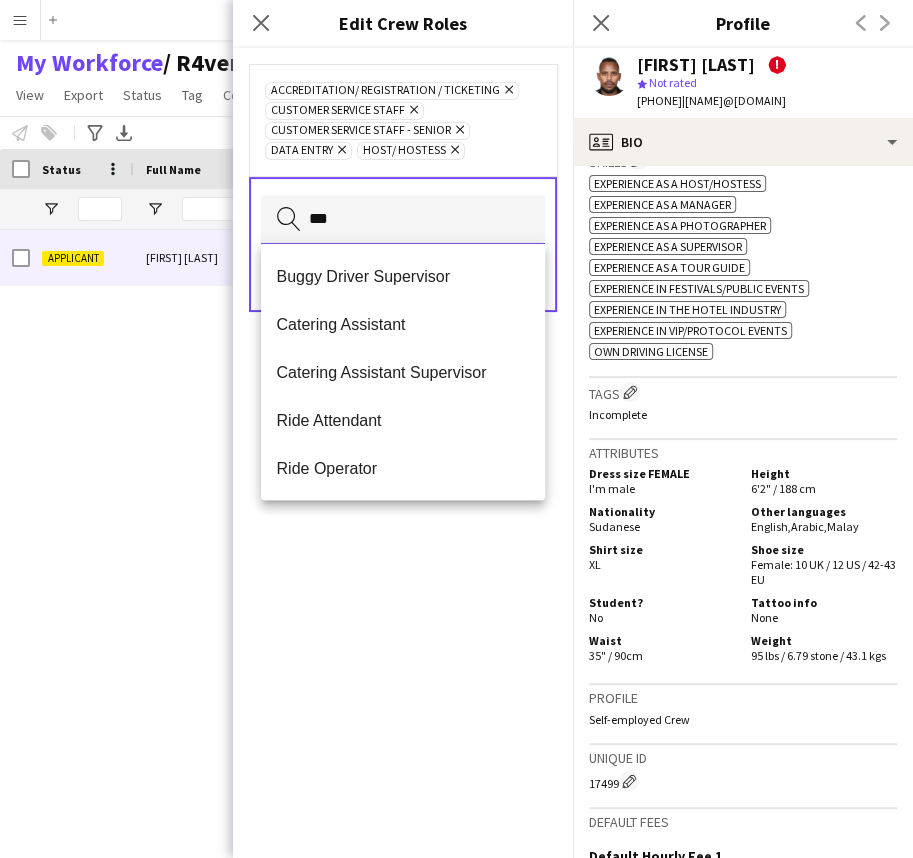 scroll, scrollTop: 0, scrollLeft: 0, axis: both 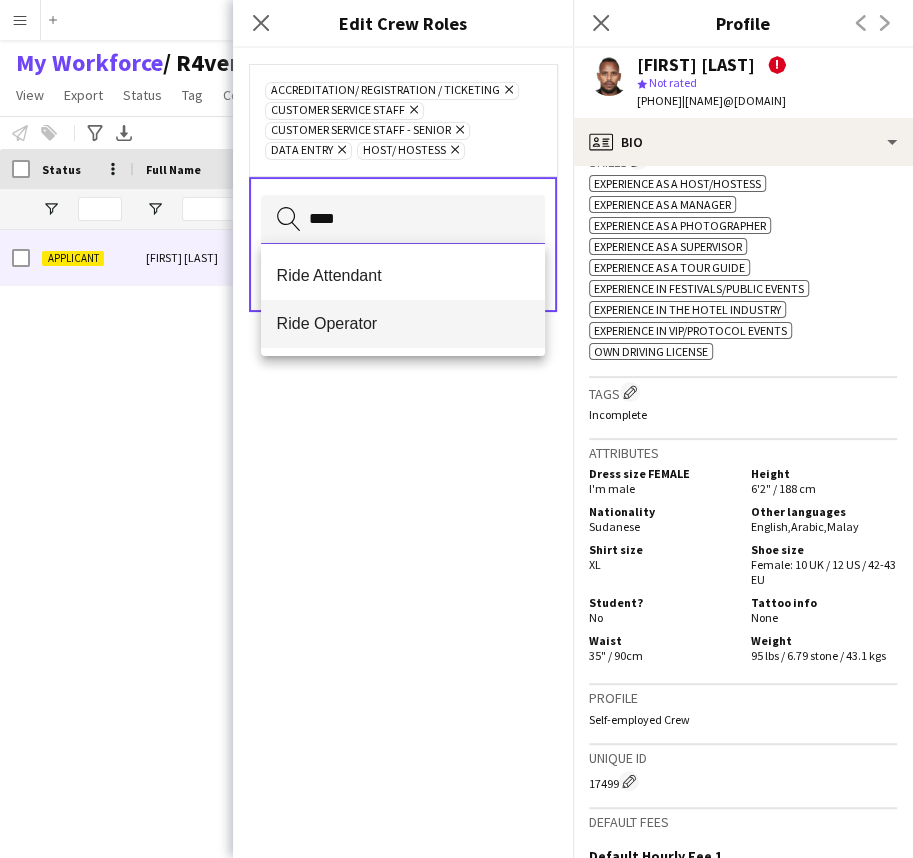 type on "****" 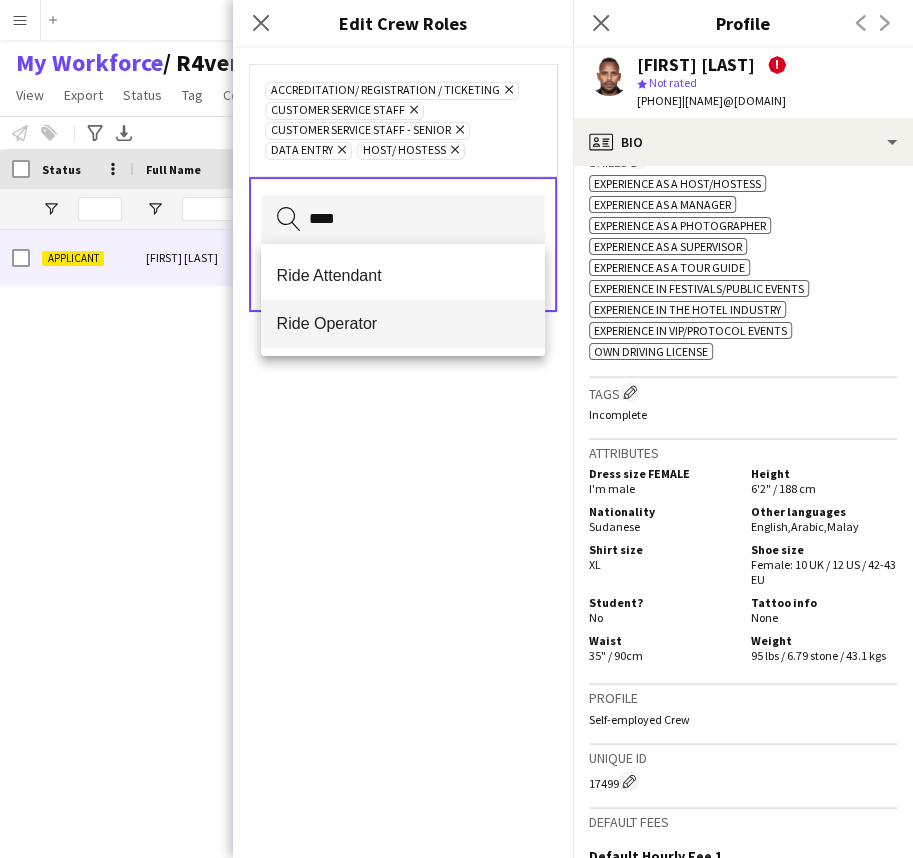 click on "Ride Operator" at bounding box center [403, 323] 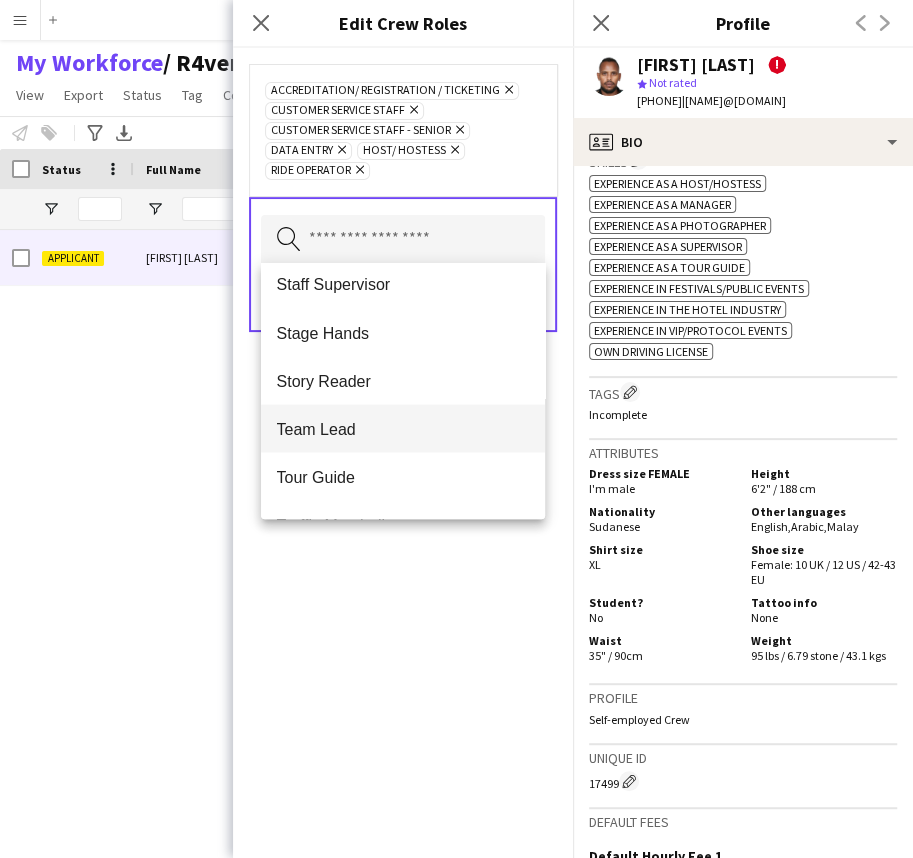 scroll, scrollTop: 1684, scrollLeft: 0, axis: vertical 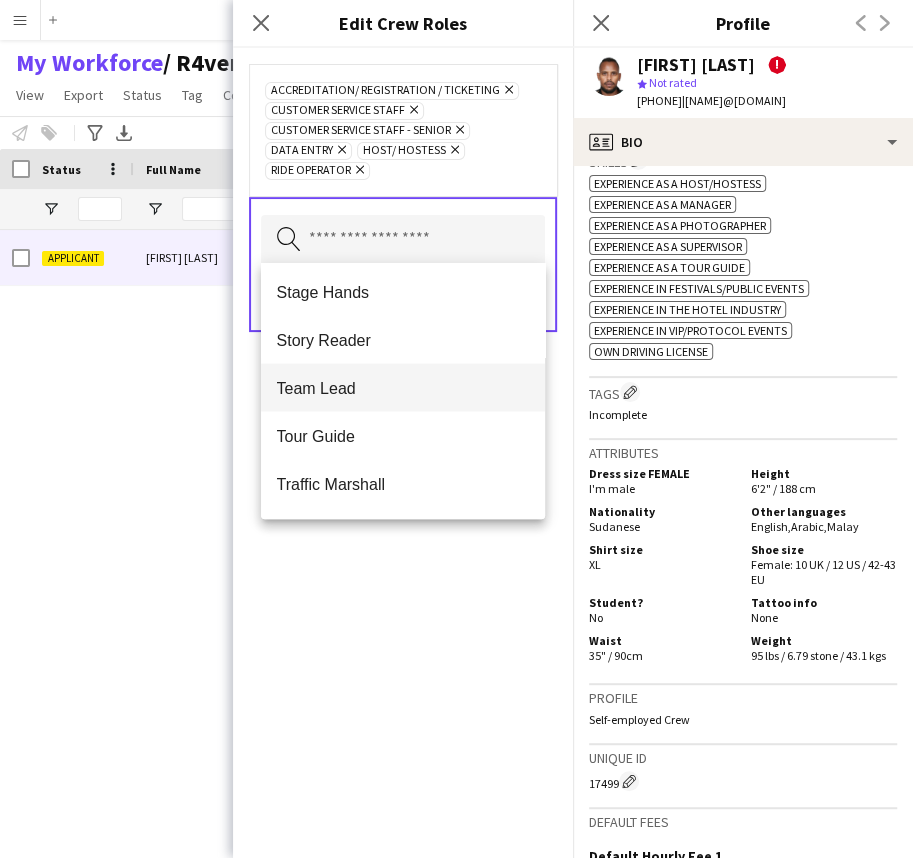 click on "Team Lead" at bounding box center [403, 387] 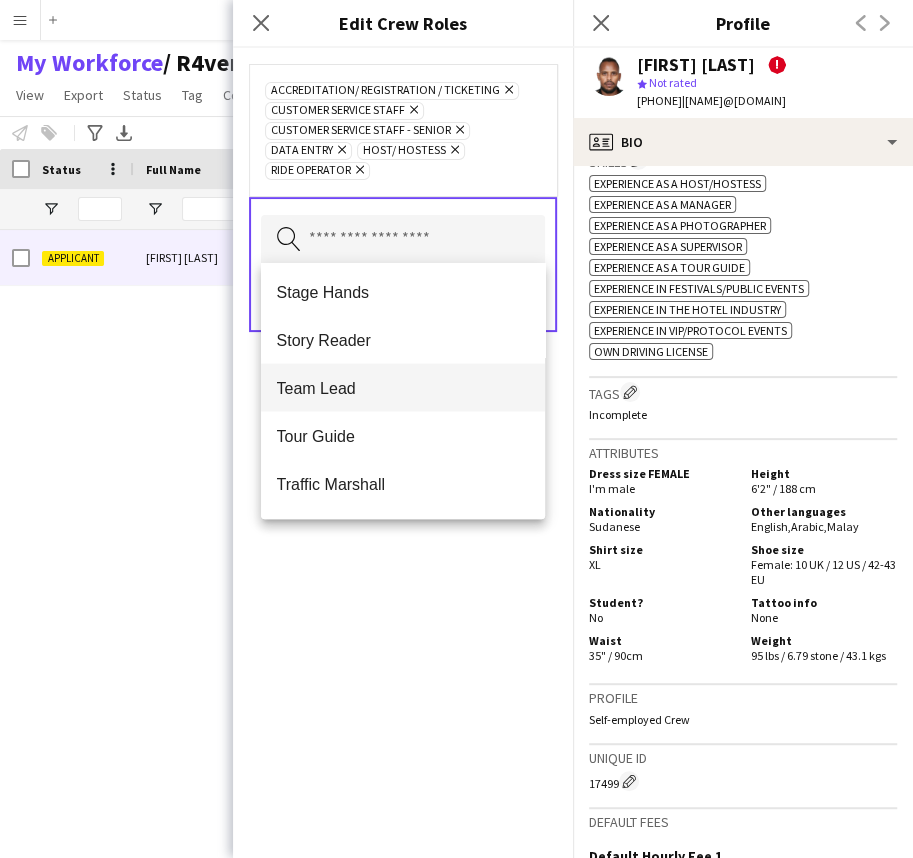 type 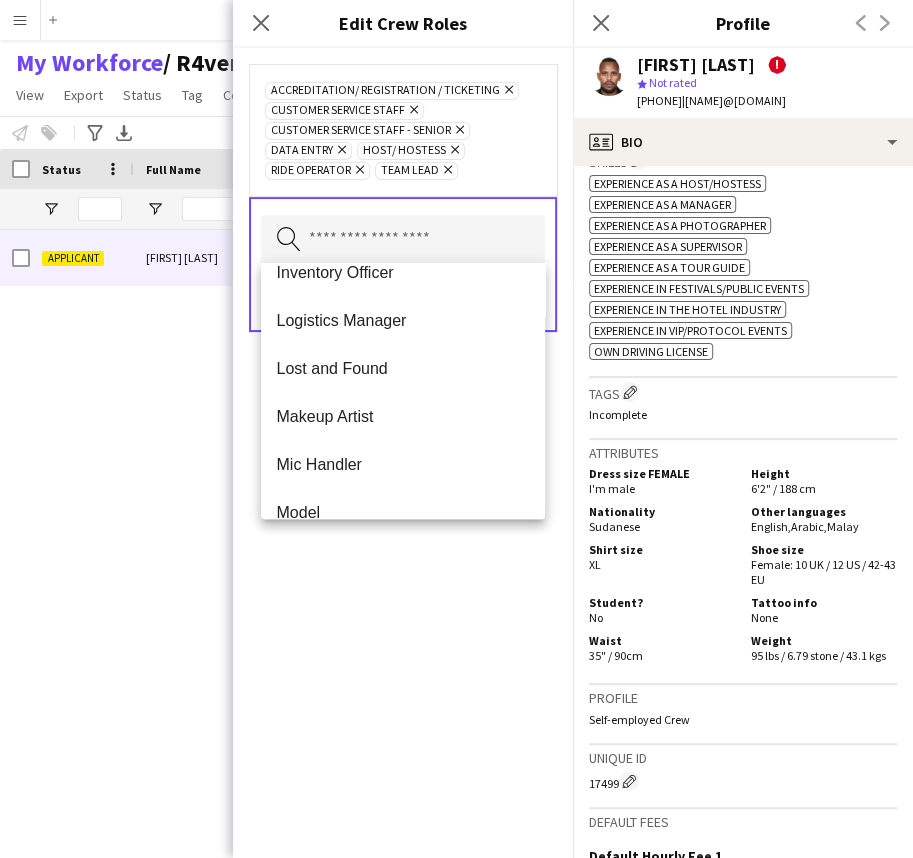 scroll, scrollTop: 364, scrollLeft: 0, axis: vertical 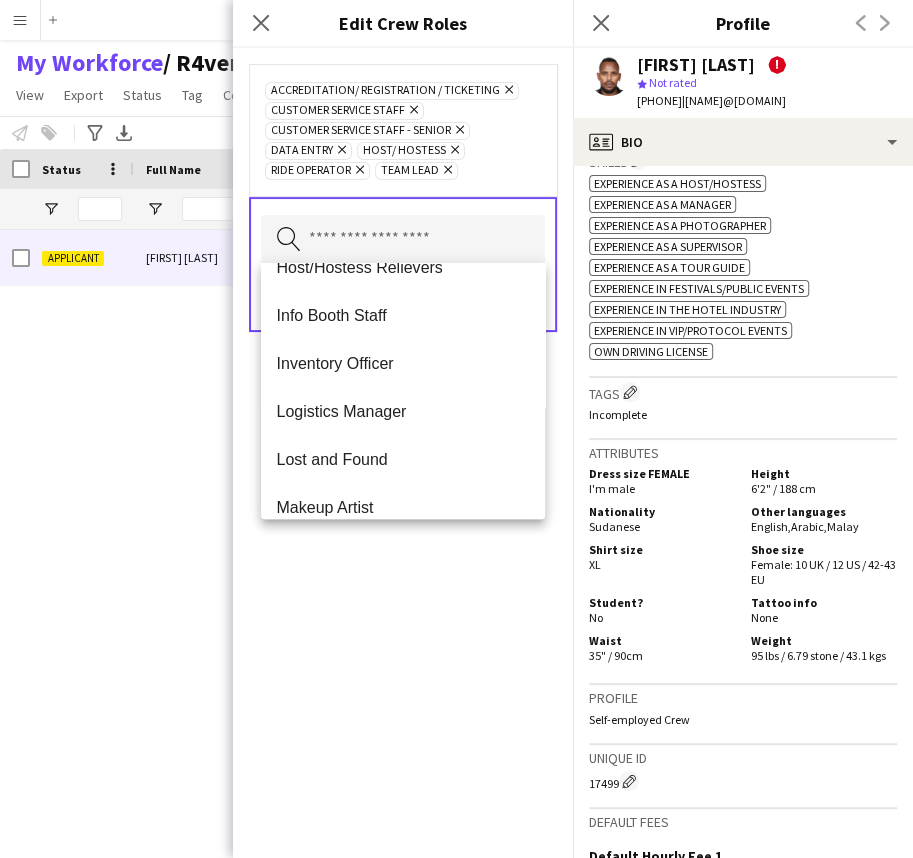 click on "Accreditation/ Registration / Ticketing
Remove
Customer Service Staff
Remove
Customer Service Staff - Senior
Remove
Data Entry
Remove
Host/ Hostess
Remove
Ride Operator
Remove
Team Lead
Remove" 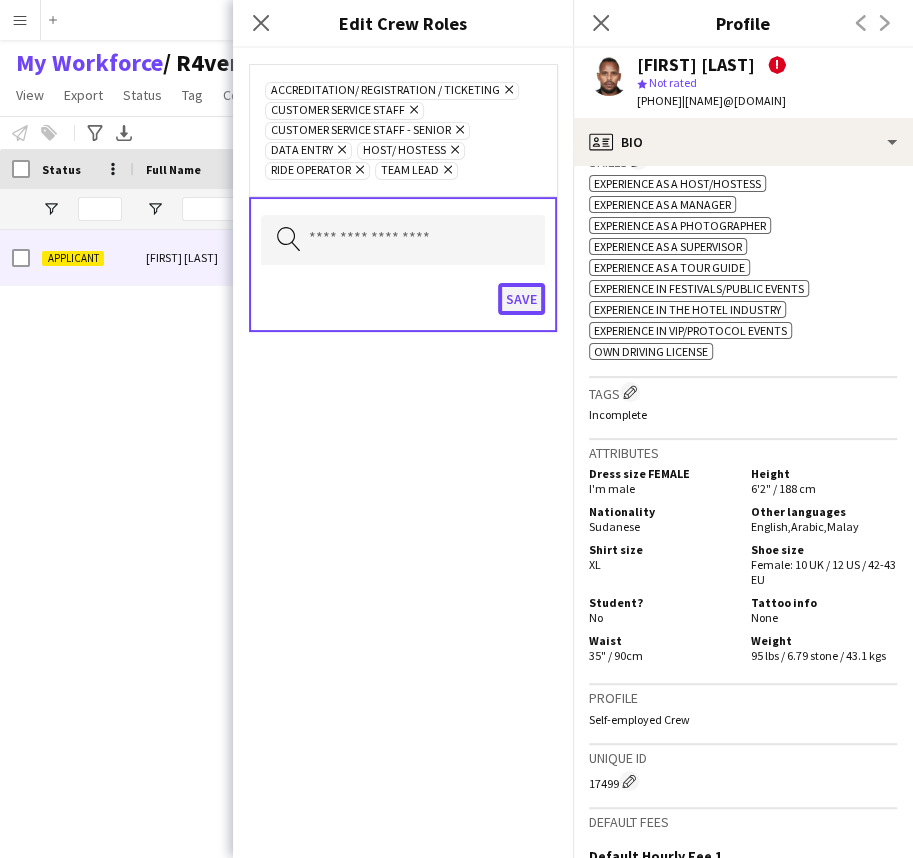 click on "Save" 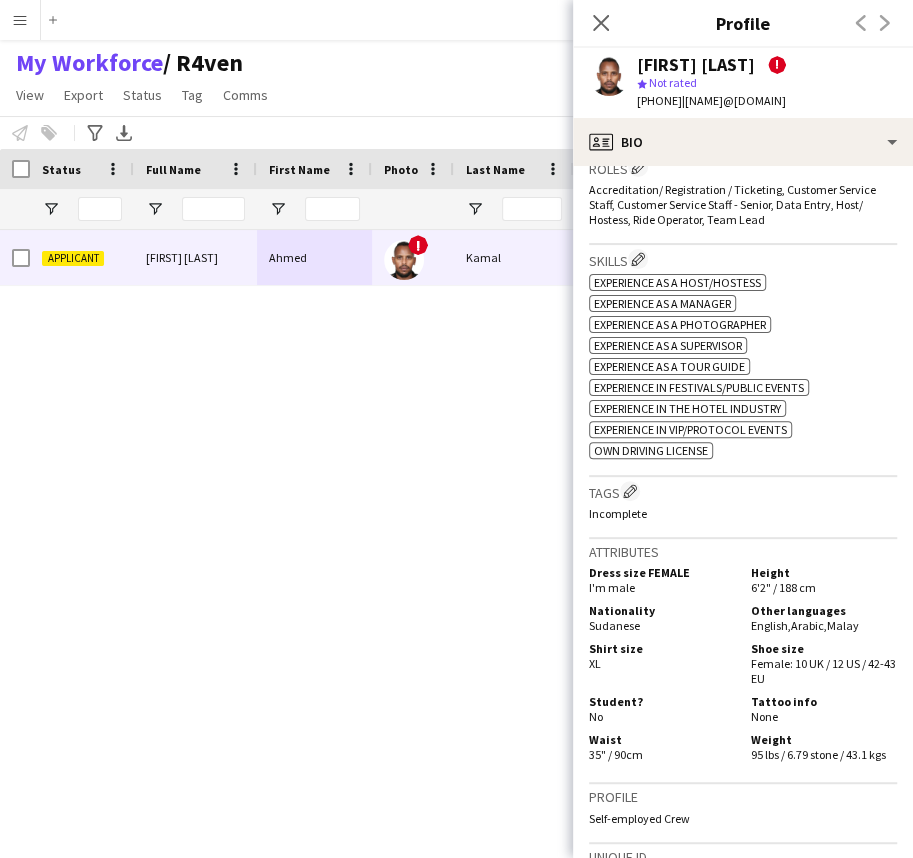 scroll, scrollTop: 902, scrollLeft: 0, axis: vertical 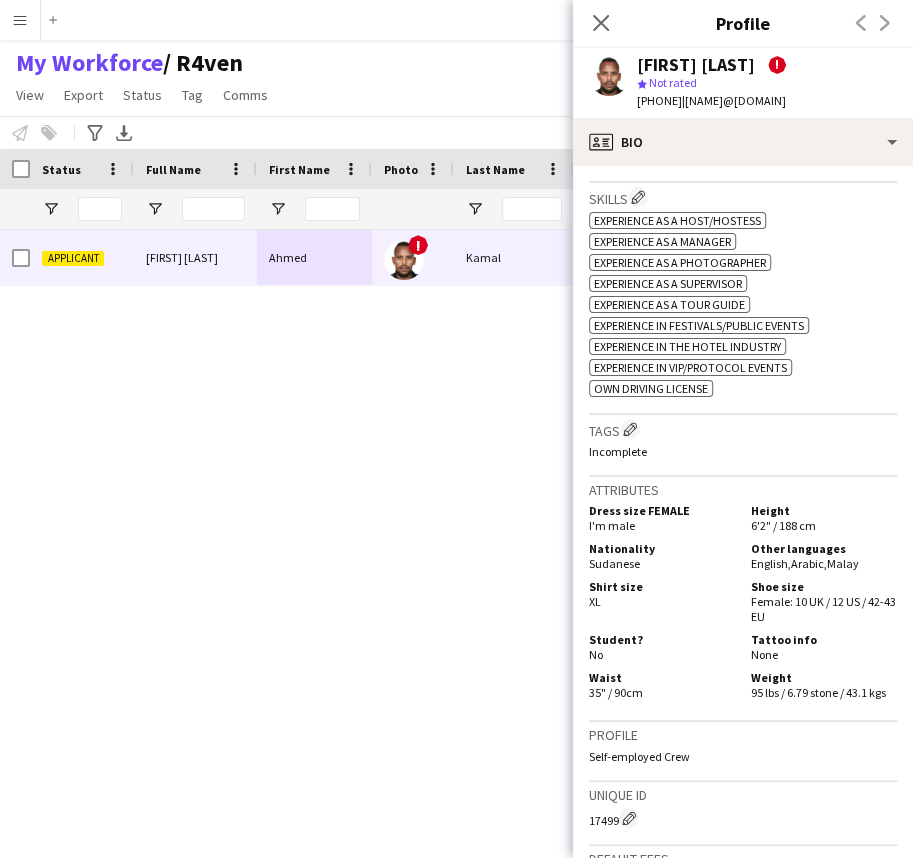 click on "Tags
Edit crew company tags" 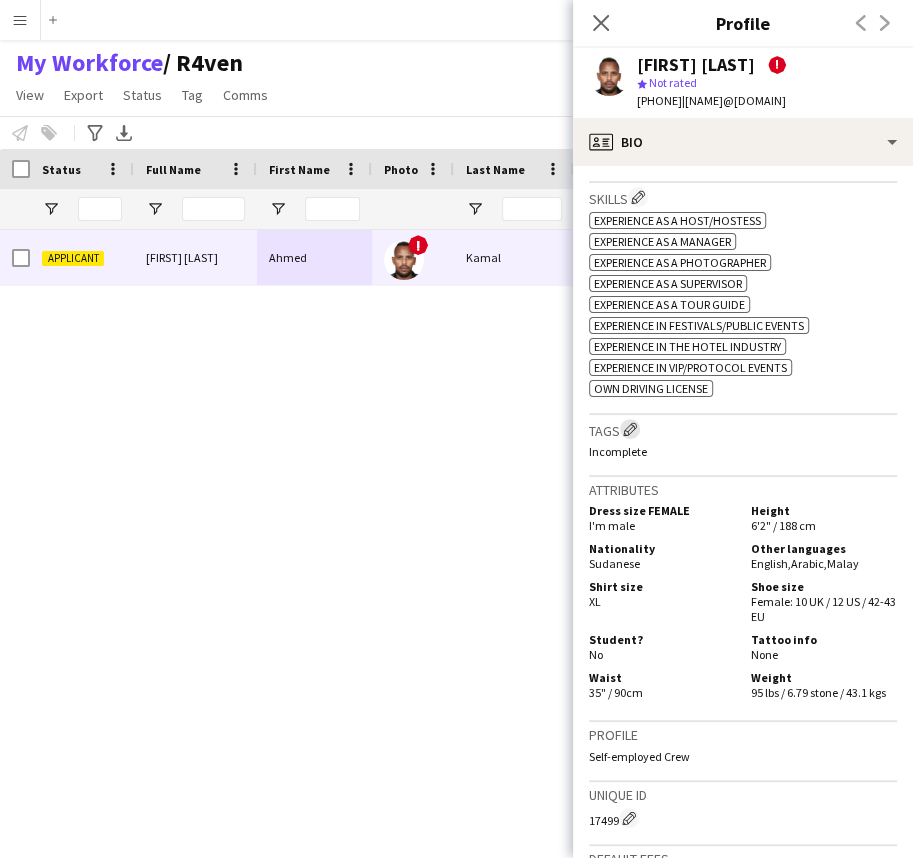 click on "Edit crew company tags" 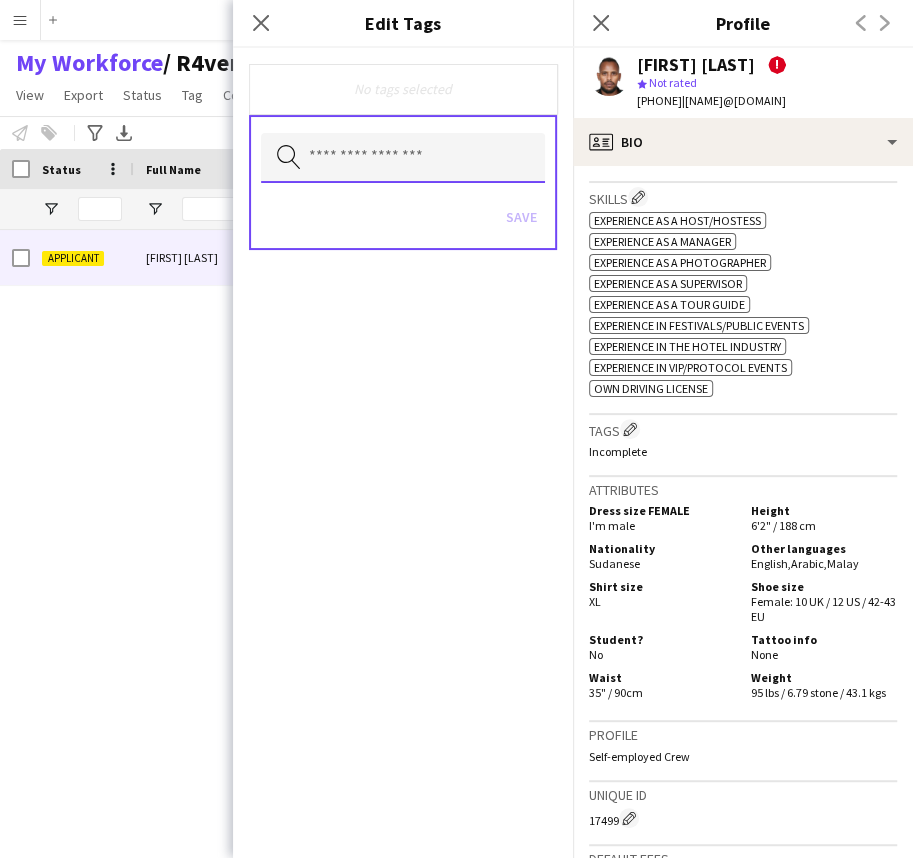 click at bounding box center [403, 158] 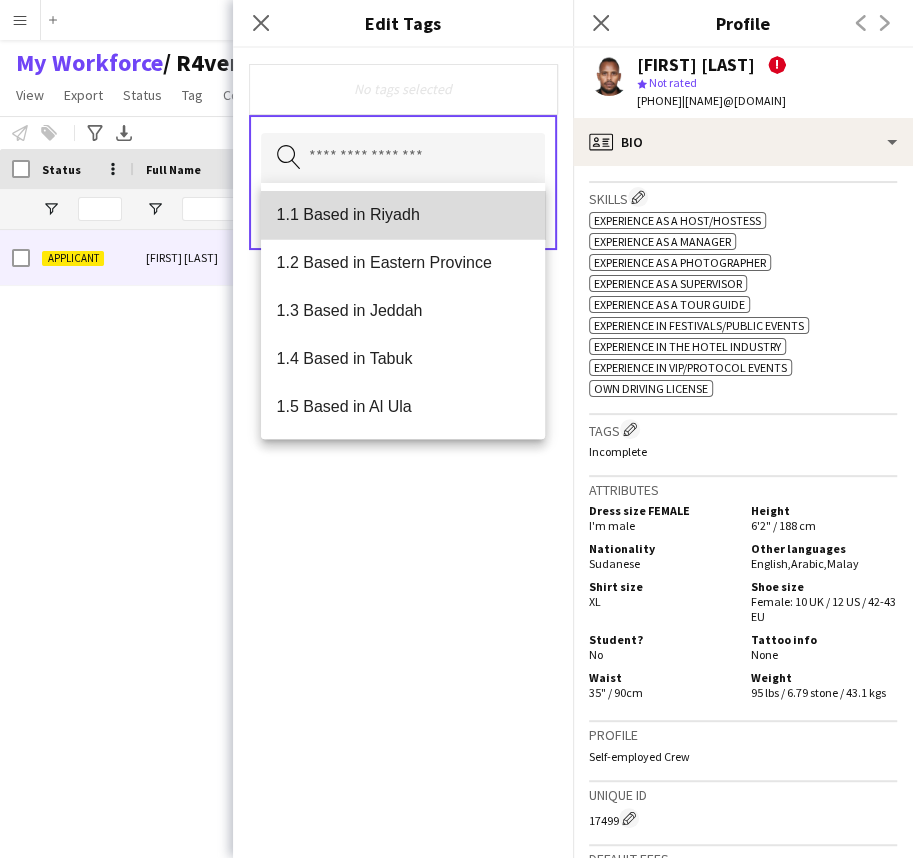 click on "1.1 Based in Riyadh" at bounding box center [403, 214] 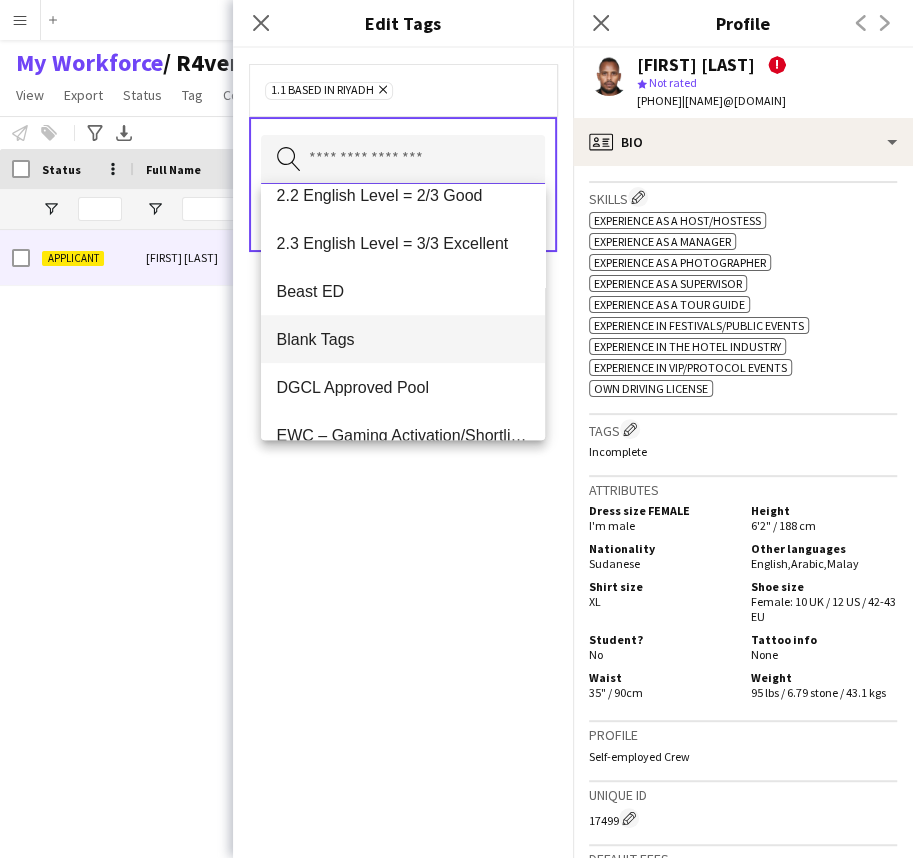 scroll, scrollTop: 363, scrollLeft: 0, axis: vertical 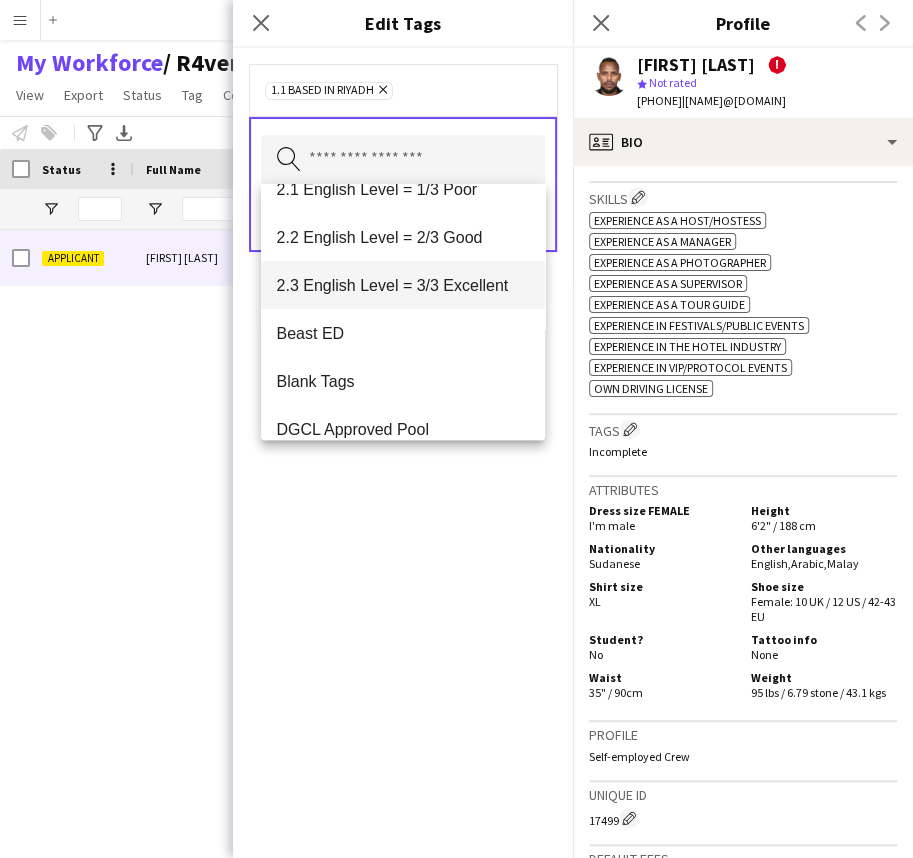 click on "2.3 English Level = 3/3 Excellent" at bounding box center (403, 285) 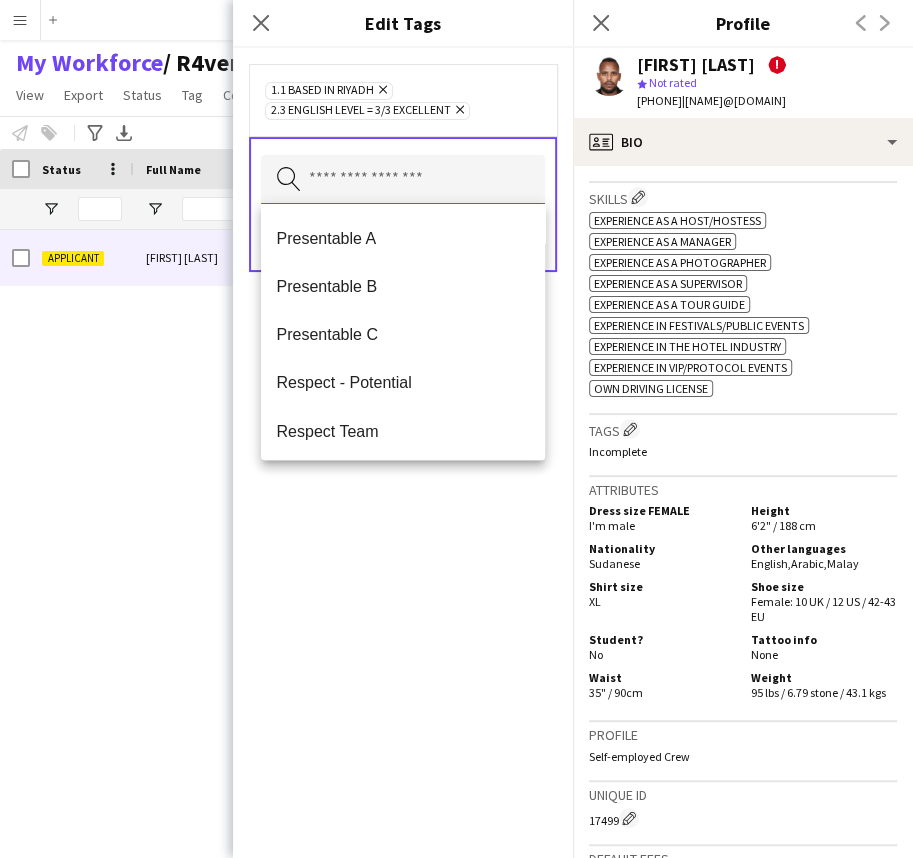 scroll, scrollTop: 1545, scrollLeft: 0, axis: vertical 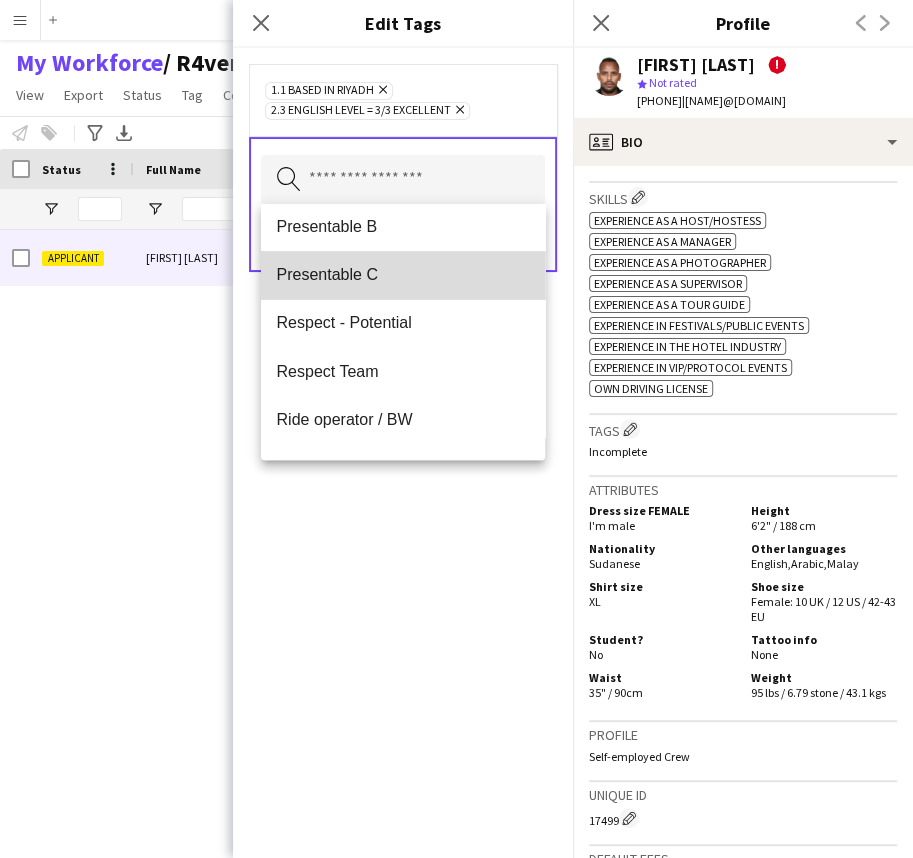 click on "Presentable C" at bounding box center (403, 275) 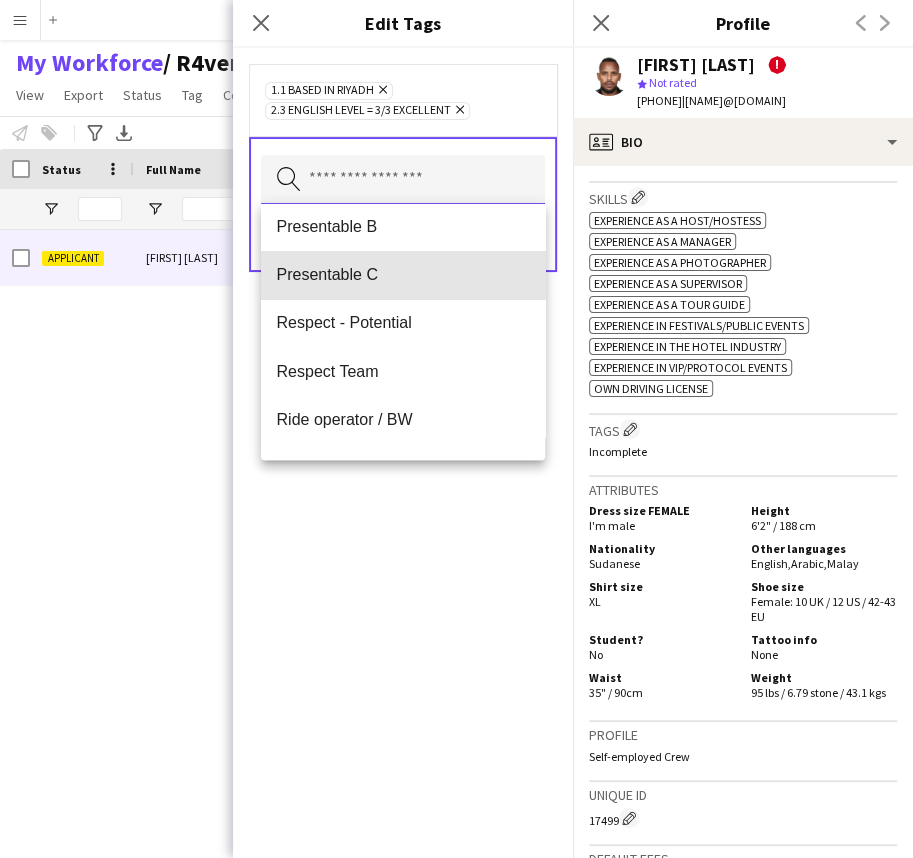 type 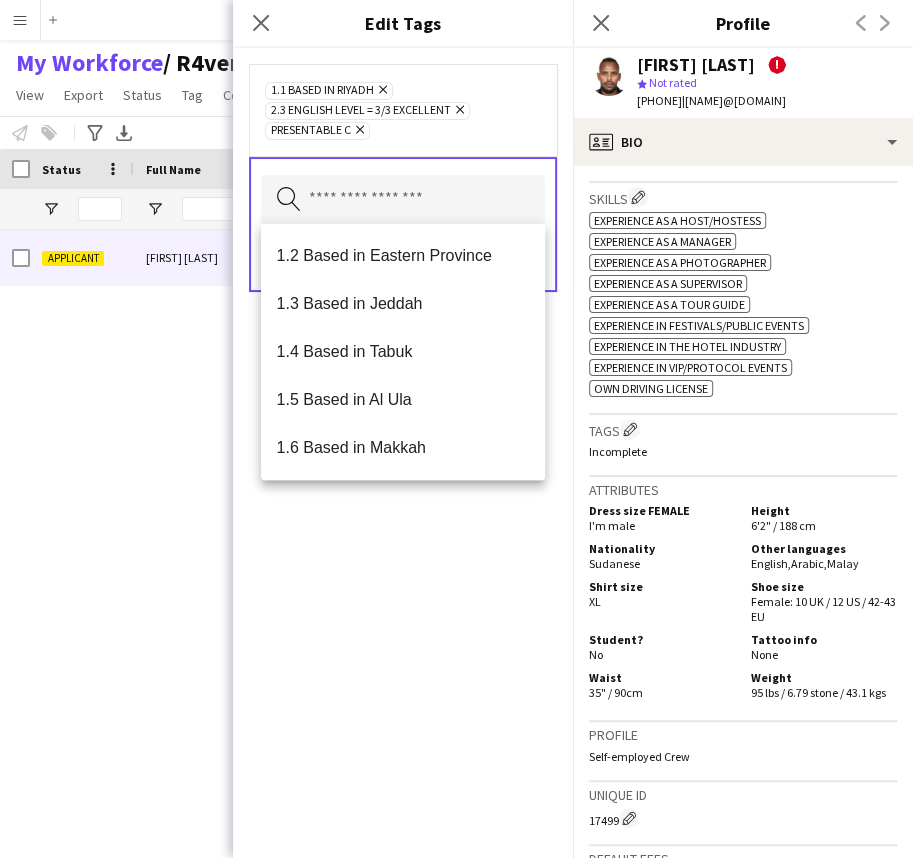 click on "1.1 Based in Riyadh
Remove
2.3 English Level = 3/3 Excellent
Remove
Presentable C
Remove" 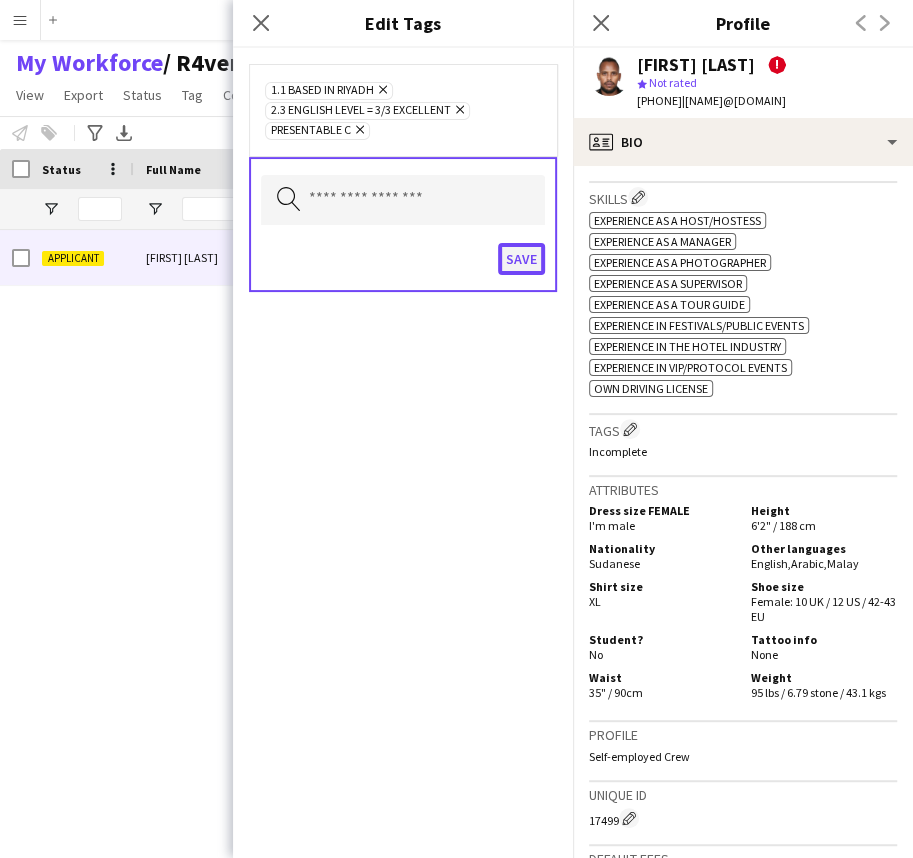 click on "Save" 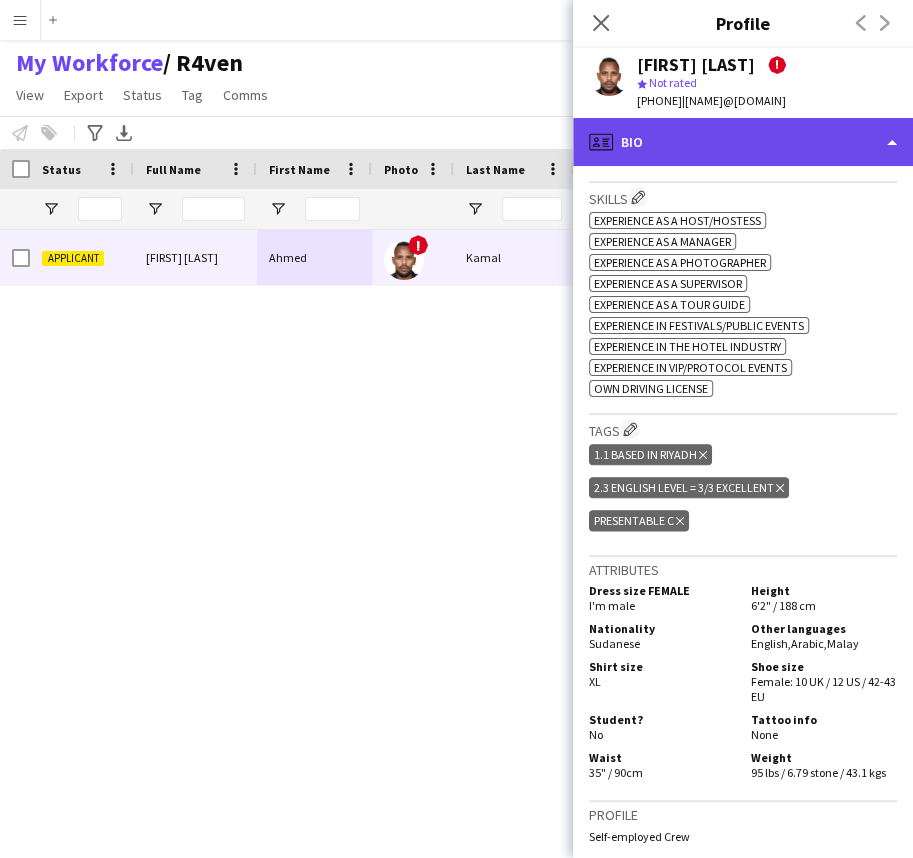 click on "profile
Bio" 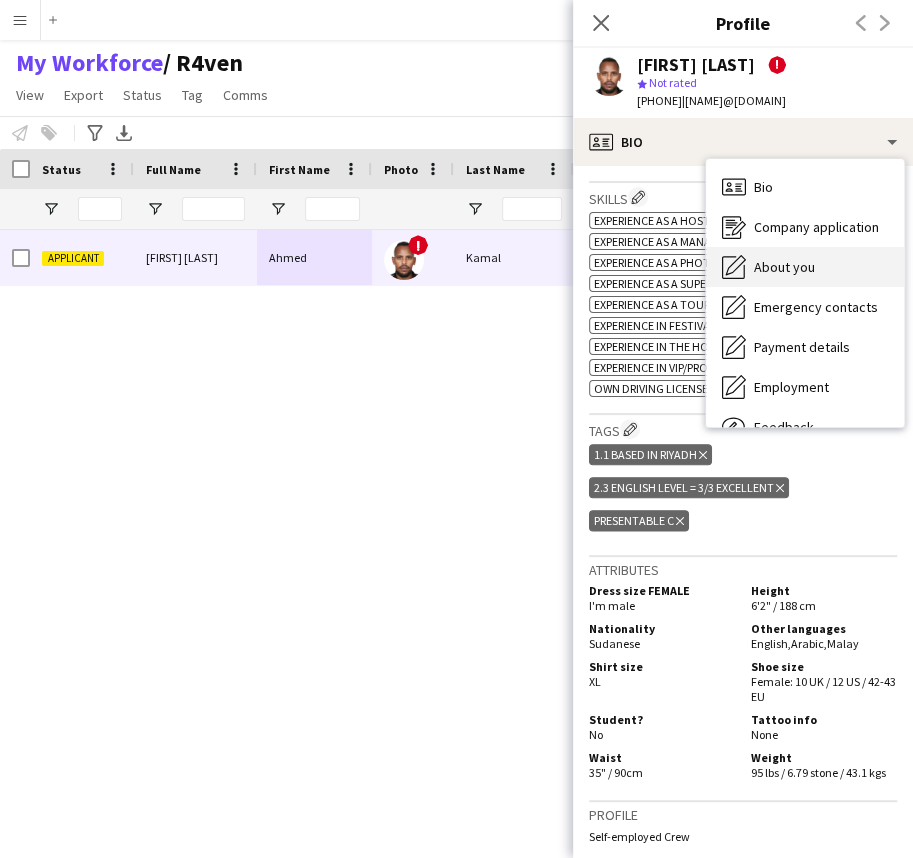 click on "About you" at bounding box center [784, 267] 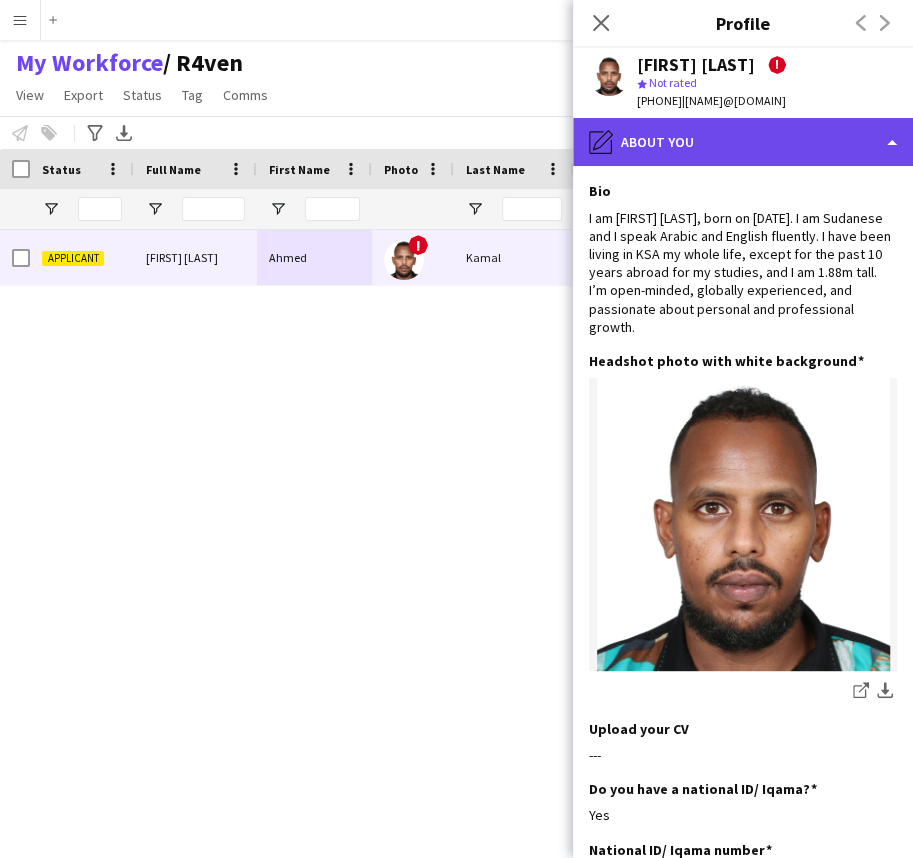 click on "pencil4
About you" 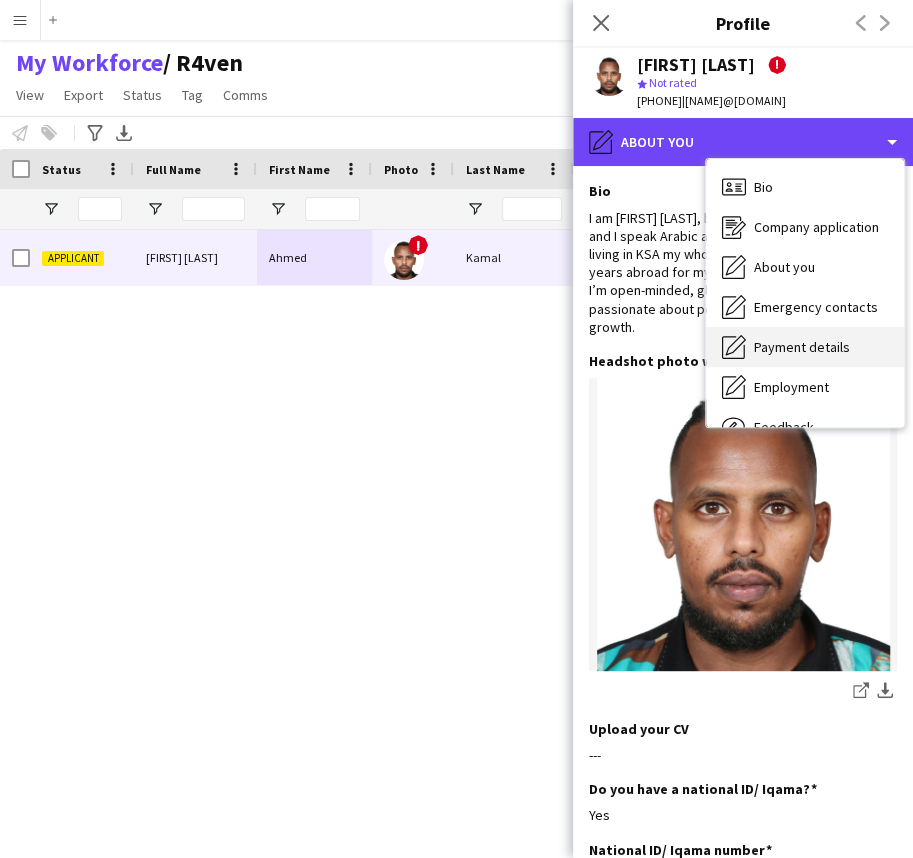 scroll, scrollTop: 67, scrollLeft: 0, axis: vertical 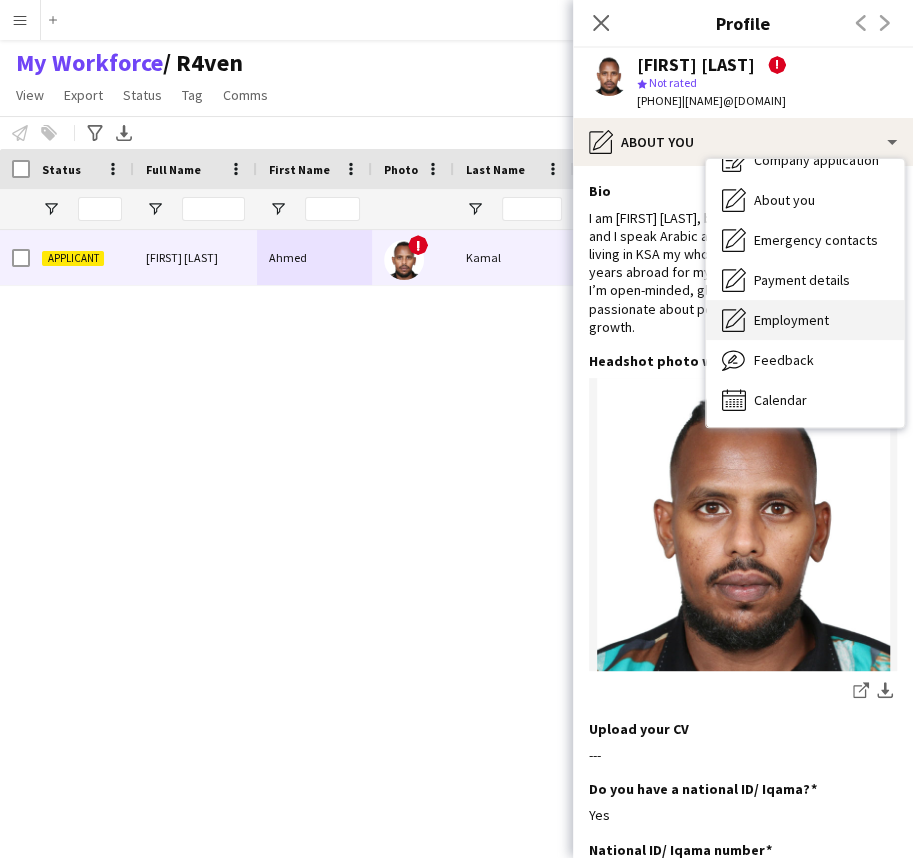 drag, startPoint x: 788, startPoint y: 305, endPoint x: 786, endPoint y: 329, distance: 24.083189 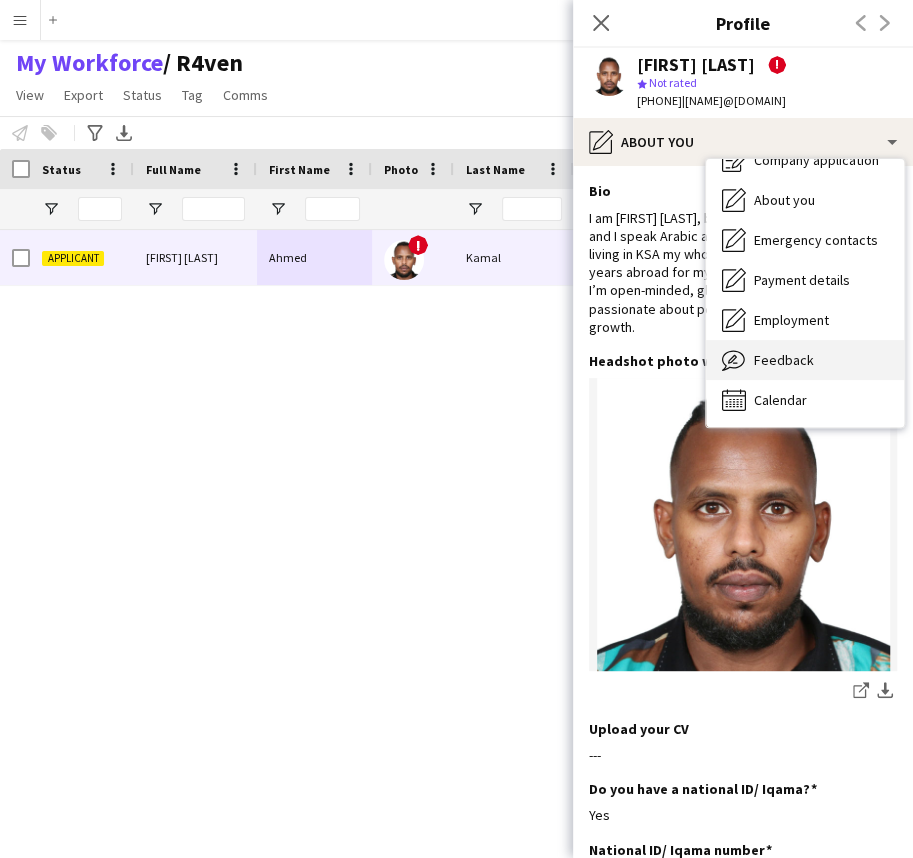 click on "Feedback" at bounding box center (784, 360) 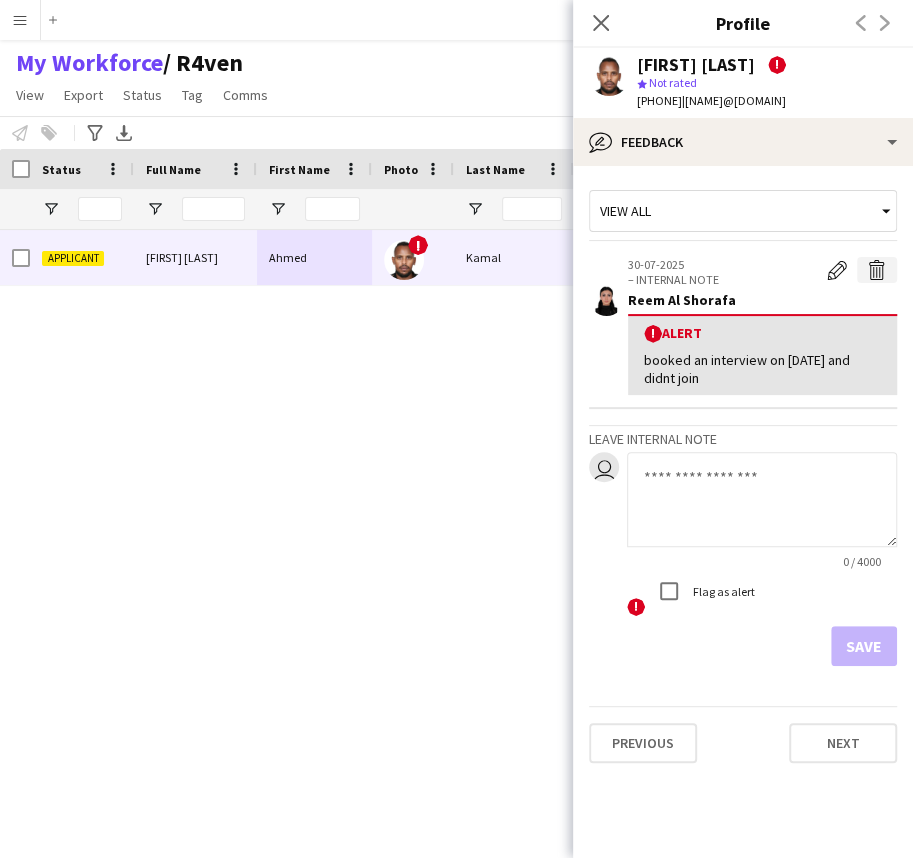 click on "Delete alert" 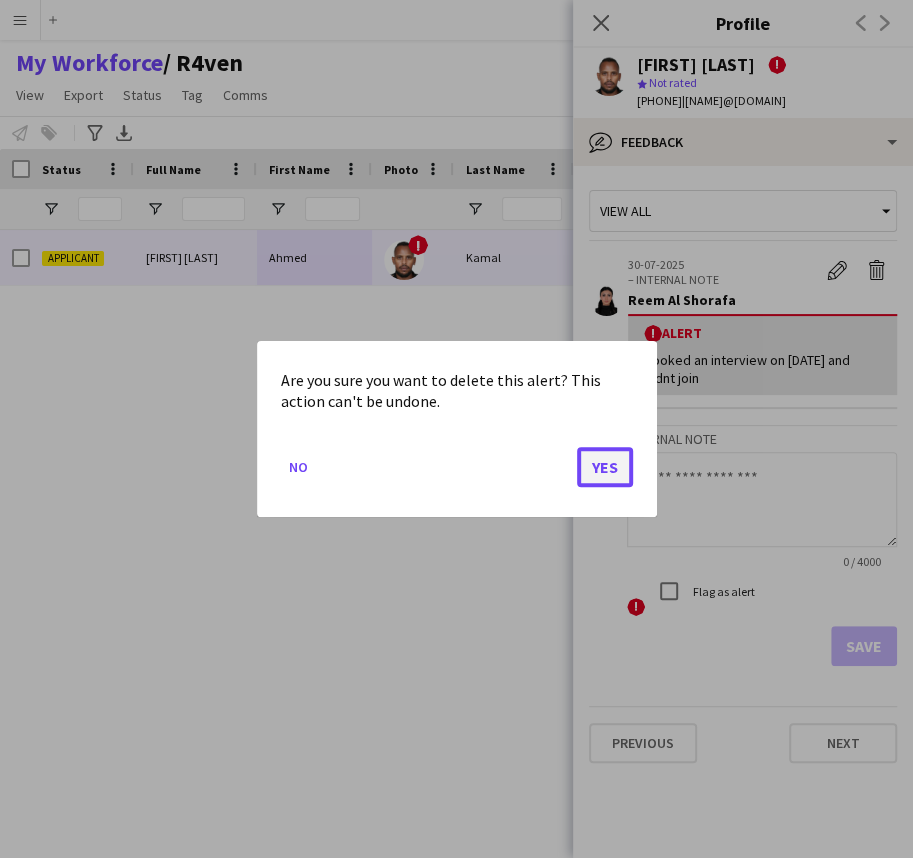 click on "Yes" 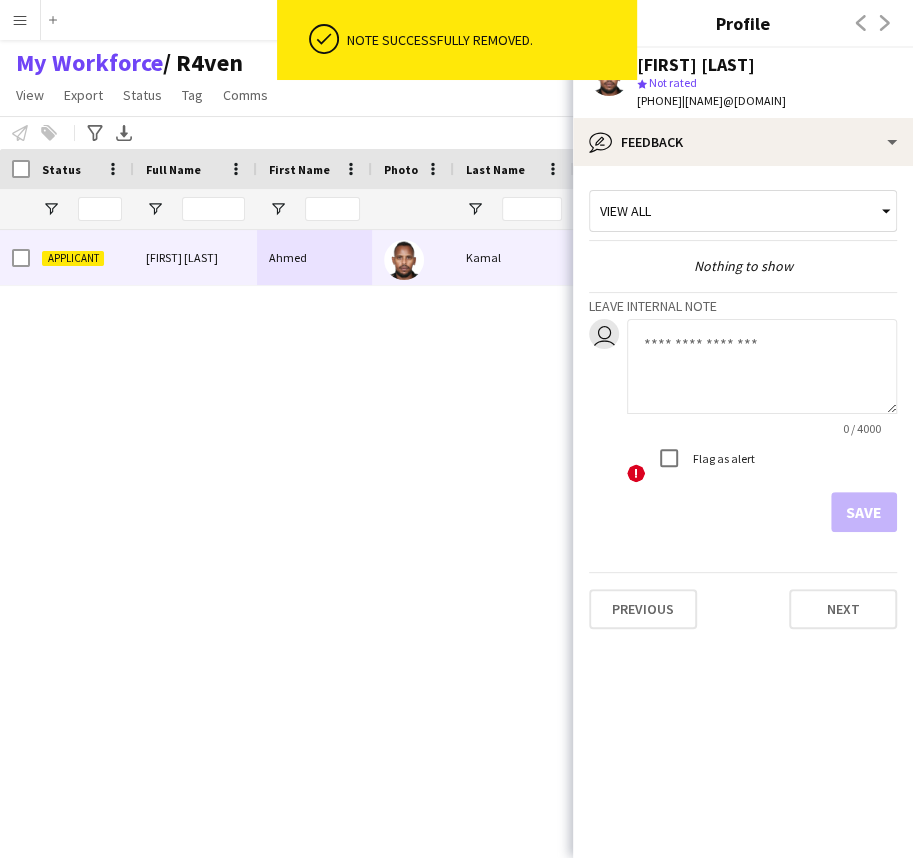 click 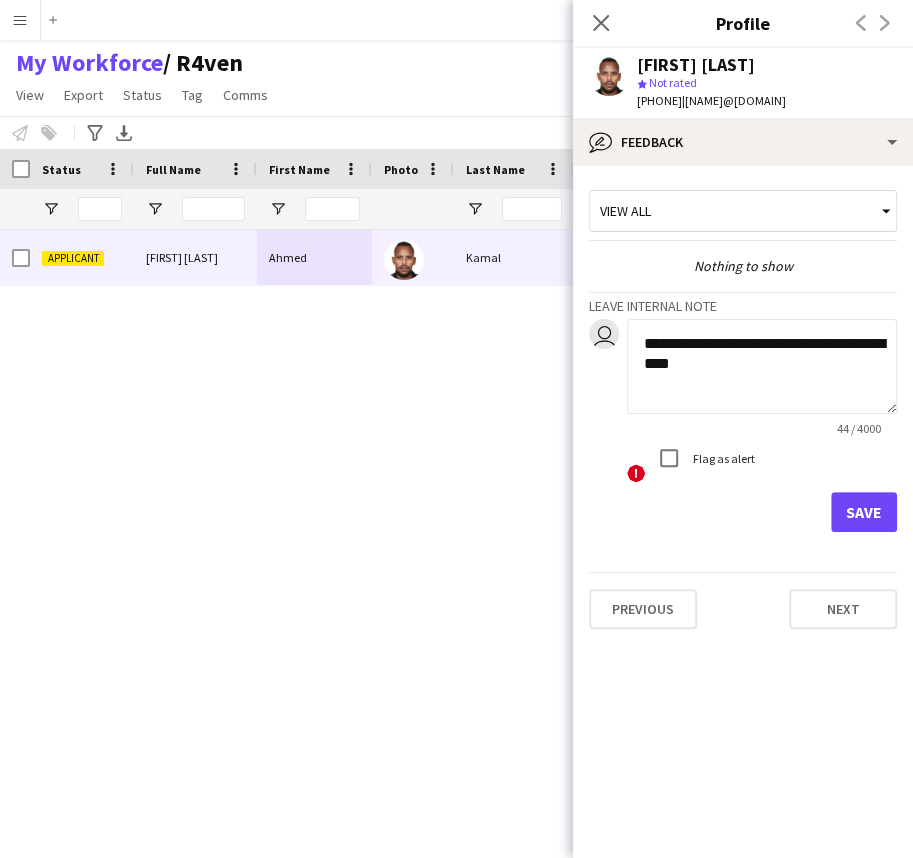 type on "**********" 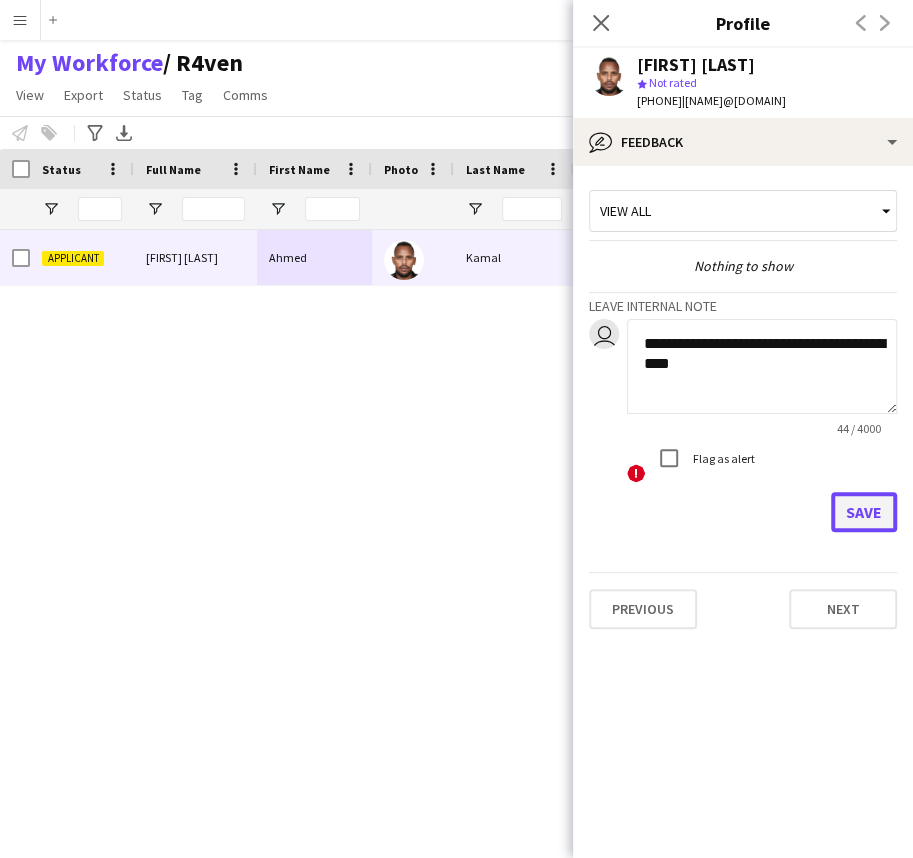 click on "Save" 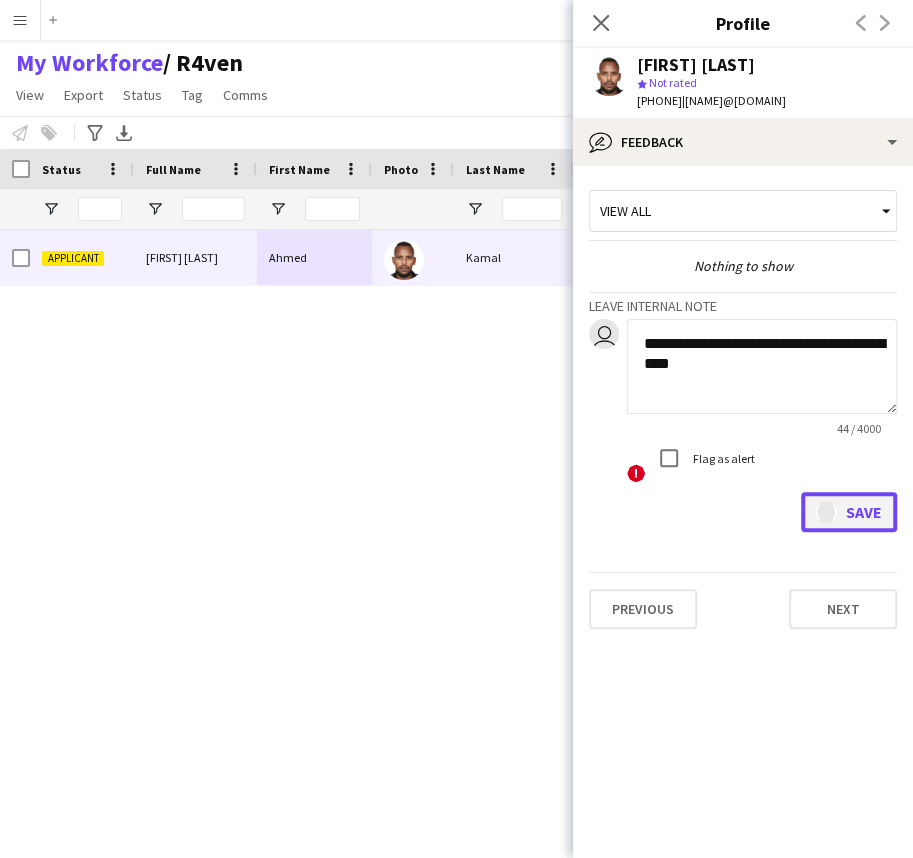 type 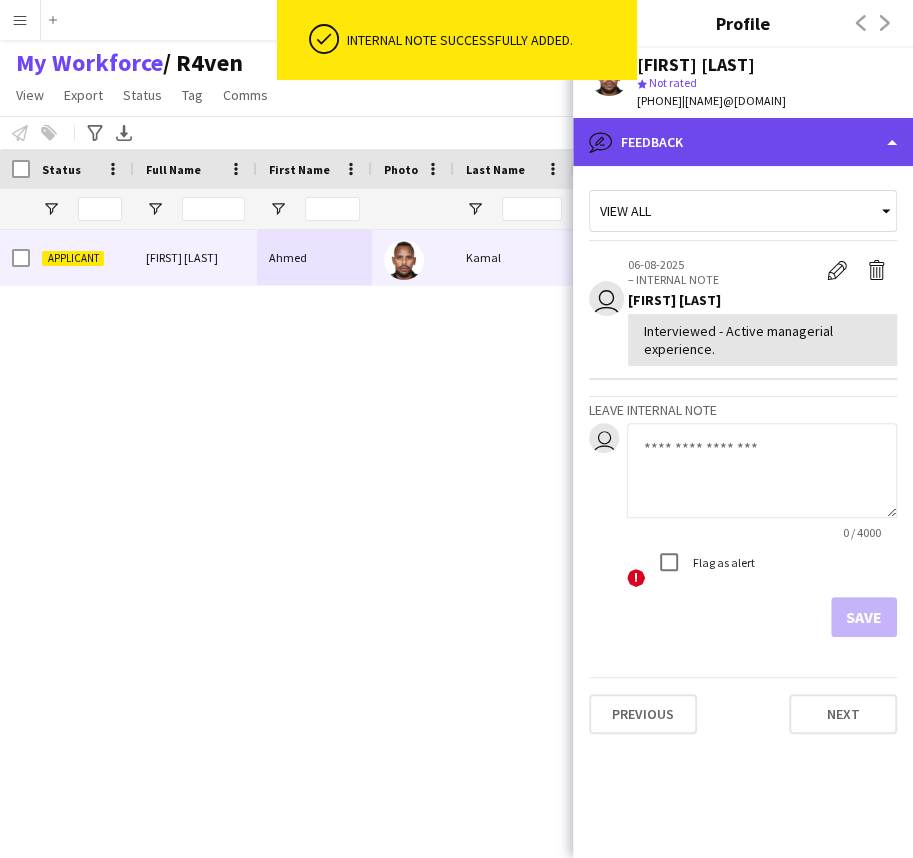 click on "bubble-pencil
Feedback" 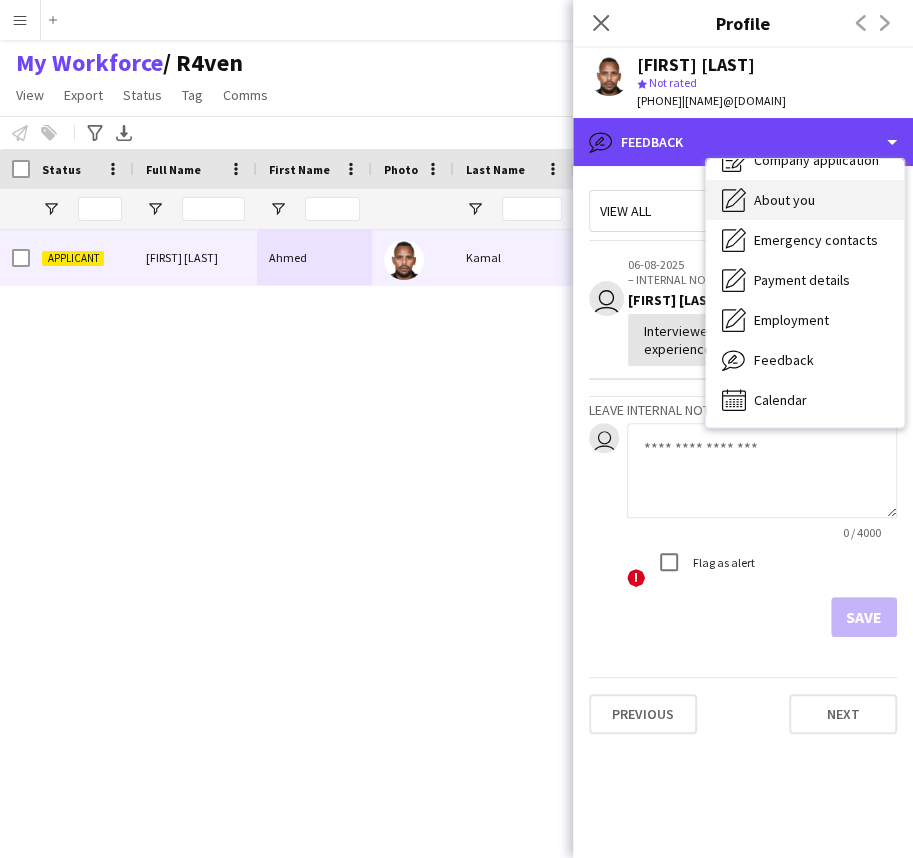 scroll, scrollTop: 0, scrollLeft: 0, axis: both 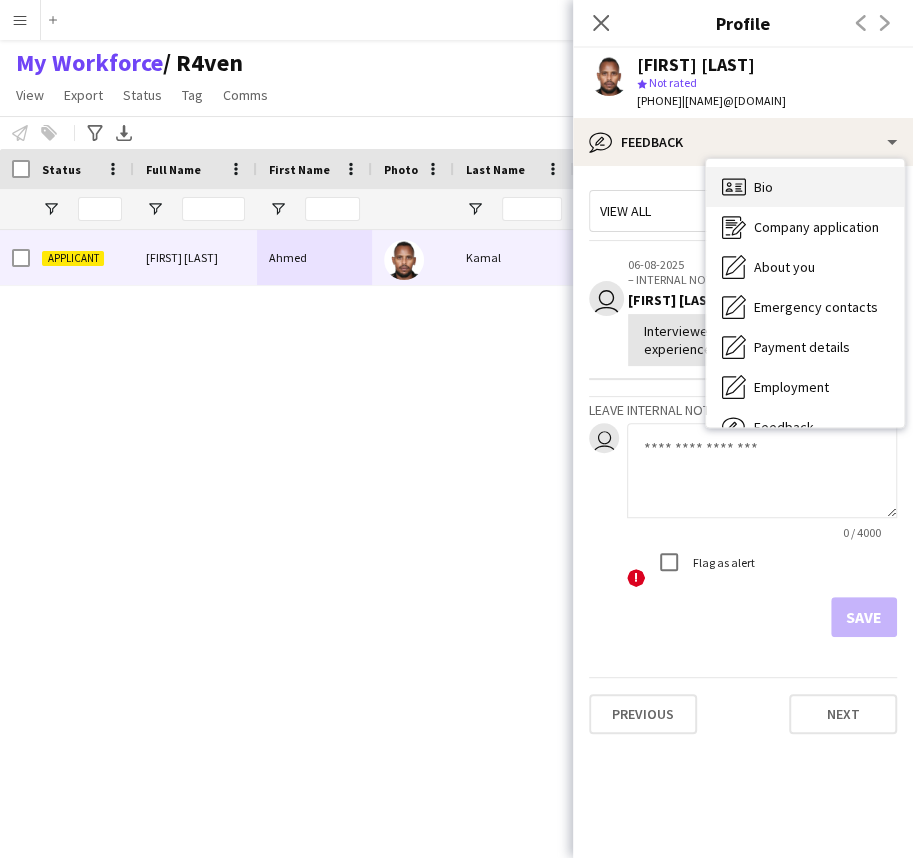 click on "Bio" at bounding box center (763, 187) 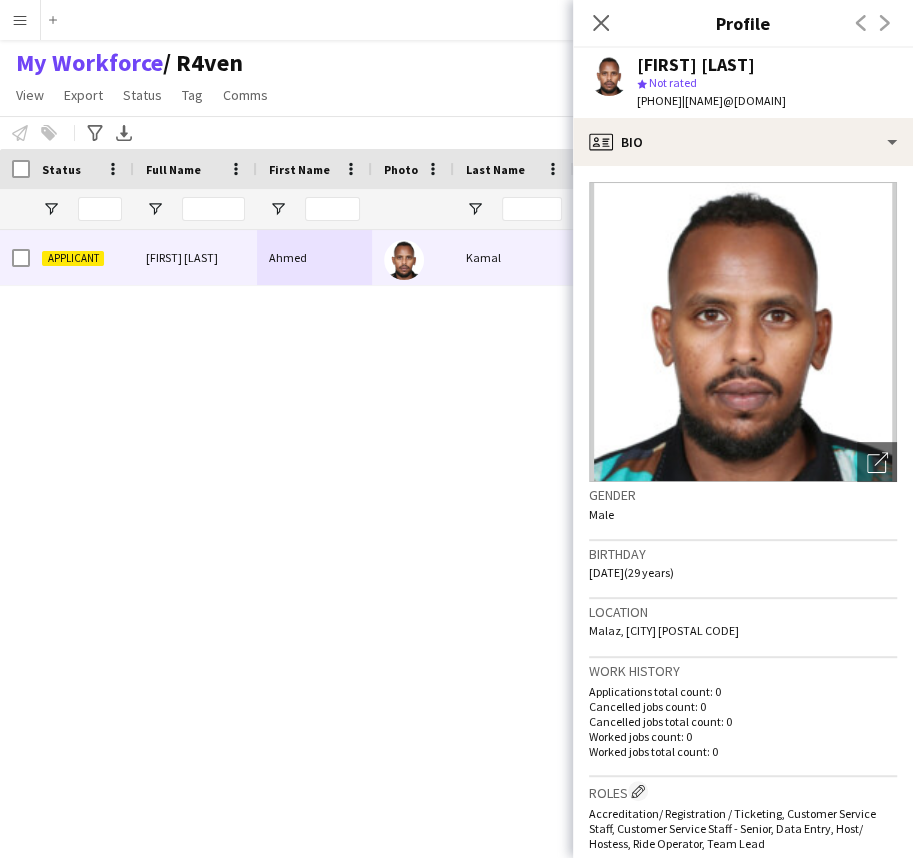 click on "Gender   Male" 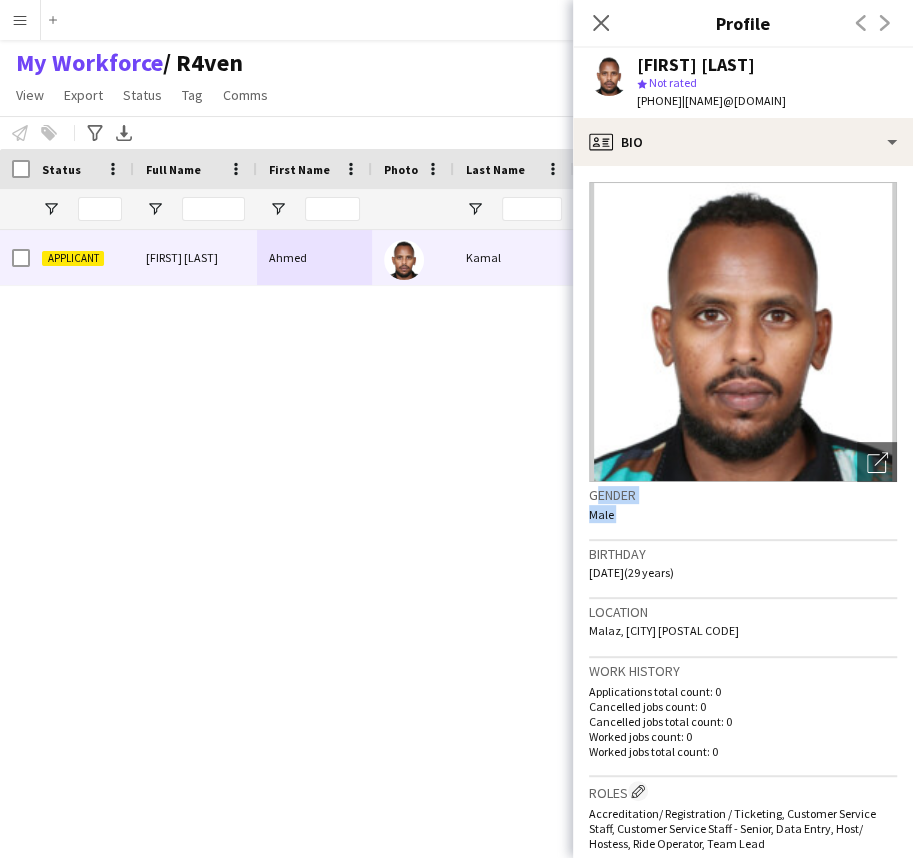 drag, startPoint x: 693, startPoint y: 550, endPoint x: 688, endPoint y: 522, distance: 28.442924 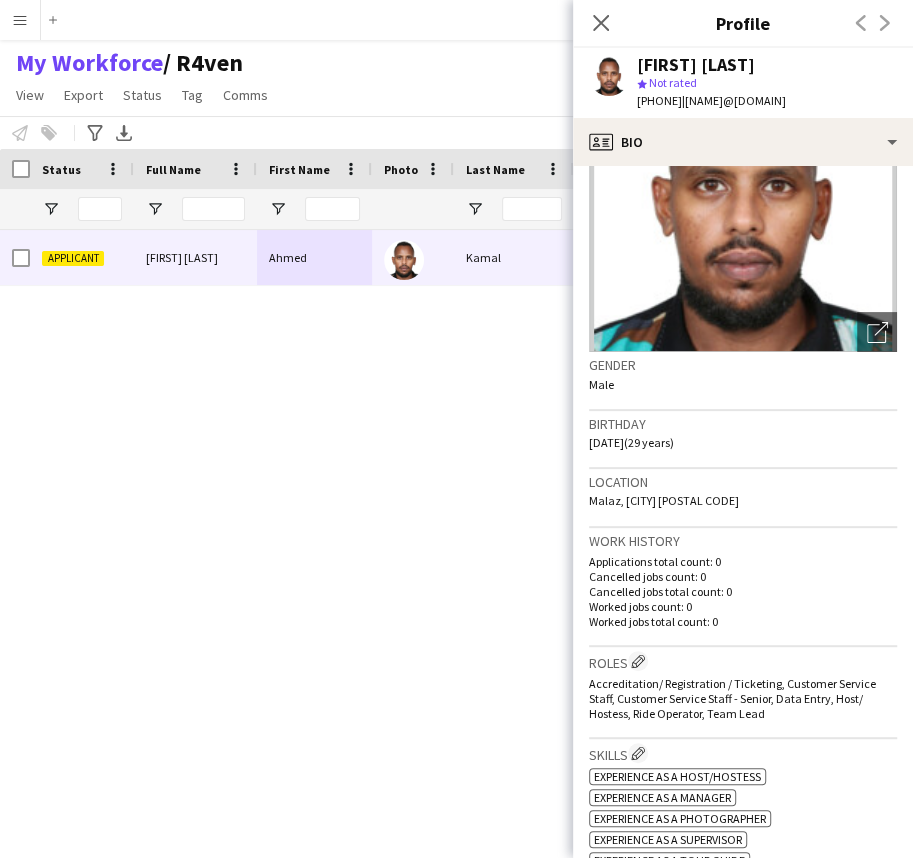 scroll, scrollTop: 181, scrollLeft: 0, axis: vertical 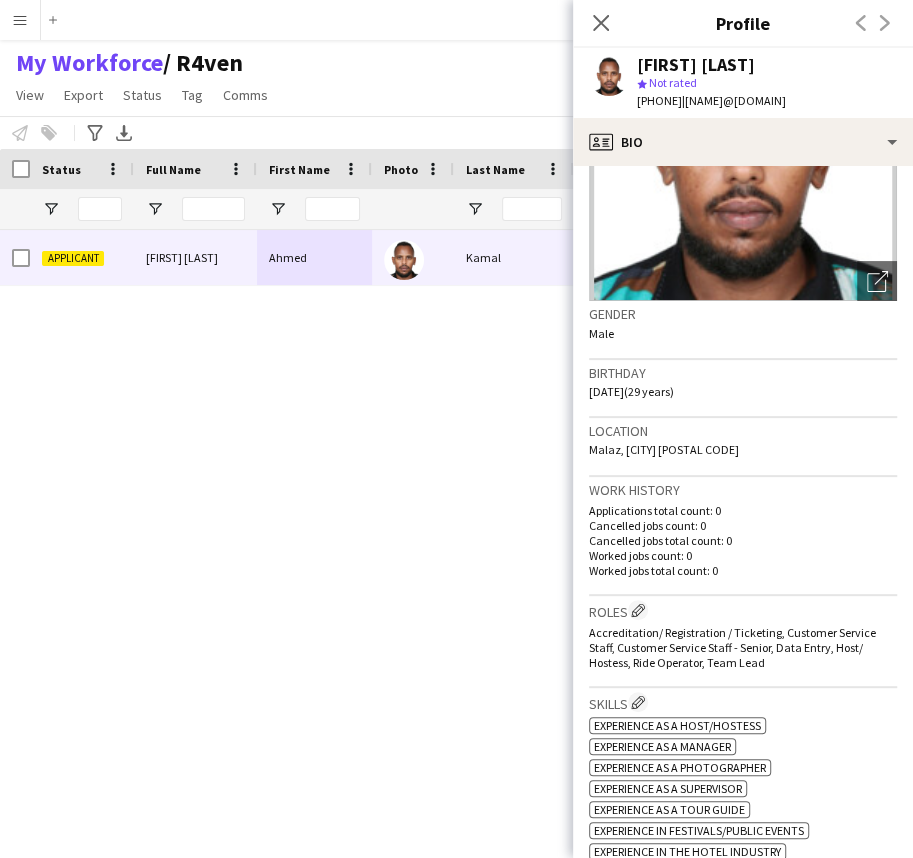 click on "Birthday   27-09-1995   (29 years)" 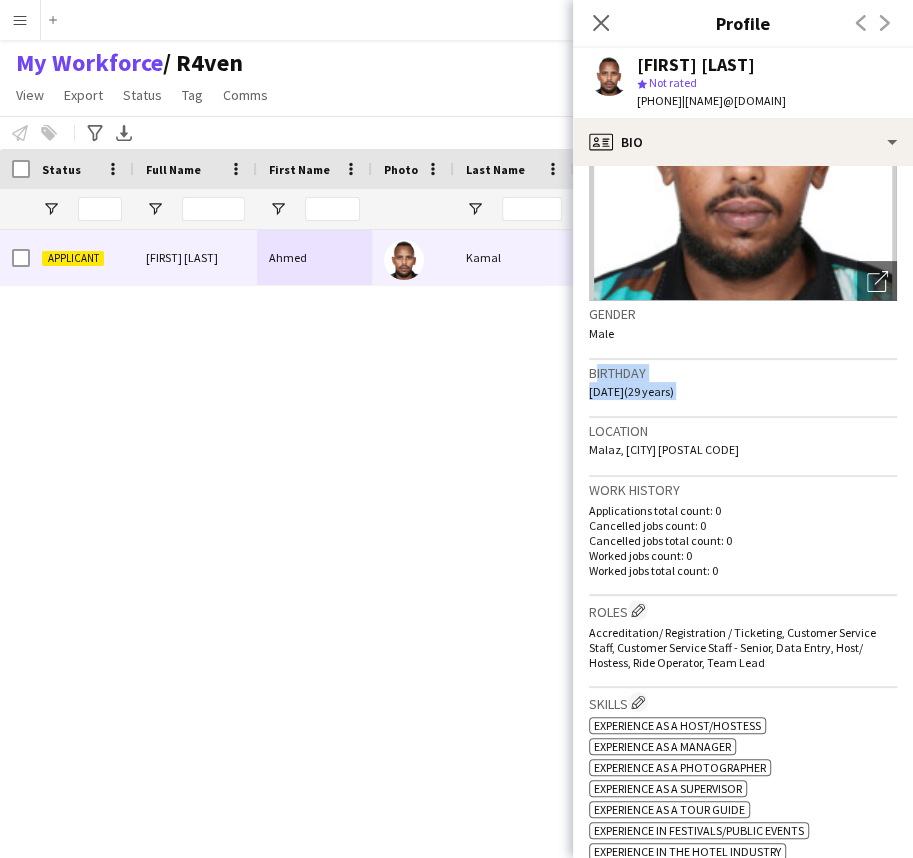 drag, startPoint x: 686, startPoint y: 379, endPoint x: 694, endPoint y: 421, distance: 42.755116 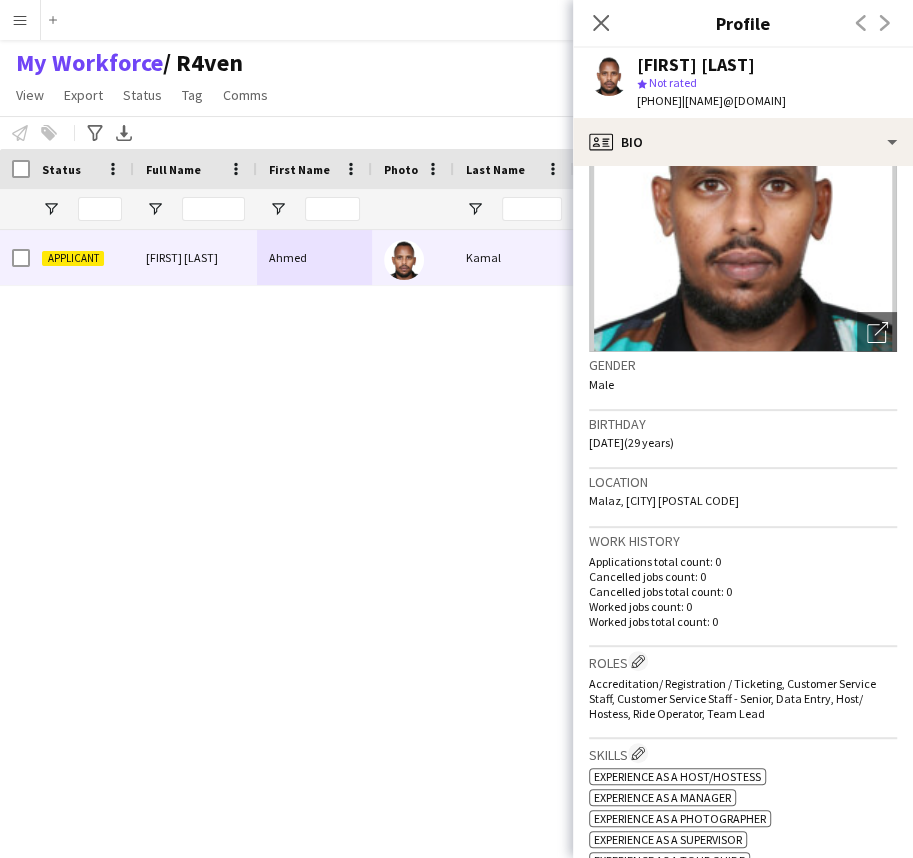 scroll, scrollTop: 0, scrollLeft: 0, axis: both 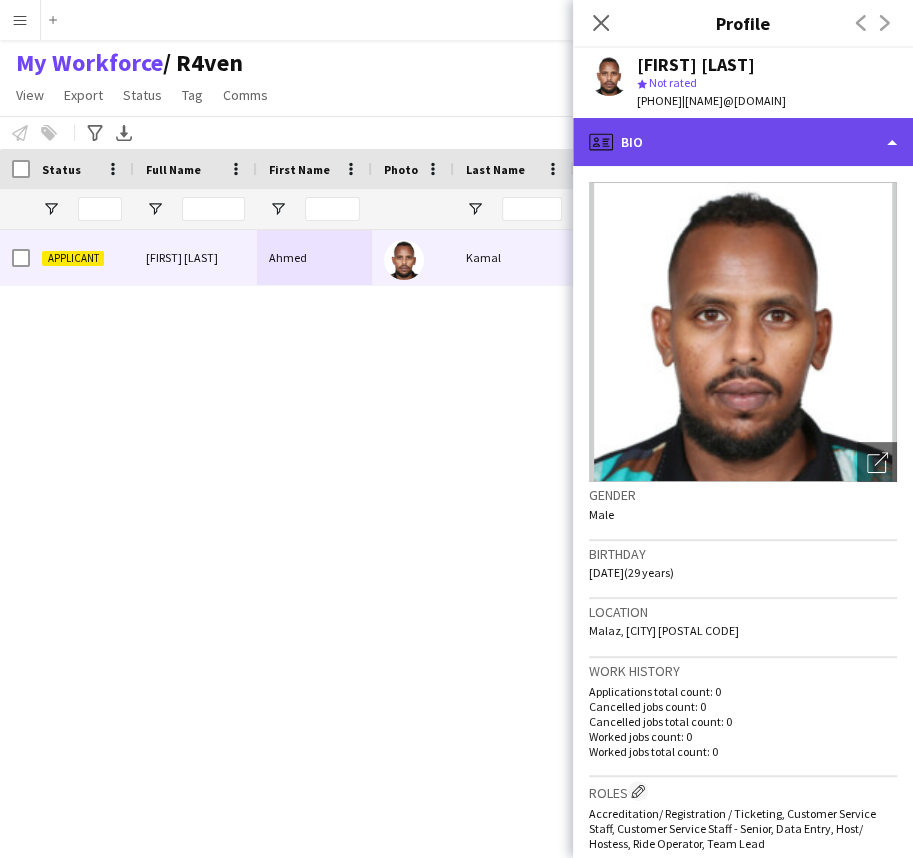 click on "profile
Bio" 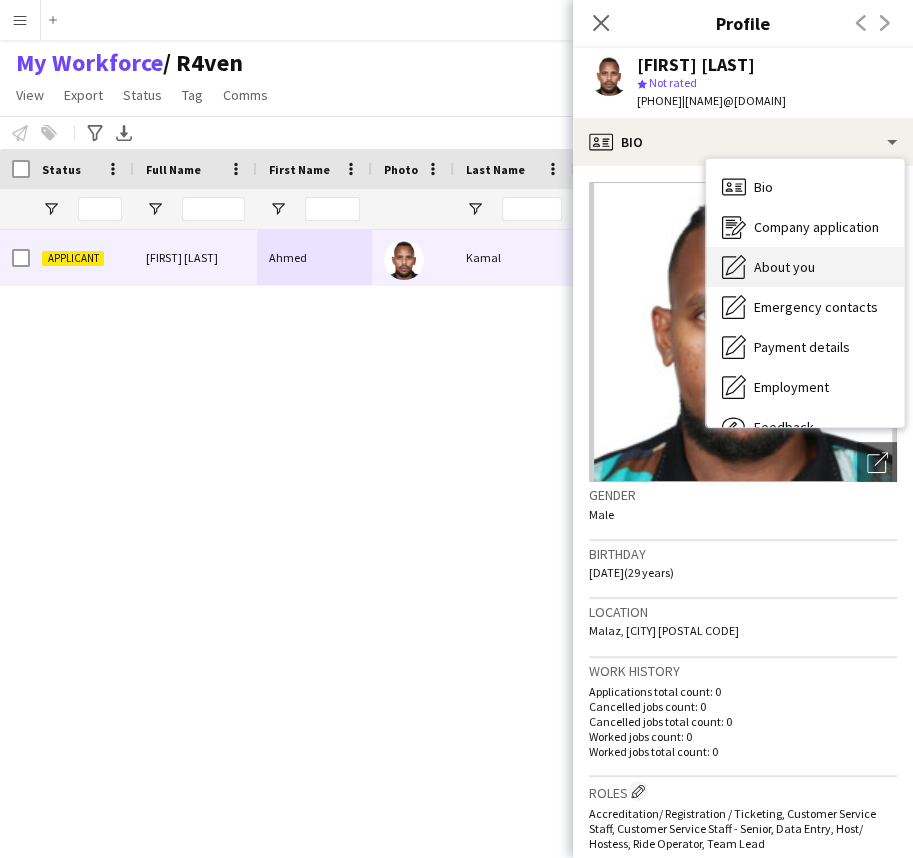 click 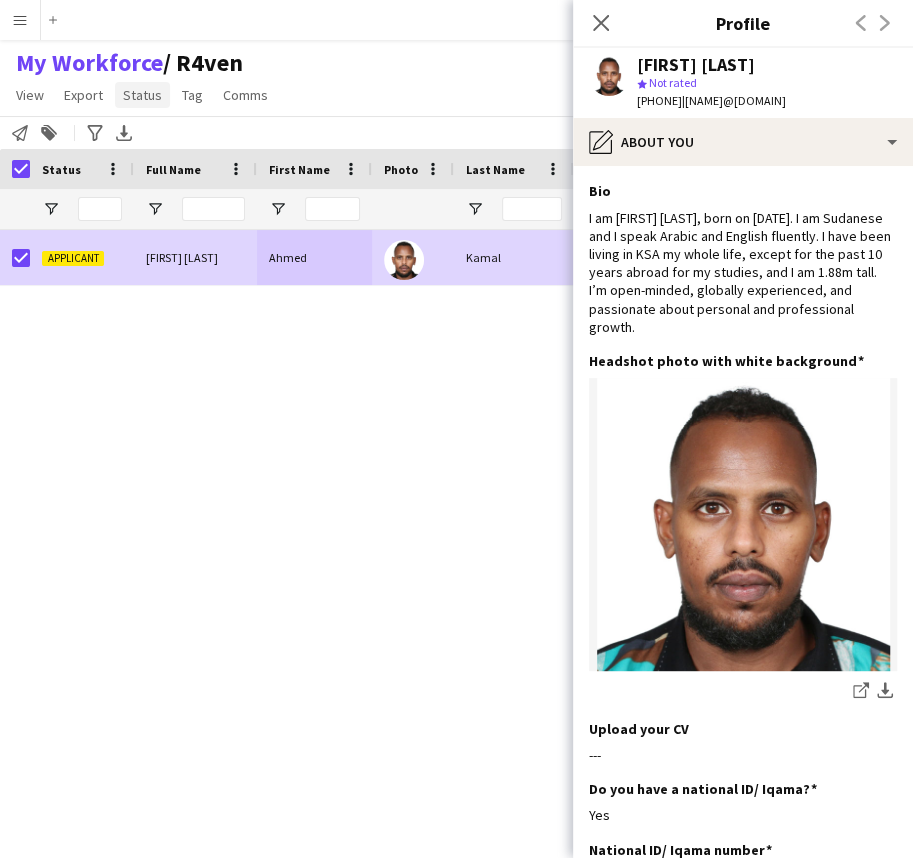 click on "Status" 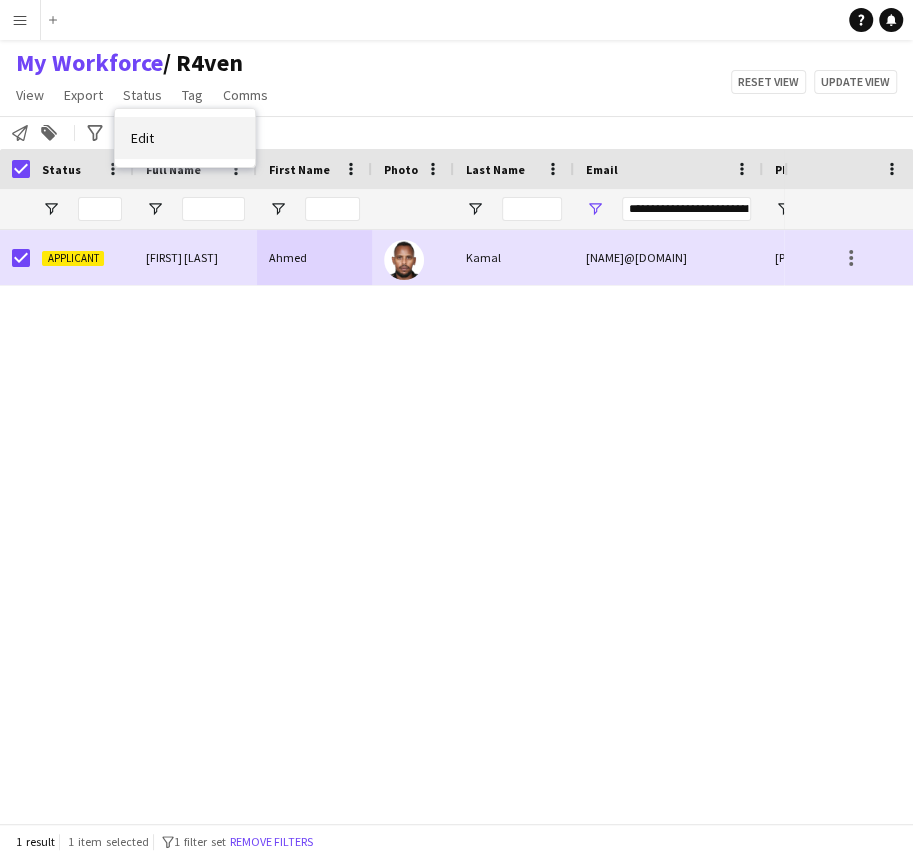 click on "Edit" at bounding box center [185, 138] 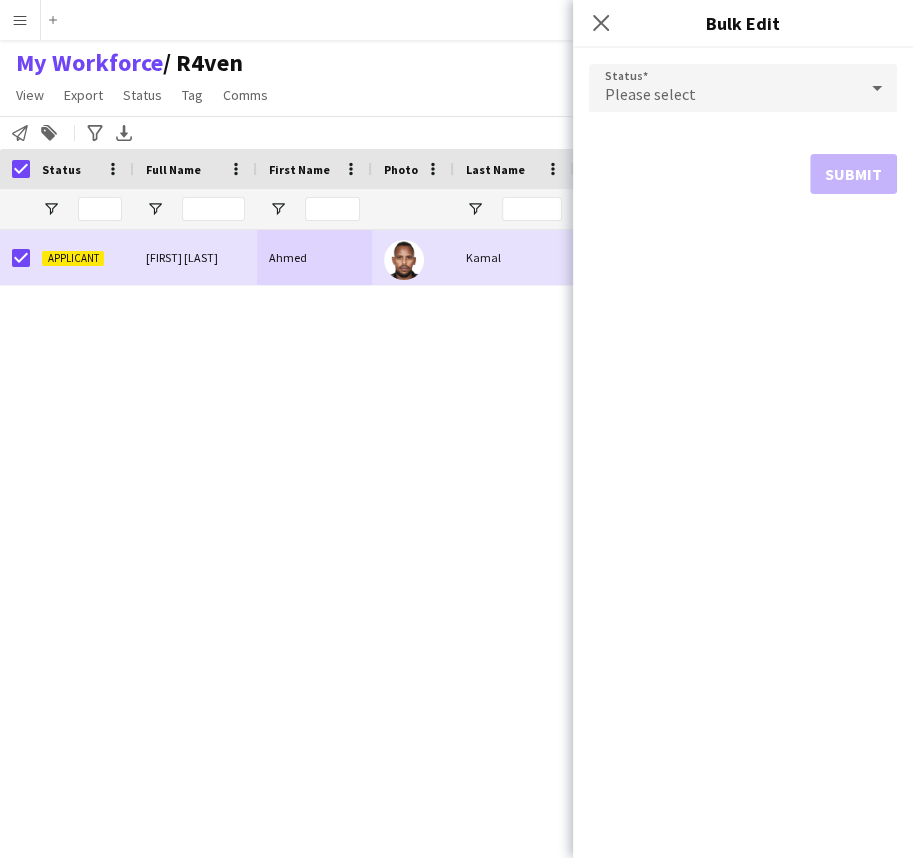 click on "Please select" at bounding box center [723, 88] 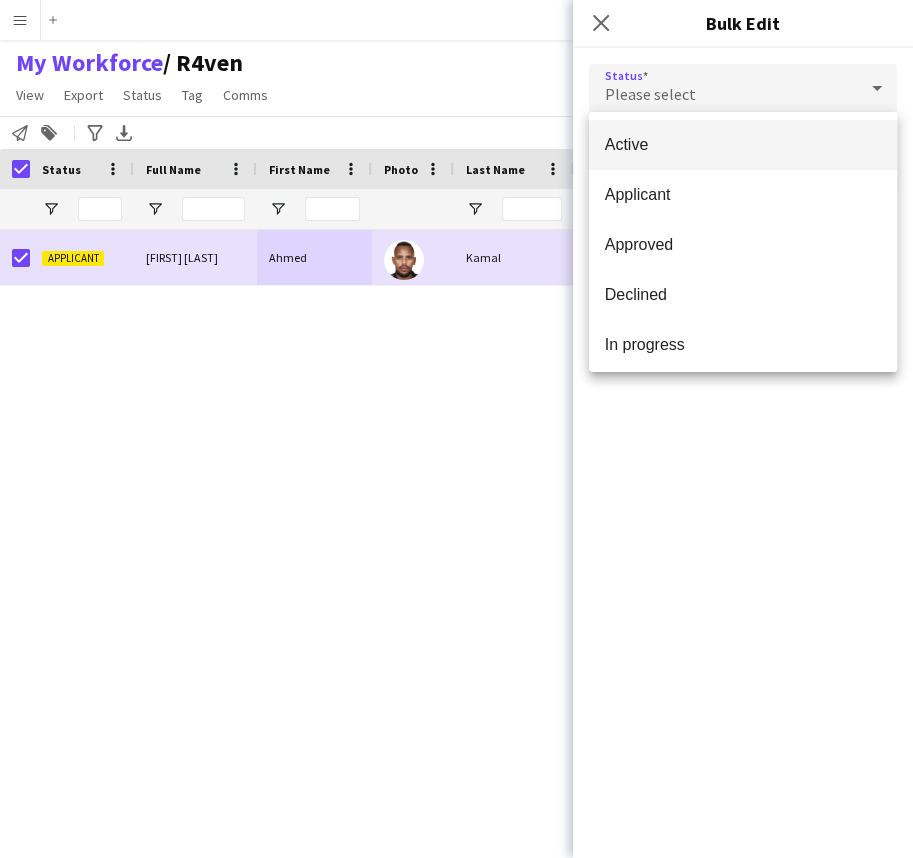 click on "Active" at bounding box center [743, 145] 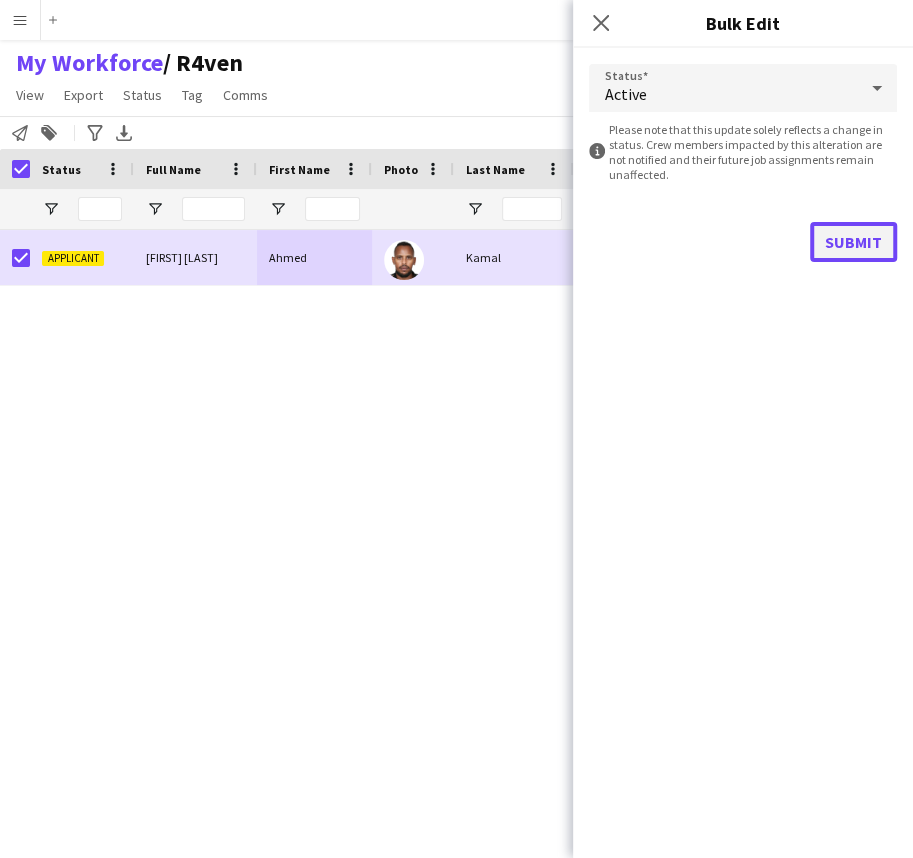 click on "Submit" 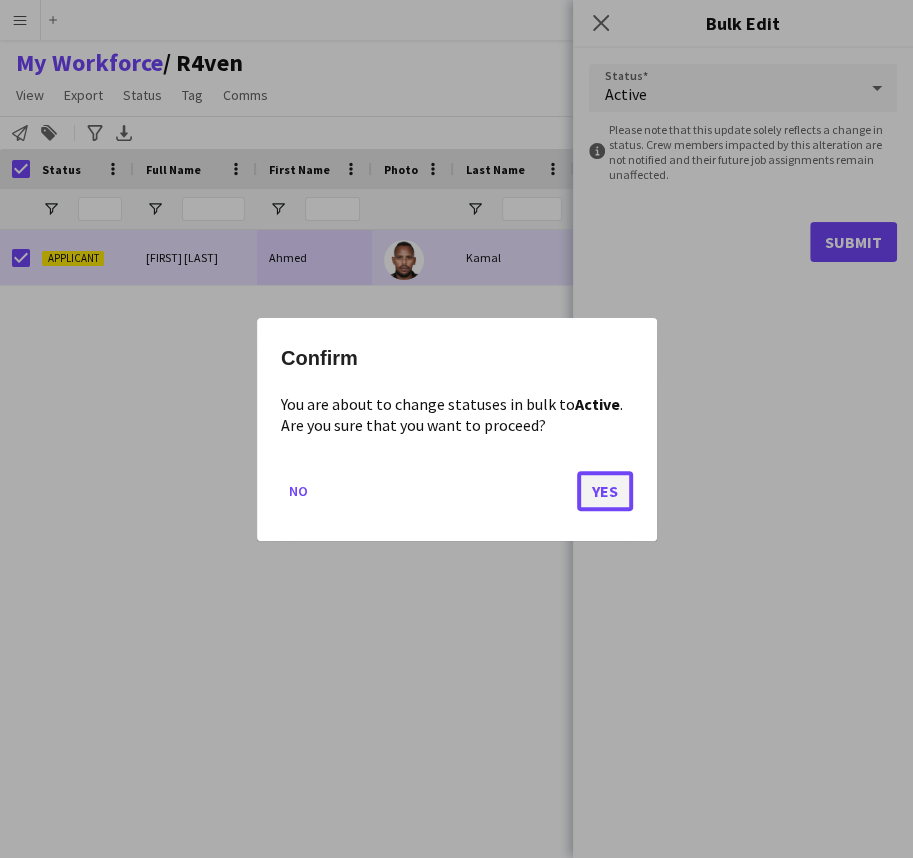 click on "Yes" 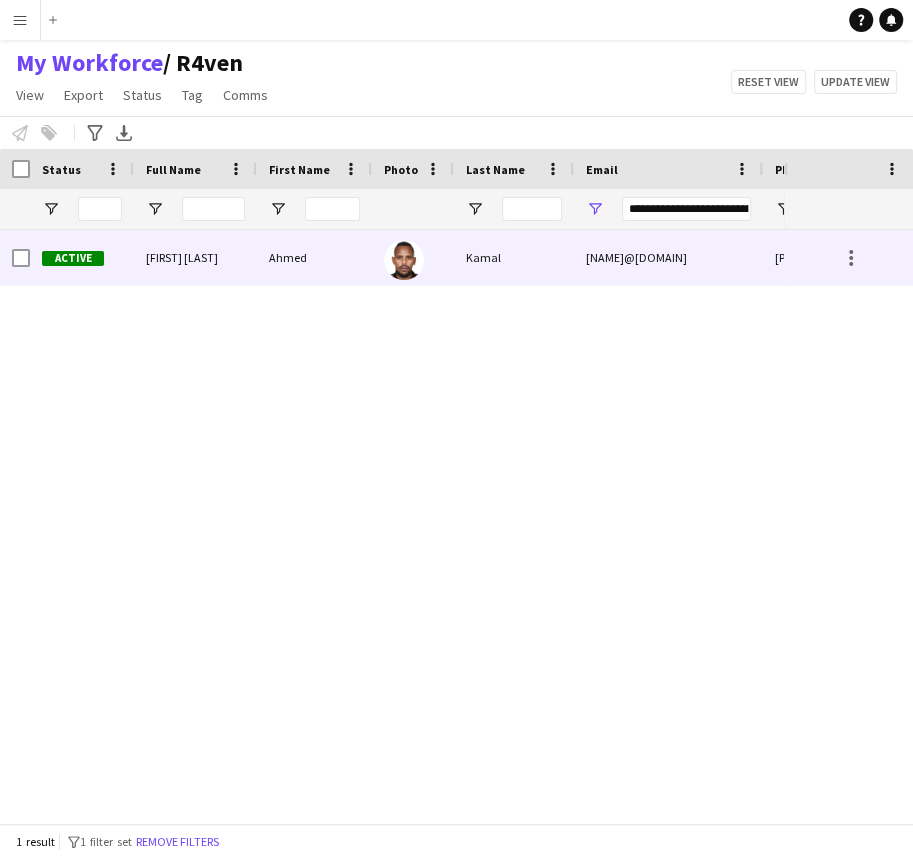 click on "Active" at bounding box center (73, 258) 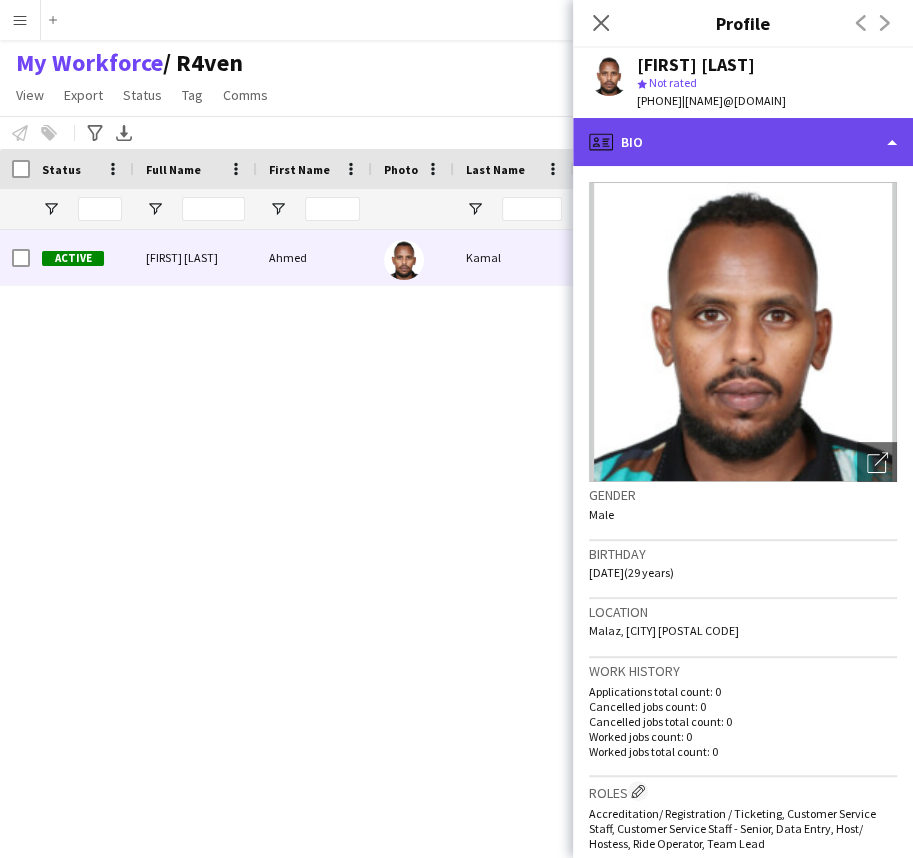 click on "profile
Bio" 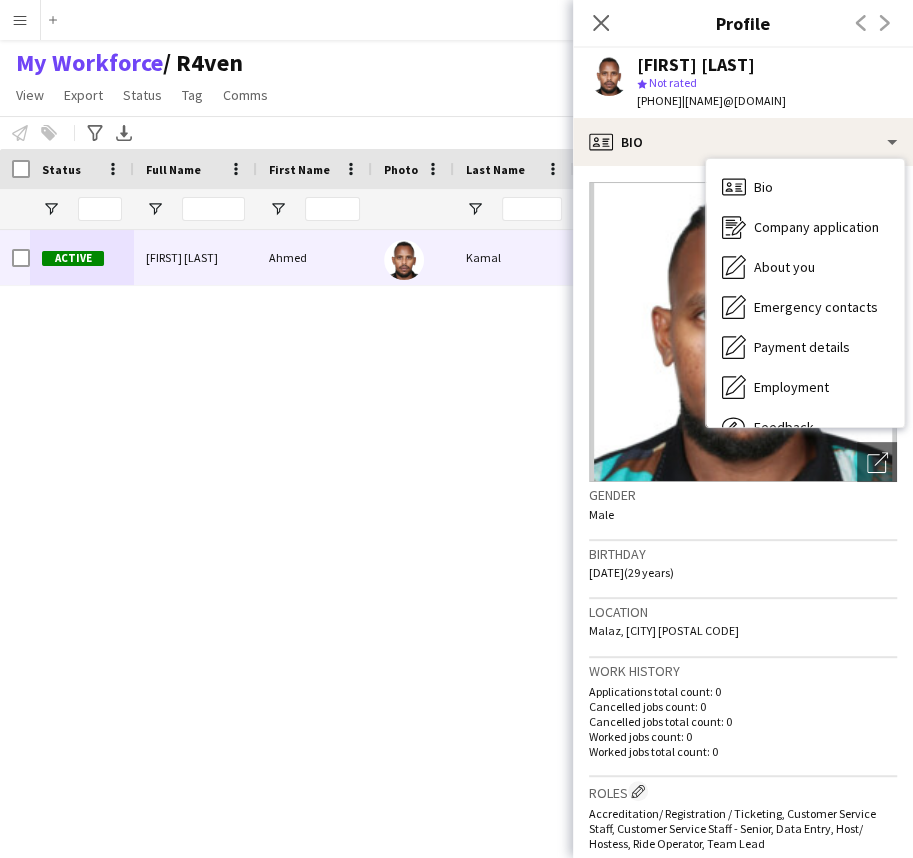 click on "Birthday" 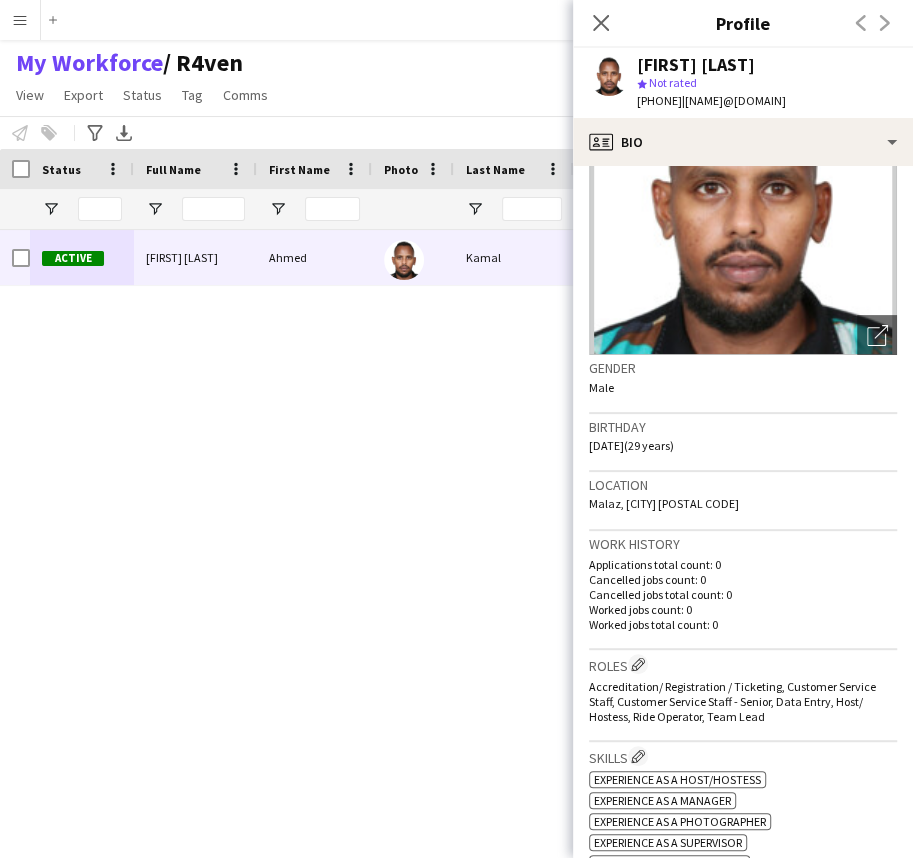 scroll, scrollTop: 0, scrollLeft: 0, axis: both 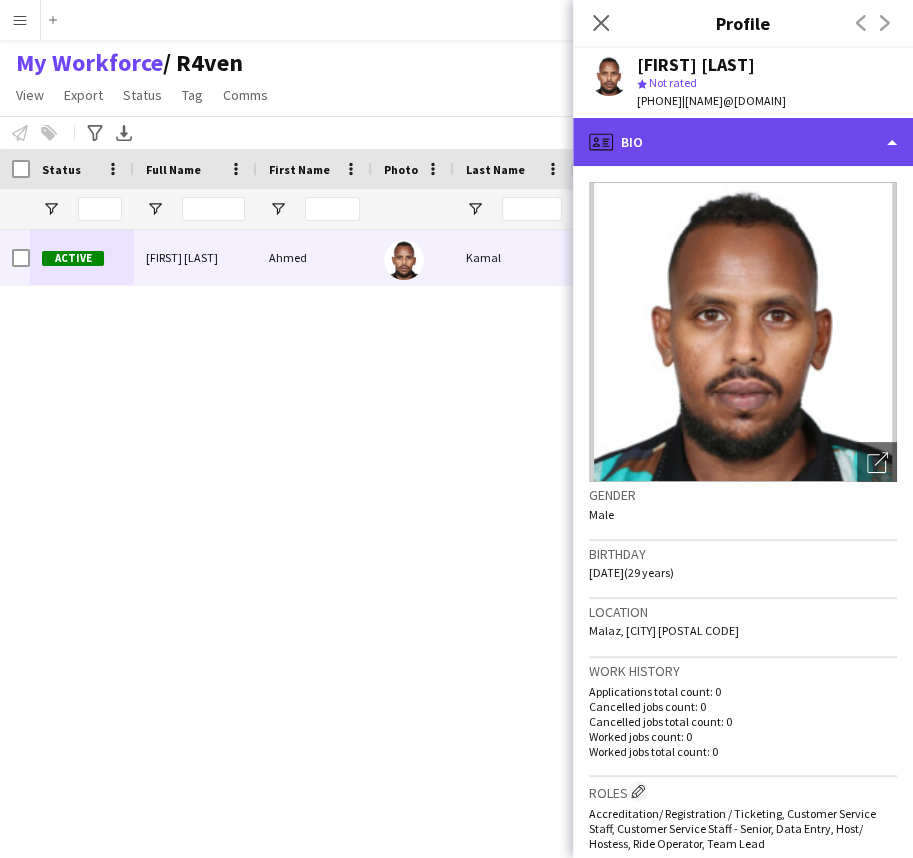 click on "profile
Bio" 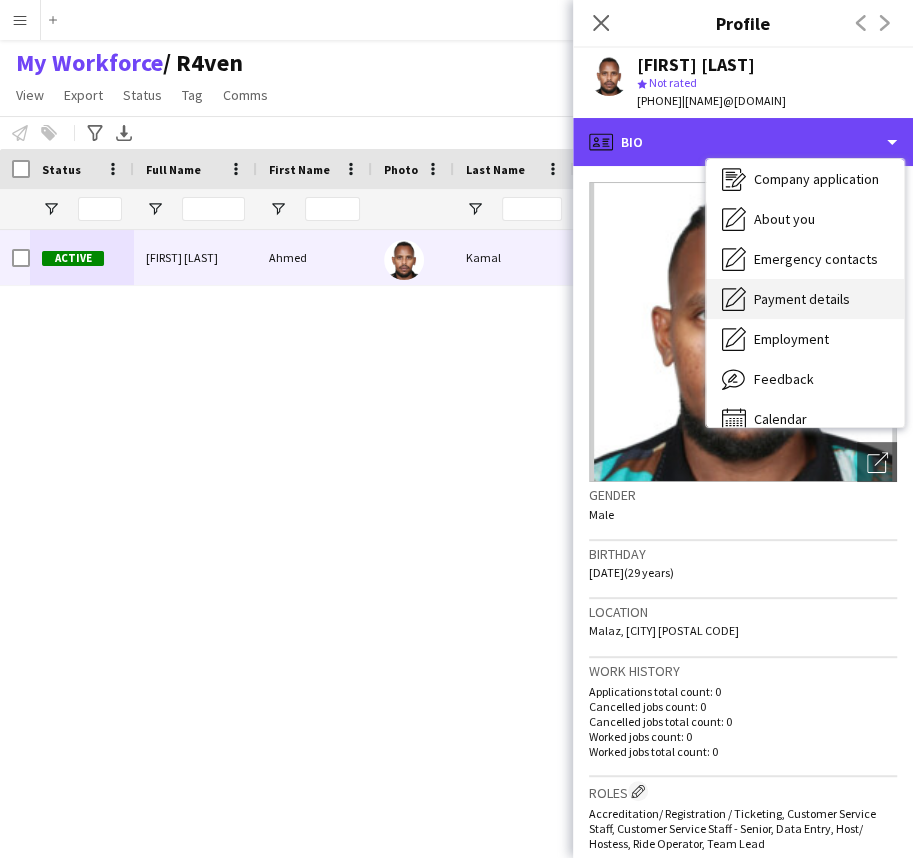 scroll, scrollTop: 67, scrollLeft: 0, axis: vertical 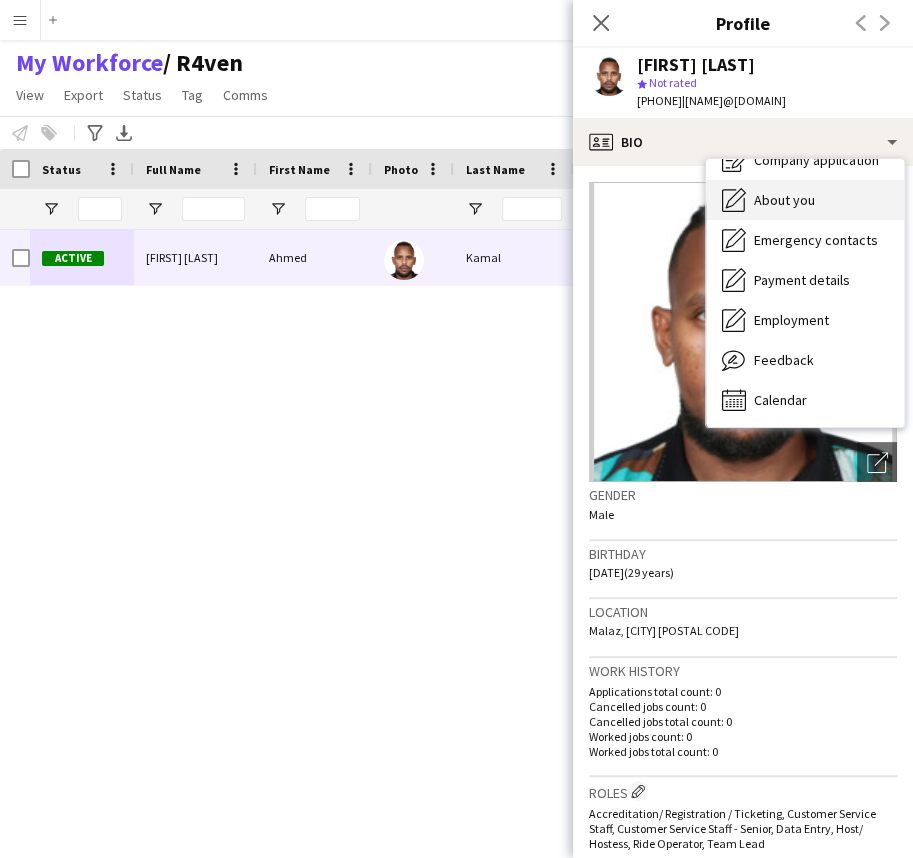 click on "About you" at bounding box center (784, 200) 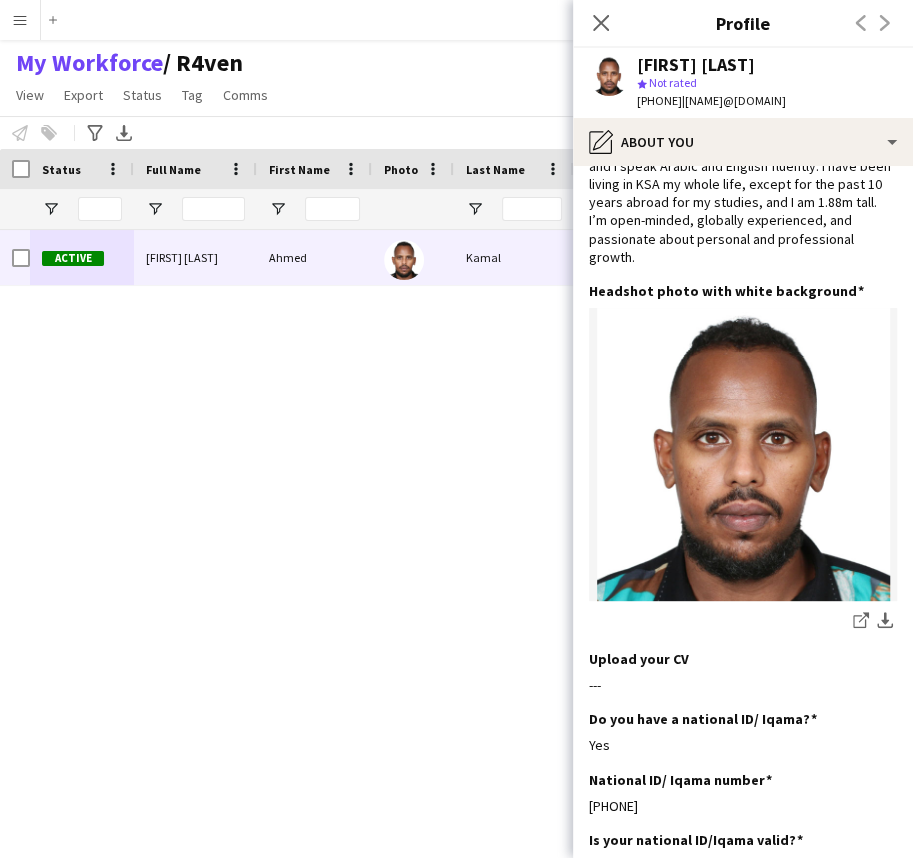scroll, scrollTop: 90, scrollLeft: 0, axis: vertical 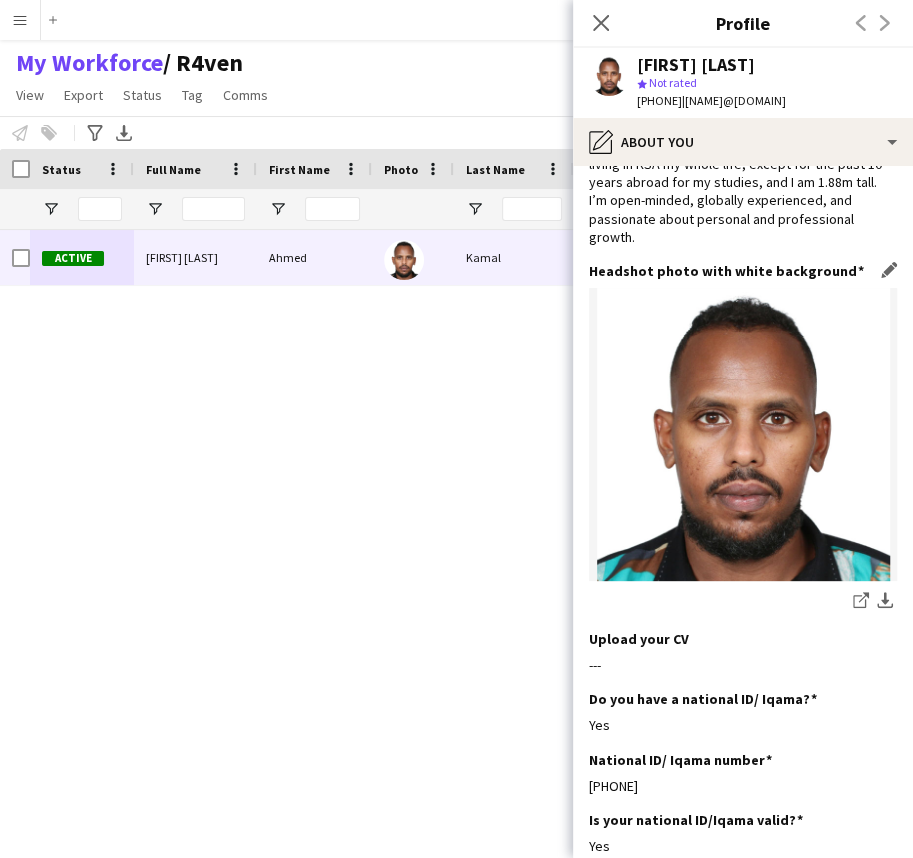 click on "Headshot photo with white background" 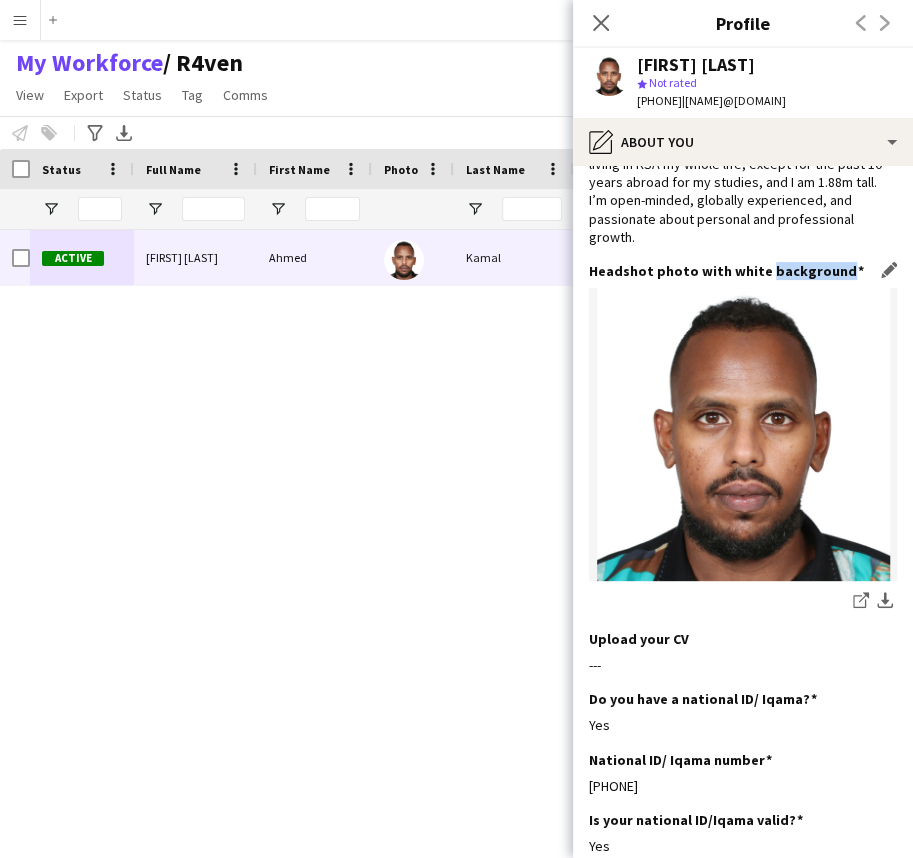 click on "Headshot photo with white background" 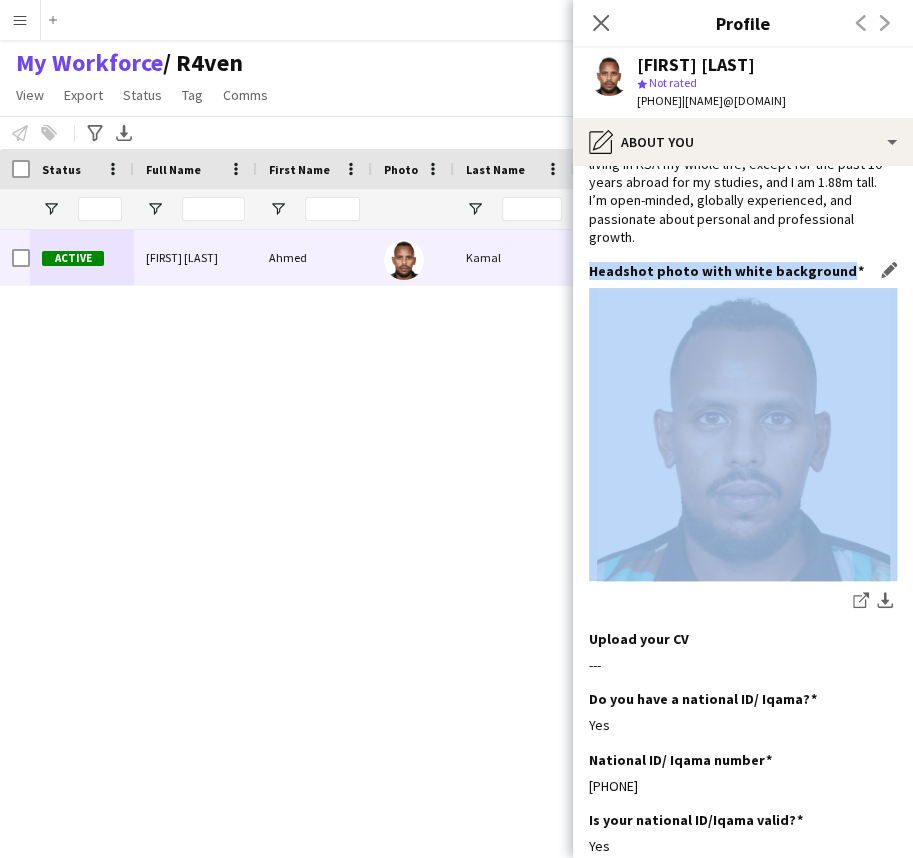 click on "Headshot photo with white background" 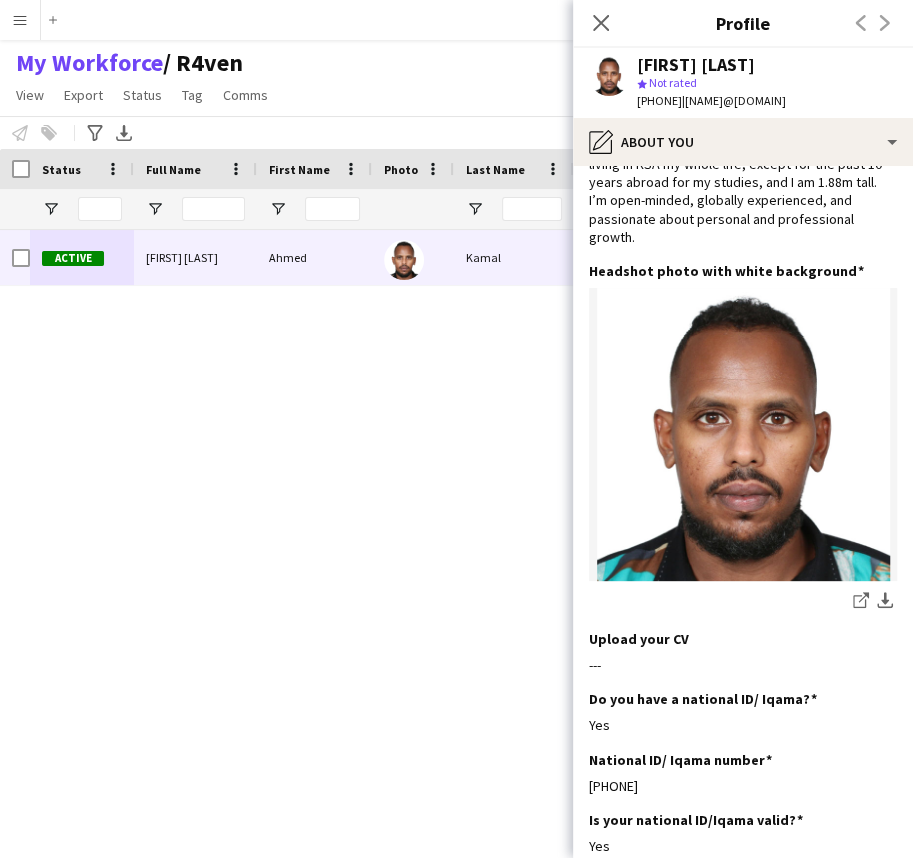click on "Bio
Edit this field
I am Ahmed Kamal, born on 27th September, 1995. I am Sudanese and I speak Arabic and English fluently. I have been living in KSA my whole life, except for the past 10 years abroad for my studies, and I am 1.88m tall.
I’m open-minded, globally experienced, and passionate about personal and professional growth." 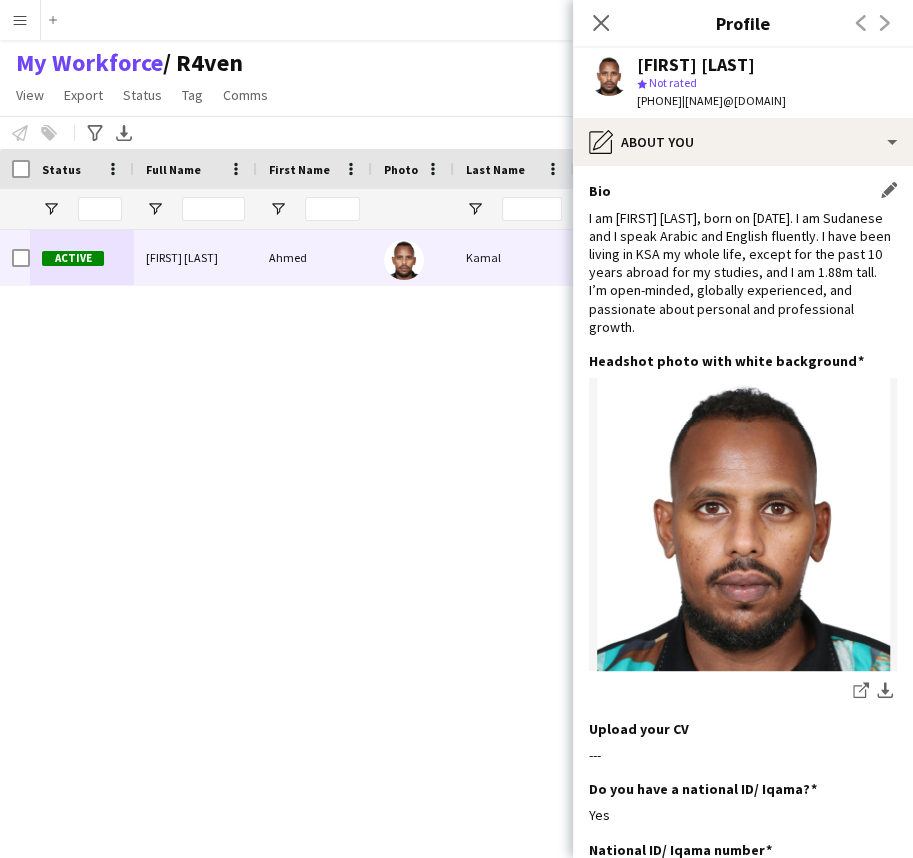 scroll, scrollTop: 0, scrollLeft: 0, axis: both 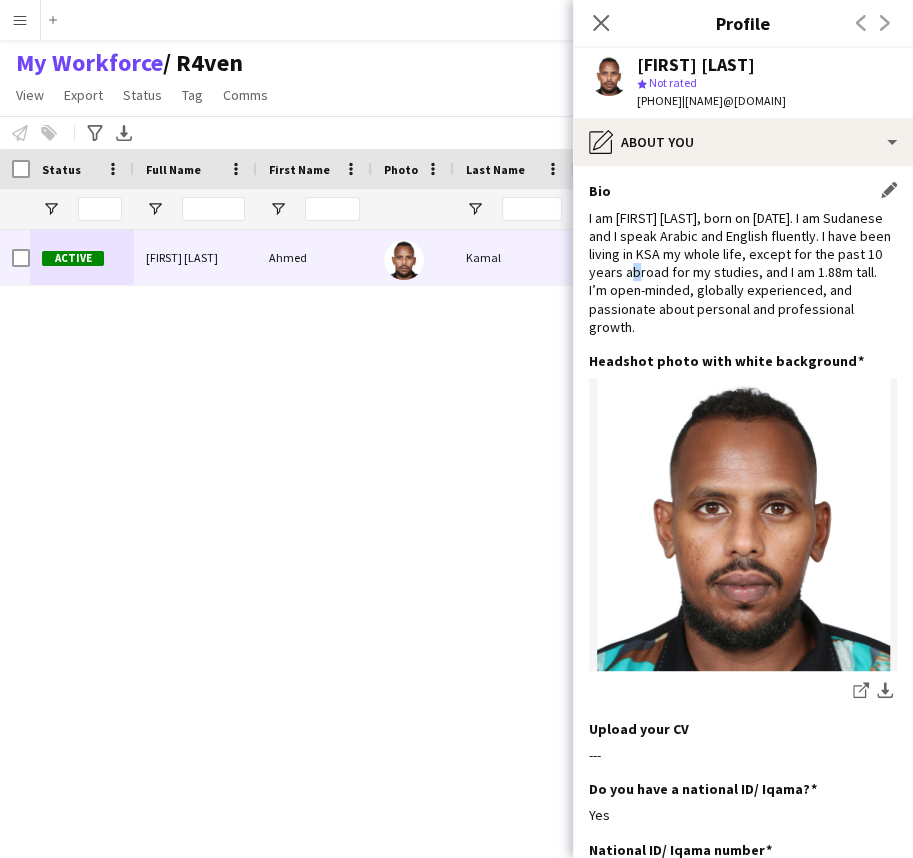 click on "I am Ahmed Kamal, born on 27th September, 1995. I am Sudanese and I speak Arabic and English fluently. I have been living in KSA my whole life, except for the past 10 years abroad for my studies, and I am 1.88m tall.
I’m open-minded, globally experienced, and passionate about personal and professional growth." 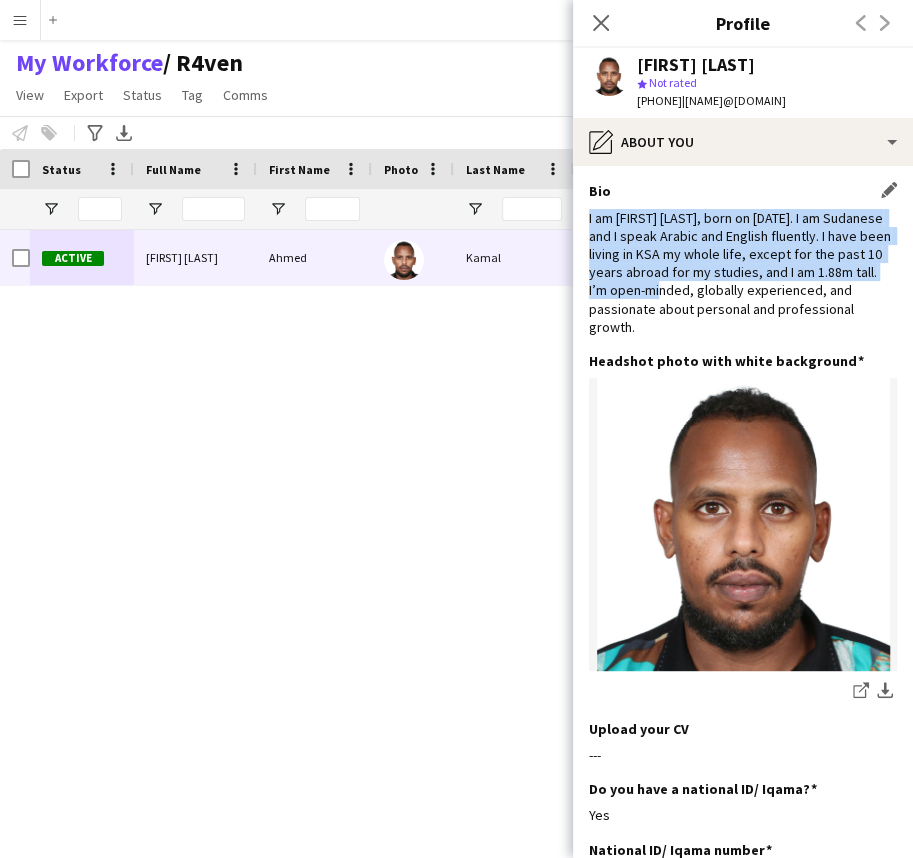 click on "I am Ahmed Kamal, born on 27th September, 1995. I am Sudanese and I speak Arabic and English fluently. I have been living in KSA my whole life, except for the past 10 years abroad for my studies, and I am 1.88m tall.
I’m open-minded, globally experienced, and passionate about personal and professional growth." 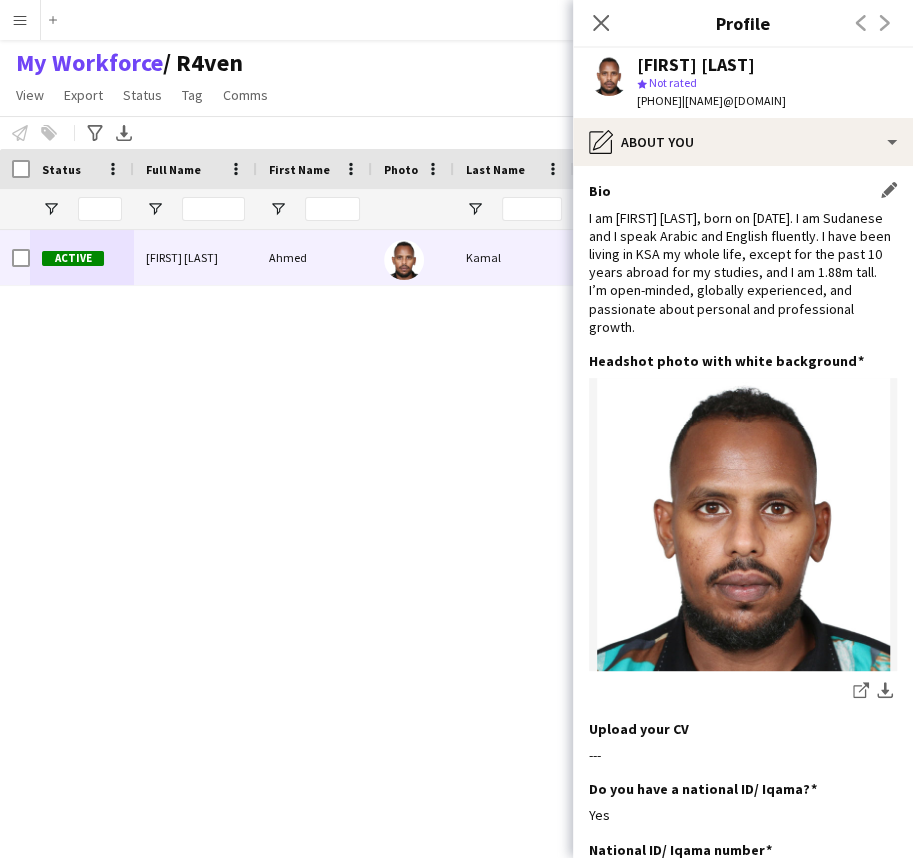 click on "I am Ahmed Kamal, born on 27th September, 1995. I am Sudanese and I speak Arabic and English fluently. I have been living in KSA my whole life, except for the past 10 years abroad for my studies, and I am 1.88m tall.
I’m open-minded, globally experienced, and passionate about personal and professional growth." 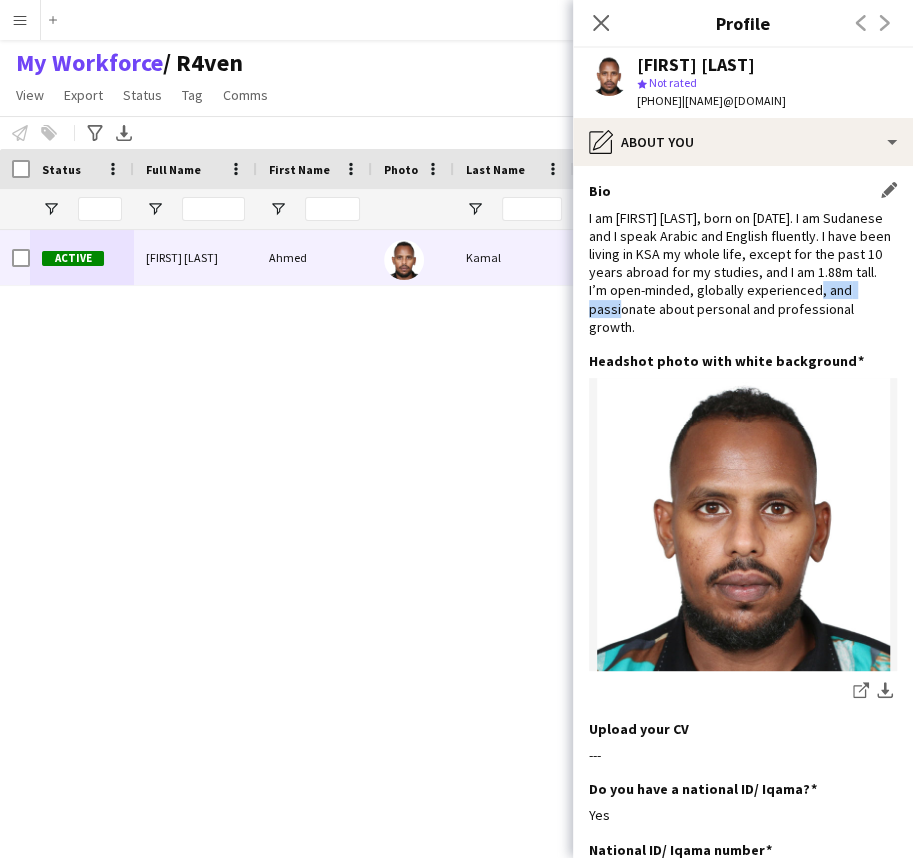 click on "I am Ahmed Kamal, born on 27th September, 1995. I am Sudanese and I speak Arabic and English fluently. I have been living in KSA my whole life, except for the past 10 years abroad for my studies, and I am 1.88m tall.
I’m open-minded, globally experienced, and passionate about personal and professional growth." 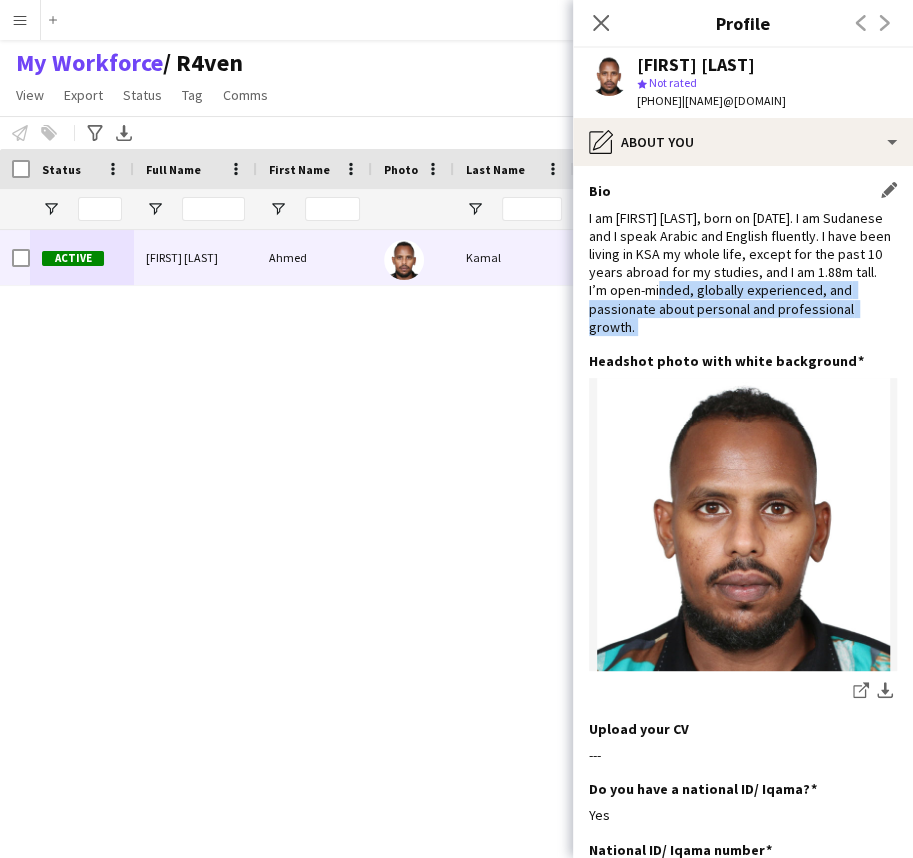 click on "I am Ahmed Kamal, born on 27th September, 1995. I am Sudanese and I speak Arabic and English fluently. I have been living in KSA my whole life, except for the past 10 years abroad for my studies, and I am 1.88m tall.
I’m open-minded, globally experienced, and passionate about personal and professional growth." 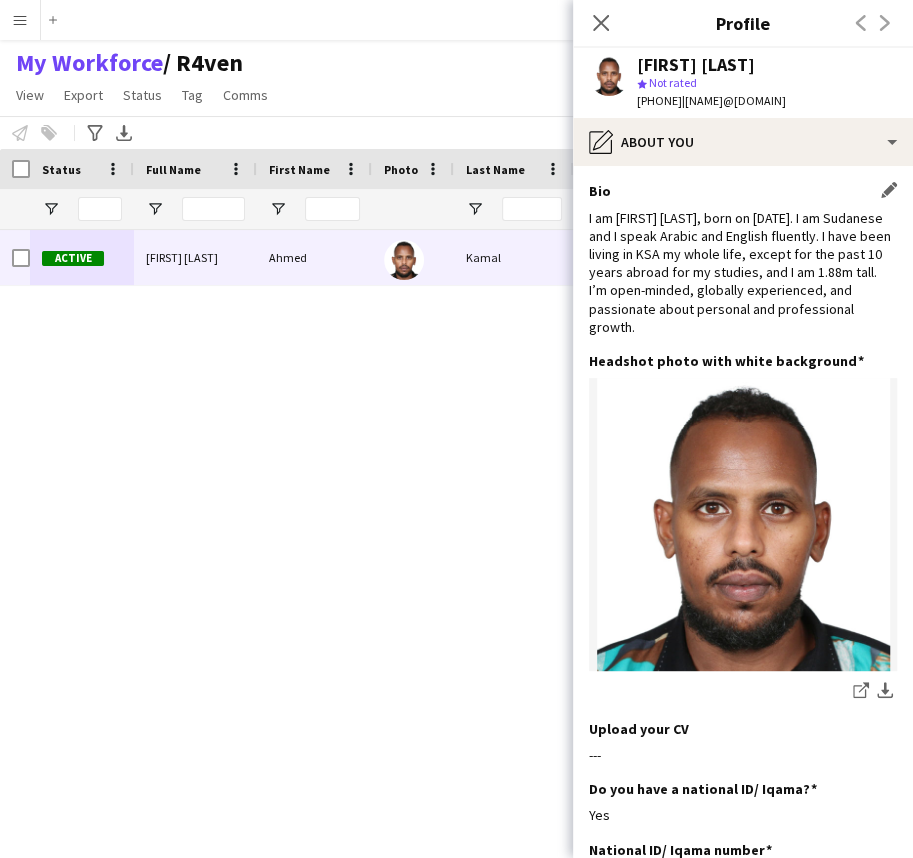 click on "I am Ahmed Kamal, born on 27th September, 1995. I am Sudanese and I speak Arabic and English fluently. I have been living in KSA my whole life, except for the past 10 years abroad for my studies, and I am 1.88m tall.
I’m open-minded, globally experienced, and passionate about personal and professional growth." 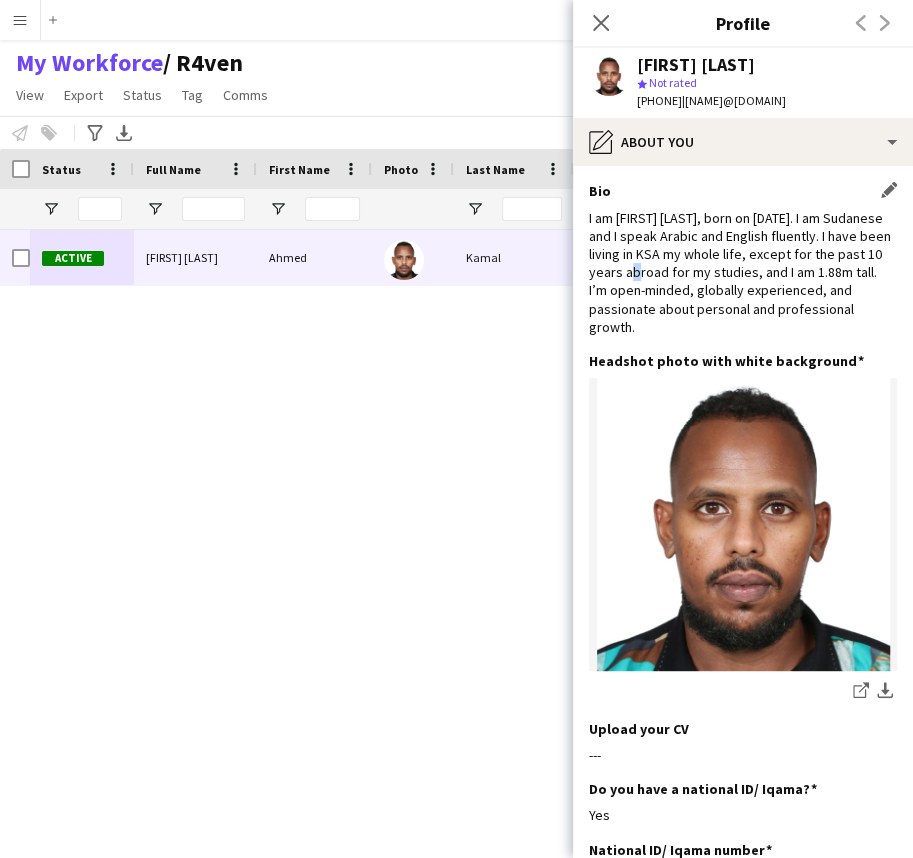 click on "I am Ahmed Kamal, born on 27th September, 1995. I am Sudanese and I speak Arabic and English fluently. I have been living in KSA my whole life, except for the past 10 years abroad for my studies, and I am 1.88m tall.
I’m open-minded, globally experienced, and passionate about personal and professional growth." 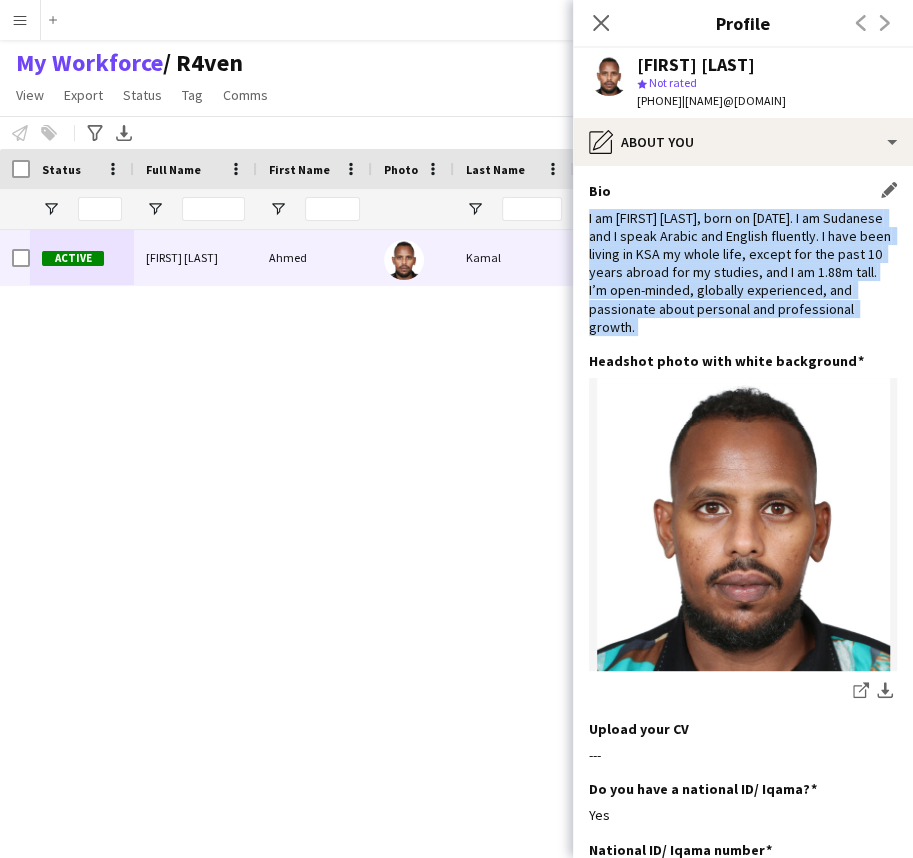 drag, startPoint x: 756, startPoint y: 289, endPoint x: 740, endPoint y: 355, distance: 67.911705 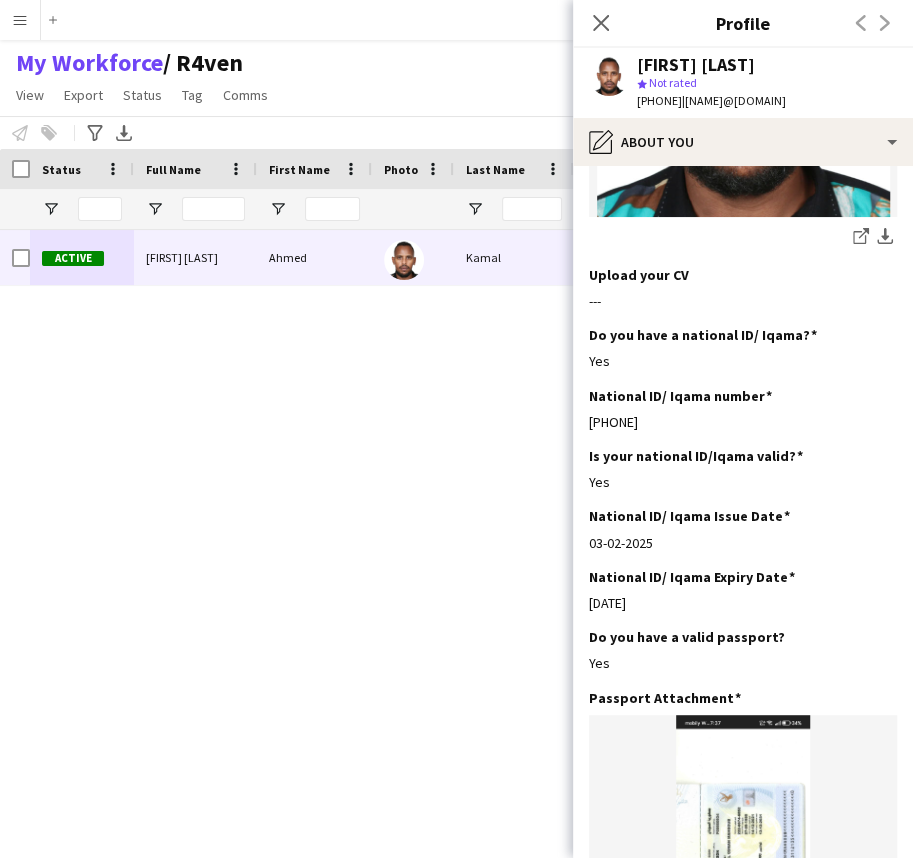 scroll, scrollTop: 0, scrollLeft: 0, axis: both 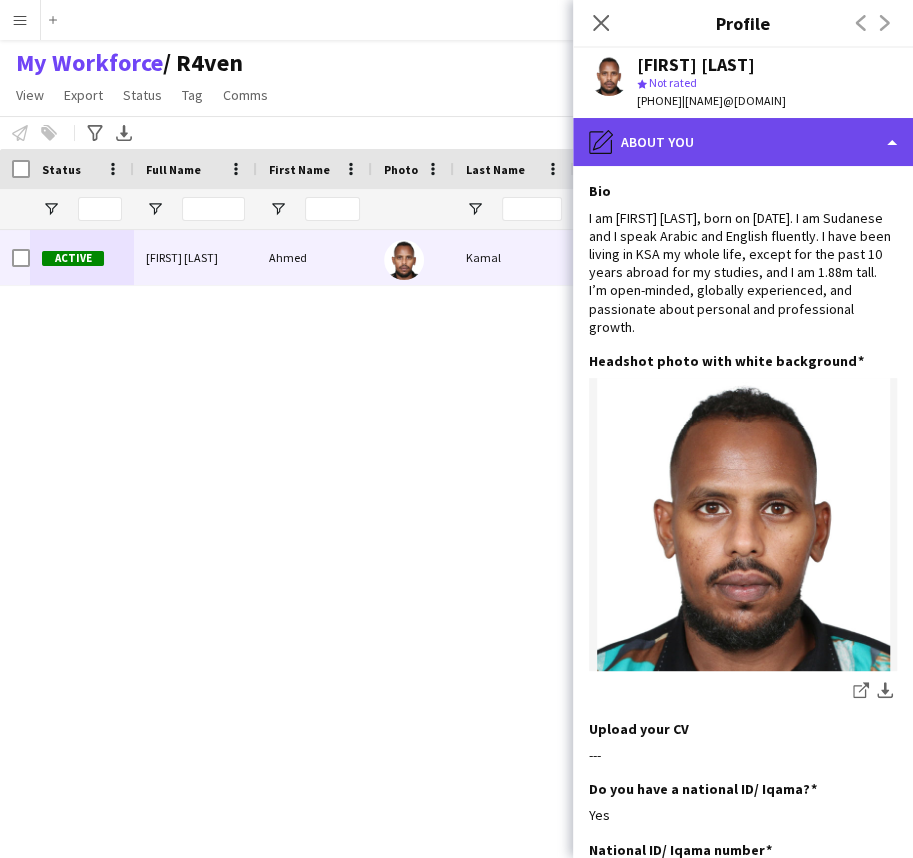 click on "pencil4
About you" 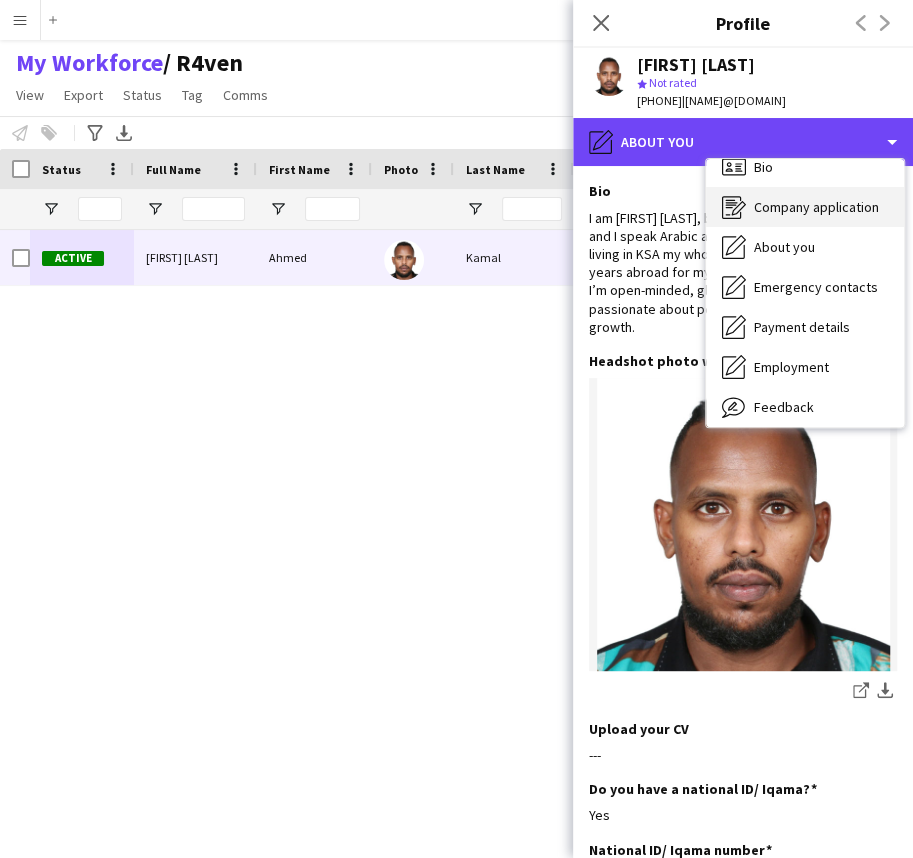 scroll, scrollTop: 0, scrollLeft: 0, axis: both 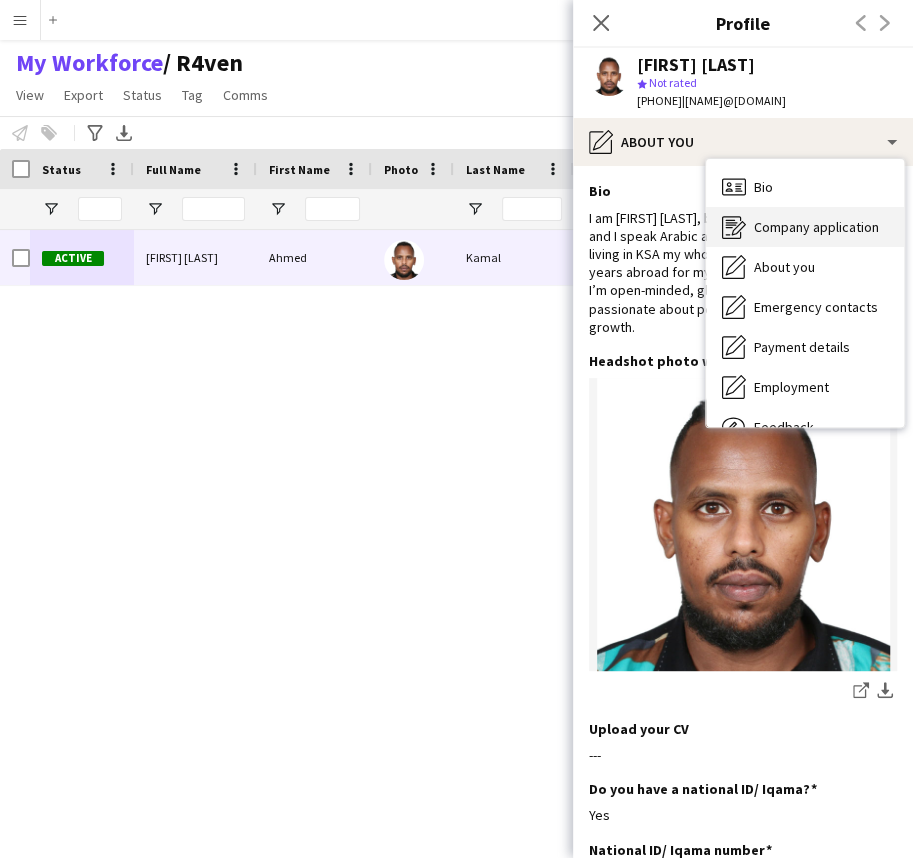 click on "Bio
Bio" at bounding box center (805, 187) 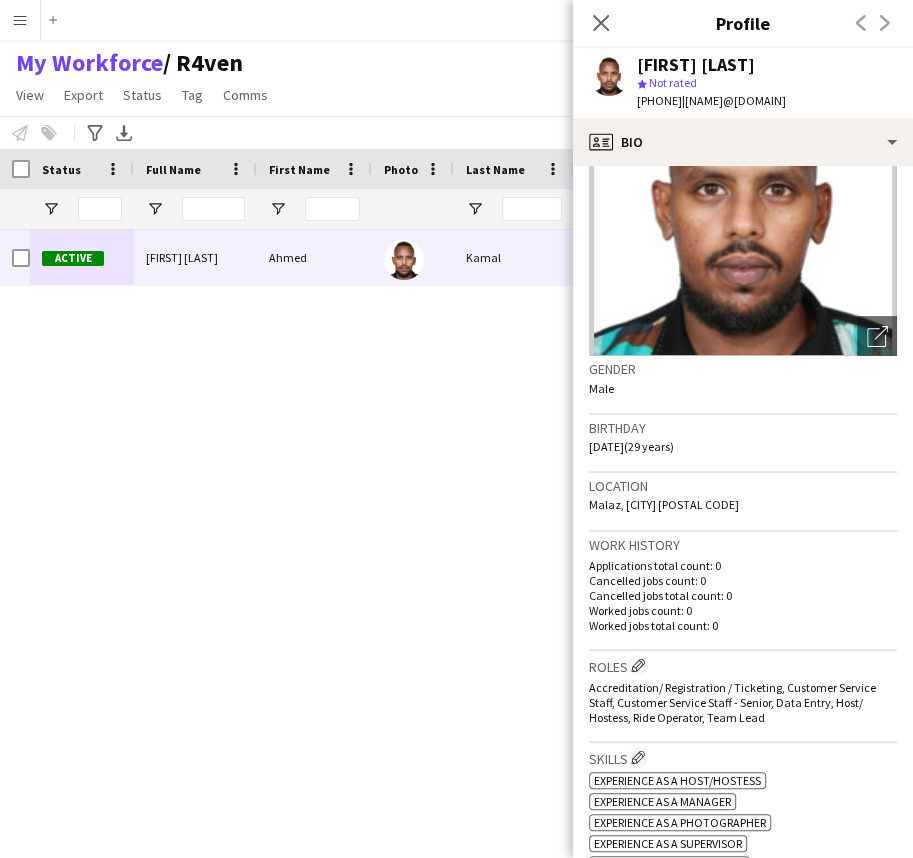 scroll, scrollTop: 0, scrollLeft: 0, axis: both 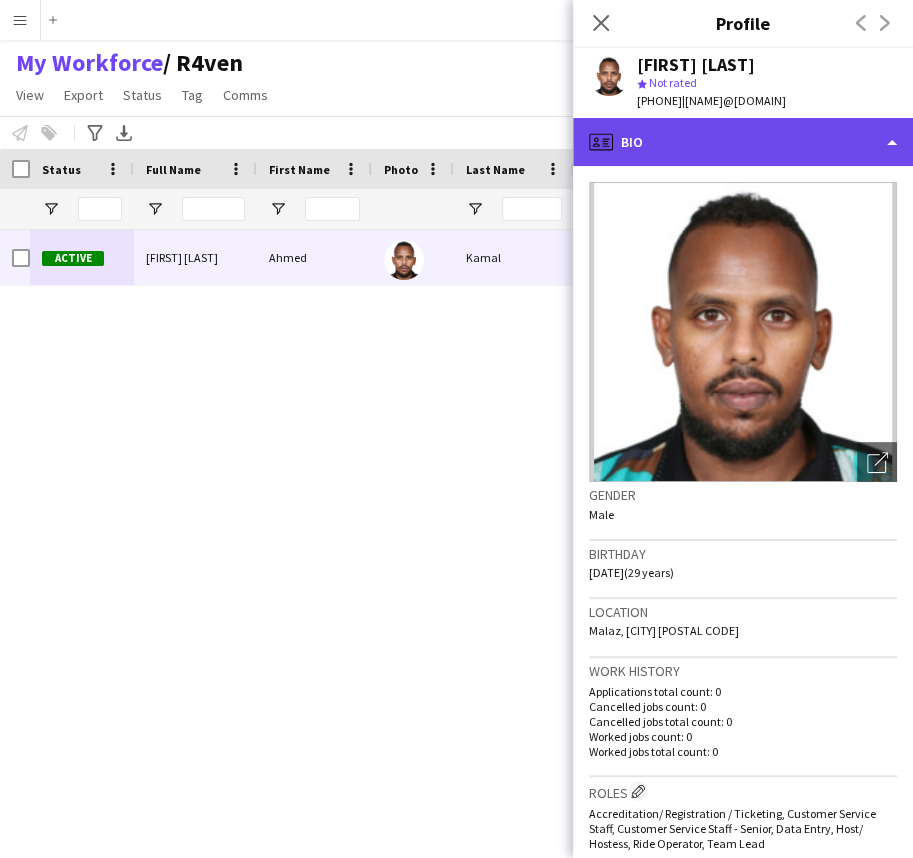 click on "profile
Bio" 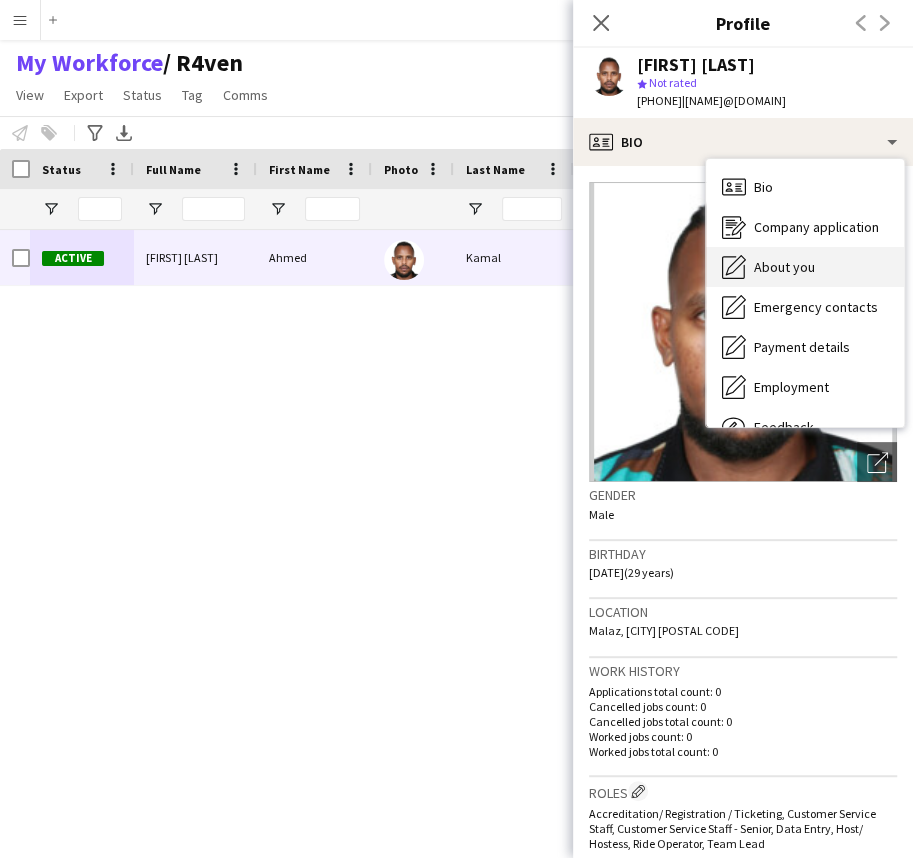 click on "About you
About you" at bounding box center [805, 267] 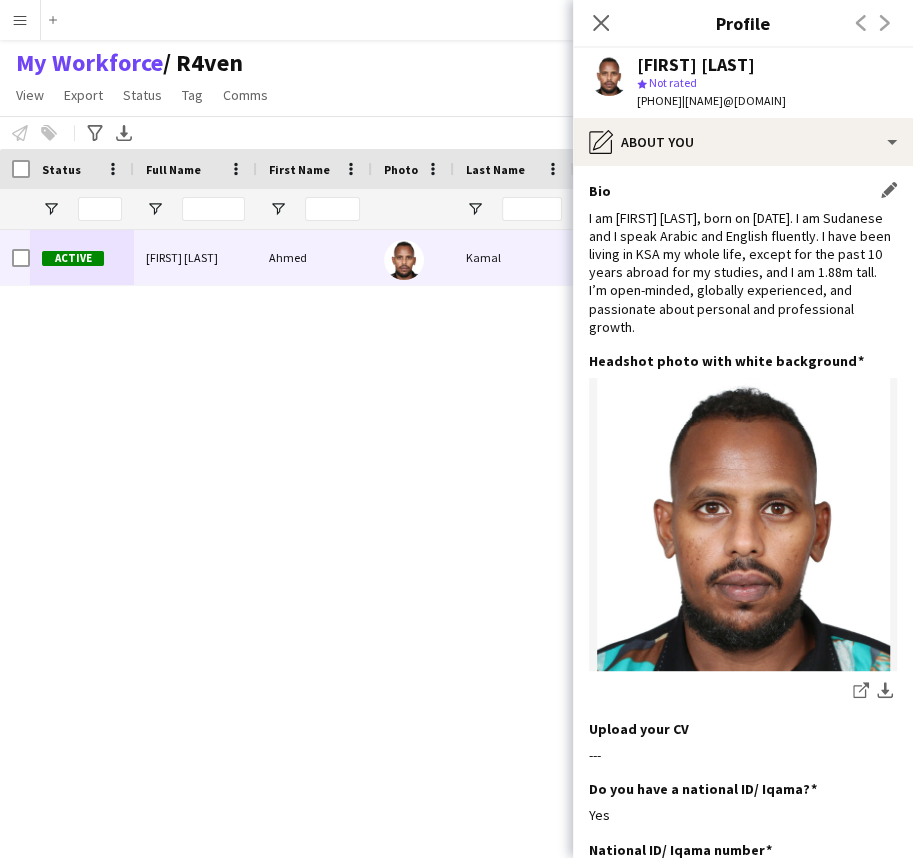 click on "I am Ahmed Kamal, born on 27th September, 1995. I am Sudanese and I speak Arabic and English fluently. I have been living in KSA my whole life, except for the past 10 years abroad for my studies, and I am 1.88m tall.
I’m open-minded, globally experienced, and passionate about personal and professional growth." 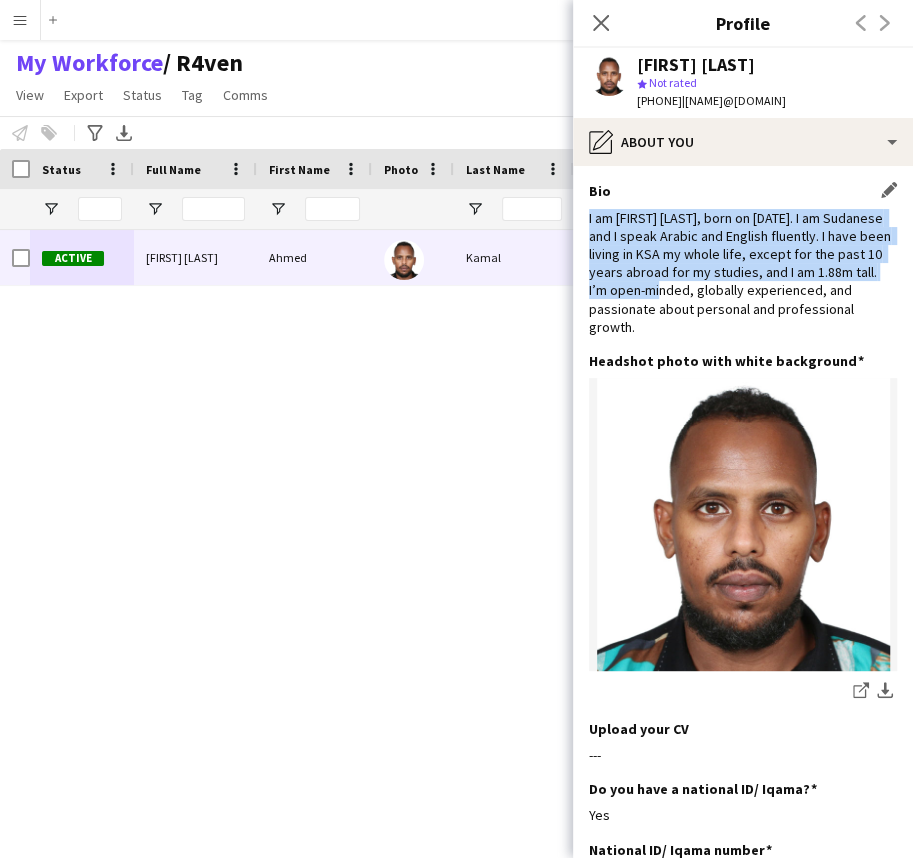 click on "I am Ahmed Kamal, born on 27th September, 1995. I am Sudanese and I speak Arabic and English fluently. I have been living in KSA my whole life, except for the past 10 years abroad for my studies, and I am 1.88m tall.
I’m open-minded, globally experienced, and passionate about personal and professional growth." 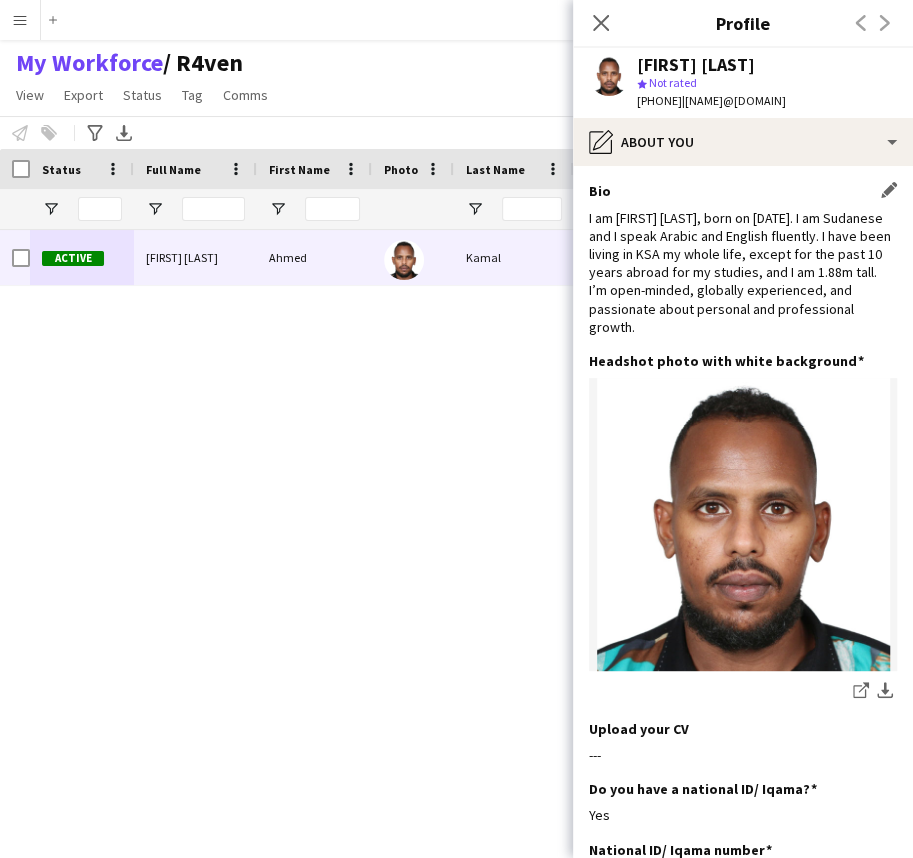 click on "I am Ahmed Kamal, born on 27th September, 1995. I am Sudanese and I speak Arabic and English fluently. I have been living in KSA my whole life, except for the past 10 years abroad for my studies, and I am 1.88m tall.
I’m open-minded, globally experienced, and passionate about personal and professional growth." 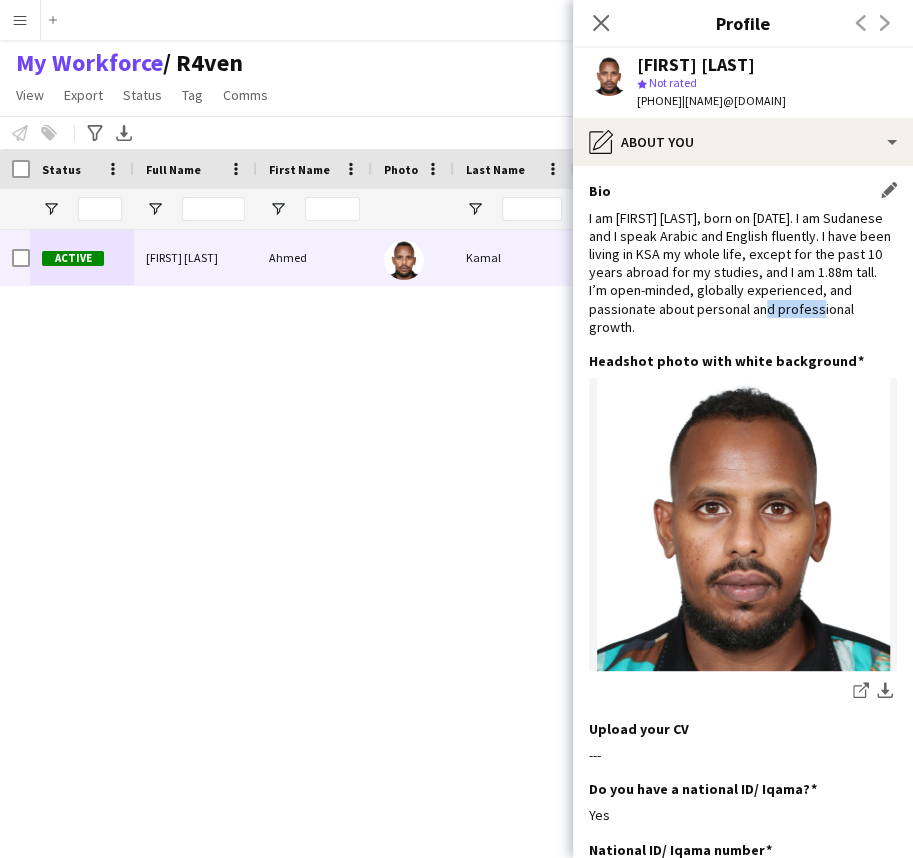 click on "I am Ahmed Kamal, born on 27th September, 1995. I am Sudanese and I speak Arabic and English fluently. I have been living in KSA my whole life, except for the past 10 years abroad for my studies, and I am 1.88m tall.
I’m open-minded, globally experienced, and passionate about personal and professional growth." 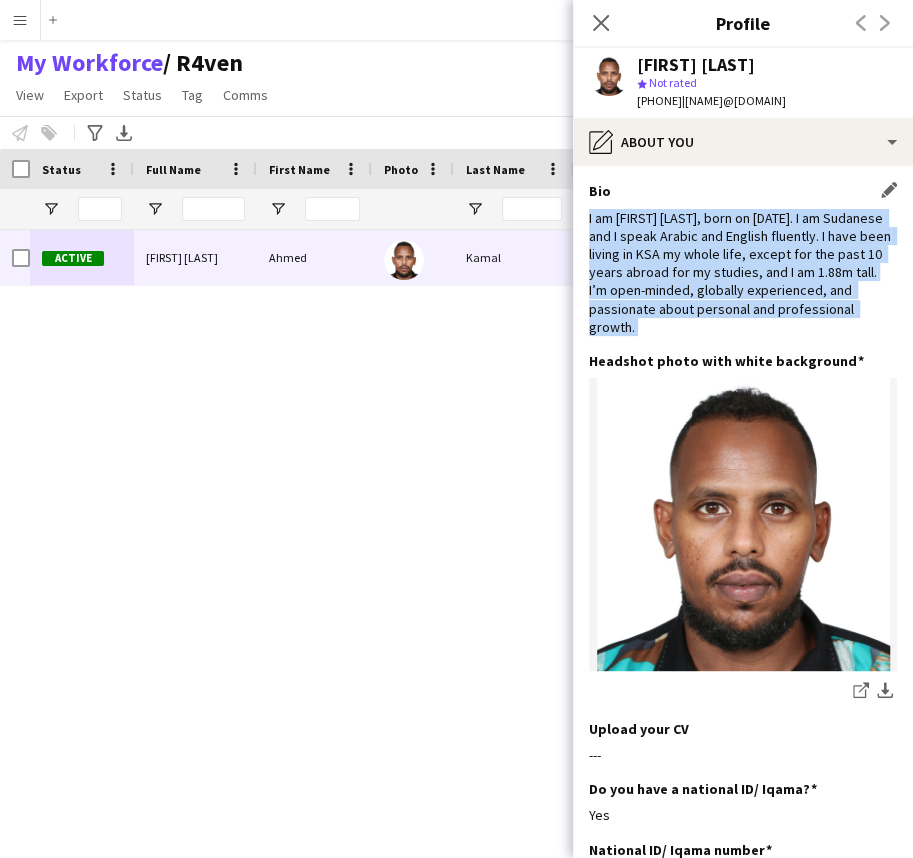 drag, startPoint x: 697, startPoint y: 339, endPoint x: 700, endPoint y: 231, distance: 108.04166 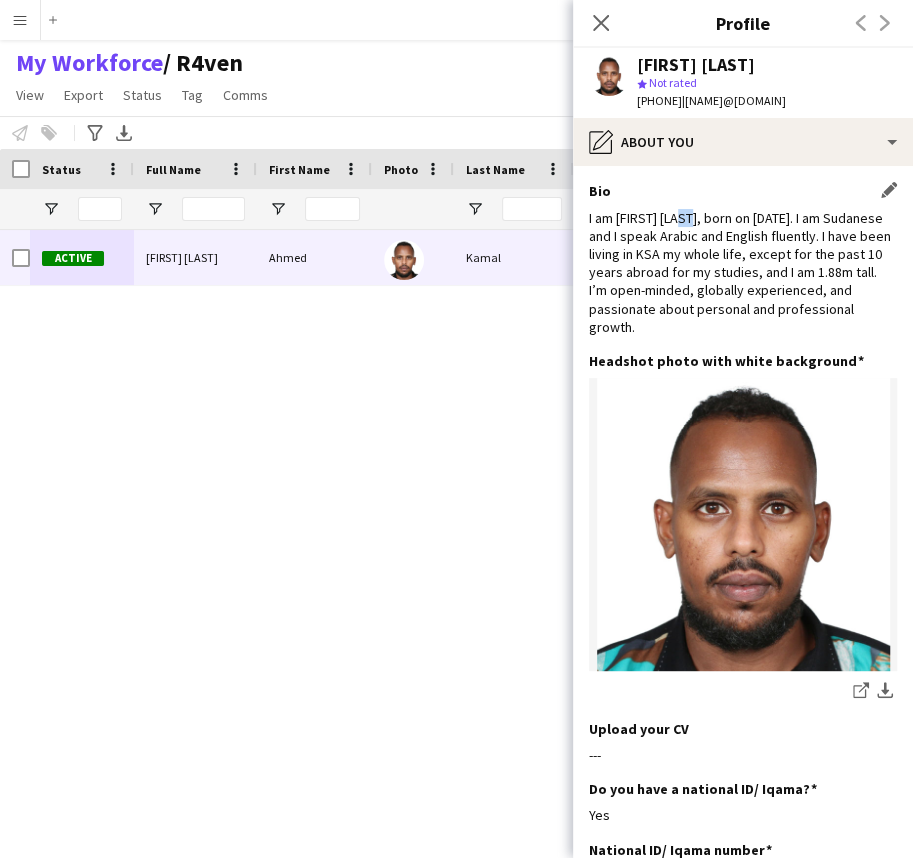 click on "I am Ahmed Kamal, born on 27th September, 1995. I am Sudanese and I speak Arabic and English fluently. I have been living in KSA my whole life, except for the past 10 years abroad for my studies, and I am 1.88m tall.
I’m open-minded, globally experienced, and passionate about personal and professional growth." 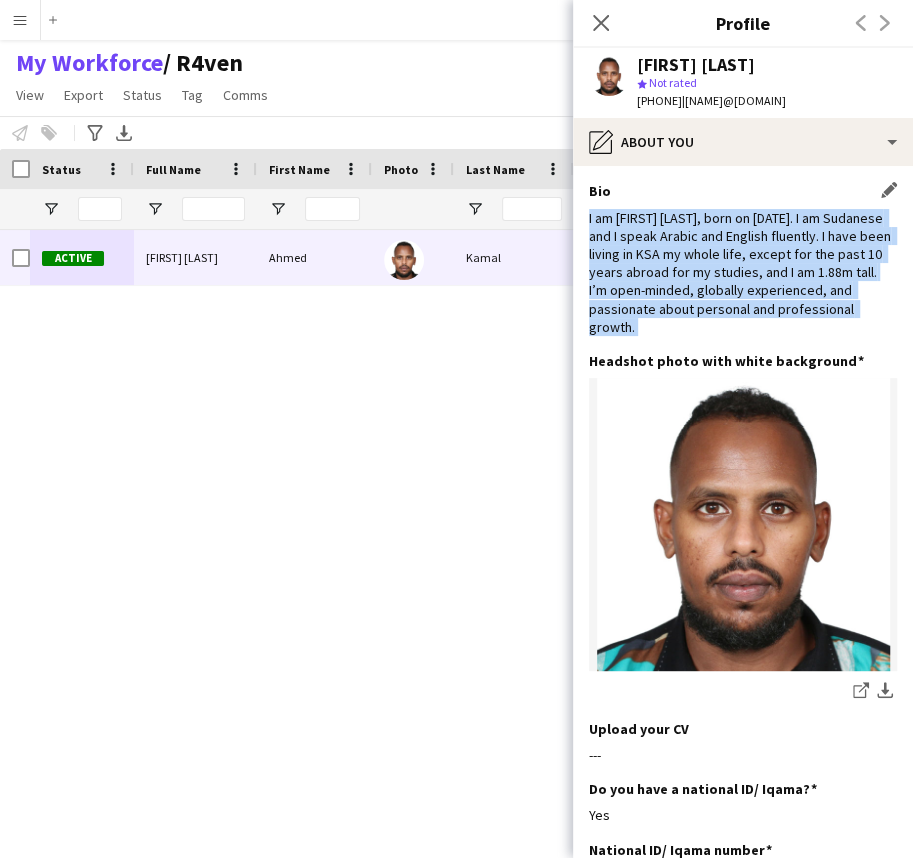 drag, startPoint x: 700, startPoint y: 231, endPoint x: 698, endPoint y: 344, distance: 113.0177 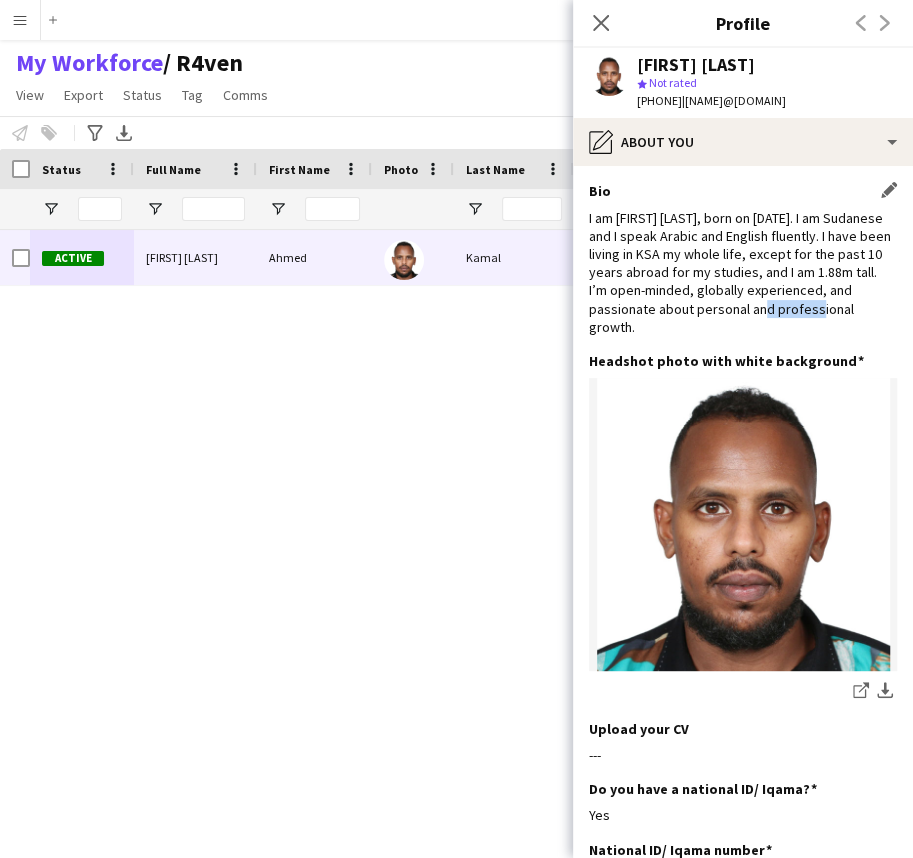 click on "I am Ahmed Kamal, born on 27th September, 1995. I am Sudanese and I speak Arabic and English fluently. I have been living in KSA my whole life, except for the past 10 years abroad for my studies, and I am 1.88m tall.
I’m open-minded, globally experienced, and passionate about personal and professional growth." 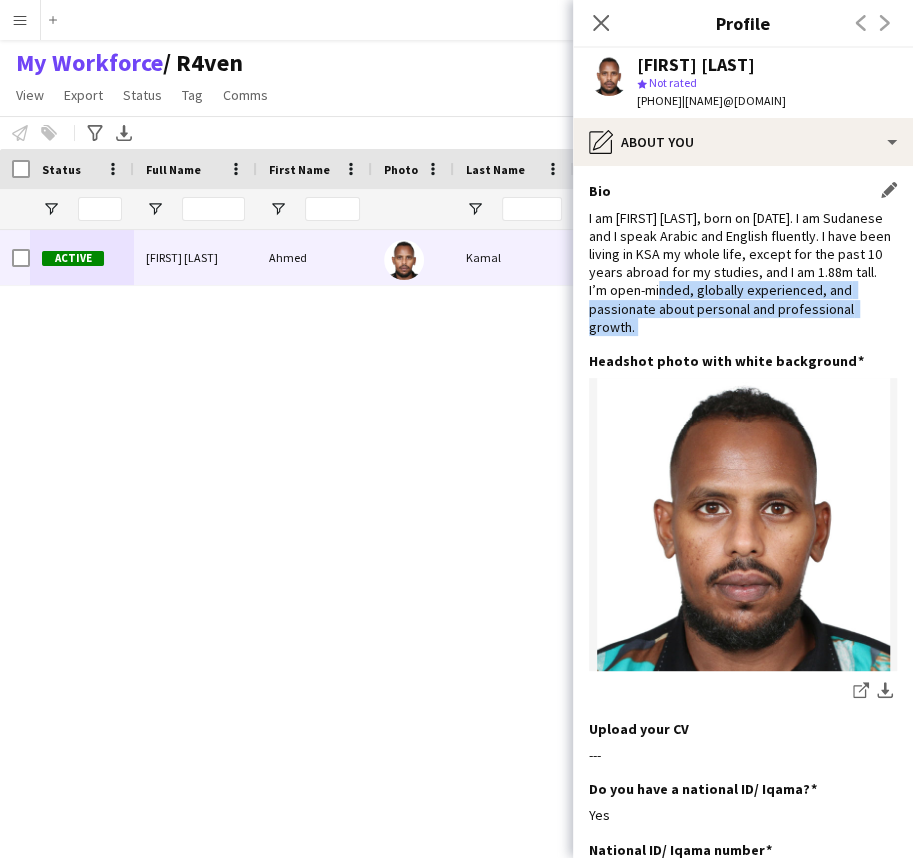 click on "I am Ahmed Kamal, born on 27th September, 1995. I am Sudanese and I speak Arabic and English fluently. I have been living in KSA my whole life, except for the past 10 years abroad for my studies, and I am 1.88m tall.
I’m open-minded, globally experienced, and passionate about personal and professional growth." 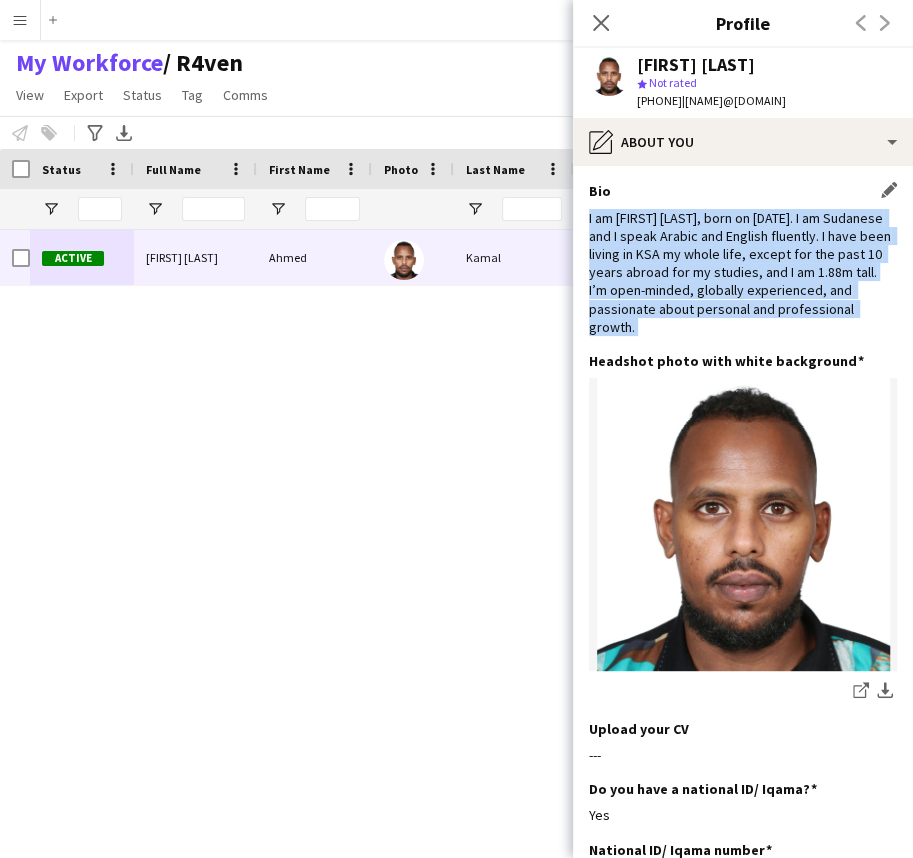 drag, startPoint x: 720, startPoint y: 373, endPoint x: 725, endPoint y: 246, distance: 127.09839 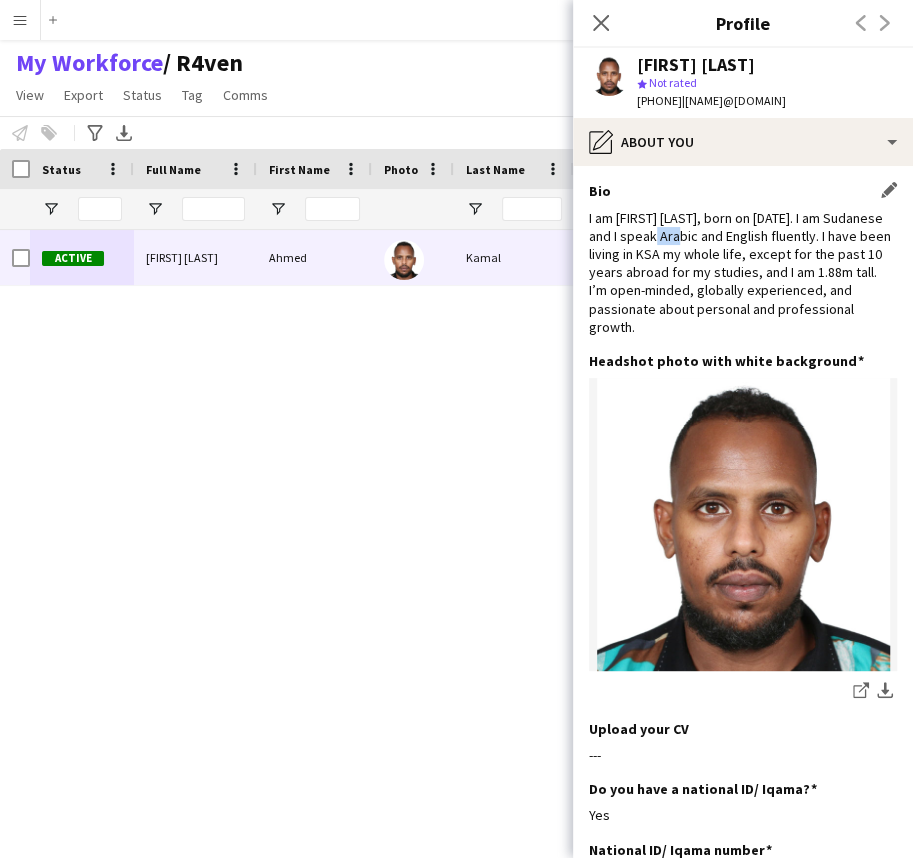 click on "I am Ahmed Kamal, born on 27th September, 1995. I am Sudanese and I speak Arabic and English fluently. I have been living in KSA my whole life, except for the past 10 years abroad for my studies, and I am 1.88m tall.
I’m open-minded, globally experienced, and passionate about personal and professional growth." 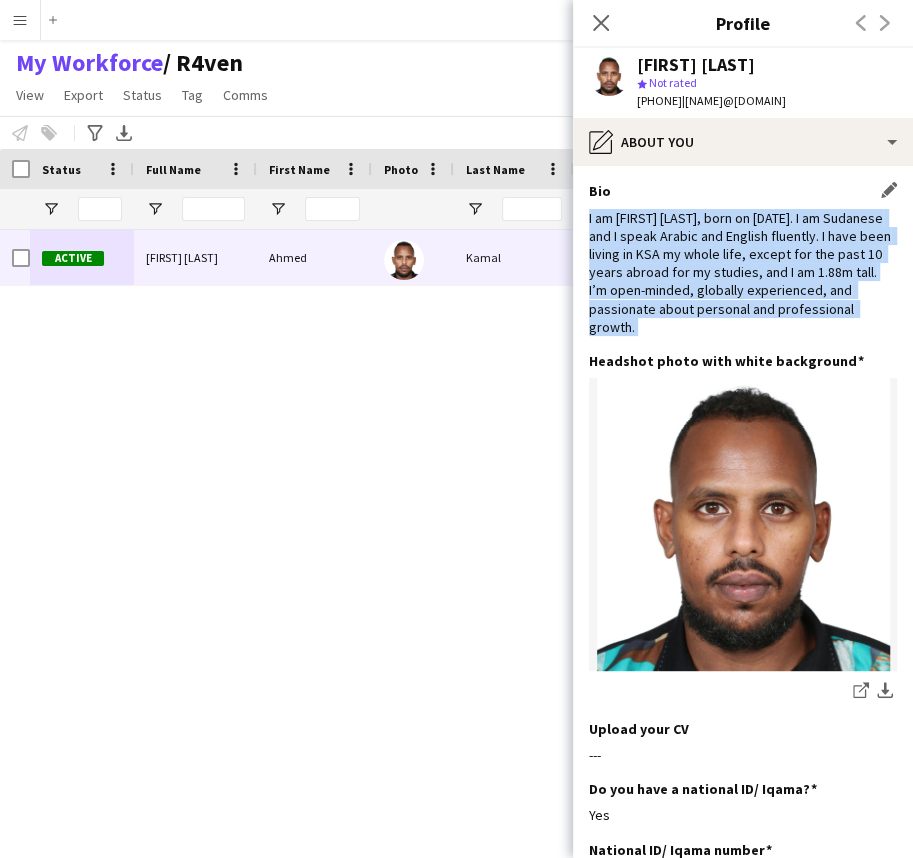 drag, startPoint x: 725, startPoint y: 246, endPoint x: 709, endPoint y: 348, distance: 103.24728 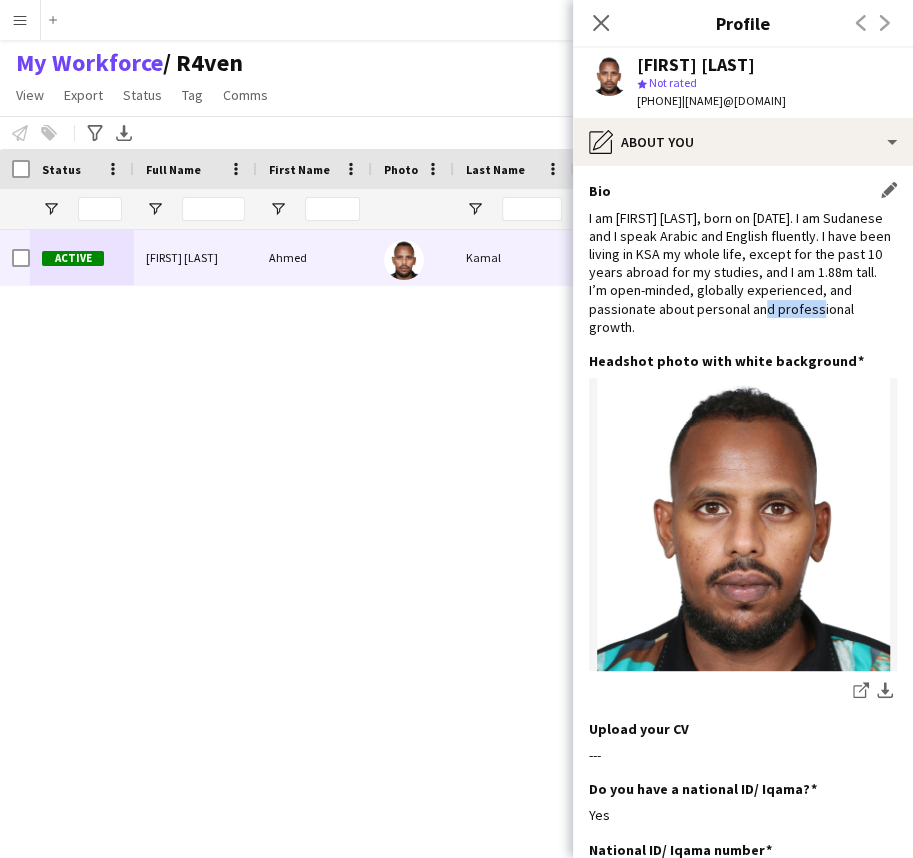 click on "I am Ahmed Kamal, born on 27th September, 1995. I am Sudanese and I speak Arabic and English fluently. I have been living in KSA my whole life, except for the past 10 years abroad for my studies, and I am 1.88m tall.
I’m open-minded, globally experienced, and passionate about personal and professional growth." 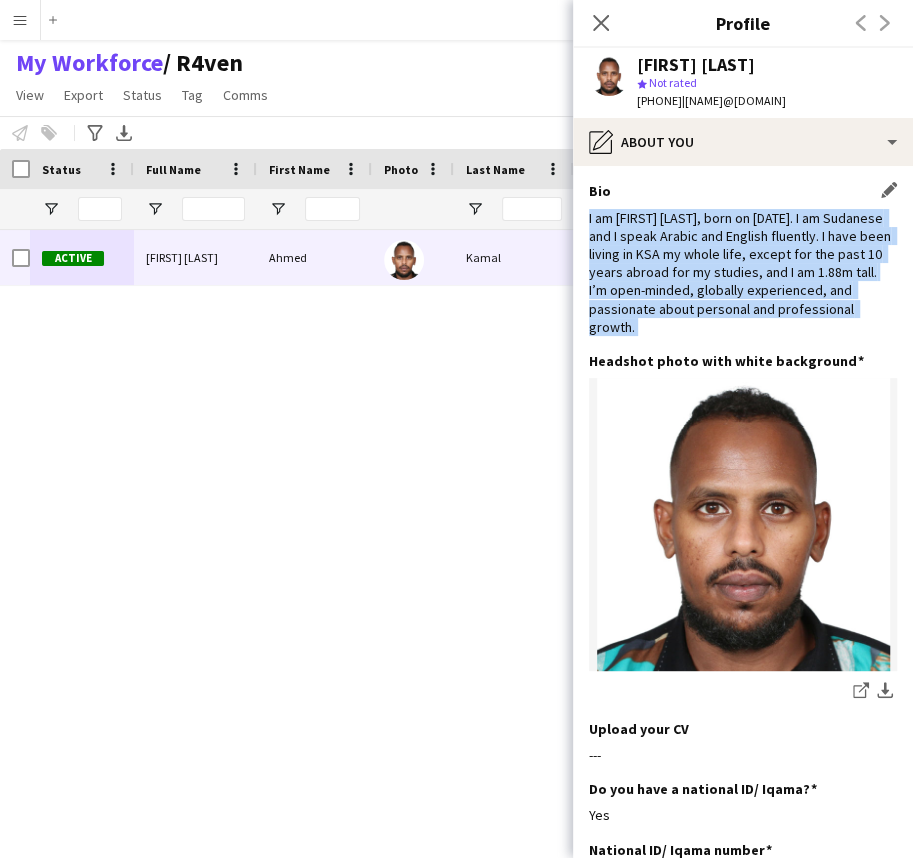 drag, startPoint x: 699, startPoint y: 353, endPoint x: 688, endPoint y: 276, distance: 77.781746 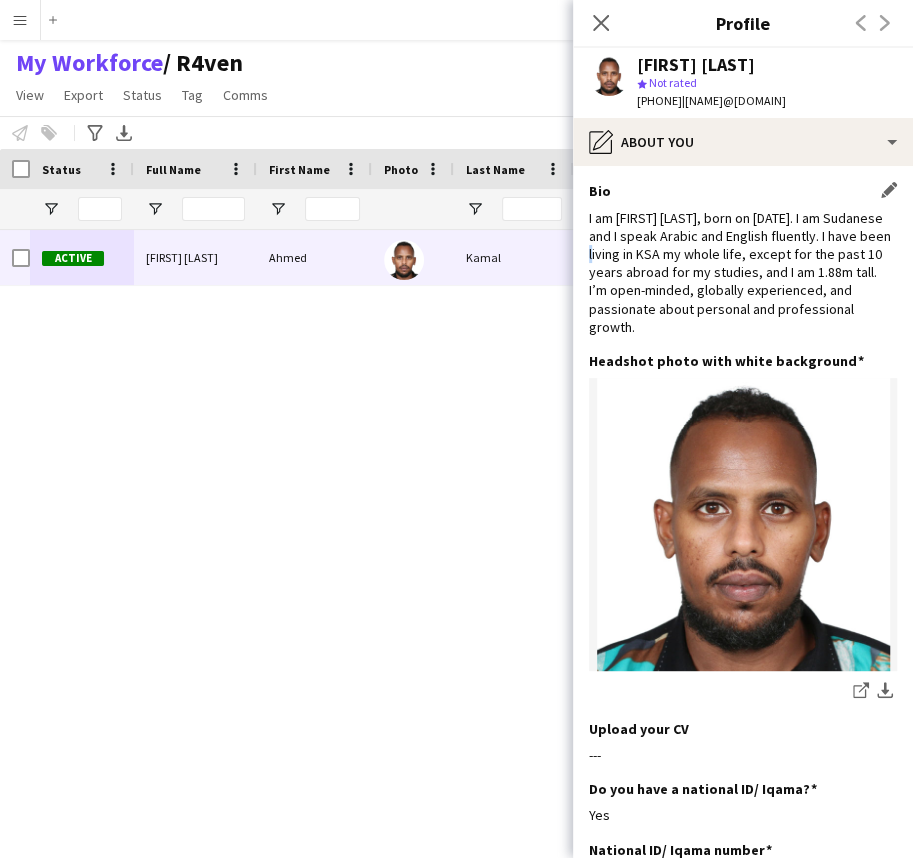 click on "I am Ahmed Kamal, born on 27th September, 1995. I am Sudanese and I speak Arabic and English fluently. I have been living in KSA my whole life, except for the past 10 years abroad for my studies, and I am 1.88m tall.
I’m open-minded, globally experienced, and passionate about personal and professional growth." 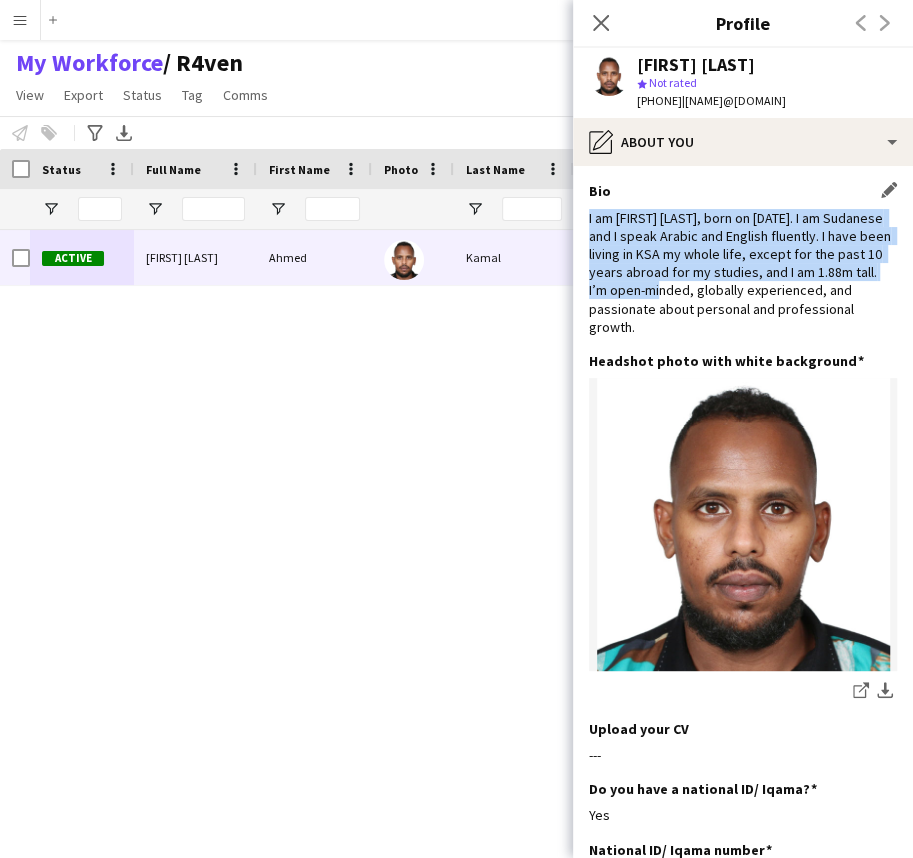 click on "I am Ahmed Kamal, born on 27th September, 1995. I am Sudanese and I speak Arabic and English fluently. I have been living in KSA my whole life, except for the past 10 years abroad for my studies, and I am 1.88m tall.
I’m open-minded, globally experienced, and passionate about personal and professional growth." 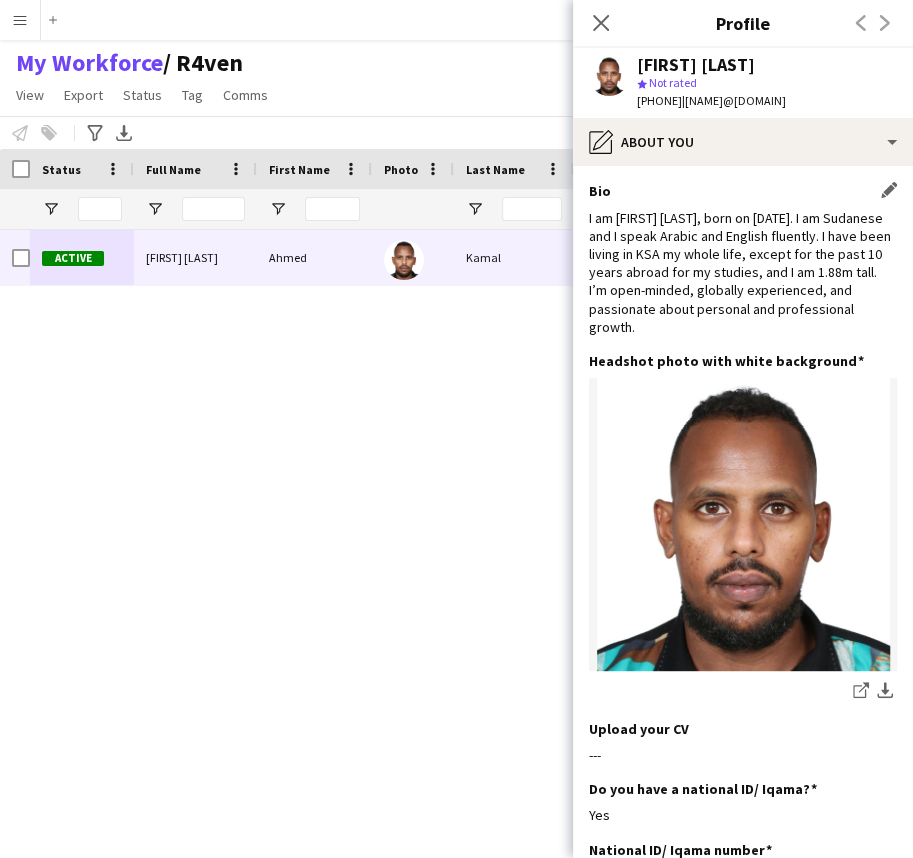 click on "I am Ahmed Kamal, born on 27th September, 1995. I am Sudanese and I speak Arabic and English fluently. I have been living in KSA my whole life, except for the past 10 years abroad for my studies, and I am 1.88m tall.
I’m open-minded, globally experienced, and passionate about personal and professional growth." 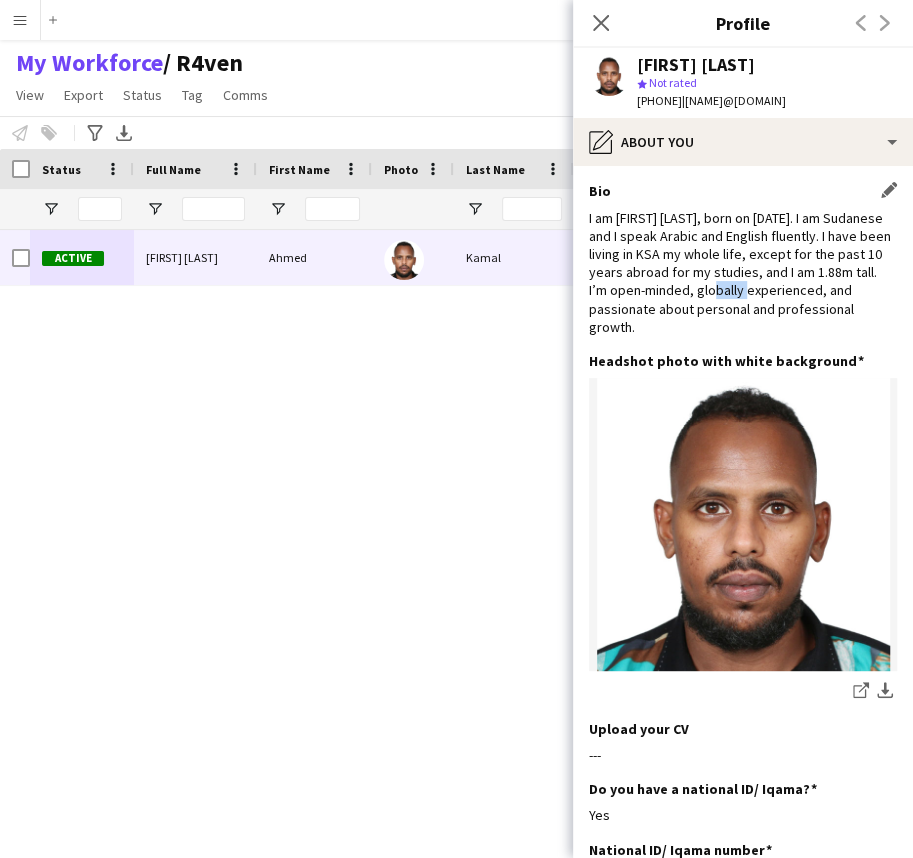 click on "I am Ahmed Kamal, born on 27th September, 1995. I am Sudanese and I speak Arabic and English fluently. I have been living in KSA my whole life, except for the past 10 years abroad for my studies, and I am 1.88m tall.
I’m open-minded, globally experienced, and passionate about personal and professional growth." 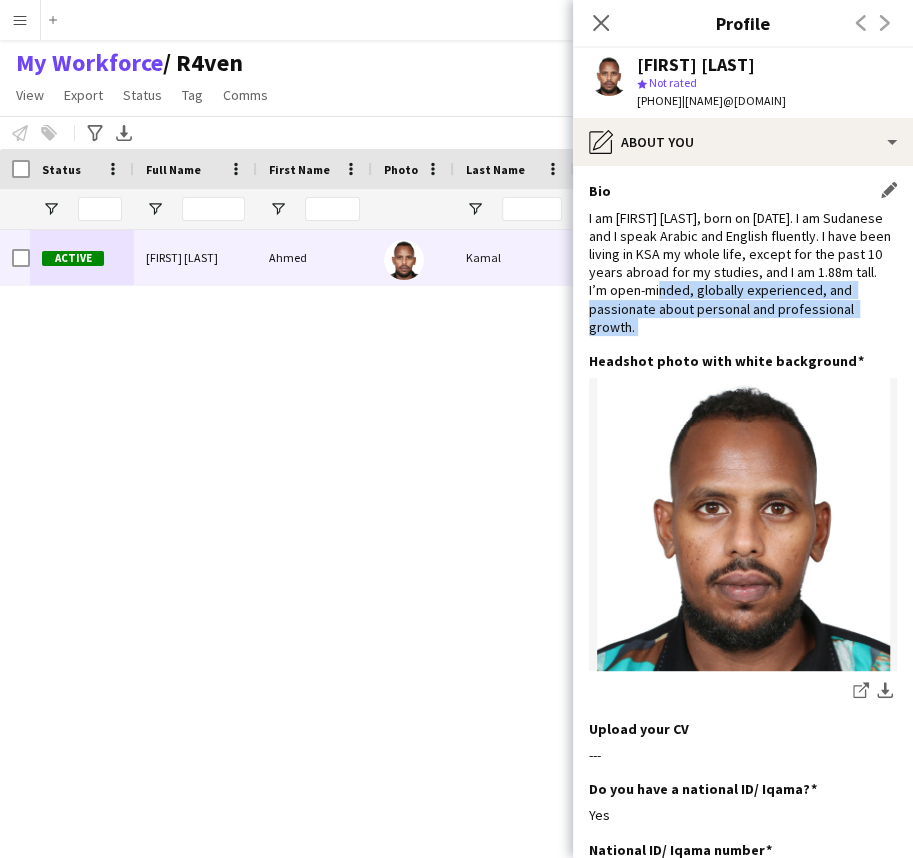 click on "I am Ahmed Kamal, born on 27th September, 1995. I am Sudanese and I speak Arabic and English fluently. I have been living in KSA my whole life, except for the past 10 years abroad for my studies, and I am 1.88m tall.
I’m open-minded, globally experienced, and passionate about personal and professional growth." 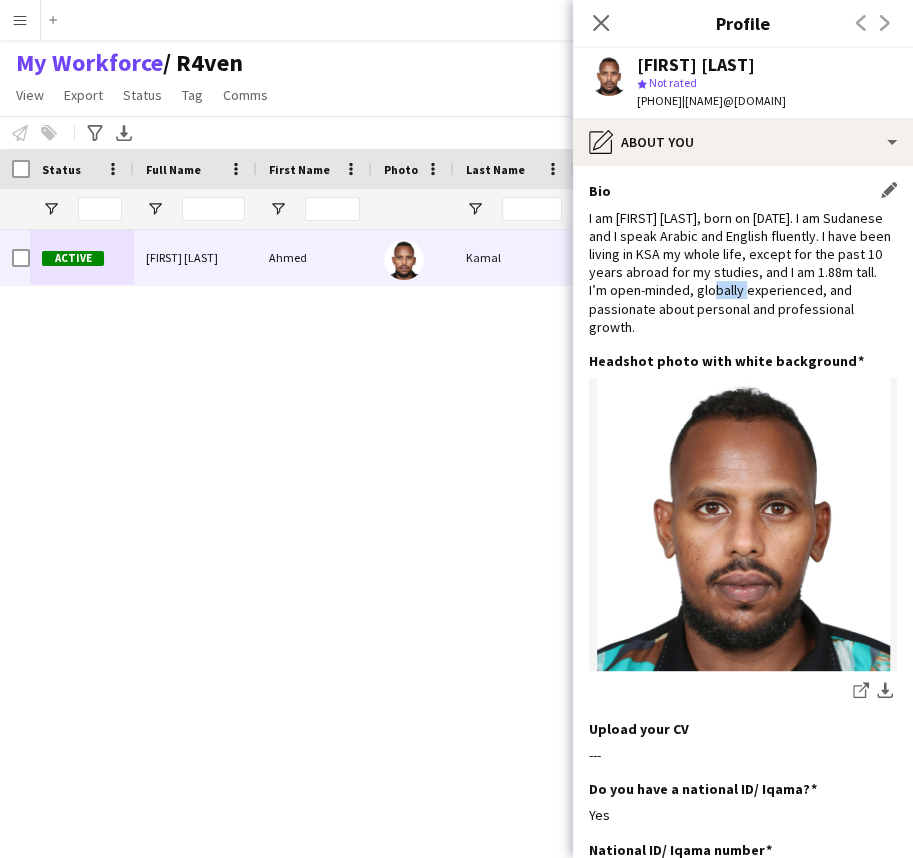 click on "I am Ahmed Kamal, born on 27th September, 1995. I am Sudanese and I speak Arabic and English fluently. I have been living in KSA my whole life, except for the past 10 years abroad for my studies, and I am 1.88m tall.
I’m open-minded, globally experienced, and passionate about personal and professional growth." 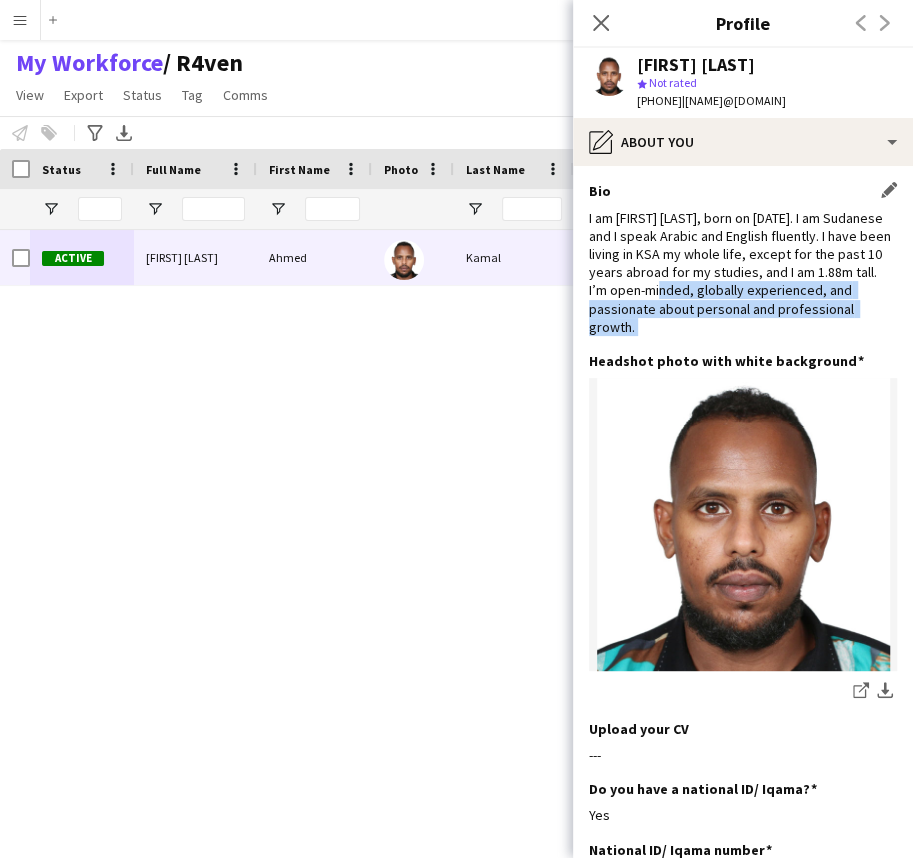 click on "I am Ahmed Kamal, born on 27th September, 1995. I am Sudanese and I speak Arabic and English fluently. I have been living in KSA my whole life, except for the past 10 years abroad for my studies, and I am 1.88m tall.
I’m open-minded, globally experienced, and passionate about personal and professional growth." 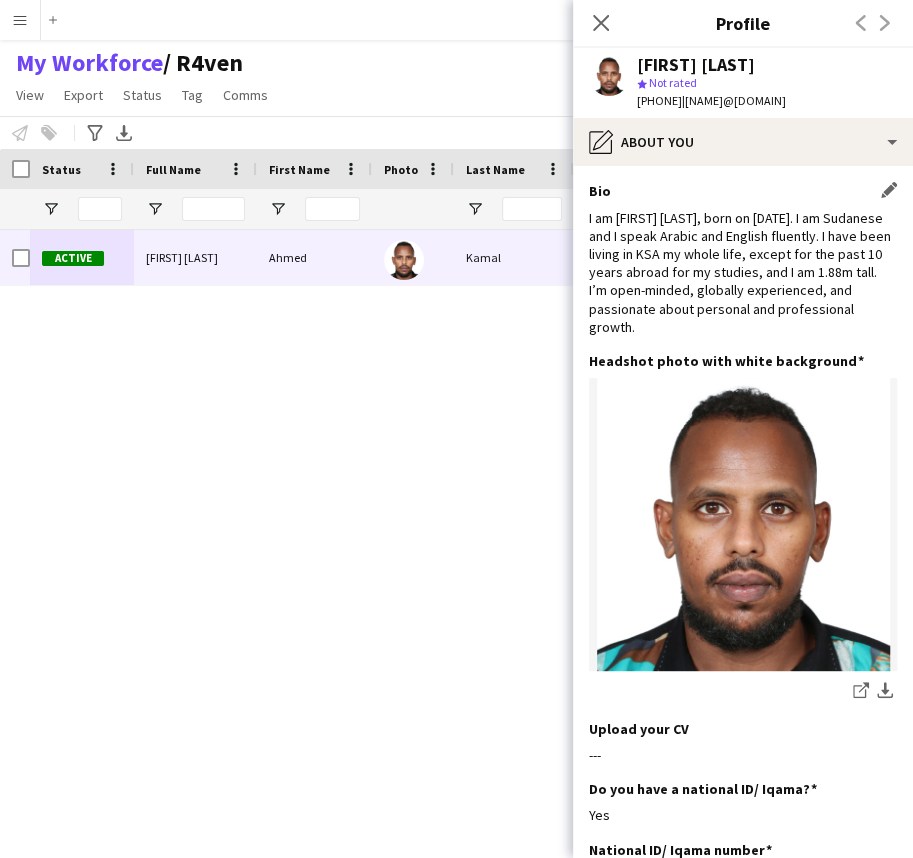 click on "I am Ahmed Kamal, born on 27th September, 1995. I am Sudanese and I speak Arabic and English fluently. I have been living in KSA my whole life, except for the past 10 years abroad for my studies, and I am 1.88m tall.
I’m open-minded, globally experienced, and passionate about personal and professional growth." 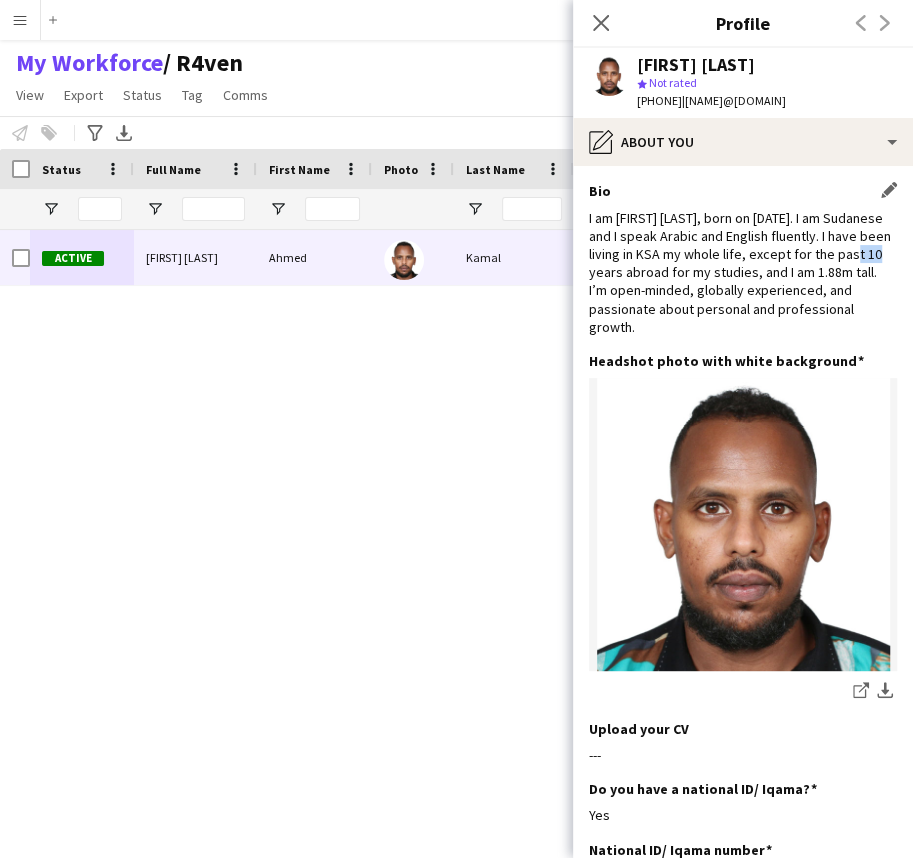 click on "I am Ahmed Kamal, born on 27th September, 1995. I am Sudanese and I speak Arabic and English fluently. I have been living in KSA my whole life, except for the past 10 years abroad for my studies, and I am 1.88m tall.
I’m open-minded, globally experienced, and passionate about personal and professional growth." 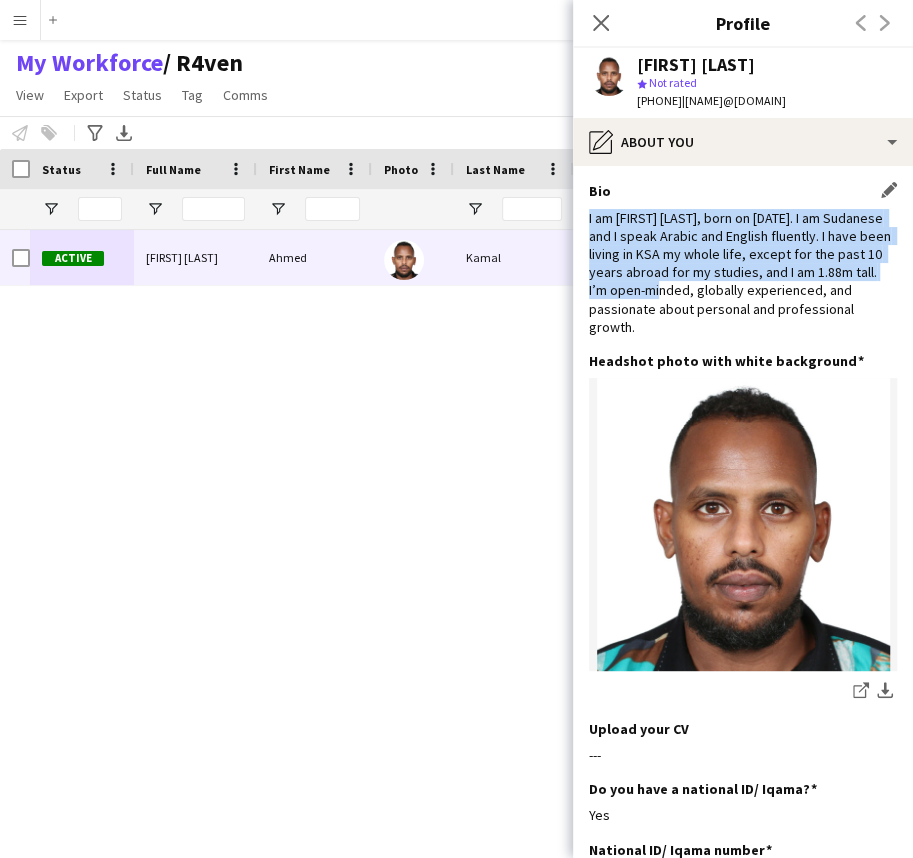 click on "I am Ahmed Kamal, born on 27th September, 1995. I am Sudanese and I speak Arabic and English fluently. I have been living in KSA my whole life, except for the past 10 years abroad for my studies, and I am 1.88m tall.
I’m open-minded, globally experienced, and passionate about personal and professional growth." 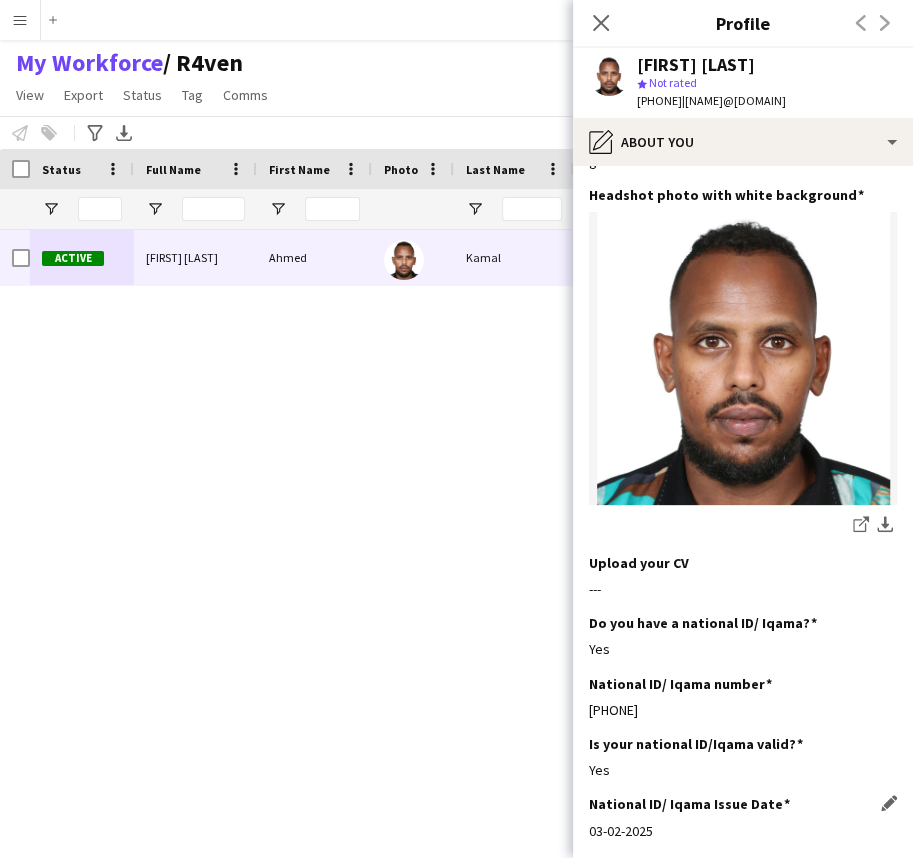 scroll, scrollTop: 0, scrollLeft: 0, axis: both 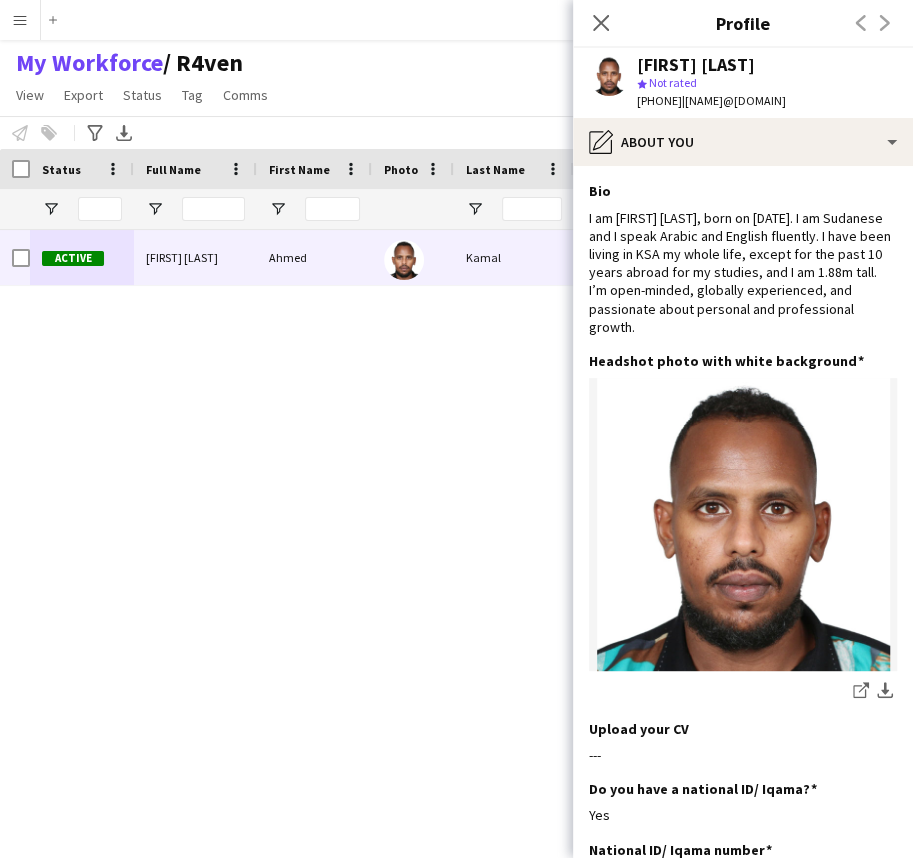 click on "I am Ahmed Kamal, born on 27th September, 1995. I am Sudanese and I speak Arabic and English fluently. I have been living in KSA my whole life, except for the past 10 years abroad for my studies, and I am 1.88m tall.
I’m open-minded, globally experienced, and passionate about personal and professional growth." 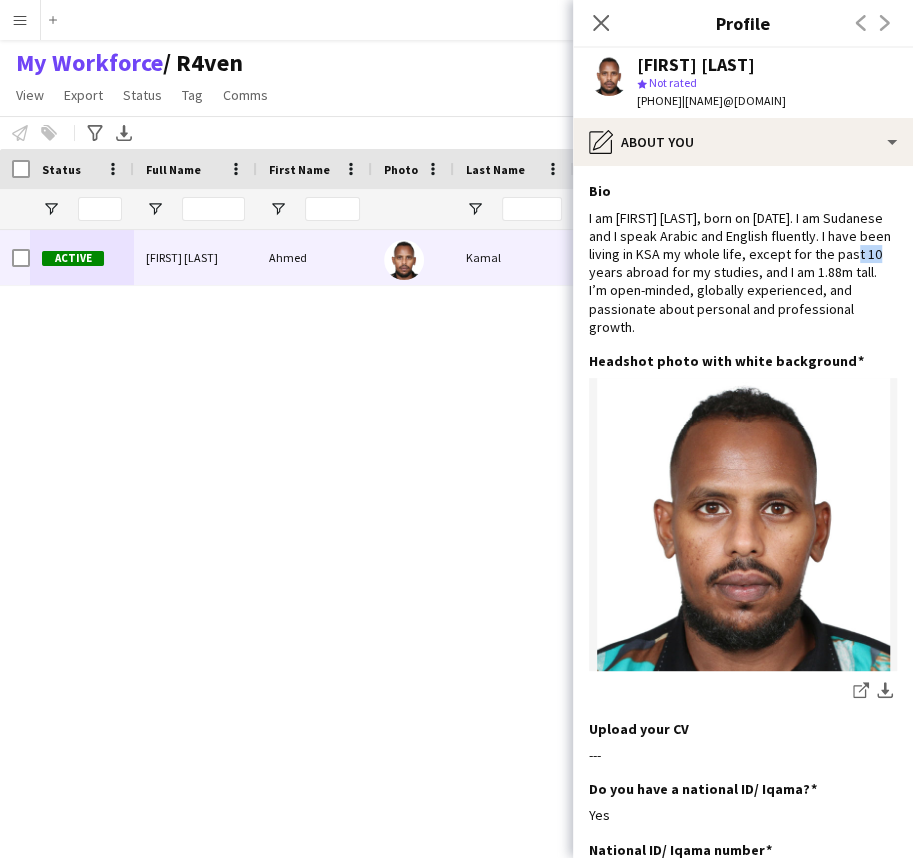 click on "I am Ahmed Kamal, born on 27th September, 1995. I am Sudanese and I speak Arabic and English fluently. I have been living in KSA my whole life, except for the past 10 years abroad for my studies, and I am 1.88m tall.
I’m open-minded, globally experienced, and passionate about personal and professional growth." 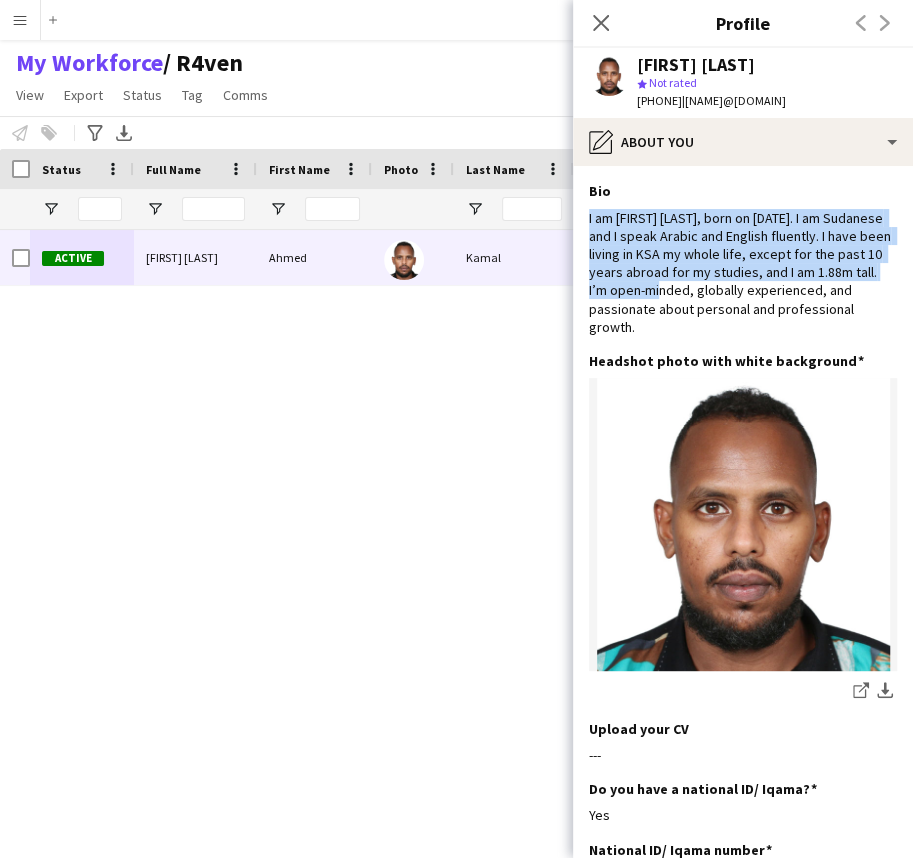 click on "I am Ahmed Kamal, born on 27th September, 1995. I am Sudanese and I speak Arabic and English fluently. I have been living in KSA my whole life, except for the past 10 years abroad for my studies, and I am 1.88m tall.
I’m open-minded, globally experienced, and passionate about personal and professional growth." 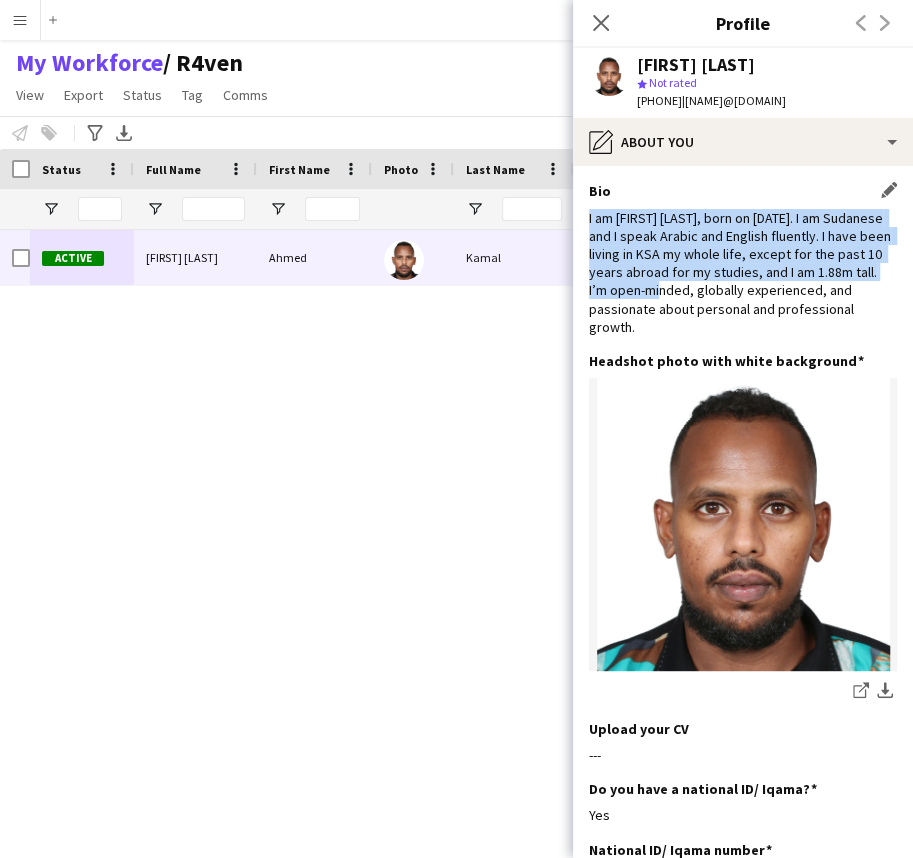 click on "I am Ahmed Kamal, born on 27th September, 1995. I am Sudanese and I speak Arabic and English fluently. I have been living in KSA my whole life, except for the past 10 years abroad for my studies, and I am 1.88m tall.
I’m open-minded, globally experienced, and passionate about personal and professional growth." 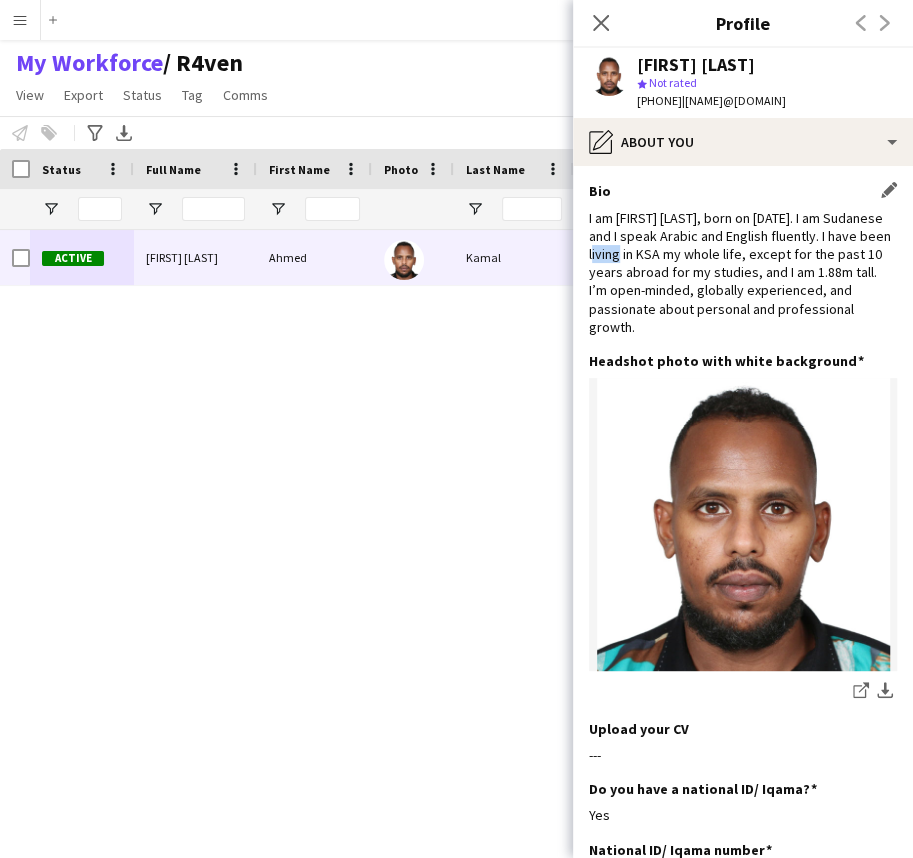 click on "I am Ahmed Kamal, born on 27th September, 1995. I am Sudanese and I speak Arabic and English fluently. I have been living in KSA my whole life, except for the past 10 years abroad for my studies, and I am 1.88m tall.
I’m open-minded, globally experienced, and passionate about personal and professional growth." 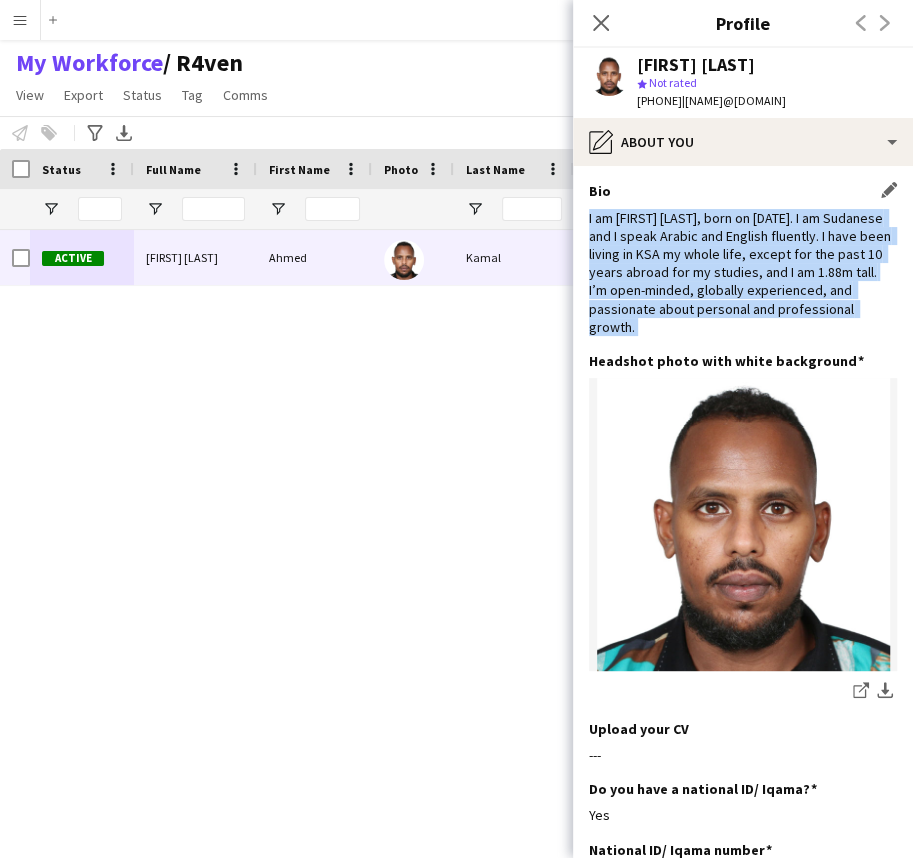 drag, startPoint x: 705, startPoint y: 272, endPoint x: 699, endPoint y: 330, distance: 58.30952 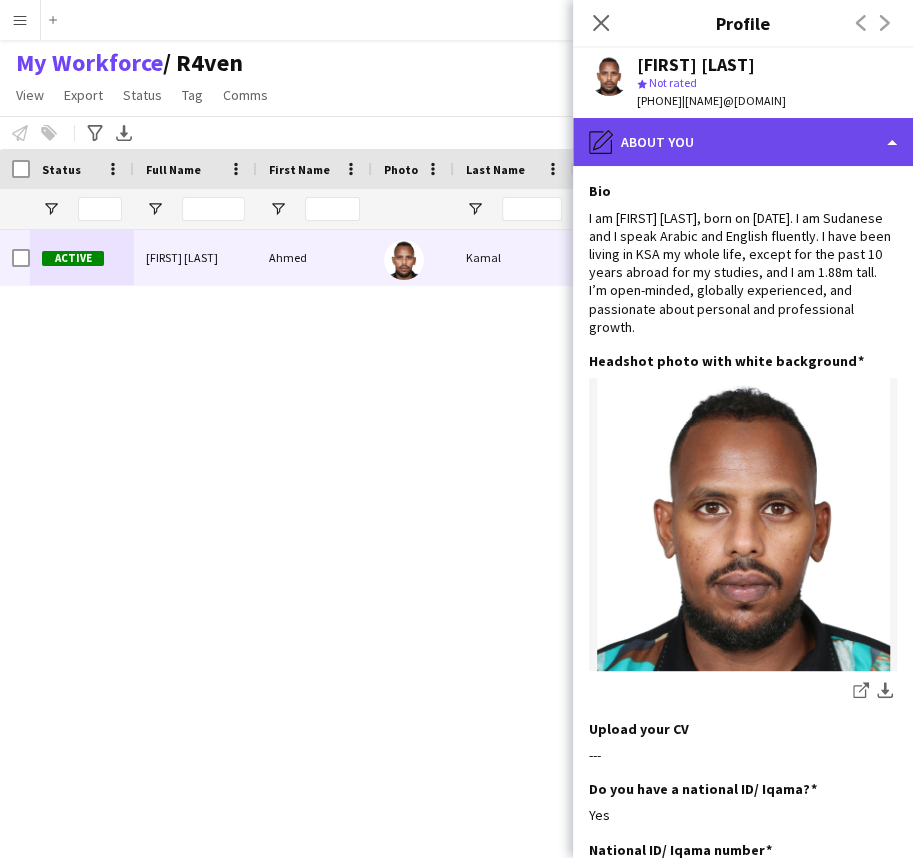 click on "pencil4
About you" 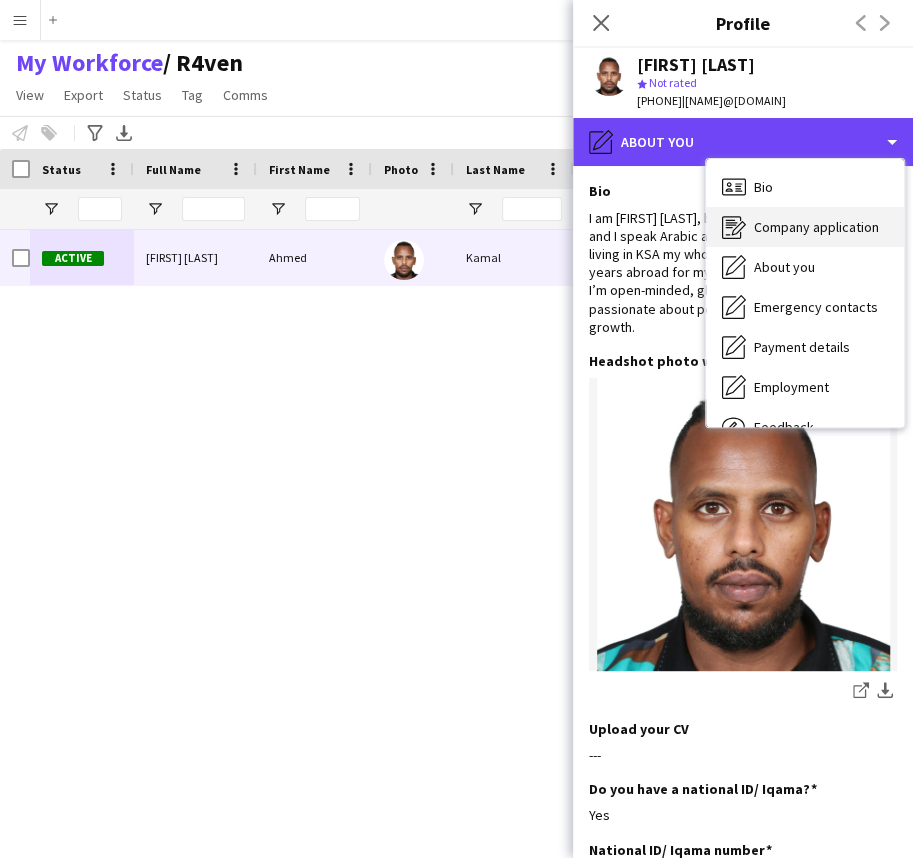 scroll, scrollTop: 67, scrollLeft: 0, axis: vertical 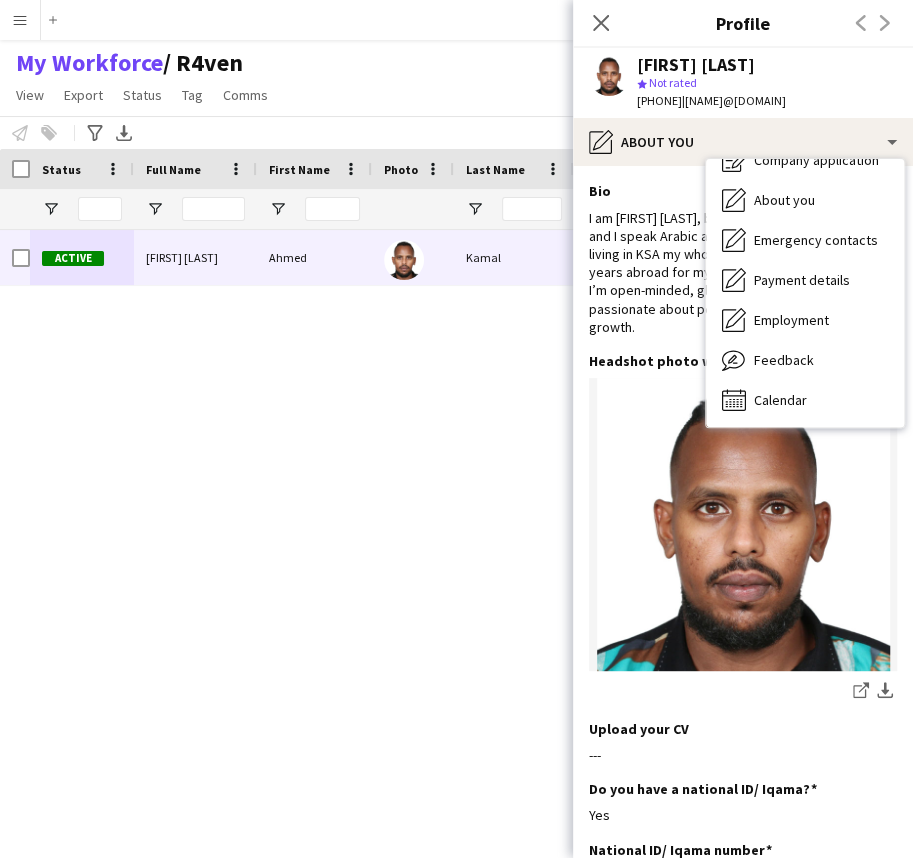 click on "I am Ahmed Kamal, born on 27th September, 1995. I am Sudanese and I speak Arabic and English fluently. I have been living in KSA my whole life, except for the past 10 years abroad for my studies, and I am 1.88m tall.
I’m open-minded, globally experienced, and passionate about personal and professional growth." 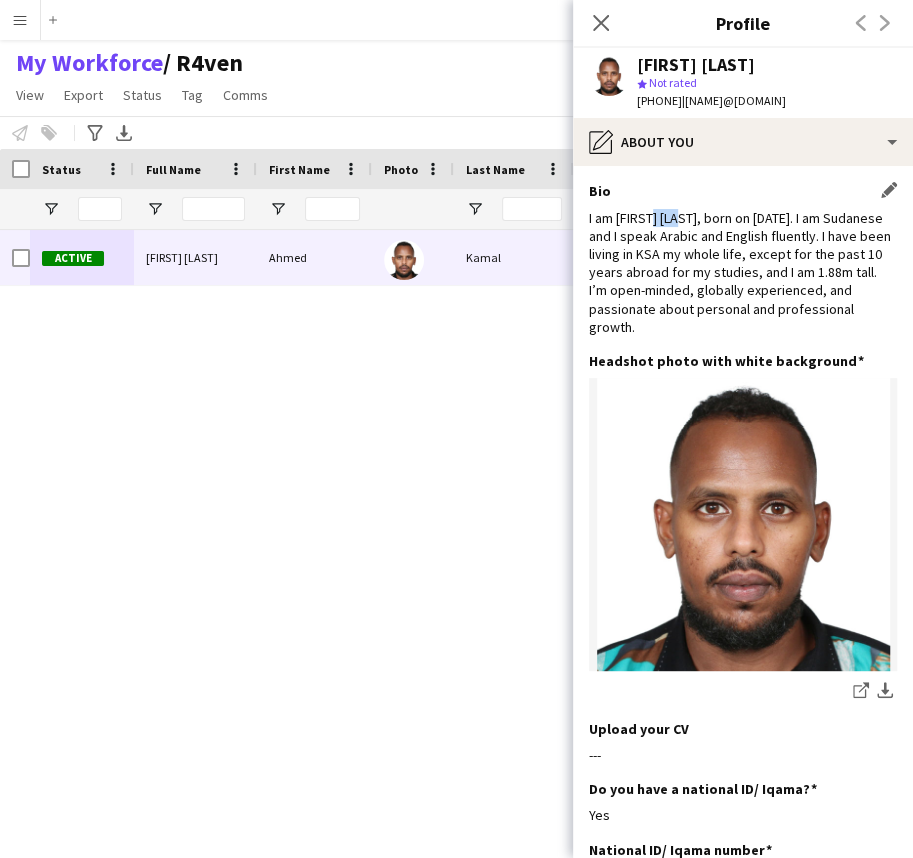 click on "I am Ahmed Kamal, born on 27th September, 1995. I am Sudanese and I speak Arabic and English fluently. I have been living in KSA my whole life, except for the past 10 years abroad for my studies, and I am 1.88m tall.
I’m open-minded, globally experienced, and passionate about personal and professional growth." 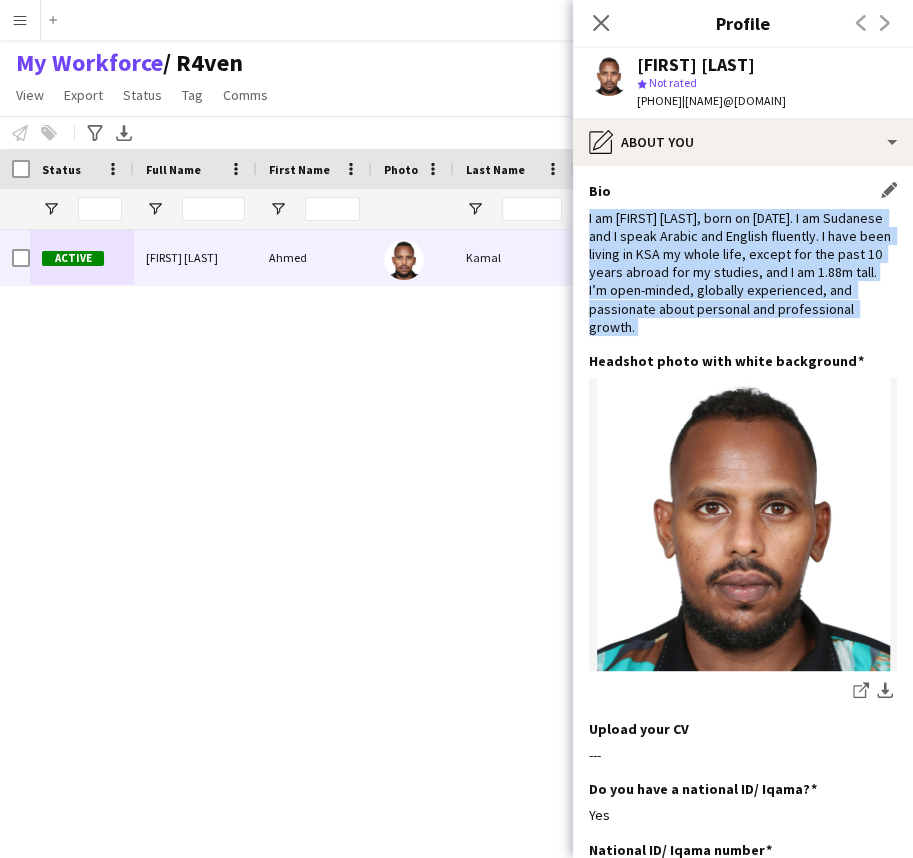 drag, startPoint x: 681, startPoint y: 239, endPoint x: 679, endPoint y: 330, distance: 91.02197 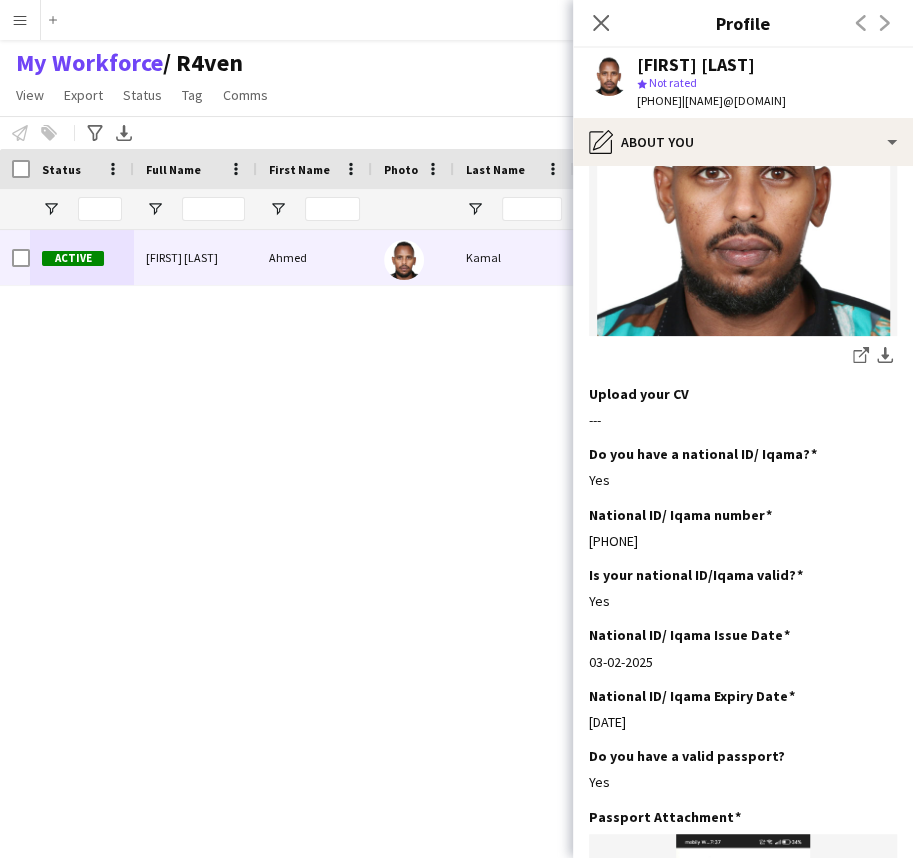 scroll, scrollTop: 363, scrollLeft: 0, axis: vertical 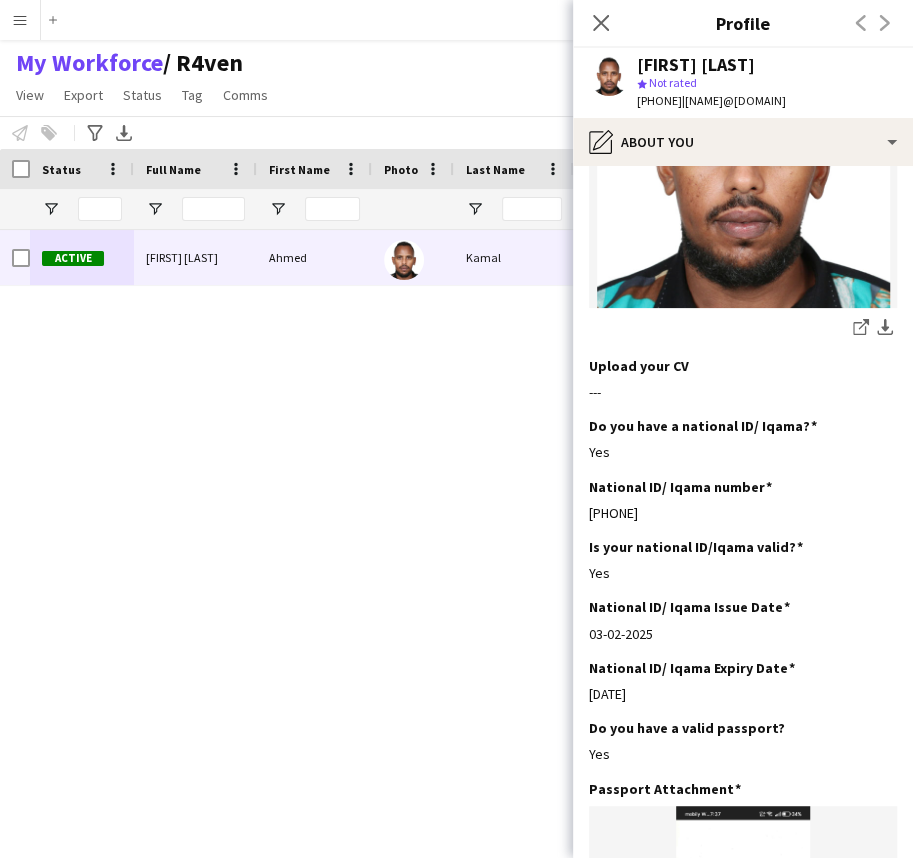 click on "Headshot photo with white background
Edit this field
share-external-link-1
download-bottom" 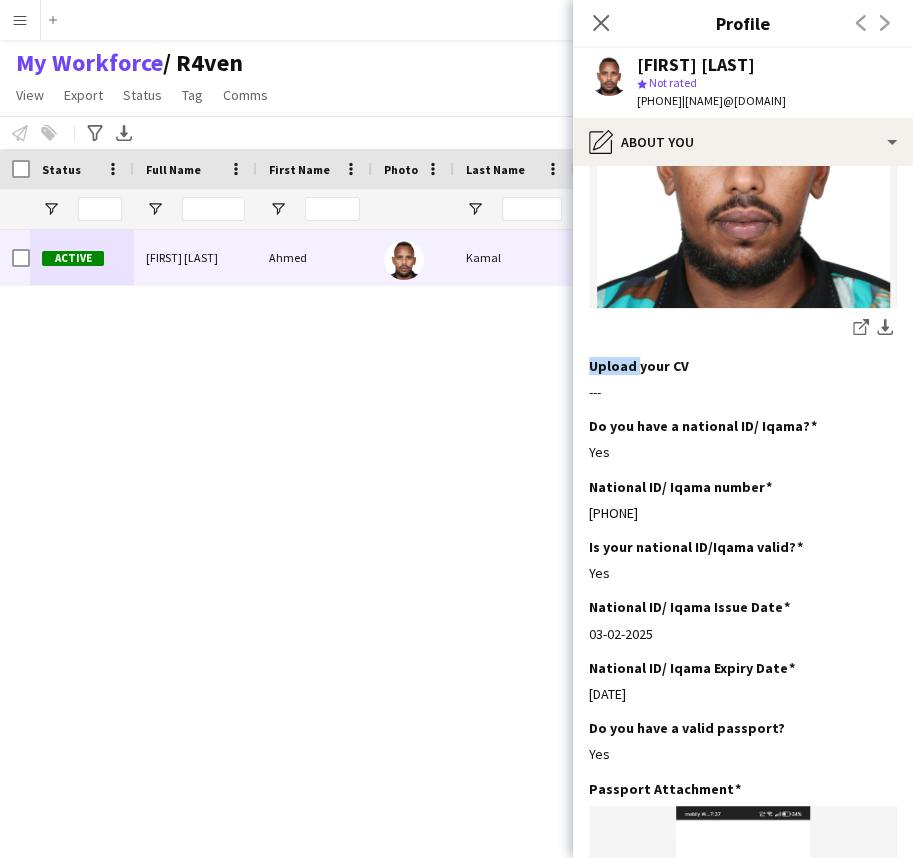click on "Headshot photo with white background
Edit this field
share-external-link-1
download-bottom" 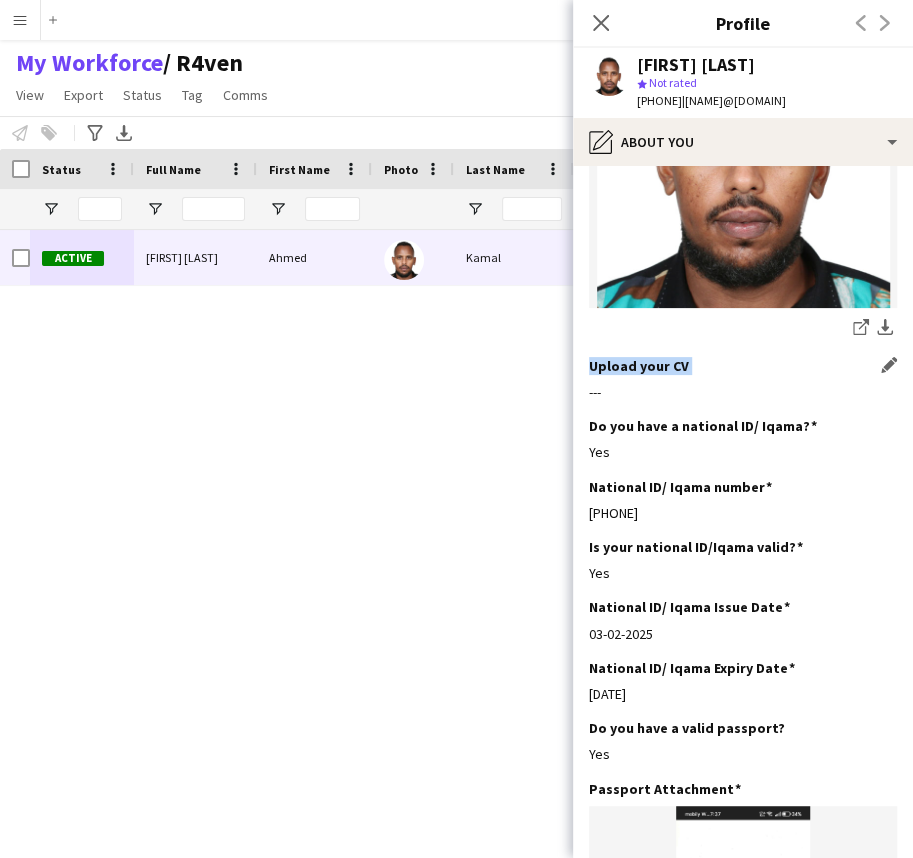 drag, startPoint x: 682, startPoint y: 389, endPoint x: 680, endPoint y: 404, distance: 15.132746 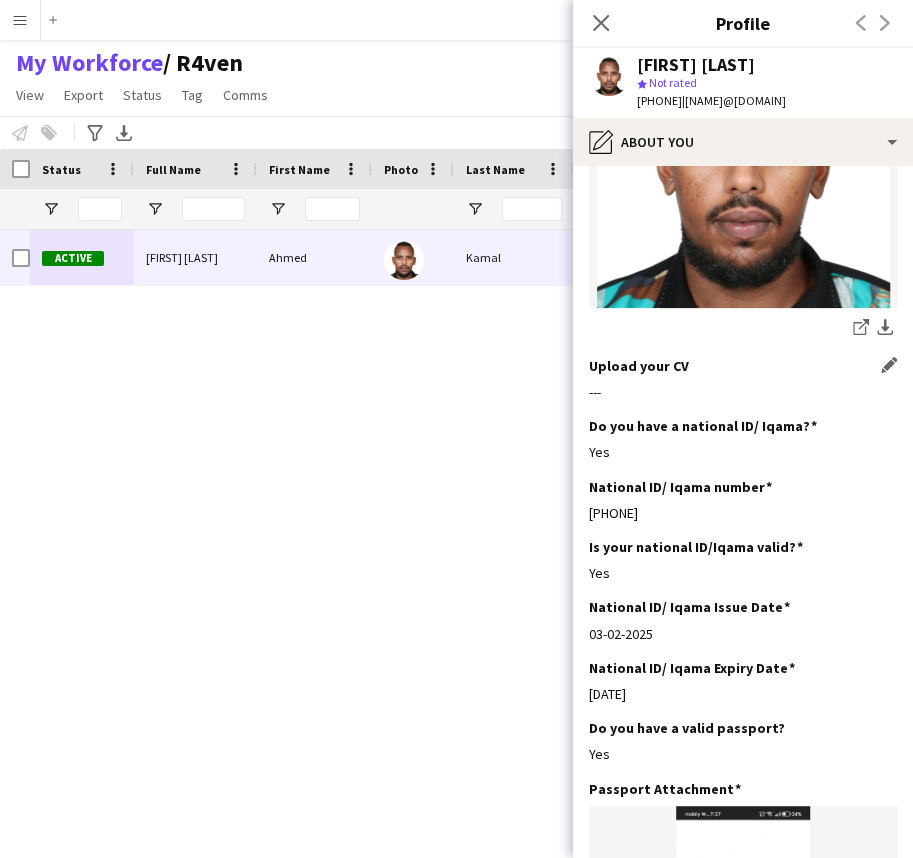 click on "---" 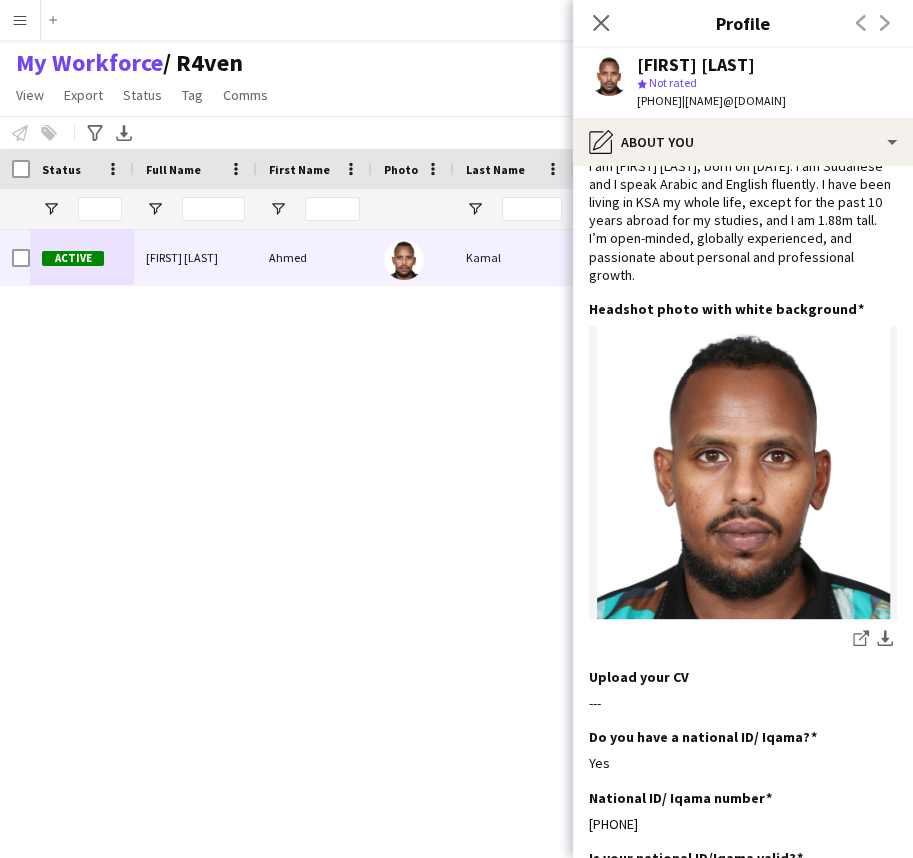 scroll, scrollTop: 0, scrollLeft: 0, axis: both 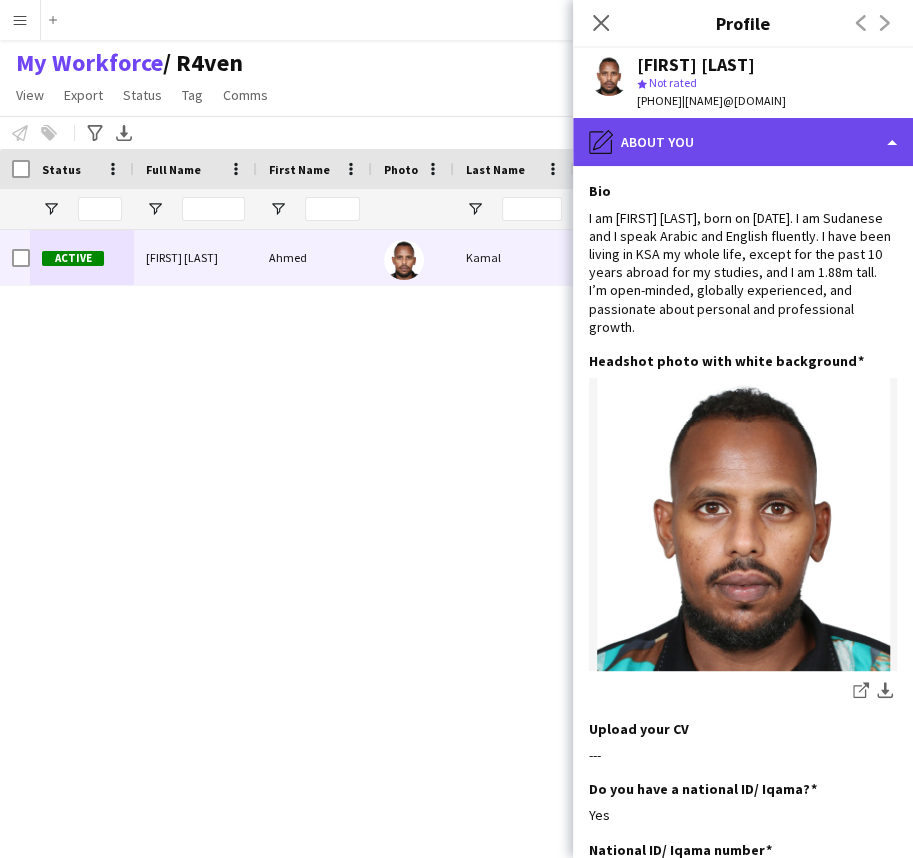 click on "pencil4
About you" 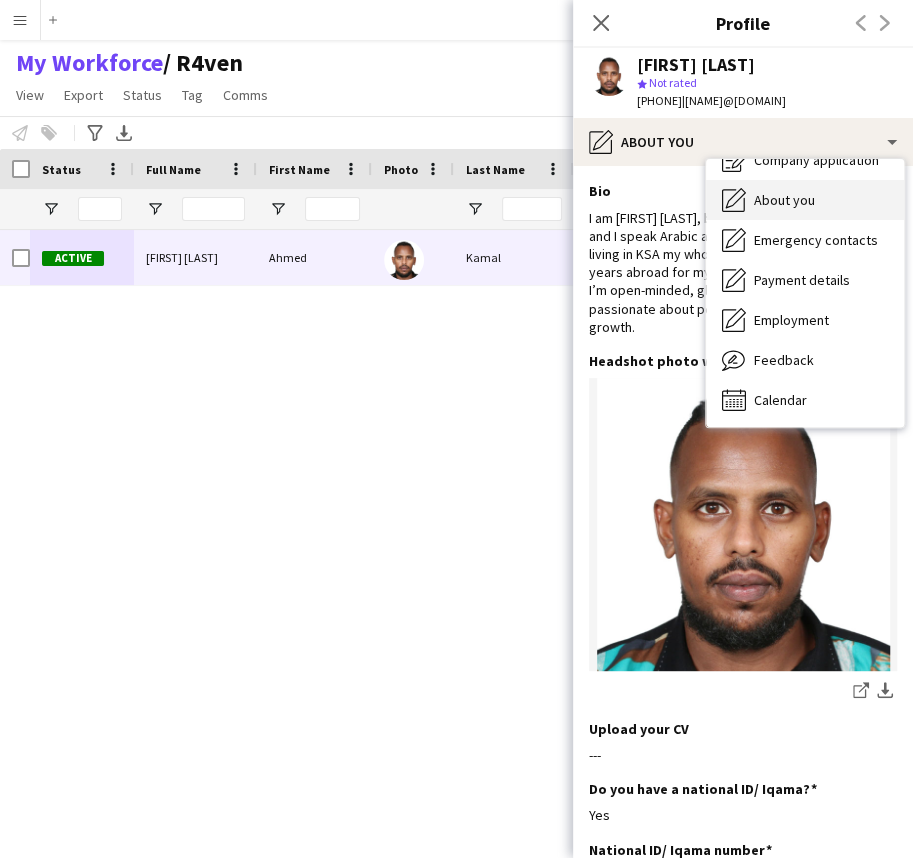 click on "About you" at bounding box center [784, 200] 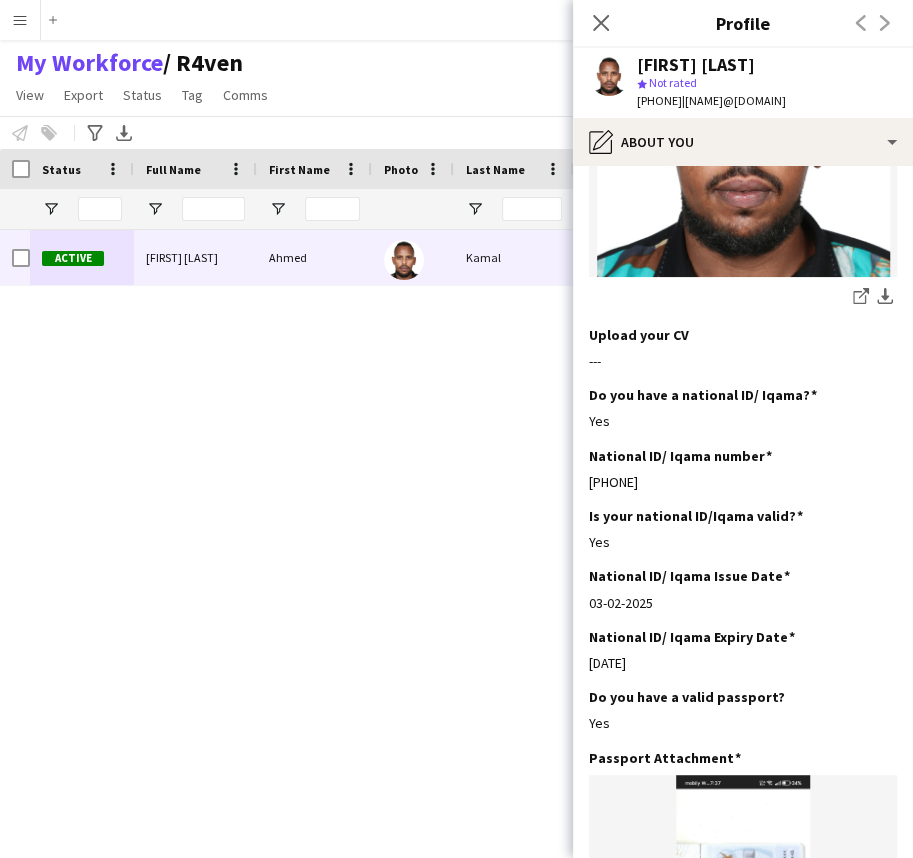 scroll, scrollTop: 0, scrollLeft: 0, axis: both 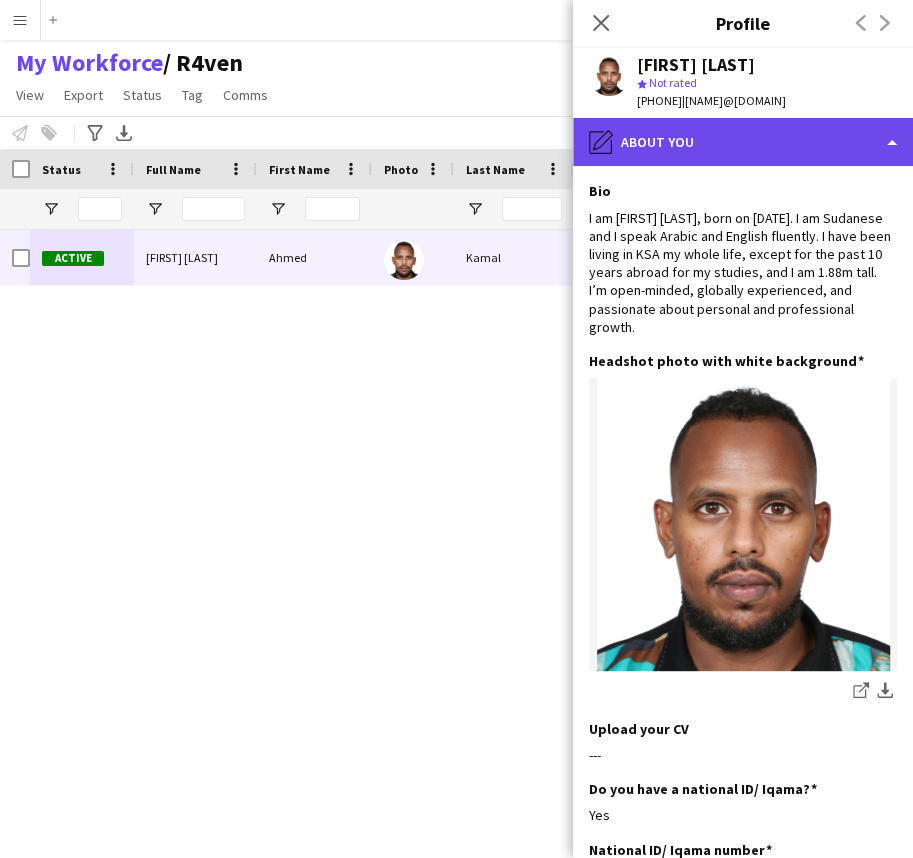 click on "pencil4
About you" 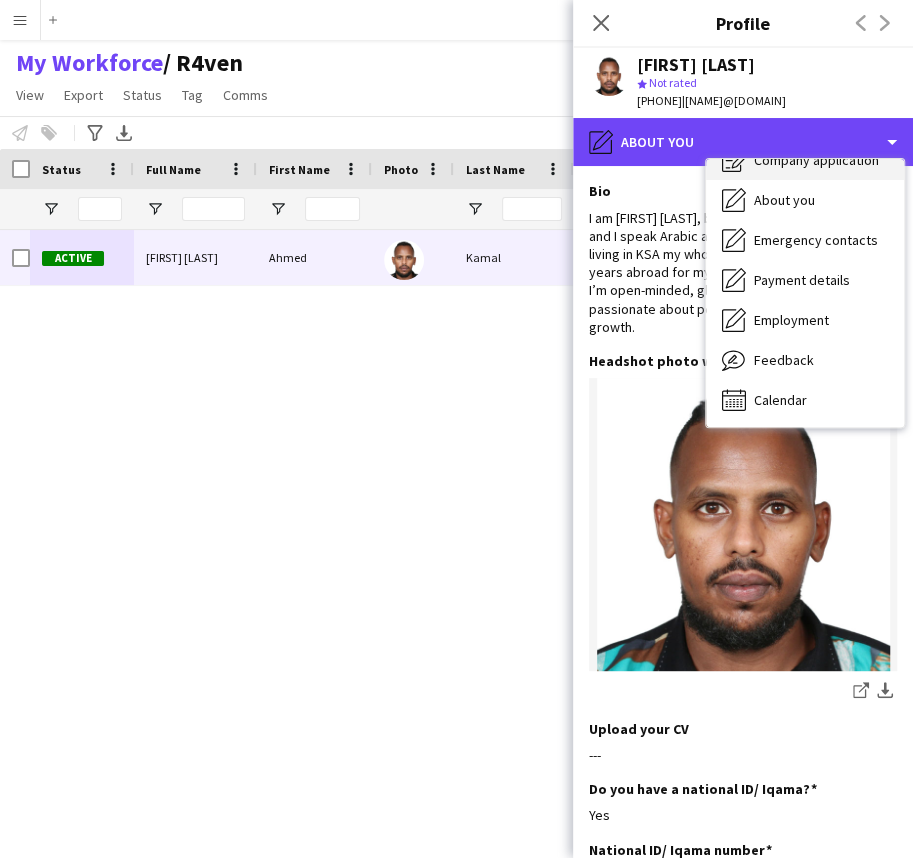 scroll, scrollTop: 0, scrollLeft: 0, axis: both 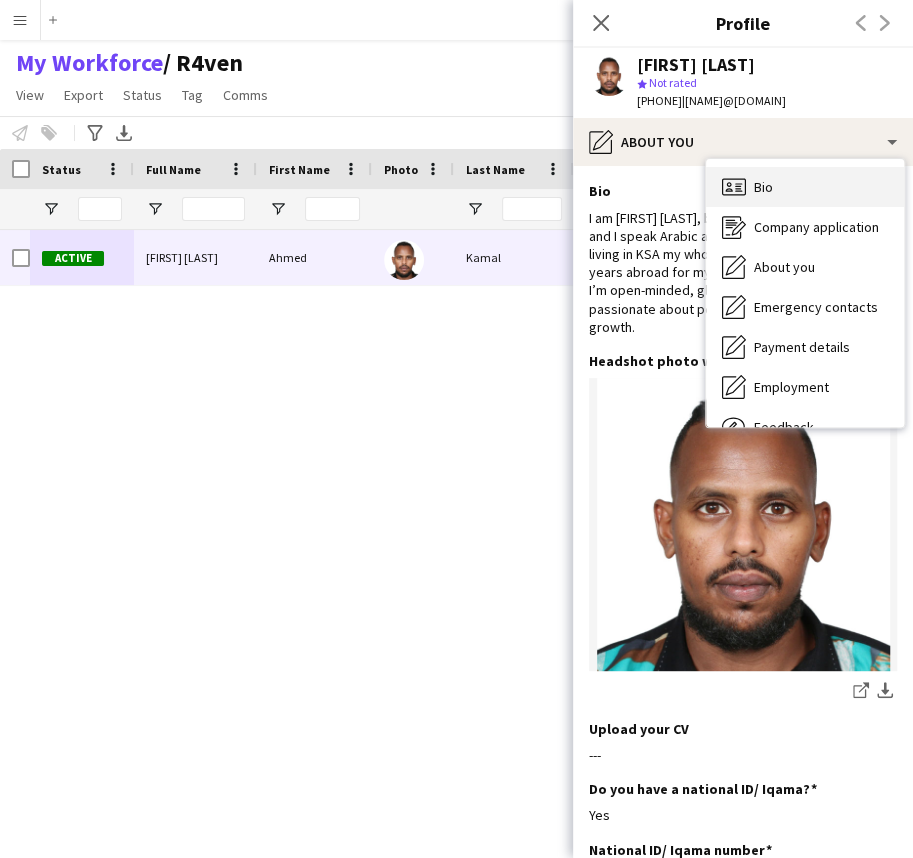 click on "Bio
Bio" at bounding box center [805, 187] 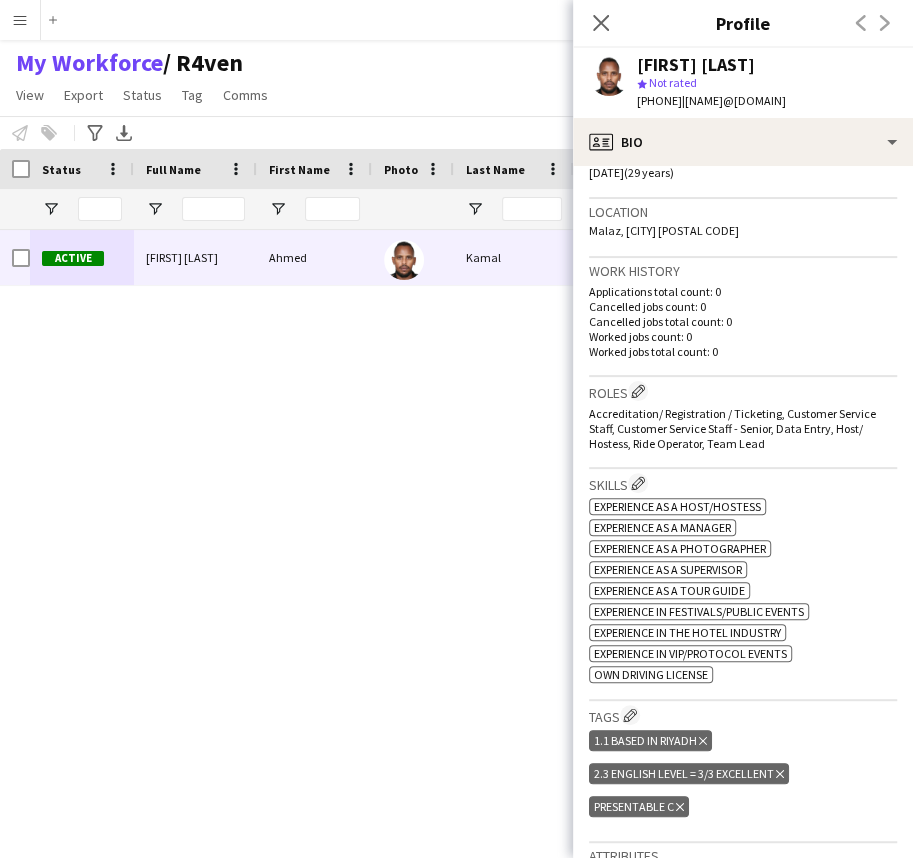 scroll, scrollTop: 454, scrollLeft: 0, axis: vertical 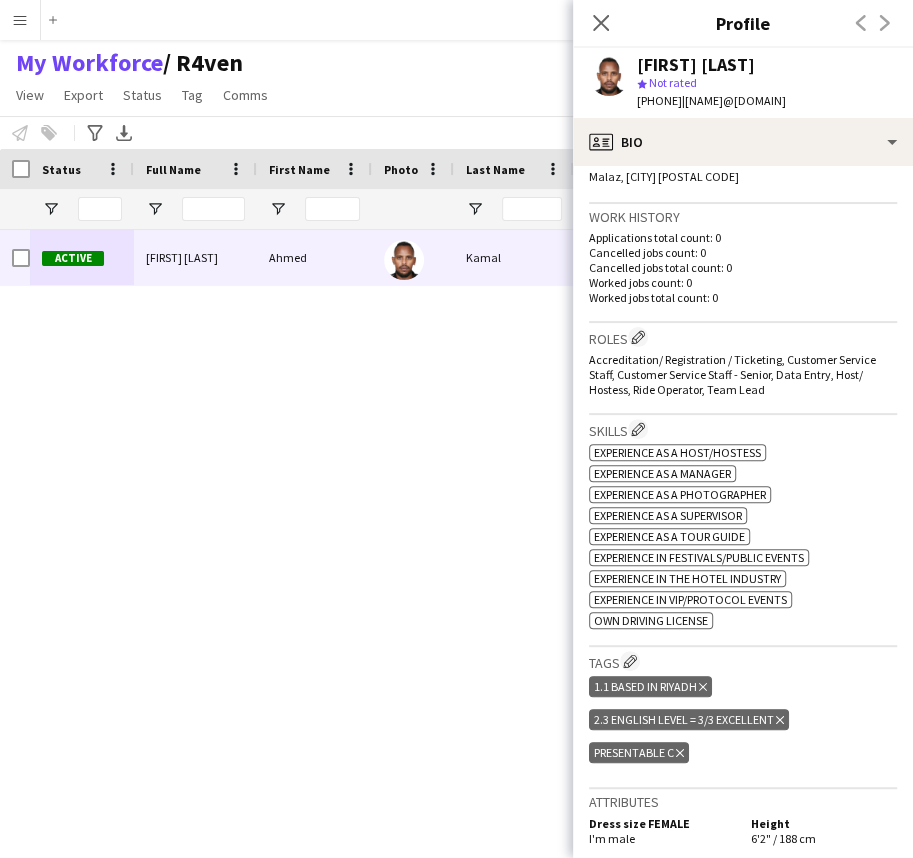 click on "Worked jobs total count: 0" 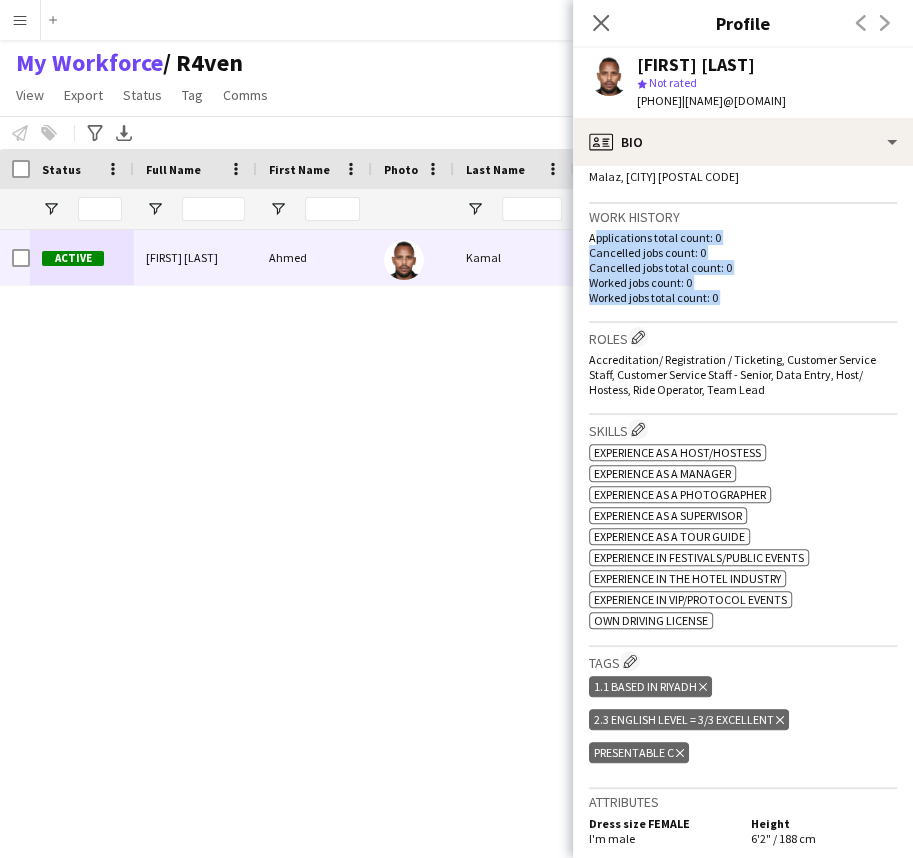drag, startPoint x: 722, startPoint y: 309, endPoint x: 723, endPoint y: 248, distance: 61.008198 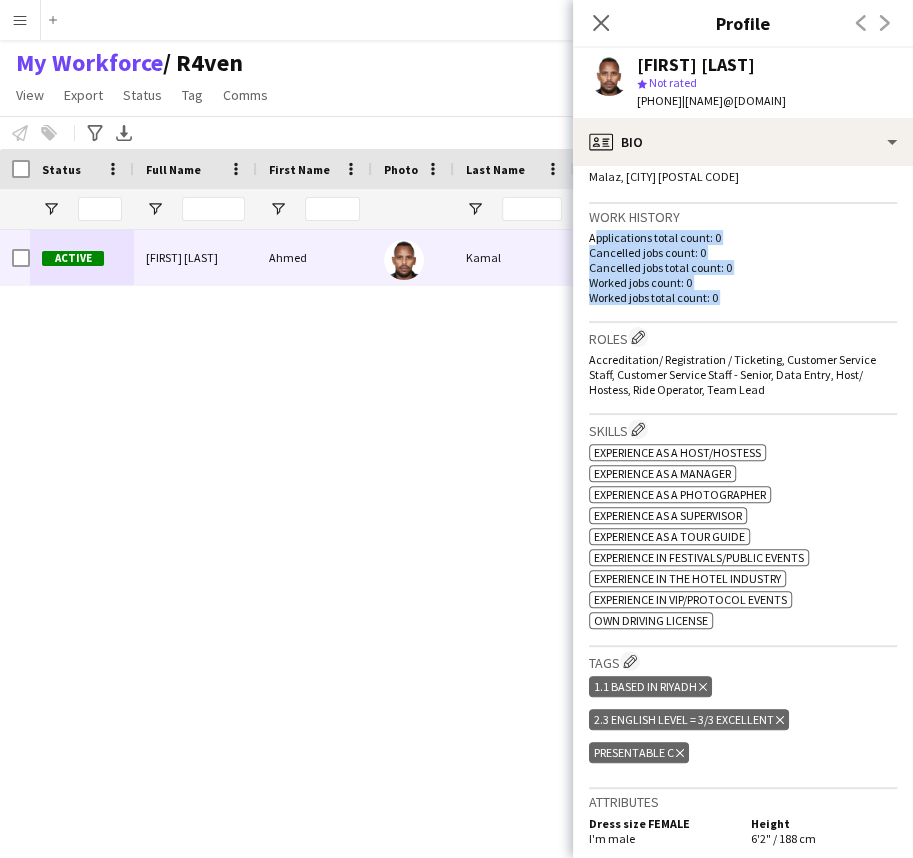 drag, startPoint x: 723, startPoint y: 248, endPoint x: 728, endPoint y: 306, distance: 58.21512 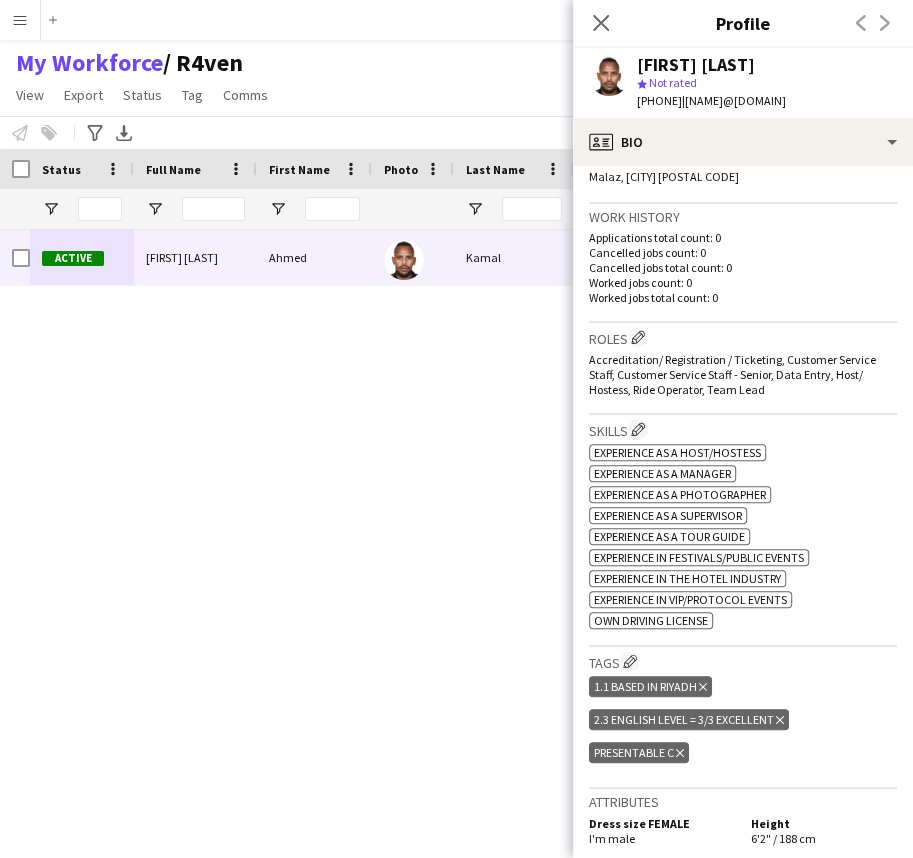 click on "Roles
Edit crew company roles
Accreditation/ Registration / Ticketing, Customer Service Staff, Customer Service Staff - Senior, Data Entry, Host/ Hostess, Ride Operator, Team Lead" 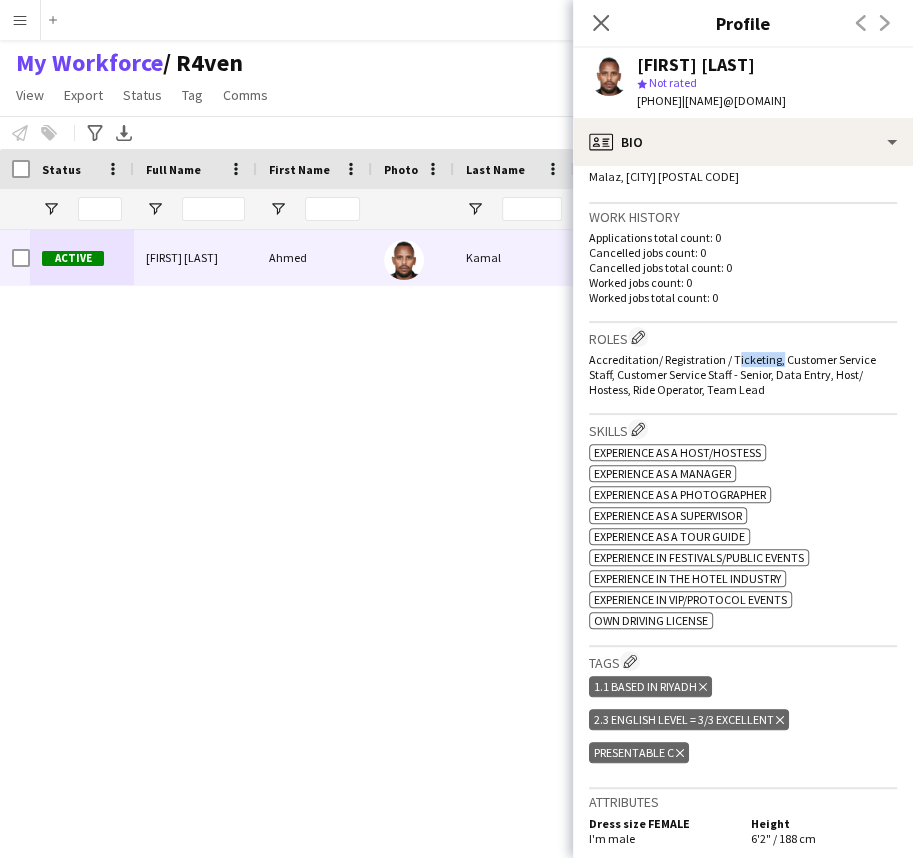 click on "Roles
Edit crew company roles
Accreditation/ Registration / Ticketing, Customer Service Staff, Customer Service Staff - Senior, Data Entry, Host/ Hostess, Ride Operator, Team Lead" 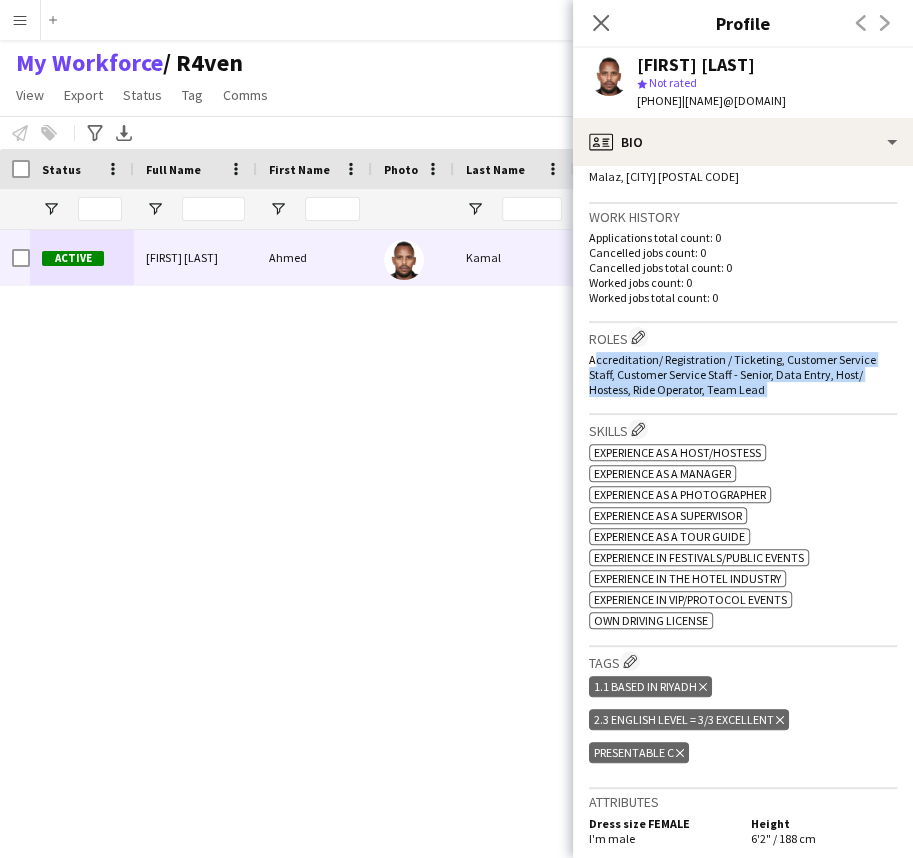 click on "Roles
Edit crew company roles
Accreditation/ Registration / Ticketing, Customer Service Staff, Customer Service Staff - Senior, Data Entry, Host/ Hostess, Ride Operator, Team Lead" 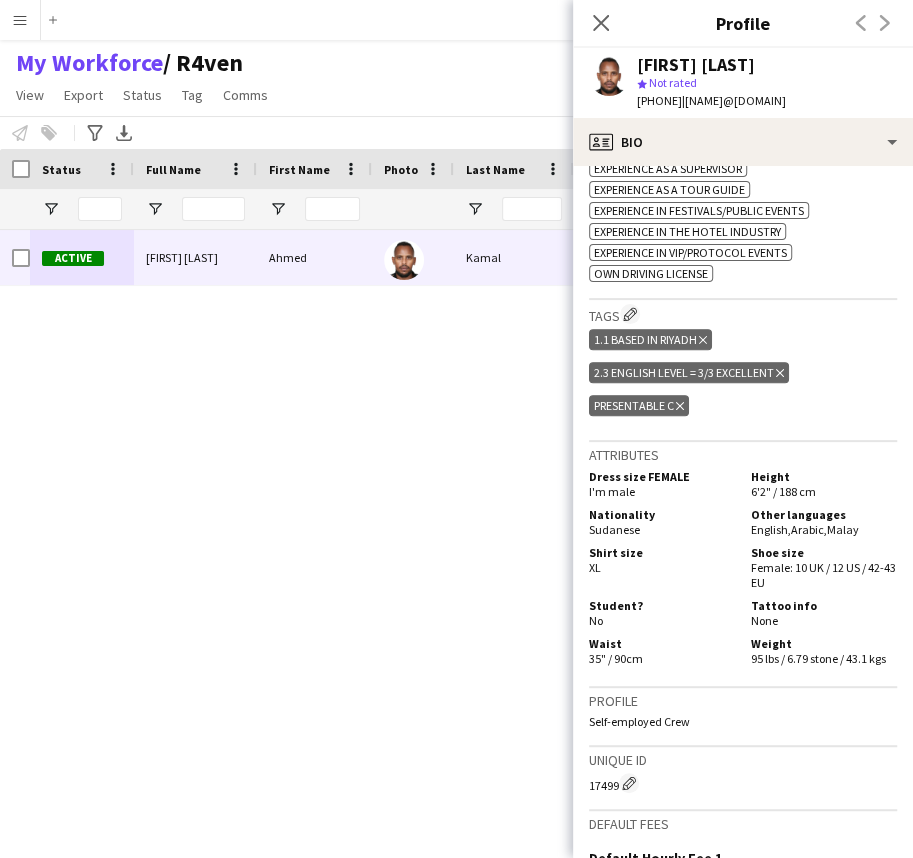 scroll, scrollTop: 909, scrollLeft: 0, axis: vertical 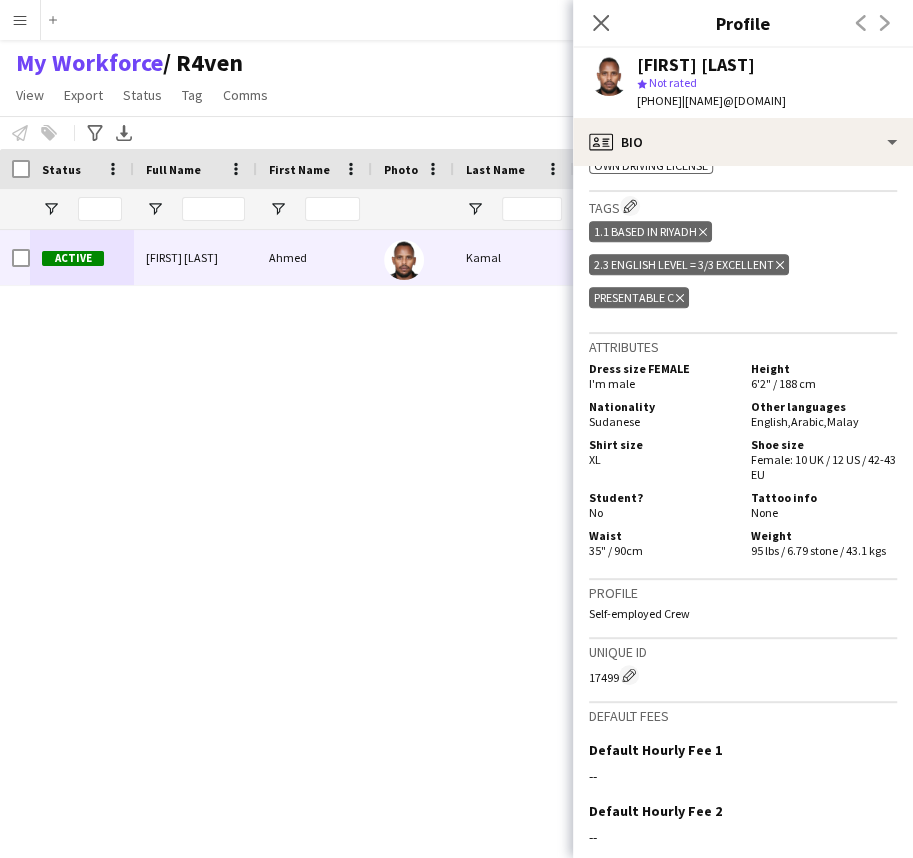 click on "Attributes" 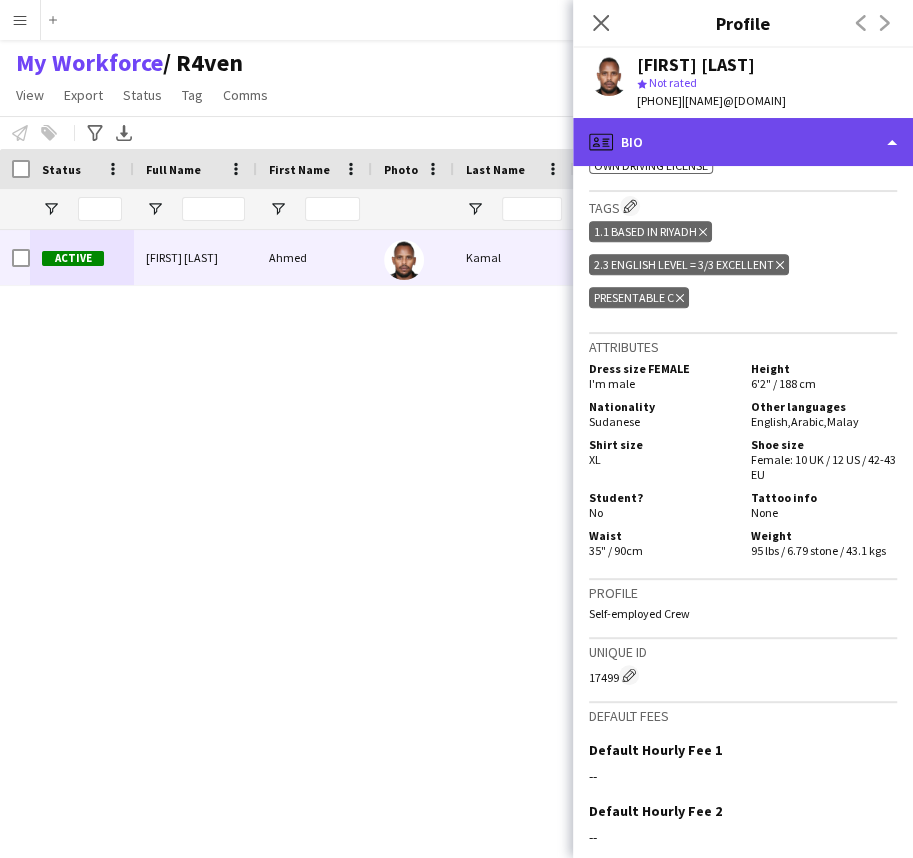 click on "profile
Bio" 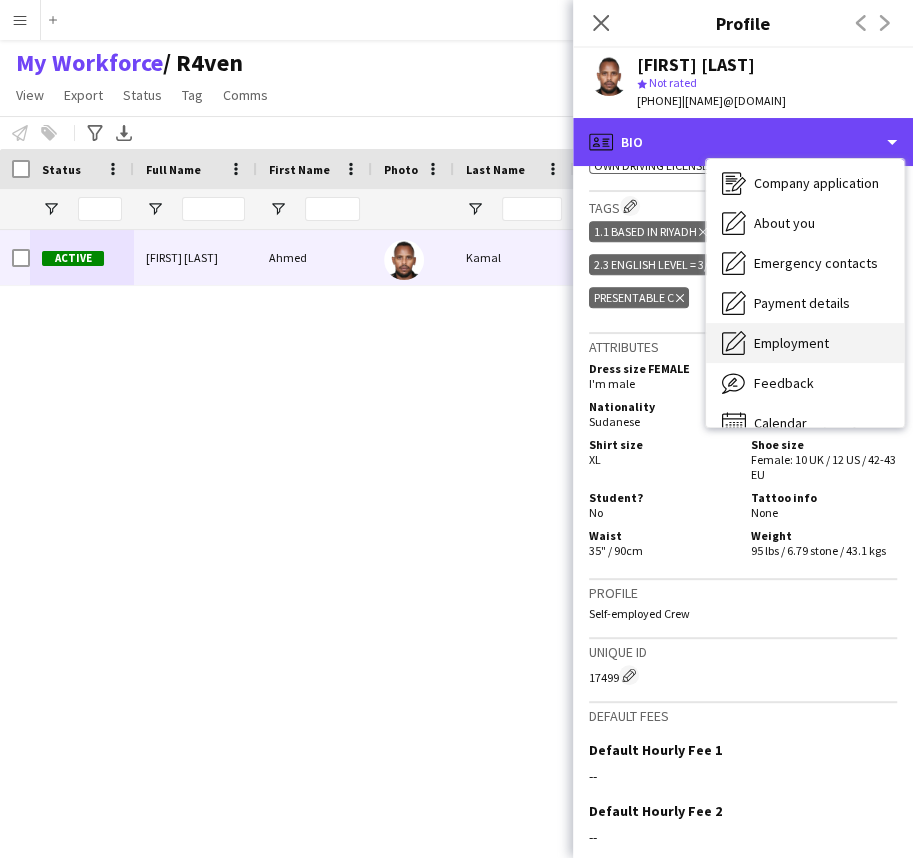 scroll, scrollTop: 67, scrollLeft: 0, axis: vertical 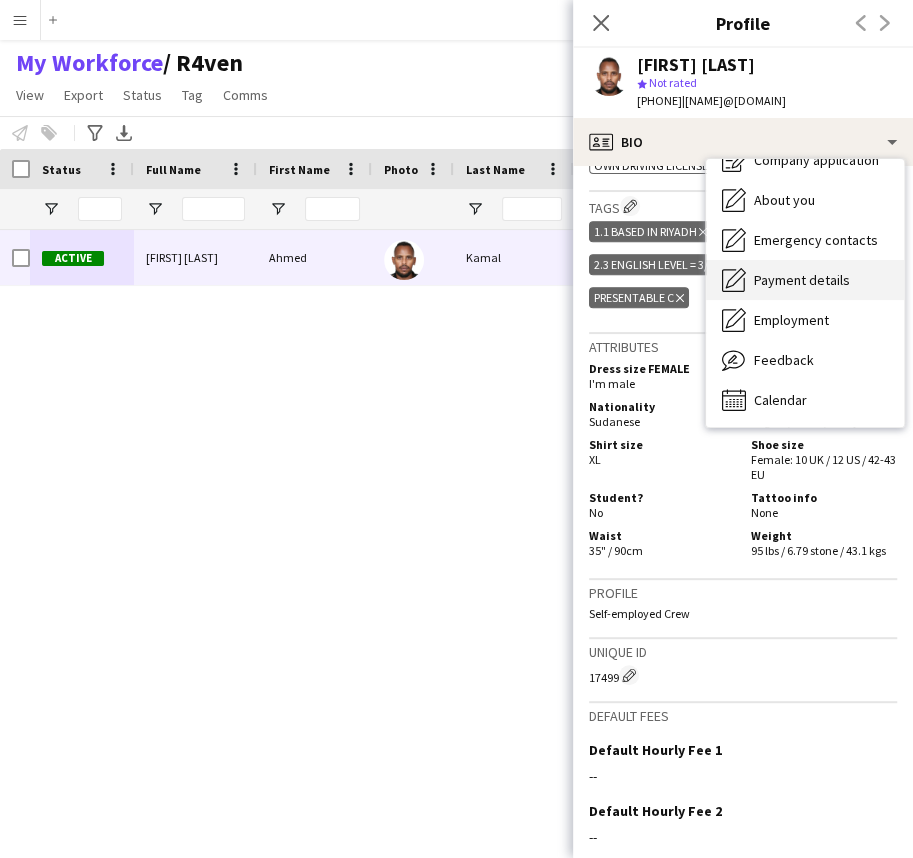 click on "Payment details" at bounding box center [802, 280] 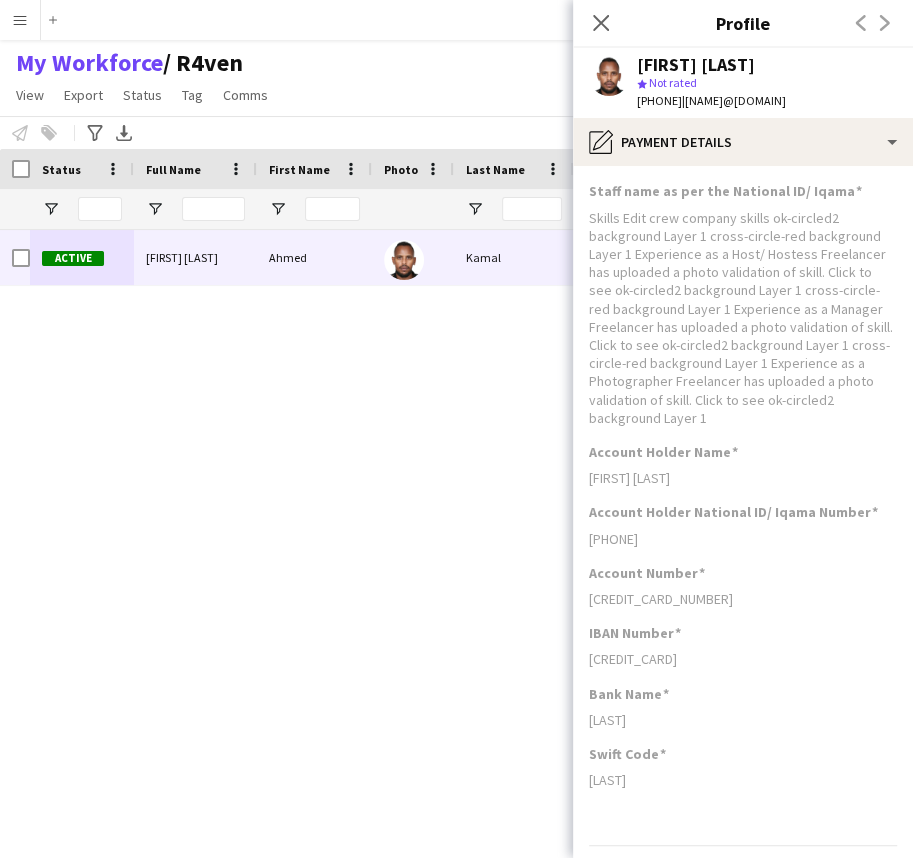 click on "Ahmed Kamal Osman" 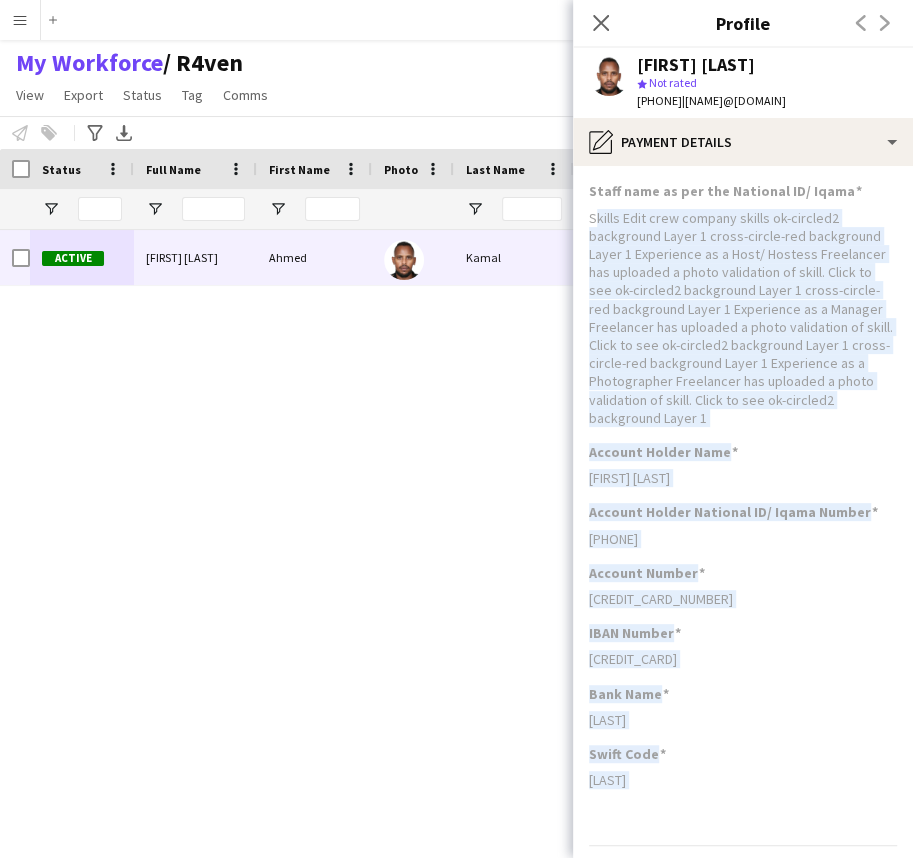 drag, startPoint x: 700, startPoint y: 234, endPoint x: 629, endPoint y: 590, distance: 363.01102 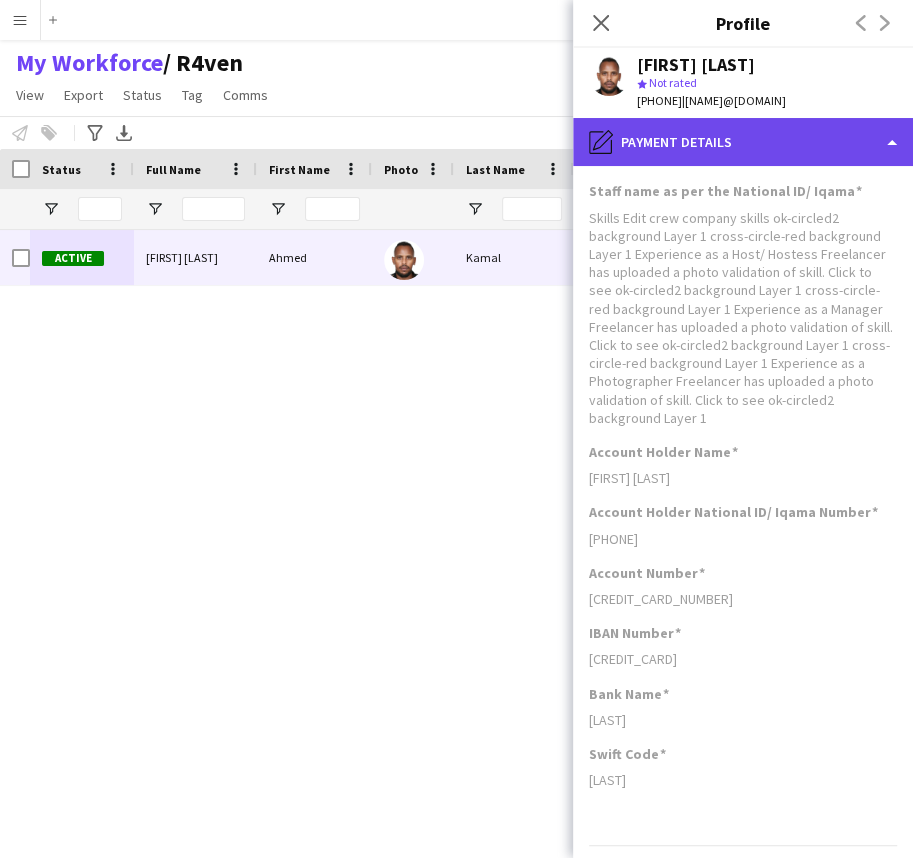 click on "pencil4
Payment details" 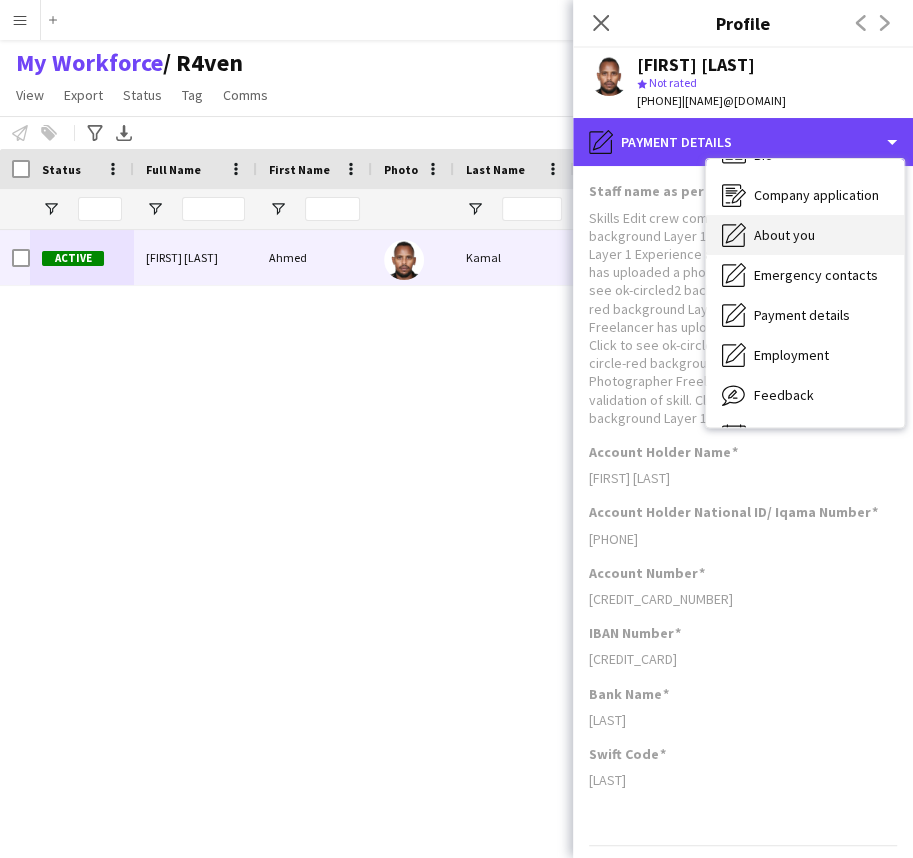 scroll, scrollTop: 0, scrollLeft: 0, axis: both 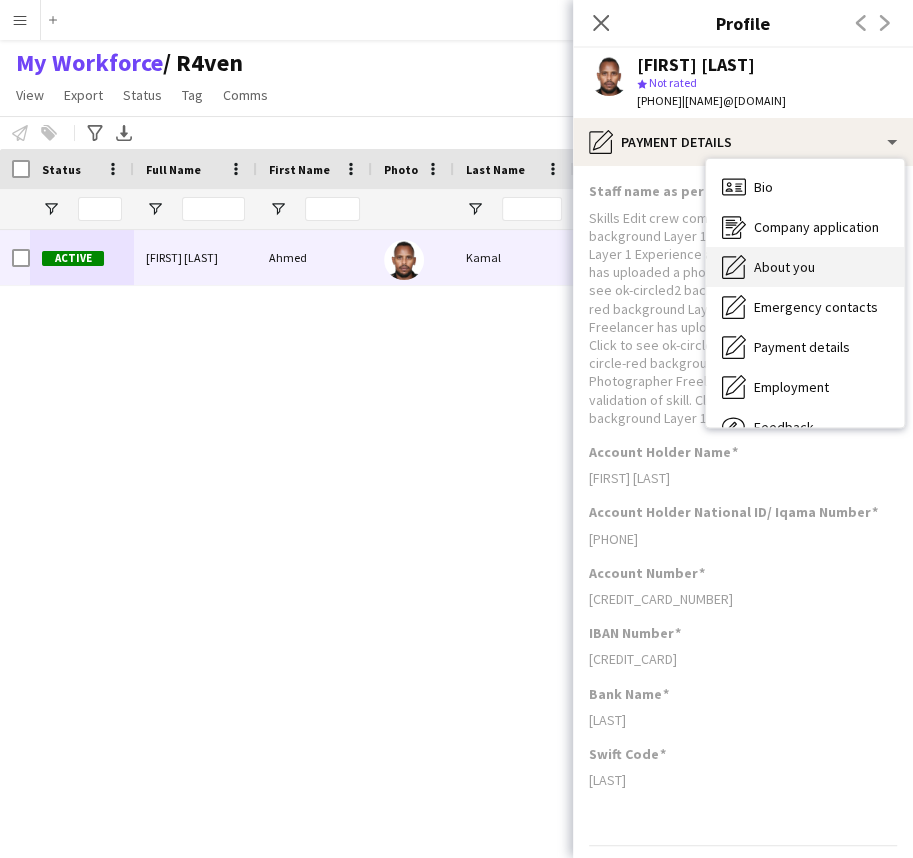 click on "About you" at bounding box center (784, 267) 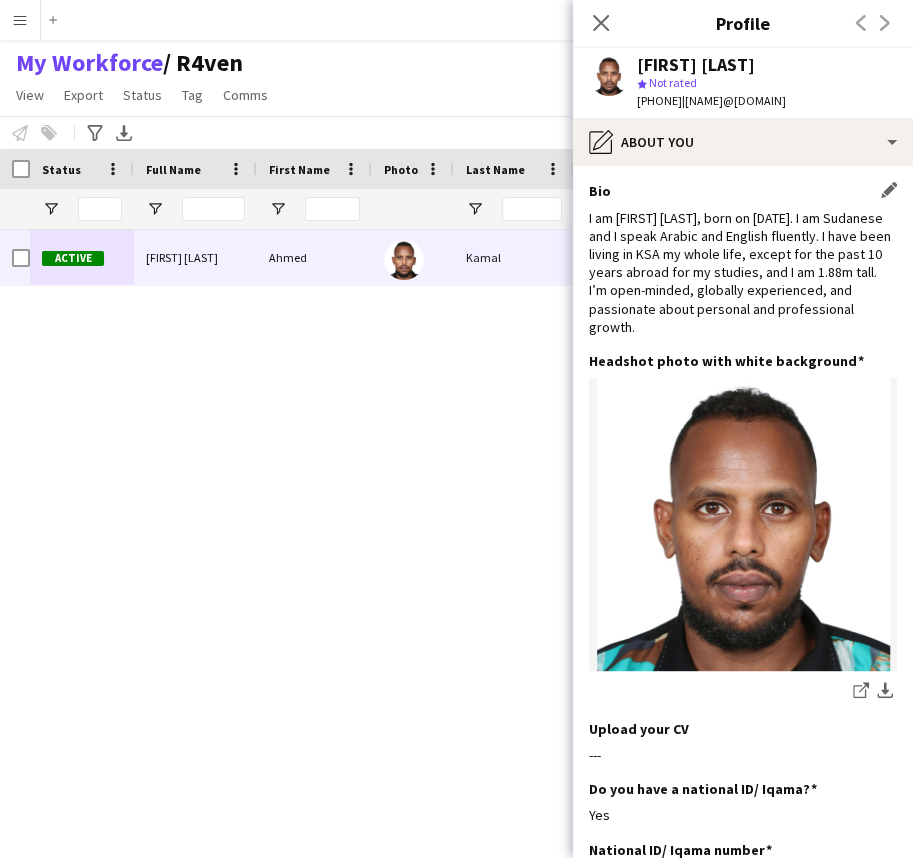 click on "I am Ahmed Kamal, born on 27th September, 1995. I am Sudanese and I speak Arabic and English fluently. I have been living in KSA my whole life, except for the past 10 years abroad for my studies, and I am 1.88m tall.
I’m open-minded, globally experienced, and passionate about personal and professional growth." 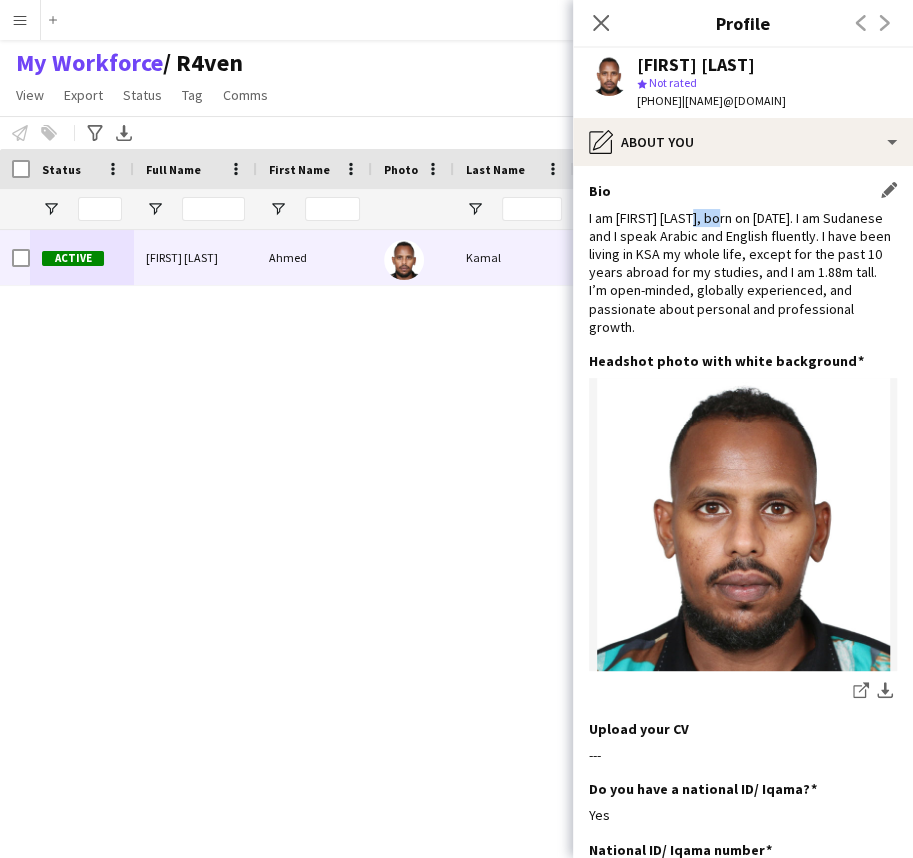 click on "I am Ahmed Kamal, born on 27th September, 1995. I am Sudanese and I speak Arabic and English fluently. I have been living in KSA my whole life, except for the past 10 years abroad for my studies, and I am 1.88m tall.
I’m open-minded, globally experienced, and passionate about personal and professional growth." 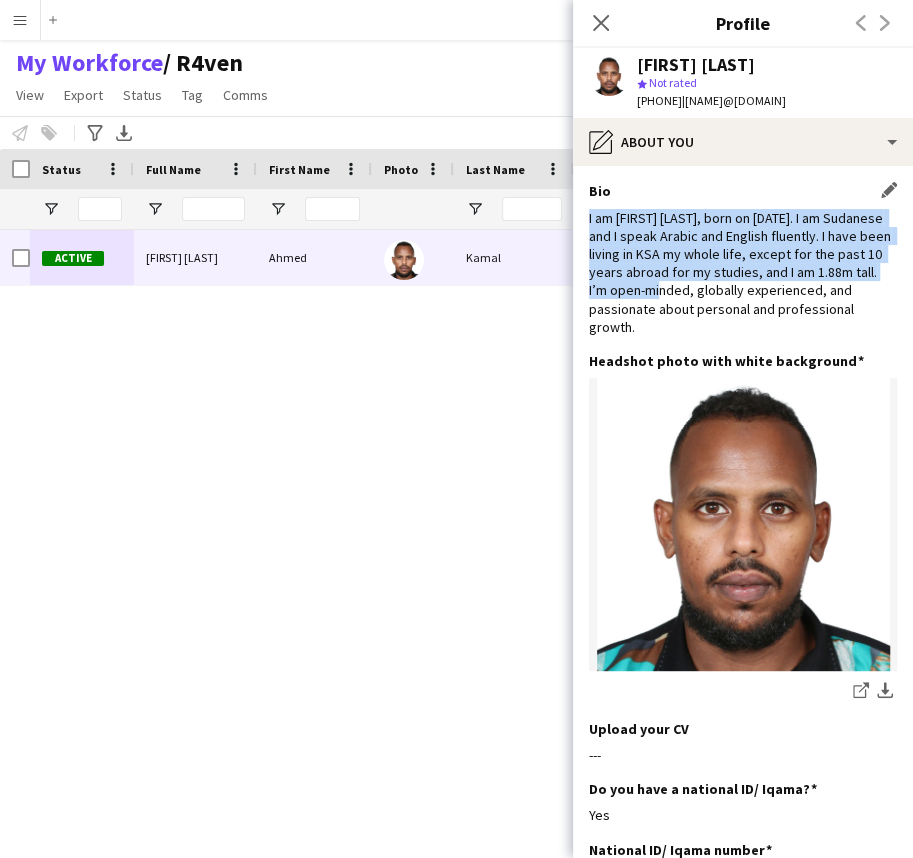 click on "I am Ahmed Kamal, born on 27th September, 1995. I am Sudanese and I speak Arabic and English fluently. I have been living in KSA my whole life, except for the past 10 years abroad for my studies, and I am 1.88m tall.
I’m open-minded, globally experienced, and passionate about personal and professional growth." 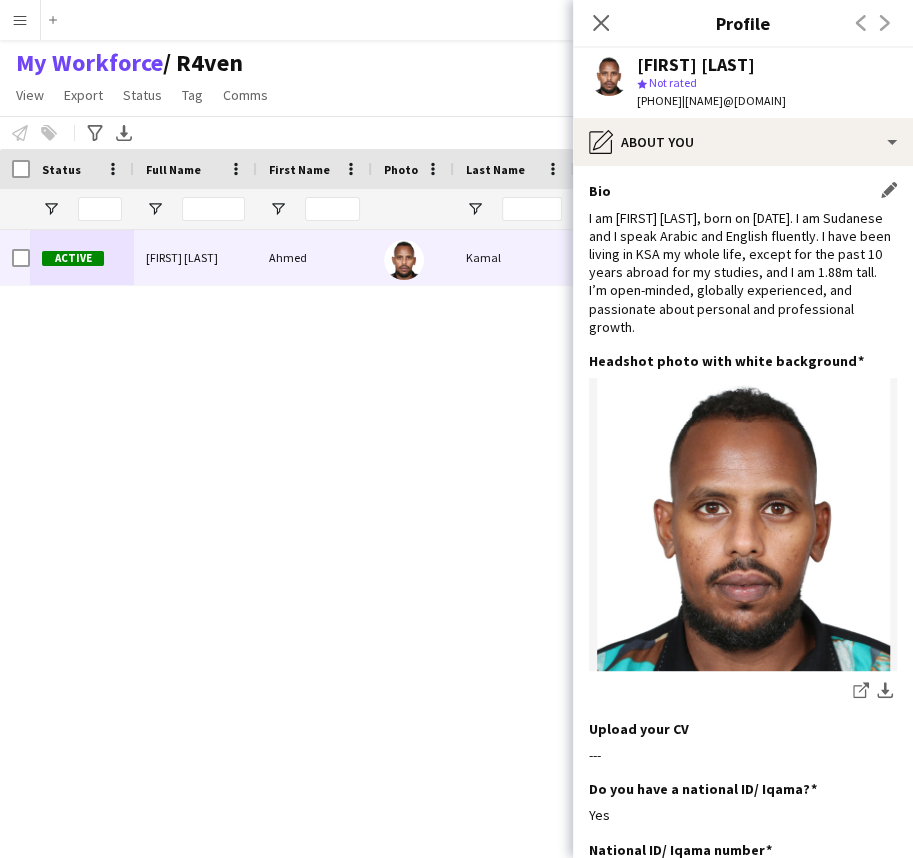 click on "I am Ahmed Kamal, born on 27th September, 1995. I am Sudanese and I speak Arabic and English fluently. I have been living in KSA my whole life, except for the past 10 years abroad for my studies, and I am 1.88m tall.
I’m open-minded, globally experienced, and passionate about personal and professional growth." 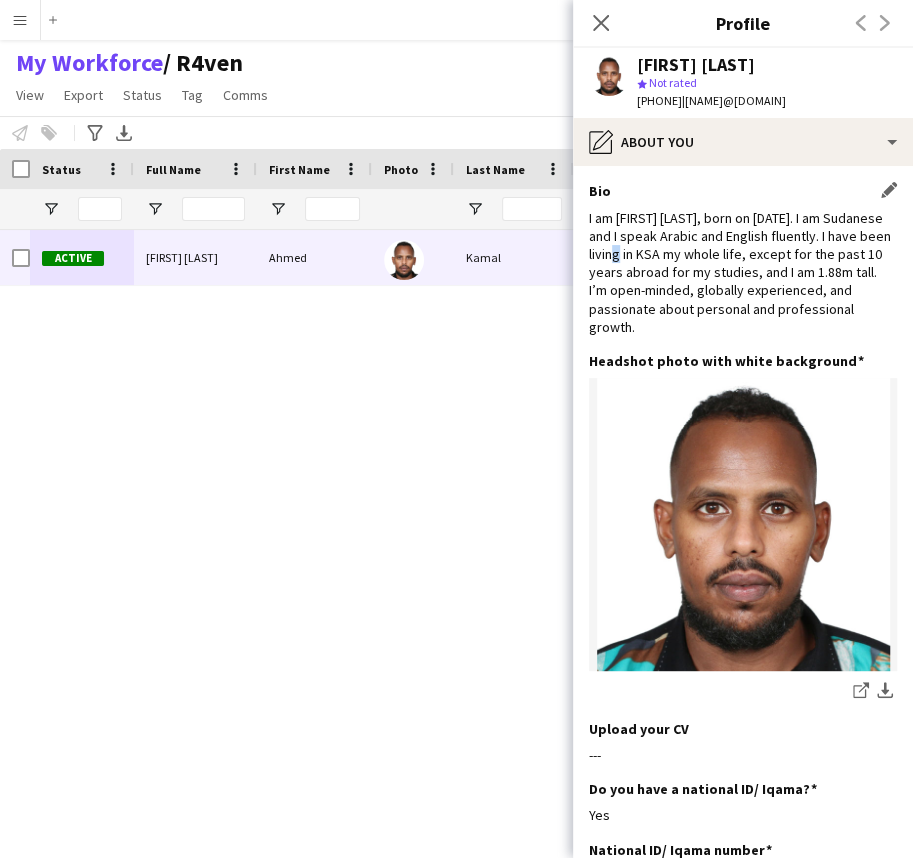 click on "I am Ahmed Kamal, born on 27th September, 1995. I am Sudanese and I speak Arabic and English fluently. I have been living in KSA my whole life, except for the past 10 years abroad for my studies, and I am 1.88m tall.
I’m open-minded, globally experienced, and passionate about personal and professional growth." 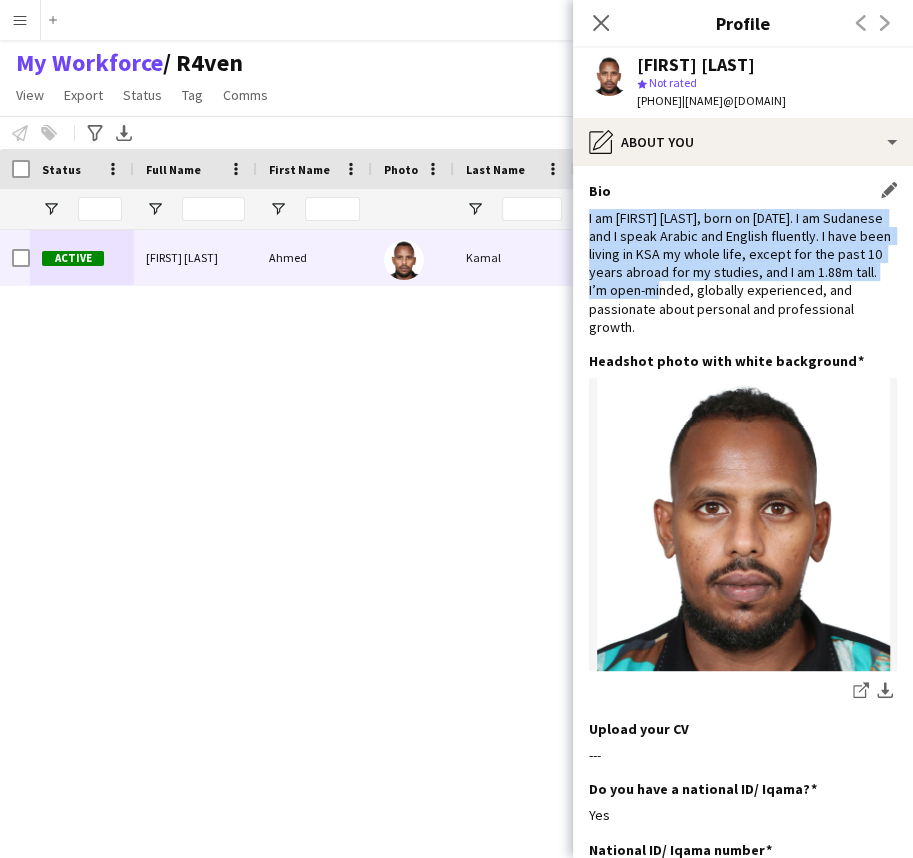 click on "I am Ahmed Kamal, born on 27th September, 1995. I am Sudanese and I speak Arabic and English fluently. I have been living in KSA my whole life, except for the past 10 years abroad for my studies, and I am 1.88m tall.
I’m open-minded, globally experienced, and passionate about personal and professional growth." 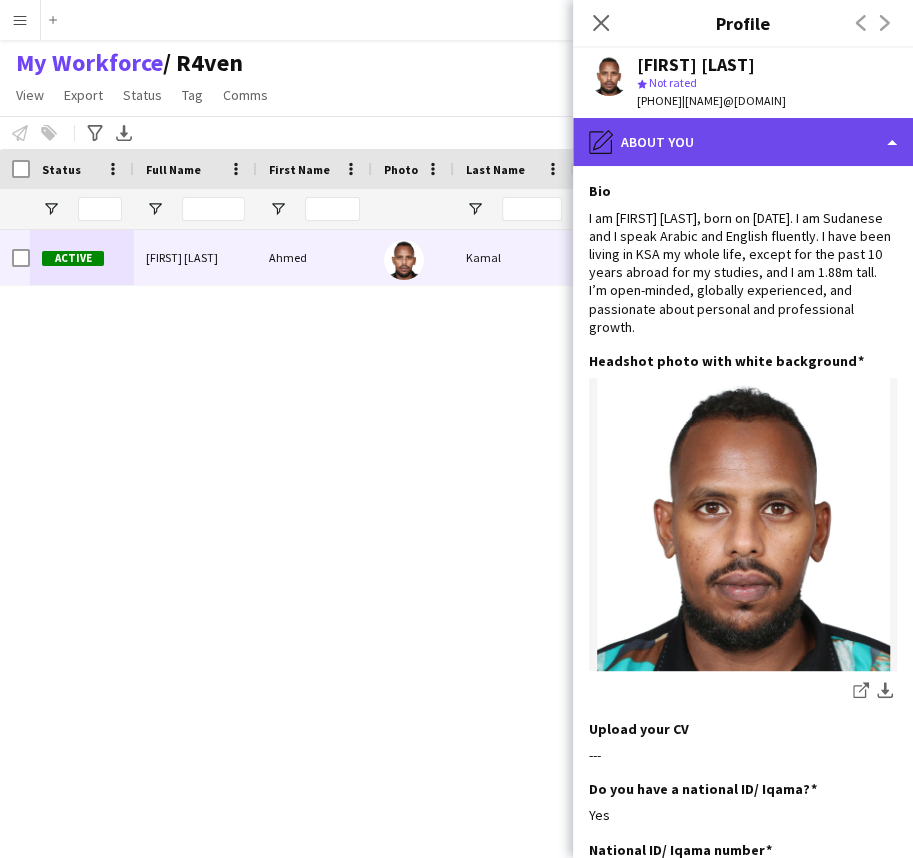 click on "pencil4
About you" 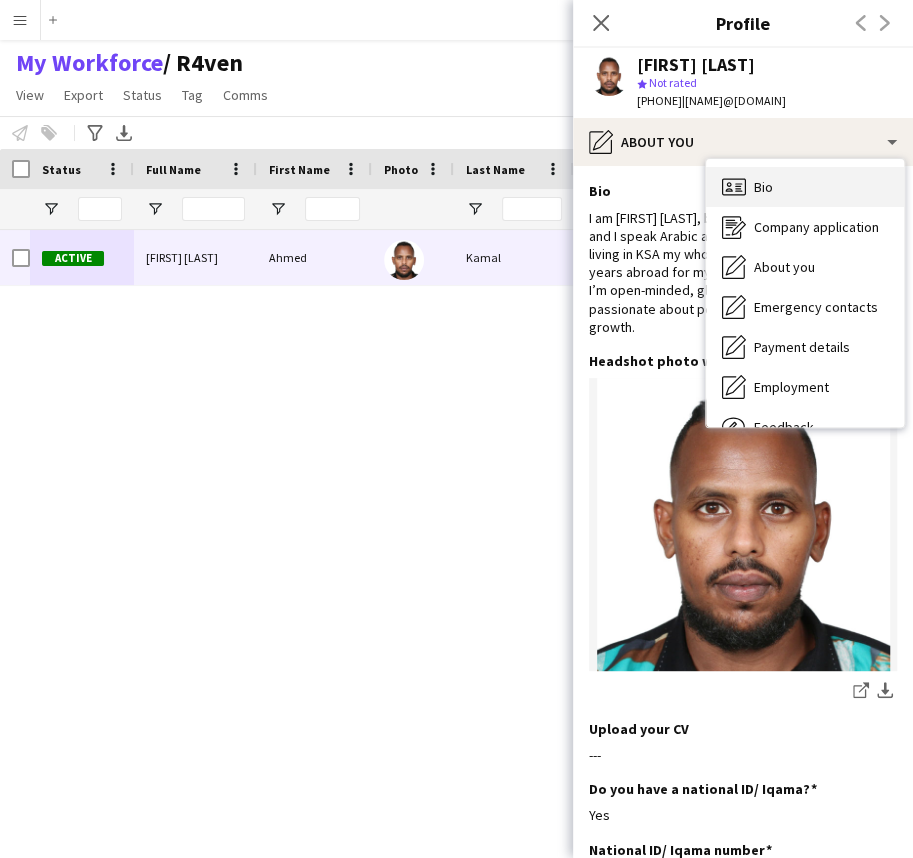 click on "Bio
Bio" at bounding box center (805, 187) 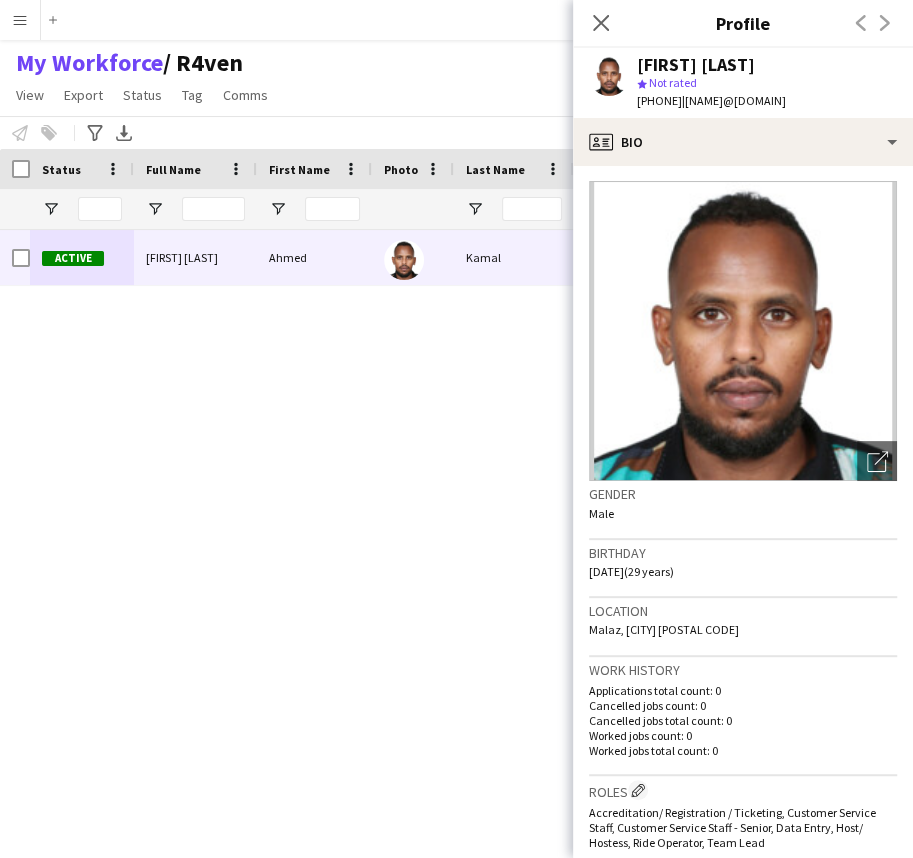 scroll, scrollTop: 0, scrollLeft: 0, axis: both 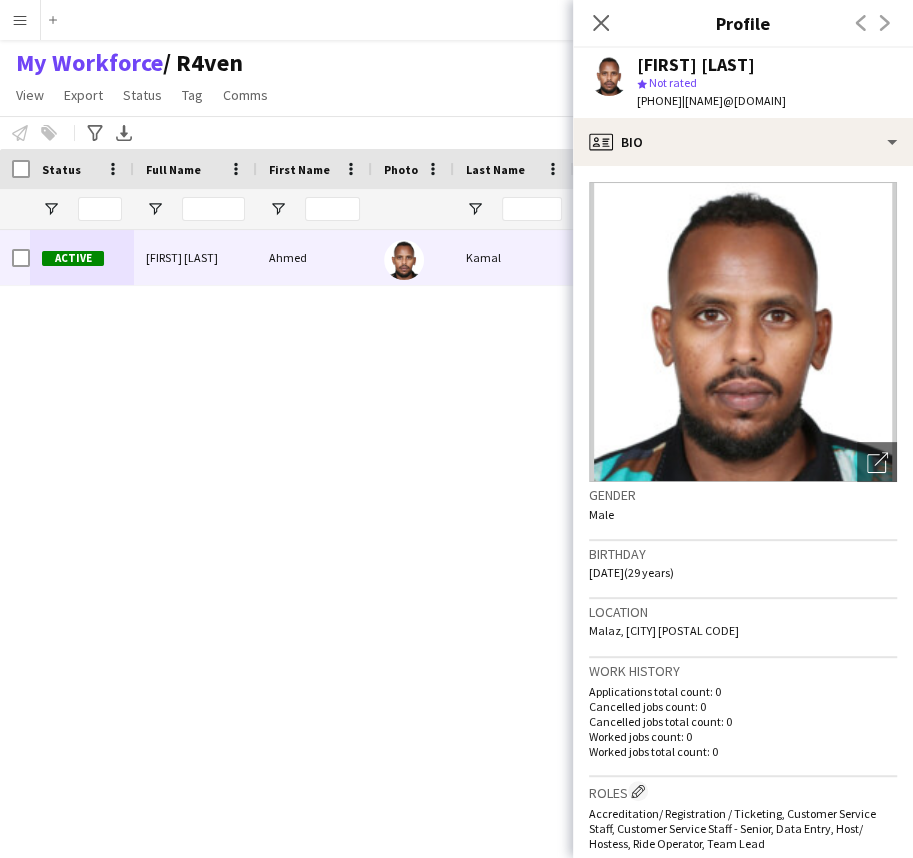 click on "Not rated" 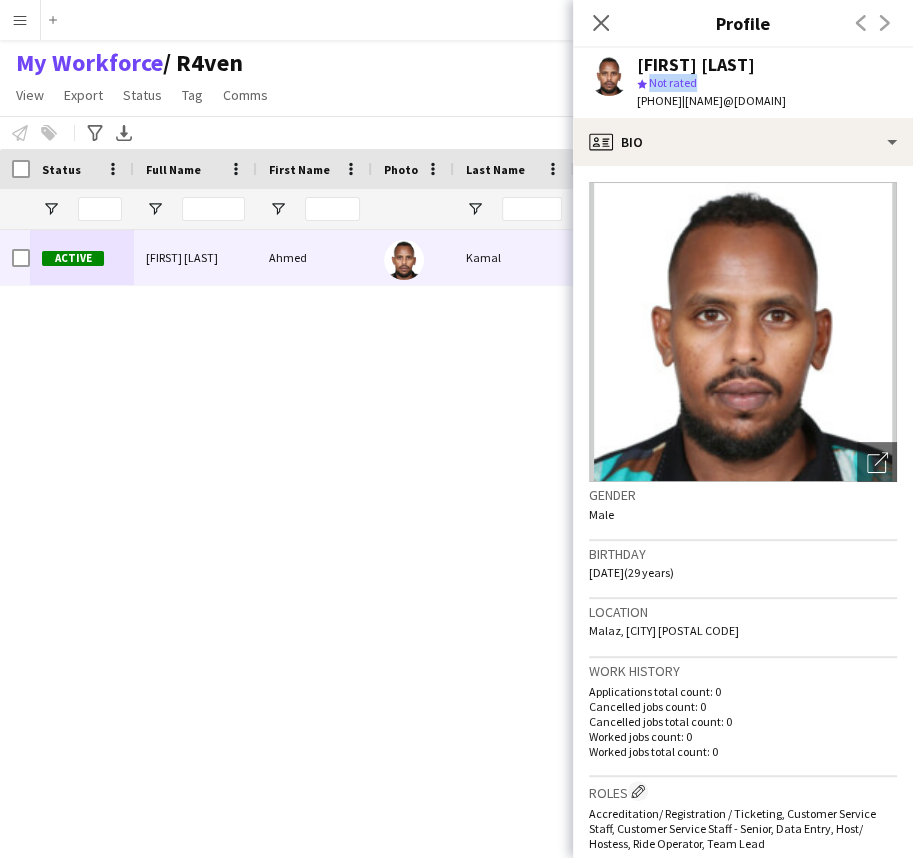 click on "star
Not rated" 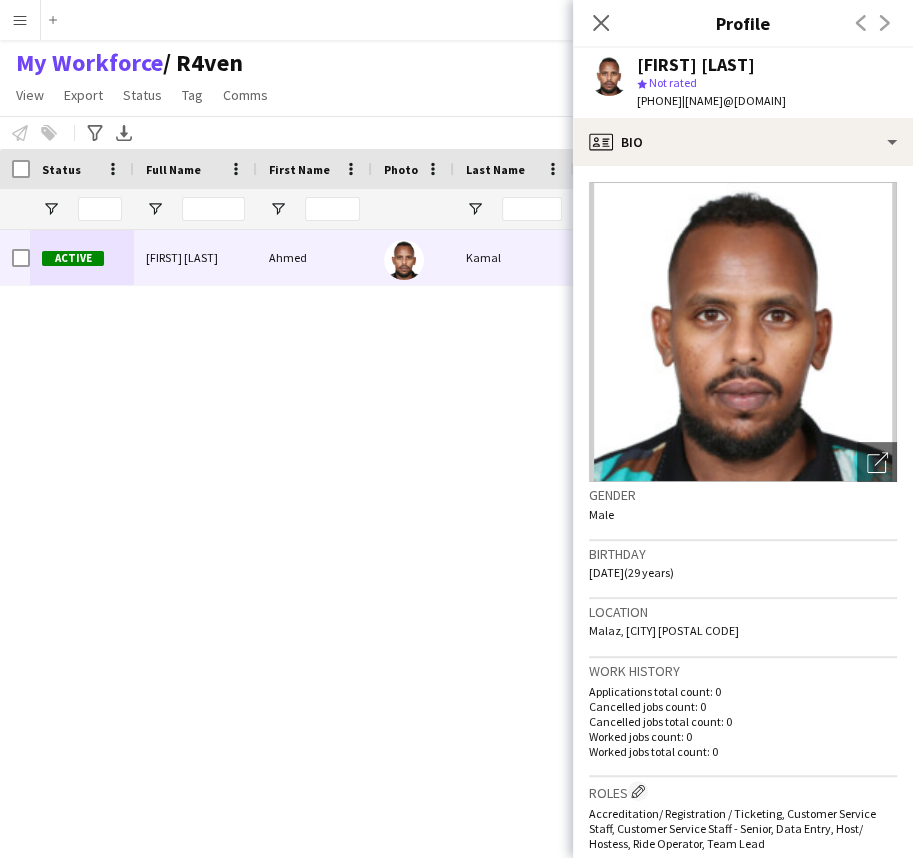 click on "Ahmed Kamal
star
Not rated   t. +966549490012   |   ahmedkamalosman95@gmail.com" 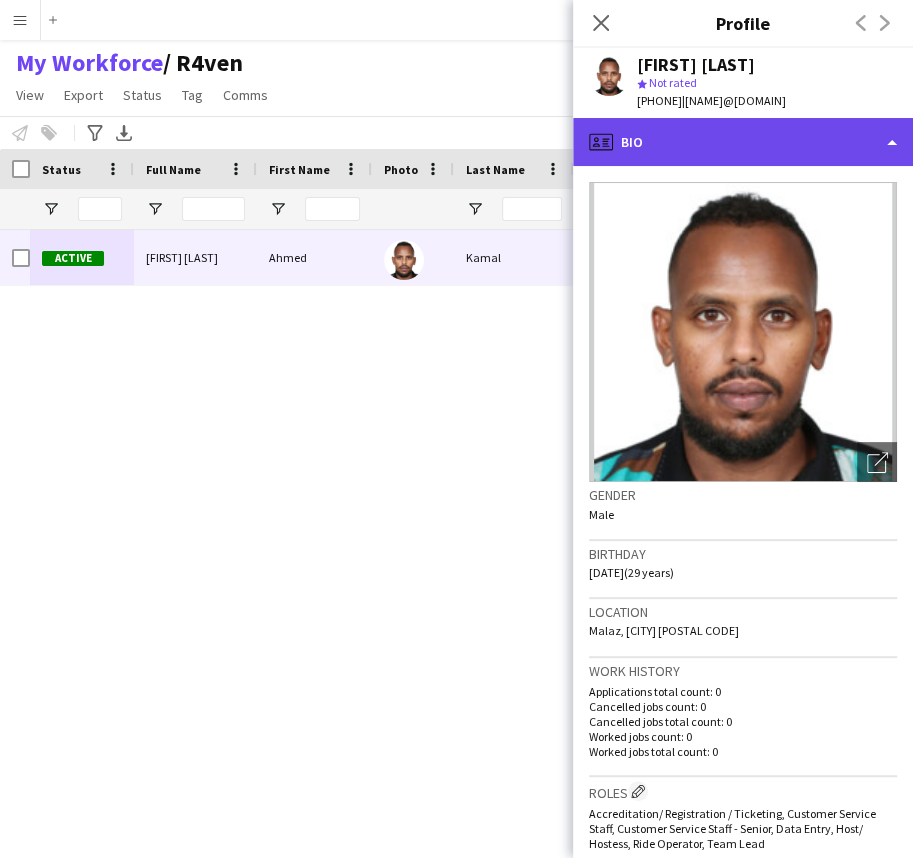 click on "profile
Bio" 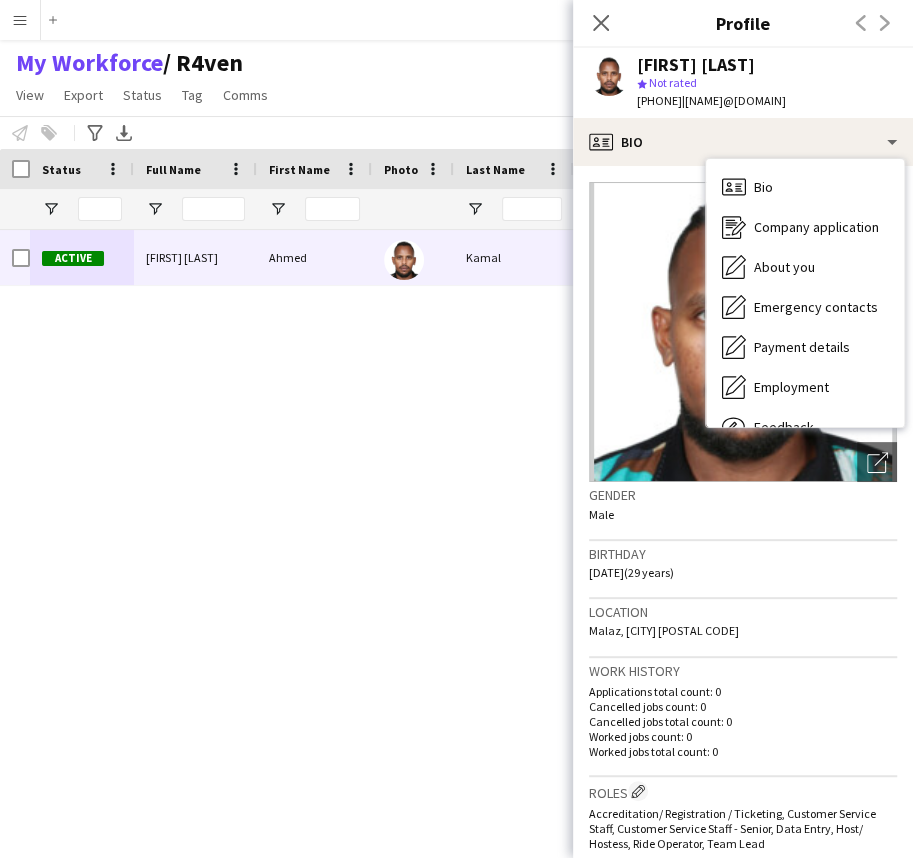 click on "star
Not rated" 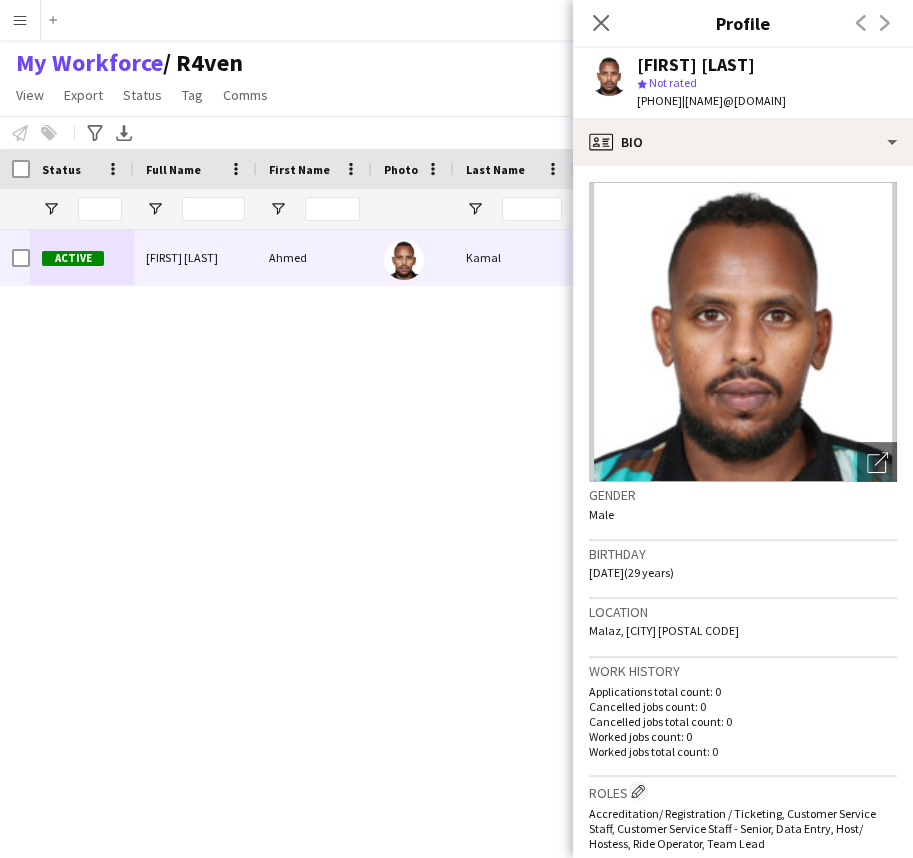 click on "star
Not rated" 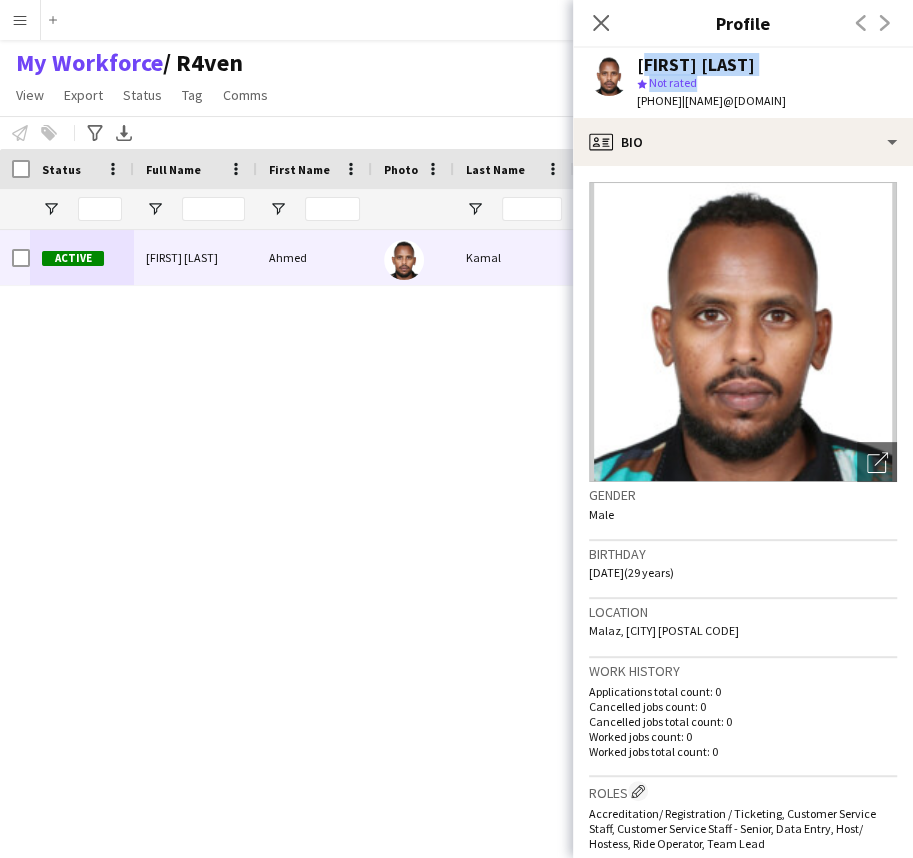 drag, startPoint x: 733, startPoint y: 84, endPoint x: 741, endPoint y: 65, distance: 20.615528 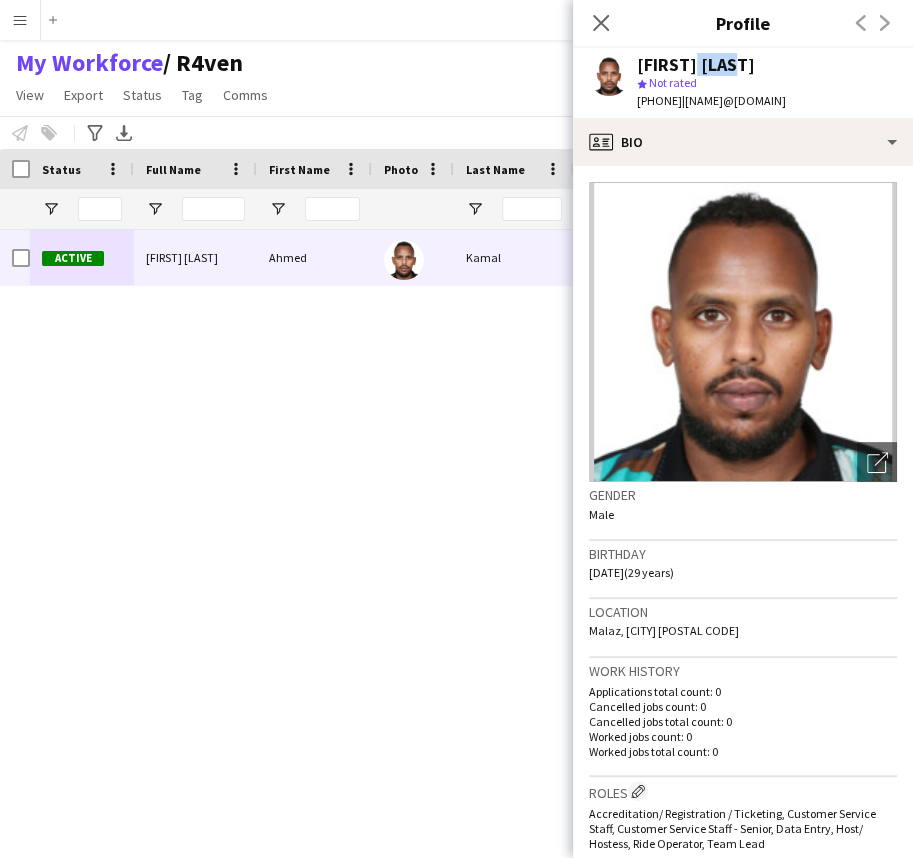 click on "Ahmed Kamal" 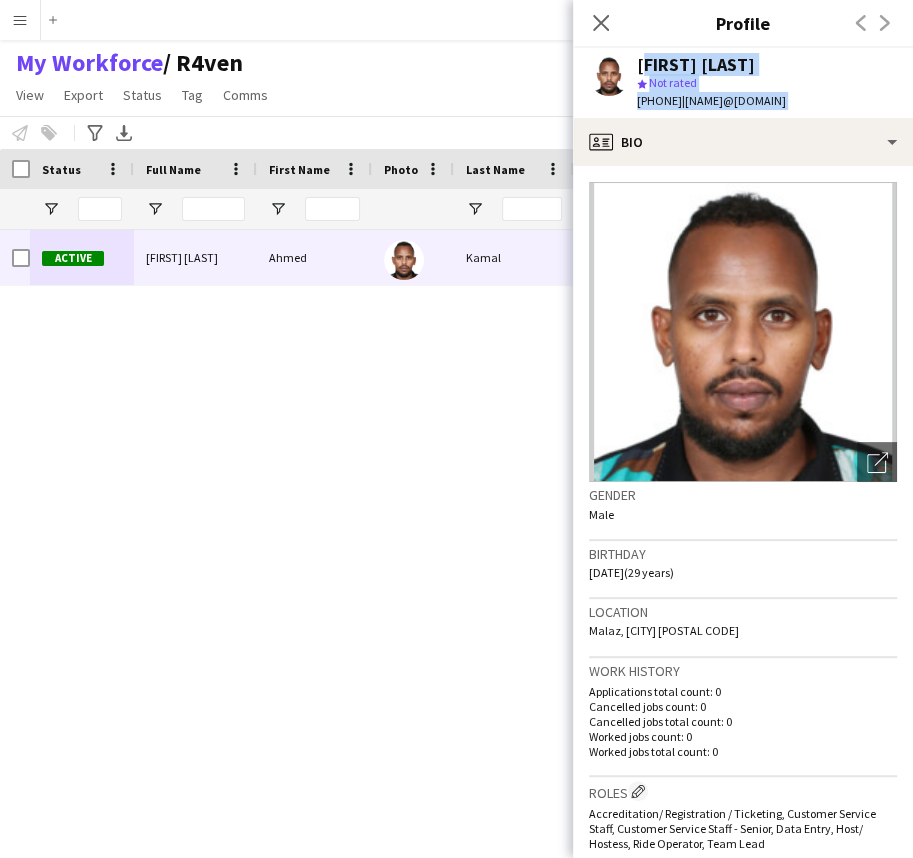 drag, startPoint x: 741, startPoint y: 65, endPoint x: 740, endPoint y: 125, distance: 60.00833 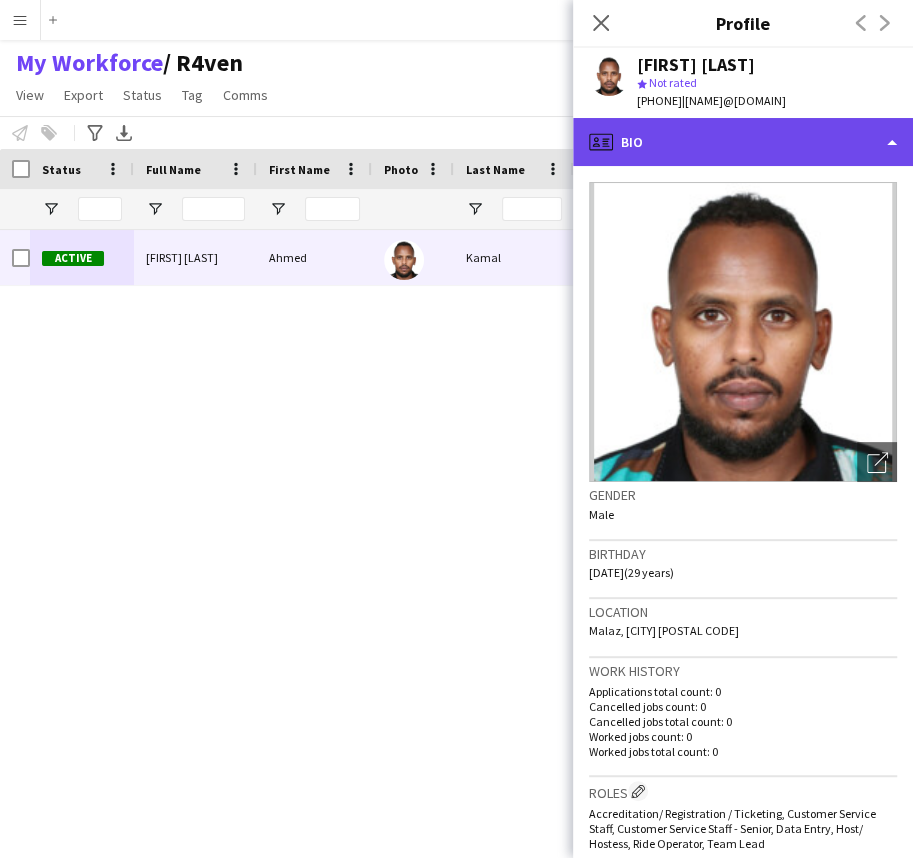 click on "profile
Bio" 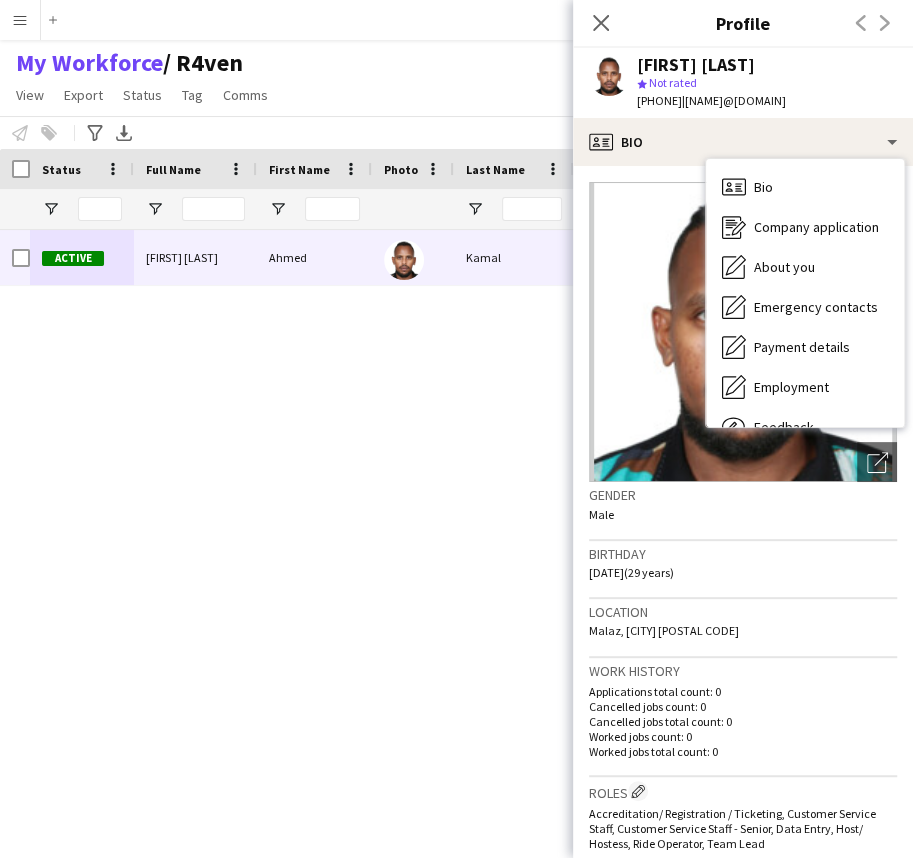 click on "t. +966549490012   |   ahmedkamalosman95@gmail.com" 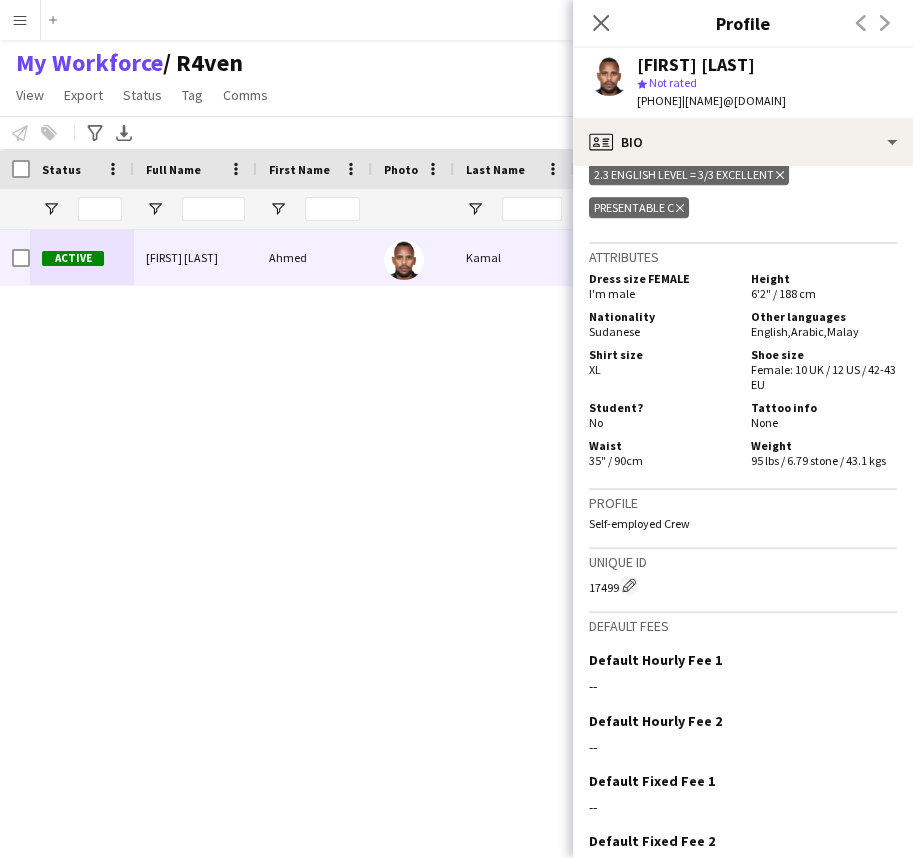 scroll, scrollTop: 1090, scrollLeft: 0, axis: vertical 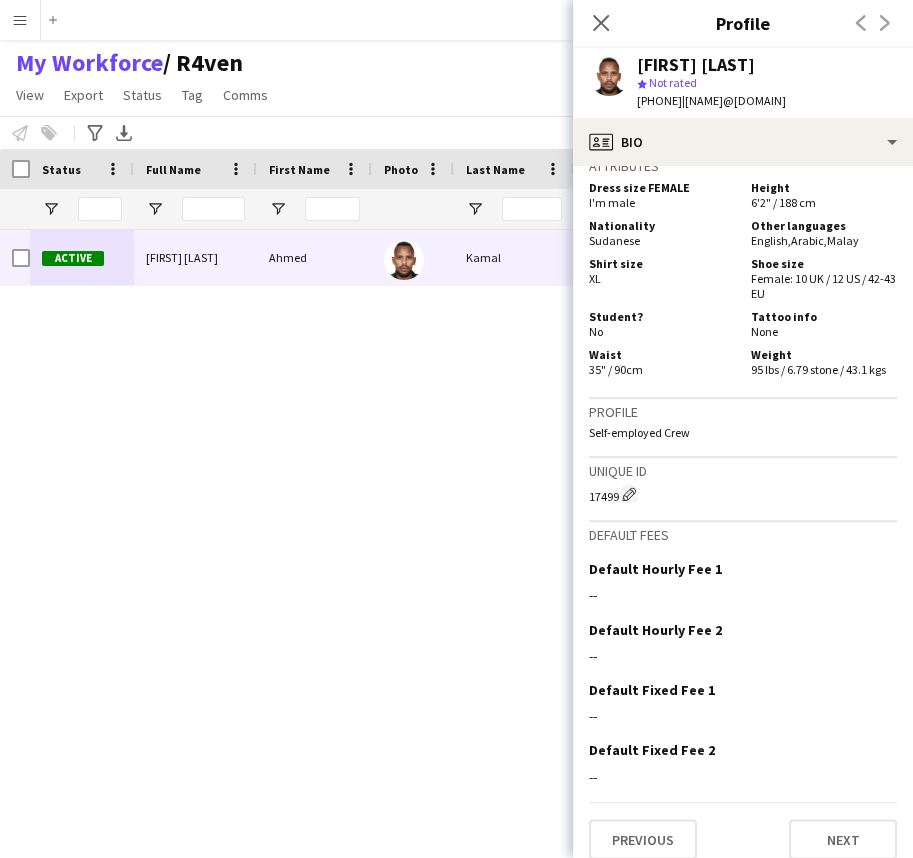 drag, startPoint x: 608, startPoint y: 21, endPoint x: 610, endPoint y: 226, distance: 205.00975 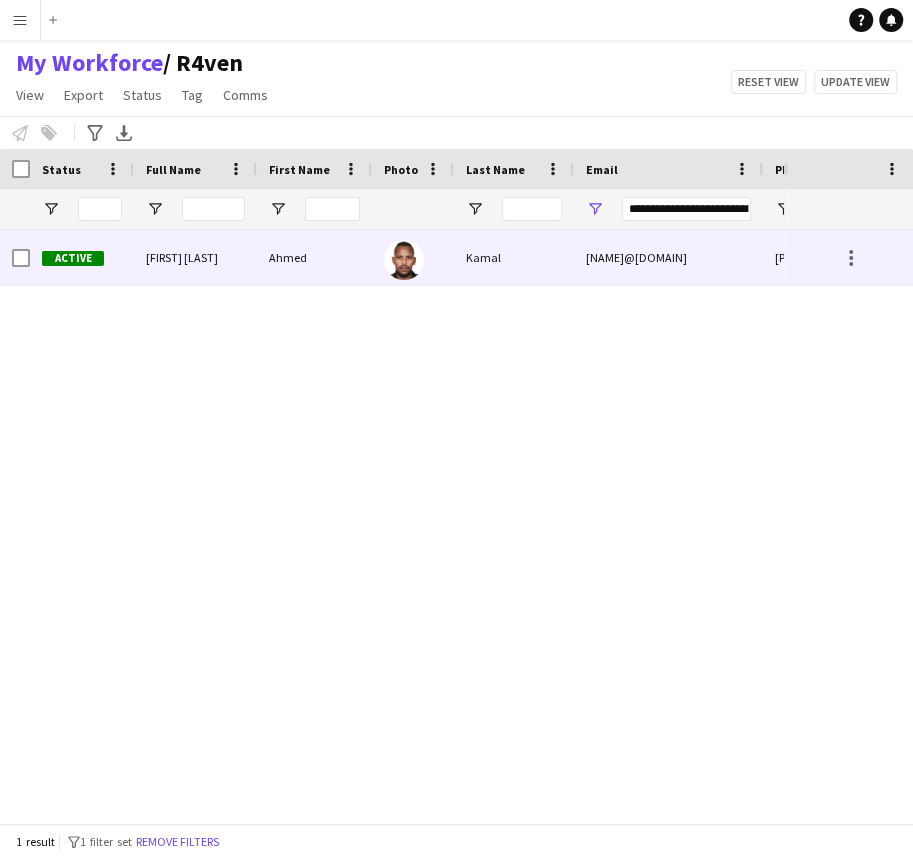 click on "Active" at bounding box center [82, 257] 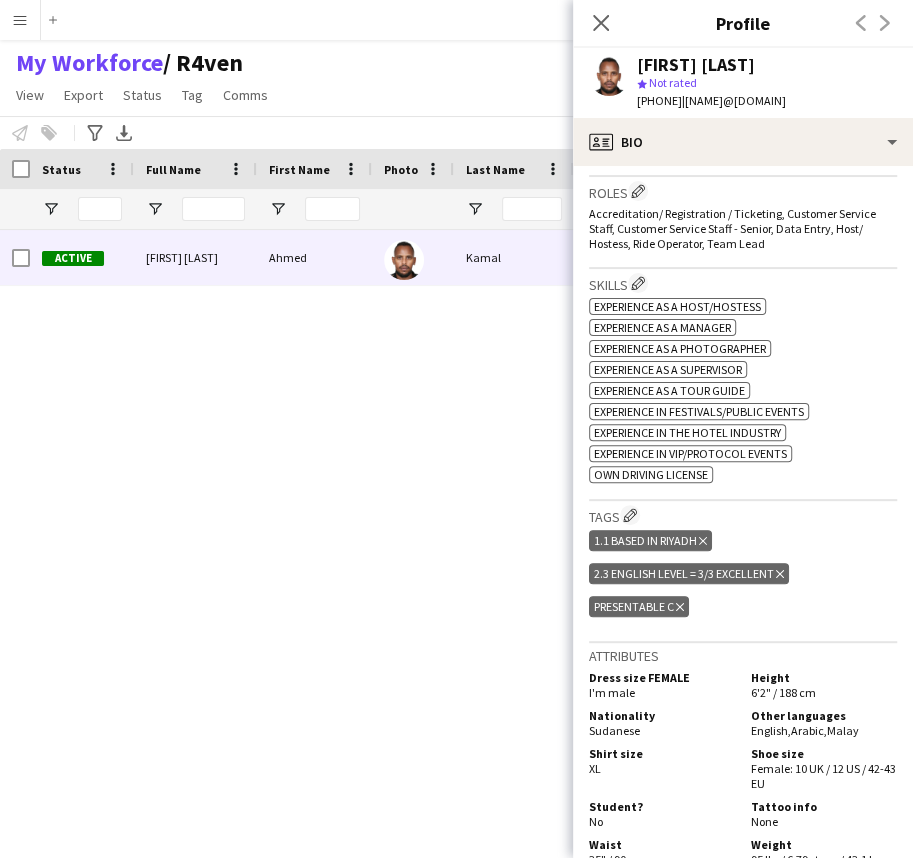 scroll, scrollTop: 727, scrollLeft: 0, axis: vertical 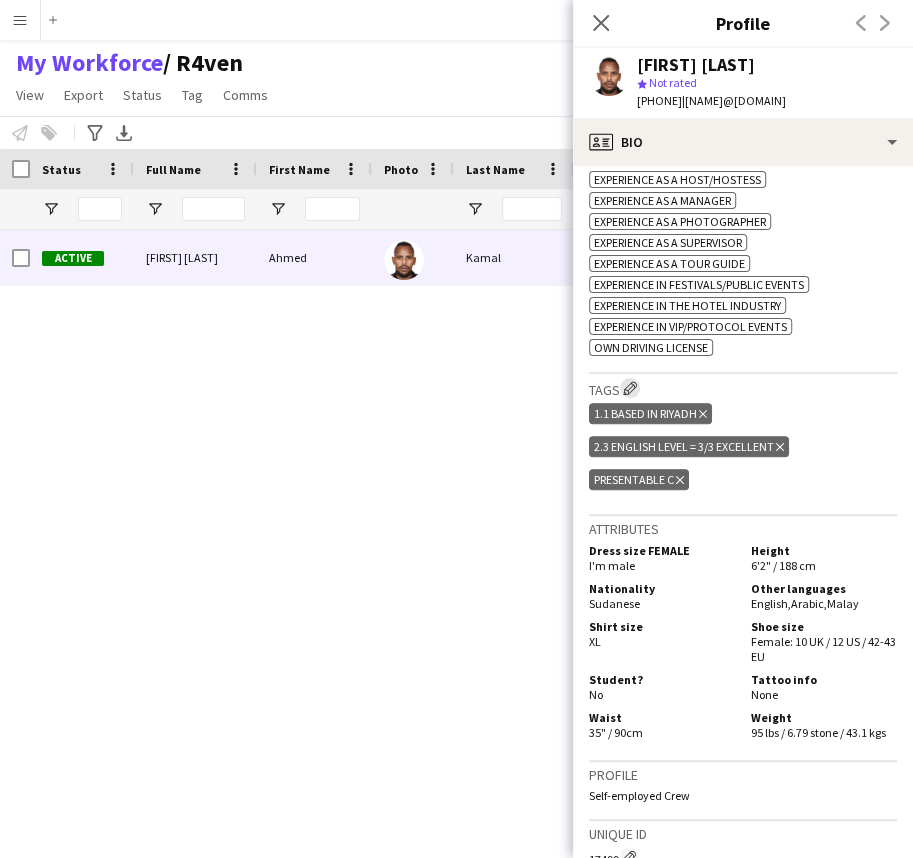 click on "Edit crew company tags" 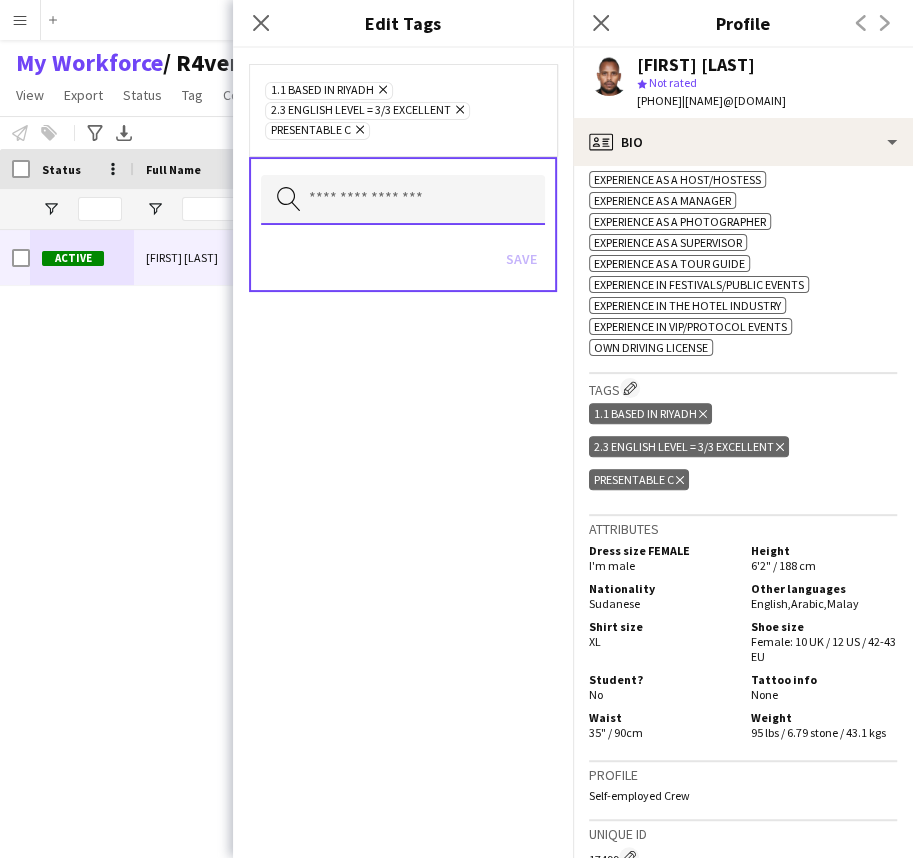 click at bounding box center [403, 200] 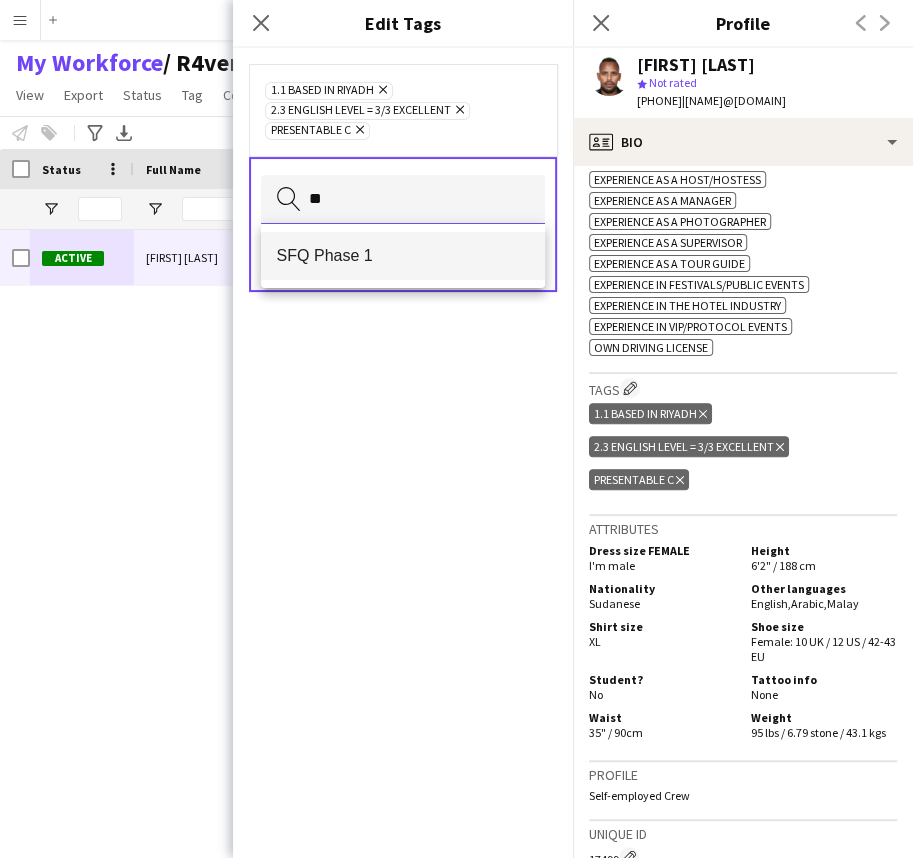 type on "**" 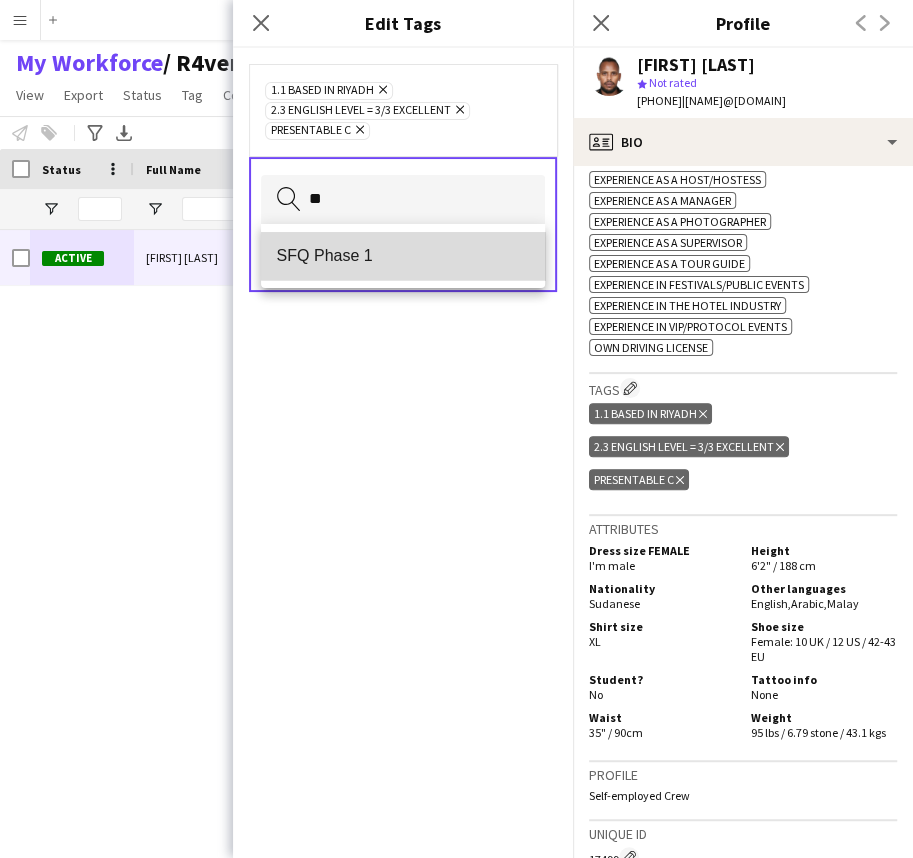 click on "SFQ  Phase  1" at bounding box center (403, 256) 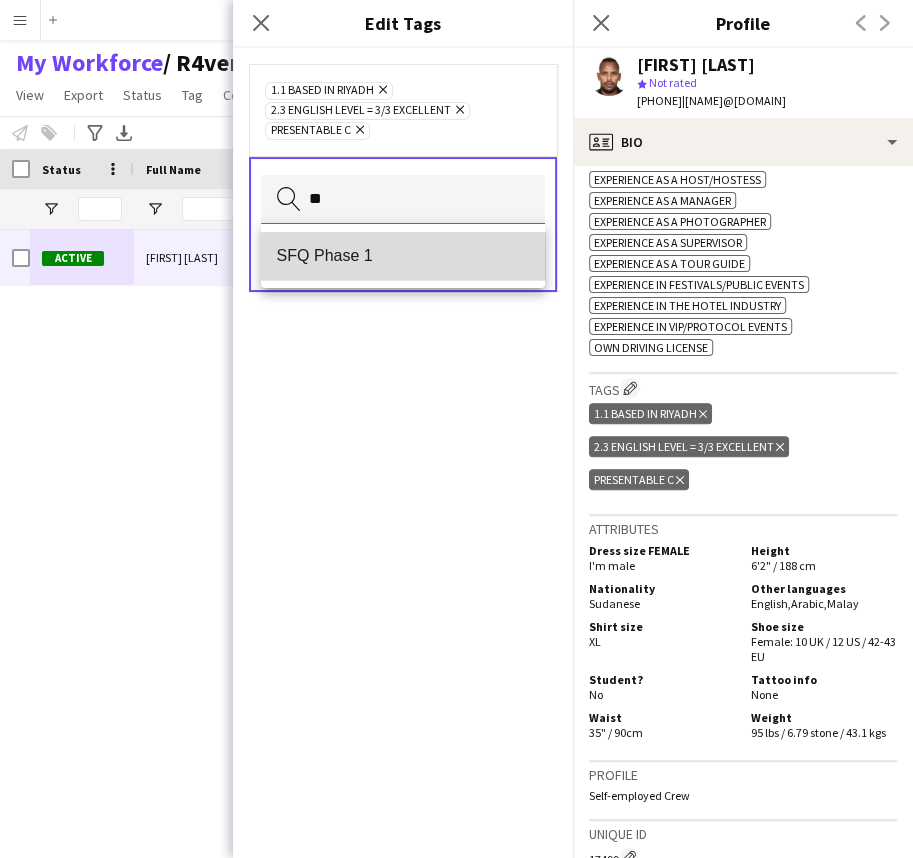 type 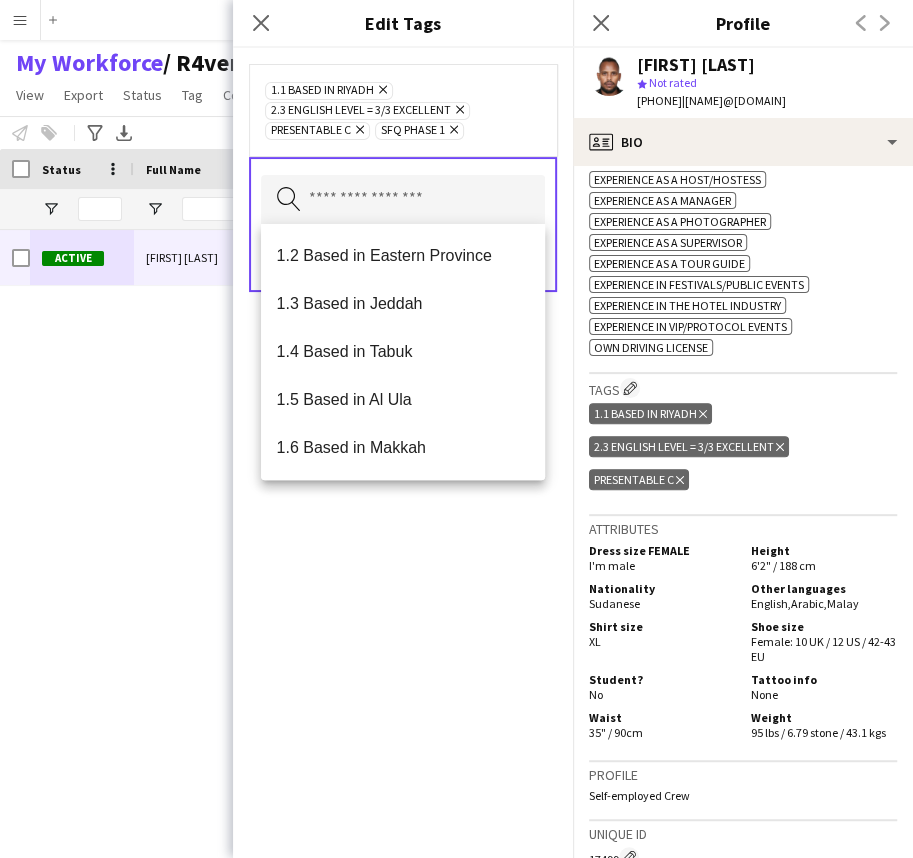 drag, startPoint x: 391, startPoint y: 581, endPoint x: 393, endPoint y: 533, distance: 48.04165 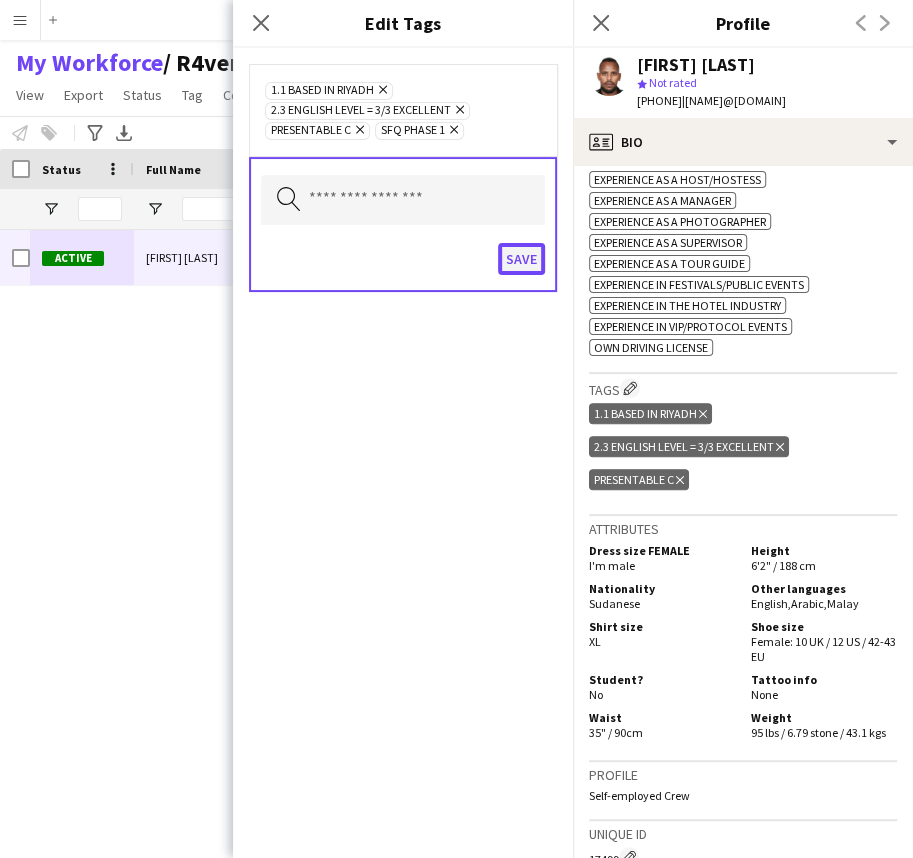 click on "Save" 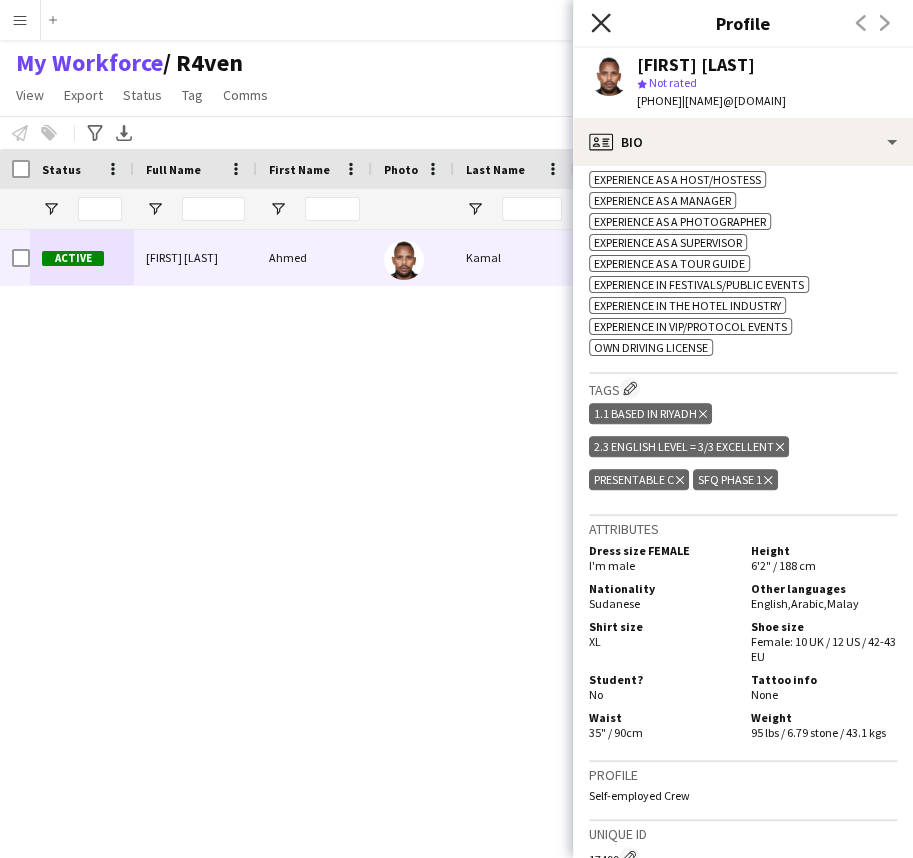 click on "Close pop-in" 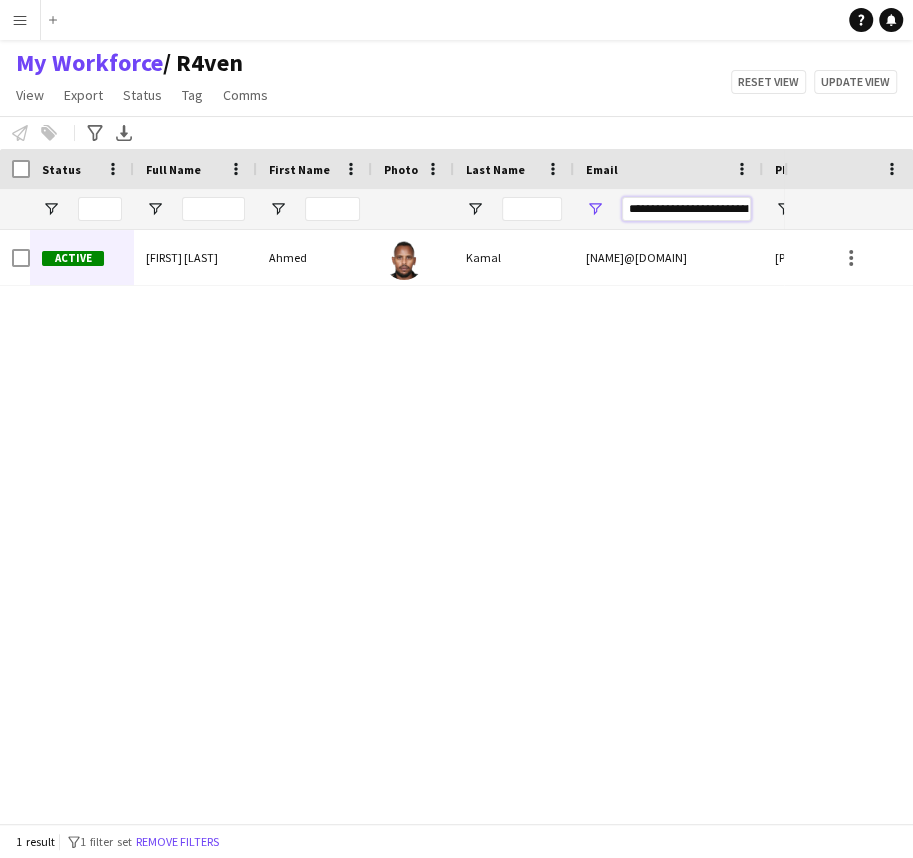 click on "**********" at bounding box center [686, 209] 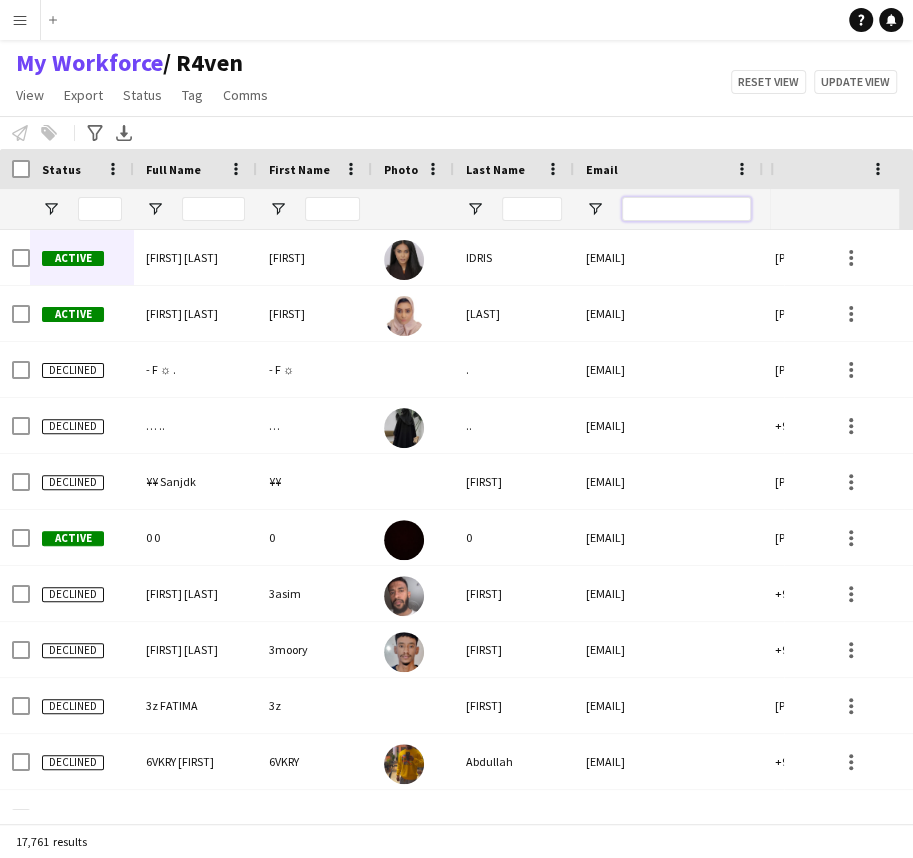 type 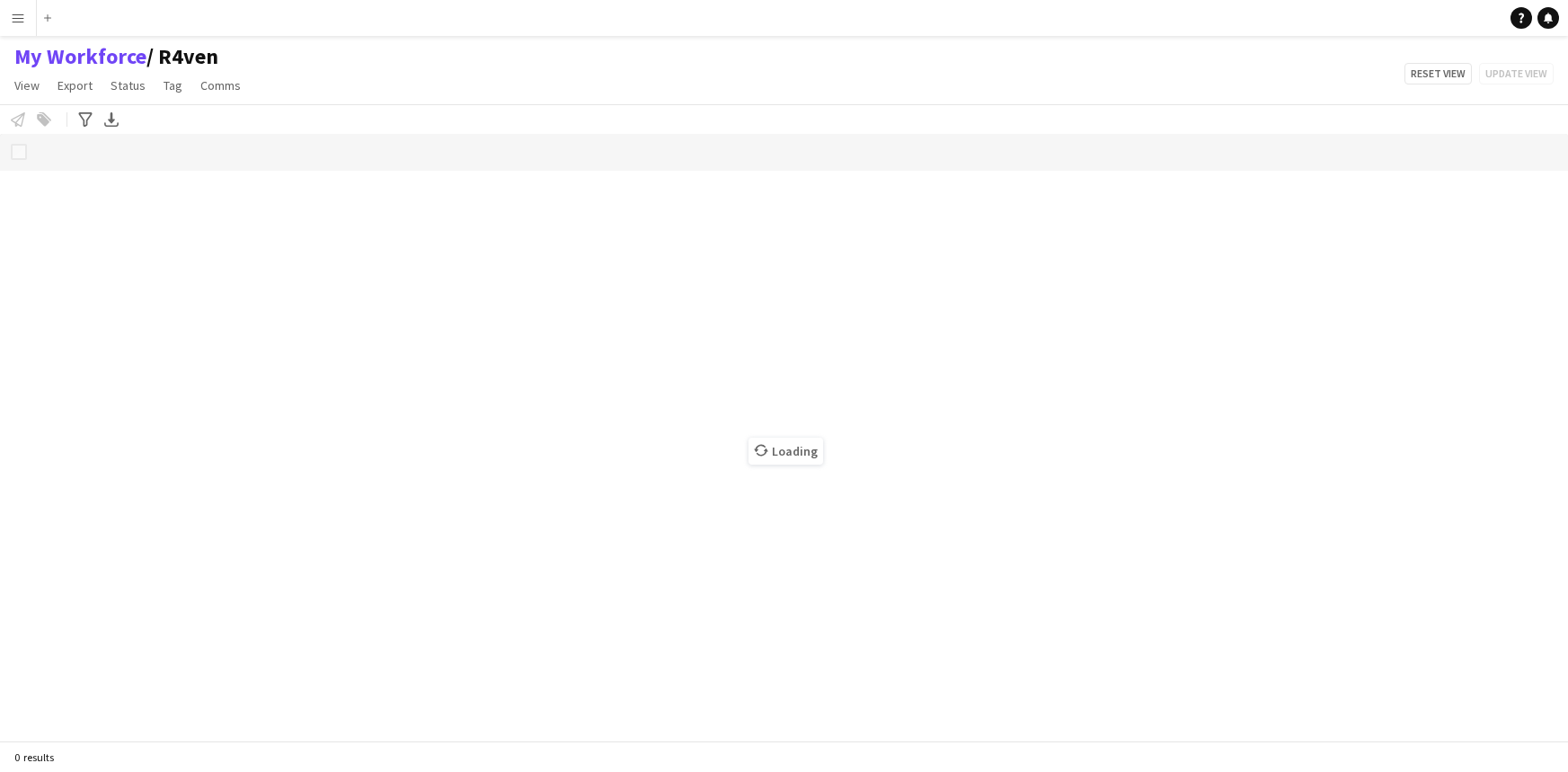 scroll, scrollTop: 0, scrollLeft: 0, axis: both 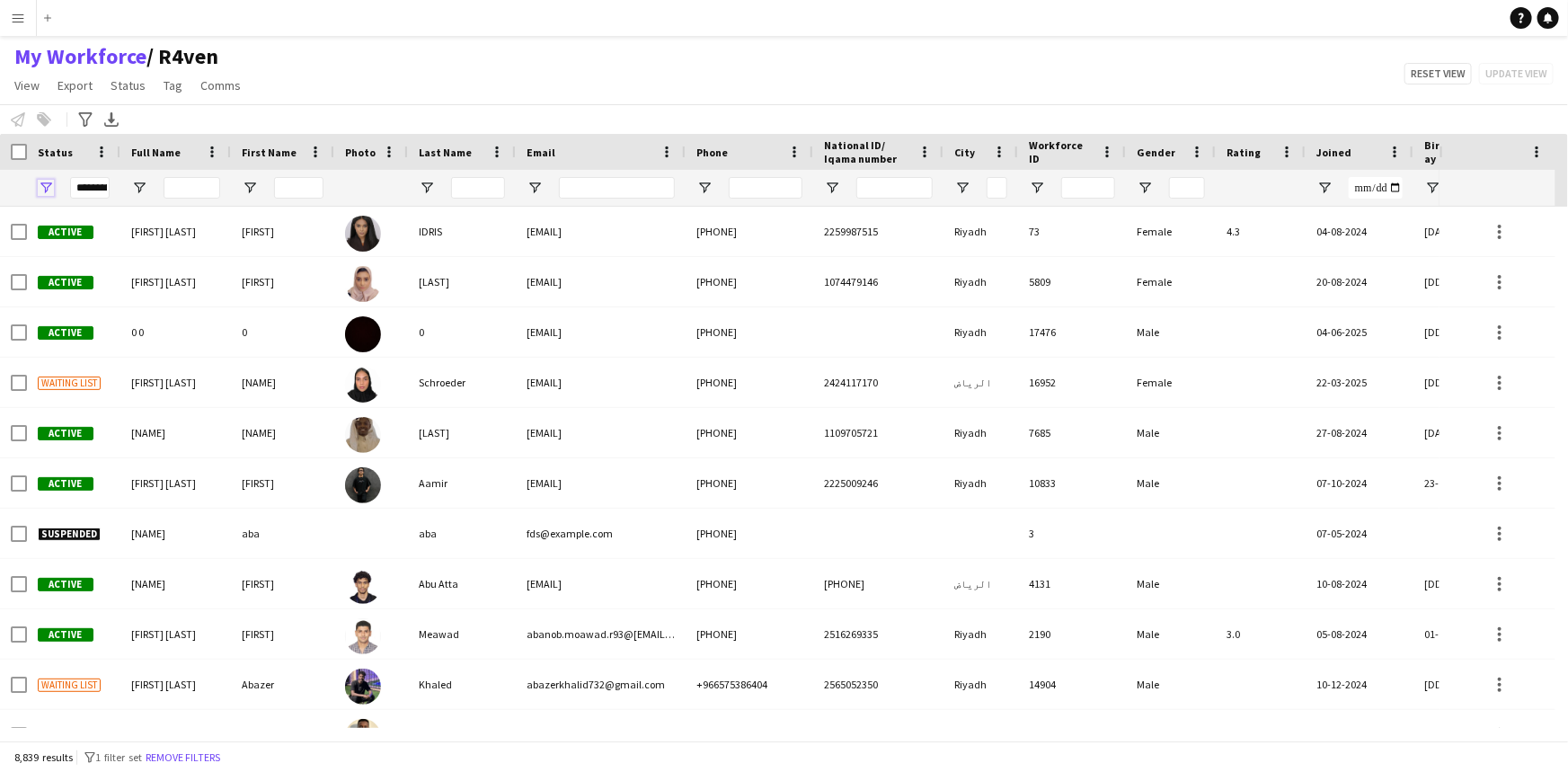 click at bounding box center [46, 188] 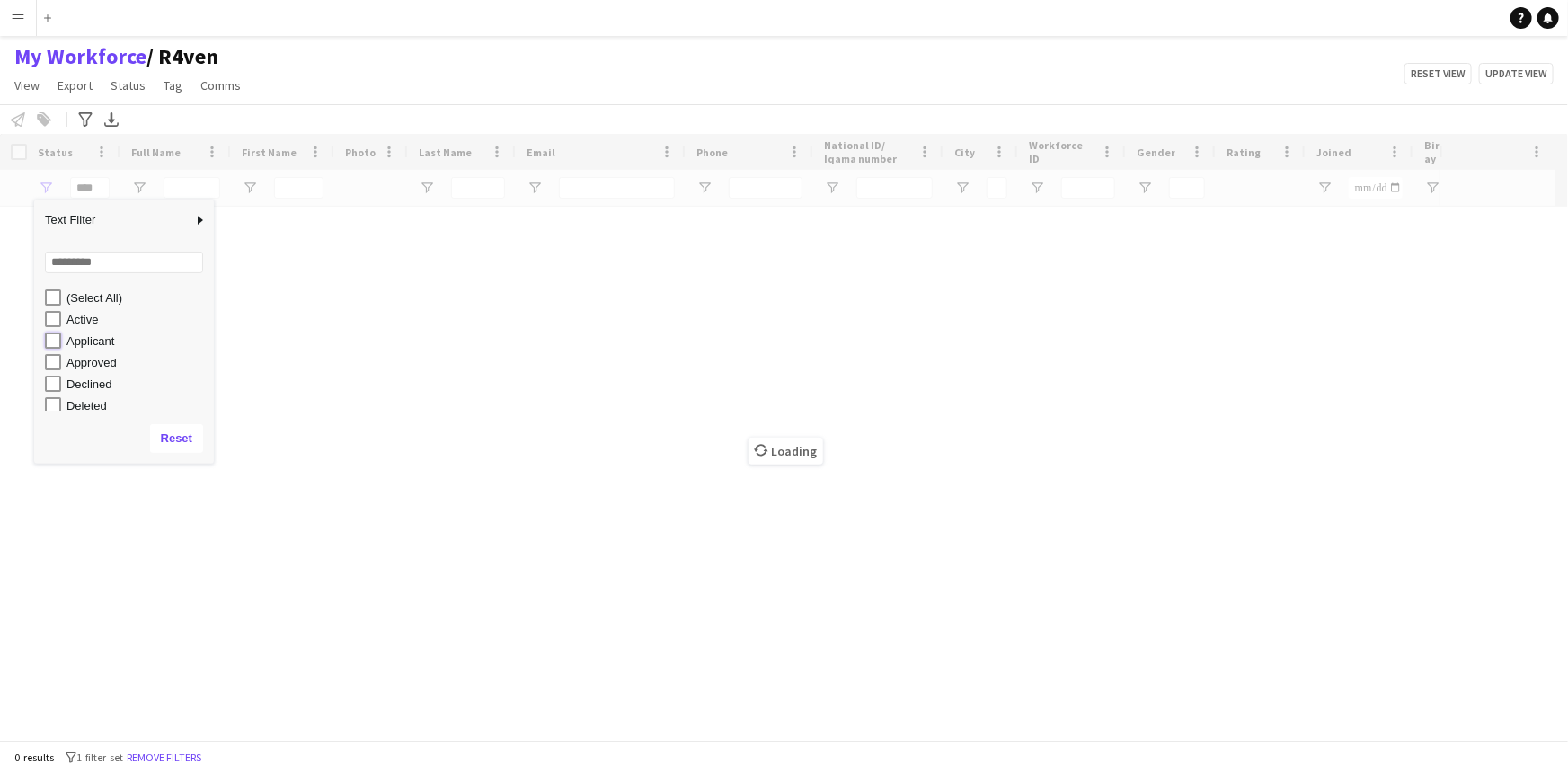 type on "**********" 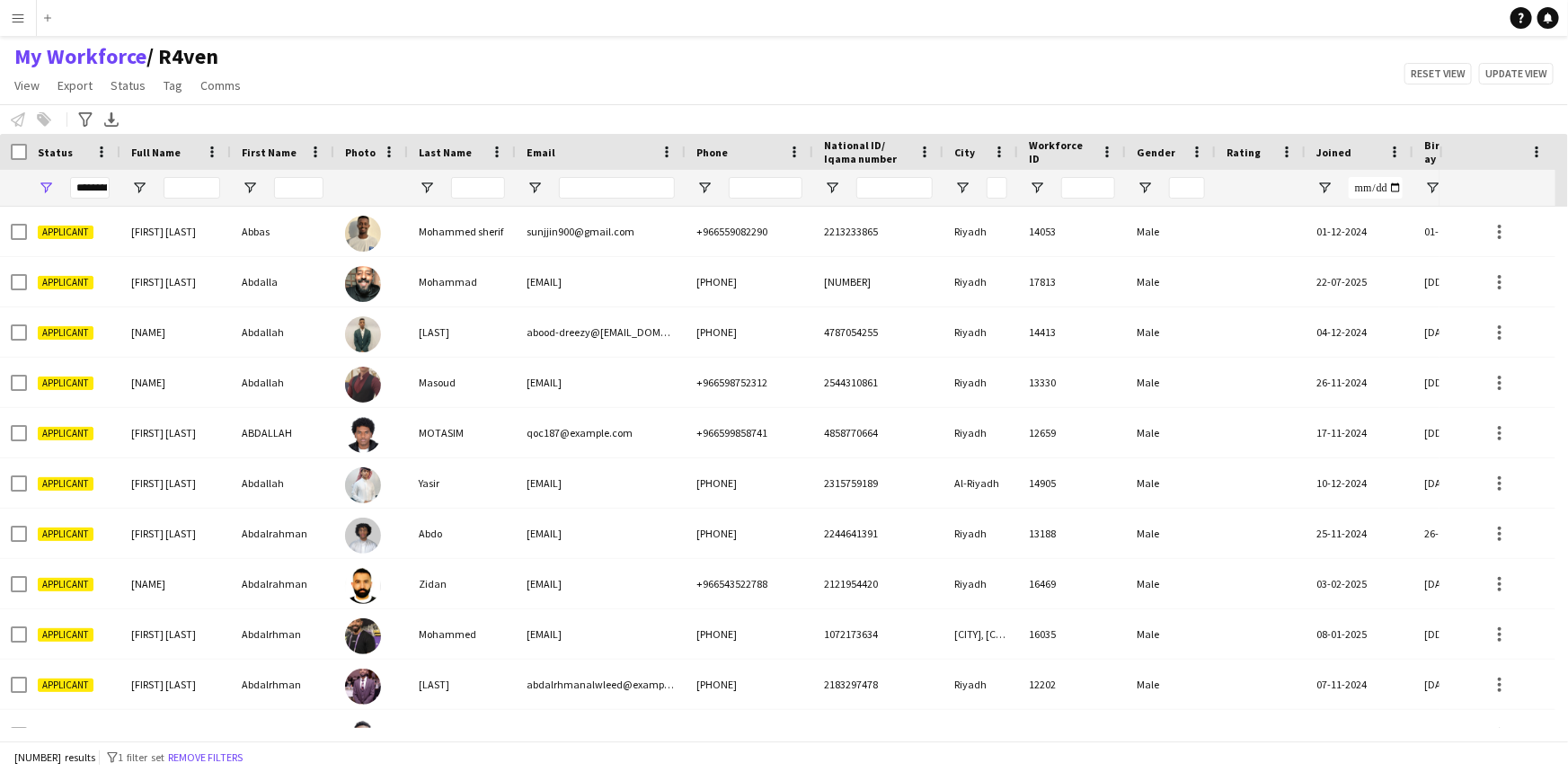 click on "Notify workforce
Add to tag
Select at least one crew to tag him or her.
Advanced filters
Advanced filters   Availability   Start Time   End Time   Skills   Role types   Worked with these clients...   Address
Address
Distance from address (km)   Clear   View results
Export XLSX" 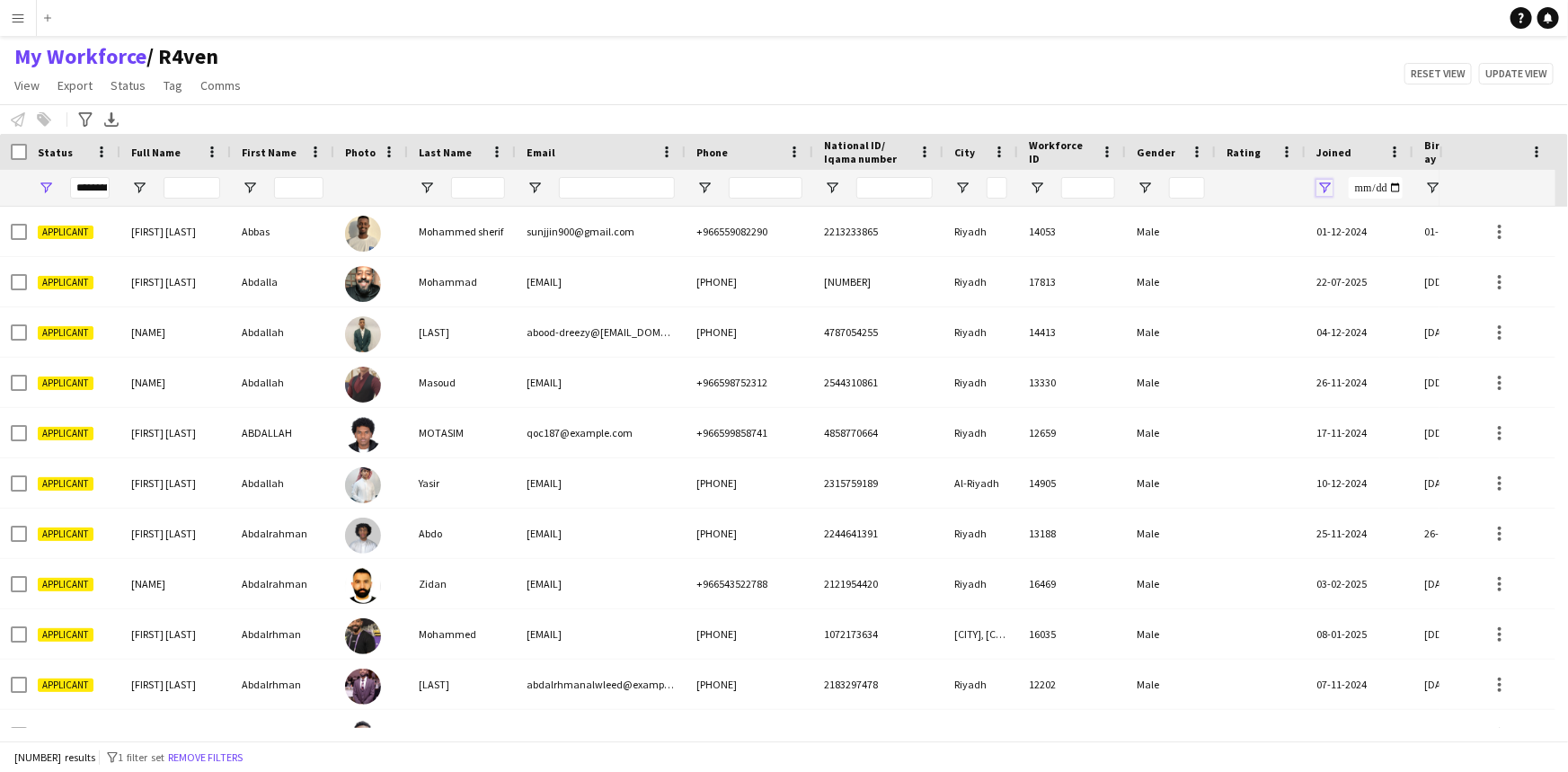 click at bounding box center (1324, 188) 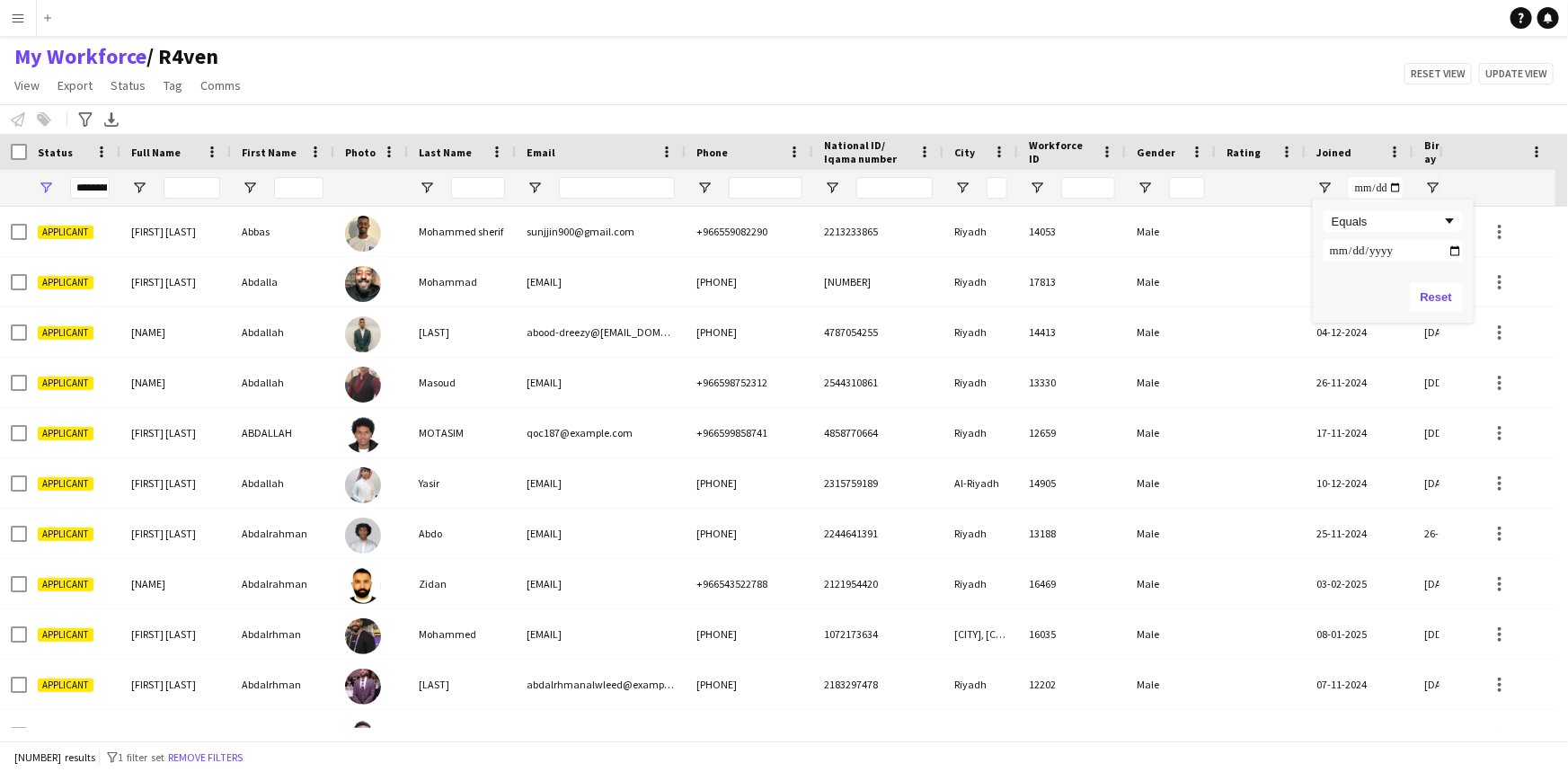 click on "Equals" at bounding box center [1393, 235] 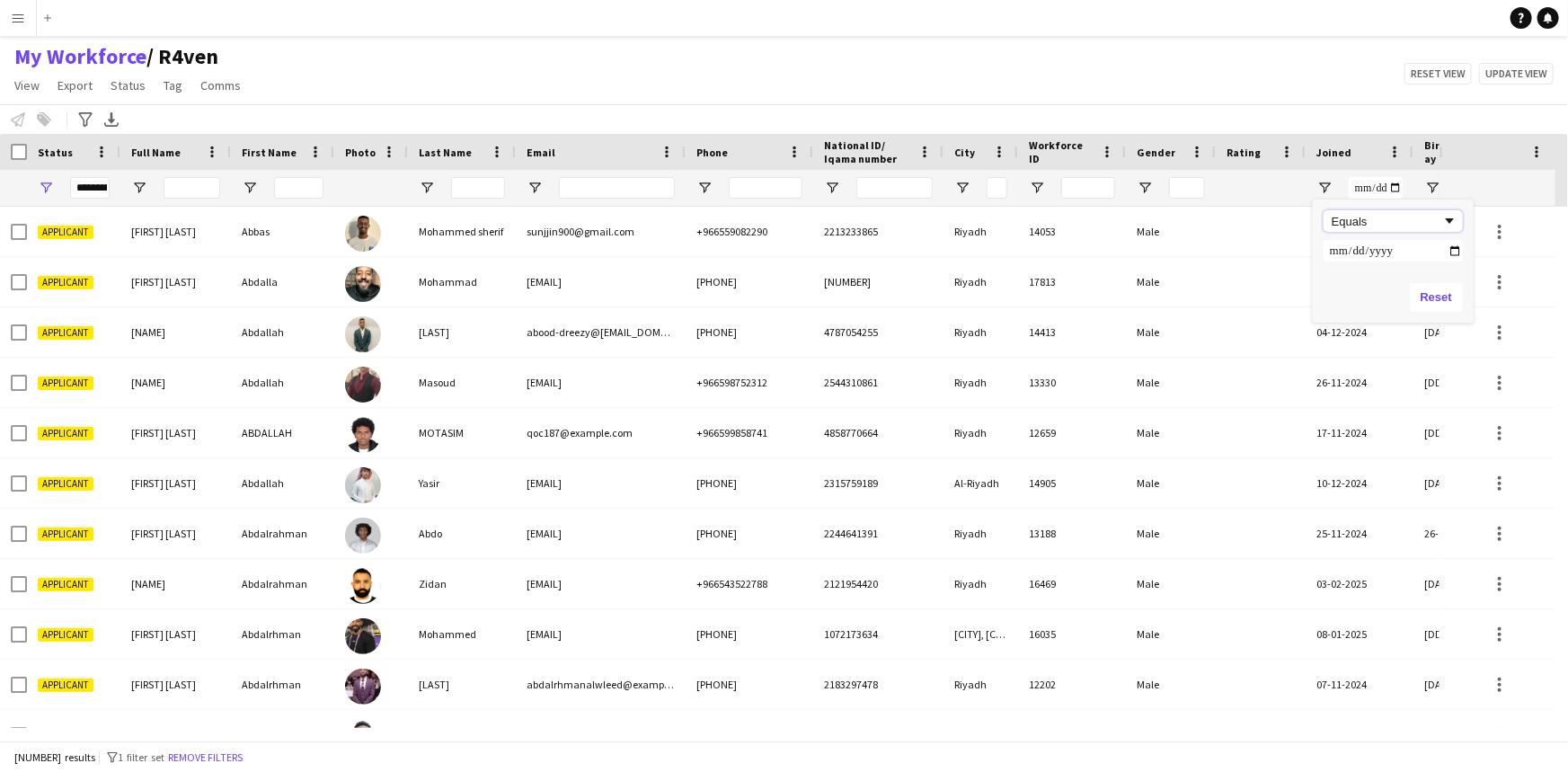 click on "Equals" at bounding box center [1386, 221] 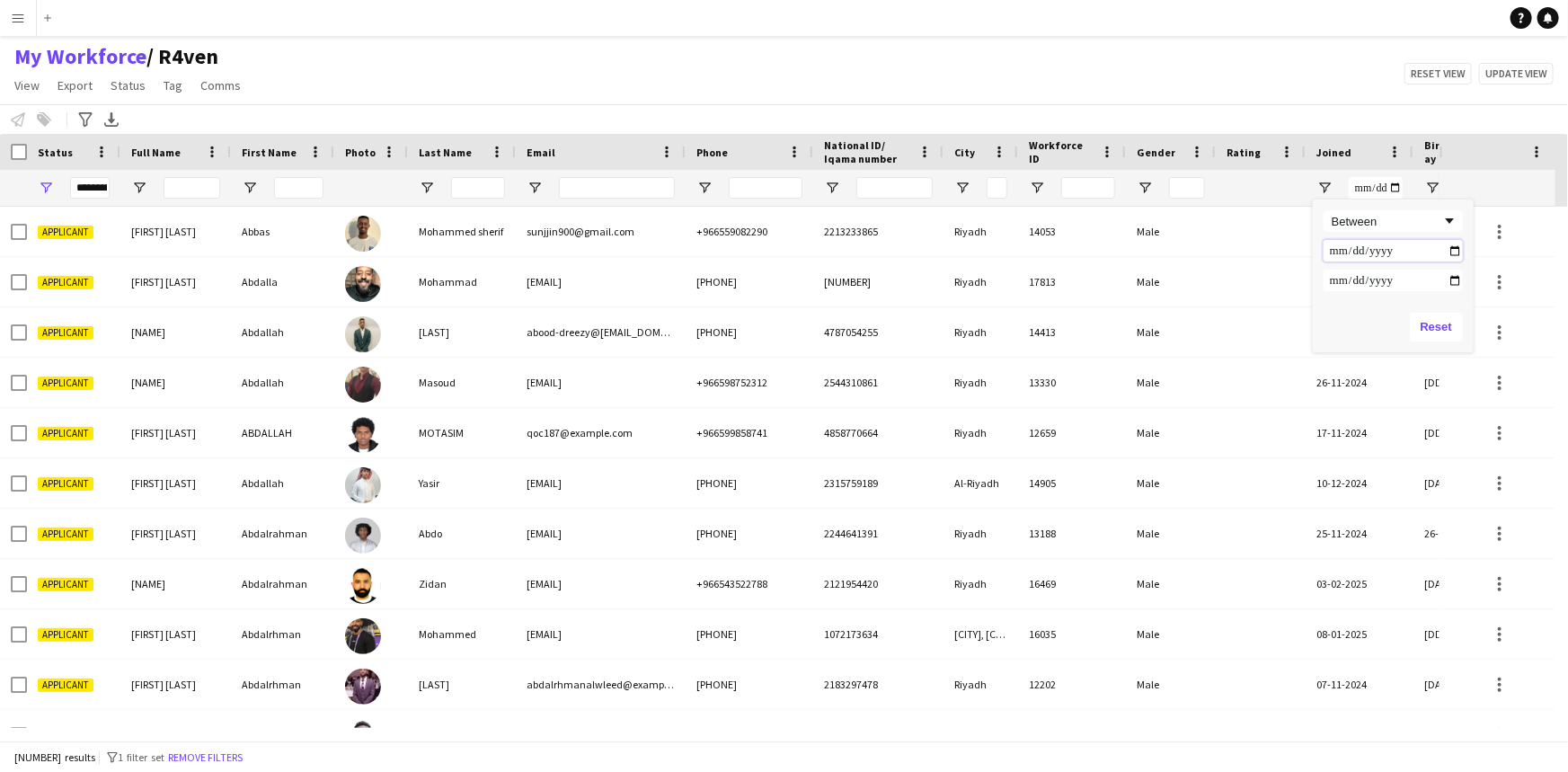click at bounding box center [1393, 251] 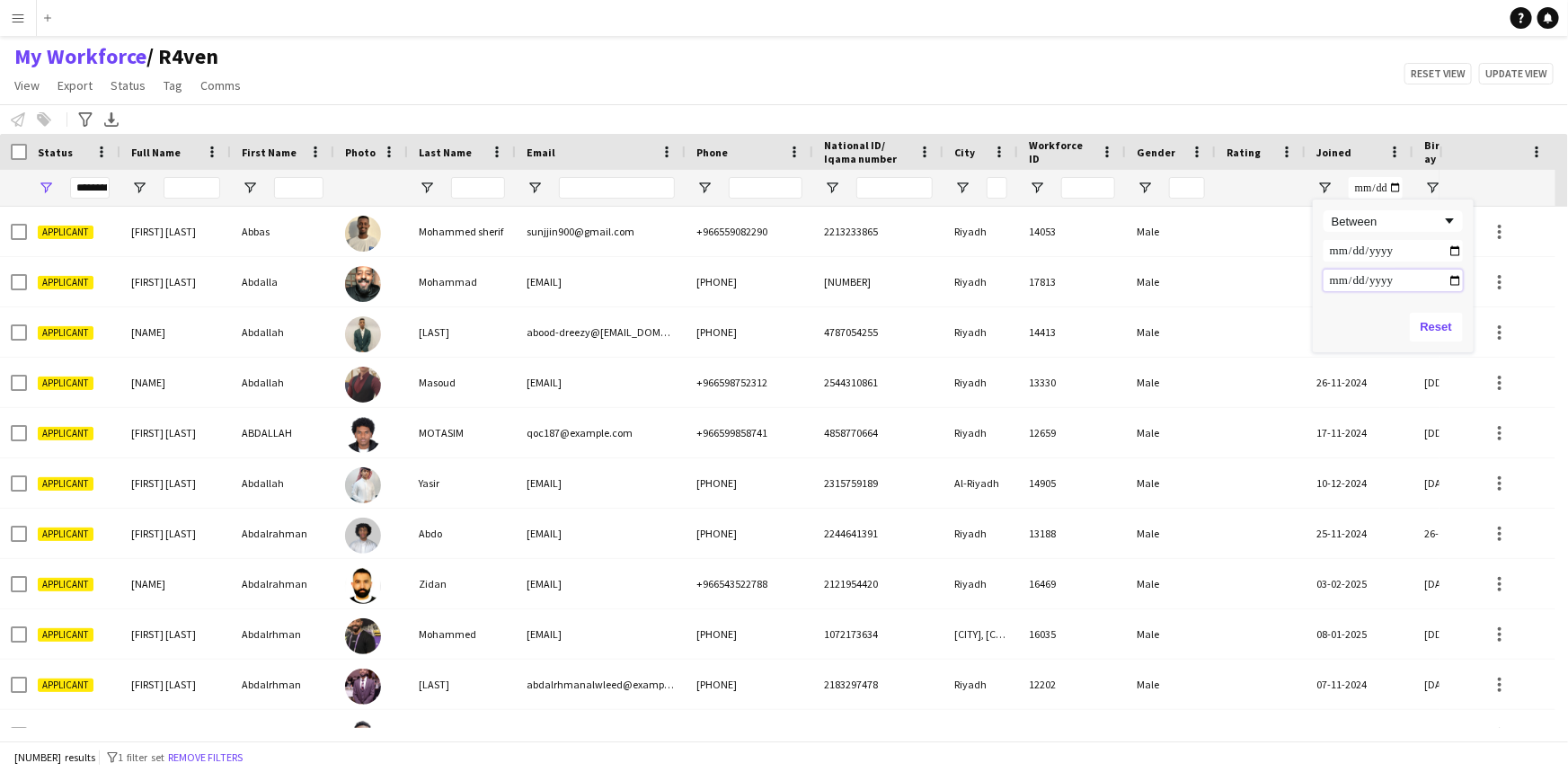 click at bounding box center (1393, 280) 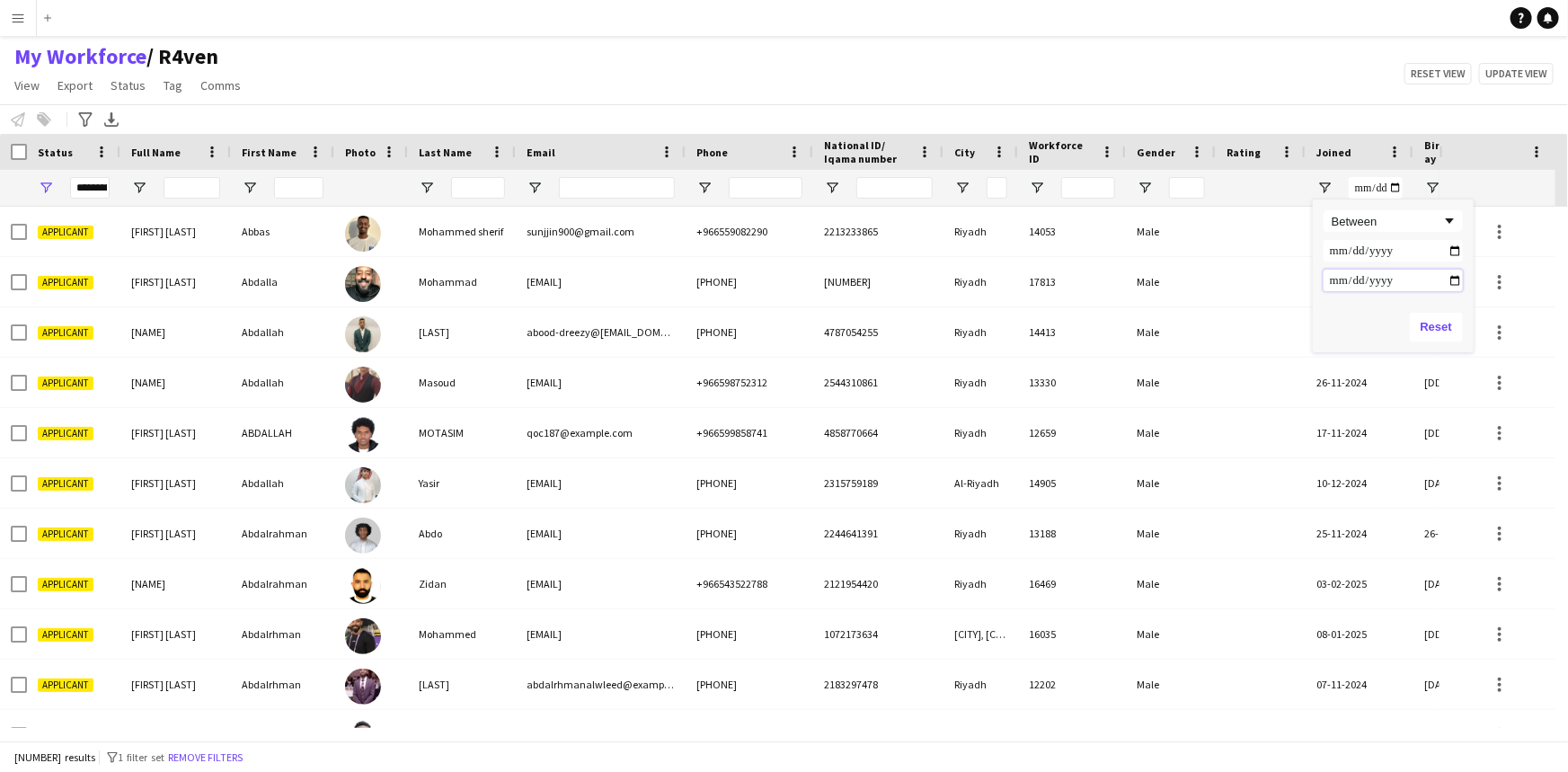 type on "**********" 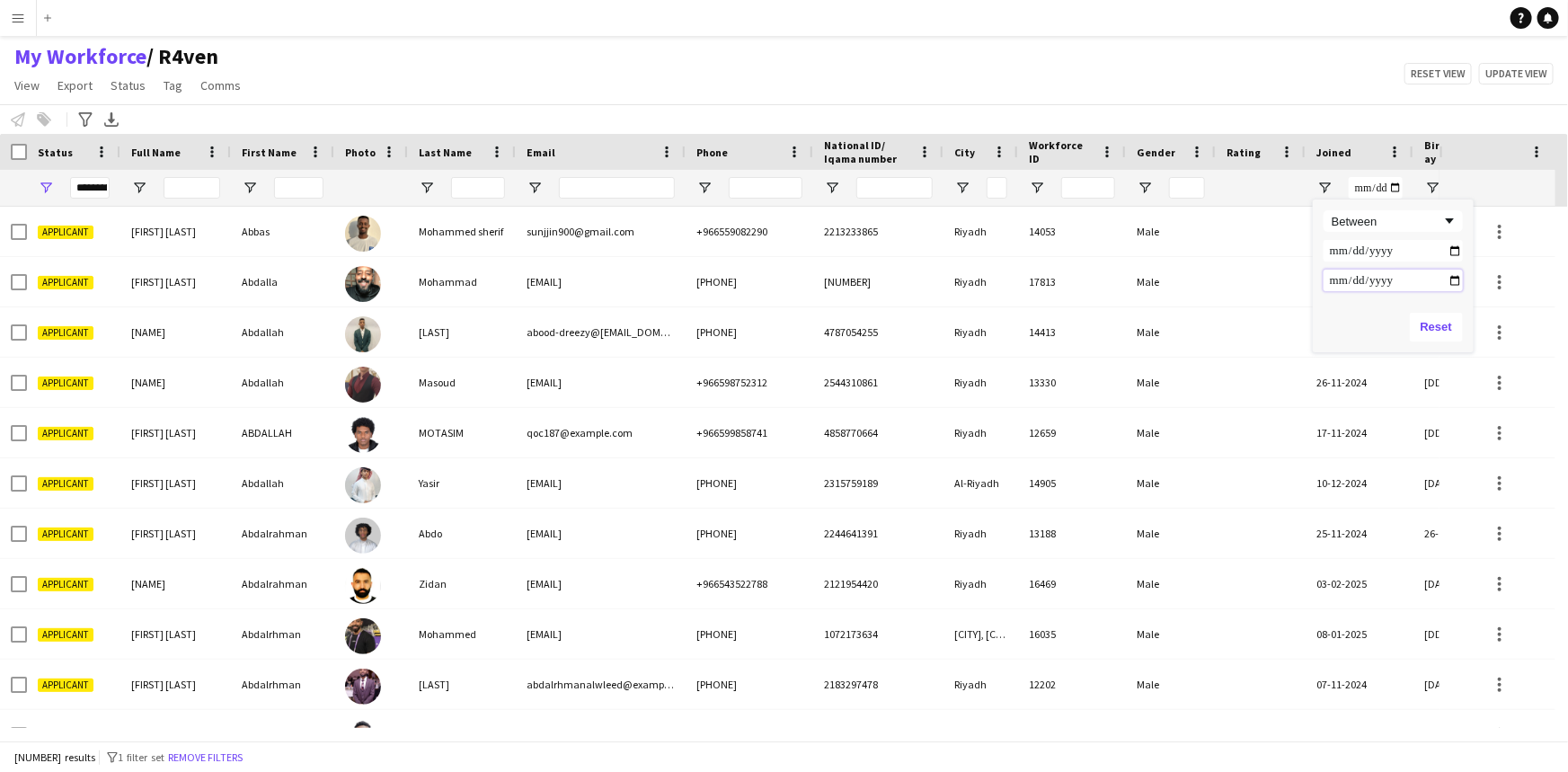 type on "**********" 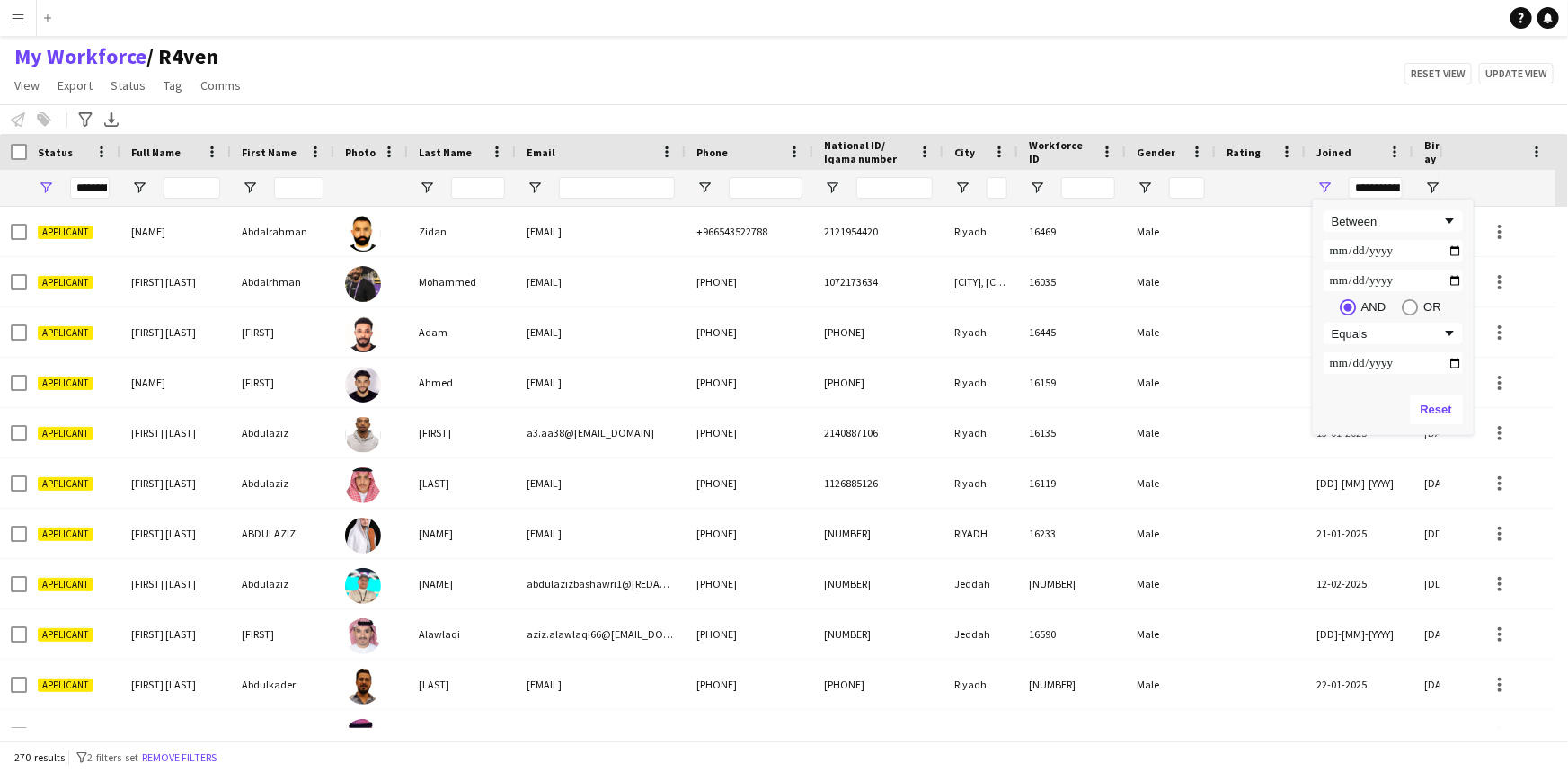 click on "Reset" at bounding box center (1393, 410) 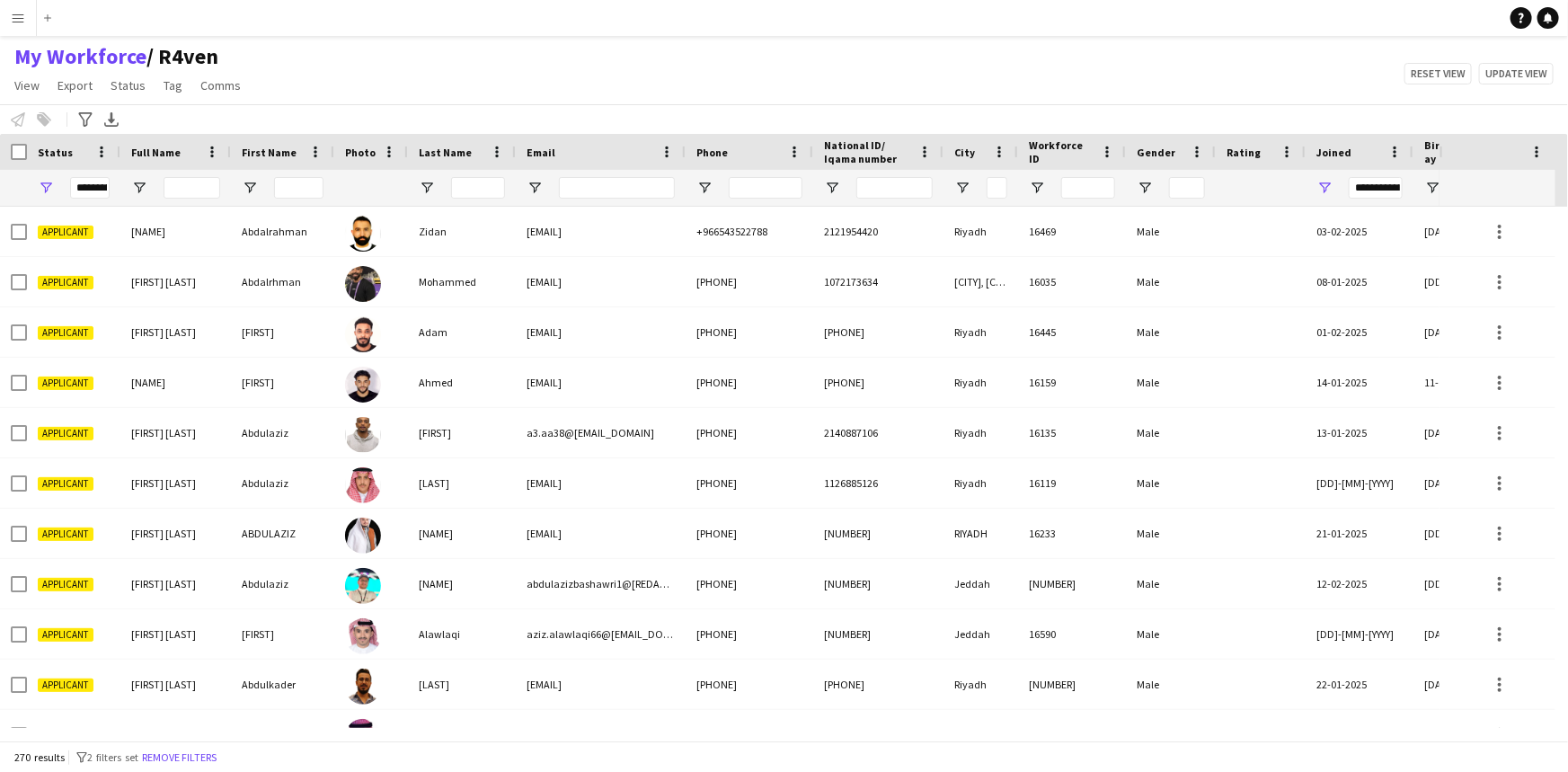 click on "My Workforce    / R4ven   View   Views  Default view R4ven New view Update view Delete view Edit name Customise view Customise filters Reset Filters Reset View Reset All  Export  New starters report Export as XLSX Export as PDF  Status  Edit  Tag  New tag  Edit tag  1.1 Based in [CITY] ([NUMBER]) 1.2 Based in Eastern Province ([NUMBER]) 1.3 Based in [CITY] ([NUMBER]) 1.4 Based in [CITY] ([NUMBER]) 1.5 Based in [CITY] ([NUMBER]) 1.6 Based in [CITY] ([NUMBER]) 1.7 Based in [CITY] ([NUMBER]) 1.8 Based in Other Cities ([NUMBER]) 2.1 English Level = 1/3 Poor ([NUMBER]) 2.2 English Level = 2/3 Good ([NUMBER]) 2.3 English Level = 3/3 Excellent  ([NUMBER]) Beast ED ([NUMBER]) Blank Tags ([NUMBER]) DGCL Approved Pool  ([NUMBER]) EWC – Gaming Activation/Shortlisted staff ([NUMBER]) F1 Movie Premier - VOX Cinemas, Red Sea Mall [CITY] ([NUMBER]) F1 Movie Premiere - VOX Cinemas, VIA [CITY] ([NUMBER]) Gold Star - Staff ⭐ ([NUMBER]) Gold Star - Supervisors ⭐⭐ ([NUMBER]) Models - [CITY] Based ([NUMBER]) Models - [CITY] Based  ([NUMBER]) Models - [CITY] Based ([NUMBER]) MPW - Ballroom  ([NUMBER]) MPW - Dinner Seating ([NUMBER]) MPW - Headset ([NUMBER])  Untag" 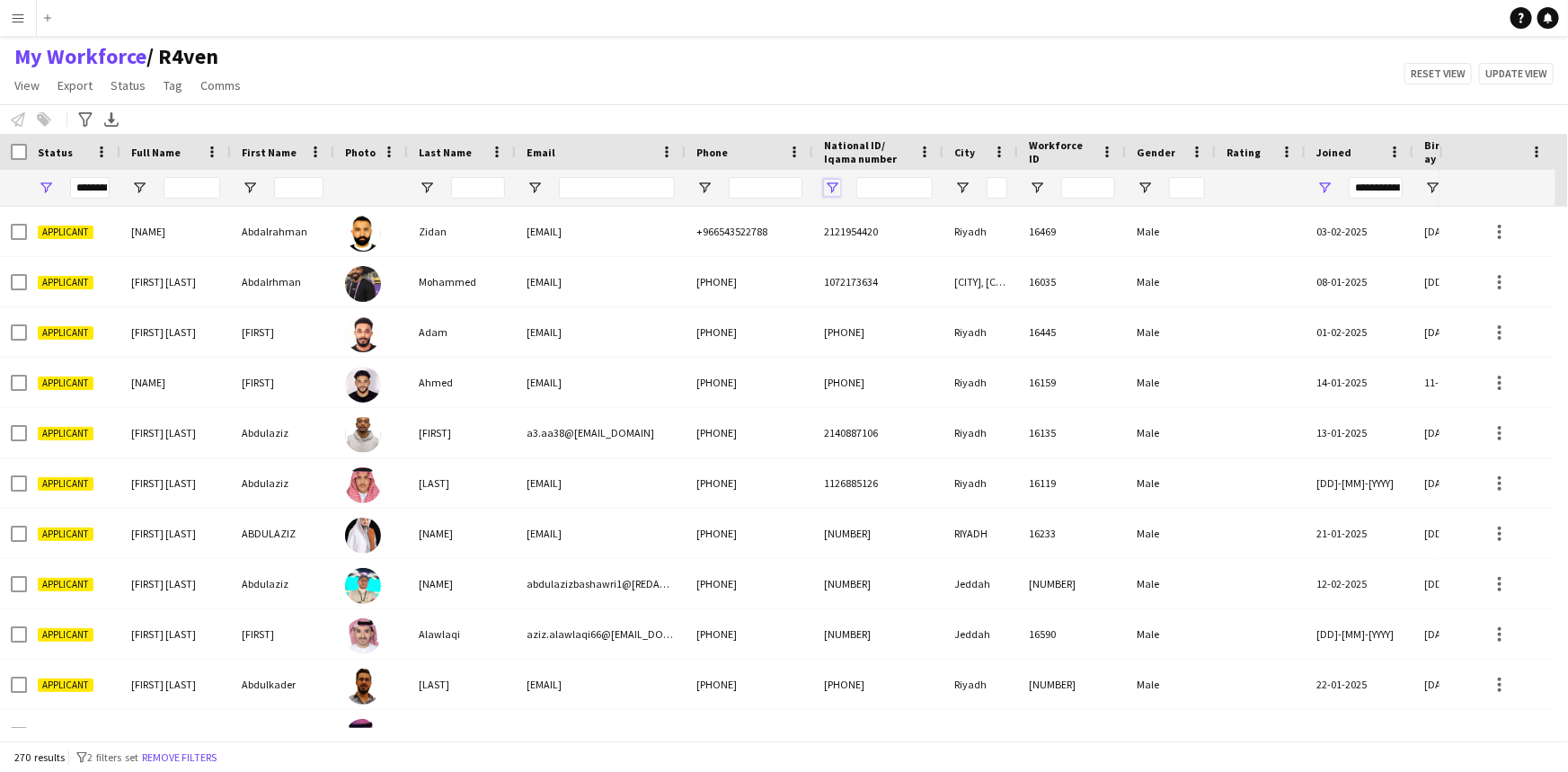 click at bounding box center [832, 188] 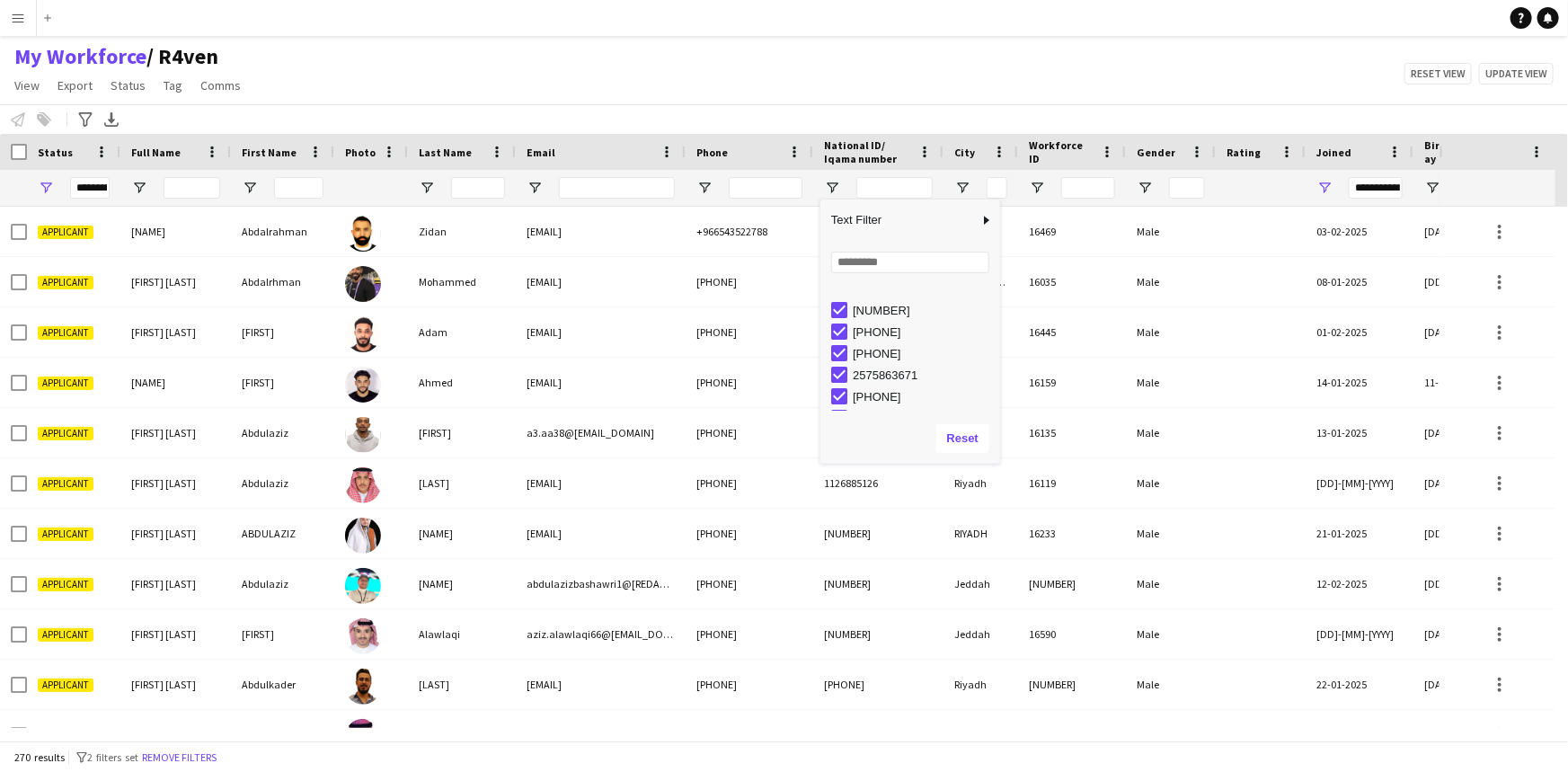 scroll, scrollTop: 5720, scrollLeft: 0, axis: vertical 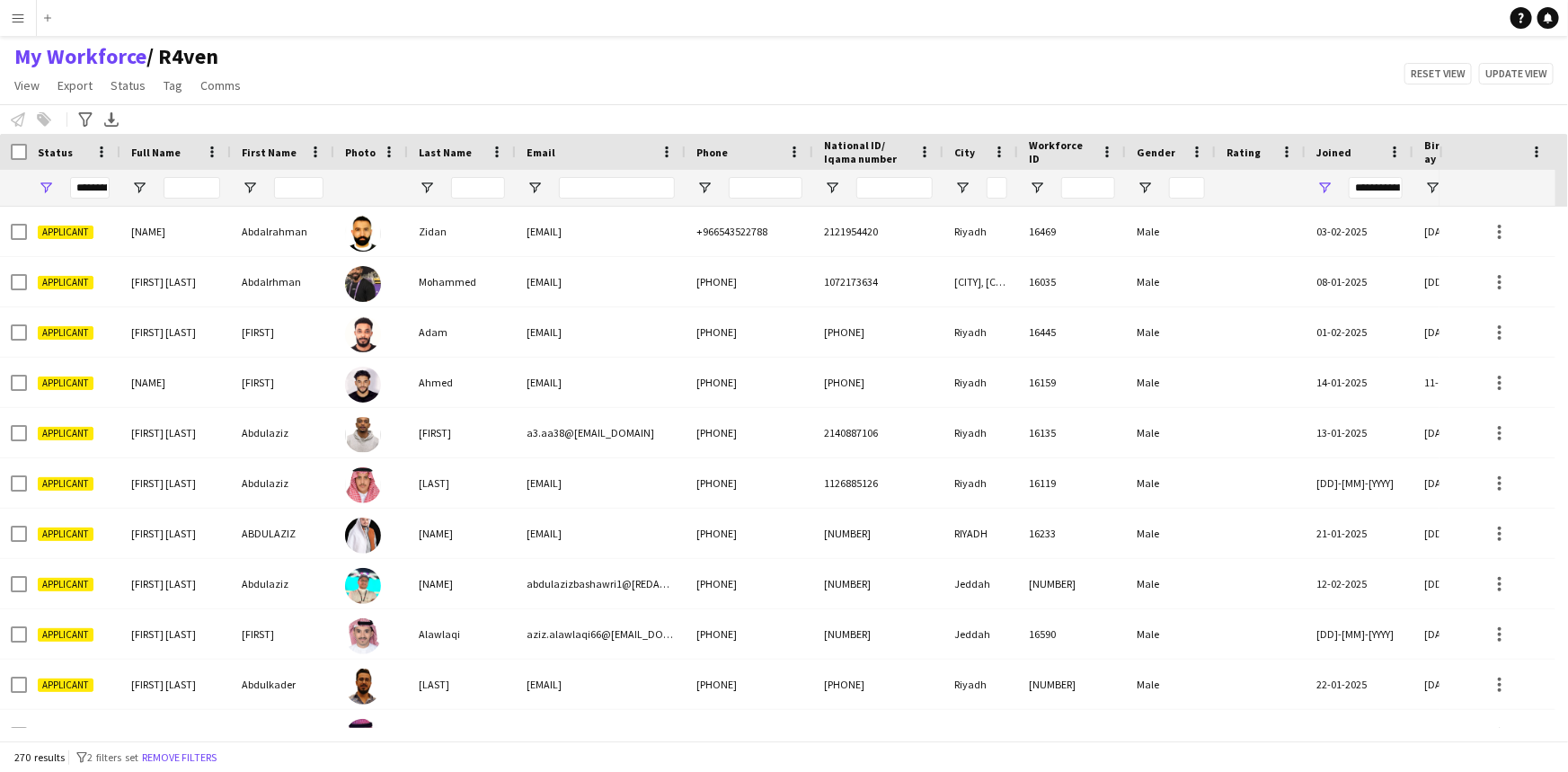 click on "My Workforce    / R4ven   View   Views  Default view R4ven New view Update view Delete view Edit name Customise view Customise filters Reset Filters Reset View Reset All  Export  New starters report Export as XLSX Export as PDF  Status  Edit  Tag  New tag  Edit tag  1.1 Based in [CITY] ([NUMBER]) 1.2 Based in Eastern Province ([NUMBER]) 1.3 Based in [CITY] ([NUMBER]) 1.4 Based in [CITY] ([NUMBER]) 1.5 Based in [CITY] ([NUMBER]) 1.6 Based in [CITY] ([NUMBER]) 1.7 Based in [CITY] ([NUMBER]) 1.8 Based in Other Cities ([NUMBER]) 2.1 English Level = 1/3 Poor ([NUMBER]) 2.2 English Level = 2/3 Good ([NUMBER]) 2.3 English Level = 3/3 Excellent  ([NUMBER]) Beast ED ([NUMBER]) Blank Tags ([NUMBER]) DGCL Approved Pool  ([NUMBER]) EWC – Gaming Activation/Shortlisted staff ([NUMBER]) F1 Movie Premier - VOX Cinemas, Red Sea Mall [CITY] ([NUMBER]) F1 Movie Premiere - VOX Cinemas, VIA [CITY] ([NUMBER]) Gold Star - Staff ⭐ ([NUMBER]) Gold Star - Supervisors ⭐⭐ ([NUMBER]) Models - [CITY] Based ([NUMBER]) Models - [CITY] Based  ([NUMBER]) Models - [CITY] Based ([NUMBER]) MPW - Ballroom  ([NUMBER]) MPW - Dinner Seating ([NUMBER]) MPW - Headset ([NUMBER])  Untag" 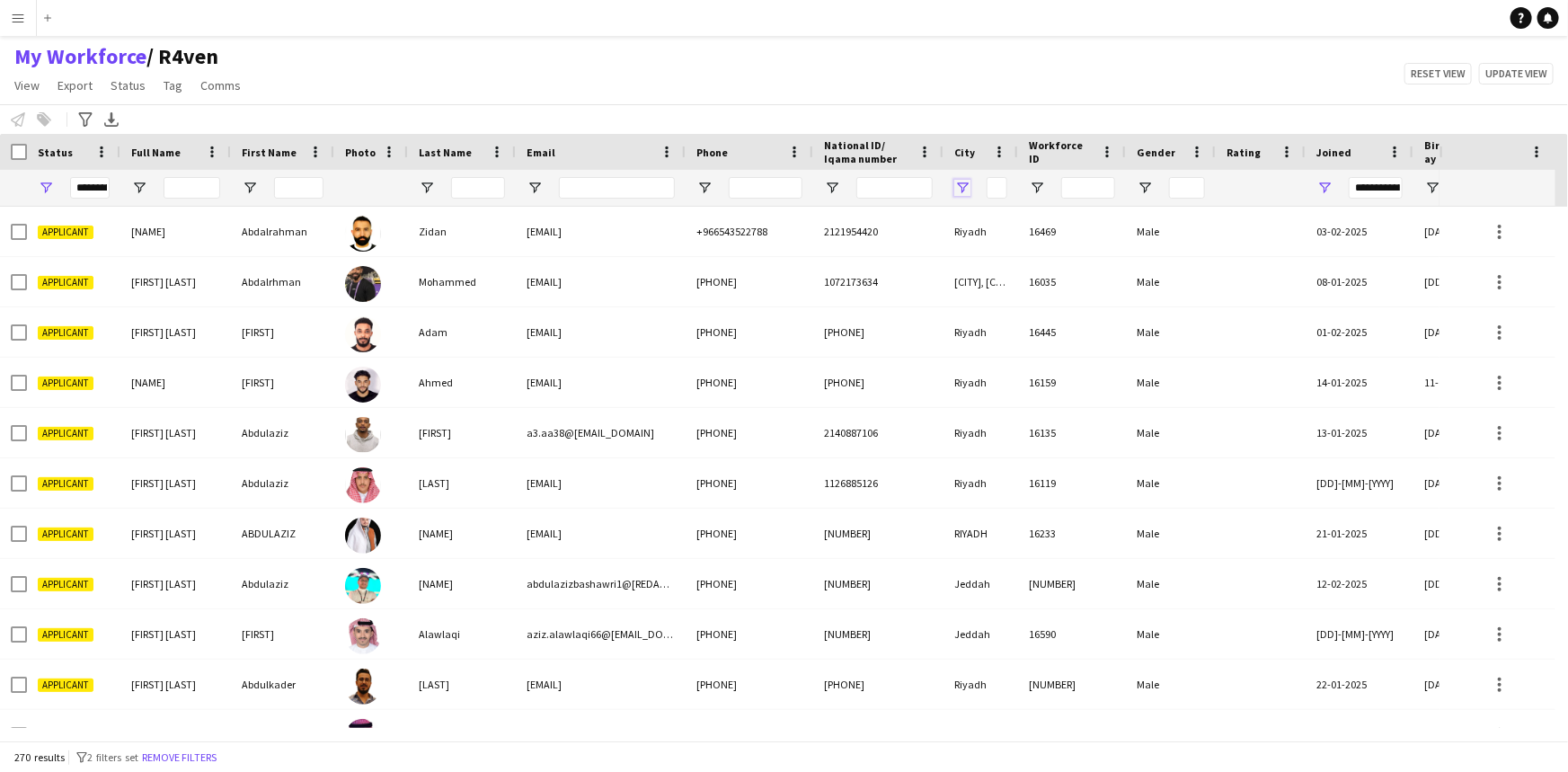 click at bounding box center [962, 188] 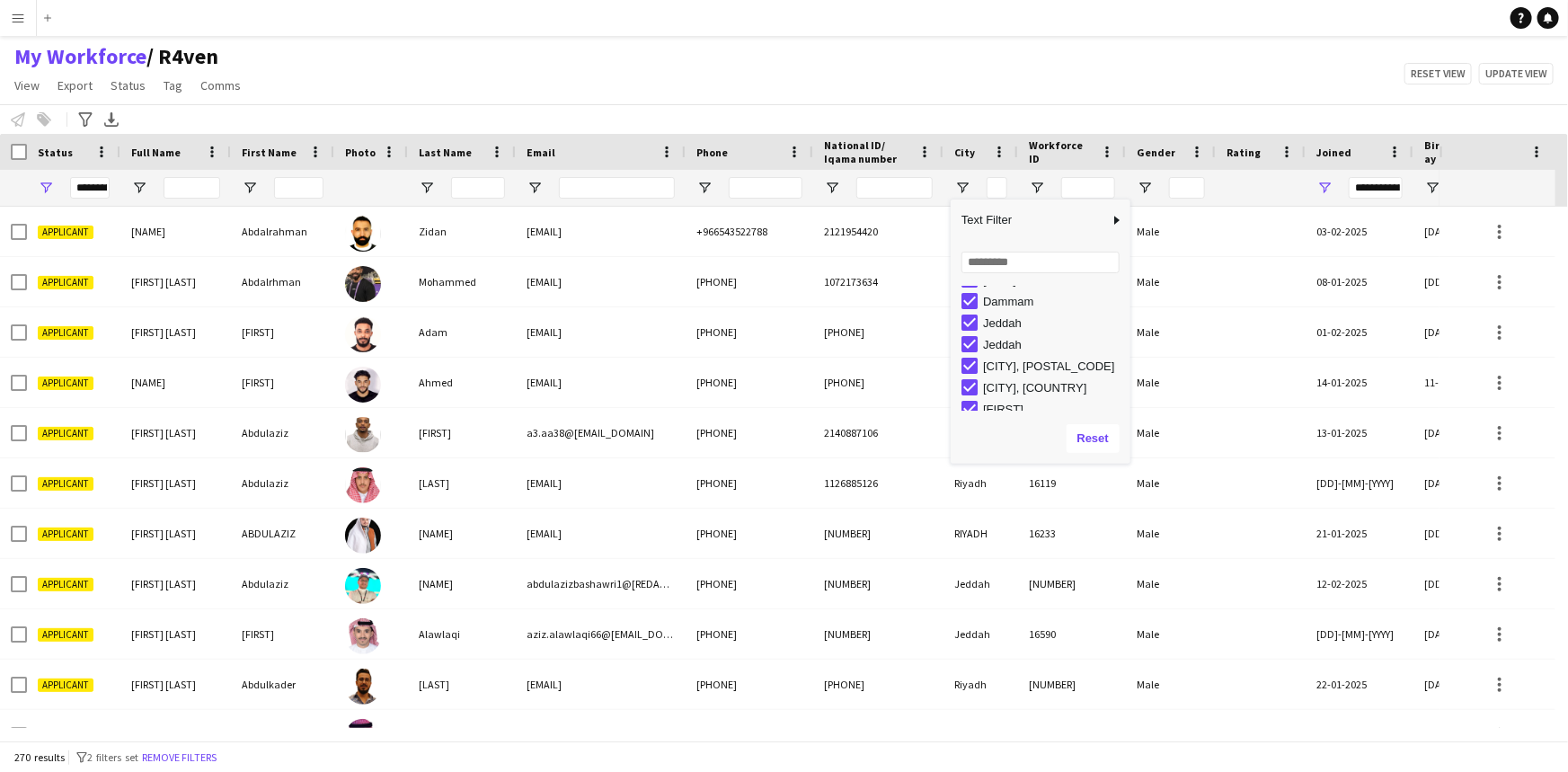 scroll, scrollTop: 0, scrollLeft: 0, axis: both 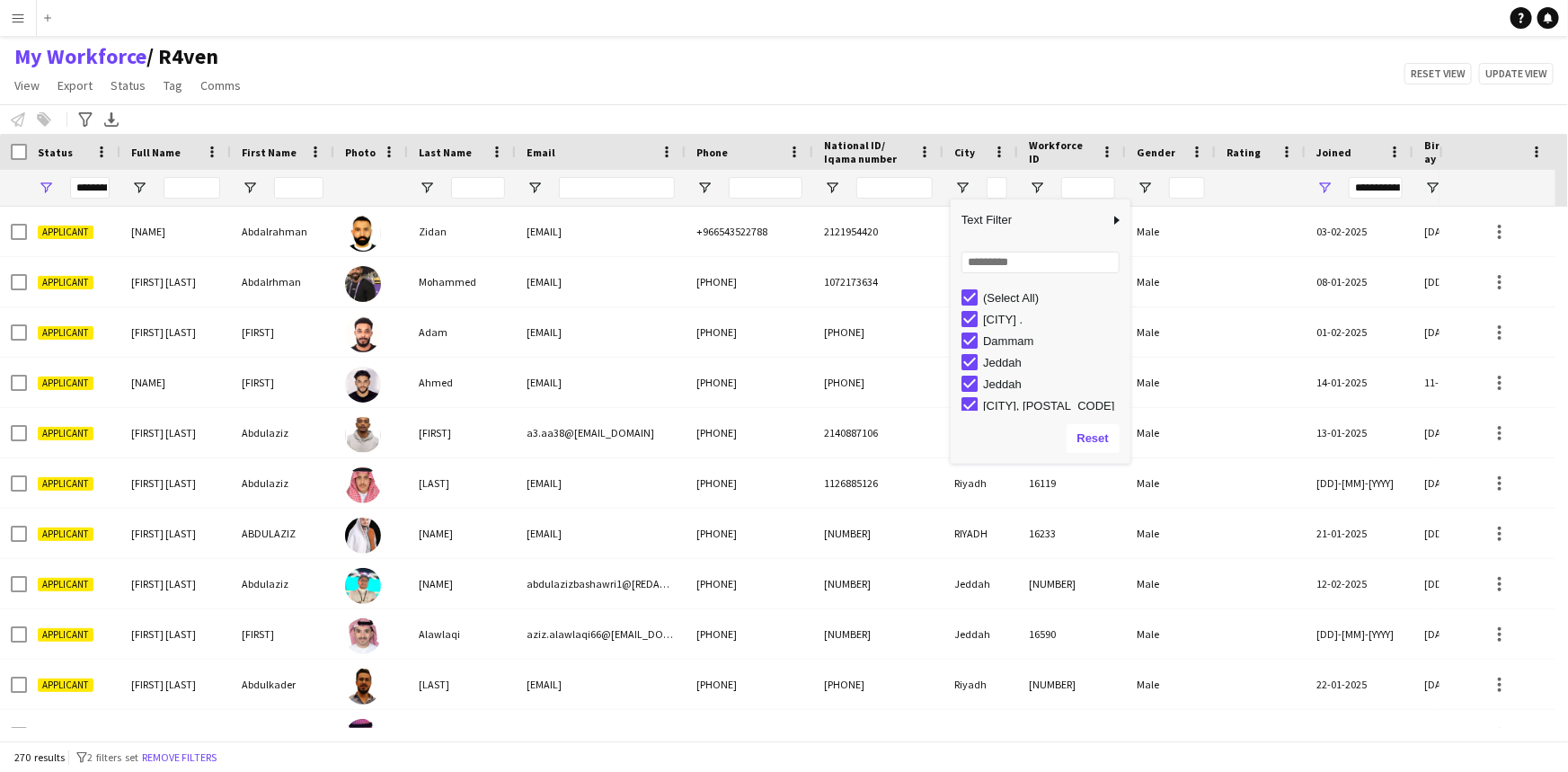 click on "My Workforce    / R4ven   View   Views  Default view R4ven New view Update view Delete view Edit name Customise view Customise filters Reset Filters Reset View Reset All  Export  New starters report Export as XLSX Export as PDF  Status  Edit  Tag  New tag  Edit tag  1.1 Based in [CITY] ([NUMBER]) 1.2 Based in Eastern Province ([NUMBER]) 1.3 Based in [CITY] ([NUMBER]) 1.4 Based in [CITY] ([NUMBER]) 1.5 Based in [CITY] ([NUMBER]) 1.6 Based in [CITY] ([NUMBER]) 1.7 Based in [CITY] ([NUMBER]) 1.8 Based in Other Cities ([NUMBER]) 2.1 English Level = 1/3 Poor ([NUMBER]) 2.2 English Level = 2/3 Good ([NUMBER]) 2.3 English Level = 3/3 Excellent  ([NUMBER]) Beast ED ([NUMBER]) Blank Tags ([NUMBER]) DGCL Approved Pool  ([NUMBER]) EWC – Gaming Activation/Shortlisted staff ([NUMBER]) F1 Movie Premier - VOX Cinemas, Red Sea Mall [CITY] ([NUMBER]) F1 Movie Premiere - VOX Cinemas, VIA [CITY] ([NUMBER]) Gold Star - Staff ⭐ ([NUMBER]) Gold Star - Supervisors ⭐⭐ ([NUMBER]) Models - [CITY] Based ([NUMBER]) Models - [CITY] Based  ([NUMBER]) Models - [CITY] Based ([NUMBER]) MPW - Ballroom  ([NUMBER]) MPW - Dinner Seating ([NUMBER]) MPW - Headset ([NUMBER])  Untag" 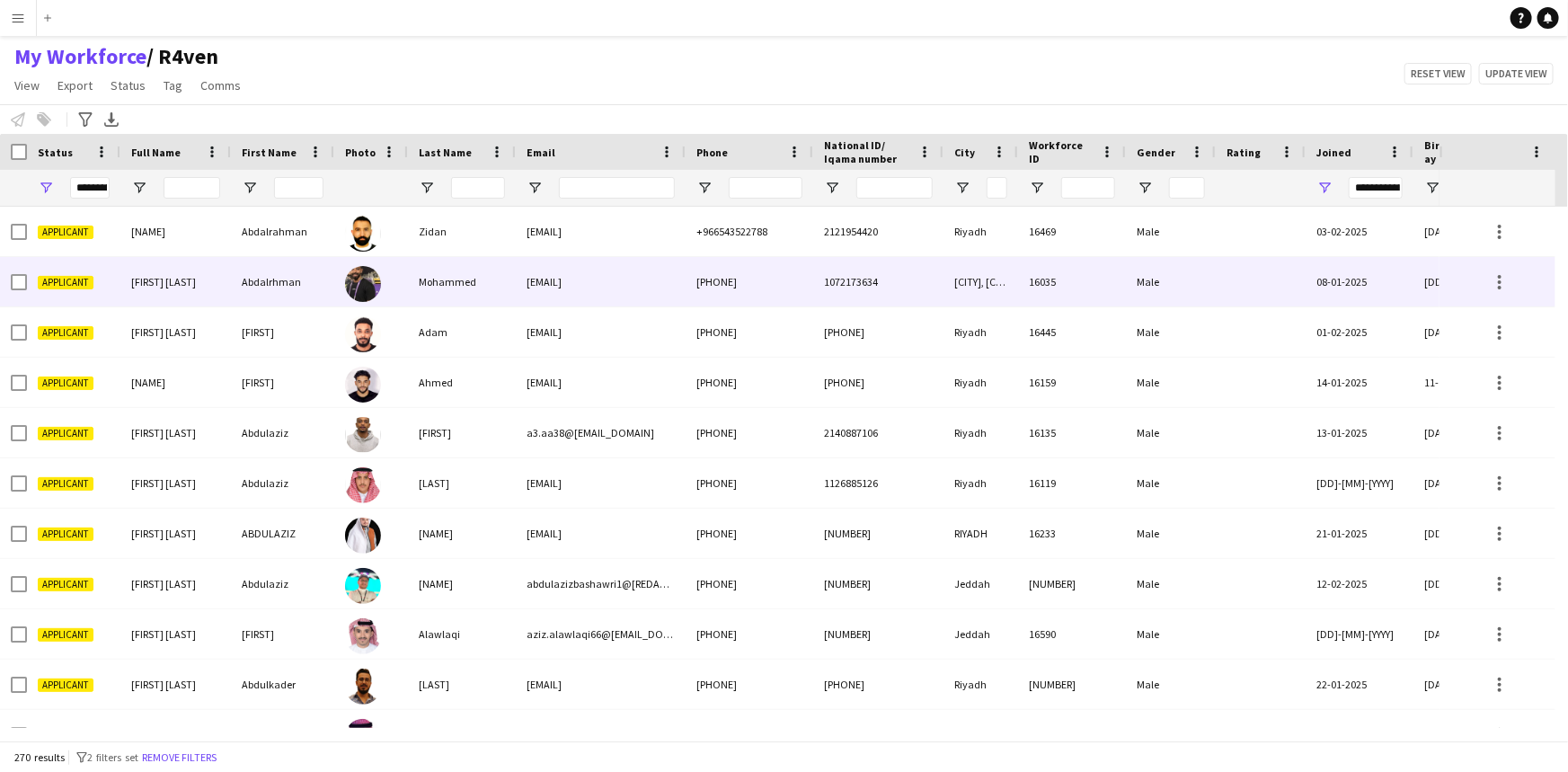 scroll, scrollTop: 80, scrollLeft: 0, axis: vertical 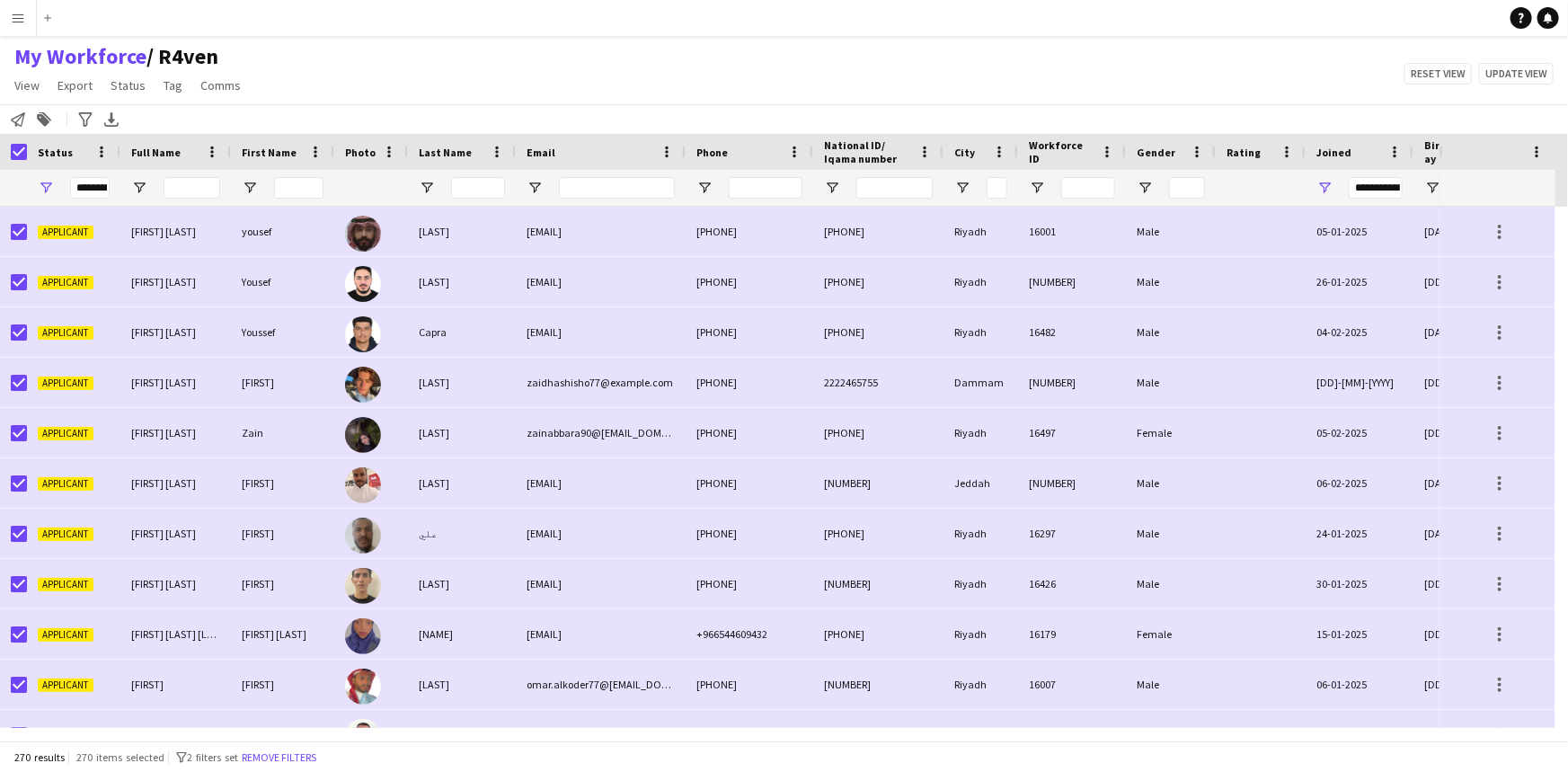 click on "Notify workforce
Add to tag
Search tags
magnifier
Add tag
Advanced filters
Advanced filters   Availability   Start Time   End Time   Skills   Role types   Worked with these clients...   Address
Address
Distance from address (km)   Clear   View results
Export XLSX" 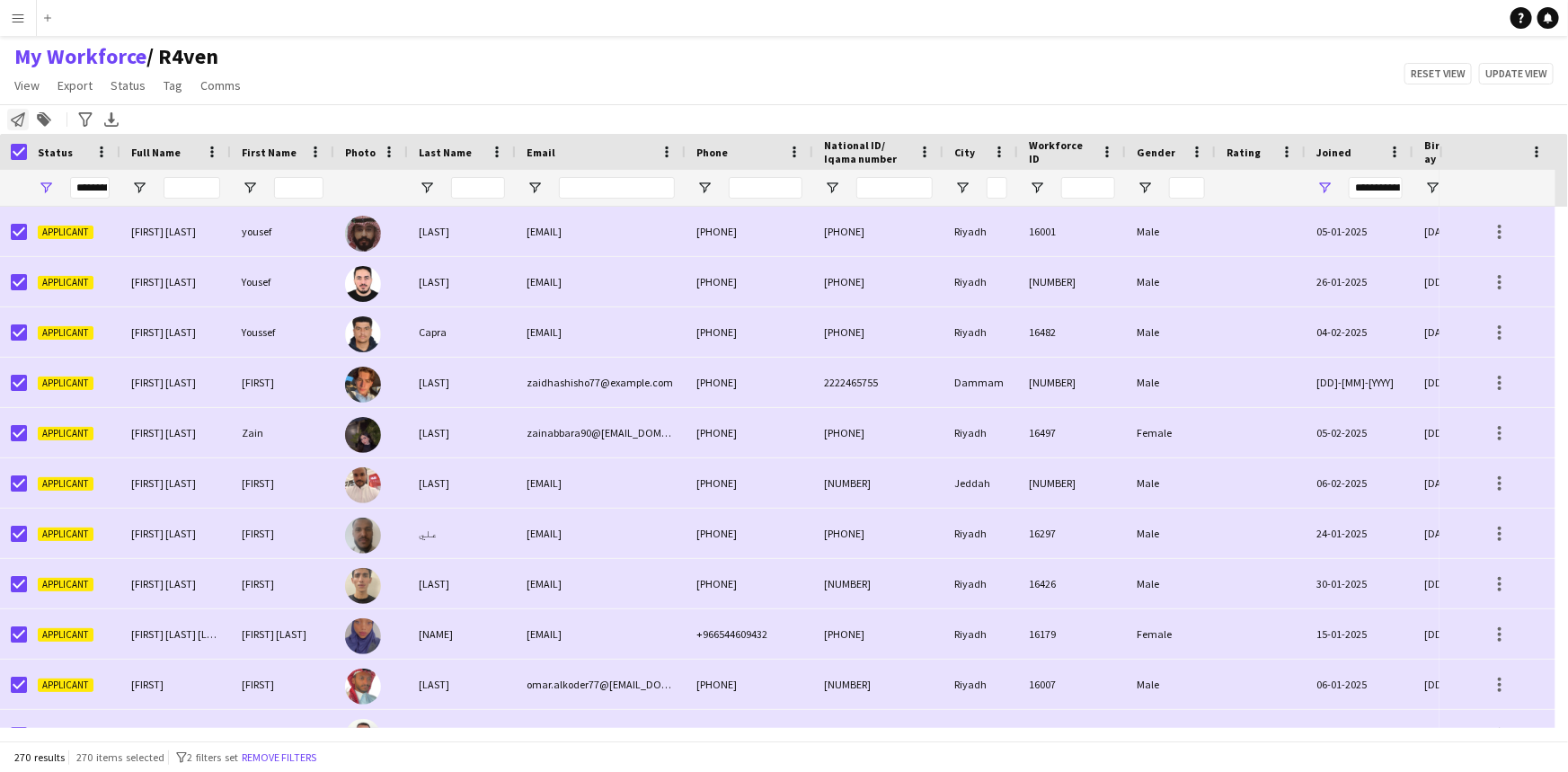 click on "Notify workforce" 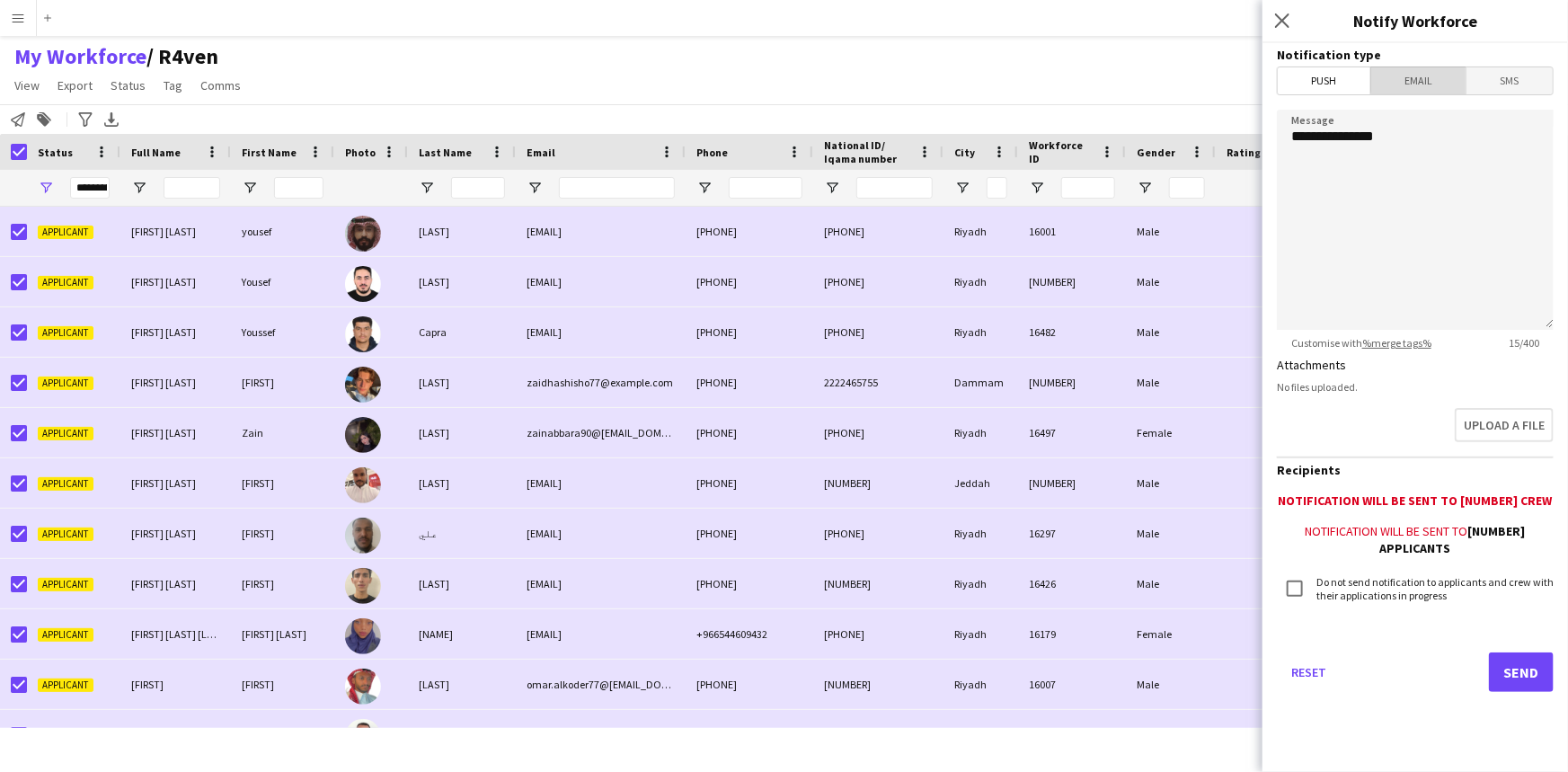 click on "Email" at bounding box center [1419, 81] 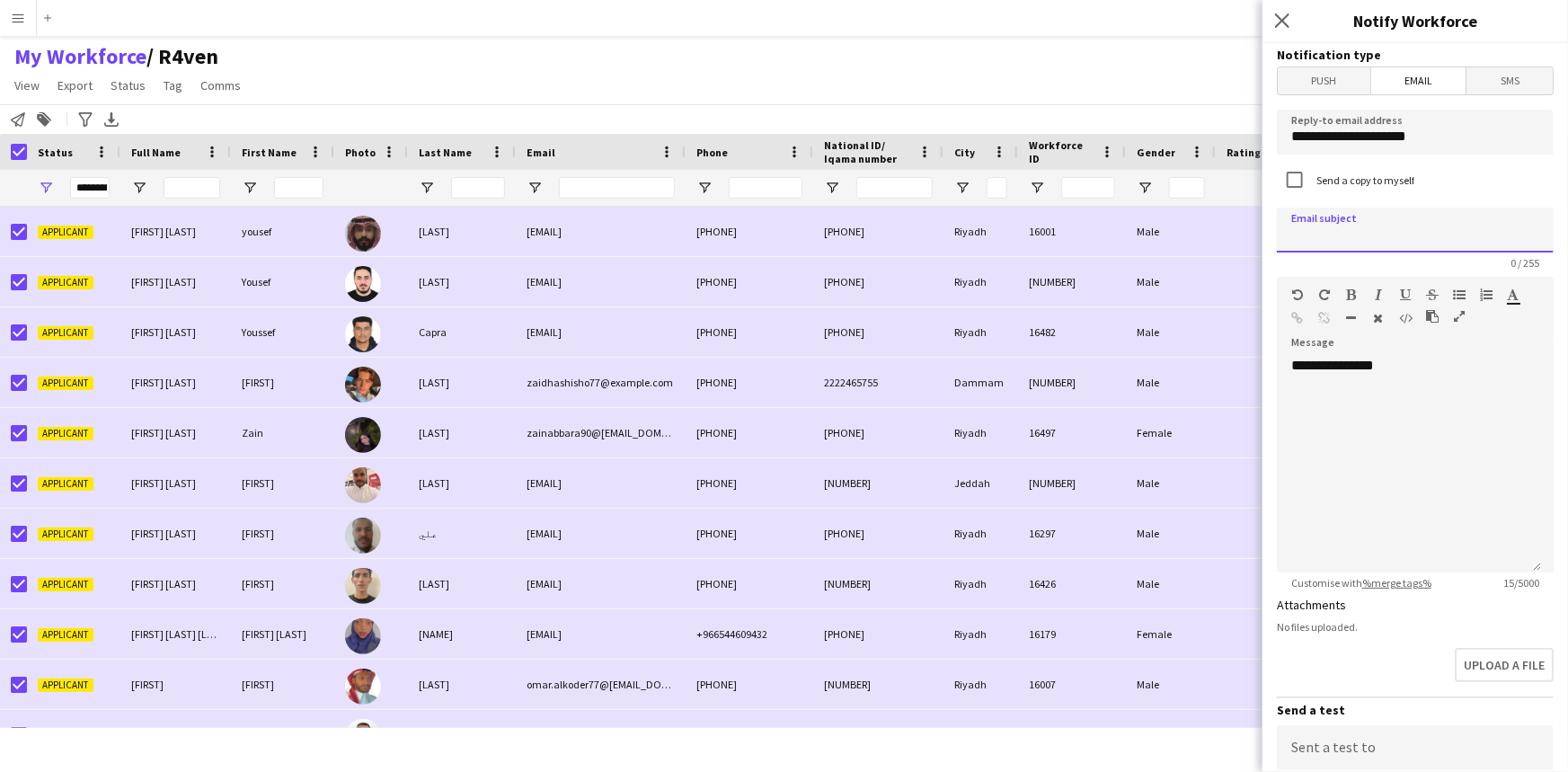 click 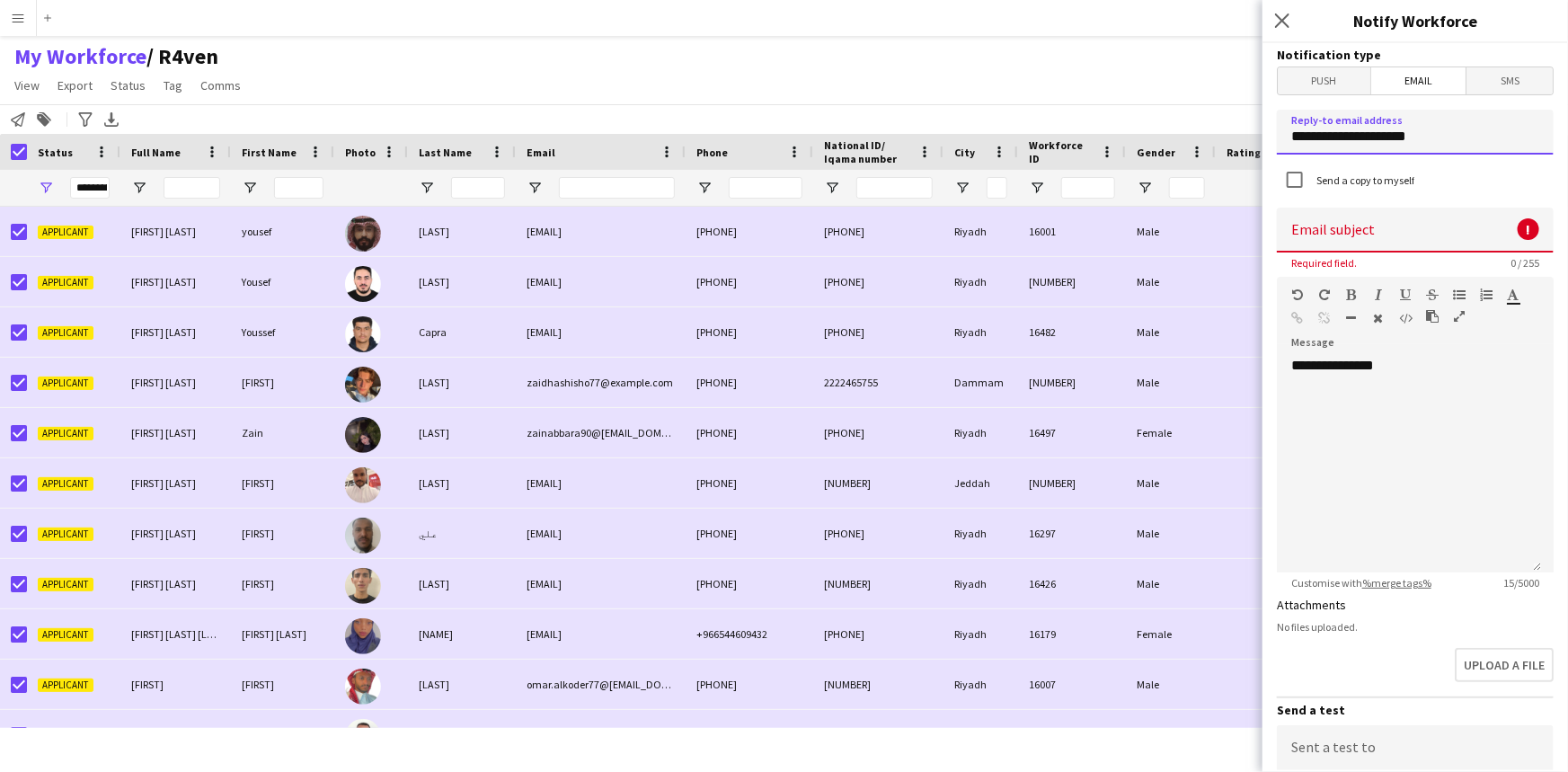 click on "**********" 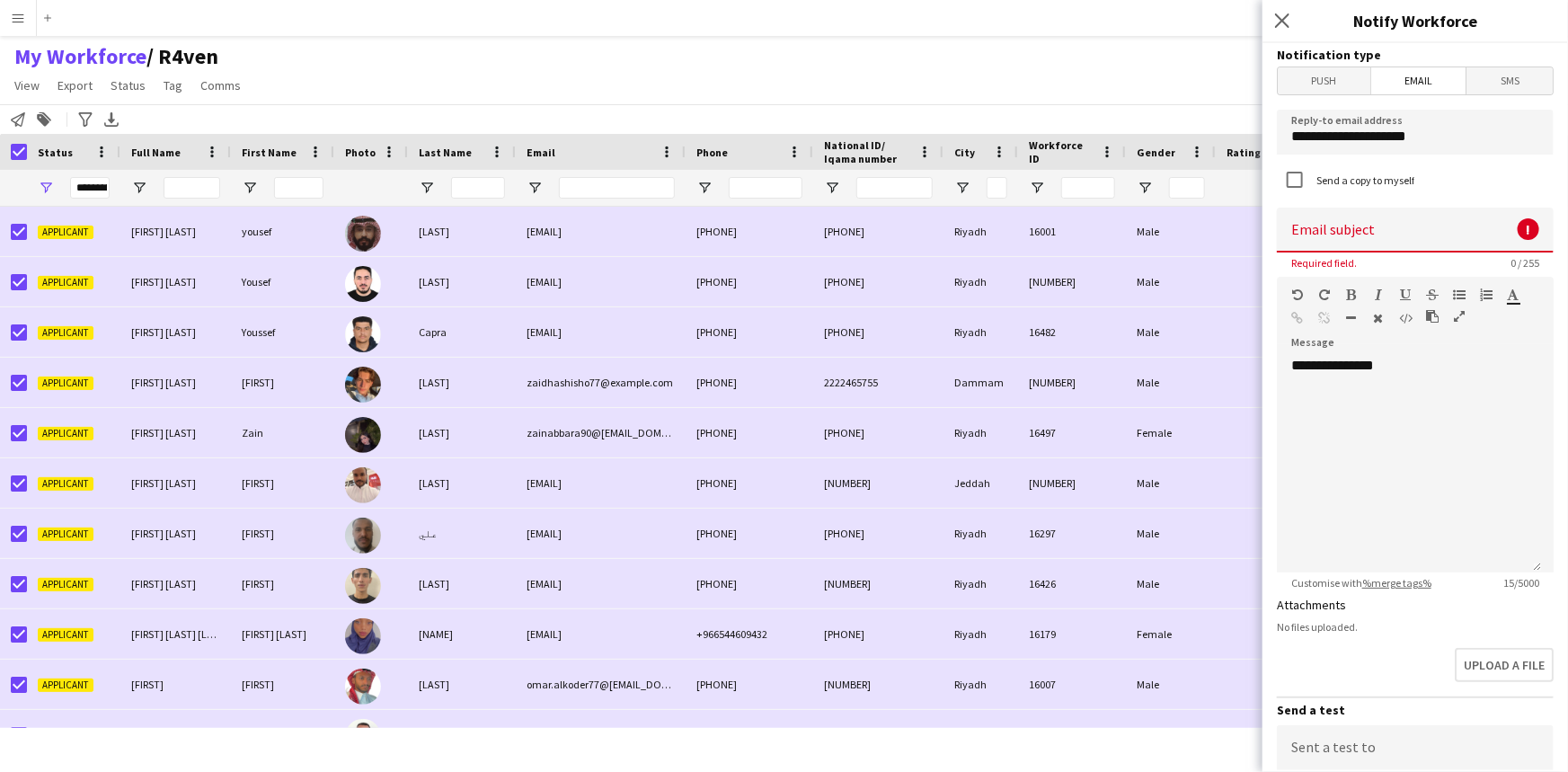 click on "Send a copy to myself" 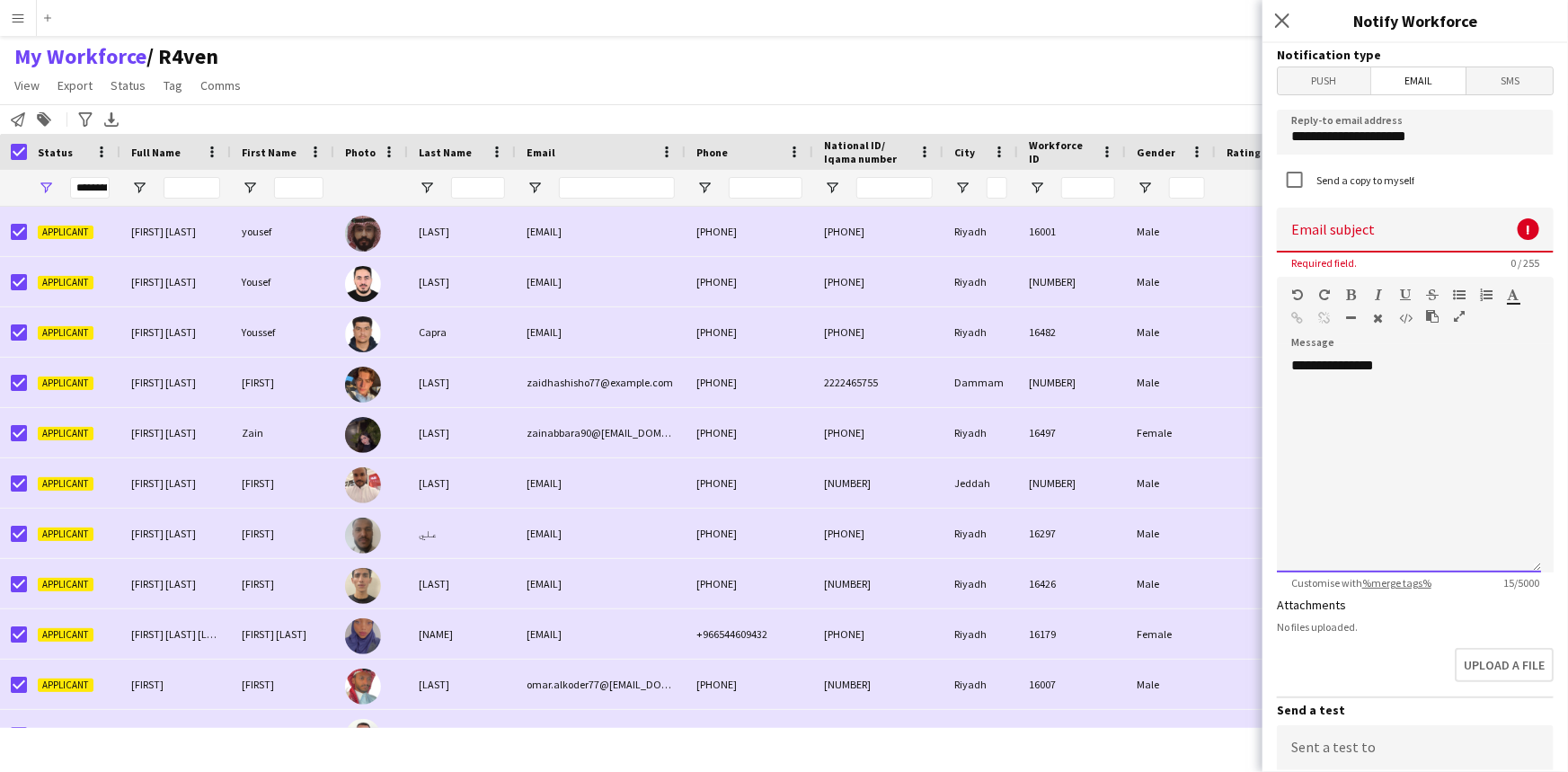 click on "**********" 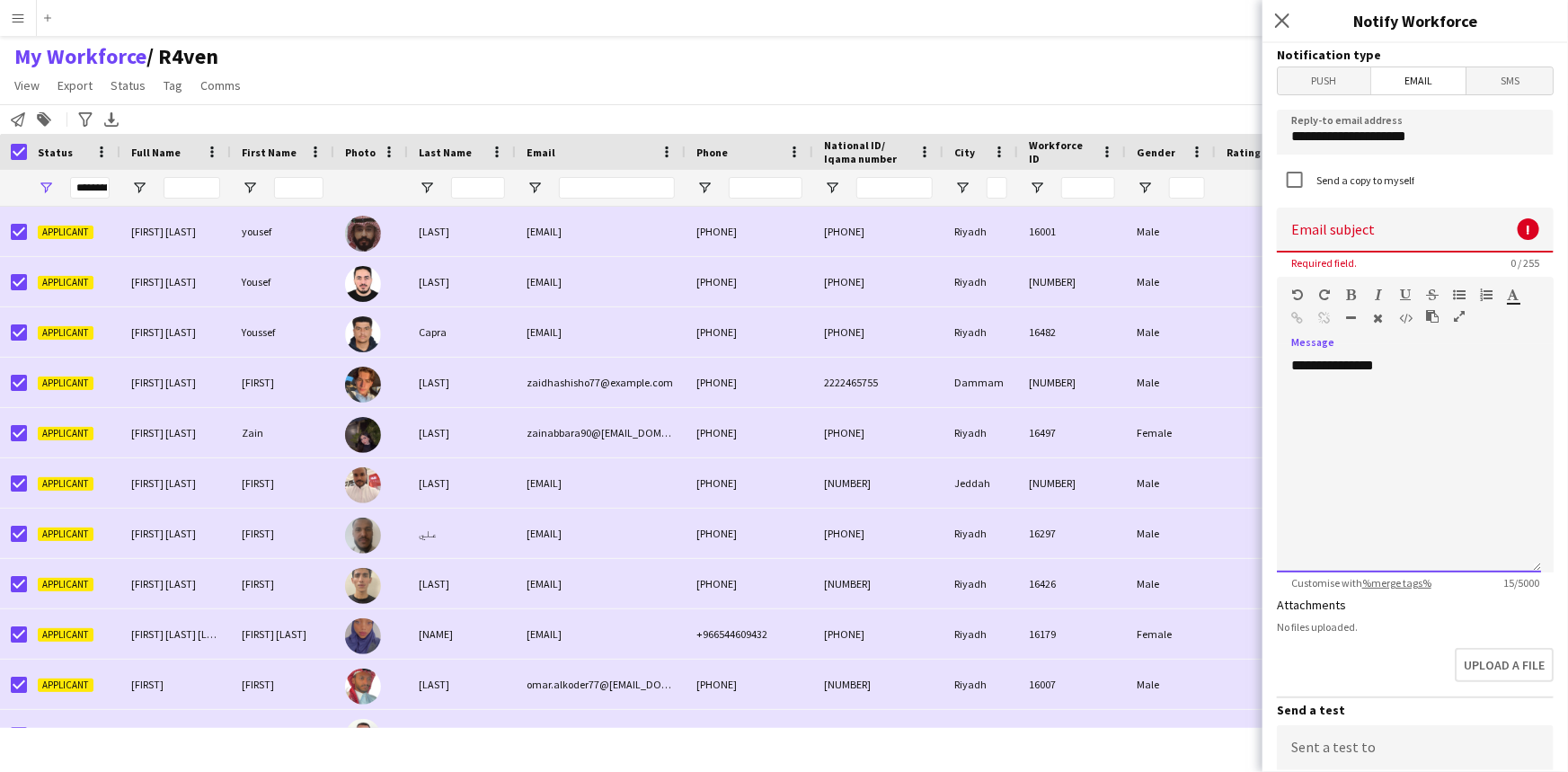 click on "**********" 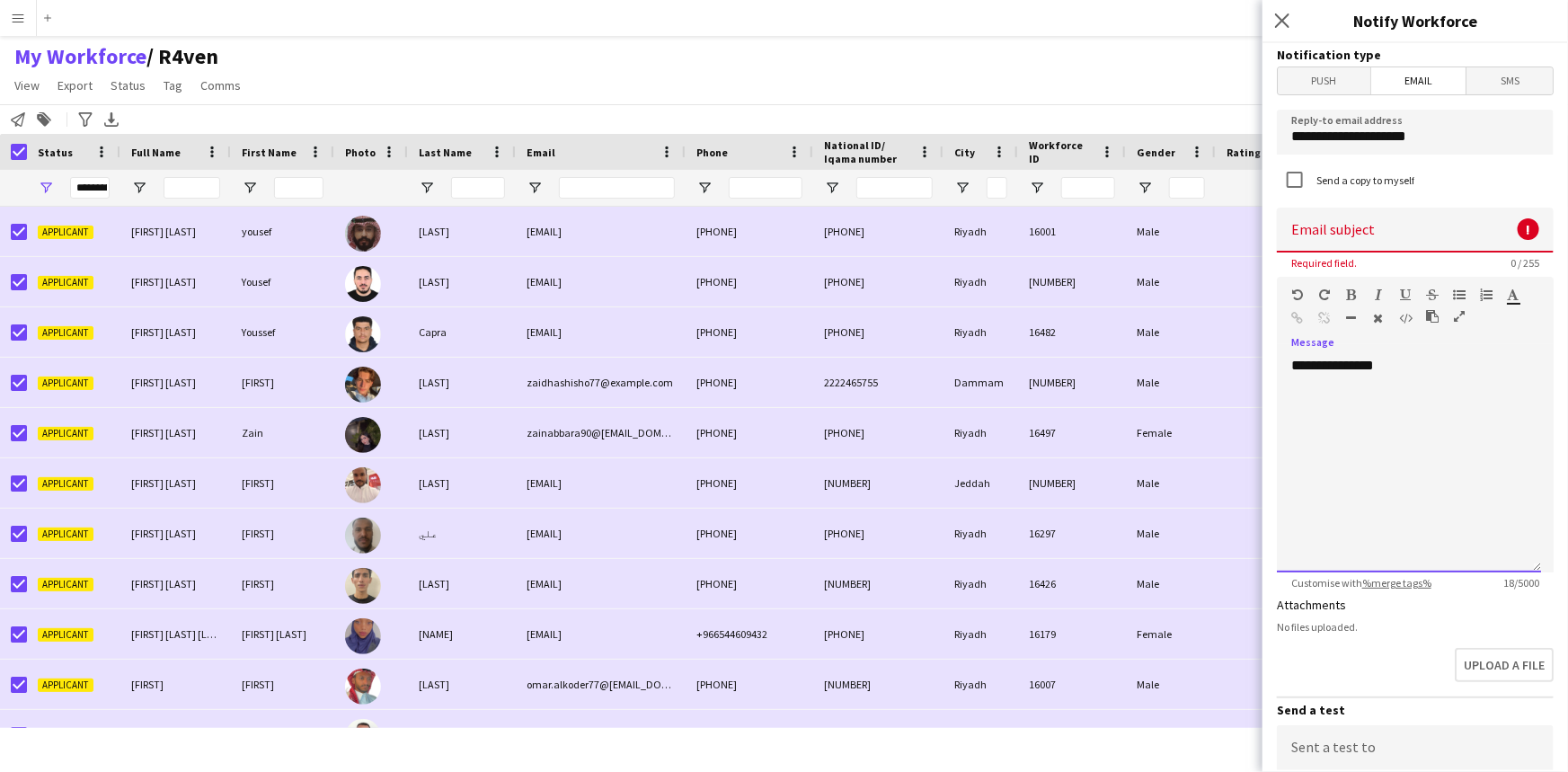 click on "**********" 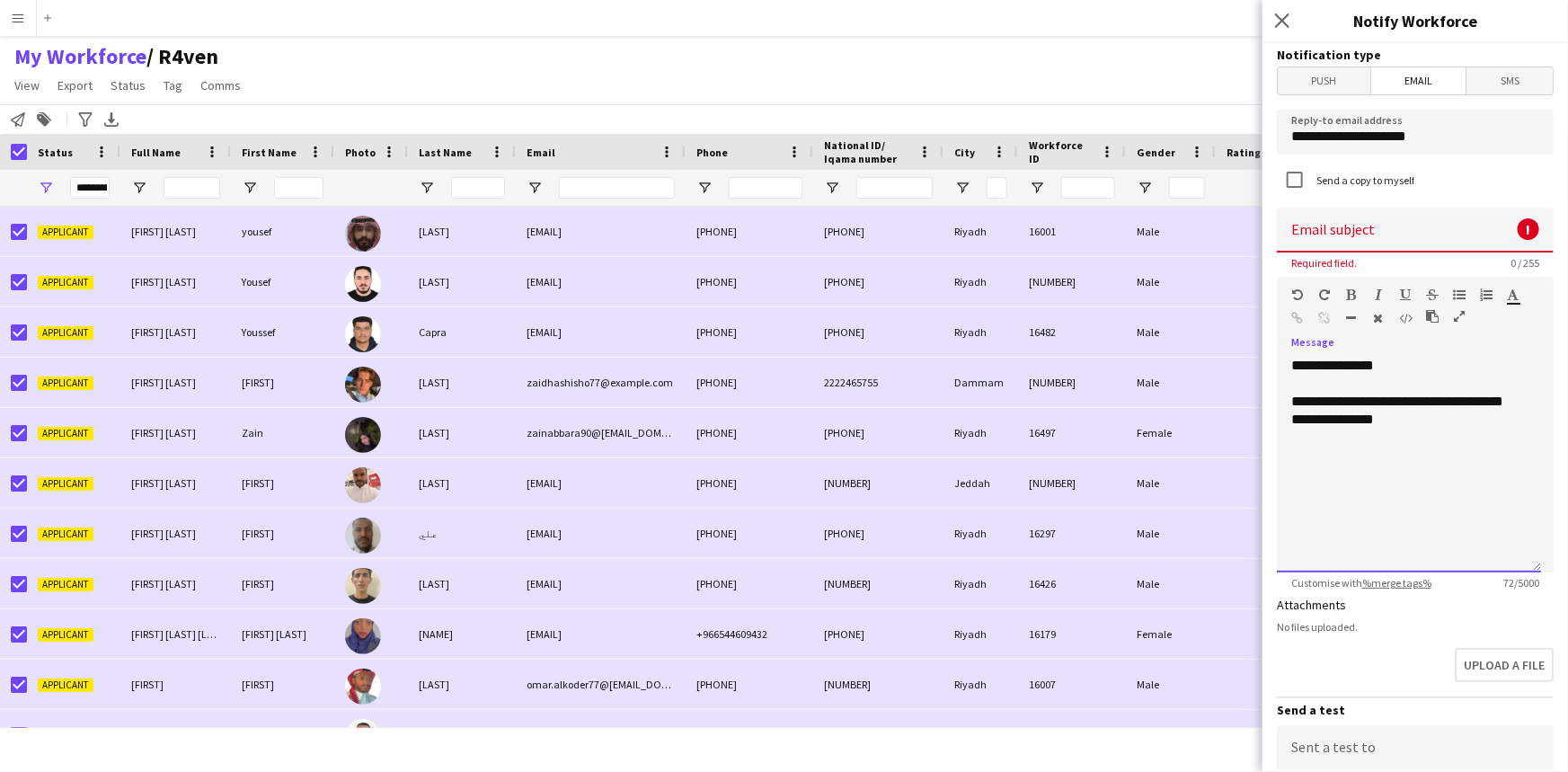 click on "**********" 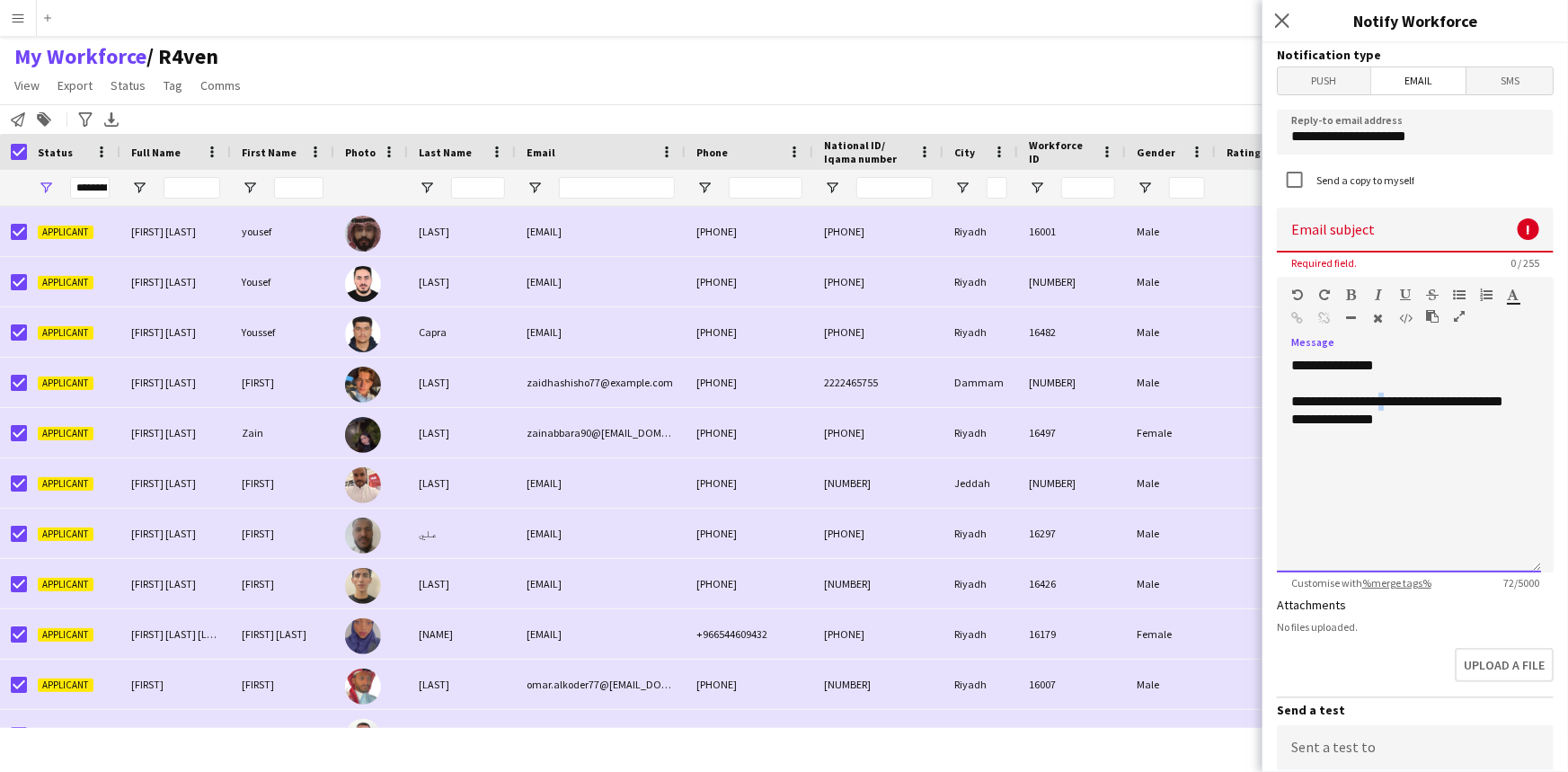 click on "**********" 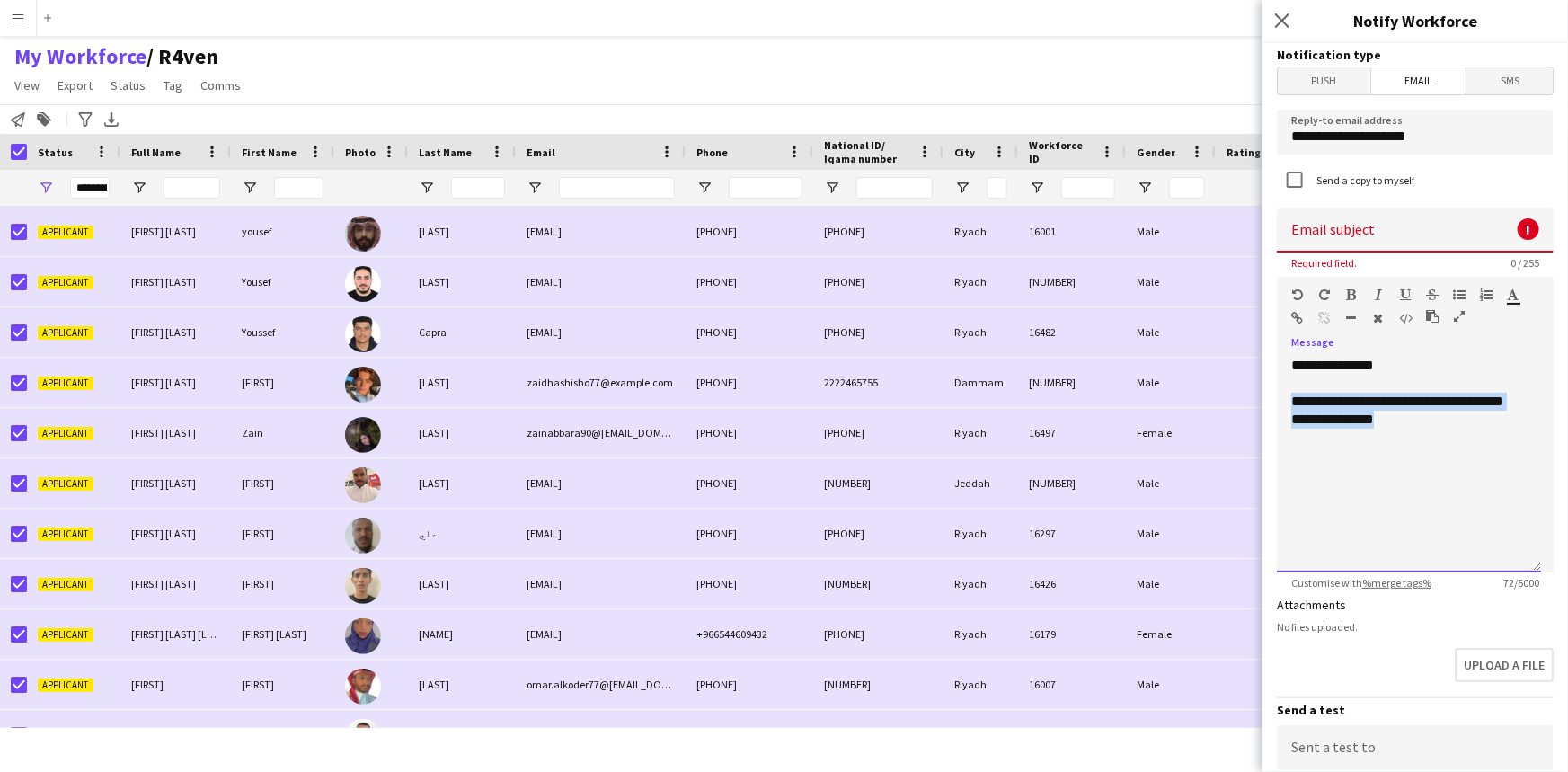 click on "**********" 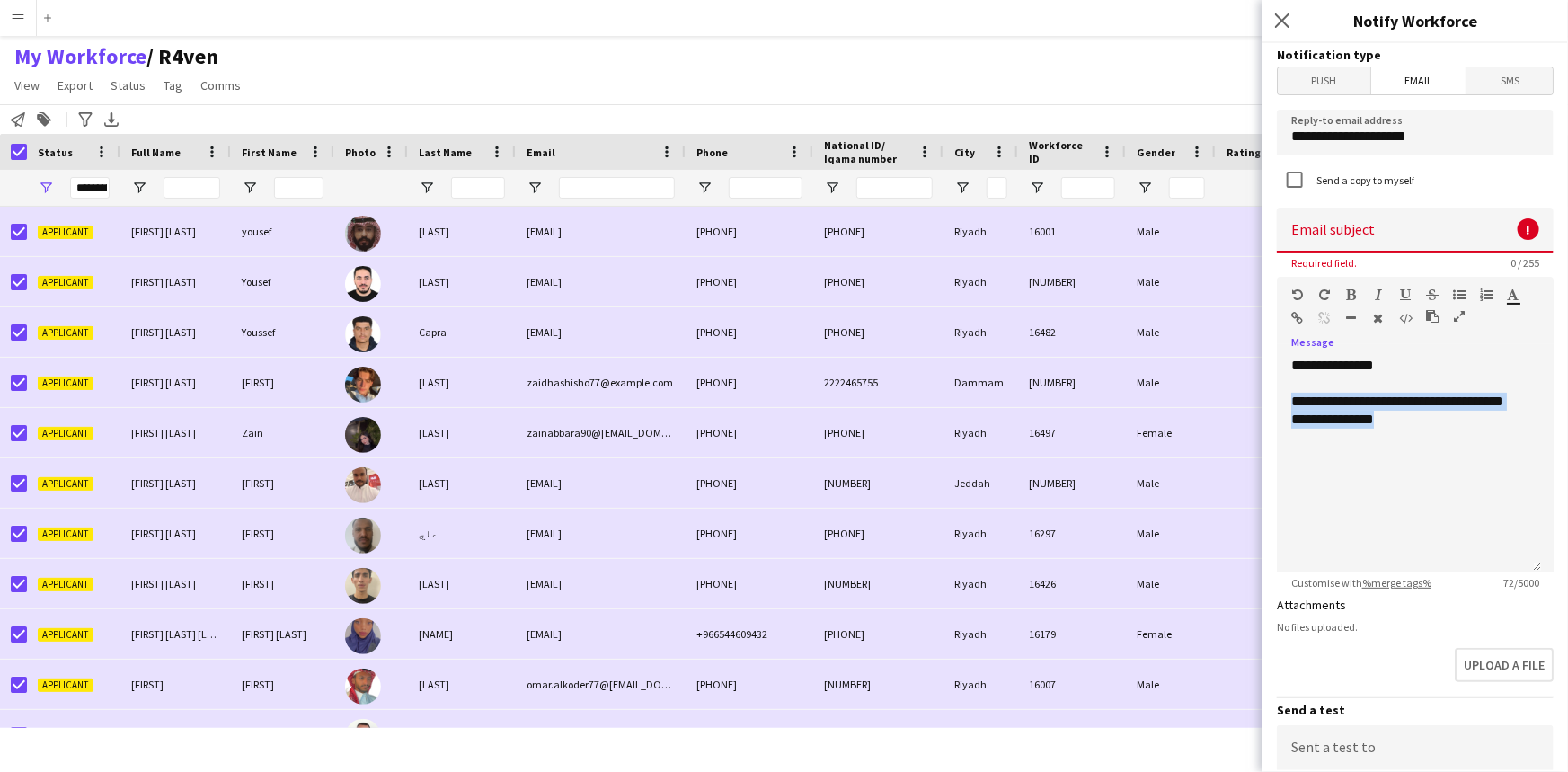 drag, startPoint x: 1300, startPoint y: 318, endPoint x: 843, endPoint y: 126, distance: 495.6945 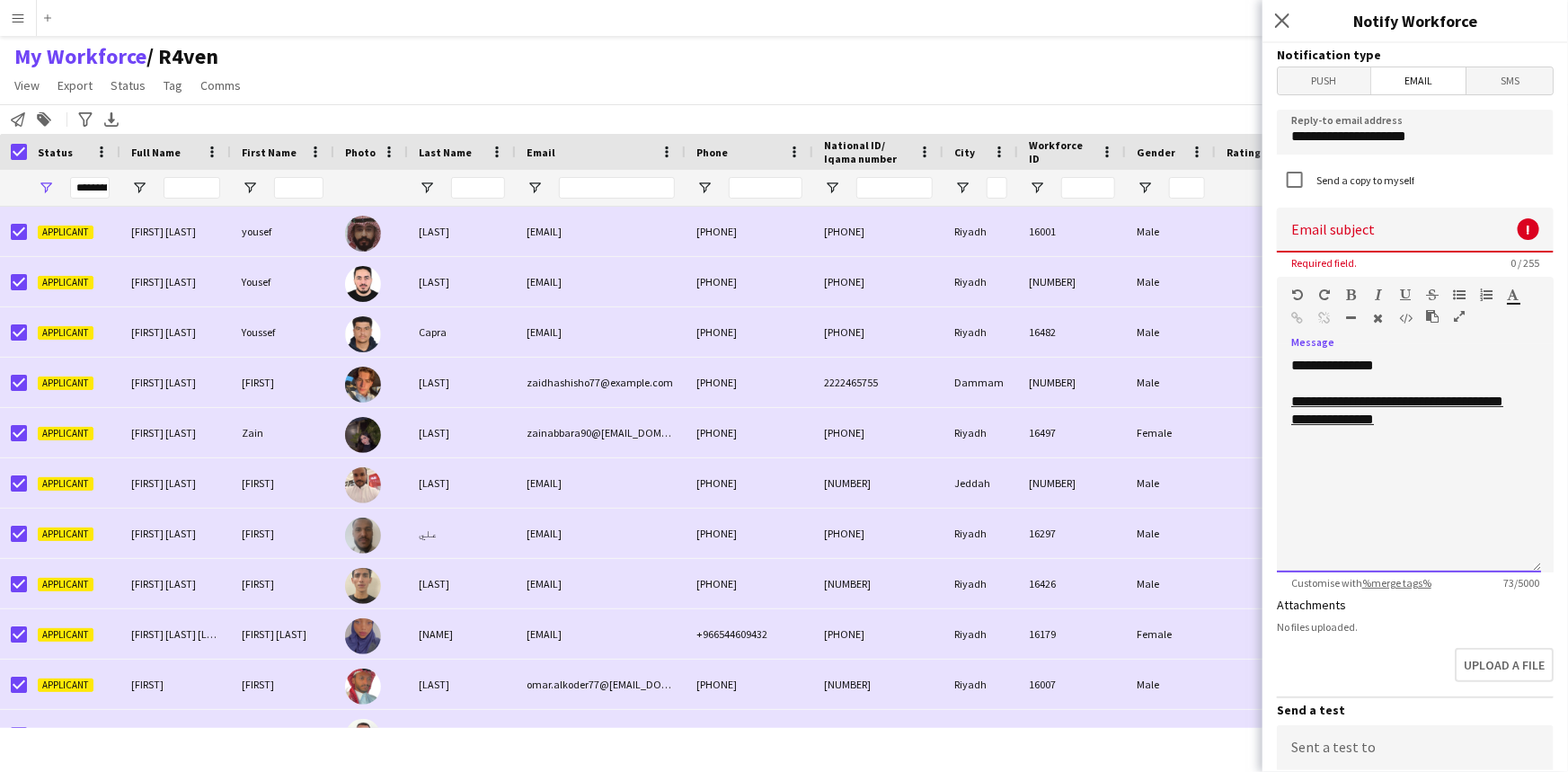 click on "**********" 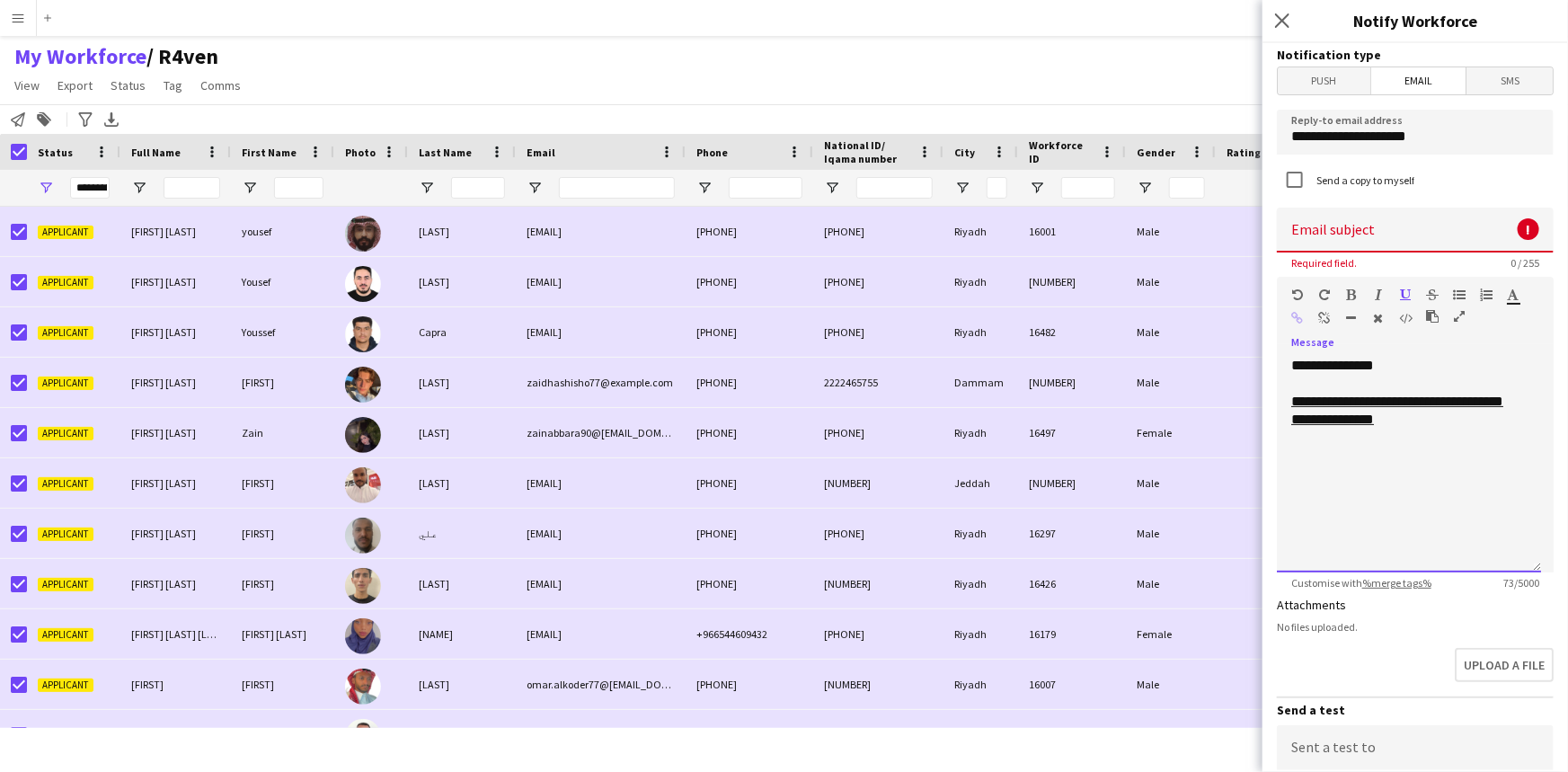 click on "**********" 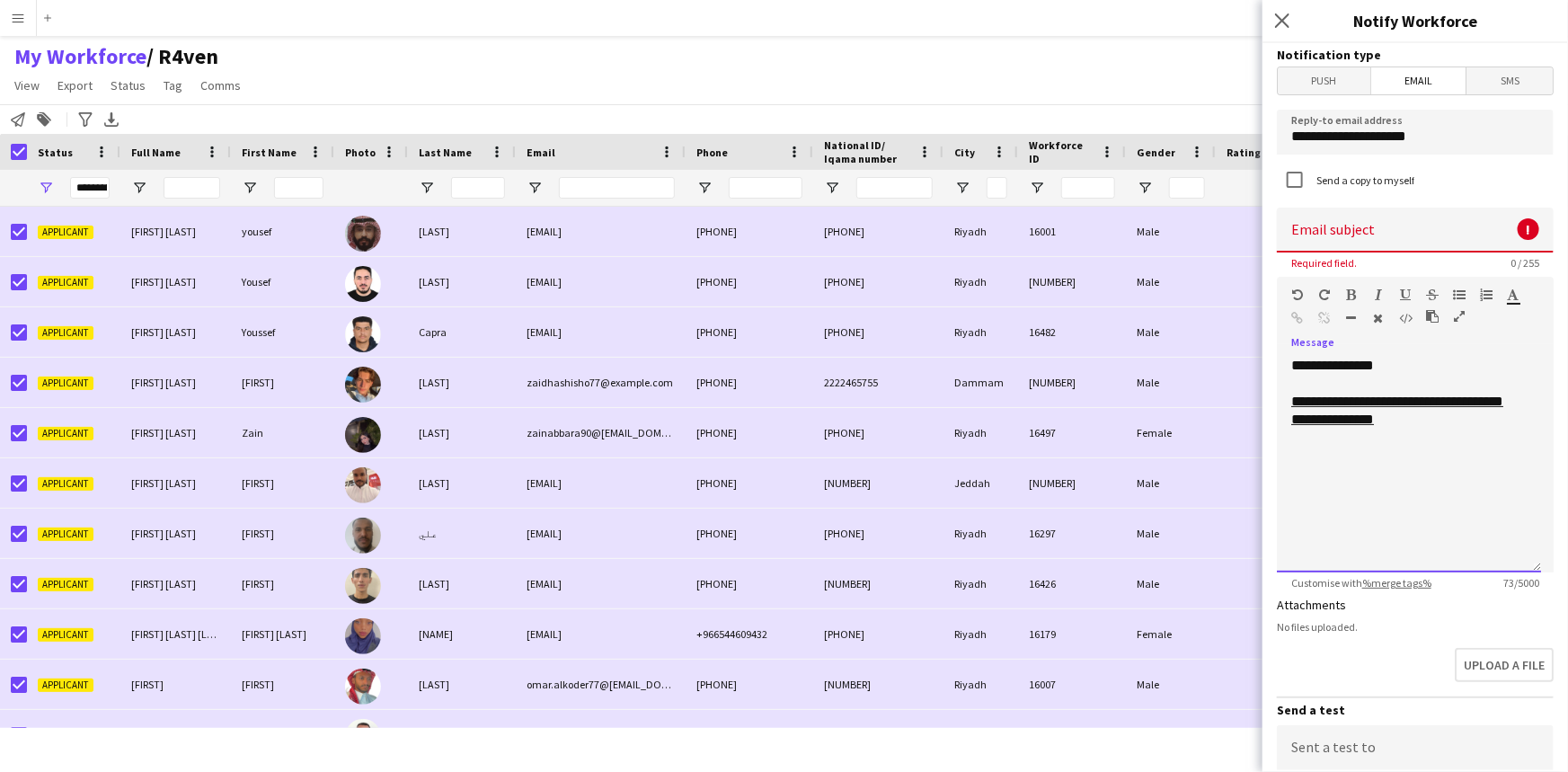 click on "**********" 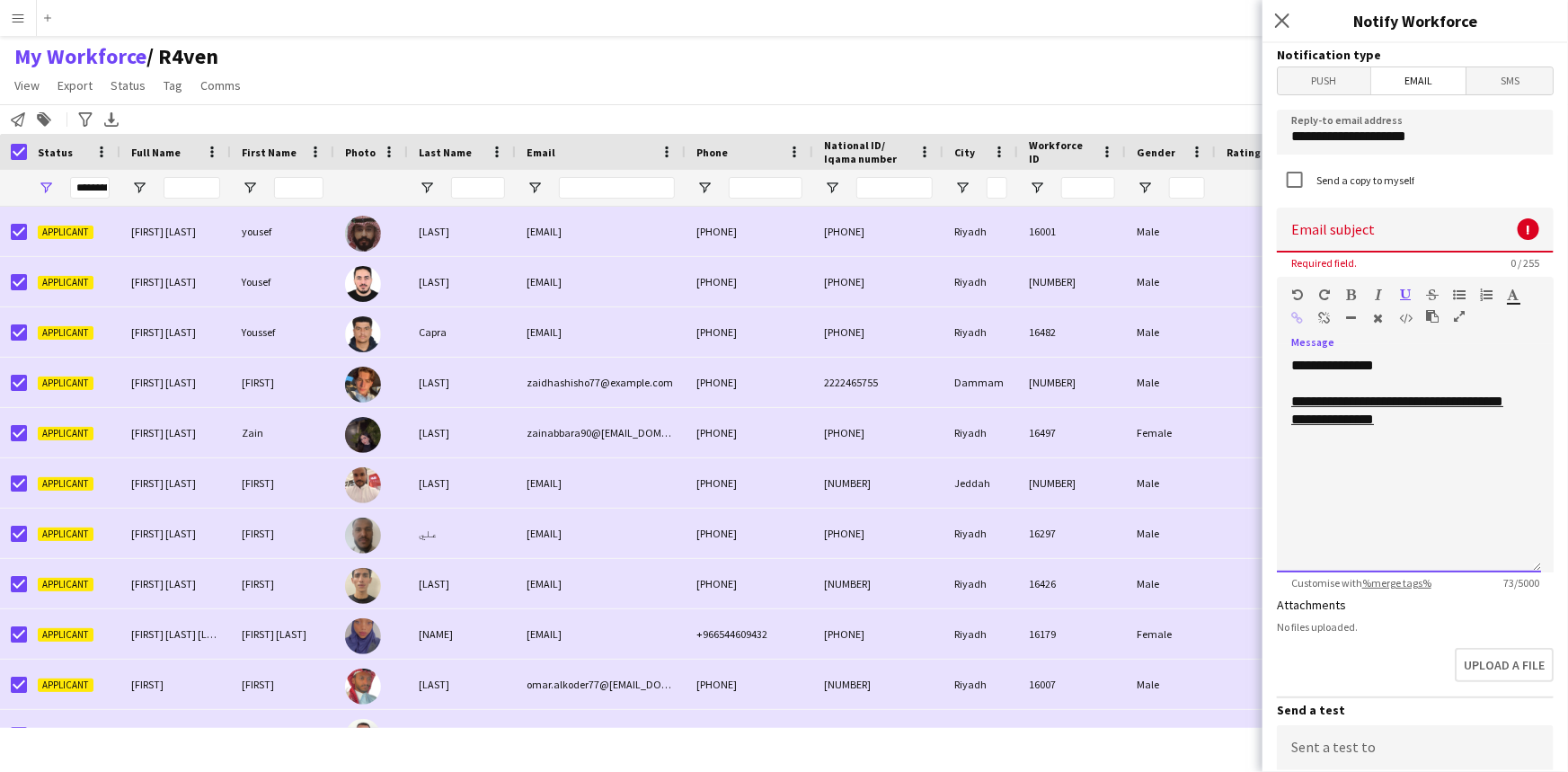 click on "**********" 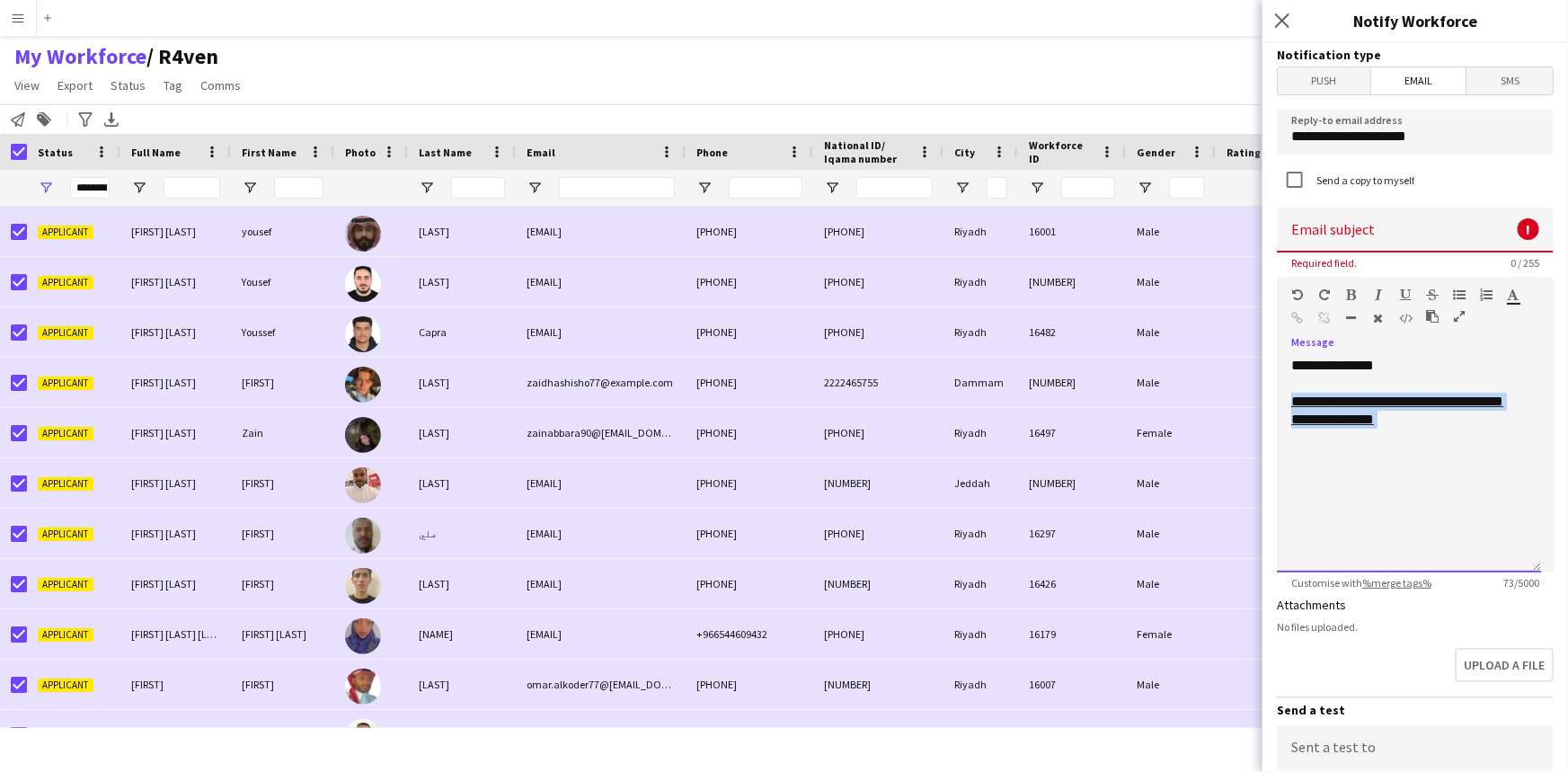 click on "**********" 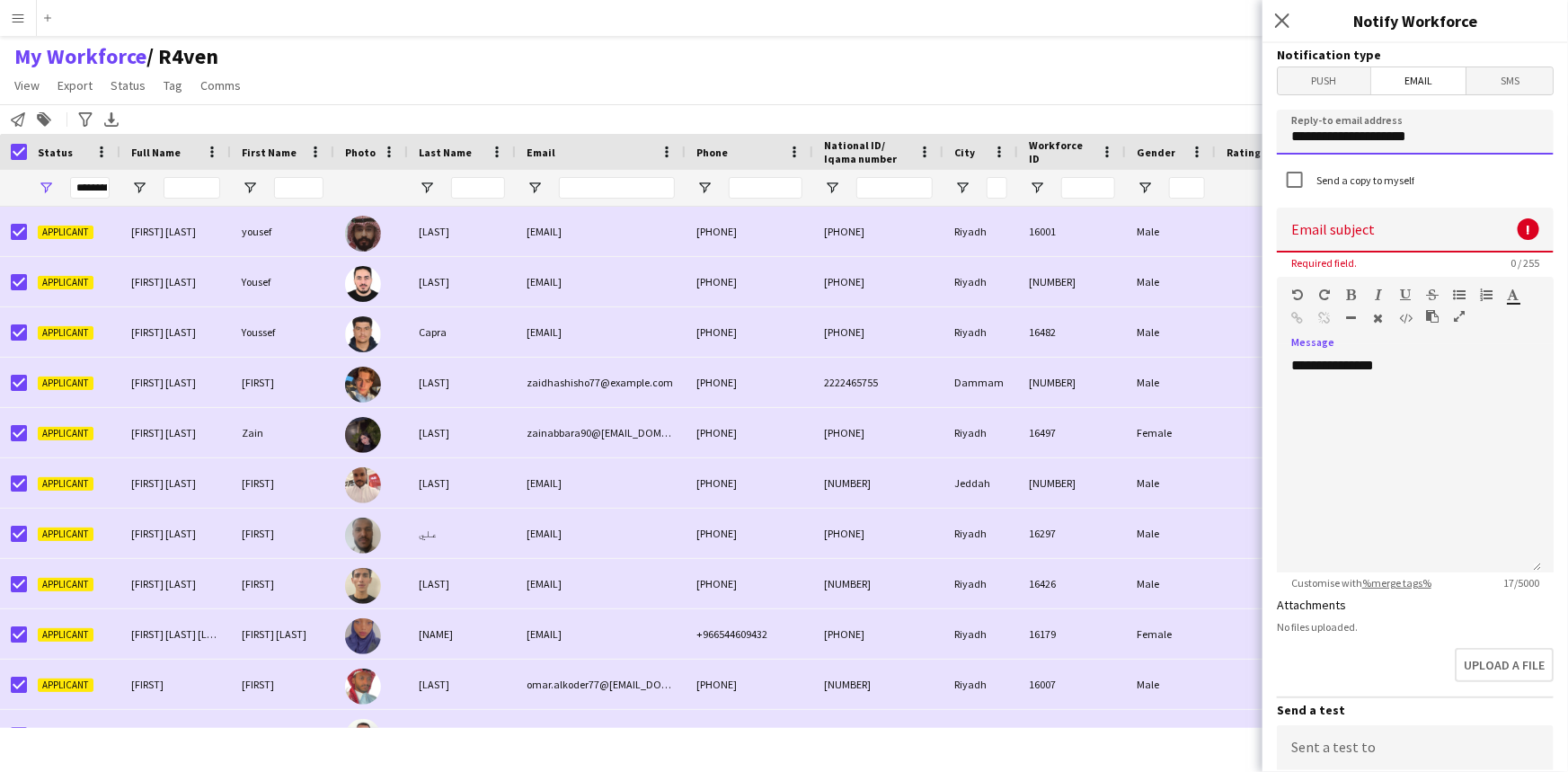 click on "**********" 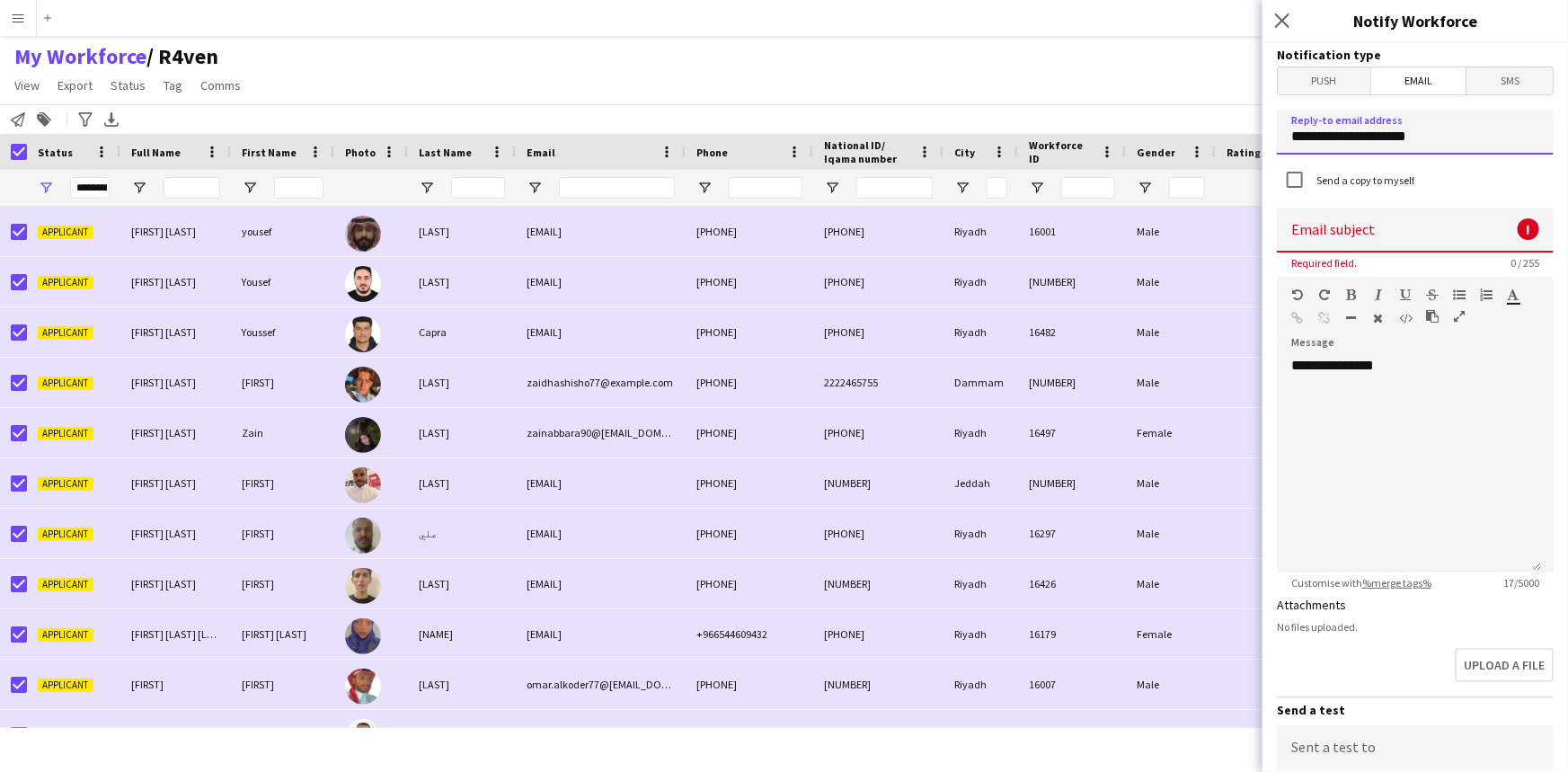 click on "**********" 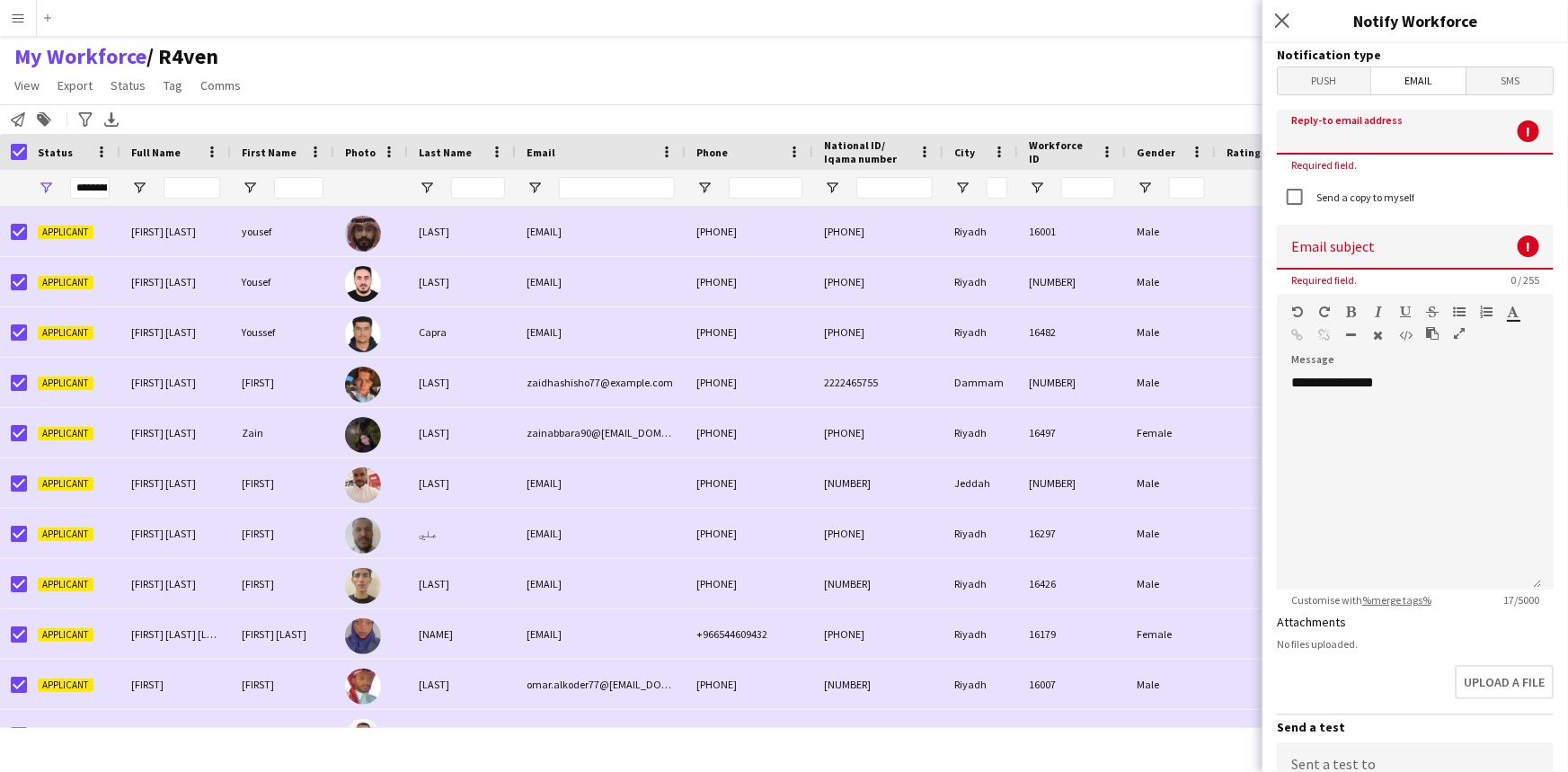 type 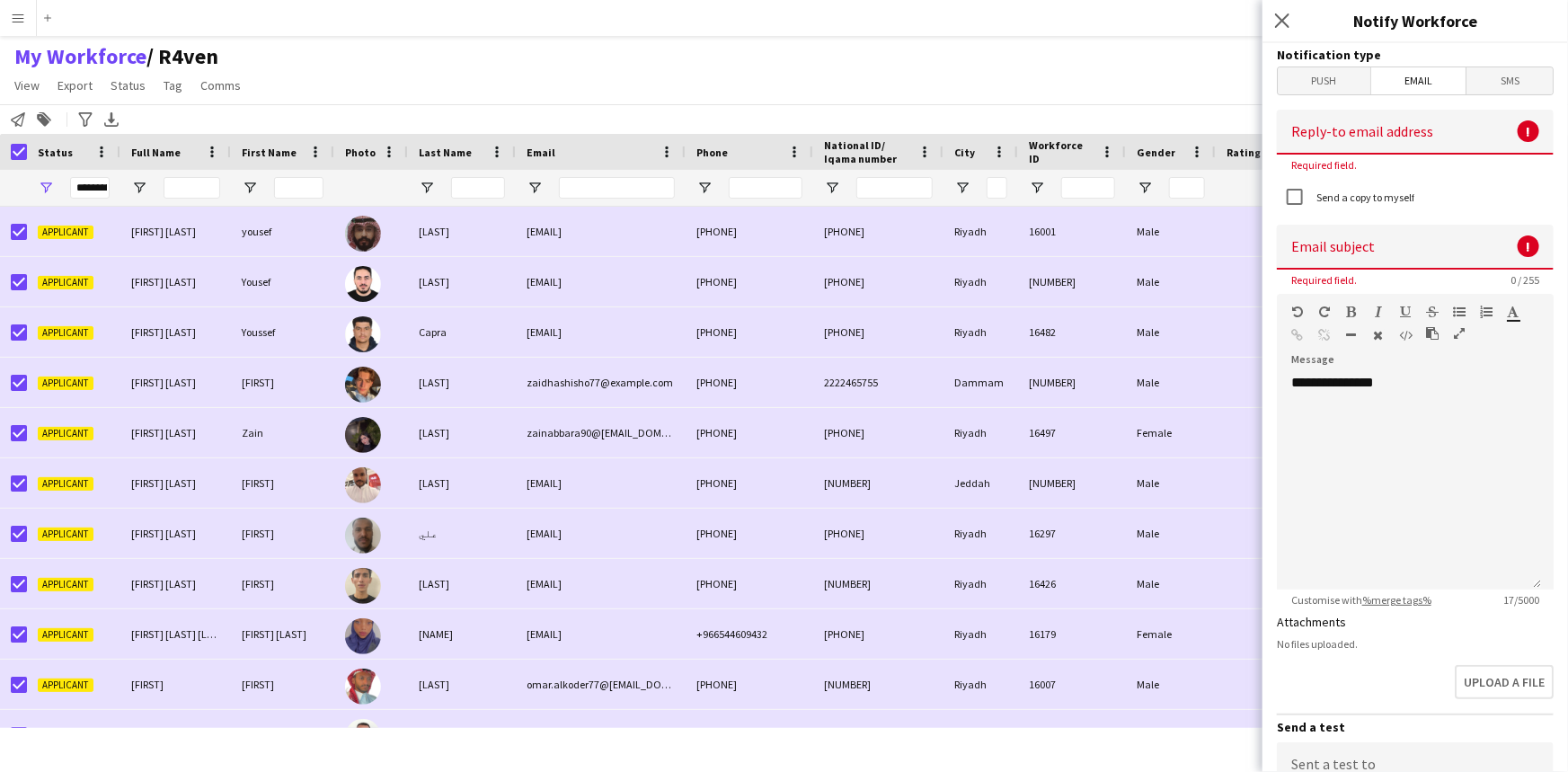 click on "Send a copy to myself" 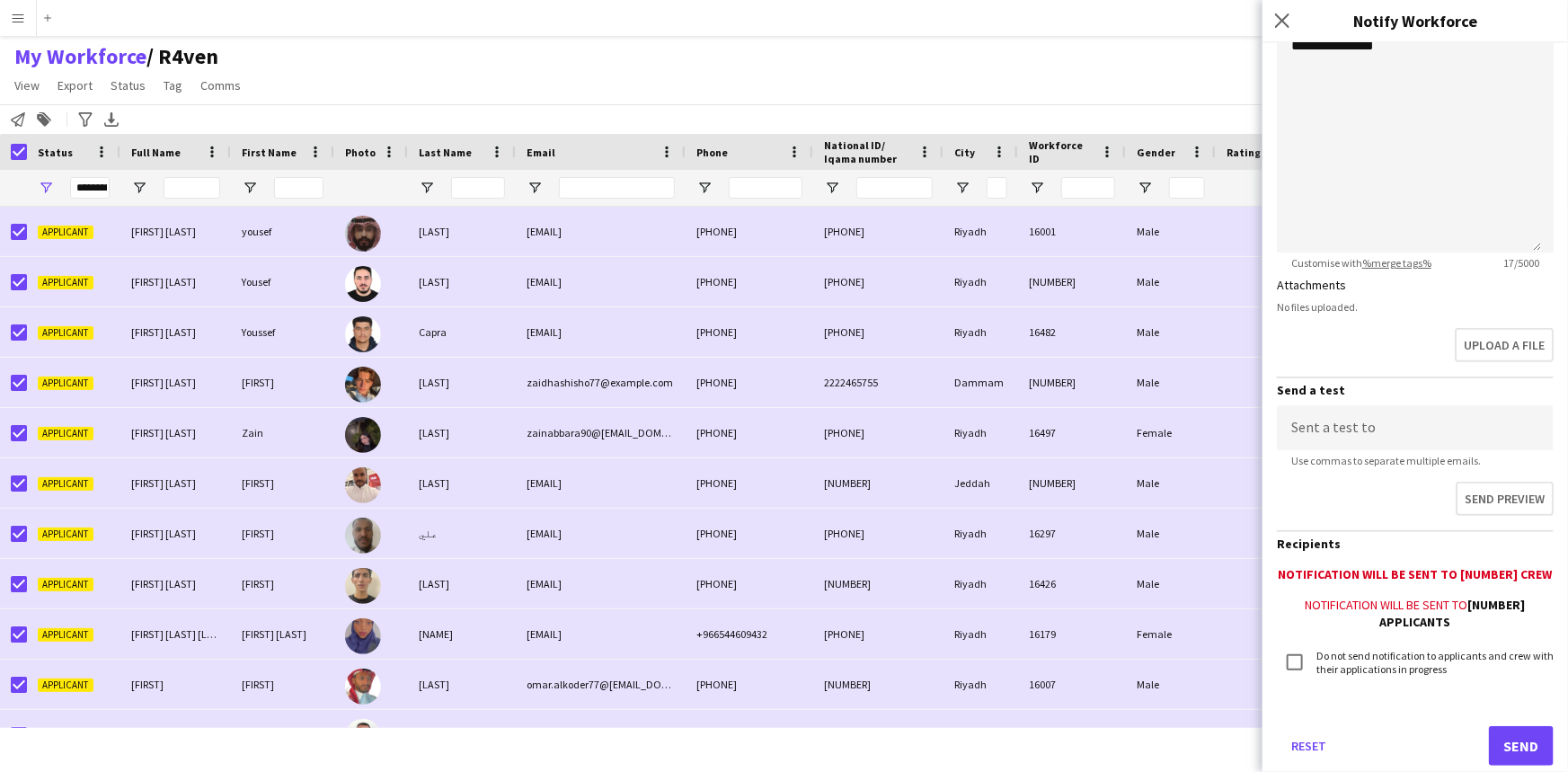 scroll, scrollTop: 364, scrollLeft: 0, axis: vertical 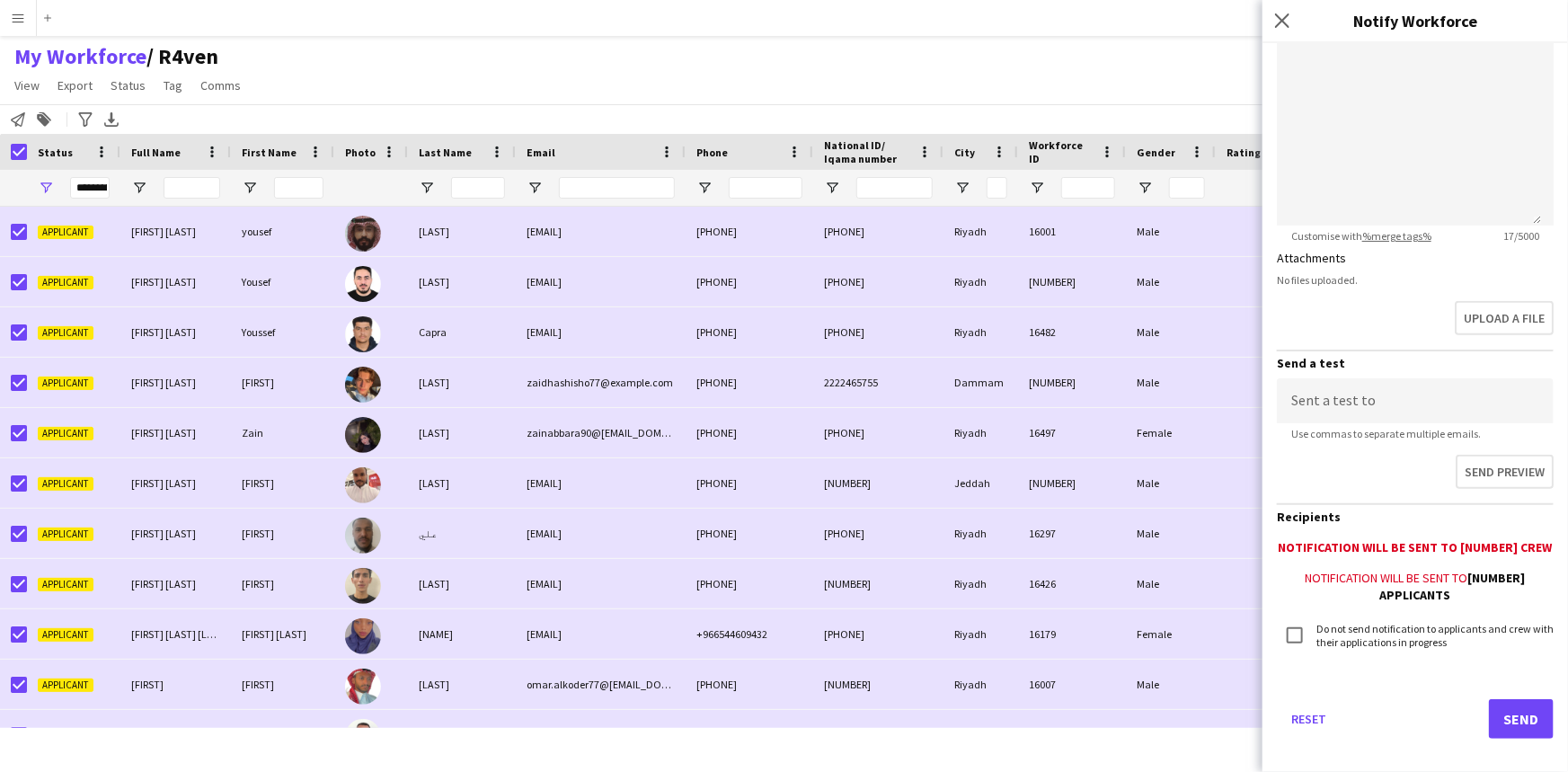 click on "Notification will be sent to [NUMBER] crew" 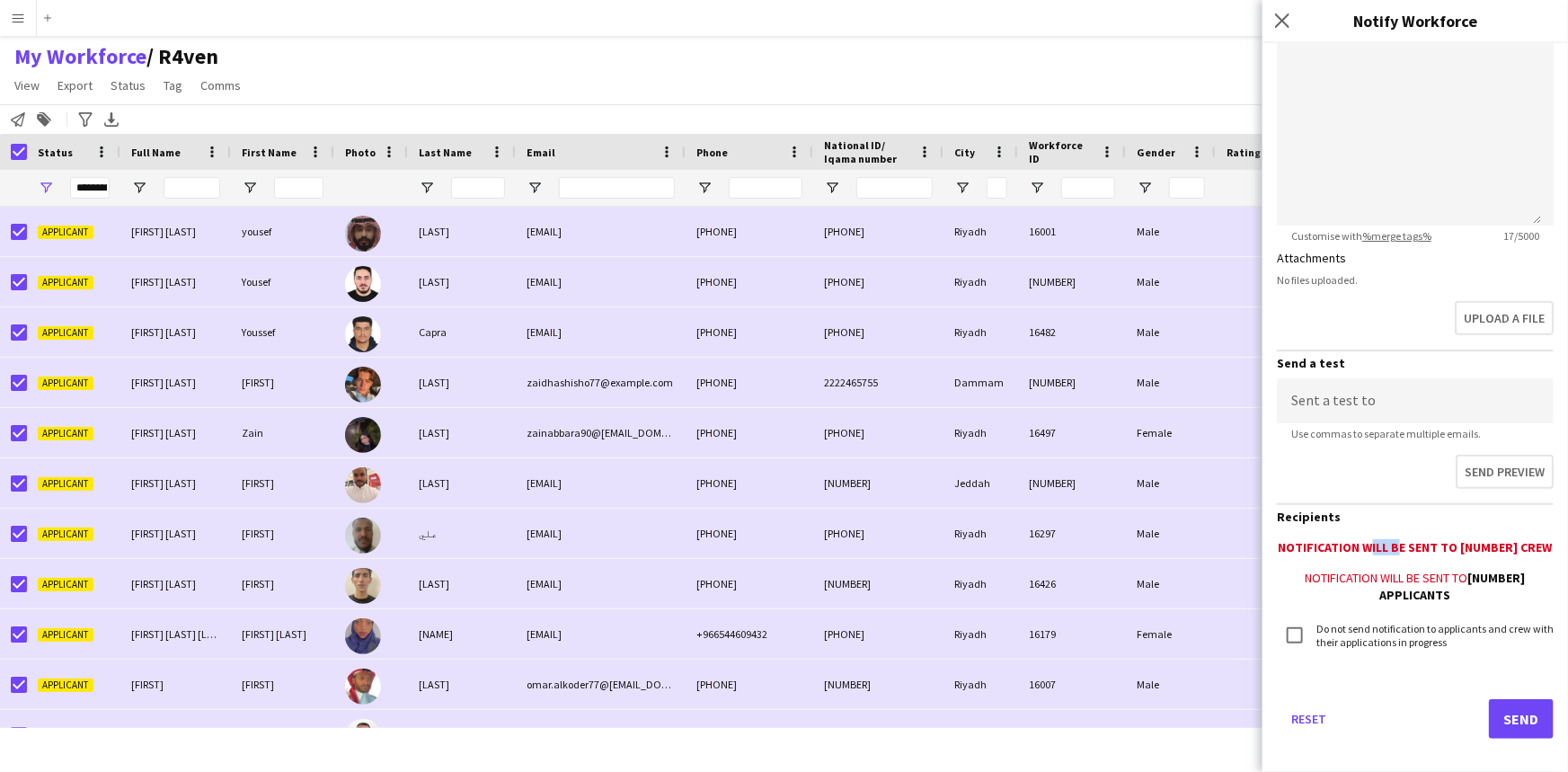 click on "Notification will be sent to [NUMBER] crew" 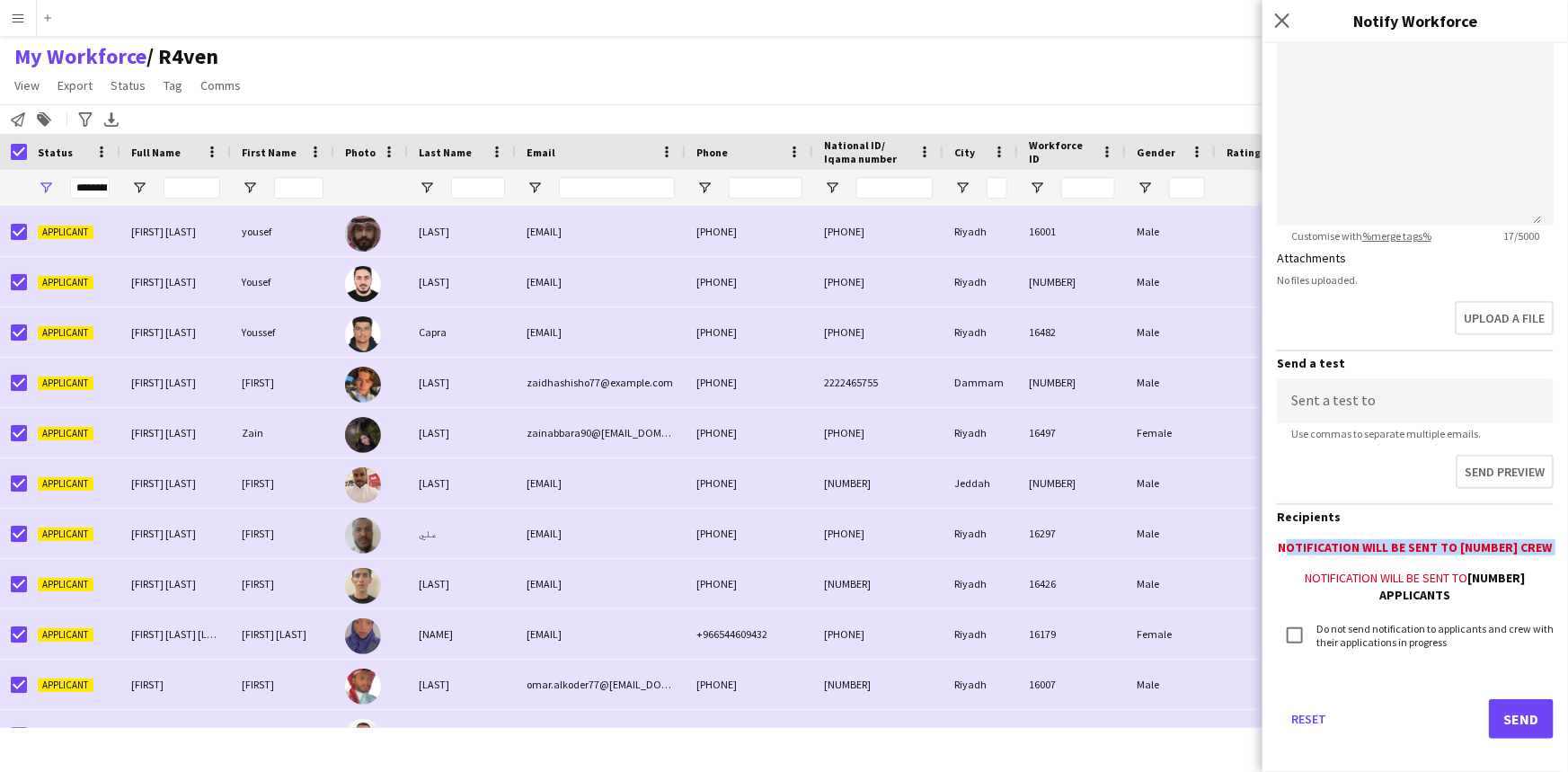 click on "Notification will be sent to [NUMBER] crew" 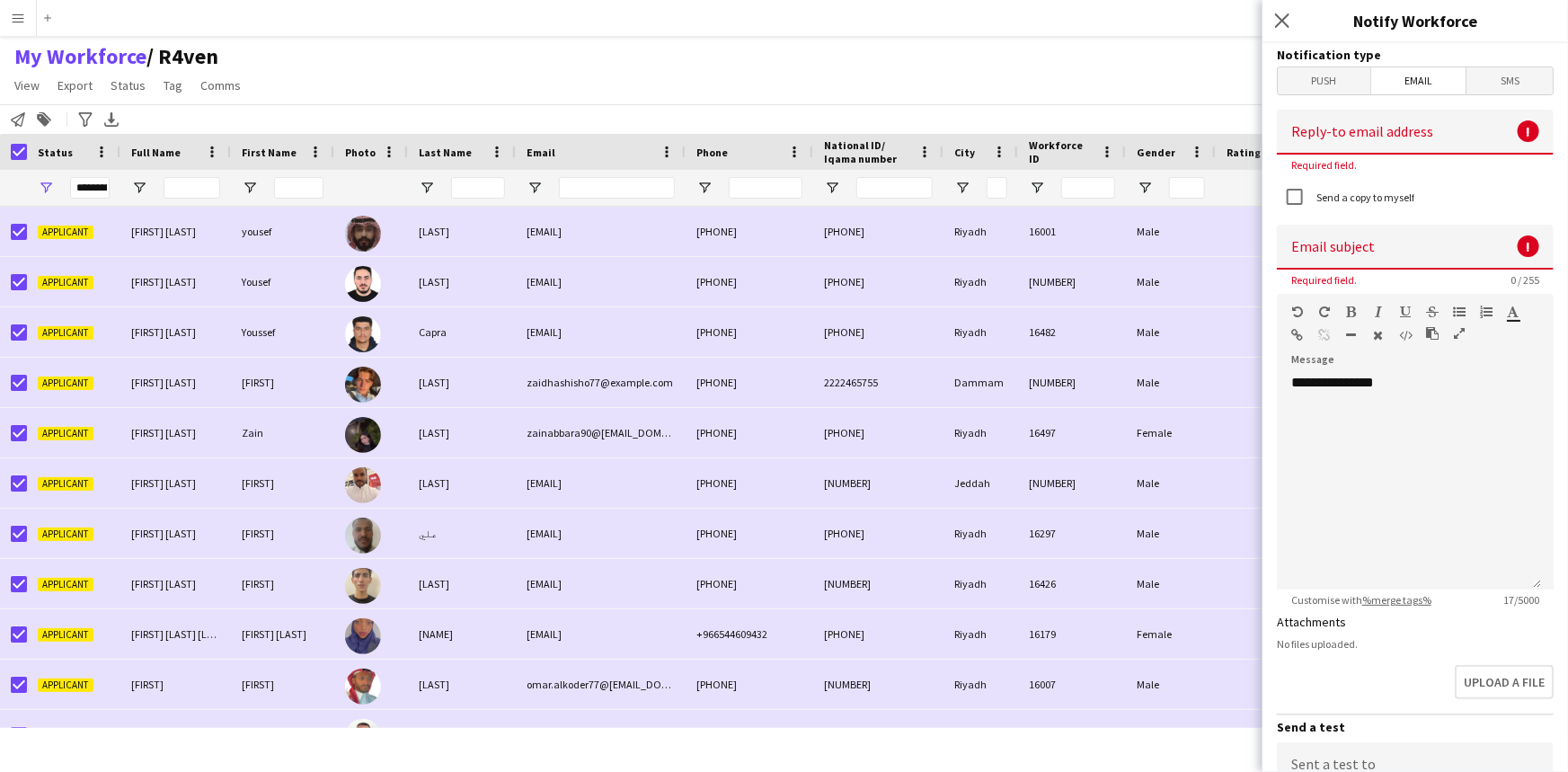 click on "**********" 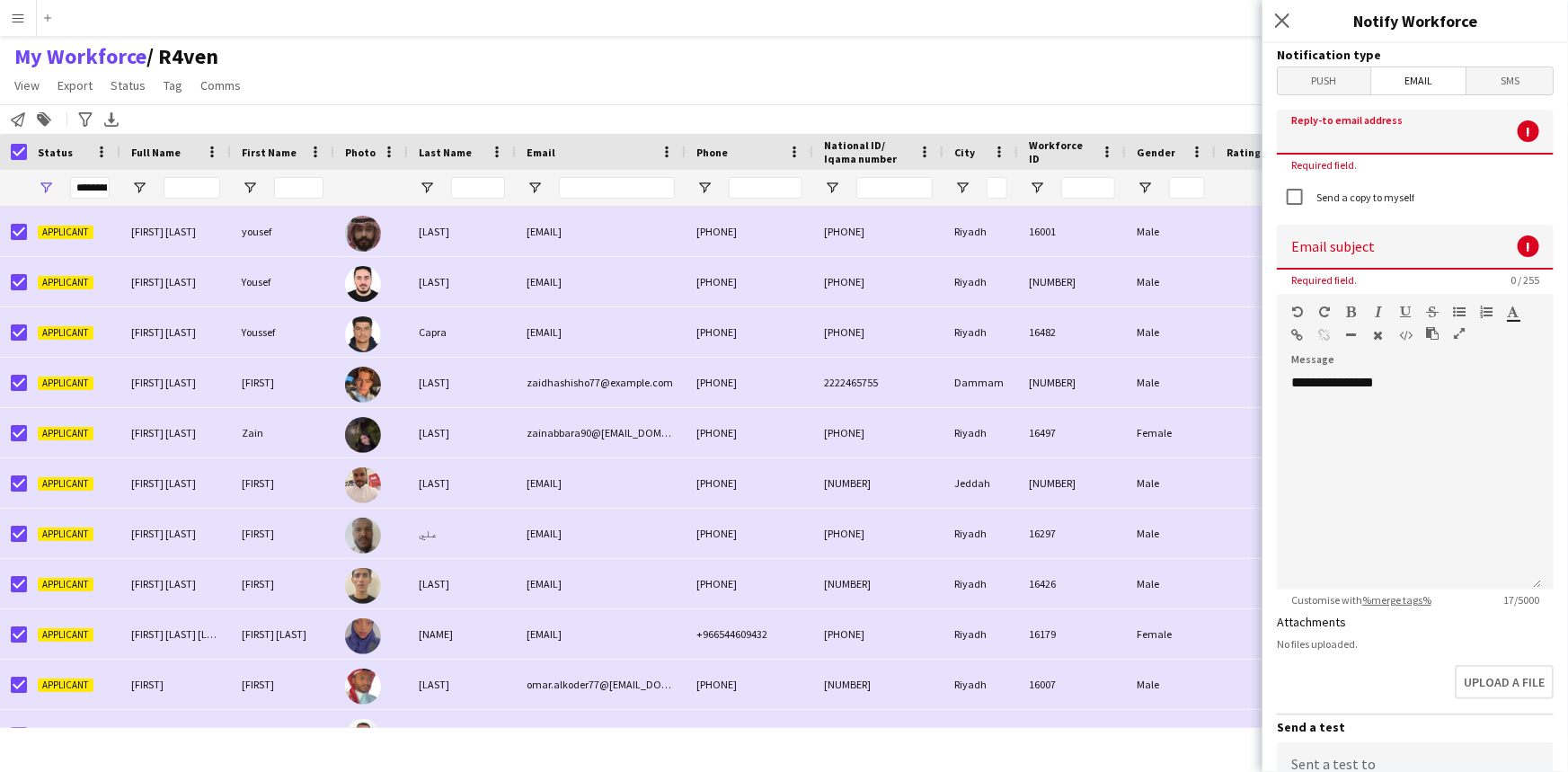 click 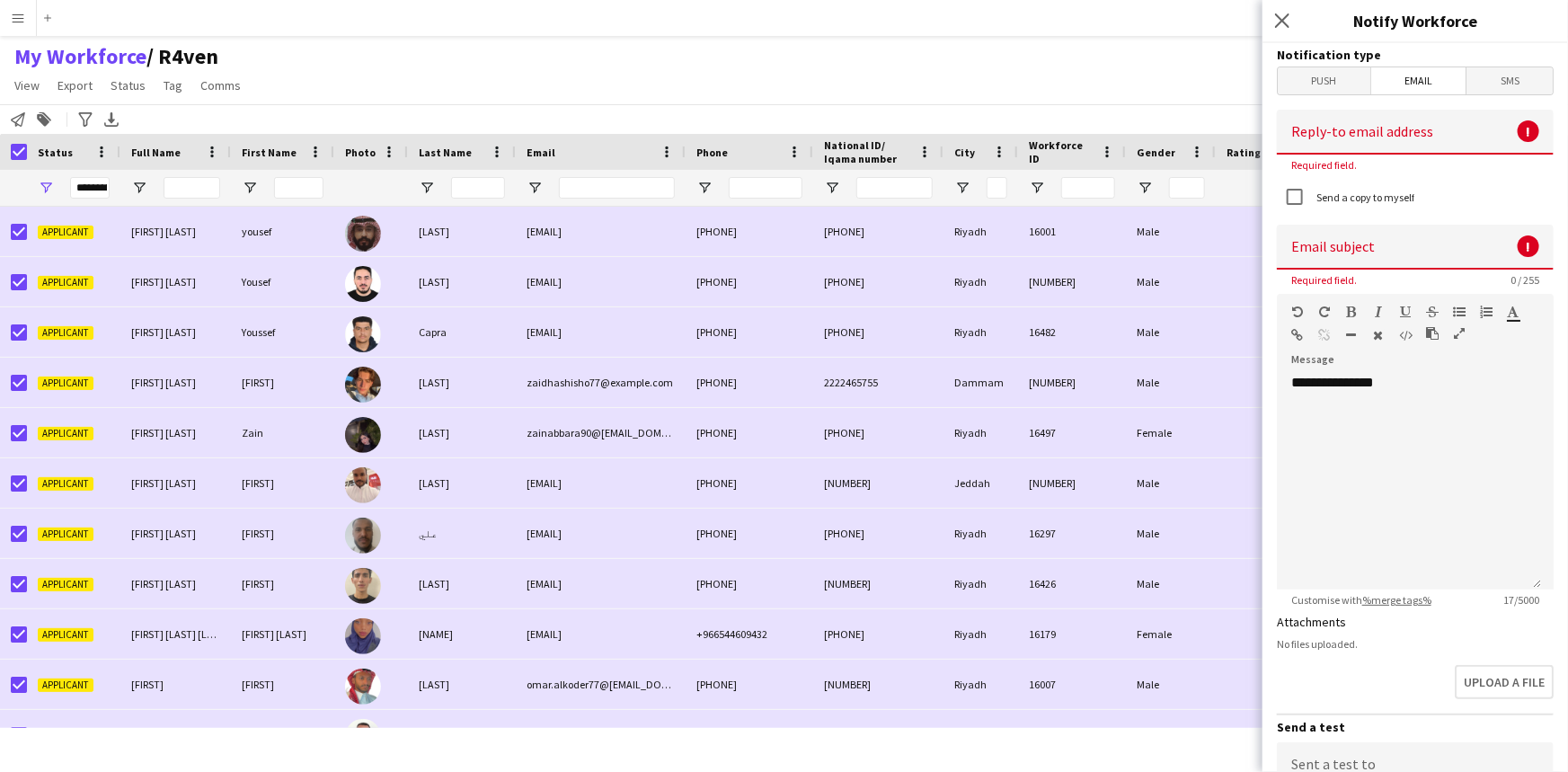 click on "Send a copy to myself" at bounding box center (1345, 197) 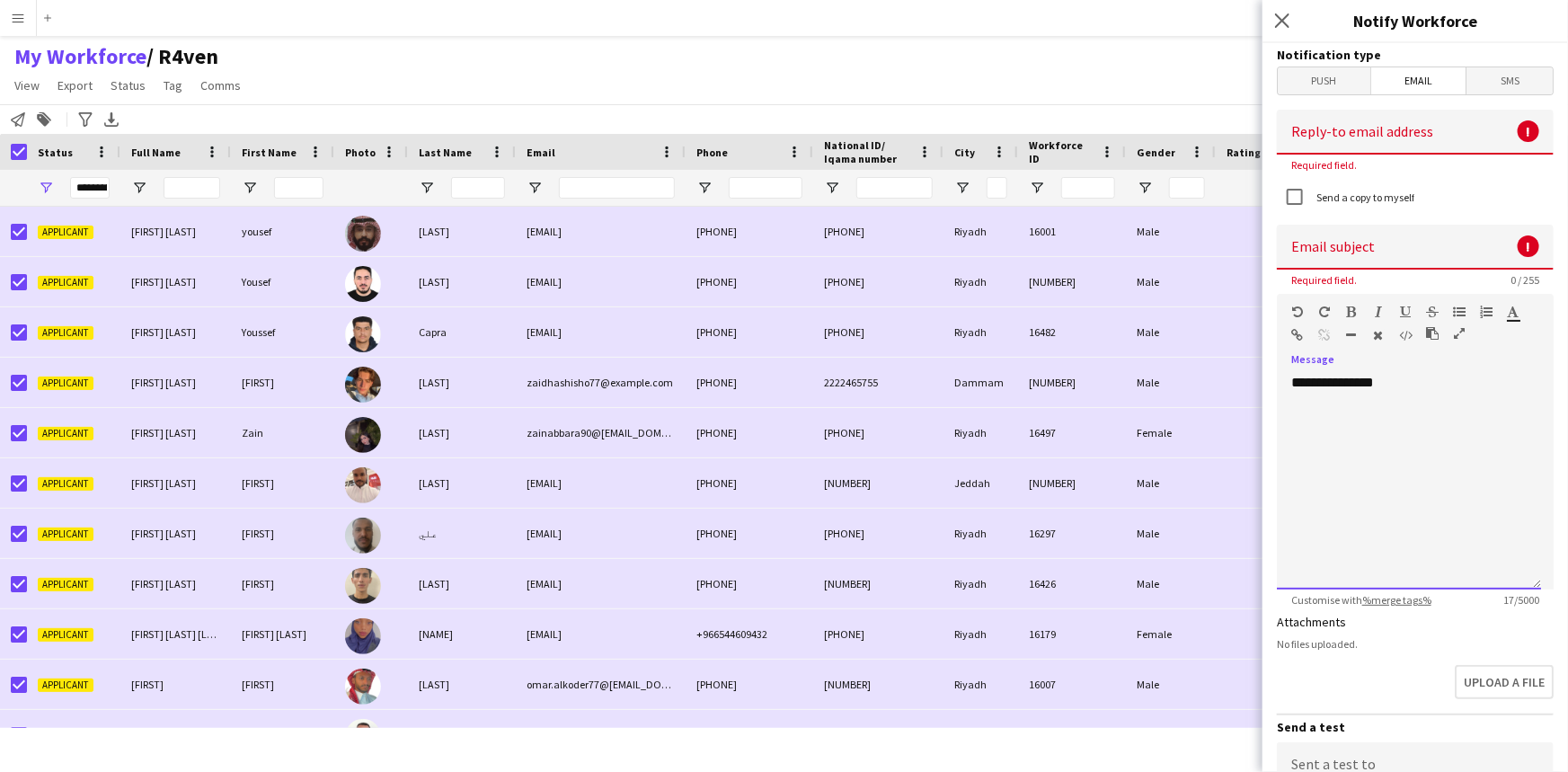 click on "**********" 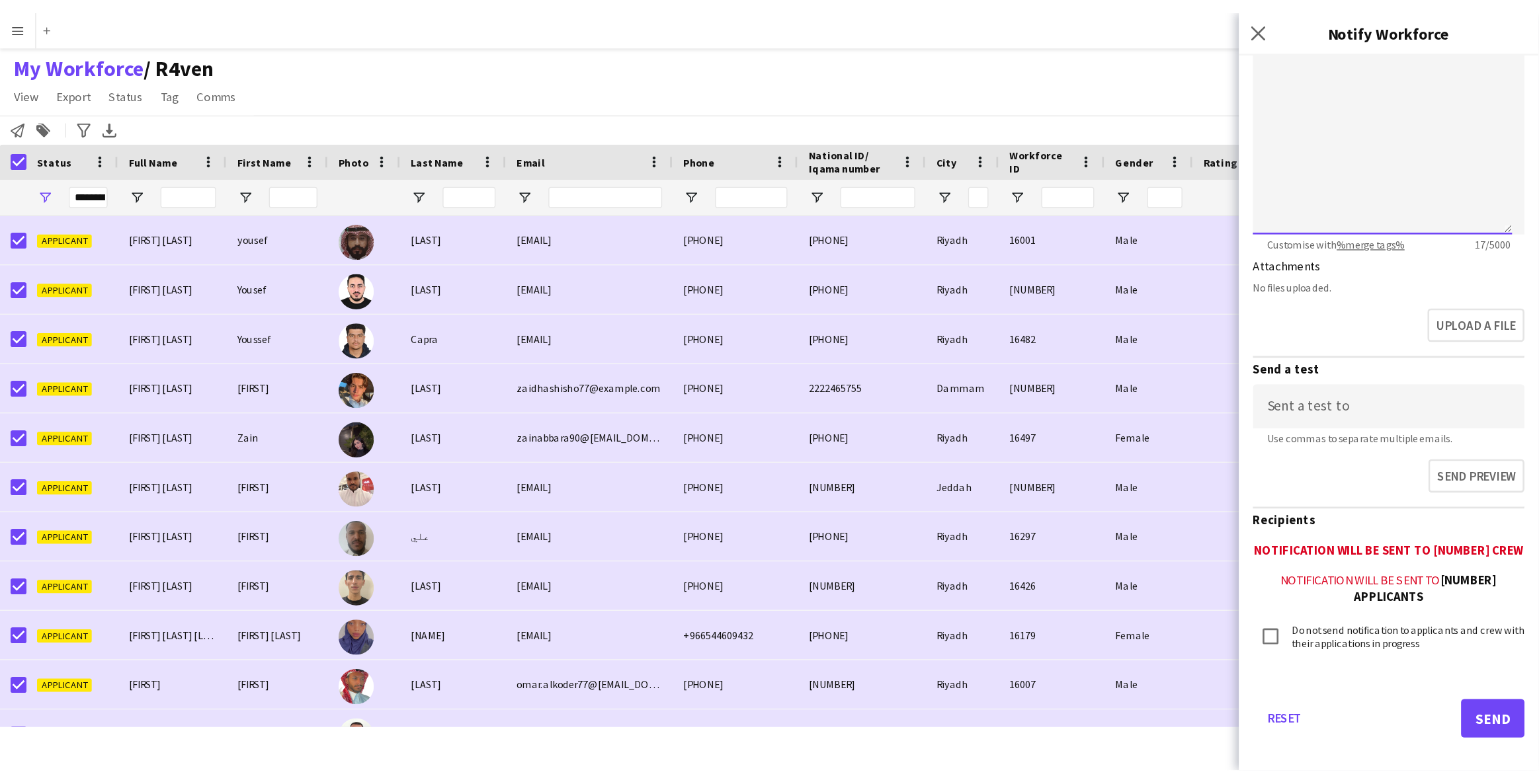 scroll, scrollTop: 0, scrollLeft: 0, axis: both 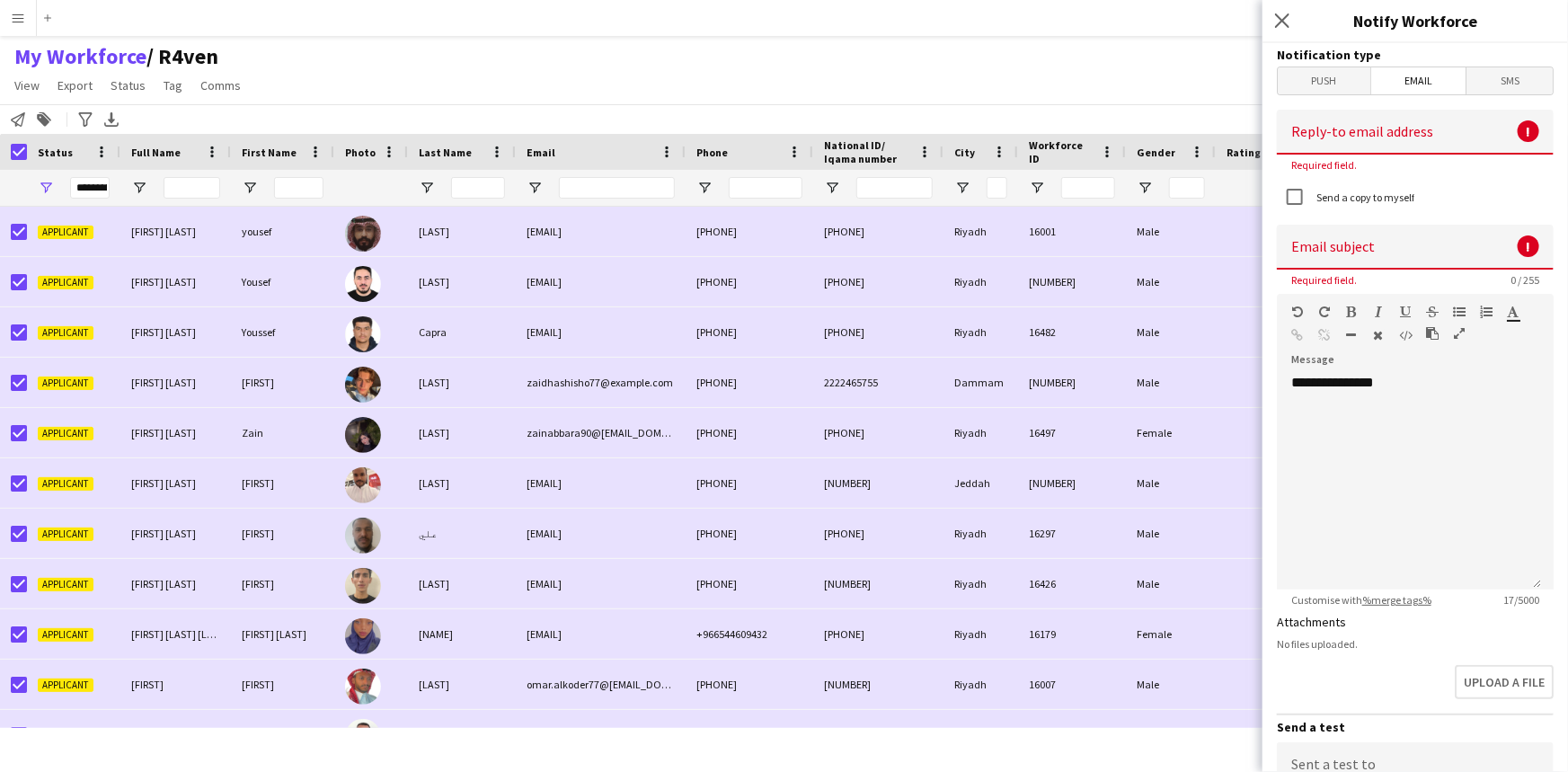 click on "My Workforce    / R4ven   View   Views  Default view R4ven New view Update view Delete view Edit name Customise view Customise filters Reset Filters Reset View Reset All  Export  New starters report Export as XLSX Export as PDF  Status  Edit  Tag  New tag  Edit tag  1.1 Based in [CITY] ([NUMBER]) 1.2 Based in Eastern Province ([NUMBER]) 1.3 Based in [CITY] ([NUMBER]) 1.4 Based in [CITY] ([NUMBER]) 1.5 Based in [CITY] ([NUMBER]) 1.6 Based in [CITY] ([NUMBER]) 1.7 Based in [CITY] ([NUMBER]) 1.8 Based in Other Cities ([NUMBER]) 2.1 English Level = 1/3 Poor ([NUMBER]) 2.2 English Level = 2/3 Good ([NUMBER]) 2.3 English Level = 3/3 Excellent  ([NUMBER]) Beast ED ([NUMBER]) Blank Tags ([NUMBER]) DGCL Approved Pool  ([NUMBER]) EWC – Gaming Activation/Shortlisted staff ([NUMBER]) F1 Movie Premier - VOX Cinemas, Red Sea Mall [CITY] ([NUMBER]) F1 Movie Premiere - VOX Cinemas, VIA [CITY] ([NUMBER]) Gold Star - Staff ⭐ ([NUMBER]) Gold Star - Supervisors ⭐⭐ ([NUMBER]) Models - [CITY] Based ([NUMBER]) Models - [CITY] Based  ([NUMBER]) Models - [CITY] Based ([NUMBER]) MPW - Ballroom  ([NUMBER]) MPW - Dinner Seating ([NUMBER]) MPW - Headset ([NUMBER])  Untag" 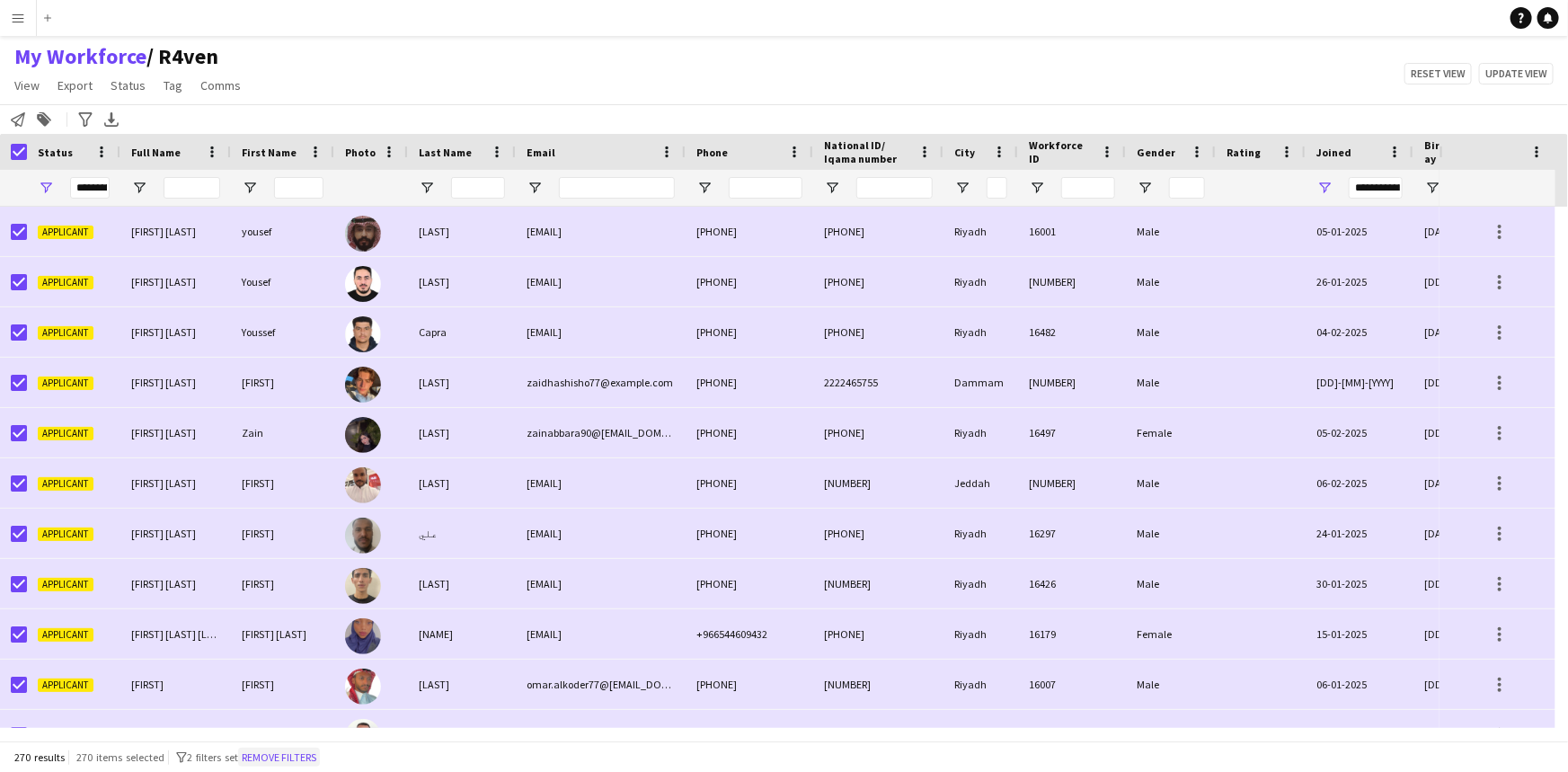 click on "Remove filters" 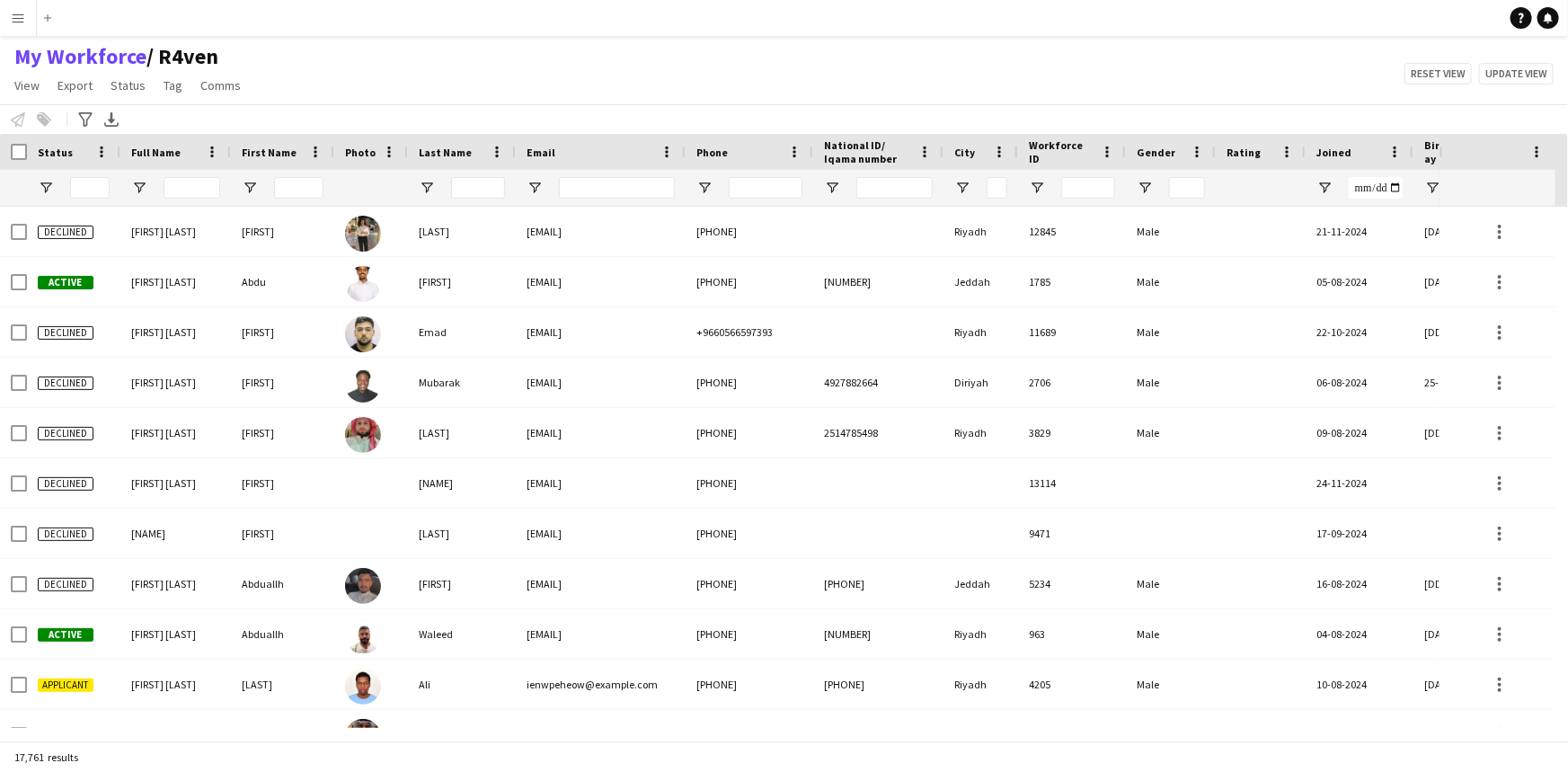 click on "My Workforce    / R4ven   View   Views  Default view R4ven New view Update view Delete view Edit name Customise view Customise filters Reset Filters Reset View Reset All  Export  New starters report Export as XLSX Export as PDF  Status  Edit  Tag  New tag  Edit tag  1.1 Based in [CITY] ([NUMBER]) 1.2 Based in Eastern Province ([NUMBER]) 1.3 Based in [CITY] ([NUMBER]) 1.4 Based in [CITY] ([NUMBER]) 1.5 Based in [CITY] ([NUMBER]) 1.6 Based in [CITY] ([NUMBER]) 1.7 Based in [CITY] ([NUMBER]) 1.8 Based in Other Cities ([NUMBER]) 2.1 English Level = 1/3 Poor ([NUMBER]) 2.2 English Level = 2/3 Good ([NUMBER]) 2.3 English Level = 3/3 Excellent  ([NUMBER]) Beast ED ([NUMBER]) Blank Tags ([NUMBER]) DGCL Approved Pool  ([NUMBER]) EWC – Gaming Activation/Shortlisted staff ([NUMBER]) F1 Movie Premier - VOX Cinemas, Red Sea Mall [CITY] ([NUMBER]) F1 Movie Premiere - VOX Cinemas, VIA [CITY] ([NUMBER]) Gold Star - Staff ⭐ ([NUMBER]) Gold Star - Supervisors ⭐⭐ ([NUMBER]) Models - [CITY] Based ([NUMBER]) Models - [CITY] Based  ([NUMBER]) Models - [CITY] Based ([NUMBER]) MPW - Ballroom  ([NUMBER]) MPW - Dinner Seating ([NUMBER]) MPW - Headset ([NUMBER])  Untag" 